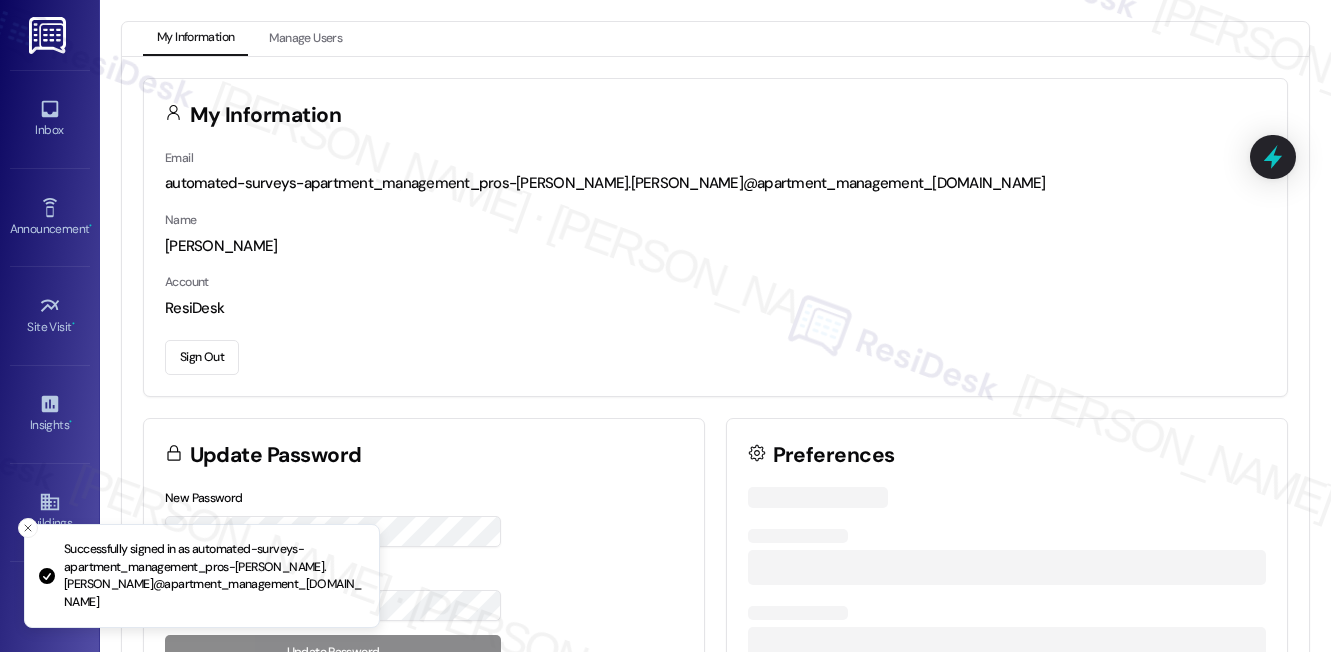 scroll, scrollTop: 0, scrollLeft: 0, axis: both 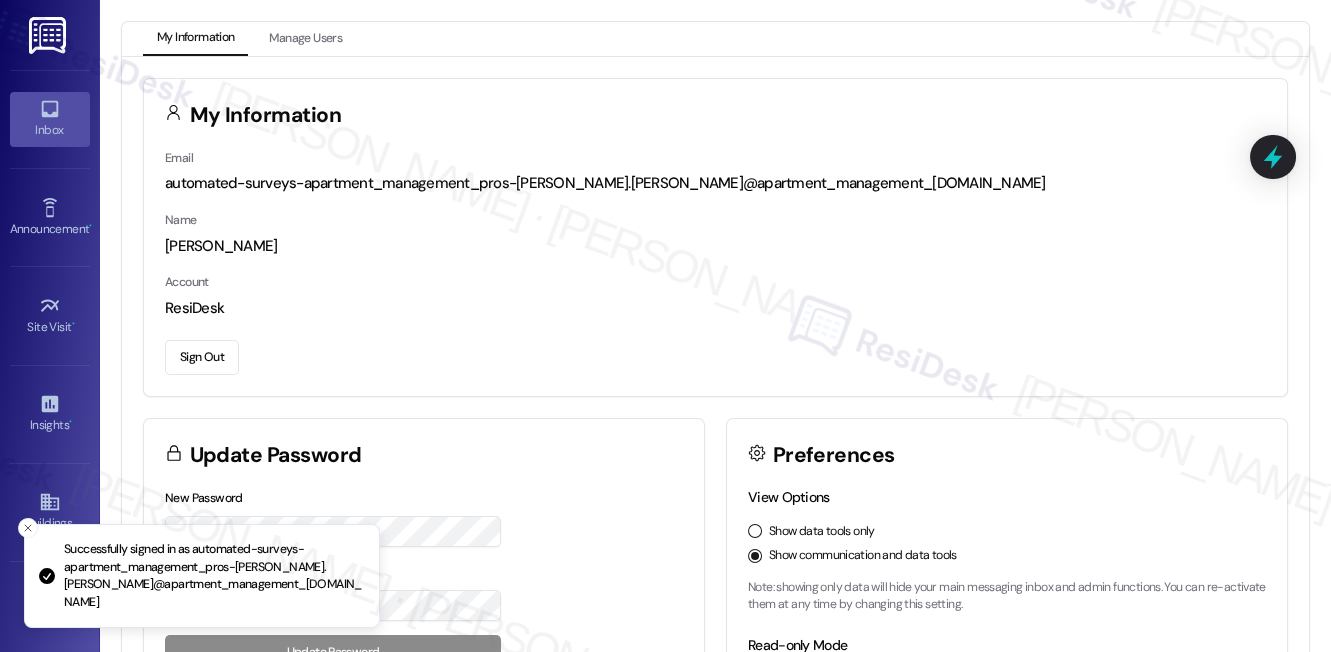 click on "Inbox" at bounding box center (50, 119) 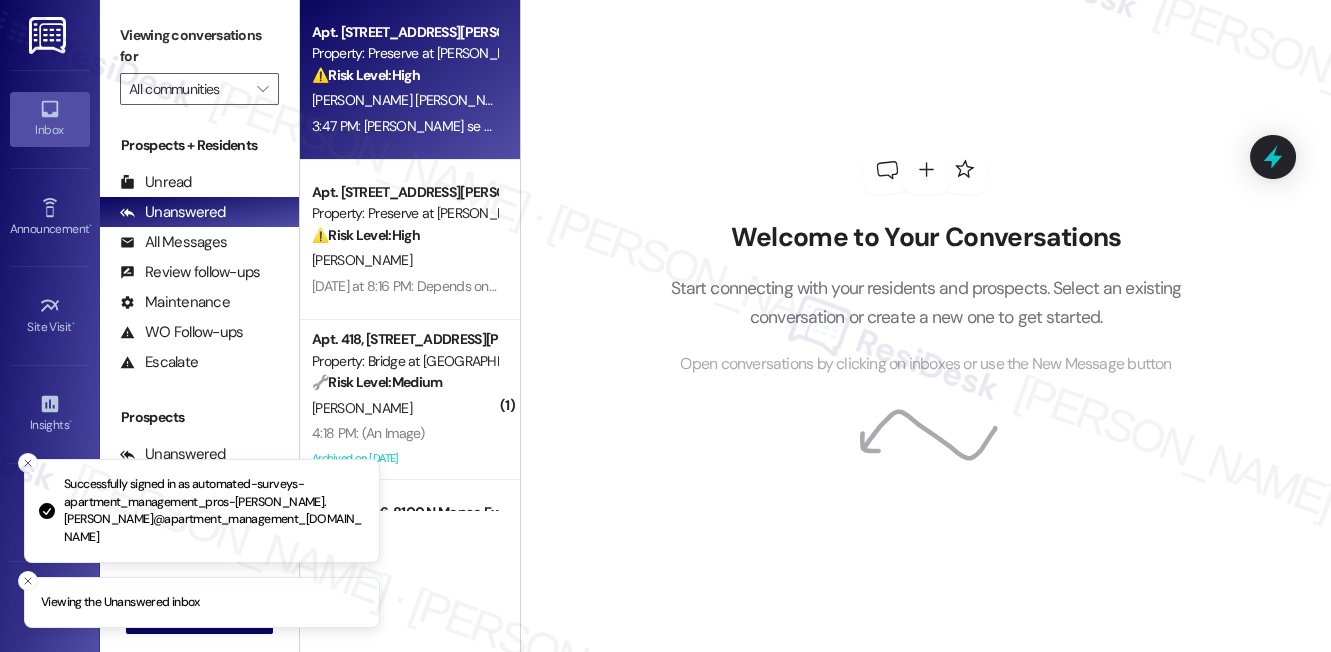 click on "3:47 PM: [PERSON_NAME] se me venció el seguro de apartamento. Me podría ayudar para hacerlo de nuevo por favor 3:47 PM: [PERSON_NAME] se me venció el seguro de apartamento. Me podría ayudar para hacerlo de nuevo por favor" at bounding box center [655, 126] 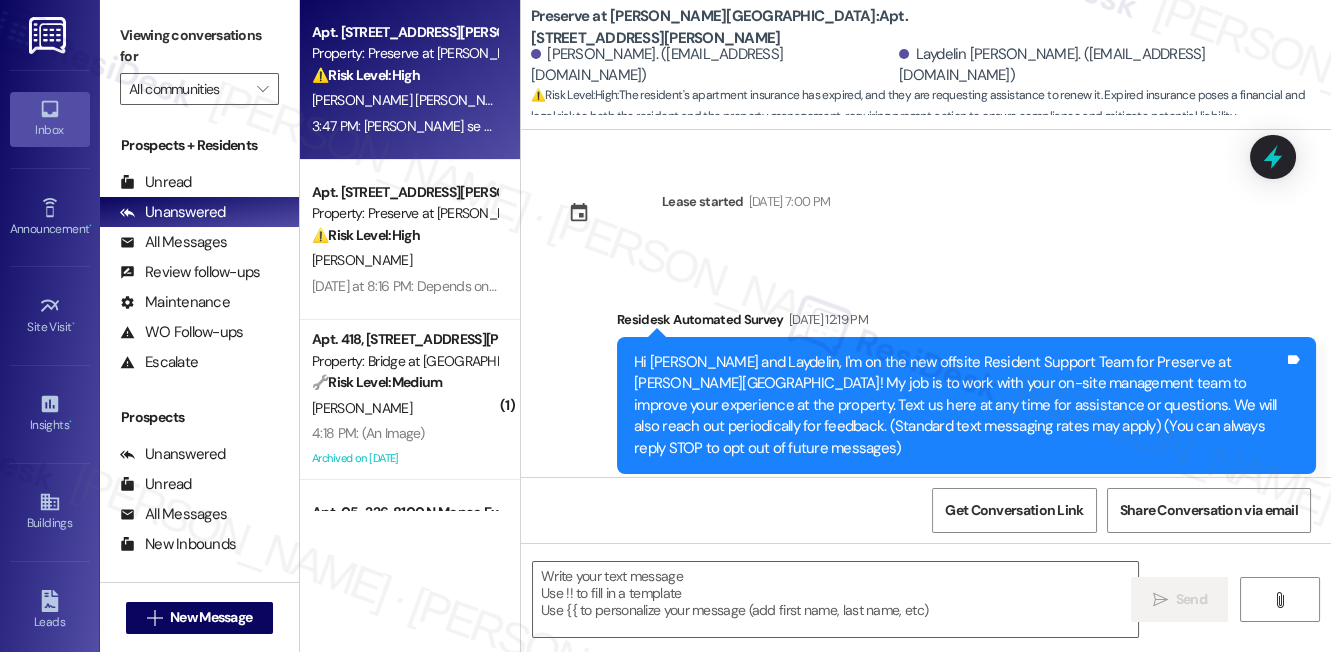 scroll, scrollTop: 6473, scrollLeft: 0, axis: vertical 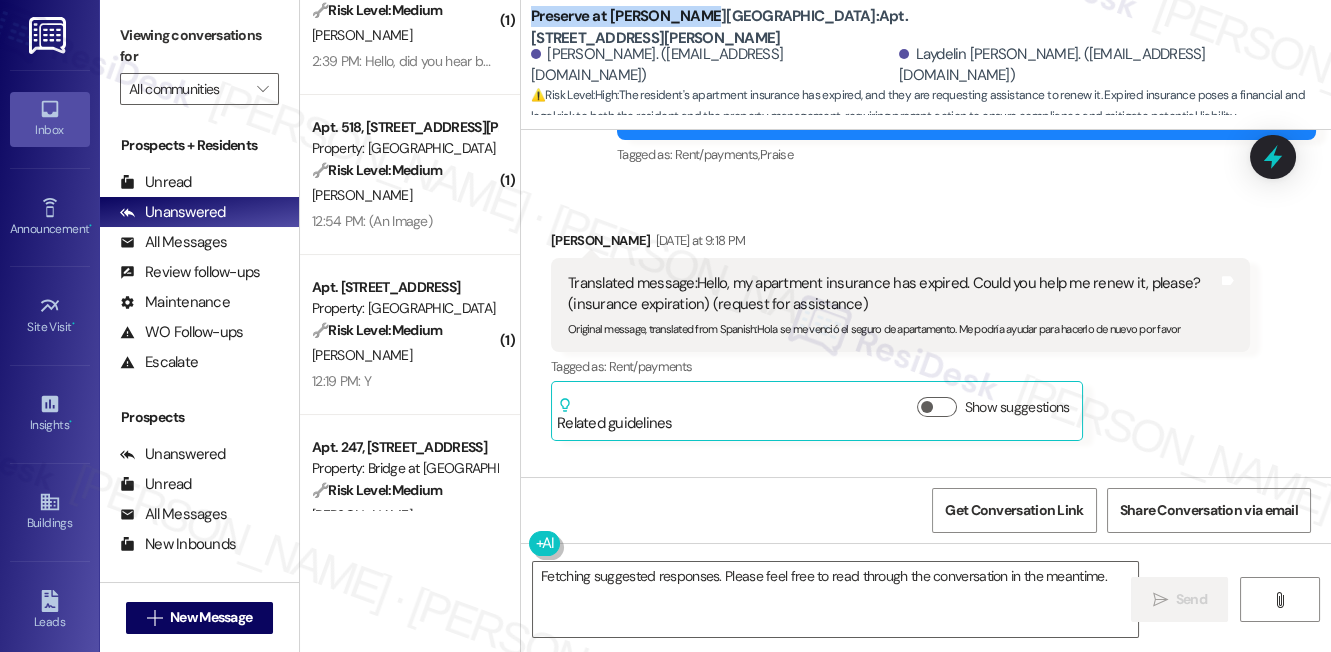 drag, startPoint x: 528, startPoint y: 27, endPoint x: 693, endPoint y: 20, distance: 165.14842 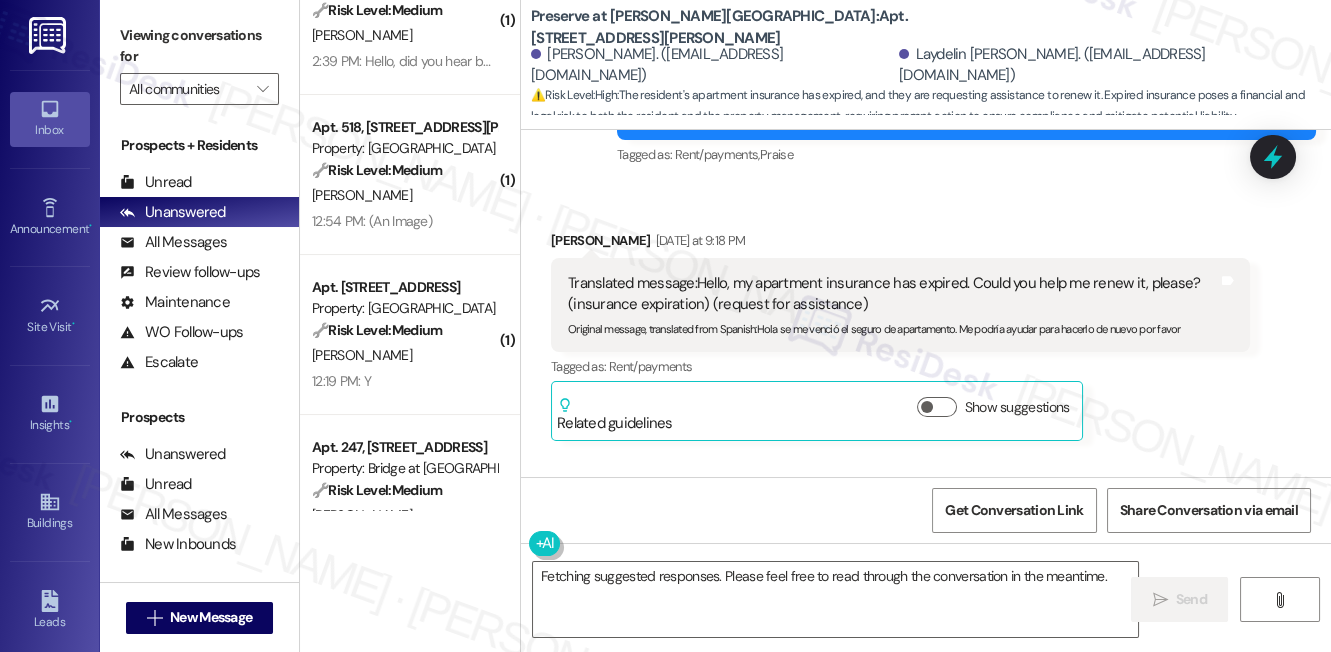 click on "Viewing conversations for" at bounding box center (199, 46) 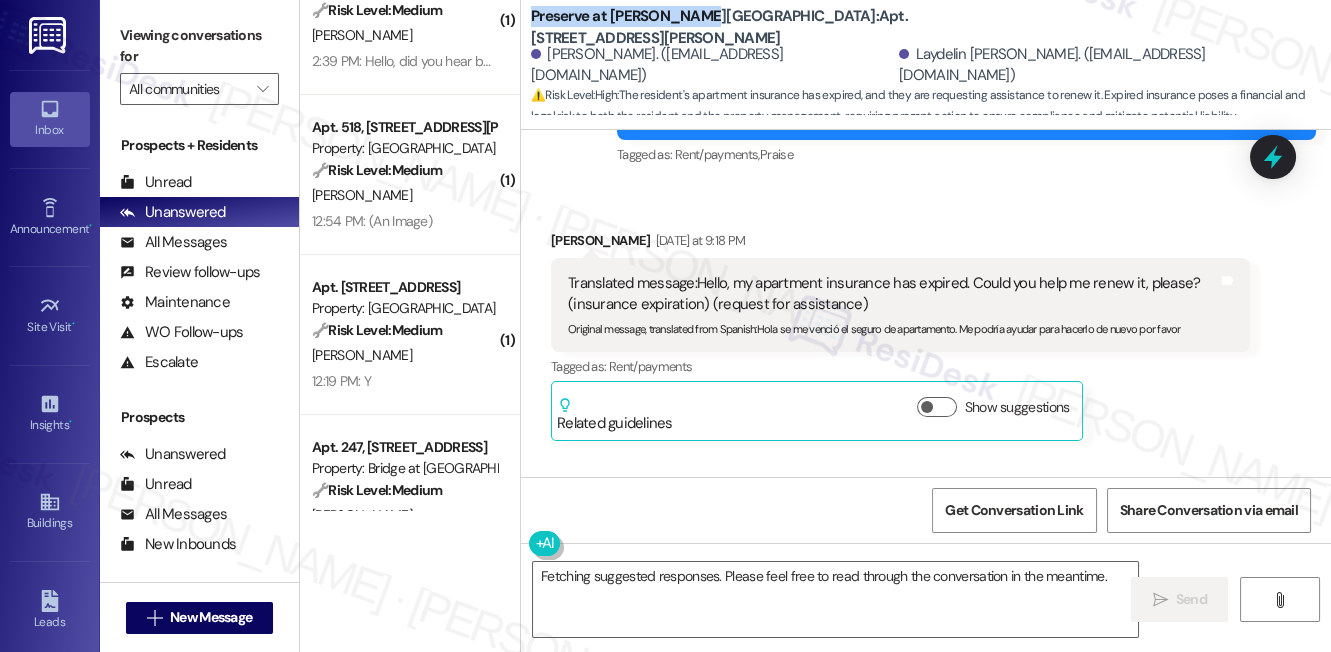 drag, startPoint x: 524, startPoint y: 24, endPoint x: 694, endPoint y: 22, distance: 170.01176 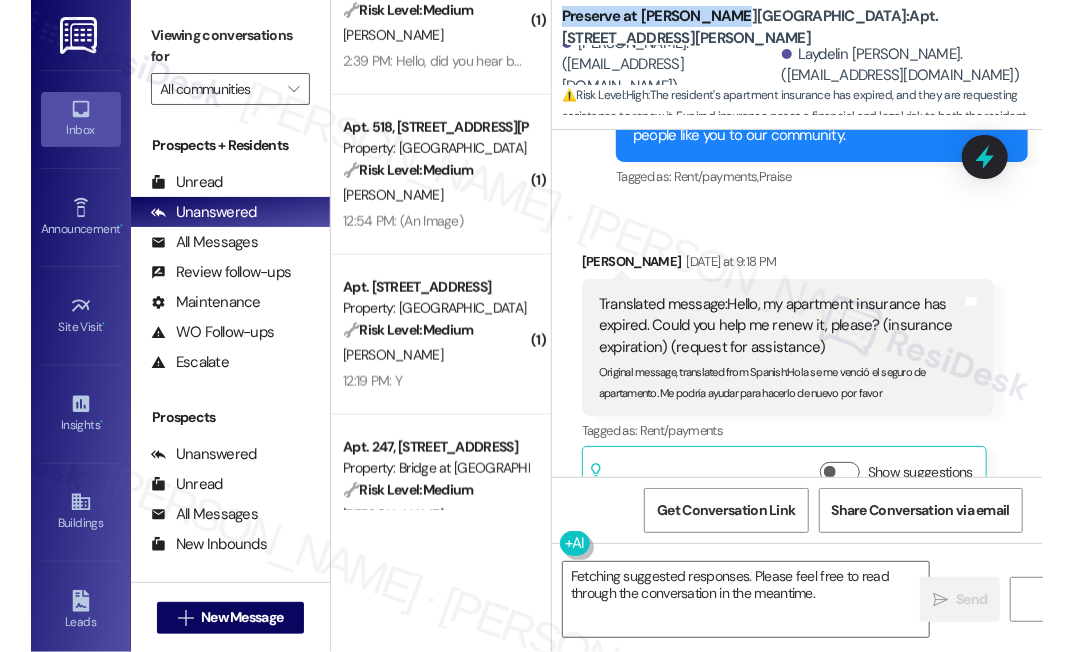 scroll, scrollTop: 6266, scrollLeft: 0, axis: vertical 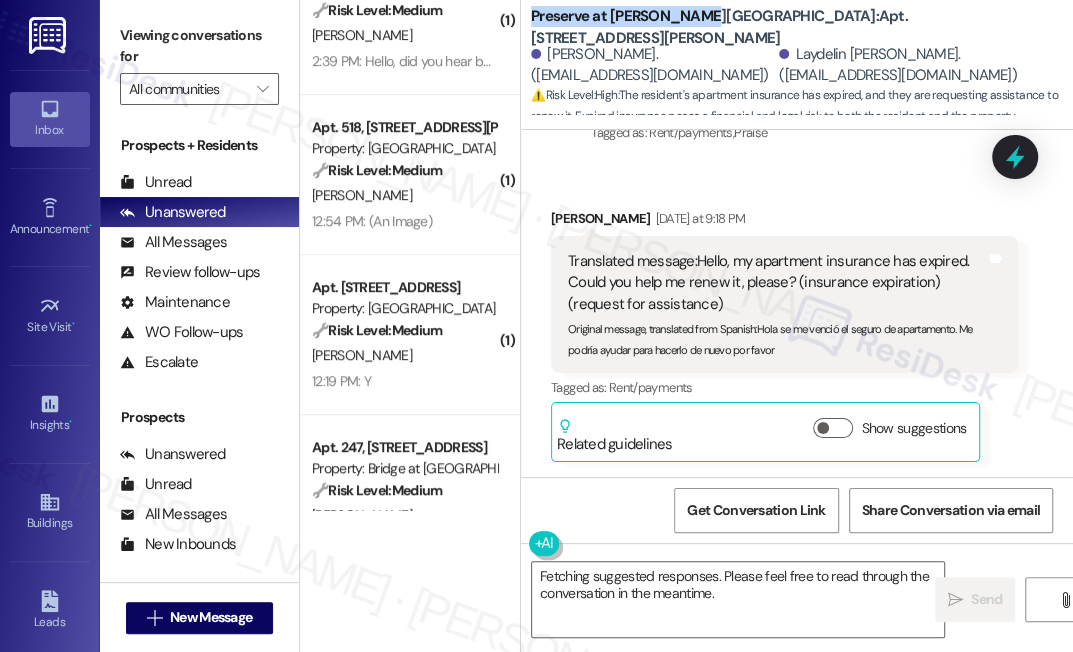 copy on "Preserve at [PERSON_NAME][GEOGRAPHIC_DATA]" 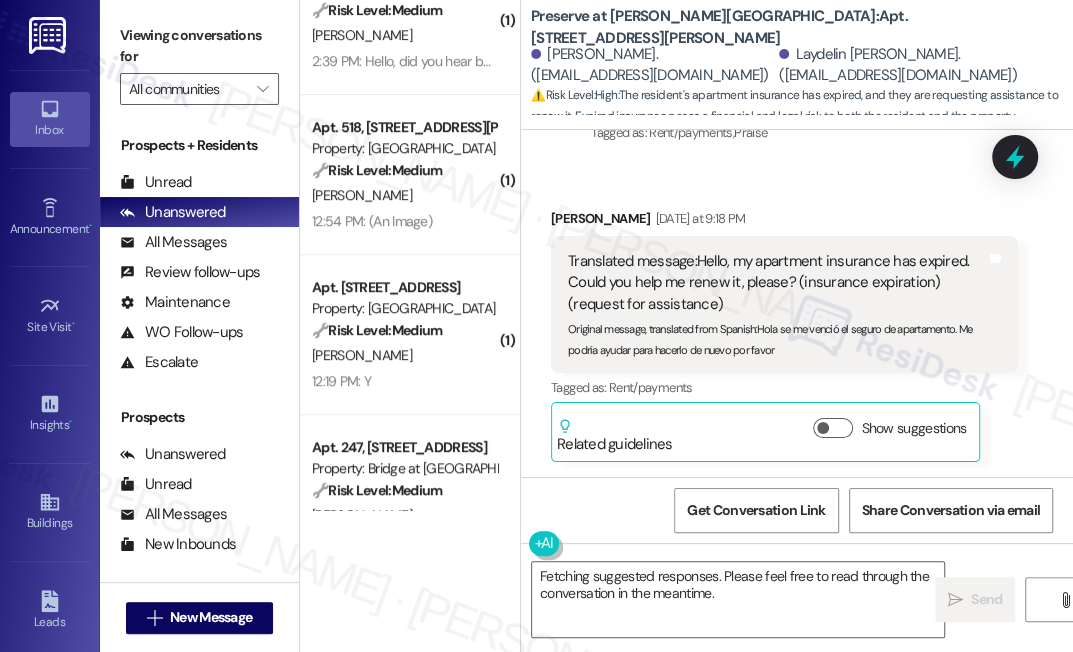 click on "Viewing conversations for All communities " at bounding box center (199, 62) 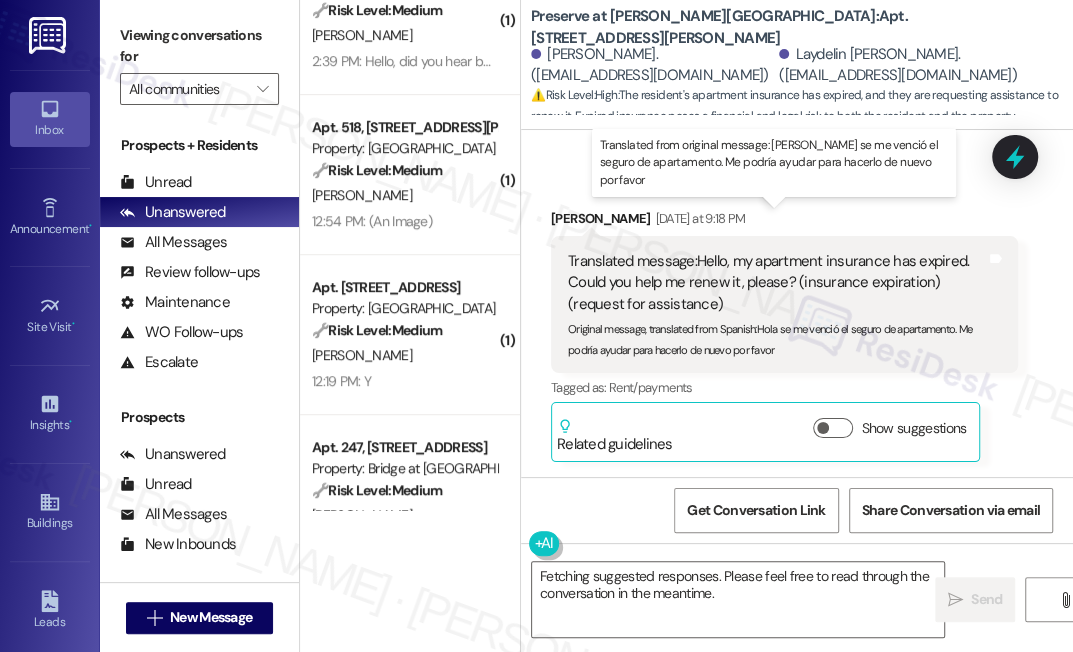 click on "Translated message:  Hello, my apartment insurance has expired. Could you help me renew it, please? (insurance expiration) (request for assistance)" at bounding box center [777, 283] 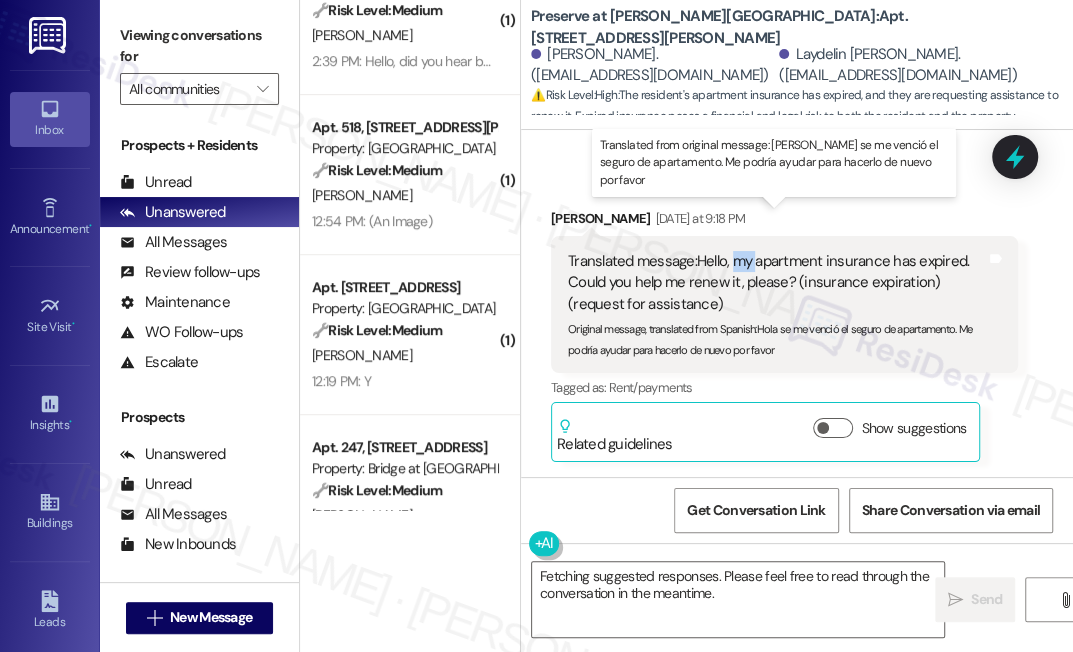 click on "Translated message:  Hello, my apartment insurance has expired. Could you help me renew it, please? (insurance expiration) (request for assistance)" at bounding box center [777, 283] 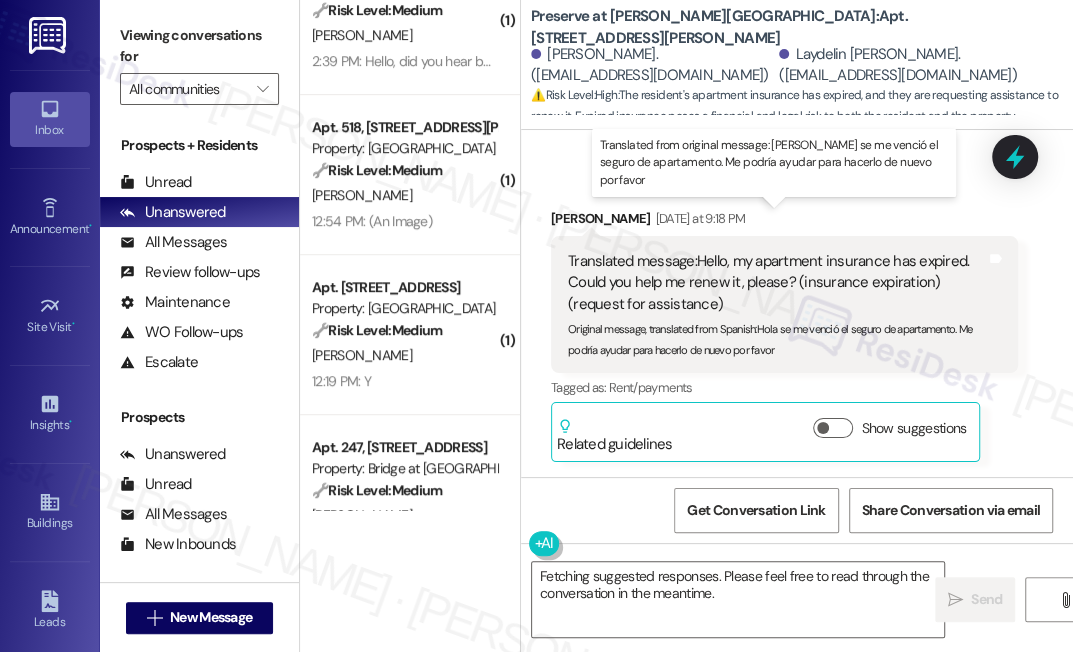 click on "Translated message:  Hello, my apartment insurance has expired. Could you help me renew it, please? (insurance expiration) (request for assistance)" at bounding box center (777, 283) 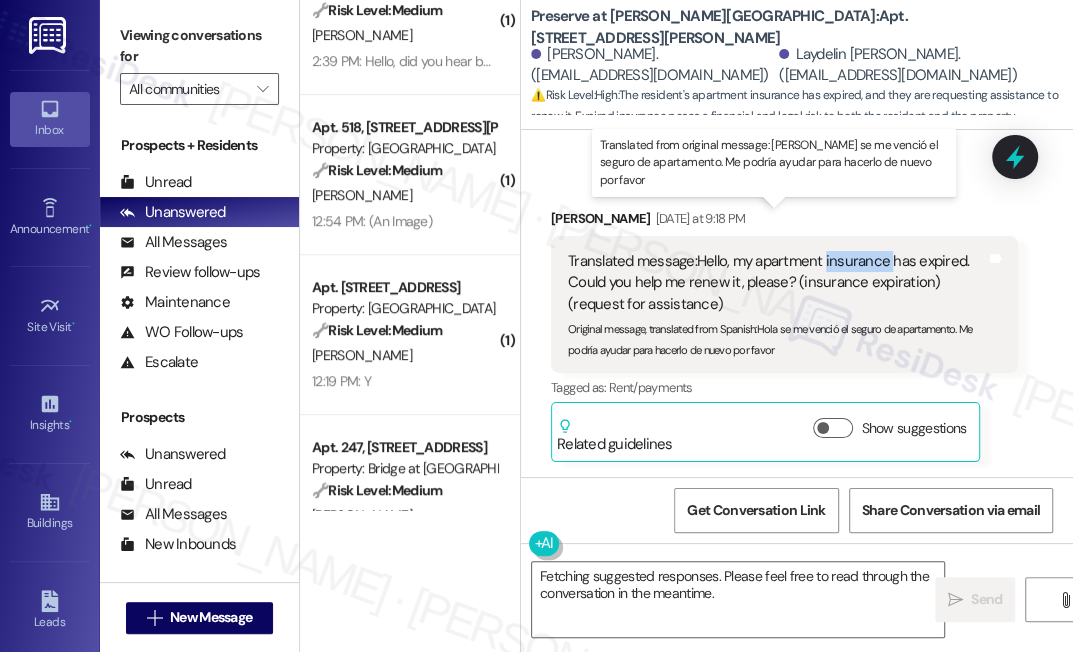 click on "Translated message:  Hello, my apartment insurance has expired. Could you help me renew it, please? (insurance expiration) (request for assistance)" at bounding box center (777, 283) 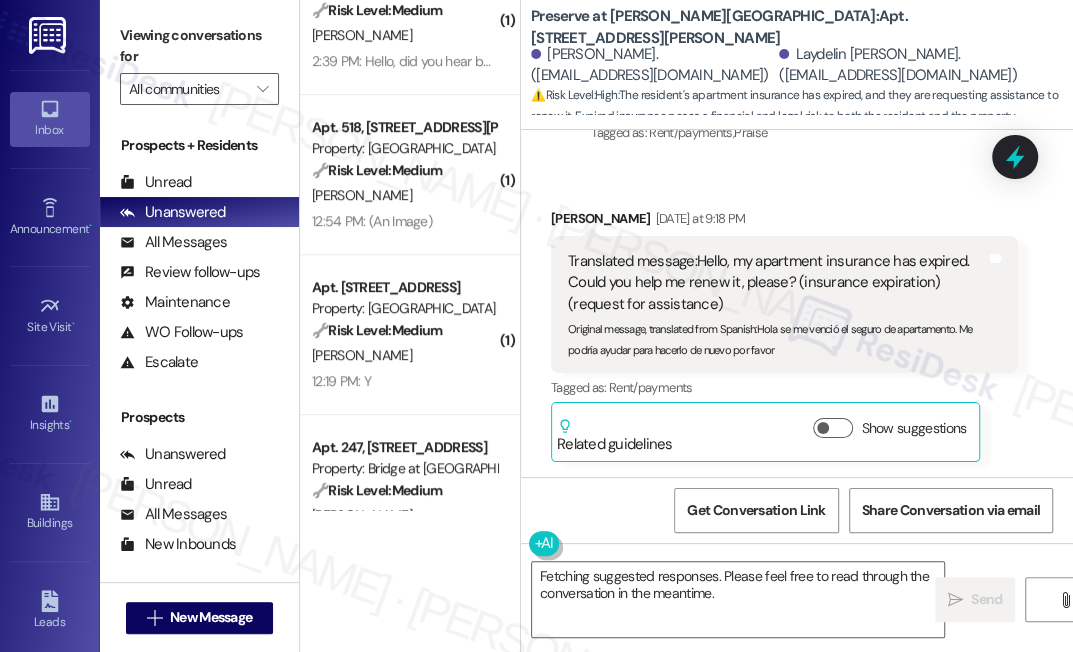 click on "Viewing conversations for" at bounding box center [199, 46] 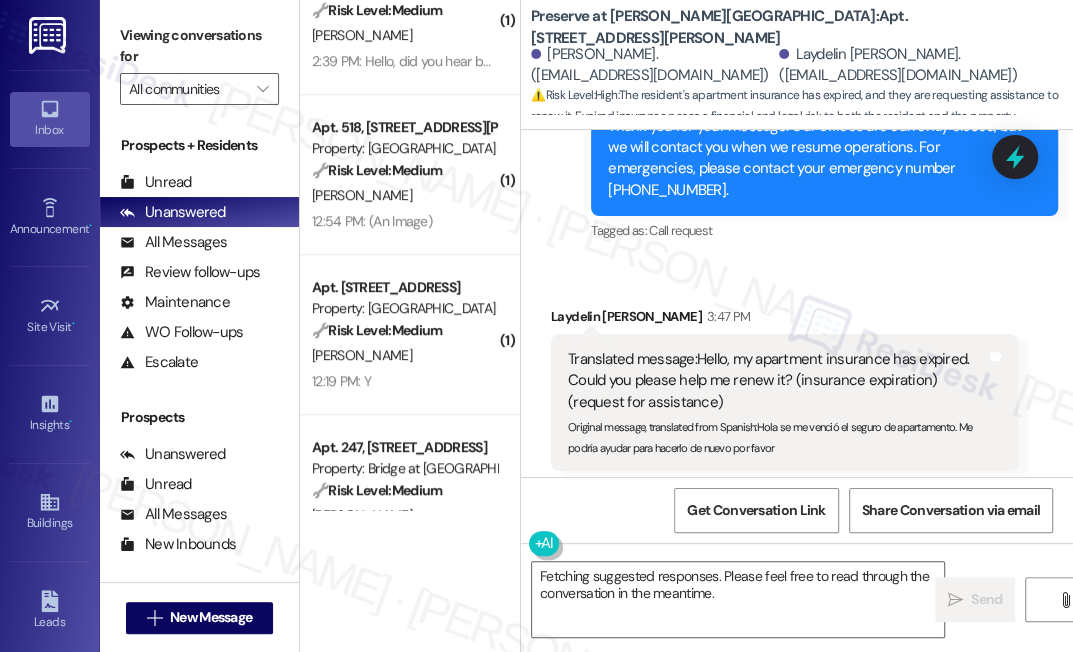 scroll, scrollTop: 6720, scrollLeft: 0, axis: vertical 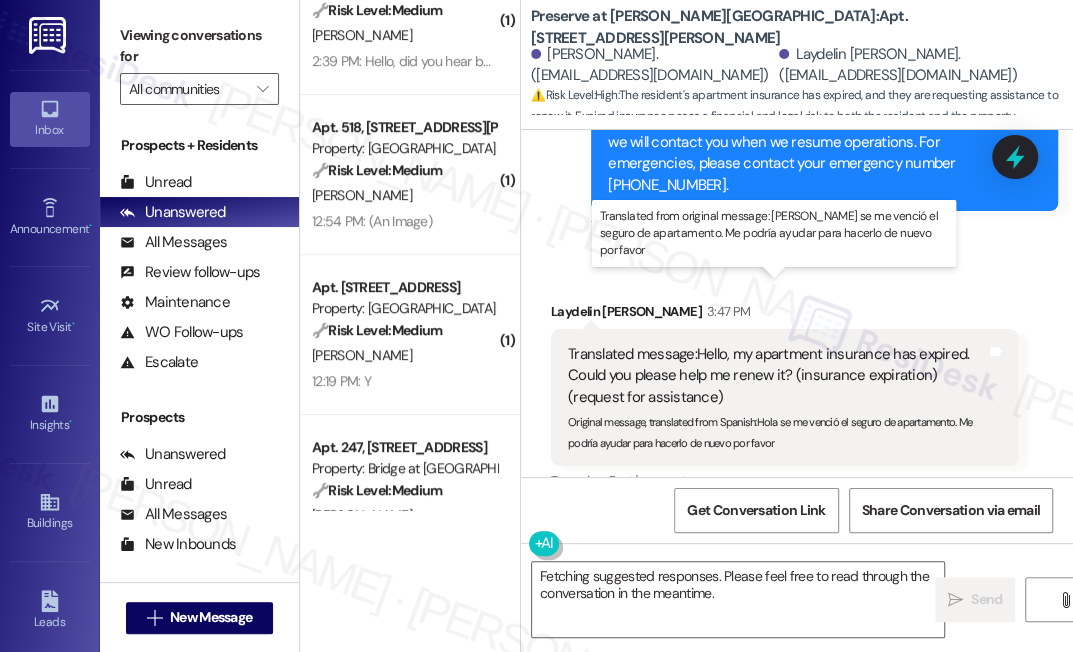 click on "Translated message:  Hello, my apartment insurance has expired. Could you please help me renew it? (insurance expiration) (request for assistance)" at bounding box center (777, 376) 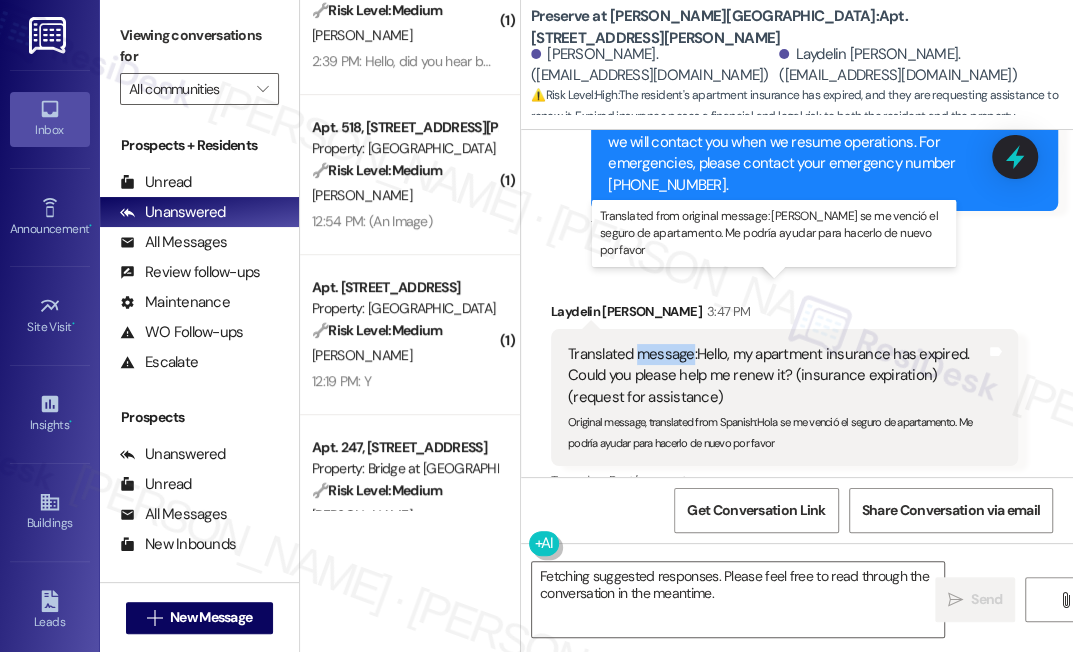 click on "Translated message:  Hello, my apartment insurance has expired. Could you please help me renew it? (insurance expiration) (request for assistance)" at bounding box center [777, 376] 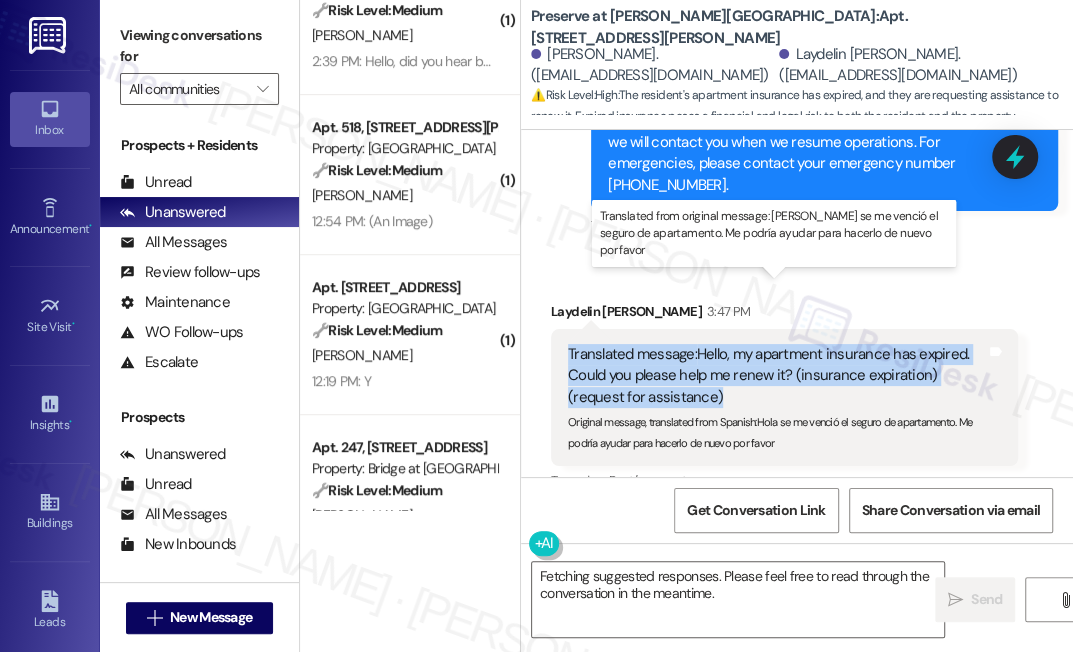 click on "Translated message:  Hello, my apartment insurance has expired. Could you please help me renew it? (insurance expiration) (request for assistance)" at bounding box center [777, 376] 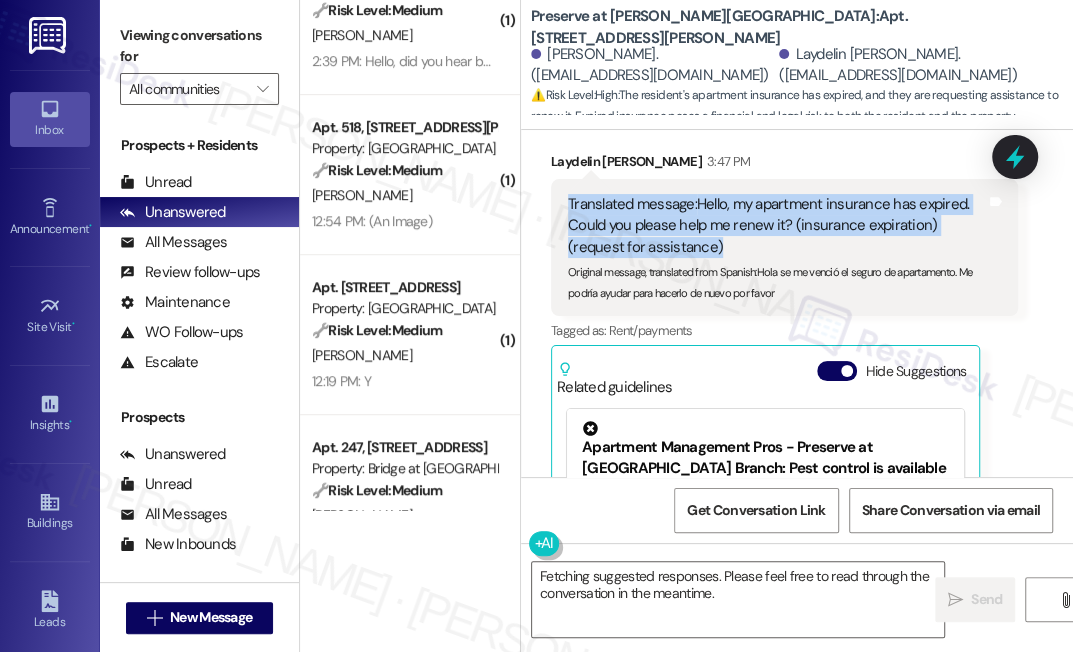 scroll, scrollTop: 7008, scrollLeft: 0, axis: vertical 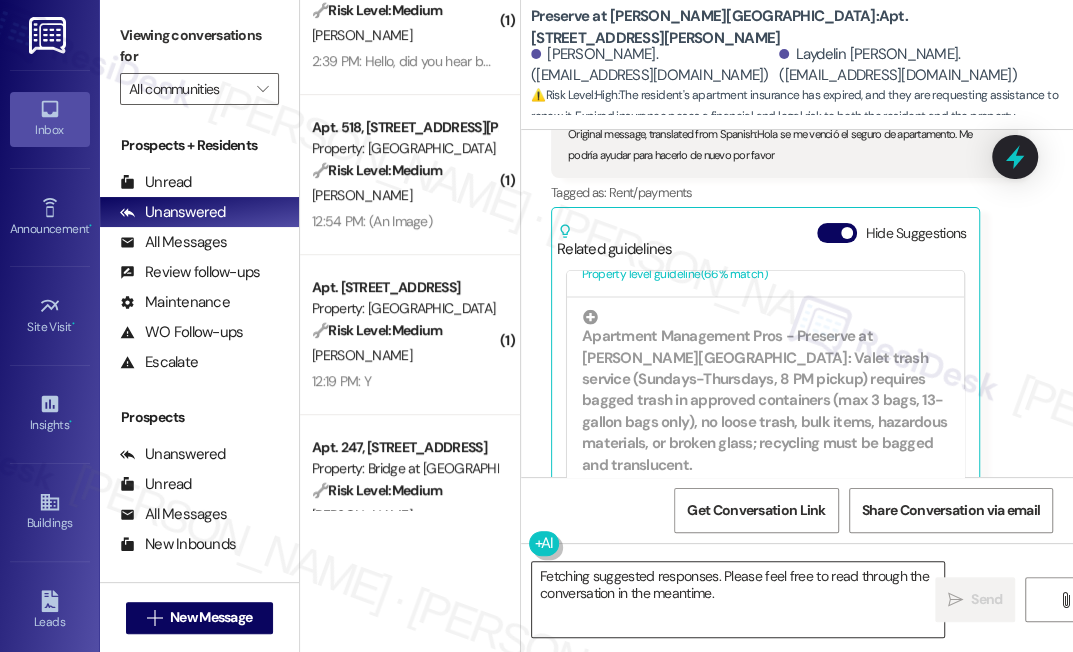 click on "Fetching suggested responses. Please feel free to read through the conversation in the meantime." at bounding box center (738, 599) 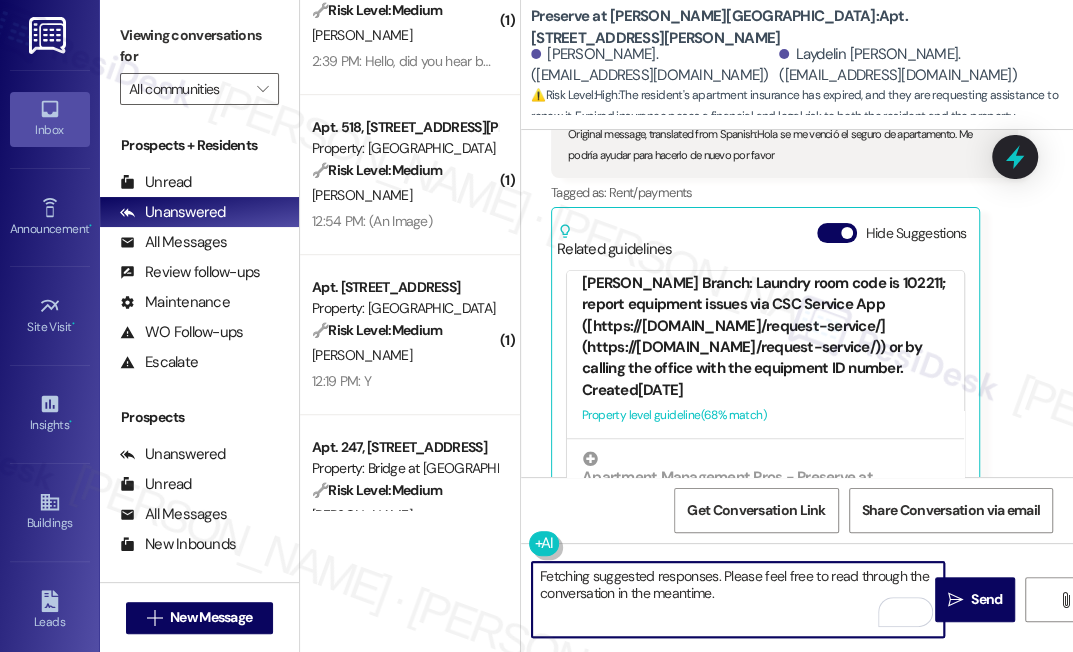 scroll, scrollTop: 422, scrollLeft: 0, axis: vertical 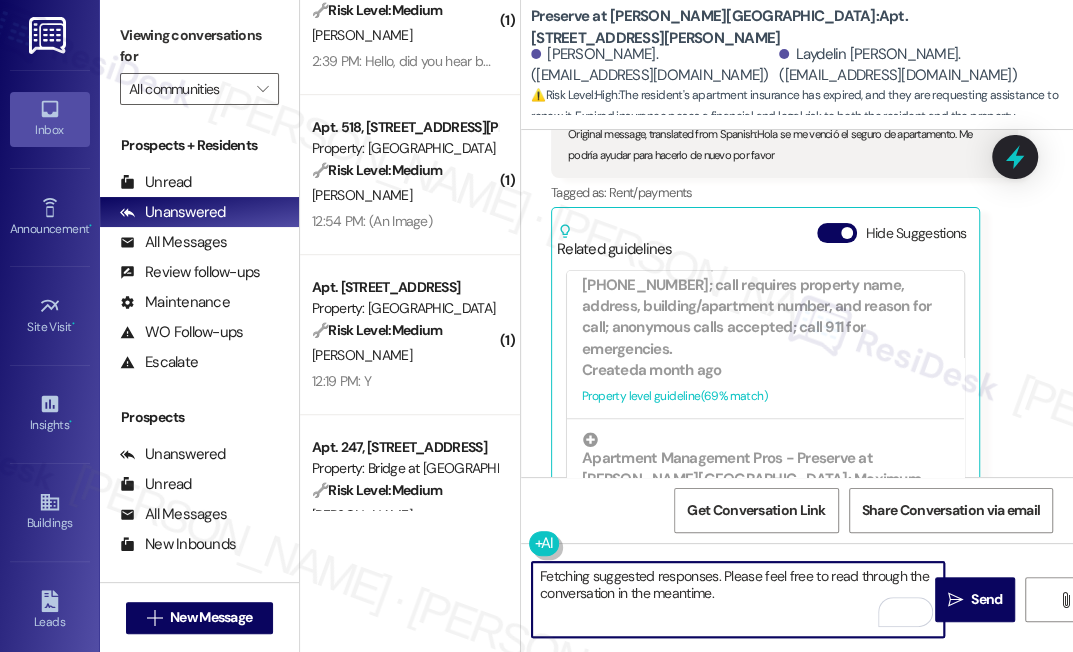 click on "Hide Suggestions" at bounding box center (837, 233) 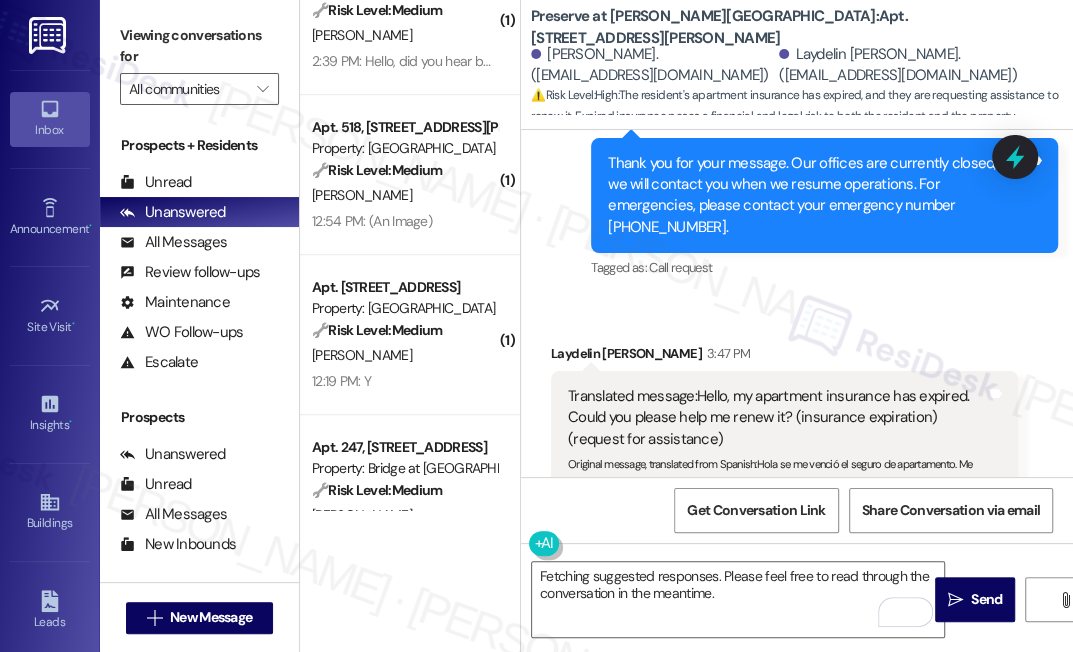 scroll, scrollTop: 6566, scrollLeft: 0, axis: vertical 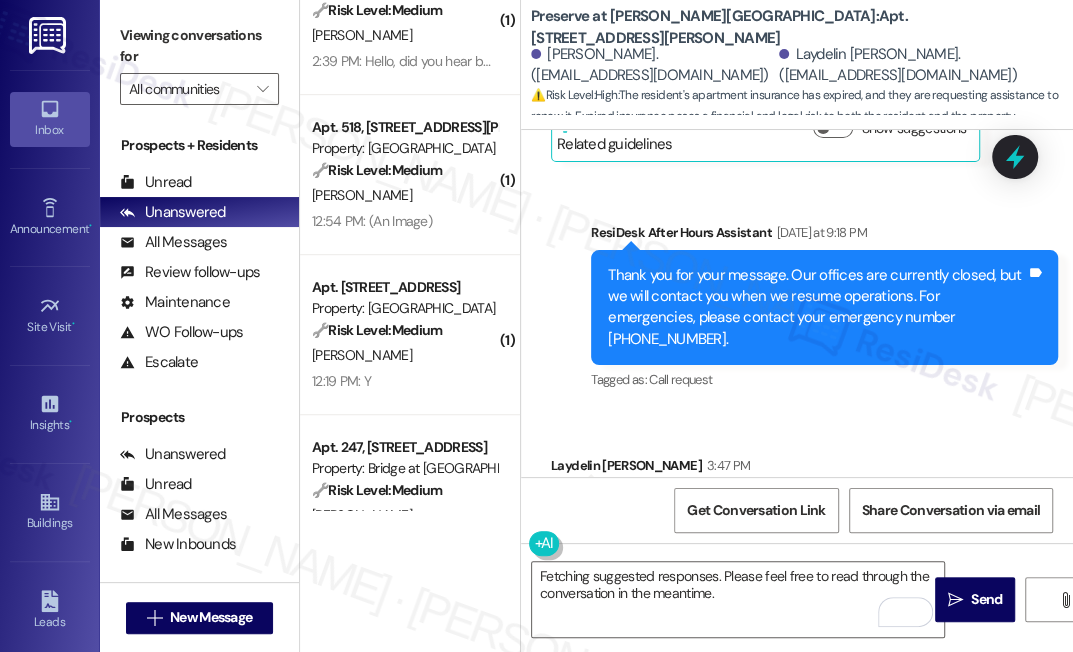 click on "Laydelin [PERSON_NAME] 3:47 PM" at bounding box center [784, 469] 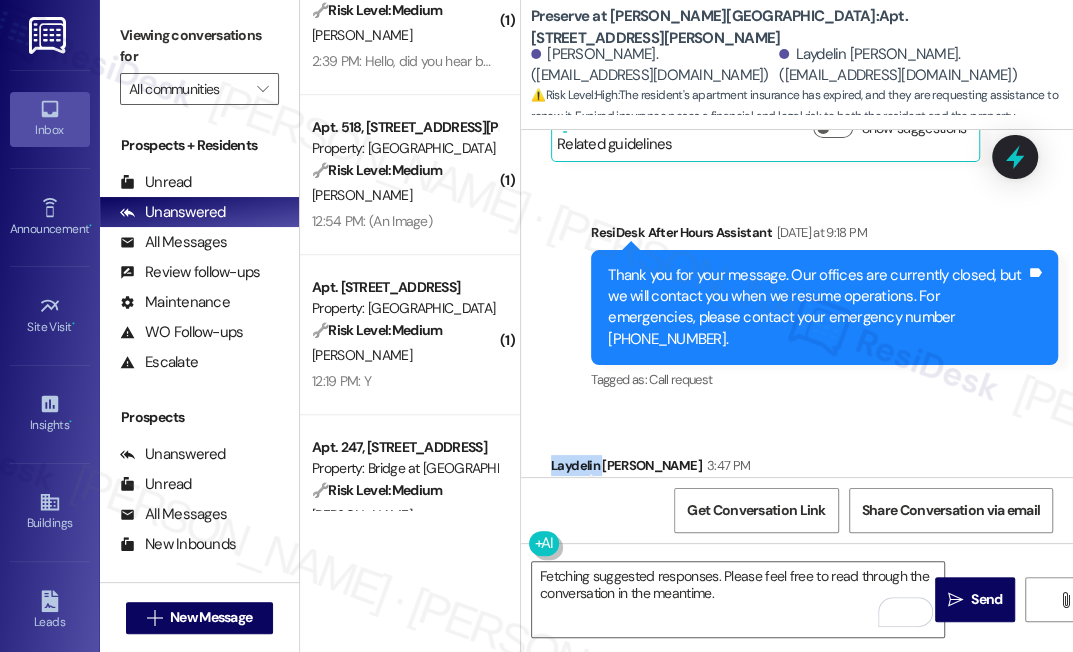 click on "Laydelin [PERSON_NAME] 3:47 PM" at bounding box center [784, 469] 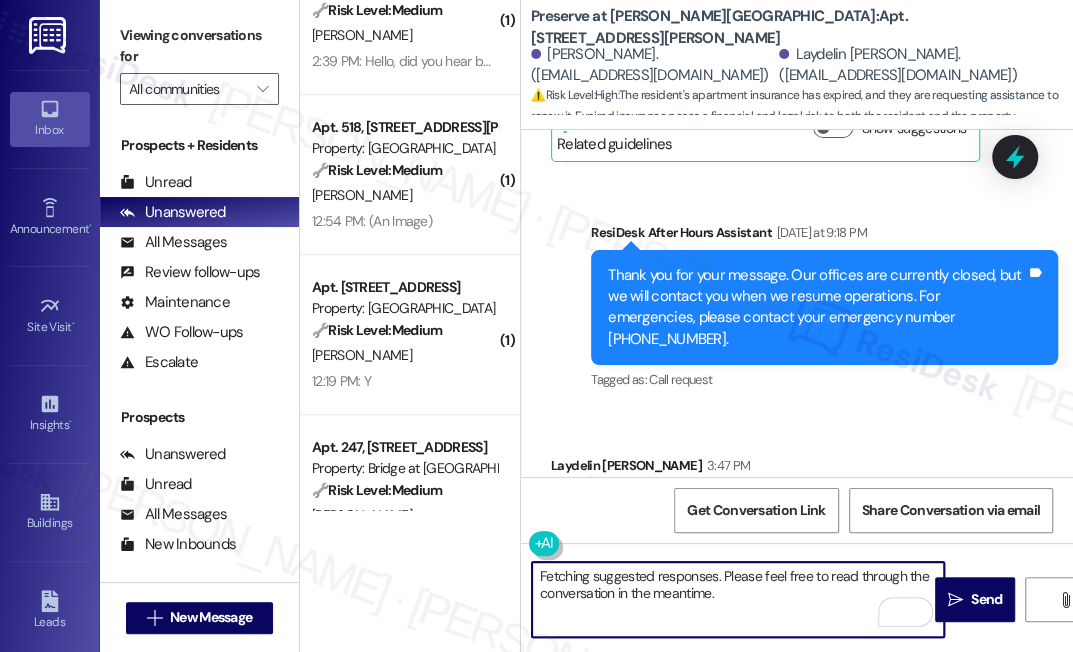 click on "Fetching suggested responses. Please feel free to read through the conversation in the meantime." at bounding box center (738, 599) 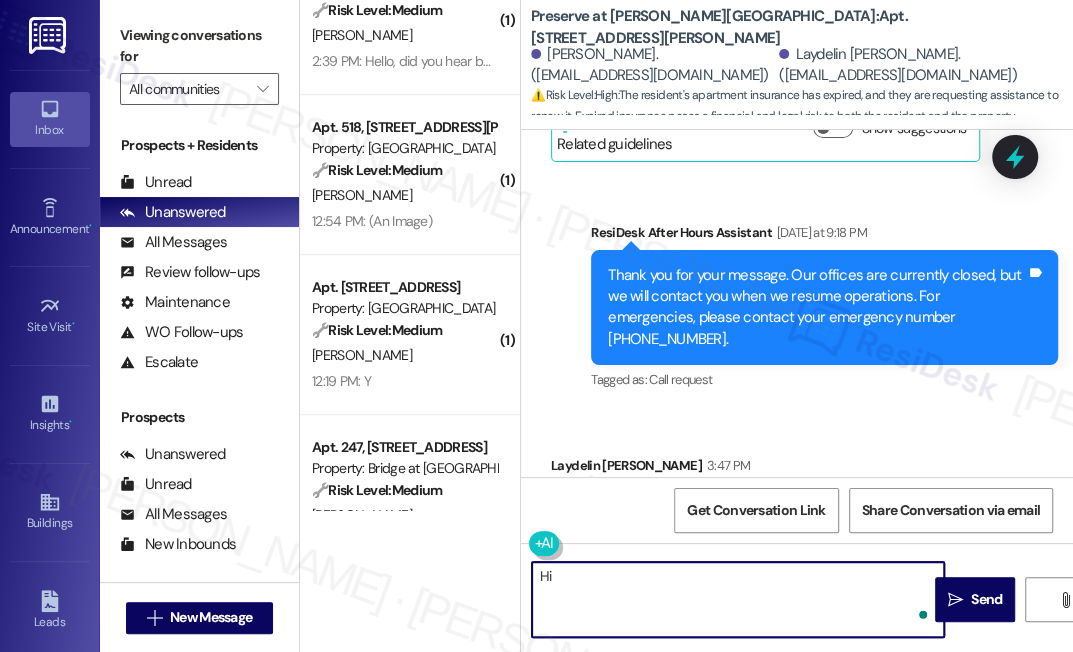 paste on "Laydelin" 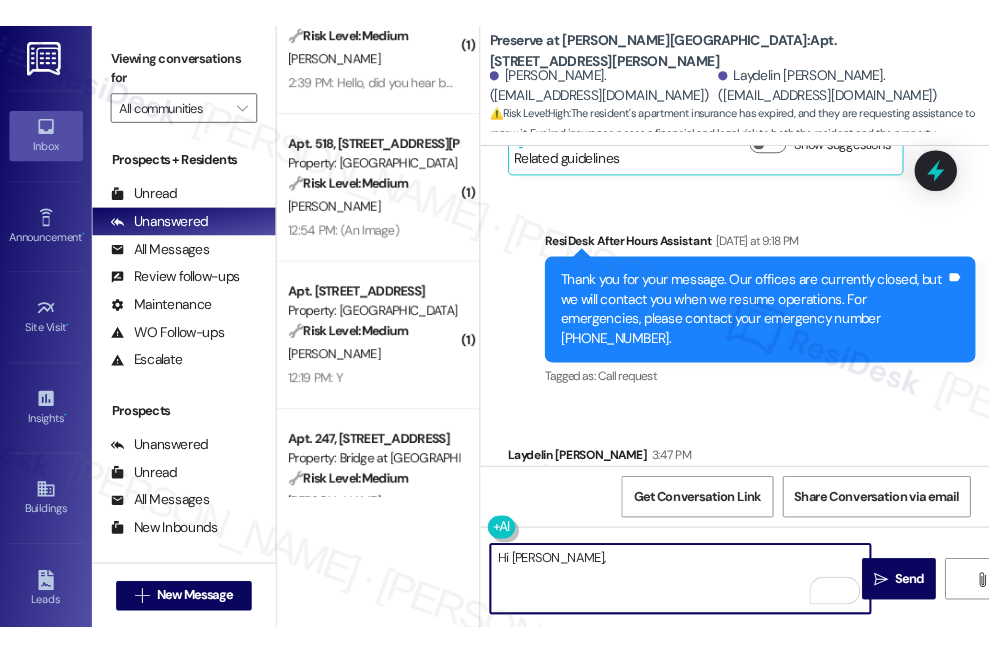 scroll, scrollTop: 6384, scrollLeft: 0, axis: vertical 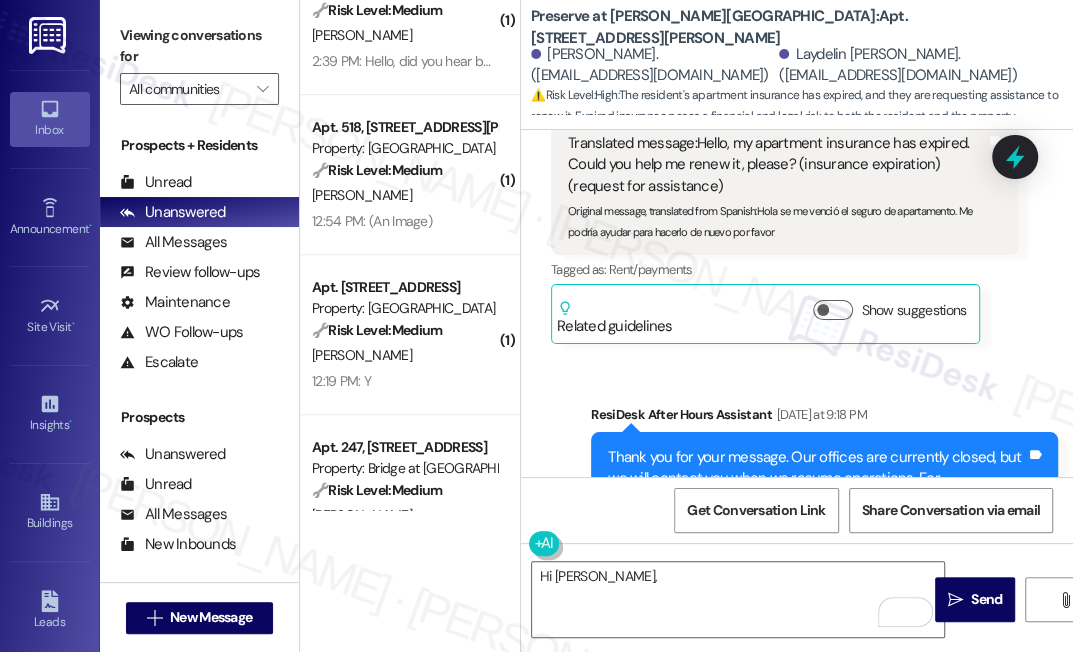 click on "Viewing conversations for" at bounding box center [199, 46] 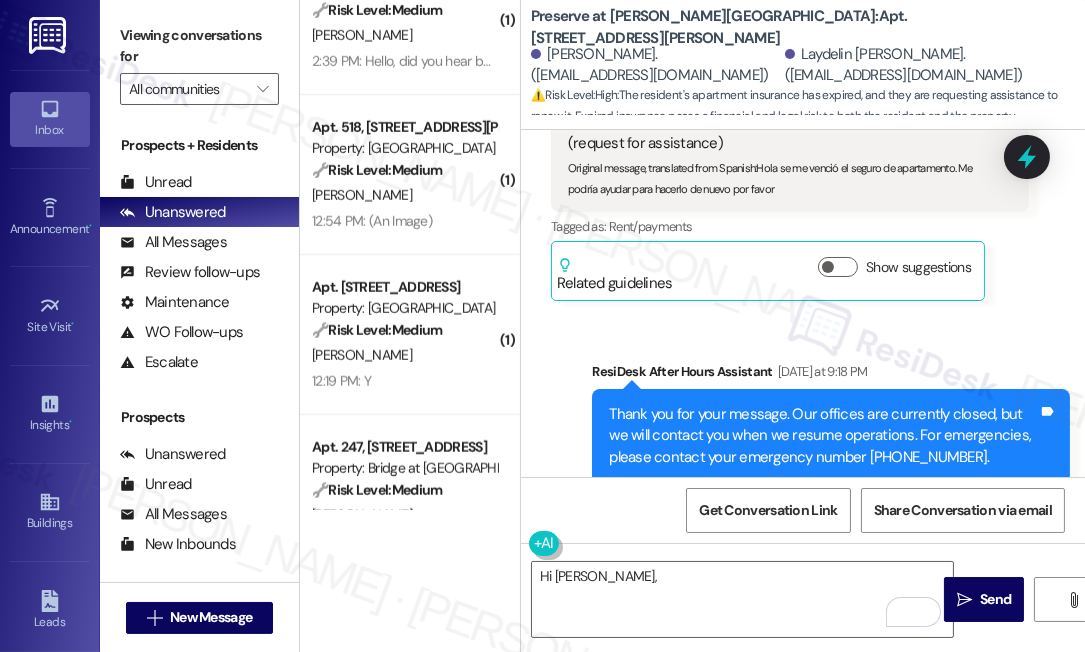 scroll, scrollTop: 6363, scrollLeft: 0, axis: vertical 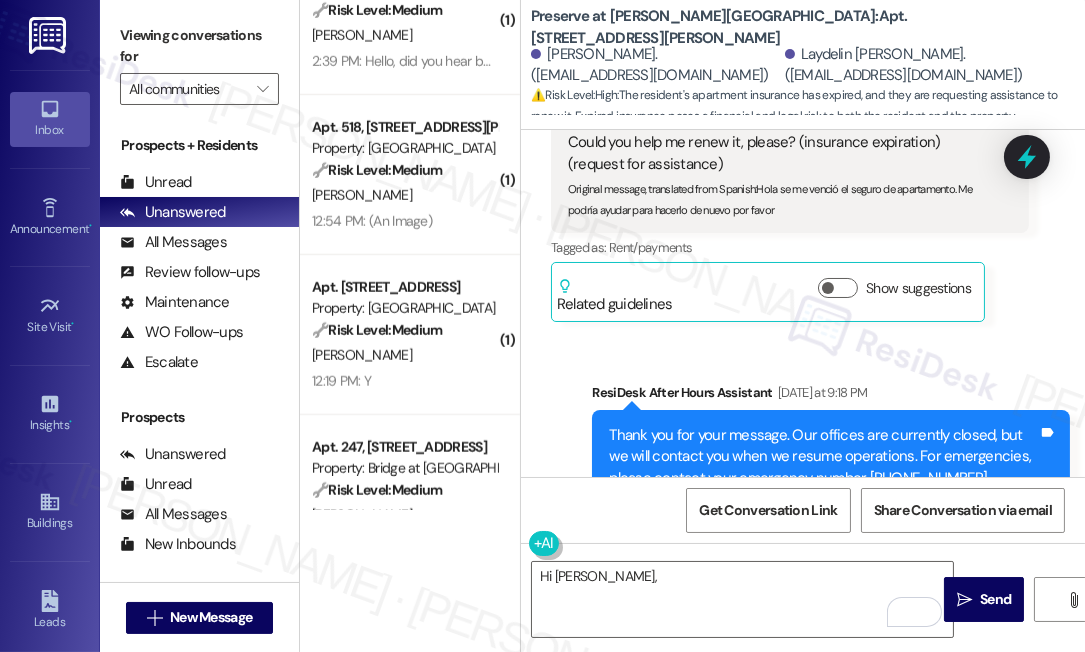 drag, startPoint x: 199, startPoint y: 54, endPoint x: 197, endPoint y: 24, distance: 30.066593 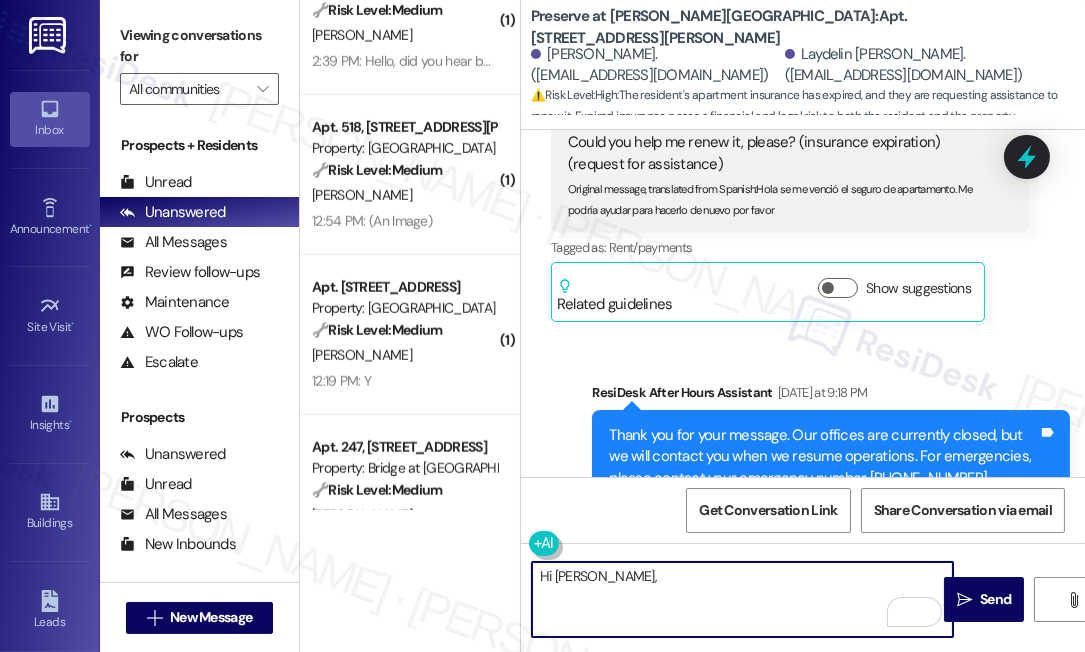 click on "Hi [PERSON_NAME]," at bounding box center (742, 599) 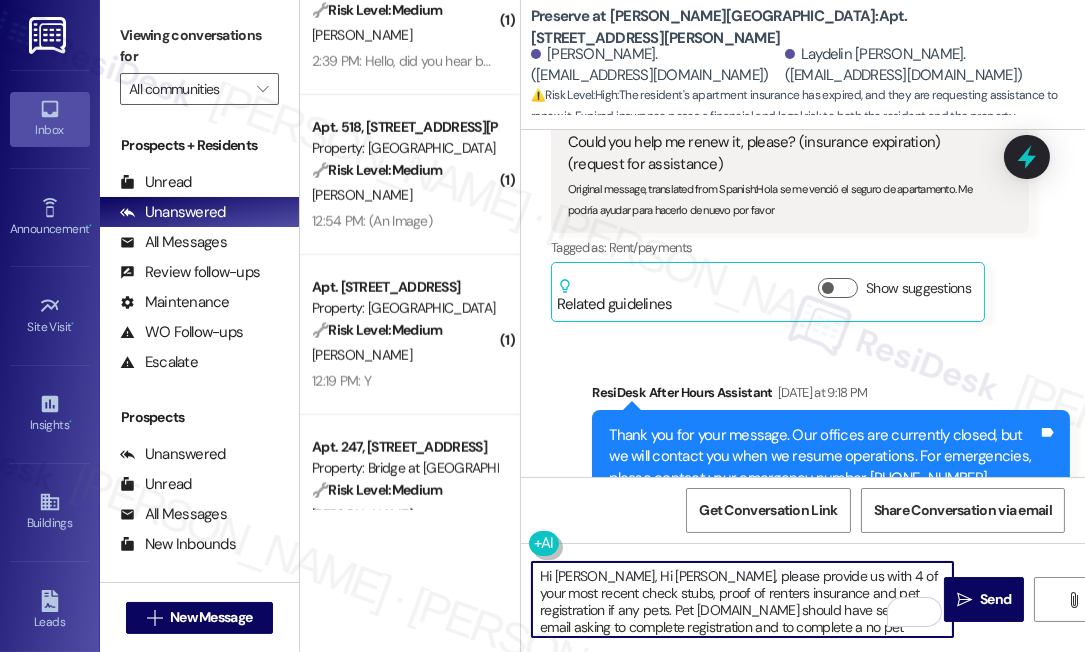 scroll, scrollTop: 67, scrollLeft: 0, axis: vertical 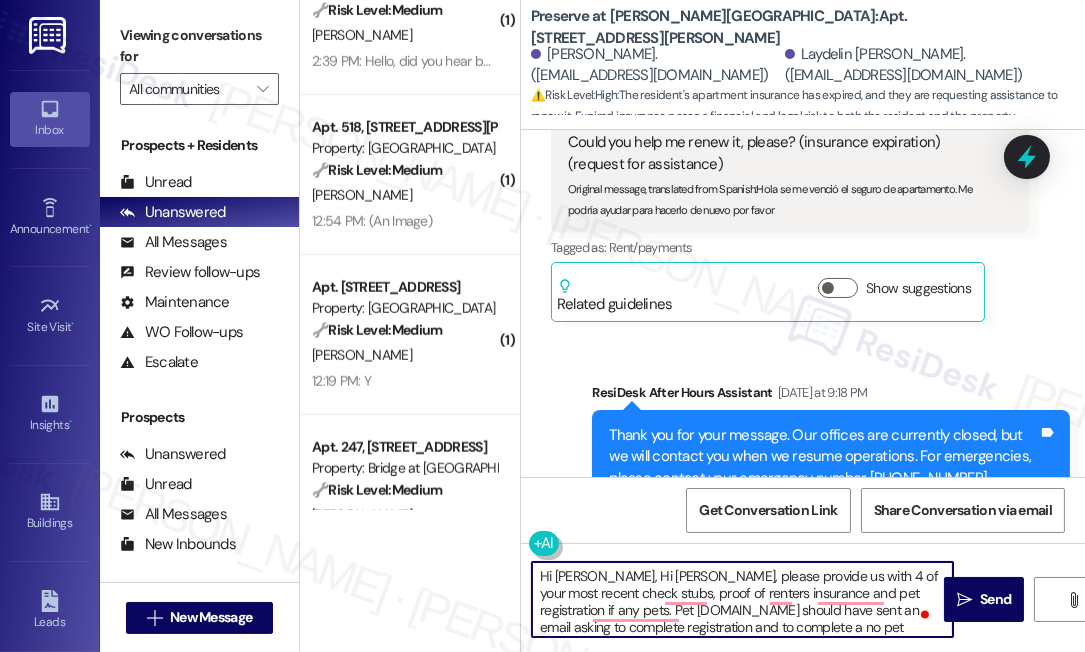 click on "Hi Laydelin, Hi Jalyn, please provide us with 4 of your most recent check stubs, proof of renters insurance and pet registration if any pets. Pet screening.com should have sent an email asking to complete registration and to complete a no pet affirmation.
Please feel free to reach out to manager@Preserveatwellsbranch.com should you have any additional questions." at bounding box center (742, 599) 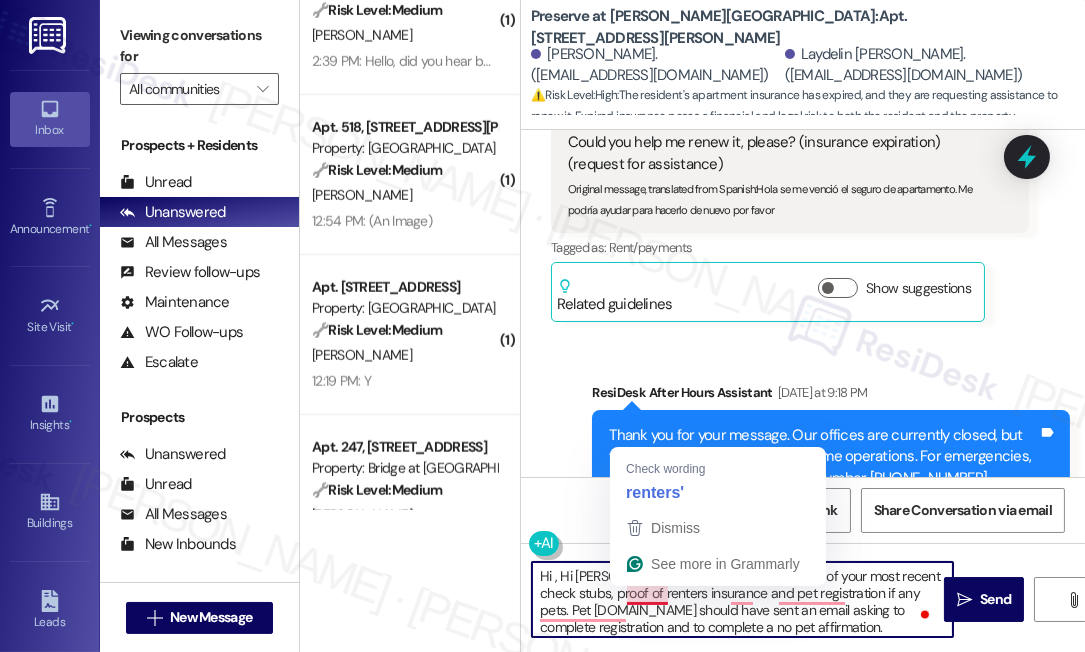 click on "Hi , Hi Jalyn, please provide us with 4 of your most recent check stubs, proof of renters insurance and pet registration if any pets. Pet screening.com should have sent an email asking to complete registration and to complete a no pet affirmation.
Please feel free to reach out to manager@Preserveatwellsbranch.com should you have any additional questions." at bounding box center [742, 599] 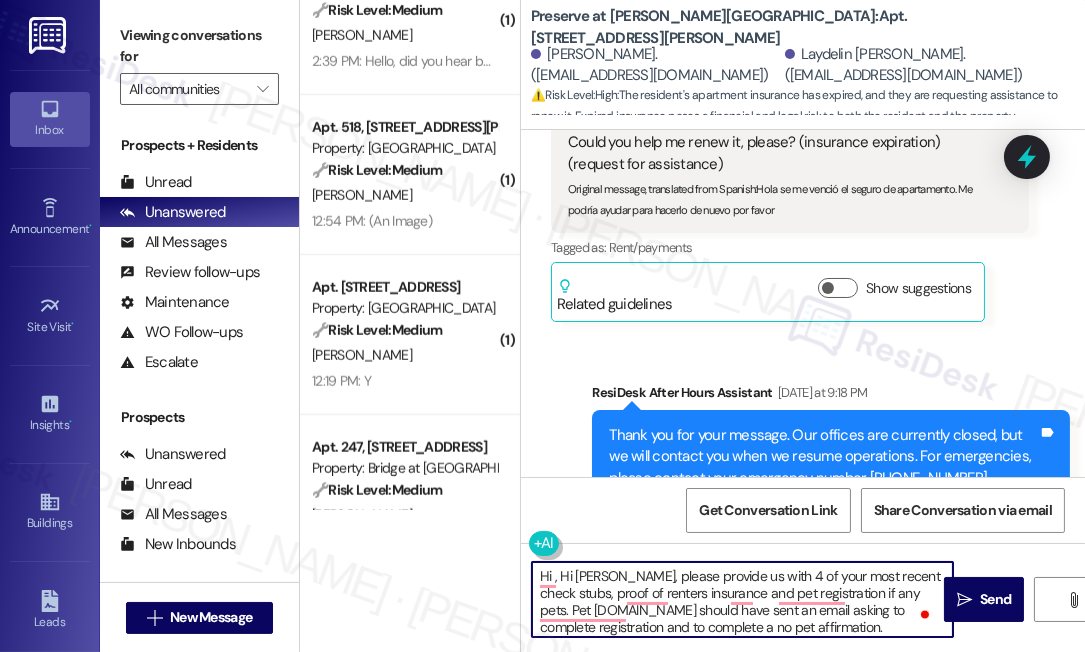 click on "Hi , Hi Jalyn, please provide us with 4 of your most recent check stubs, proof of renters insurance and pet registration if any pets. Pet screening.com should have sent an email asking to complete registration and to complete a no pet affirmation.
Please feel free to reach out to manager@Preserveatwellsbranch.com should you have any additional questions." at bounding box center [742, 599] 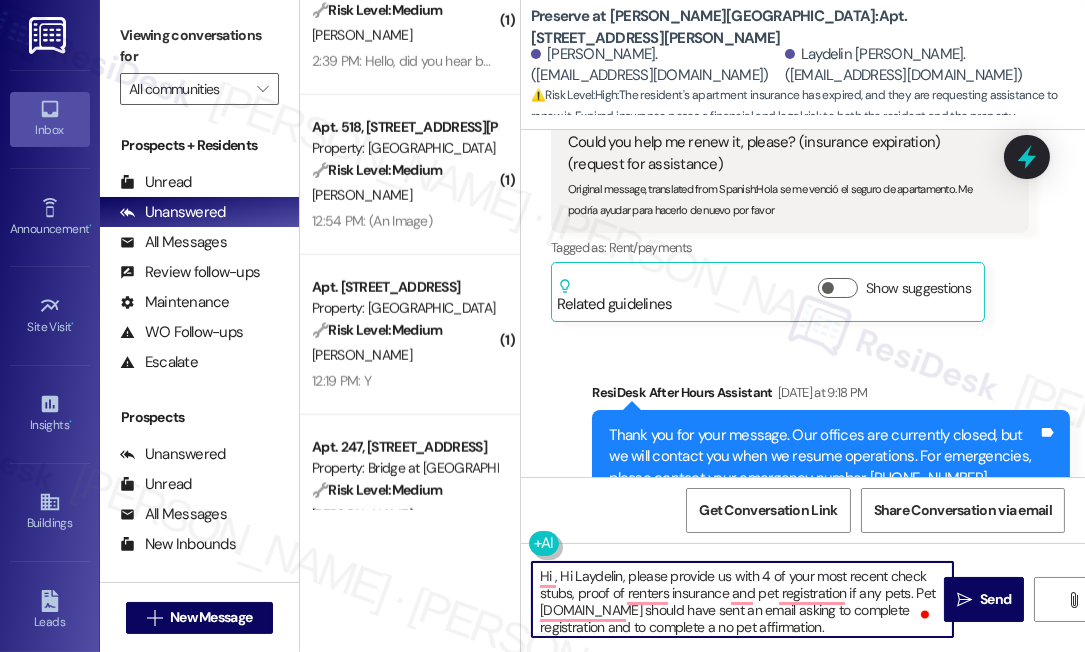 click on "Hi , Hi Laydelin, please provide us with 4 of your most recent check stubs, proof of renters insurance and pet registration if any pets. Pet screening.com should have sent an email asking to complete registration and to complete a no pet affirmation.
Please feel free to reach out to manager@Preserveatwellsbranch.com should you have any additional questions." at bounding box center [742, 599] 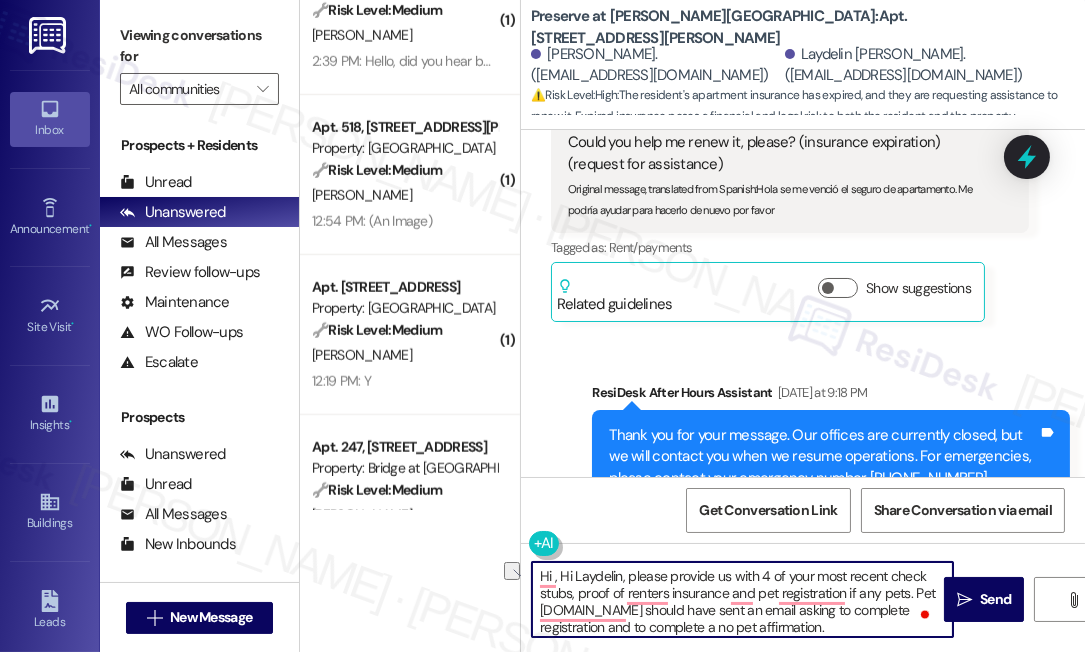 drag, startPoint x: 560, startPoint y: 574, endPoint x: 485, endPoint y: 574, distance: 75 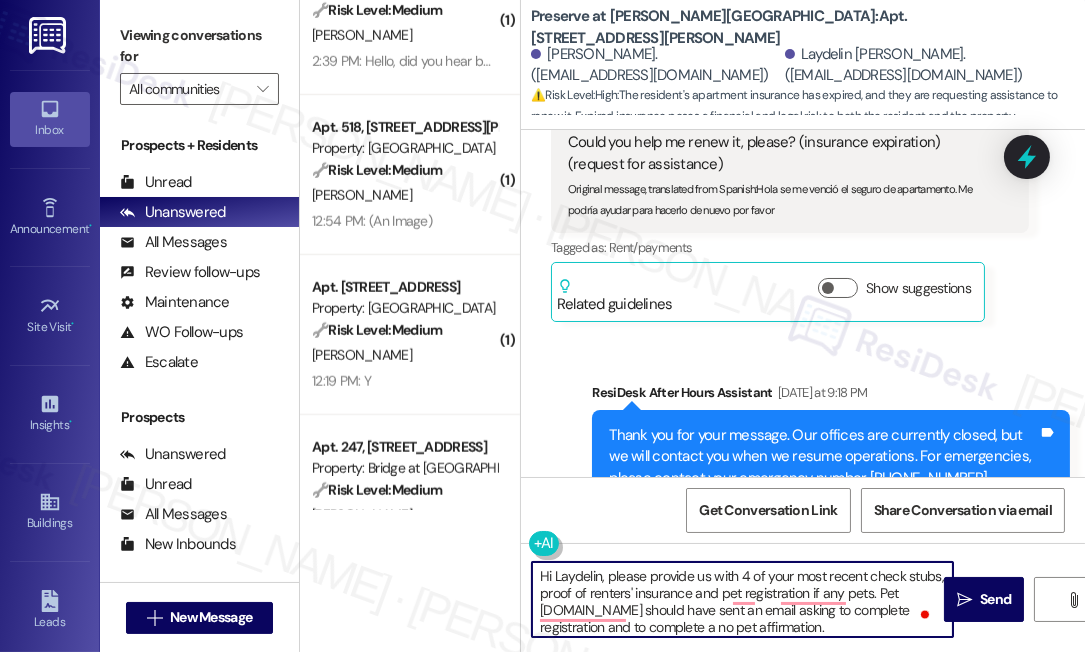 scroll, scrollTop: 73, scrollLeft: 0, axis: vertical 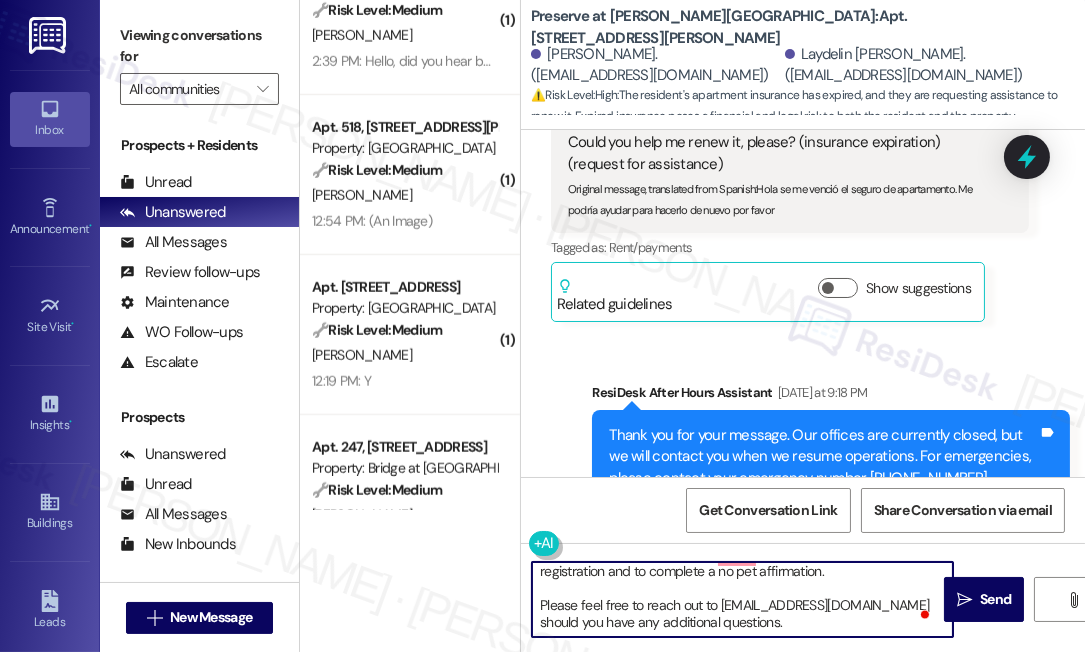 click on "Hi Laydelin, please provide us with 4 of your most recent check stubs, proof of renters' insurance and pet registration if any pets. Pet screening.com should have sent an email asking to complete registration and to complete a no pet affirmation.
Please feel free to reach out to manager@Preserveatwellsbranch.com should you have any additional questions." at bounding box center (742, 599) 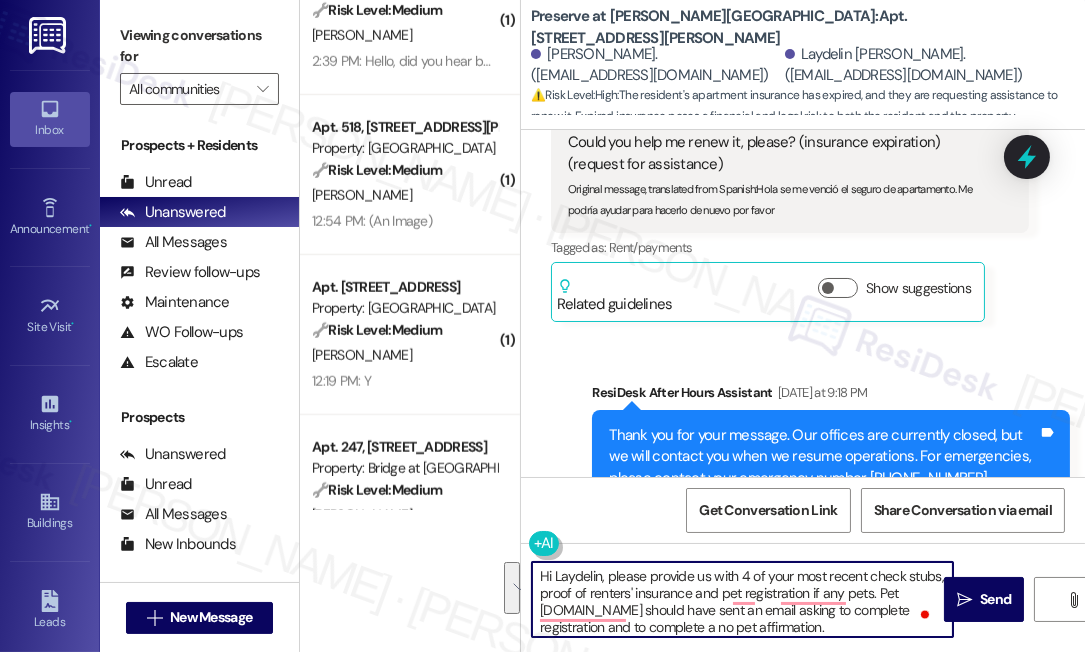 click on "Hi Laydelin, please provide us with 4 of your most recent check stubs, proof of renters' insurance and pet registration if any pets. Pet screening.com should have sent an email asking to complete registration and to complete a no pet affirmation.
Please feel free to reach out to manager@Preserveatwellsbranch.com should you have any additional questions.  Send " at bounding box center [803, 618] 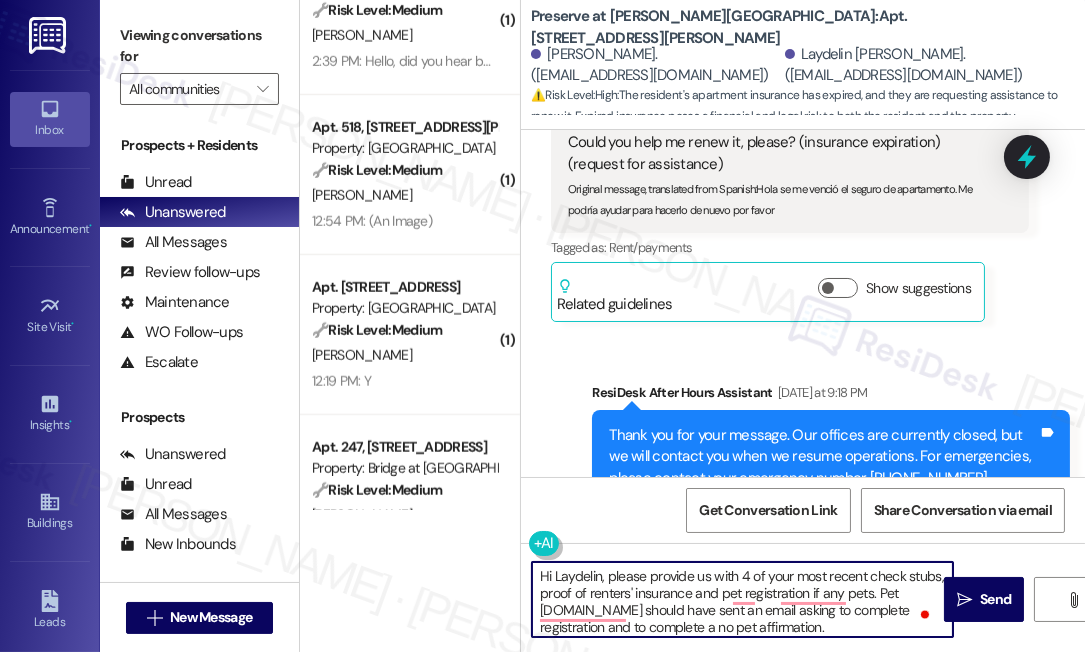 click on "Hi Laydelin, please provide us with 4 of your most recent check stubs, proof of renters' insurance and pet registration if any pets. Pet screening.com should have sent an email asking to complete registration and to complete a no pet affirmation.
Please feel free to reach out to manager@Preserveatwellsbranch.com should you have any additional questions." at bounding box center [742, 599] 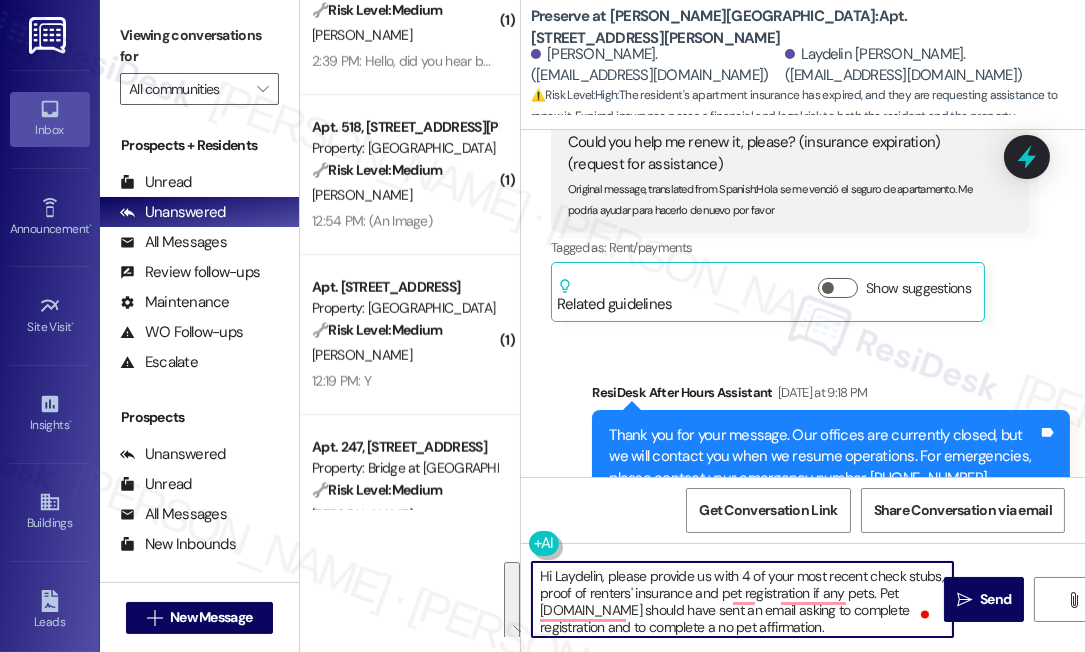 click on "Hi Laydelin, please provide us with 4 of your most recent check stubs, proof of renters' insurance and pet registration if any pets. Pet screening.com should have sent an email asking to complete registration and to complete a no pet affirmation.
Please feel free to reach out to manager@Preserveatwellsbranch.com should you have any additional questions." at bounding box center (742, 599) 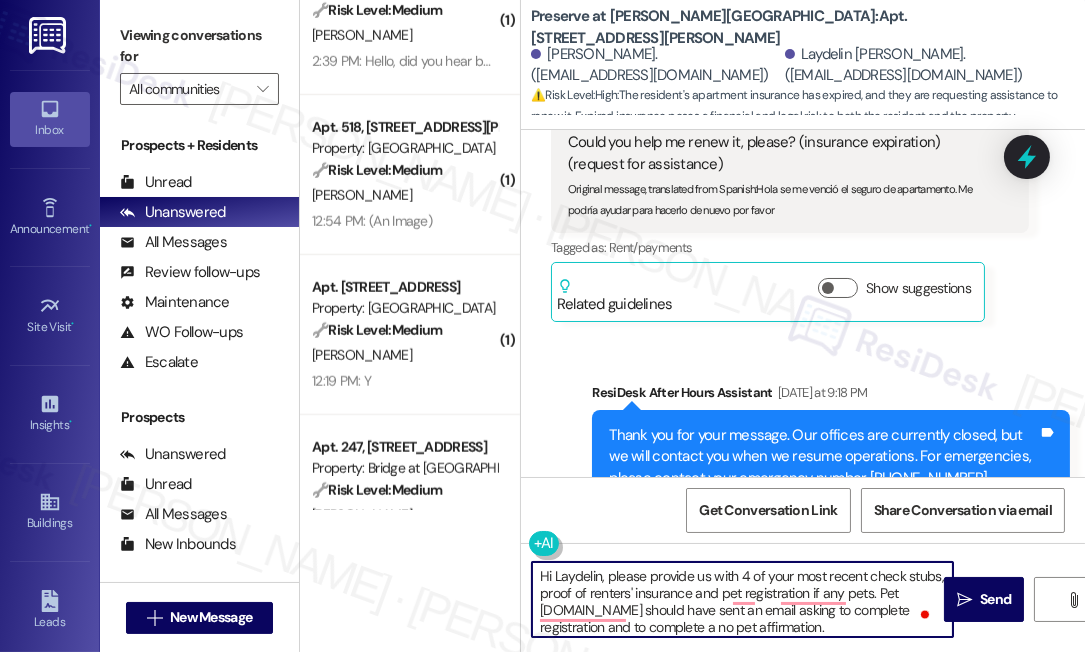 click on "Hi Laydelin, please provide us with 4 of your most recent check stubs, proof of renters' insurance and pet registration if any pets. Pet screening.com should have sent an email asking to complete registration and to complete a no pet affirmation.
Please feel free to reach out to manager@Preserveatwellsbranch.com should you have any additional questions." at bounding box center [742, 599] 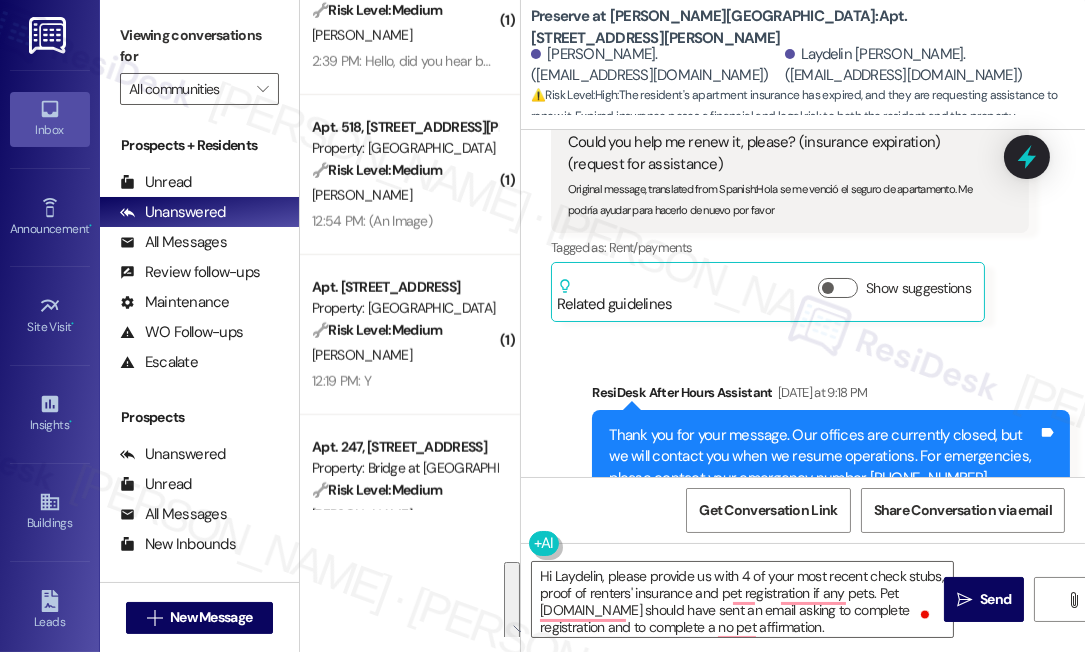click on "Viewing conversations for" at bounding box center [199, 46] 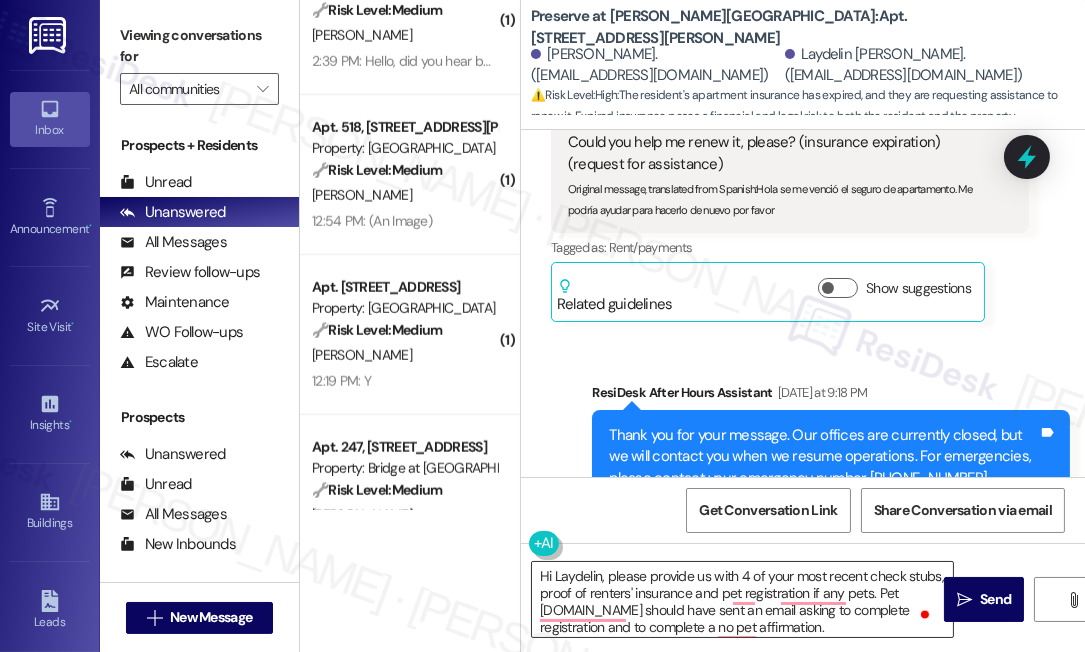 click on "Hi Laydelin, please provide us with 4 of your most recent check stubs, proof of renters' insurance and pet registration if any pets. Pet screening.com should have sent an email asking to complete registration and to complete a no pet affirmation.
Please feel free to reach out to manager@Preserveatwellsbranch.com should you have any additional questions." at bounding box center [742, 599] 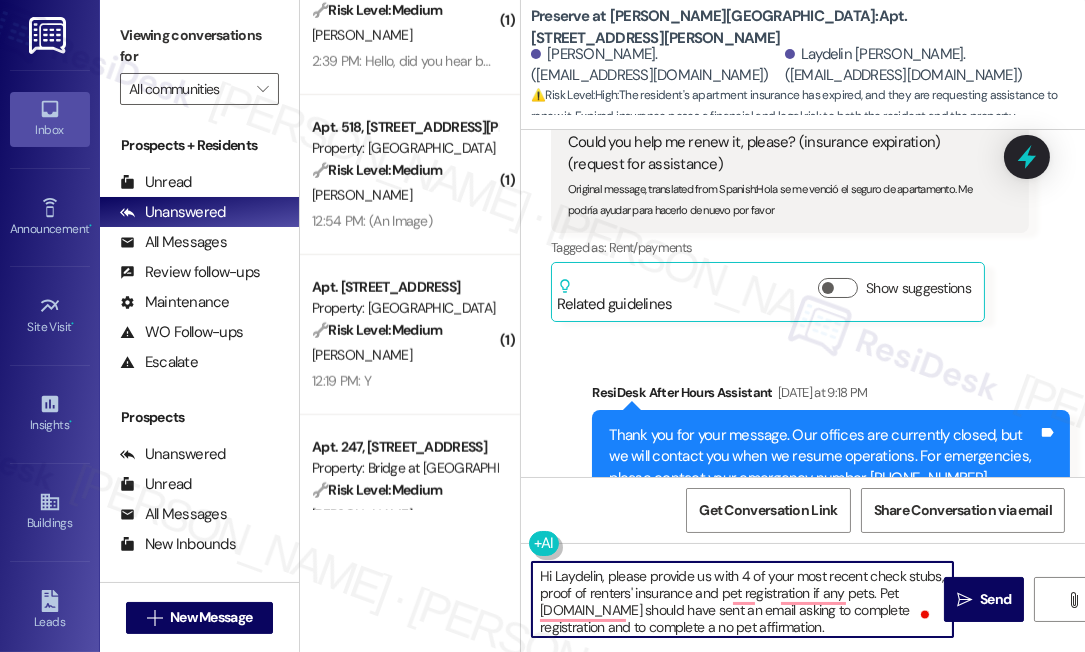 click on "Hi Laydelin, please provide us with 4 of your most recent check stubs, proof of renters' insurance and pet registration if any pets. Pet screening.com should have sent an email asking to complete registration and to complete a no pet affirmation.
Please feel free to reach out to manager@Preserveatwellsbranch.com should you have any additional questions." at bounding box center (742, 599) 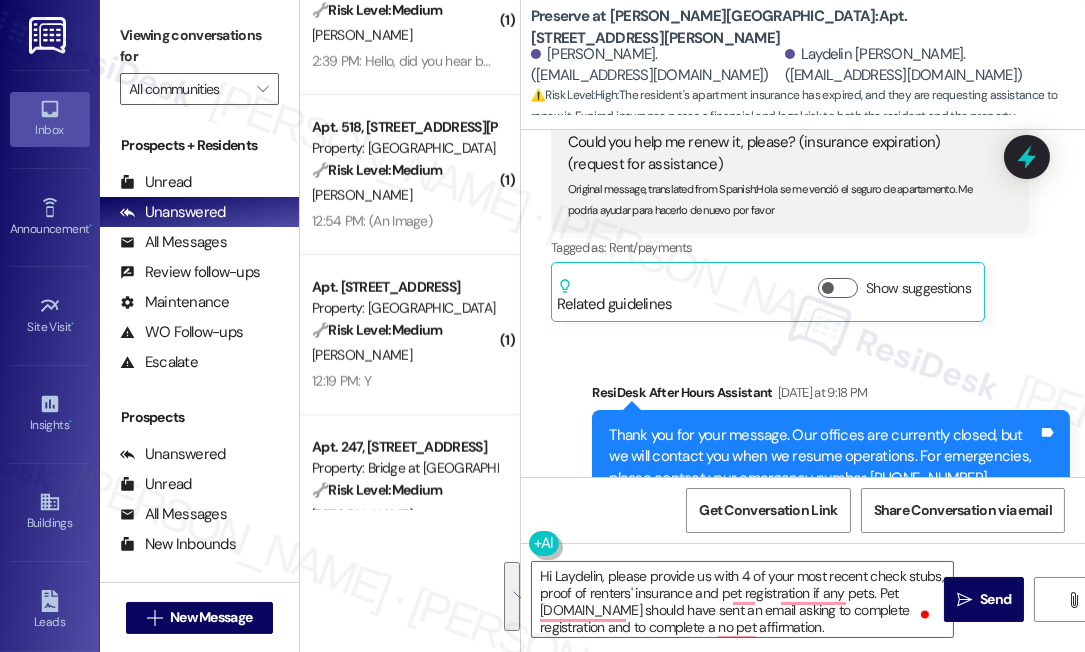click on "Viewing conversations for" at bounding box center (199, 46) 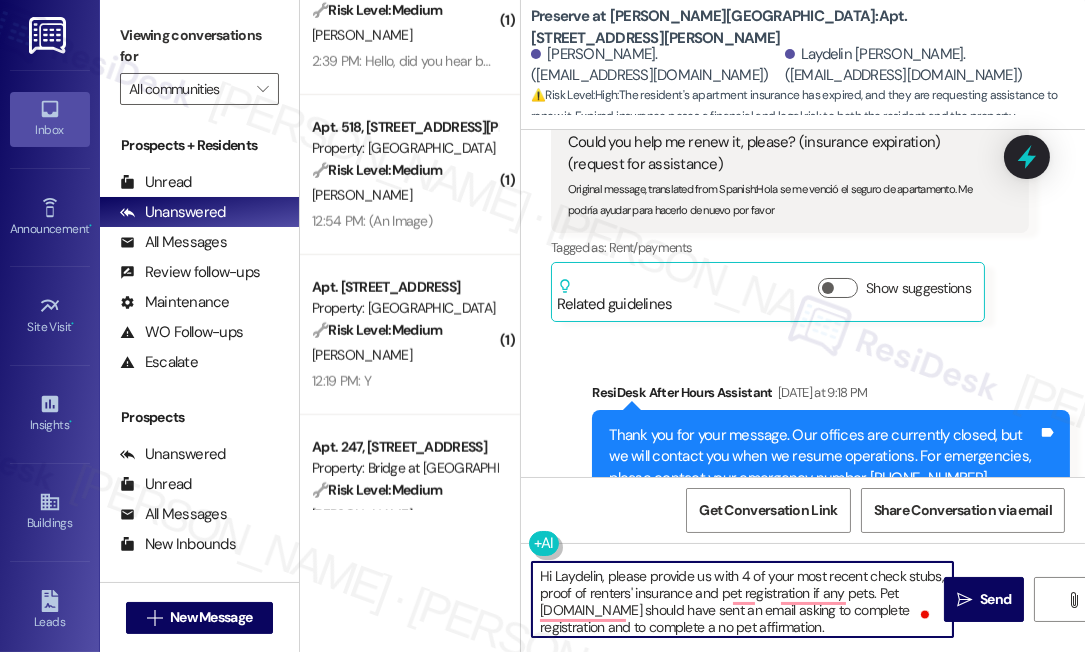click on "Hi Laydelin, please provide us with 4 of your most recent check stubs, proof of renters' insurance and pet registration if any pets. Pet screening.com should have sent an email asking to complete registration and to complete a no pet affirmation.
Please feel free to reach out to manager@Preserveatwellsbranch.com should you have any additional questions." at bounding box center [742, 599] 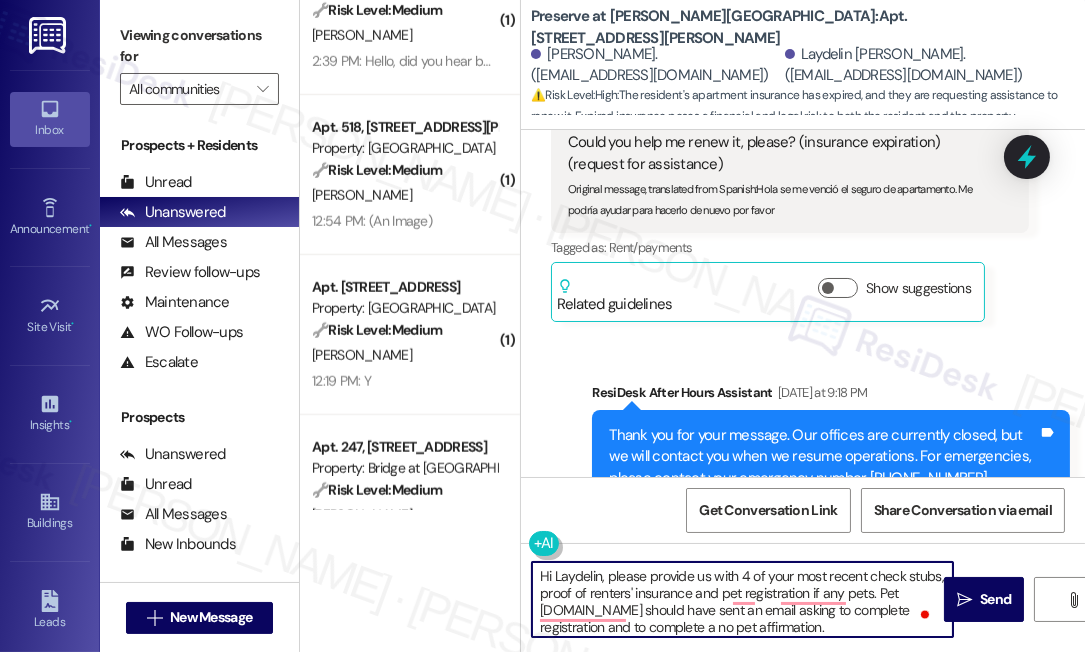 scroll, scrollTop: 40, scrollLeft: 0, axis: vertical 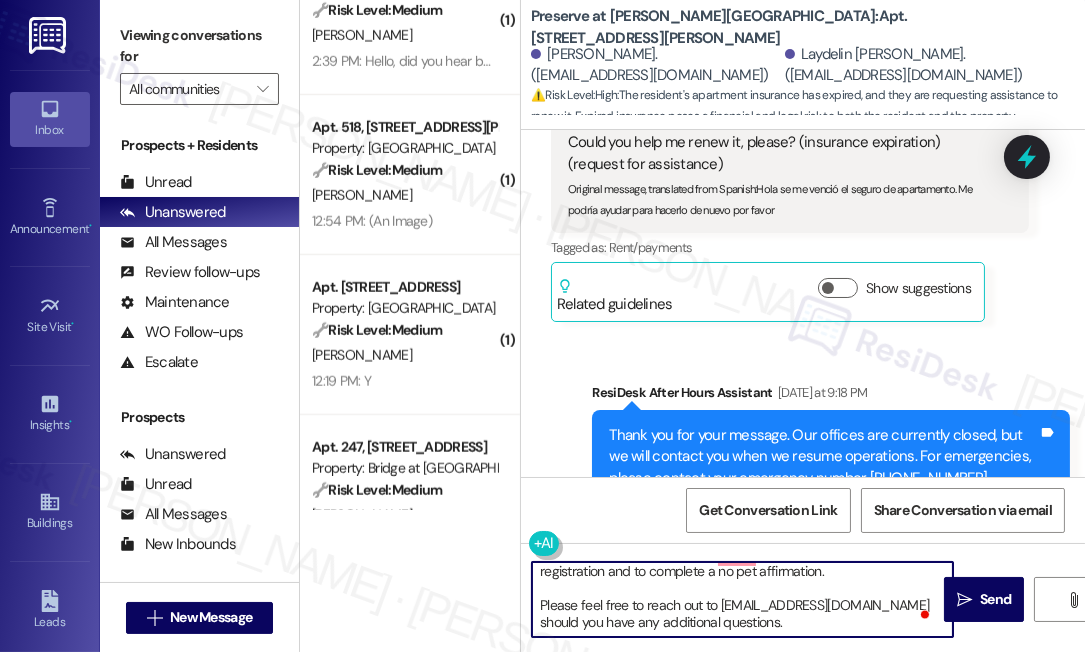 click on "Hi Laydelin, please provide us with 4 of your most recent check stubs, proof of renters' insurance and pet registration if any pets. Pet screening.com should have sent an email asking to complete registration and to complete a no pet affirmation.
Please feel free to reach out to manager@Preserveatwellsbranch.com should you have any additional questions." at bounding box center [742, 599] 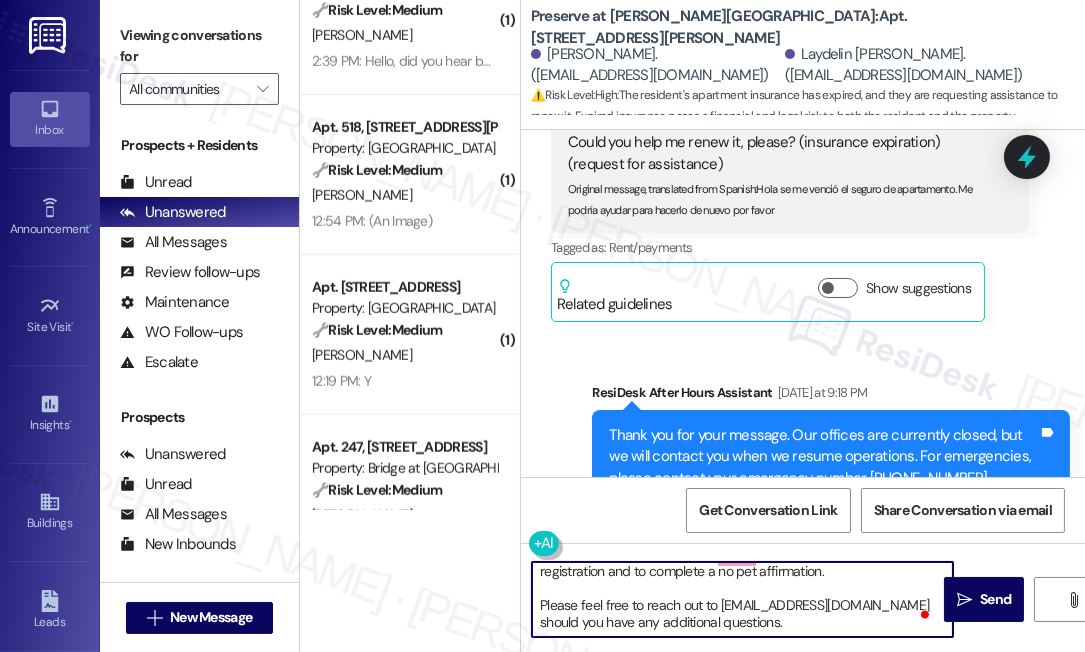 scroll, scrollTop: 0, scrollLeft: 0, axis: both 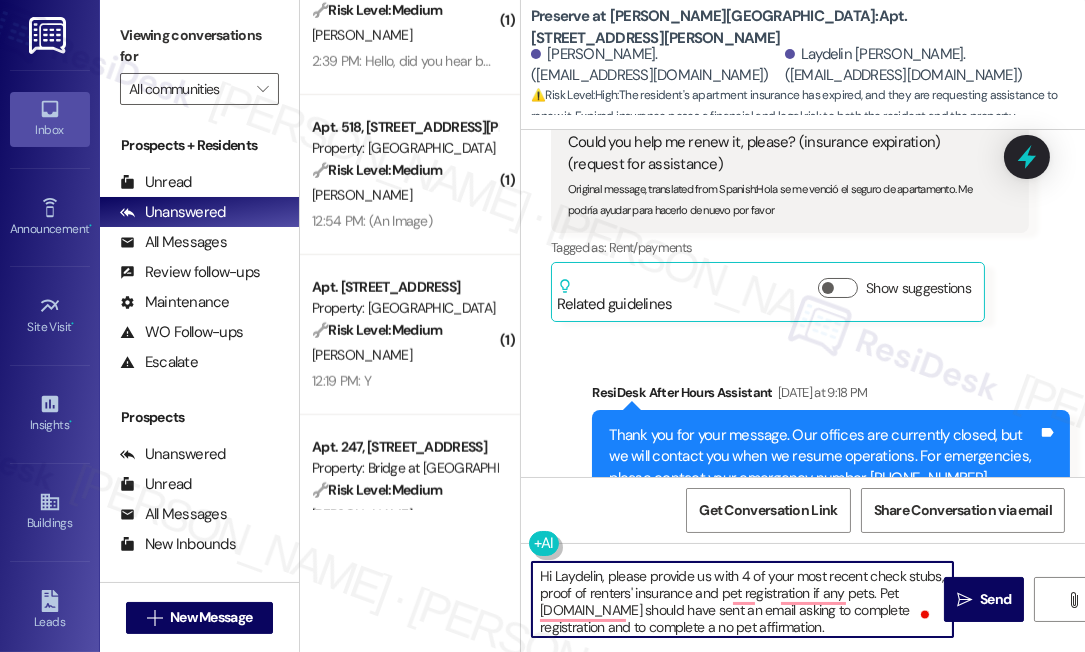 click on "Hi Laydelin, please provide us with 4 of your most recent check stubs, proof of renters' insurance and pet registration if any pets. Pet screening.com should have sent an email asking to complete registration and to complete a no pet affirmation.
Please feel free to reach out to manager@Preserveatwellsbranch.com should you have any additional questions." at bounding box center (742, 599) 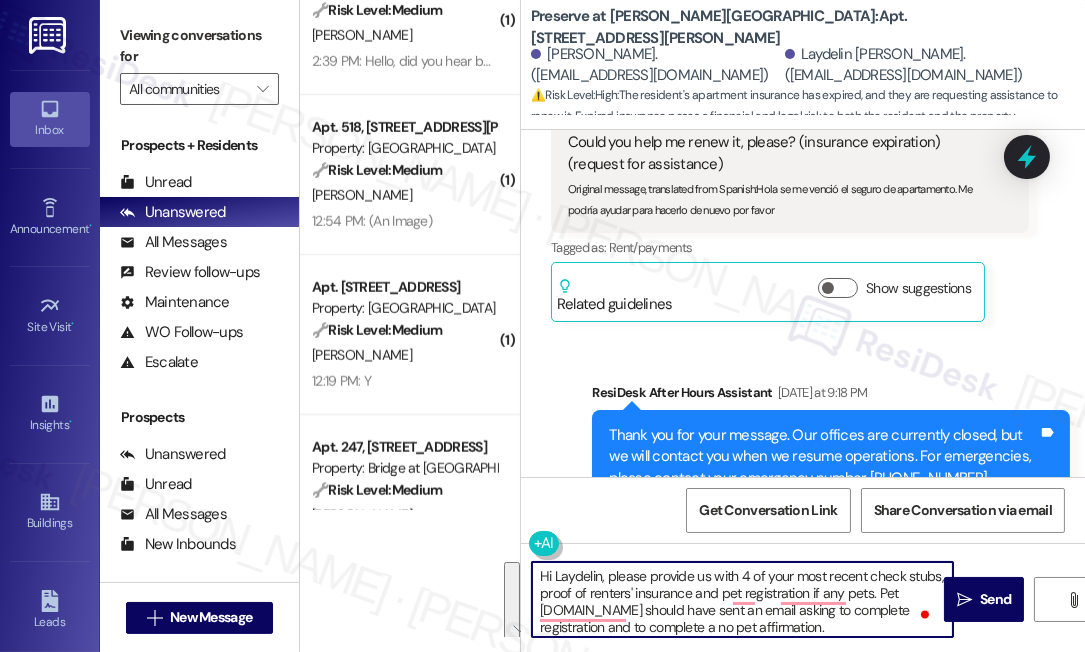 click on "Hi Laydelin, please provide us with 4 of your most recent check stubs, proof of renters' insurance and pet registration if any pets. Pet screening.com should have sent an email asking to complete registration and to complete a no pet affirmation.
Please feel free to reach out to manager@Preserveatwellsbranch.com should you have any additional questions." at bounding box center (742, 599) 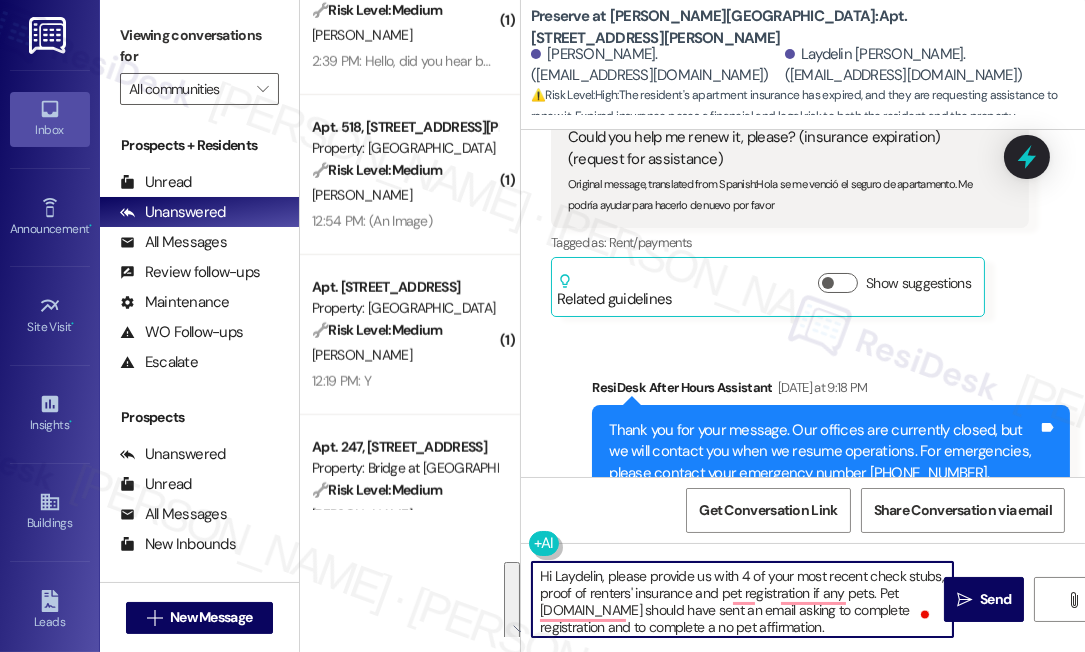 scroll, scrollTop: 6726, scrollLeft: 0, axis: vertical 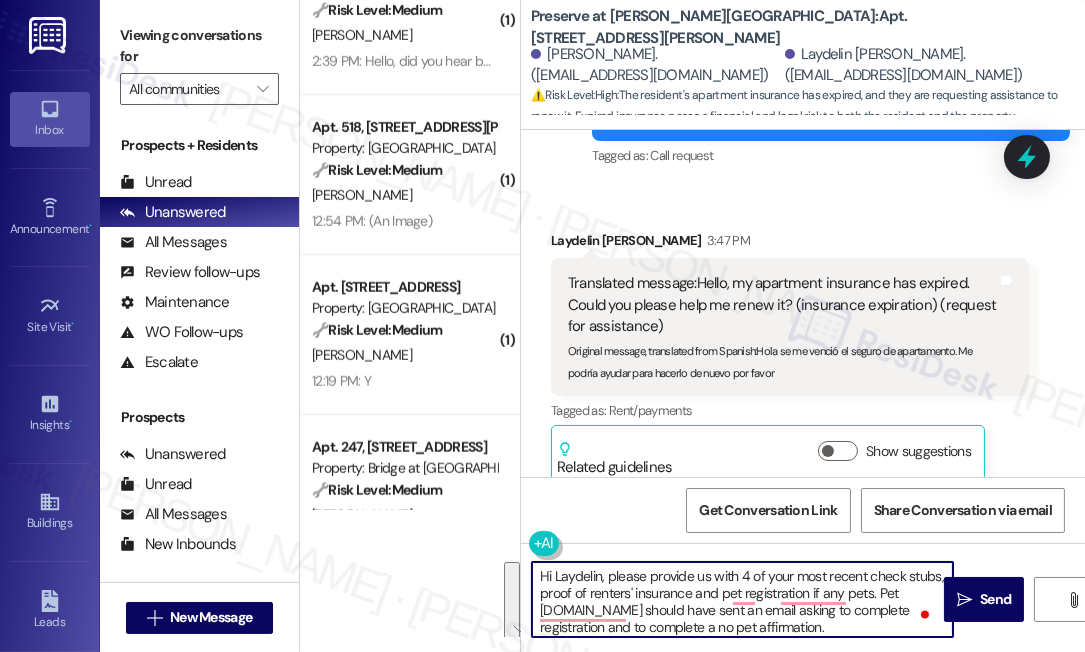 click on "Hi Laydelin, please provide us with 4 of your most recent check stubs, proof of renters' insurance and pet registration if any pets. Pet screening.com should have sent an email asking to complete registration and to complete a no pet affirmation.
Please feel free to reach out to manager@Preserveatwellsbranch.com should you have any additional questions." at bounding box center (742, 599) 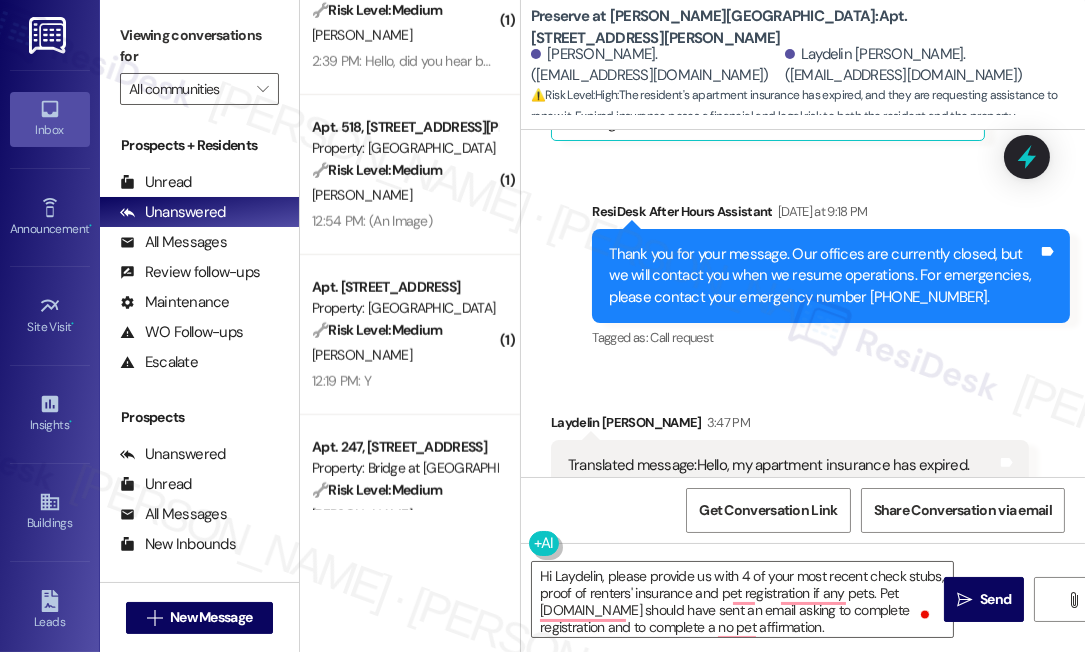 click on "Viewing conversations for" at bounding box center [199, 46] 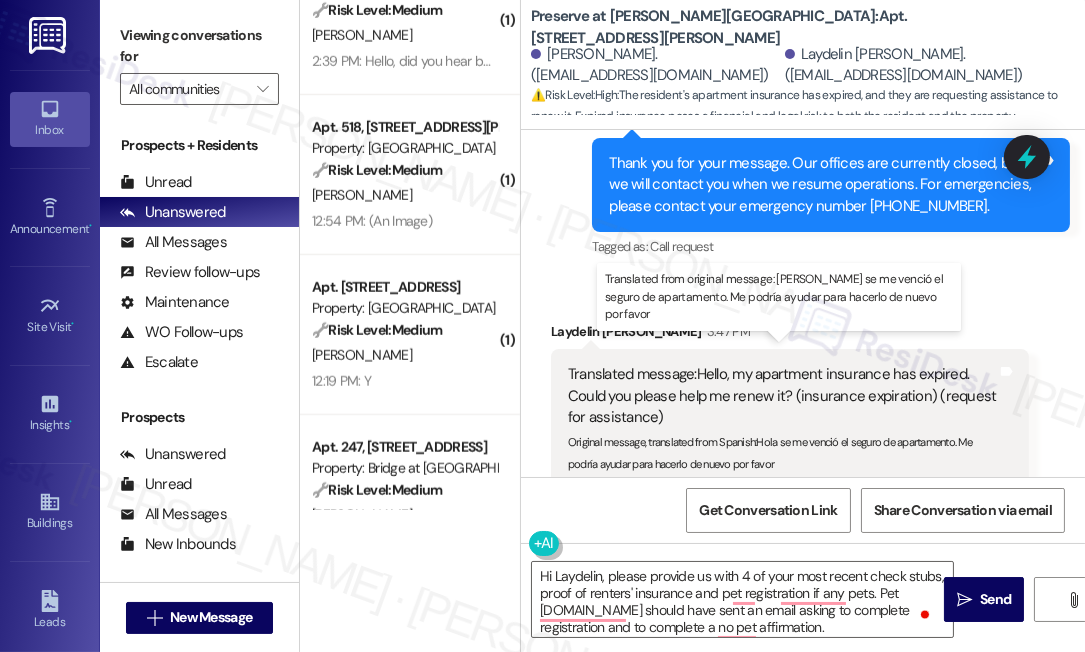 click on "Translated message:  Hello, my apartment insurance has expired. Could you please help me renew it? (insurance expiration) (request for assistance)" at bounding box center [782, 396] 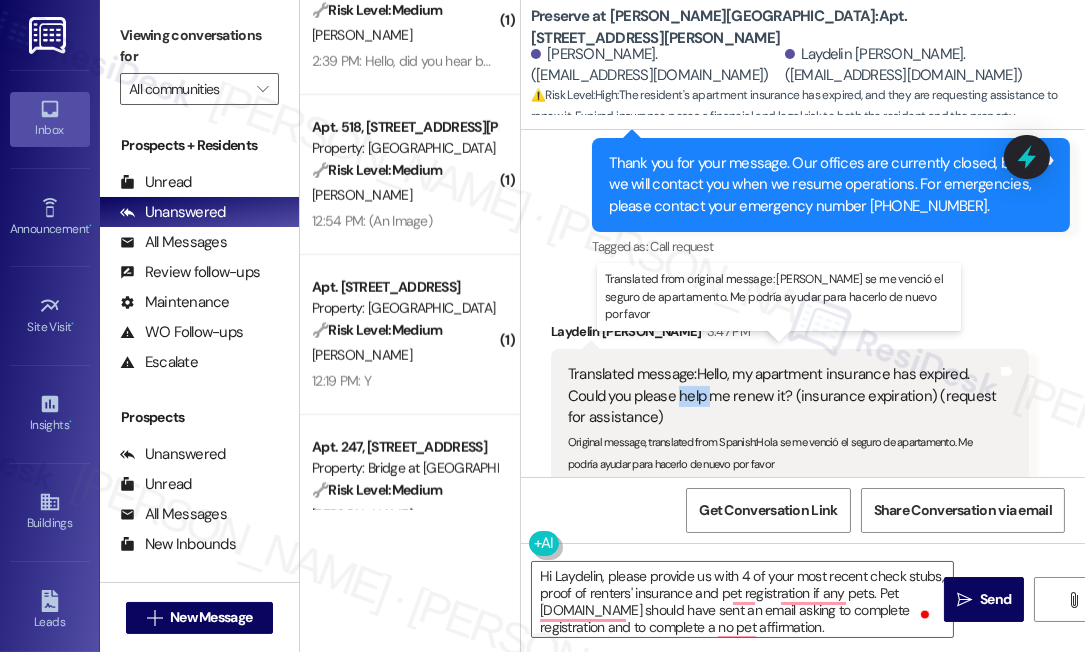click on "Translated message:  Hello, my apartment insurance has expired. Could you please help me renew it? (insurance expiration) (request for assistance)" at bounding box center [782, 396] 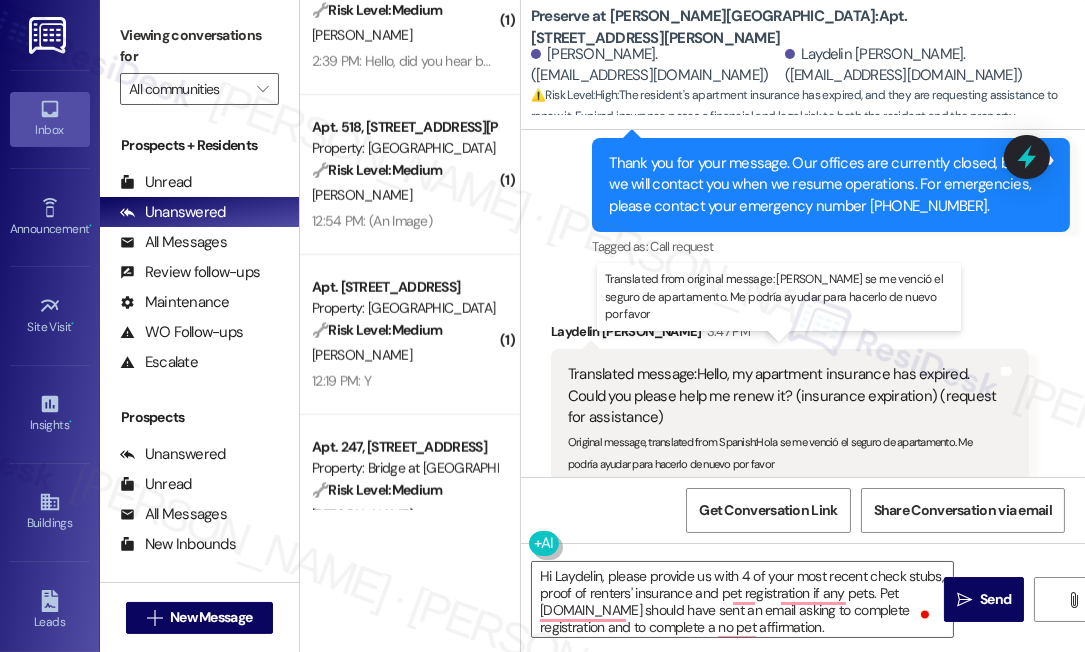 click on "Translated message:  Hello, my apartment insurance has expired. Could you please help me renew it? (insurance expiration) (request for assistance)" at bounding box center [782, 396] 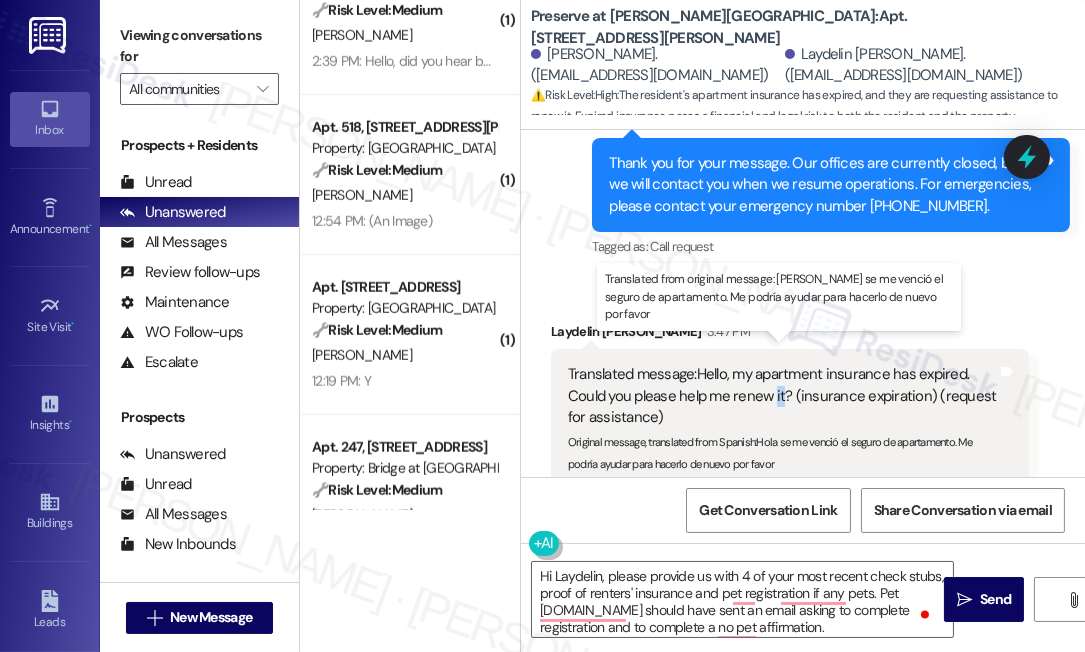 click on "Translated message:  Hello, my apartment insurance has expired. Could you please help me renew it? (insurance expiration) (request for assistance)" at bounding box center [782, 396] 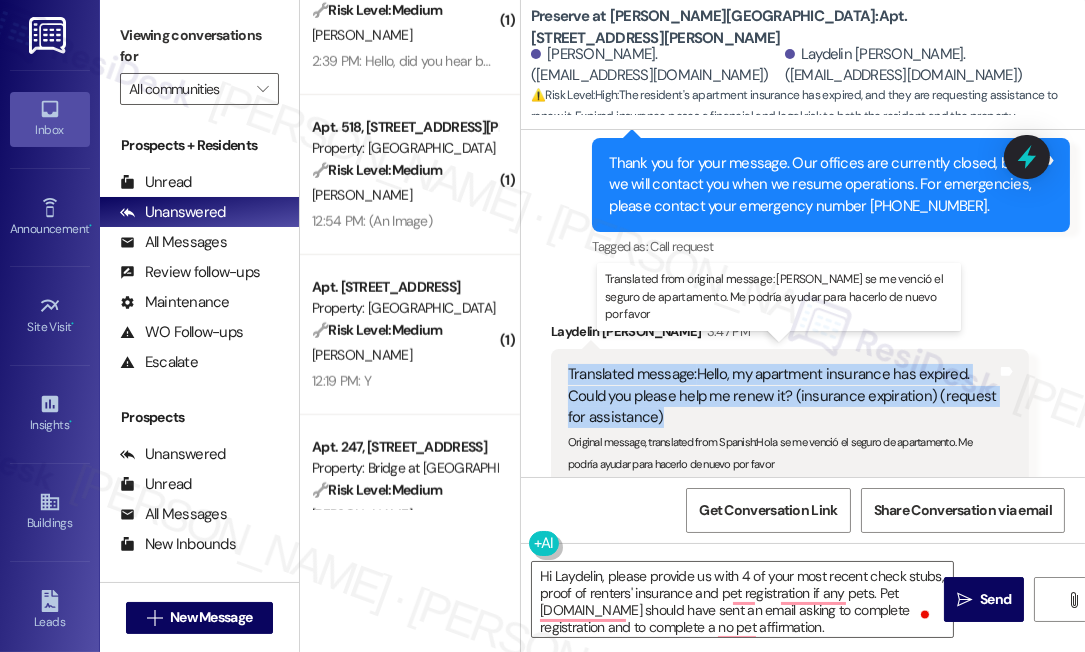click on "Translated message:  Hello, my apartment insurance has expired. Could you please help me renew it? (insurance expiration) (request for assistance)" at bounding box center (782, 396) 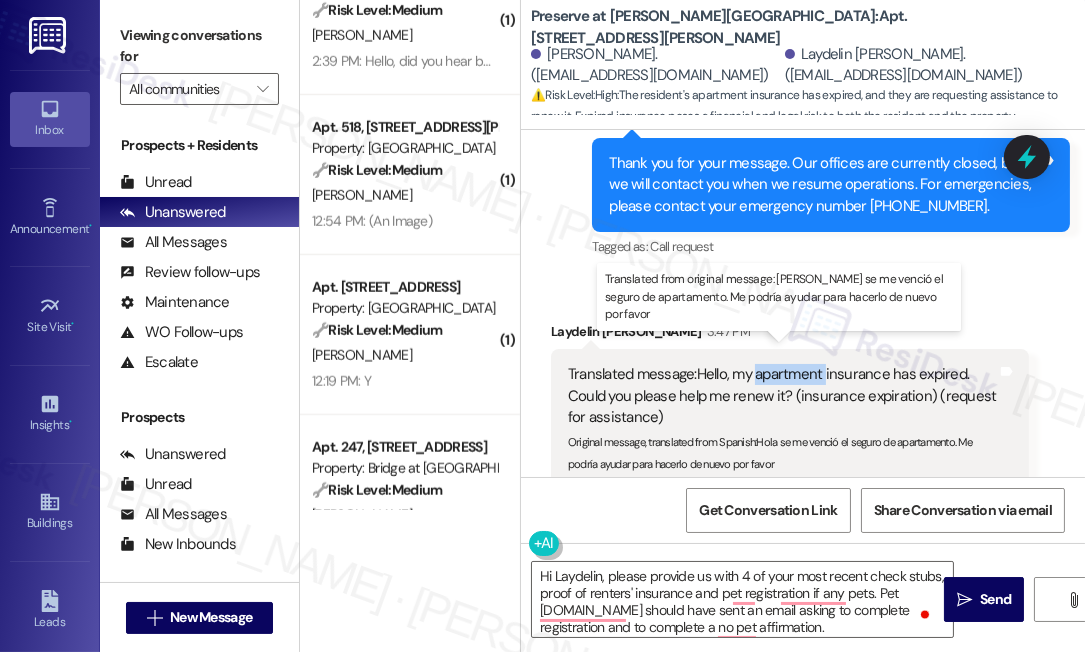 click on "Translated message:  Hello, my apartment insurance has expired. Could you please help me renew it? (insurance expiration) (request for assistance)" at bounding box center [782, 396] 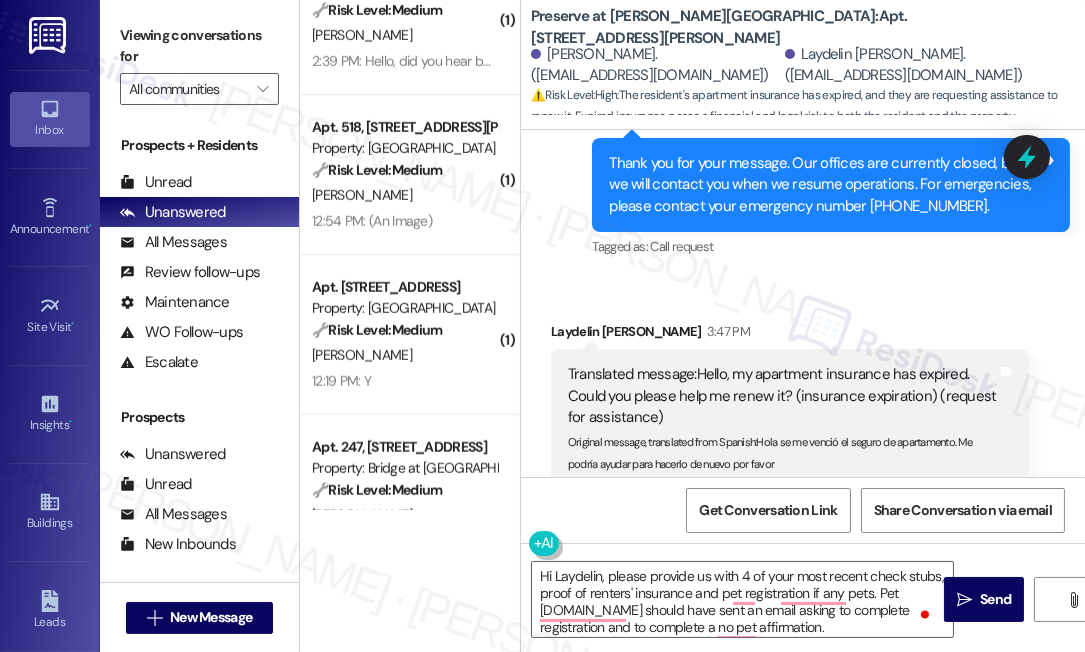 click on "Viewing conversations for" at bounding box center (199, 46) 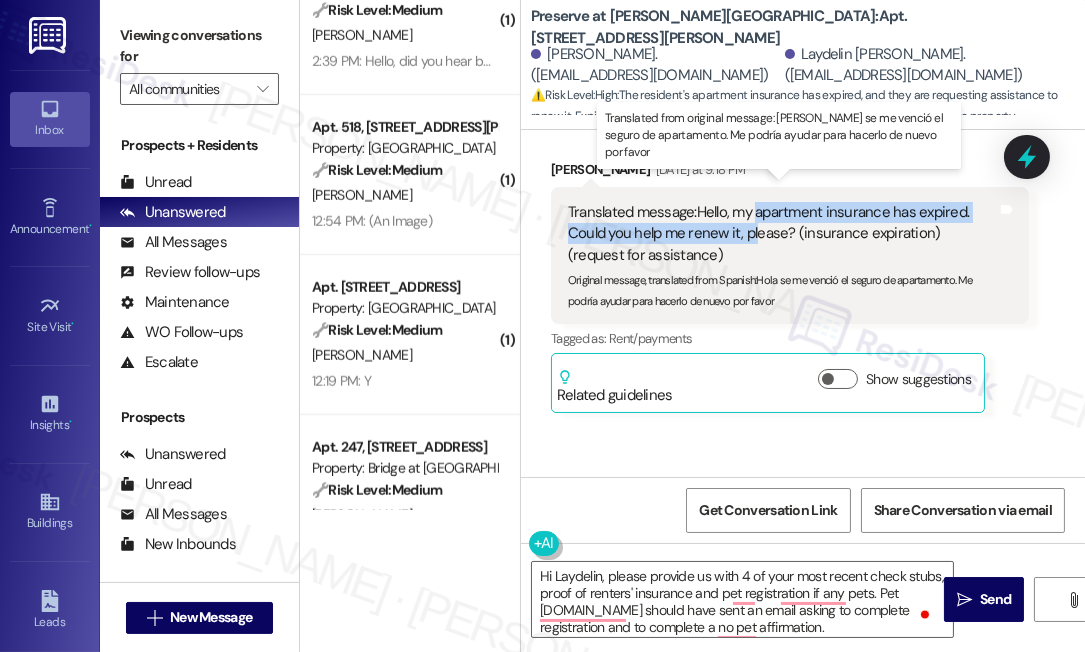 drag, startPoint x: 759, startPoint y: 192, endPoint x: 754, endPoint y: 213, distance: 21.587032 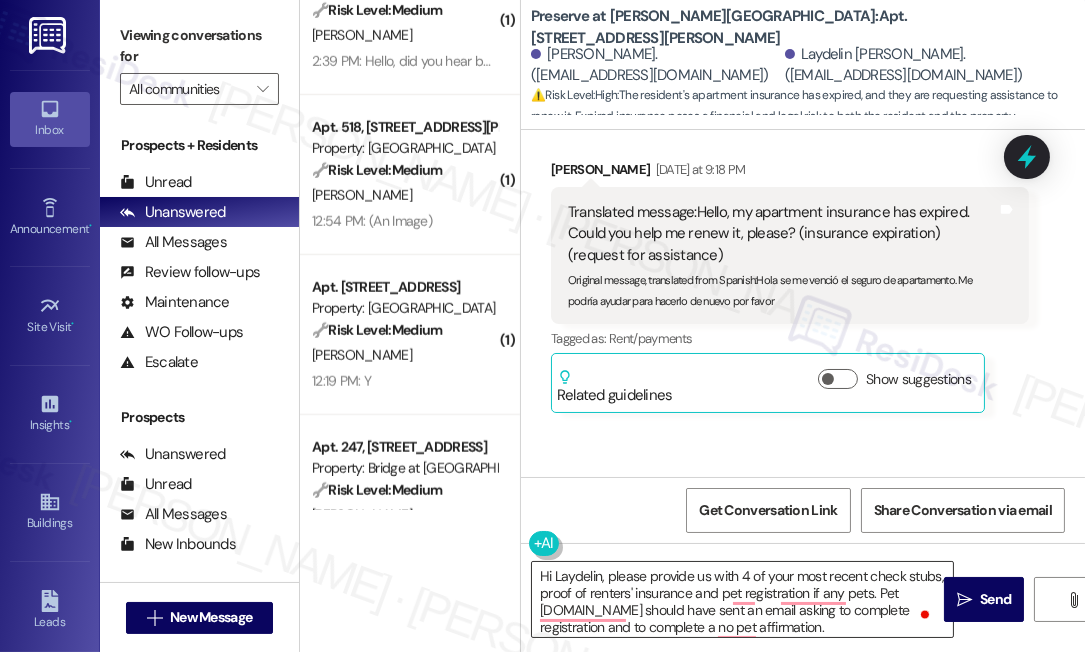 click on "Hi Laydelin, please provide us with 4 of your most recent check stubs, proof of renters' insurance and pet registration if any pets. Pet screening.com should have sent an email asking to complete registration and to complete a no pet affirmation.
Please feel free to reach out to manager@Preserveatwellsbranch.com should you have any additional questions." at bounding box center [742, 599] 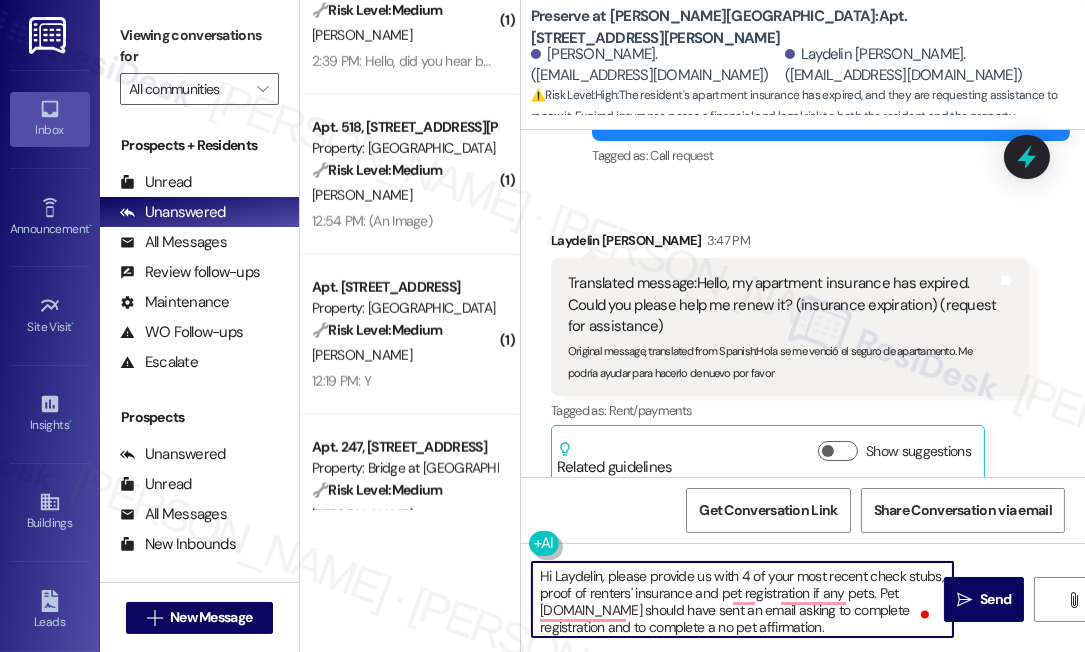 click on "Hi Laydelin, please provide us with 4 of your most recent check stubs, proof of renters' insurance and pet registration if any pets. Pet screening.com should have sent an email asking to complete registration and to complete a no pet affirmation.
Please feel free to reach out to manager@Preserveatwellsbranch.com should you have any additional questions." at bounding box center [742, 599] 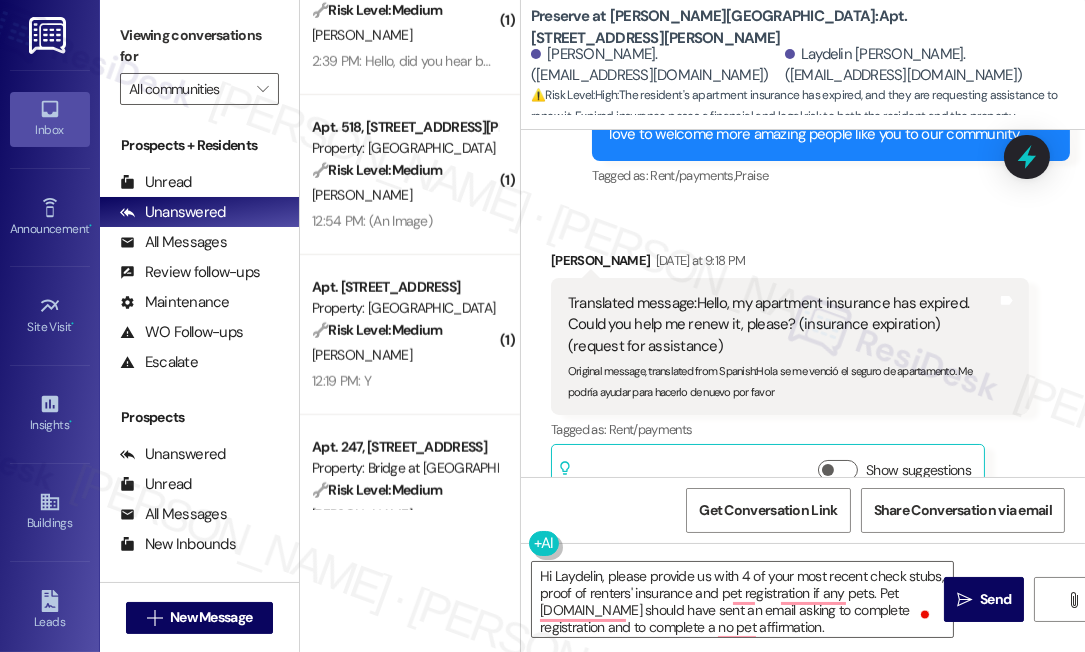 click on "Viewing conversations for" at bounding box center [199, 46] 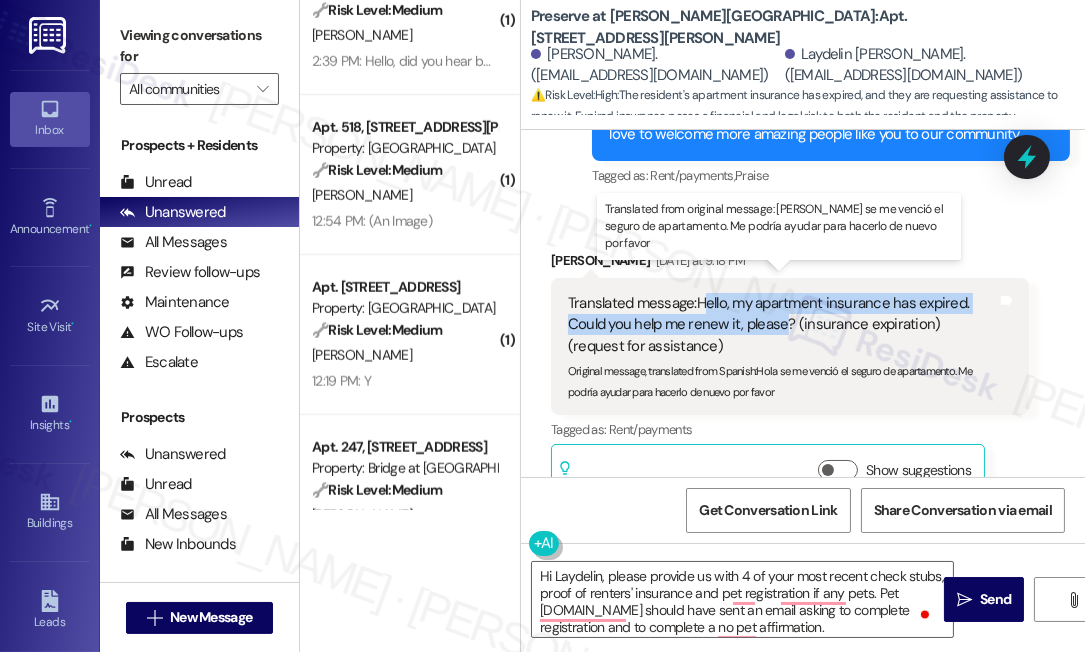 drag, startPoint x: 705, startPoint y: 281, endPoint x: 787, endPoint y: 302, distance: 84.646324 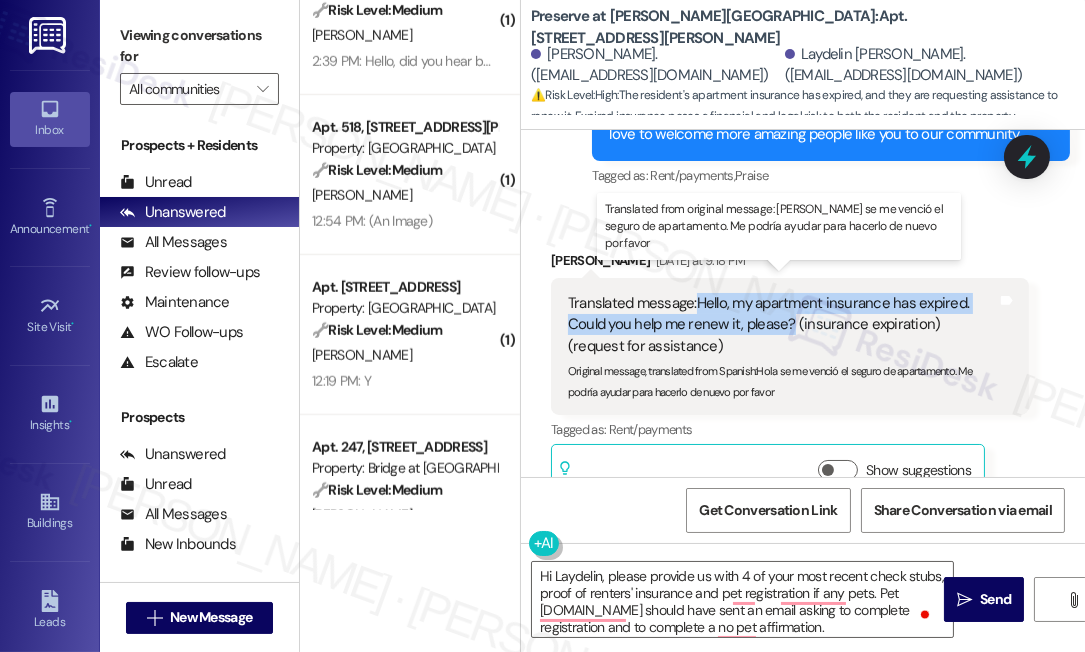 drag, startPoint x: 700, startPoint y: 278, endPoint x: 789, endPoint y: 301, distance: 91.92388 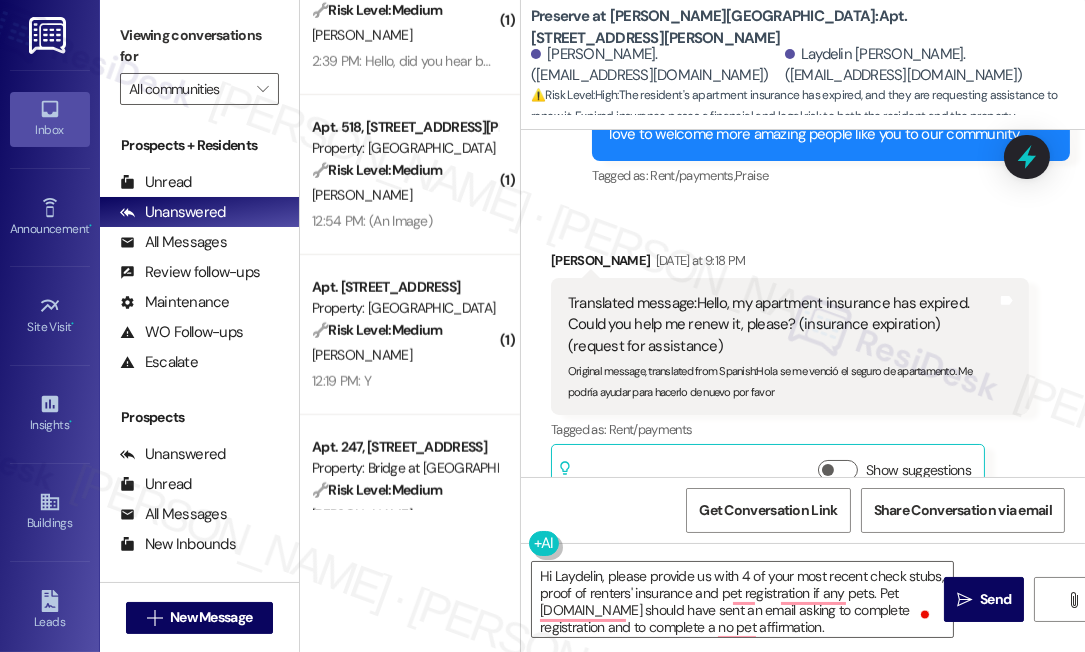 drag, startPoint x: 134, startPoint y: 24, endPoint x: 146, endPoint y: 32, distance: 14.422205 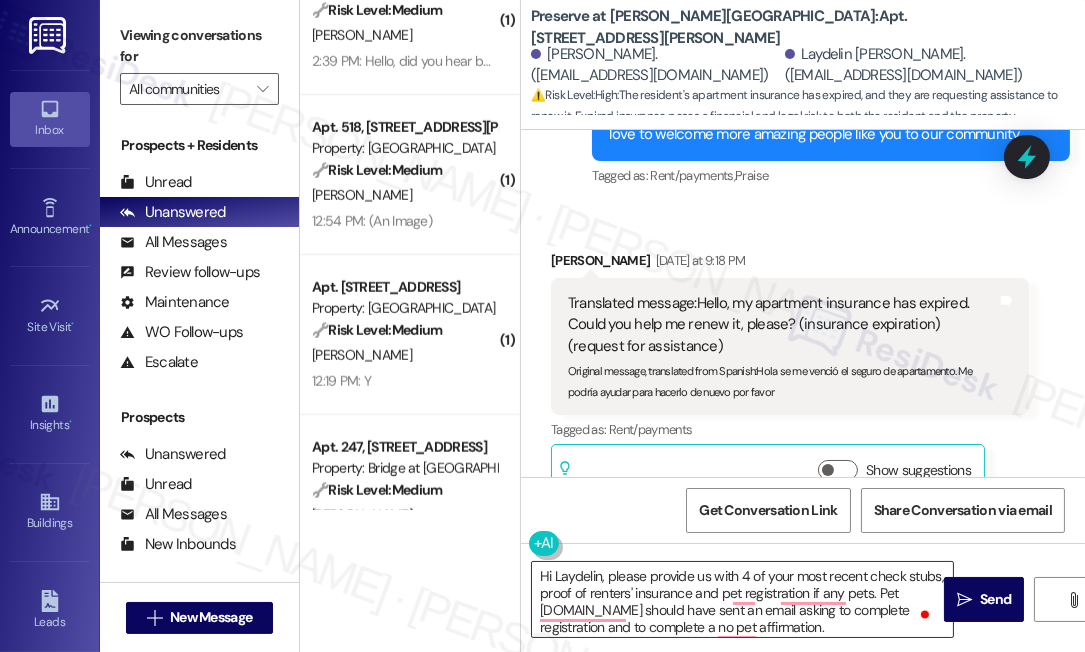 scroll, scrollTop: 21, scrollLeft: 0, axis: vertical 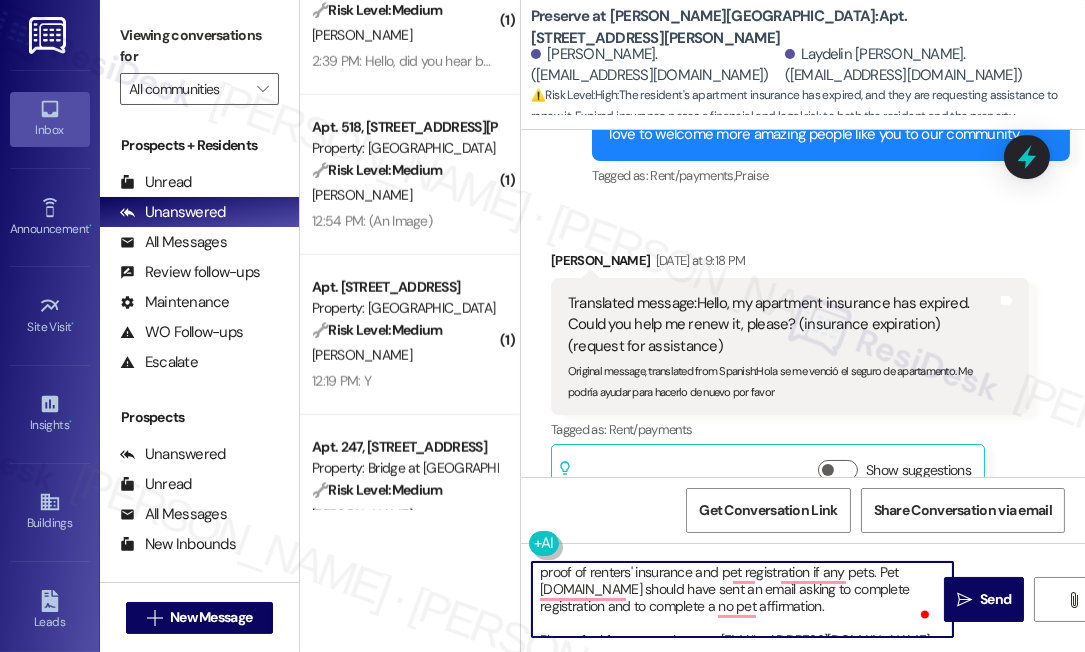 drag, startPoint x: 843, startPoint y: 629, endPoint x: 658, endPoint y: 584, distance: 190.39433 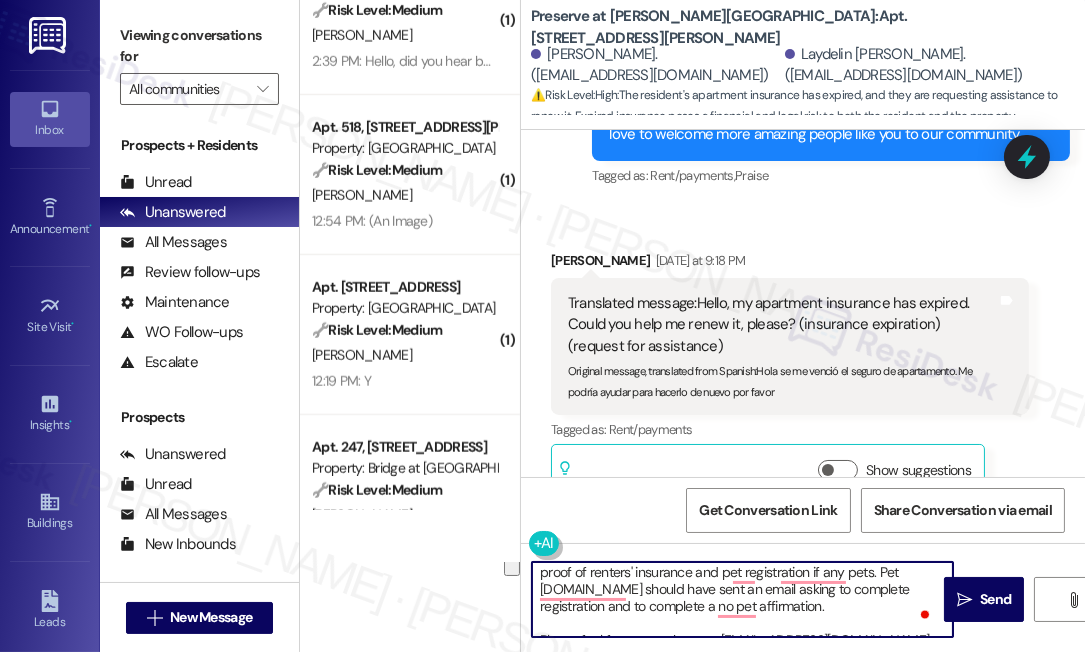 scroll, scrollTop: 73, scrollLeft: 0, axis: vertical 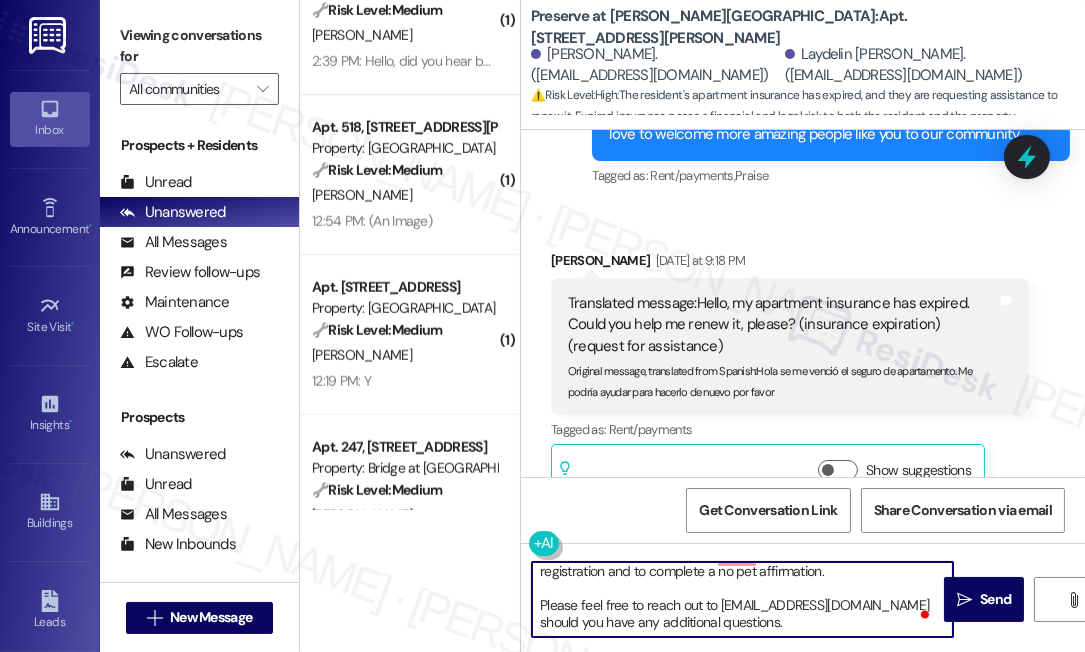 click on "Hi Laydelin, please provide us with 4 of your most recent check stubs, proof of renters' insurance and pet registration if any pets. Pet screening.com should have sent an email asking to complete registration and to complete a no pet affirmation.
Please feel free to reach out to manager@Preserveatwellsbranch.com should you have any additional questions." at bounding box center (742, 599) 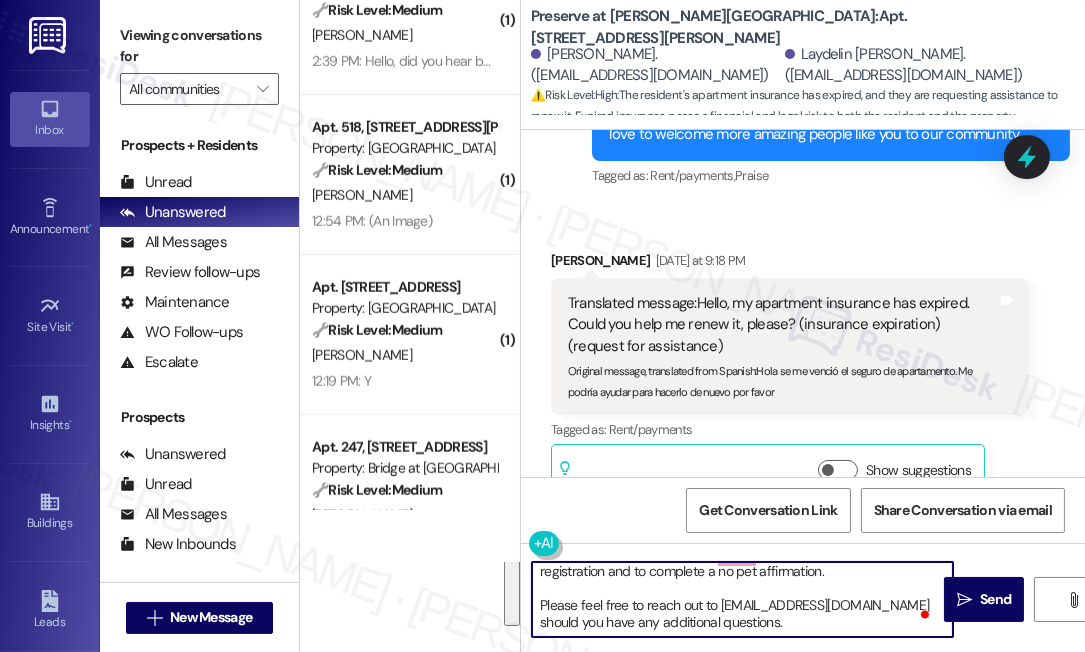 paste on "I’ll go ahead and check with the site team to see what the next steps are or if they require specific documentation. I’ll follow up with you as soon as I hear back." 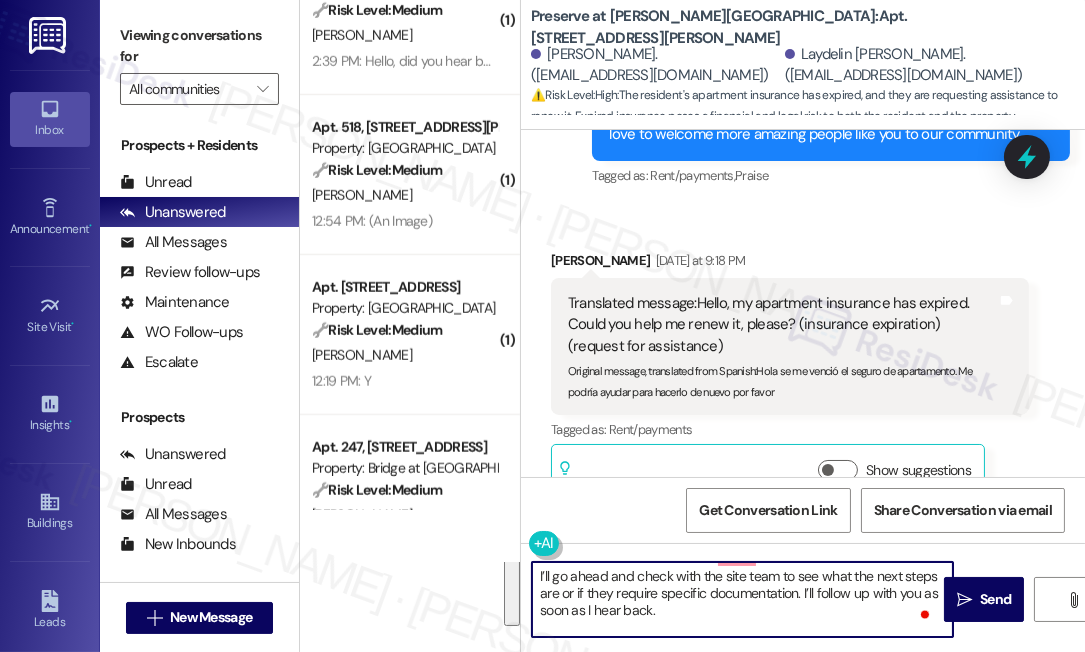 scroll, scrollTop: 16, scrollLeft: 0, axis: vertical 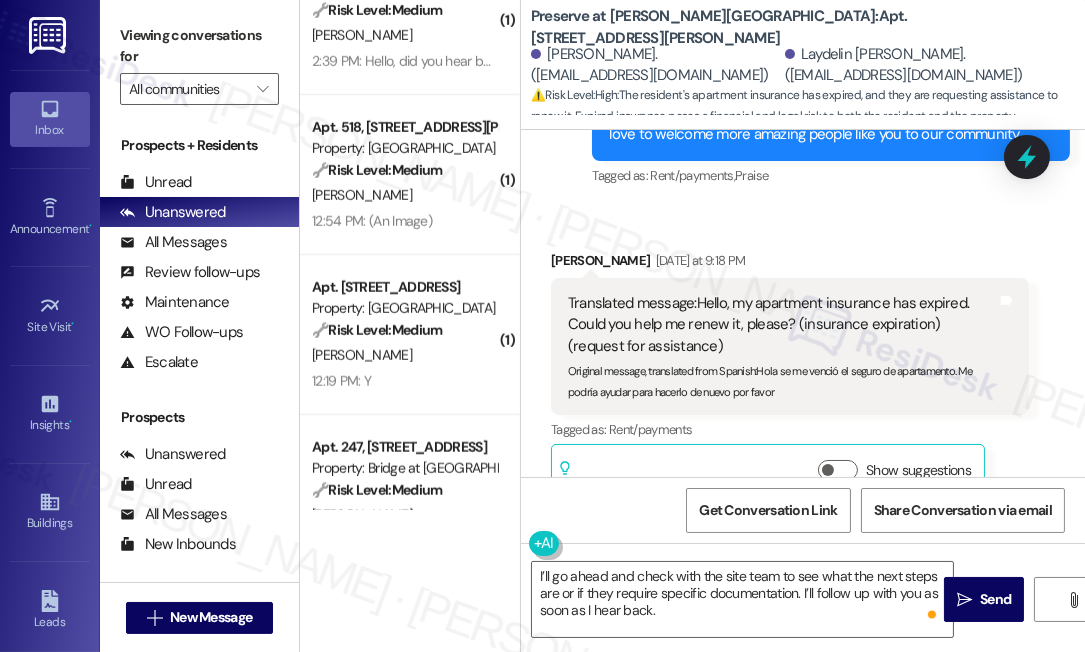 drag, startPoint x: 168, startPoint y: 36, endPoint x: 179, endPoint y: 38, distance: 11.18034 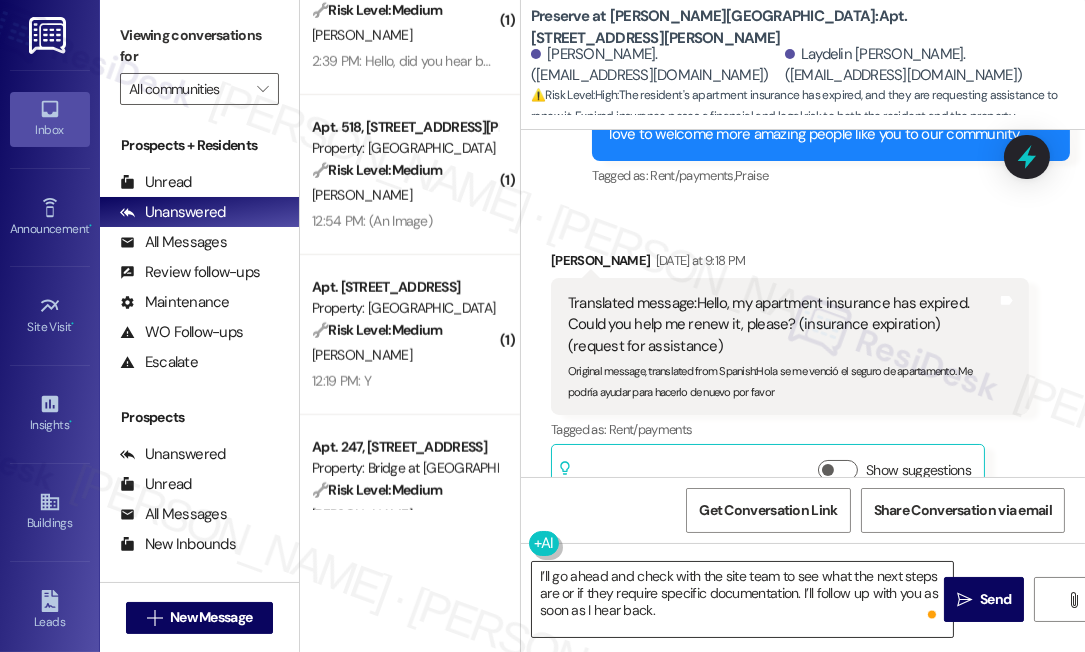 click on "I’ll go ahead and check with the site team to see what the next steps are or if they require specific documentation. I’ll follow up with you as soon as I hear back." at bounding box center [742, 599] 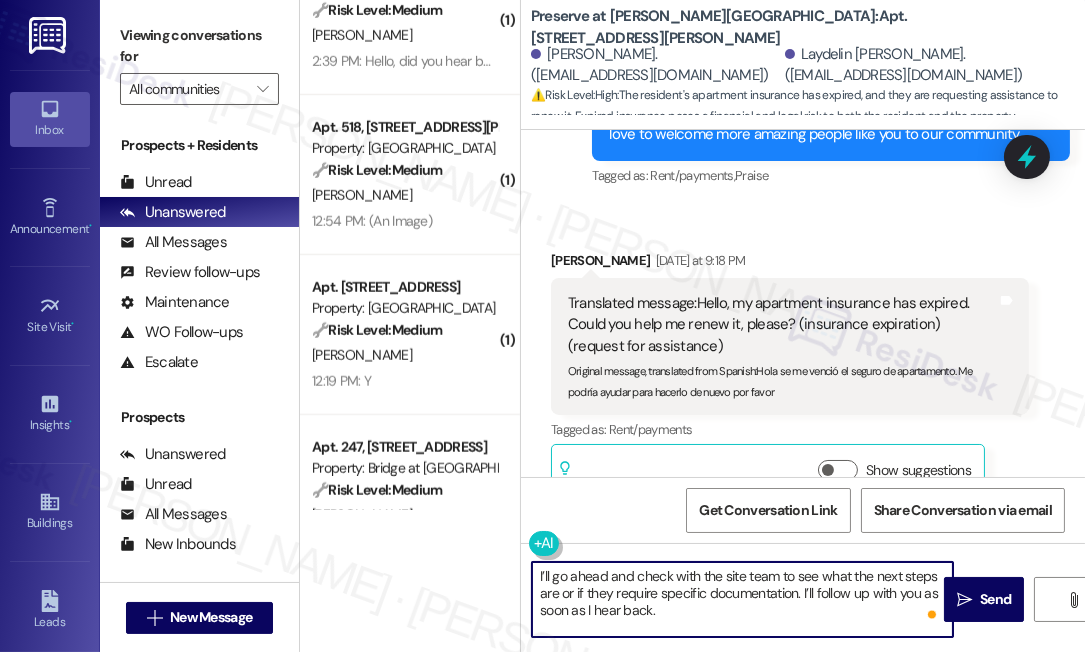 paste on "Hi there, thanks for reaching out" 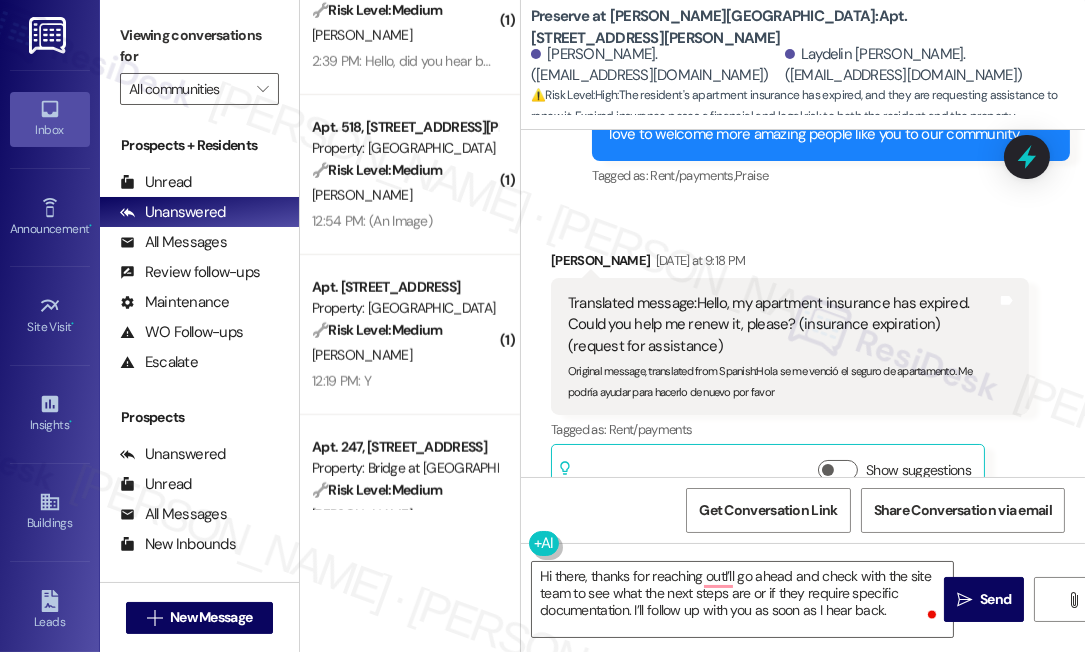 click on "Amado Soto Herrera Yesterday at 9:18 PM" at bounding box center [790, 264] 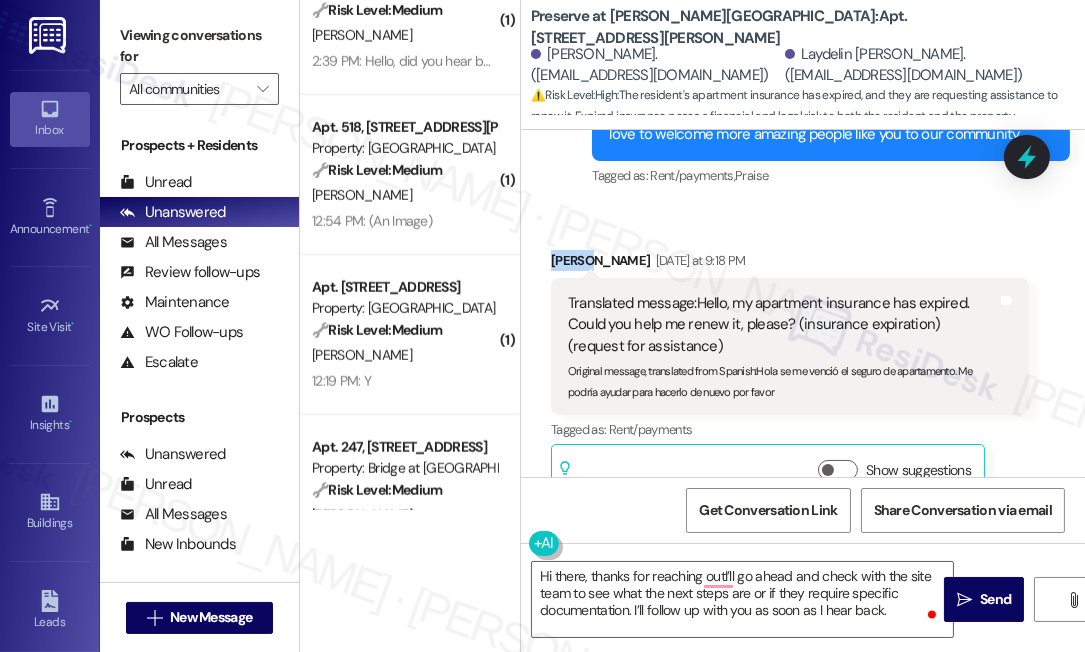 click on "Amado Soto Herrera Yesterday at 9:18 PM" at bounding box center [790, 264] 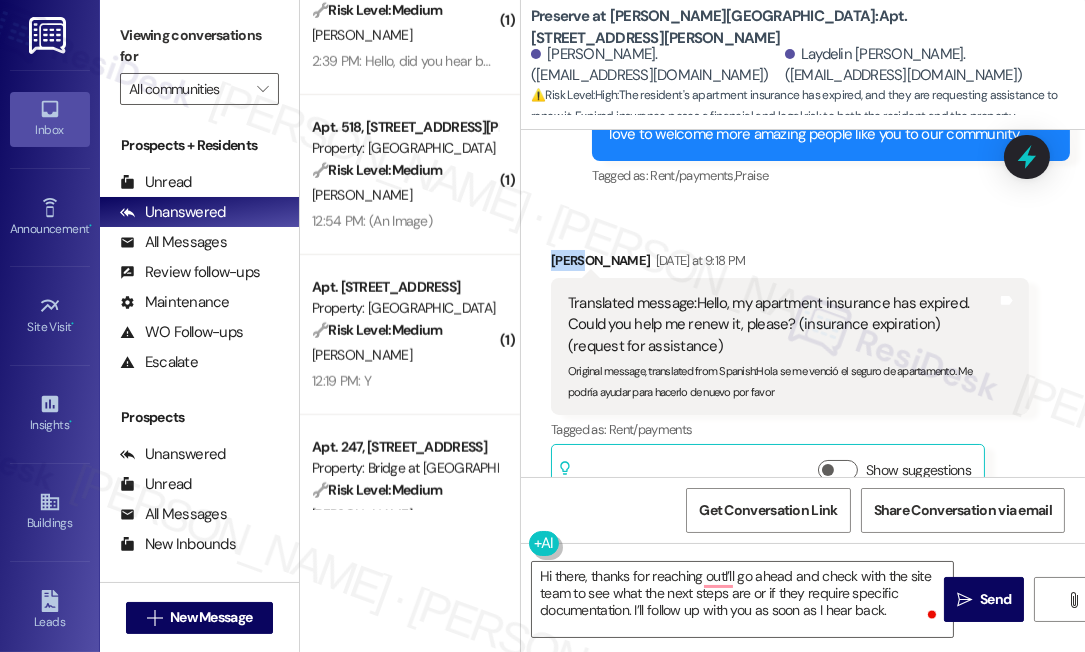 copy on "Amado" 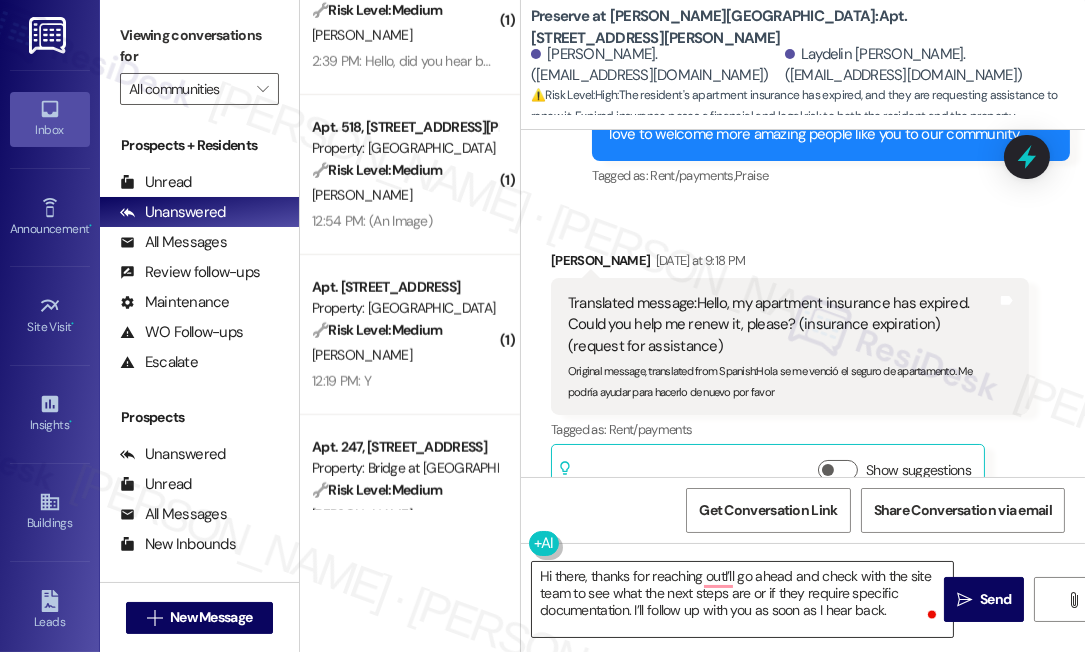click on "Hi there, thanks for reaching outI’ll go ahead and check with the site team to see what the next steps are or if they require specific documentation. I’ll follow up with you as soon as I hear back." at bounding box center [742, 599] 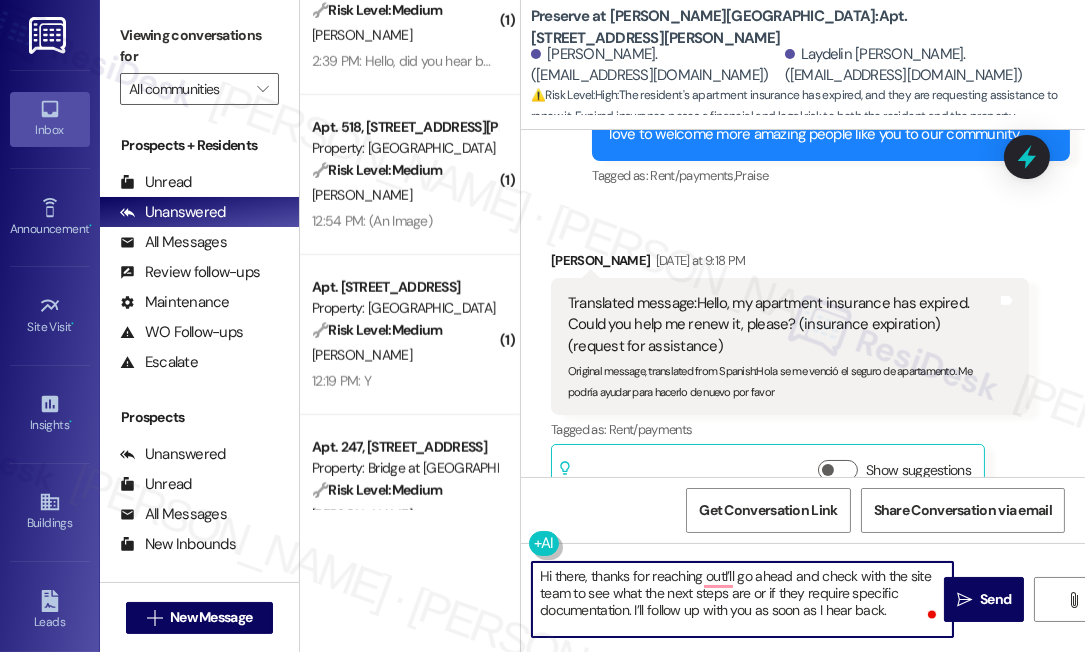 click on "Hi there, thanks for reaching outI’ll go ahead and check with the site team to see what the next steps are or if they require specific documentation. I’ll follow up with you as soon as I hear back." at bounding box center (742, 599) 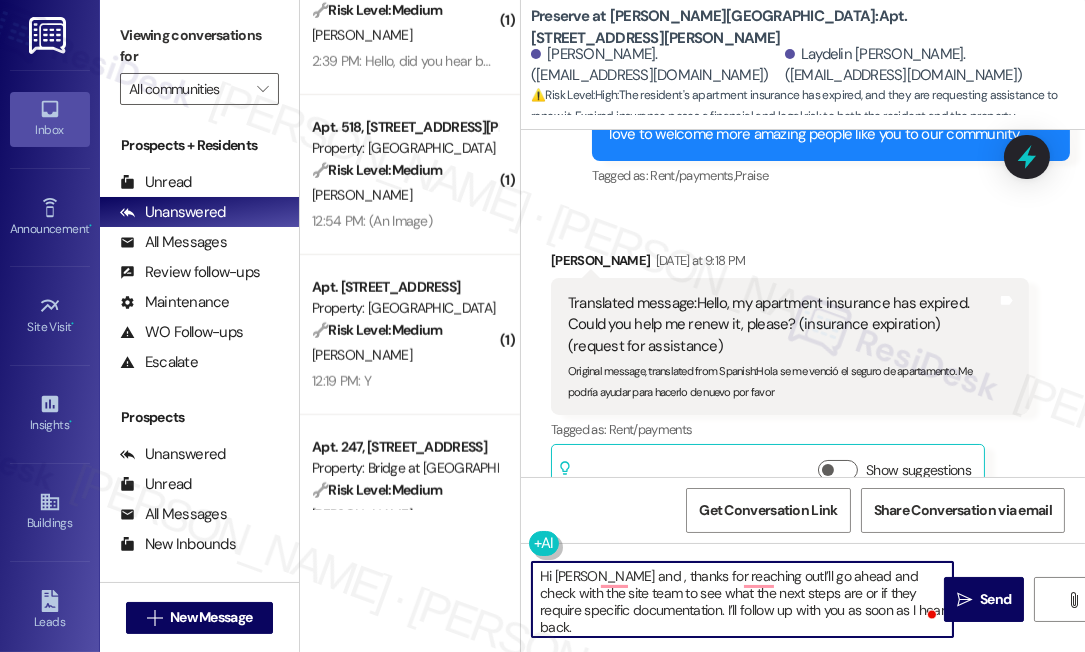 scroll, scrollTop: 727, scrollLeft: 0, axis: vertical 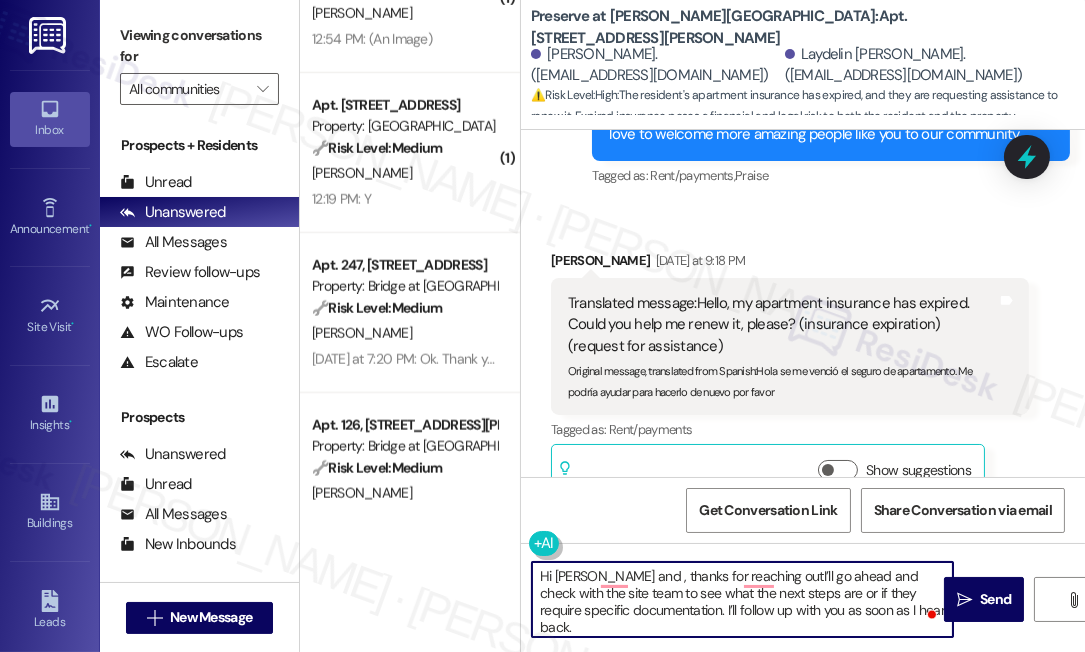 click on "Laydelin Hechavarria Alvarez. (laydelin24@gmail.com)" at bounding box center (927, 65) 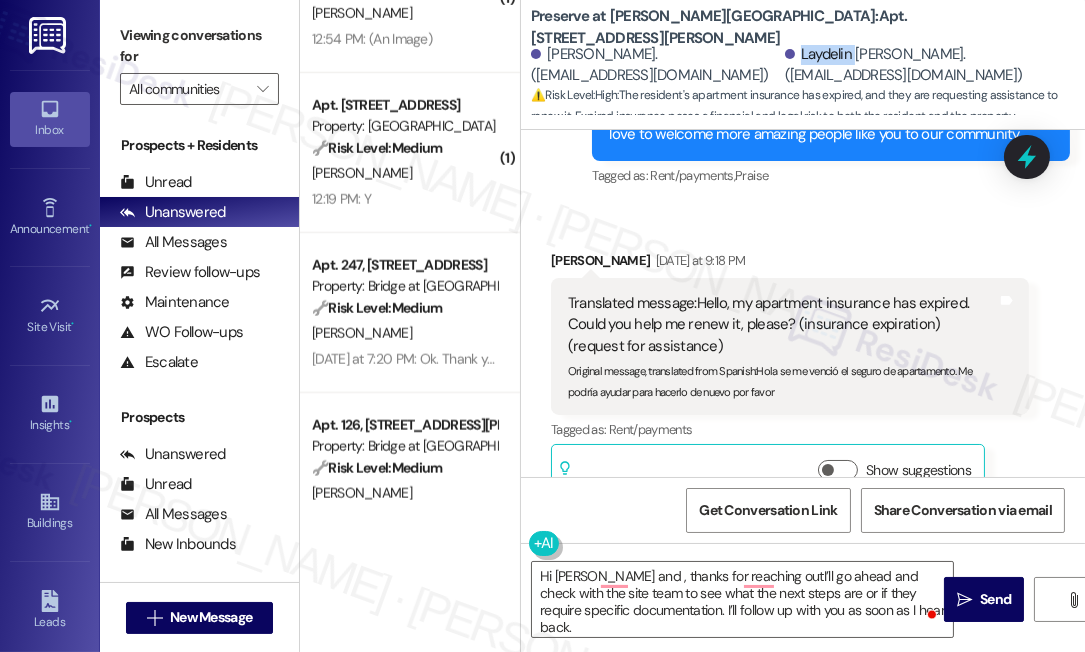 click on "Laydelin Hechavarria Alvarez. (laydelin24@gmail.com)" at bounding box center (927, 65) 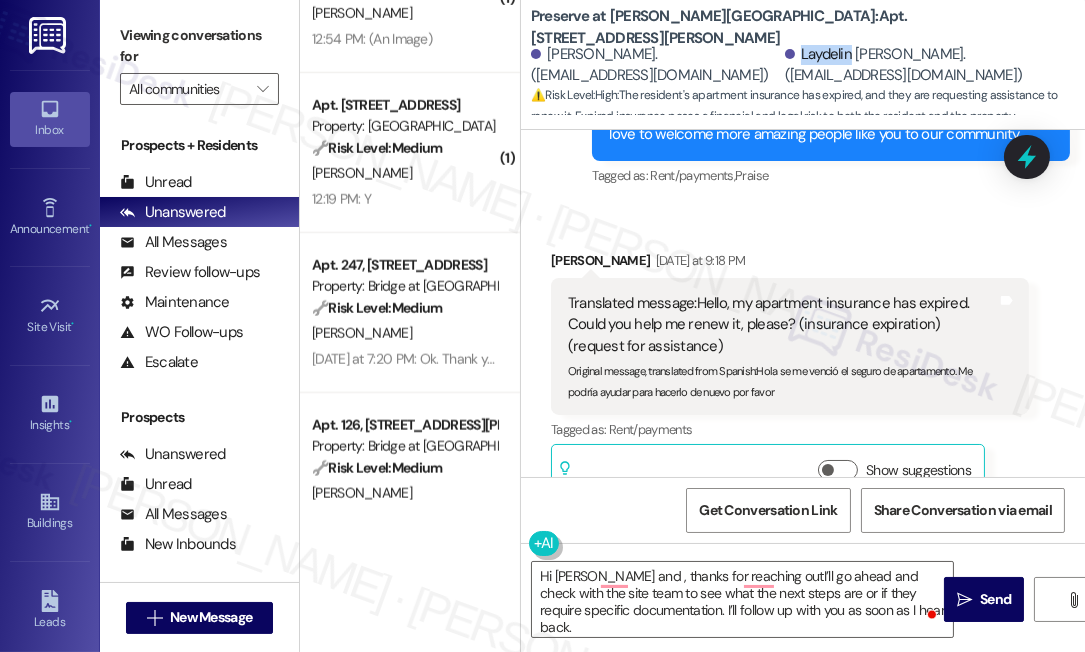 copy on "Laydelin" 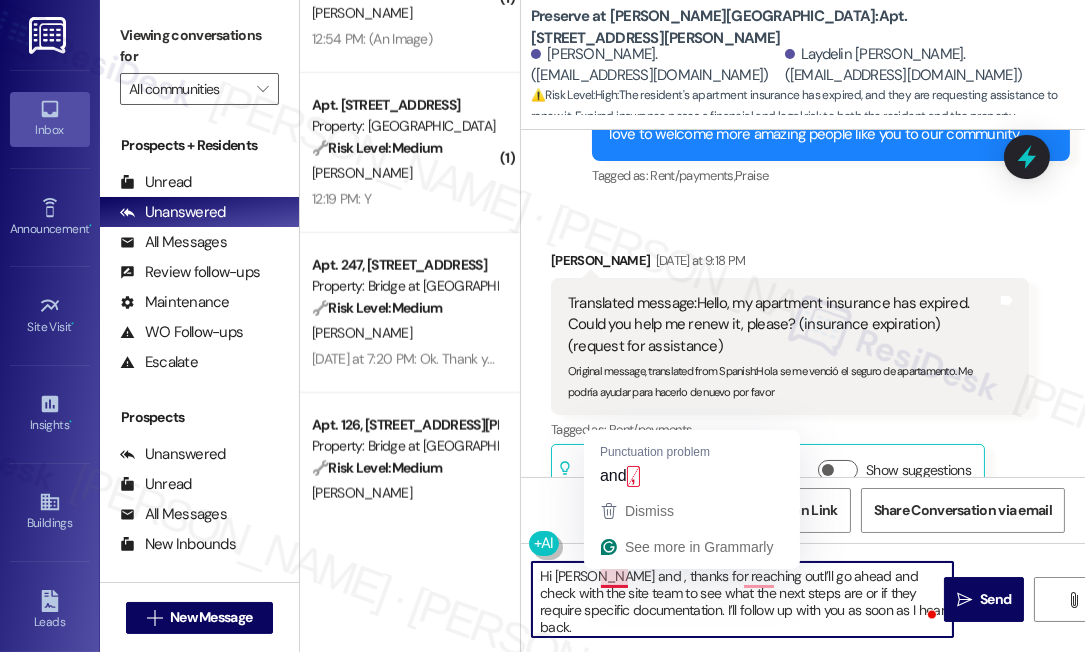 click on "Hi Amado and , thanks for reaching outI’ll go ahead and check with the site team to see what the next steps are or if they require specific documentation. I’ll follow up with you as soon as I hear back." at bounding box center (742, 599) 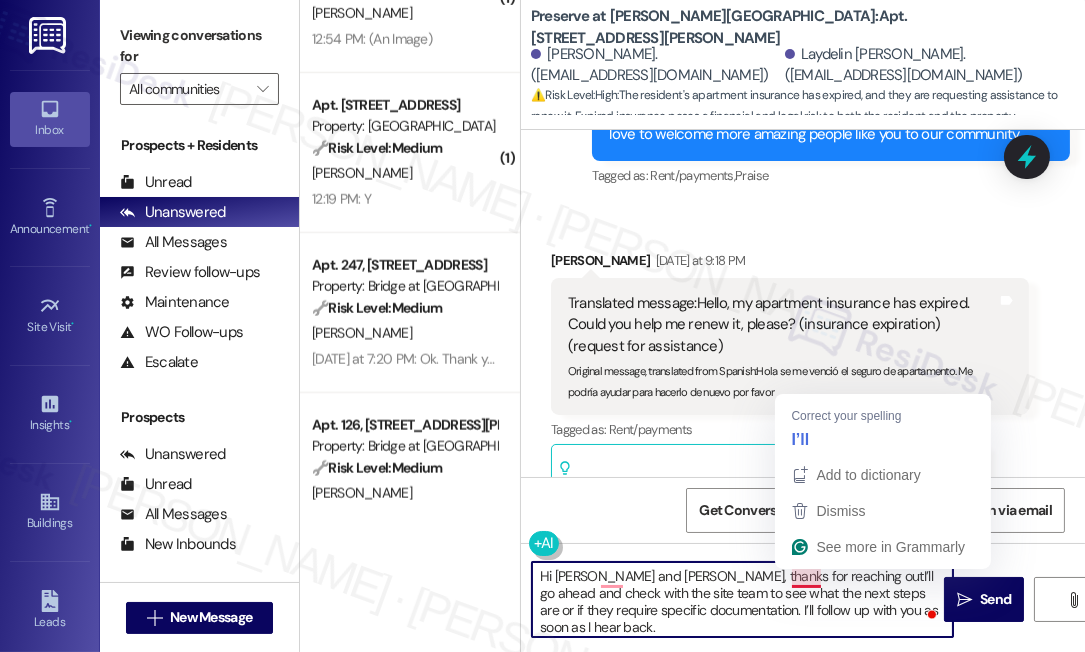 click on "Hi Amado and Laydelin, thanks for reaching outI’ll go ahead and check with the site team to see what the next steps are or if they require specific documentation. I’ll follow up with you as soon as I hear back." at bounding box center (742, 599) 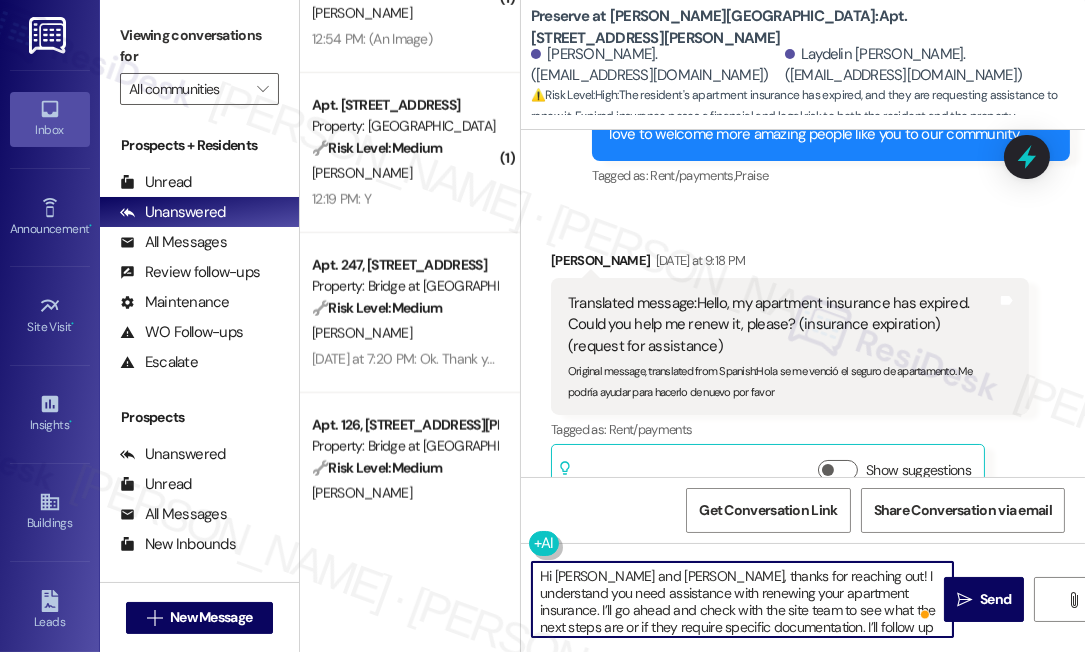 scroll, scrollTop: 21, scrollLeft: 0, axis: vertical 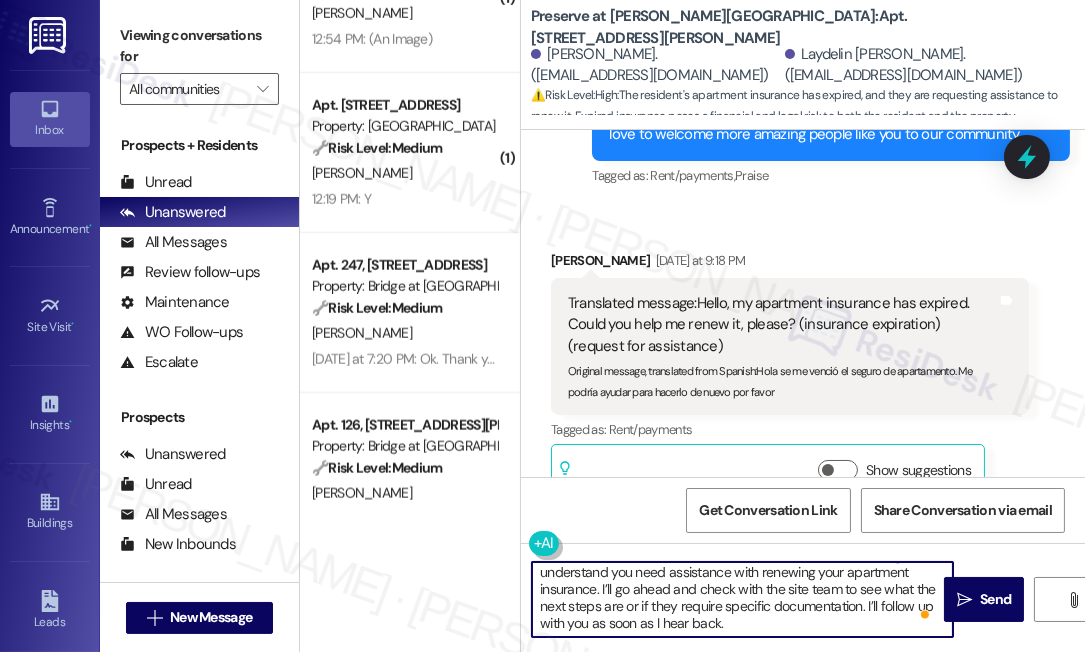 drag, startPoint x: 849, startPoint y: 605, endPoint x: 896, endPoint y: 604, distance: 47.010635 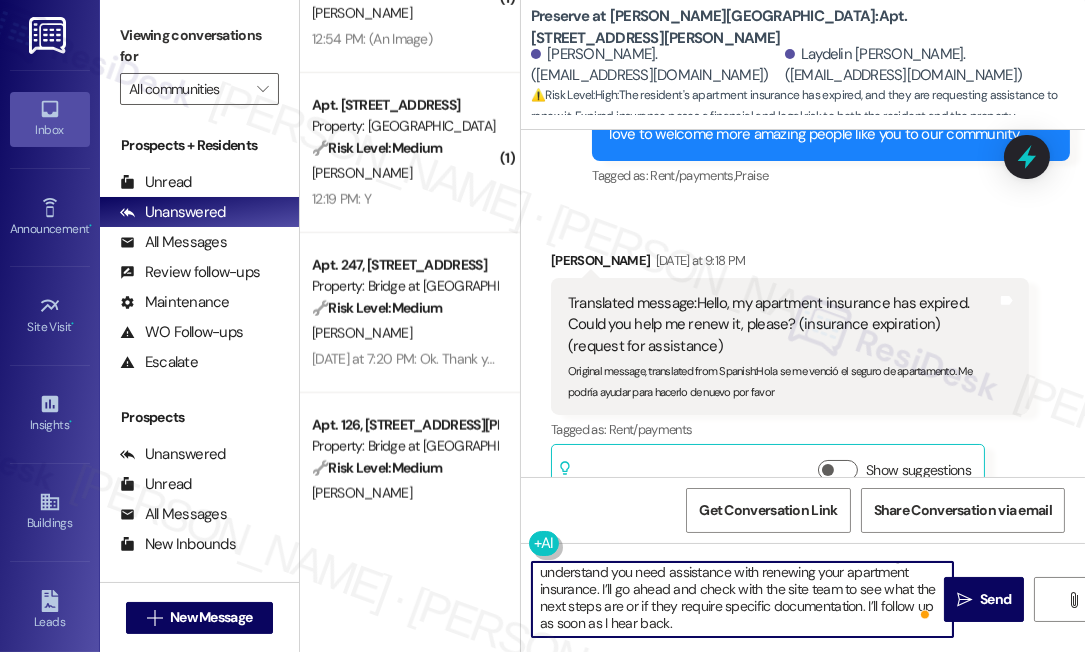 drag, startPoint x: 795, startPoint y: 602, endPoint x: 813, endPoint y: 602, distance: 18 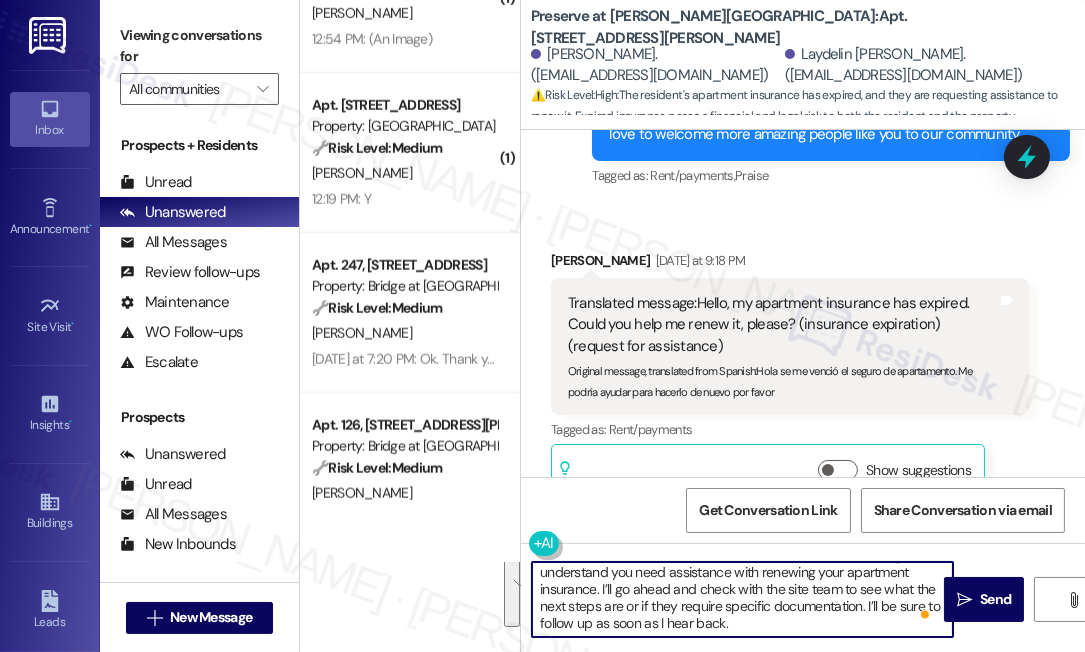 type on "Hi Amado and Laydelin, thanks for reaching out! I understand you need assistance with renewing your apartment insurance. I’ll go ahead and check with the site team to see what the next steps are or if they require specific documentation. I’ll be sure to follow up as soon as I hear back." 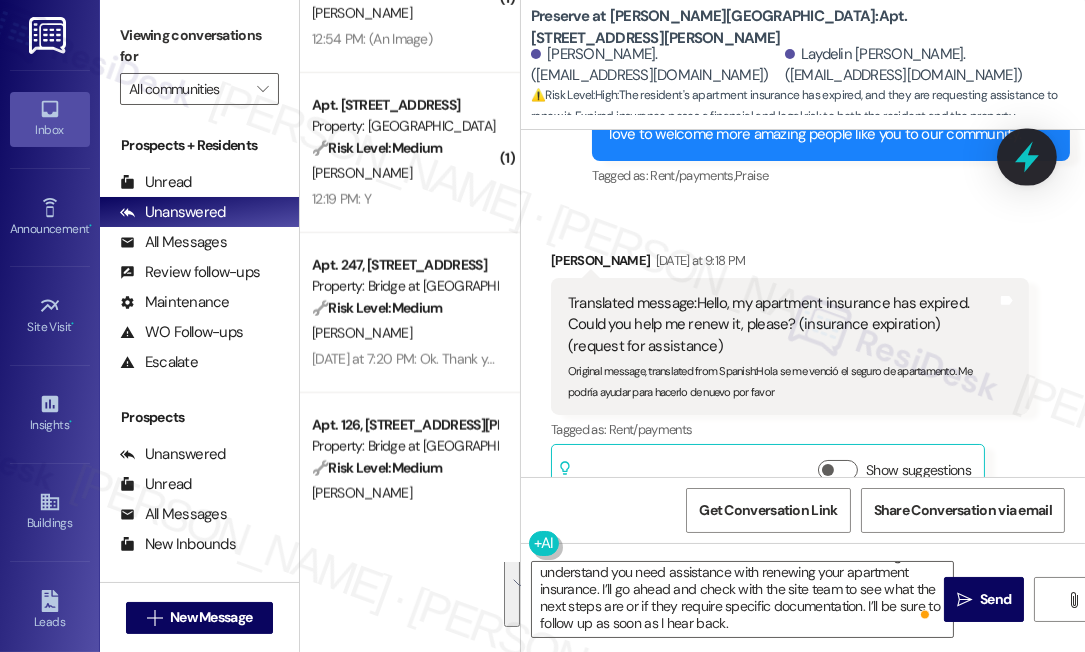 click 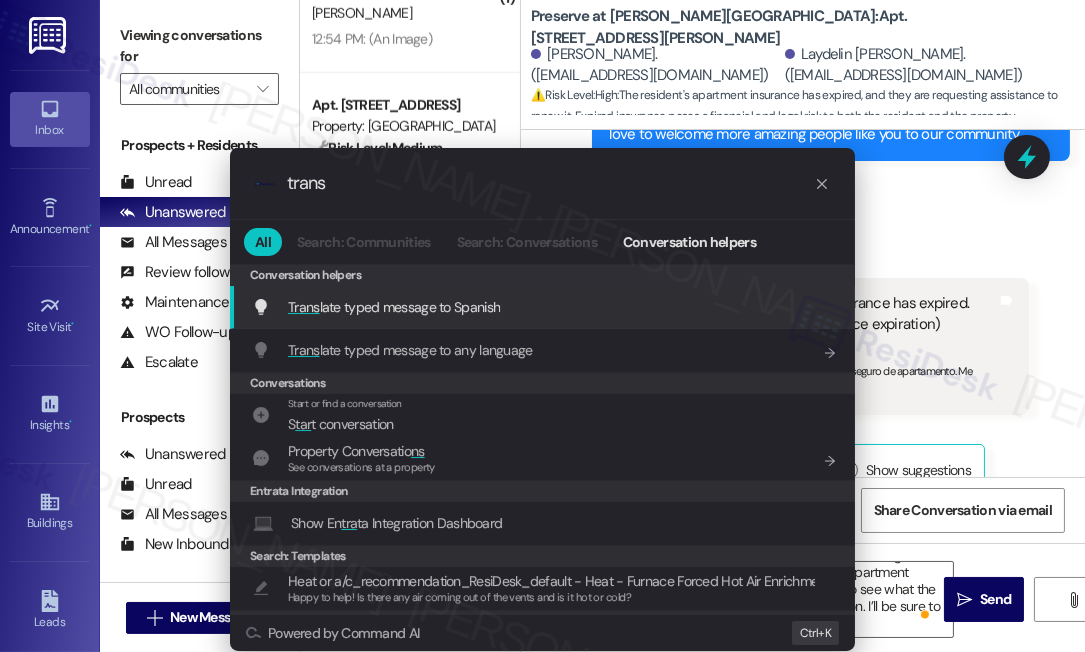 type on "trans" 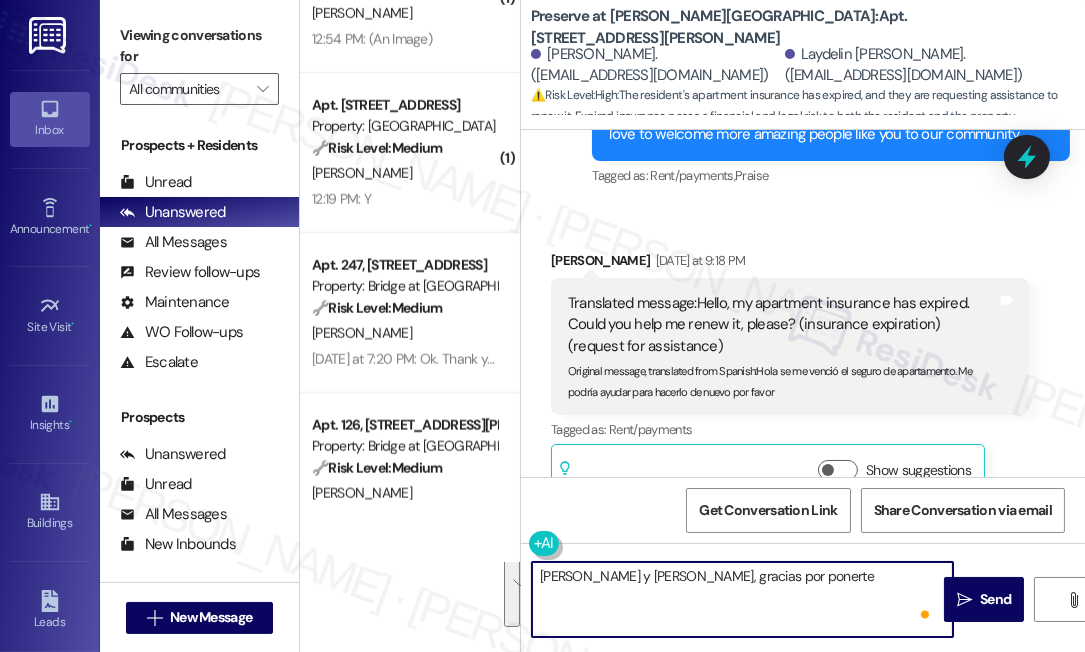 scroll, scrollTop: 0, scrollLeft: 0, axis: both 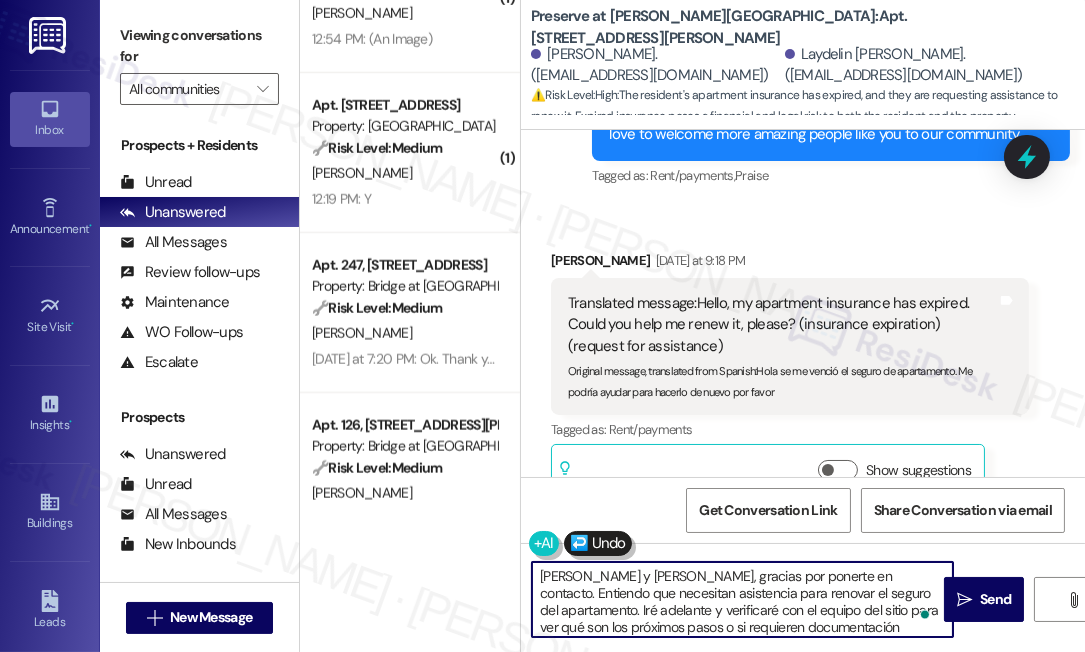 type on "Hola Amado y Laydelin, gracias por ponerte en contacto. Entiendo que necesitan asistencia para renovar el seguro del apartamento. Iré adelante y verificaré con el equipo del sitio para ver qué son los próximos pasos o si requieren documentación específica. Me aseguraré de seguir adelante tan pronto como tenga noticias. (asistencia solicitada) (seguimiento con equipo del sitio) (Hi Amado and Laydelin, thanks for reaching out! I understand you need assistance with renewing your apartment insurance. I’ll go ahead and check with the site team to see what the next steps are or if they require specific documentation. I’ll be sure to follow up as soon as I hear back.)" 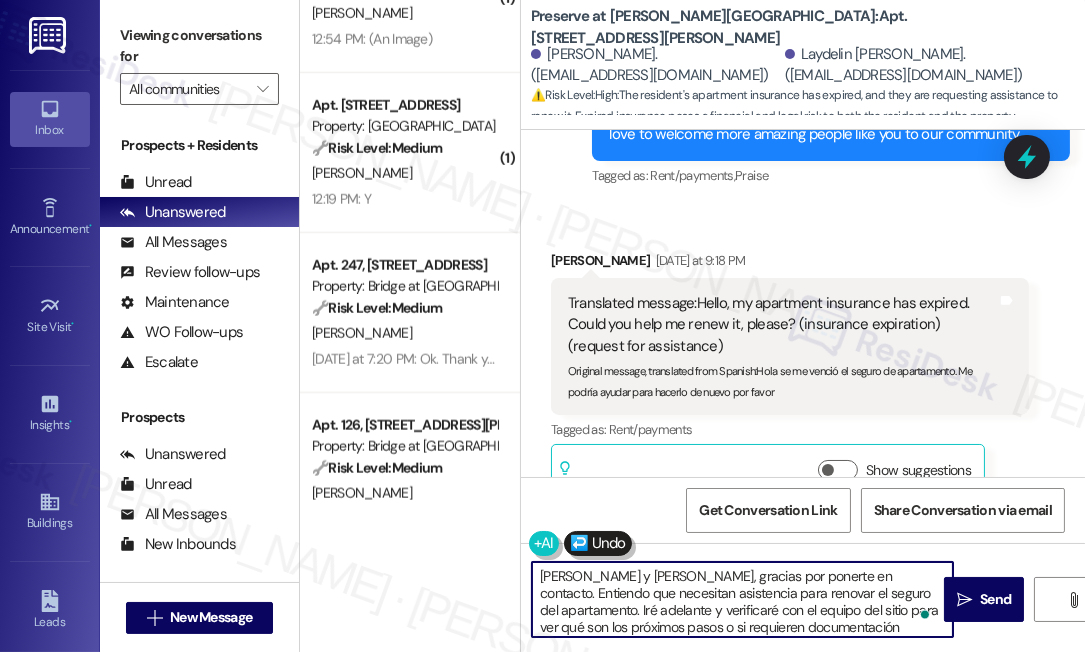 scroll, scrollTop: 73, scrollLeft: 0, axis: vertical 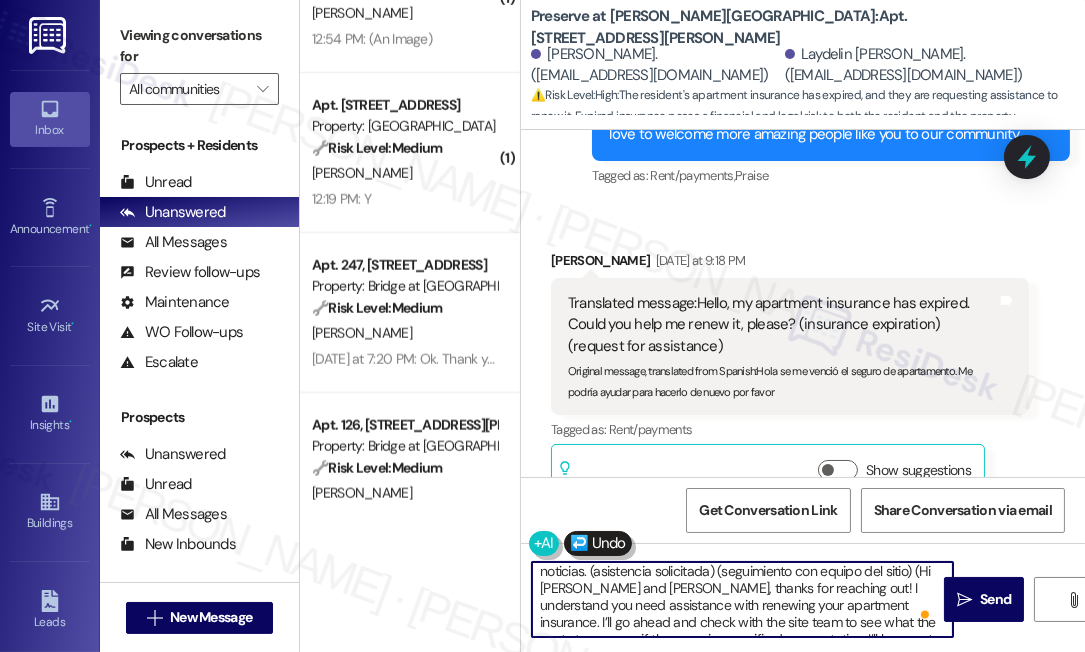 click on "Hola Amado y Laydelin, gracias por ponerte en contacto. Entiendo que necesitan asistencia para renovar el seguro del apartamento. Iré adelante y verificaré con el equipo del sitio para ver qué son los próximos pasos o si requieren documentación específica. Me aseguraré de seguir adelante tan pronto como tenga noticias. (asistencia solicitada) (seguimiento con equipo del sitio) (Hi Amado and Laydelin, thanks for reaching out! I understand you need assistance with renewing your apartment insurance. I’ll go ahead and check with the site team to see what the next steps are or if they require specific documentation. I’ll be sure to follow up as soon as I hear back.)" at bounding box center (742, 599) 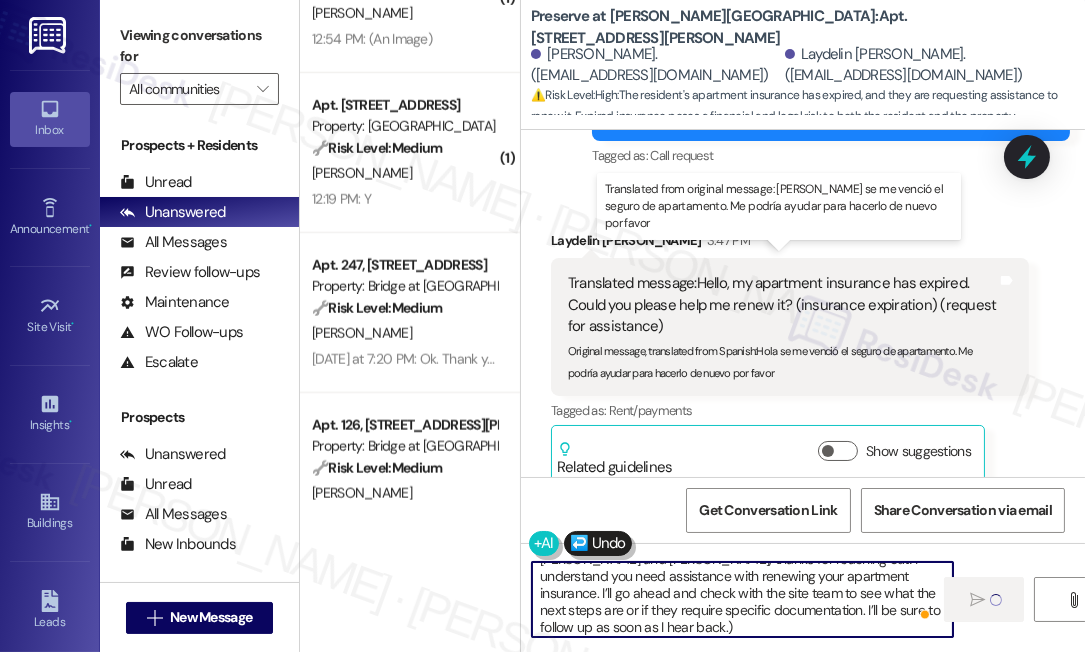 type 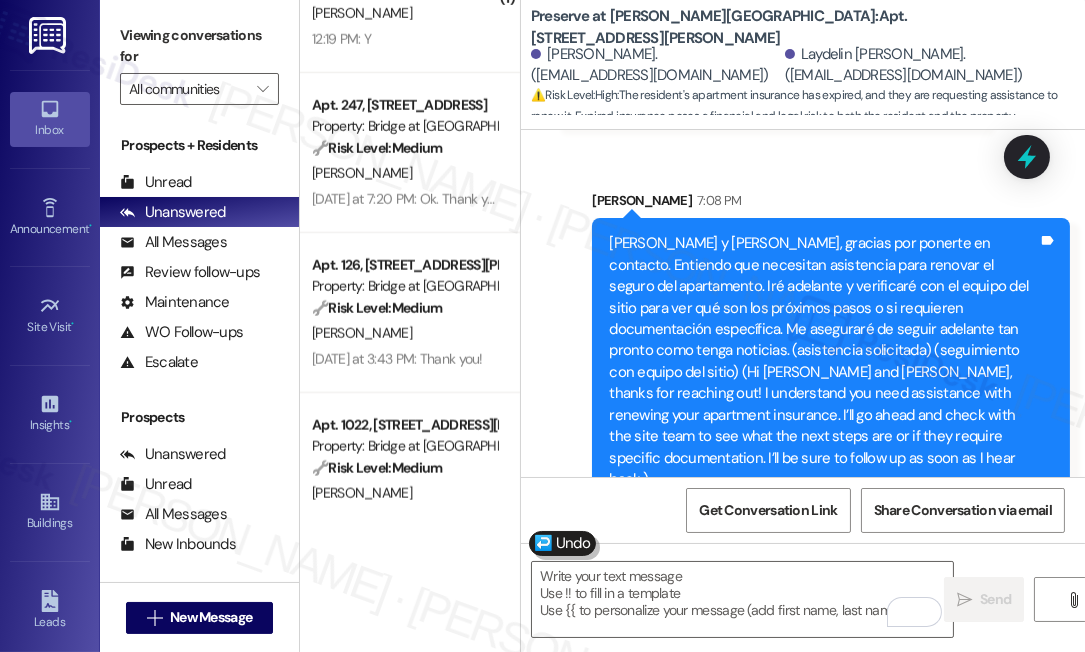 click on "Viewing conversations for" at bounding box center [199, 46] 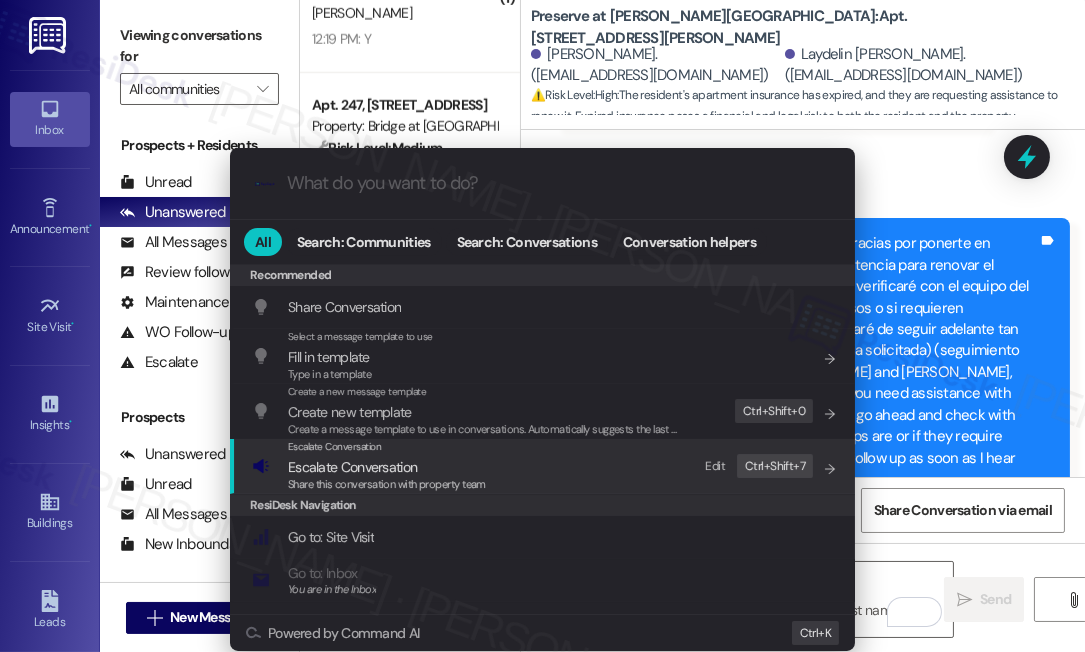click on "Share this conversation with property team" at bounding box center [387, 485] 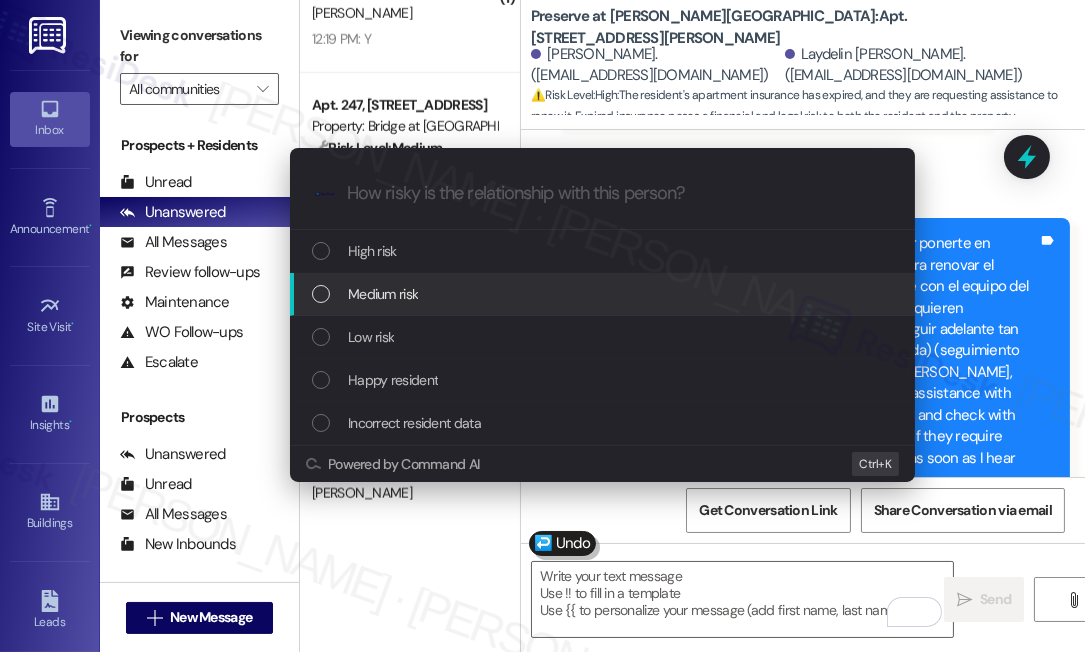 click on "Medium risk" at bounding box center [604, 294] 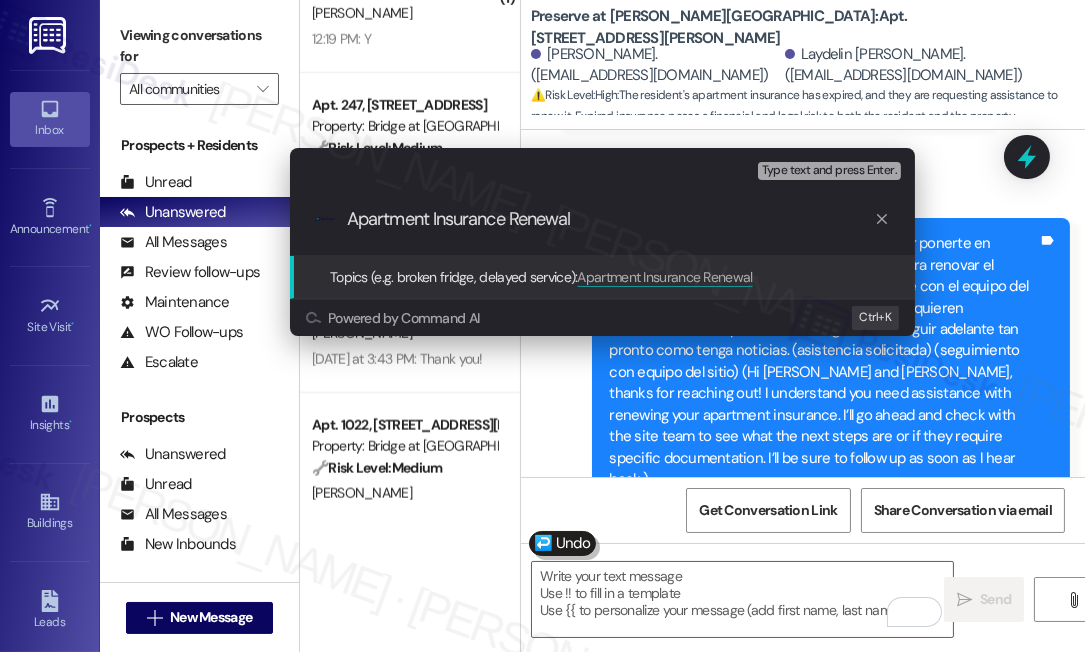 click on "Apartment Insurance Renewal" at bounding box center [610, 219] 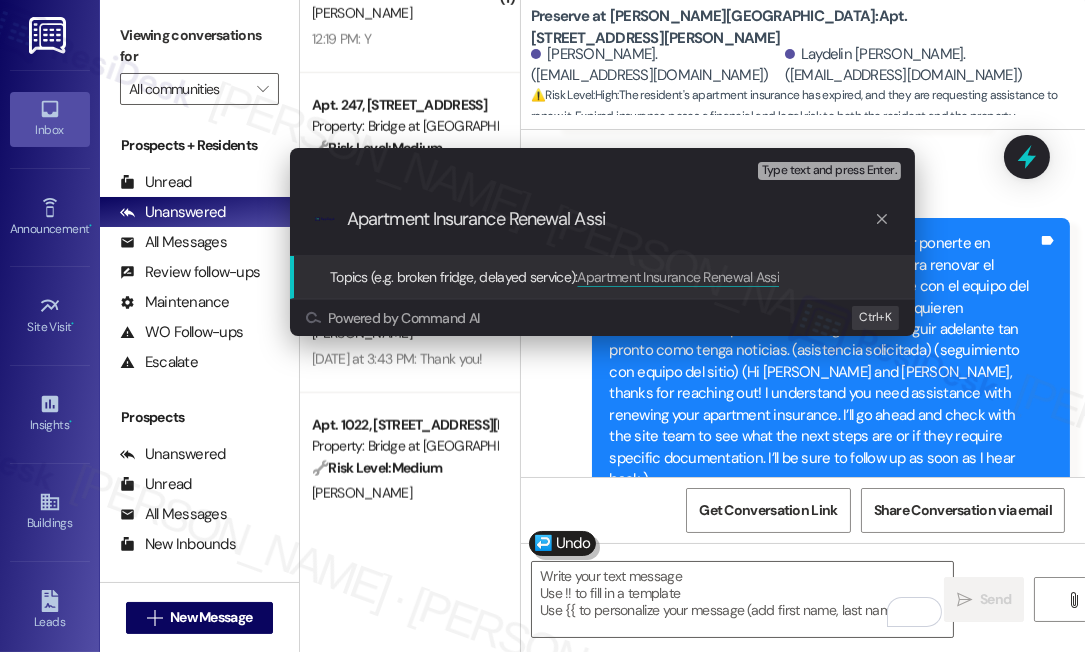 click on "Escalate Conversation Medium risk Topics (e.g. broken fridge, delayed service) Any messages to highlight in the email? Type text and press Enter. .cls-1{fill:#0a055f;}.cls-2{fill:#0cc4c4;} resideskLogoBlueOrange Apartment Insurance Renewal Assi Topics (e.g. broken fridge, delayed service):  Apartment Insurance Renewal Assi Powered by Command AI Ctrl+ K" at bounding box center [542, 326] 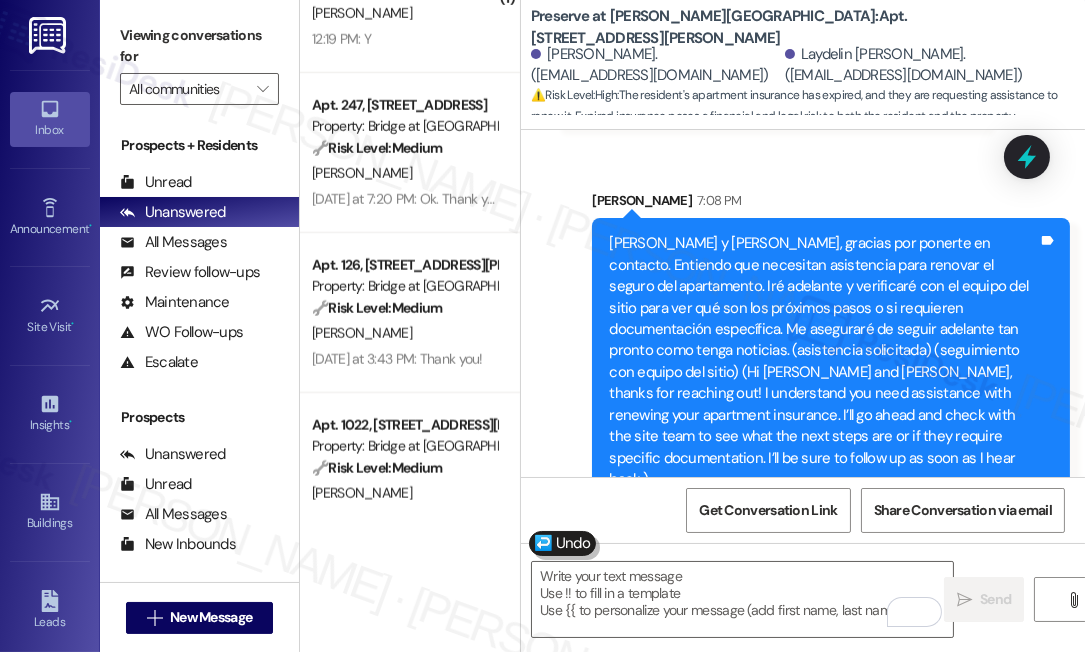 click on "Viewing conversations for" at bounding box center (199, 46) 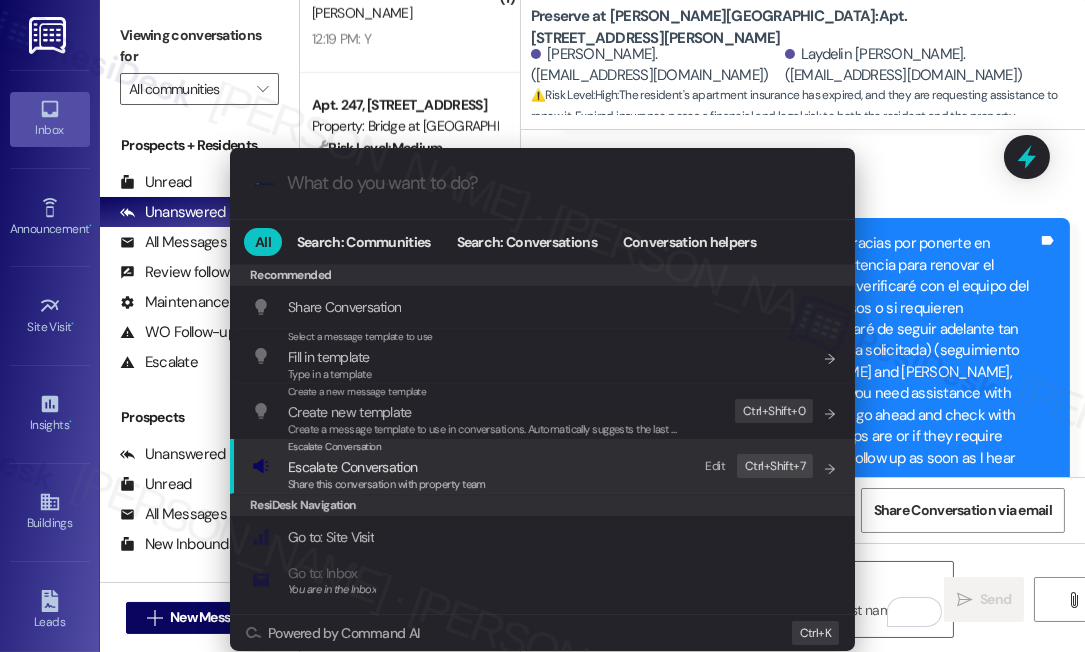 click on "Escalate Conversation Escalate Conversation Share this conversation with property team Edit Ctrl+ Shift+ 7" at bounding box center (544, 466) 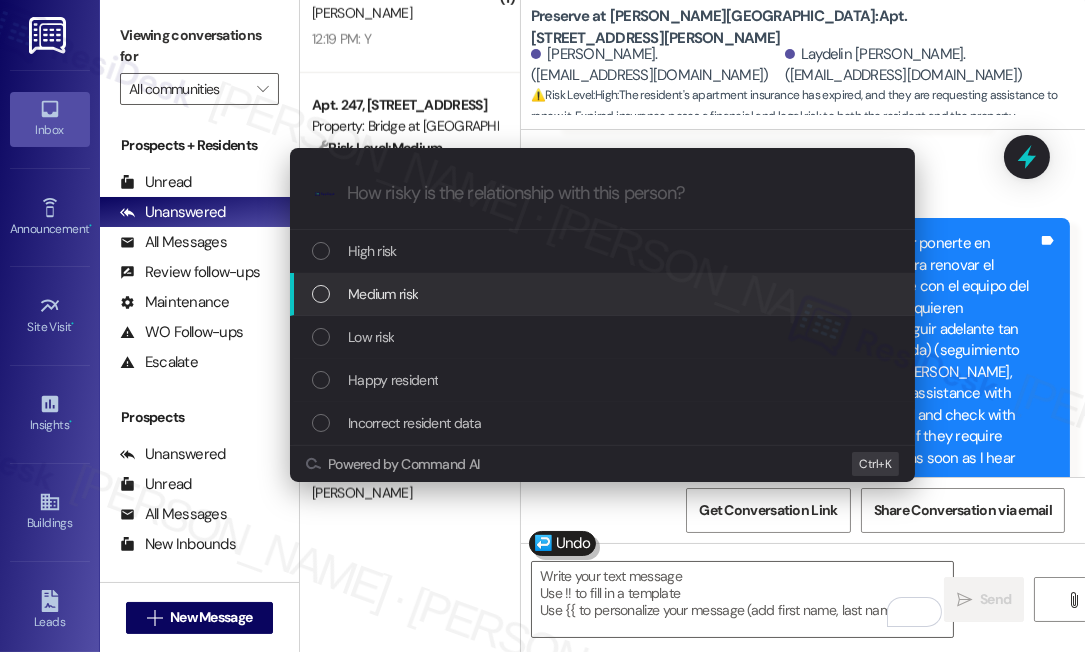 click on "Medium risk" at bounding box center (604, 294) 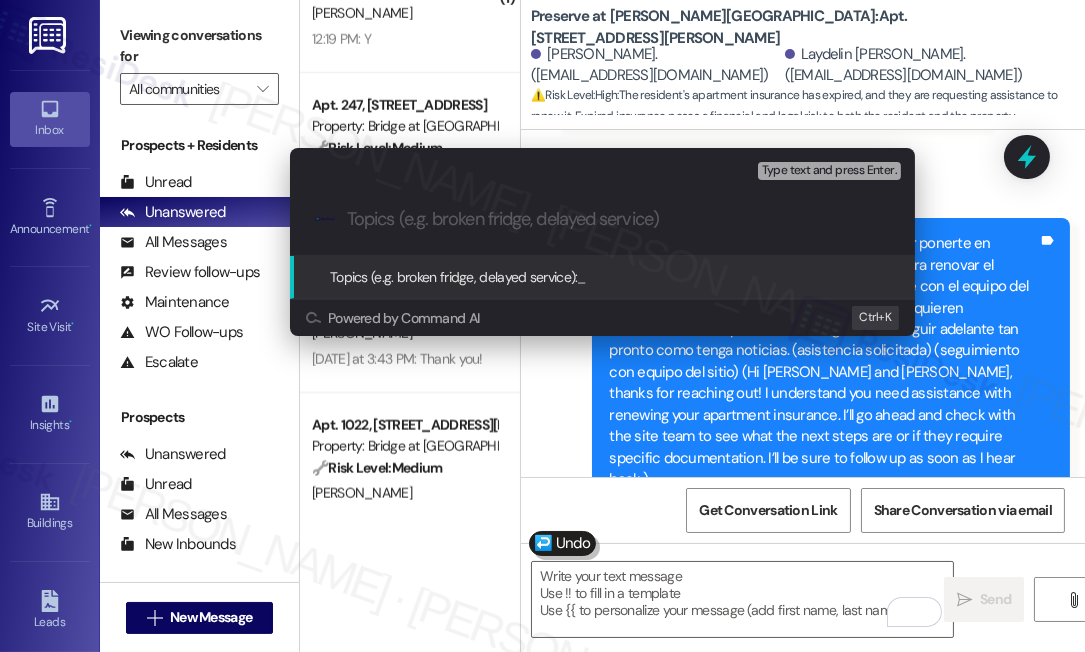 paste on "Renewing Apartment Insurance" 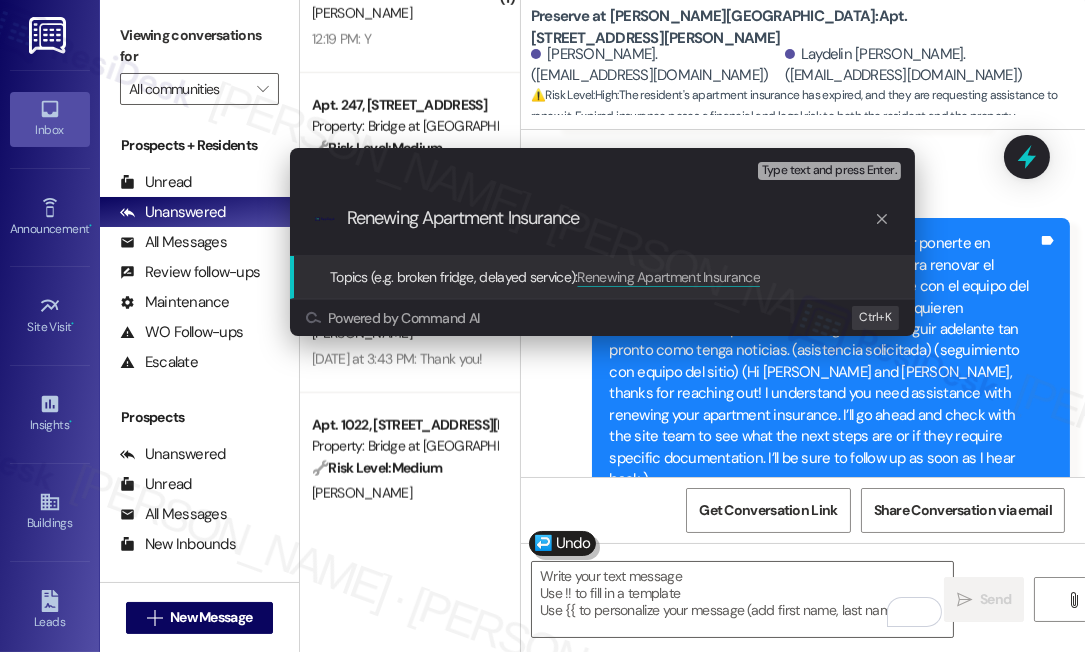 drag, startPoint x: 416, startPoint y: 220, endPoint x: 398, endPoint y: 222, distance: 18.110771 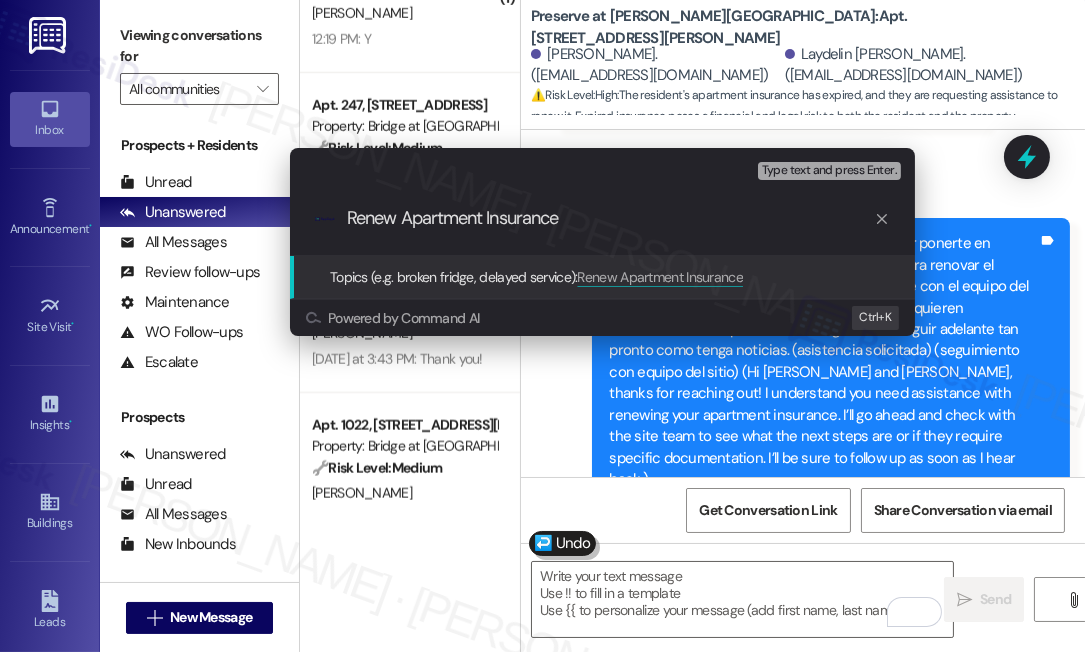 type 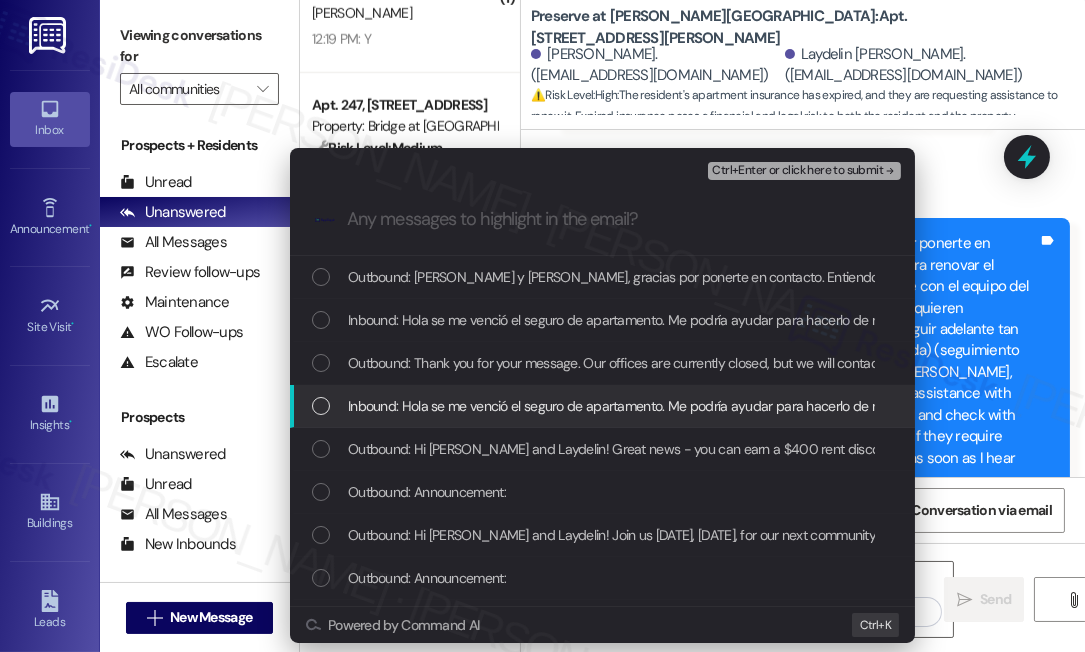 click on "Inbound: Hola se me venció el seguro de apartamento. Me podría ayudar para hacerlo de nuevo por favor" at bounding box center [655, 406] 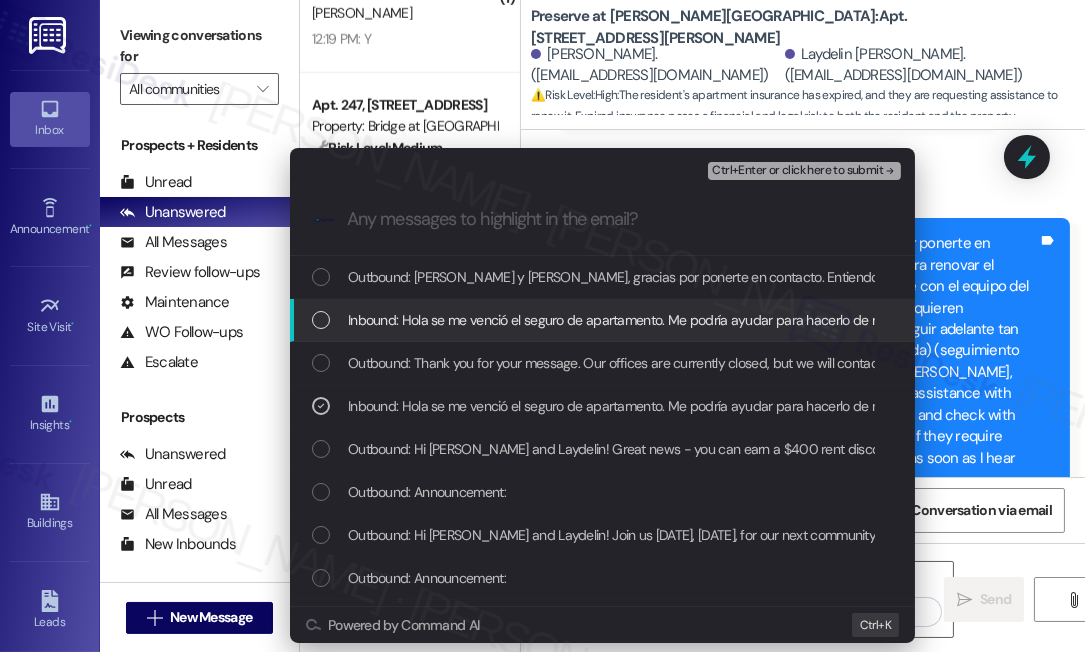 click on "Inbound: Hola se me venció el seguro de apartamento. Me podría ayudar para hacerlo de nuevo por favor" at bounding box center [655, 320] 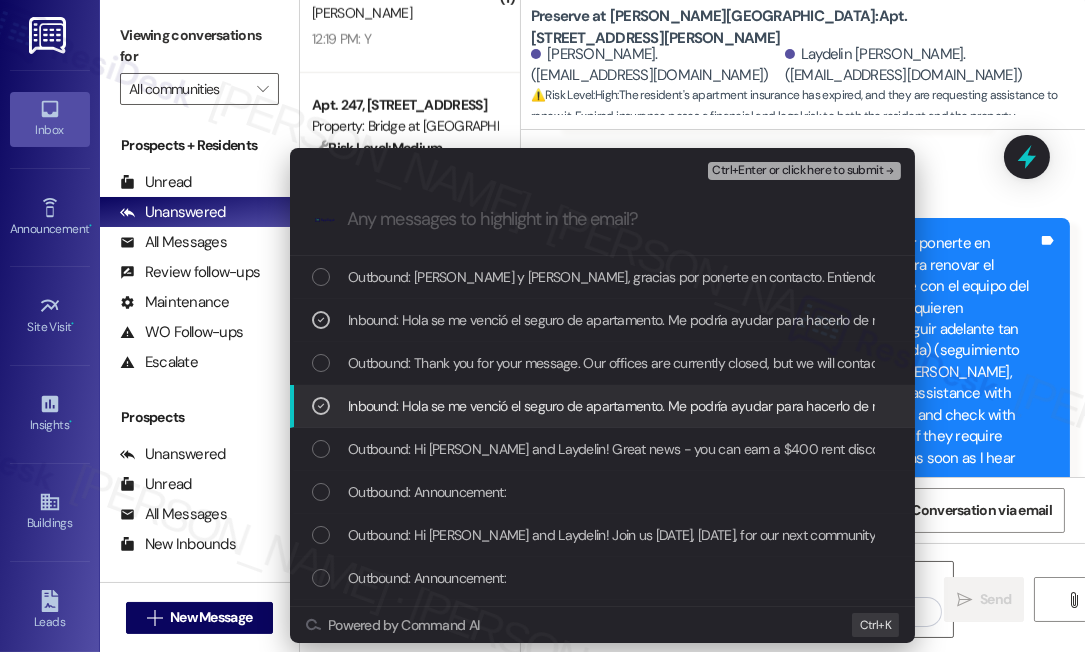 click on "Inbound: Hola se me venció el seguro de apartamento. Me podría ayudar para hacerlo de nuevo por favor" at bounding box center (655, 406) 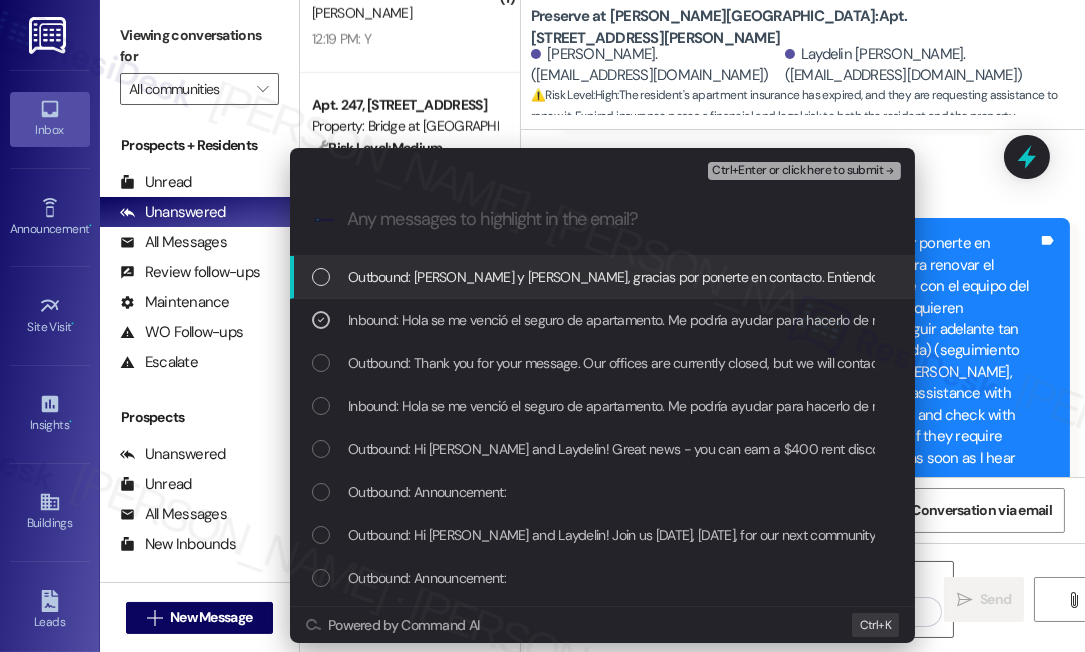 click on "Ctrl+Enter or click here to submit" at bounding box center [797, 171] 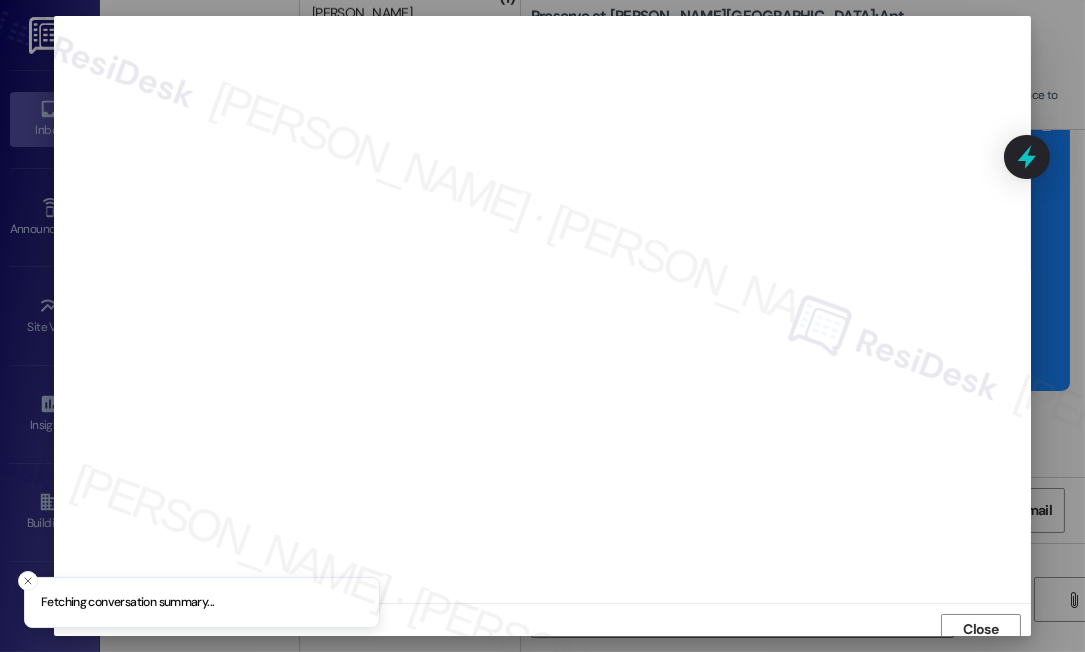 scroll, scrollTop: 7218, scrollLeft: 0, axis: vertical 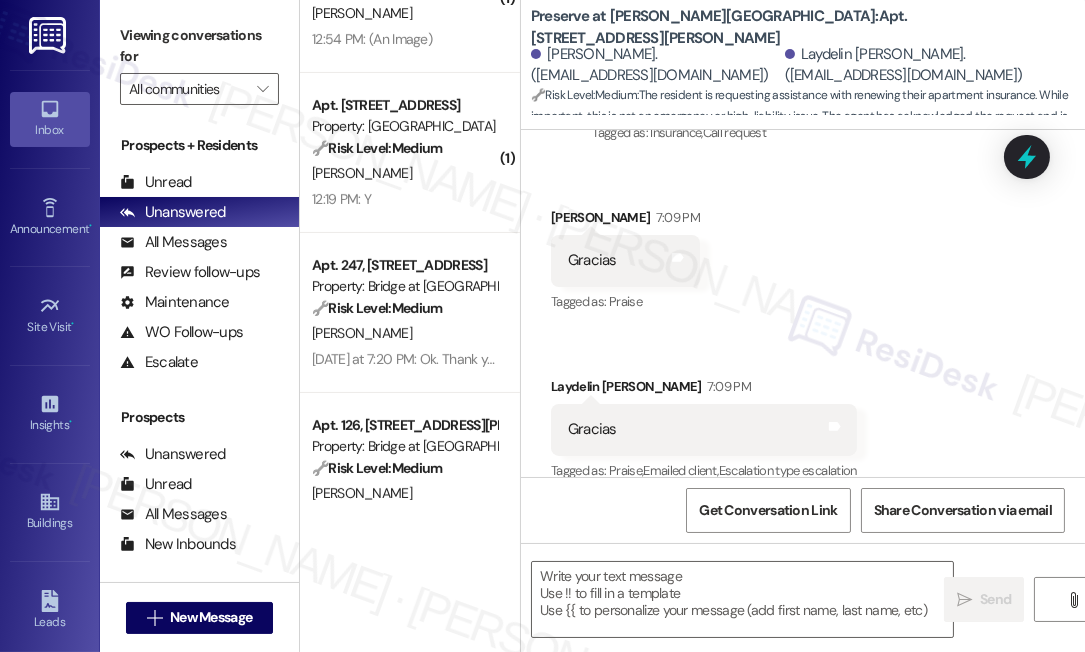 type on "Fetching suggested responses. Please feel free to read through the conversation in the meantime." 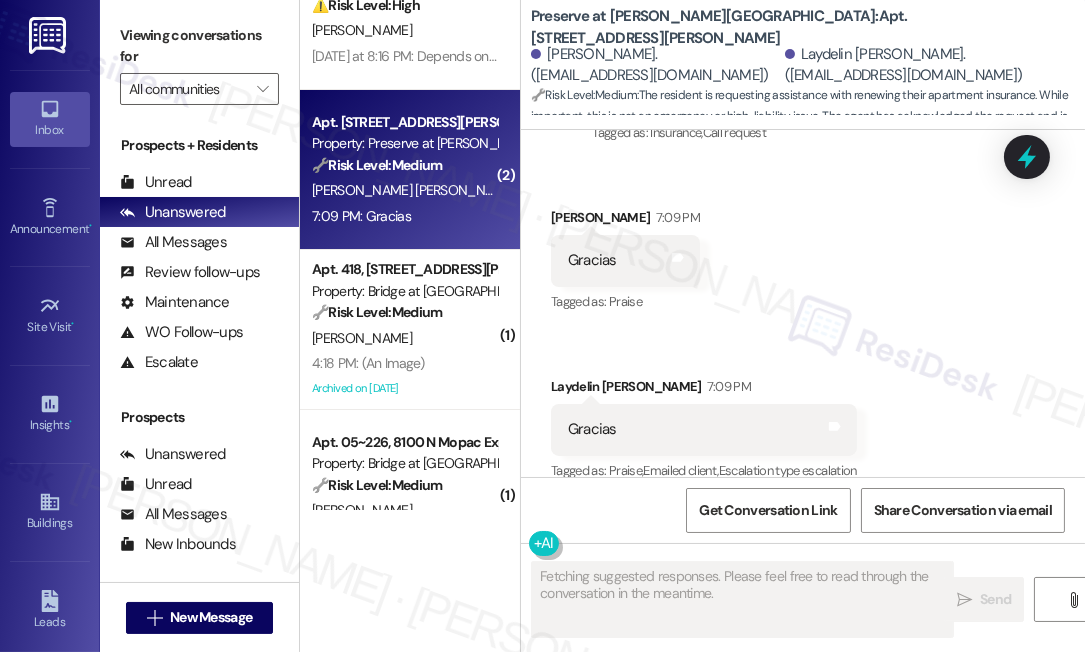 scroll, scrollTop: 0, scrollLeft: 0, axis: both 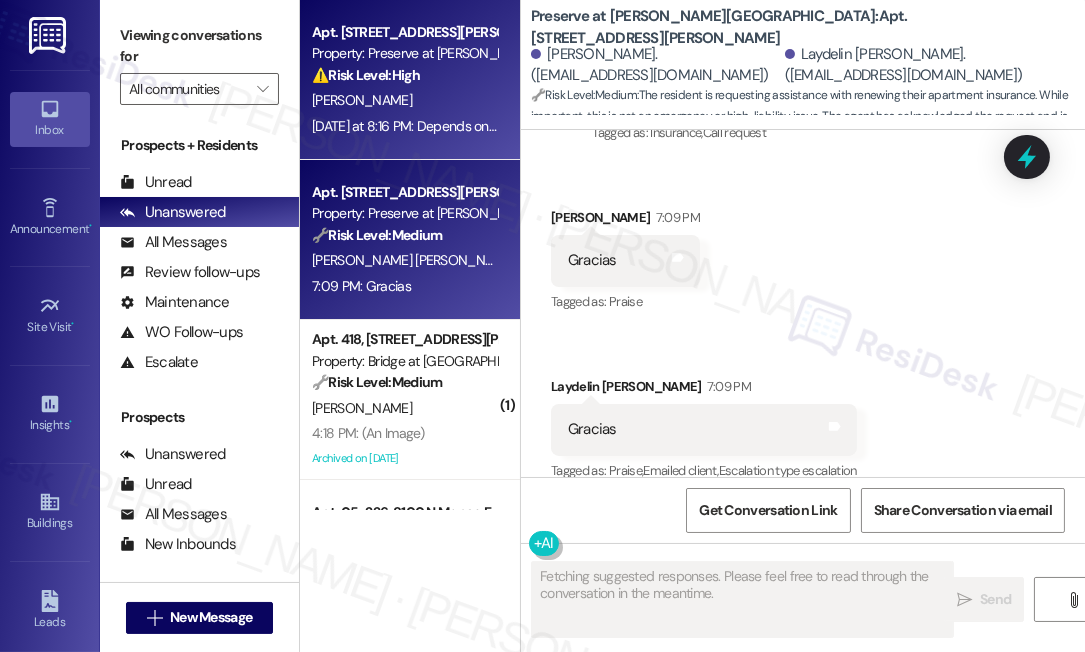 click on "K. Sorensen" at bounding box center [404, 100] 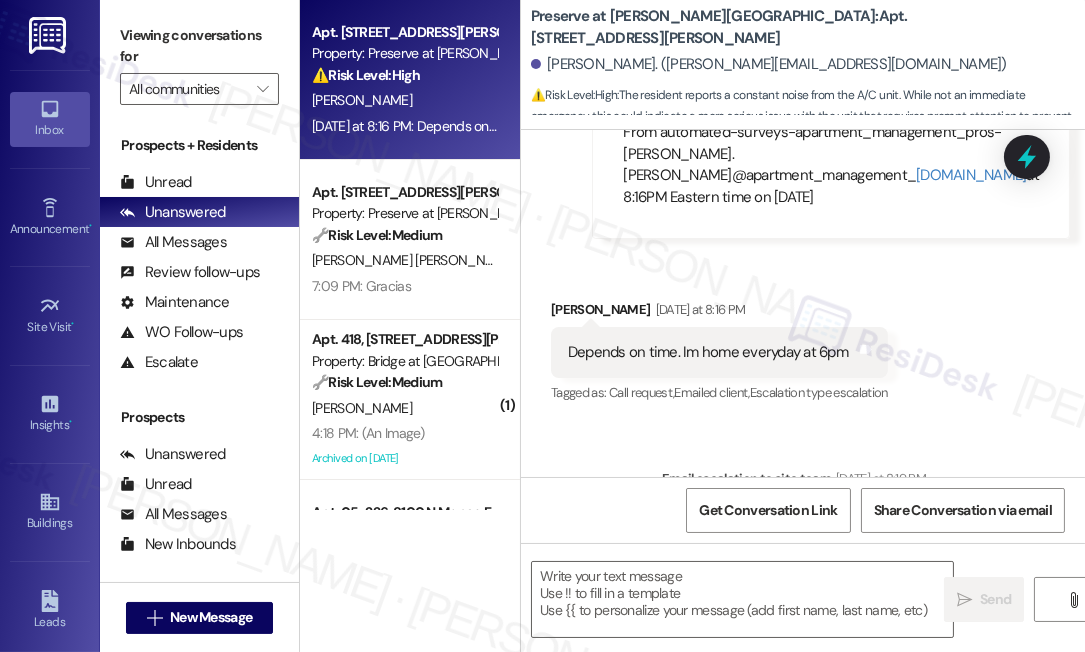 scroll, scrollTop: 7020, scrollLeft: 0, axis: vertical 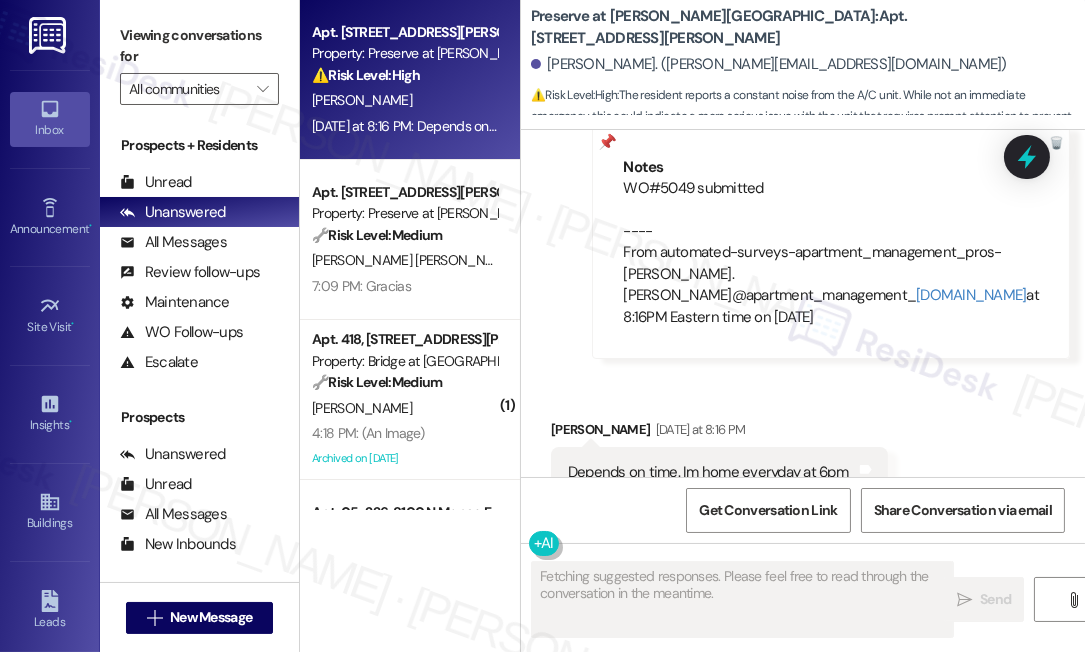 click on "Depends on time.  Im home everyday at 6pm" at bounding box center (708, 472) 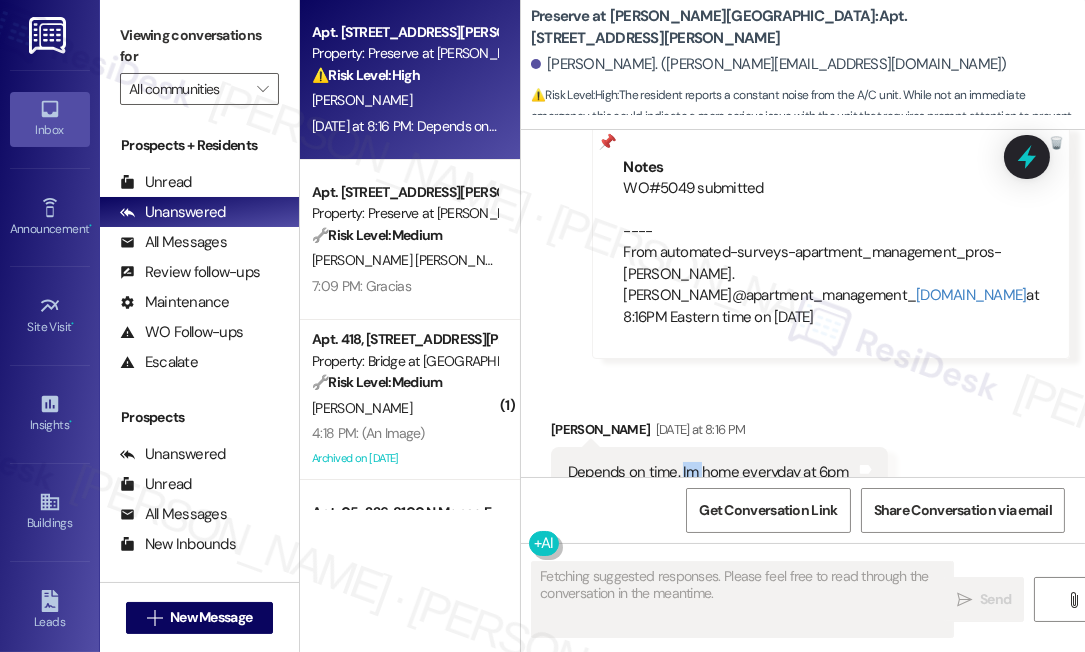 click on "Depends on time.  Im home everyday at 6pm" at bounding box center (708, 472) 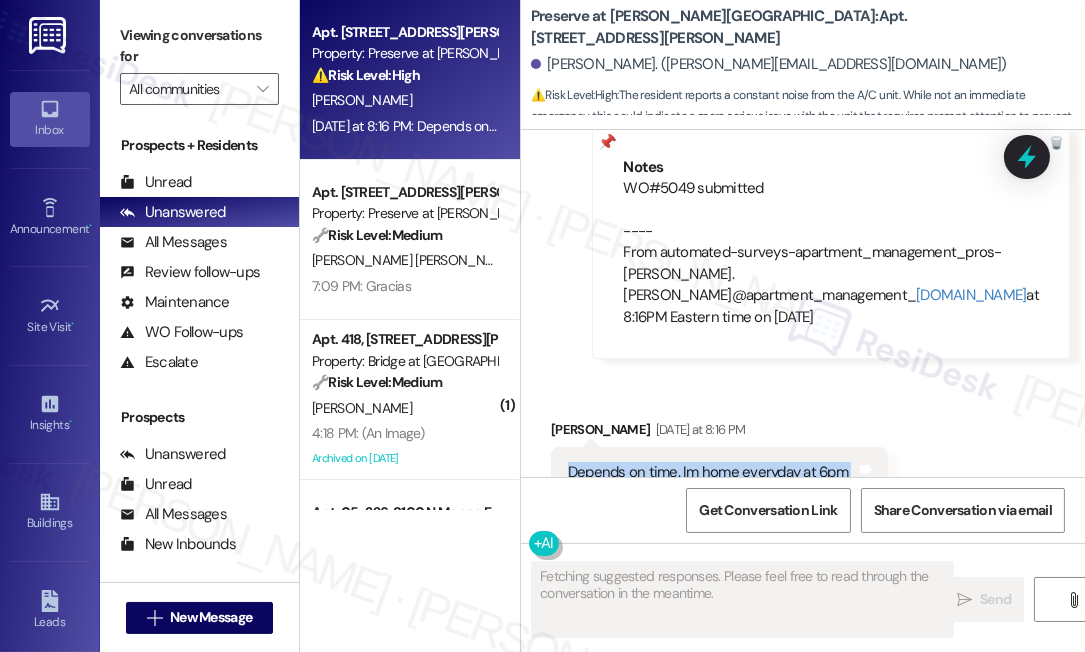 click on "Depends on time.  Im home everyday at 6pm" at bounding box center [708, 472] 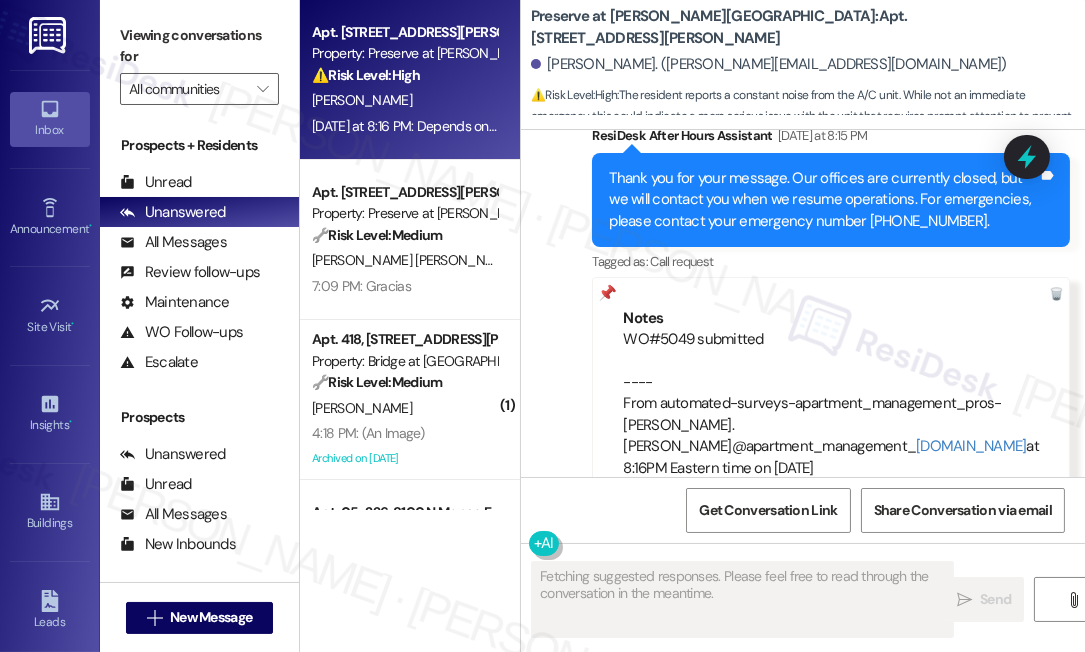 scroll, scrollTop: 6747, scrollLeft: 0, axis: vertical 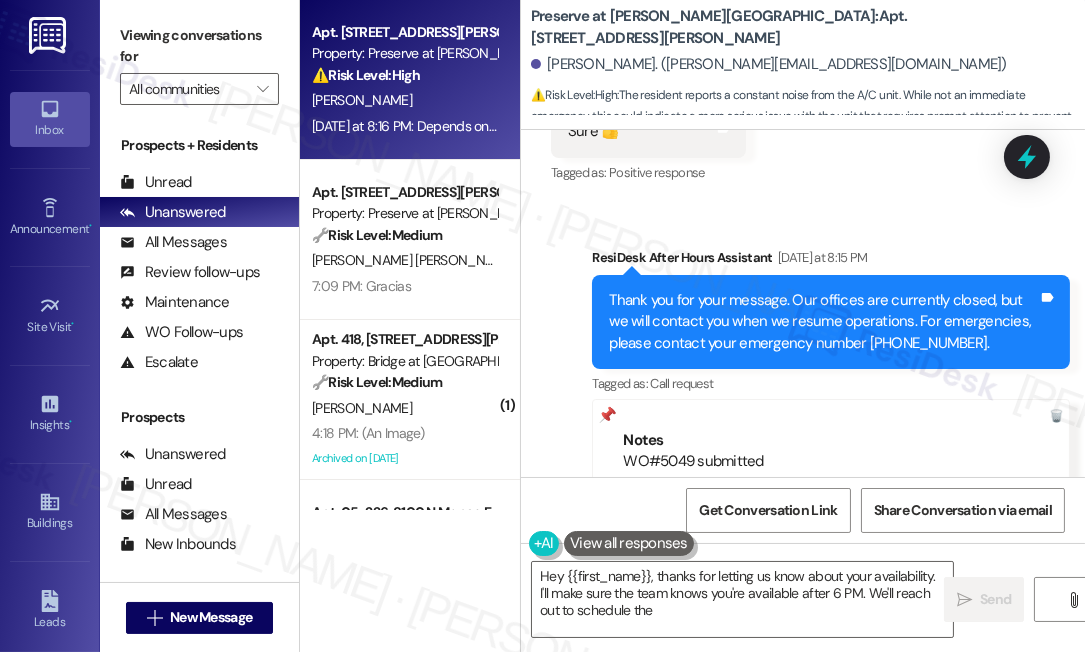 click on "Thank you for your message. Our offices are currently closed, but we will contact you when we resume operations. For emergencies, please contact your emergency number 512-251-7784." at bounding box center (823, 322) 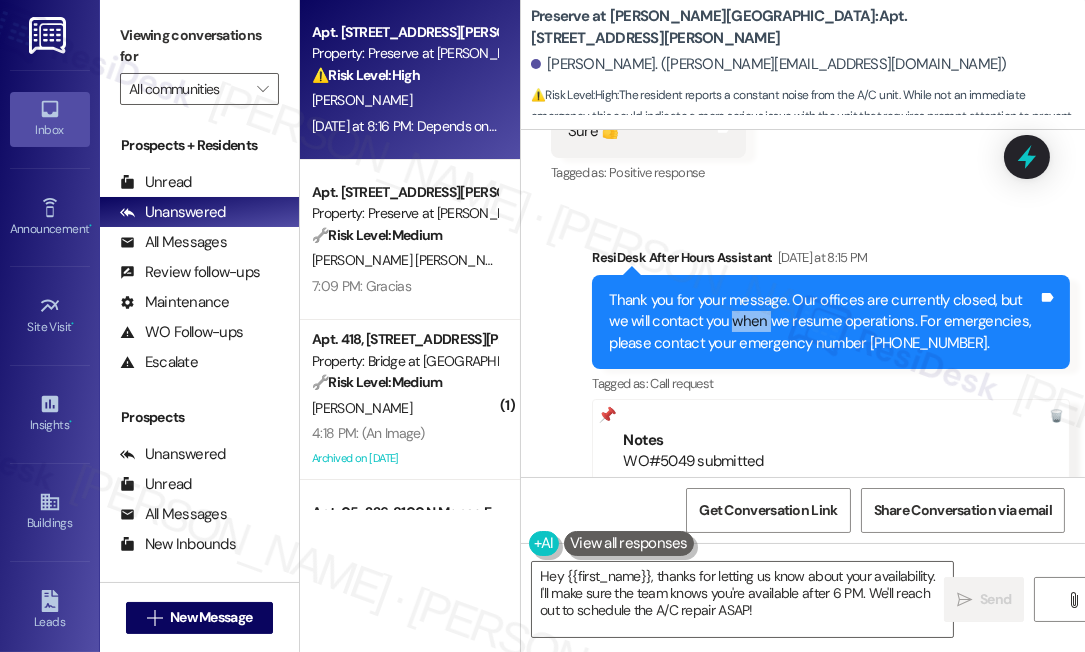 click on "Thank you for your message. Our offices are currently closed, but we will contact you when we resume operations. For emergencies, please contact your emergency number 512-251-7784." at bounding box center [823, 322] 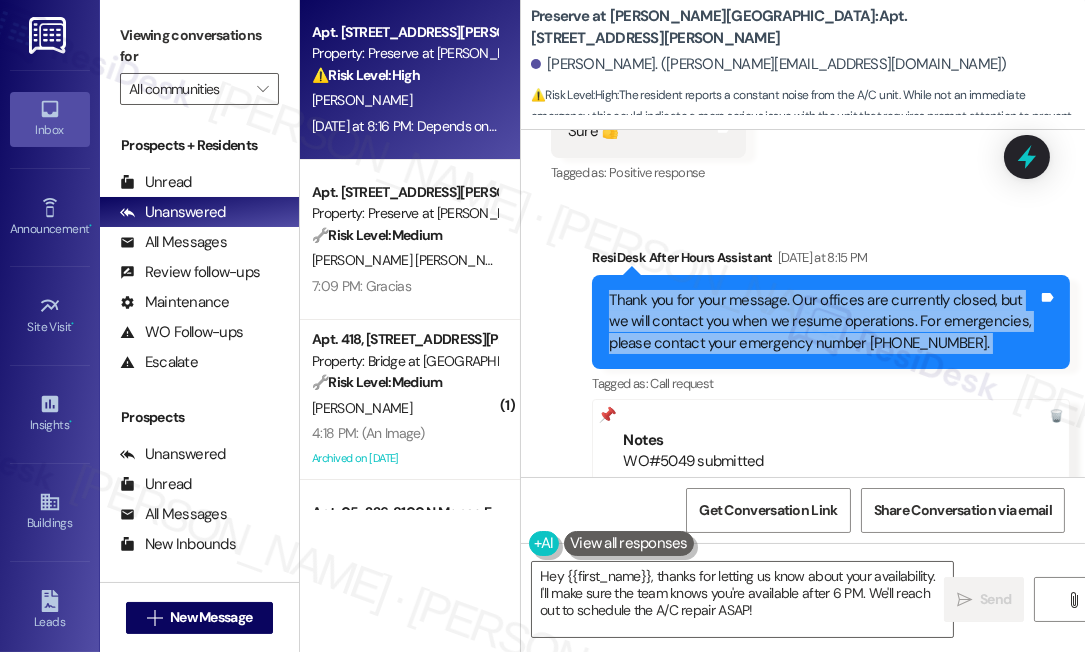 click on "Thank you for your message. Our offices are currently closed, but we will contact you when we resume operations. For emergencies, please contact your emergency number 512-251-7784." at bounding box center [823, 322] 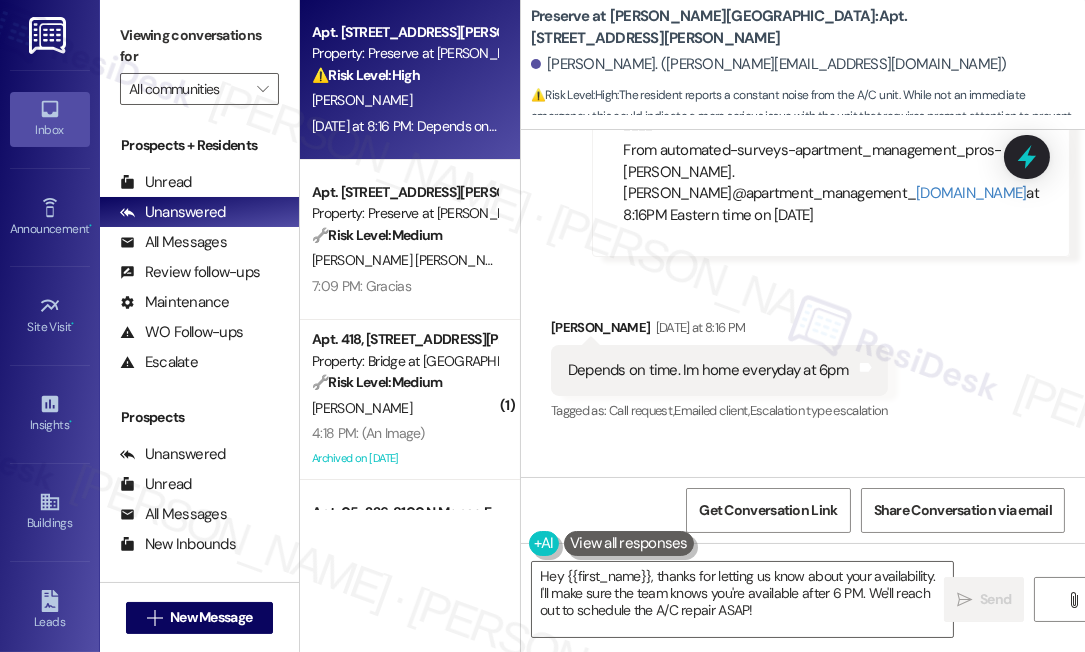 scroll, scrollTop: 7310, scrollLeft: 0, axis: vertical 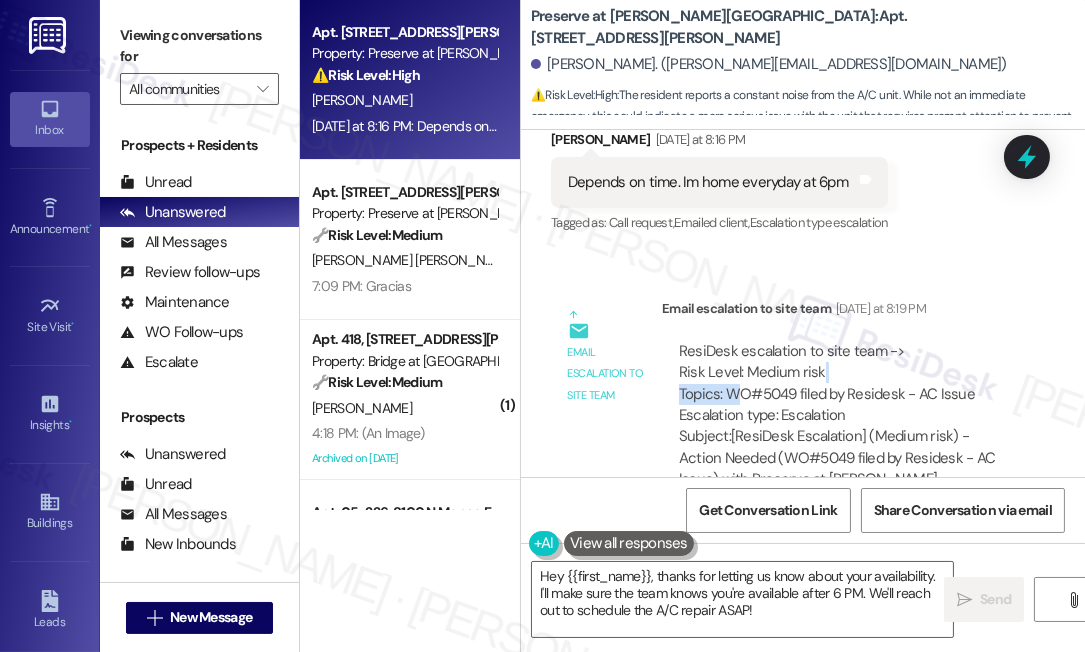 drag, startPoint x: 736, startPoint y: 329, endPoint x: 914, endPoint y: 312, distance: 178.80995 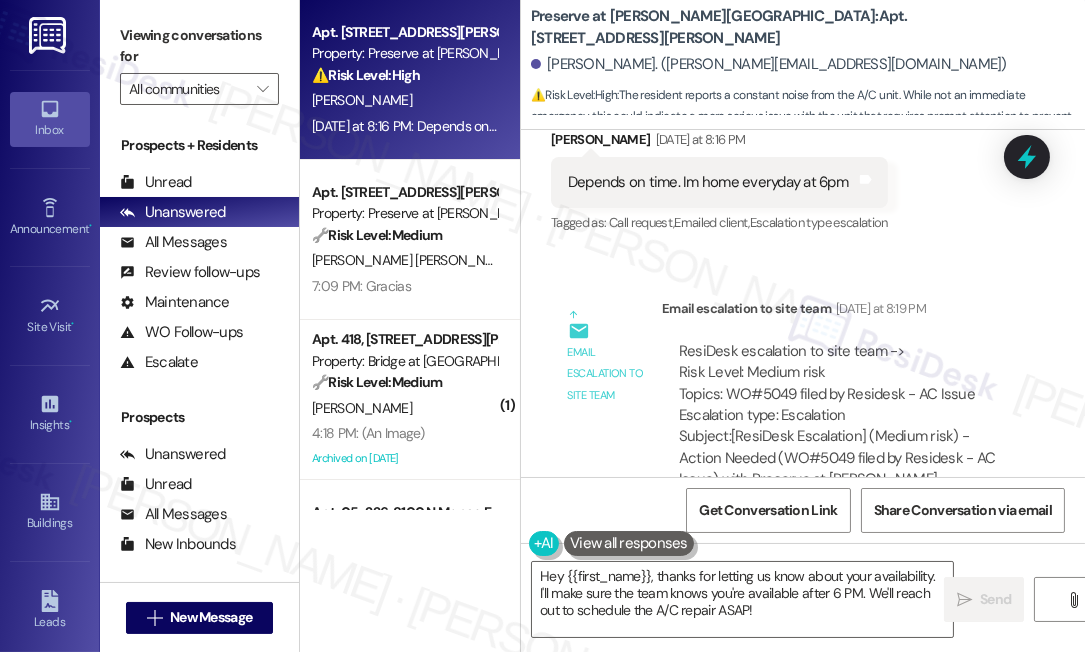 click on "ResiDesk escalation to site team ->
Risk Level: Medium risk
Topics: WO#5049 filed by Residesk - AC Issue
Escalation type: Escalation" at bounding box center (845, 384) 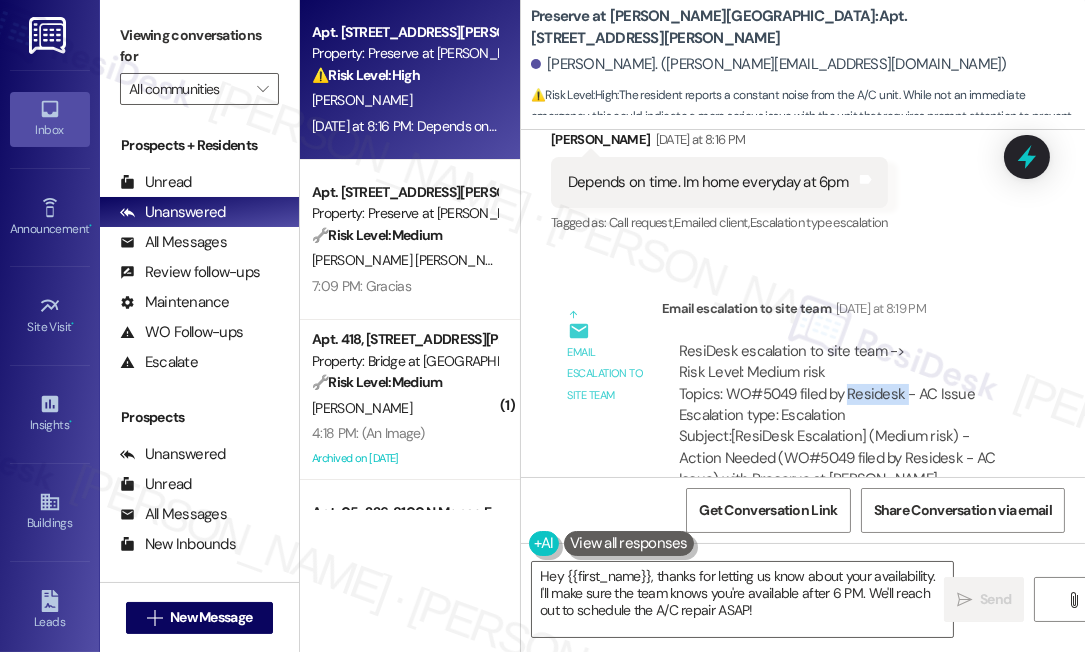click on "ResiDesk escalation to site team ->
Risk Level: Medium risk
Topics: WO#5049 filed by Residesk - AC Issue
Escalation type: Escalation" at bounding box center [845, 384] 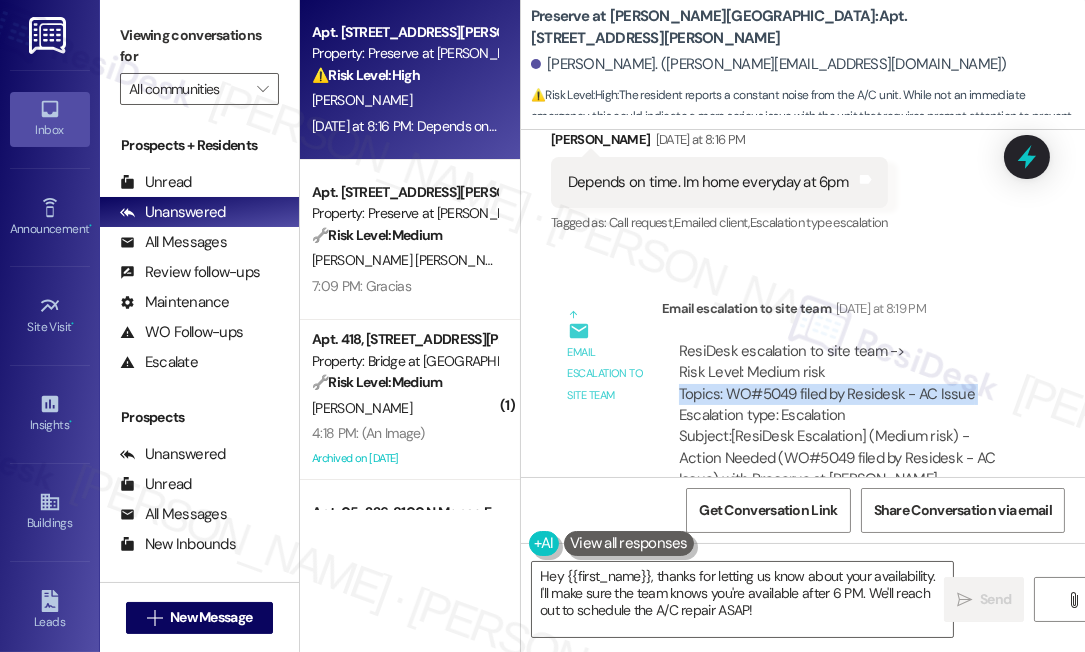 click on "ResiDesk escalation to site team ->
Risk Level: Medium risk
Topics: WO#5049 filed by Residesk - AC Issue
Escalation type: Escalation" at bounding box center [845, 384] 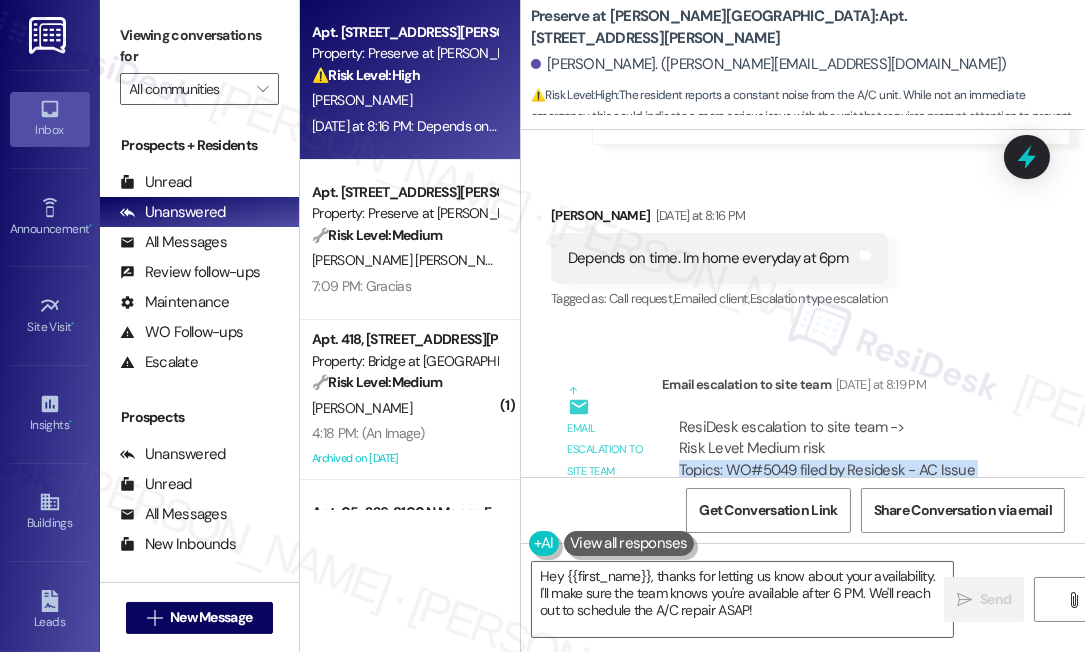 scroll, scrollTop: 7128, scrollLeft: 0, axis: vertical 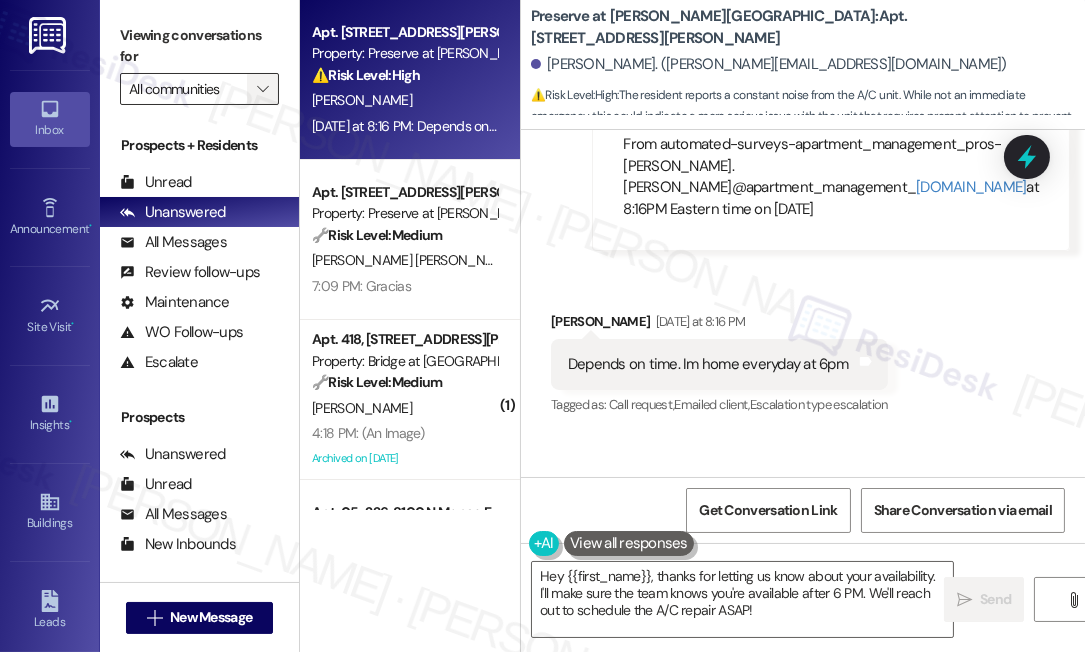 click on "" at bounding box center (263, 89) 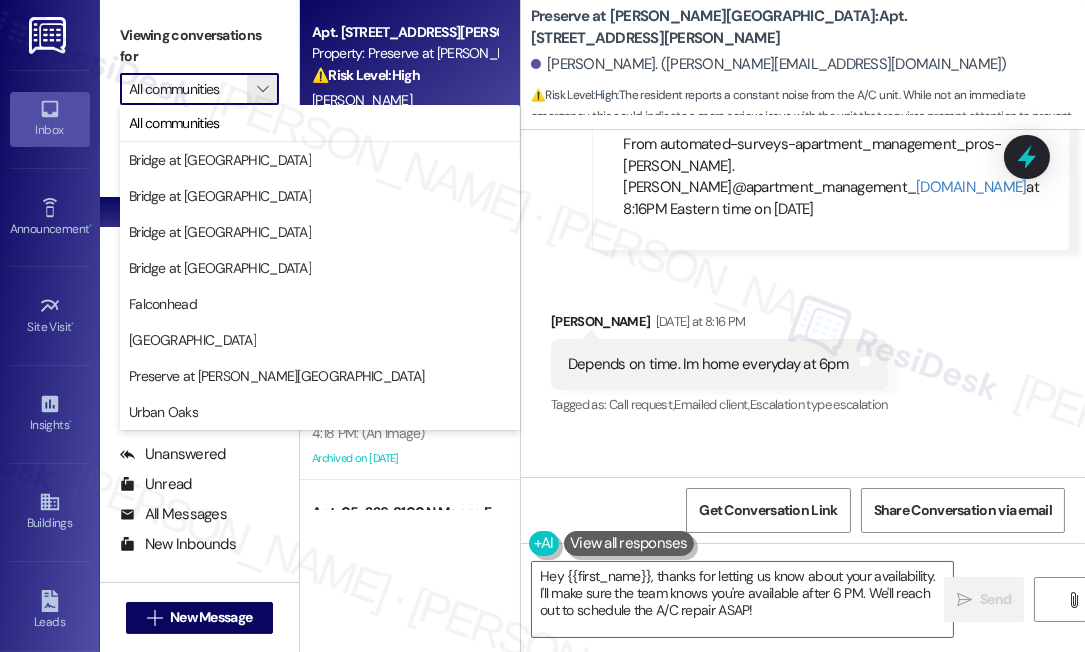 click on "Sent via SMS ResiDesk After Hours Assistant Yesterday at 8:15 PM Thank you for your message. Our offices are currently closed, but we will contact you when we resume operations. For emergencies, please contact your emergency number 512-251-7784. Tags and notes Tagged as:   Call request Click to highlight conversations about Call request Notes WO#5049 submitted
----
From automated-surveys-apartment_management_pros-katrina.lopez@apartment_management_ pros.com  at 8:16PM Eastern time on 07/24/2025" at bounding box center [831, 58] 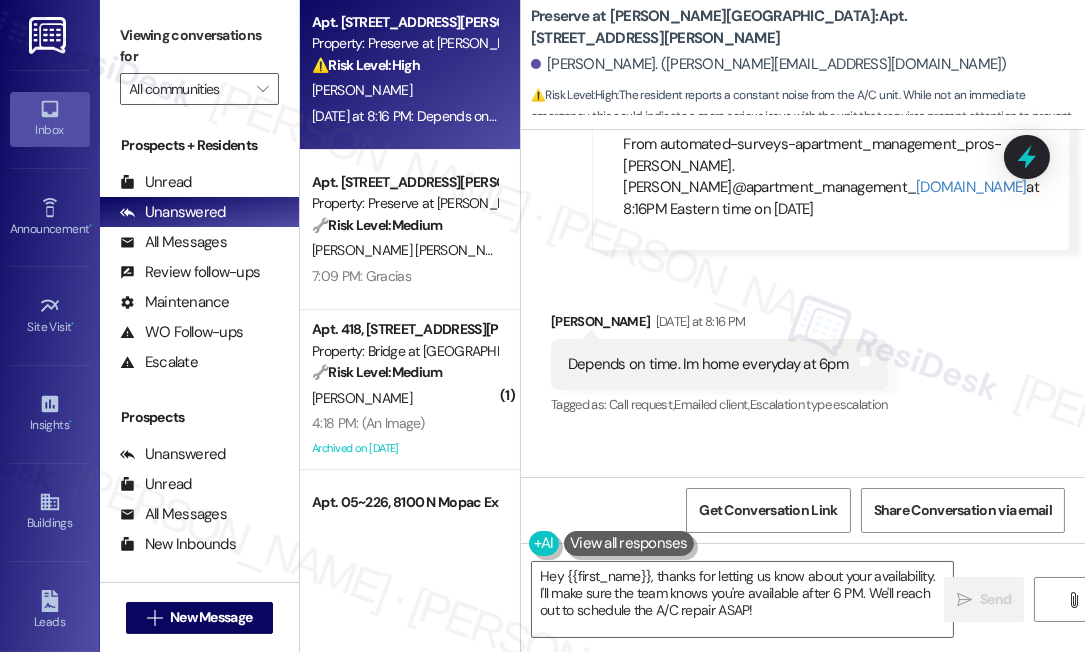 scroll, scrollTop: 0, scrollLeft: 0, axis: both 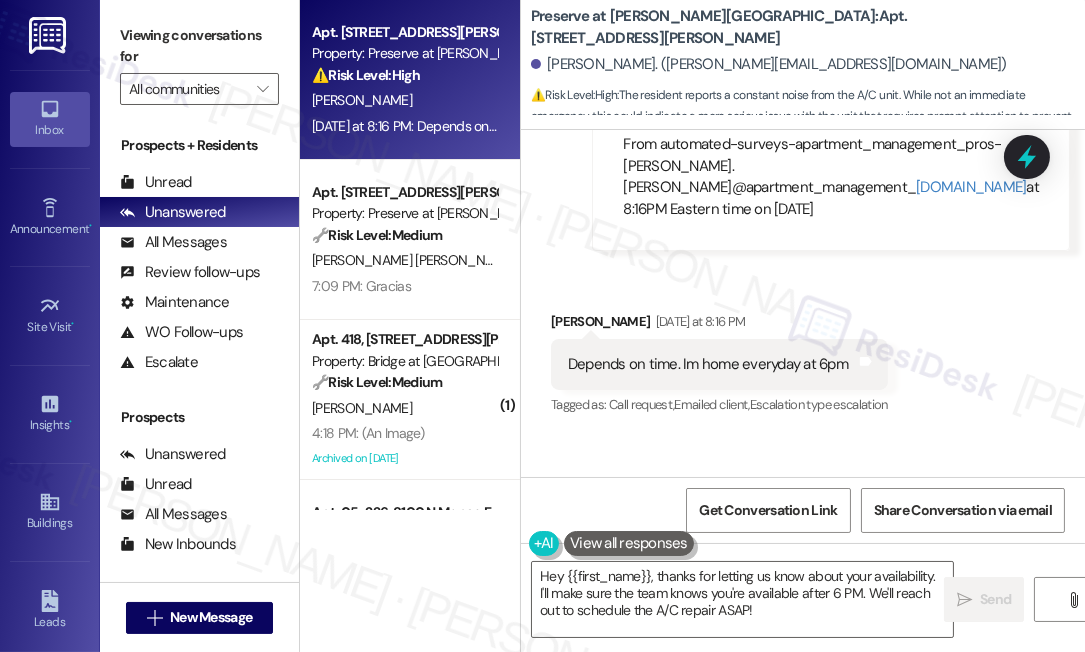 click on "Depends on time.  Im home everyday at 6pm" at bounding box center [708, 364] 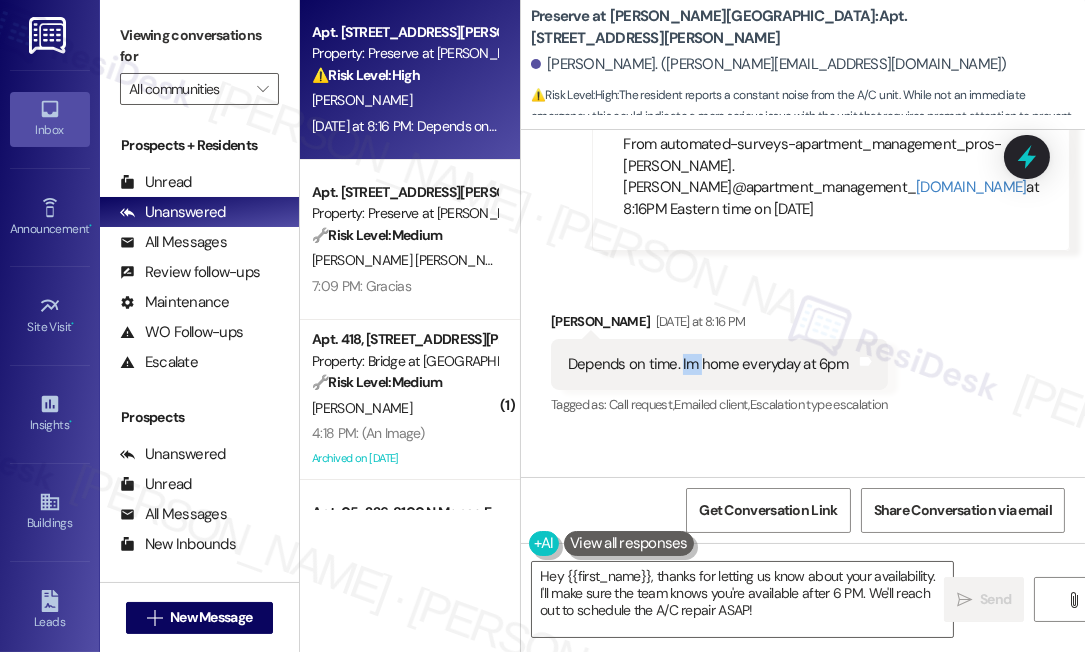 click on "Depends on time.  Im home everyday at 6pm" at bounding box center (708, 364) 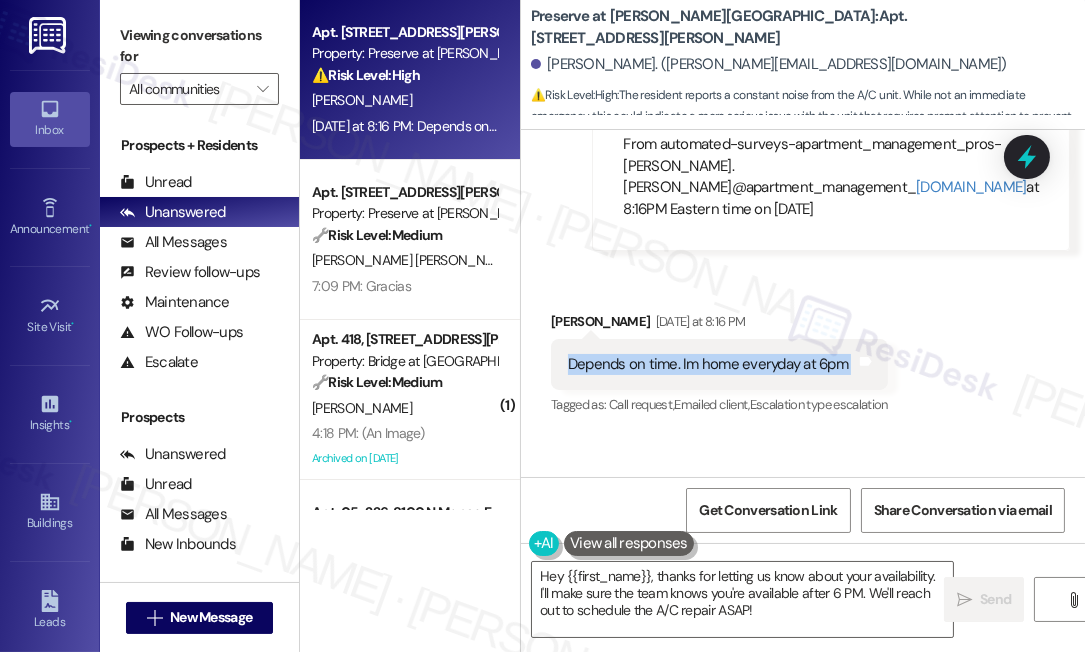 click on "Depends on time.  Im home everyday at 6pm" at bounding box center (708, 364) 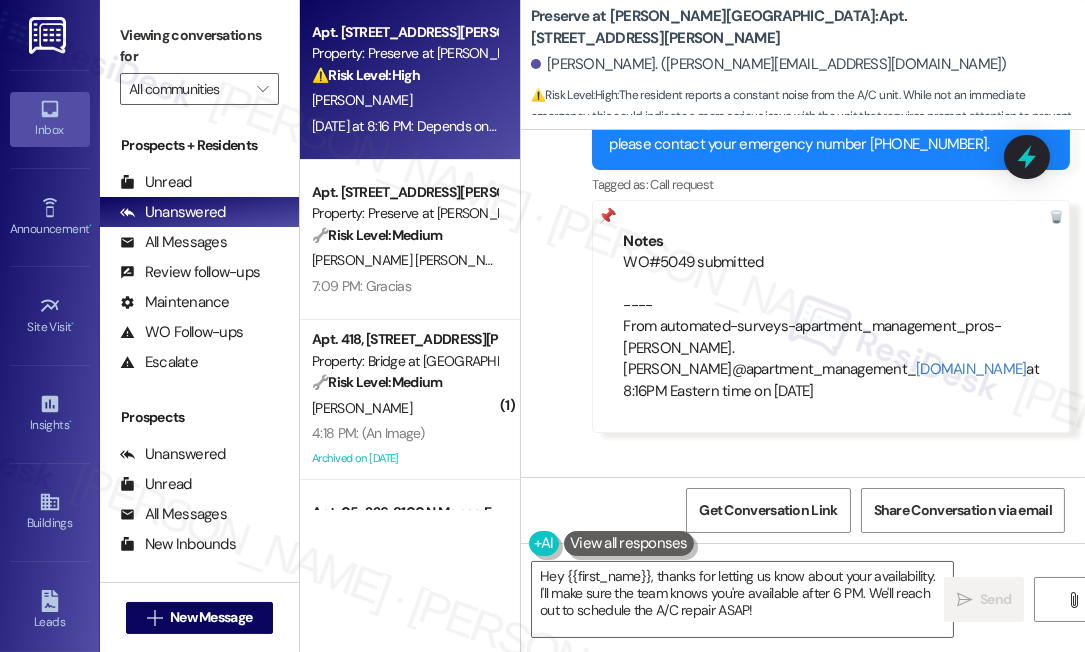 scroll, scrollTop: 6856, scrollLeft: 0, axis: vertical 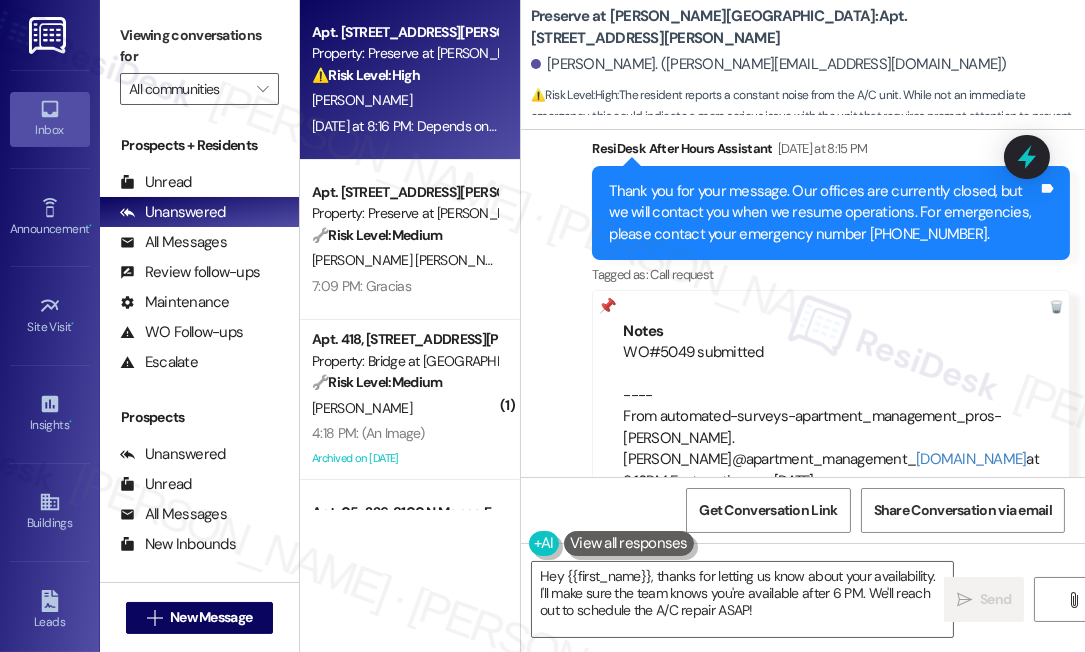 click on "Viewing conversations for" at bounding box center [199, 46] 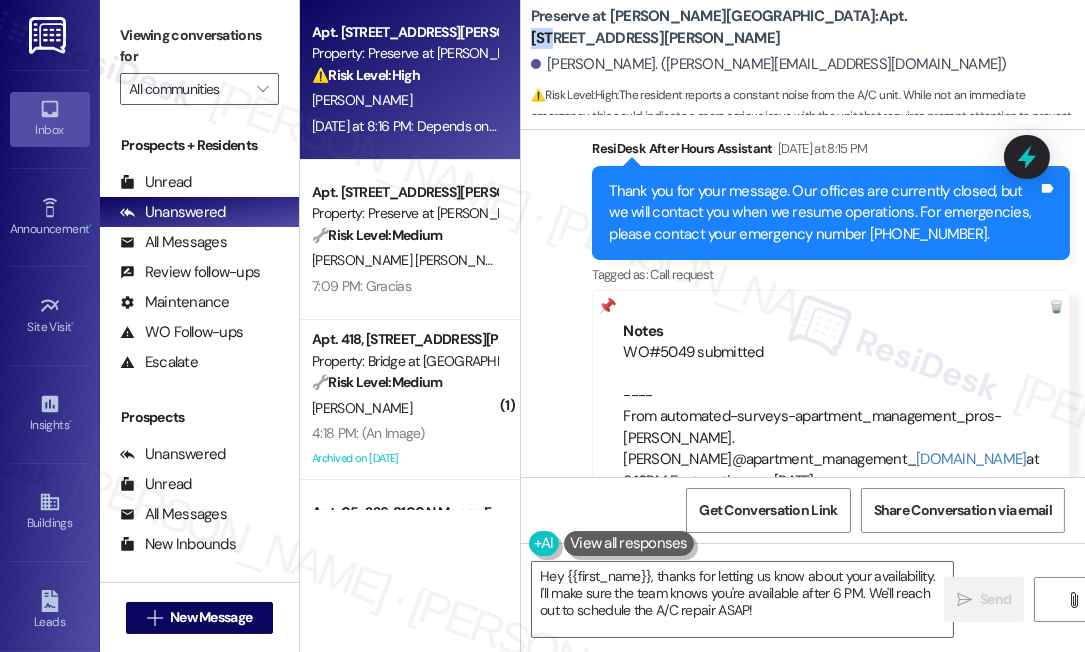 click on "Preserve at Wells Branch:  Apt. 516, 1773 Wells Branch Pkwy" at bounding box center (731, 27) 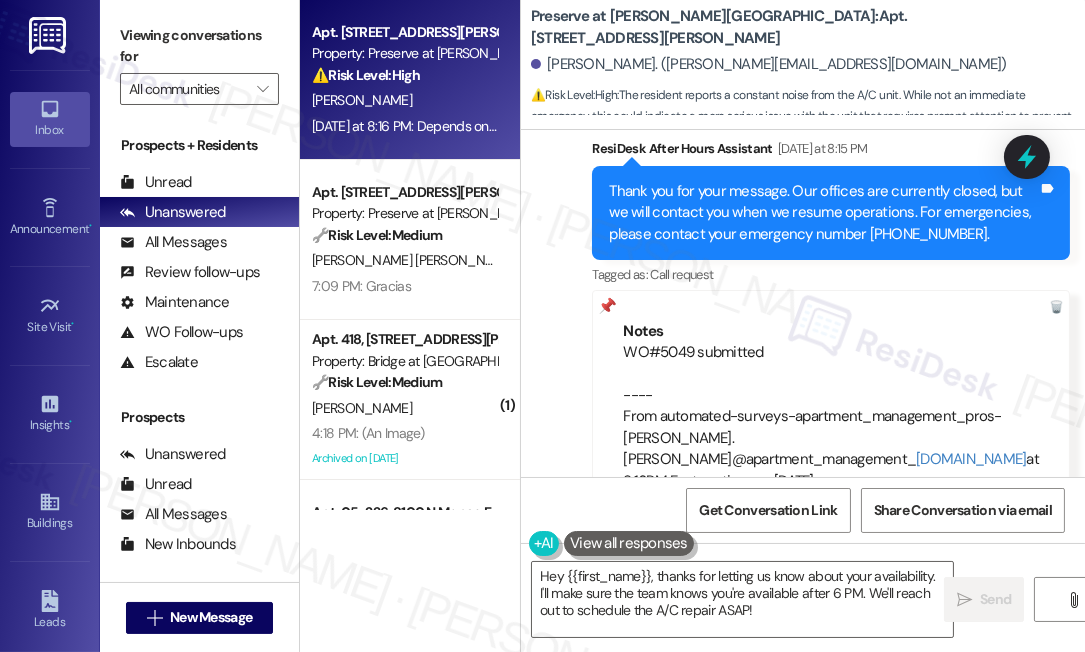 click on "Viewing conversations for" at bounding box center (199, 46) 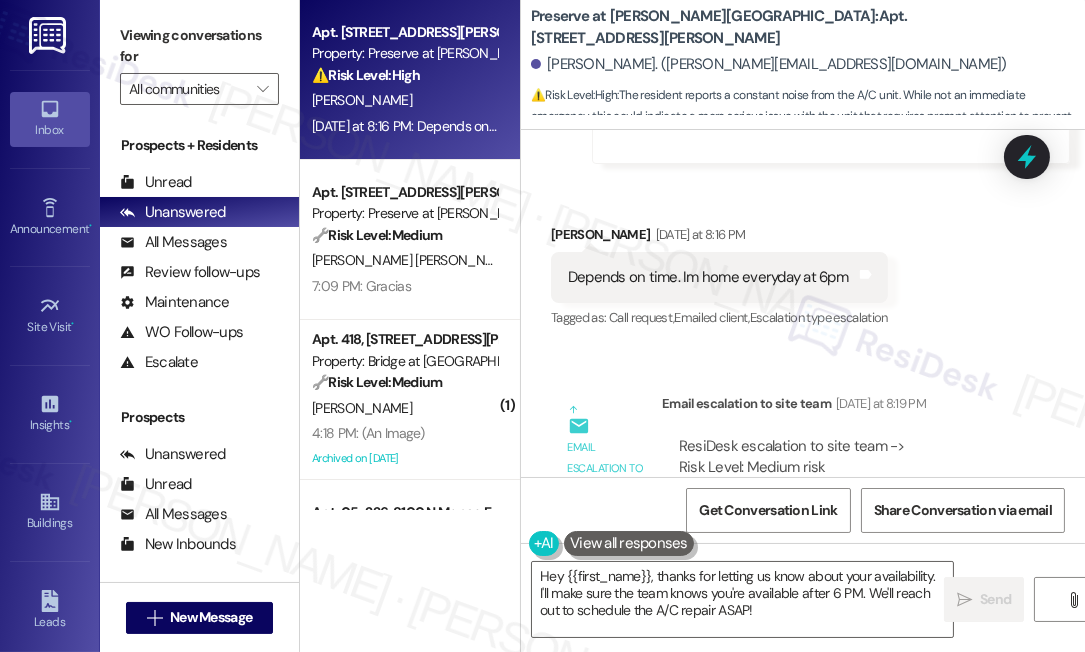 scroll, scrollTop: 7310, scrollLeft: 0, axis: vertical 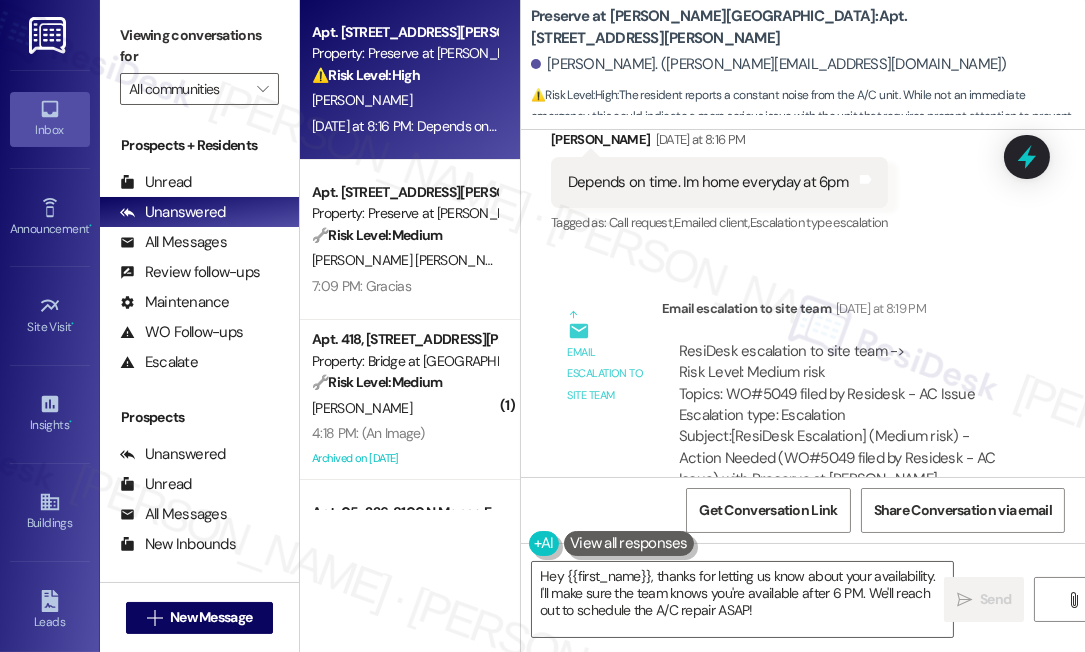 click on "Viewing conversations for" at bounding box center (199, 46) 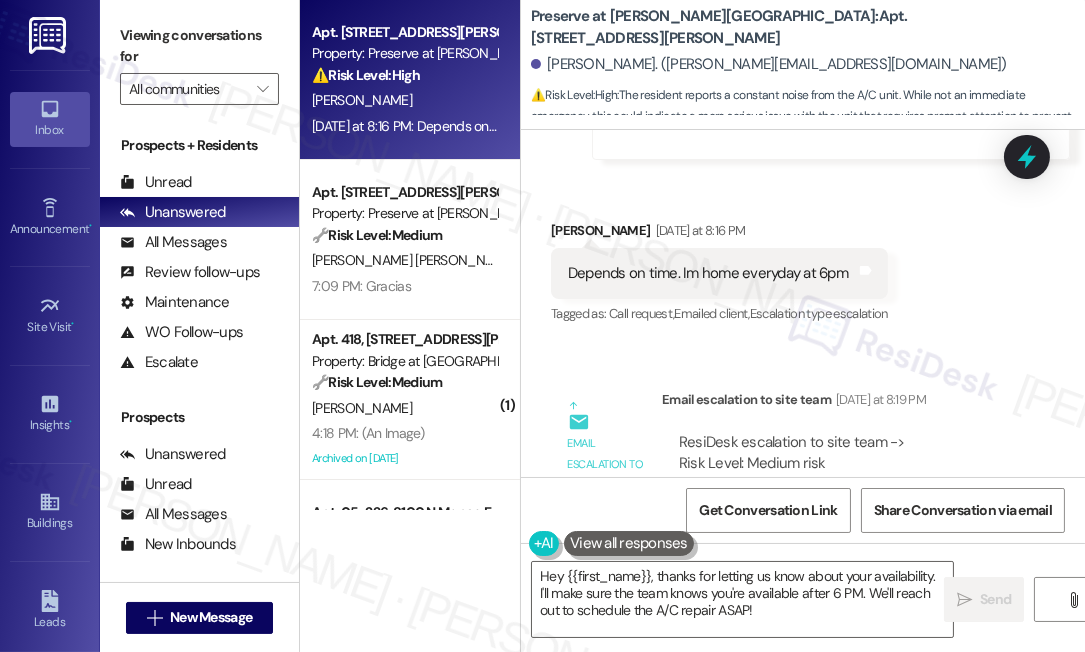 click on "Depends on time.  Im home everyday at 6pm" at bounding box center (708, 273) 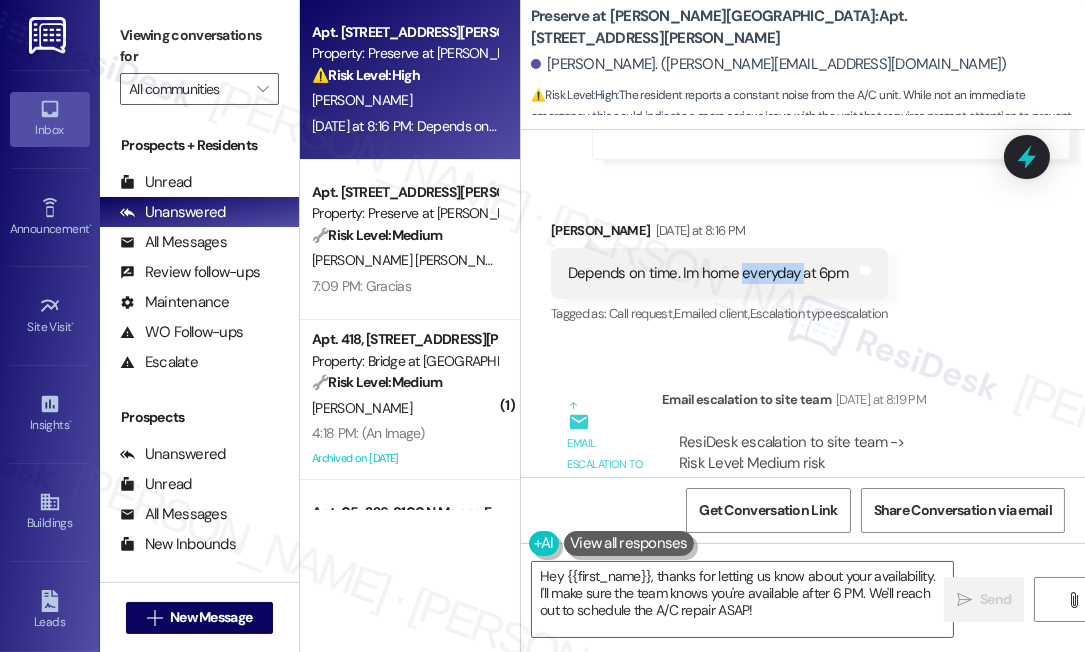 click on "Depends on time.  Im home everyday at 6pm" at bounding box center (708, 273) 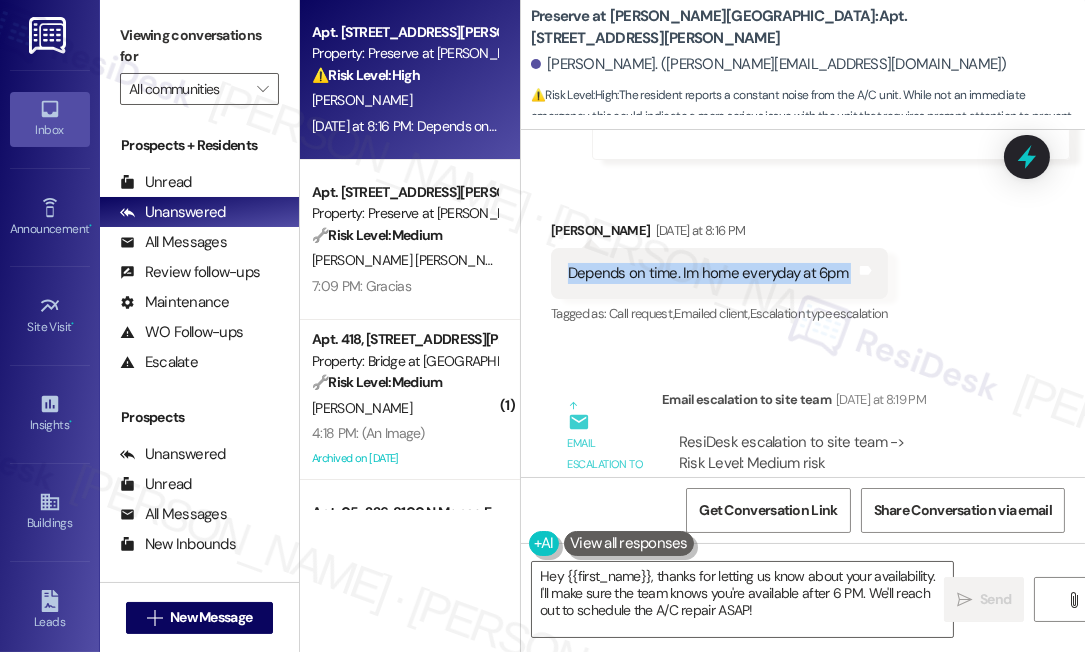 click on "Depends on time.  Im home everyday at 6pm" at bounding box center (708, 273) 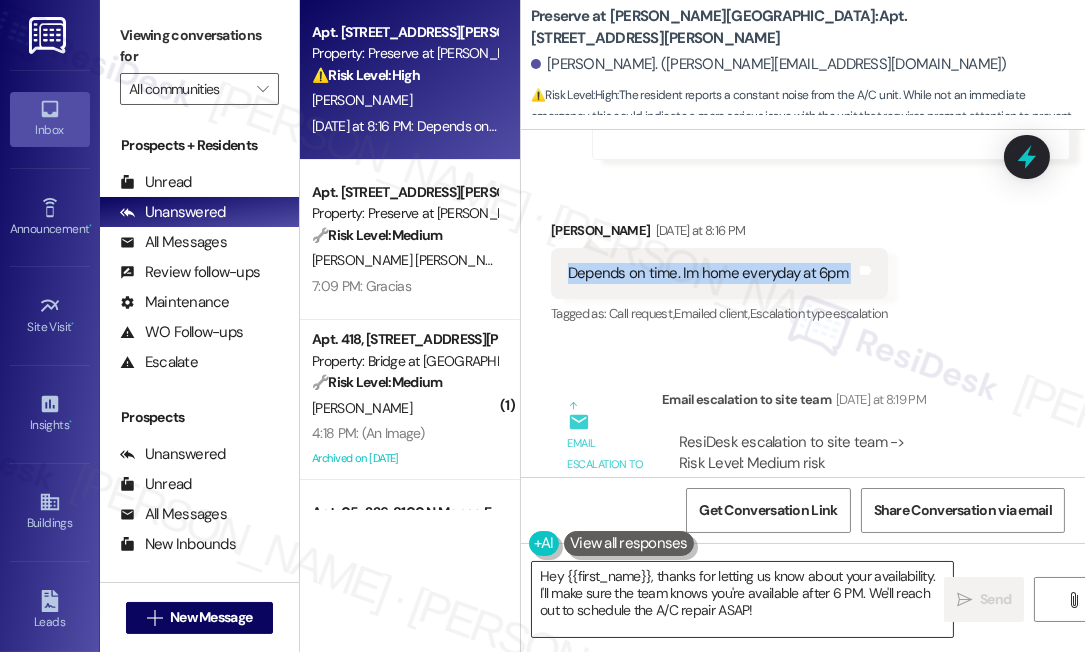 click on "Hey {{first_name}}, thanks for letting us know about your availability. I'll make sure the team knows you're available after 6 PM. We'll reach out to schedule the A/C repair ASAP!" at bounding box center [742, 599] 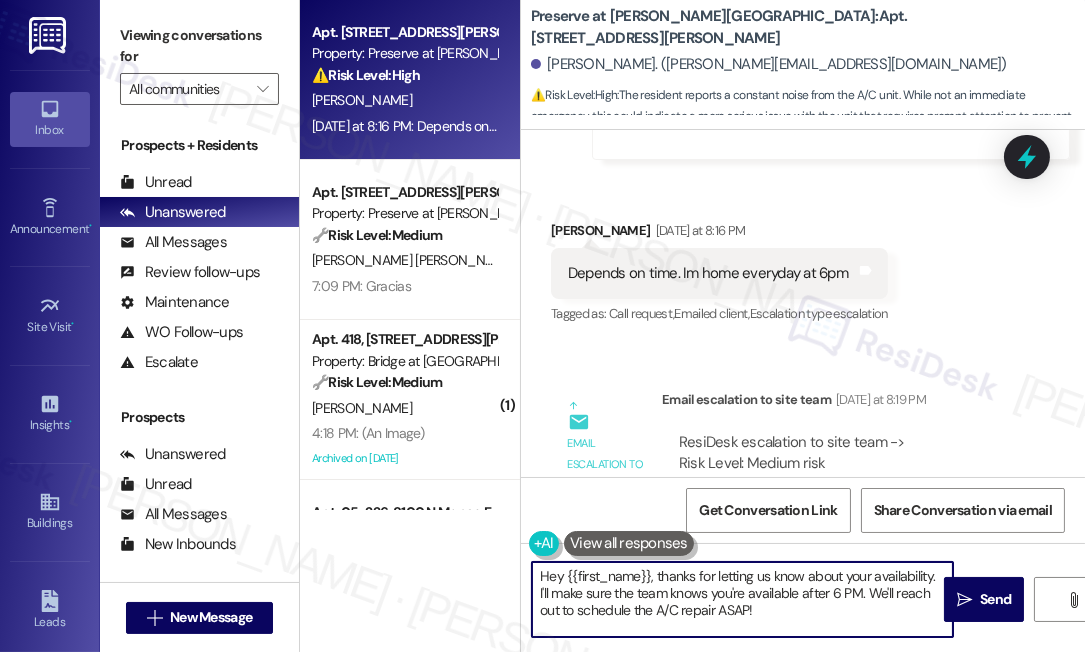click on "Hey {{first_name}}, thanks for letting us know about your availability. I'll make sure the team knows you're available after 6 PM. We'll reach out to schedule the A/C repair ASAP!" at bounding box center [742, 599] 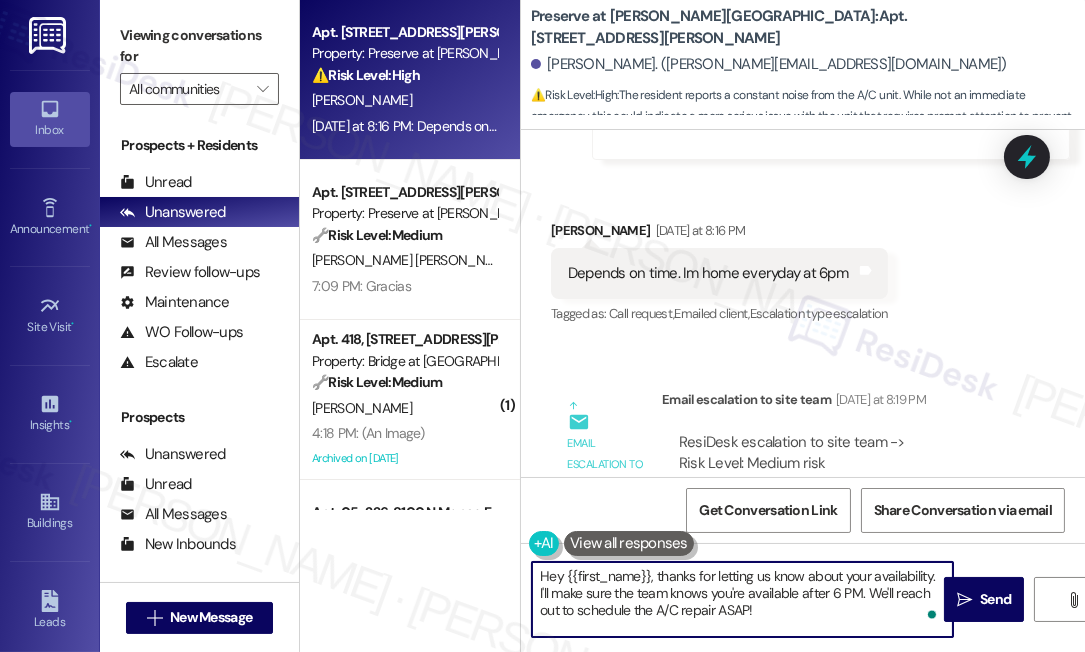 click on "Hey {{first_name}}, thanks for letting us know about your availability. I'll make sure the team knows you're available after 6 PM. We'll reach out to schedule the A/C repair ASAP!" at bounding box center (742, 599) 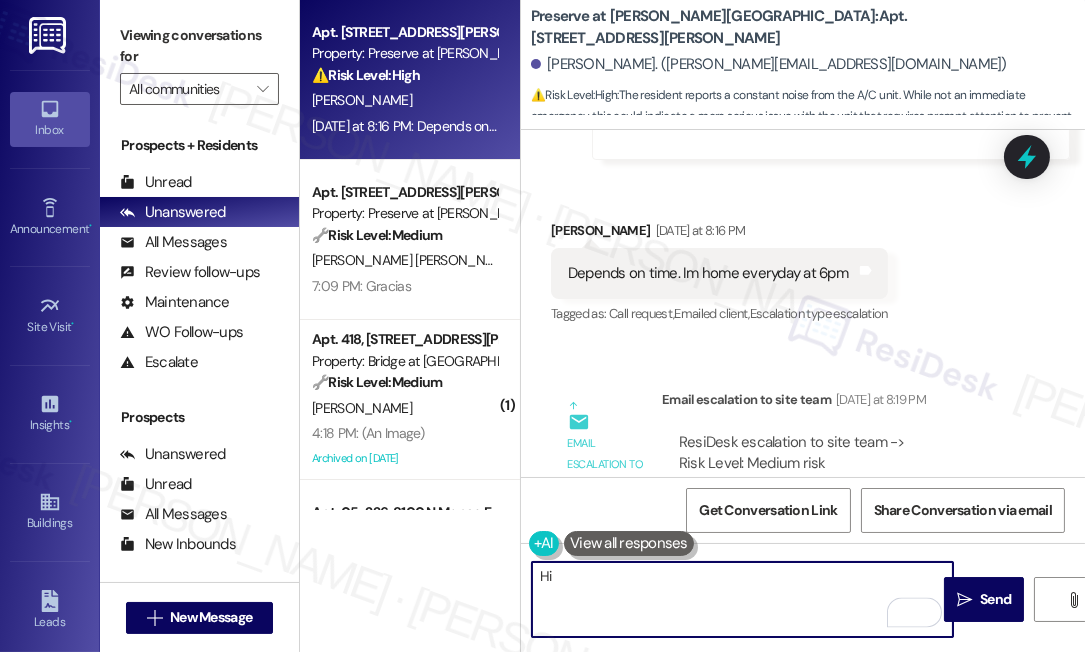 click on "Kolton Sorensen Yesterday at 8:16 PM" at bounding box center (719, 234) 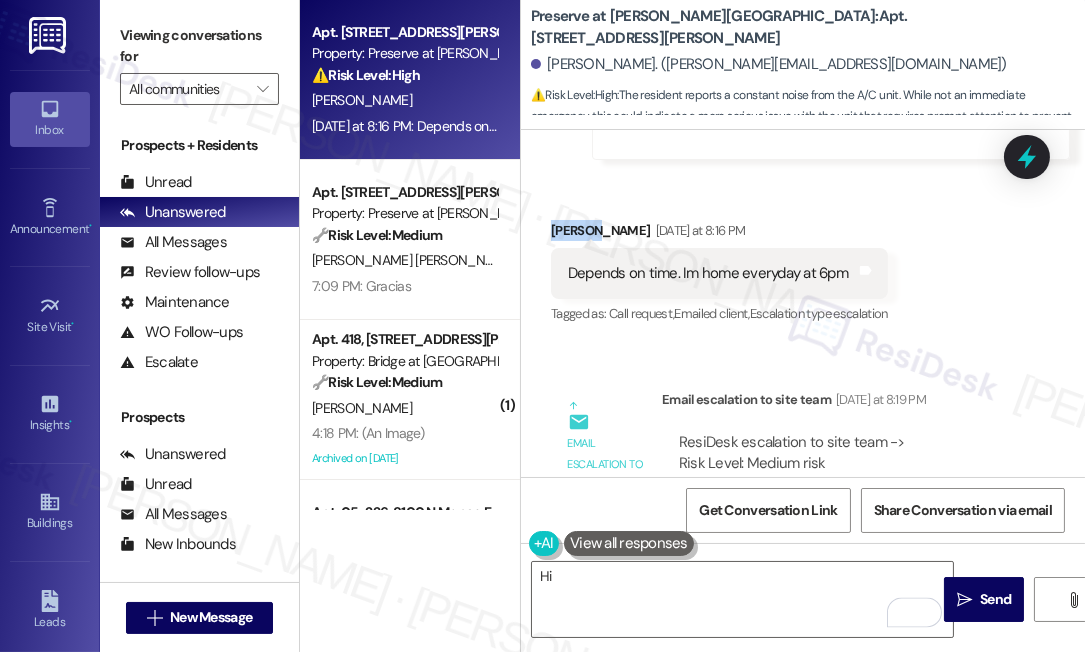 click on "Kolton Sorensen Yesterday at 8:16 PM" at bounding box center (719, 234) 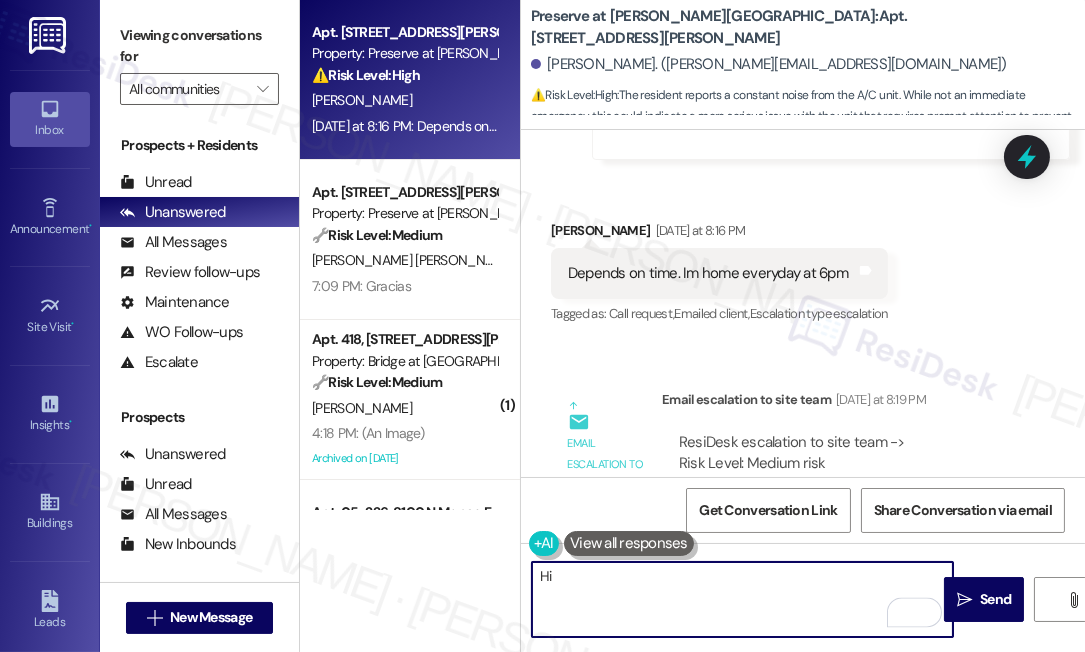 click on "Hi" at bounding box center (742, 599) 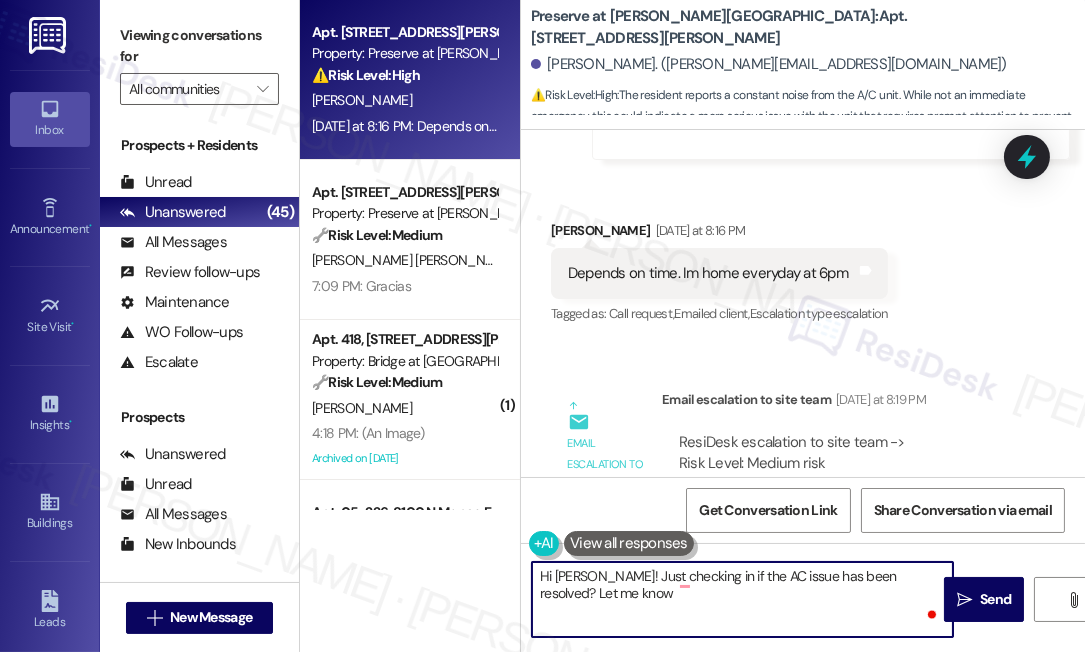 type on "Hi Kolton! Just checking in if the AC issue has been resolved? Let me know" 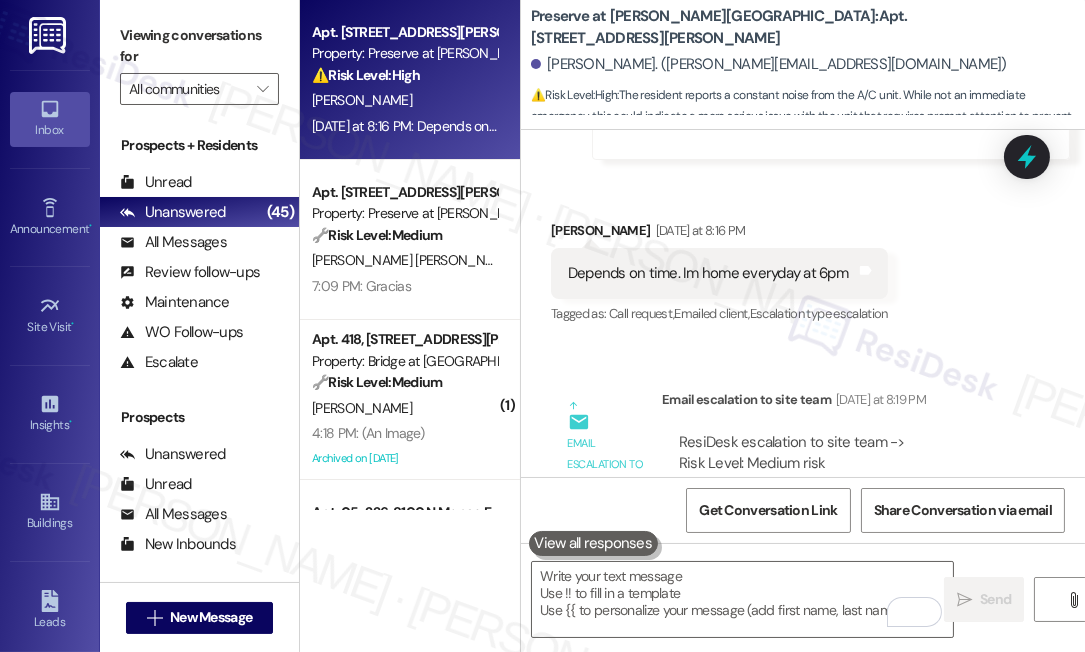 click on "Viewing conversations for" at bounding box center [199, 46] 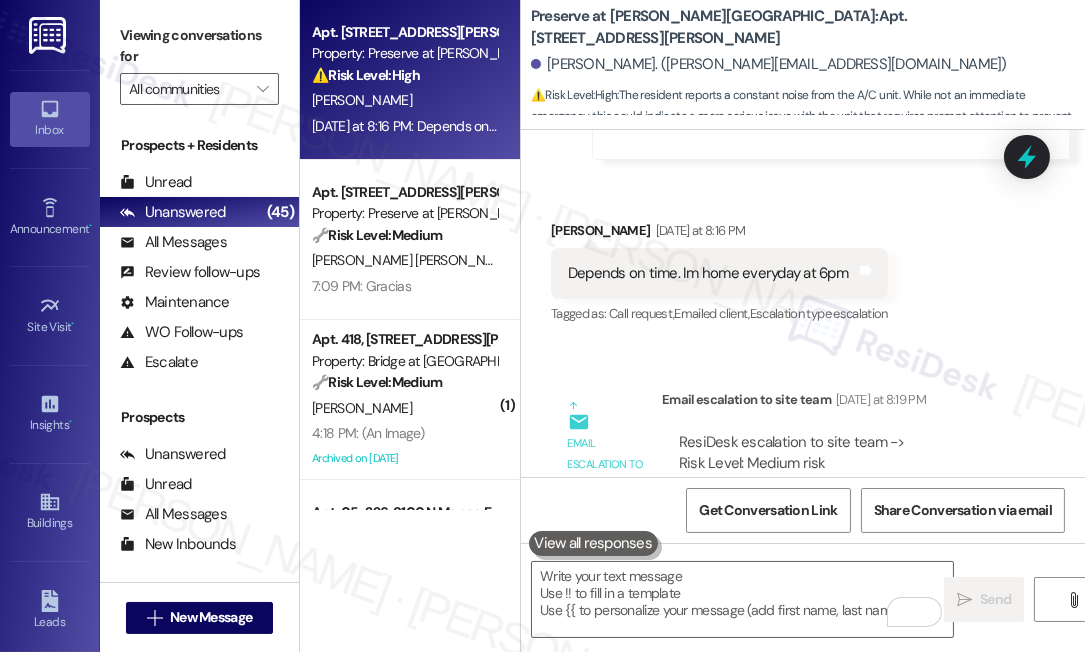 click on "Viewing conversations for" at bounding box center [199, 46] 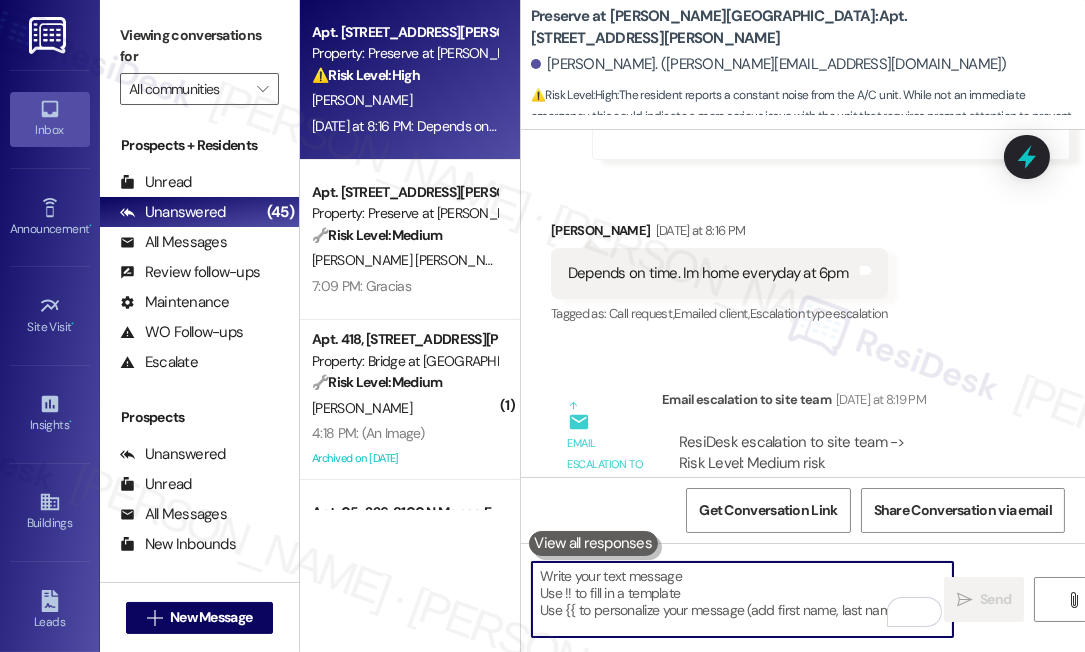 click at bounding box center [742, 599] 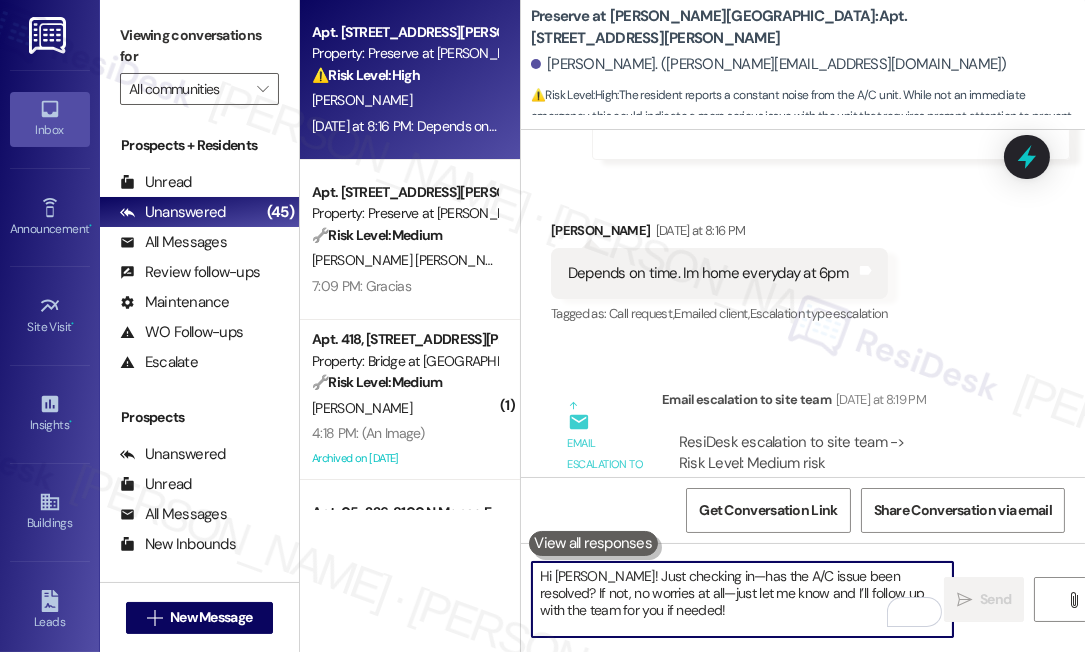 scroll, scrollTop: 136, scrollLeft: 0, axis: vertical 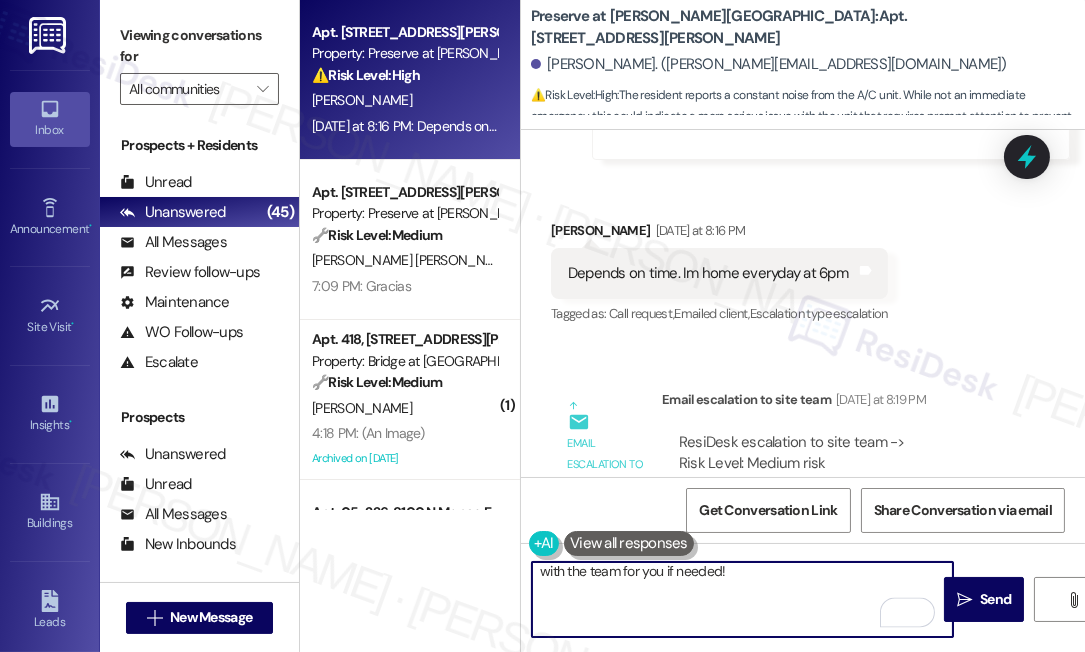 drag, startPoint x: 608, startPoint y: 630, endPoint x: 546, endPoint y: 623, distance: 62.39391 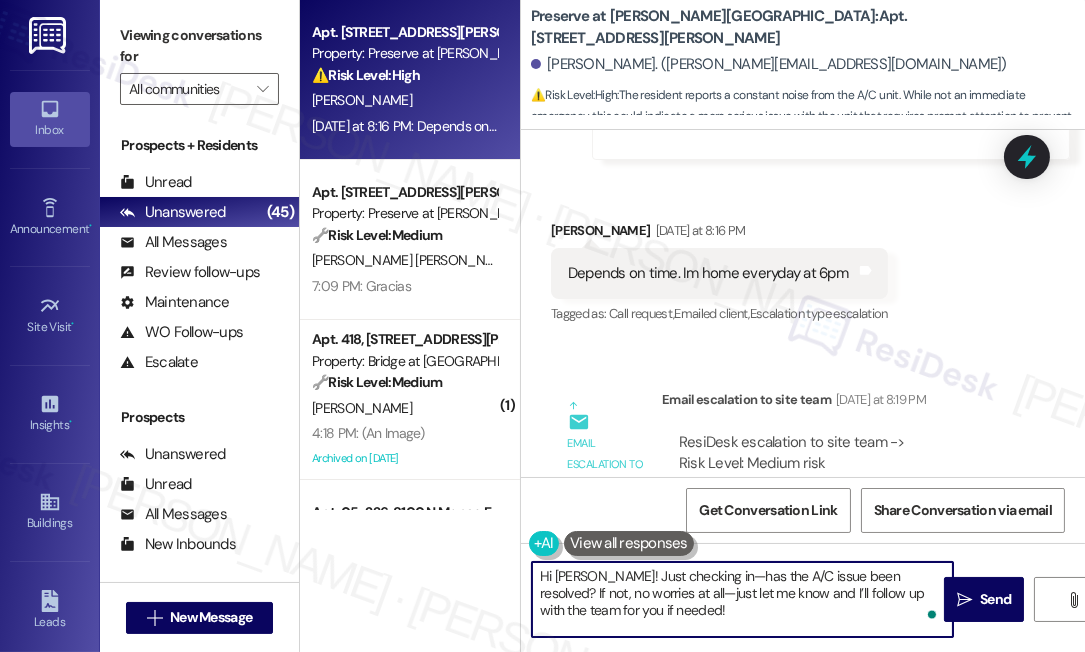click on "Hi Kolton! Just checking in—has the A/C issue been resolved? If not, no worries at all—just let me know and I’ll follow up with the team for you if needed!" at bounding box center (742, 599) 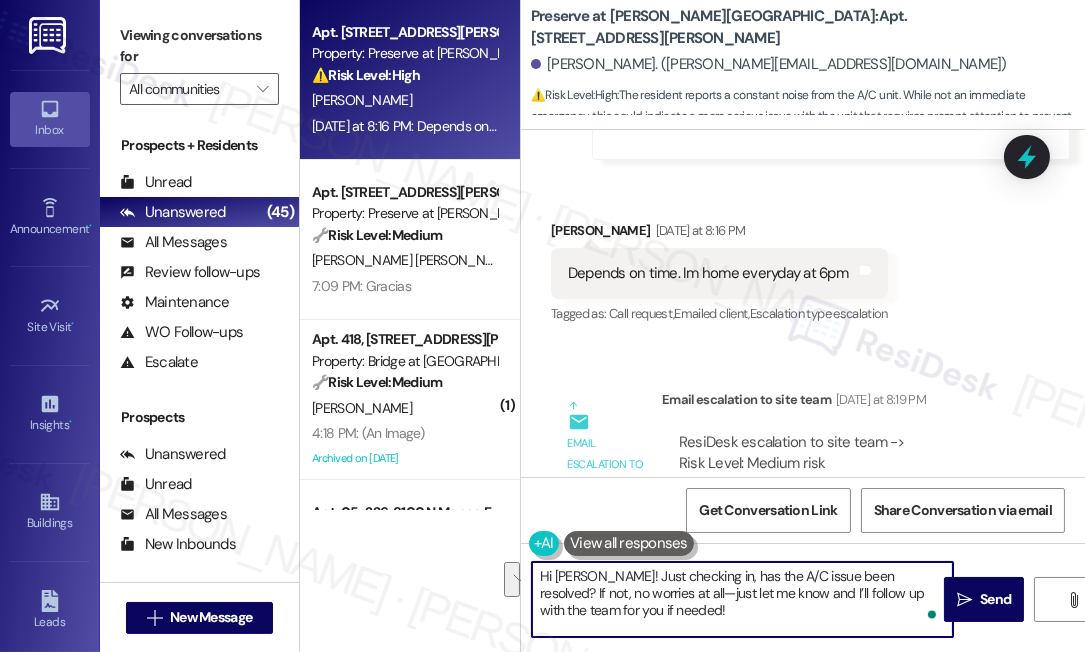 drag, startPoint x: 624, startPoint y: 595, endPoint x: 886, endPoint y: 576, distance: 262.68802 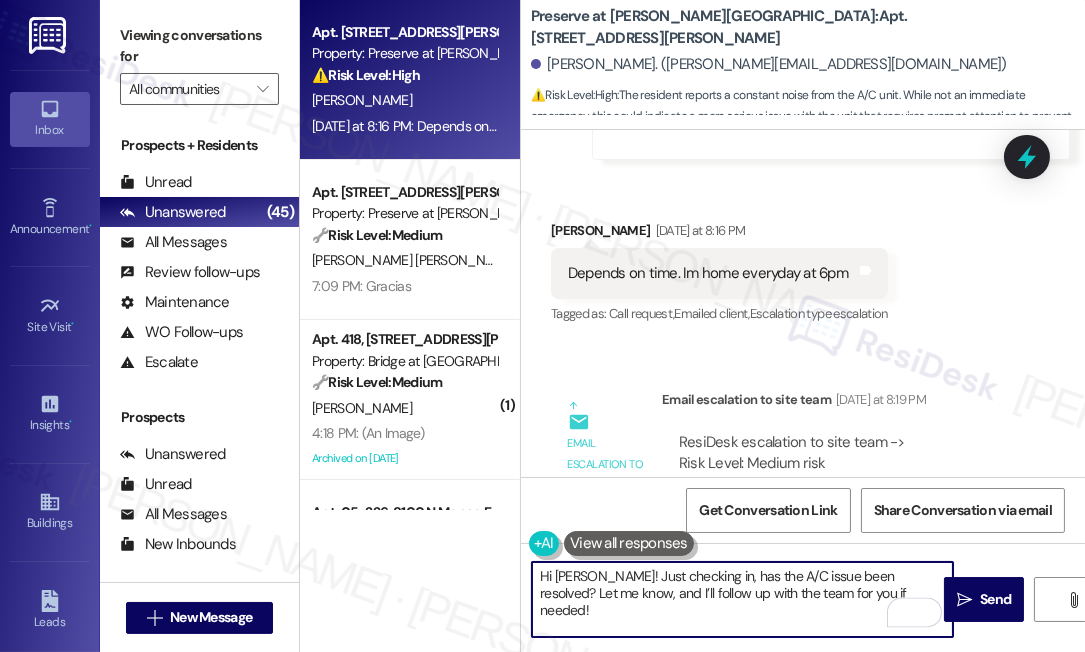 click on "Hi Kolton! Just checking in, has the A/C issue been resolved? Let me know, and I’ll follow up with the team for you if needed!" at bounding box center [742, 599] 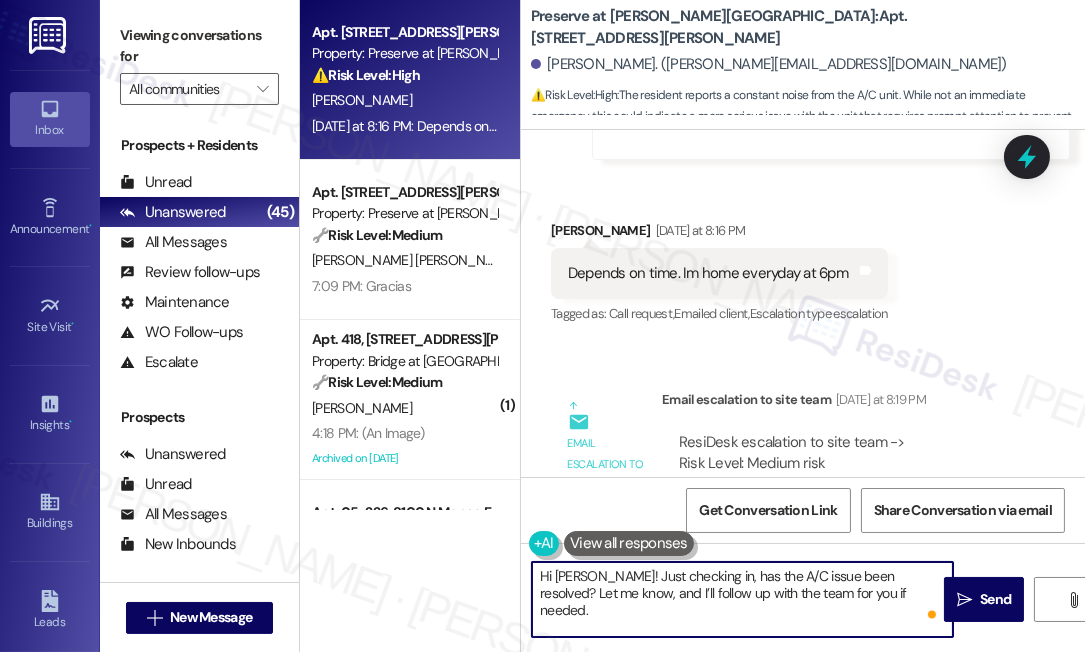 type on "Hi Kolton! Just checking in, has the A/C issue been resolved? Let me know, and I’ll follow up with the team for you if needed." 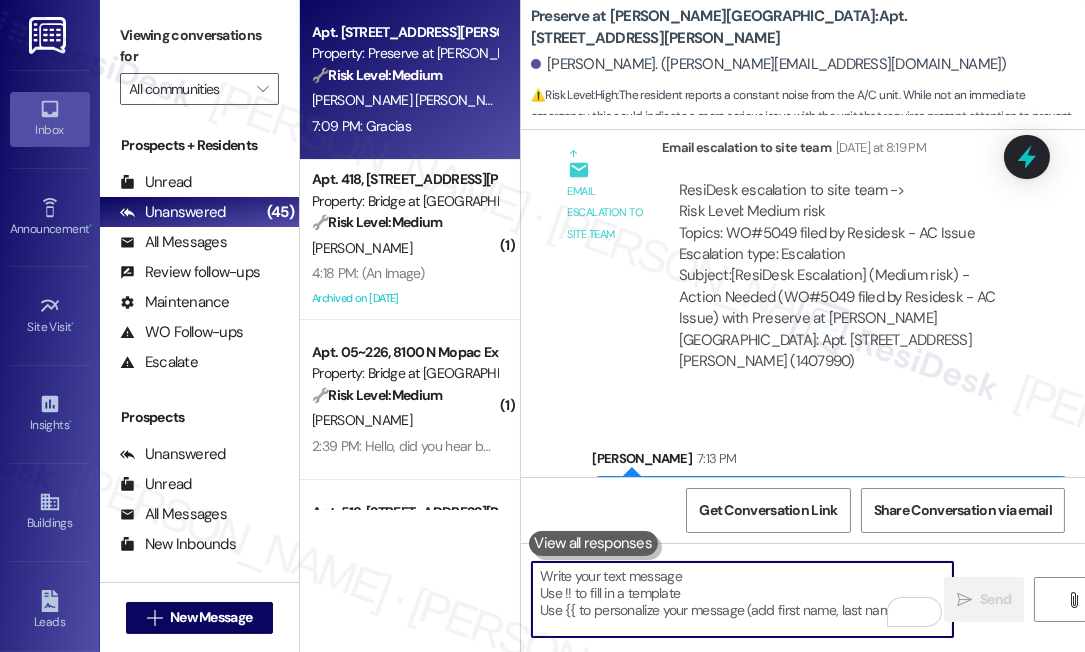 type 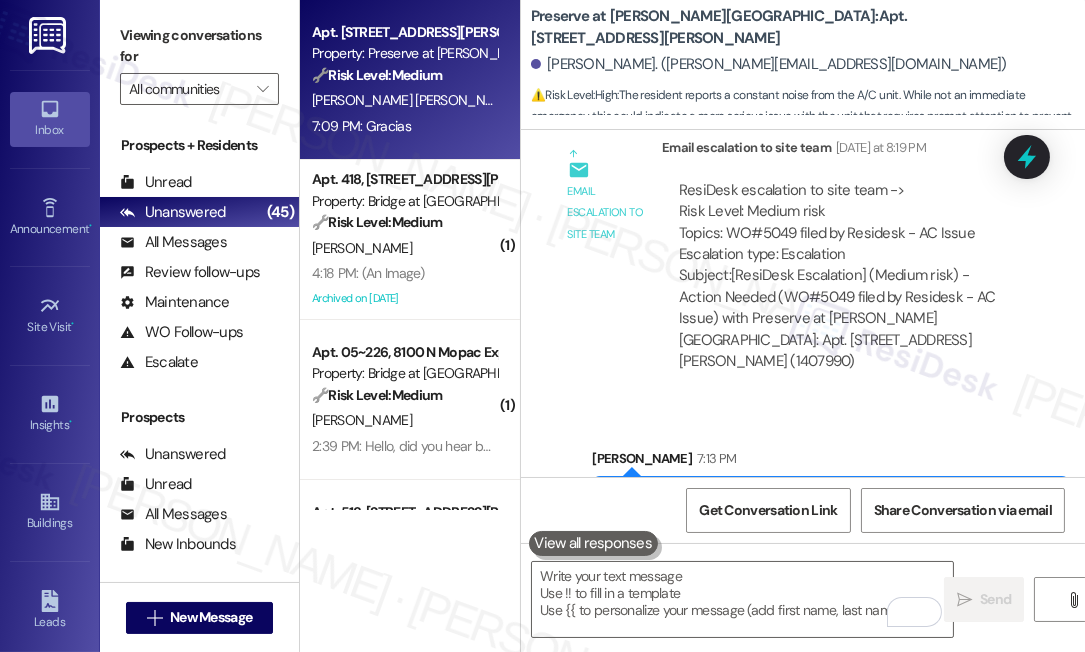 click on "7:09 PM: Gracias  7:09 PM: Gracias" at bounding box center [361, 126] 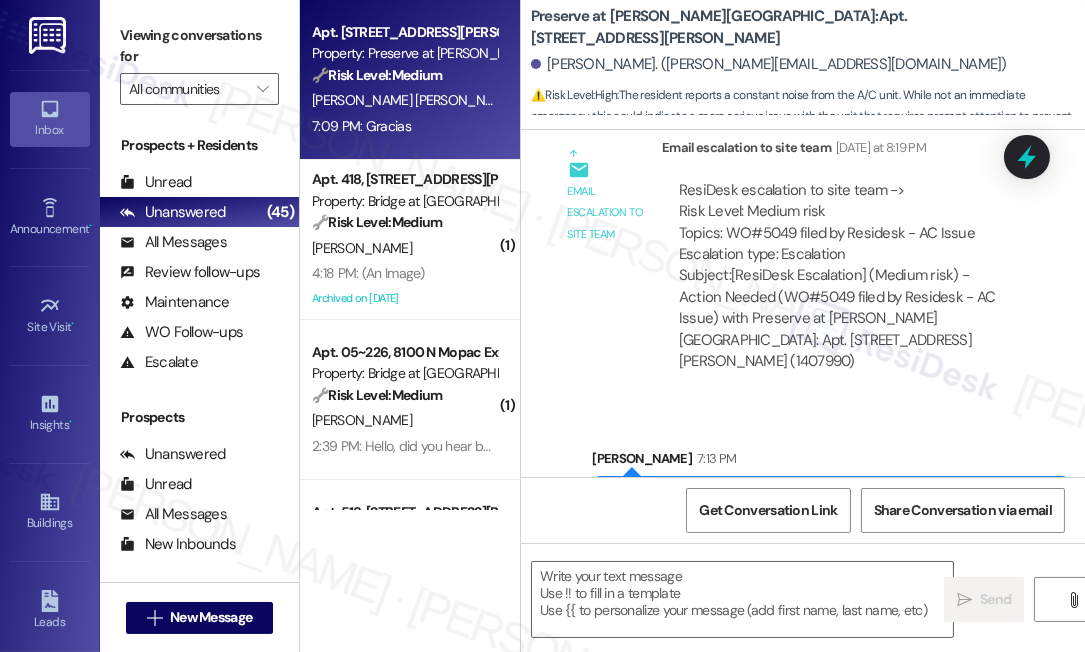 type on "Fetching suggested responses. Please feel free to read through the conversation in the meantime." 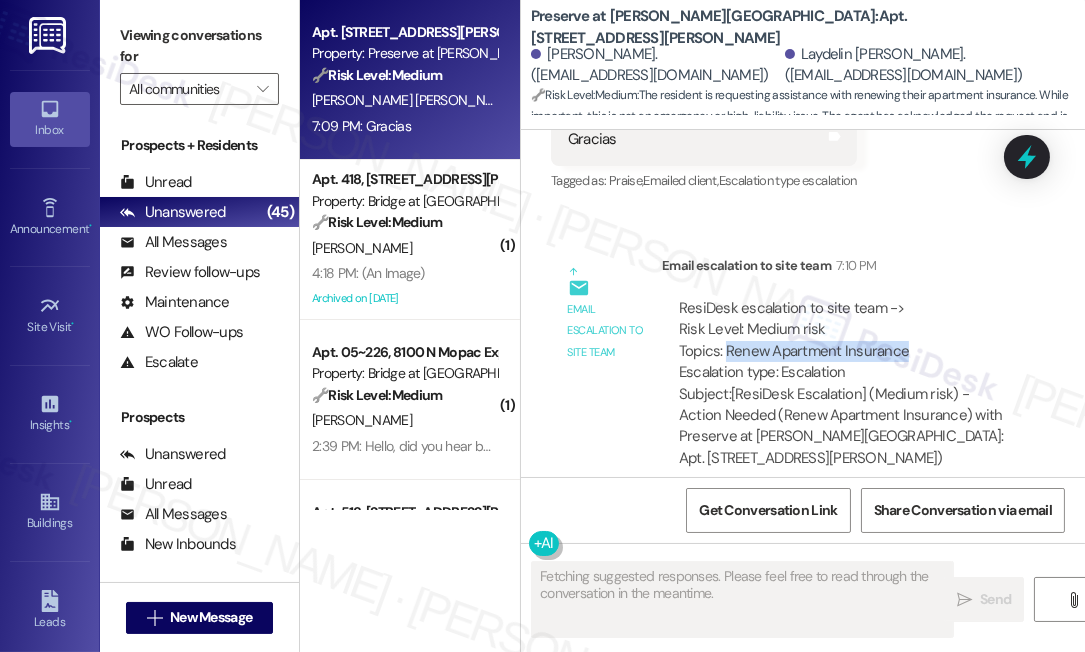drag, startPoint x: 727, startPoint y: 324, endPoint x: 955, endPoint y: 333, distance: 228.17757 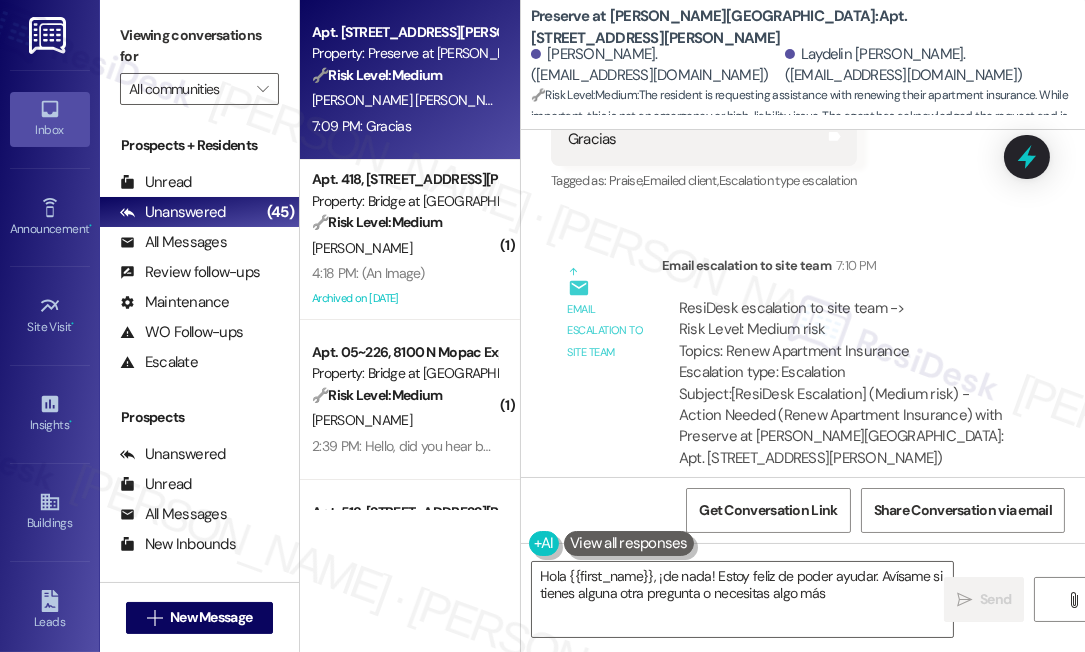 type on "Hola {{first_name}}, ¡de nada! Estoy feliz de poder ayudar. Avísame si tienes alguna otra pregunta o necesitas algo más." 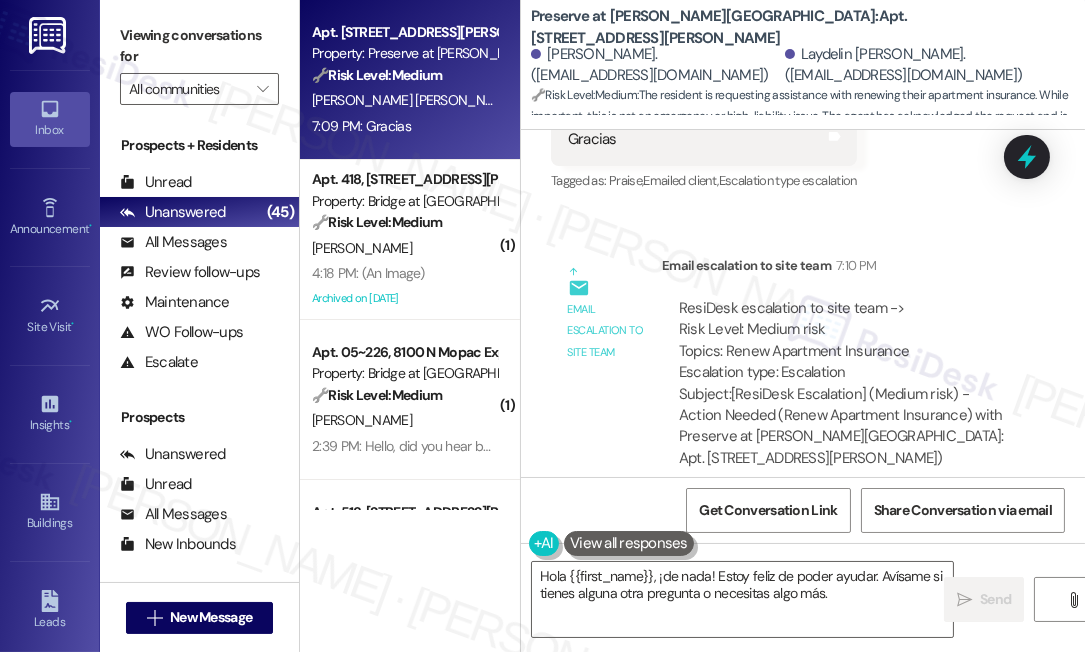 click on "Viewing conversations for All communities " at bounding box center [199, 62] 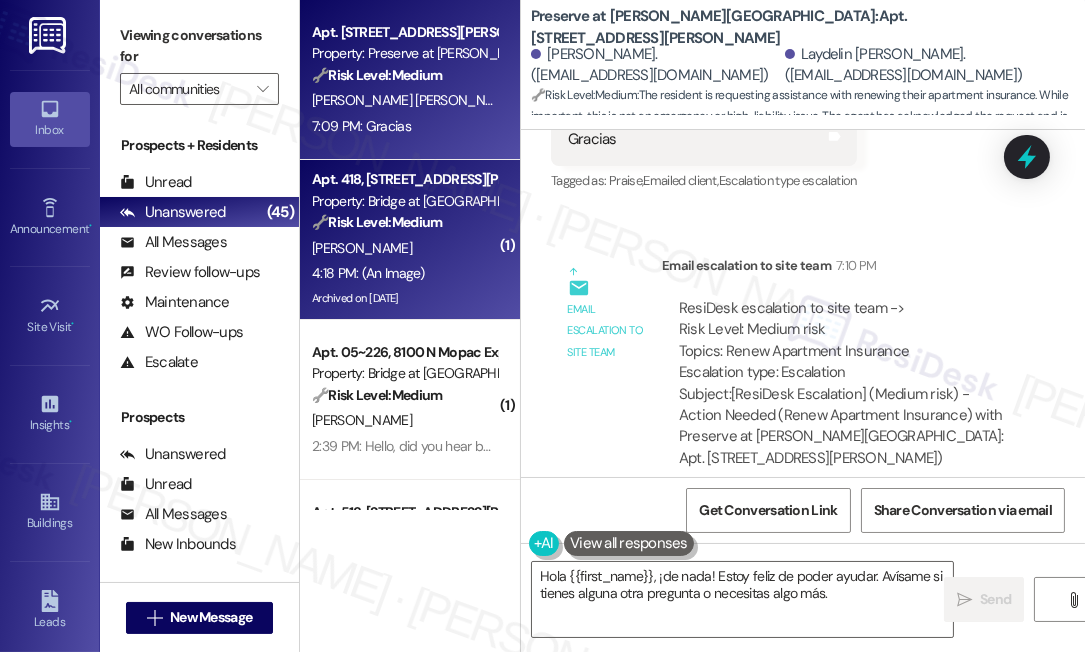 click on "🔧  Risk Level:  Medium The resident's response is unclear, but it is in response to a general feedback request. It does not indicate an emergency, urgent maintenance, or financial concern. Further clarification is needed, but the initial response does not suggest a high-priority issue." at bounding box center (404, 222) 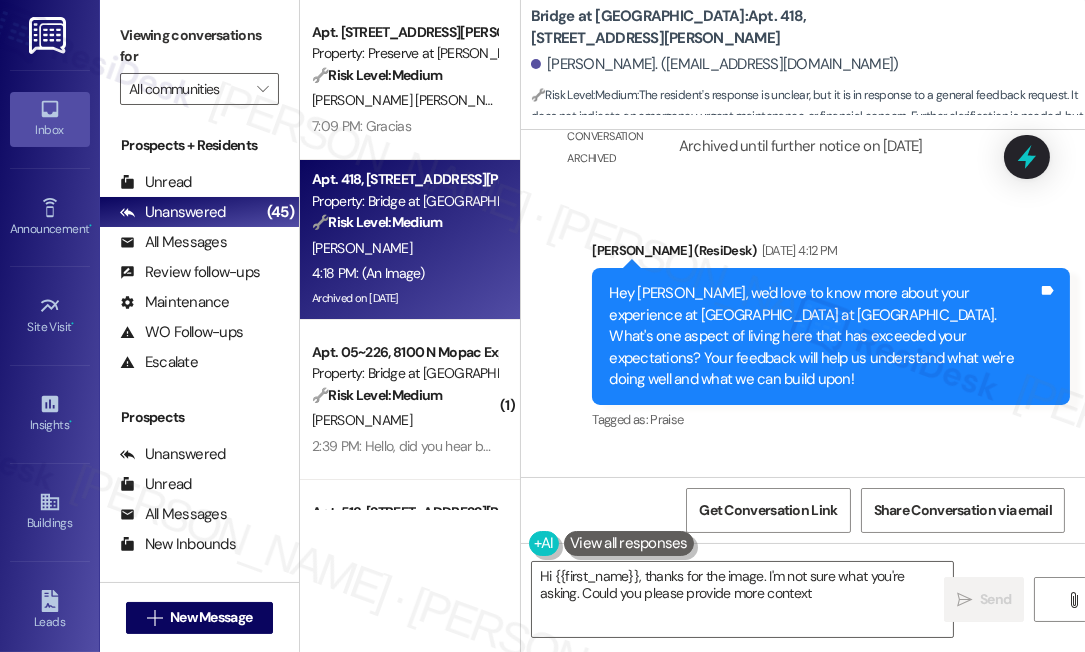 click on "Hey Chris, we'd love to know more about your experience at Bridge at Volente. What's one aspect of living here that has exceeded your expectations? Your feedback will help us understand what we're doing well and what we can build upon!" at bounding box center (823, 336) 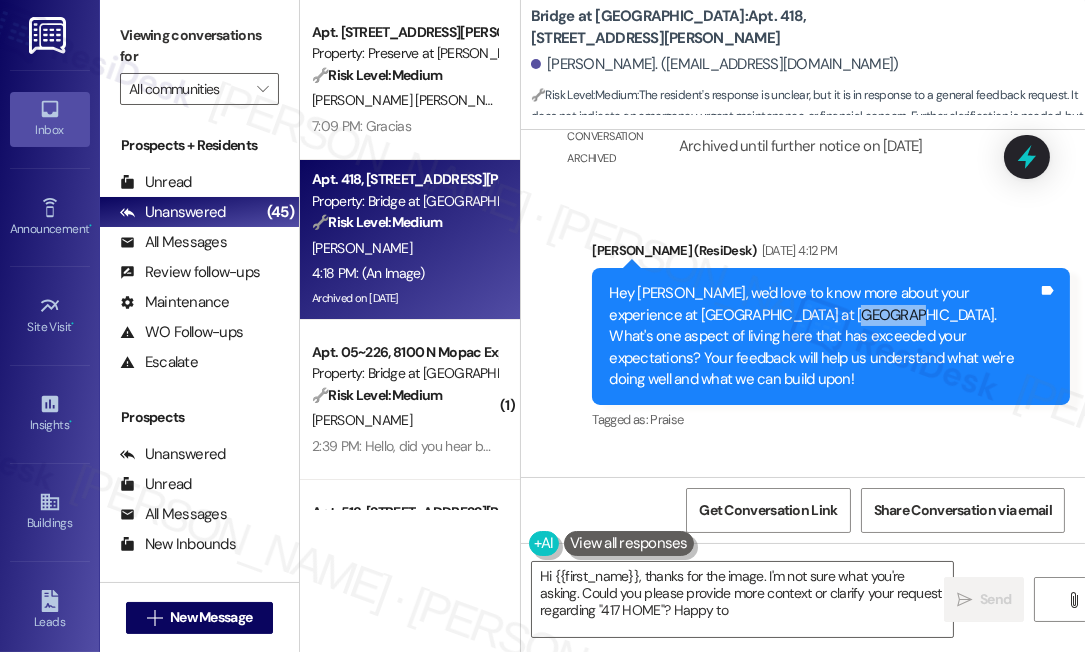 click on "Hey Chris, we'd love to know more about your experience at Bridge at Volente. What's one aspect of living here that has exceeded your expectations? Your feedback will help us understand what we're doing well and what we can build upon!" at bounding box center (823, 336) 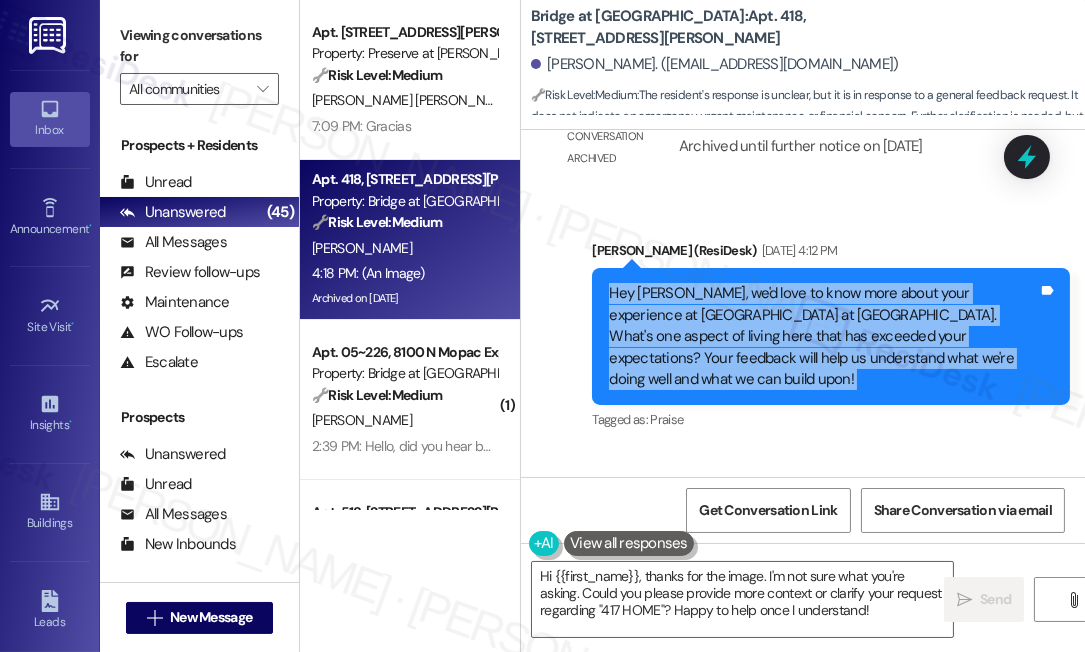 click on "Hey Chris, we'd love to know more about your experience at Bridge at Volente. What's one aspect of living here that has exceeded your expectations? Your feedback will help us understand what we're doing well and what we can build upon!" at bounding box center [823, 336] 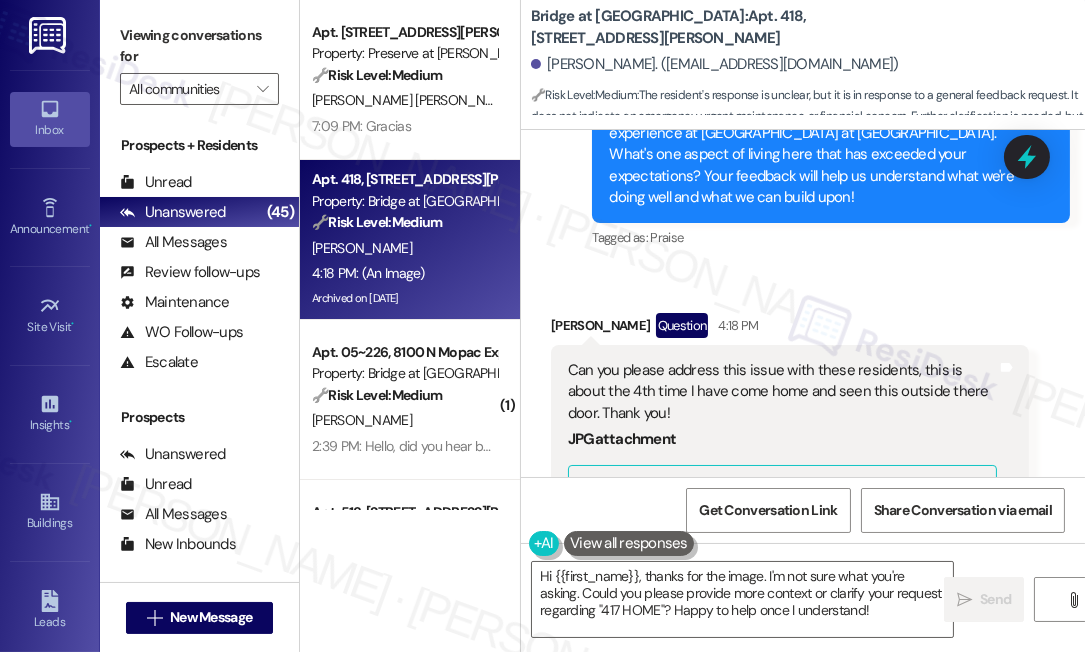 click on "Can you please address this issue with these residents, this is about the 4th time I have come home and seen this outside there door. Thank you!" at bounding box center [782, 392] 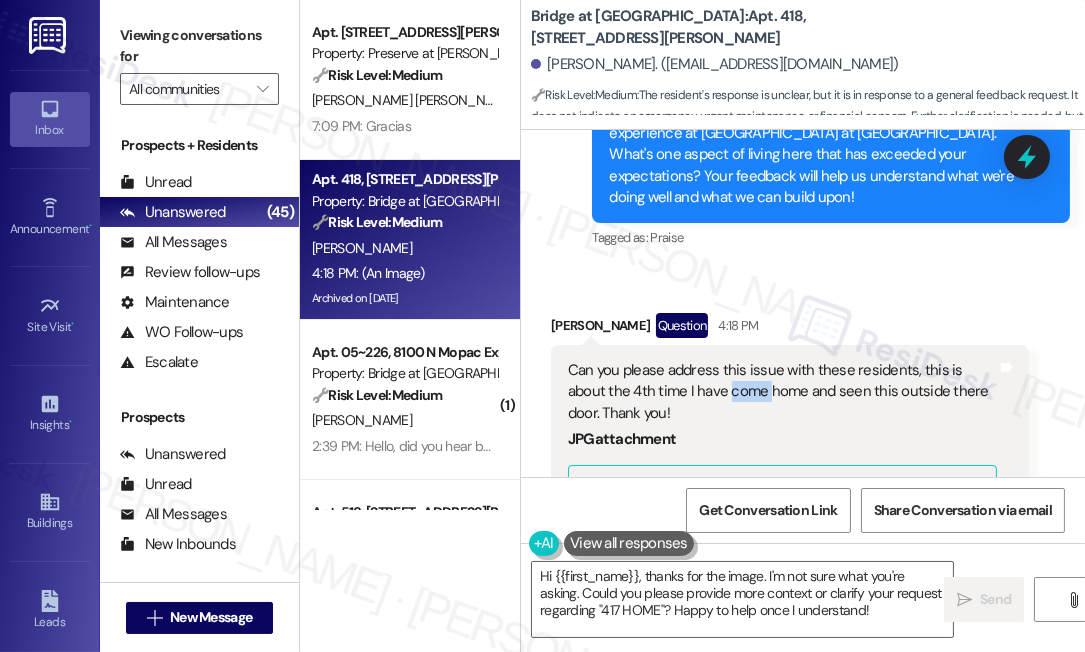 click on "Can you please address this issue with these residents, this is about the 4th time I have come home and seen this outside there door. Thank you!" at bounding box center (782, 392) 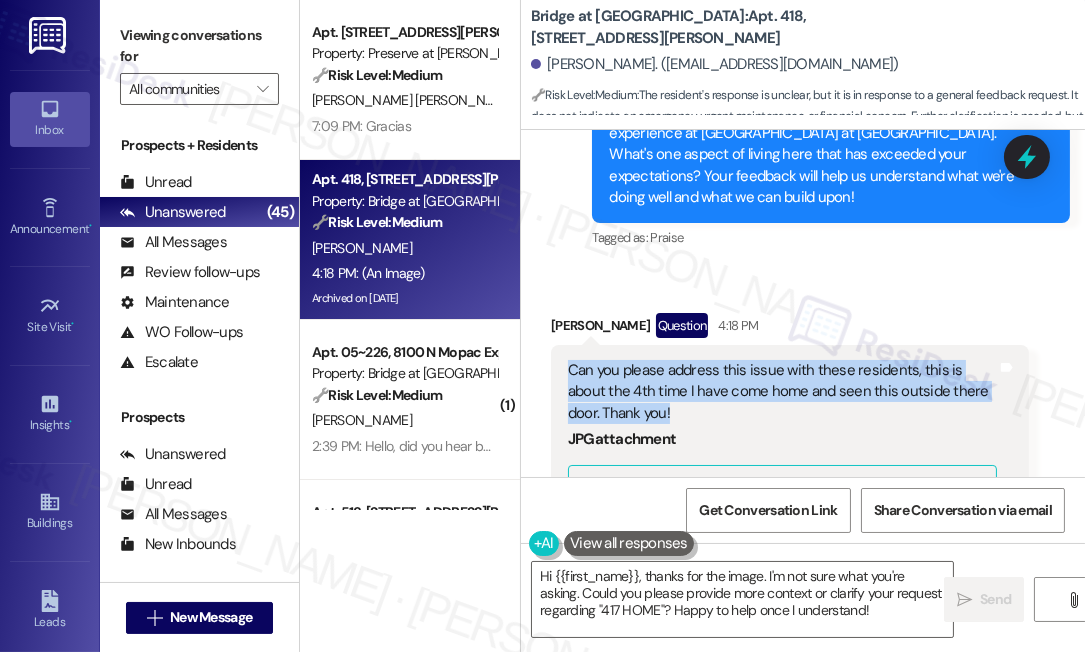 click on "Can you please address this issue with these residents, this is about the 4th time I have come home and seen this outside there door. Thank you!" at bounding box center (782, 392) 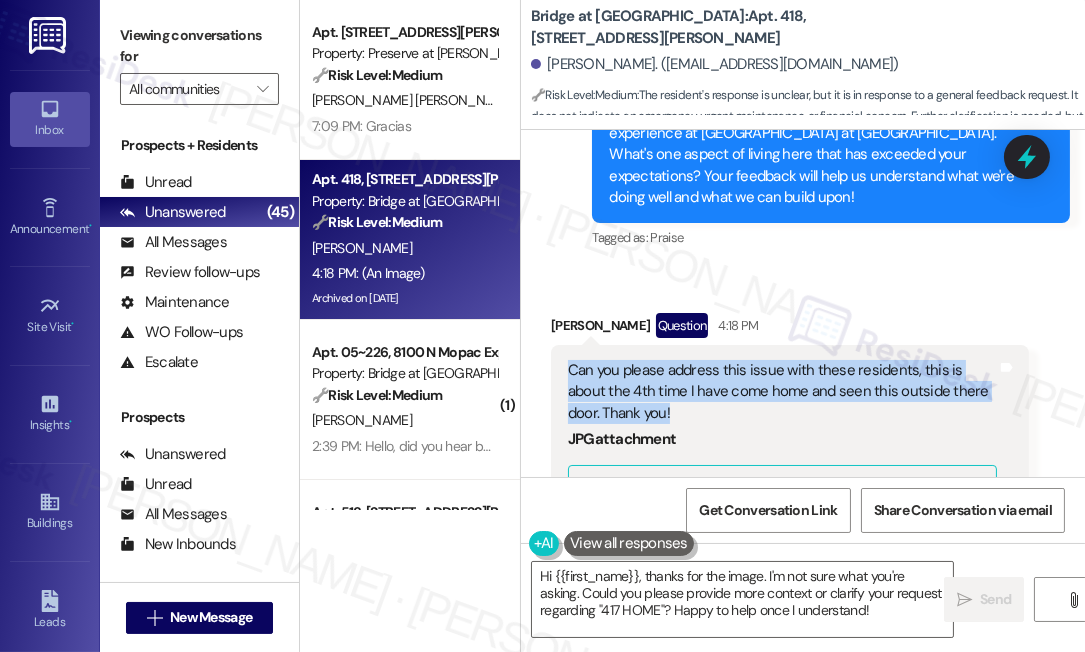click on "Can you please address this issue with these residents, this is about the 4th time I have come home and seen this outside there door. Thank you!" at bounding box center (782, 392) 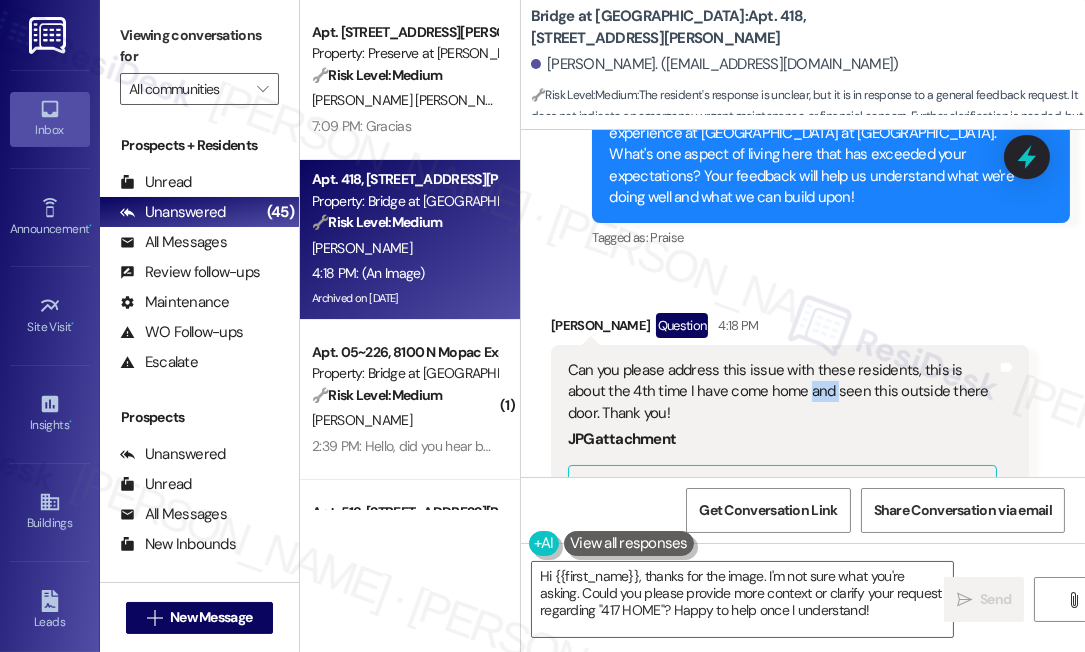 click on "Can you please address this issue with these residents, this is about the 4th time I have come home and seen this outside there door. Thank you!" at bounding box center [782, 392] 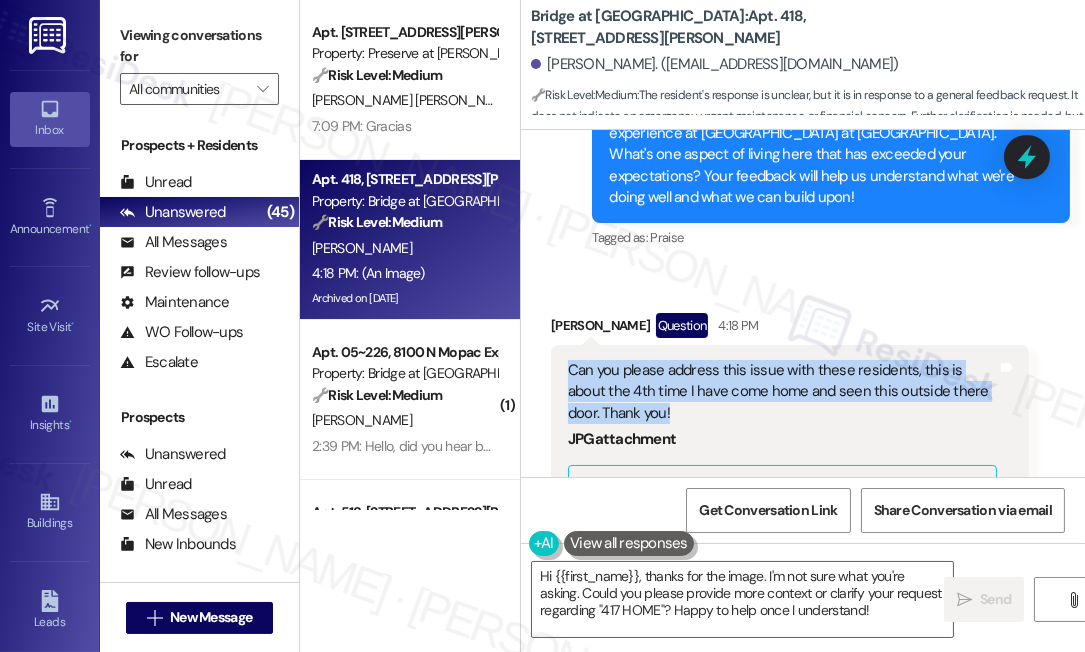click on "Can you please address this issue with these residents, this is about the 4th time I have come home and seen this outside there door. Thank you!" at bounding box center [782, 392] 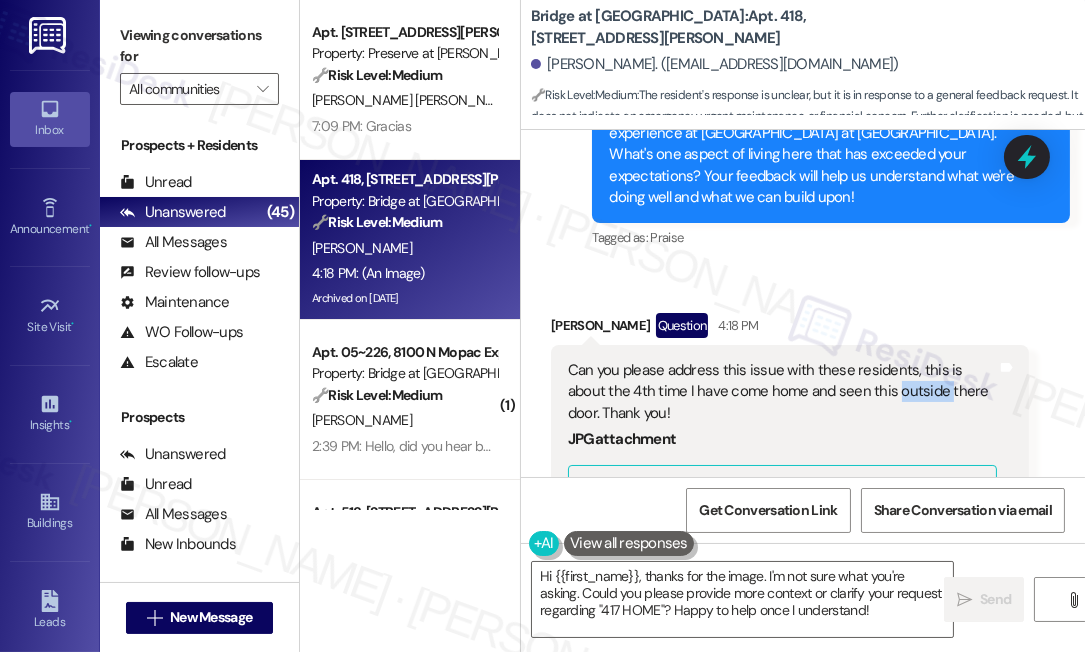 click on "Can you please address this issue with these residents, this is about the 4th time I have come home and seen this outside there door. Thank you!" at bounding box center [782, 392] 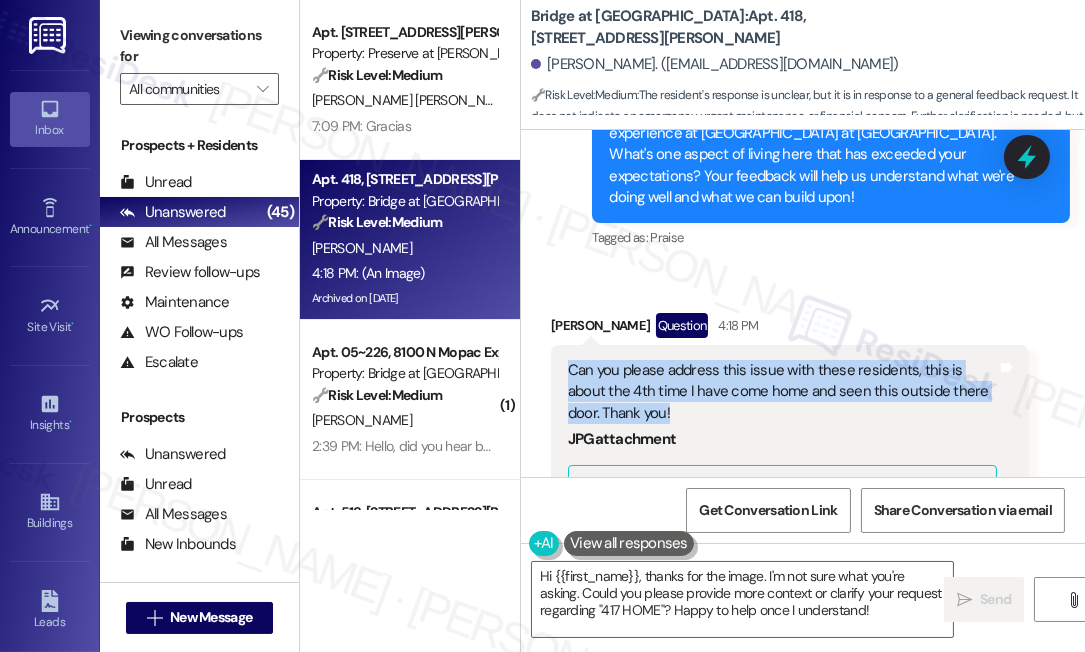 click on "Can you please address this issue with these residents, this is about the 4th time I have come home and seen this outside there door. Thank you!" at bounding box center [782, 392] 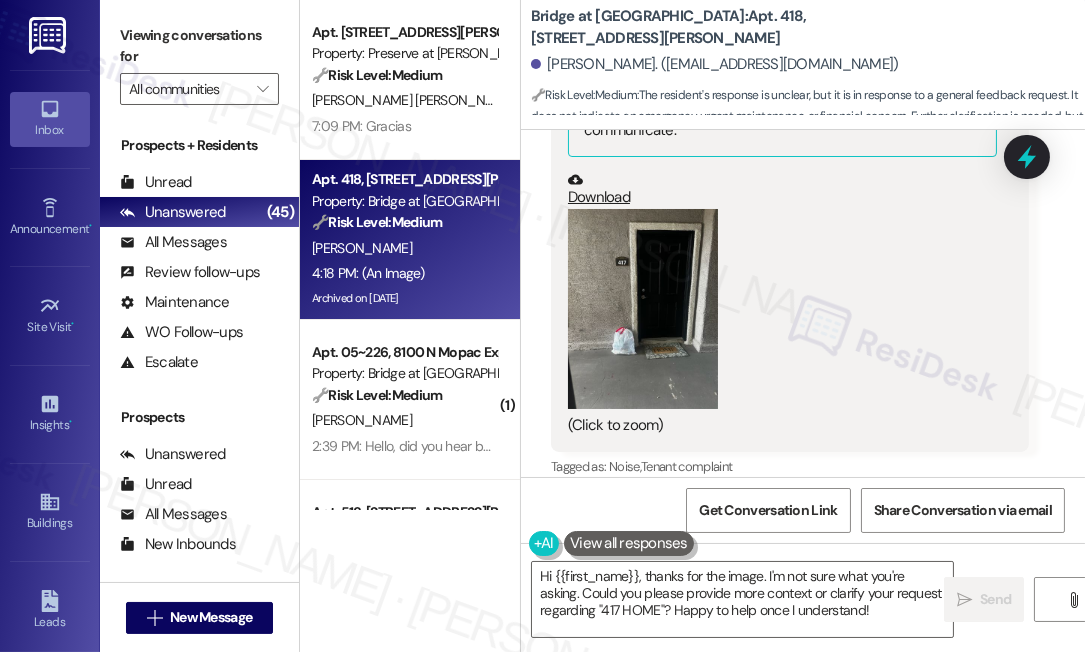 click at bounding box center [643, 309] 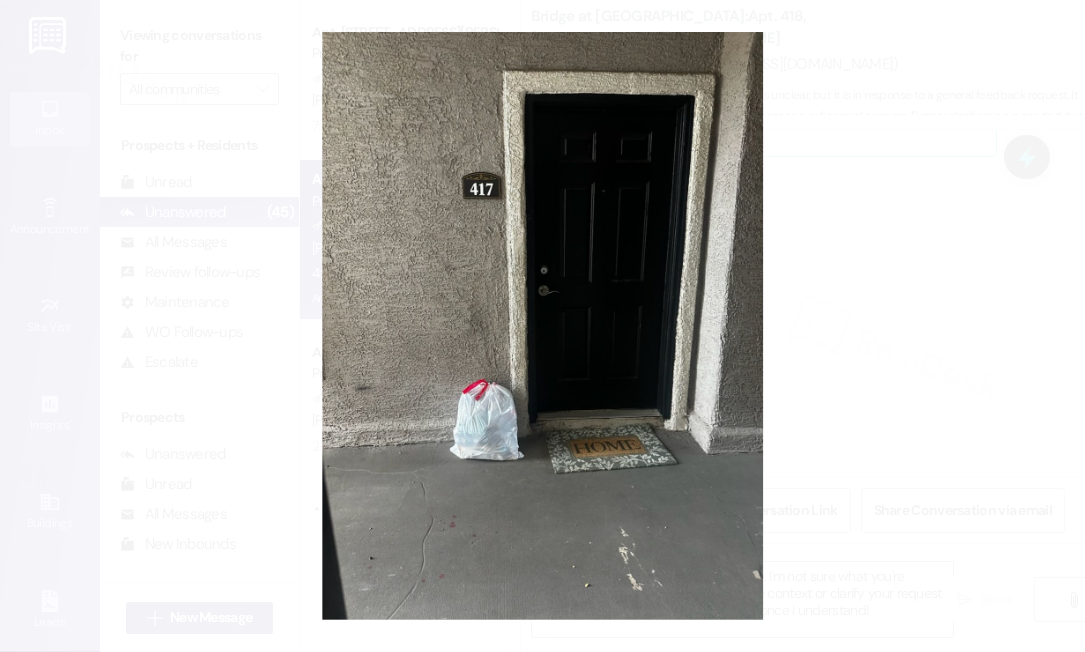 click at bounding box center (542, 326) 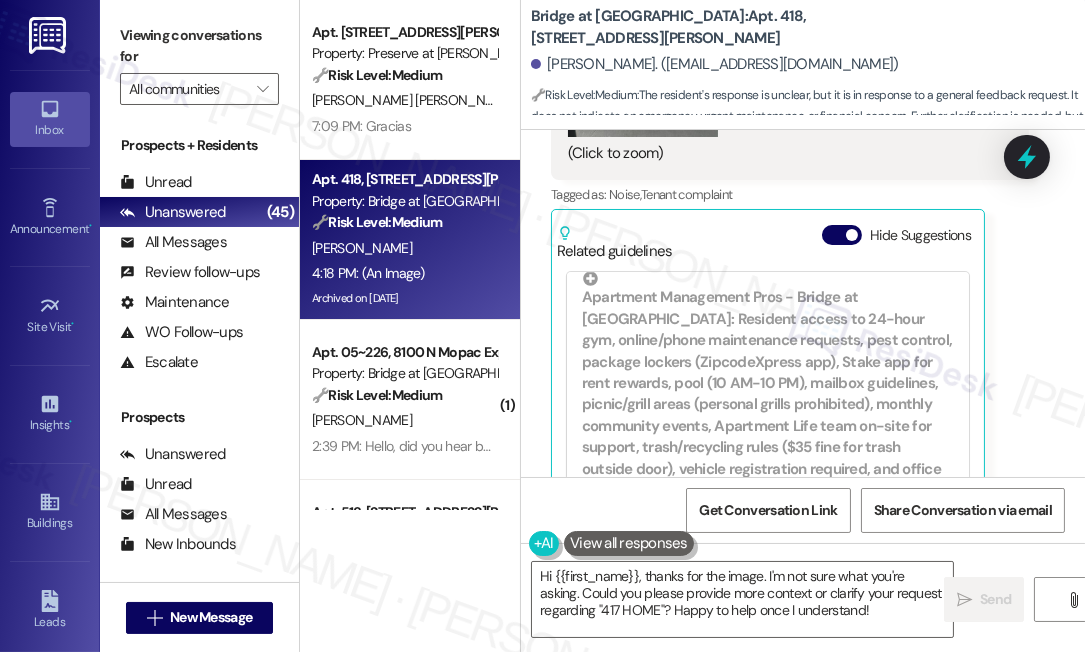 click on "Bridge at Volente:  Apt. 418, 11908 Anderson Mill Rd" at bounding box center (731, 27) 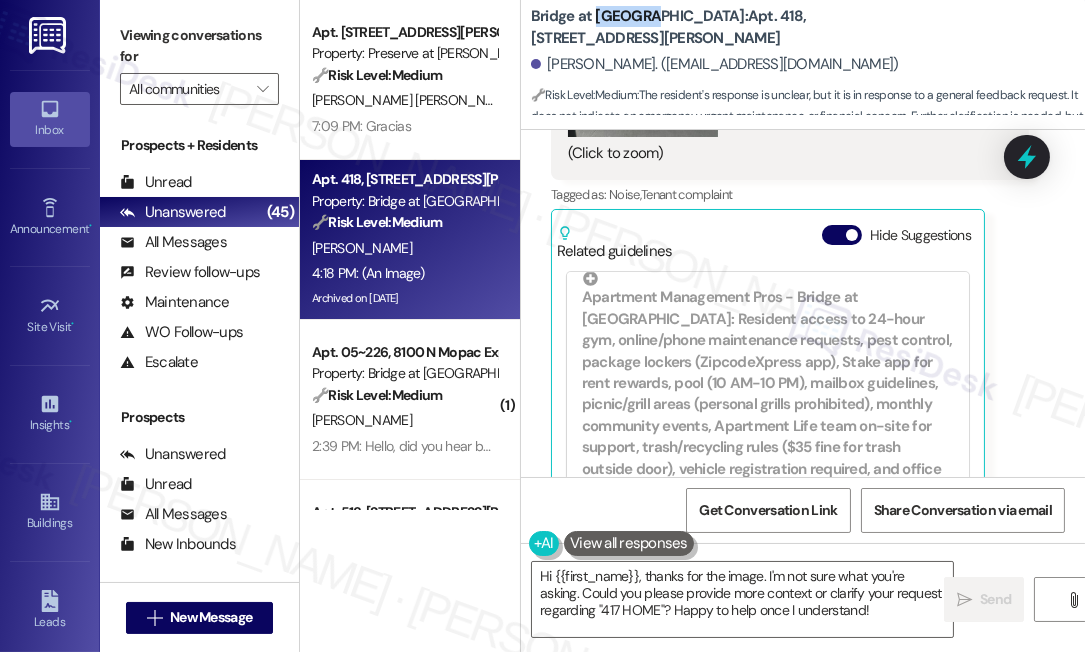 click on "Bridge at Volente:  Apt. 418, 11908 Anderson Mill Rd" at bounding box center [731, 27] 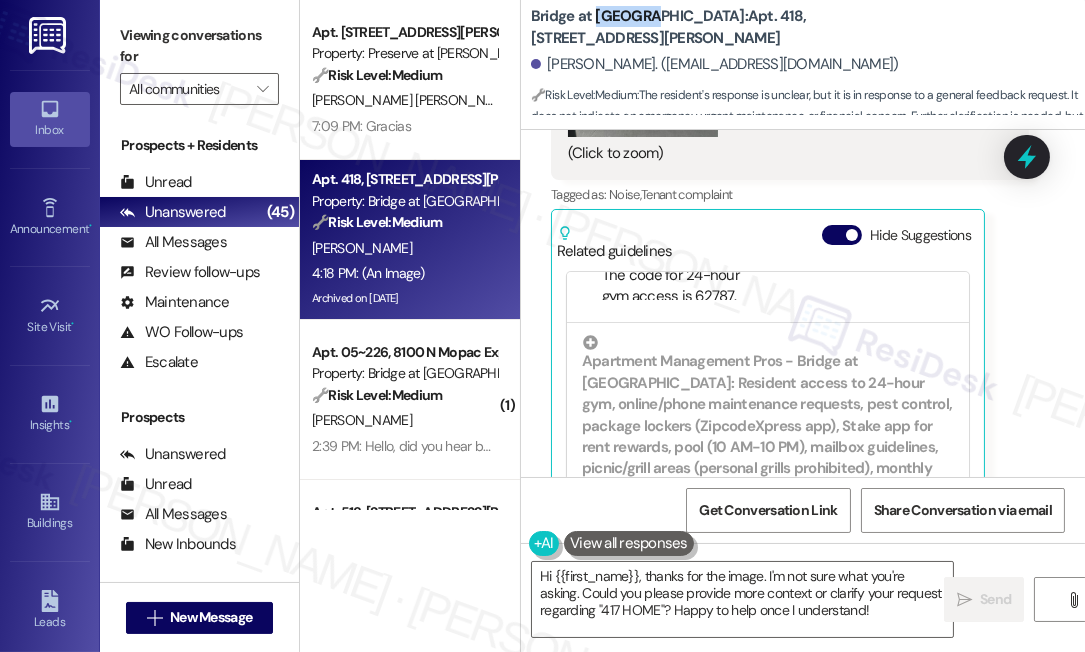 scroll, scrollTop: 363, scrollLeft: 0, axis: vertical 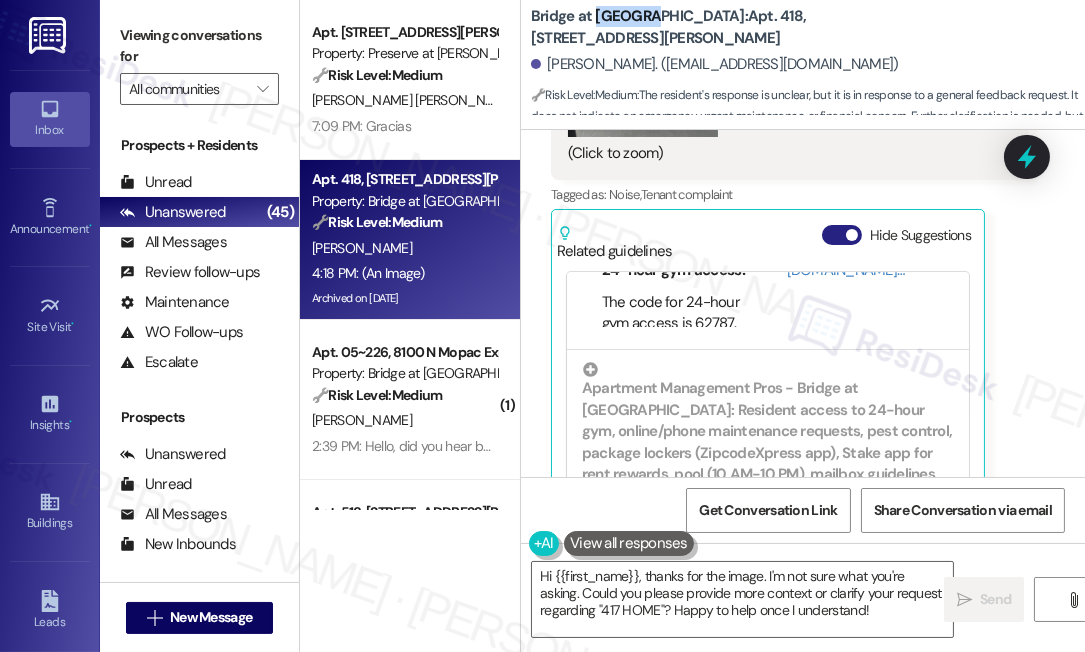 click on "Hide Suggestions" at bounding box center [842, 235] 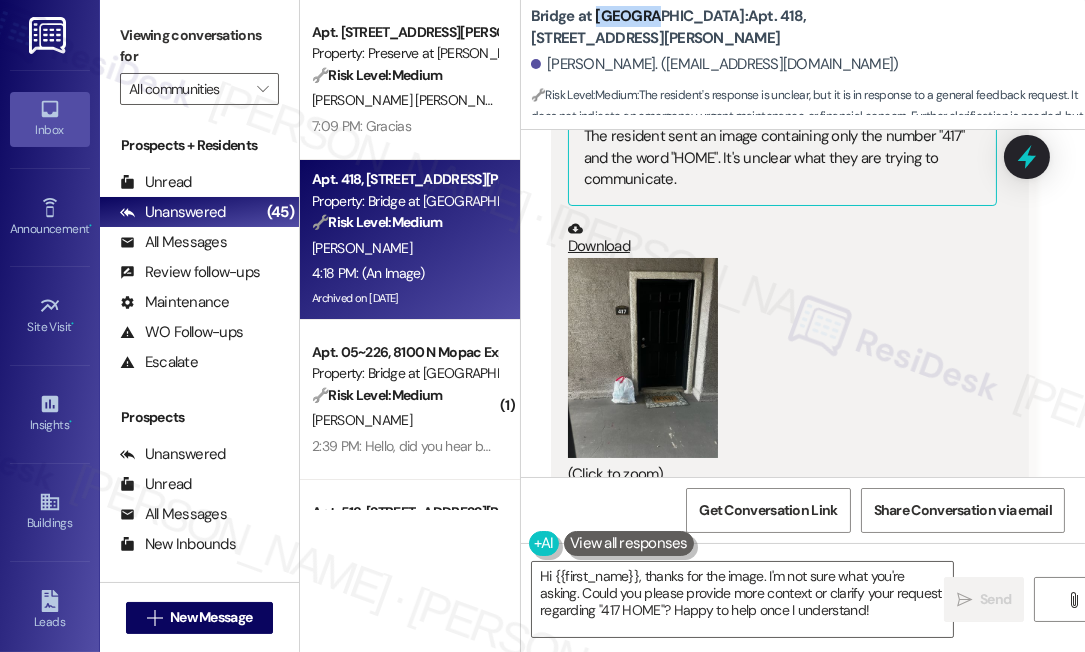 scroll, scrollTop: 8394, scrollLeft: 0, axis: vertical 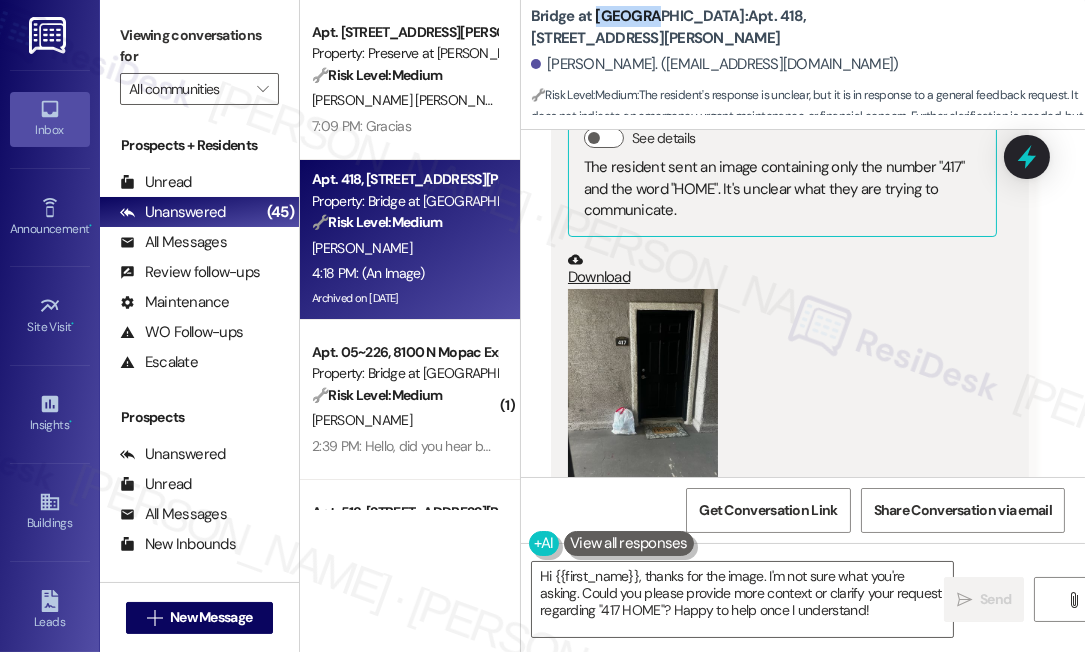 click at bounding box center (643, 389) 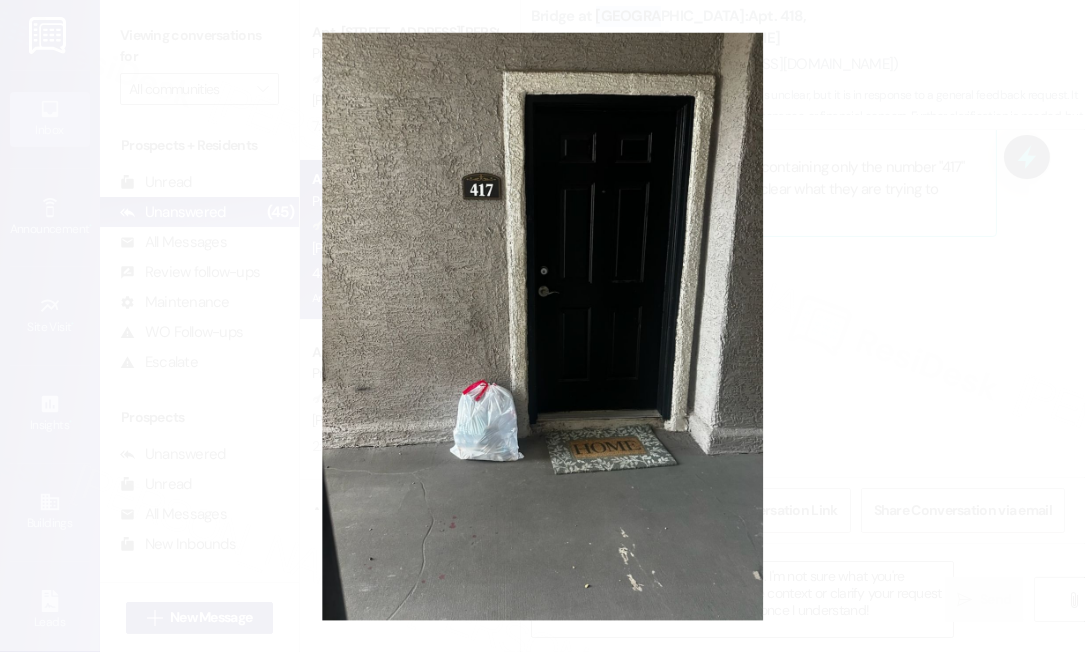 click at bounding box center [542, 326] 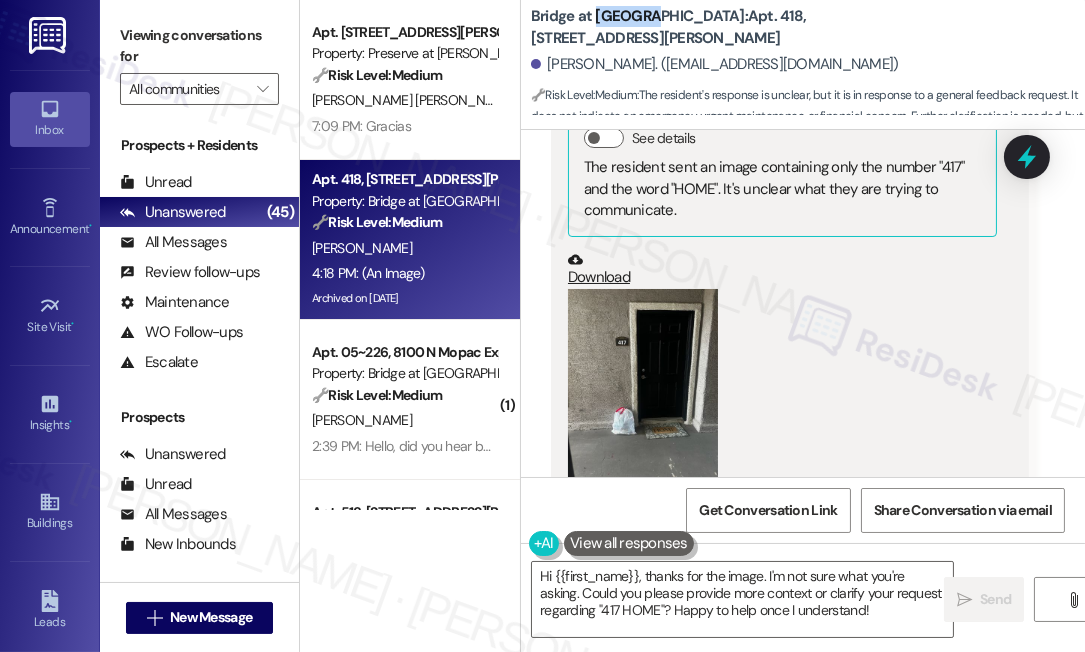 scroll, scrollTop: 8485, scrollLeft: 0, axis: vertical 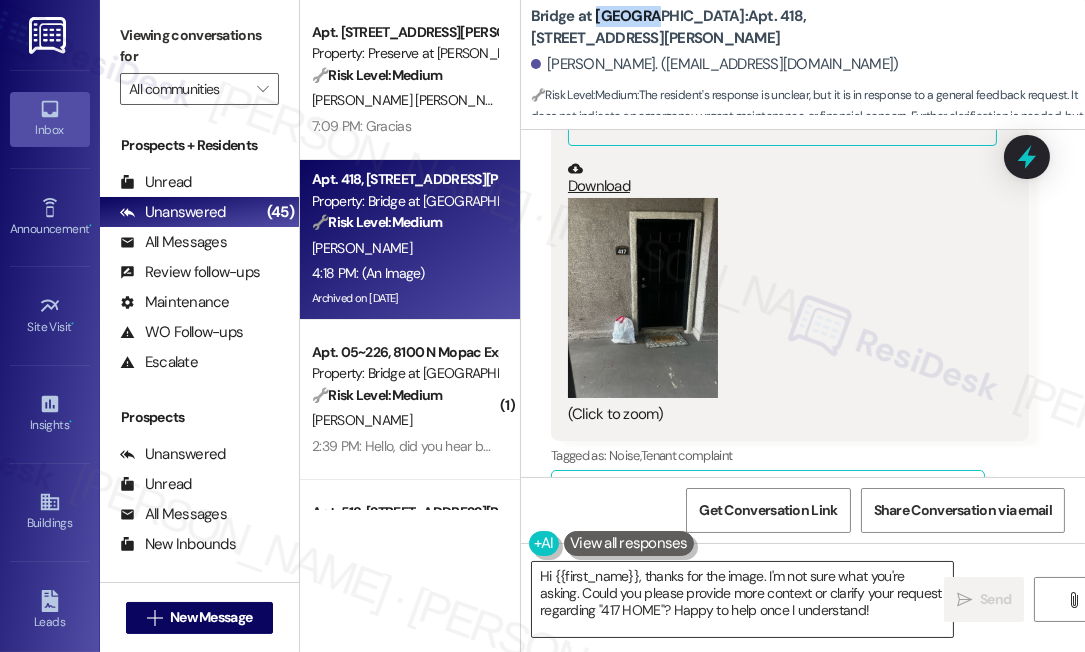 click on "Hi {{first_name}}, thanks for the image. I'm not sure what you're asking. Could you please provide more context or clarify your request regarding "417 HOME"? Happy to help once I understand!" at bounding box center (742, 599) 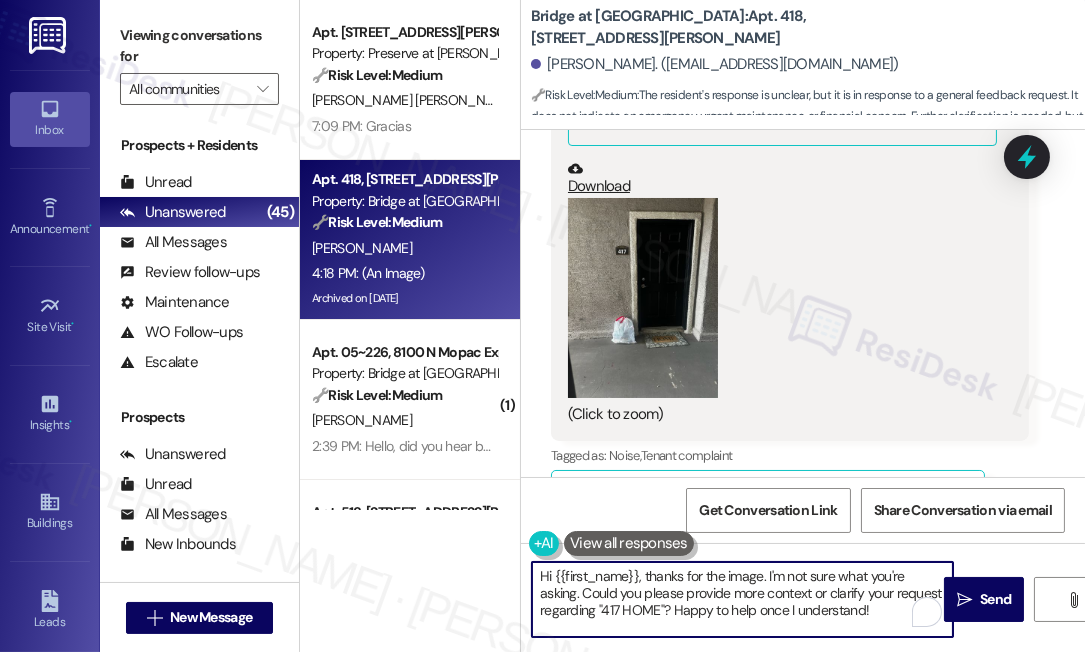 click on "Hi {{first_name}}, thanks for the image. I'm not sure what you're asking. Could you please provide more context or clarify your request regarding "417 HOME"? Happy to help once I understand!" at bounding box center (742, 599) 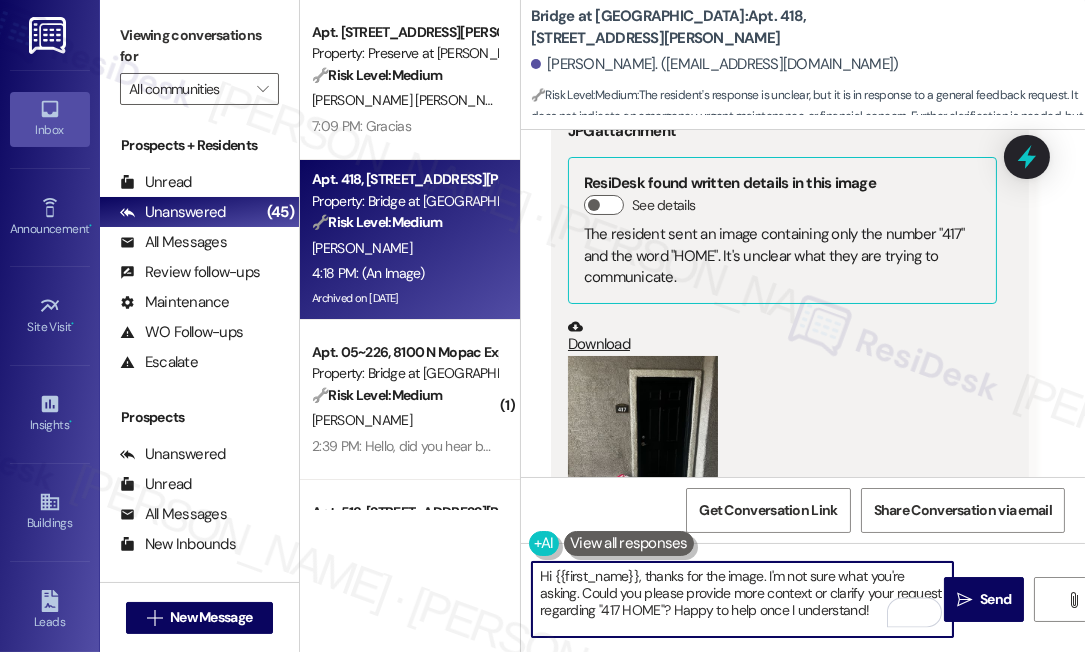 scroll, scrollTop: 8485, scrollLeft: 0, axis: vertical 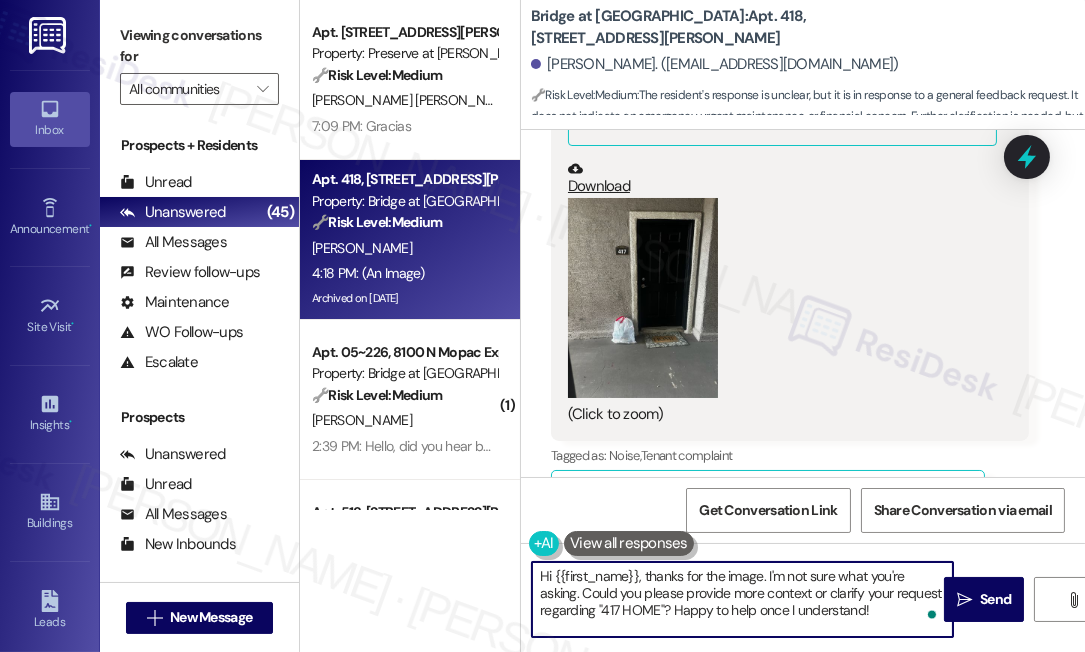 click at bounding box center (828, 496) 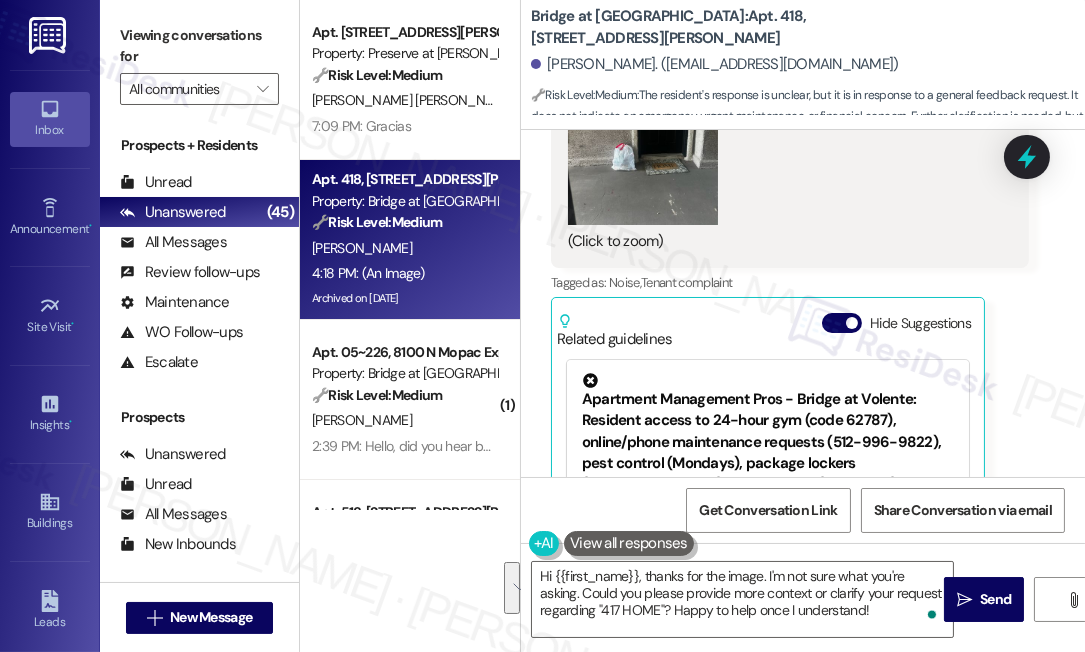 scroll, scrollTop: 8746, scrollLeft: 0, axis: vertical 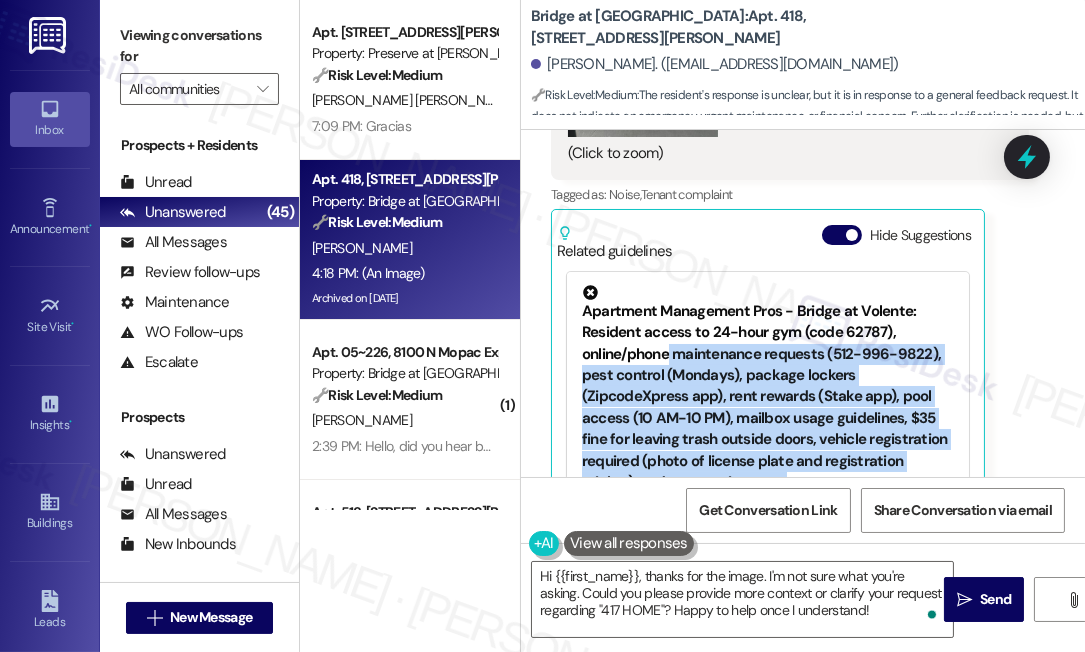 drag, startPoint x: 667, startPoint y: 288, endPoint x: 786, endPoint y: 404, distance: 166.18364 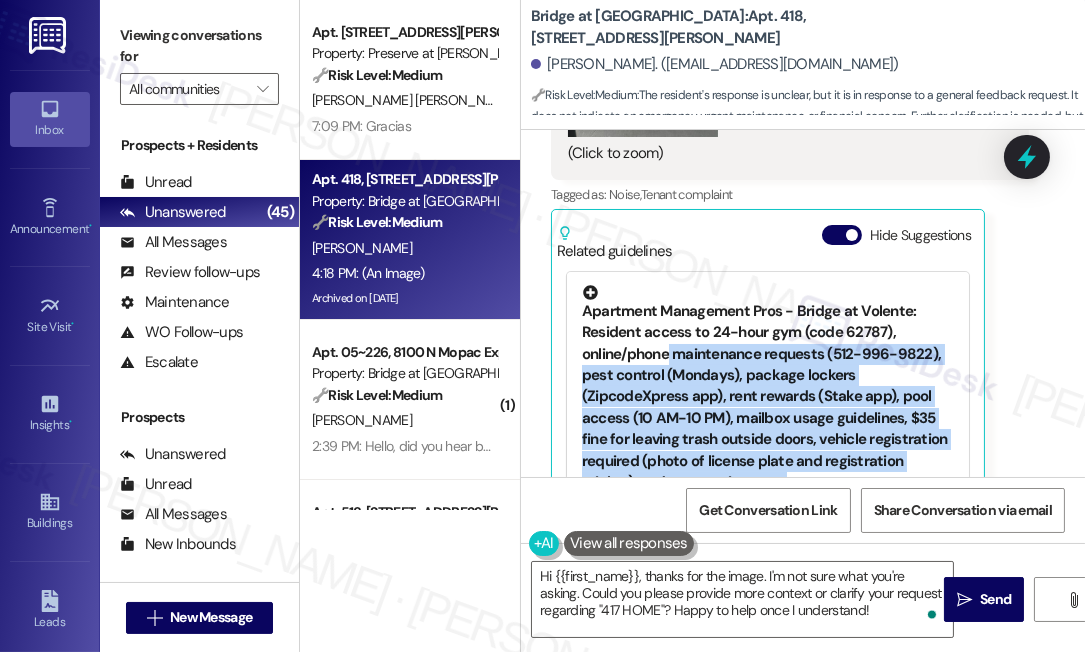 click on "Apartment Management Pros - Bridge at Volente:  Resident access to 24-hour gym (code 62787), online/phone maintenance requests (512-996-9822), pest control (Mondays), package lockers (ZipcodeXpress app), rent rewards (Stake app), pool access (10 AM-10 PM), mailbox usage guidelines,  $35 fine for leaving trash outside doors, vehicle registration required (photo of license plate and registration sticker), and community events." at bounding box center (768, 389) 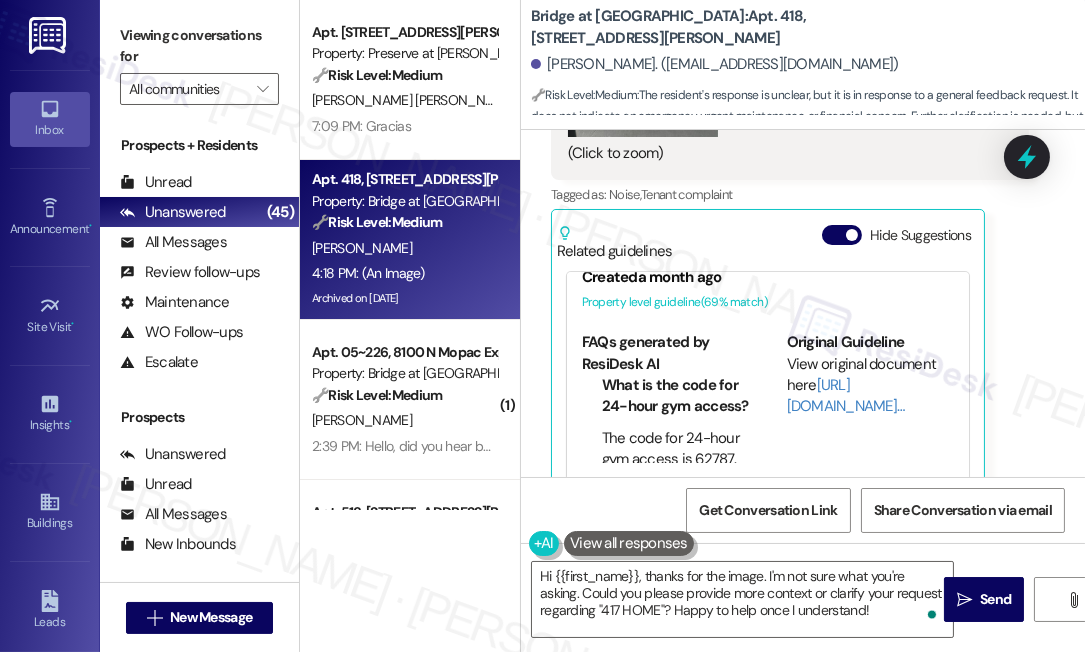 scroll, scrollTop: 272, scrollLeft: 0, axis: vertical 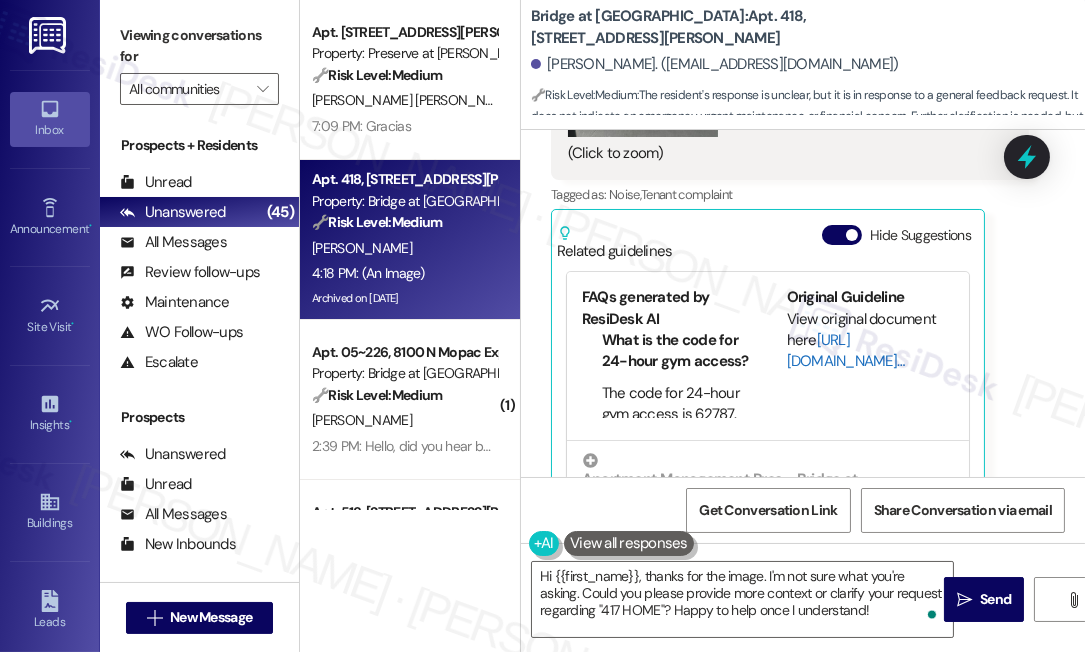 click on "[URL][DOMAIN_NAME]…" at bounding box center [846, 350] 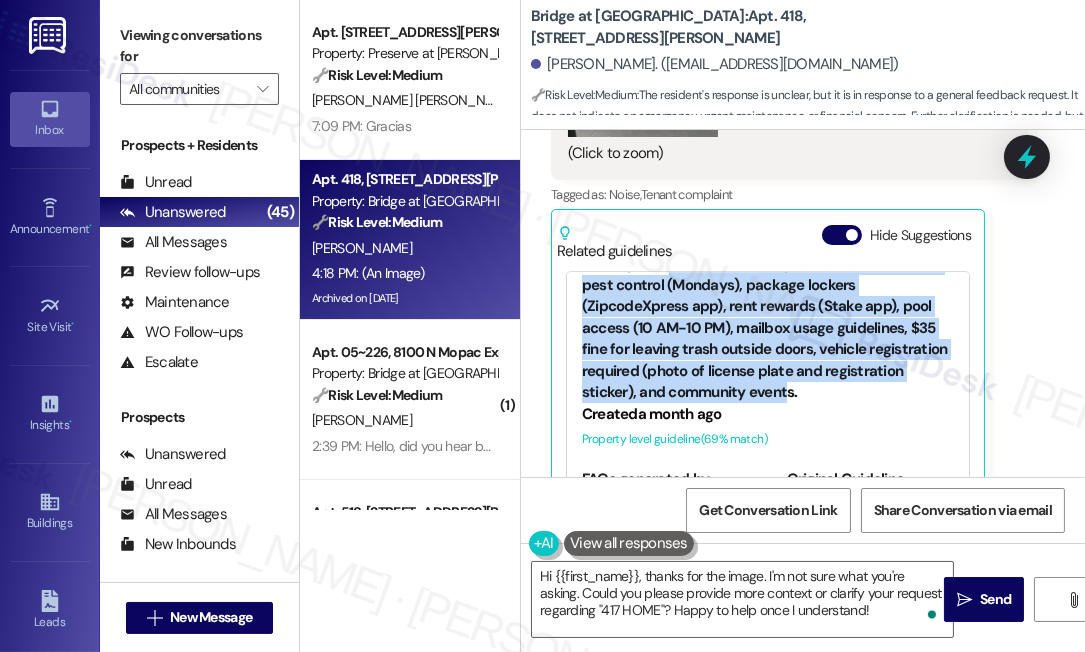 scroll, scrollTop: 0, scrollLeft: 0, axis: both 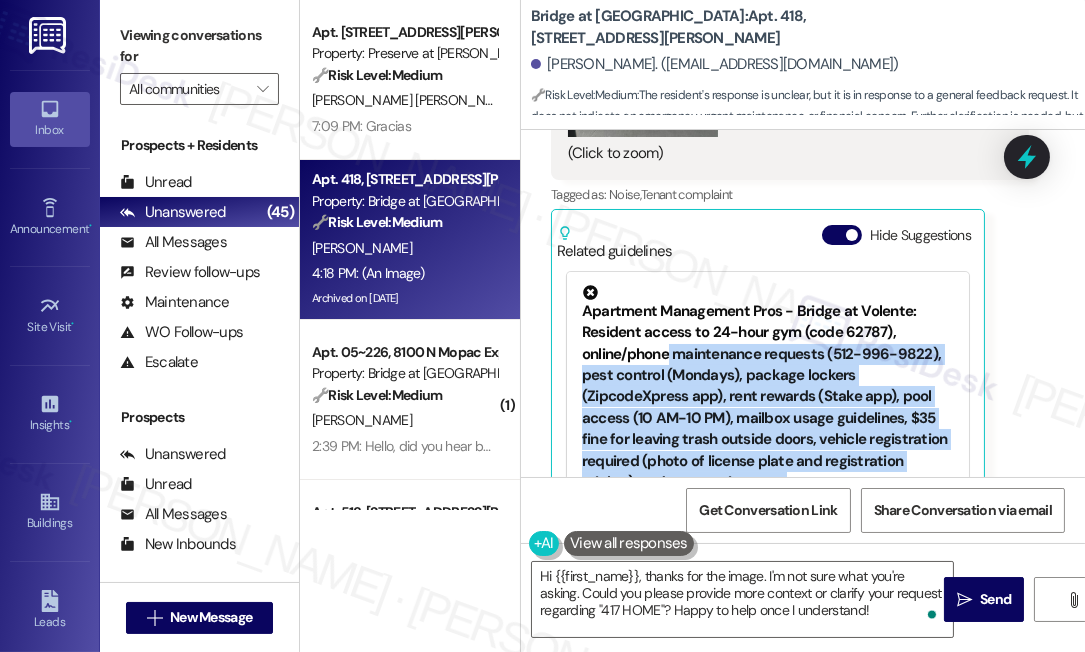 click on "Apartment Management Pros - Bridge at Volente:  Resident access to 24-hour gym (code 62787), online/phone maintenance requests (512-996-9822), pest control (Mondays), package lockers (ZipcodeXpress app), rent rewards (Stake app), pool access (10 AM-10 PM), mailbox usage guidelines,  $35 fine for leaving trash outside doors, vehicle registration required (photo of license plate and registration sticker), and community events." at bounding box center [768, 389] 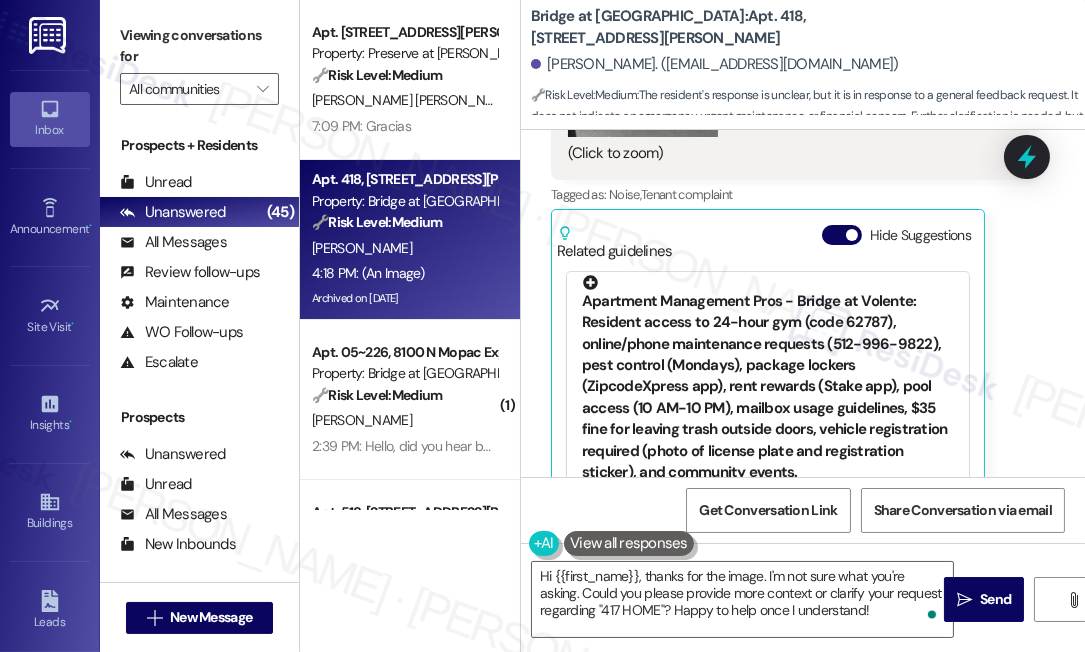 scroll, scrollTop: 0, scrollLeft: 0, axis: both 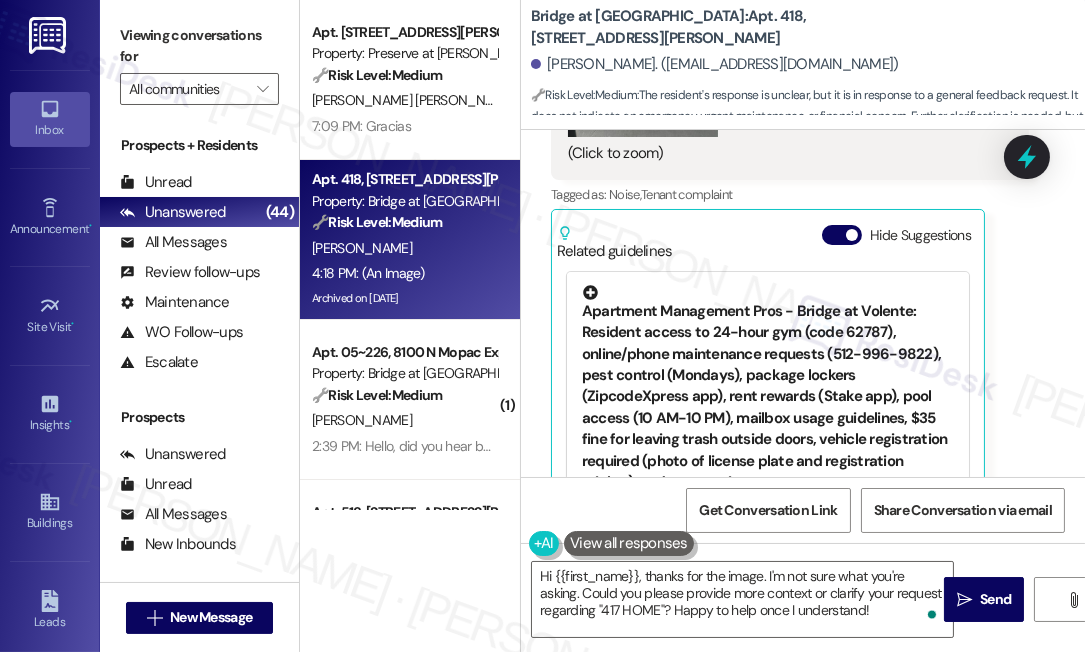 click 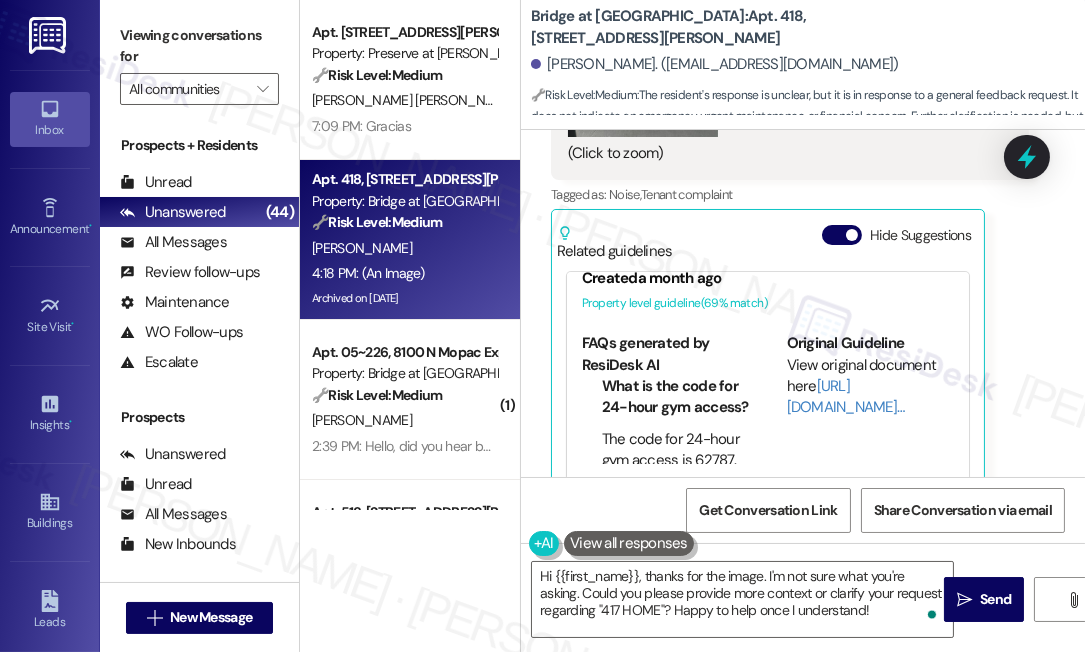 scroll, scrollTop: 181, scrollLeft: 0, axis: vertical 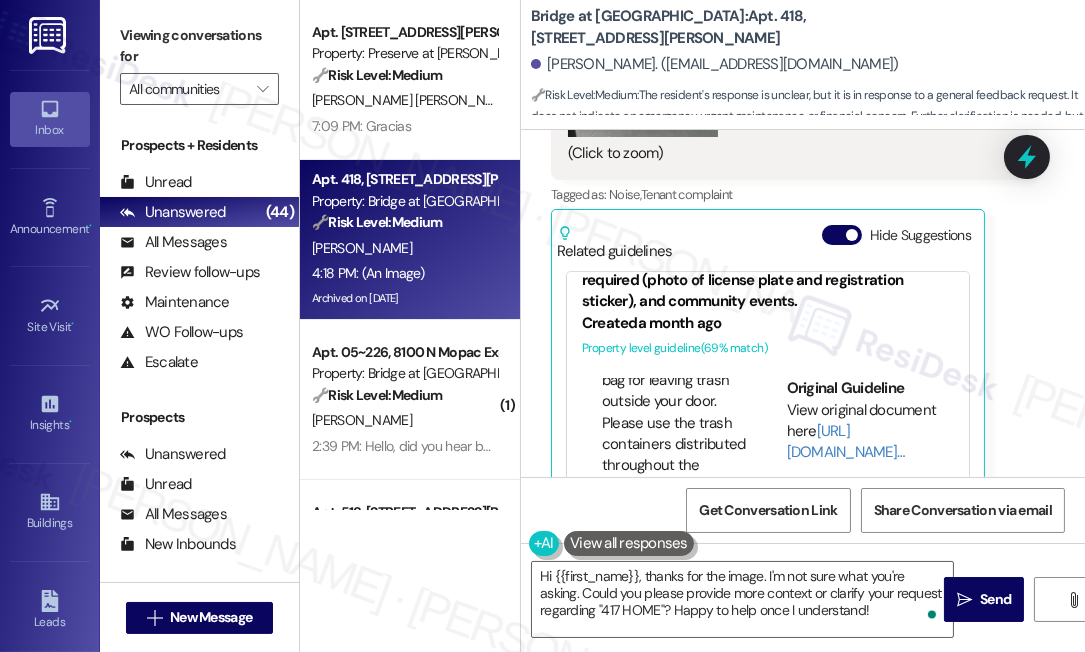 drag, startPoint x: 605, startPoint y: 352, endPoint x: 634, endPoint y: 352, distance: 29 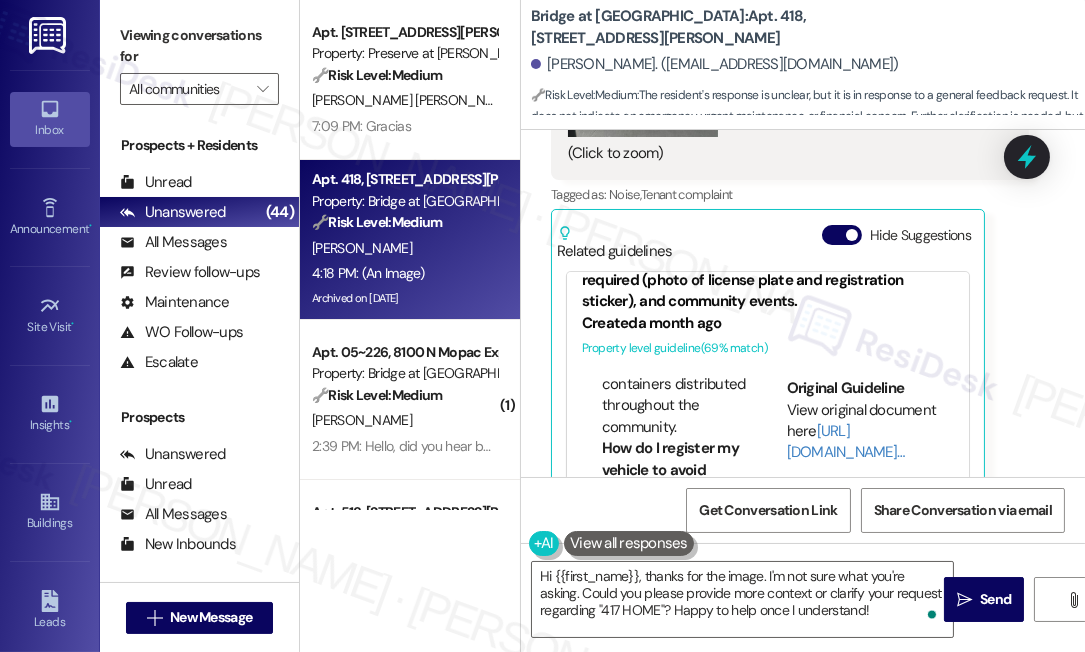 scroll, scrollTop: 1636, scrollLeft: 0, axis: vertical 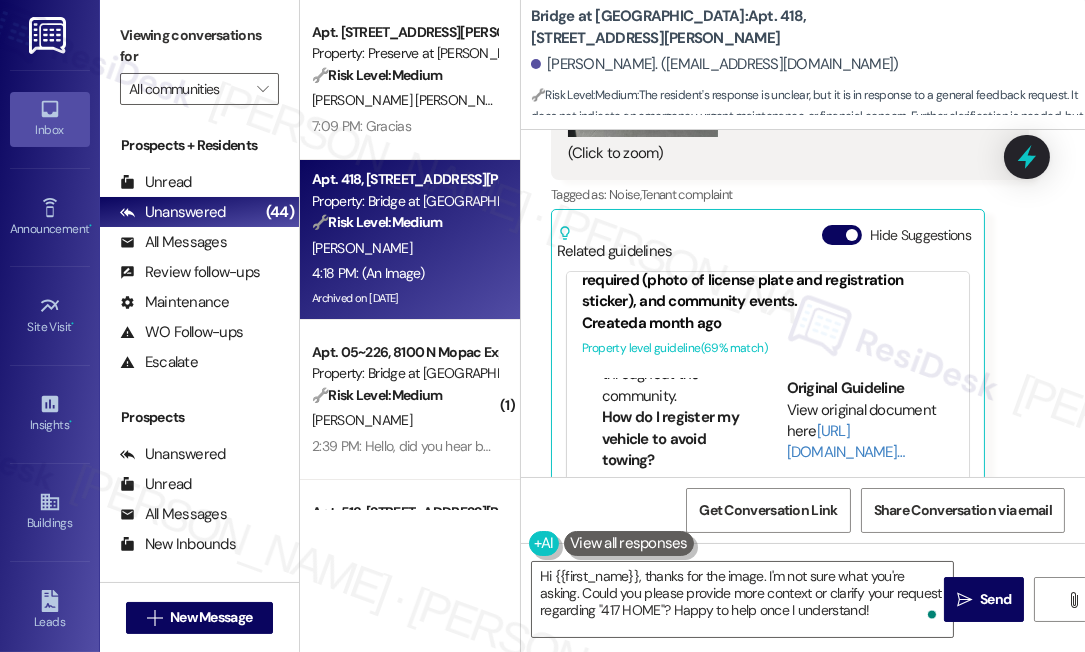 drag, startPoint x: 662, startPoint y: 344, endPoint x: 669, endPoint y: 371, distance: 27.89265 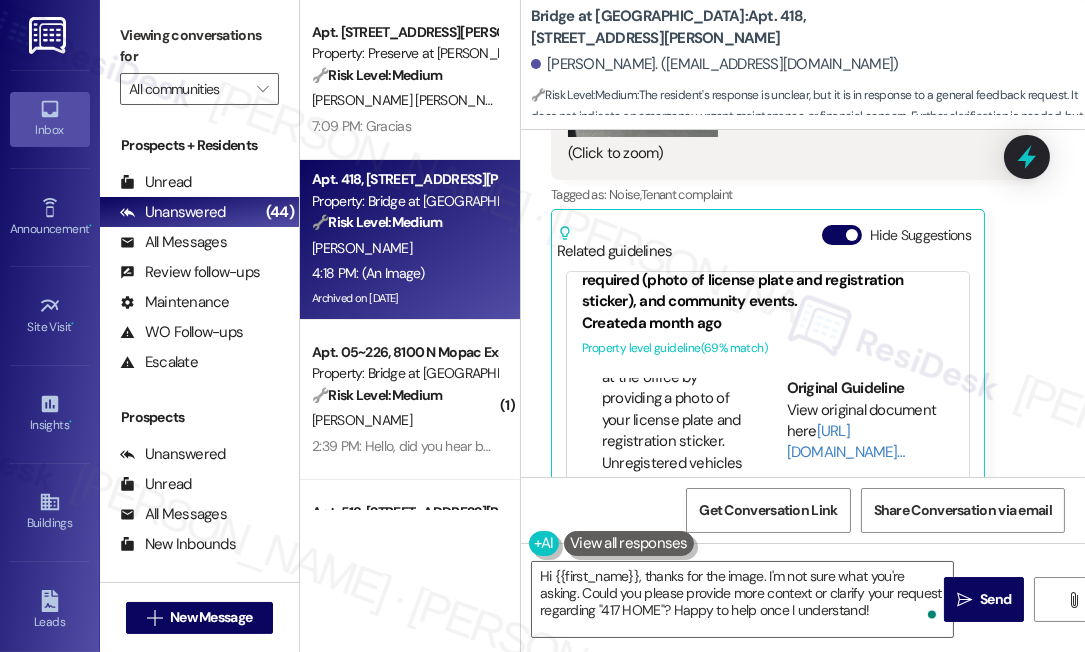 scroll, scrollTop: 1727, scrollLeft: 0, axis: vertical 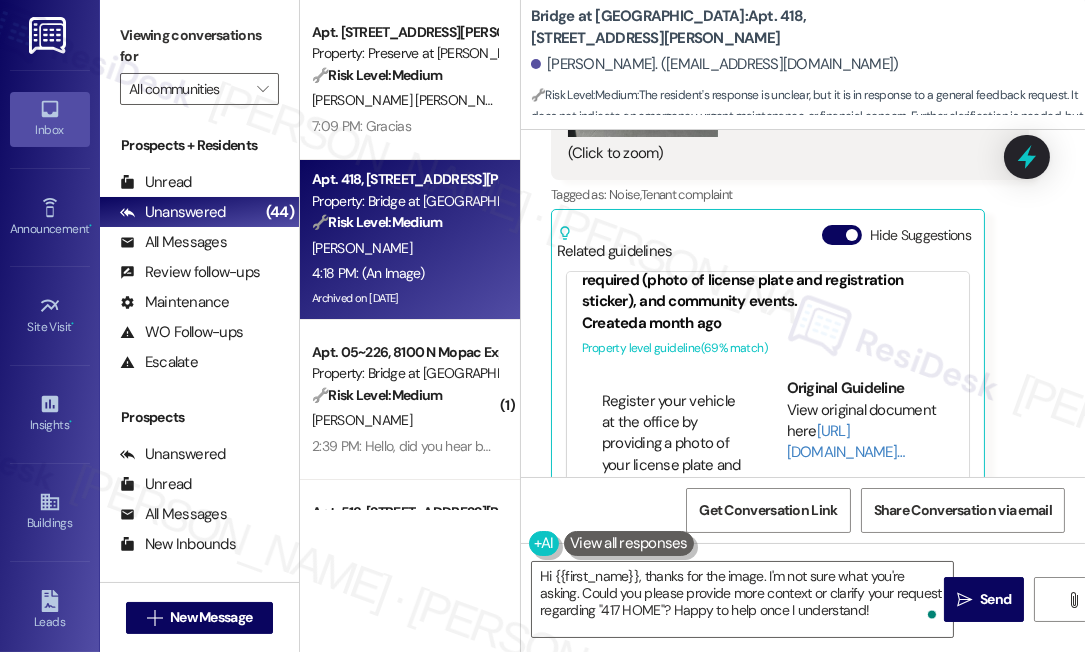 click on "How do I register my vehicle to avoid towing?" at bounding box center [675, 348] 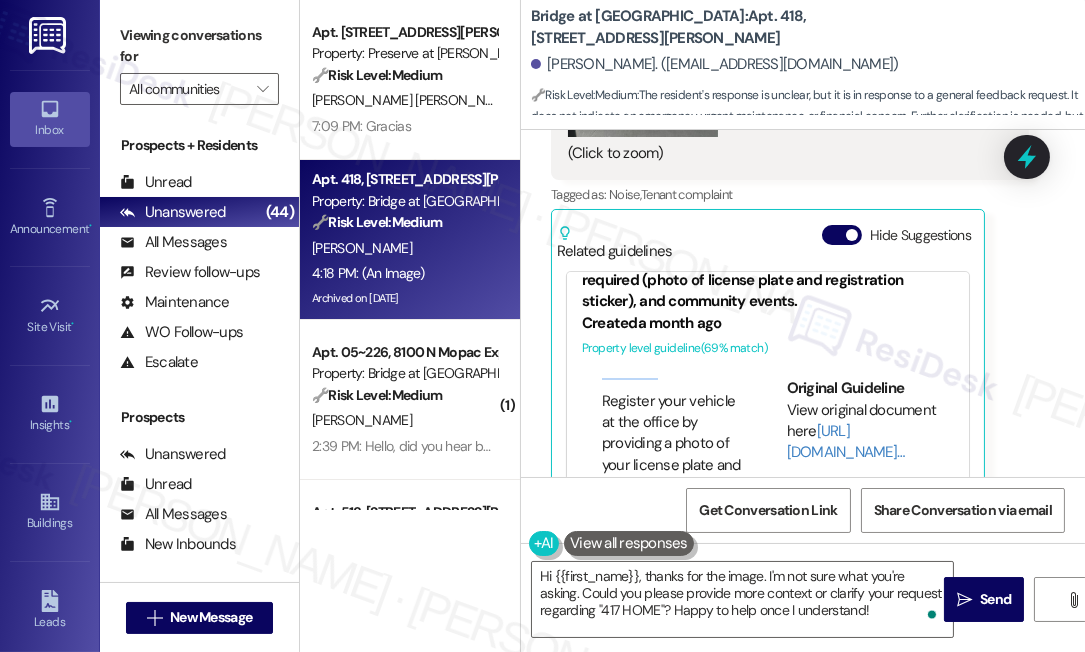 click on "How do I register my vehicle to avoid towing?" at bounding box center (675, 348) 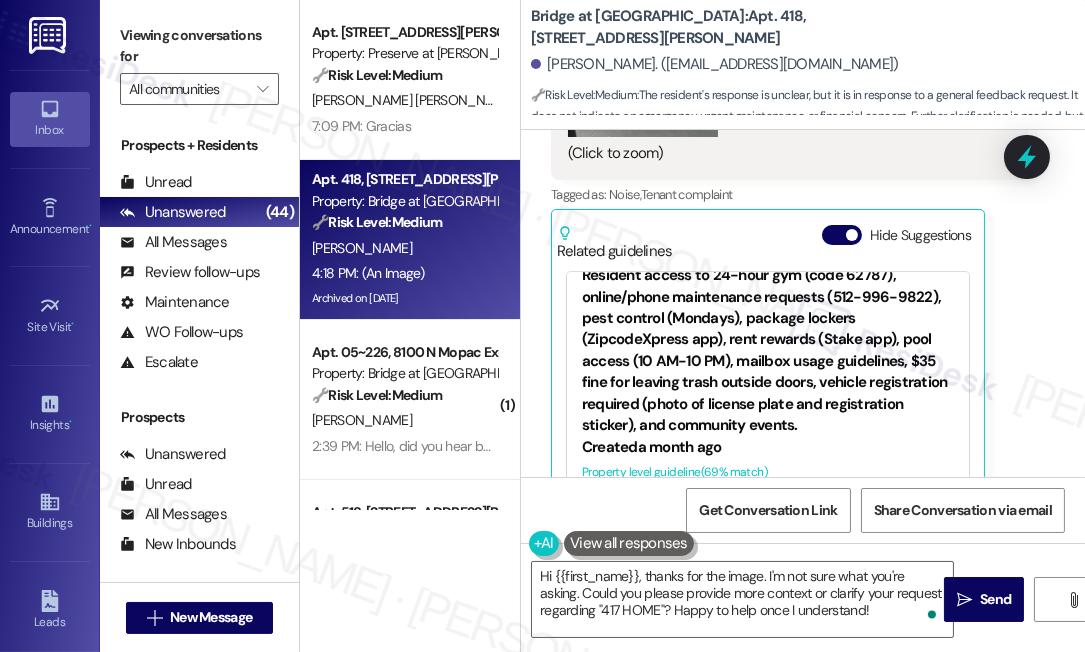 scroll, scrollTop: 0, scrollLeft: 0, axis: both 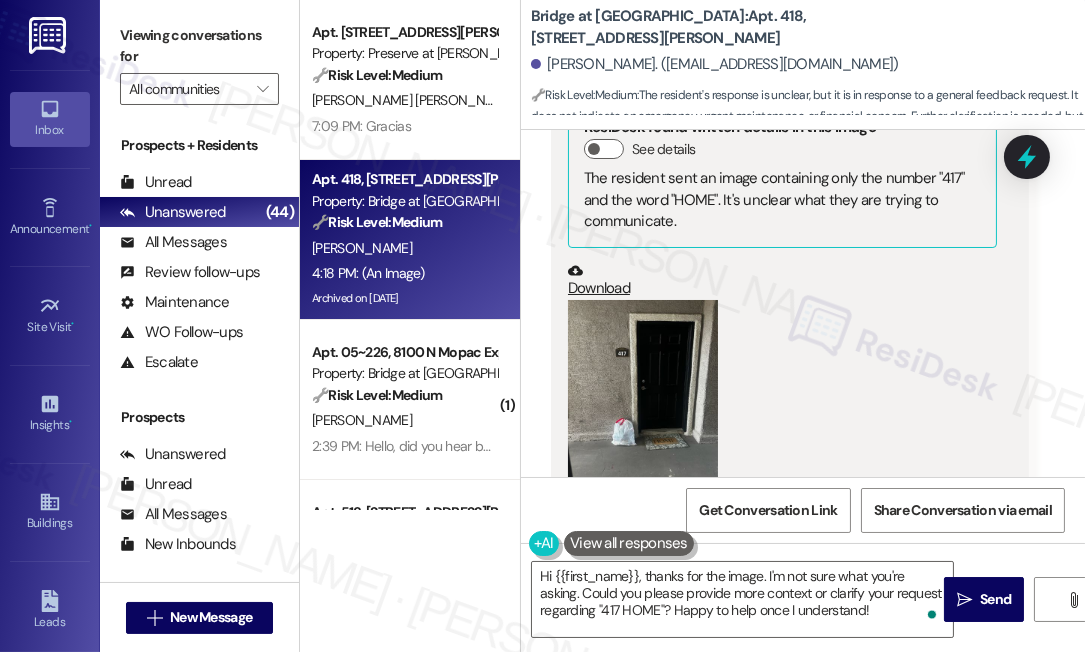 click at bounding box center [643, 400] 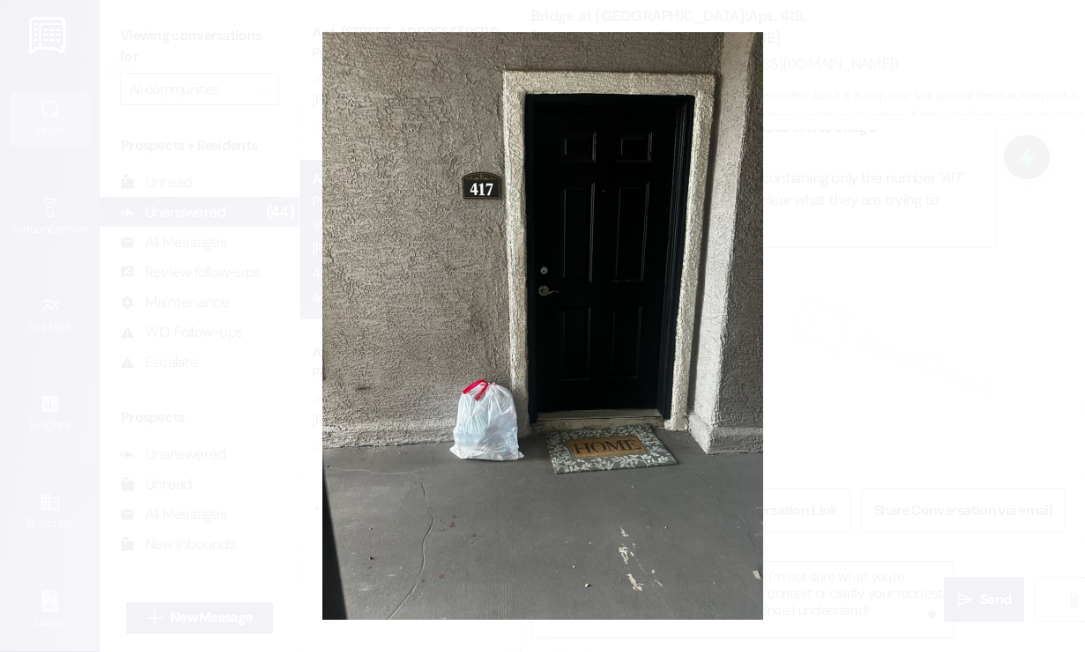 click at bounding box center (542, 326) 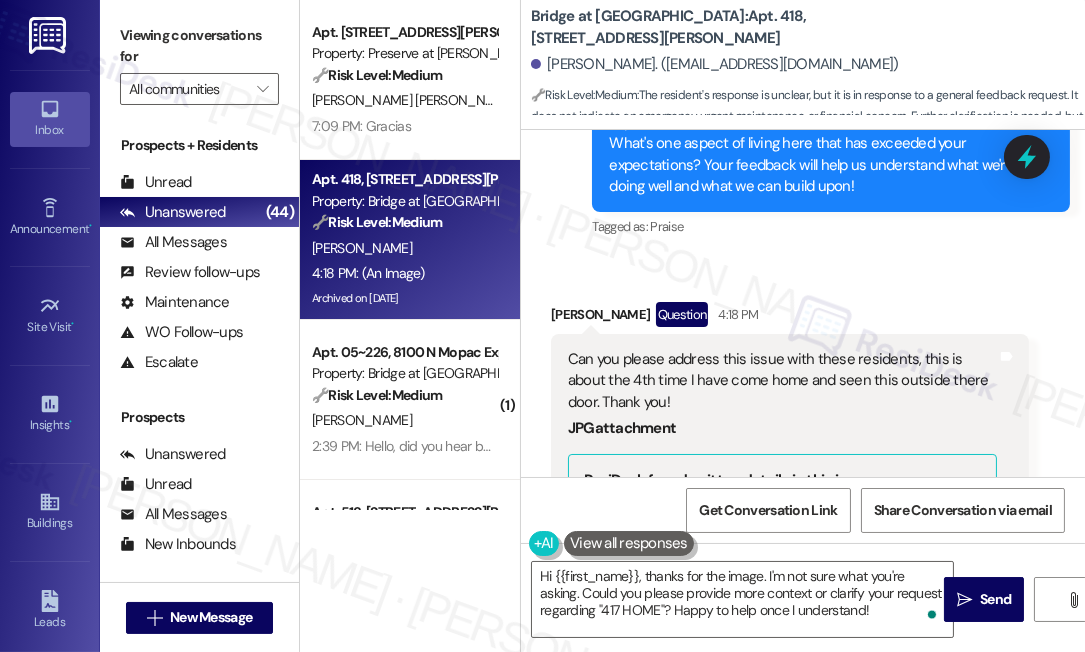 scroll, scrollTop: 8019, scrollLeft: 0, axis: vertical 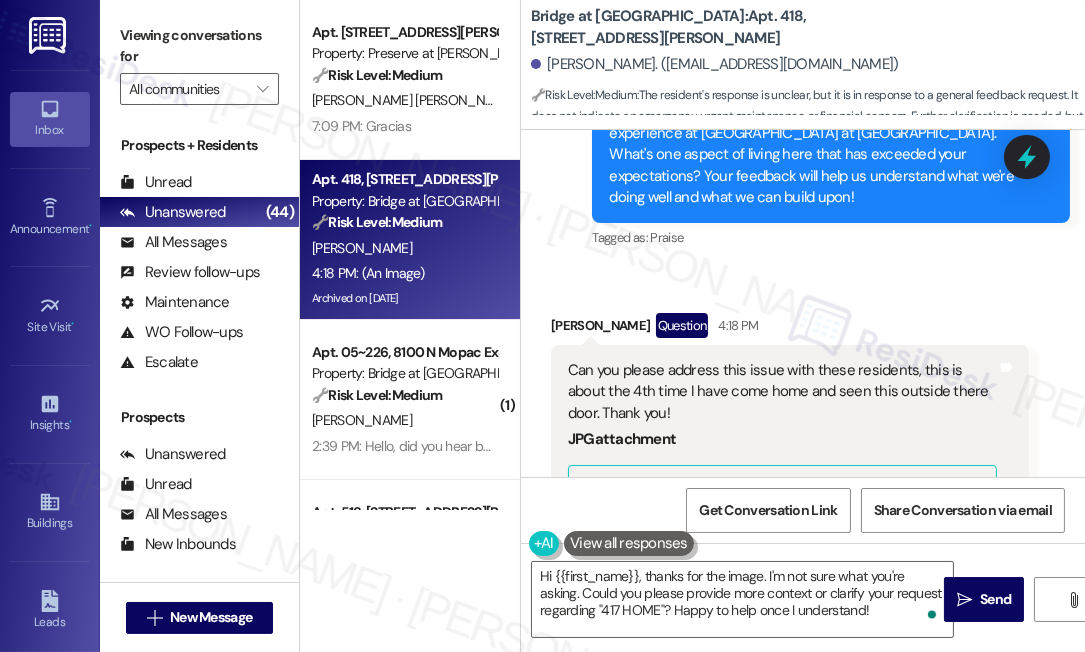 click on "Can you please address this issue with these residents, this is about the 4th time I have come home and seen this outside there door. Thank you!" at bounding box center (782, 392) 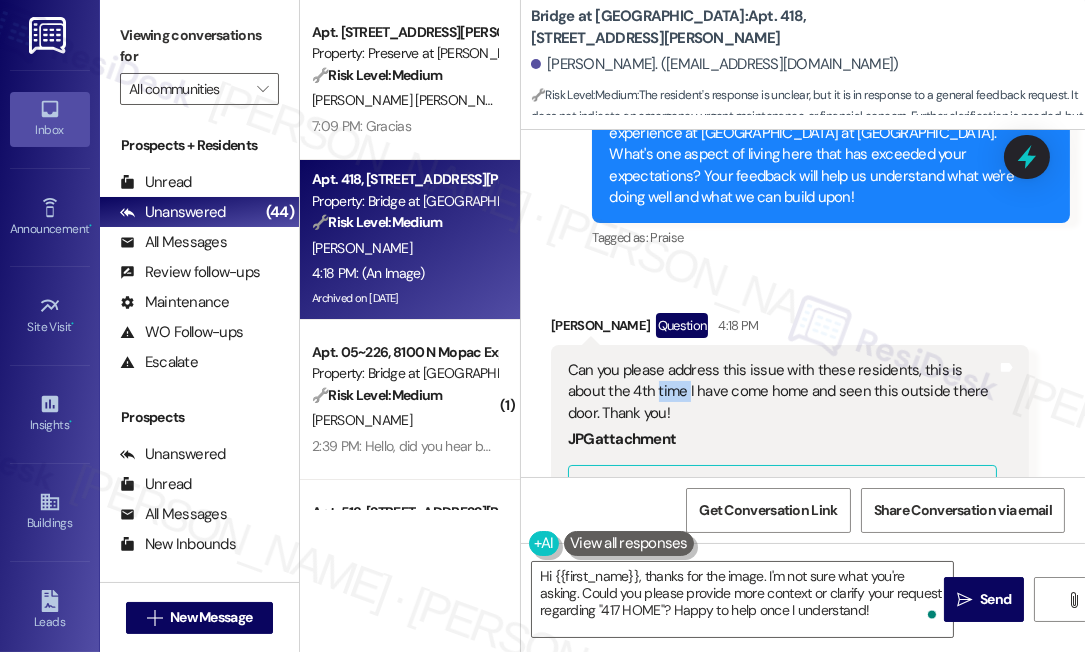 click on "Can you please address this issue with these residents, this is about the 4th time I have come home and seen this outside there door. Thank you!" at bounding box center [782, 392] 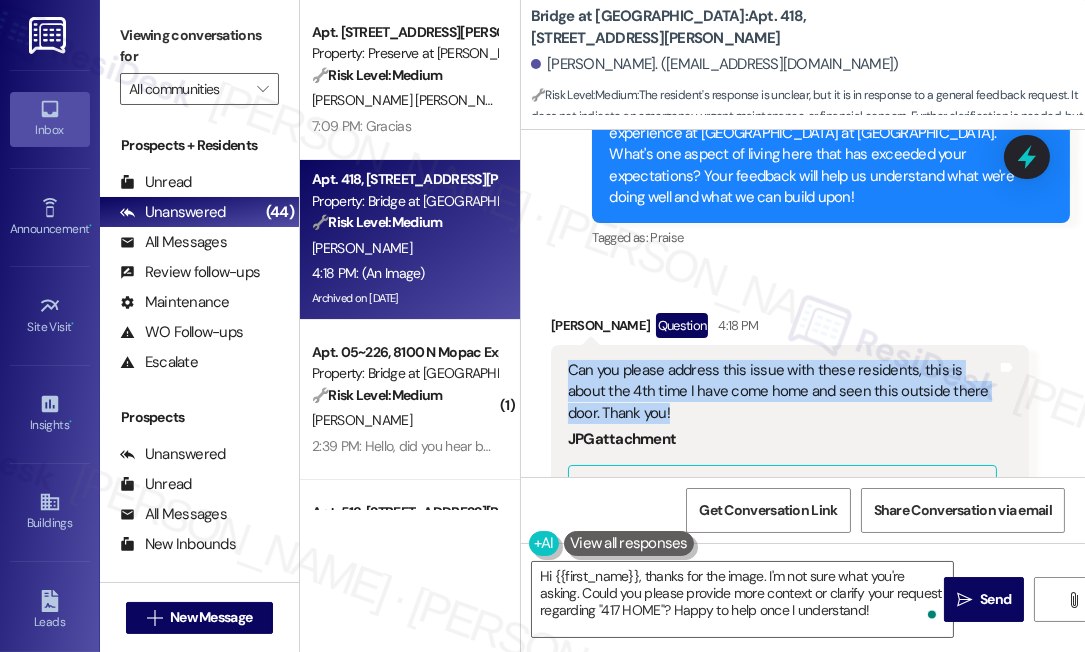 click on "Can you please address this issue with these residents, this is about the 4th time I have come home and seen this outside there door. Thank you!" at bounding box center [782, 392] 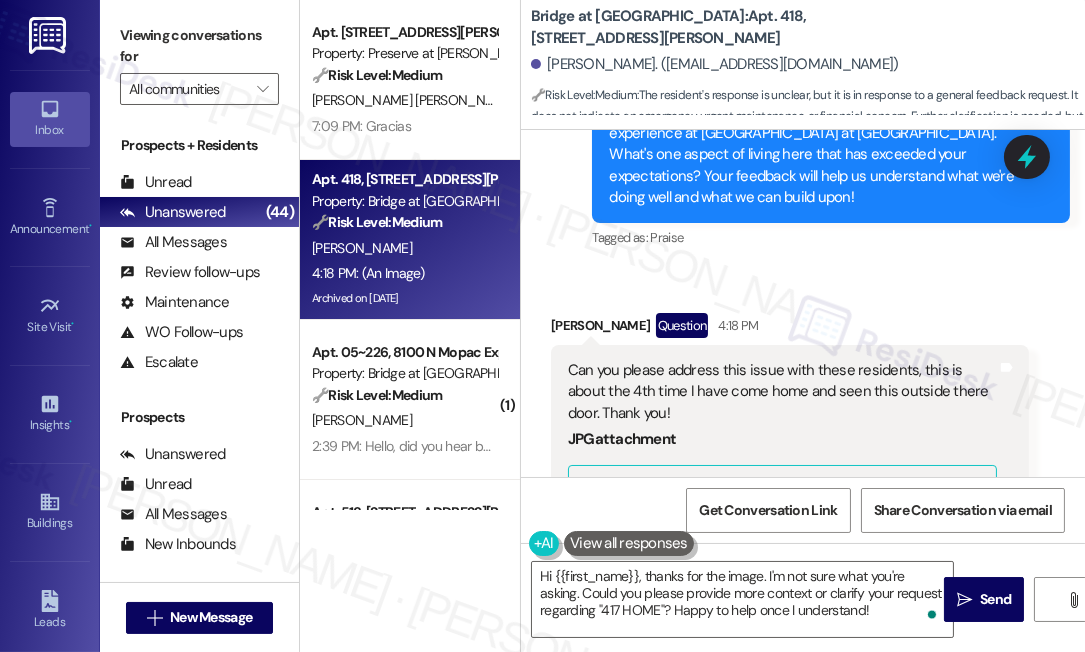 drag, startPoint x: 171, startPoint y: 32, endPoint x: 216, endPoint y: 66, distance: 56.400356 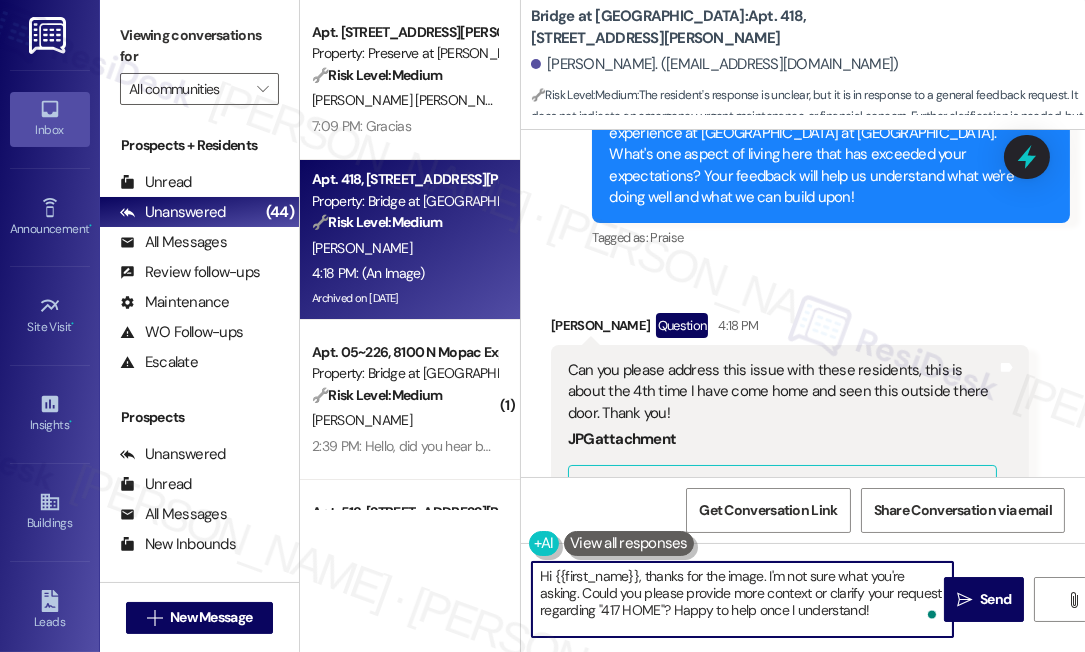 click on "Hi {{first_name}}, thanks for the image. I'm not sure what you're asking. Could you please provide more context or clarify your request regarding "417 HOME"? Happy to help once I understand!" at bounding box center [742, 599] 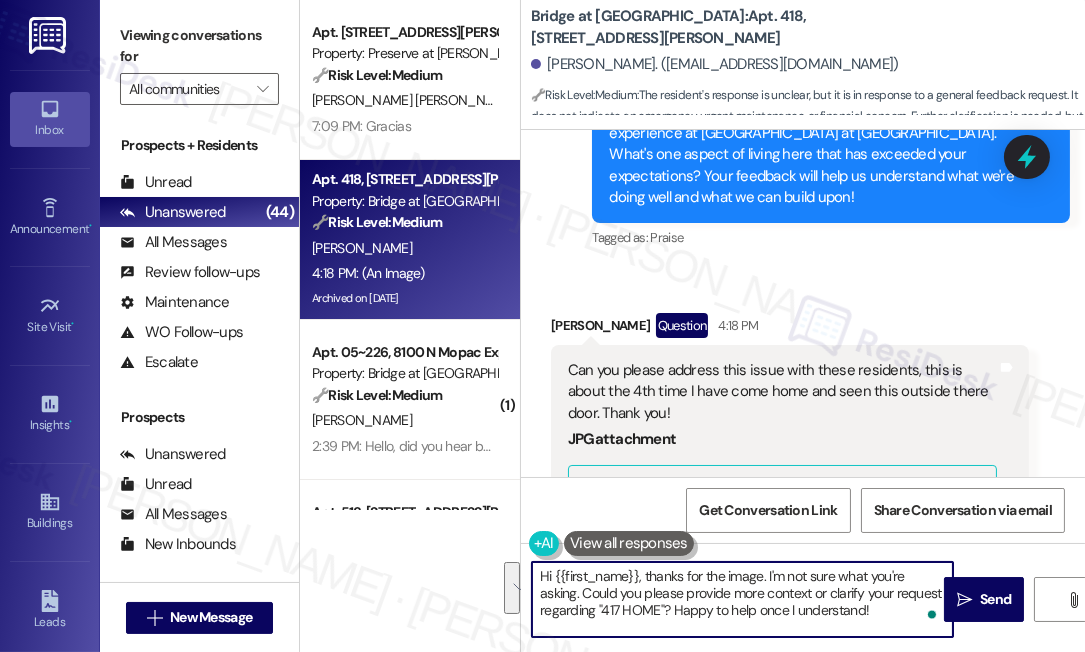 drag, startPoint x: 885, startPoint y: 616, endPoint x: 762, endPoint y: 574, distance: 129.97307 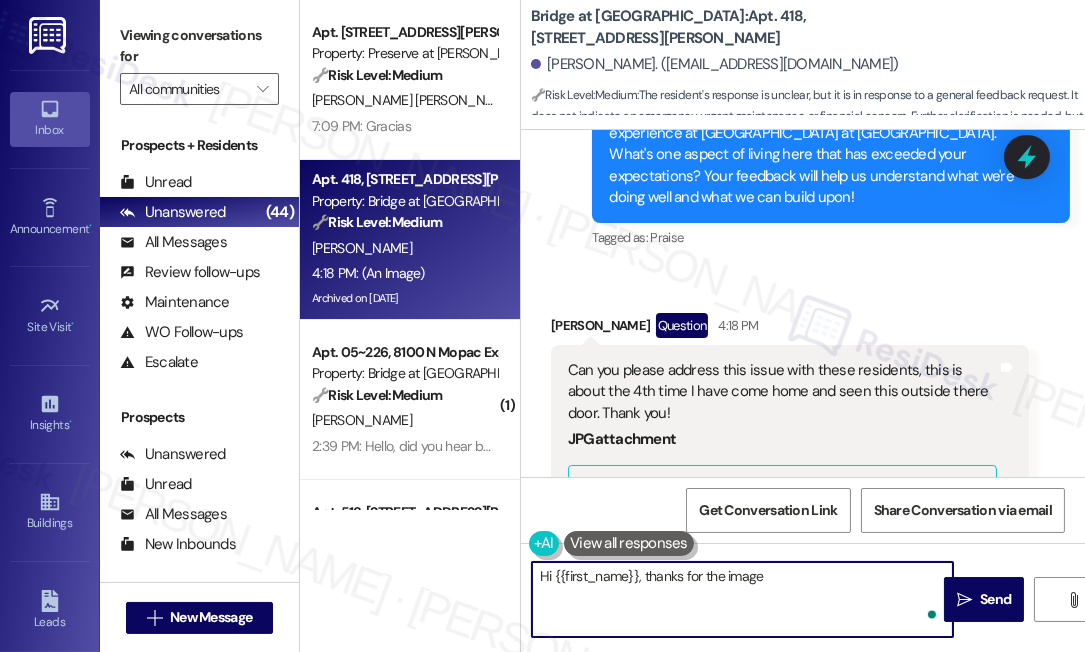paste on "Hi there, thank you for bringing this to our attention." 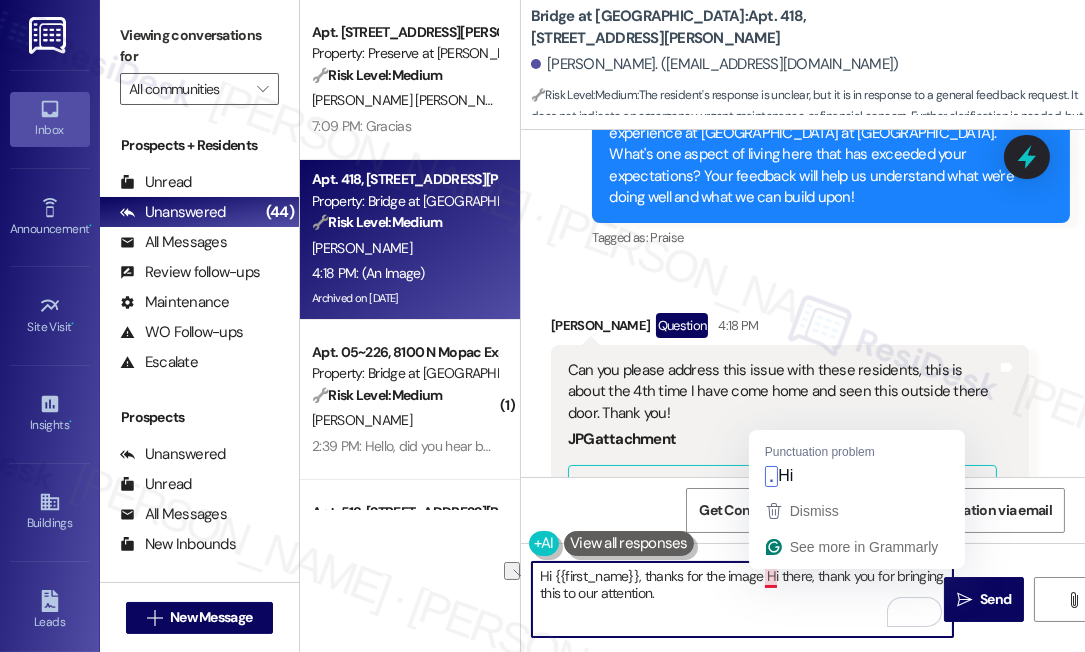 drag, startPoint x: 872, startPoint y: 573, endPoint x: 768, endPoint y: 574, distance: 104.00481 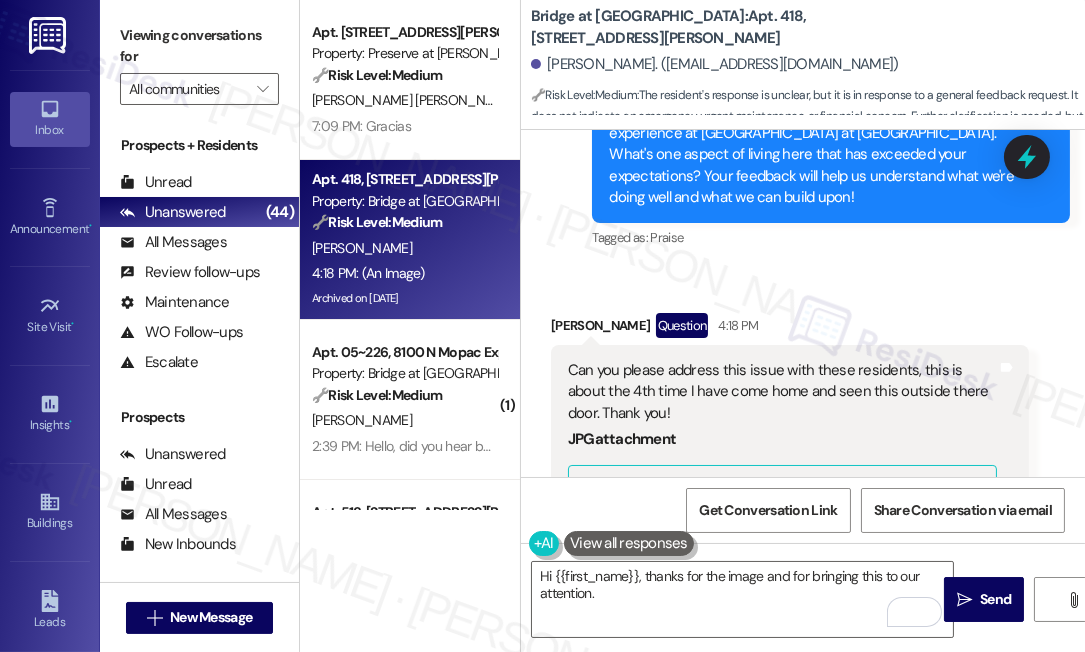 click on "Viewing conversations for" at bounding box center (199, 46) 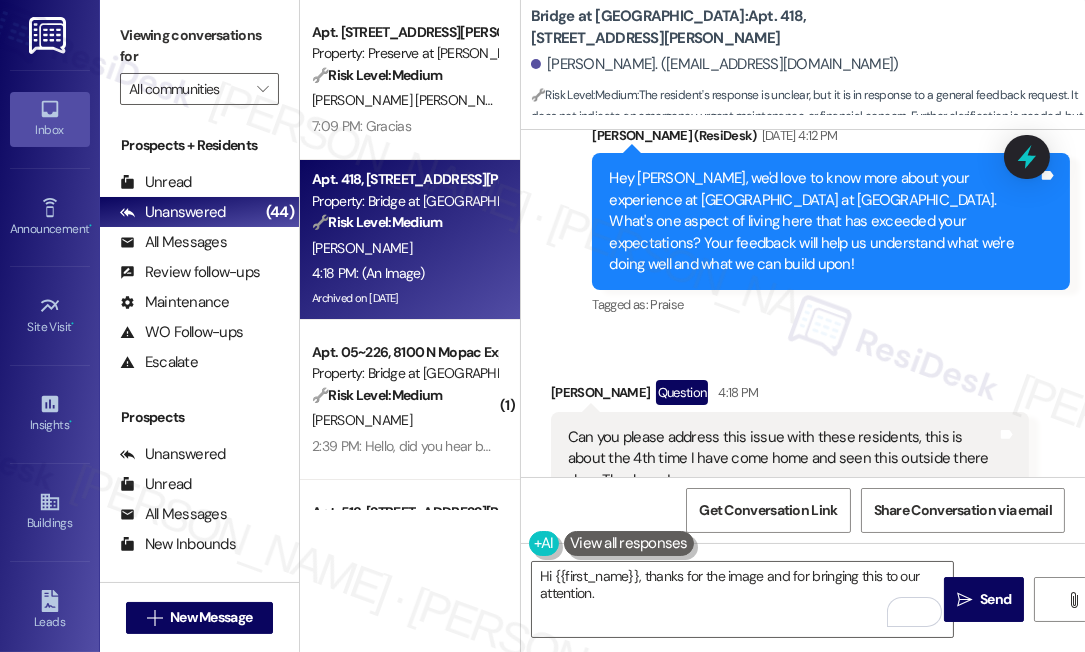 scroll, scrollTop: 8019, scrollLeft: 0, axis: vertical 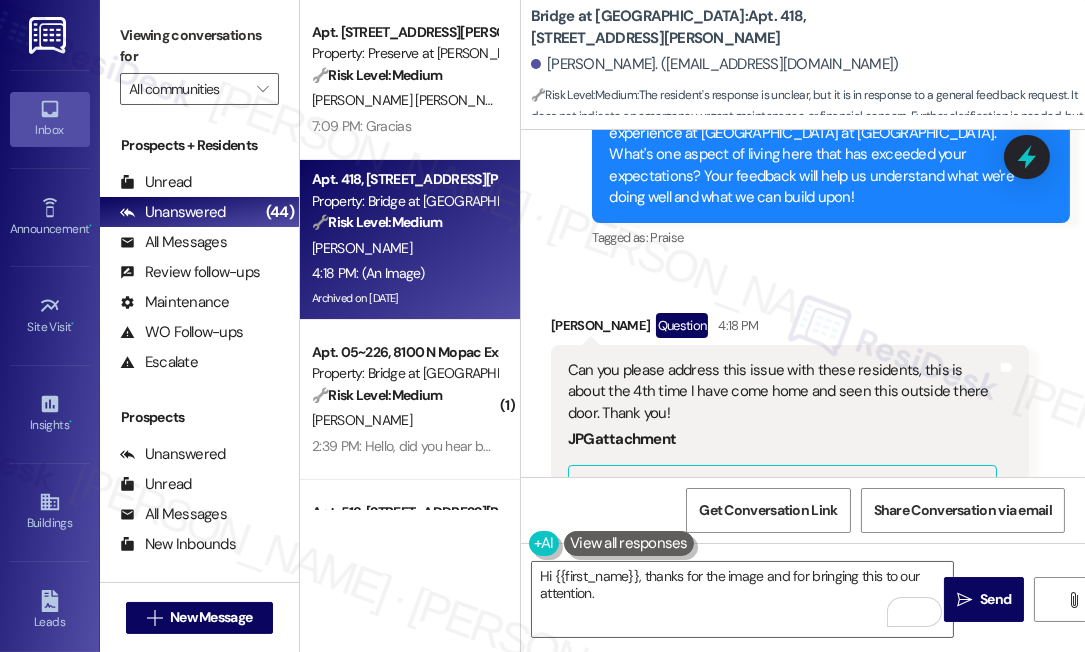 click on "Viewing conversations for" at bounding box center (199, 46) 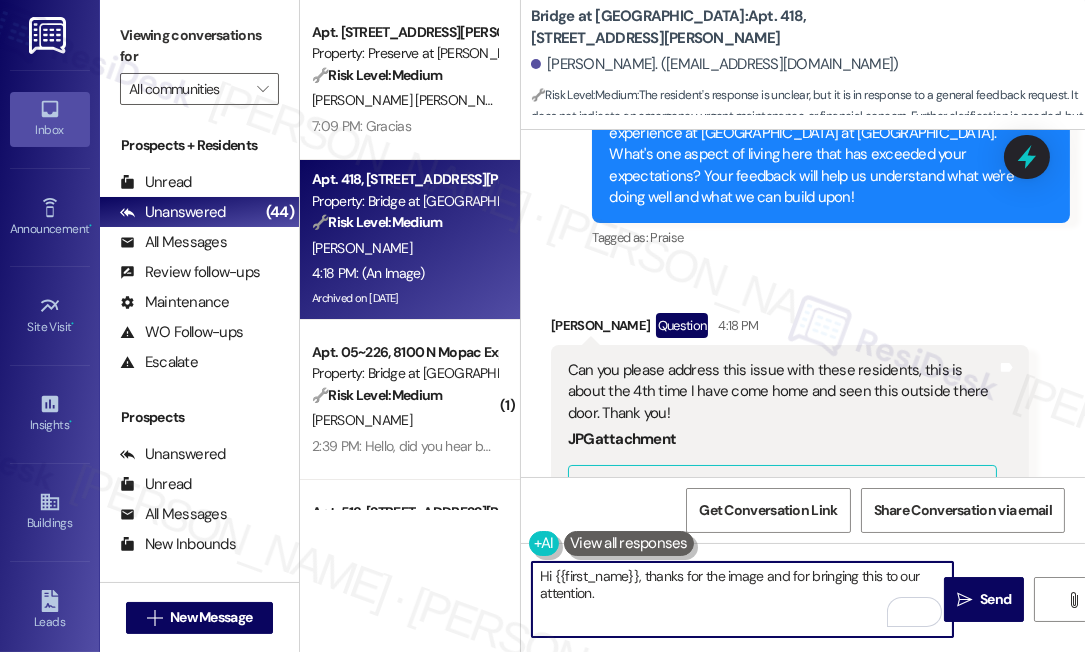 click on "Hi {{first_name}}, thanks for the image and for bringing this to our attention." at bounding box center (742, 599) 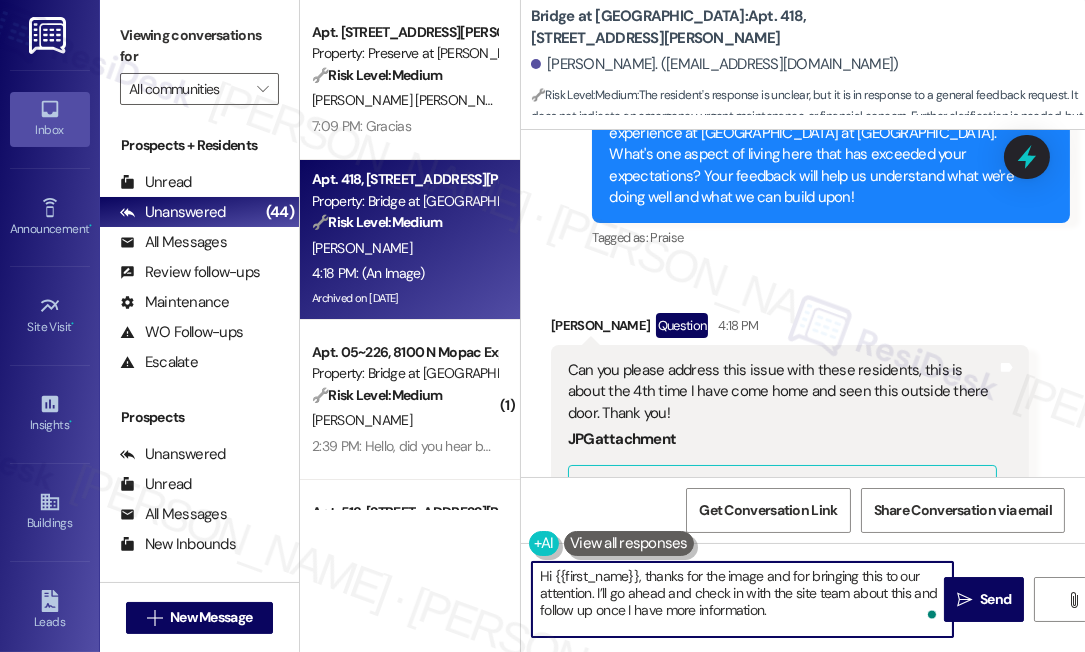 click on "Hi {{first_name}}, thanks for the image and for bringing this to our attention. I’ll go ahead and check in with the site team about this and follow up once I have more information." at bounding box center (742, 599) 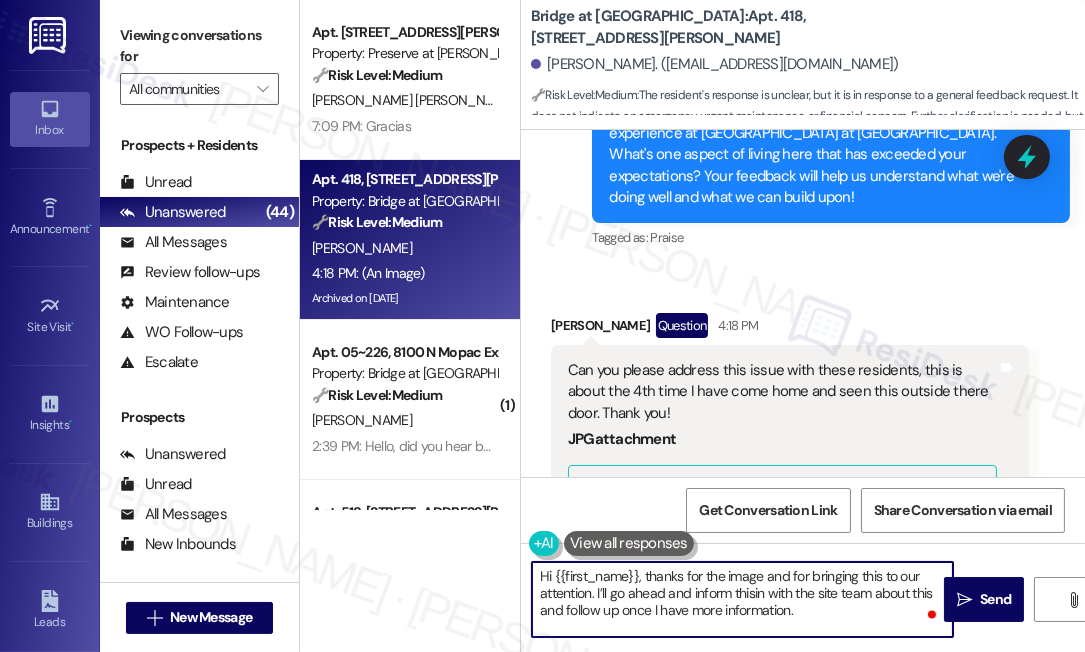 type on "Hi {{first_name}}, thanks for the image and for bringing this to our attention. I’ll go ahead and inform this in with the site team about this and follow up once I have more information." 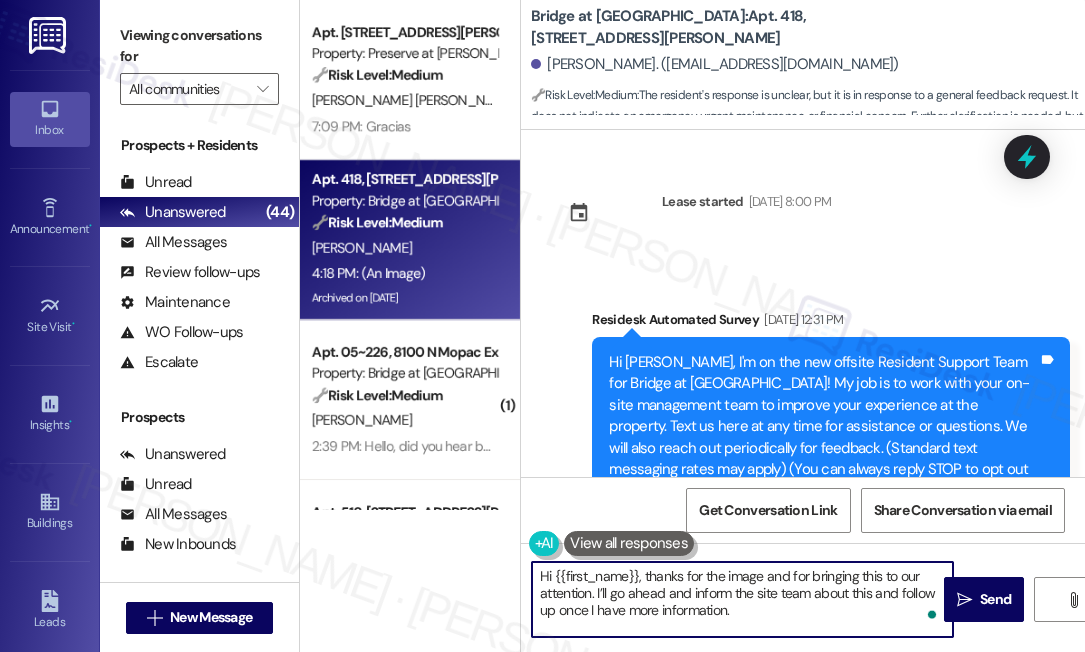 scroll, scrollTop: 0, scrollLeft: 0, axis: both 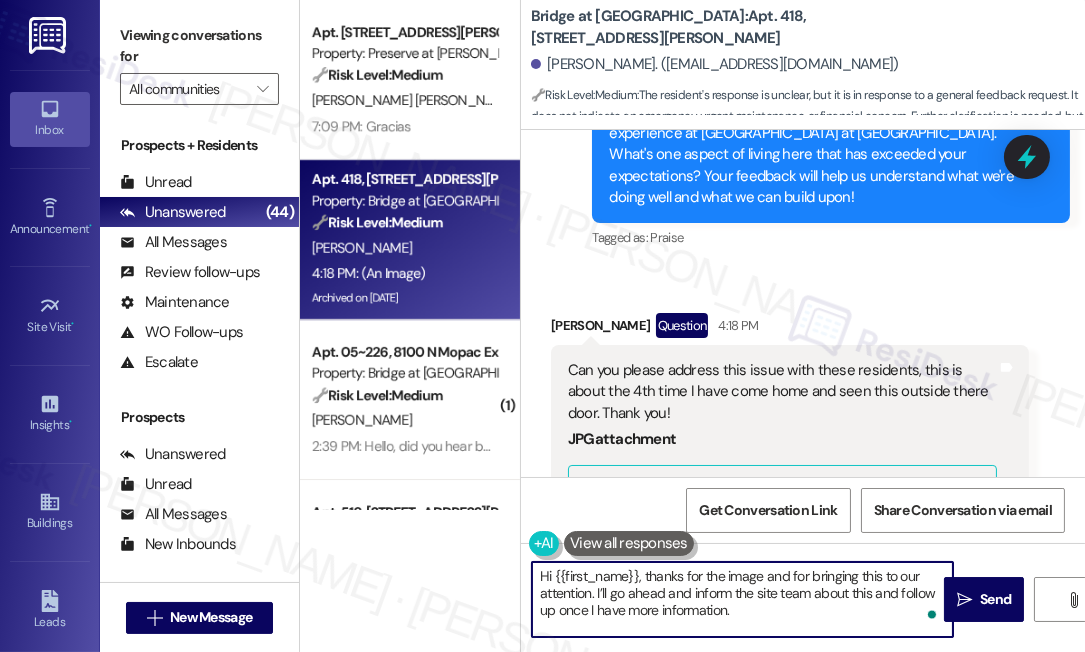 drag, startPoint x: 794, startPoint y: 614, endPoint x: 736, endPoint y: 608, distance: 58.30952 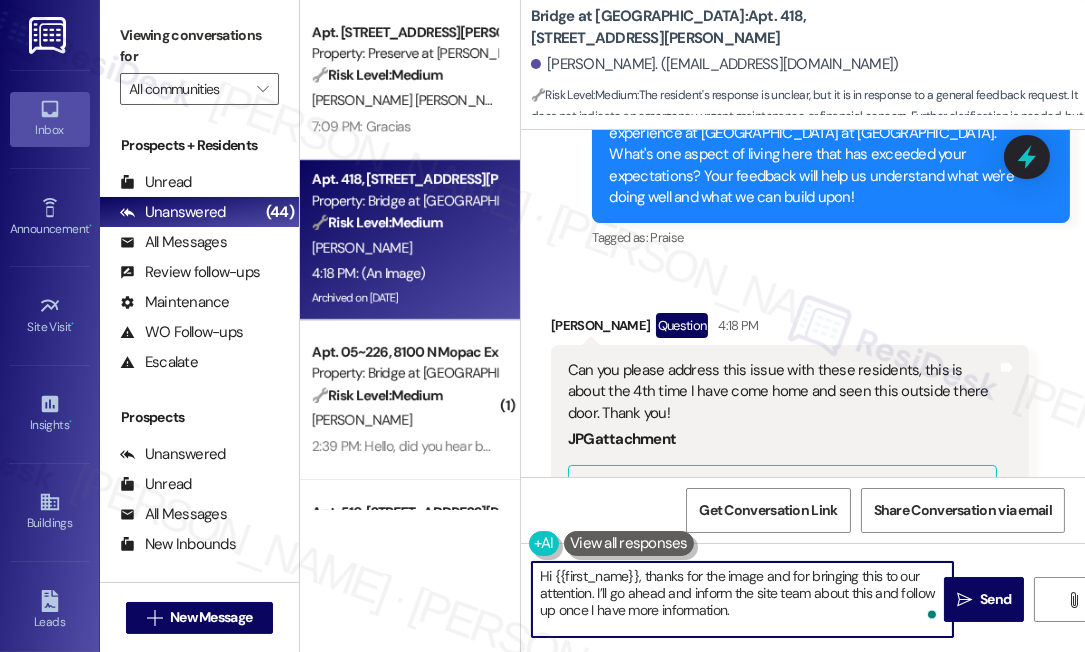 drag, startPoint x: 760, startPoint y: 614, endPoint x: 626, endPoint y: 614, distance: 134 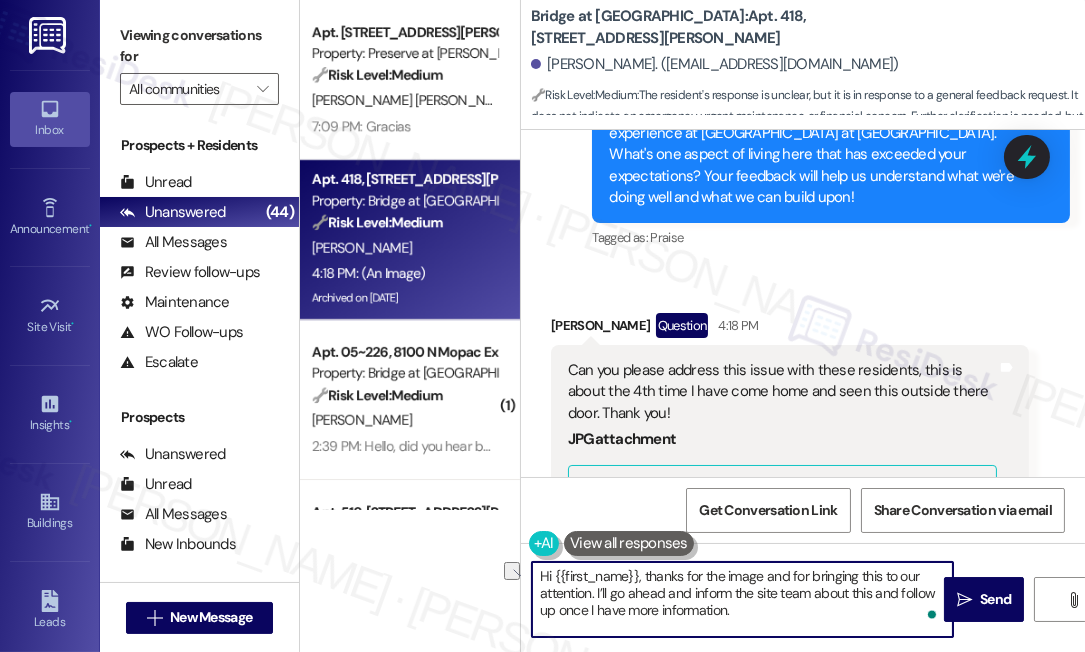 click on "Hi {{first_name}}, thanks for the image and for bringing this to our attention. I’ll go ahead and inform the site team about this and follow up once I have more information." at bounding box center (742, 599) 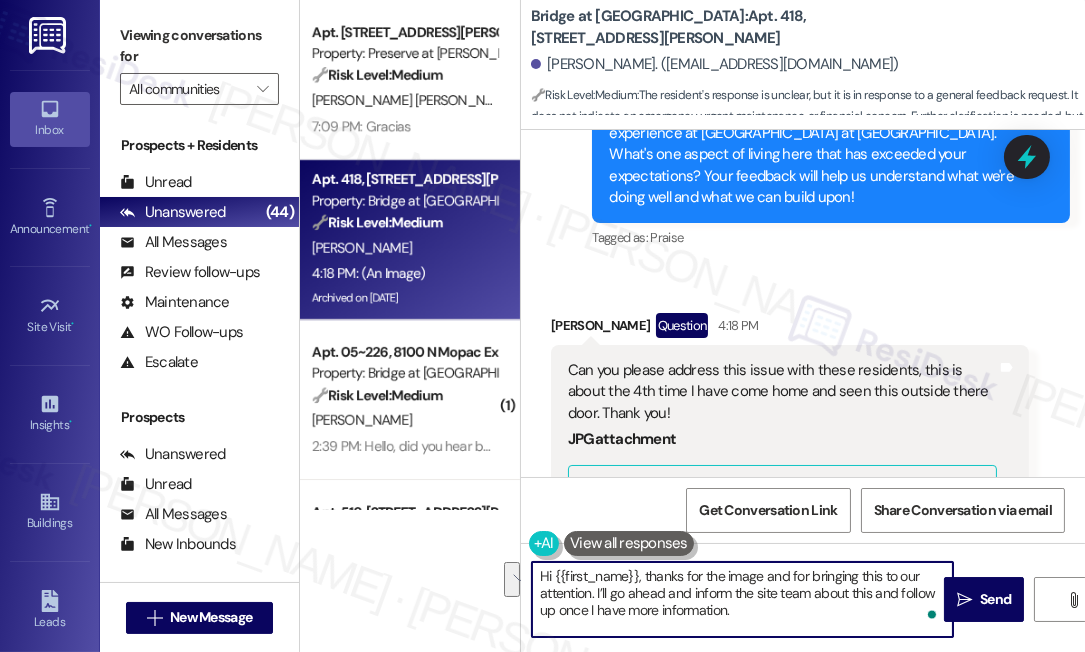 drag, startPoint x: 815, startPoint y: 612, endPoint x: 869, endPoint y: 595, distance: 56.61272 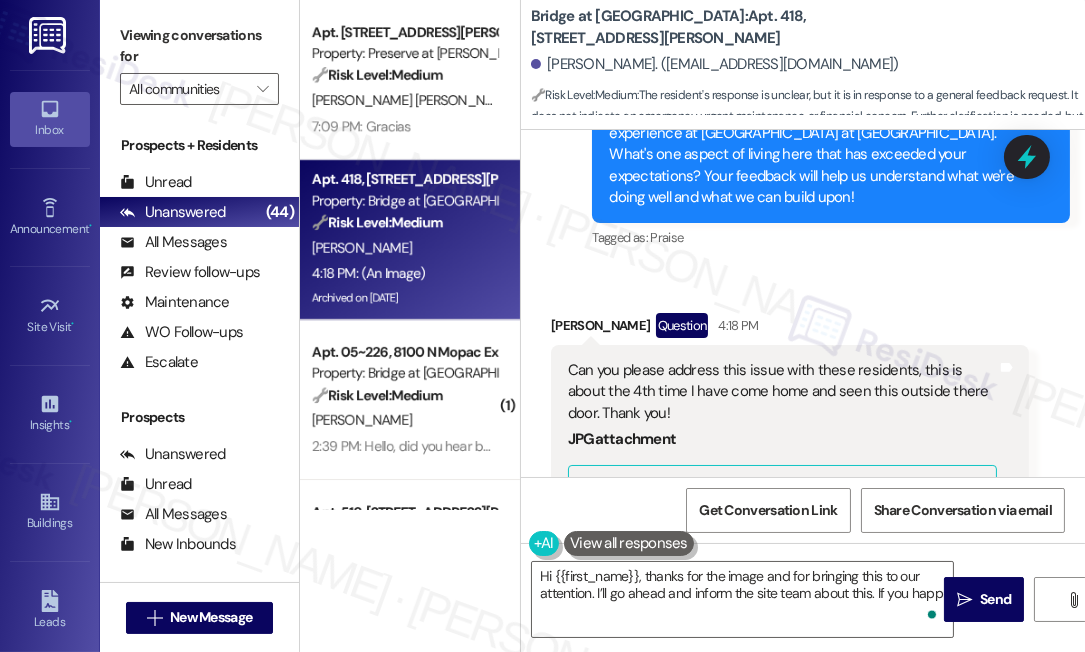 click on "Viewing conversations for" at bounding box center [199, 46] 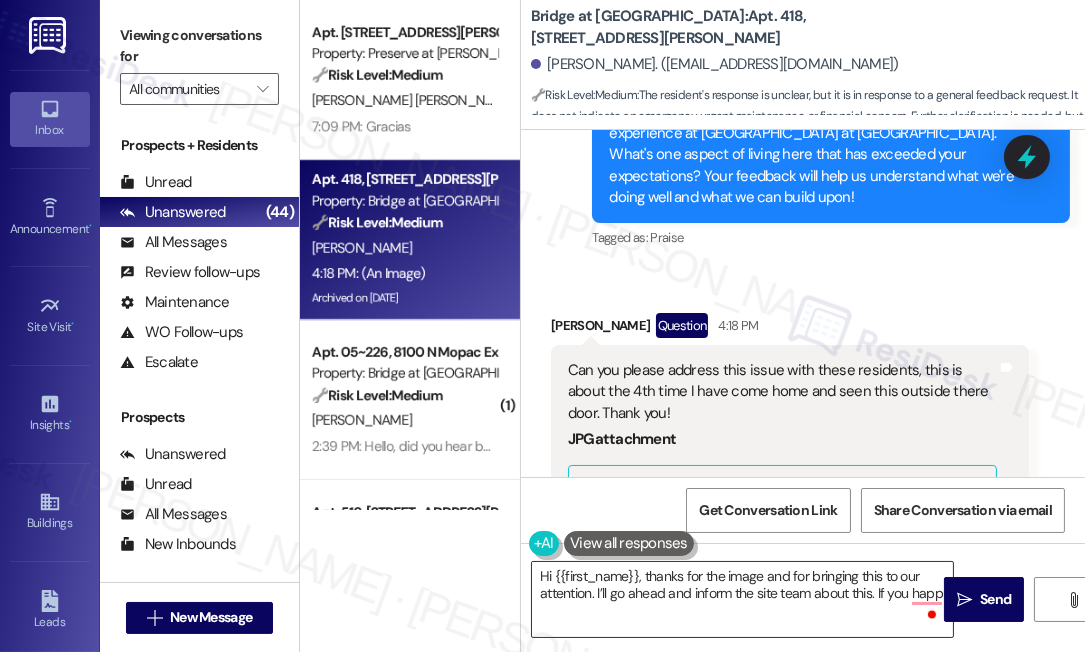 click on "Hi {{first_name}}, thanks for the image and for bringing this to our attention. I’ll go ahead and inform the site team about this. If you happ" at bounding box center [742, 599] 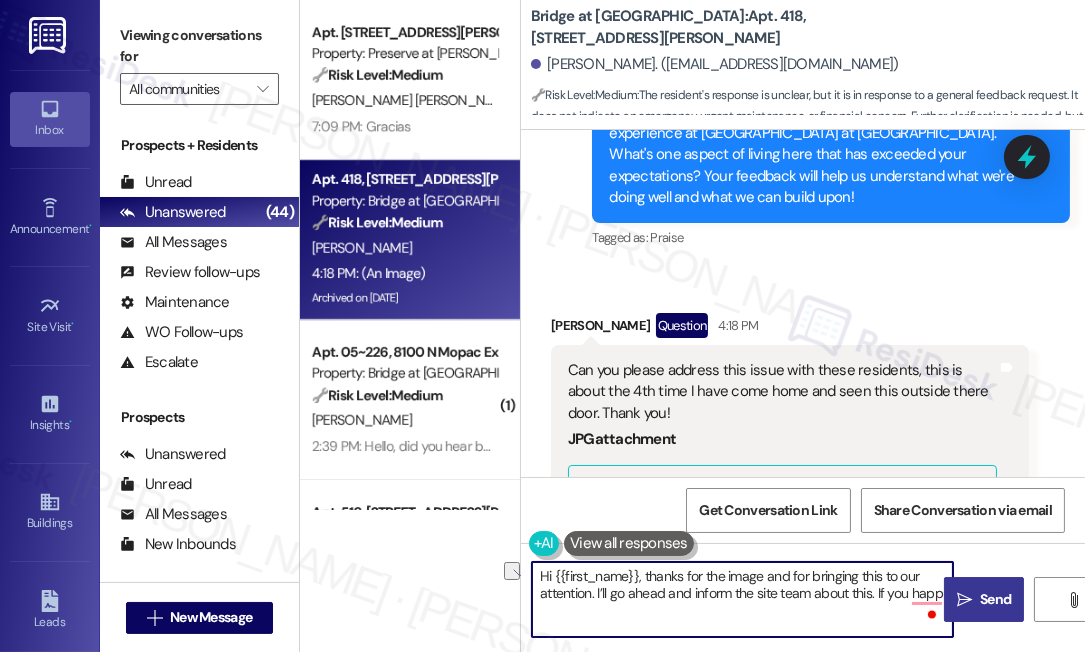 drag, startPoint x: 885, startPoint y: 594, endPoint x: 950, endPoint y: 594, distance: 65 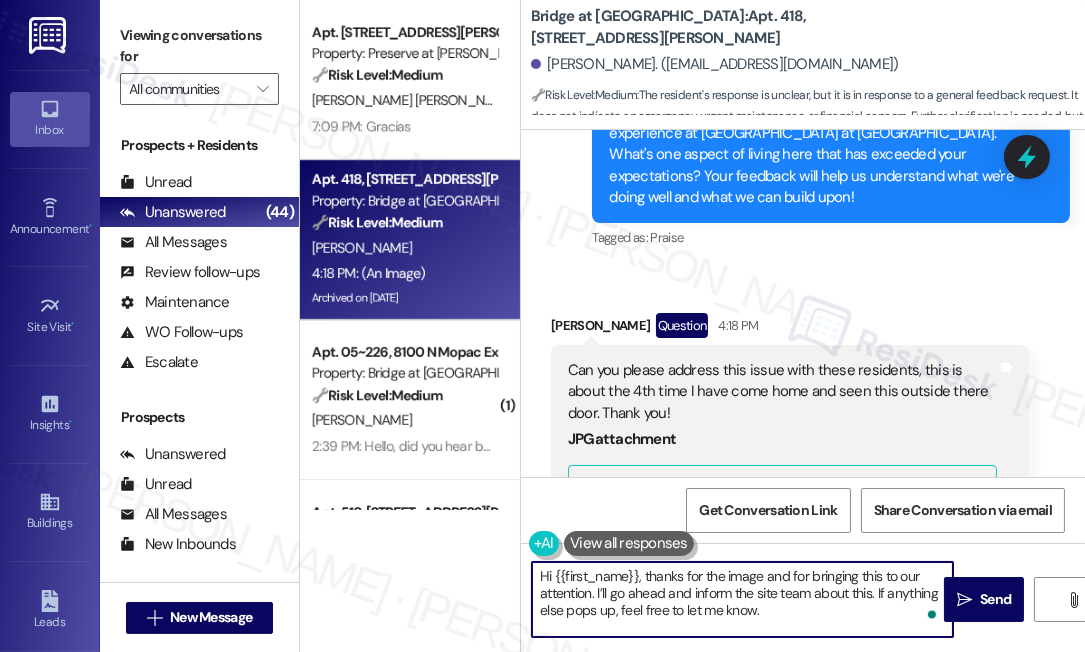 type on "Hi {{first_name}}, thanks for the image and for bringing this to our attention. I’ll go ahead and inform the site team about this. If anything else pops up, feel free to let me know." 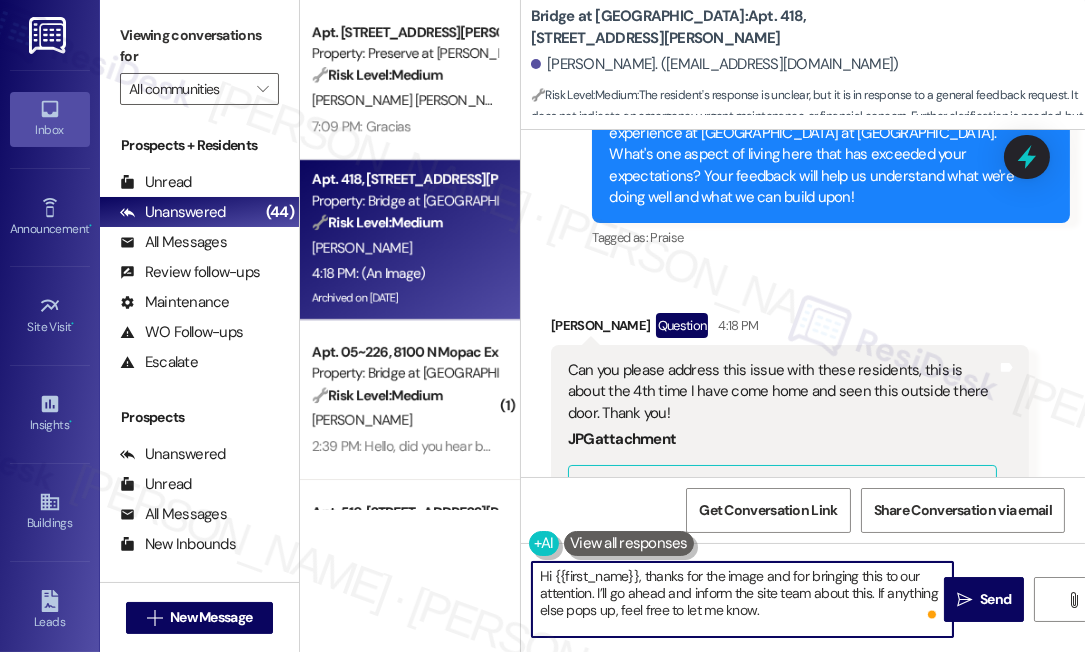 click on "Hi {{first_name}}, thanks for the image and for bringing this to our attention. I’ll go ahead and inform the site team about this. If anything else pops up, feel free to let me know." at bounding box center [742, 599] 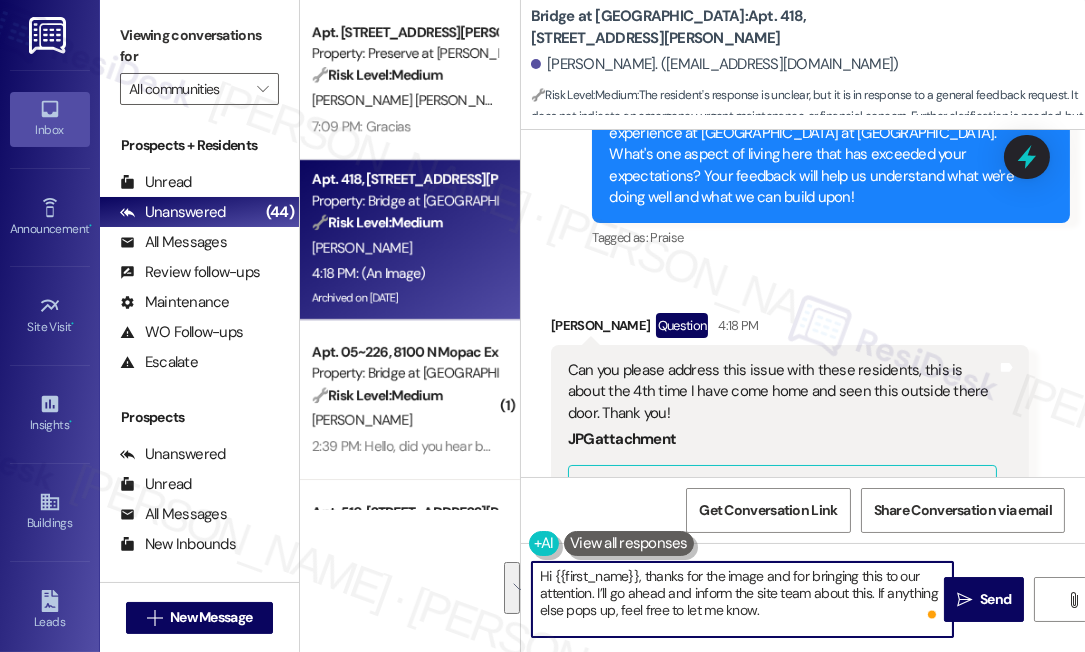 click on "Hi {{first_name}}, thanks for the image and for bringing this to our attention. I’ll go ahead and inform the site team about this. If anything else pops up, feel free to let me know." at bounding box center [742, 599] 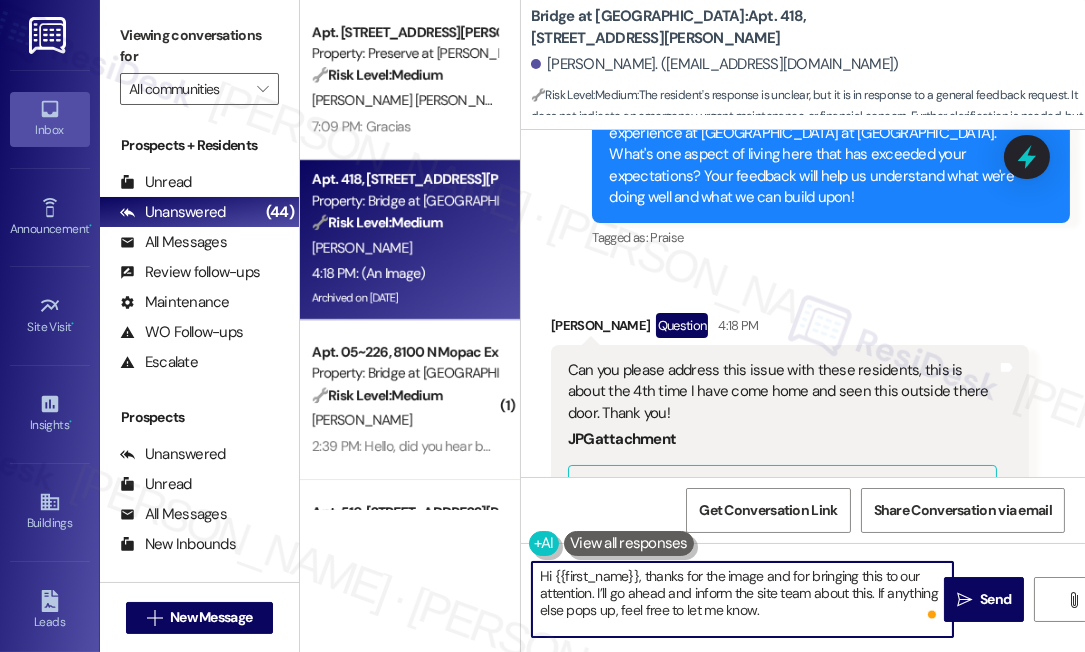 click on "Hi {{first_name}}, thanks for the image and for bringing this to our attention. I’ll go ahead and inform the site team about this. If anything else pops up, feel free to let me know." at bounding box center [742, 599] 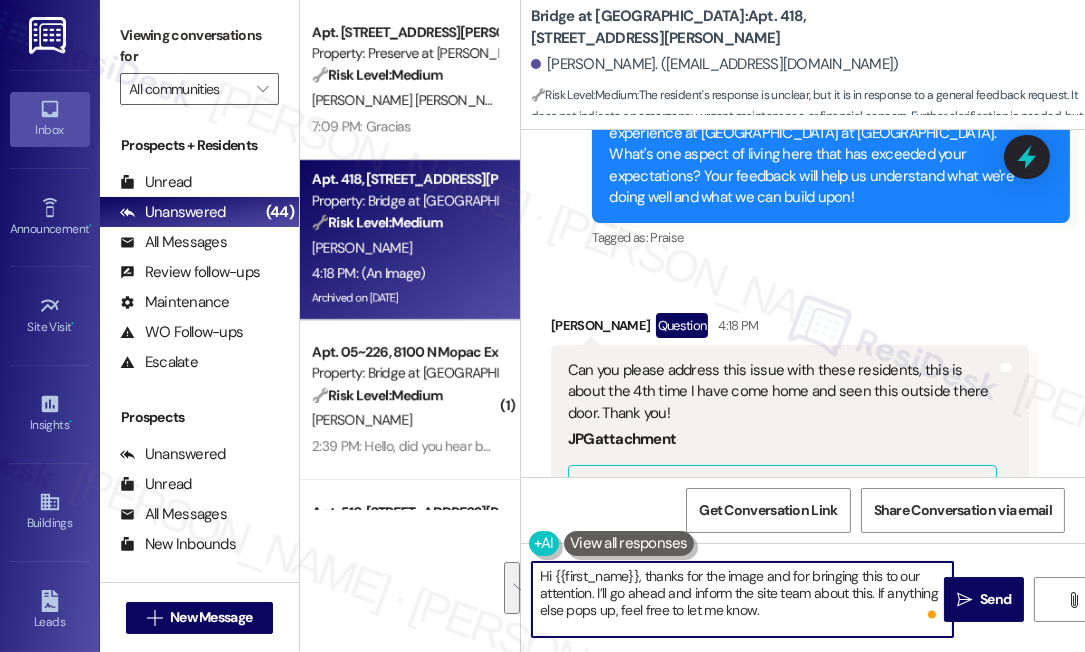 click on "Hi {{first_name}}, thanks for the image and for bringing this to our attention. I’ll go ahead and inform the site team about this. If anything else pops up, feel free to let me know." at bounding box center (742, 599) 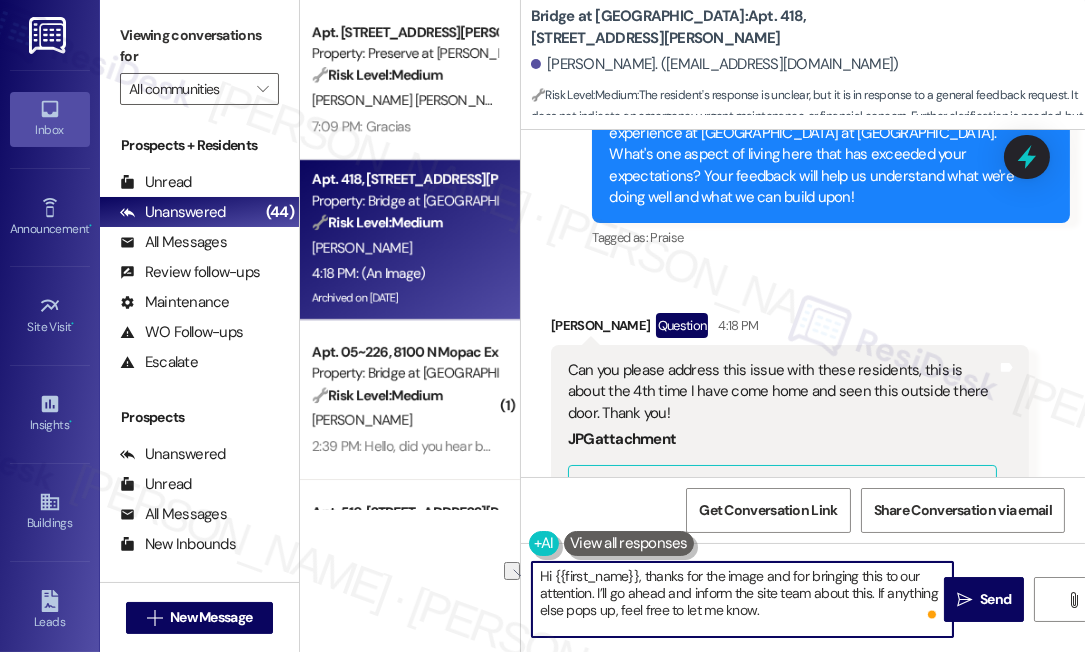 drag, startPoint x: 803, startPoint y: 615, endPoint x: 619, endPoint y: 618, distance: 184.02446 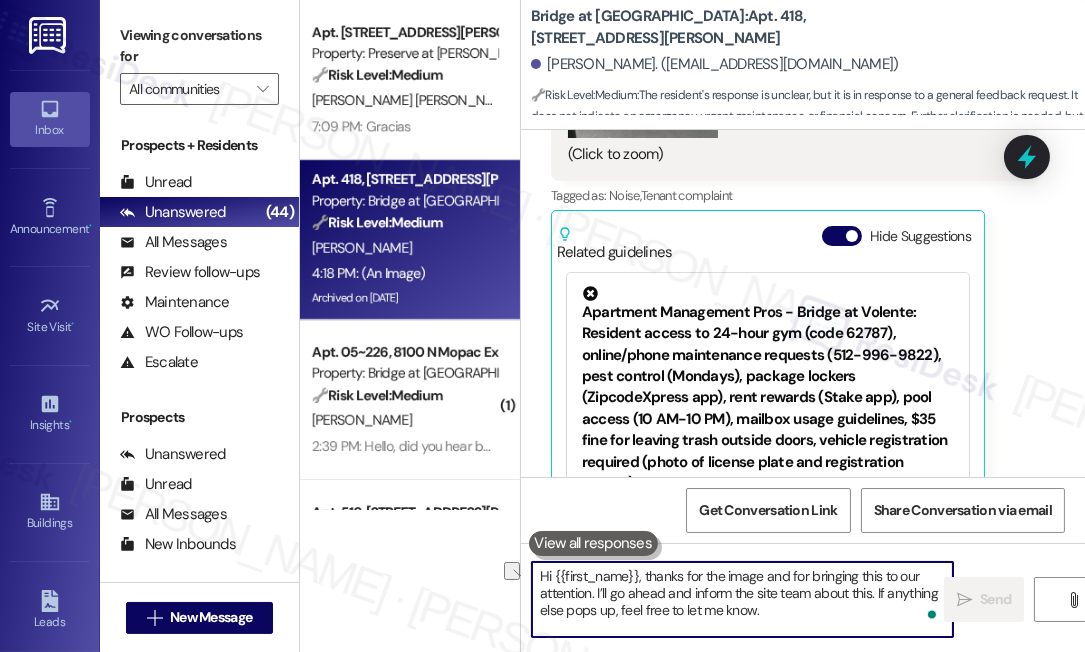 scroll, scrollTop: 8746, scrollLeft: 0, axis: vertical 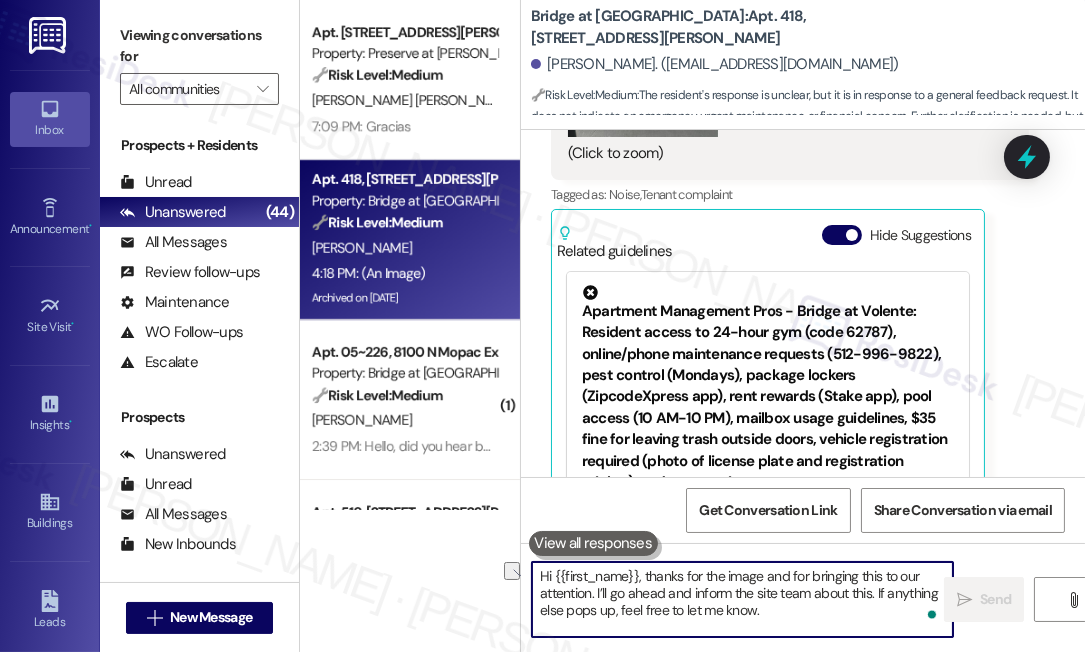 type 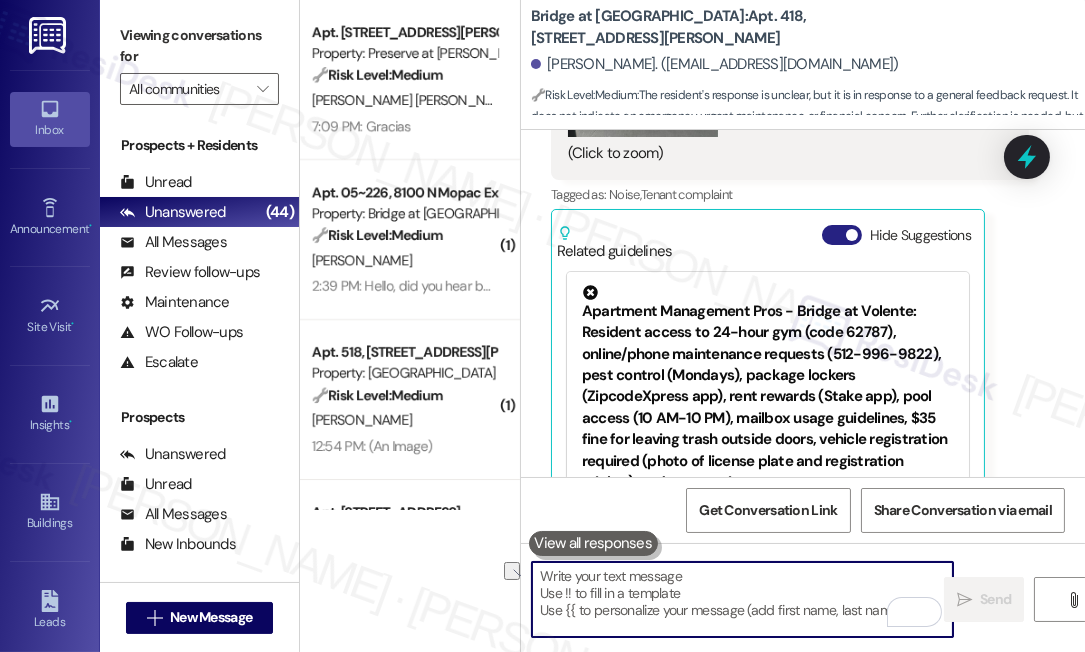 click at bounding box center (852, 235) 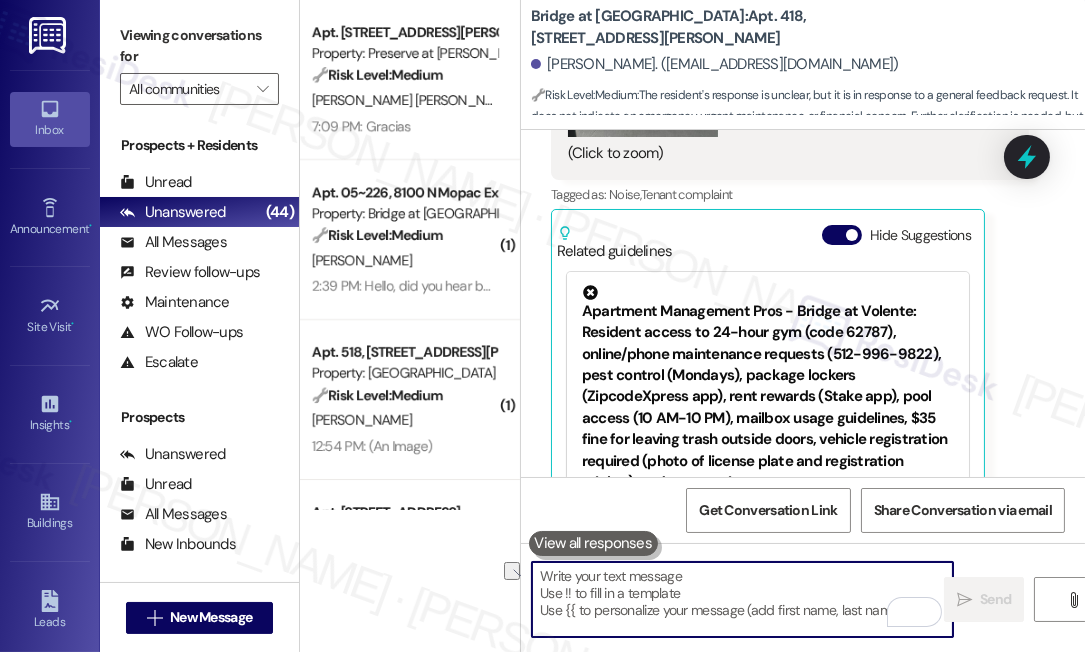 scroll, scrollTop: 8667, scrollLeft: 0, axis: vertical 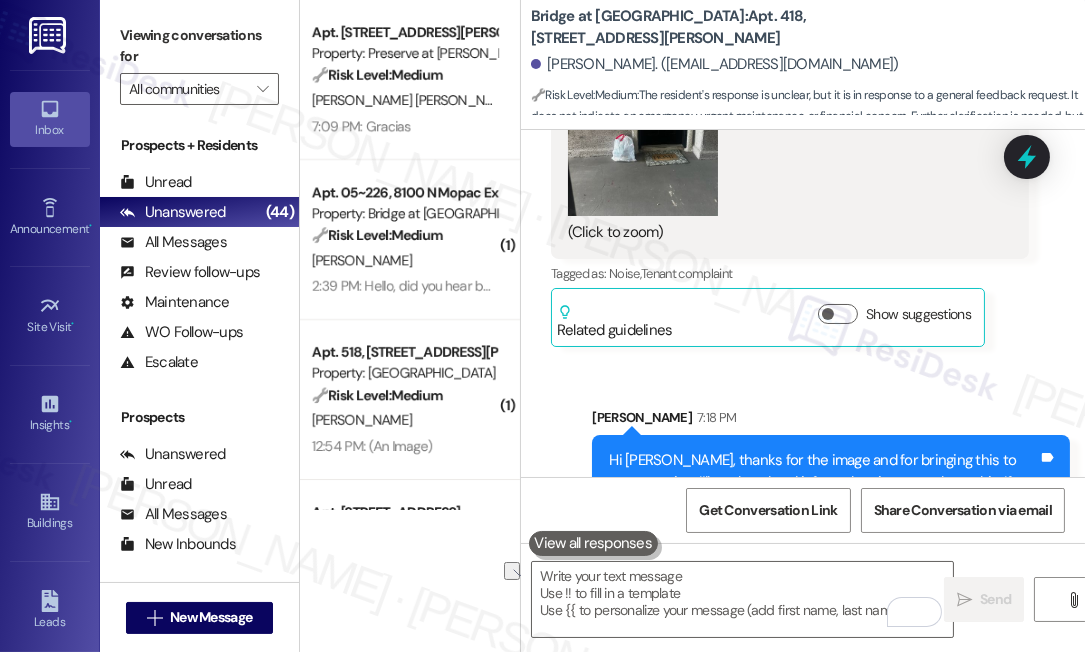 click on "Hi Chris, thanks for the image and for bringing this to our attention. I’ll go ahead and inform the site team about this. If anything else pops up, feel free to let me know." at bounding box center [823, 482] 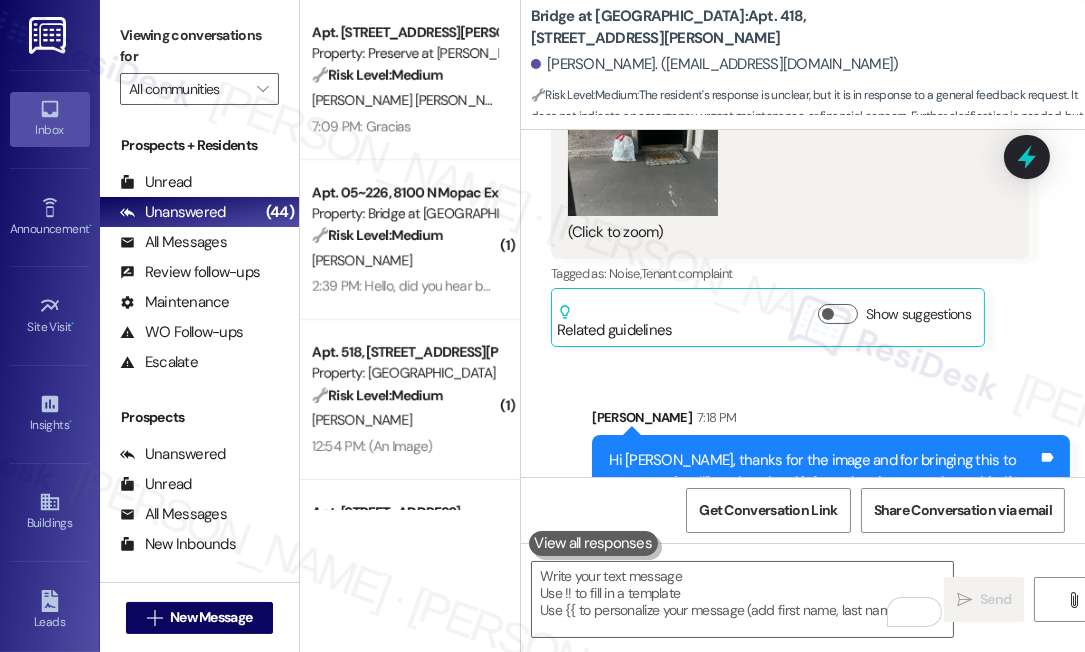 click on "Hi Chris, thanks for the image and for bringing this to our attention. I’ll go ahead and inform the site team about this. If anything else pops up, feel free to let me know." at bounding box center (823, 482) 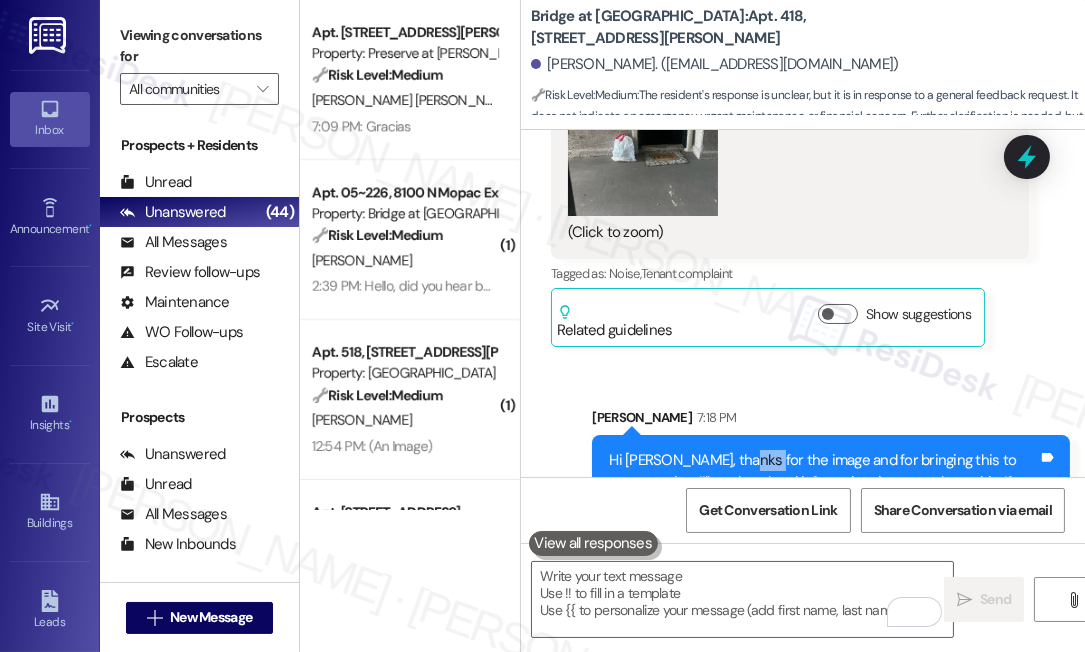 click on "Hi Chris, thanks for the image and for bringing this to our attention. I’ll go ahead and inform the site team about this. If anything else pops up, feel free to let me know." at bounding box center (823, 482) 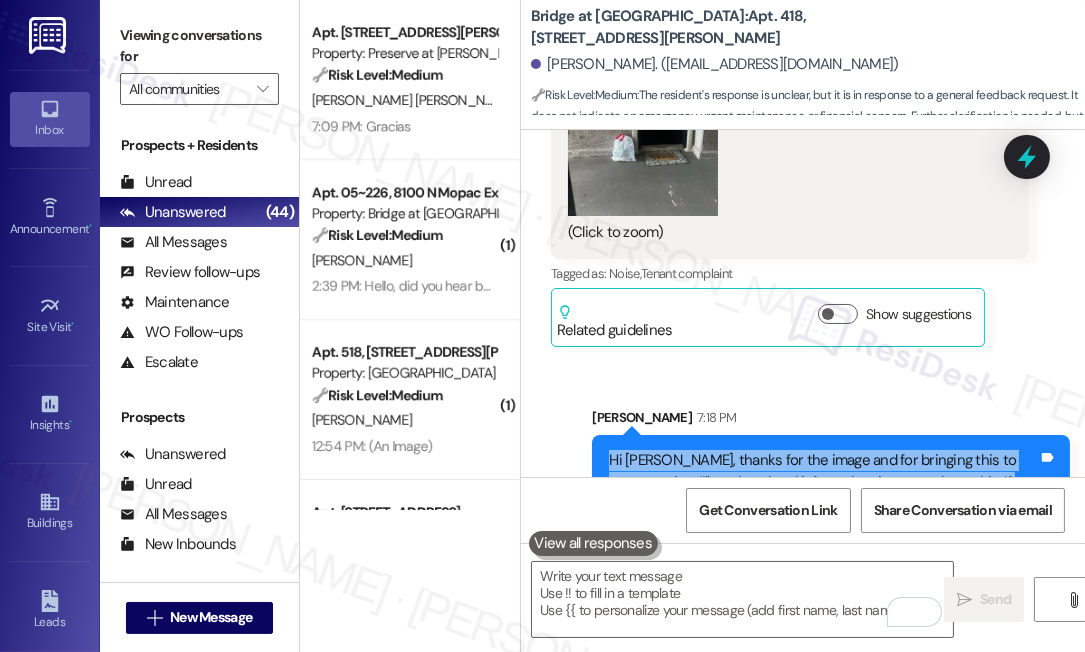 click on "Hi Chris, thanks for the image and for bringing this to our attention. I’ll go ahead and inform the site team about this. If anything else pops up, feel free to let me know." at bounding box center [823, 482] 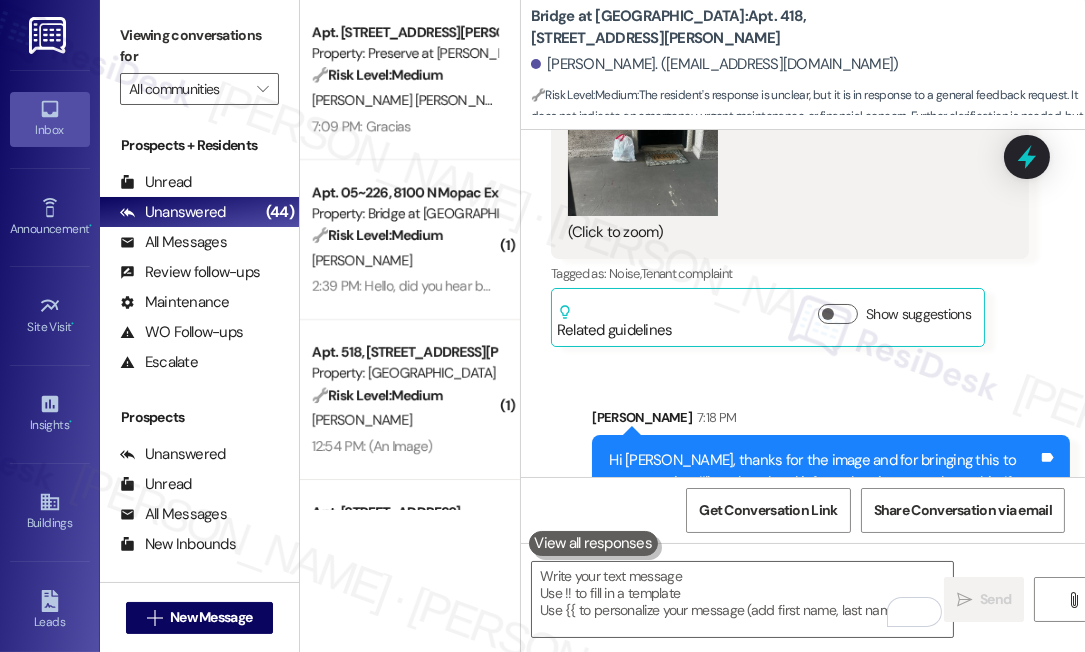 click on "Sent via SMS Sarah 7:18 PM Hi Chris, thanks for the image and for bringing this to our attention. I’ll go ahead and inform the site team about this. If anything else pops up, feel free to let me know. Tags and notes" at bounding box center [803, 453] 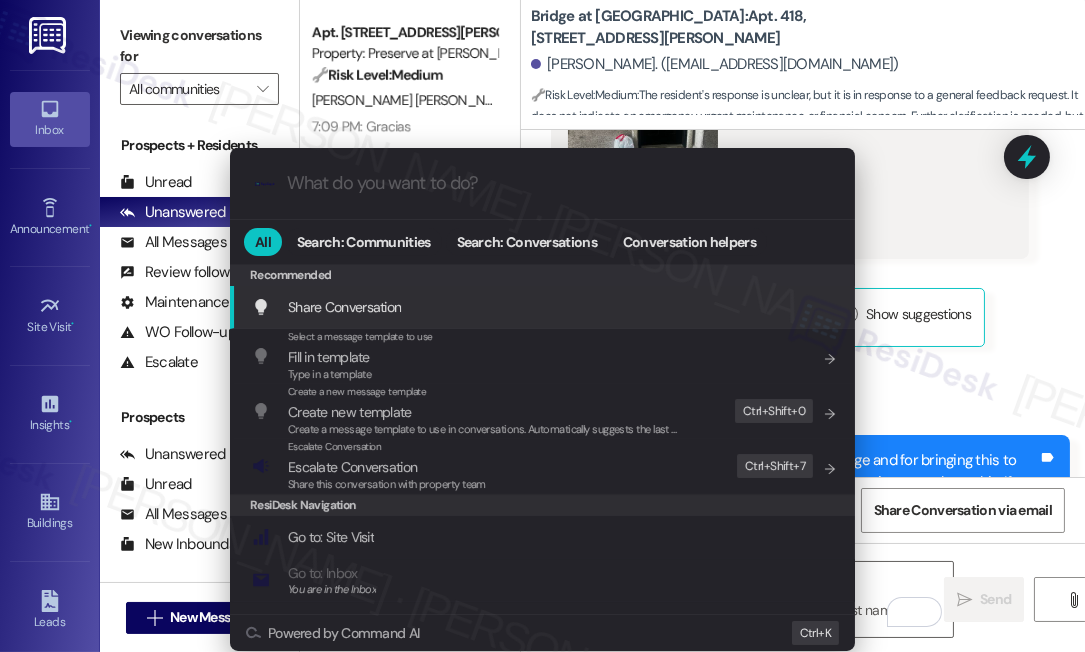 drag, startPoint x: 167, startPoint y: 17, endPoint x: 240, endPoint y: 32, distance: 74.52516 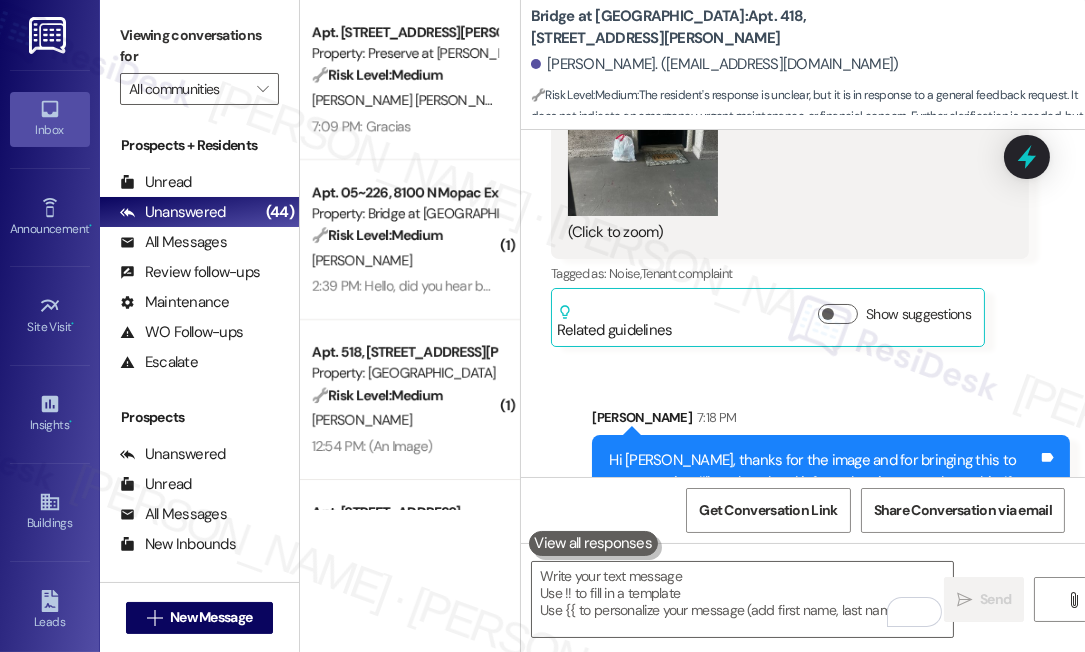 click on "Sent via SMS Sarah 7:18 PM Hi Chris, thanks for the image and for bringing this to our attention. I’ll go ahead and inform the site team about this. If anything else pops up, feel free to let me know. Tags and notes" at bounding box center [803, 453] 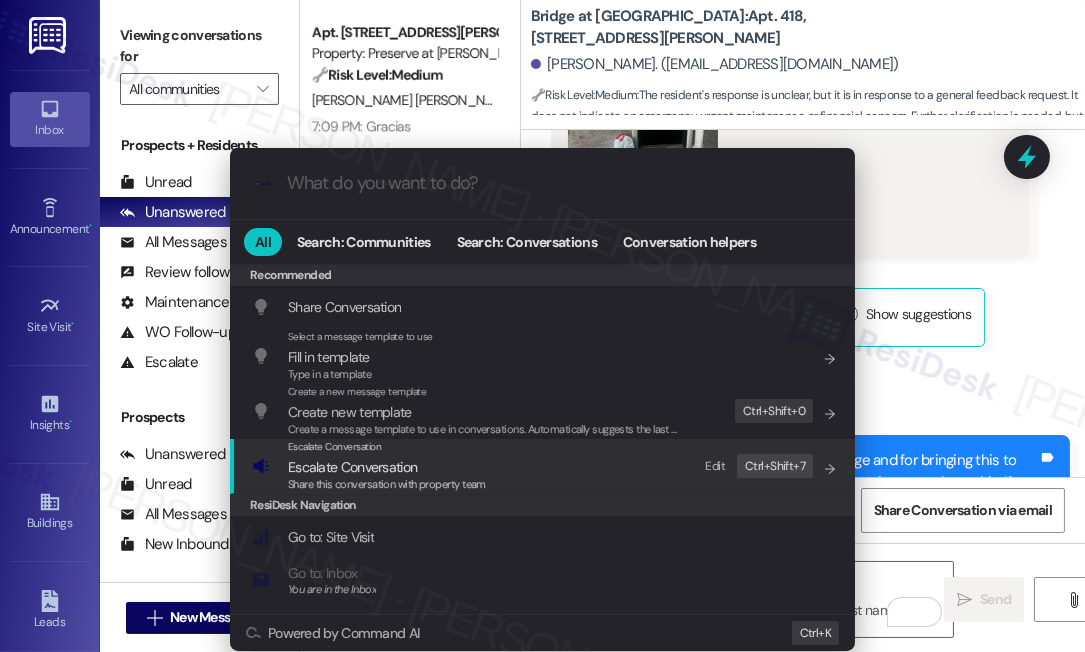 click on "Escalate Conversation Escalate Conversation Share this conversation with property team Edit Ctrl+ Shift+ 7" at bounding box center (544, 466) 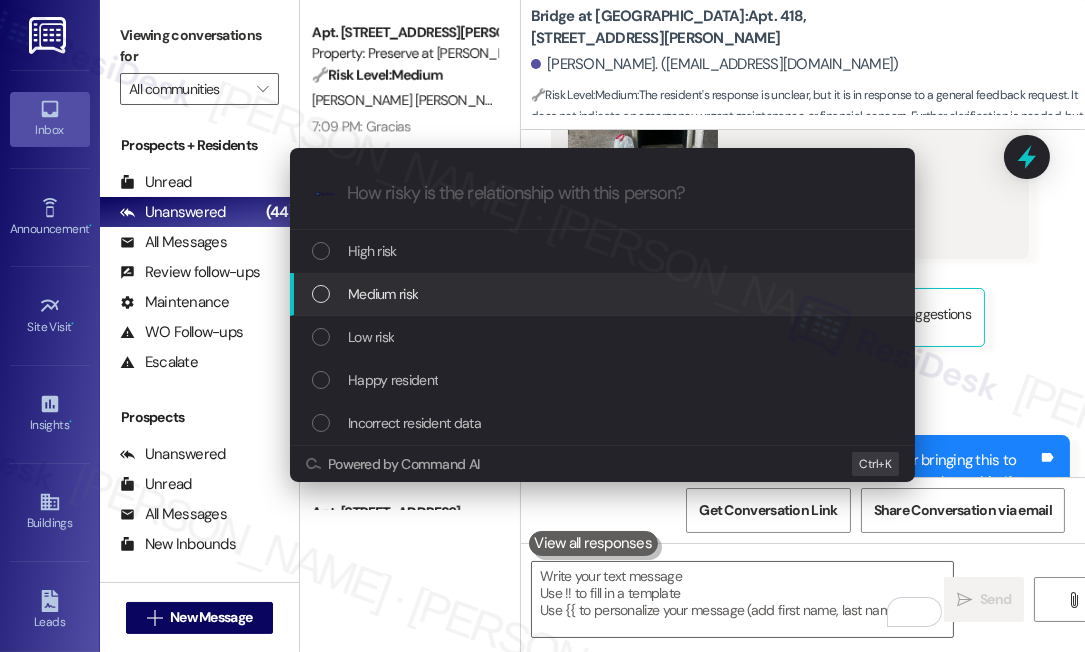 click on "Medium risk" at bounding box center [604, 294] 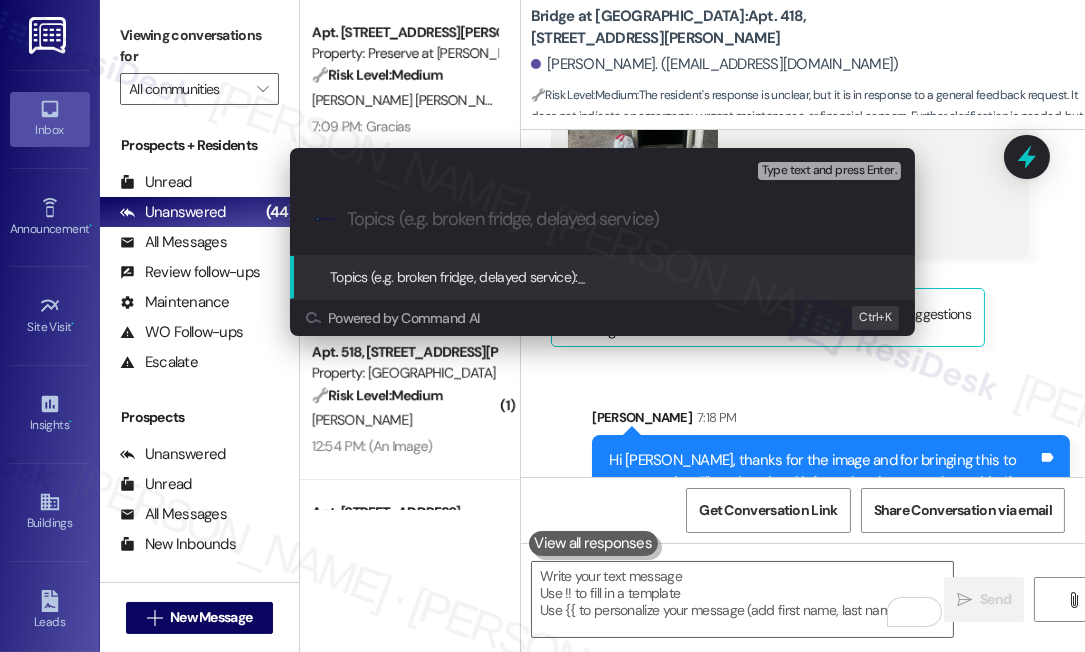 paste on "Ongoing Concern: Items Left Outside Resident’s Door" 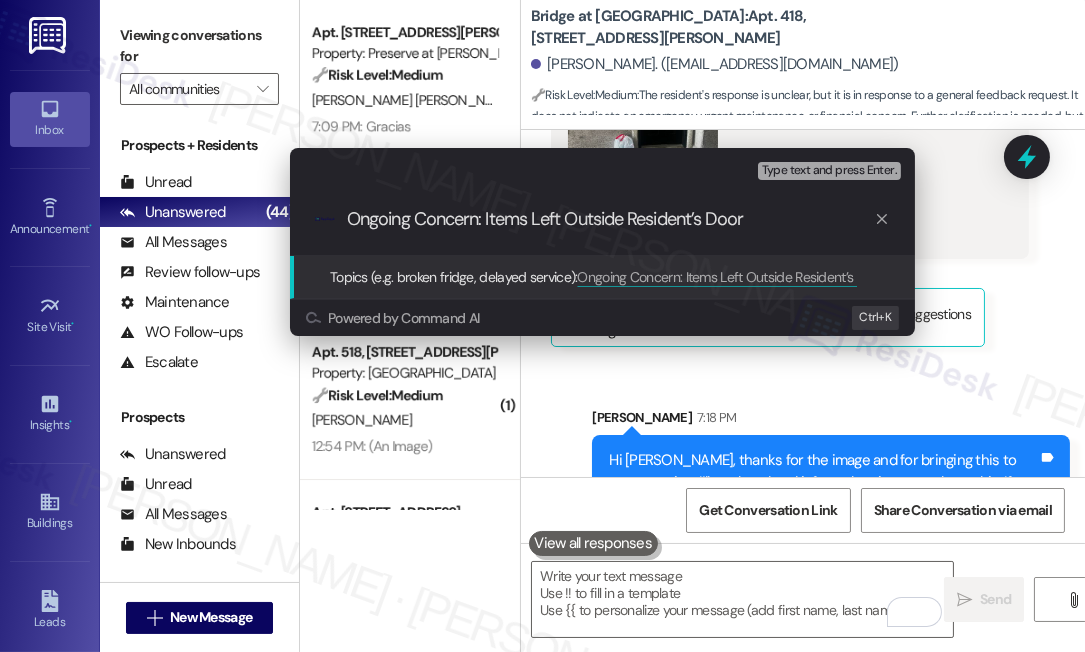 click on "Ongoing Concern: Items Left Outside Resident’s Door" at bounding box center (610, 219) 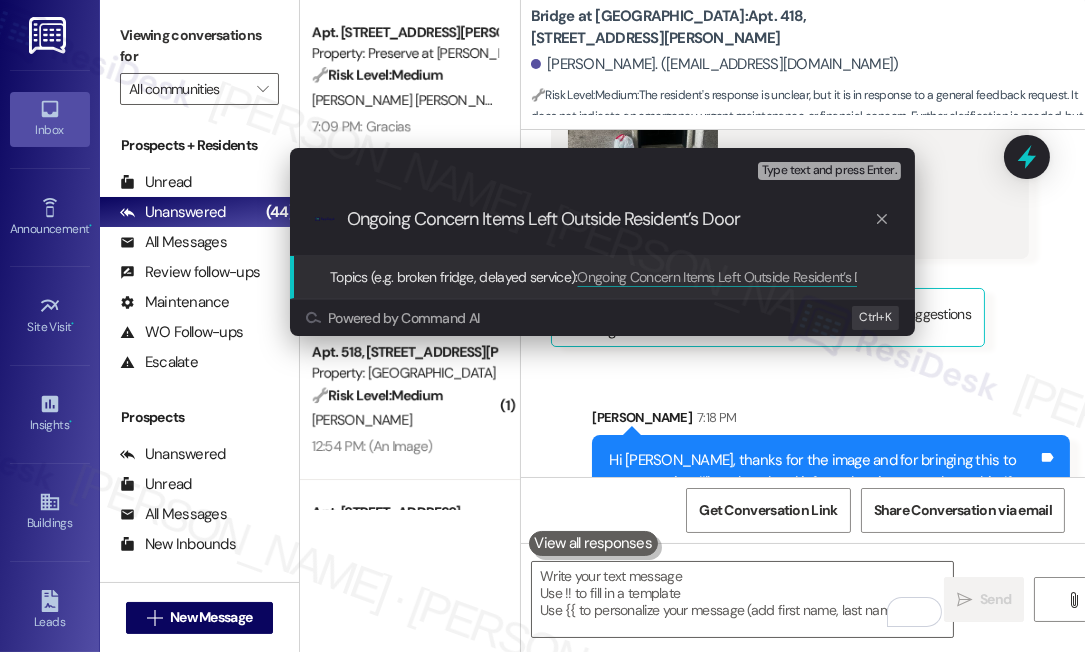 click on "Ongoing Concern Items Left Outside Resident’s Door" at bounding box center (610, 219) 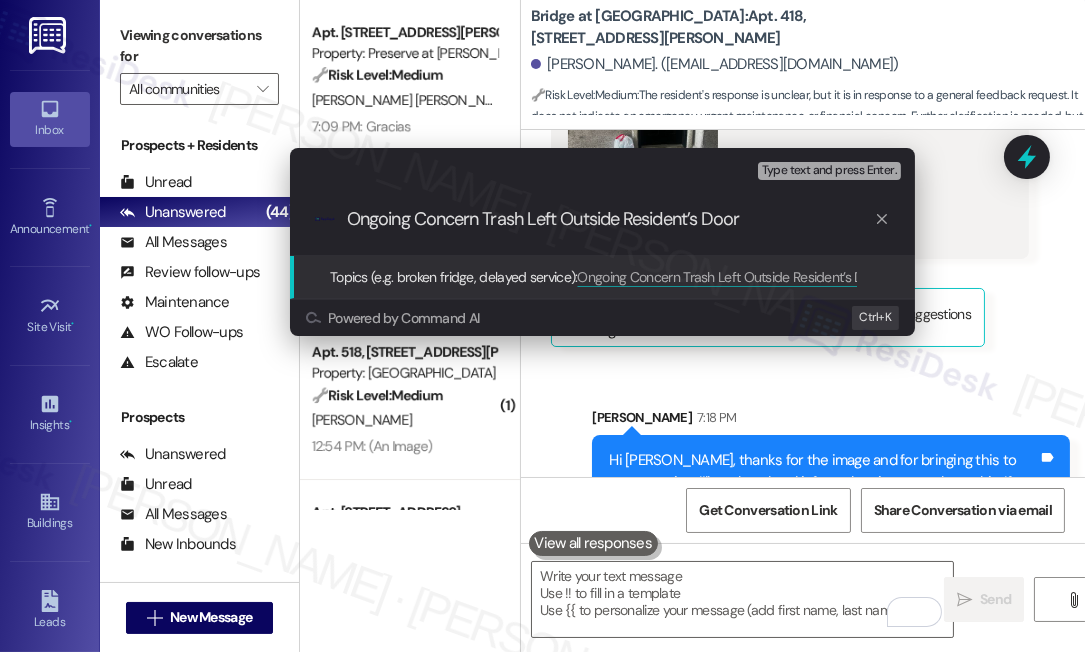 drag, startPoint x: 535, startPoint y: 216, endPoint x: 560, endPoint y: 216, distance: 25 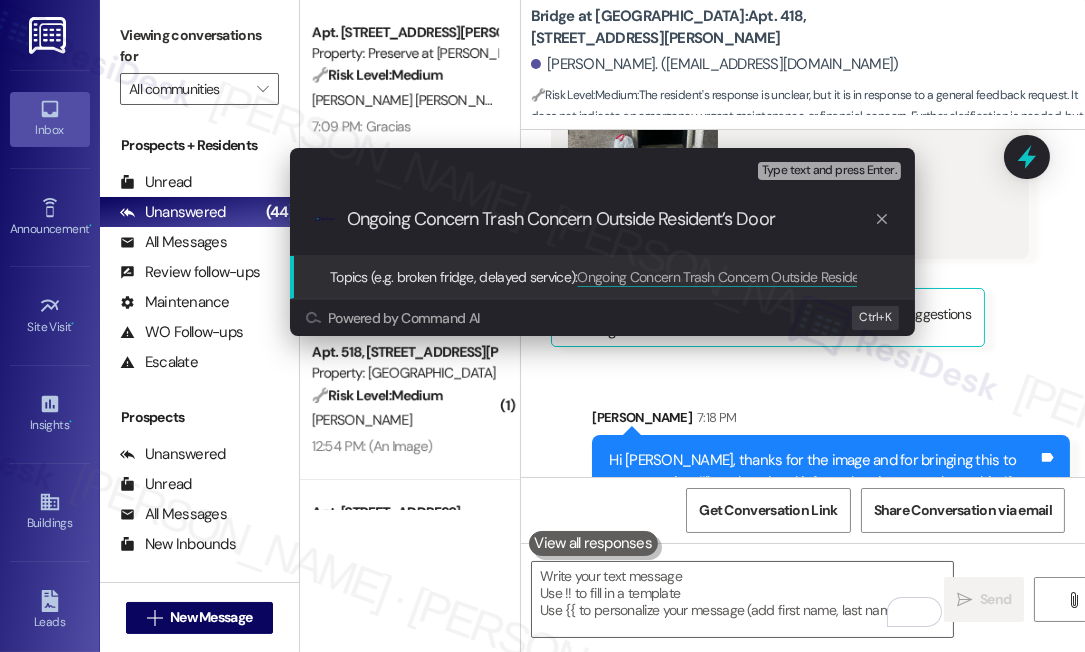 click on "Ongoing Concern Trash Concern Outside Resident’s Door" at bounding box center [610, 219] 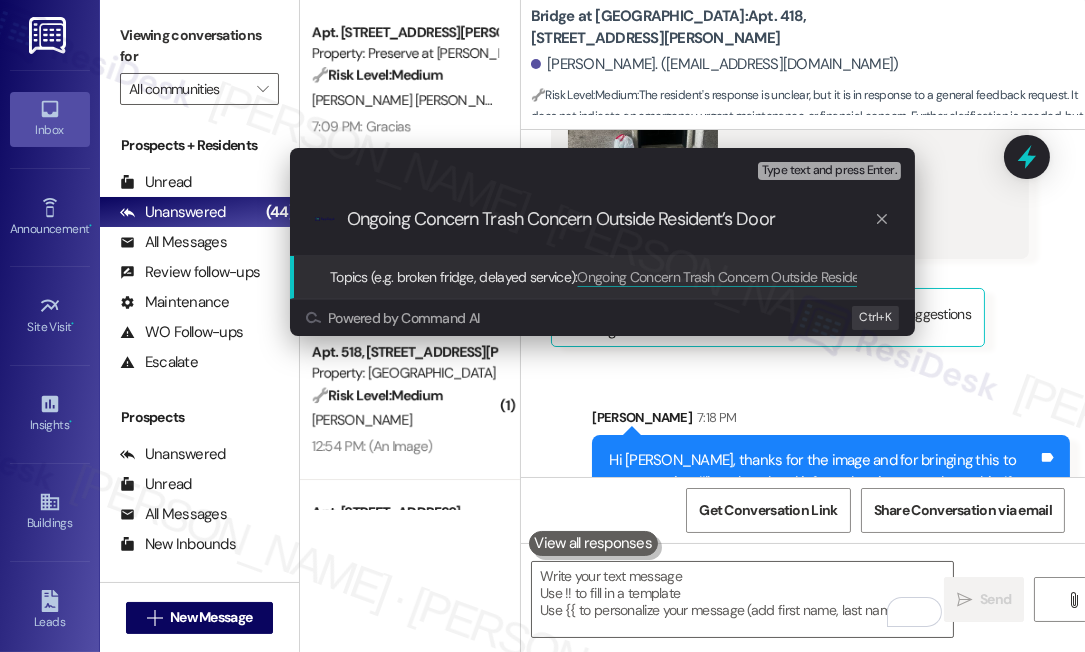 click on "Ongoing Concern Trash Concern Outside Resident’s Door" at bounding box center (610, 219) 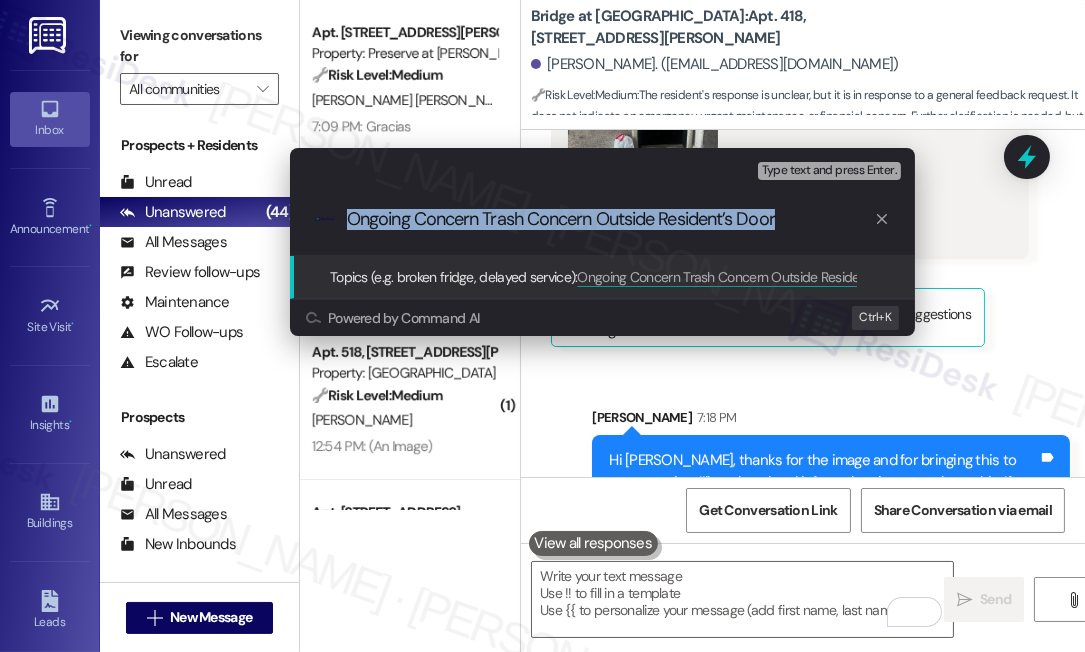 click on ".cls-1{fill:#0a055f;}.cls-2{fill:#0cc4c4;} resideskLogoBlueOrange Ongoing Concern Trash Concern Outside Resident’s Door" at bounding box center [602, 219] 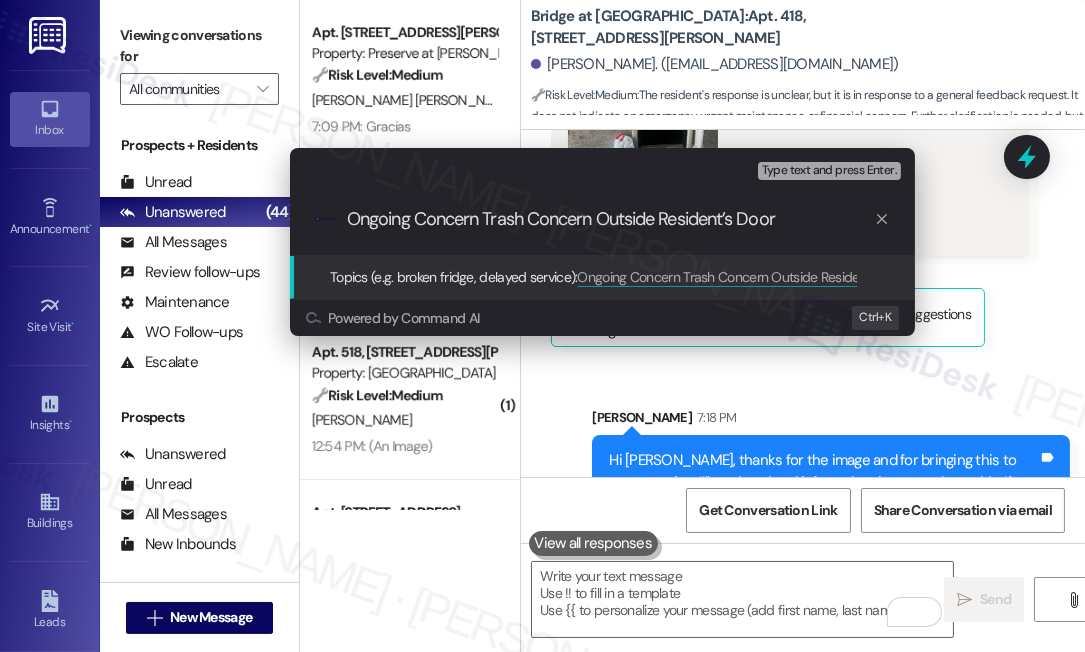 click on "Ongoing Concern Trash Concern Outside Resident’s Door" at bounding box center (610, 219) 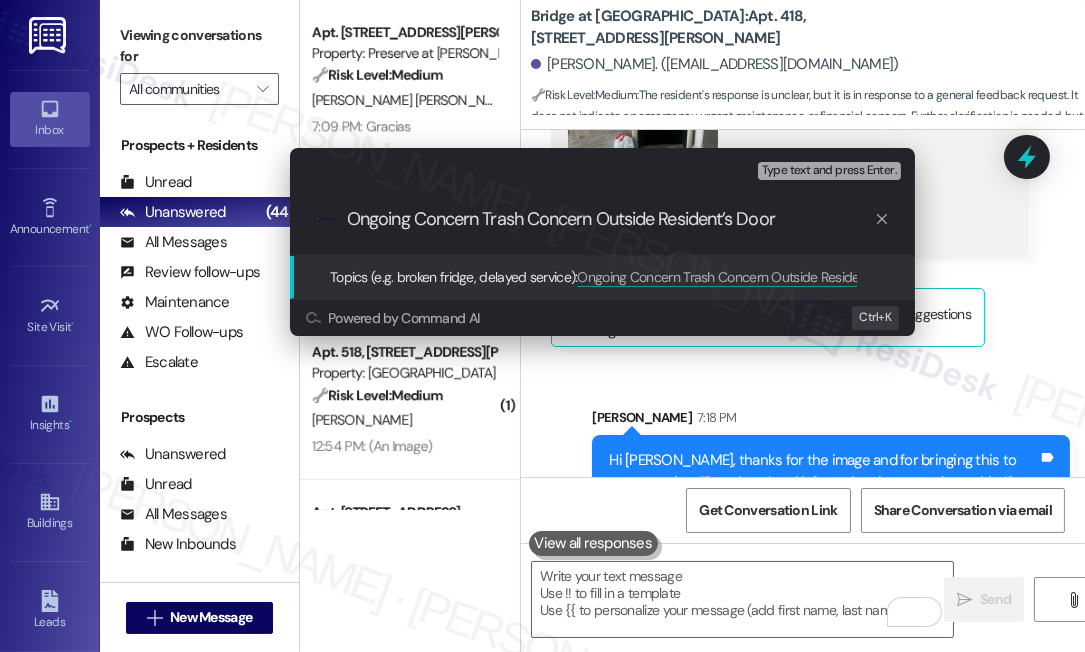 click on "Ongoing Concern Trash Concern Outside Resident’s Door" at bounding box center [610, 219] 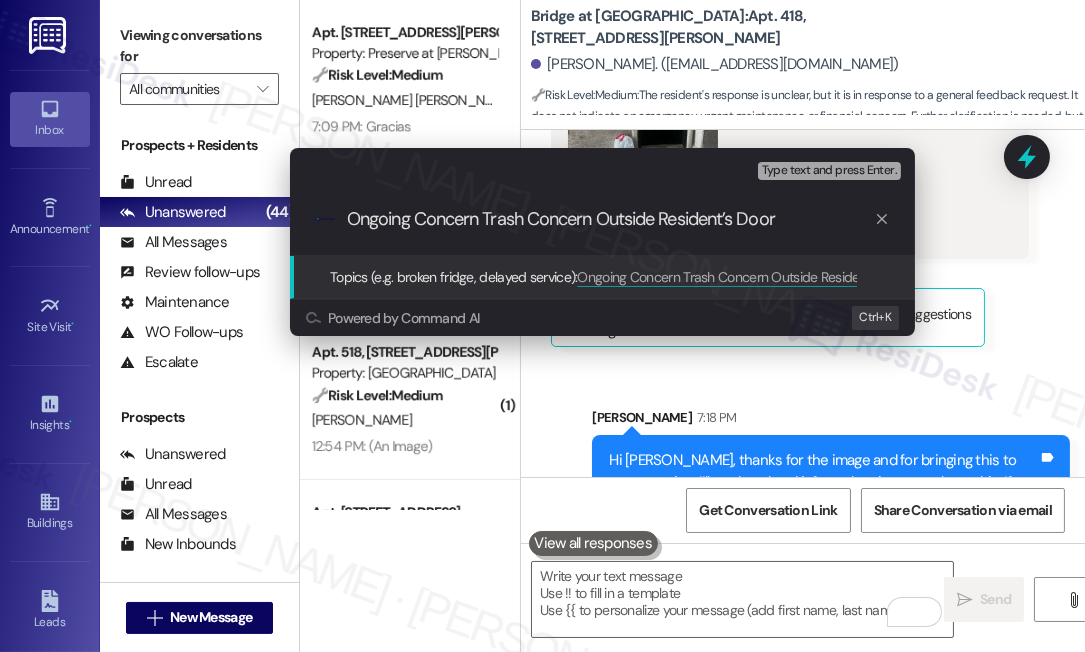 click on "Ongoing Concern Trash Concern Outside Resident’s Door" at bounding box center [610, 219] 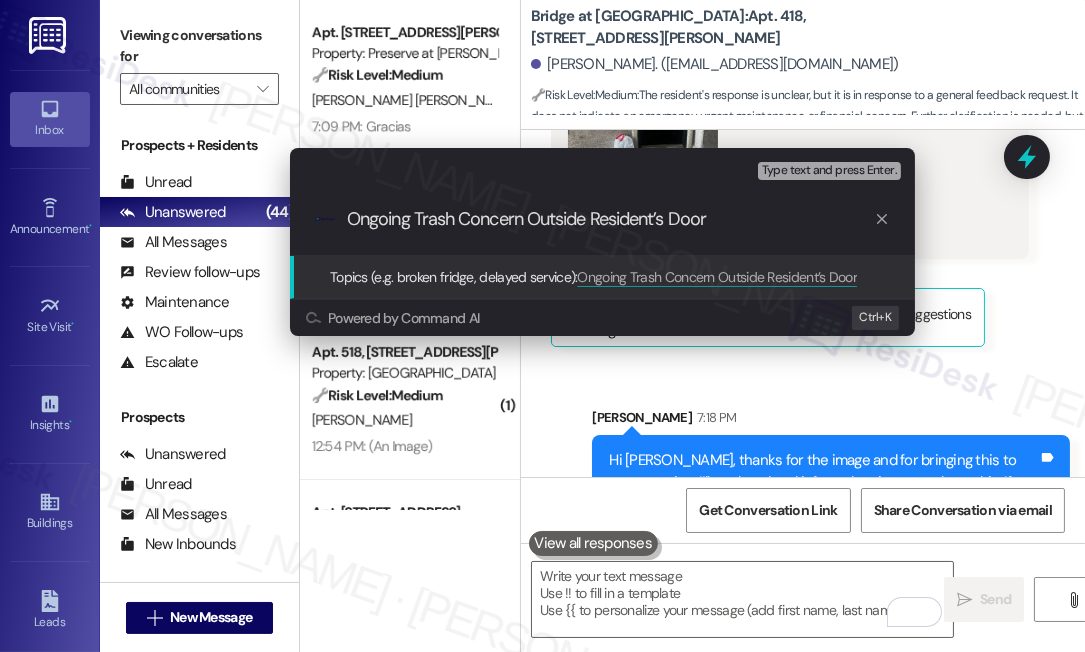 click on "Ongoing Trash Concern Outside Resident’s Door" at bounding box center [610, 219] 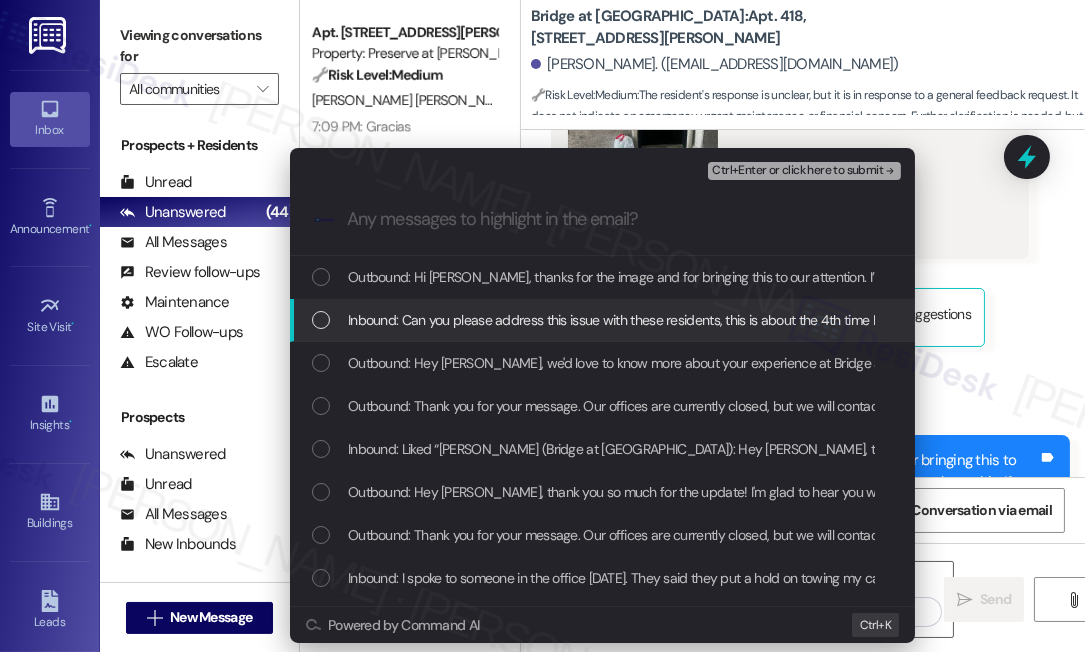 click on "Inbound: Can you please address this issue with these residents, this is about the 4th time I have come home and seen this outside there door. Thank you!" at bounding box center [793, 320] 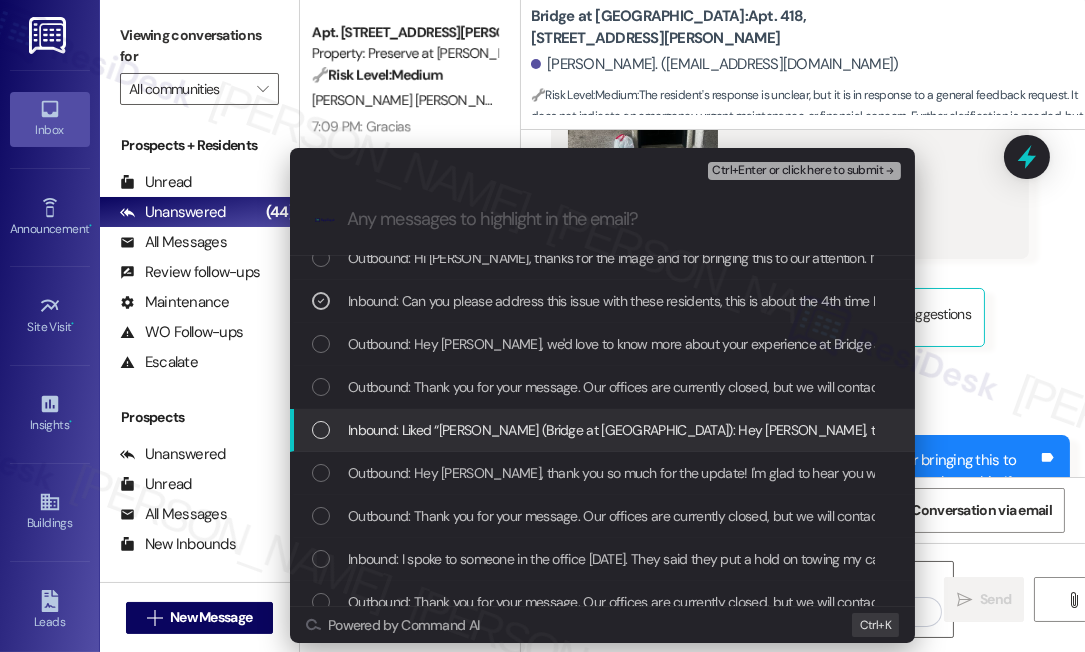 scroll, scrollTop: 0, scrollLeft: 0, axis: both 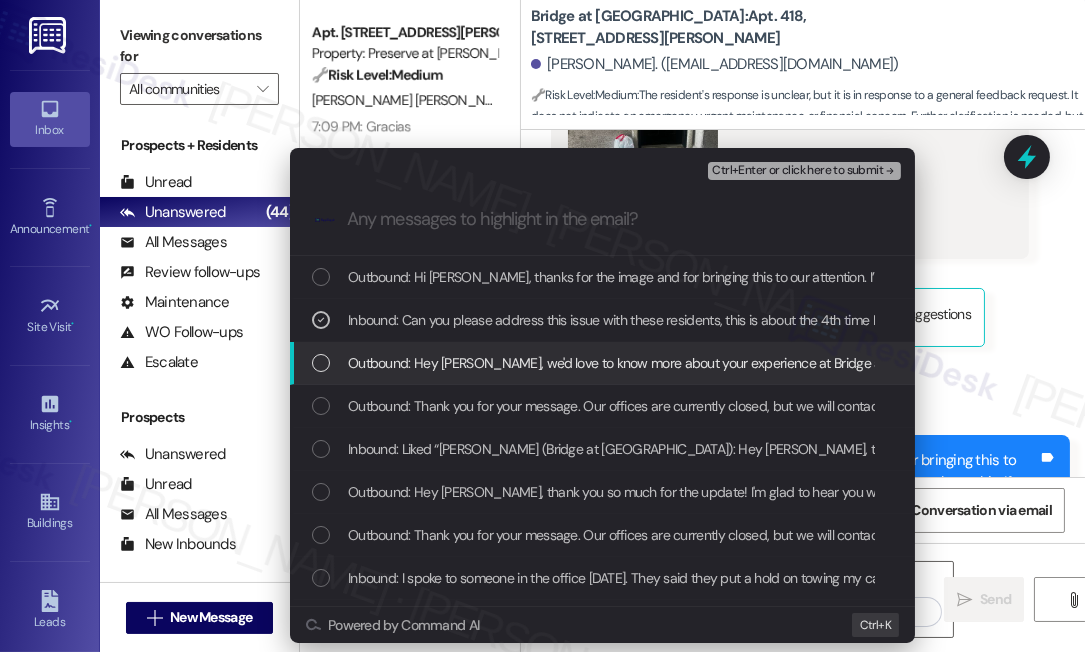 click on "Escalate Conversation Medium risk Ongoing Trash Concern Outside Resident’s Door Inbound: Can you please address this issue with these residents, this is about the 4th time I have come home and seen this outside there door. Thank you! Ctrl+Enter or click here to submit .cls-1{fill:#0a055f;}.cls-2{fill:#0cc4c4;} resideskLogoBlueOrange Outbound: Hi Chris, thanks for the image and for bringing this to our attention. I’ll go ahead and inform the site team about this. If anything else pops up, feel free to let me know. Inbound: Can you please address this issue with these residents, this is about the 4th time I have come home and seen this outside there door. Thank you! Outbound: Hey Chris, we'd love to know more about your experience at Bridge at Volente. What's one aspect of living here that has exceeded your expectations? Your feedback will help us understand what we're doing well and what we can build upon! Inbound: Can you call this towing company to ensure my car doesn't get towed?? Powered by Command AI" at bounding box center [542, 326] 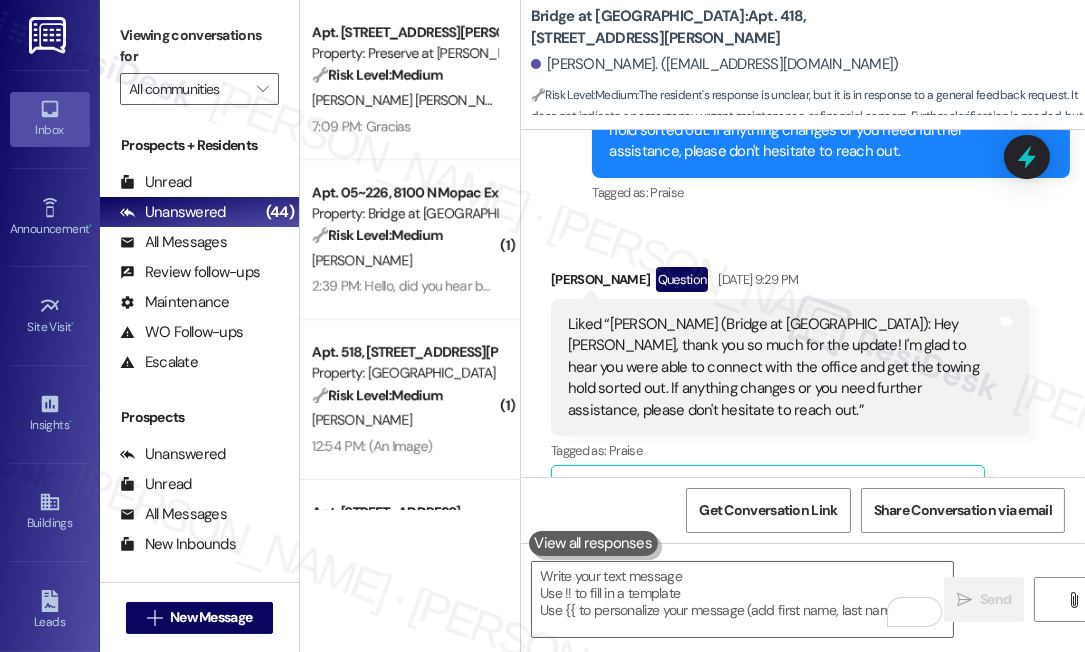 scroll, scrollTop: 7122, scrollLeft: 0, axis: vertical 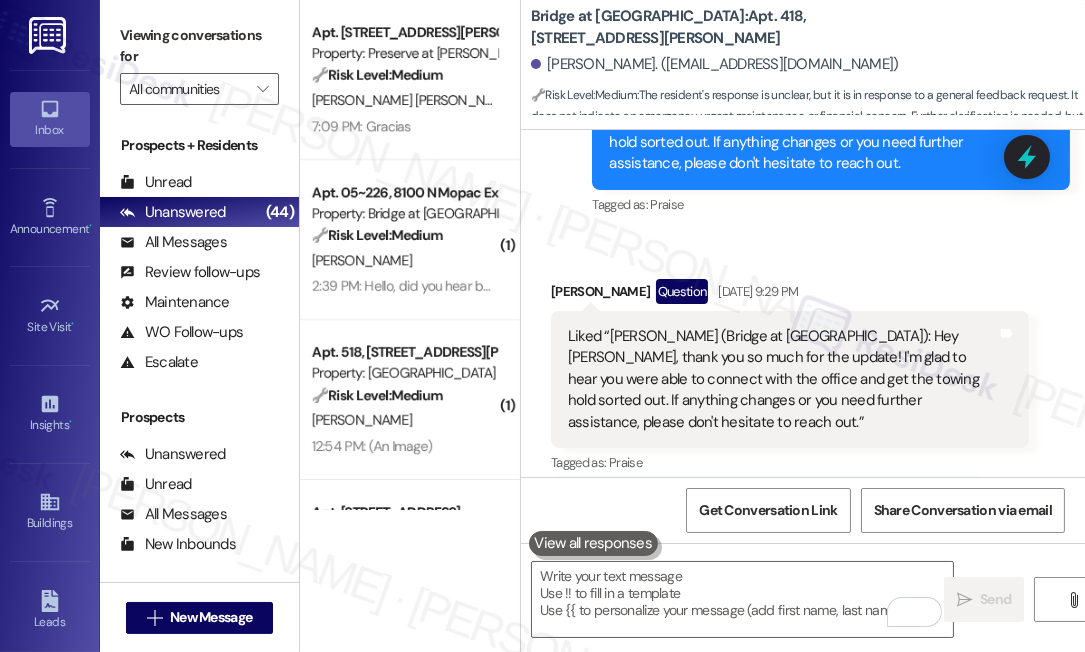 click on "Liked “Sarah (Bridge at Volente): Hey Chris, thank you so much for the update! I'm glad to hear you were able to connect with the office and get the towing hold sorted out. If anything changes or you need further assistance, please don't hesitate to reach out.”" at bounding box center [782, 379] 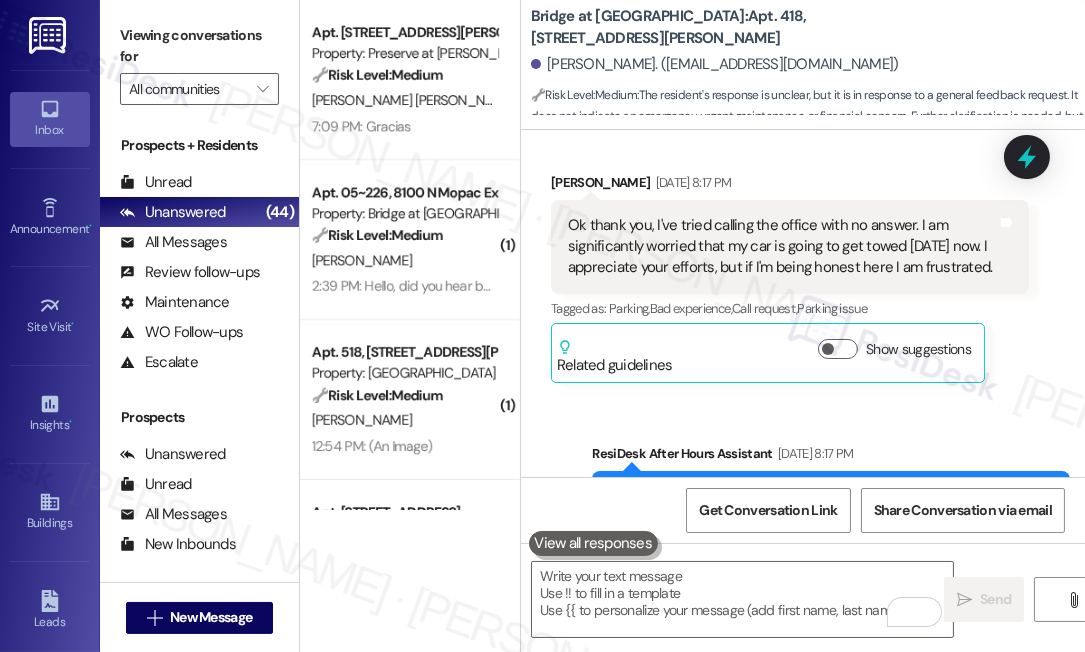 scroll, scrollTop: 5849, scrollLeft: 0, axis: vertical 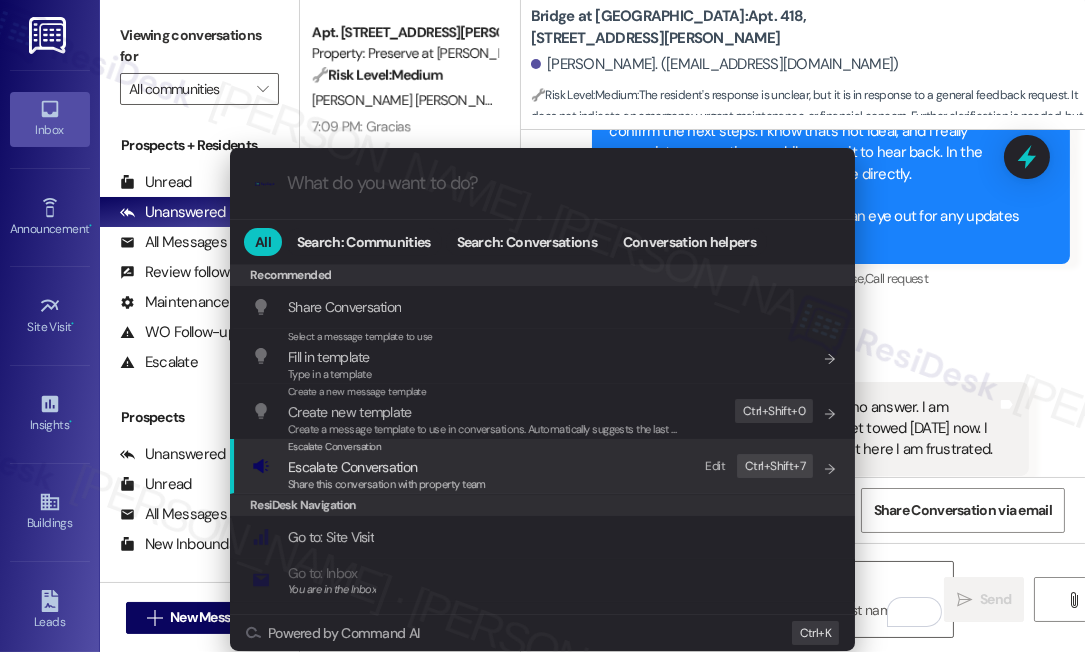 click on "Escalate Conversation Escalate Conversation Share this conversation with property team Edit Ctrl+ Shift+ 7" at bounding box center [544, 466] 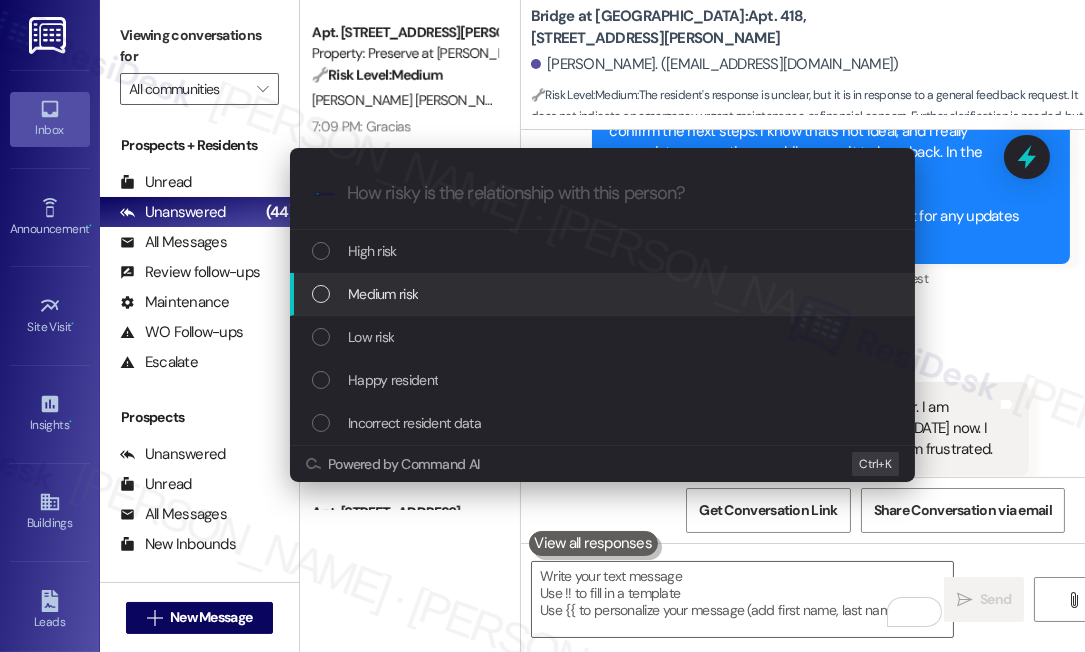 click on "Medium risk" at bounding box center (604, 294) 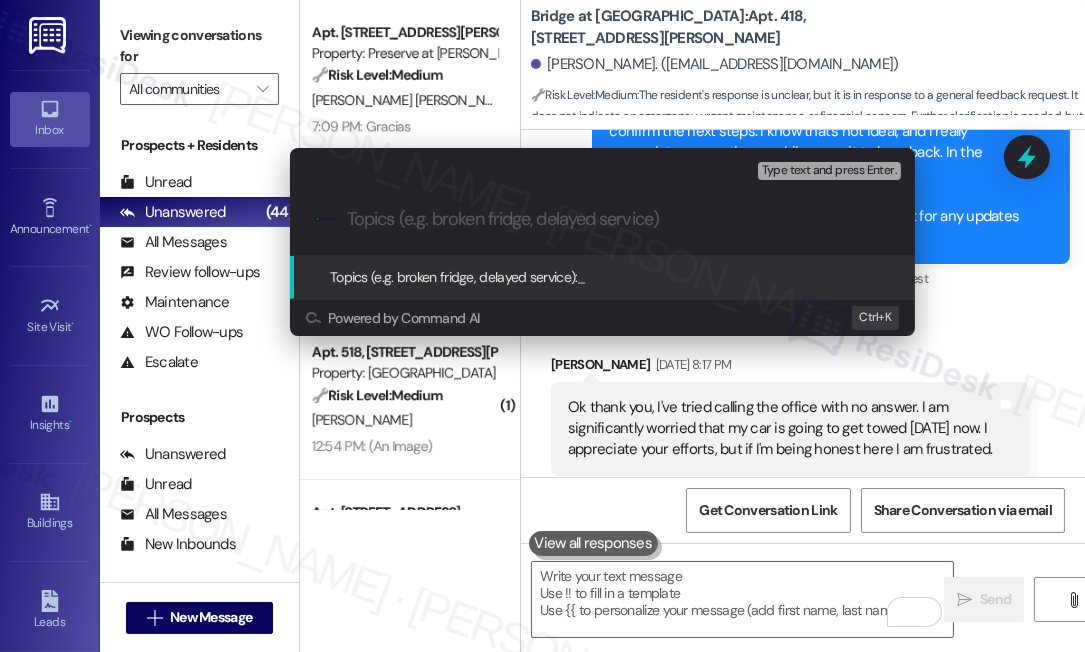 paste on "Ongoing Trash Concern Outside Resident’s Door" 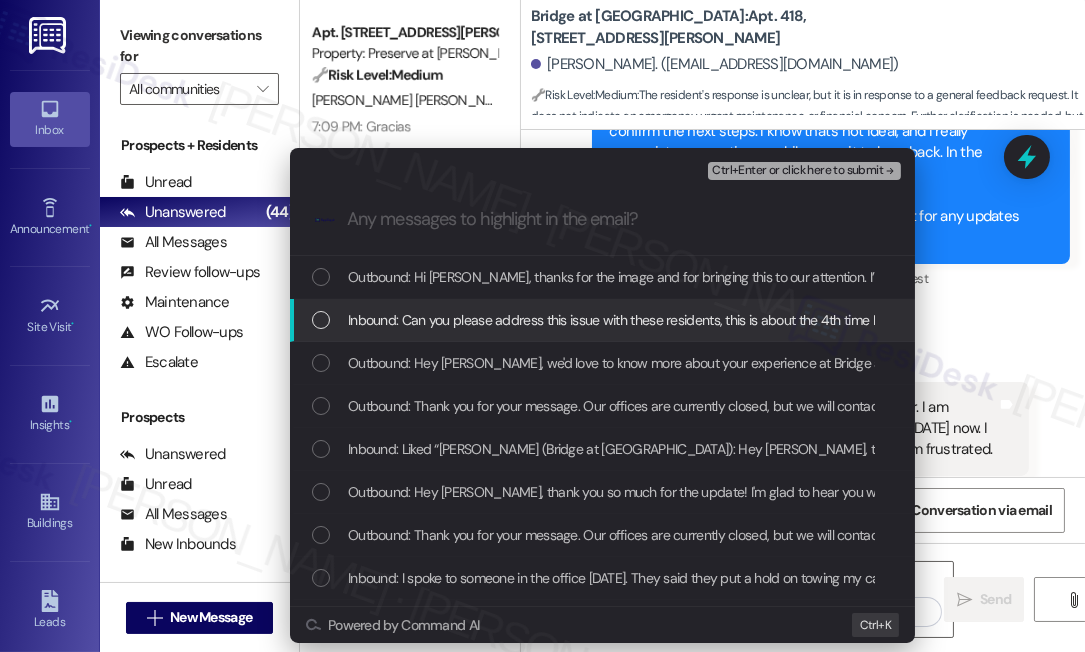 click on "Inbound: Can you please address this issue with these residents, this is about the 4th time I have come home and seen this outside there door. Thank you!" at bounding box center (793, 320) 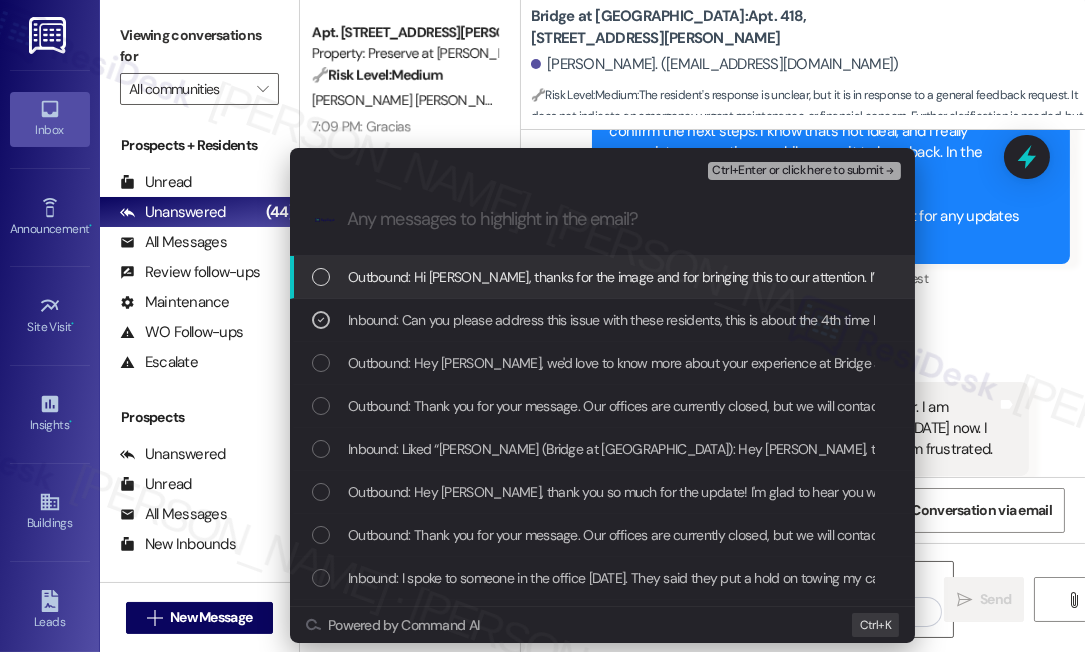 click on "Ctrl+Enter or click here to submit" at bounding box center [797, 171] 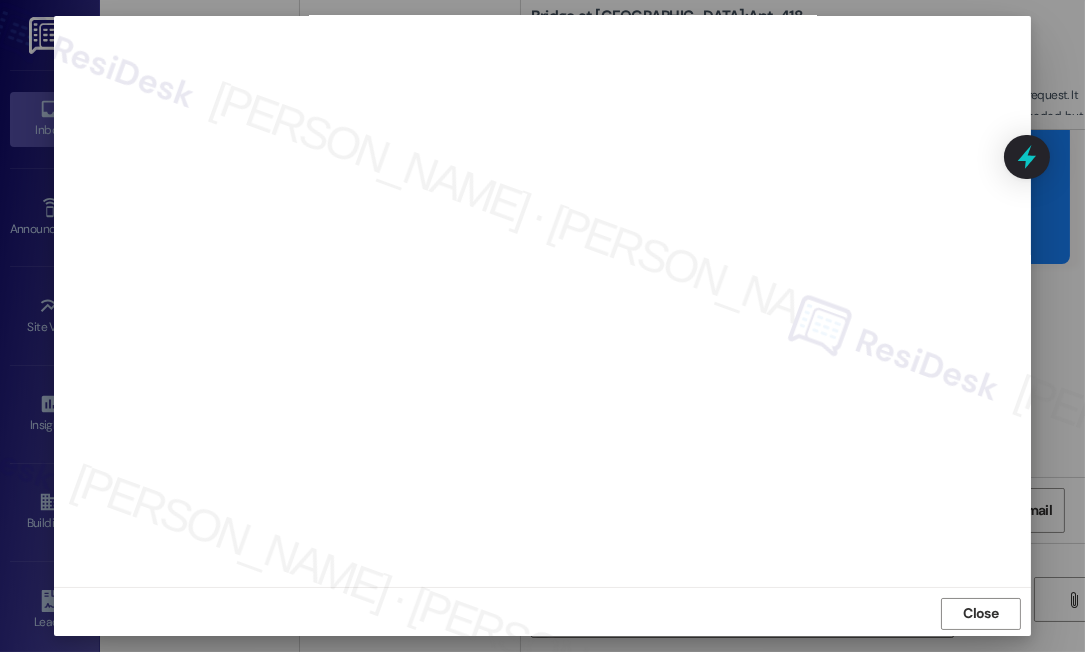 scroll, scrollTop: 19, scrollLeft: 0, axis: vertical 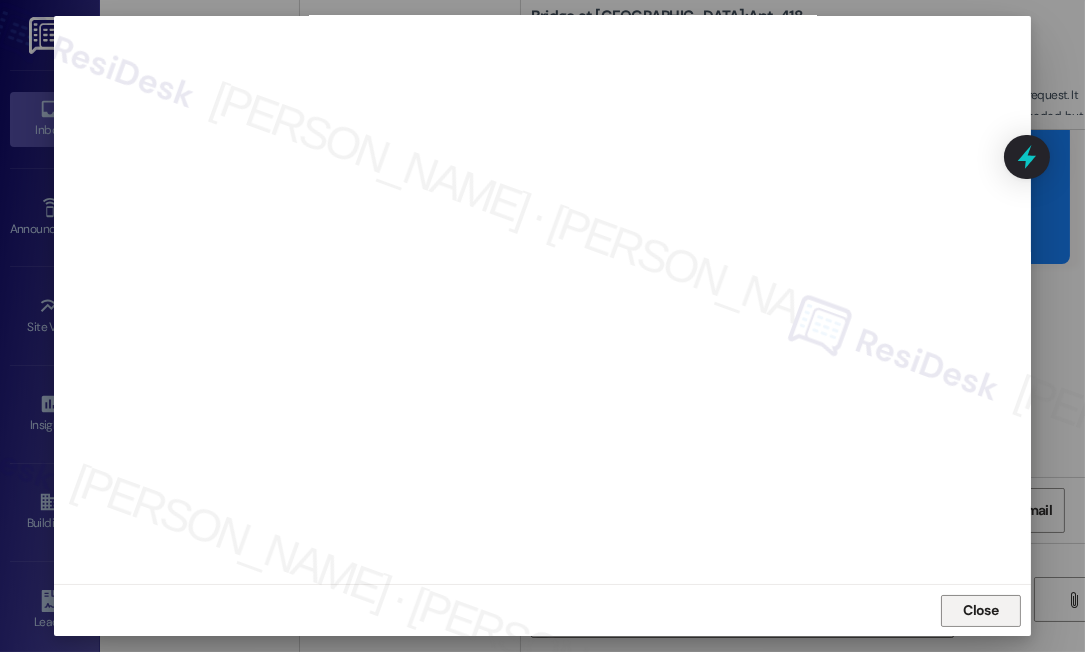 click on "Close" at bounding box center (980, 610) 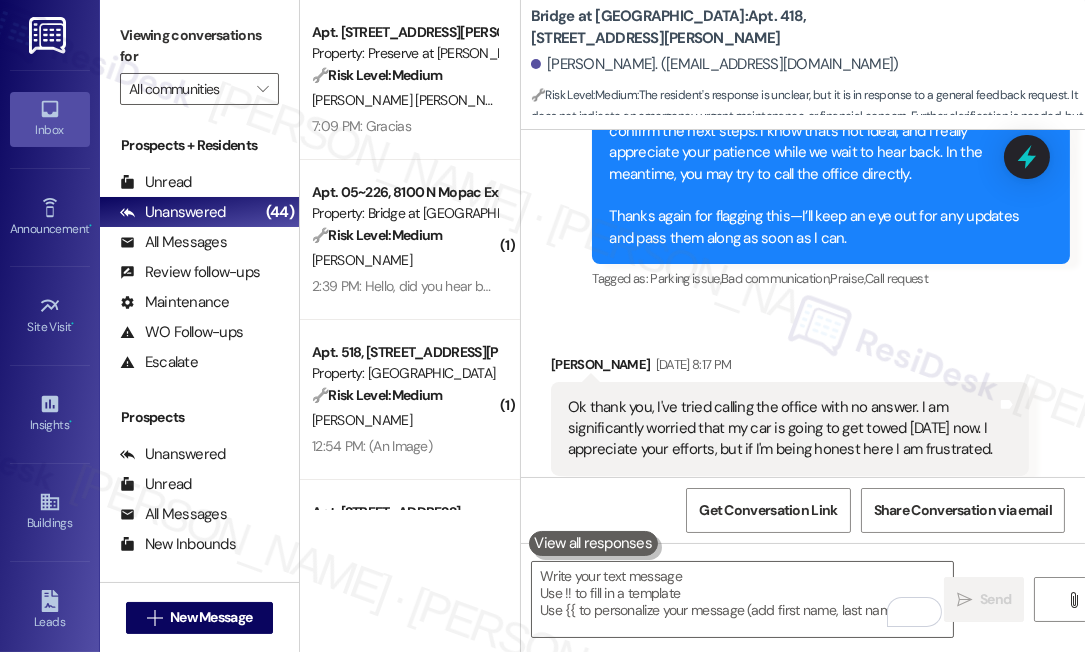 click on "Ok thank you, I've tried calling the office with no answer. I am significantly worried that my car is going to get towed on Monday now. I appreciate your efforts, but if I'm being honest here I am frustrated. Tags and notes" at bounding box center (790, 429) 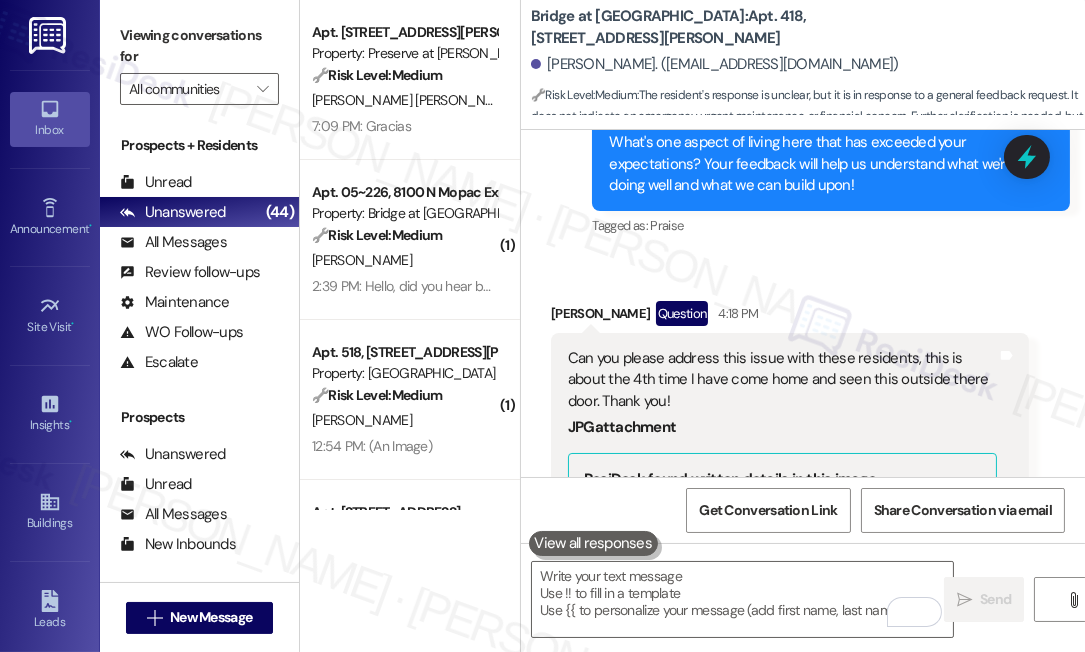 scroll, scrollTop: 8667, scrollLeft: 0, axis: vertical 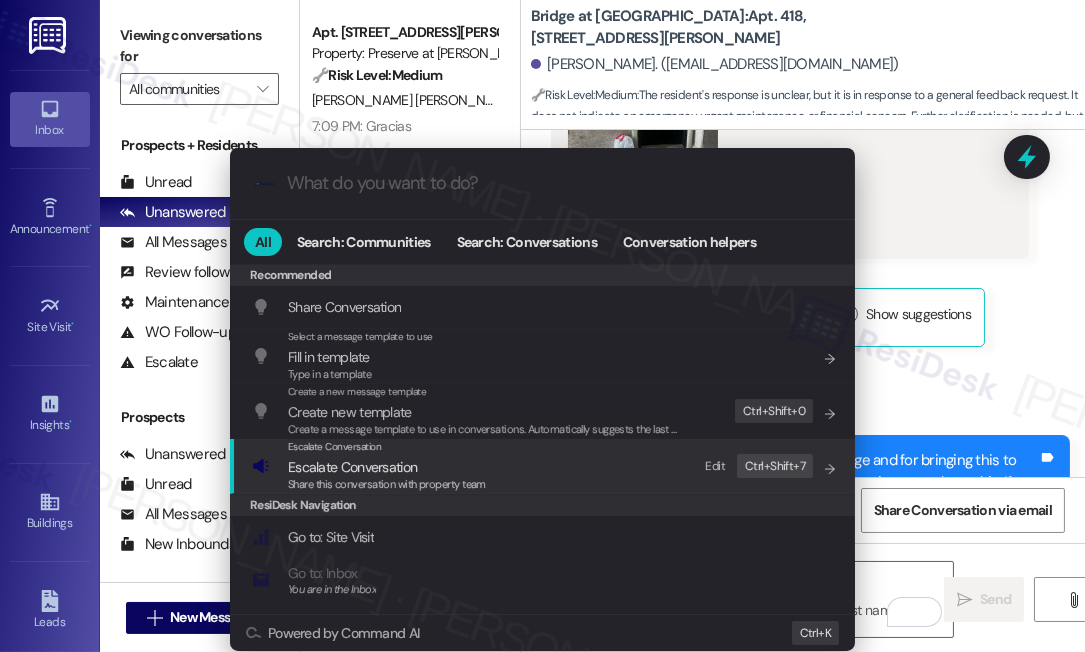 click on "Escalate Conversation Escalate Conversation Share this conversation with property team Edit Ctrl+ Shift+ 7" at bounding box center [544, 466] 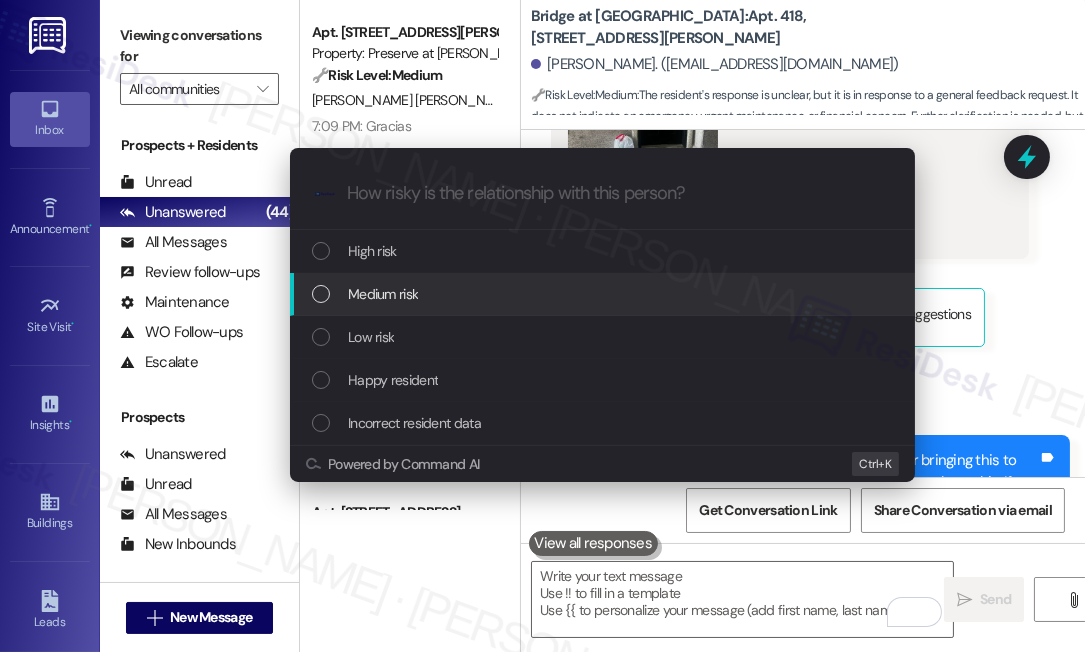 click on "Medium risk" at bounding box center [604, 294] 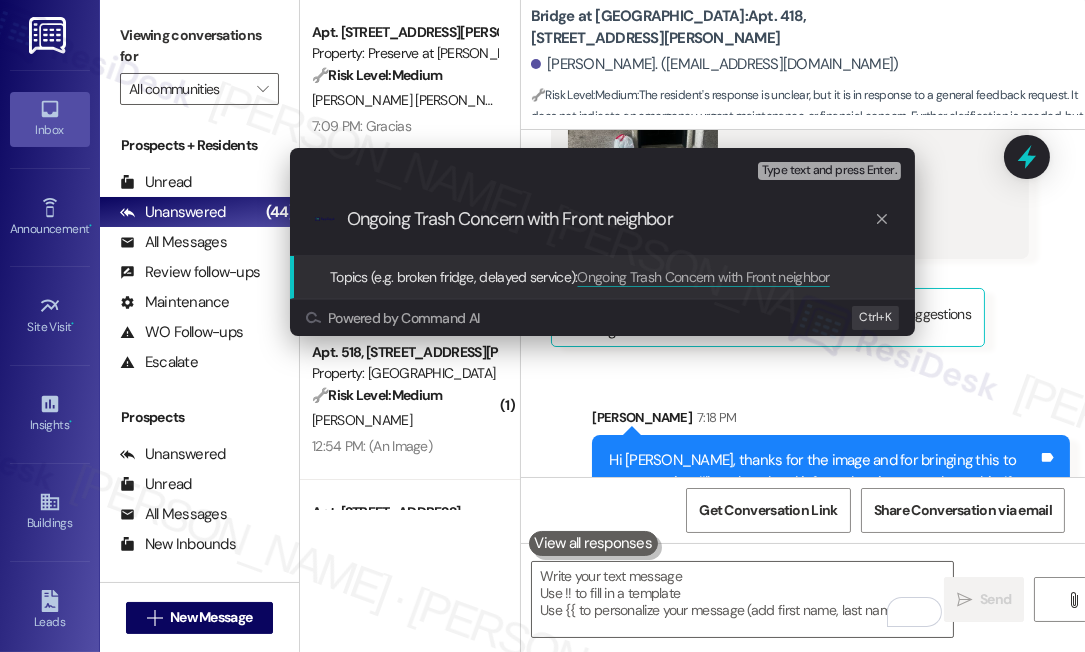 click on "Ongoing Trash Concern with Front neighbor" at bounding box center [610, 219] 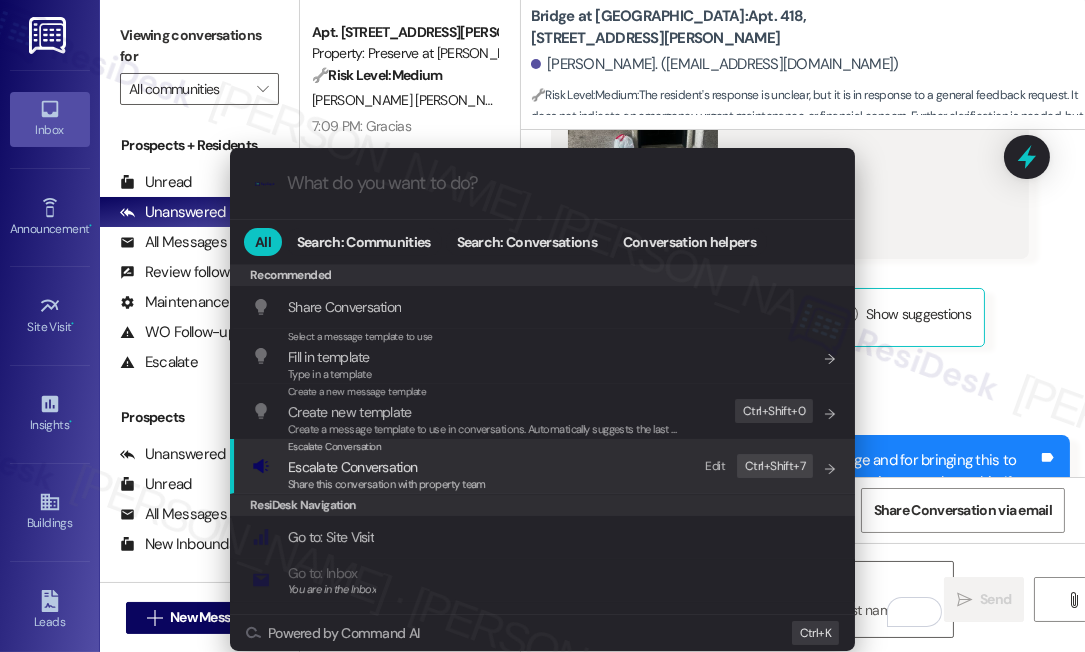 click on "Escalate Conversation Escalate Conversation Share this conversation with property team Edit Ctrl+ Shift+ 7" at bounding box center (544, 466) 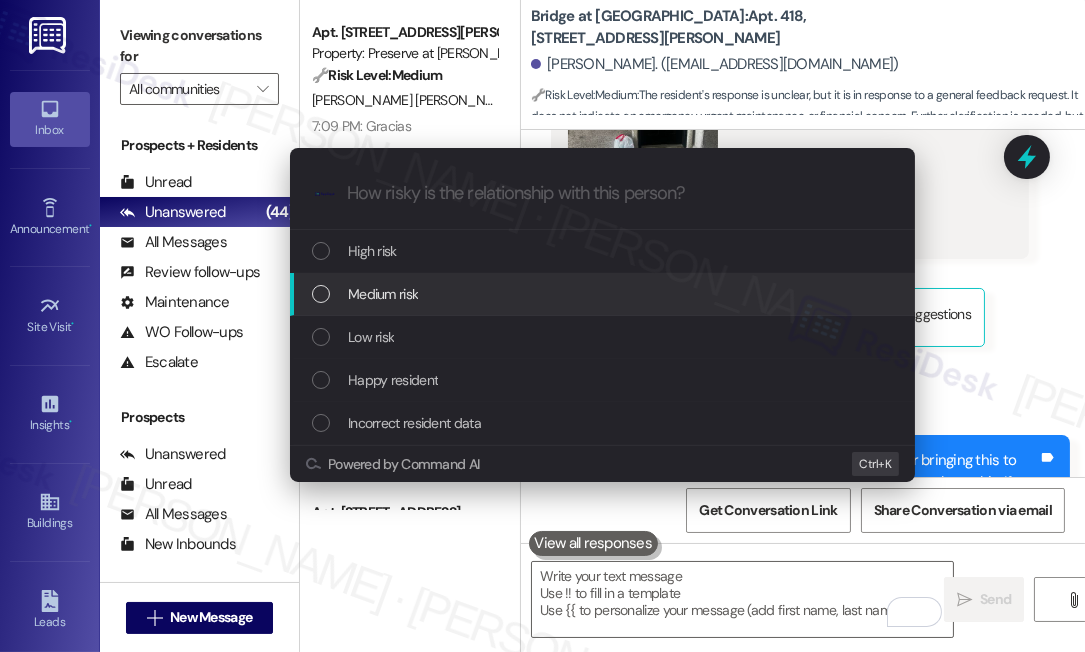 click on "Medium risk" at bounding box center (604, 294) 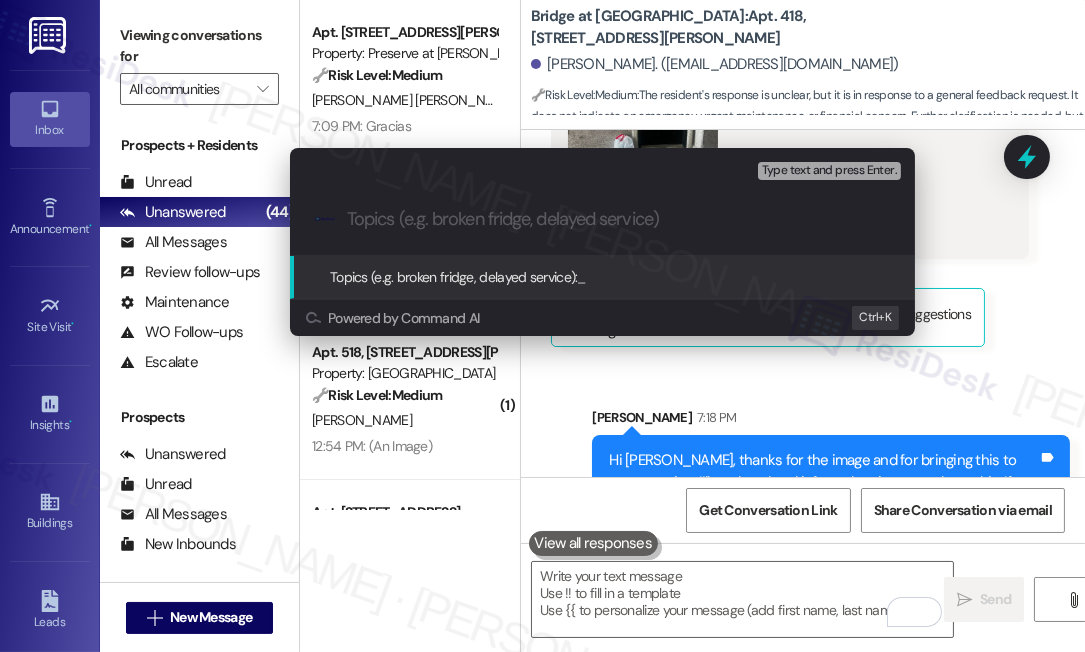 paste on "Ongoing Trash Concern with Front neighbor" 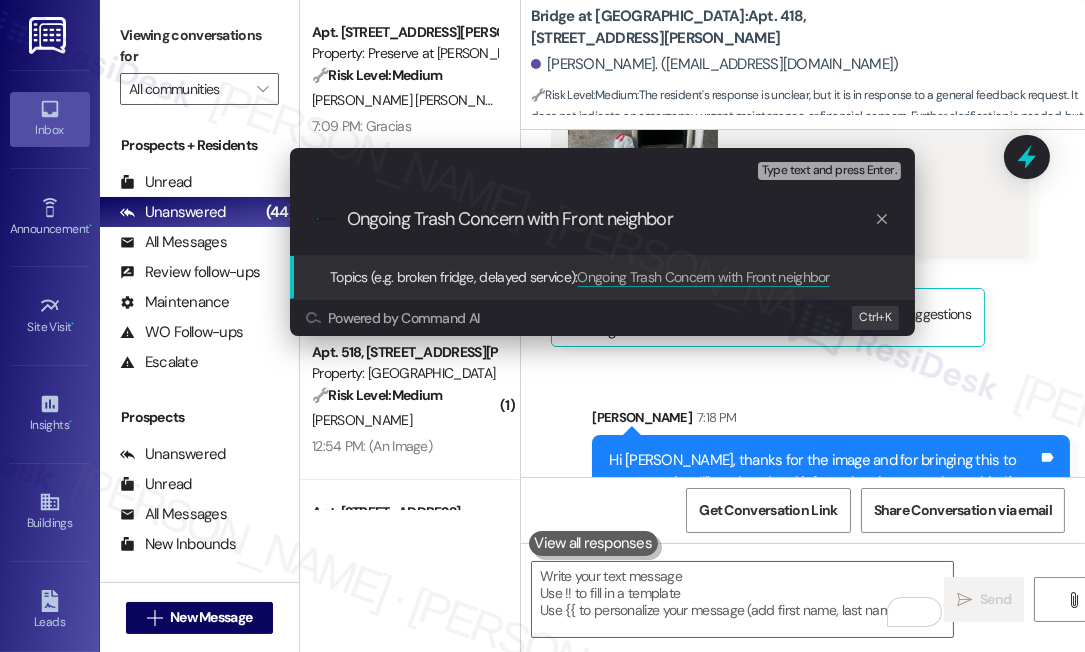 scroll, scrollTop: 1, scrollLeft: 0, axis: vertical 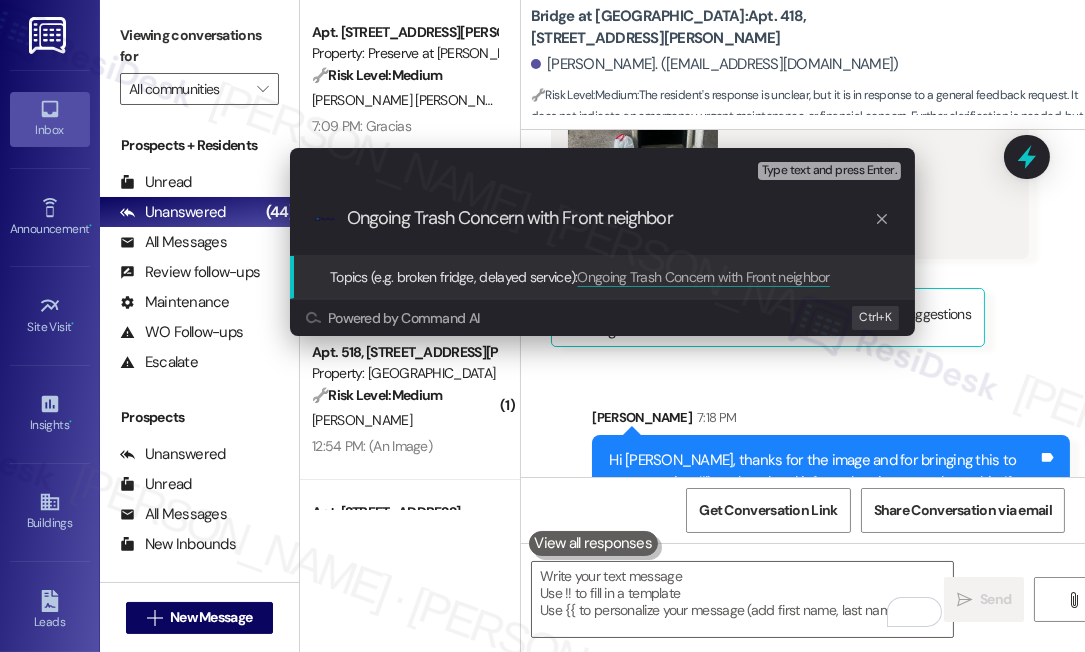 drag, startPoint x: 701, startPoint y: 209, endPoint x: 532, endPoint y: 223, distance: 169.57889 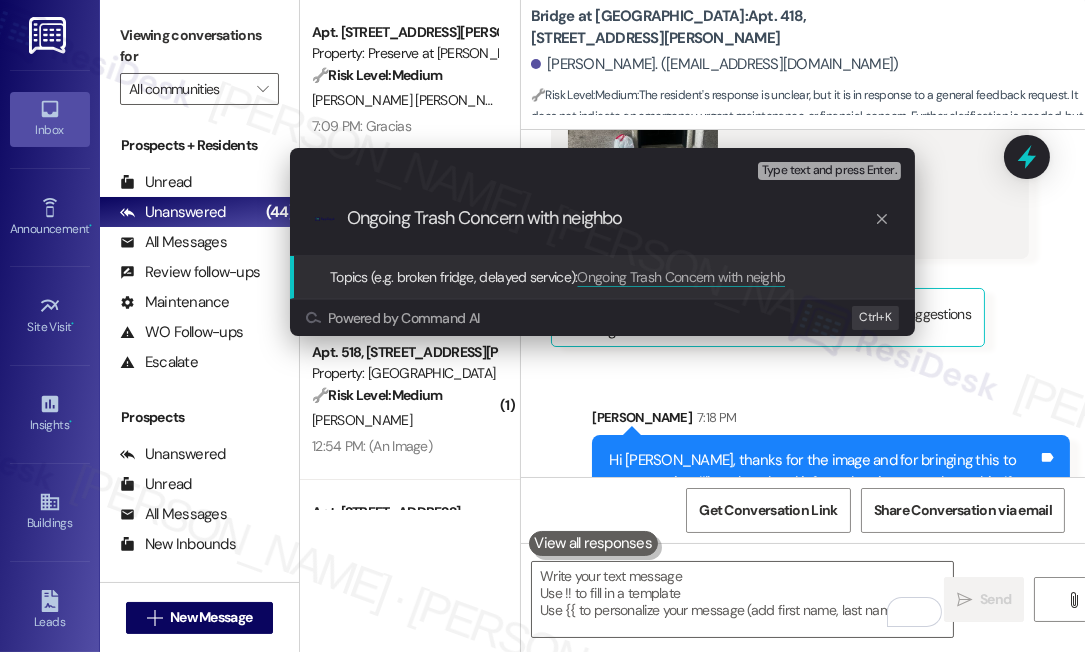 type on "Ongoing Trash Concern with neighbor" 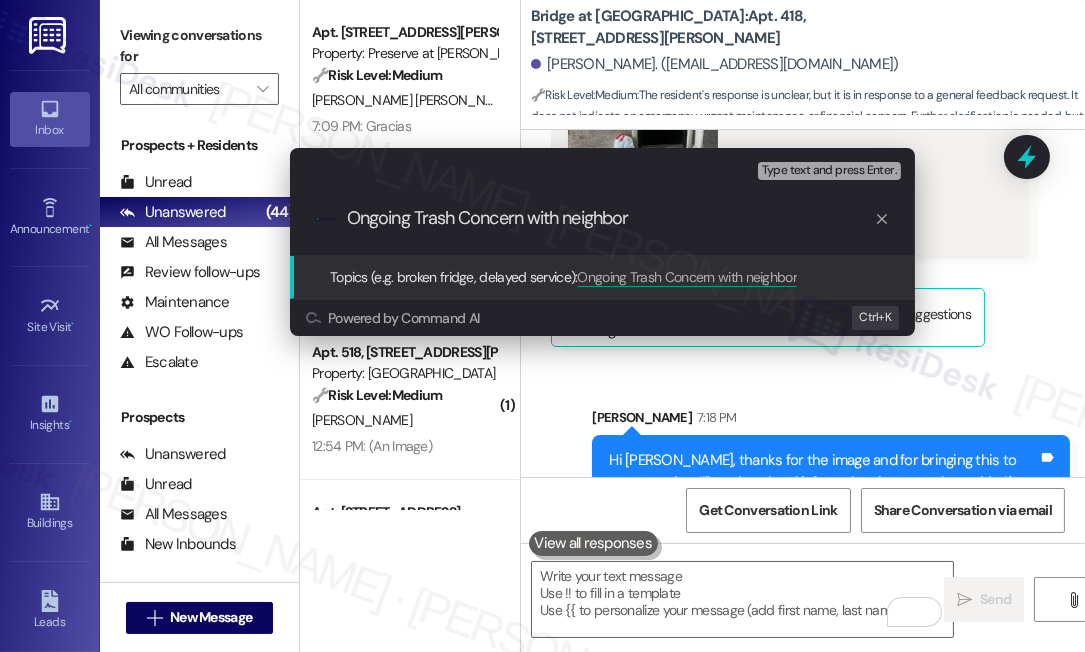 type 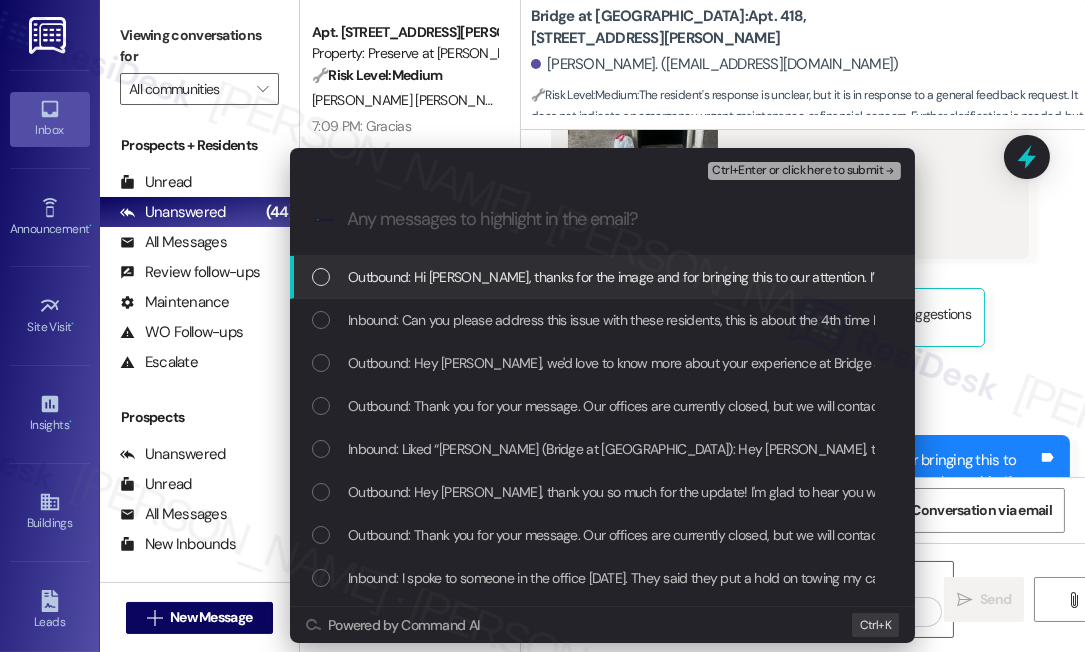 scroll, scrollTop: 0, scrollLeft: 0, axis: both 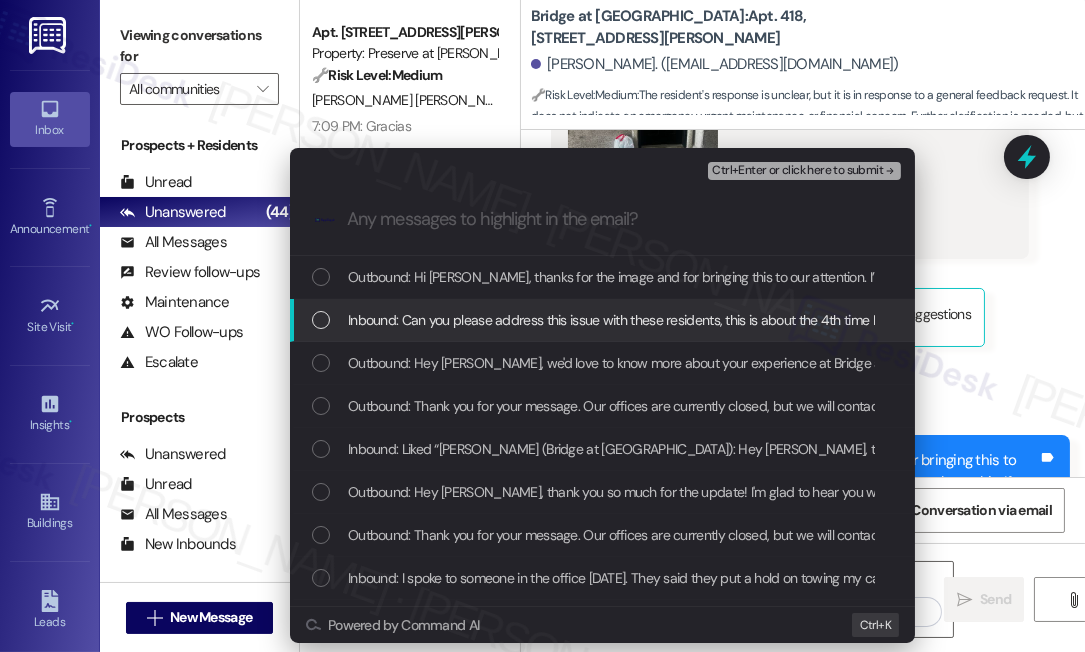 click on "Inbound: Can you please address this issue with these residents, this is about the 4th time I have come home and seen this outside there door. Thank you!" at bounding box center [793, 320] 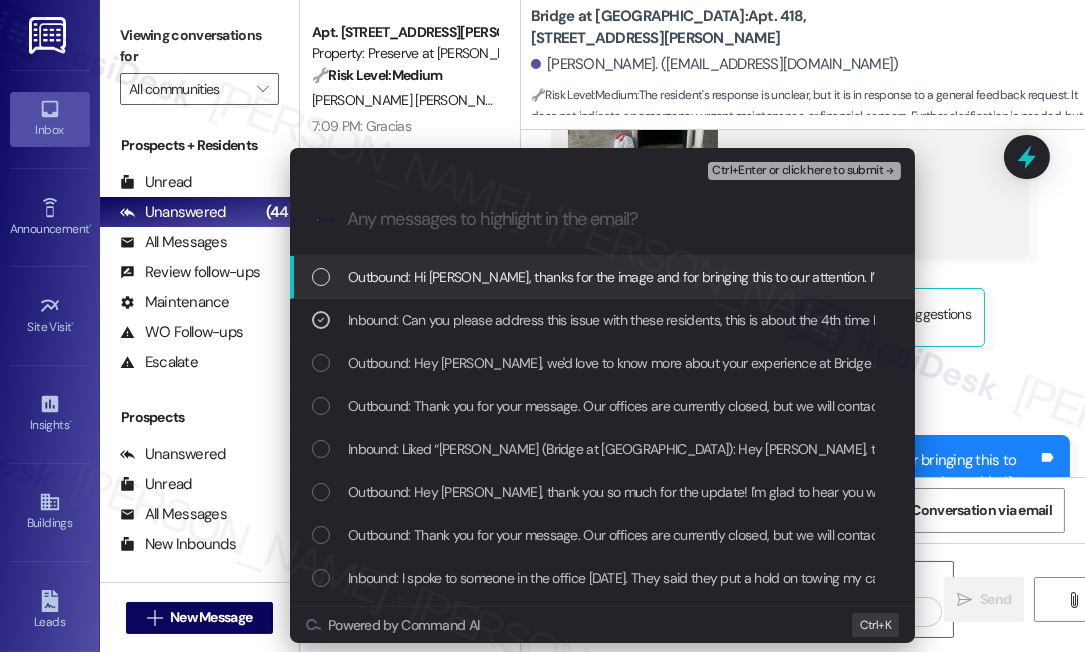 click on "Ctrl+Enter or click here to submit" at bounding box center [797, 171] 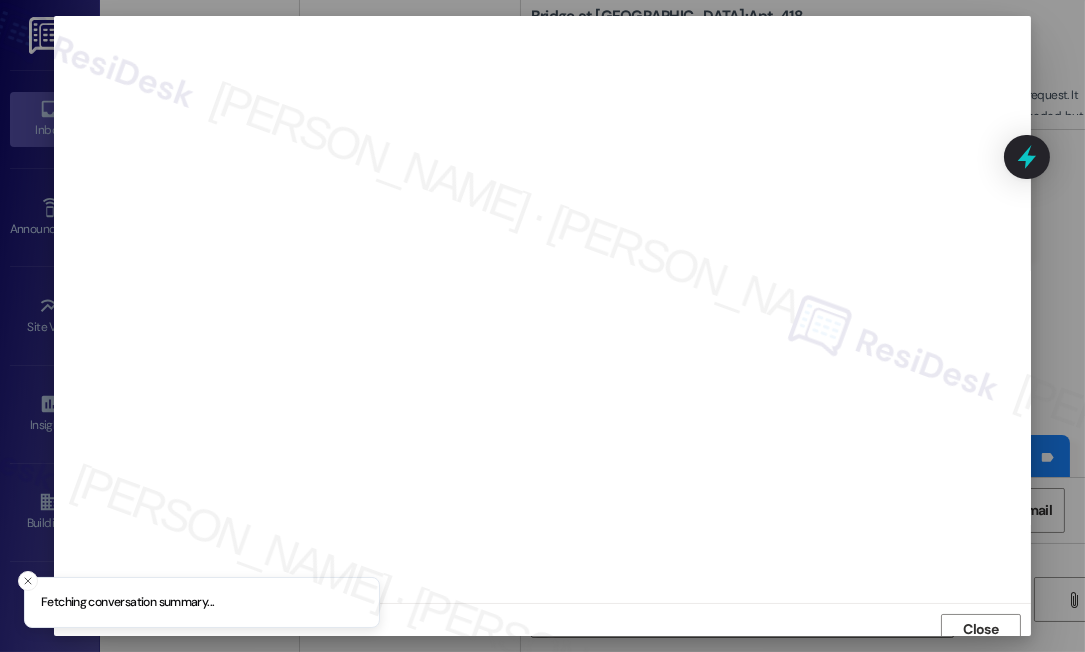 scroll, scrollTop: 9, scrollLeft: 0, axis: vertical 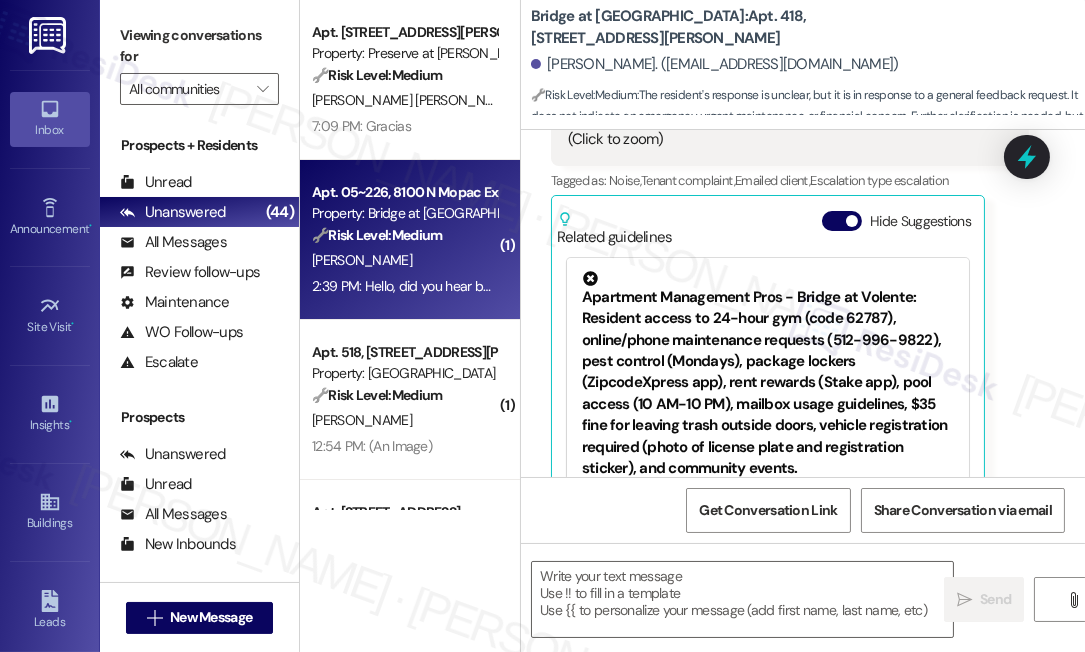 type on "Fetching suggested responses. Please feel free to read through the conversation in the meantime." 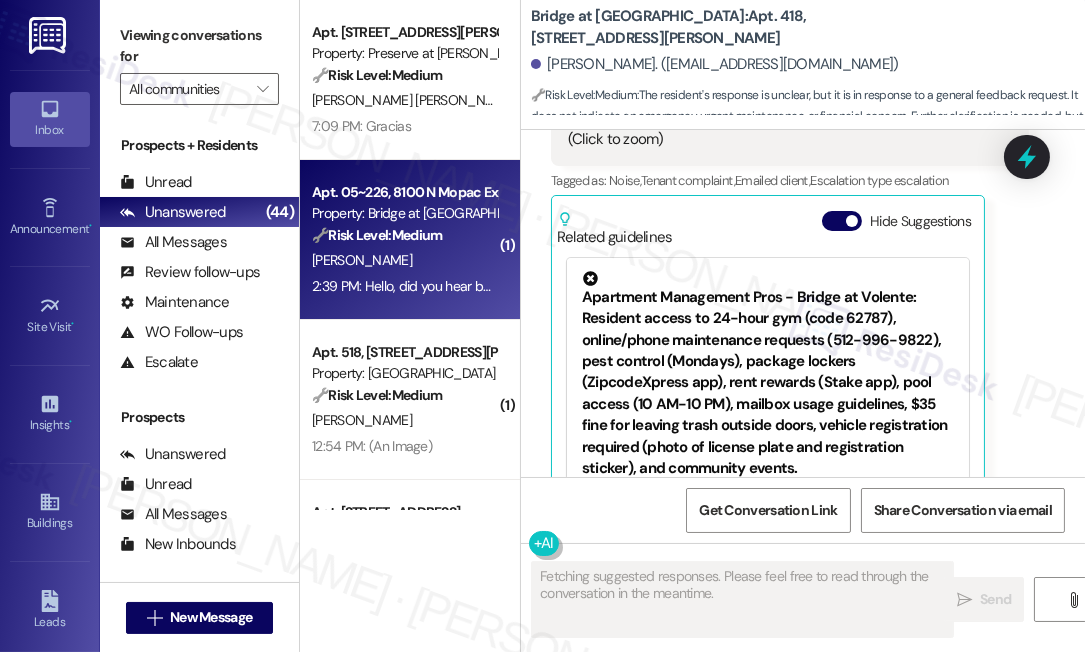 scroll, scrollTop: 8746, scrollLeft: 0, axis: vertical 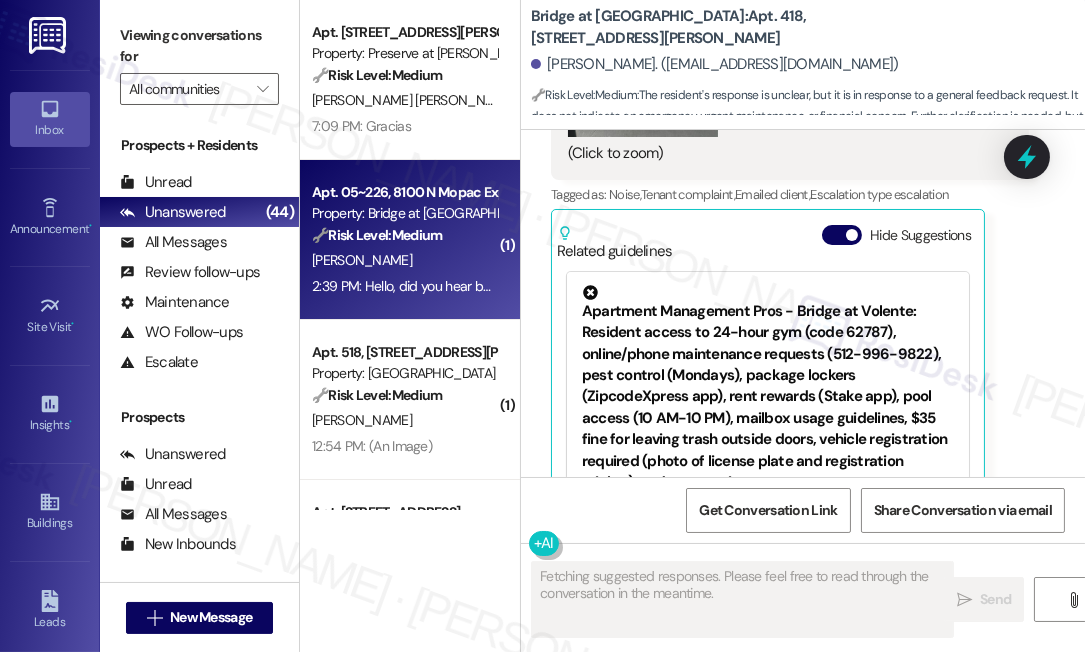 click on "I. Semonis" at bounding box center [404, 260] 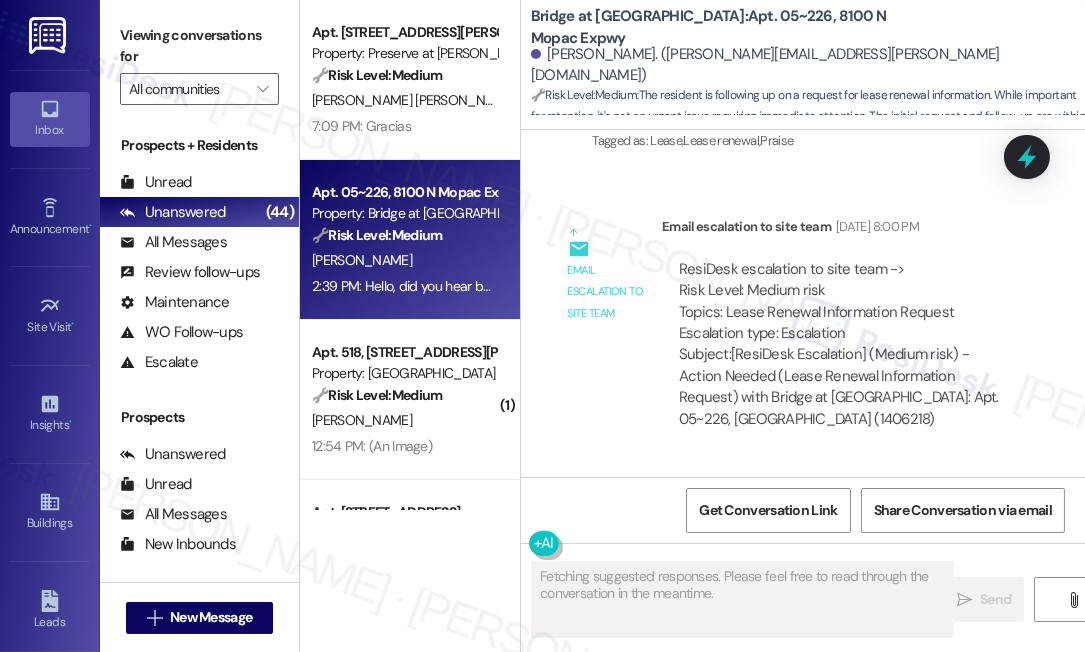 scroll, scrollTop: 4384, scrollLeft: 0, axis: vertical 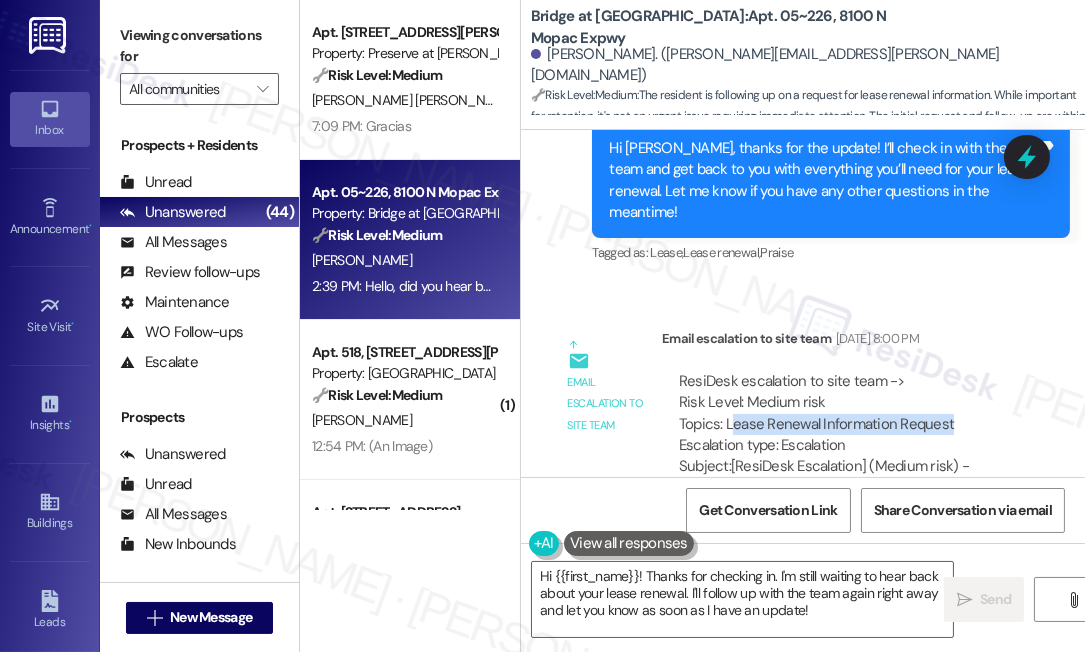 drag, startPoint x: 730, startPoint y: 339, endPoint x: 1008, endPoint y: 336, distance: 278.01617 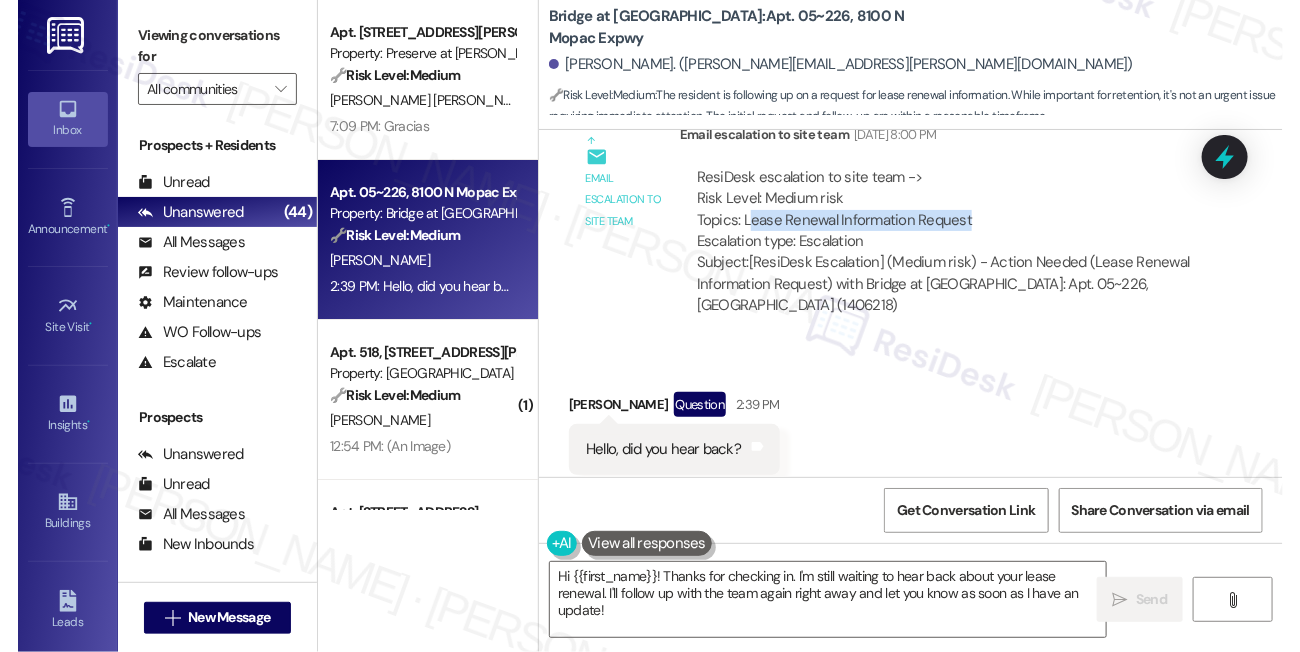 scroll, scrollTop: 4117, scrollLeft: 0, axis: vertical 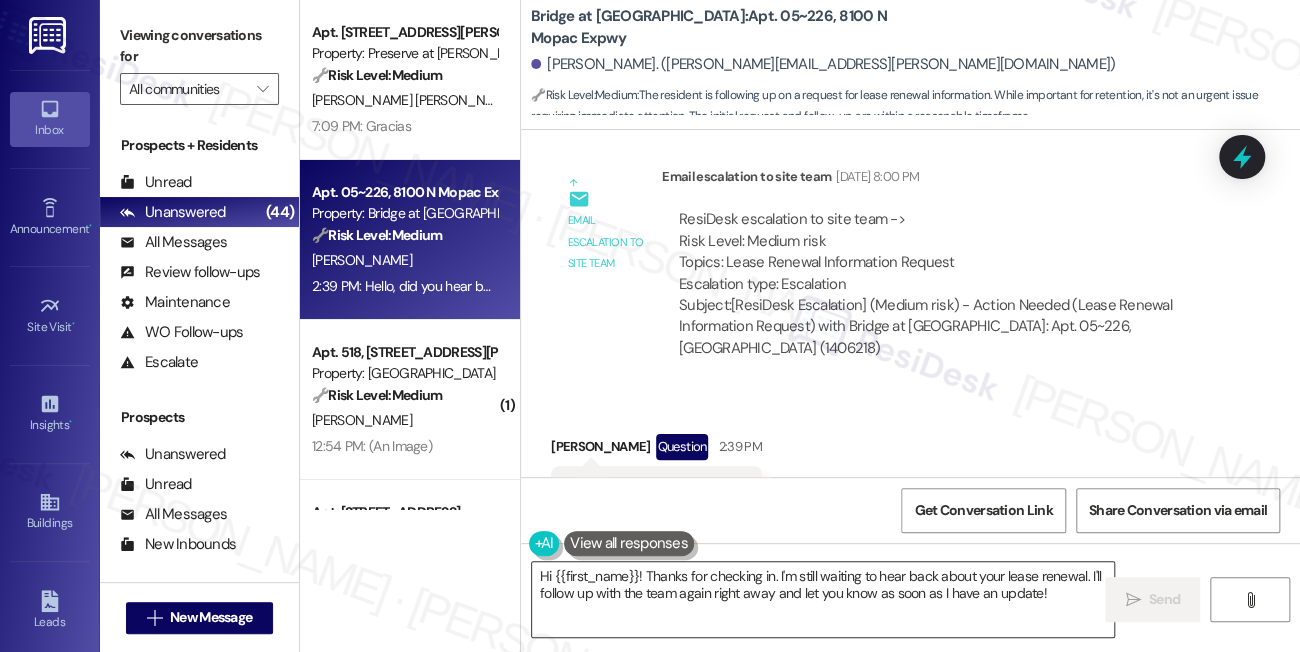 click on "Hi {{first_name}}! Thanks for checking in. I'm still waiting to hear back about your lease renewal. I'll follow up with the team again right away and let you know as soon as I have an update!" at bounding box center (823, 599) 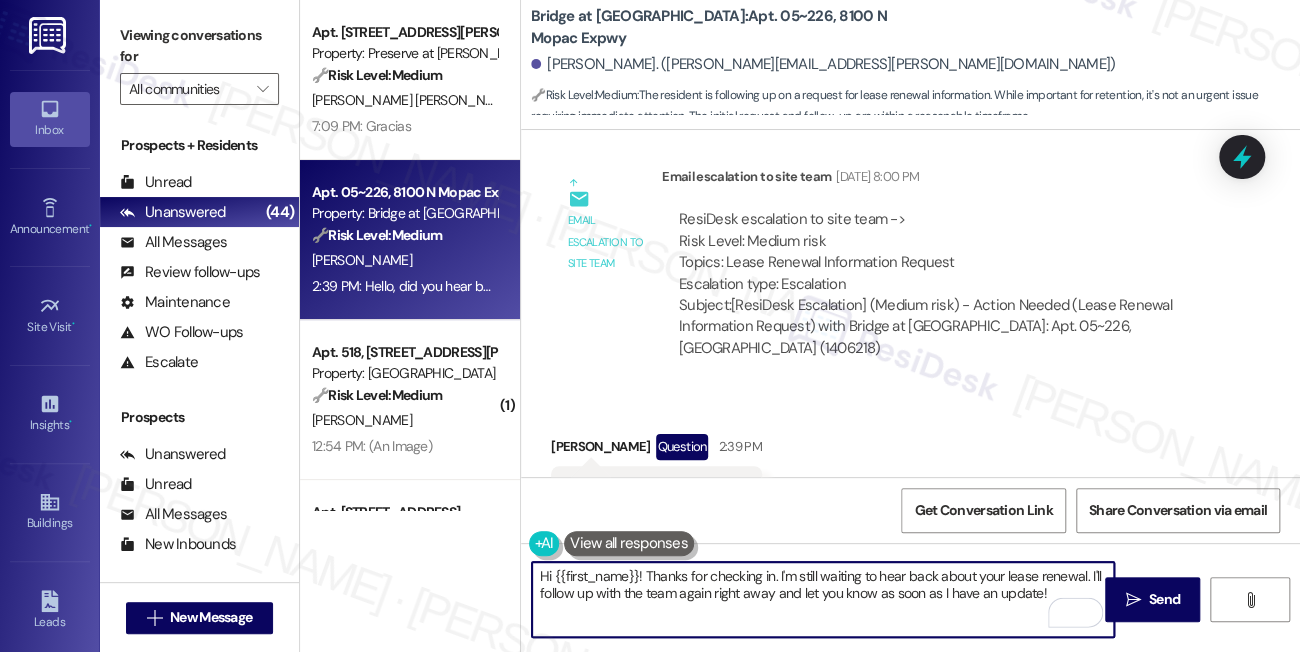 click on "Hi {{first_name}}! Thanks for checking in. I'm still waiting to hear back about your lease renewal. I'll follow up with the team again right away and let you know as soon as I have an update!" at bounding box center [823, 599] 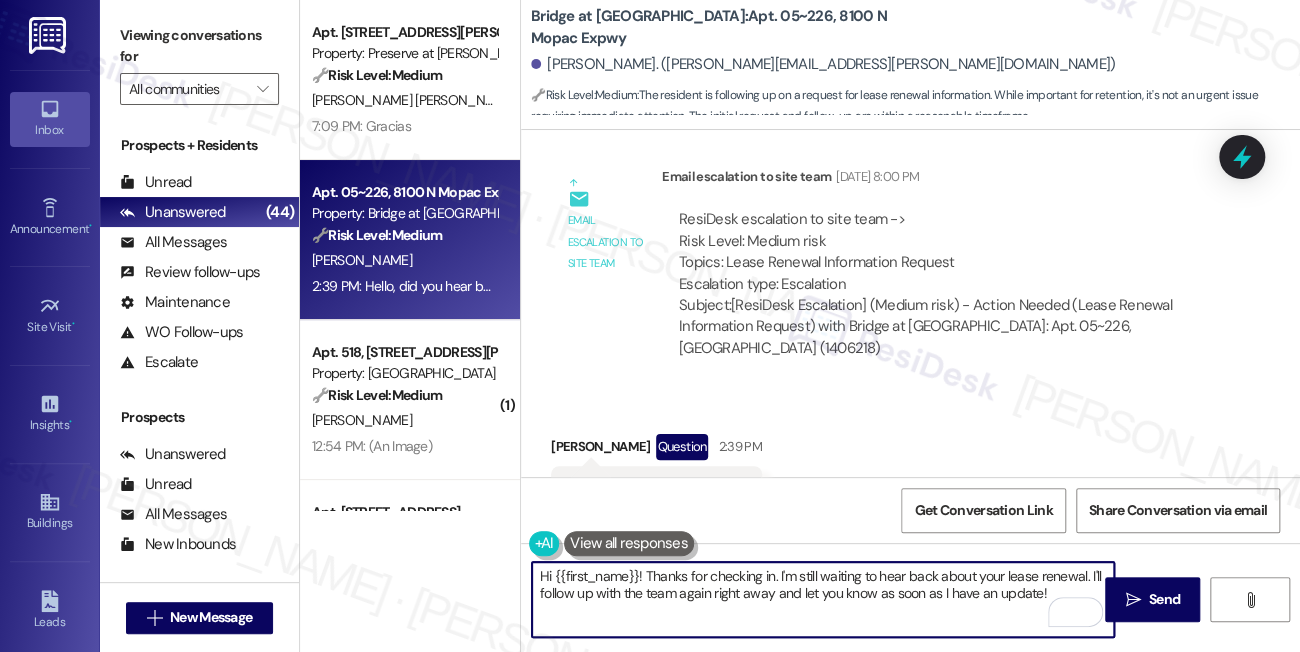 drag, startPoint x: 1047, startPoint y: 590, endPoint x: 935, endPoint y: 574, distance: 113.137085 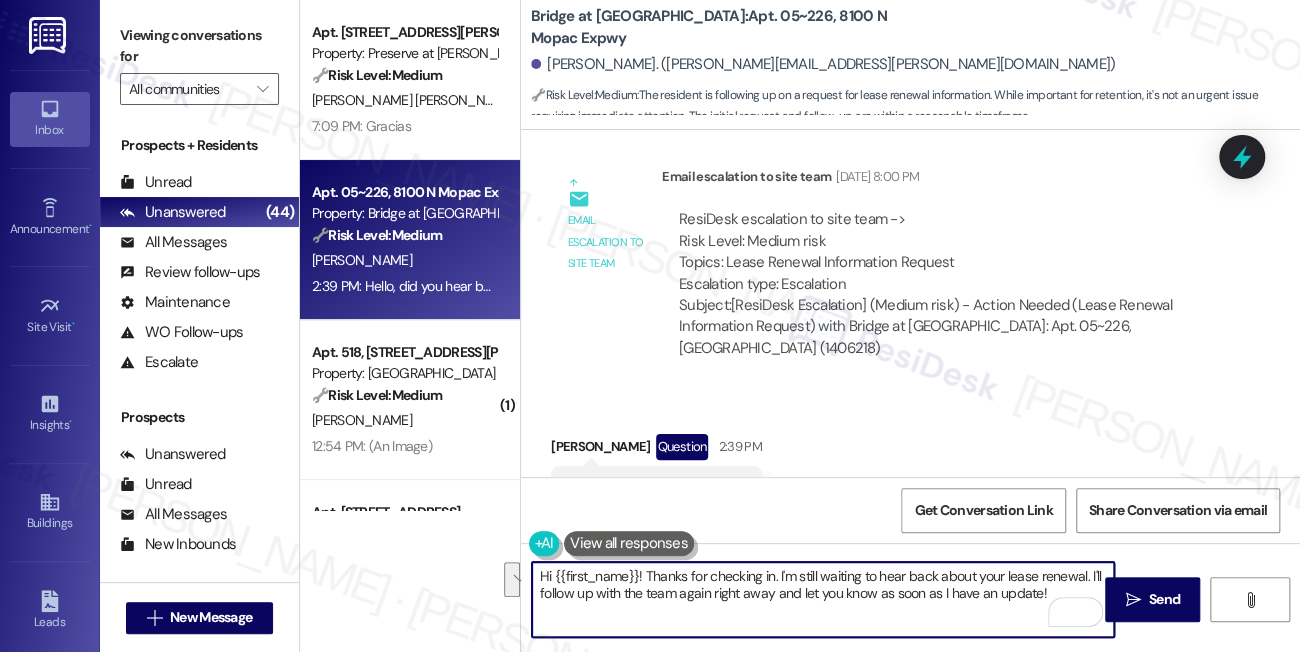 click on "Hi {{first_name}}! Thanks for checking in. I'm still waiting to hear back about your lease renewal. I'll follow up with the team again right away and let you know as soon as I have an update!" at bounding box center (823, 599) 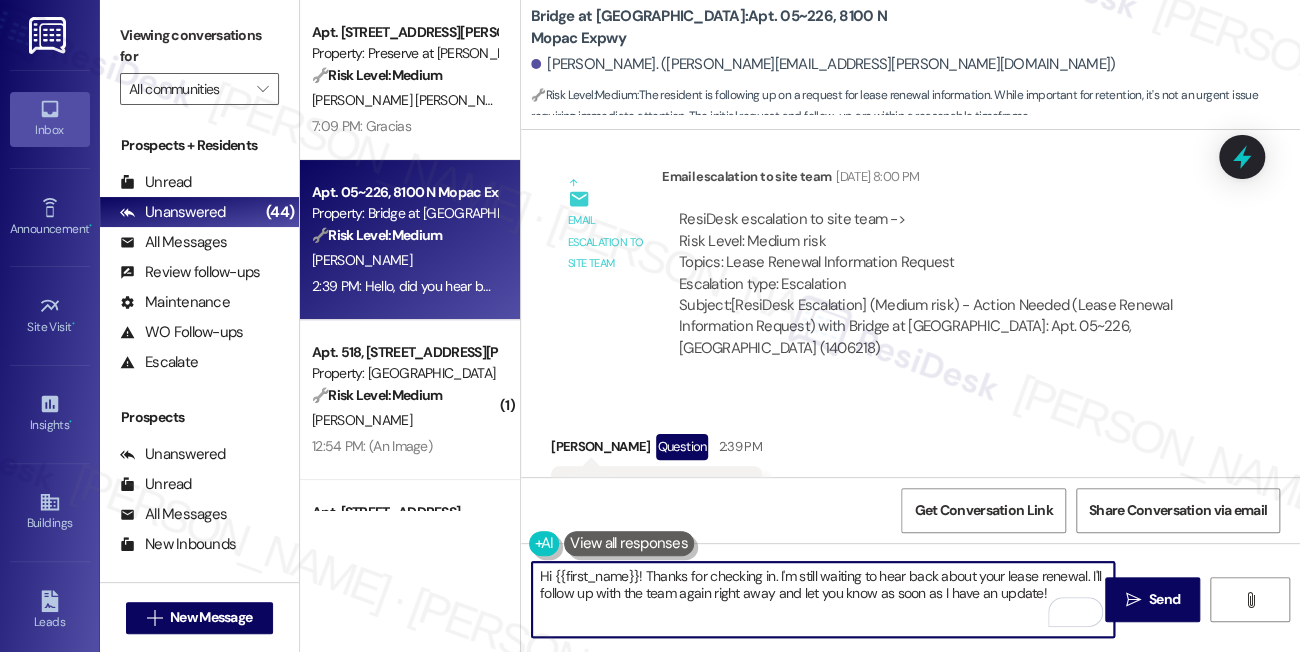 click on "Hi {{first_name}}! Thanks for checking in. I'm still waiting to hear back about your lease renewal. I'll follow up with the team again right away and let you know as soon as I have an update!" at bounding box center [823, 599] 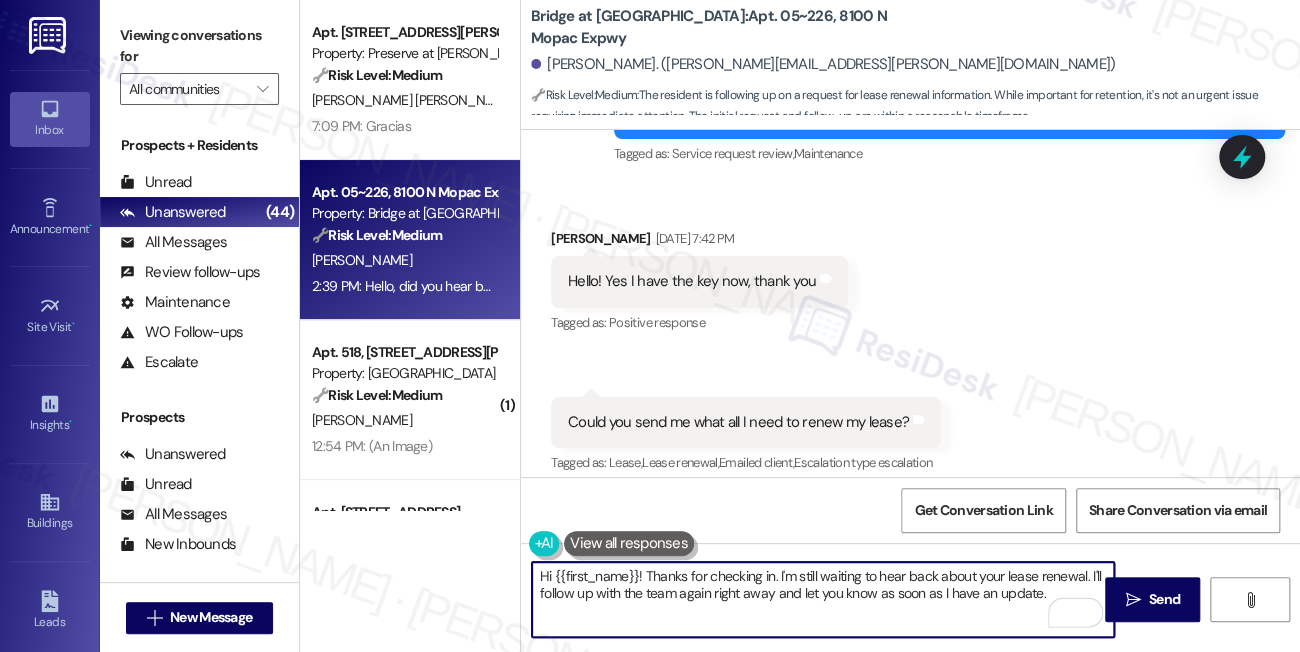 scroll, scrollTop: 3480, scrollLeft: 0, axis: vertical 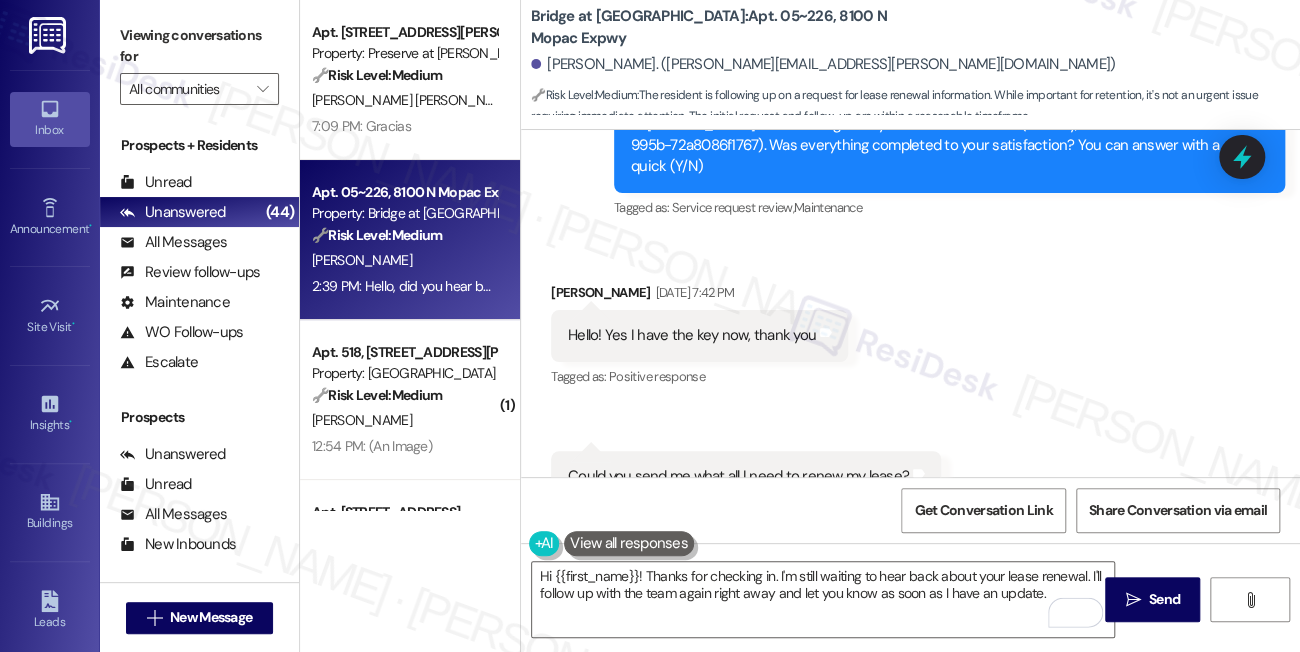 click on "Bridge at Terracina:  Apt. 05~226, 8100 N Mopac Expwy" at bounding box center (731, 27) 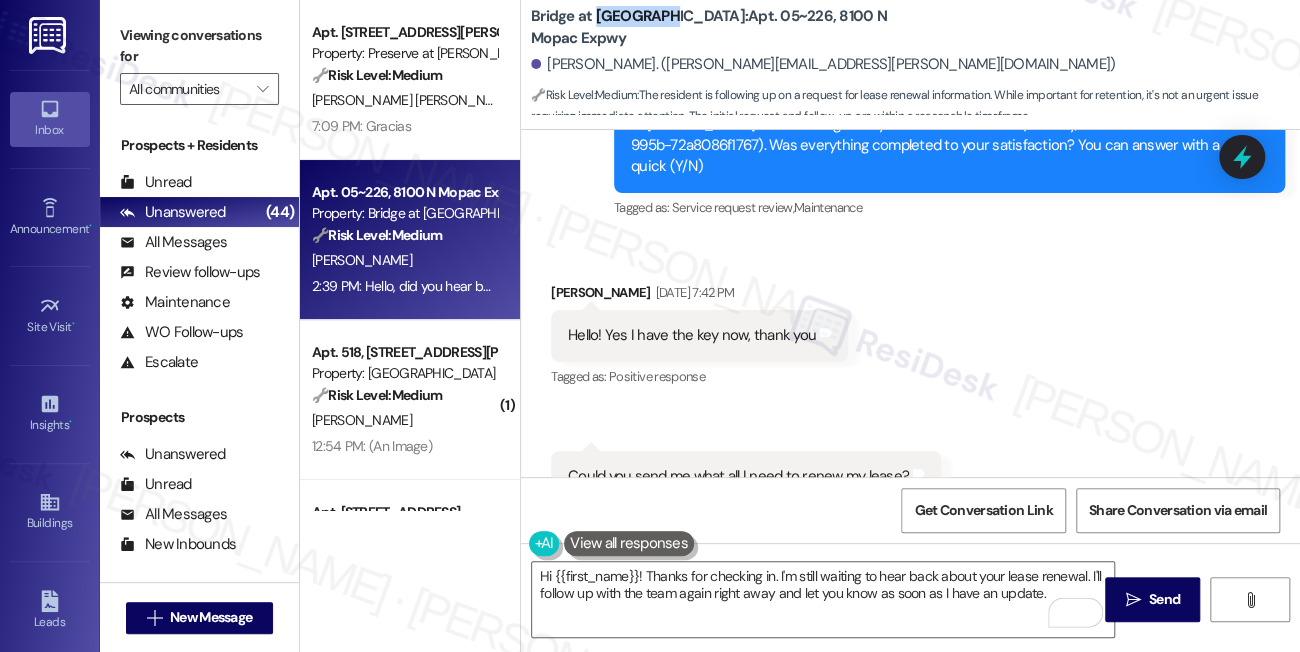 click on "Bridge at Terracina:  Apt. 05~226, 8100 N Mopac Expwy" at bounding box center [731, 27] 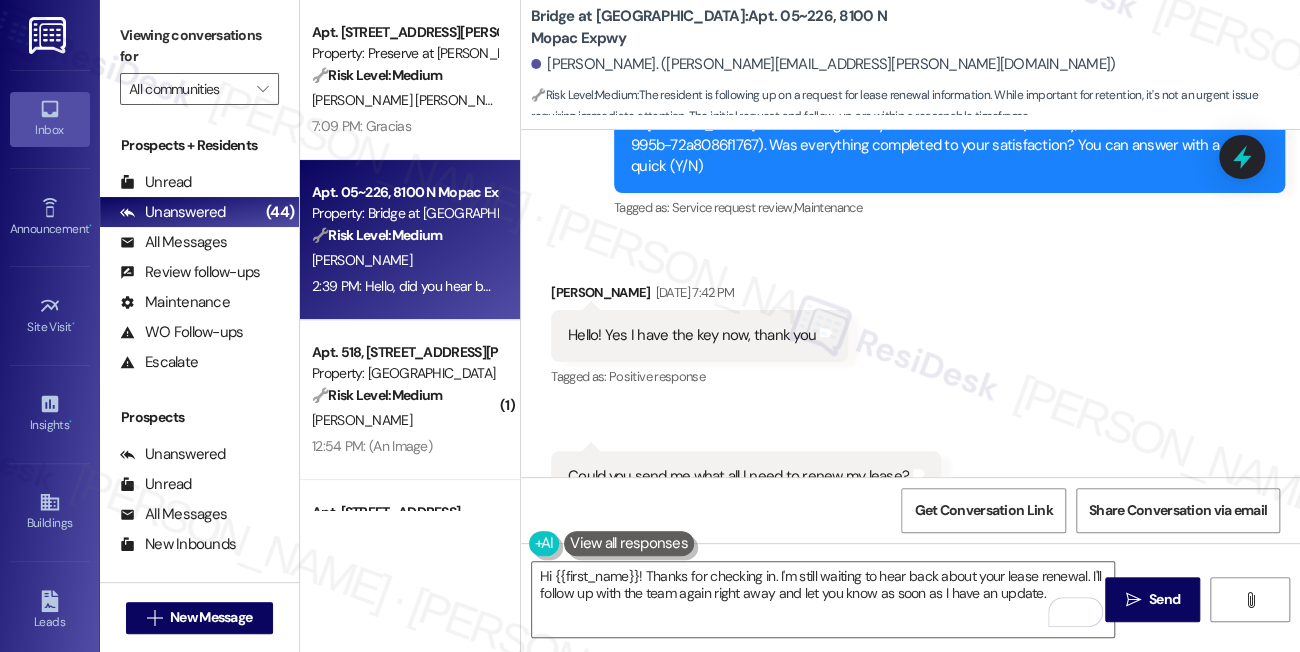 click on "Viewing conversations for" at bounding box center [199, 46] 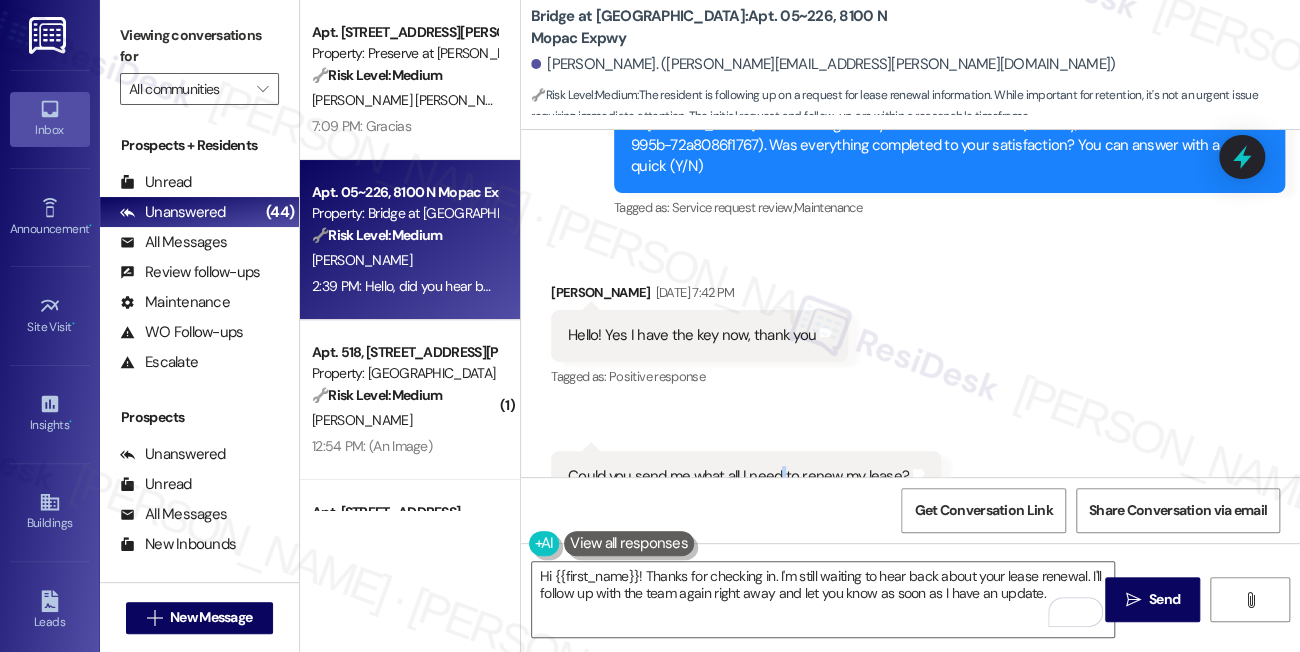 click on "Could you send me what all I need to renew my lease?" at bounding box center [738, 476] 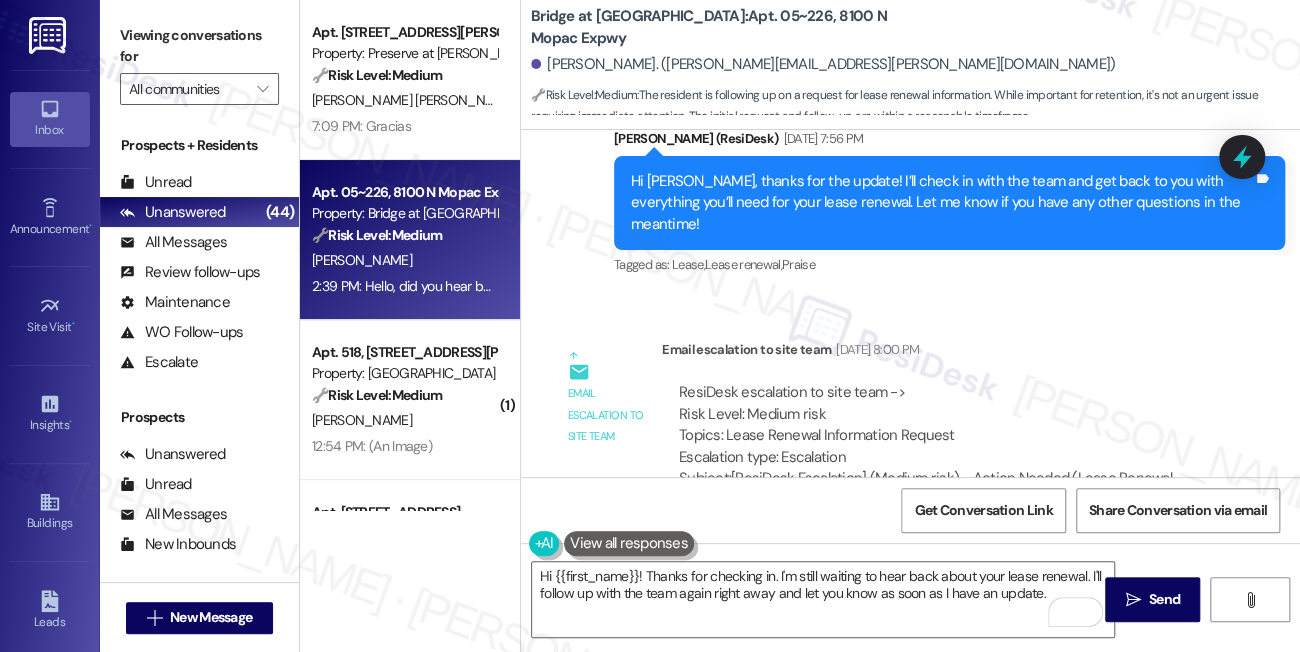 scroll, scrollTop: 4026, scrollLeft: 0, axis: vertical 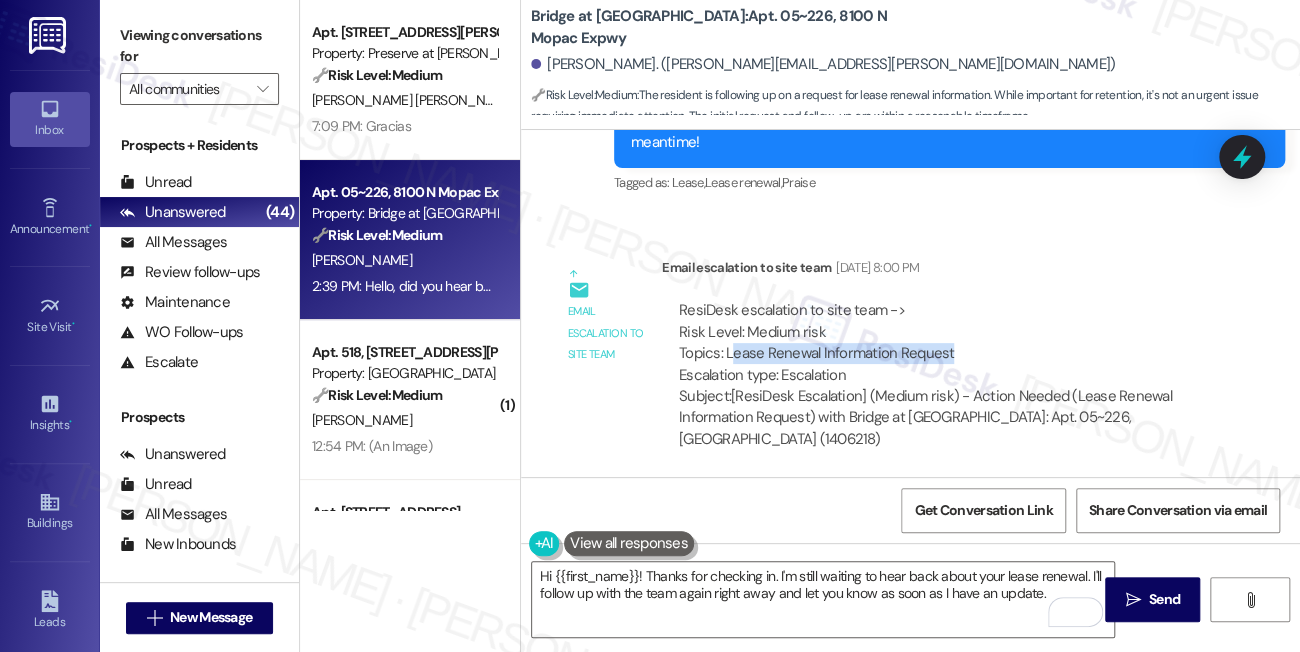 drag, startPoint x: 735, startPoint y: 264, endPoint x: 982, endPoint y: 264, distance: 247 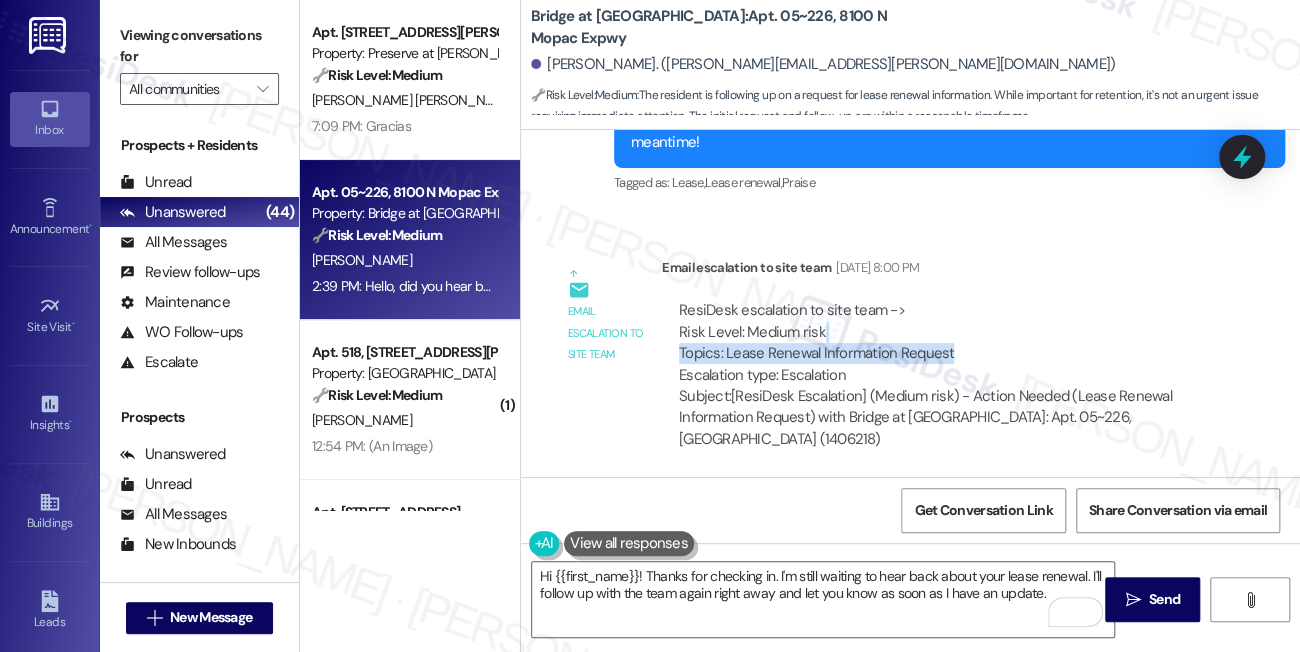 drag, startPoint x: 982, startPoint y: 264, endPoint x: 836, endPoint y: 255, distance: 146.27713 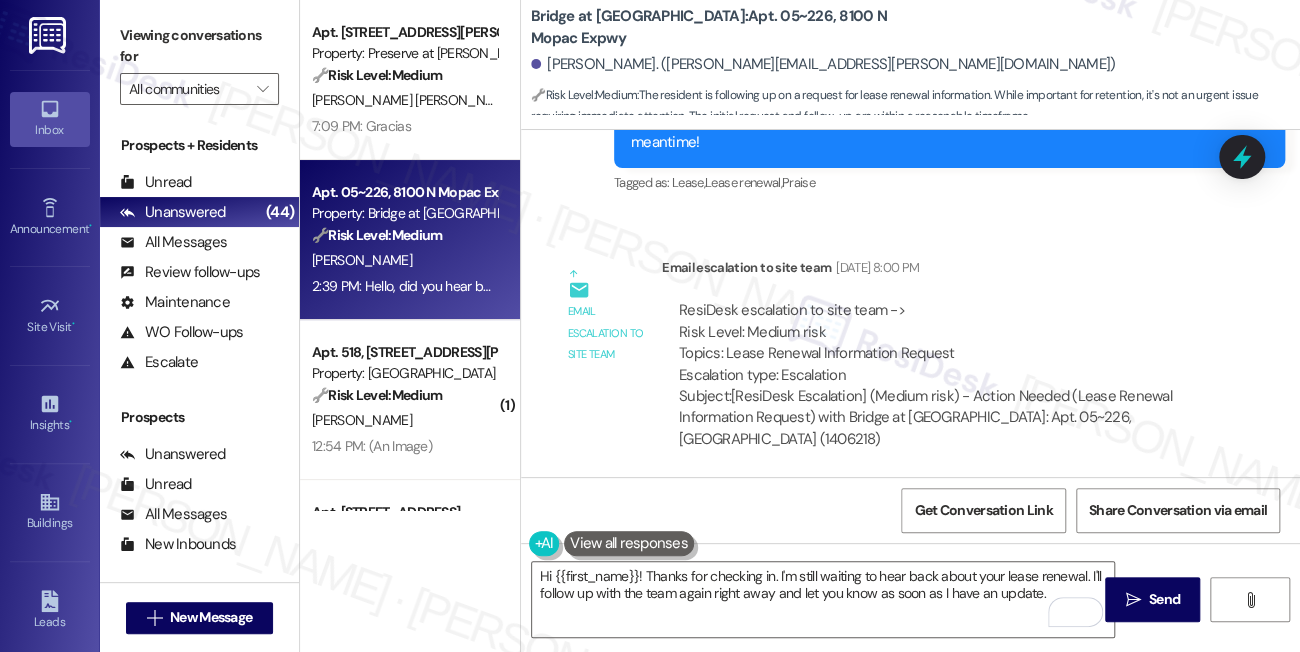 click on "Viewing conversations for All communities " at bounding box center (199, 62) 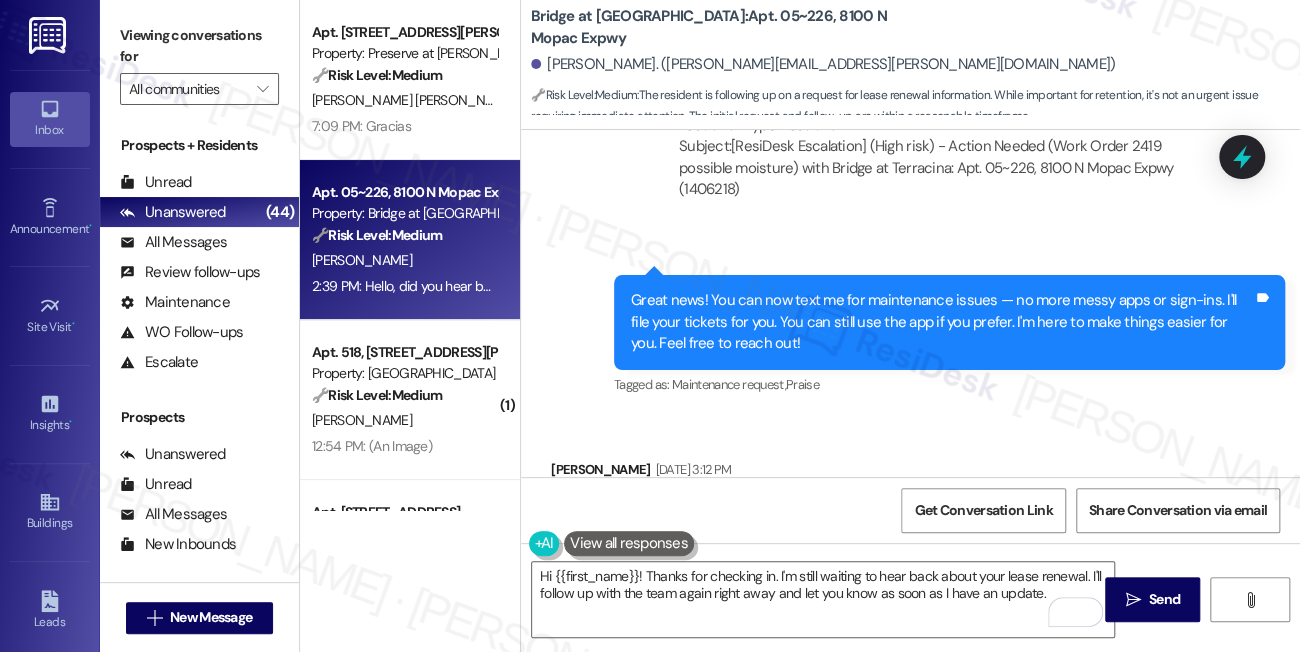 scroll, scrollTop: 2390, scrollLeft: 0, axis: vertical 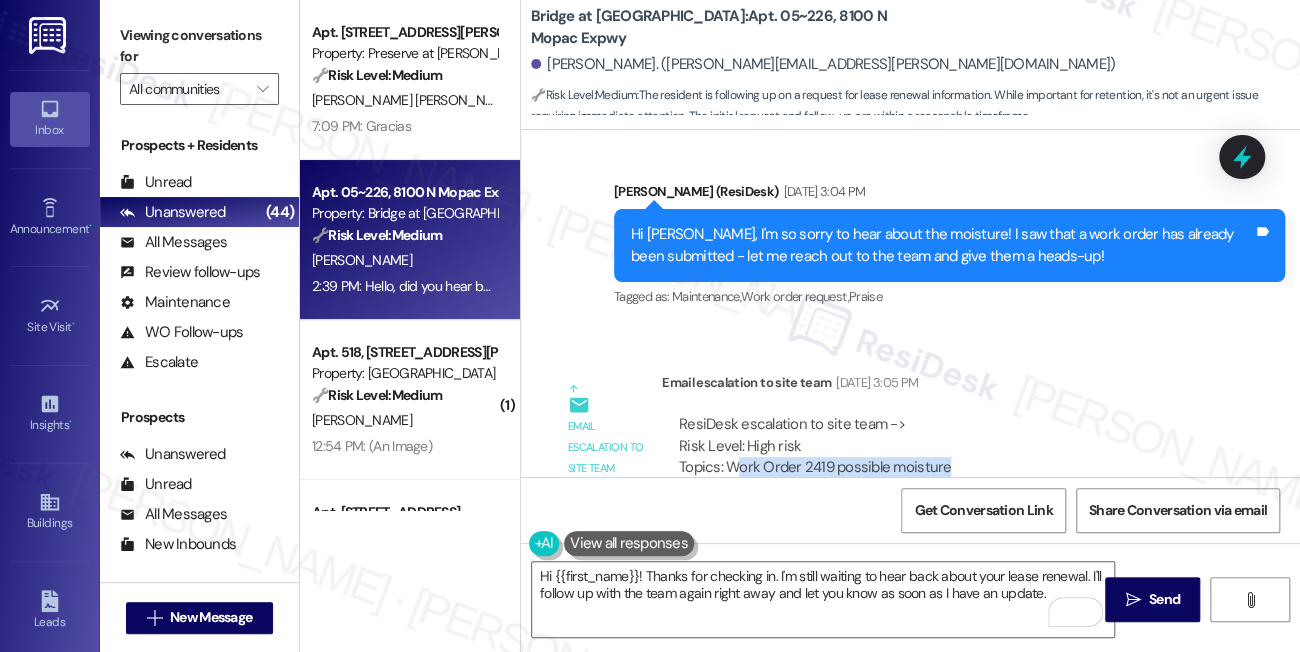drag, startPoint x: 731, startPoint y: 422, endPoint x: 990, endPoint y: 422, distance: 259 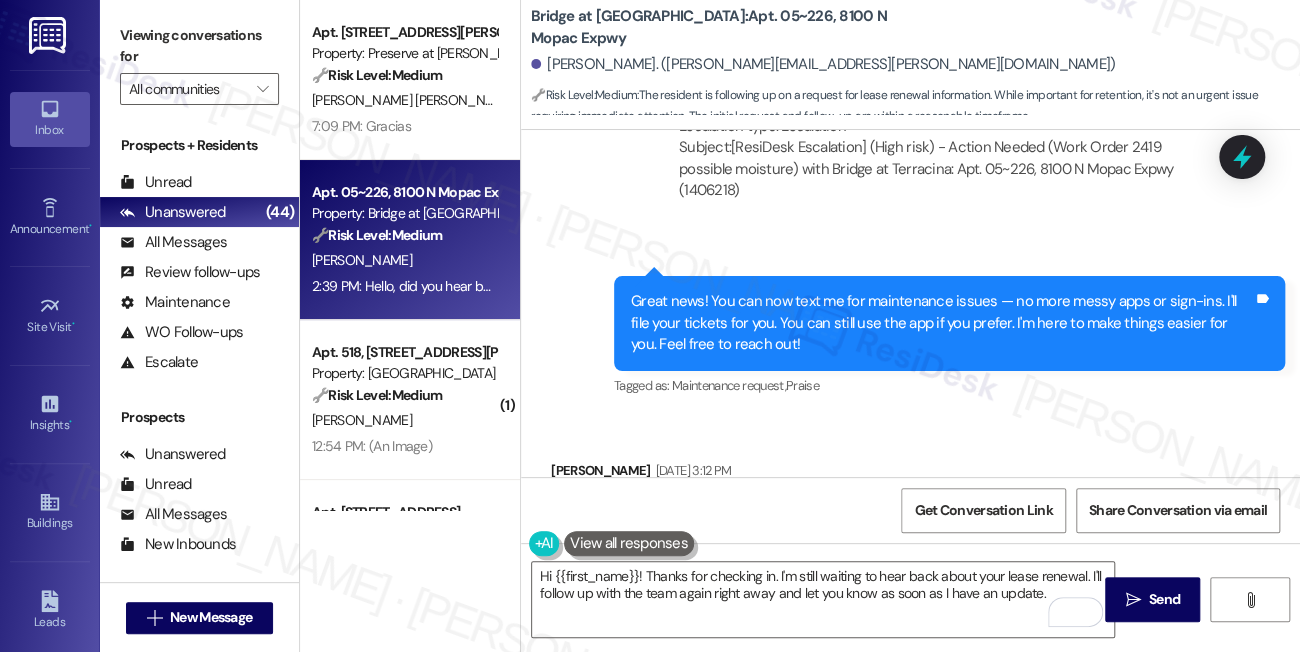 scroll, scrollTop: 2754, scrollLeft: 0, axis: vertical 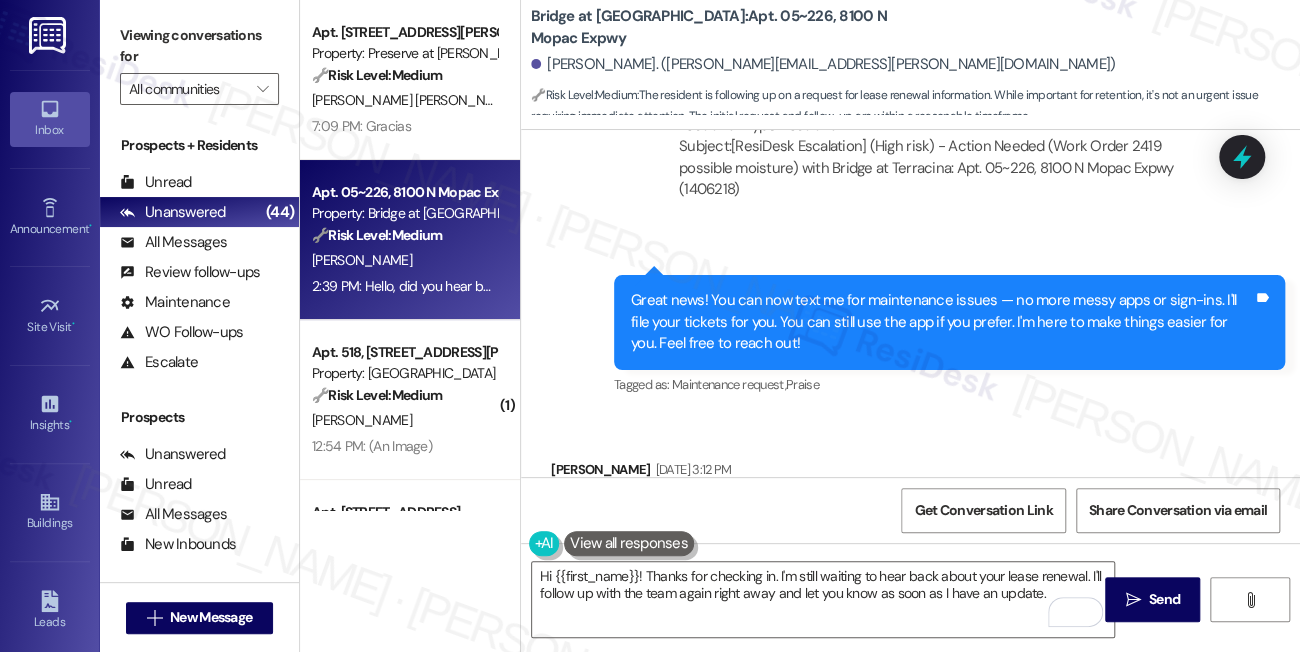 click on "Great news! You can now text me for maintenance issues — no more messy apps or sign-ins. I'll file your tickets for you. You can still use the app if you prefer.  I'm here to make things easier for you. Feel free to reach out!" at bounding box center (942, 322) 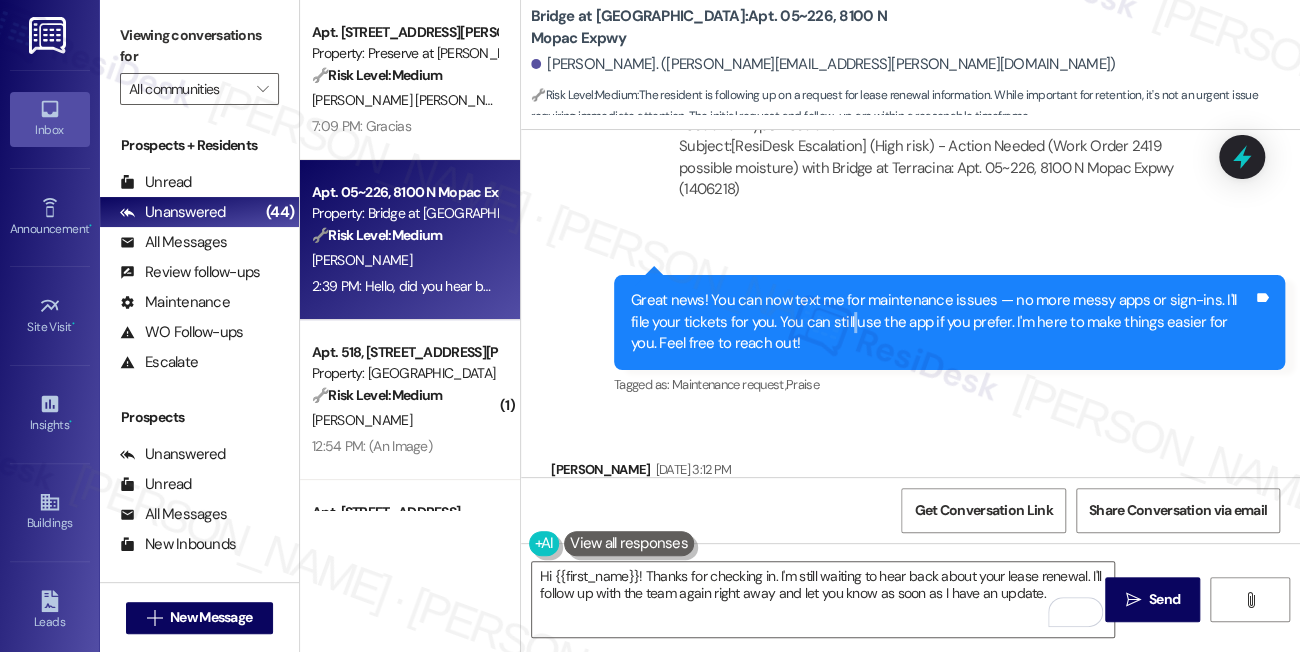 click on "Great news! You can now text me for maintenance issues — no more messy apps or sign-ins. I'll file your tickets for you. You can still use the app if you prefer.  I'm here to make things easier for you. Feel free to reach out!" at bounding box center (942, 322) 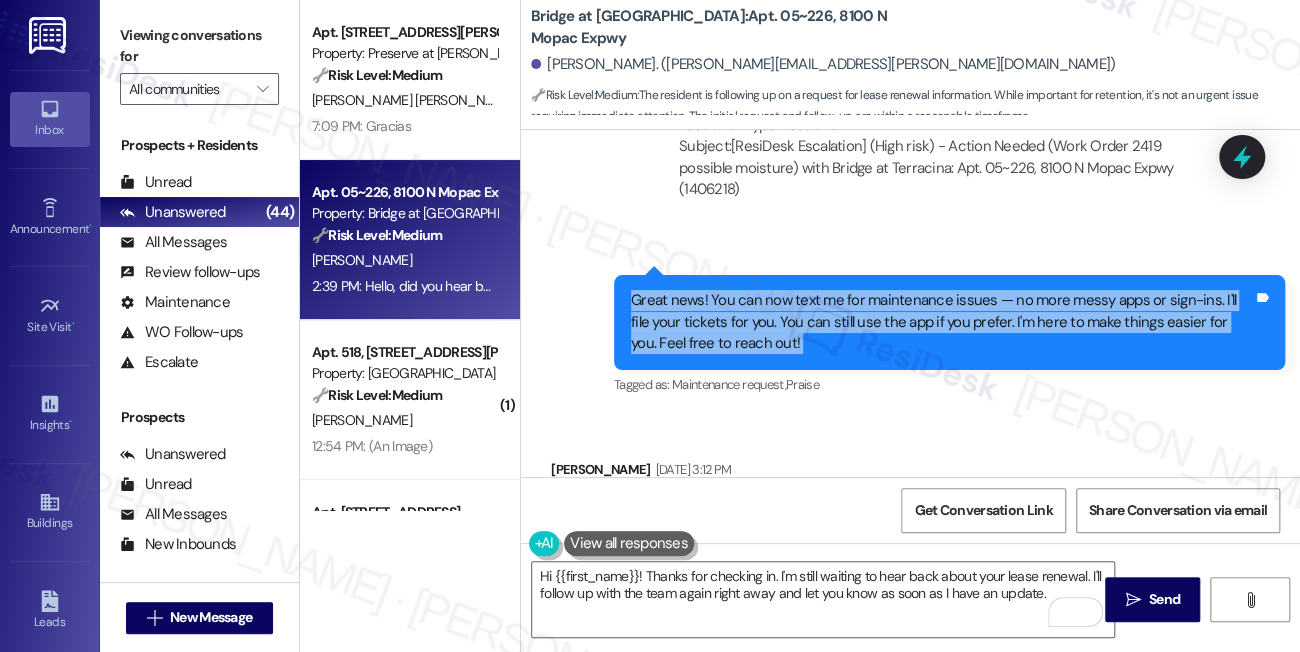 click on "Great news! You can now text me for maintenance issues — no more messy apps or sign-ins. I'll file your tickets for you. You can still use the app if you prefer.  I'm here to make things easier for you. Feel free to reach out!" at bounding box center [942, 322] 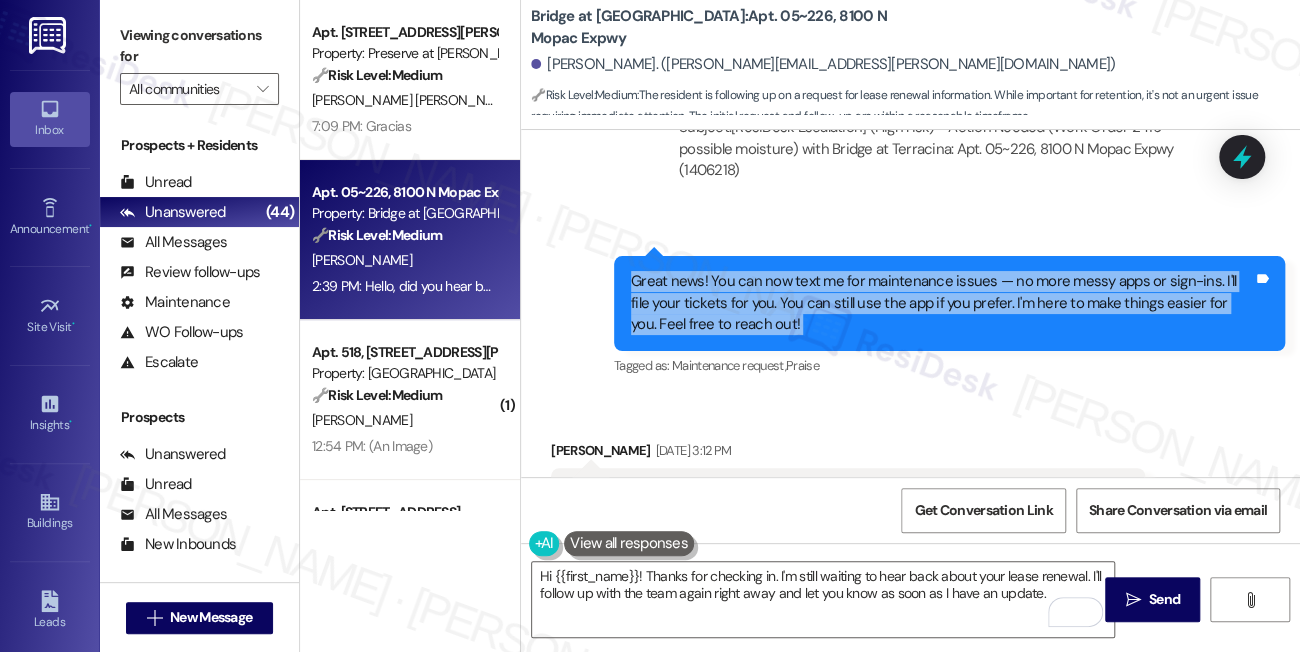 scroll, scrollTop: 2936, scrollLeft: 0, axis: vertical 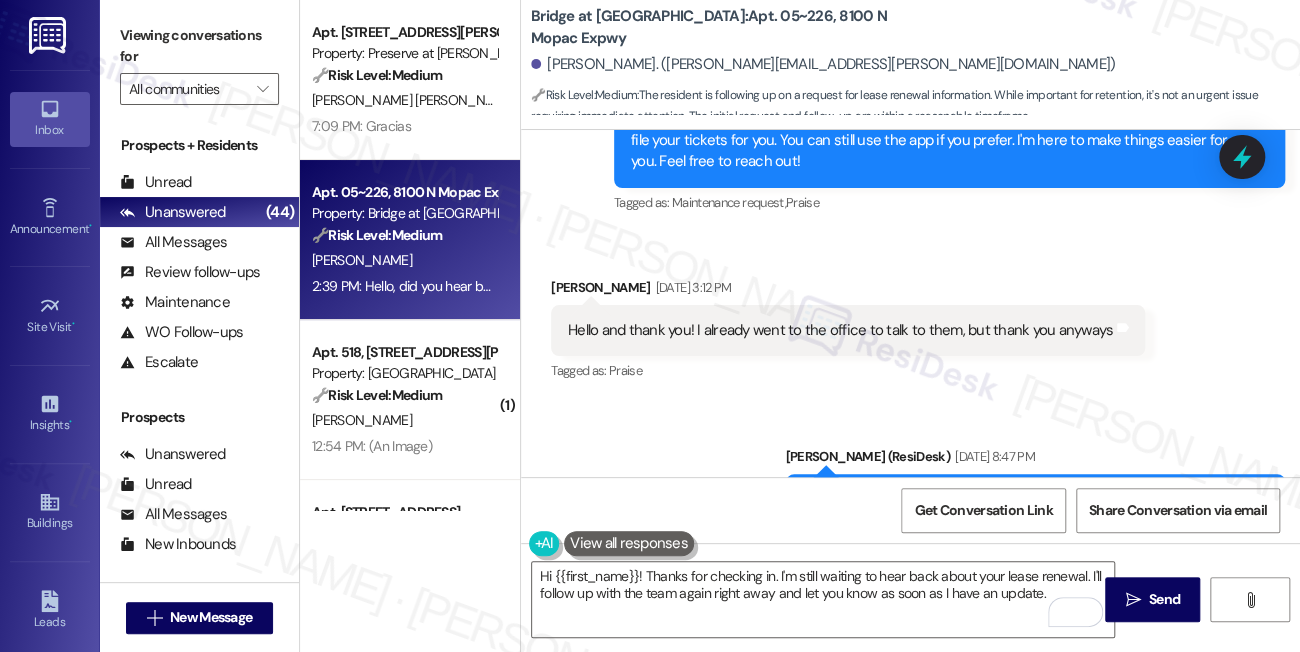 click on "Hello and thank you! I already went to the office to talk to them, but thank you anyways" at bounding box center (840, 330) 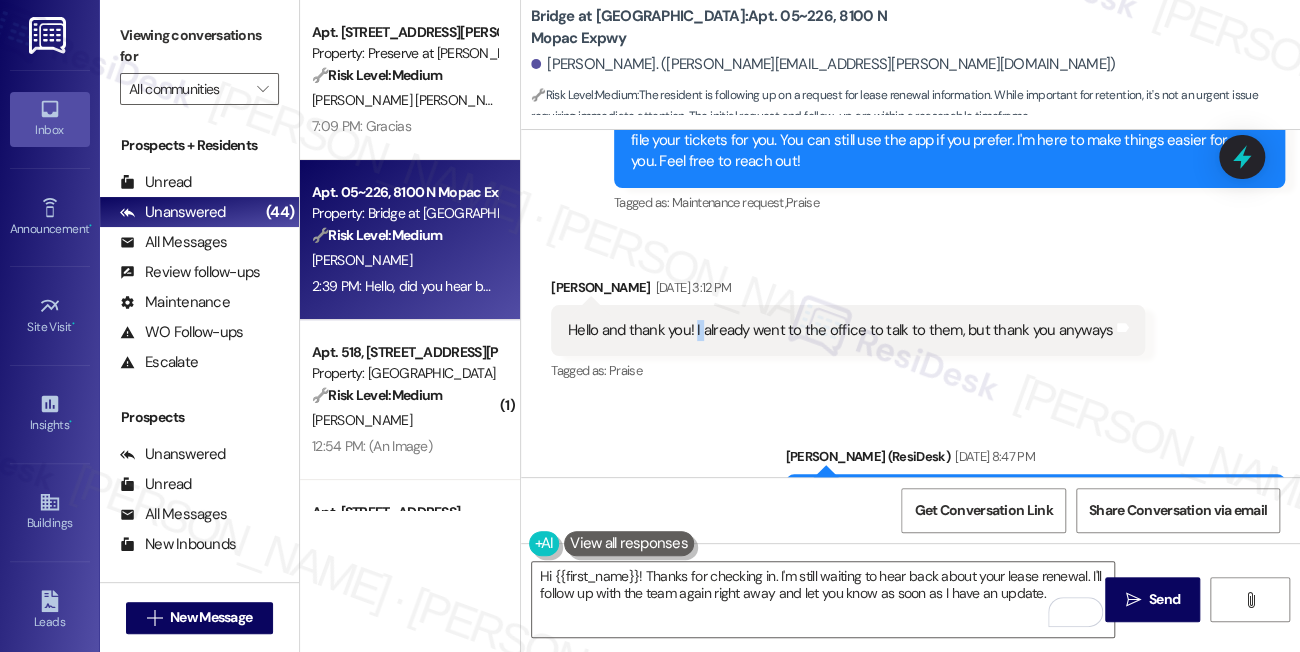 click on "Hello and thank you! I already went to the office to talk to them, but thank you anyways" at bounding box center [840, 330] 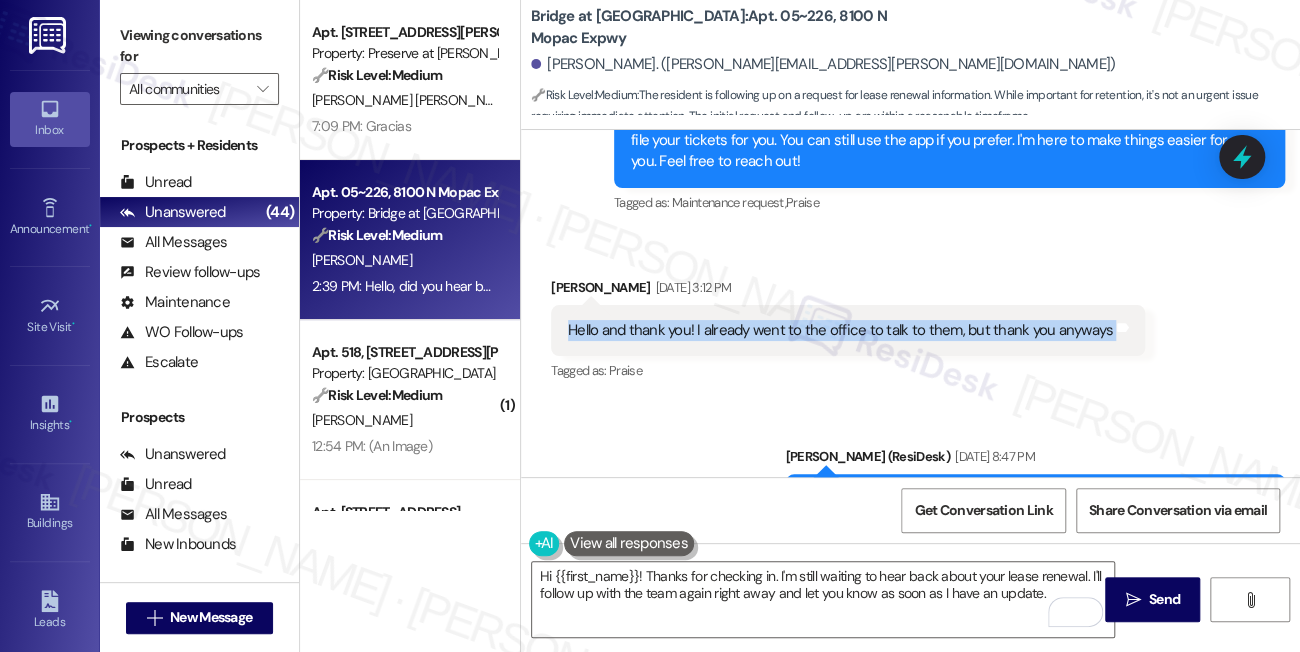 click on "Hello and thank you! I already went to the office to talk to them, but thank you anyways" at bounding box center (840, 330) 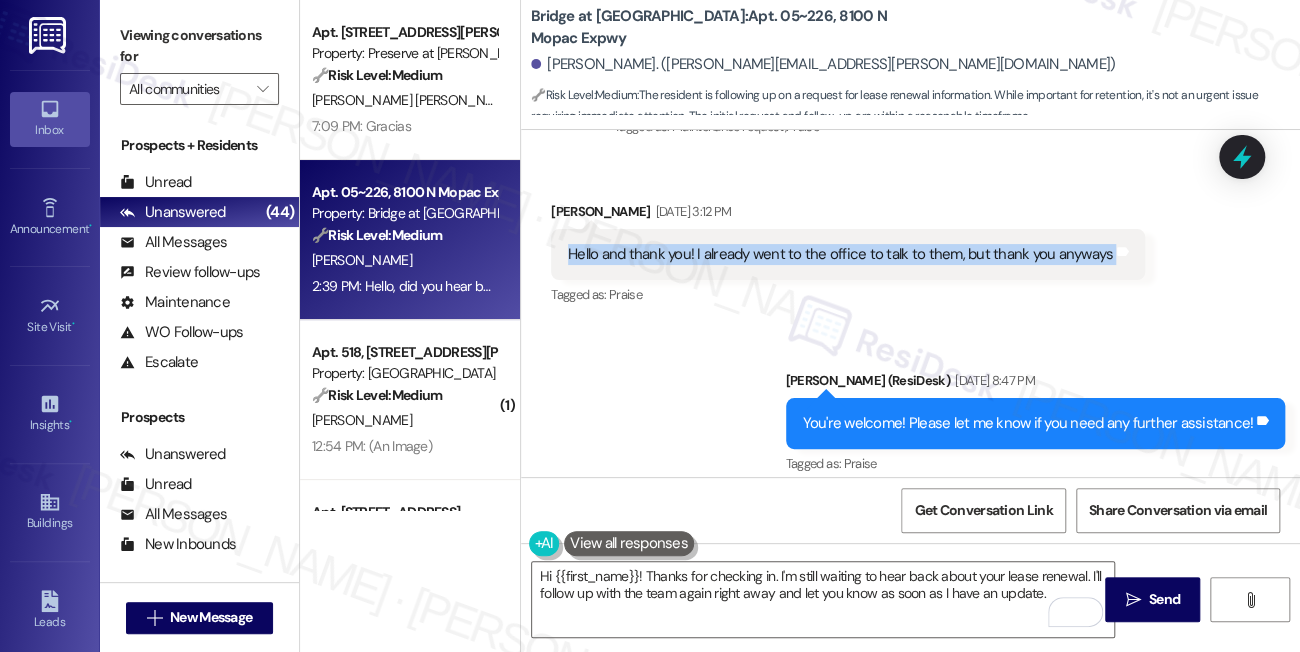 scroll, scrollTop: 3208, scrollLeft: 0, axis: vertical 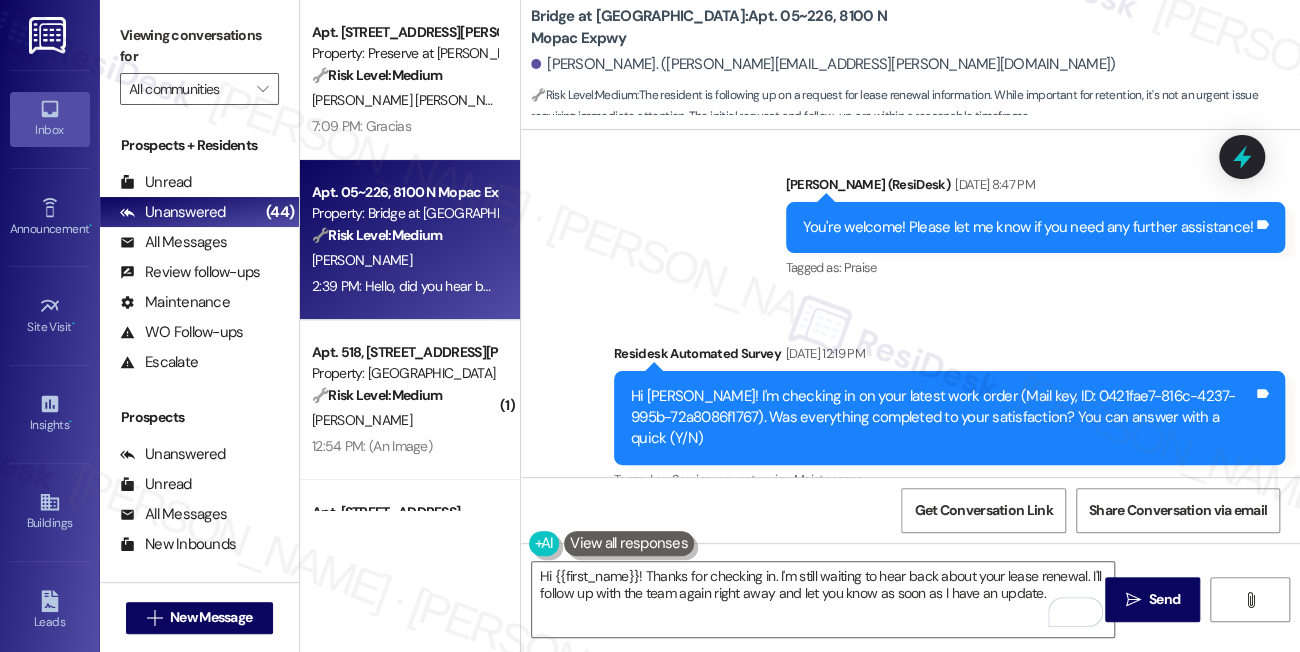 click on "You're welcome! Please let me know if you need any further assistance! Tags and notes" at bounding box center (1036, 227) 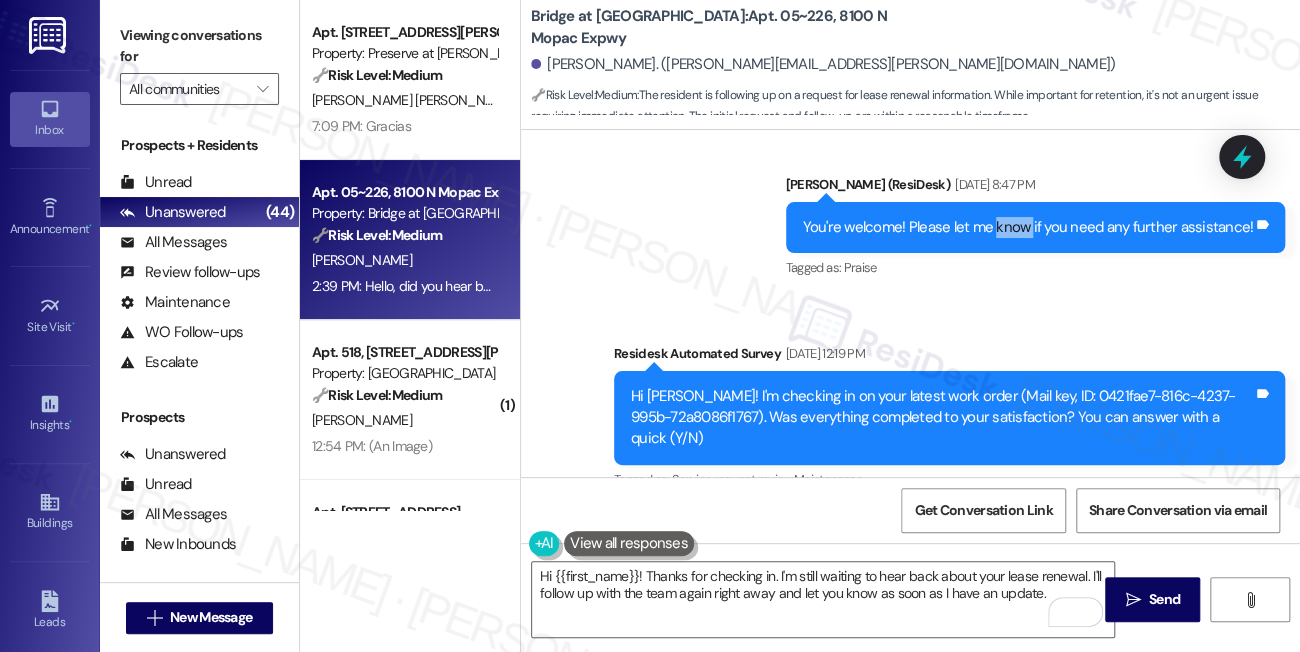 click on "You're welcome! Please let me know if you need any further assistance! Tags and notes" at bounding box center [1036, 227] 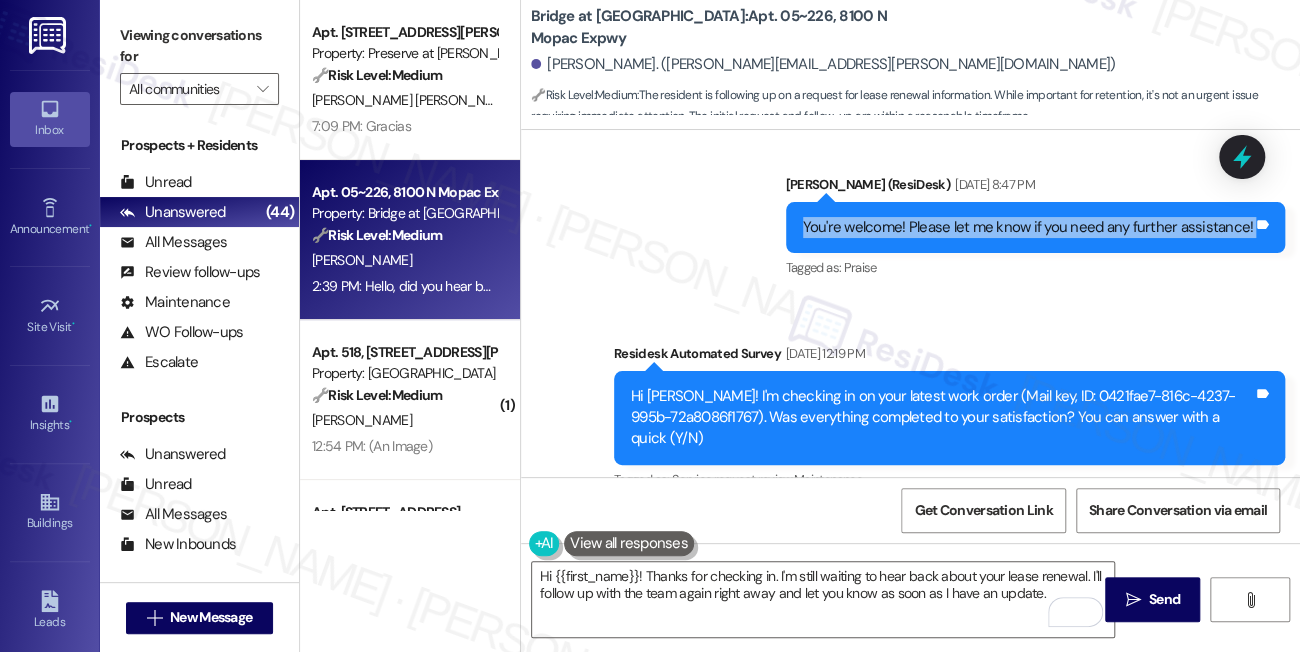 click on "You're welcome! Please let me know if you need any further assistance! Tags and notes" at bounding box center (1036, 227) 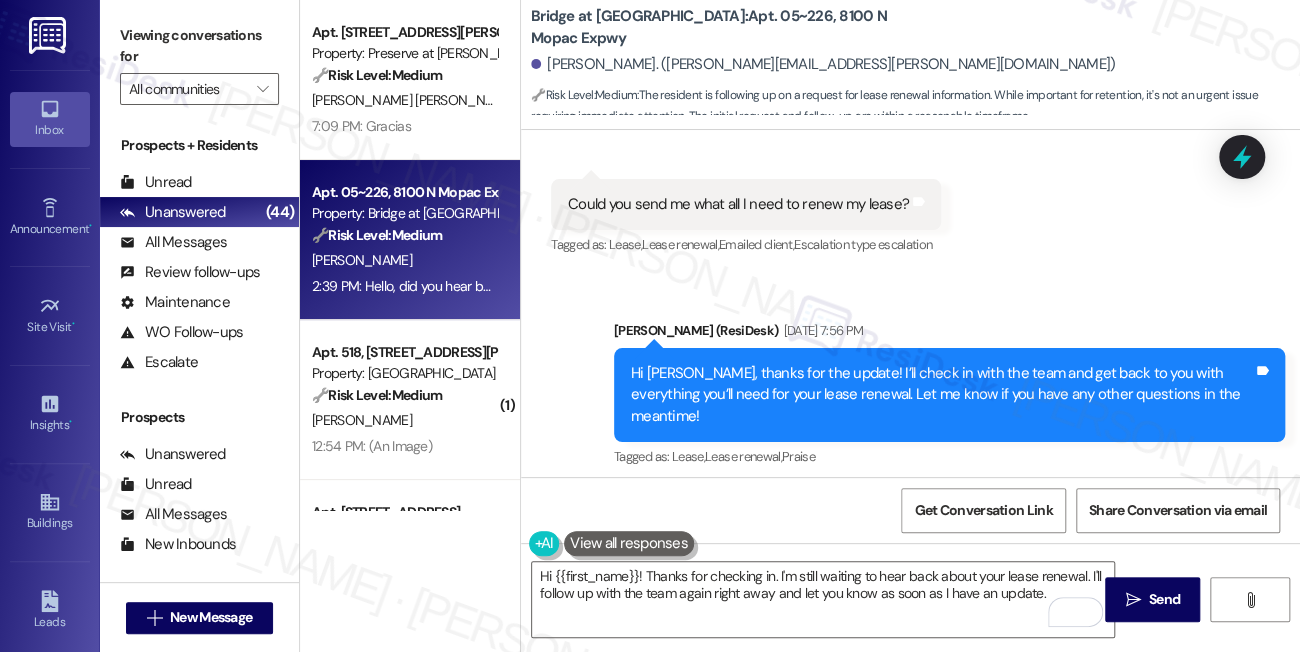 scroll, scrollTop: 3845, scrollLeft: 0, axis: vertical 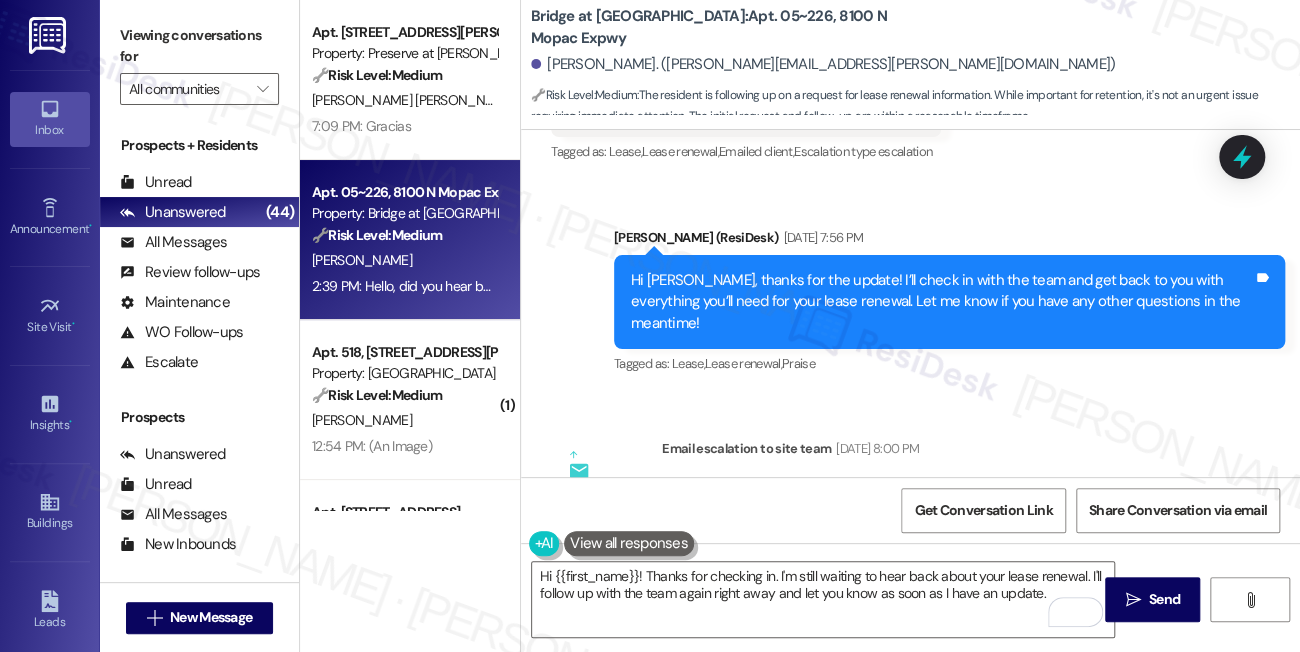 click on "Hi Ian, thanks for the update! I’ll check in with the team and get back to you with everything you’ll need for your lease renewal. Let me know if you have any other questions in the meantime! Tags and notes" at bounding box center [949, 302] 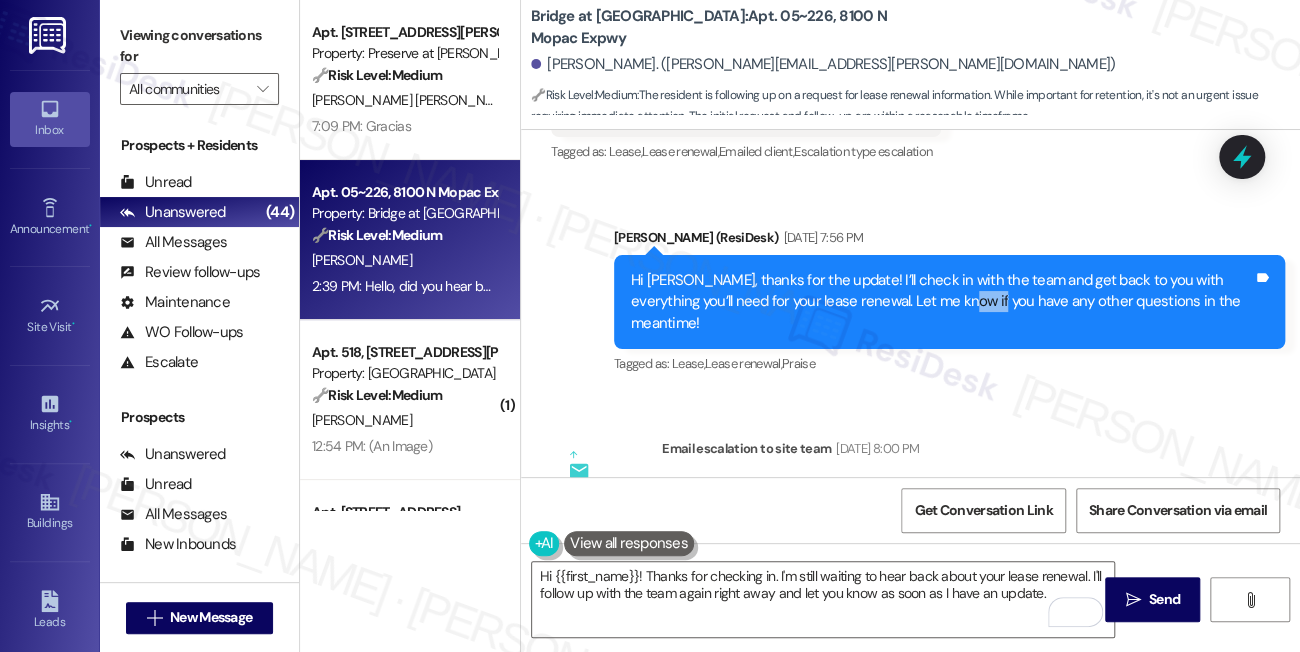 click on "Hi Ian, thanks for the update! I’ll check in with the team and get back to you with everything you’ll need for your lease renewal. Let me know if you have any other questions in the meantime! Tags and notes" at bounding box center [949, 302] 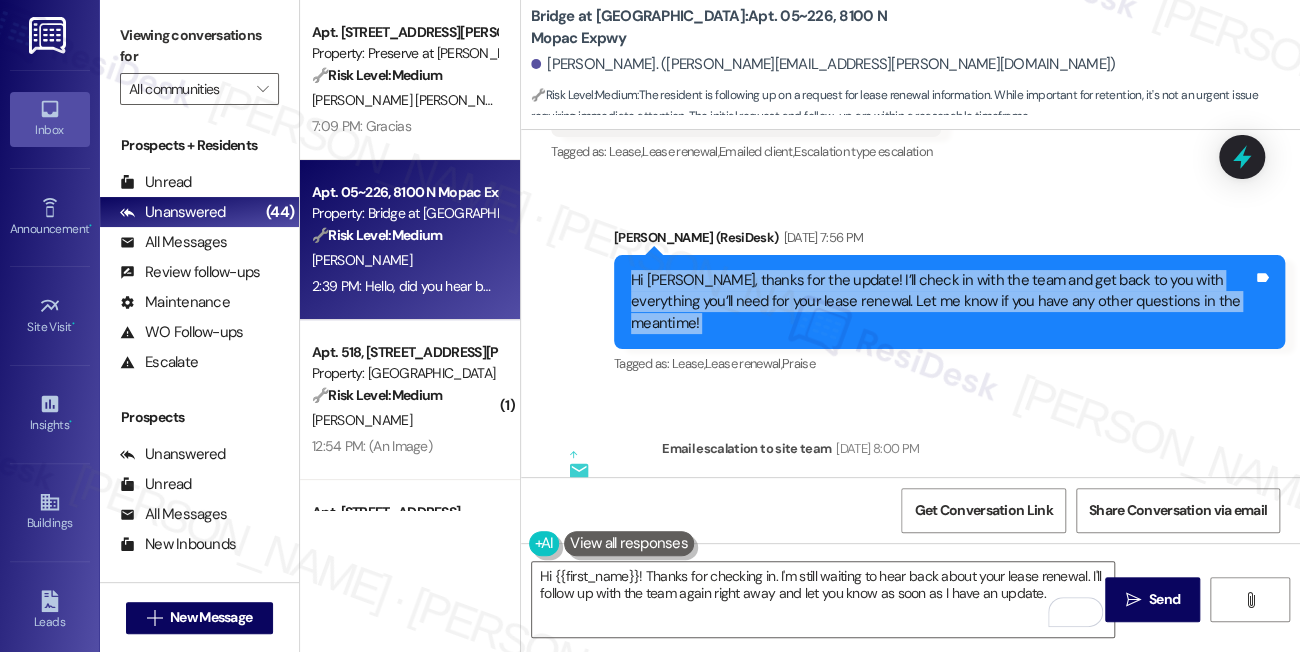 click on "Hi Ian, thanks for the update! I’ll check in with the team and get back to you with everything you’ll need for your lease renewal. Let me know if you have any other questions in the meantime! Tags and notes" at bounding box center [949, 302] 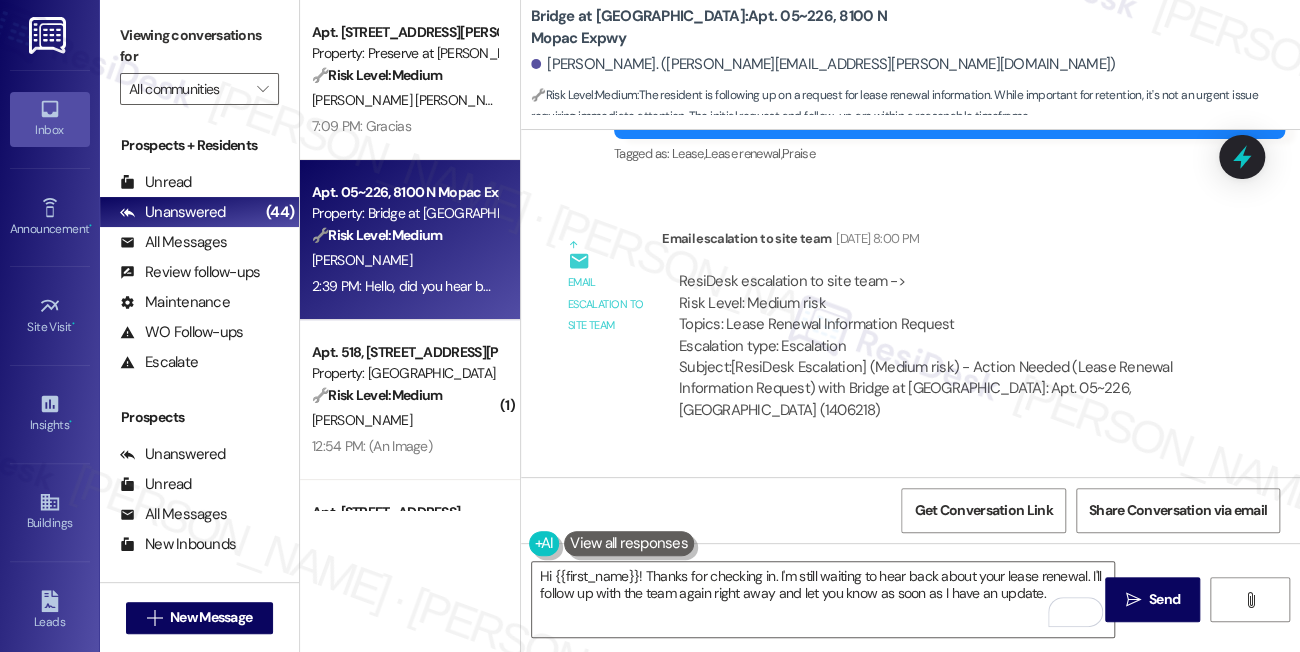 scroll, scrollTop: 4117, scrollLeft: 0, axis: vertical 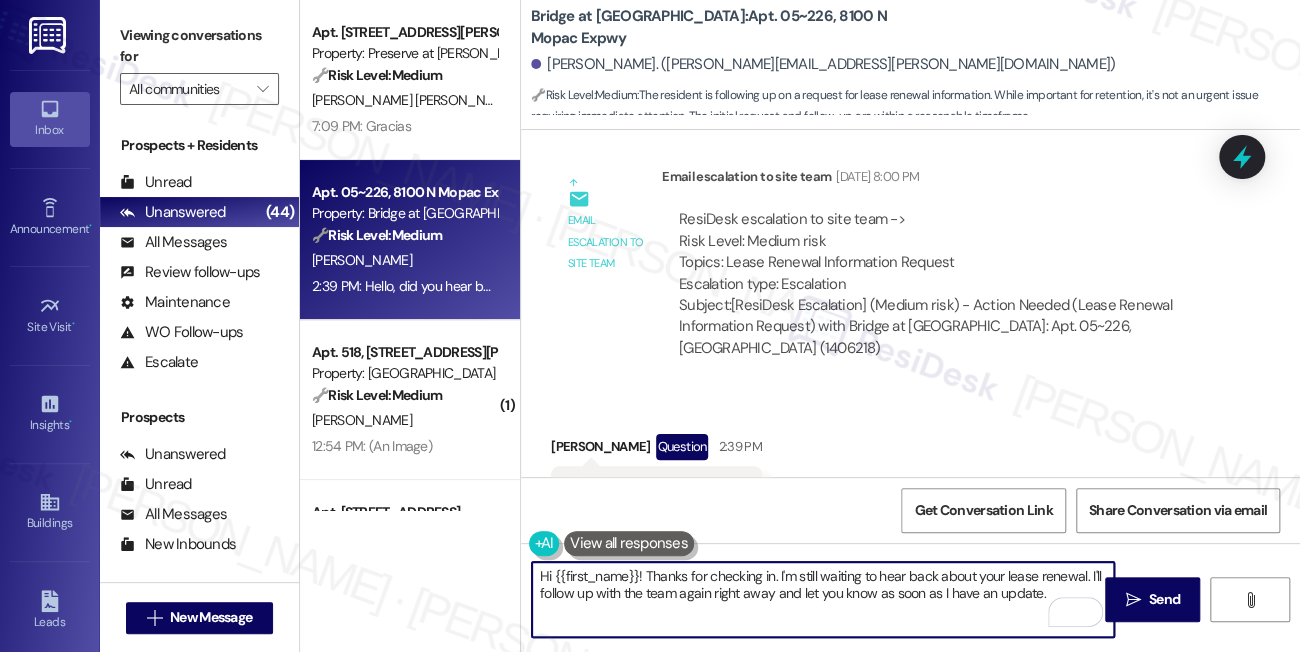 drag, startPoint x: 819, startPoint y: 579, endPoint x: 1032, endPoint y: 604, distance: 214.46211 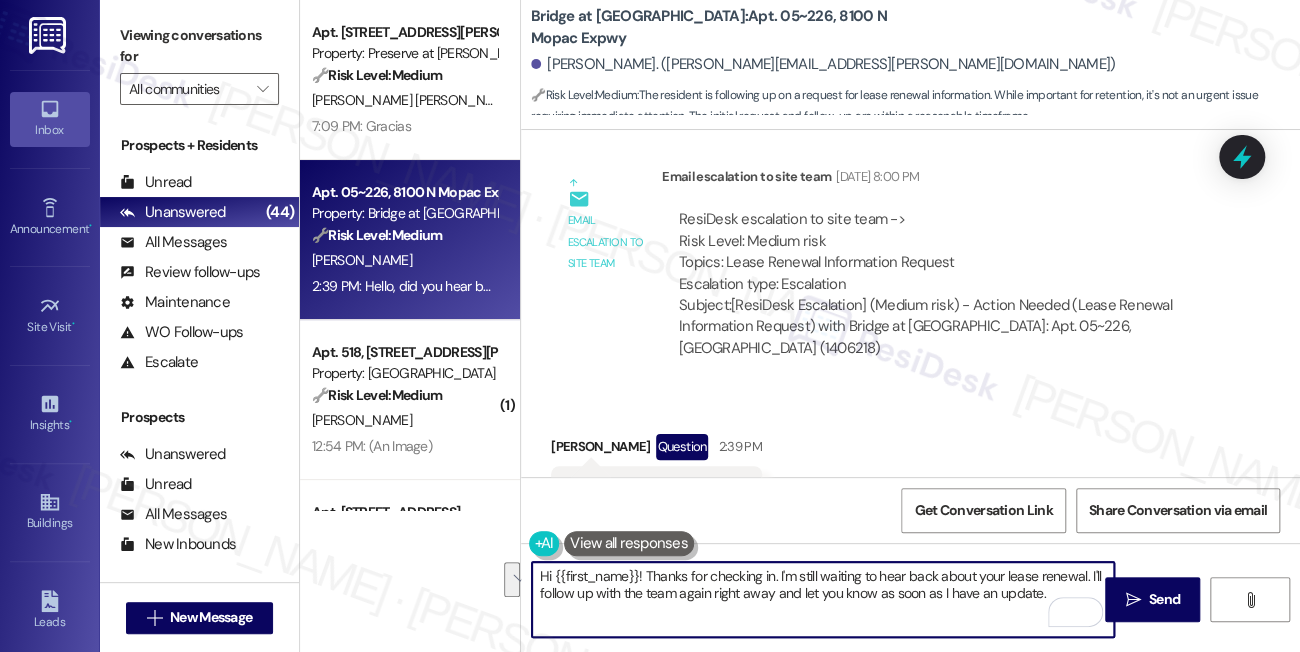 click on "Hi {{first_name}}! Thanks for checking in. I'm still waiting to hear back about your lease renewal. I'll follow up with the team again right away and let you know as soon as I have an update." at bounding box center (823, 599) 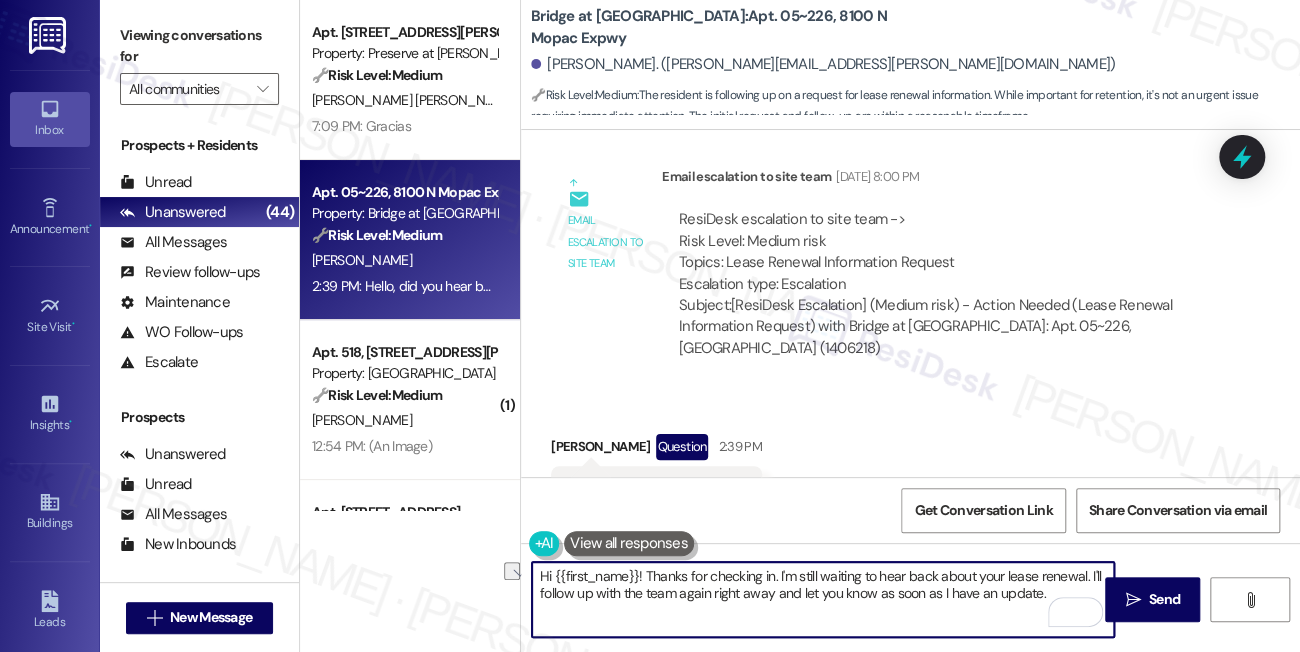 drag, startPoint x: 773, startPoint y: 594, endPoint x: 713, endPoint y: 594, distance: 60 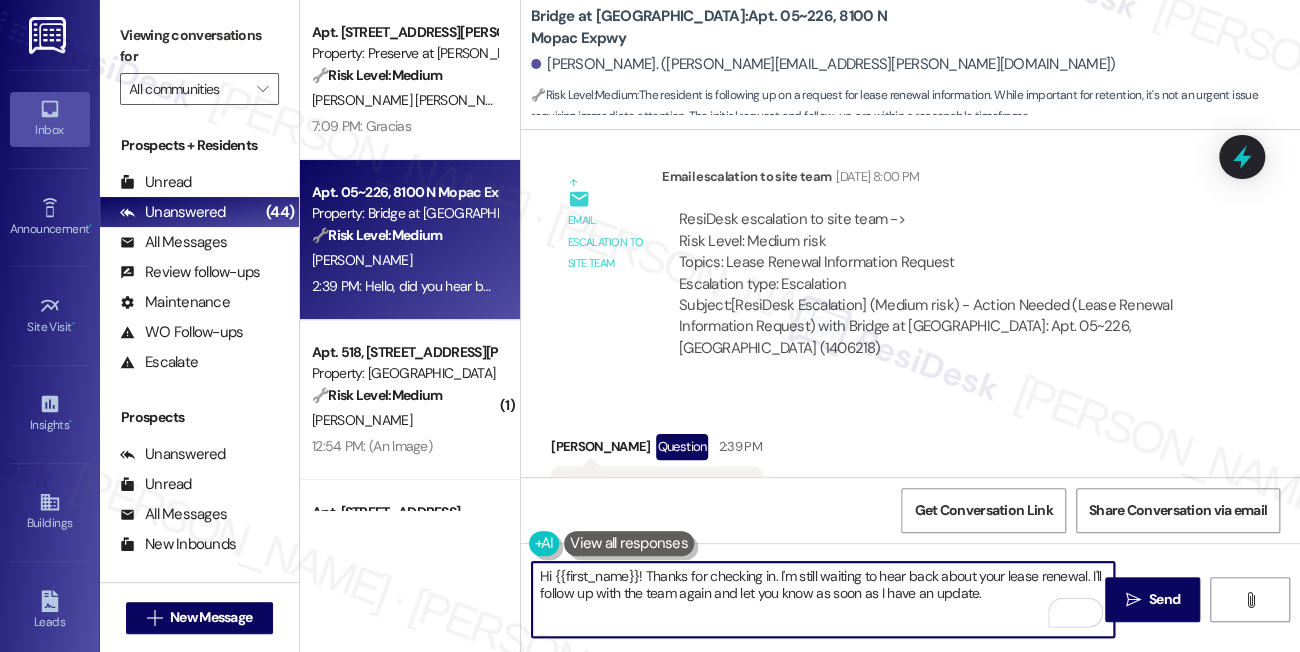 click on "Hi {{first_name}}! Thanks for checking in. I'm still waiting to hear back about your lease renewal. I'll follow up with the team again and let you know as soon as I have an update." at bounding box center [823, 599] 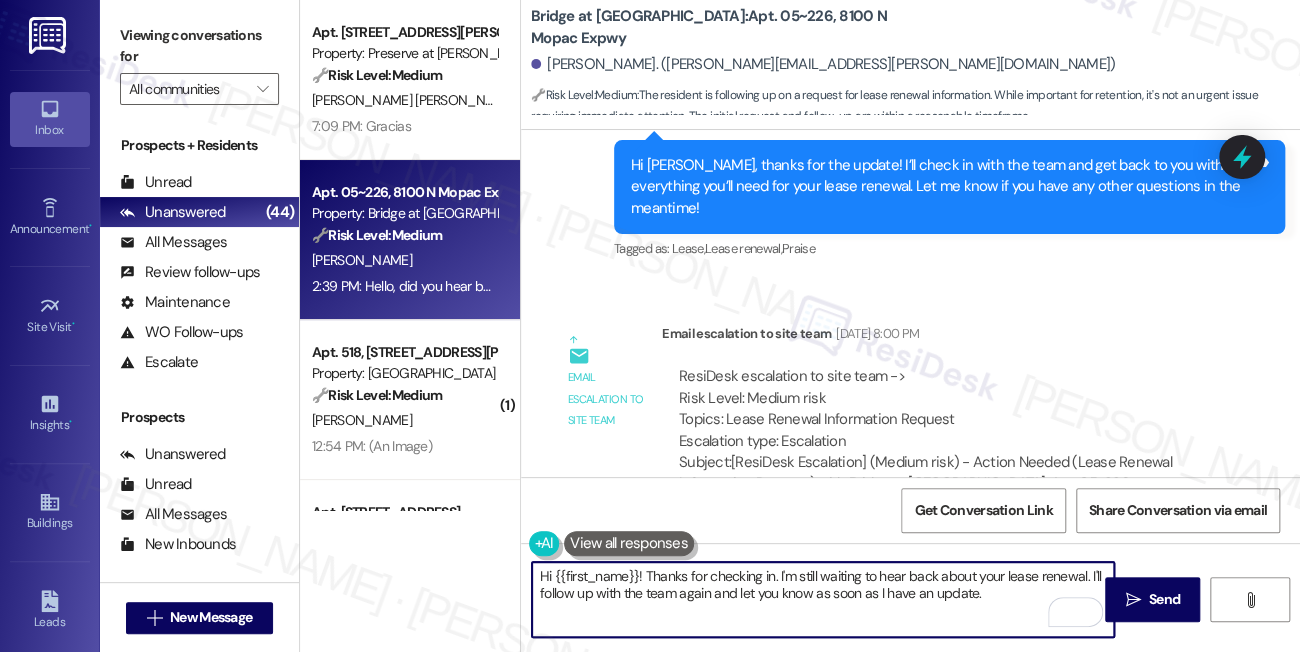 scroll, scrollTop: 4117, scrollLeft: 0, axis: vertical 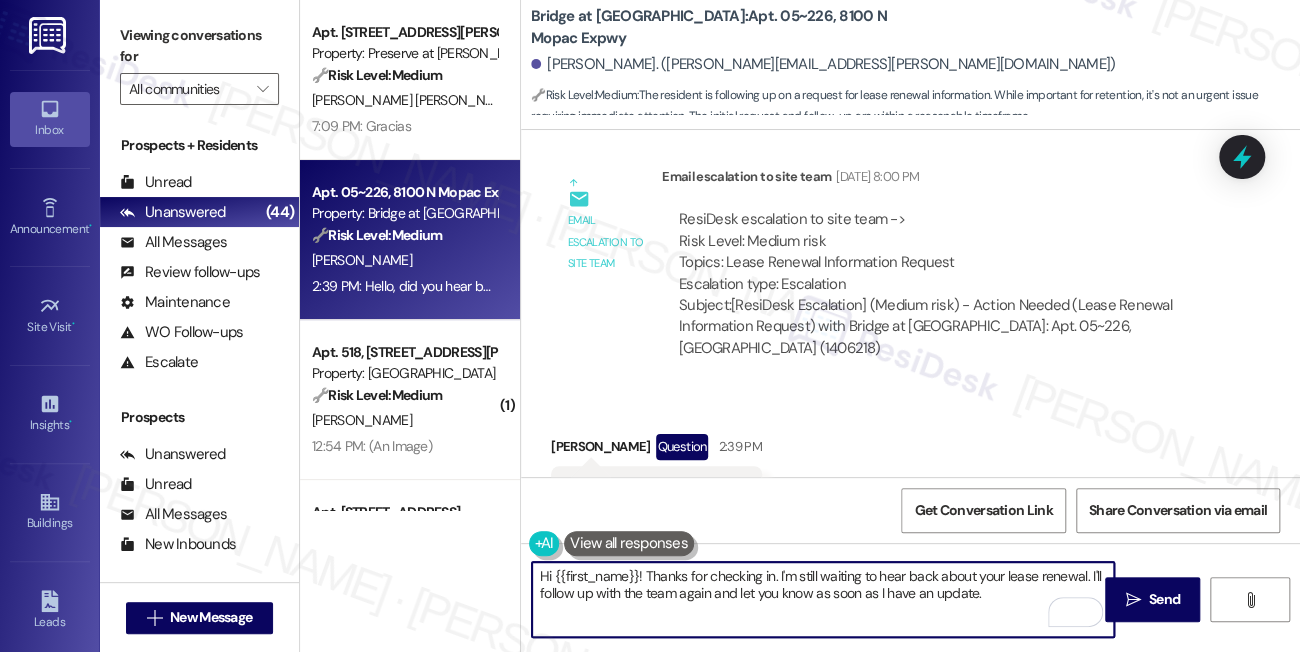 drag, startPoint x: 852, startPoint y: 588, endPoint x: 872, endPoint y: 588, distance: 20 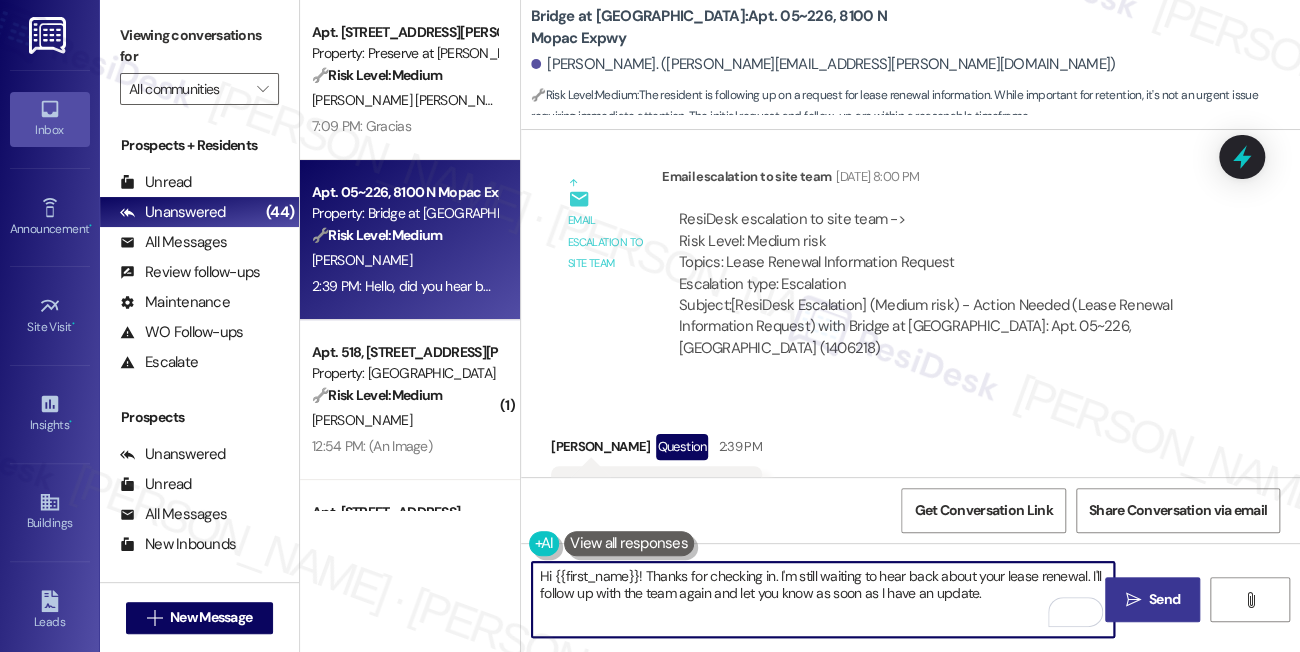 type on "Hi {{first_name}}! Thanks for checking in. I'm still waiting to hear back about your lease renewal. I'll follow up with the team again and let you know as soon as I have an update." 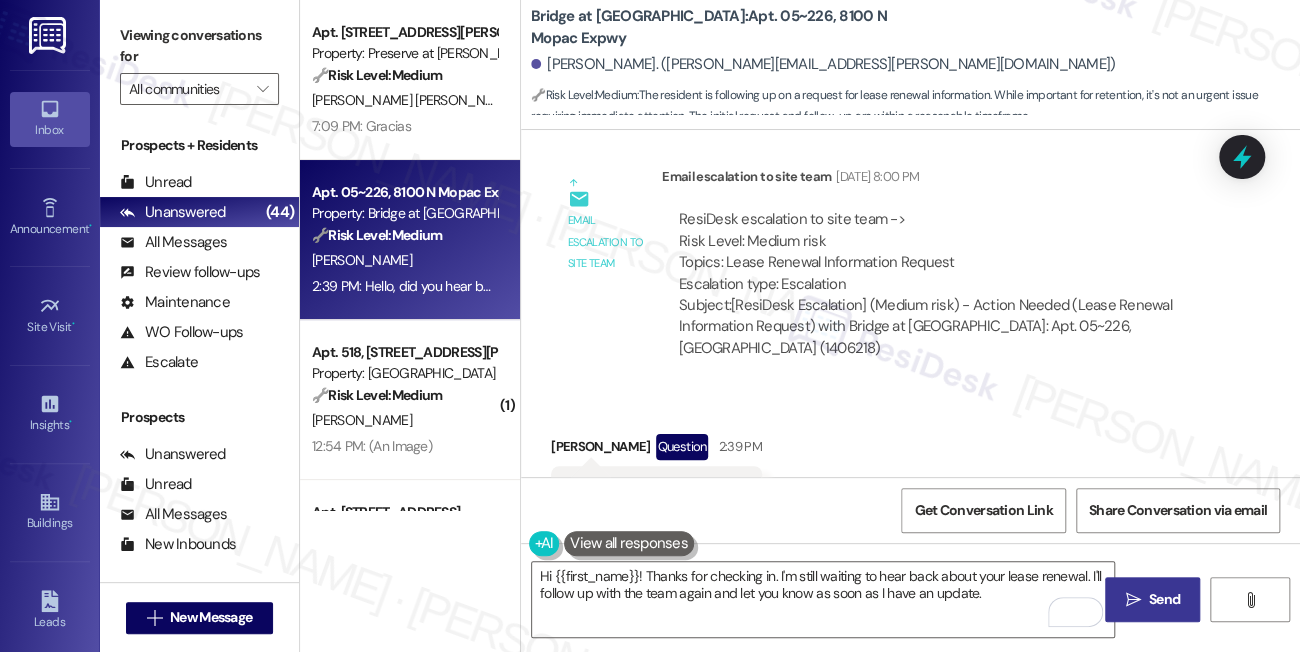 click on " Send" at bounding box center [1152, 599] 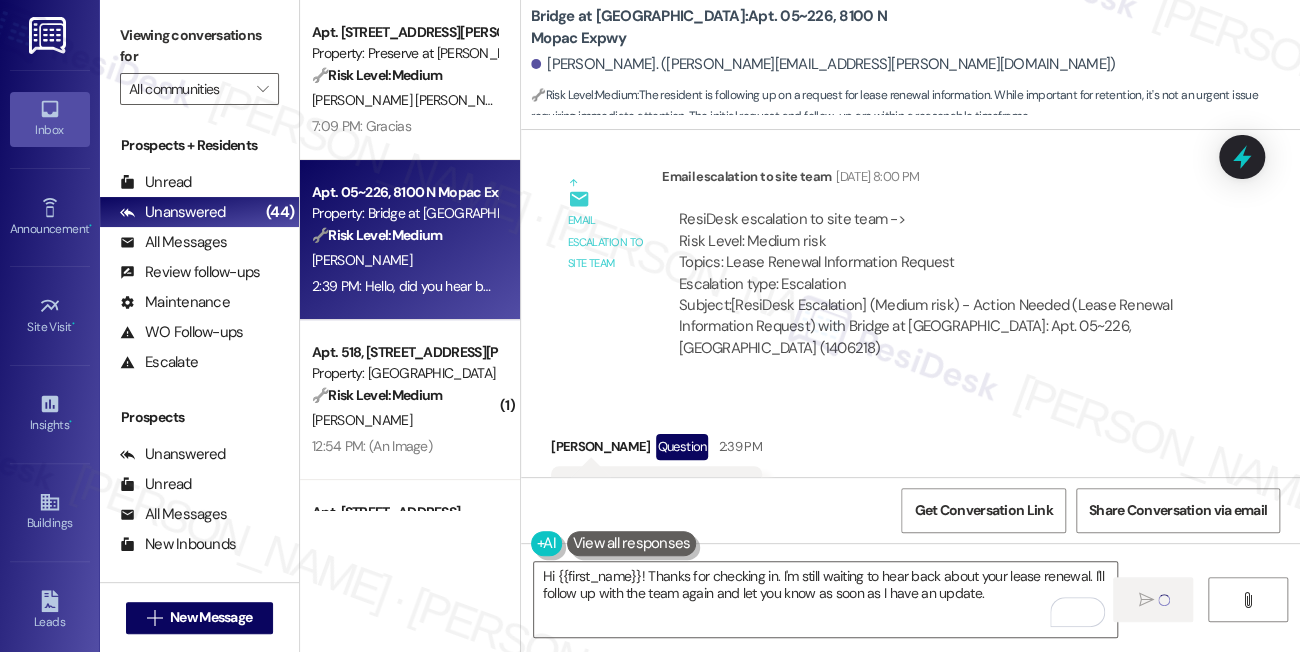 type 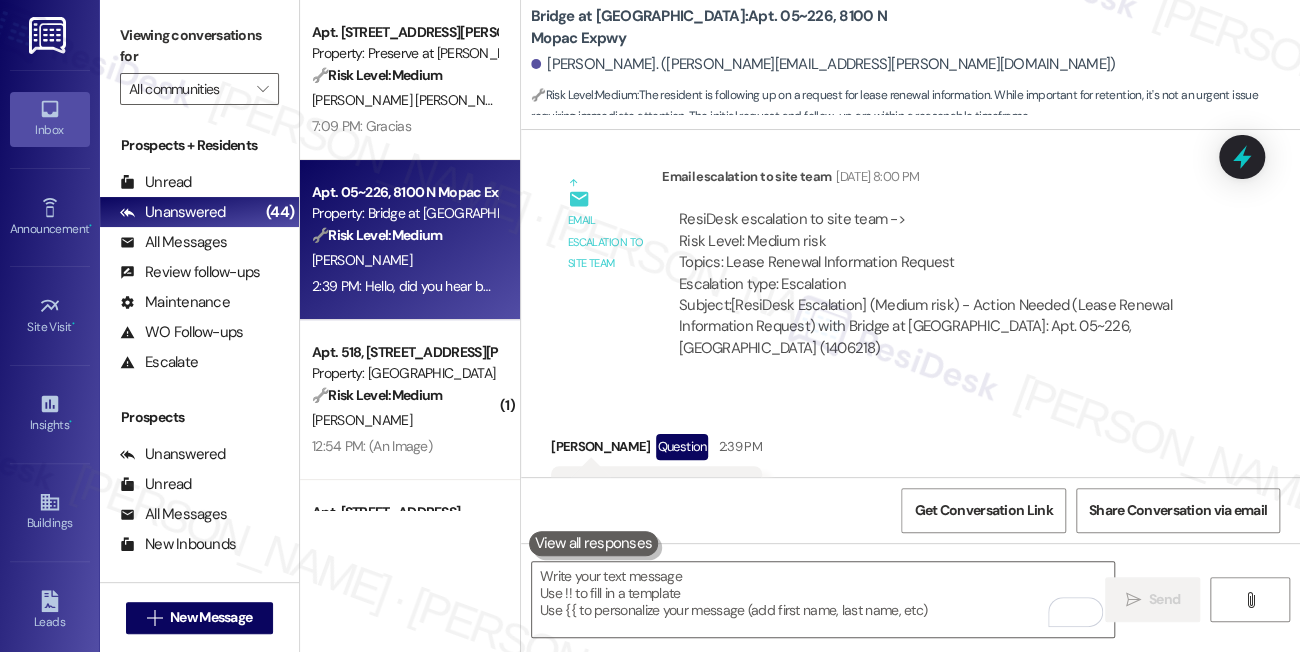 scroll, scrollTop: 4116, scrollLeft: 0, axis: vertical 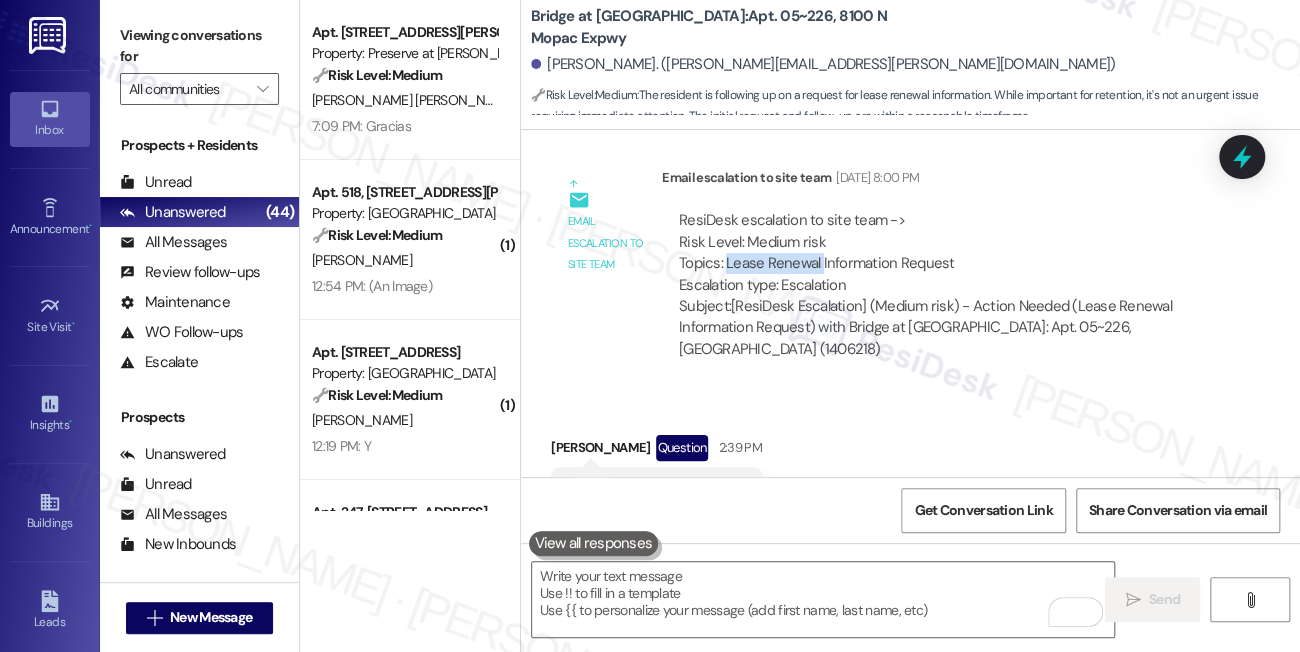 drag, startPoint x: 725, startPoint y: 177, endPoint x: 819, endPoint y: 176, distance: 94.00532 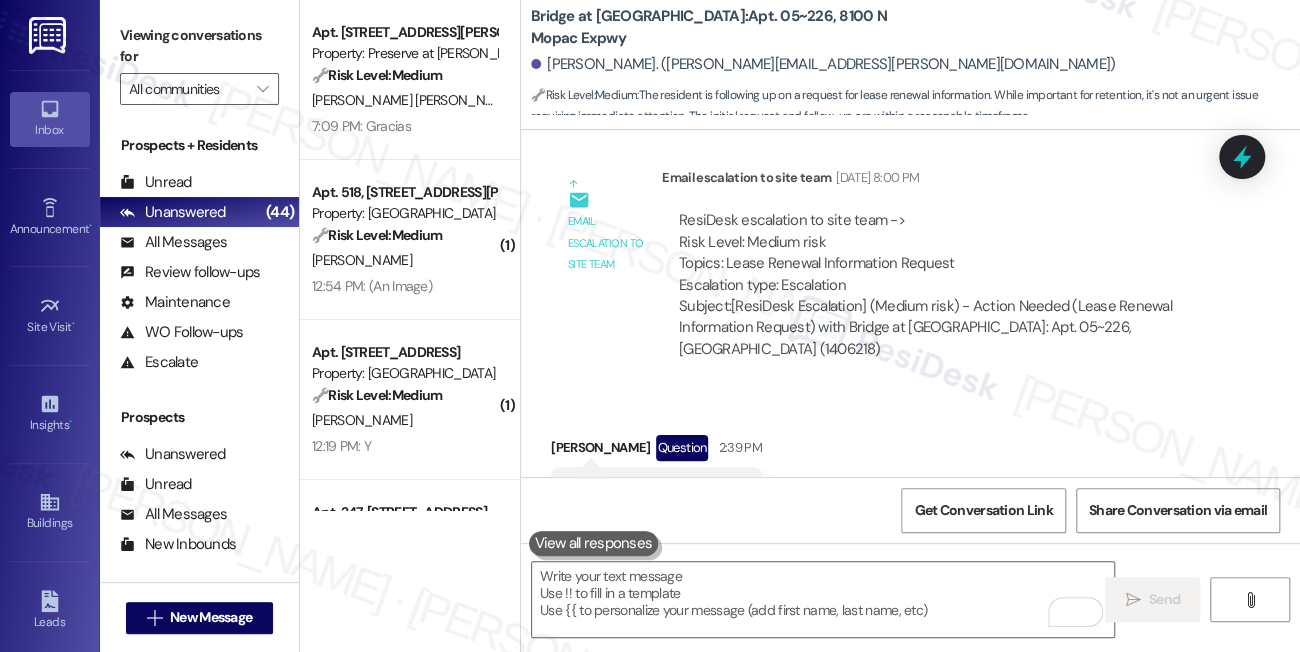 click on "Subject:  [ResiDesk Escalation] (Medium risk) - Action Needed (Lease Renewal Information Request) with Bridge at Terracina: Apt. 05~226, 8100 N Mopac Expwy (1406218)" at bounding box center (942, 328) 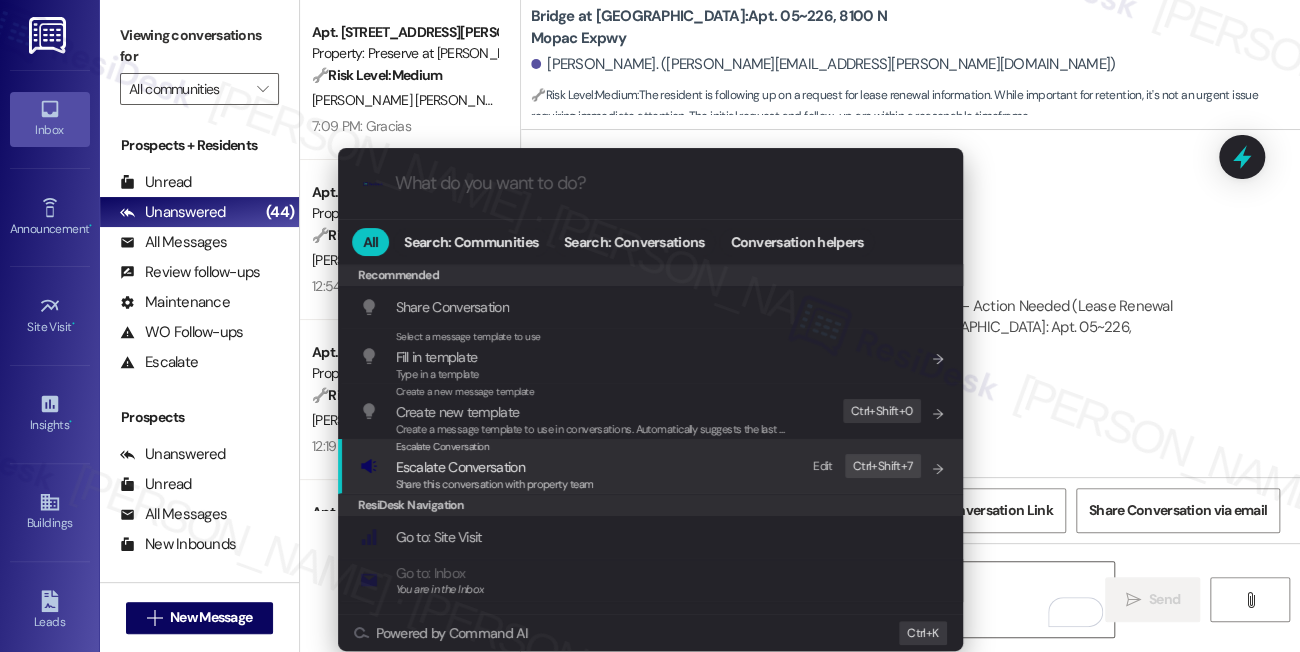 click on "Escalate Conversation" at bounding box center (495, 467) 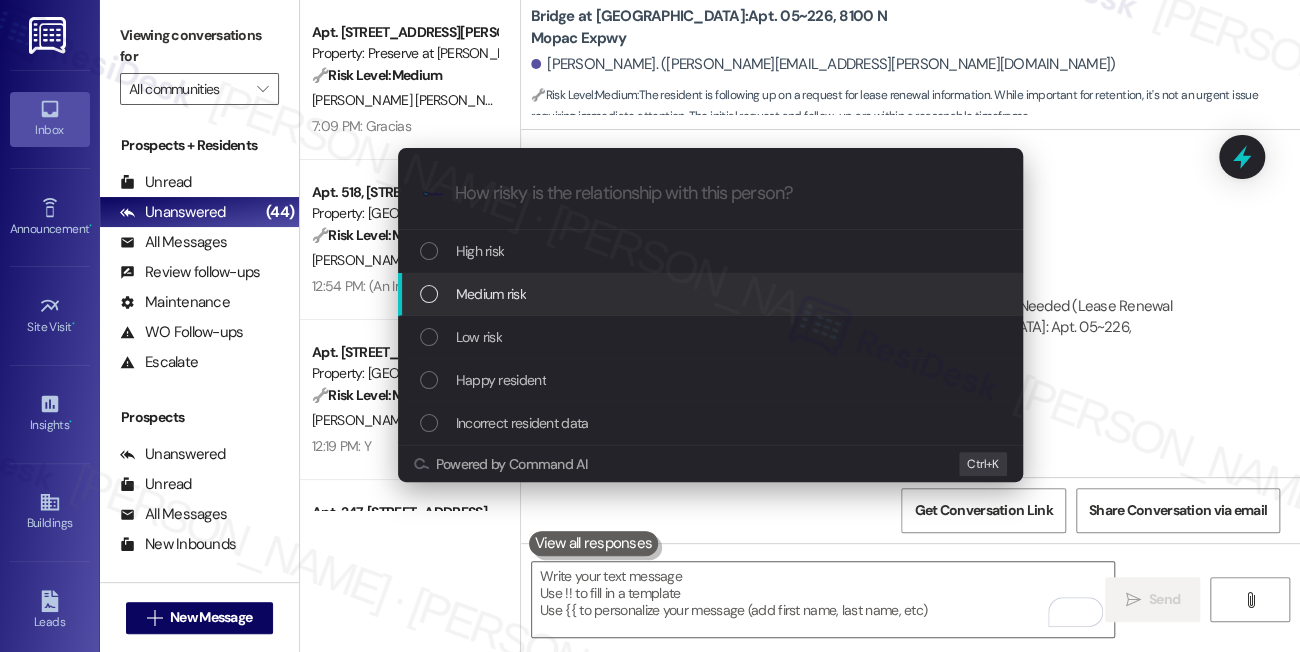 click on "Medium risk" at bounding box center [491, 294] 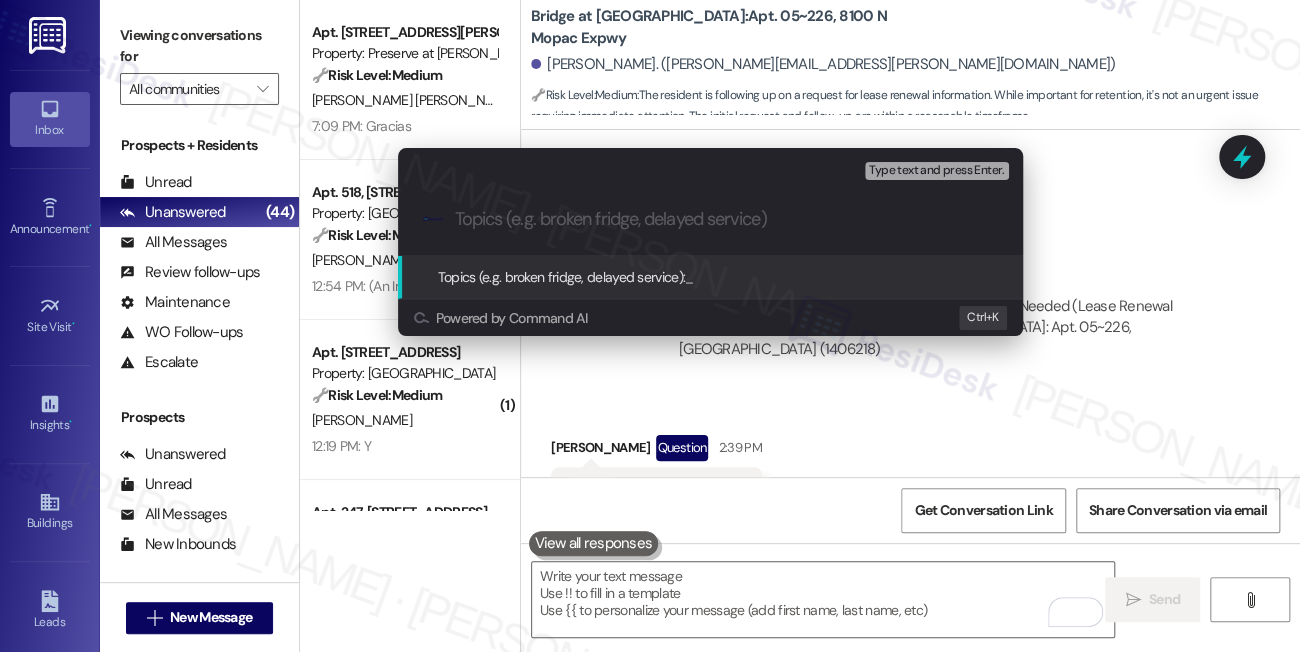 paste on "Lease Renewal" 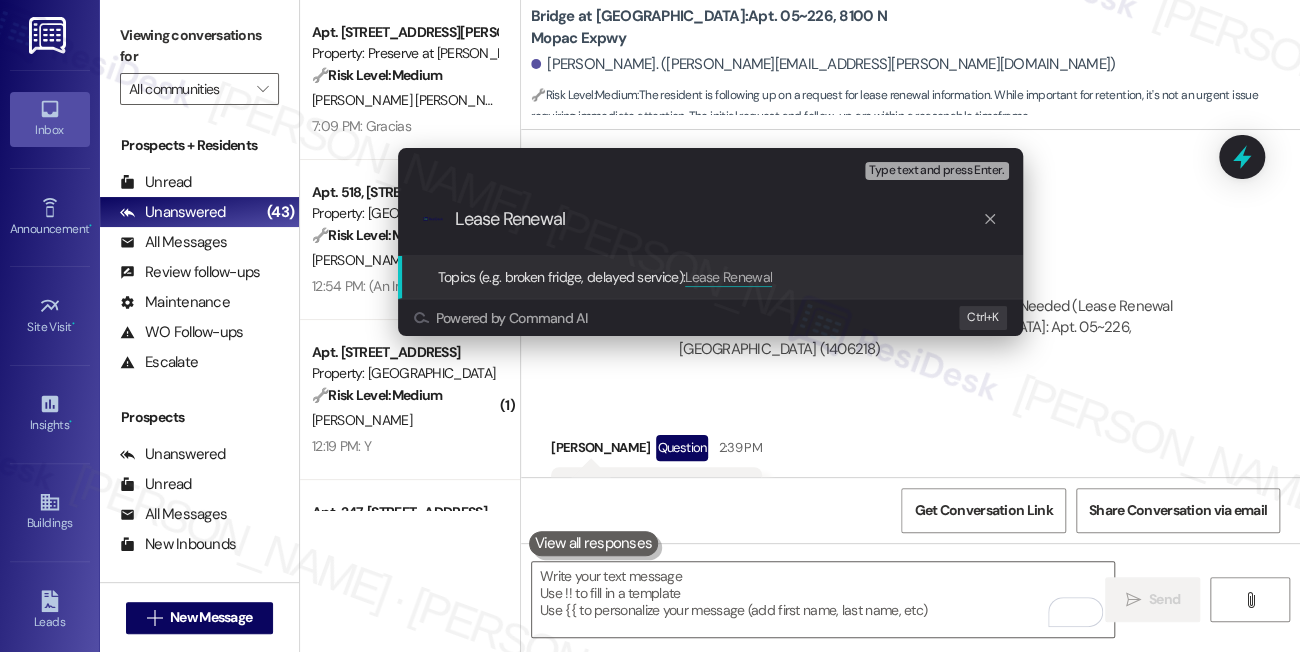 type 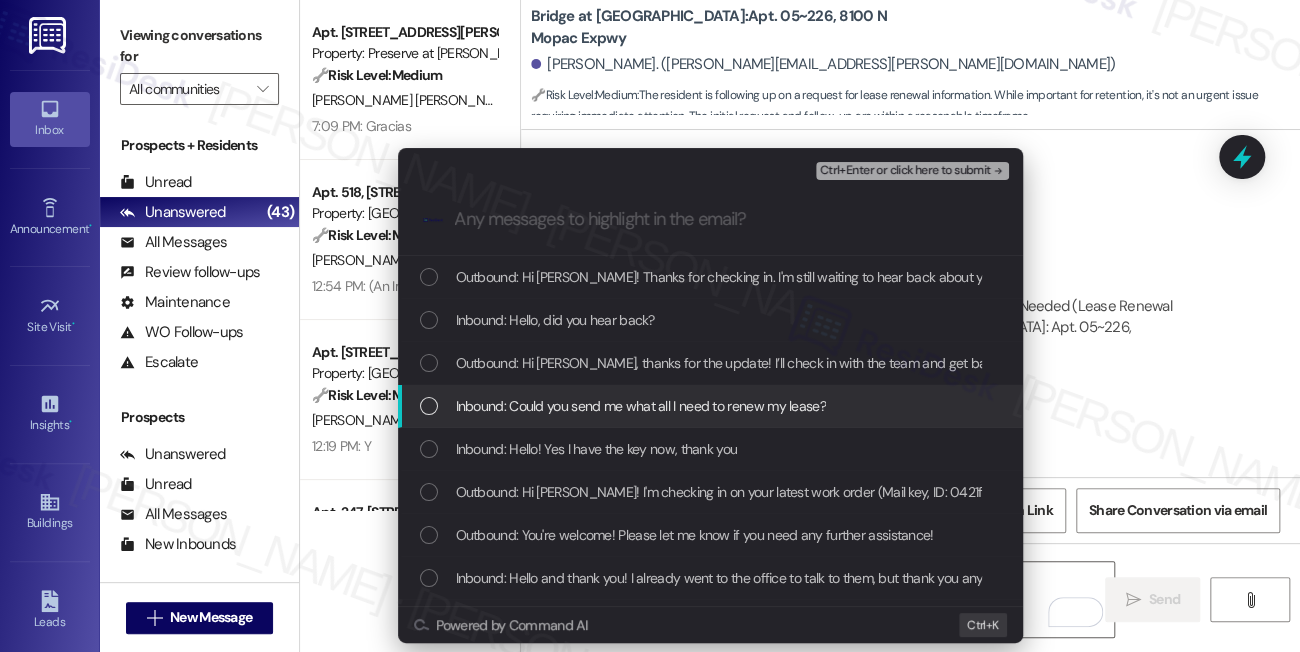 click on "Inbound: Could you send me what all I need to renew my lease?" at bounding box center [641, 406] 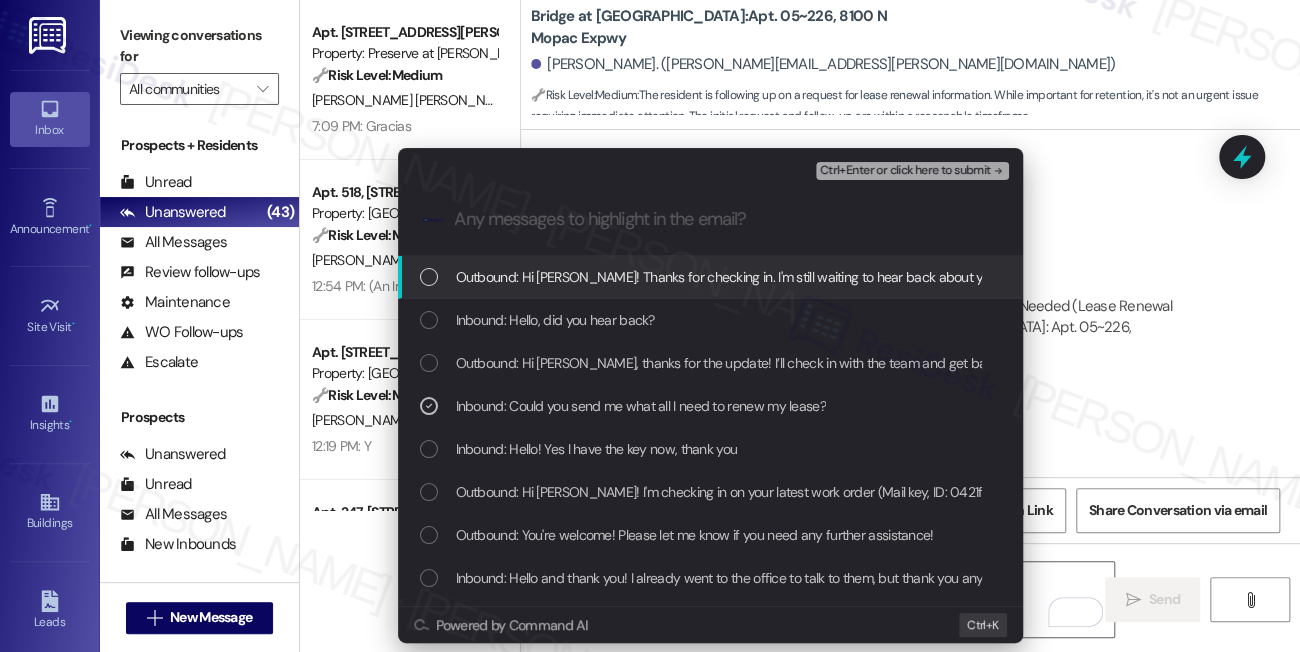 click on "Ctrl+Enter or click here to submit" at bounding box center [905, 171] 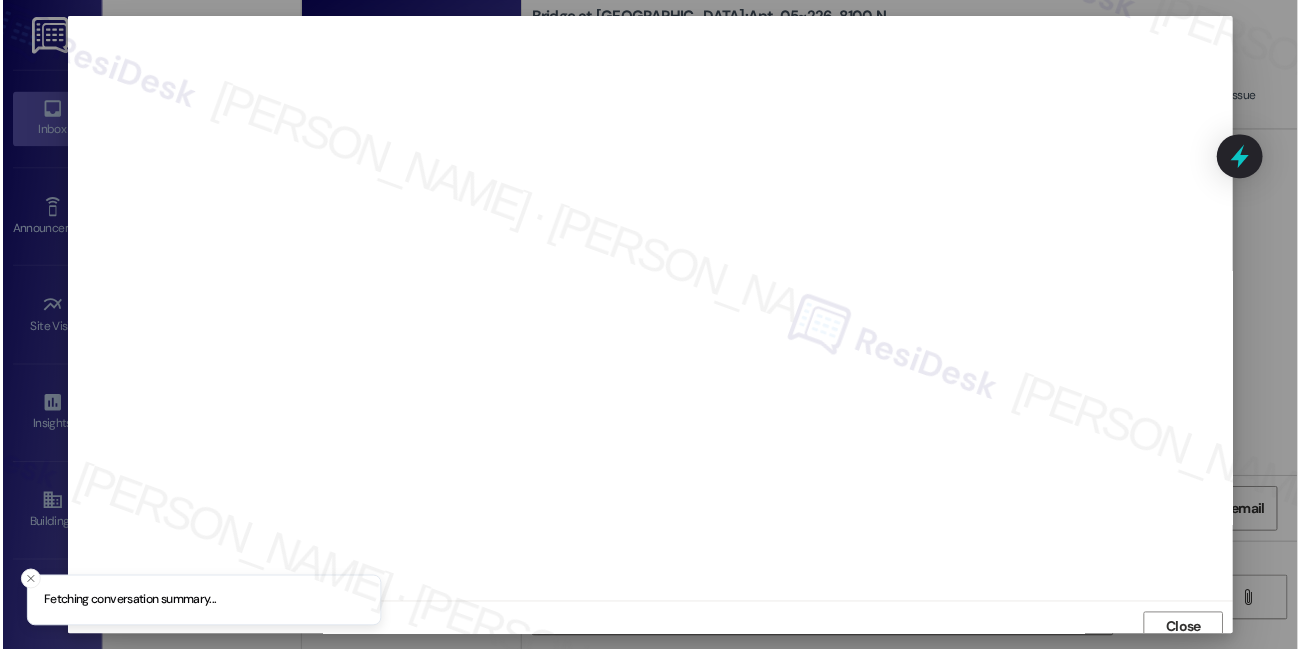 scroll, scrollTop: 9, scrollLeft: 0, axis: vertical 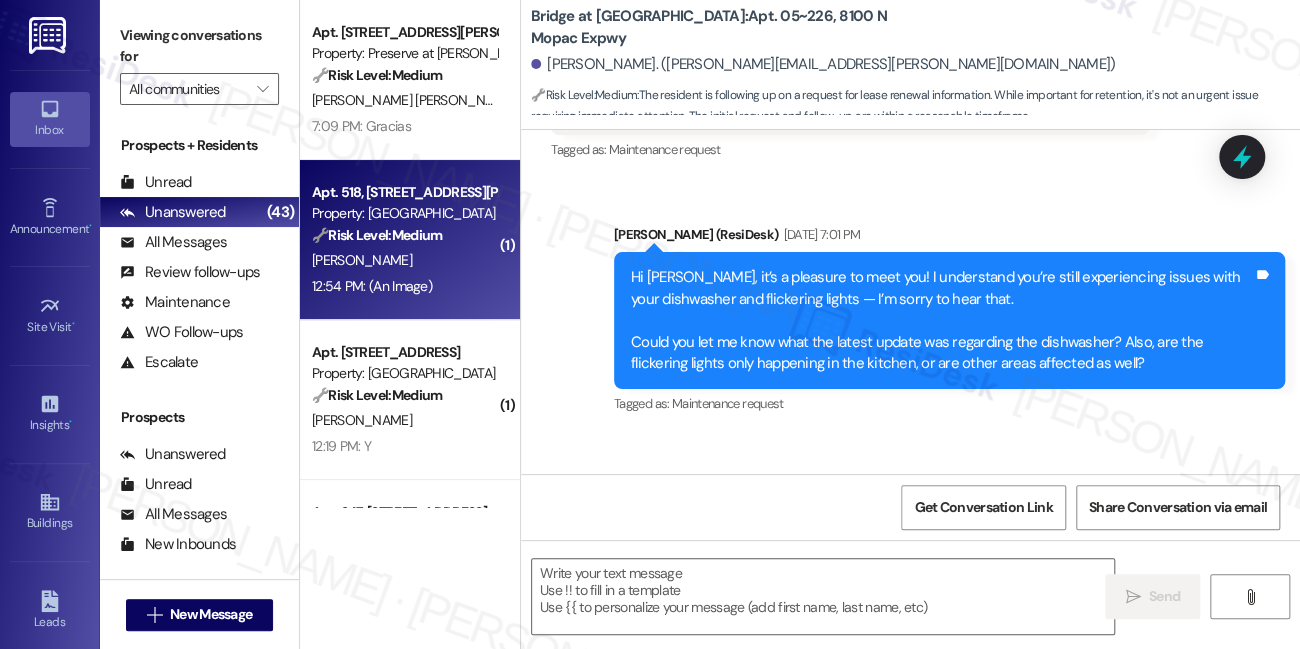 type on "Fetching suggested responses. Please feel free to read through the conversation in the meantime." 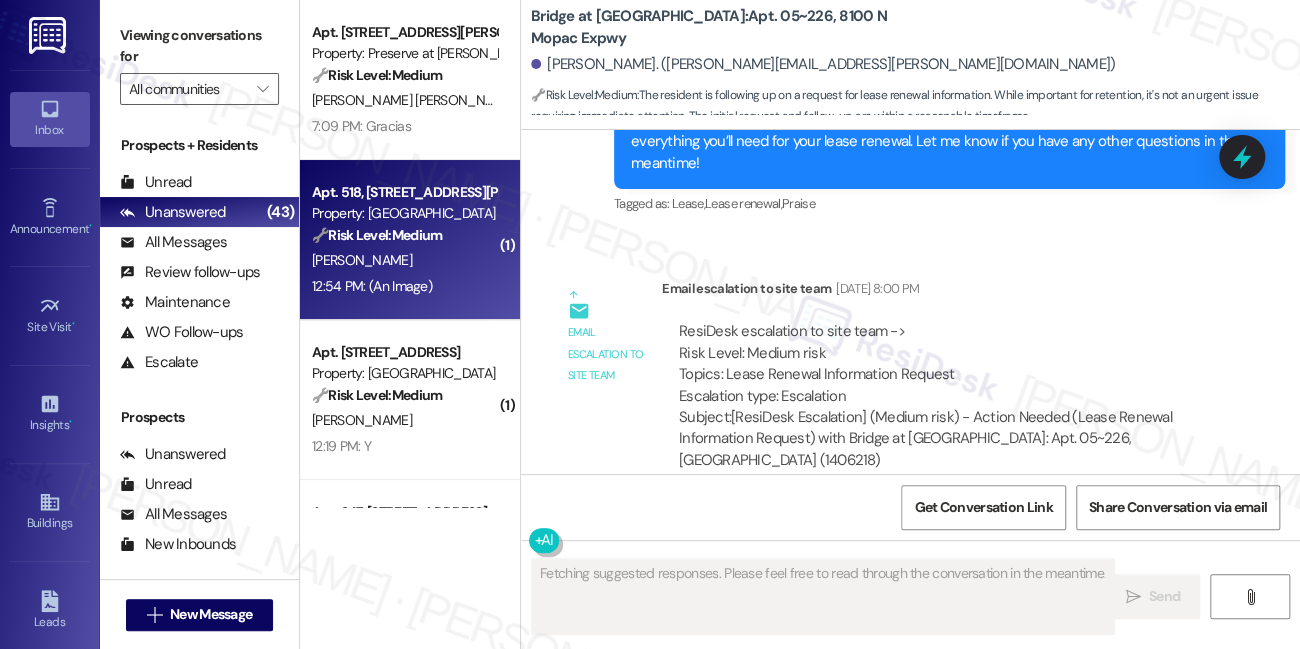 scroll, scrollTop: 4120, scrollLeft: 0, axis: vertical 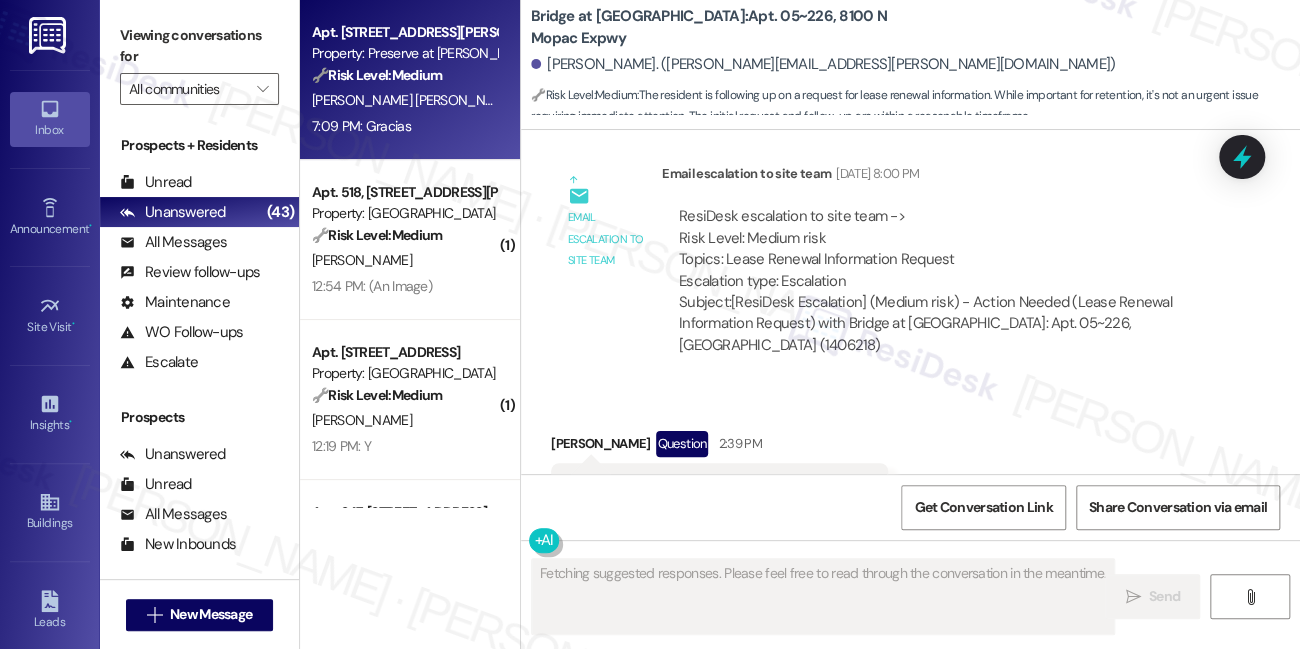 click on "[PERSON_NAME] [PERSON_NAME]" at bounding box center [416, 100] 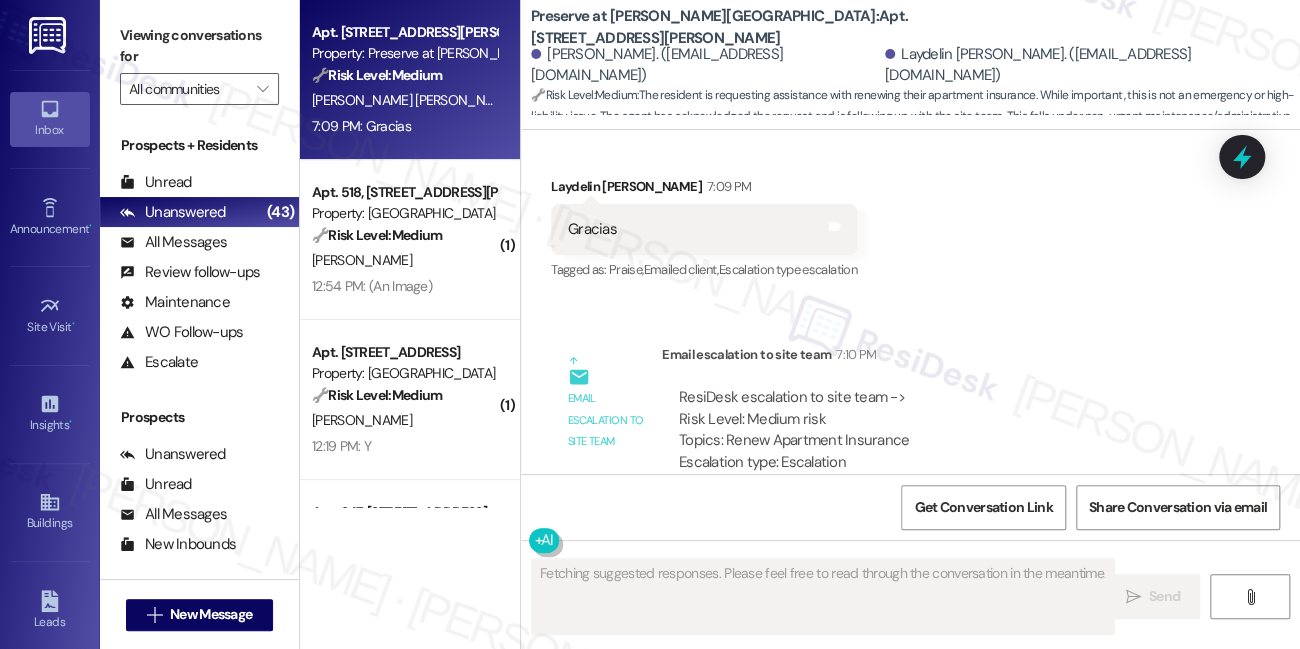 scroll, scrollTop: 7290, scrollLeft: 0, axis: vertical 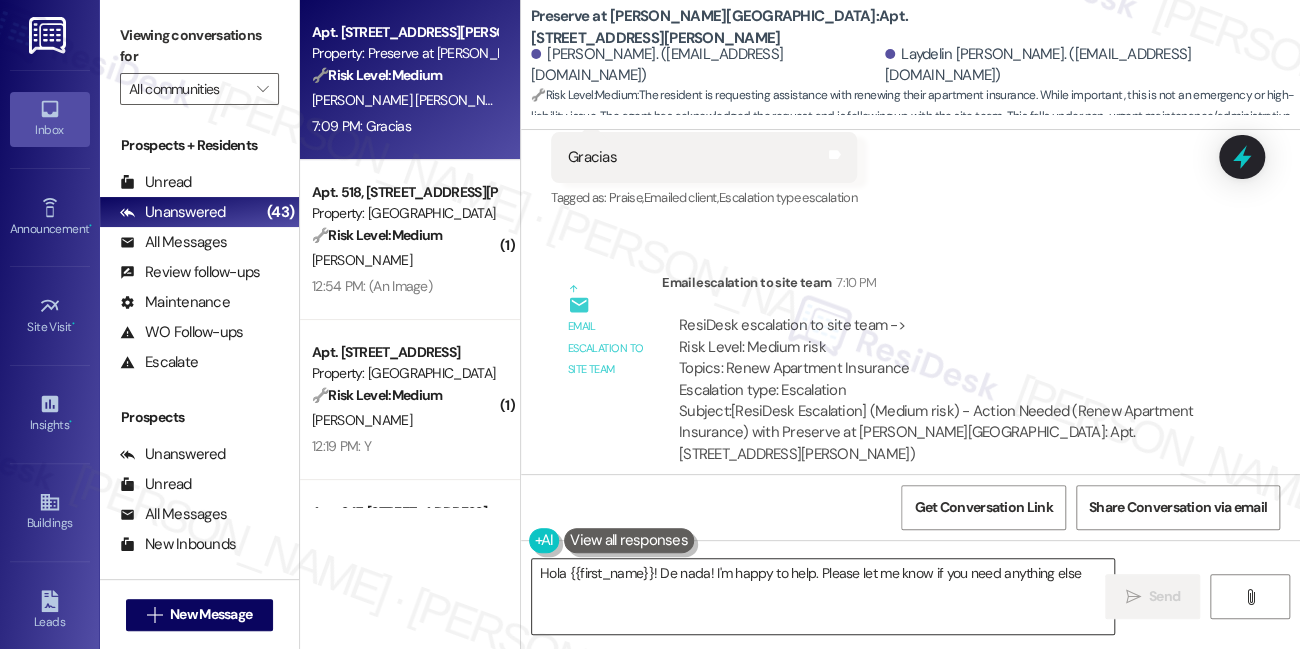 type on "Hola {{first_name}}! De nada! I'm happy to help. Please let me know if you need anything else!" 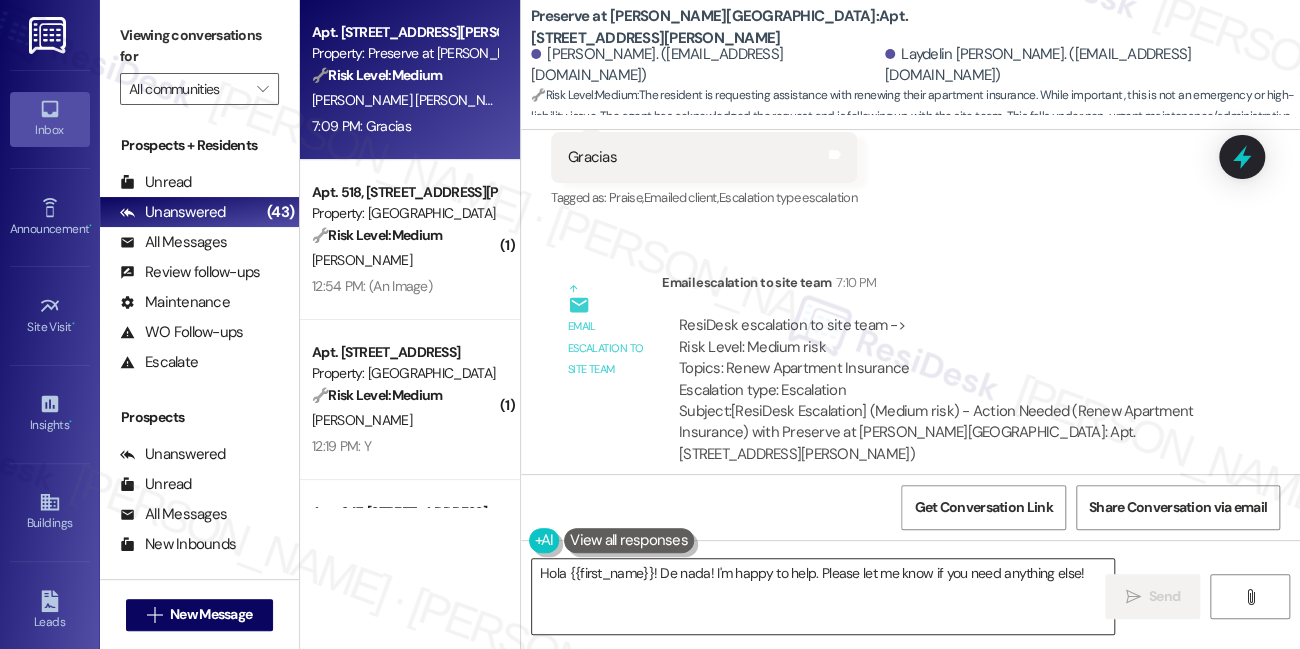click on "Hola {{first_name}}! De nada! I'm happy to help. Please let me know if you need anything else!" at bounding box center [823, 596] 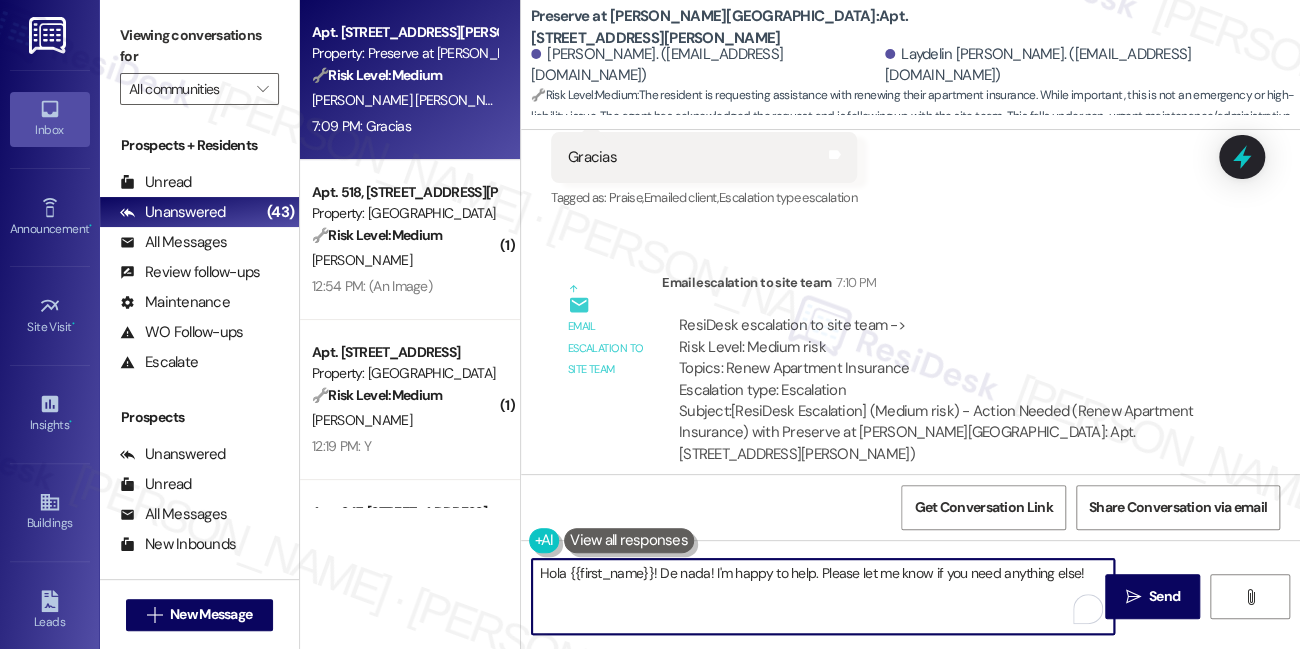 click on "Hola {{first_name}}! De nada! I'm happy to help. Please let me know if you need anything else!" at bounding box center (823, 596) 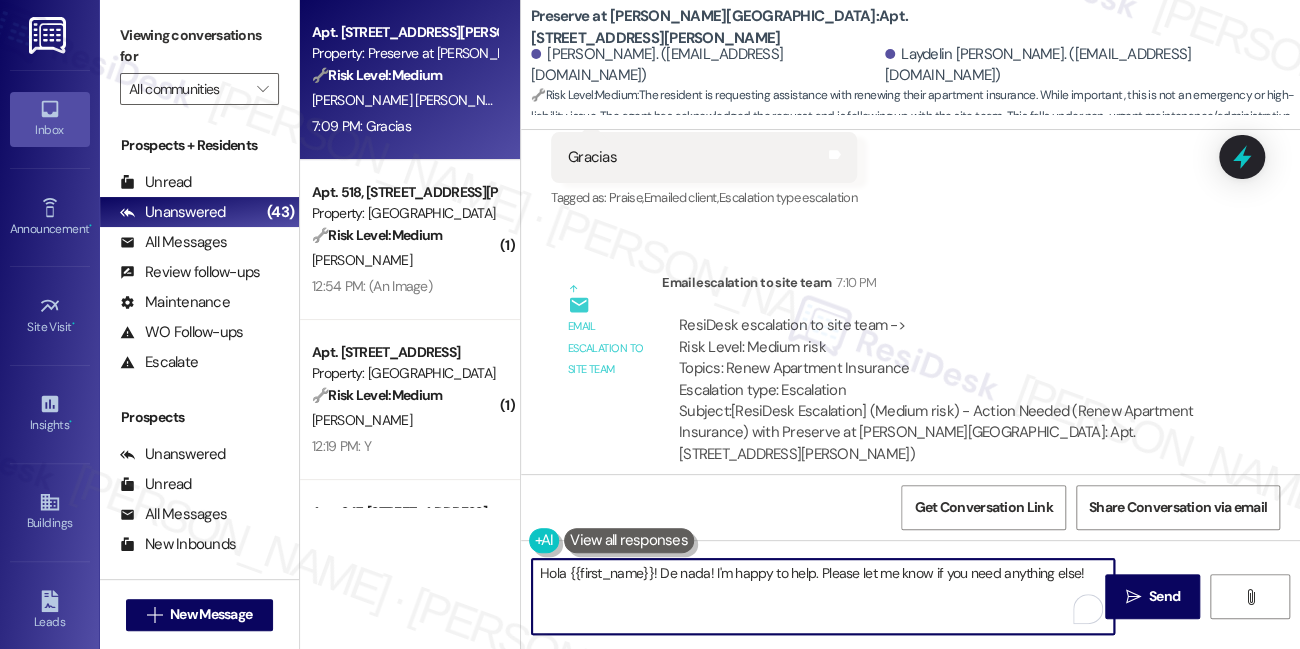 click on "Hola {{first_name}}! De nada! I'm happy to help. Please let me know if you need anything else!" at bounding box center [823, 596] 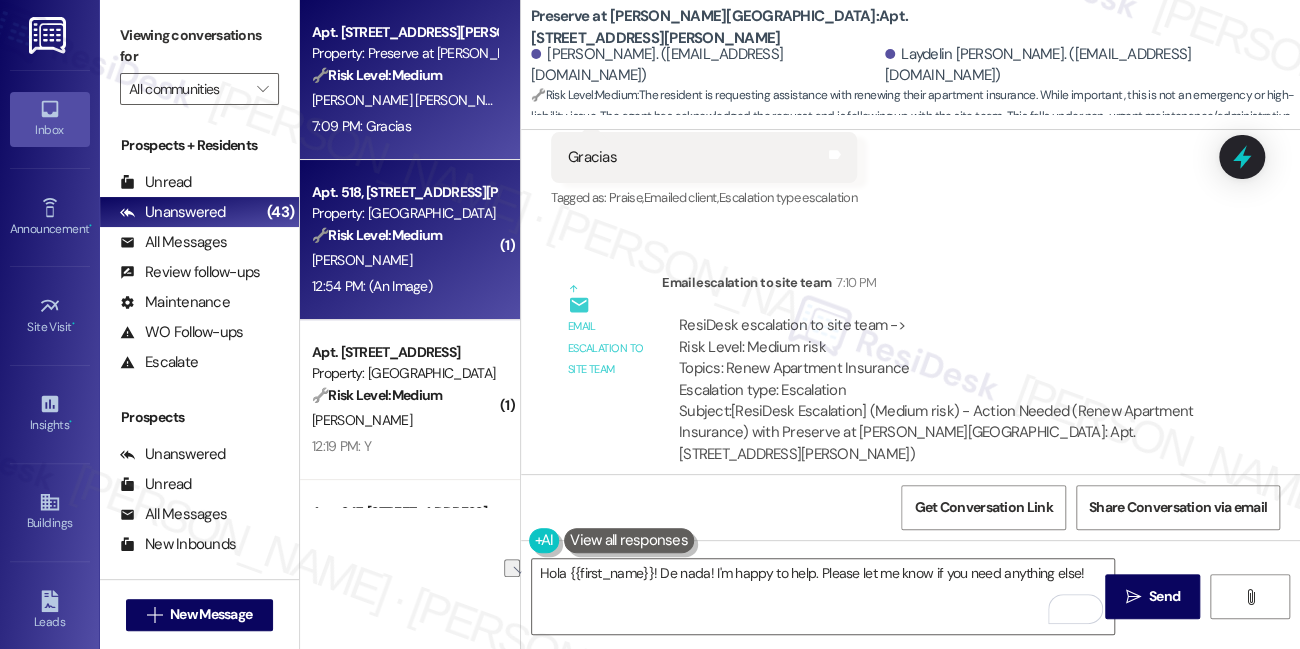 click on "Property: [GEOGRAPHIC_DATA]" at bounding box center (404, 213) 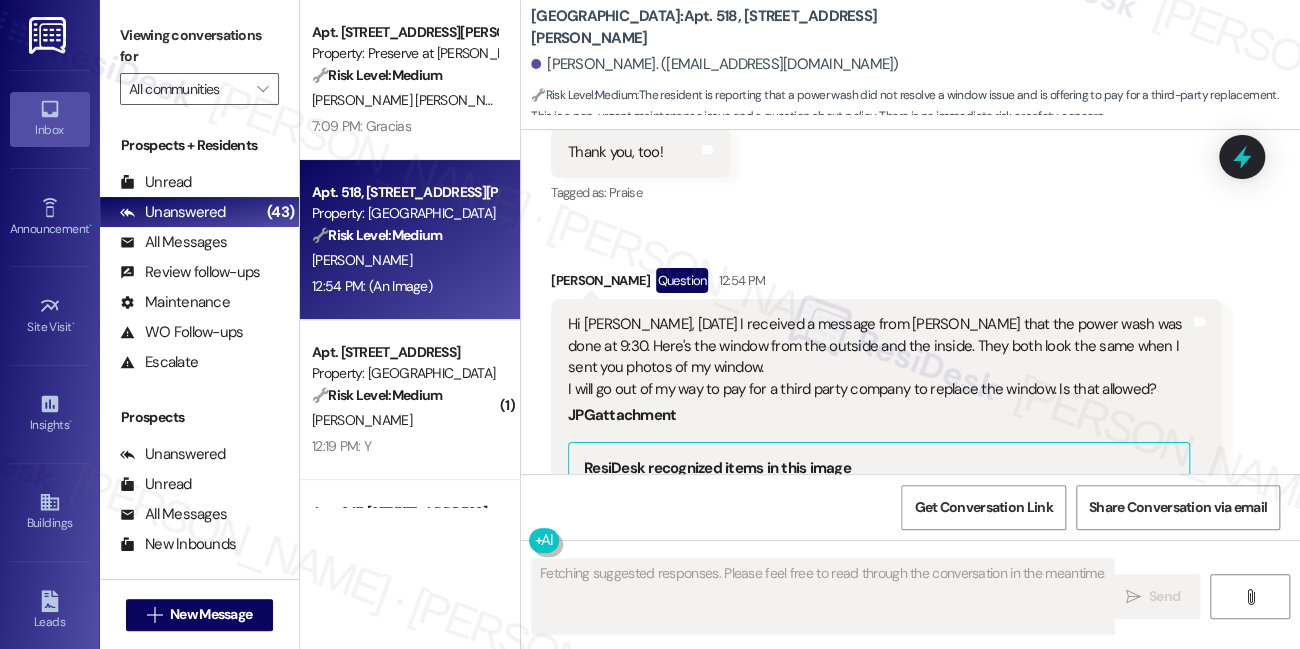 scroll, scrollTop: 4973, scrollLeft: 0, axis: vertical 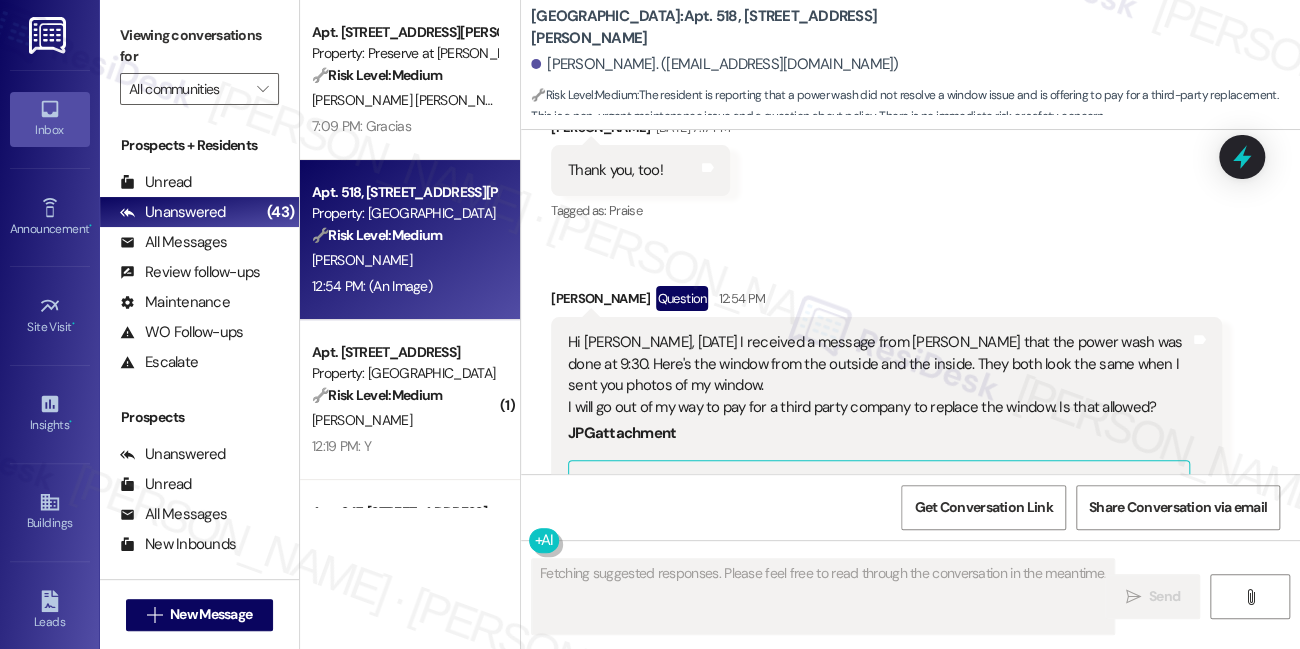 click on "Hi [PERSON_NAME], [DATE] I received a message from [PERSON_NAME] that the power wash was done at 9:30. Here's the window from the outside and the inside. They both look the same when I sent you photos of my window.
I will go out of my way to pay for a third party company to replace the window. Is that allowed?" at bounding box center (879, 375) 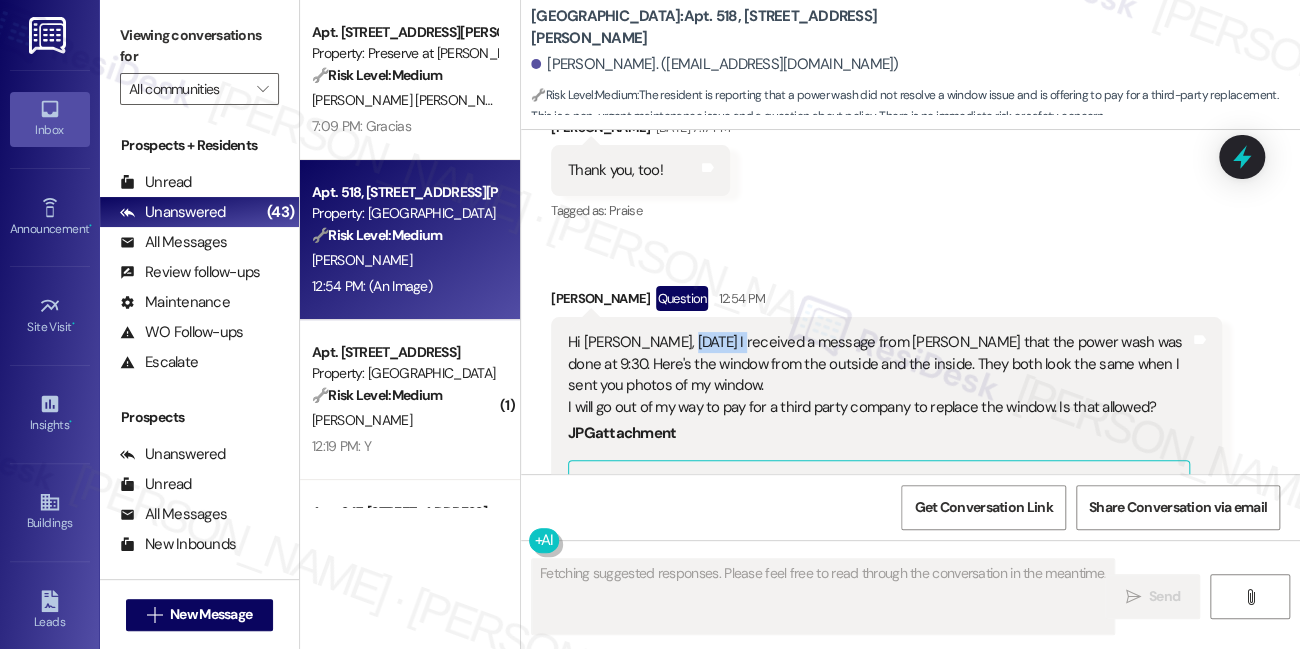 click on "Hi [PERSON_NAME], [DATE] I received a message from [PERSON_NAME] that the power wash was done at 9:30. Here's the window from the outside and the inside. They both look the same when I sent you photos of my window.
I will go out of my way to pay for a third party company to replace the window. Is that allowed?" at bounding box center (879, 375) 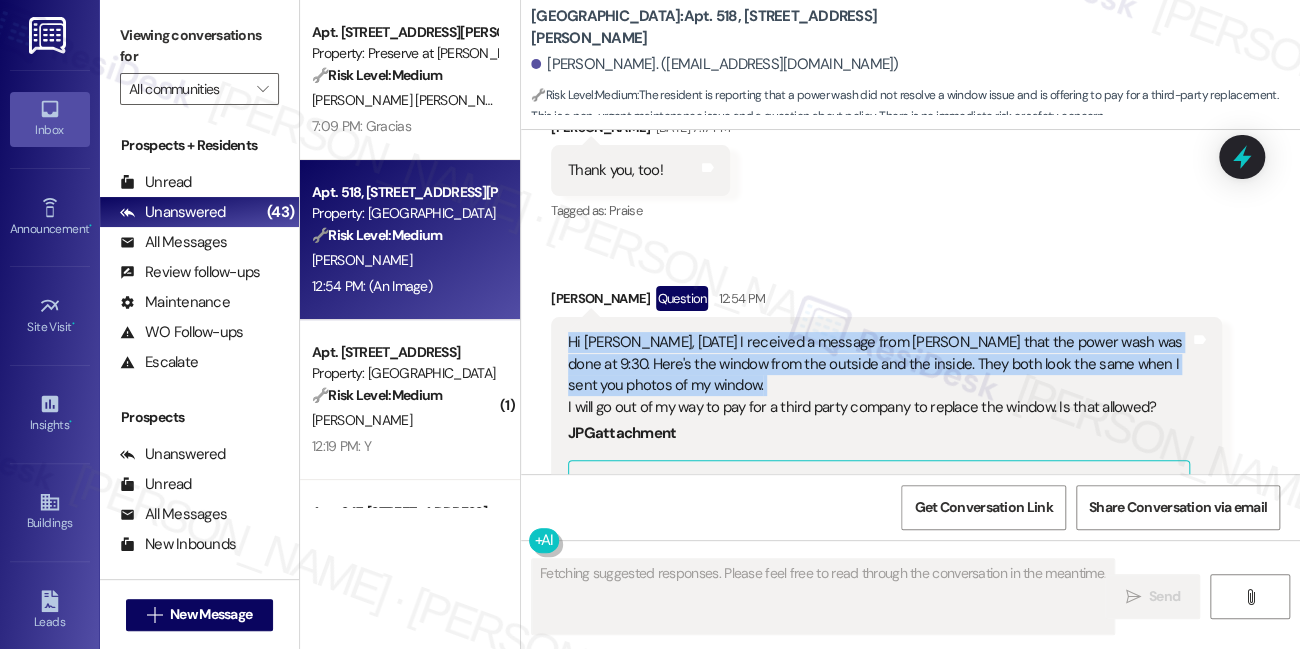 click on "Hi [PERSON_NAME], [DATE] I received a message from [PERSON_NAME] that the power wash was done at 9:30. Here's the window from the outside and the inside. They both look the same when I sent you photos of my window.
I will go out of my way to pay for a third party company to replace the window. Is that allowed?" at bounding box center [879, 375] 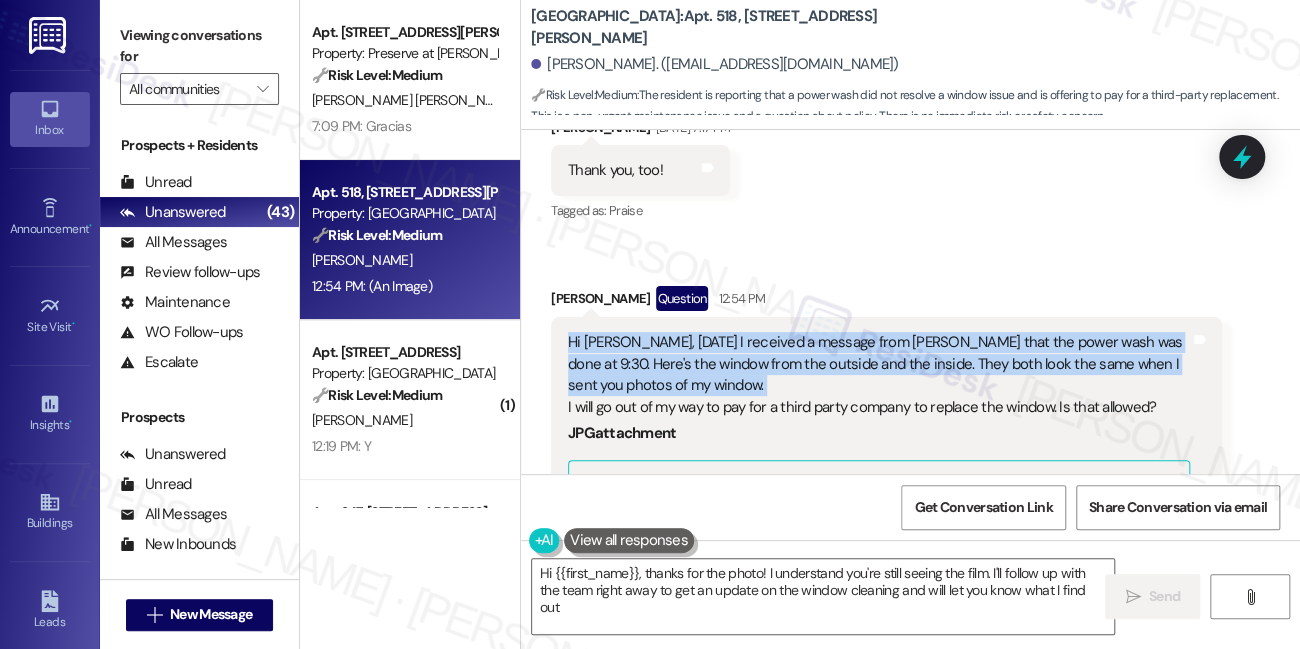 type on "Hi {{first_name}}, thanks for the photo! I understand you're still seeing the film. I'll follow up with the team right away to get an update on the window cleaning and will let you know what I find out!" 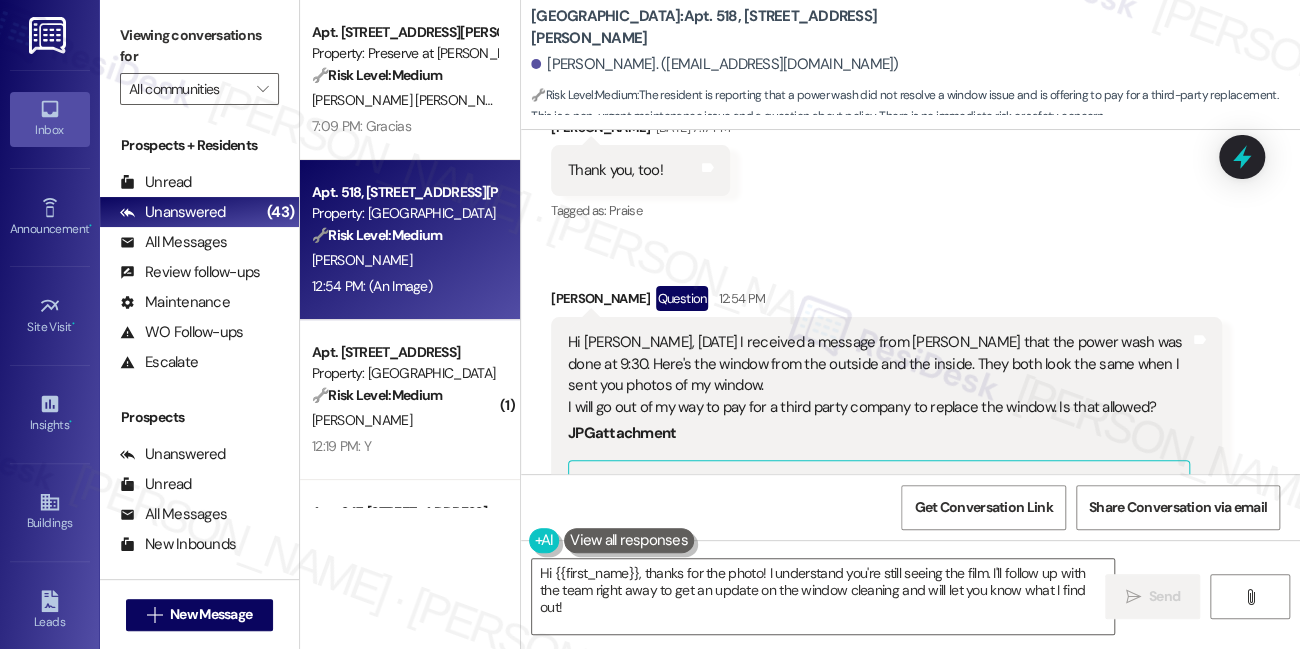 click on "Hi [PERSON_NAME], [DATE] I received a message from [PERSON_NAME] that the power wash was done at 9:30. Here's the window from the outside and the inside. They both look the same when I sent you photos of my window.
I will go out of my way to pay for a third party company to replace the window. Is that allowed?" at bounding box center [879, 375] 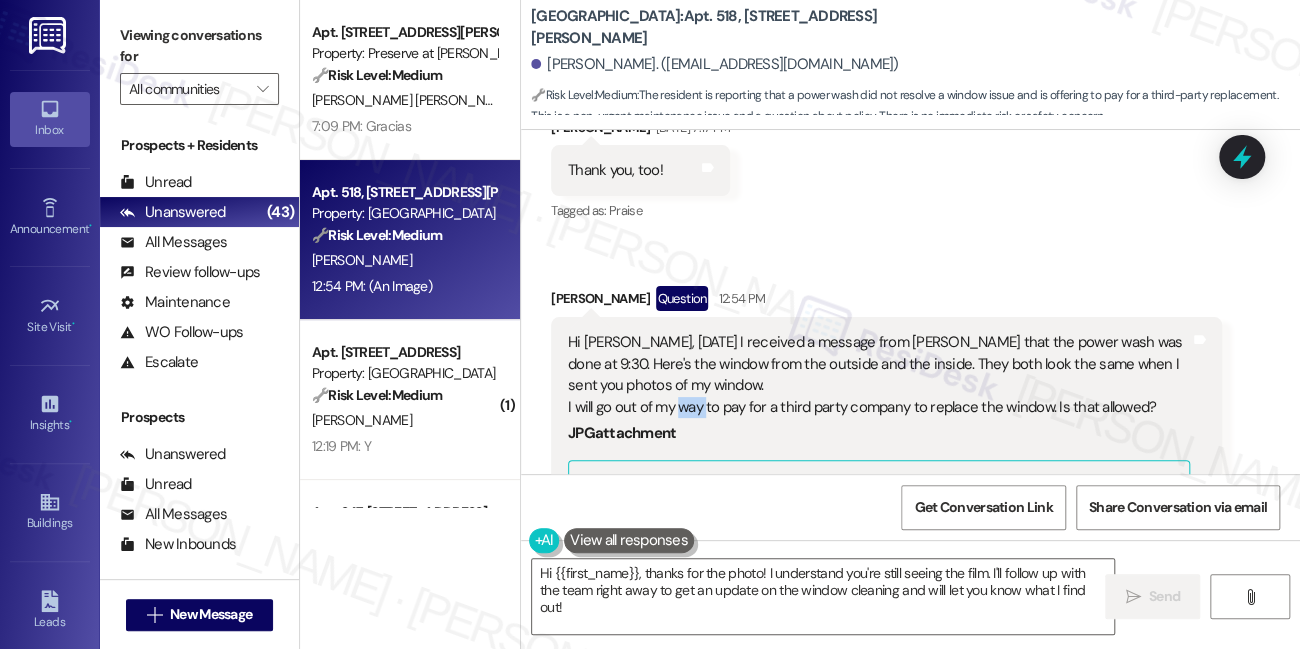 click on "Hi Sarah, today I received a message from Sabrina that the power wash was done at 9:30. Here's the window from the outside and the inside. They both look the same when I sent you photos of my window.
I will go out of my way to pay for a third party company to replace the window. Is that allowed?" at bounding box center [879, 375] 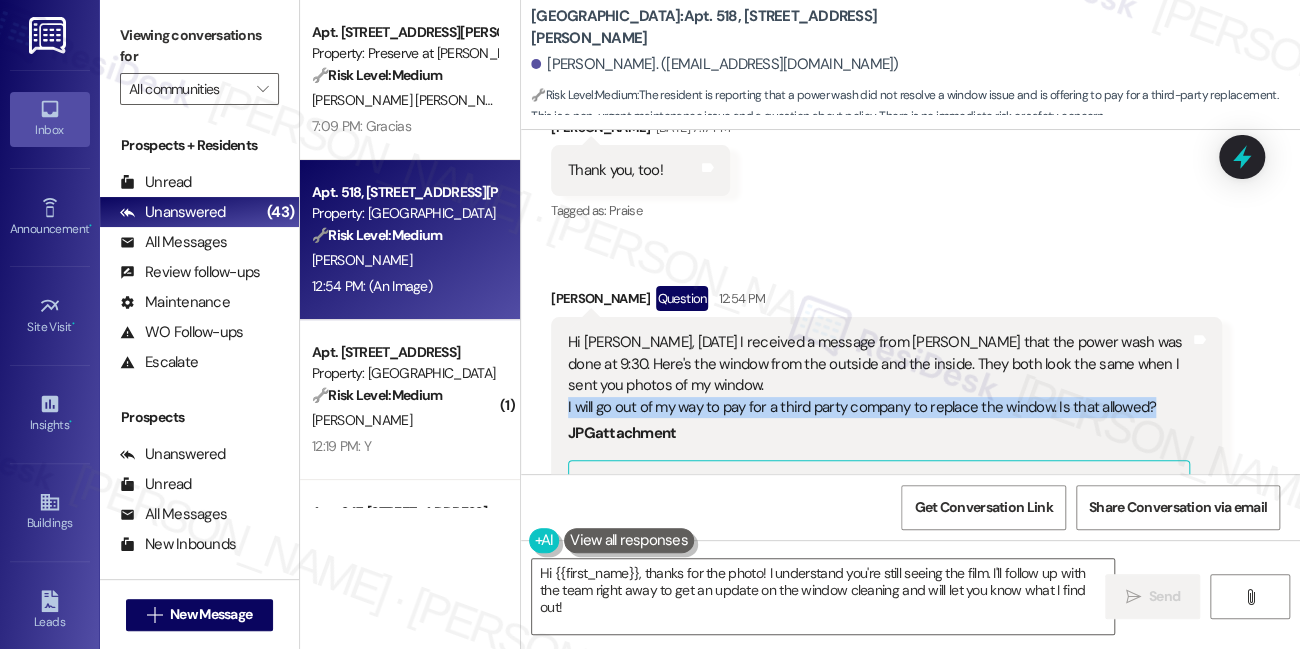 click on "Hi Sarah, today I received a message from Sabrina that the power wash was done at 9:30. Here's the window from the outside and the inside. They both look the same when I sent you photos of my window.
I will go out of my way to pay for a third party company to replace the window. Is that allowed?" at bounding box center [879, 375] 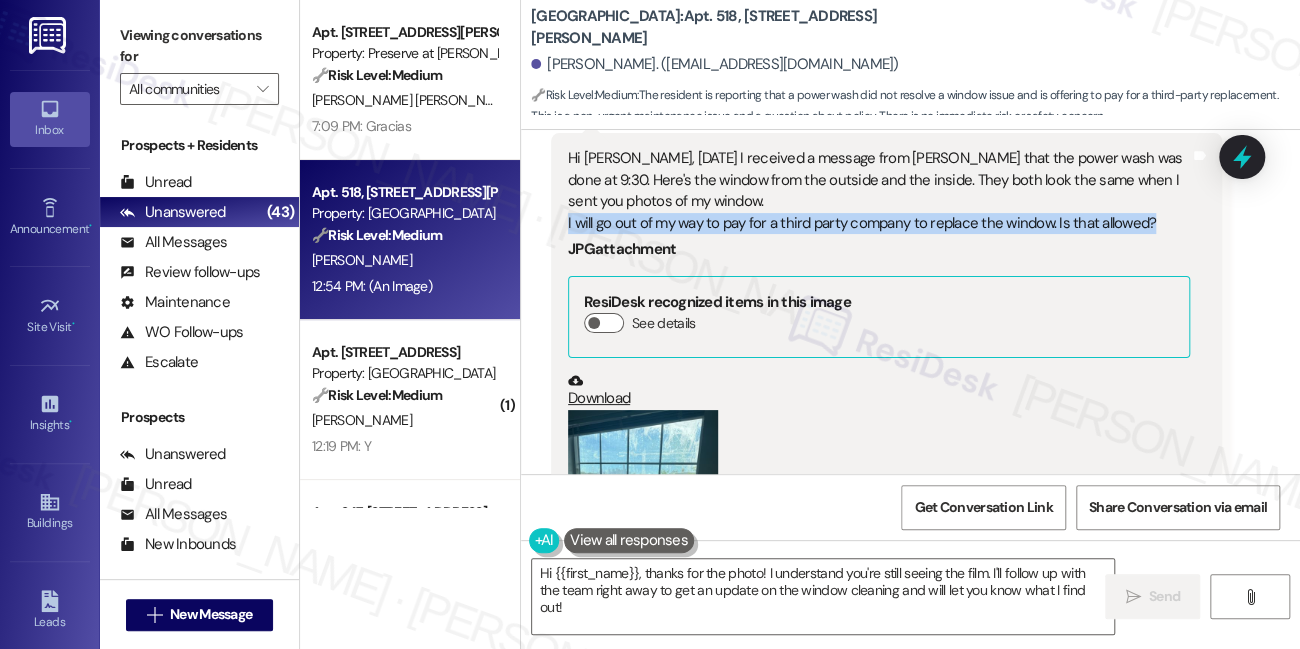 scroll, scrollTop: 5155, scrollLeft: 0, axis: vertical 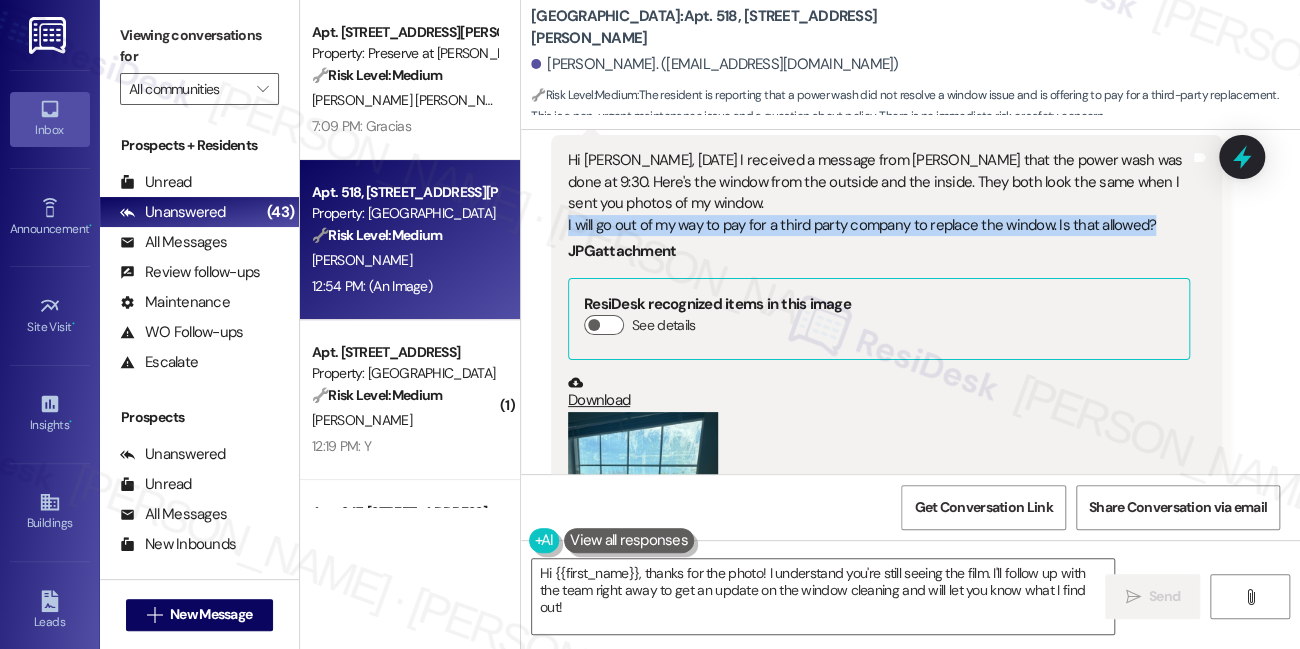 click at bounding box center [643, 512] 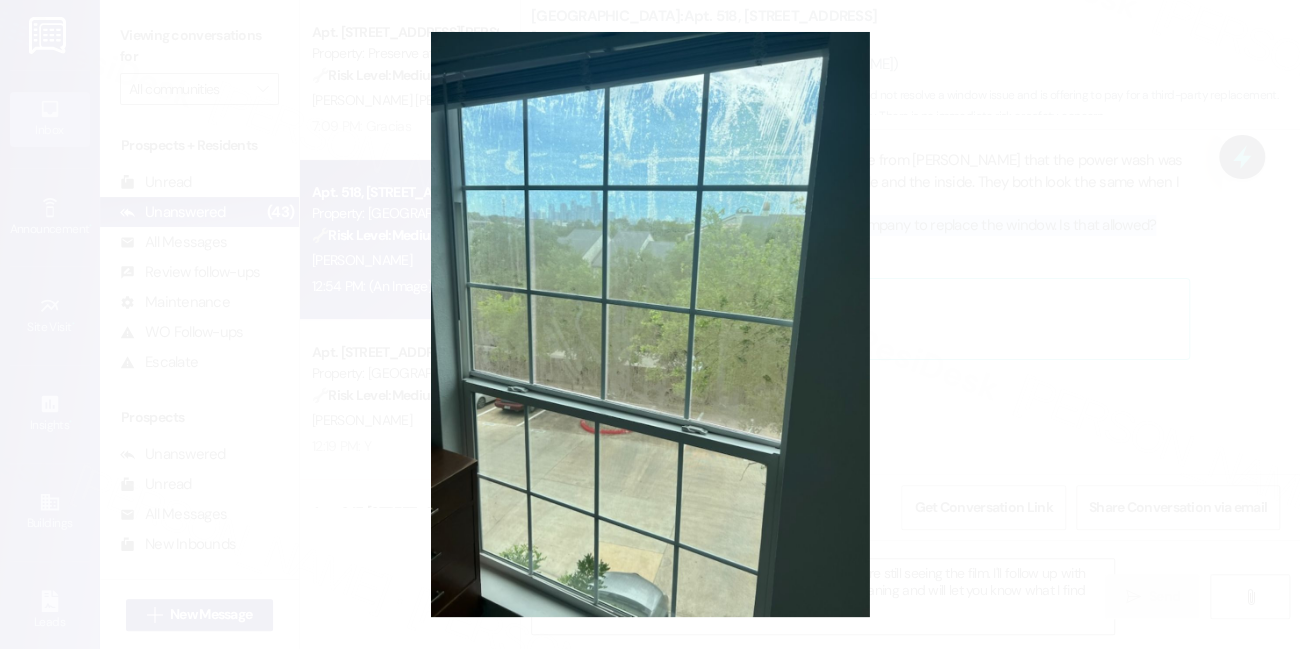 click at bounding box center [650, 324] 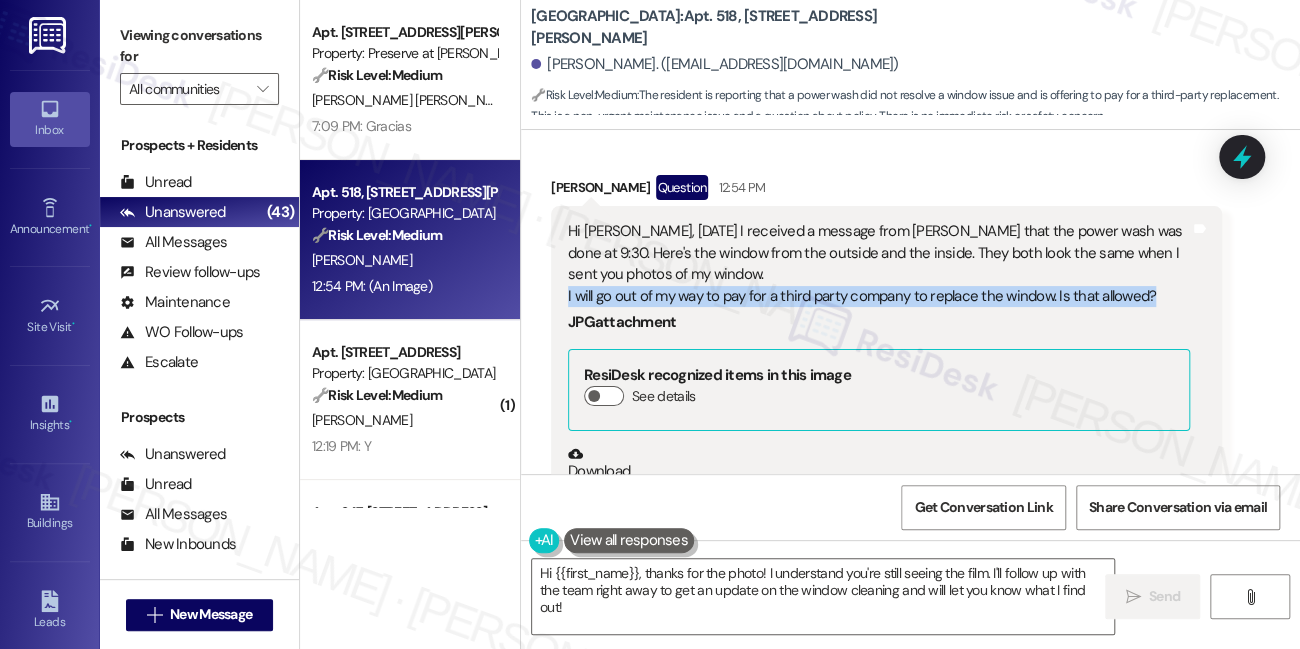 scroll, scrollTop: 5064, scrollLeft: 0, axis: vertical 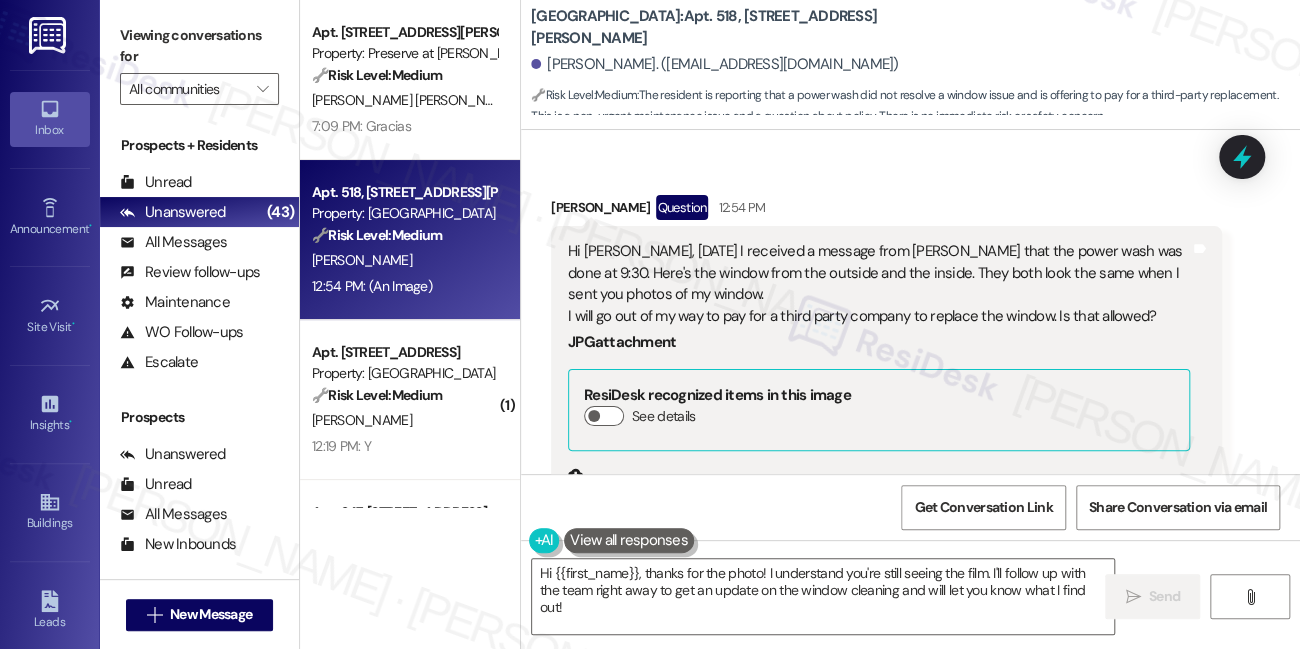 click on "Hi Sarah, today I received a message from Sabrina that the power wash was done at 9:30. Here's the window from the outside and the inside. They both look the same when I sent you photos of my window.
I will go out of my way to pay for a third party company to replace the window. Is that allowed?" at bounding box center [879, 284] 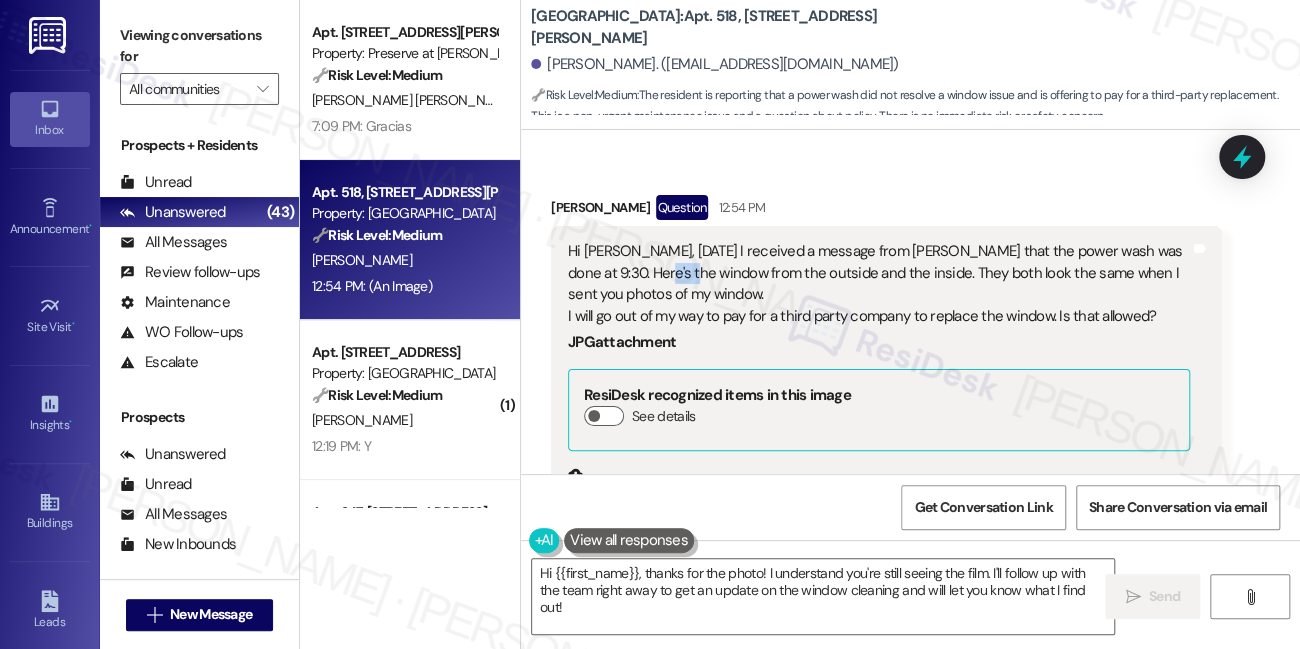 click on "Hi Sarah, today I received a message from Sabrina that the power wash was done at 9:30. Here's the window from the outside and the inside. They both look the same when I sent you photos of my window.
I will go out of my way to pay for a third party company to replace the window. Is that allowed?" at bounding box center [879, 284] 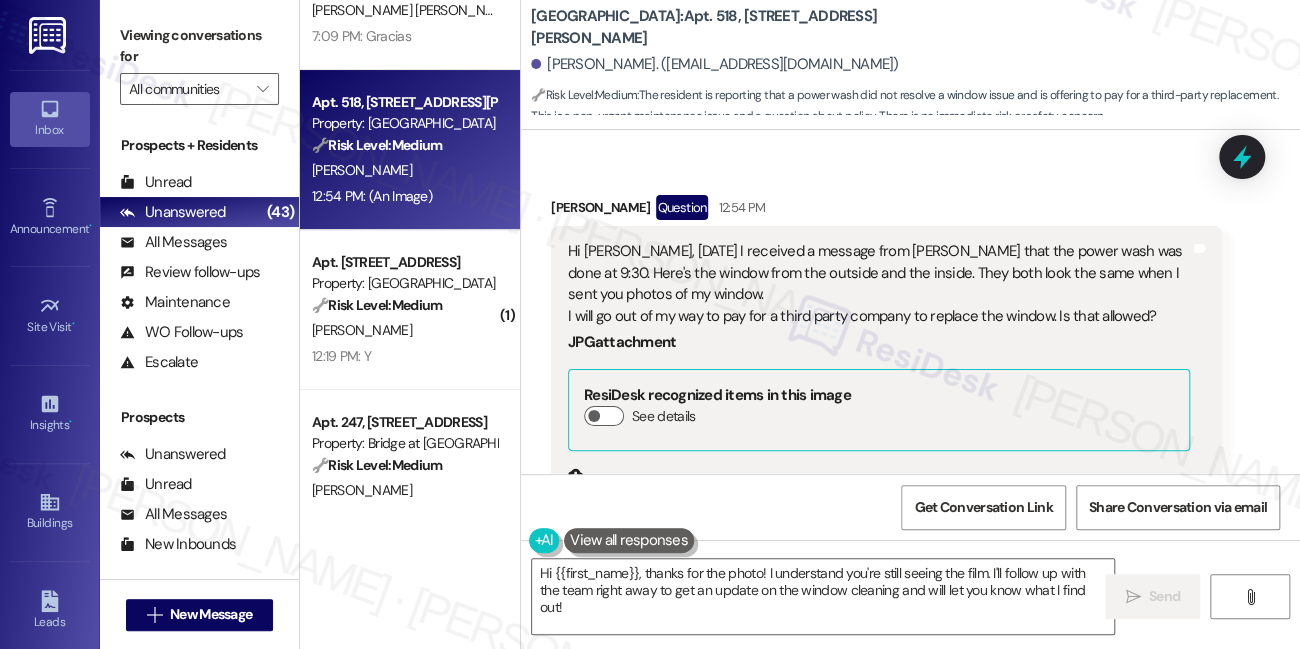click on "🔧  Risk Level:  Medium" at bounding box center (377, 305) 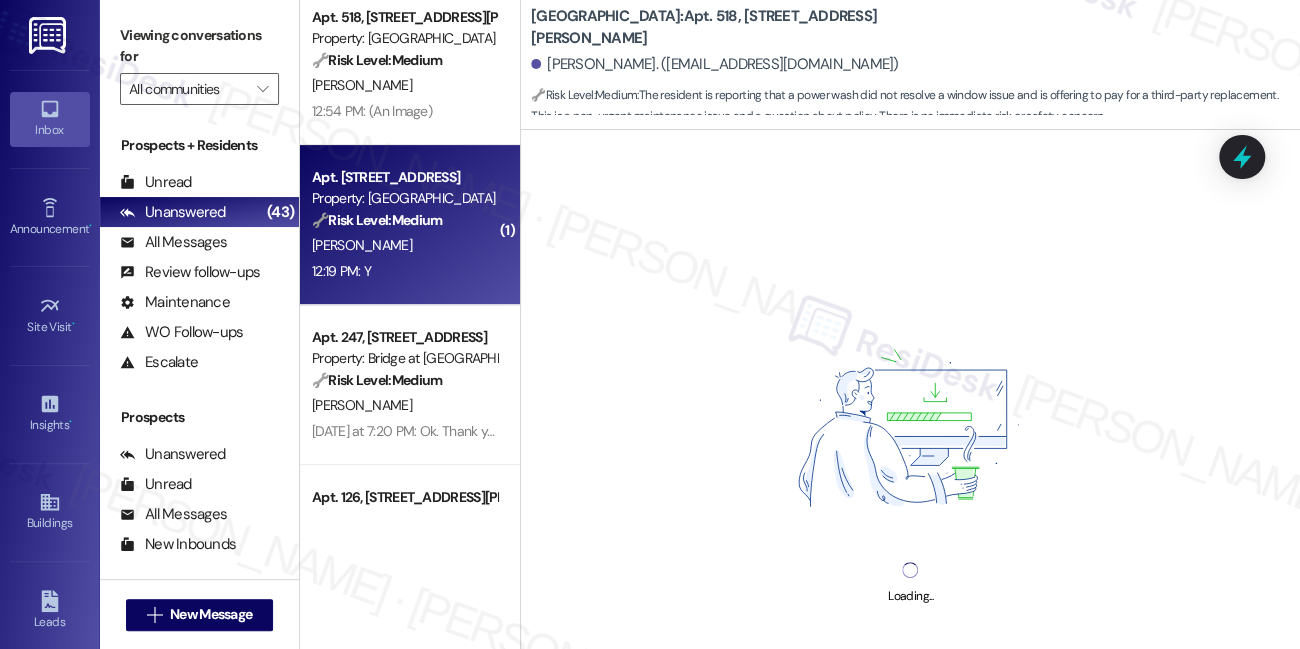 scroll, scrollTop: 272, scrollLeft: 0, axis: vertical 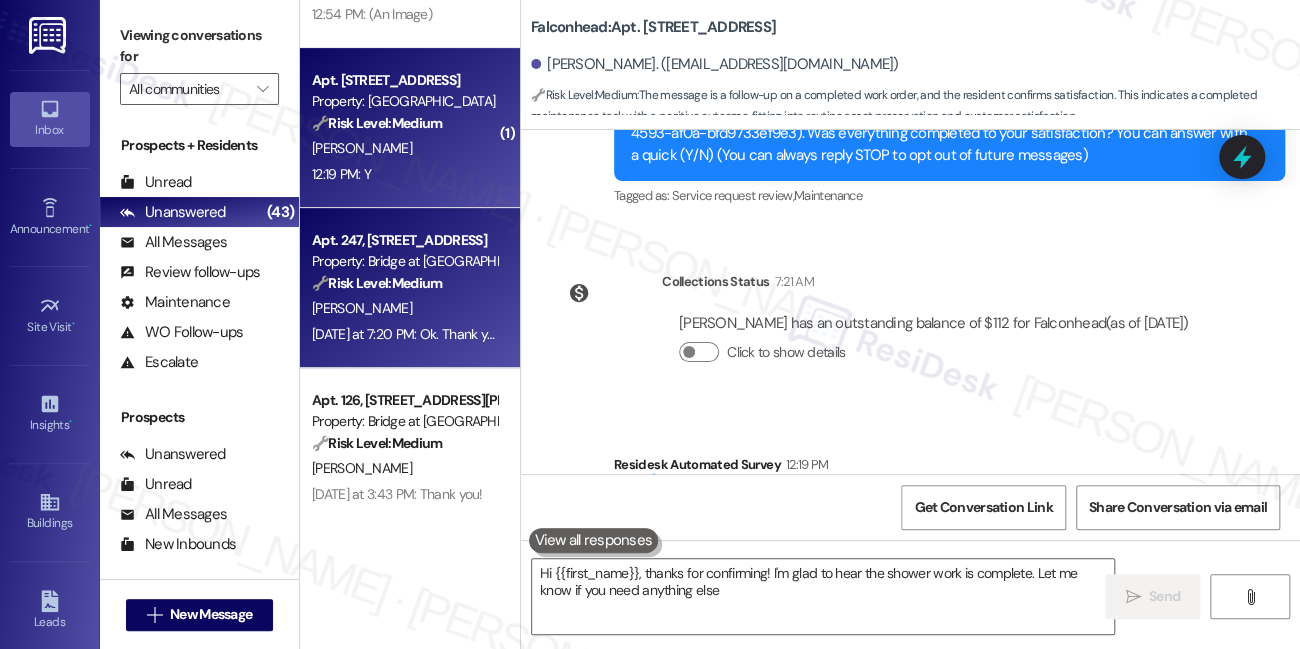 type on "Hi {{first_name}}, thanks for confirming! I'm glad to hear the shower work is complete. Let me know if you need anything else!" 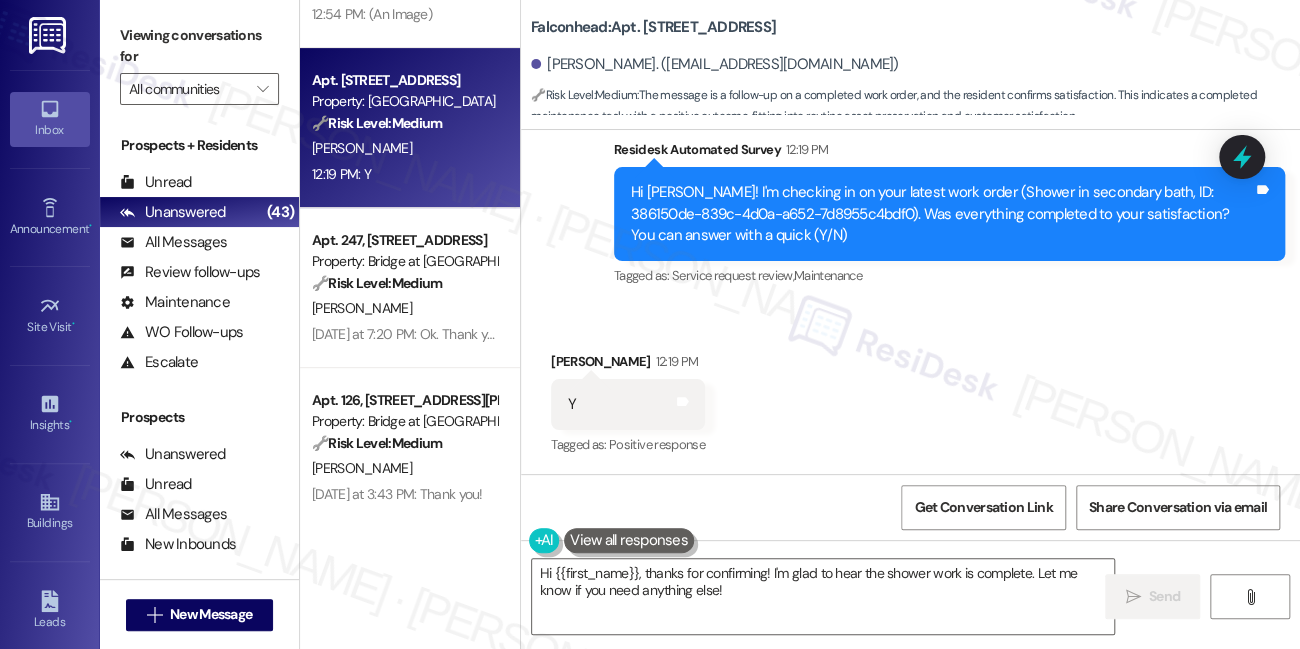 scroll, scrollTop: 566, scrollLeft: 0, axis: vertical 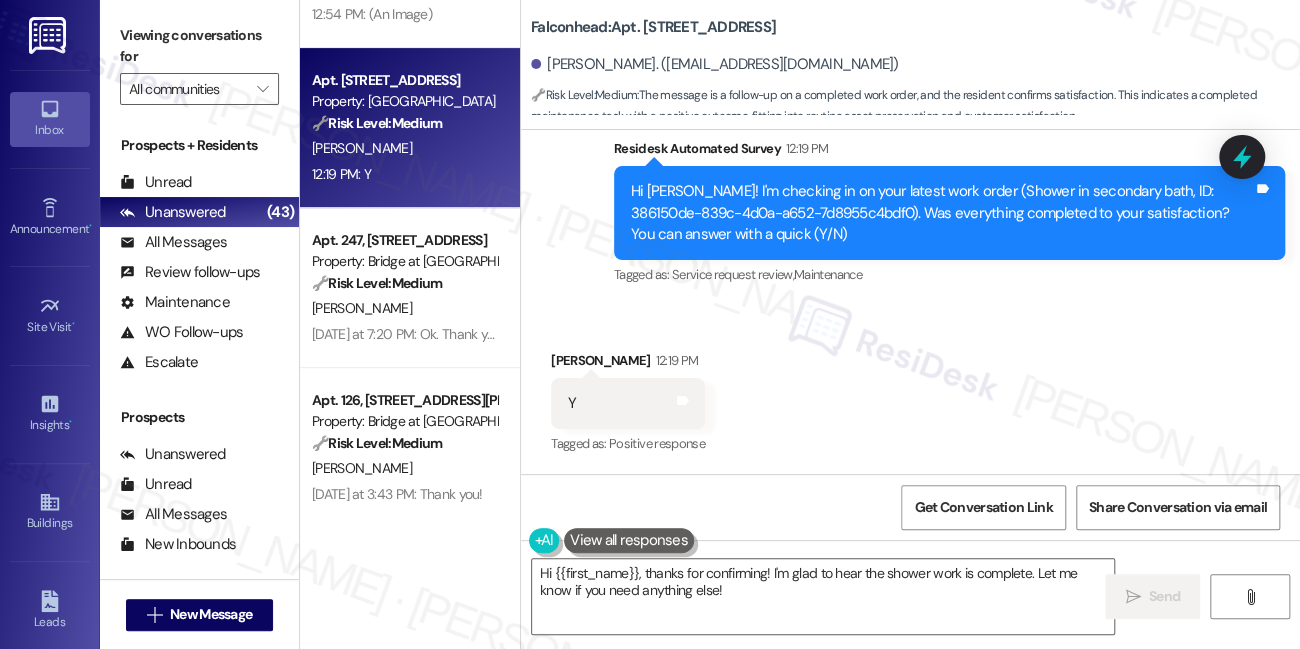 click on "Viewing conversations for" at bounding box center [199, 46] 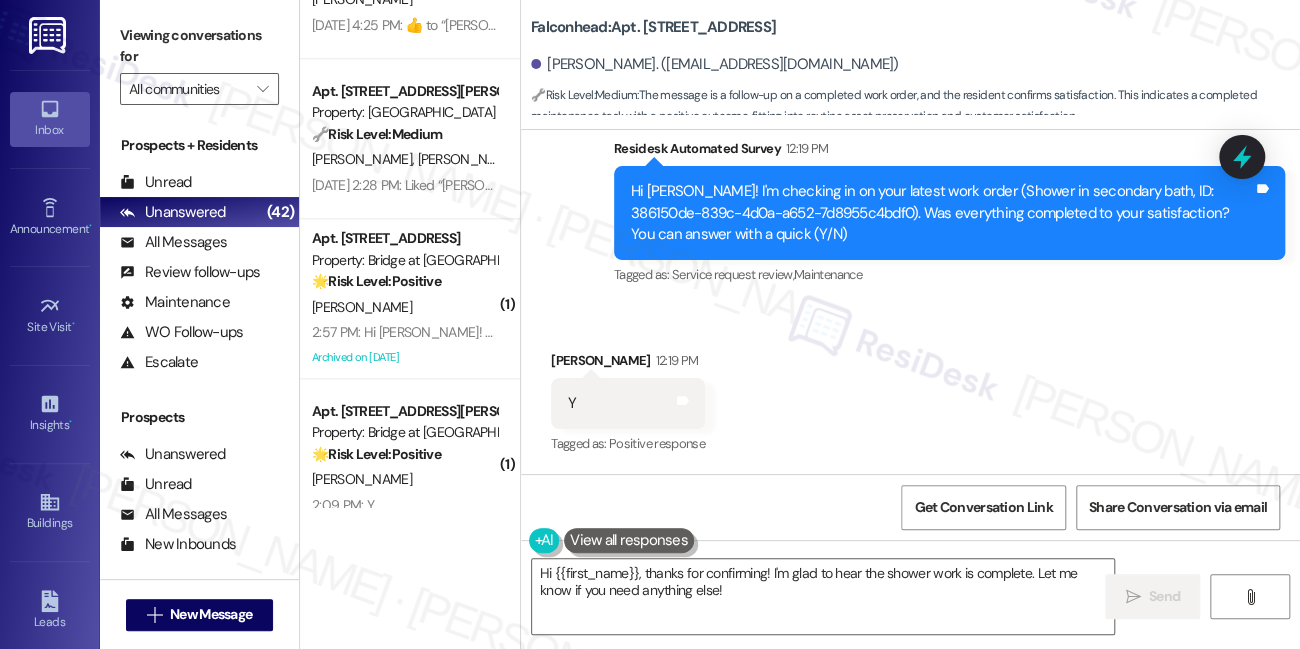scroll, scrollTop: 1000, scrollLeft: 0, axis: vertical 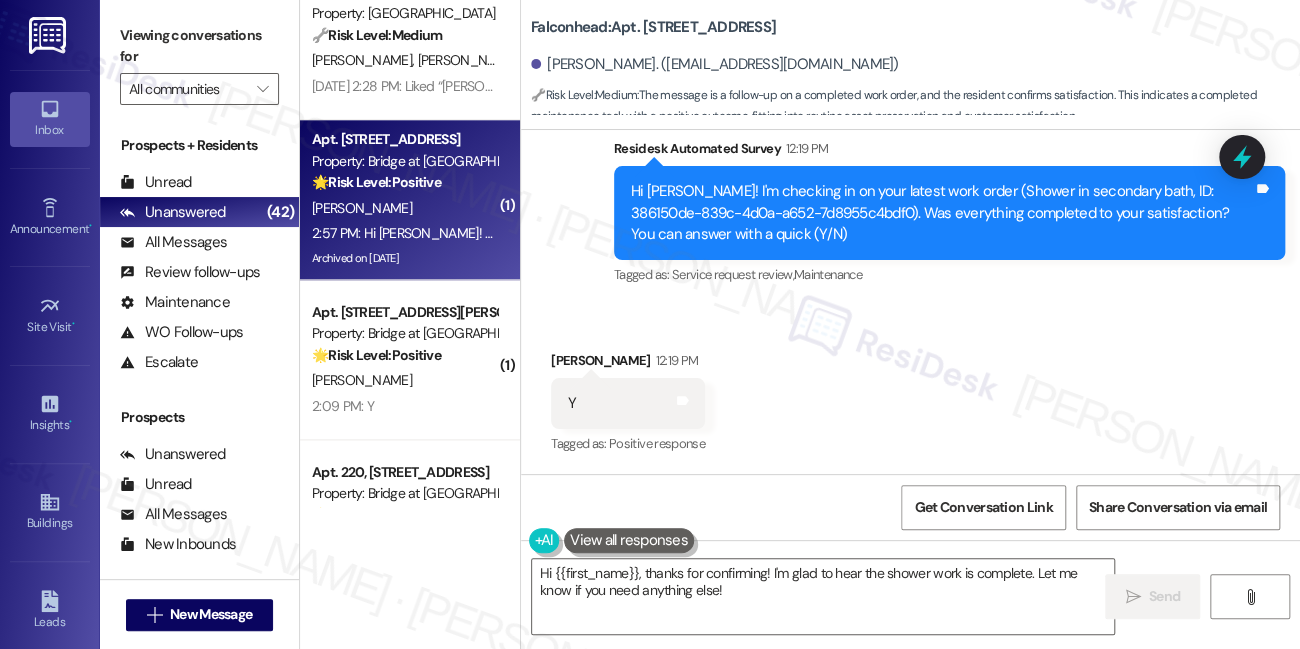 click on "D. White-Watkins" at bounding box center (404, 208) 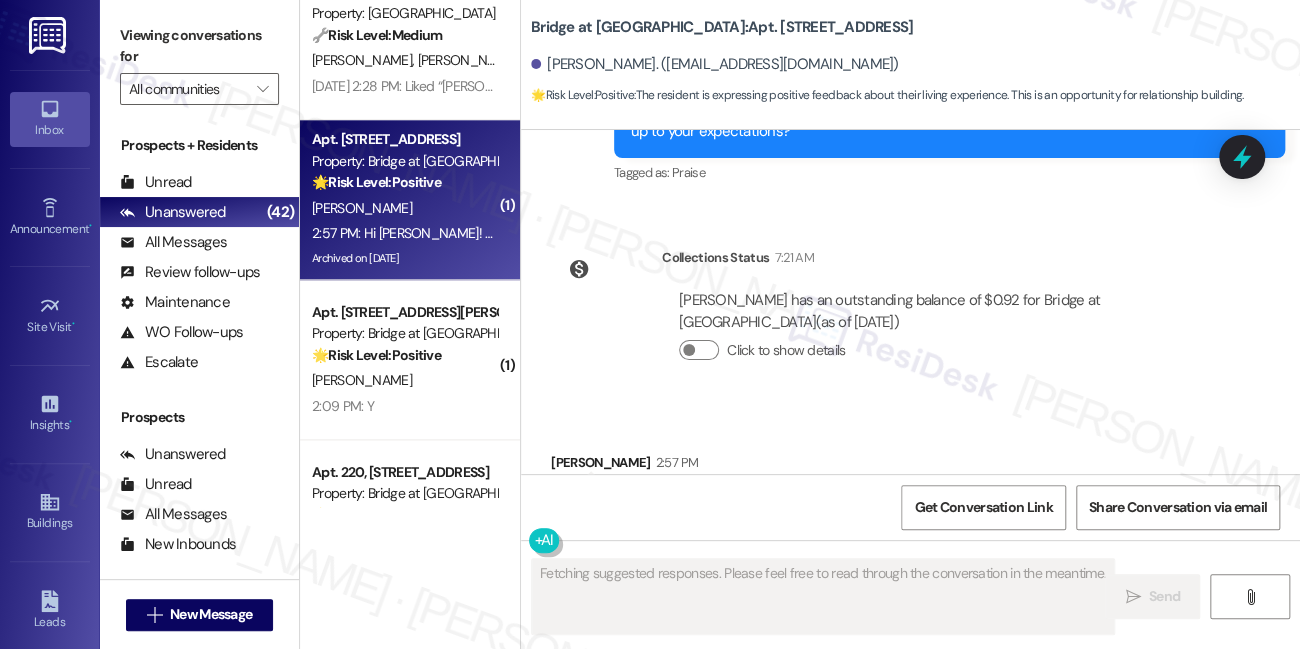 scroll, scrollTop: 2529, scrollLeft: 0, axis: vertical 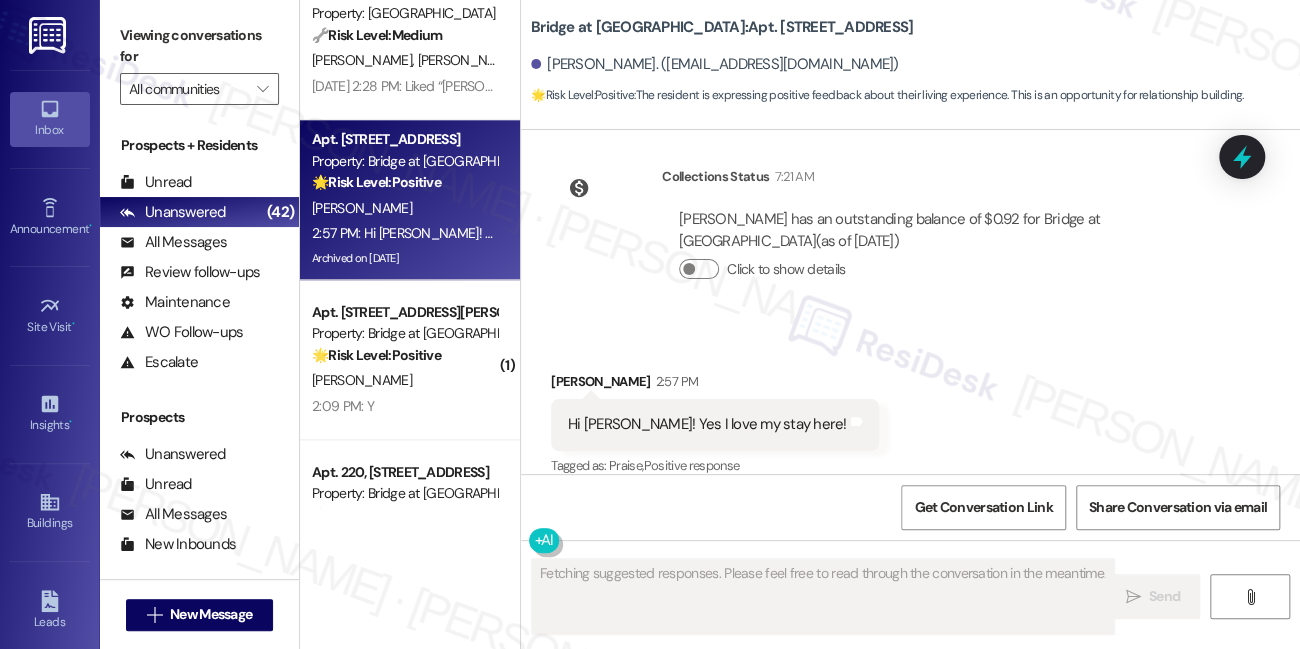 click on "Hi Sarah! Yes I love my stay here!" at bounding box center [707, 424] 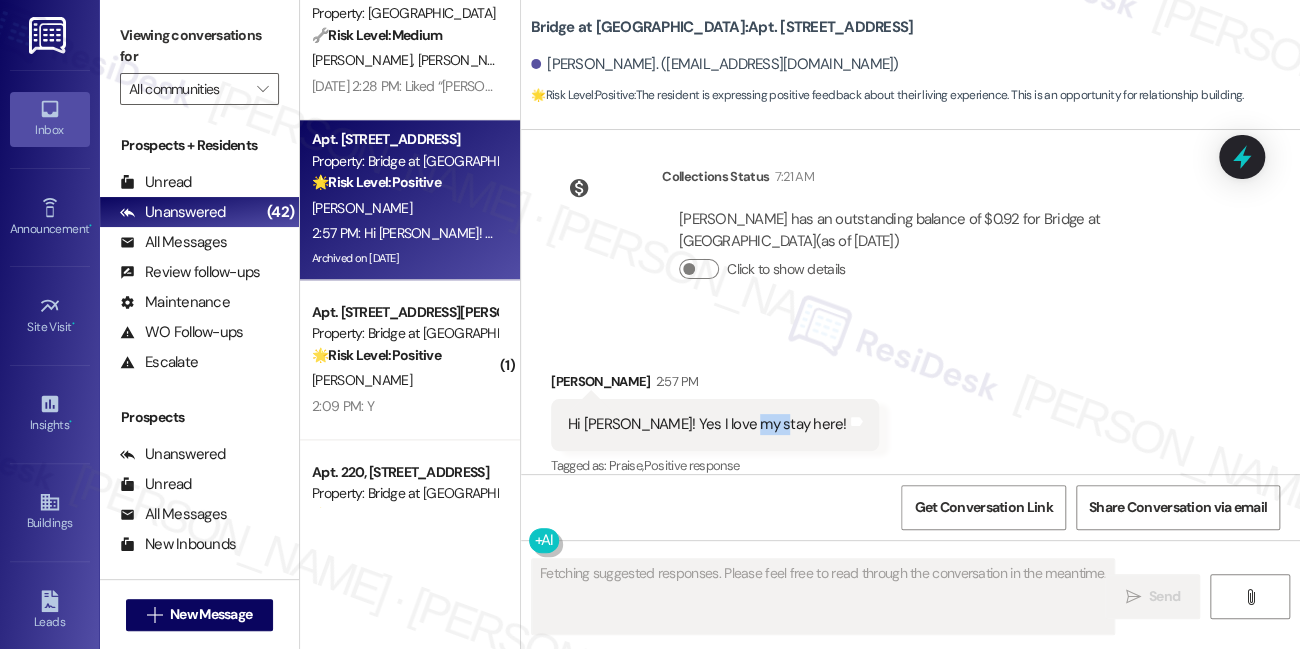 click on "Hi Sarah! Yes I love my stay here!" at bounding box center [707, 424] 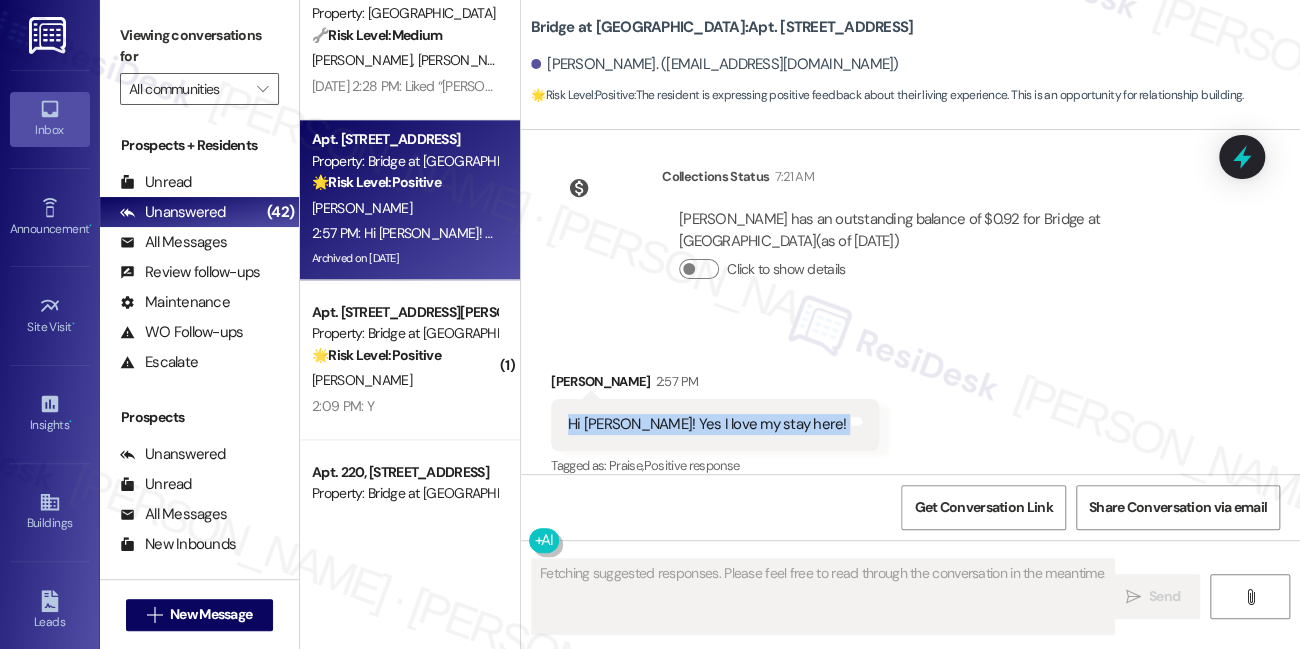 click on "Hi Sarah! Yes I love my stay here!" at bounding box center [707, 424] 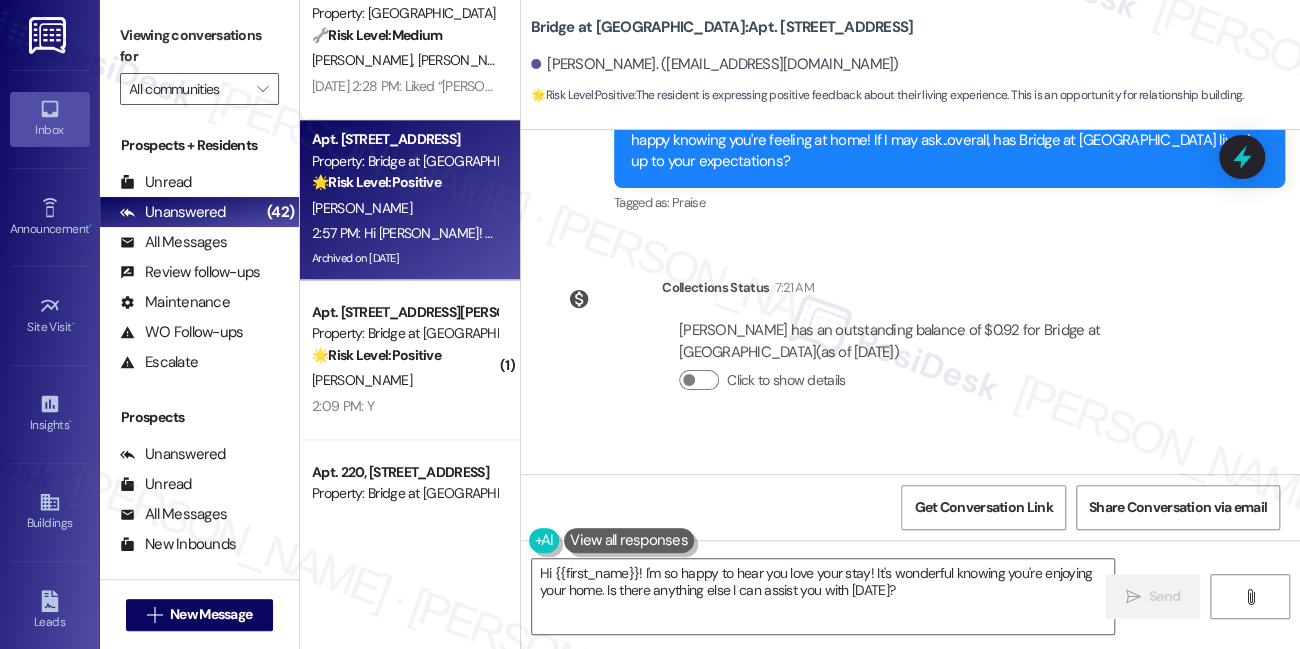 scroll, scrollTop: 2530, scrollLeft: 0, axis: vertical 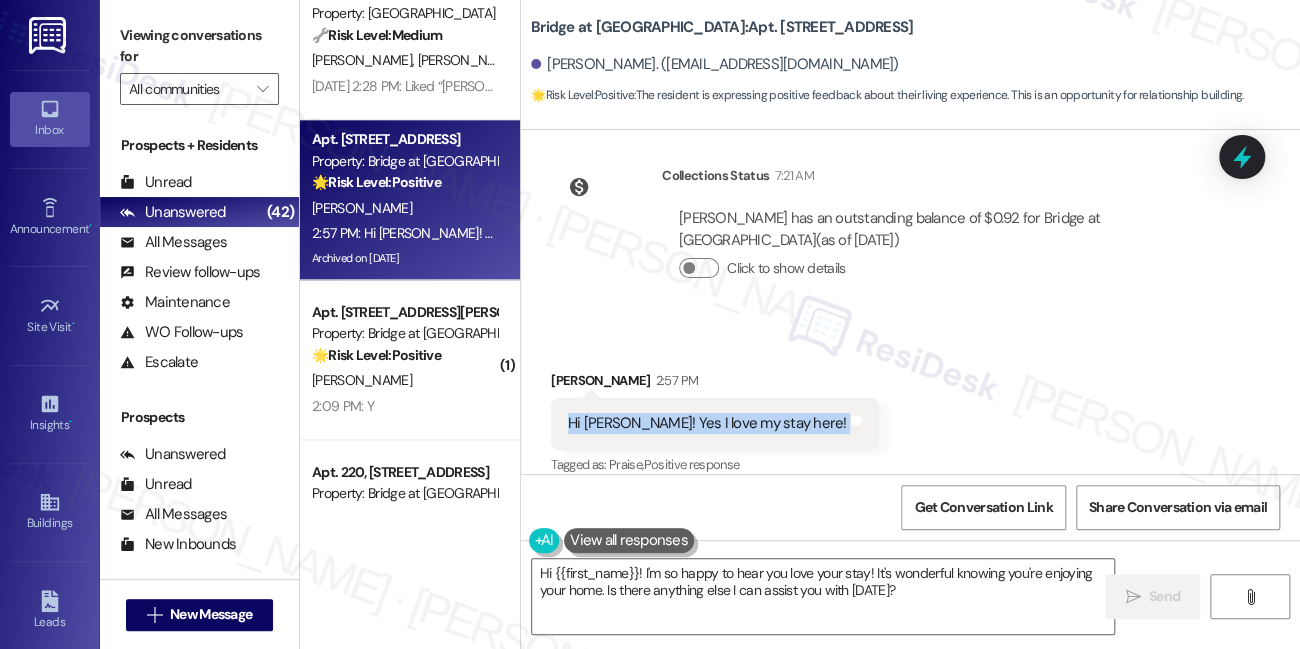 click on "Viewing conversations for" at bounding box center (199, 46) 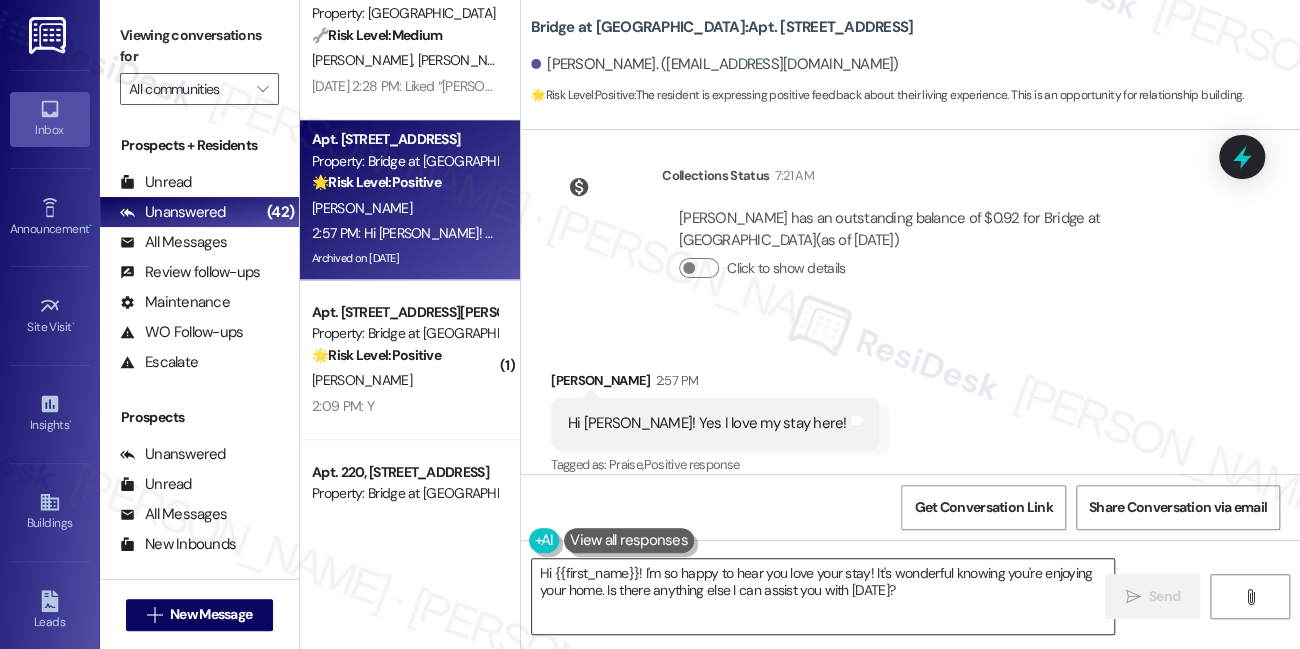 click on "Hi {{first_name}}! I'm so happy to hear you love your stay! It's wonderful knowing you're enjoying your home. Is there anything else I can assist you with today?" at bounding box center [823, 596] 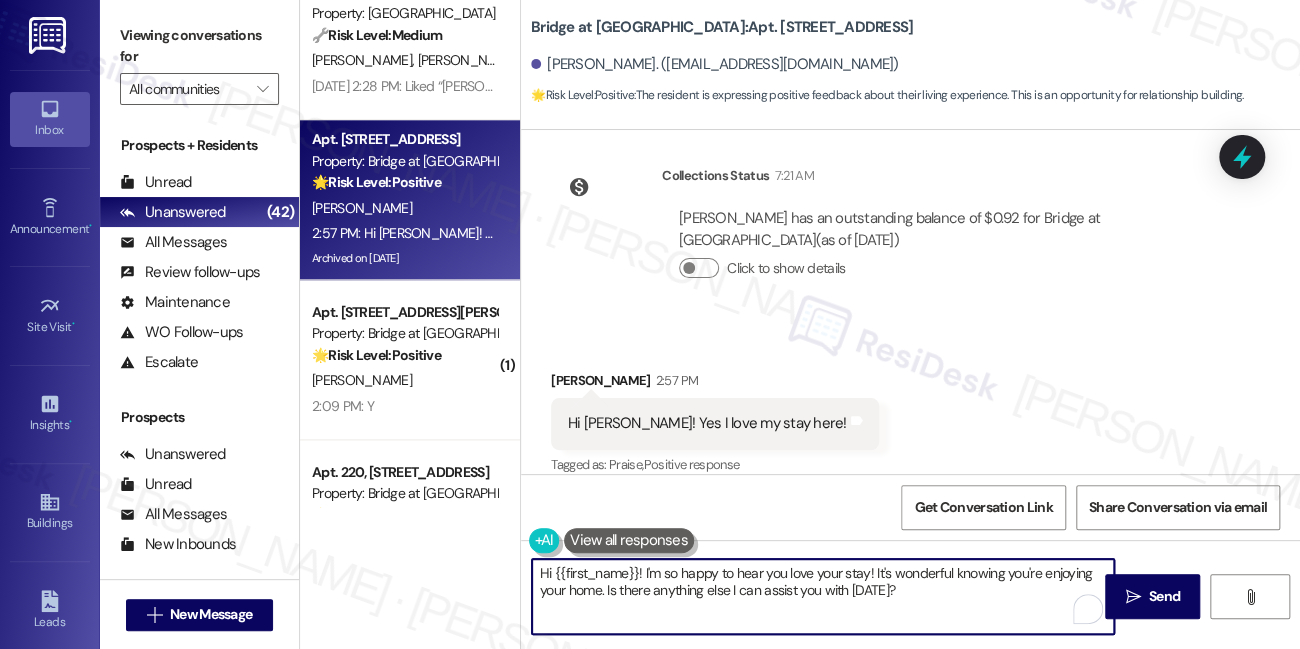 click on "Hi {{first_name}}! I'm so happy to hear you love your stay! It's wonderful knowing you're enjoying your home. Is there anything else I can assist you with today?" at bounding box center [823, 596] 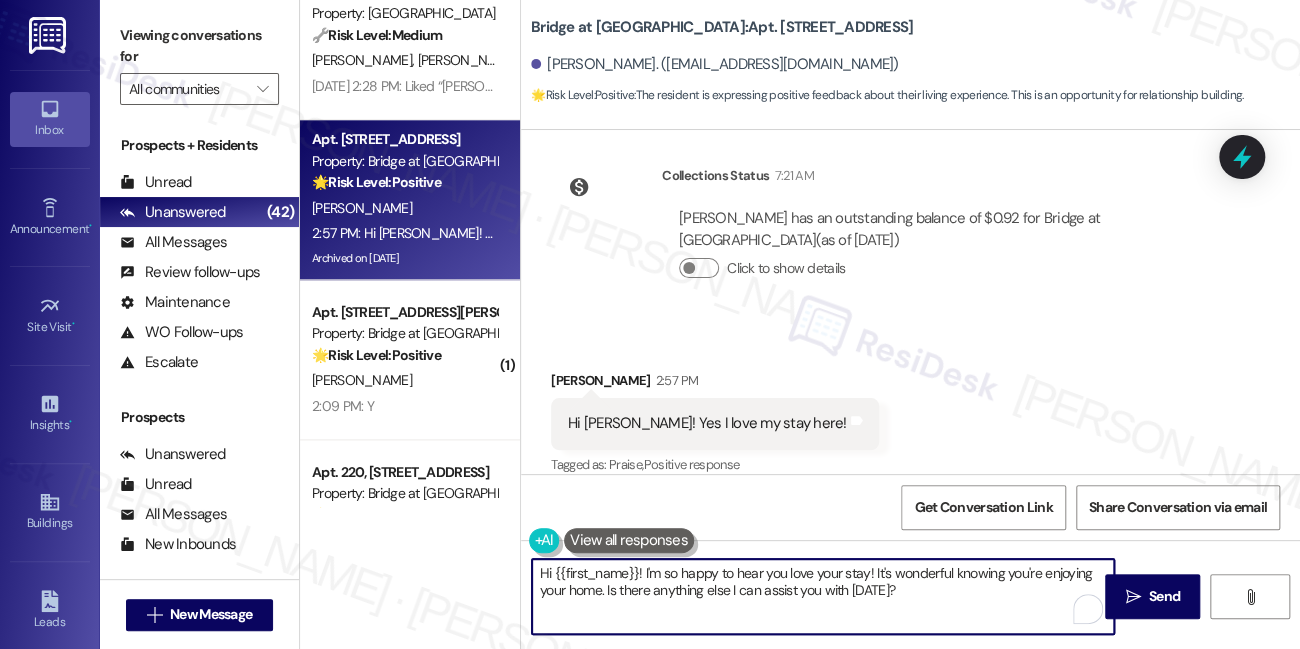 click on "Hi {{first_name}}! I'm so happy to hear you love your stay! It's wonderful knowing you're enjoying your home. Is there anything else I can assist you with today?" at bounding box center [823, 596] 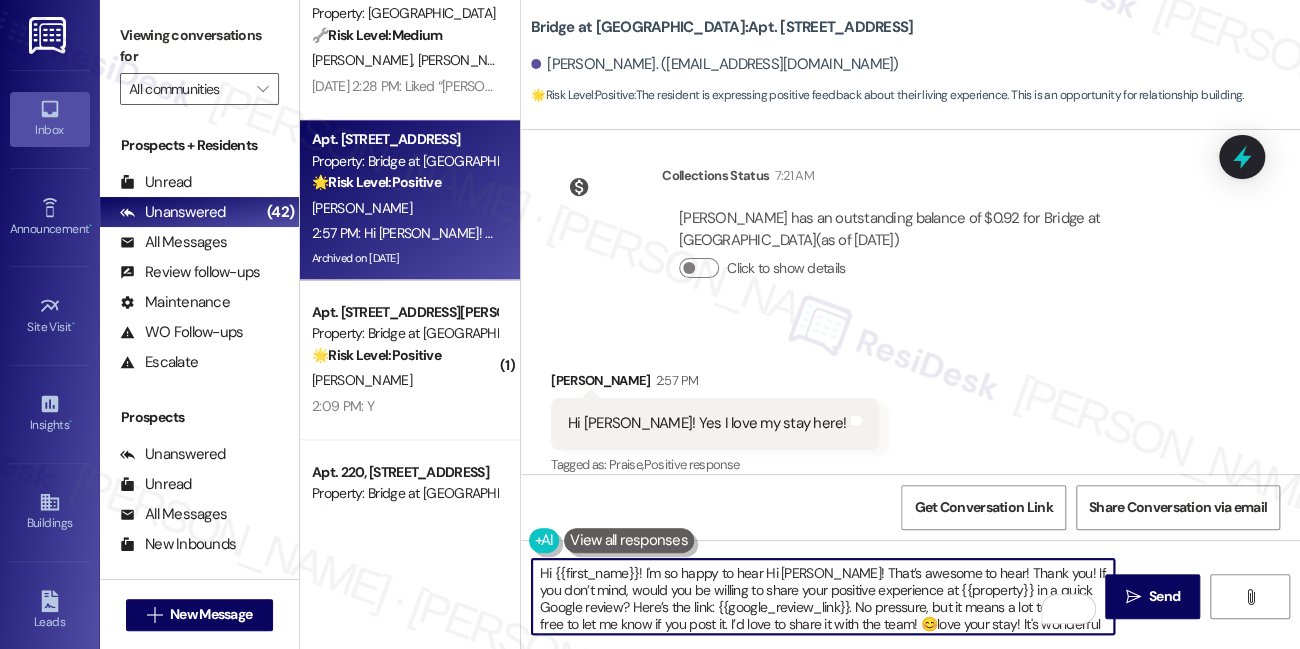 click on "Hi {{first_name}}! I'm so happy to hear Hi Linda! That’s awesome to hear! Thank you! If you don’t mind, would you be willing to share your positive experience at {{property}} in a quick Google review? Here’s the link: {{google_review_link}}. No pressure, but it means a lot to us! Feel free to let me know if you post it. I’d love to share it with the team! 😊love your stay! It's wonderful knowing you're enjoying your home. Is there anything else I can assist you with today?" at bounding box center [823, 596] 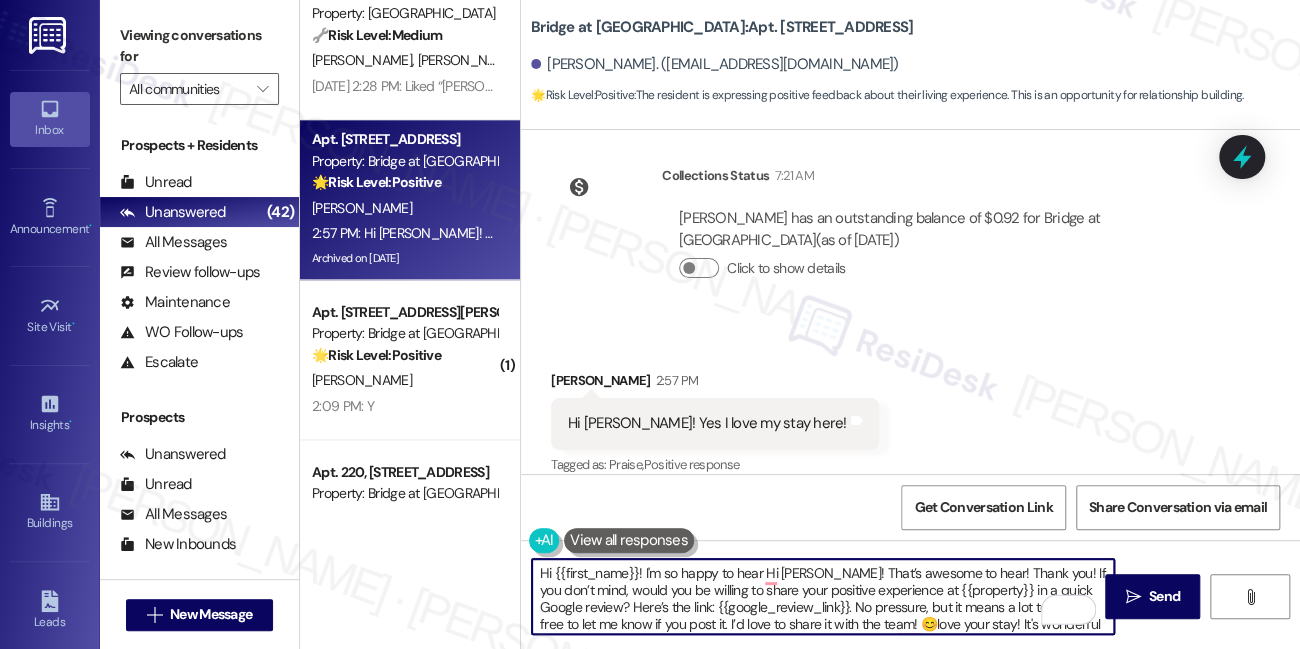 paste on "Linda! That’s awesome to hear! Thank you! If you don’t mind, would you be willing to share your positive experience at {{property}} in a quick Google review? Here’s the link: {{google_review_link}}. No pressure, but it means a lot to us! Feel free to let me know if you post it. I’d love to share it with the team! 😊" 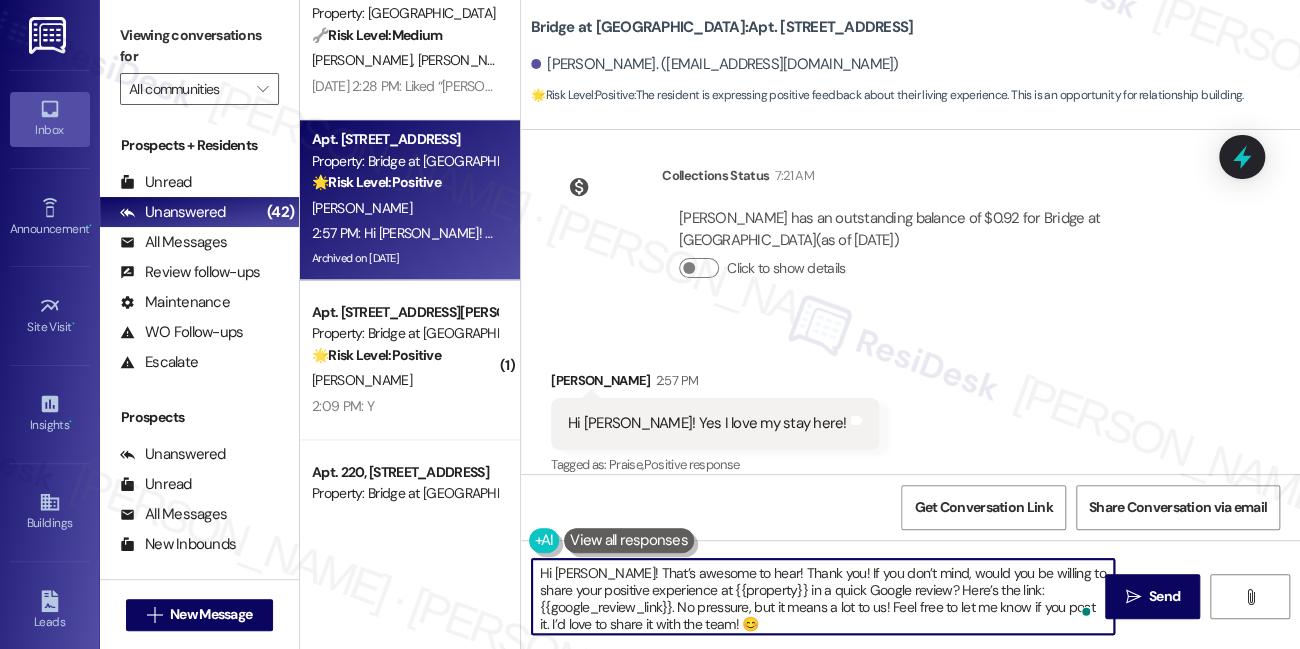 type on "Hi Linda! That’s awesome to hear! Thank you! If you don’t mind, would you be willing to share your positive experience at {{property}} in a quick Google review? Here’s the link: {{google_review_link}}. No pressure, but it means a lot to us! Feel free to let me know if you post it. I’d love to share it with the team! 😊" 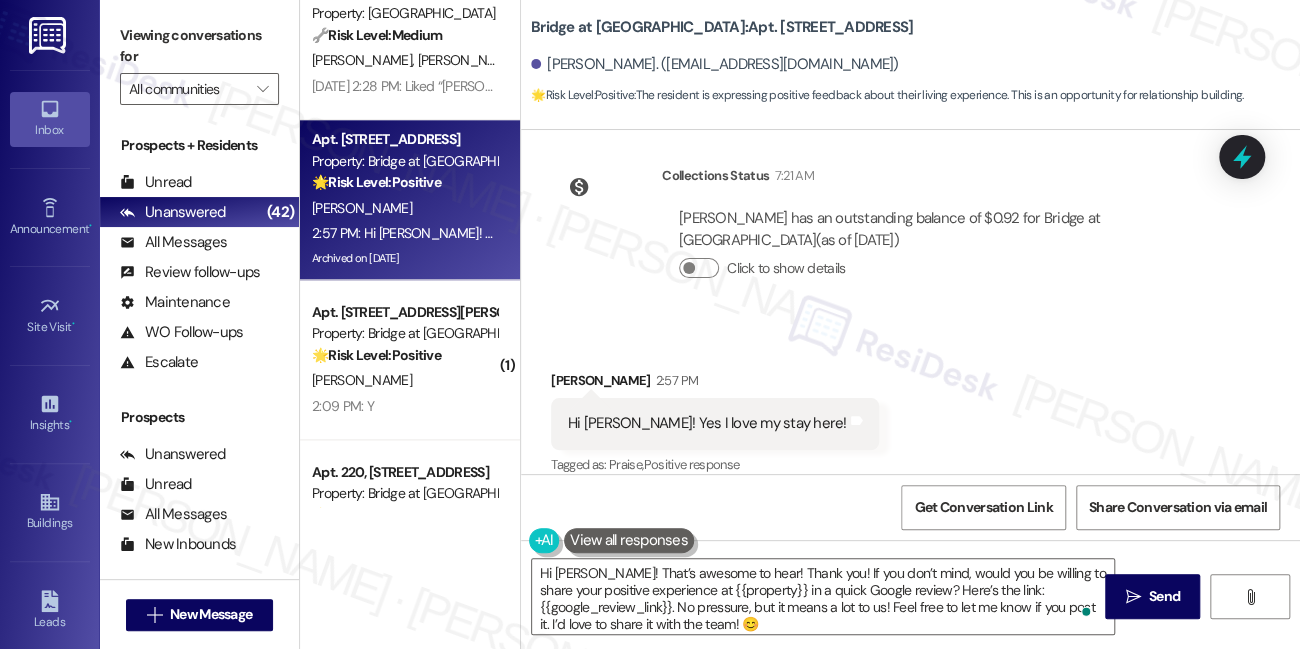 click on "Dessien White-Watkins 2:57 PM" at bounding box center [715, 384] 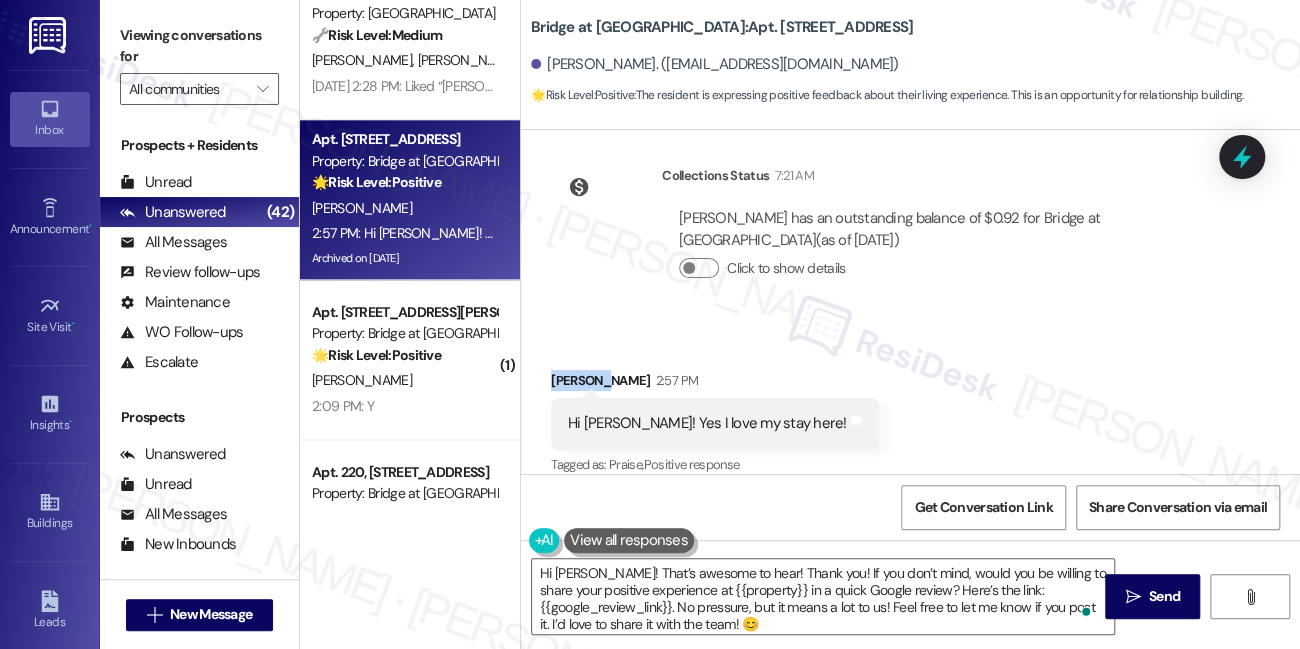 click on "Dessien White-Watkins 2:57 PM" at bounding box center (715, 384) 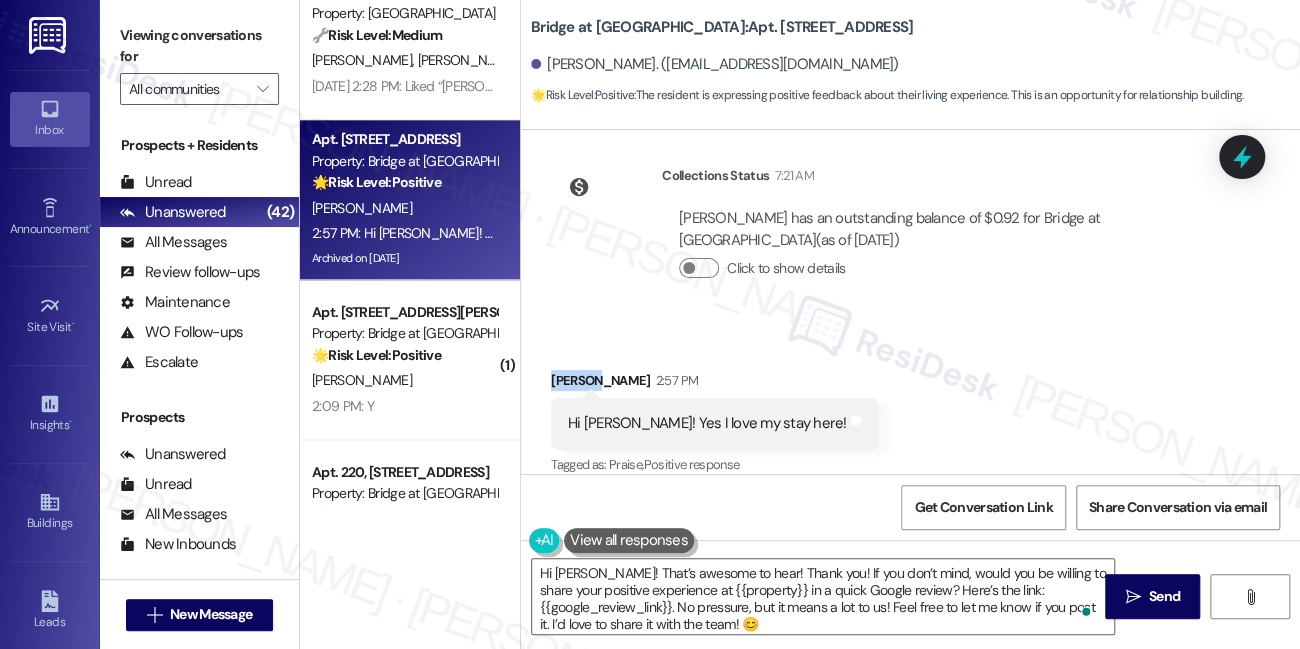 copy on "Dessien" 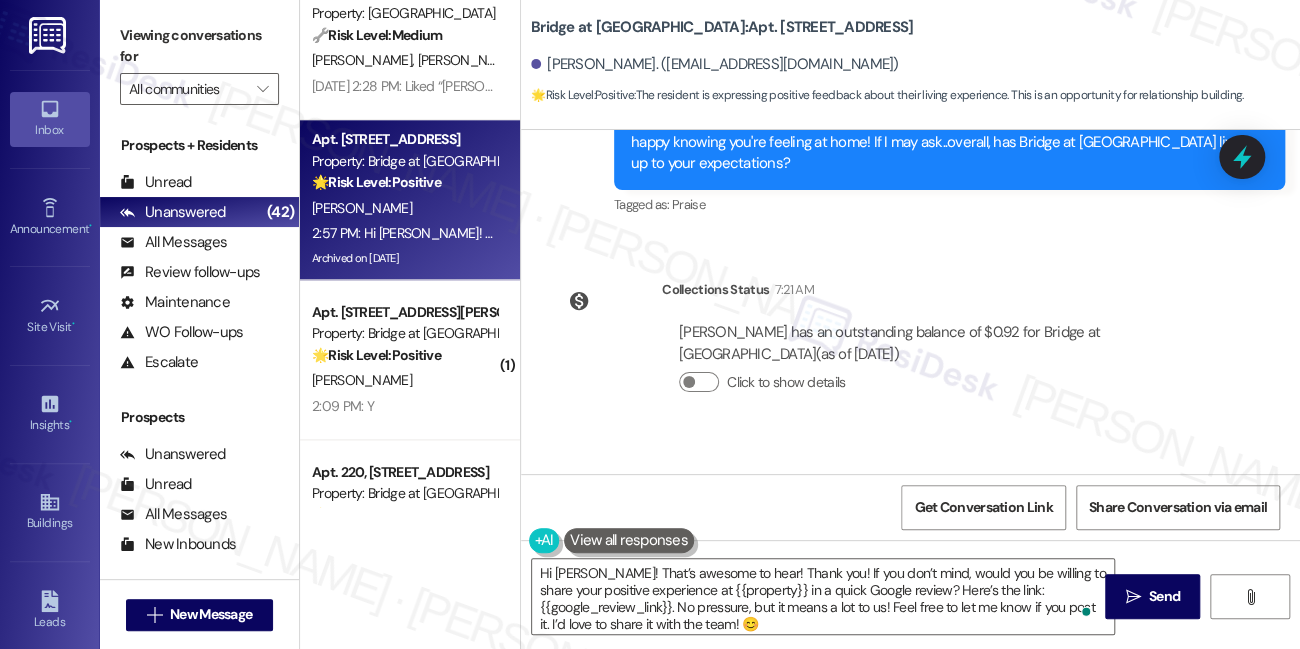 scroll, scrollTop: 2257, scrollLeft: 0, axis: vertical 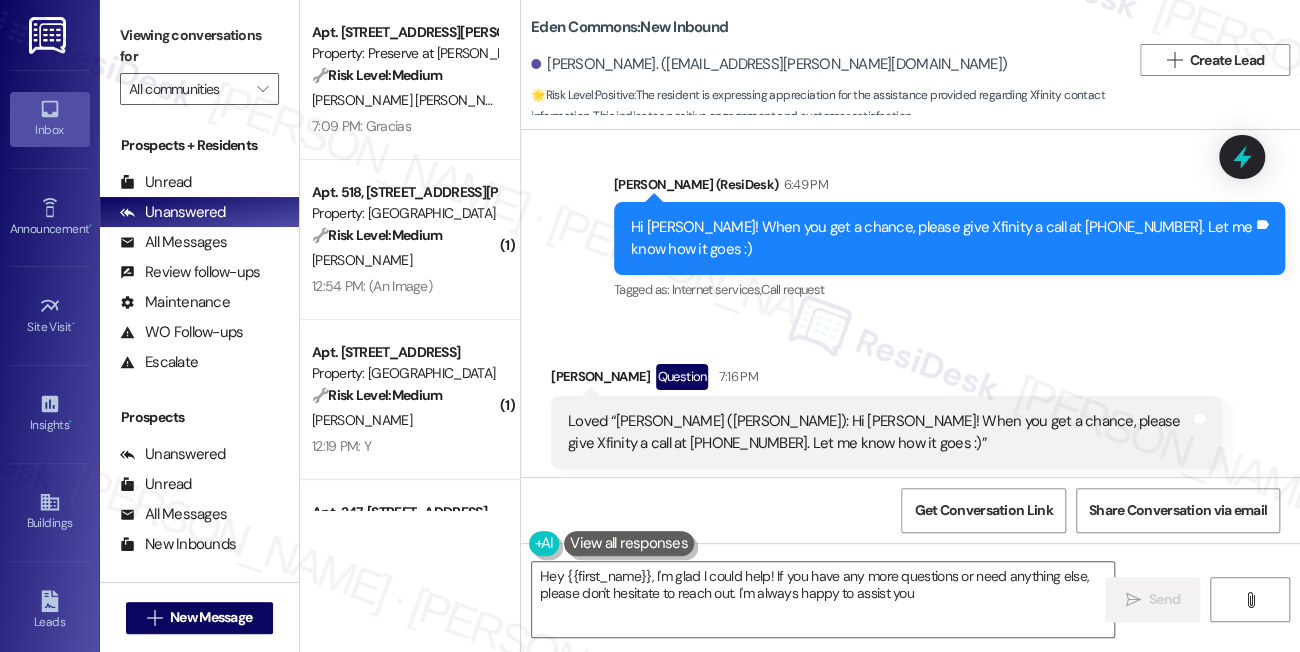 type on "Hey {{first_name}}, I'm glad I could help! If you have any more questions or need anything else, please don't hesitate to reach out. I'm always happy to assist you!" 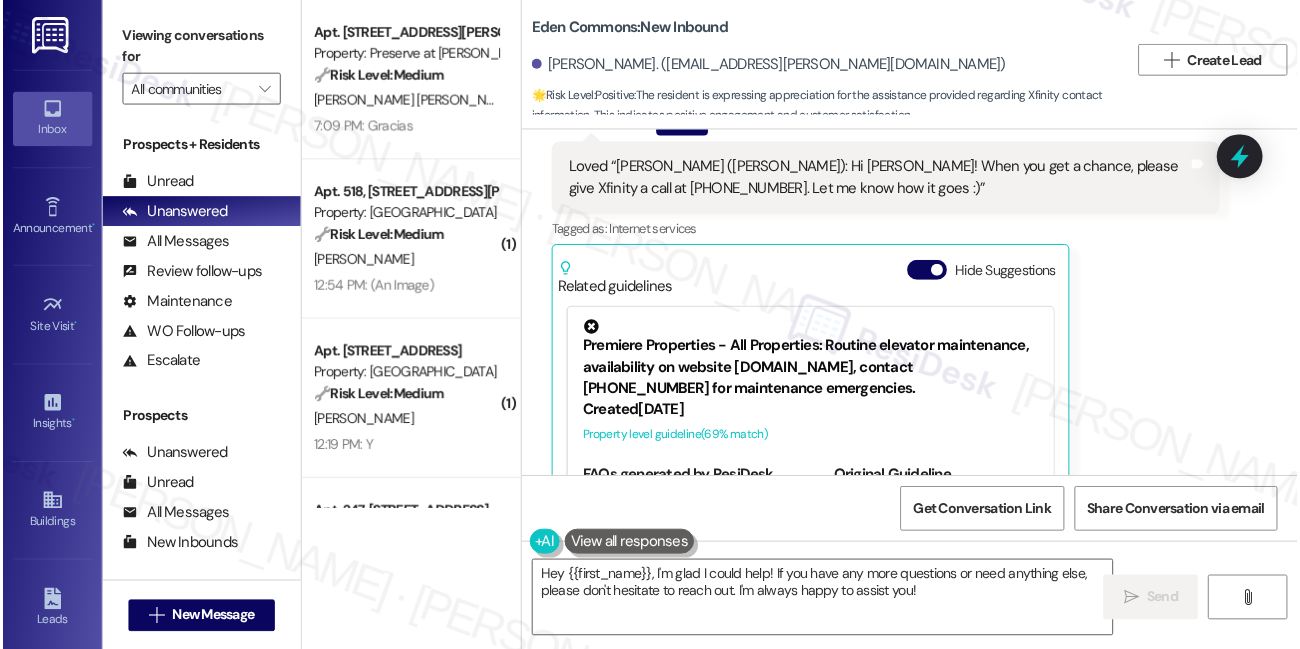 scroll, scrollTop: 2301, scrollLeft: 0, axis: vertical 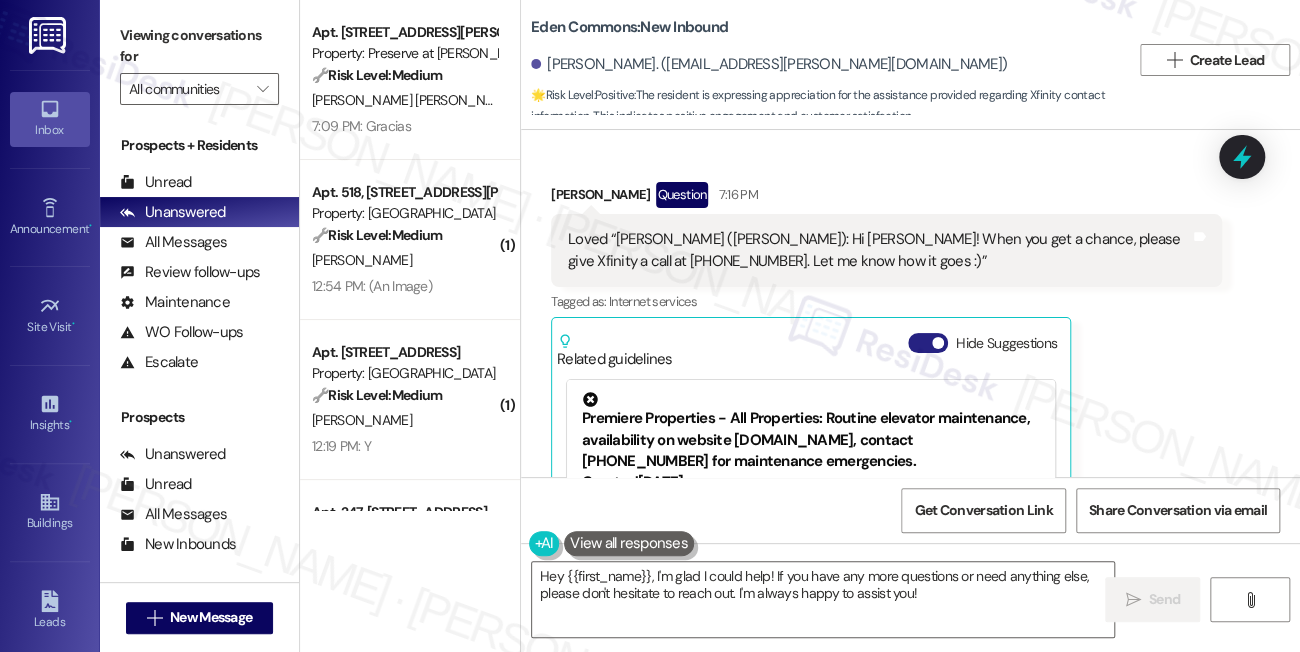 click on "Hide Suggestions" at bounding box center [928, 343] 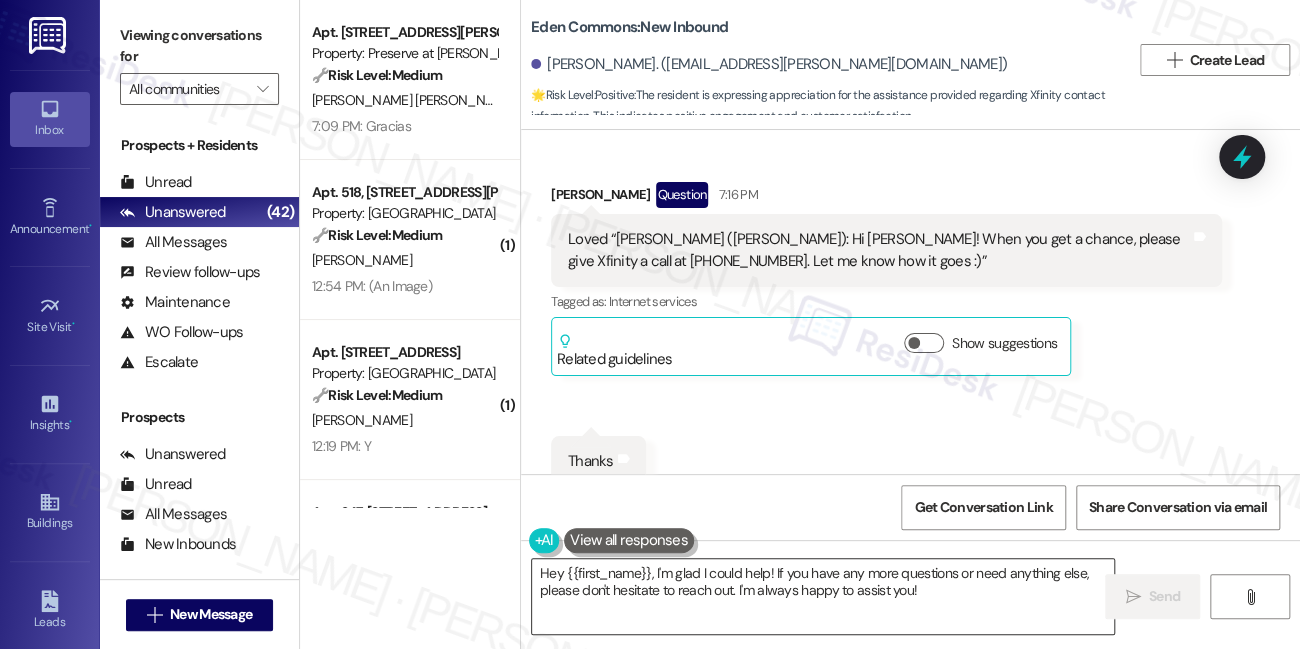 click on "Hey {{first_name}}, I'm glad I could help! If you have any more questions or need anything else, please don't hesitate to reach out. I'm always happy to assist you!" at bounding box center (823, 596) 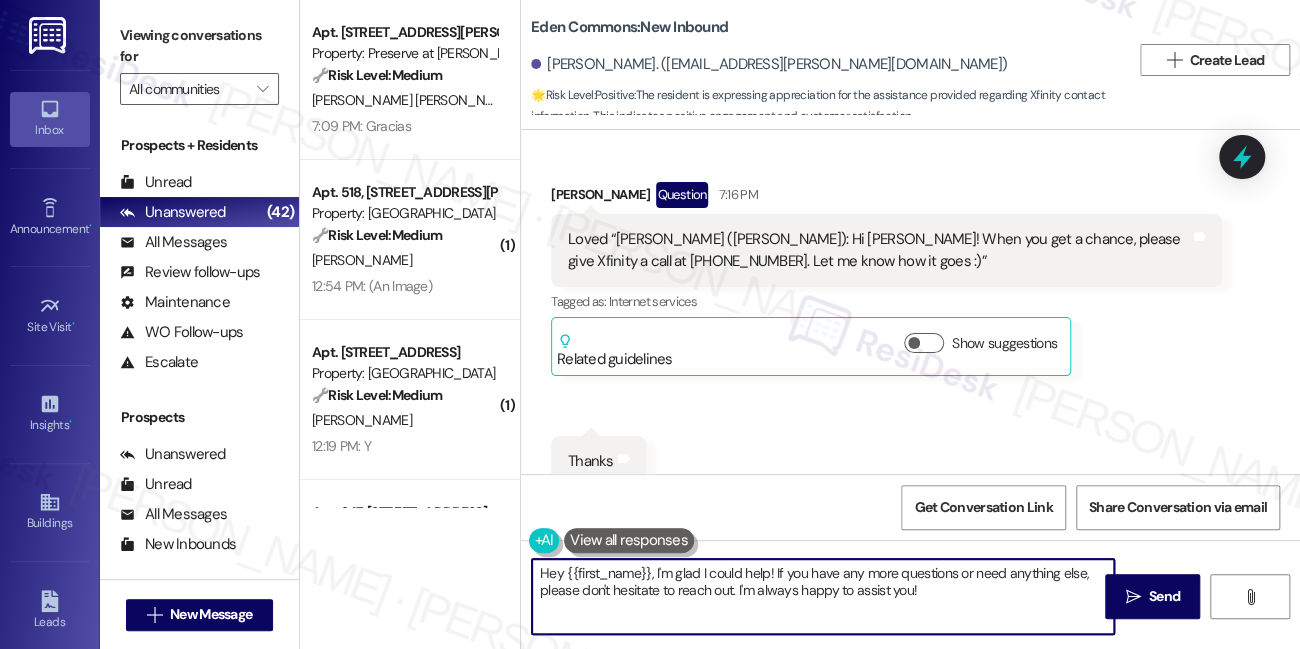 click on "Hey {{first_name}}, I'm glad I could help! If you have any more questions or need anything else, please don't hesitate to reach out. I'm always happy to assist you!" at bounding box center [823, 596] 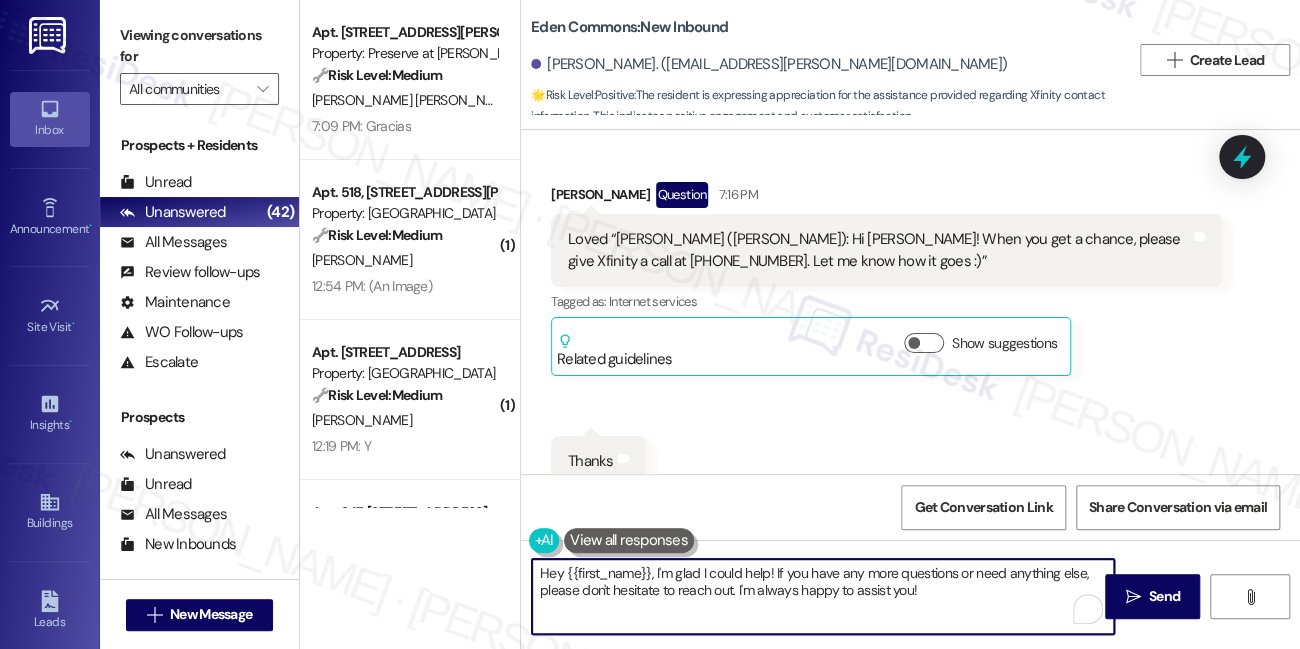 click on "Hey {{first_name}}, I'm glad I could help! If you have any more questions or need anything else, please don't hesitate to reach out. I'm always happy to assist you!" at bounding box center (823, 596) 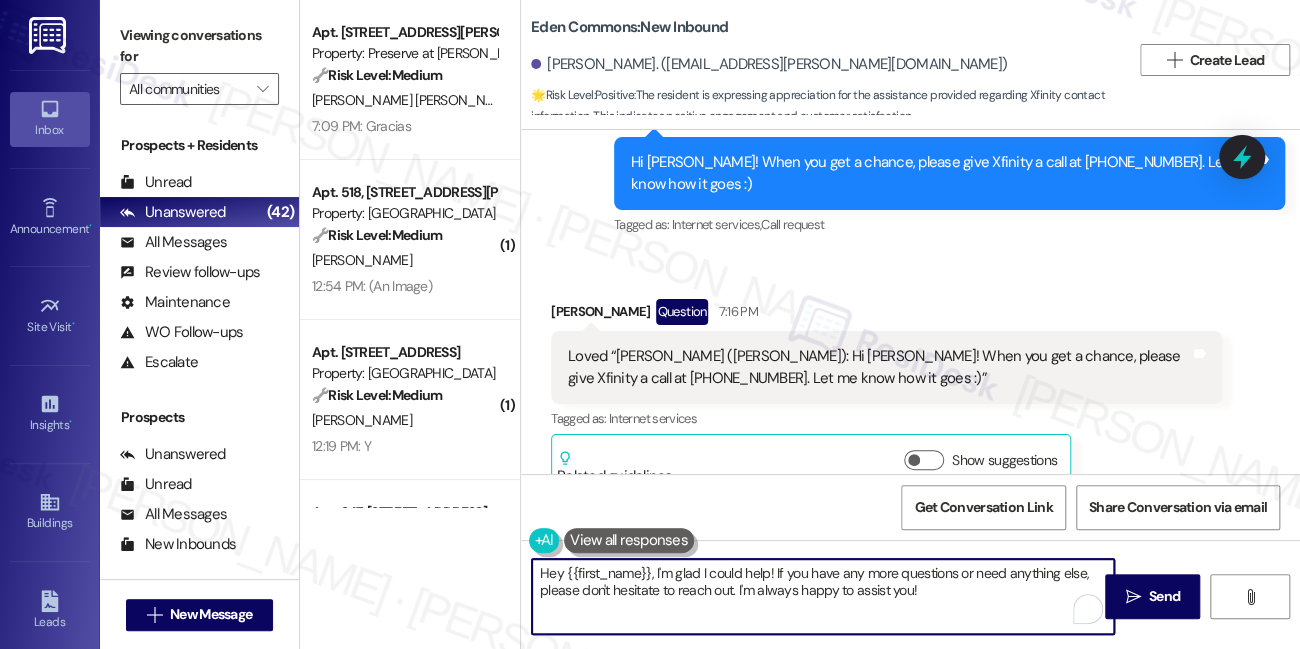 scroll, scrollTop: 2119, scrollLeft: 0, axis: vertical 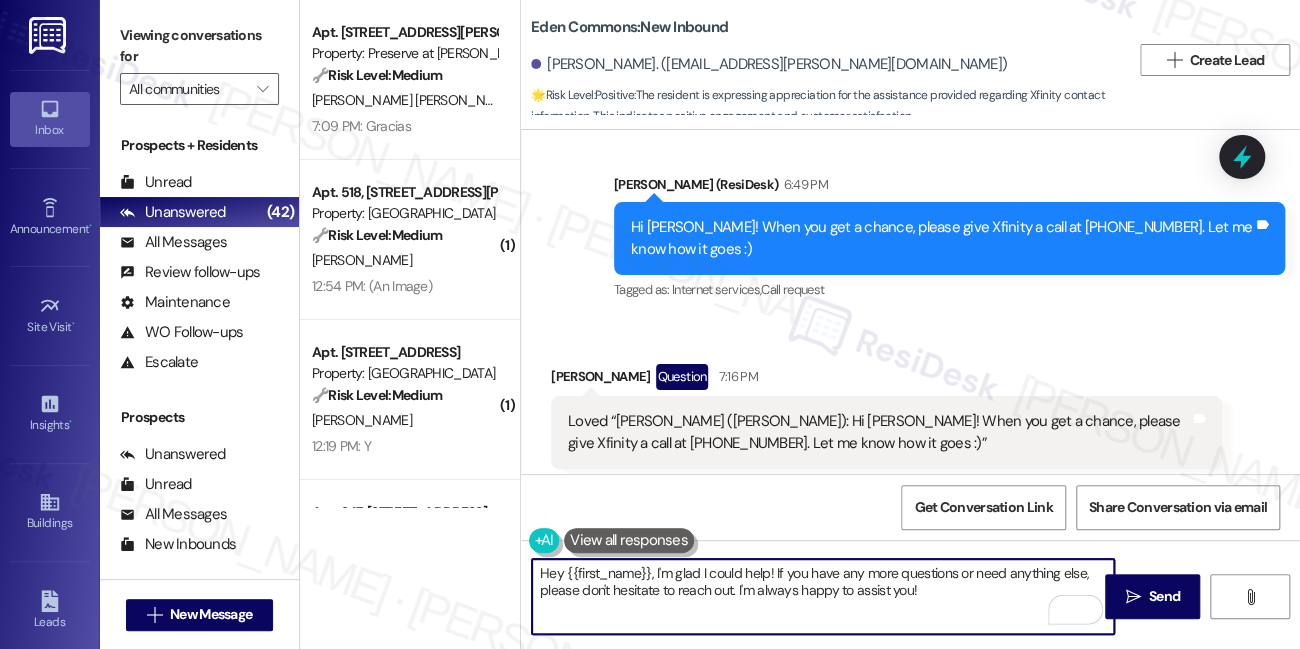 click on "Loved “Sarah (Eden Commons): Hi Patricia! When you get a chance, please give Xfinity a call at 855-870-1311. Let me know how it goes :)”" at bounding box center (879, 432) 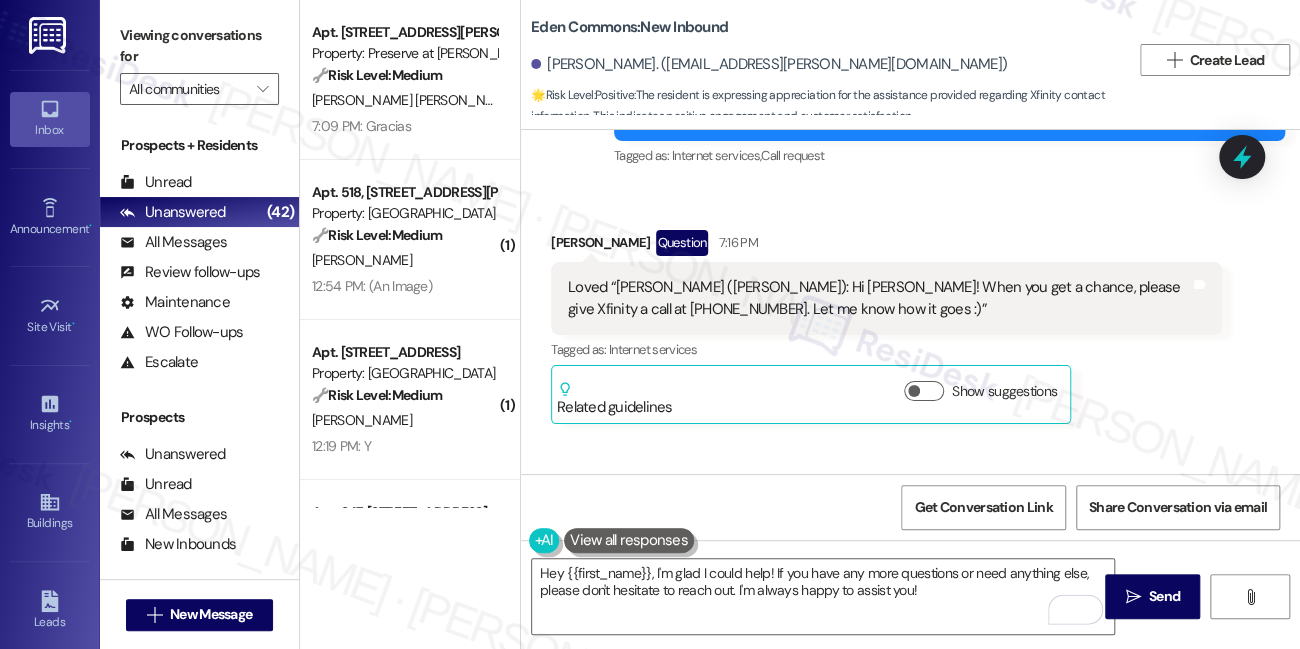scroll, scrollTop: 2315, scrollLeft: 0, axis: vertical 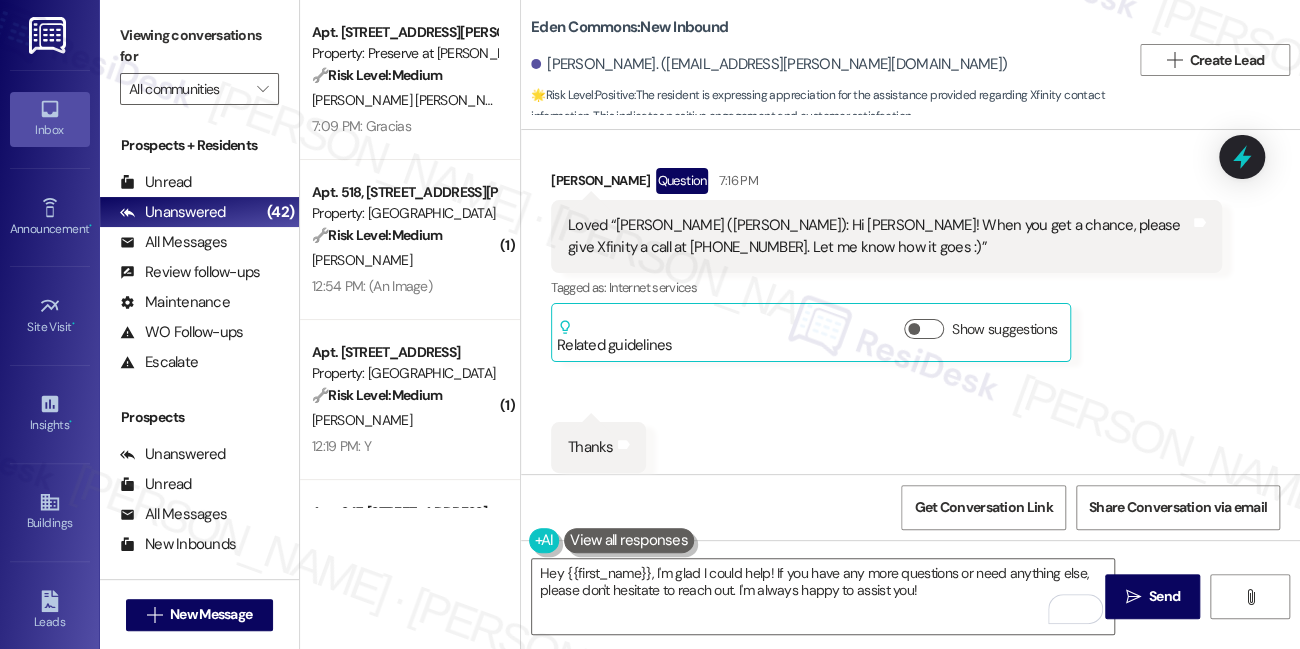 click on "Thanks" at bounding box center (591, 447) 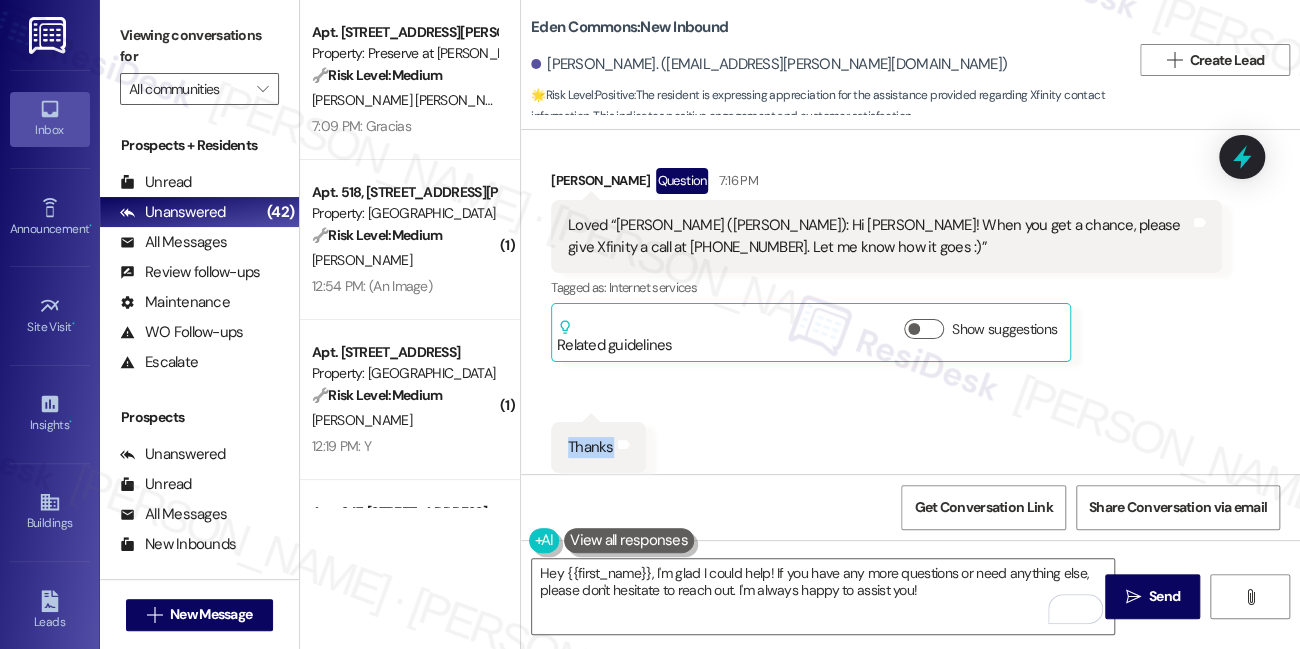 click on "Thanks" at bounding box center (591, 447) 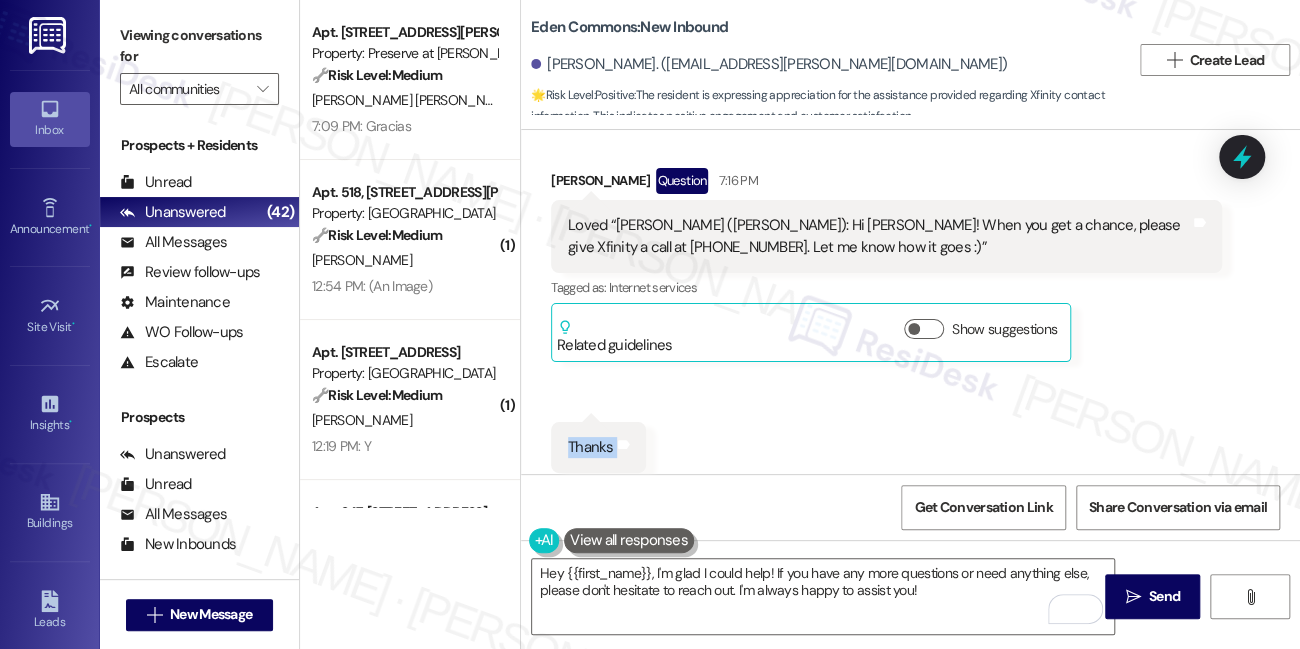 click on "Thanks" at bounding box center (591, 447) 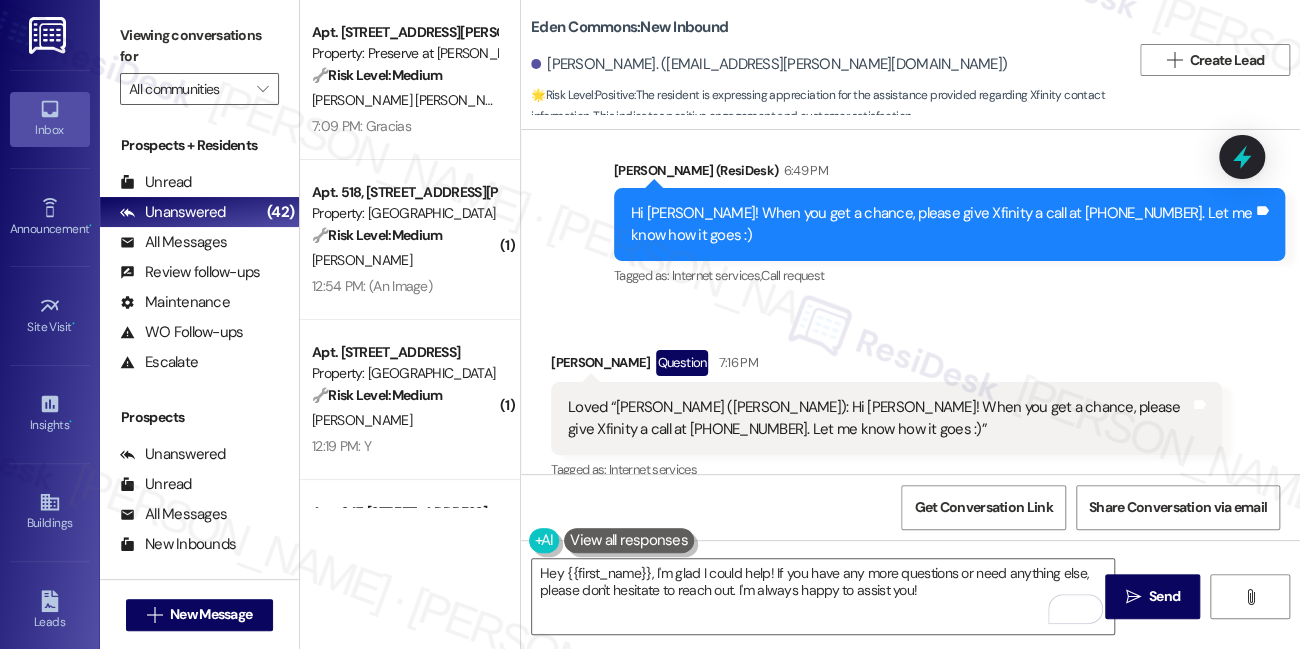 scroll, scrollTop: 1952, scrollLeft: 0, axis: vertical 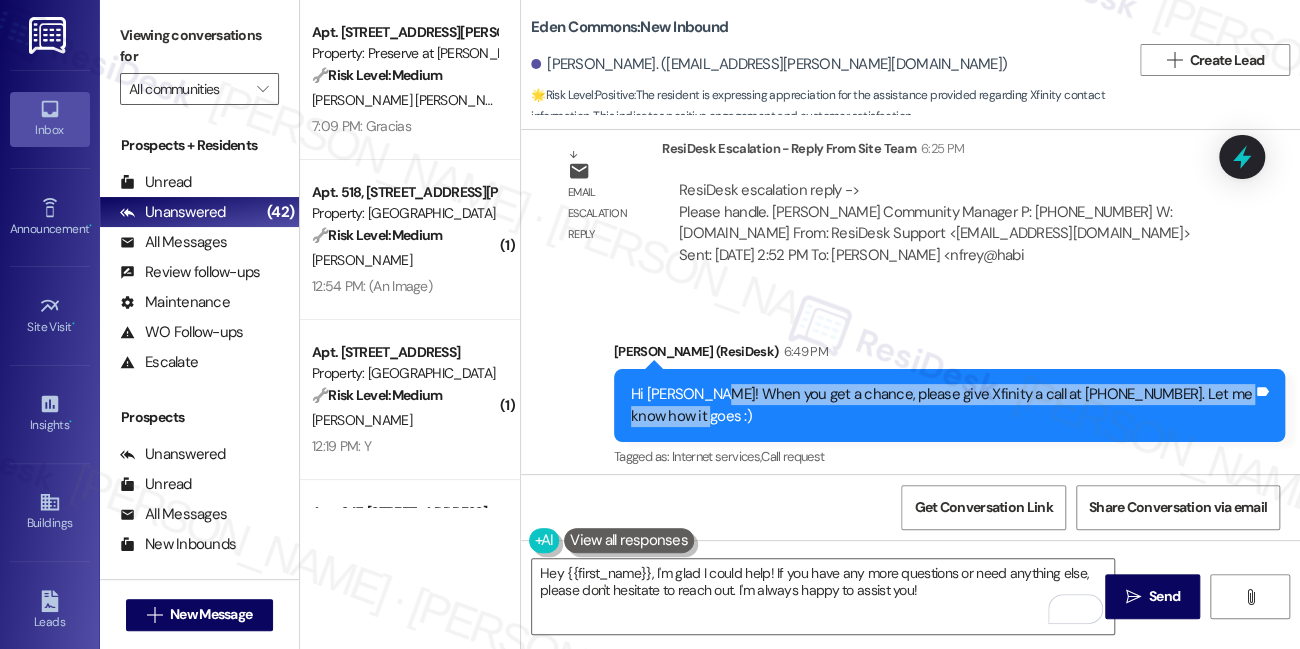 drag, startPoint x: 698, startPoint y: 344, endPoint x: 810, endPoint y: 375, distance: 116.21101 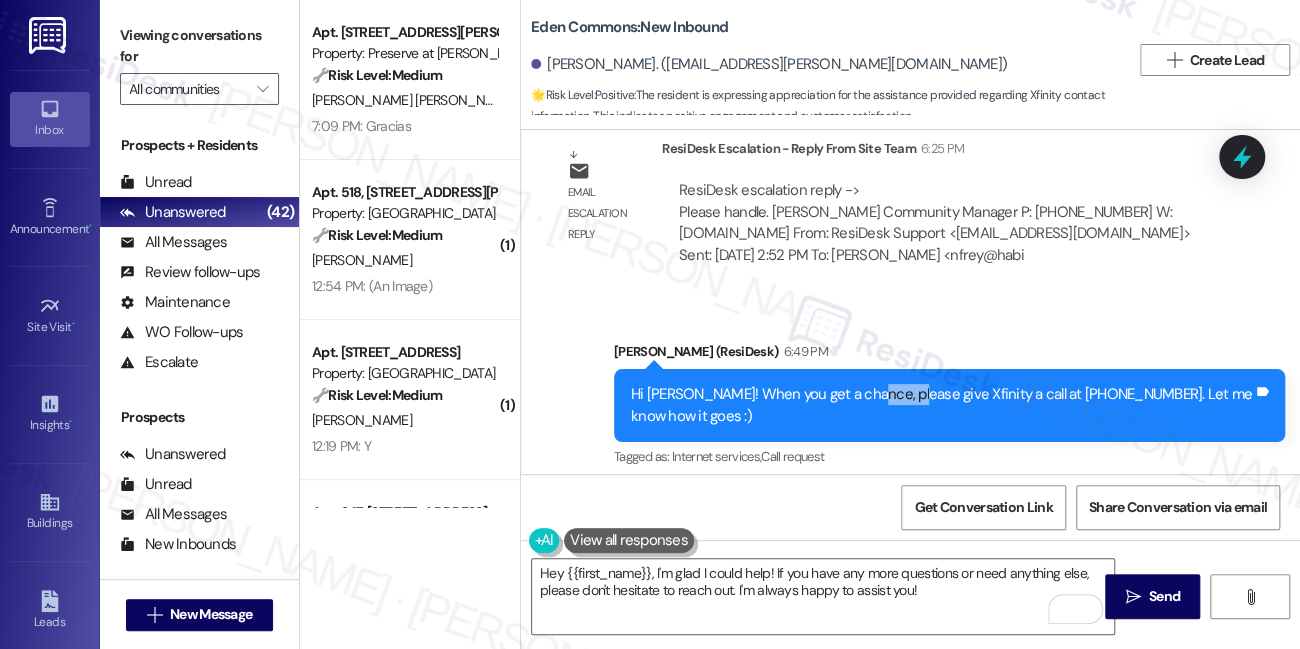 click on "Hi Patricia! When you get a chance, please give Xfinity a call at 855-870-1311. Let me know how it goes :)" at bounding box center [942, 405] 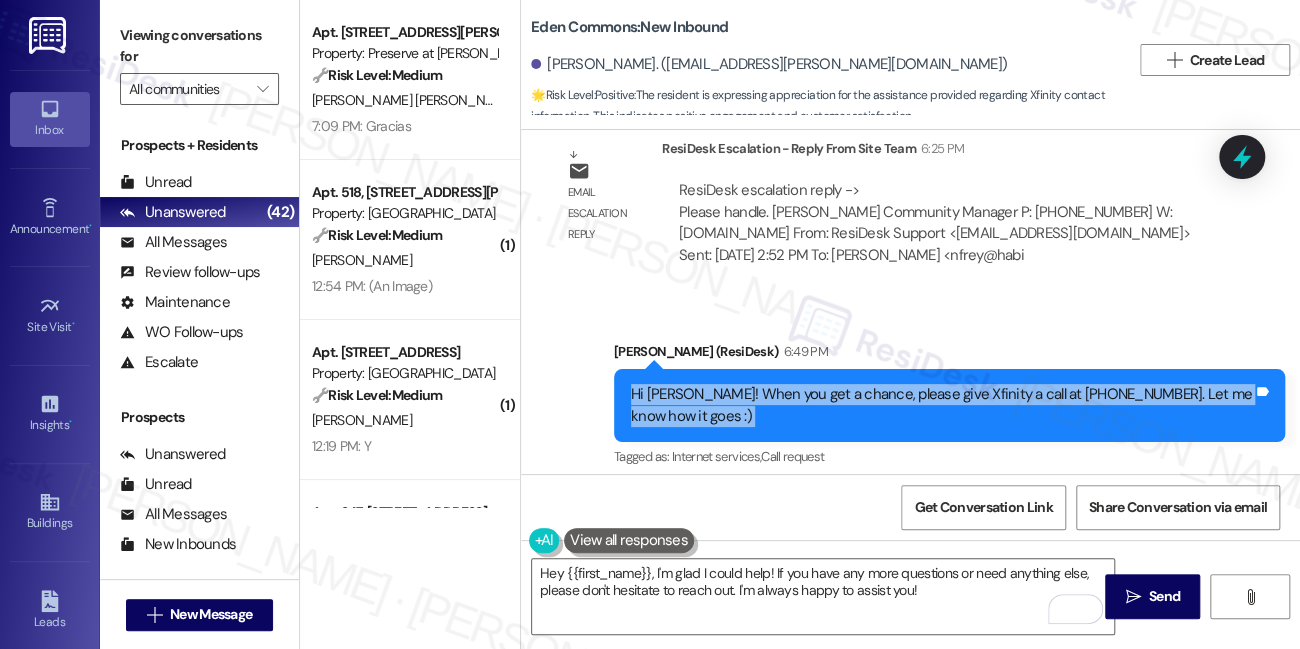 click on "Hi Patricia! When you get a chance, please give Xfinity a call at 855-870-1311. Let me know how it goes :)" at bounding box center [942, 405] 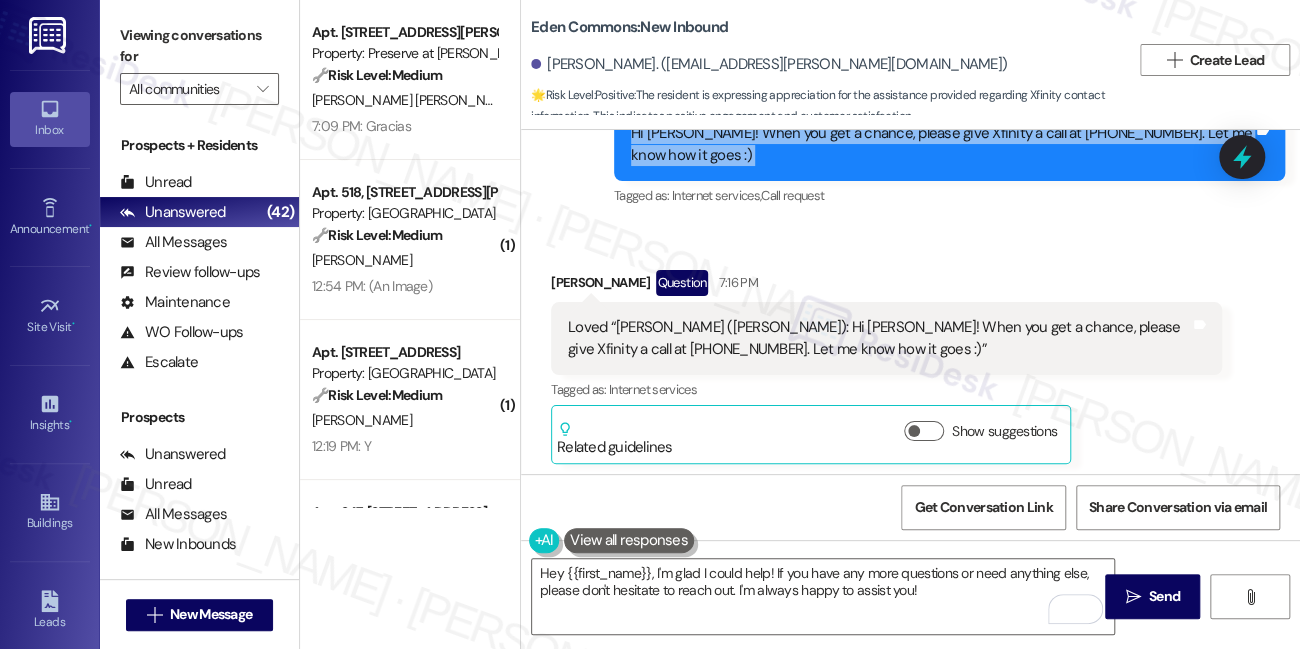 scroll, scrollTop: 2315, scrollLeft: 0, axis: vertical 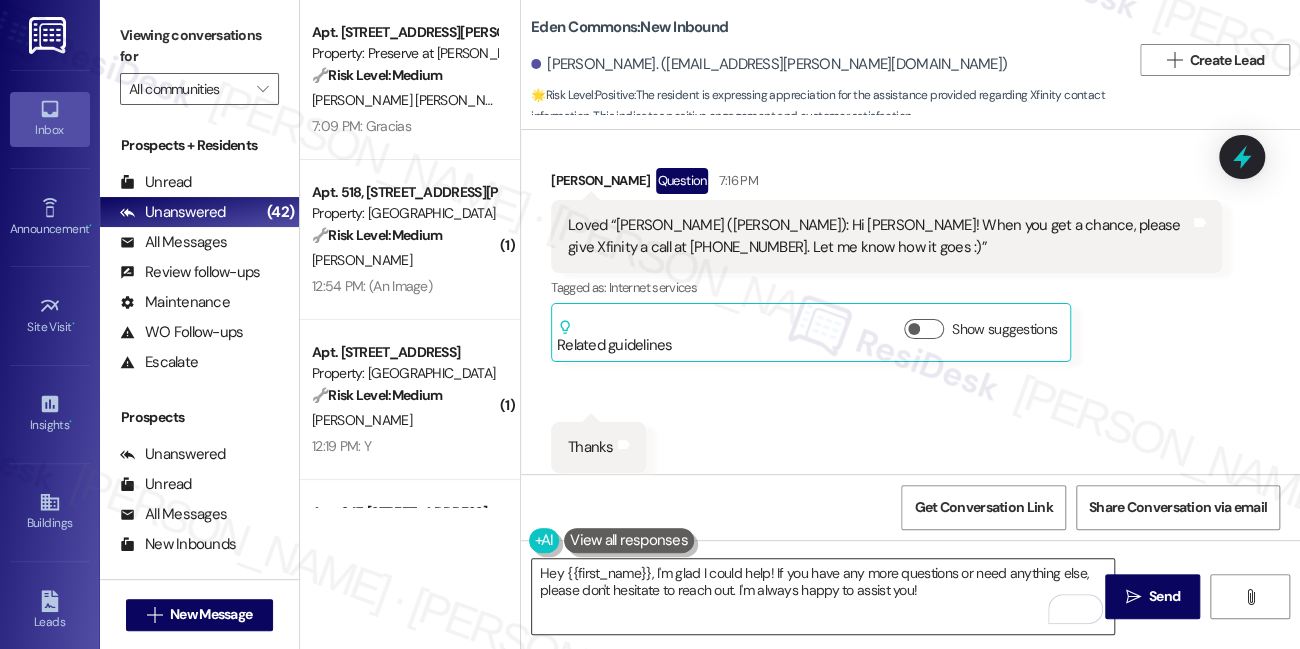 click on "Hey {{first_name}}, I'm glad I could help! If you have any more questions or need anything else, please don't hesitate to reach out. I'm always happy to assist you!" at bounding box center [823, 596] 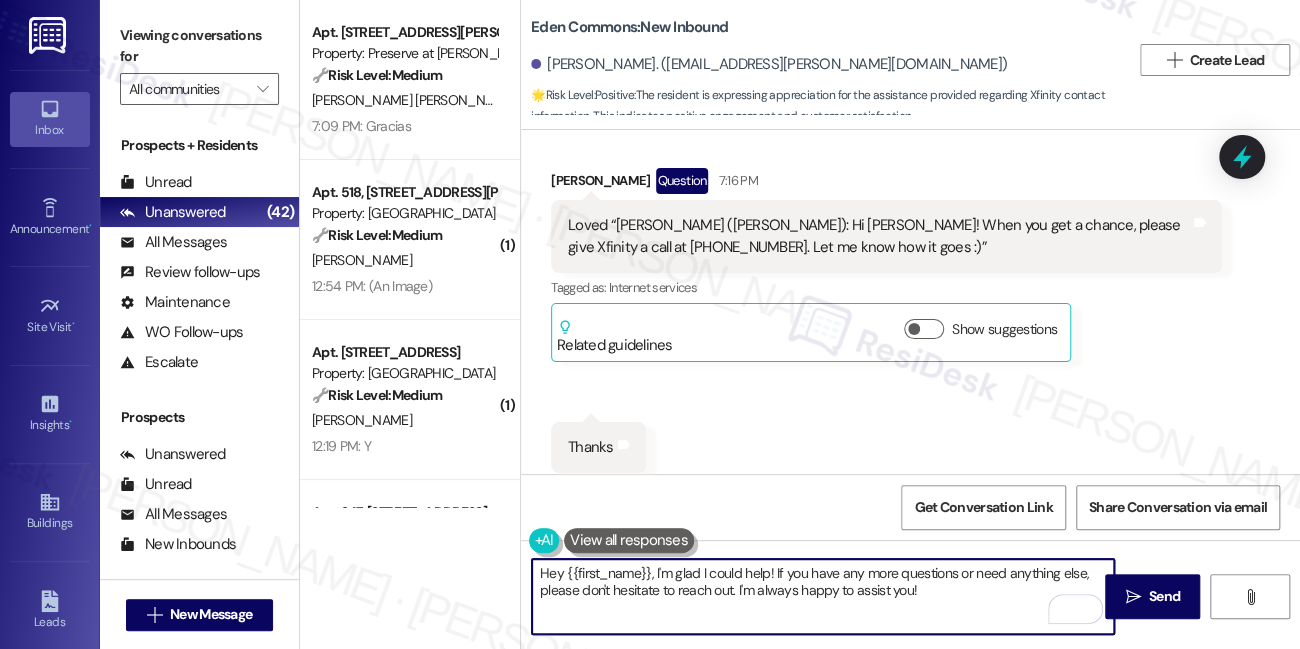 click on "Hey {{first_name}}, I'm glad I could help! If you have any more questions or need anything else, please don't hesitate to reach out. I'm always happy to assist you!" at bounding box center (823, 596) 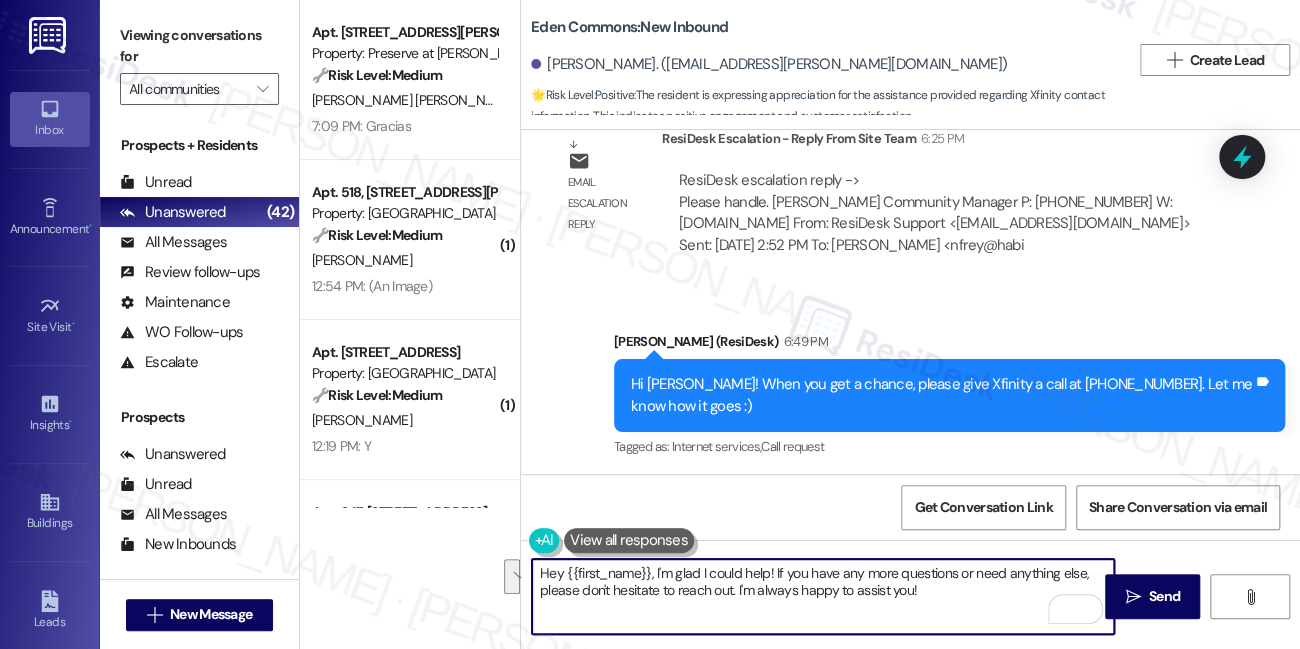 scroll, scrollTop: 2315, scrollLeft: 0, axis: vertical 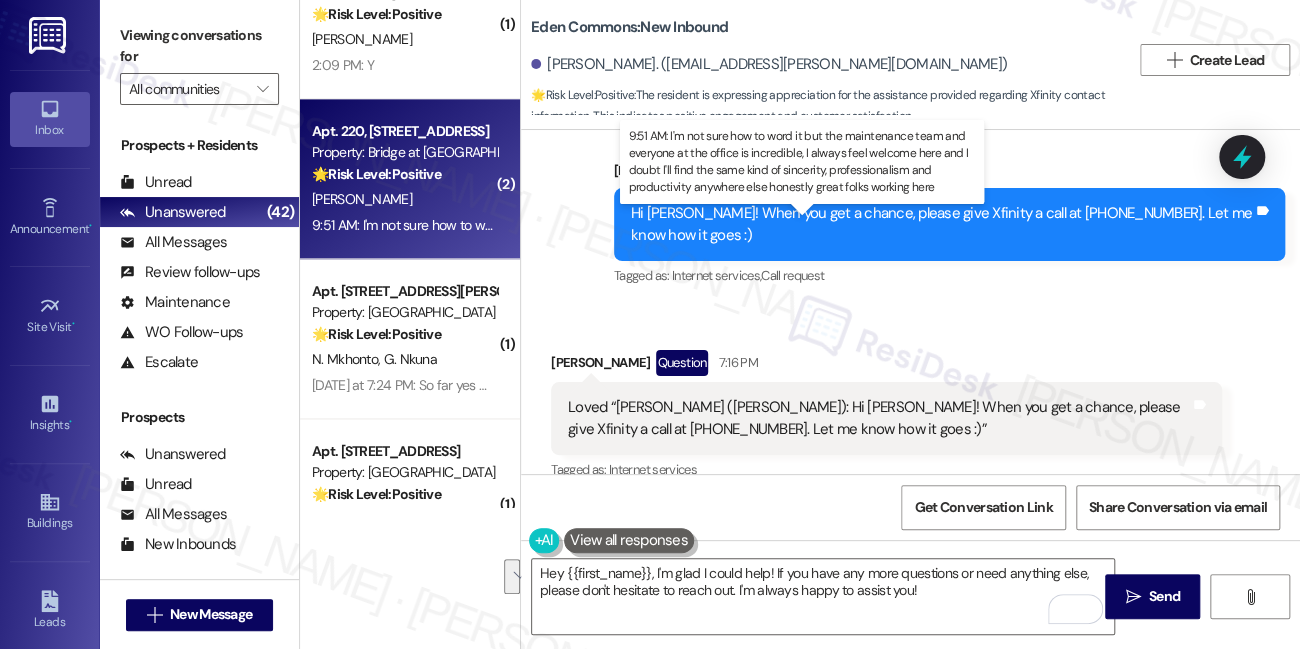 click on "9:51 AM: I'm not sure how to word it but the maintenance team and everyone at the office is incredible, I always feel welcome here and I doubt I'll find the same kind of sincerity, professionalism and productivity anywhere else honestly great folks working here  9:51 AM: I'm not sure how to word it but the maintenance team and everyone at the office is incredible, I always feel welcome here and I doubt I'll find the same kind of sincerity, professionalism and productivity anywhere else honestly great folks working here" at bounding box center [1056, 225] 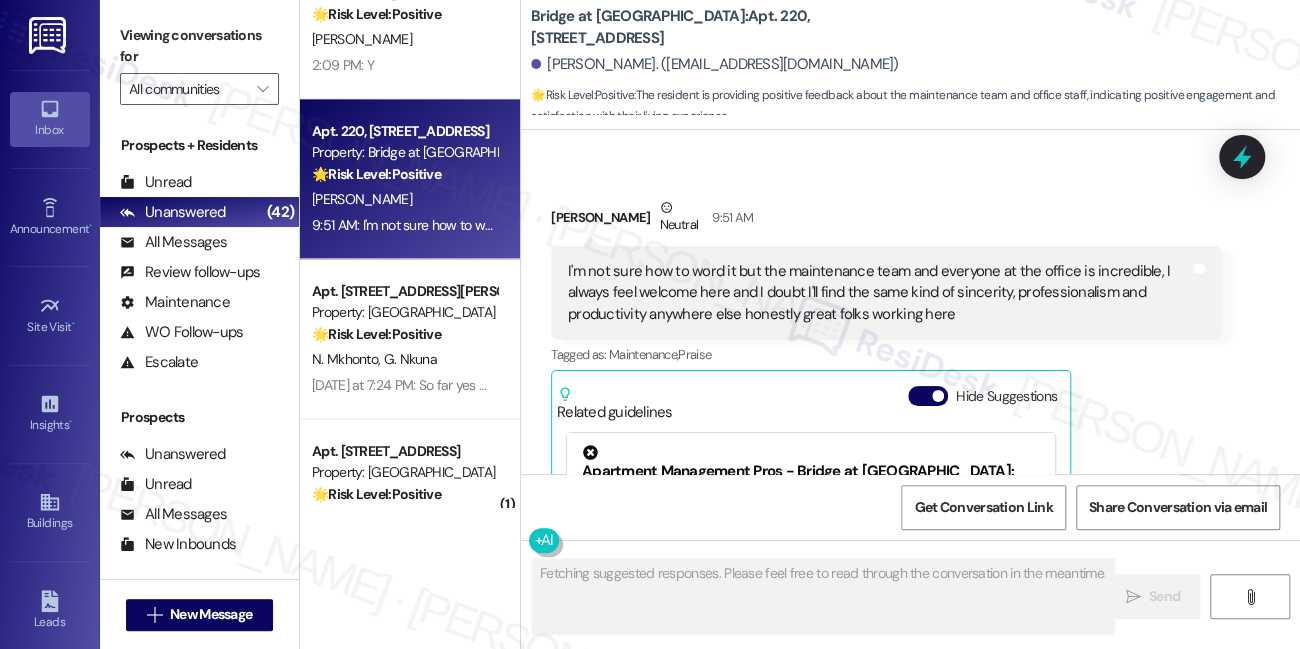 scroll, scrollTop: 1959, scrollLeft: 0, axis: vertical 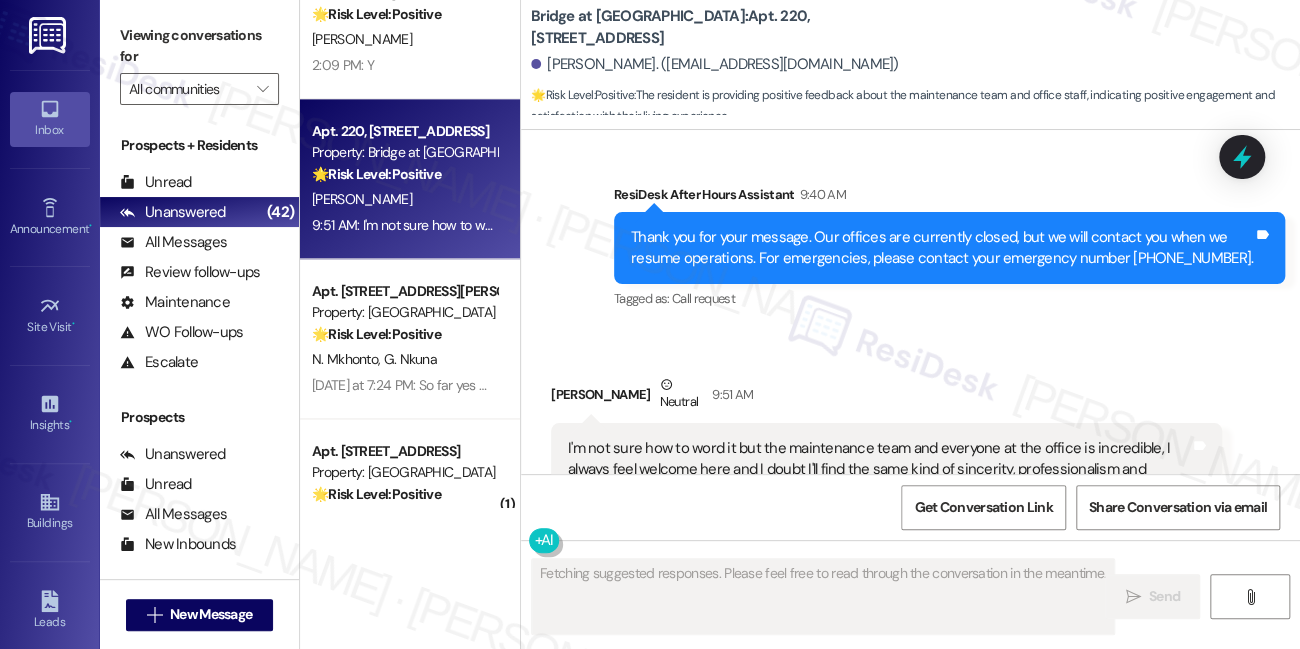 click on "I'm not sure how to word it but the maintenance team and everyone at the office is incredible, I always feel welcome here and I doubt I'll find the same kind of sincerity, professionalism and productivity anywhere else honestly great folks working here" at bounding box center (879, 470) 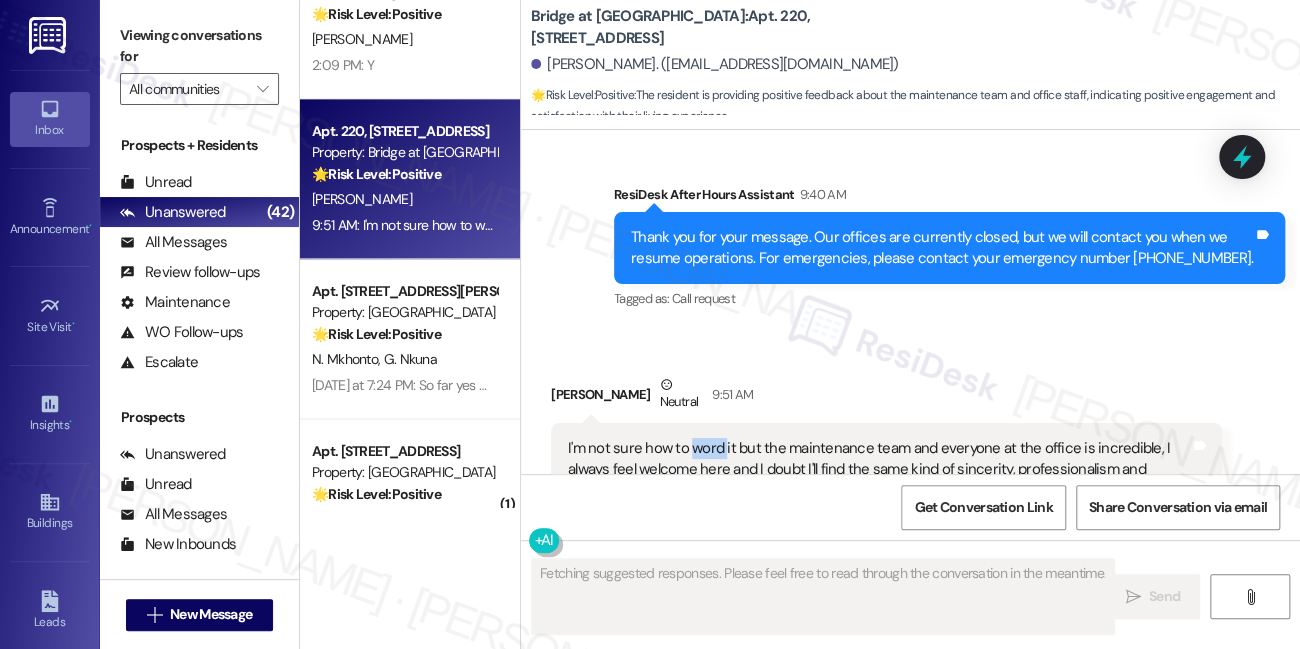 click on "I'm not sure how to word it but the maintenance team and everyone at the office is incredible, I always feel welcome here and I doubt I'll find the same kind of sincerity, professionalism and productivity anywhere else honestly great folks working here" at bounding box center [879, 470] 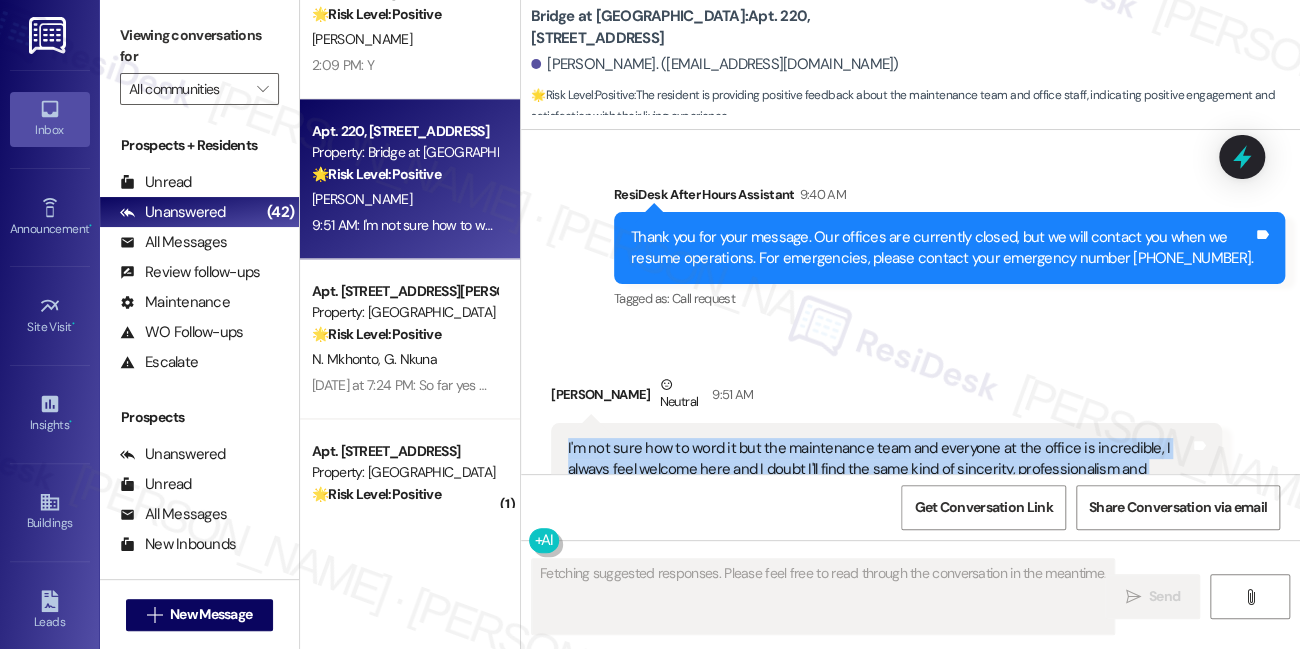 click on "I'm not sure how to word it but the maintenance team and everyone at the office is incredible, I always feel welcome here and I doubt I'll find the same kind of sincerity, professionalism and productivity anywhere else honestly great folks working here" at bounding box center [879, 470] 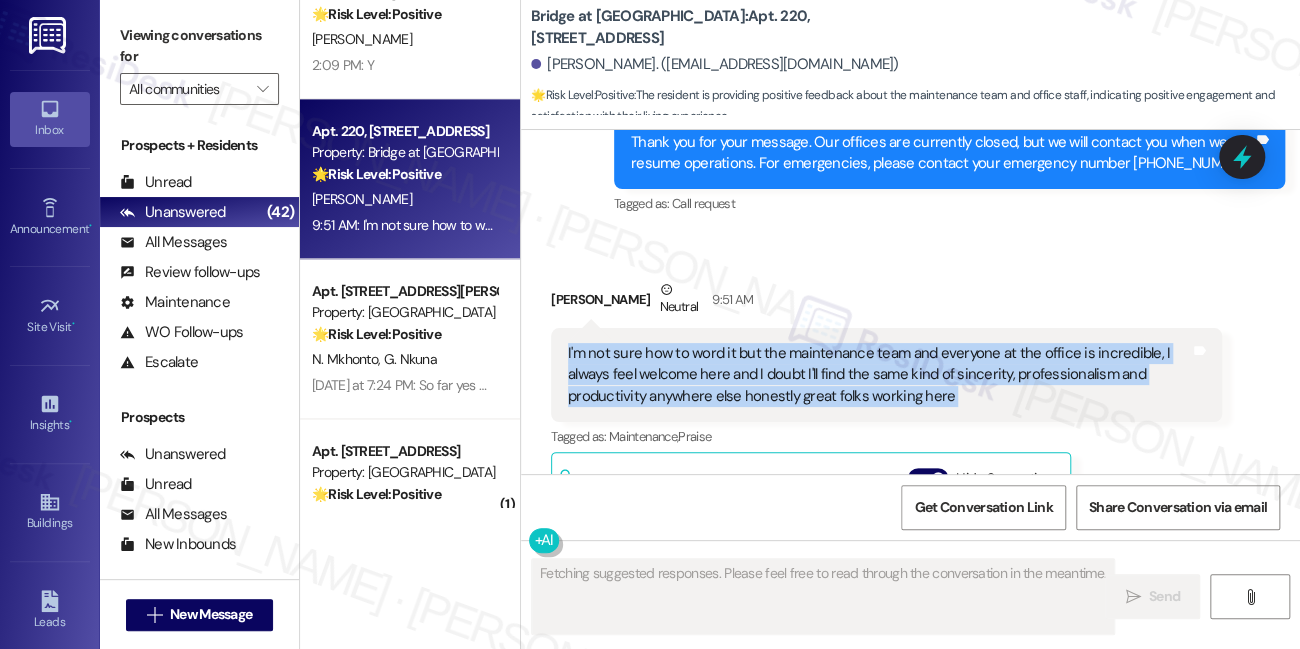 scroll, scrollTop: 2141, scrollLeft: 0, axis: vertical 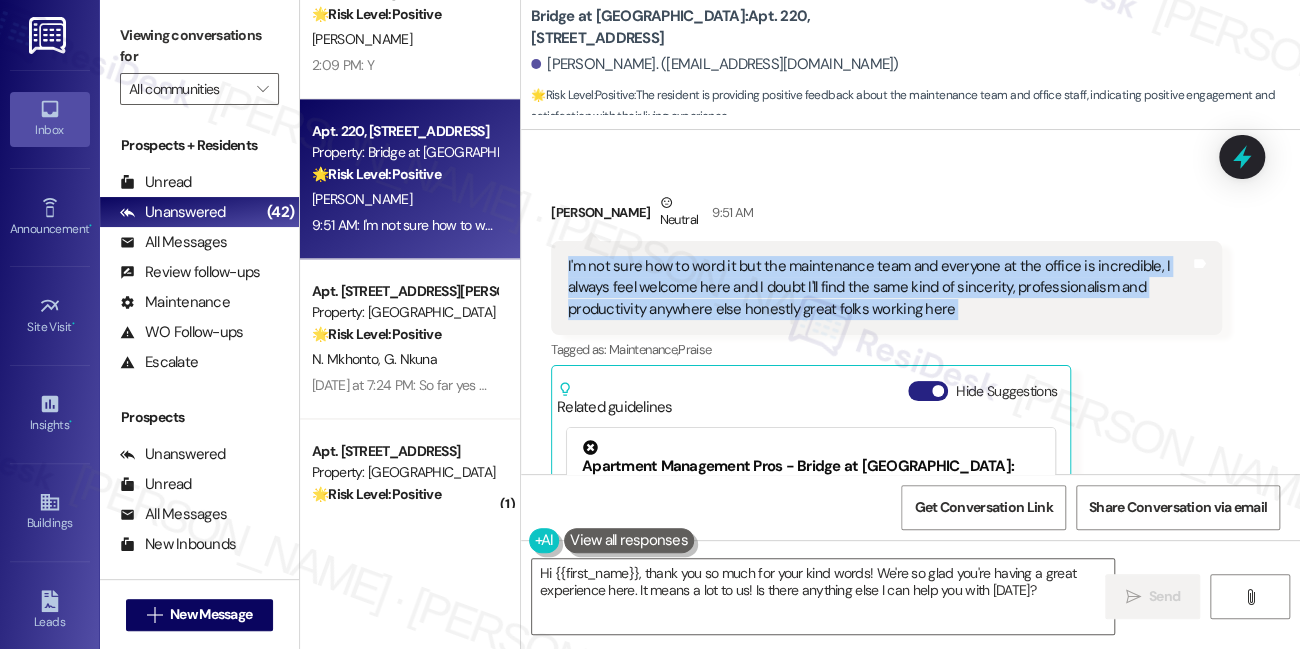 click at bounding box center (938, 391) 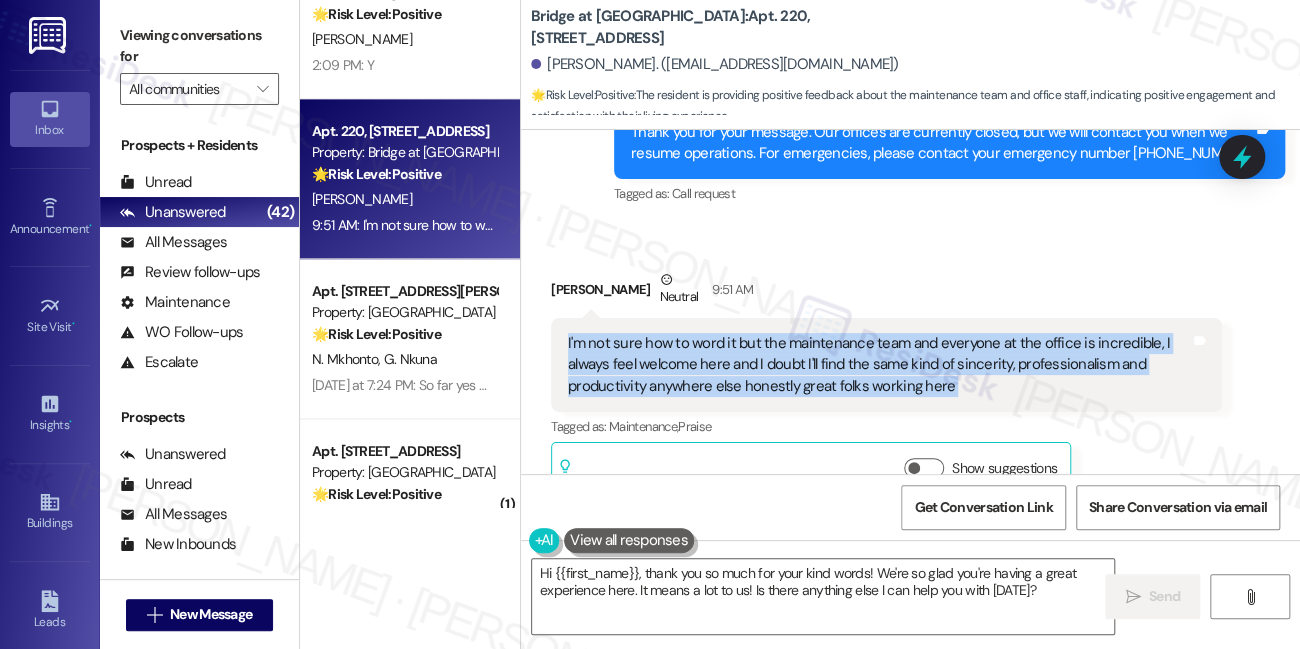click on "I'm not sure how to word it but the maintenance team and everyone at the office is incredible, I always feel welcome here and I doubt I'll find the same kind of sincerity, professionalism and productivity anywhere else honestly great folks working here" at bounding box center (879, 365) 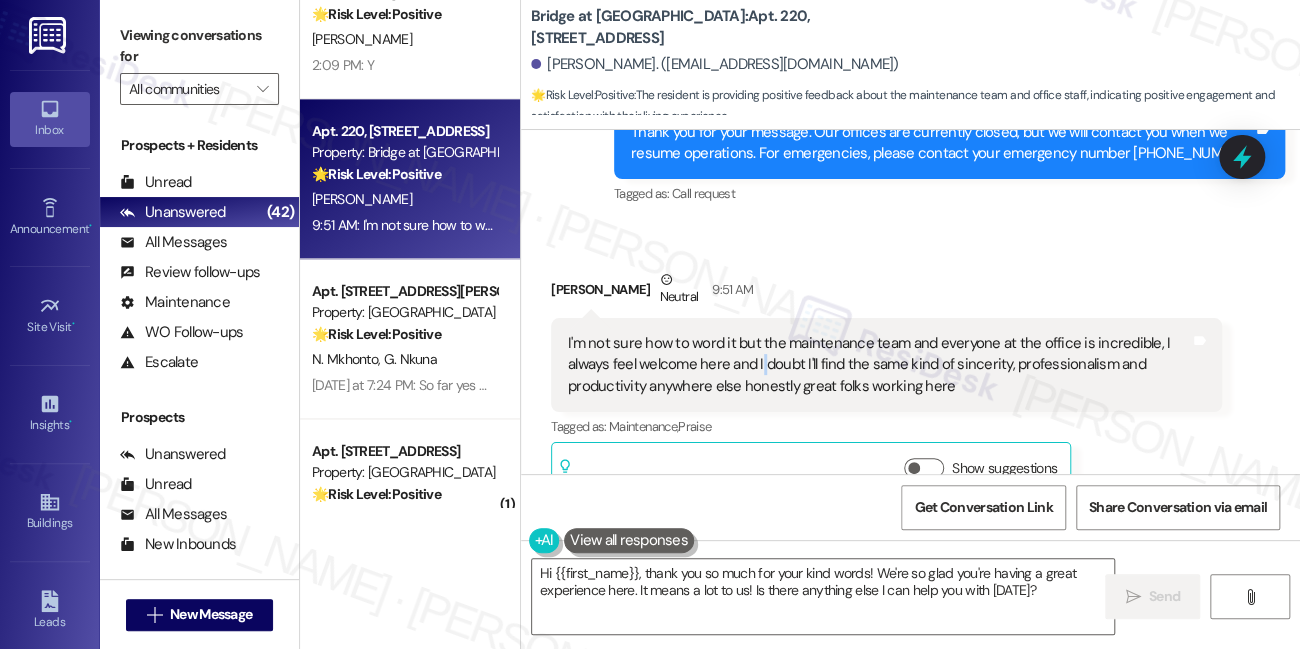 click on "I'm not sure how to word it but the maintenance team and everyone at the office is incredible, I always feel welcome here and I doubt I'll find the same kind of sincerity, professionalism and productivity anywhere else honestly great folks working here" at bounding box center (879, 365) 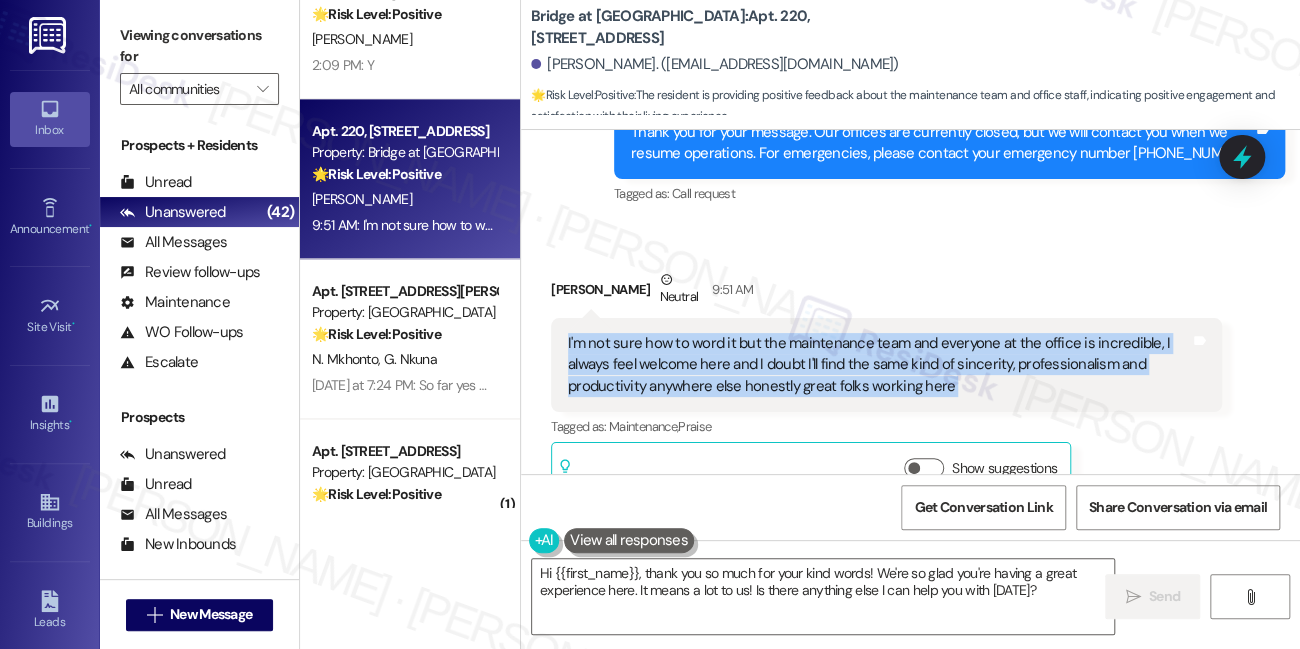 click on "I'm not sure how to word it but the maintenance team and everyone at the office is incredible, I always feel welcome here and I doubt I'll find the same kind of sincerity, professionalism and productivity anywhere else honestly great folks working here" at bounding box center (879, 365) 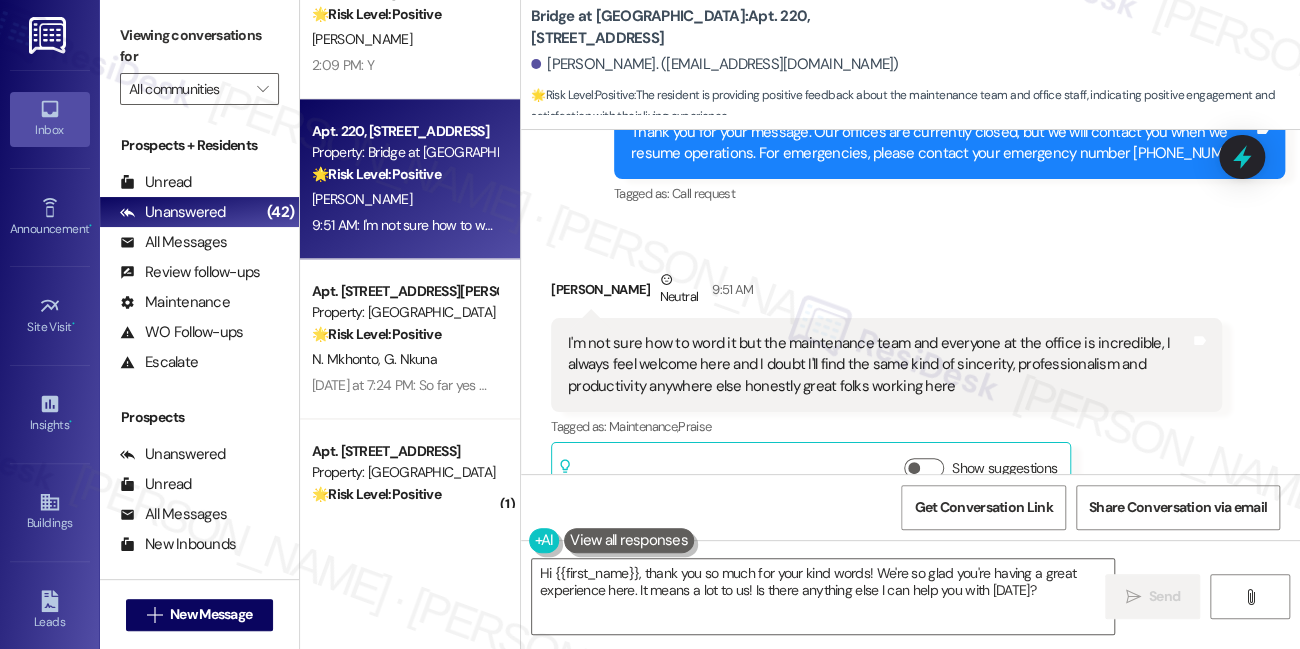 click on "Joey Mitchell   Neutral 9:51 AM" at bounding box center (886, 293) 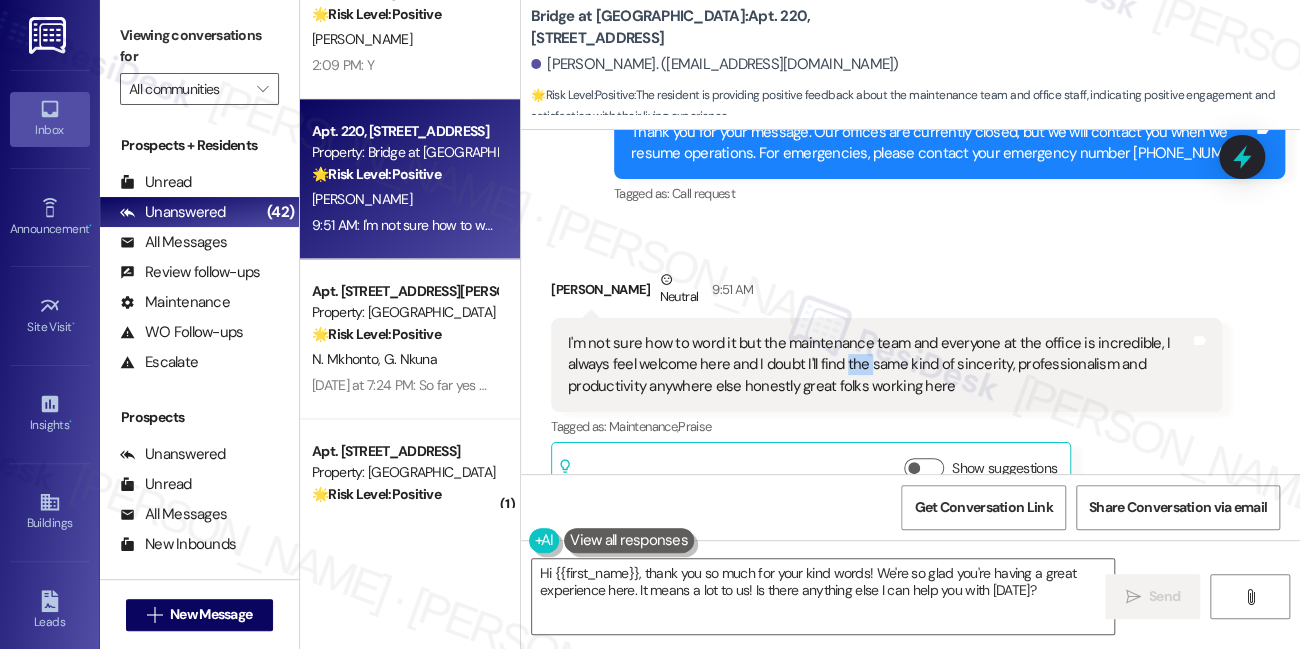 click on "I'm not sure how to word it but the maintenance team and everyone at the office is incredible, I always feel welcome here and I doubt I'll find the same kind of sincerity, professionalism and productivity anywhere else honestly great folks working here" at bounding box center [879, 365] 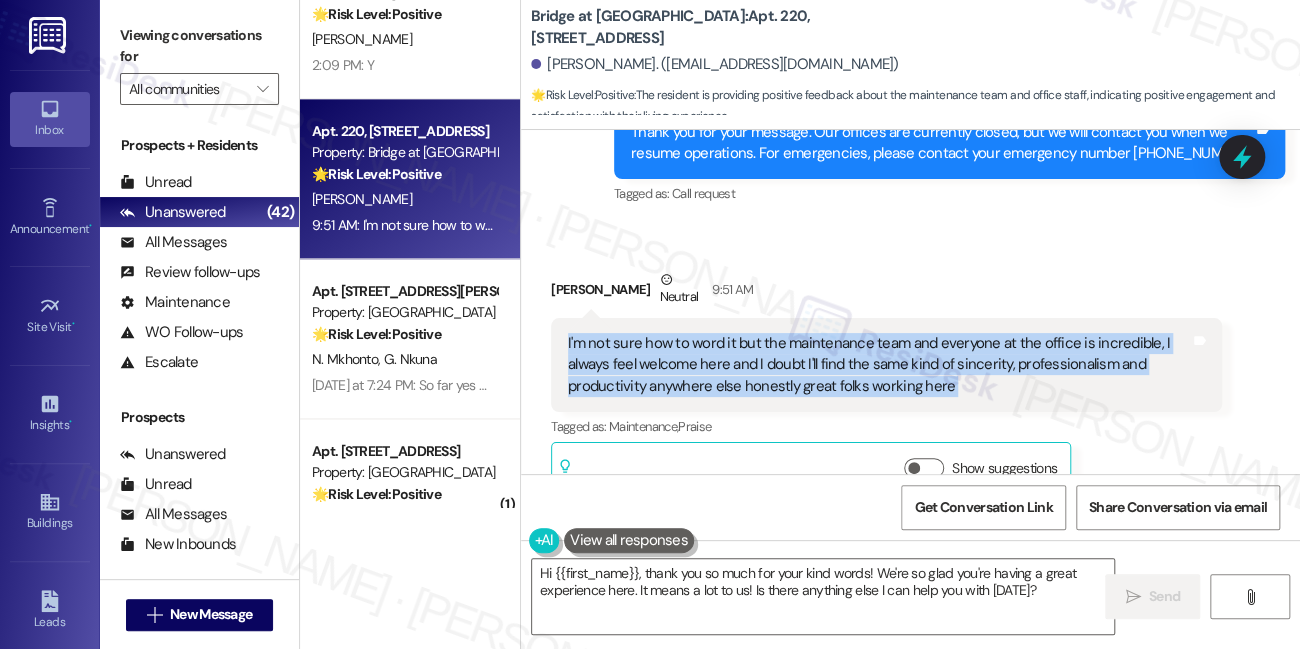 click on "I'm not sure how to word it but the maintenance team and everyone at the office is incredible, I always feel welcome here and I doubt I'll find the same kind of sincerity, professionalism and productivity anywhere else honestly great folks working here" at bounding box center (879, 365) 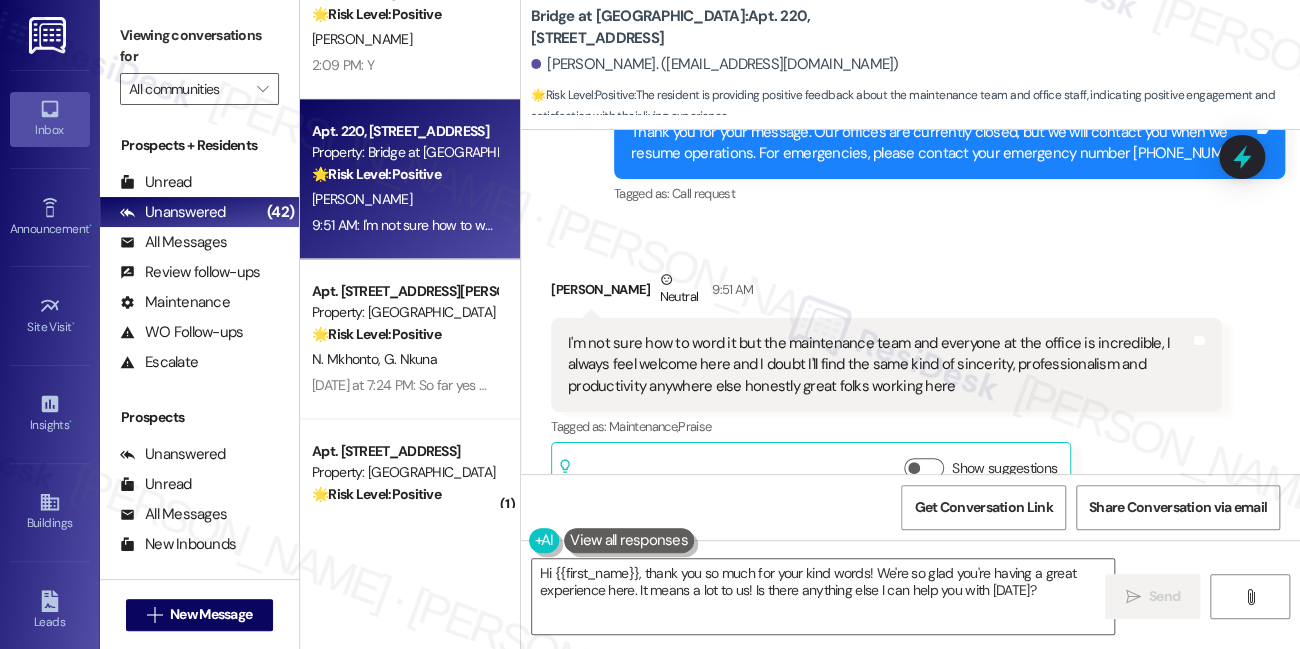 click on "Viewing conversations for" at bounding box center [199, 46] 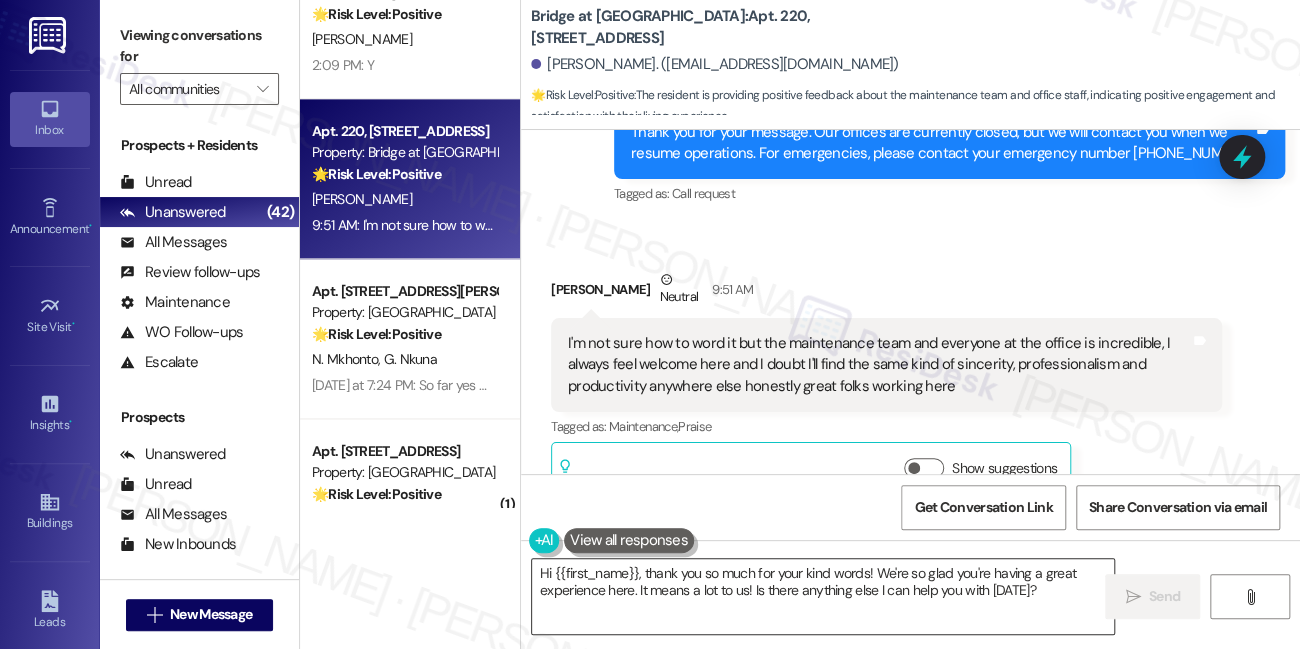 click on "Hi {{first_name}}, thank you so much for your kind words! We're so glad you're having a great experience here. It means a lot to us! Is there anything else I can help you with today?" at bounding box center [823, 596] 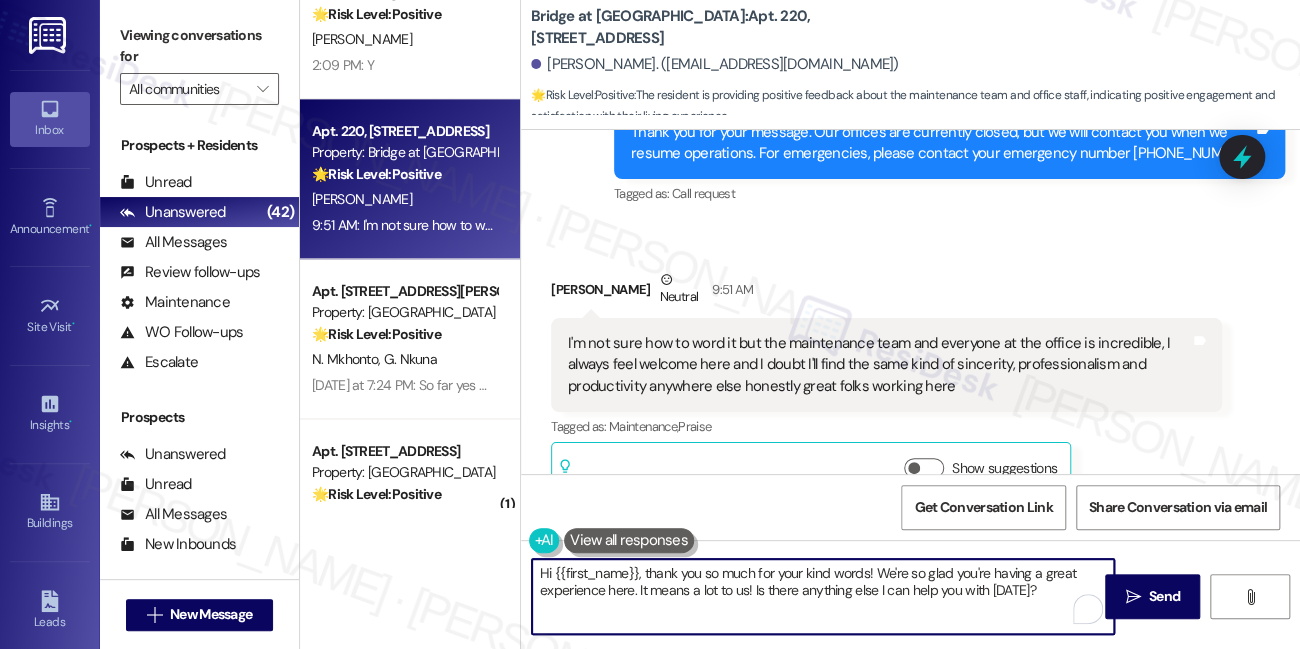 click on "Hi {{first_name}}, thank you so much for your kind words! We're so glad you're having a great experience here. It means a lot to us! Is there anything else I can help you with today?" at bounding box center [823, 596] 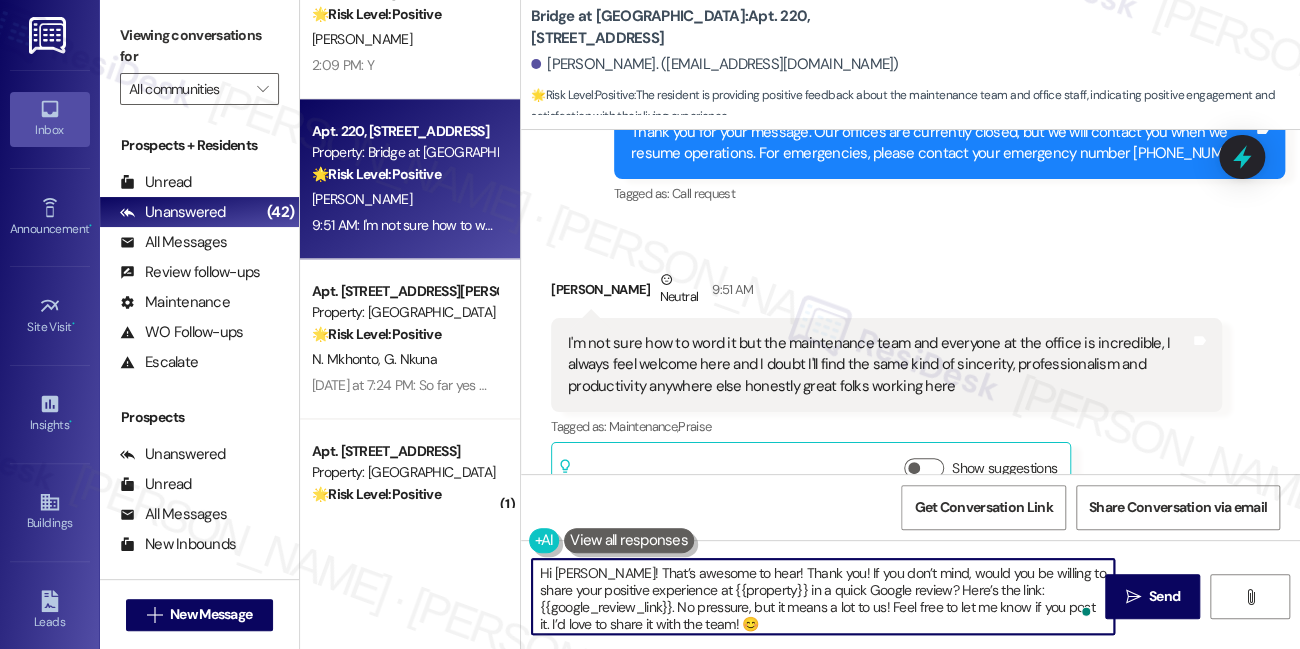 drag, startPoint x: 594, startPoint y: 571, endPoint x: 504, endPoint y: 567, distance: 90.088844 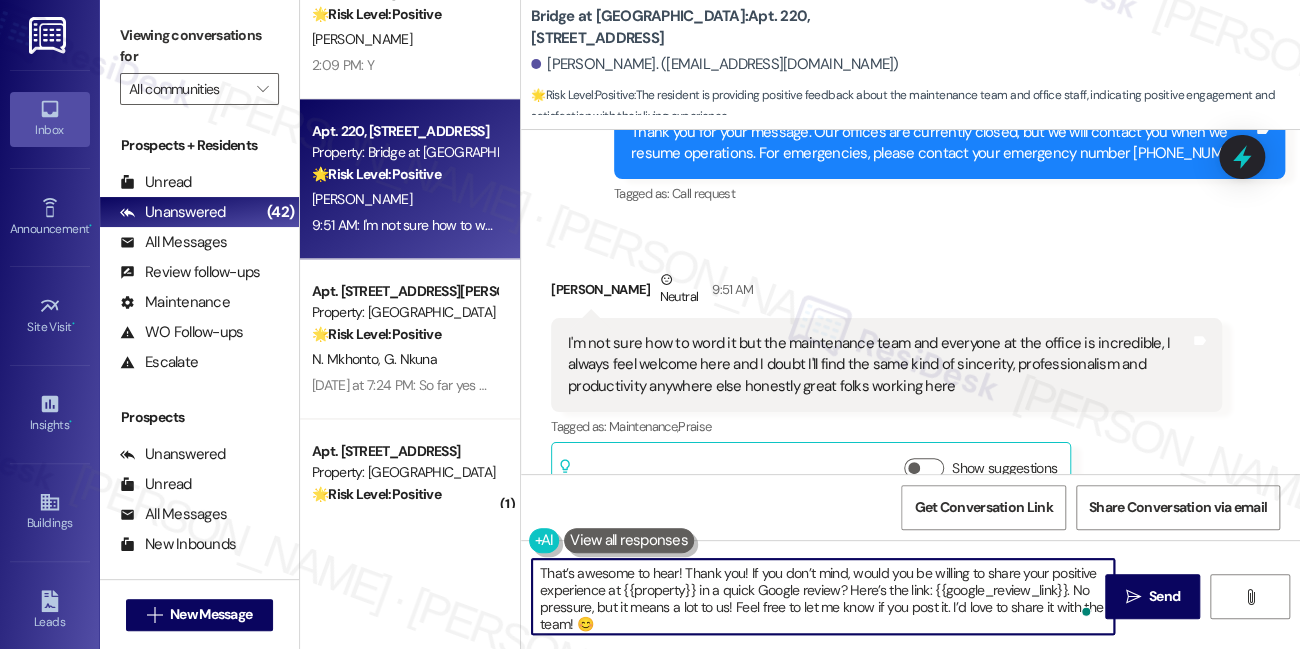 click on "Joey Mitchell   Neutral 9:51 AM" at bounding box center (886, 293) 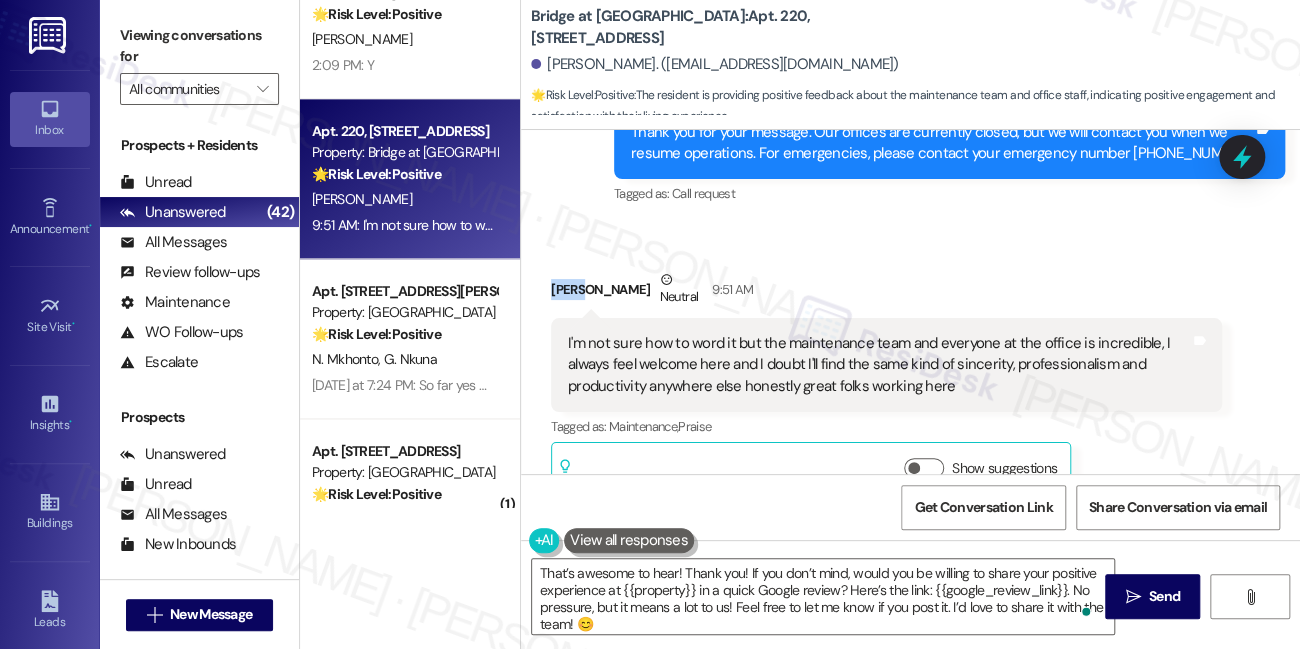 click on "Joey Mitchell   Neutral 9:51 AM" at bounding box center [886, 293] 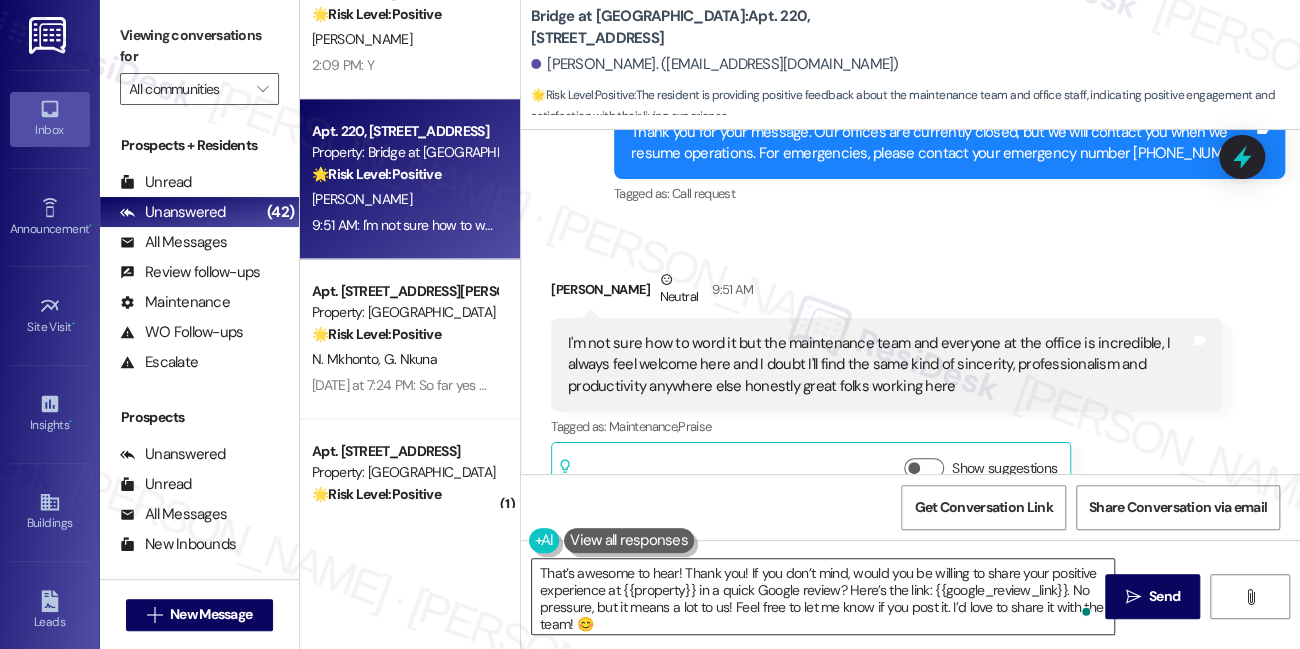 click on "That’s awesome to hear! Thank you! If you don’t mind, would you be willing to share your positive experience at {{property}} in a quick Google review? Here’s the link: {{google_review_link}}. No pressure, but it means a lot to us! Feel free to let me know if you post it. I’d love to share it with the team! 😊" at bounding box center (823, 596) 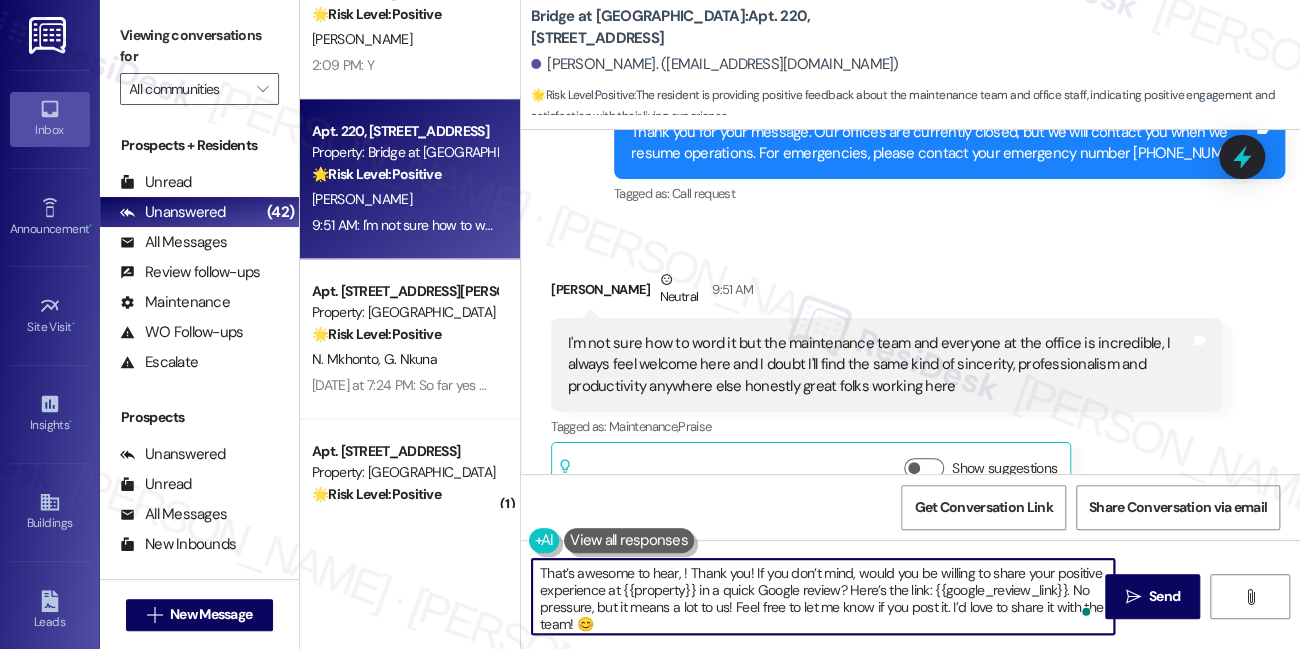 paste on "Joey" 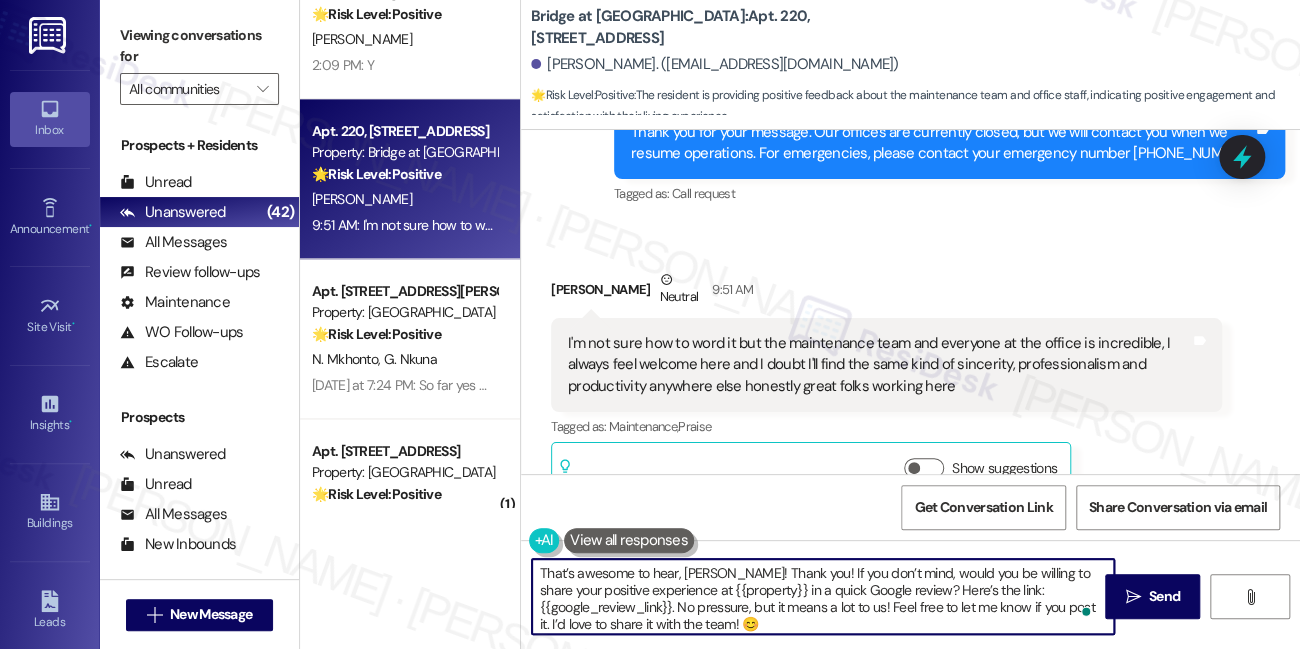 click on "That’s awesome to hear, Joey! Thank you! If you don’t mind, would you be willing to share your positive experience at {{property}} in a quick Google review? Here’s the link: {{google_review_link}}. No pressure, but it means a lot to us! Feel free to let me know if you post it. I’d love to share it with the team! 😊" at bounding box center (823, 596) 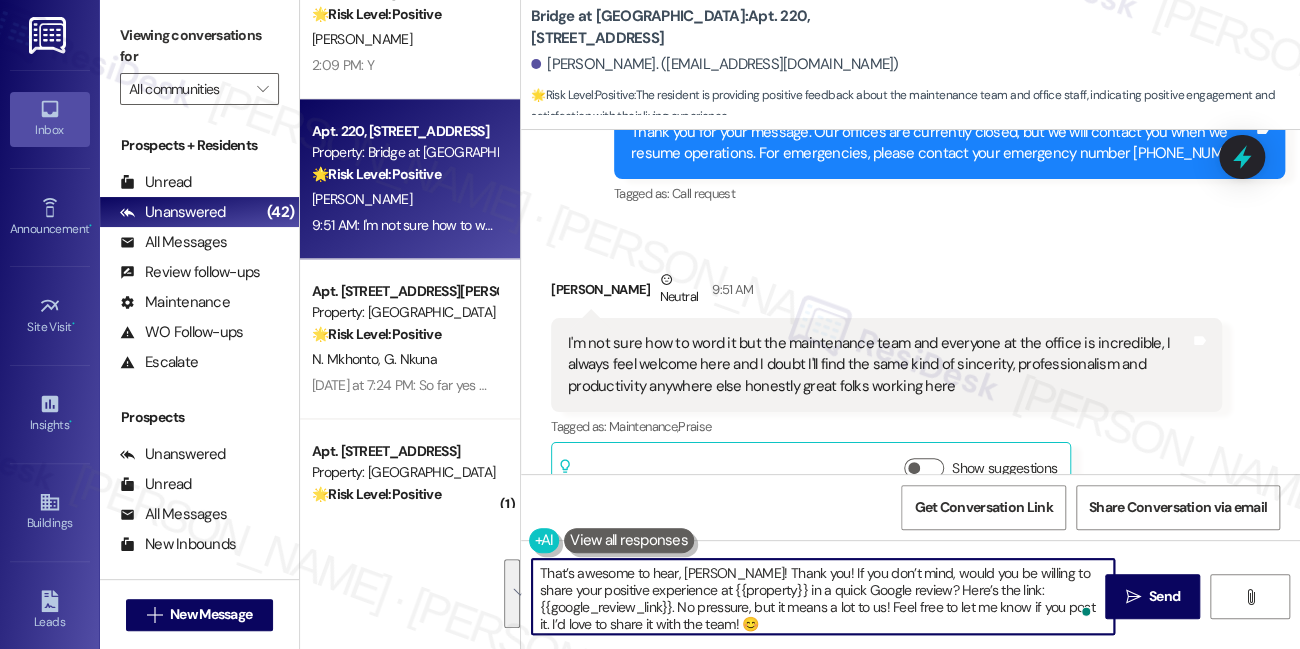 click on "That’s awesome to hear, Joey! Thank you! If you don’t mind, would you be willing to share your positive experience at {{property}} in a quick Google review? Here’s the link: {{google_review_link}}. No pressure, but it means a lot to us! Feel free to let me know if you post it. I’d love to share it with the team! 😊" at bounding box center (823, 596) 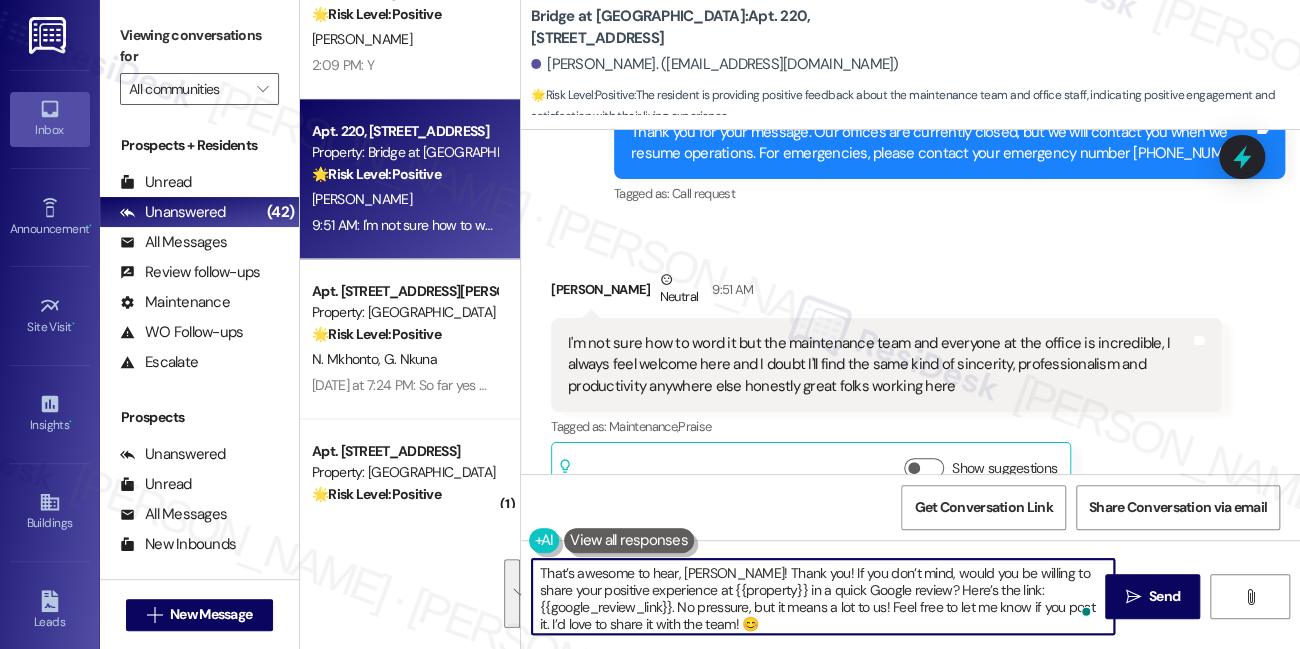 click on "That’s awesome to hear, Joey! Thank you! If you don’t mind, would you be willing to share your positive experience at {{property}} in a quick Google review? Here’s the link: {{google_review_link}}. No pressure, but it means a lot to us! Feel free to let me know if you post it. I’d love to share it with the team! 😊" at bounding box center (823, 596) 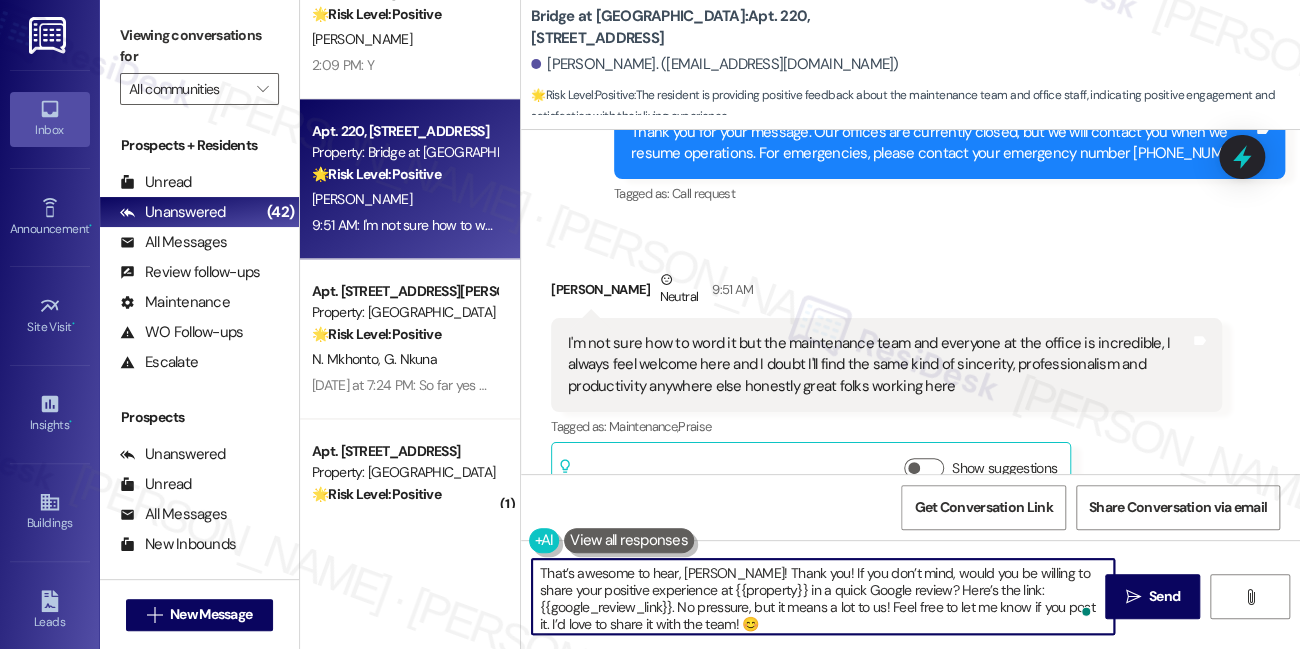 click on "That’s awesome to hear, Joey! Thank you! If you don’t mind, would you be willing to share your positive experience at {{property}} in a quick Google review? Here’s the link: {{google_review_link}}. No pressure, but it means a lot to us! Feel free to let me know if you post it. I’d love to share it with the team! 😊" at bounding box center (823, 596) 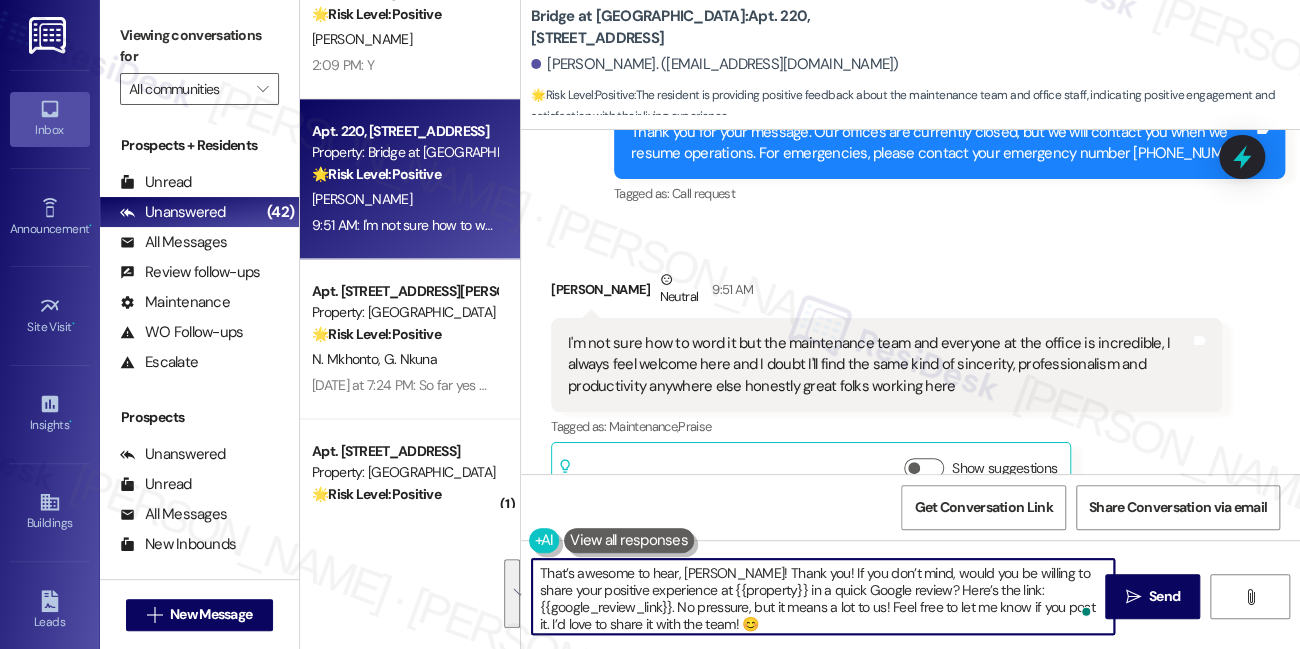click on "That’s awesome to hear, Joey! Thank you! If you don’t mind, would you be willing to share your positive experience at {{property}} in a quick Google review? Here’s the link: {{google_review_link}}. No pressure, but it means a lot to us! Feel free to let me know if you post it. I’d love to share it with the team! 😊" at bounding box center [823, 596] 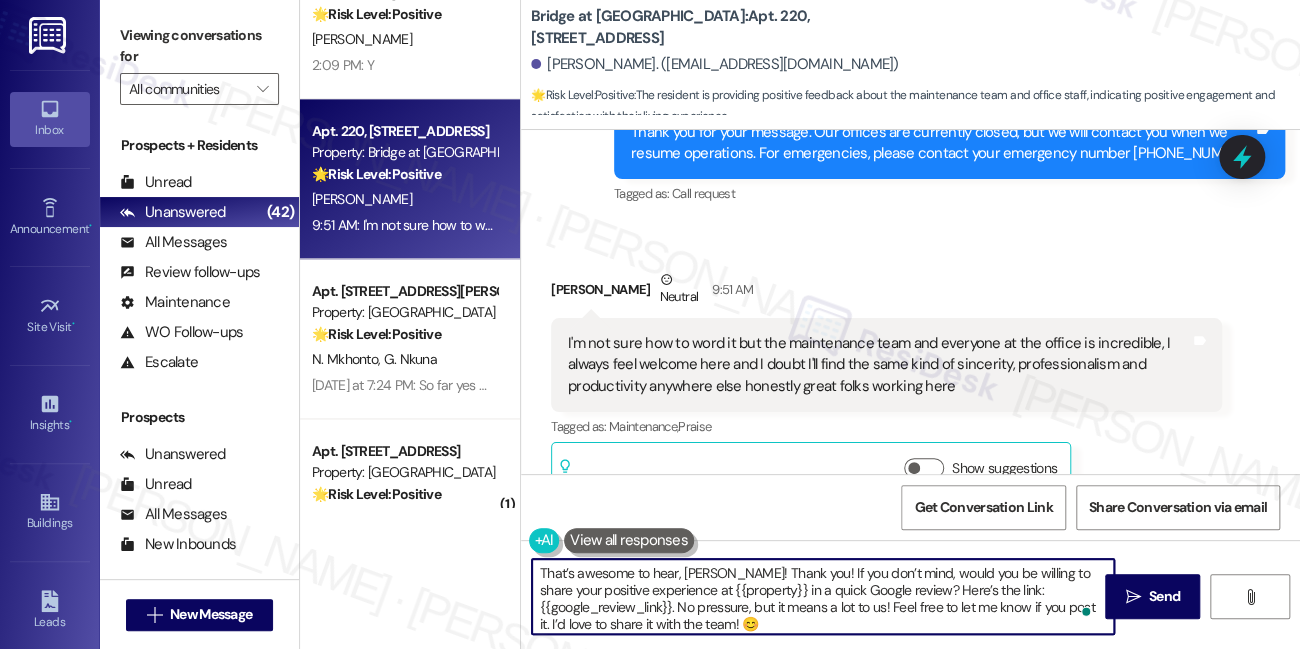 click on "That’s awesome to hear, Joey! Thank you! If you don’t mind, would you be willing to share your positive experience at {{property}} in a quick Google review? Here’s the link: {{google_review_link}}. No pressure, but it means a lot to us! Feel free to let me know if you post it. I’d love to share it with the team! 😊" at bounding box center [823, 596] 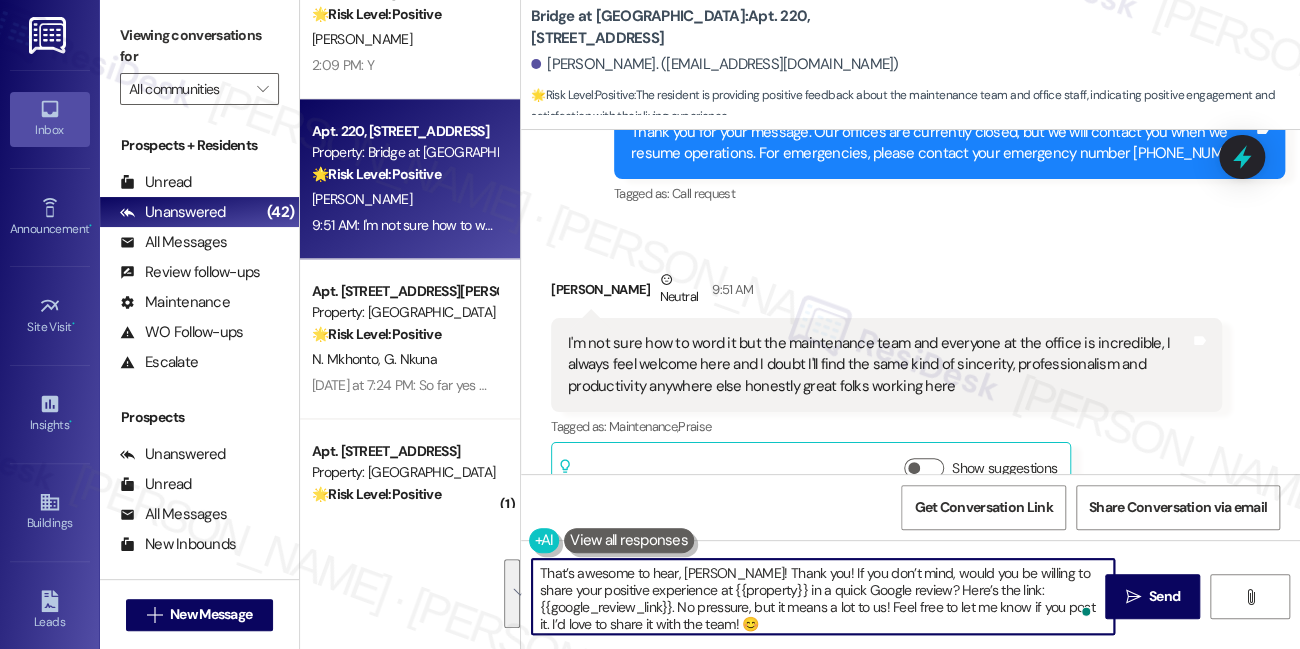 click on "I'm not sure how to word it but the maintenance team and everyone at the office is incredible, I always feel welcome here and I doubt I'll find the same kind of sincerity, professionalism and productivity anywhere else honestly great folks working here  Tags and notes" at bounding box center (886, 365) 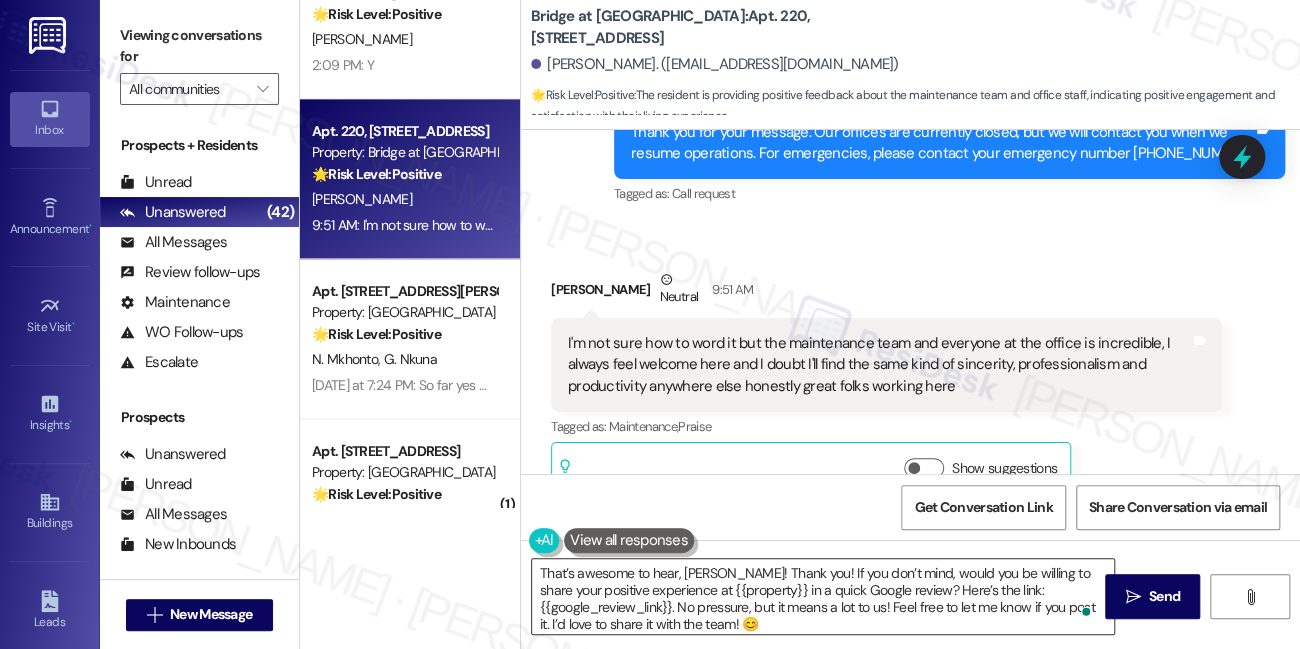 click on "That’s awesome to hear, Joey! Thank you! If you don’t mind, would you be willing to share your positive experience at {{property}} in a quick Google review? Here’s the link: {{google_review_link}}. No pressure, but it means a lot to us! Feel free to let me know if you post it. I’d love to share it with the team! 😊" at bounding box center [823, 596] 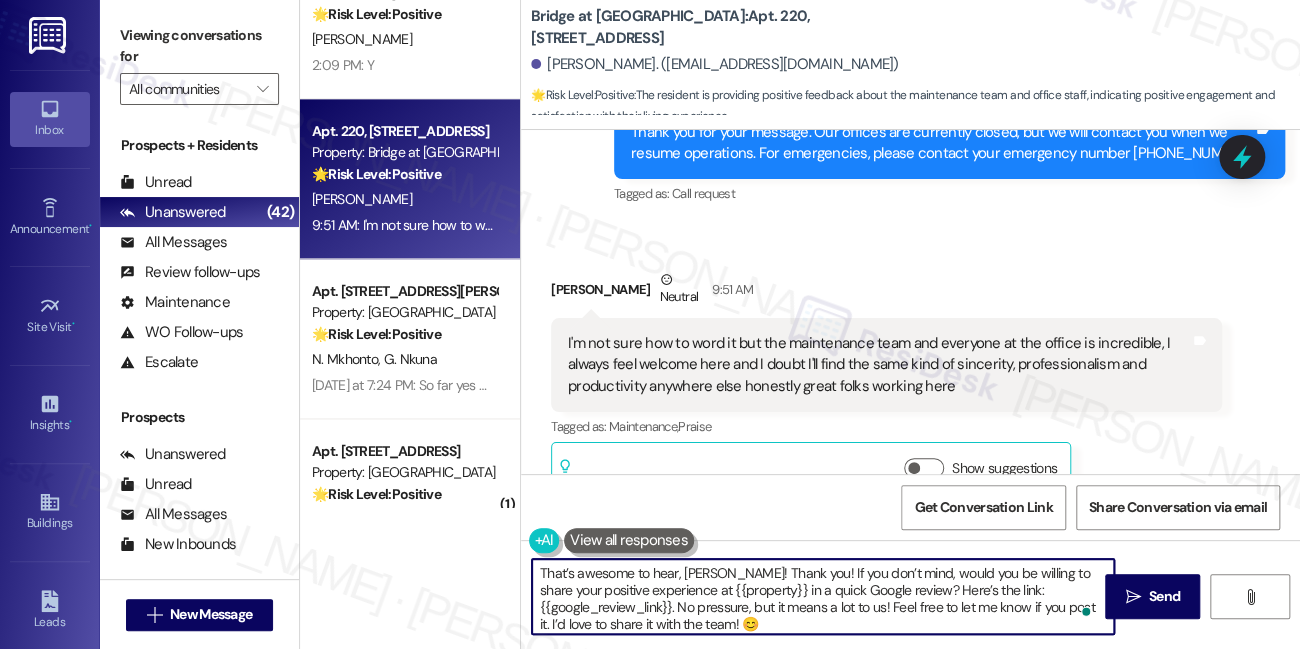 click on "That’s awesome to hear, Joey! Thank you! If you don’t mind, would you be willing to share your positive experience at {{property}} in a quick Google review? Here’s the link: {{google_review_link}}. No pressure, but it means a lot to us! Feel free to let me know if you post it. I’d love to share it with the team! 😊" at bounding box center (823, 596) 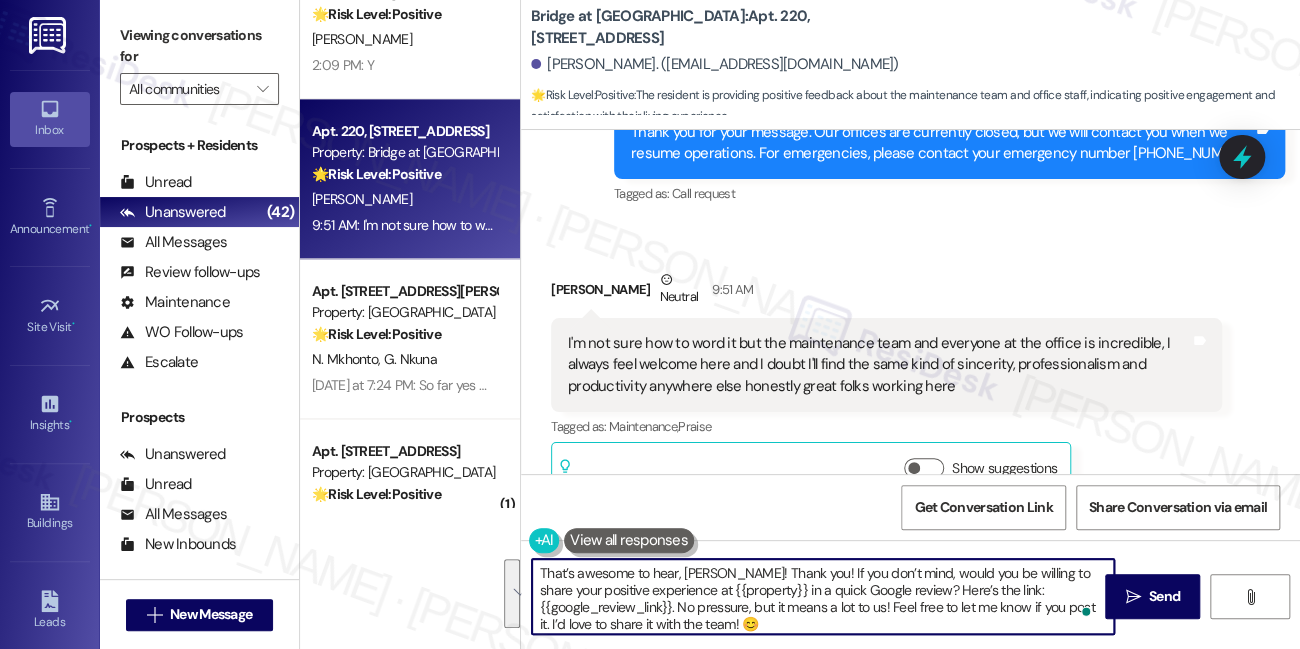 click on "That’s awesome to hear, Joey! Thank you! If you don’t mind, would you be willing to share your positive experience at {{property}} in a quick Google review? Here’s the link: {{google_review_link}}. No pressure, but it means a lot to us! Feel free to let me know if you post it. I’d love to share it with the team! 😊" at bounding box center (823, 596) 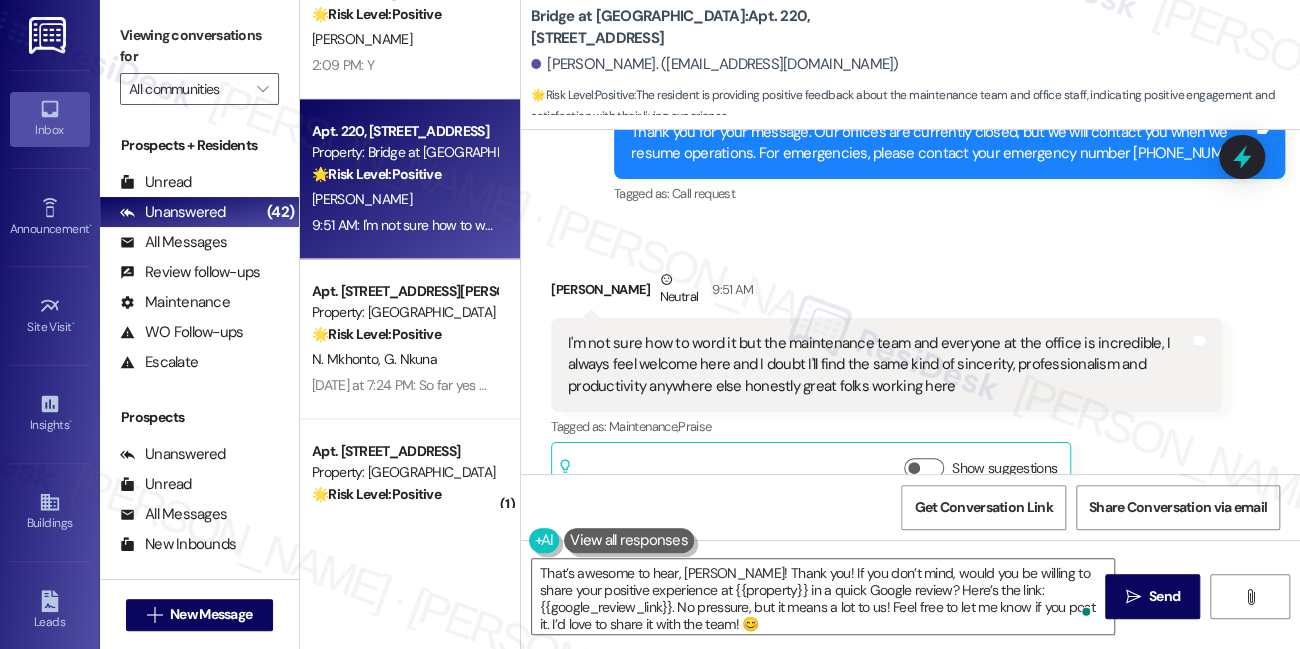 click at bounding box center (629, 540) 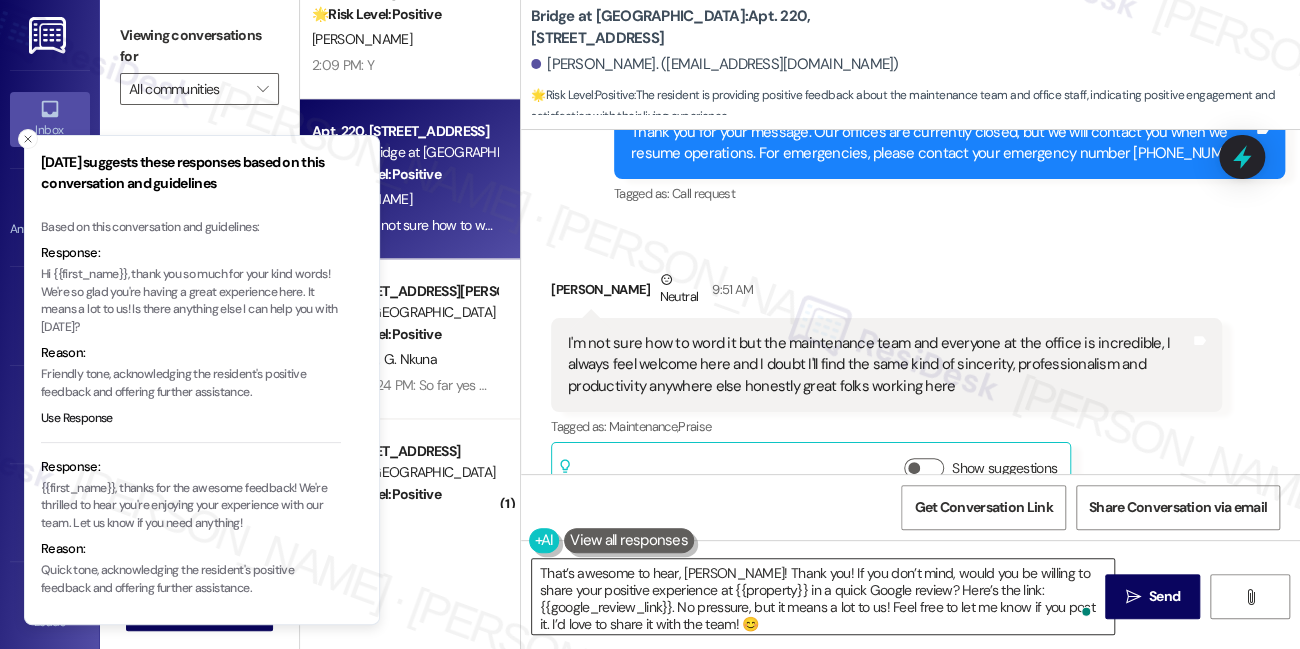 click on "That’s awesome to hear, Joey! Thank you! If you don’t mind, would you be willing to share your positive experience at {{property}} in a quick Google review? Here’s the link: {{google_review_link}}. No pressure, but it means a lot to us! Feel free to let me know if you post it. I’d love to share it with the team! 😊" at bounding box center [823, 596] 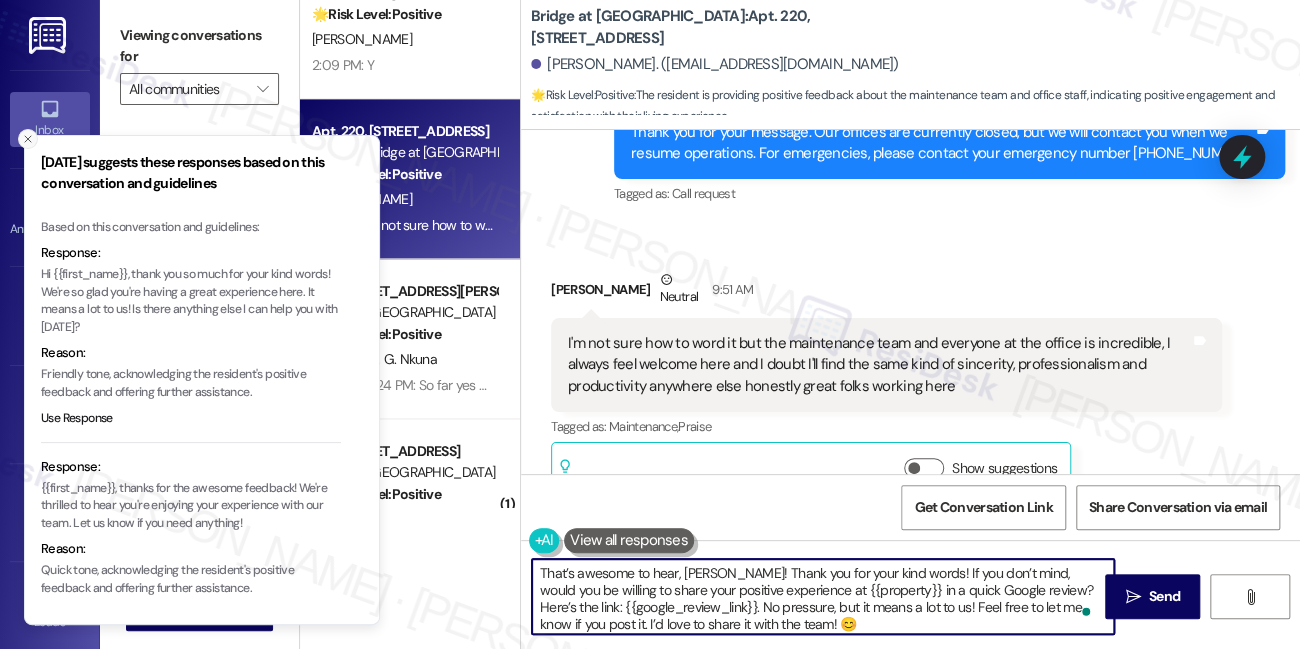 type on "That’s awesome to hear, [PERSON_NAME]! Thank you for your kind words! If you don’t mind, would you be willing to share your positive experience at {{property}} in a quick Google review? Here’s the link: {{google_review_link}}. No pressure, but it means a lot to us! Feel free to let me know if you post it. I’d love to share it with the team! 😊" 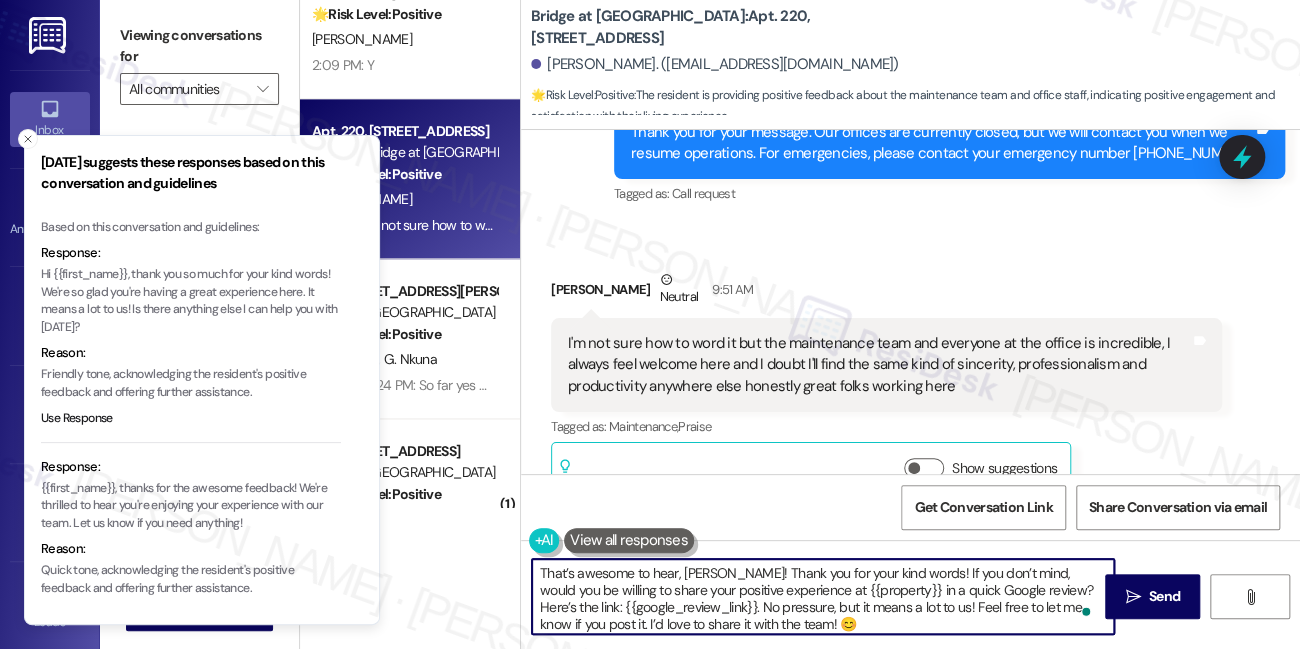 click at bounding box center [28, 139] 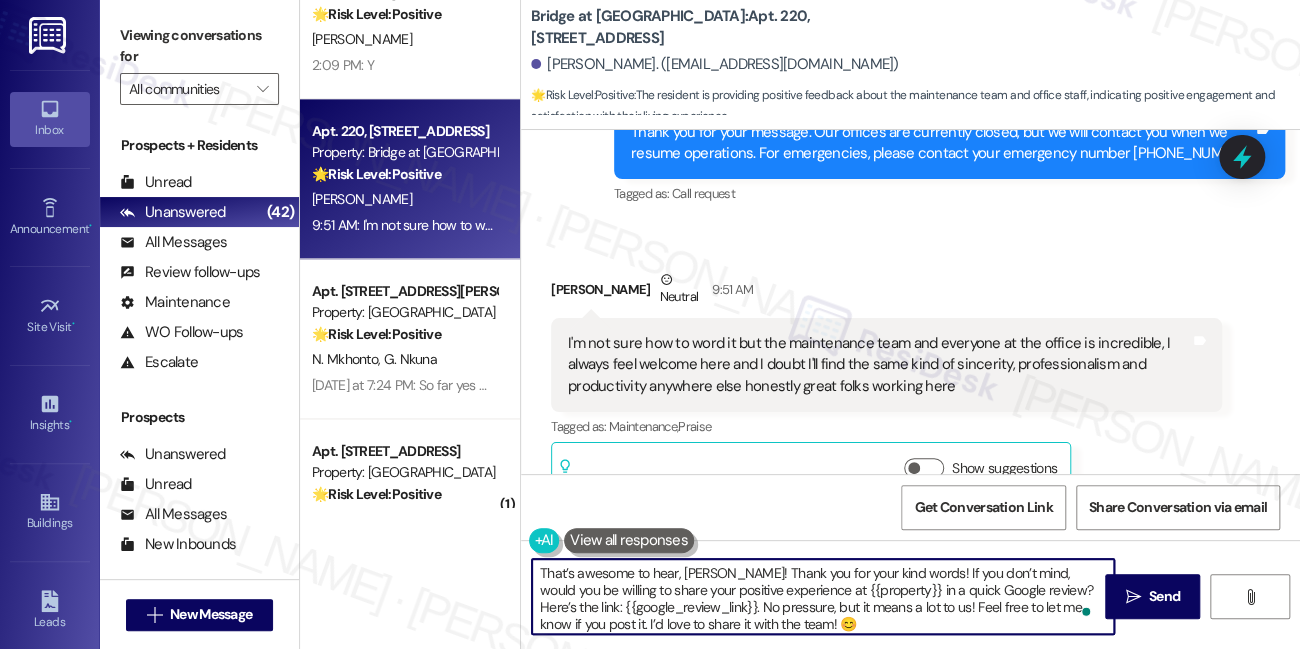 click on "That’s awesome to hear, [PERSON_NAME]! Thank you for your kind words! If you don’t mind, would you be willing to share your positive experience at {{property}} in a quick Google review? Here’s the link: {{google_review_link}}. No pressure, but it means a lot to us! Feel free to let me know if you post it. I’d love to share it with the team! 😊" at bounding box center (823, 596) 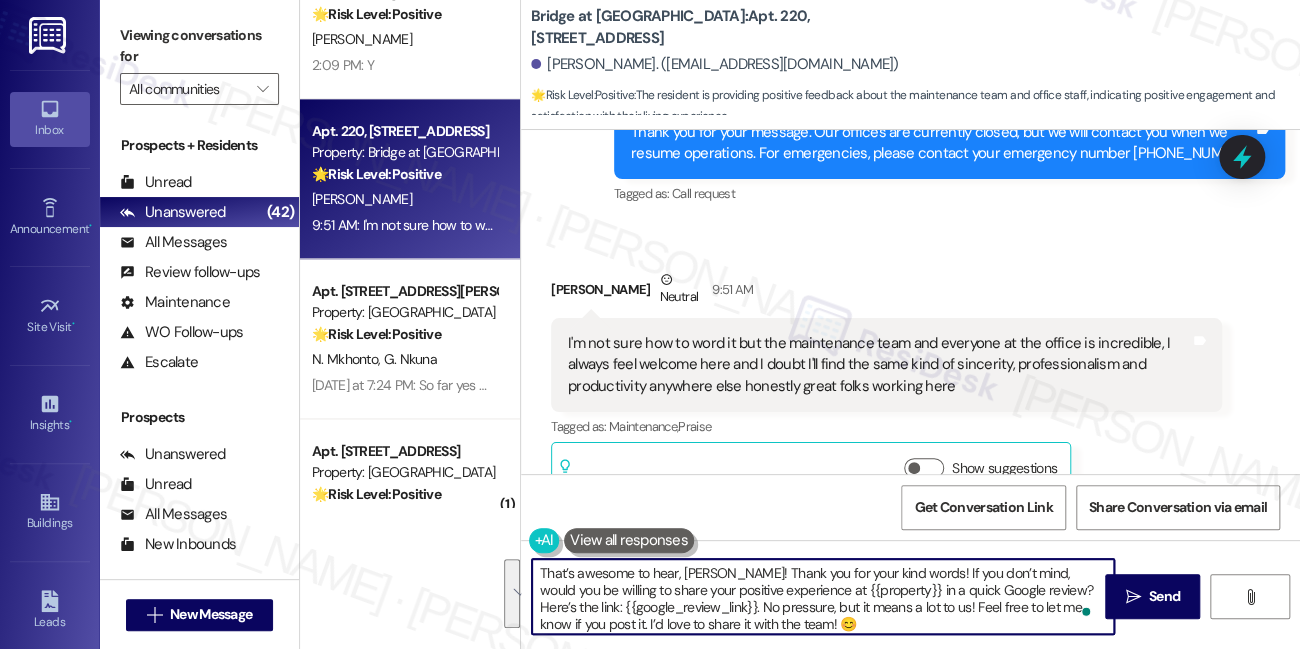 scroll, scrollTop: 5, scrollLeft: 0, axis: vertical 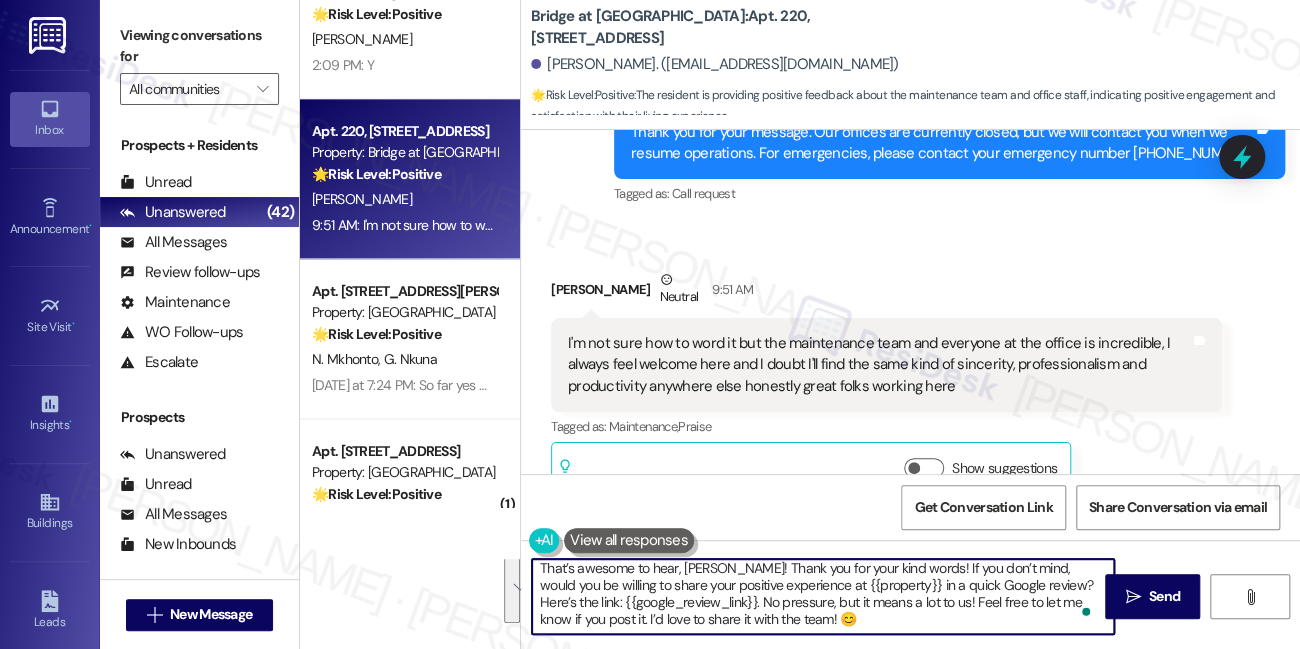 click on "Tagged as:   Maintenance ,  Click to highlight conversations about Maintenance Praise Click to highlight conversations about Praise" at bounding box center (886, 426) 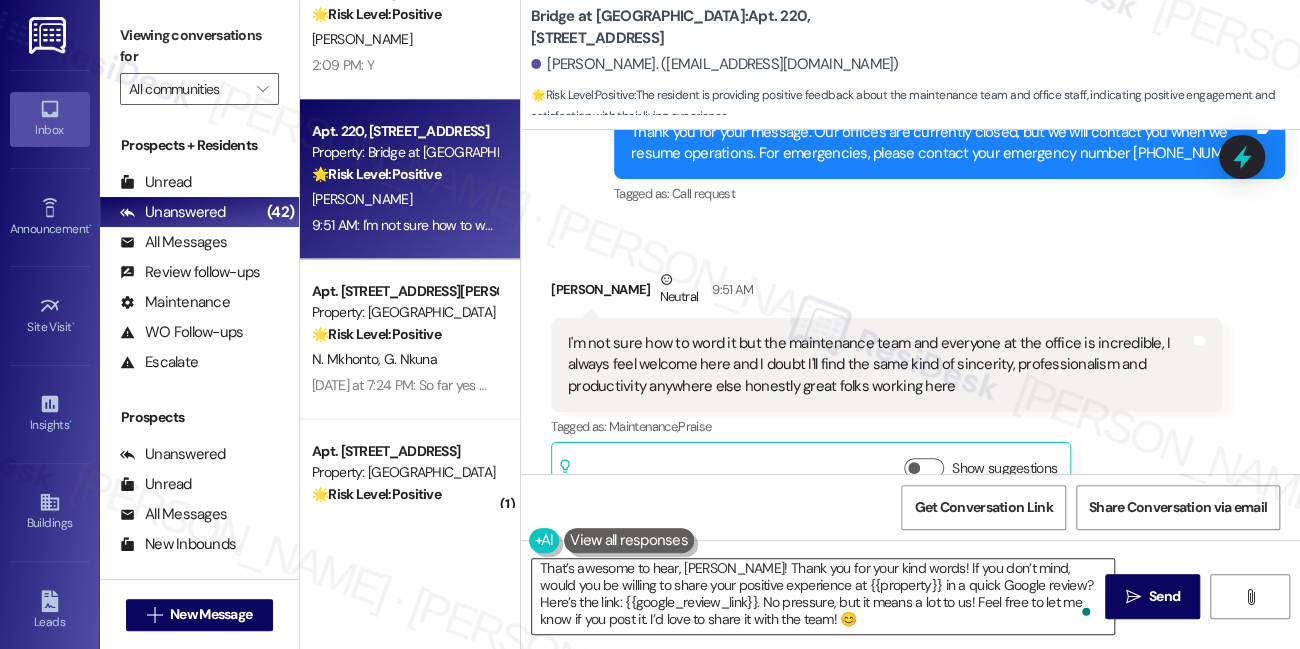 click on "That’s awesome to hear, [PERSON_NAME]! Thank you for your kind words! If you don’t mind, would you be willing to share your positive experience at {{property}} in a quick Google review? Here’s the link: {{google_review_link}}. No pressure, but it means a lot to us! Feel free to let me know if you post it. I’d love to share it with the team! 😊" at bounding box center [823, 596] 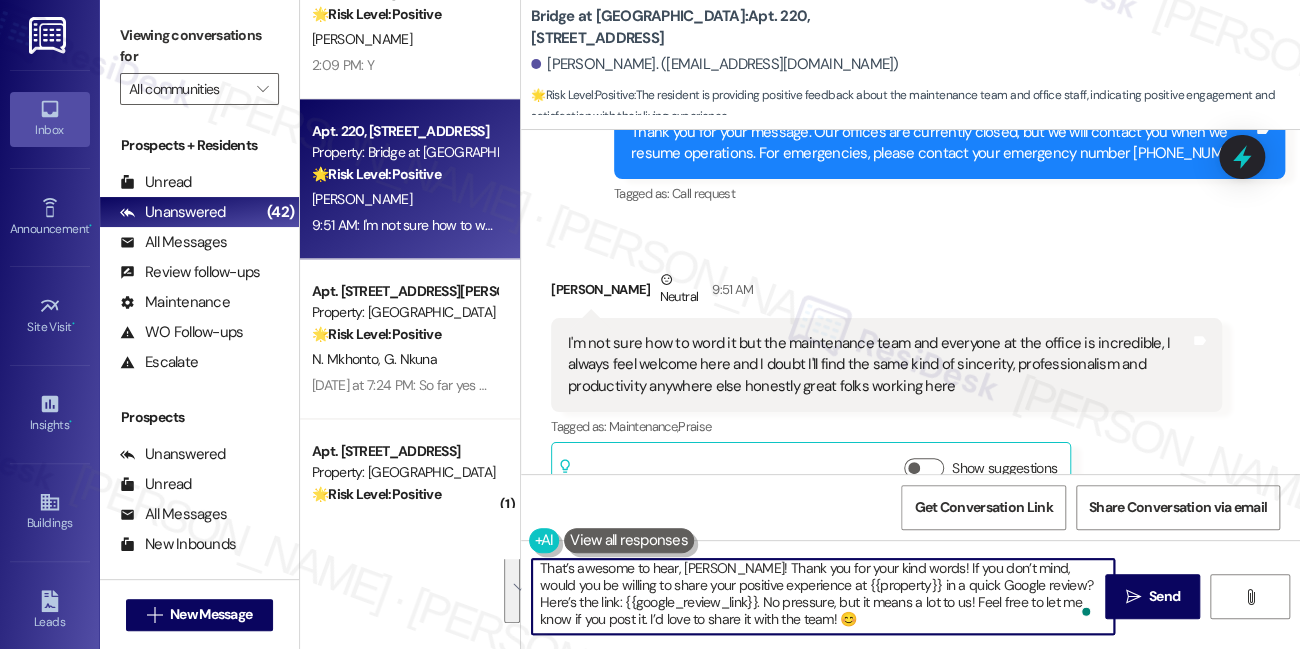 click on "That’s awesome to hear, [PERSON_NAME]! Thank you for your kind words! If you don’t mind, would you be willing to share your positive experience at {{property}} in a quick Google review? Here’s the link: {{google_review_link}}. No pressure, but it means a lot to us! Feel free to let me know if you post it. I’d love to share it with the team! 😊" at bounding box center [823, 596] 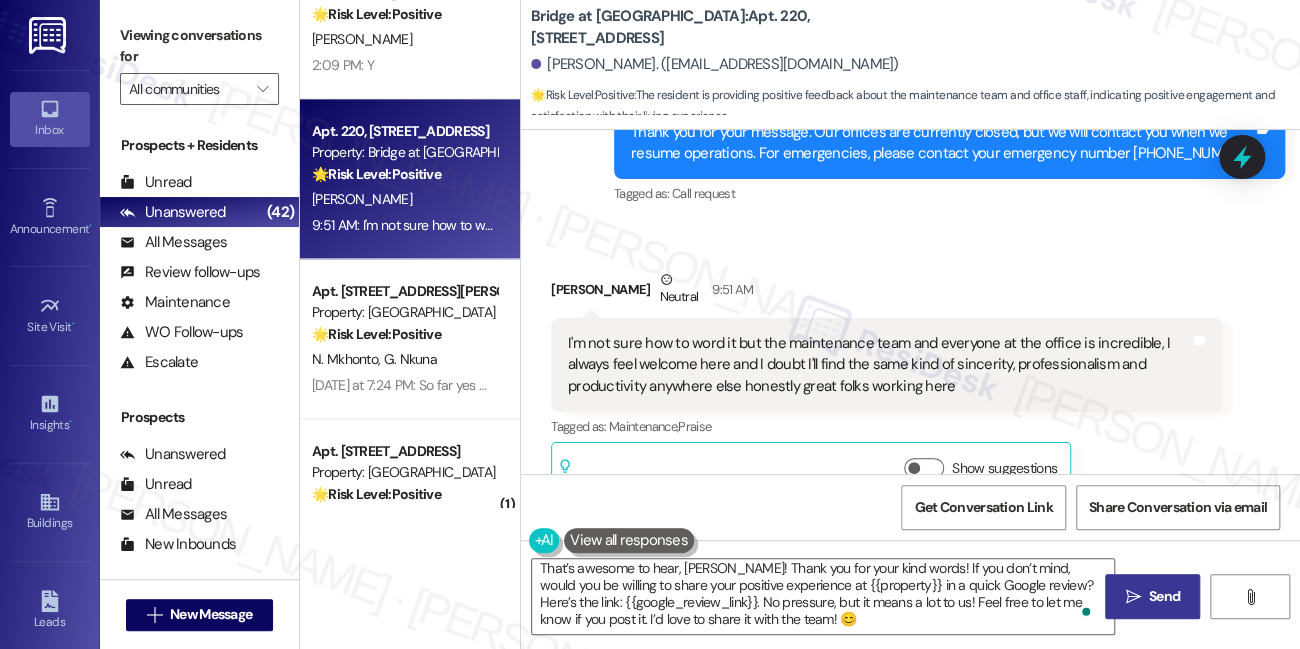 click on " Send" at bounding box center [1152, 596] 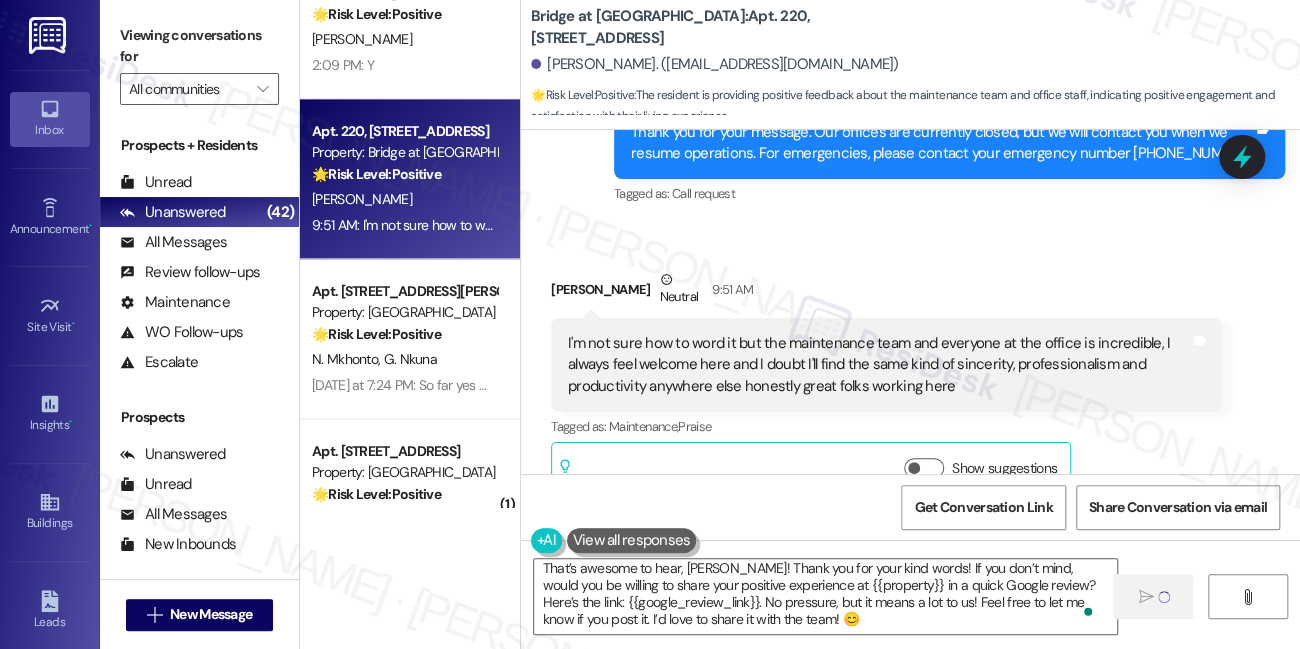 click on "Received via SMS Joey Mitchell   Neutral 9:51 AM I'm not sure how to word it but the maintenance team and everyone at the office is incredible, I always feel welcome here and I doubt I'll find the same kind of sincerity, professionalism and productivity anywhere else honestly great folks working here  Tags and notes Tagged as:   Maintenance ,  Click to highlight conversations about Maintenance Praise Click to highlight conversations about Praise  Related guidelines Show suggestions" at bounding box center (886, 385) 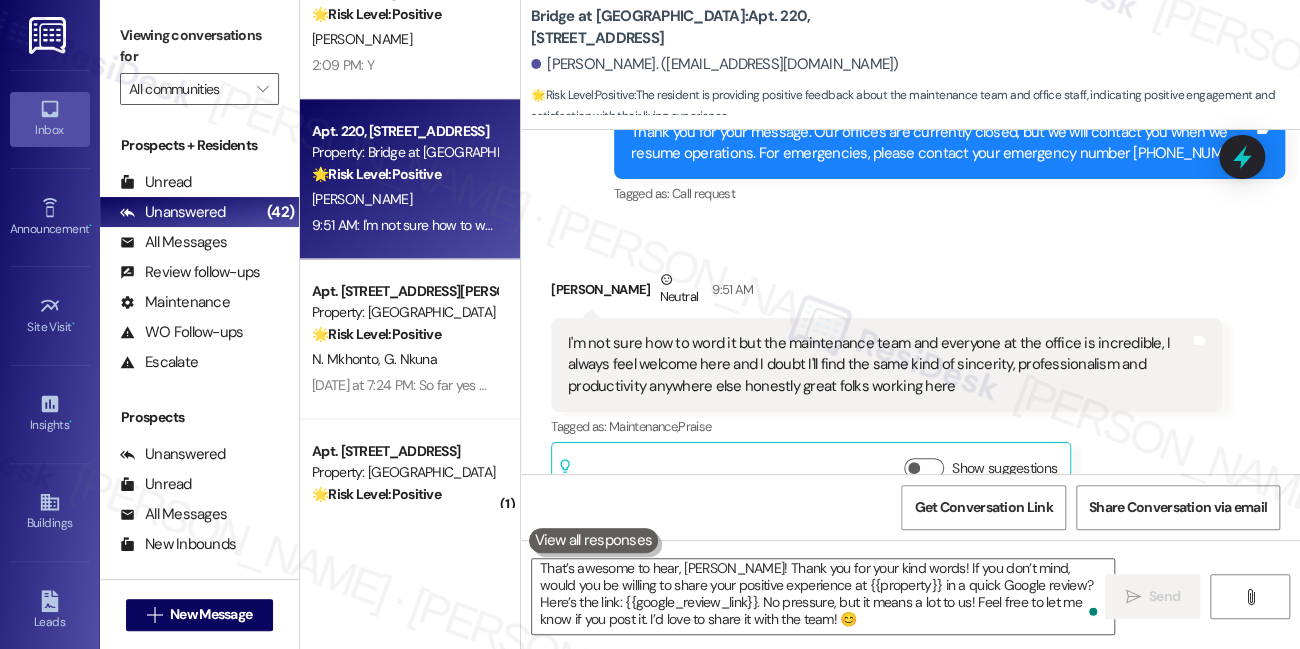 type 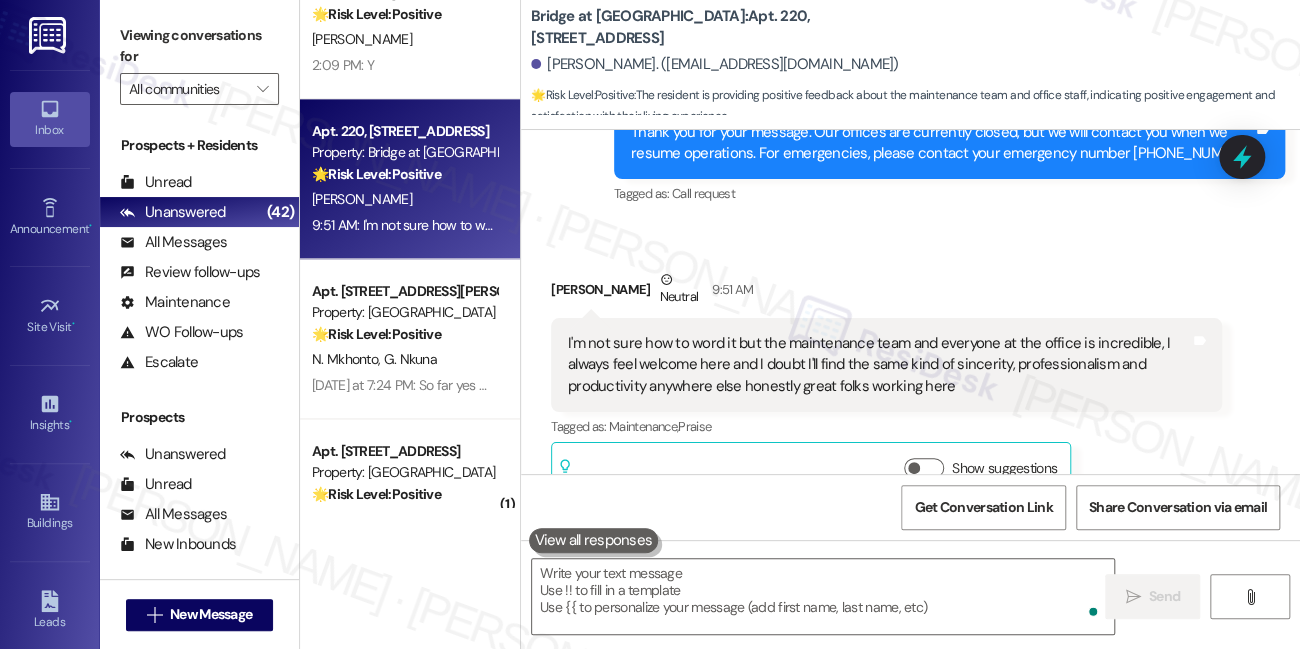 scroll, scrollTop: 0, scrollLeft: 0, axis: both 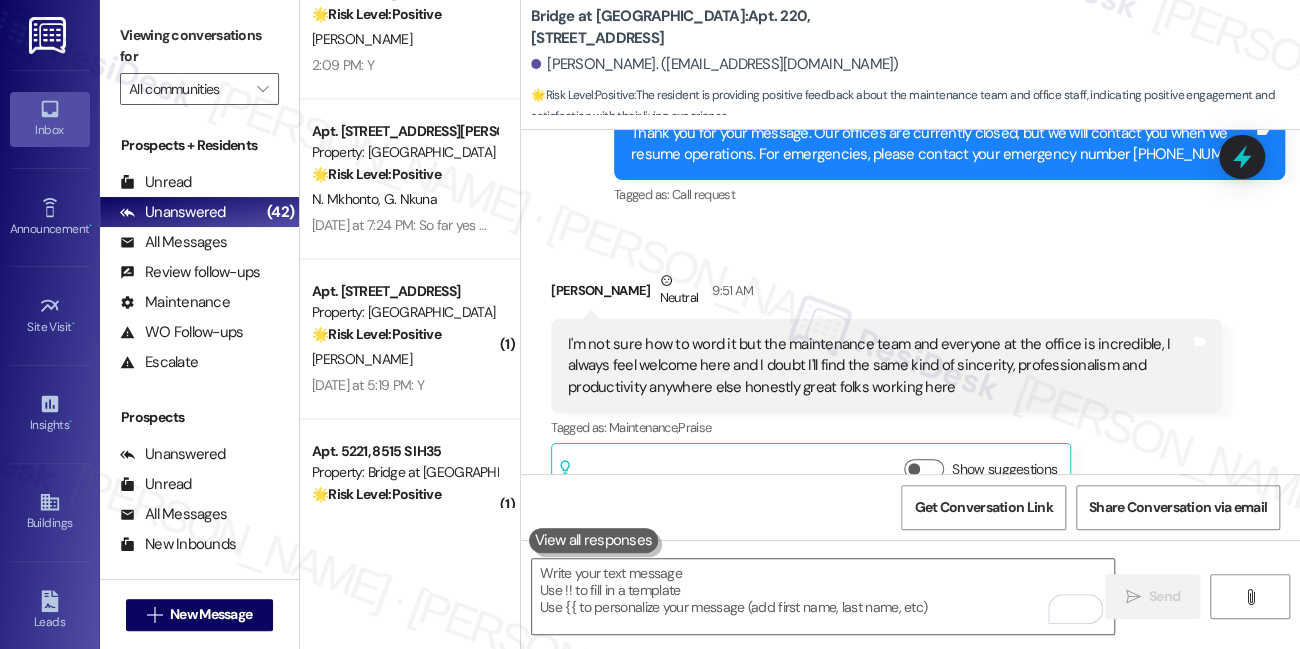 click on "Viewing conversations for" at bounding box center [199, 46] 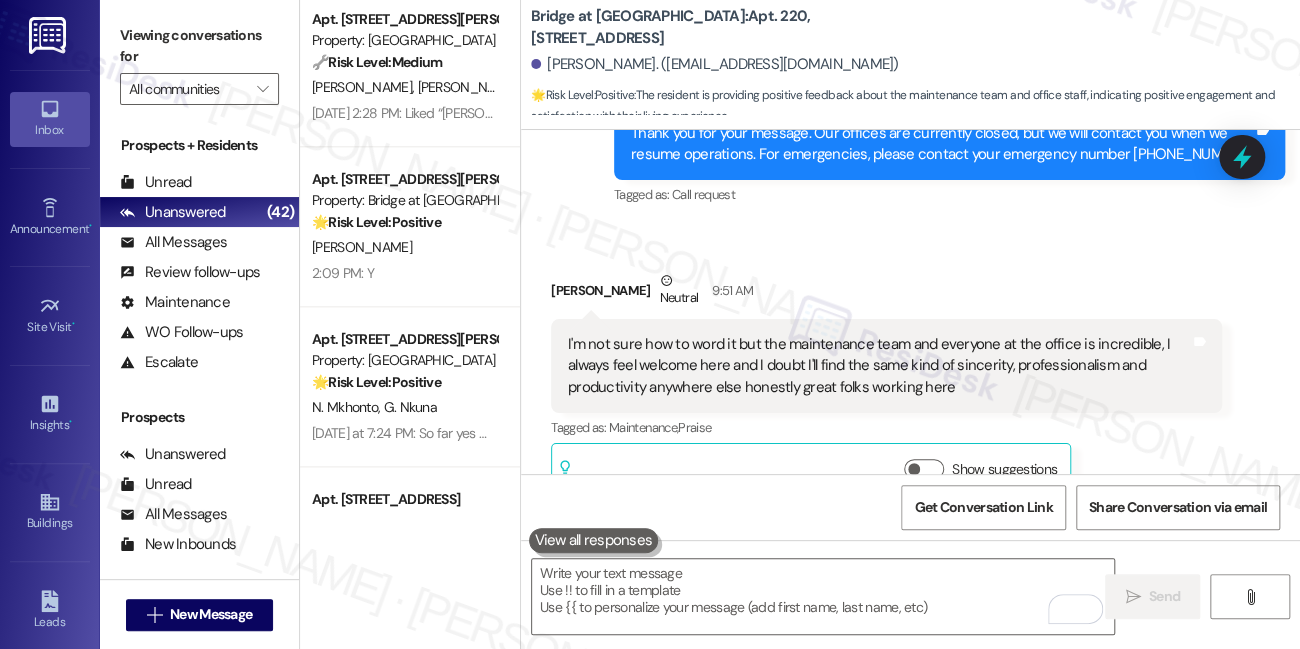 scroll, scrollTop: 1000, scrollLeft: 0, axis: vertical 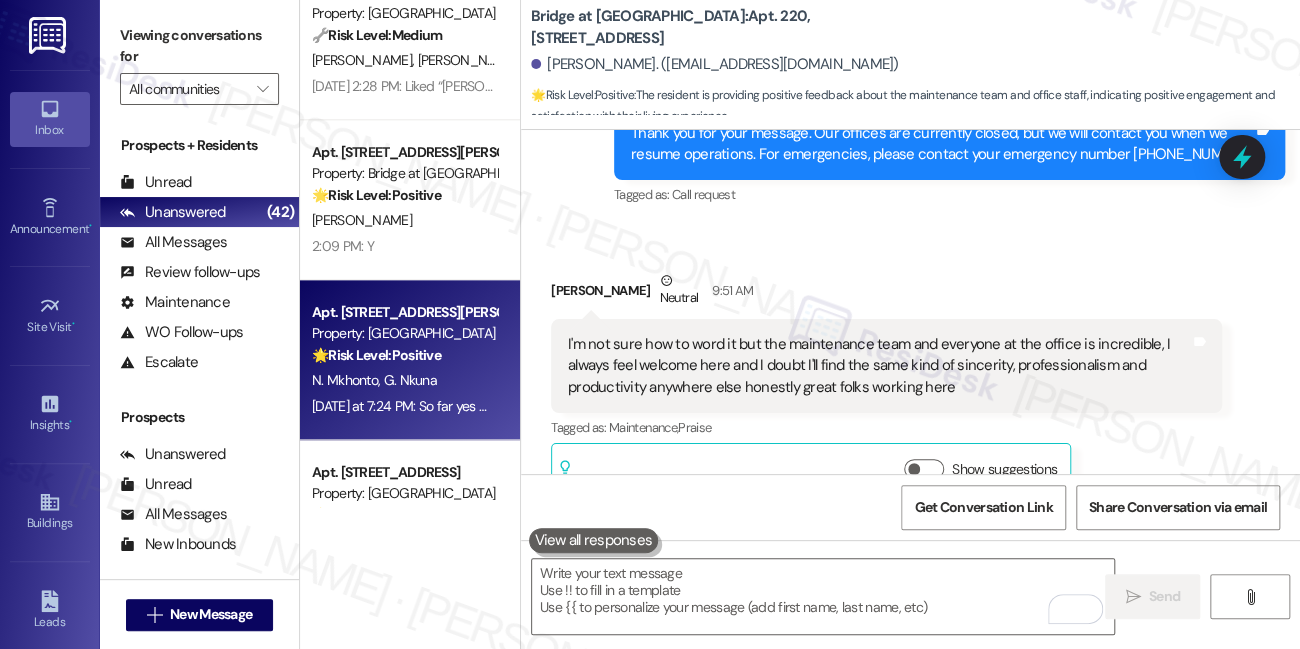 click on "🌟  Risk Level:  Positive" at bounding box center (376, 355) 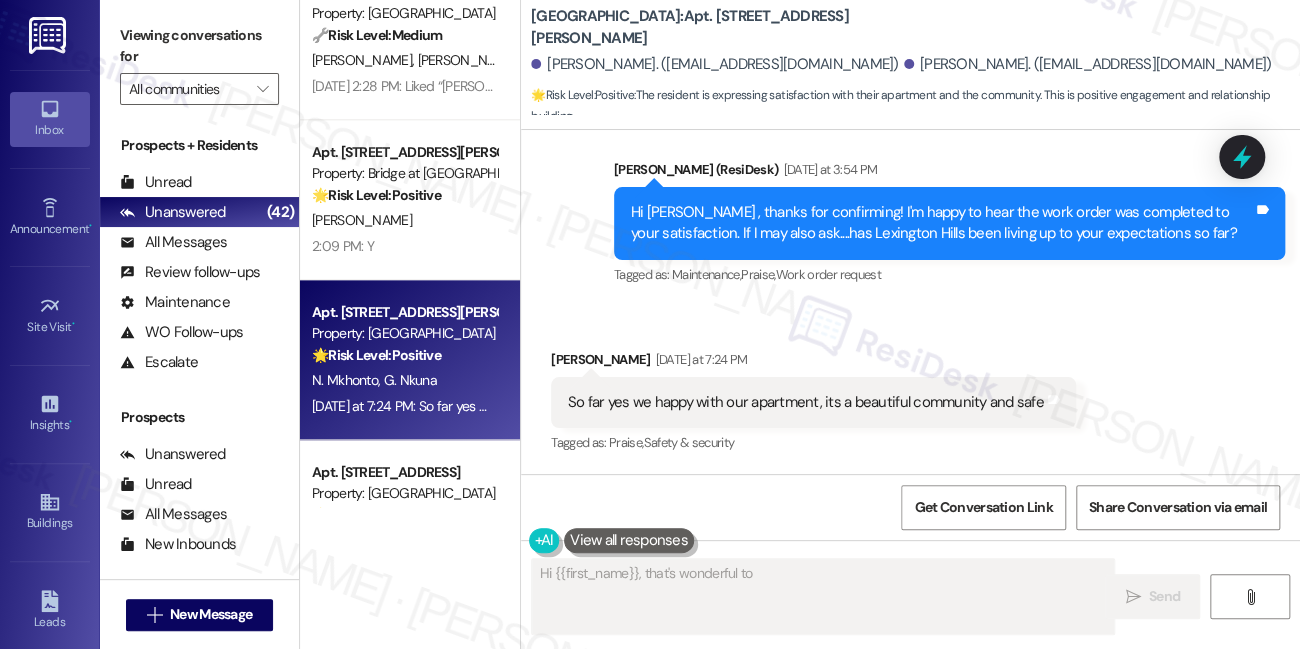 scroll, scrollTop: 784, scrollLeft: 0, axis: vertical 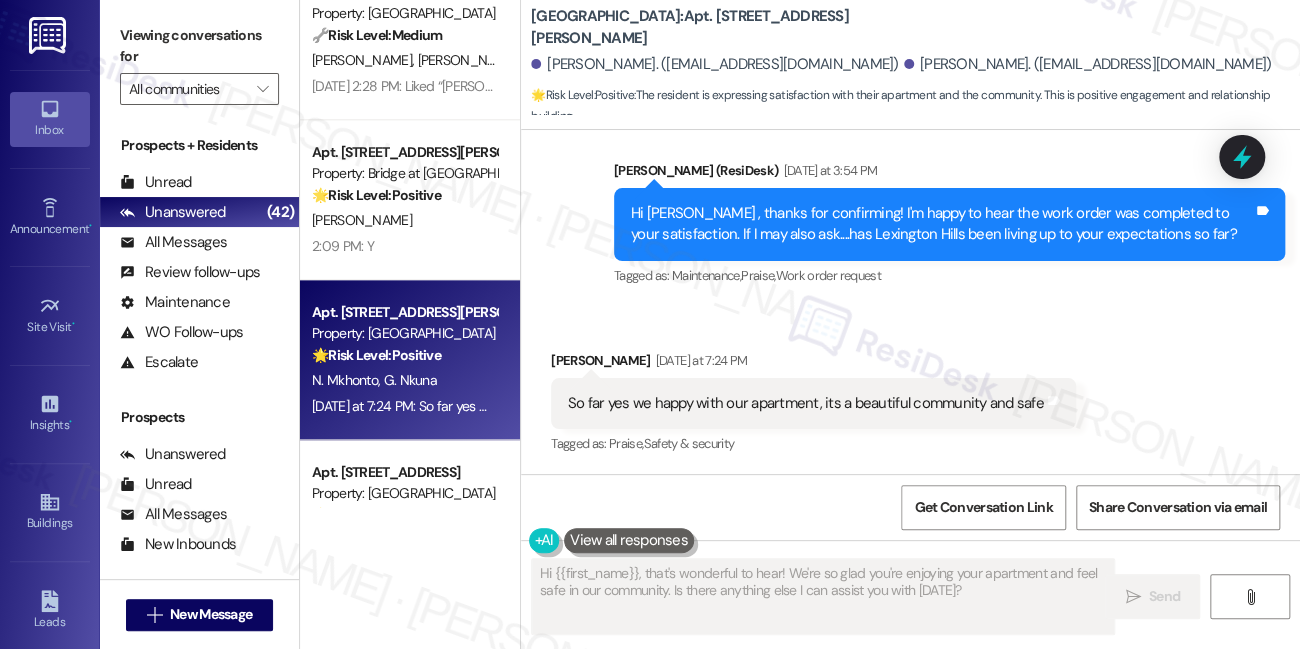 click on "So far yes we happy with our apartment, its a beautiful community and safe" at bounding box center (806, 403) 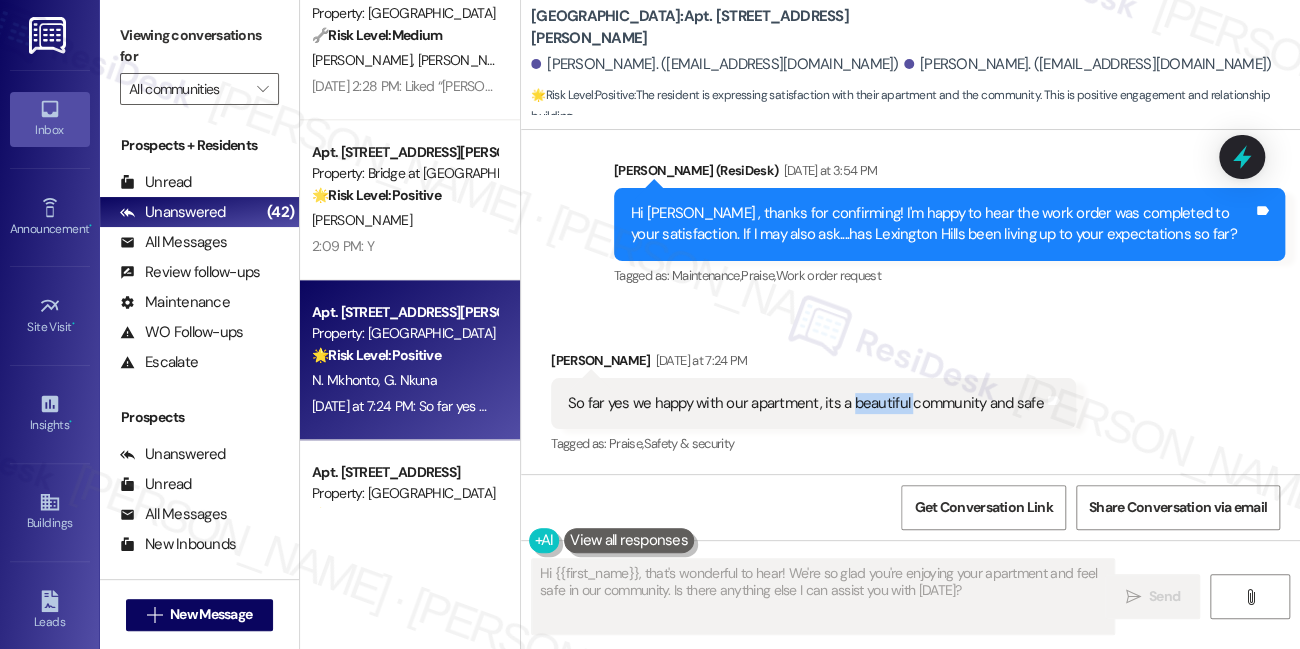 click on "So far yes we happy with our apartment, its a beautiful community and safe" at bounding box center (806, 403) 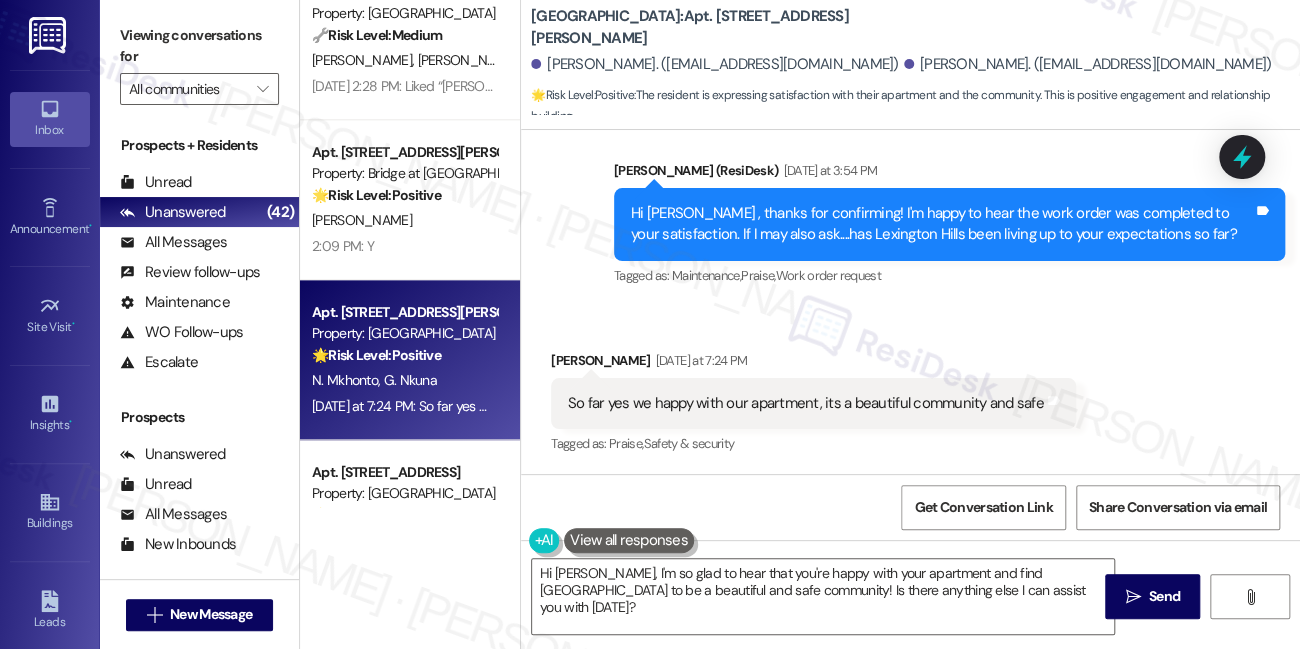 click on "Viewing conversations for" at bounding box center [199, 46] 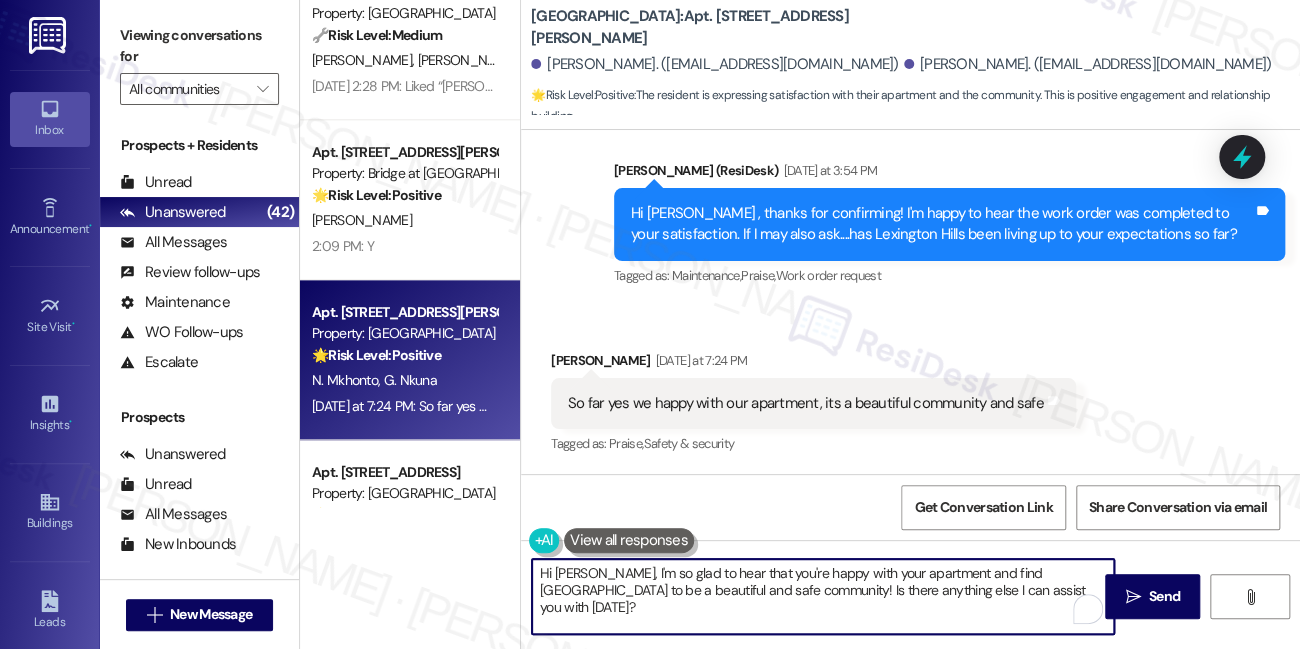 click on "Hi Ntobeko, I'm so glad to hear that you're happy with your apartment and find Lexington Hills to be a beautiful and safe community! Is there anything else I can assist you with today?" at bounding box center (823, 596) 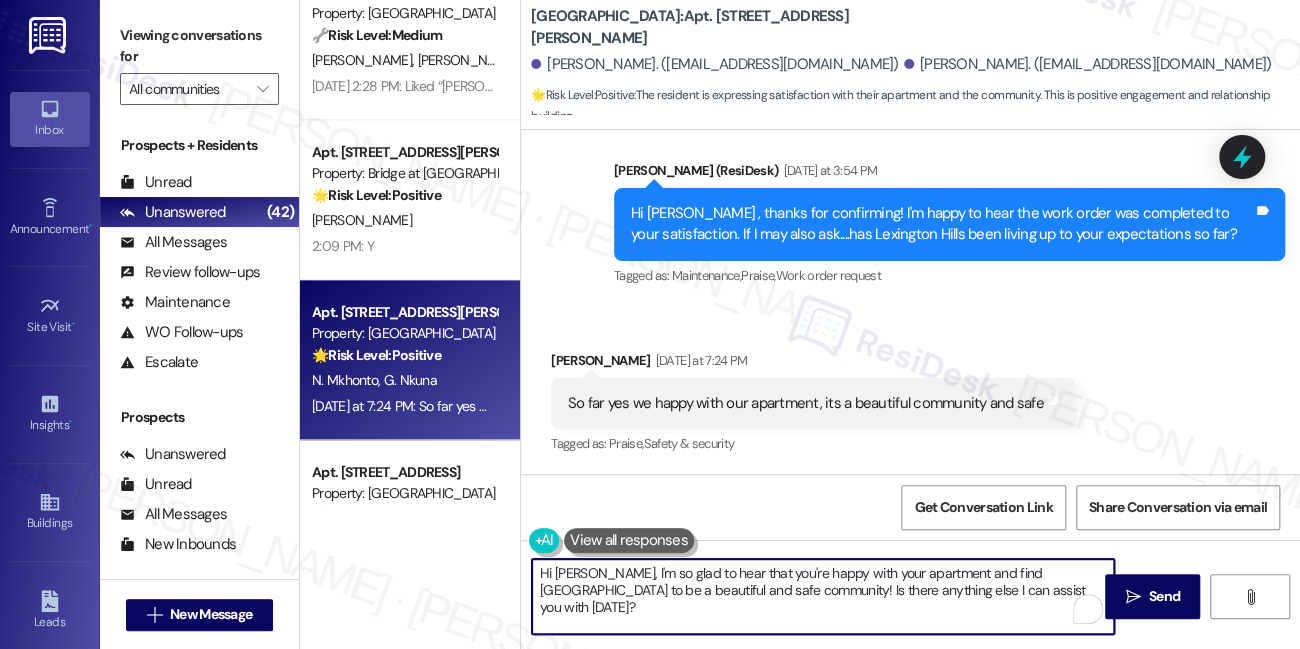 click on "Hi Ntobeko, I'm so glad to hear that you're happy with your apartment and find Lexington Hills to be a beautiful and safe community! Is there anything else I can assist you with today?" at bounding box center [823, 596] 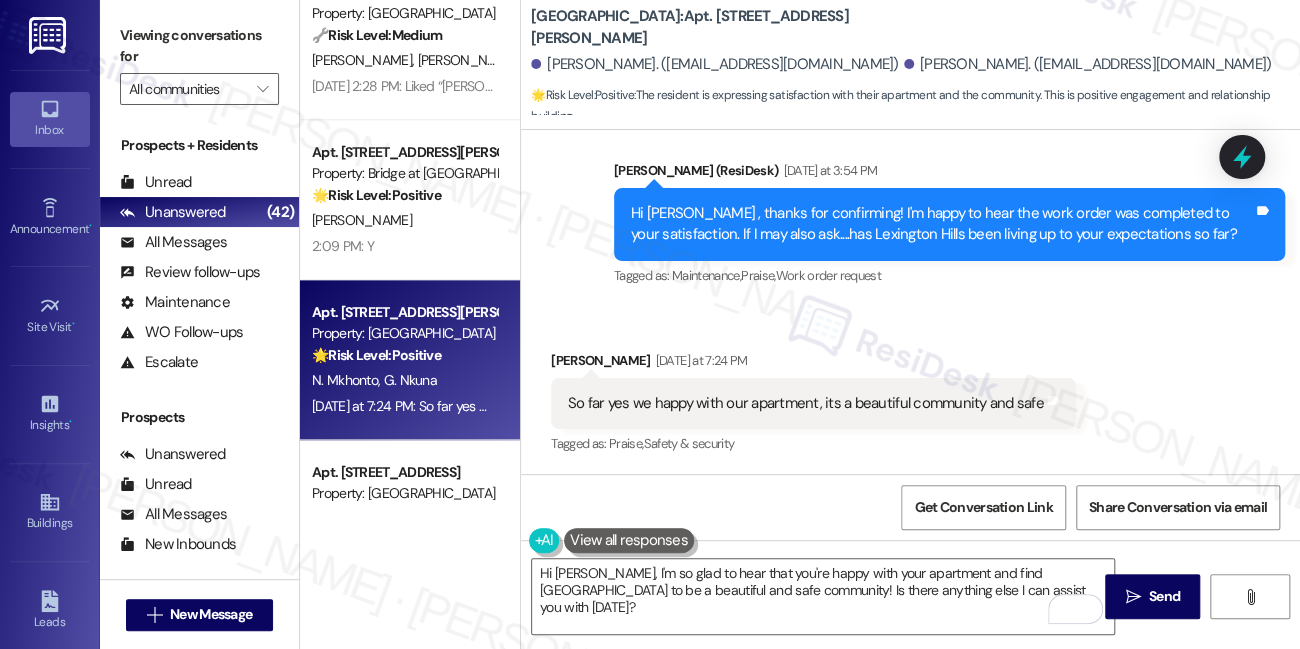 drag, startPoint x: 165, startPoint y: 46, endPoint x: 287, endPoint y: 127, distance: 146.44112 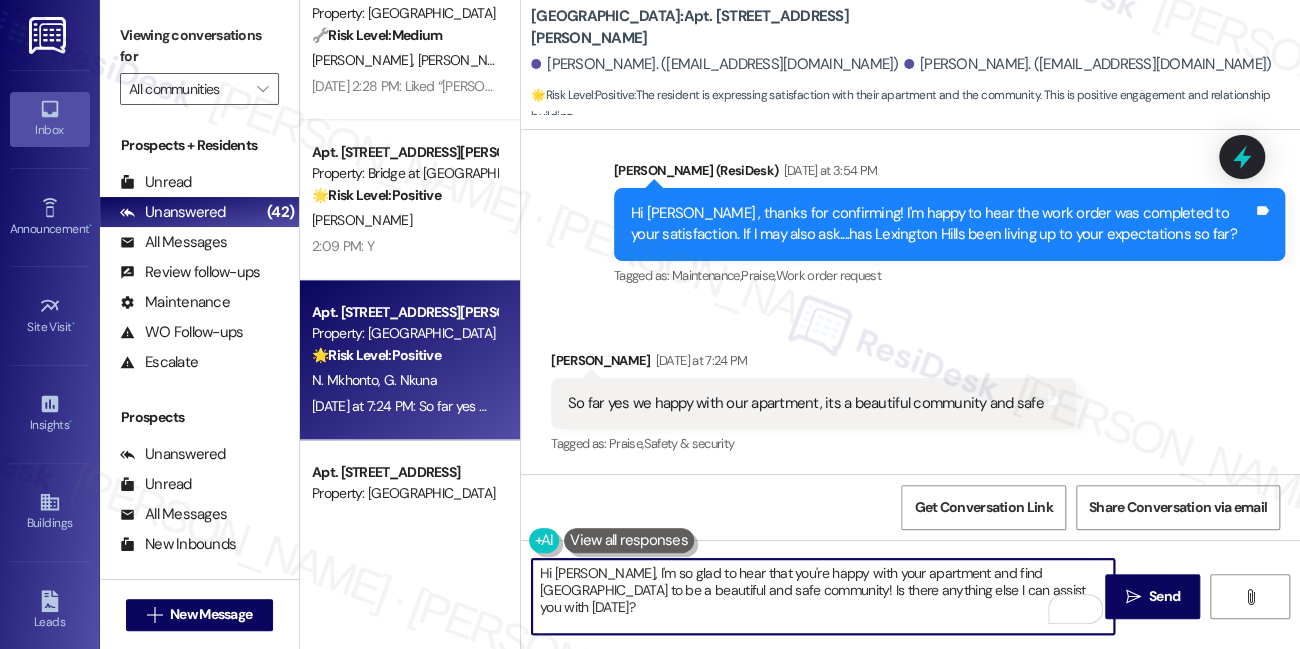 click on "Hi Ntobeko, I'm so glad to hear that you're happy with your apartment and find Lexington Hills to be a beautiful and safe community! Is there anything else I can assist you with today?" at bounding box center [823, 596] 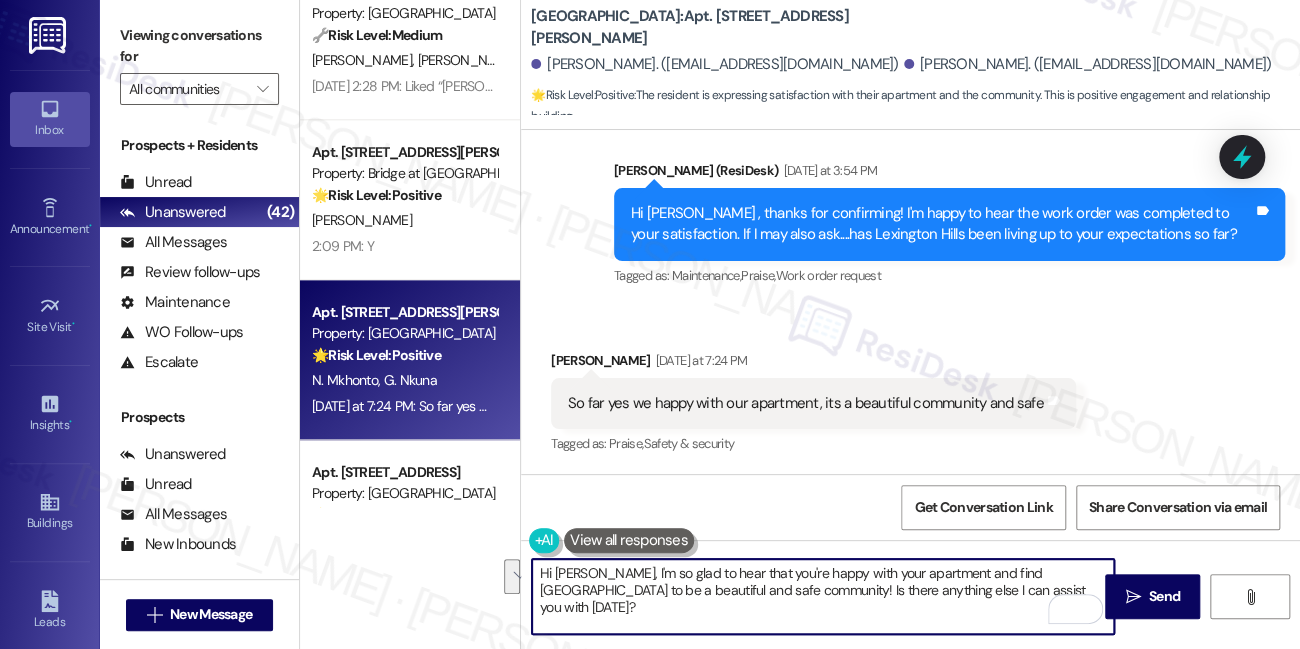 paste on "Awesome! Would you mind sharing your positive experience with {{property}} in a quick Google review? Here's the link: {{google_review_link}}. No worries at all if not! Your support means a lot to us. 😊 Let me know once it's posted so I can share it with the team." 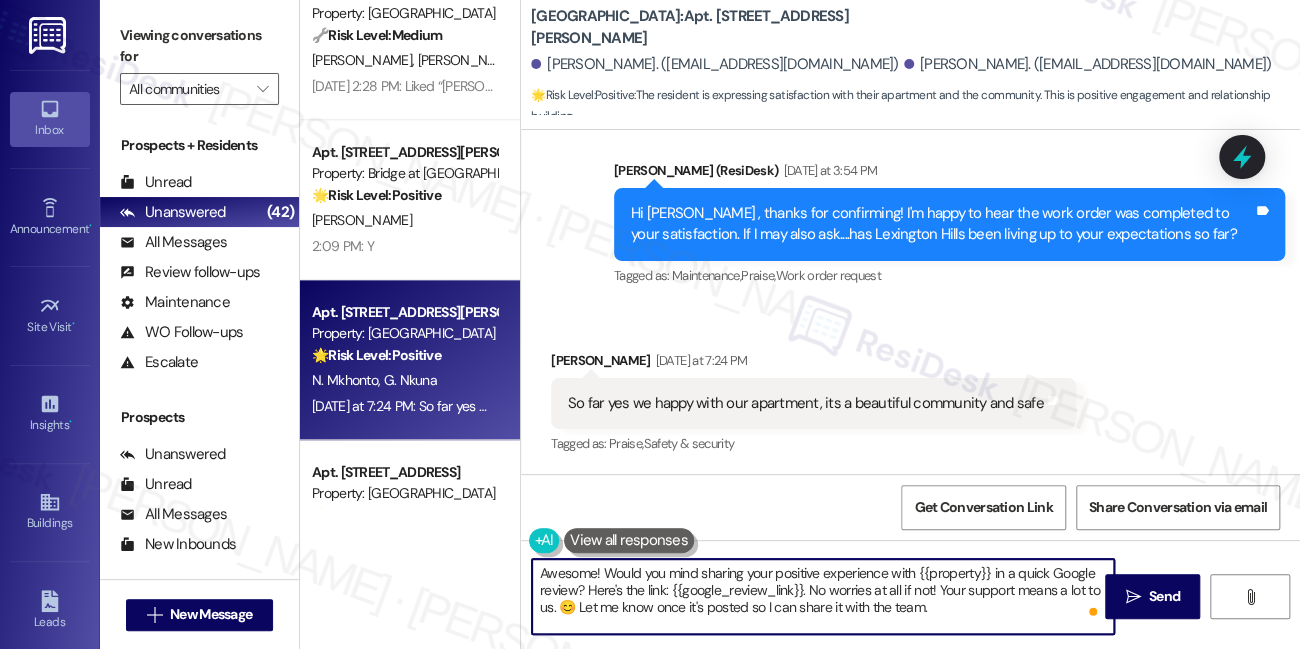 click on "Awesome! Would you mind sharing your positive experience with {{property}} in a quick Google review? Here's the link: {{google_review_link}}. No worries at all if not! Your support means a lot to us. 😊 Let me know once it's posted so I can share it with the team." at bounding box center [823, 596] 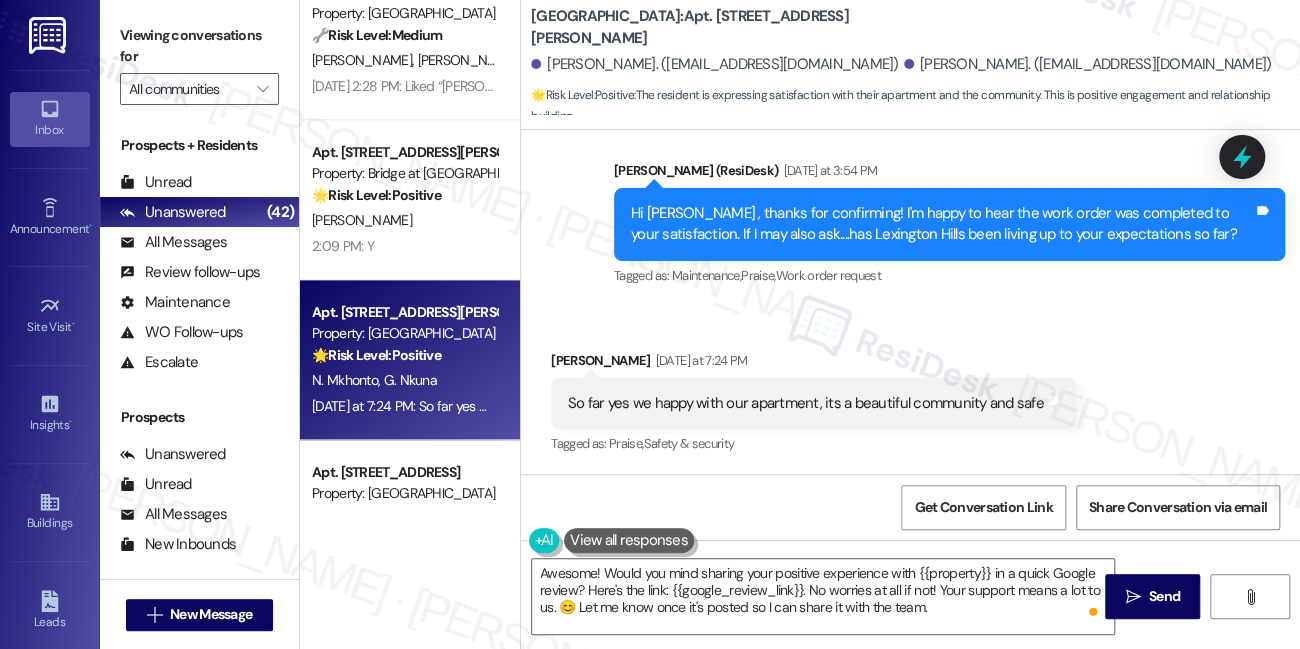 click on "Viewing conversations for" at bounding box center (199, 46) 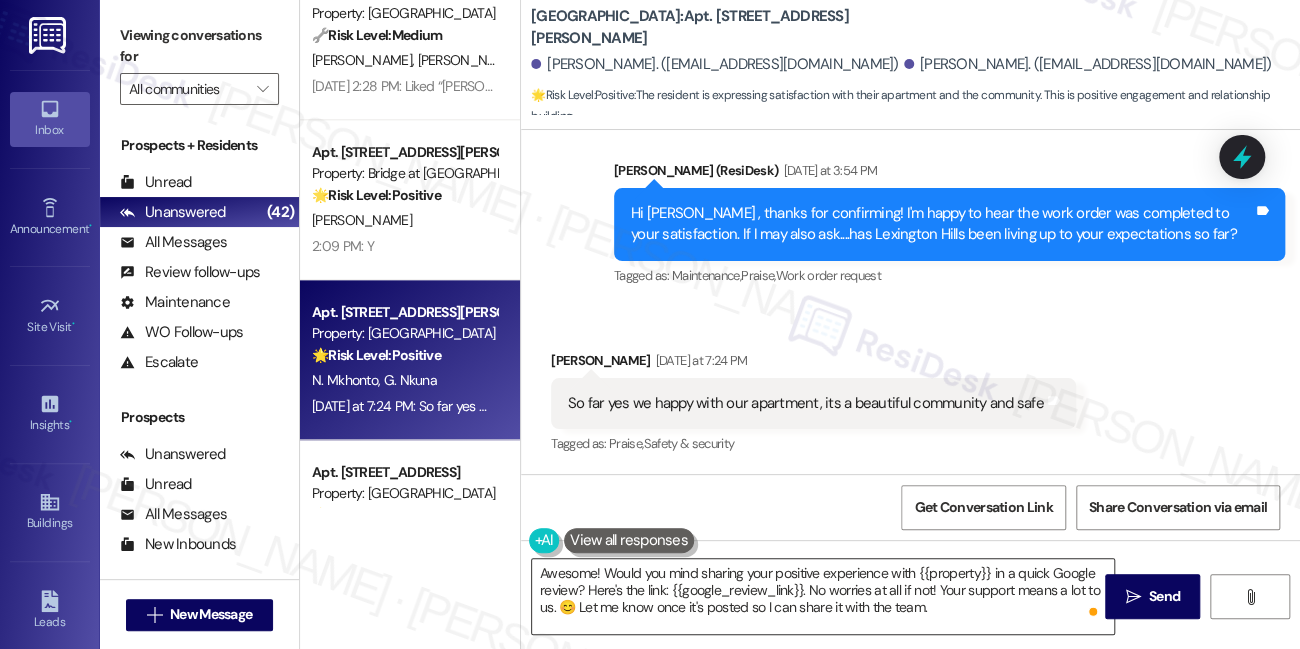 click on "Awesome! Would you mind sharing your positive experience with {{property}} in a quick Google review? Here's the link: {{google_review_link}}. No worries at all if not! Your support means a lot to us. 😊 Let me know once it's posted so I can share it with the team." at bounding box center (823, 596) 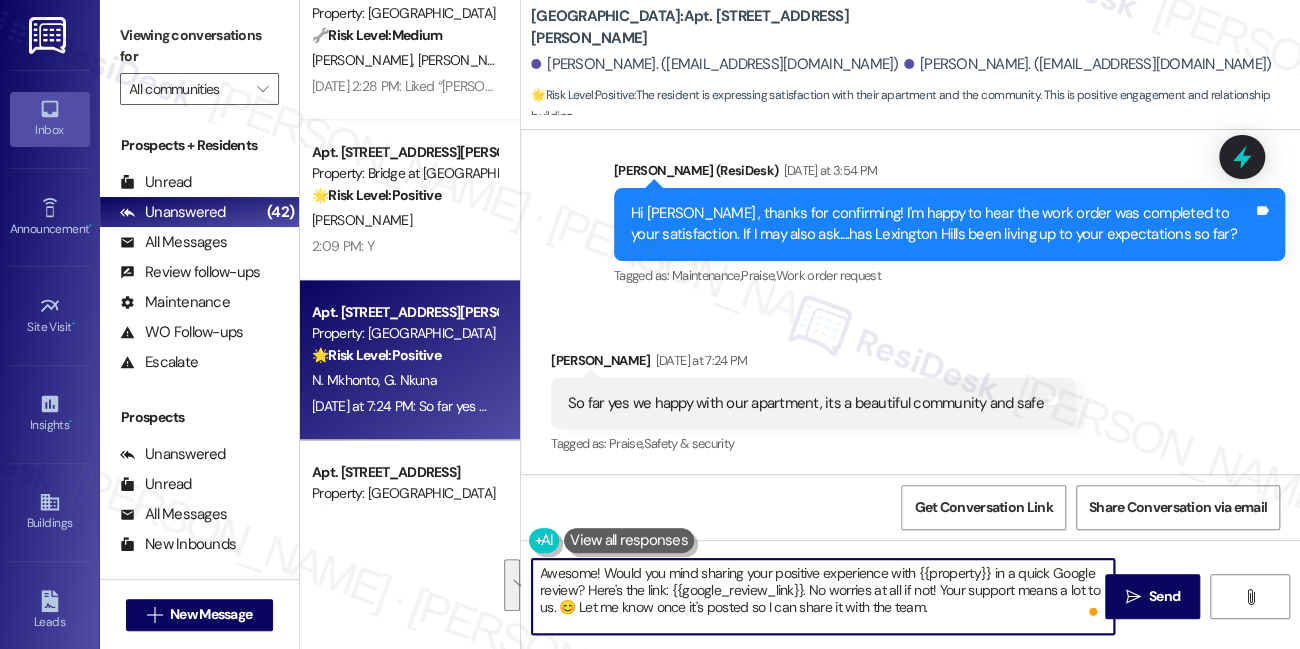 paste on "That’s awesome to hear, [PERSON_NAME]! Thank you for your kind words! If you don’t mind, would you be willing to share your positive experience at {{property}} in a quick Google review? Here’s the link: {{google_review_link}}. No pressure, but it means a lot to us! Feel free to let me know if you post it. I’d love to share it with the team! 😊" 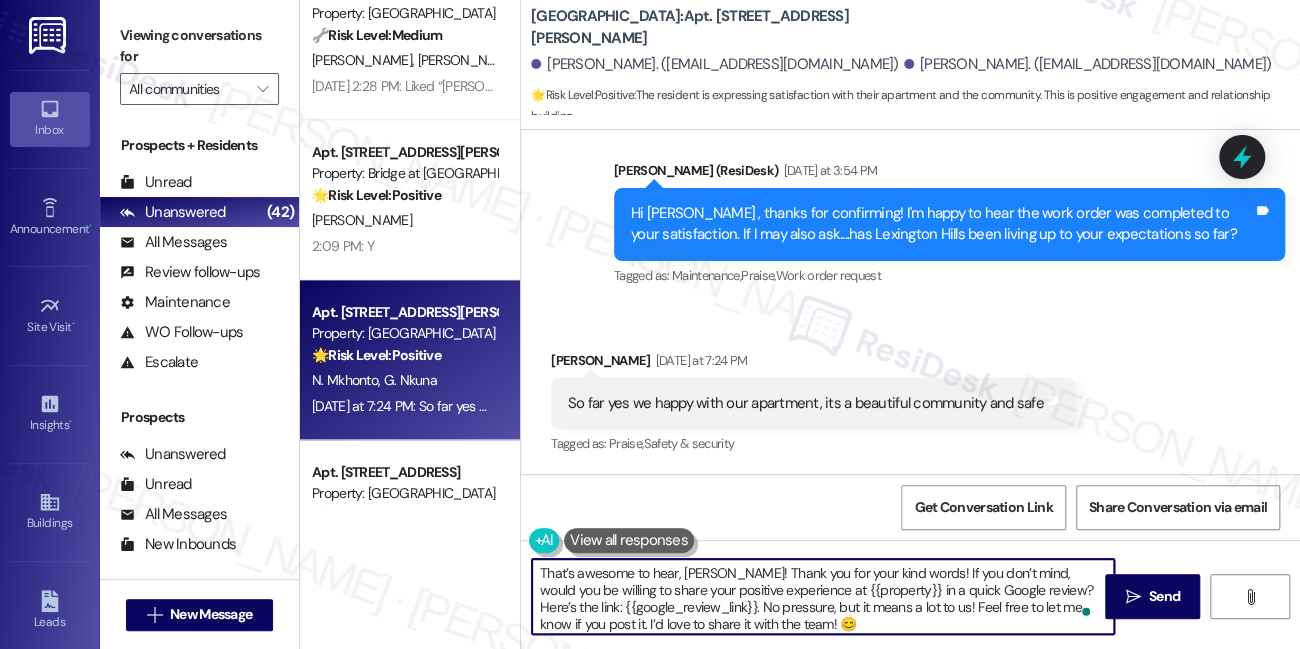 click on "Ntobeko Mkhonto Yesterday at 7:24 PM" at bounding box center [813, 364] 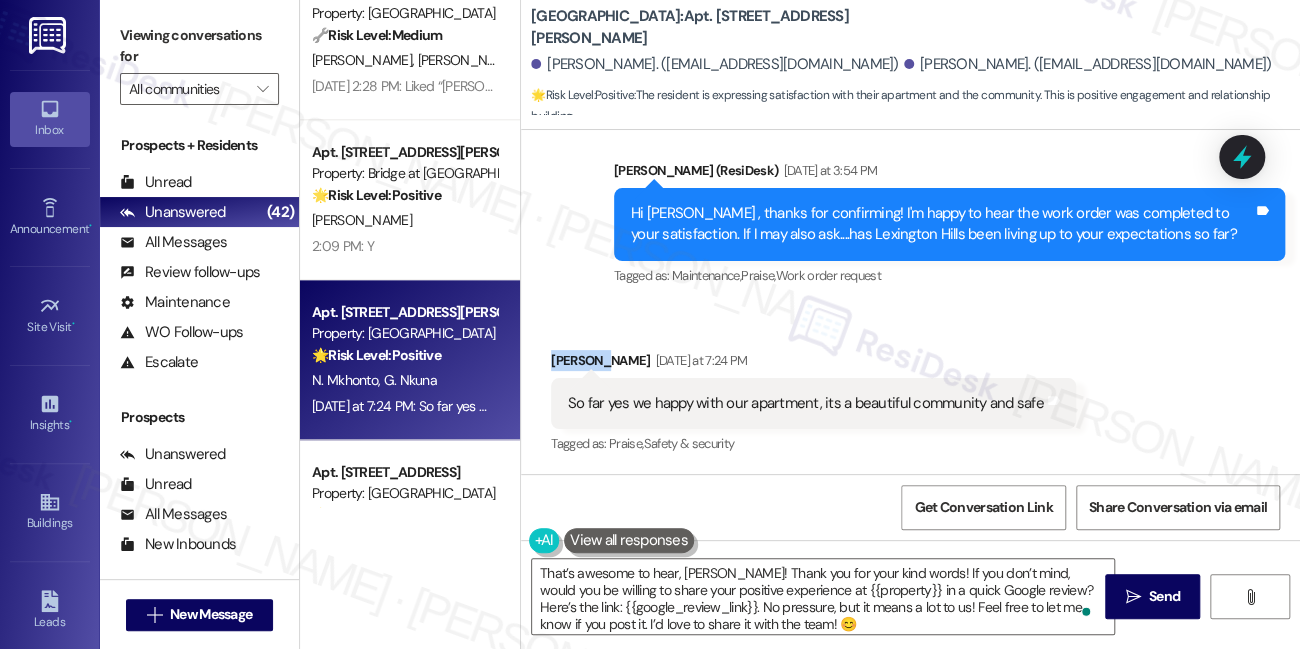 click on "Ntobeko Mkhonto Yesterday at 7:24 PM" at bounding box center [813, 364] 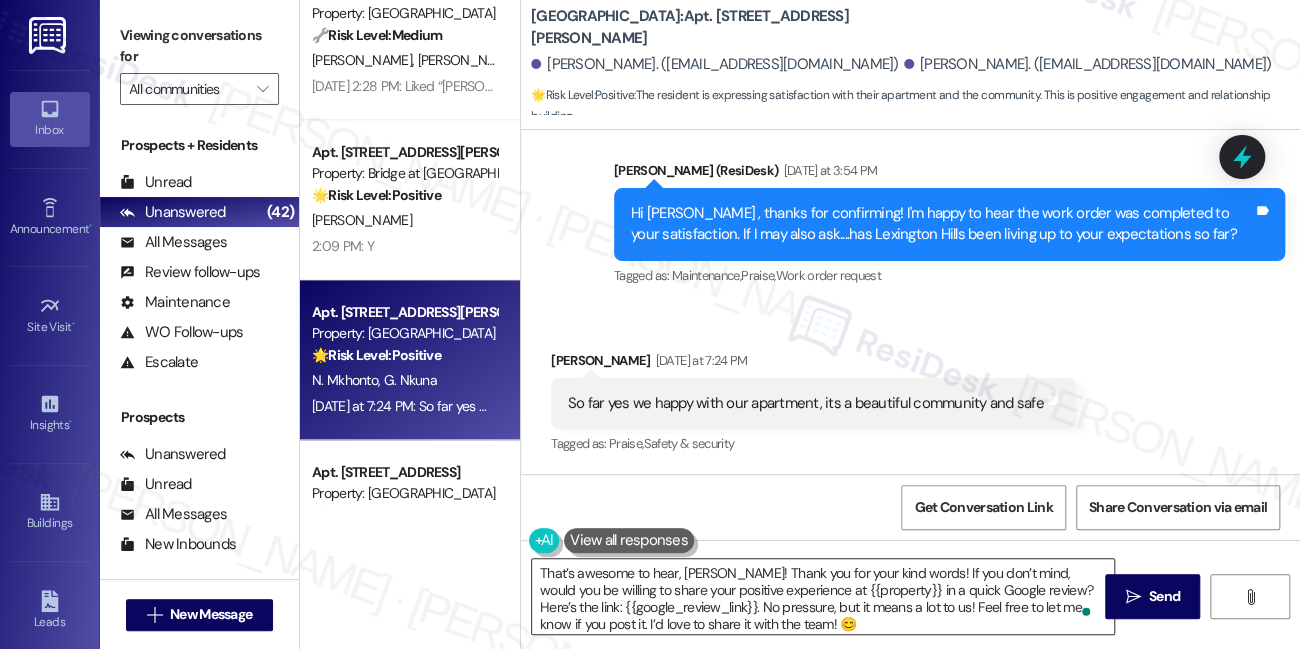 click on "That’s awesome to hear, [PERSON_NAME]! Thank you for your kind words! If you don’t mind, would you be willing to share your positive experience at {{property}} in a quick Google review? Here’s the link: {{google_review_link}}. No pressure, but it means a lot to us! Feel free to let me know if you post it. I’d love to share it with the team! 😊" at bounding box center (823, 596) 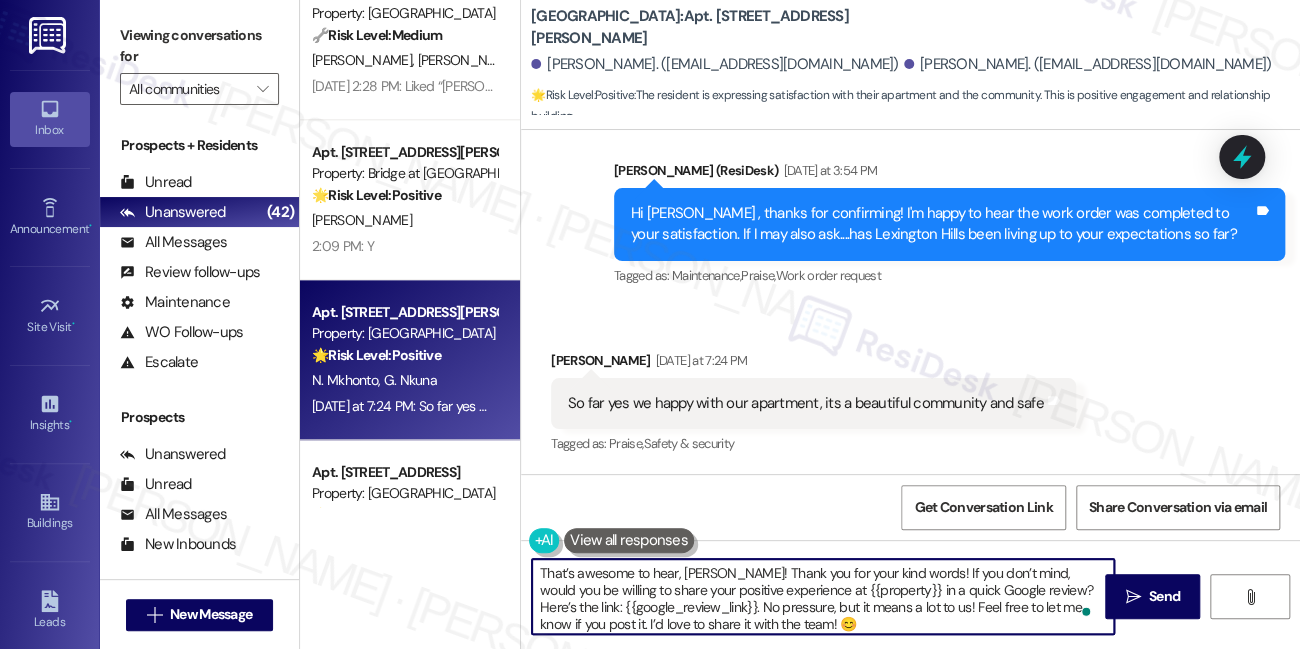 click on "That’s awesome to hear, [PERSON_NAME]! Thank you for your kind words! If you don’t mind, would you be willing to share your positive experience at {{property}} in a quick Google review? Here’s the link: {{google_review_link}}. No pressure, but it means a lot to us! Feel free to let me know if you post it. I’d love to share it with the team! 😊" at bounding box center (823, 596) 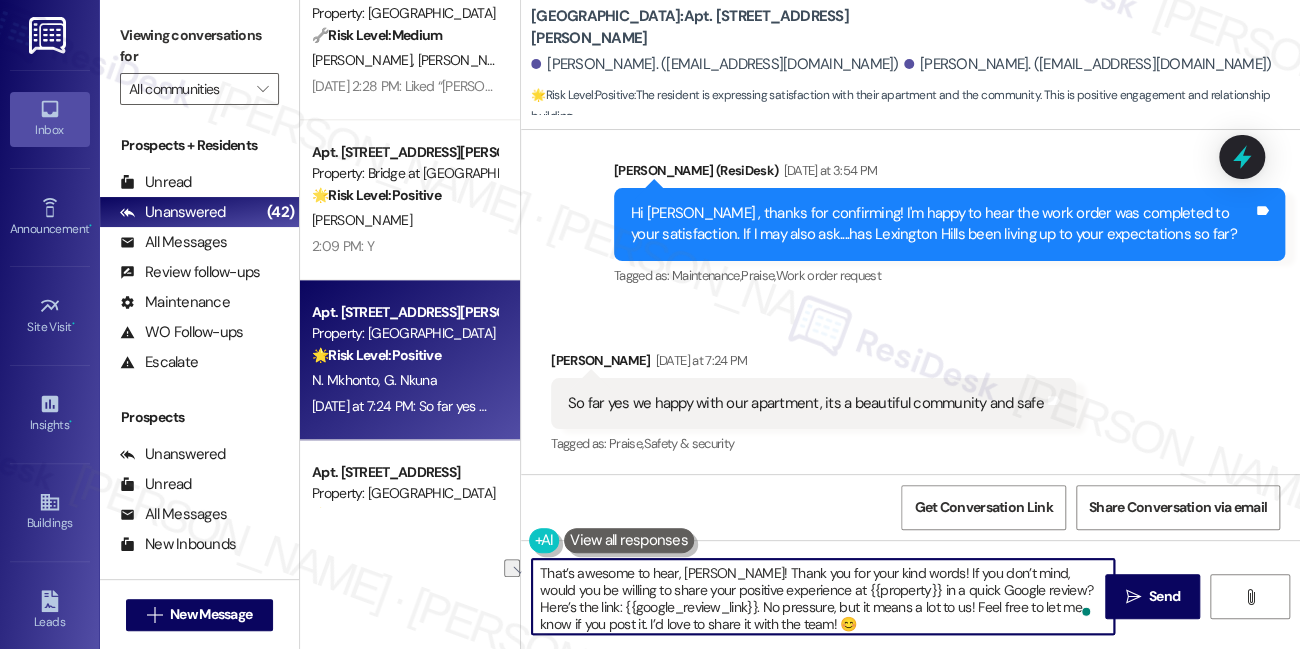 drag, startPoint x: 913, startPoint y: 571, endPoint x: 738, endPoint y: 573, distance: 175.01143 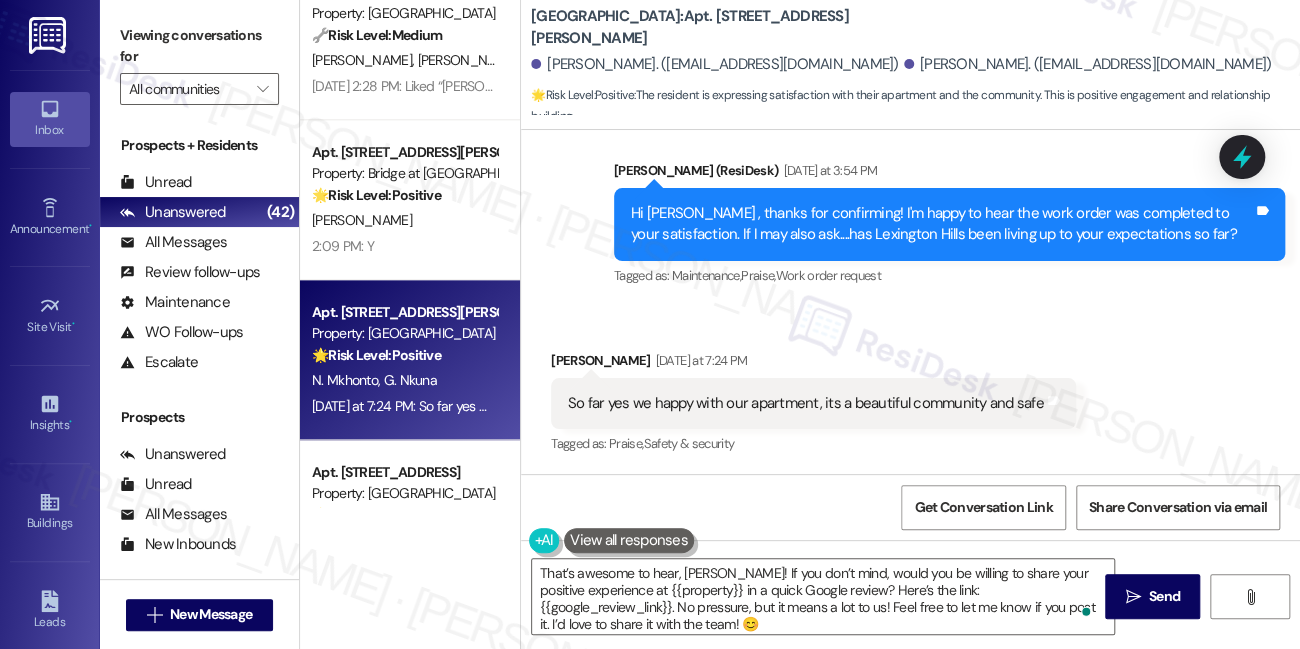 click on "Sent via SMS Sarah   (ResiDesk) Yesterday at 3:54 PM Hi Ntobeko , thanks for confirming! I'm happy to hear the work order was completed to your satisfaction. If I may also ask....has Lexington Hills been living up to your expectations so far? Tags and notes Tagged as:   Maintenance ,  Click to highlight conversations about Maintenance Praise ,  Click to highlight conversations about Praise Work order request Click to highlight conversations about Work order request" at bounding box center [949, 225] 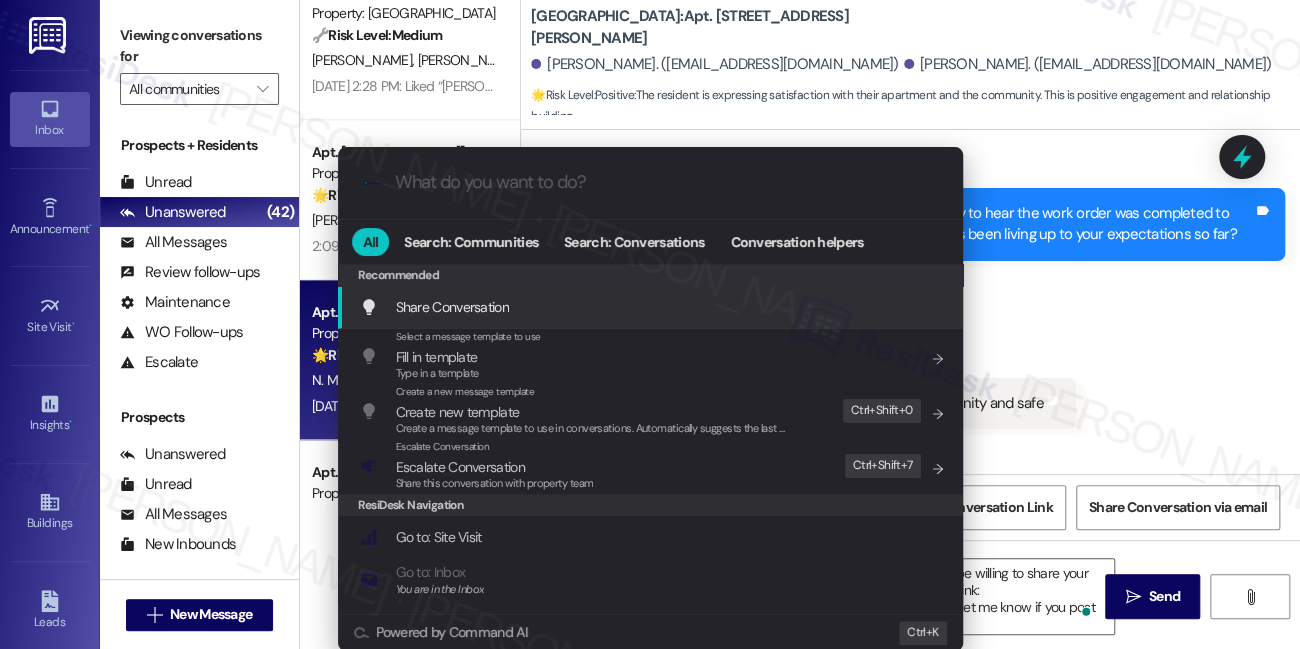 click on ".cls-1{fill:#0a055f;}.cls-2{fill:#0cc4c4;} resideskLogoBlueOrange All Search: Communities Search: Conversations Conversation helpers Recommended Recommended Share Conversation Add shortcut Select a message template to use Fill in template Type in a template Add shortcut Create a new message template Create new template Create a message template to use in conversations. Automatically suggests the last message you sent. Edit Ctrl+ Shift+ 0 Escalate Conversation Escalate Conversation Share this conversation with property team Edit Ctrl+ Shift+ 7 ResiDesk Navigation Go to: Site Visit Add shortcut Go to: Inbox You are in the Inbox Add shortcut Go to: Settings Add shortcut Go to: Message Templates Add shortcut Go to: Buildings Add shortcut Help Getting Started: What you can do with ResiDesk Add shortcut Settings Powered by Command AI Ctrl+ K" at bounding box center [650, 324] 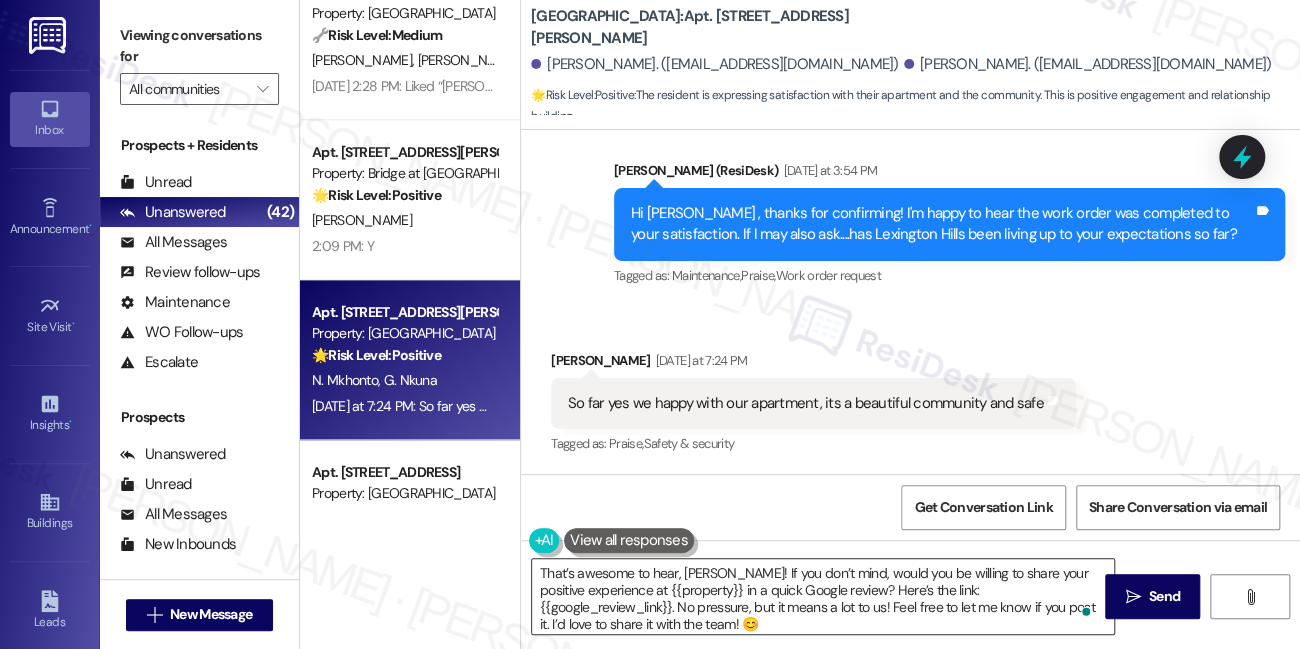 click on "That’s awesome to hear, Ntobeko! If you don’t mind, would you be willing to share your positive experience at {{property}} in a quick Google review? Here’s the link: {{google_review_link}}. No pressure, but it means a lot to us! Feel free to let me know if you post it. I’d love to share it with the team! 😊" at bounding box center (823, 596) 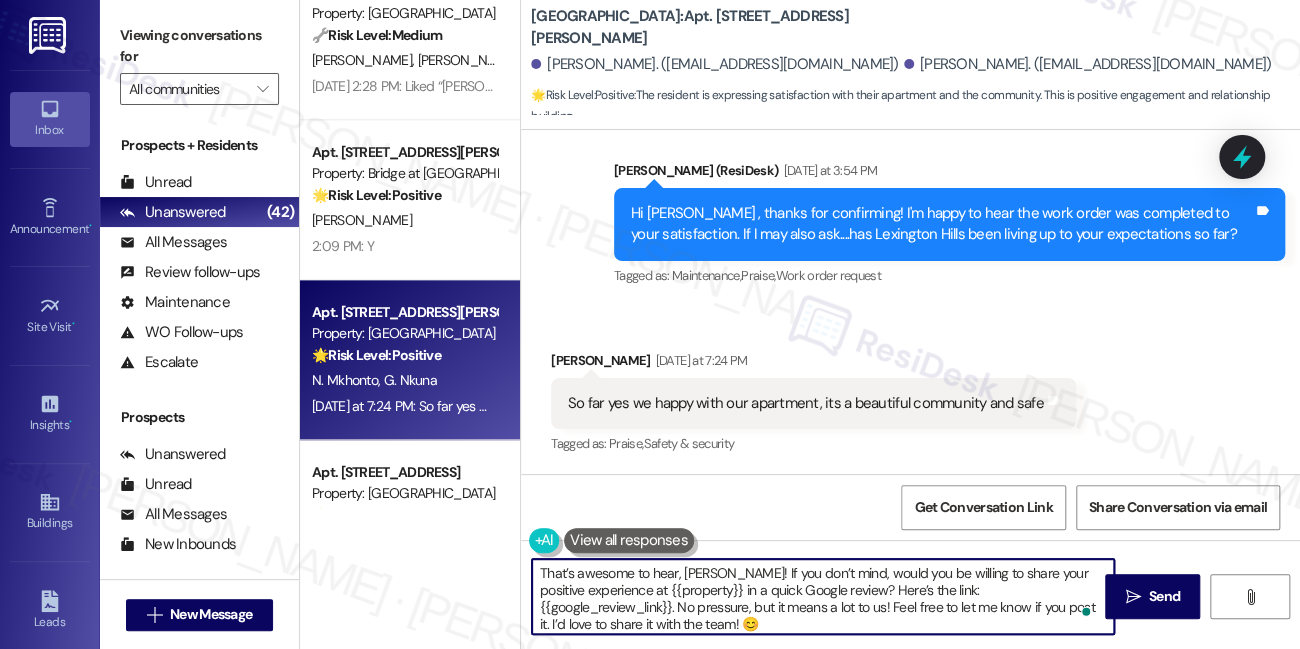 click on "That’s awesome to hear, Ntobeko! If you don’t mind, would you be willing to share your positive experience at {{property}} in a quick Google review? Here’s the link: {{google_review_link}}. No pressure, but it means a lot to us! Feel free to let me know if you post it. I’d love to share it with the team! 😊" at bounding box center [823, 596] 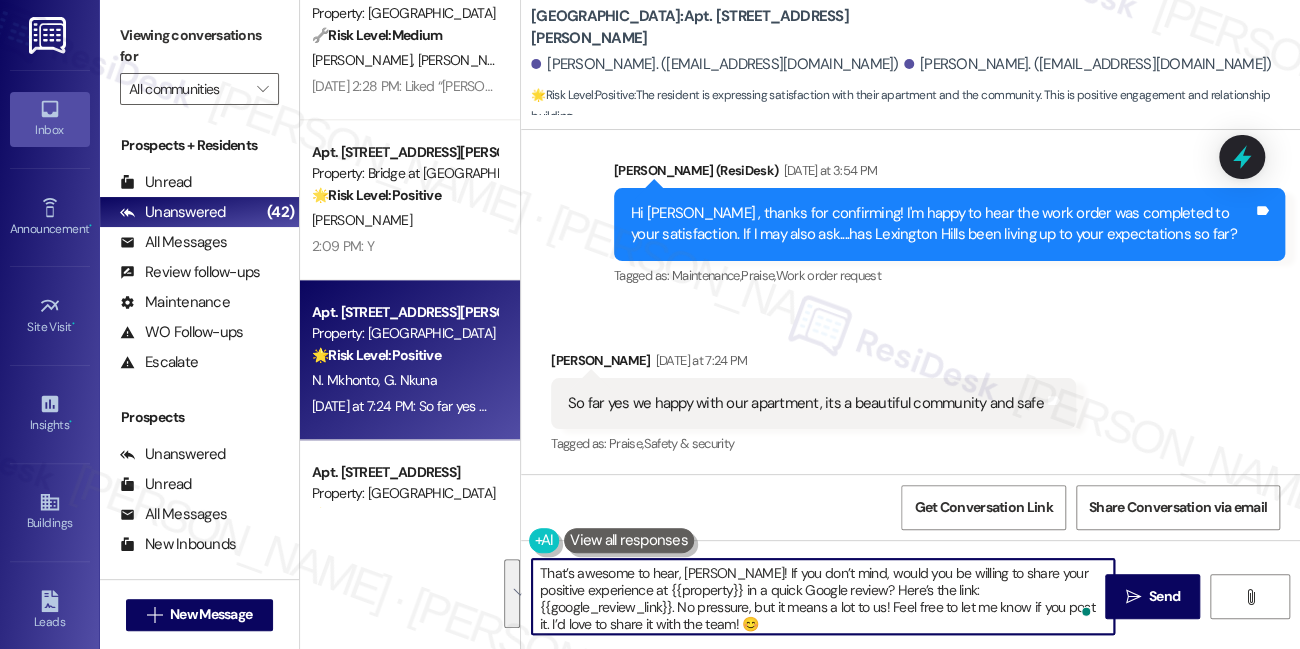 click on "Ntobeko Mkhonto Yesterday at 7:24 PM" at bounding box center (813, 364) 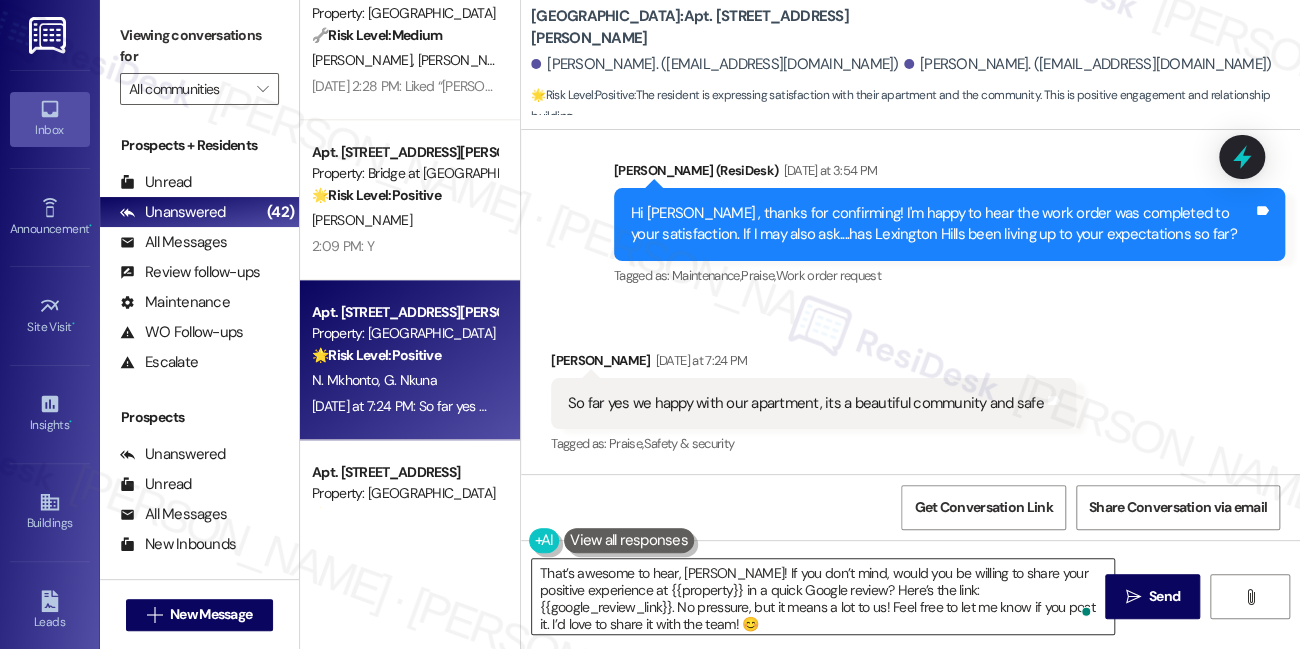 click on "That’s awesome to hear, Ntobeko! If you don’t mind, would you be willing to share your positive experience at {{property}} in a quick Google review? Here’s the link: {{google_review_link}}. No pressure, but it means a lot to us! Feel free to let me know if you post it. I’d love to share it with the team! 😊" at bounding box center (823, 596) 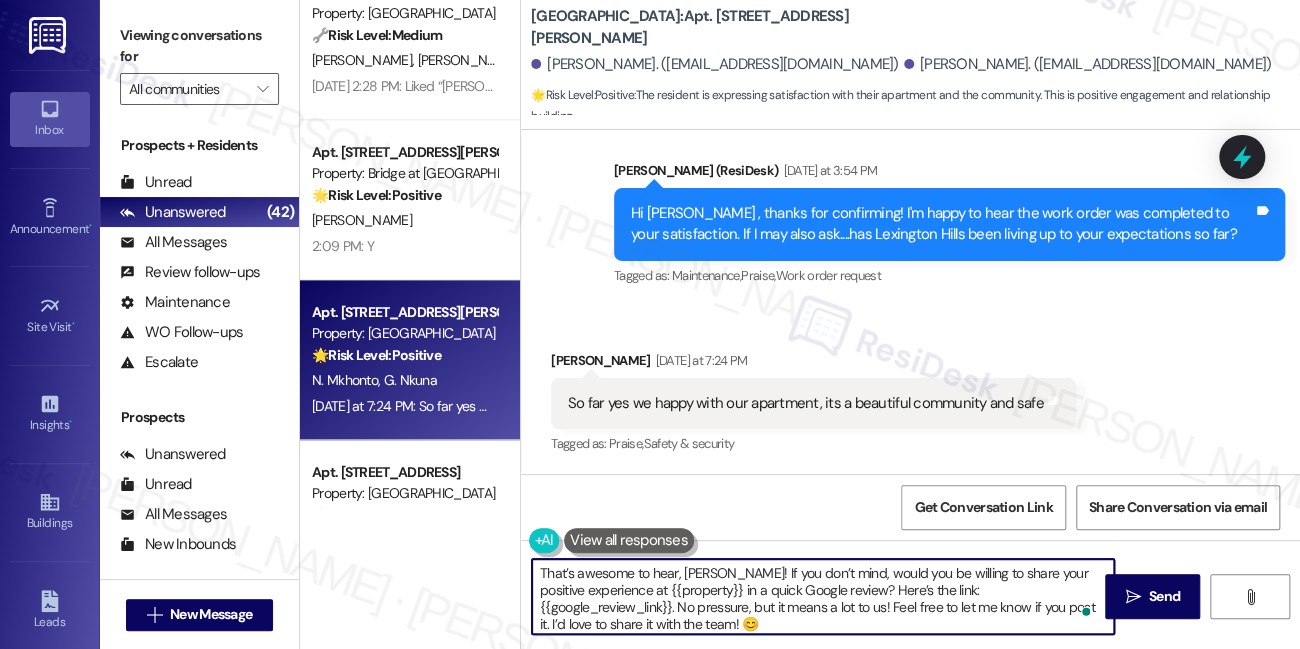 click on "That’s awesome to hear, Ntobeko! If you don’t mind, would you be willing to share your positive experience at {{property}} in a quick Google review? Here’s the link: {{google_review_link}}. No pressure, but it means a lot to us! Feel free to let me know if you post it. I’d love to share it with the team! 😊" at bounding box center [823, 596] 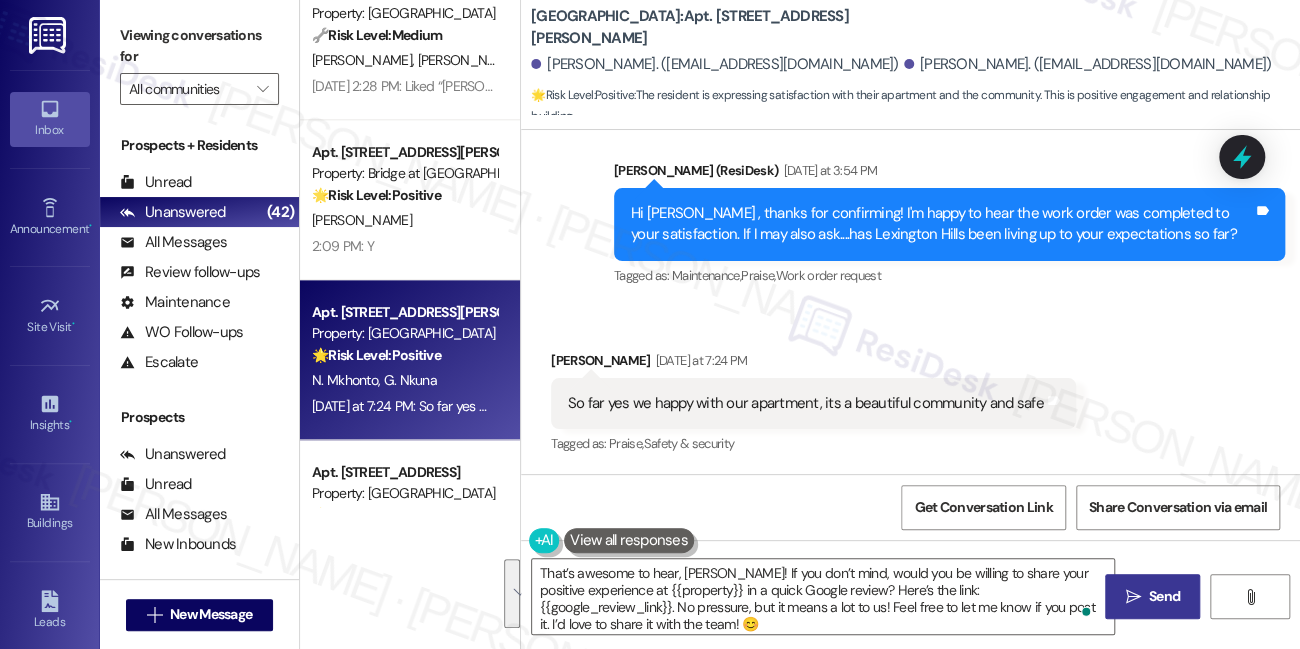 click on " Send" at bounding box center [1152, 596] 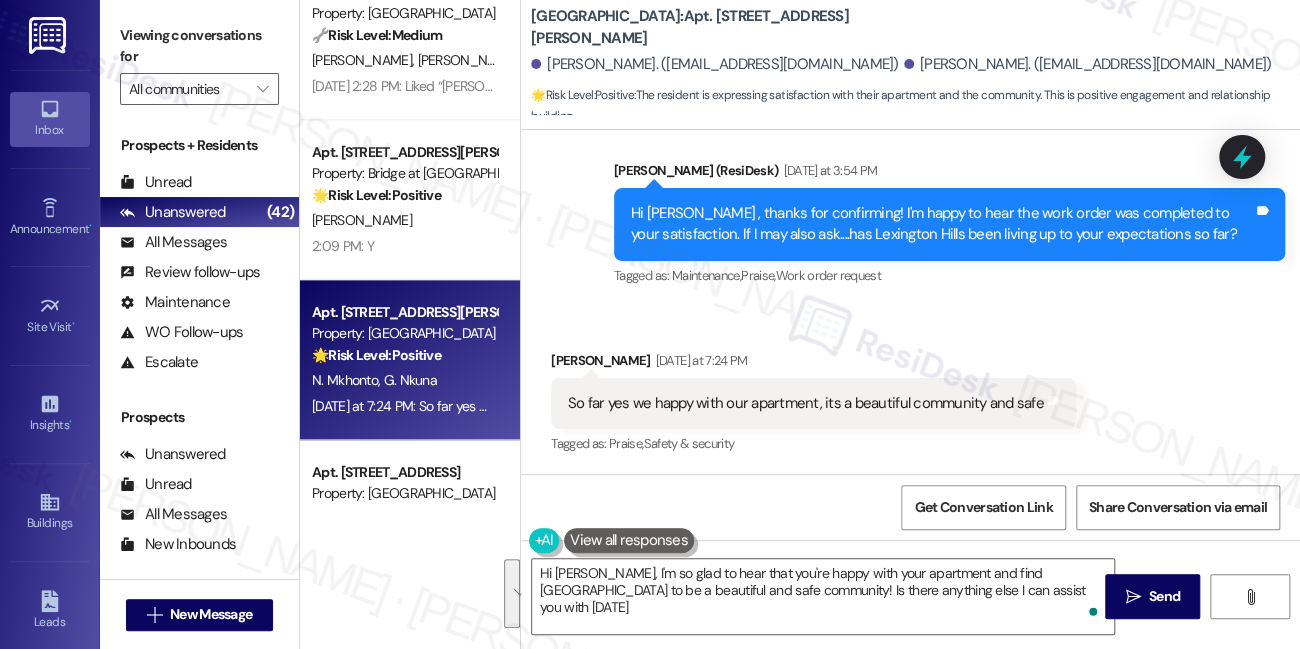 type on "Hi Ntobeko, I'm so glad to hear that you're happy with your apartment and find Lexington Hills to be a beautiful and safe community! Is there anything else I can assist you with today?" 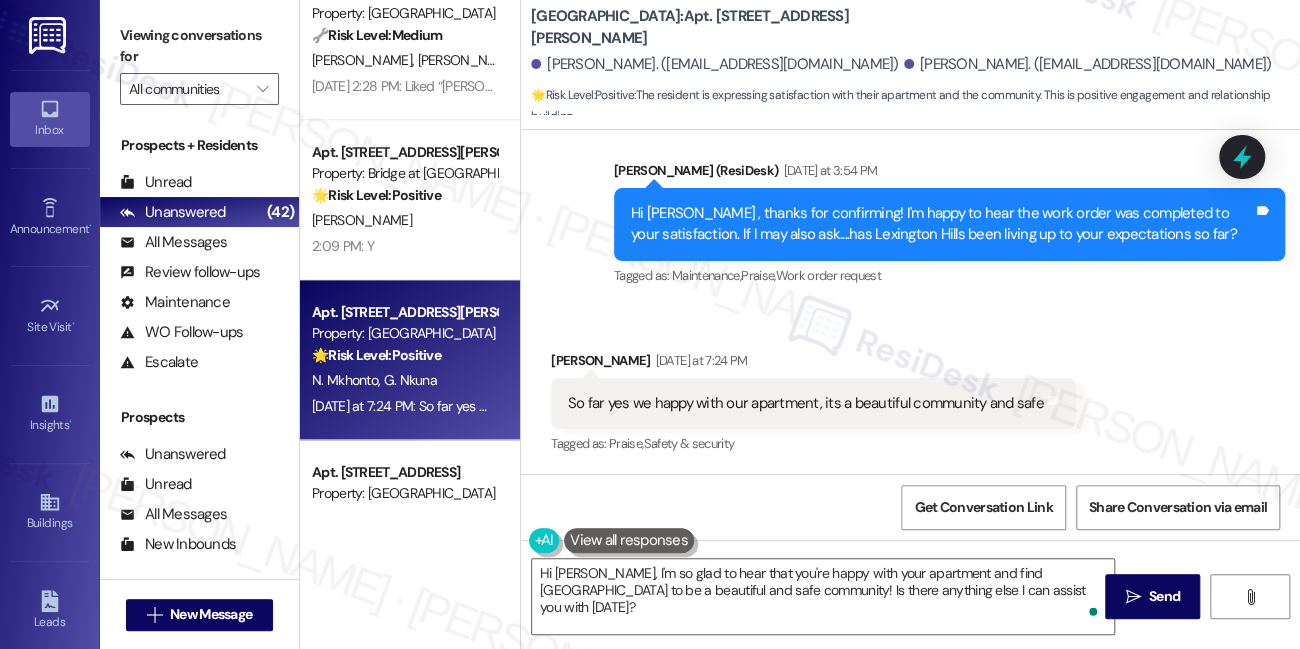 scroll, scrollTop: 988, scrollLeft: 0, axis: vertical 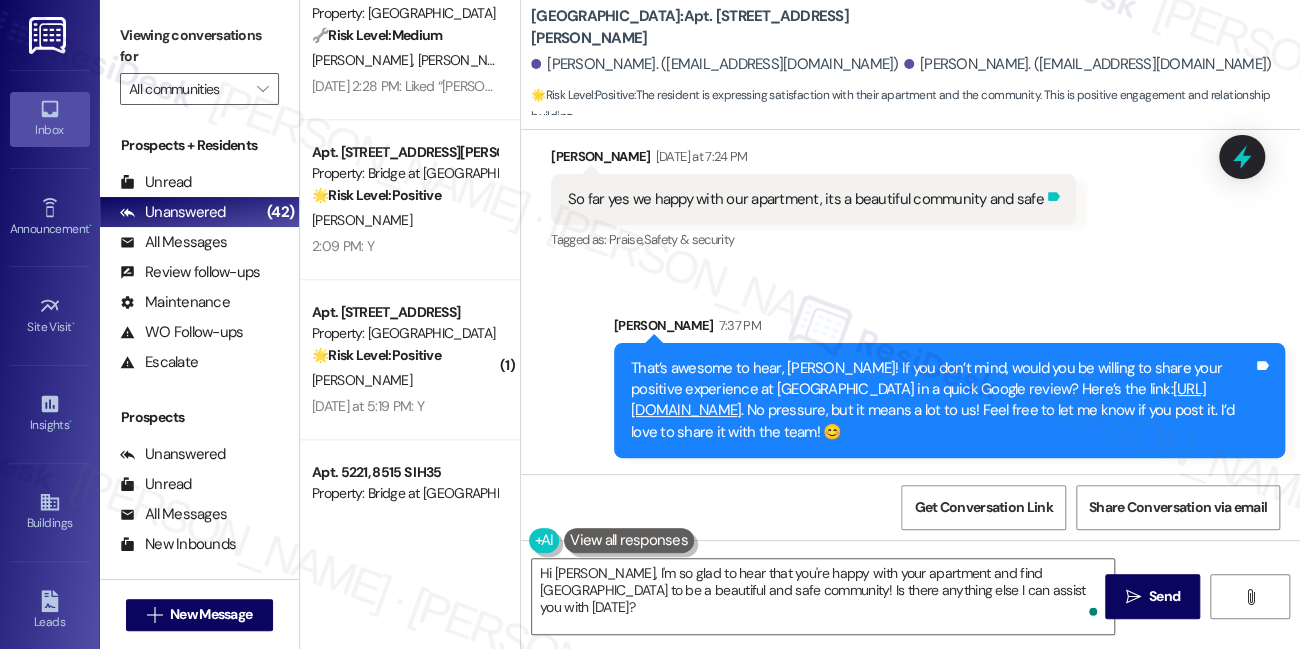 click 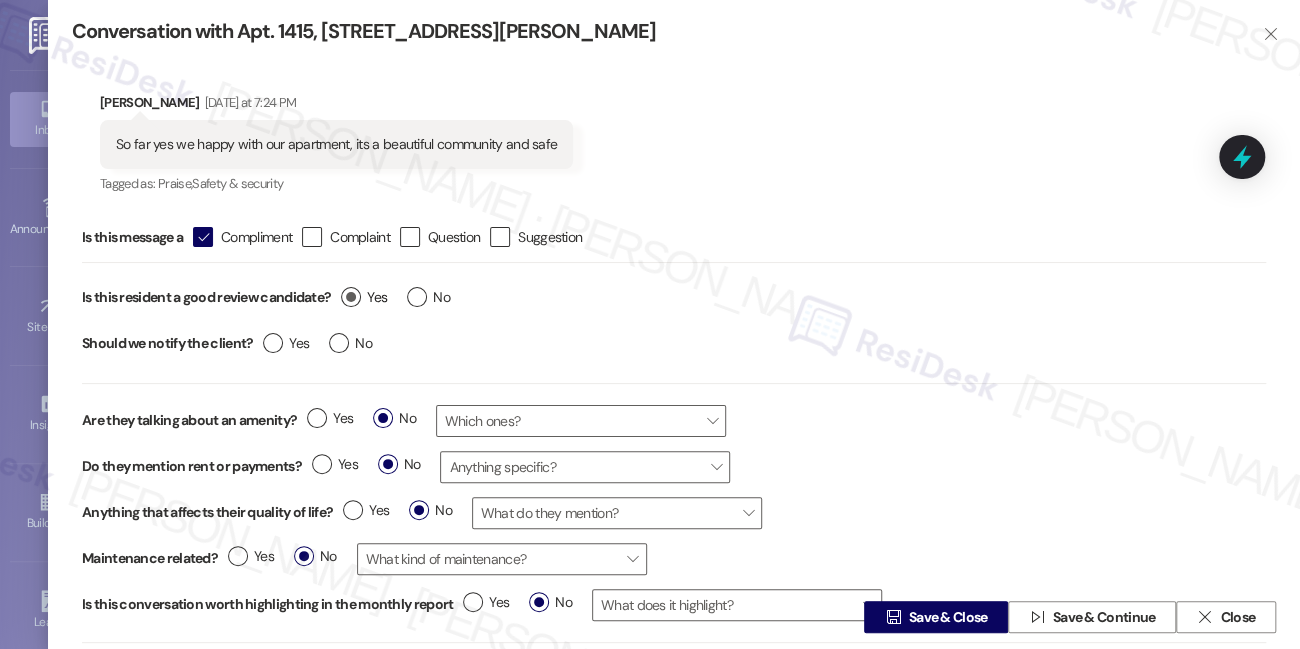 click on "Yes" at bounding box center (364, 297) 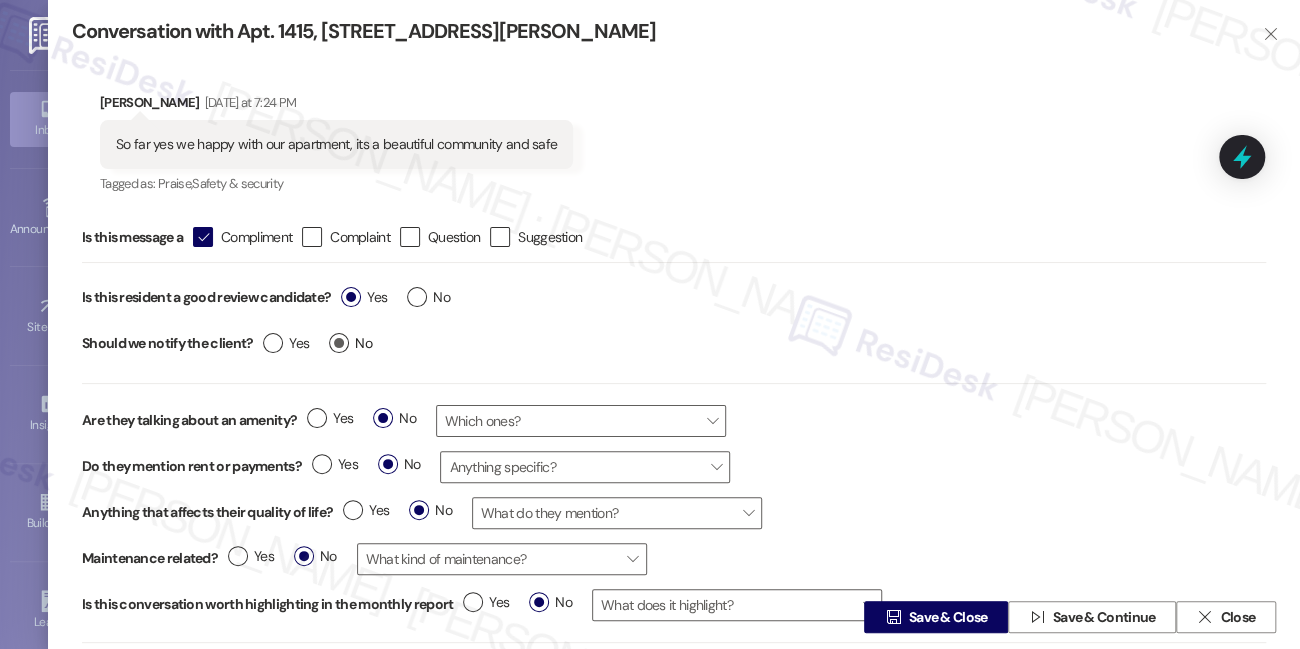 click on "No" at bounding box center [350, 343] 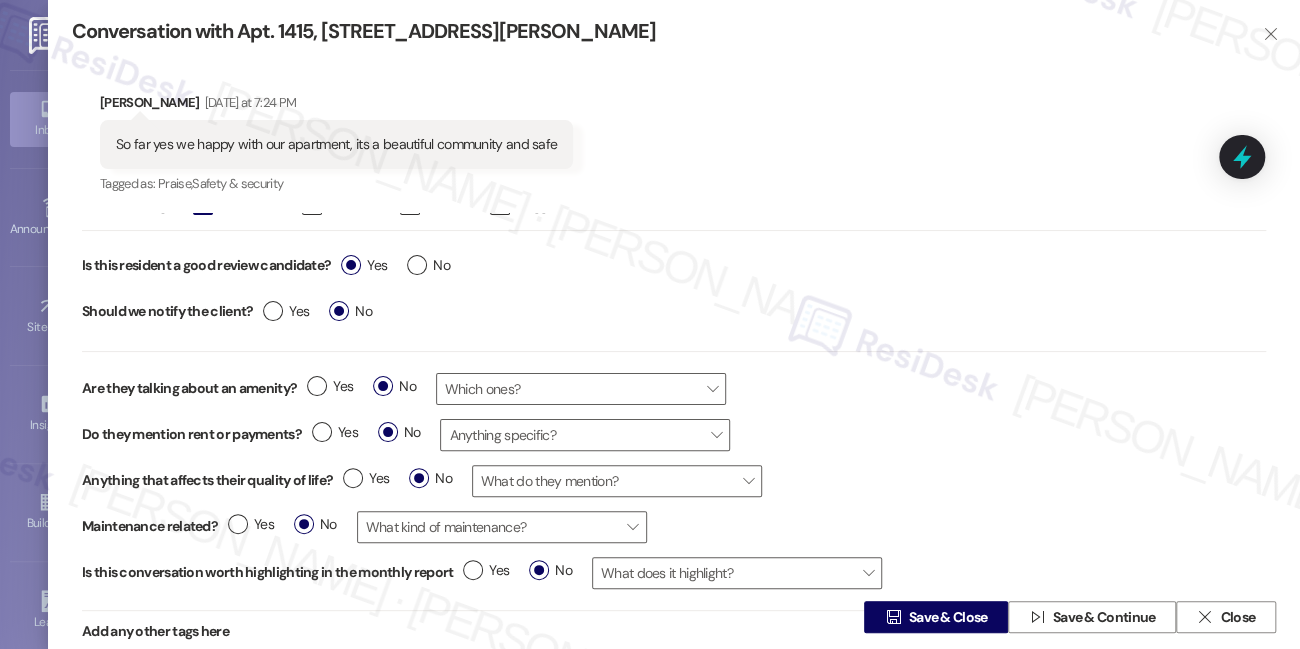 scroll, scrollTop: 61, scrollLeft: 0, axis: vertical 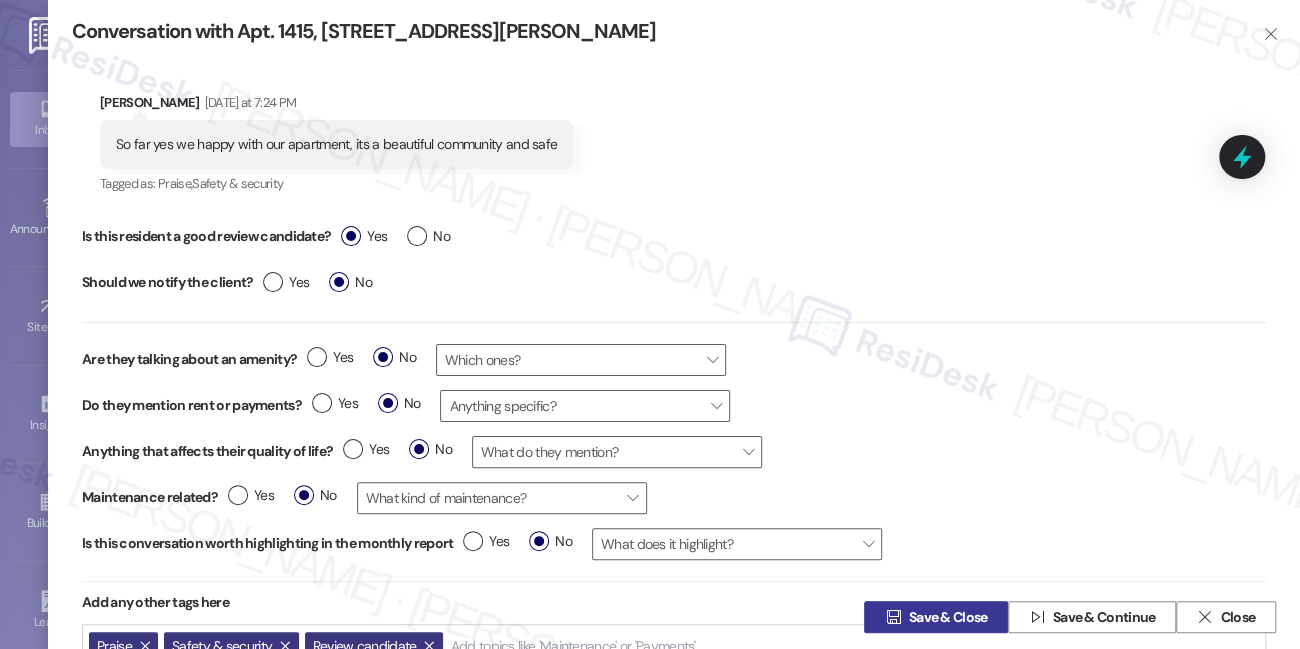 click on "Save & Close" at bounding box center (948, 617) 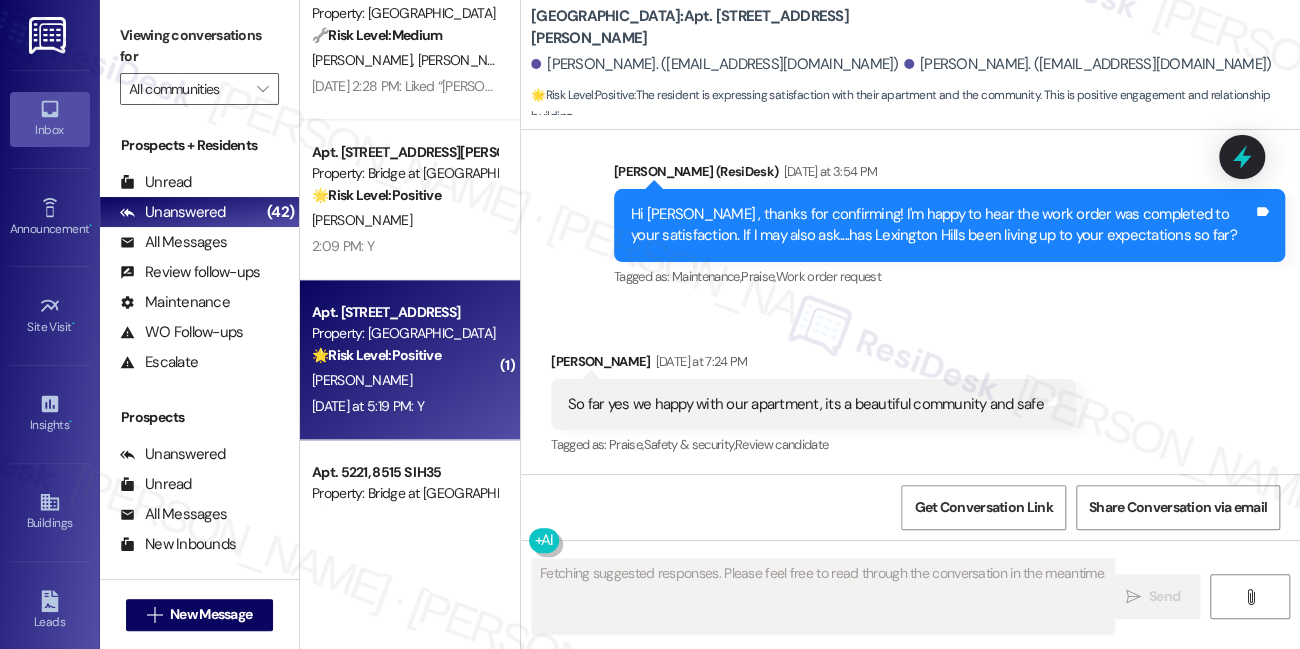 scroll, scrollTop: 784, scrollLeft: 0, axis: vertical 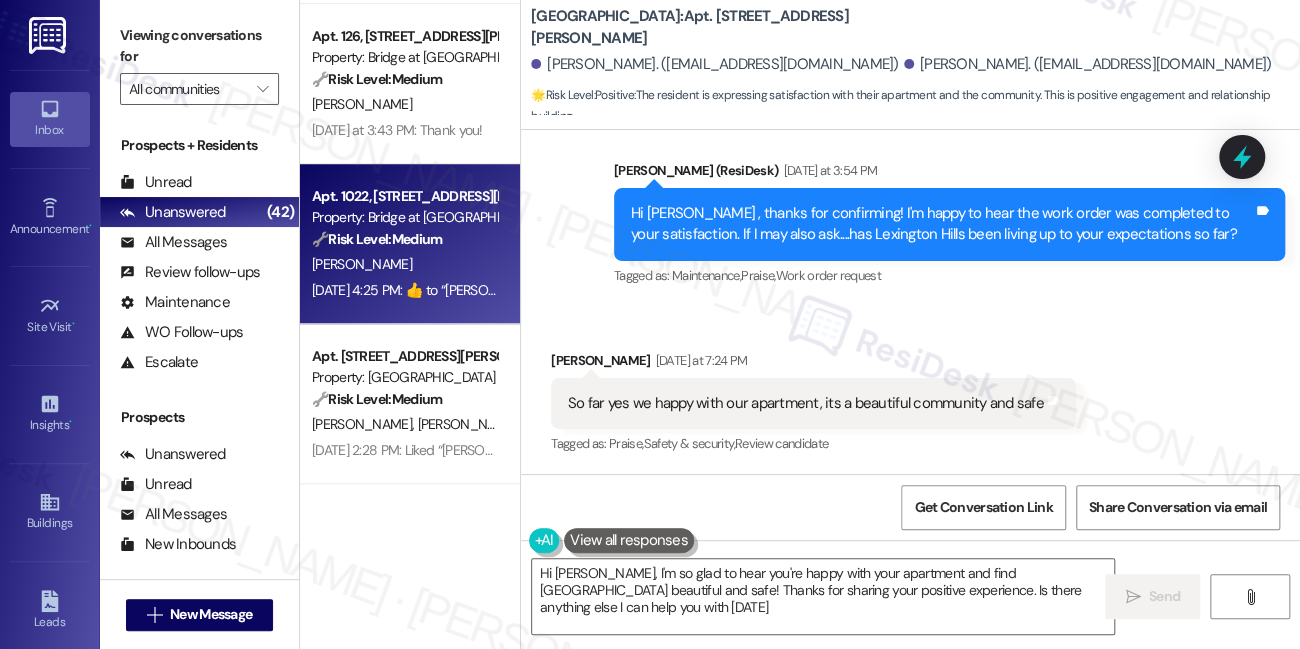 type on "Hi Ntobeko, I'm so glad to hear you're happy with your apartment and find Lexington Hills beautiful and safe! Thanks for sharing your positive experience. Is there anything else I can help you with today?" 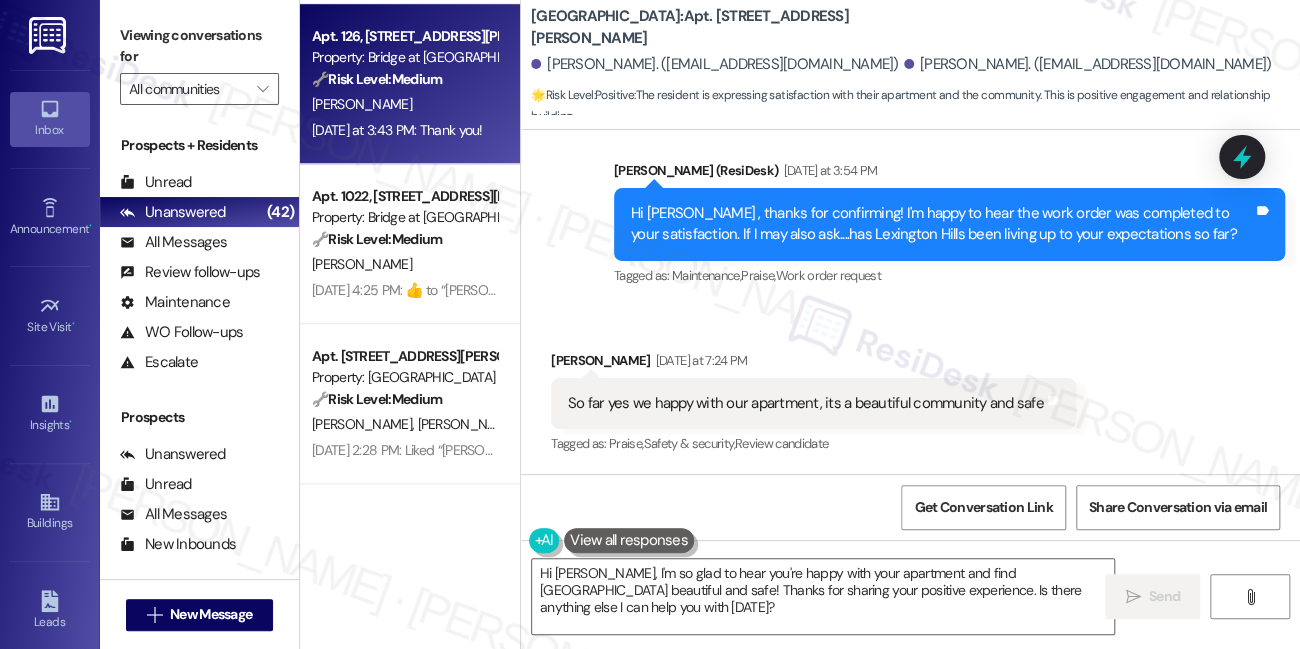 click on "[PERSON_NAME]" at bounding box center [404, 104] 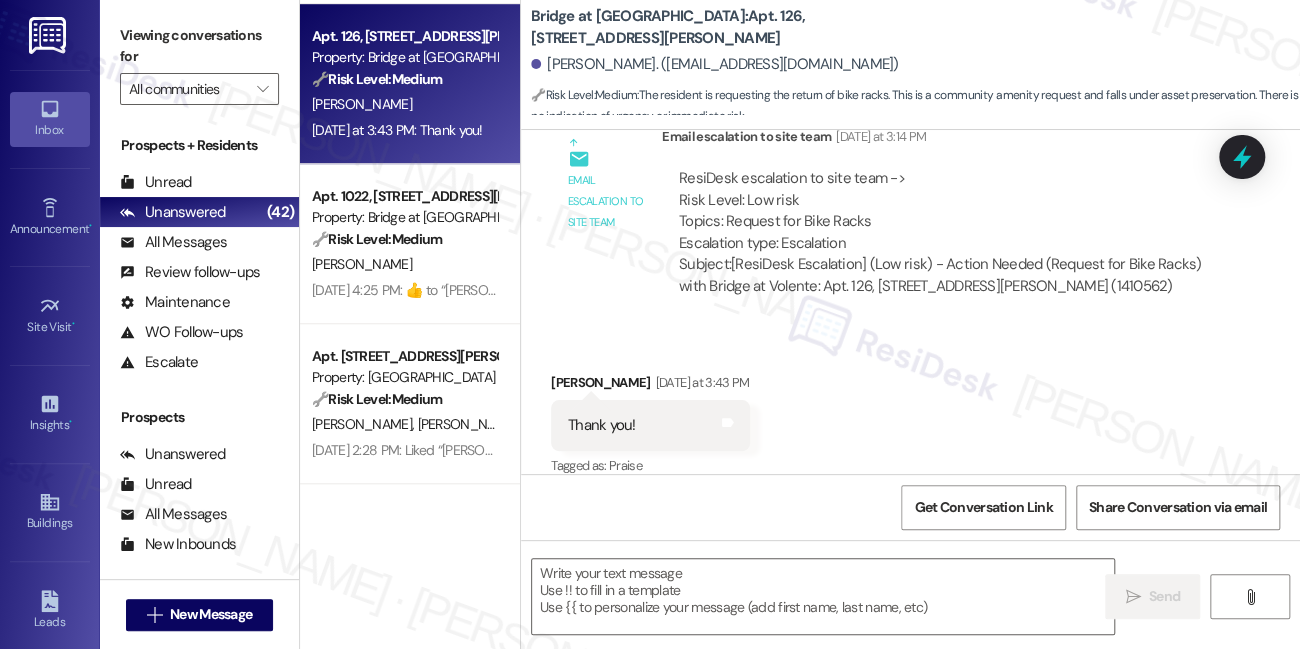 type on "Fetching suggested responses. Please feel free to read through the conversation in the meantime." 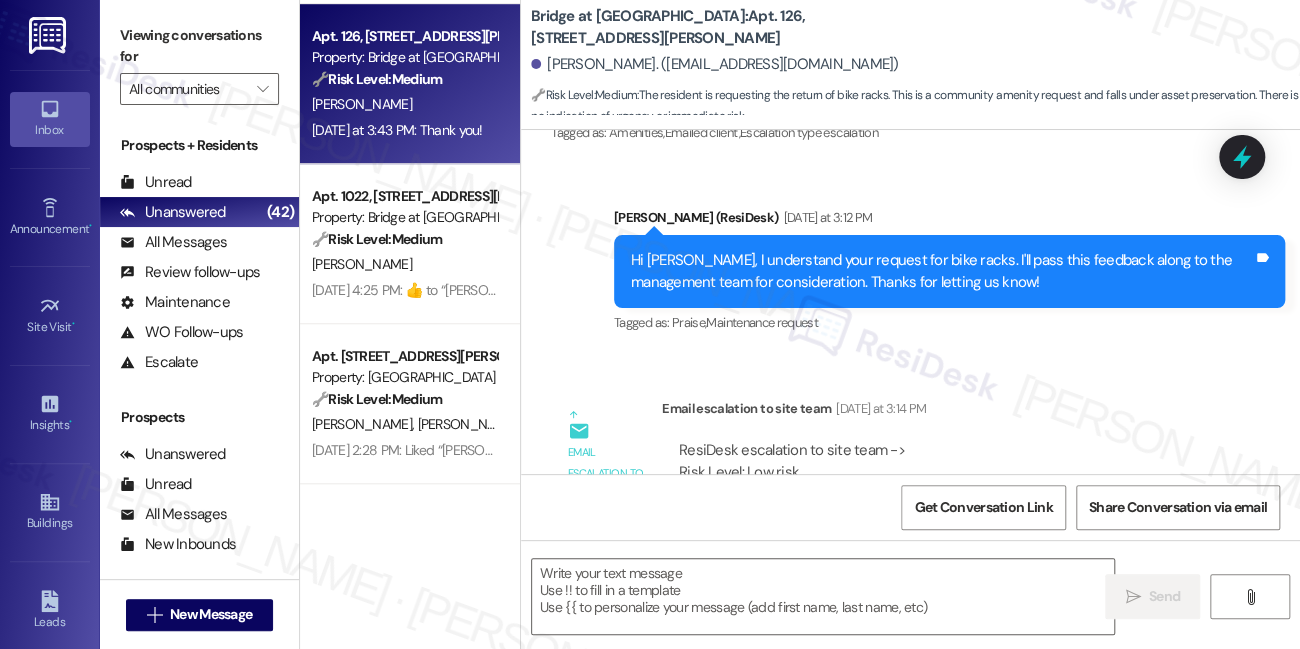 scroll, scrollTop: 1225, scrollLeft: 0, axis: vertical 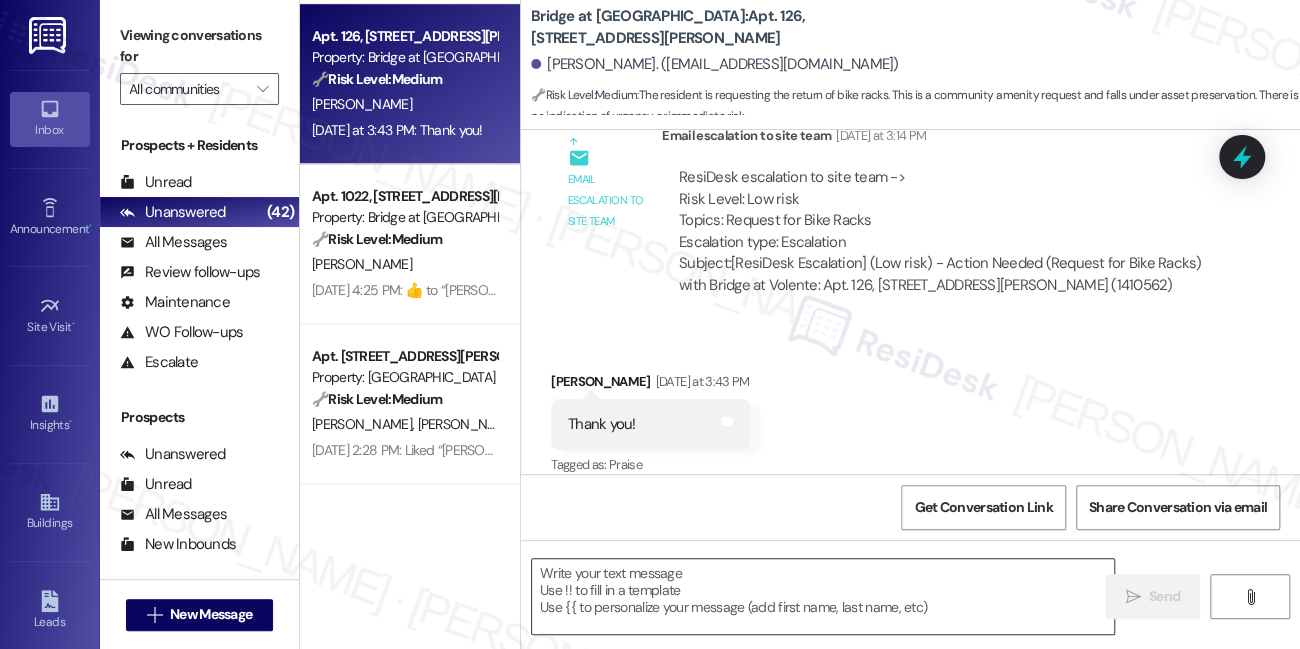 click at bounding box center [823, 596] 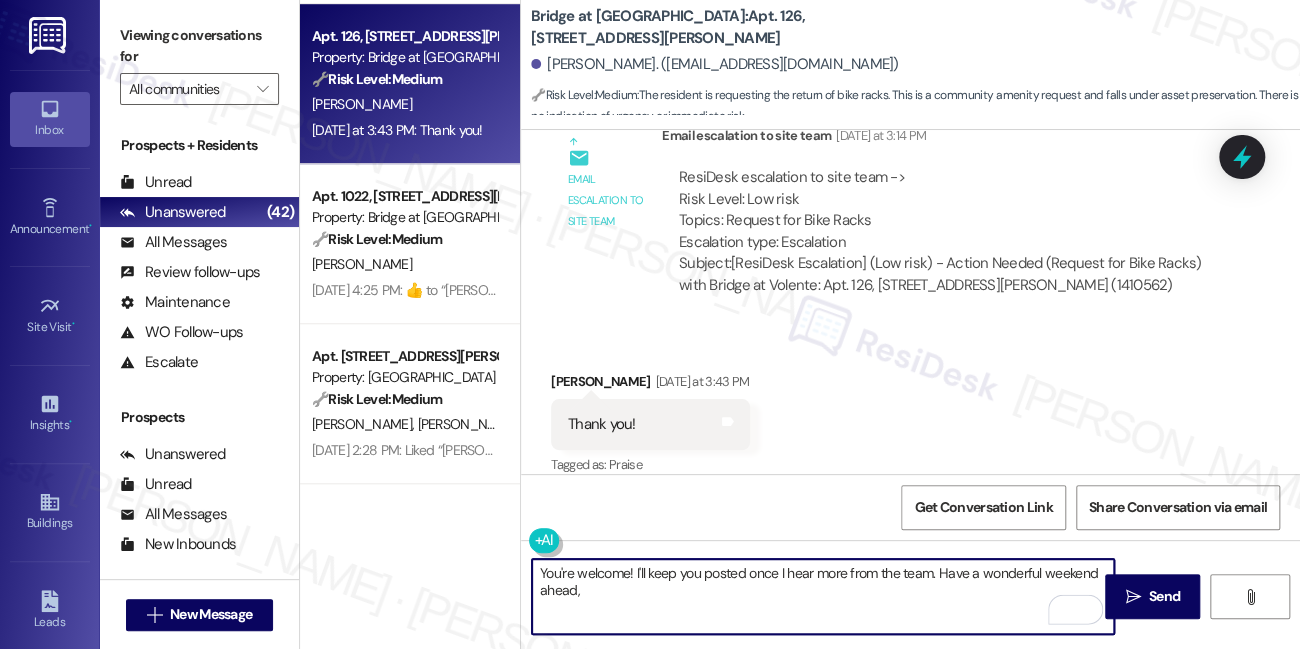 click on "Greta Kratz Yesterday at 3:43 PM" at bounding box center (650, 385) 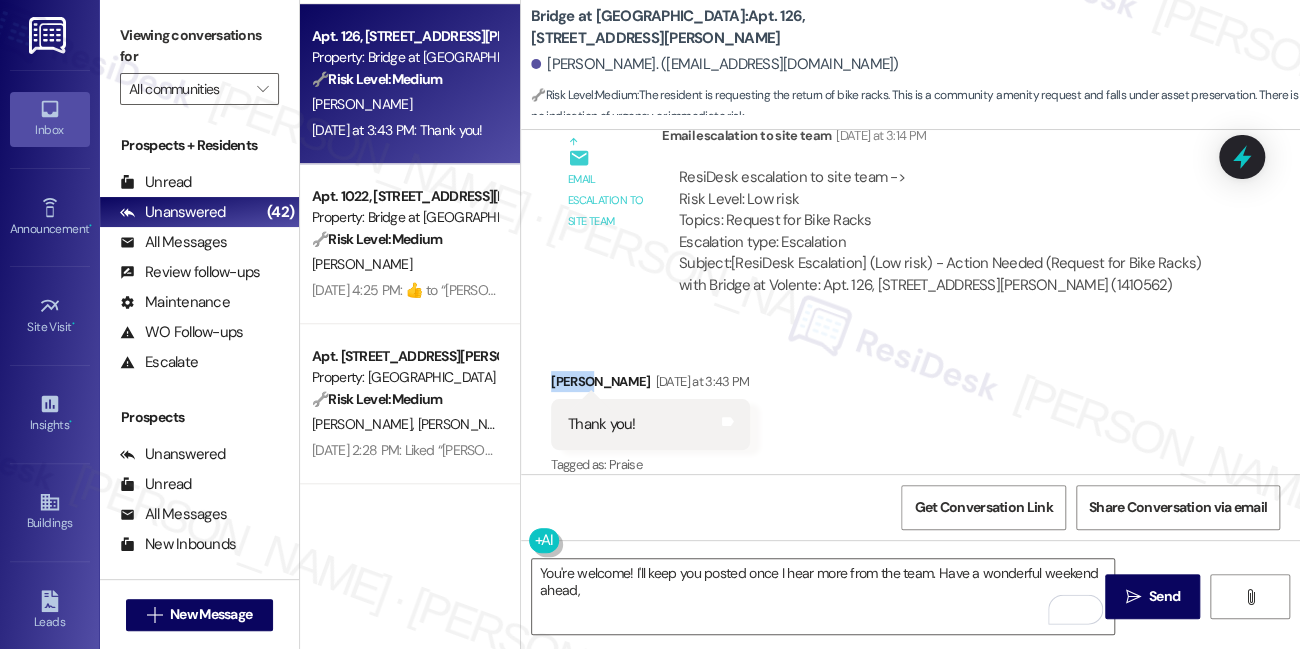click on "Greta Kratz Yesterday at 3:43 PM" at bounding box center [650, 385] 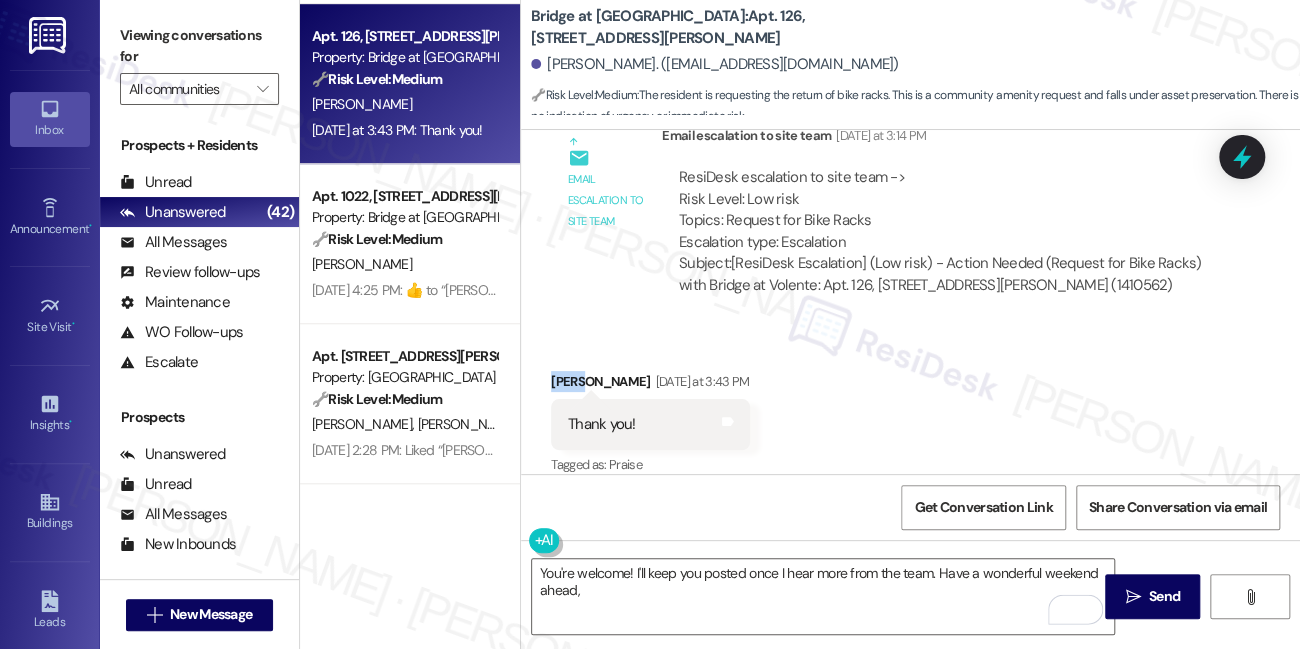 copy on "Greta" 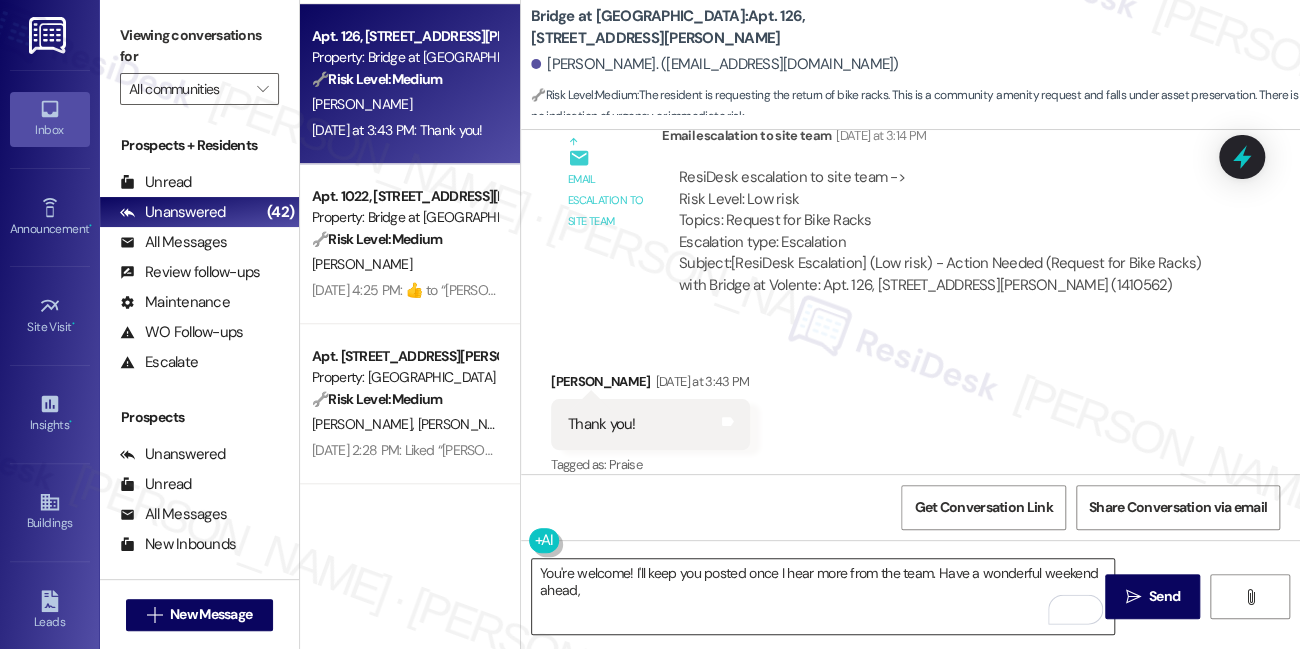 click on "You're welcome! I'll keep you posted once I hear more from the team. Have a wonderful weekend ahead," at bounding box center [823, 596] 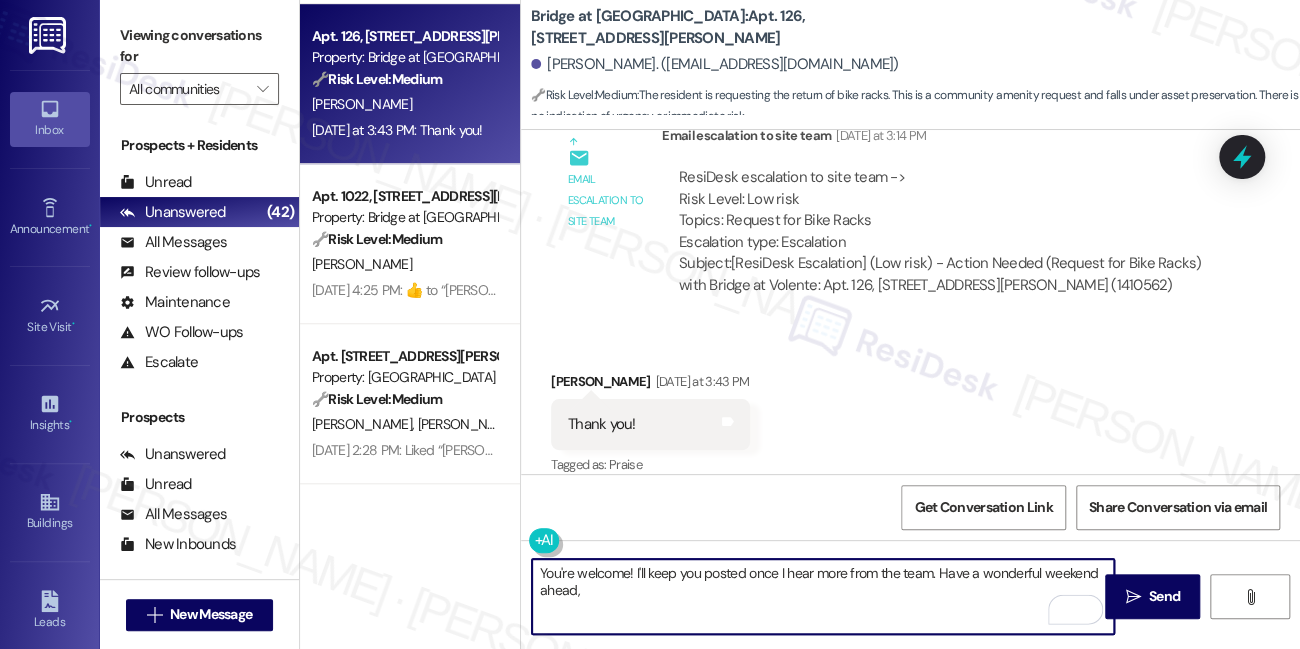 paste on "Greta" 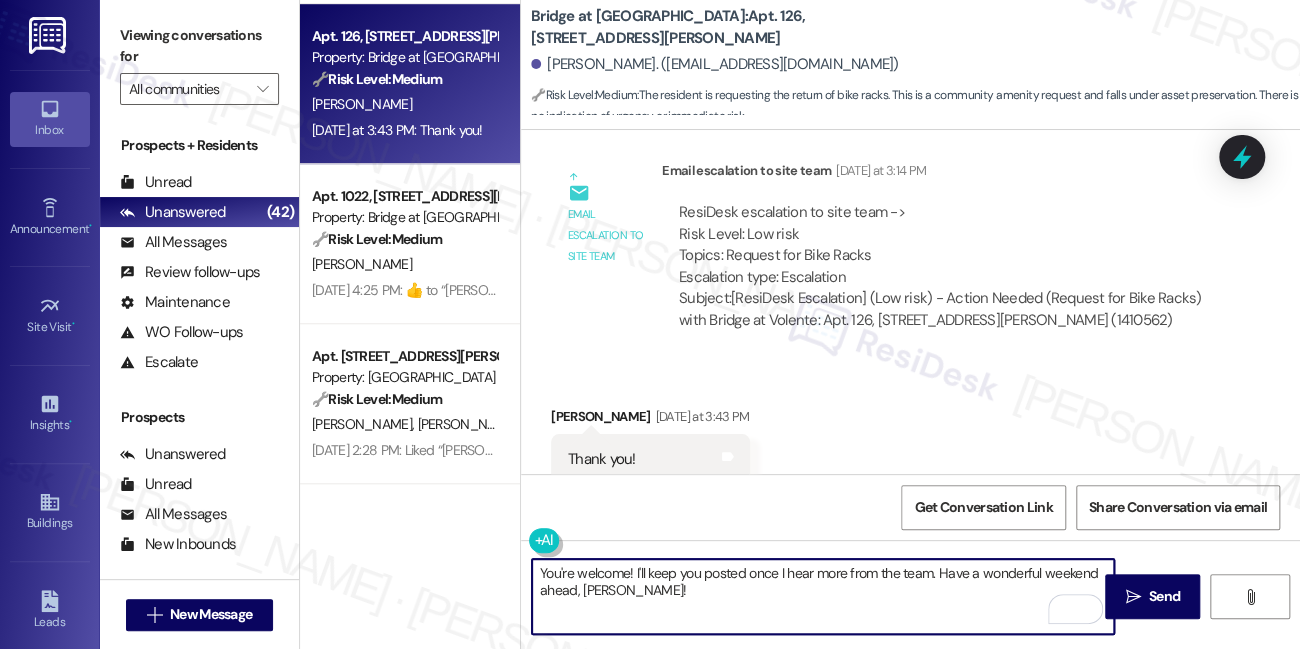 scroll, scrollTop: 1134, scrollLeft: 0, axis: vertical 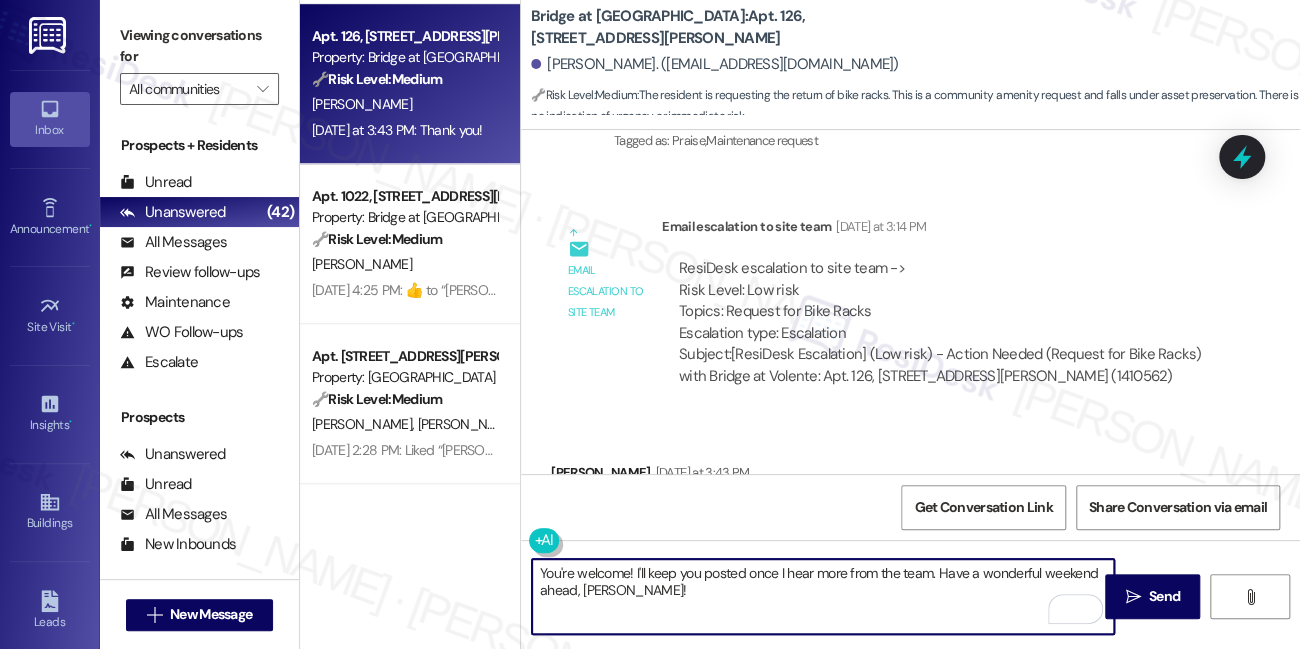 click on "You're welcome! I'll keep you posted once I hear more from the team. Have a wonderful weekend ahead, Greta!" at bounding box center [823, 596] 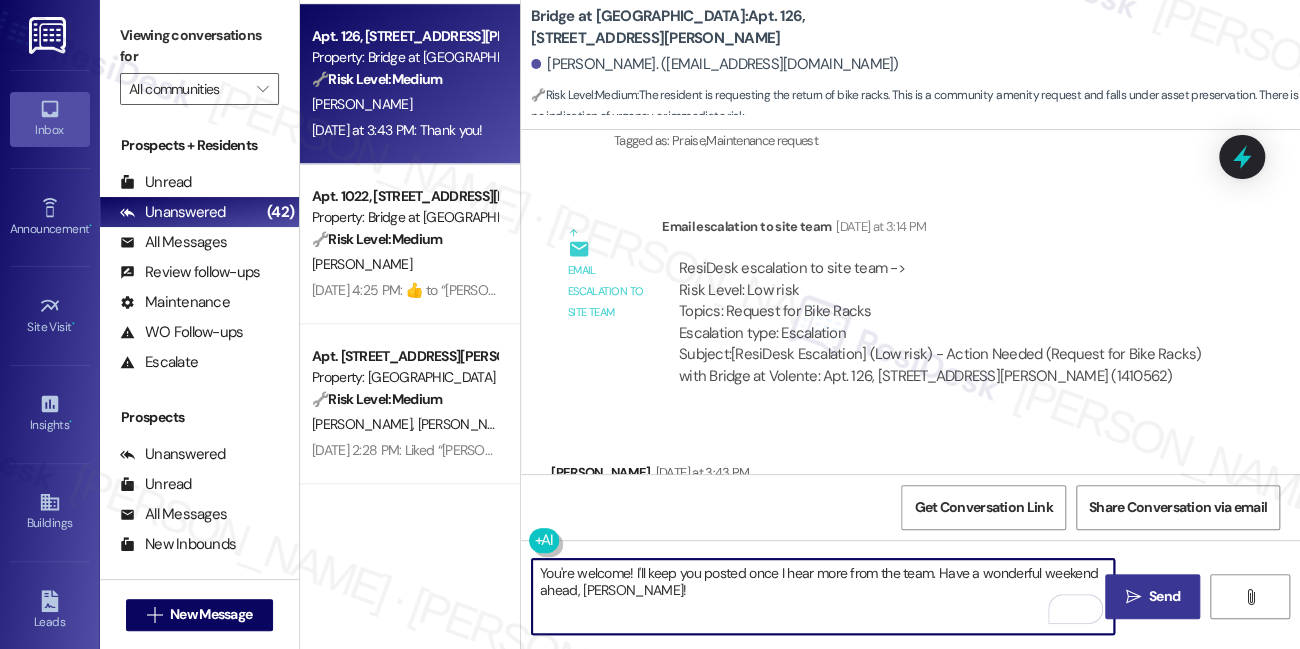type on "You're welcome! I'll keep you posted once I hear more from the team. Have a wonderful weekend ahead, Greta!" 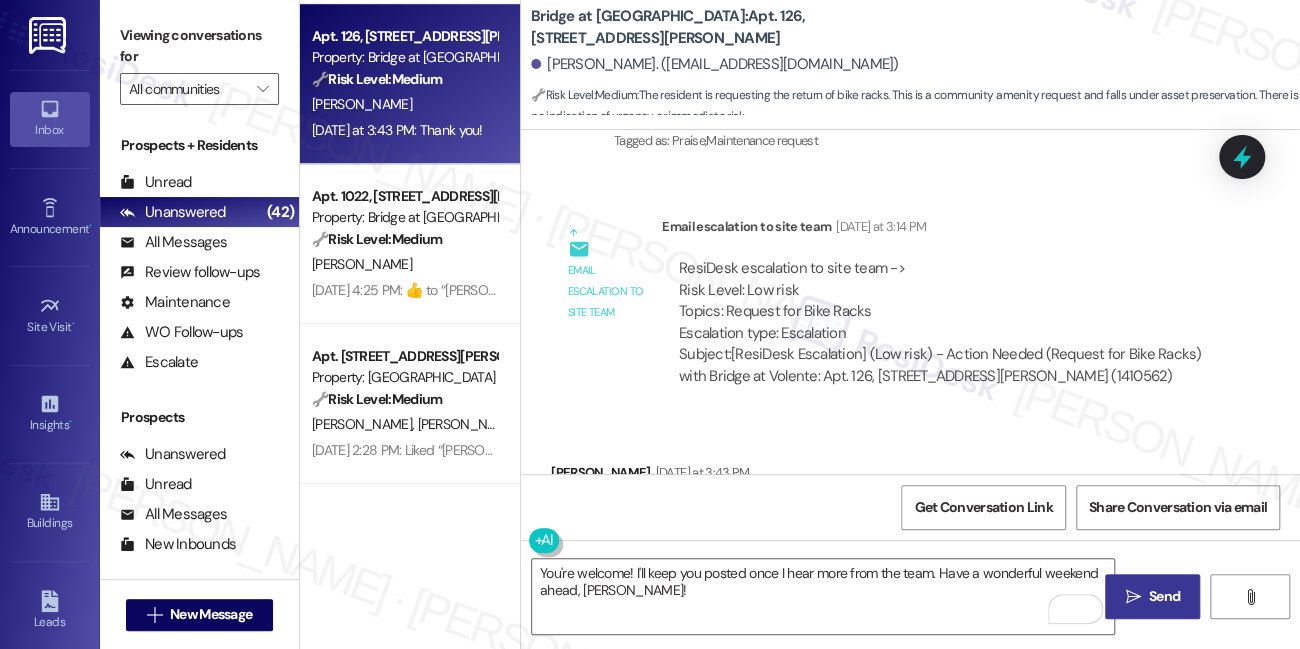 click on "" at bounding box center (1132, 597) 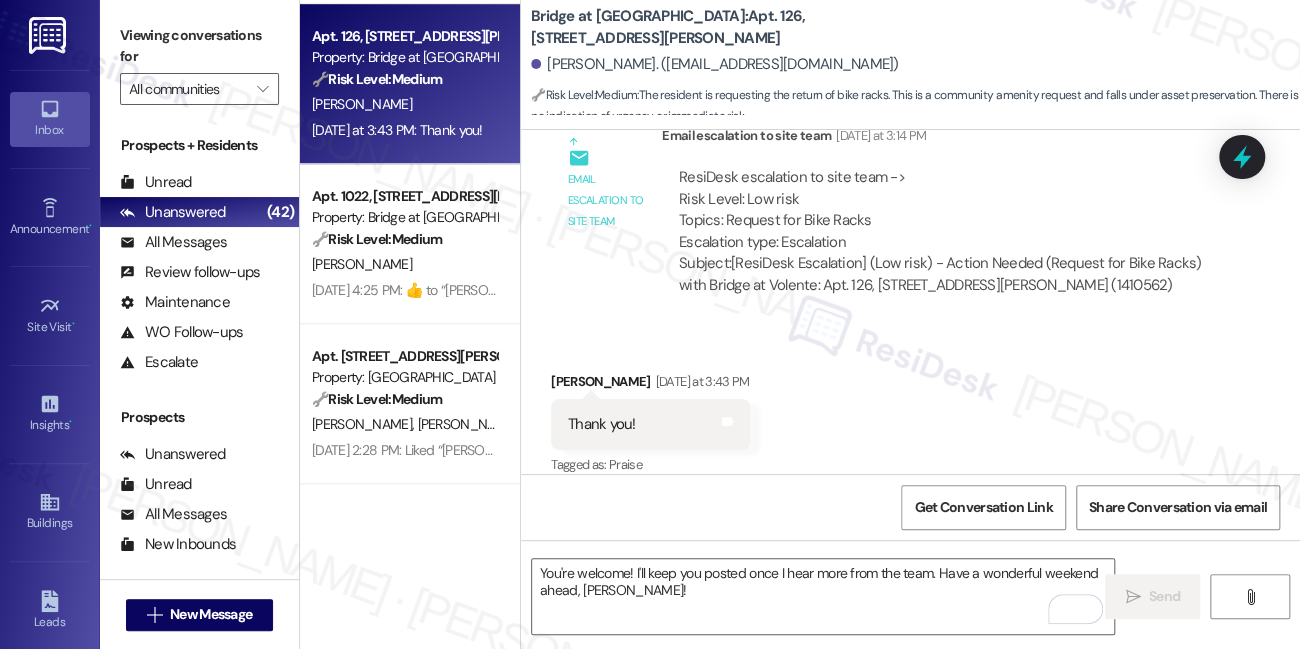 type 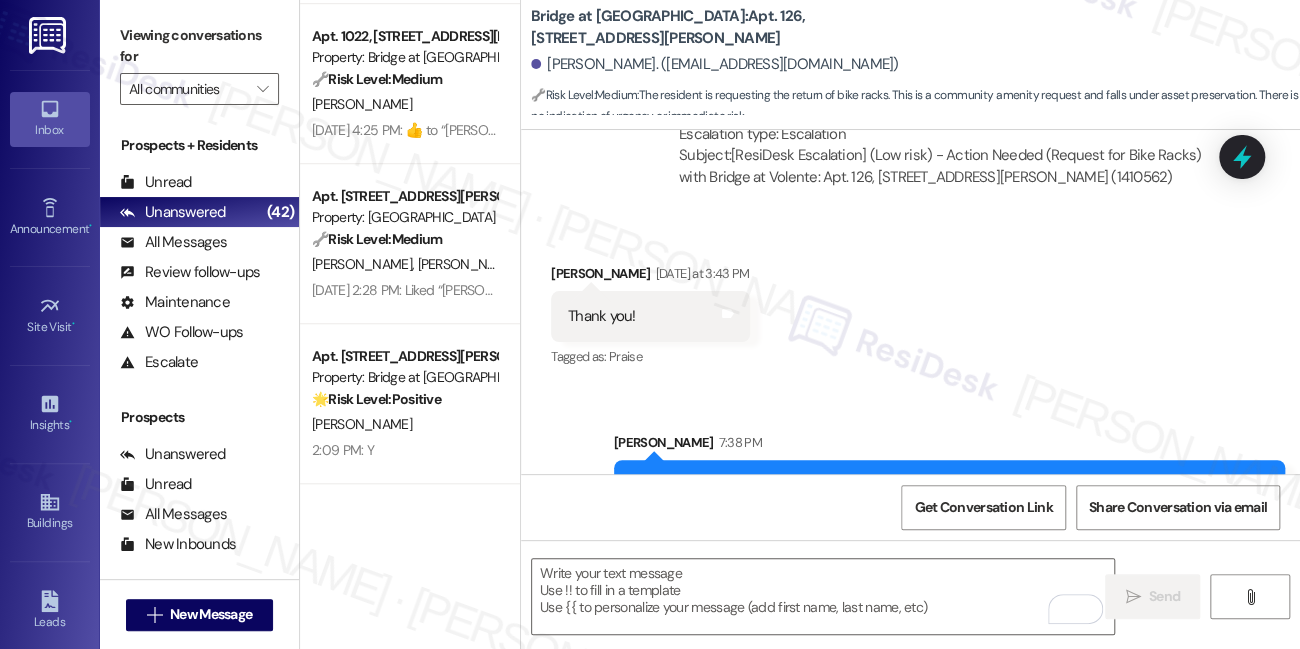 scroll, scrollTop: 1386, scrollLeft: 0, axis: vertical 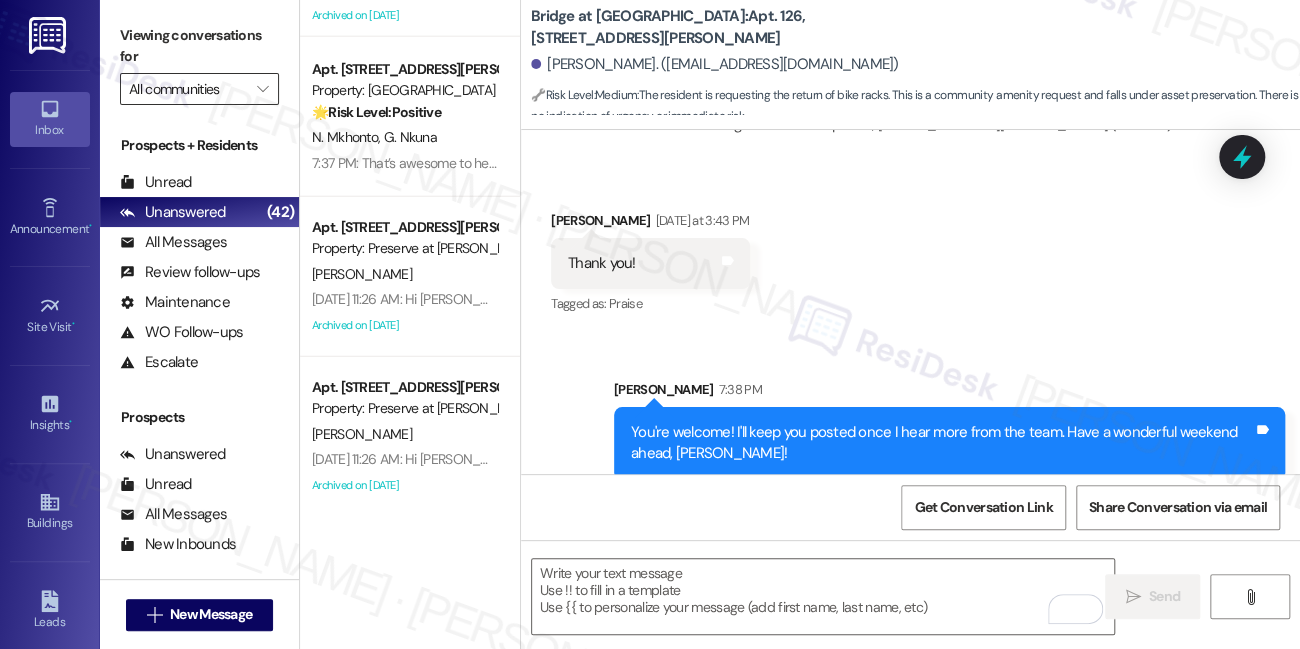 click on "All communities" at bounding box center (188, 89) 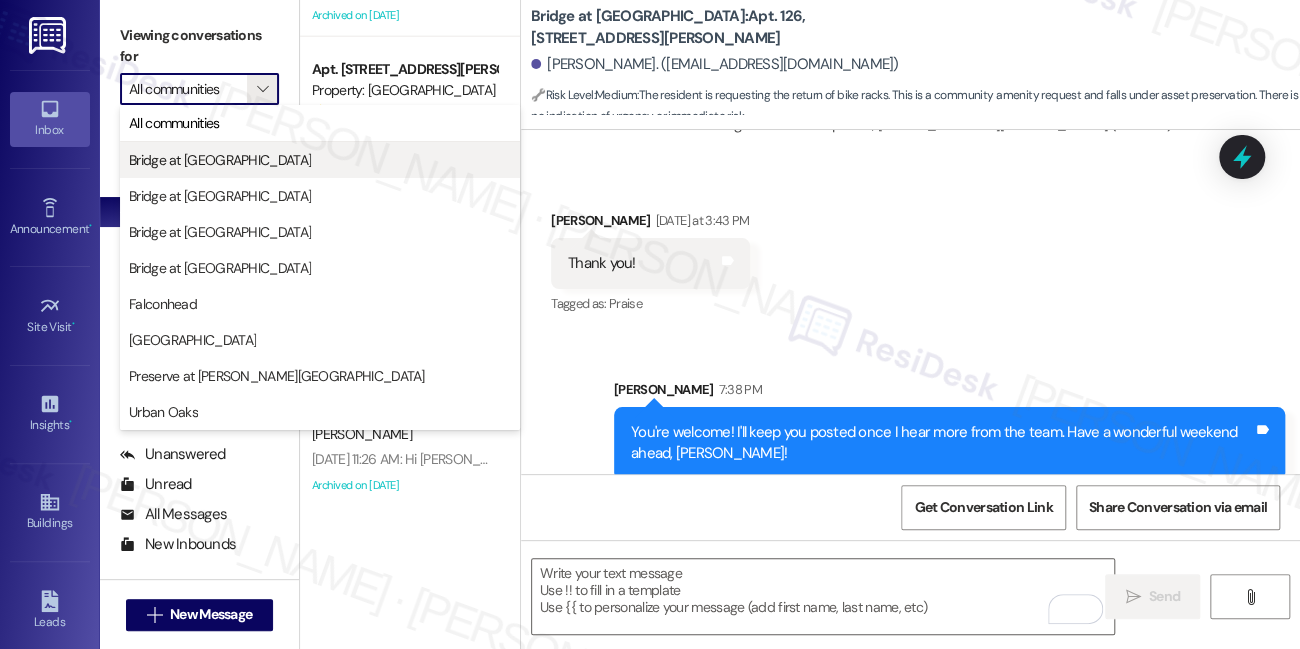 click on "Bridge at [GEOGRAPHIC_DATA]" at bounding box center [220, 160] 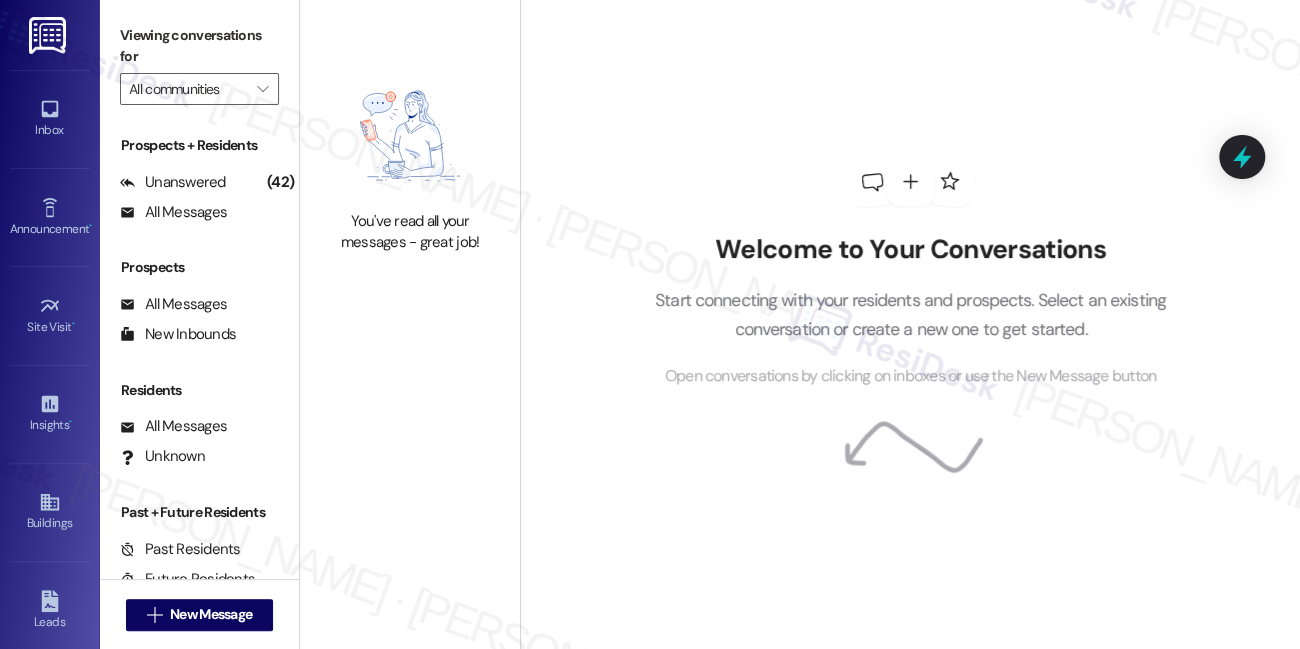 type on "Bridge at [GEOGRAPHIC_DATA]" 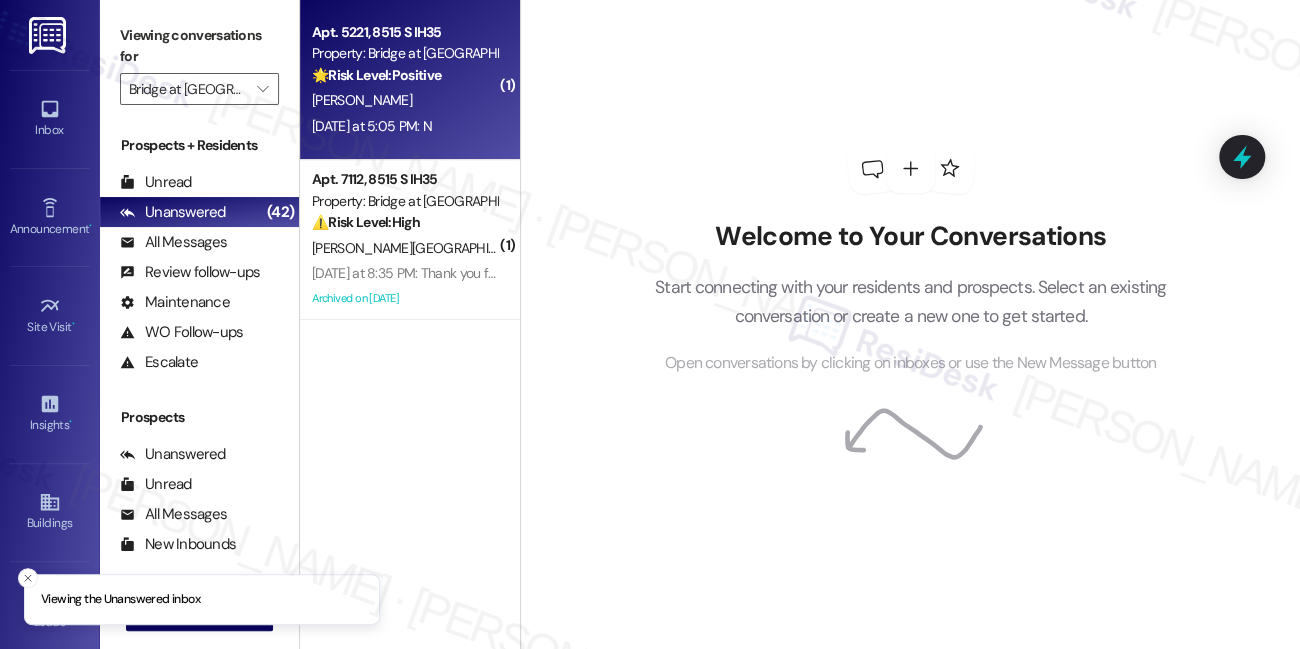 click on "L. Hartman" at bounding box center [404, 100] 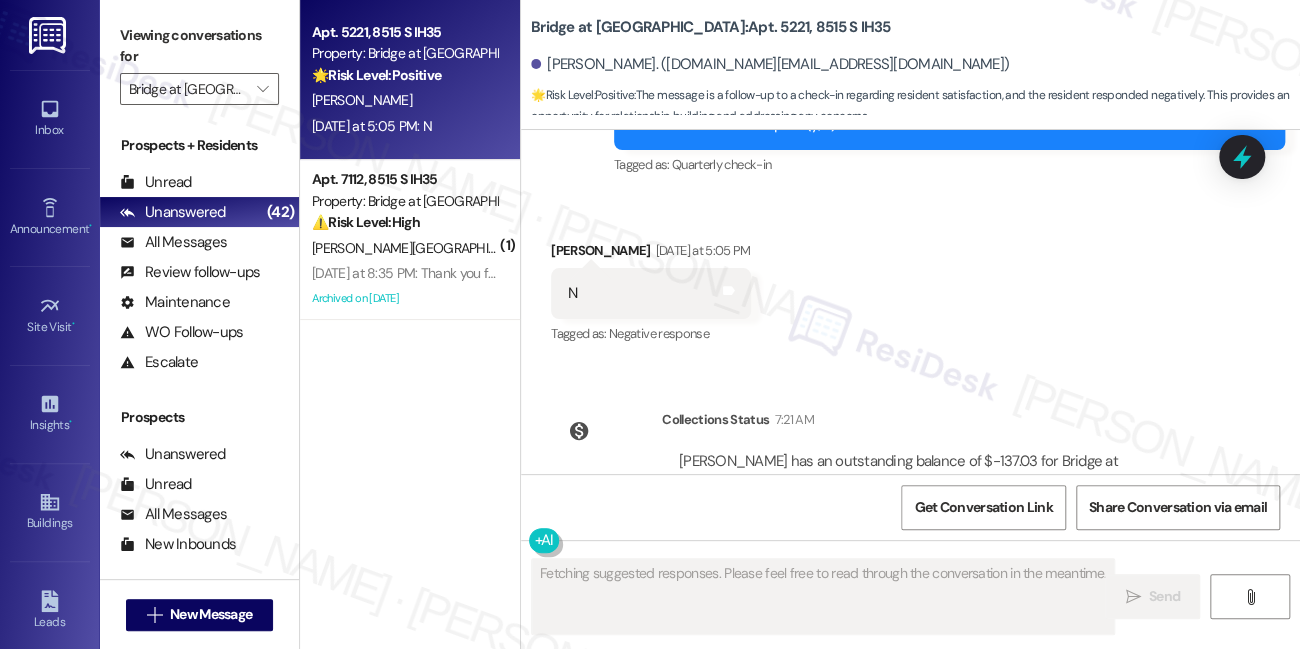 scroll, scrollTop: 778, scrollLeft: 0, axis: vertical 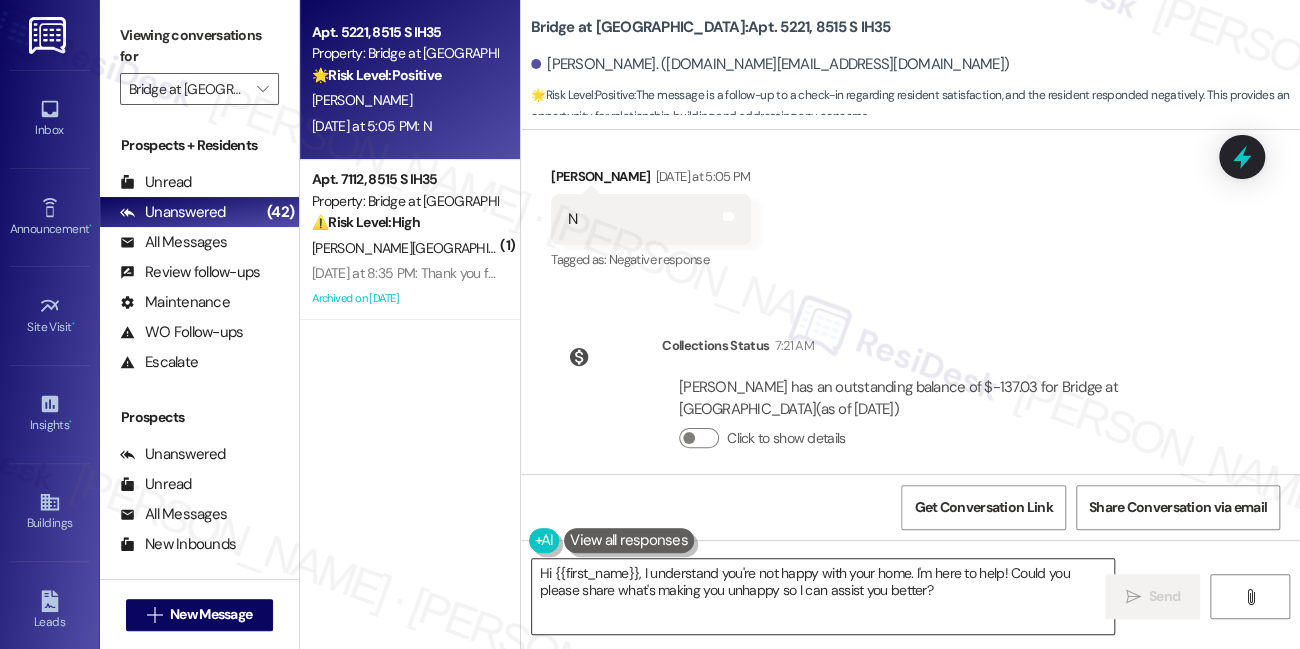 click on "Hi {{first_name}}, I understand you're not happy with your home. I'm here to help! Could you please share what's making you unhappy so I can assist you better?" at bounding box center [823, 596] 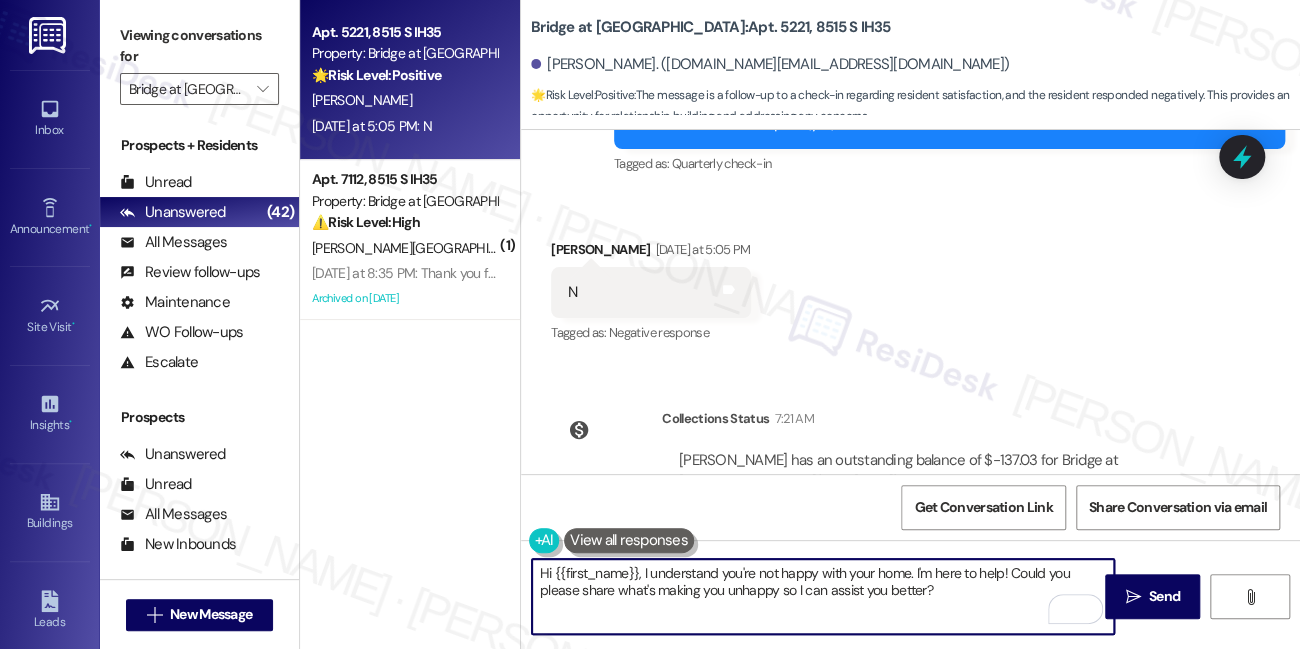 scroll, scrollTop: 596, scrollLeft: 0, axis: vertical 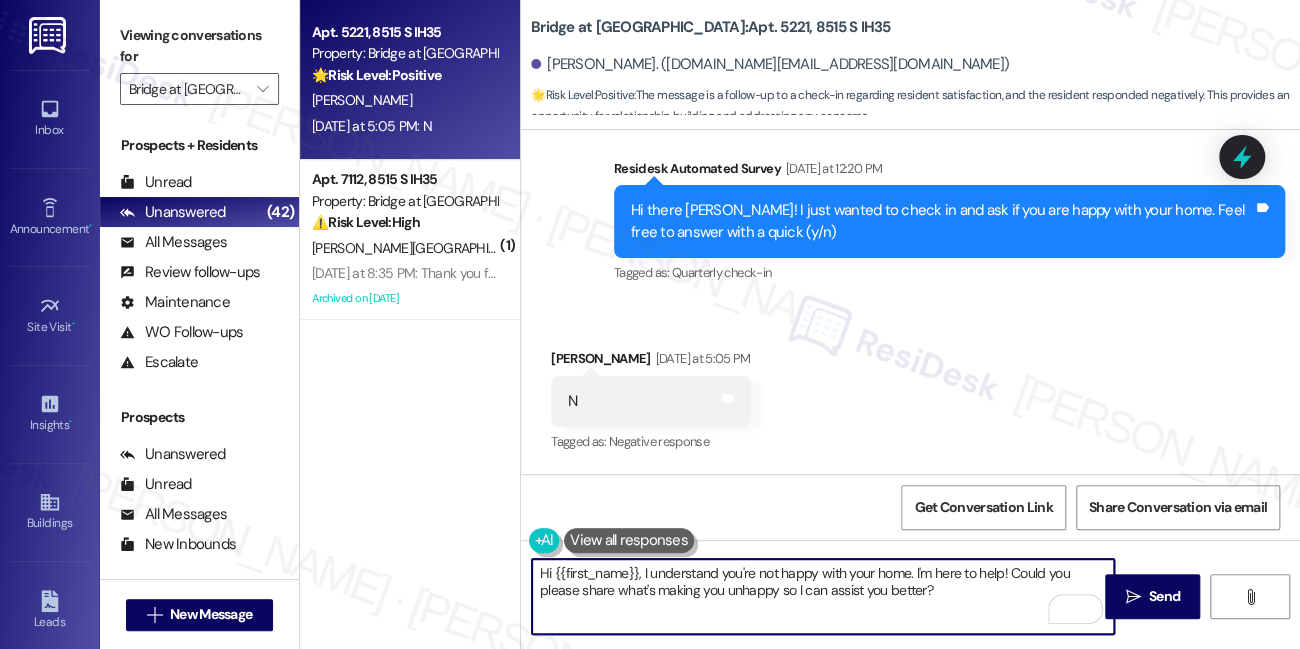 click on "Hi {{first_name}}, I understand you're not happy with your home. I'm here to help! Could you please share what's making you unhappy so I can assist you better?" at bounding box center [823, 596] 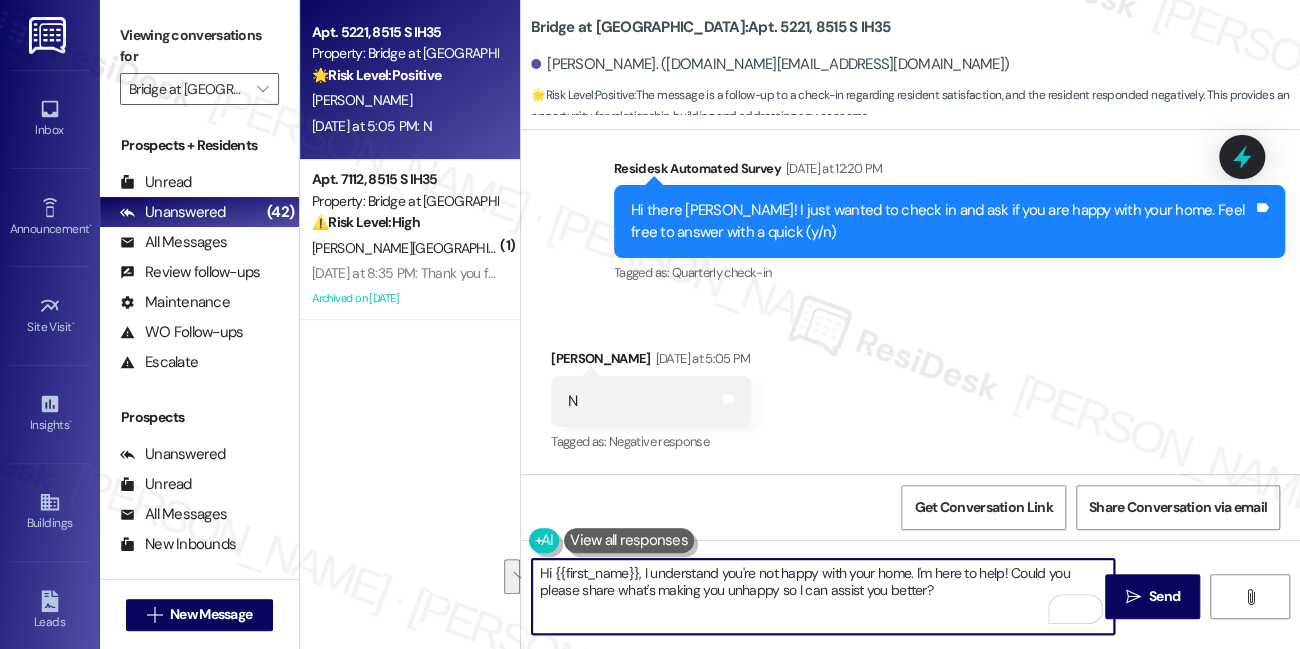 click on "Hi {{first_name}}, I understand you're not happy with your home. I'm here to help! Could you please share what's making you unhappy so I can assist you better?" at bounding box center [823, 596] 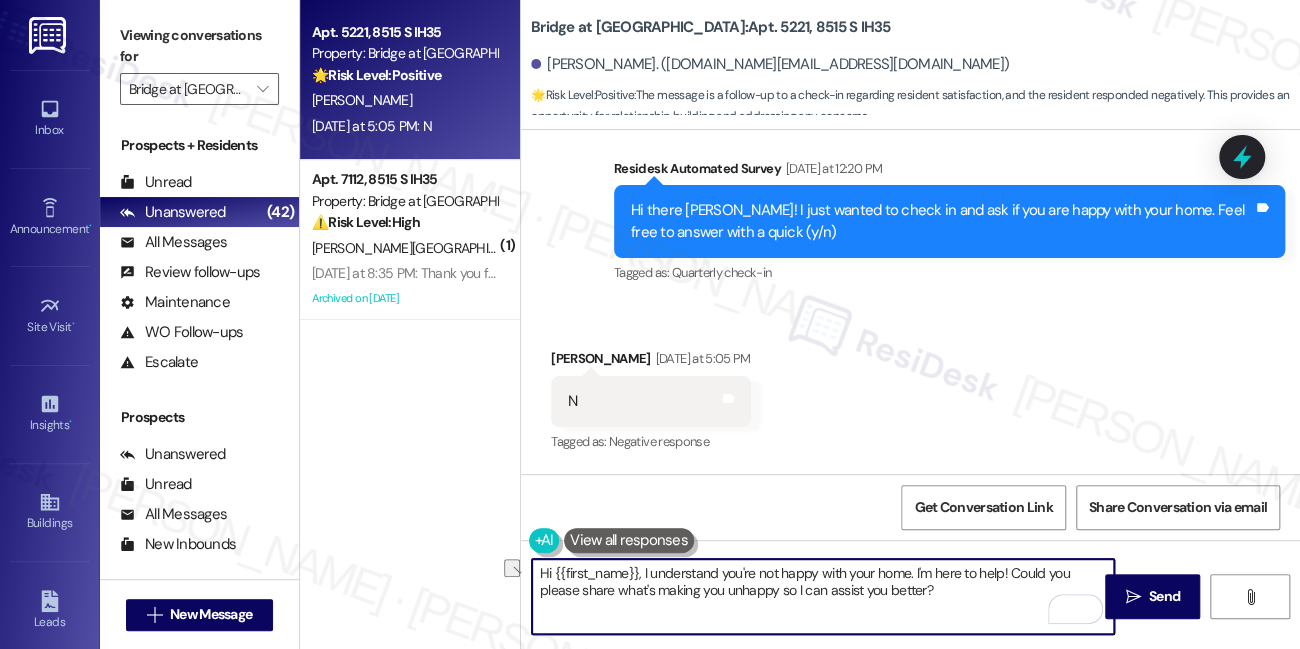 drag, startPoint x: 1010, startPoint y: 573, endPoint x: 916, endPoint y: 571, distance: 94.02127 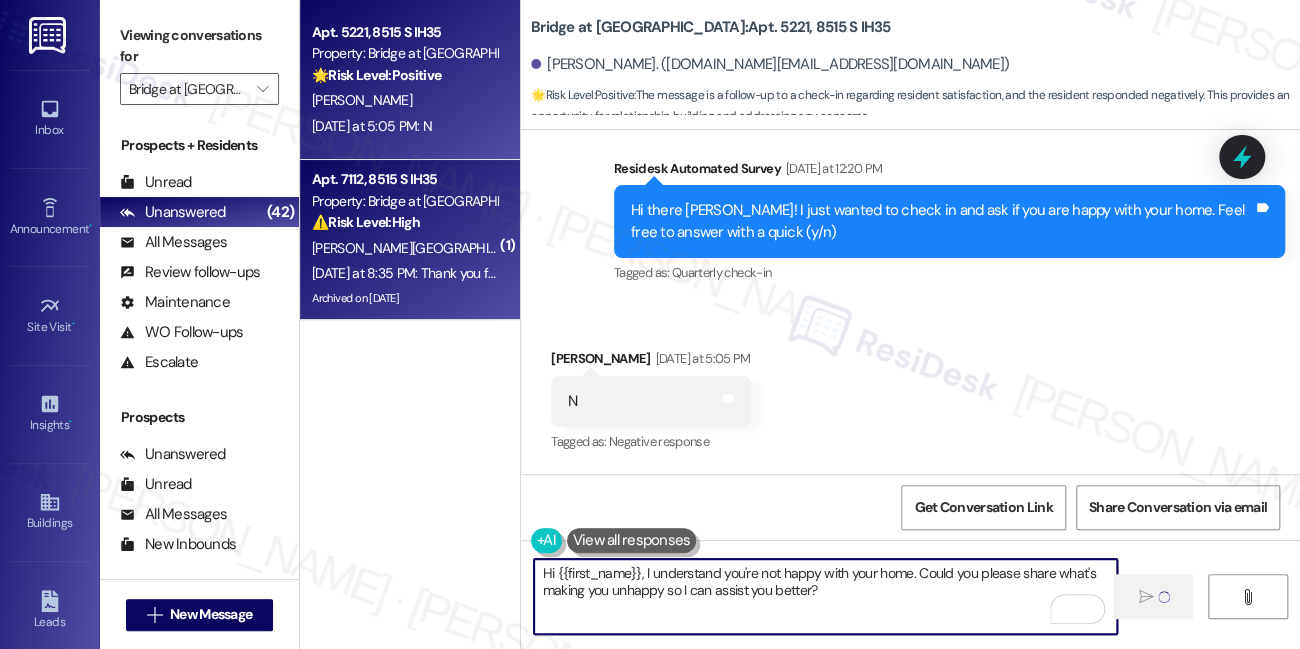 type on "Hi {{first_name}}, I understand you're not happy with your home. Could you please share what's making you unhappy so I can assist you better?" 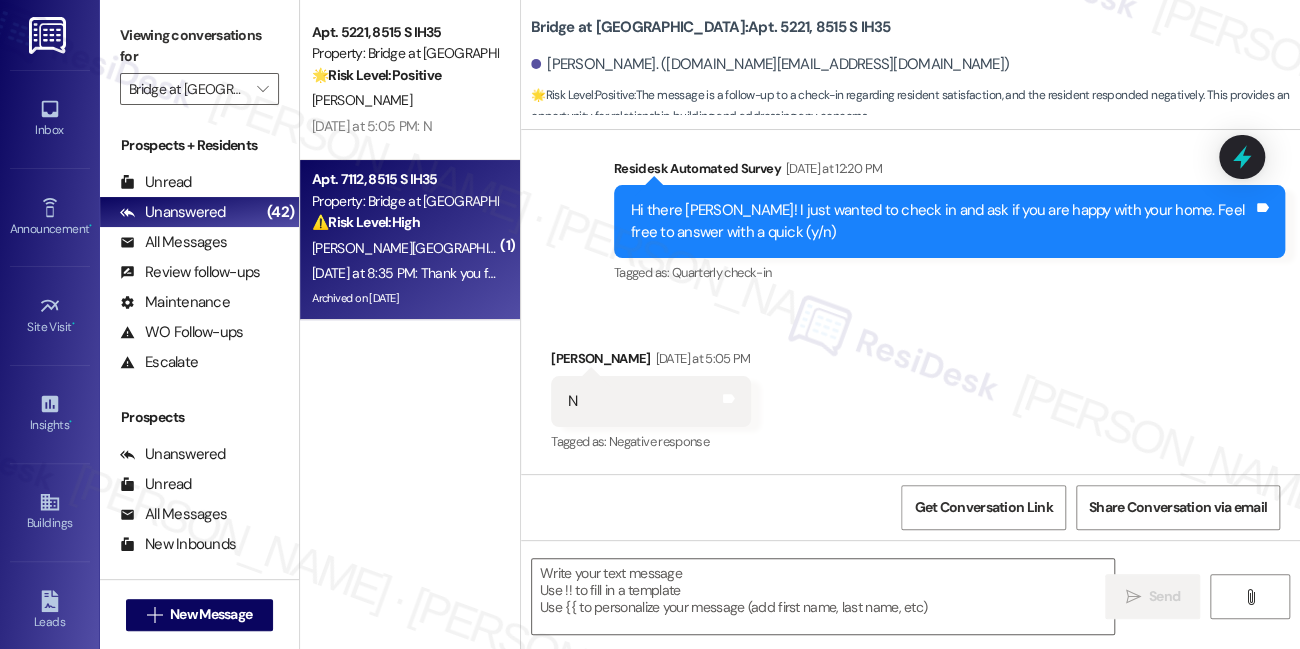 scroll, scrollTop: 572, scrollLeft: 0, axis: vertical 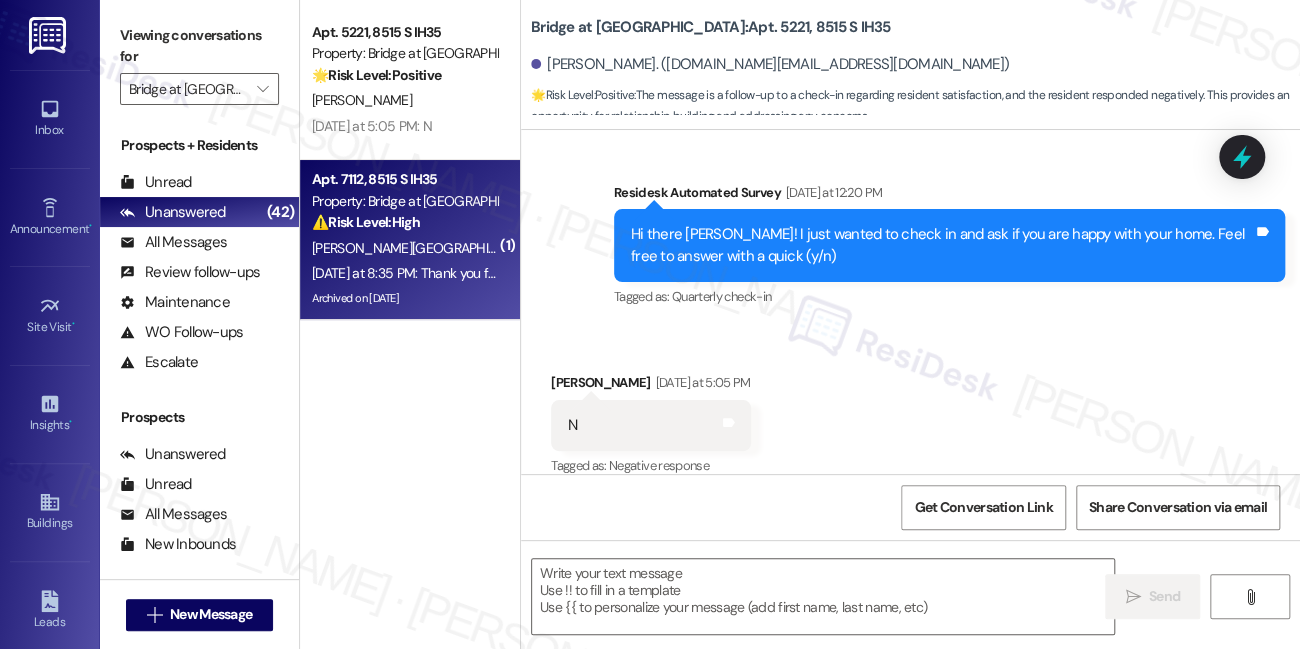 type on "Fetching suggested responses. Please feel free to read through the conversation in the meantime." 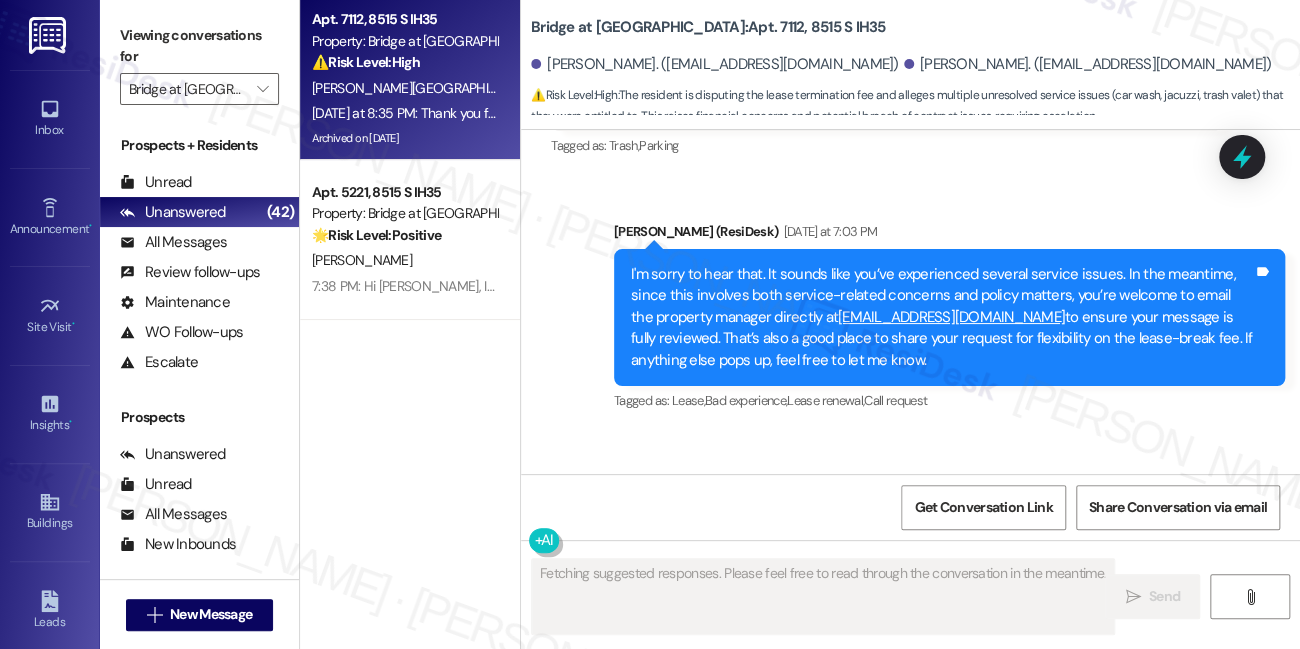 scroll, scrollTop: 7952, scrollLeft: 0, axis: vertical 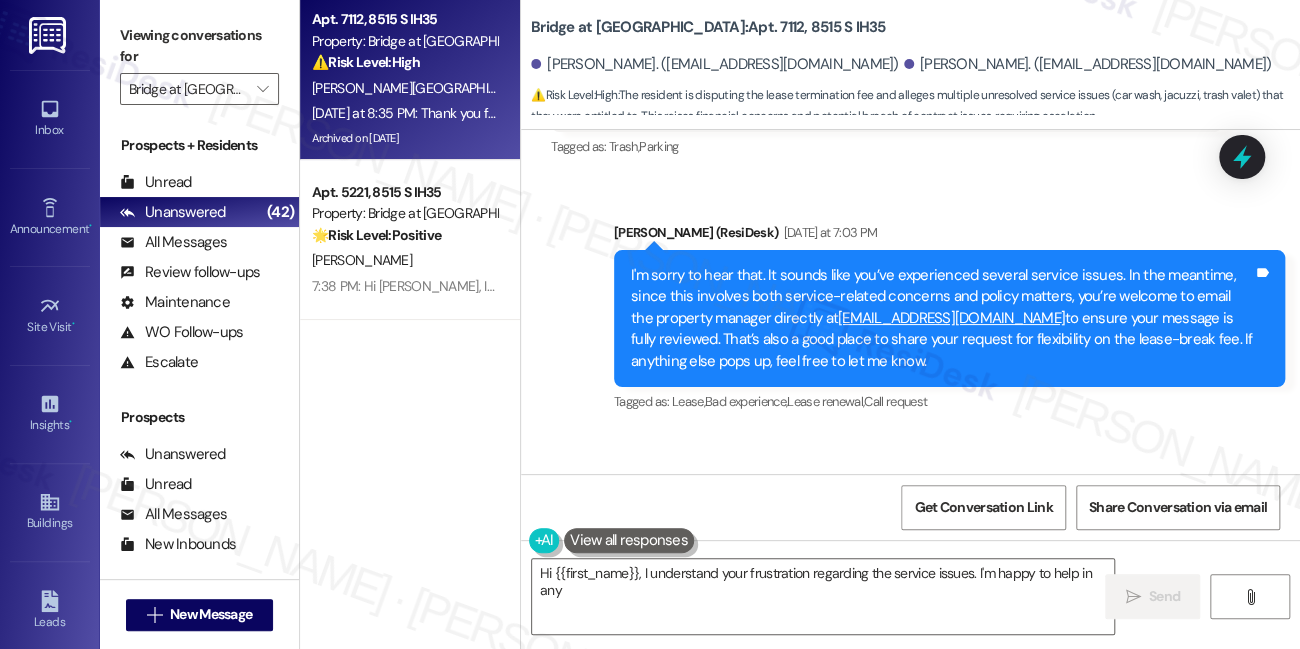 click on "I'm sorry to hear that. It sounds like you’ve experienced several service issues. In the meantime, since this involves both service-related concerns and policy matters, you’re welcome to email the property manager directly at  manager@bridgeatmonarchbluffs.com  to ensure your message is fully reviewed. That’s also a good place to share your request for flexibility on the lease-break fee. If anything else pops up, feel free to let me know." at bounding box center [942, 318] 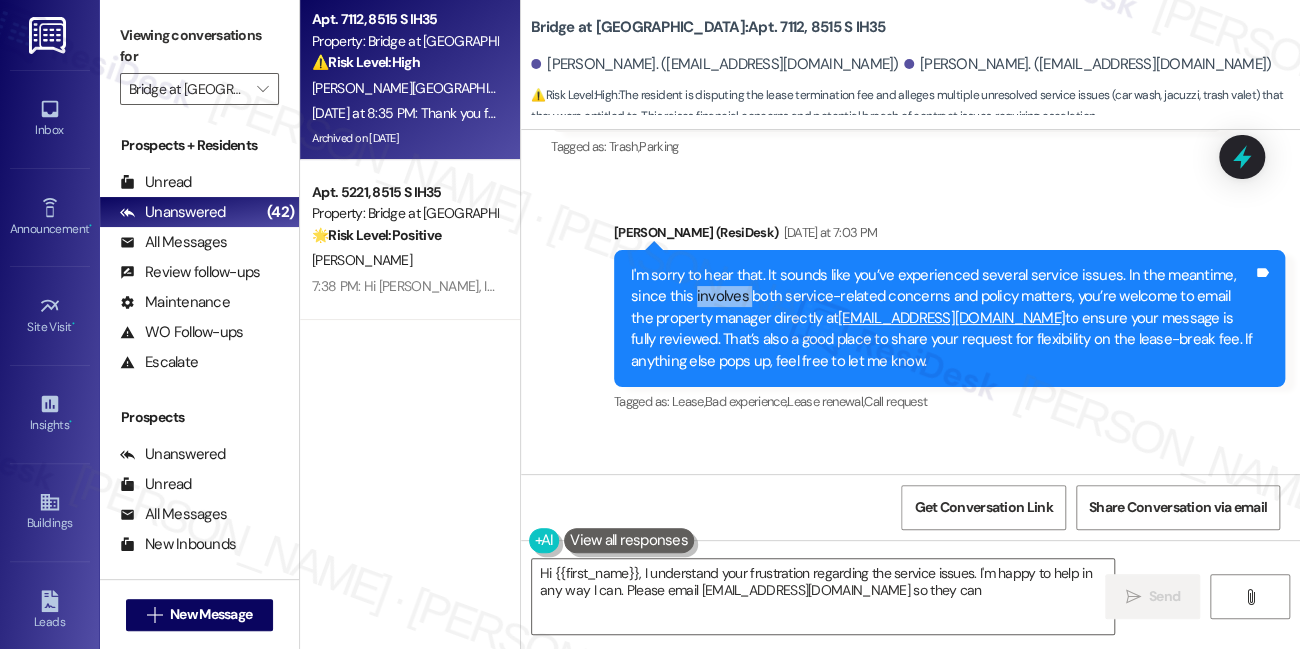click on "I'm sorry to hear that. It sounds like you’ve experienced several service issues. In the meantime, since this involves both service-related concerns and policy matters, you’re welcome to email the property manager directly at  manager@bridgeatmonarchbluffs.com  to ensure your message is fully reviewed. That’s also a good place to share your request for flexibility on the lease-break fee. If anything else pops up, feel free to let me know." at bounding box center (942, 318) 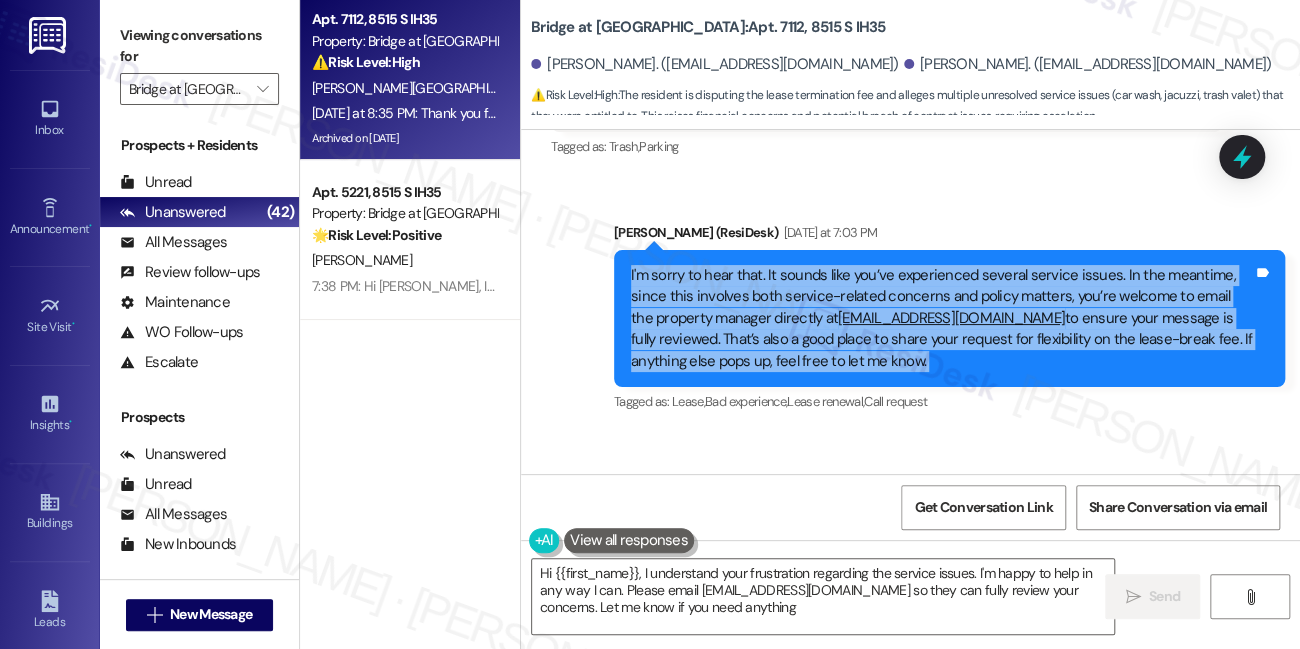 click on "I'm sorry to hear that. It sounds like you’ve experienced several service issues. In the meantime, since this involves both service-related concerns and policy matters, you’re welcome to email the property manager directly at  manager@bridgeatmonarchbluffs.com  to ensure your message is fully reviewed. That’s also a good place to share your request for flexibility on the lease-break fee. If anything else pops up, feel free to let me know." at bounding box center (942, 318) 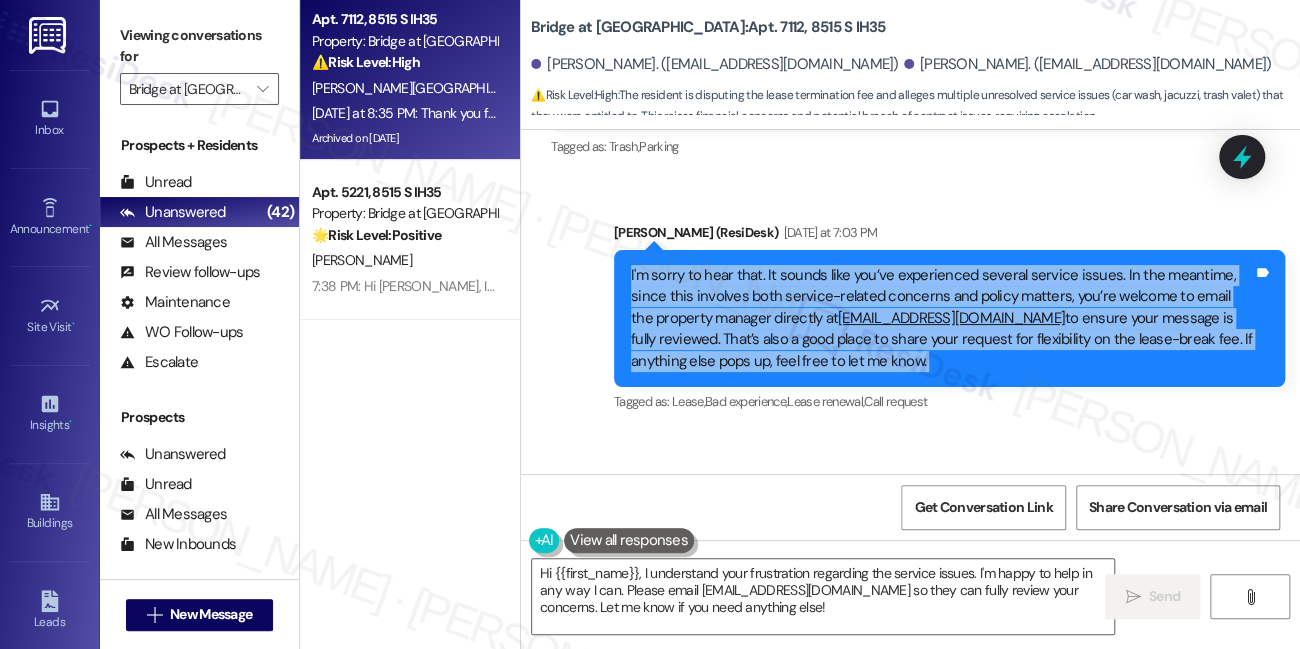click on "Sent via SMS Sarah   (ResiDesk) Yesterday at 7:03 PM I'm sorry to hear that. It sounds like you’ve experienced several service issues. In the meantime, since this involves both service-related concerns and policy matters, you’re welcome to email the property manager directly at  manager@bridgeatmonarchbluffs.com  to ensure your message is fully reviewed. That’s also a good place to share your request for flexibility on the lease-break fee. If anything else pops up, feel free to let me know. Tags and notes Tagged as:   Lease ,  Click to highlight conversations about Lease Bad experience ,  Click to highlight conversations about Bad experience Lease renewal ,  Click to highlight conversations about Lease renewal Call request Click to highlight conversations about Call request" at bounding box center [910, 304] 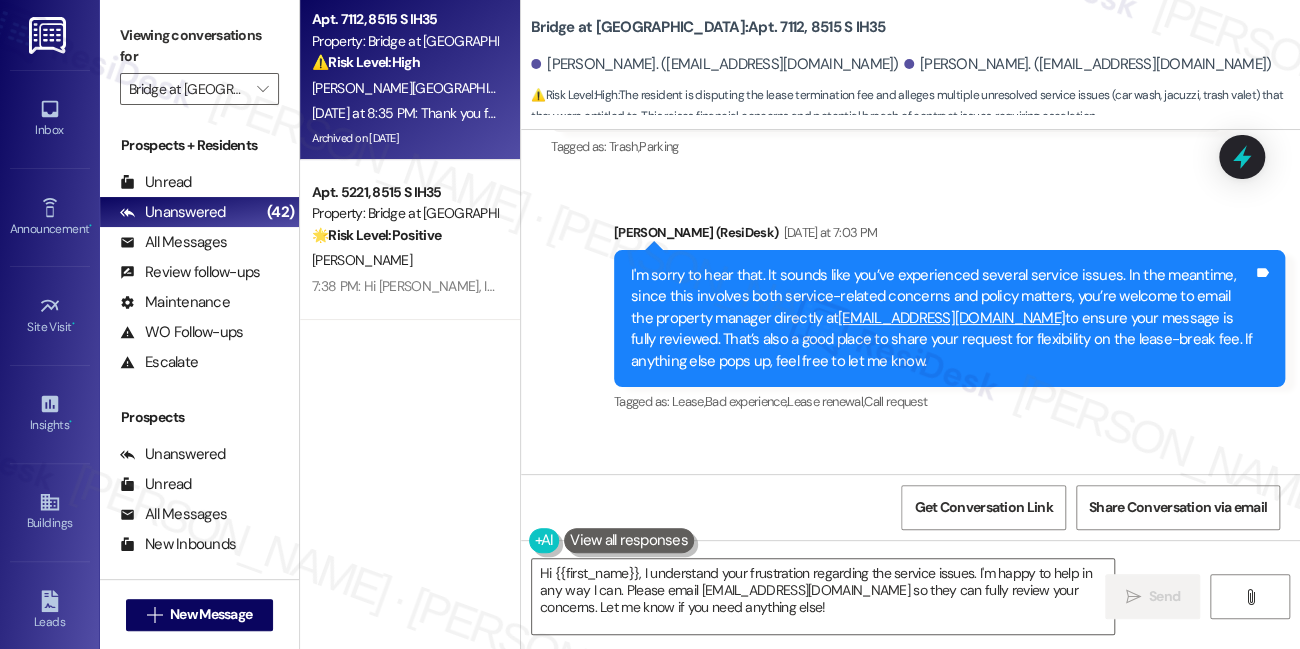 click on "I'm sorry to hear that. It sounds like you’ve experienced several service issues. In the meantime, since this involves both service-related concerns and policy matters, you’re welcome to email the property manager directly at  manager@bridgeatmonarchbluffs.com  to ensure your message is fully reviewed. That’s also a good place to share your request for flexibility on the lease-break fee. If anything else pops up, feel free to let me know." at bounding box center (942, 318) 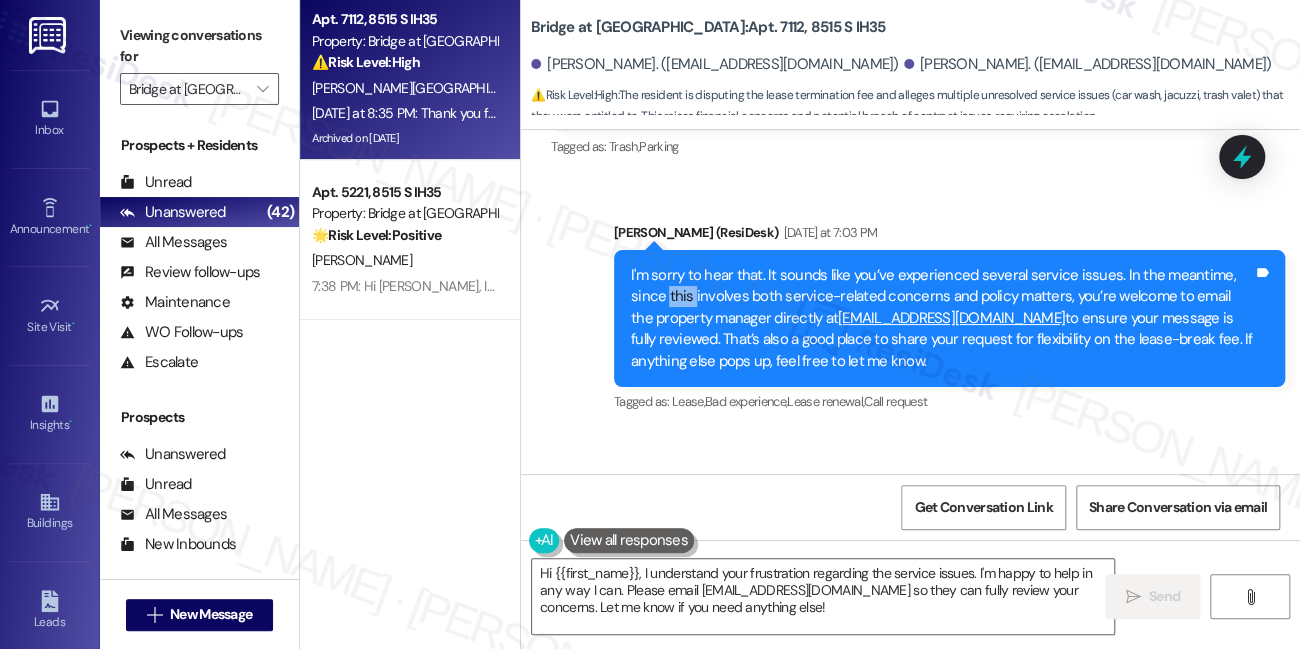 click on "I'm sorry to hear that. It sounds like you’ve experienced several service issues. In the meantime, since this involves both service-related concerns and policy matters, you’re welcome to email the property manager directly at  manager@bridgeatmonarchbluffs.com  to ensure your message is fully reviewed. That’s also a good place to share your request for flexibility on the lease-break fee. If anything else pops up, feel free to let me know." at bounding box center [942, 318] 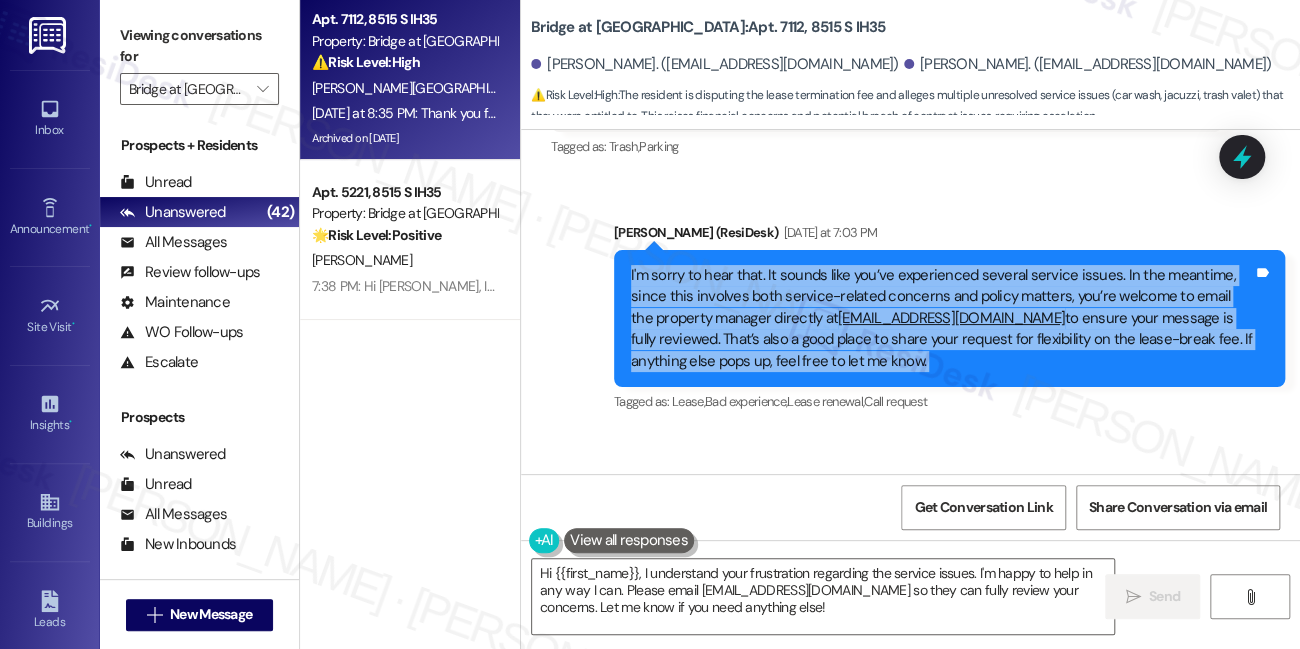 click on "I'm sorry to hear that. It sounds like you’ve experienced several service issues. In the meantime, since this involves both service-related concerns and policy matters, you’re welcome to email the property manager directly at  manager@bridgeatmonarchbluffs.com  to ensure your message is fully reviewed. That’s also a good place to share your request for flexibility on the lease-break fee. If anything else pops up, feel free to let me know." at bounding box center [942, 318] 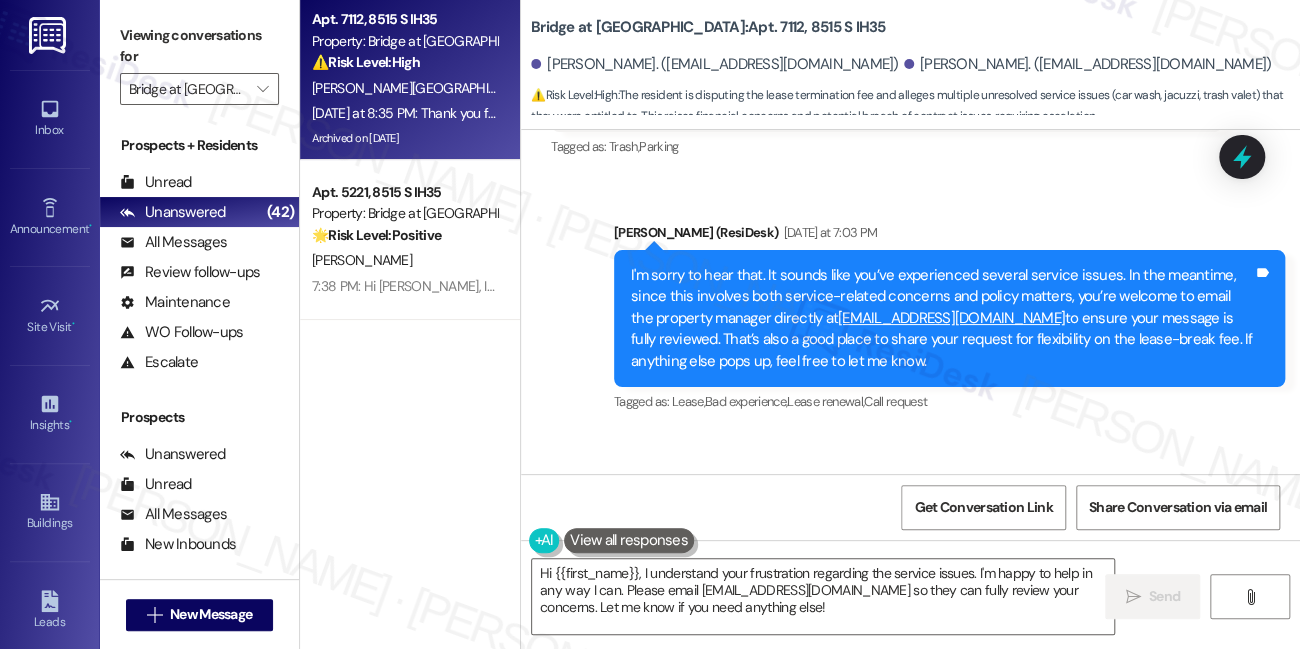 click on "Sarah   (ResiDesk) Yesterday at 7:03 PM" at bounding box center (949, 236) 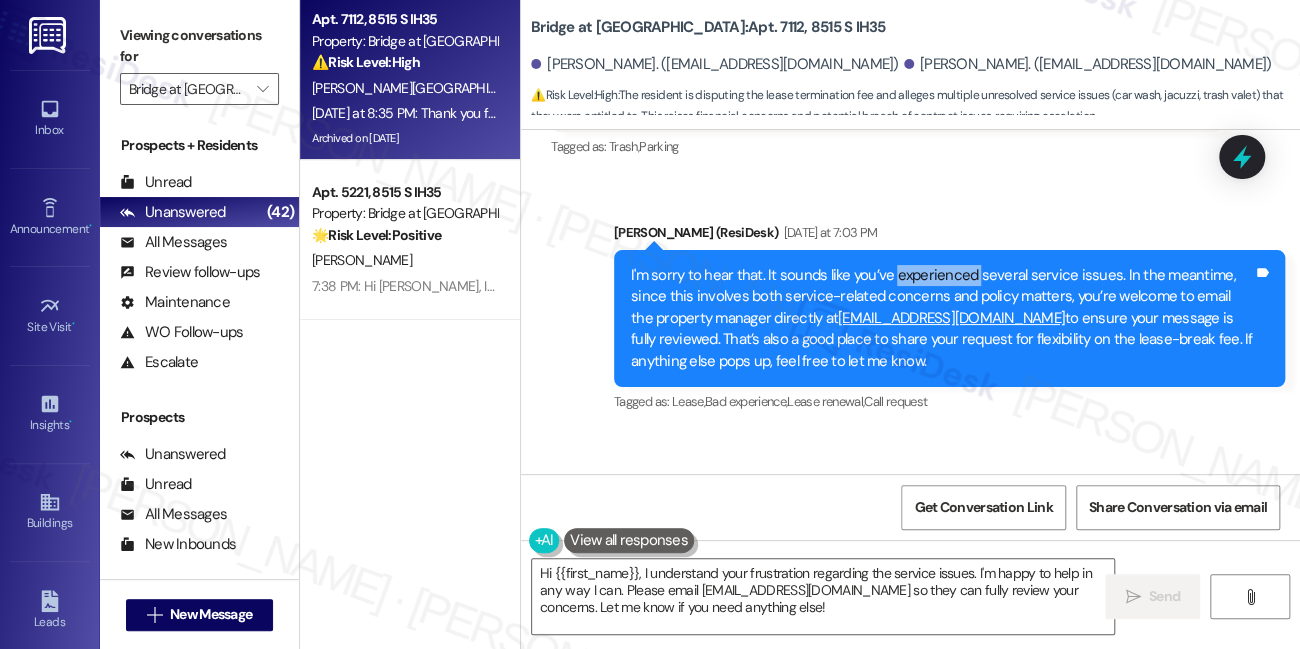 click on "I'm sorry to hear that. It sounds like you’ve experienced several service issues. In the meantime, since this involves both service-related concerns and policy matters, you’re welcome to email the property manager directly at  manager@bridgeatmonarchbluffs.com  to ensure your message is fully reviewed. That’s also a good place to share your request for flexibility on the lease-break fee. If anything else pops up, feel free to let me know." at bounding box center [942, 318] 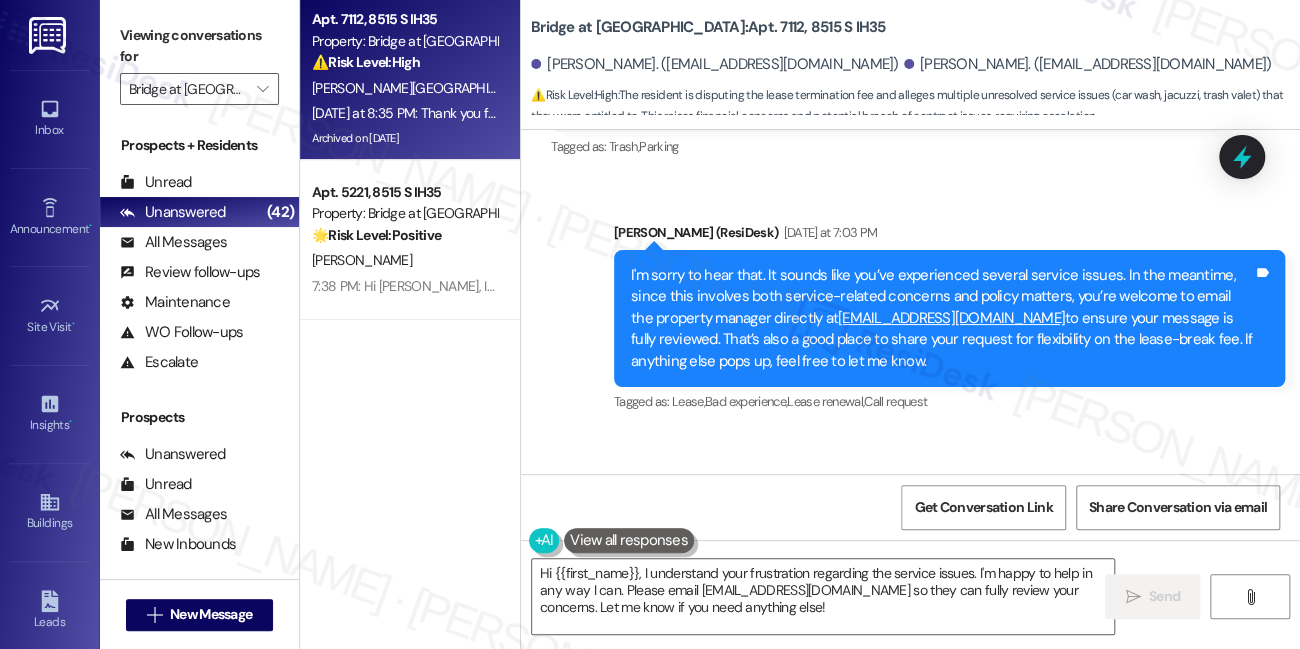 click on "I'm sorry to hear that. It sounds like you’ve experienced several service issues. In the meantime, since this involves both service-related concerns and policy matters, you’re welcome to email the property manager directly at  manager@bridgeatmonarchbluffs.com  to ensure your message is fully reviewed. That’s also a good place to share your request for flexibility on the lease-break fee. If anything else pops up, feel free to let me know." at bounding box center (942, 318) 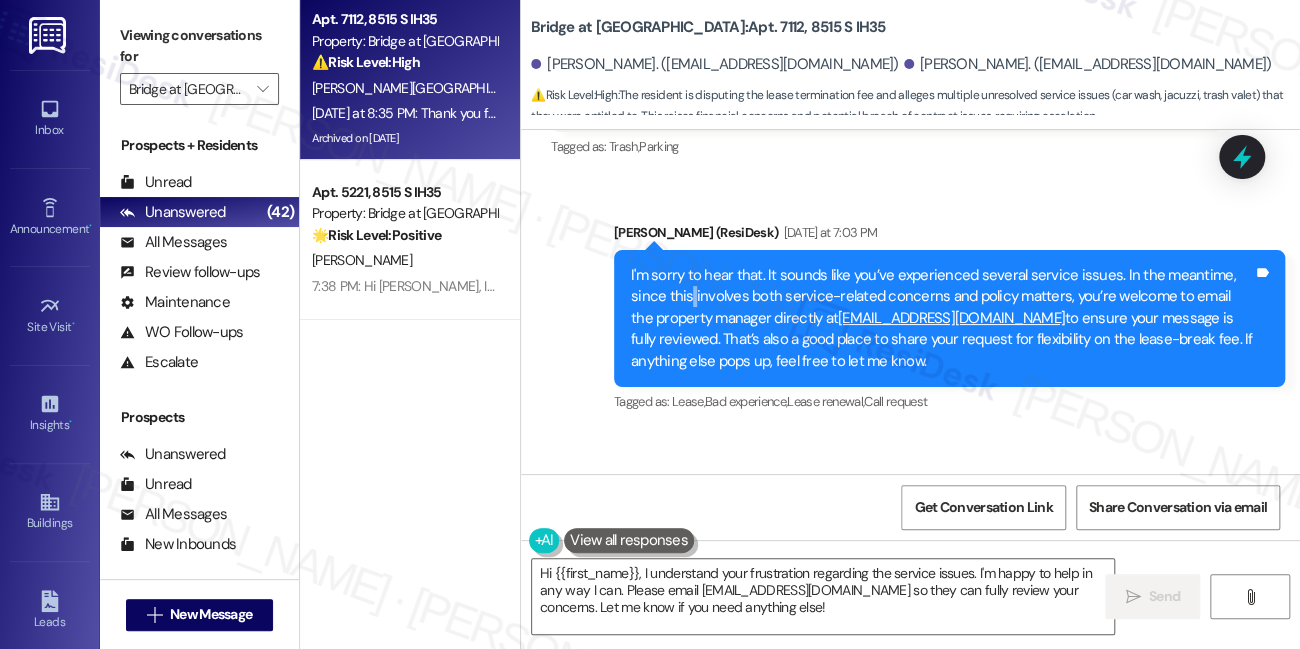 click on "I'm sorry to hear that. It sounds like you’ve experienced several service issues. In the meantime, since this involves both service-related concerns and policy matters, you’re welcome to email the property manager directly at  manager@bridgeatmonarchbluffs.com  to ensure your message is fully reviewed. That’s also a good place to share your request for flexibility on the lease-break fee. If anything else pops up, feel free to let me know." at bounding box center [942, 318] 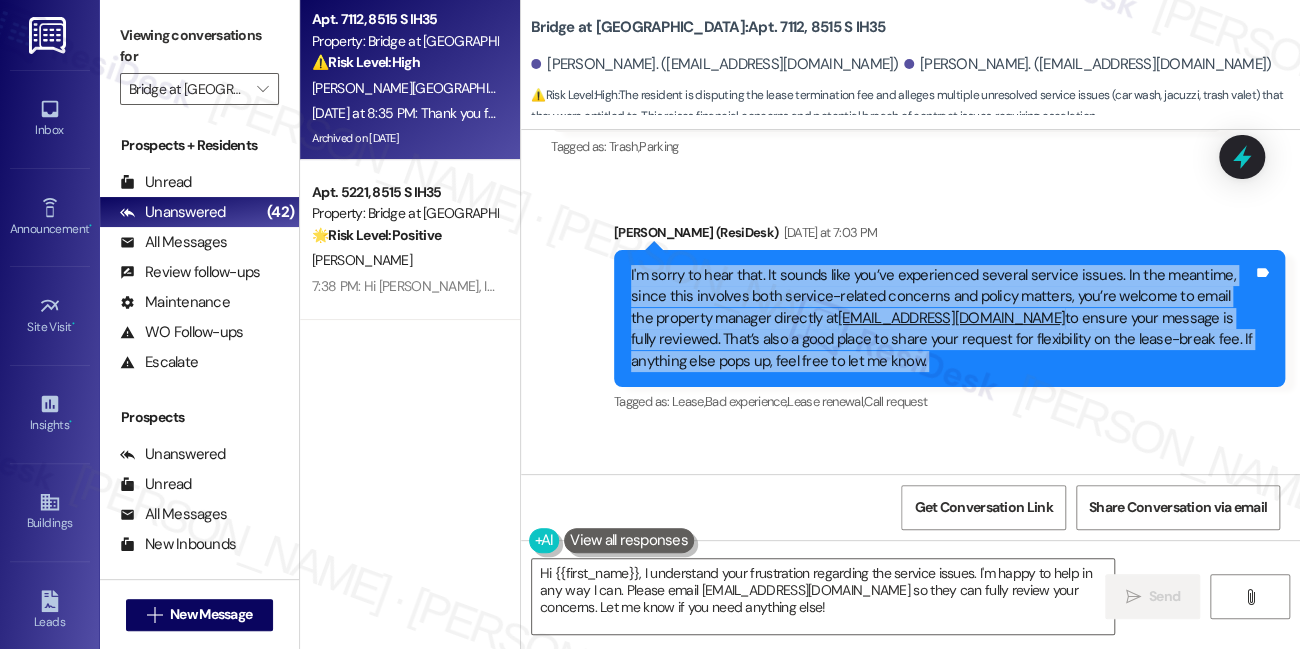 click on "I'm sorry to hear that. It sounds like you’ve experienced several service issues. In the meantime, since this involves both service-related concerns and policy matters, you’re welcome to email the property manager directly at  manager@bridgeatmonarchbluffs.com  to ensure your message is fully reviewed. That’s also a good place to share your request for flexibility on the lease-break fee. If anything else pops up, feel free to let me know." at bounding box center [942, 318] 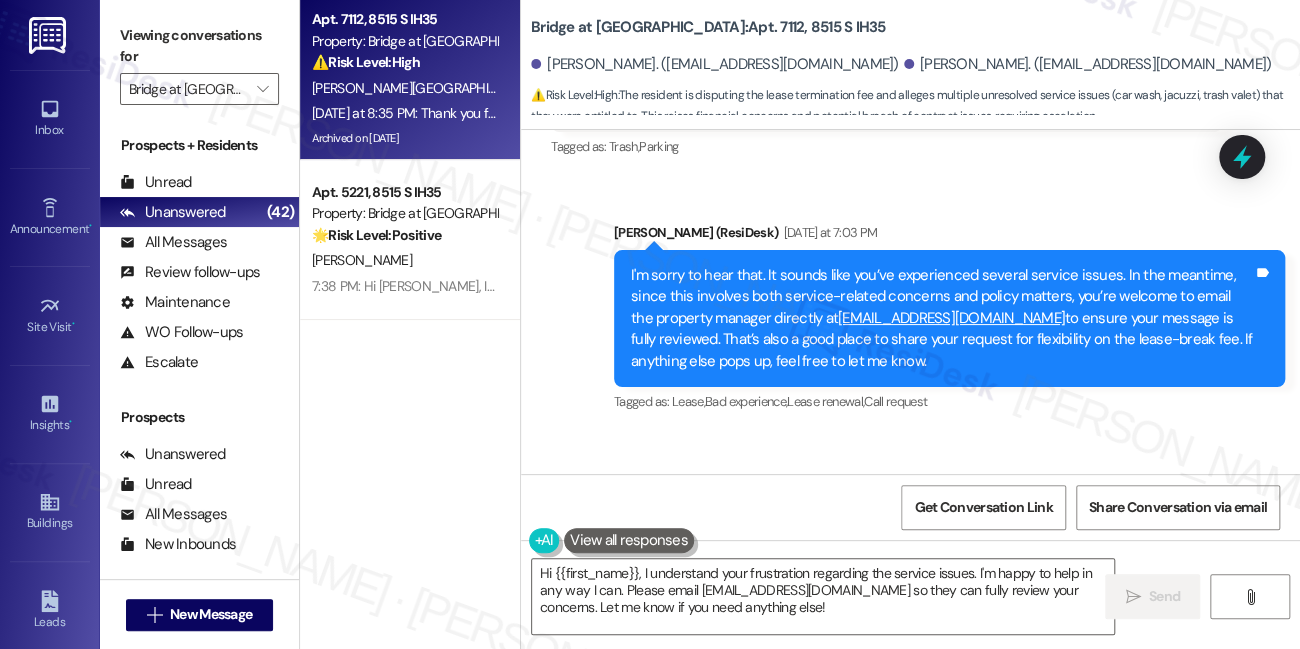 click on "Sarah   (ResiDesk) Yesterday at 7:03 PM" at bounding box center [949, 236] 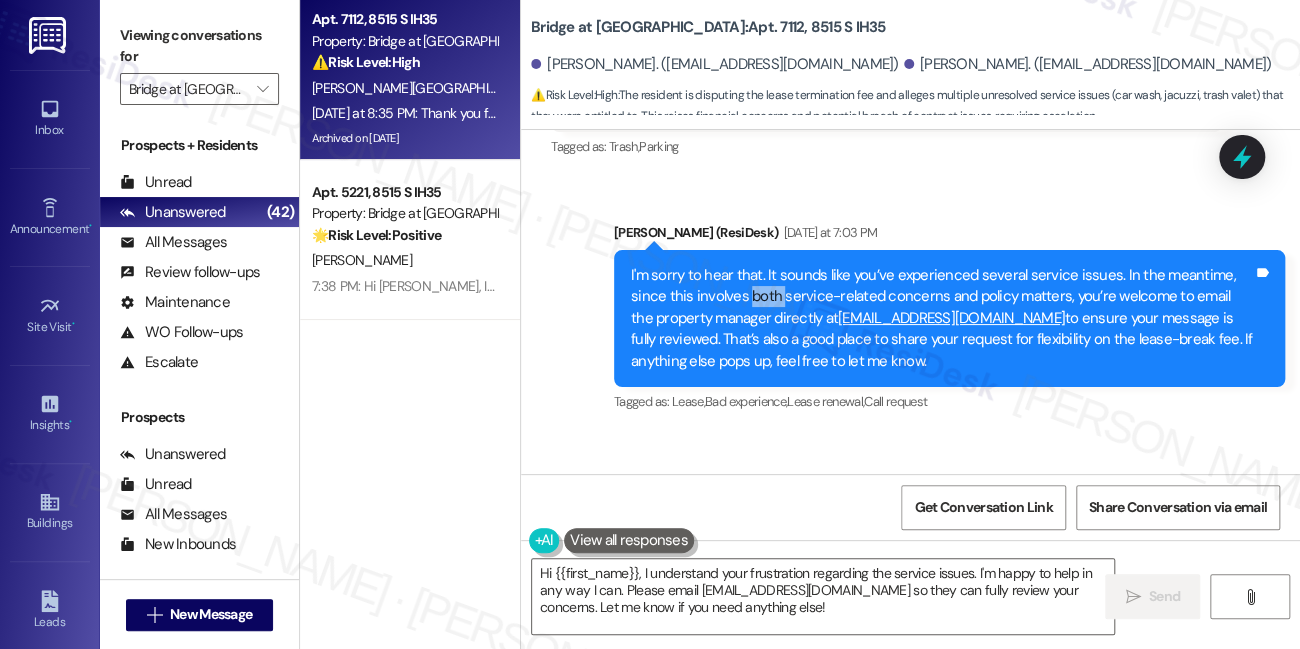 click on "I'm sorry to hear that. It sounds like you’ve experienced several service issues. In the meantime, since this involves both service-related concerns and policy matters, you’re welcome to email the property manager directly at  manager@bridgeatmonarchbluffs.com  to ensure your message is fully reviewed. That’s also a good place to share your request for flexibility on the lease-break fee. If anything else pops up, feel free to let me know." at bounding box center [942, 318] 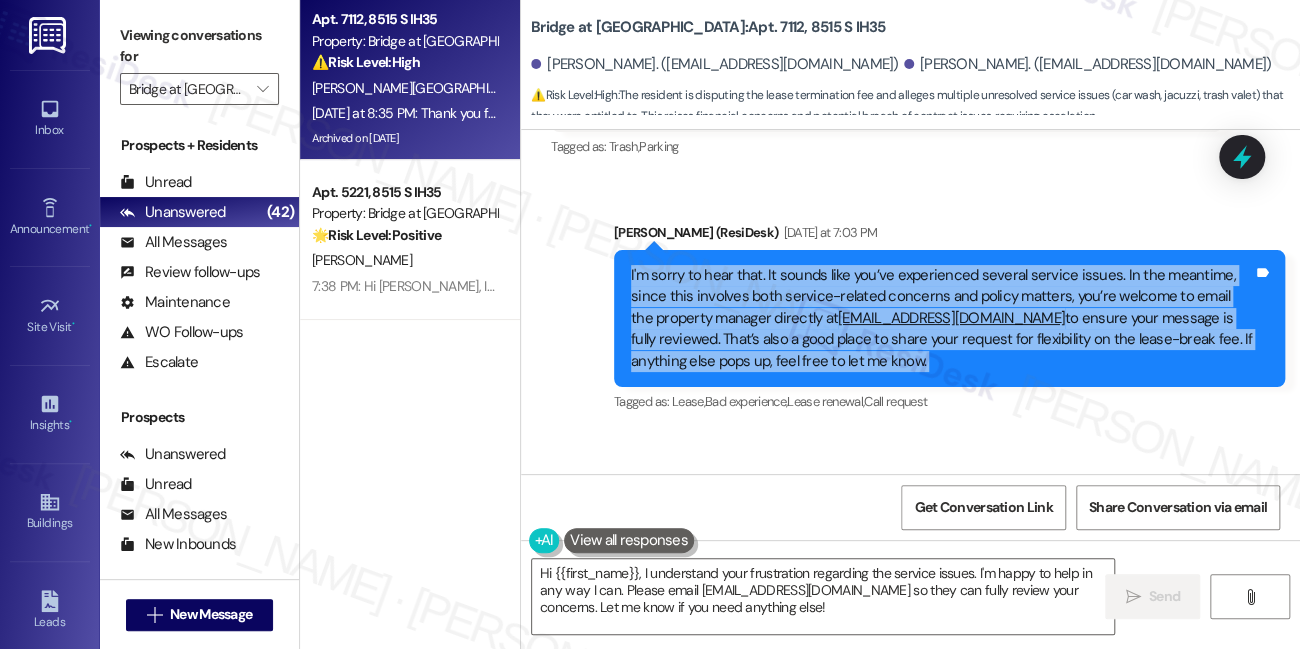 click on "I'm sorry to hear that. It sounds like you’ve experienced several service issues. In the meantime, since this involves both service-related concerns and policy matters, you’re welcome to email the property manager directly at  manager@bridgeatmonarchbluffs.com  to ensure your message is fully reviewed. That’s also a good place to share your request for flexibility on the lease-break fee. If anything else pops up, feel free to let me know." at bounding box center [942, 318] 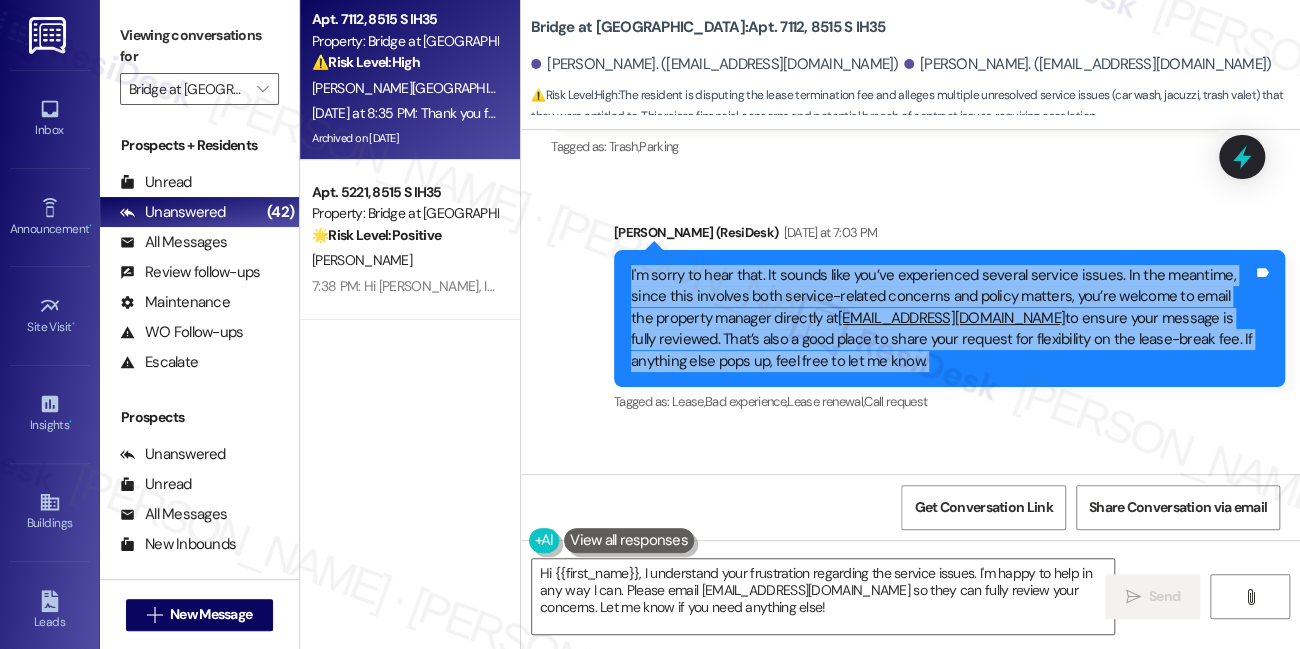 click on "I'm sorry to hear that. It sounds like you’ve experienced several service issues. In the meantime, since this involves both service-related concerns and policy matters, you’re welcome to email the property manager directly at  manager@bridgeatmonarchbluffs.com  to ensure your message is fully reviewed. That’s also a good place to share your request for flexibility on the lease-break fee. If anything else pops up, feel free to let me know." at bounding box center (942, 318) 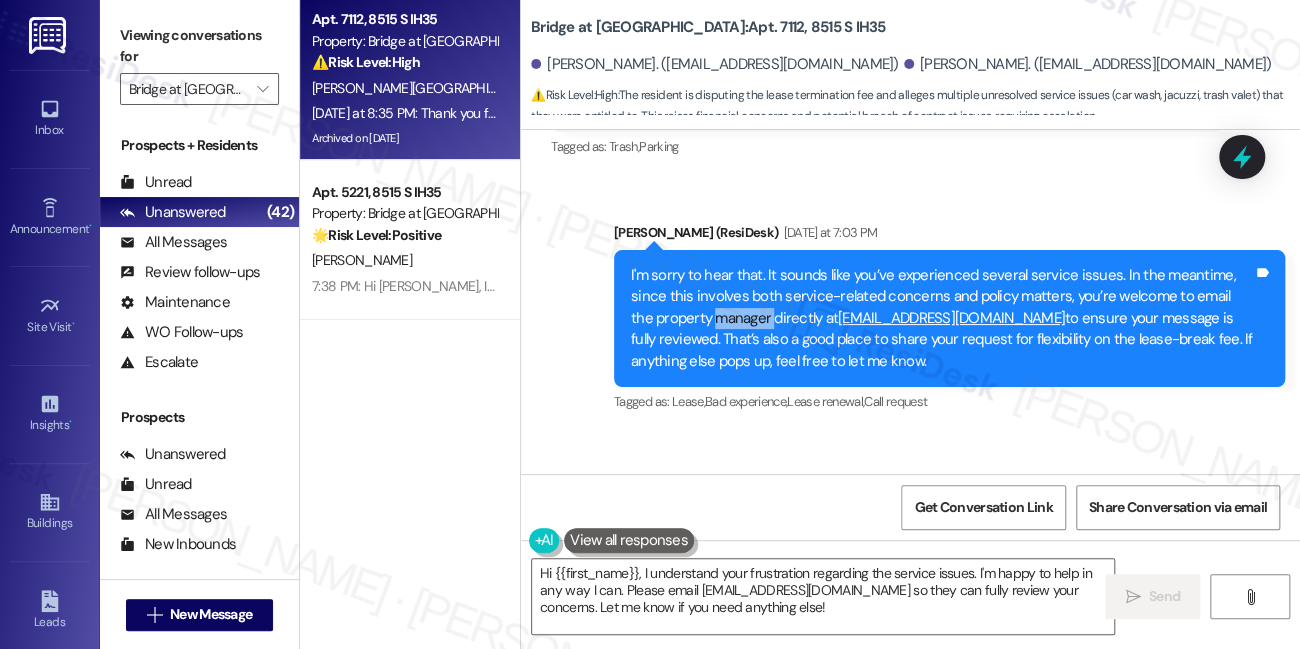 click on "I'm sorry to hear that. It sounds like you’ve experienced several service issues. In the meantime, since this involves both service-related concerns and policy matters, you’re welcome to email the property manager directly at  manager@bridgeatmonarchbluffs.com  to ensure your message is fully reviewed. That’s also a good place to share your request for flexibility on the lease-break fee. If anything else pops up, feel free to let me know." at bounding box center [942, 318] 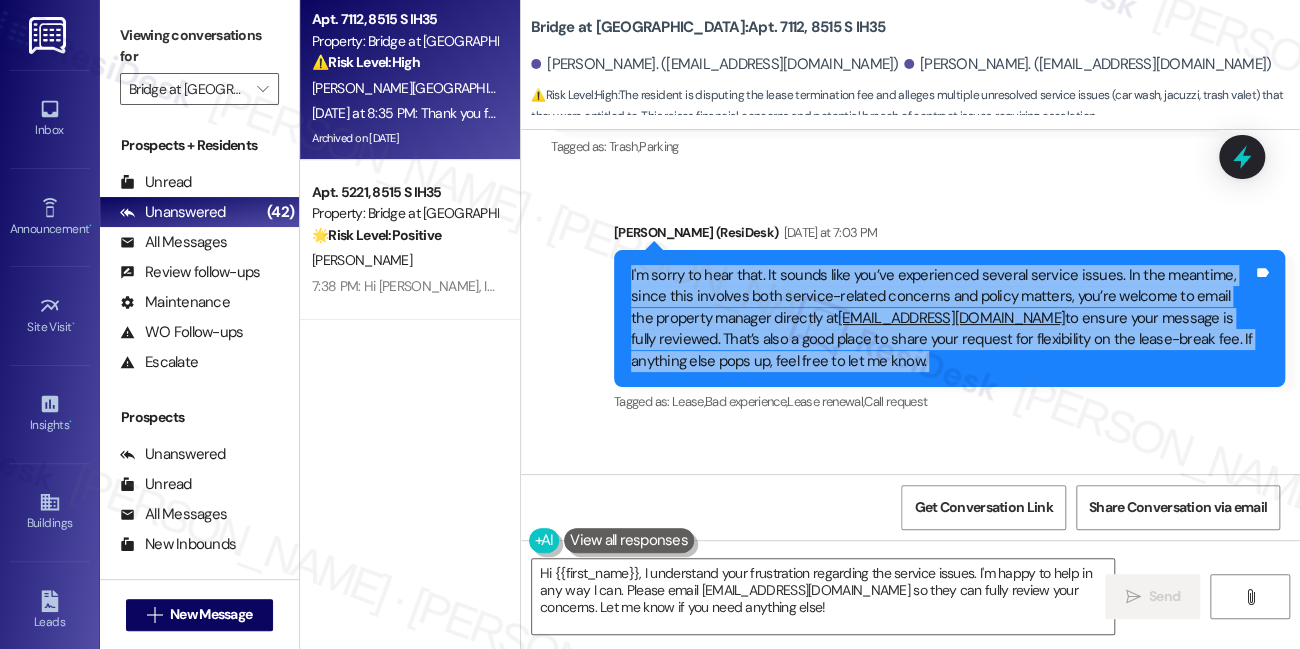 click on "I'm sorry to hear that. It sounds like you’ve experienced several service issues. In the meantime, since this involves both service-related concerns and policy matters, you’re welcome to email the property manager directly at  manager@bridgeatmonarchbluffs.com  to ensure your message is fully reviewed. That’s also a good place to share your request for flexibility on the lease-break fee. If anything else pops up, feel free to let me know." at bounding box center (942, 318) 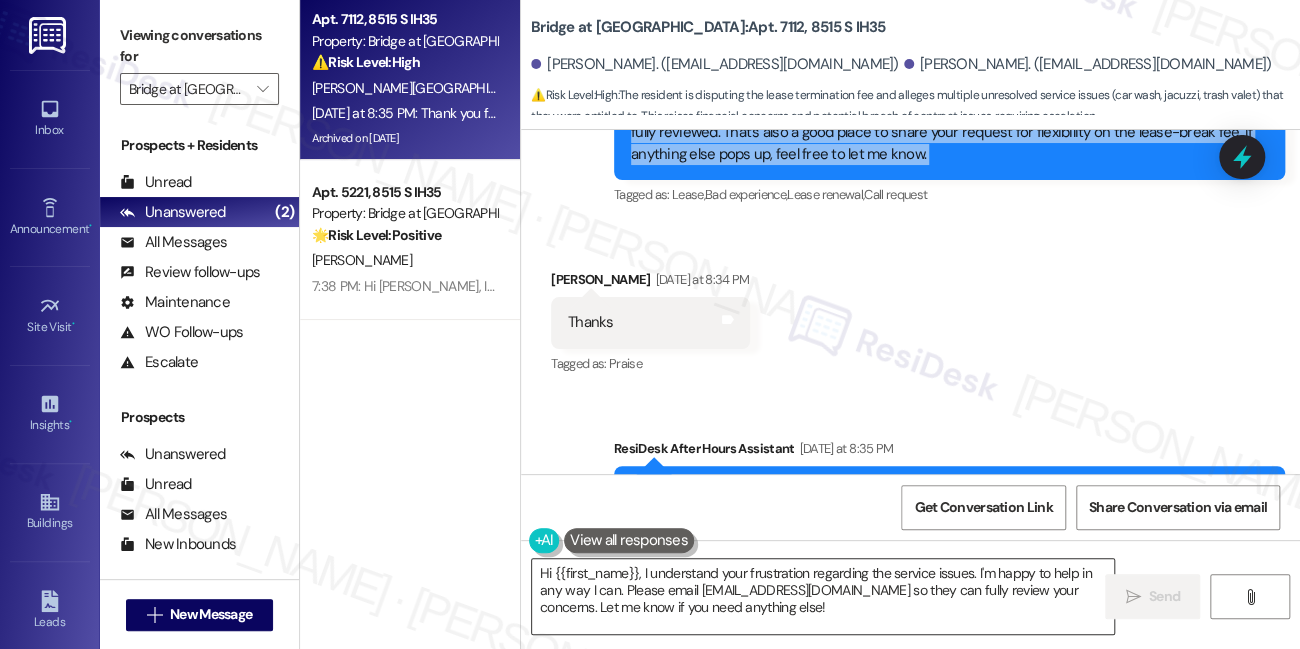 scroll, scrollTop: 8225, scrollLeft: 0, axis: vertical 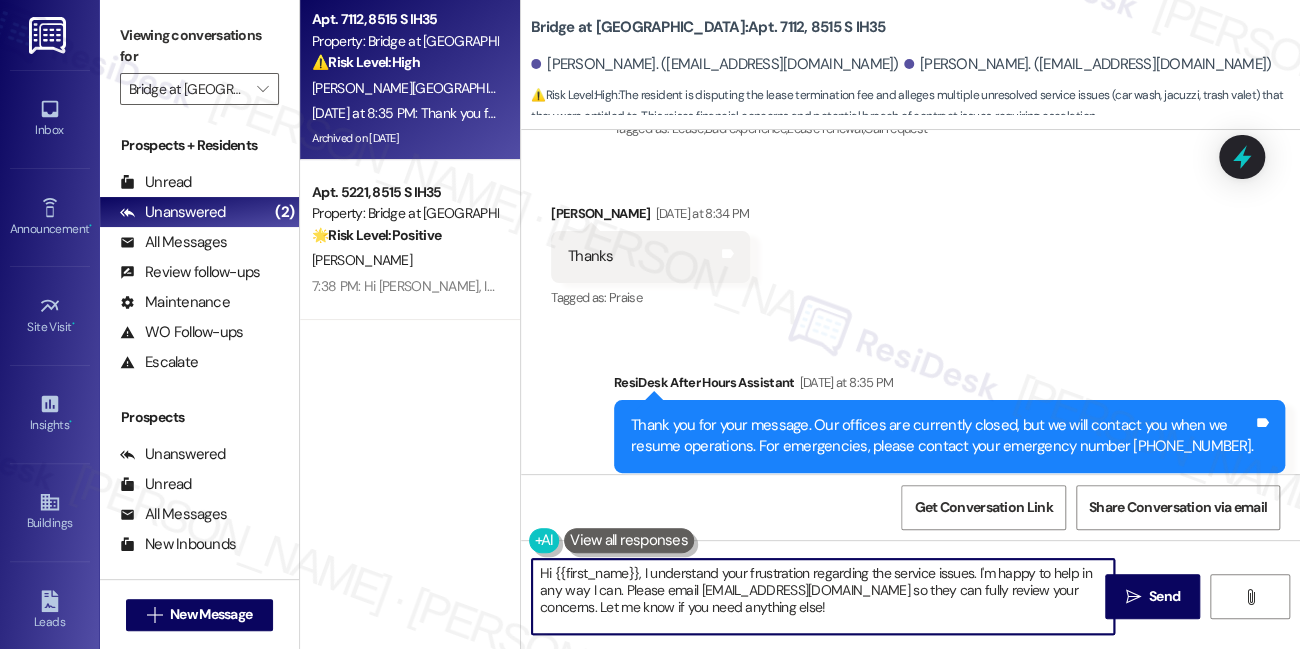 click on "Hi {{first_name}}, I understand your frustration regarding the service issues. I'm happy to help in any way I can. Please email manager@bridgeatmonarchbluffs.com so they can fully review your concerns. Let me know if you need anything else!" at bounding box center (823, 596) 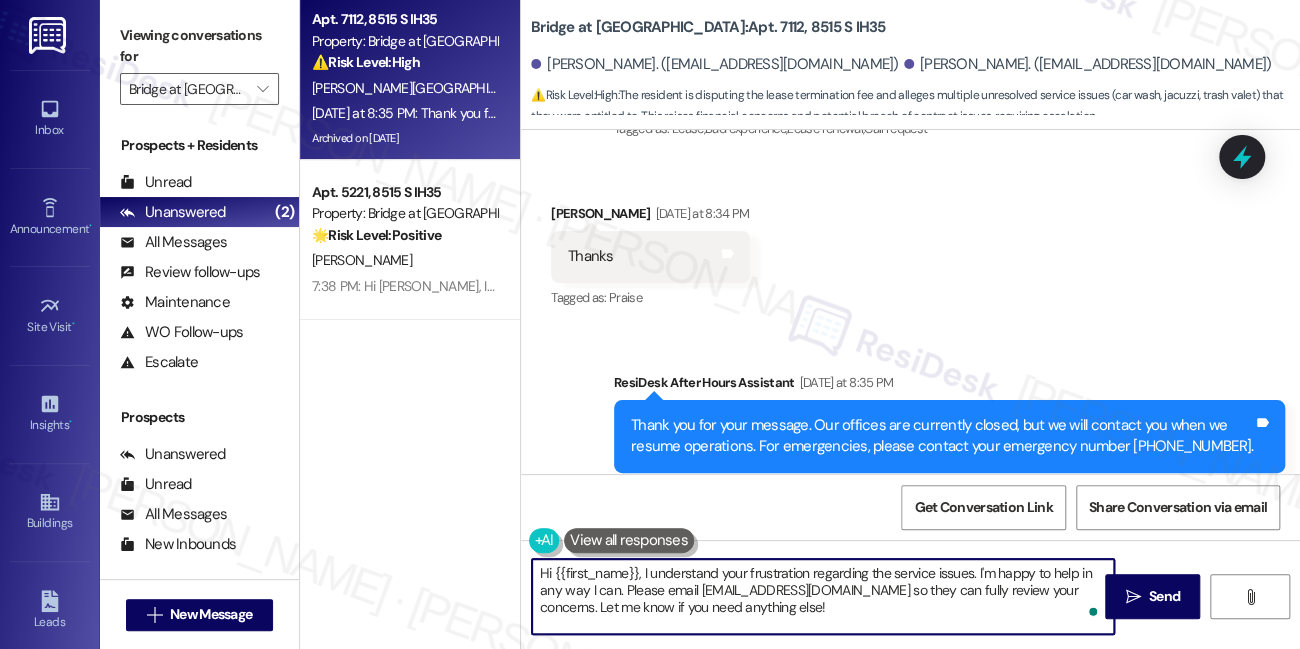 click on "Hi {{first_name}}, I understand your frustration regarding the service issues. I'm happy to help in any way I can. Please email manager@bridgeatmonarchbluffs.com so they can fully review your concerns. Let me know if you need anything else!" at bounding box center [823, 596] 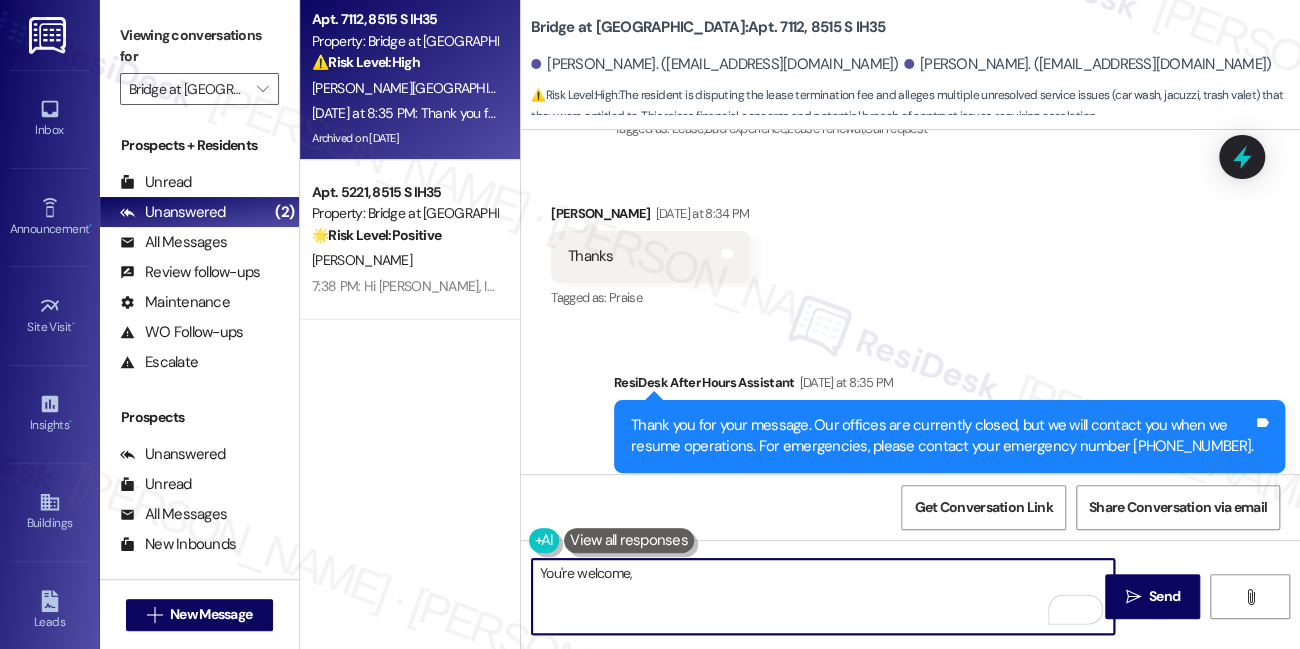 click on "Wilmer Berrio Hoyos Yesterday at 8:34 PM" at bounding box center [650, 217] 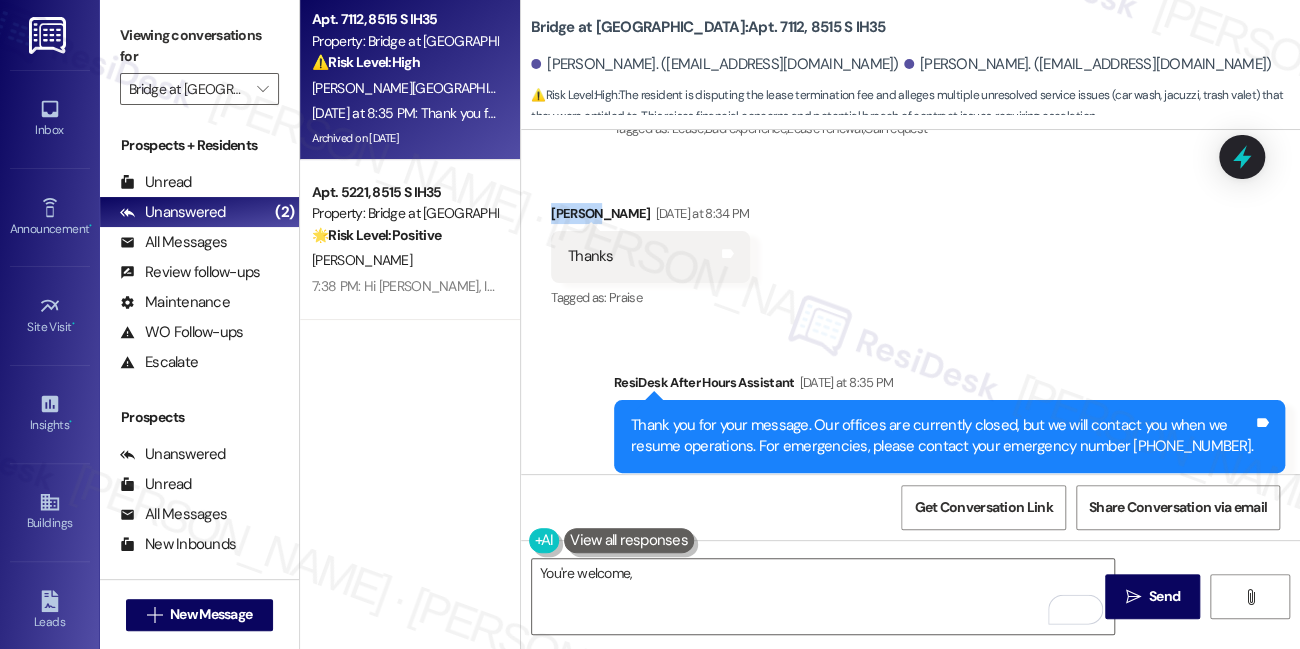 click on "Wilmer Berrio Hoyos Yesterday at 8:34 PM" at bounding box center [650, 217] 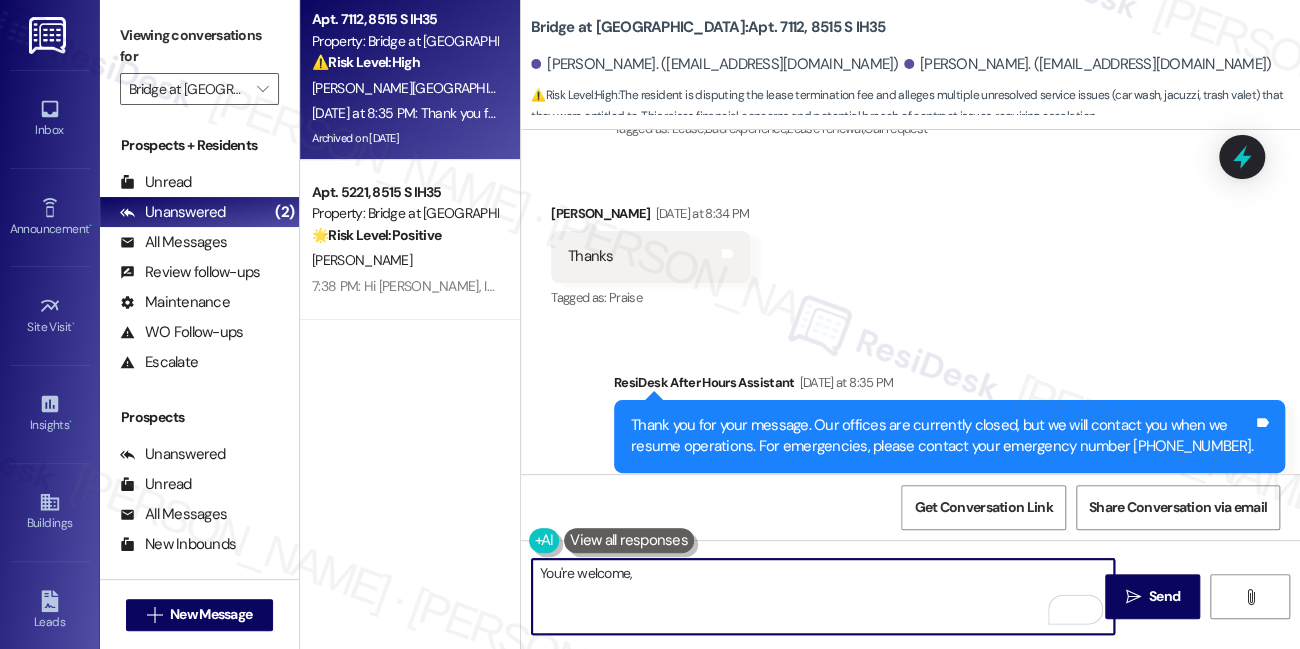 click on "You're welcome," at bounding box center (823, 596) 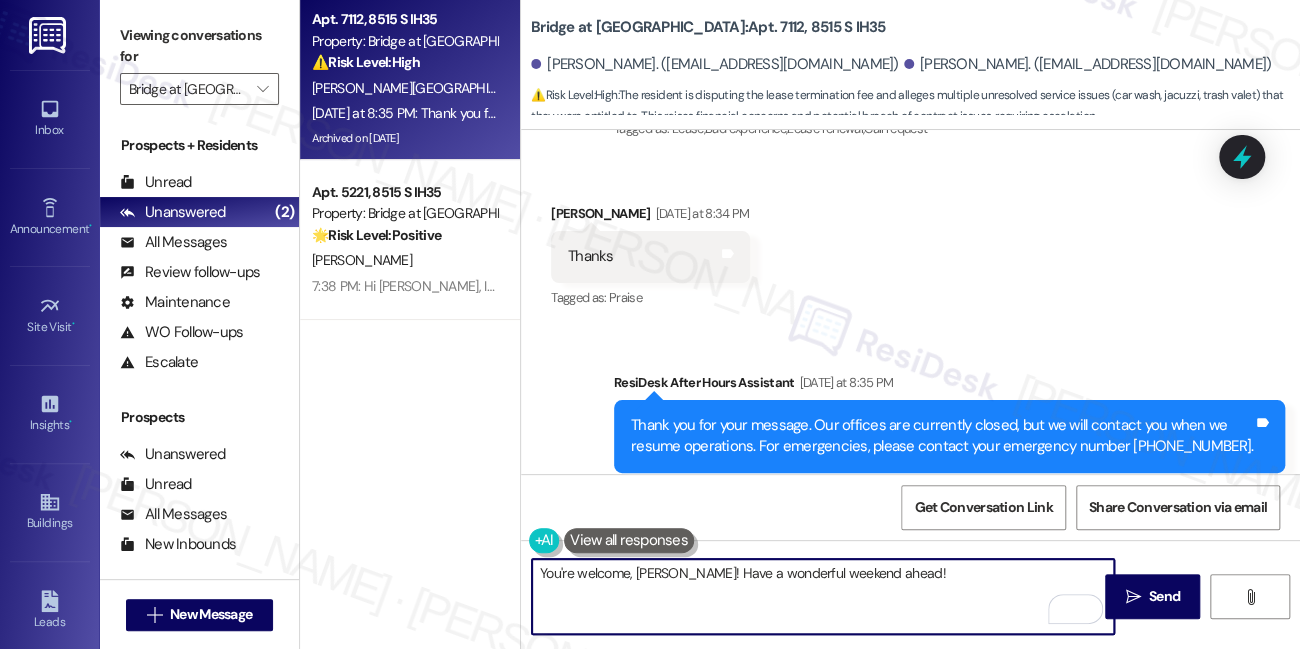 type on "You're welcome, Wilmer! Have a wonderful weekend ahead!" 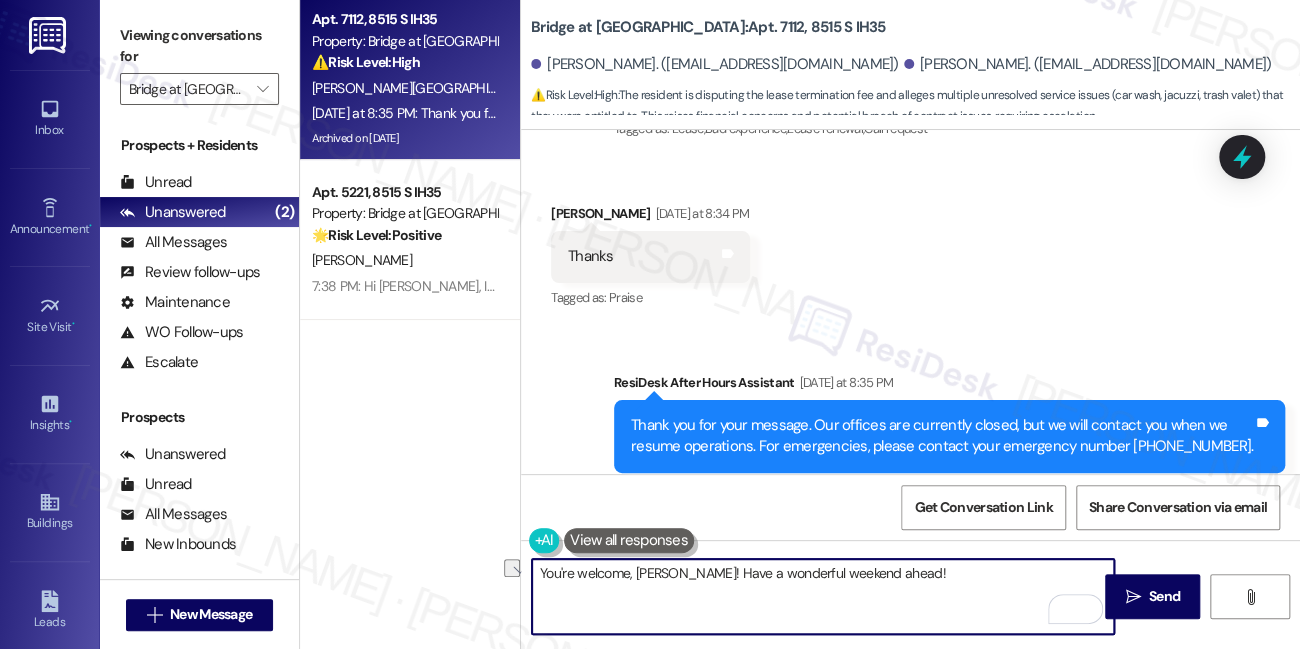 drag, startPoint x: 903, startPoint y: 574, endPoint x: 683, endPoint y: 567, distance: 220.11133 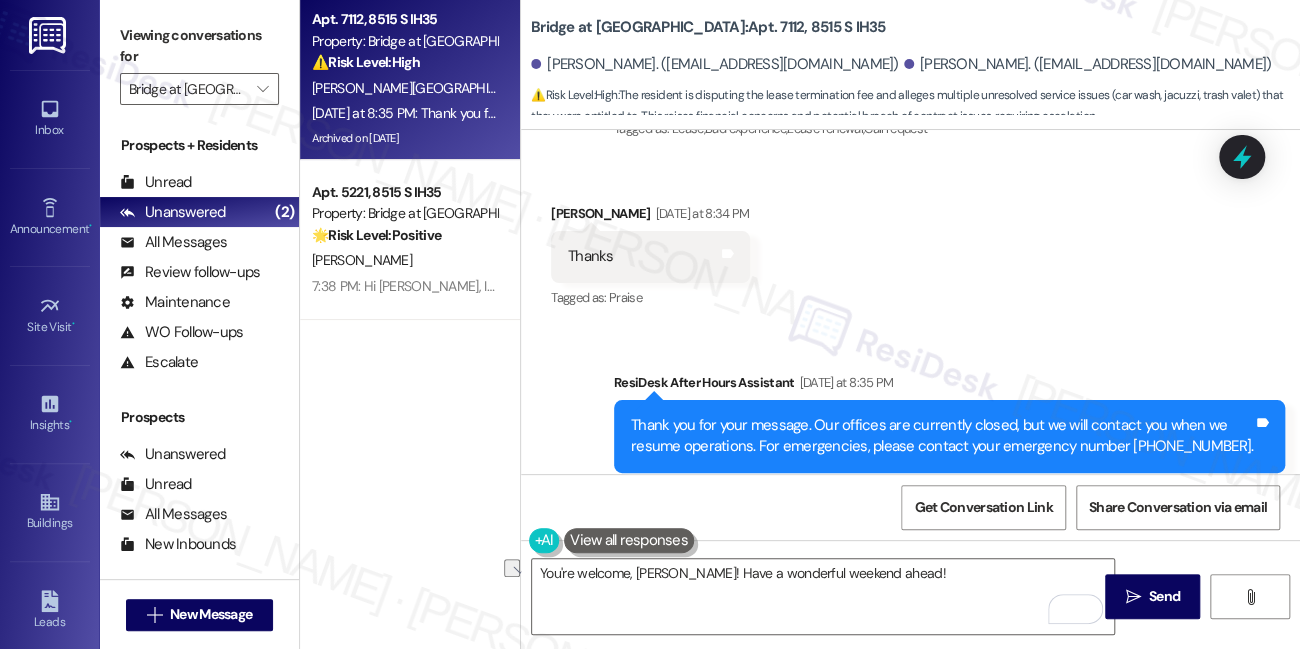 click on "Thank you for your message. Our offices are currently closed, but we will contact you when we resume operations. For emergencies, please contact your emergency number 512-280-3774." at bounding box center [942, 436] 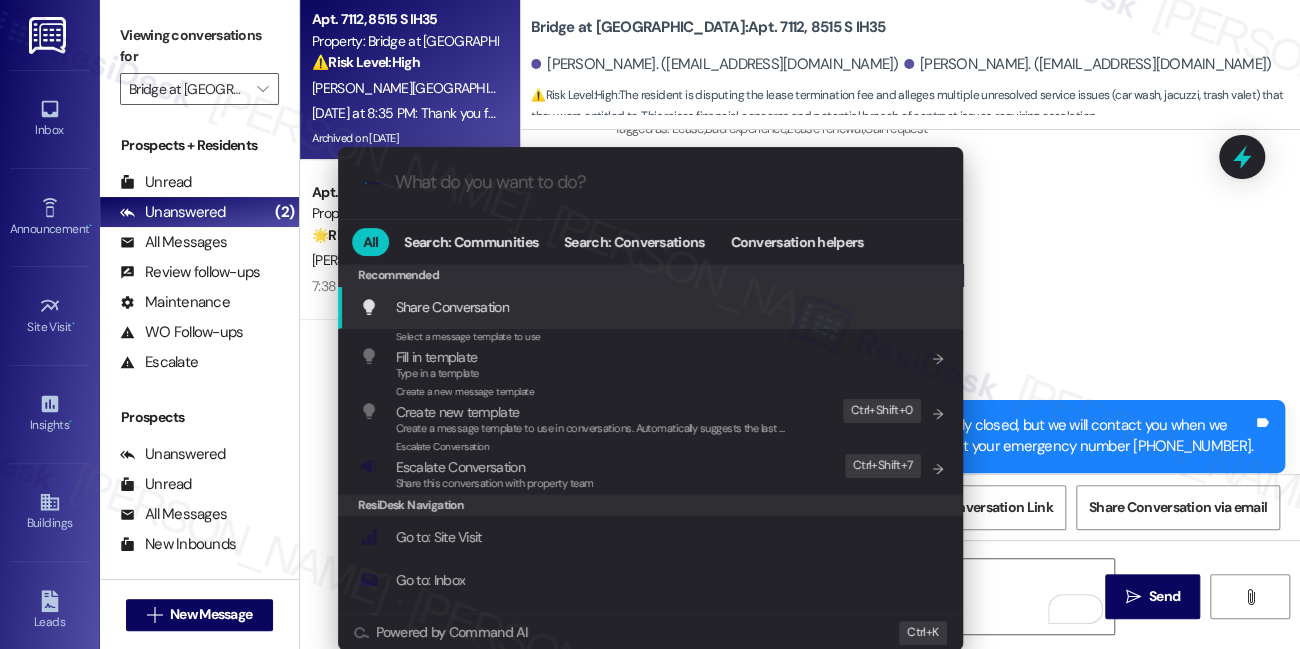 click at bounding box center (666, 182) 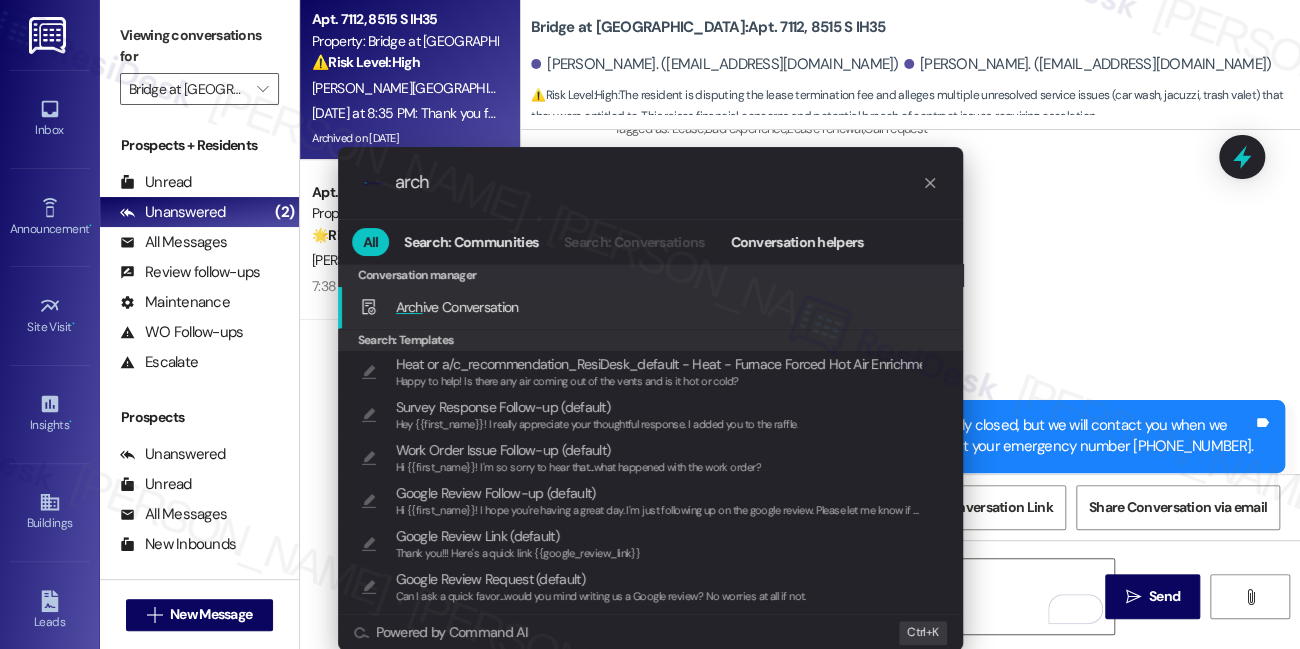 type on "arch" 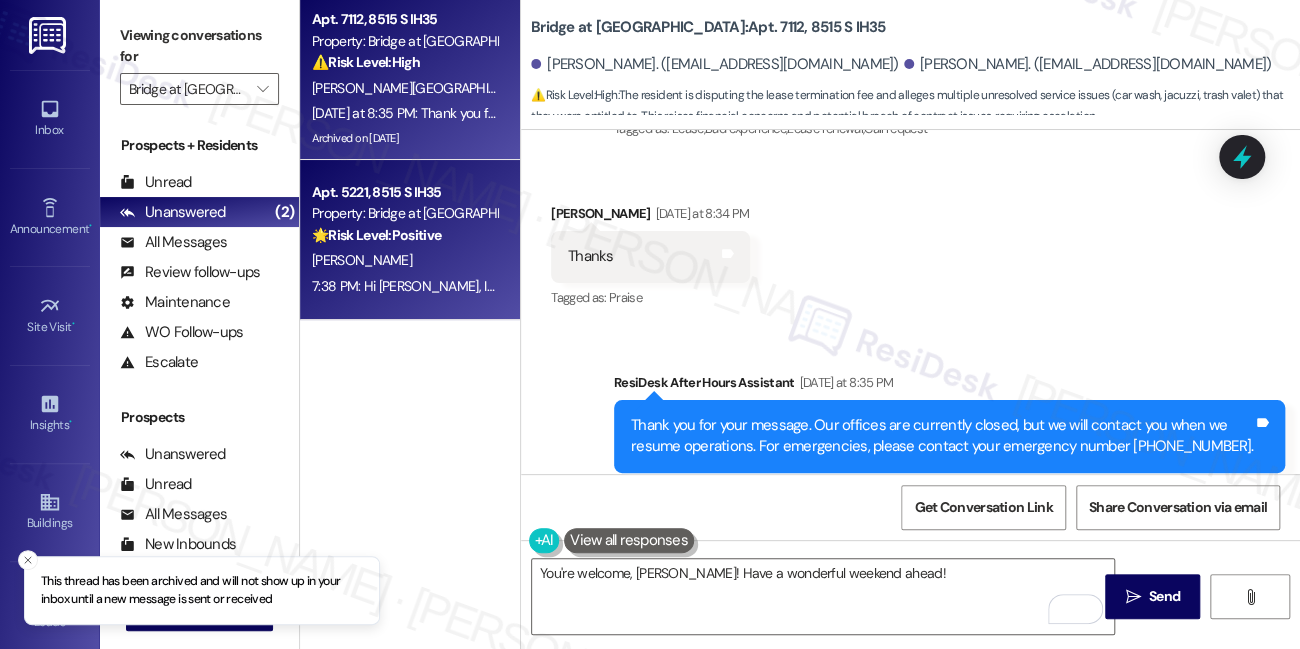 click on "7:38 PM: Hi Lauren, I understand you're not happy with your home. Could you please share what's making you unhappy so I can assist you better? 7:38 PM: Hi Lauren, I understand you're not happy with your home. Could you please share what's making you unhappy so I can assist you better?" at bounding box center [761, 286] 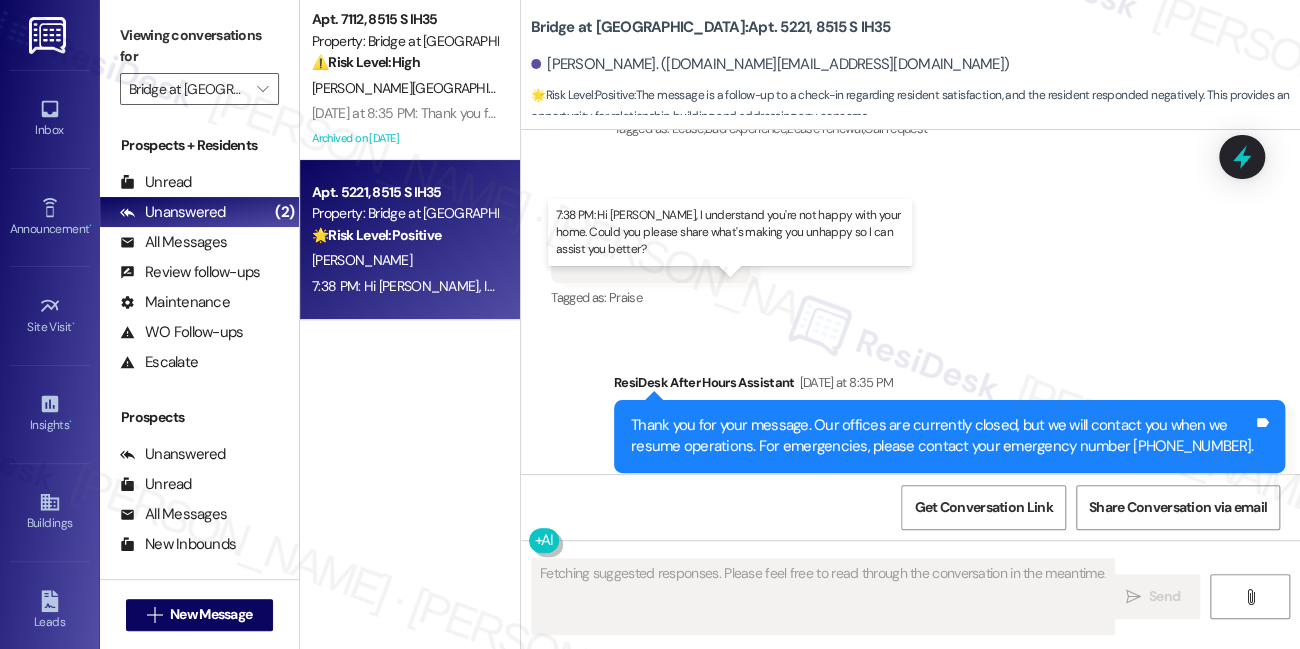 scroll, scrollTop: 968, scrollLeft: 0, axis: vertical 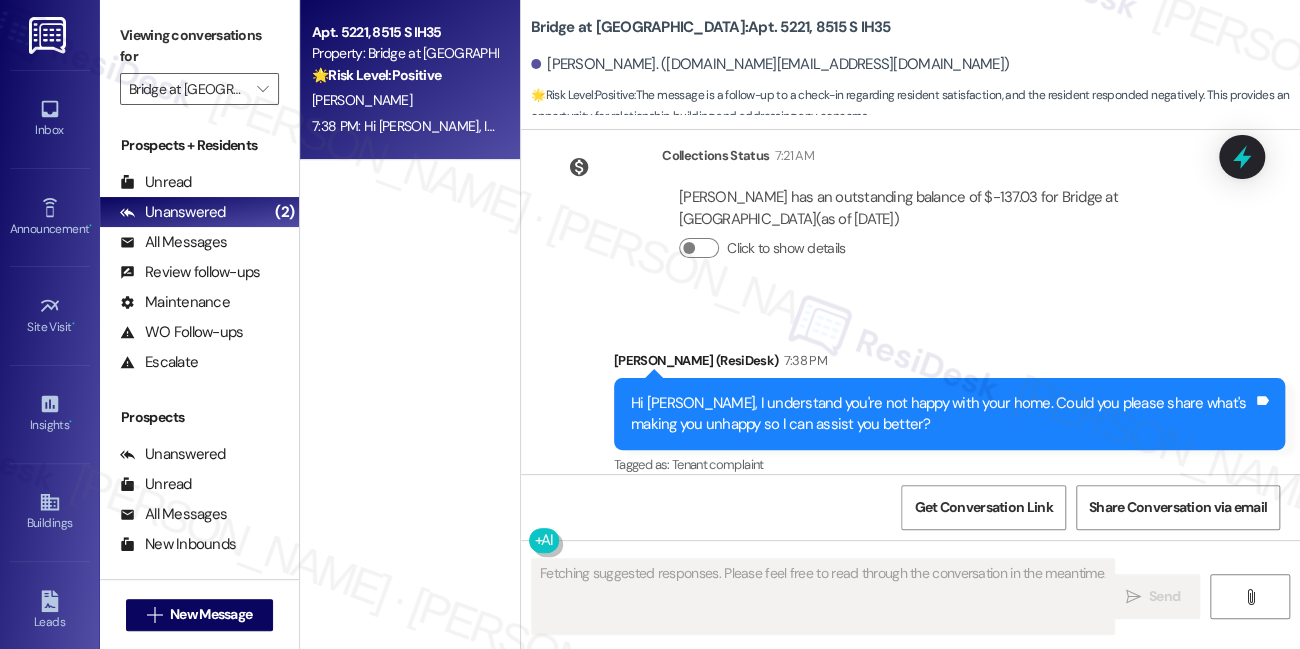 click on "Viewing conversations for Bridge at Monarch Bluffs " at bounding box center (199, 62) 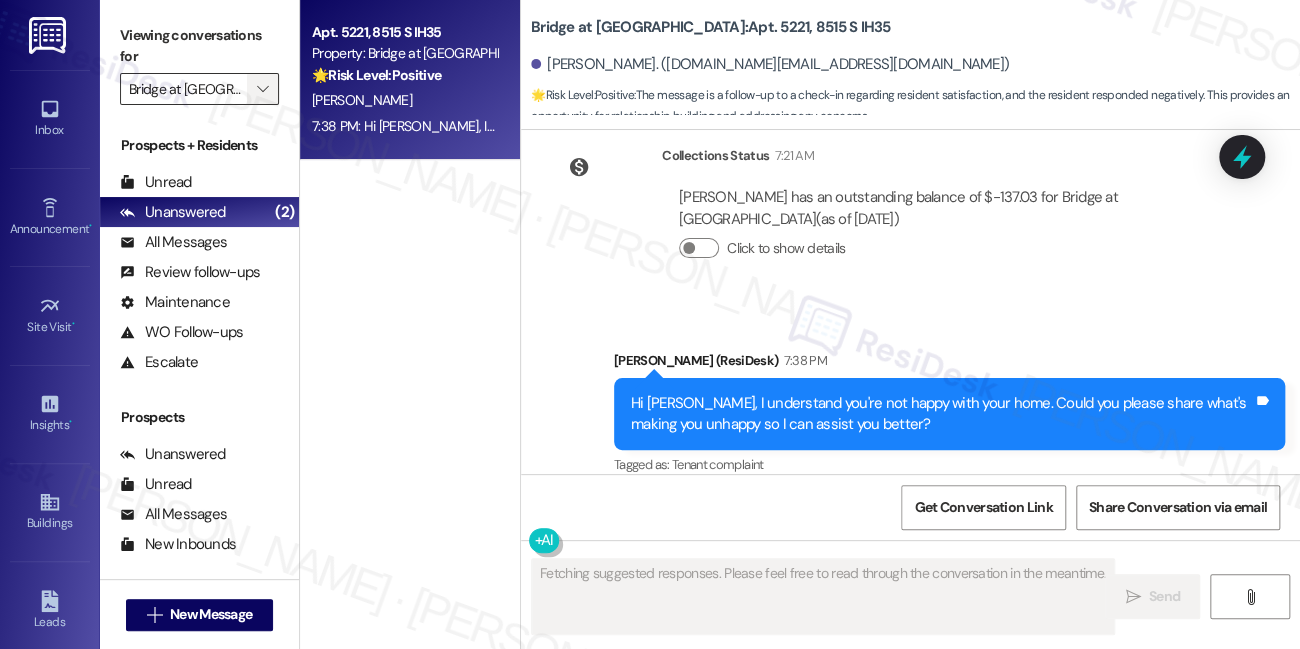 click on "" at bounding box center [263, 89] 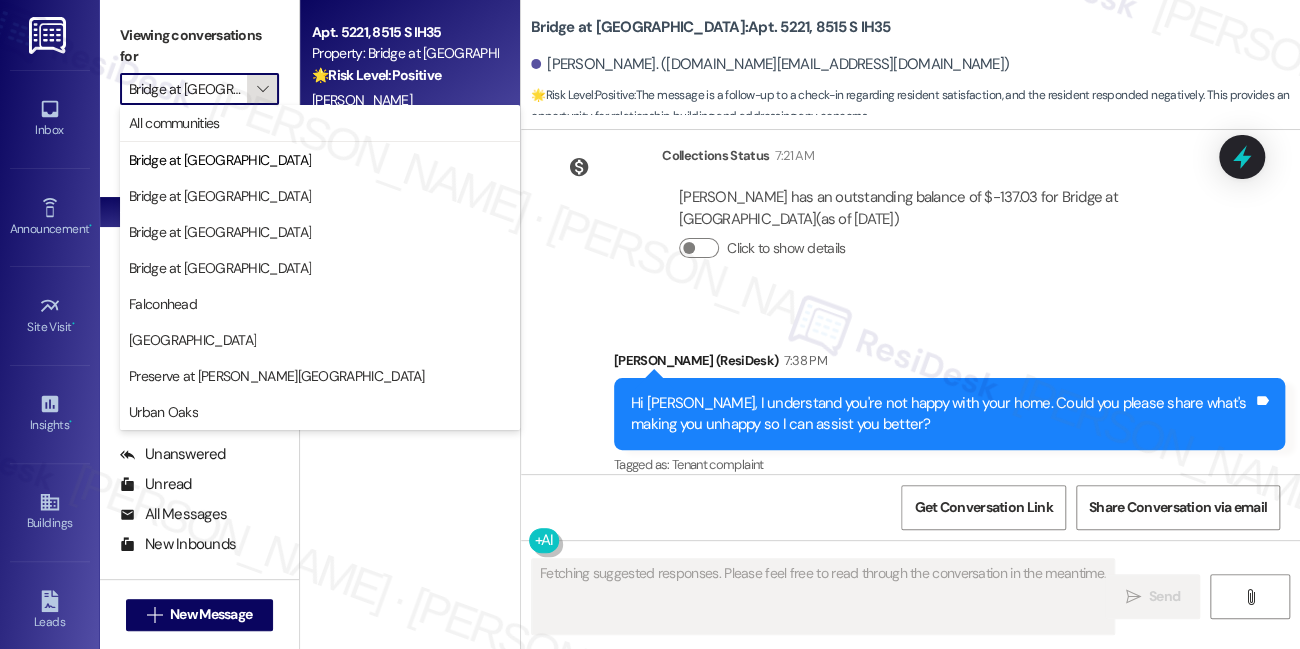 scroll, scrollTop: 0, scrollLeft: 22, axis: horizontal 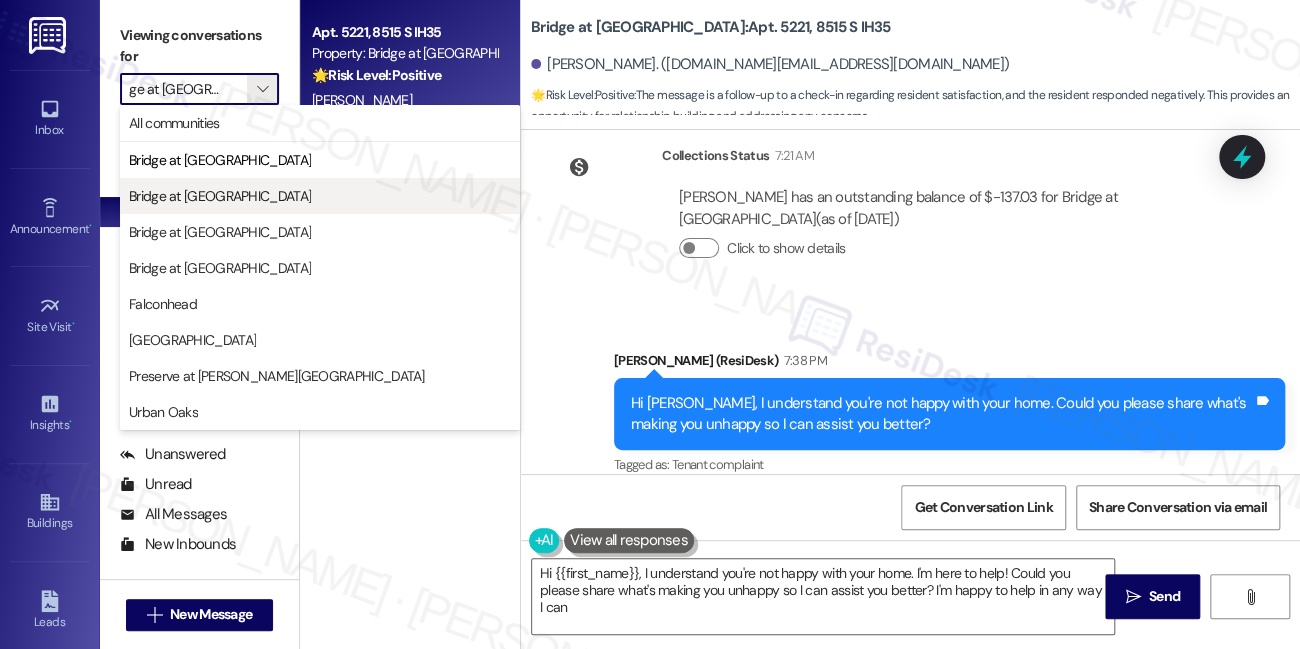 type on "Hi {{first_name}}, I understand you're not happy with your home. I'm here to help! Could you please share what's making you unhappy so I can assist you better? I'm happy to help in any way I can!" 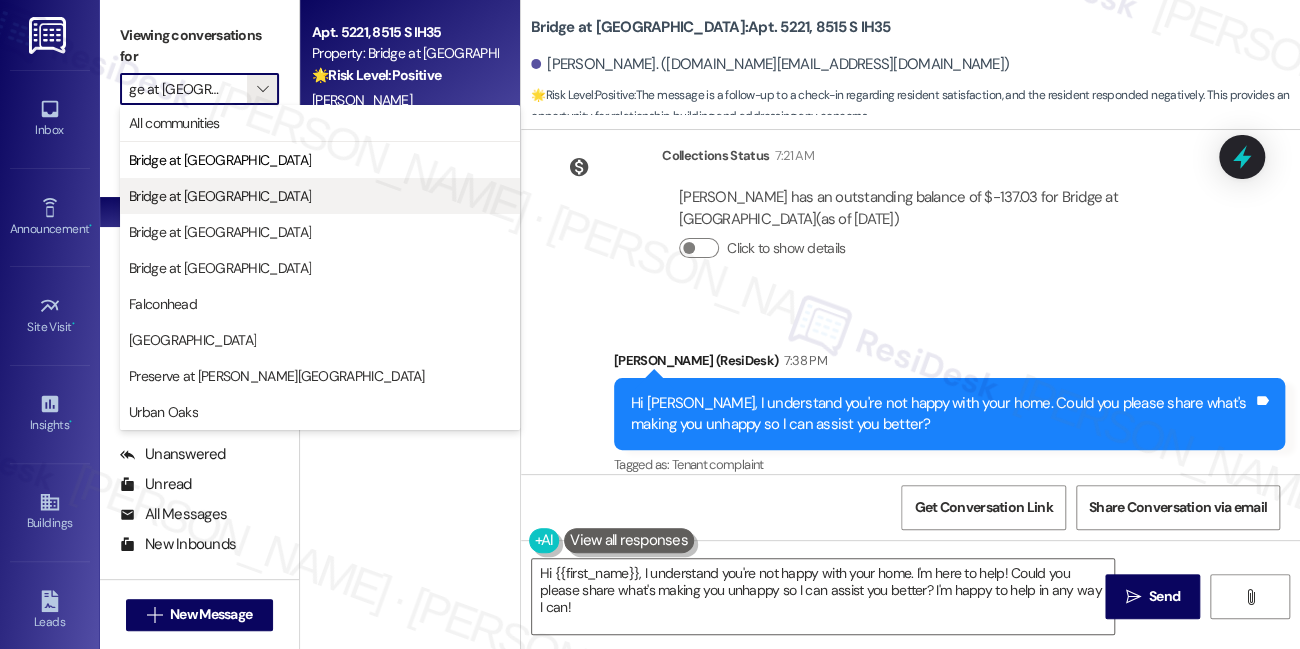 click on "Bridge at [GEOGRAPHIC_DATA]" at bounding box center [320, 196] 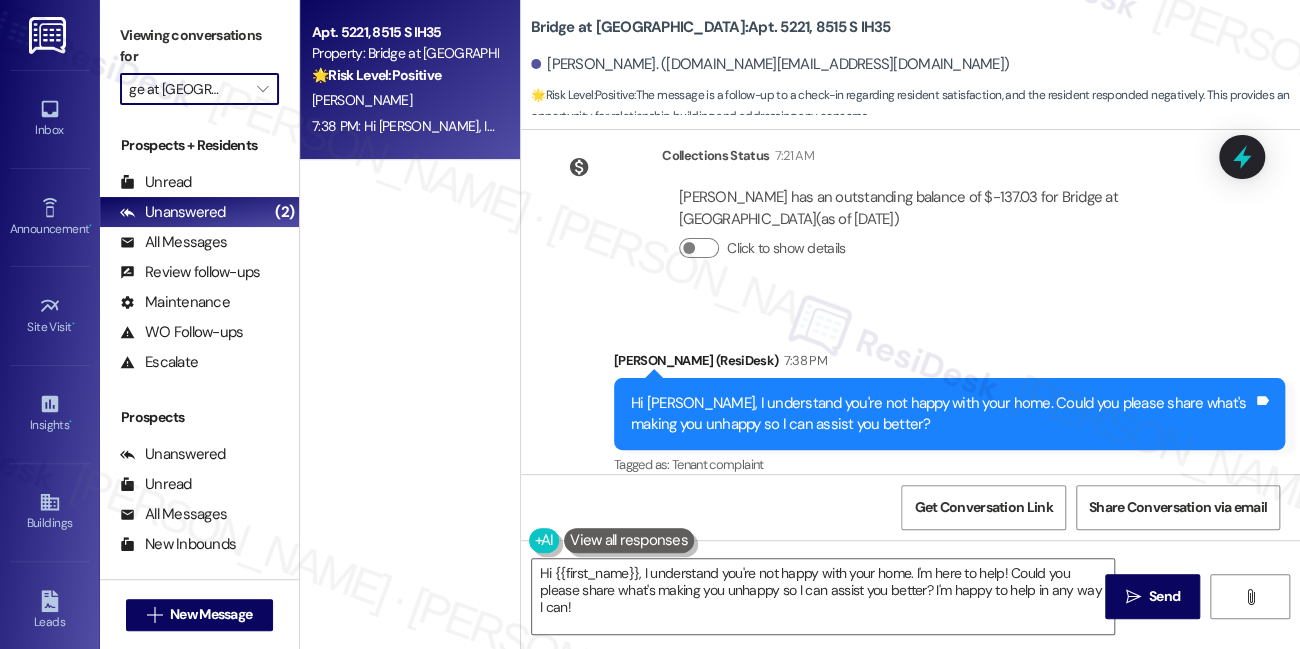 type on "Bridge at [GEOGRAPHIC_DATA]" 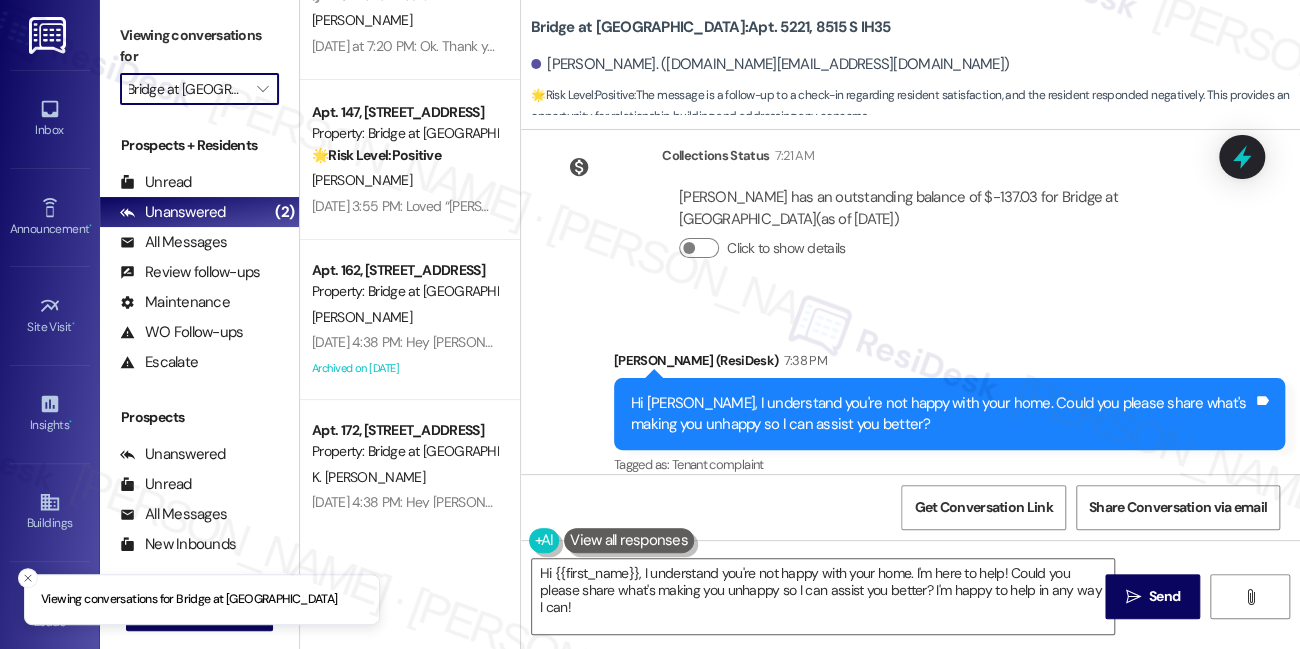 scroll, scrollTop: 0, scrollLeft: 0, axis: both 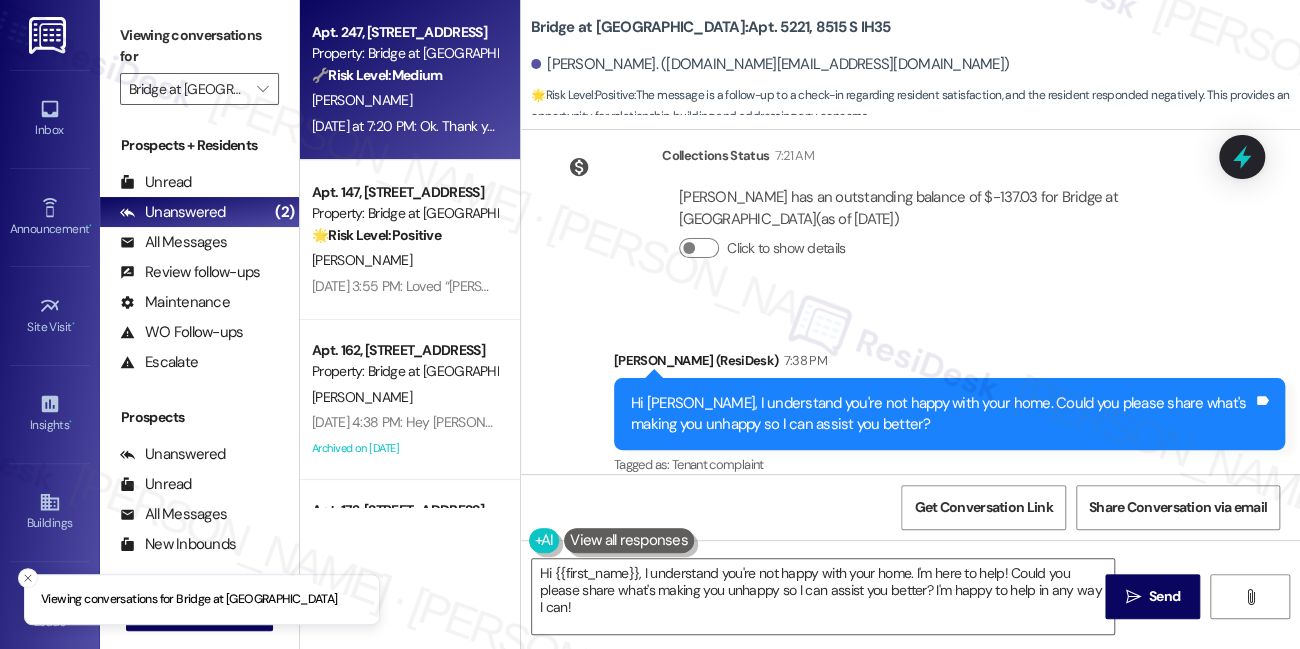 click on "[PERSON_NAME]" at bounding box center [404, 100] 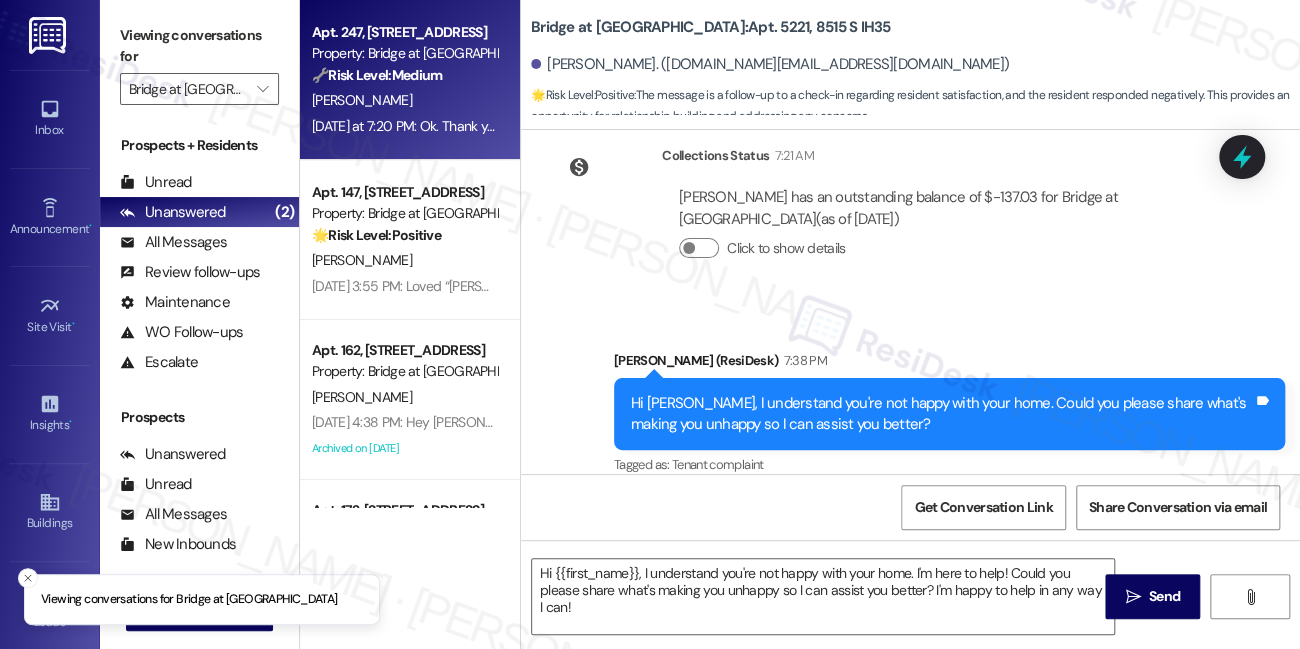 type on "Fetching suggested responses. Please feel free to read through the conversation in the meantime." 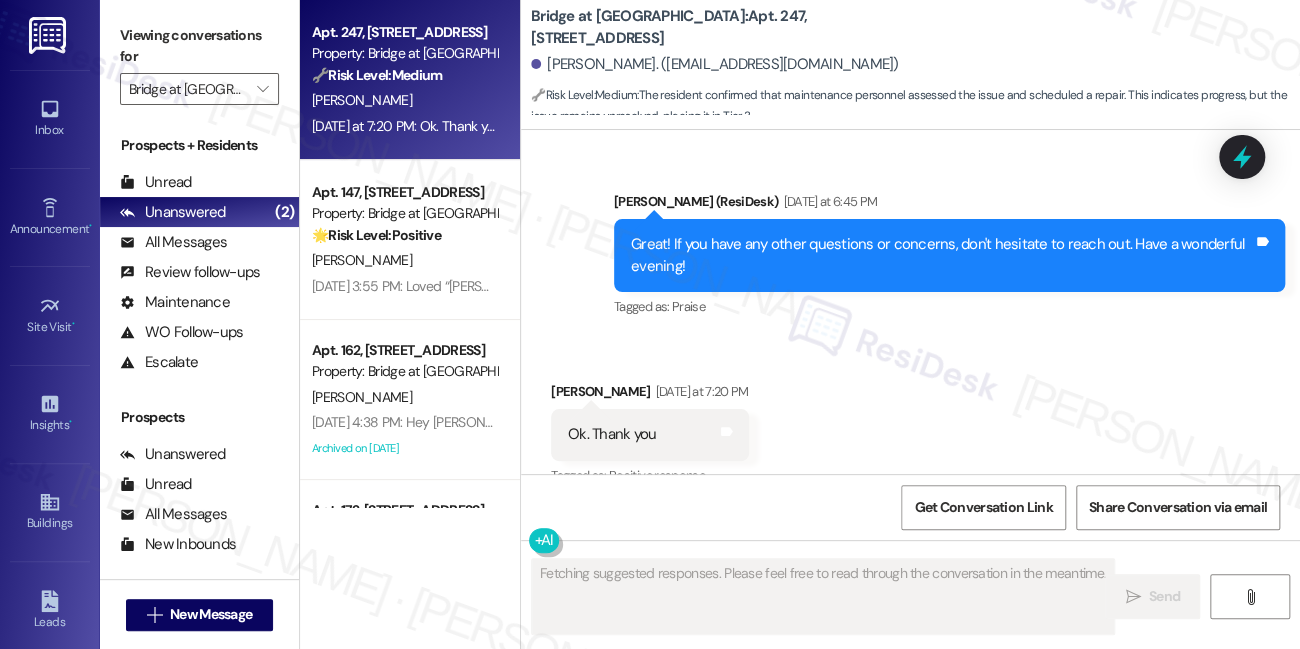 scroll, scrollTop: 2532, scrollLeft: 0, axis: vertical 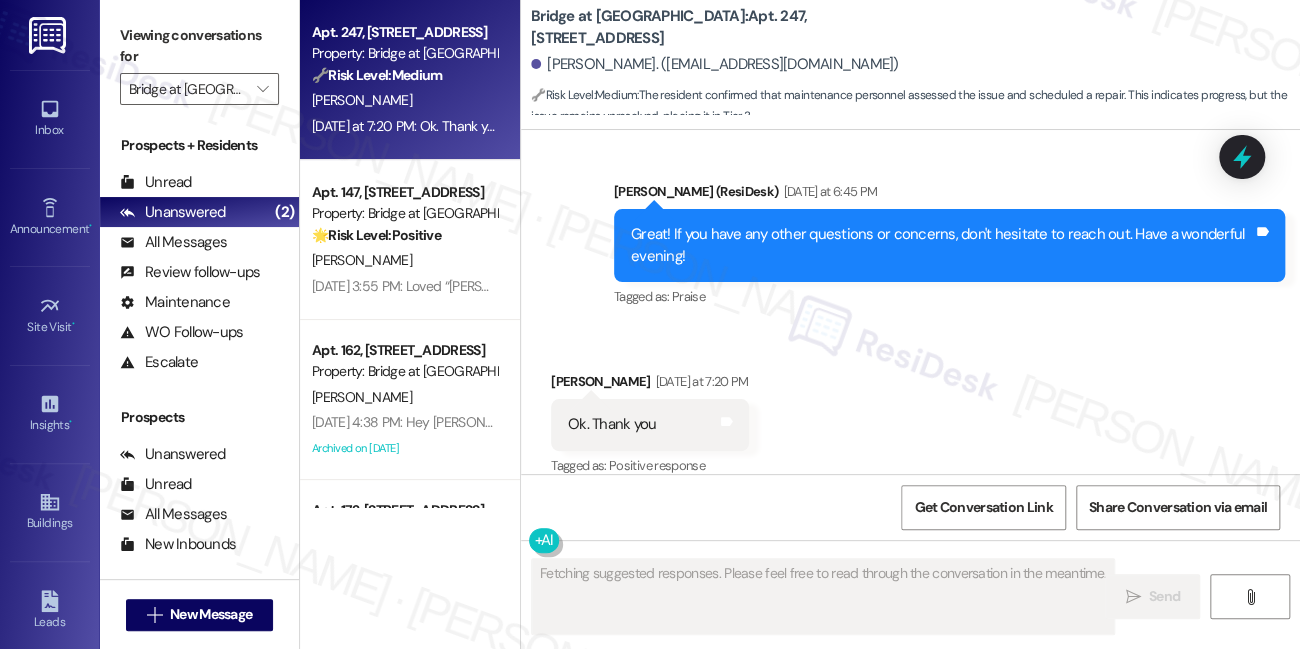 click on "Great! If you have any other questions or concerns, don't hesitate to reach out. Have a wonderful evening! Tags and notes" at bounding box center (949, 245) 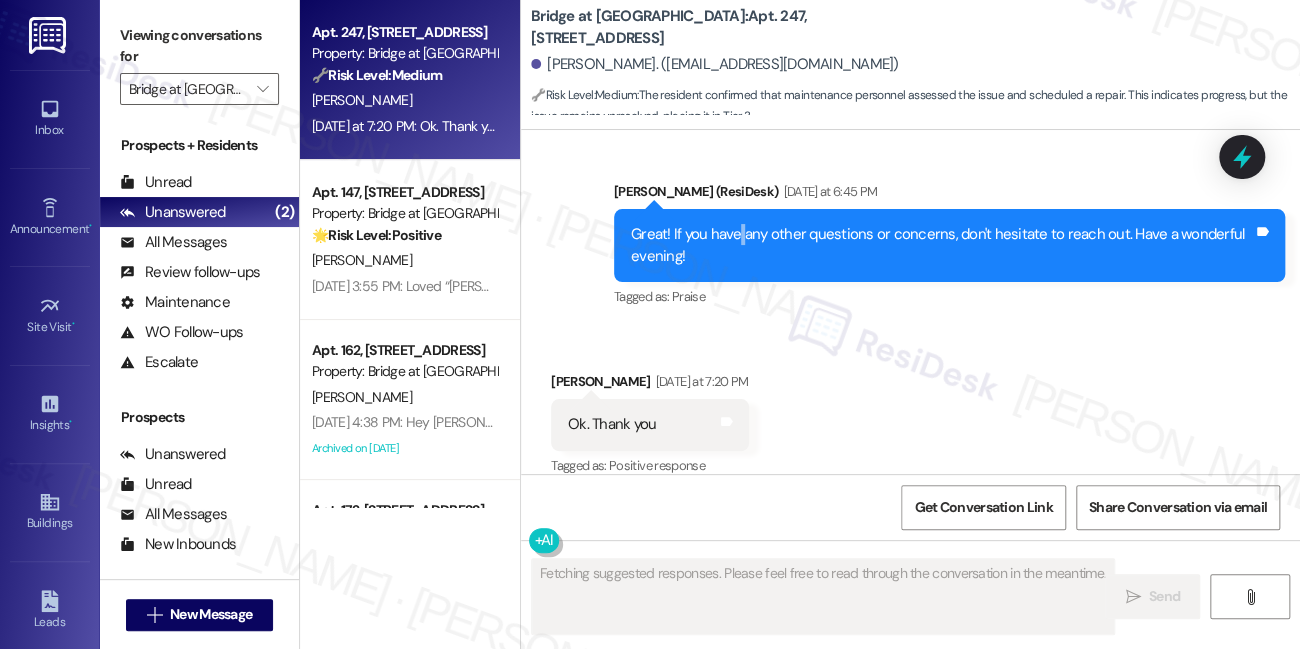 click on "Great! If you have any other questions or concerns, don't hesitate to reach out. Have a wonderful evening! Tags and notes" at bounding box center (949, 245) 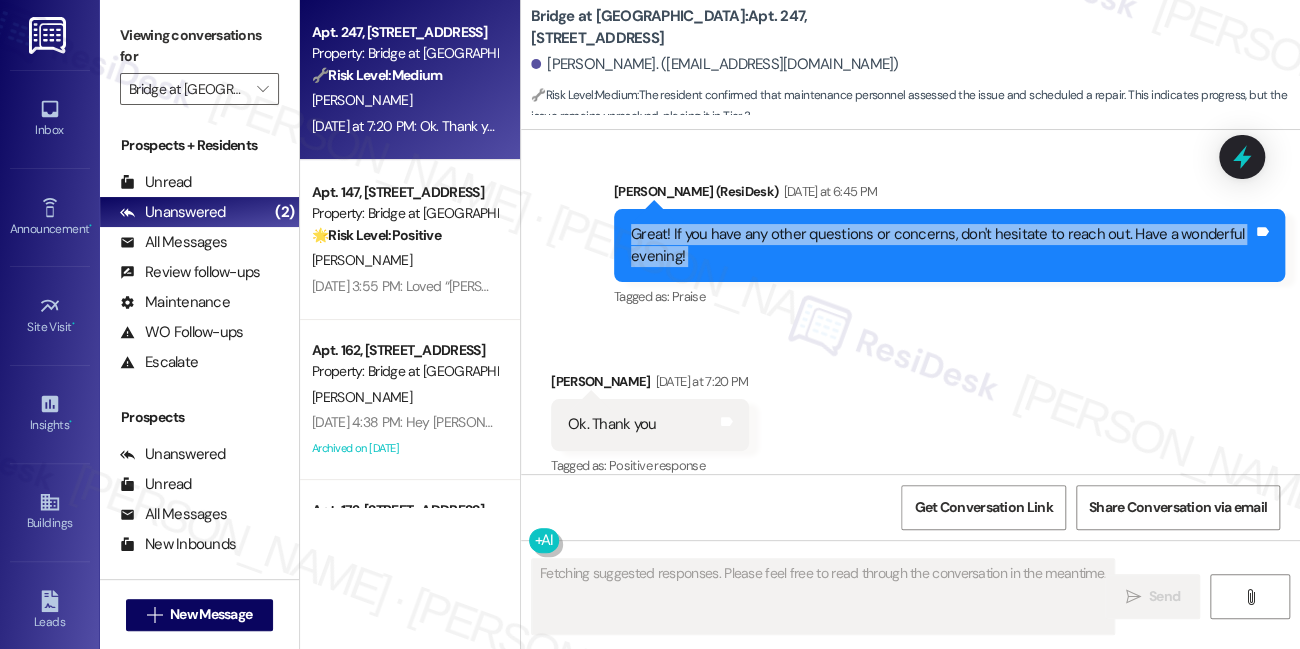 click on "Great! If you have any other questions or concerns, don't hesitate to reach out. Have a wonderful evening! Tags and notes" at bounding box center (949, 245) 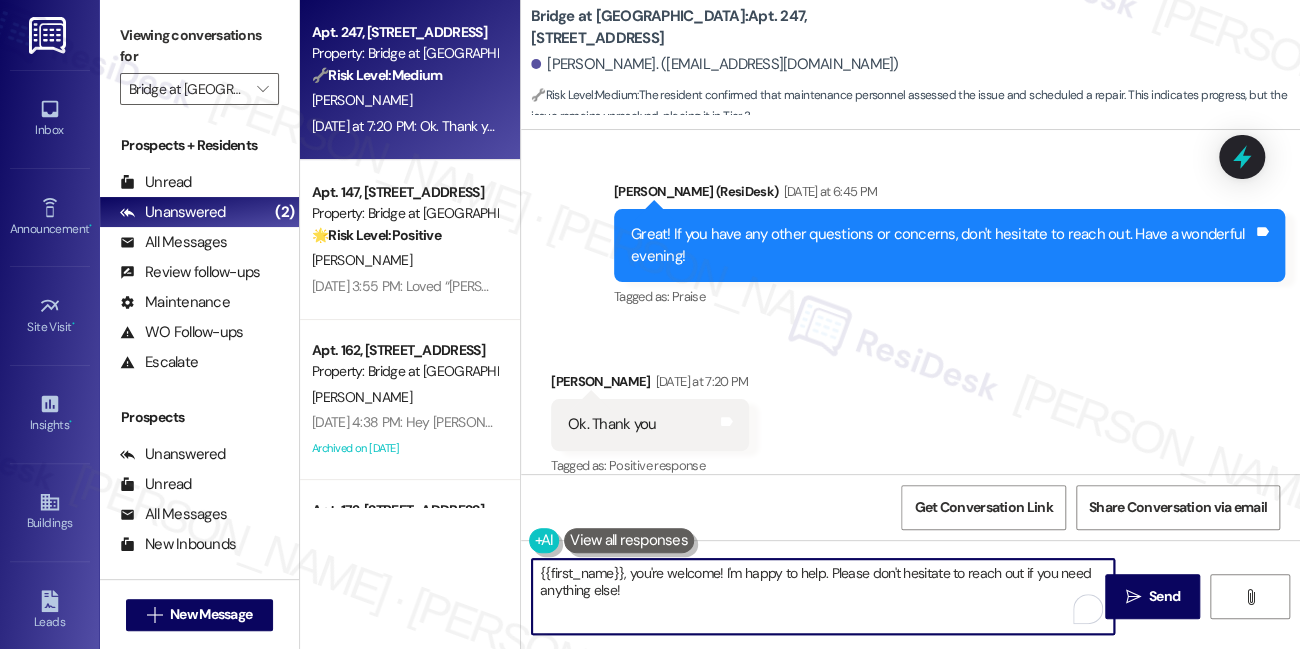 drag, startPoint x: 634, startPoint y: 574, endPoint x: 452, endPoint y: 552, distance: 183.32484 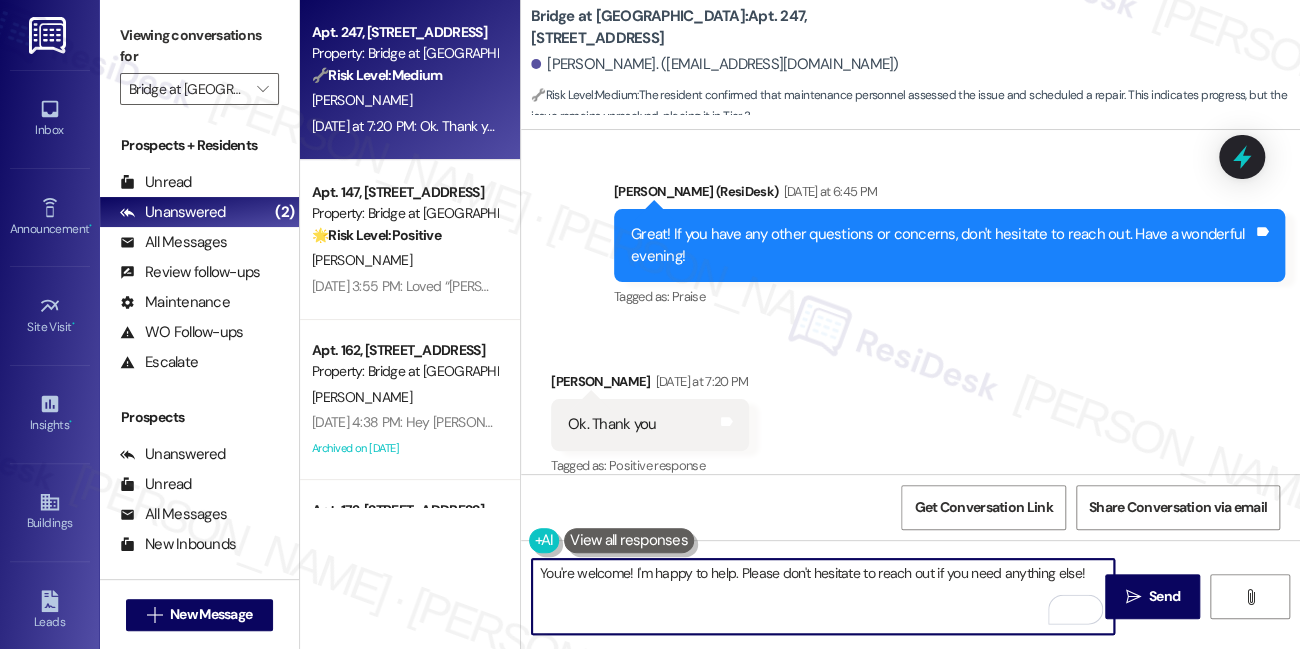 click on "Received via SMS Adebiyi Baiyewu Yesterday at 7:20 PM Ok. Thank you Tags and notes Tagged as:   Positive response Click to highlight conversations about Positive response" at bounding box center (650, 425) 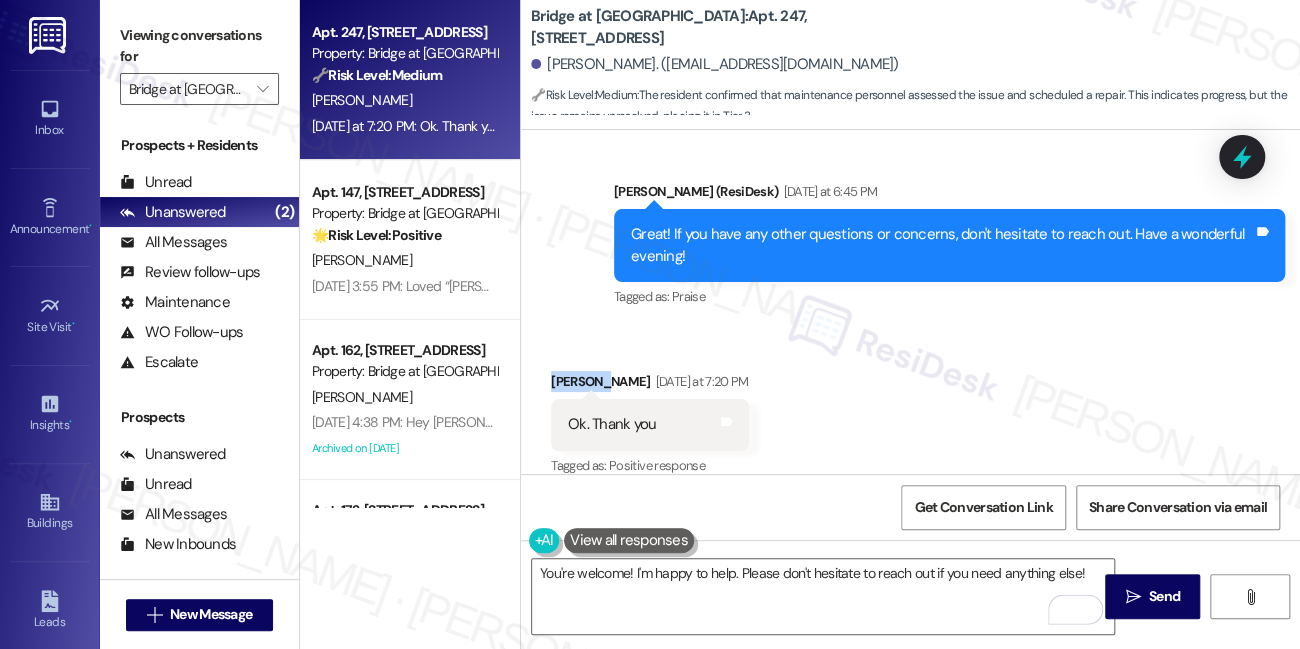 click on "Received via SMS Adebiyi Baiyewu Yesterday at 7:20 PM Ok. Thank you Tags and notes Tagged as:   Positive response Click to highlight conversations about Positive response" at bounding box center (650, 425) 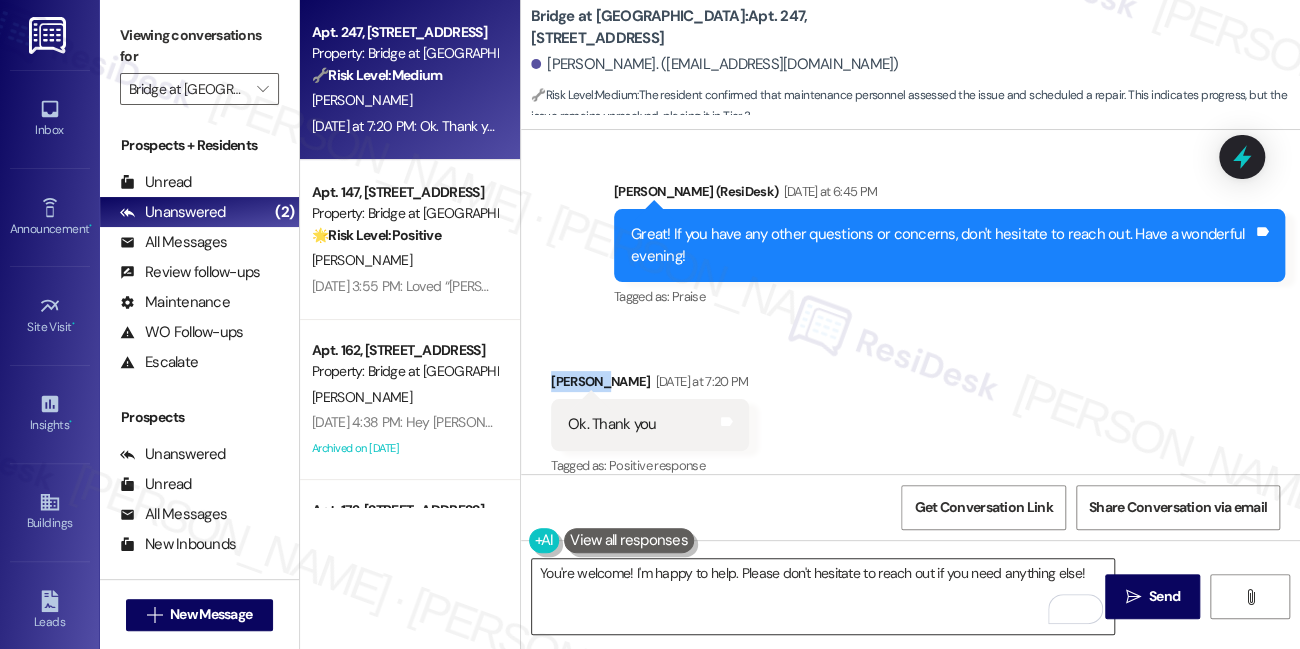 copy on "Adebiyi" 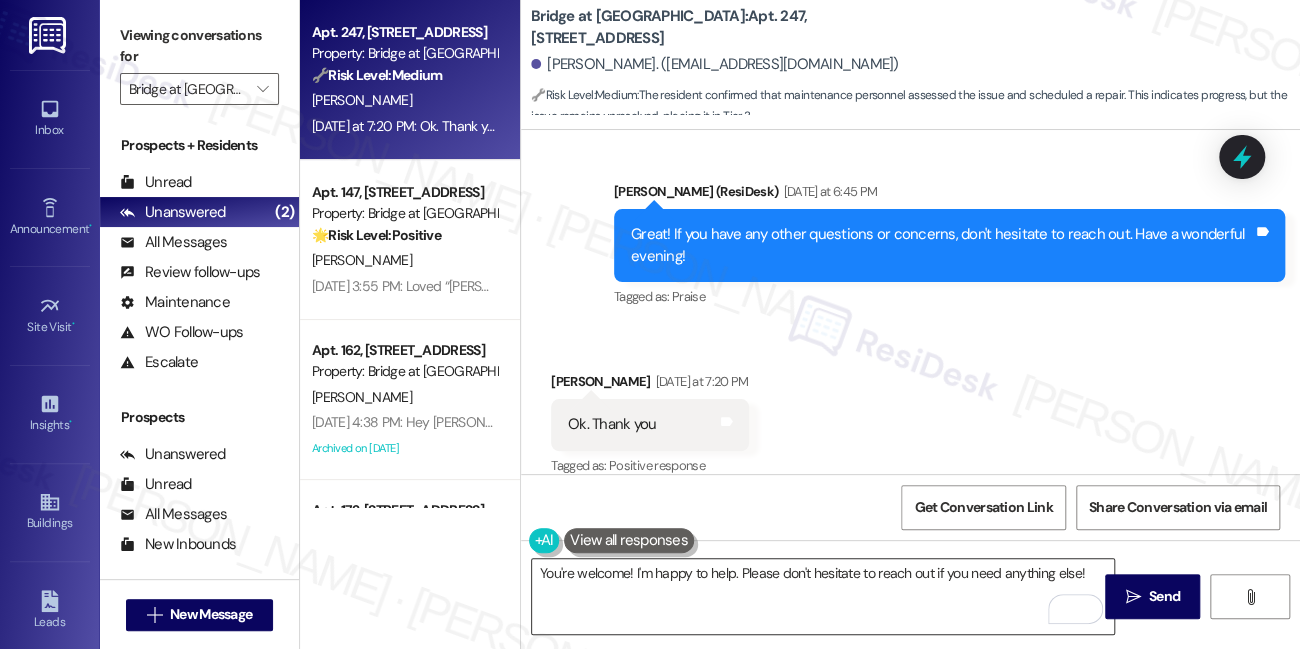 click on "You're welcome! I'm happy to help. Please don't hesitate to reach out if you need anything else!" at bounding box center [823, 596] 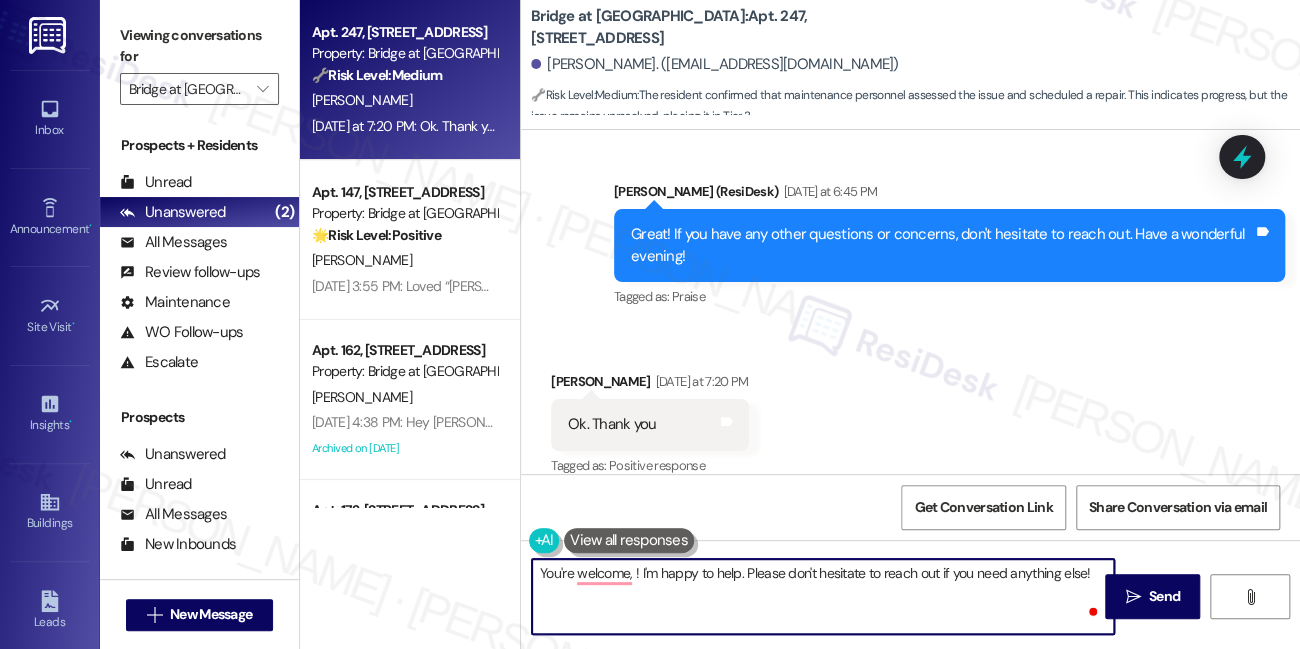 paste on "Adebiyi" 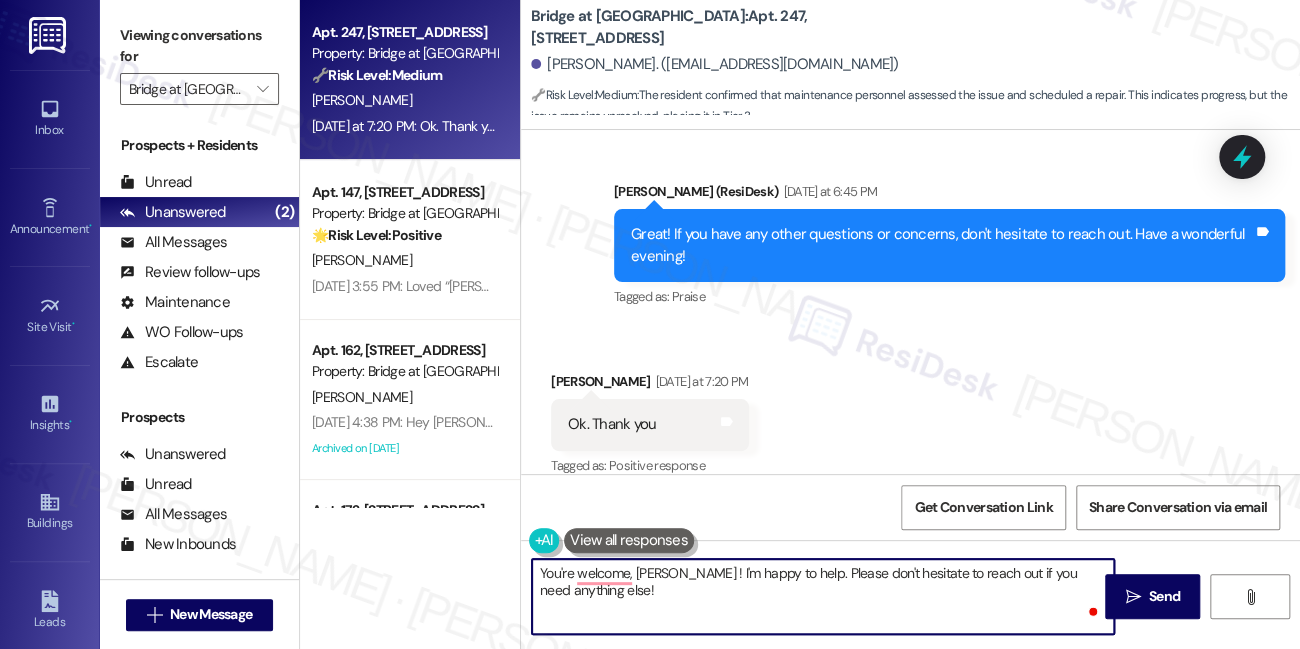 scroll, scrollTop: 2077, scrollLeft: 0, axis: vertical 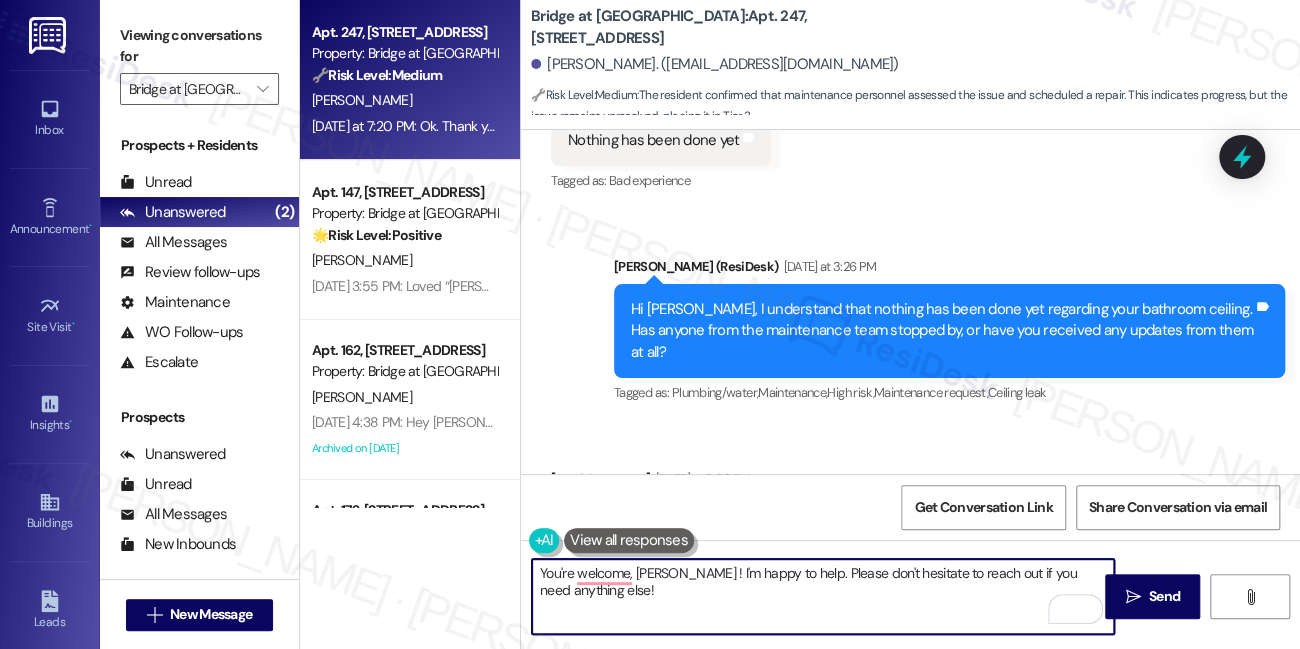 click on "Hi [PERSON_NAME], I understand that nothing has been done yet regarding your bathroom ceiling. Has anyone from the maintenance team stopped by, or have you received any updates from them at all?" at bounding box center (942, 331) 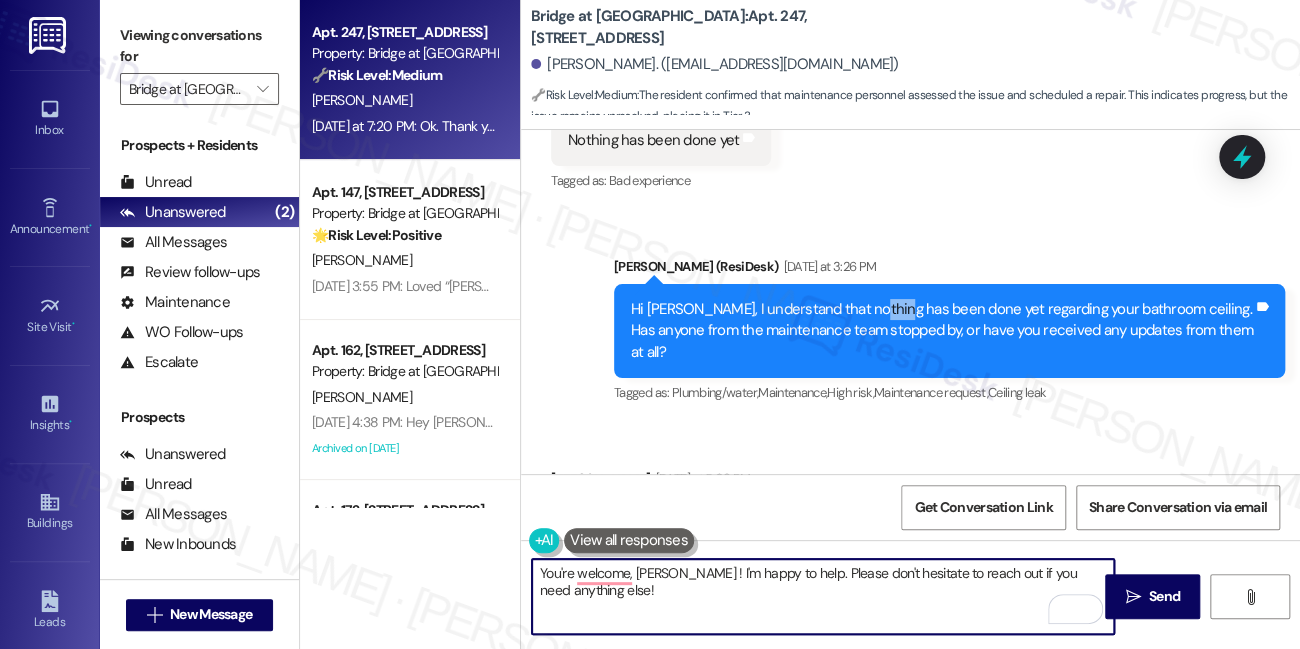 click on "Hi [PERSON_NAME], I understand that nothing has been done yet regarding your bathroom ceiling. Has anyone from the maintenance team stopped by, or have you received any updates from them at all?" at bounding box center [942, 331] 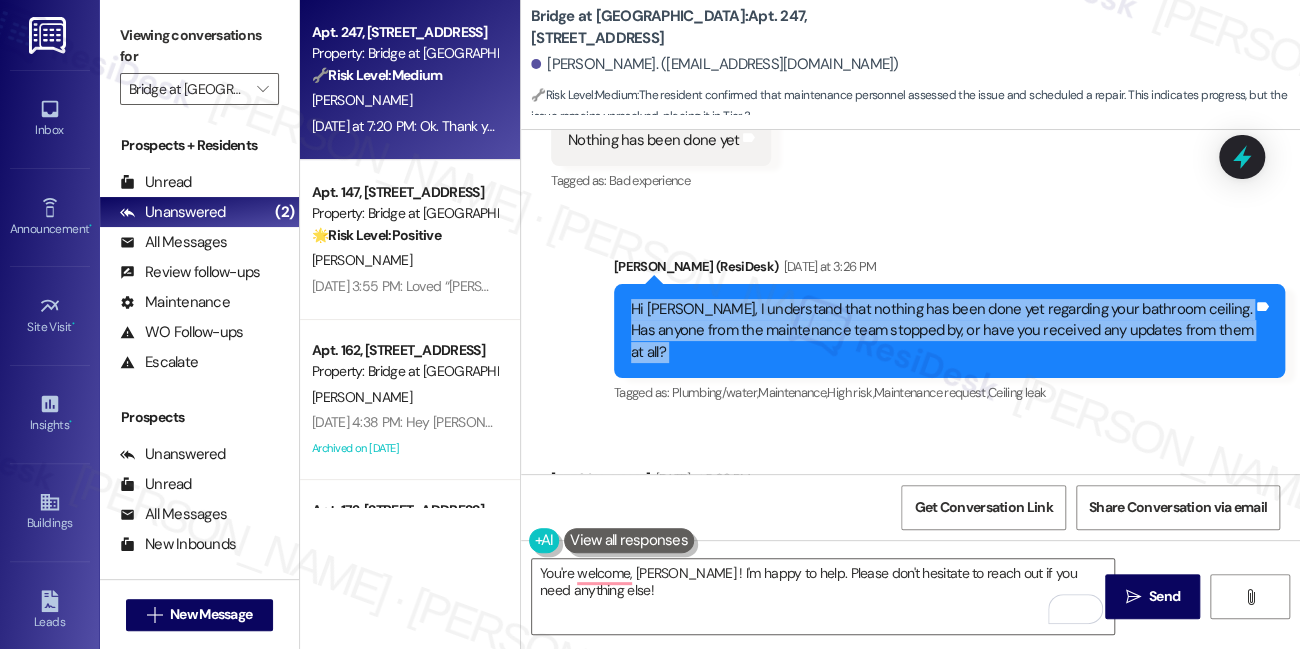 click on "Hi [PERSON_NAME], I understand that nothing has been done yet regarding your bathroom ceiling. Has anyone from the maintenance team stopped by, or have you received any updates from them at all?" at bounding box center (942, 331) 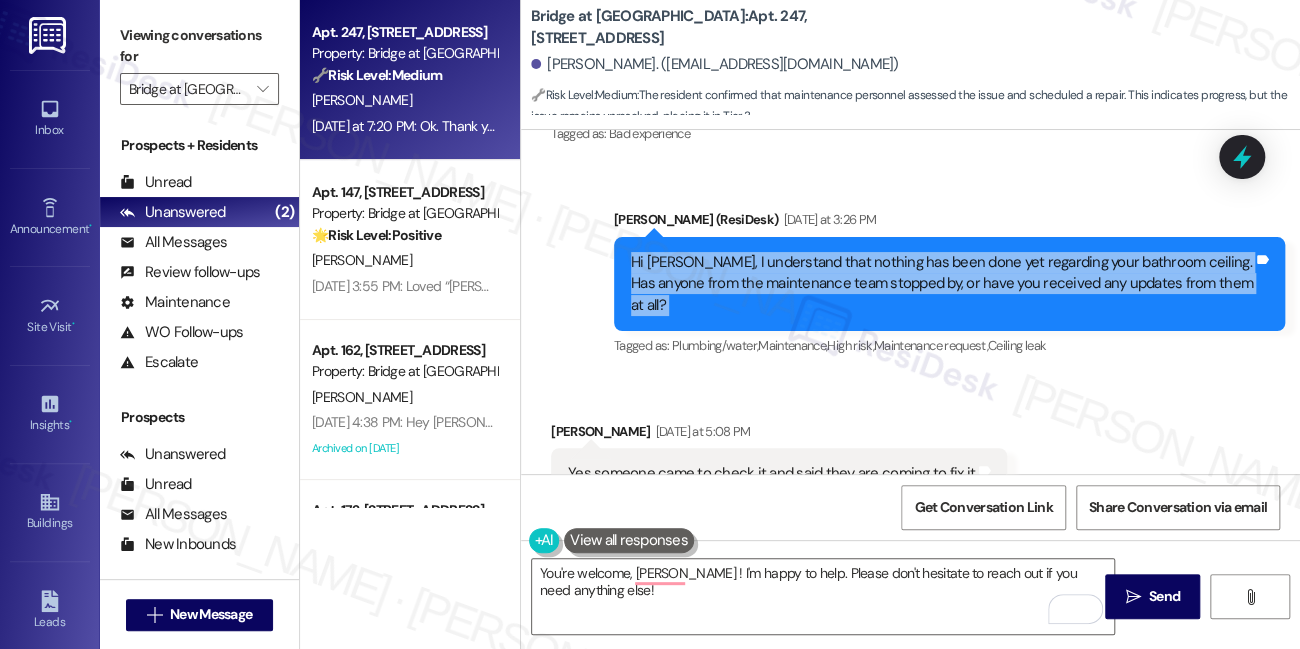 scroll, scrollTop: 2168, scrollLeft: 0, axis: vertical 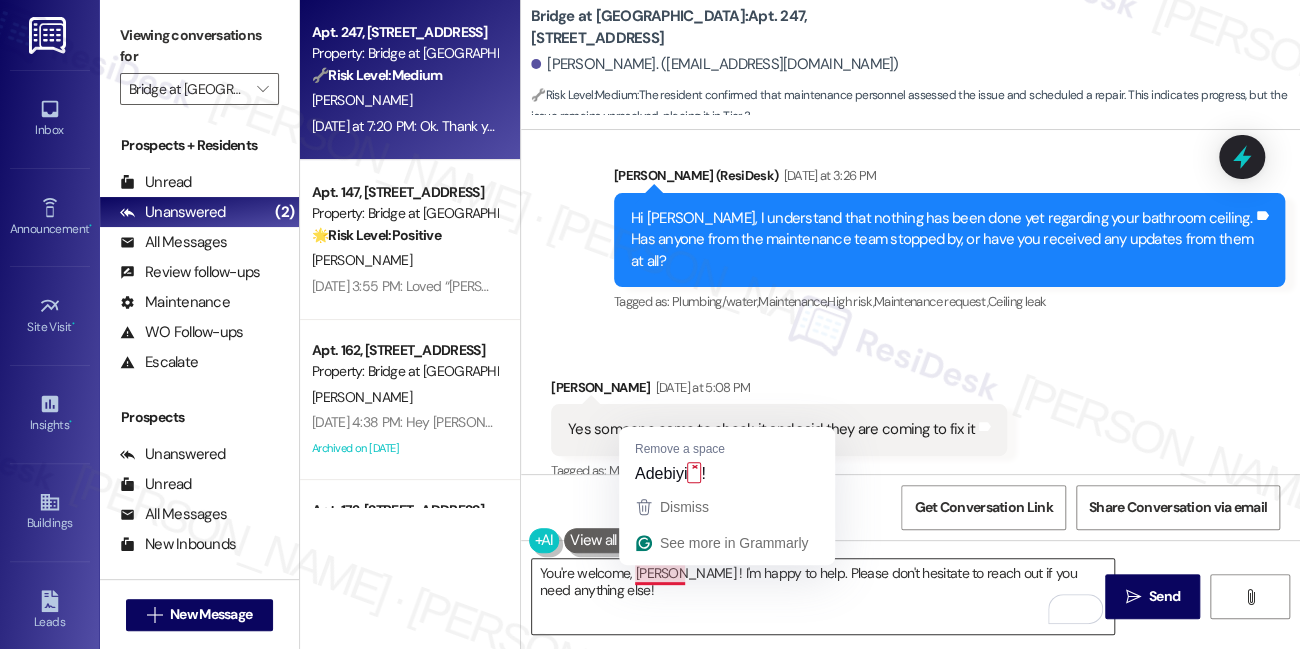 click on "You're welcome, Adebiyi ! I'm happy to help. Please don't hesitate to reach out if you need anything else!" at bounding box center (823, 596) 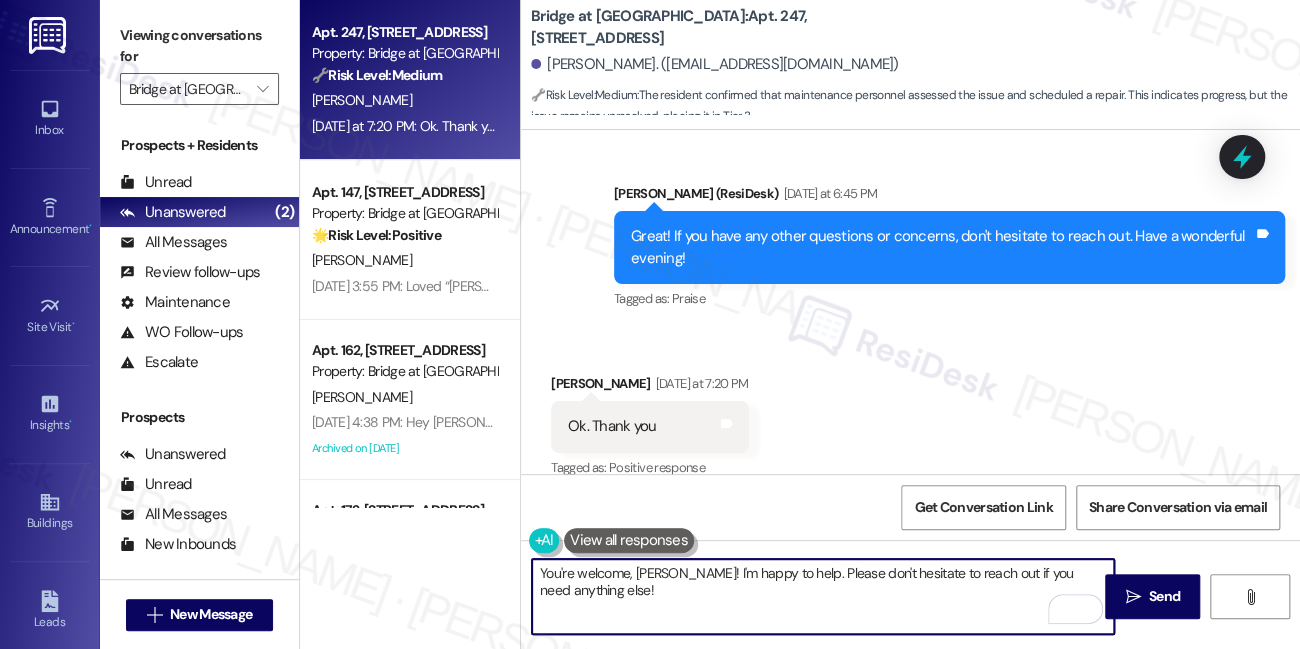 scroll, scrollTop: 2532, scrollLeft: 0, axis: vertical 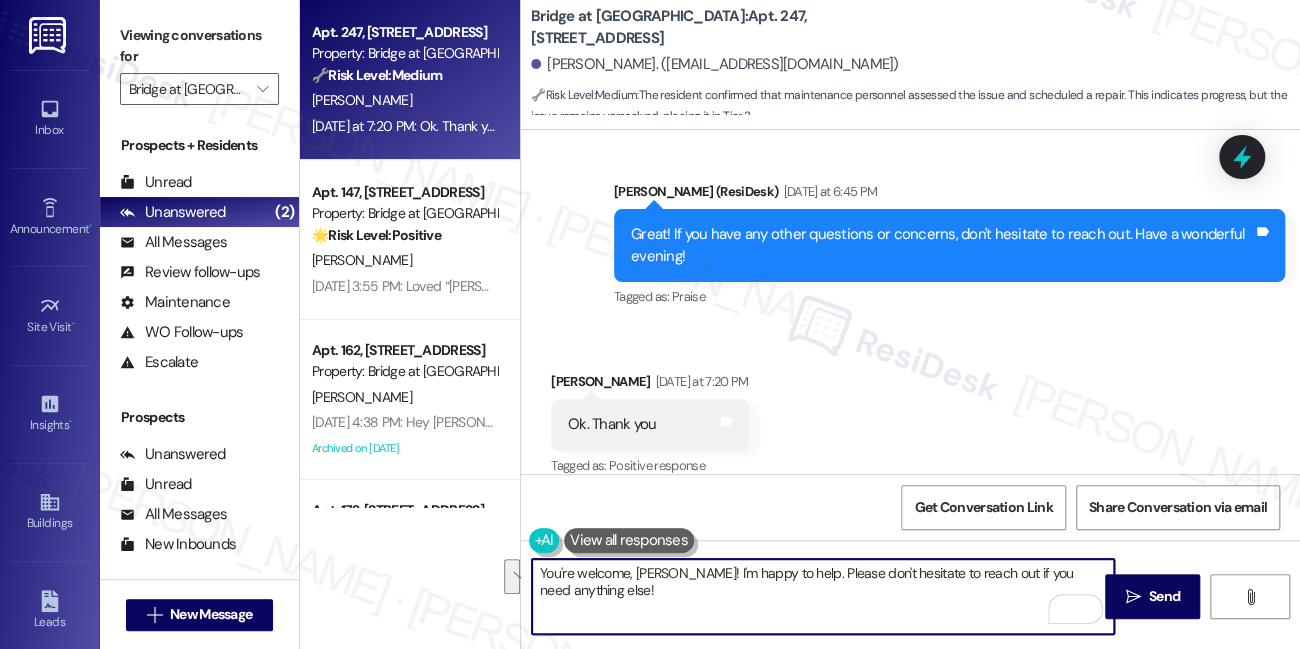 drag, startPoint x: 682, startPoint y: 602, endPoint x: 684, endPoint y: 566, distance: 36.05551 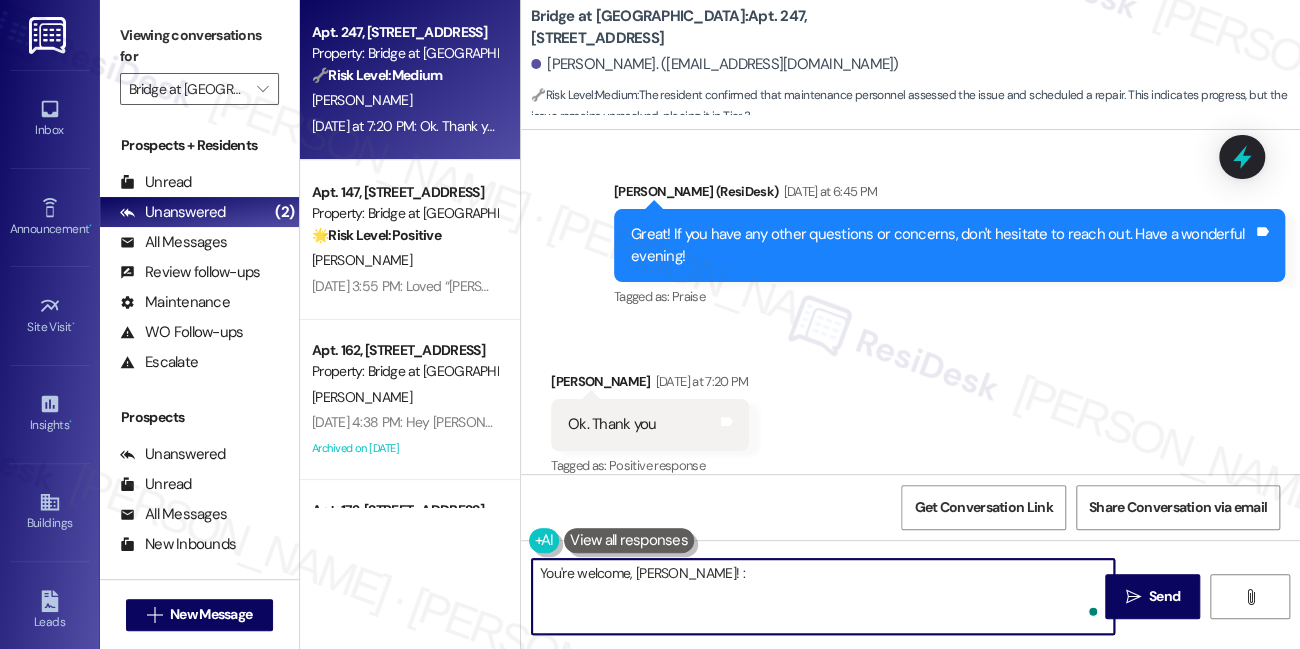 type on "You're welcome, [PERSON_NAME]!" 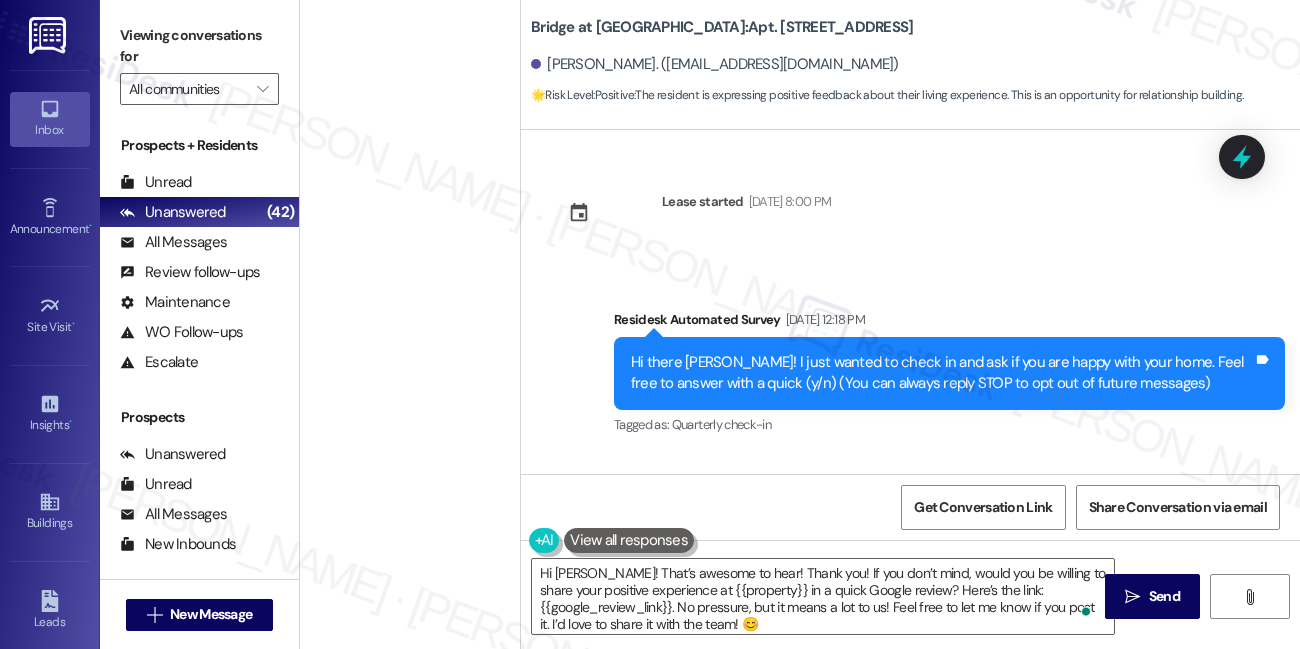 scroll, scrollTop: 0, scrollLeft: 0, axis: both 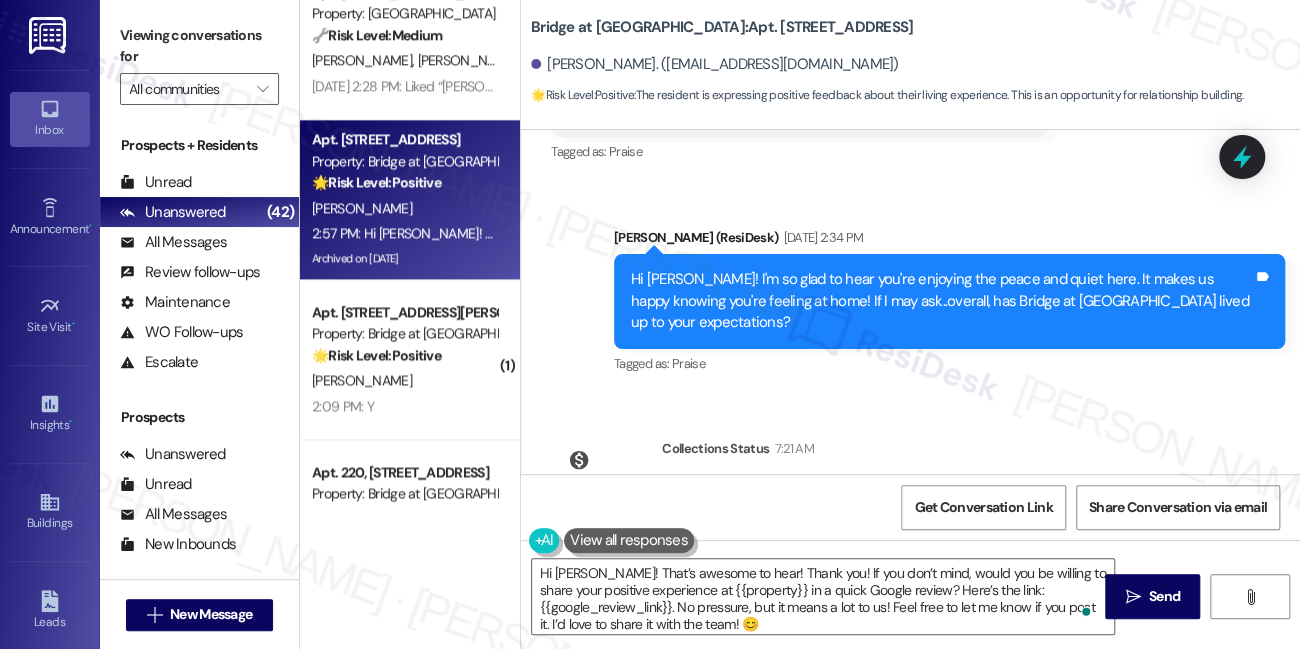 drag, startPoint x: 504, startPoint y: 571, endPoint x: 490, endPoint y: 571, distance: 14 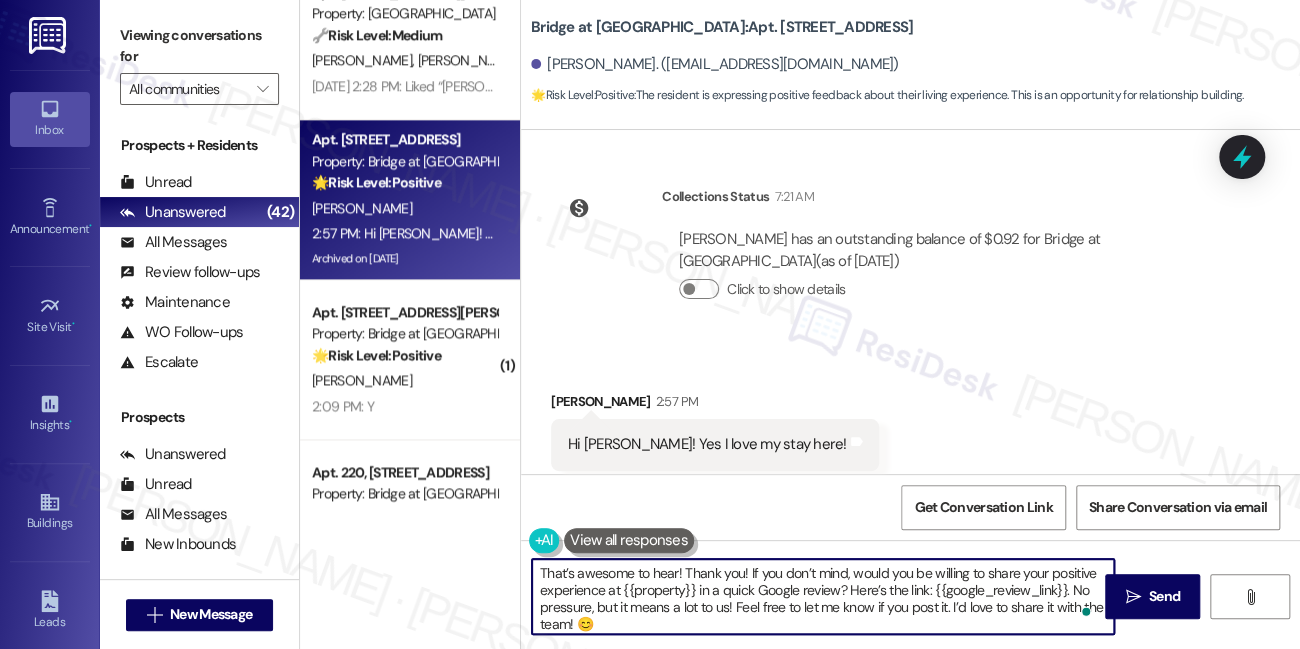 scroll, scrollTop: 2530, scrollLeft: 0, axis: vertical 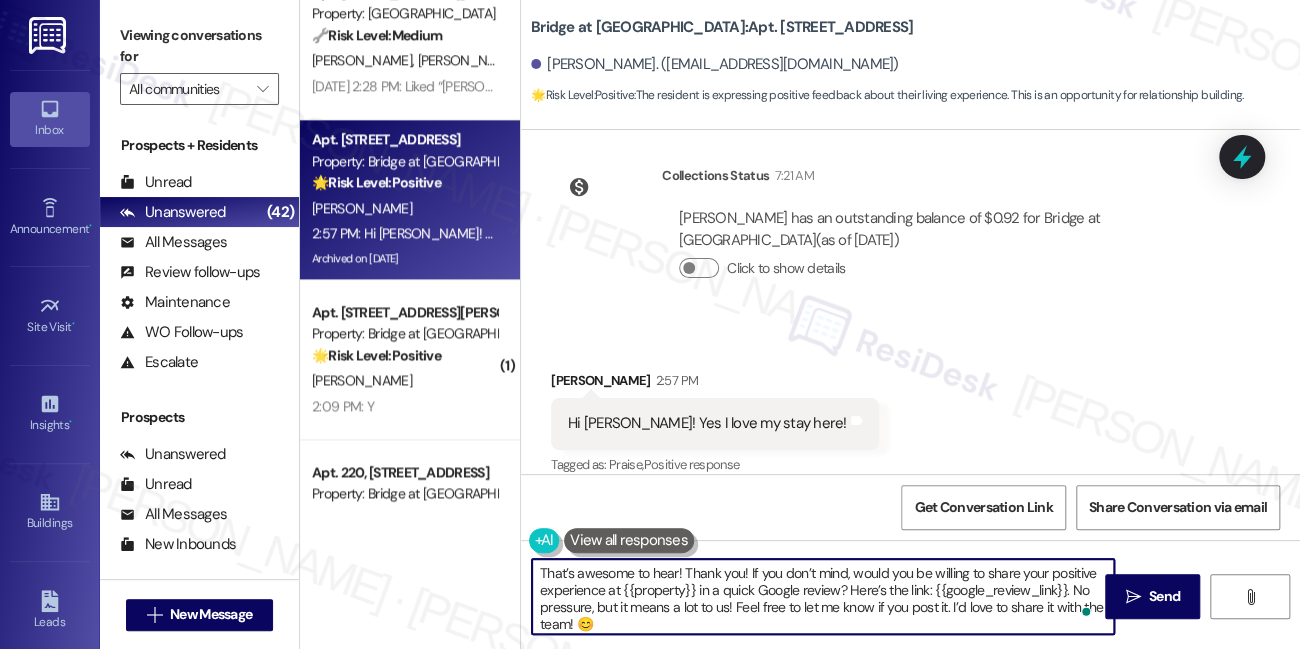 click on "Dessien White-Watkins 2:57 PM" at bounding box center (715, 384) 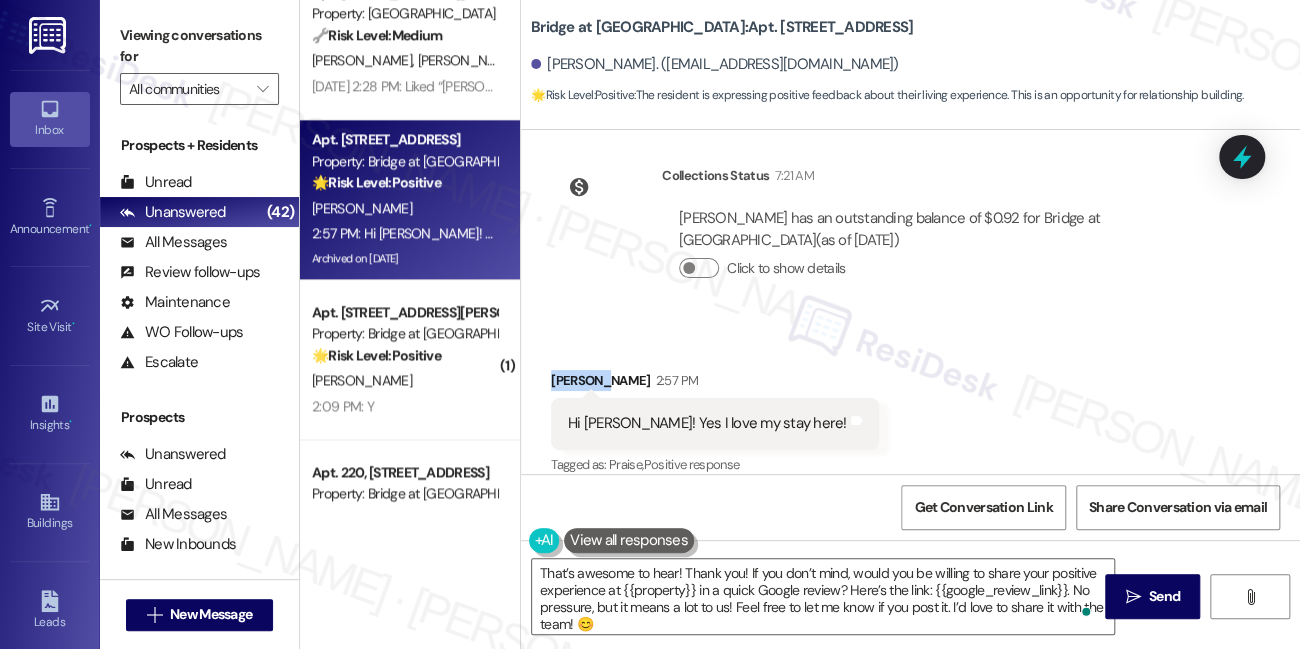 click on "Dessien White-Watkins 2:57 PM" at bounding box center [715, 384] 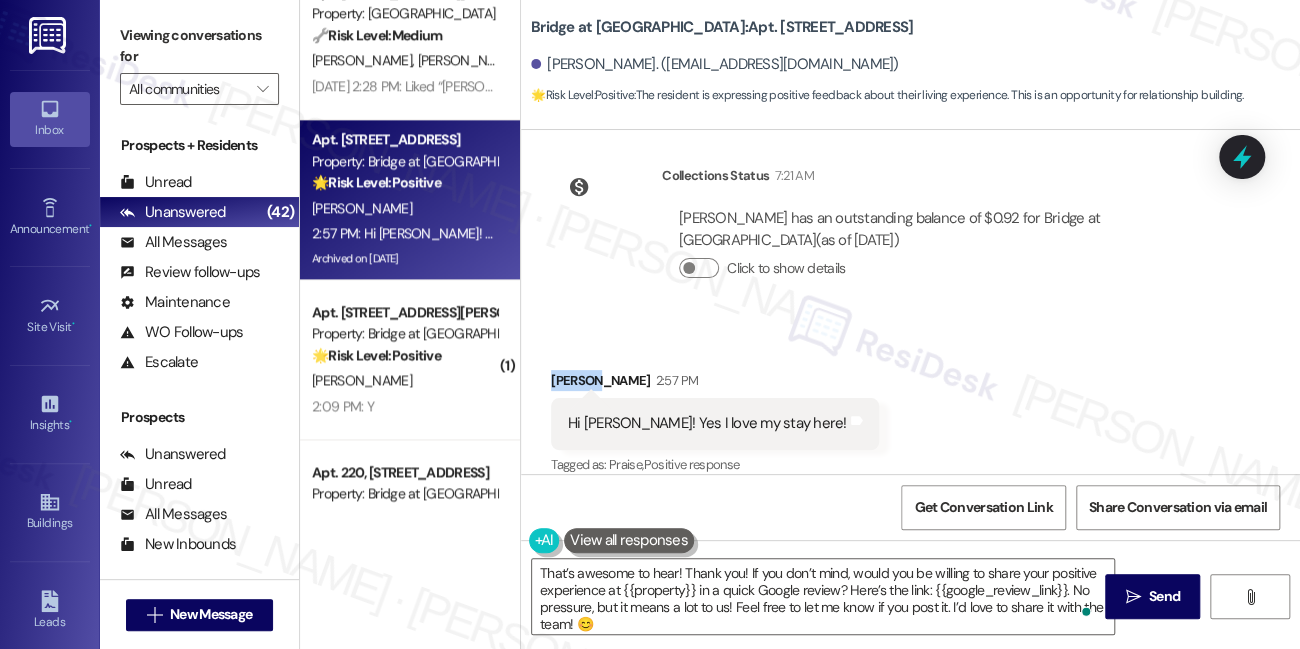 copy on "Dessien" 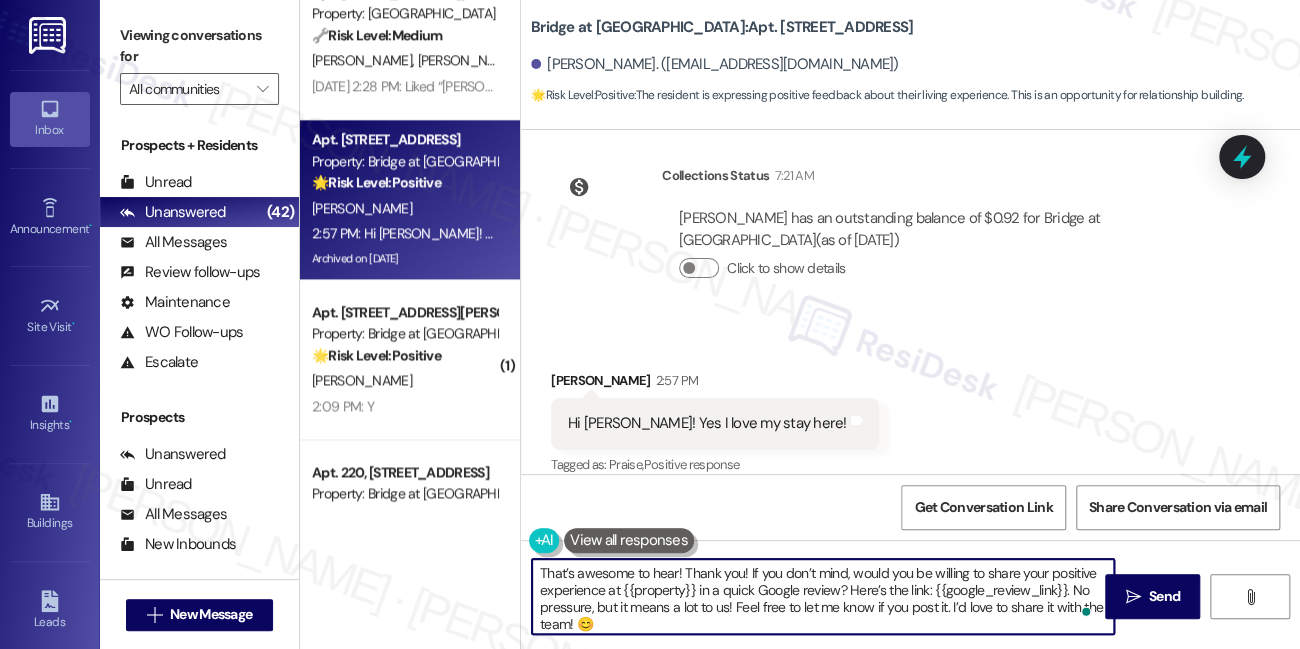 drag, startPoint x: 677, startPoint y: 572, endPoint x: 706, endPoint y: 568, distance: 29.274563 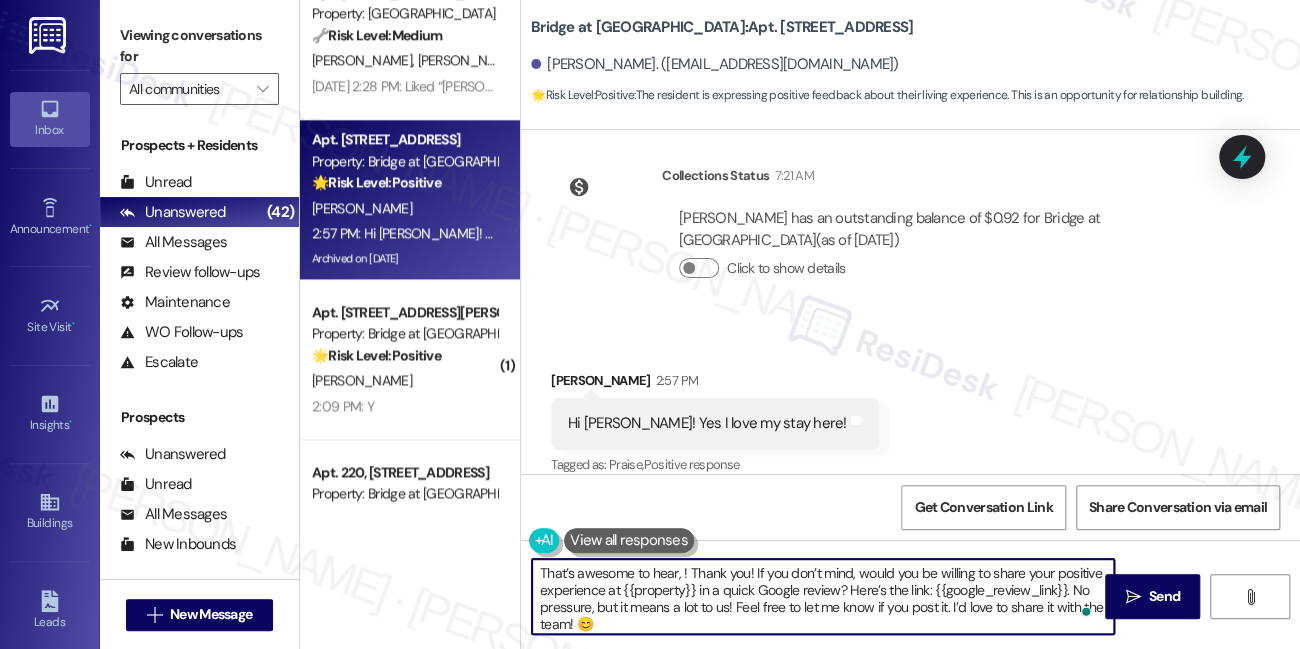 paste on "Dessien" 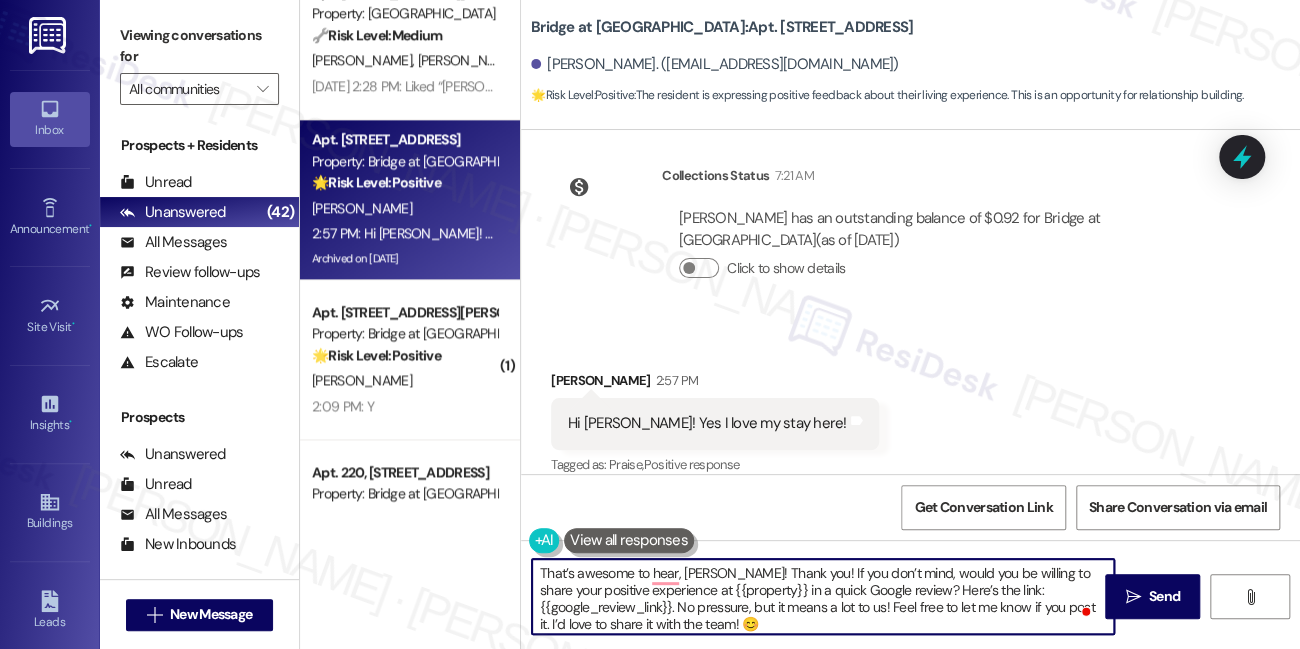 click on "That’s awesome to hear, Dessien! Thank you! If you don’t mind, would you be willing to share your positive experience at {{property}} in a quick Google review? Here’s the link: {{google_review_link}}. No pressure, but it means a lot to us! Feel free to let me know if you post it. I’d love to share it with the team! 😊" at bounding box center (823, 596) 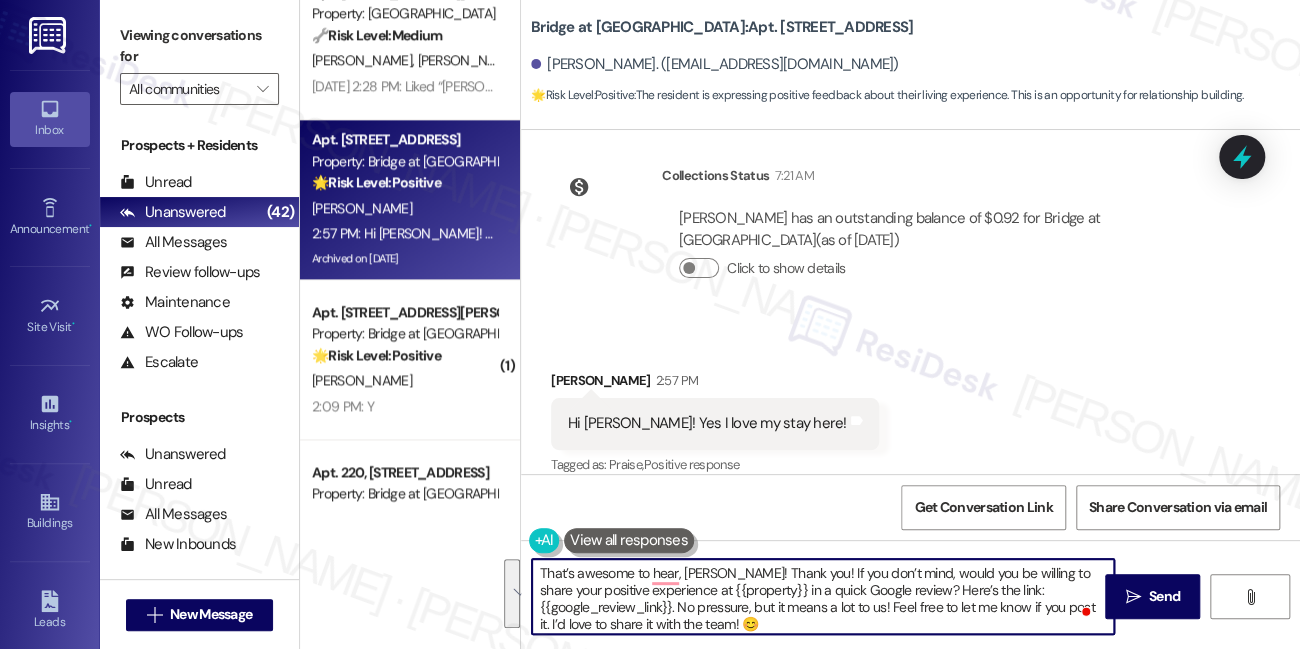 scroll, scrollTop: 4, scrollLeft: 0, axis: vertical 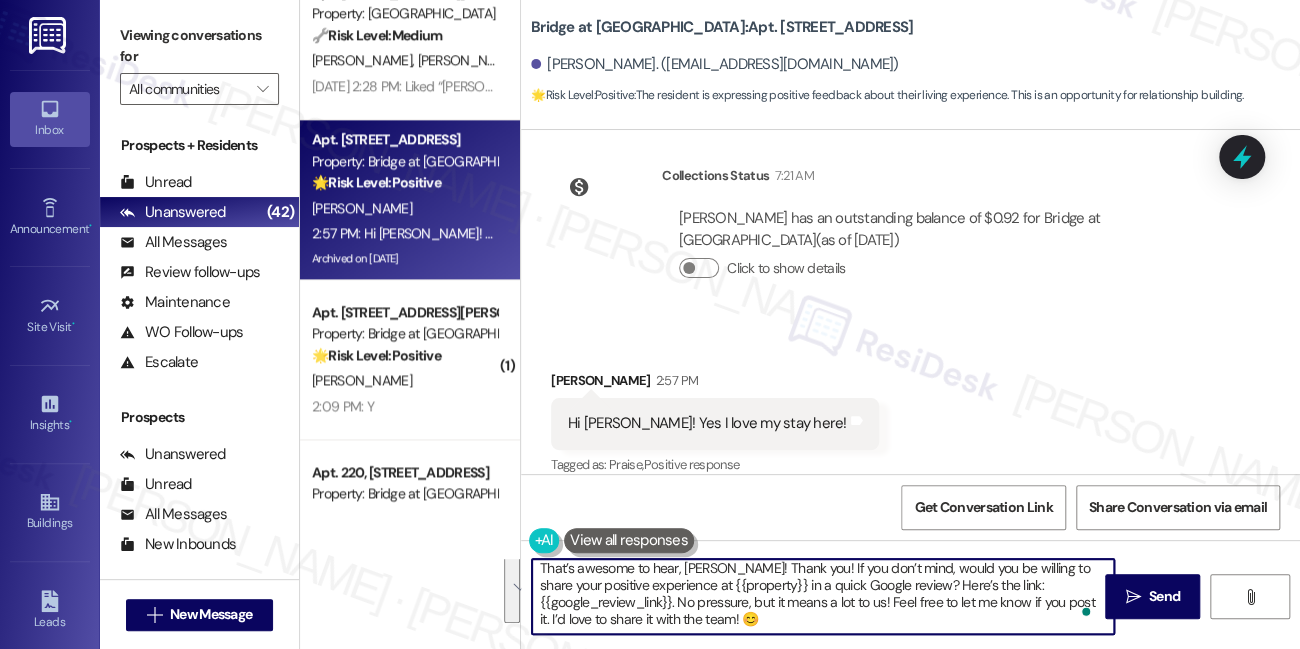 click on "That’s awesome to hear, Dessien! Thank you! If you don’t mind, would you be willing to share your positive experience at {{property}} in a quick Google review? Here’s the link: {{google_review_link}}. No pressure, but it means a lot to us! Feel free to let me know if you post it. I’d love to share it with the team! 😊" at bounding box center (823, 596) 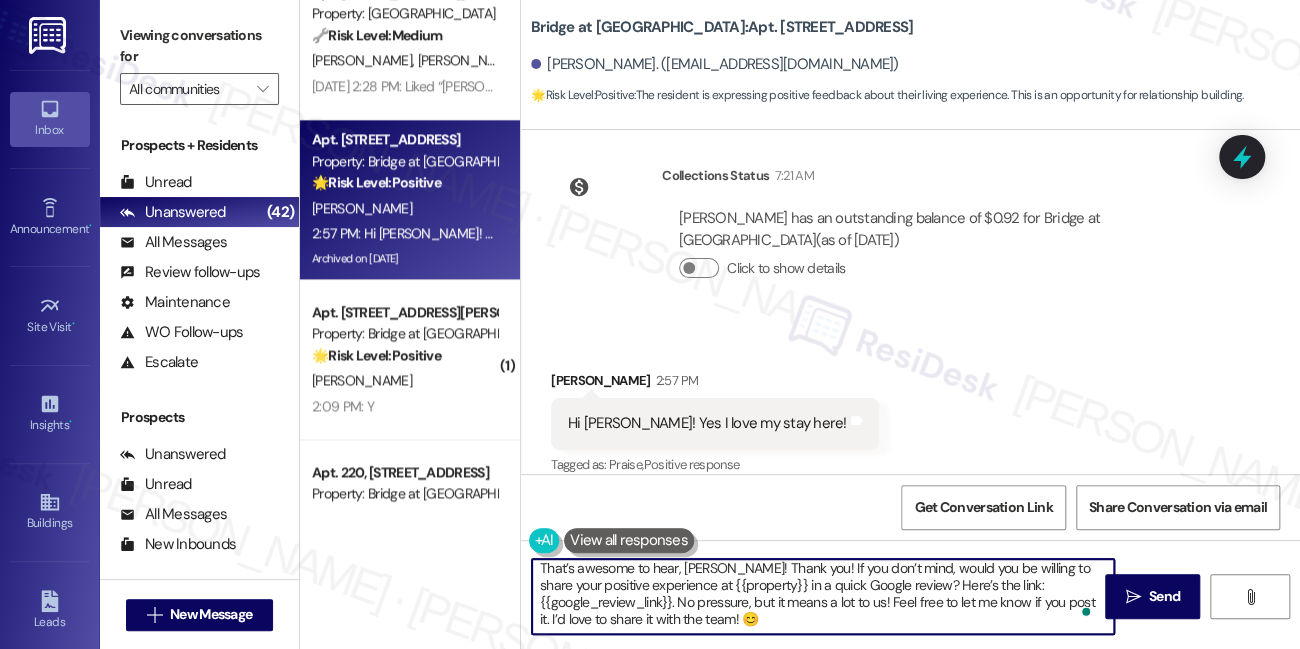 click on "That’s awesome to hear, Dessien! Thank you! If you don’t mind, would you be willing to share your positive experience at {{property}} in a quick Google review? Here’s the link: {{google_review_link}}. No pressure, but it means a lot to us! Feel free to let me know if you post it. I’d love to share it with the team! 😊" at bounding box center [823, 596] 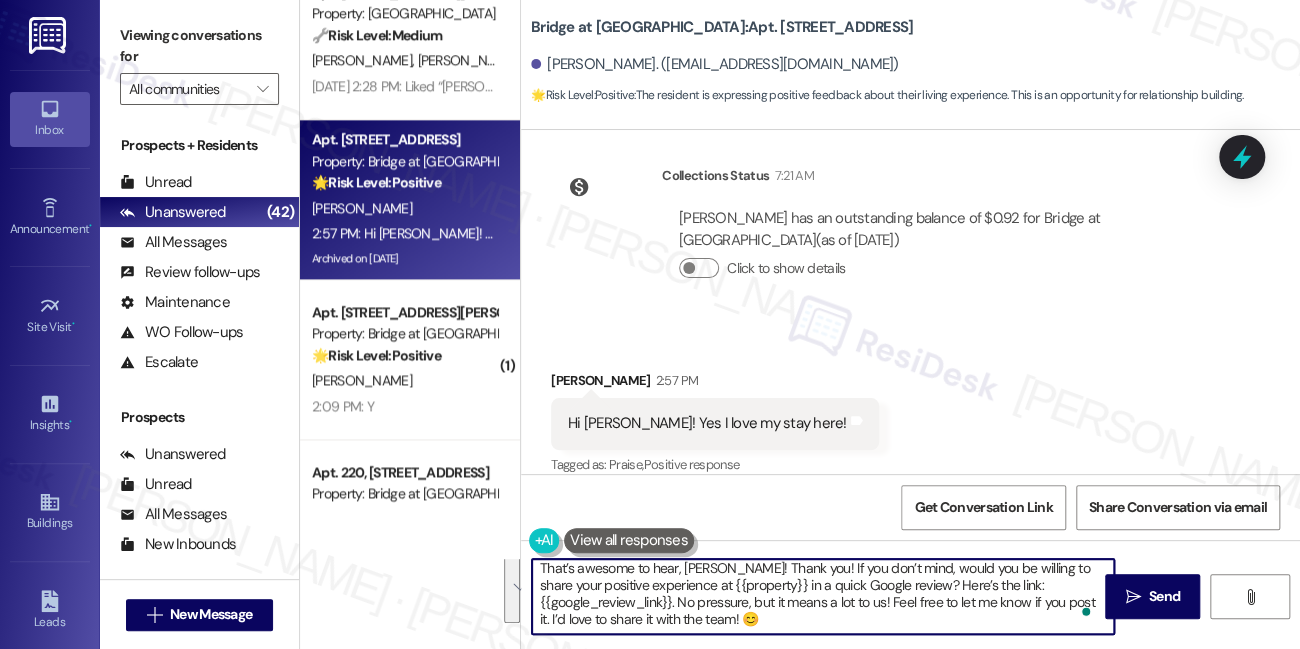 click on "That’s awesome to hear, Dessien! Thank you! If you don’t mind, would you be willing to share your positive experience at {{property}} in a quick Google review? Here’s the link: {{google_review_link}}. No pressure, but it means a lot to us! Feel free to let me know if you post it. I’d love to share it with the team! 😊" at bounding box center [823, 596] 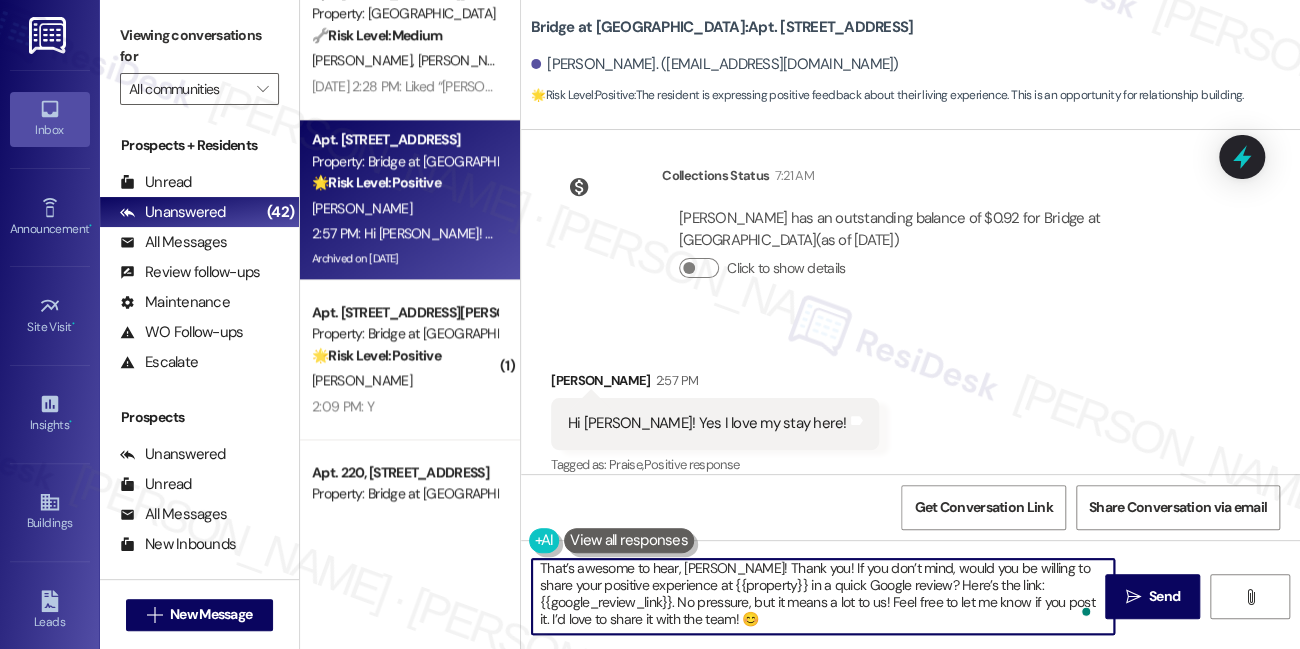 click on "That’s awesome to hear, Dessien! Thank you! If you don’t mind, would you be willing to share your positive experience at {{property}} in a quick Google review? Here’s the link: {{google_review_link}}. No pressure, but it means a lot to us! Feel free to let me know if you post it. I’d love to share it with the team! 😊" at bounding box center [823, 596] 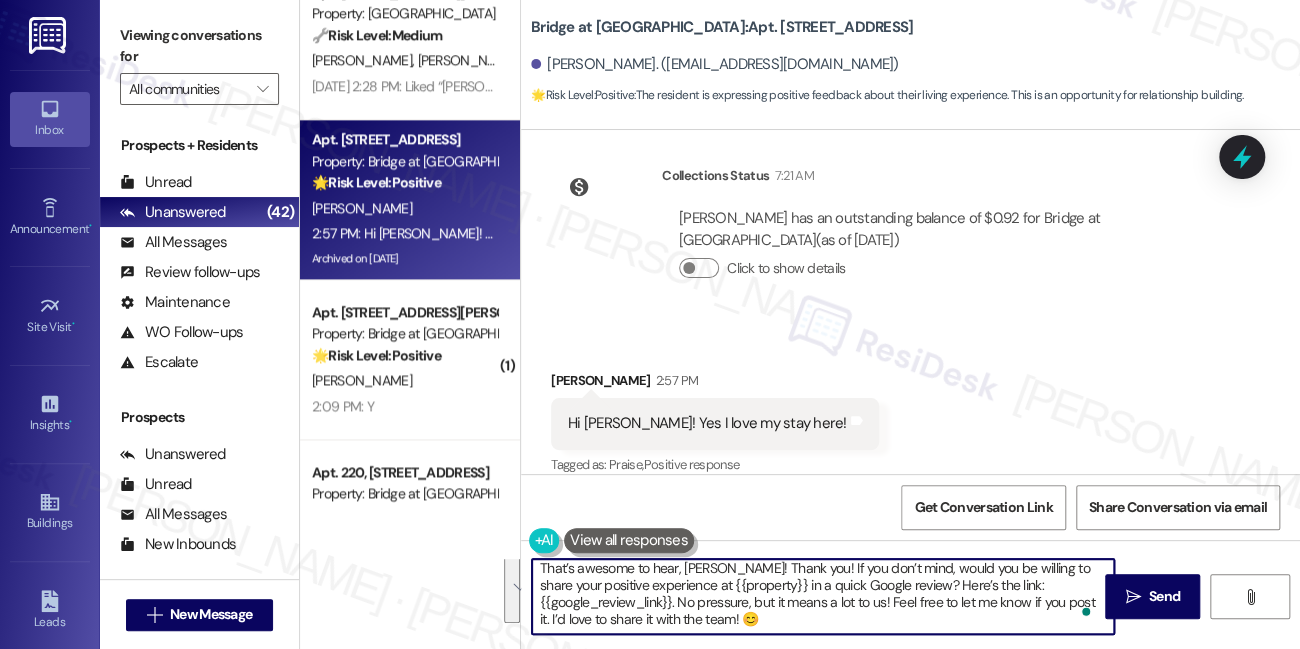 click on "That’s awesome to hear, Dessien! Thank you! If you don’t mind, would you be willing to share your positive experience at {{property}} in a quick Google review? Here’s the link: {{google_review_link}}. No pressure, but it means a lot to us! Feel free to let me know if you post it. I’d love to share it with the team! 😊" at bounding box center (823, 596) 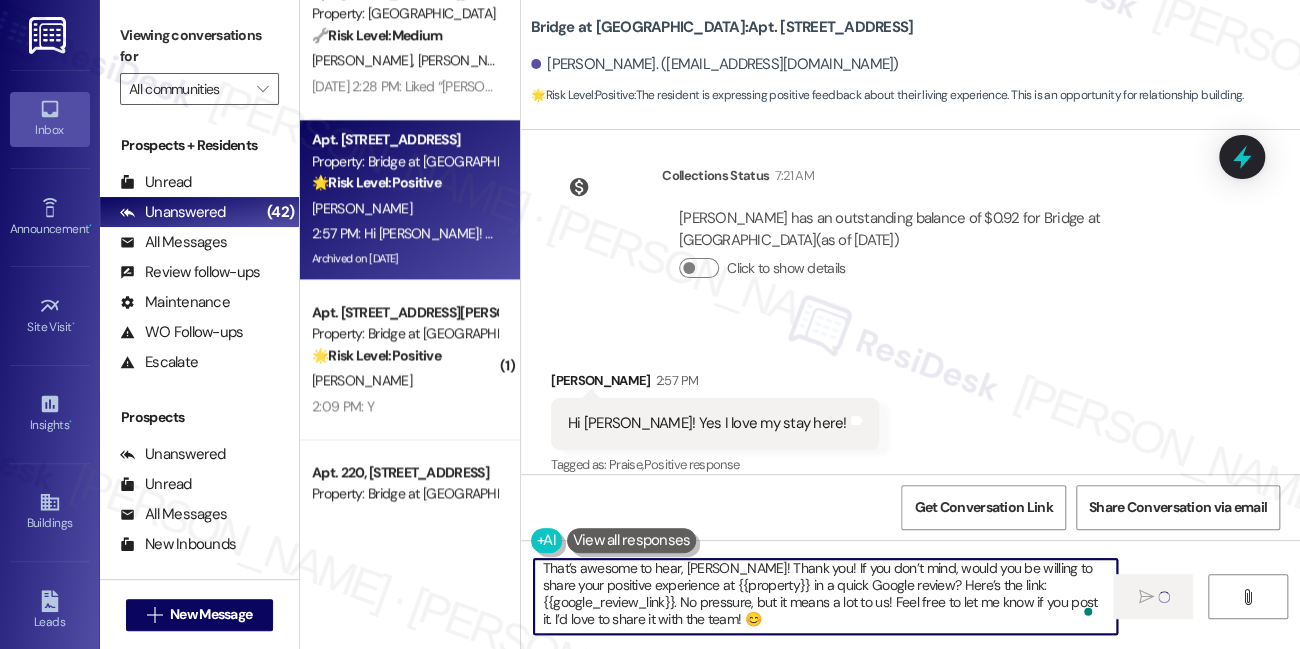 scroll, scrollTop: 0, scrollLeft: 0, axis: both 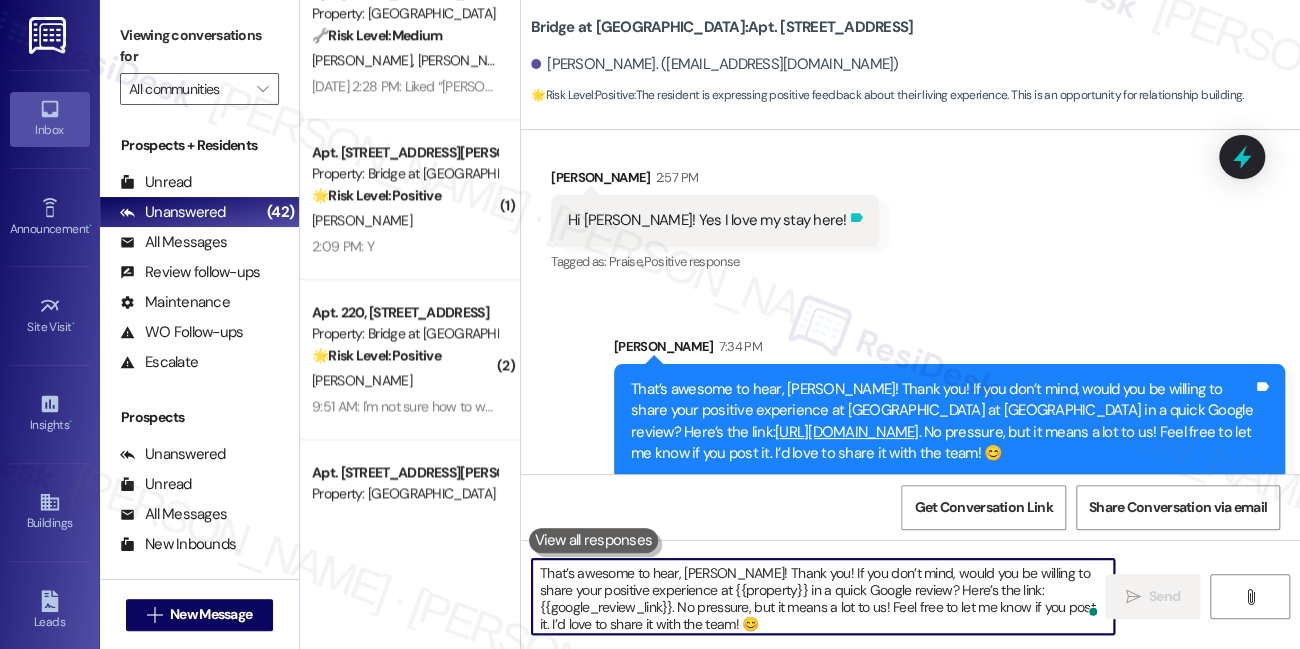 type 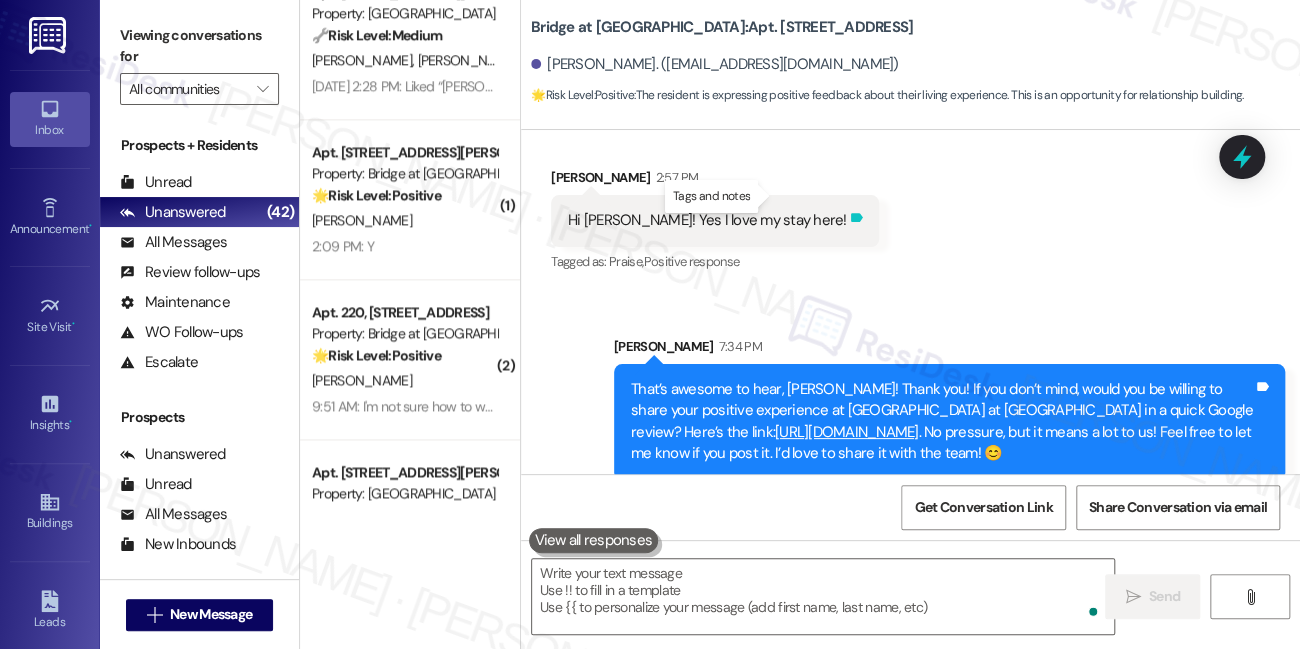 click 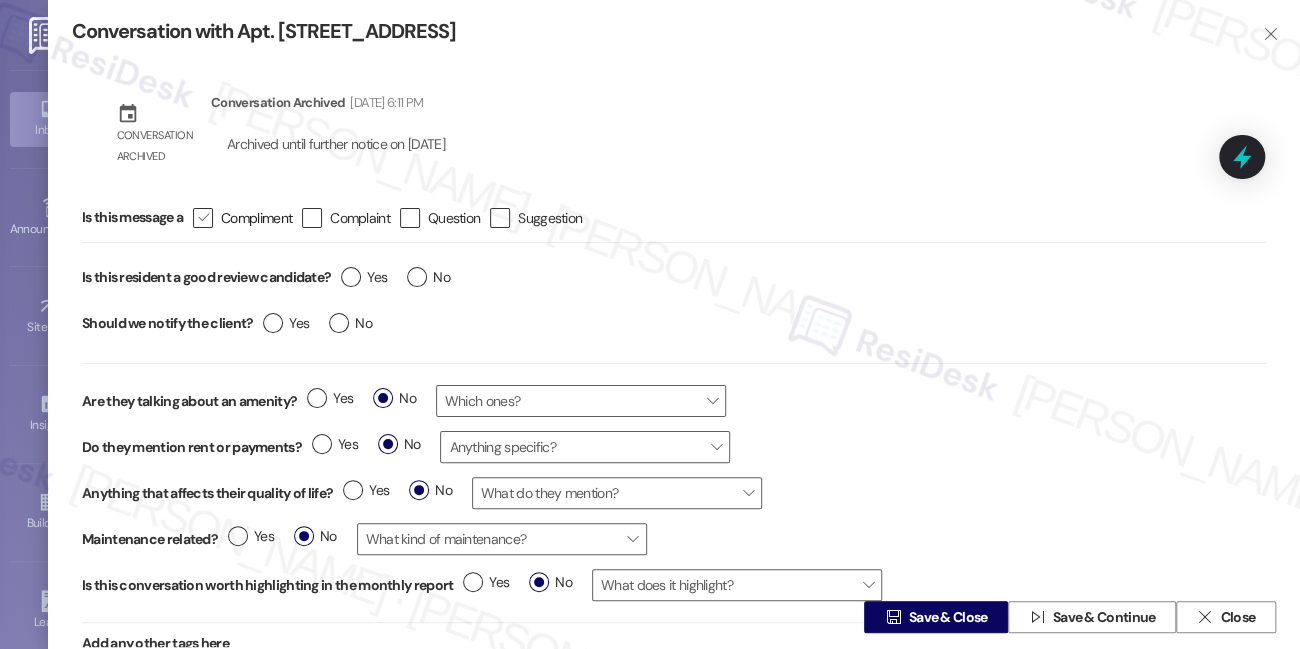 click on " Compliment" at bounding box center [242, 218] 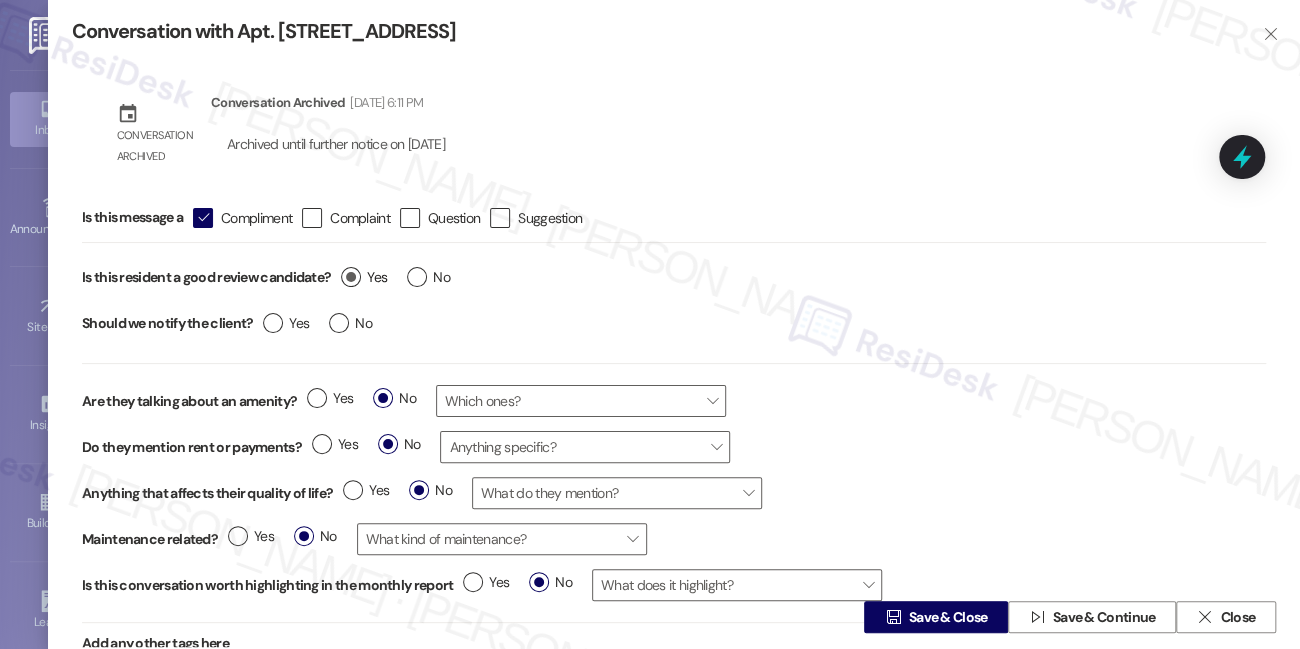 click on "Yes" at bounding box center [364, 277] 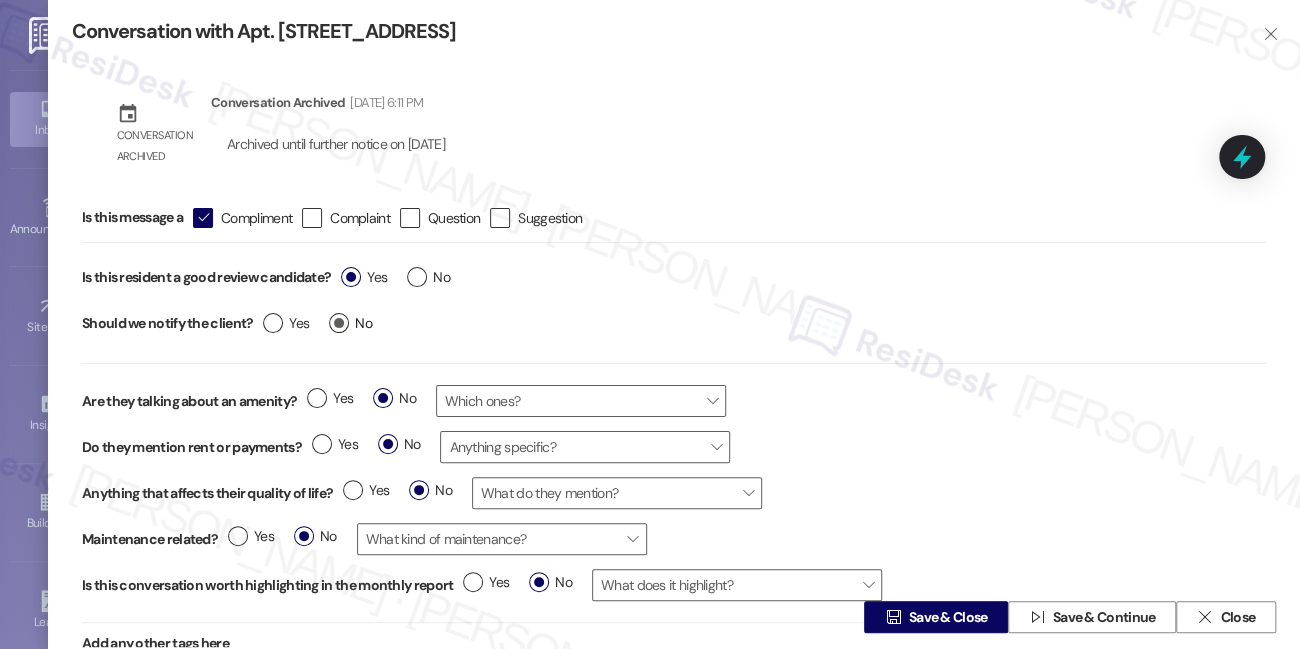 click on "No" at bounding box center [350, 323] 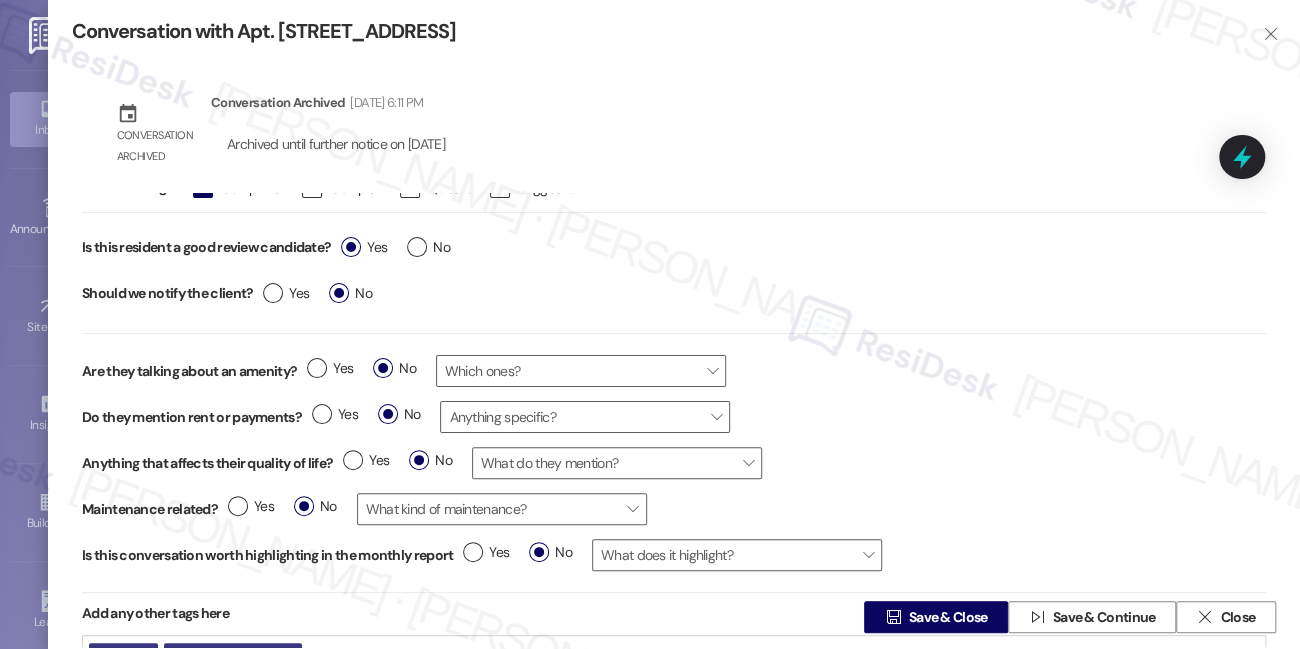 scroll, scrollTop: 61, scrollLeft: 0, axis: vertical 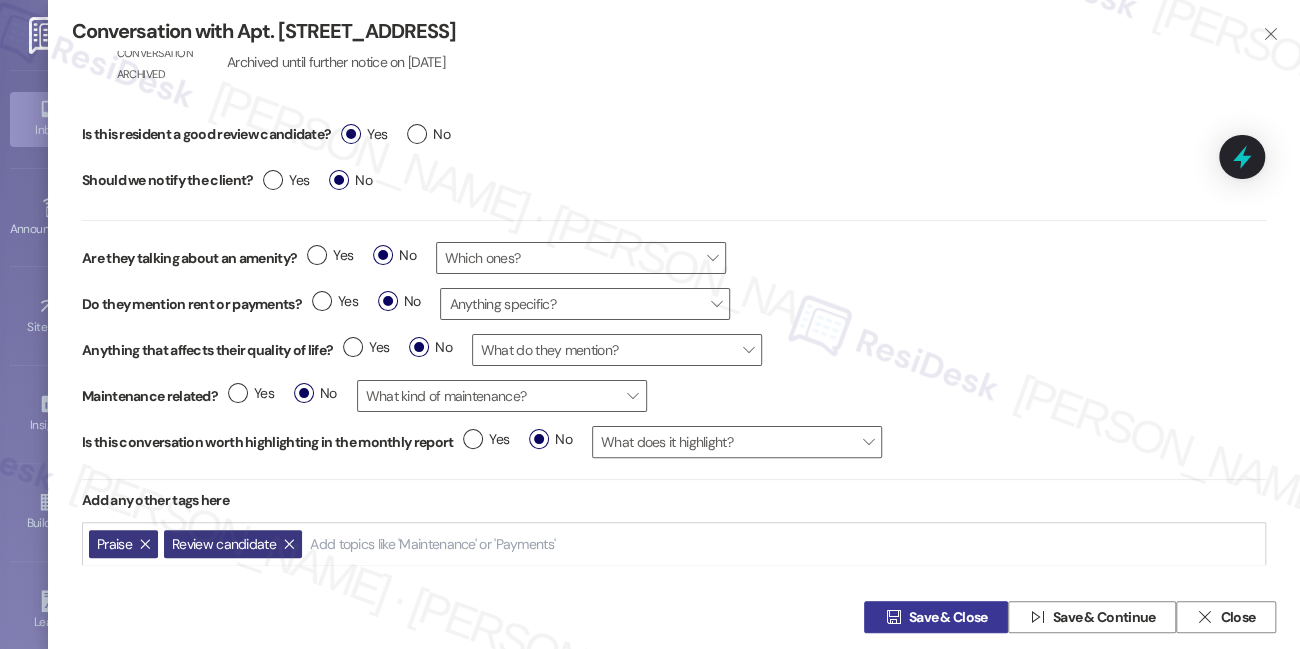 click on "Save & Close" at bounding box center [948, 617] 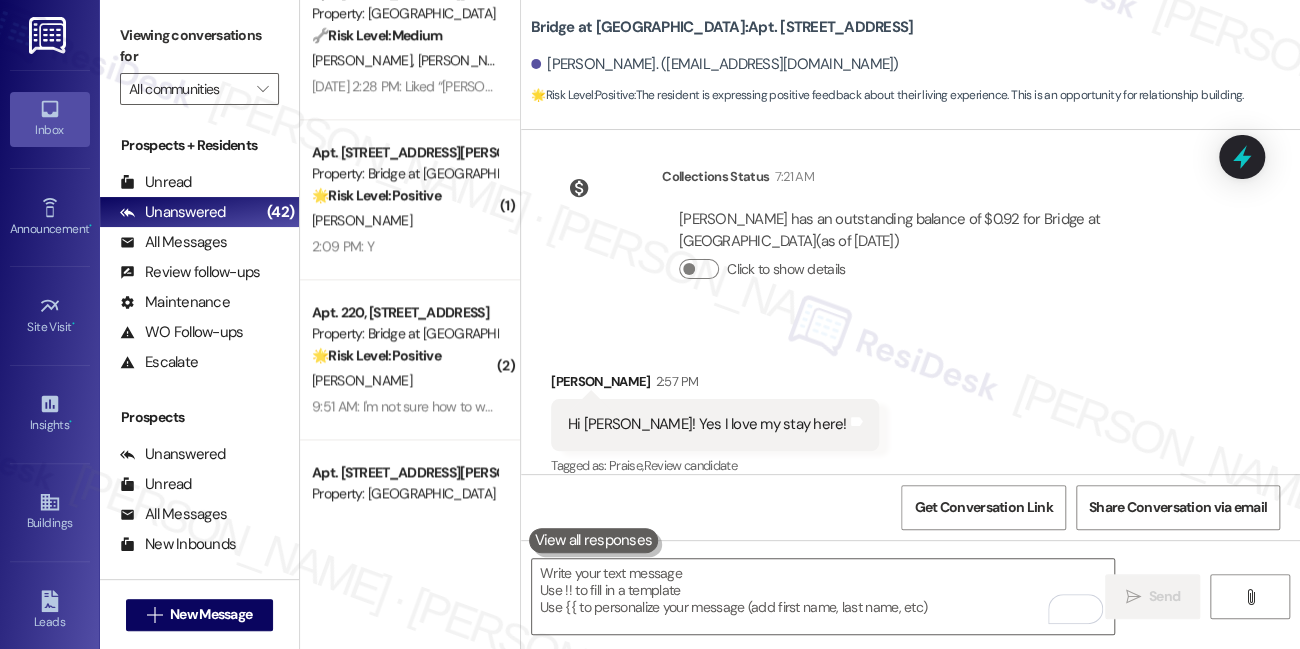 scroll, scrollTop: 2827, scrollLeft: 0, axis: vertical 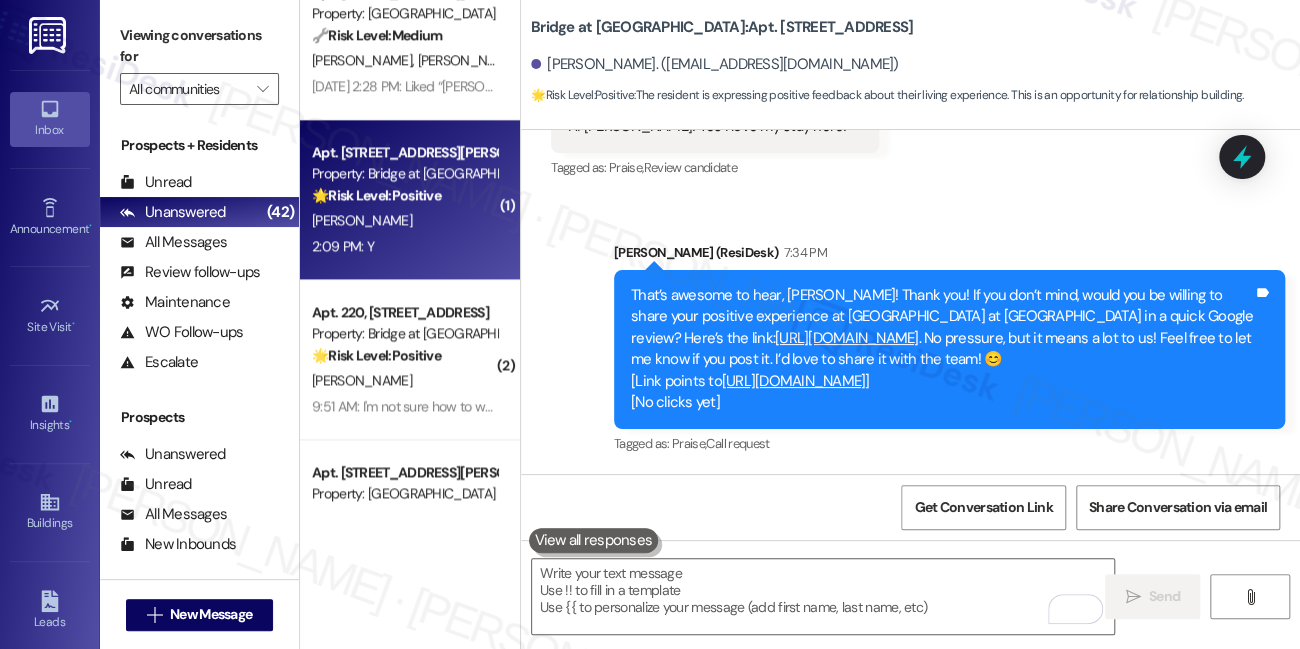 click on "[PERSON_NAME]" at bounding box center (404, 220) 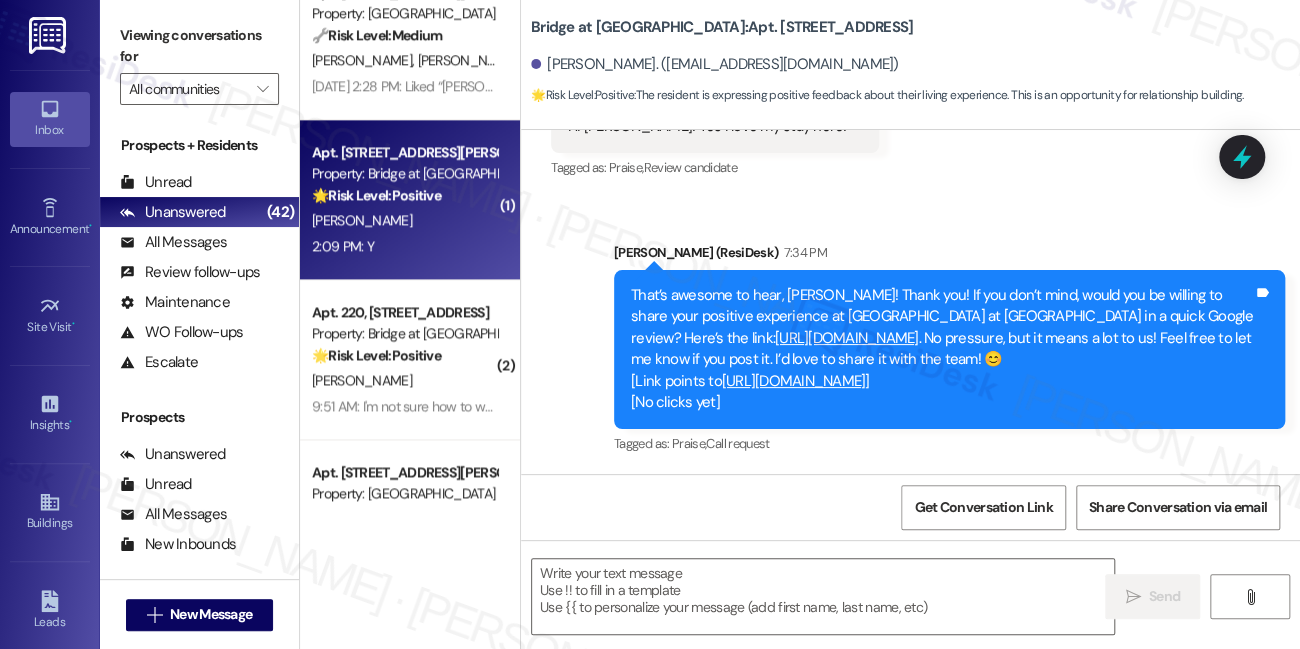 type on "Fetching suggested responses. Please feel free to read through the conversation in the meantime." 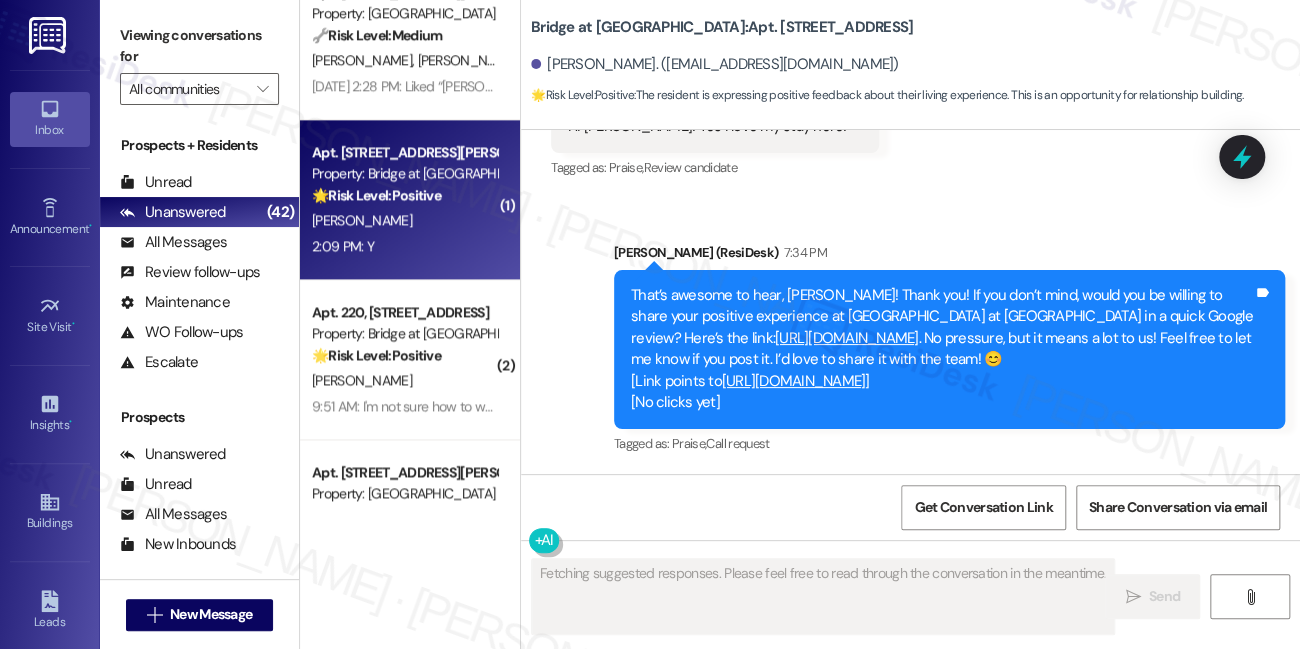 scroll, scrollTop: 800, scrollLeft: 0, axis: vertical 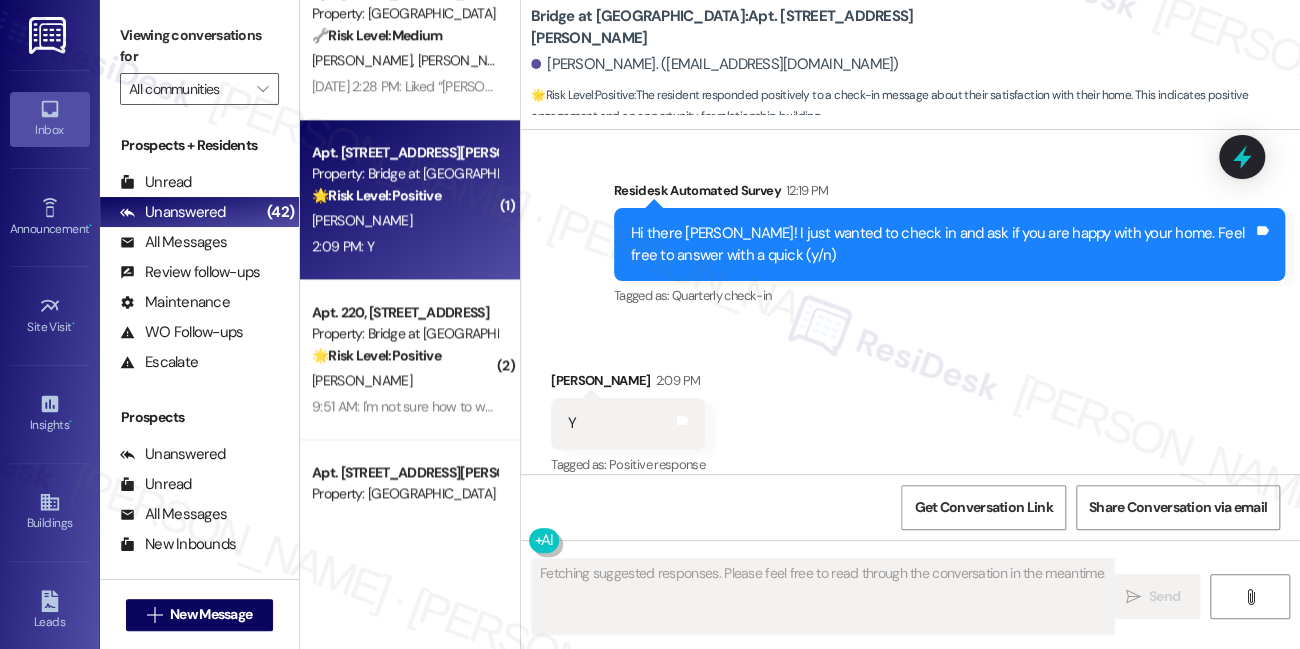 type 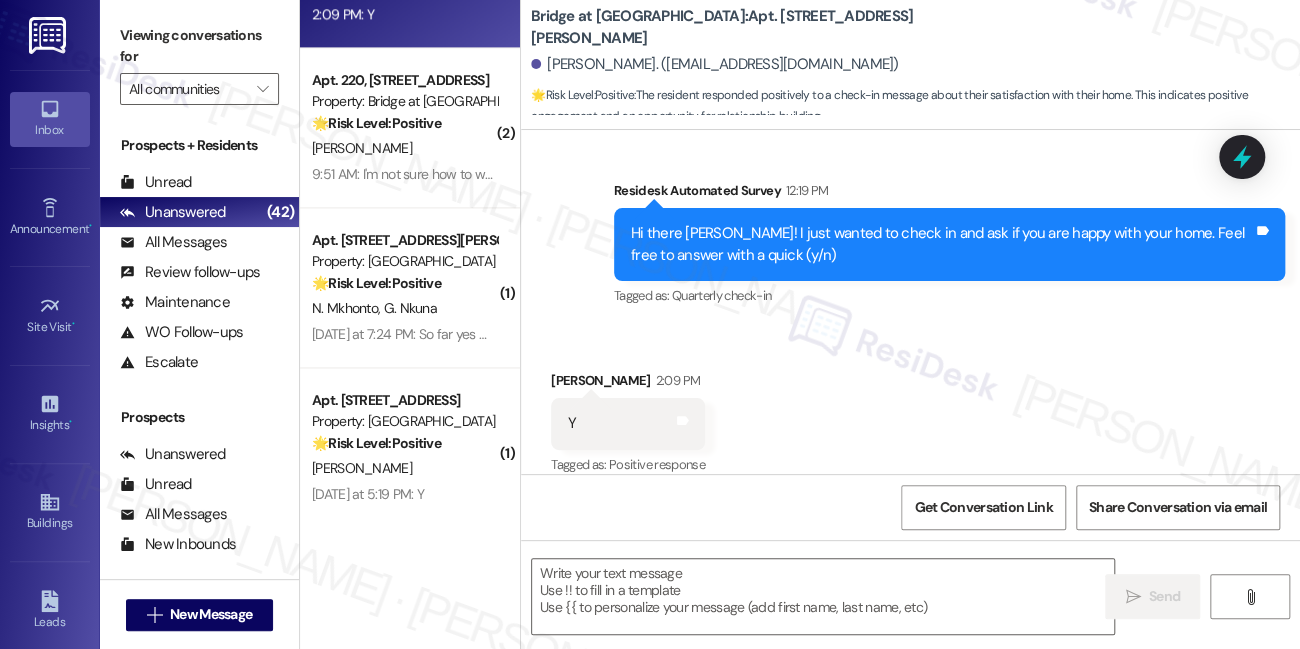 scroll, scrollTop: 1363, scrollLeft: 0, axis: vertical 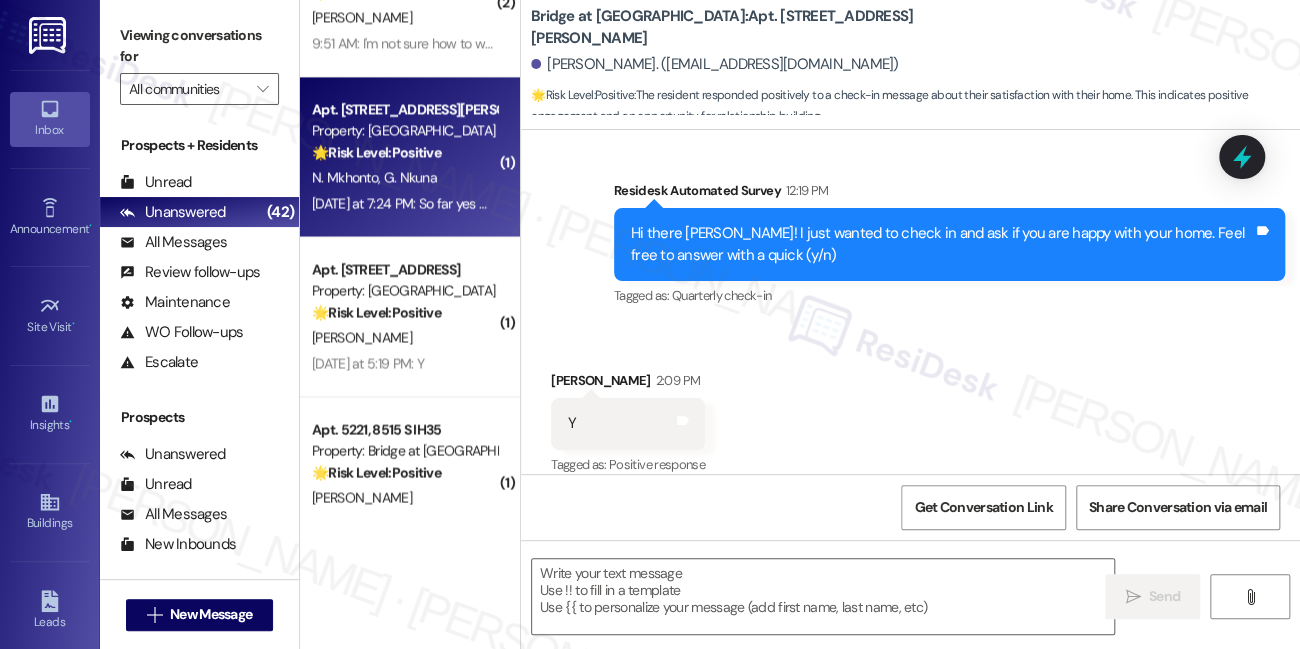 click on "N. Mkhonto G. Nkuna" at bounding box center [404, 177] 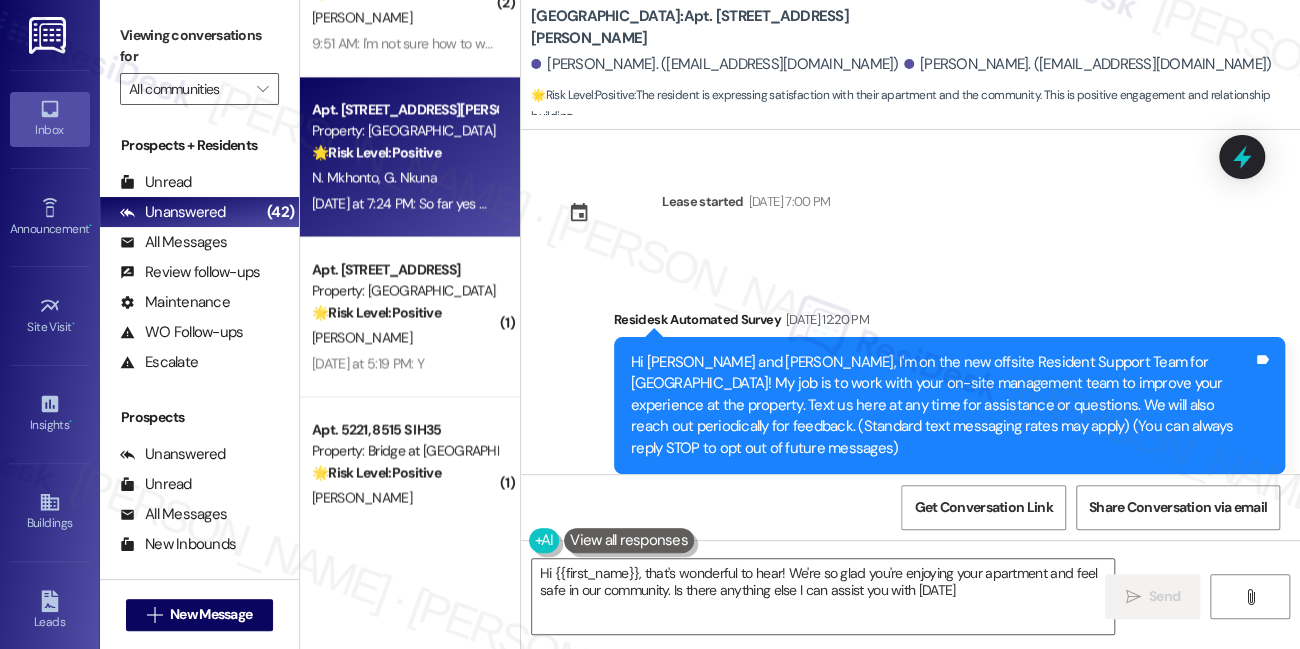 type on "Hi {{first_name}}, that's wonderful to hear! We're so glad you're enjoying your apartment and feel safe in our community. Is there anything else I can assist you with today?" 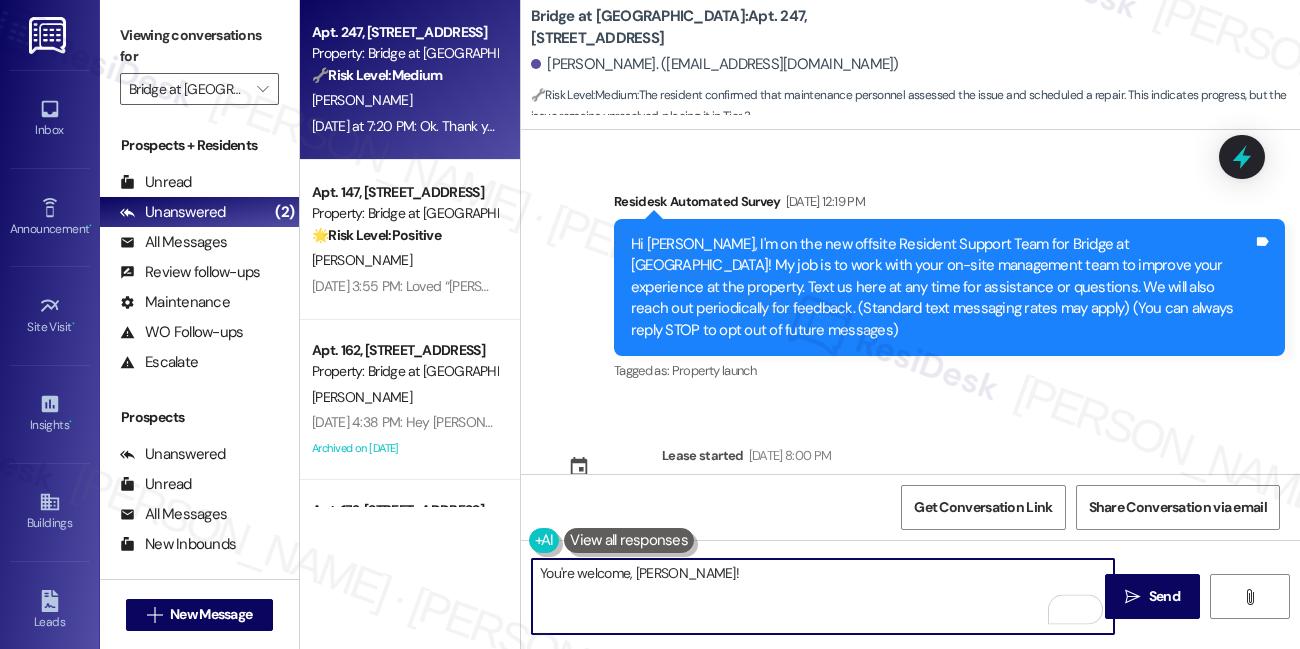 scroll, scrollTop: 0, scrollLeft: 0, axis: both 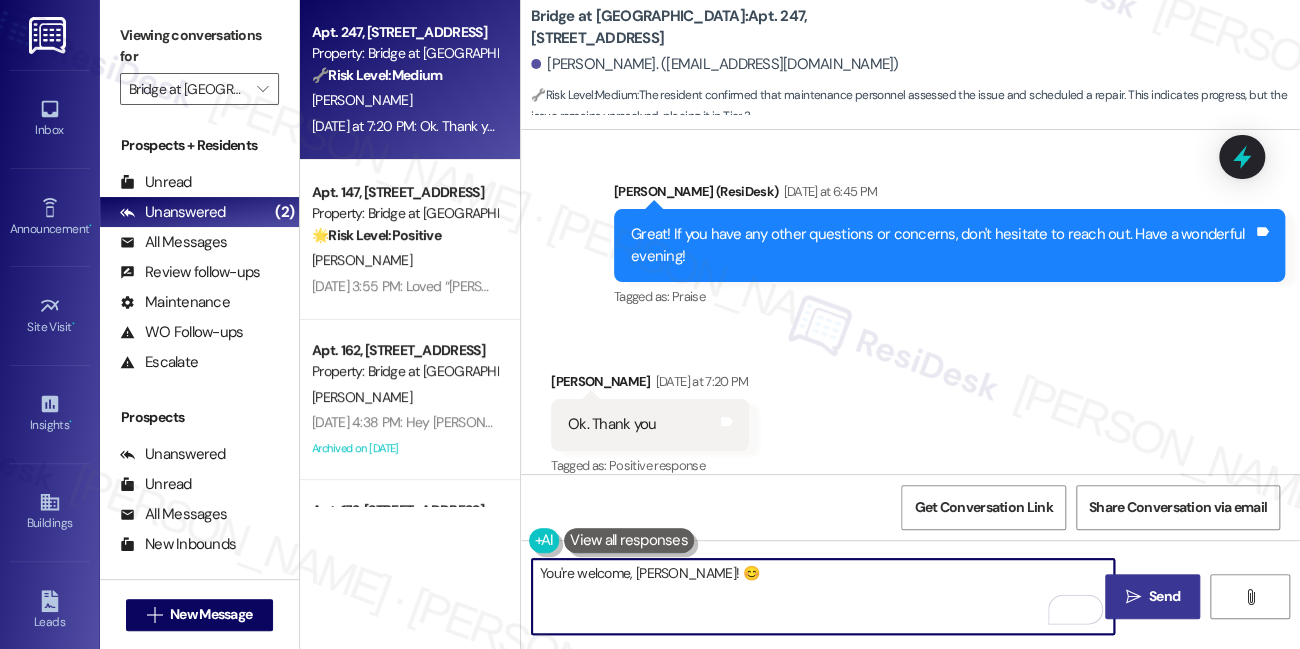 type on "You're welcome, [PERSON_NAME]! 😊" 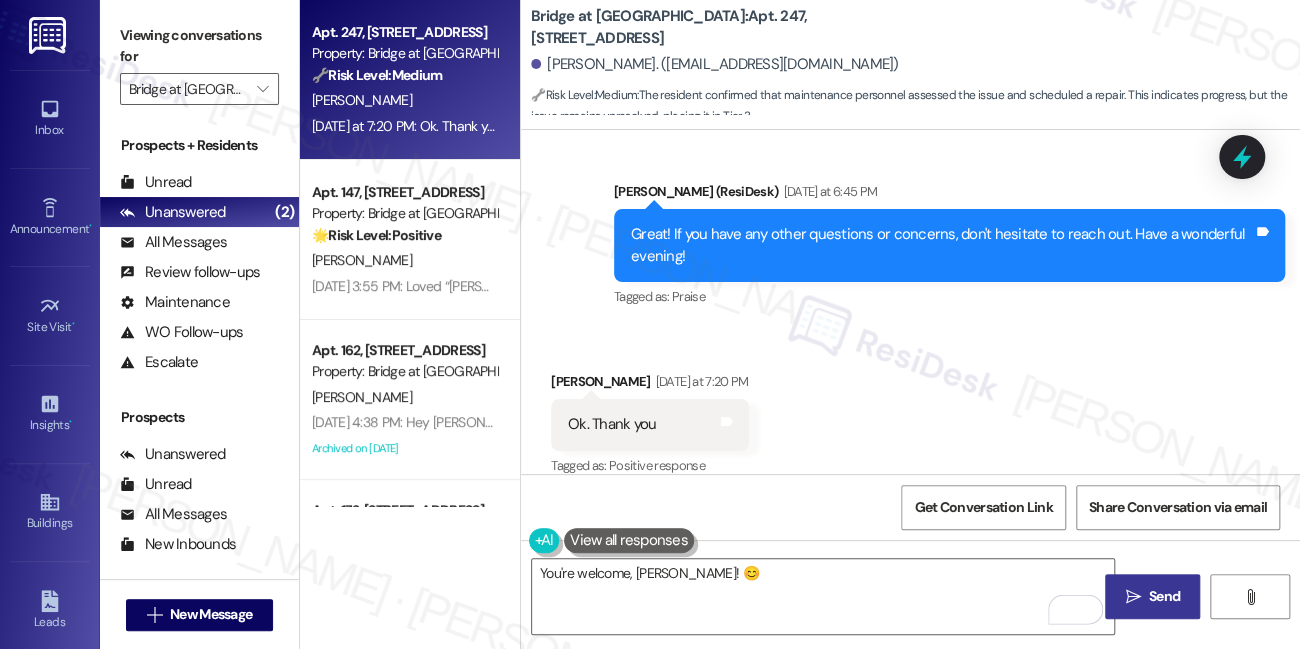 click on " Send" at bounding box center (1152, 596) 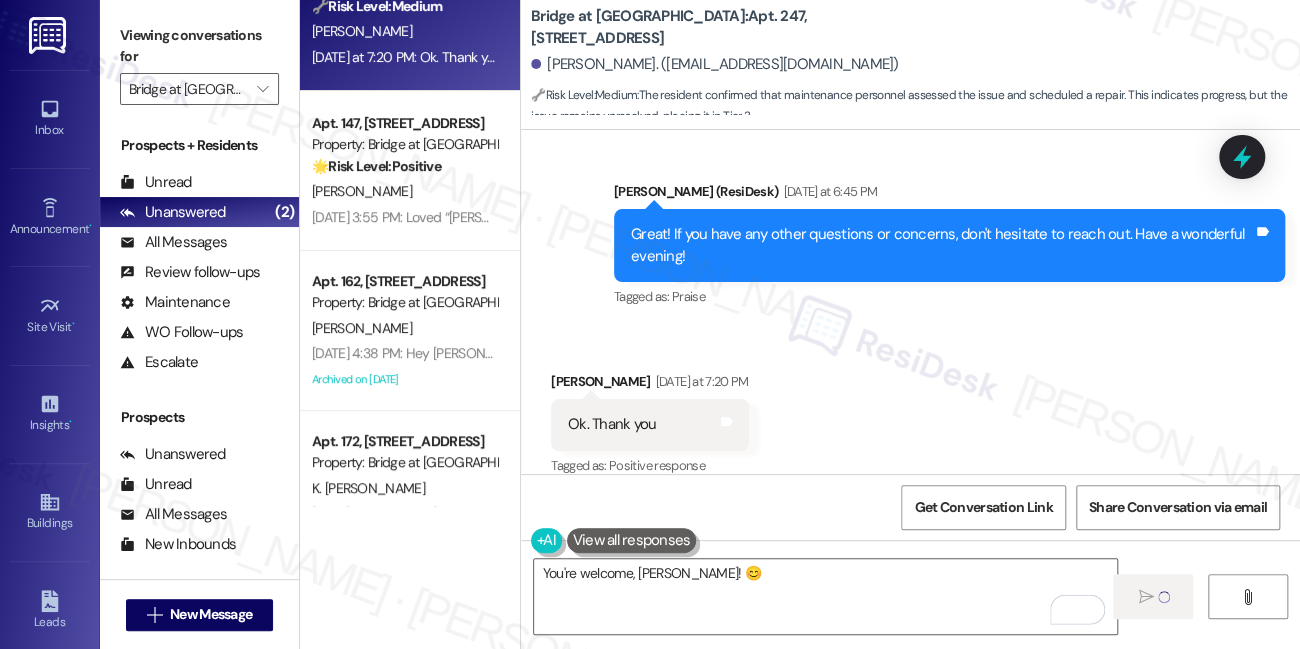 scroll, scrollTop: 133, scrollLeft: 0, axis: vertical 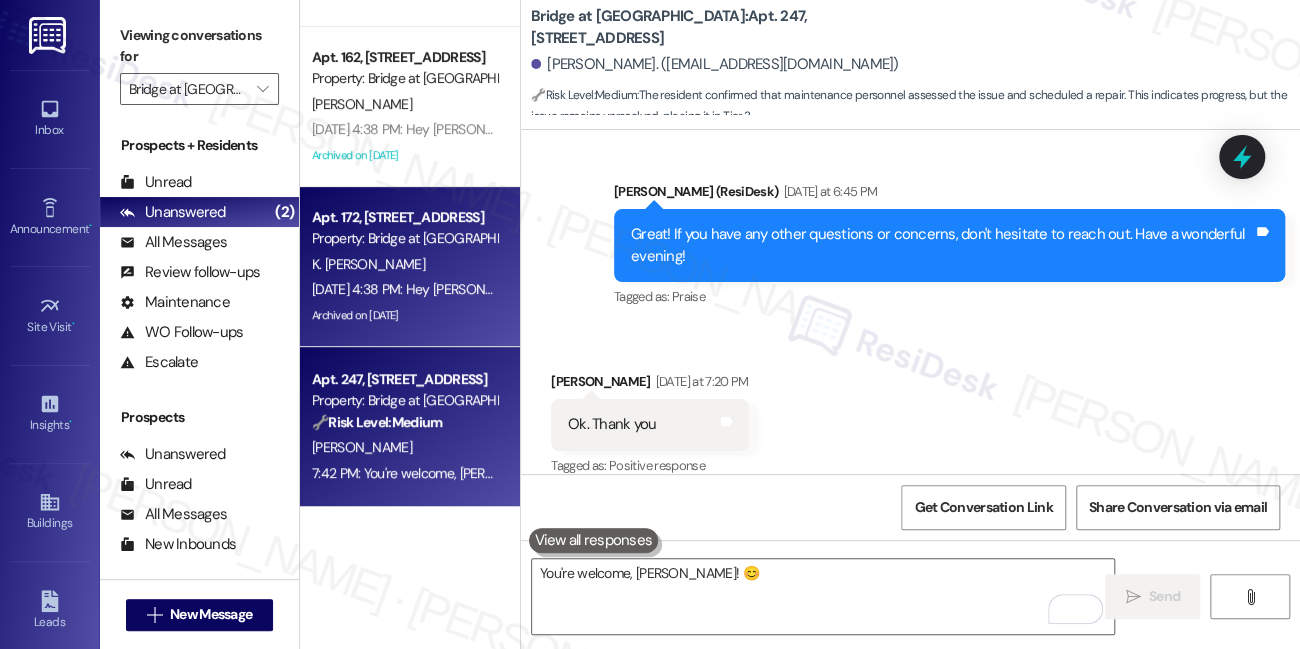 click on "[DATE] 4:38 PM: Hey [PERSON_NAME], we'd love to know more about your experience at [GEOGRAPHIC_DATA] at [GEOGRAPHIC_DATA]. What's one aspect of living here that has exceeded your expectations? Your feedback will help us understand what we're doing well and what we can build upon!  [DATE] 4:38 PM: Hey [PERSON_NAME], we'd love to know more about your experience at [GEOGRAPHIC_DATA] at [GEOGRAPHIC_DATA]. What's one aspect of living here that has exceeded your expectations? Your feedback will help us understand what we're doing well and what we can build upon!" at bounding box center (404, 289) 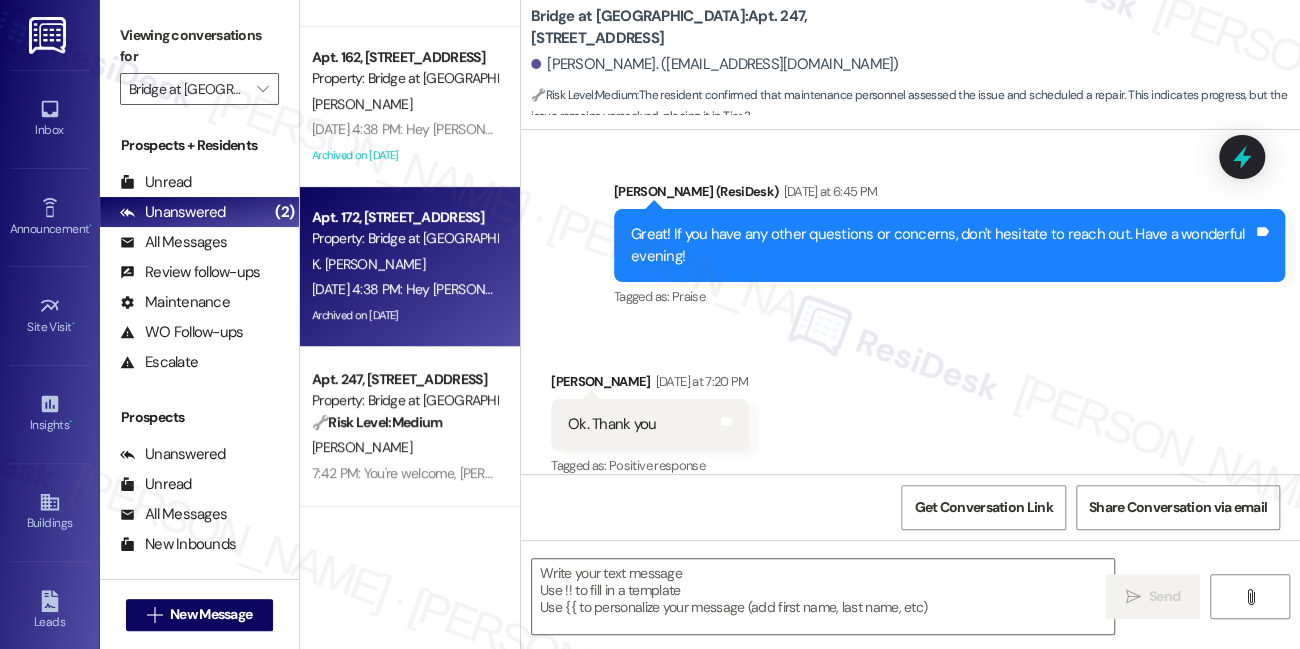 type on "Fetching suggested responses. Please feel free to read through the conversation in the meantime." 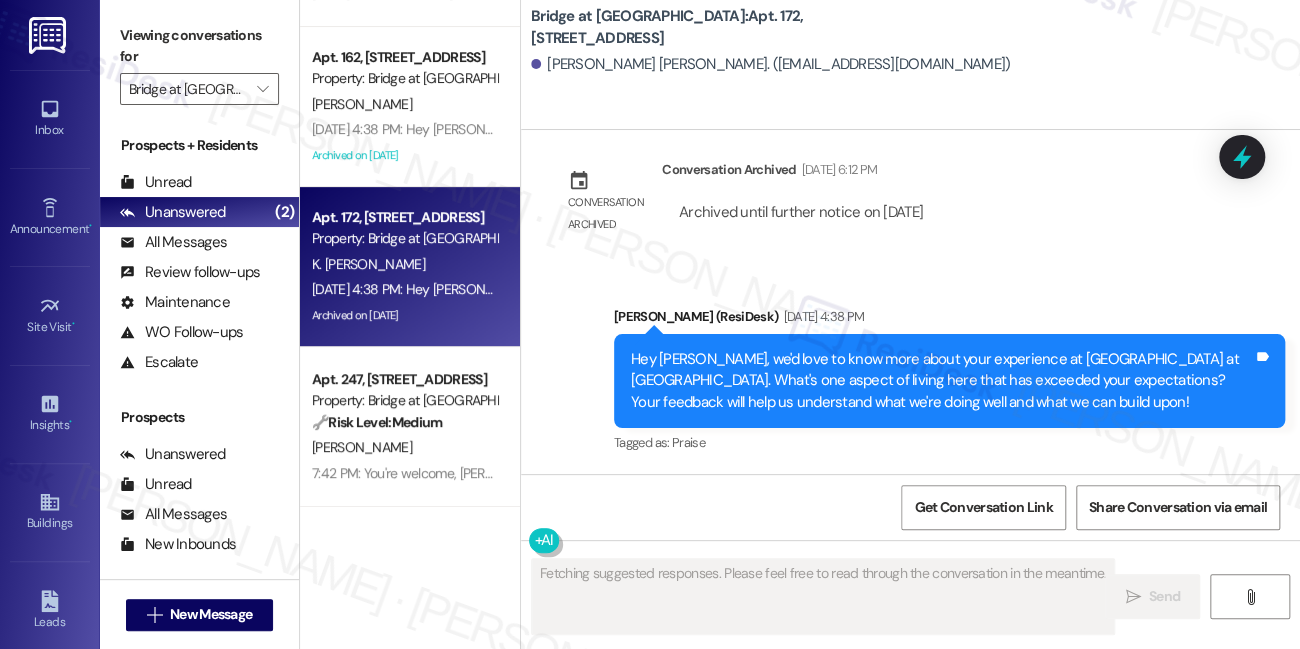 scroll, scrollTop: 1921, scrollLeft: 0, axis: vertical 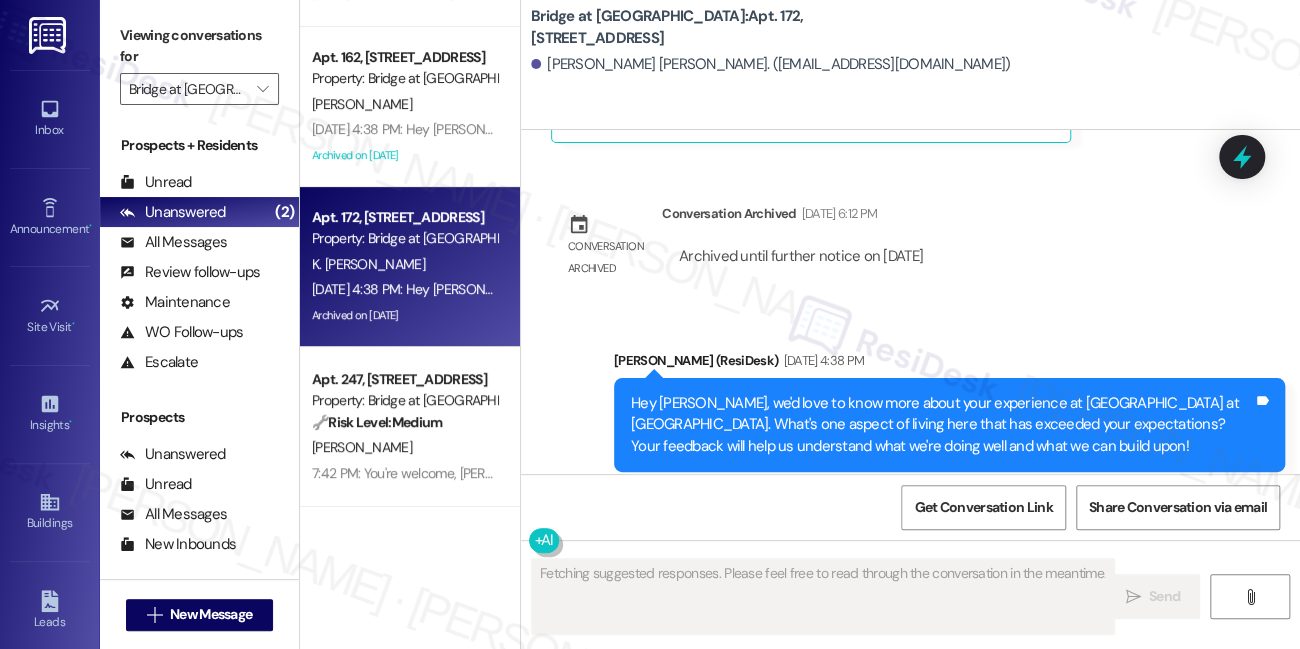 type 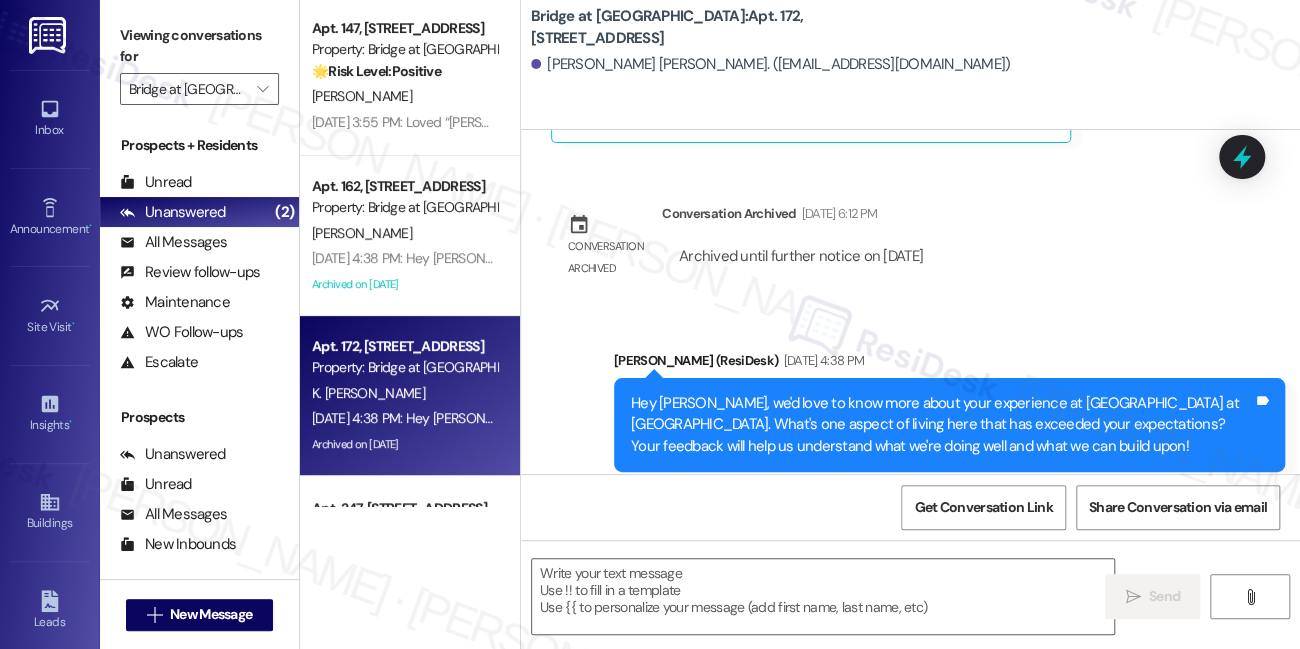 scroll, scrollTop: 0, scrollLeft: 0, axis: both 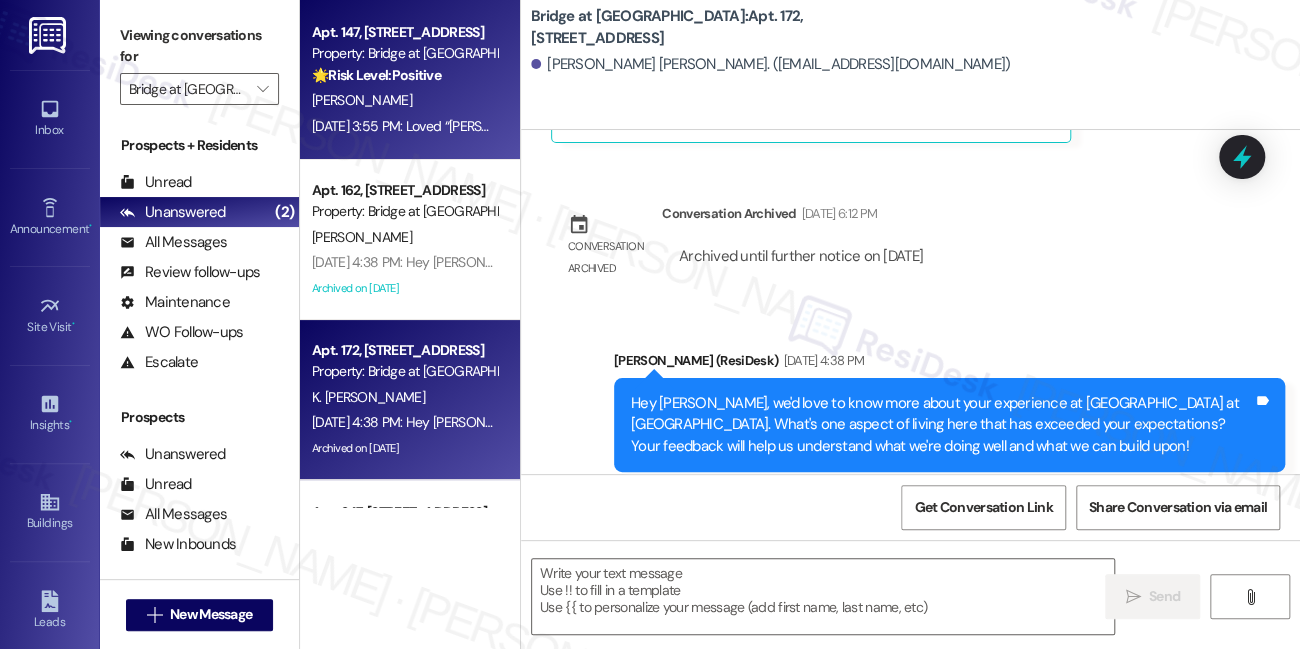click on "Apt. 147, [STREET_ADDRESS] Property: Bridge at [GEOGRAPHIC_DATA] 🌟  Risk Level:  Positive The resident is providing positive feedback about the staff and maintenance. While there are mentions of laundry room and parking issues, the overall tone is appreciative and focused on positive aspects of the community. The resident is expressing satisfaction, which falls under relationship building." at bounding box center (404, 54) 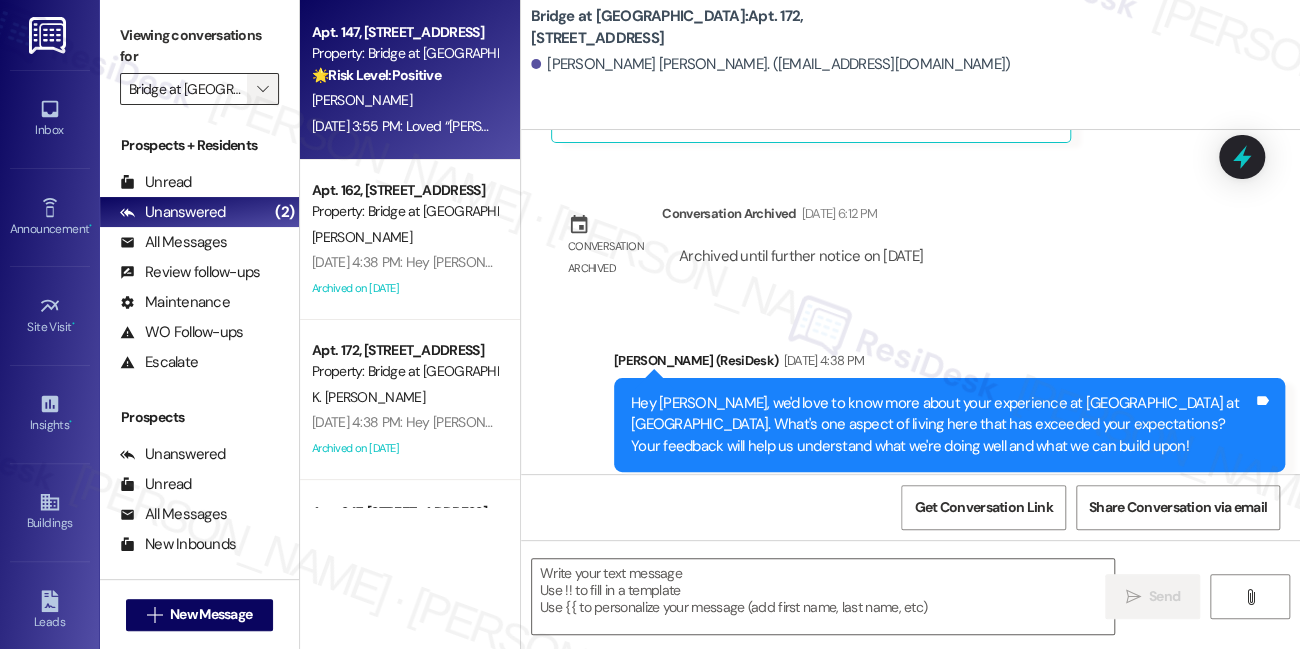 type on "Fetching suggested responses. Please feel free to read through the conversation in the meantime." 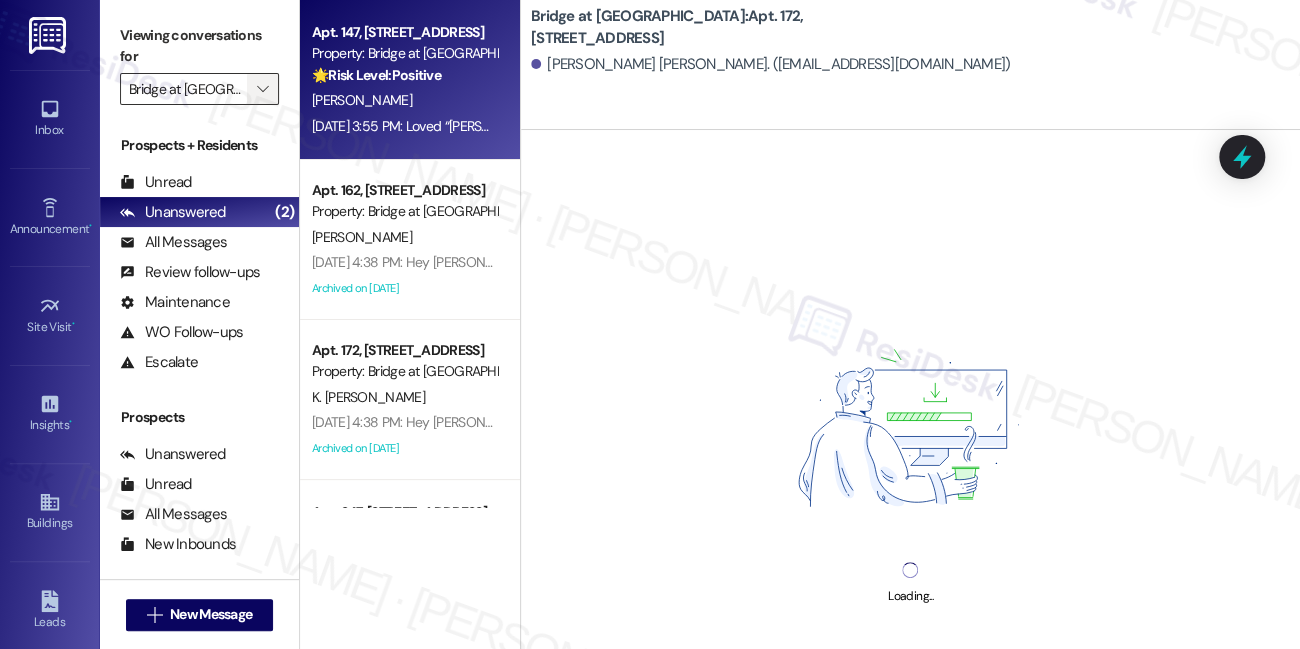 click on "" at bounding box center [262, 89] 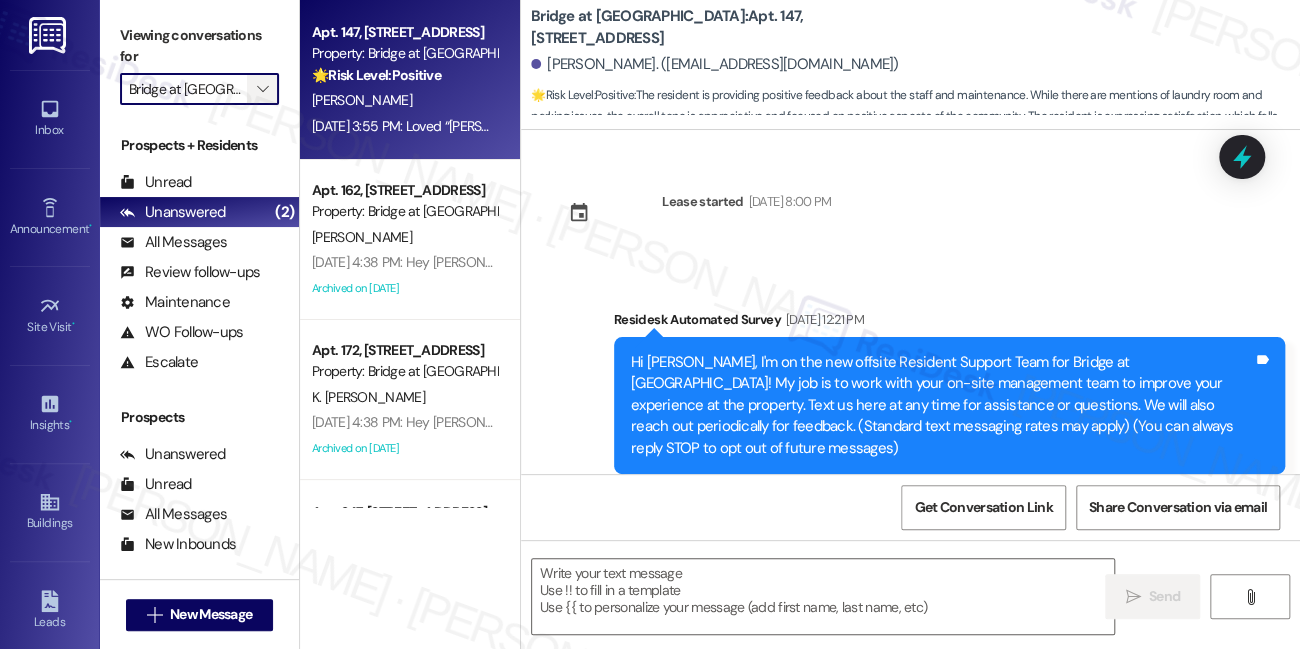 scroll, scrollTop: 0, scrollLeft: 2, axis: horizontal 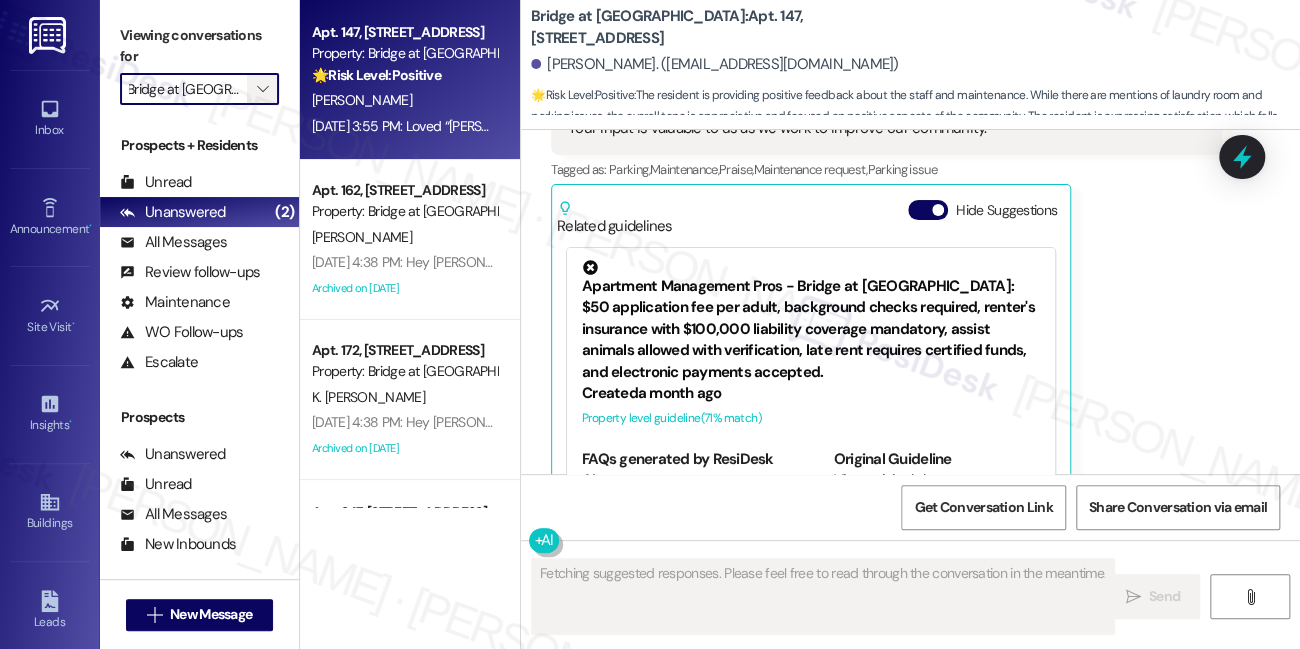 click on "" at bounding box center (262, 89) 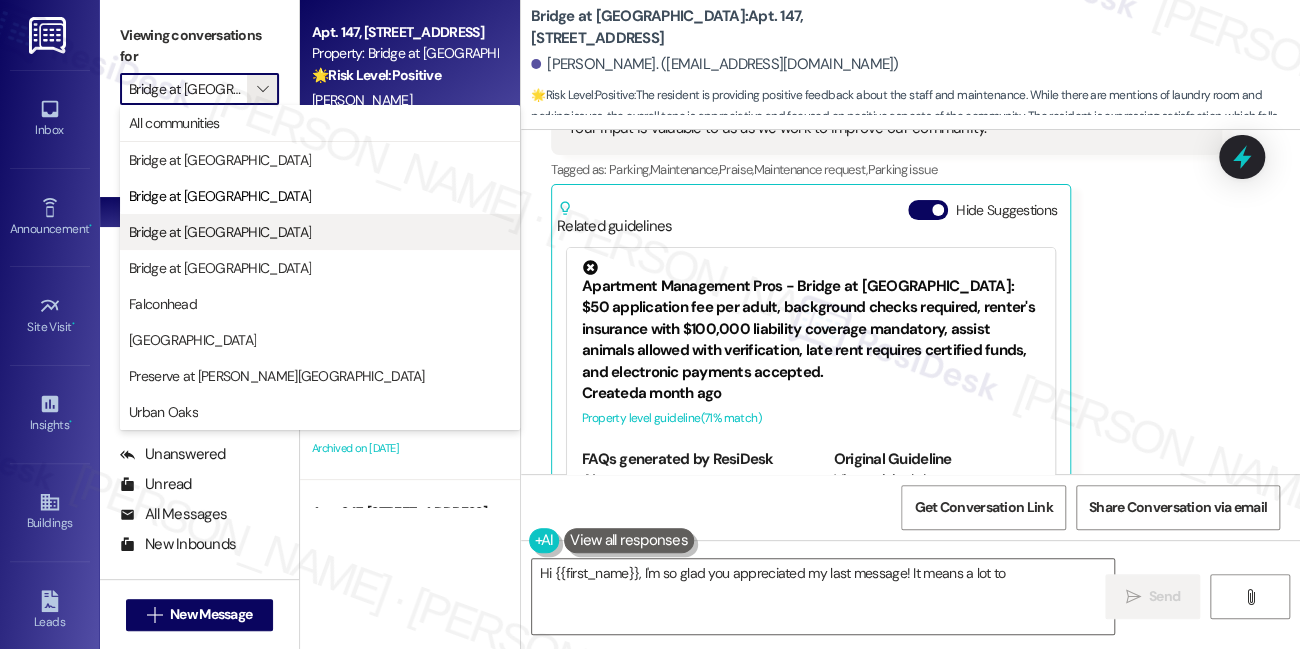 click on "Bridge at [GEOGRAPHIC_DATA]" at bounding box center [320, 232] 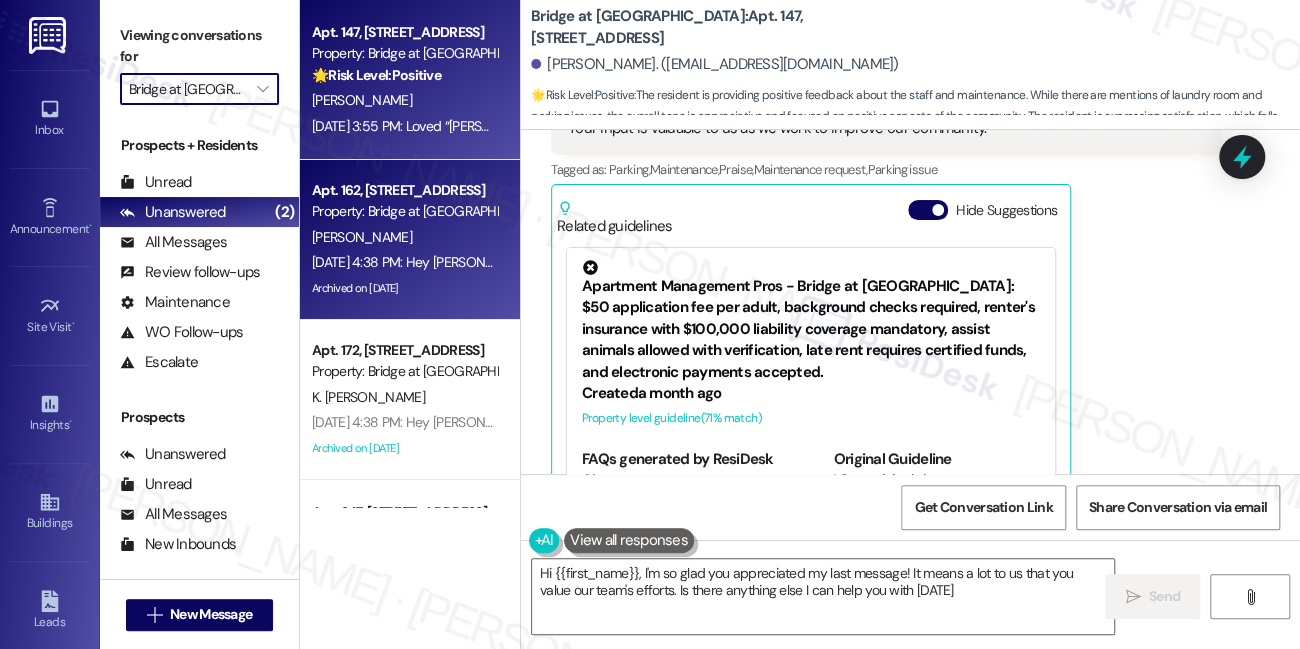 type on "Hi {{first_name}}, I'm so glad you appreciated my last message! It means a lot to us that you value our team's efforts. Is there anything else I can help you with [DATE]?" 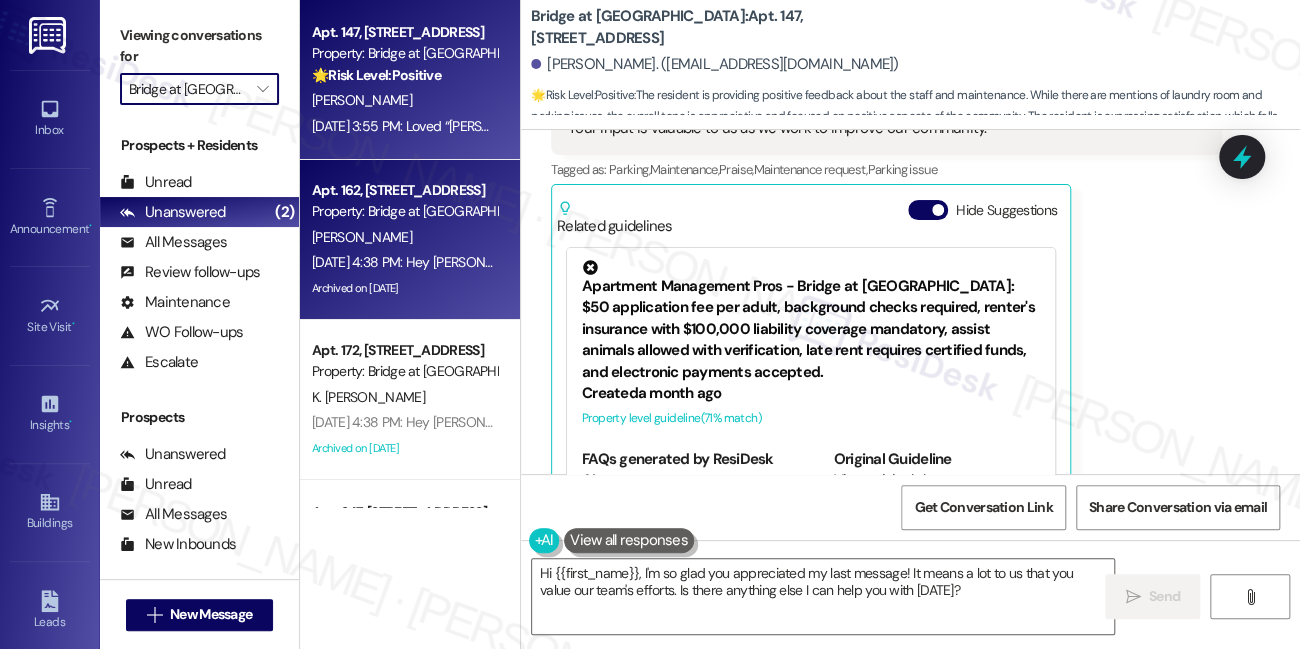 type on "Bridge at [GEOGRAPHIC_DATA]" 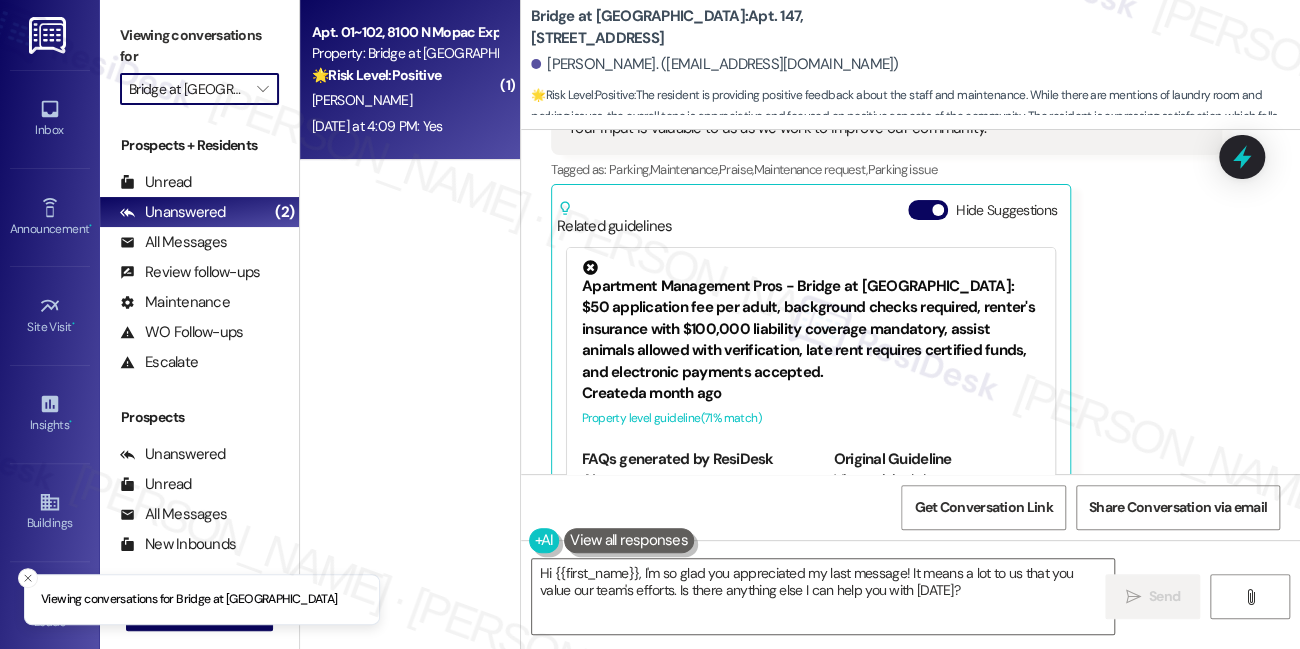 click on "🌟  Risk Level:  Positive The conversation consists of positive feedback and a satisfaction check related to a completed work order. This indicates positive engagement and an opportunity for relationship building." at bounding box center [404, 75] 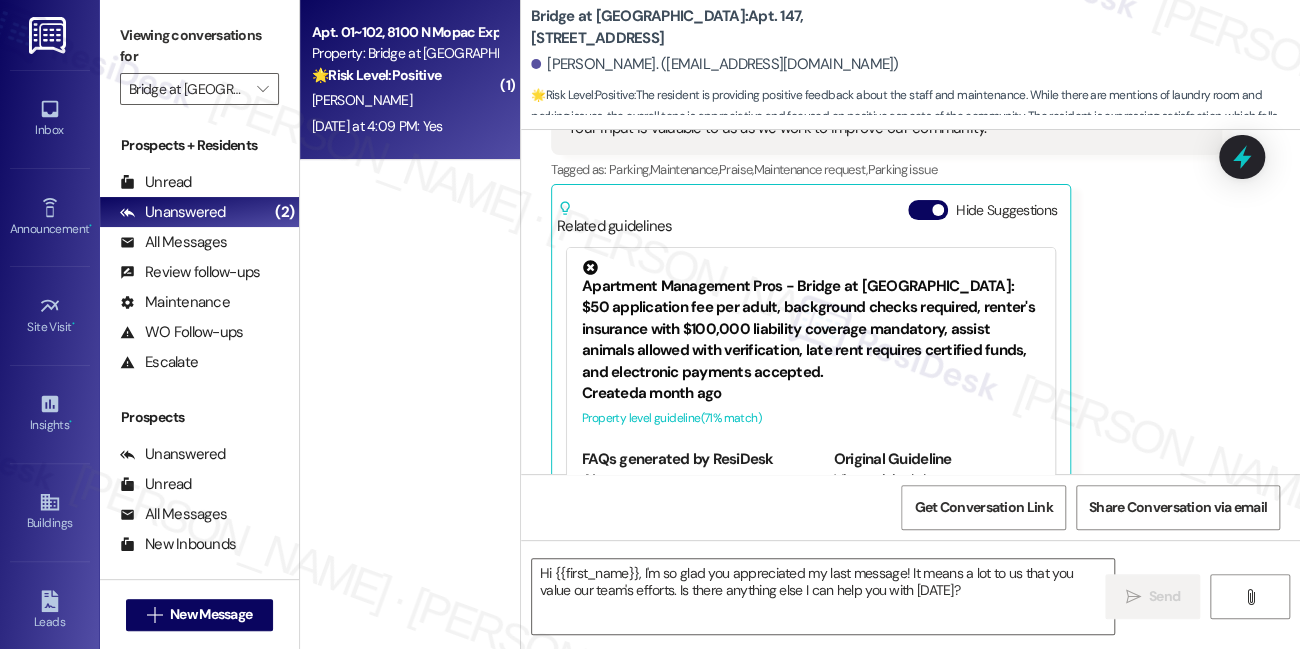 type on "Fetching suggested responses. Please feel free to read through the conversation in the meantime." 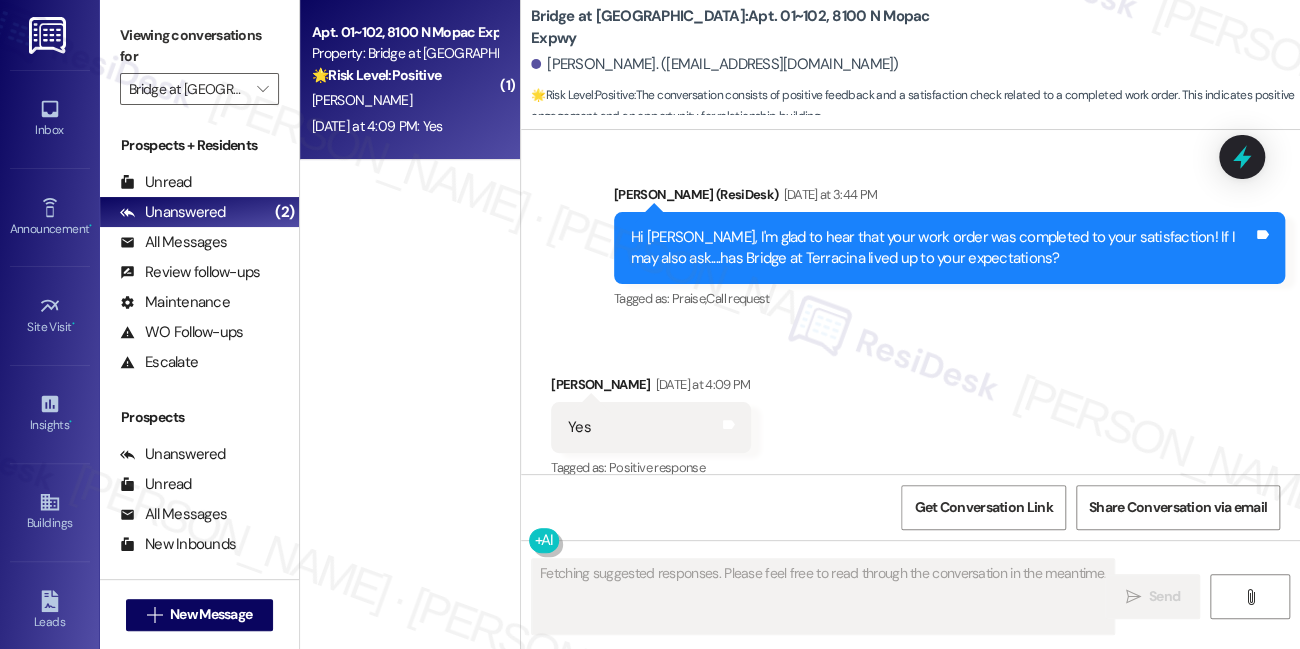 scroll, scrollTop: 2072, scrollLeft: 0, axis: vertical 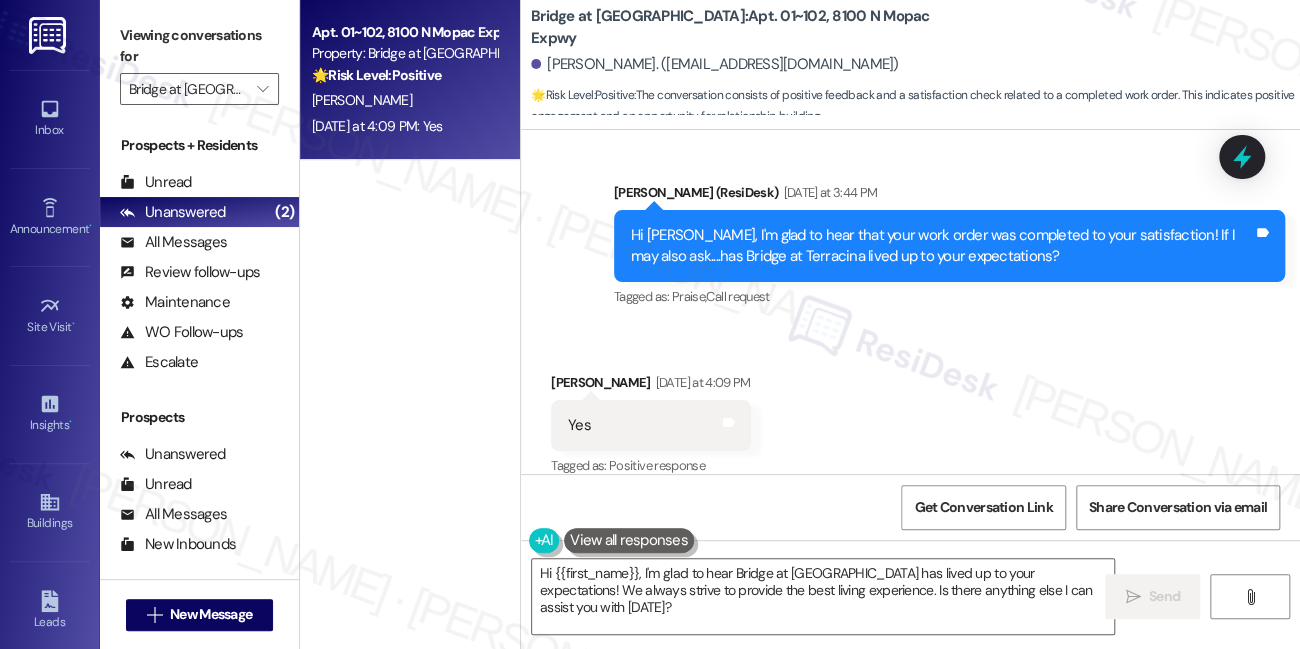 click on "Viewing conversations for" at bounding box center (199, 46) 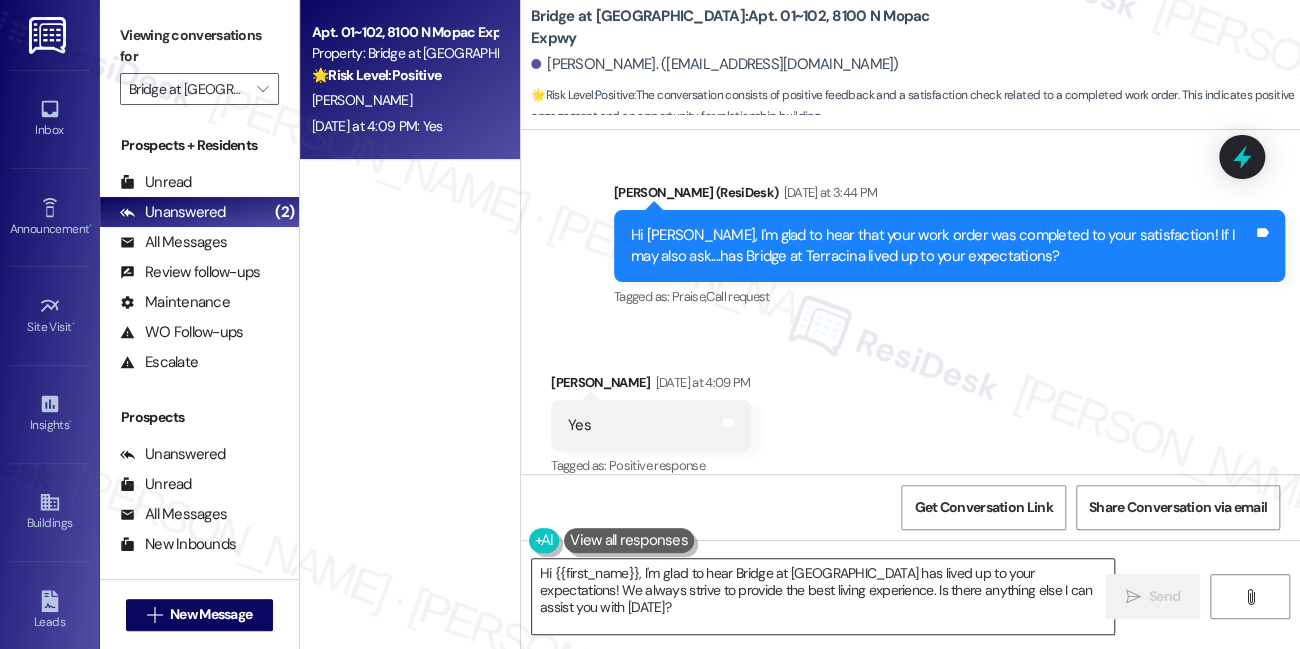click on "Hi {{first_name}}, I'm glad to hear Bridge at [GEOGRAPHIC_DATA] has lived up to your expectations! We always strive to provide the best living experience. Is there anything else I can assist you with [DATE]?" at bounding box center (823, 596) 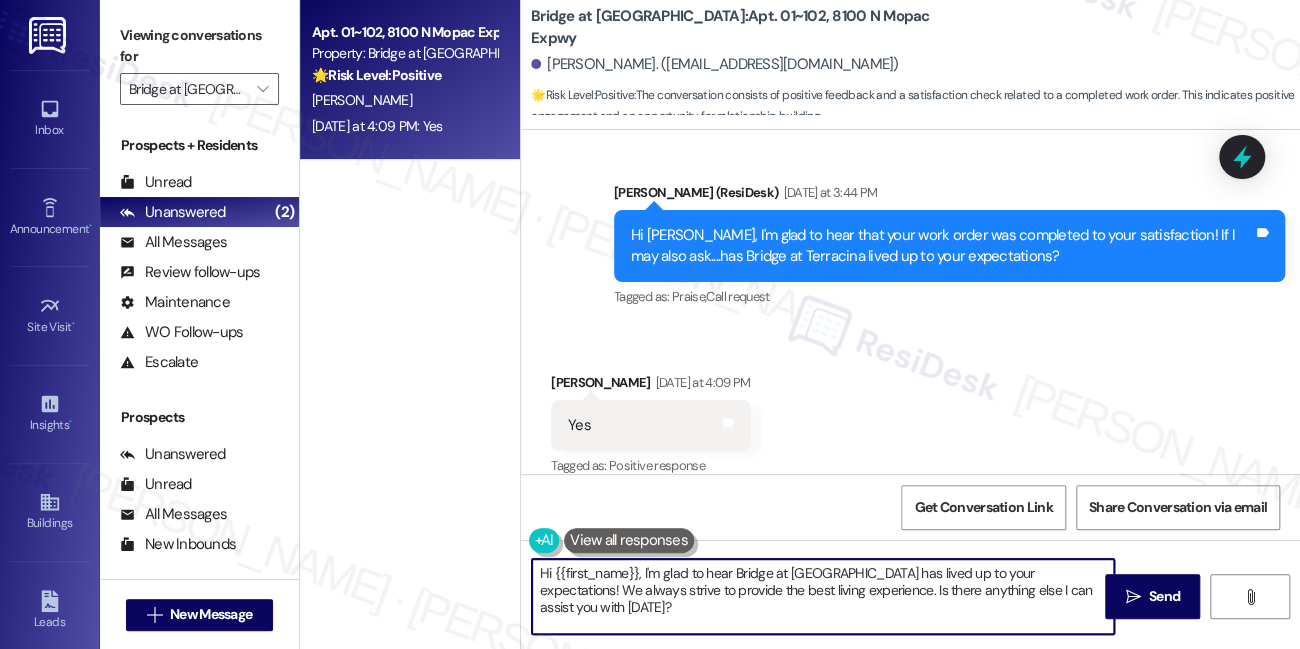 click on "Hi {{first_name}}, I'm glad to hear Bridge at [GEOGRAPHIC_DATA] has lived up to your expectations! We always strive to provide the best living experience. Is there anything else I can assist you with [DATE]?" at bounding box center (823, 596) 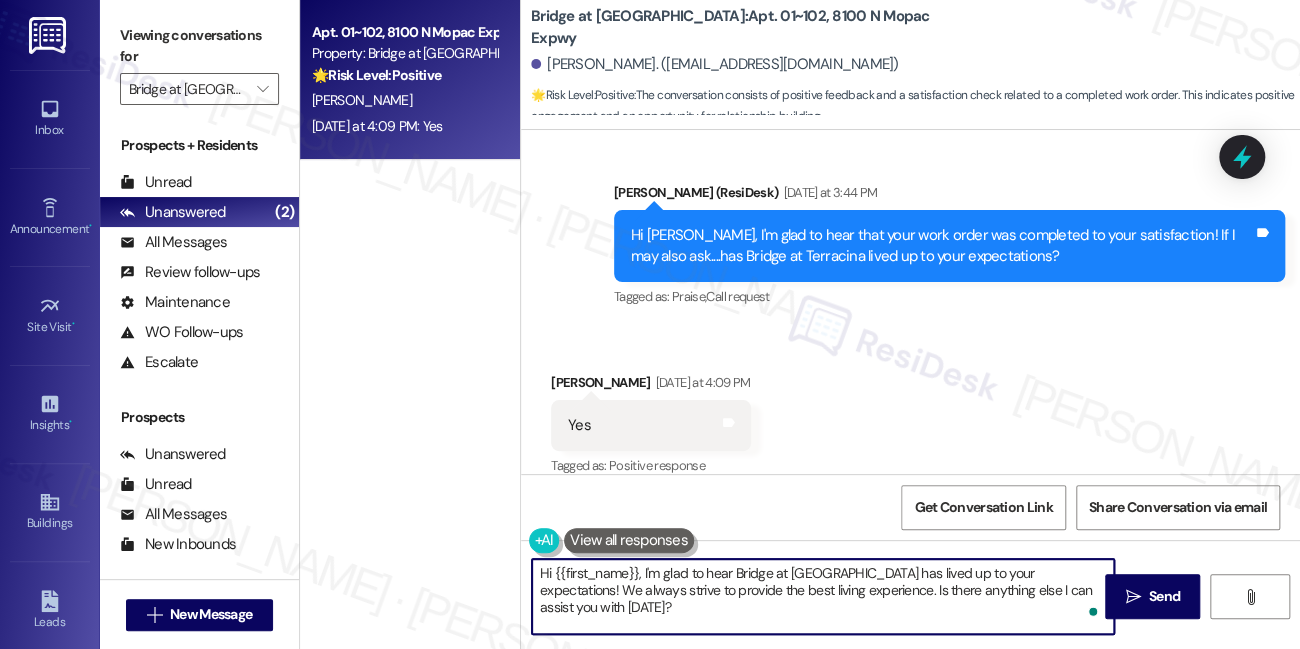 paste on "That’s awesome to hear, [PERSON_NAME]! Thank you for your kind words! If you don’t mind, would you be willing to share your positive experience at {{property}} in a quick Google review? Here’s the link: {{google_review_link}}. No pressure, but it means a lot to us! Feel free to let me know if you post it. I’d love to share it with the team! 😊" 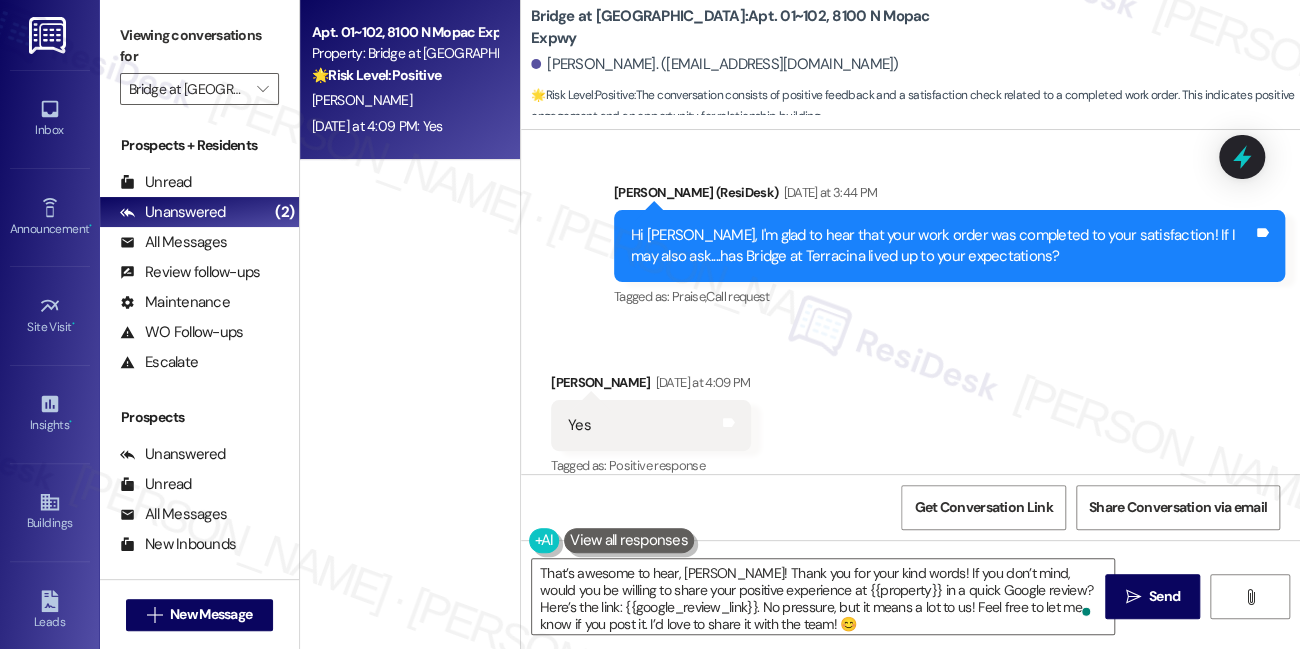 click on "[PERSON_NAME] [DATE] at 4:09 PM" at bounding box center [651, 386] 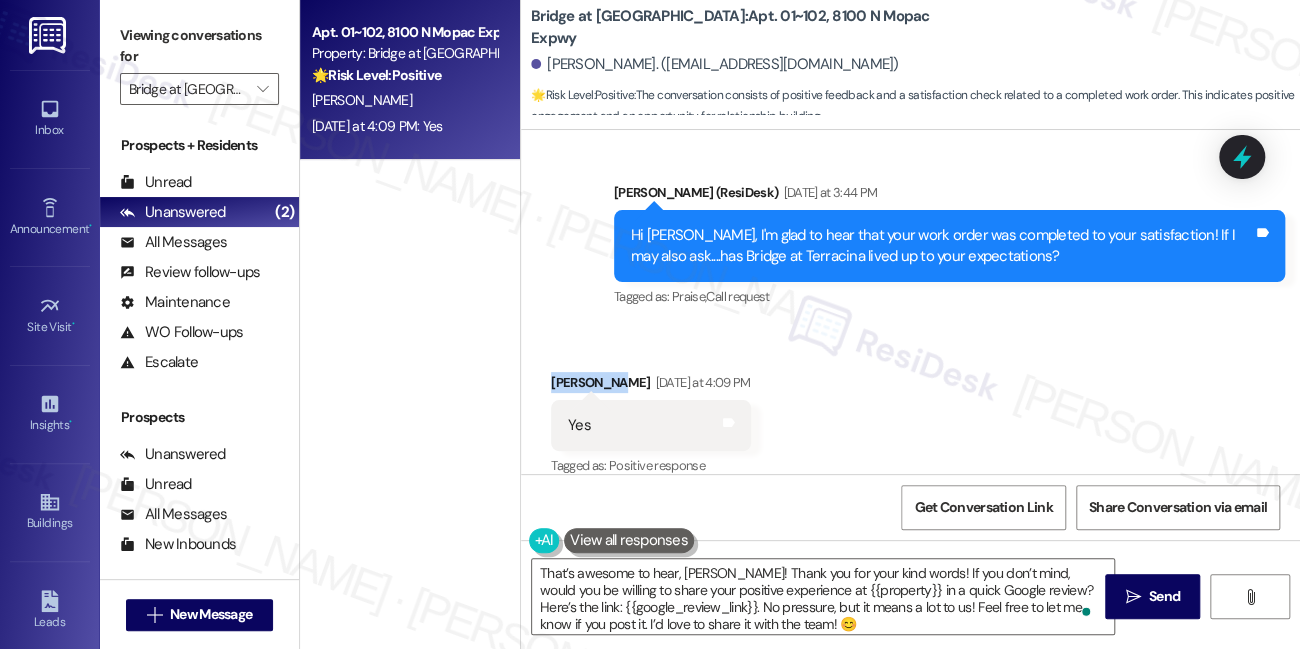 click on "[PERSON_NAME] [DATE] at 4:09 PM" at bounding box center (651, 386) 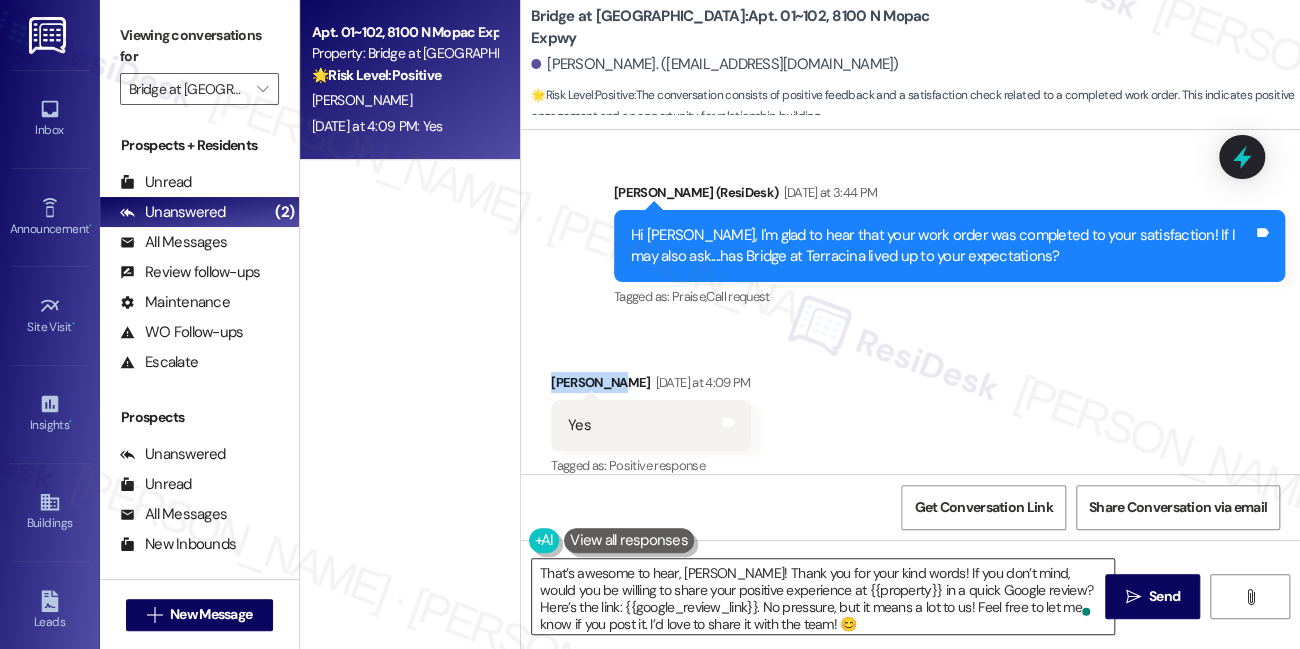 click on "That’s awesome to hear, [PERSON_NAME]! Thank you for your kind words! If you don’t mind, would you be willing to share your positive experience at {{property}} in a quick Google review? Here’s the link: {{google_review_link}}. No pressure, but it means a lot to us! Feel free to let me know if you post it. I’d love to share it with the team! 😊" at bounding box center (823, 596) 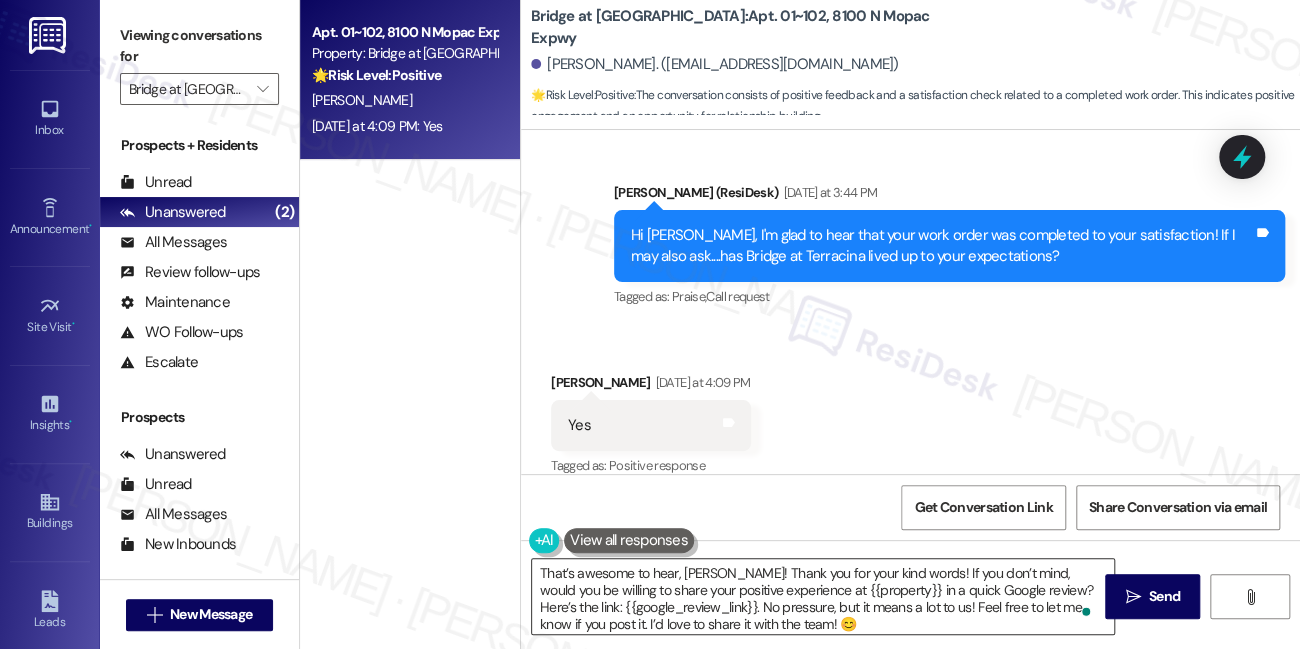 click on "That’s awesome to hear, [PERSON_NAME]! Thank you for your kind words! If you don’t mind, would you be willing to share your positive experience at {{property}} in a quick Google review? Here’s the link: {{google_review_link}}. No pressure, but it means a lot to us! Feel free to let me know if you post it. I’d love to share it with the team! 😊" at bounding box center (823, 596) 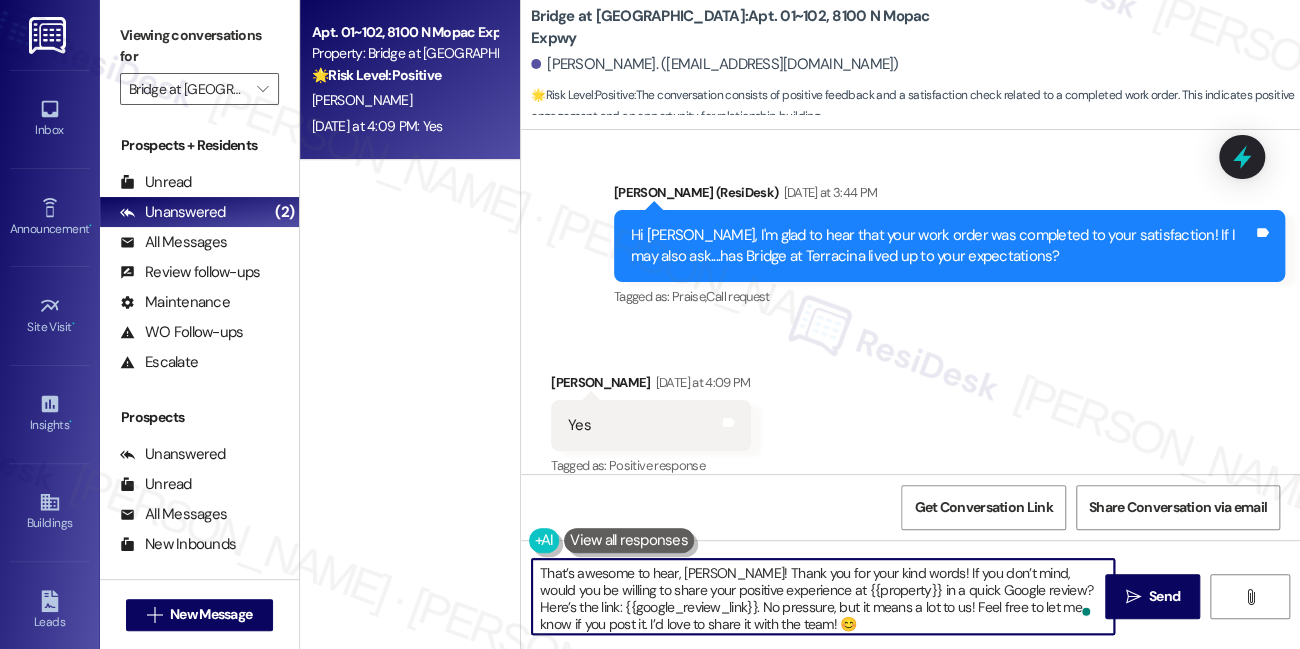 paste on "[PERSON_NAME]" 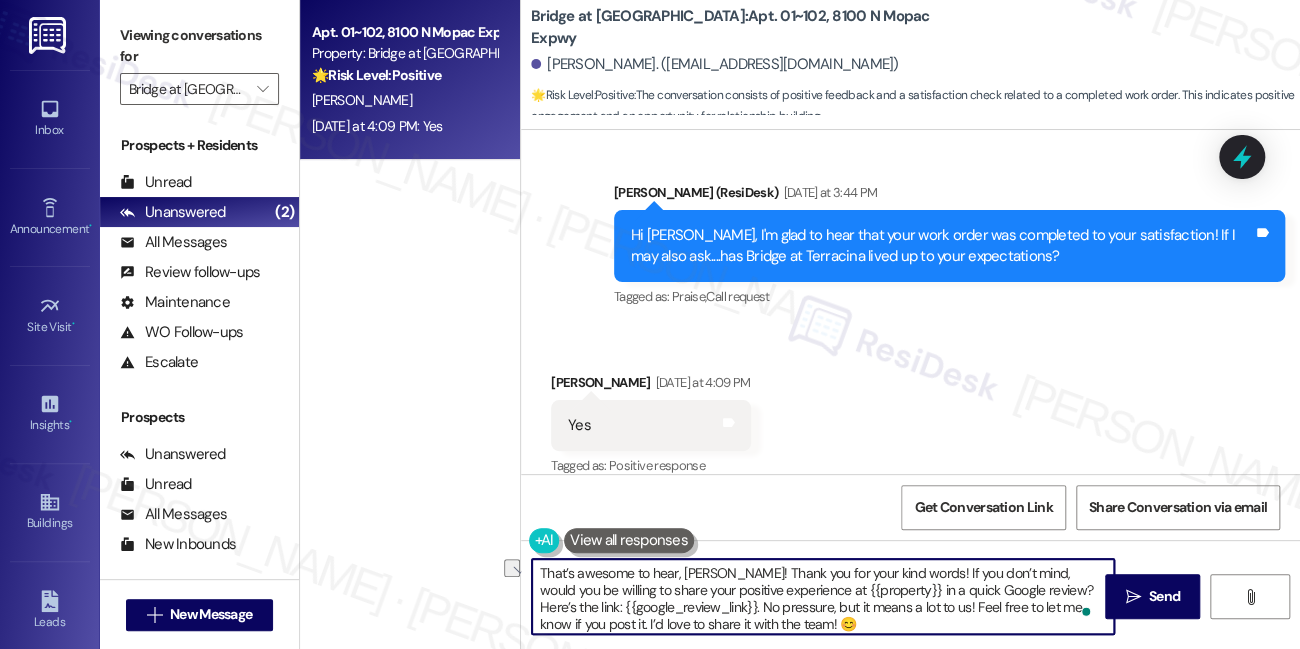 drag, startPoint x: 924, startPoint y: 572, endPoint x: 746, endPoint y: 571, distance: 178.0028 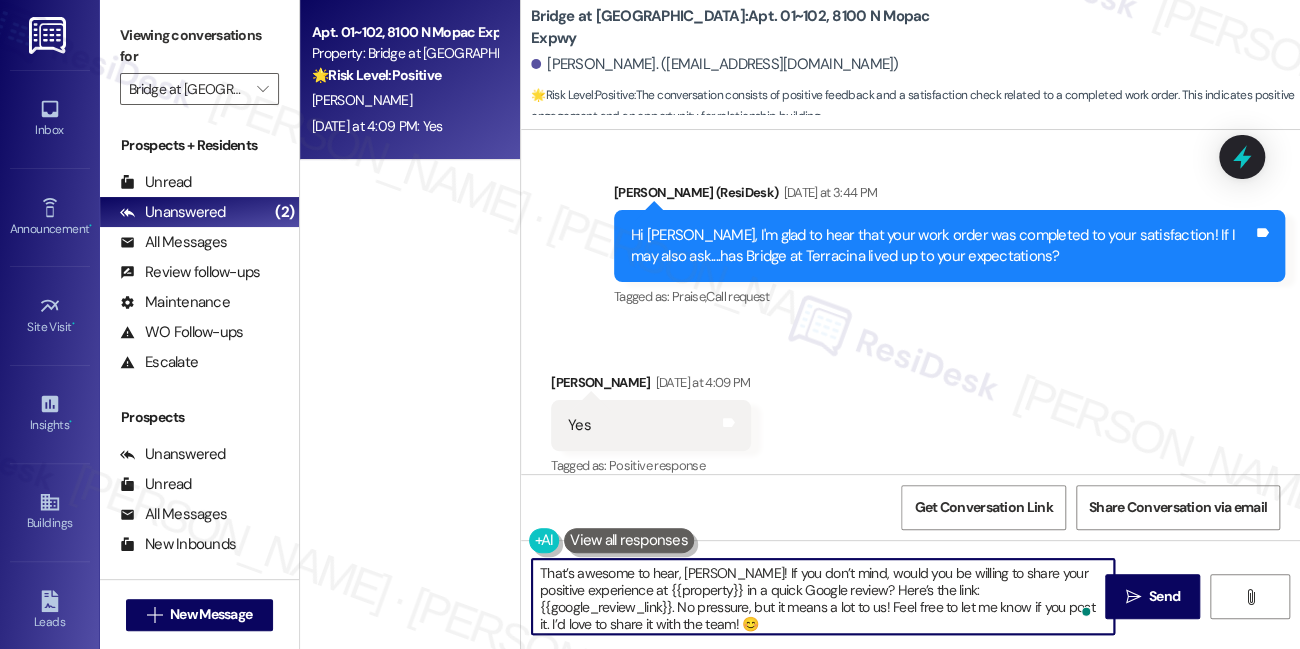 click on "Received via SMS [PERSON_NAME] [DATE] at 4:09 PM Yes Tags and notes Tagged as:   Positive response Click to highlight conversations about Positive response" at bounding box center [910, 411] 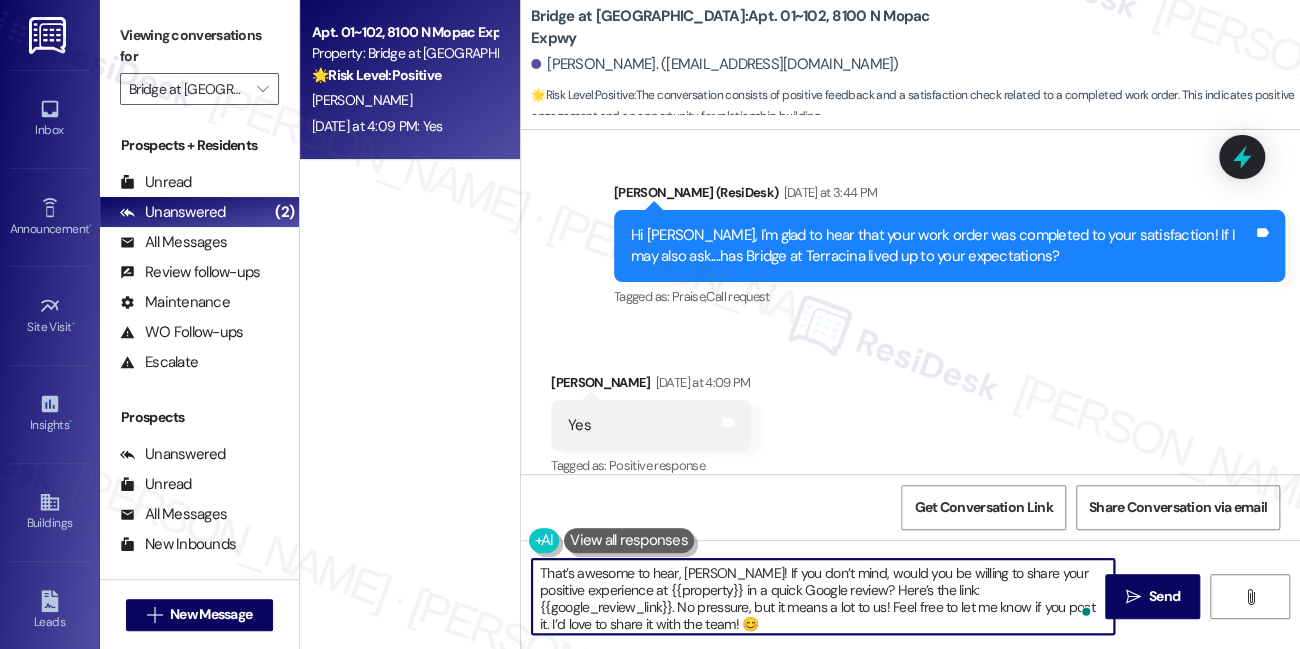 click on "That’s awesome to hear, [PERSON_NAME]! If you don’t mind, would you be willing to share your positive experience at {{property}} in a quick Google review? Here’s the link: {{google_review_link}}. No pressure, but it means a lot to us! Feel free to let me know if you post it. I’d love to share it with the team! 😊" at bounding box center [823, 596] 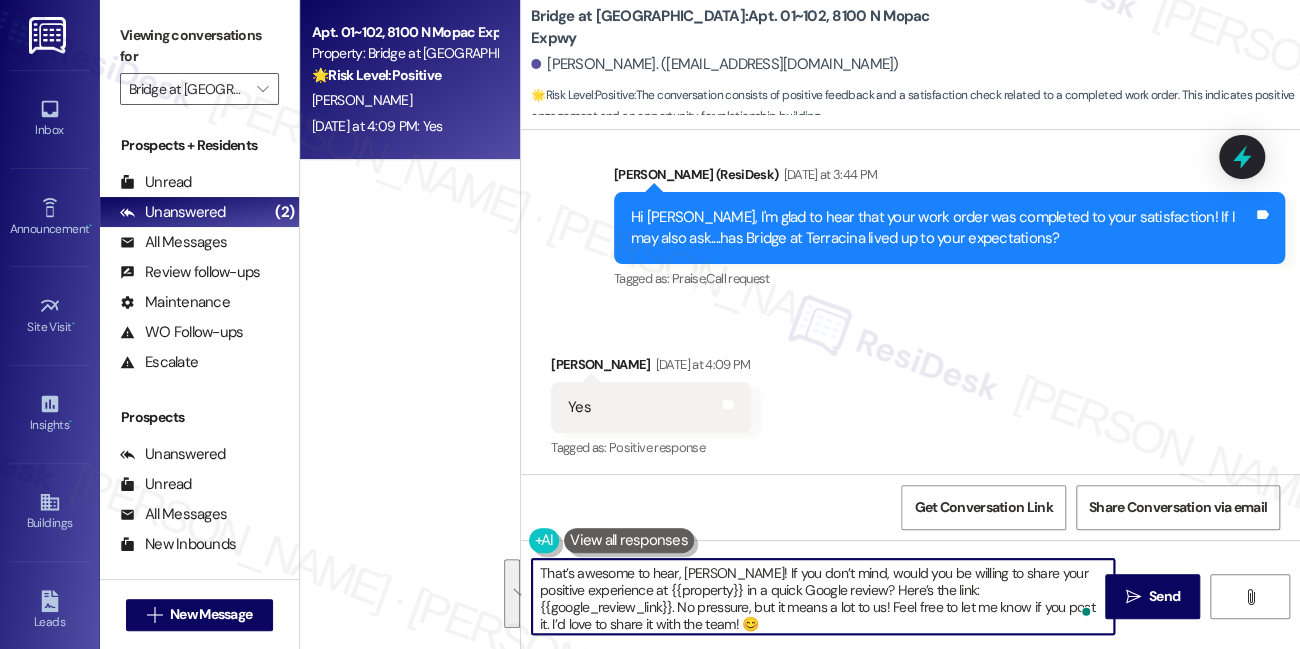 scroll, scrollTop: 2278, scrollLeft: 0, axis: vertical 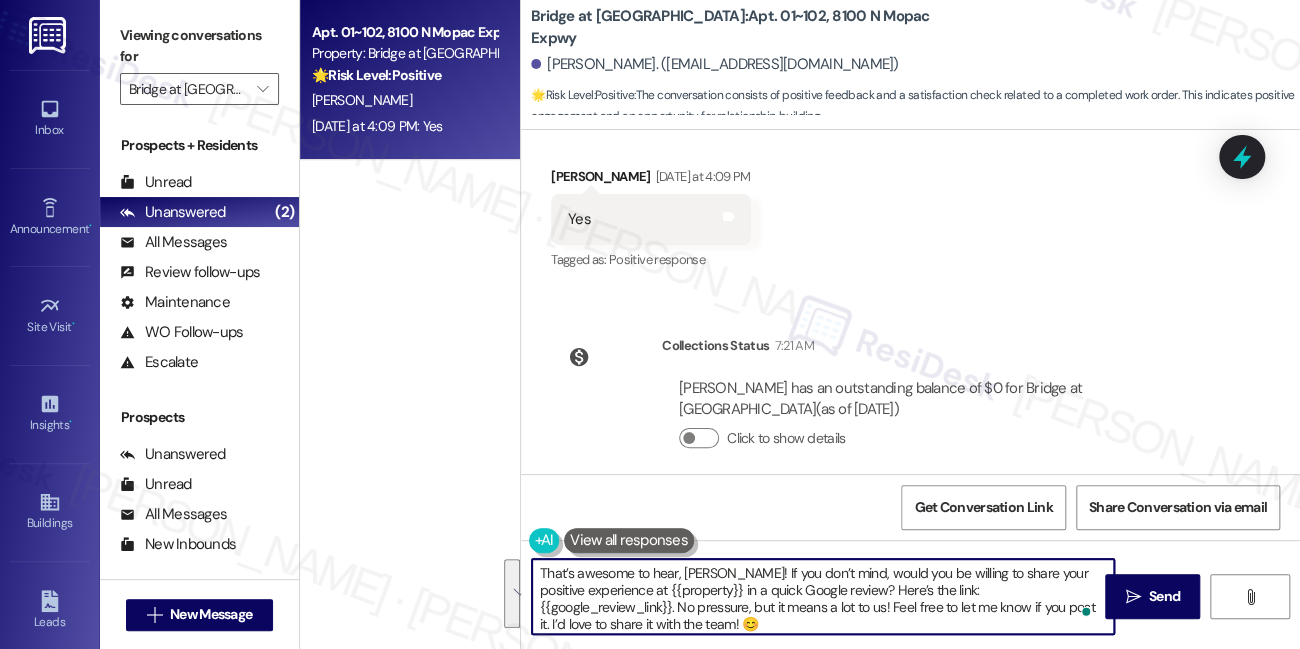 click on "That’s awesome to hear, [PERSON_NAME]! If you don’t mind, would you be willing to share your positive experience at {{property}} in a quick Google review? Here’s the link: {{google_review_link}}. No pressure, but it means a lot to us! Feel free to let me know if you post it. I’d love to share it with the team! 😊" at bounding box center (823, 596) 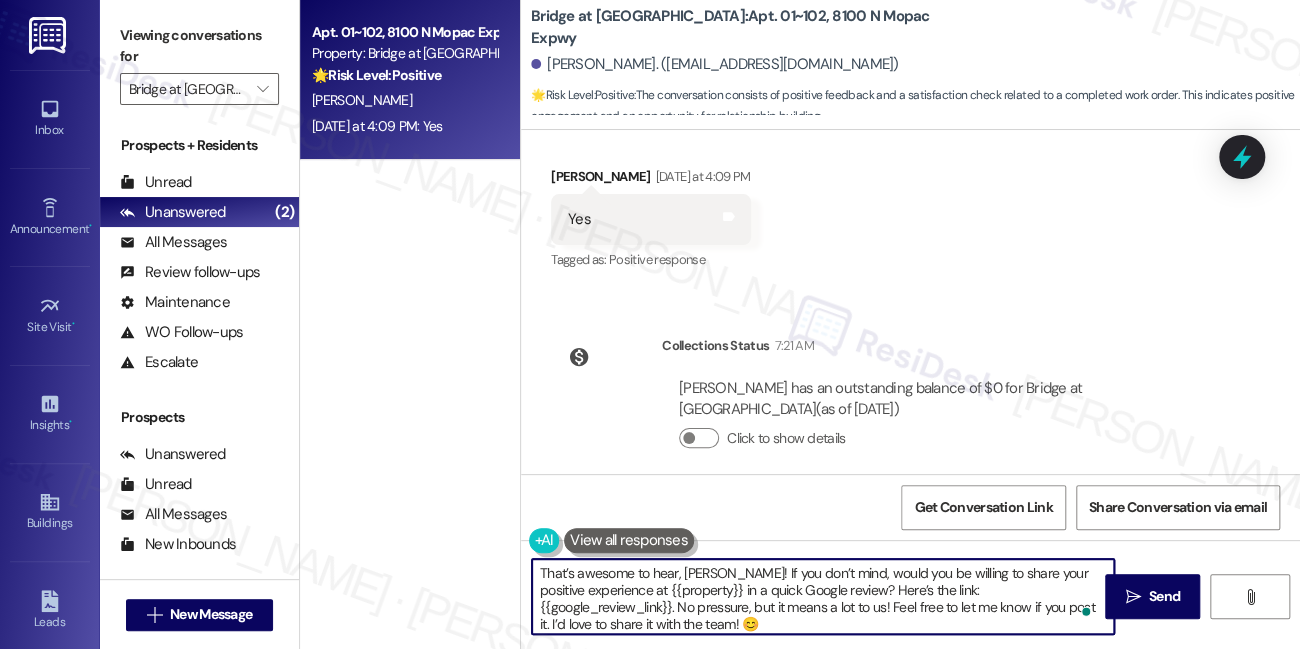 click on "That’s awesome to hear, [PERSON_NAME]! If you don’t mind, would you be willing to share your positive experience at {{property}} in a quick Google review? Here’s the link: {{google_review_link}}. No pressure, but it means a lot to us! Feel free to let me know if you post it. I’d love to share it with the team! 😊" at bounding box center [823, 596] 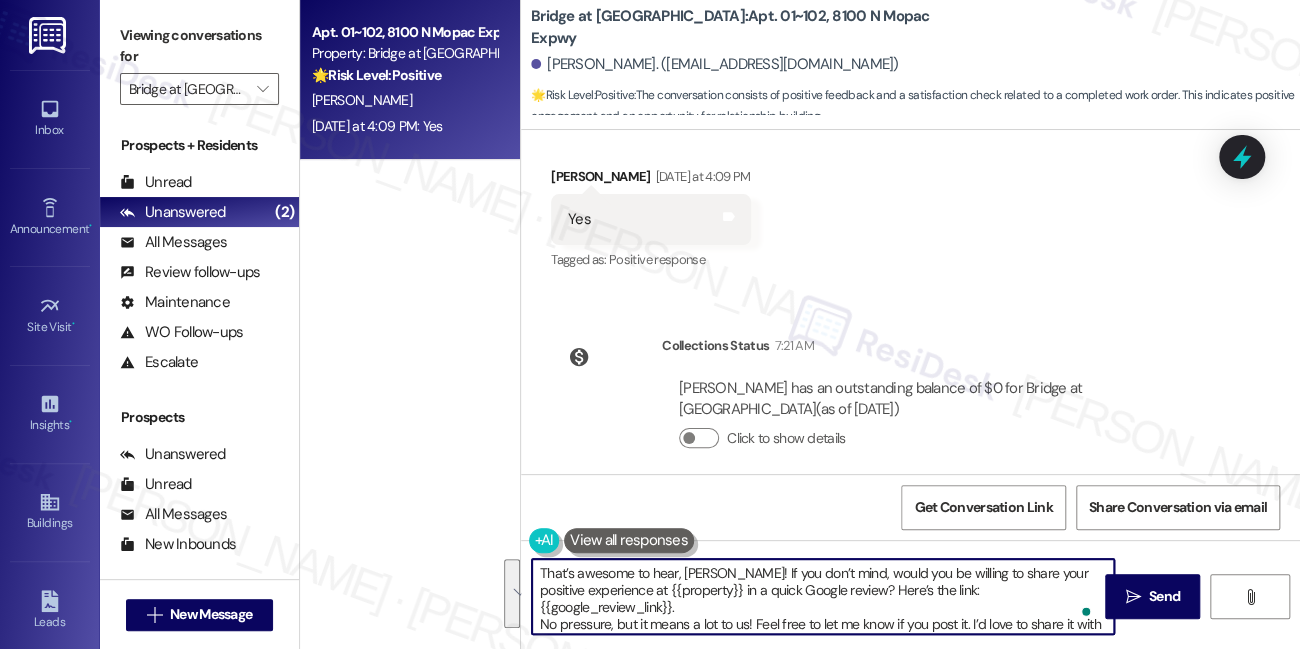 click on "That’s awesome to hear, [PERSON_NAME]! If you don’t mind, would you be willing to share your positive experience at {{property}} in a quick Google review? Here’s the link: {{google_review_link}}.
No pressure, but it means a lot to us! Feel free to let me know if you post it. I’d love to share it with the team! 😊" at bounding box center (823, 596) 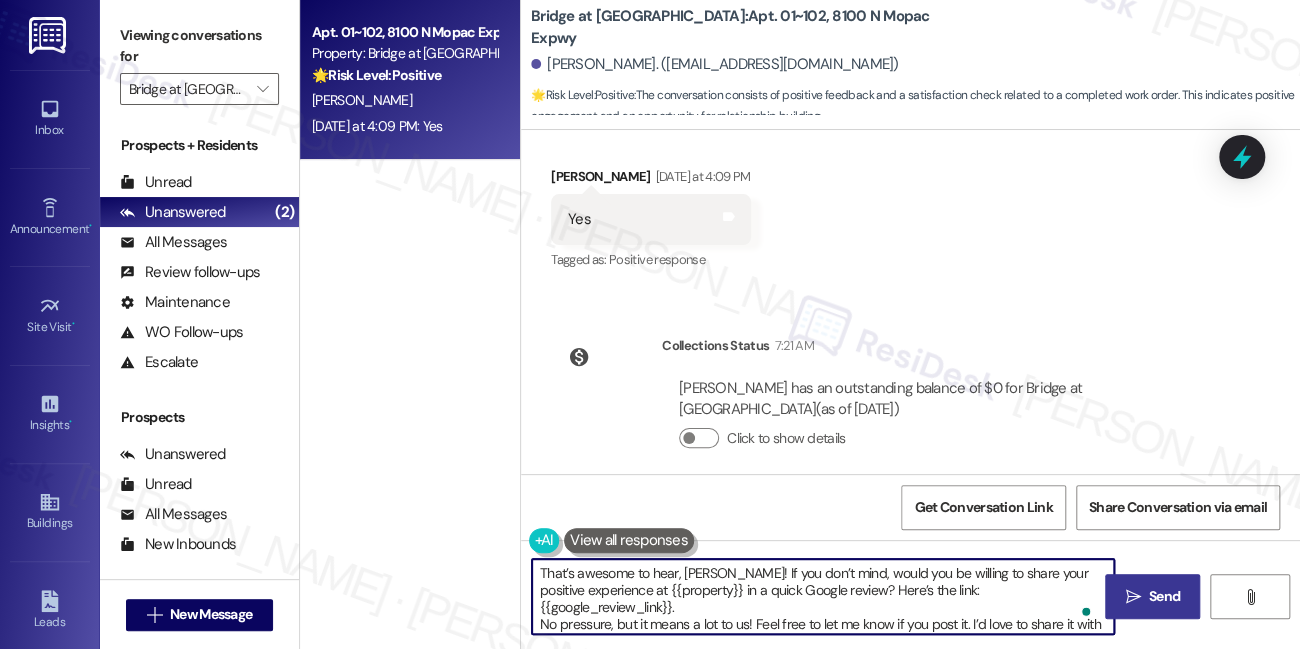 type on "That’s awesome to hear, [PERSON_NAME]! If you don’t mind, would you be willing to share your positive experience at {{property}} in a quick Google review? Here’s the link: {{google_review_link}}.
No pressure, but it means a lot to us! Feel free to let me know if you post it. I’d love to share it with the team! 😊" 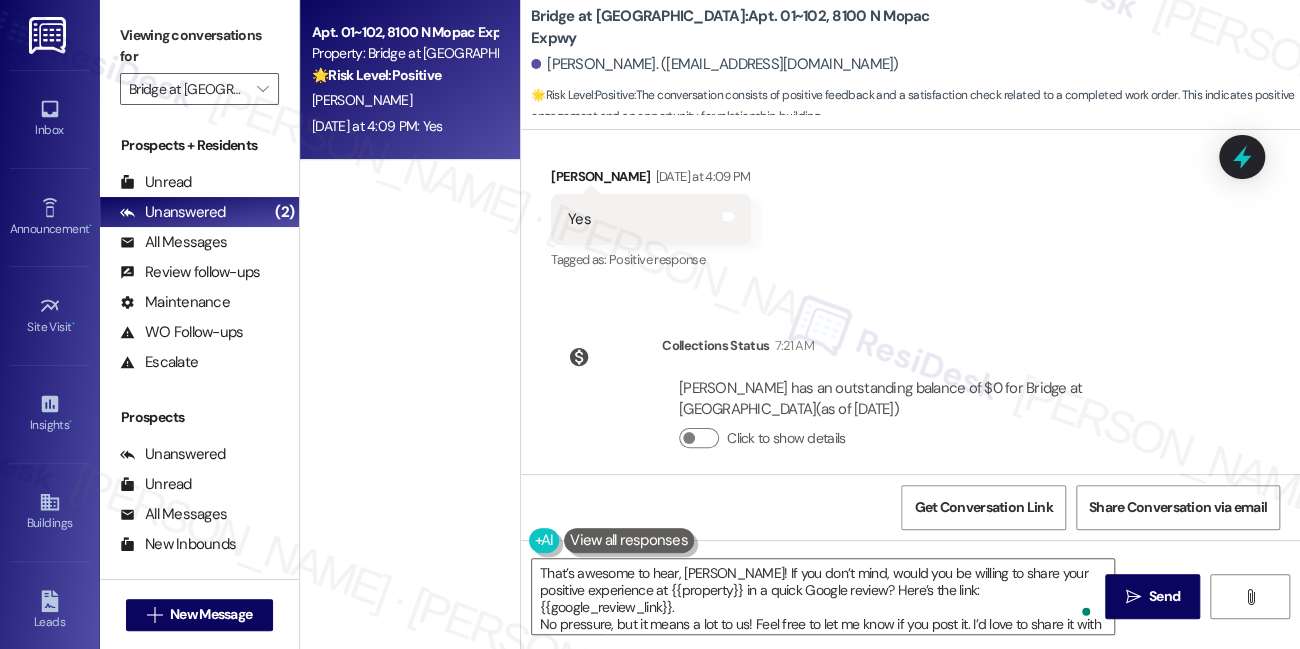 drag, startPoint x: 1149, startPoint y: 596, endPoint x: 911, endPoint y: 340, distance: 349.54257 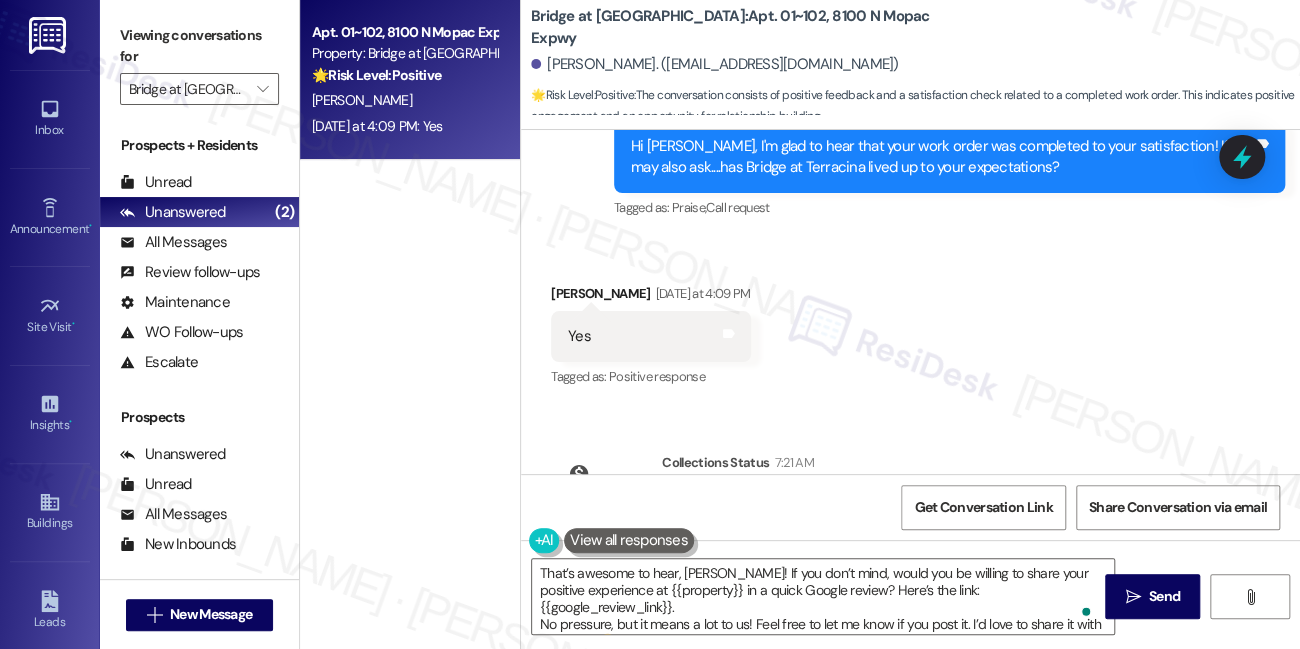 scroll, scrollTop: 2005, scrollLeft: 0, axis: vertical 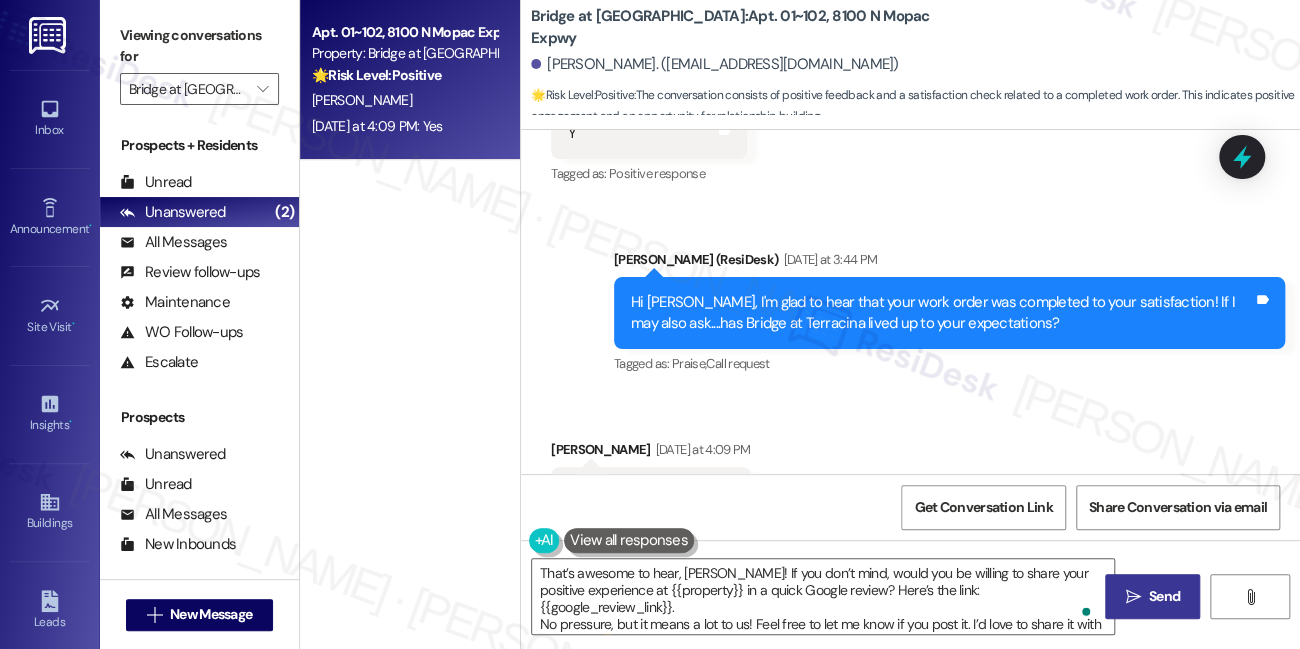 click on " Send" at bounding box center [1152, 596] 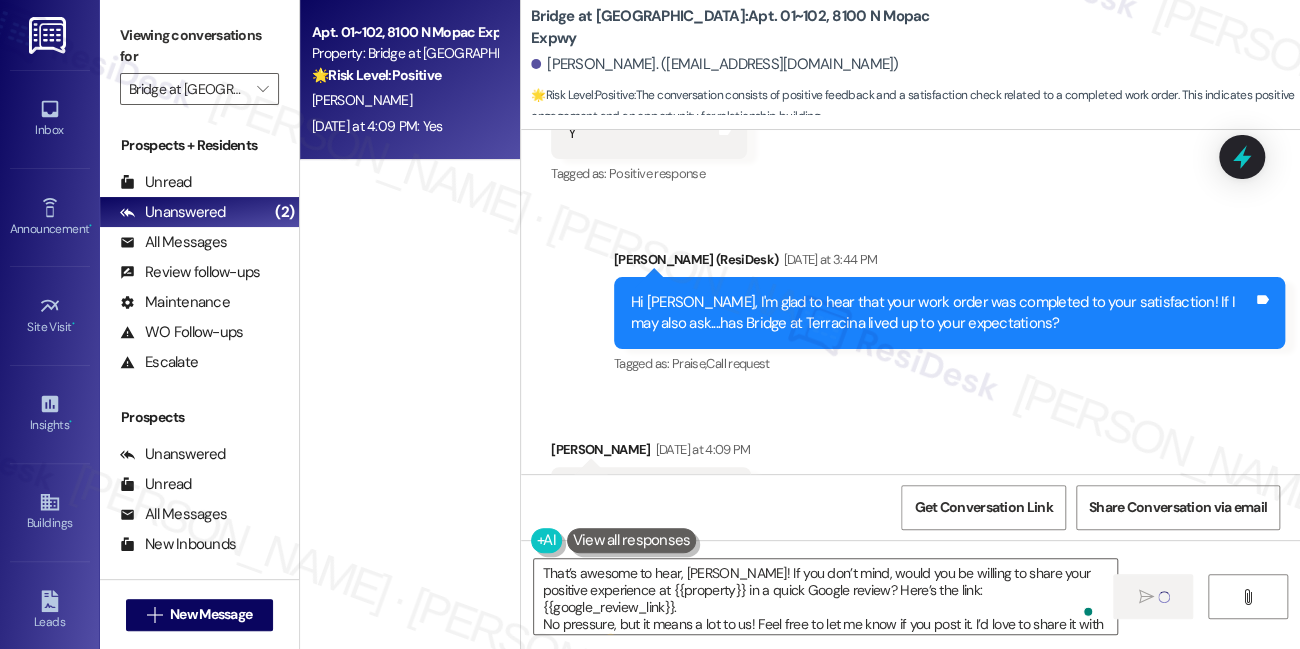 type 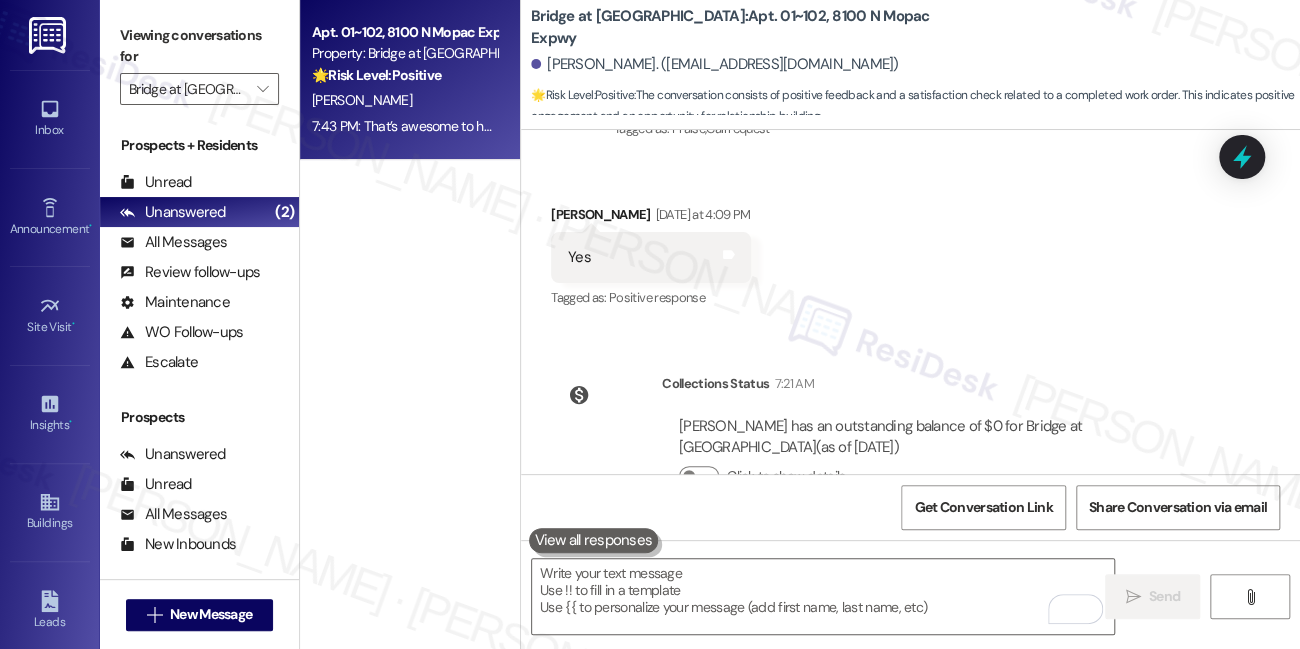 scroll, scrollTop: 2231, scrollLeft: 0, axis: vertical 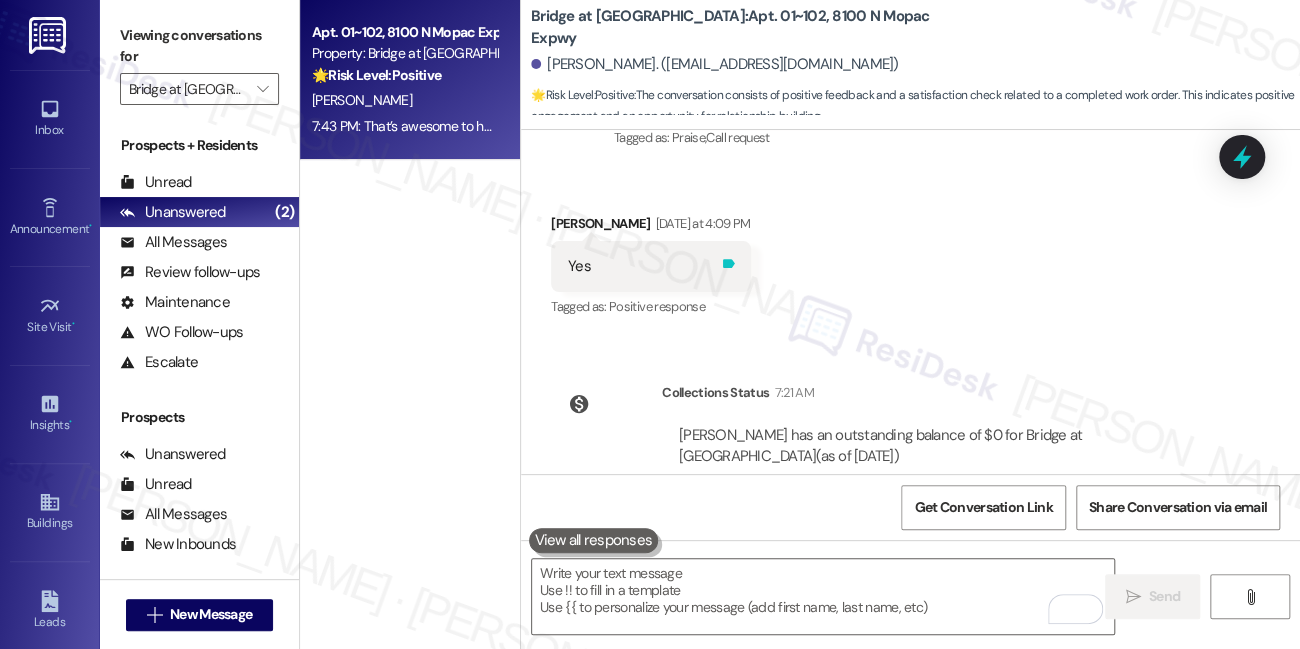 click 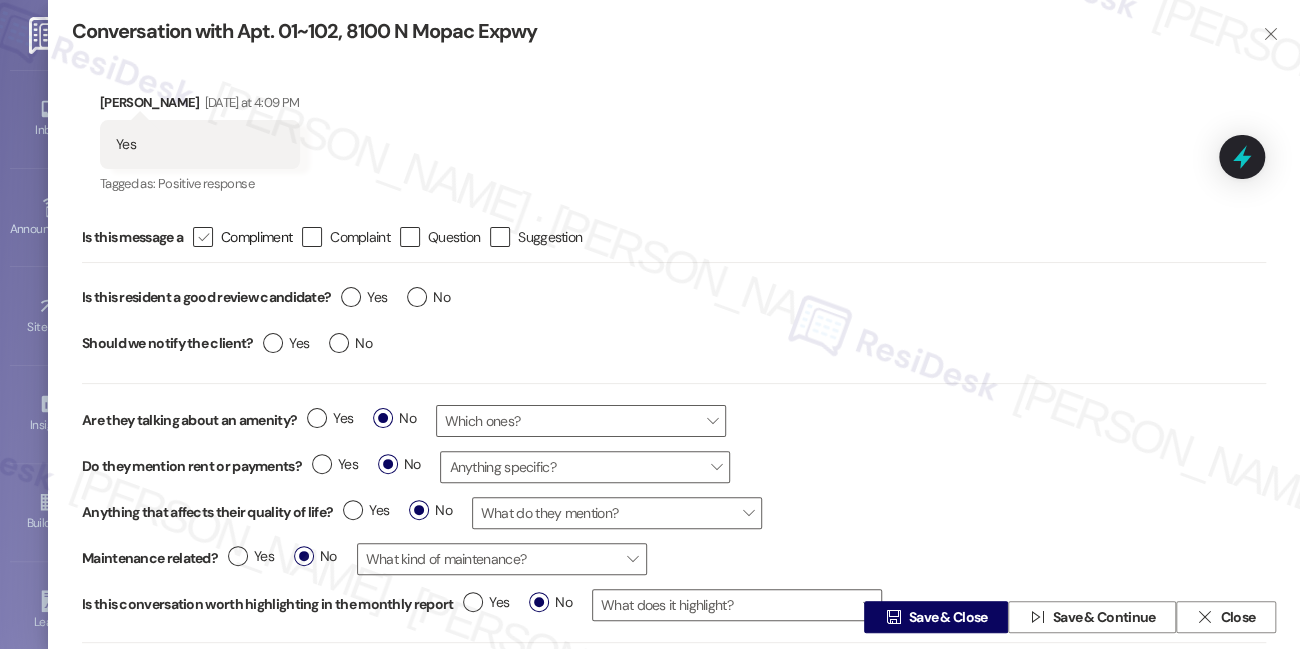 click on " Compliment" at bounding box center [242, 237] 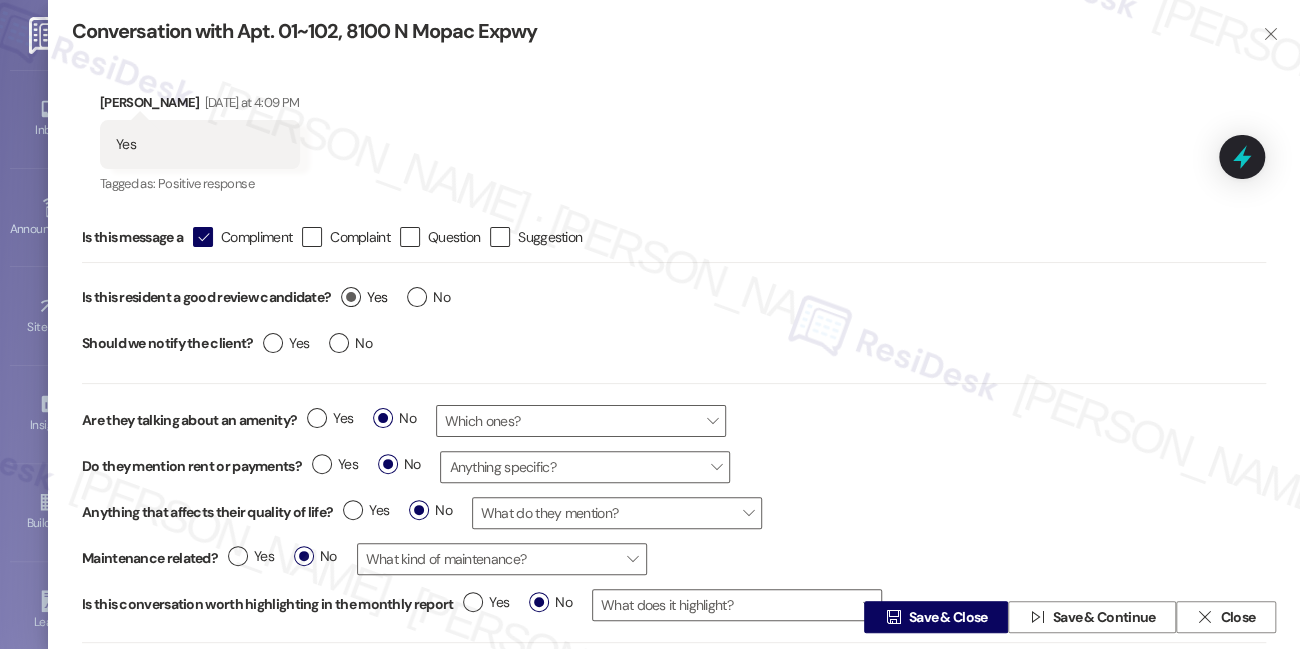 click on "Yes" at bounding box center (364, 297) 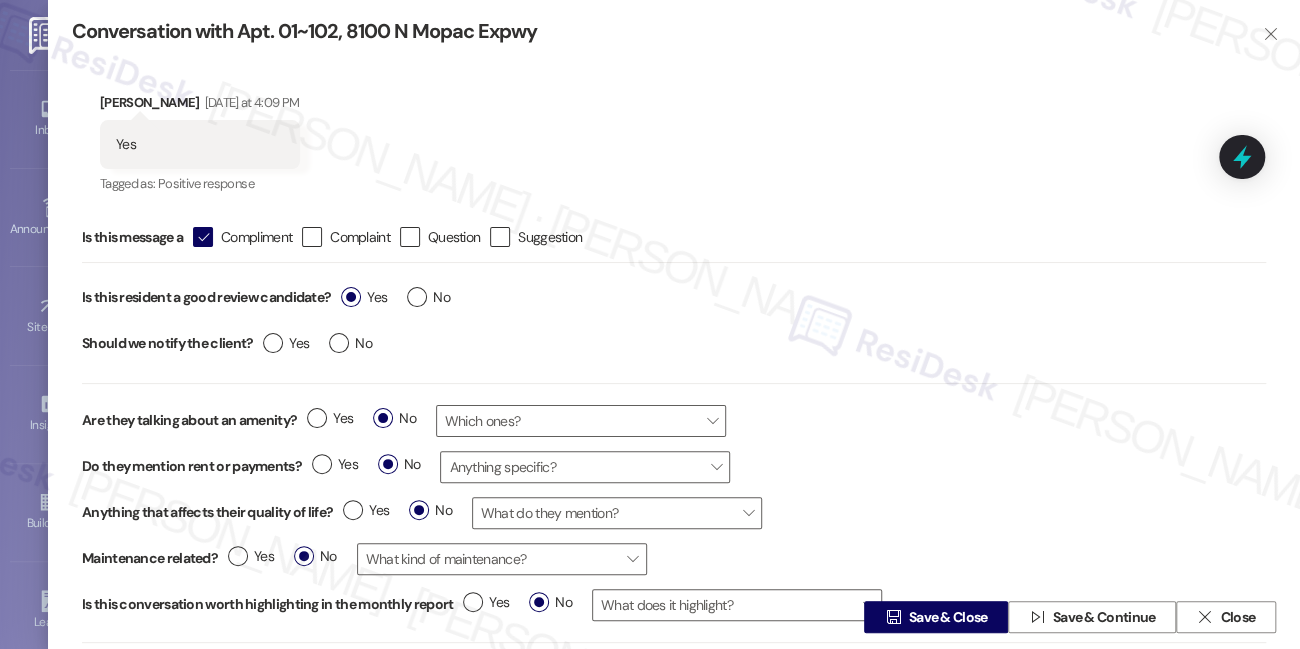 click on "Yes No" at bounding box center [317, 346] 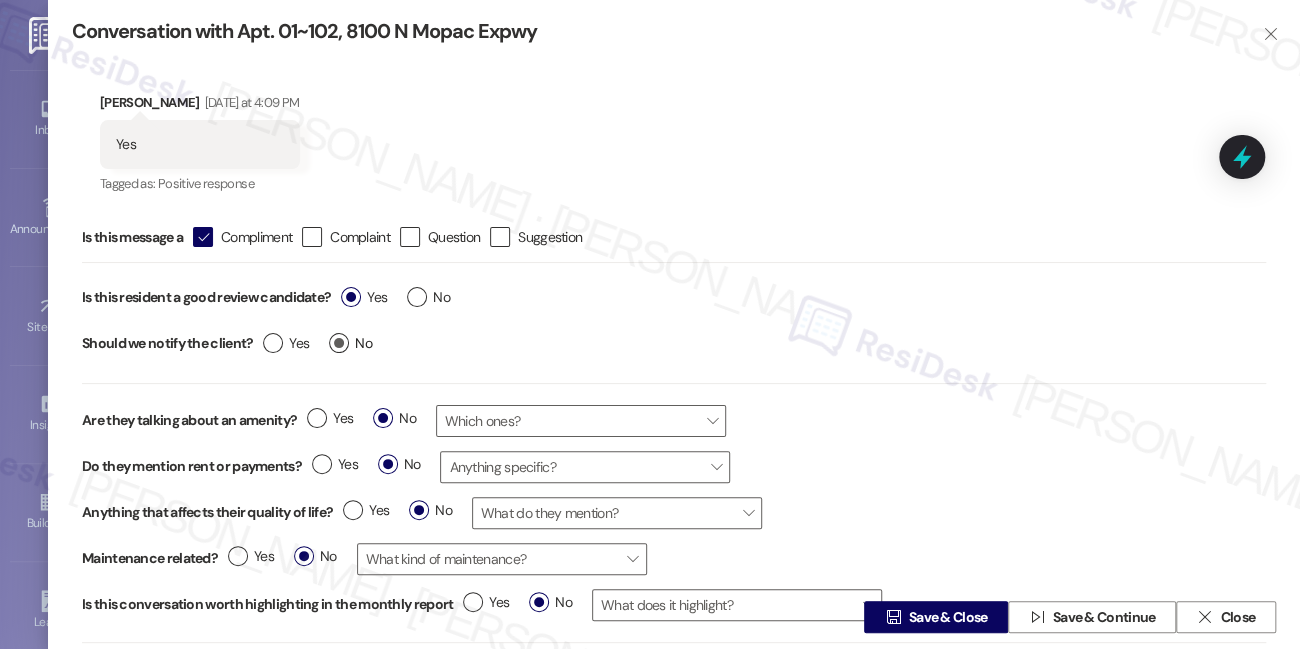 click on "No" at bounding box center (350, 343) 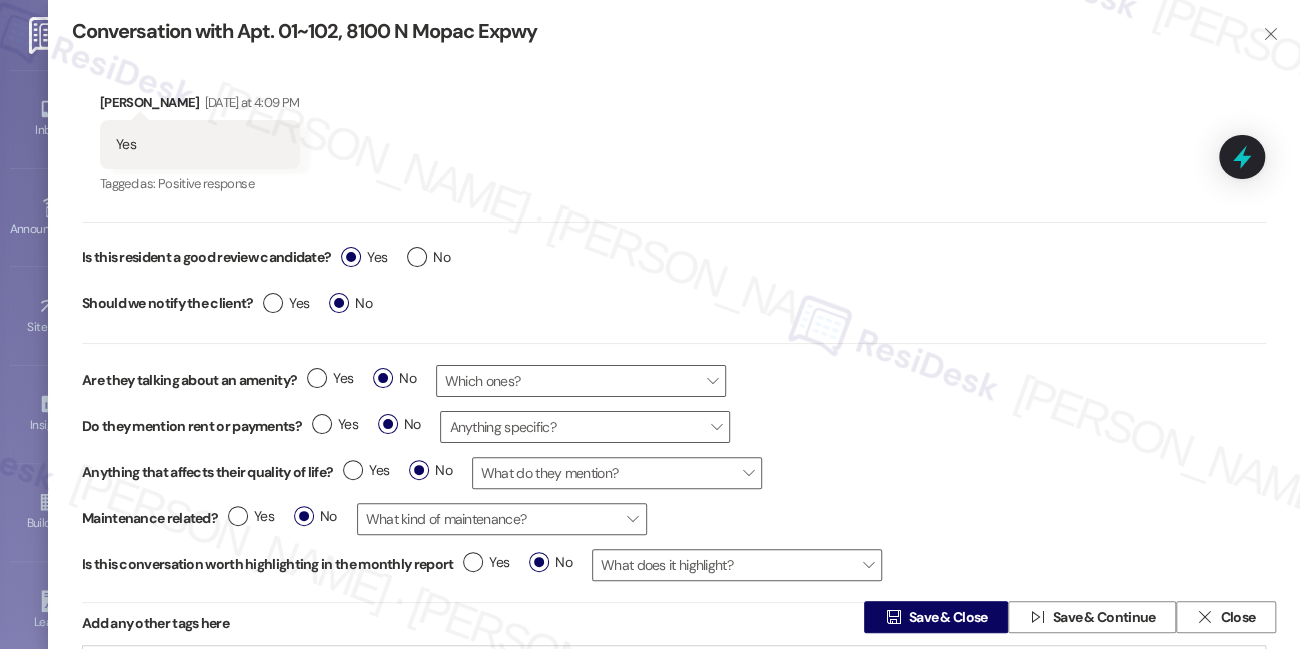 scroll, scrollTop: 61, scrollLeft: 0, axis: vertical 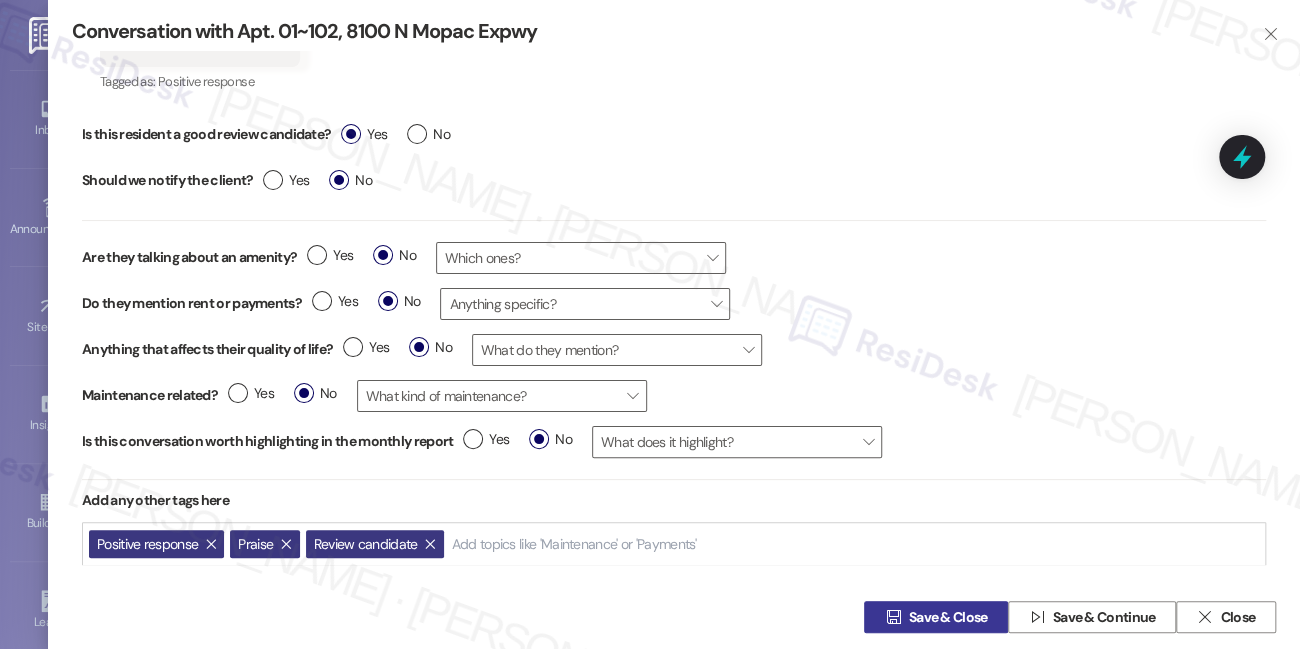 click on "Save & Close" at bounding box center [948, 617] 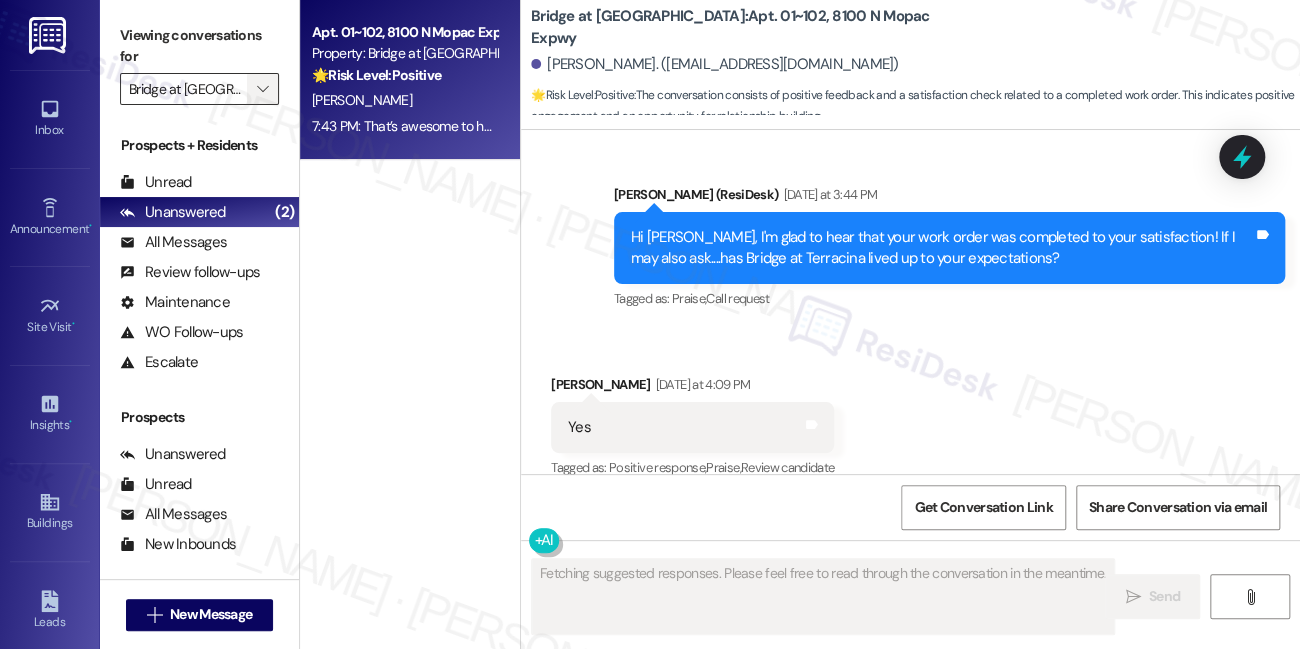 click on "" at bounding box center [263, 89] 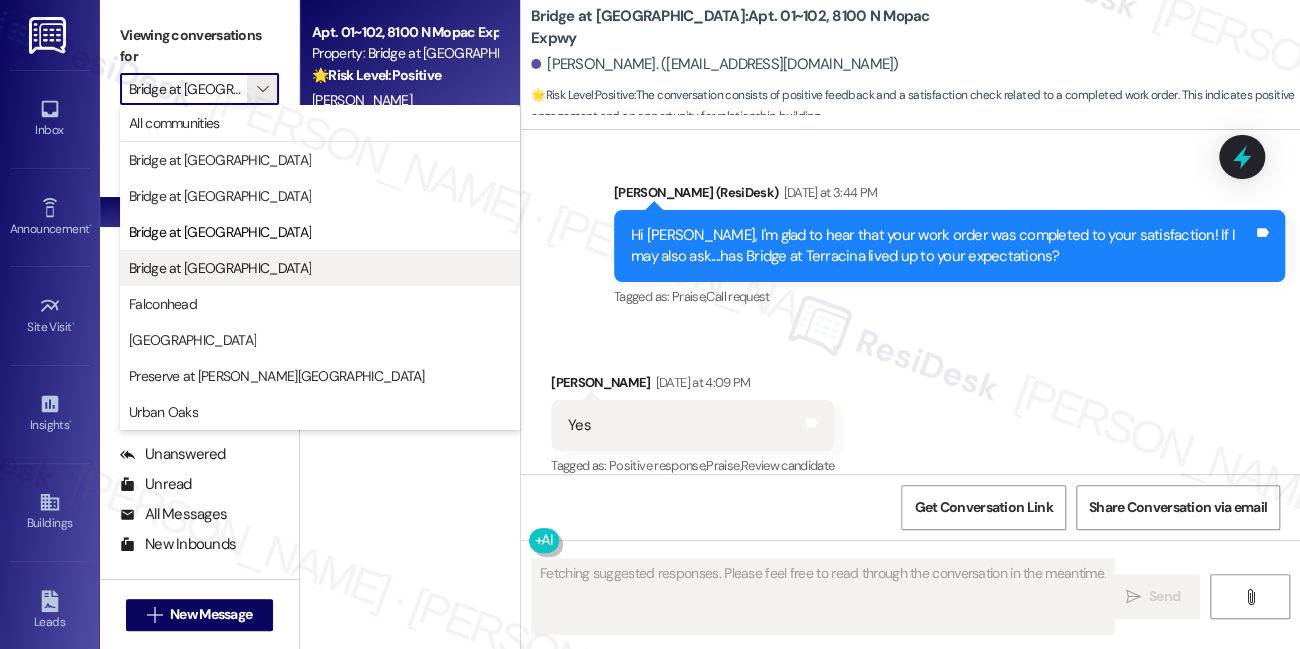 click on "Bridge at [GEOGRAPHIC_DATA]" at bounding box center (320, 268) 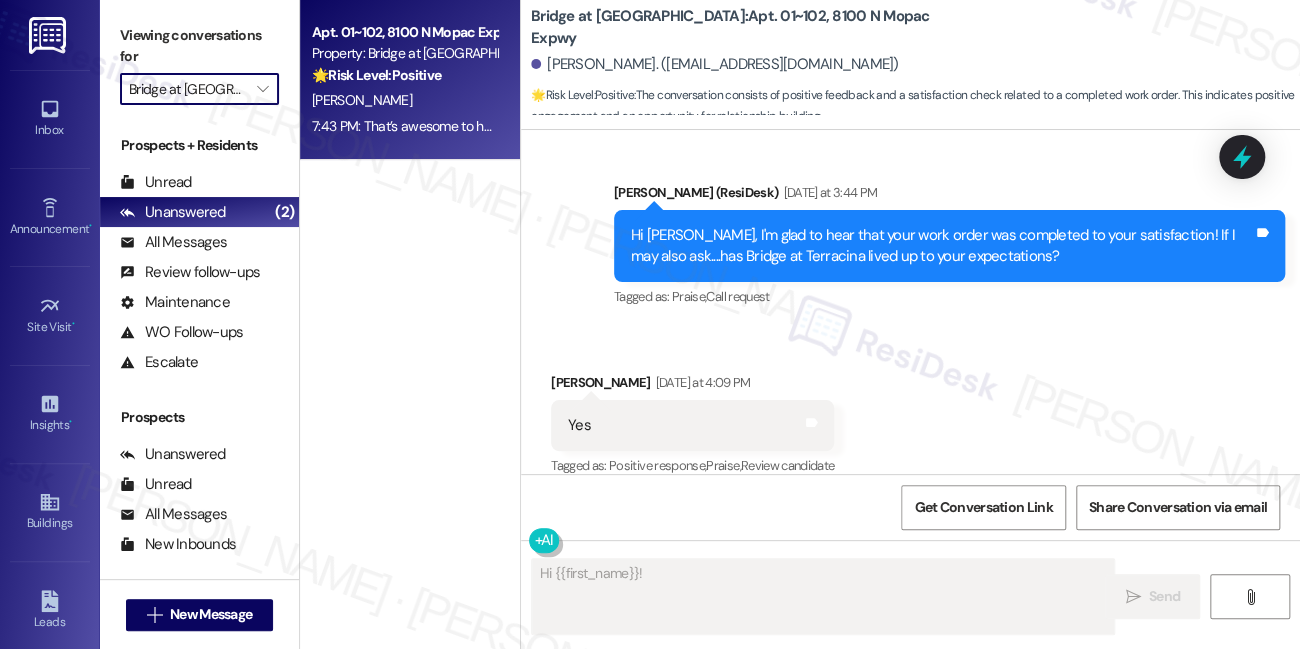 type on "Hi {{first_name}}! Thanks" 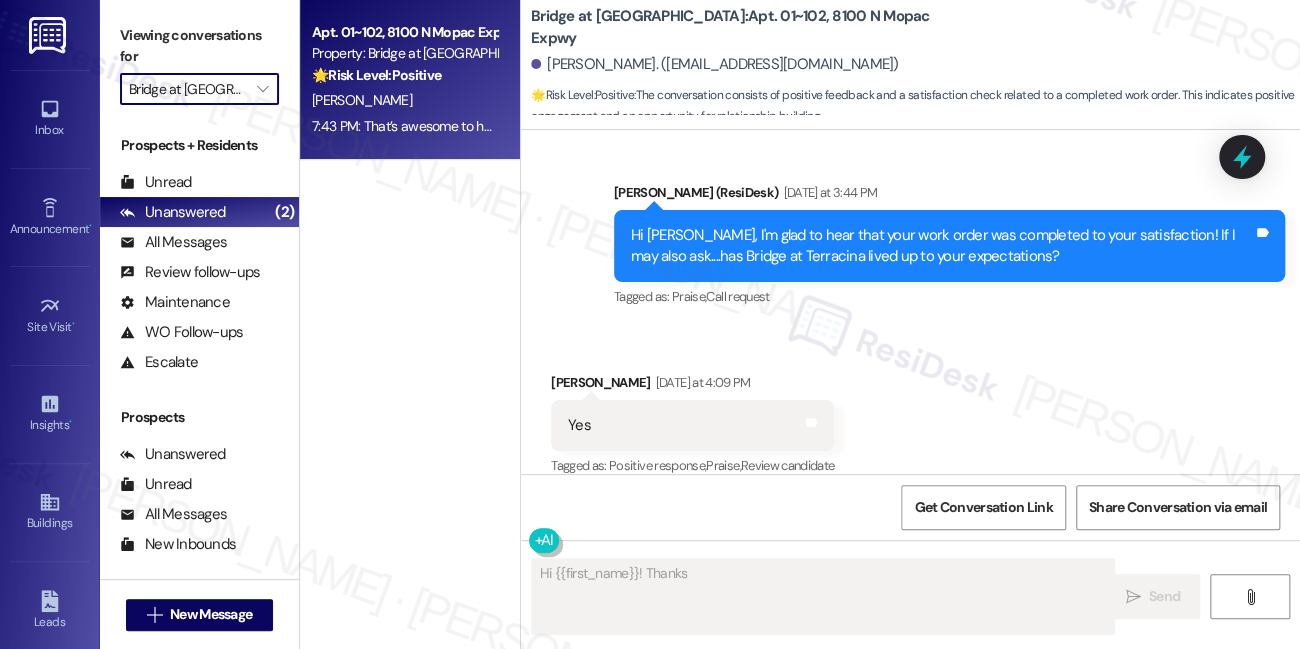 type on "Bridge at [GEOGRAPHIC_DATA]" 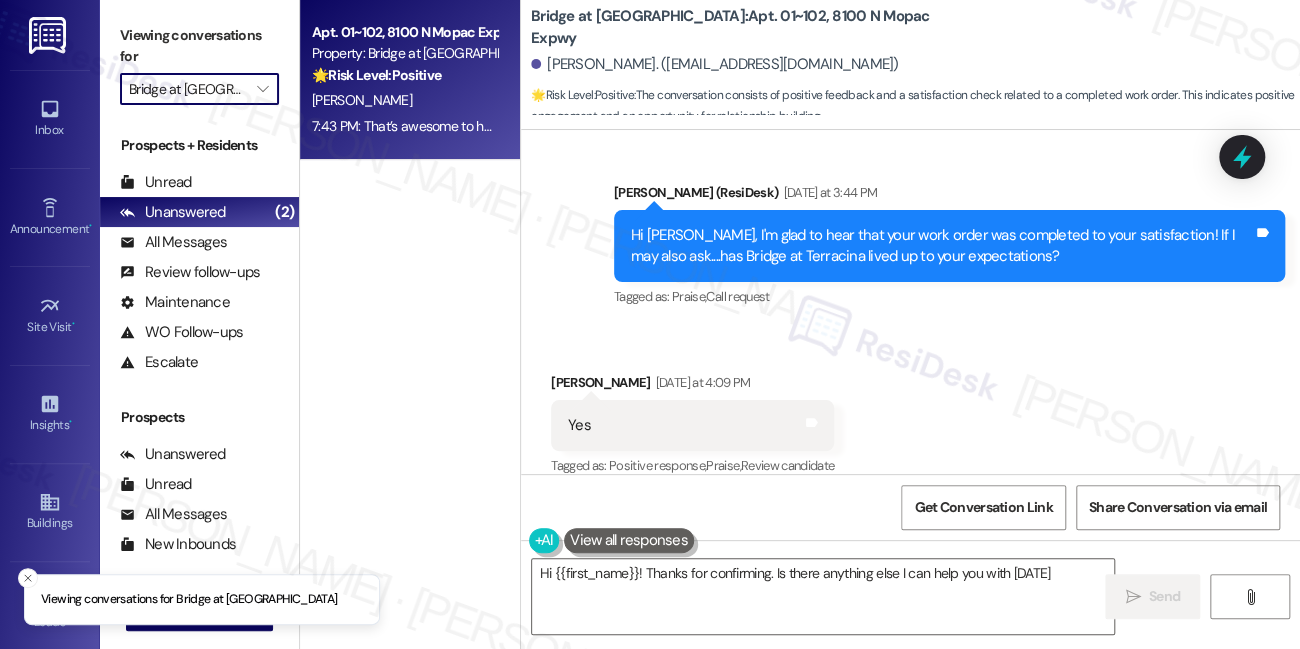 type on "Hi {{first_name}}! Thanks for confirming. Is there anything else I can help you with [DATE]?" 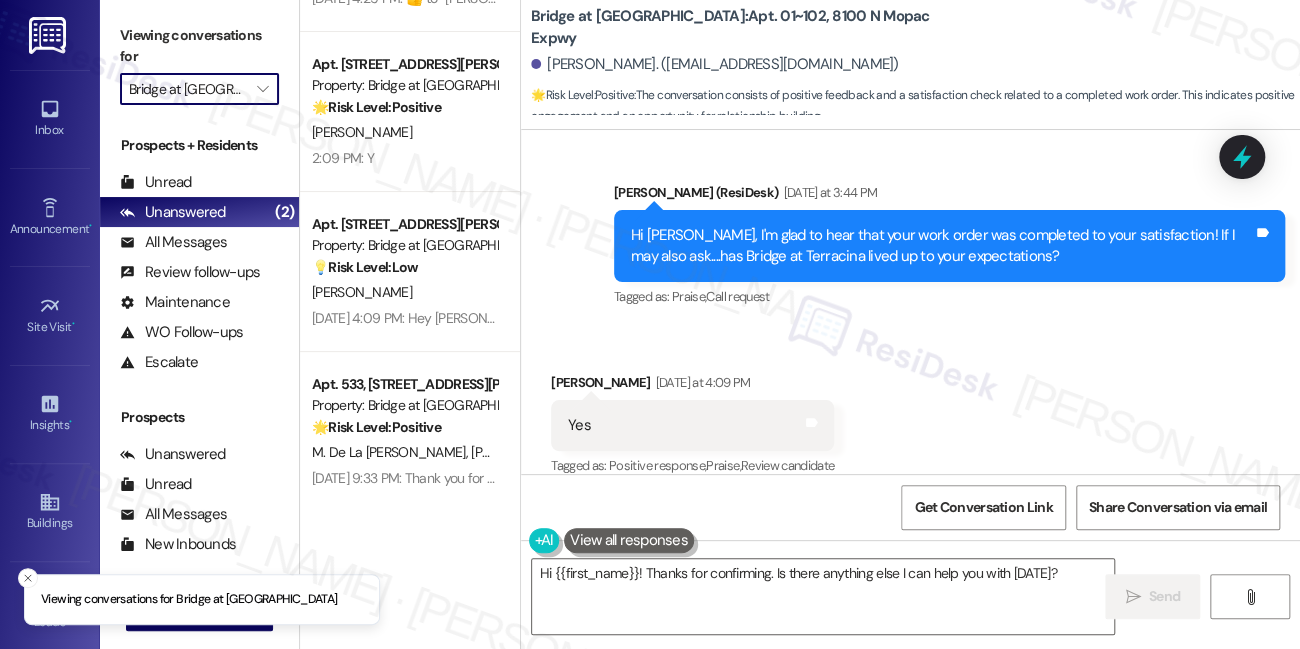 scroll, scrollTop: 0, scrollLeft: 0, axis: both 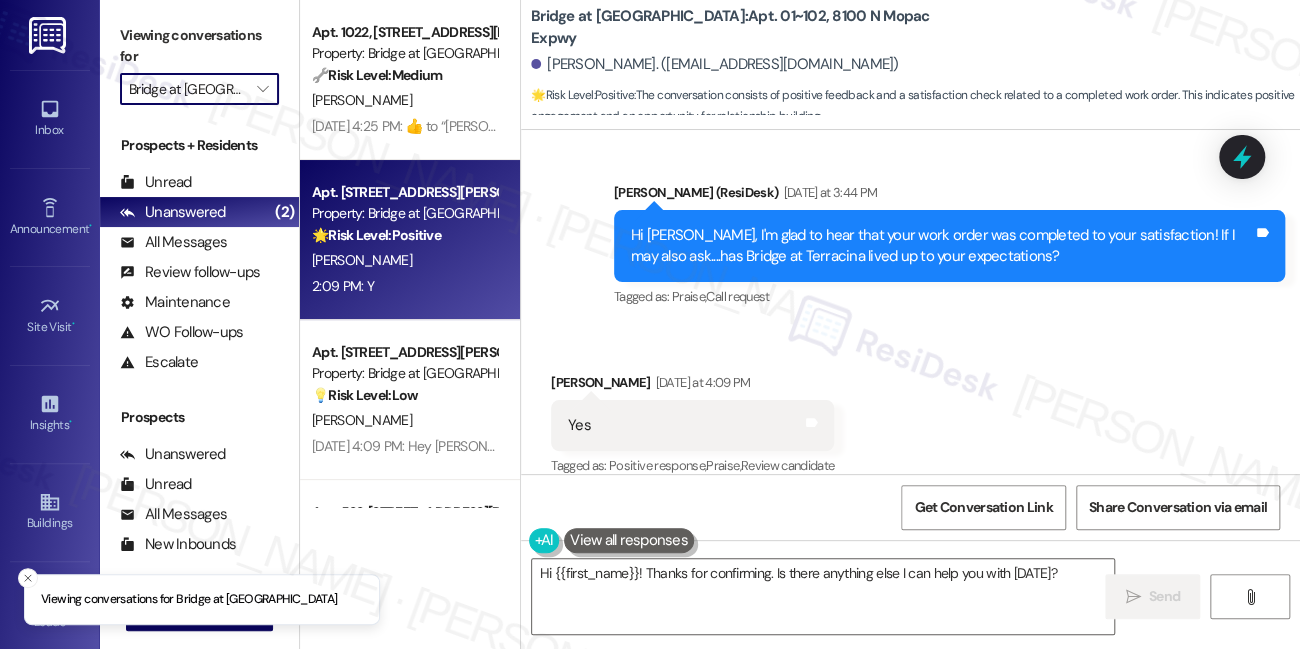 click on "🌟  Risk Level:  Positive The resident responded positively to a check-in message about their satisfaction with their home. This indicates positive engagement and an opportunity for relationship building." at bounding box center [404, 235] 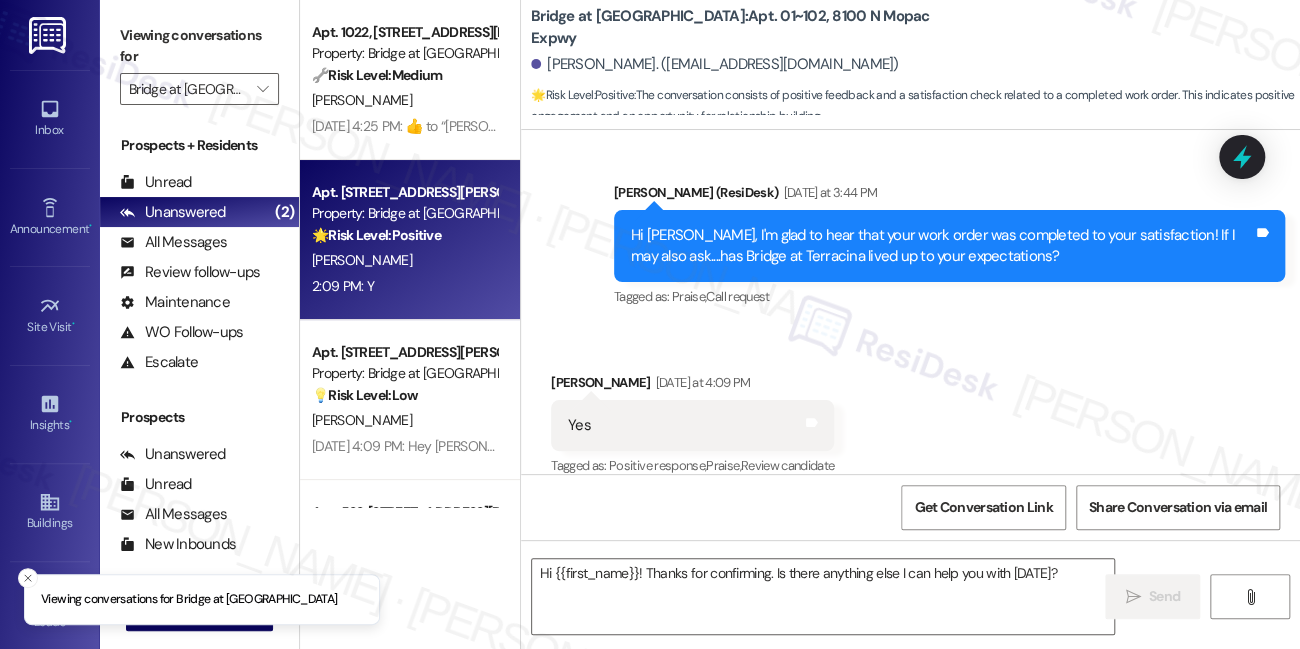 type on "Fetching suggested responses. Please feel free to read through the conversation in the meantime." 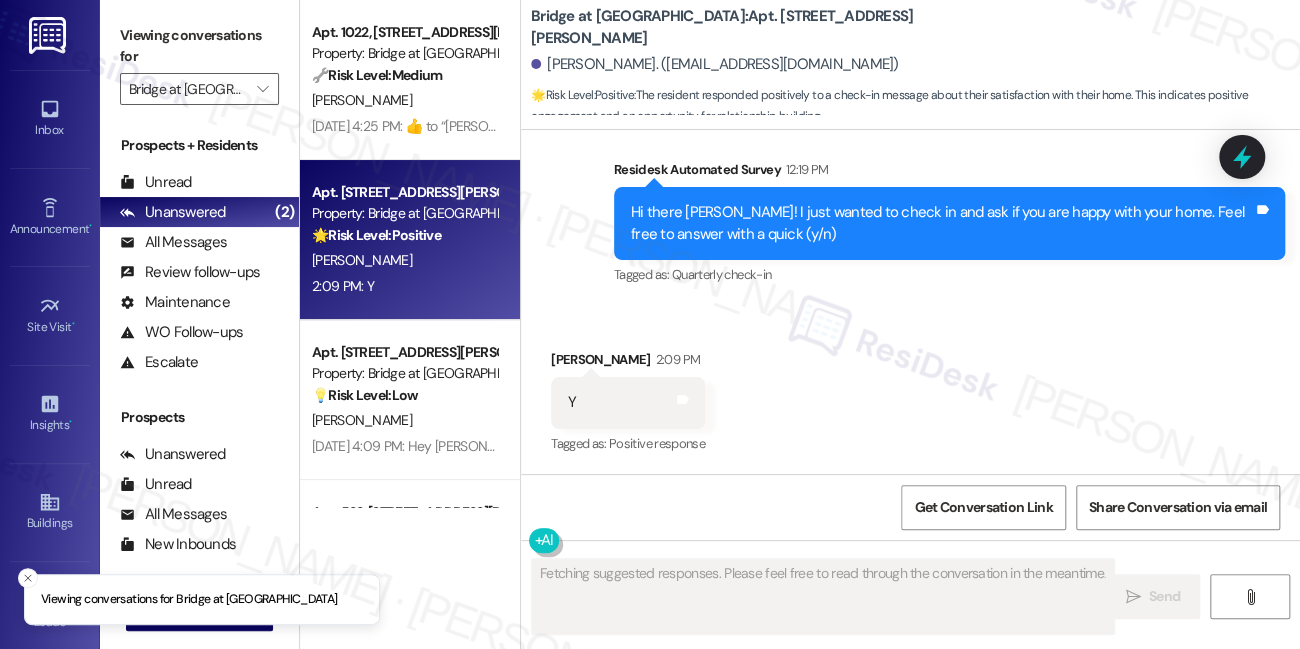 scroll, scrollTop: 800, scrollLeft: 0, axis: vertical 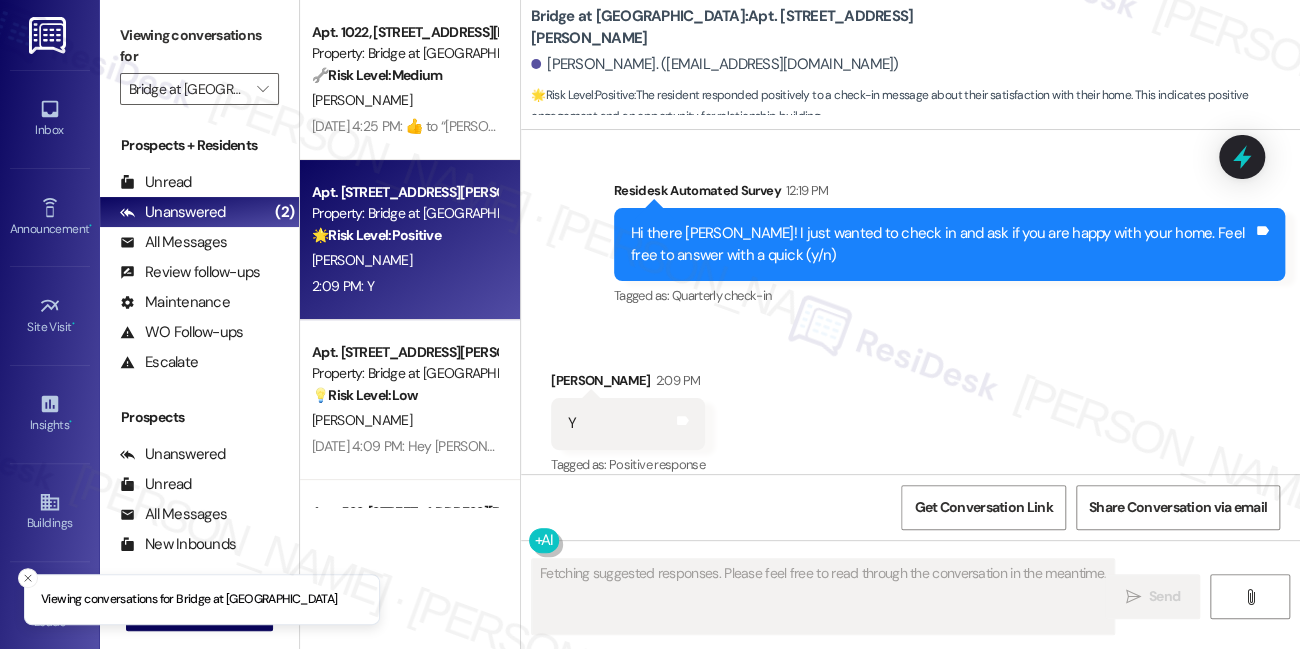 type 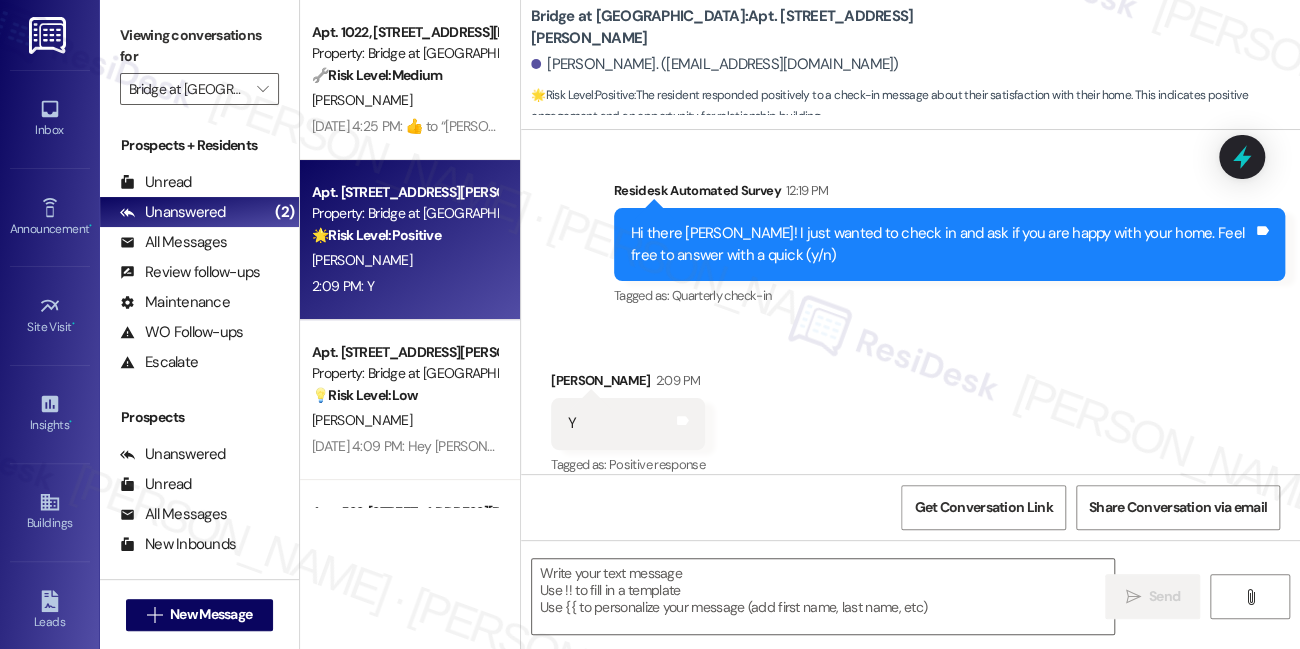 click on "Viewing conversations for Bridge at [GEOGRAPHIC_DATA] " at bounding box center [199, 62] 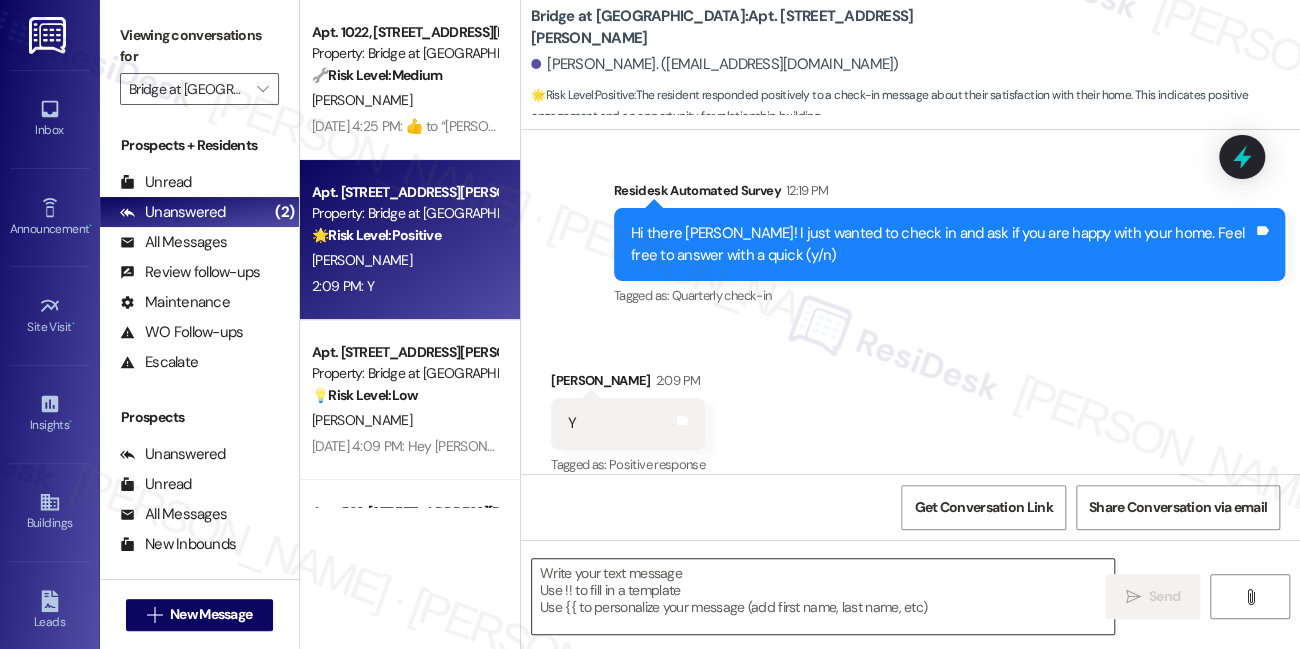 click at bounding box center [823, 596] 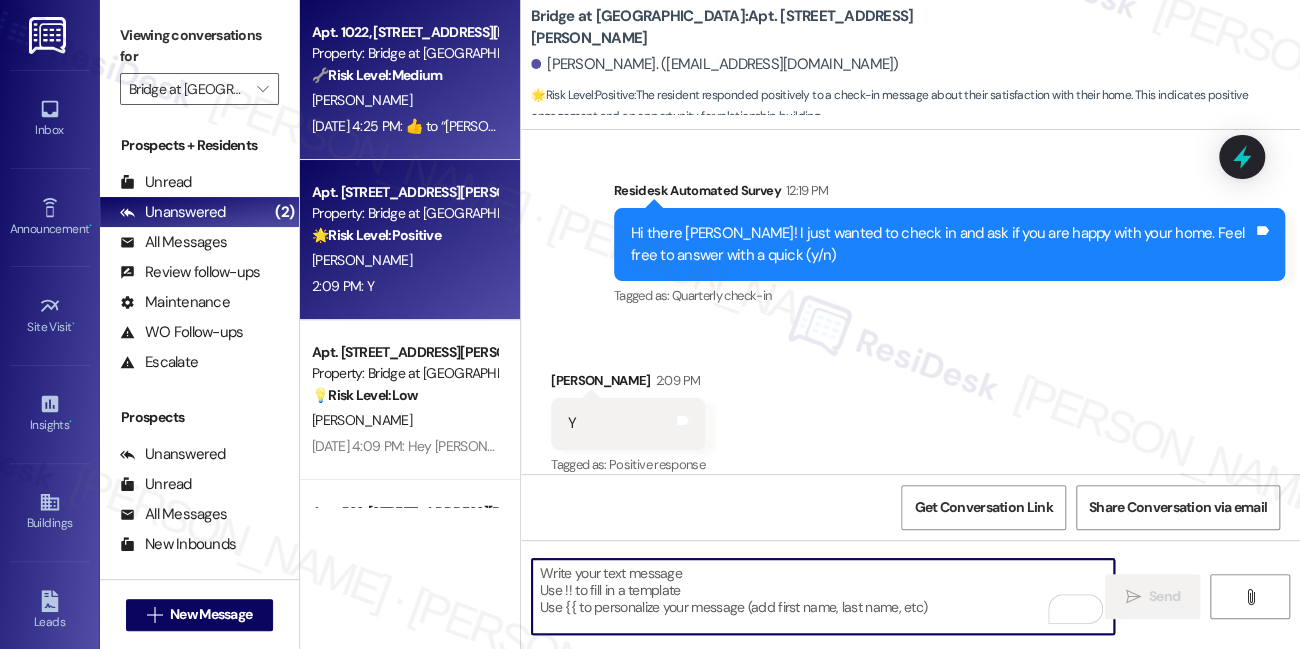 click on "[DATE] 4:25 PM:  ​👍​ to “ [PERSON_NAME] (Bridge at [GEOGRAPHIC_DATA]): Hi [PERSON_NAME], thank you for the additional details. I’m glad to hear you’re enjoying the outreach programs and that the facilities have been consistently clean. Your input is valuable to us as we work to improve our community.
Also, I understand your concern about the neighbors. I will pass this information to the team for their review and appropriate action. If you have any questions or need anything further, please don’t hesitate to reach out. ”" at bounding box center (1821, 126) 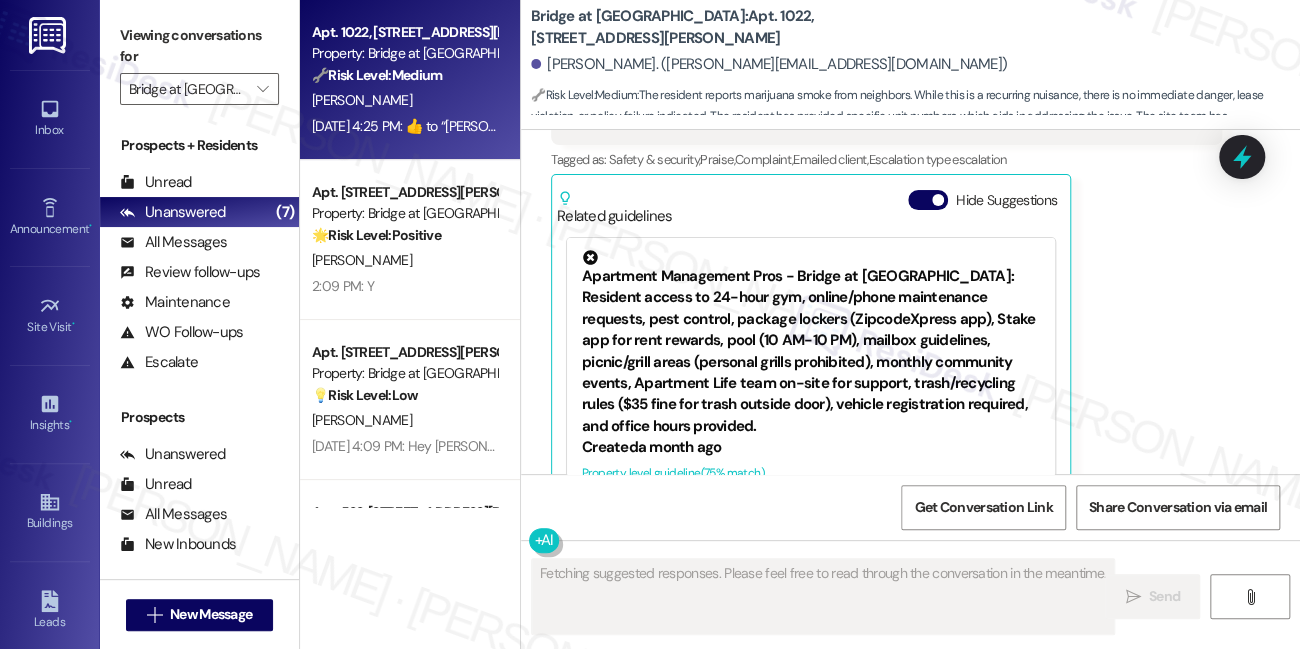 scroll, scrollTop: 2720, scrollLeft: 0, axis: vertical 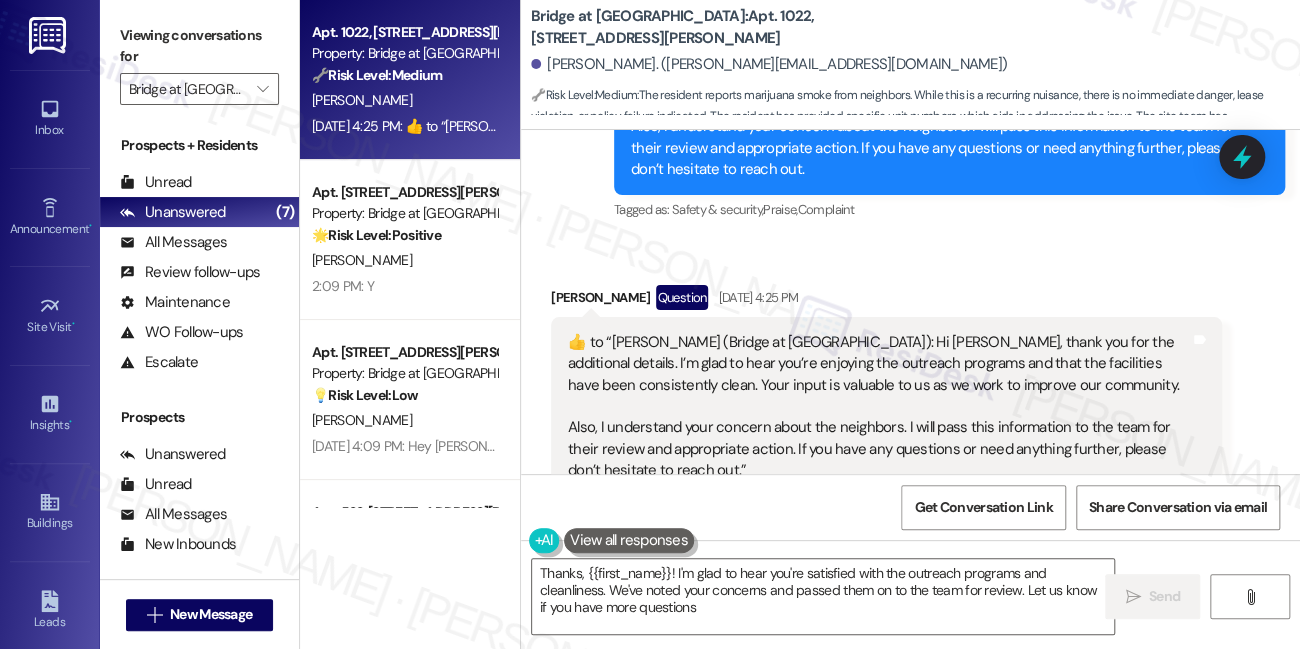 type on "Thanks, {{first_name}}! I'm glad to hear you're satisfied with the outreach programs and cleanliness. We've noted your concerns and passed them on to the team for review. Let us know if you have more questions!" 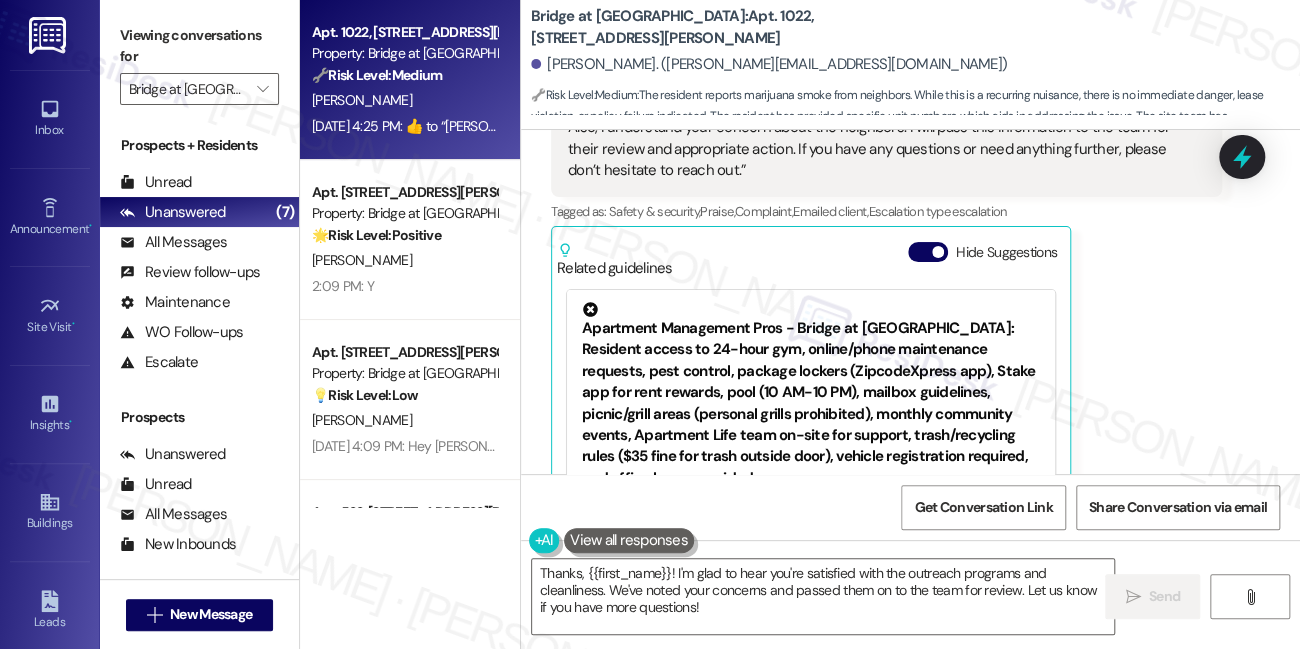 scroll, scrollTop: 2626, scrollLeft: 0, axis: vertical 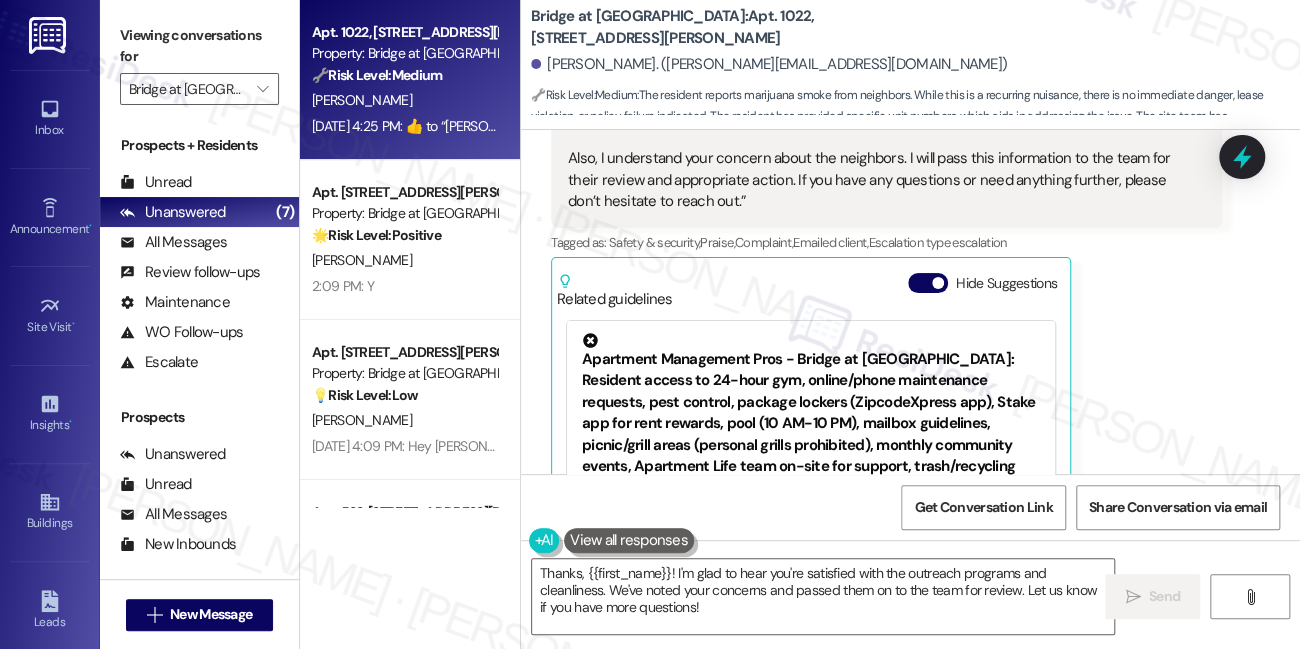 click on "Related guidelines Hide Suggestions" at bounding box center (811, 286) 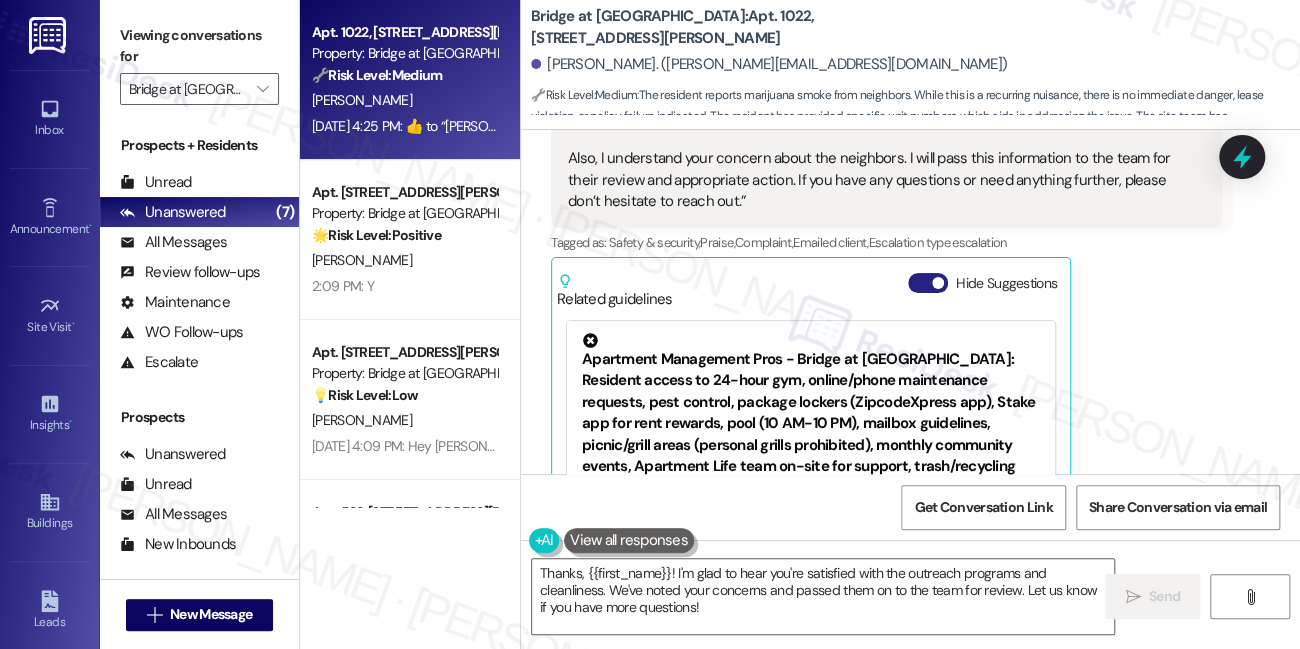 click on "Hide Suggestions" at bounding box center (928, 283) 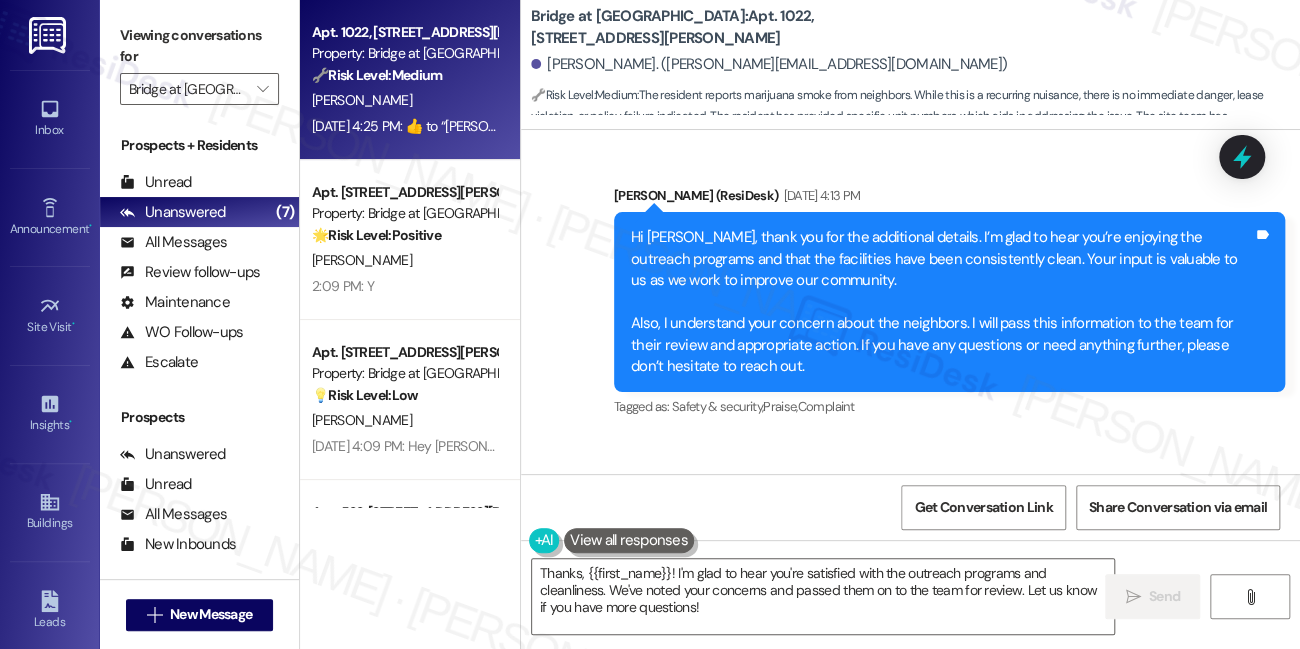 scroll, scrollTop: 2093, scrollLeft: 0, axis: vertical 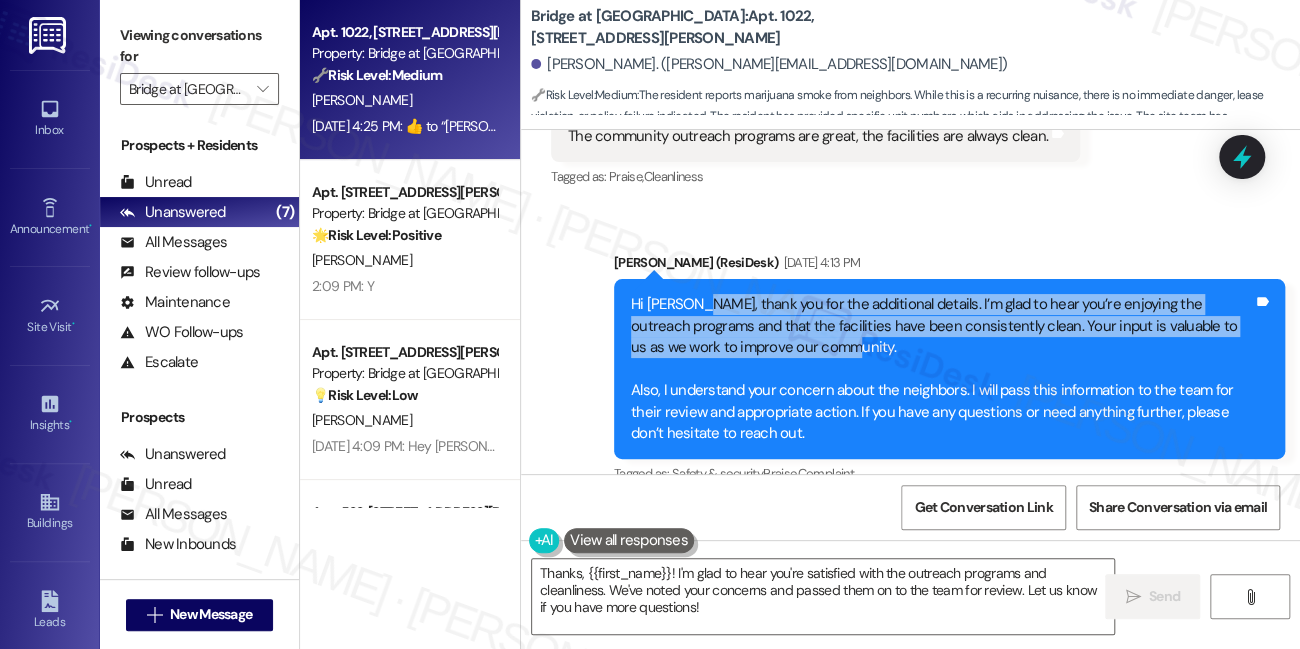 drag, startPoint x: 696, startPoint y: 276, endPoint x: 867, endPoint y: 325, distance: 177.88199 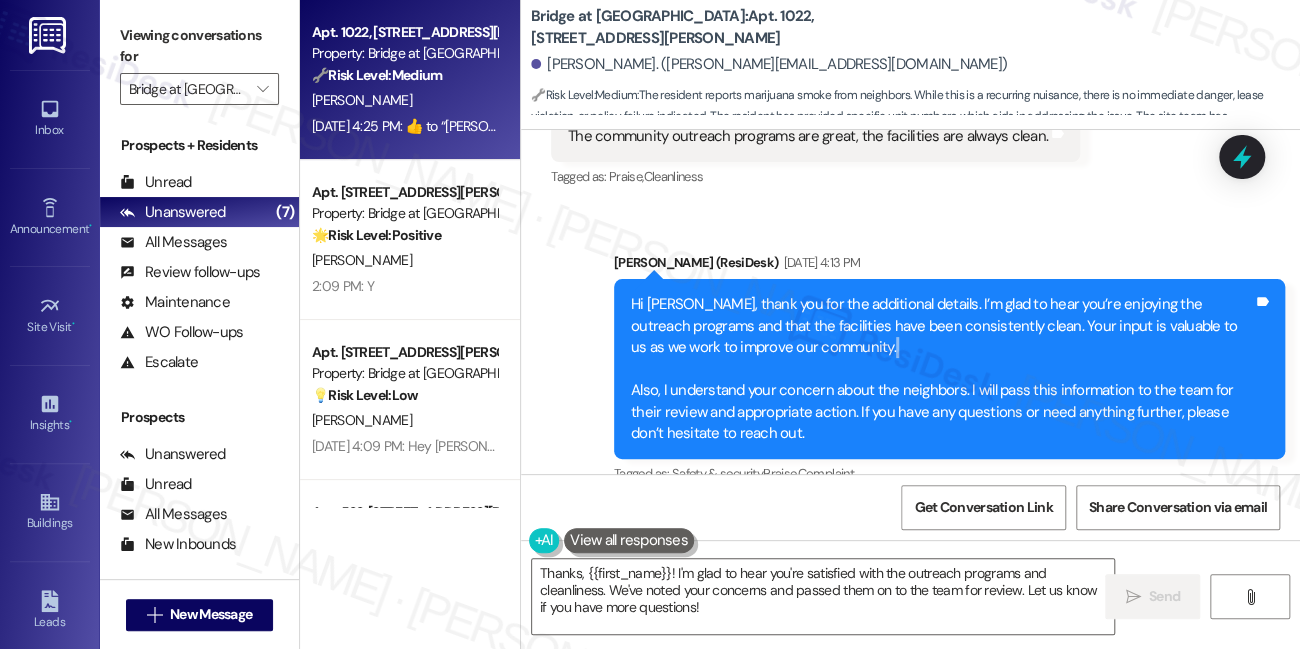 click on "Hi [PERSON_NAME], thank you for the additional details. I’m glad to hear you’re enjoying the outreach programs and that the facilities have been consistently clean. Your input is valuable to us as we work to improve our community.
Also, I understand your concern about the neighbors. I will pass this information to the team for their review and appropriate action. If you have any questions or need anything further, please don’t hesitate to reach out." at bounding box center (942, 369) 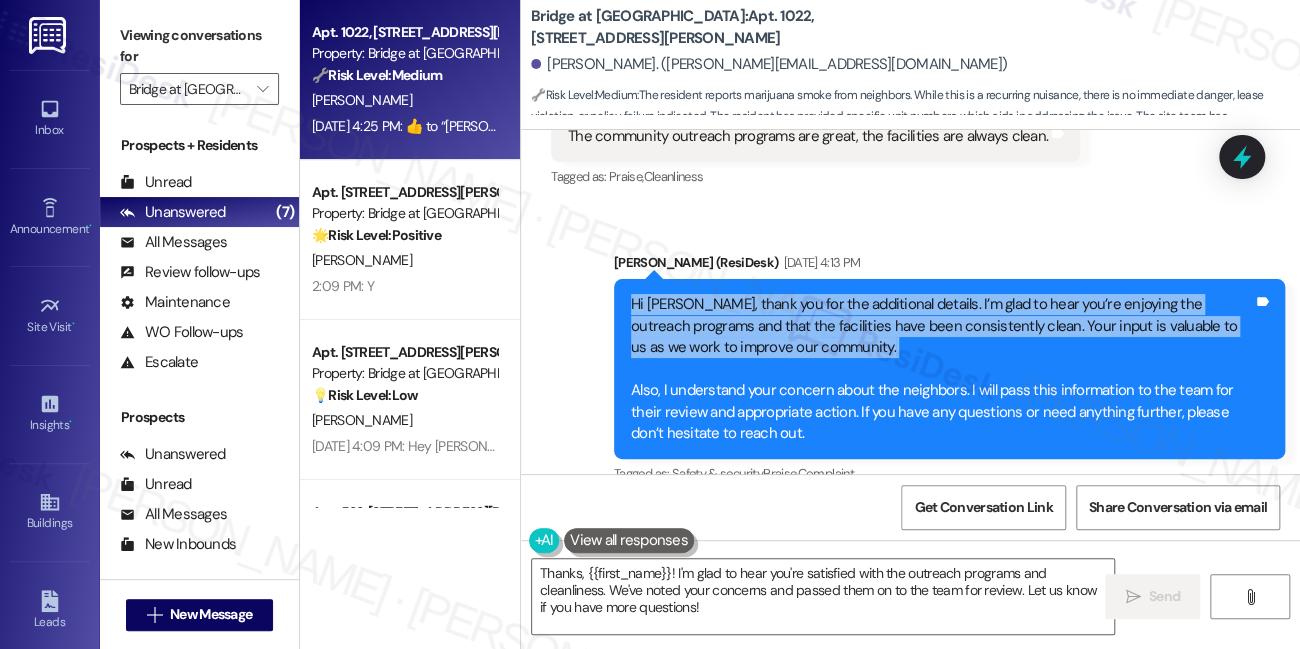 click on "Hi [PERSON_NAME], thank you for the additional details. I’m glad to hear you’re enjoying the outreach programs and that the facilities have been consistently clean. Your input is valuable to us as we work to improve our community.
Also, I understand your concern about the neighbors. I will pass this information to the team for their review and appropriate action. If you have any questions or need anything further, please don’t hesitate to reach out." at bounding box center (942, 369) 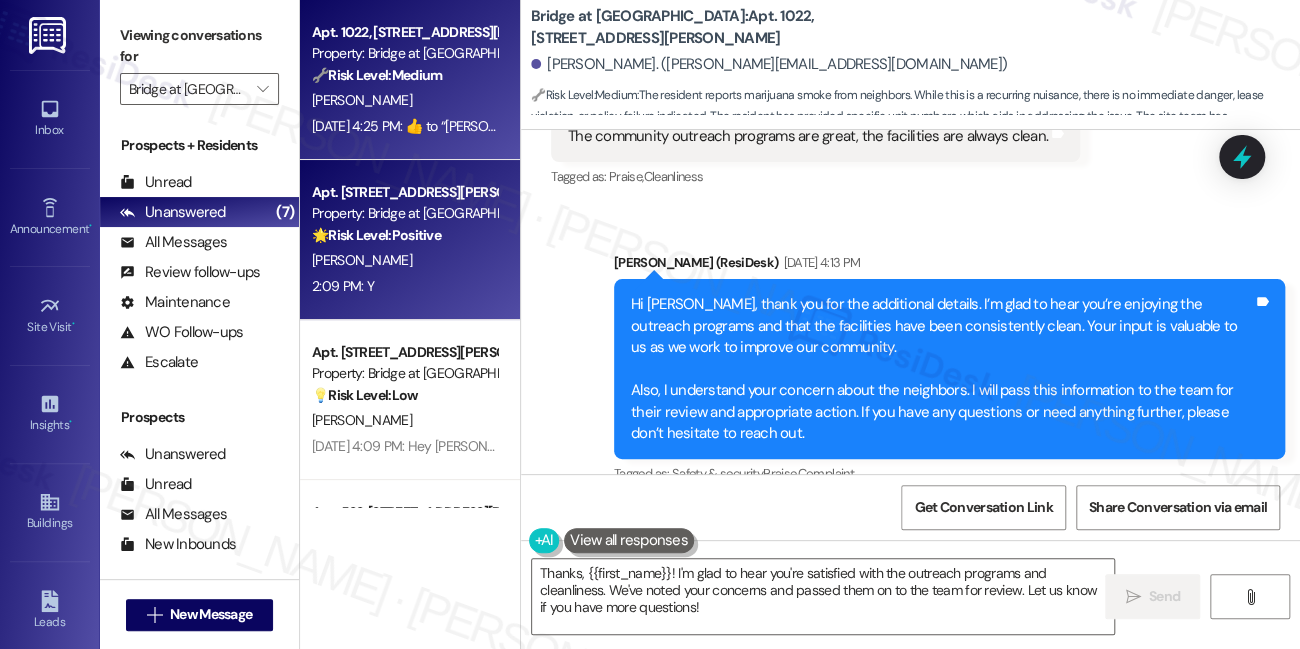 click on "2:09 PM: Y 2:09 PM: Y" at bounding box center (404, 286) 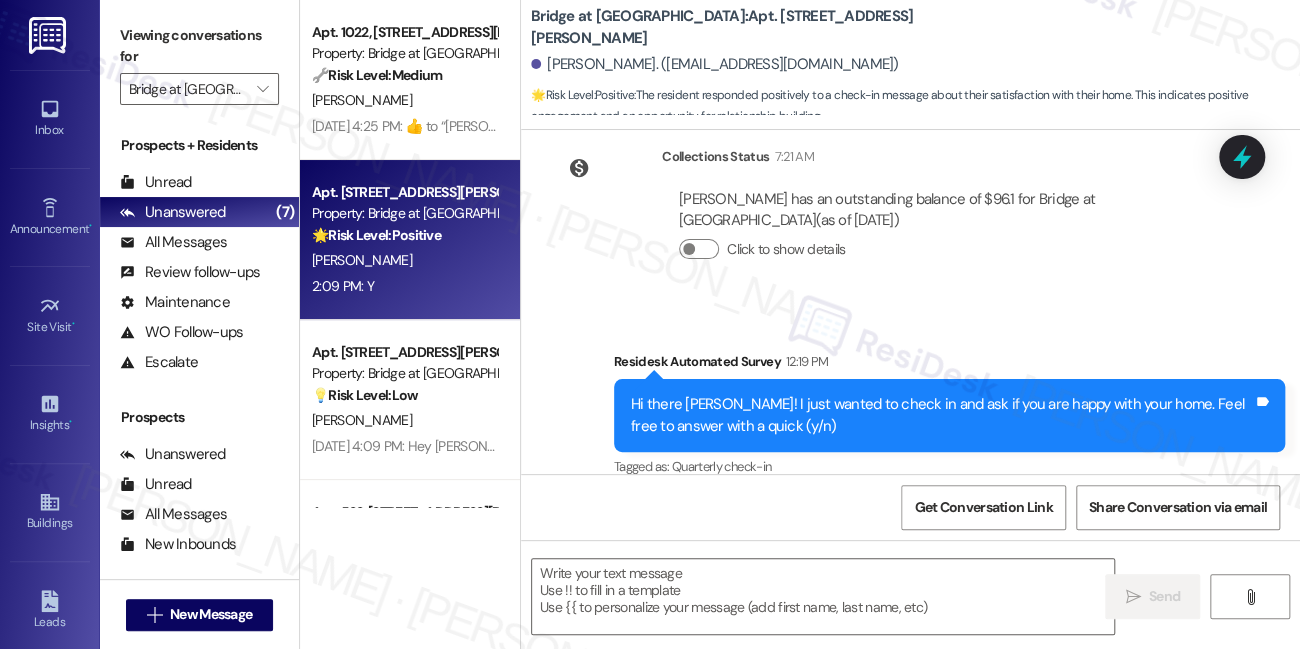 type on "Fetching suggested responses. Please feel free to read through the conversation in the meantime." 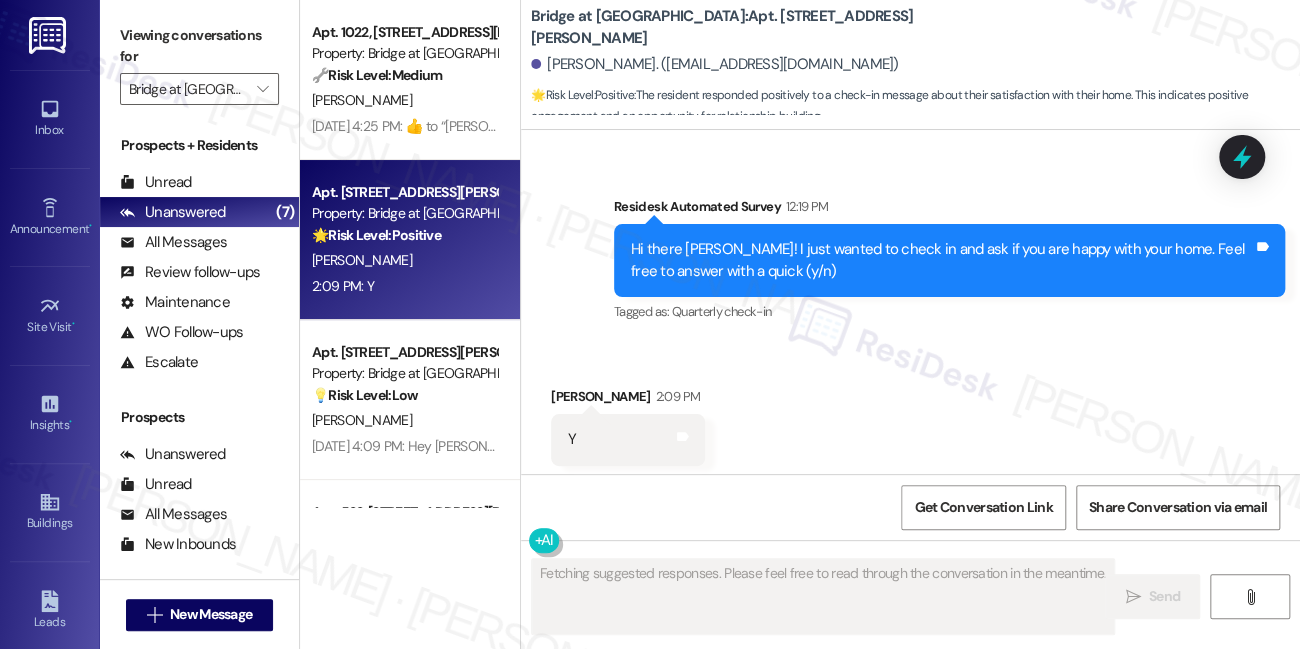 scroll, scrollTop: 799, scrollLeft: 0, axis: vertical 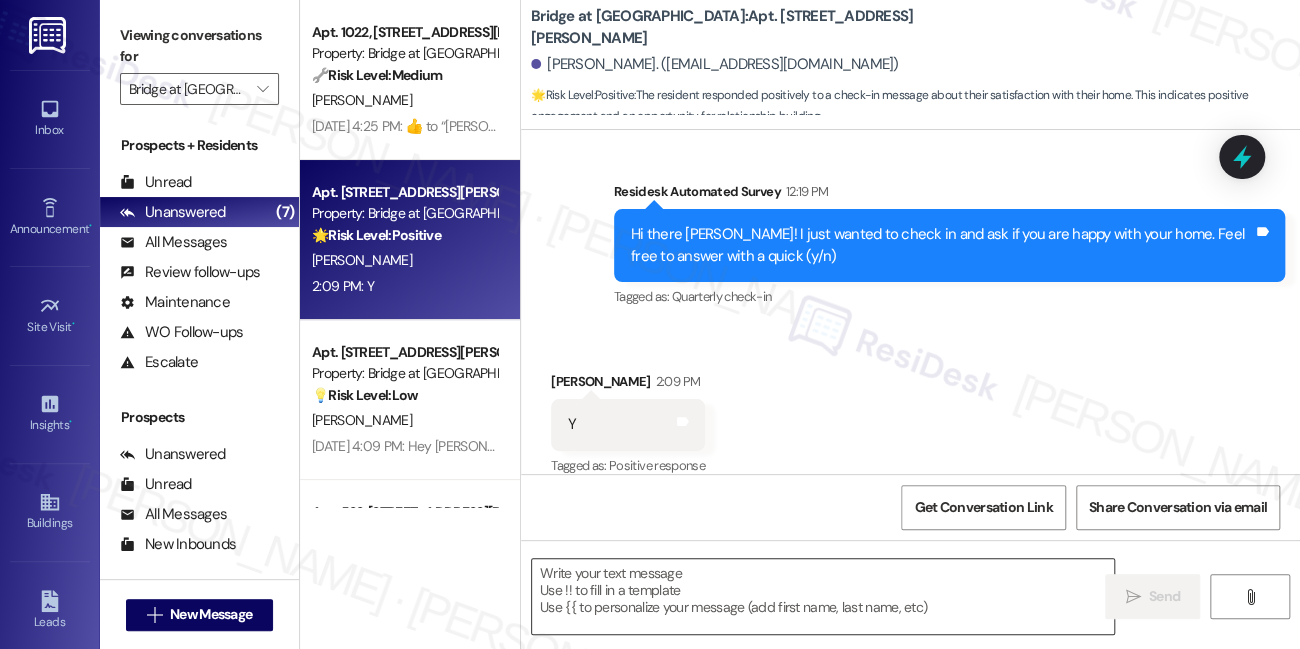 click at bounding box center [823, 596] 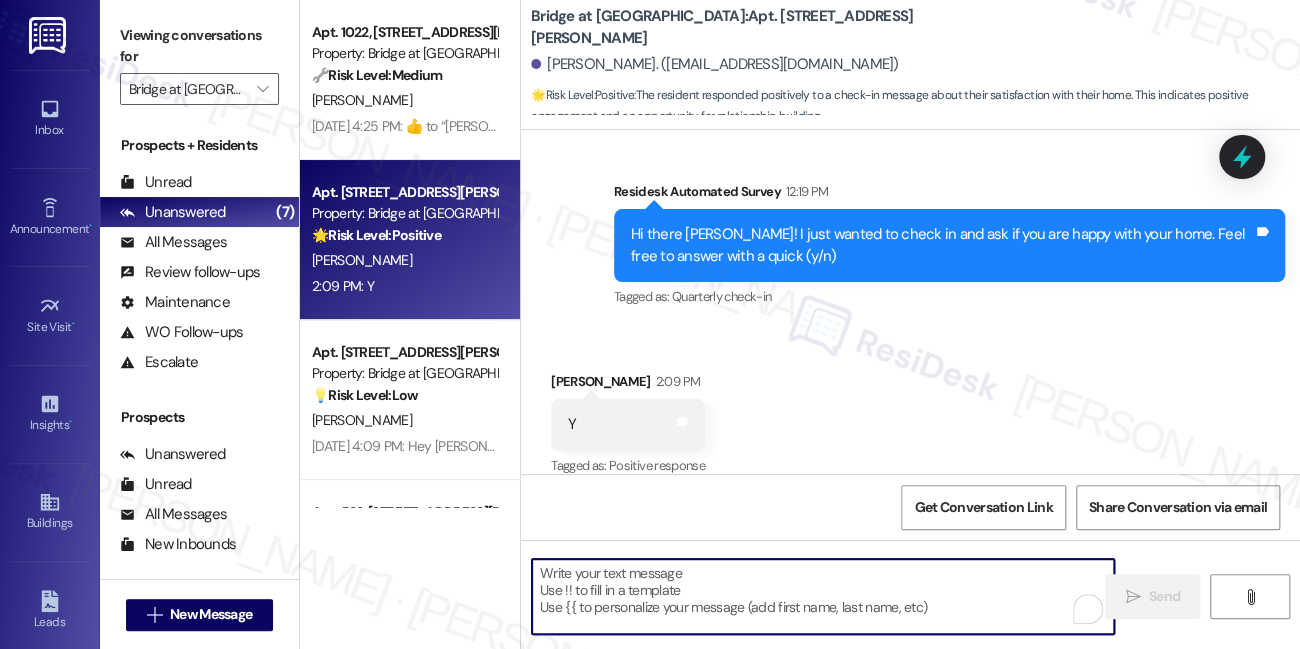 paste on "If I may also ask....has {{property}} been living up to your expectations so far?" 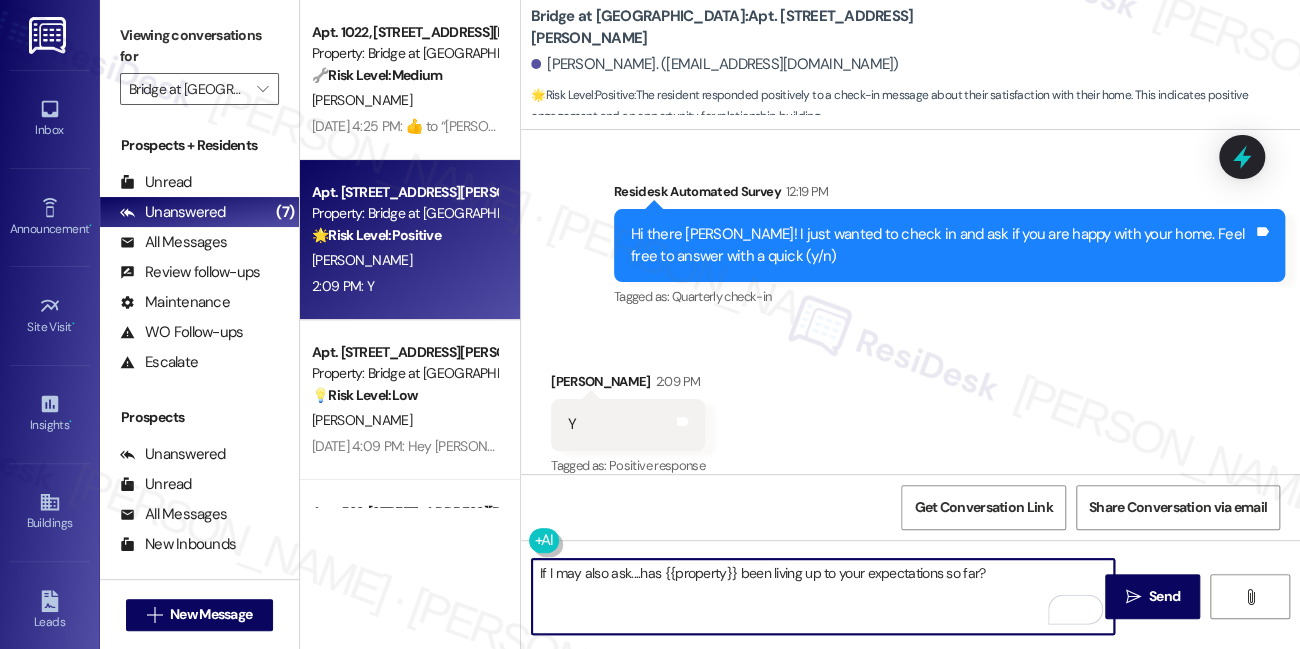 click on "If I may also ask....has {{property}} been living up to your expectations so far?" at bounding box center [823, 596] 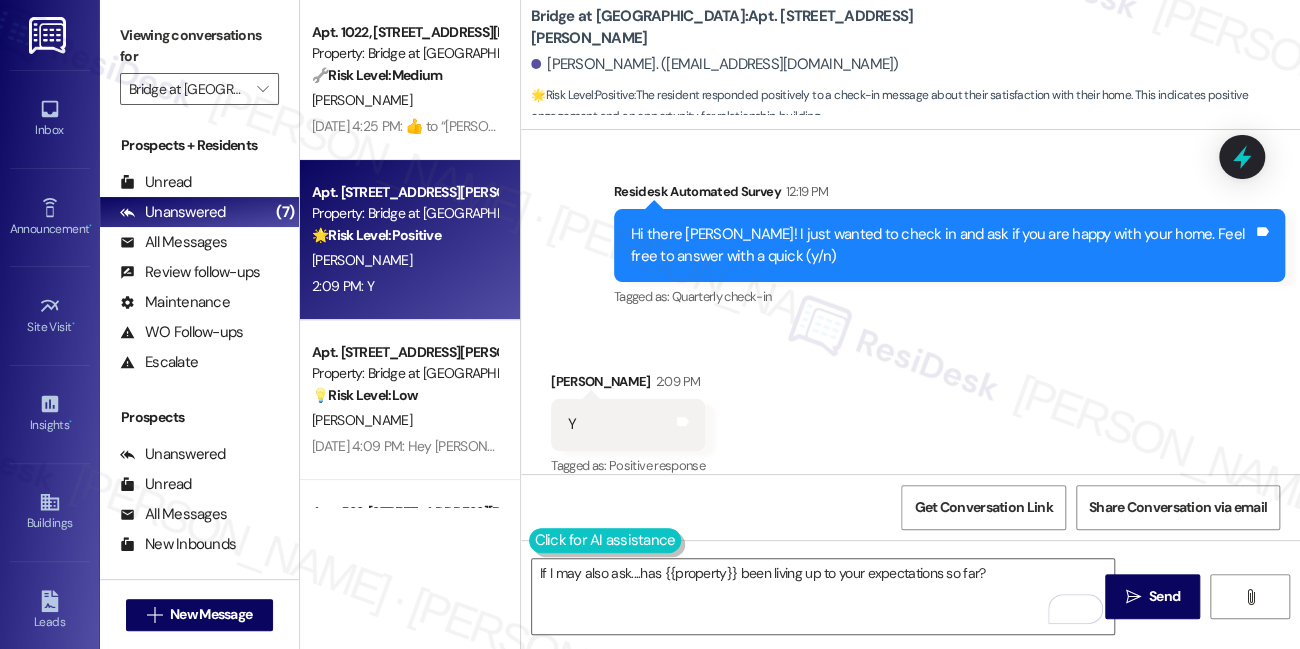 click at bounding box center [605, 540] 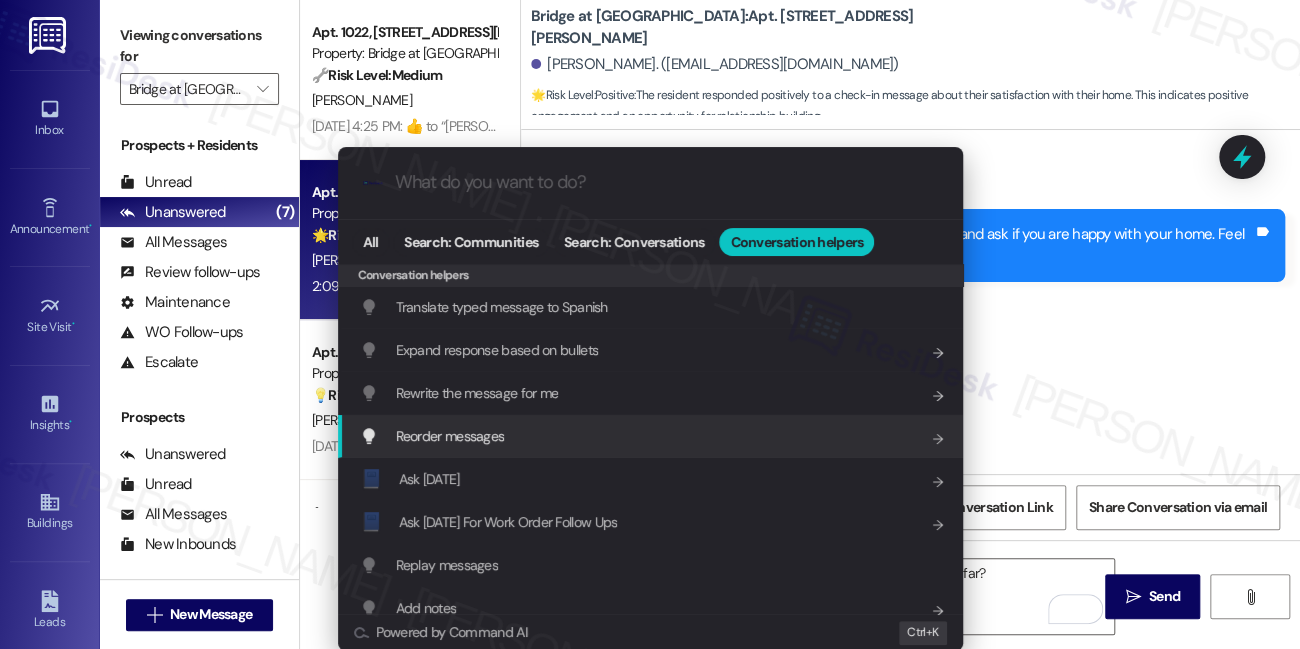 click on ".cls-1{fill:#0a055f;}.cls-2{fill:#0cc4c4;} resideskLogoBlueOrange All Search: Communities Search: Conversations Conversation helpers Conversation helpers Conversation helpers Translate typed message to Spanish Add shortcut Expand response based on bullets Add shortcut Rewrite the message for me Add shortcut Reorder messages Add shortcut 📘 Ask [DATE] Add shortcut 📘 Ask [DATE] For Work Order Follow Ups Add shortcut Replay messages Add shortcut Add notes Add shortcut Open Thread SLA Dashboard Add shortcut Open Account Owner Dashboard Add shortcut Translate typed message to any language Add shortcut Powered by Command AI Ctrl+ K" at bounding box center [650, 324] 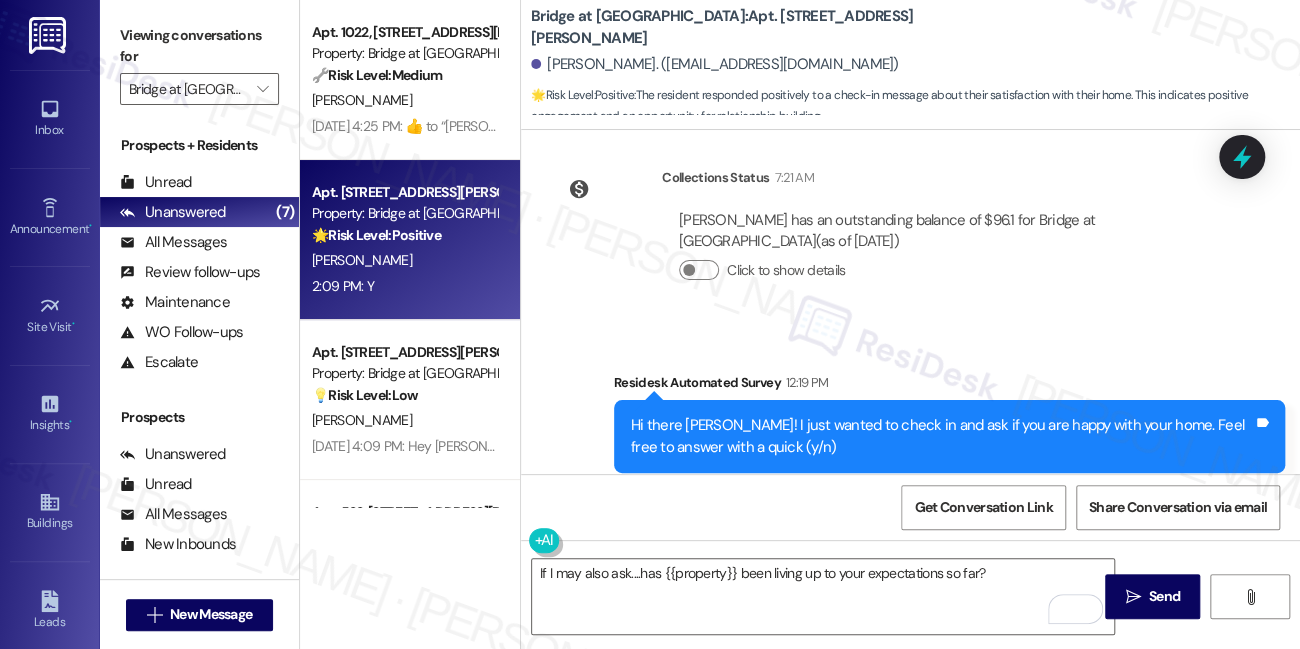 scroll, scrollTop: 800, scrollLeft: 0, axis: vertical 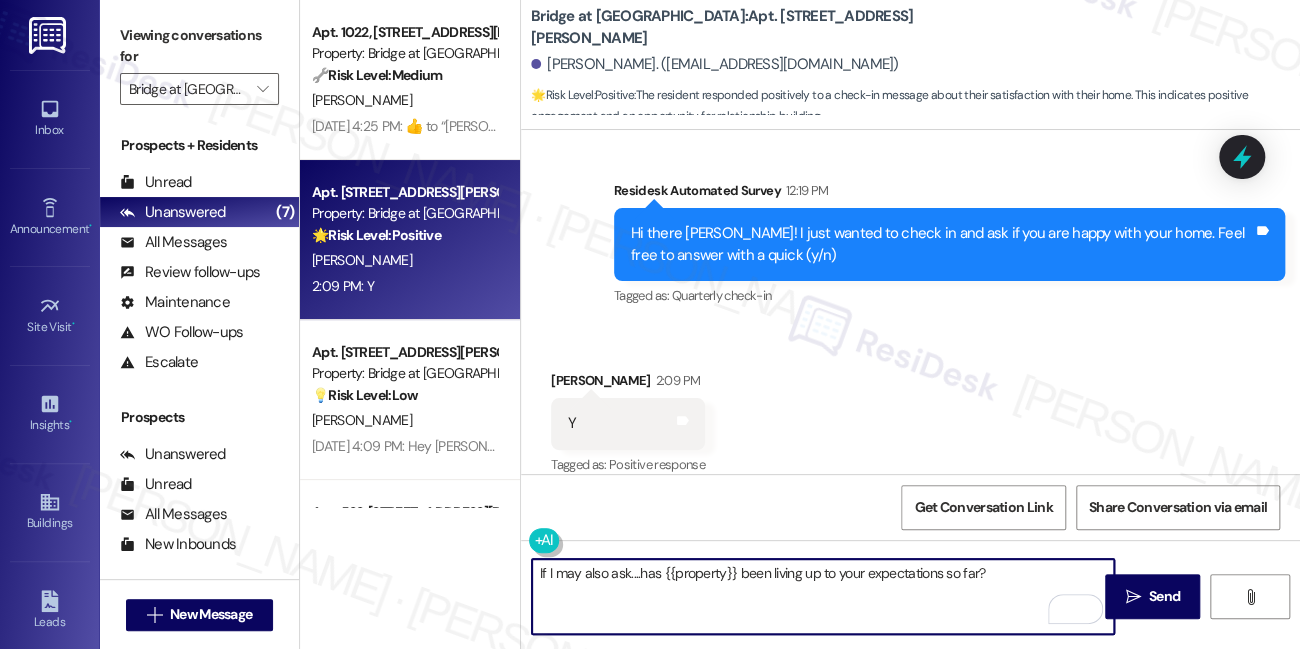 click on "If I may also ask....has {{property}} been living up to your expectations so far?" at bounding box center (823, 596) 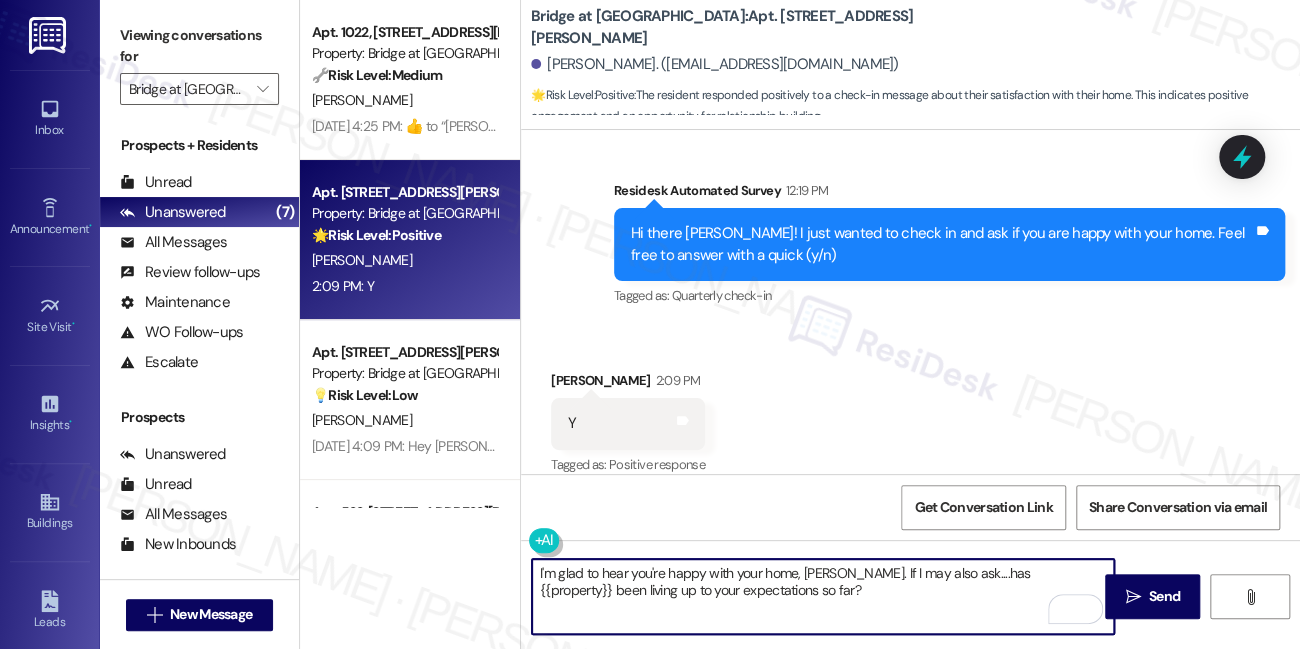 click on "I'm glad to hear you're happy with your home, [PERSON_NAME]. If I may also ask....has {{property}} been living up to your expectations so far?" at bounding box center (823, 596) 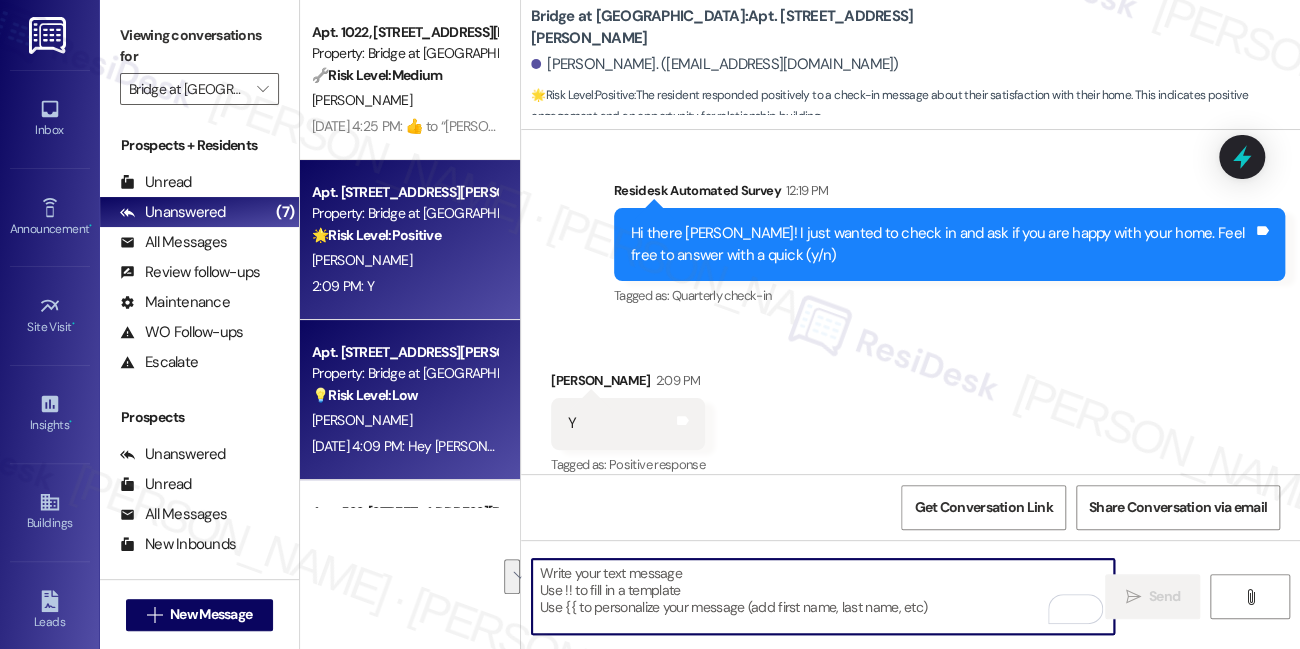 scroll, scrollTop: 799, scrollLeft: 0, axis: vertical 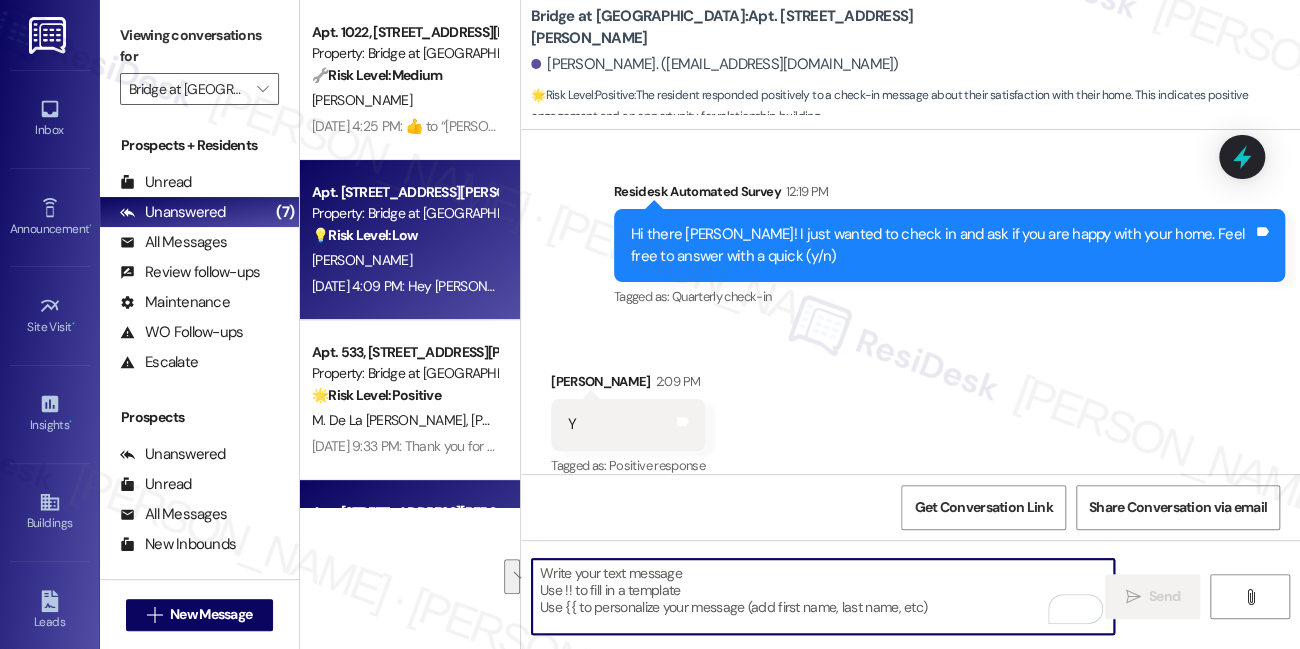 type 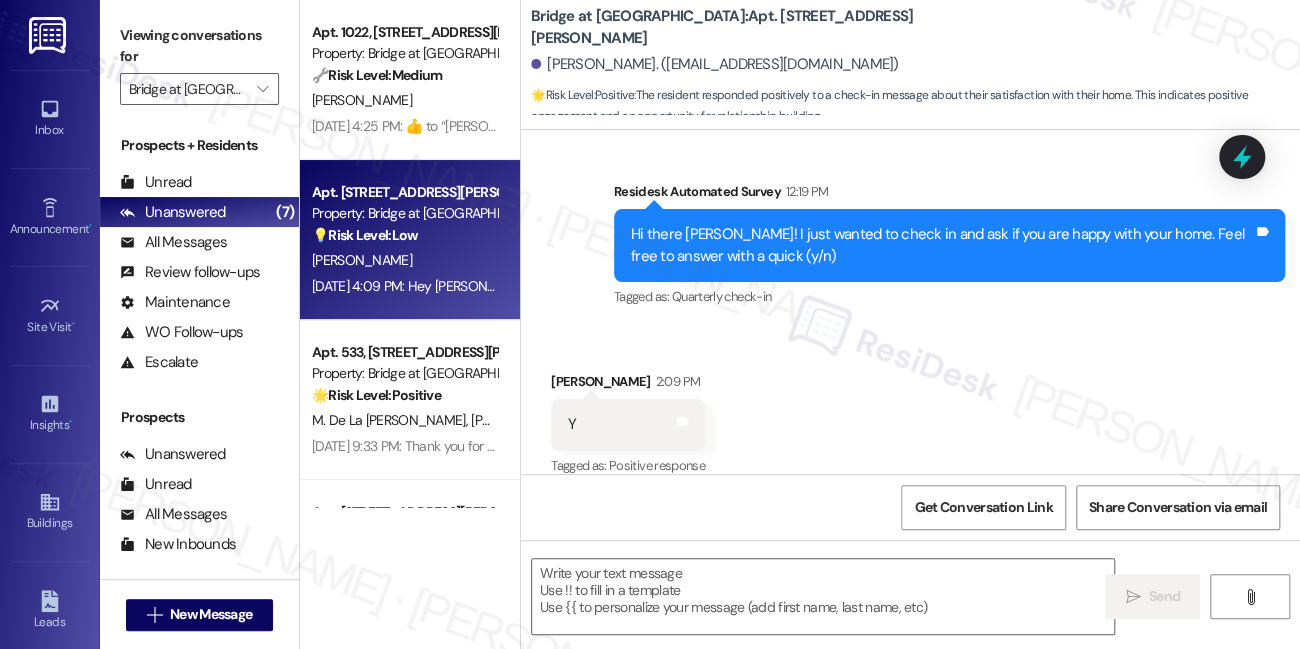 type on "Fetching suggested responses. Please feel free to read through the conversation in the meantime." 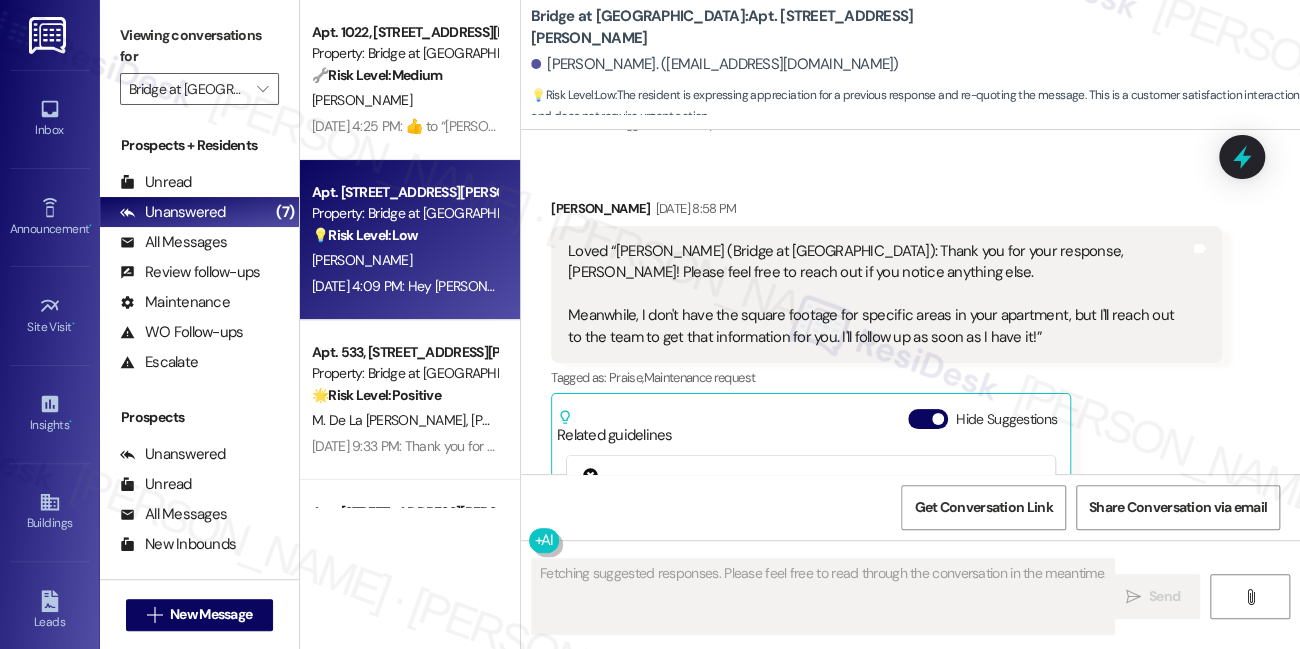 scroll, scrollTop: 12872, scrollLeft: 0, axis: vertical 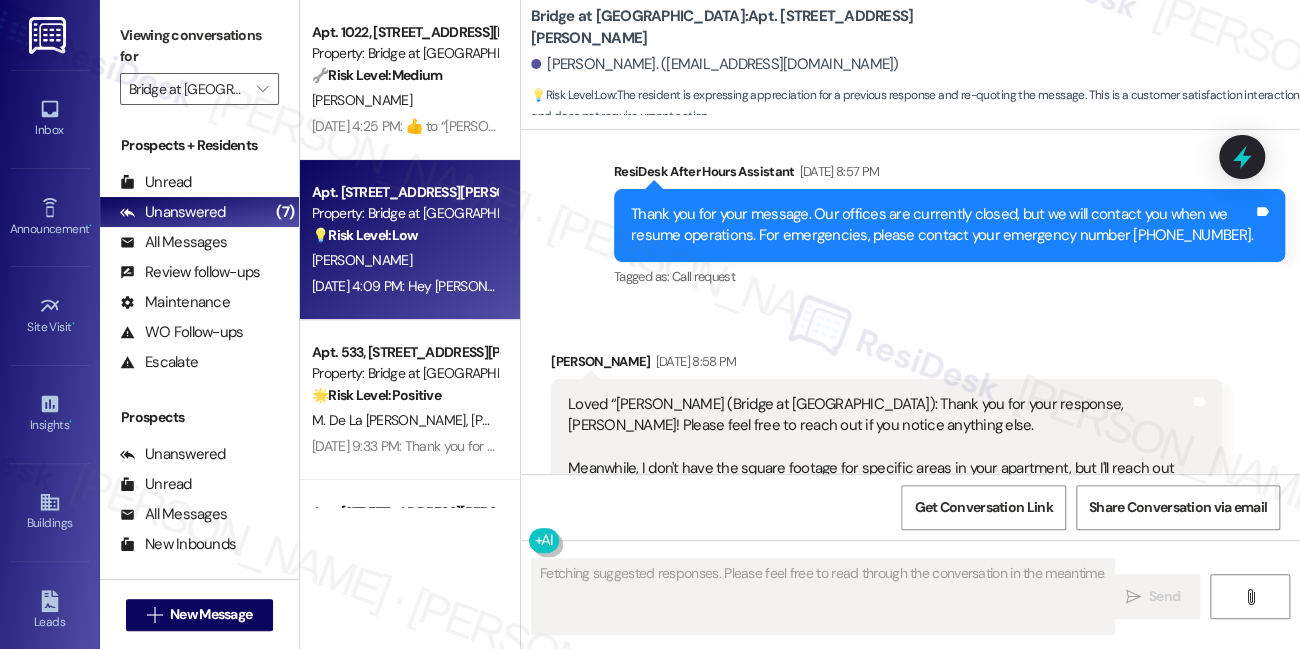 click on "Loved “[PERSON_NAME] (Bridge at [GEOGRAPHIC_DATA]): Thank you for your response, [PERSON_NAME]! Please feel free to reach out if you notice anything else.
Meanwhile, I don't have the square footage for specific areas in your apartment, but I'll reach out to the team to get that information for you. I'll follow up as soon as I have it!”" at bounding box center (879, 447) 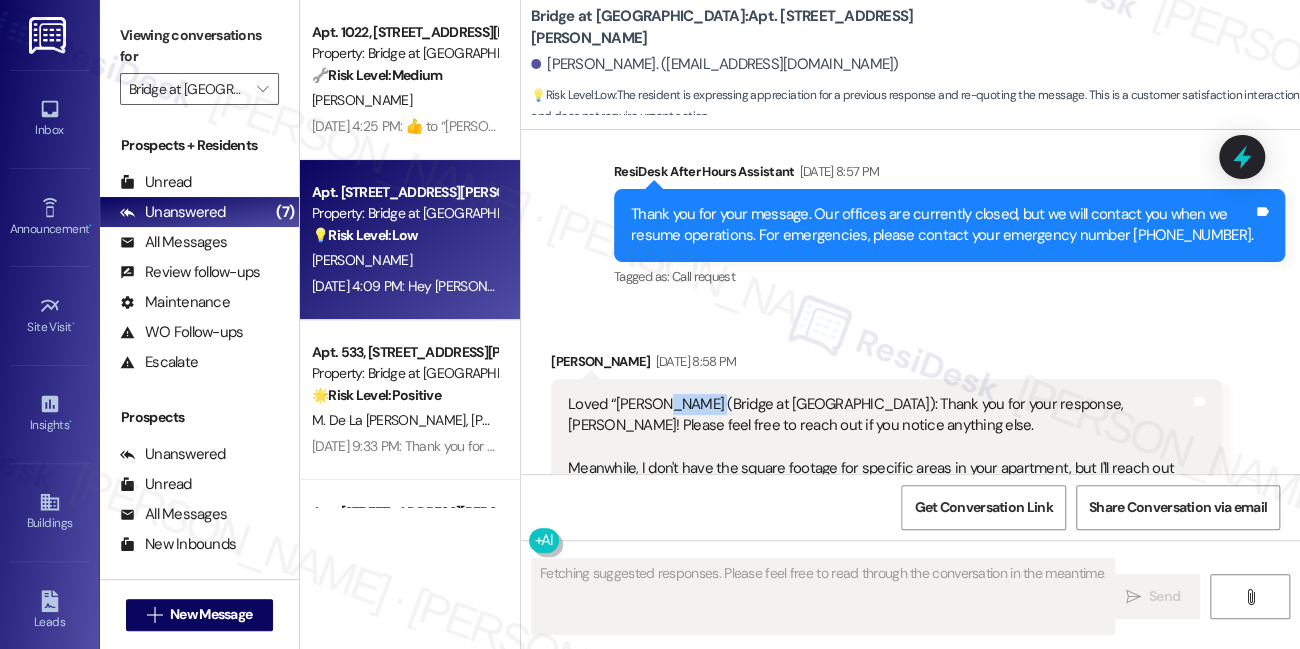 click on "Loved “[PERSON_NAME] (Bridge at [GEOGRAPHIC_DATA]): Thank you for your response, [PERSON_NAME]! Please feel free to reach out if you notice anything else.
Meanwhile, I don't have the square footage for specific areas in your apartment, but I'll reach out to the team to get that information for you. I'll follow up as soon as I have it!”" at bounding box center [879, 447] 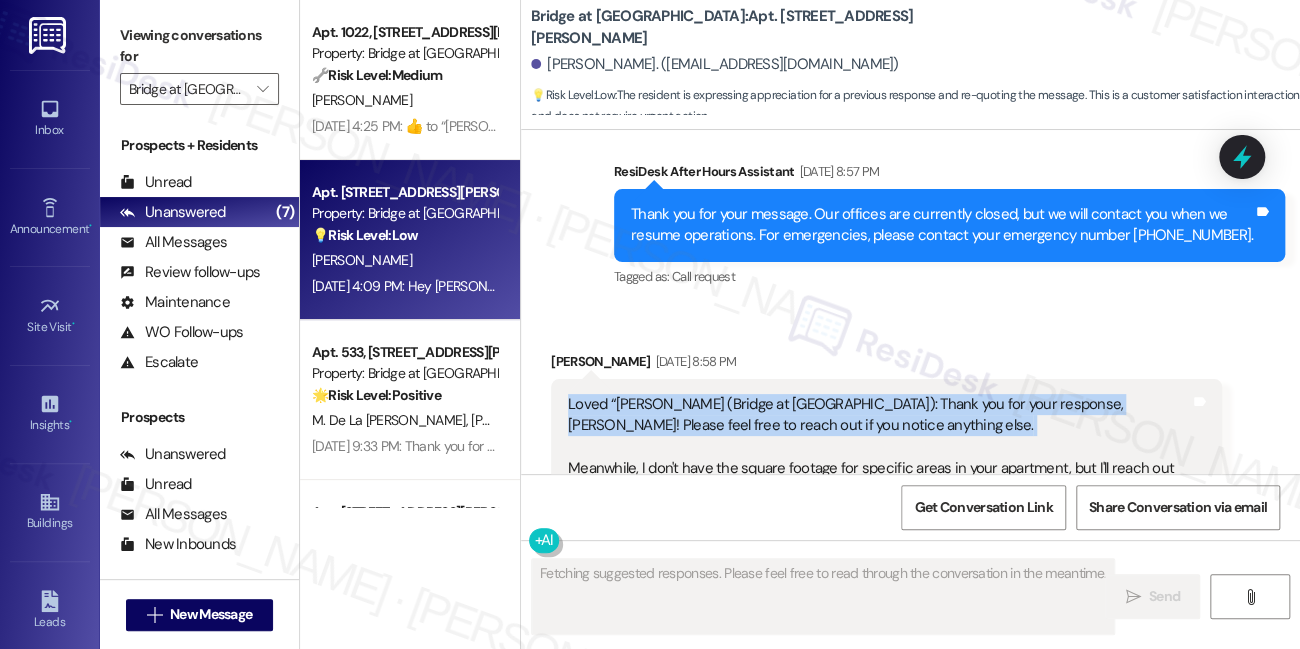 click on "Loved “[PERSON_NAME] (Bridge at [GEOGRAPHIC_DATA]): Thank you for your response, [PERSON_NAME]! Please feel free to reach out if you notice anything else.
Meanwhile, I don't have the square footage for specific areas in your apartment, but I'll reach out to the team to get that information for you. I'll follow up as soon as I have it!”" at bounding box center (879, 447) 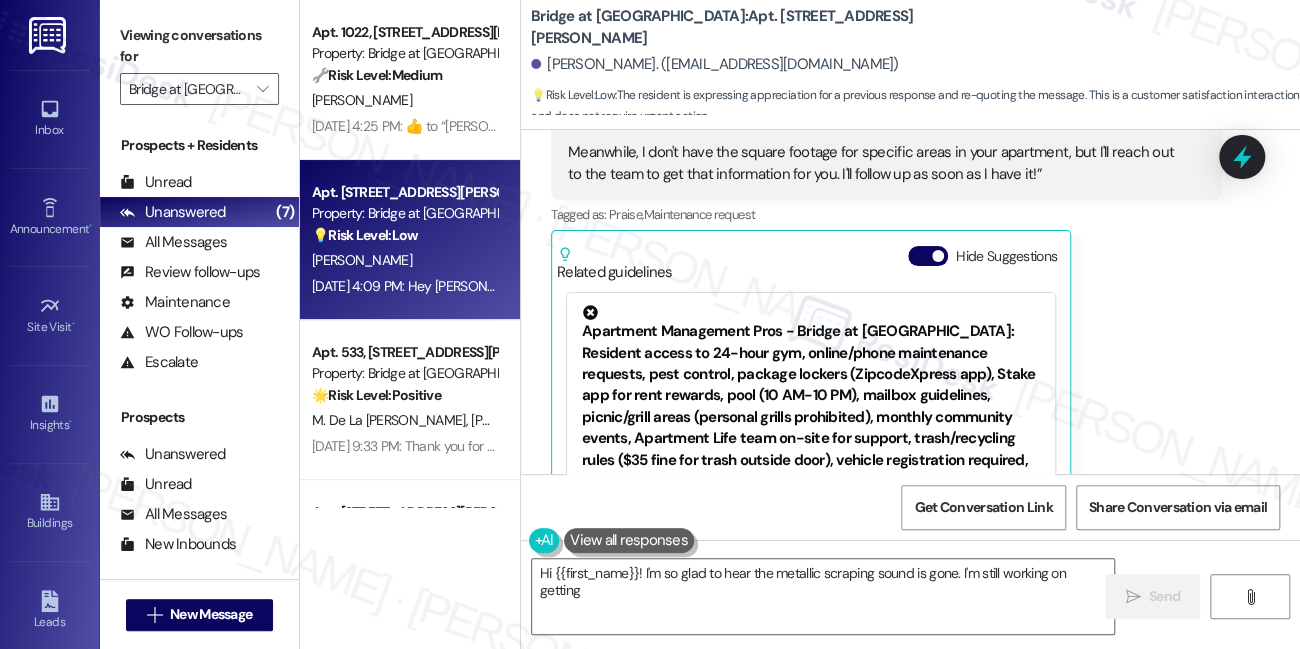 scroll, scrollTop: 13448, scrollLeft: 0, axis: vertical 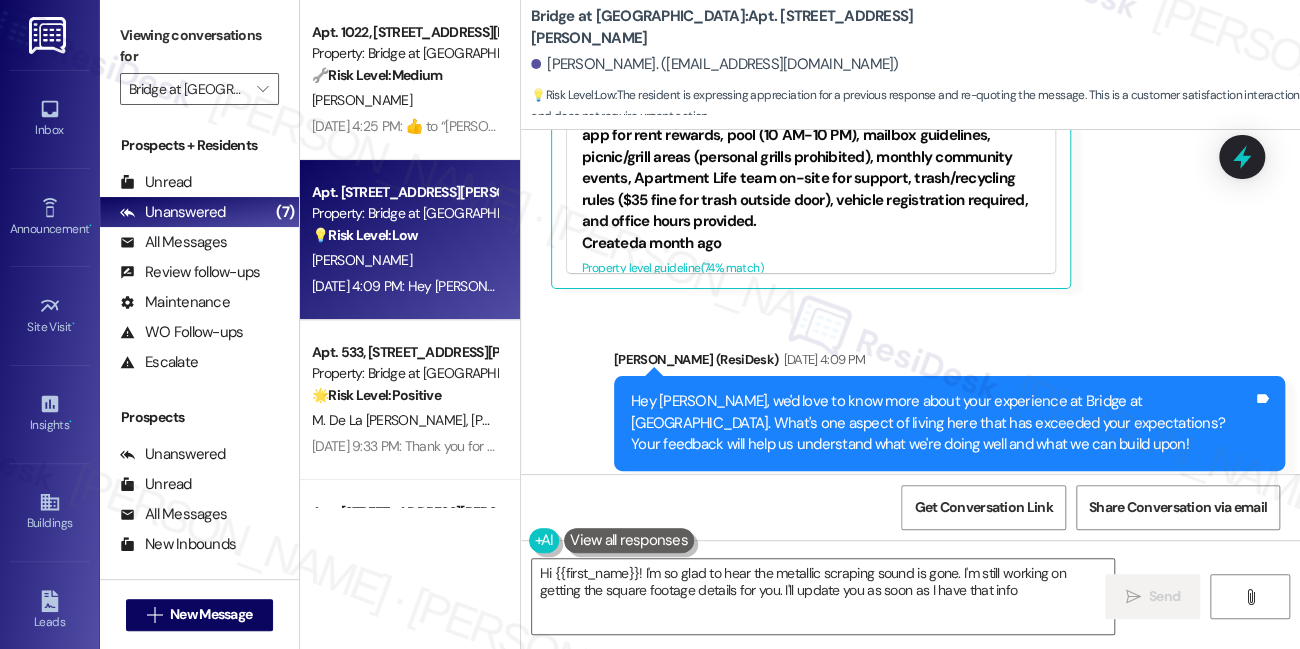 type on "Hi {{first_name}}! I'm so glad to hear the metallic scraping sound is gone. I'm still working on getting the square footage details for you. I'll update you as soon as I have that info!" 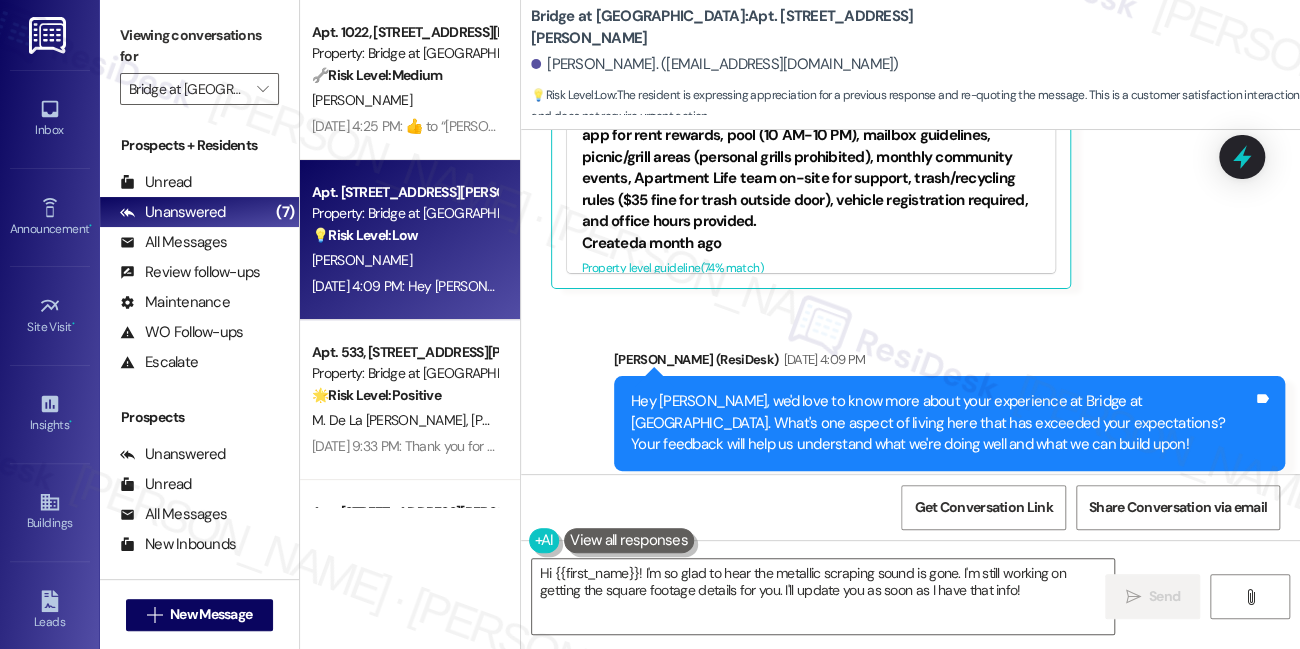 click on "Hey [PERSON_NAME], we'd love to know more about your experience at Bridge at [GEOGRAPHIC_DATA]. What's one aspect of living here that has exceeded your expectations? Your feedback will help us understand what we're doing well and what we can build upon!" at bounding box center [942, 423] 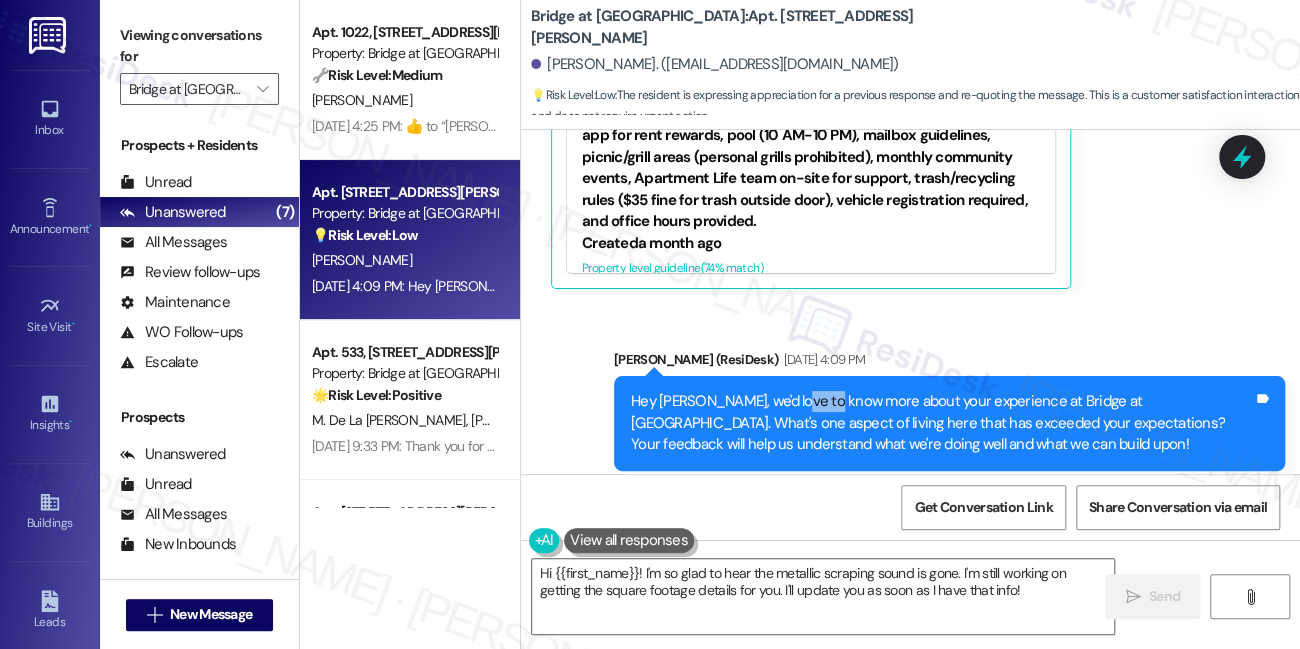 click on "Hey [PERSON_NAME], we'd love to know more about your experience at Bridge at [GEOGRAPHIC_DATA]. What's one aspect of living here that has exceeded your expectations? Your feedback will help us understand what we're doing well and what we can build upon!" at bounding box center (942, 423) 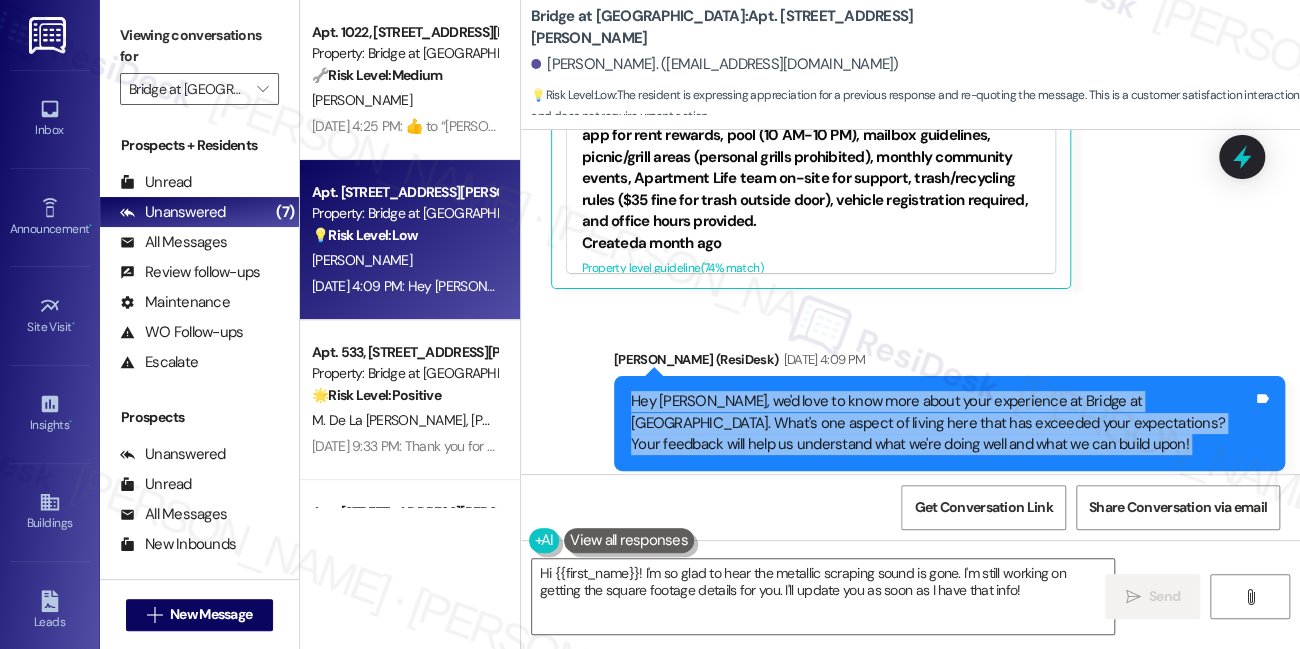 click on "Hey [PERSON_NAME], we'd love to know more about your experience at Bridge at [GEOGRAPHIC_DATA]. What's one aspect of living here that has exceeded your expectations? Your feedback will help us understand what we're doing well and what we can build upon!" at bounding box center (942, 423) 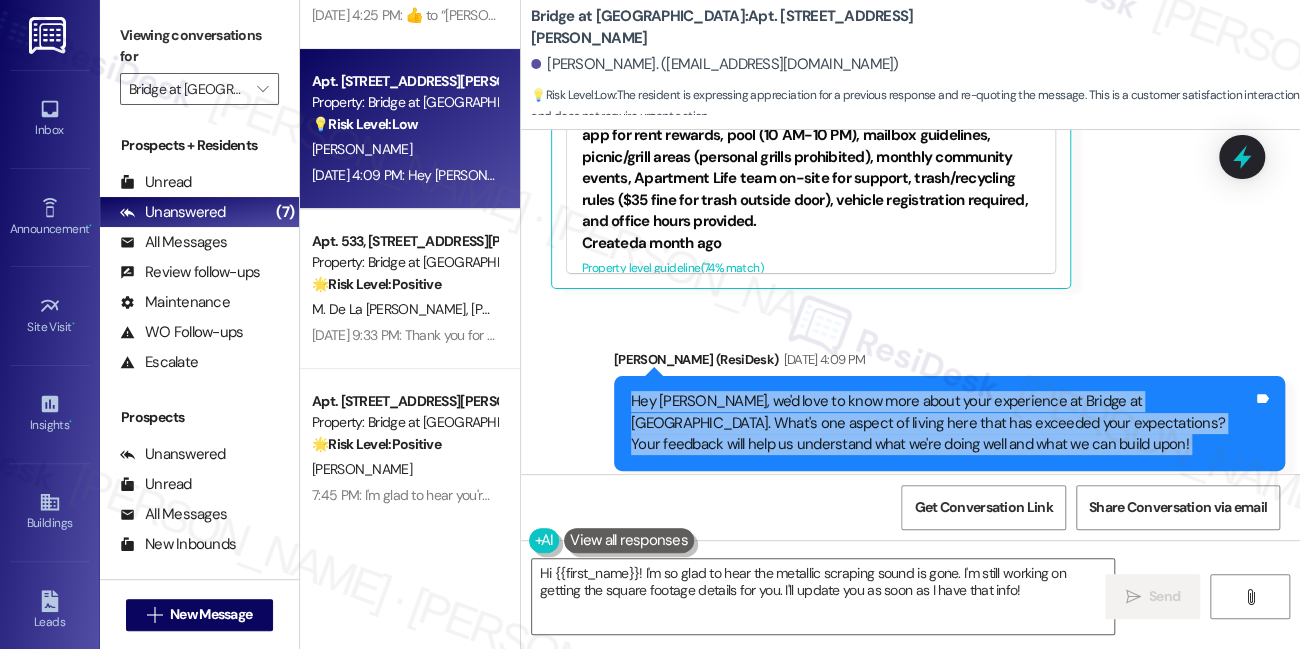 scroll, scrollTop: 363, scrollLeft: 0, axis: vertical 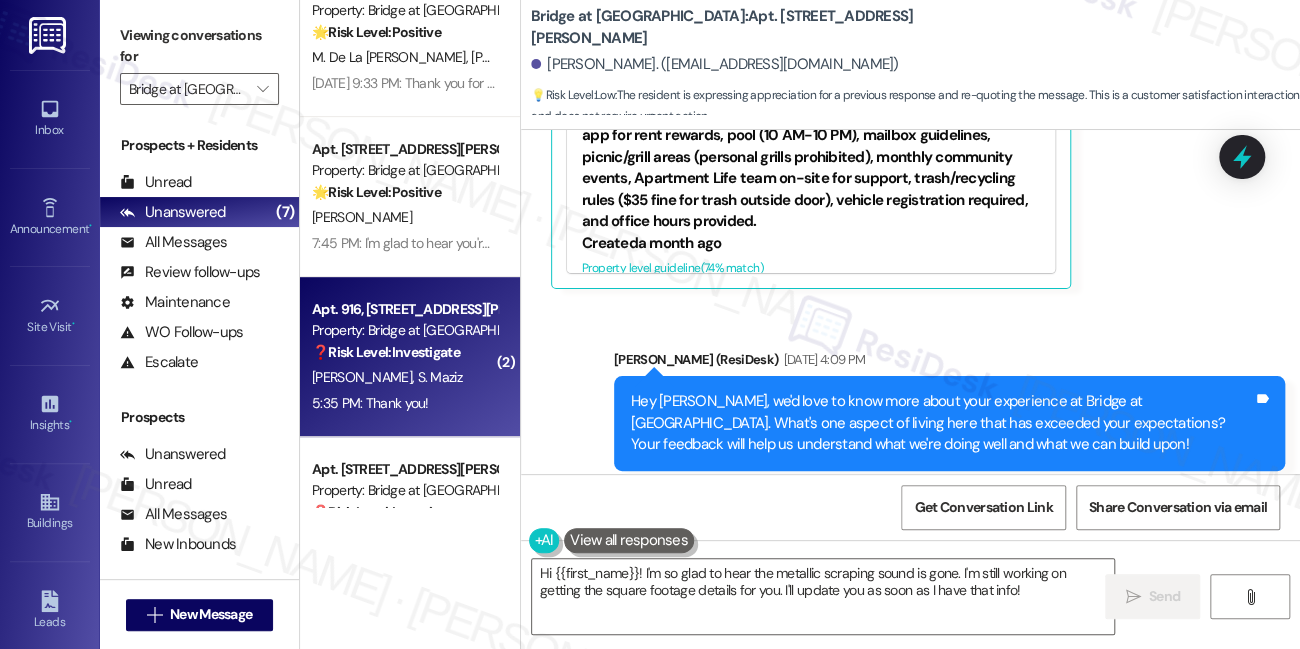 click on "[PERSON_NAME] [PERSON_NAME]" at bounding box center (404, 377) 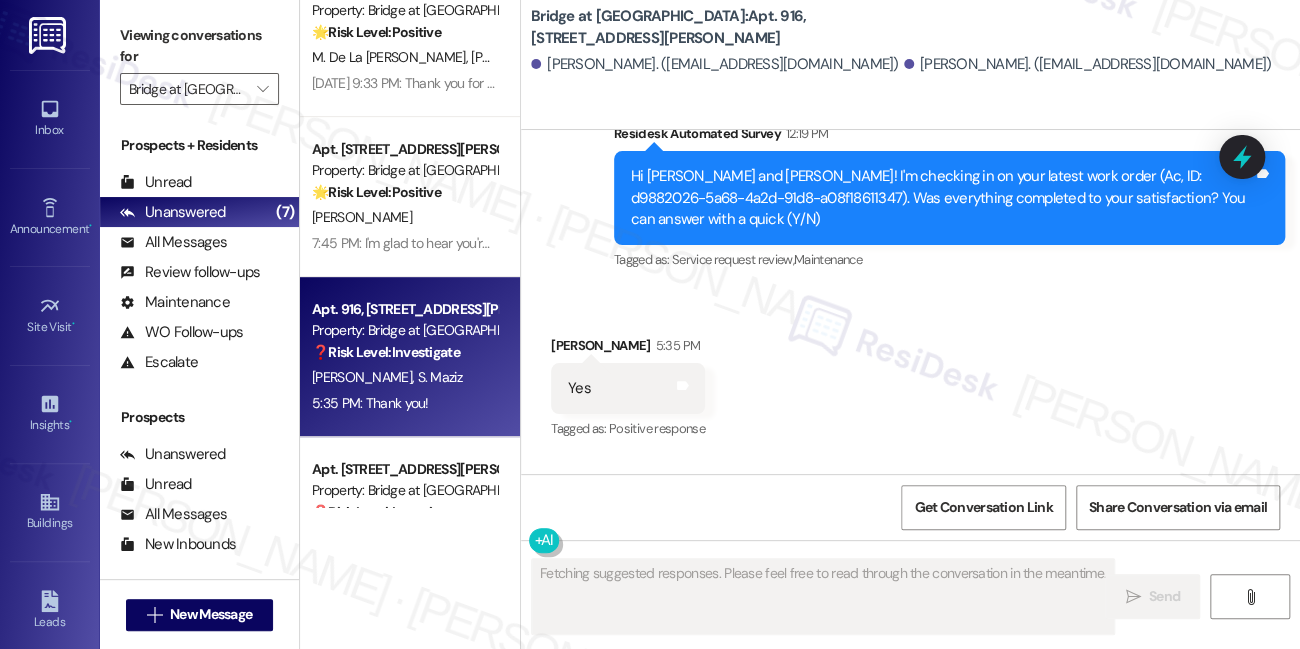 scroll, scrollTop: 1013, scrollLeft: 0, axis: vertical 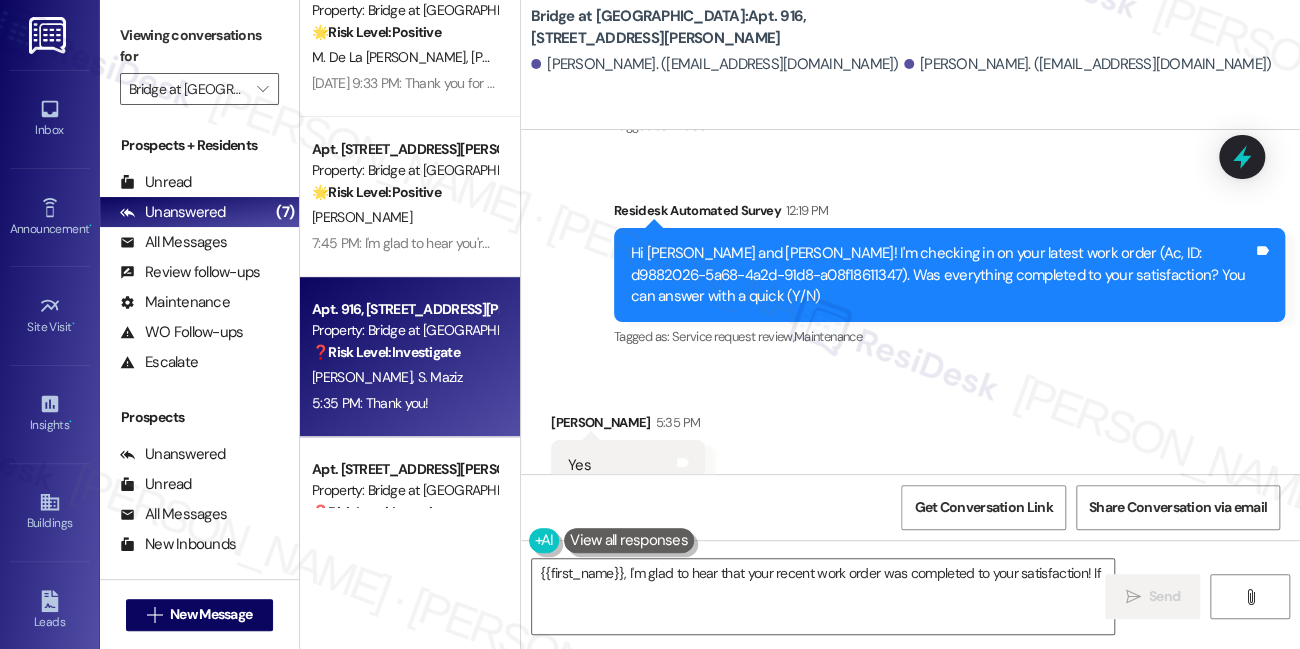 click on "Hi [PERSON_NAME] and [PERSON_NAME]! I'm checking in on your latest work order (Ac, ID: d9882026-5a68-4a2d-91d8-a08f18611347). Was everything completed to your satisfaction? You can answer with a quick (Y/N)" at bounding box center (942, 275) 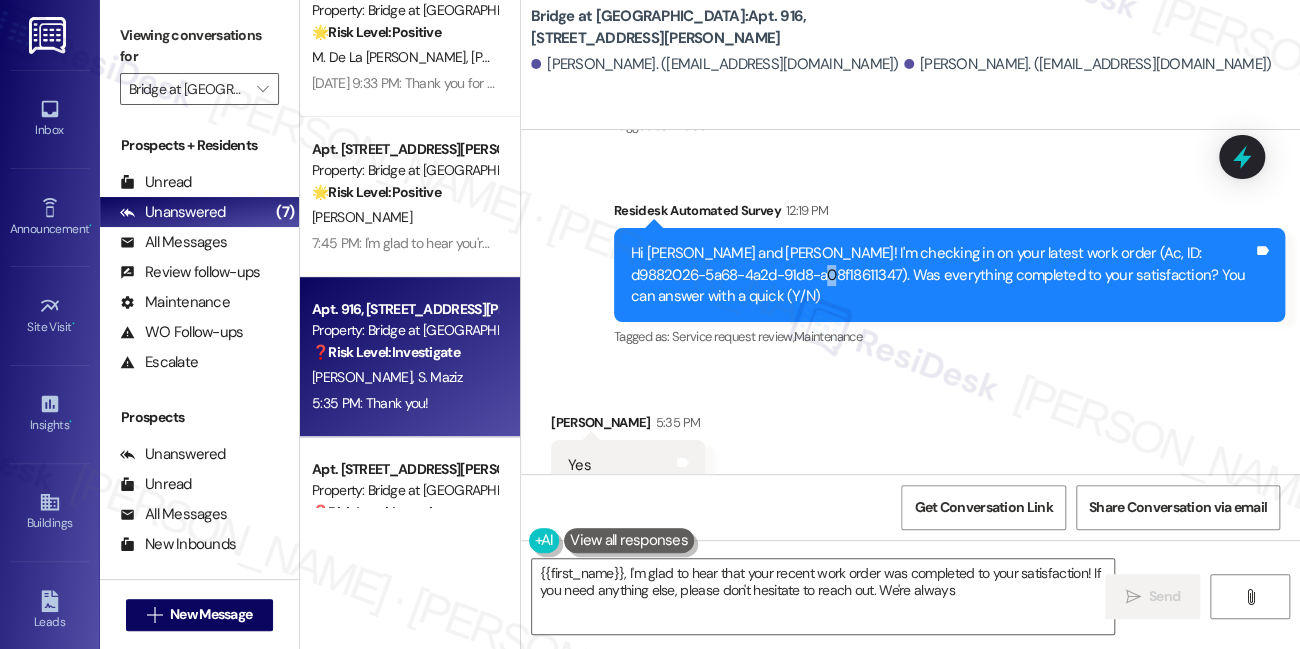 click on "Hi [PERSON_NAME] and [PERSON_NAME]! I'm checking in on your latest work order (Ac, ID: d9882026-5a68-4a2d-91d8-a08f18611347). Was everything completed to your satisfaction? You can answer with a quick (Y/N)" at bounding box center [942, 275] 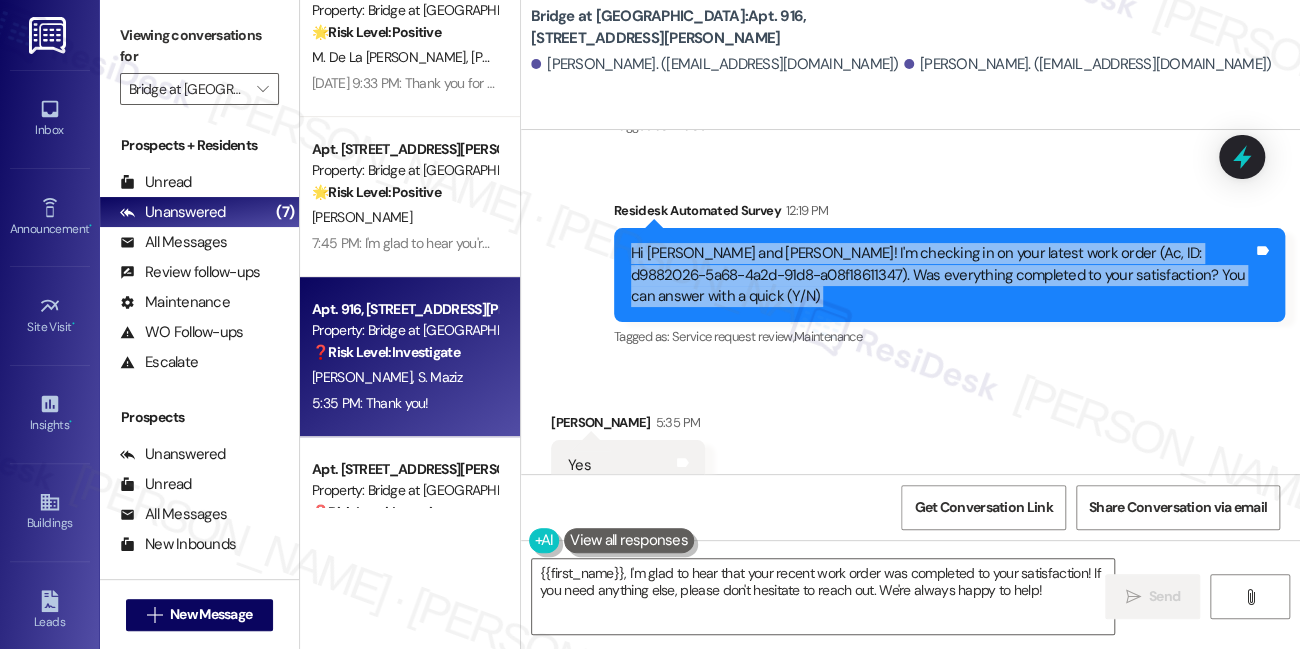 click on "Hi [PERSON_NAME] and [PERSON_NAME]! I'm checking in on your latest work order (Ac, ID: d9882026-5a68-4a2d-91d8-a08f18611347). Was everything completed to your satisfaction? You can answer with a quick (Y/N)" at bounding box center [942, 275] 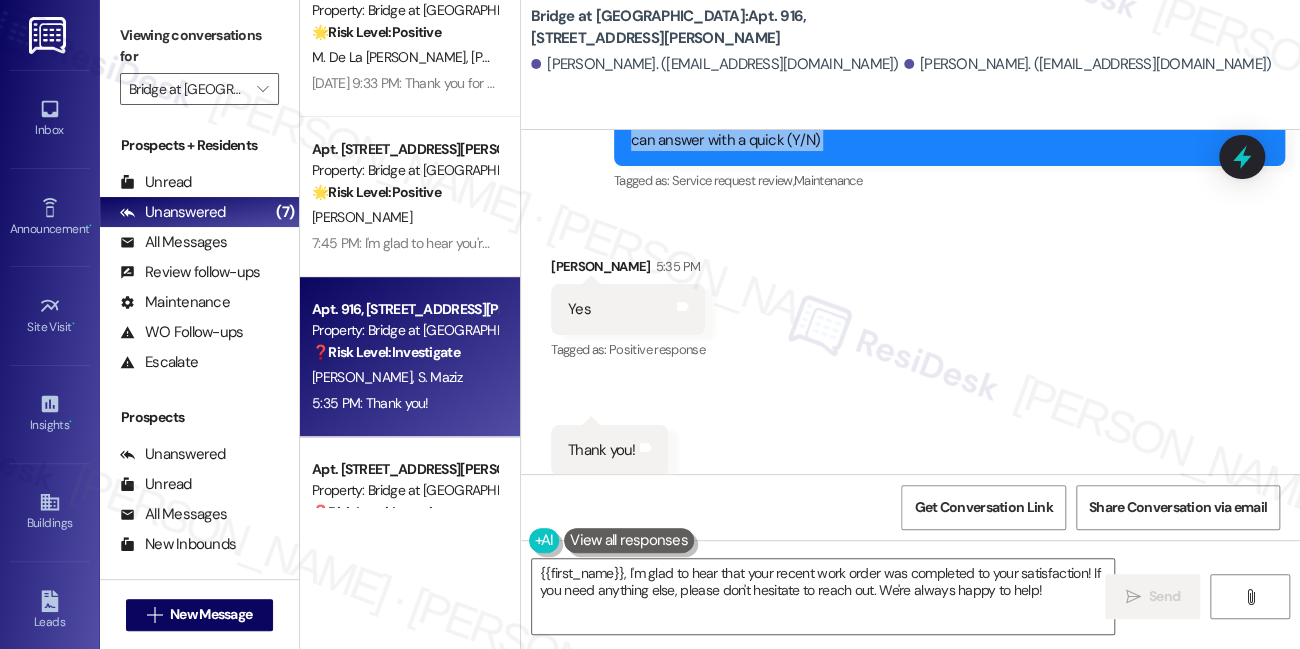 scroll, scrollTop: 1195, scrollLeft: 0, axis: vertical 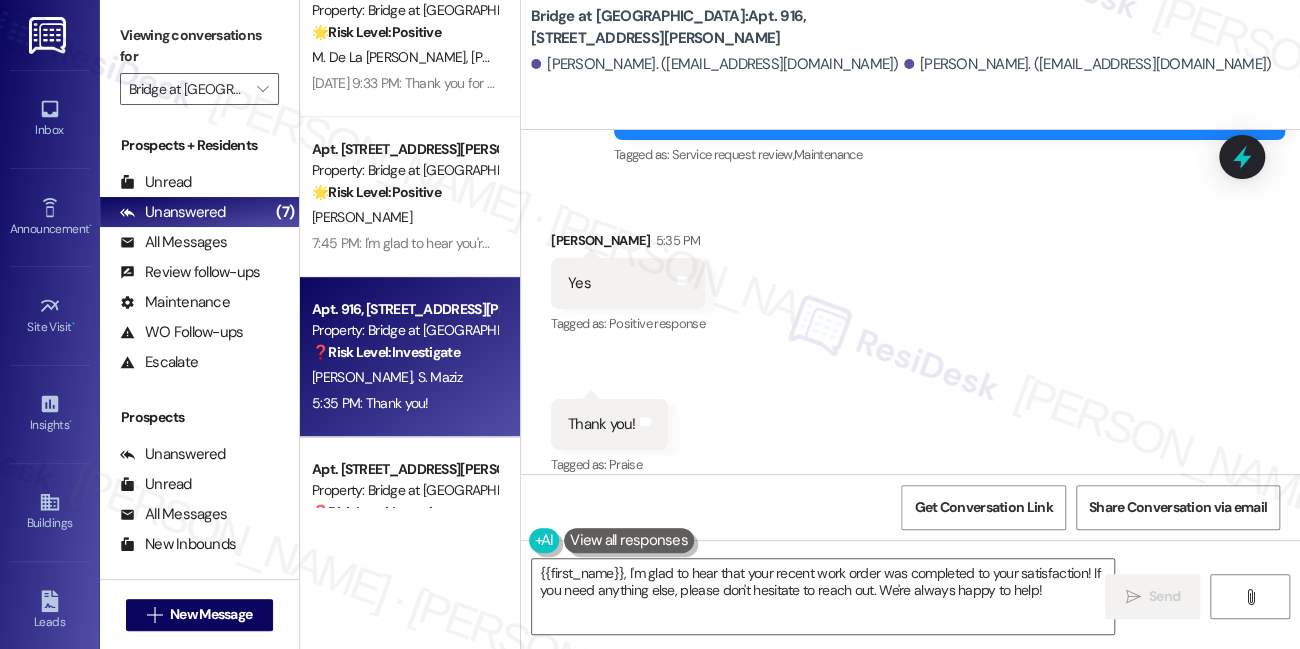 click on "{{first_name}}, I'm glad to hear that your recent work order was completed to your satisfaction! If you need anything else, please don't hesitate to reach out. We're always happy to help!  Send " at bounding box center [910, 615] 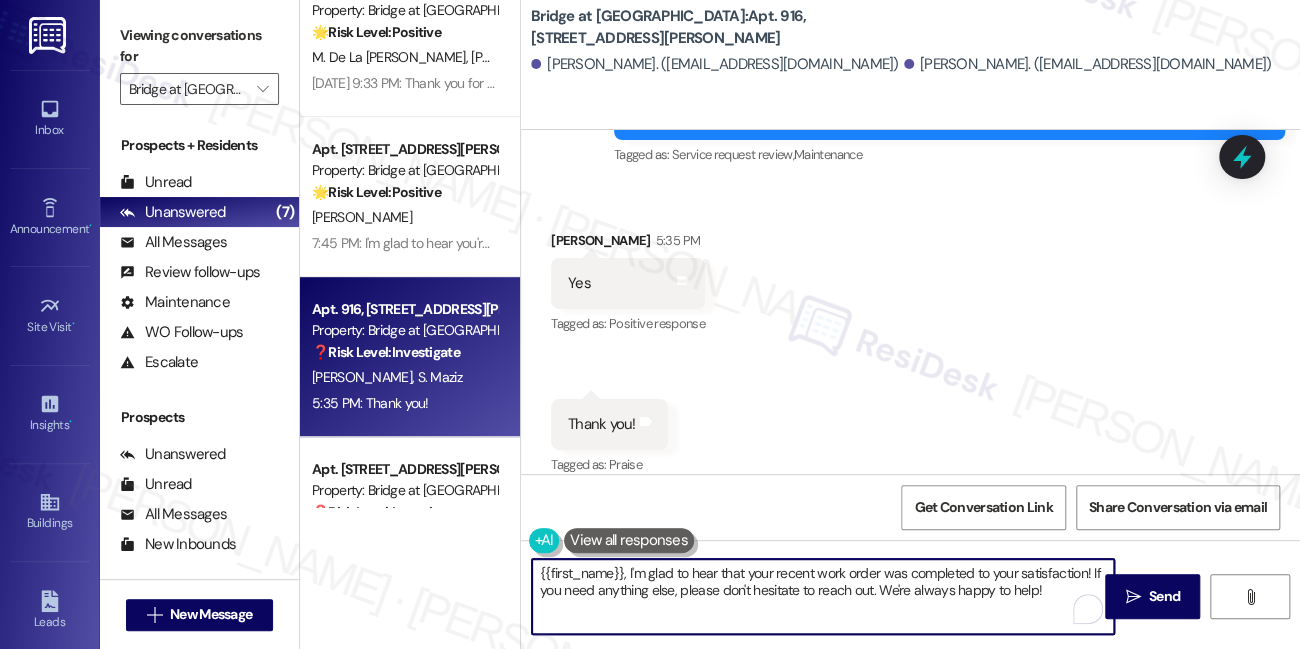 click on "{{first_name}}, I'm glad to hear that your recent work order was completed to your satisfaction! If you need anything else, please don't hesitate to reach out. We're always happy to help!" at bounding box center [823, 596] 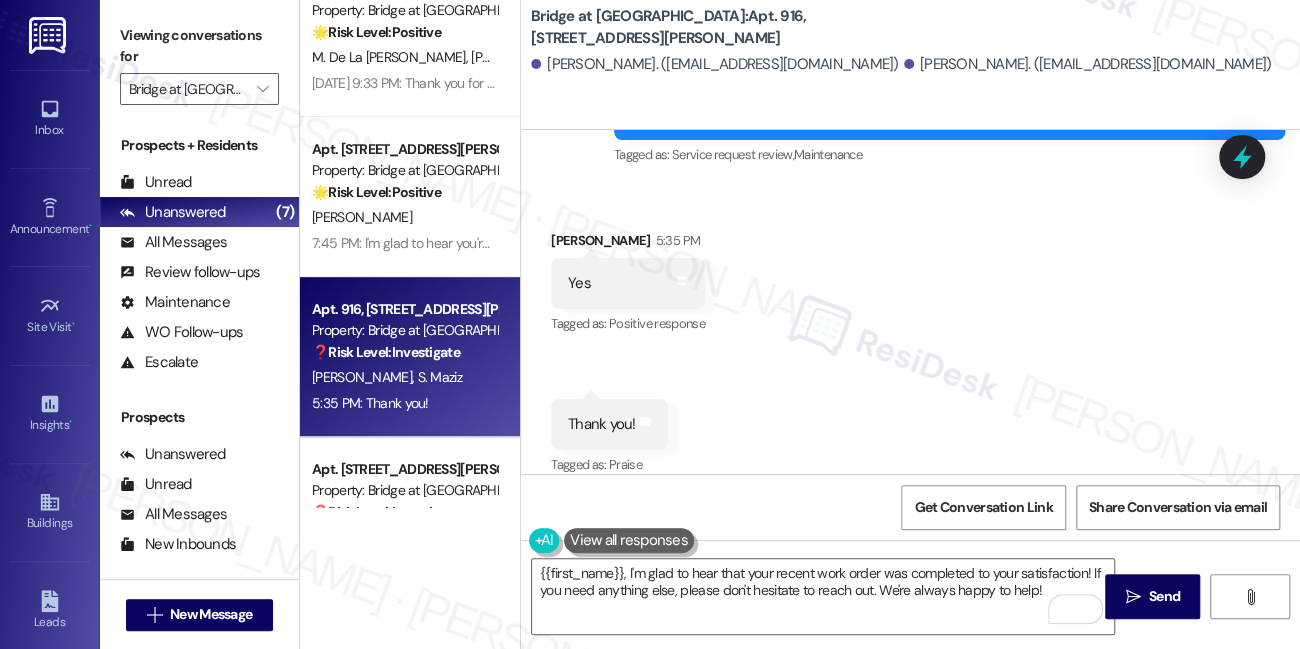 click on "Viewing conversations for" at bounding box center [199, 46] 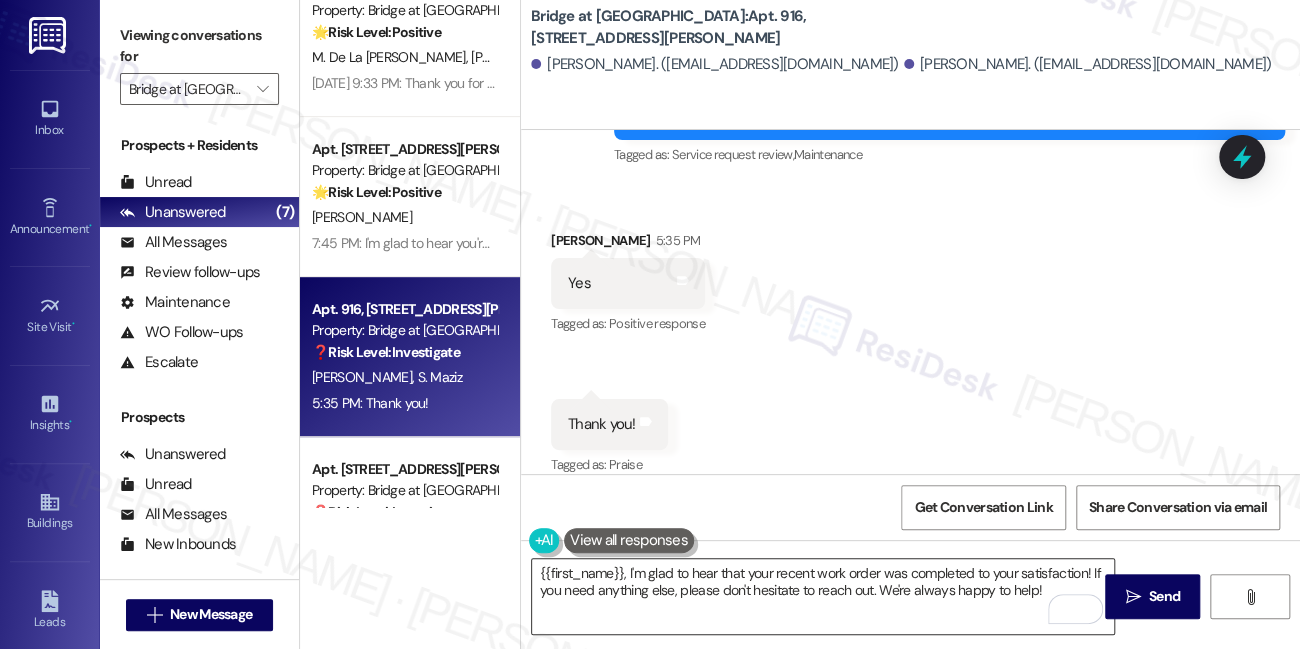 click on "{{first_name}}, I'm glad to hear that your recent work order was completed to your satisfaction! If you need anything else, please don't hesitate to reach out. We're always happy to help!" at bounding box center (823, 596) 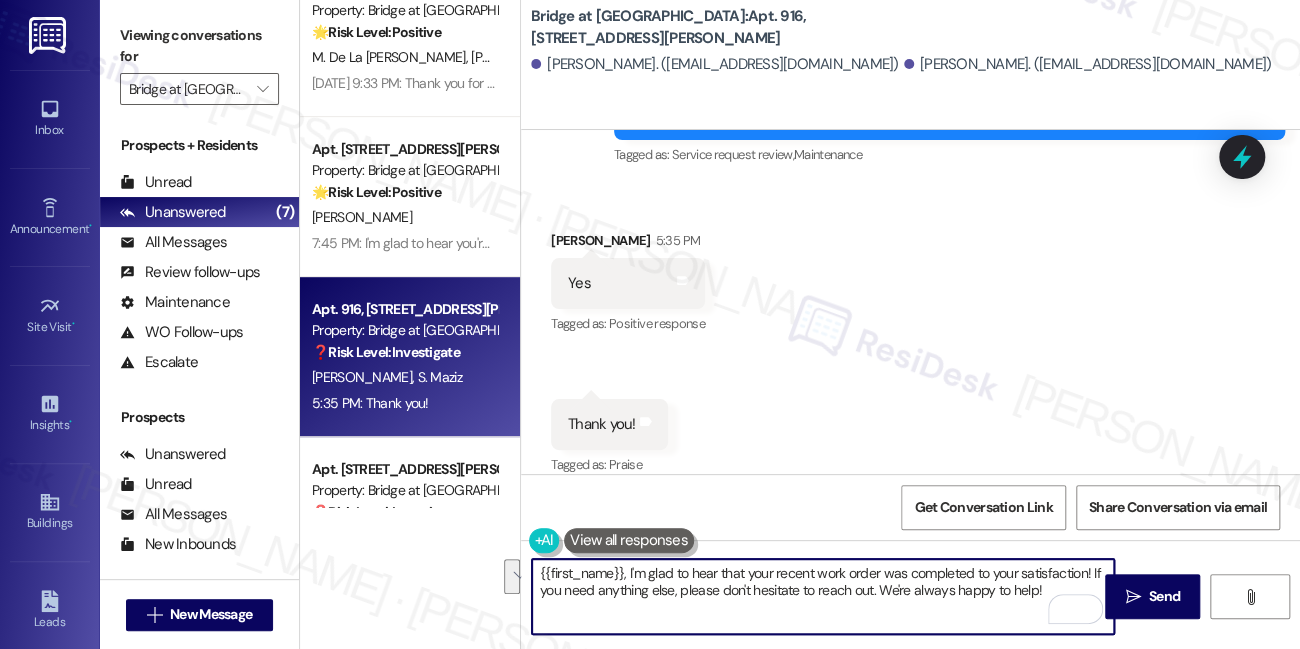 drag, startPoint x: 1059, startPoint y: 589, endPoint x: 1091, endPoint y: 571, distance: 36.71512 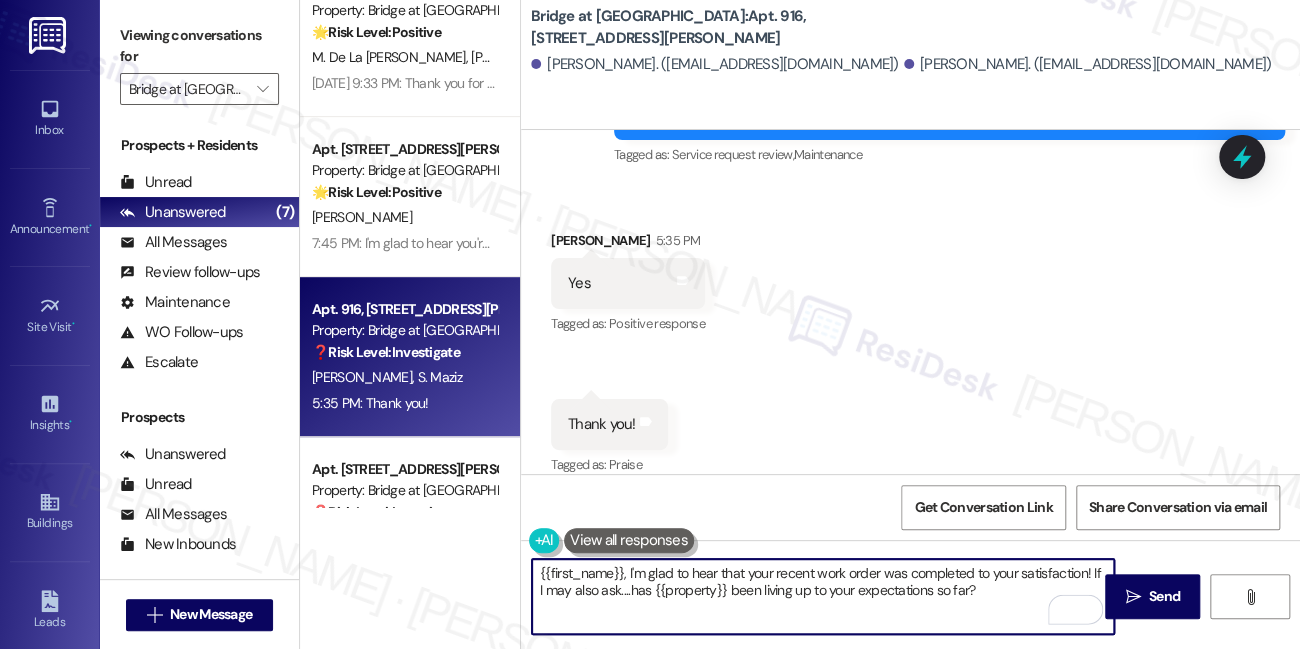drag, startPoint x: 531, startPoint y: 572, endPoint x: 544, endPoint y: 569, distance: 13.341664 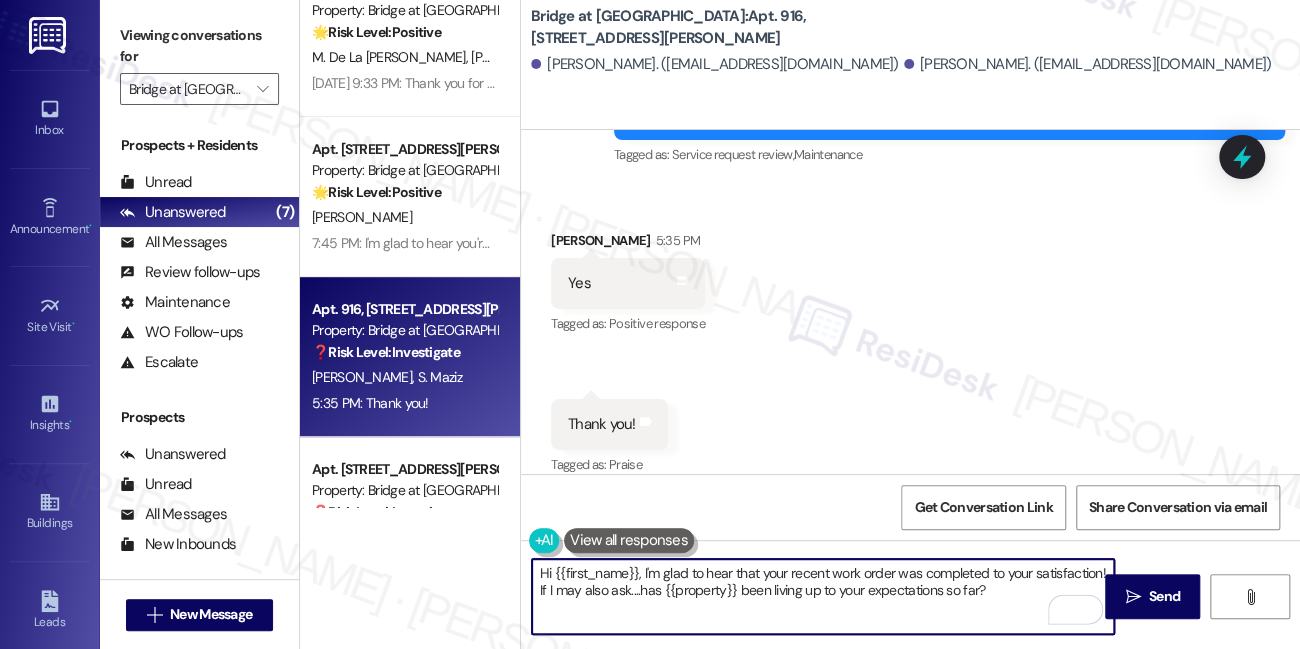 click on "[PERSON_NAME] 5:35 PM" at bounding box center [628, 244] 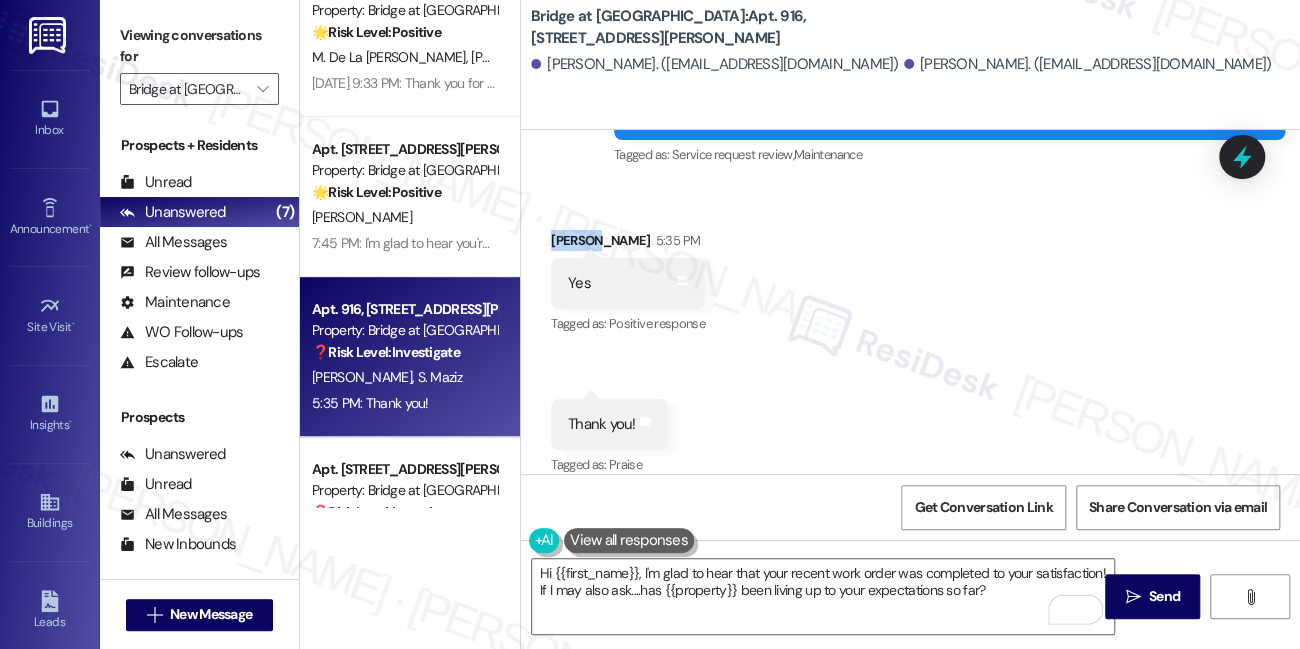click on "[PERSON_NAME] 5:35 PM" at bounding box center (628, 244) 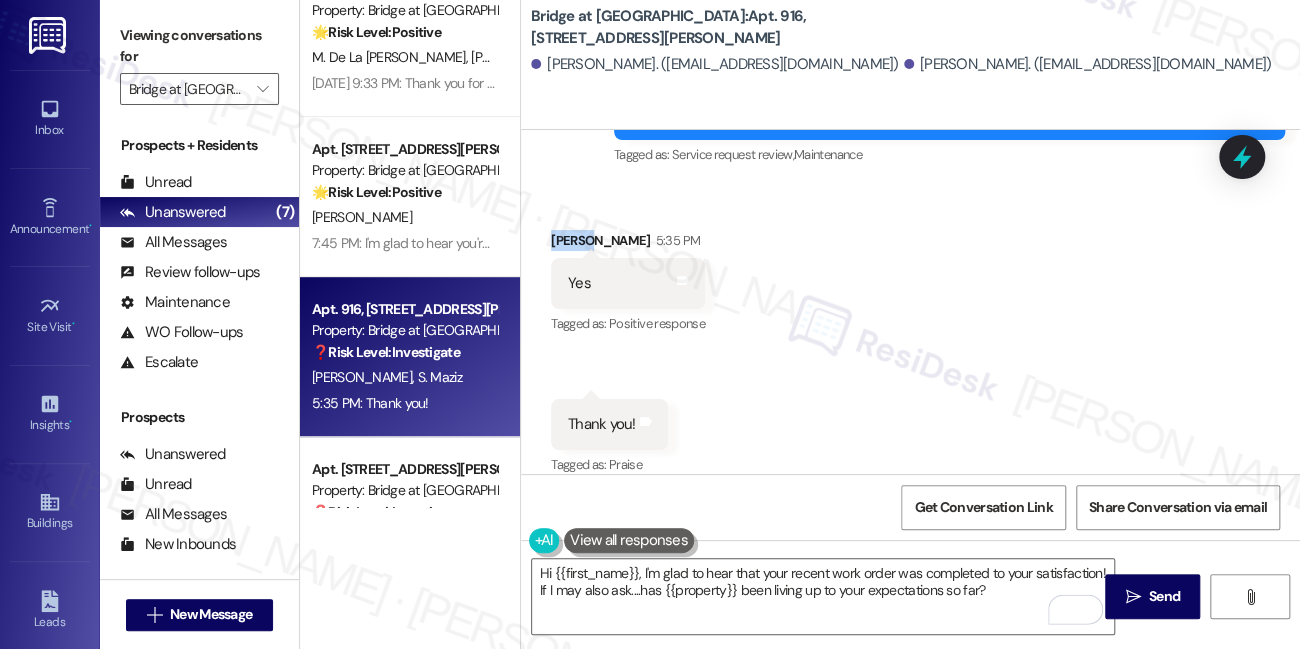 copy on "Hanine" 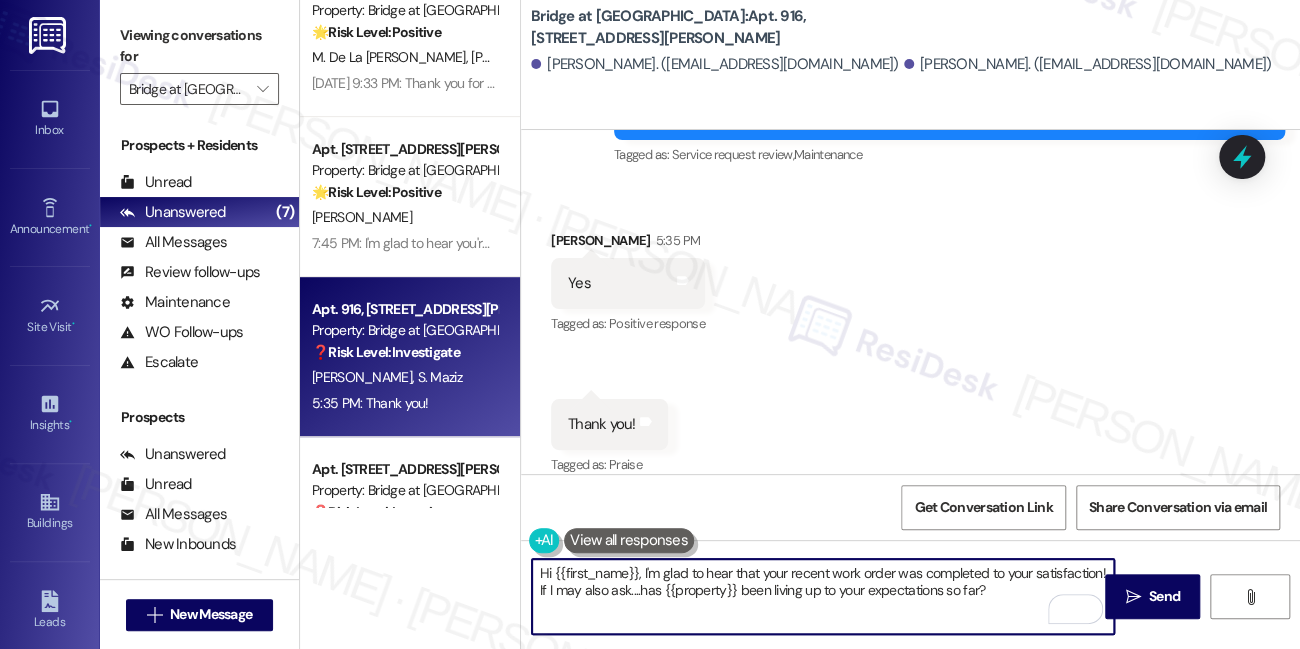 drag, startPoint x: 554, startPoint y: 573, endPoint x: 639, endPoint y: 561, distance: 85.84288 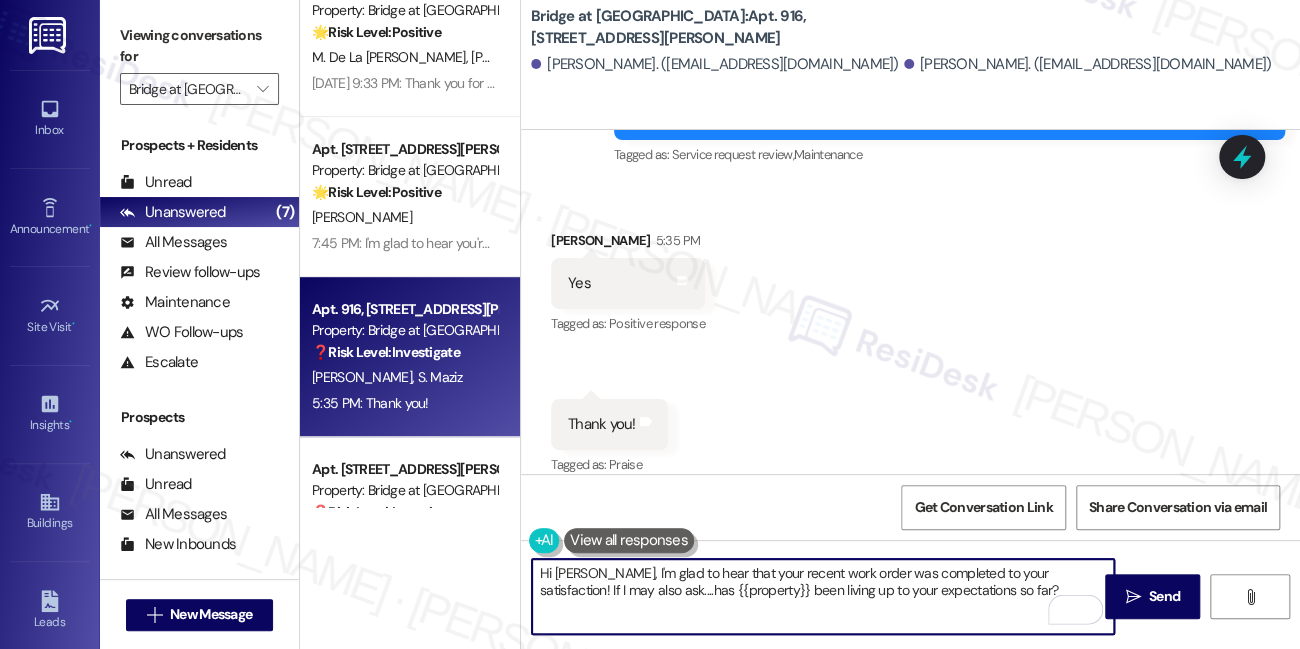 click on "Hi [PERSON_NAME], I'm glad to hear that your recent work order was completed to your satisfaction! If I may also ask....has {{property}} been living up to your expectations so far?" at bounding box center (823, 596) 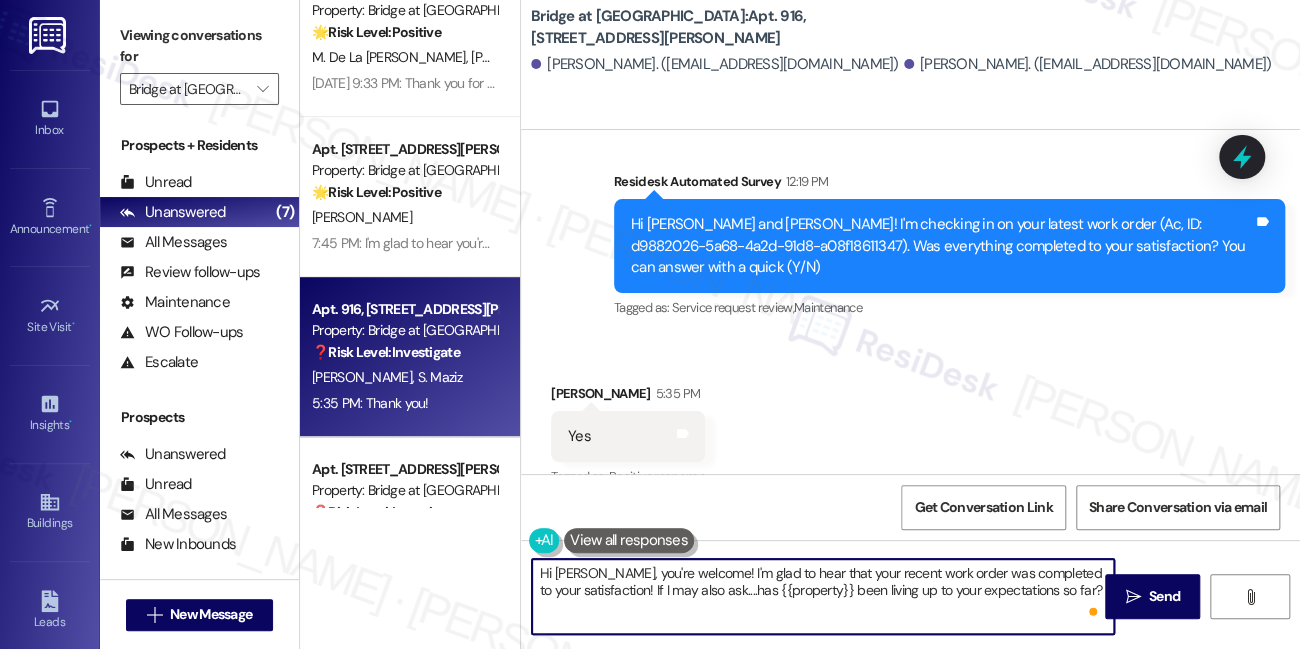 scroll, scrollTop: 1195, scrollLeft: 0, axis: vertical 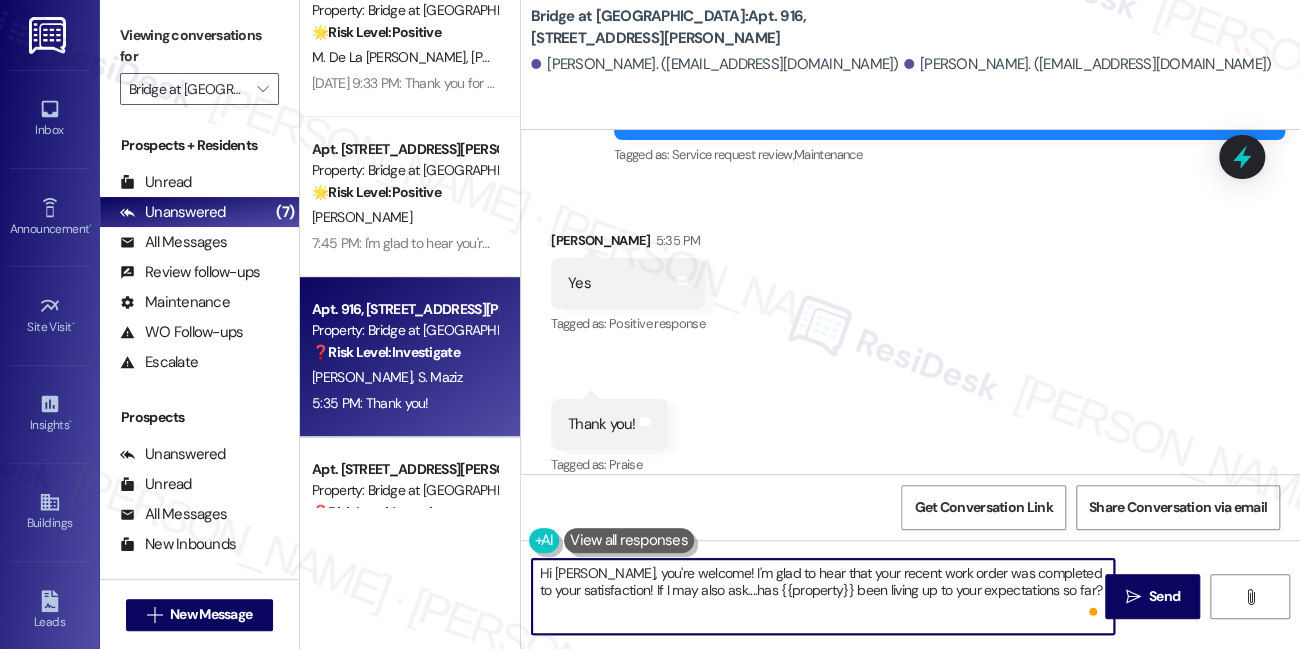 type on "Hi [PERSON_NAME], you're welcome! I'm glad to hear that your recent work order was completed to your satisfaction! If I may also ask....has {{property}} been living up to your expectations so far?" 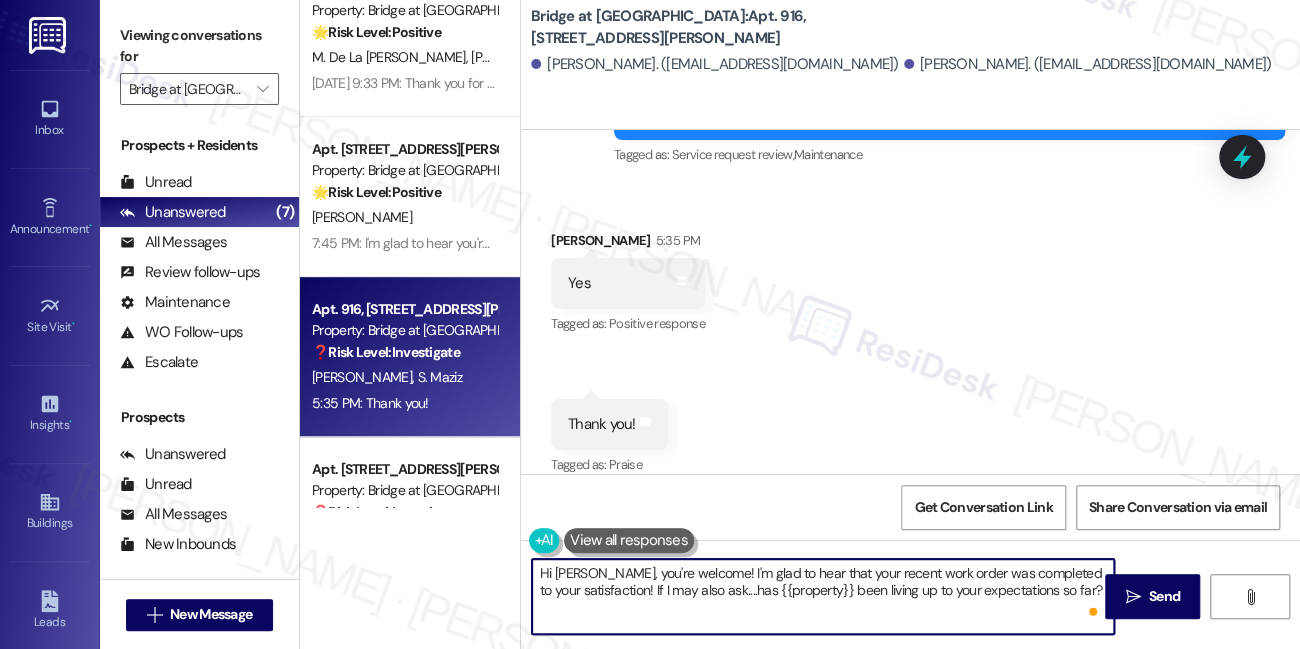 click on "Hi [PERSON_NAME], you're welcome! I'm glad to hear that your recent work order was completed to your satisfaction! If I may also ask....has {{property}} been living up to your expectations so far?" at bounding box center (823, 596) 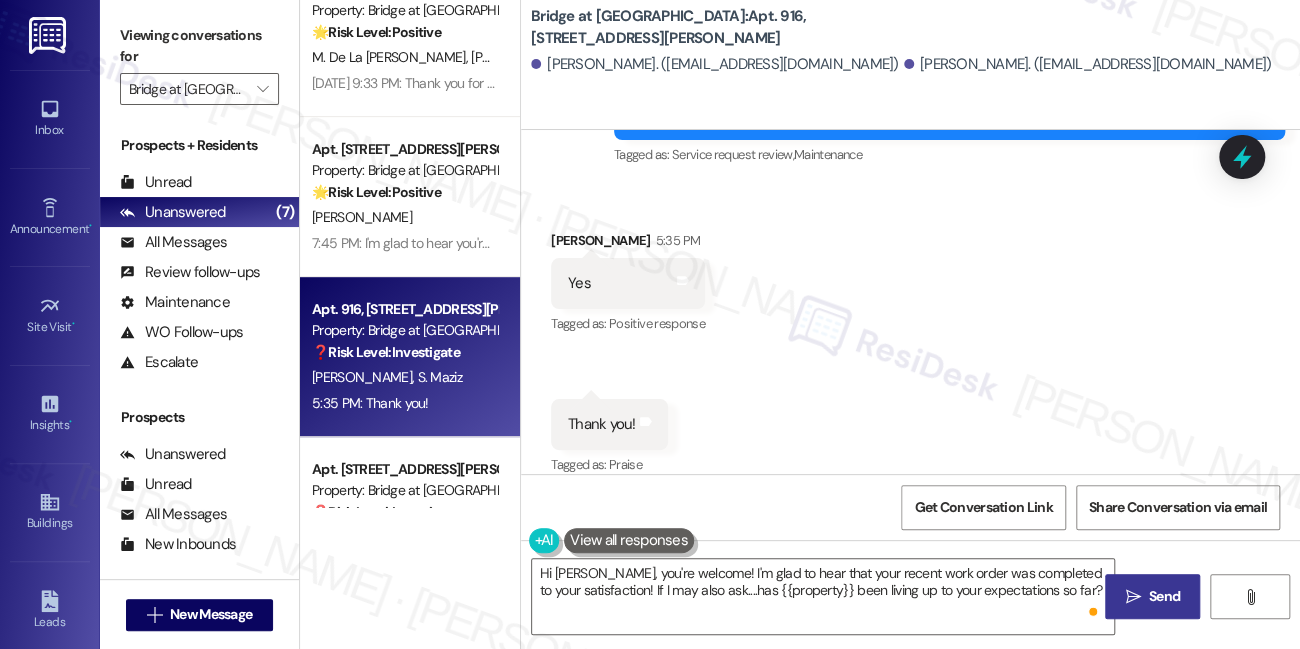 click on "Send" at bounding box center (1164, 596) 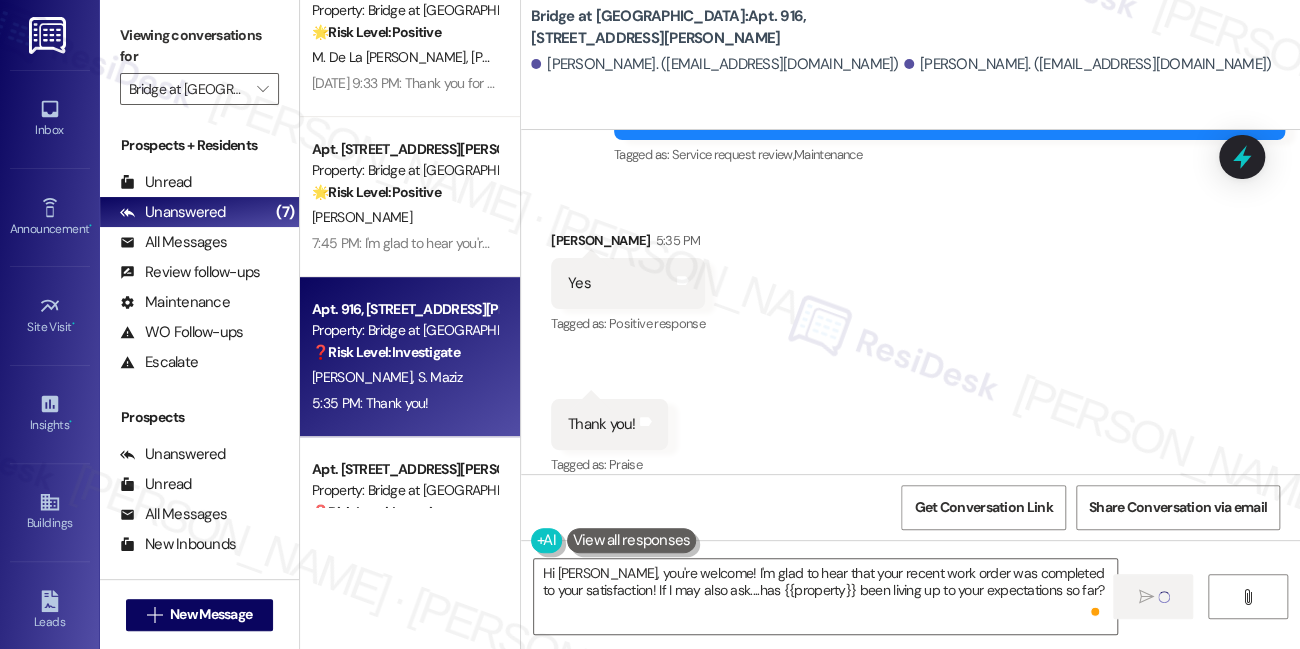 type 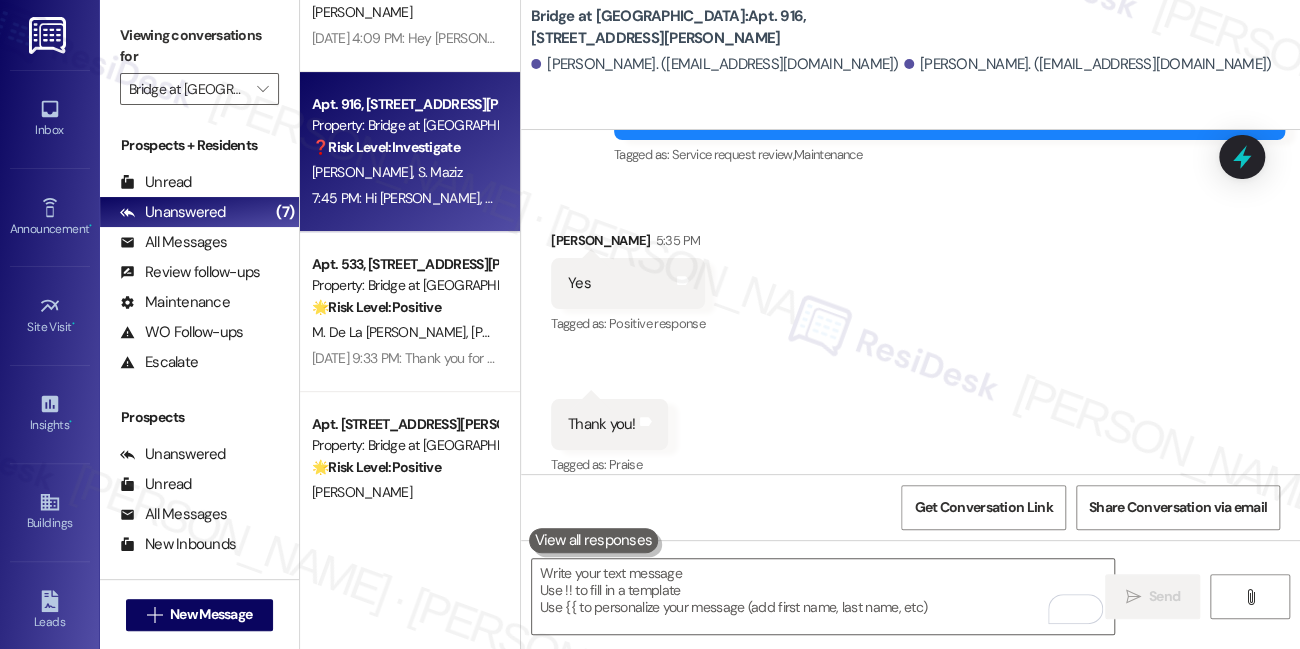 scroll, scrollTop: 89, scrollLeft: 0, axis: vertical 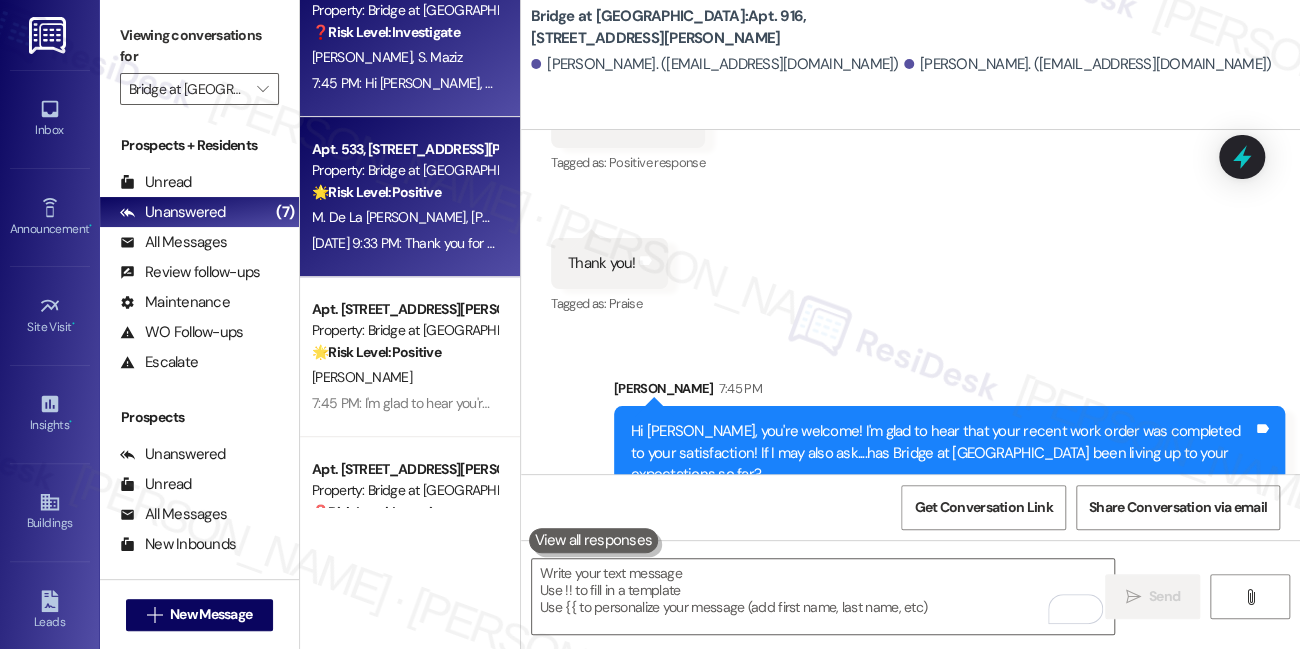 click on "[PERSON_NAME] De La [PERSON_NAME]" at bounding box center (591, 217) 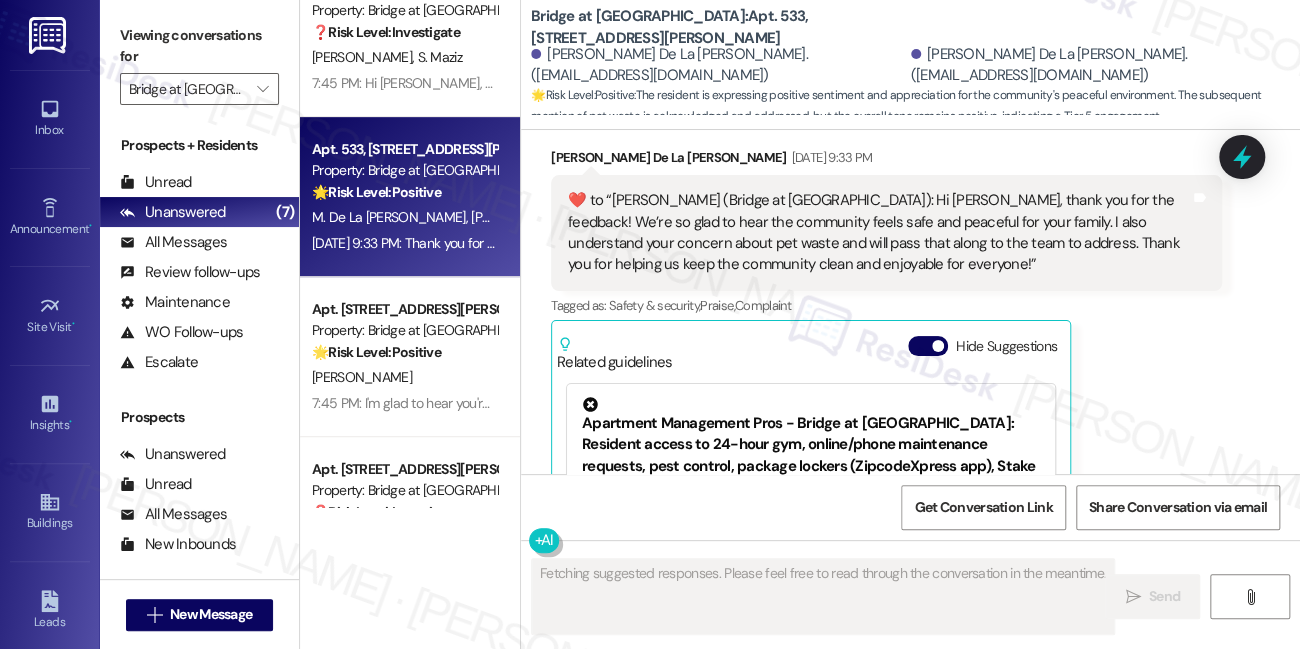 scroll, scrollTop: 1717, scrollLeft: 0, axis: vertical 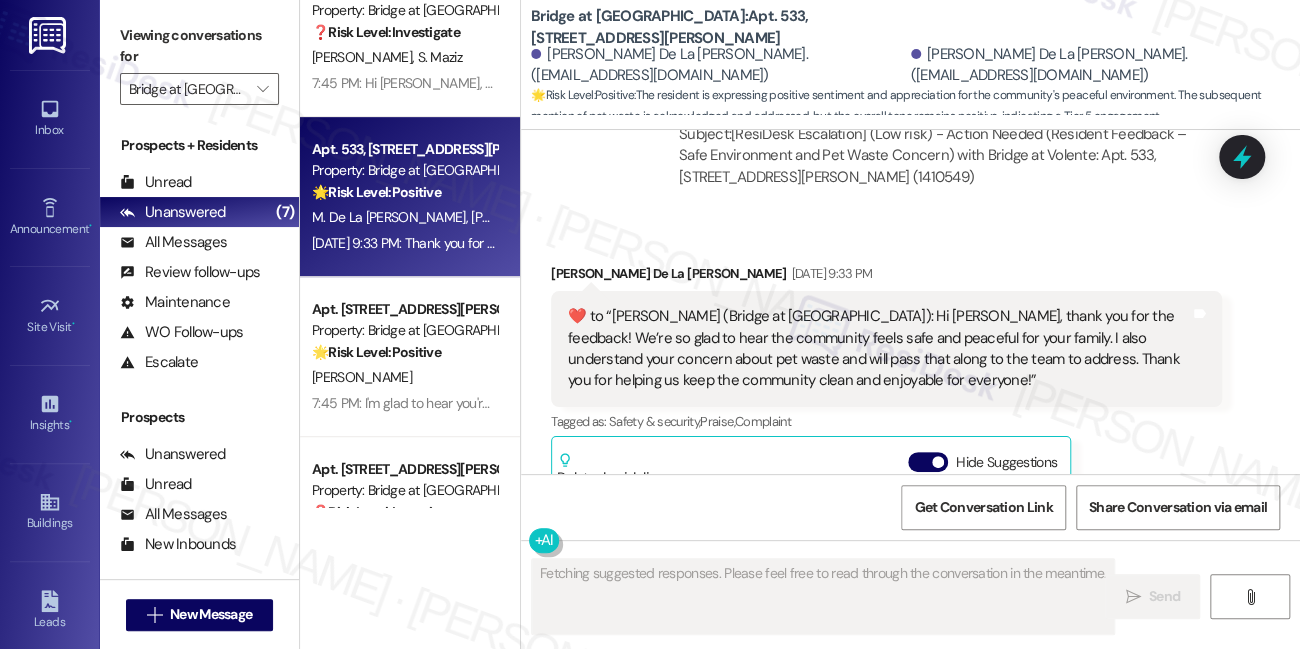 click on "​❤️​ to “ [PERSON_NAME] (Bridge at [GEOGRAPHIC_DATA]): Hi [PERSON_NAME], thank you for the feedback! We’re so glad to hear the community feels safe and peaceful for your family. I also understand your concern about pet waste and will pass that along to the team to address. Thank you for helping us keep the community clean and enjoyable for everyone! ”" at bounding box center (879, 349) 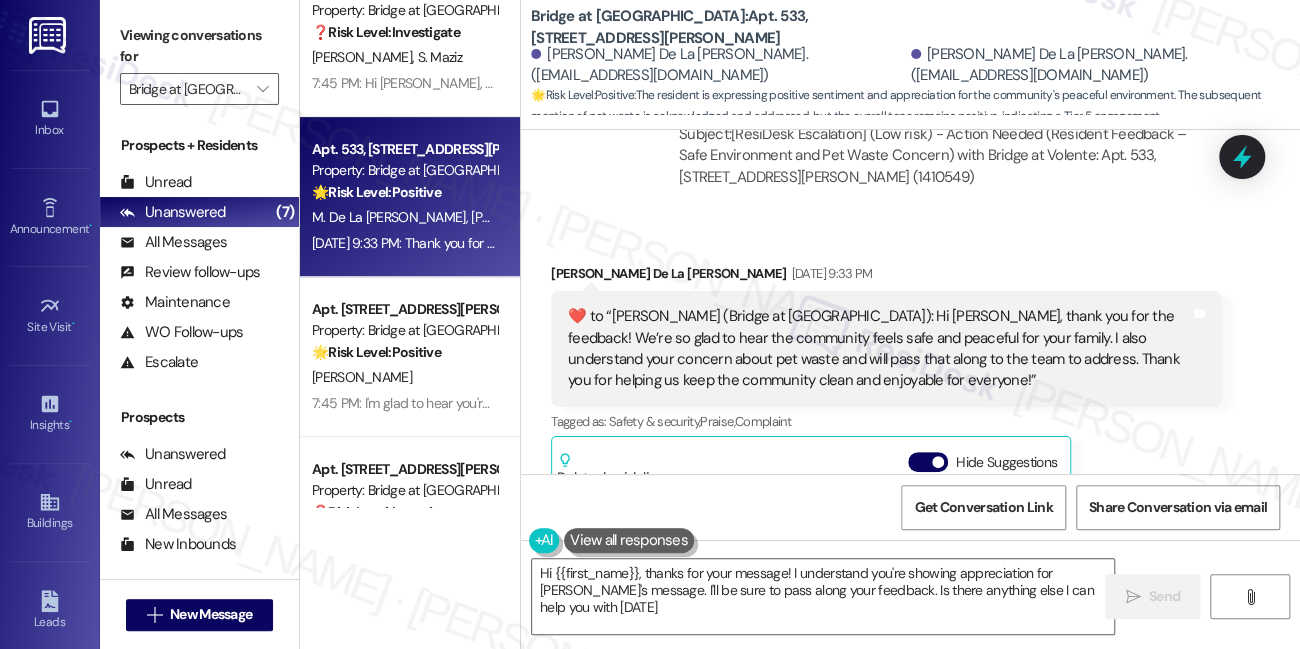 type on "Hi {{first_name}}, thanks for your message! I understand you're showing appreciation for [PERSON_NAME]'s message. I'll be sure to pass along your feedback. Is there anything else I can help you with [DATE]?" 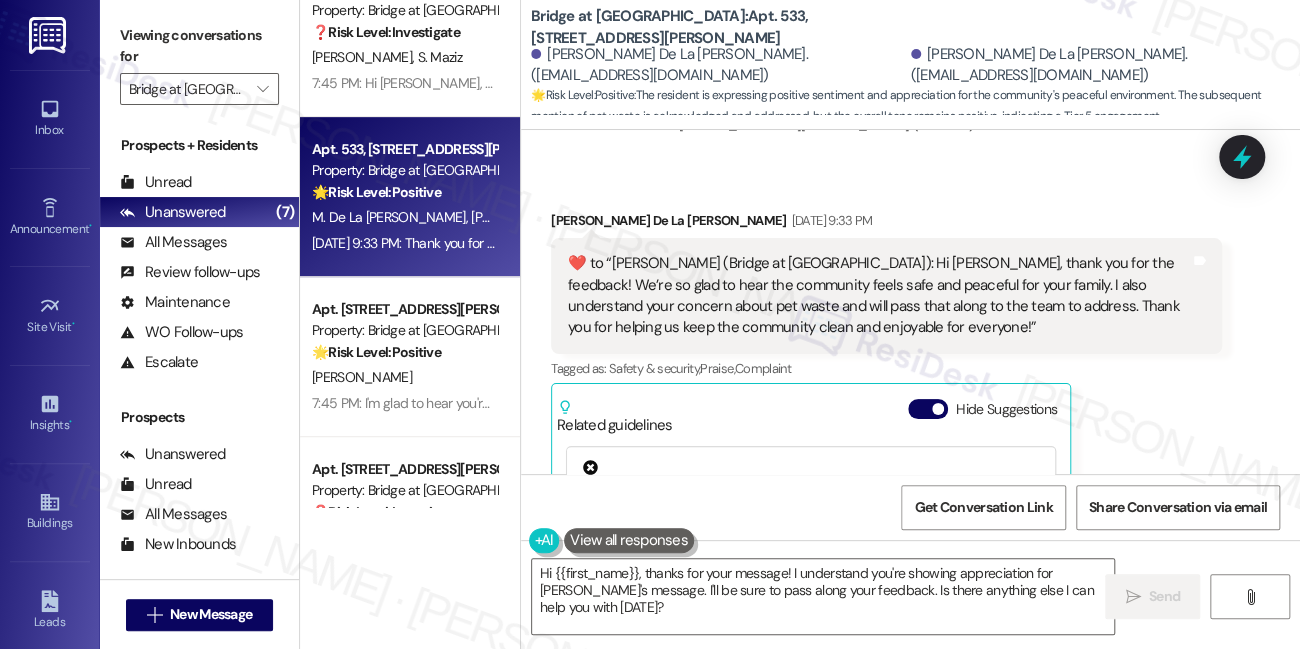 scroll, scrollTop: 1728, scrollLeft: 0, axis: vertical 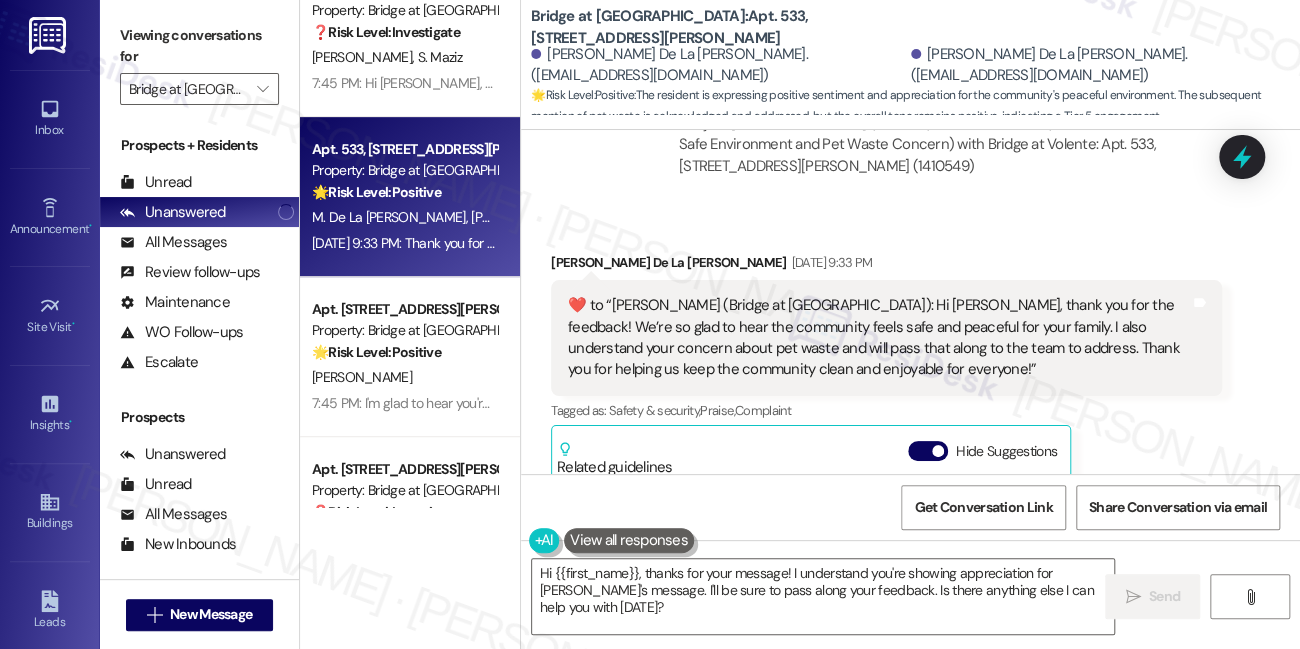 click on "​❤️​ to “ [PERSON_NAME] (Bridge at [GEOGRAPHIC_DATA]): Hi [PERSON_NAME], thank you for the feedback! We’re so glad to hear the community feels safe and peaceful for your family. I also understand your concern about pet waste and will pass that along to the team to address. Thank you for helping us keep the community clean and enjoyable for everyone! ”" at bounding box center (879, 338) 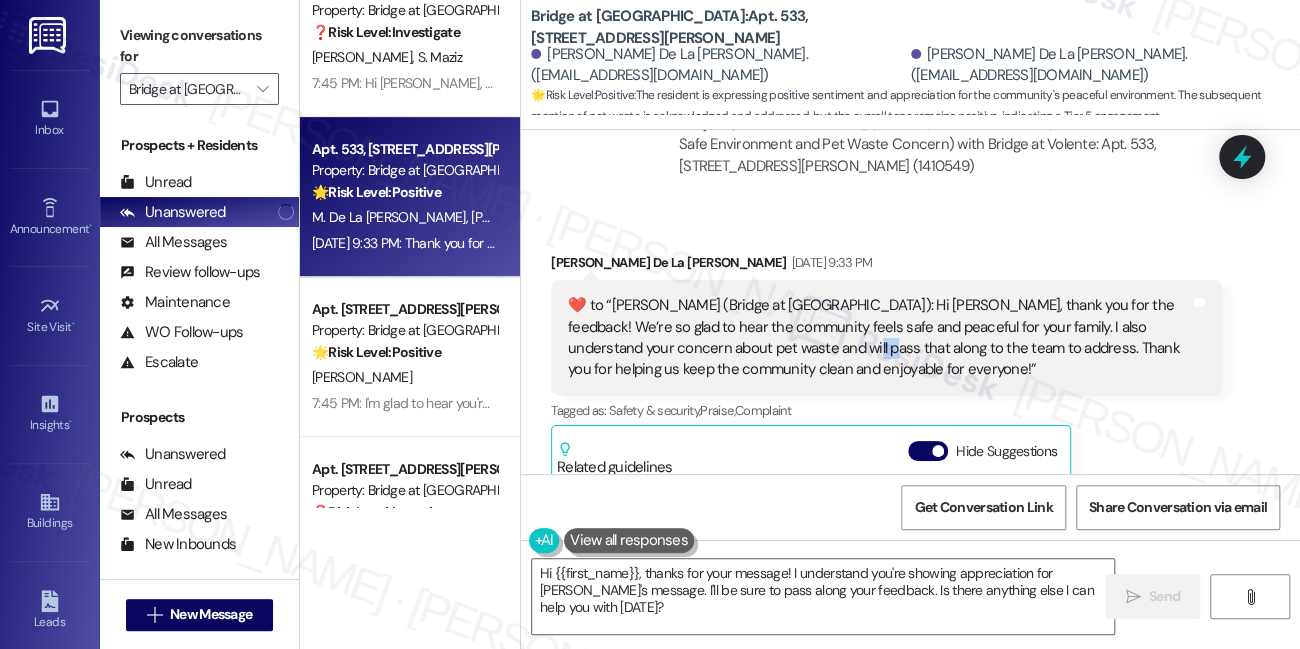 click on "​❤️​ to “ [PERSON_NAME] (Bridge at [GEOGRAPHIC_DATA]): Hi [PERSON_NAME], thank you for the feedback! We’re so glad to hear the community feels safe and peaceful for your family. I also understand your concern about pet waste and will pass that along to the team to address. Thank you for helping us keep the community clean and enjoyable for everyone! ”" at bounding box center (879, 338) 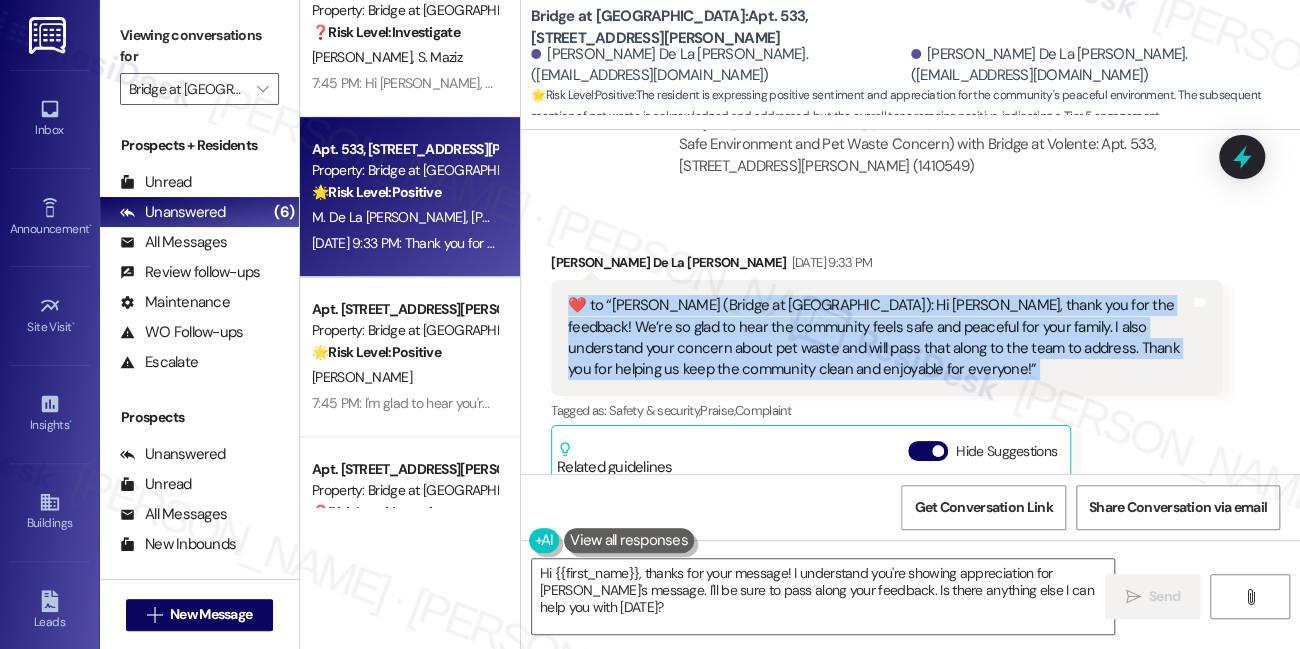 click on "​❤️​ to “ [PERSON_NAME] (Bridge at [GEOGRAPHIC_DATA]): Hi [PERSON_NAME], thank you for the feedback! We’re so glad to hear the community feels safe and peaceful for your family. I also understand your concern about pet waste and will pass that along to the team to address. Thank you for helping us keep the community clean and enjoyable for everyone! ”" at bounding box center (879, 338) 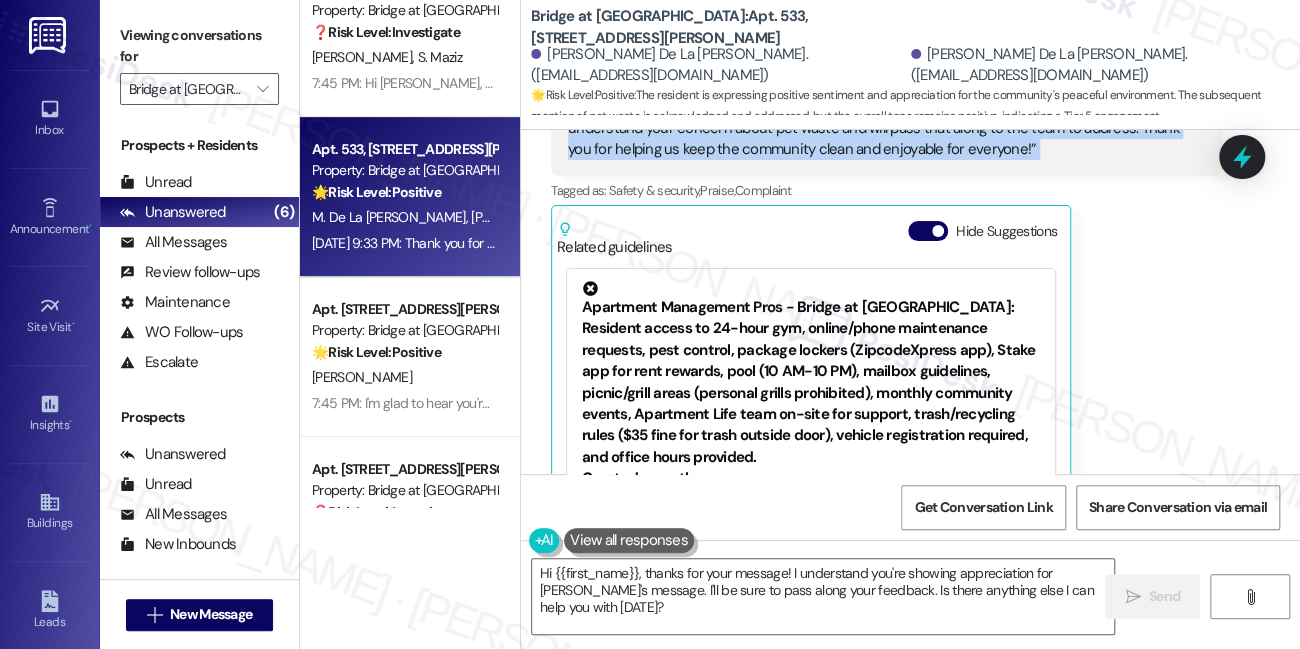 scroll, scrollTop: 1728, scrollLeft: 0, axis: vertical 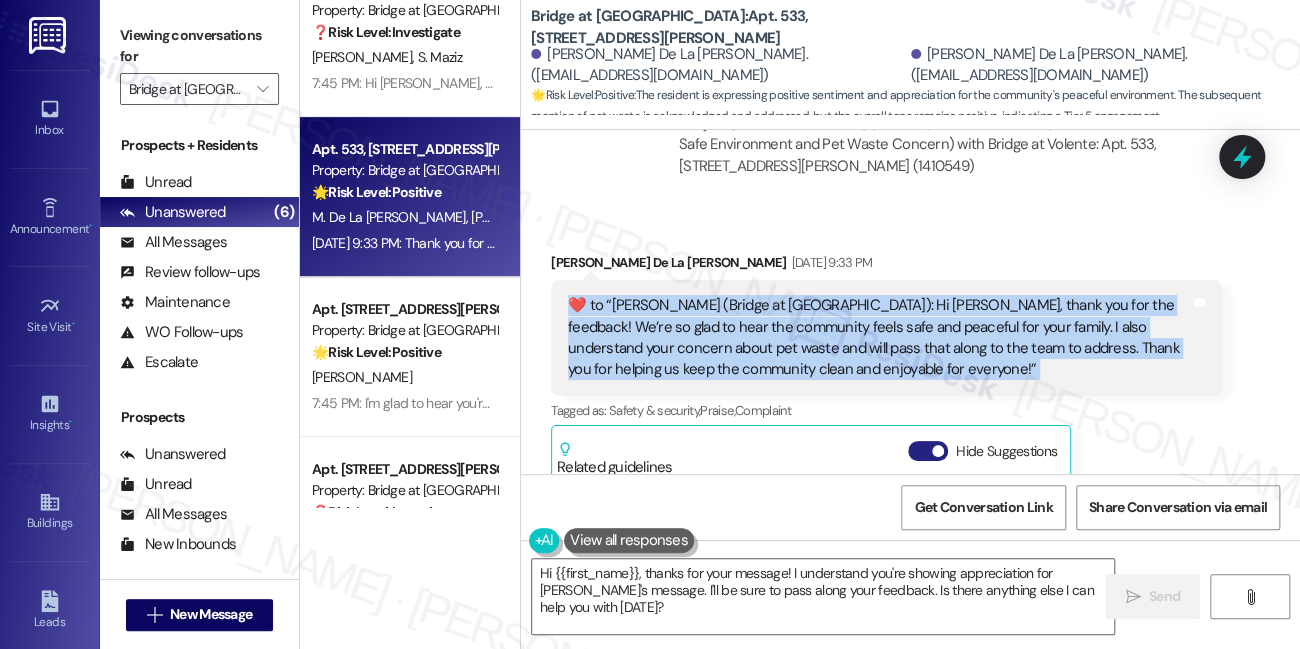 click at bounding box center [938, 451] 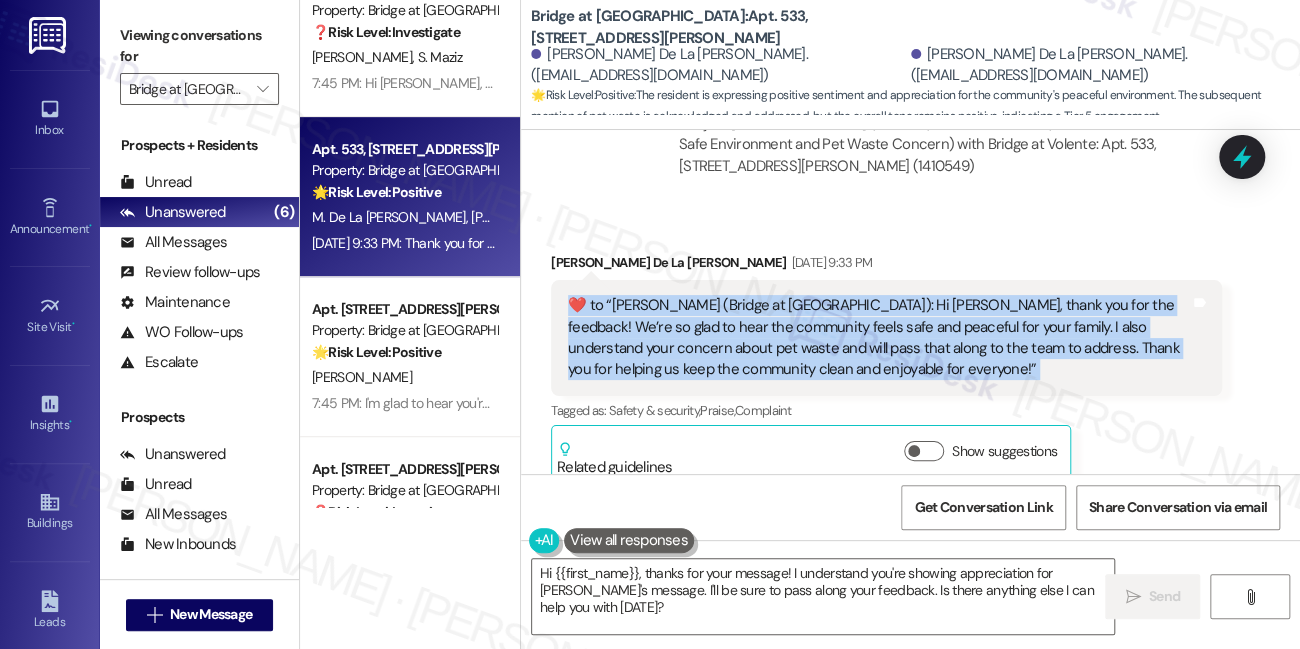 scroll, scrollTop: 1364, scrollLeft: 0, axis: vertical 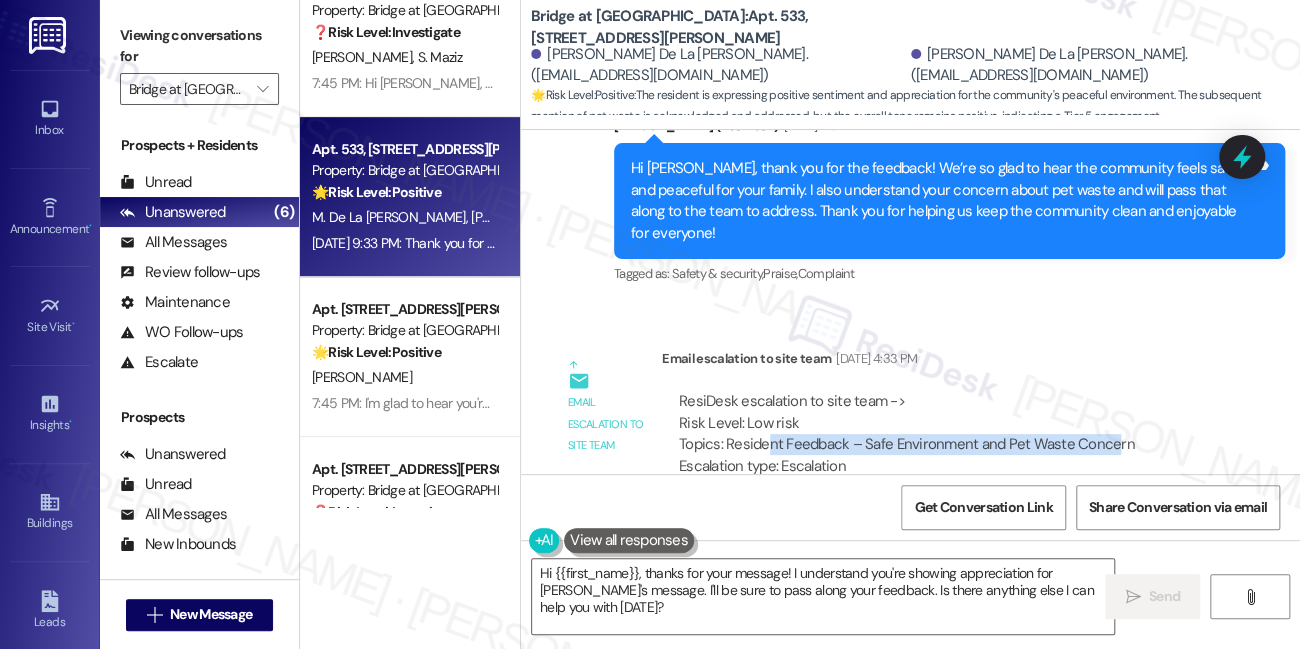 drag, startPoint x: 762, startPoint y: 430, endPoint x: 1109, endPoint y: 429, distance: 347.00143 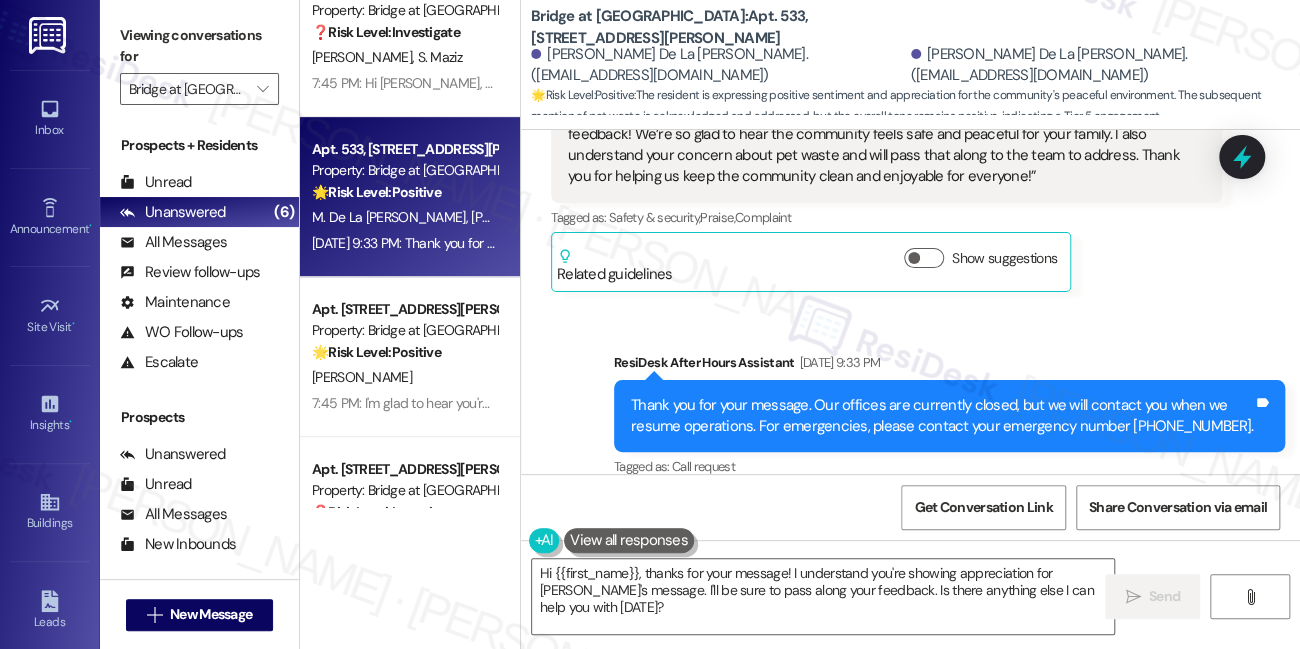 scroll, scrollTop: 1922, scrollLeft: 0, axis: vertical 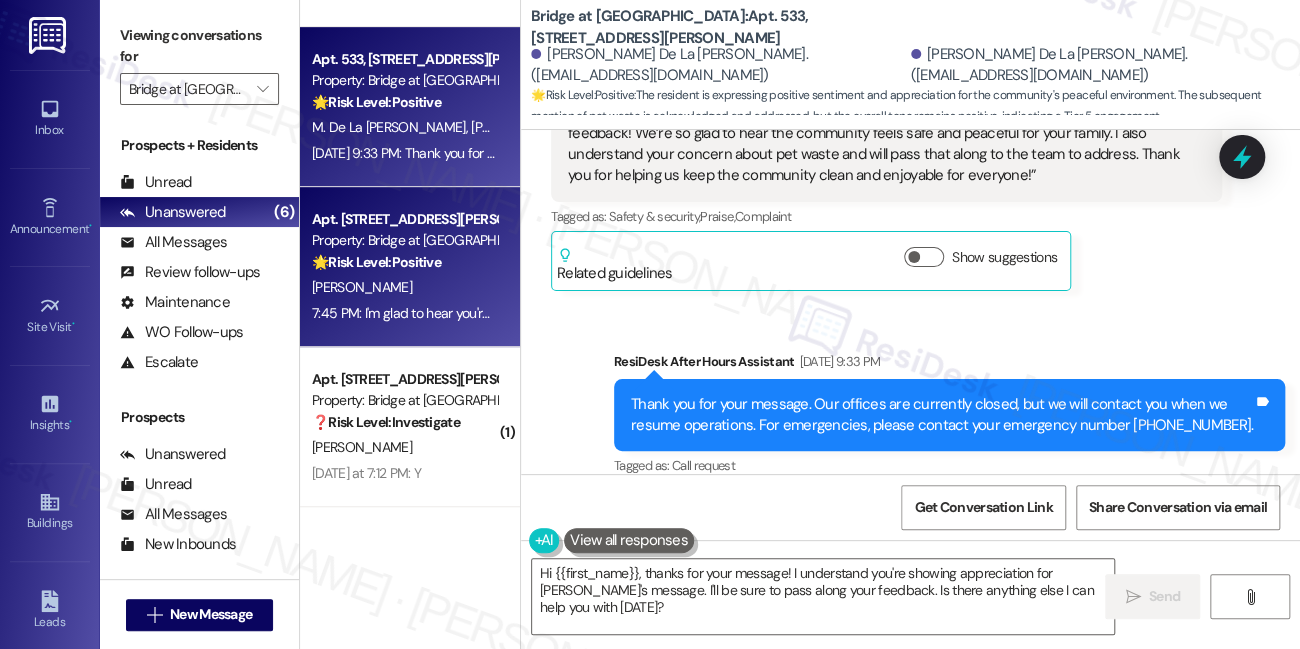 click on "Property: Bridge at [GEOGRAPHIC_DATA]" at bounding box center (404, 240) 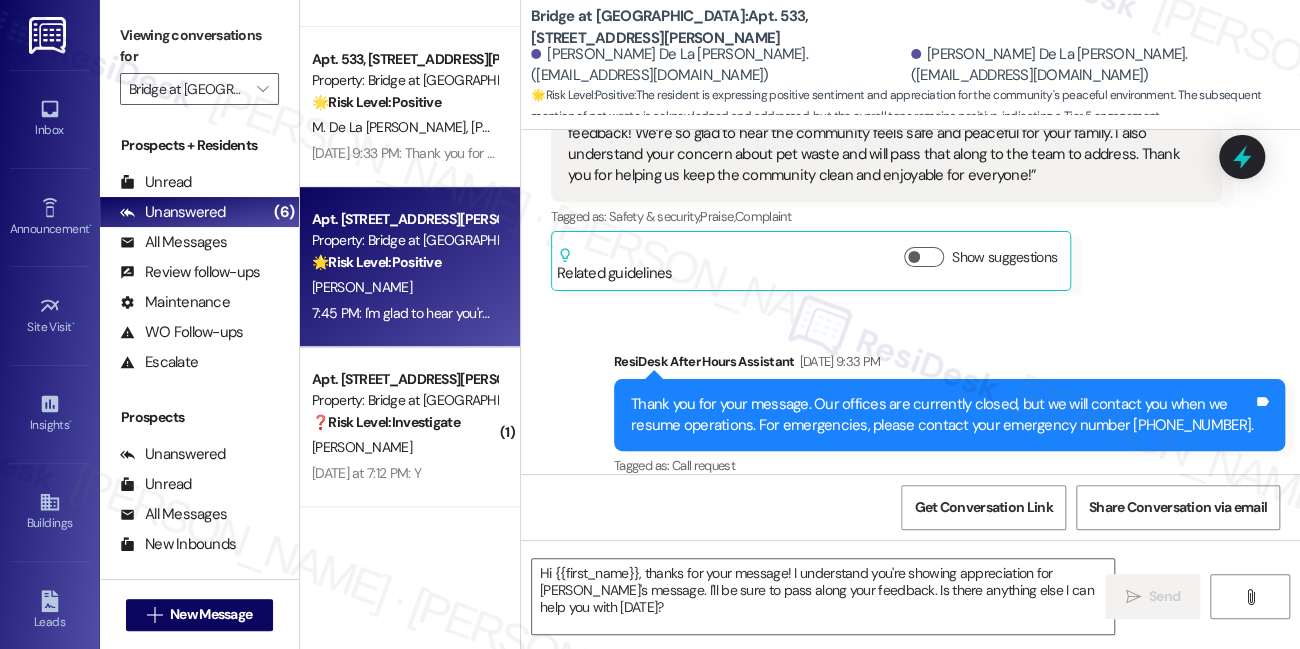 type on "Fetching suggested responses. Please feel free to read through the conversation in the meantime." 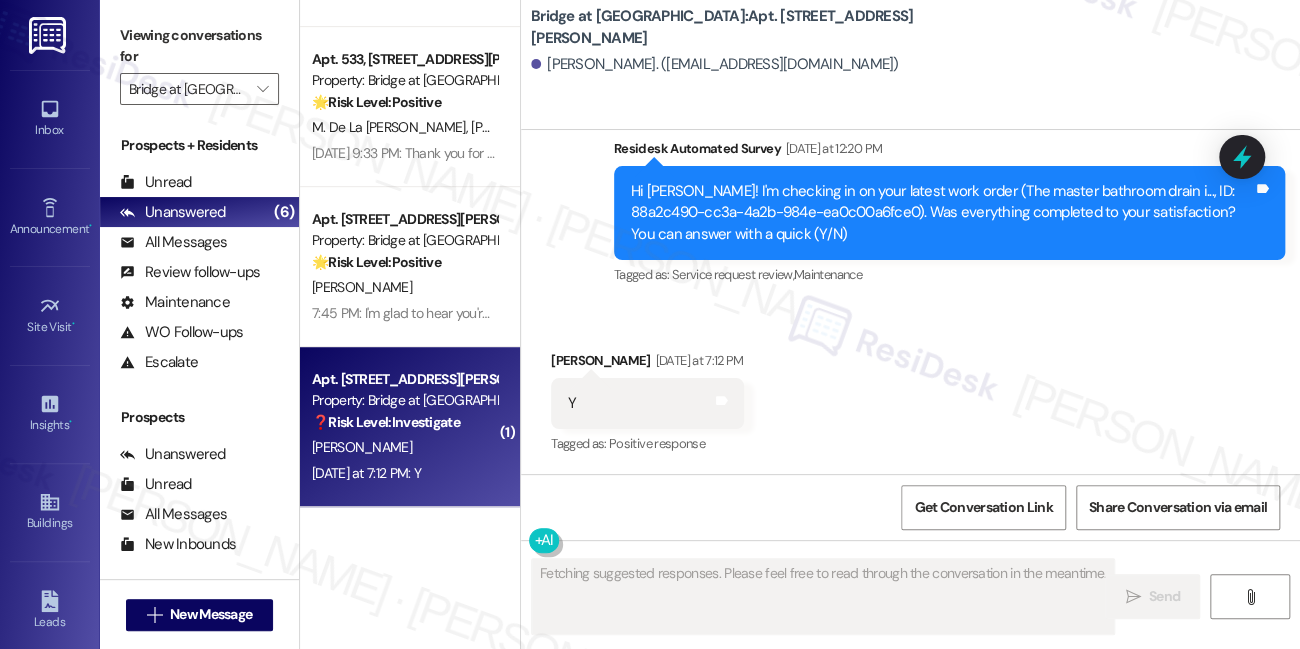 scroll, scrollTop: 615, scrollLeft: 0, axis: vertical 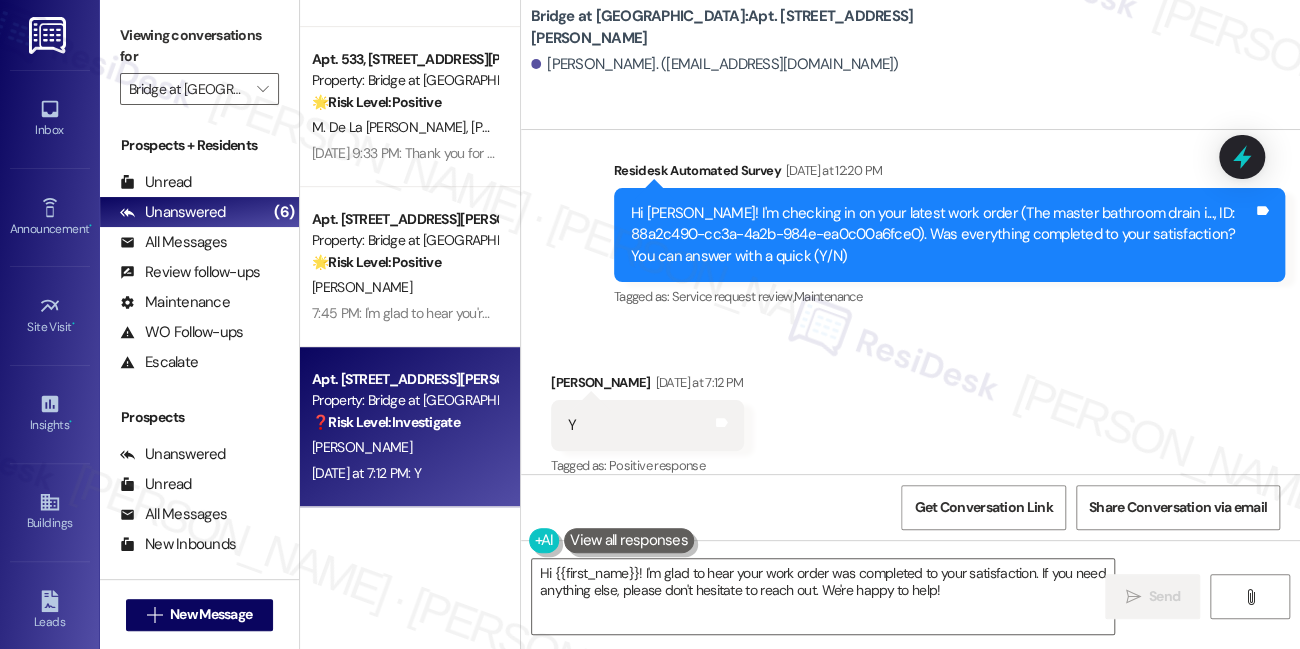 click on "Viewing conversations for" at bounding box center (199, 46) 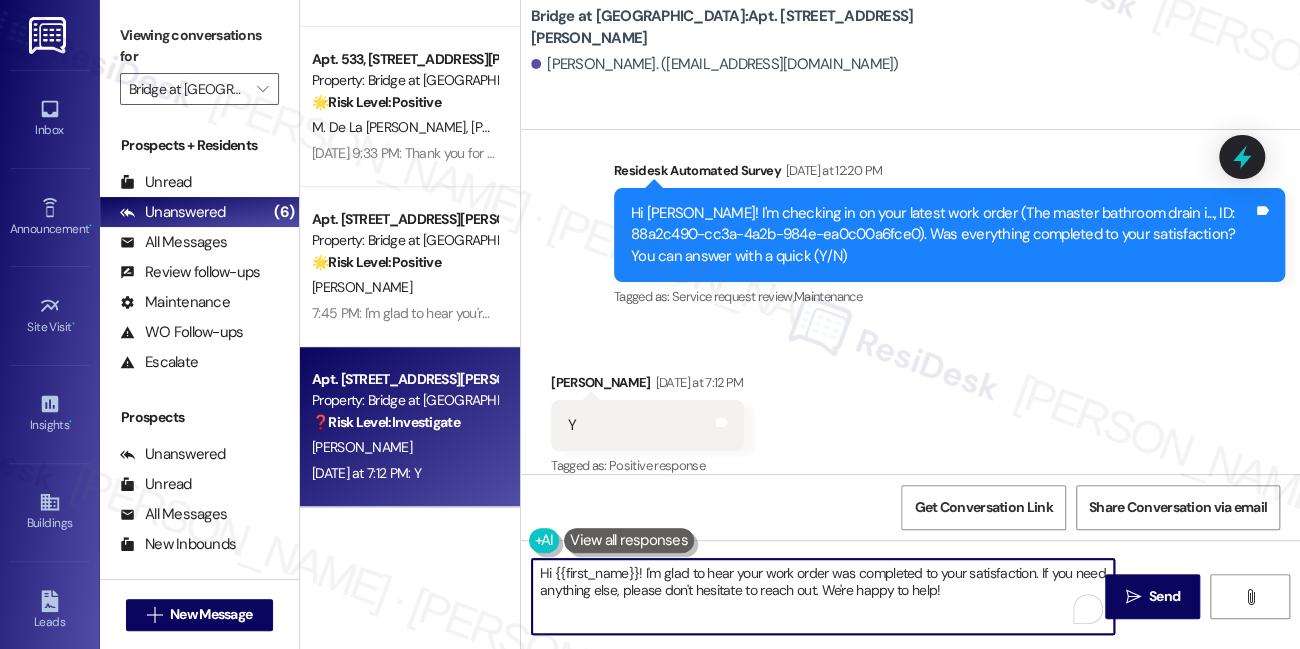 drag, startPoint x: 991, startPoint y: 599, endPoint x: 1039, endPoint y: 563, distance: 60 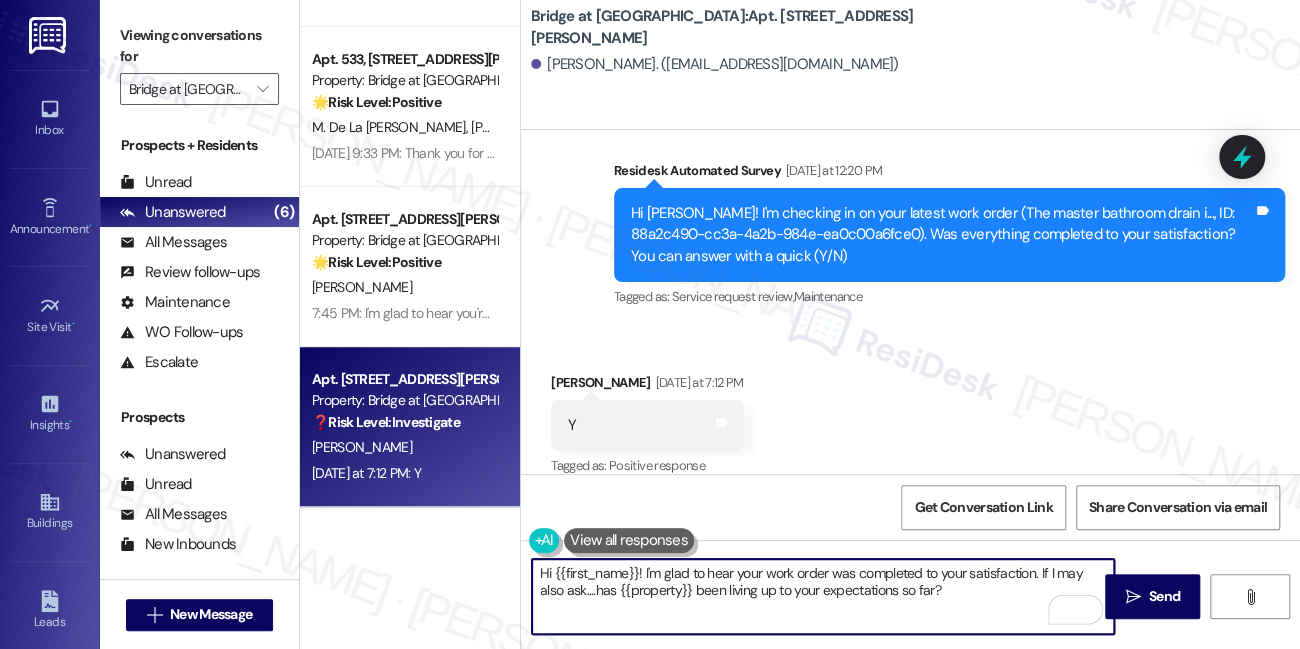 type on "Hi {{first_name}}! I'm glad to hear your work order was completed to your satisfaction. If I may also ask....has {{property}} been living up to your expectations so far?" 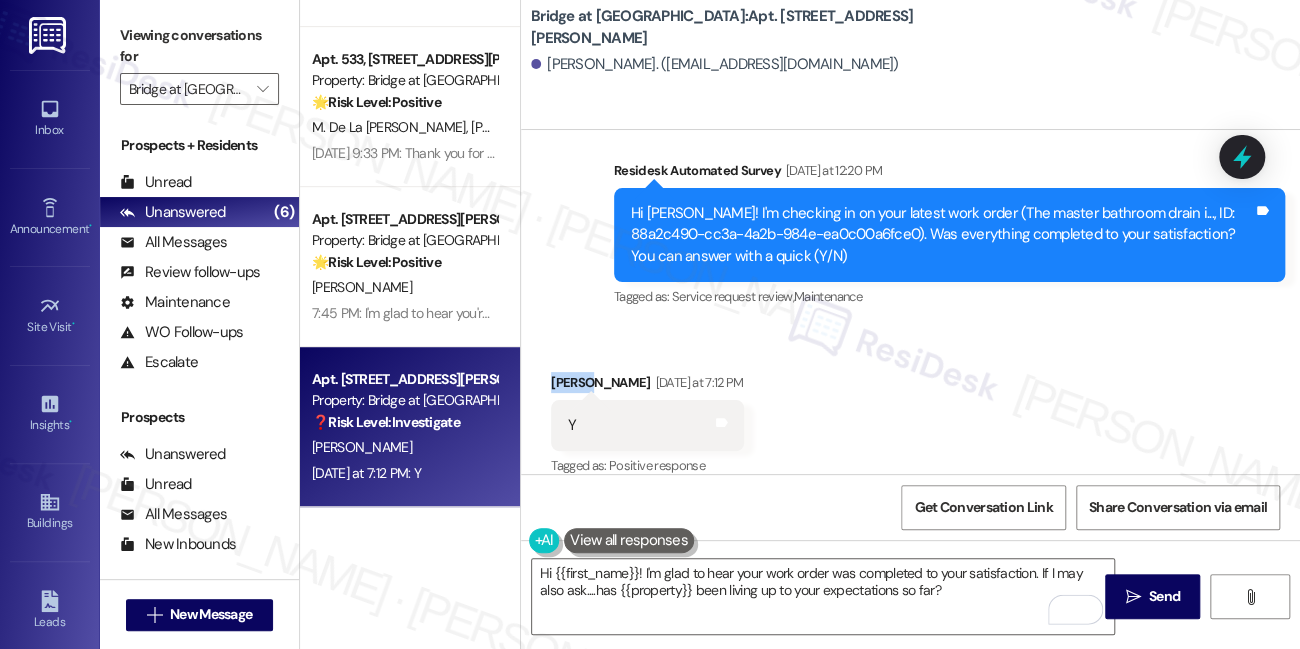 click on "[PERSON_NAME] [DATE] at 7:12 PM" at bounding box center (647, 386) 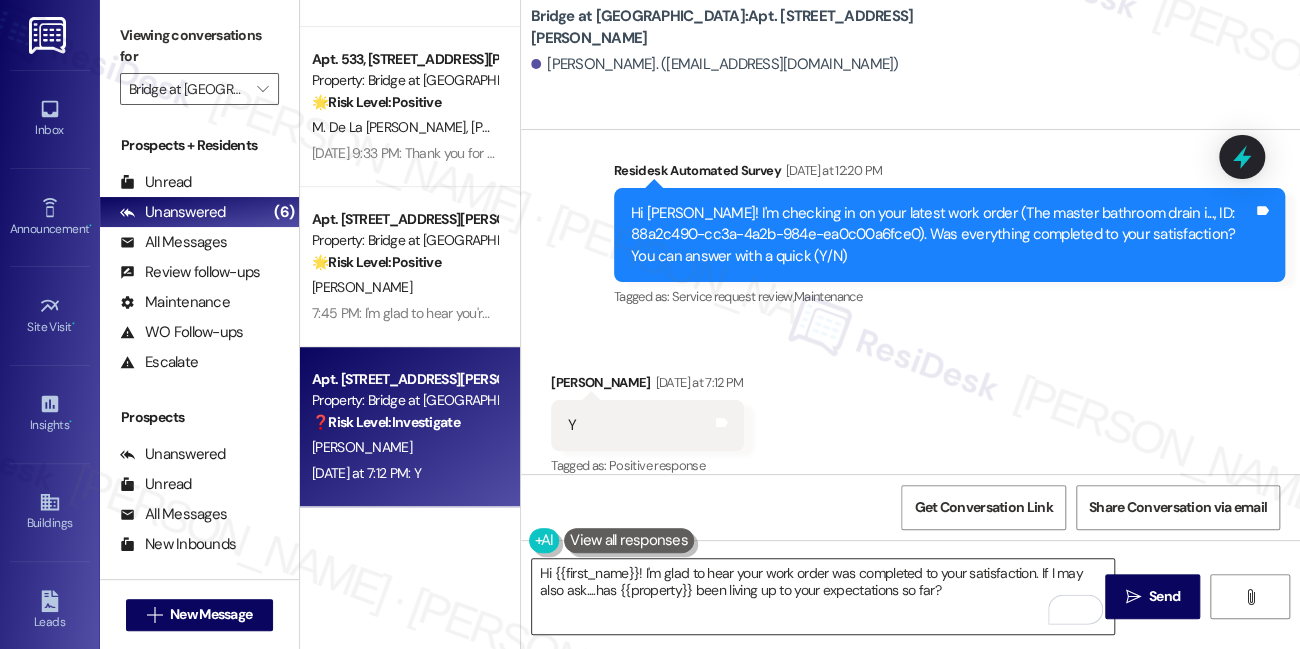click on "Hi {{first_name}}! I'm glad to hear your work order was completed to your satisfaction. If I may also ask....has {{property}} been living up to your expectations so far?" at bounding box center (823, 596) 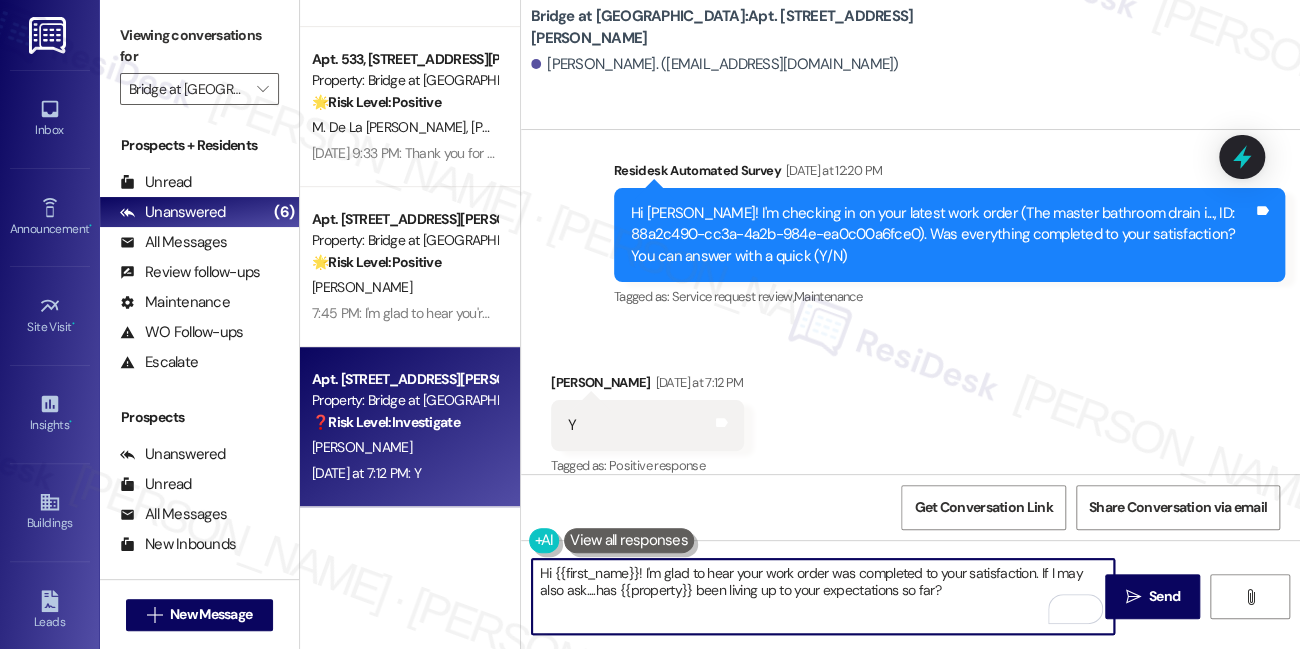 click on "Hi {{first_name}}! I'm glad to hear your work order was completed to your satisfaction. If I may also ask....has {{property}} been living up to your expectations so far?" at bounding box center [823, 596] 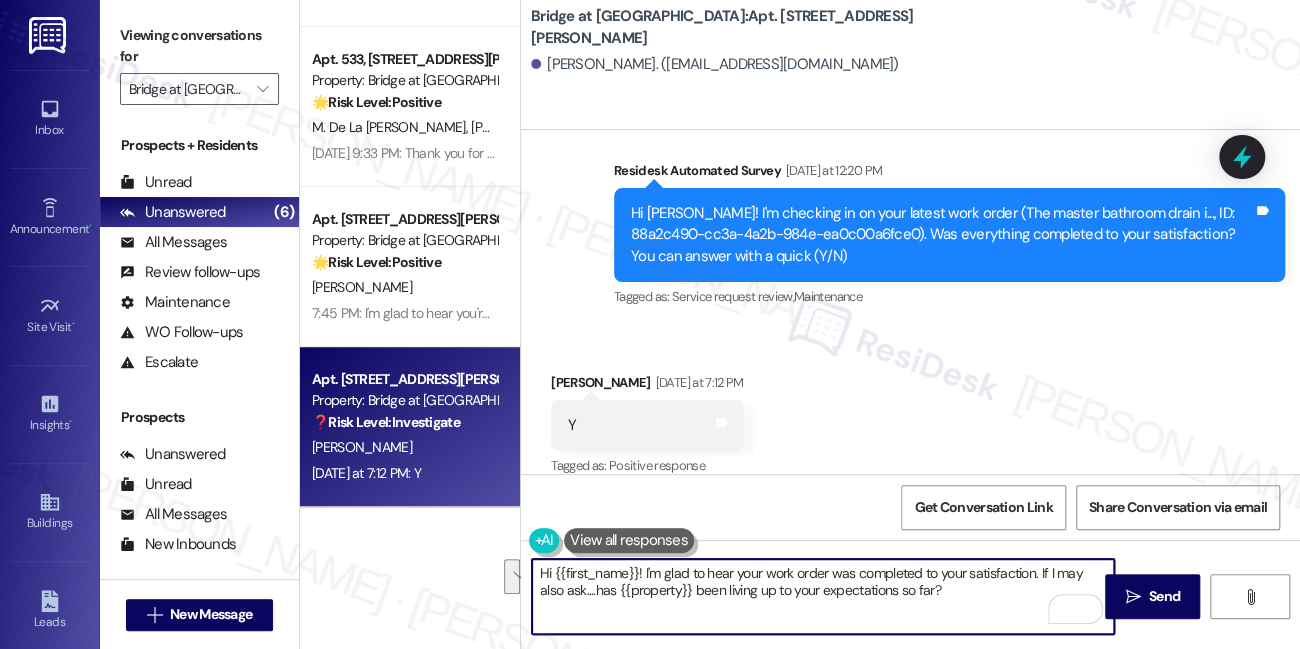 click on "Received via SMS [PERSON_NAME] [DATE] at 7:12 PM Y Tags and notes Tagged as:   Positive response Click to highlight conversations about Positive response" at bounding box center [910, 411] 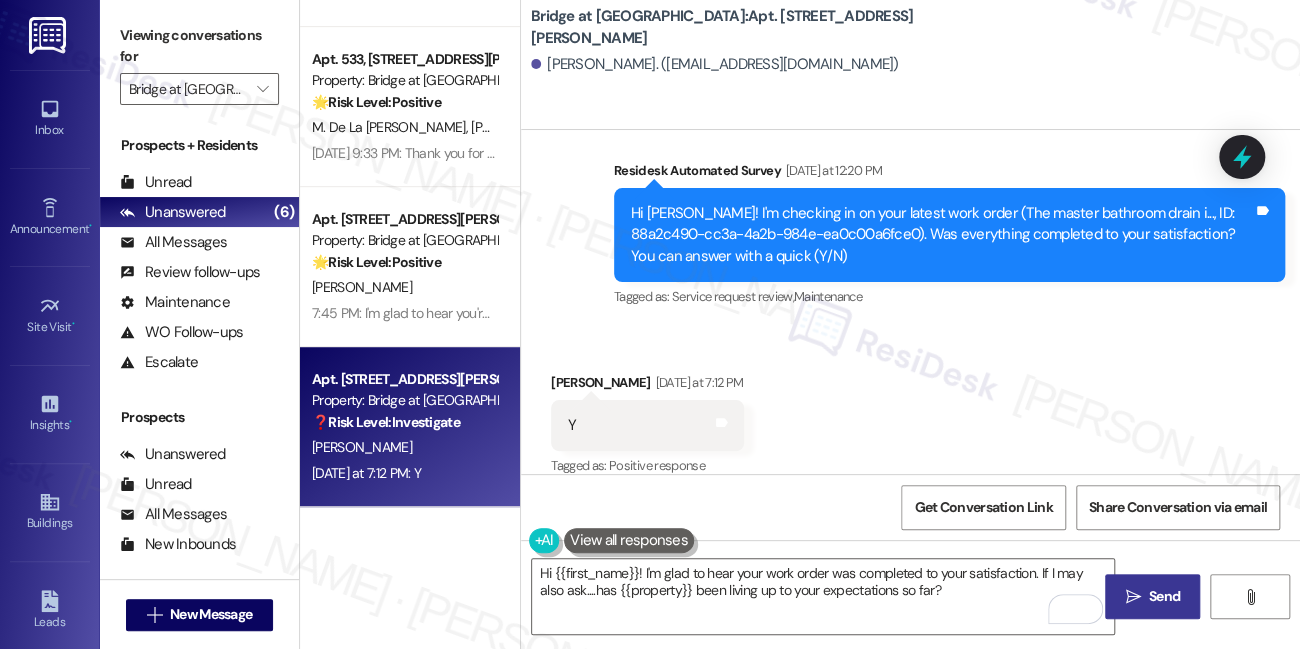 click on "" at bounding box center [1132, 597] 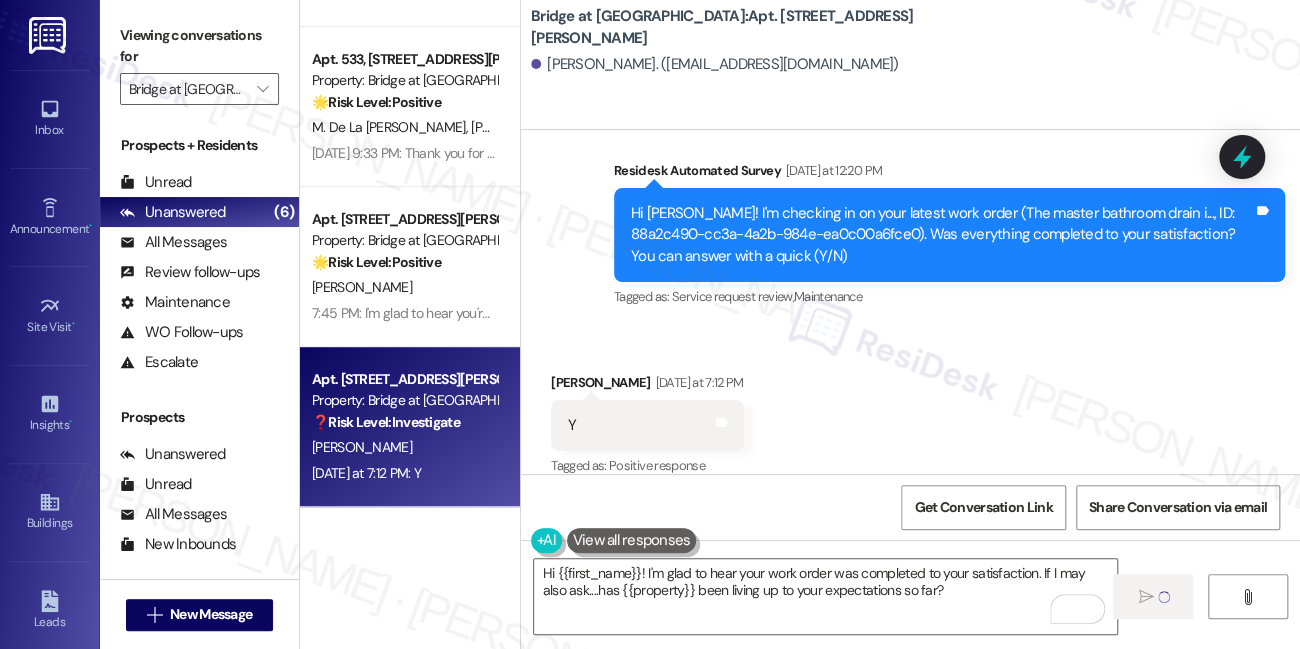 type 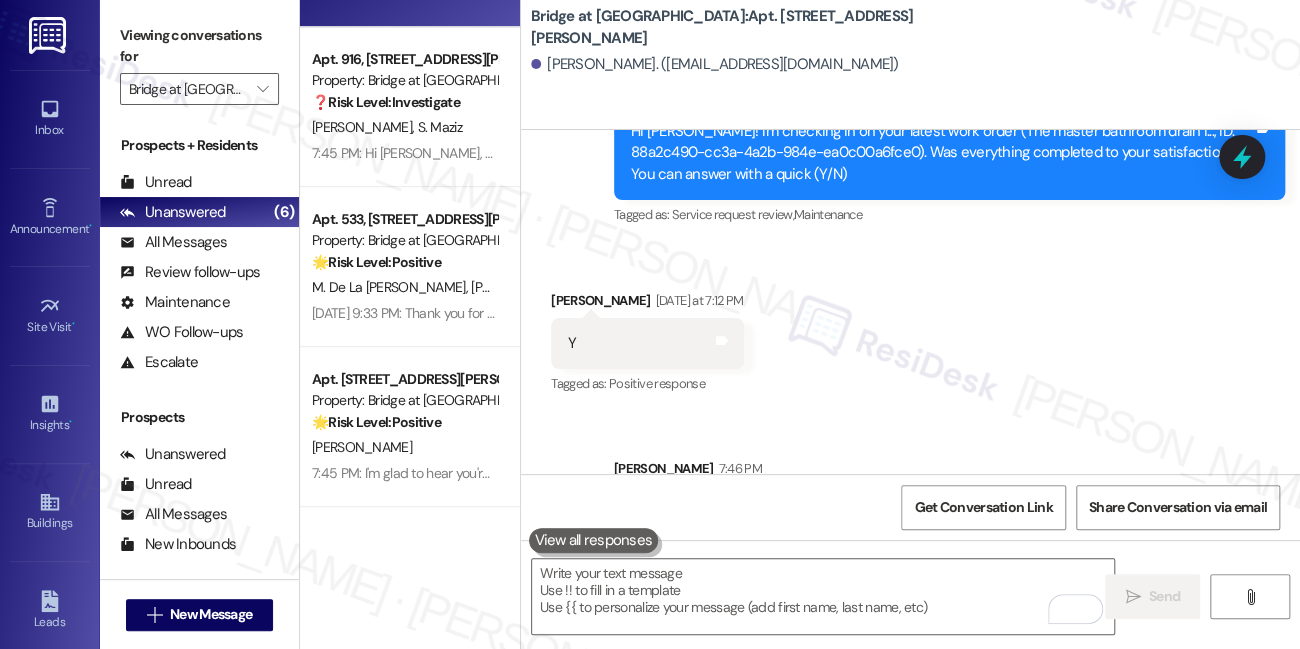 scroll, scrollTop: 776, scrollLeft: 0, axis: vertical 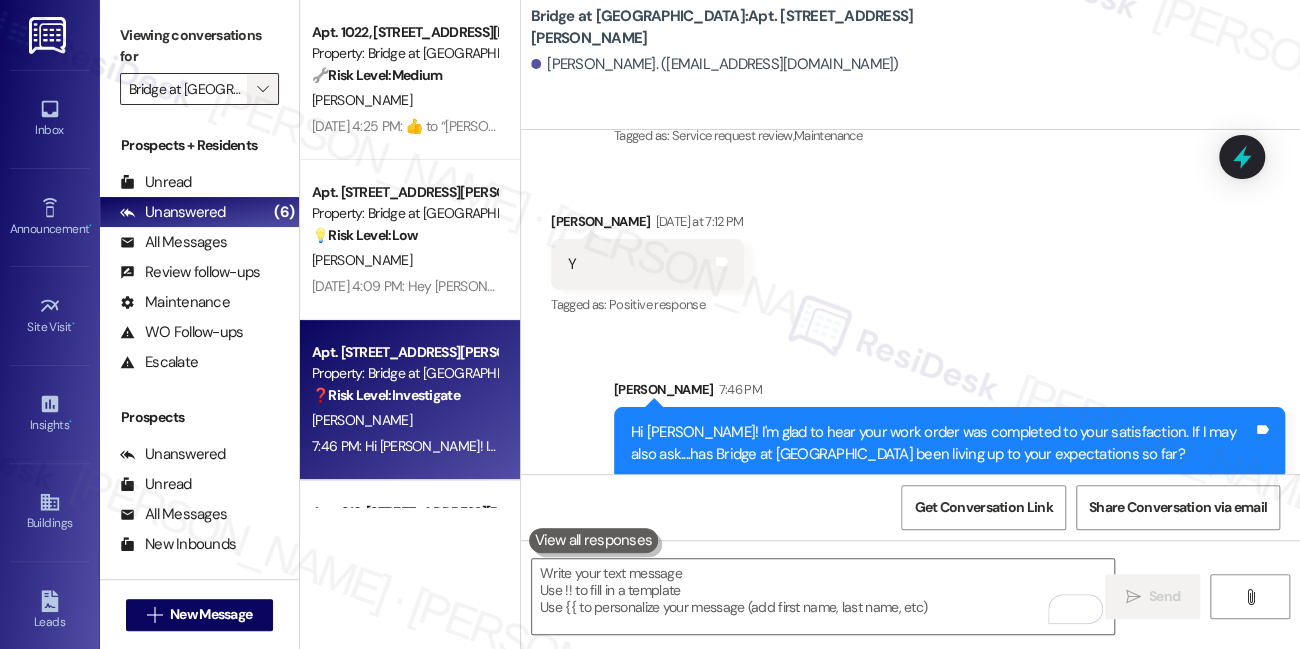click on "" at bounding box center [263, 89] 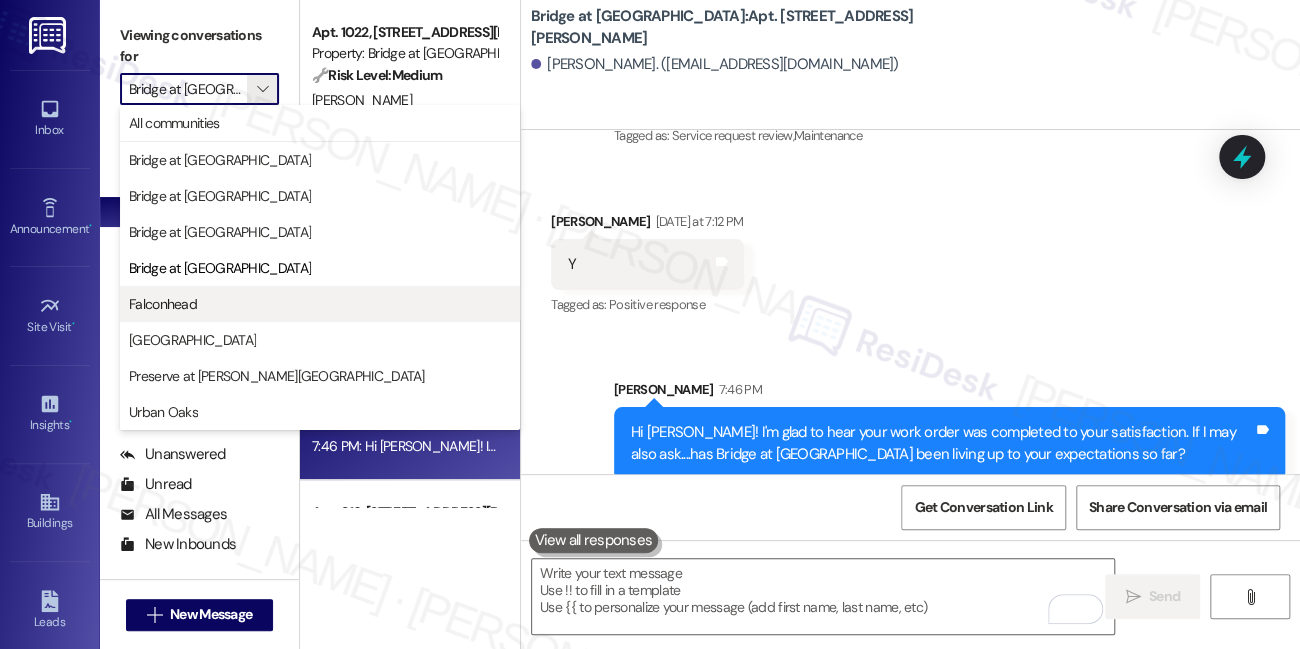 click on "Falconhead" at bounding box center (320, 304) 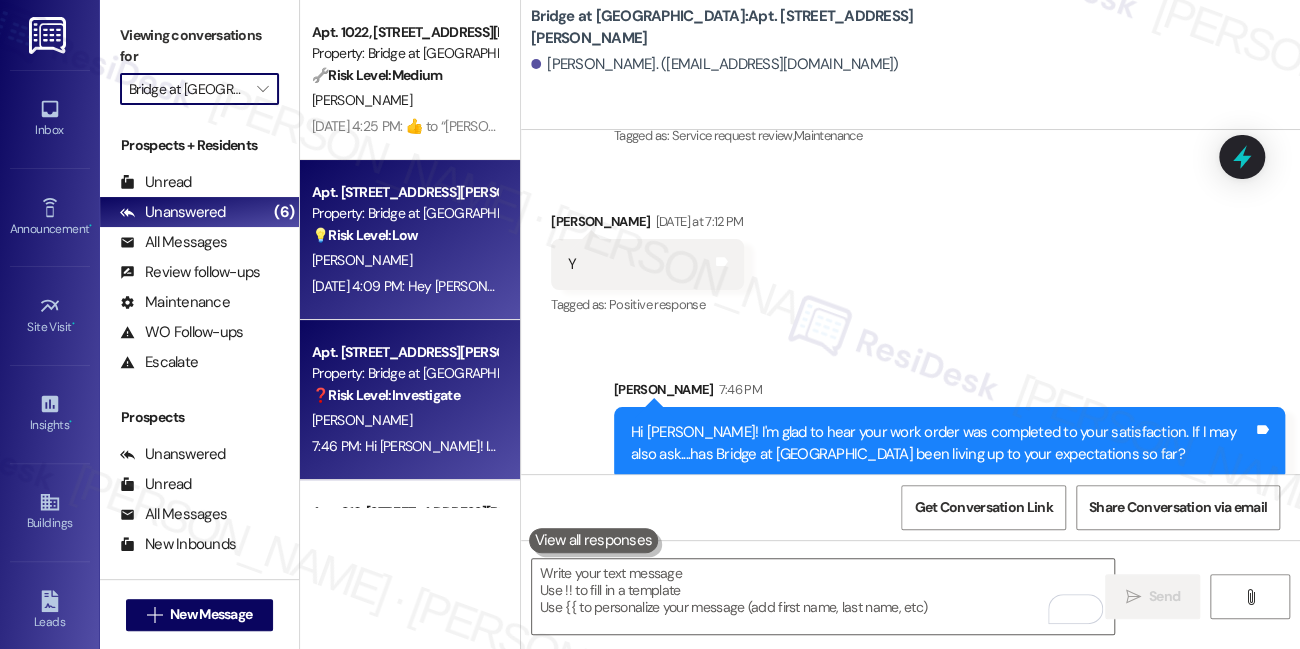 type on "Falconhead" 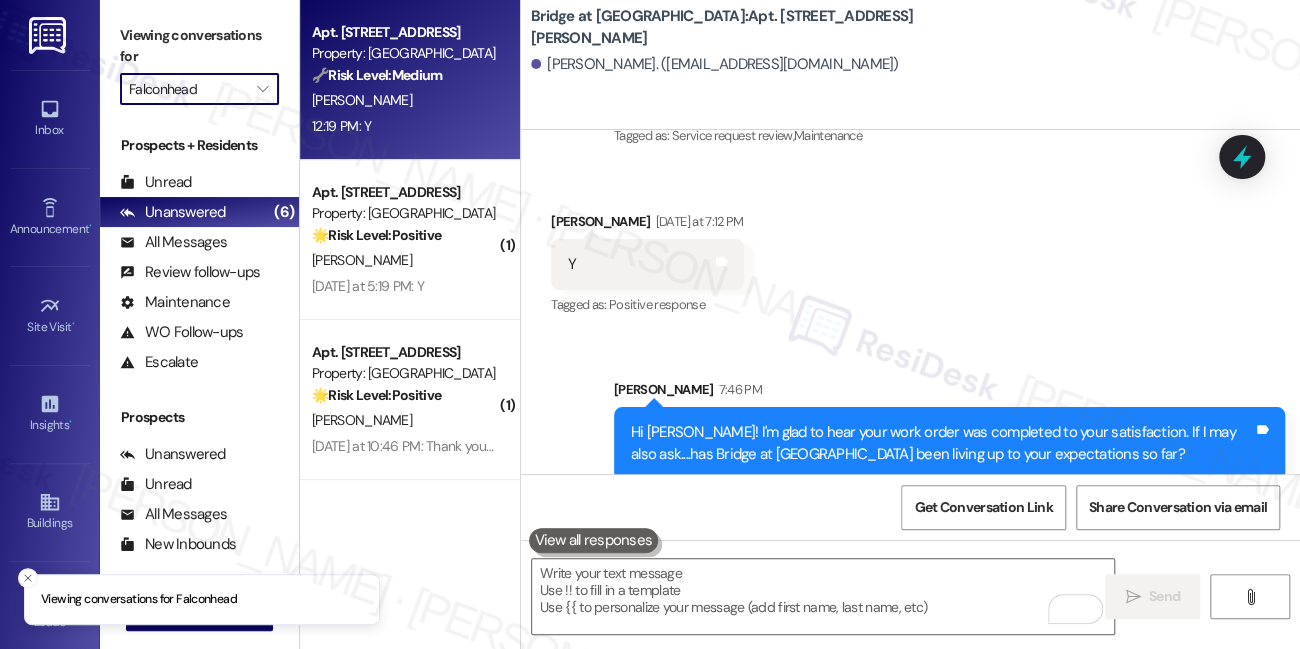 click on "12:19 PM: Y 12:19 PM: Y" at bounding box center (404, 126) 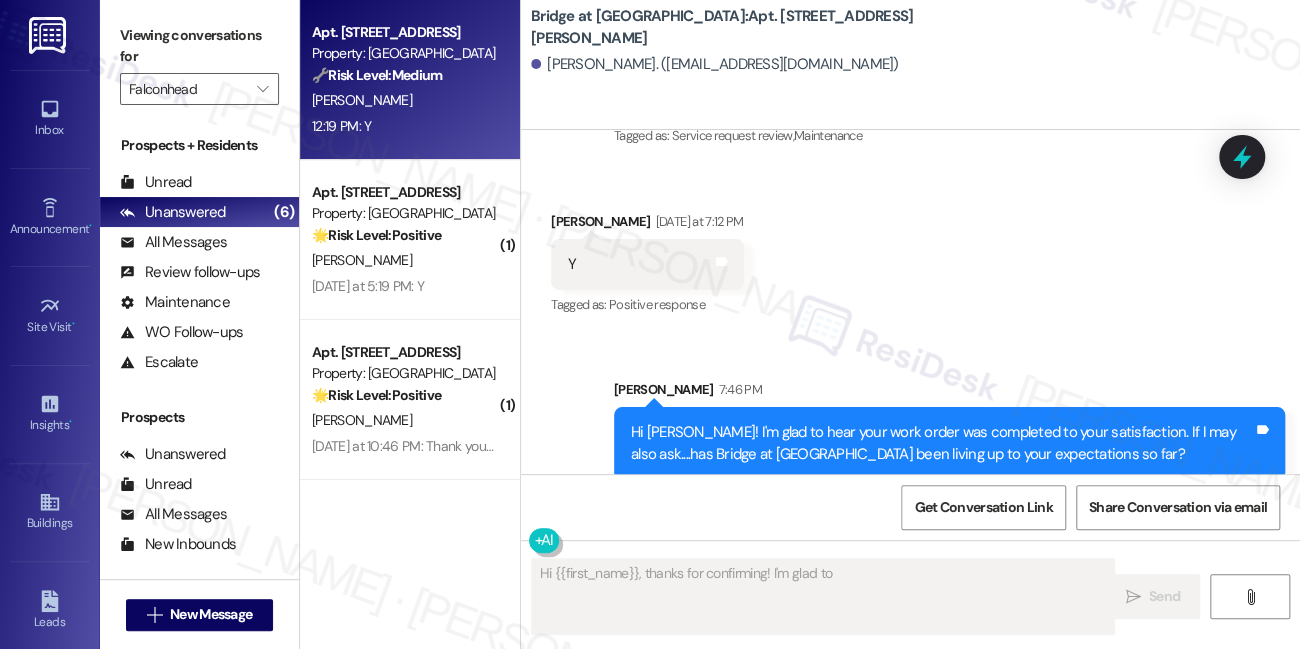 scroll, scrollTop: 565, scrollLeft: 0, axis: vertical 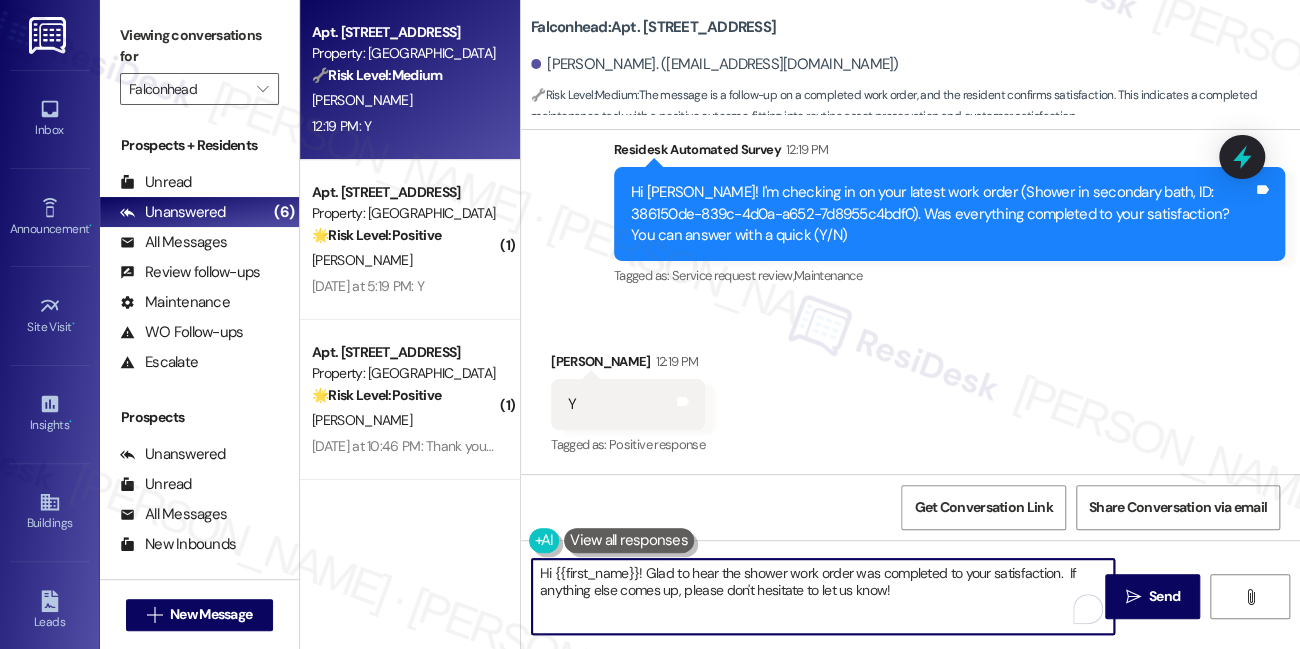 click on "Hi {{first_name}}! Glad to hear the shower work order was completed to your satisfaction.  If anything else comes up, please don't hesitate to let us know!" at bounding box center [823, 596] 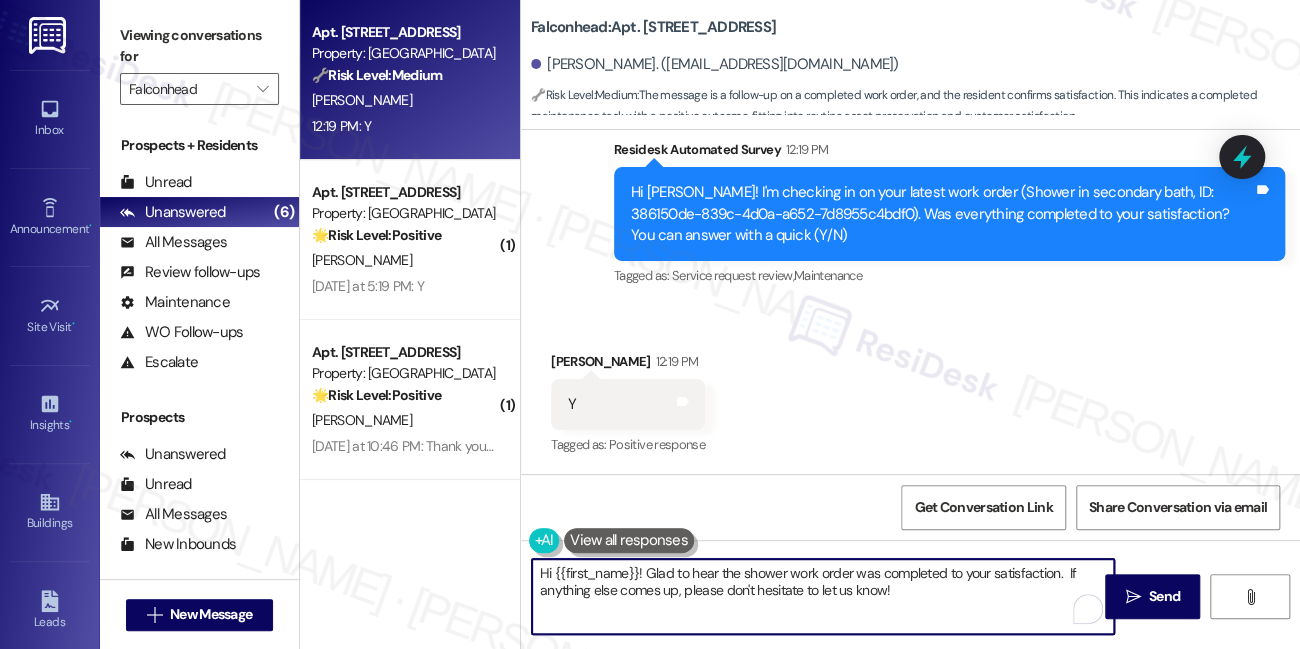 click on "Hi {{first_name}}! Glad to hear the shower work order was completed to your satisfaction.  If anything else comes up, please don't hesitate to let us know!" at bounding box center [823, 596] 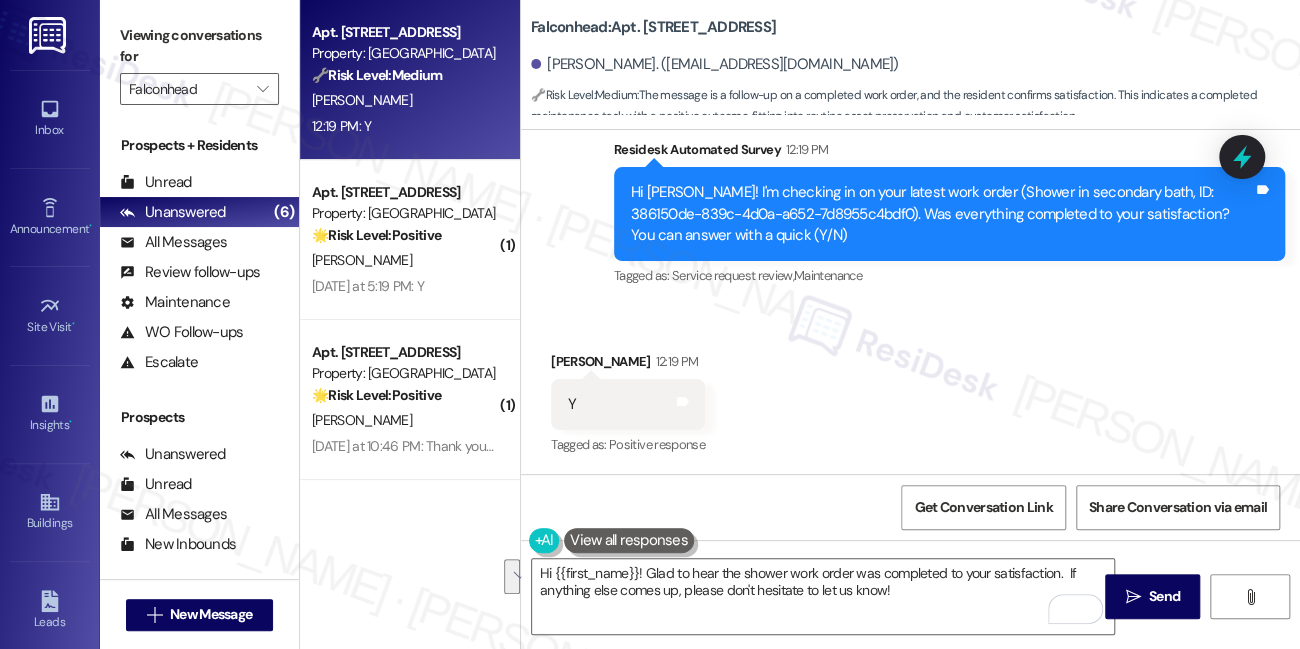 click on "Viewing conversations for" at bounding box center [199, 46] 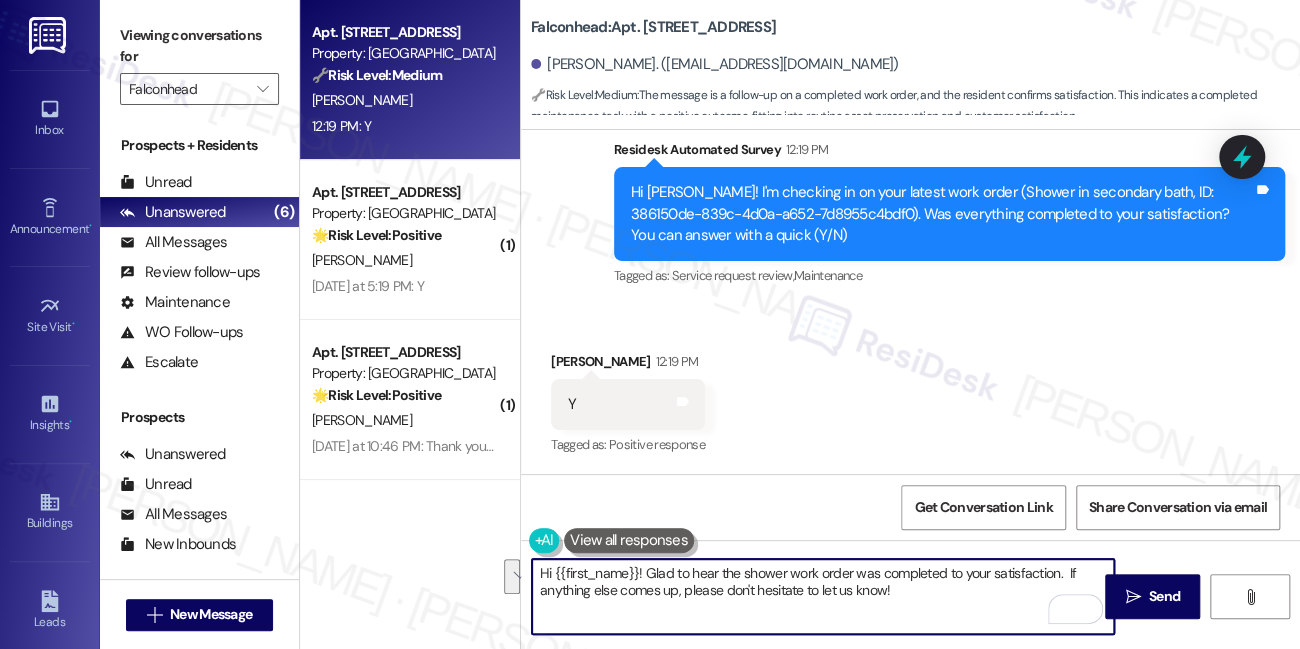 drag, startPoint x: 937, startPoint y: 605, endPoint x: 1064, endPoint y: 547, distance: 139.61734 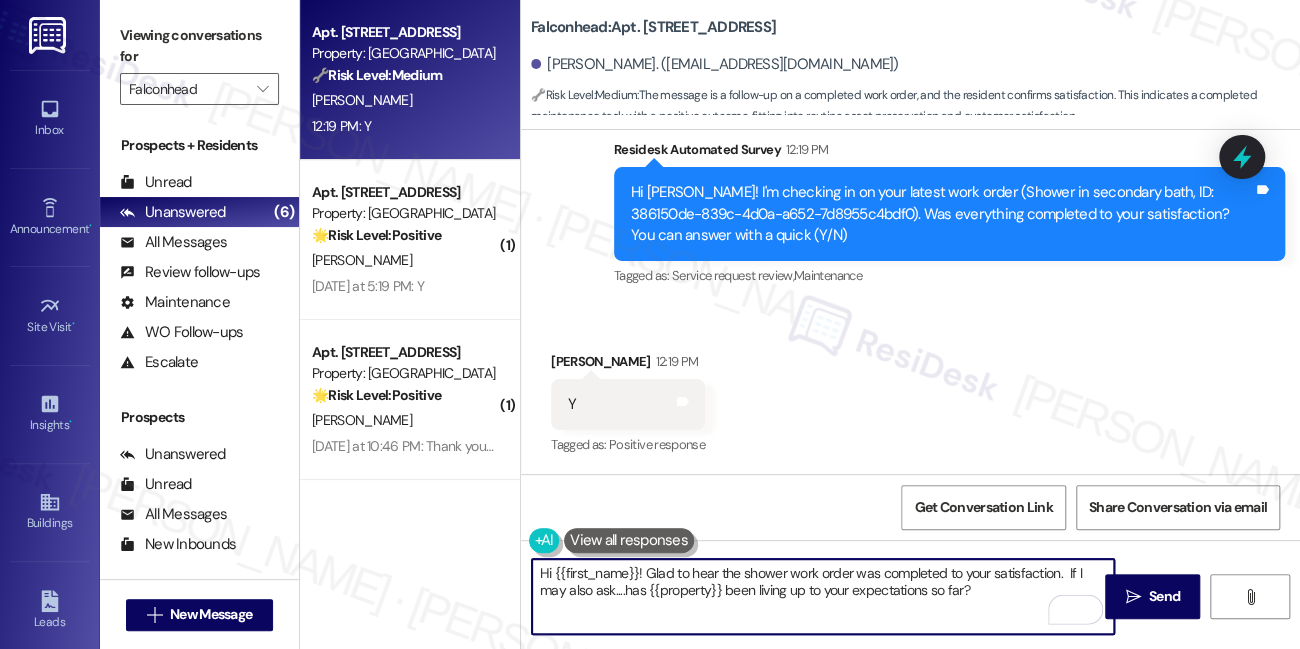 click on "Hi {{first_name}}! Glad to hear the shower work order was completed to your satisfaction.  If I may also ask....has {{property}} been living up to your expectations so far?" at bounding box center (823, 596) 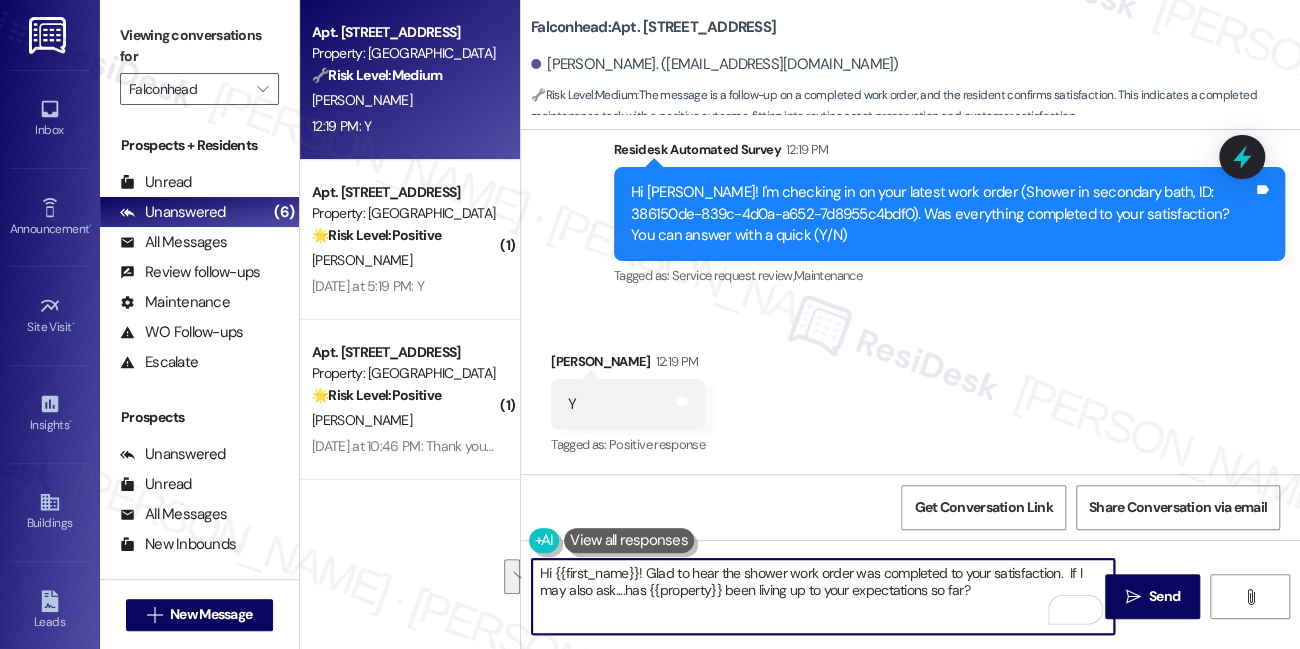 type on "Hi {{first_name}}! Glad to hear the shower work order was completed to your satisfaction.  If I may also ask....has {{property}} been living up to your expectations so far?" 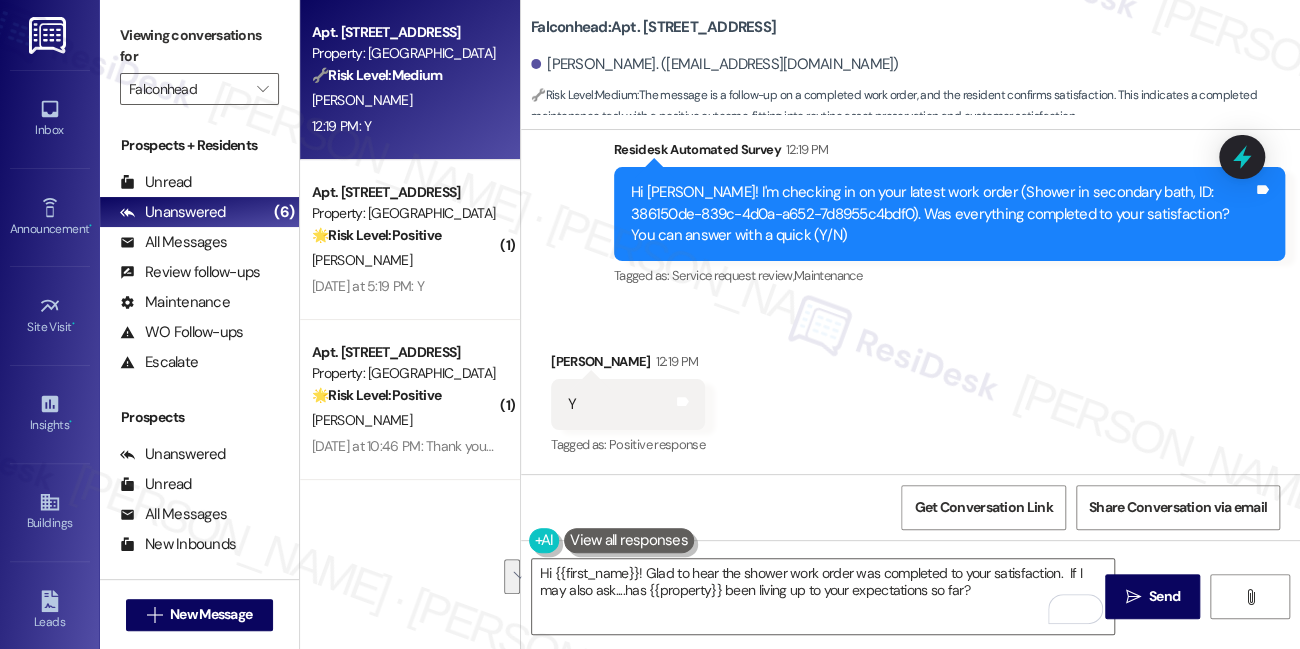 click on "Received via SMS Ashley King 12:19 PM Y Tags and notes Tagged as:   Positive response Click to highlight conversations about Positive response" at bounding box center (910, 390) 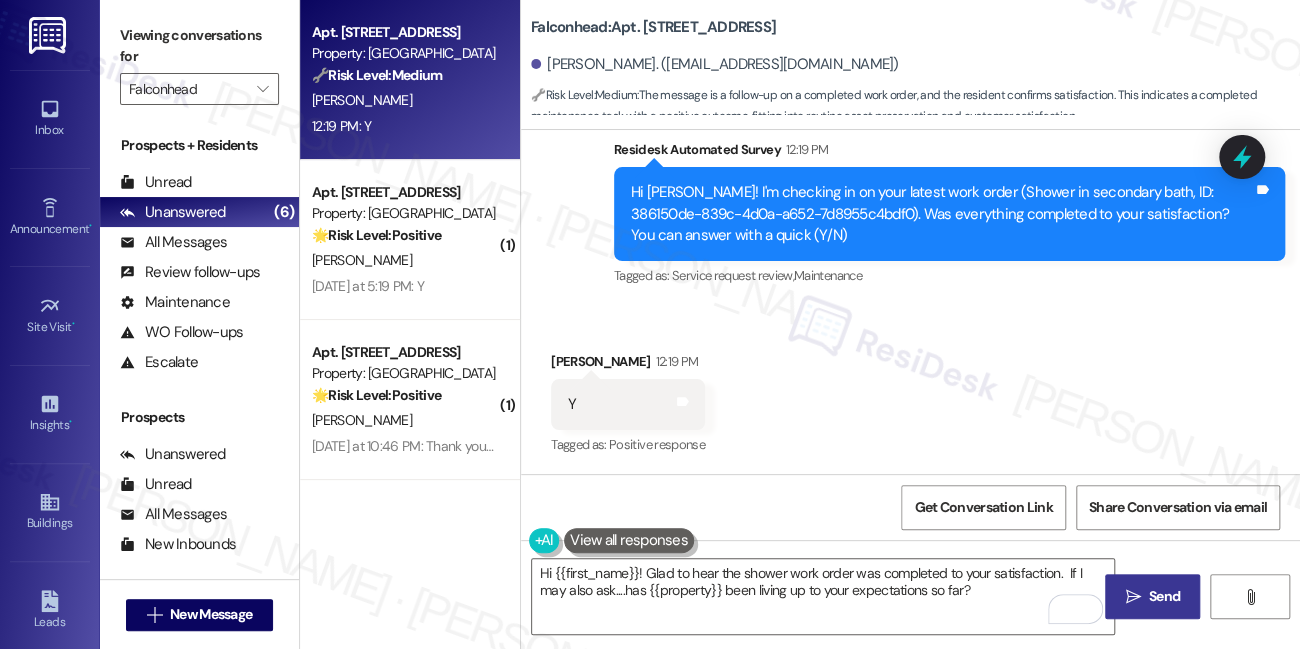 click on " Send" at bounding box center [1152, 596] 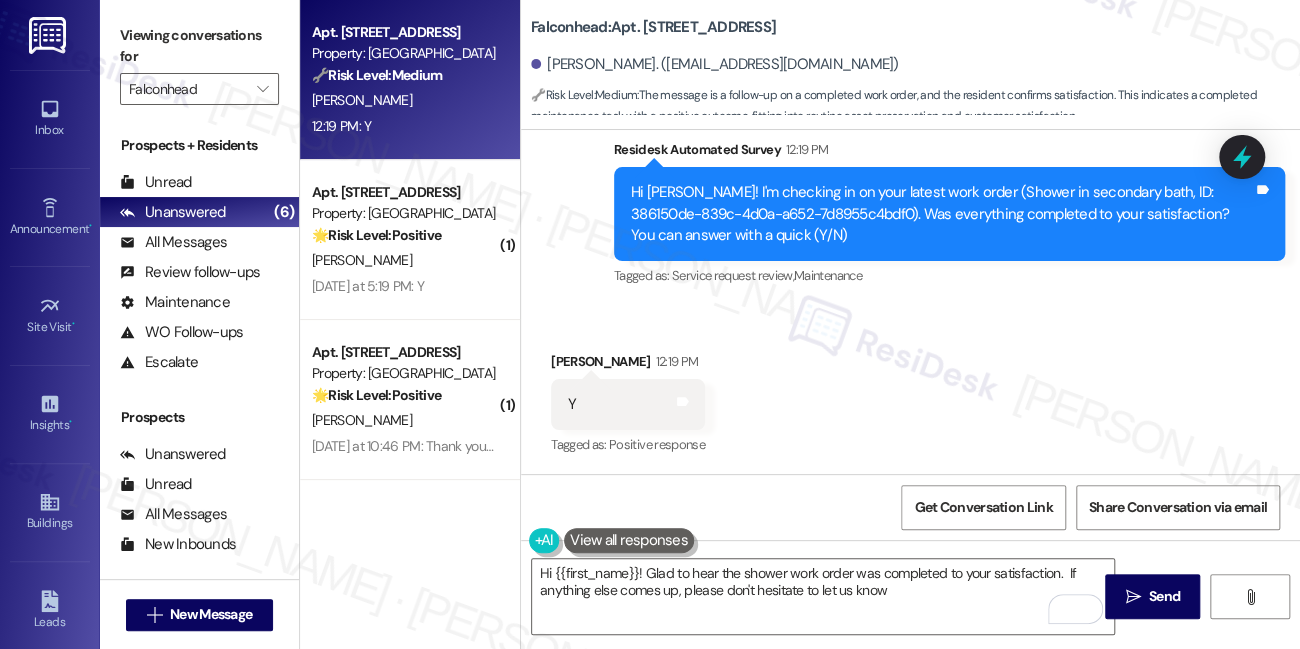 type on "Hi {{first_name}}! Glad to hear the shower work order was completed to your satisfaction.  If anything else comes up, please don't hesitate to let us know!" 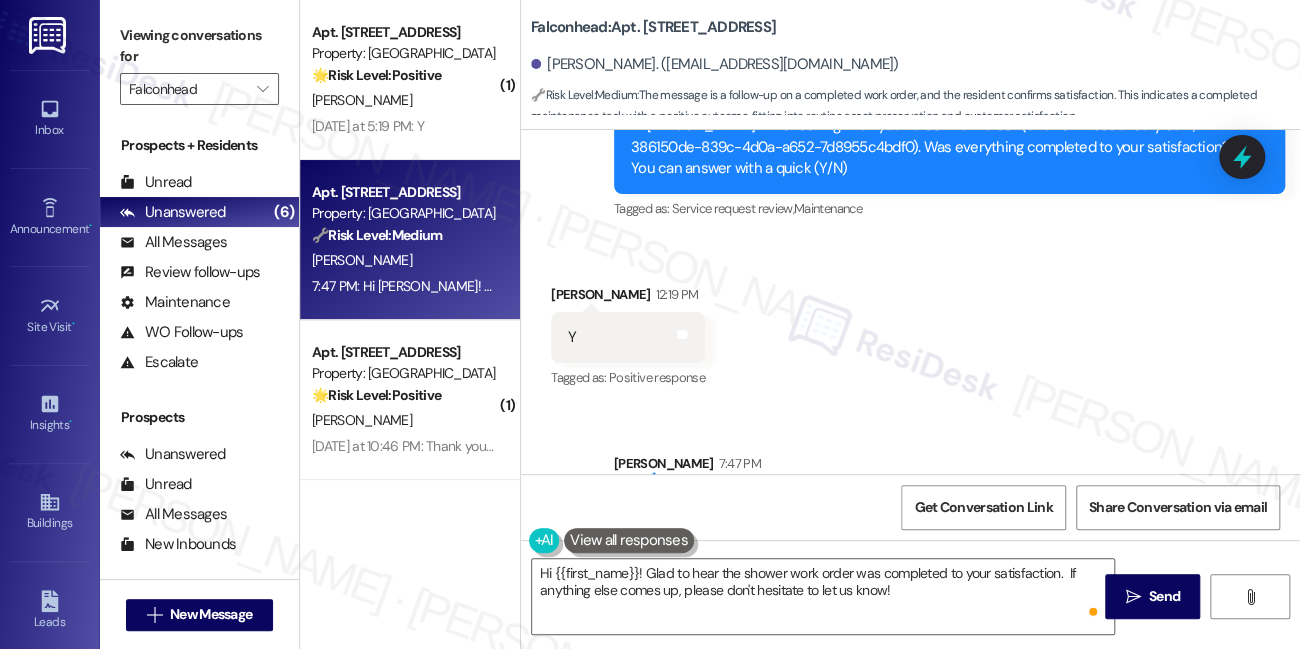 scroll, scrollTop: 728, scrollLeft: 0, axis: vertical 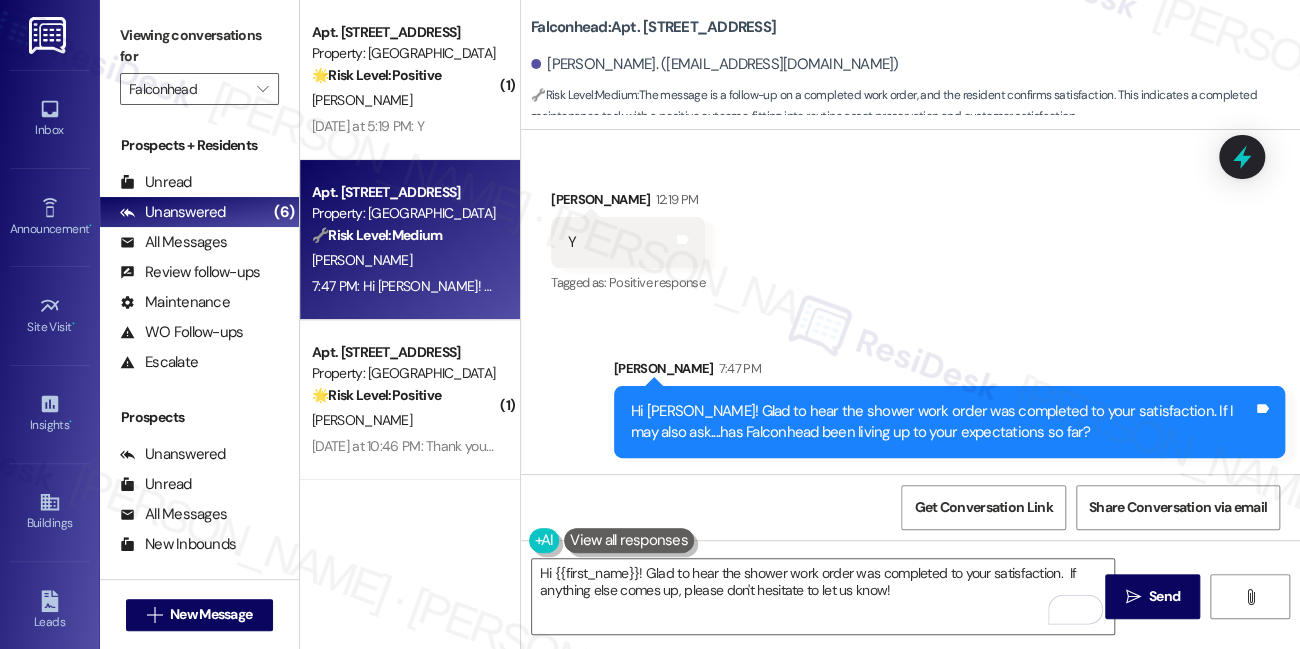 click on "Property: [GEOGRAPHIC_DATA]" at bounding box center (404, 213) 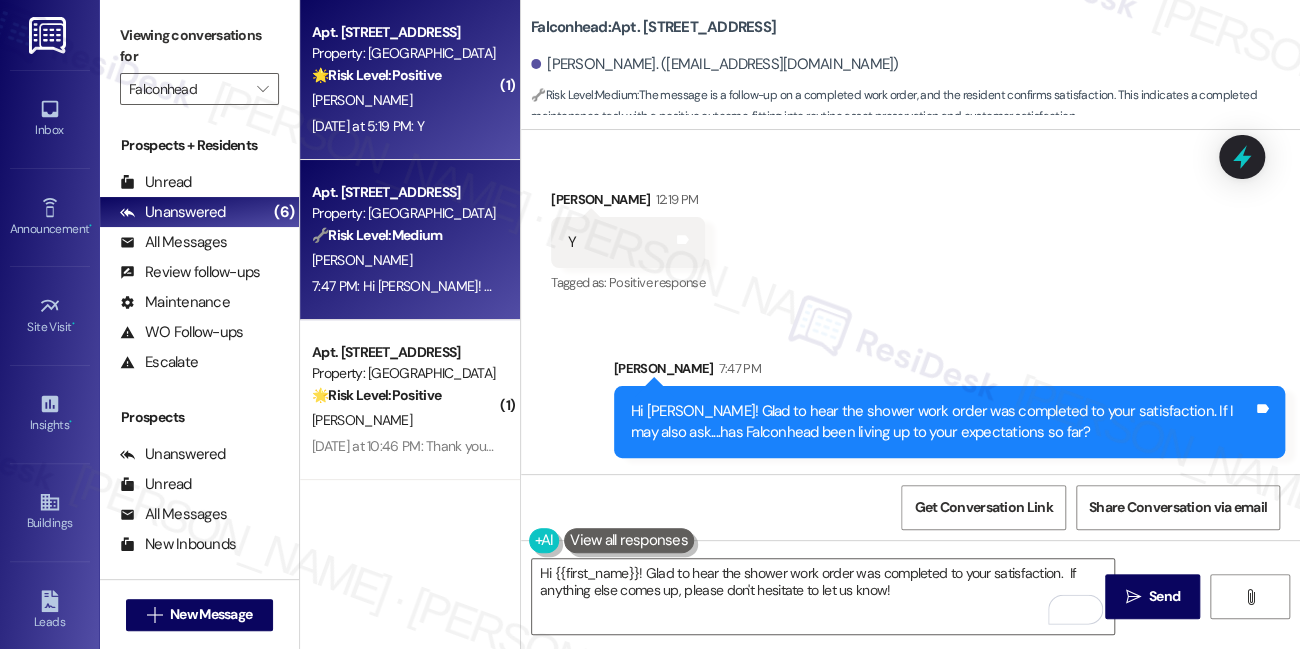 click on "[PERSON_NAME]" at bounding box center [404, 100] 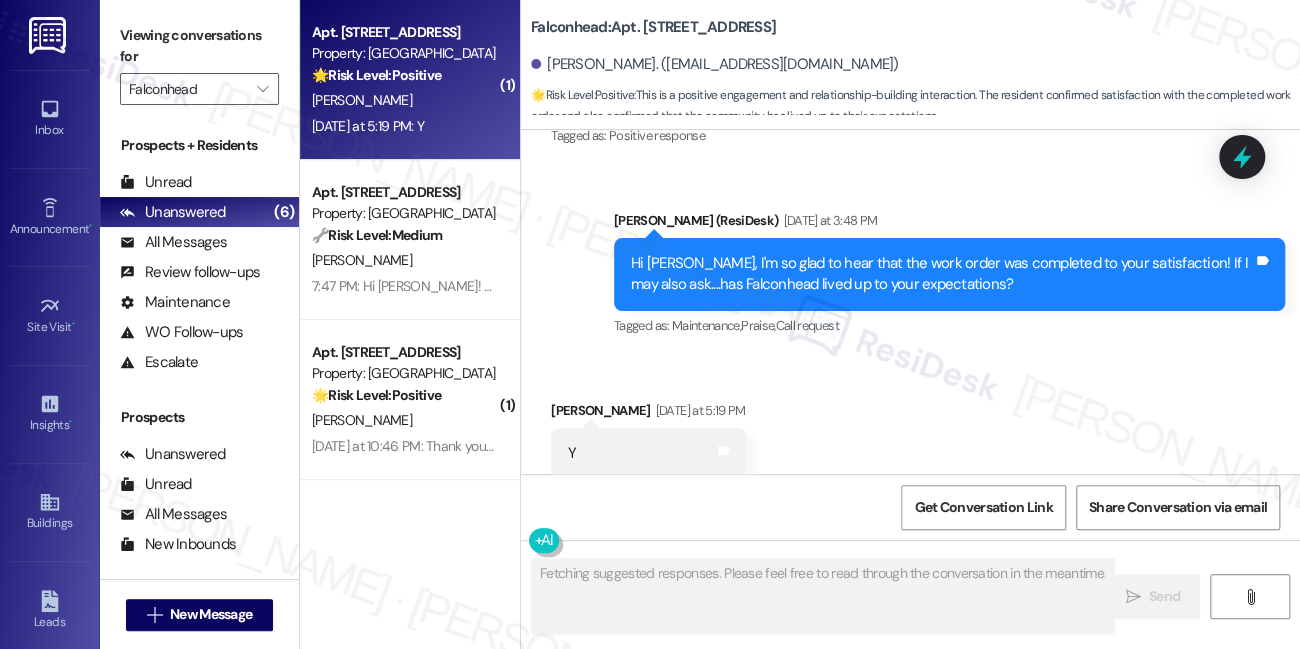 scroll, scrollTop: 1649, scrollLeft: 0, axis: vertical 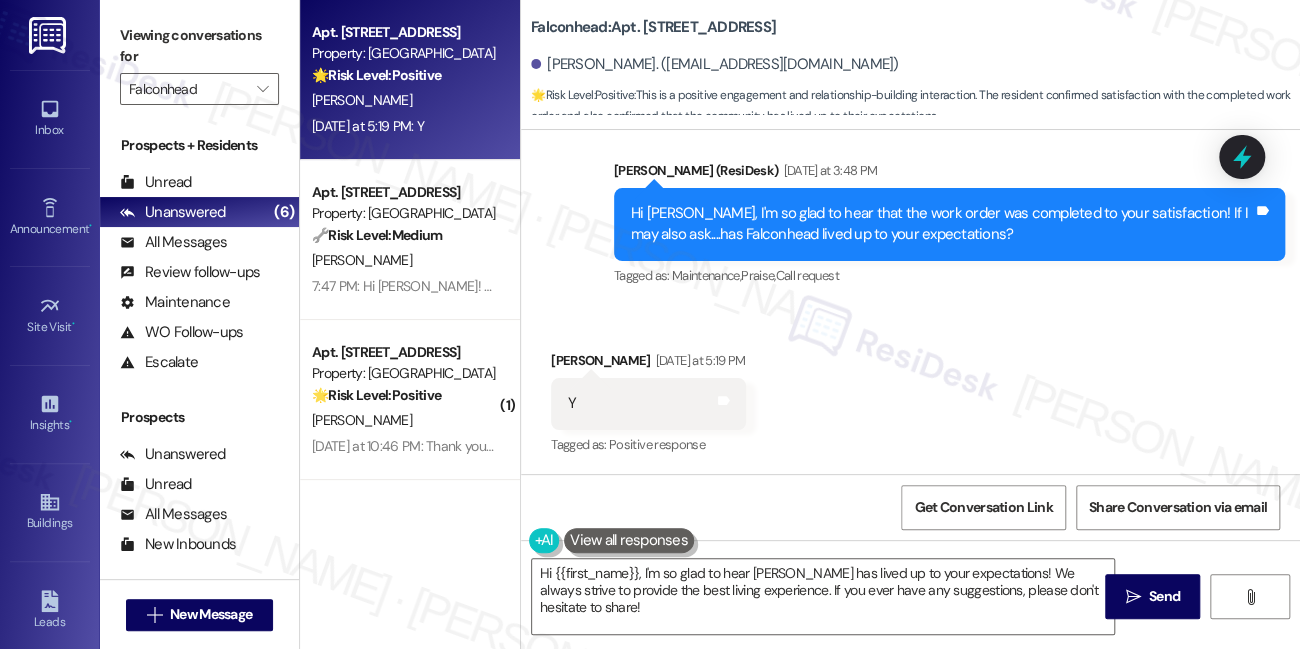 drag, startPoint x: 176, startPoint y: 38, endPoint x: 192, endPoint y: 43, distance: 16.763054 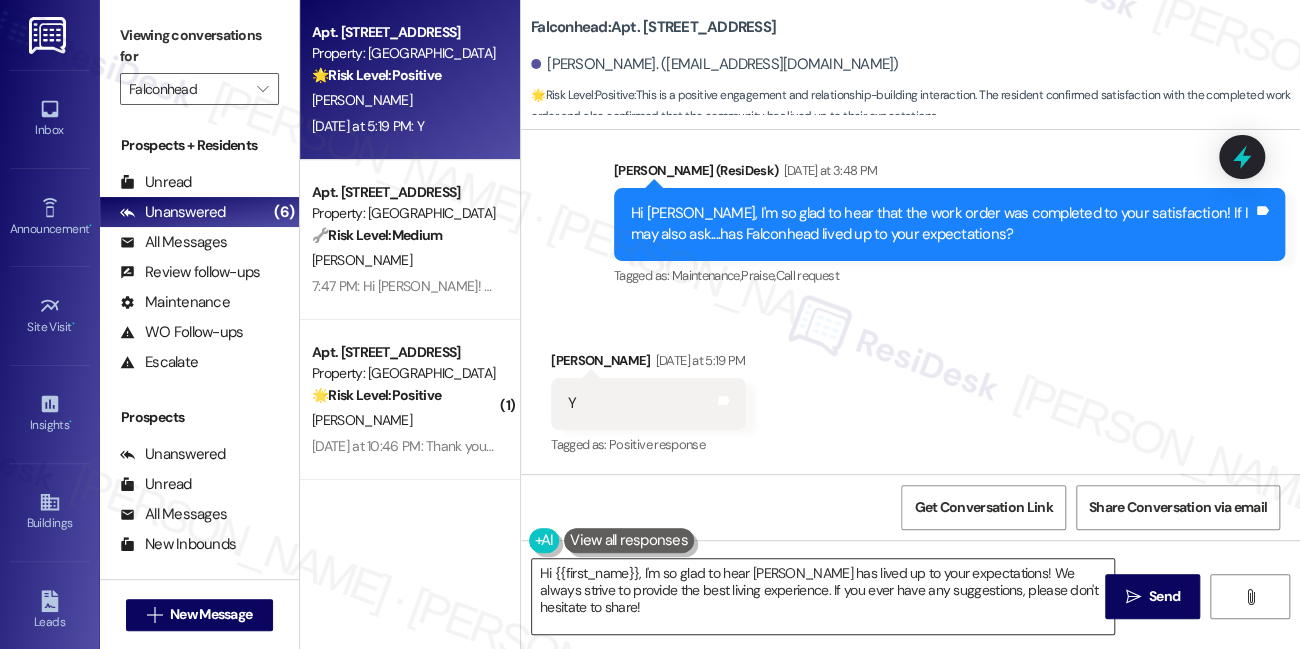 click on "Hi {{first_name}}, I'm so glad to hear Falconhead has lived up to your expectations! We always strive to provide the best living experience. If you ever have any suggestions, please don't hesitate to share!" at bounding box center [823, 596] 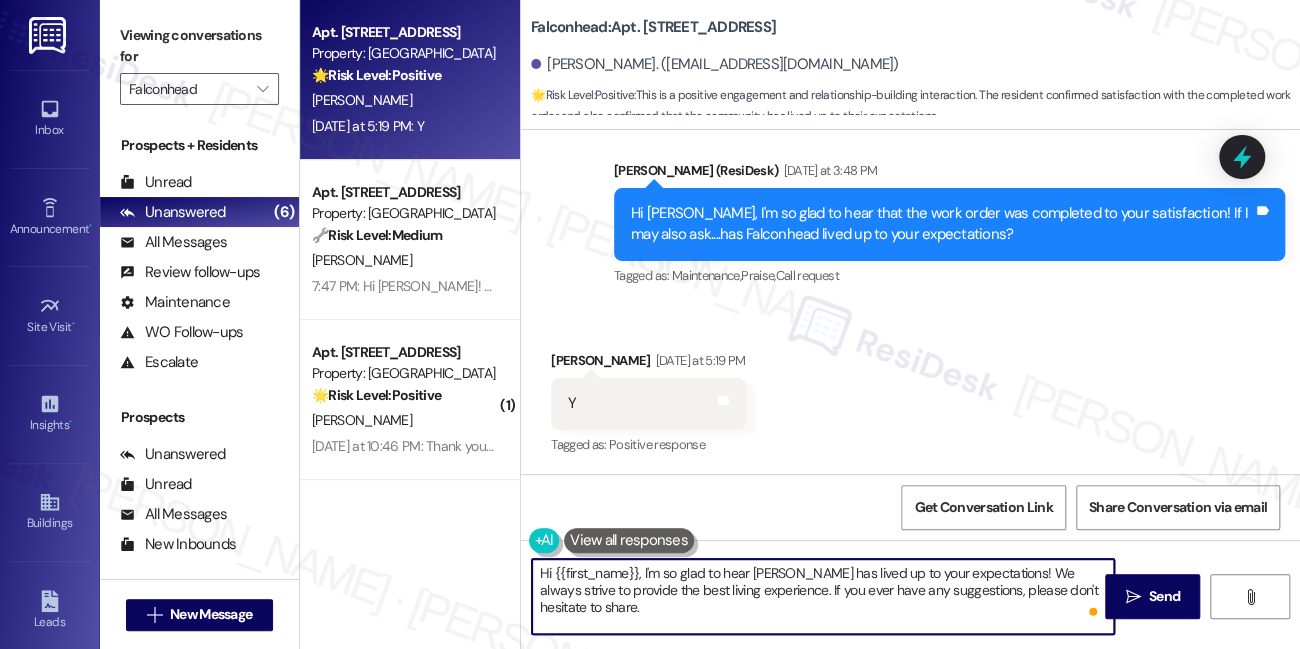 click on "Hi Gerry, I'm so glad to hear that the work order was completed to your satisfaction! If I may also ask....has Falconhead lived up to your expectations?" at bounding box center (942, 224) 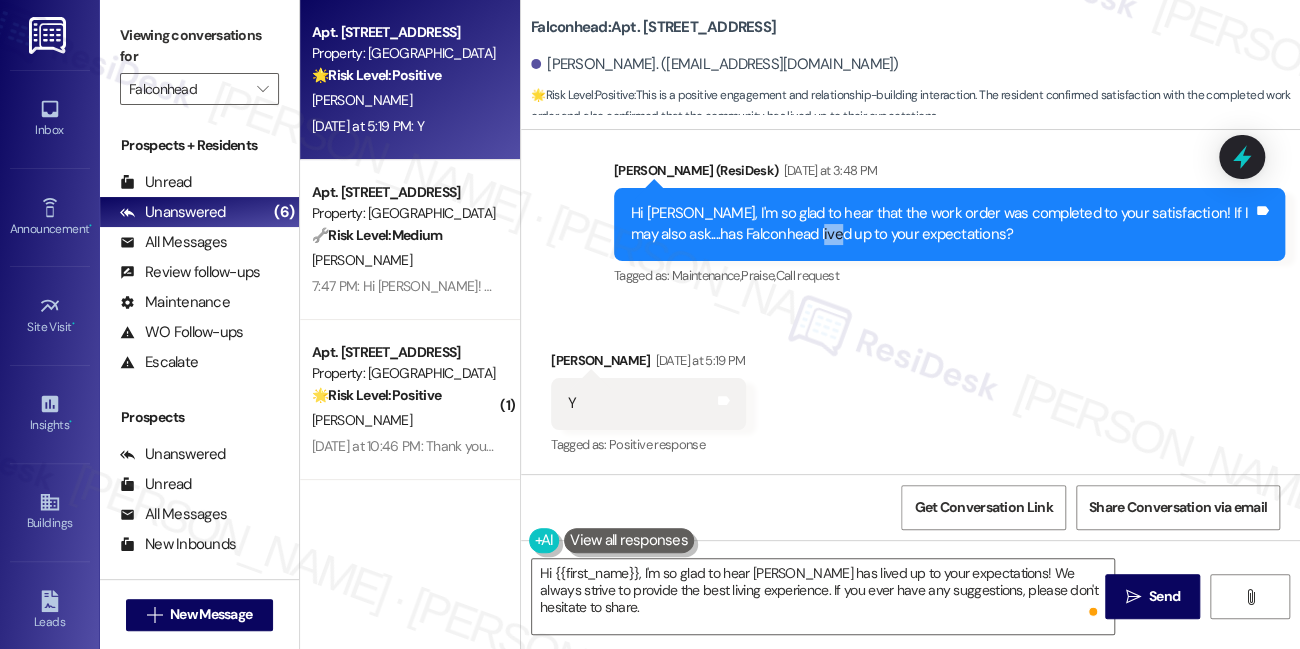click on "Hi Gerry, I'm so glad to hear that the work order was completed to your satisfaction! If I may also ask....has Falconhead lived up to your expectations?" at bounding box center (942, 224) 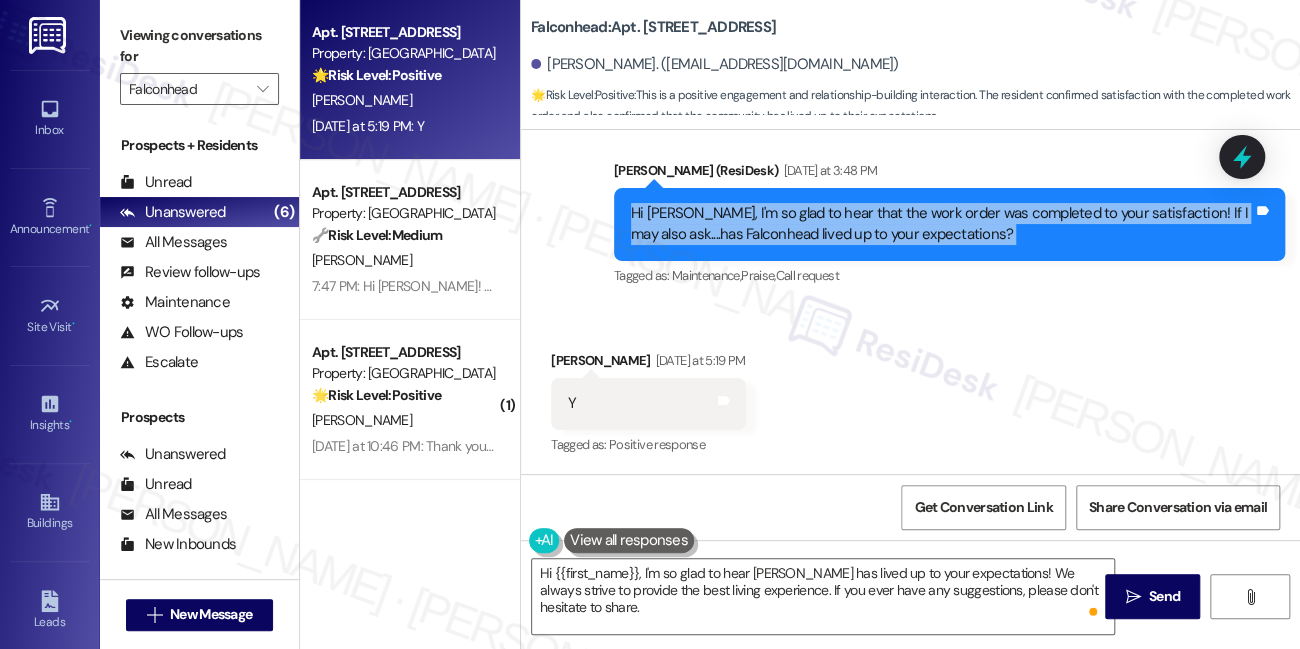 click on "Hi Gerry, I'm so glad to hear that the work order was completed to your satisfaction! If I may also ask....has Falconhead lived up to your expectations?" at bounding box center [942, 224] 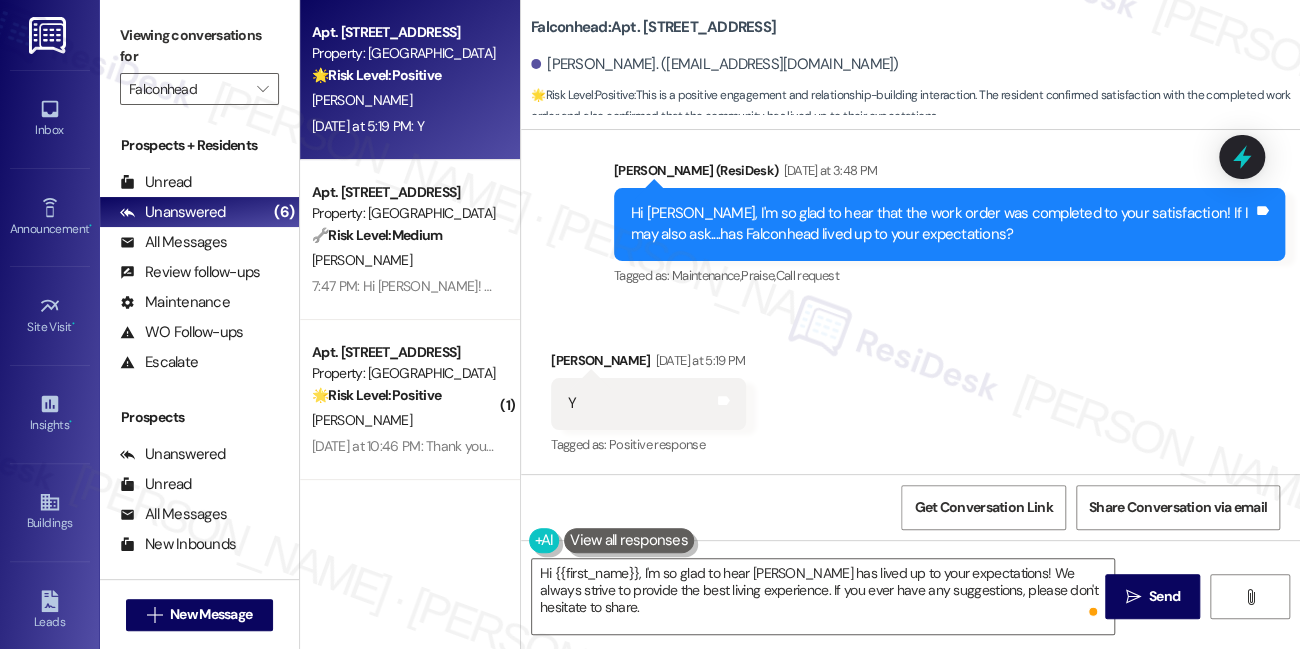 click on "Viewing conversations for" at bounding box center [199, 46] 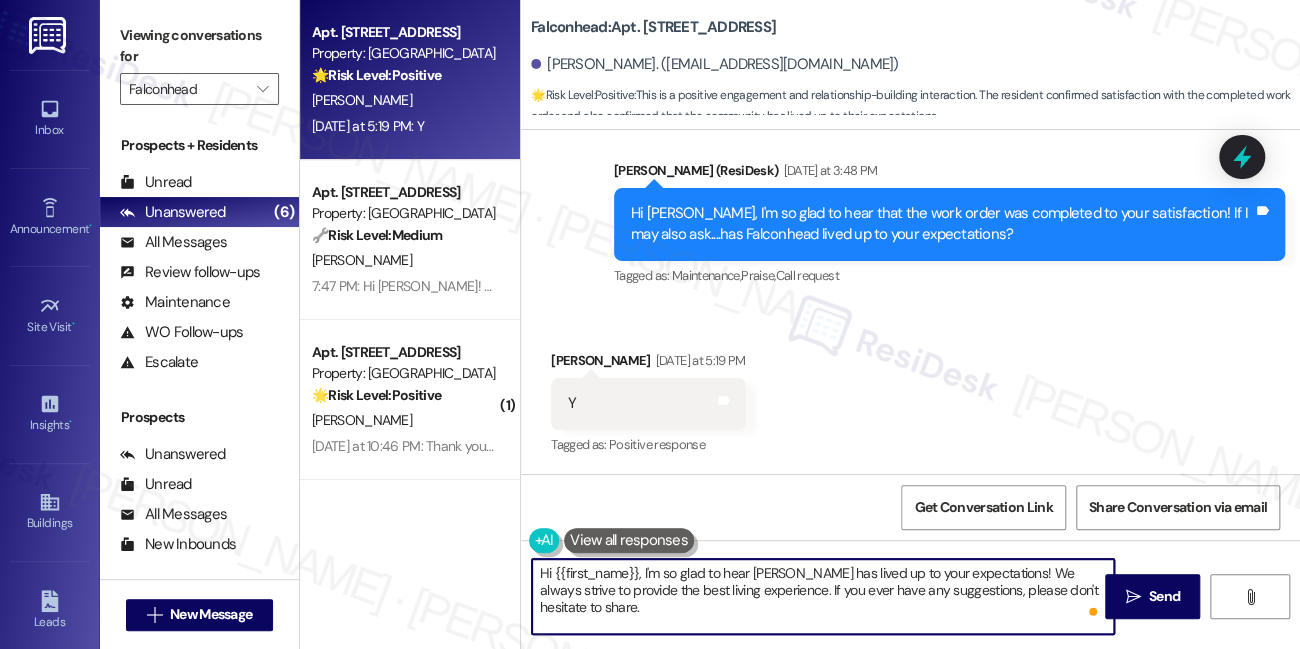 click on "Hi {{first_name}}, I'm so glad to hear Falconhead has lived up to your expectations! We always strive to provide the best living experience. If you ever have any suggestions, please don't hesitate to share." at bounding box center [823, 596] 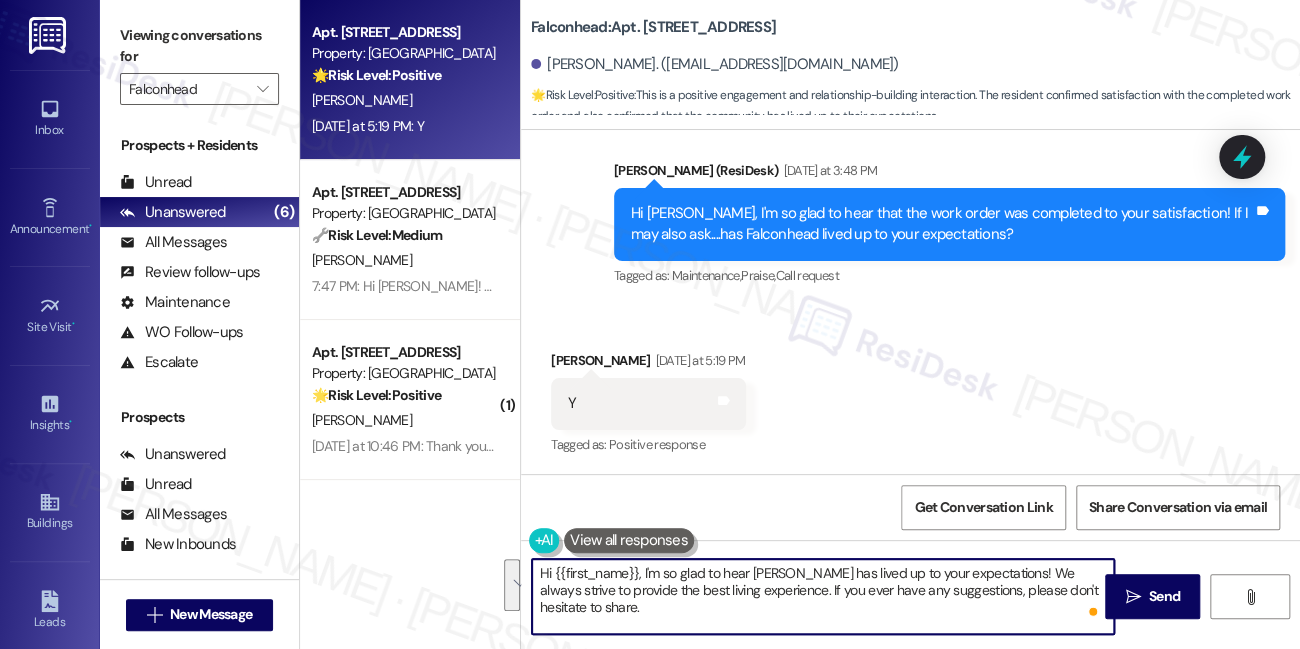 paste on "That’s awesome to hear, Emma! Thank you! If you don’t mind, would you be willing to share your experience at {{property}} in a quick Google review? Here’s the link: {{google_review_link}}. No pressure, but it really means a lot to us! Feel free to let me know if you post it. I’d love to share it with the team! 😊" 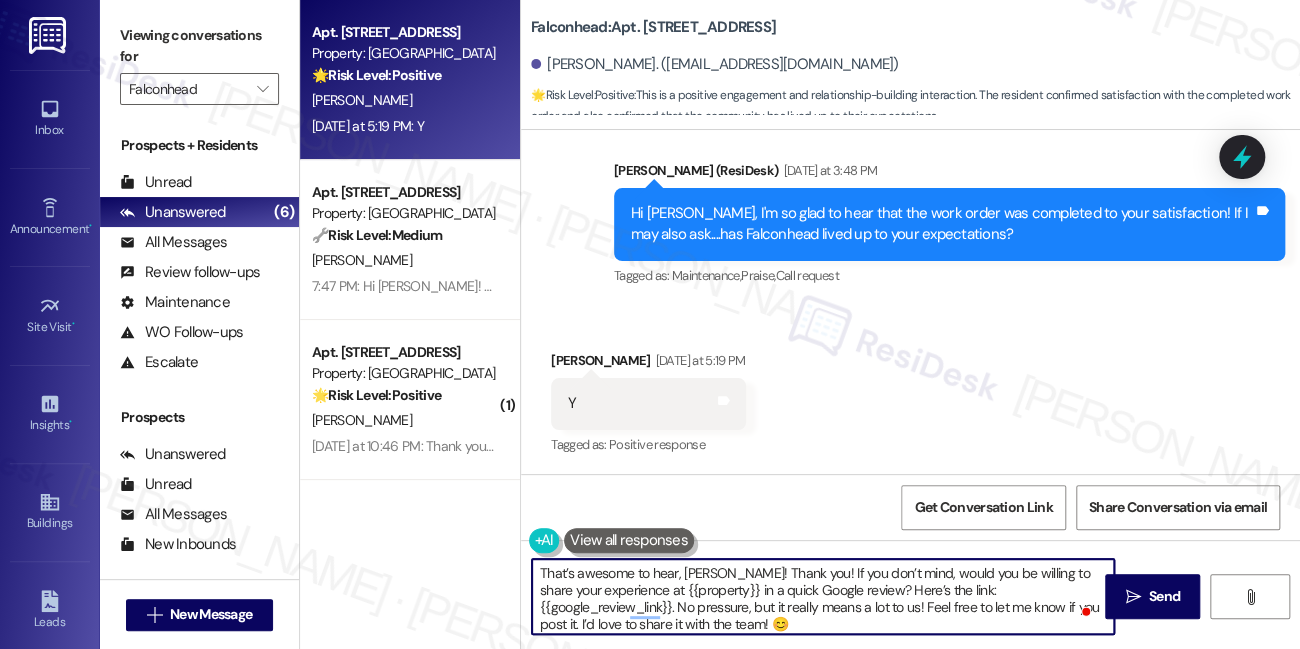 click on "Gerry Moss Yesterday at 5:19 PM" at bounding box center [648, 364] 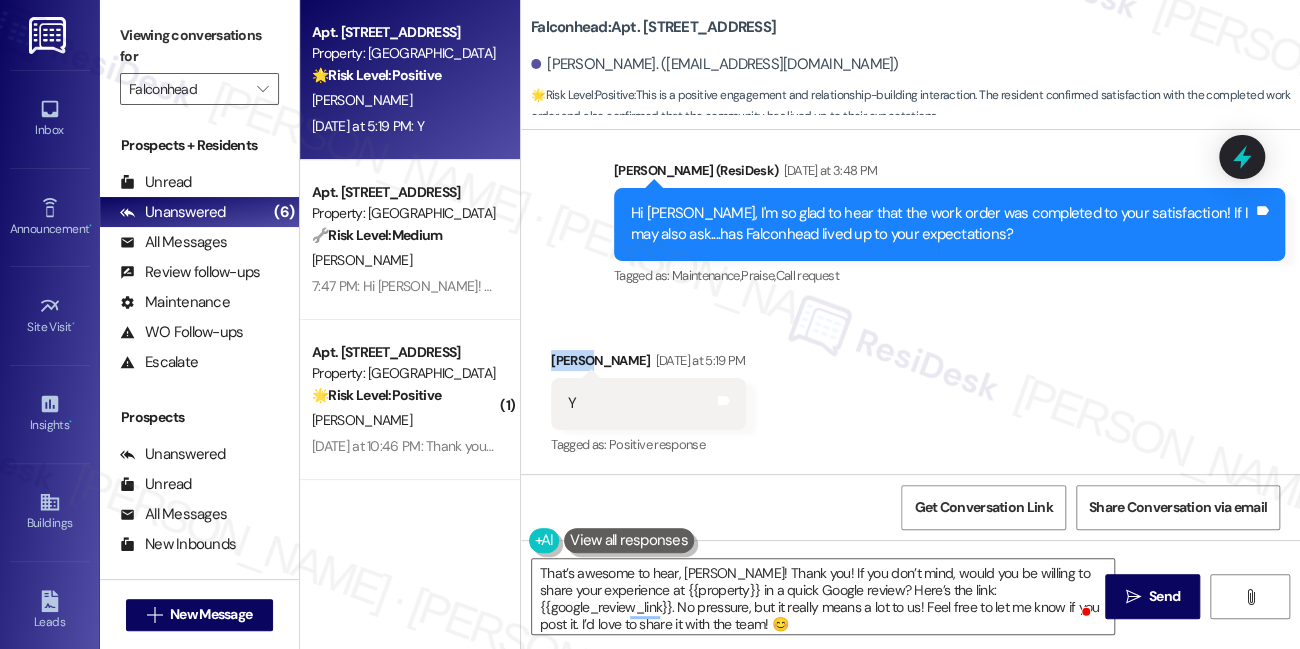 click on "Gerry Moss Yesterday at 5:19 PM" at bounding box center (648, 364) 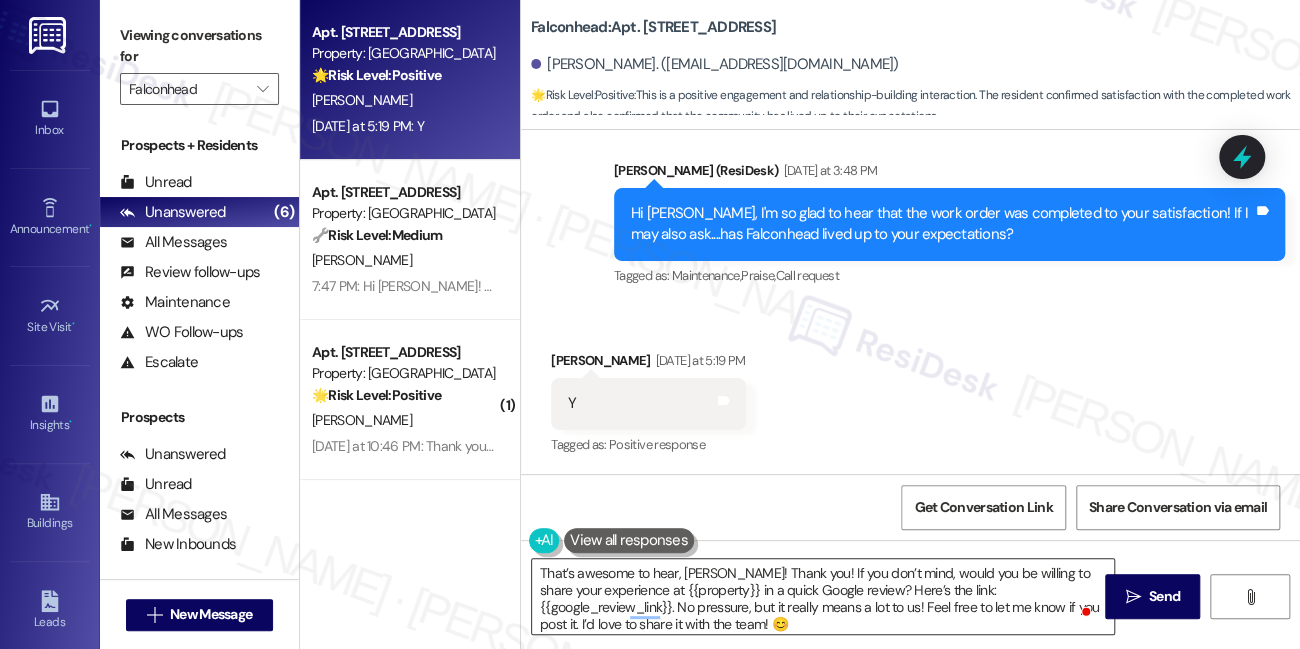 click on "That’s awesome to hear, Emma! Thank you! If you don’t mind, would you be willing to share your experience at {{property}} in a quick Google review? Here’s the link: {{google_review_link}}. No pressure, but it really means a lot to us! Feel free to let me know if you post it. I’d love to share it with the team! 😊" at bounding box center [823, 596] 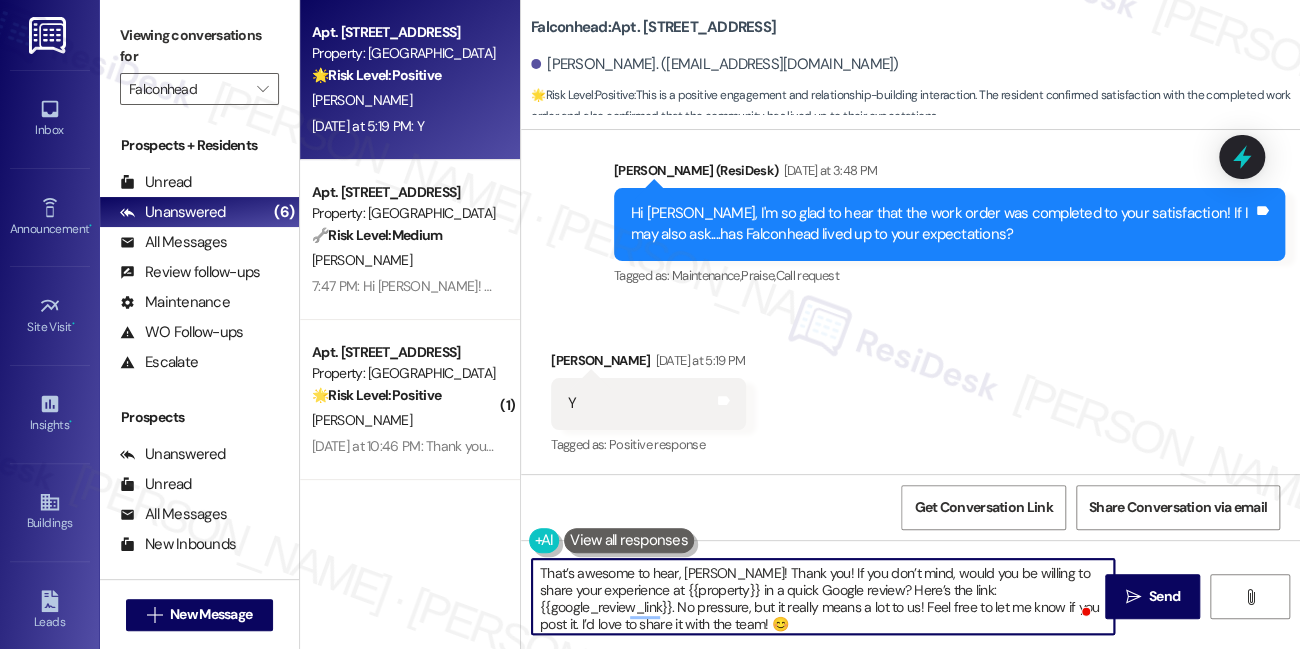 click on "That’s awesome to hear, Emma! Thank you! If you don’t mind, would you be willing to share your experience at {{property}} in a quick Google review? Here’s the link: {{google_review_link}}. No pressure, but it really means a lot to us! Feel free to let me know if you post it. I’d love to share it with the team! 😊" at bounding box center (823, 596) 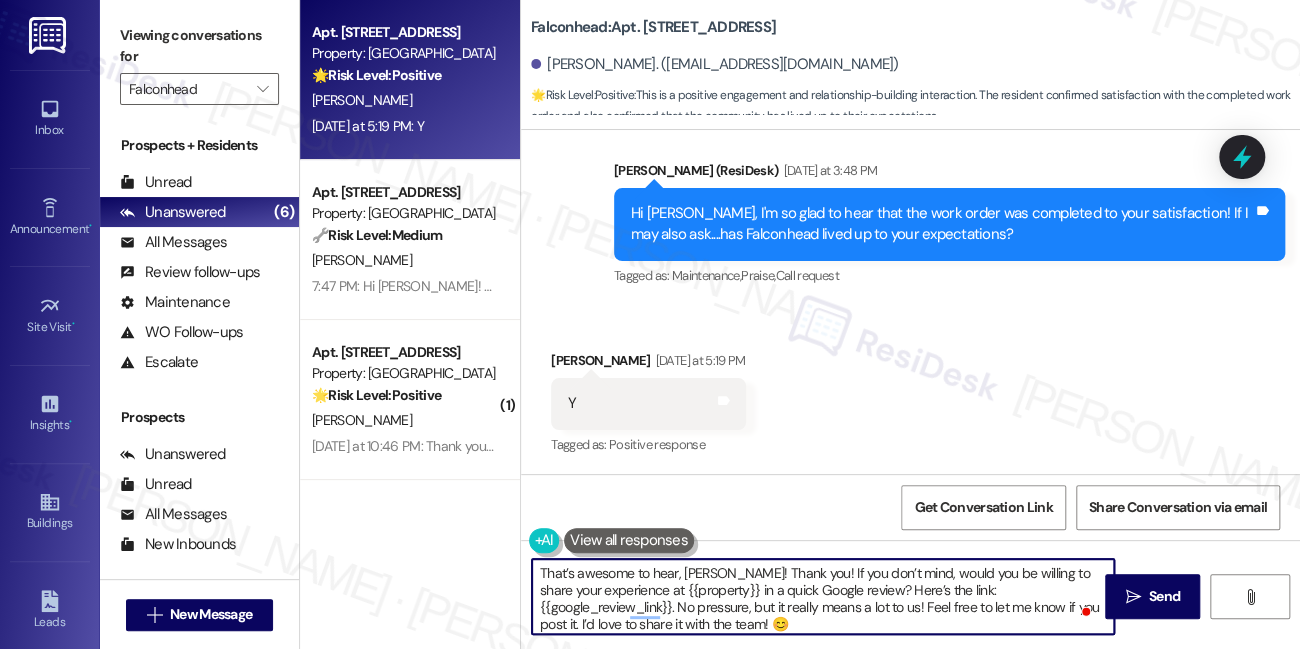 scroll, scrollTop: 4, scrollLeft: 0, axis: vertical 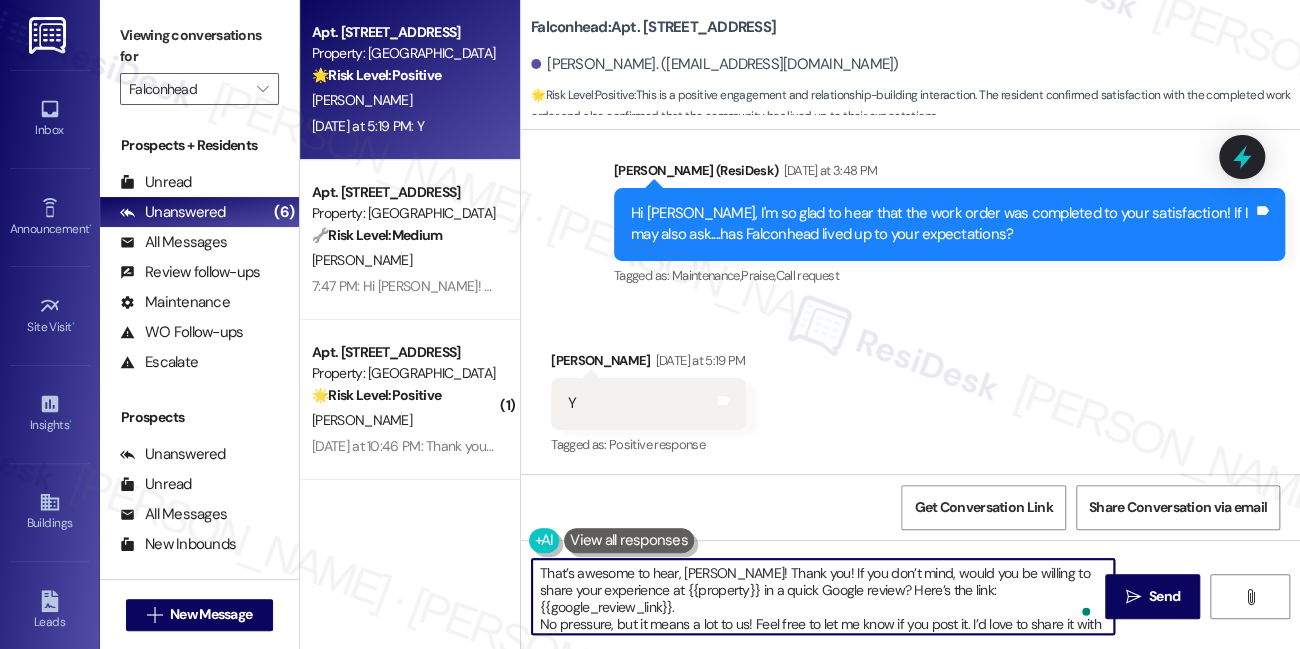 click on "That’s awesome to hear, Gerry! Thank you! If you don’t mind, would you be willing to share your experience at {{property}} in a quick Google review? Here’s the link: {{google_review_link}}.
No pressure, but it means a lot to us! Feel free to let me know if you post it. I’d love to share it with the team! 😊" at bounding box center [823, 596] 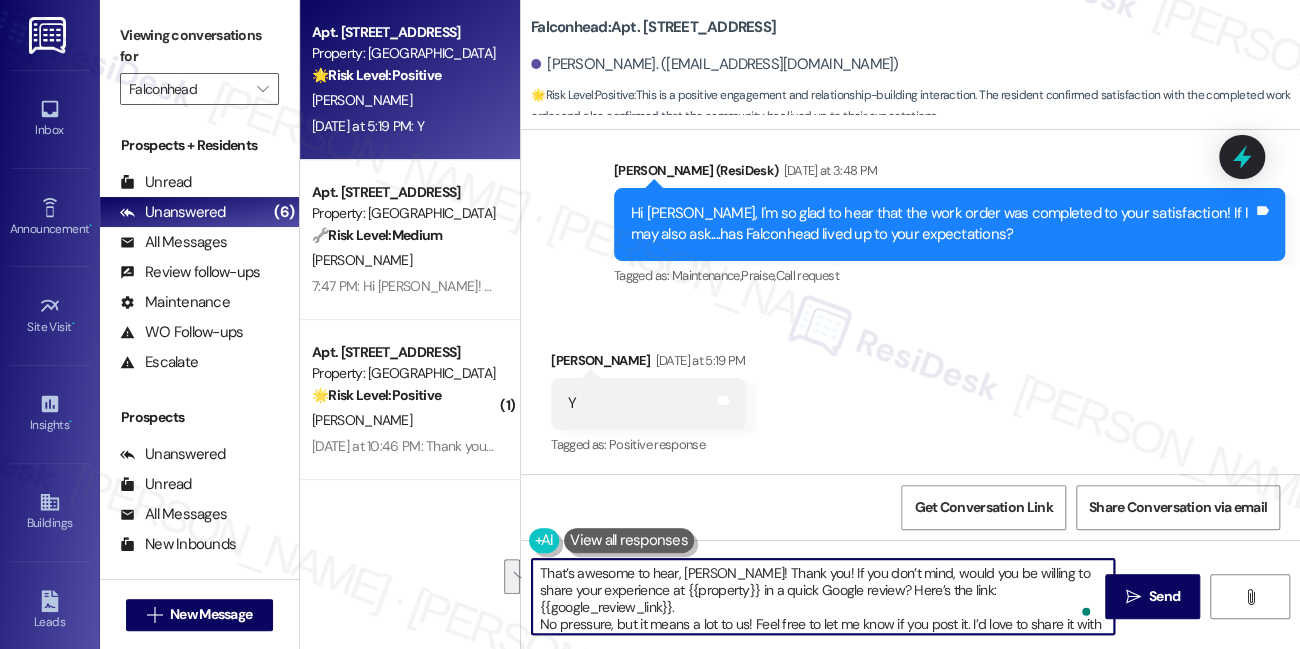 click on "That’s awesome to hear, Gerry! Thank you! If you don’t mind, would you be willing to share your experience at {{property}} in a quick Google review? Here’s the link: {{google_review_link}}.
No pressure, but it means a lot to us! Feel free to let me know if you post it. I’d love to share it with the team! 😊" at bounding box center (823, 596) 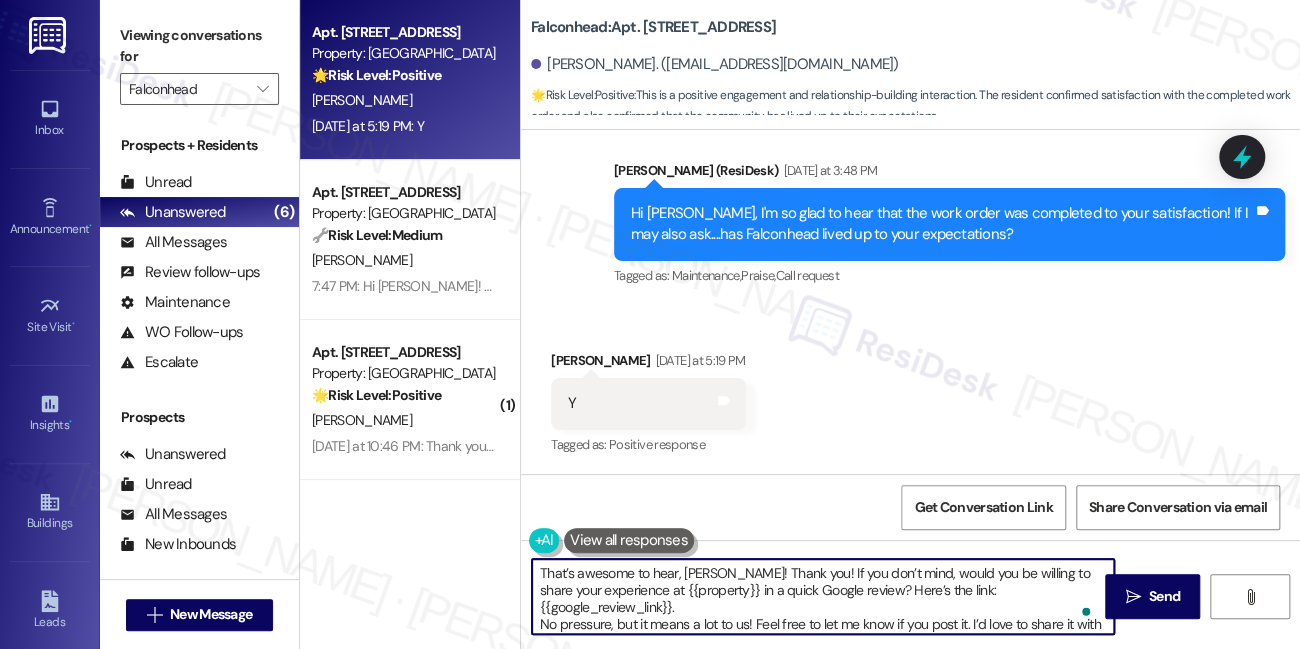 click on "That’s awesome to hear, Gerry! Thank you! If you don’t mind, would you be willing to share your experience at {{property}} in a quick Google review? Here’s the link: {{google_review_link}}.
No pressure, but it means a lot to us! Feel free to let me know if you post it. I’d love to share it with the team! 😊" at bounding box center (823, 596) 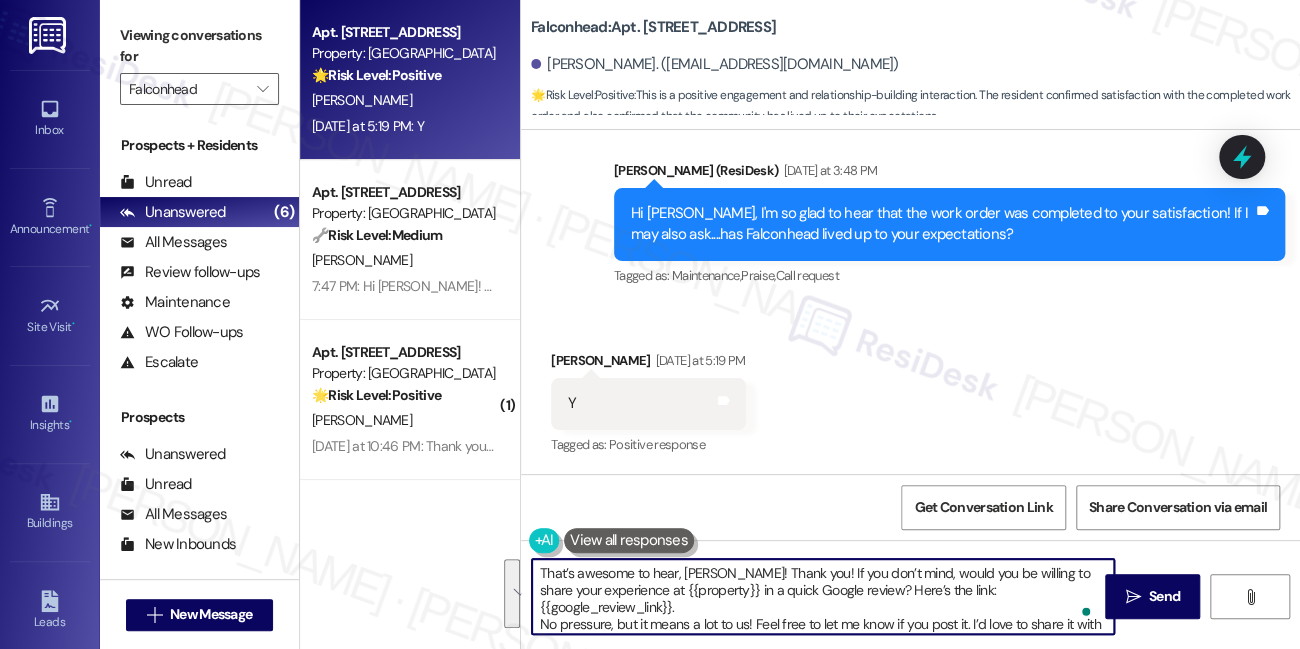 type on "That’s awesome to hear, Gerry! Thank you! If you don’t mind, would you be willing to share your experience at {{property}} in a quick Google review? Here’s the link: {{google_review_link}}.
No pressure, but it means a lot to us! Feel free to let me know if you post it. I’d love to share it with the team! 😊" 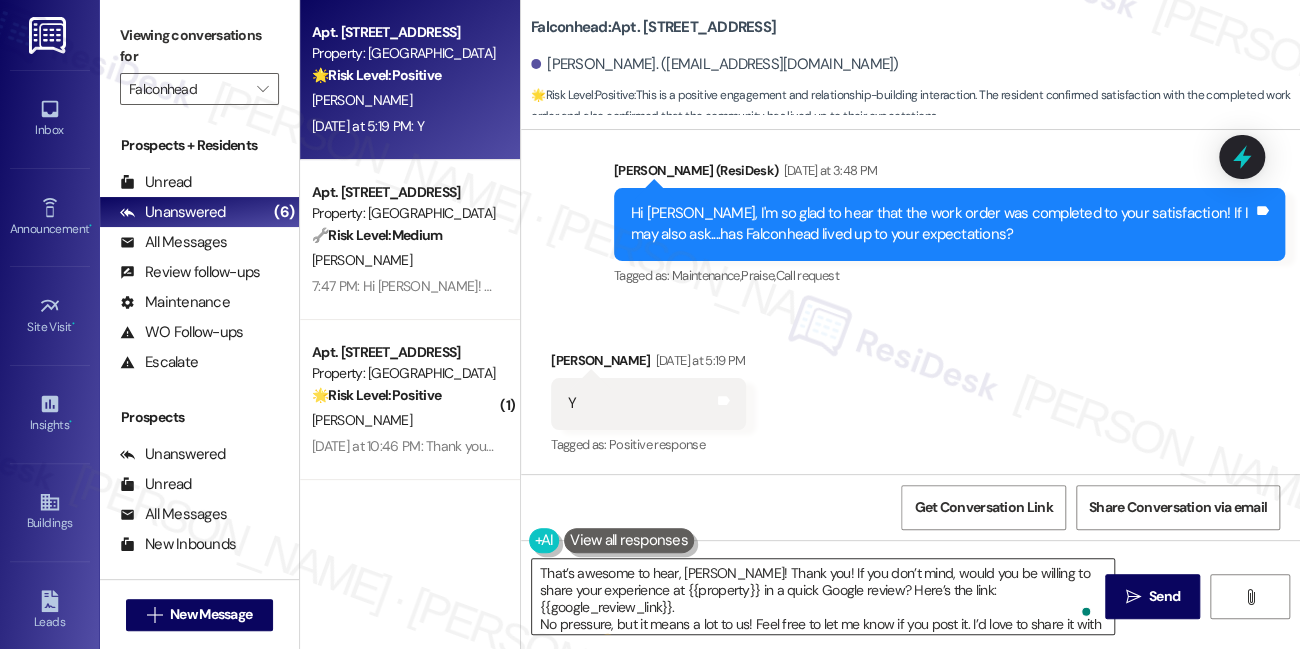 click on "That’s awesome to hear, Gerry! Thank you! If you don’t mind, would you be willing to share your experience at {{property}} in a quick Google review? Here’s the link: {{google_review_link}}.
No pressure, but it means a lot to us! Feel free to let me know if you post it. I’d love to share it with the team! 😊" at bounding box center [823, 596] 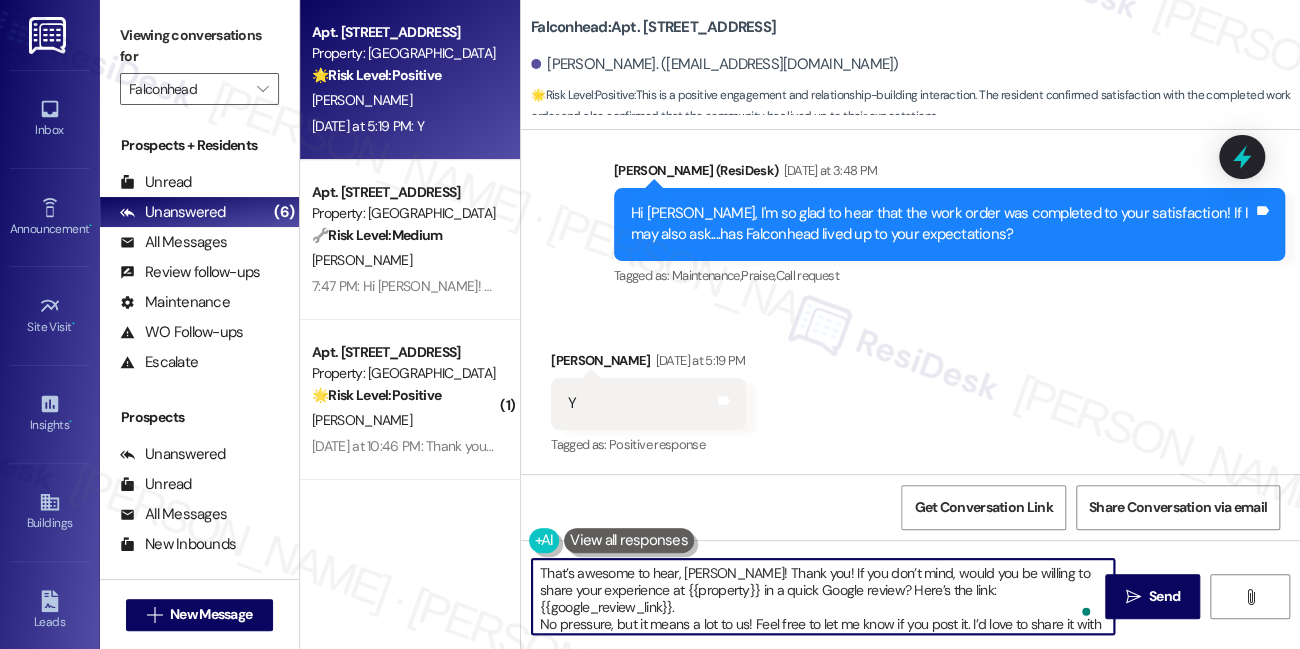 click on "That’s awesome to hear, Gerry! Thank you! If you don’t mind, would you be willing to share your experience at {{property}} in a quick Google review? Here’s the link: {{google_review_link}}.
No pressure, but it means a lot to us! Feel free to let me know if you post it. I’d love to share it with the team! 😊" at bounding box center (823, 596) 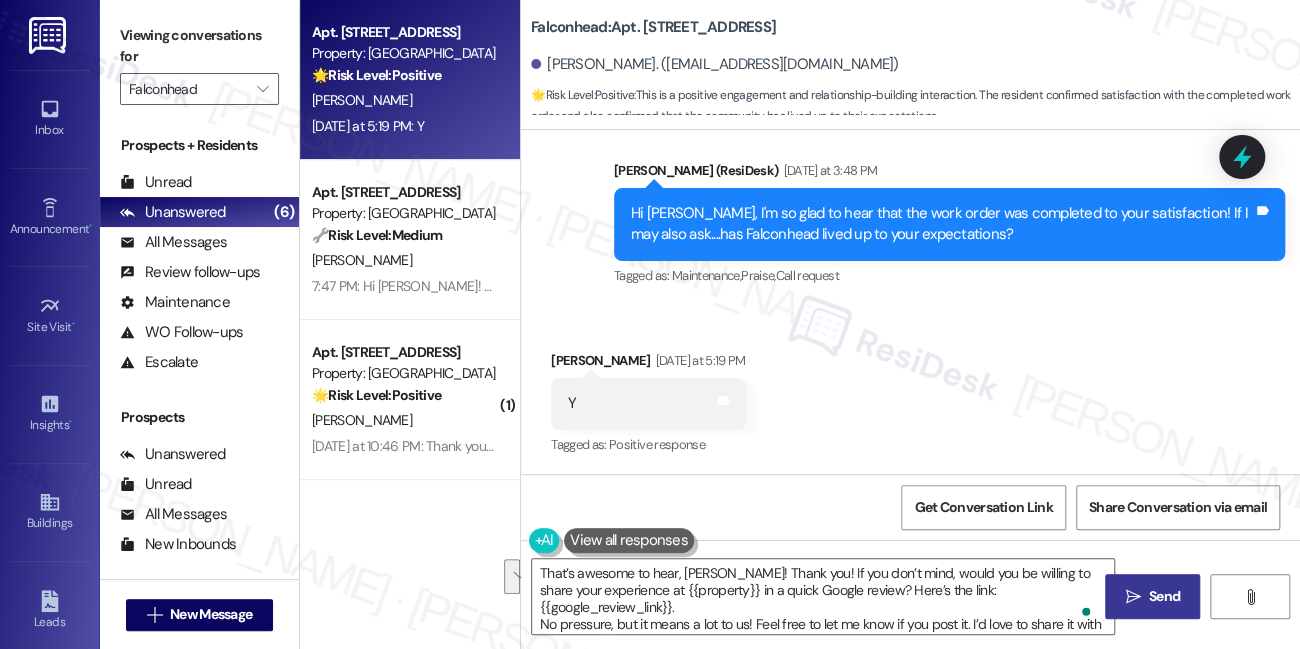 click on "Send" at bounding box center (1164, 596) 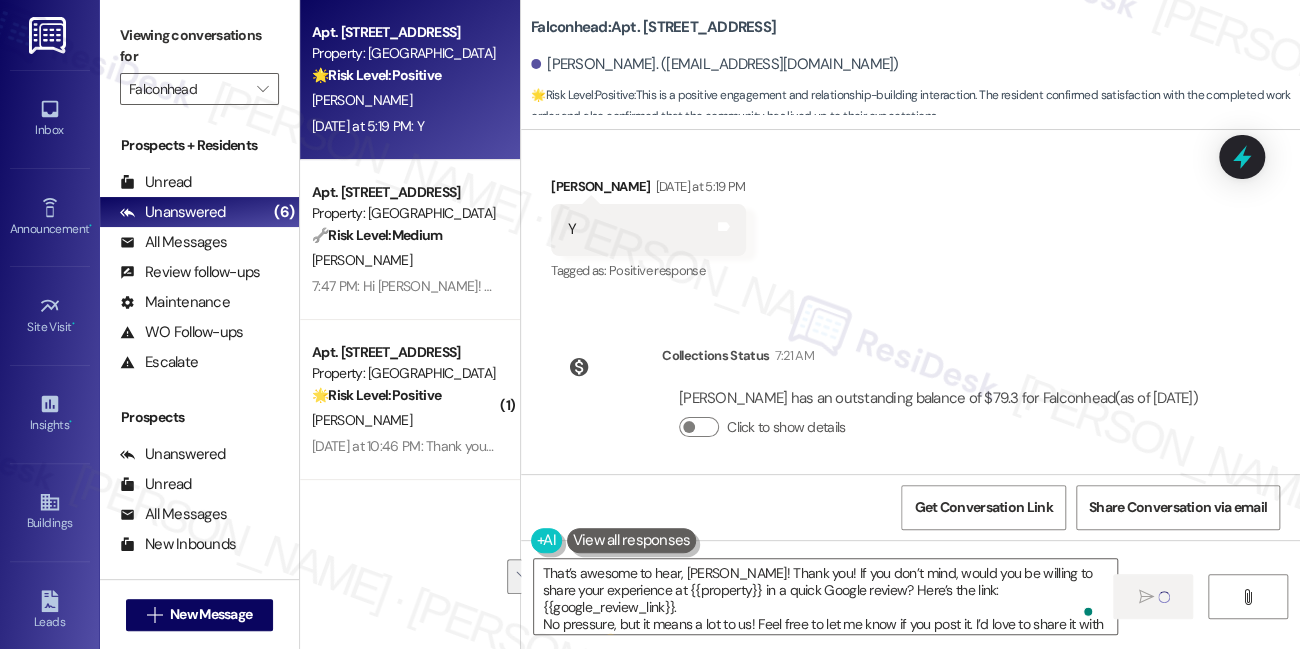 type 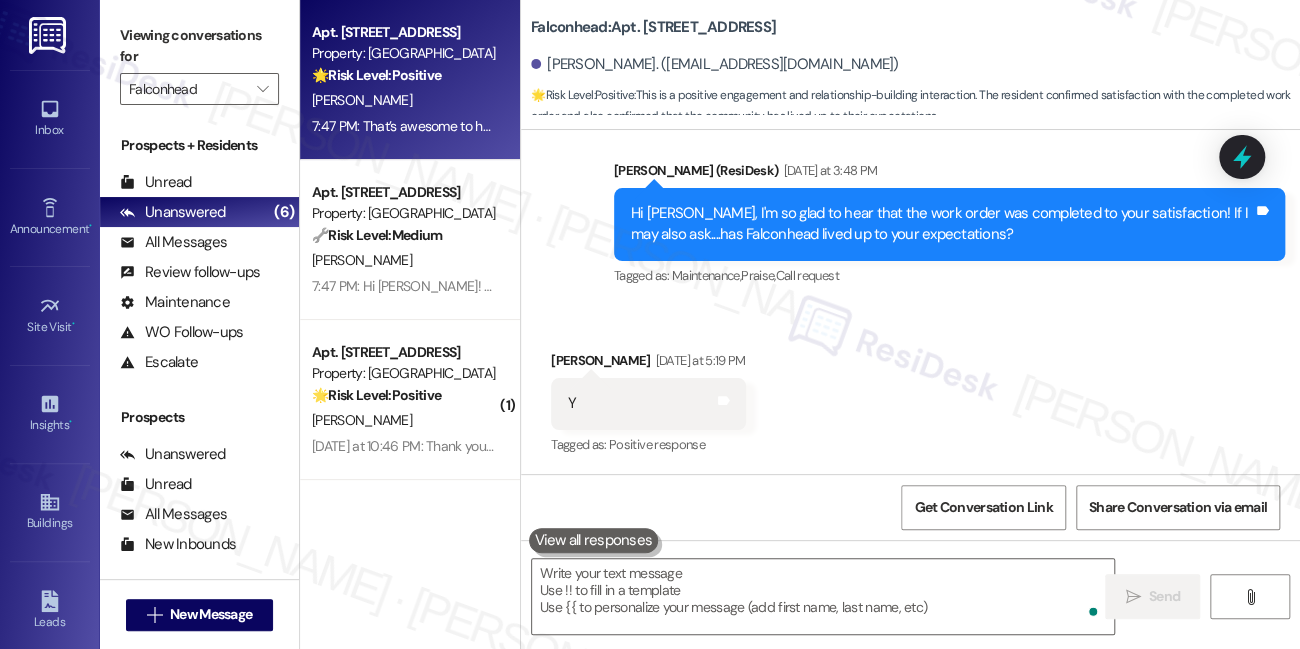 scroll, scrollTop: 2058, scrollLeft: 0, axis: vertical 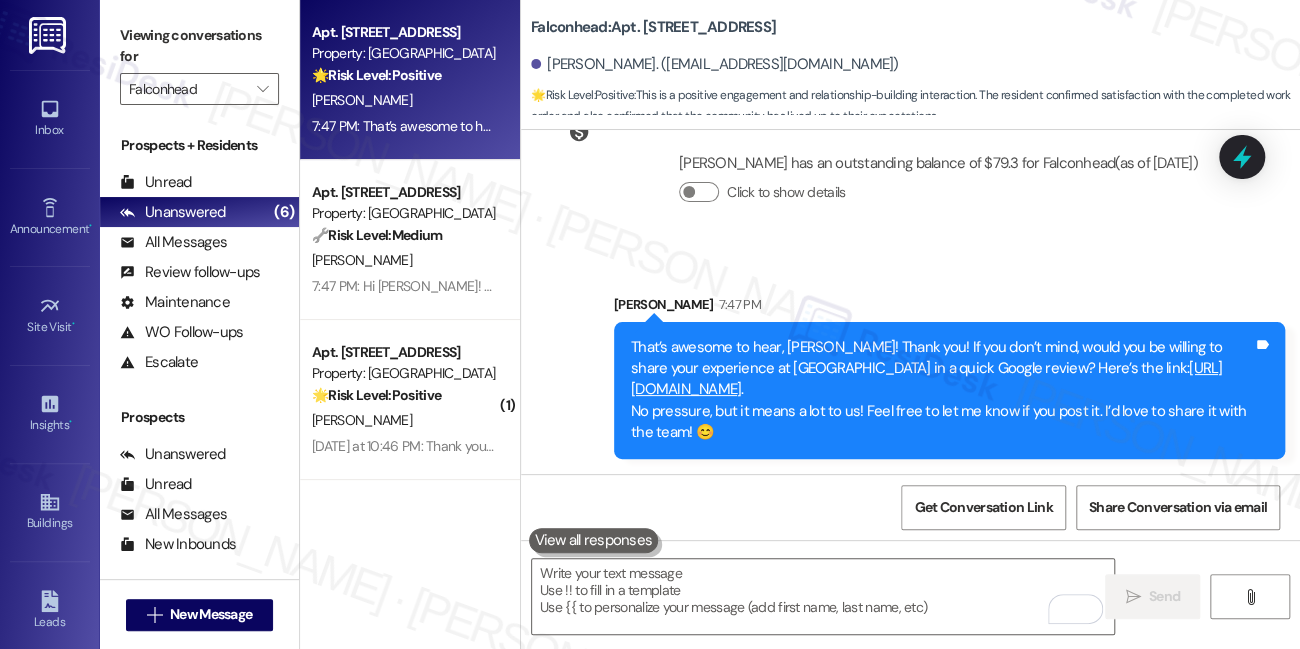 click on "https://www.theresidesk.com/links/review-igDYG9DNs" at bounding box center [927, 378] 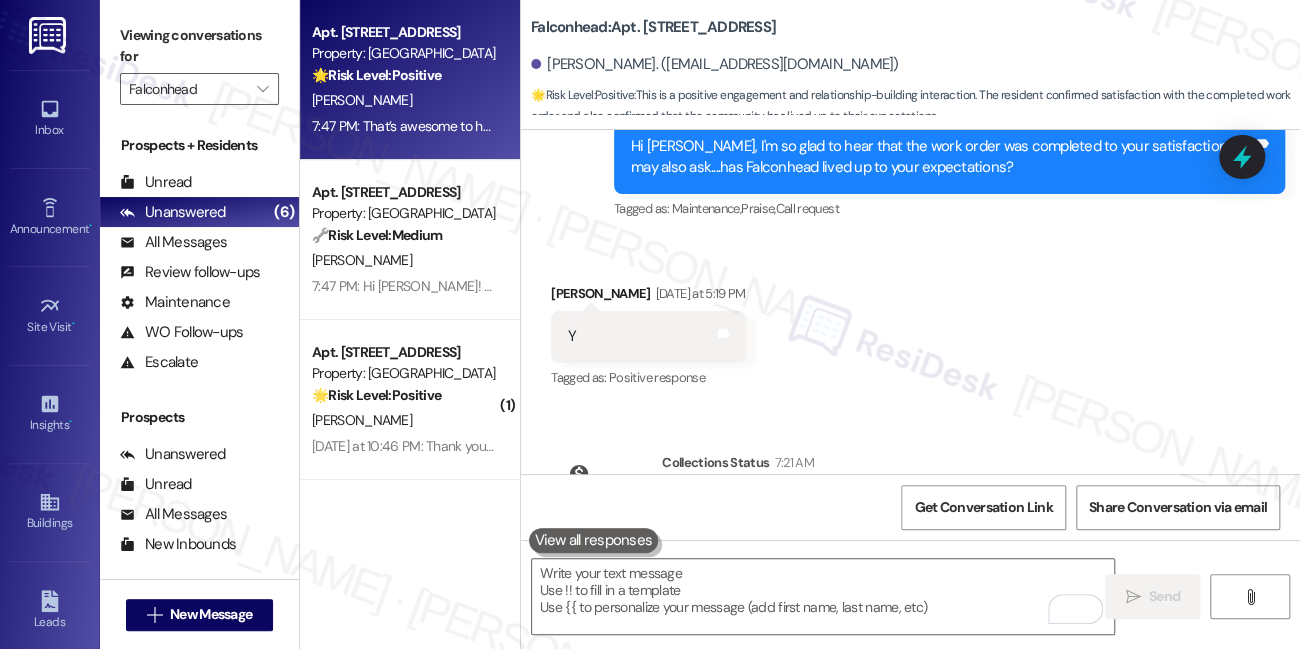 scroll, scrollTop: 1695, scrollLeft: 0, axis: vertical 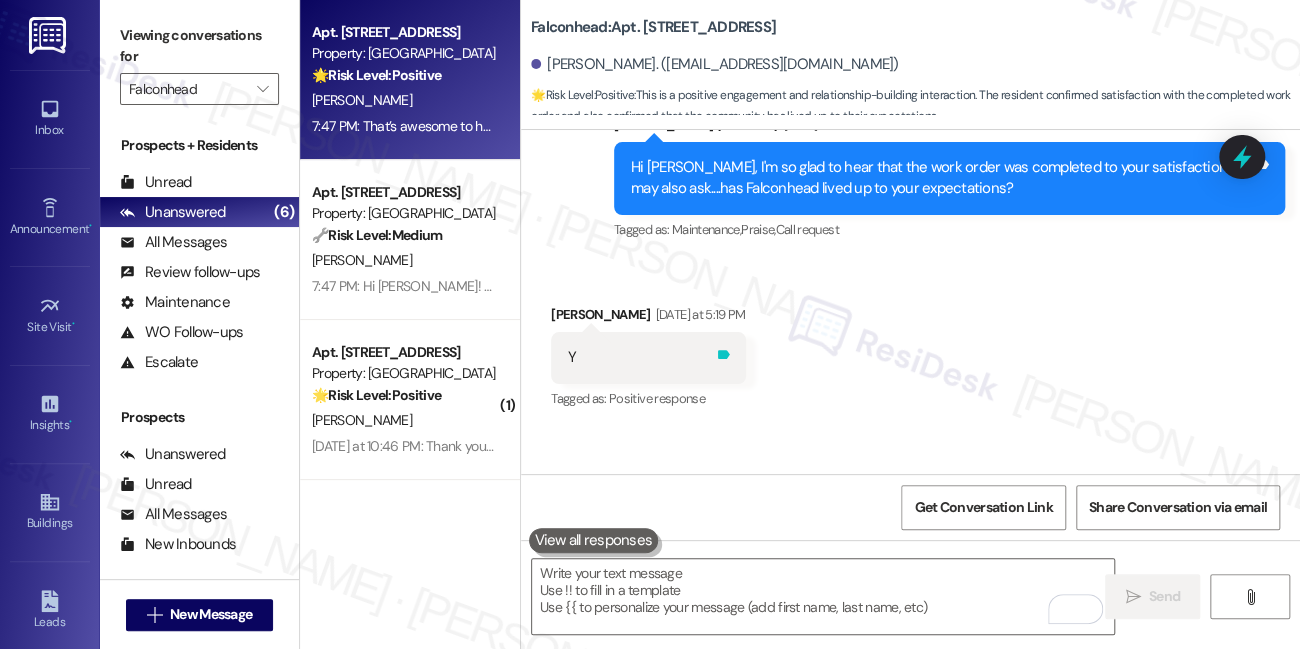 click 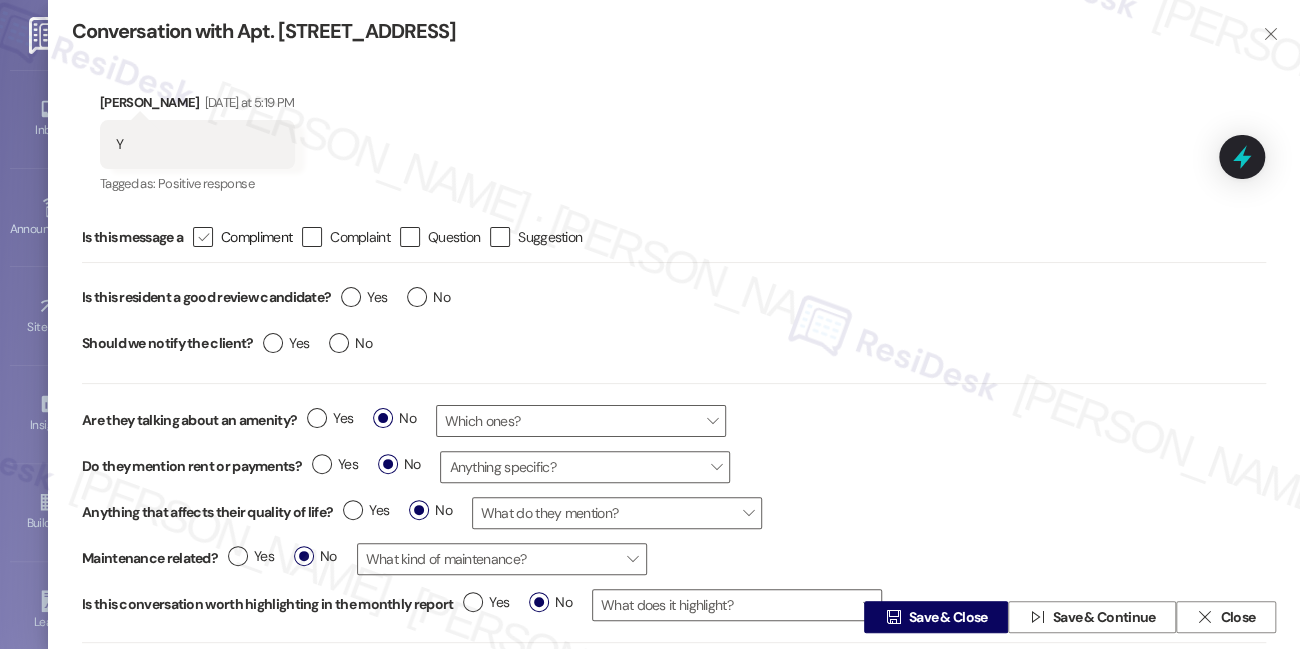 click on "Compliment" at bounding box center (256, 237) 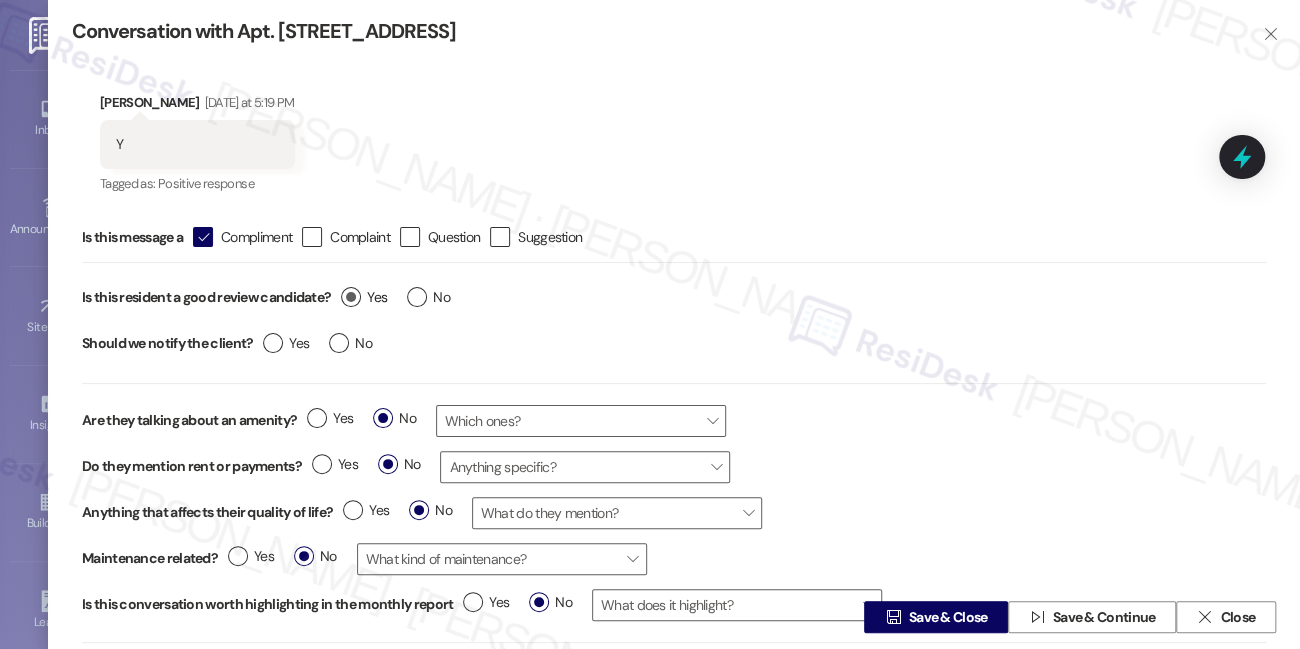click on "Yes" at bounding box center (364, 297) 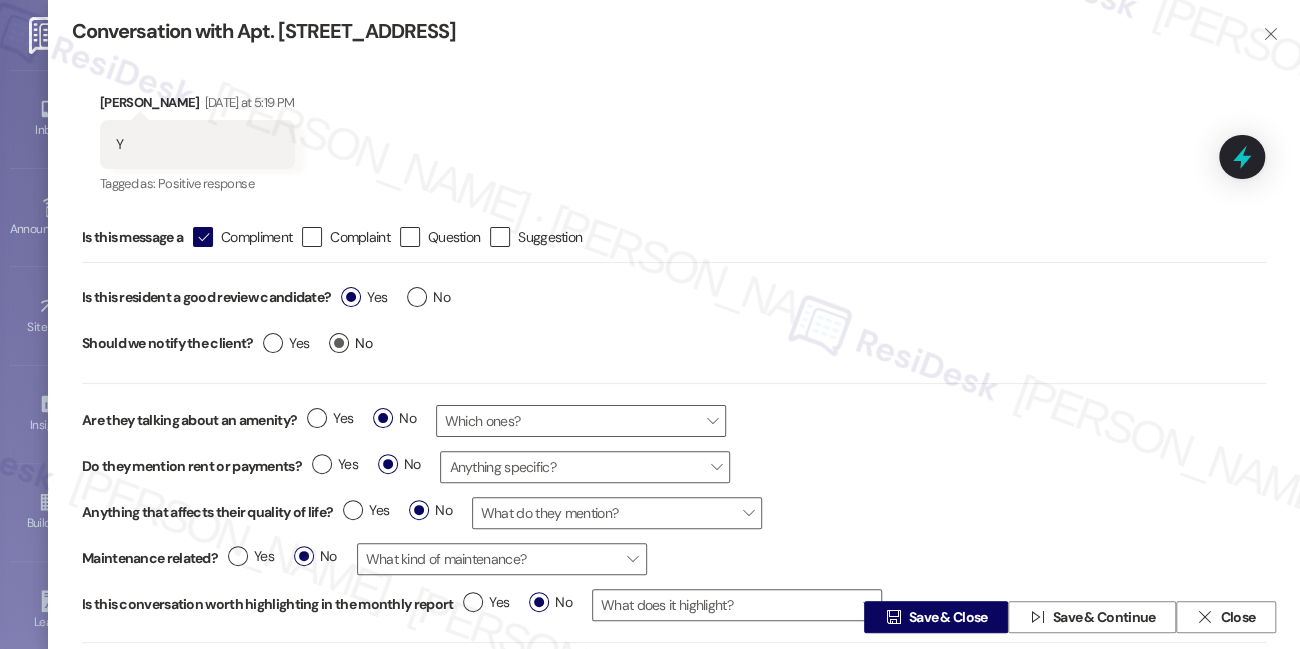 click on "No" at bounding box center (350, 343) 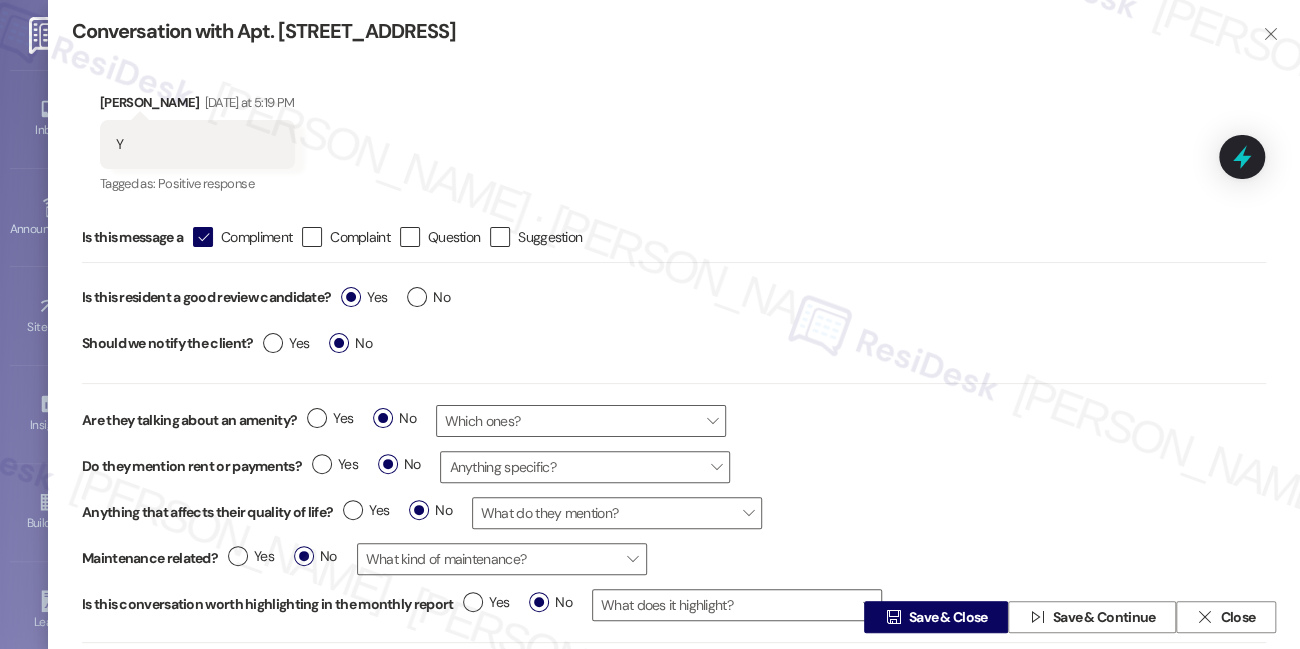 scroll, scrollTop: 61, scrollLeft: 0, axis: vertical 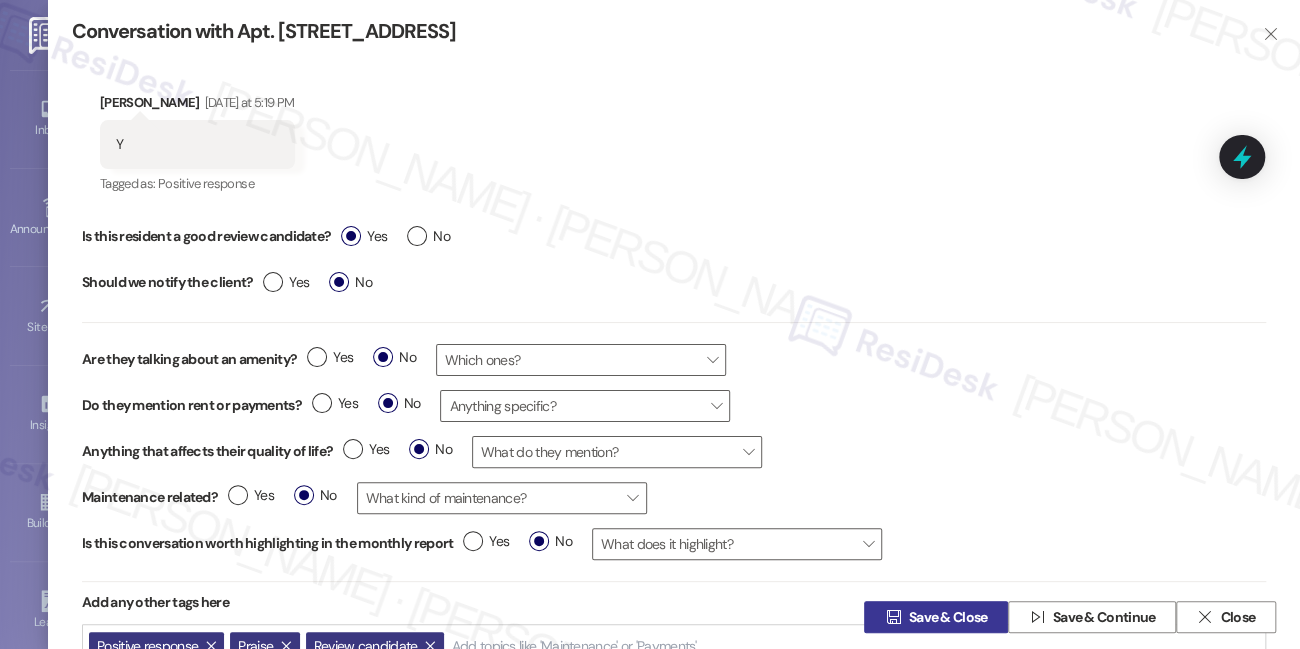 click on "Save & Close" at bounding box center (948, 617) 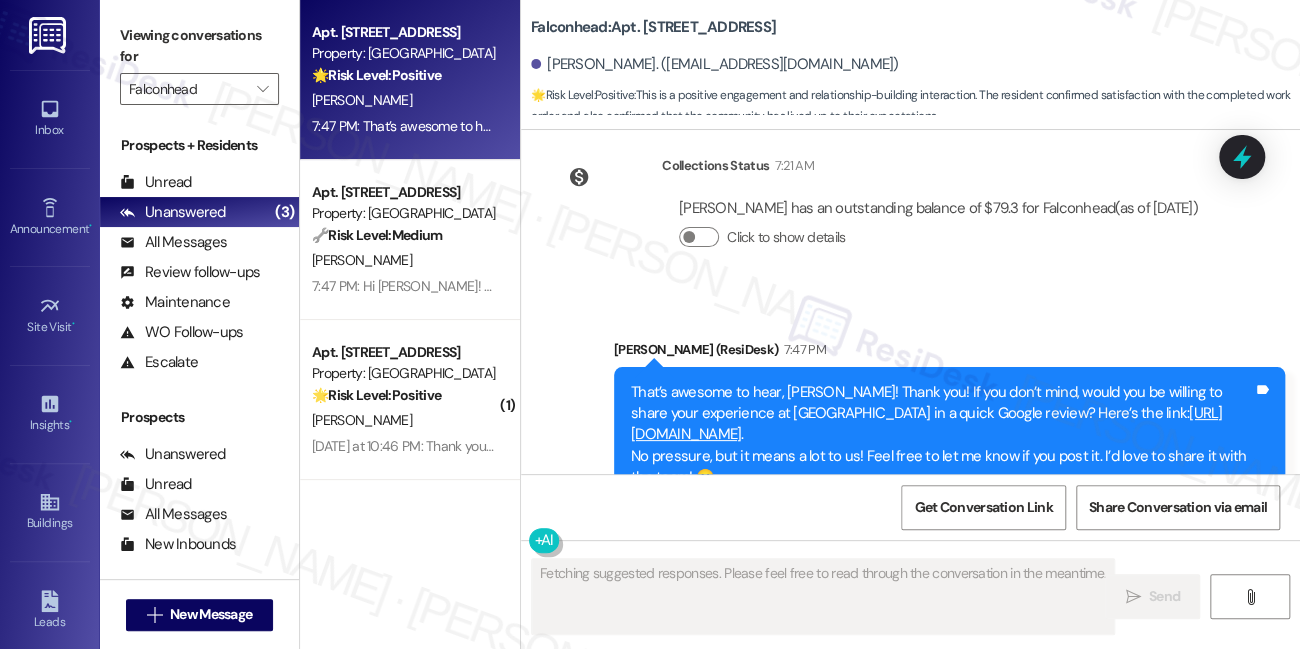 scroll, scrollTop: 2152, scrollLeft: 0, axis: vertical 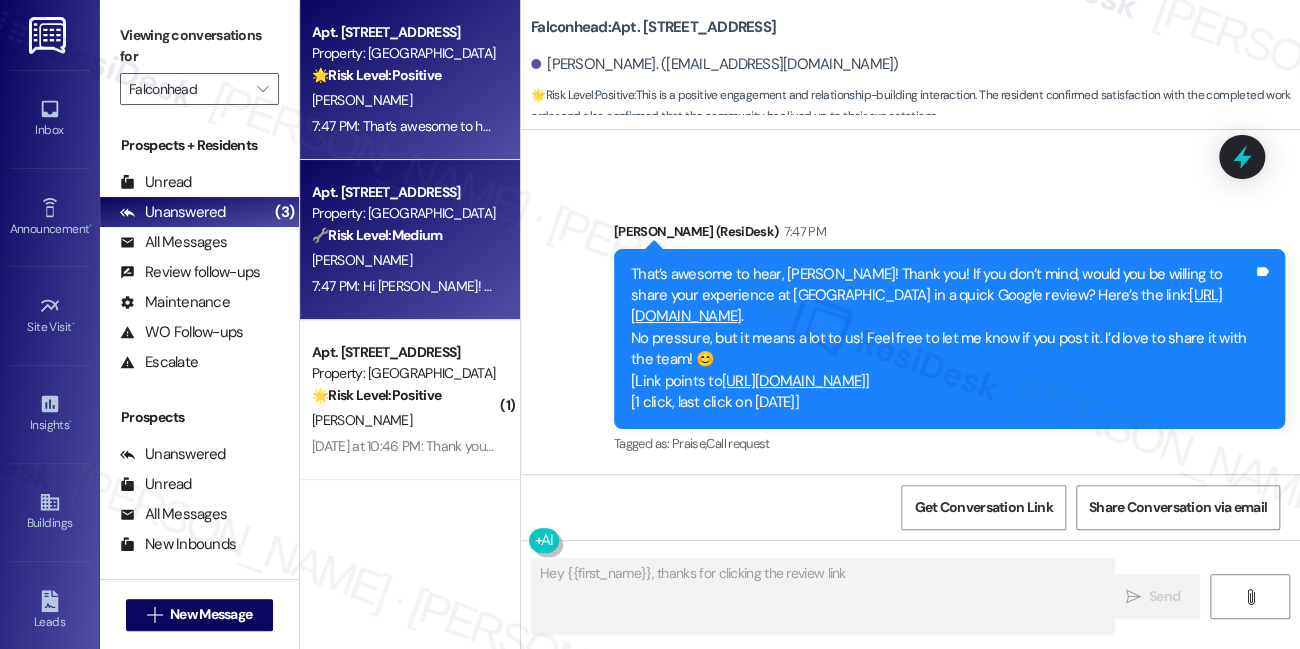 type on "Hey {{first_name}}, thanks for clicking the review link!" 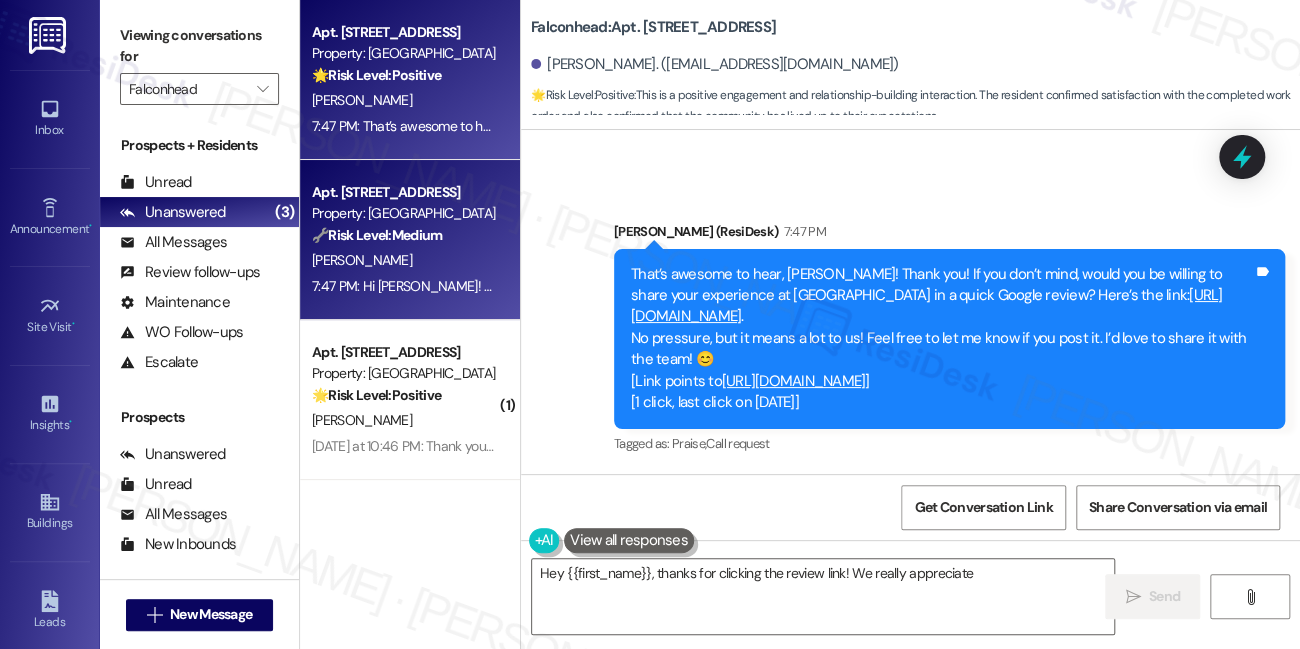 click on "7:47 PM: Hi Ashley! Glad to hear the shower work order was completed to your satisfaction.  If I may also ask....has Falconhead been living up to your expectations so far? 7:47 PM: Hi Ashley! Glad to hear the shower work order was completed to your satisfaction.  If I may also ask....has Falconhead been living up to your expectations so far?" at bounding box center (828, 286) 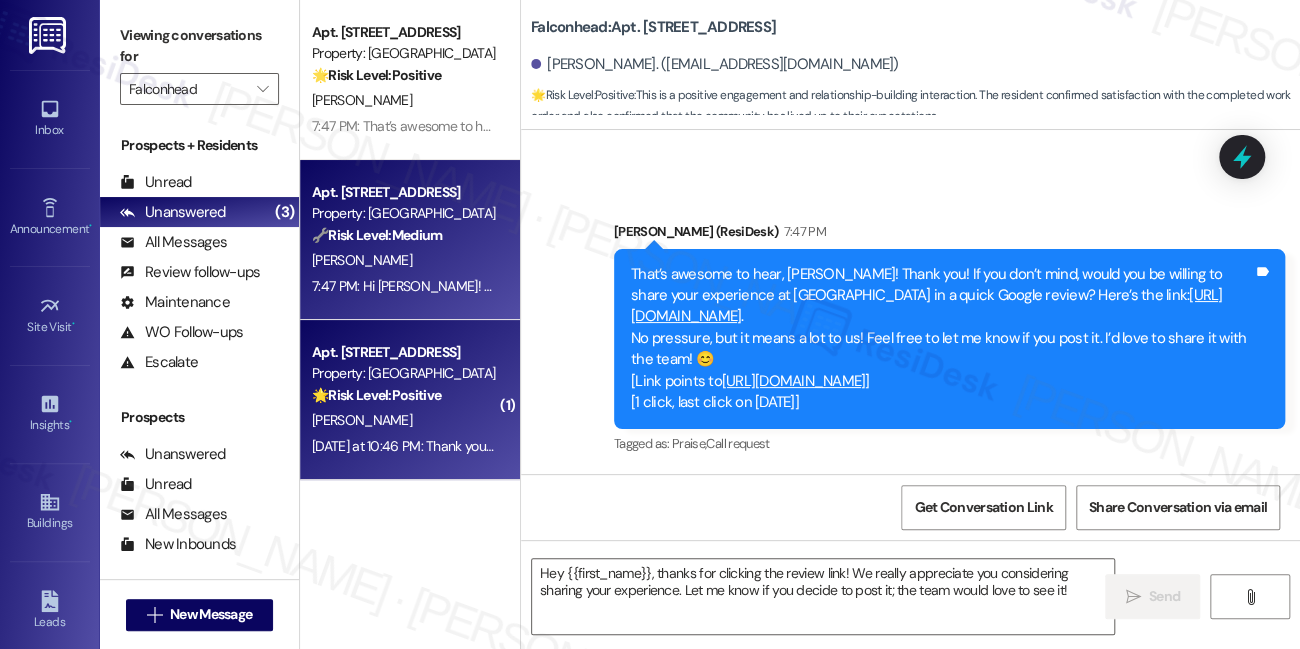 type on "Fetching suggested responses. Please feel free to read through the conversation in the meantime." 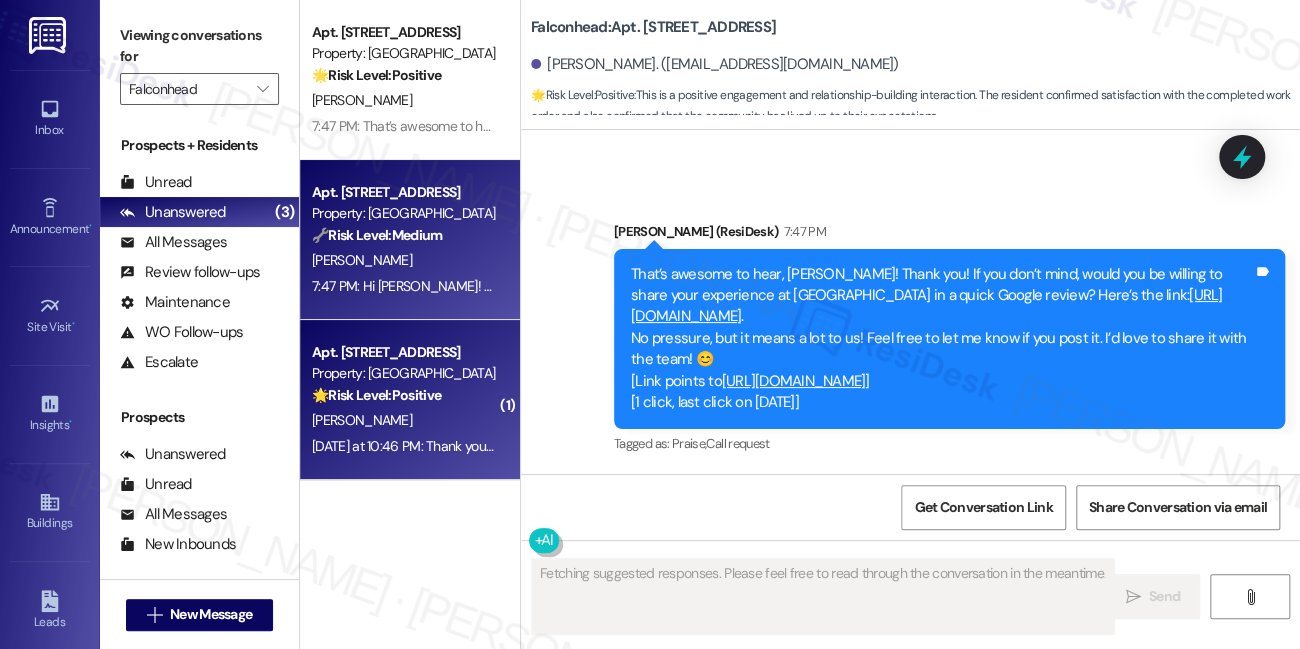 click on "🌟  Risk Level:  Positive The message is a follow-up on a completed work order and the resident responded positively, indicating satisfaction. This is a positive engagement and relationship-building interaction." at bounding box center [404, 395] 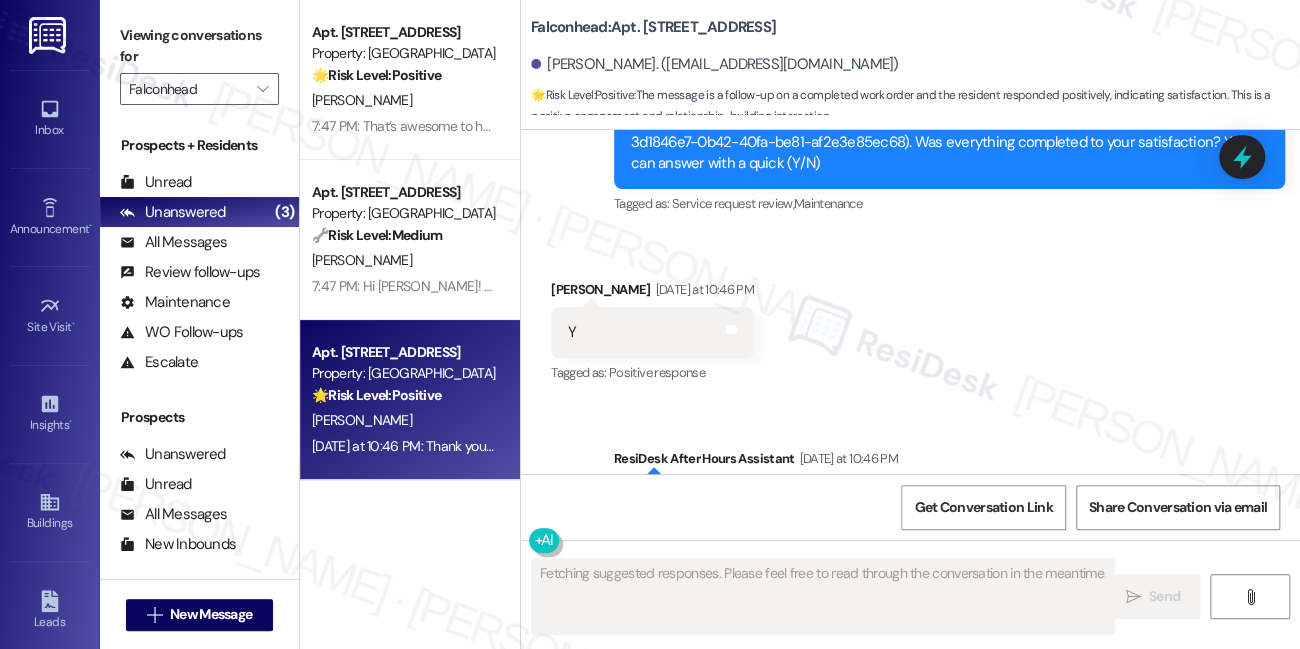 scroll, scrollTop: 6260, scrollLeft: 0, axis: vertical 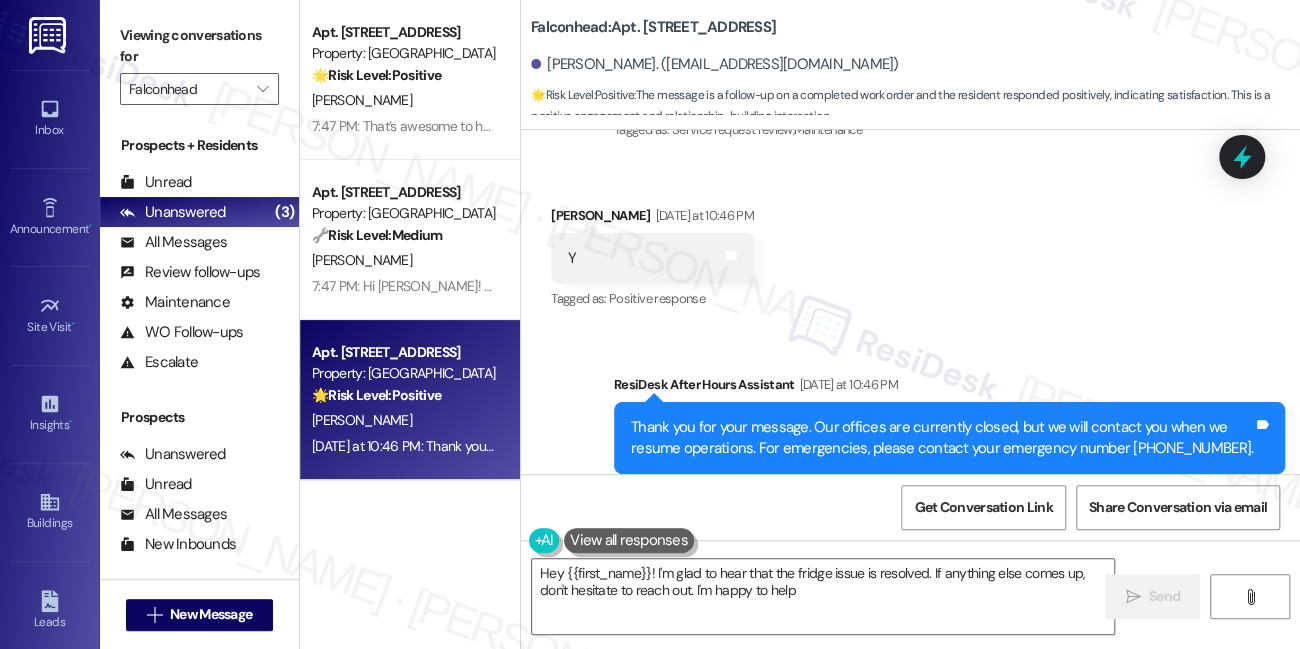 type on "Hey {{first_name}}! I'm glad to hear that the fridge issue is resolved. If anything else comes up, don't hesitate to reach out. I'm happy to help!" 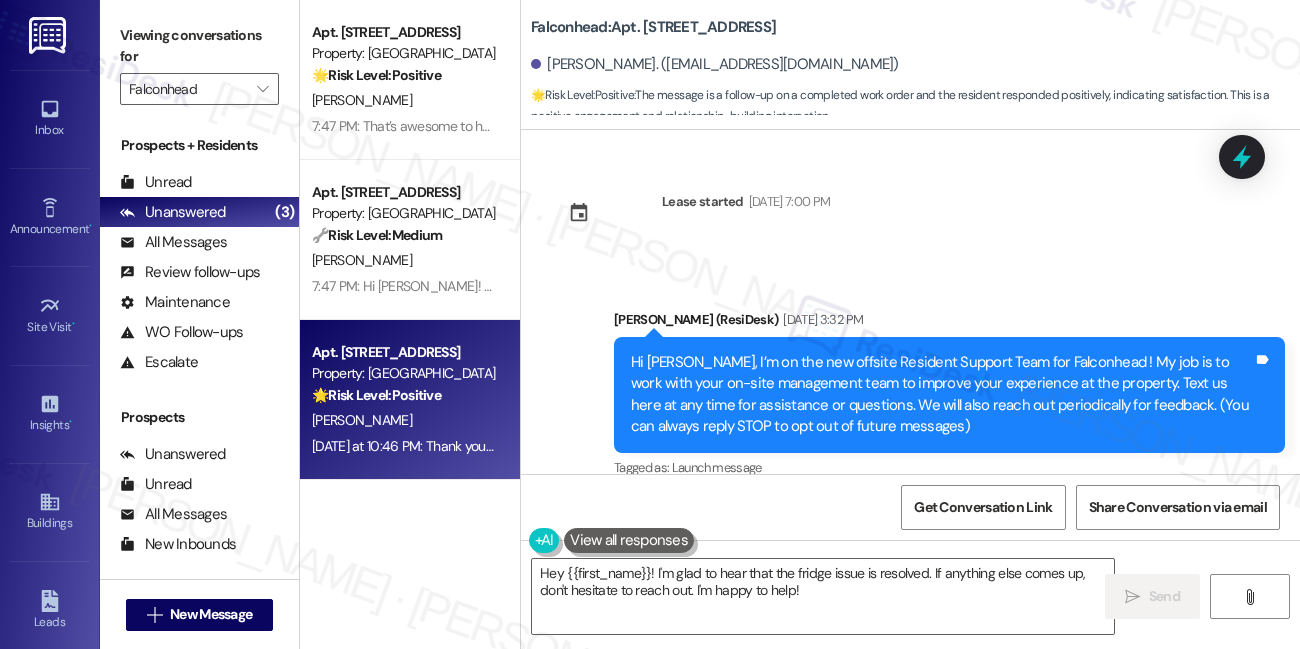 scroll, scrollTop: 0, scrollLeft: 0, axis: both 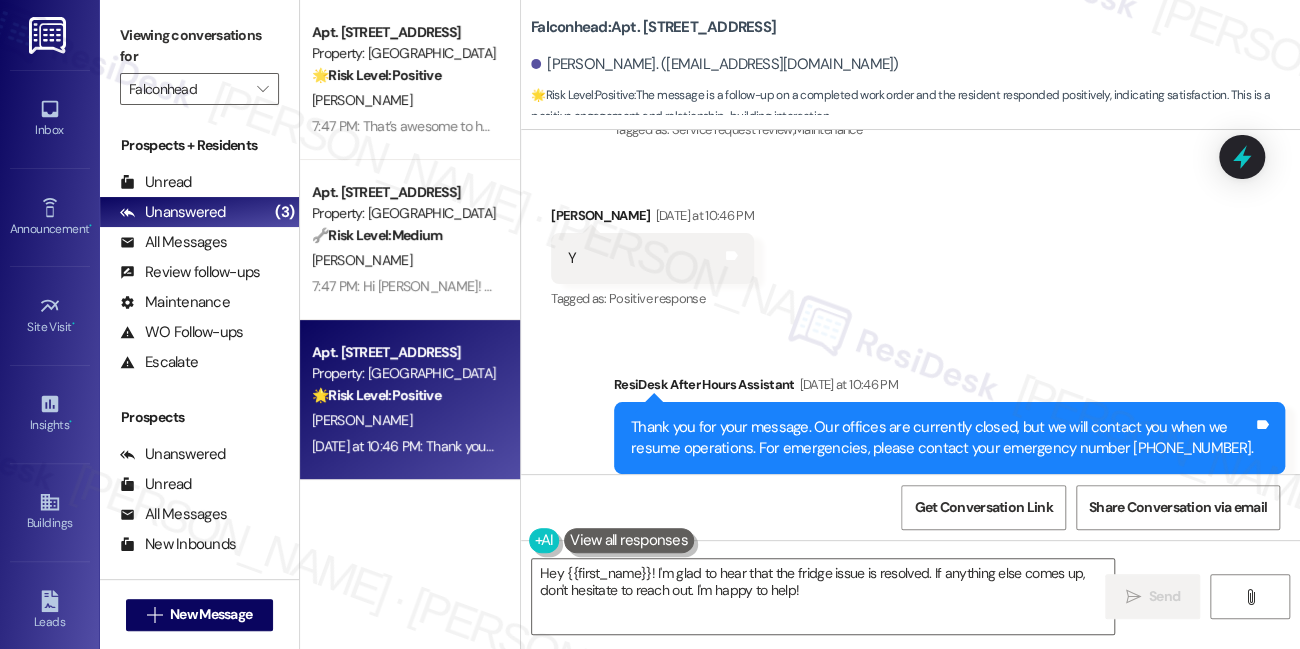 click on "Viewing conversations for" at bounding box center [199, 46] 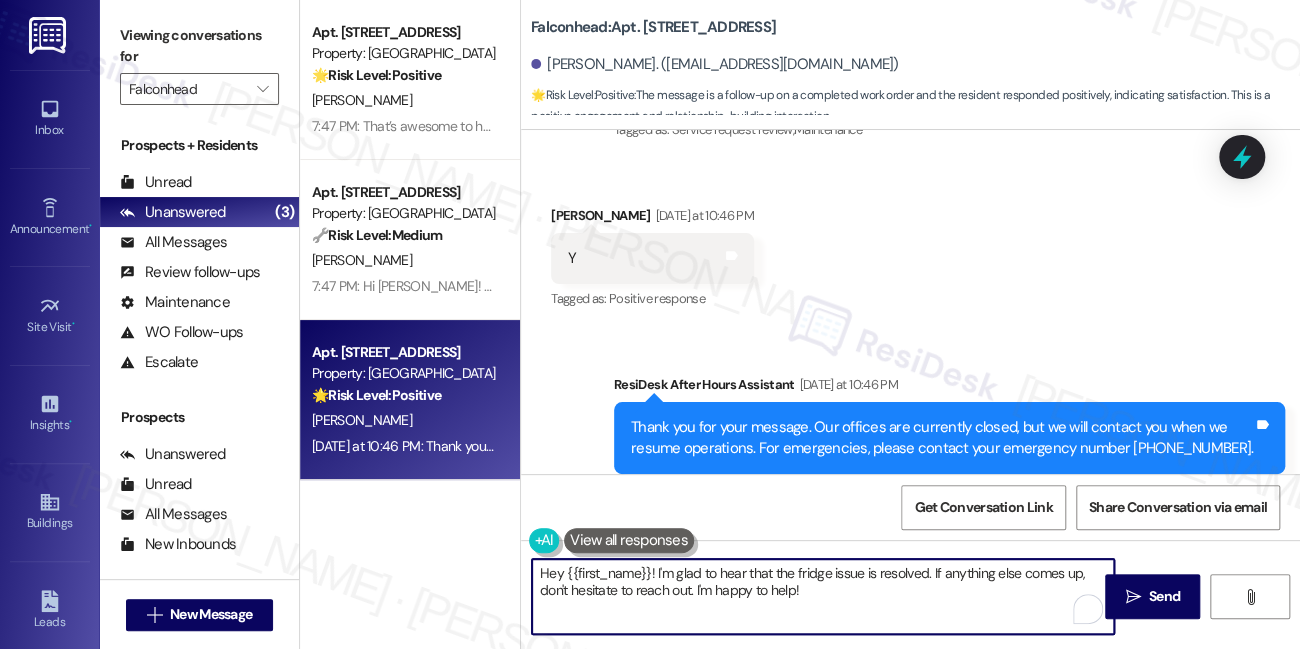 drag, startPoint x: 895, startPoint y: 583, endPoint x: 932, endPoint y: 568, distance: 39.92493 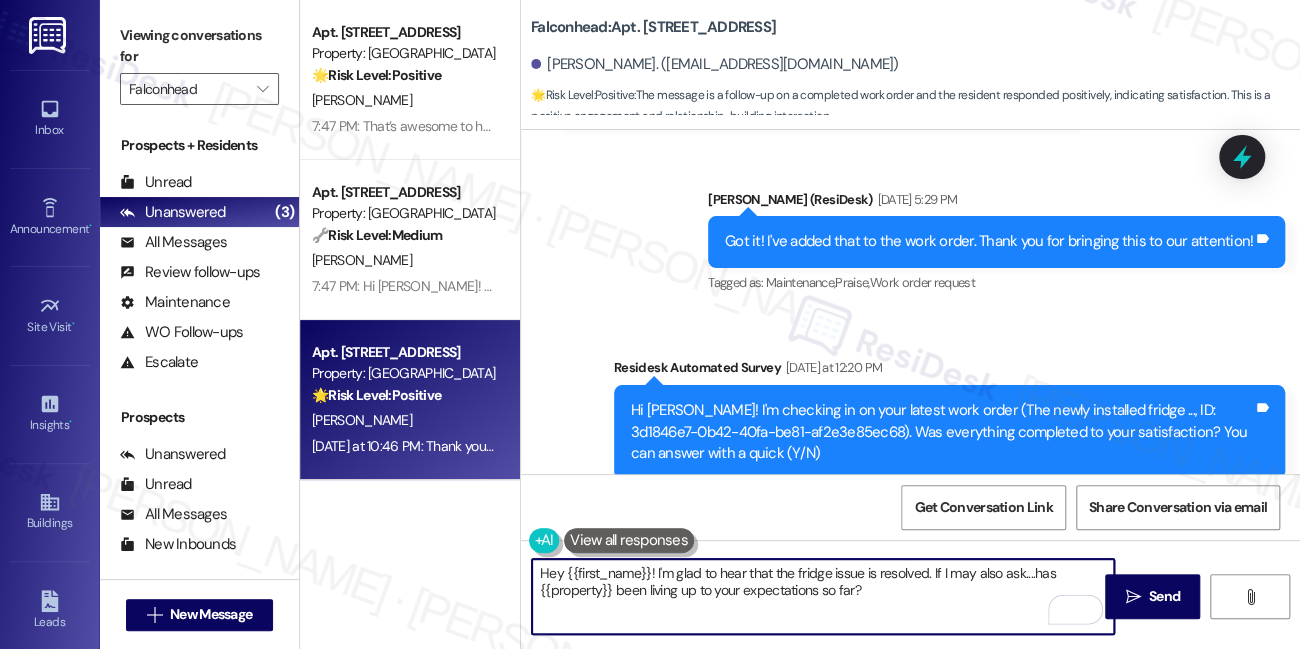 scroll, scrollTop: 6260, scrollLeft: 0, axis: vertical 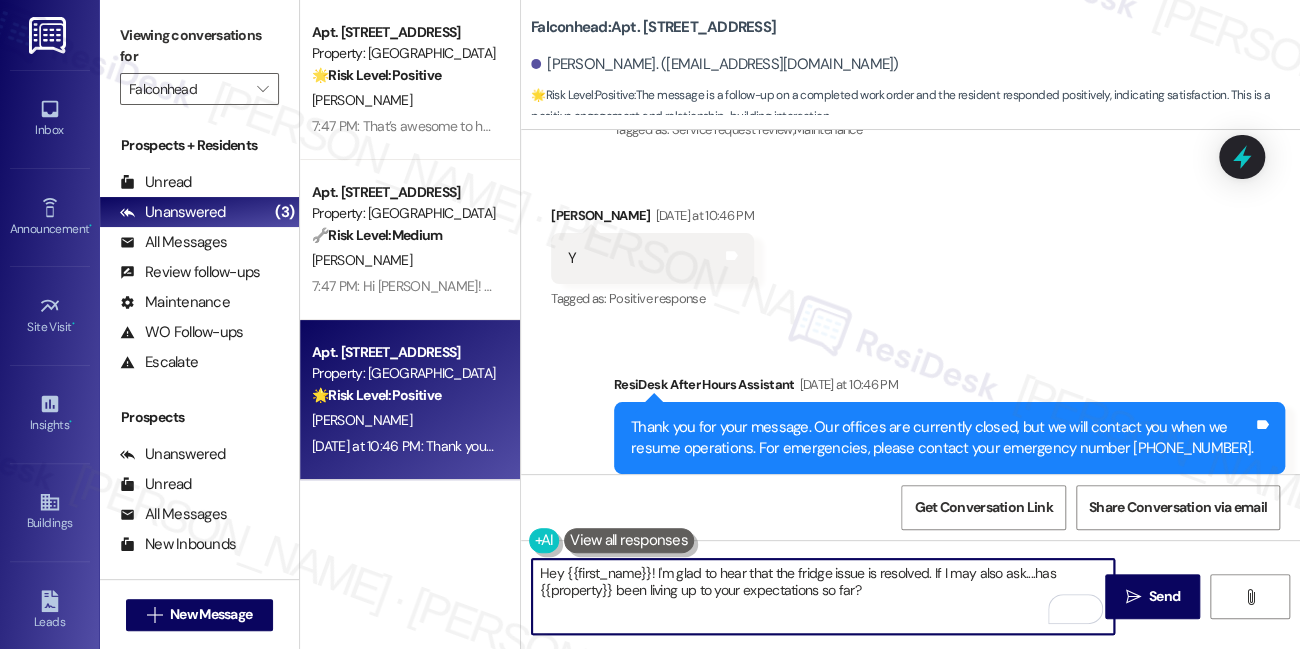 type on "Hey {{first_name}}! I'm glad to hear that the fridge issue is resolved. If anything else comes up, don't hesitate to reach out. I'm happy to help!" 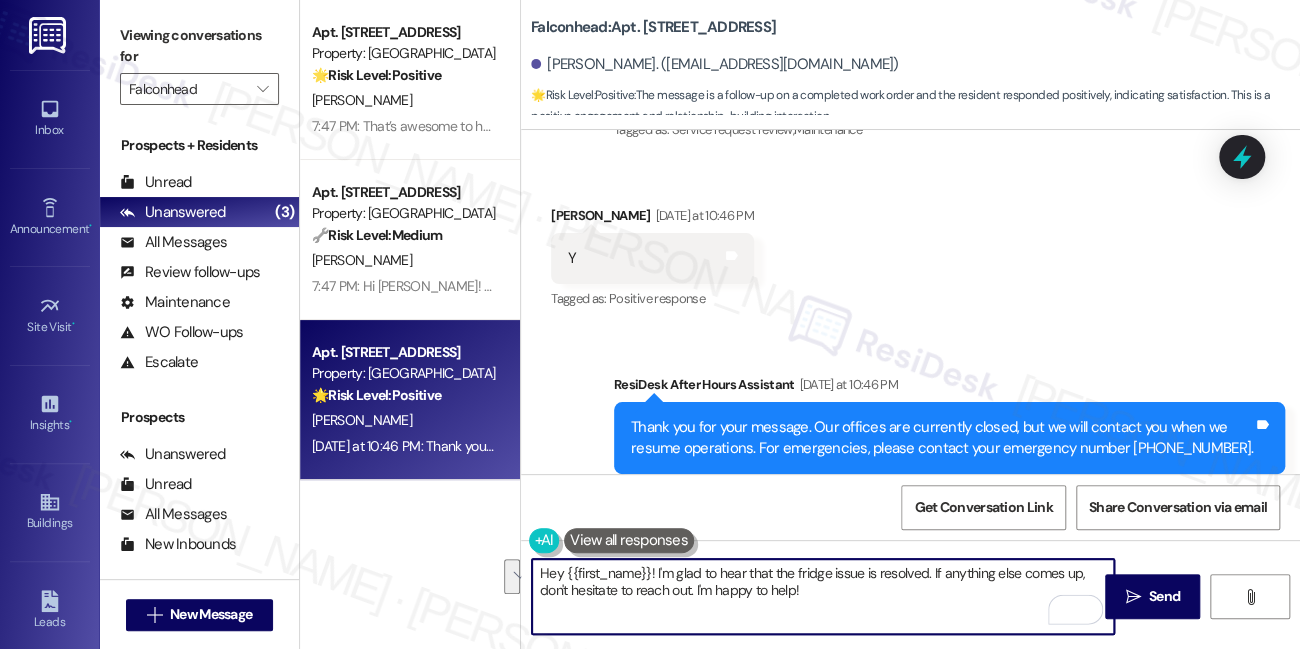 click on "Hey {{first_name}}! I'm glad to hear that the fridge issue is resolved. If anything else comes up, don't hesitate to reach out. I'm happy to help!" at bounding box center [823, 596] 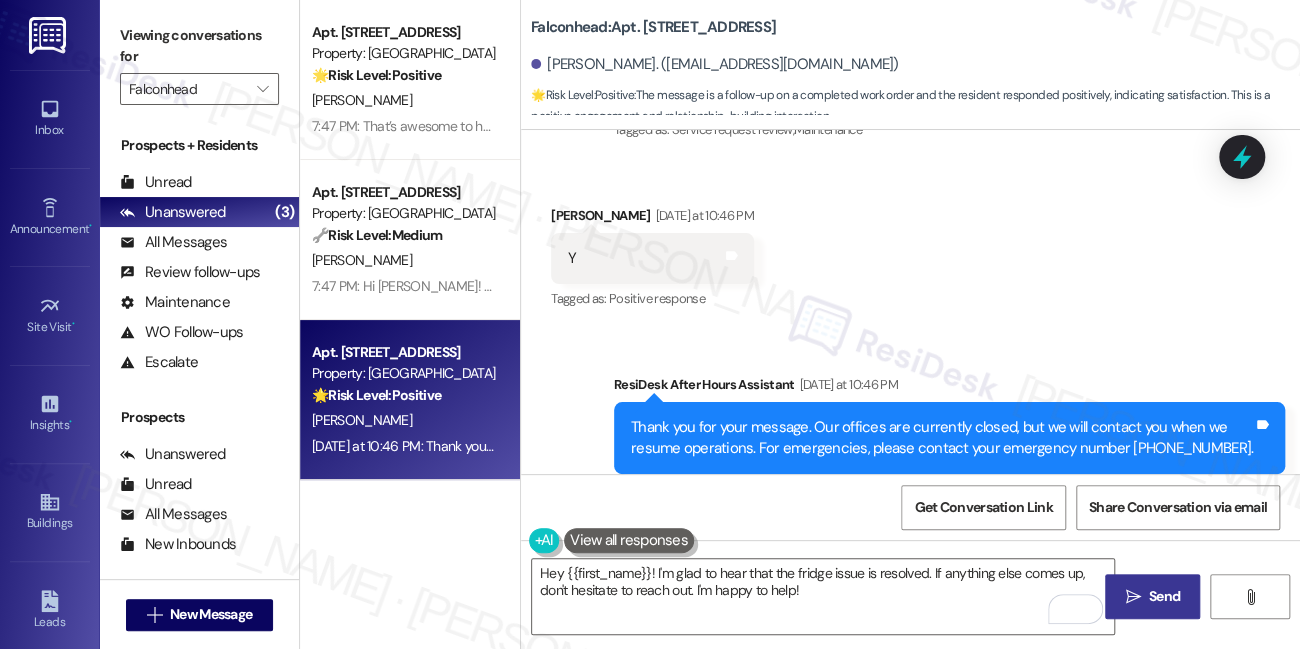 click on " Send" at bounding box center [1152, 596] 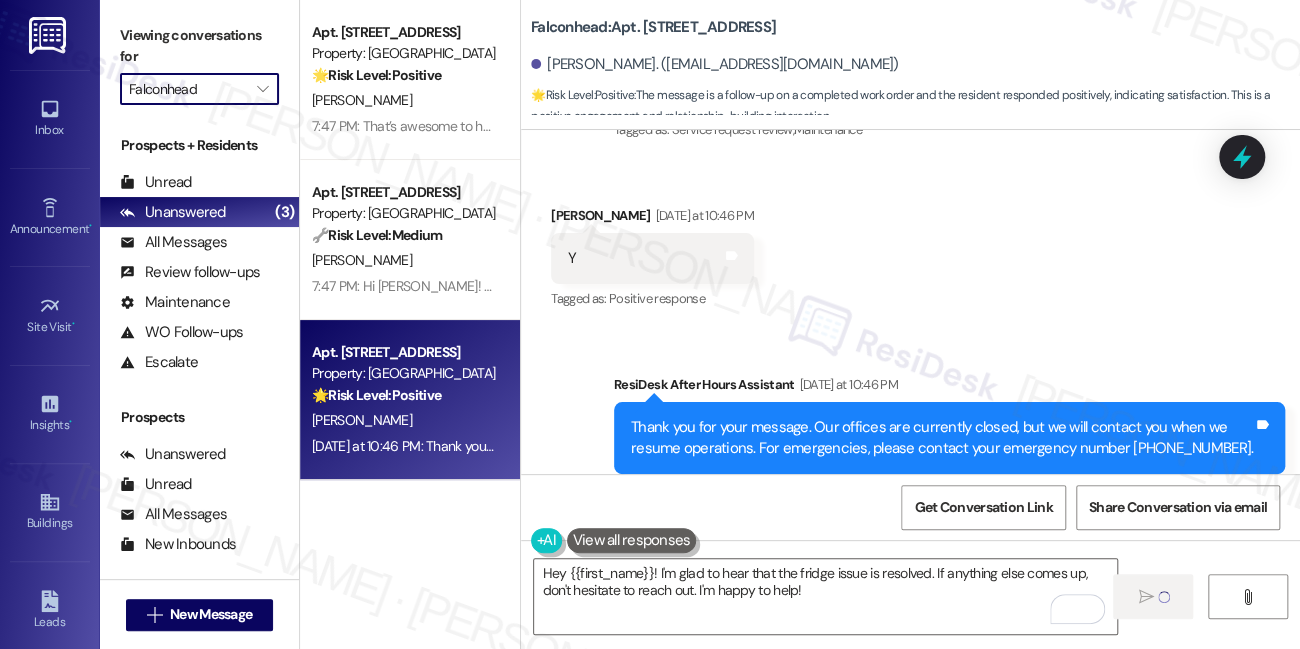 click on "Falconhead" at bounding box center (188, 89) 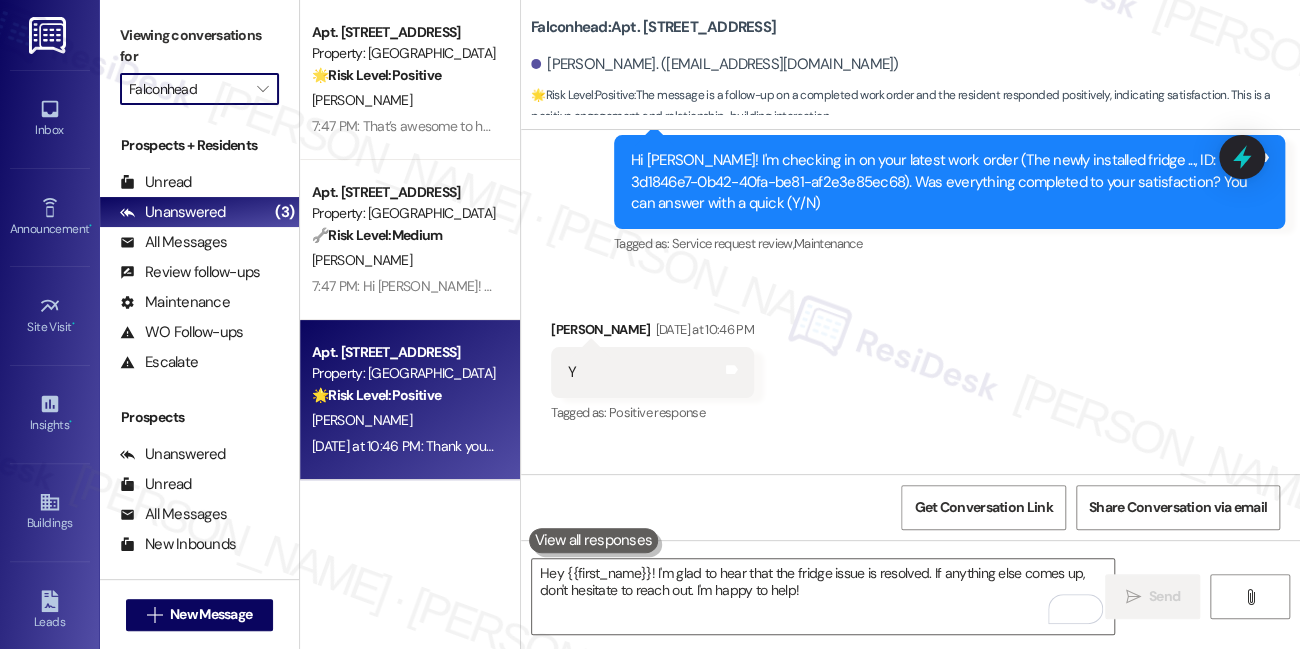 scroll, scrollTop: 6069, scrollLeft: 0, axis: vertical 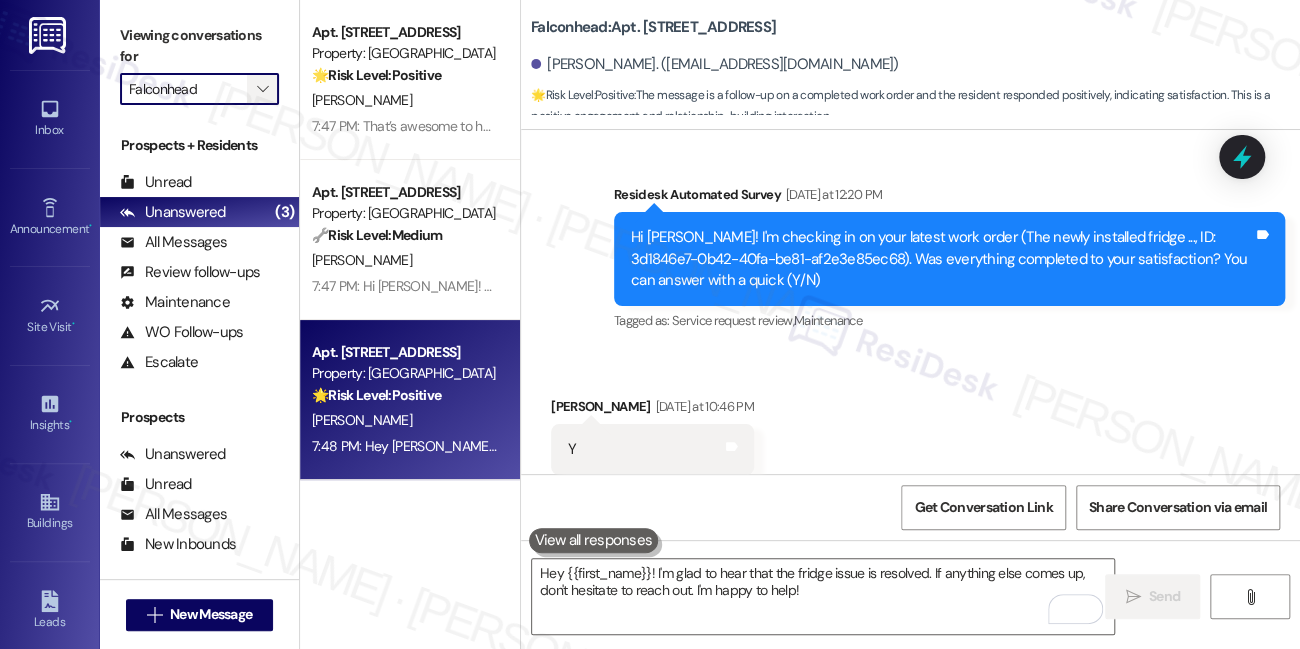 click on "" at bounding box center (262, 89) 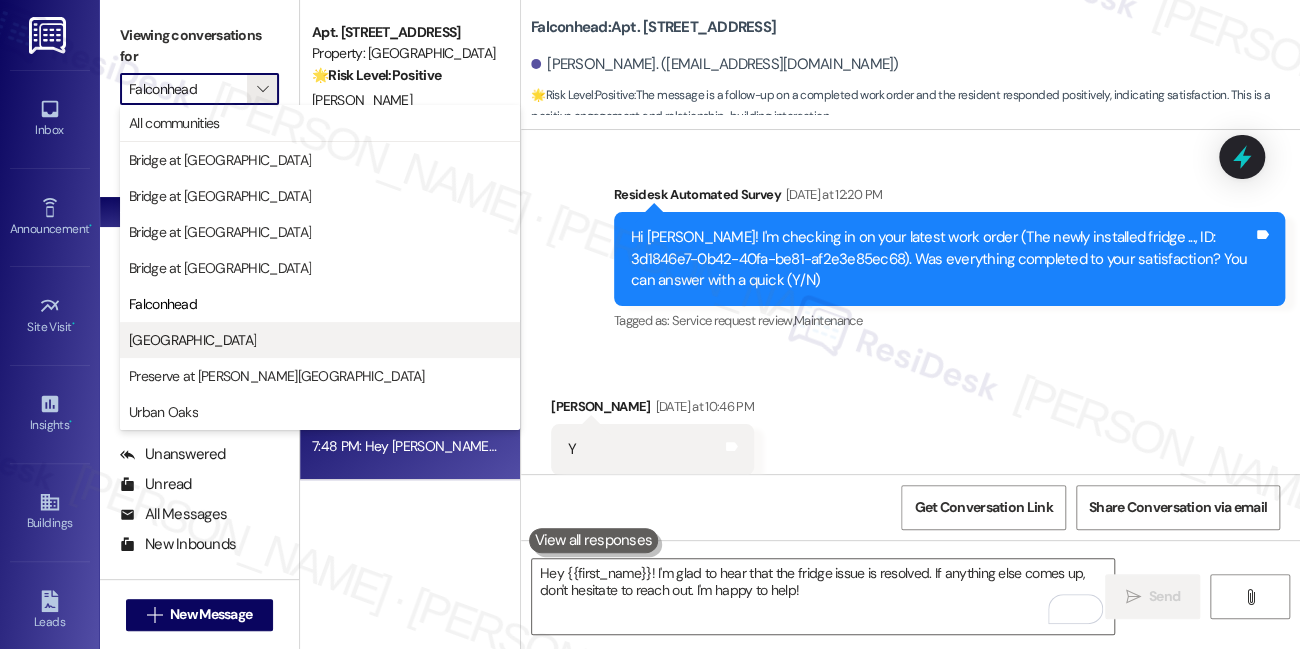 click on "[GEOGRAPHIC_DATA]" at bounding box center [320, 340] 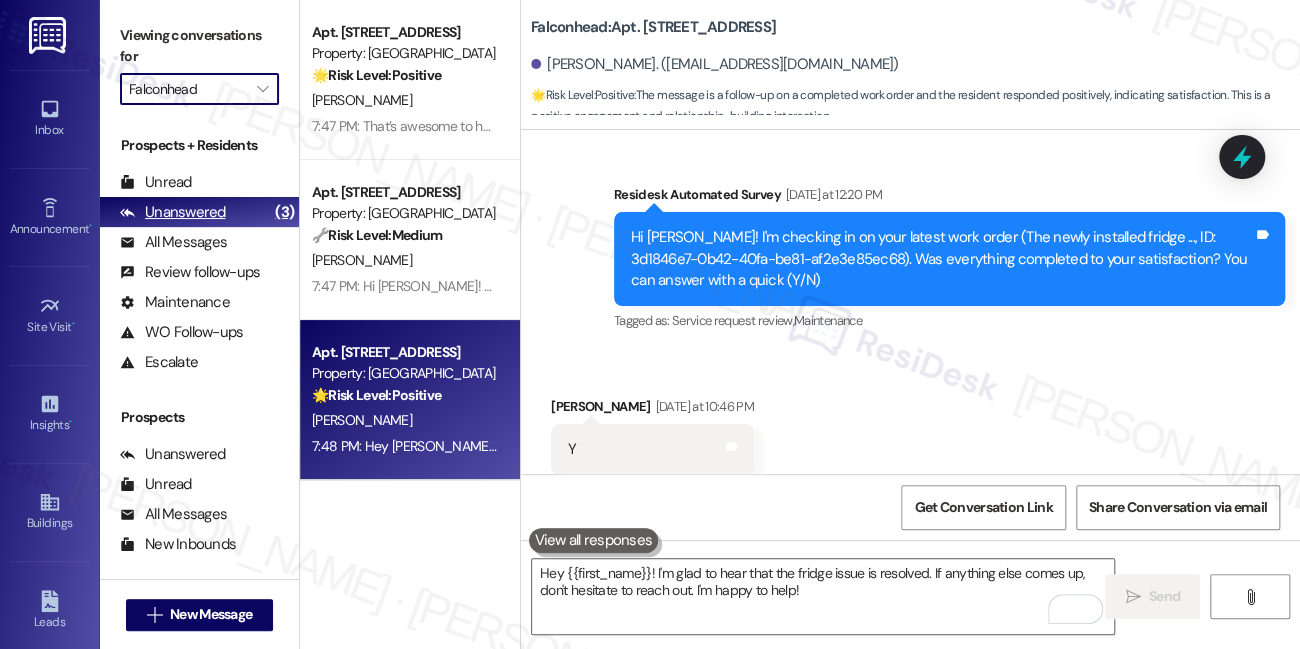 type on "[GEOGRAPHIC_DATA]" 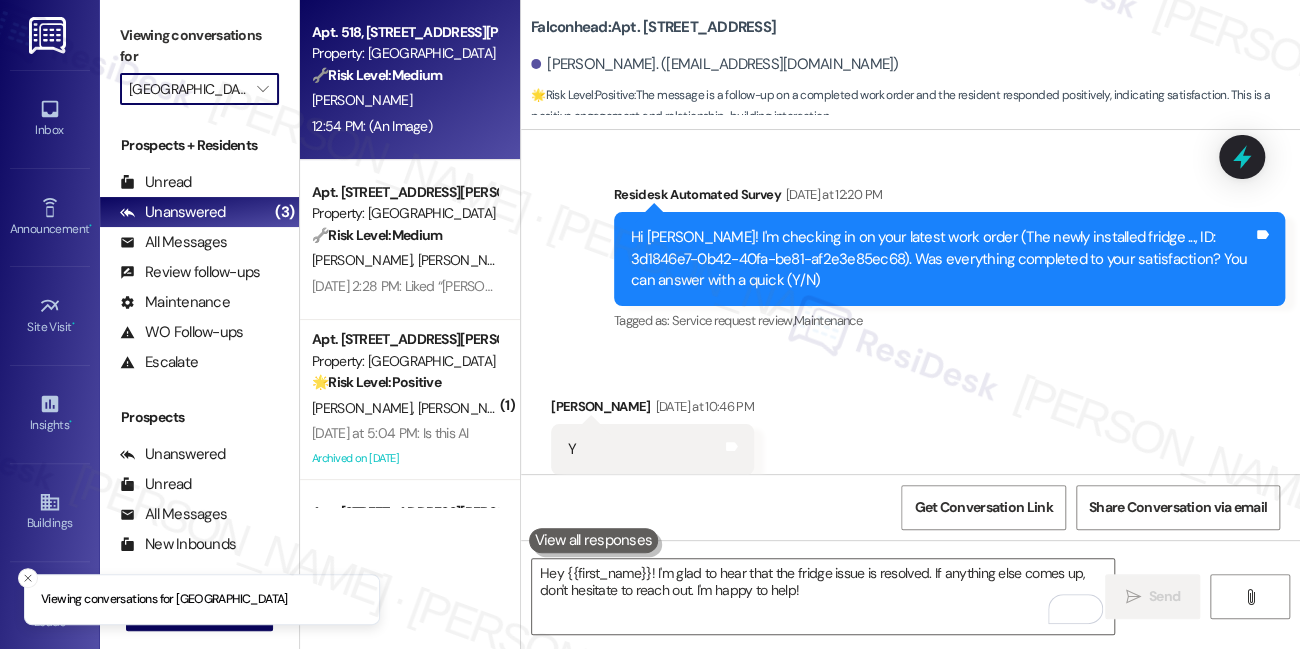 click on "[PERSON_NAME]" at bounding box center [404, 100] 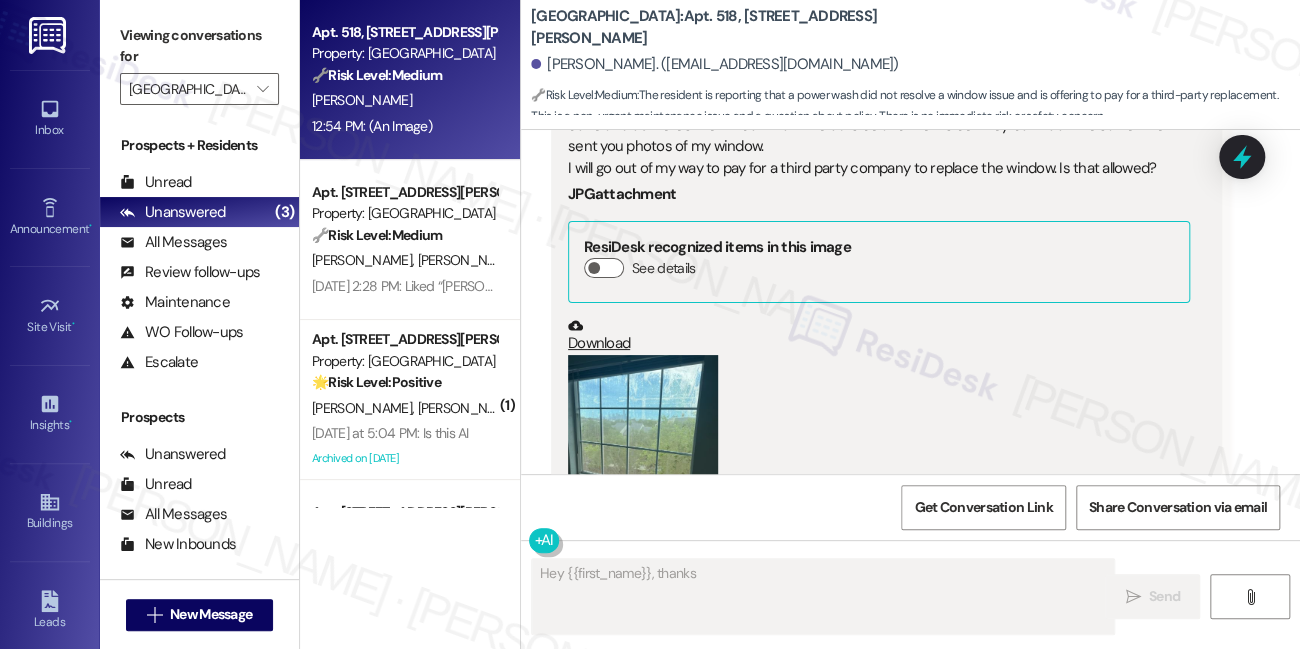 scroll, scrollTop: 5064, scrollLeft: 0, axis: vertical 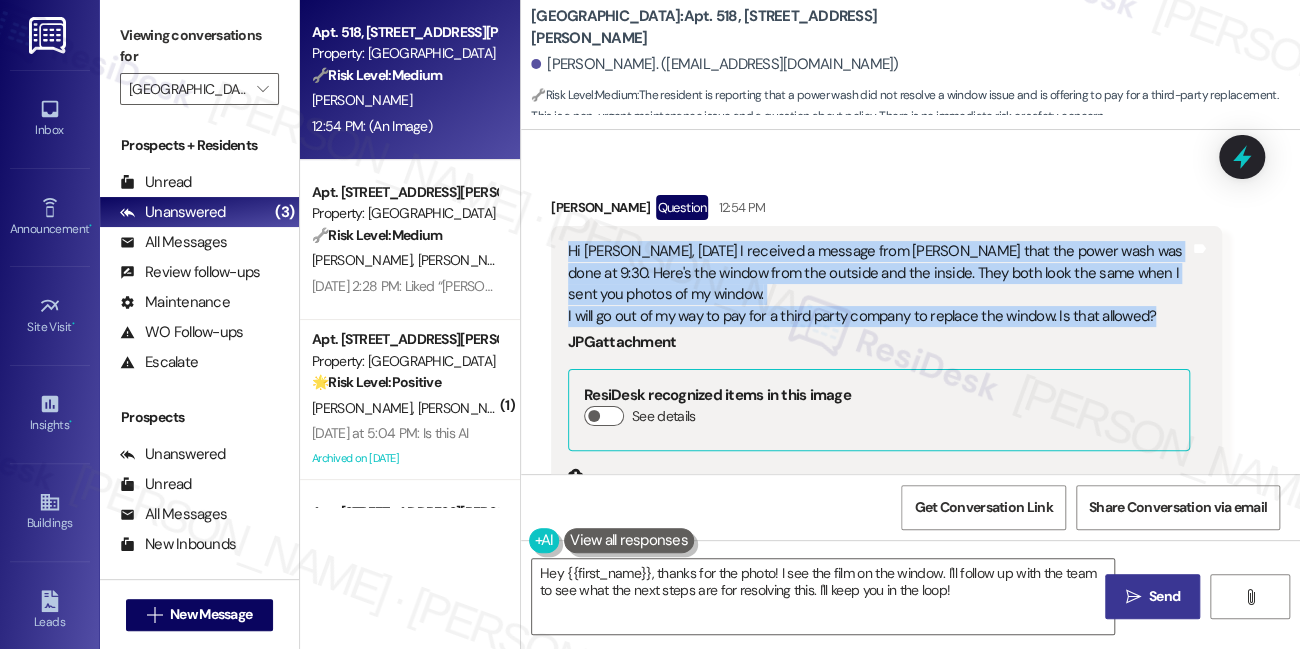 drag, startPoint x: 1165, startPoint y: 268, endPoint x: 555, endPoint y: 203, distance: 613.45337 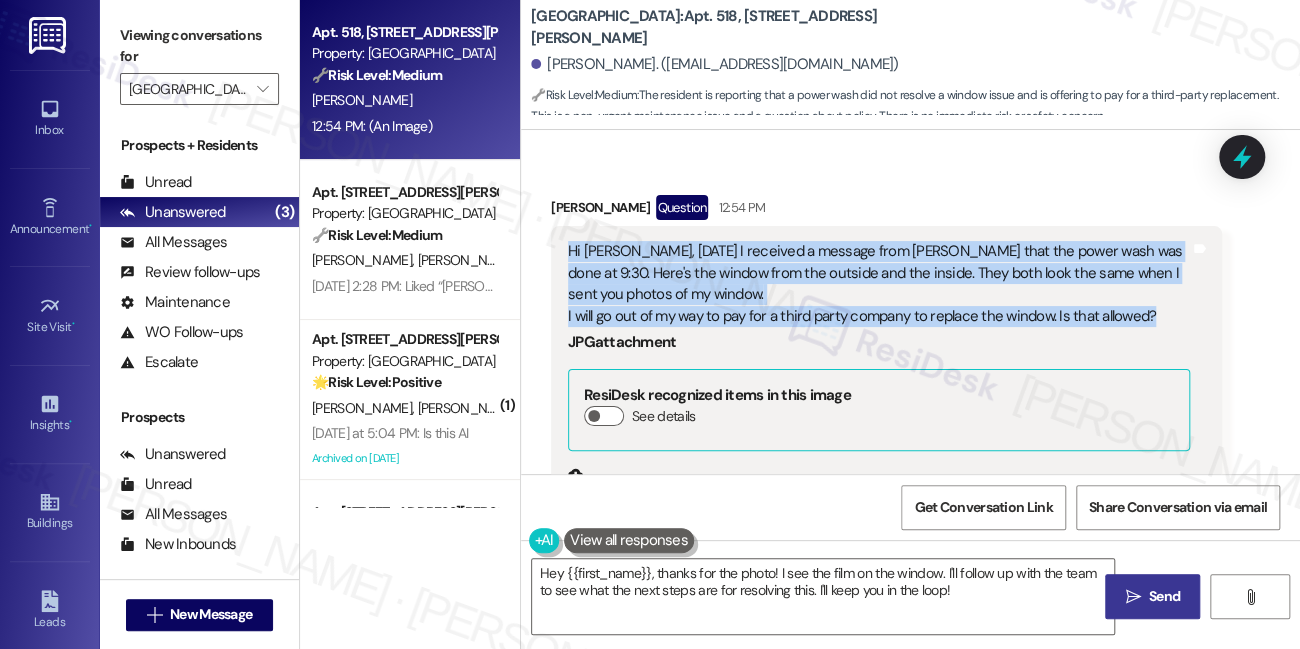copy on "Hi [PERSON_NAME], [DATE] I received a message from [PERSON_NAME] that the power wash was done at 9:30. Here's the window from the outside and the inside. They both look the same when I sent you photos of my window.
I will go out of my way to pay for a third party company to replace the window. Is that allowed?" 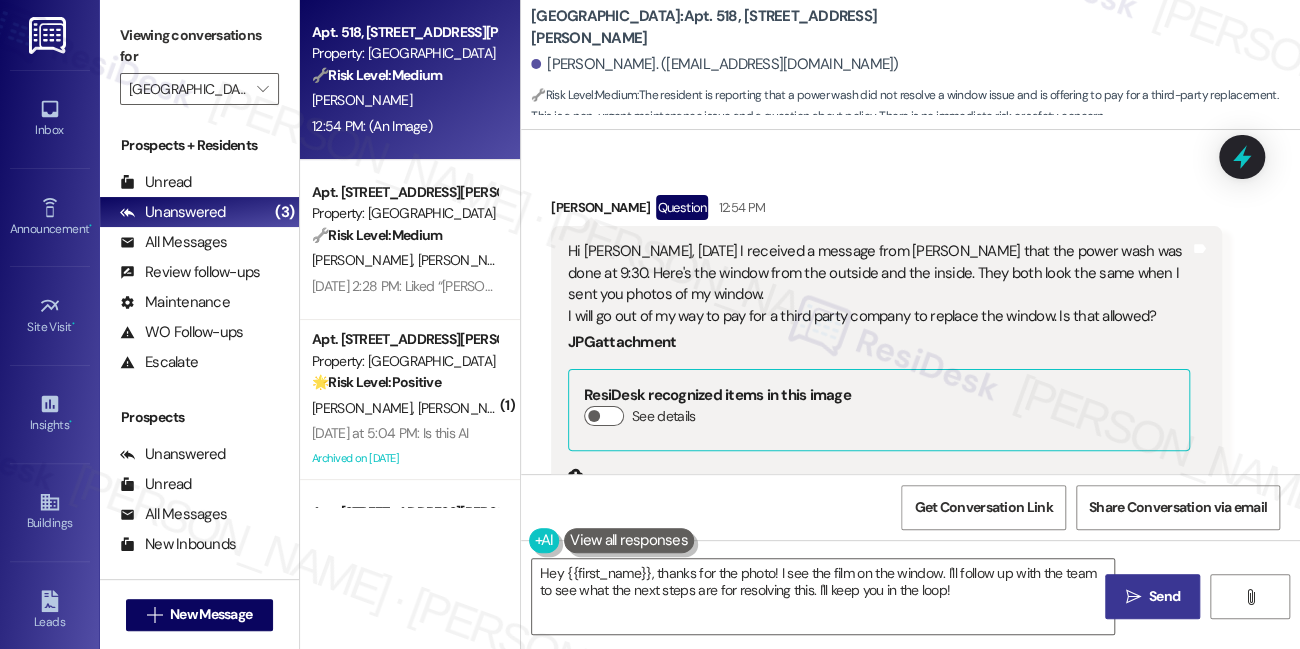 click on "Viewing conversations for" at bounding box center (199, 46) 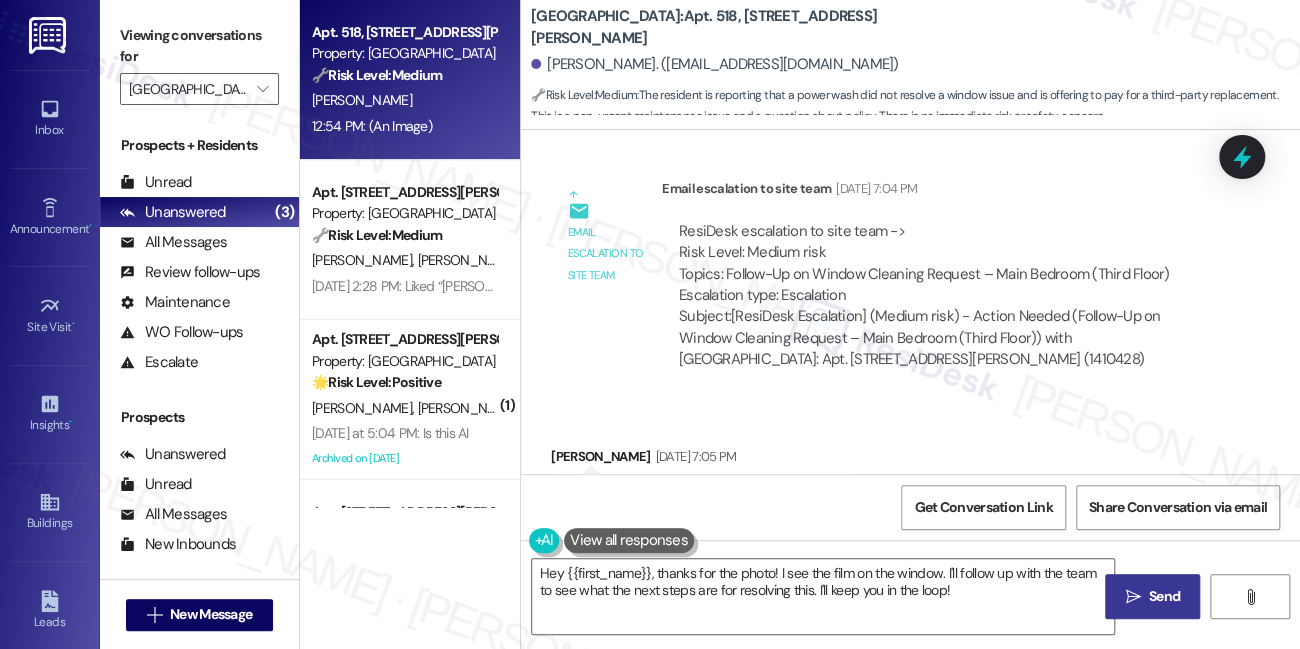 scroll, scrollTop: 4245, scrollLeft: 0, axis: vertical 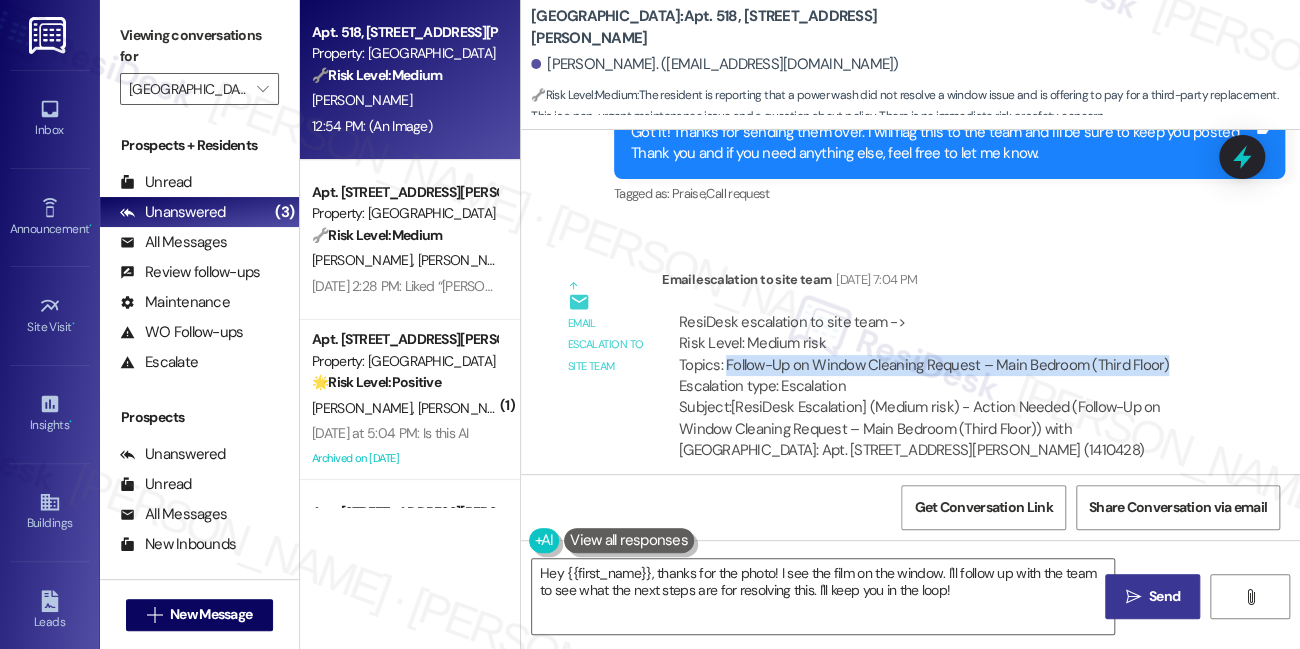 drag, startPoint x: 725, startPoint y: 322, endPoint x: 1166, endPoint y: 327, distance: 441.02835 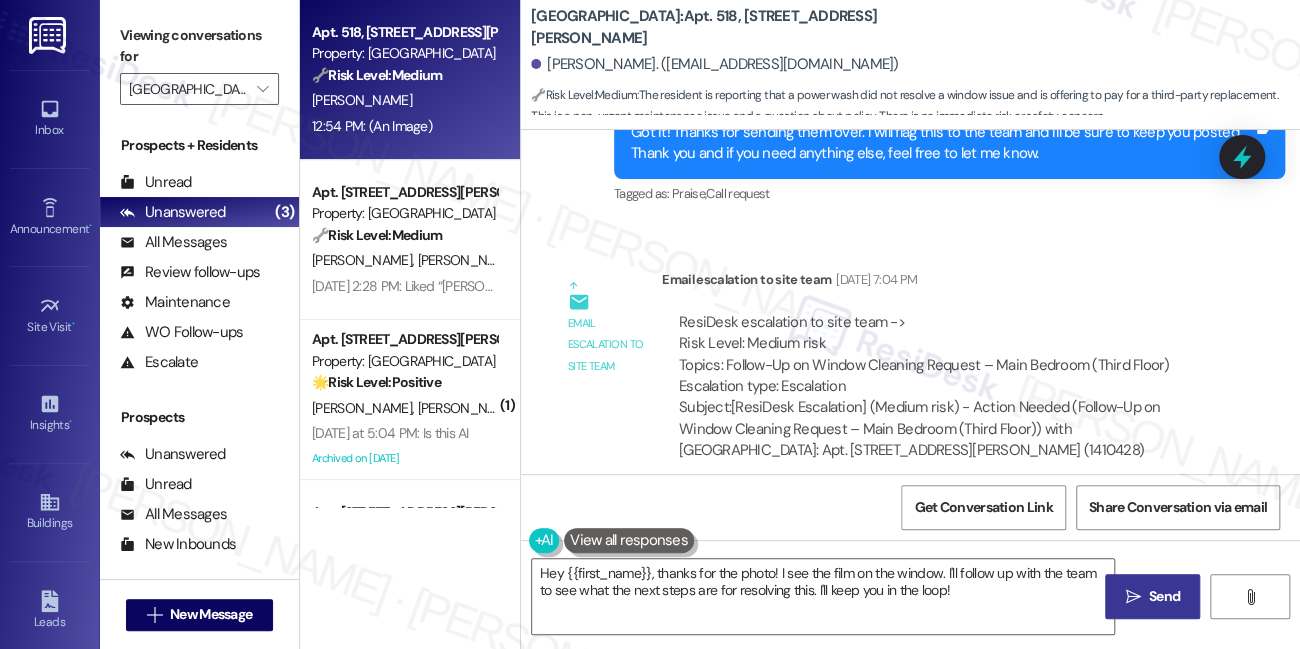 drag, startPoint x: 183, startPoint y: 32, endPoint x: 200, endPoint y: 33, distance: 17.029387 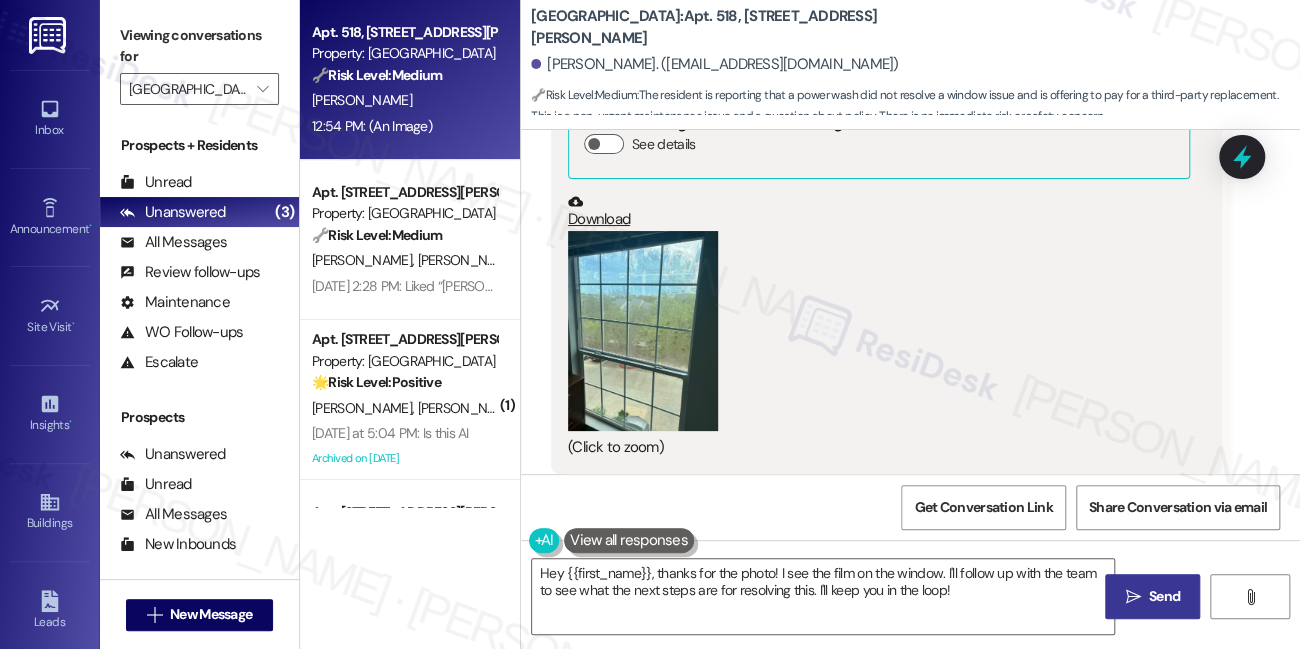 scroll, scrollTop: 5064, scrollLeft: 0, axis: vertical 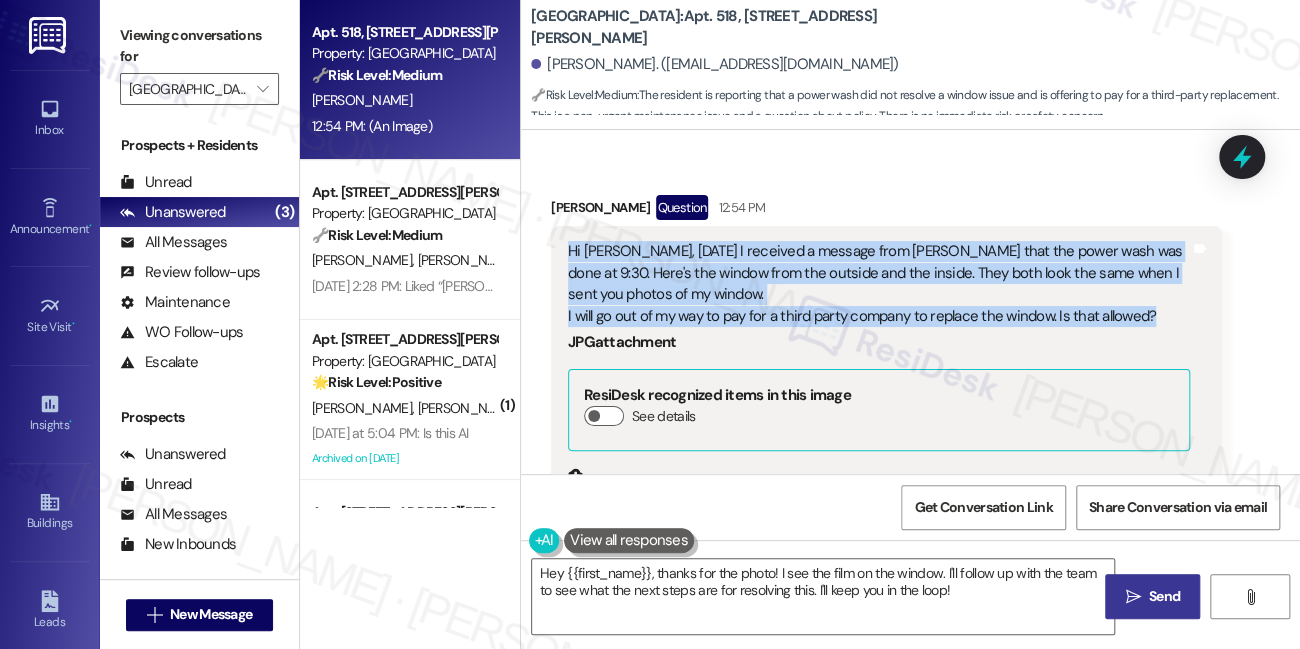drag, startPoint x: 1151, startPoint y: 271, endPoint x: 572, endPoint y: 211, distance: 582.1005 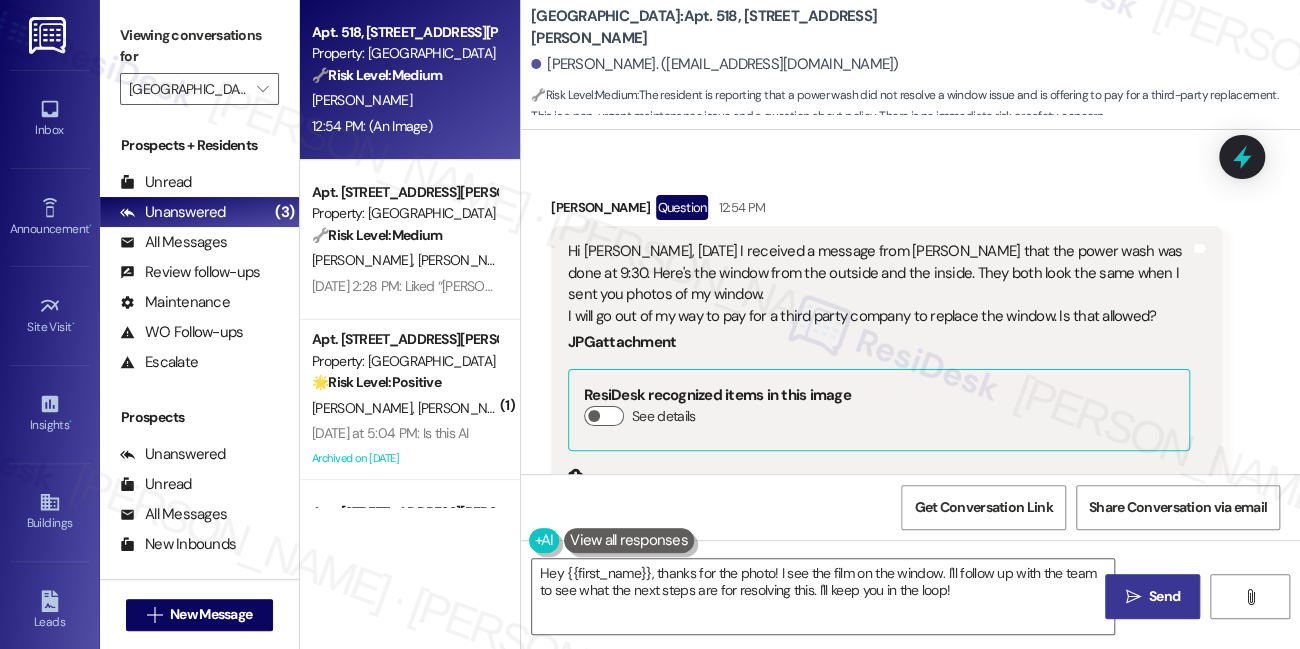 click on "[GEOGRAPHIC_DATA]:  Apt. 518, [STREET_ADDRESS][PERSON_NAME]" at bounding box center (731, 27) 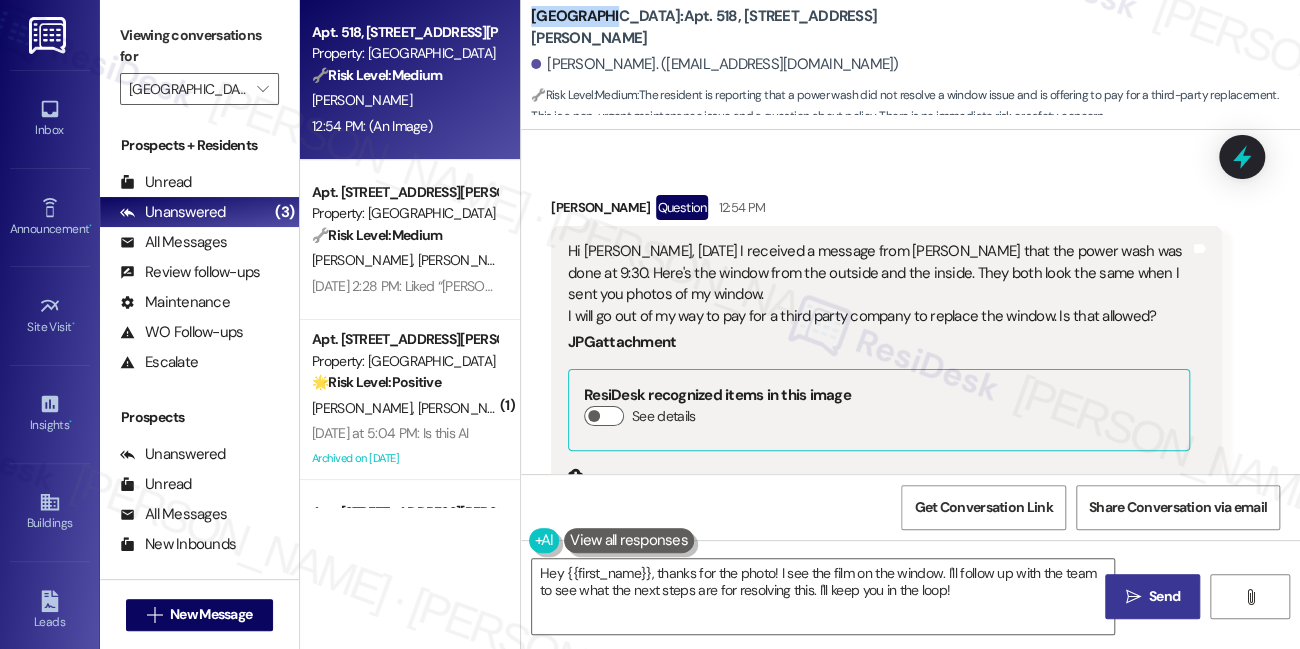 click on "[GEOGRAPHIC_DATA]:  Apt. 518, [STREET_ADDRESS][PERSON_NAME]" at bounding box center (731, 27) 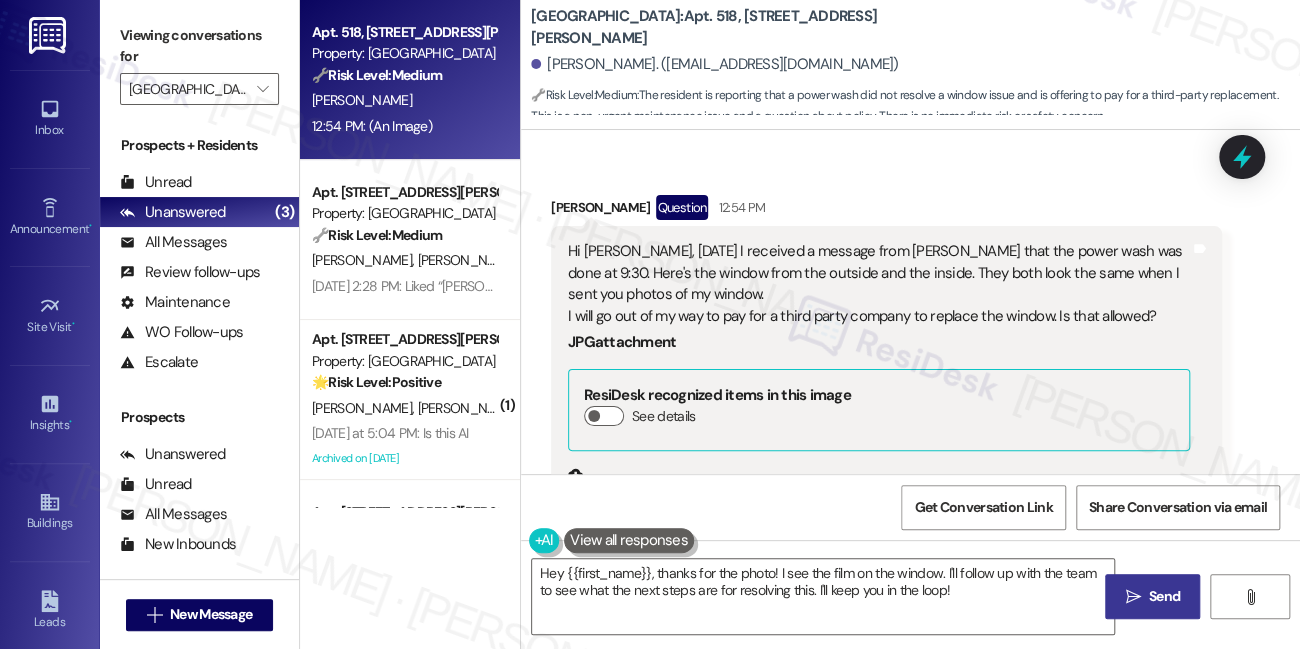 click on "Viewing conversations for" at bounding box center (199, 46) 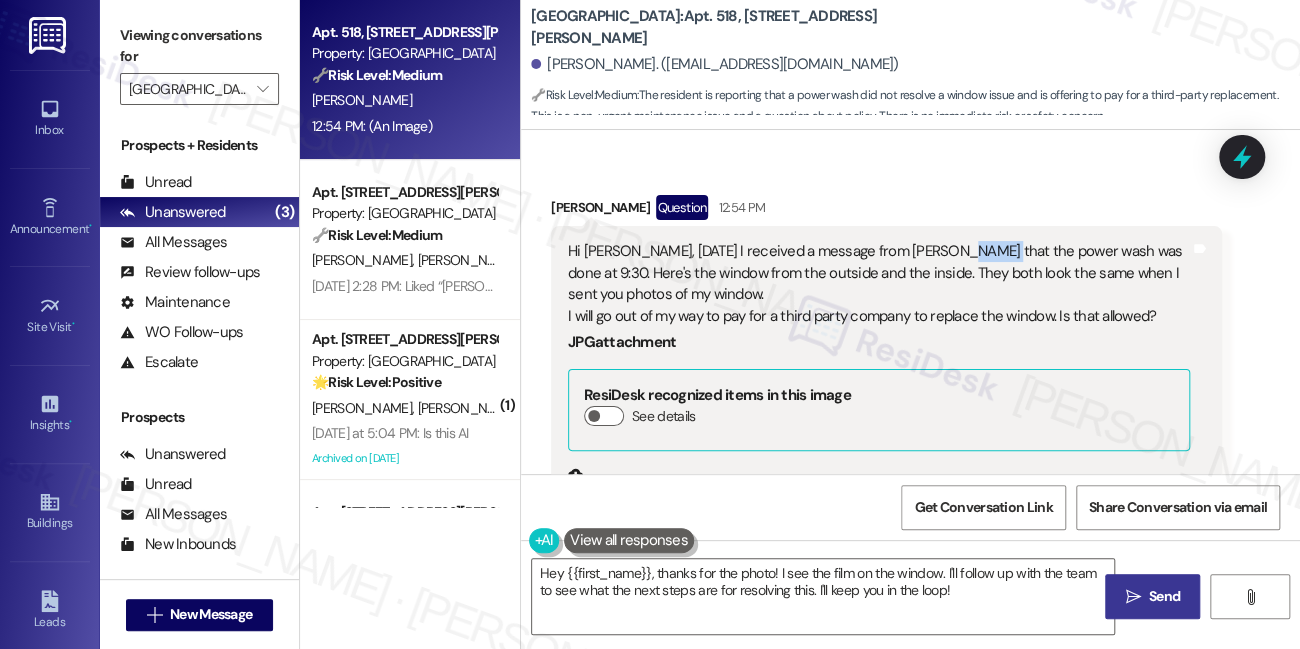 click on "Hi [PERSON_NAME], [DATE] I received a message from [PERSON_NAME] that the power wash was done at 9:30. Here's the window from the outside and the inside. They both look the same when I sent you photos of my window.
I will go out of my way to pay for a third party company to replace the window. Is that allowed?" at bounding box center (879, 284) 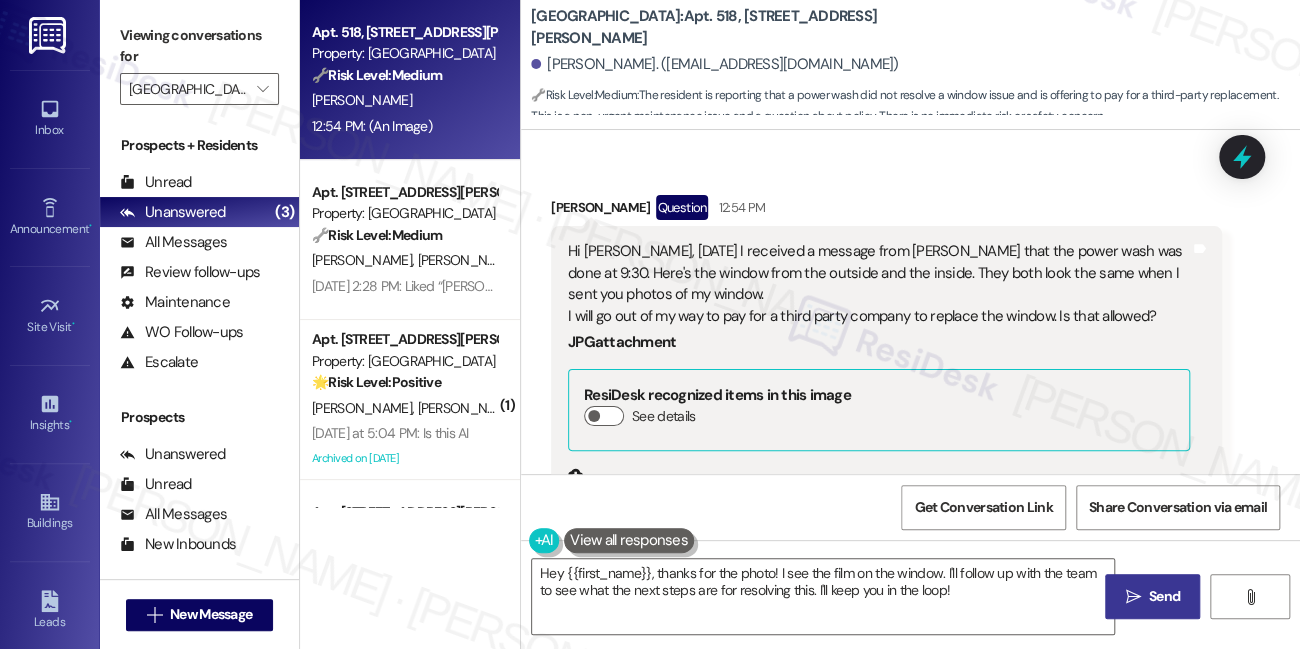click on "Viewing conversations for" at bounding box center [199, 46] 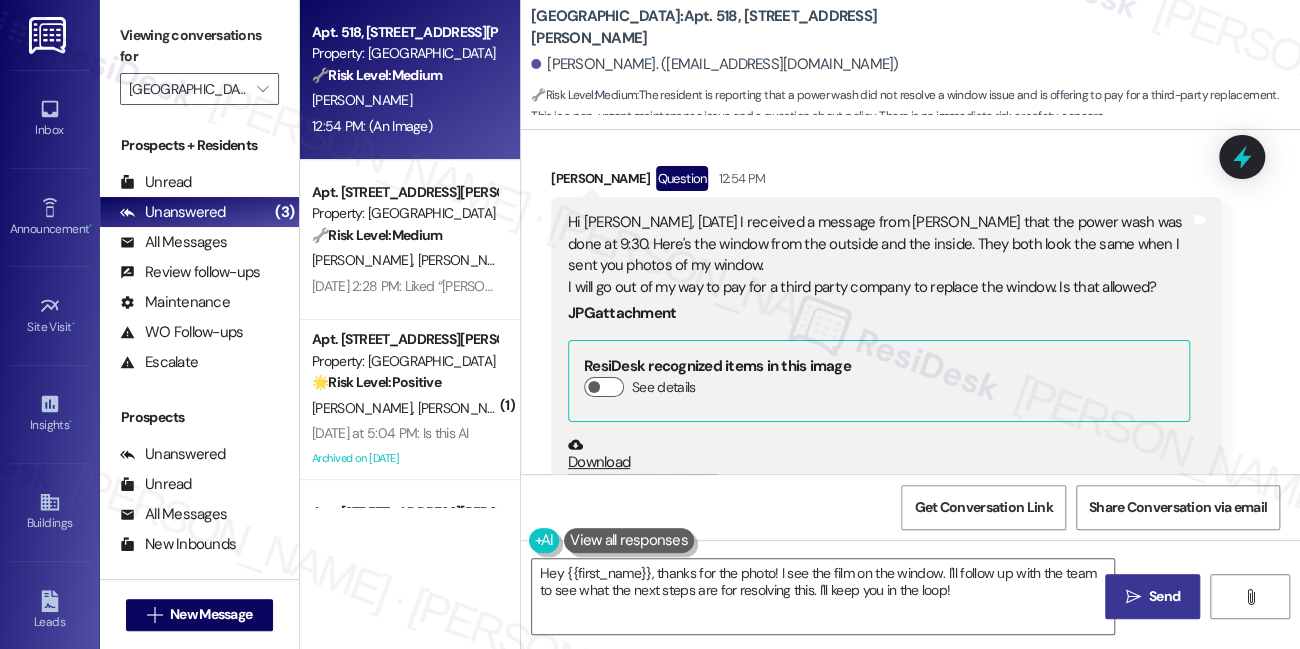 scroll, scrollTop: 5064, scrollLeft: 0, axis: vertical 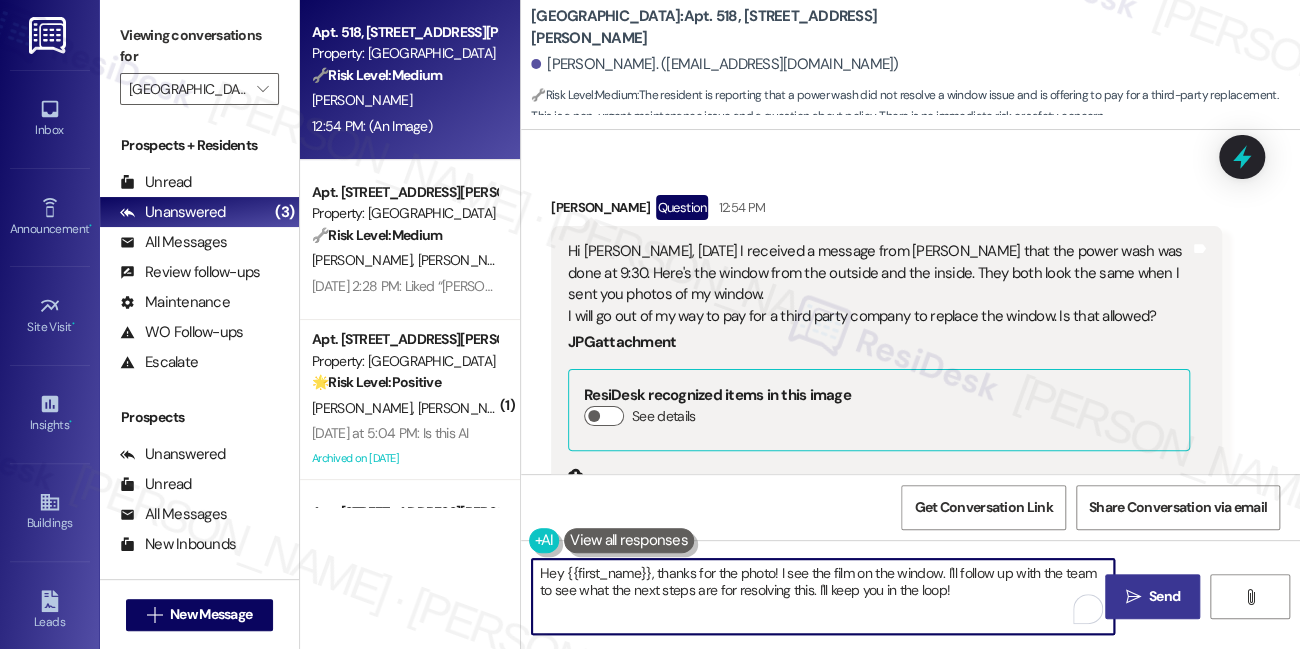 drag, startPoint x: 987, startPoint y: 593, endPoint x: 847, endPoint y: 600, distance: 140.1749 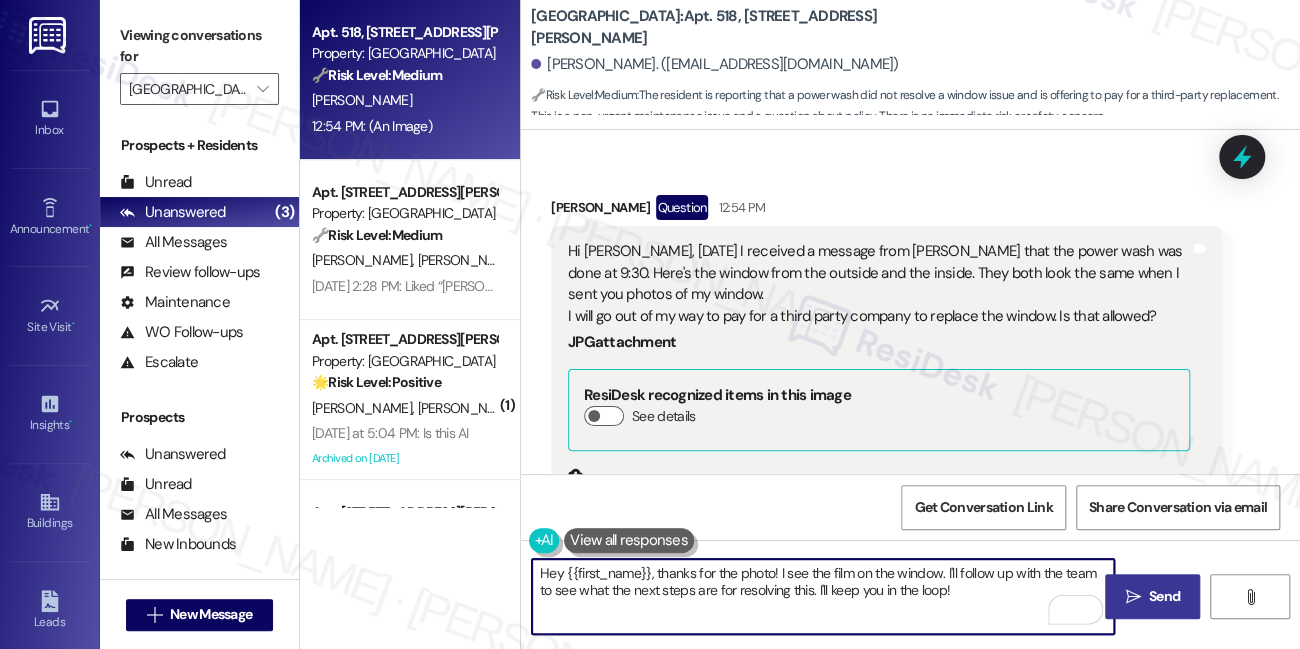 click on "Hey {{first_name}}, thanks for the photo! I see the film on the window. I'll follow up with the team to see what the next steps are for resolving this. I'll keep you in the loop!" at bounding box center (823, 596) 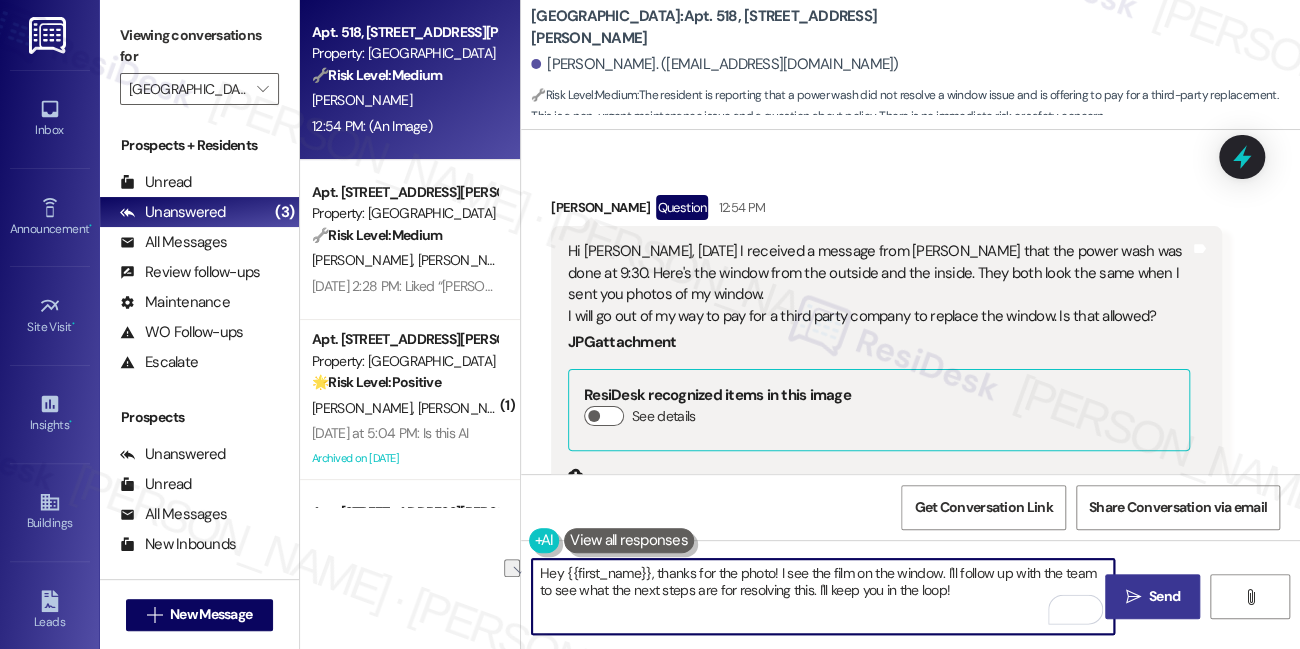 click on "Hey {{first_name}}, thanks for the photo! I see the film on the window. I'll follow up with the team to see what the next steps are for resolving this. I'll keep you in the loop!" at bounding box center [823, 596] 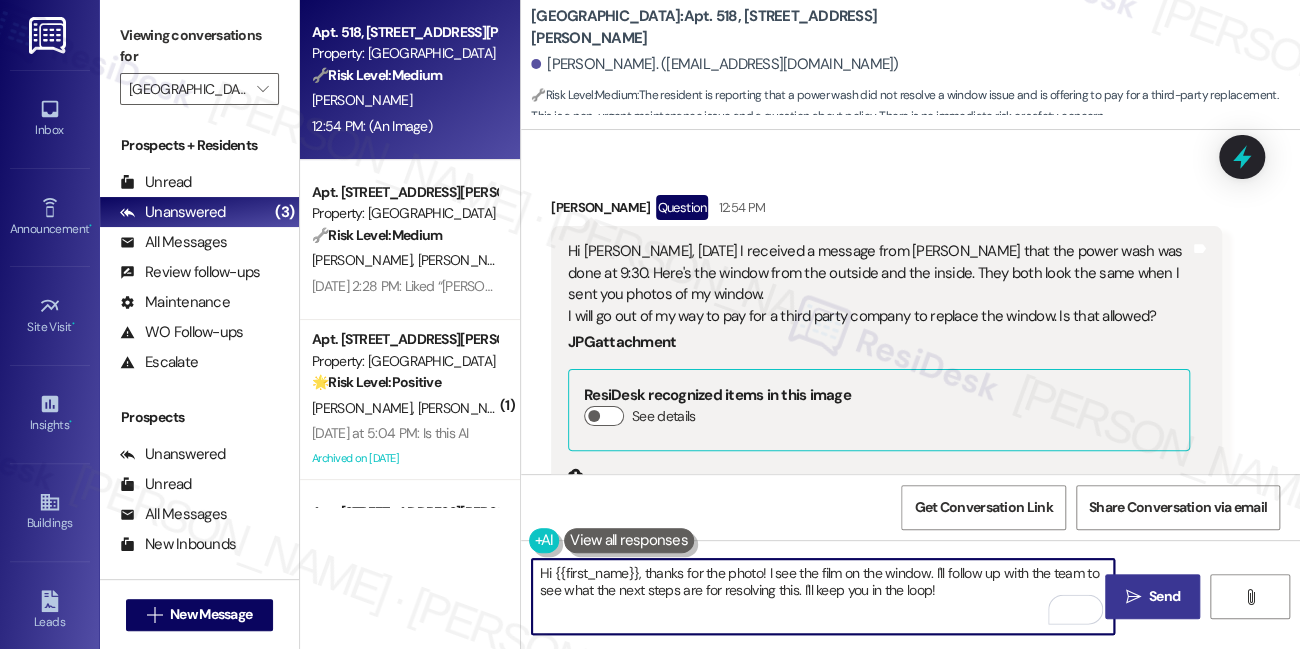 click on "Hi [PERSON_NAME], [DATE] I received a message from [PERSON_NAME] that the power wash was done at 9:30. Here's the window from the outside and the inside. They both look the same when I sent you photos of my window.
I will go out of my way to pay for a third party company to replace the window. Is that allowed?" at bounding box center [879, 284] 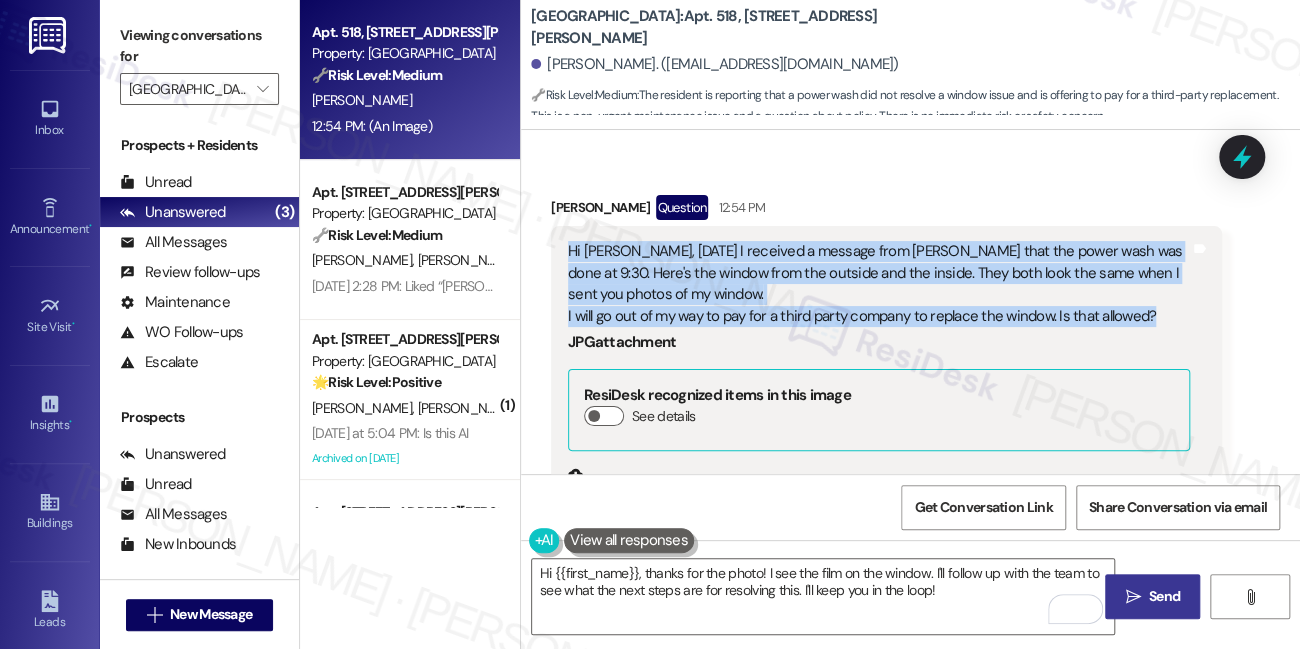 drag, startPoint x: 1158, startPoint y: 267, endPoint x: 567, endPoint y: 203, distance: 594.4552 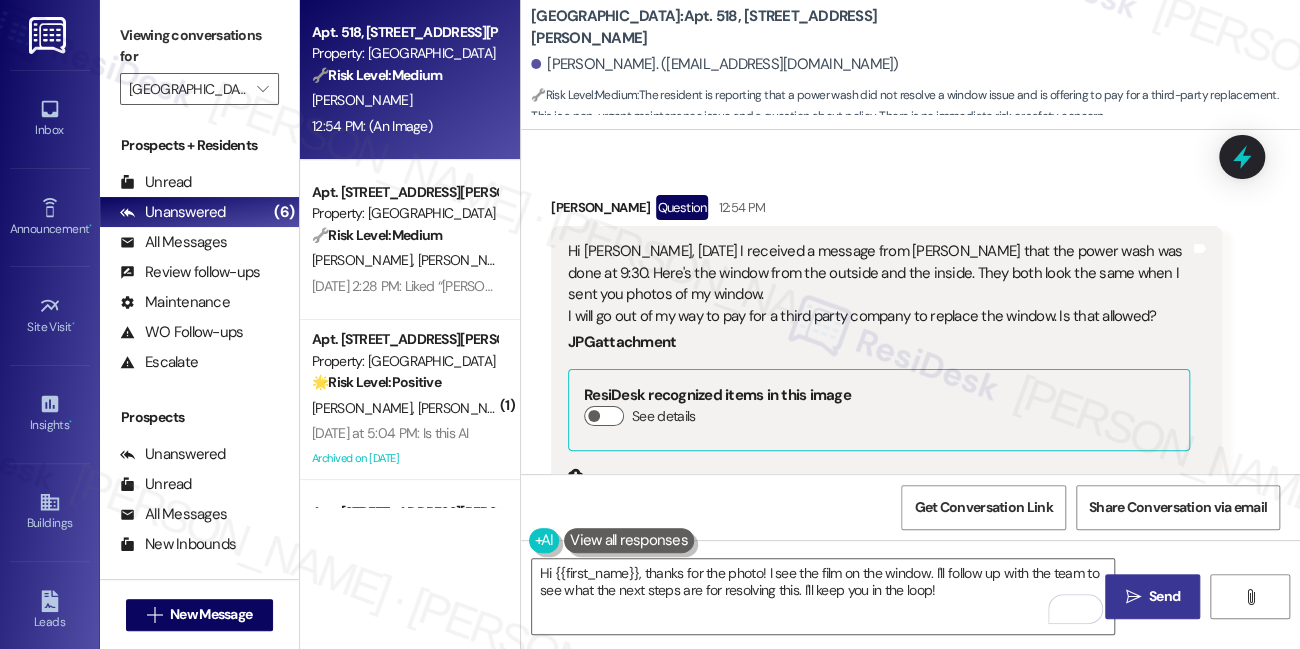 drag, startPoint x: 151, startPoint y: 24, endPoint x: 189, endPoint y: 43, distance: 42.48529 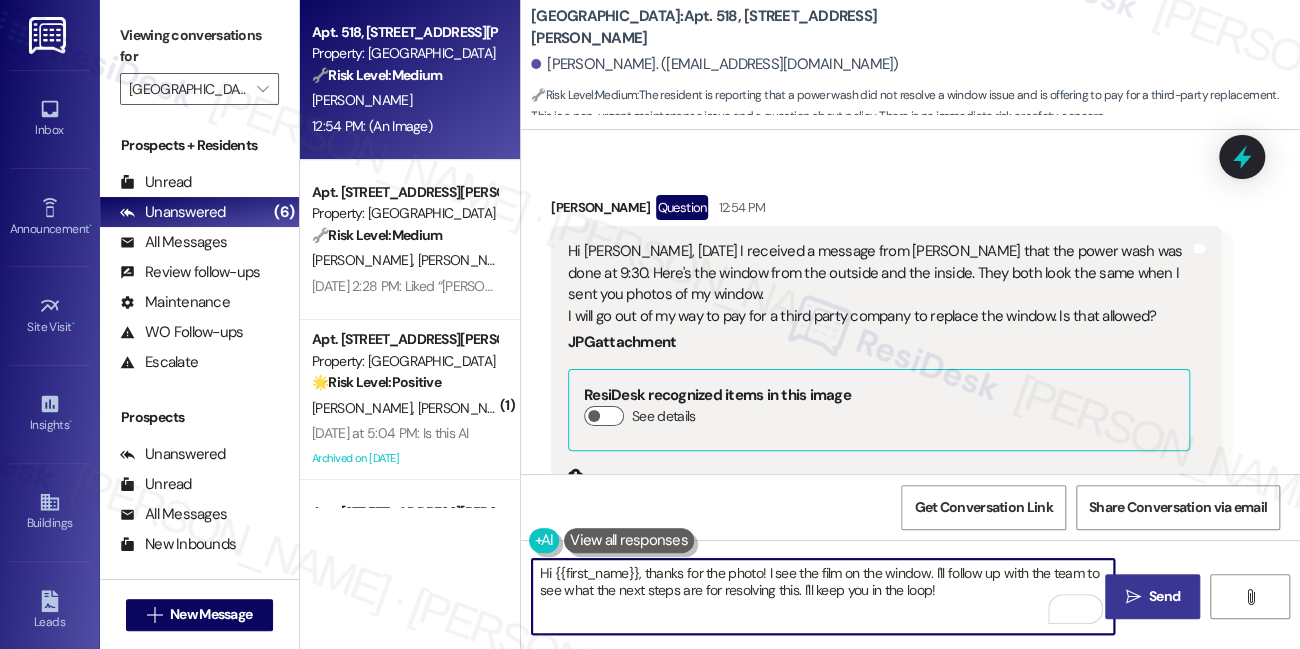 click on "Hi {{first_name}}, thanks for the photo! I see the film on the window. I'll follow up with the team to see what the next steps are for resolving this. I'll keep you in the loop!" at bounding box center [823, 596] 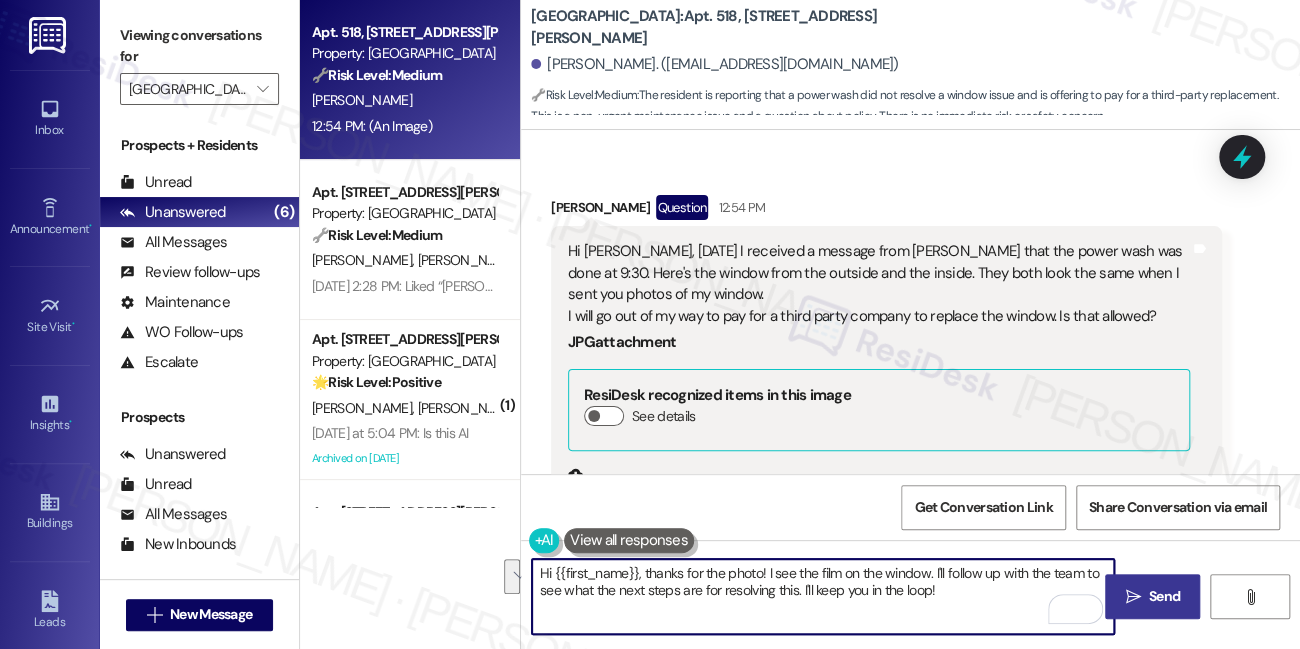 paste on "[PERSON_NAME], thank you for reaching out. I’m sorry to hear that the power washing didn’t make a difference on your windows" 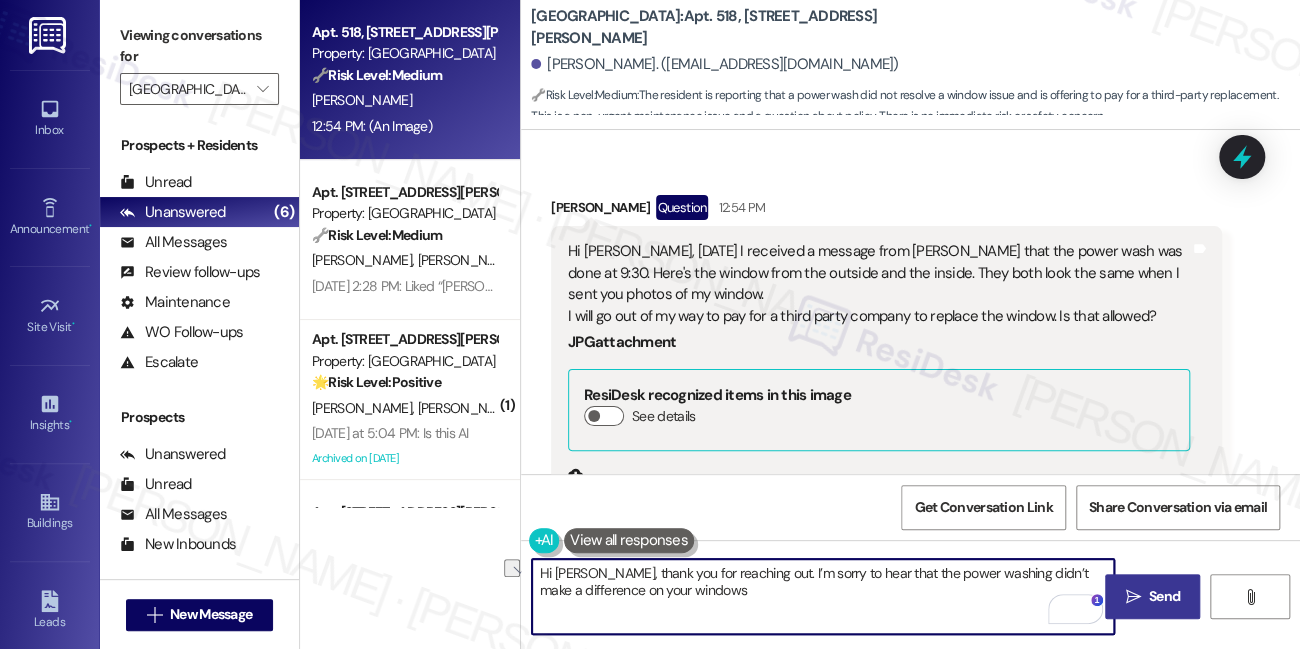 drag, startPoint x: 743, startPoint y: 568, endPoint x: 672, endPoint y: 571, distance: 71.063354 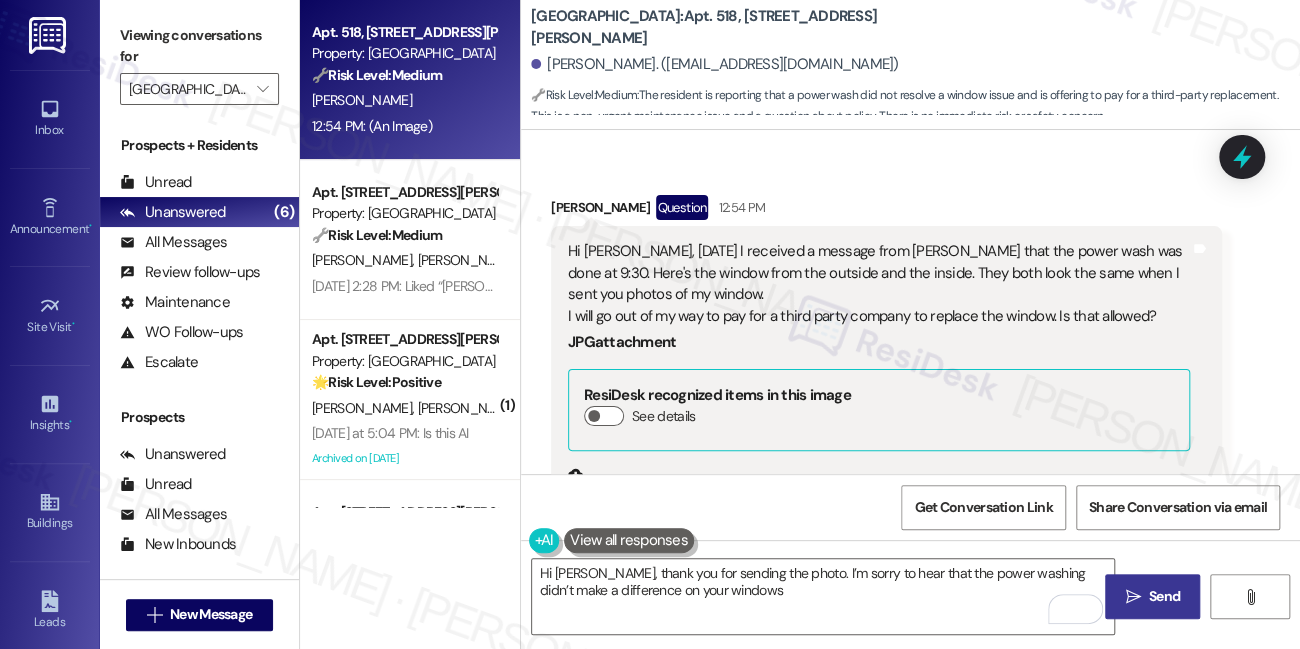 drag, startPoint x: 191, startPoint y: 40, endPoint x: 201, endPoint y: 46, distance: 11.661903 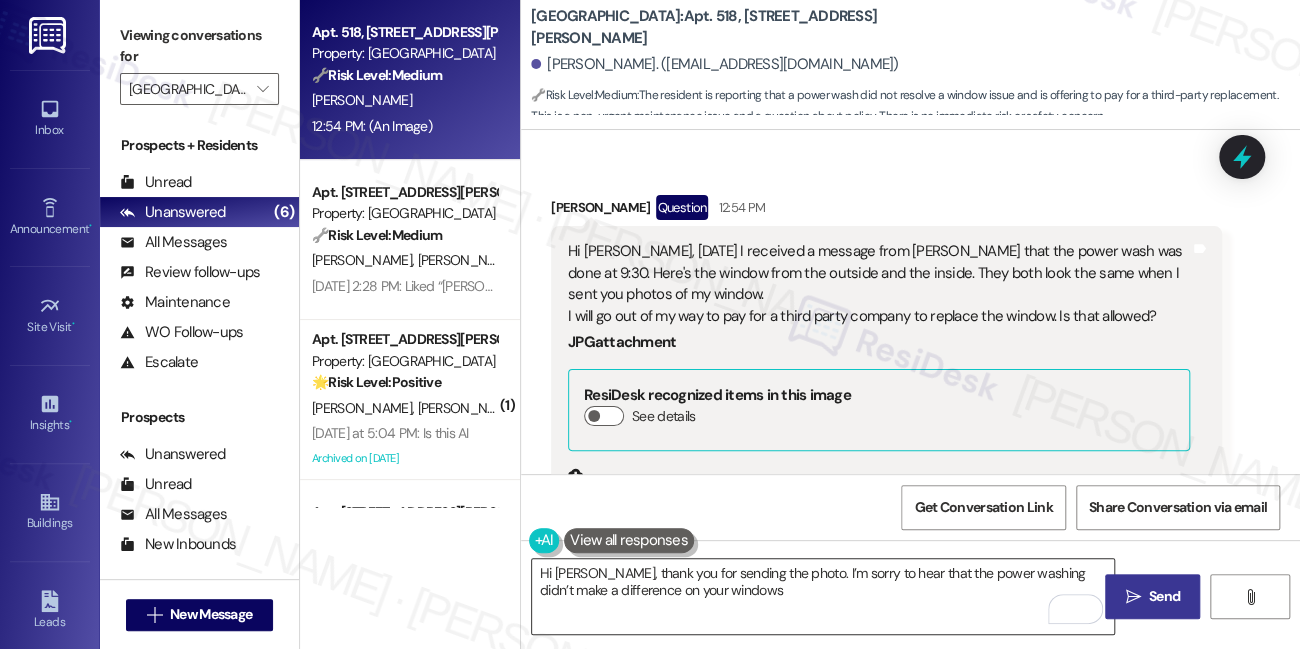 click on "Hi Sarah, thank you for sending the photo. I’m sorry to hear that the power washing didn’t make a difference on your windows" at bounding box center (823, 596) 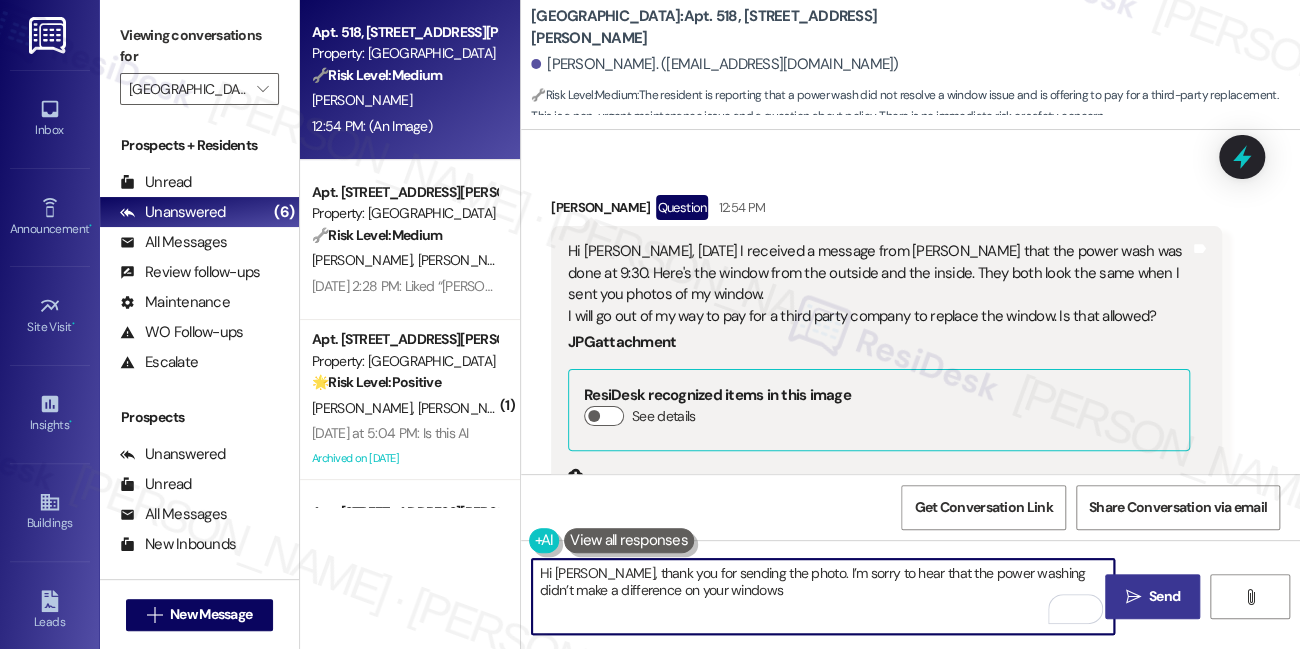 click on "Hi Sarah, thank you for sending the photo. I’m sorry to hear that the power washing didn’t make a difference on your windows" at bounding box center [823, 596] 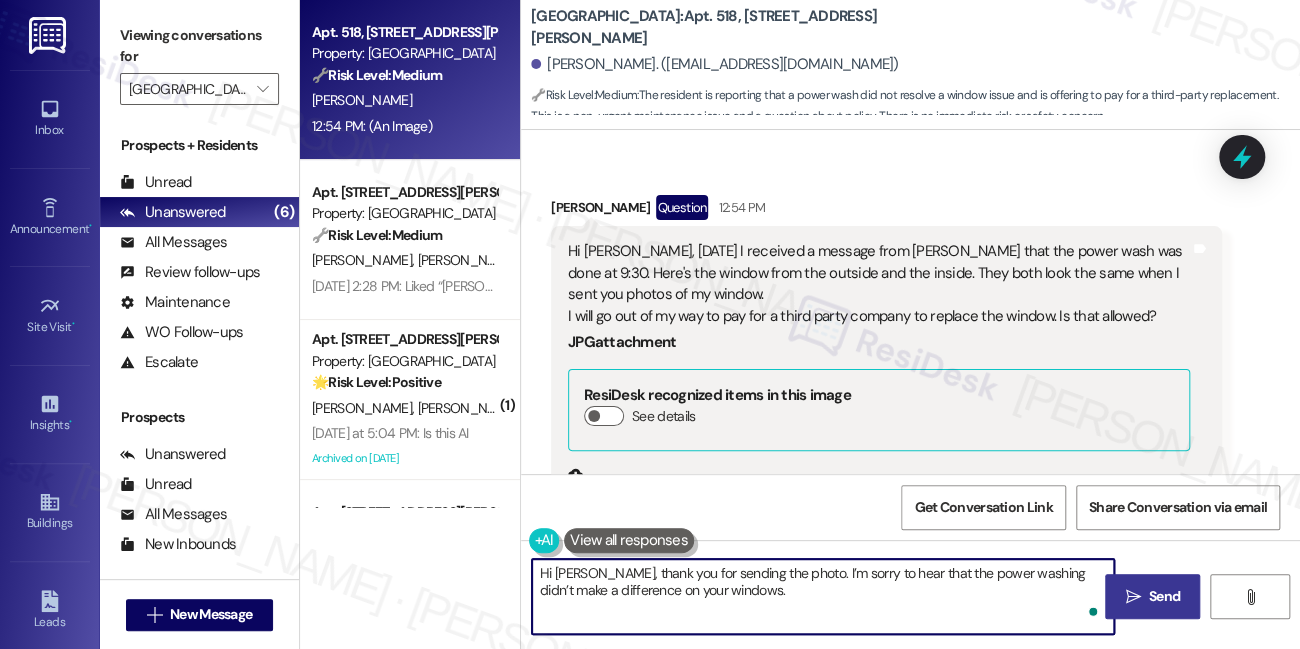 paste on "I’ll go ahead and check with the site team to see what your options are and whether using a third-party company for window replacement is allowed. I’ll follow up with you as soon as I have more information." 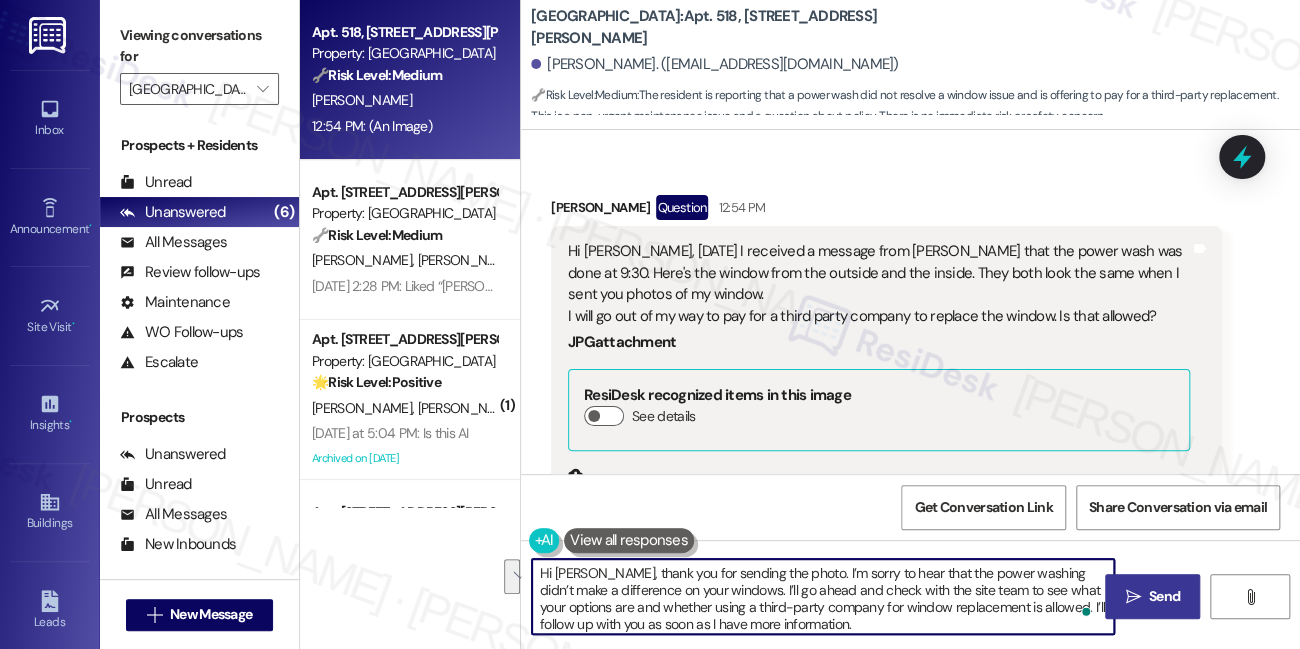 drag, startPoint x: 938, startPoint y: 623, endPoint x: 1015, endPoint y: 601, distance: 80.08121 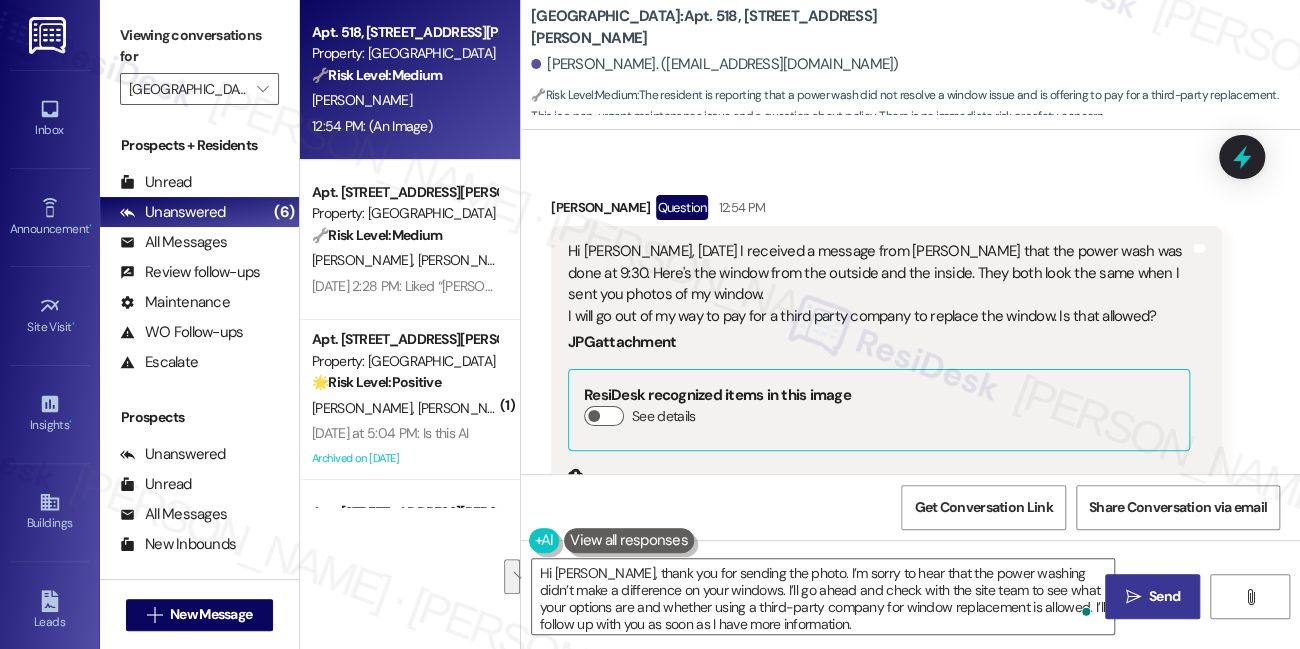 click on "Viewing conversations for" at bounding box center (199, 46) 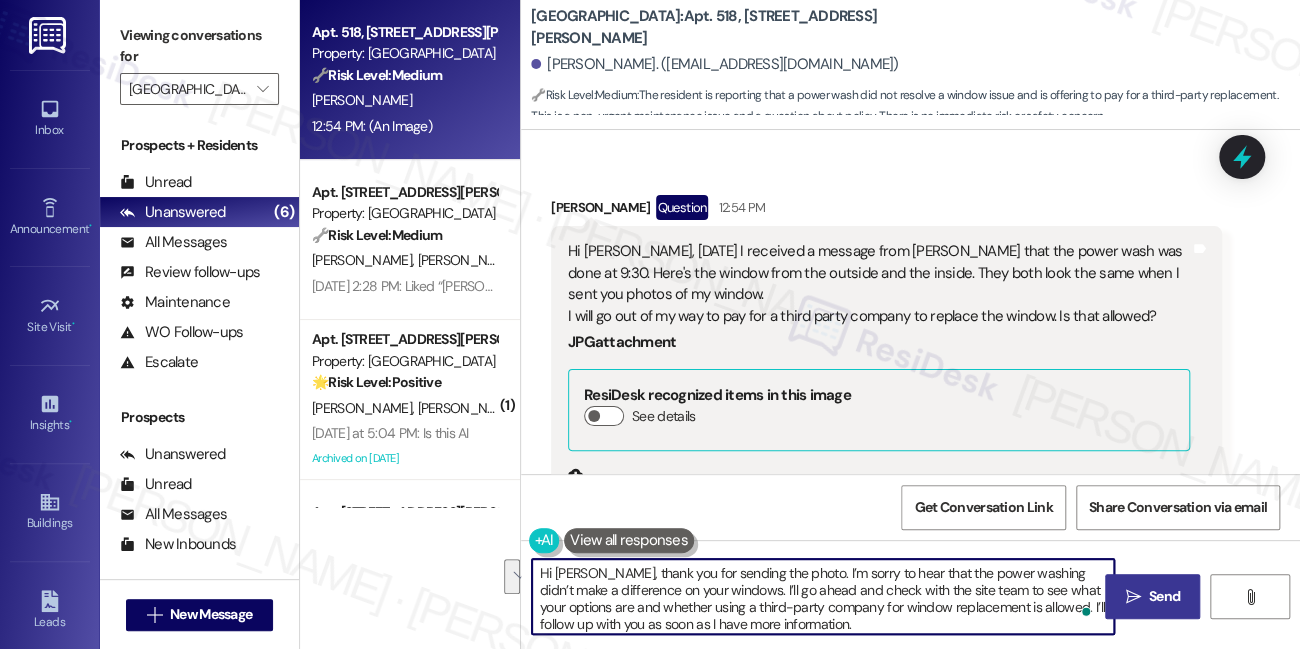 drag, startPoint x: 826, startPoint y: 623, endPoint x: 1015, endPoint y: 610, distance: 189.44656 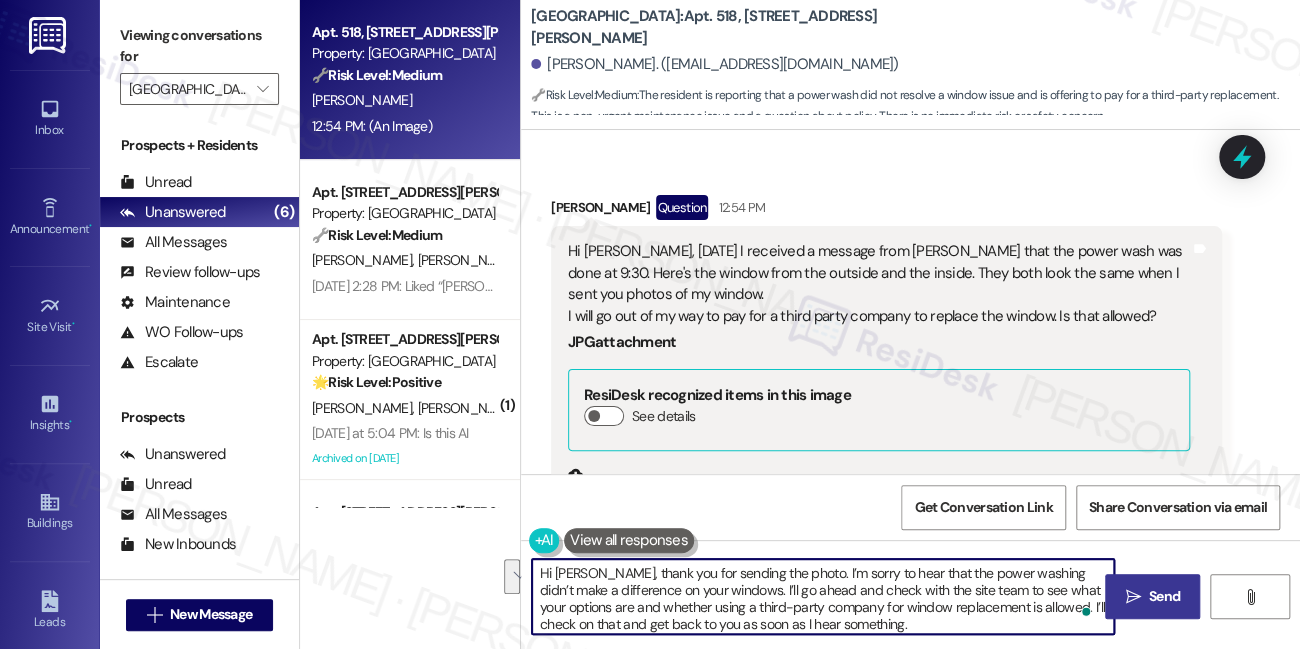 scroll, scrollTop: 152, scrollLeft: 0, axis: vertical 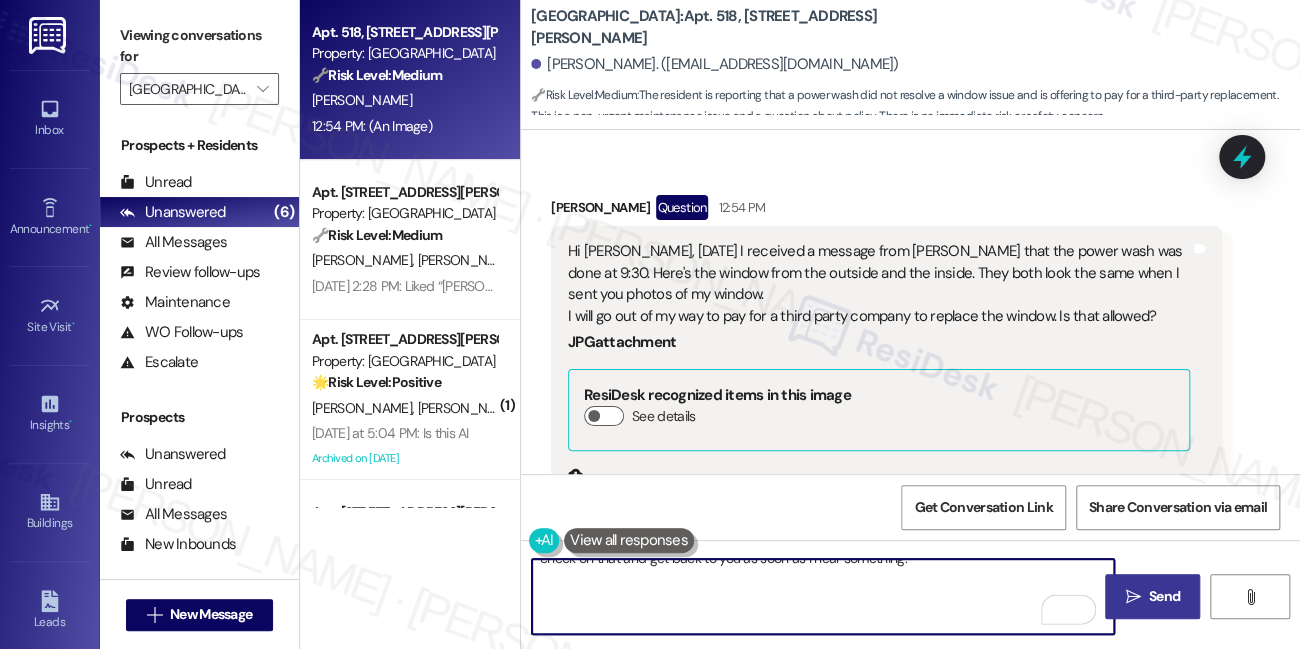 drag, startPoint x: 635, startPoint y: 619, endPoint x: 538, endPoint y: 580, distance: 104.54664 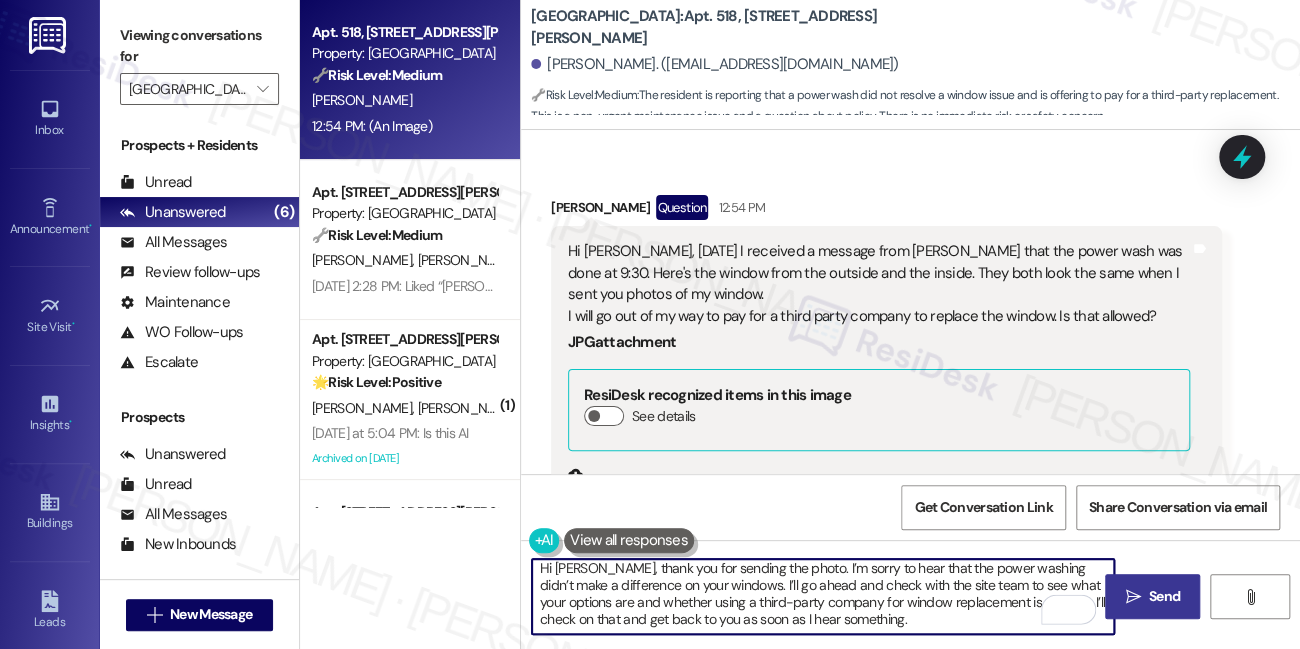 scroll, scrollTop: 21, scrollLeft: 0, axis: vertical 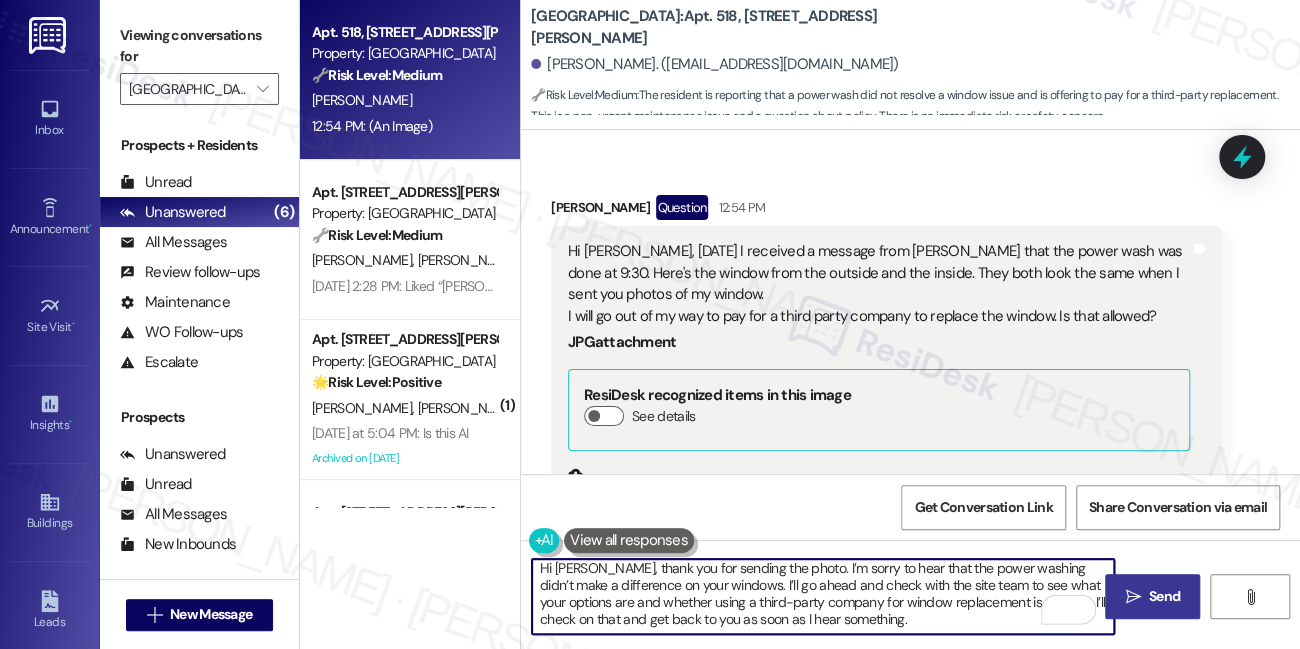 click on "Hi Sarah, thank you for sending the photo. I’m sorry to hear that the power washing didn’t make a difference on your windows. I’ll go ahead and check with the site team to see what your options are and whether using a third-party company for window replacement is allowed. I’ll check on that and get back to you as soon as I hear something." at bounding box center [823, 596] 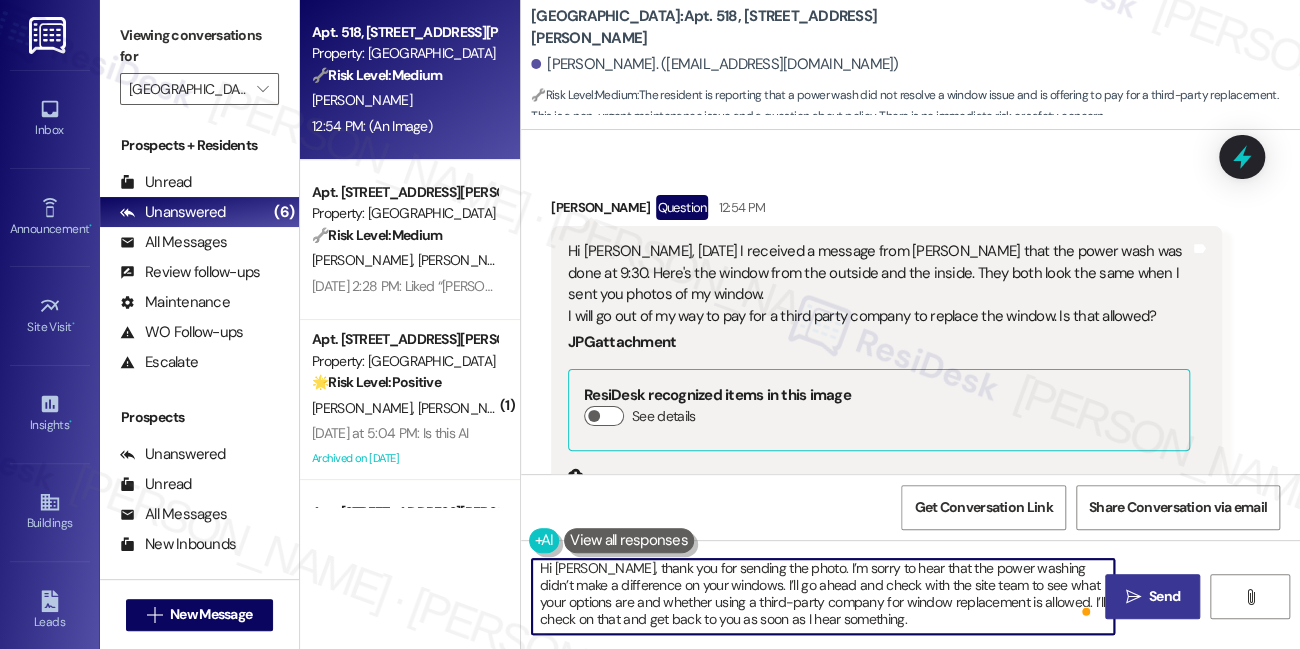 click on "Hi Sarah, thank you for sending the photo. I’m sorry to hear that the power washing didn’t make a difference on your windows. I’ll go ahead and check with the site team to see what your options are and whether using a third-party company for window replacement is allowed. I’ll check on that and get back to you as soon as I hear something." at bounding box center (823, 596) 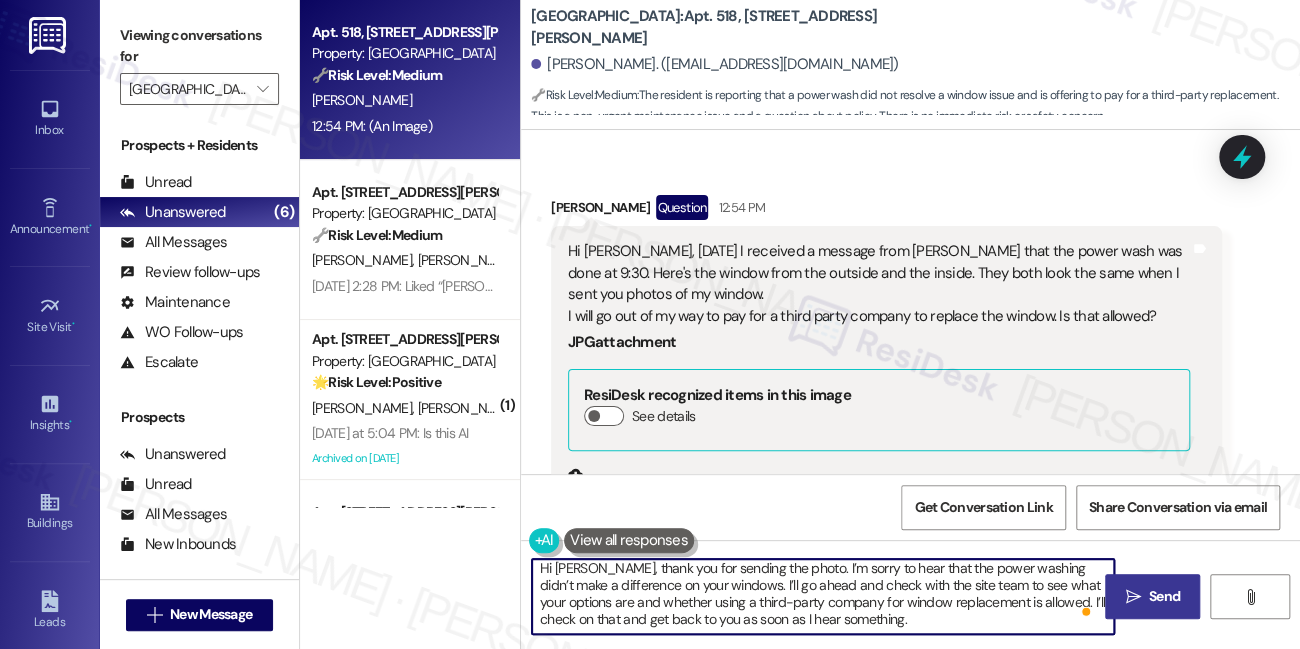 click on "Ava Engle Question 12:54 PM" at bounding box center (886, 211) 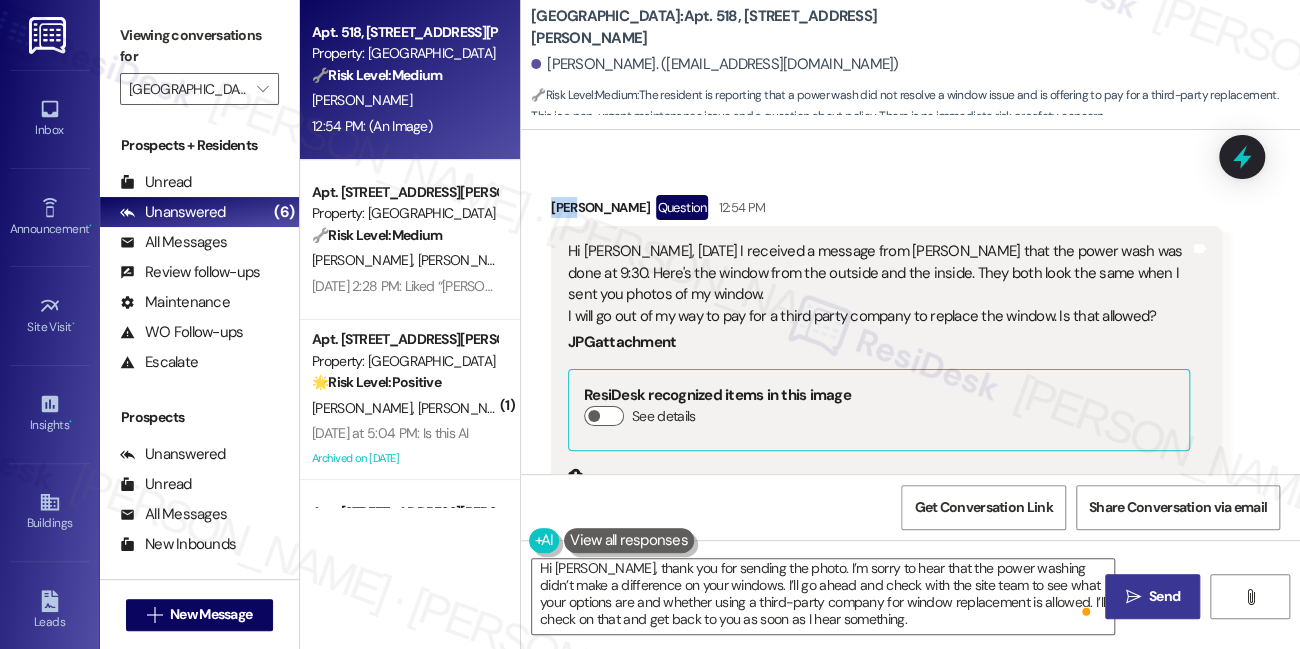 click on "Ava Engle Question 12:54 PM" at bounding box center [886, 211] 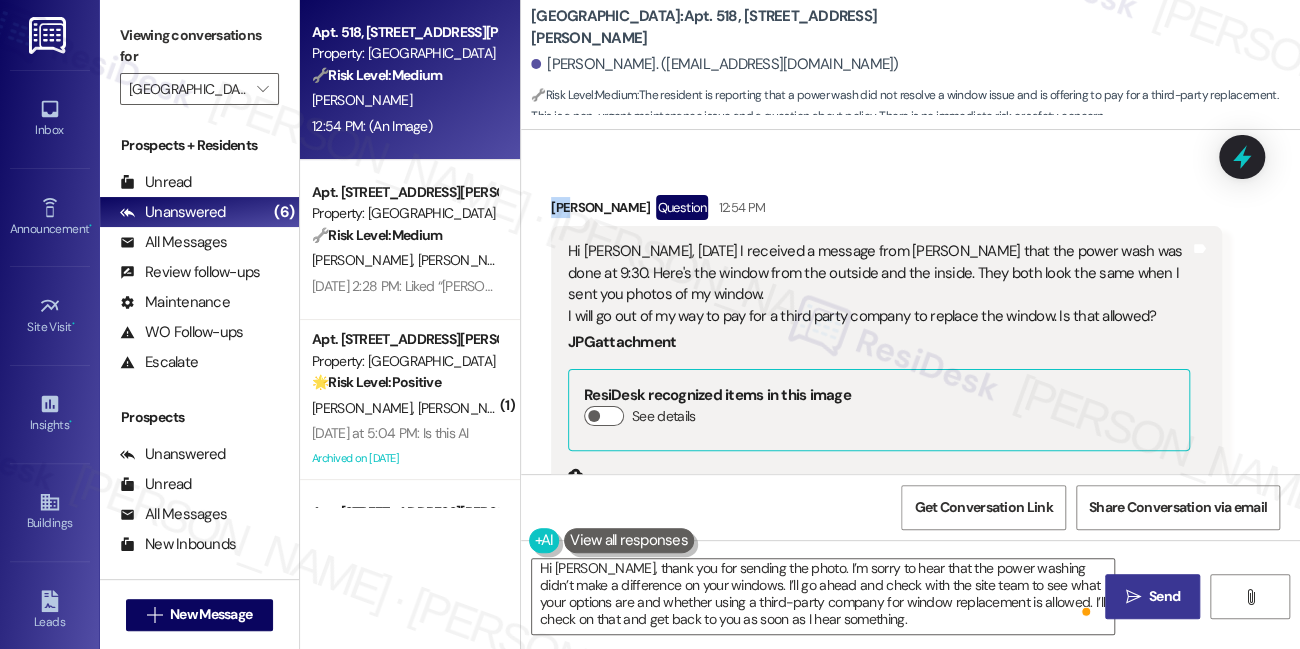 copy on "Ava" 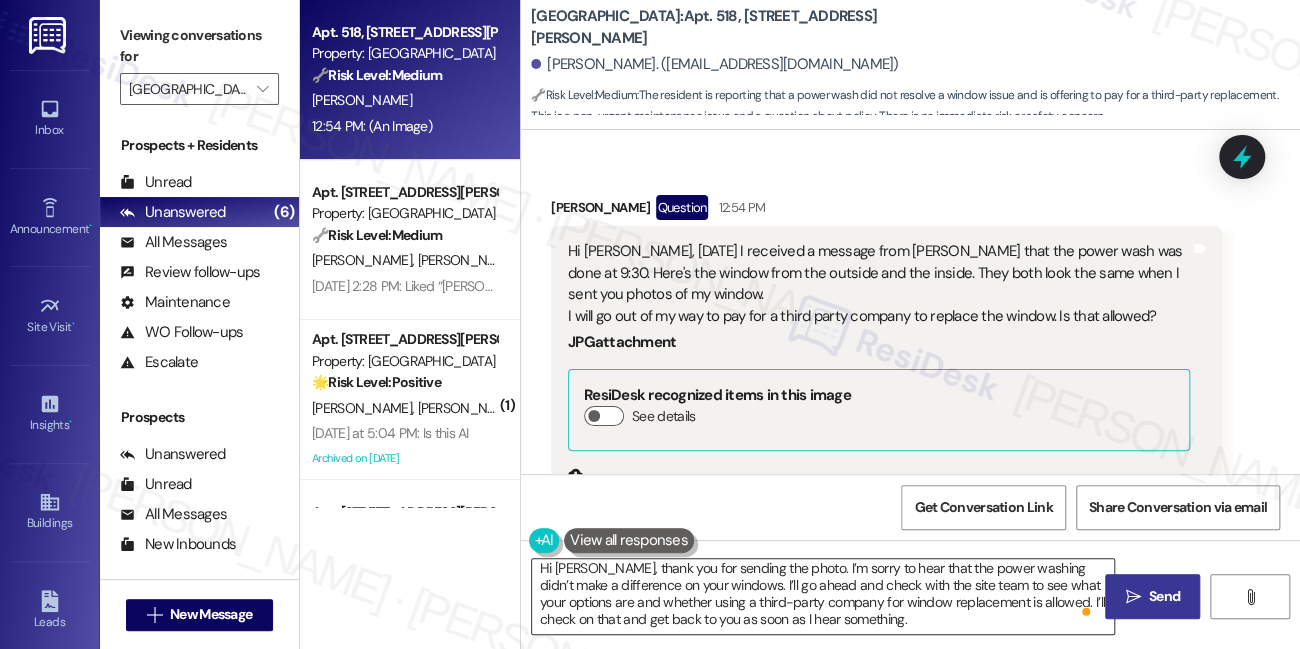 click on "Hi Sarah, thank you for sending the photo. I’m sorry to hear that the power washing didn’t make a difference on your windows. I’ll go ahead and check with the site team to see what your options are and whether using a third-party company for window replacement is allowed. I’ll check on that and get back to you as soon as I hear something." at bounding box center (823, 596) 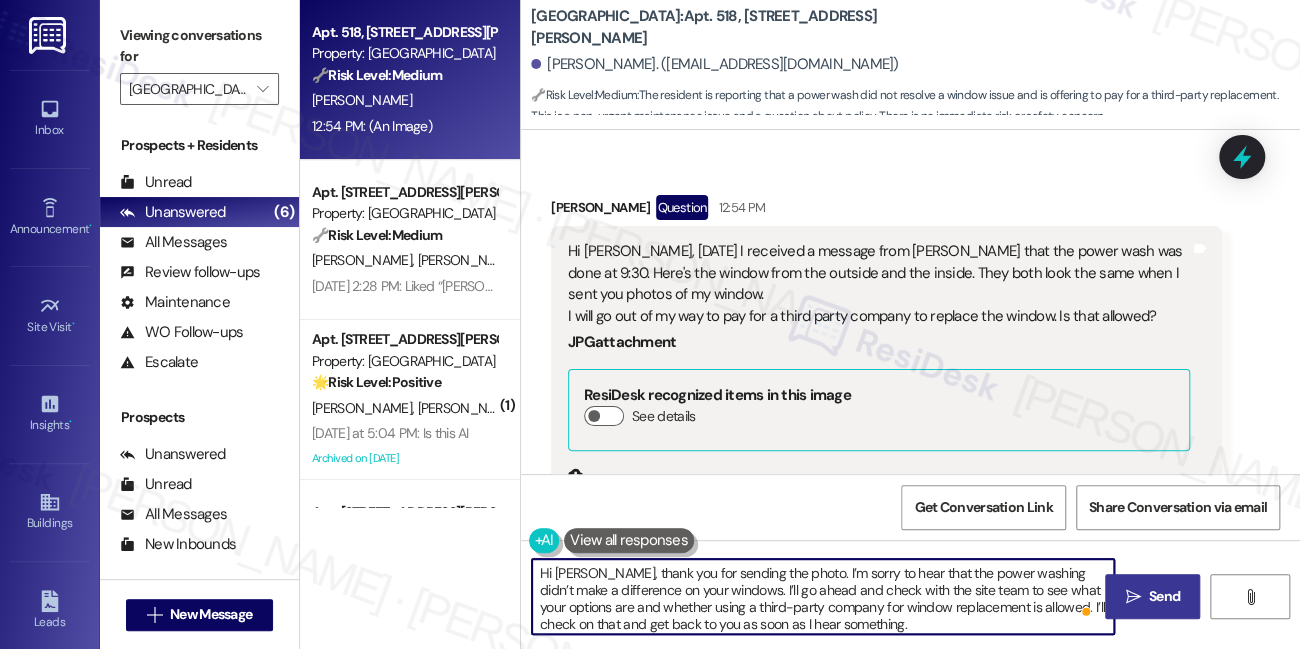 paste on "Ava" 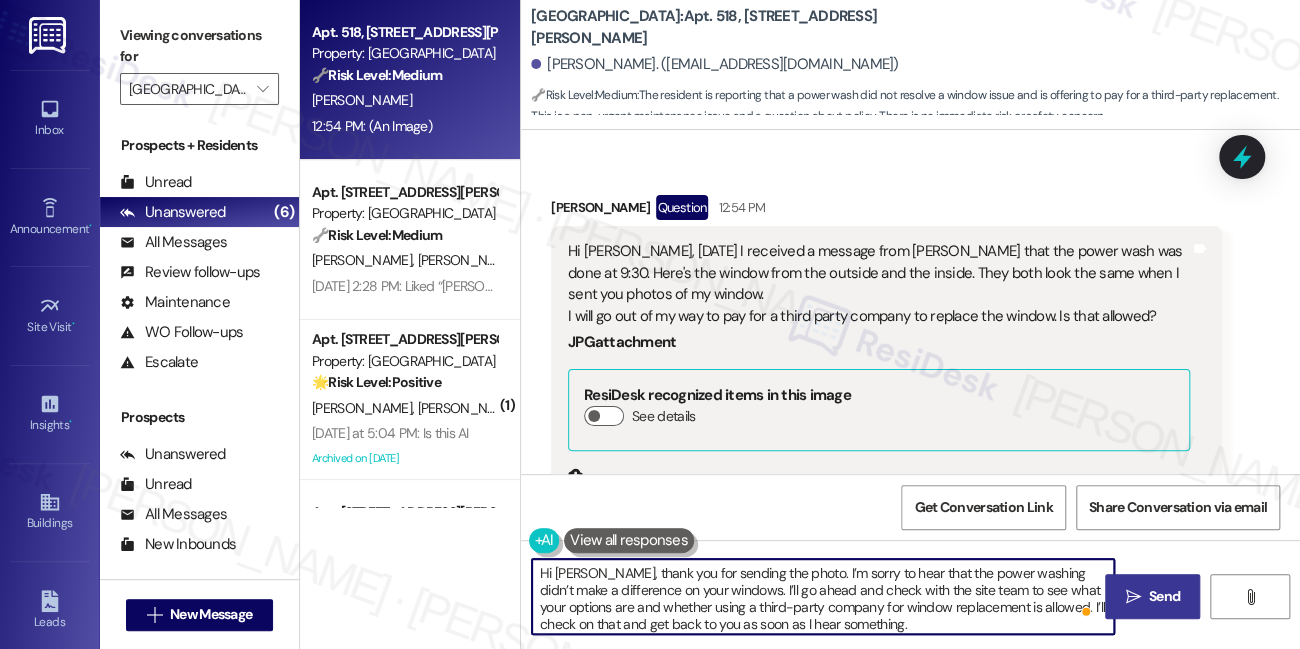 click on "Hi Ava, thank you for sending the photo. I’m sorry to hear that the power washing didn’t make a difference on your windows. I’ll go ahead and check with the site team to see what your options are and whether using a third-party company for window replacement is allowed. I’ll check on that and get back to you as soon as I hear something." at bounding box center [823, 596] 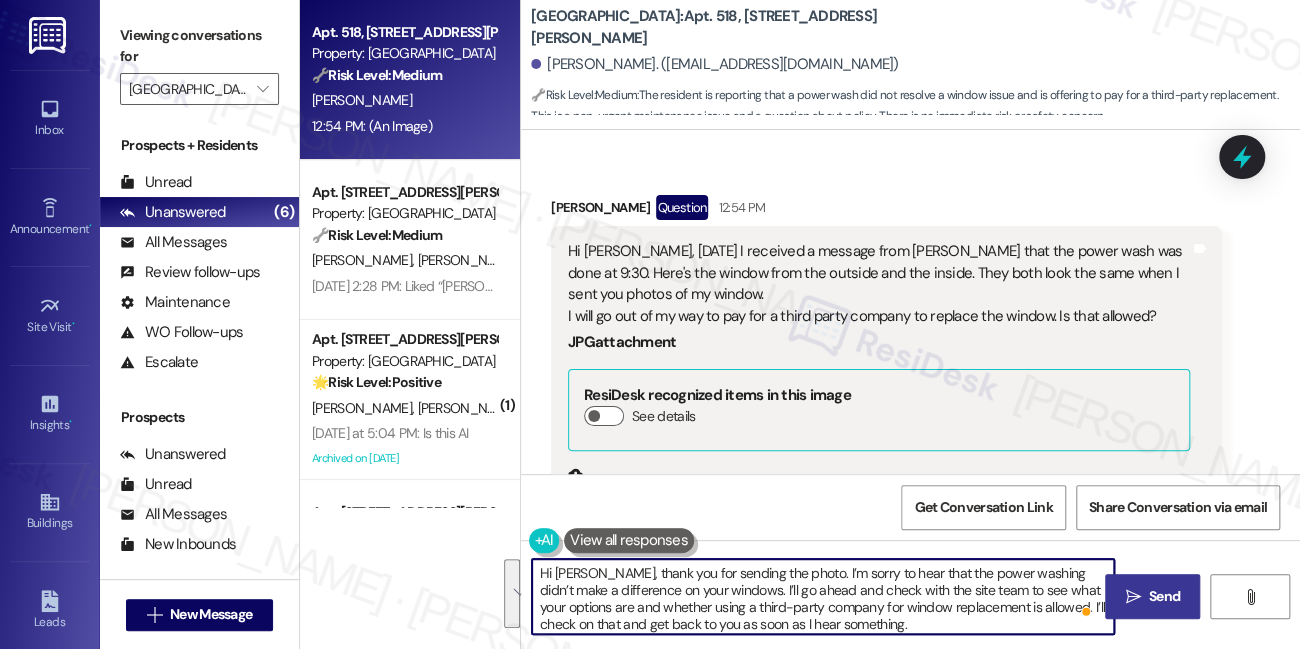 click on "Hi Ava, thank you for sending the photo. I’m sorry to hear that the power washing didn’t make a difference on your windows. I’ll go ahead and check with the site team to see what your options are and whether using a third-party company for window replacement is allowed. I’ll check on that and get back to you as soon as I hear something." at bounding box center [823, 596] 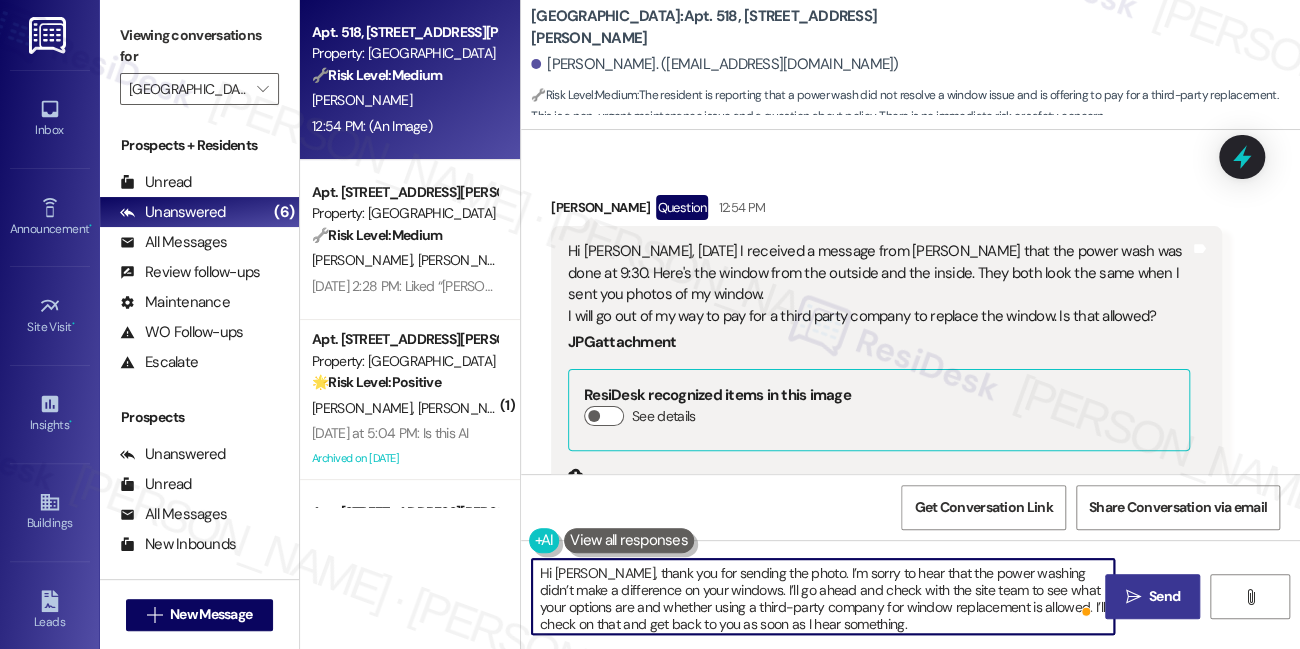 click on "Hi Ava, thank you for sending the photo. I’m sorry to hear that the power washing didn’t make a difference on your windows. I’ll go ahead and check with the site team to see what your options are and whether using a third-party company for window replacement is allowed. I’ll check on that and get back to you as soon as I hear something." at bounding box center [823, 596] 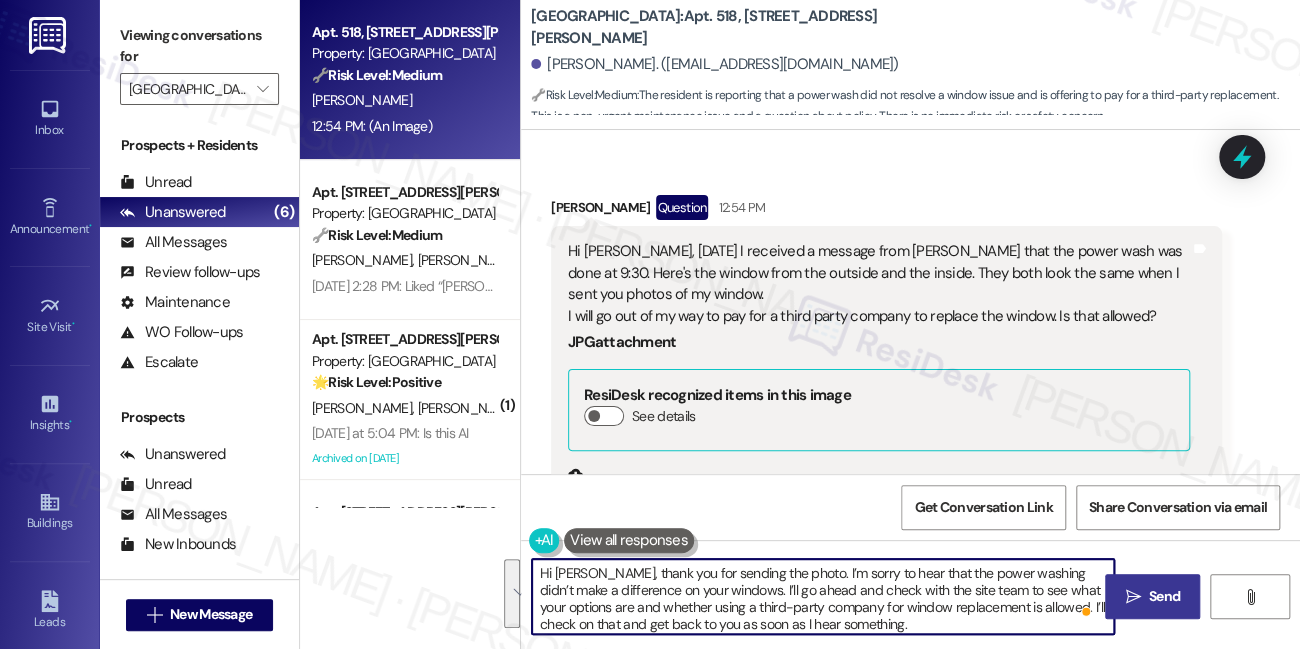 click on "Hi Ava, thank you for sending the photo. I’m sorry to hear that the power washing didn’t make a difference on your windows. I’ll go ahead and check with the site team to see what your options are and whether using a third-party company for window replacement is allowed. I’ll check on that and get back to you as soon as I hear something." at bounding box center (823, 596) 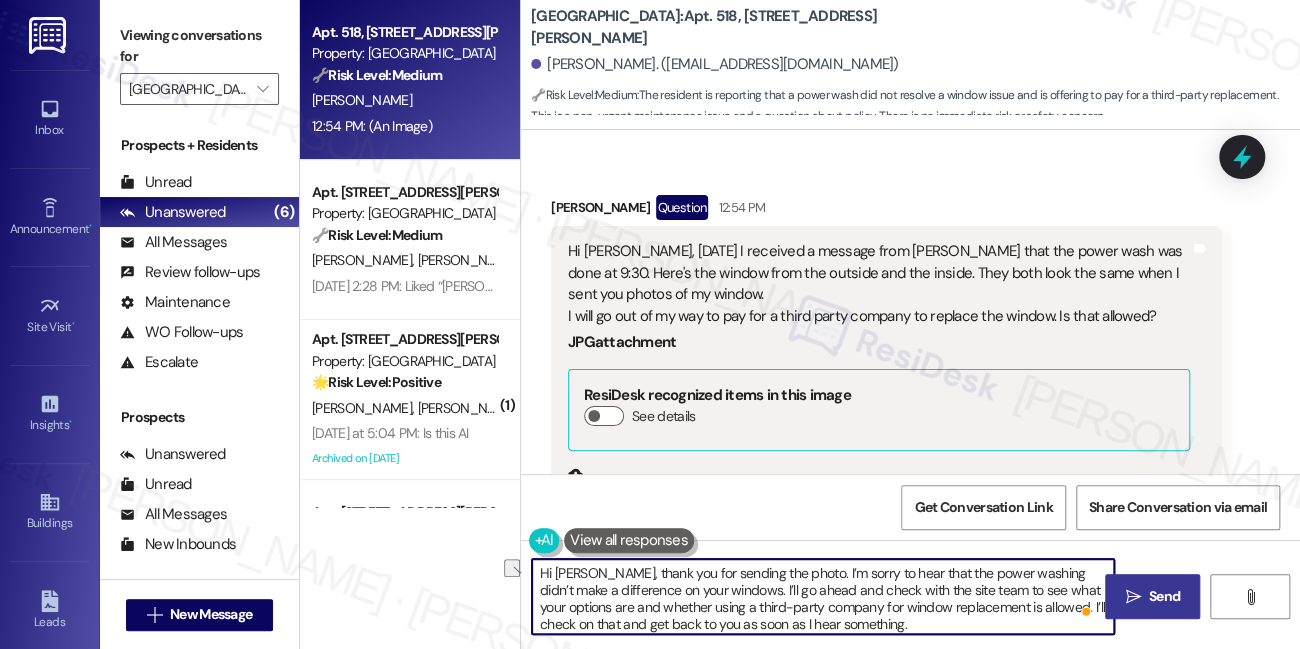 drag, startPoint x: 727, startPoint y: 591, endPoint x: 924, endPoint y: 604, distance: 197.42847 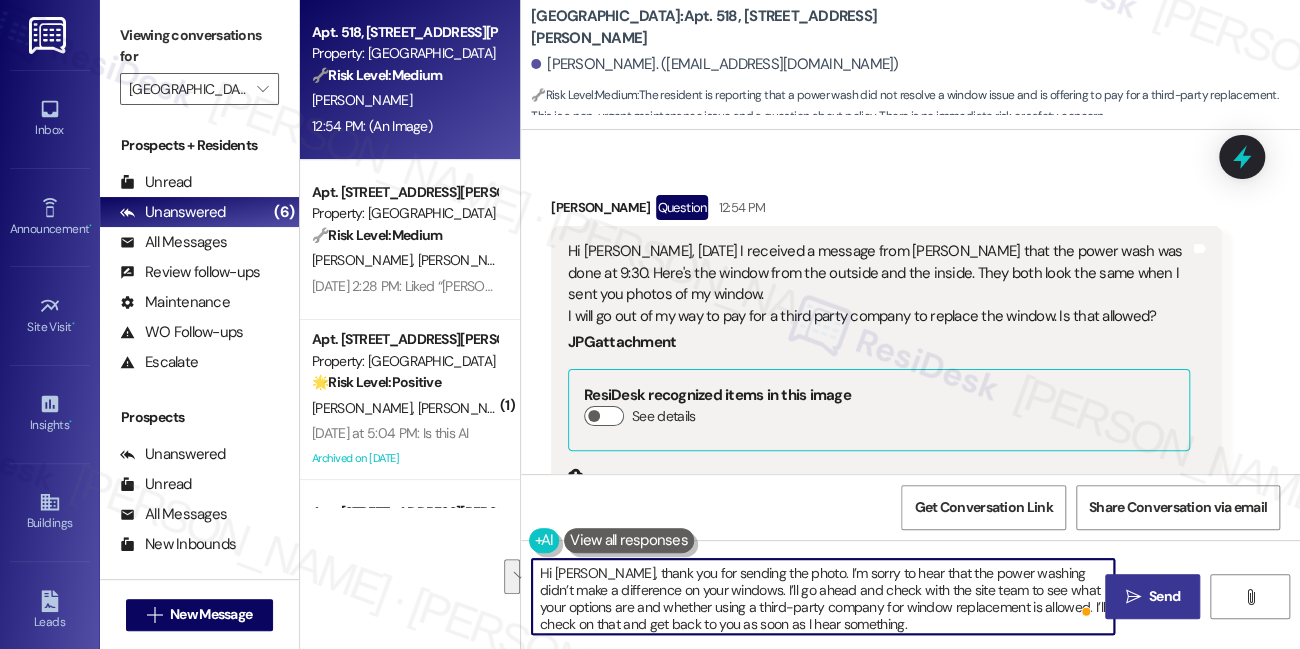 click on "Hi Ava, thank you for sending the photo. I’m sorry to hear that the power washing didn’t make a difference on your windows. I’ll go ahead and check with the site team to see what your options are and whether using a third-party company for window replacement is allowed. I’ll check on that and get back to you as soon as I hear something." at bounding box center (823, 596) 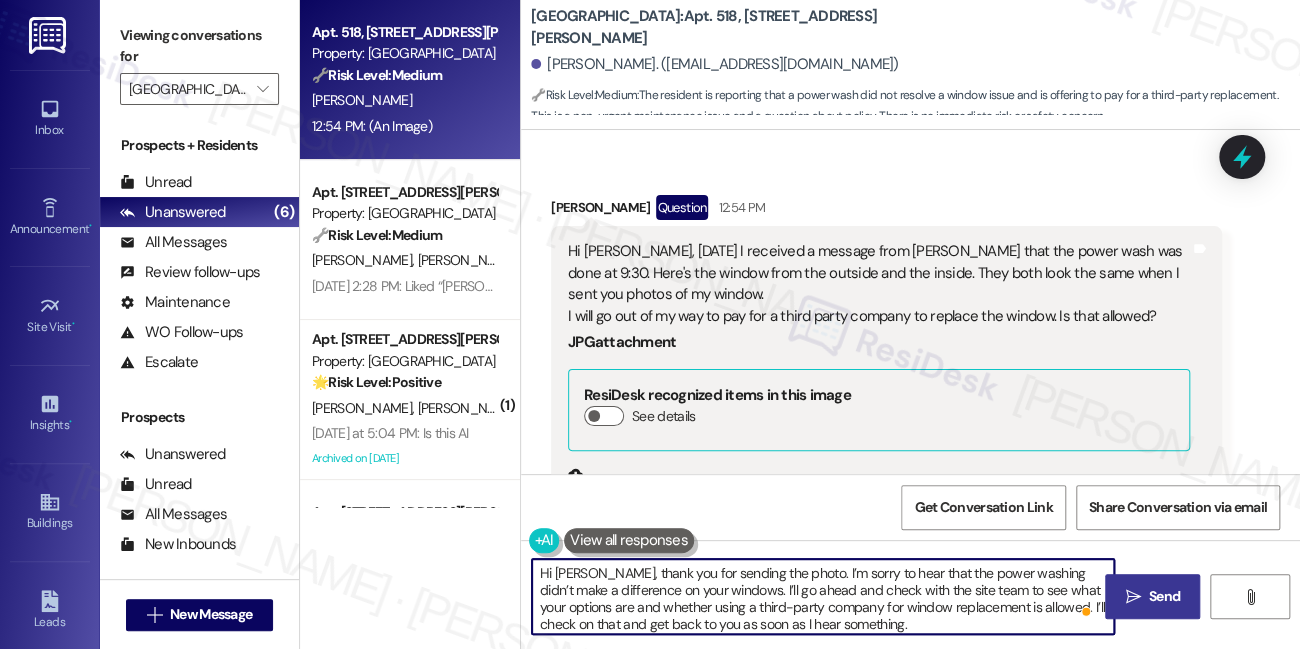 drag, startPoint x: 573, startPoint y: 607, endPoint x: 828, endPoint y: 608, distance: 255.00197 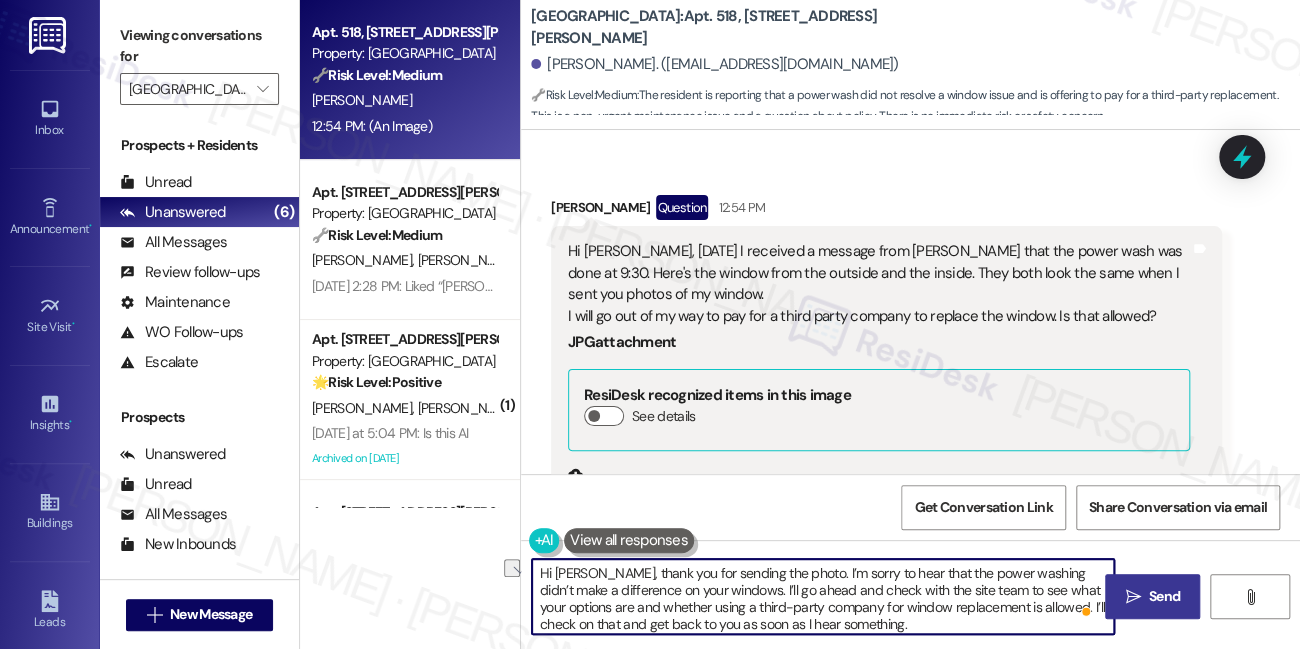 click on "Hi Ava, thank you for sending the photo. I’m sorry to hear that the power washing didn’t make a difference on your windows. I’ll go ahead and check with the site team to see what your options are and whether using a third-party company for window replacement is allowed. I’ll check on that and get back to you as soon as I hear something." at bounding box center (823, 596) 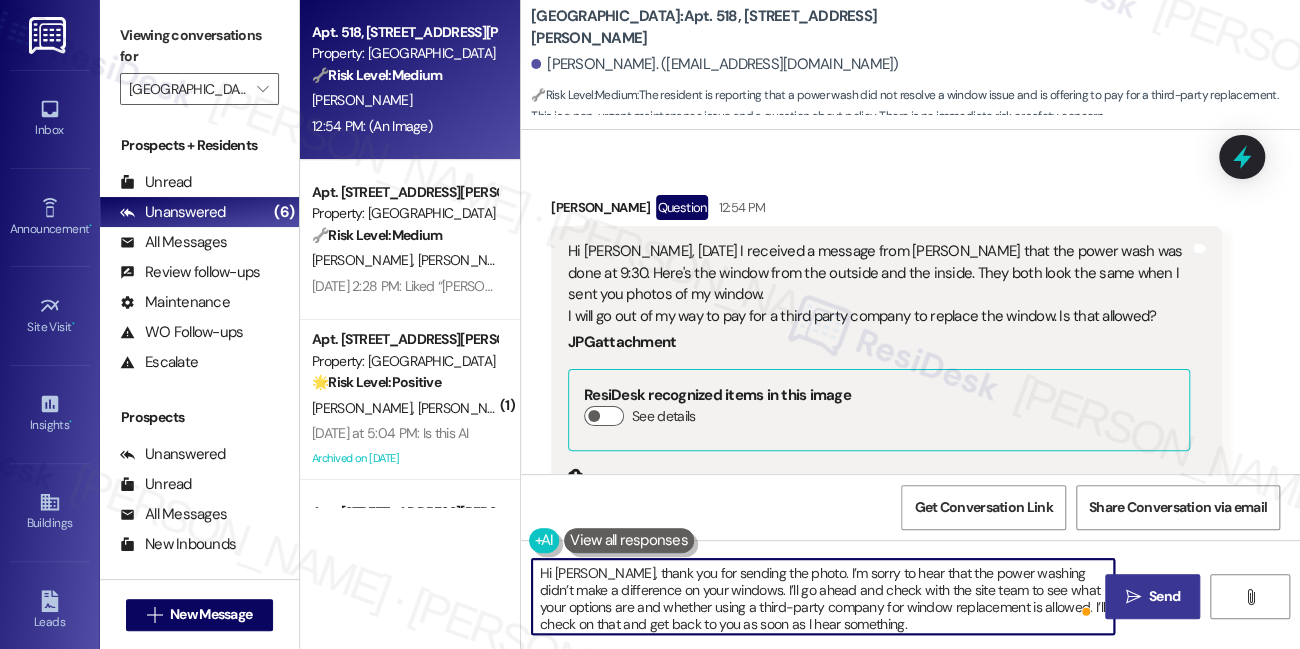click on "Hi [PERSON_NAME], thank you for sending the photo. I’m sorry to hear that the power washing didn’t make a difference on your windows. I’ll go ahead and check with the site team to see what your options are and whether using a third-party company for window replacement is allowed. I’ll check on that and get back to you as soon as I hear something." at bounding box center (823, 596) 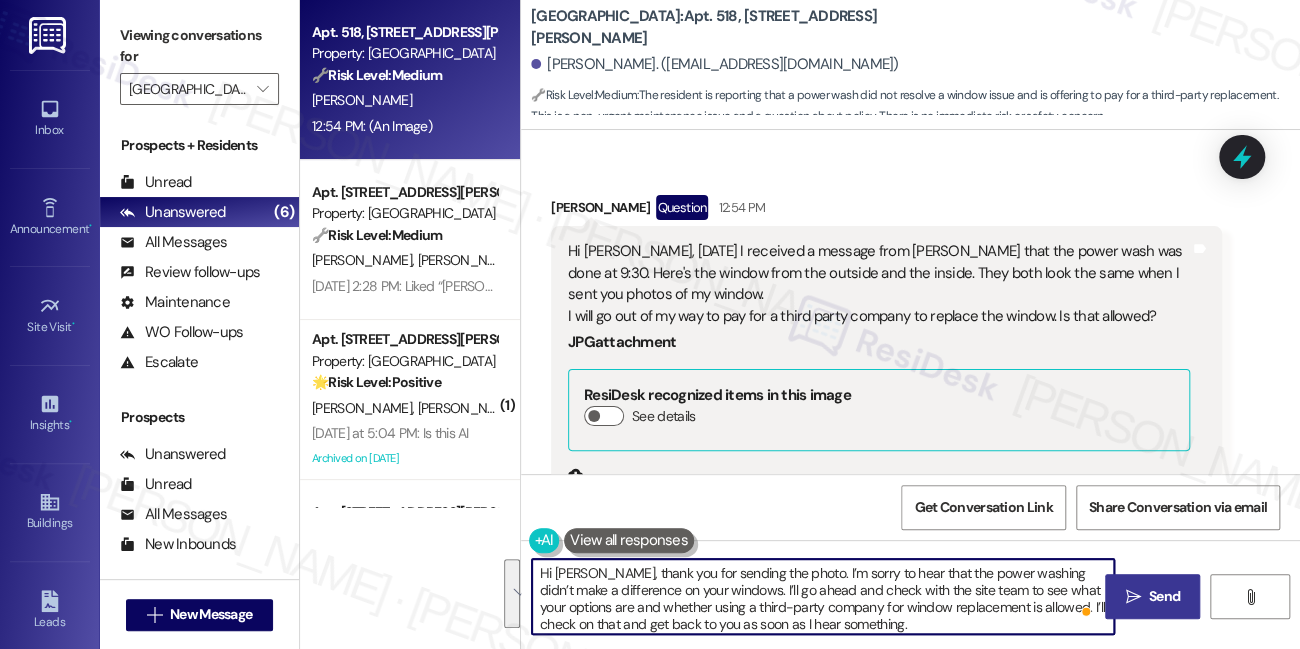 click on "Hi [PERSON_NAME], thank you for sending the photo. I’m sorry to hear that the power washing didn’t make a difference on your windows. I’ll go ahead and check with the site team to see what your options are and whether using a third-party company for window replacement is allowed. I’ll check on that and get back to you as soon as I hear something." at bounding box center (823, 596) 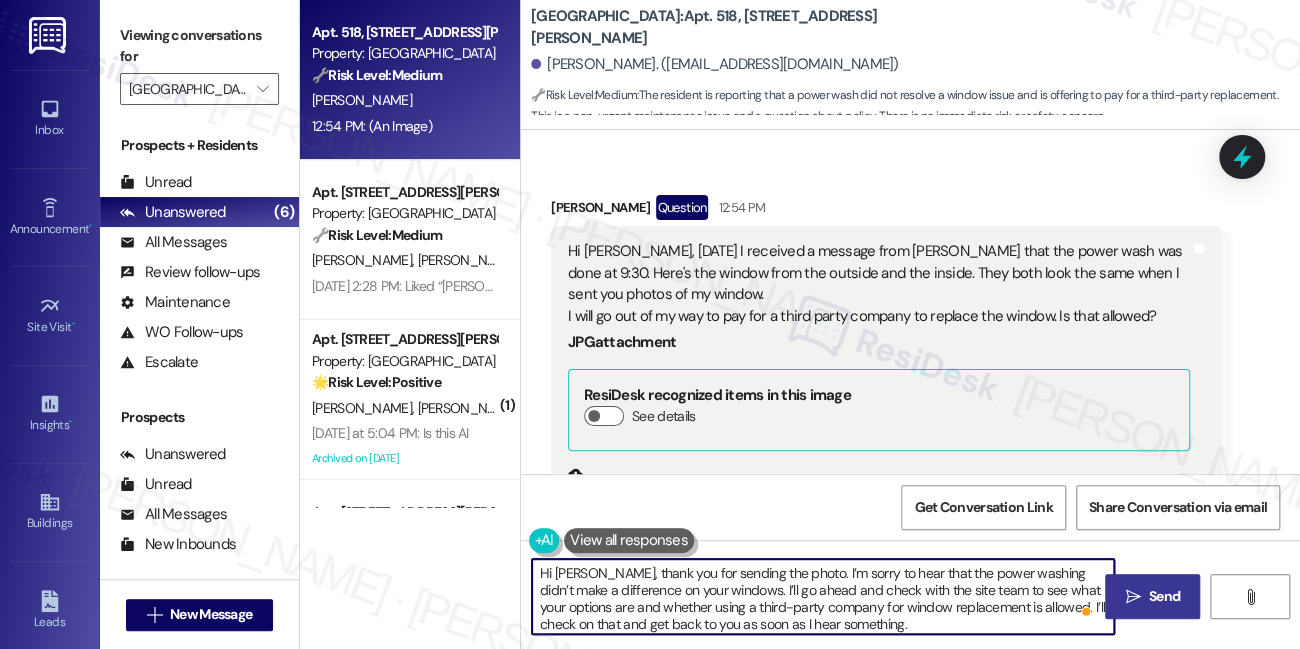 click on "Hi [PERSON_NAME], thank you for sending the photo. I’m sorry to hear that the power washing didn’t make a difference on your windows. I’ll go ahead and check with the site team to see what your options are and whether using a third-party company for window replacement is allowed. I’ll check on that and get back to you as soon as I hear something." at bounding box center [823, 596] 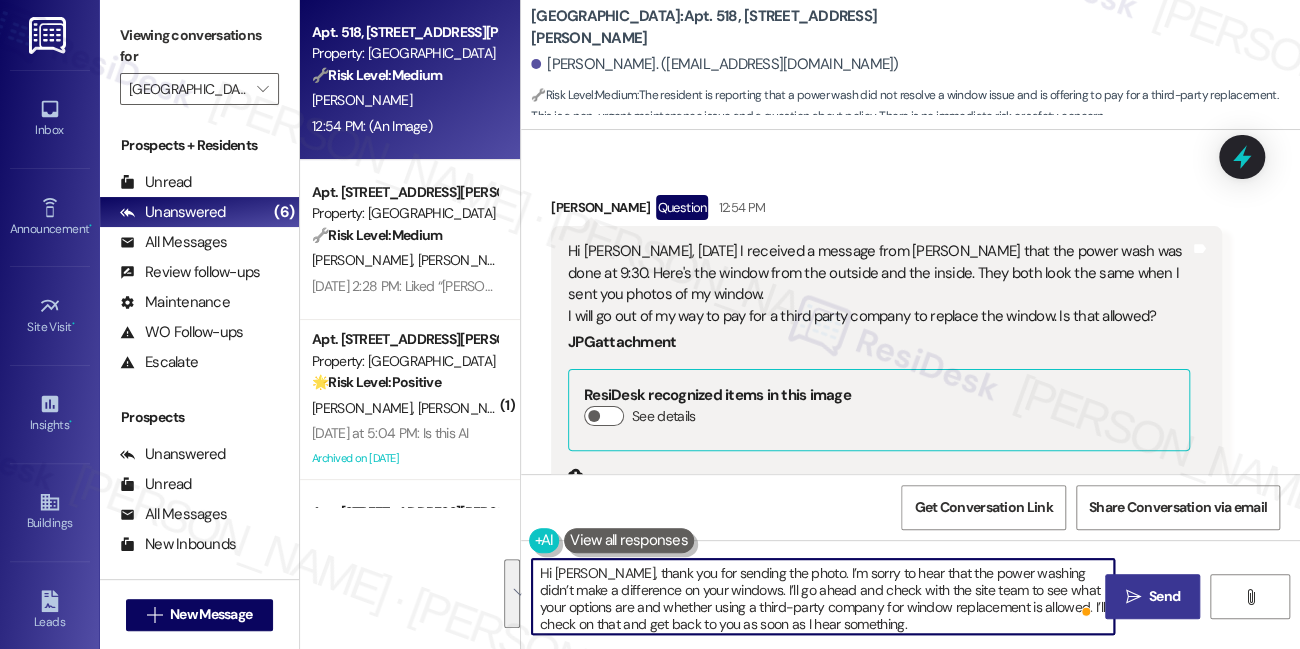 type on "Hi [PERSON_NAME], thank you for sending the photo. I’m sorry to hear that the power washing didn’t make a difference on your windows. I’ll go ahead and check with the site team to see what your options are and whether using a third-party company for window replacement is allowed. I’ll check on that and get back to you as soon as I hear something." 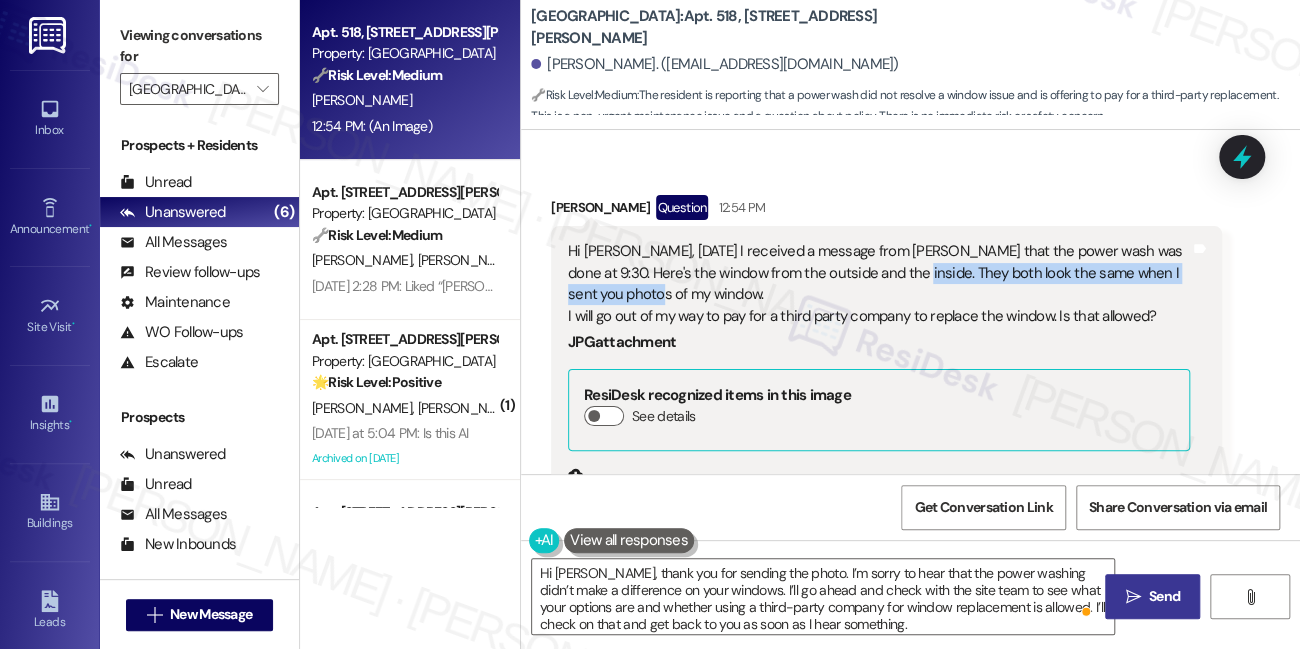 drag, startPoint x: 893, startPoint y: 222, endPoint x: 1011, endPoint y: 244, distance: 120.033325 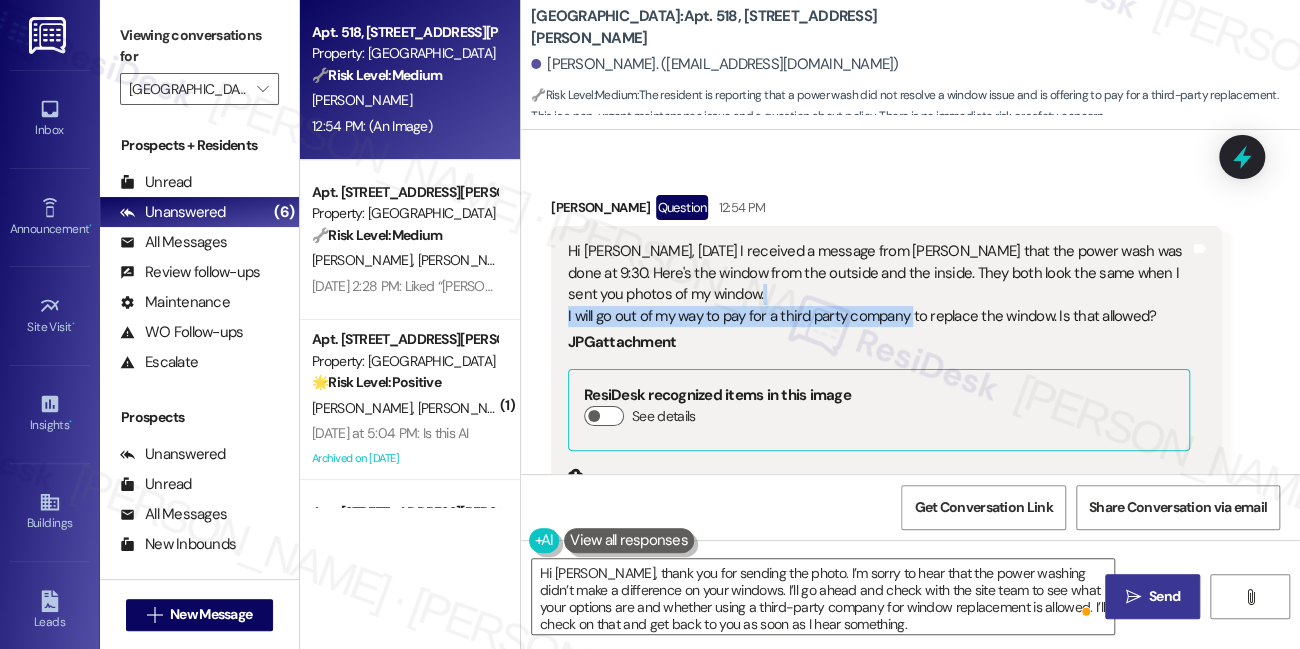 drag, startPoint x: 911, startPoint y: 282, endPoint x: 815, endPoint y: 242, distance: 104 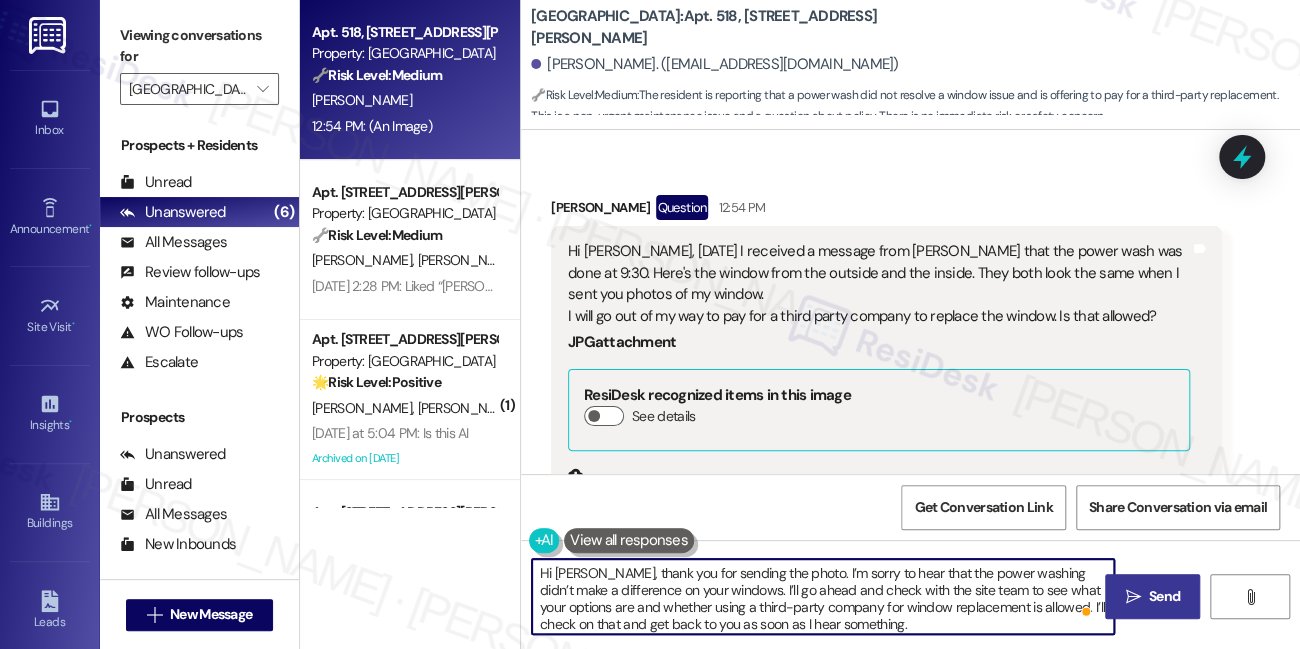 click on "Hi [PERSON_NAME], thank you for sending the photo. I’m sorry to hear that the power washing didn’t make a difference on your windows. I’ll go ahead and check with the site team to see what your options are and whether using a third-party company for window replacement is allowed. I’ll check on that and get back to you as soon as I hear something." at bounding box center (823, 596) 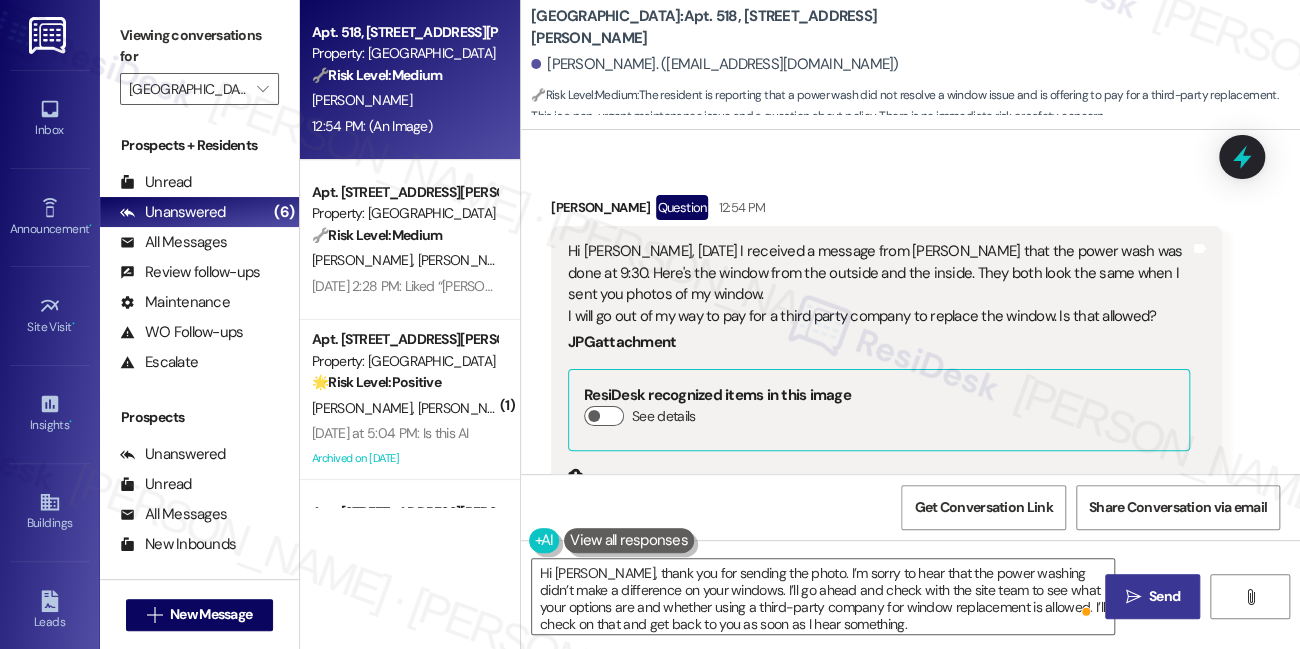 click on " Send" at bounding box center [1152, 596] 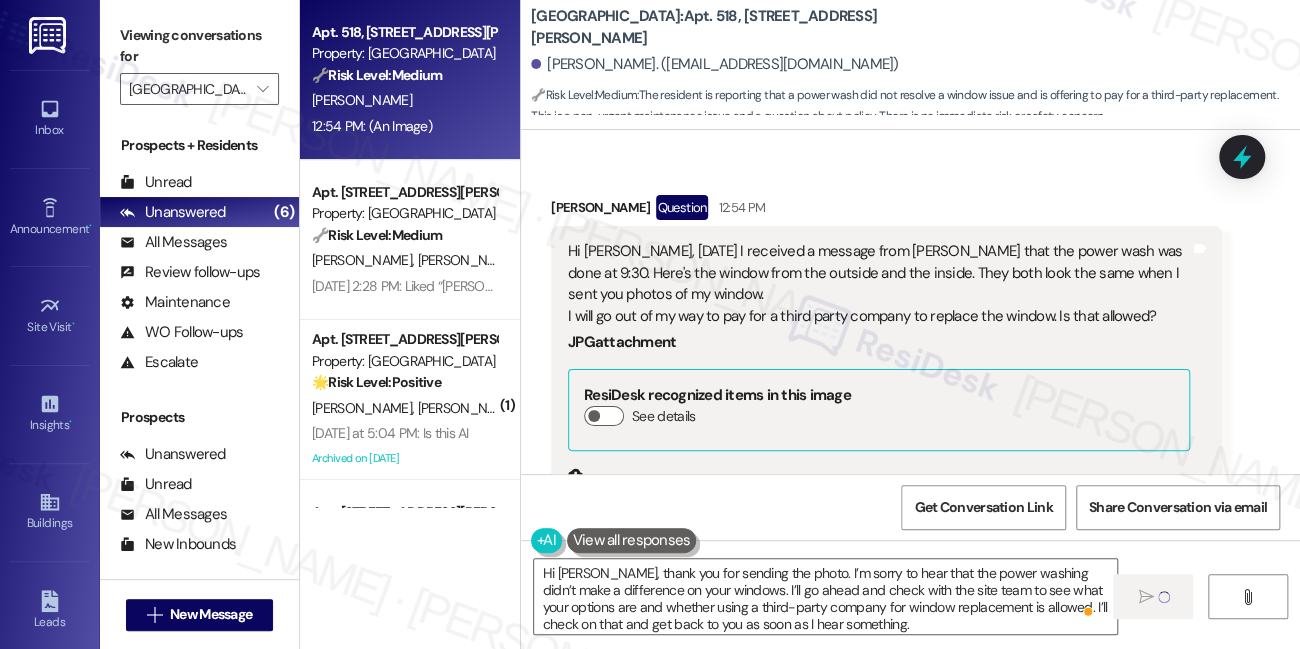 type 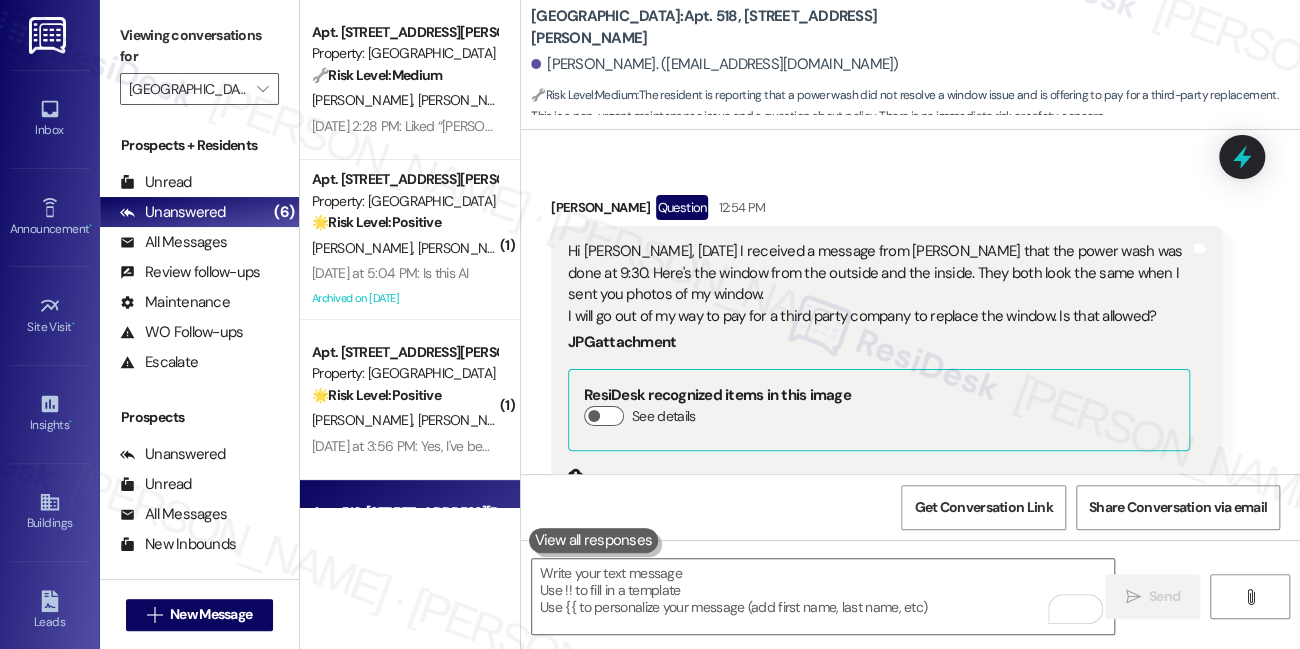 click on "Viewing conversations for" at bounding box center (199, 46) 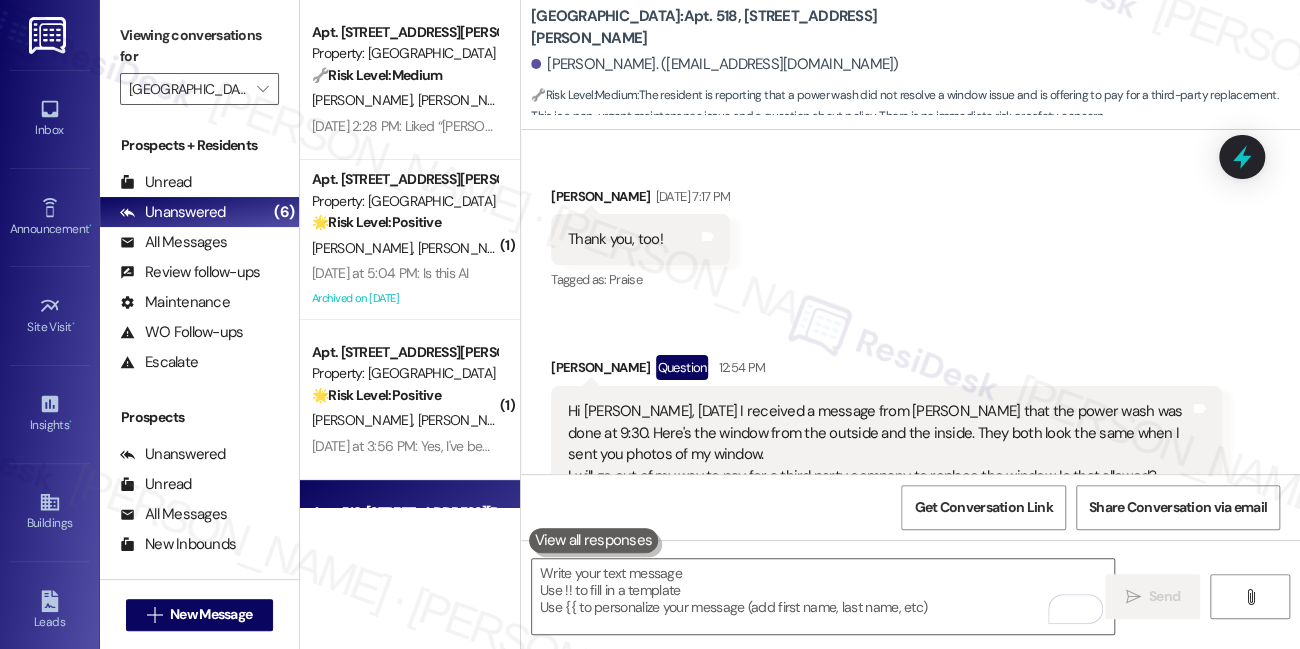 click on "Hi Sarah, today I received a message from Sabrina that the power wash was done at 9:30. Here's the window from the outside and the inside. They both look the same when I sent you photos of my window.
I will go out of my way to pay for a third party company to replace the window. Is that allowed?" at bounding box center [879, 444] 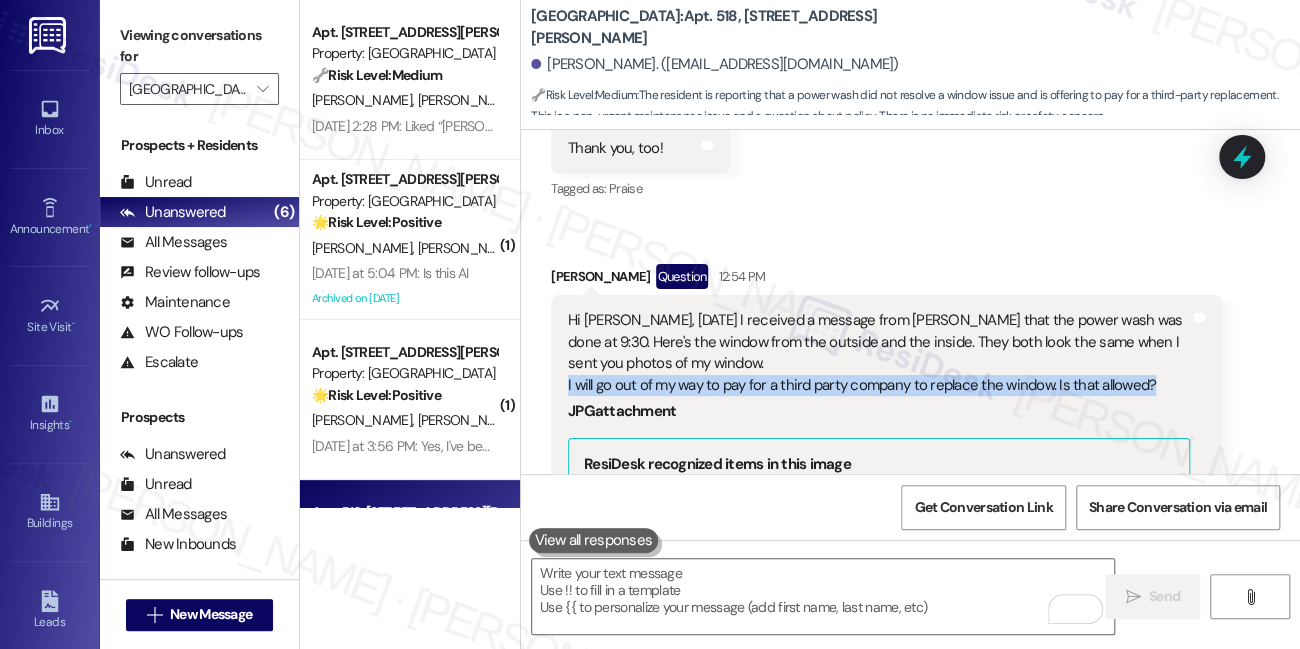 drag, startPoint x: 564, startPoint y: 344, endPoint x: 1152, endPoint y: 340, distance: 588.0136 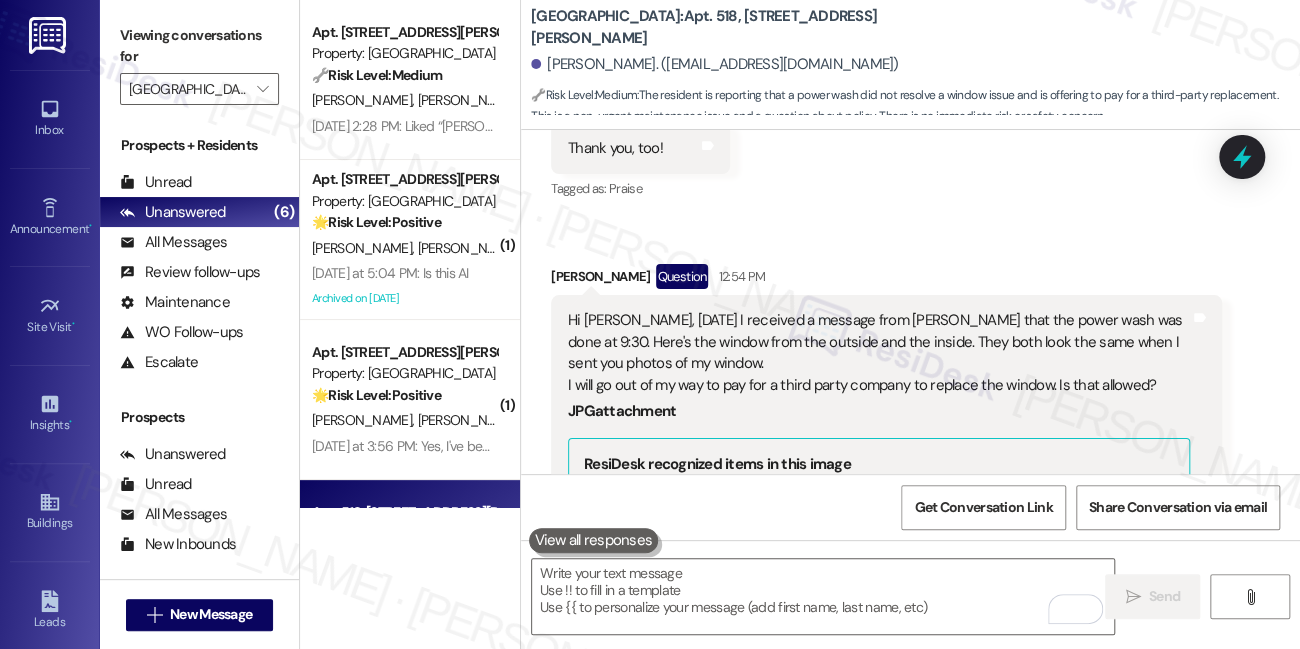 click on "Viewing conversations for Lexington Hills " at bounding box center [199, 62] 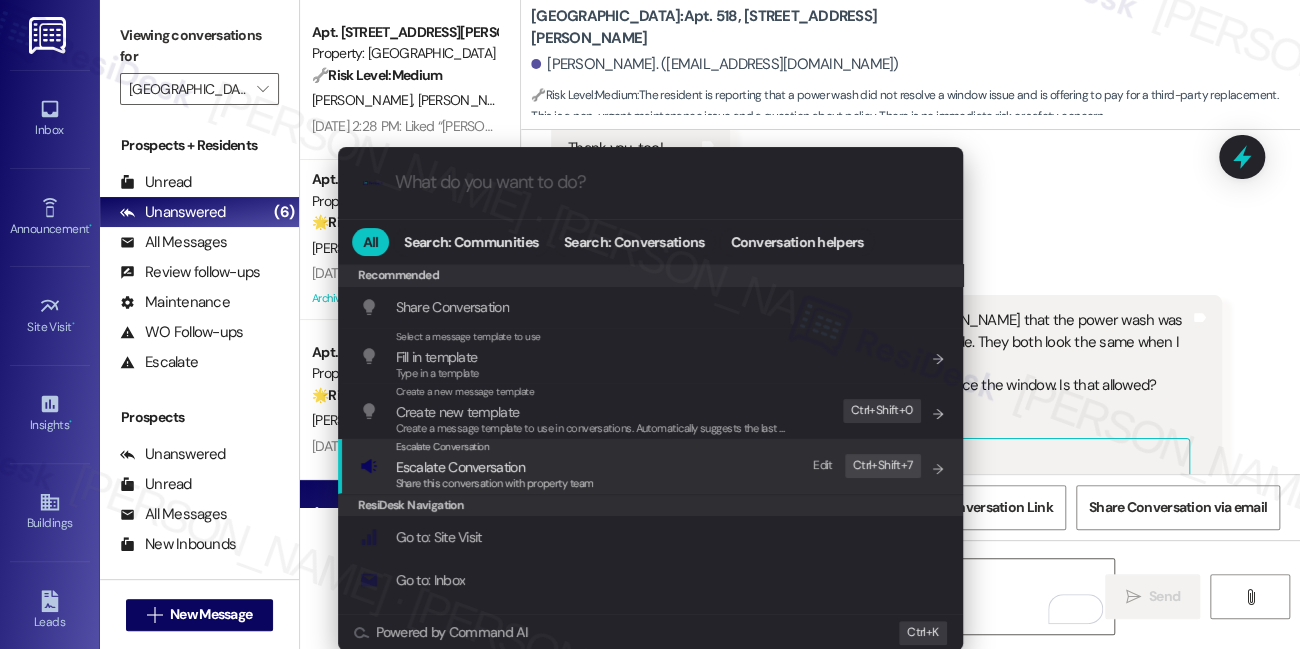 click on "Share this conversation with property team" at bounding box center [495, 484] 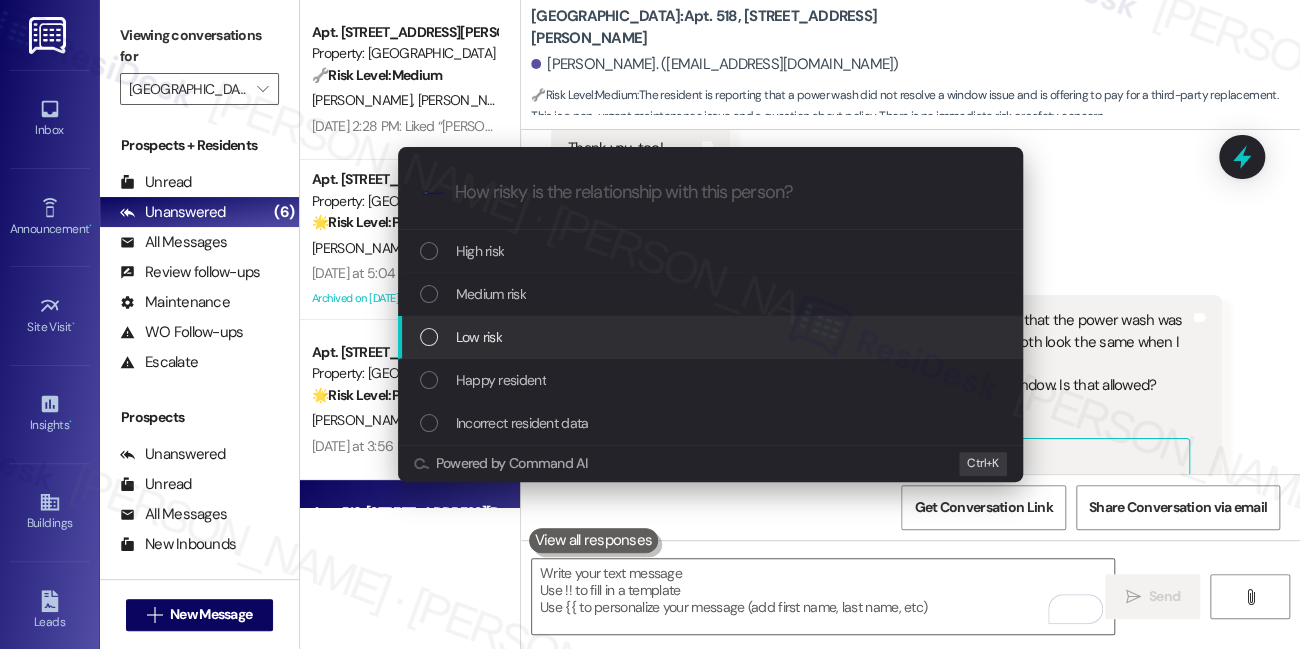 click on "Low risk" at bounding box center [712, 337] 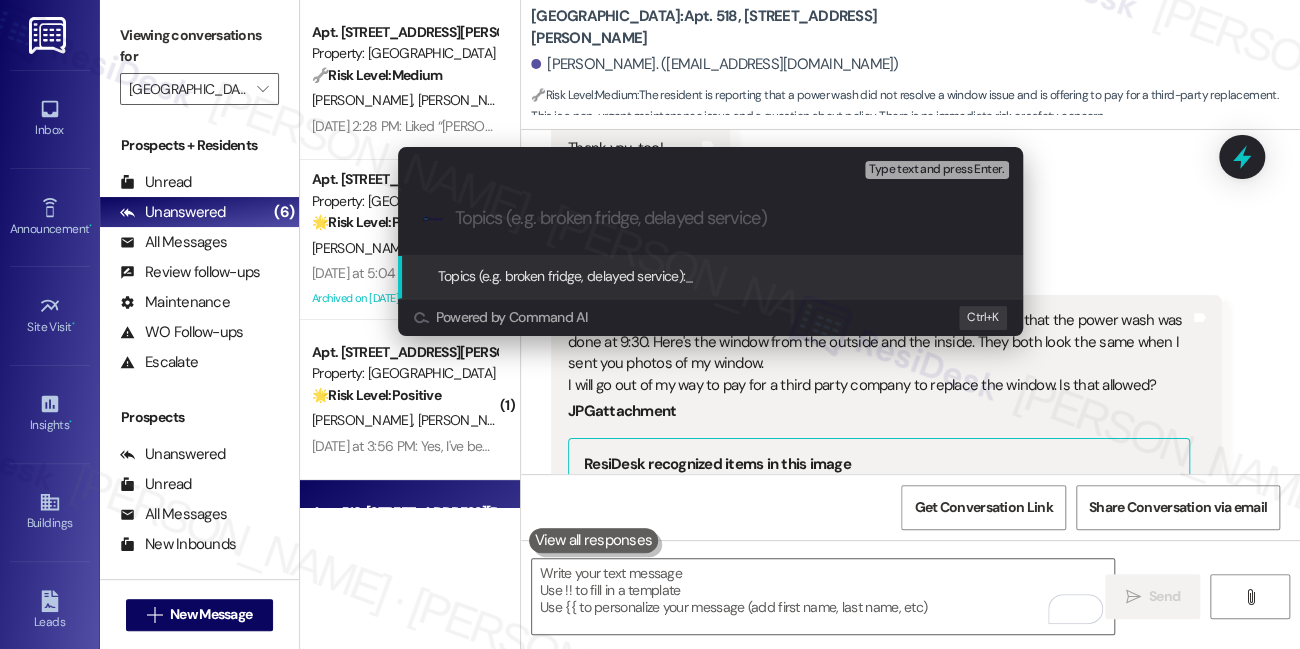 click on "Escalate Conversation Low risk Topics (e.g. broken fridge, delayed service) Any messages to highlight in the email? Type text and press Enter. .cls-1{fill:#0a055f;}.cls-2{fill:#0cc4c4;} resideskLogoBlueOrange Topics (e.g. broken fridge, delayed service):  _ Powered by Command AI Ctrl+ K" at bounding box center [650, 324] 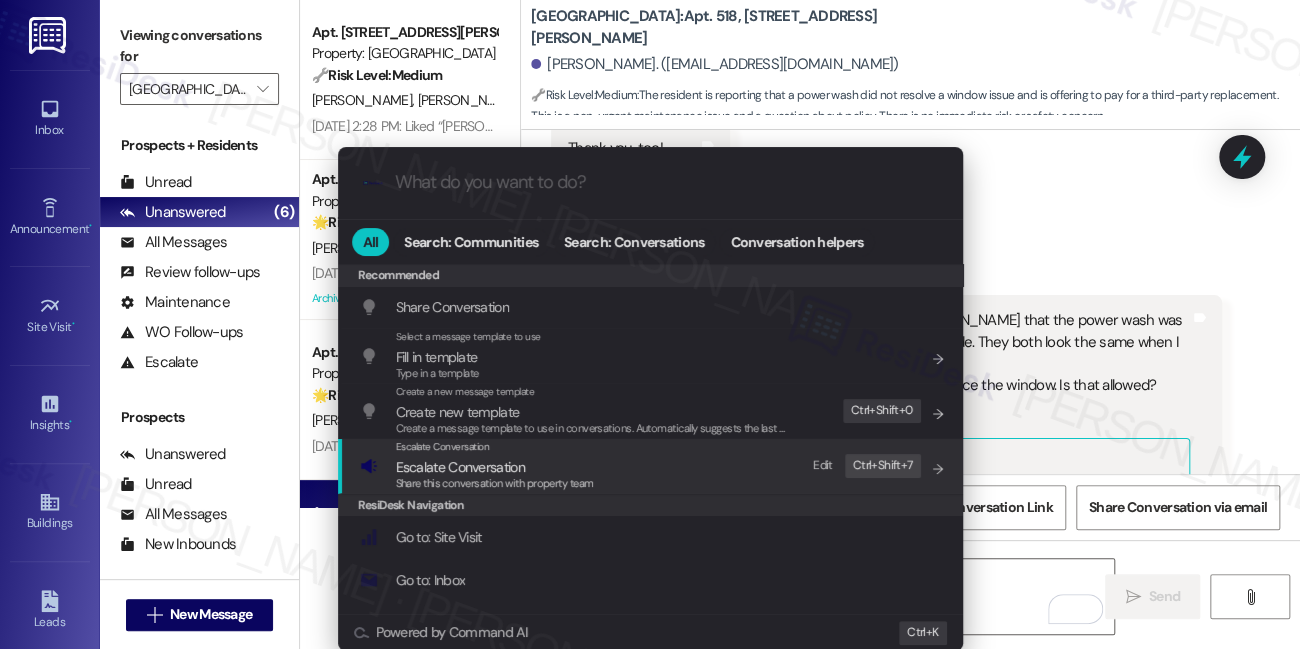 click on "Escalate Conversation" at bounding box center (495, 467) 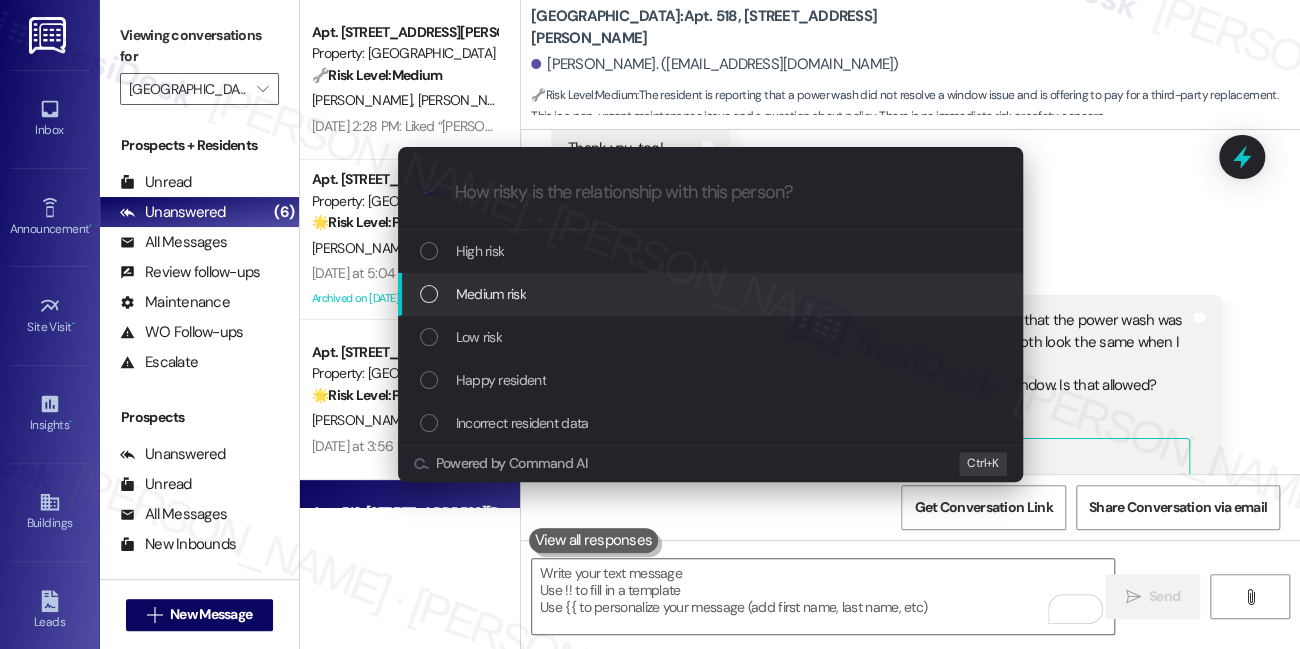 click on "Medium risk" at bounding box center (712, 294) 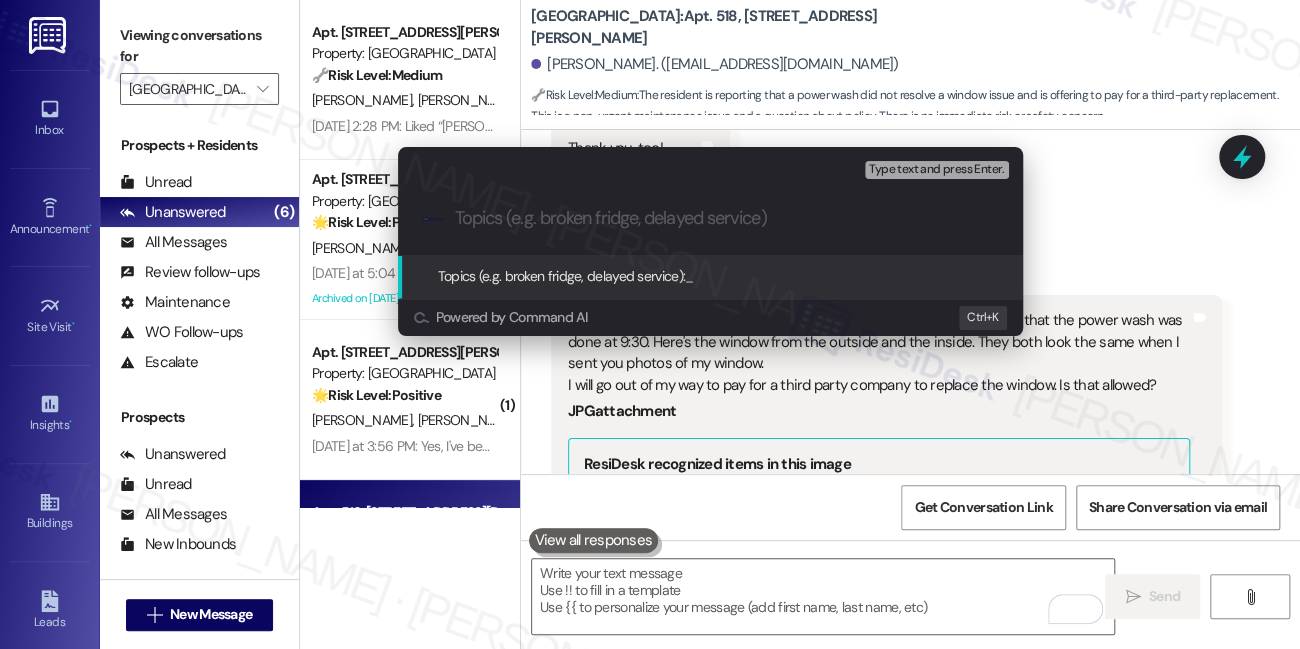paste on "Use Third-Party for Window Replacement" 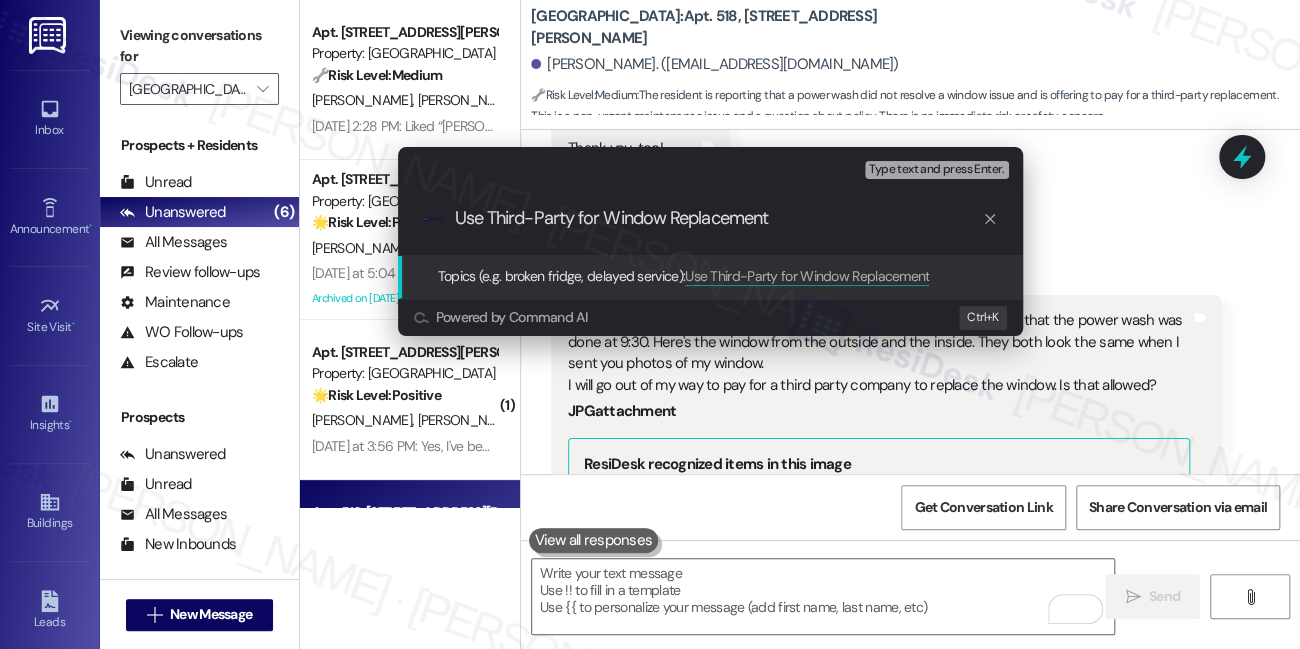 click on "Use Third-Party for Window Replacement" at bounding box center (718, 218) 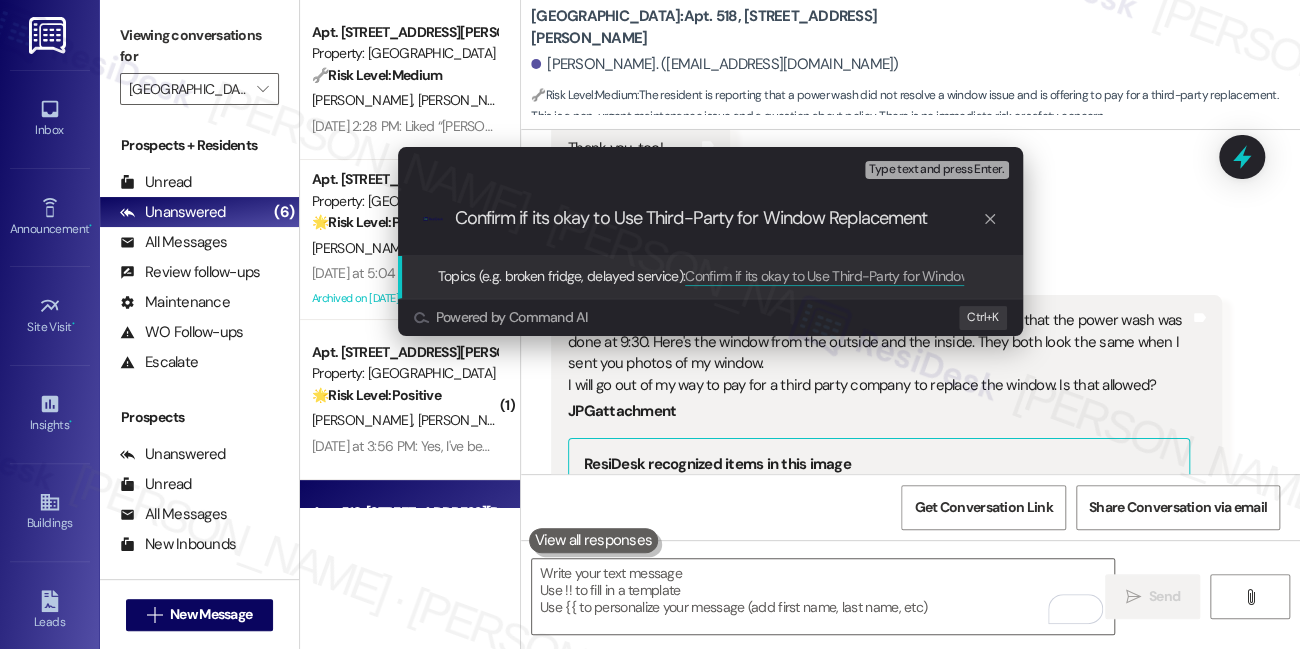 click on "Confirm if its okay to Use Third-Party for Window Replacement" at bounding box center [718, 218] 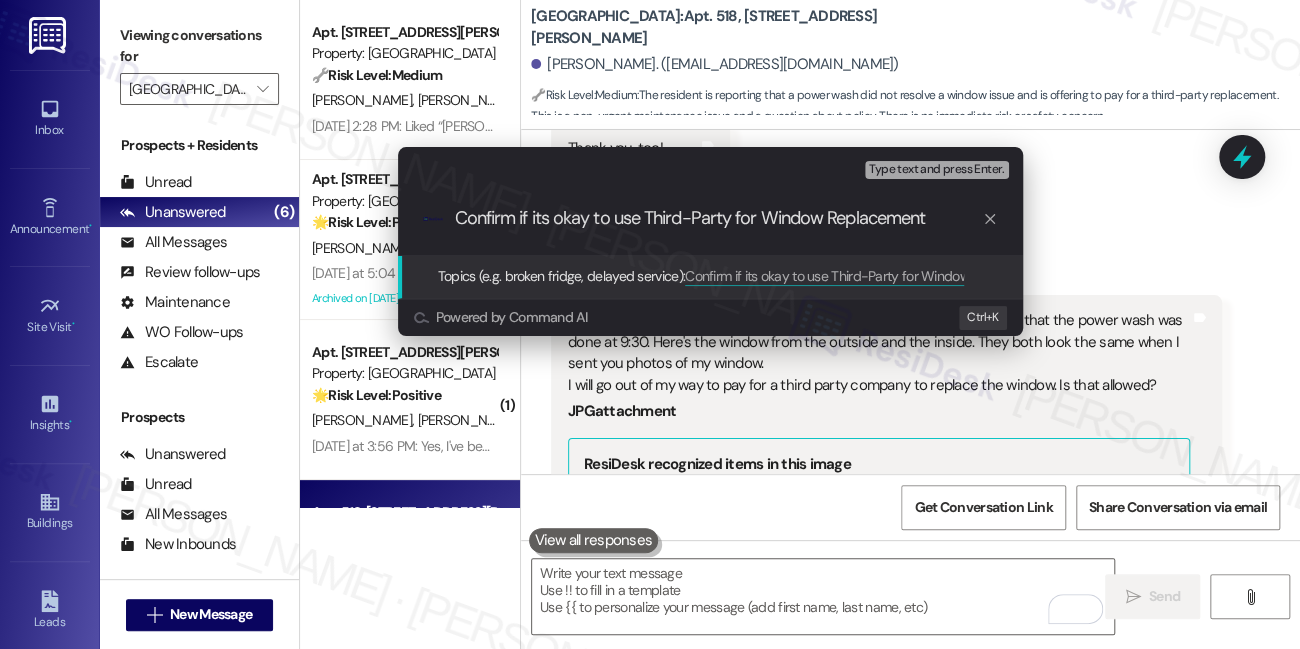 click on "Confirm if its okay to use Third-Party for Window Replacement" at bounding box center (718, 218) 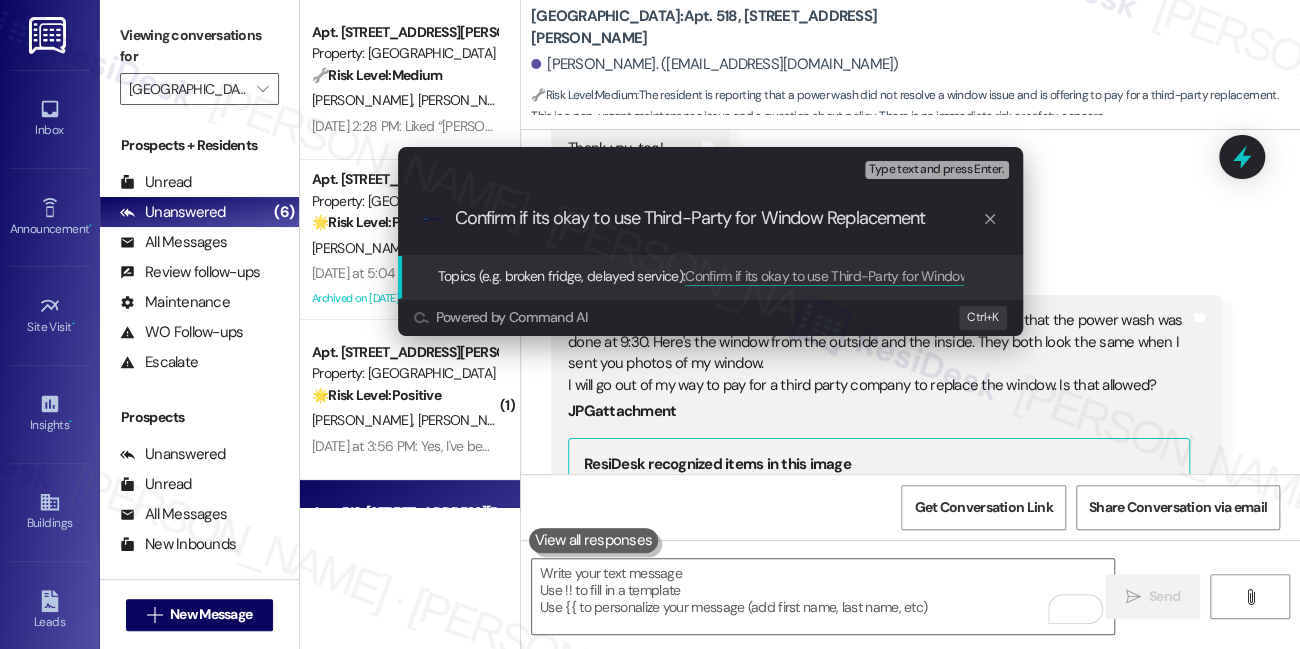 type 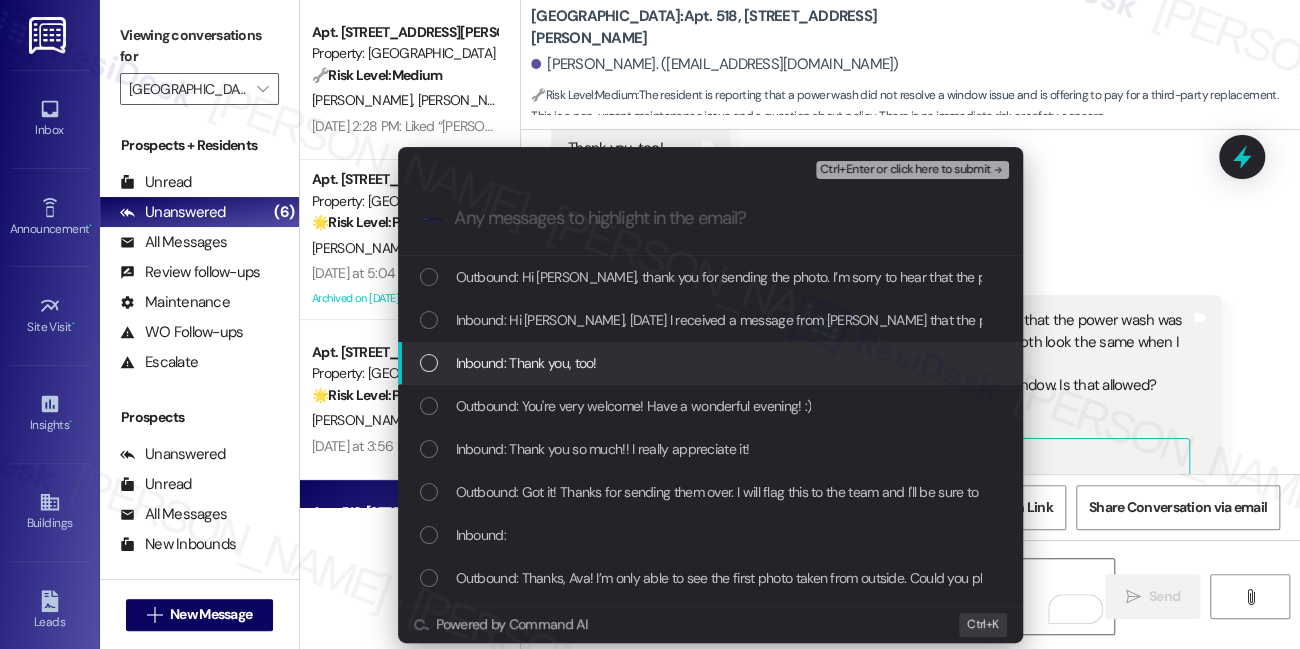 click on "Inbound: Thank you, too!" at bounding box center [712, 363] 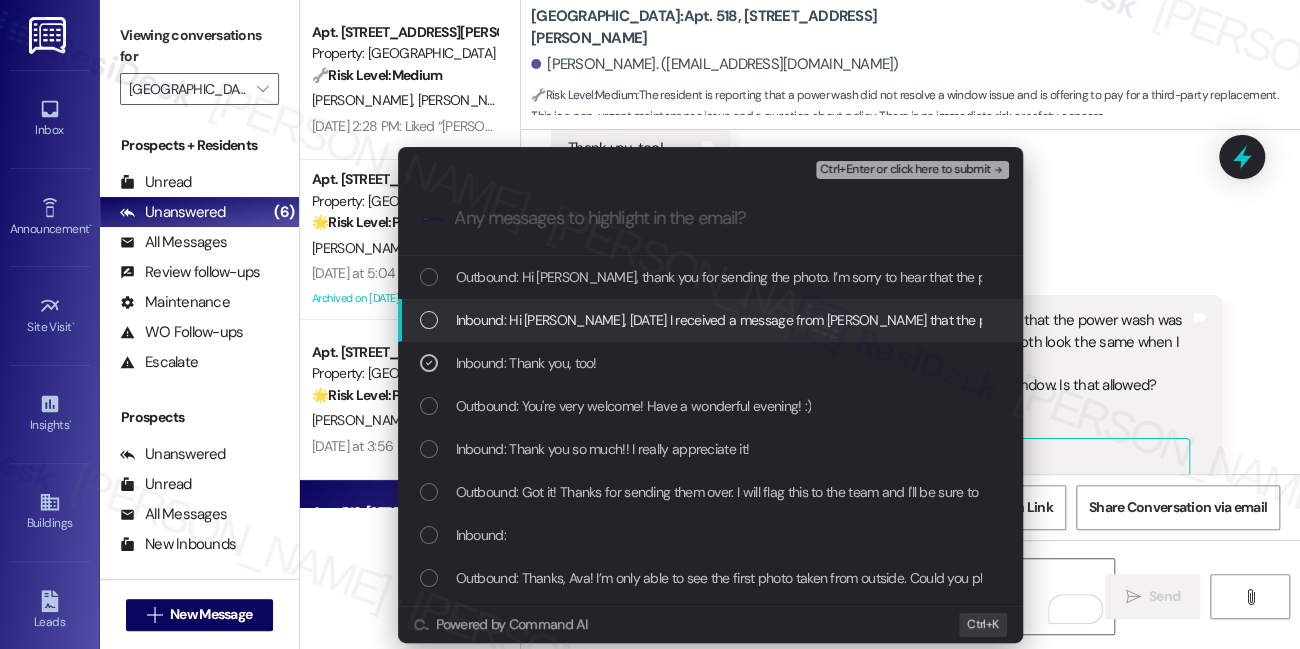 click on "Inbound: Hi Sarah, today I received a message from Sabrina that the power wash was done at 9:30. Here's the window from the outside and the inside. They both look the same when I sent you photos of my window.
I will go out of my way to pay for a third party company to replace the window. Is that allowed?" at bounding box center (1419, 320) 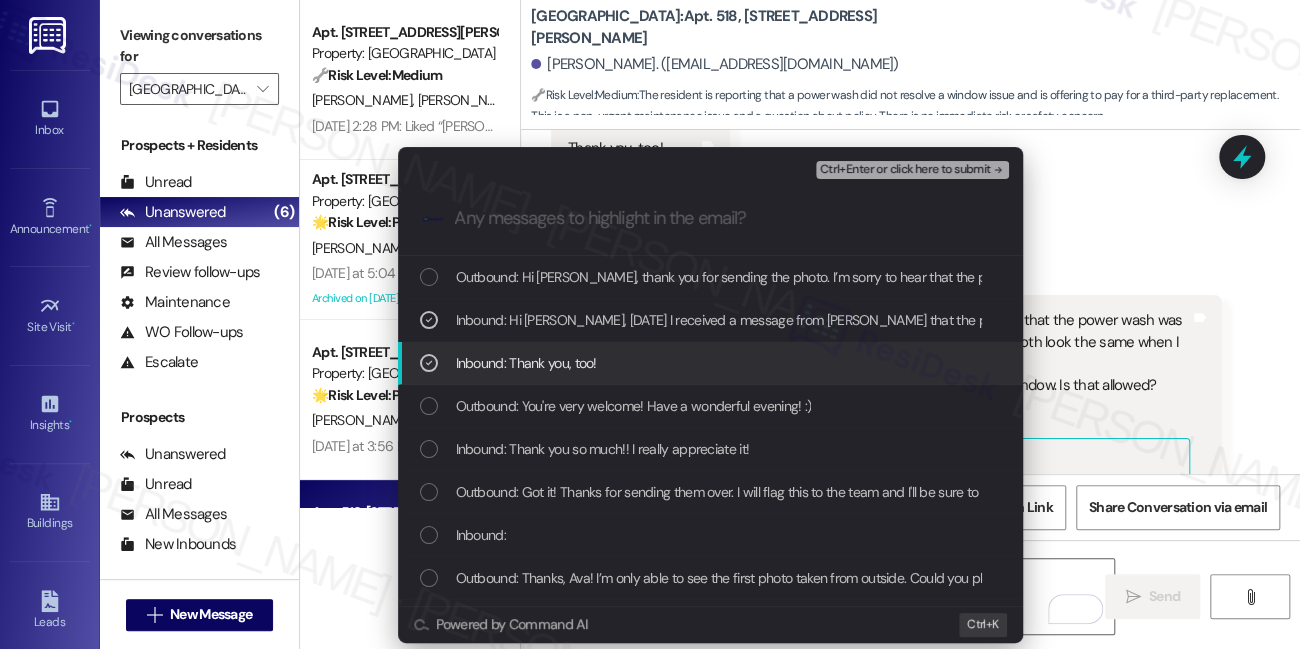 click on "Inbound: Thank you, too!" at bounding box center [710, 363] 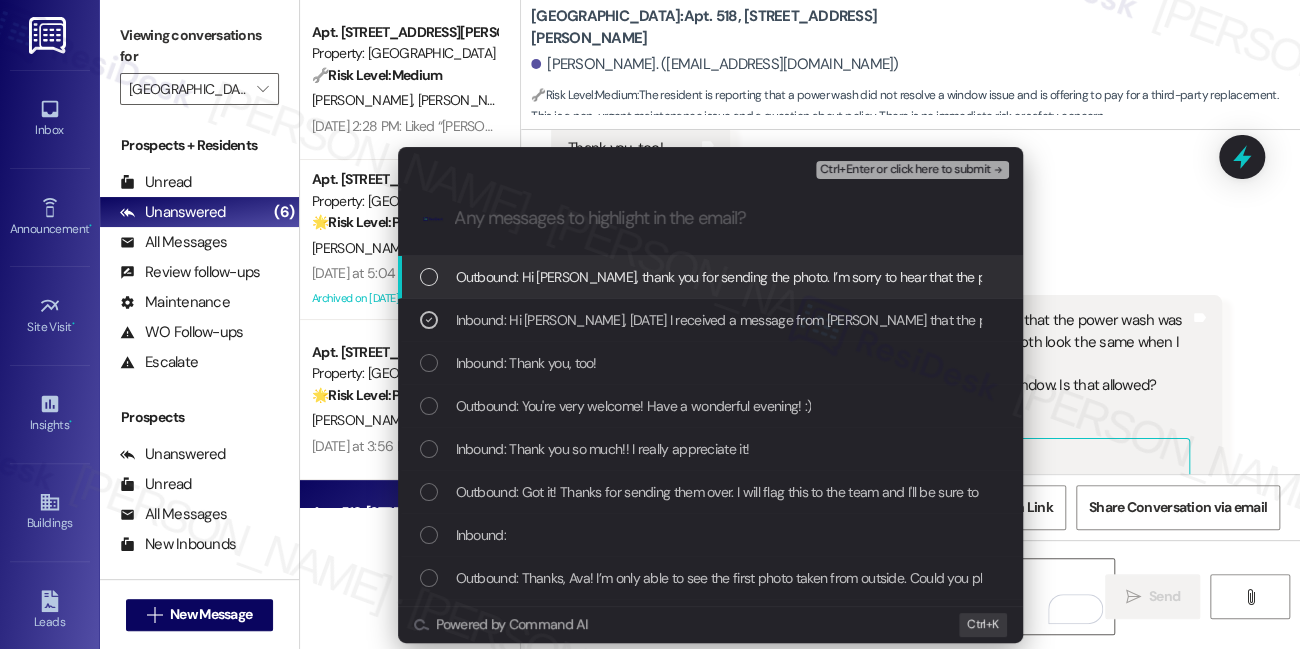 click on "Ctrl+Enter or click here to submit" at bounding box center [905, 170] 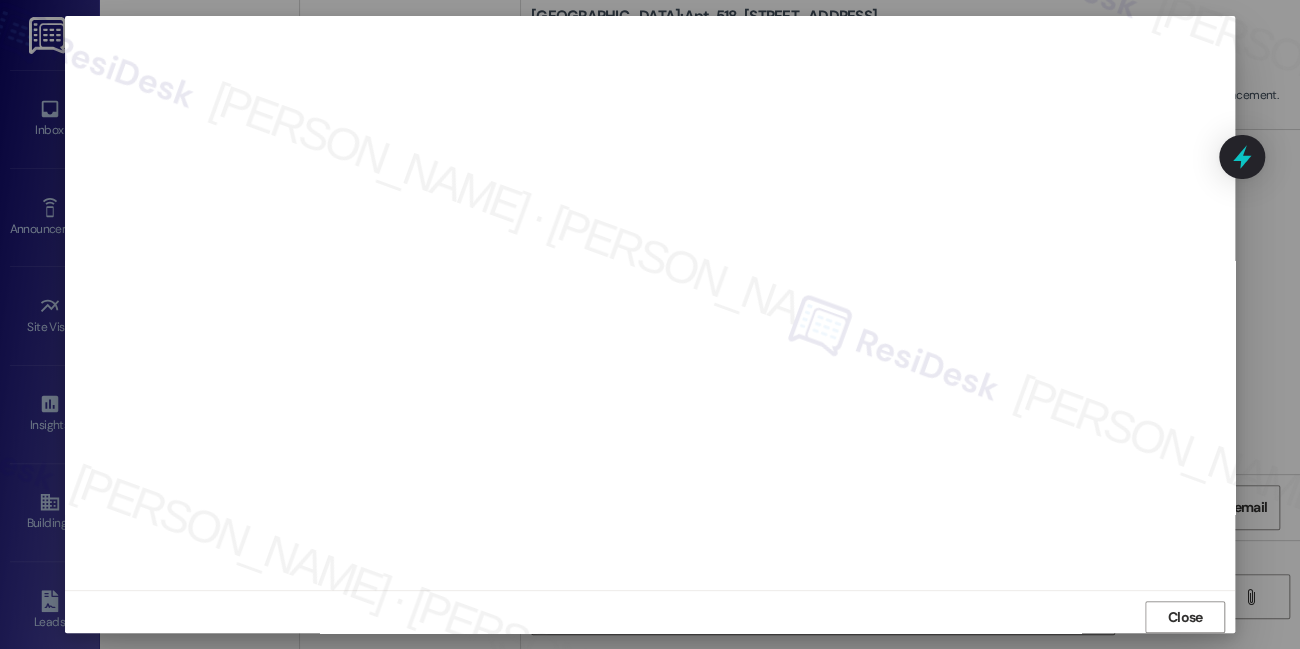 scroll, scrollTop: 19, scrollLeft: 0, axis: vertical 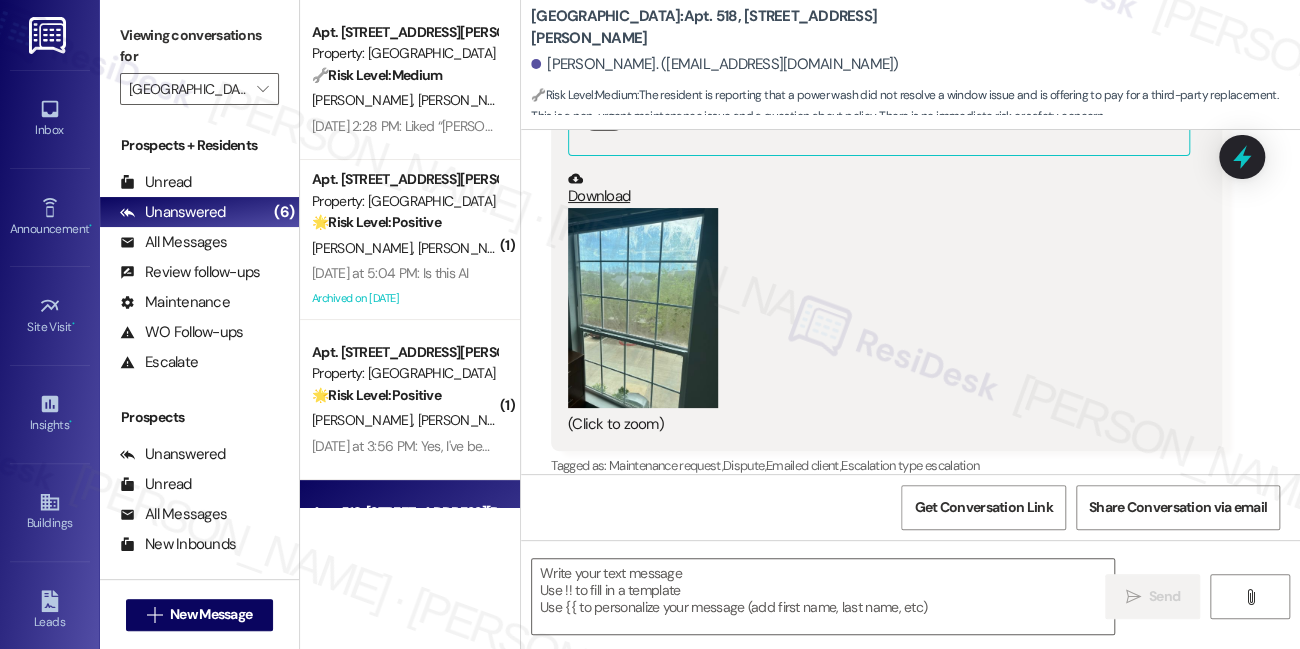 type on "Fetching suggested responses. Please feel free to read through the conversation in the meantime." 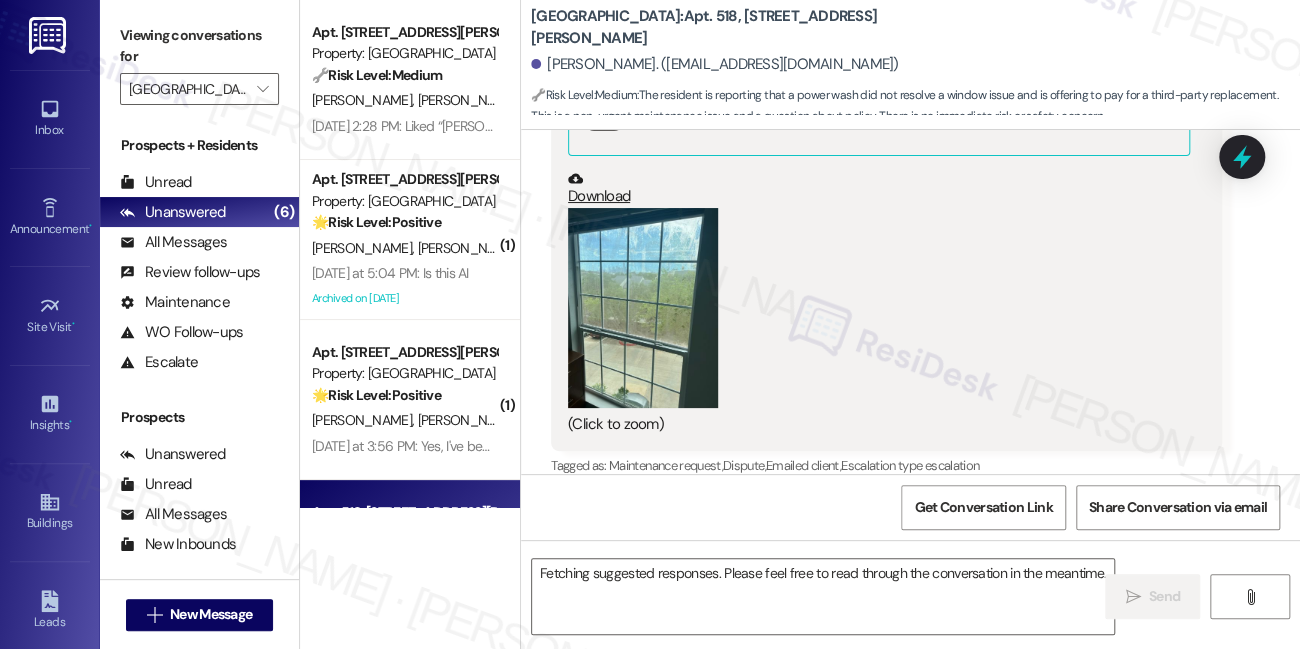 scroll, scrollTop: 5336, scrollLeft: 0, axis: vertical 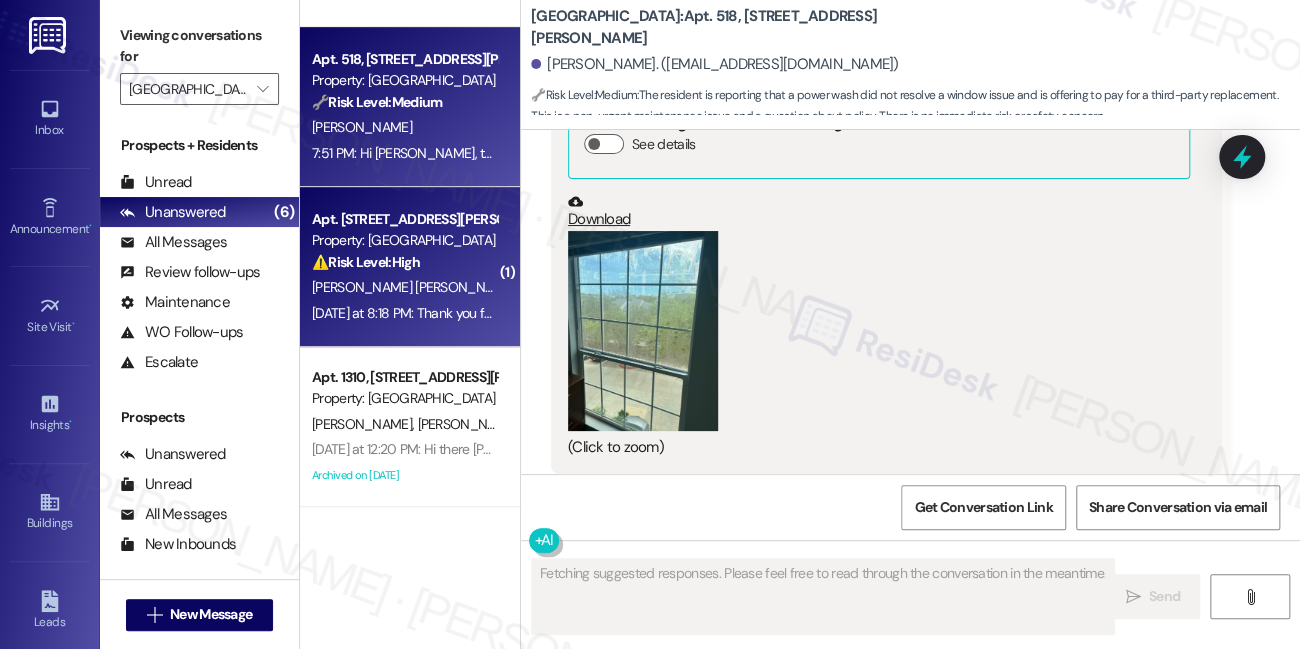 click on "⚠️  Risk Level:  High" at bounding box center (366, 262) 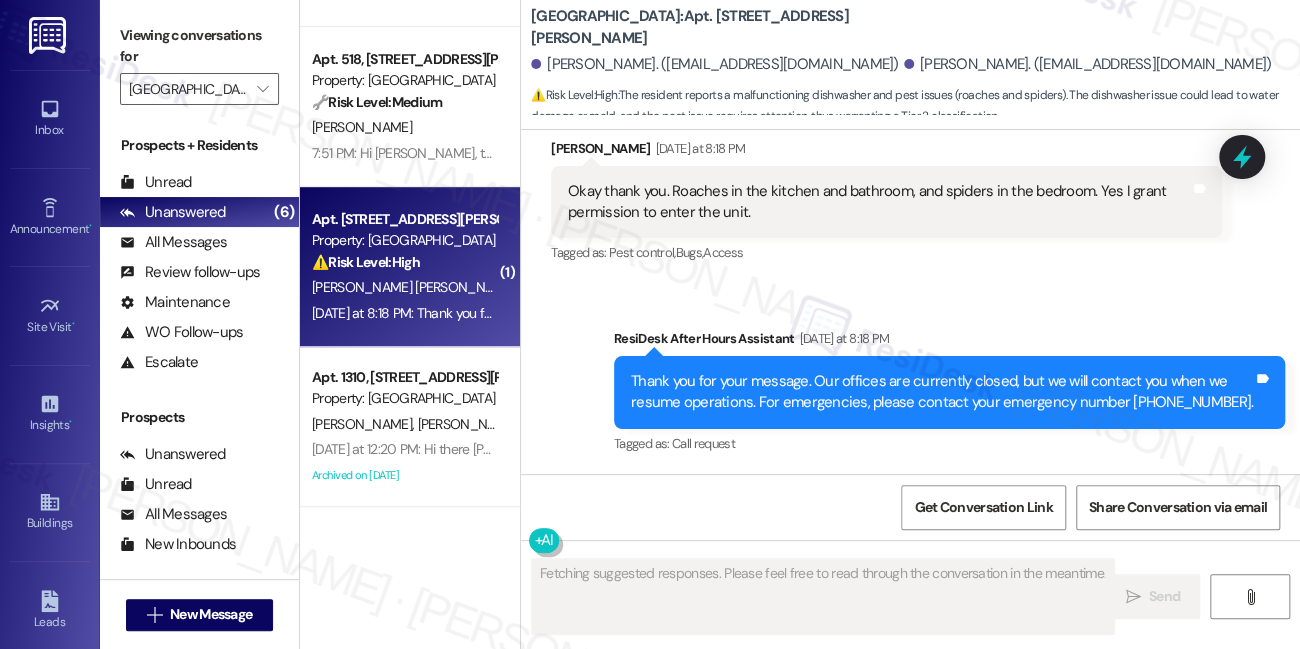 scroll, scrollTop: 3484, scrollLeft: 0, axis: vertical 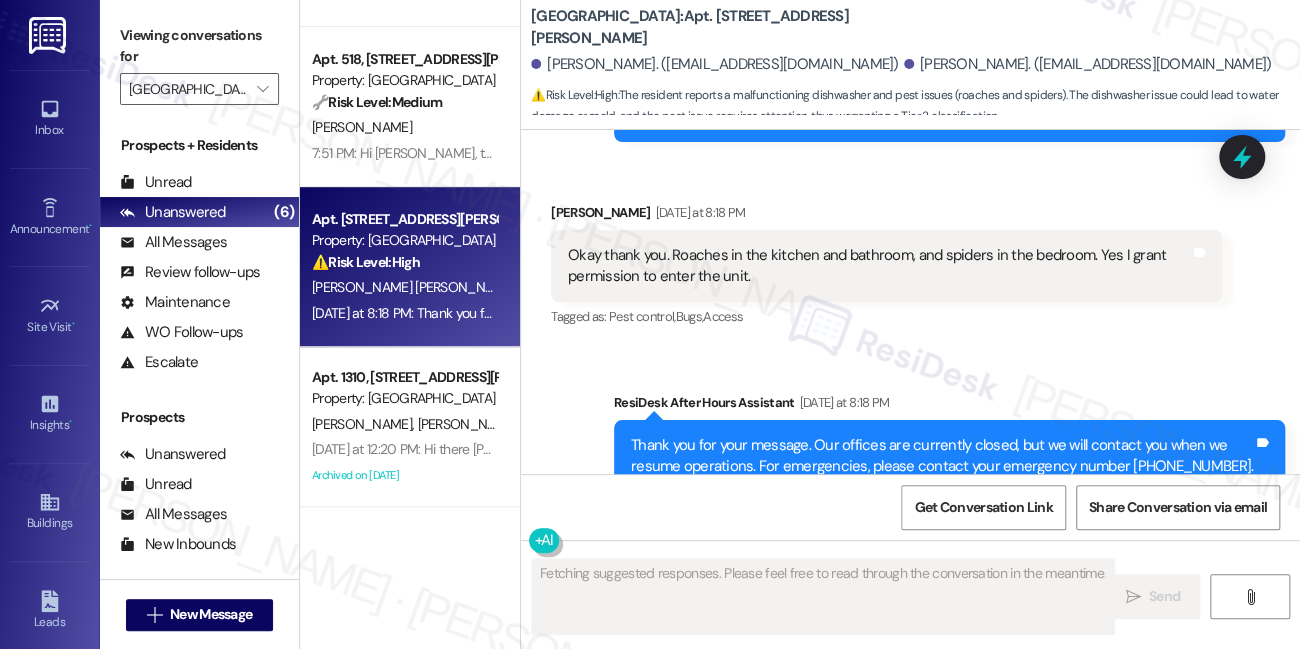click on "Okay thank you. Roaches in the kitchen and bathroom, and spiders in the bedroom. Yes I grant permission to enter the unit." at bounding box center (879, 266) 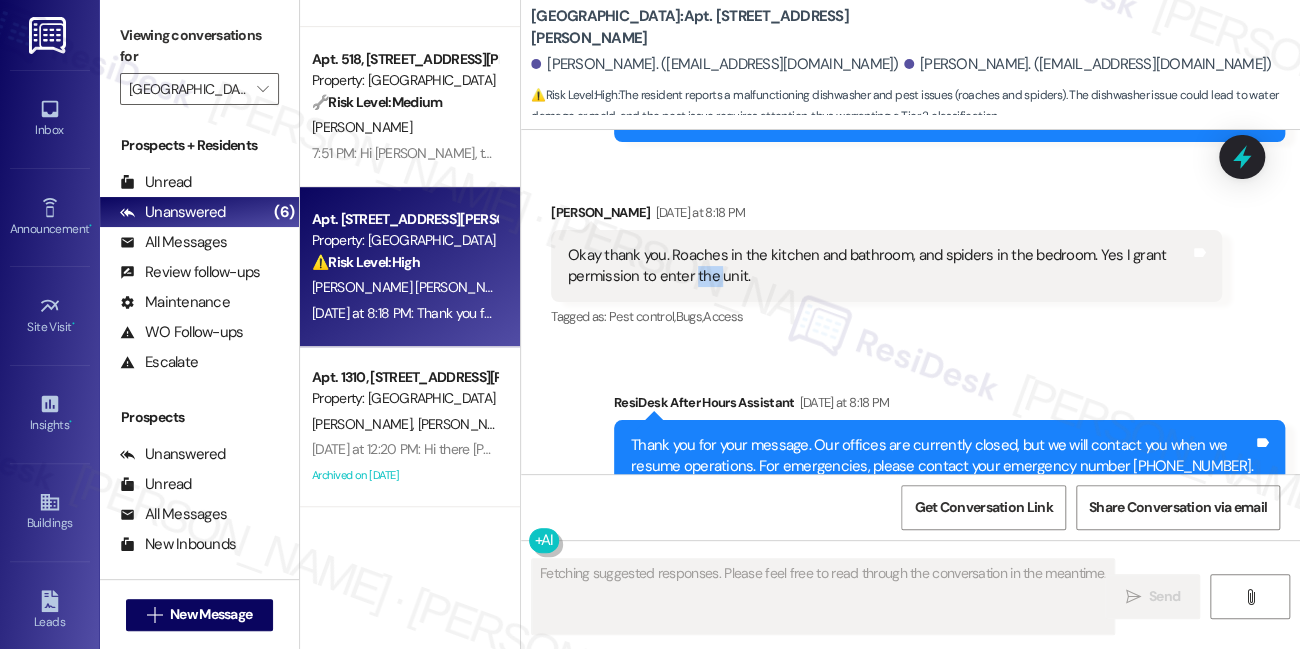 click on "Okay thank you. Roaches in the kitchen and bathroom, and spiders in the bedroom. Yes I grant permission to enter the unit." at bounding box center [879, 266] 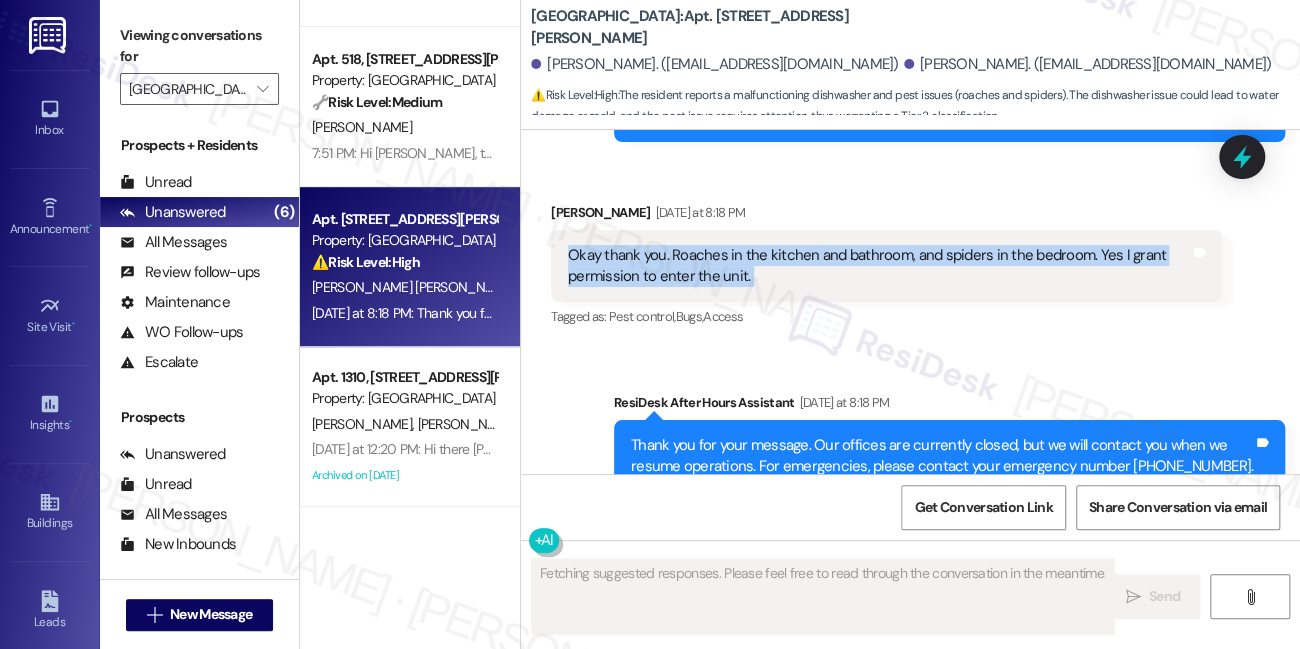 click on "Okay thank you. Roaches in the kitchen and bathroom, and spiders in the bedroom. Yes I grant permission to enter the unit." at bounding box center (879, 266) 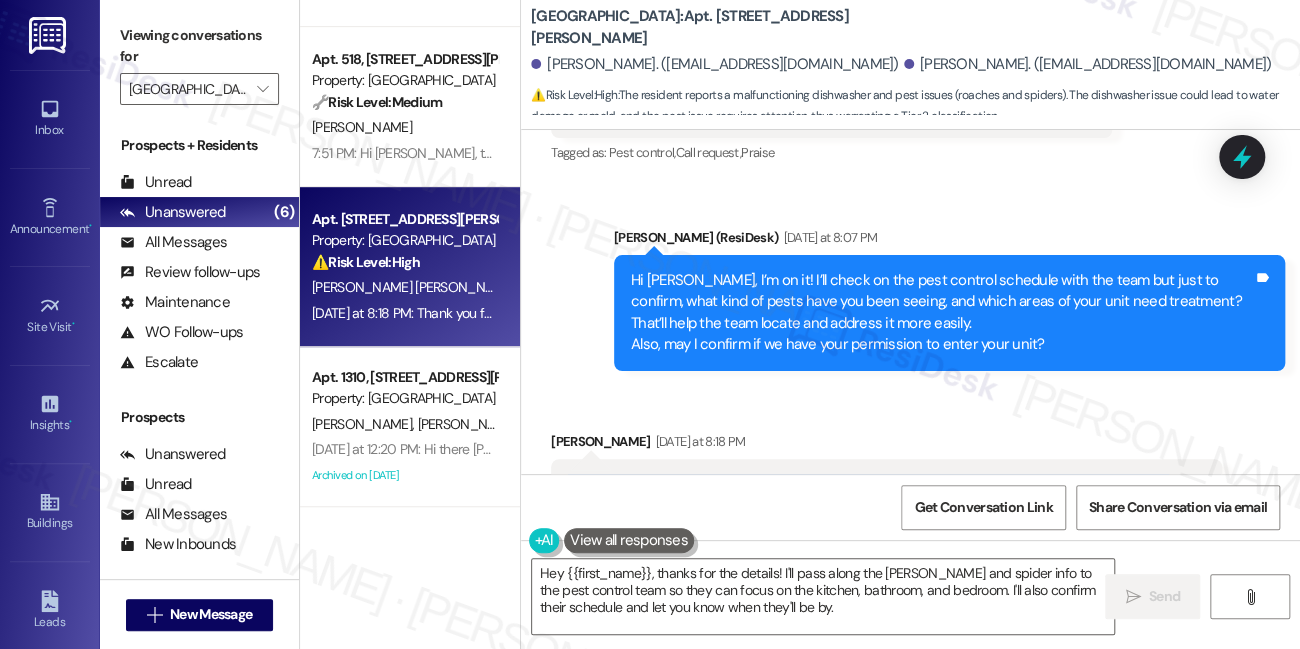 scroll, scrollTop: 3211, scrollLeft: 0, axis: vertical 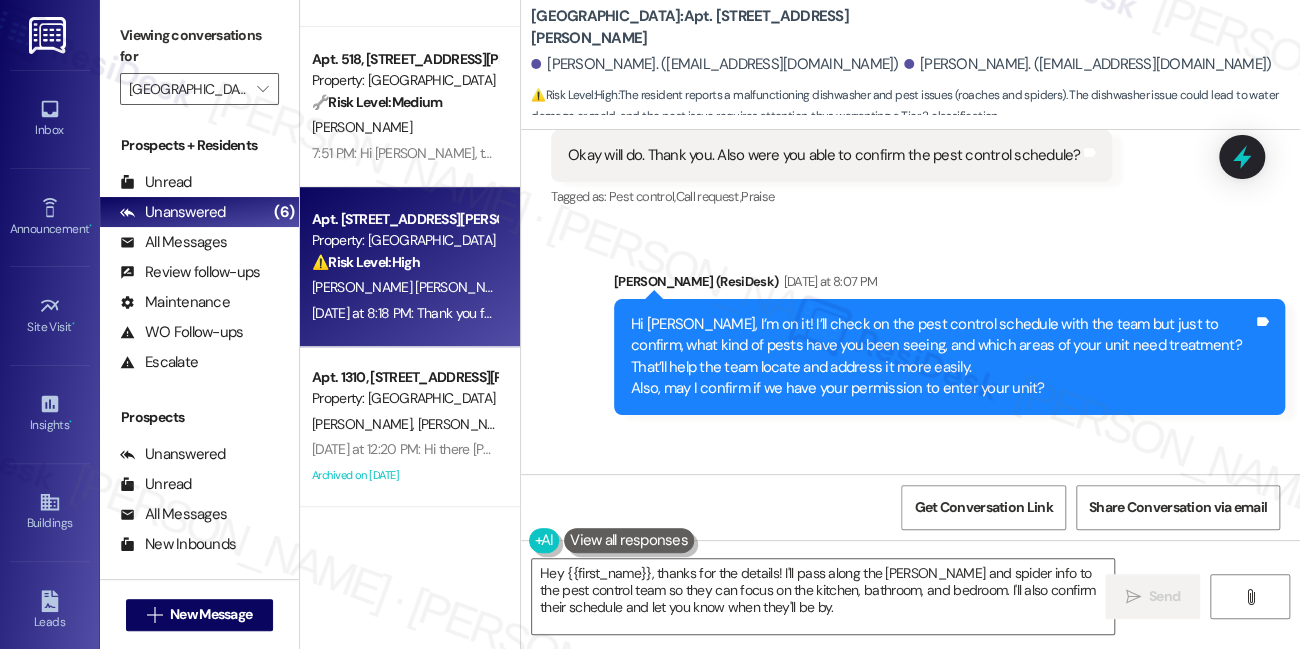 click on "Hi Charles, I’m on it! I’ll check on the pest control schedule with the team but just to confirm, what kind of pests have you been seeing, and which areas of your unit need treatment? That’ll help the team locate and address it more easily.
Also, may I confirm if we have your permission to enter your unit?" at bounding box center (942, 357) 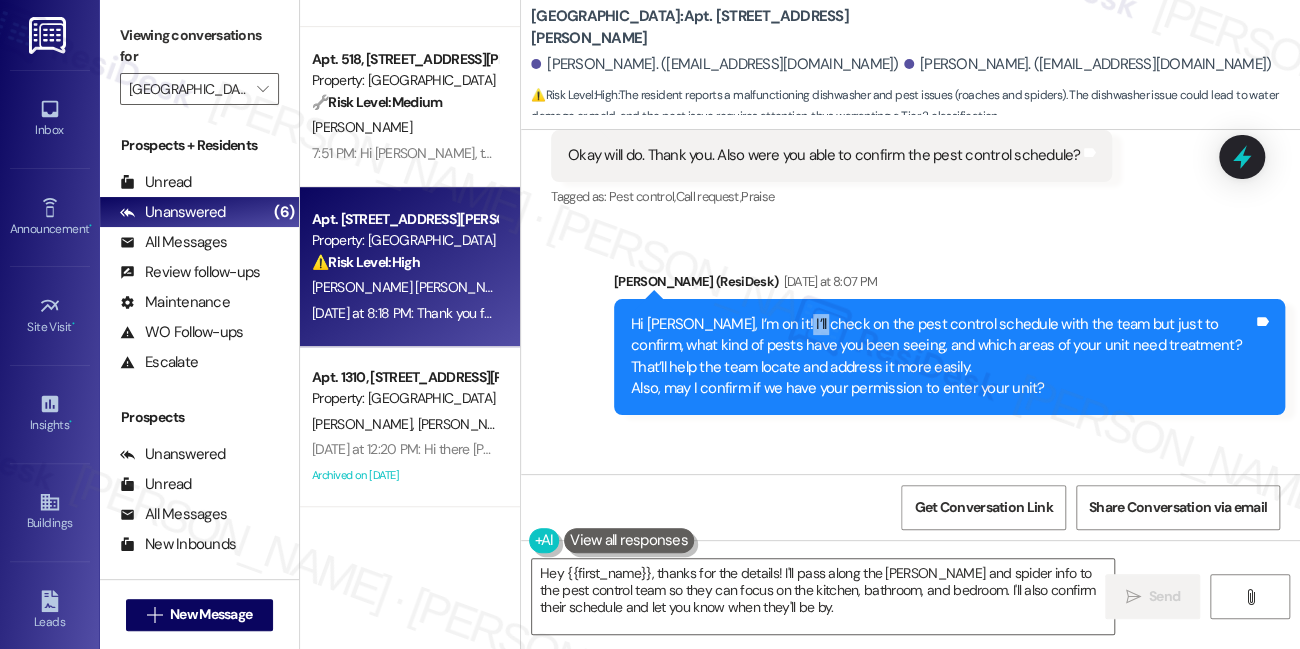 click on "Hi Charles, I’m on it! I’ll check on the pest control schedule with the team but just to confirm, what kind of pests have you been seeing, and which areas of your unit need treatment? That’ll help the team locate and address it more easily.
Also, may I confirm if we have your permission to enter your unit?" at bounding box center [942, 357] 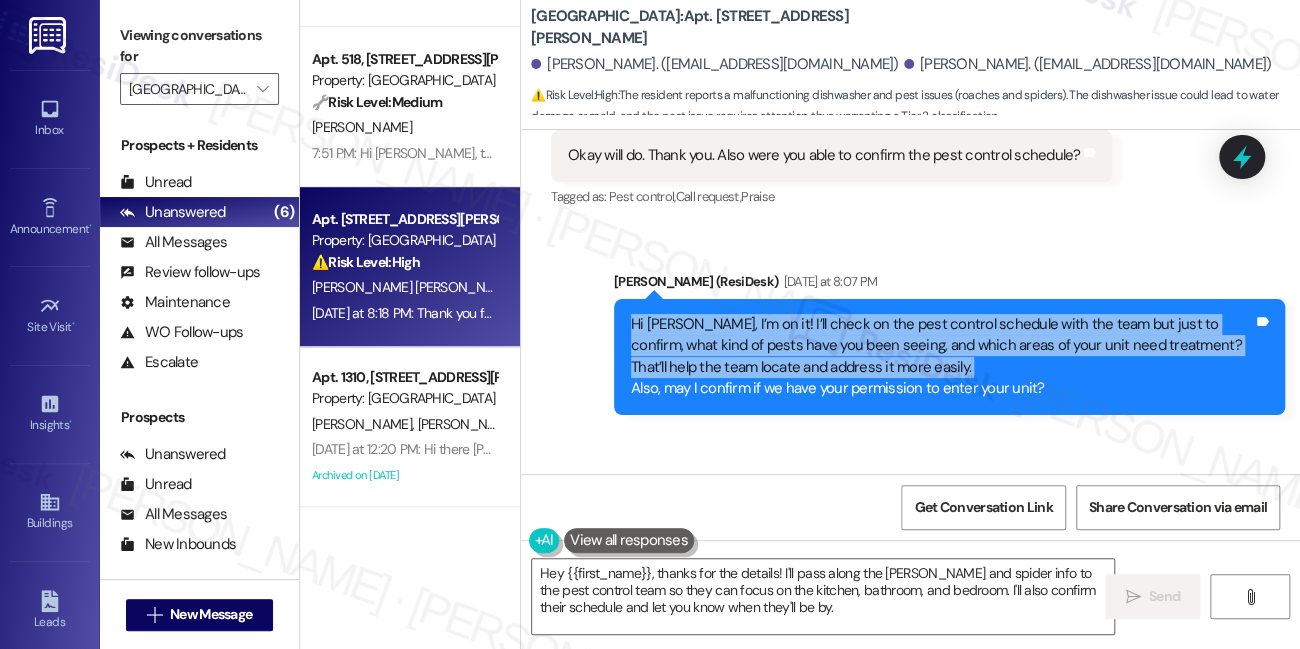 click on "Hi Charles, I’m on it! I’ll check on the pest control schedule with the team but just to confirm, what kind of pests have you been seeing, and which areas of your unit need treatment? That’ll help the team locate and address it more easily.
Also, may I confirm if we have your permission to enter your unit?" at bounding box center [942, 357] 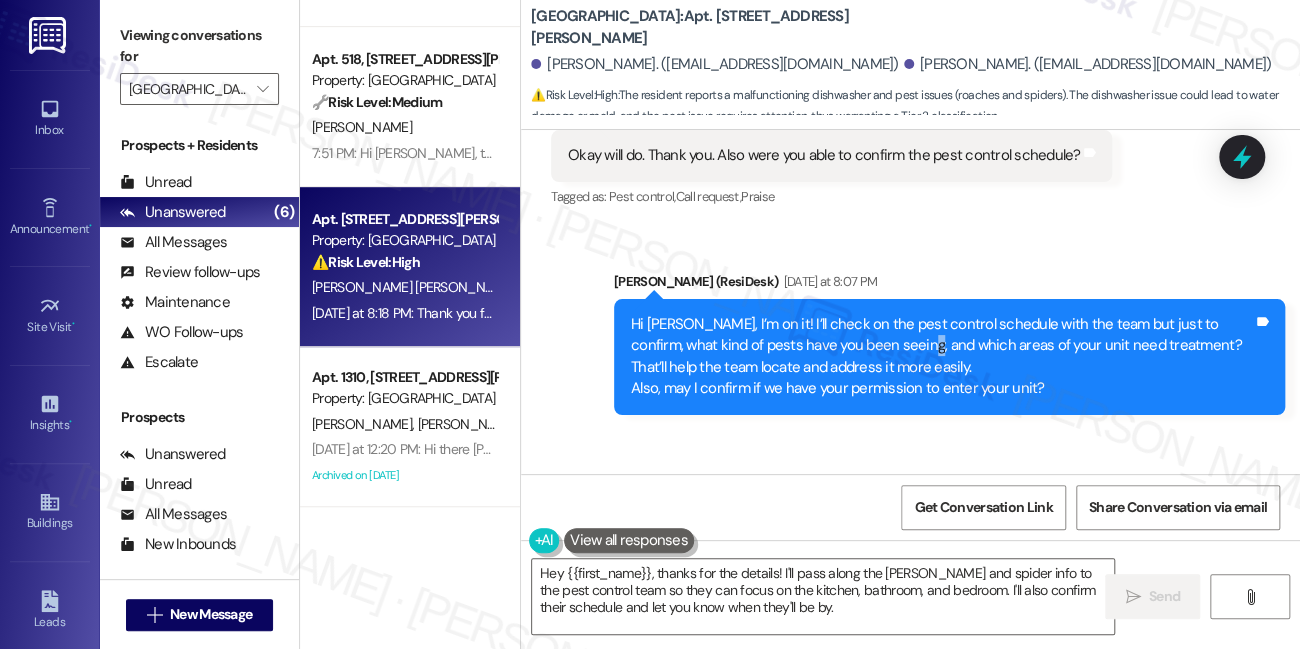 click on "Hi Charles, I’m on it! I’ll check on the pest control schedule with the team but just to confirm, what kind of pests have you been seeing, and which areas of your unit need treatment? That’ll help the team locate and address it more easily.
Also, may I confirm if we have your permission to enter your unit?" at bounding box center (942, 357) 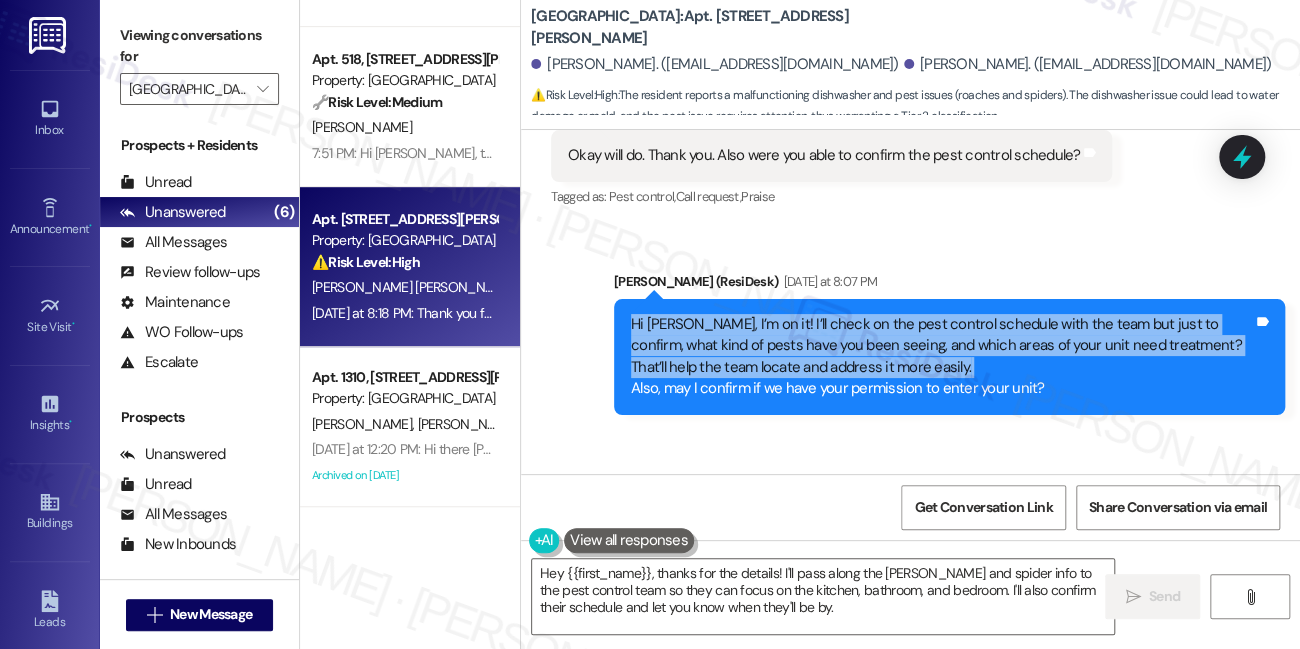 click on "Hi Charles, I’m on it! I’ll check on the pest control schedule with the team but just to confirm, what kind of pests have you been seeing, and which areas of your unit need treatment? That’ll help the team locate and address it more easily.
Also, may I confirm if we have your permission to enter your unit?" at bounding box center [942, 357] 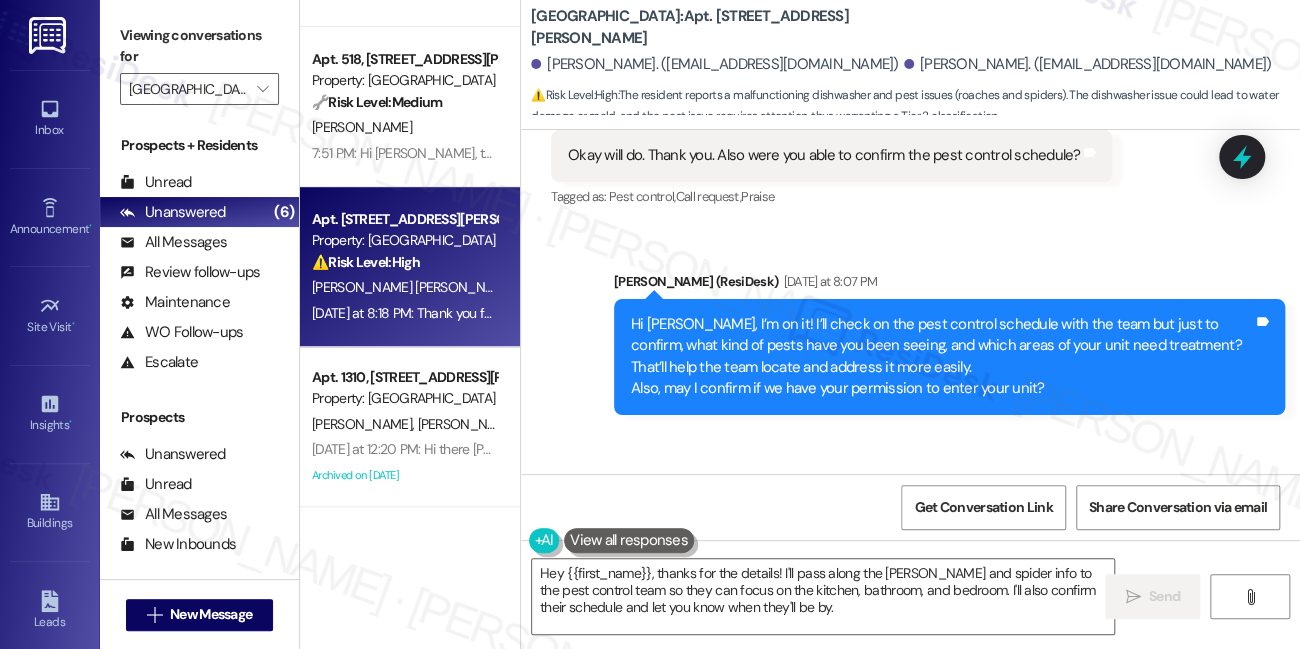click on "Viewing conversations for" at bounding box center (199, 46) 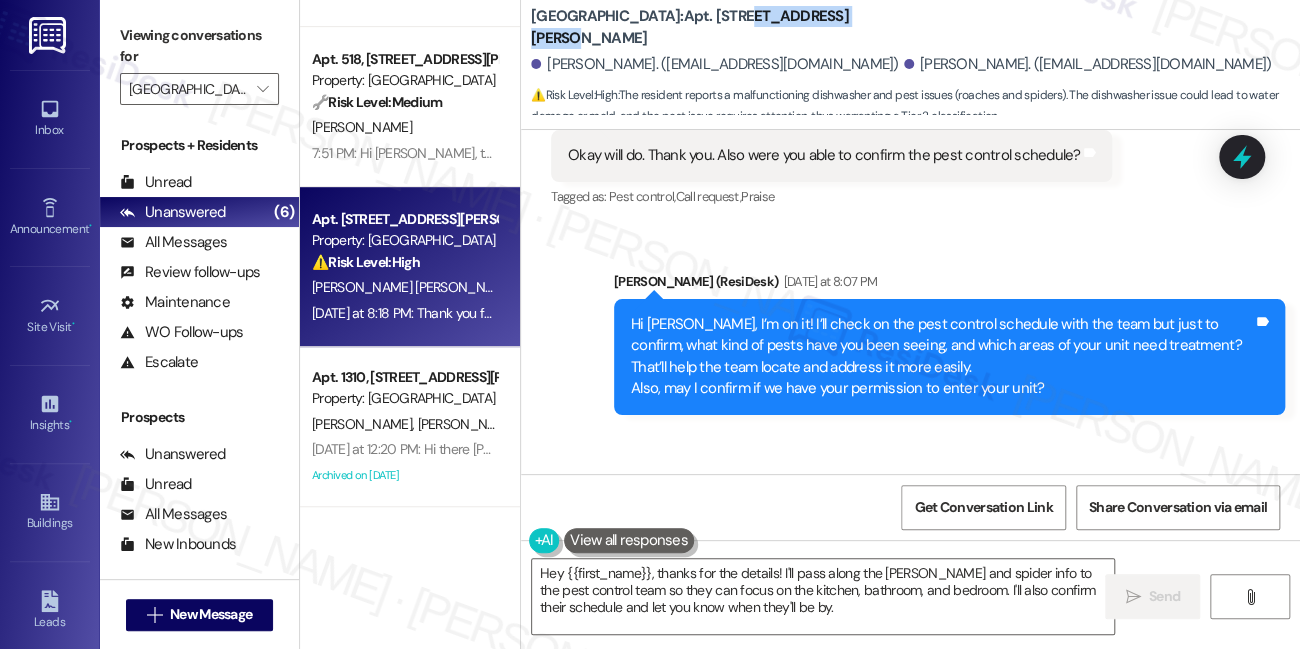 drag, startPoint x: 840, startPoint y: 25, endPoint x: 691, endPoint y: 24, distance: 149.00336 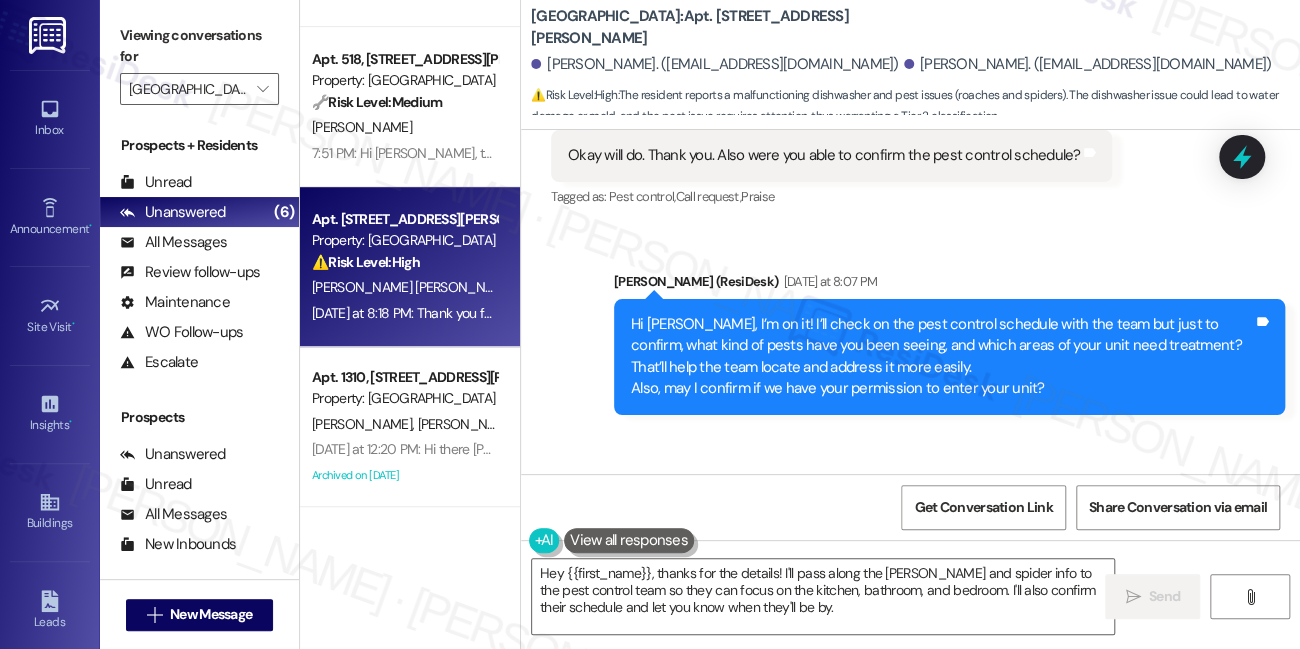 click on "Lexington Hills:  Apt. 516, 2430 Cromwell Cir" at bounding box center (731, 27) 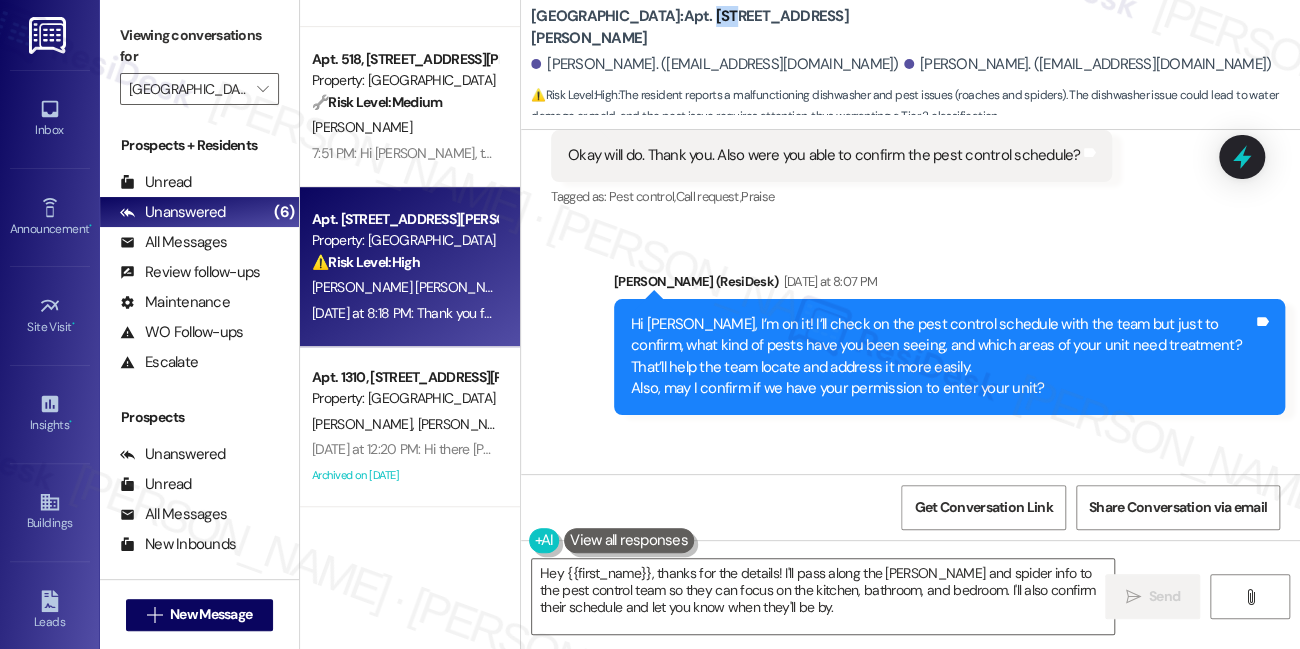 click on "Lexington Hills:  Apt. 516, 2430 Cromwell Cir" at bounding box center (731, 27) 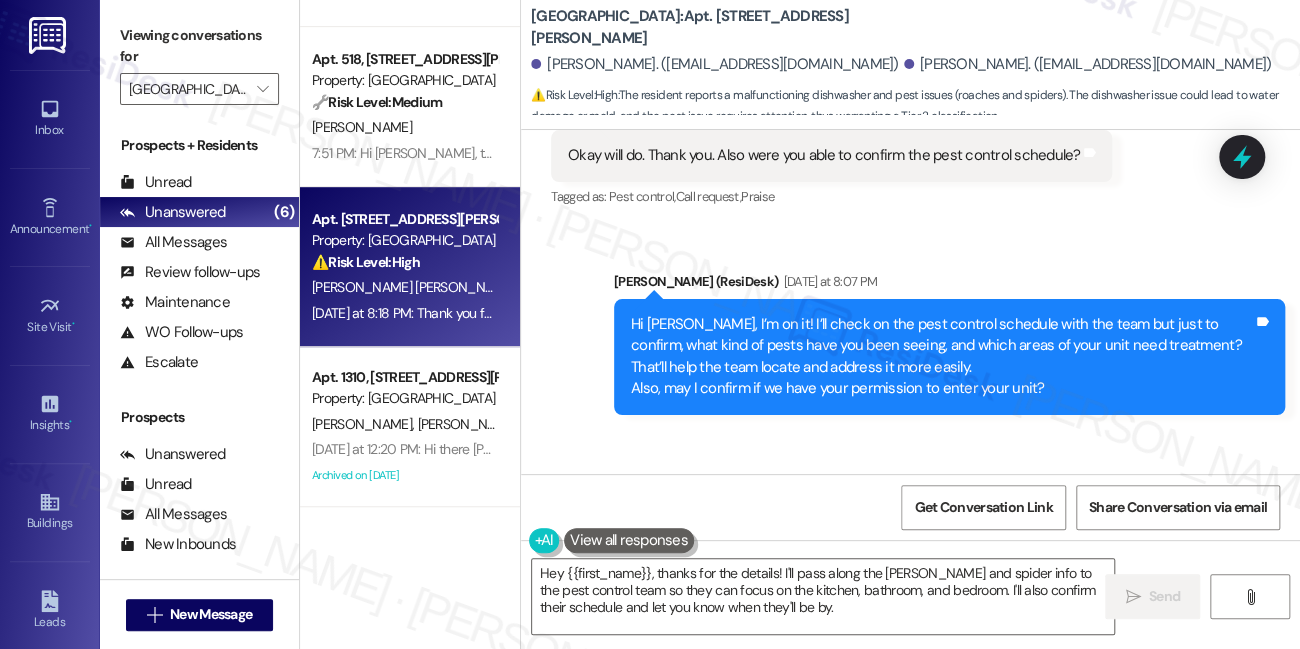 click on "Viewing conversations for" at bounding box center [199, 46] 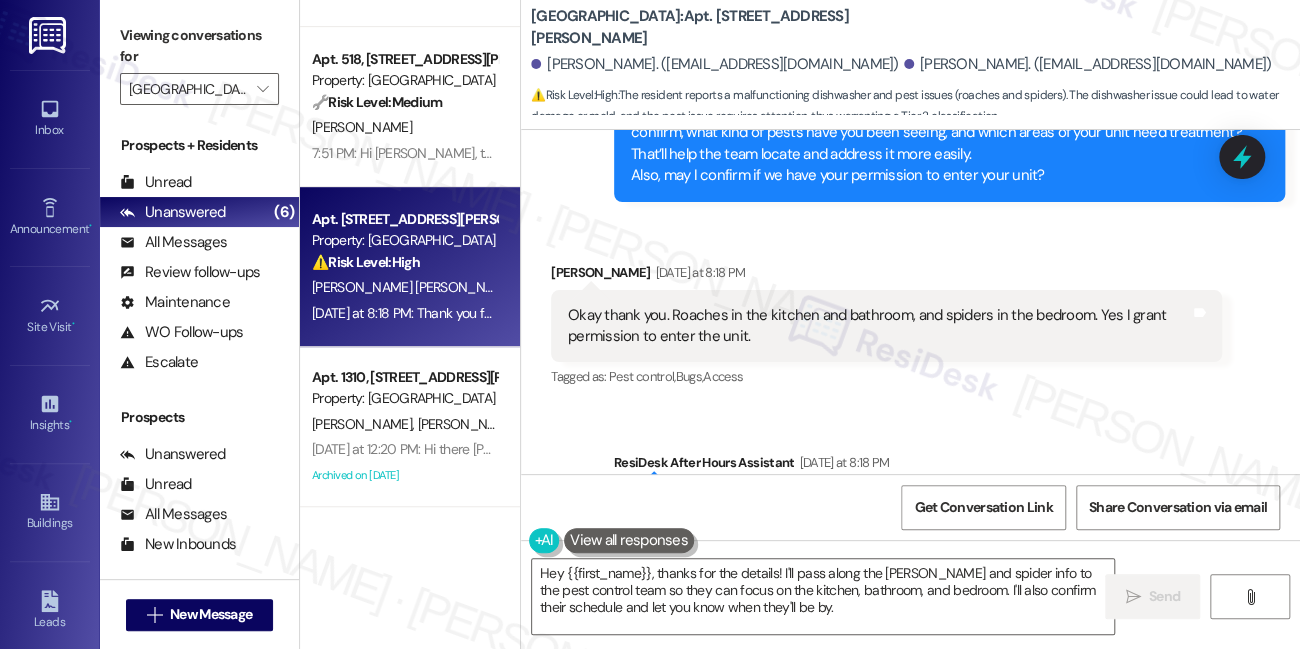 scroll, scrollTop: 3393, scrollLeft: 0, axis: vertical 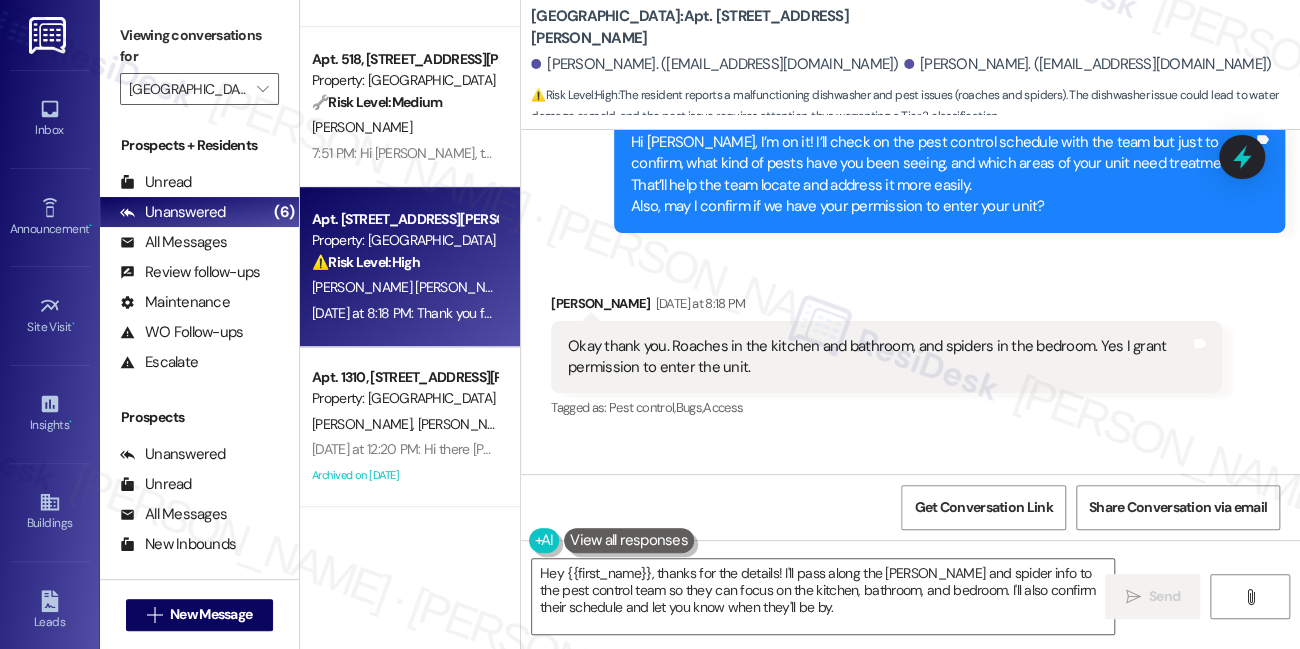 click on "Viewing conversations for" at bounding box center (199, 46) 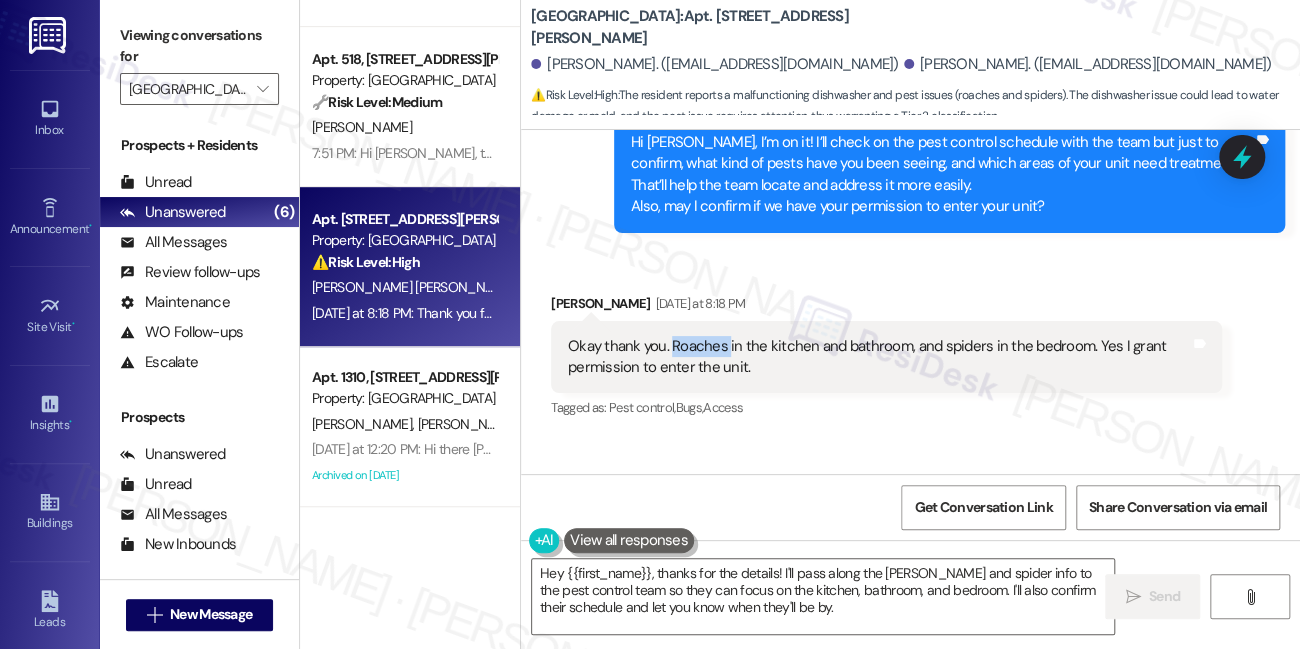 click on "Okay thank you. Roaches in the kitchen and bathroom, and spiders in the bedroom. Yes I grant permission to enter the unit." at bounding box center (879, 357) 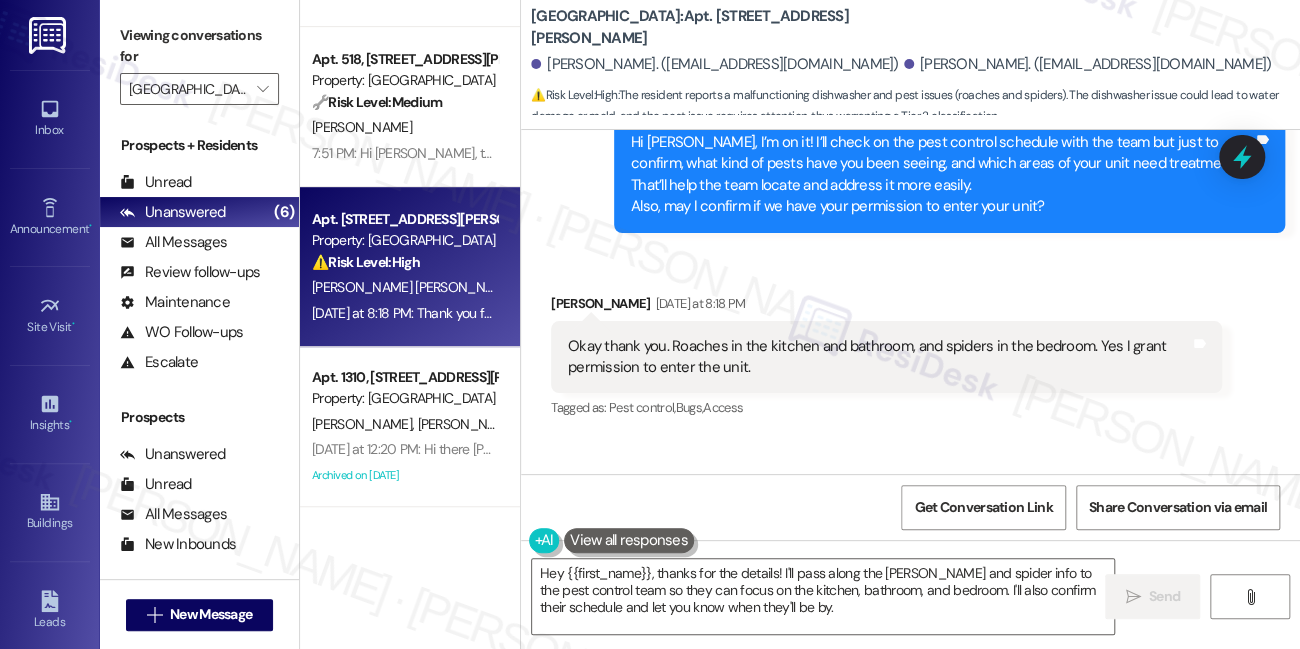 click on "Okay thank you. Roaches in the kitchen and bathroom, and spiders in the bedroom. Yes I grant permission to enter the unit." at bounding box center (879, 357) 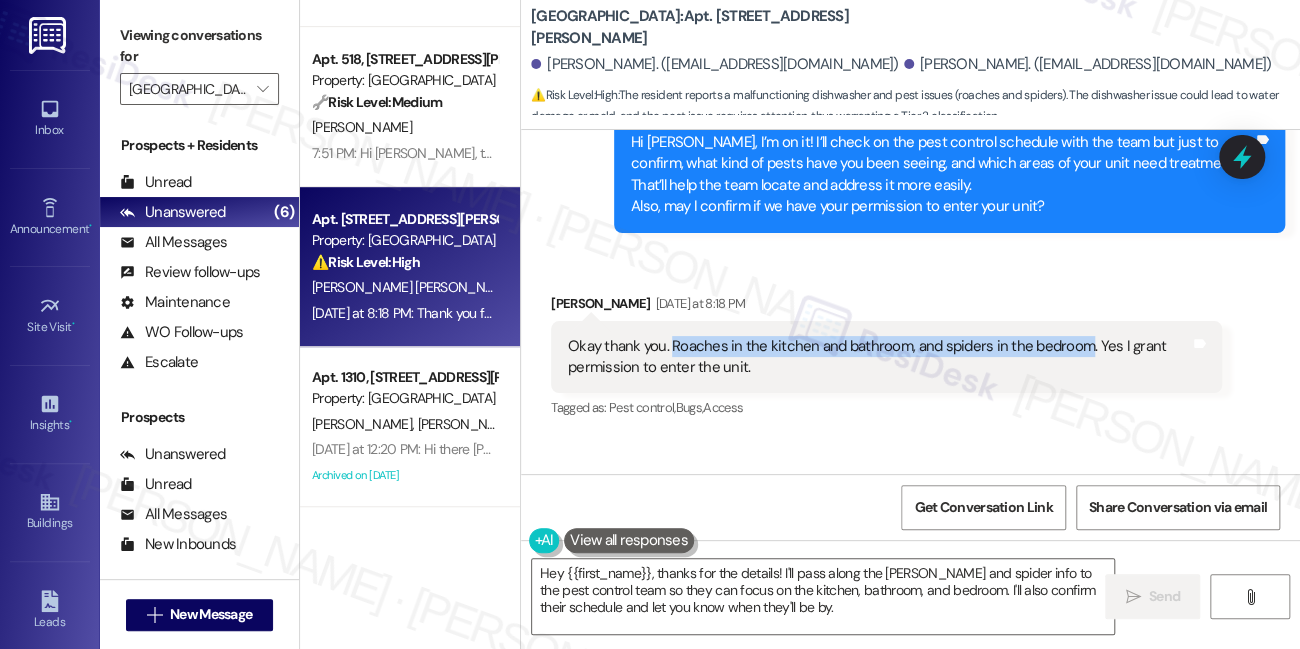 drag, startPoint x: 670, startPoint y: 283, endPoint x: 1080, endPoint y: 280, distance: 410.011 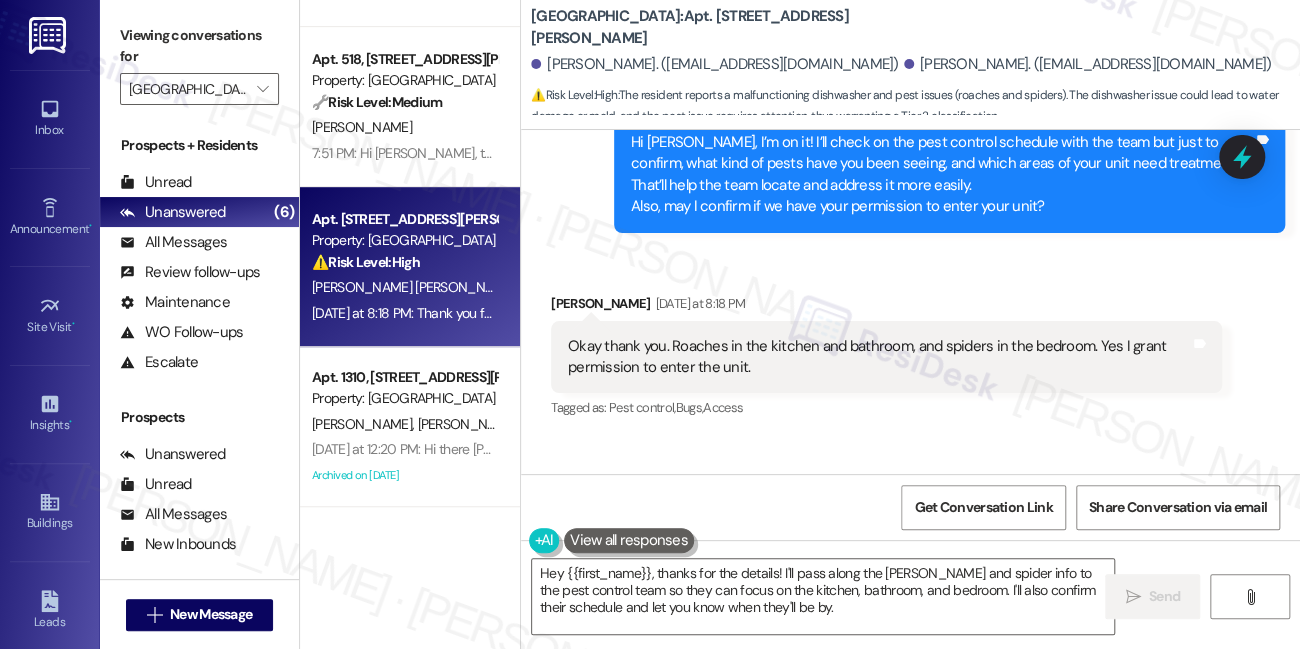 click on "Viewing conversations for" at bounding box center (199, 46) 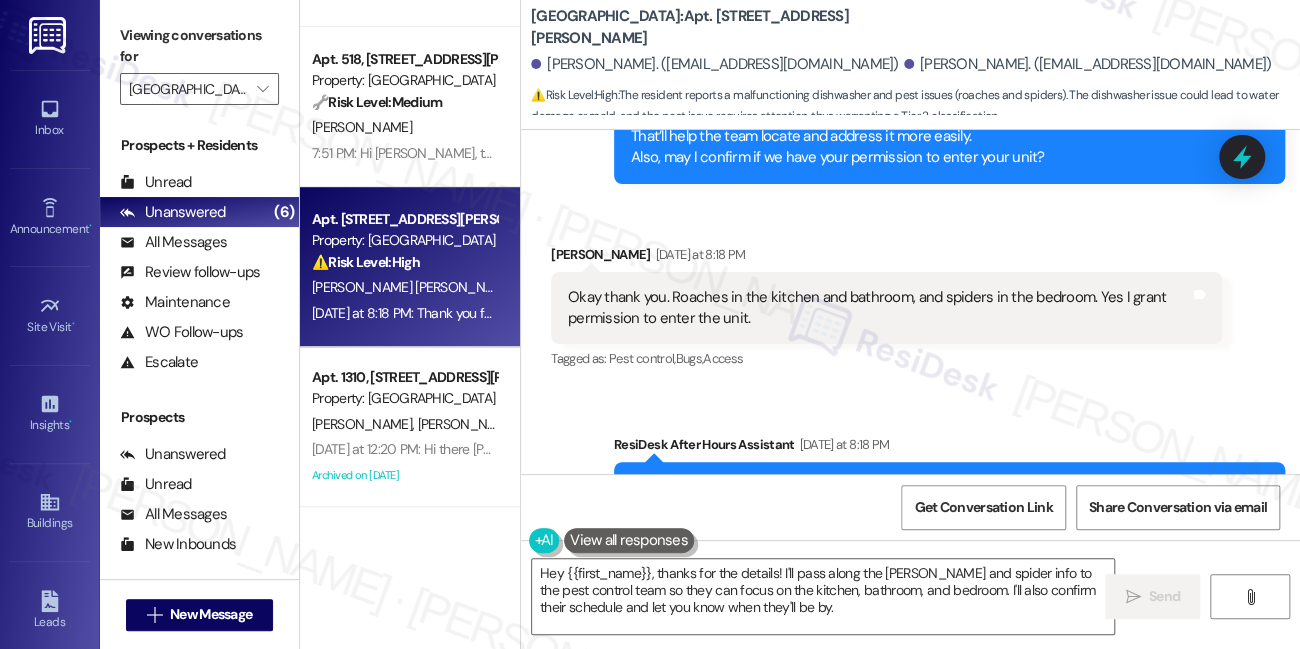 scroll, scrollTop: 3484, scrollLeft: 0, axis: vertical 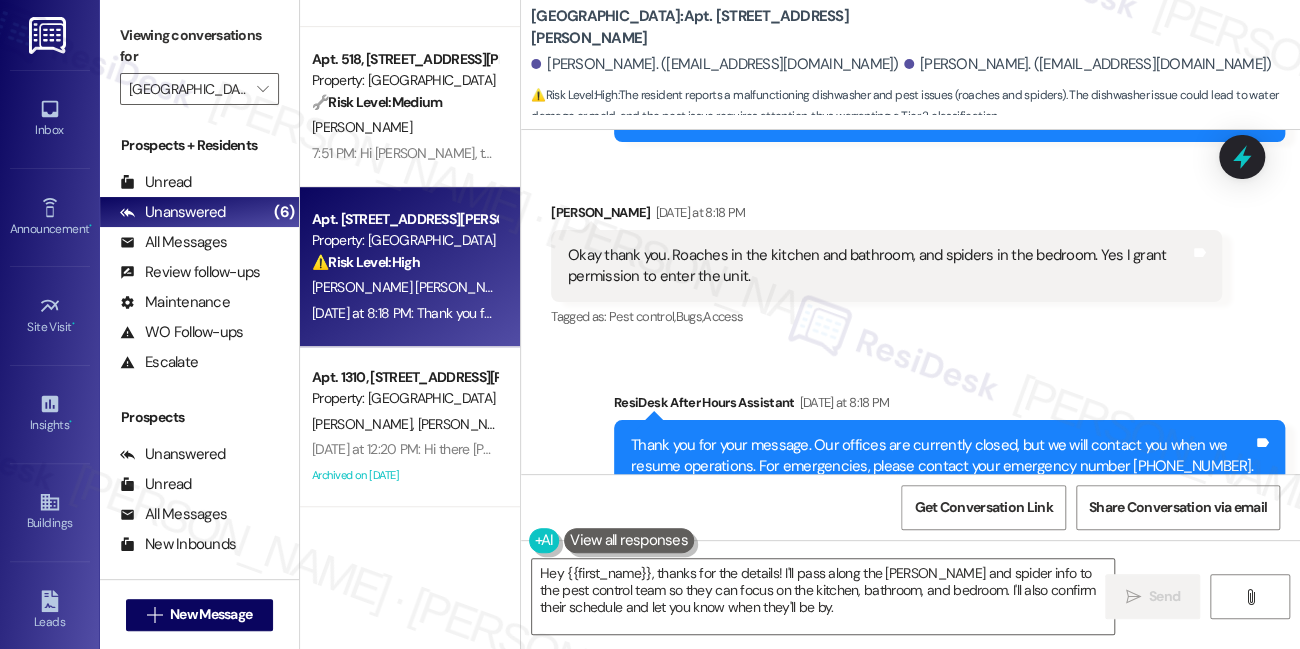 click on "Viewing conversations for" at bounding box center [199, 46] 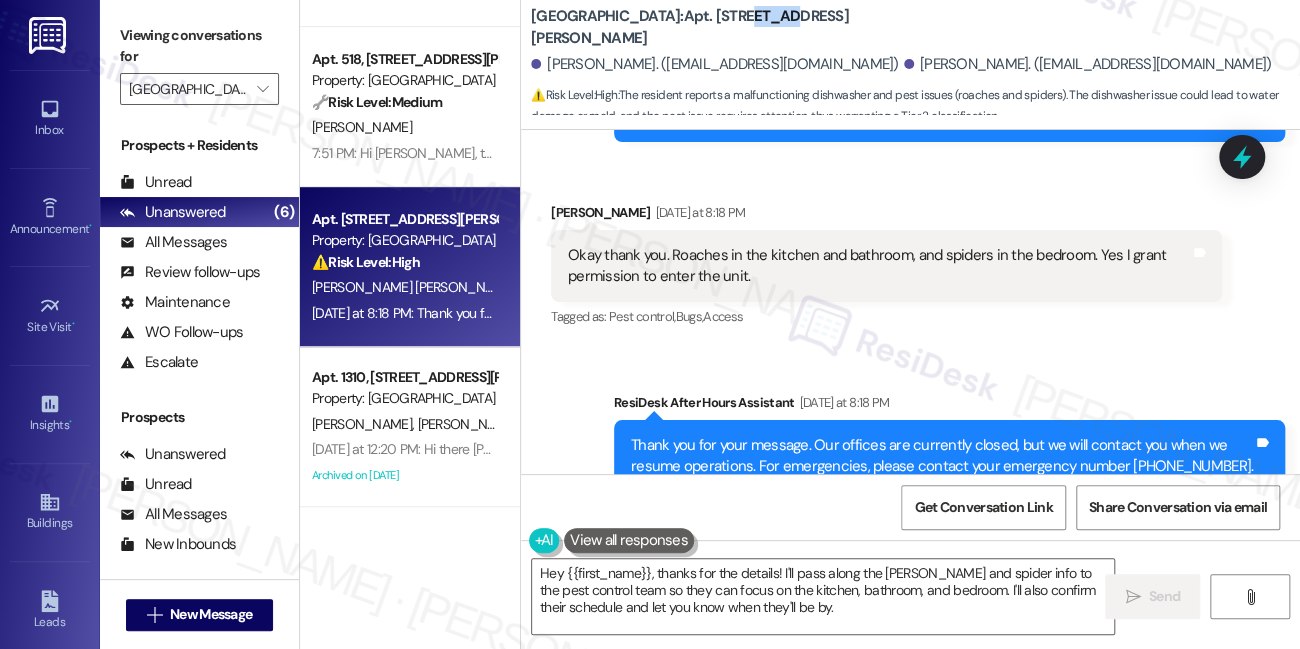 click on "Lexington Hills:  Apt. 516, 2430 Cromwell Cir" at bounding box center (731, 27) 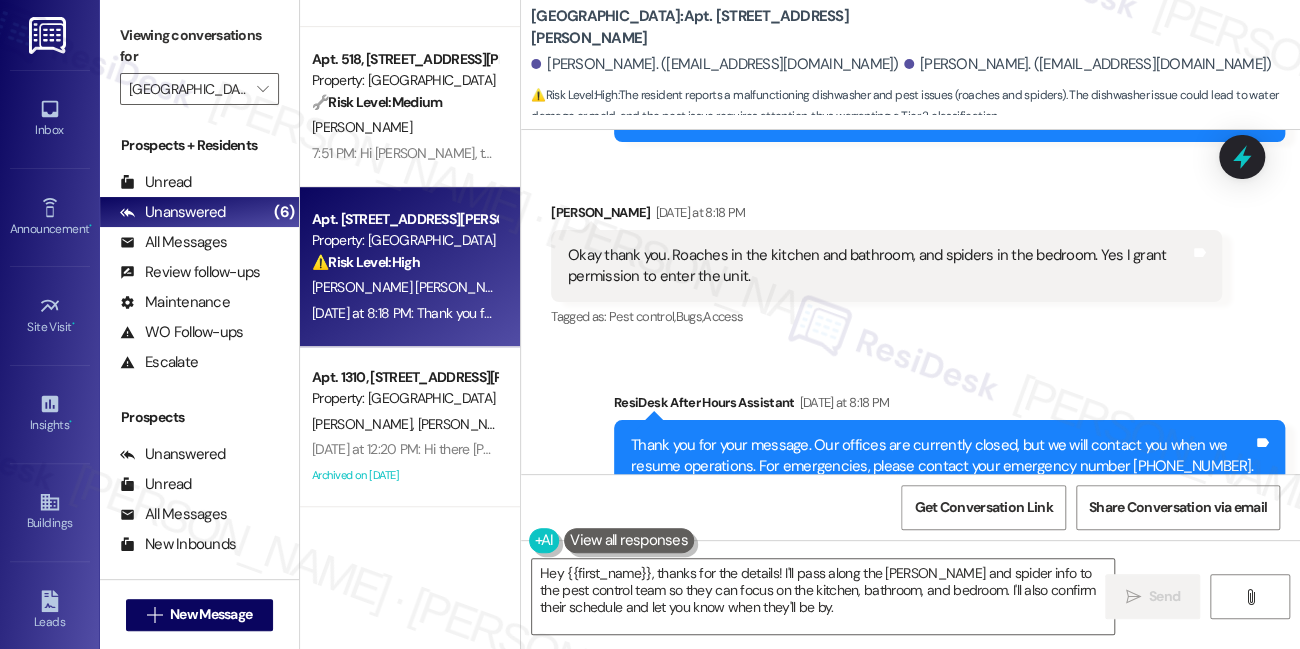 click on "Lexington Hills:  Apt. 516, 2430 Cromwell Cir" at bounding box center (731, 27) 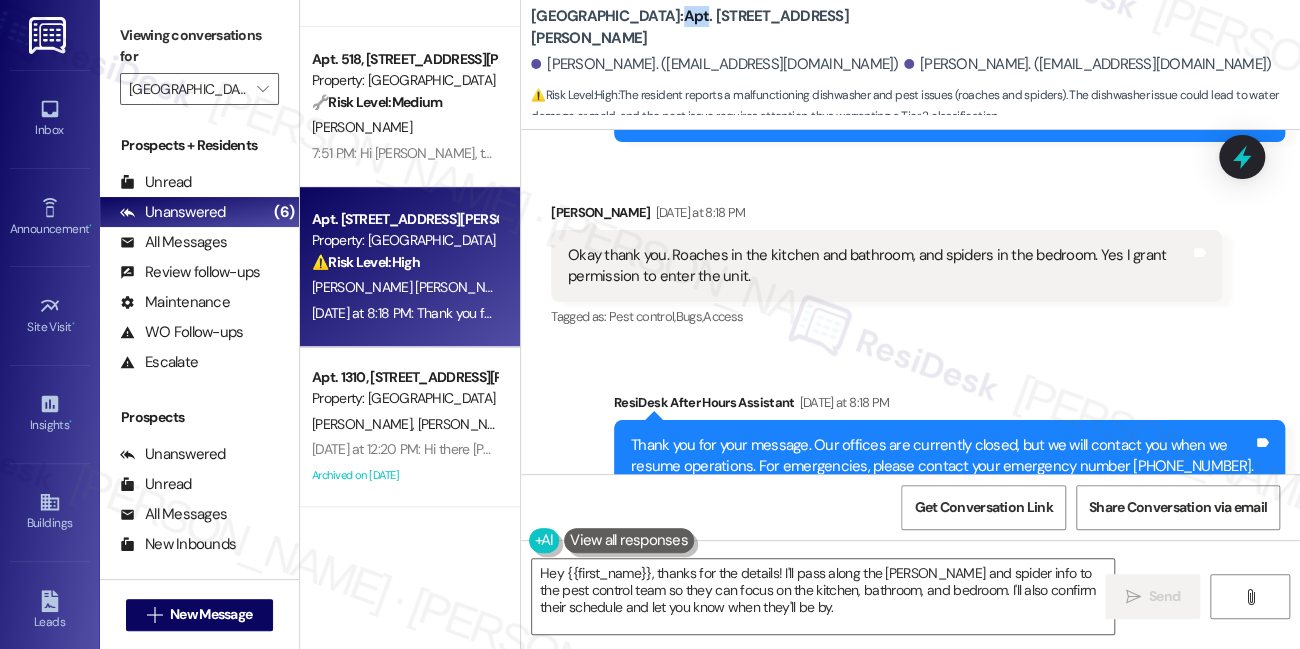 click on "Lexington Hills:  Apt. 516, 2430 Cromwell Cir" at bounding box center [731, 27] 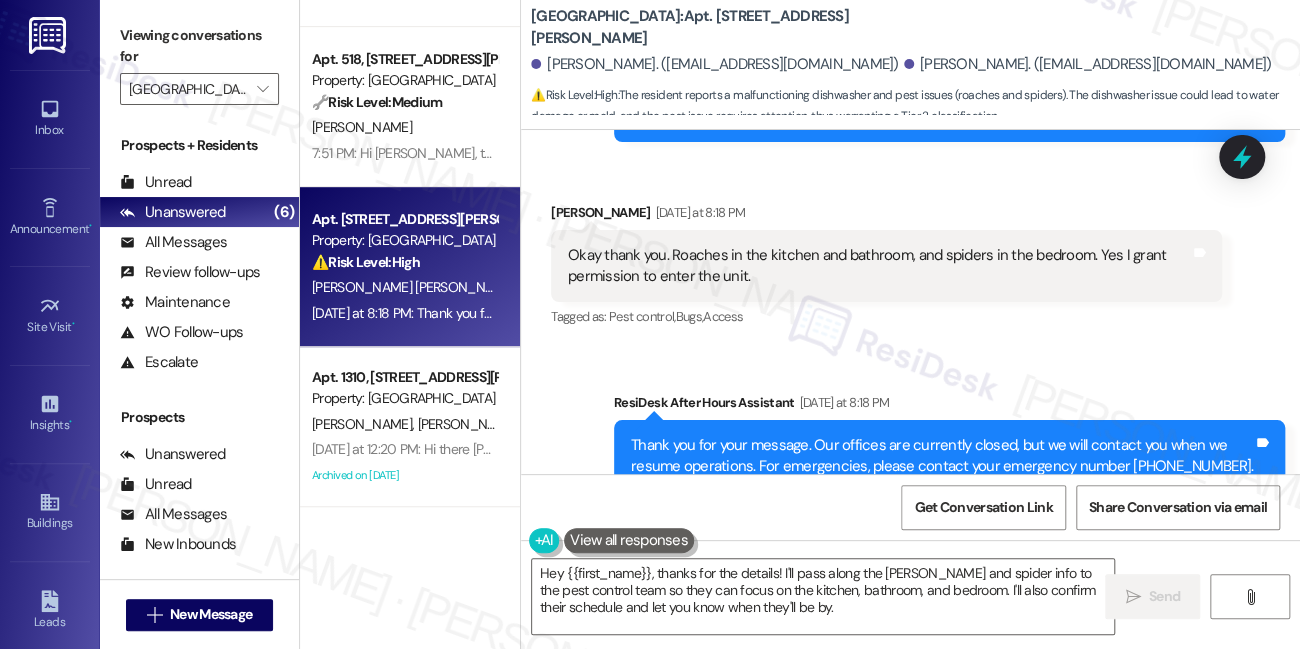 click on "Lexington Hills:  Apt. 516, 2430 Cromwell Cir" at bounding box center [731, 27] 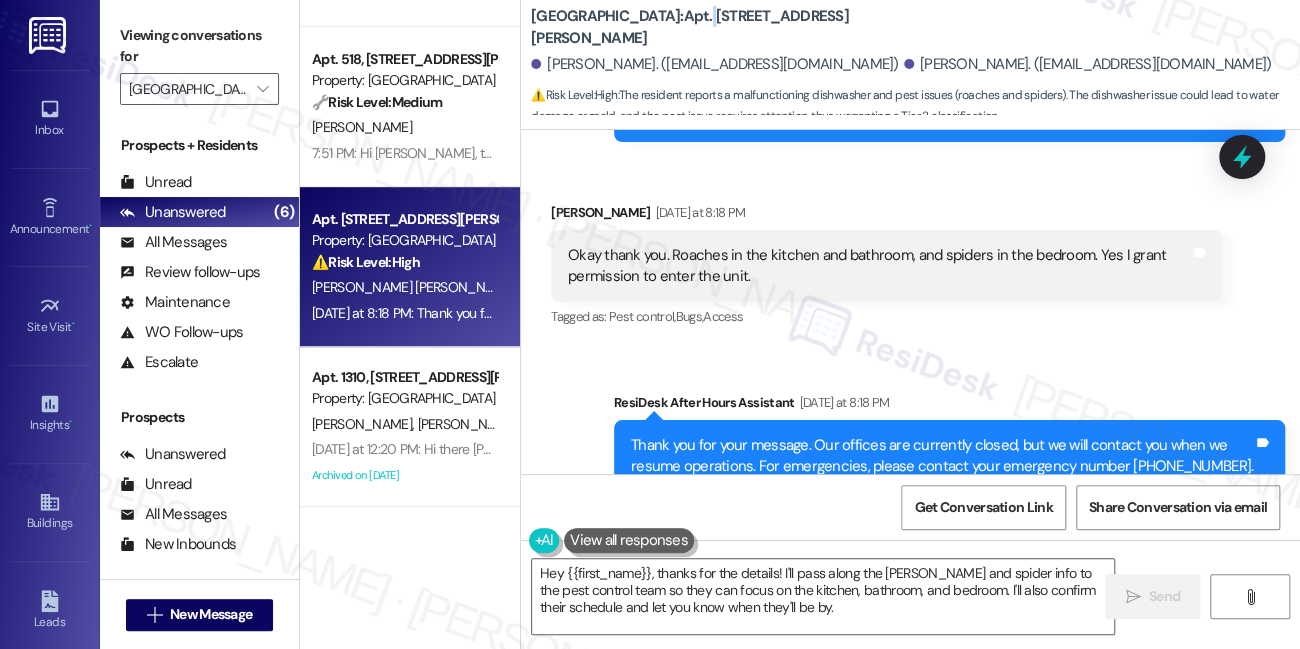 click on "Lexington Hills:  Apt. 516, 2430 Cromwell Cir" at bounding box center [731, 27] 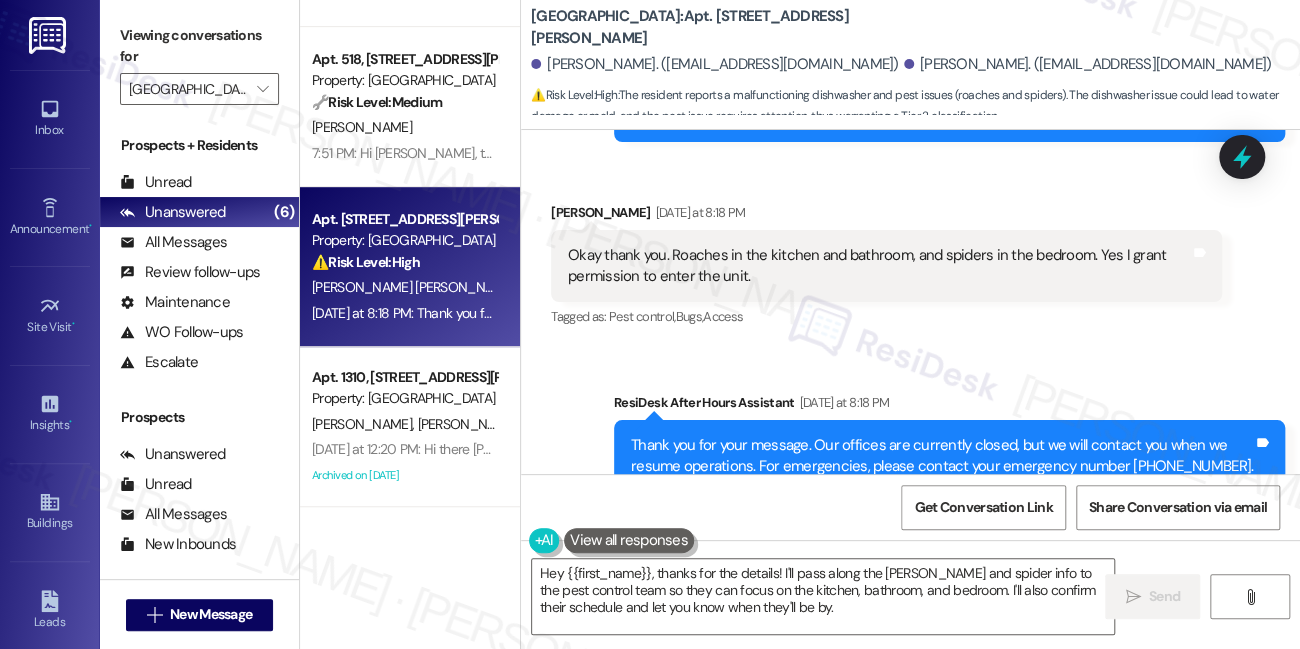 click on "Viewing conversations for" at bounding box center [199, 46] 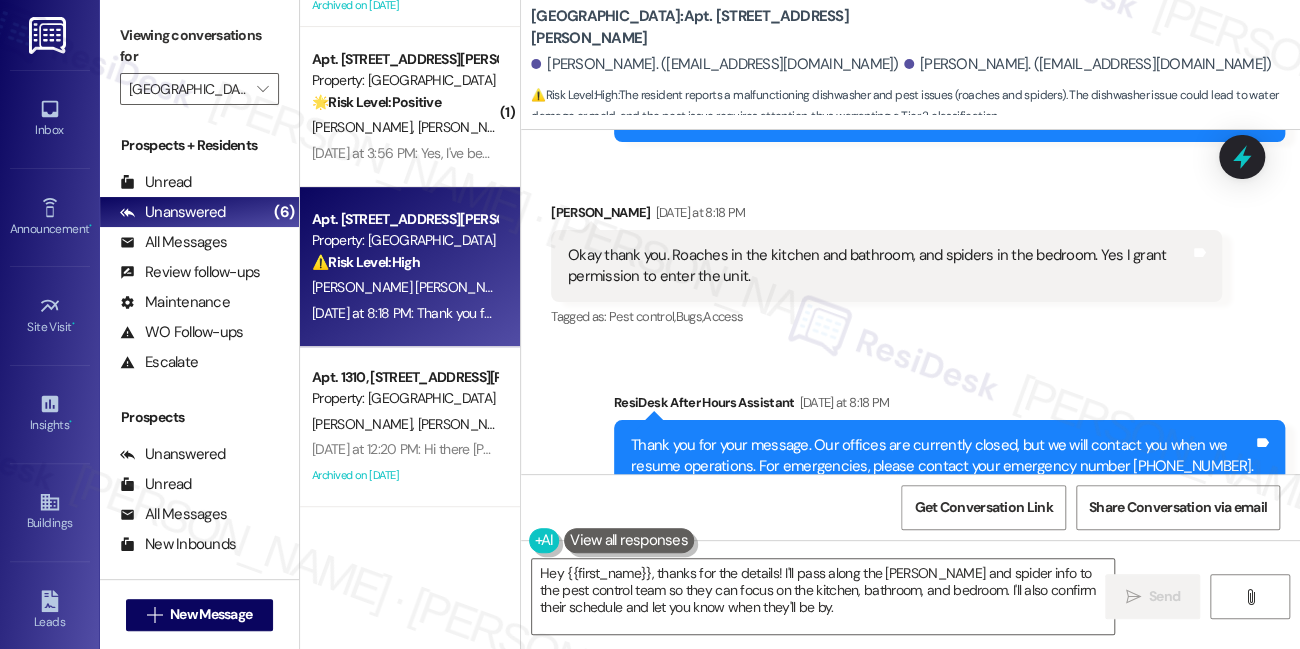 scroll, scrollTop: 293, scrollLeft: 0, axis: vertical 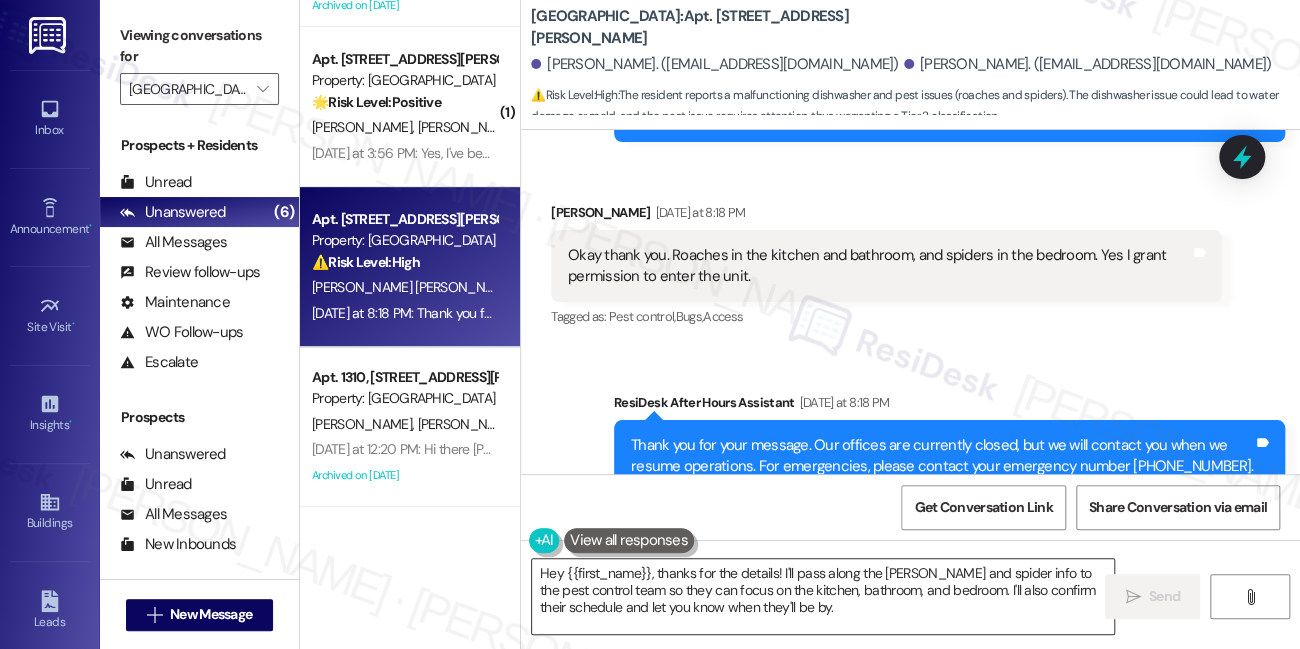 click on "Hey {{first_name}}, thanks for the details! I'll pass along the roach and spider info to the pest control team so they can focus on the kitchen, bathroom, and bedroom. I'll also confirm their schedule and let you know when they'll be by." at bounding box center [823, 596] 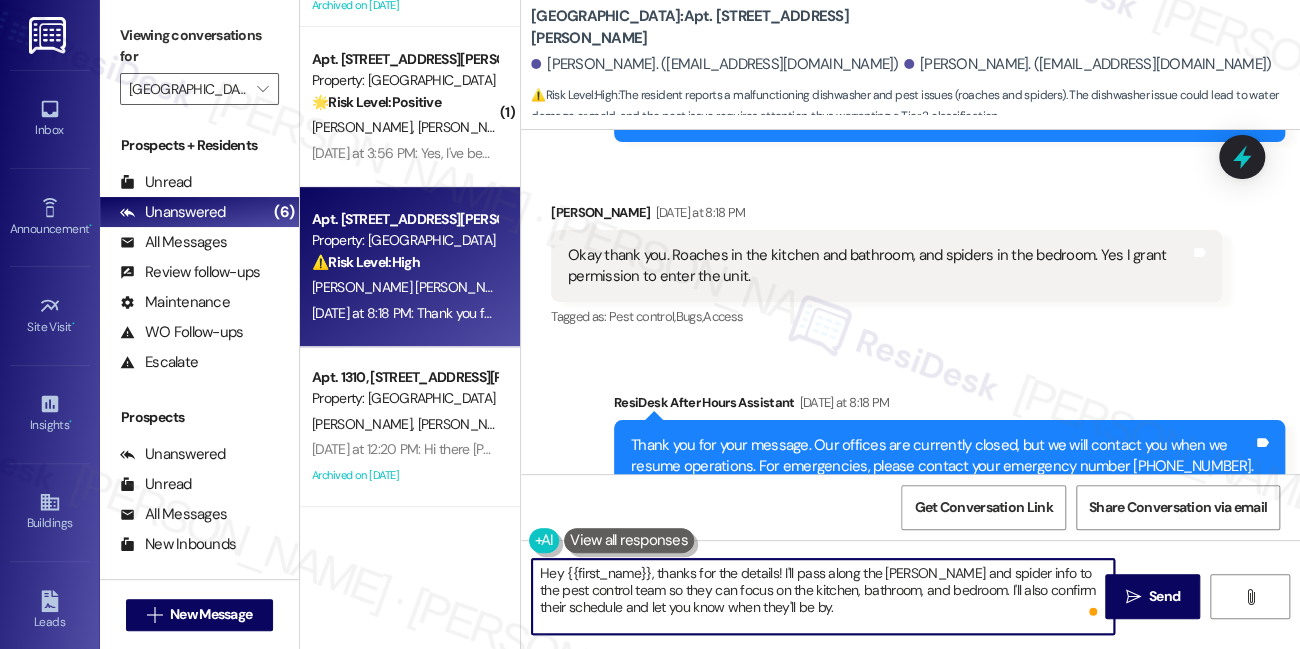 click on "Hey {{first_name}}, thanks for the details! I'll pass along the roach and spider info to the pest control team so they can focus on the kitchen, bathroom, and bedroom. I'll also confirm their schedule and let you know when they'll be by." at bounding box center [823, 596] 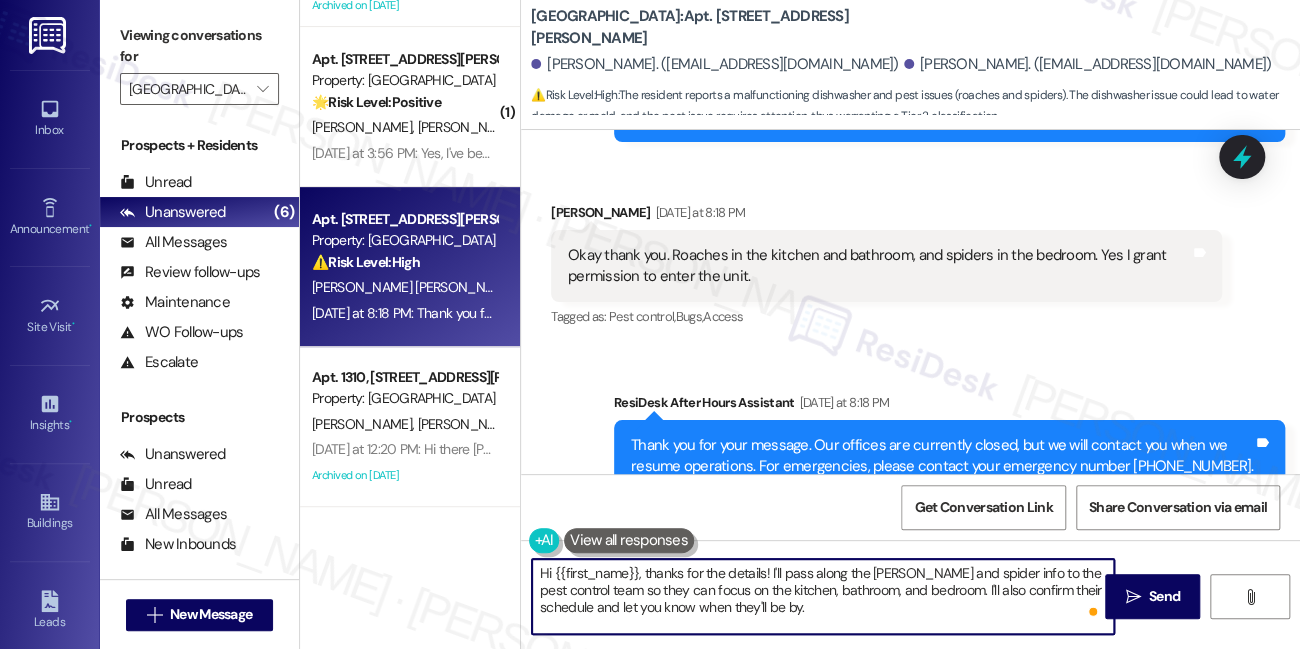 click on "Hi {{first_name}}, thanks for the details! I'll pass along the roach and spider info to the pest control team so they can focus on the kitchen, bathroom, and bedroom. I'll also confirm their schedule and let you know when they'll be by." at bounding box center (823, 596) 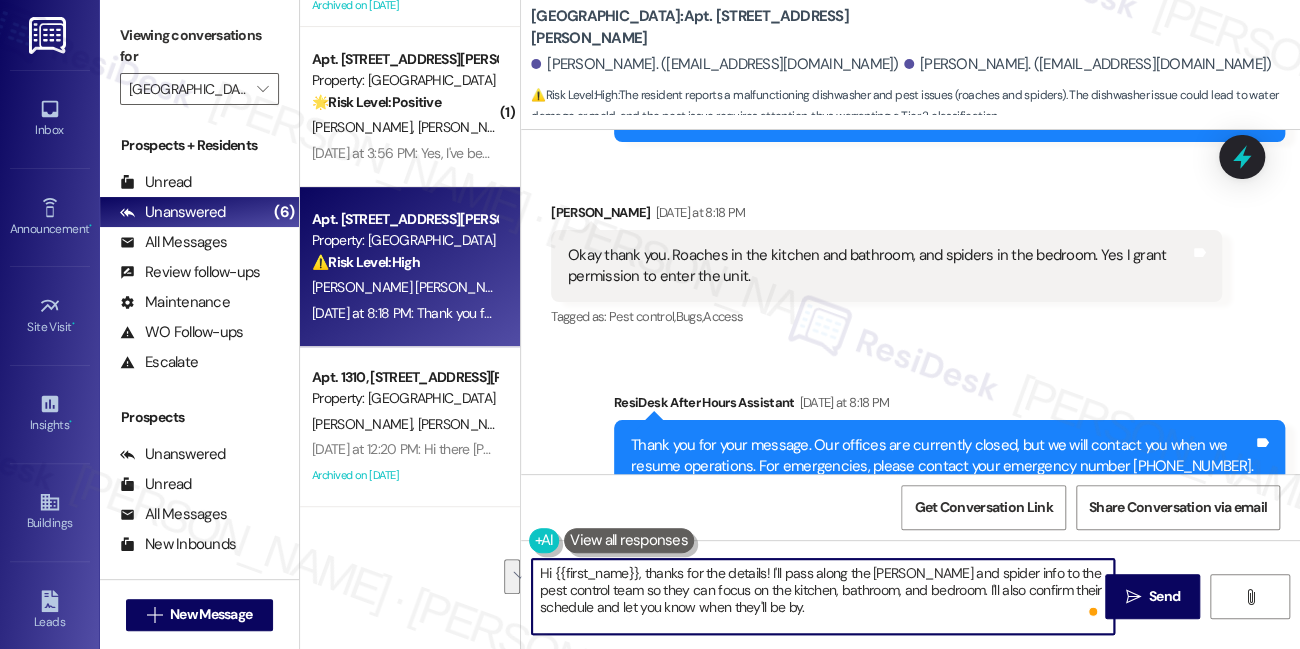 drag, startPoint x: 773, startPoint y: 572, endPoint x: 897, endPoint y: 603, distance: 127.81628 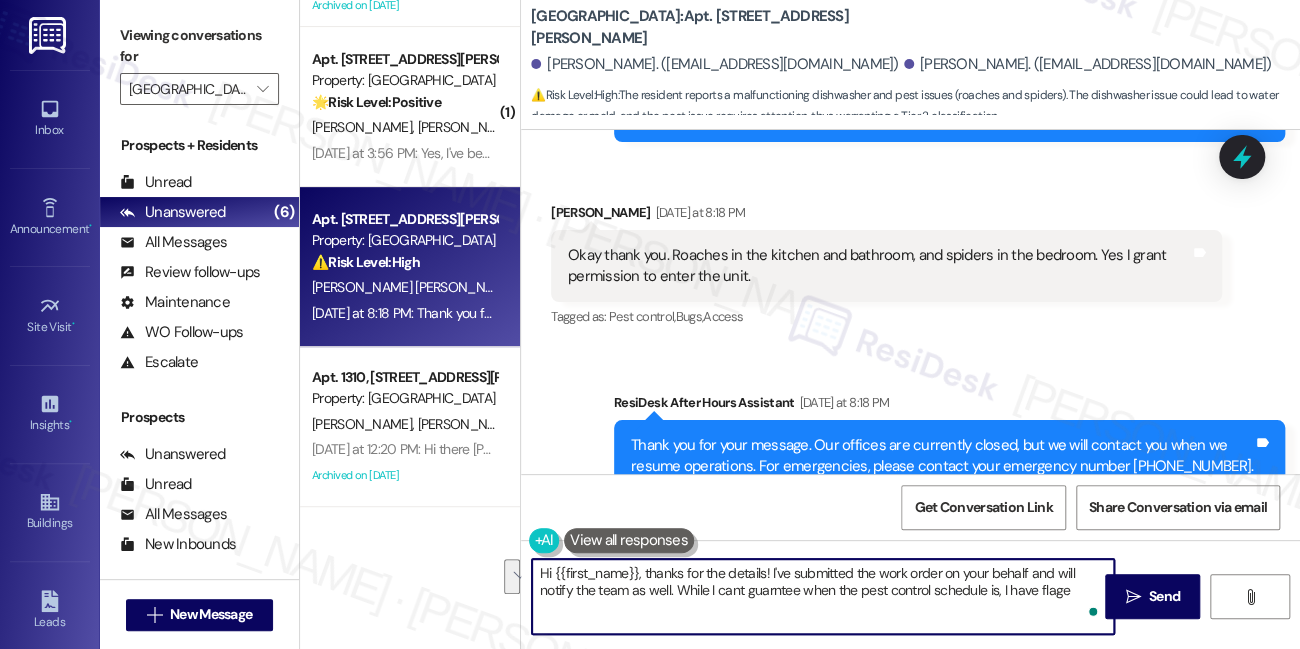 drag, startPoint x: 667, startPoint y: 590, endPoint x: 1024, endPoint y: 553, distance: 358.91223 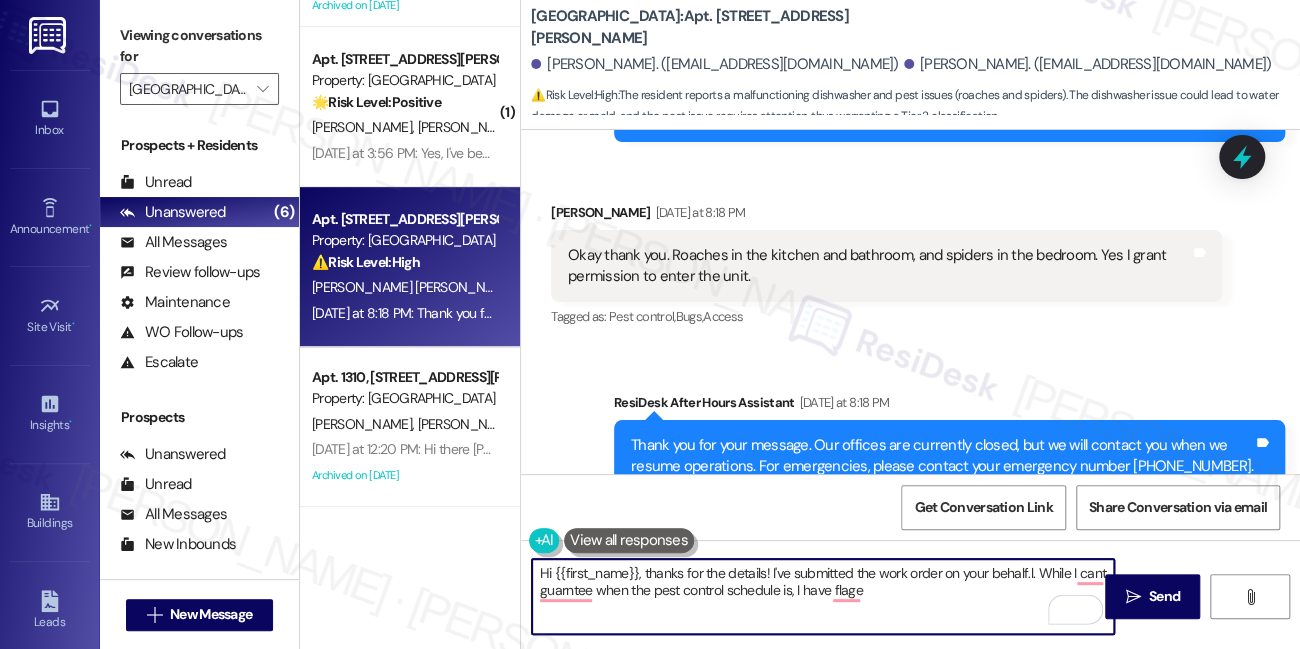 click on "Hi {{first_name}}, thanks for the details! I've submitted the work order on your behalf.l. While I cant guarntee when the pest control schedule is, I have flage" at bounding box center [823, 596] 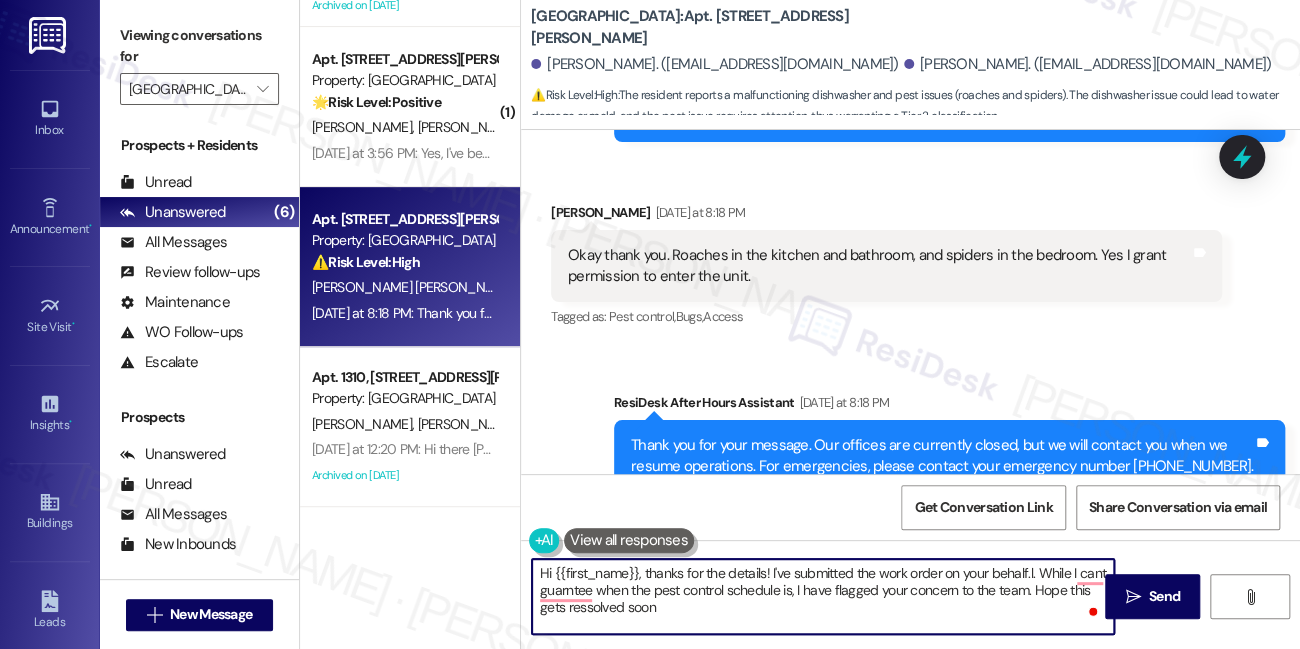 type on "Hi {{first_name}}, thanks for the details! I've submitted the work order on your behalf.l. While I cant guarntee when the pest control schedule is, I have flagged your concern to the team. Hope this gets ressolved soon!" 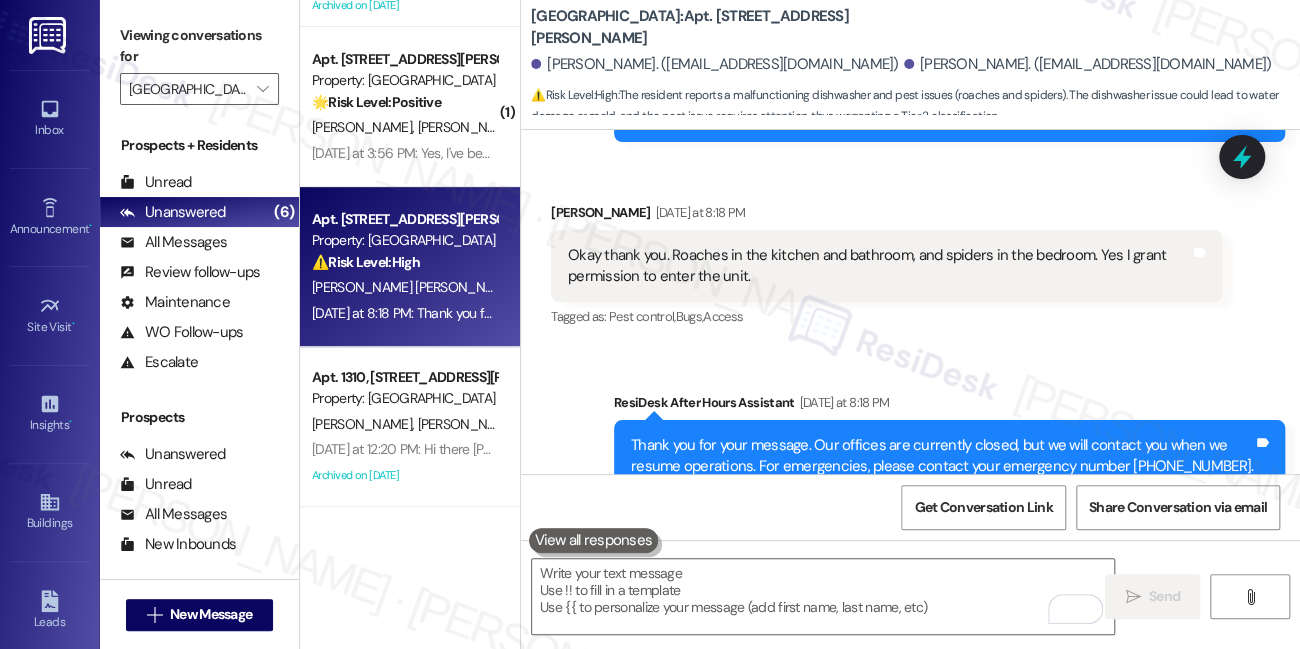 click on "Viewing conversations for" at bounding box center [199, 46] 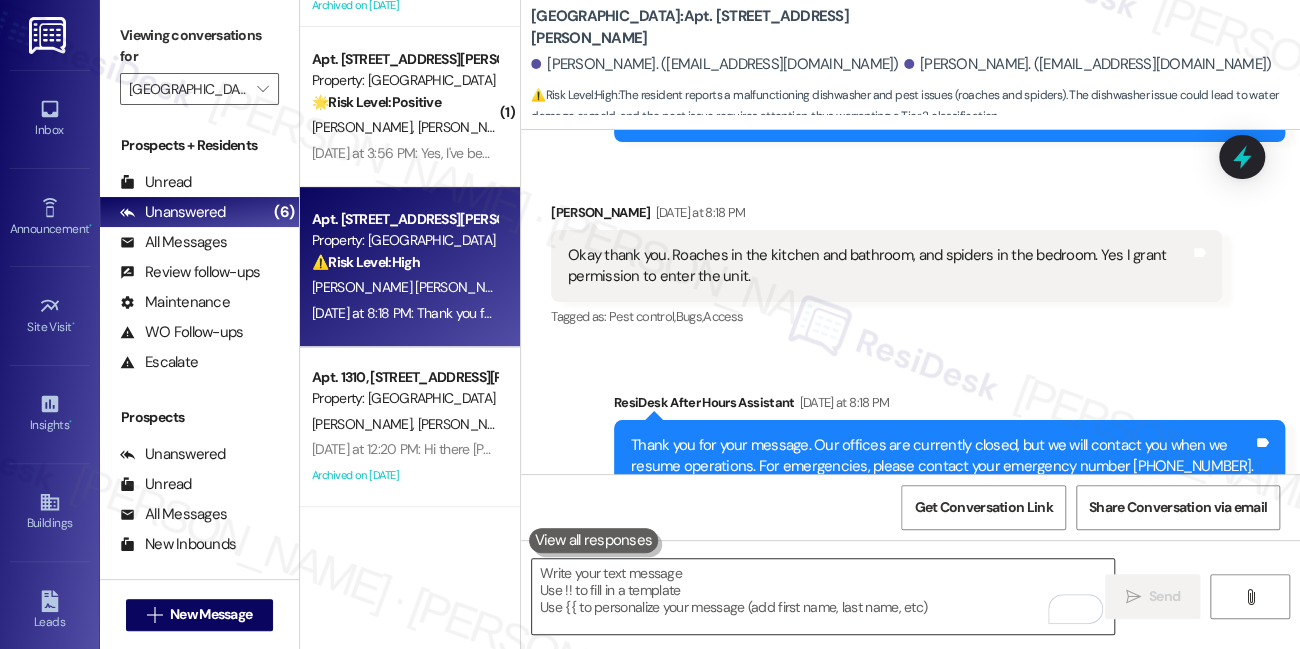 click at bounding box center [823, 596] 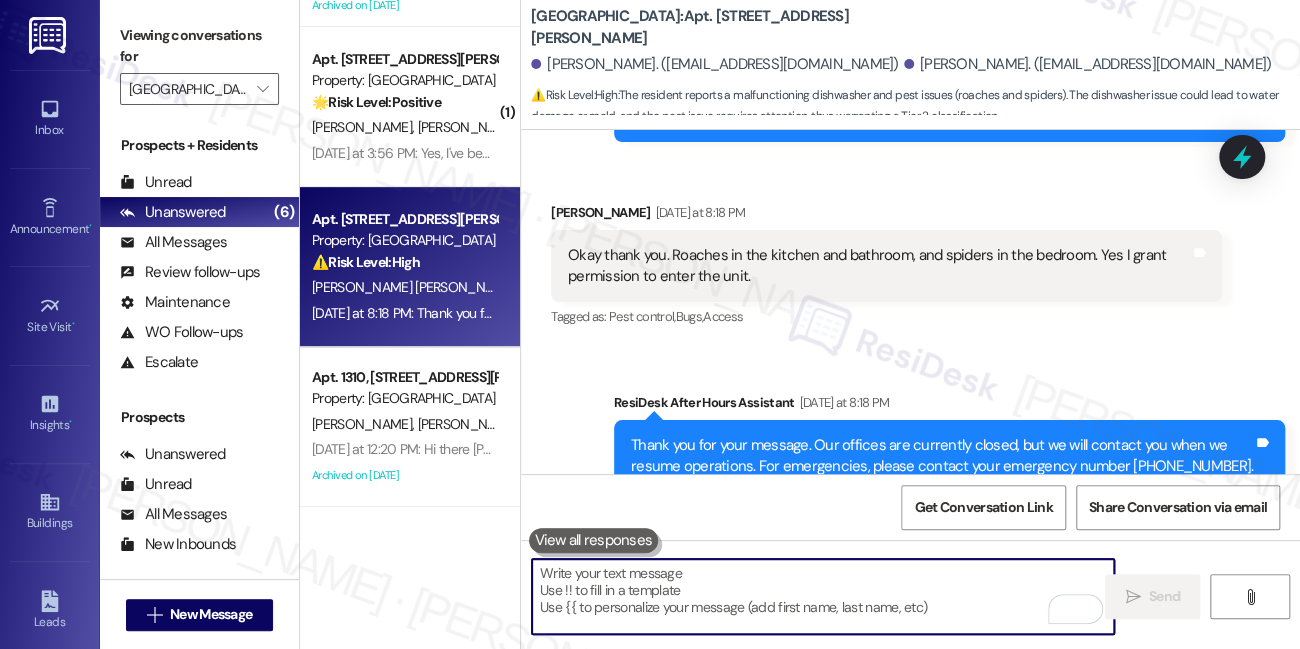 paste on "Hi {{first_name}}, thanks for the details! I’ve submitted the work order on your behalf. While I can’t guarantee the pest control schedule, I’ve flagged your concern to the team. Hopefully this gets resolved soon!
Ask ChatGPT" 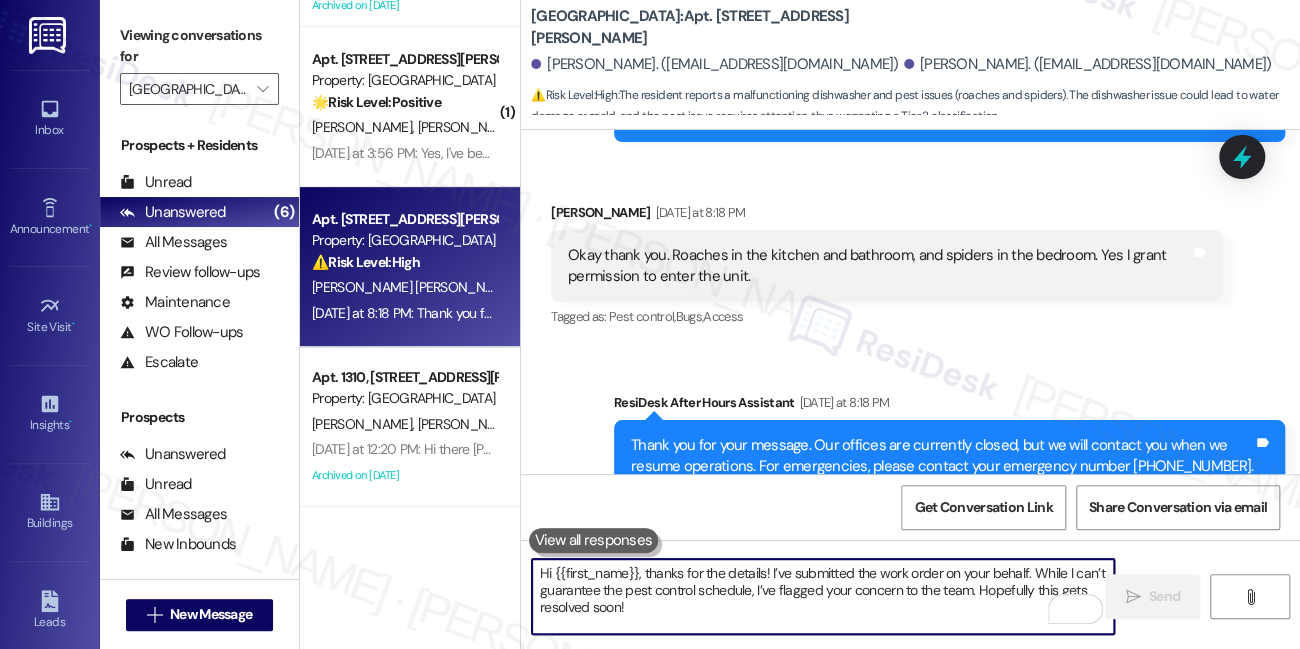 scroll, scrollTop: 136, scrollLeft: 0, axis: vertical 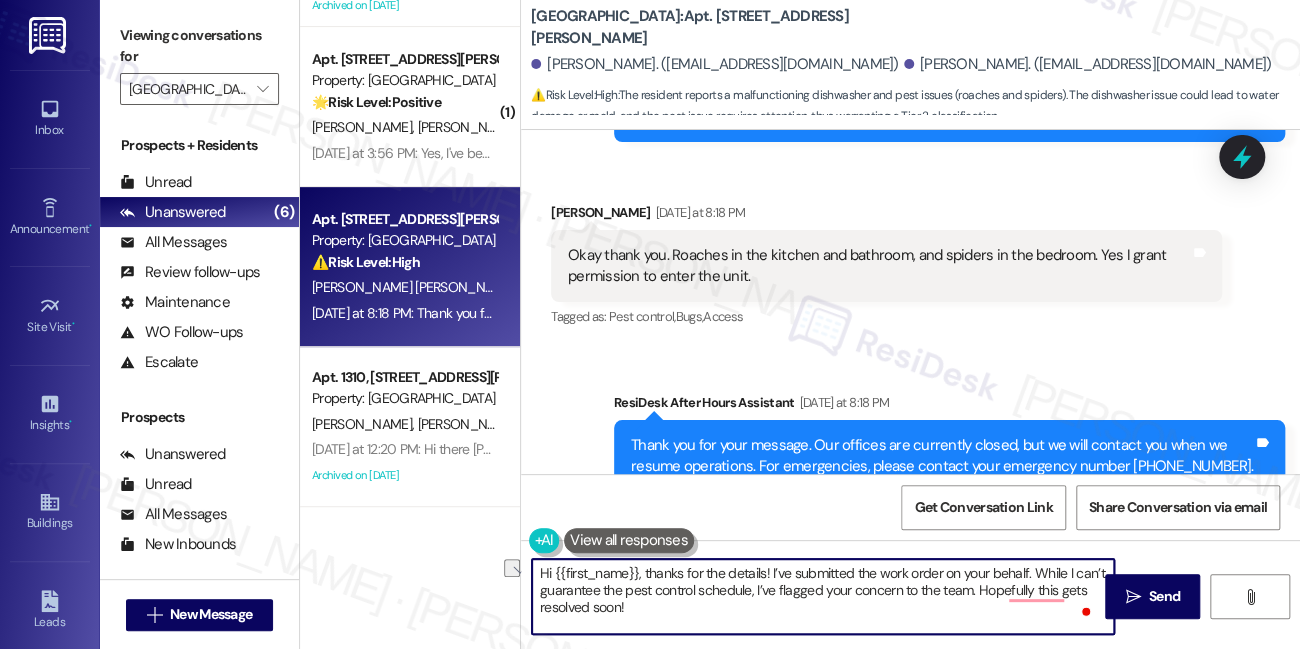 drag, startPoint x: 620, startPoint y: 620, endPoint x: 539, endPoint y: 617, distance: 81.055534 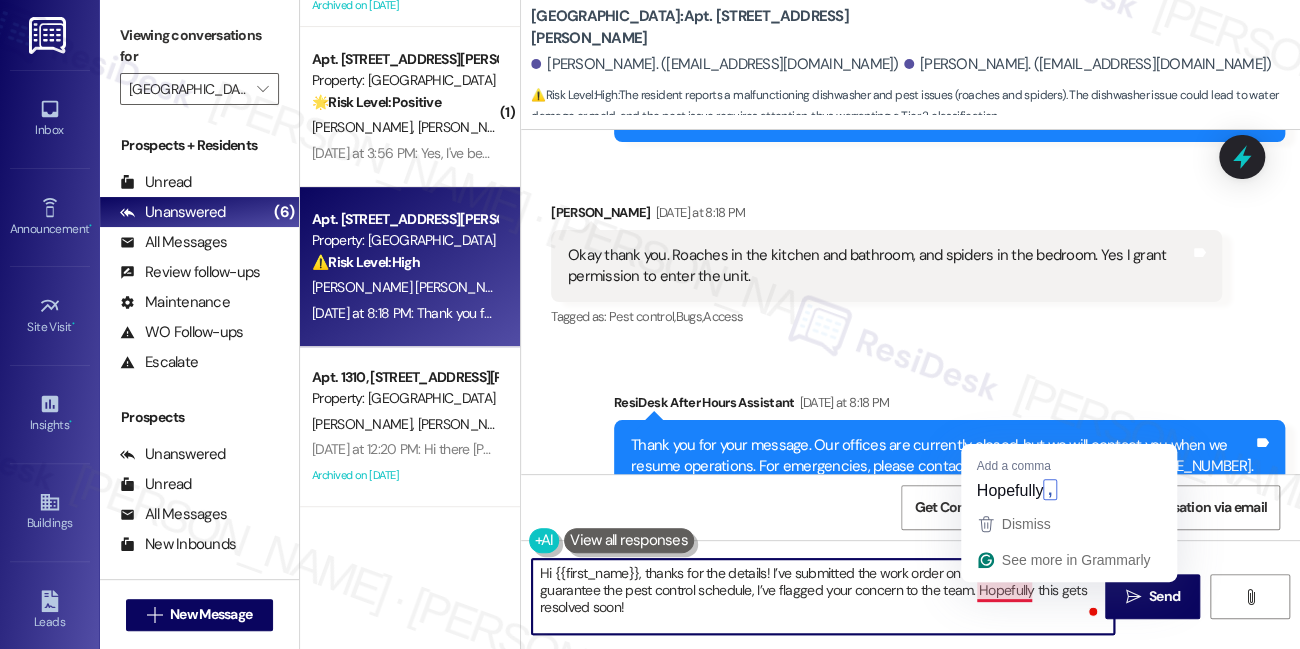 click on "Hi {{first_name}}, thanks for the details! I’ve submitted the work order on your behalf. While I can’t guarantee the pest control schedule, I’ve flagged your concern to the team. Hopefully this gets resolved soon!" at bounding box center (823, 596) 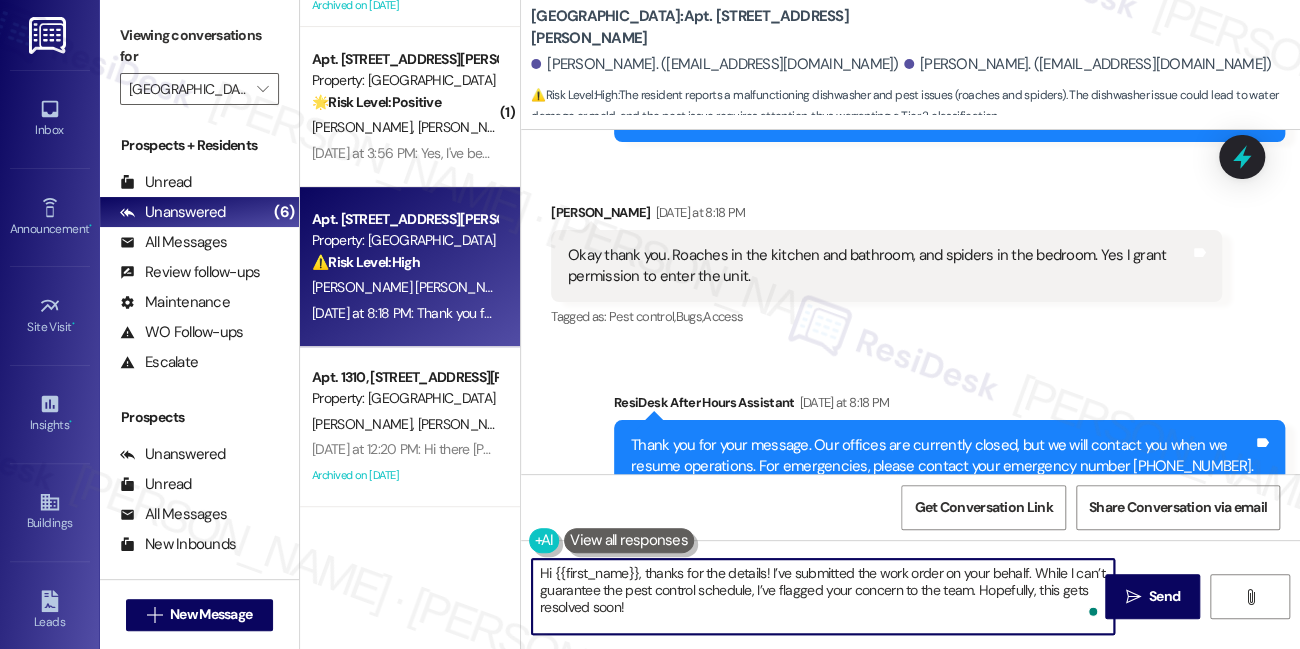 click on "Hi {{first_name}}, thanks for the details! I’ve submitted the work order on your behalf. While I can’t guarantee the pest control schedule, I’ve flagged your concern to the team. Hopefully, this gets resolved soon!" at bounding box center [823, 596] 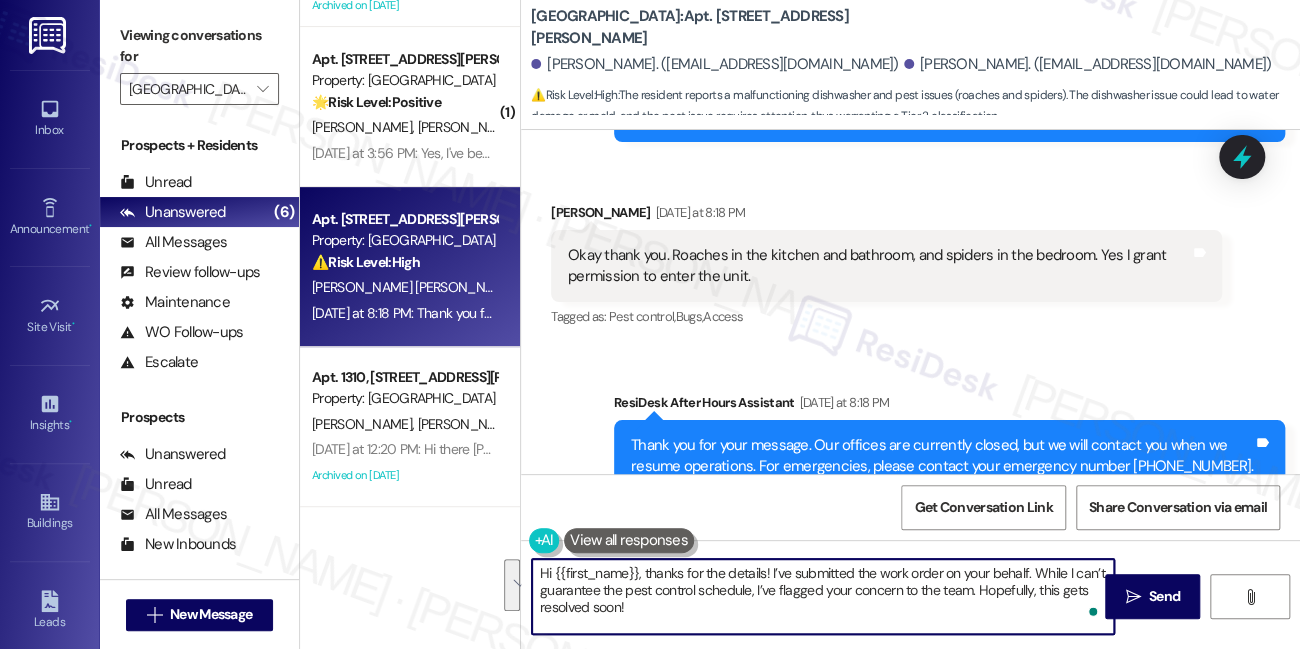 click on "Hi {{first_name}}, thanks for the details! I’ve submitted the work order on your behalf. While I can’t guarantee the pest control schedule, I’ve flagged your concern to the team. Hopefully, this gets resolved soon!" at bounding box center [823, 596] 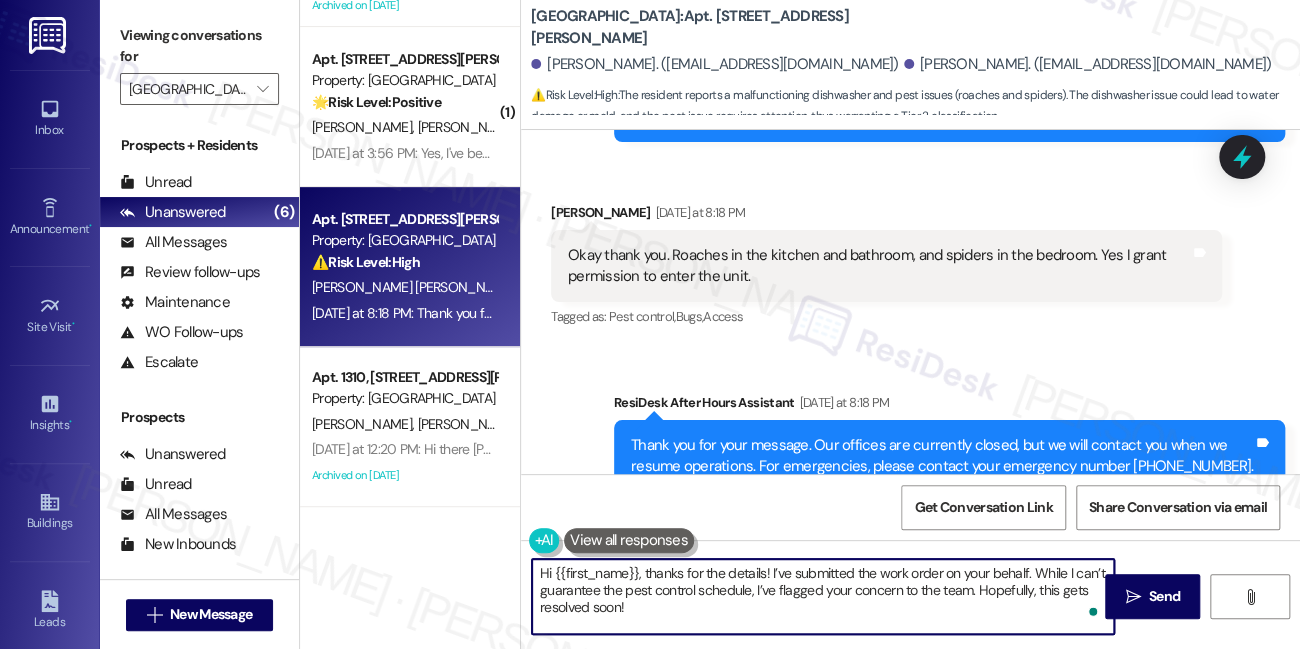 click on "Hi {{first_name}}, thanks for the details! I’ve submitted the work order on your behalf. While I can’t guarantee the pest control schedule, I’ve flagged your concern to the team. Hopefully, this gets resolved soon!" at bounding box center [823, 596] 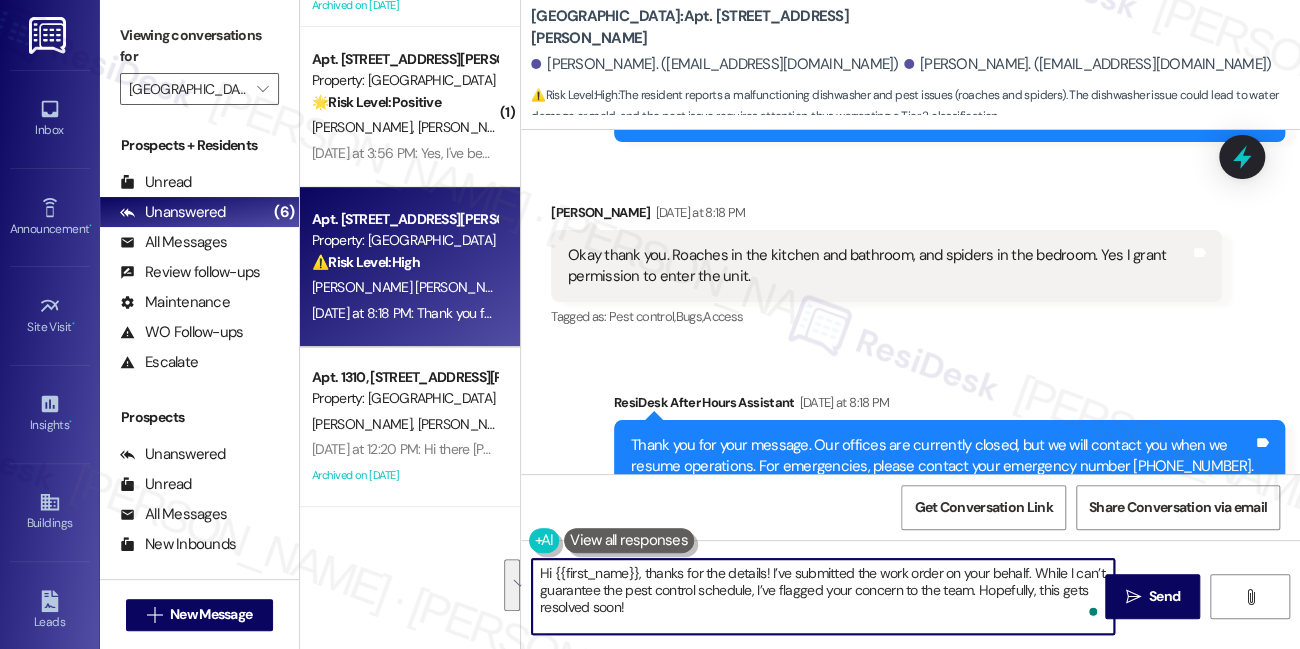 click on "Hi {{first_name}}, thanks for the details! I’ve submitted the work order on your behalf. While I can’t guarantee the pest control schedule, I’ve flagged your concern to the team. Hopefully, this gets resolved soon!" at bounding box center (823, 596) 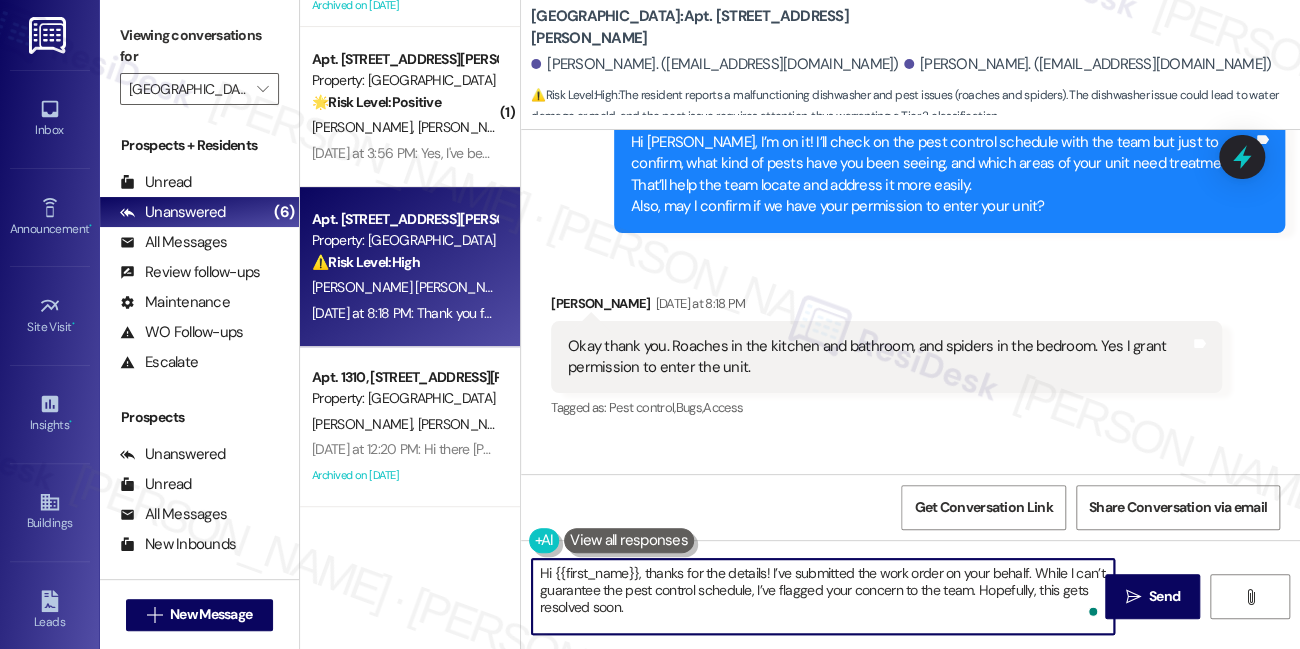 click on "Charles Nourrcier Yesterday at 8:18 PM" at bounding box center [886, 307] 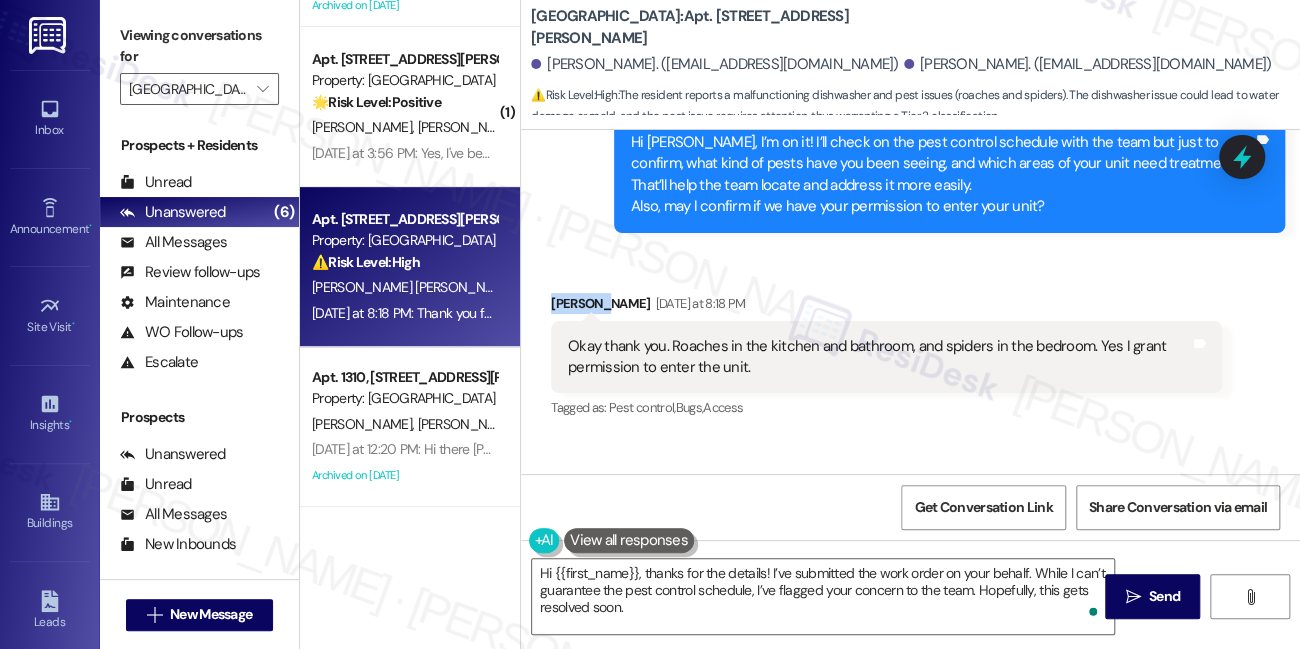 click on "Charles Nourrcier Yesterday at 8:18 PM" at bounding box center (886, 307) 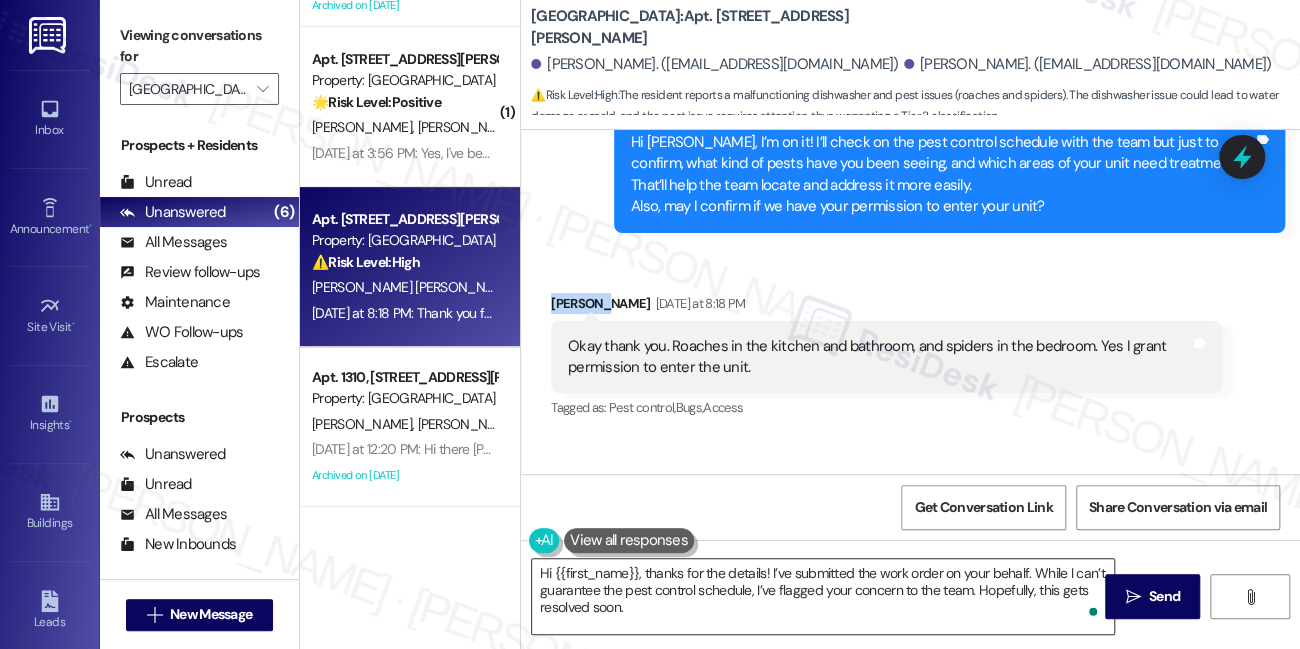 copy on "Charles" 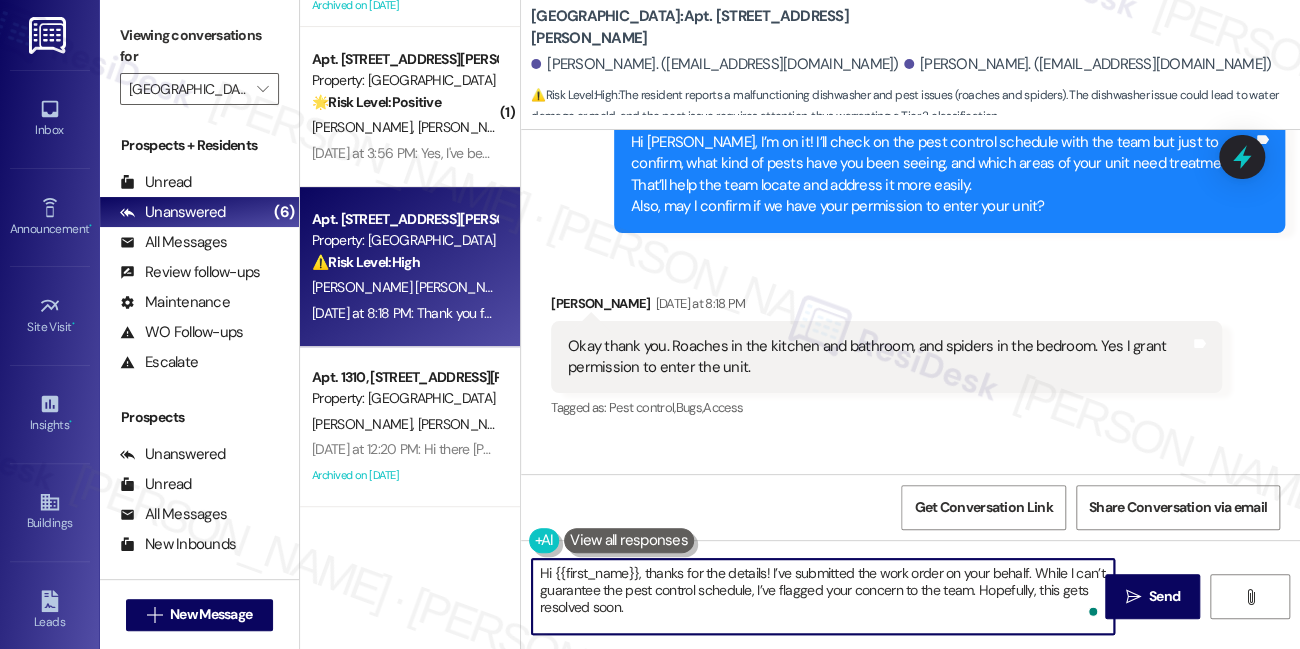 drag, startPoint x: 554, startPoint y: 574, endPoint x: 640, endPoint y: 560, distance: 87.13208 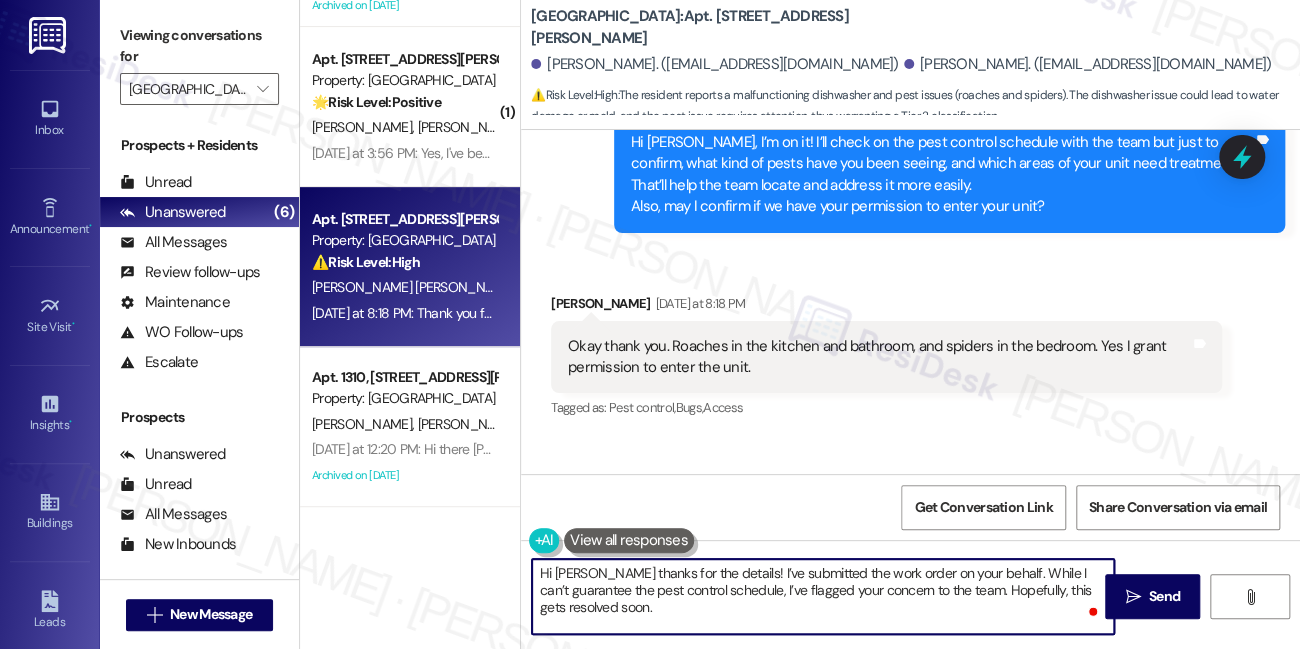 type on "Hi Charles, thanks for the details! I’ve submitted the work order on your behalf. While I can’t guarantee the pest control schedule, I’ve flagged your concern to the team. Hopefully, this gets resolved soon." 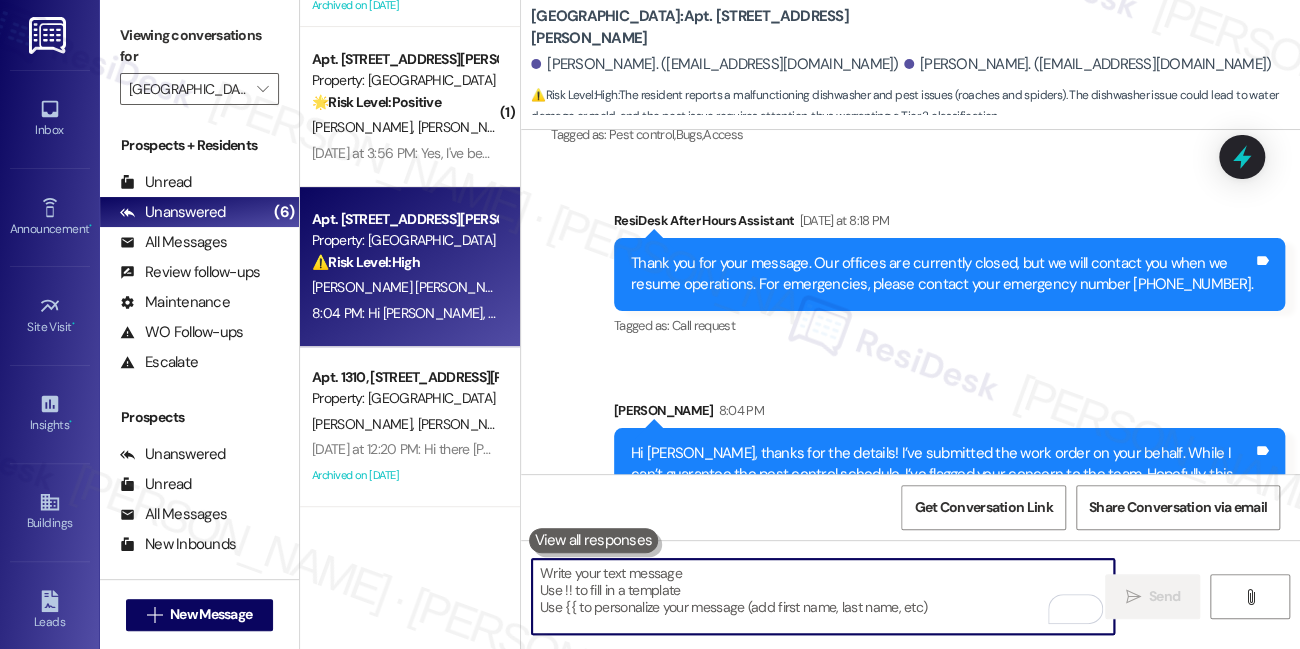 type 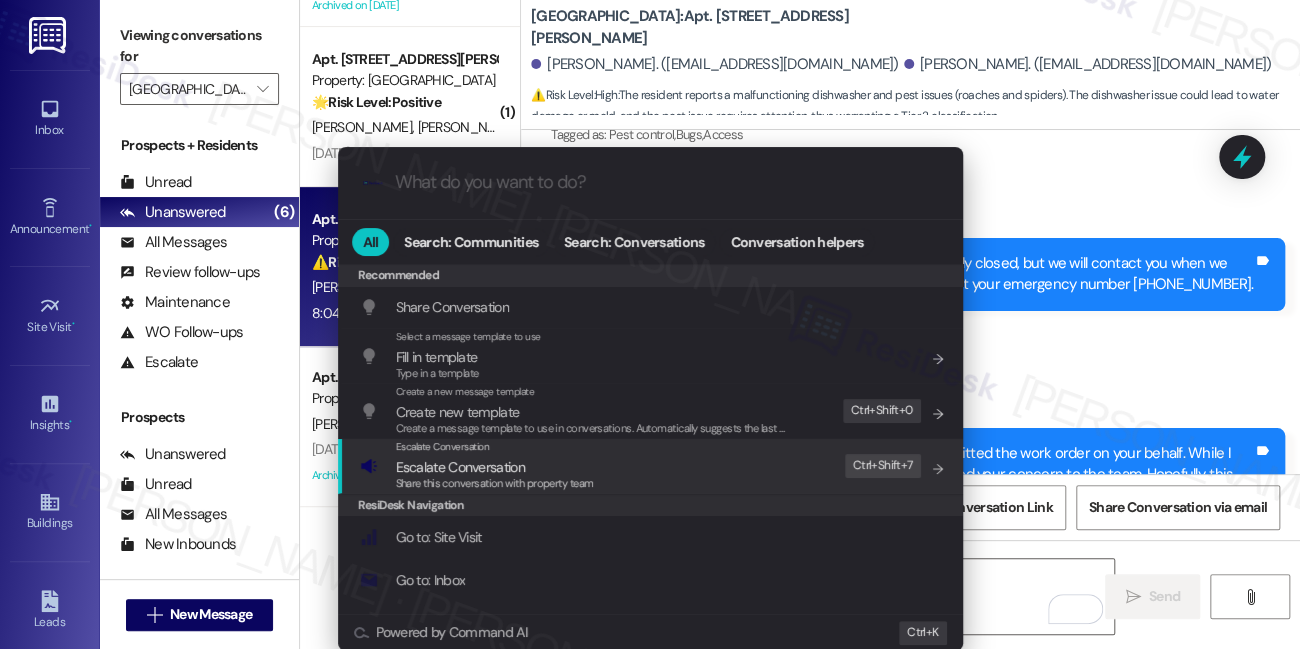 click on "Escalate Conversation Escalate Conversation Share this conversation with property team Edit Ctrl+ Shift+ 7" at bounding box center [652, 466] 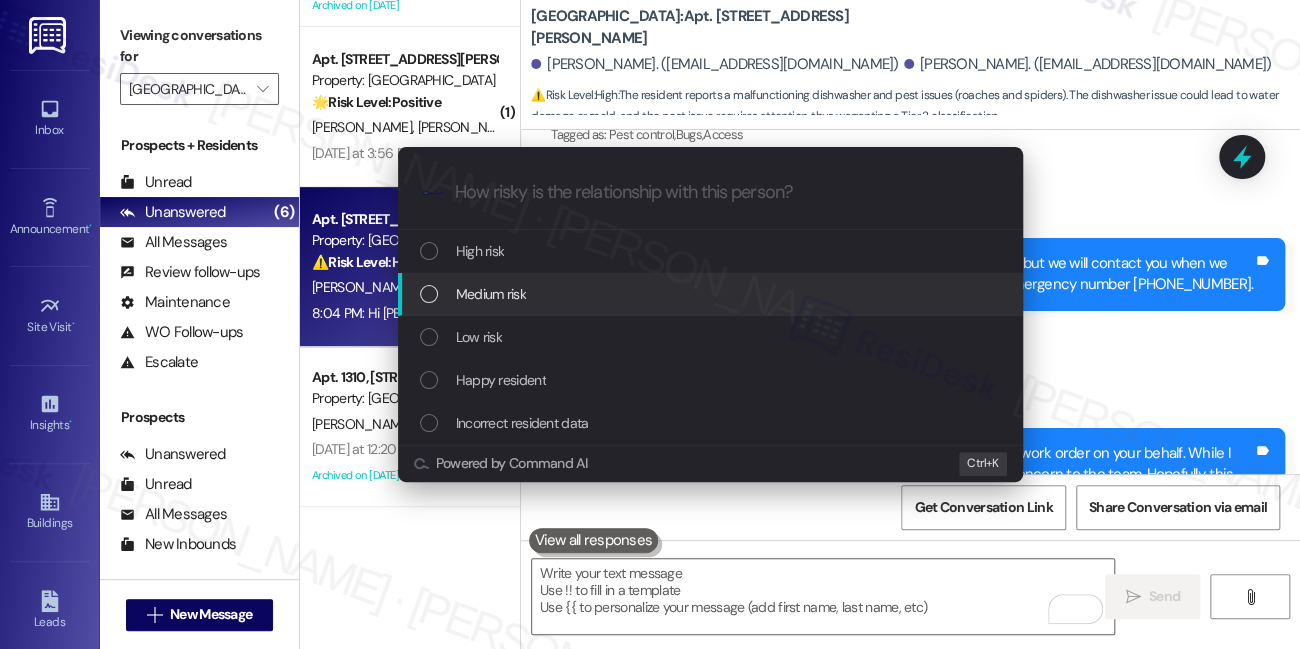 click on "Medium risk" at bounding box center [712, 294] 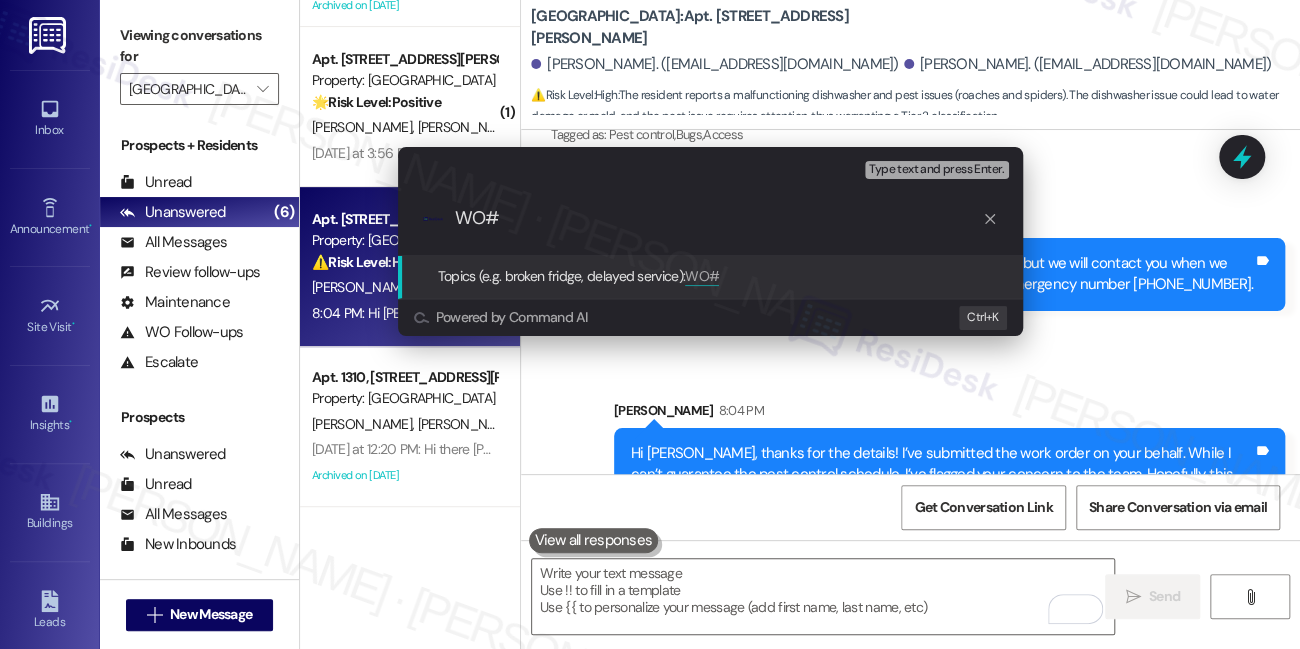 click on "Escalate Conversation Medium risk Topics (e.g. broken fridge, delayed service) Any messages to highlight in the email? Type text and press Enter. .cls-1{fill:#0a055f;}.cls-2{fill:#0cc4c4;} resideskLogoBlueOrange WO# Topics (e.g. broken fridge, delayed service):  WO# Powered by Command AI Ctrl+ K" at bounding box center (650, 324) 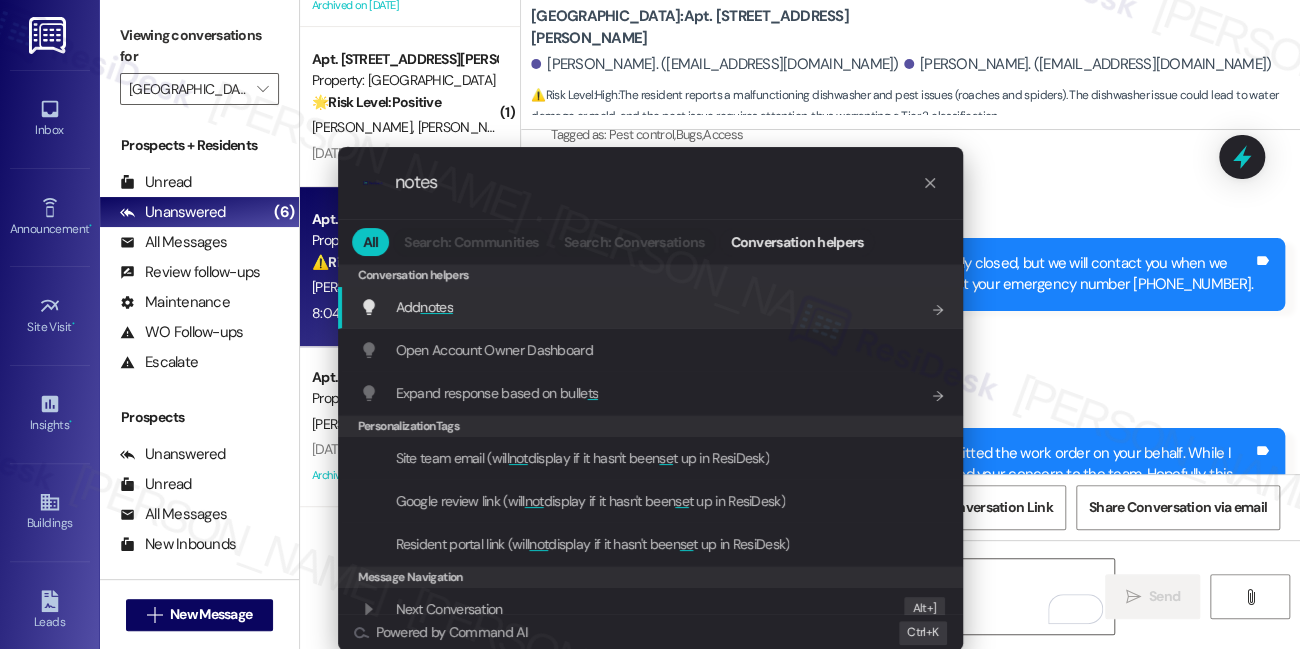 type on "notes" 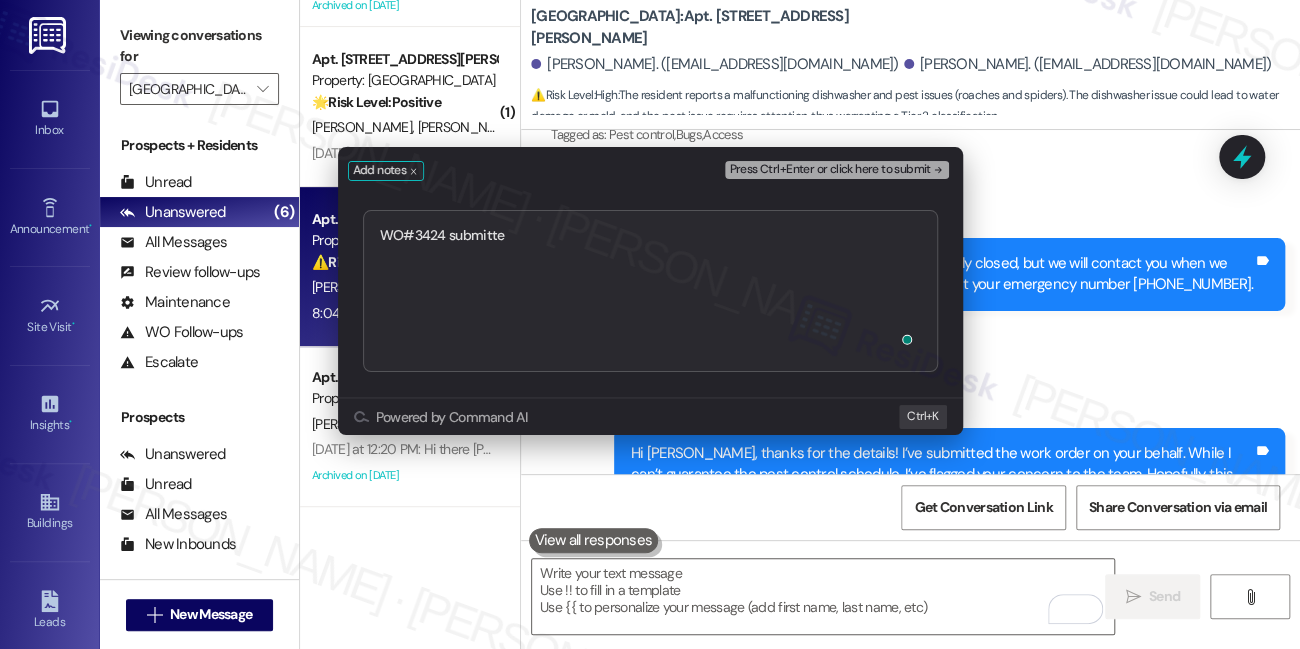 type on "WO#3424 submitted" 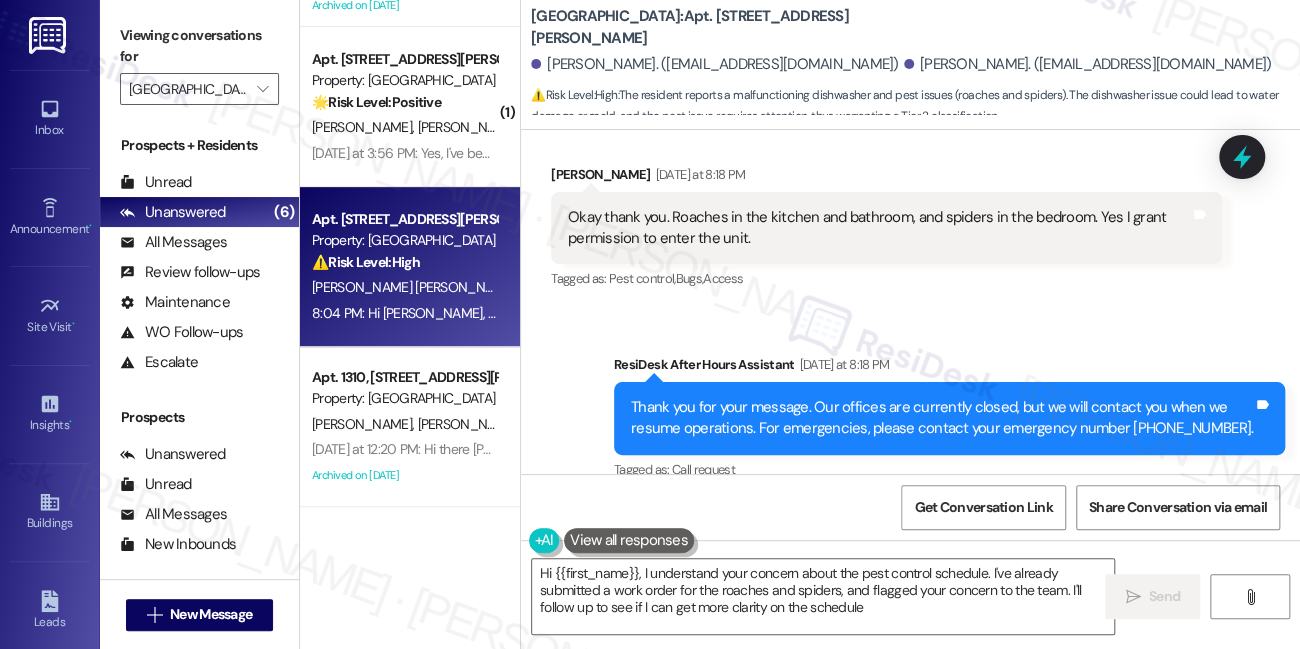 type on "Hi {{first_name}}, I understand your concern about the pest control schedule. I've already submitted a work order for the roaches and spiders, and flagged your concern to the team. I'll follow up to see if I can get more clarity on the schedule." 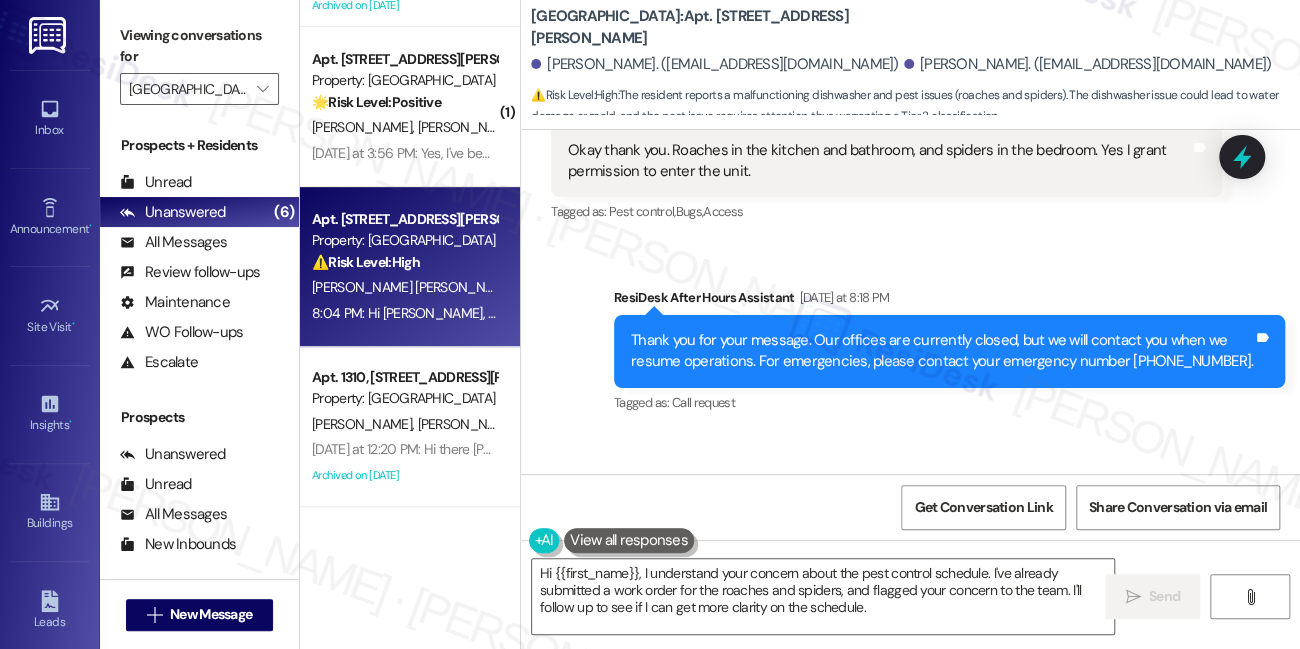 scroll, scrollTop: 3886, scrollLeft: 0, axis: vertical 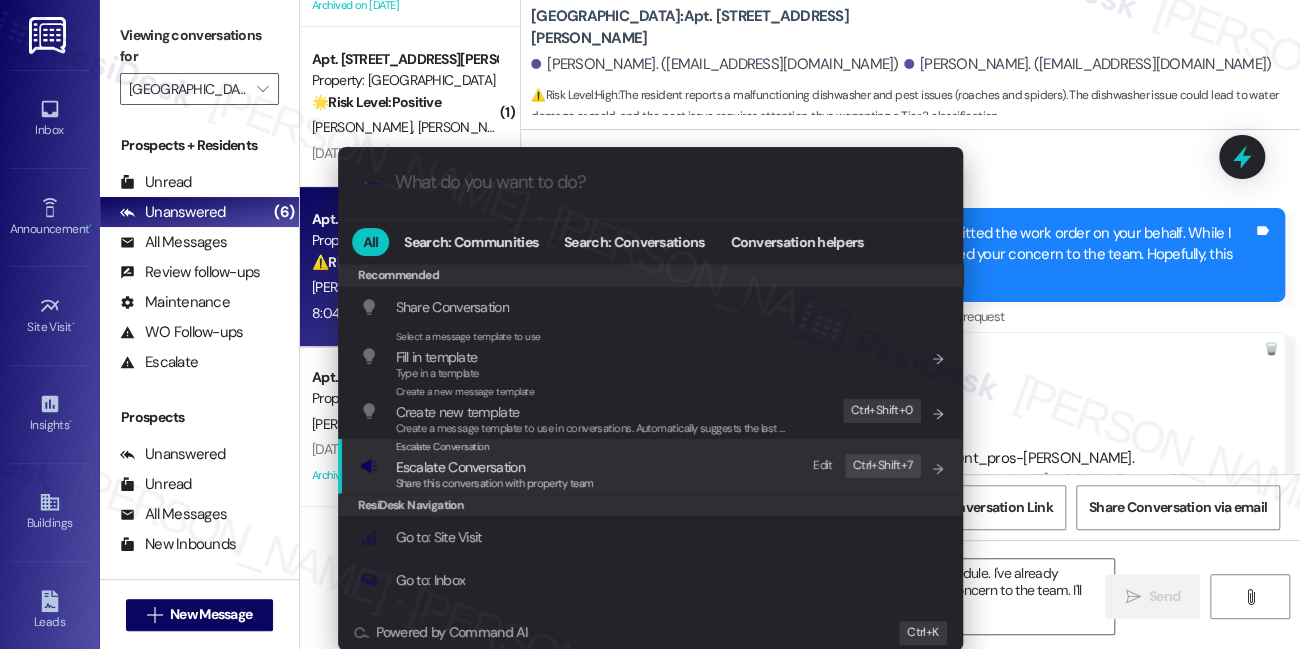click on "ResiDesk Navigation" at bounding box center (650, 505) 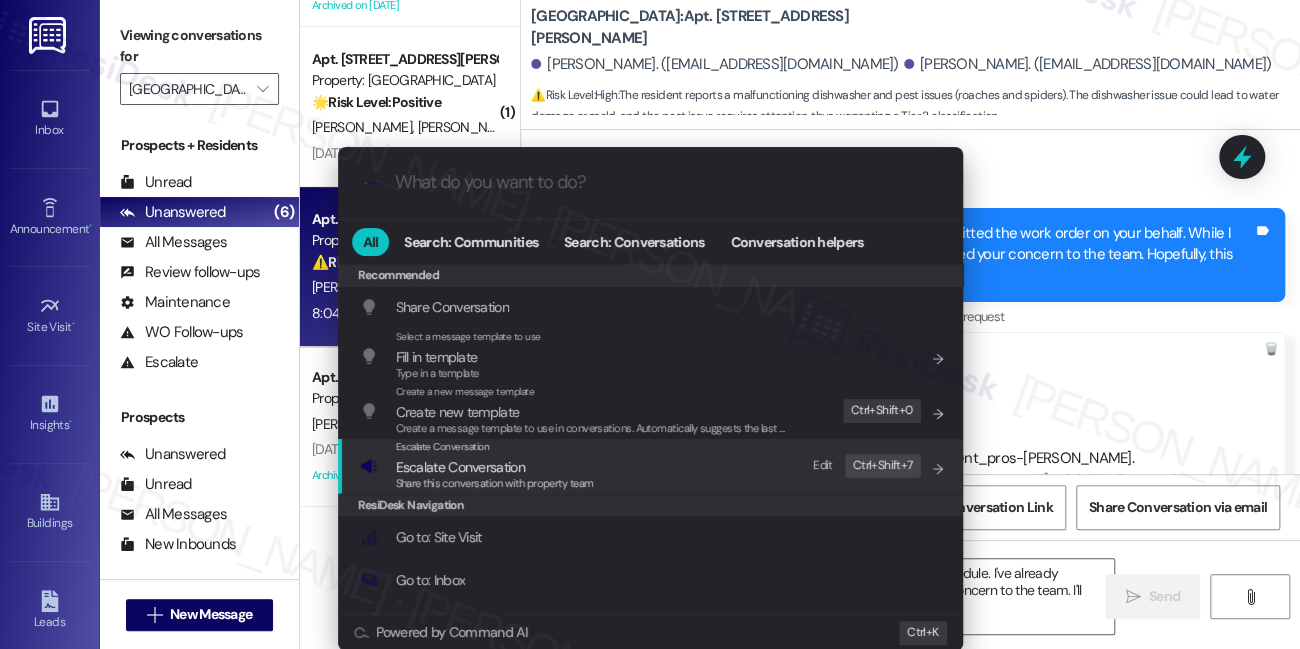 click on "Escalate Conversation" at bounding box center (460, 467) 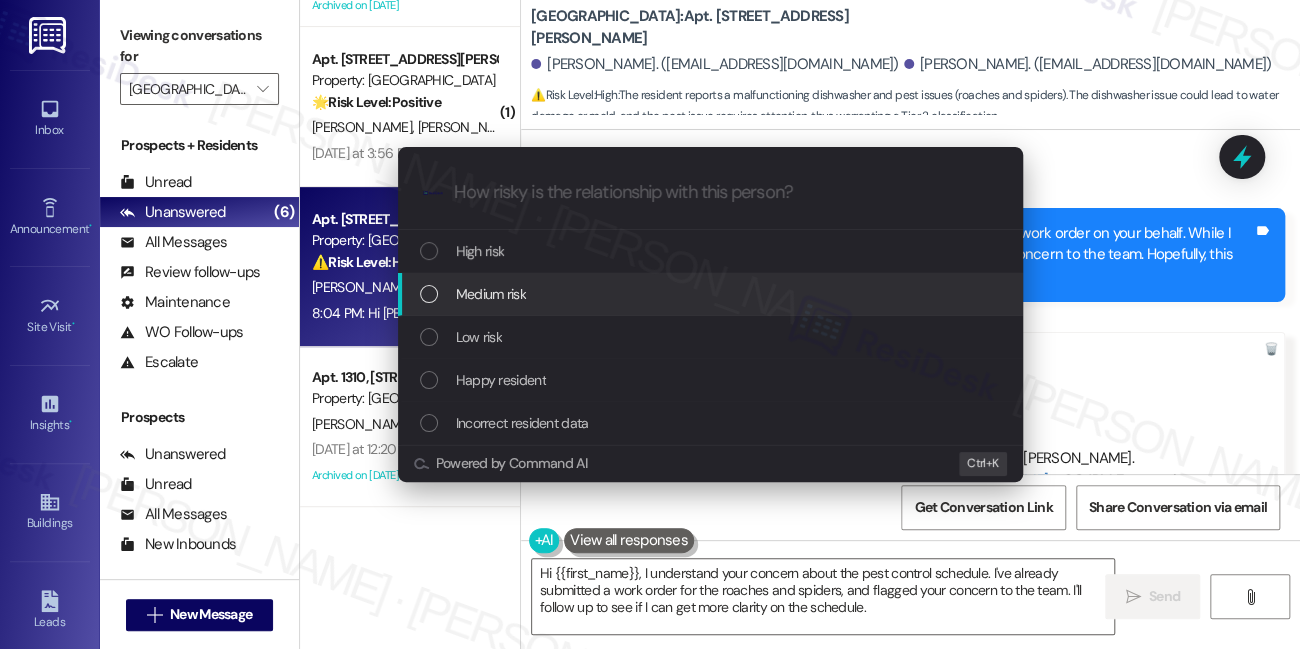 click on "Medium risk" at bounding box center [712, 294] 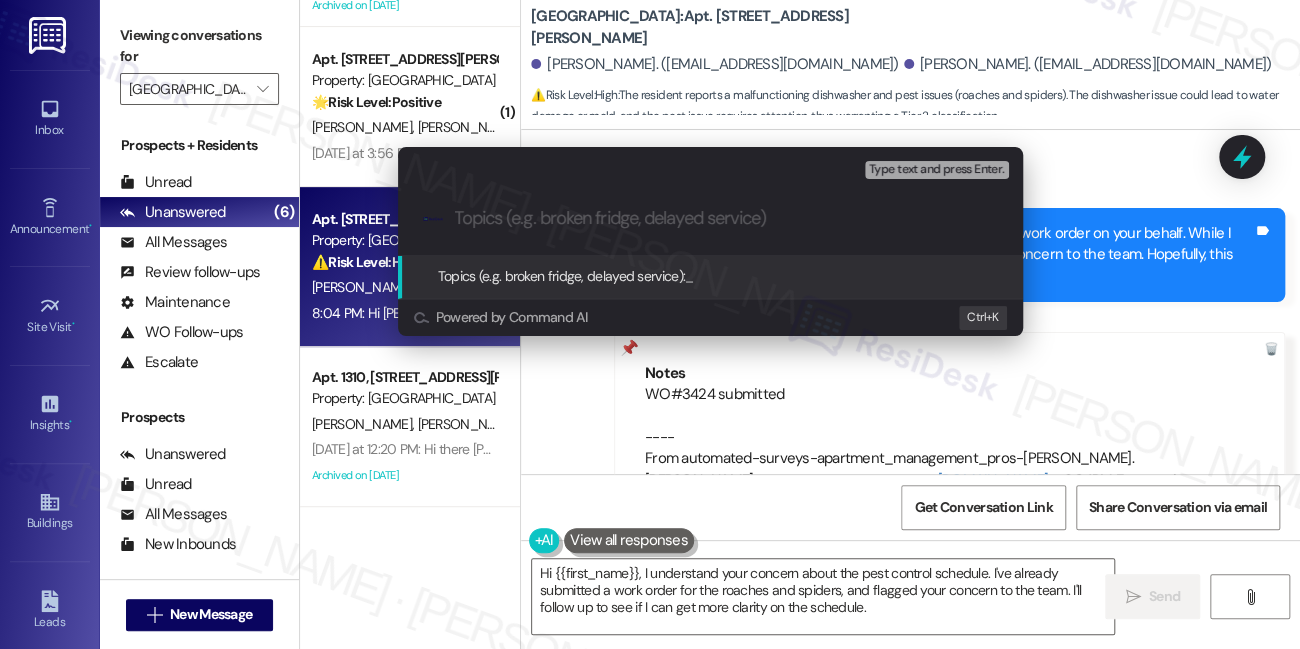 paste on "WO#3424 submitted" 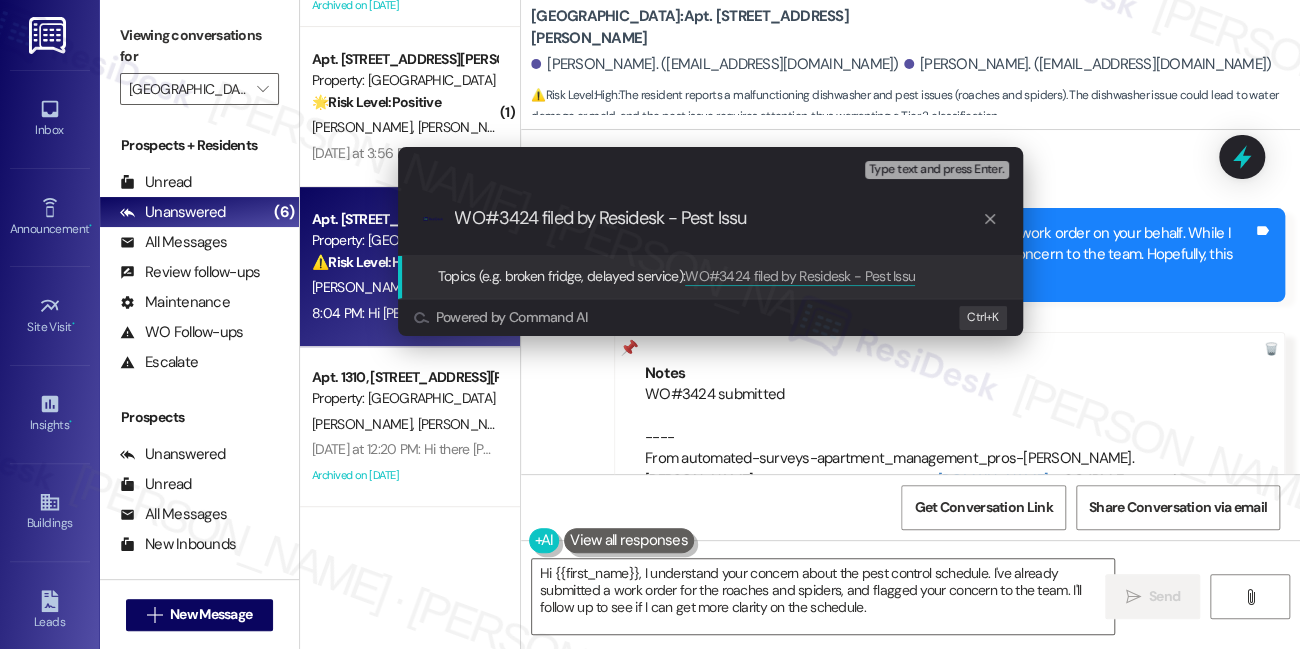 type on "WO#3424 filed by Residesk - Pest Issue" 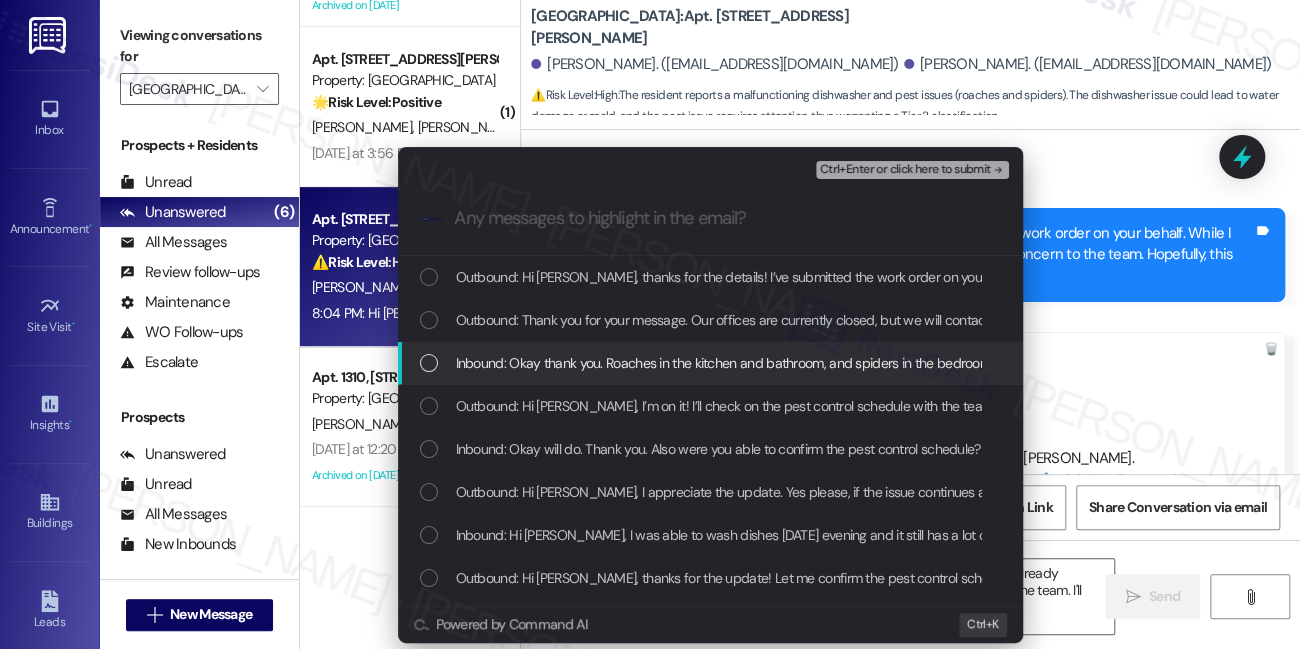 click on "Inbound: Okay thank you. Roaches in the kitchen and bathroom, and spiders in the bedroom. Yes I grant permission to enter the unit." at bounding box center [838, 363] 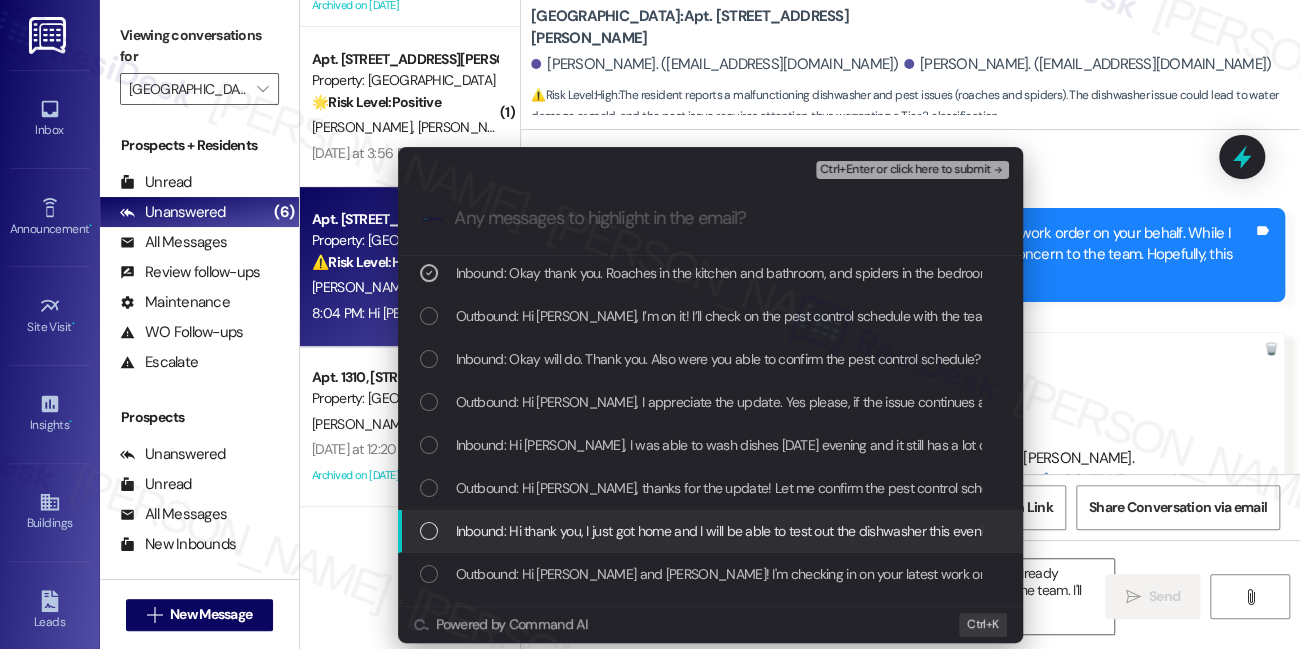 scroll, scrollTop: 90, scrollLeft: 0, axis: vertical 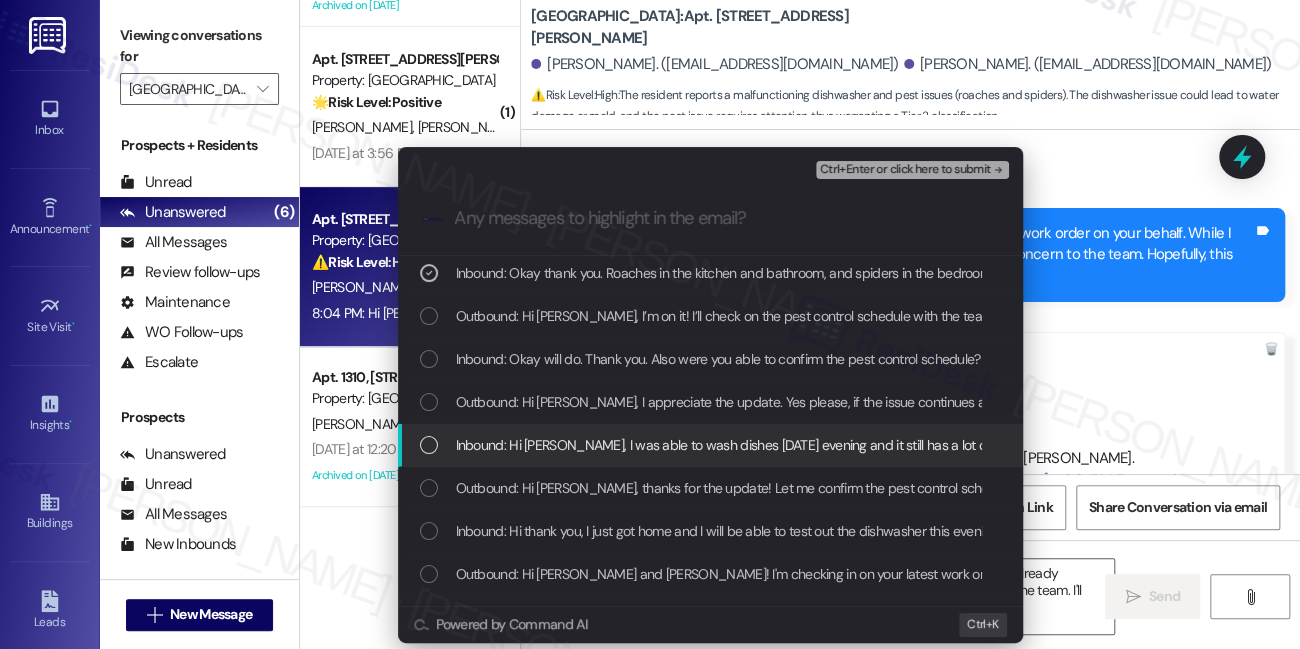 click on "Inbound: Hi Sarah, I was able to wash dishes yesterday evening and it still has a lot of water that sits at the bottom after a cycle. It looks like more than normal and I believe this is what caused the odor. I will try another cycle today and see if it continues to have a pool of water sitting at the bottom." at bounding box center (1333, 445) 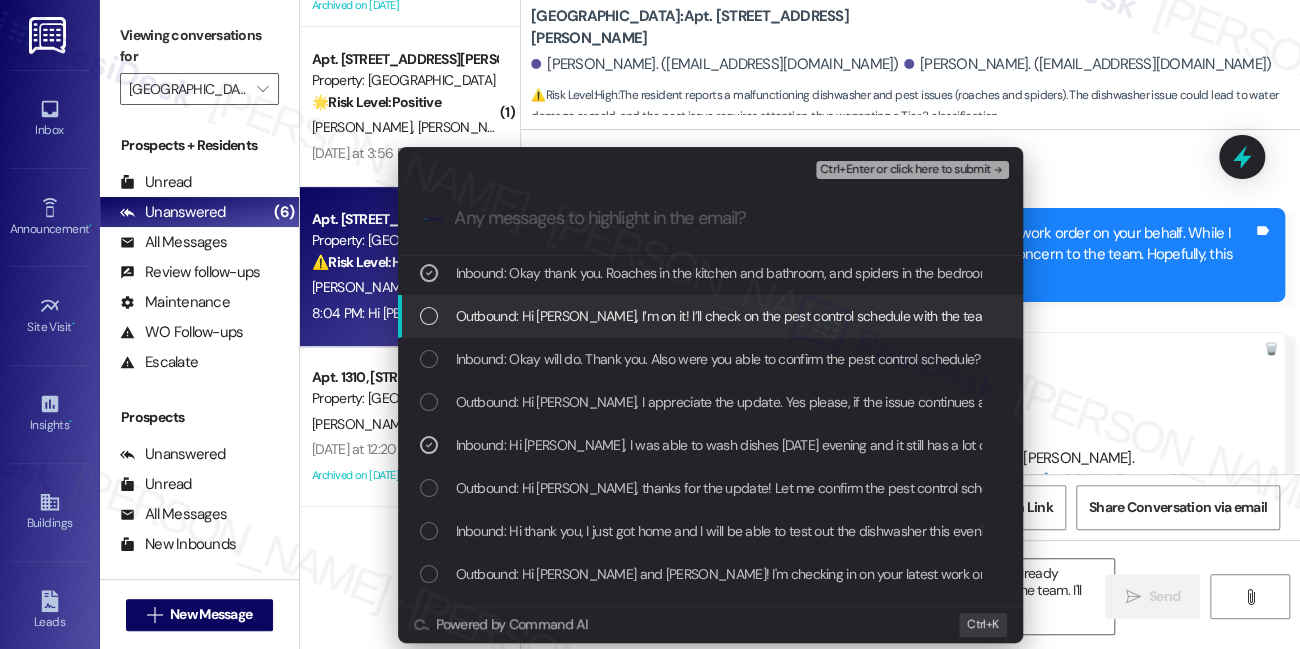 click on "Escalate Conversation Medium risk WO#3424 filed by Residesk - Pest Issue Inbound: Okay thank you. Roaches in the kitchen and bathroom, and spiders in the bedroom. Yes I grant permission to enter the unit. , Inbound: Hi Sarah, I was able to wash dishes yesterday evening and it still has a lot of water that sits at the bottom after a cycle. It looks like more than normal and I believe this is what caused the odor. I will try another cycle today and see if it continues to have a pool of water sitting at the bottom. Ctrl+Enter or click here to submit .cls-1{fill:#0a055f;}.cls-2{fill:#0cc4c4;} resideskLogoBlueOrange Outbound: Hi Charles, thanks for the details! I’ve submitted the work order on your behalf. While I can’t guarantee the pest control schedule, I’ve flagged your concern to the team. Hopefully, this gets resolved soon. Inbound: Okay thank you. Roaches in the kitchen and bathroom, and spiders in the bedroom. Yes I grant permission to enter the unit.  Powered by Command AI Ctrl+ K" at bounding box center [650, 324] 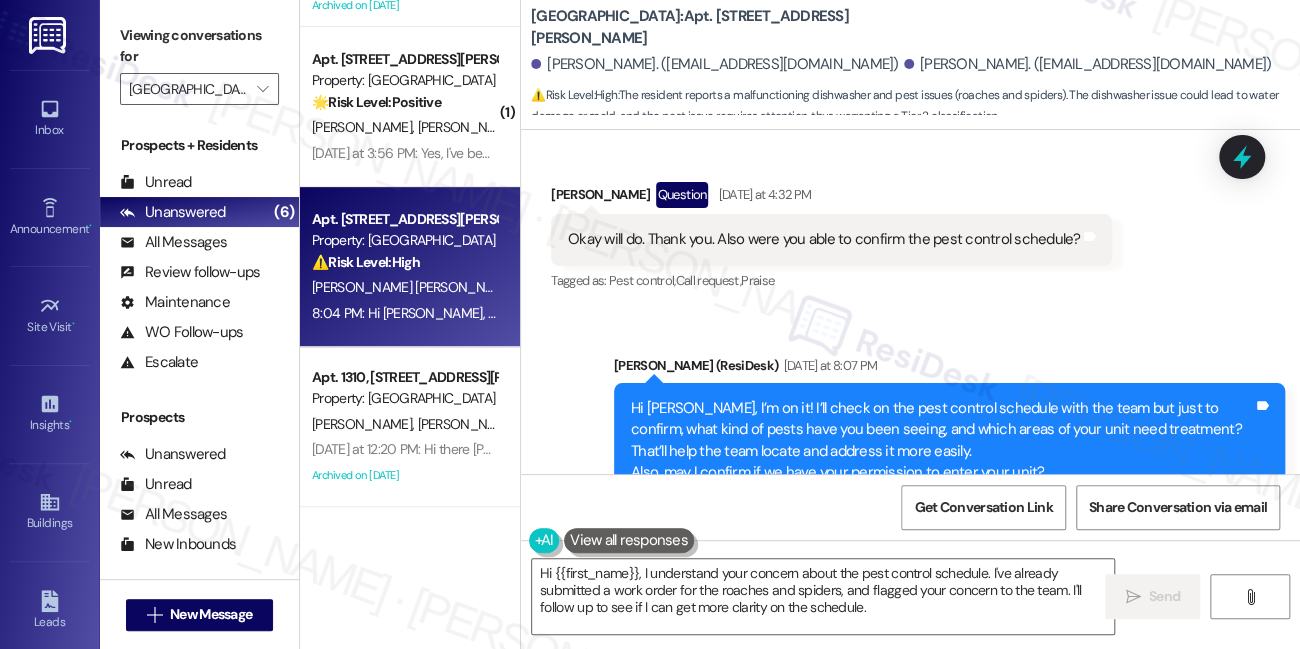 scroll, scrollTop: 3159, scrollLeft: 0, axis: vertical 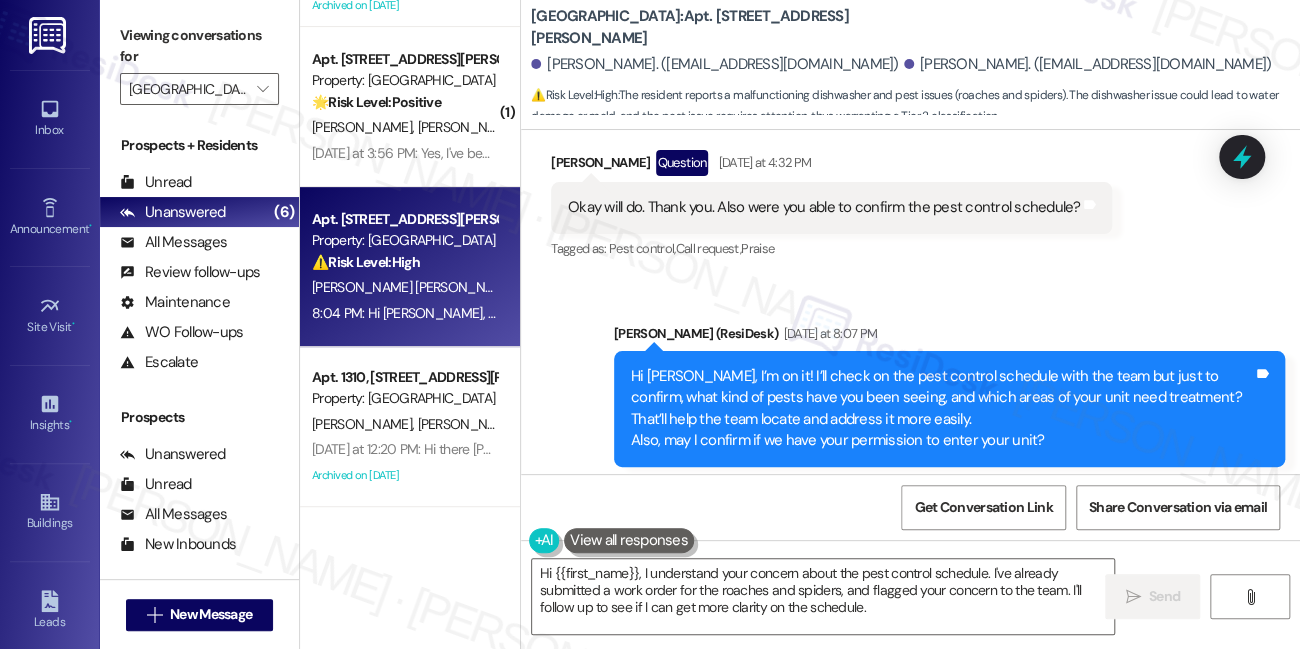 click on "Hi Charles, I’m on it! I’ll check on the pest control schedule with the team but just to confirm, what kind of pests have you been seeing, and which areas of your unit need treatment? That’ll help the team locate and address it more easily.
Also, may I confirm if we have your permission to enter your unit?" at bounding box center [942, 409] 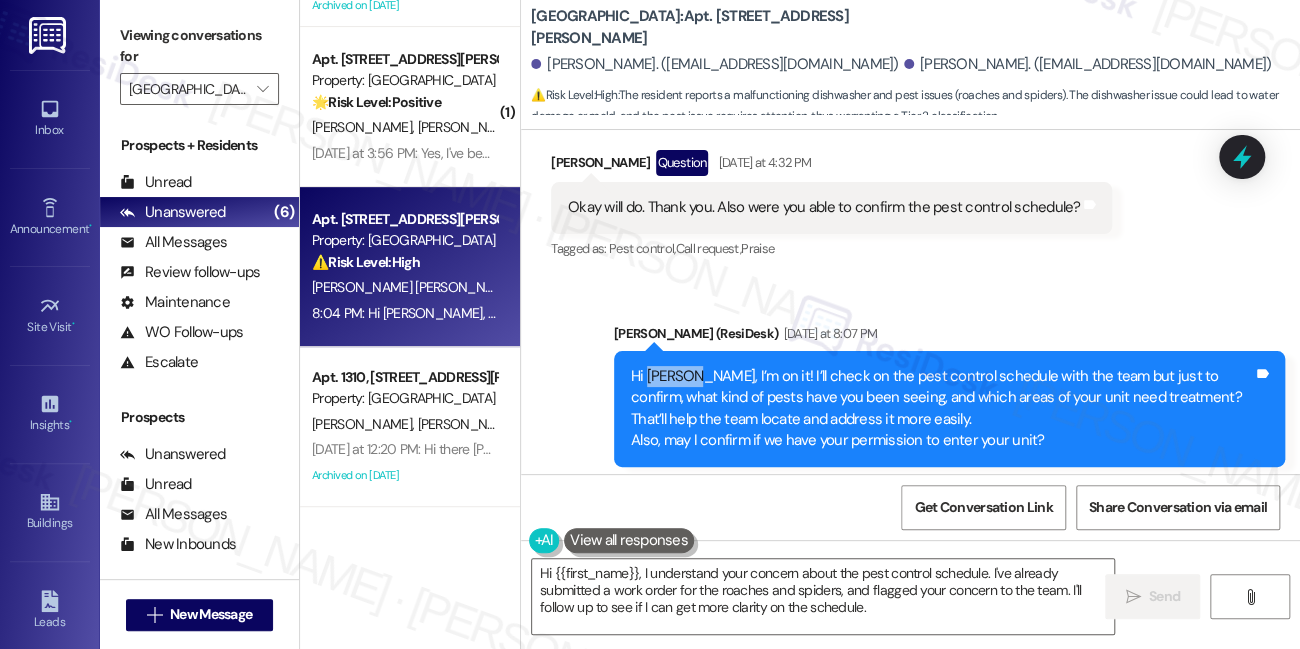 click on "Hi Charles, I’m on it! I’ll check on the pest control schedule with the team but just to confirm, what kind of pests have you been seeing, and which areas of your unit need treatment? That’ll help the team locate and address it more easily.
Also, may I confirm if we have your permission to enter your unit?" at bounding box center (942, 409) 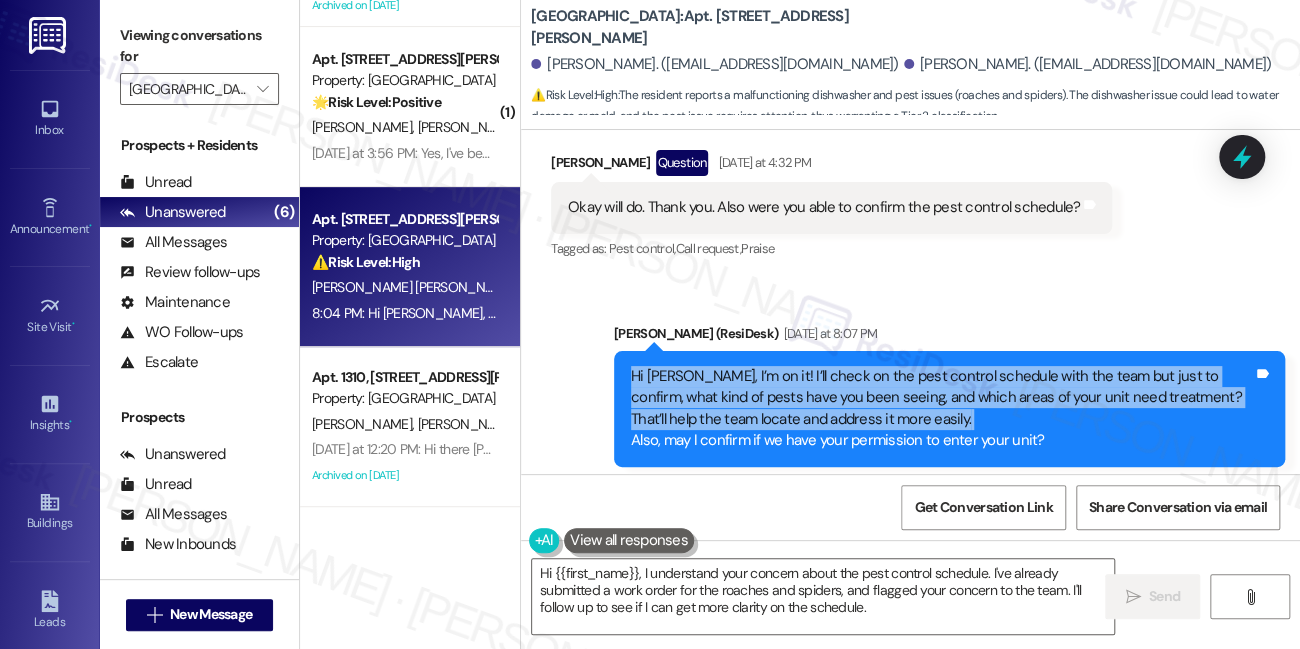 click on "Hi Charles, I’m on it! I’ll check on the pest control schedule with the team but just to confirm, what kind of pests have you been seeing, and which areas of your unit need treatment? That’ll help the team locate and address it more easily.
Also, may I confirm if we have your permission to enter your unit?" at bounding box center (942, 409) 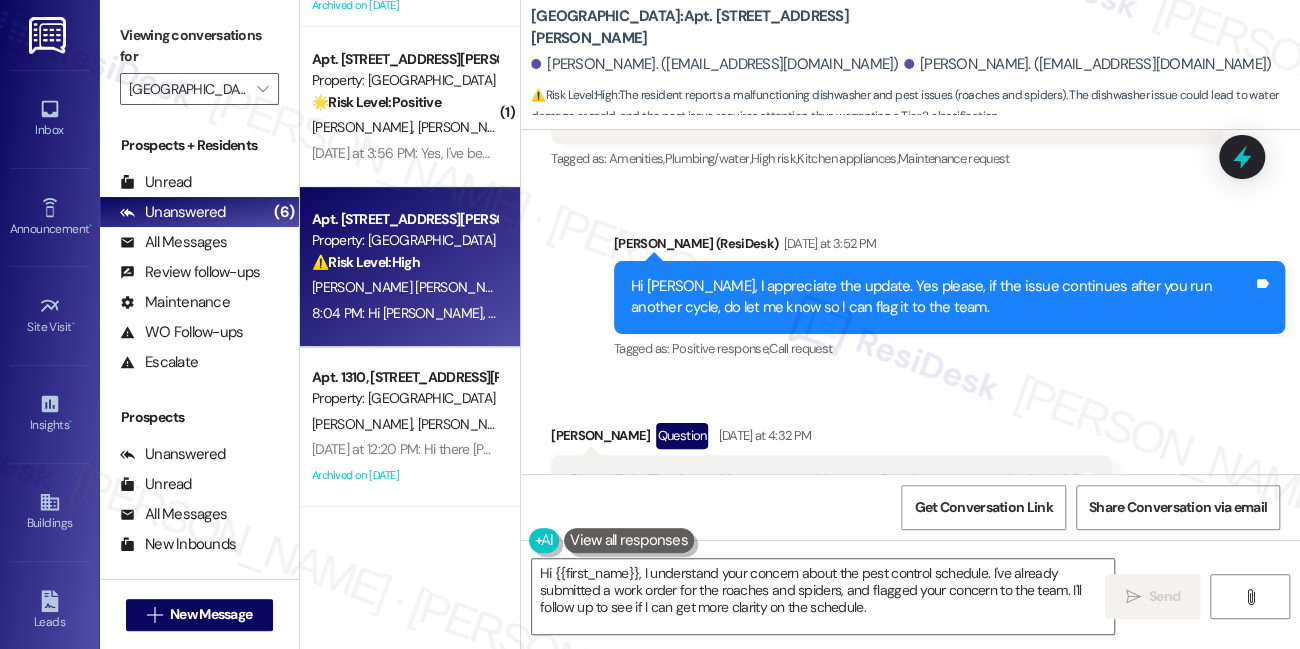 scroll, scrollTop: 2795, scrollLeft: 0, axis: vertical 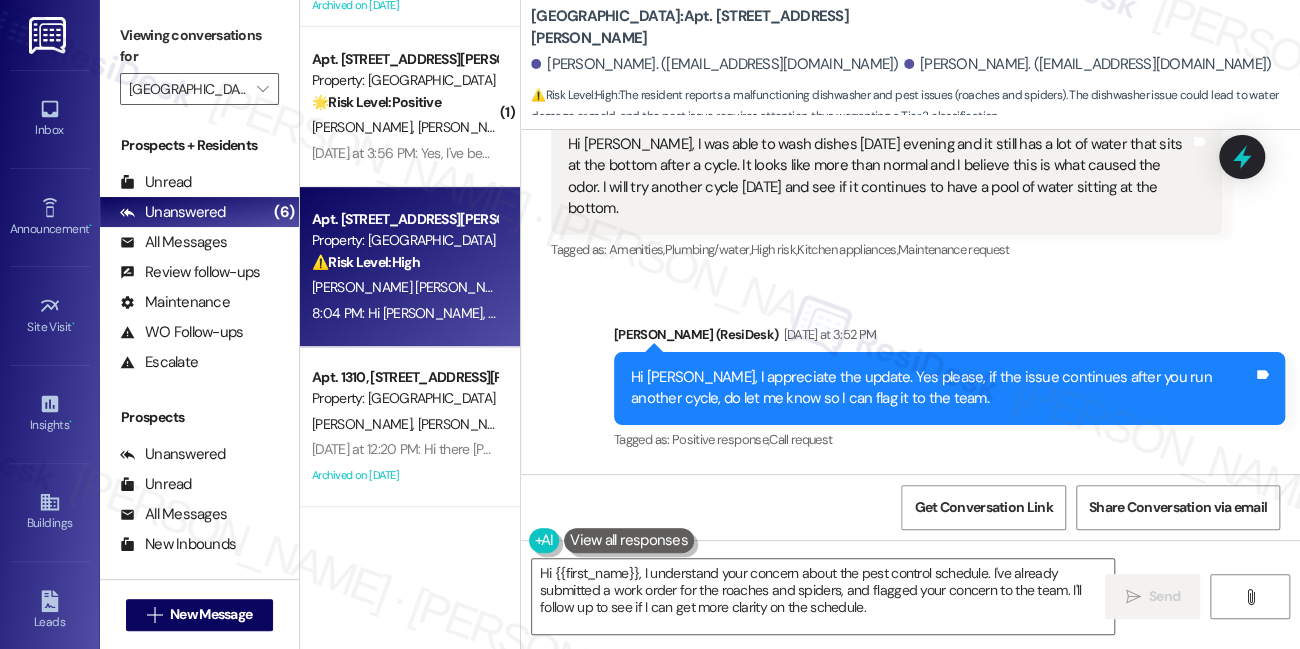 click on "Hi Charles, I appreciate the update. Yes please, if the issue continues after you run another cycle, do let me know so I can flag it to the team." at bounding box center [942, 388] 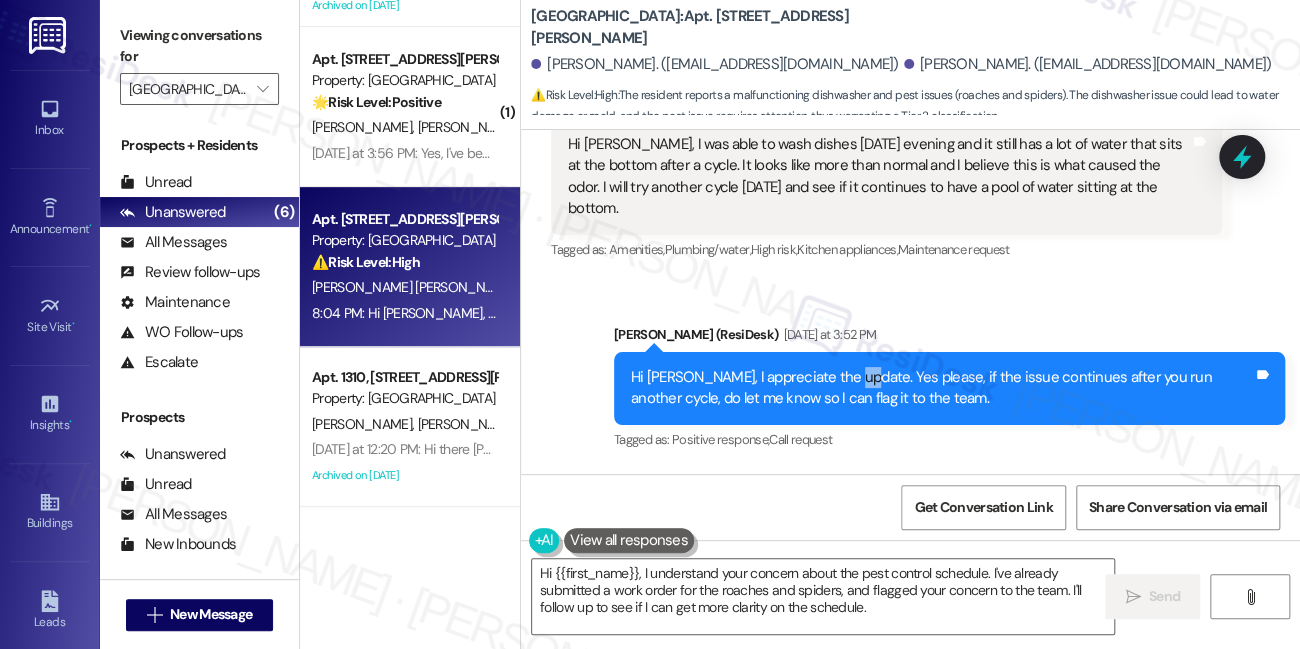 click on "Hi Charles, I appreciate the update. Yes please, if the issue continues after you run another cycle, do let me know so I can flag it to the team." at bounding box center (942, 388) 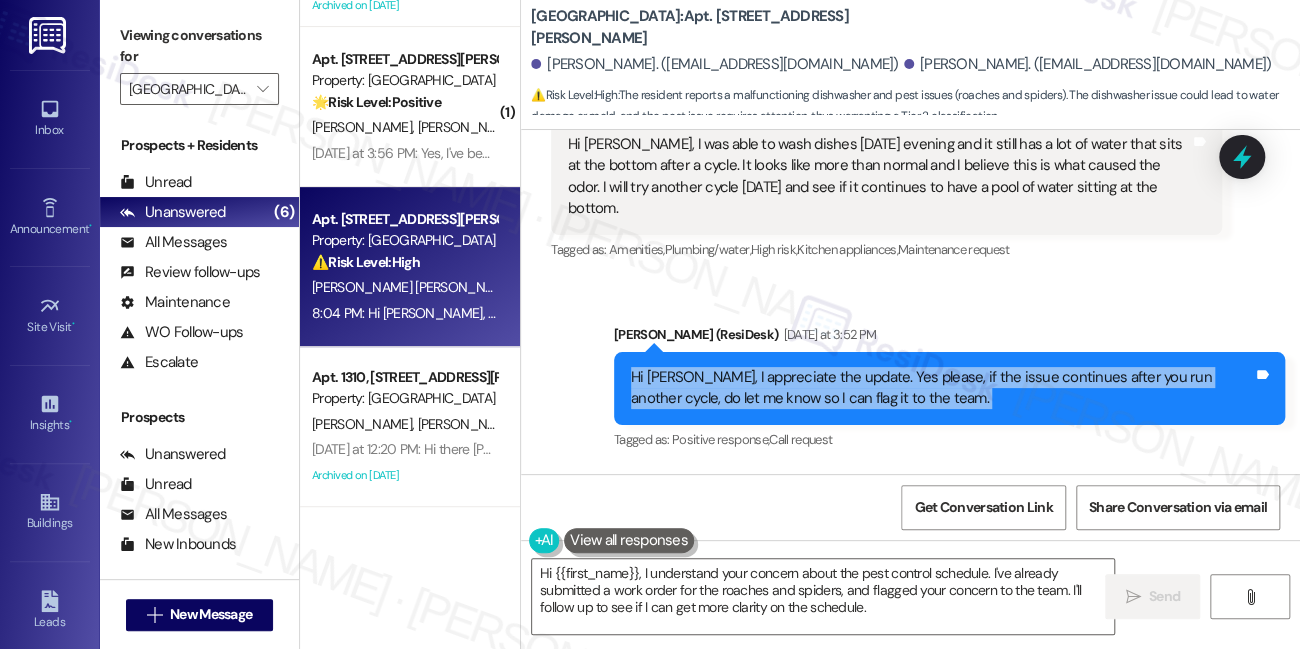 click on "Hi Charles, I appreciate the update. Yes please, if the issue continues after you run another cycle, do let me know so I can flag it to the team." at bounding box center (942, 388) 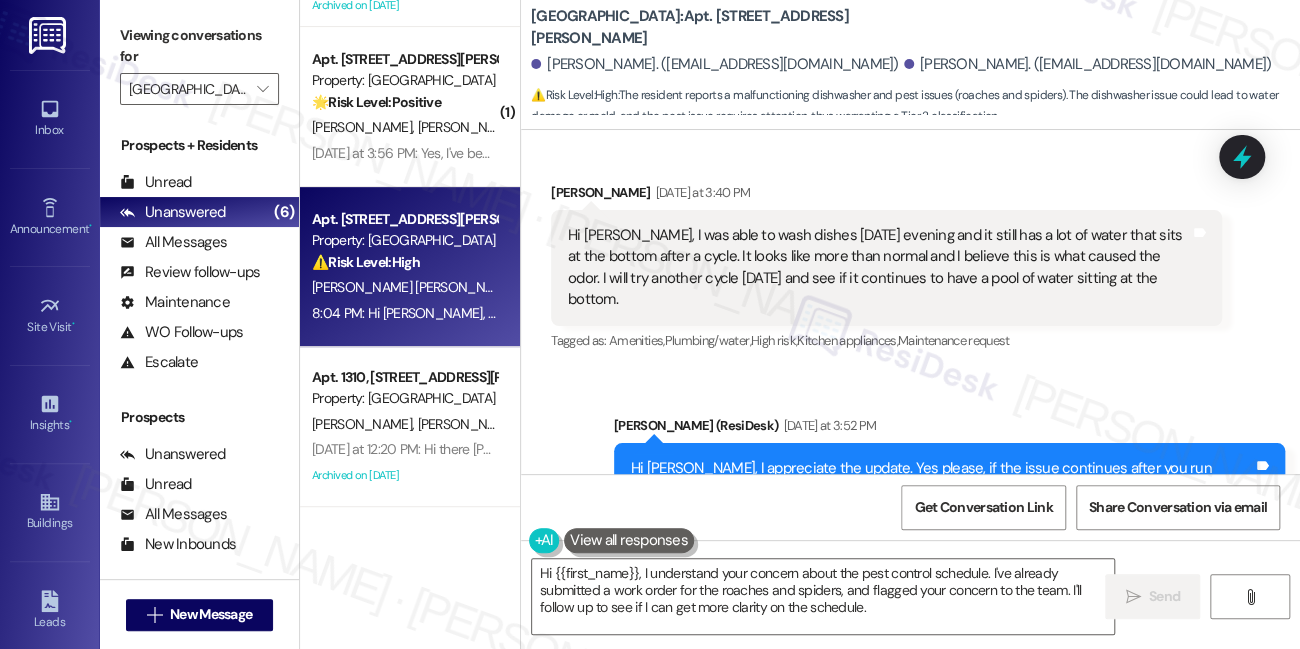 click on "Hi Sarah, I was able to wash dishes yesterday evening and it still has a lot of water that sits at the bottom after a cycle. It looks like more than normal and I believe this is what caused the odor. I will try another cycle today and see if it continues to have a pool of water sitting at the bottom." at bounding box center (879, 268) 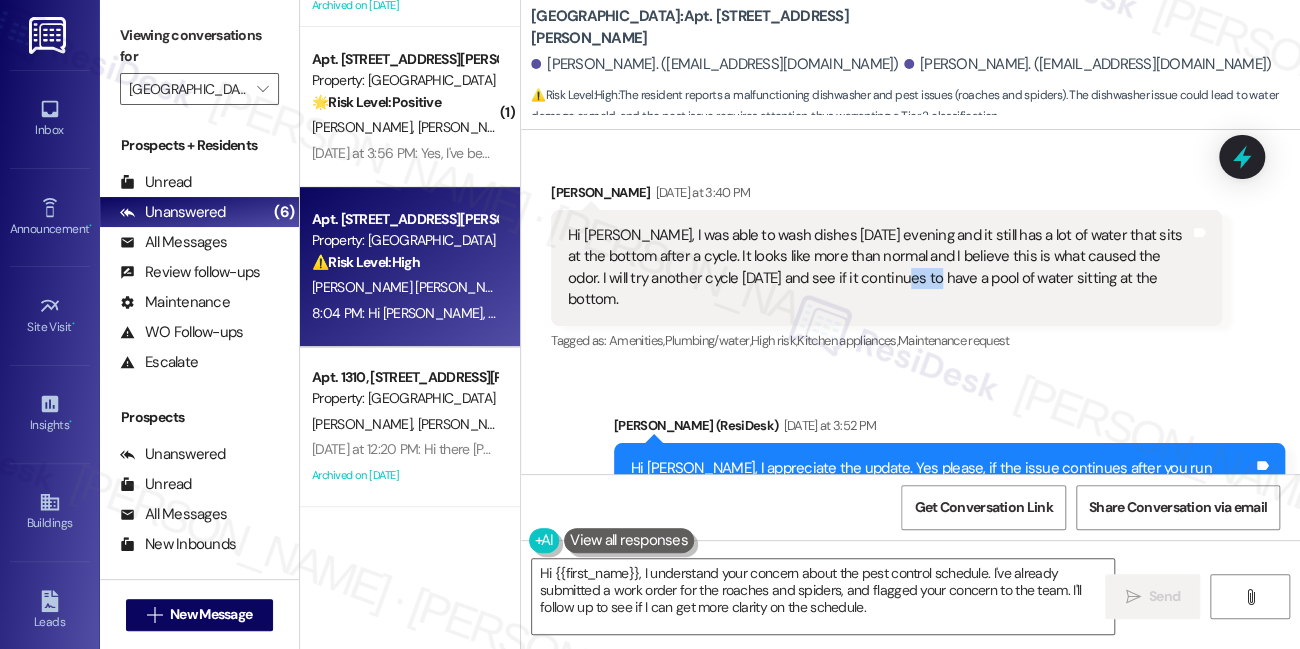 click on "Hi Sarah, I was able to wash dishes yesterday evening and it still has a lot of water that sits at the bottom after a cycle. It looks like more than normal and I believe this is what caused the odor. I will try another cycle today and see if it continues to have a pool of water sitting at the bottom." at bounding box center (879, 268) 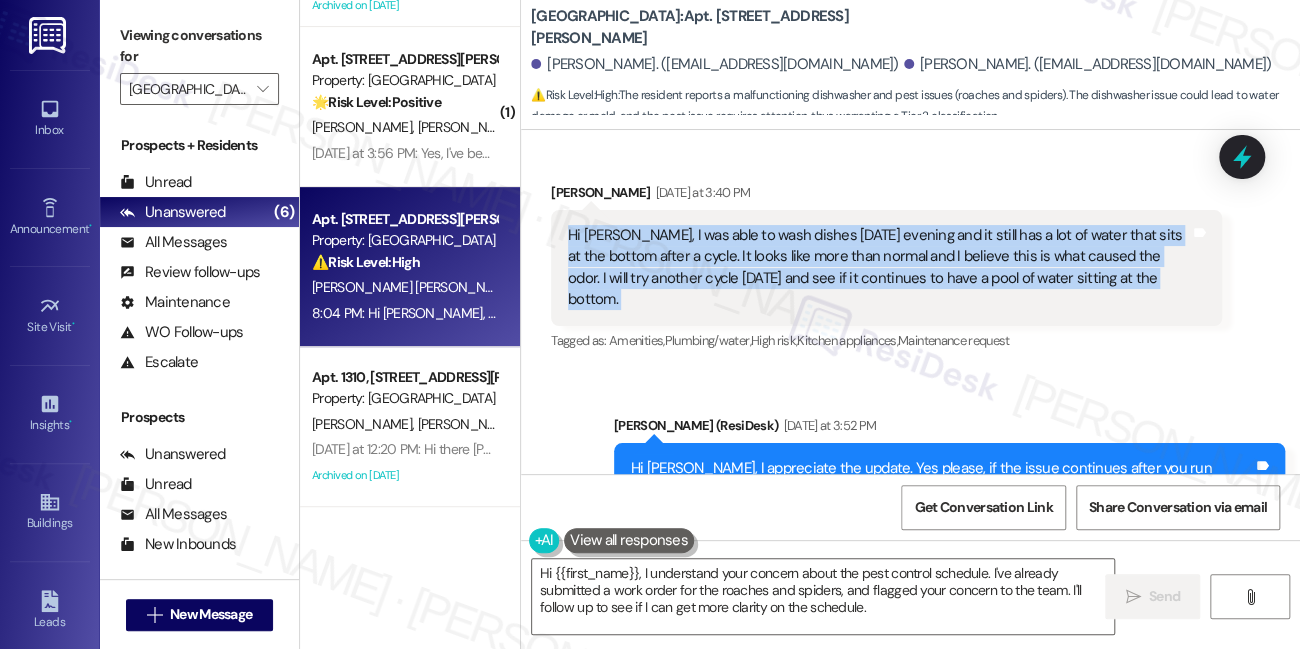 click on "Hi Sarah, I was able to wash dishes yesterday evening and it still has a lot of water that sits at the bottom after a cycle. It looks like more than normal and I believe this is what caused the odor. I will try another cycle today and see if it continues to have a pool of water sitting at the bottom." at bounding box center (879, 268) 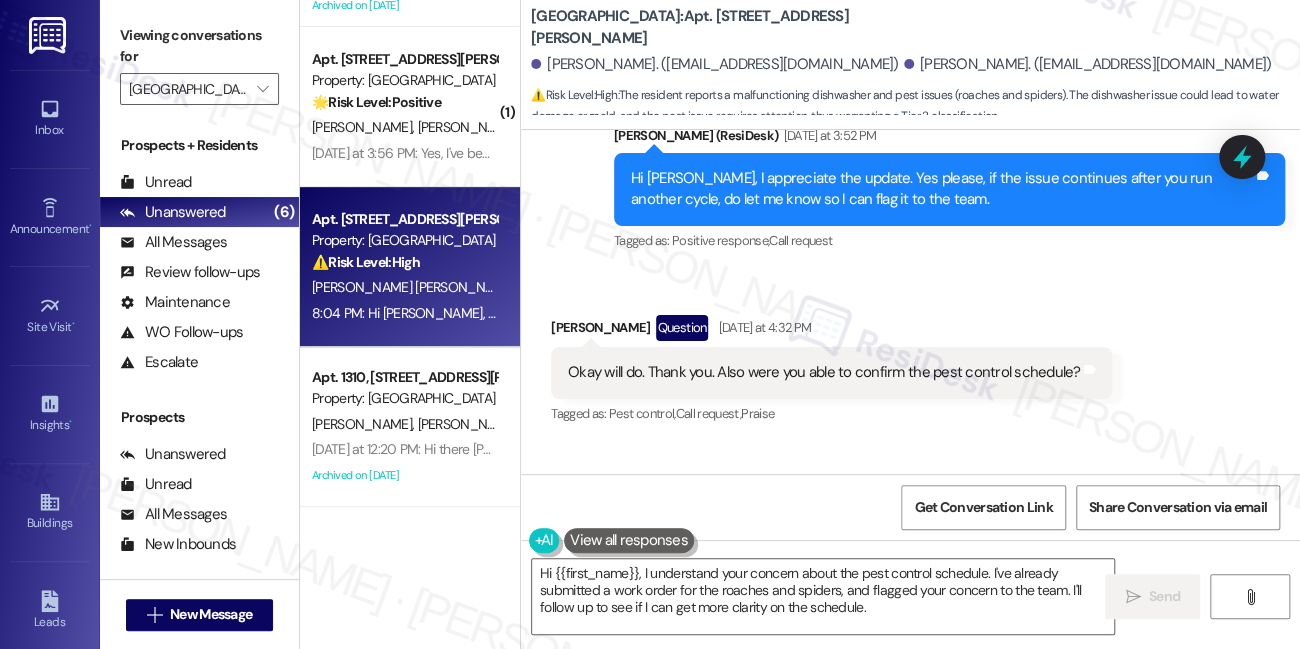 scroll, scrollTop: 3068, scrollLeft: 0, axis: vertical 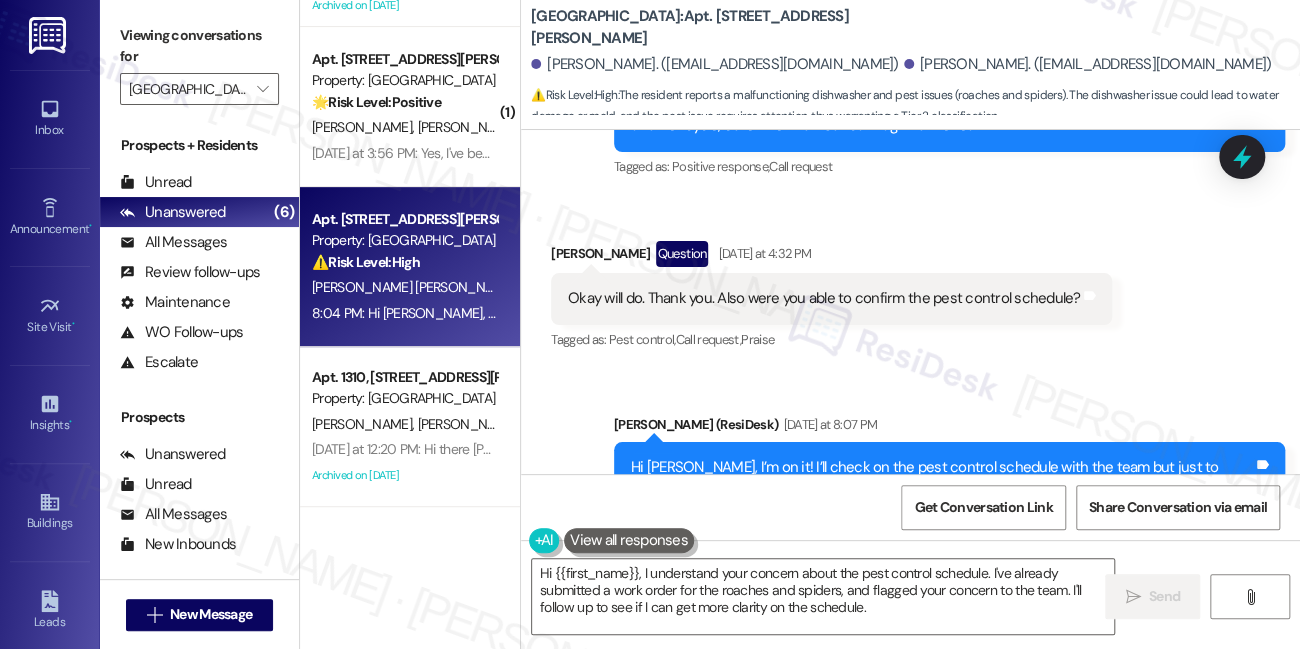 click on "Okay will do. Thank you. Also were you able to confirm the pest control schedule?" at bounding box center [824, 298] 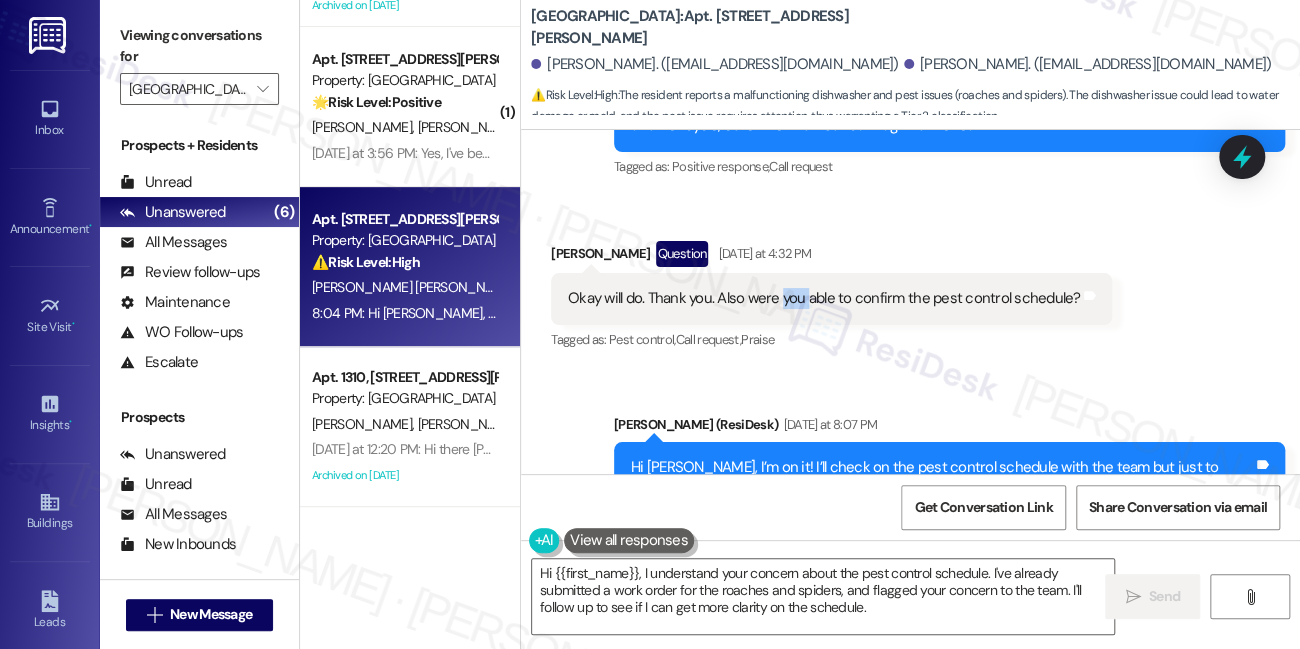 click on "Okay will do. Thank you. Also were you able to confirm the pest control schedule?" at bounding box center [824, 298] 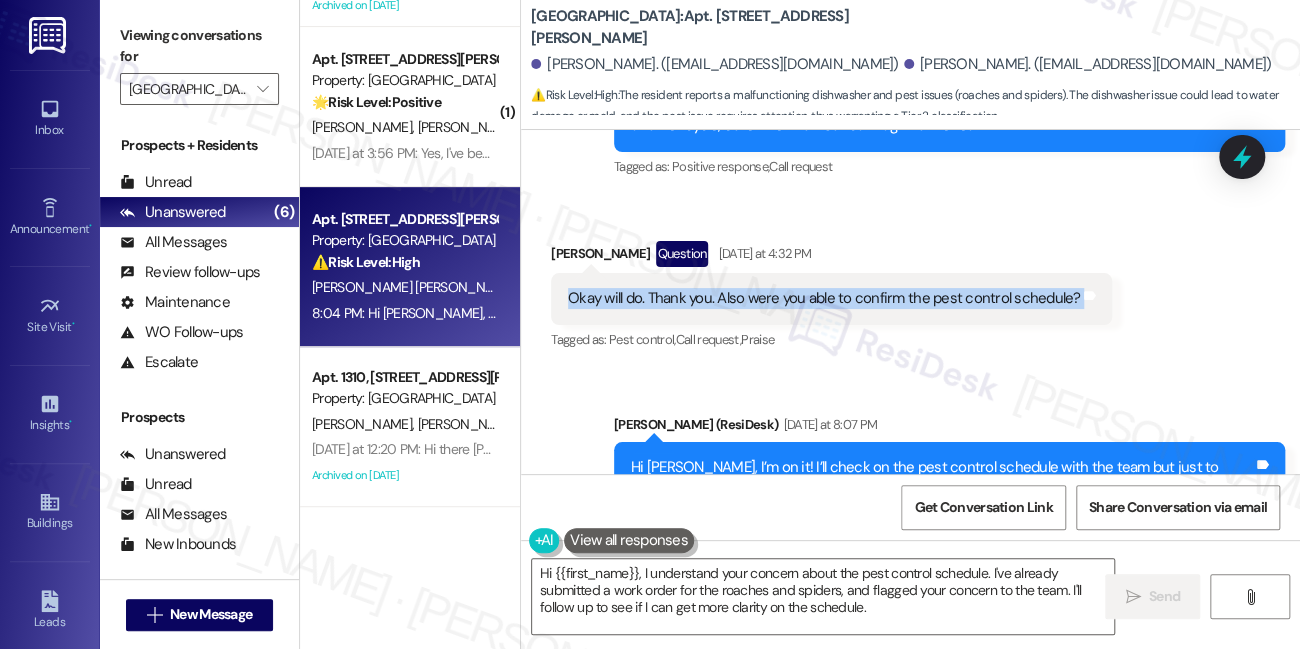 click on "Okay will do. Thank you. Also were you able to confirm the pest control schedule?" at bounding box center [824, 298] 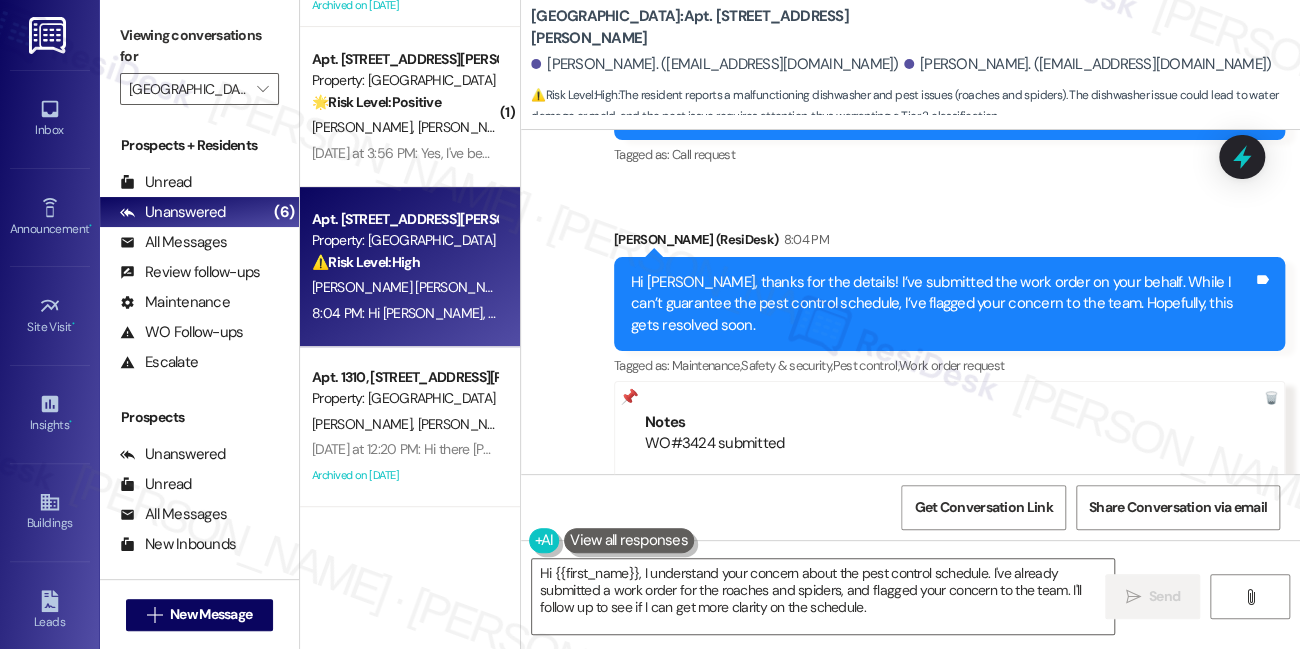 scroll, scrollTop: 3886, scrollLeft: 0, axis: vertical 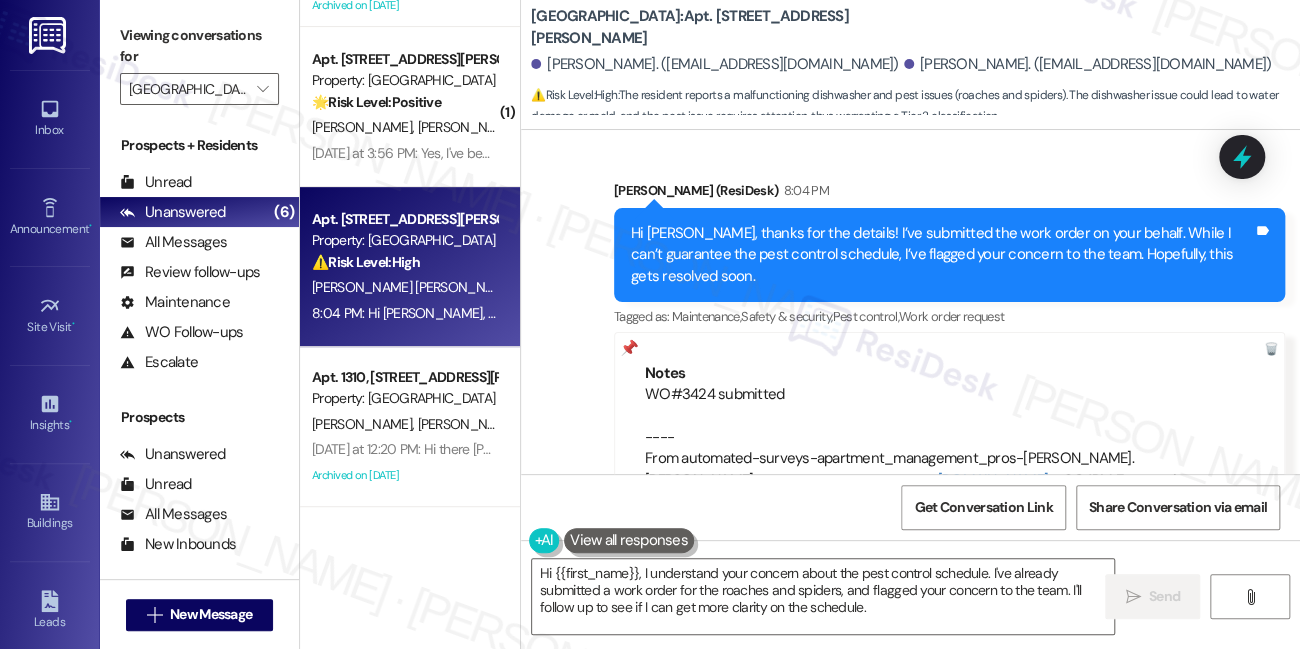 click on "Hi Charles, thanks for the details! I’ve submitted the work order on your behalf. While I can’t guarantee the pest control schedule, I’ve flagged your concern to the team. Hopefully, this gets resolved soon." at bounding box center [942, 255] 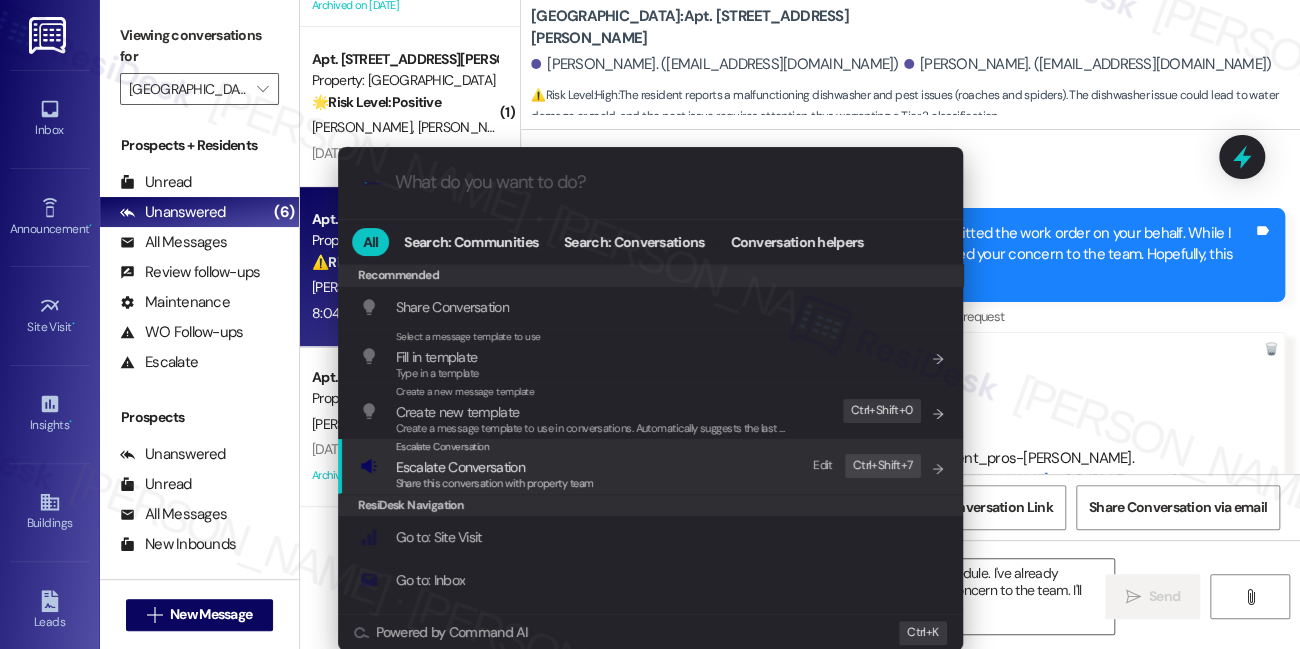 click on "Escalate Conversation Escalate Conversation Share this conversation with property team Edit Ctrl+ Shift+ 7" at bounding box center [652, 466] 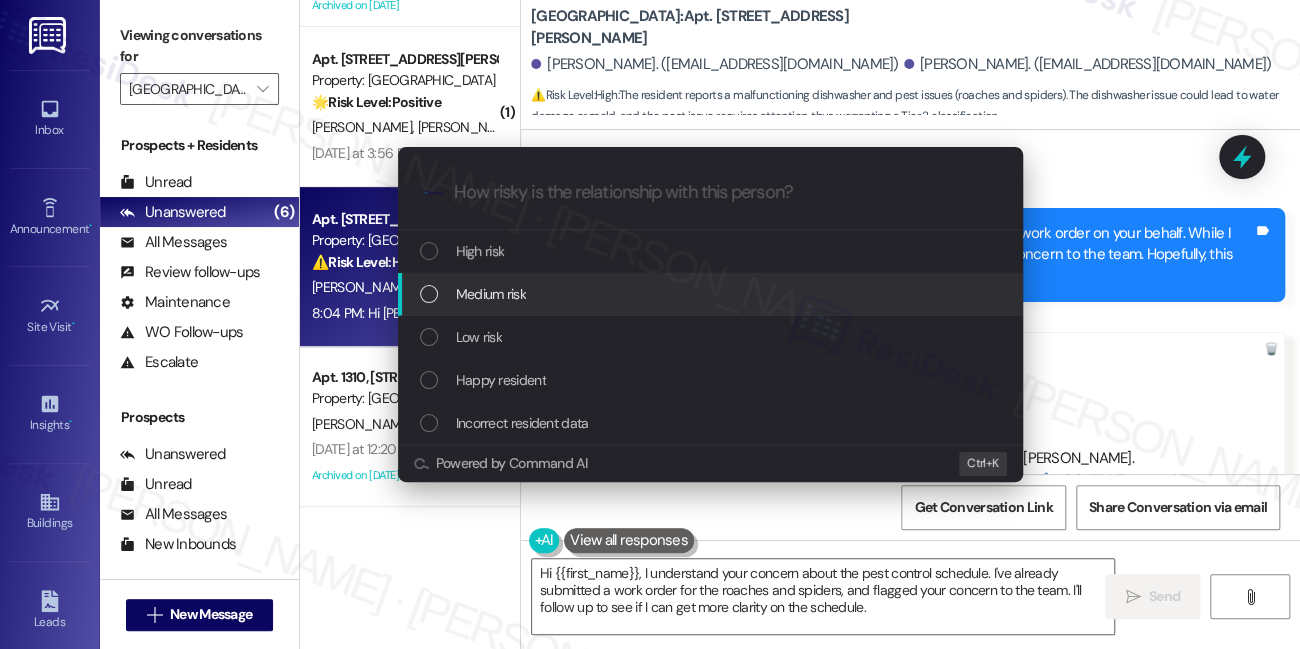 click on "Medium risk" at bounding box center (712, 294) 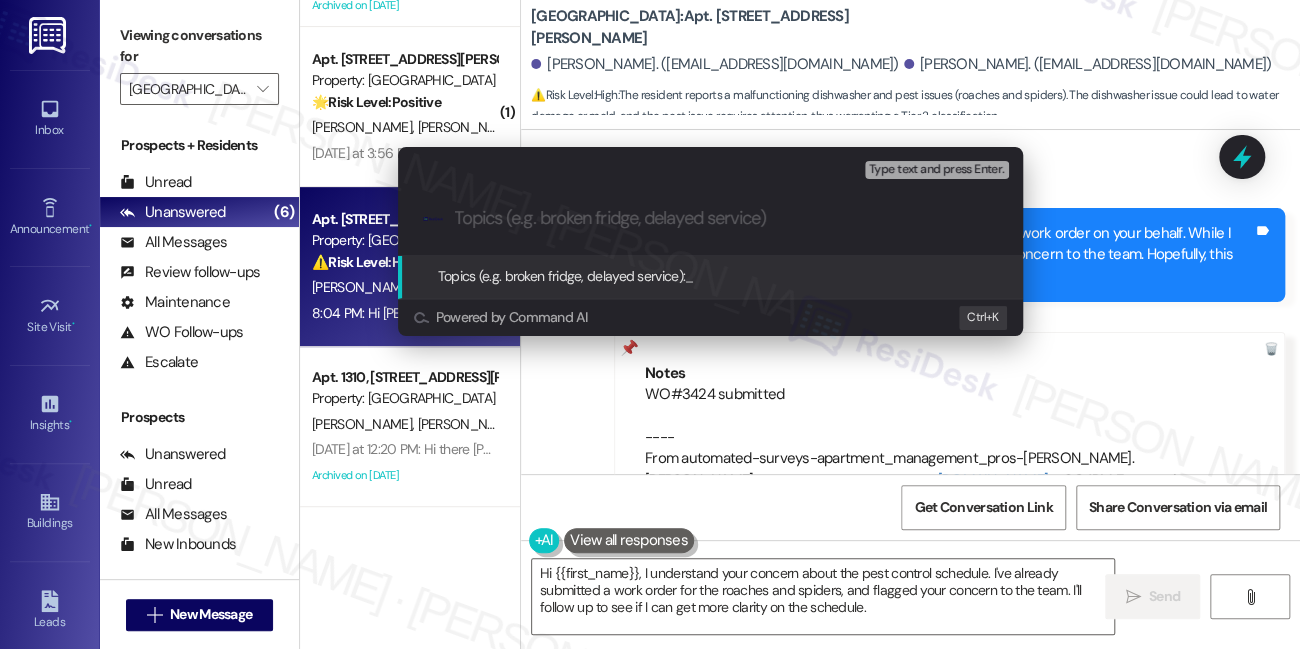 paste on "WO#3424 submitted" 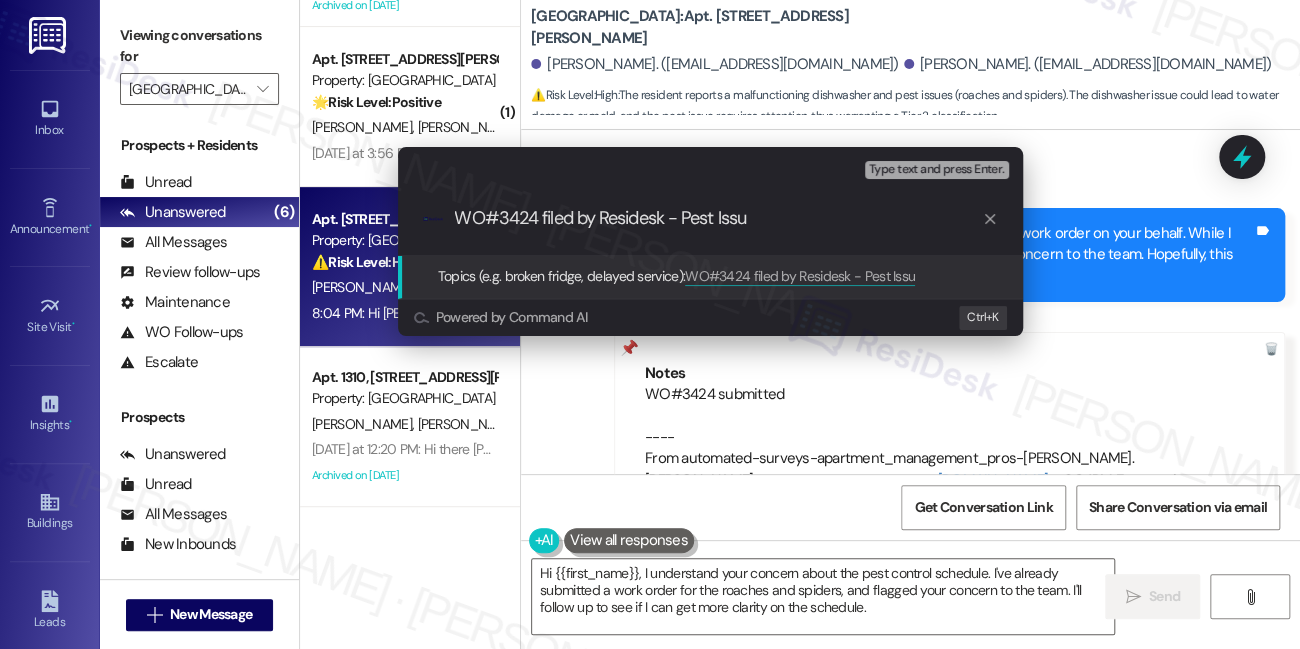 type on "WO#3424 filed by Residesk - Pest Issue" 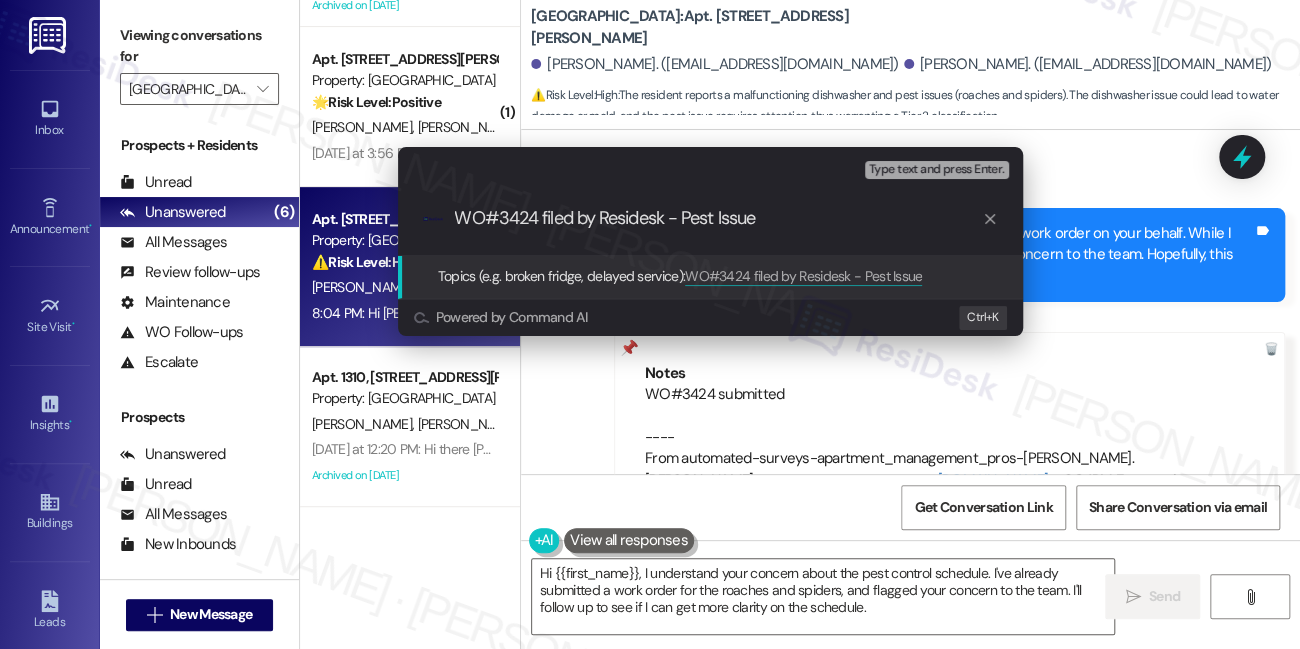 type 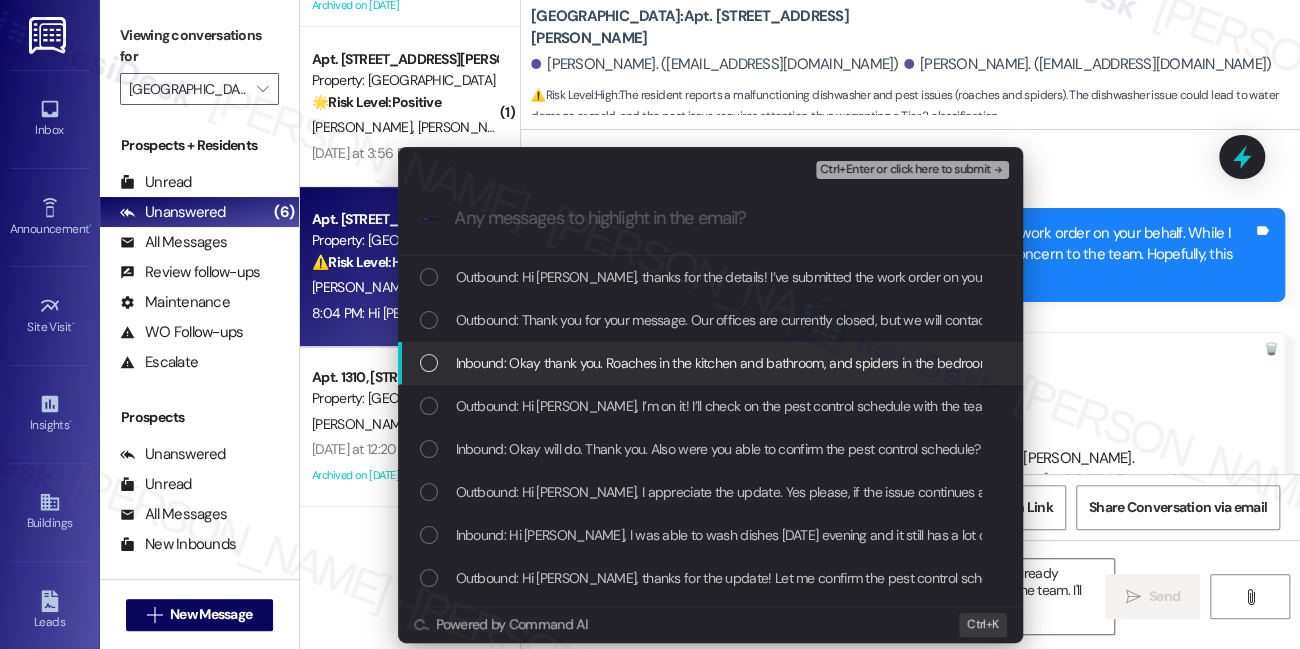 click on "Inbound: Okay thank you. Roaches in the kitchen and bathroom, and spiders in the bedroom. Yes I grant permission to enter the unit." at bounding box center (838, 363) 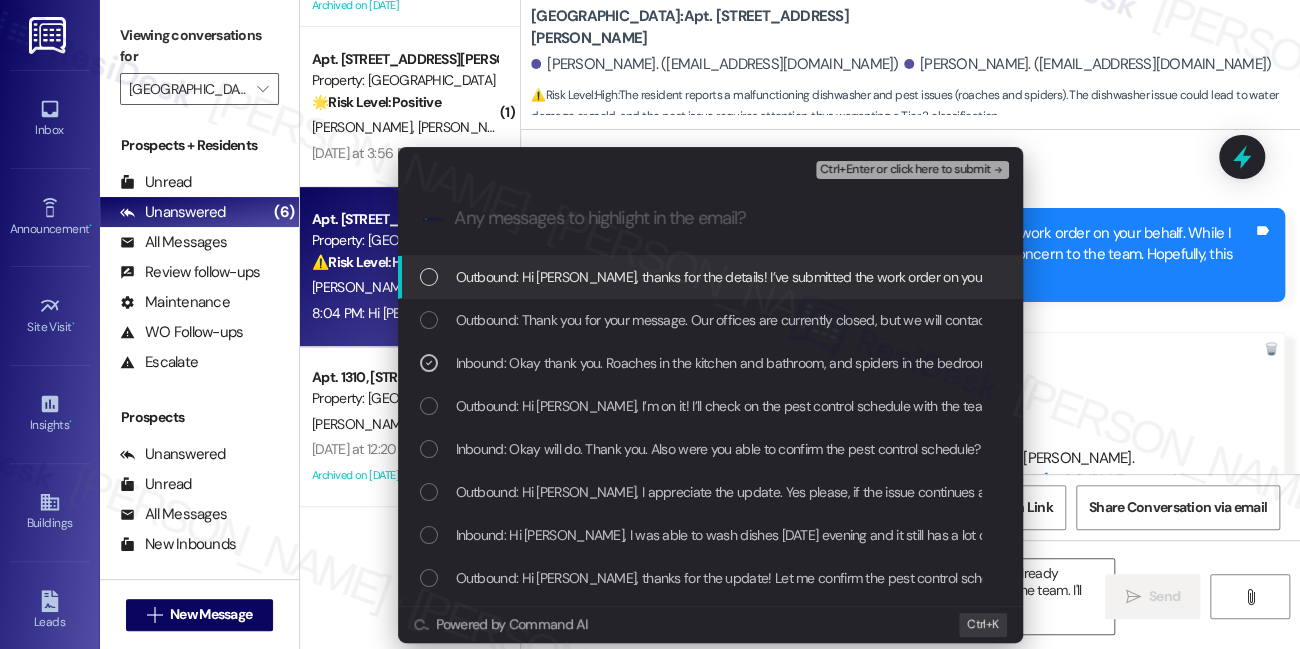 click on ".cls-1{fill:#0a055f;}.cls-2{fill:#0cc4c4;} resideskLogoBlueOrange" at bounding box center [710, 218] 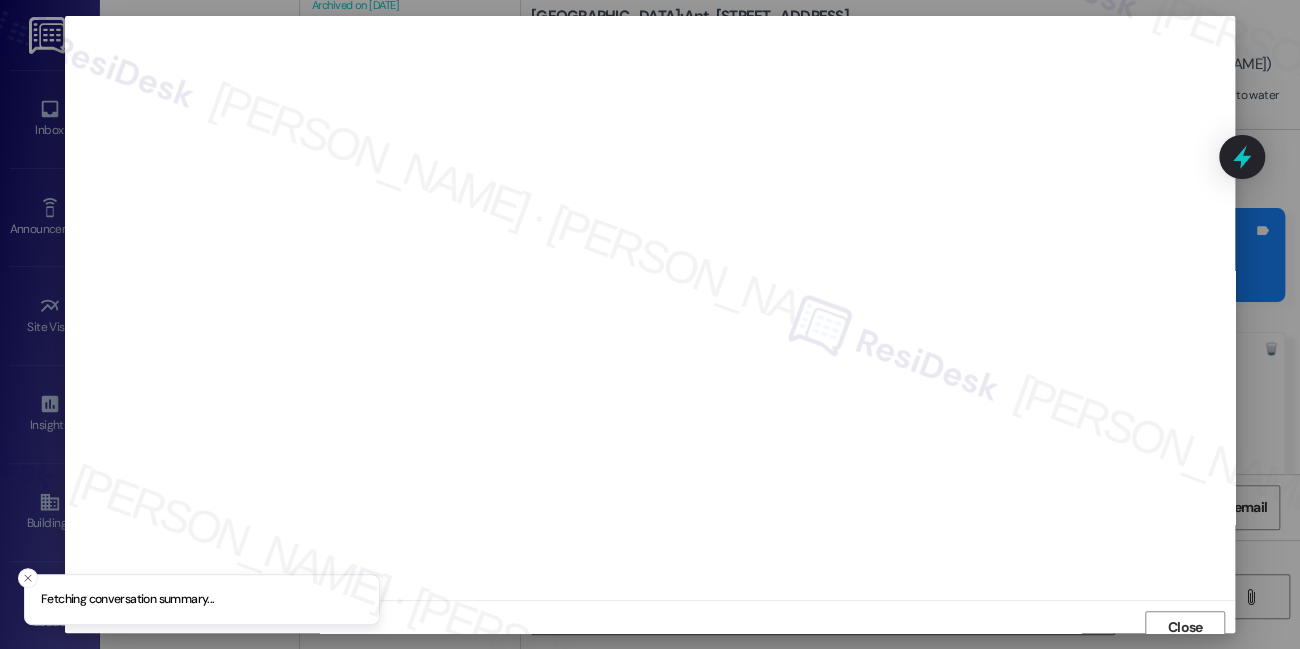 scroll, scrollTop: 10, scrollLeft: 0, axis: vertical 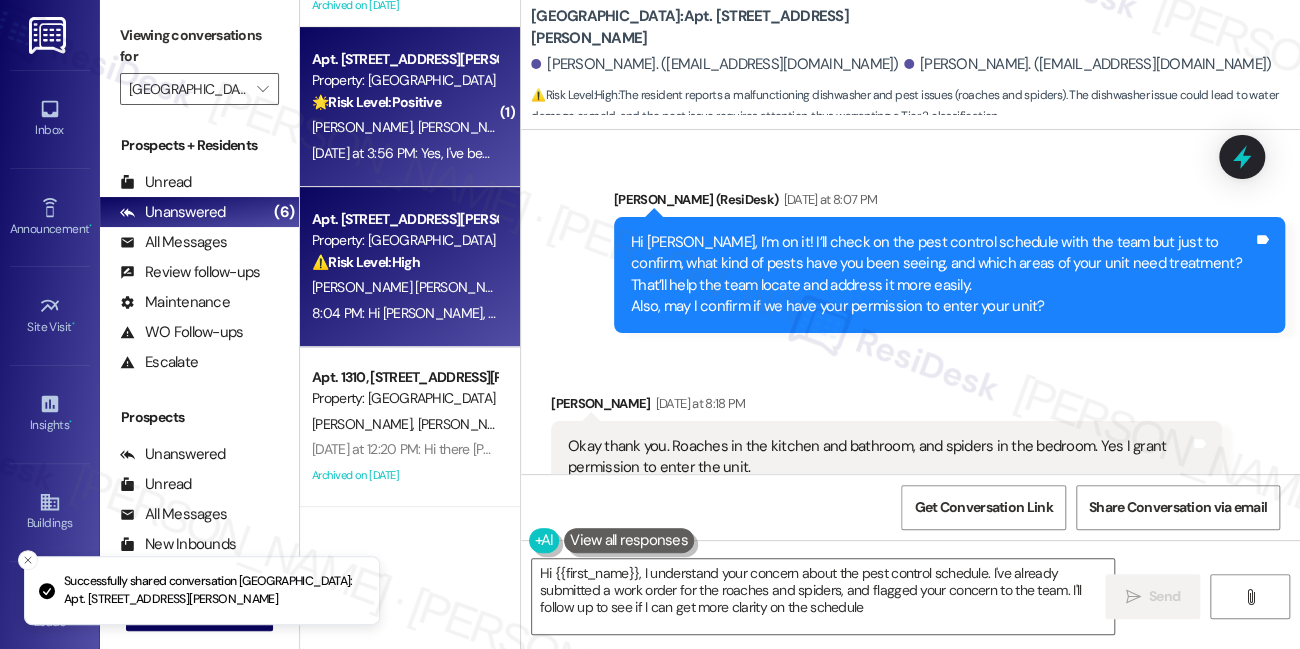 type on "Hi {{first_name}}, I understand your concern about the pest control schedule. I've already submitted a work order for the roaches and spiders, and flagged your concern to the team. I'll follow up to see if I can get more clarity on the schedule." 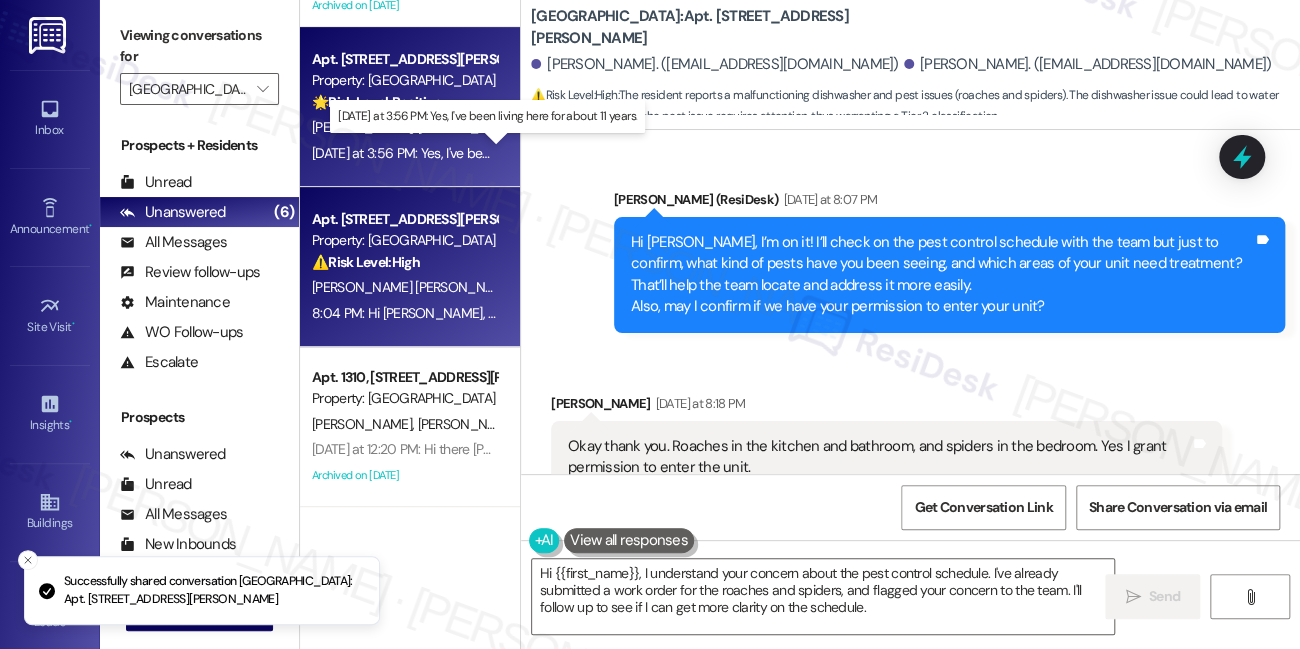 click on "Yesterday at 3:56 PM: Yes, I've been living here for about 11 years. Yesterday at 3:56 PM: Yes, I've been living here for about 11 years." at bounding box center (487, 153) 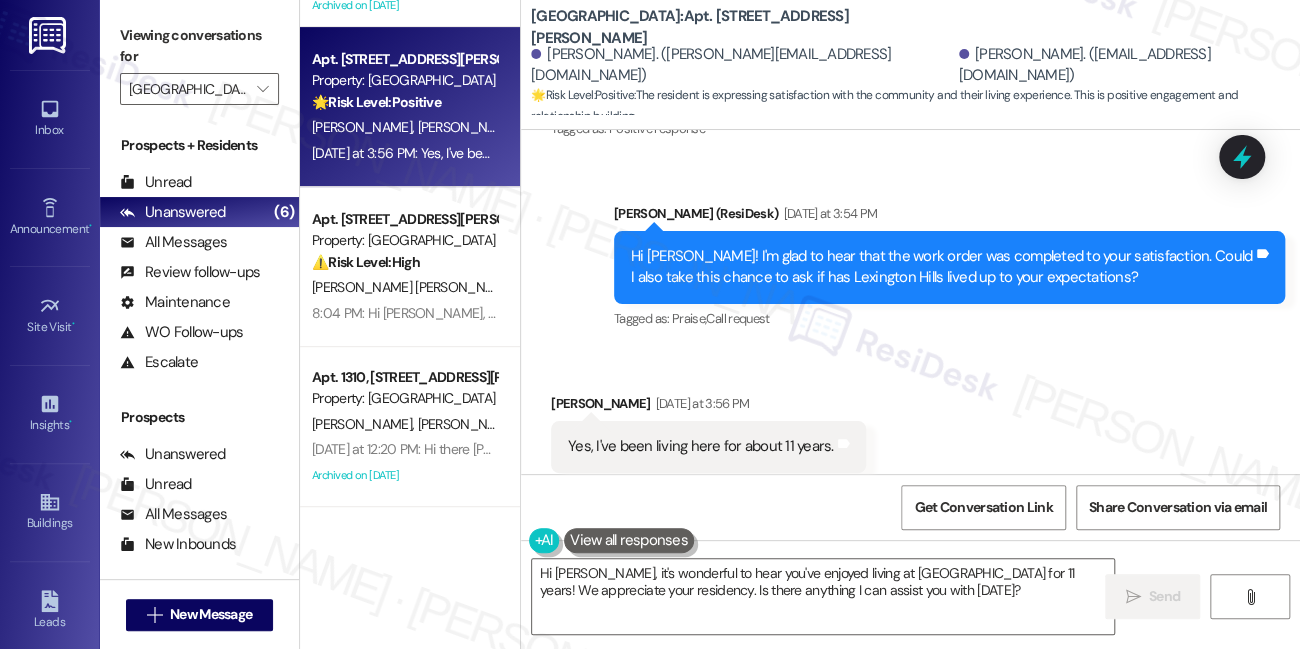 scroll, scrollTop: 671, scrollLeft: 0, axis: vertical 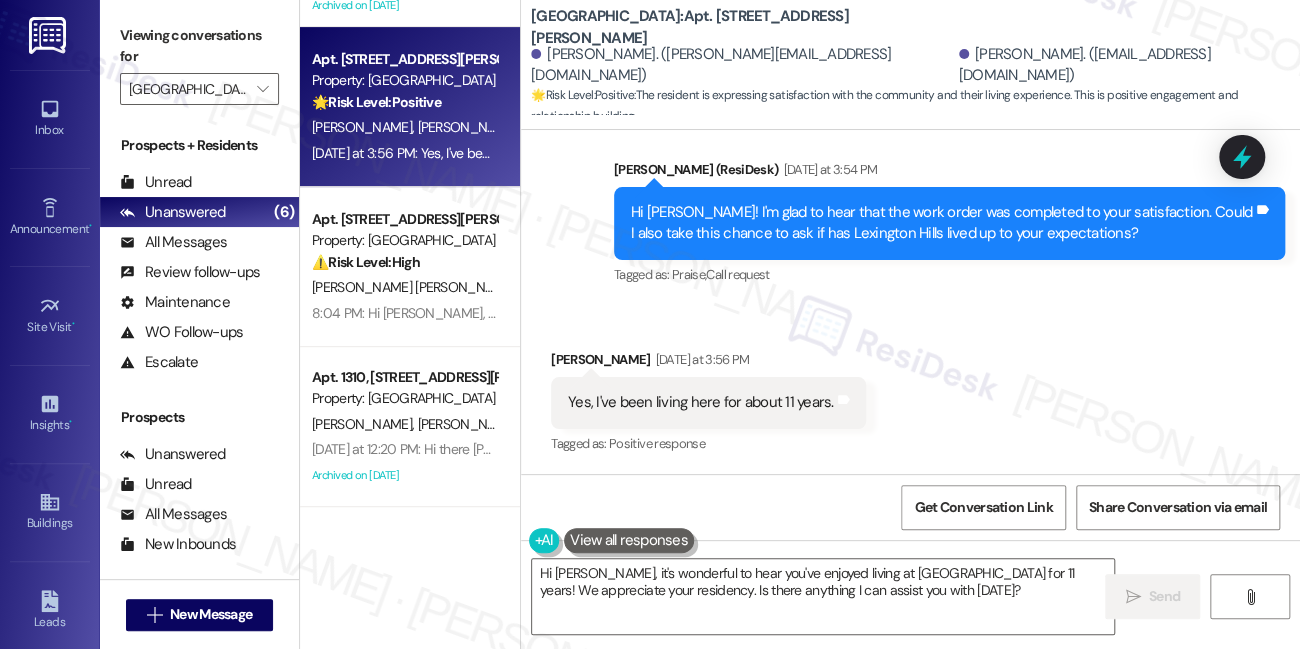 click on "Viewing conversations for" at bounding box center (199, 46) 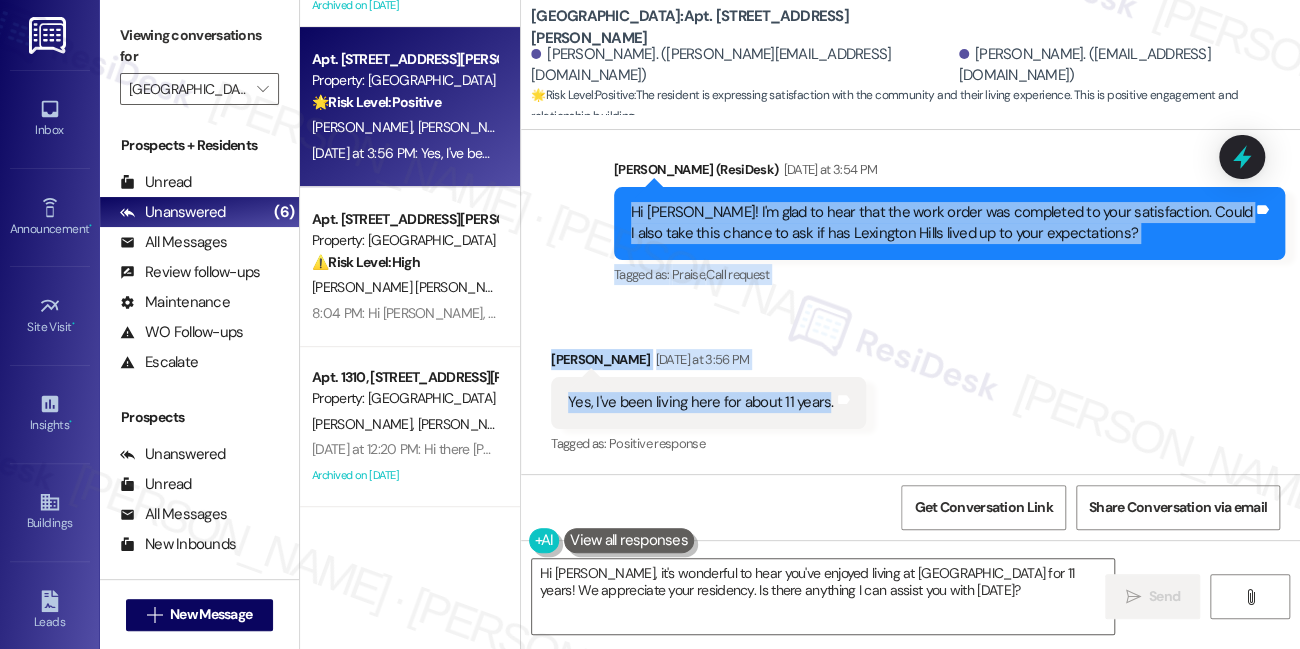 drag, startPoint x: 626, startPoint y: 208, endPoint x: 821, endPoint y: 393, distance: 268.7936 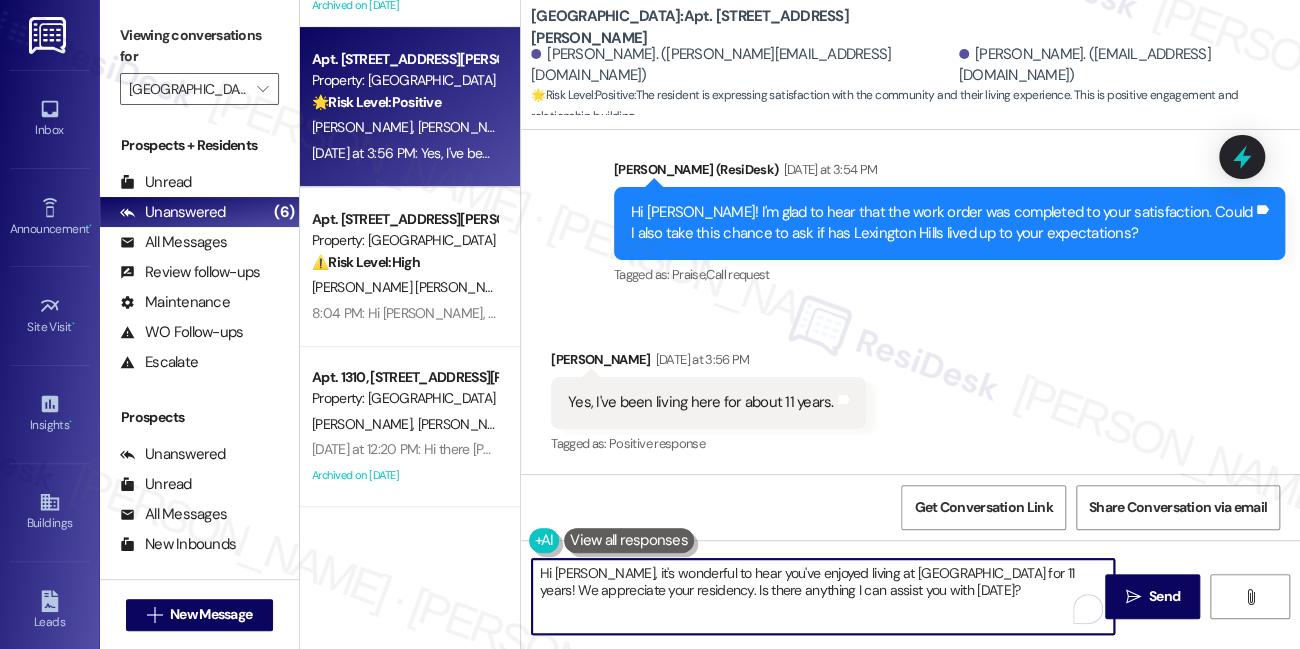 drag, startPoint x: 962, startPoint y: 592, endPoint x: 630, endPoint y: 589, distance: 332.01355 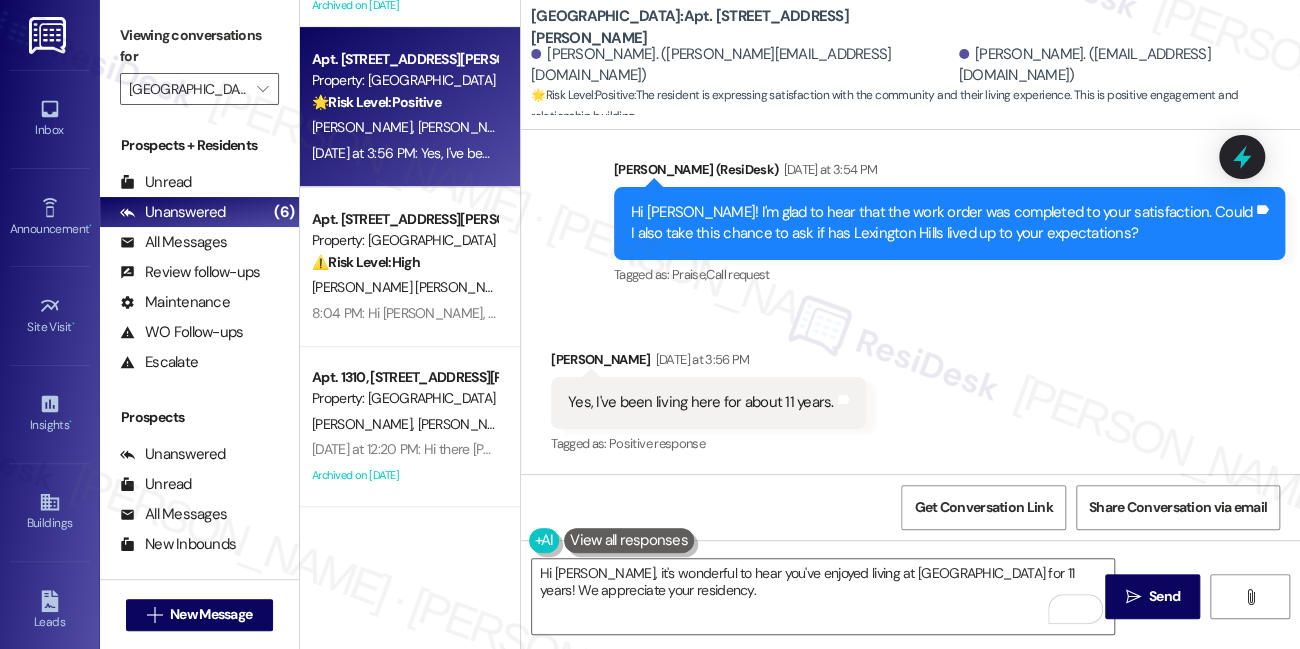 click on "Viewing conversations for" at bounding box center [199, 46] 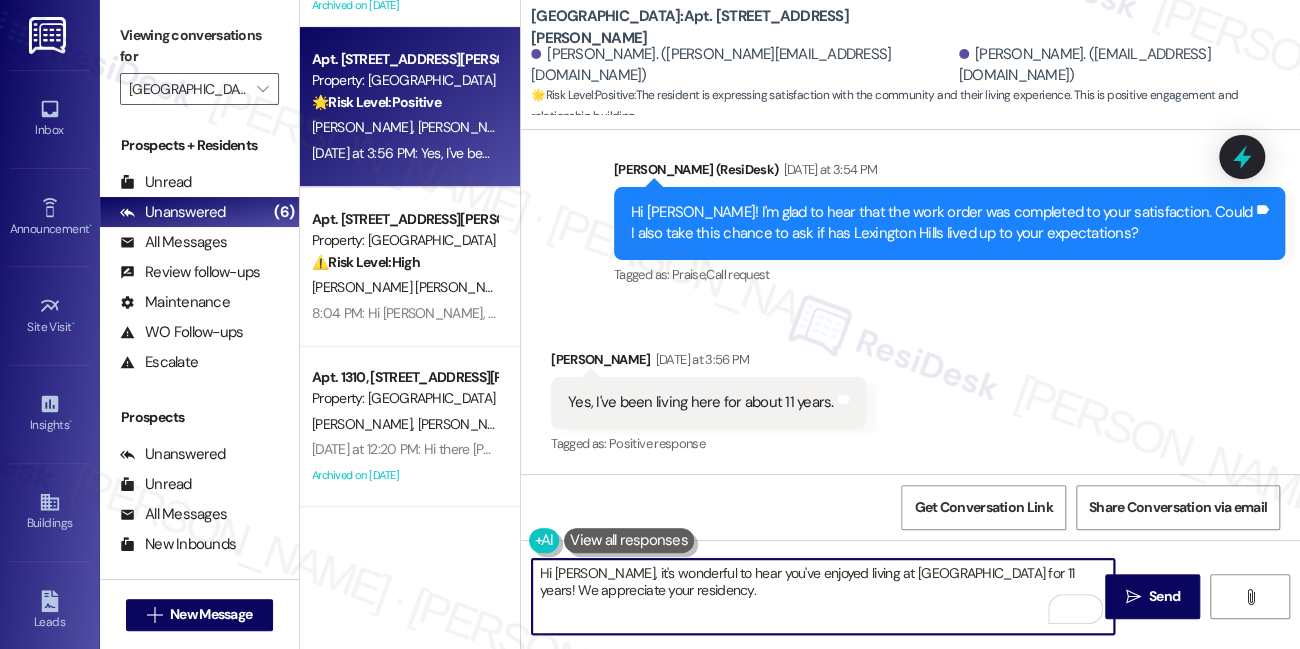 click on "Hi Latisha, it's wonderful to hear you've enjoyed living at Lexington Hills for 11 years! We appreciate your residency." at bounding box center [823, 596] 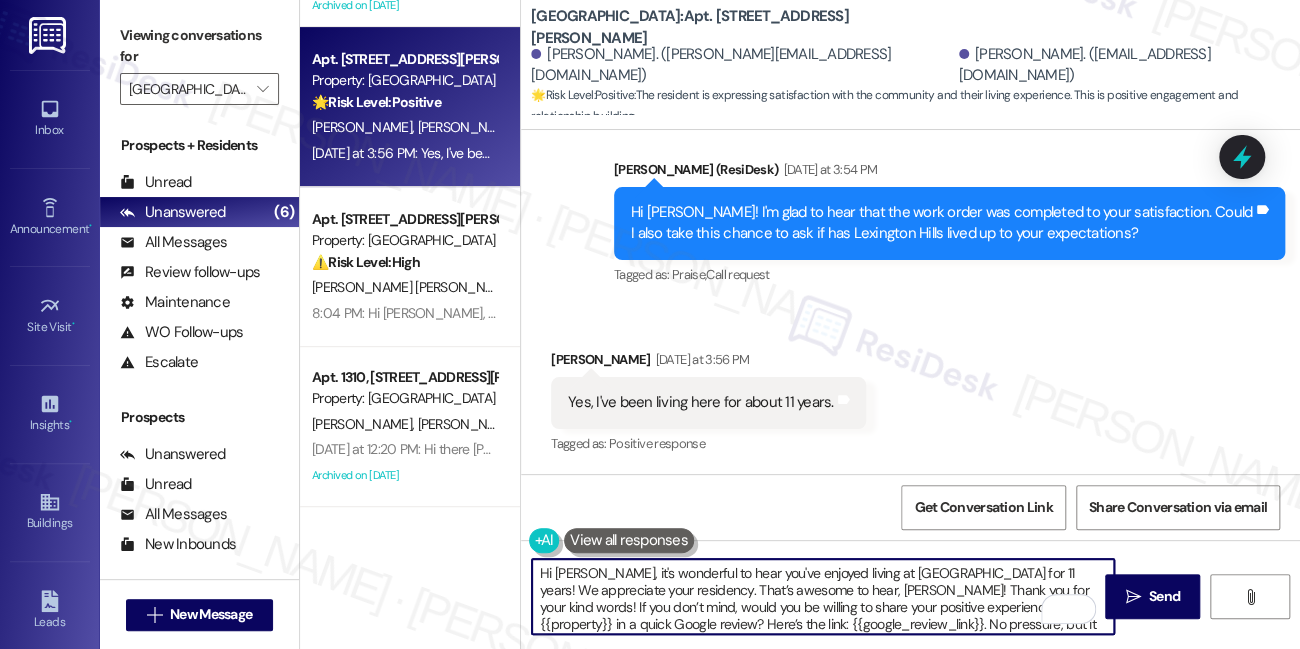 scroll, scrollTop: 16, scrollLeft: 0, axis: vertical 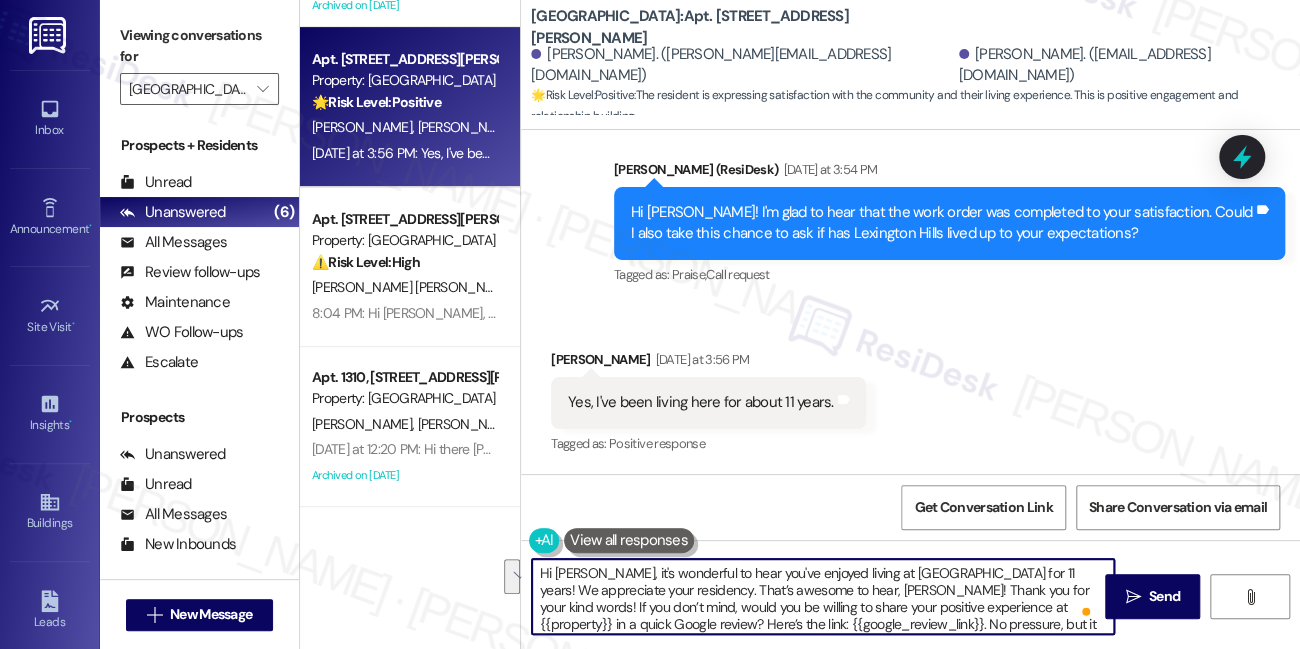 drag, startPoint x: 550, startPoint y: 606, endPoint x: 629, endPoint y: 584, distance: 82.006096 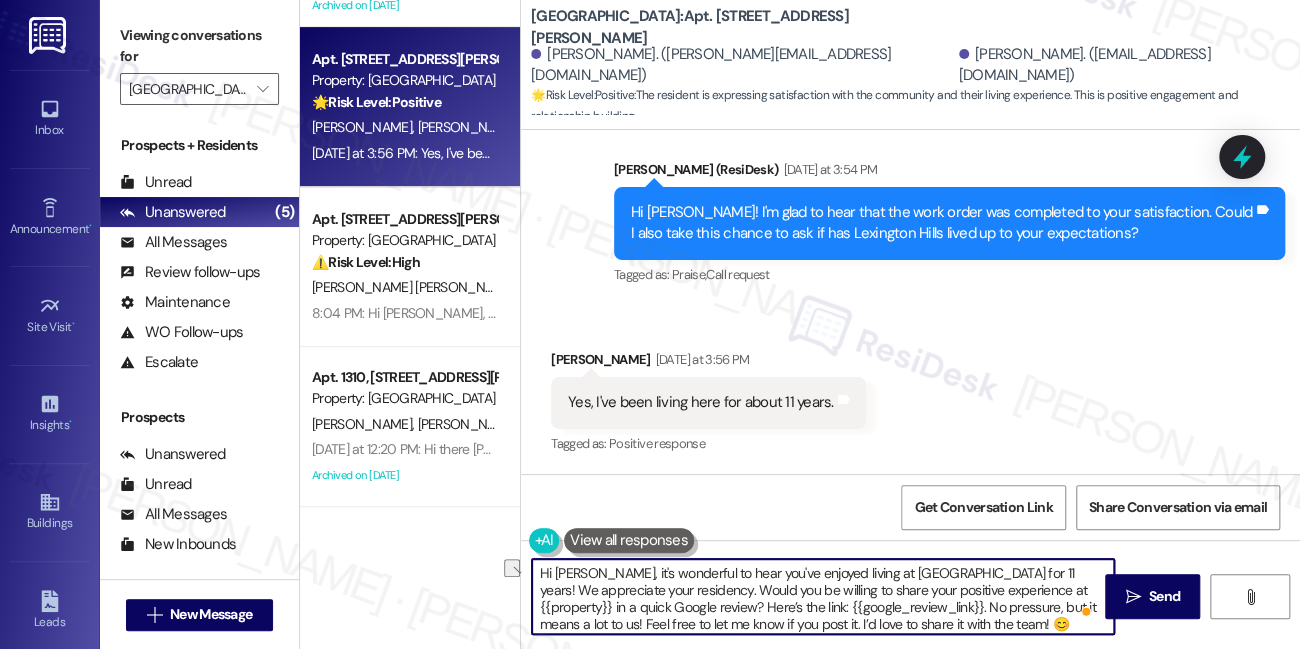 drag, startPoint x: 846, startPoint y: 570, endPoint x: 938, endPoint y: 567, distance: 92.0489 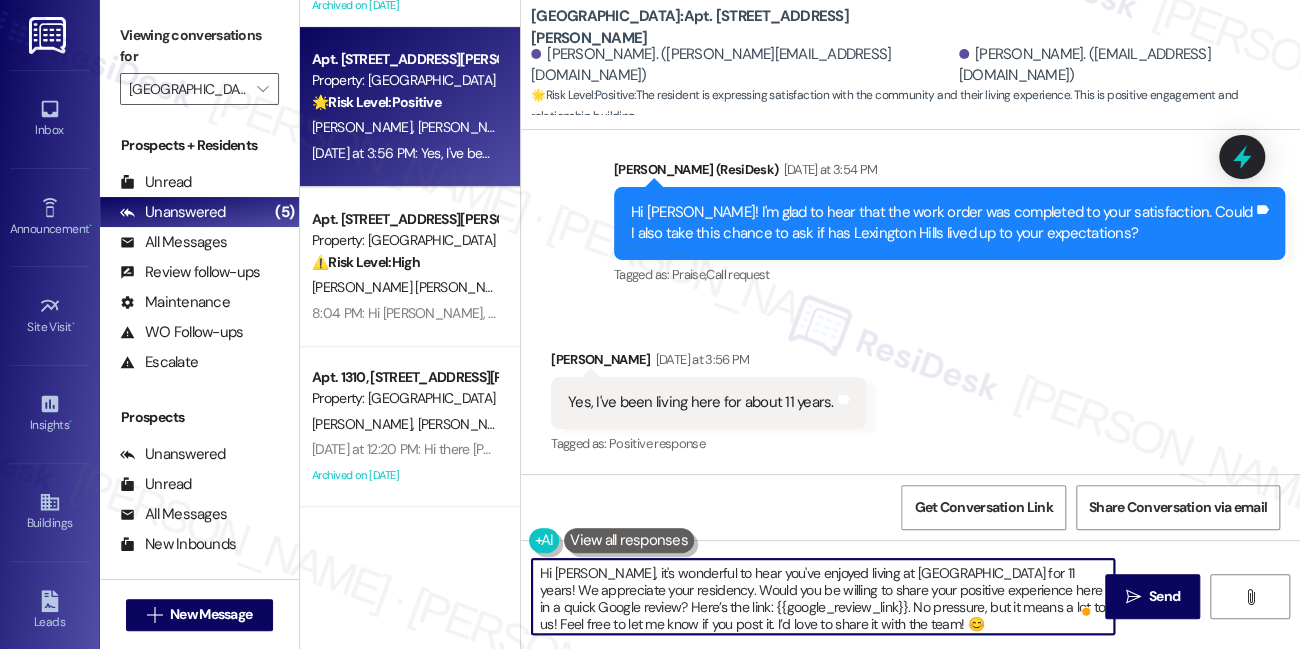 scroll, scrollTop: 4, scrollLeft: 0, axis: vertical 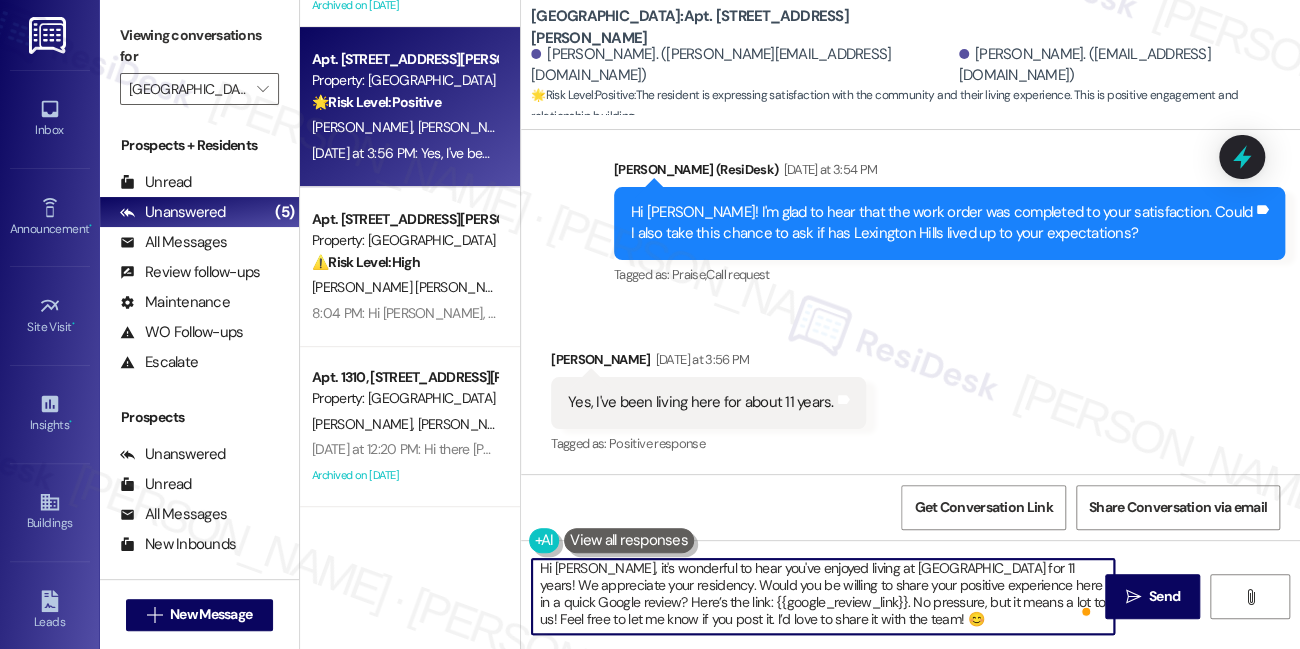 click on "Hi Latisha, it's wonderful to hear you've enjoyed living at Lexington Hills for 11 years! We appreciate your residency. Would you be willing to share your positive experience here in a quick Google review? Here’s the link: {{google_review_link}}. No pressure, but it means a lot to us! Feel free to let me know if you post it. I’d love to share it with the team! 😊" at bounding box center [823, 596] 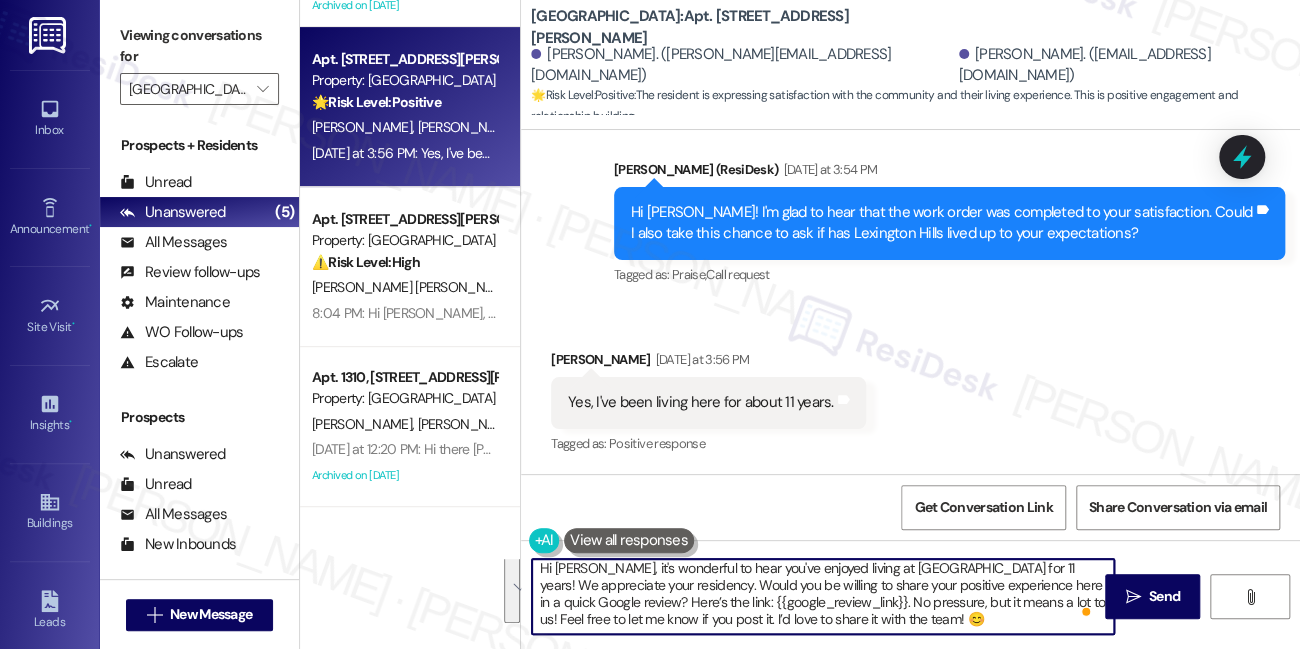 scroll, scrollTop: 0, scrollLeft: 0, axis: both 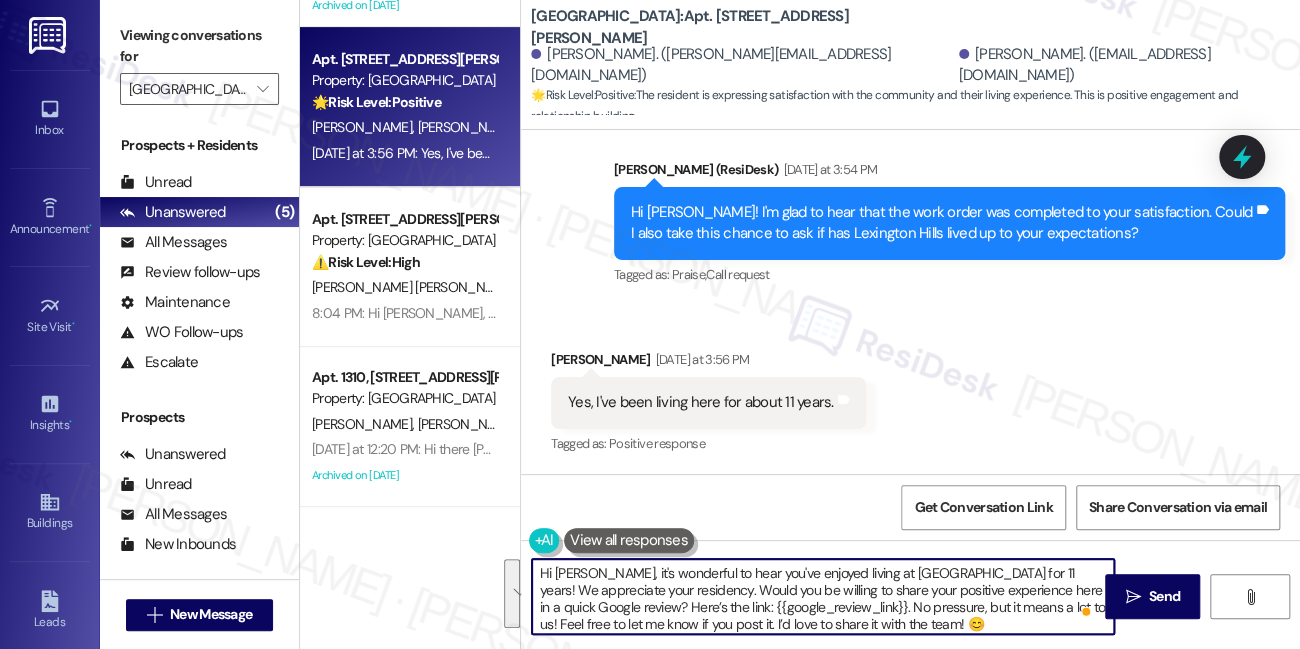 click on "Hi Latisha, it's wonderful to hear you've enjoyed living at Lexington Hills for 11 years! We appreciate your residency. Would you be willing to share your positive experience here in a quick Google review? Here’s the link: {{google_review_link}}. No pressure, but it means a lot to us! Feel free to let me know if you post it. I’d love to share it with the team! 😊" at bounding box center (823, 596) 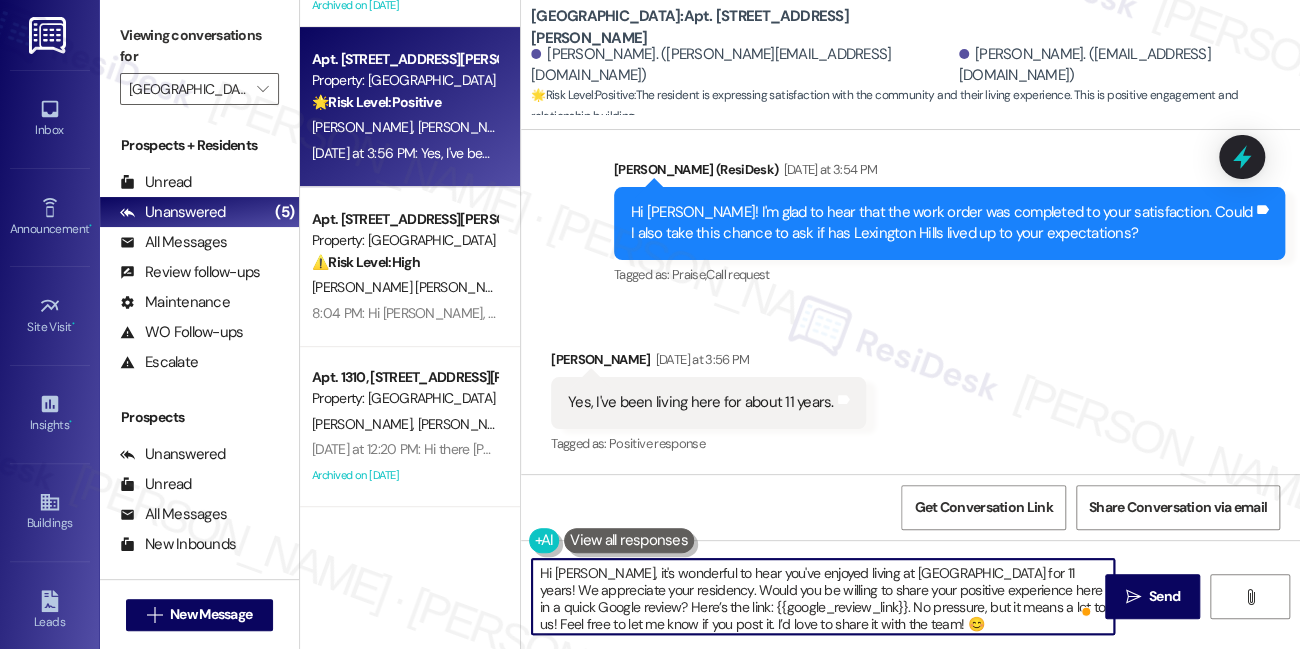 click on "Hi Latisha, it's wonderful to hear you've enjoyed living at Lexington Hills for 11 years! We appreciate your residency. Would you be willing to share your positive experience here in a quick Google review? Here’s the link: {{google_review_link}}. No pressure, but it means a lot to us! Feel free to let me know if you post it. I’d love to share it with the team! 😊" at bounding box center (823, 596) 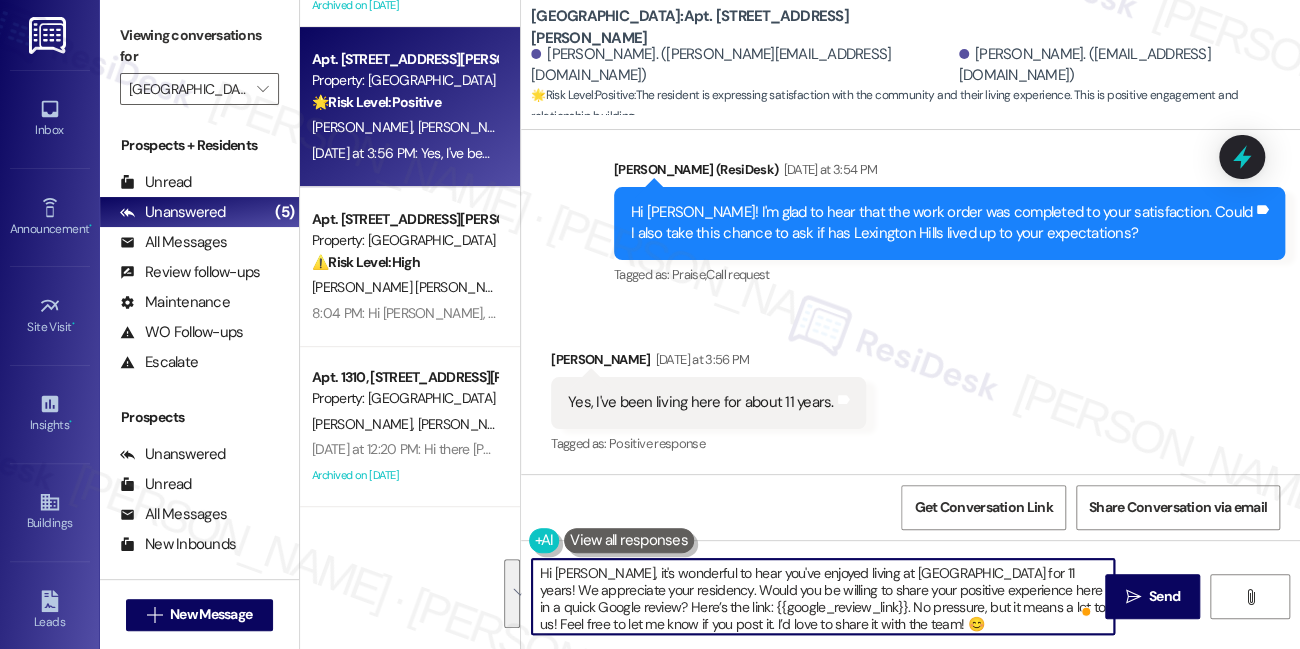 click on "Hi Latisha, it's wonderful to hear you've enjoyed living at Lexington Hills for 11 years! We appreciate your residency. Would you be willing to share your positive experience here in a quick Google review? Here’s the link: {{google_review_link}}. No pressure, but it means a lot to us! Feel free to let me know if you post it. I’d love to share it with the team! 😊" at bounding box center [823, 596] 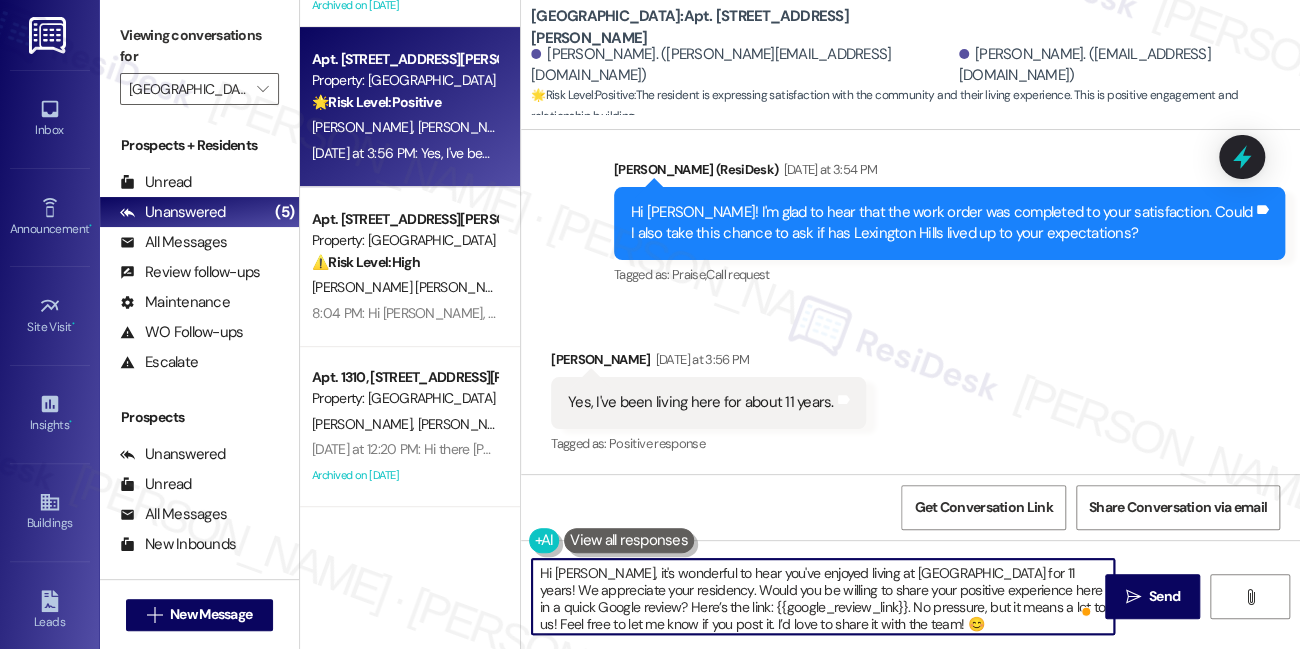 click on "Hi Latisha, it's wonderful to hear you've enjoyed living at Lexington Hills for 11 years! We appreciate your residency. Would you be willing to share your positive experience here in a quick Google review? Here’s the link: {{google_review_link}}. No pressure, but it means a lot to us! Feel free to let me know if you post it. I’d love to share it with the team! 😊" at bounding box center [823, 596] 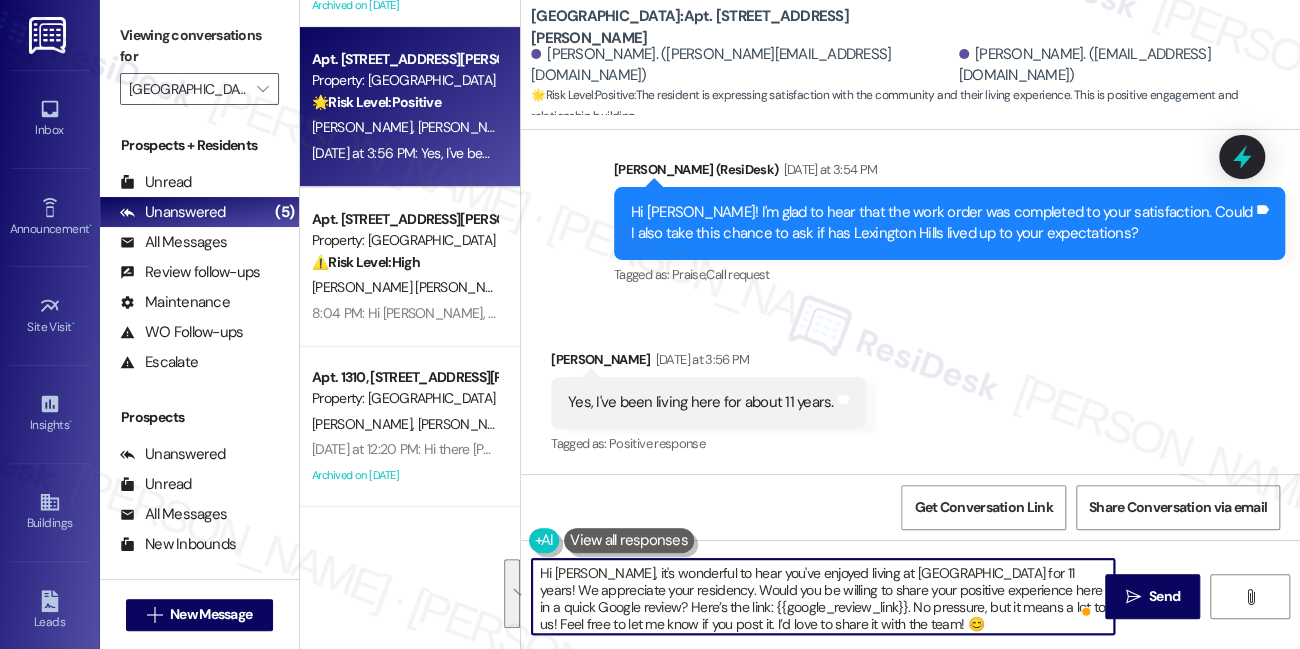 click on "Hi Latisha, it's wonderful to hear you've enjoyed living at Lexington Hills for 11 years! We appreciate your residency. Would you be willing to share your positive experience here in a quick Google review? Here’s the link: {{google_review_link}}. No pressure, but it means a lot to us! Feel free to let me know if you post it. I’d love to share it with the team! 😊" at bounding box center [823, 596] 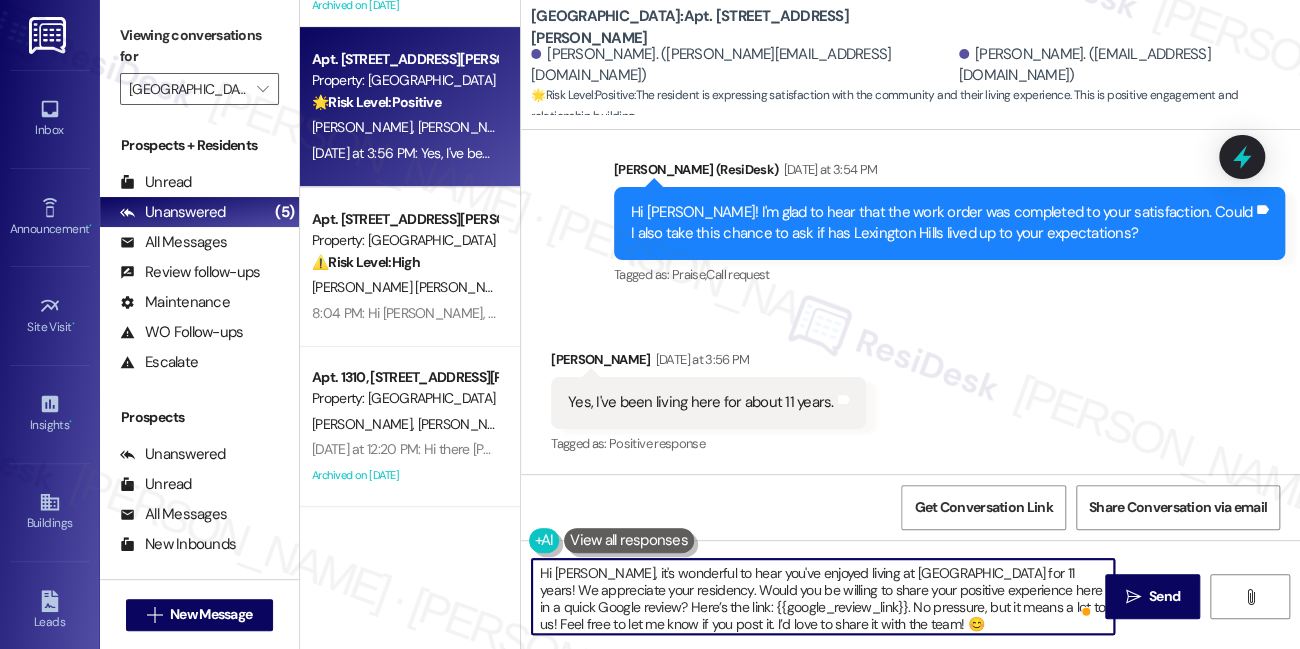 click on "Hi Latisha, it's wonderful to hear you've enjoyed living at Lexington Hills for 11 years! We appreciate your residency. Would you be willing to share your positive experience here in a quick Google review? Here’s the link: {{google_review_link}}. No pressure, but it means a lot to us! Feel free to let me know if you post it. I’d love to share it with the team! 😊" at bounding box center [823, 596] 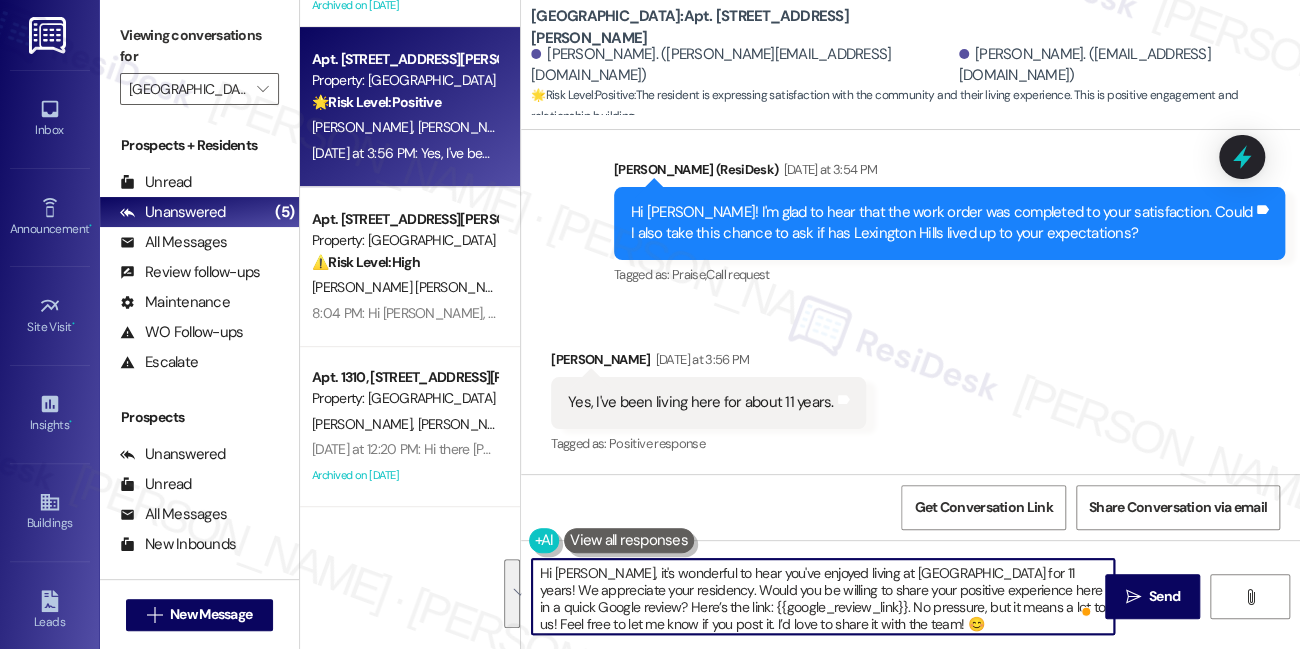 click on "Hi Latisha, it's wonderful to hear you've enjoyed living at Lexington Hills for 11 years! We appreciate your residency. Would you be willing to share your positive experience here in a quick Google review? Here’s the link: {{google_review_link}}. No pressure, but it means a lot to us! Feel free to let me know if you post it. I’d love to share it with the team! 😊" at bounding box center [823, 596] 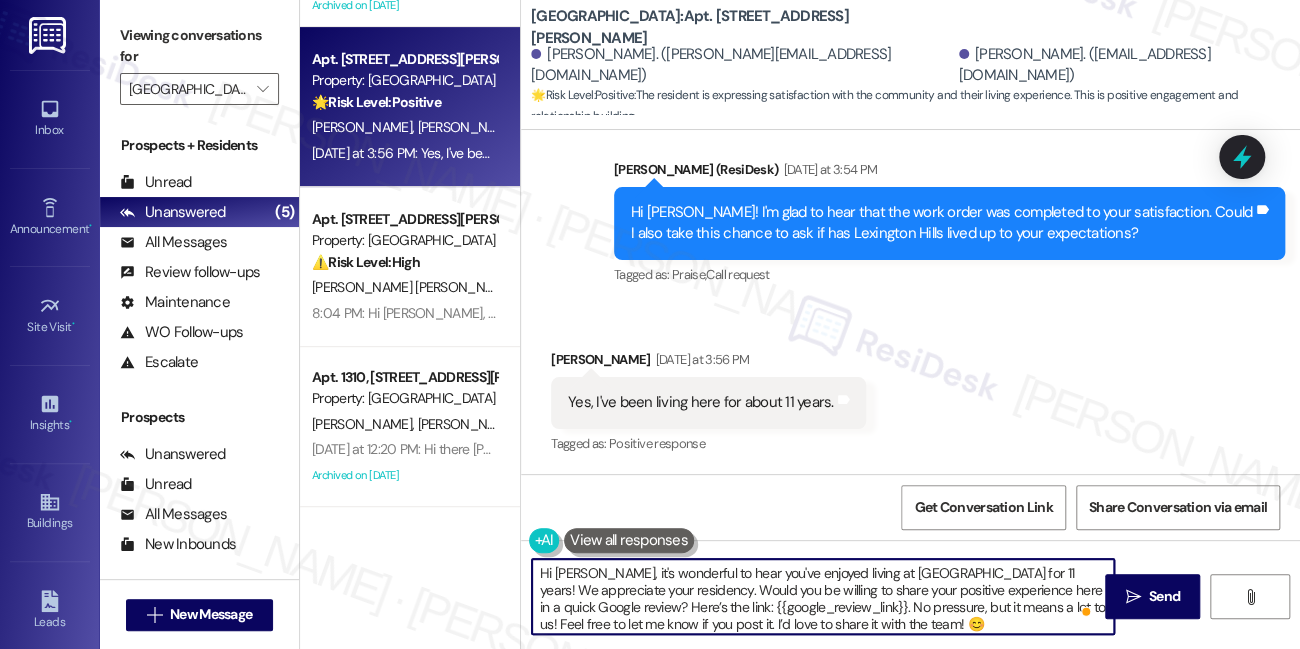 drag, startPoint x: 905, startPoint y: 628, endPoint x: 946, endPoint y: 622, distance: 41.4367 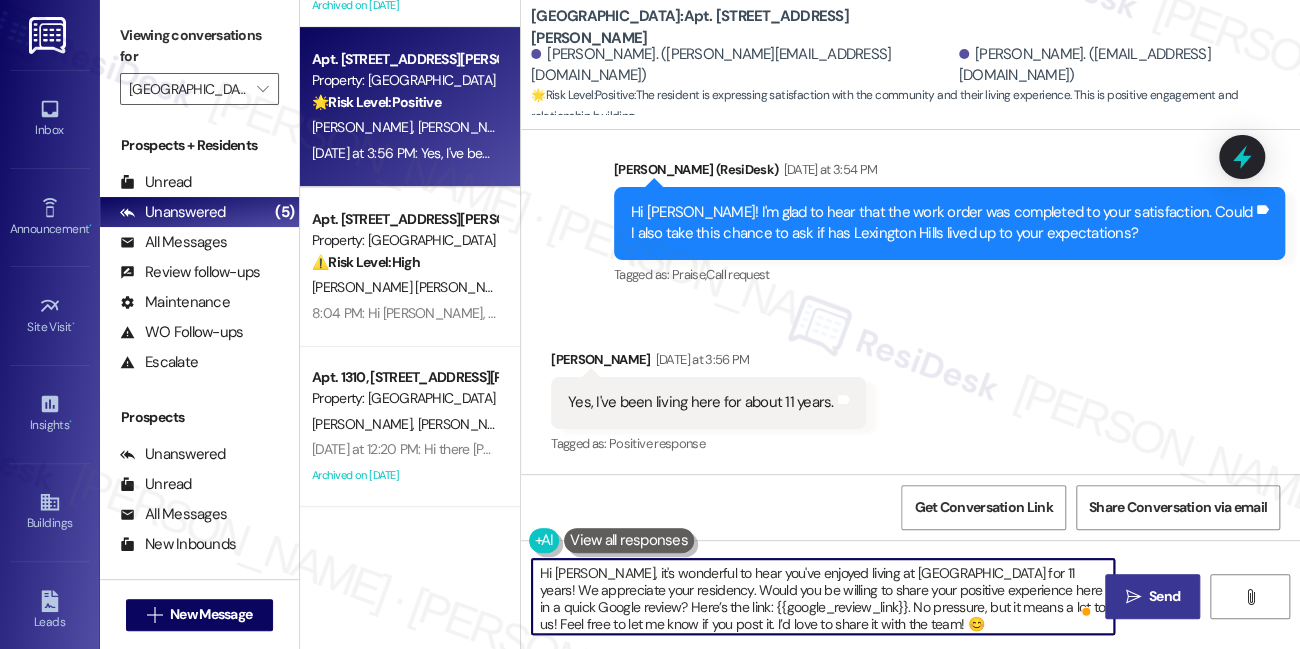 type on "Hi Latisha, it's wonderful to hear you've enjoyed living at Lexington Hills for 11 years! We appreciate your residency. Would you be willing to share your positive experience here in a quick Google review? Here’s the link: {{google_review_link}}. No pressure, but it means a lot to us! Feel free to let me know if you post it. I’d love to share it with the team! 😊" 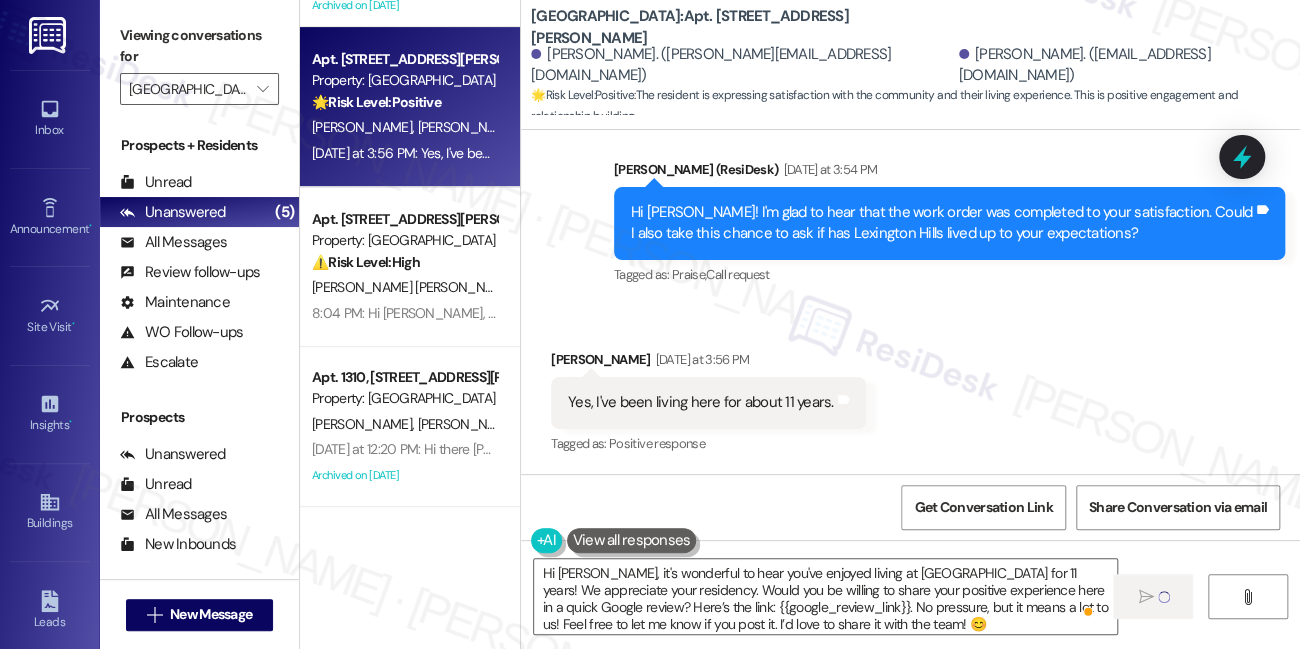 type 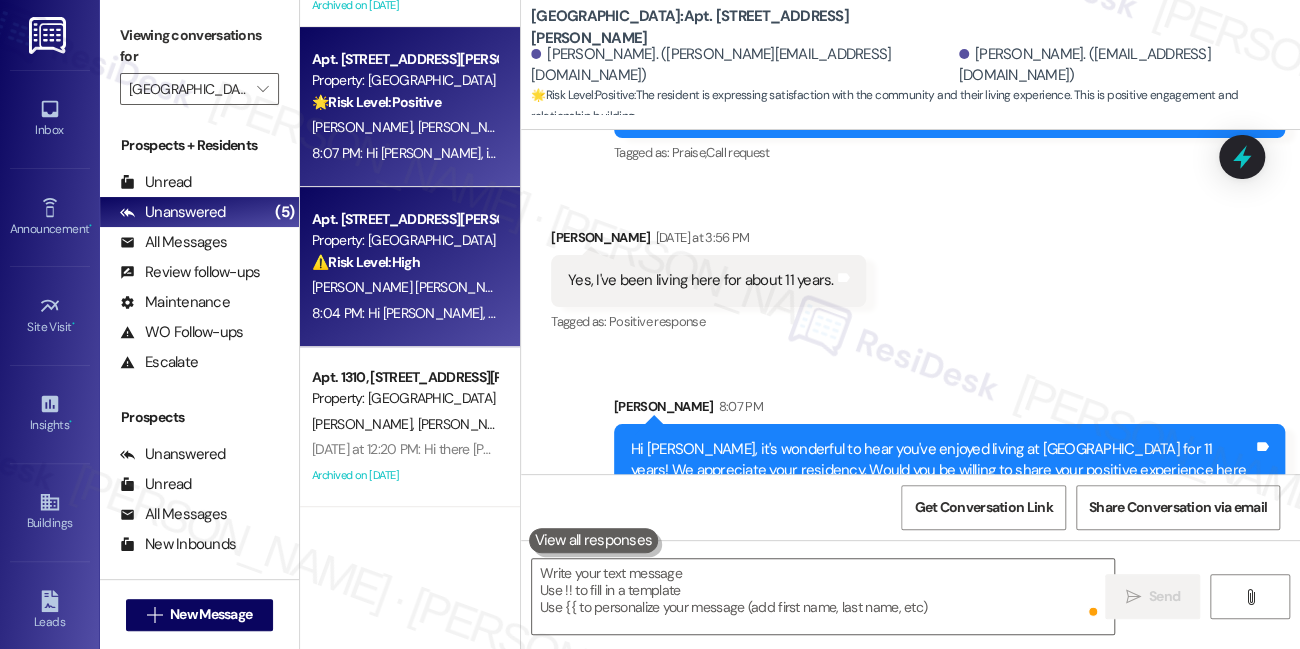 scroll, scrollTop: 874, scrollLeft: 0, axis: vertical 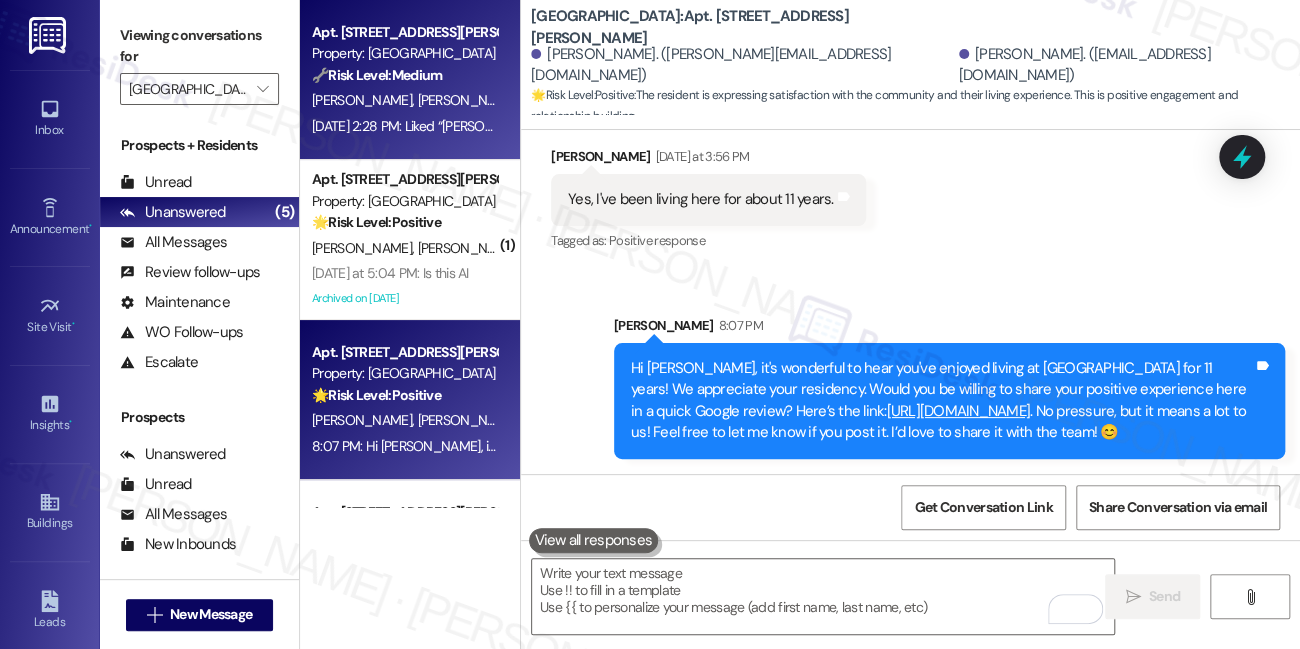 click on "J. Xu E. Rubio" at bounding box center [404, 100] 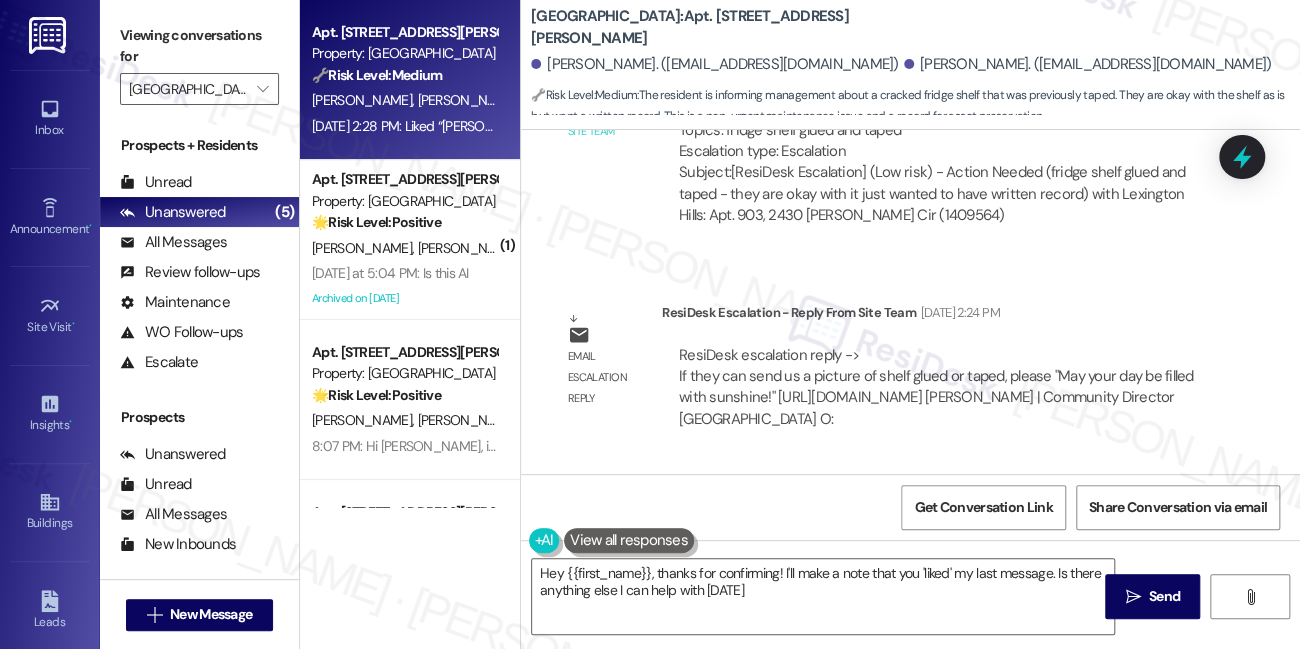 type on "Hey {{first_name}}, thanks for confirming! I'll make a note that you 'liked' my last message. Is there anything else I can help with today?" 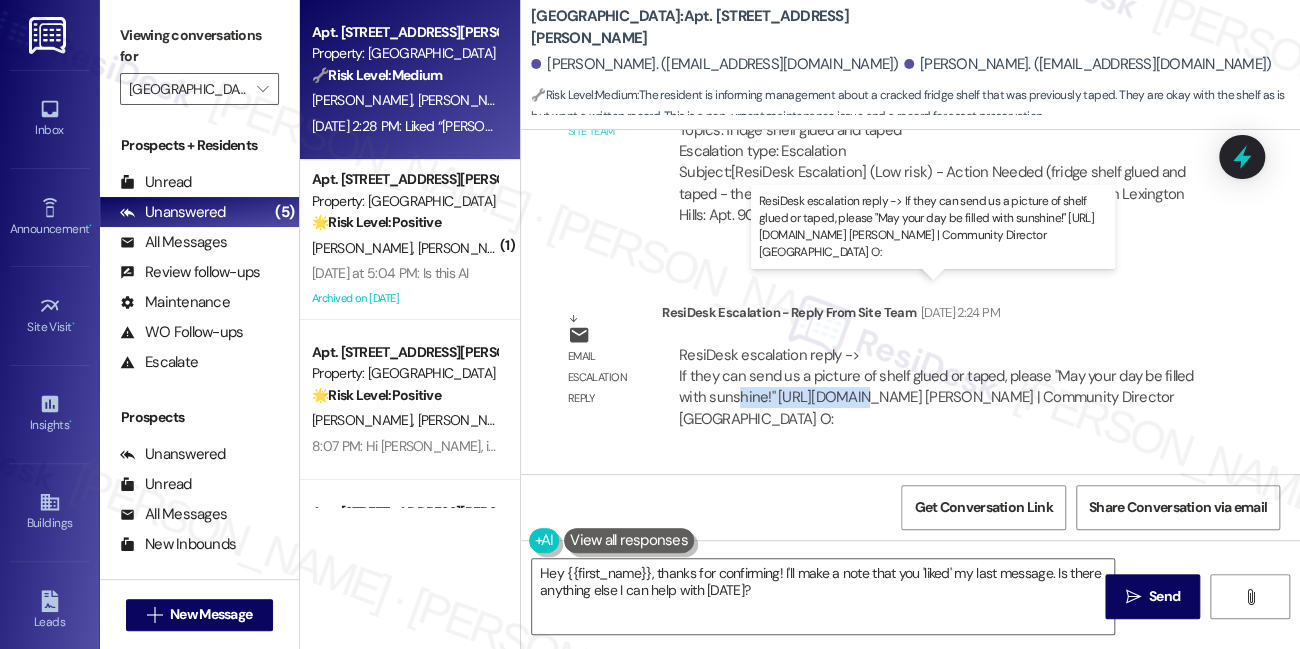 drag, startPoint x: 810, startPoint y: 334, endPoint x: 849, endPoint y: 339, distance: 39.319206 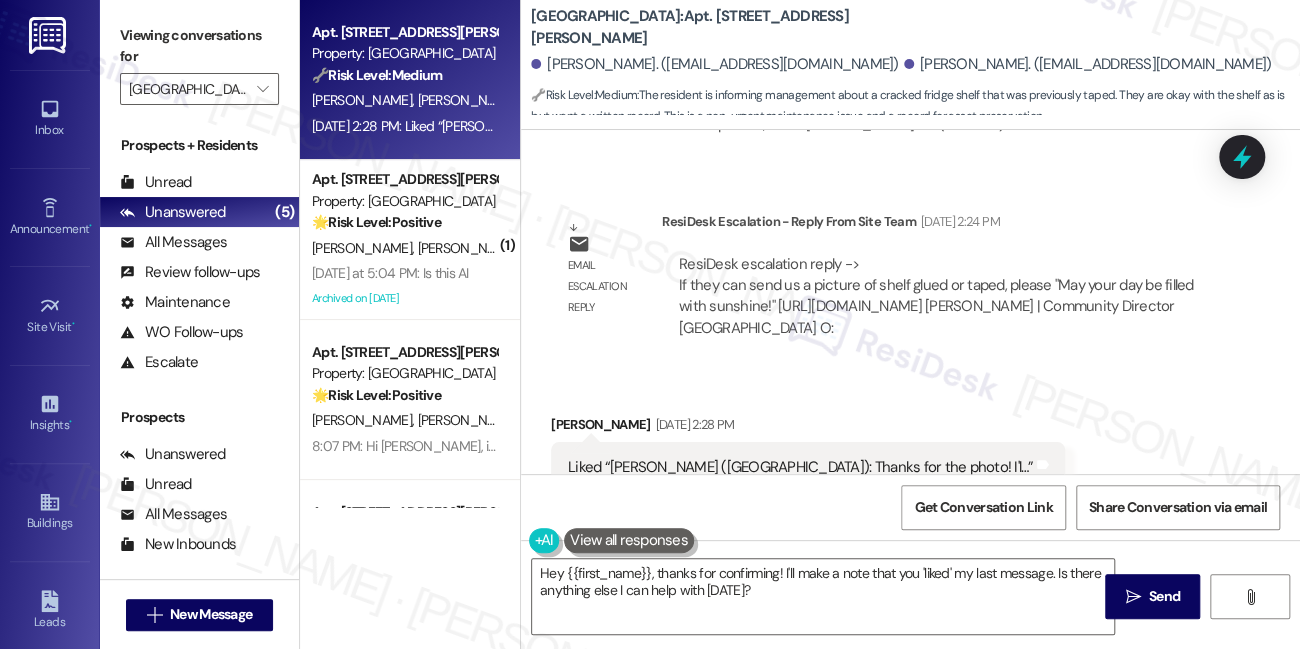 click on "Liked “Sarah (Lexington Hills): Thanks for the photo! I'l…”" at bounding box center [800, 467] 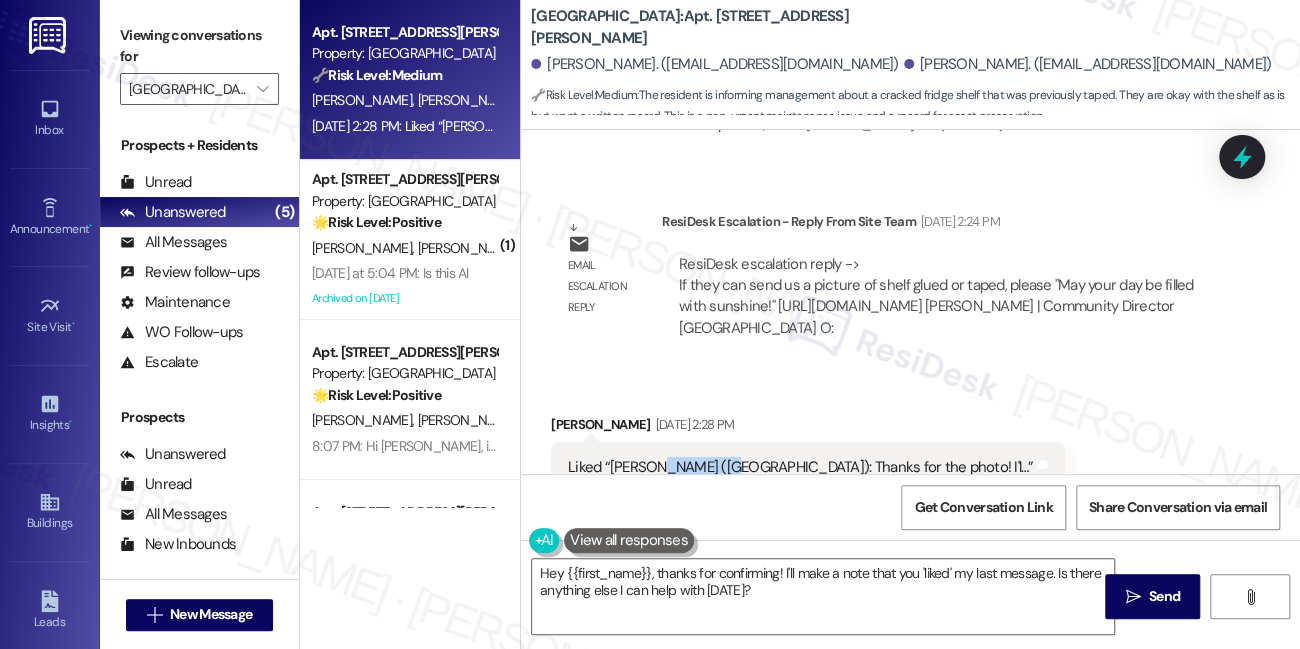 click on "Liked “Sarah (Lexington Hills): Thanks for the photo! I'l…”" at bounding box center (800, 467) 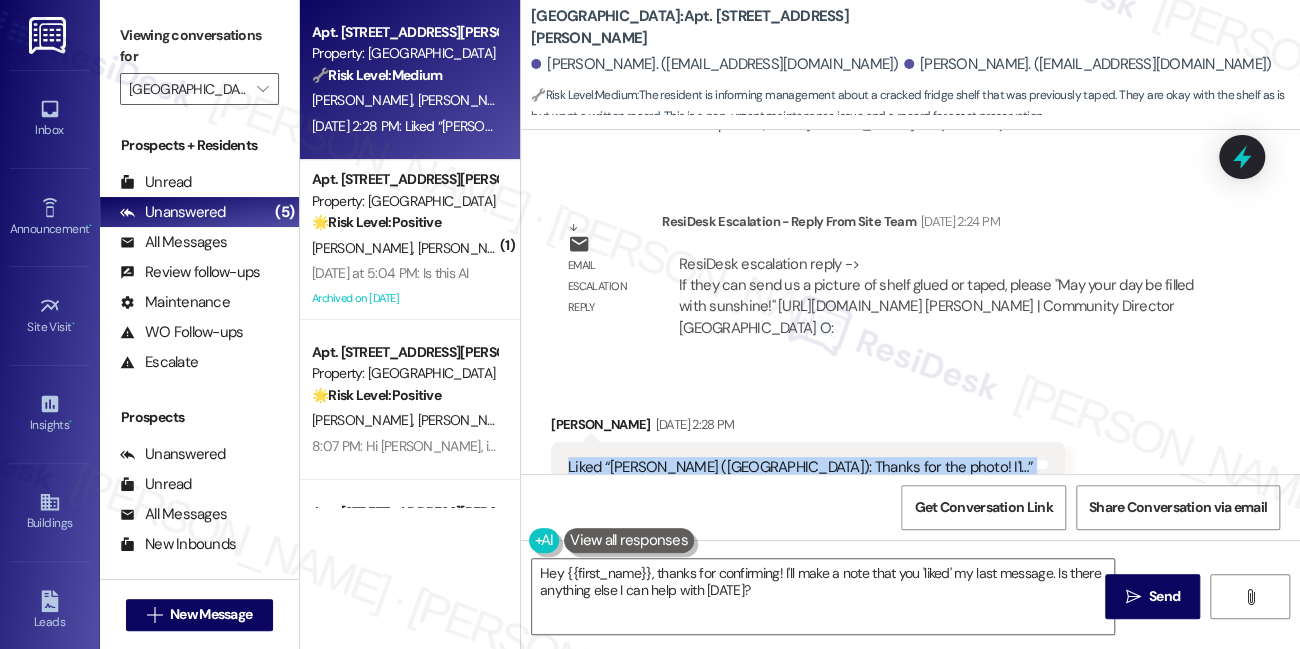 click on "Liked “Sarah (Lexington Hills): Thanks for the photo! I'l…”" at bounding box center [800, 467] 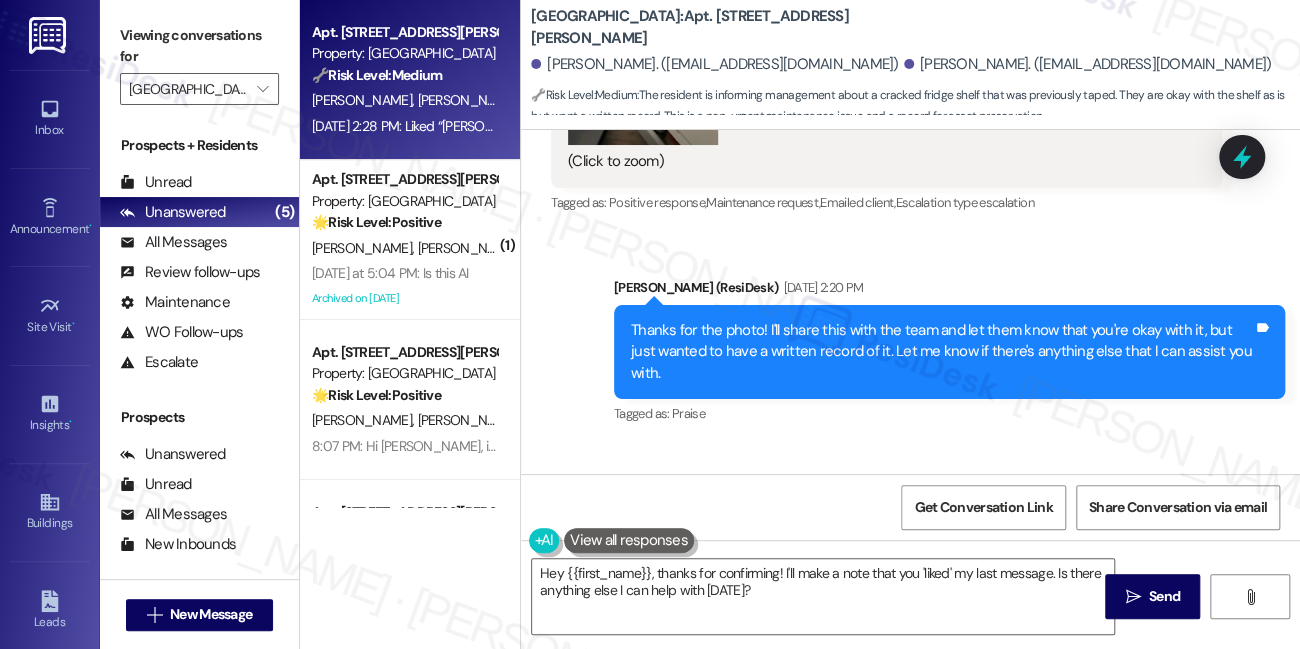 click on "Viewing conversations for Lexington Hills " at bounding box center (199, 62) 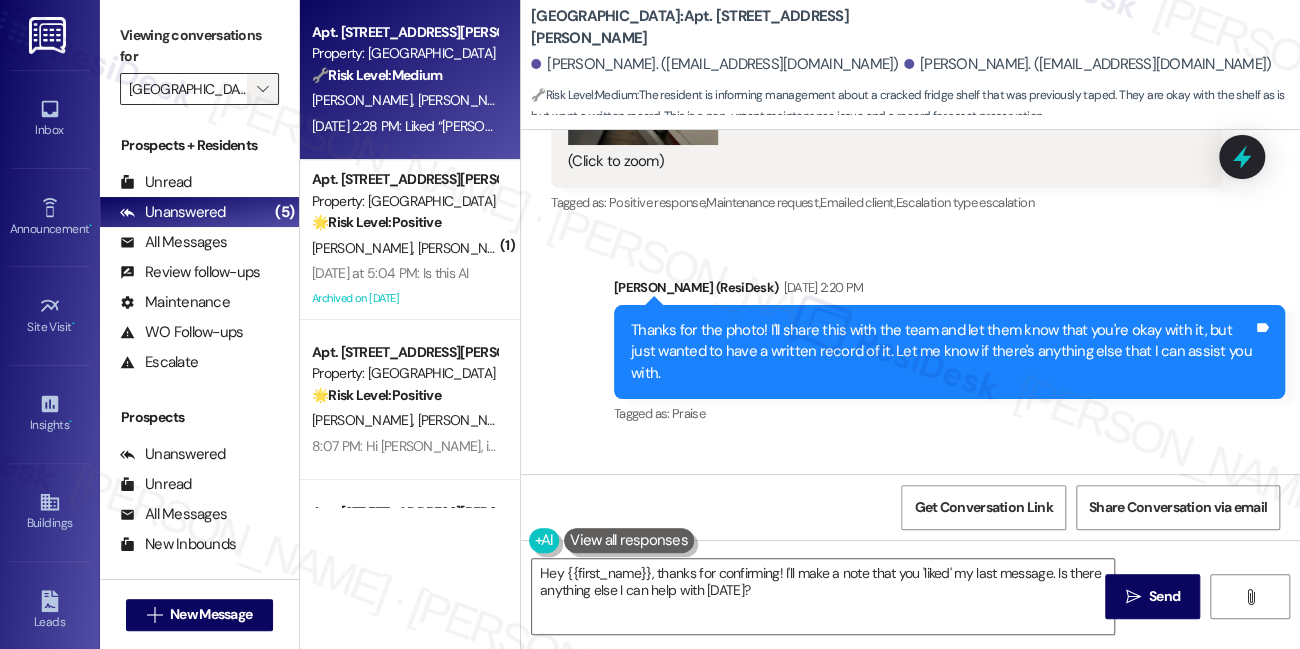 click on "" at bounding box center [262, 89] 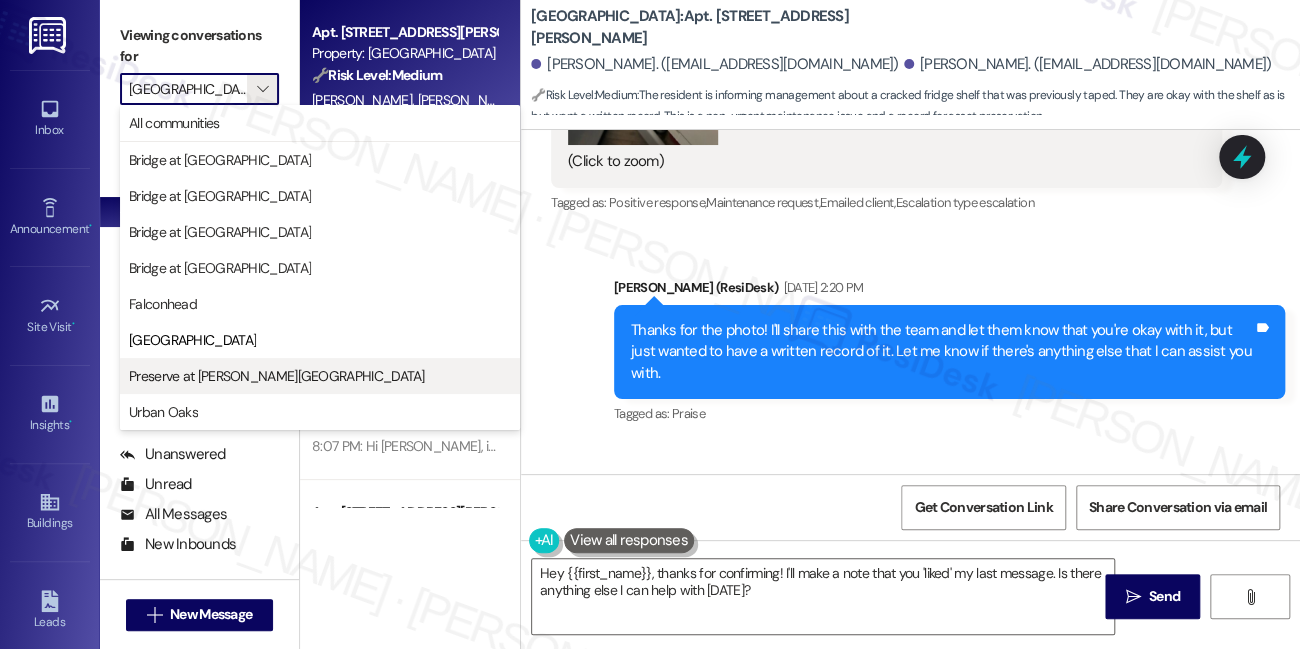 click on "Preserve at Wells Branch" at bounding box center [277, 376] 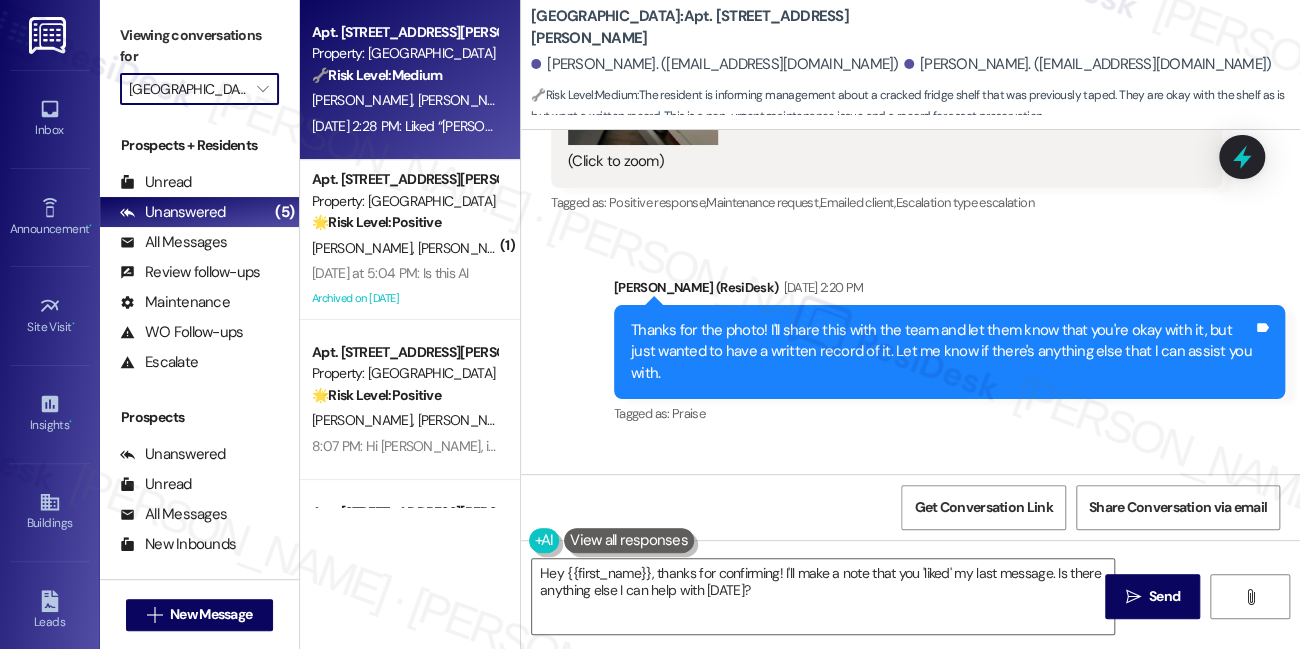 type on "Preserve at Wells Branch" 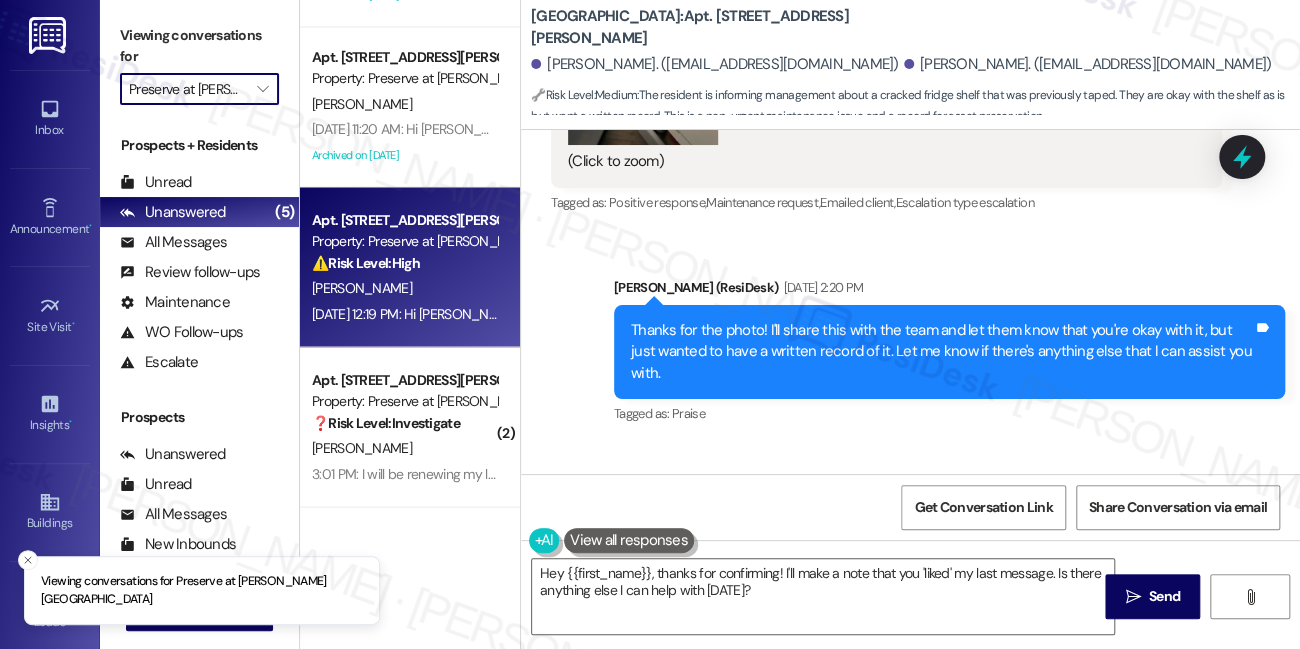click on "[PERSON_NAME]" at bounding box center [404, 287] 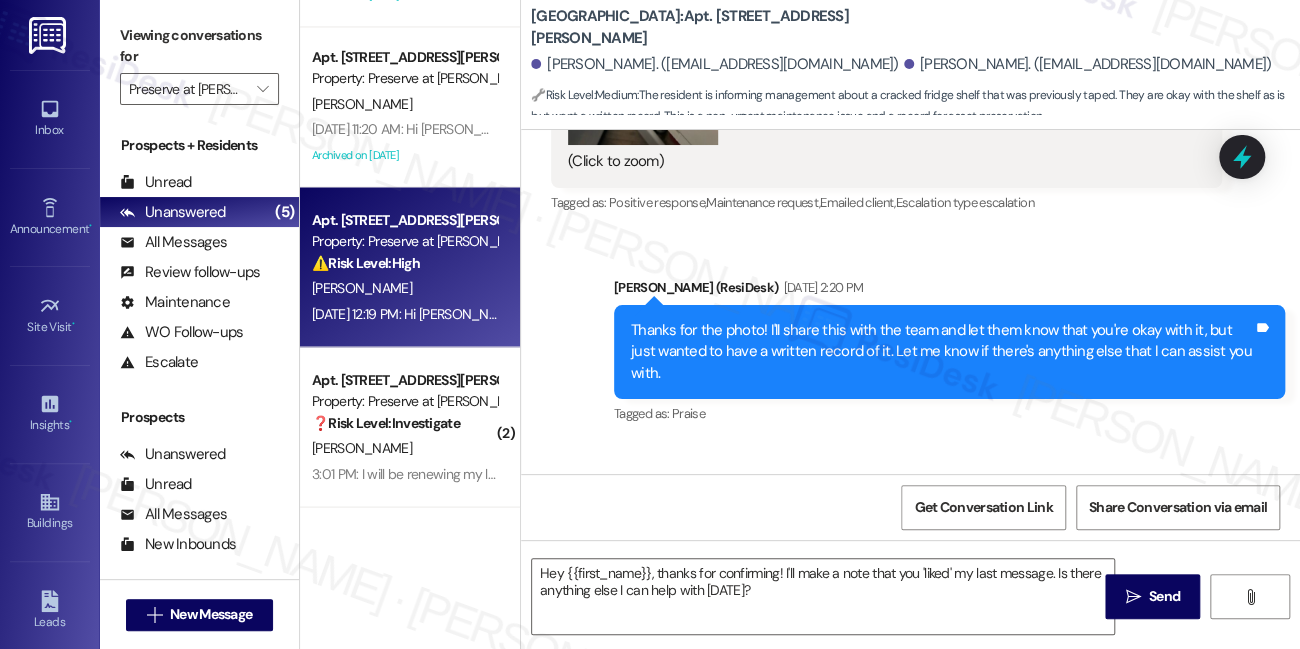 type on "Fetching suggested responses. Please feel free to read through the conversation in the meantime." 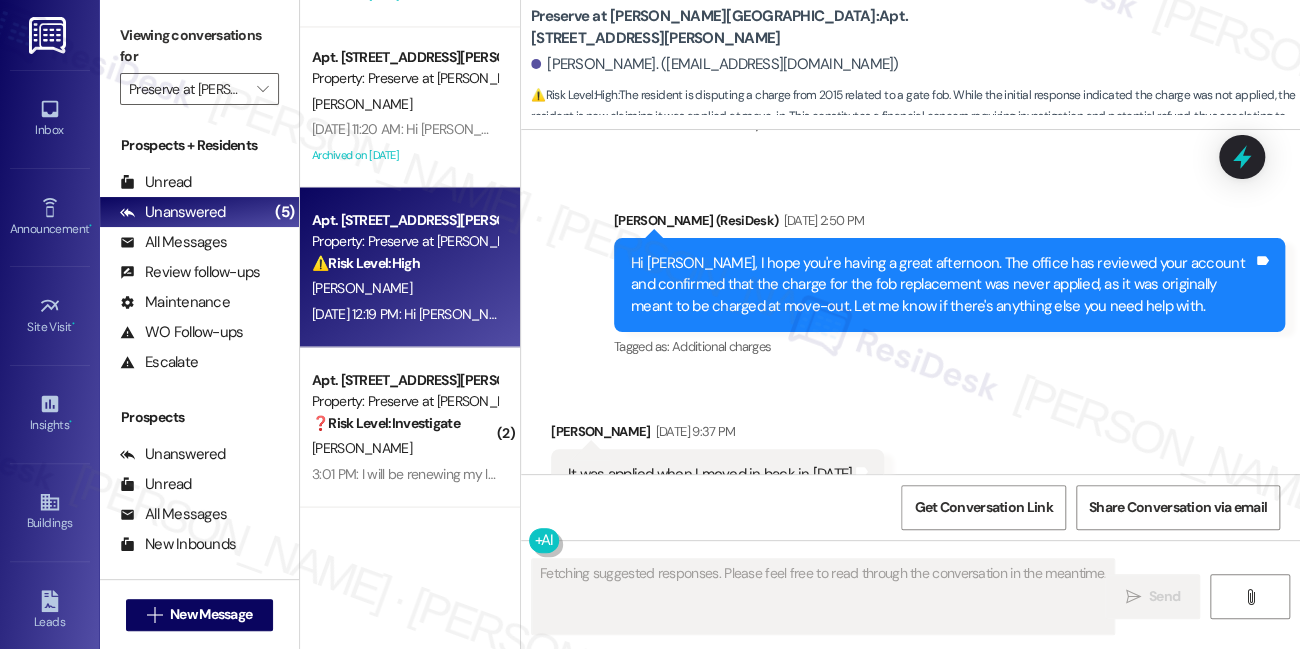 scroll, scrollTop: 21655, scrollLeft: 0, axis: vertical 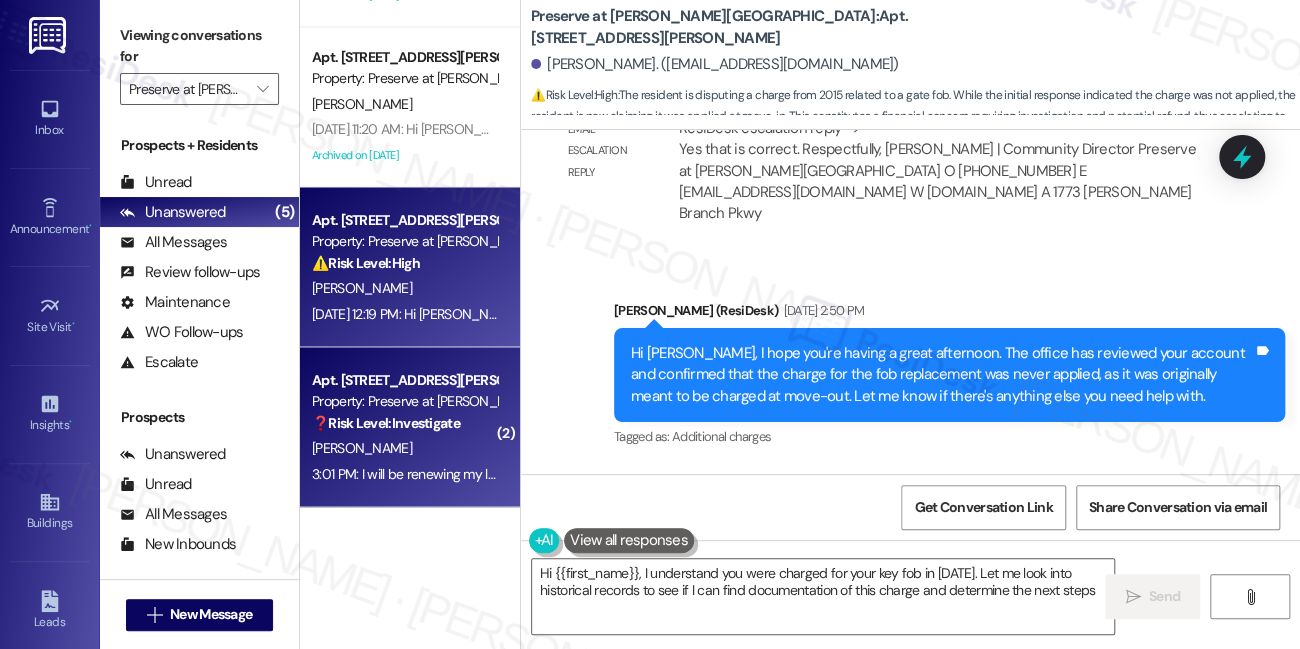 type on "Hi {{first_name}}, I understand you were charged for your key fob in 2015. Let me look into historical records to see if I can find documentation of this charge and determine the next steps." 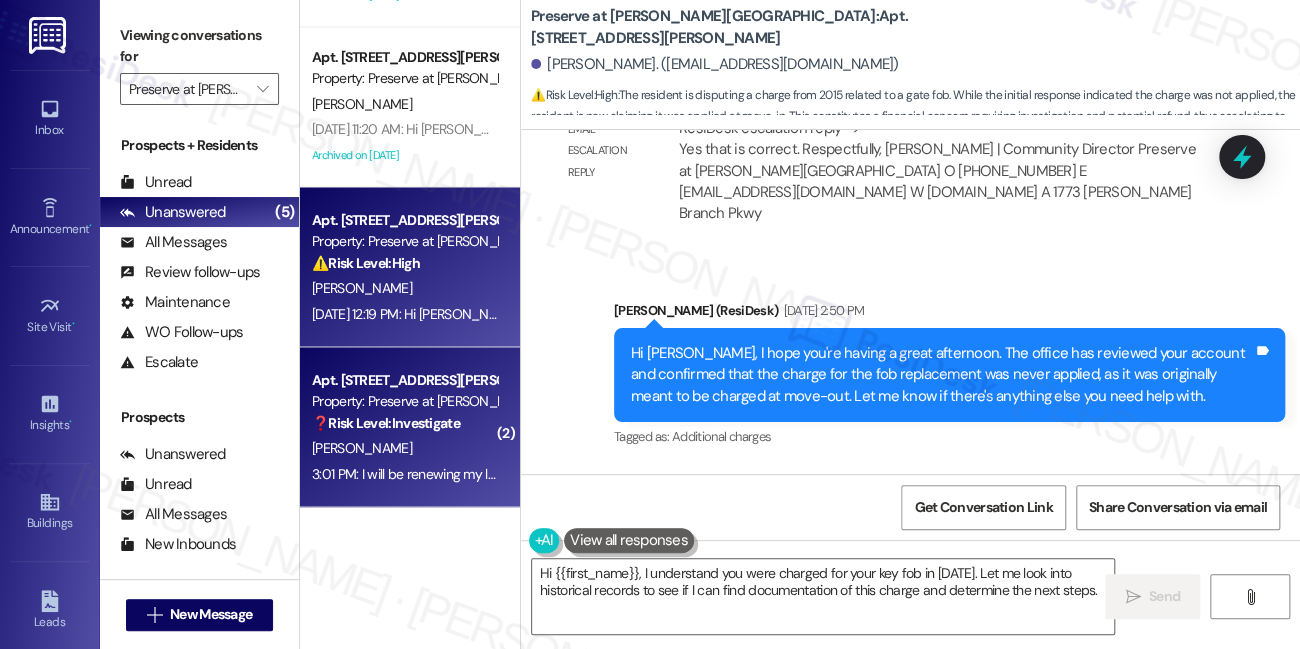 click on "❓  Risk Level:  Investigate" at bounding box center (386, 422) 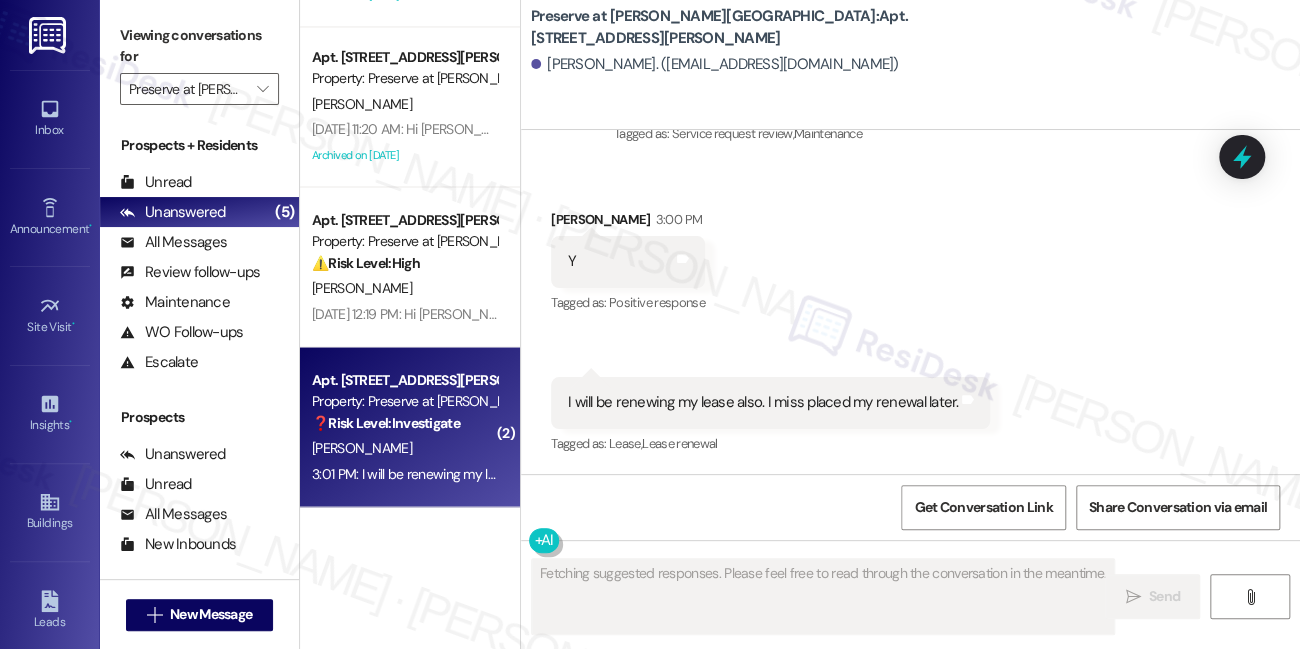 scroll, scrollTop: 5520, scrollLeft: 0, axis: vertical 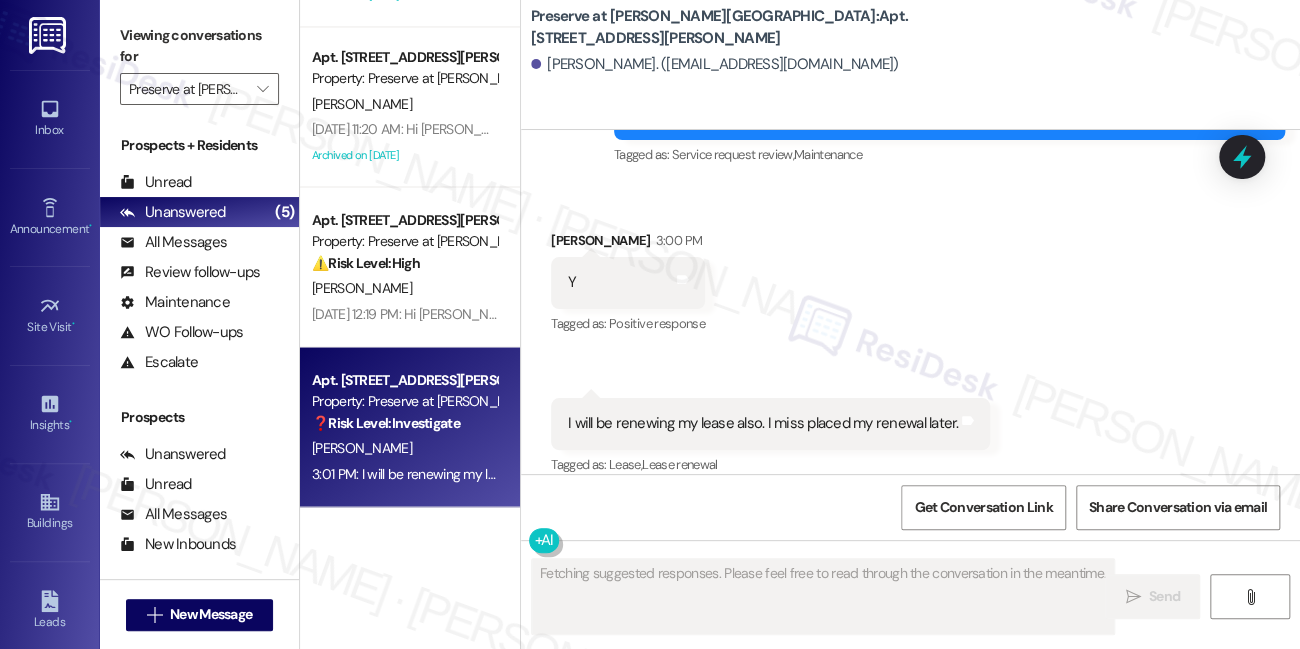 click on "I will be renewing my lease also. I miss placed my renewal later." at bounding box center [763, 423] 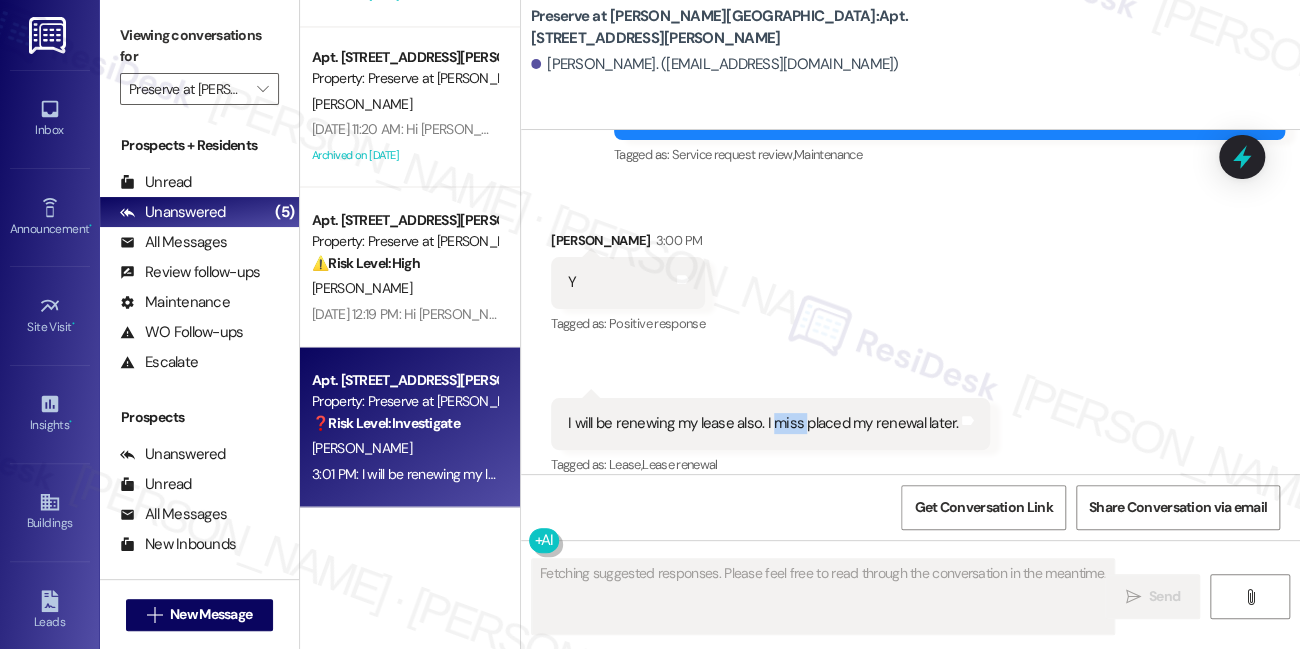 click on "I will be renewing my lease also. I miss placed my renewal later." at bounding box center [763, 423] 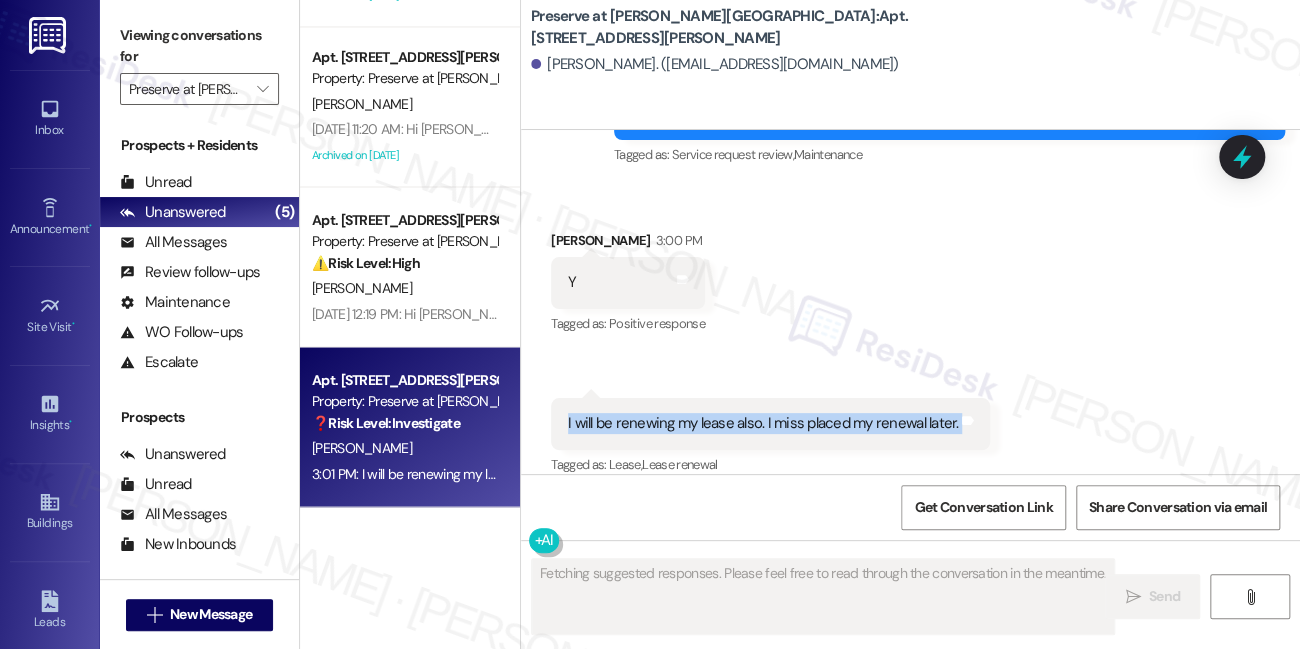 click on "I will be renewing my lease also. I miss placed my renewal later." at bounding box center (763, 423) 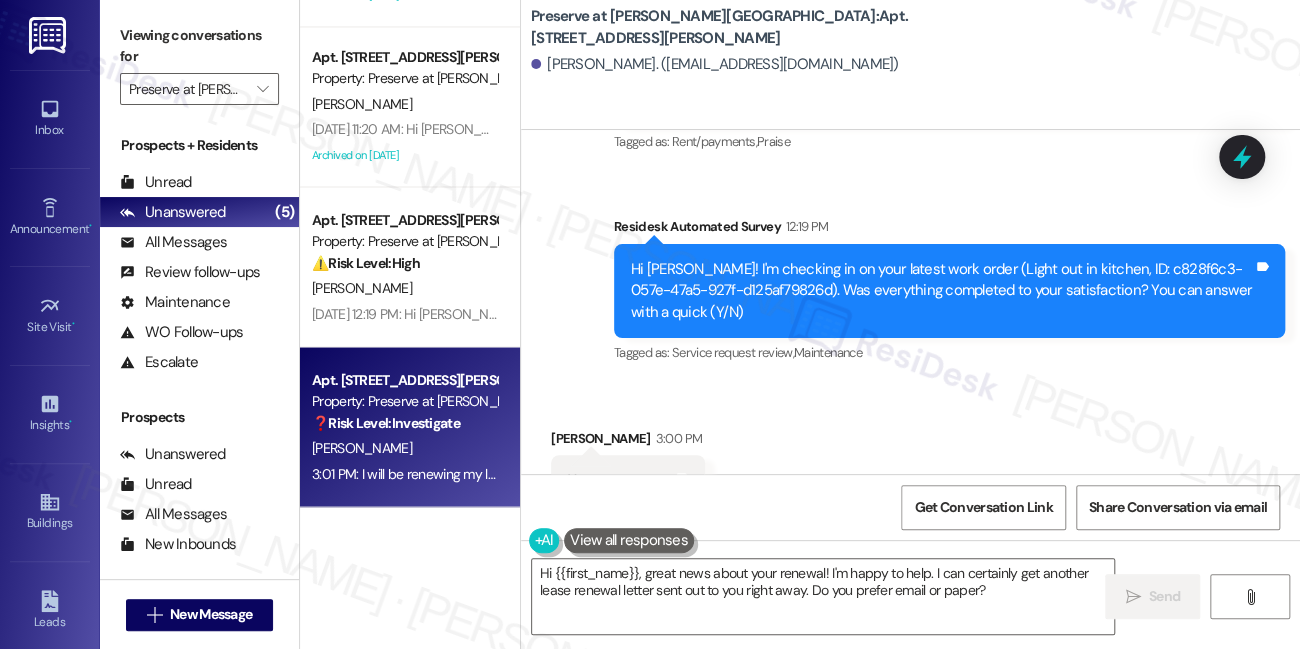 scroll, scrollTop: 5520, scrollLeft: 0, axis: vertical 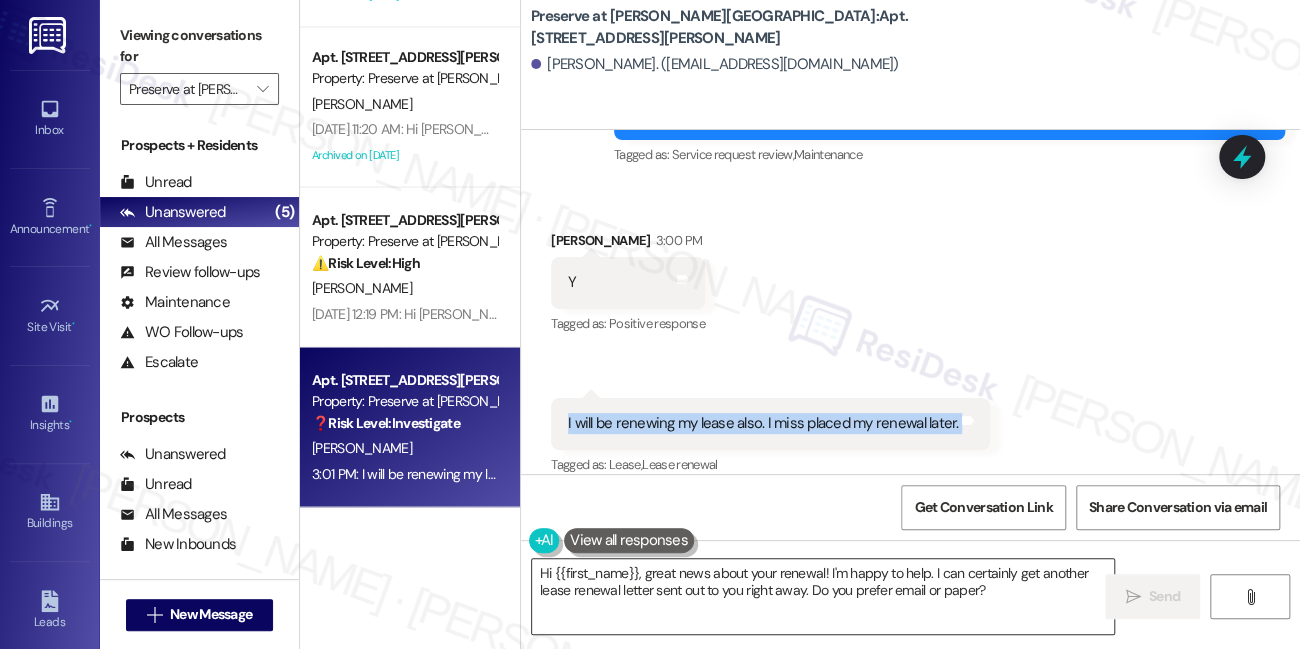 click on "Hi {{first_name}}, great news about your renewal! I'm happy to help. I can certainly get another lease renewal letter sent out to you right away. Do you prefer email or paper?" at bounding box center [823, 596] 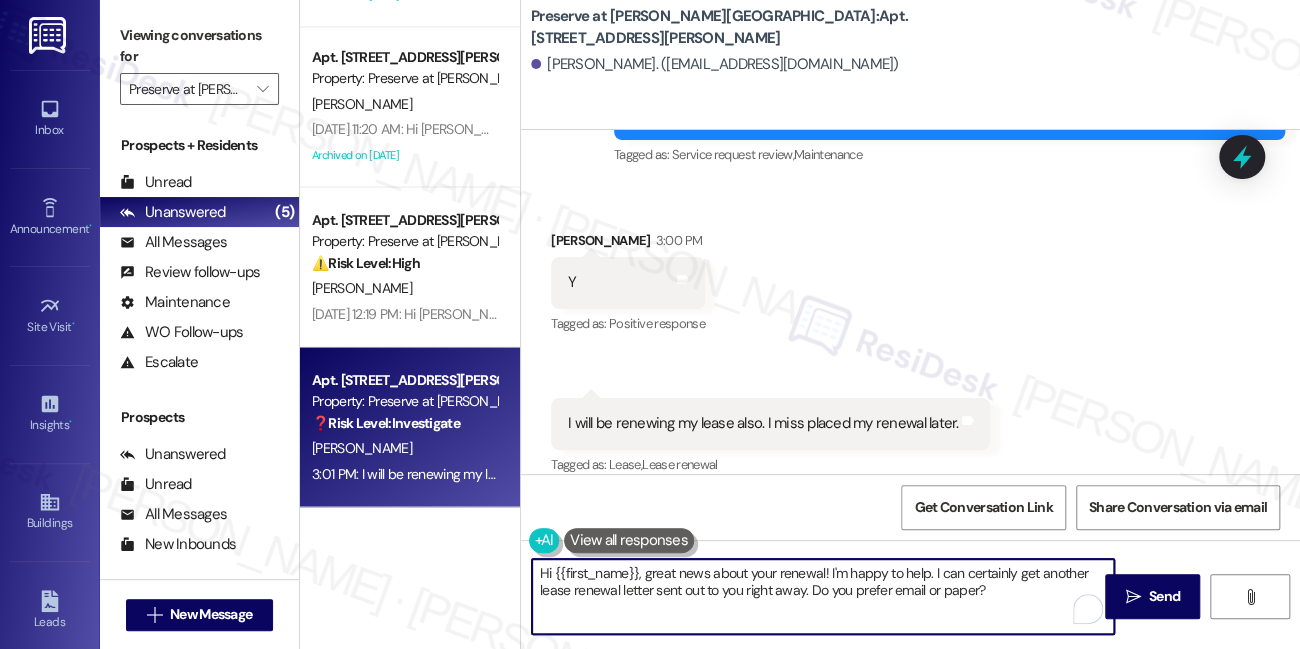 click on "Hi {{first_name}}, great news about your renewal! I'm happy to help. I can certainly get another lease renewal letter sent out to you right away. Do you prefer email or paper?" at bounding box center (823, 596) 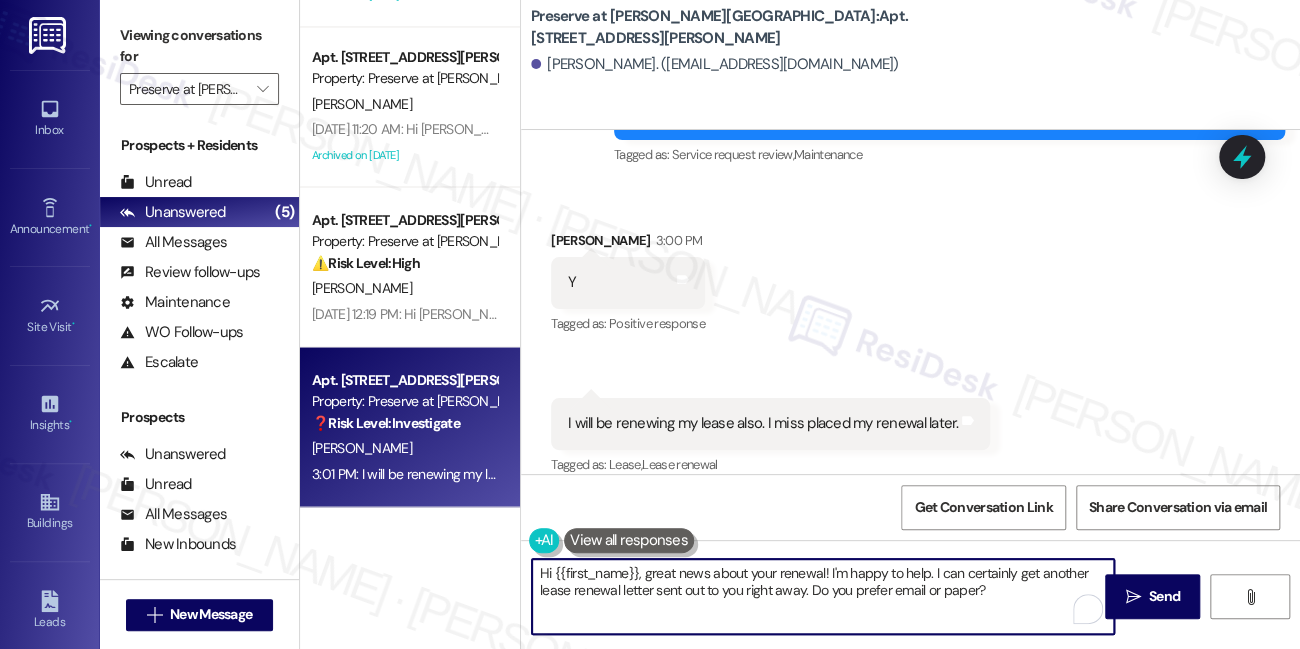 click on "Hi {{first_name}}, great news about your renewal! I'm happy to help. I can certainly get another lease renewal letter sent out to you right away. Do you prefer email or paper?" at bounding box center (823, 596) 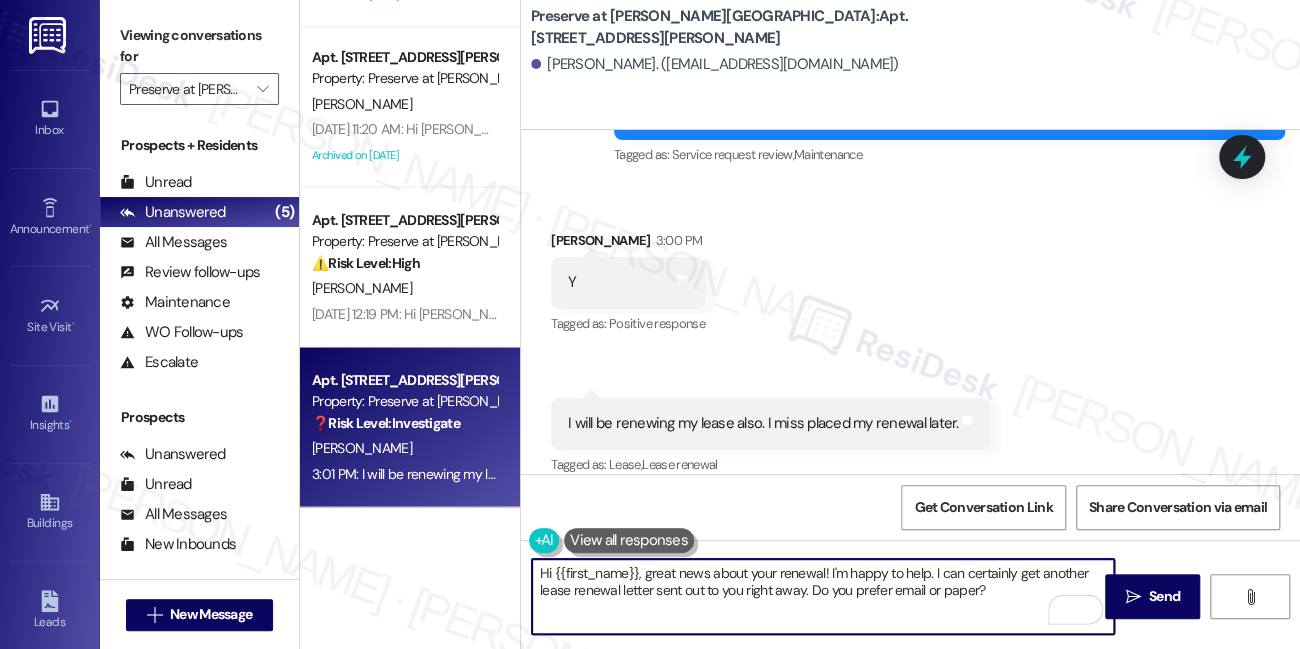 click on "Preserve at Wells Branch:  Apt. 708, 1773 Wells Branch Pkwy" at bounding box center [731, 27] 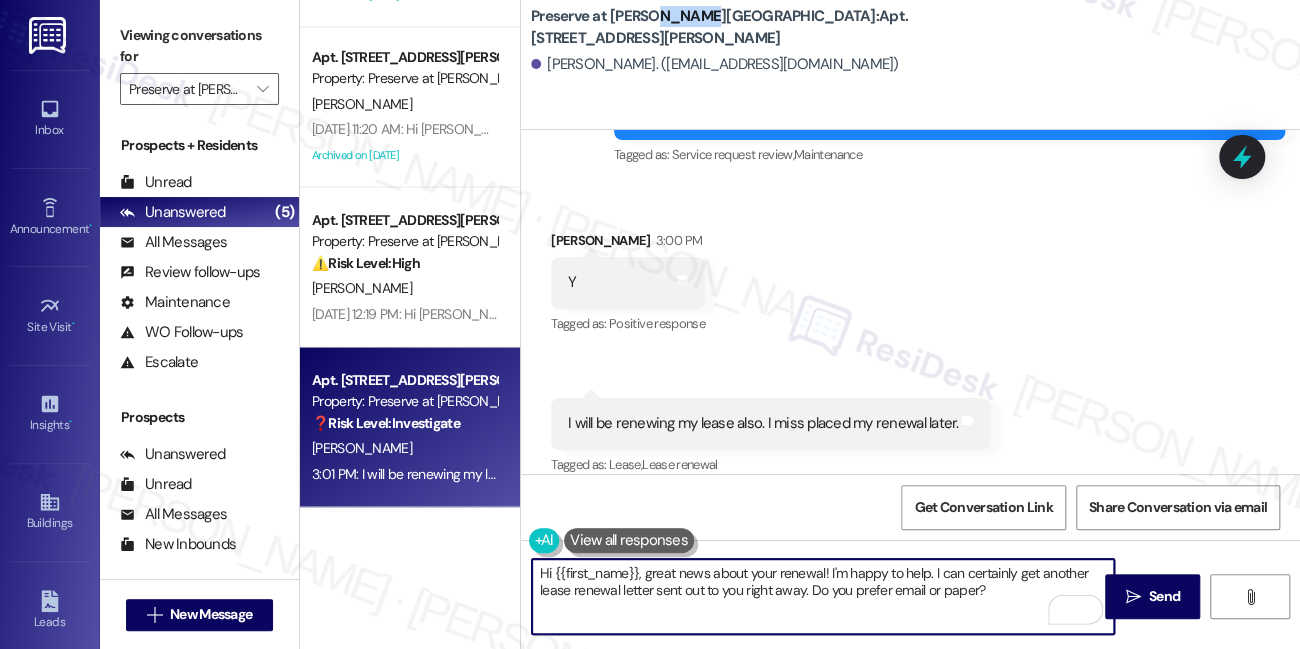 click on "Preserve at Wells Branch:  Apt. 708, 1773 Wells Branch Pkwy" at bounding box center [731, 27] 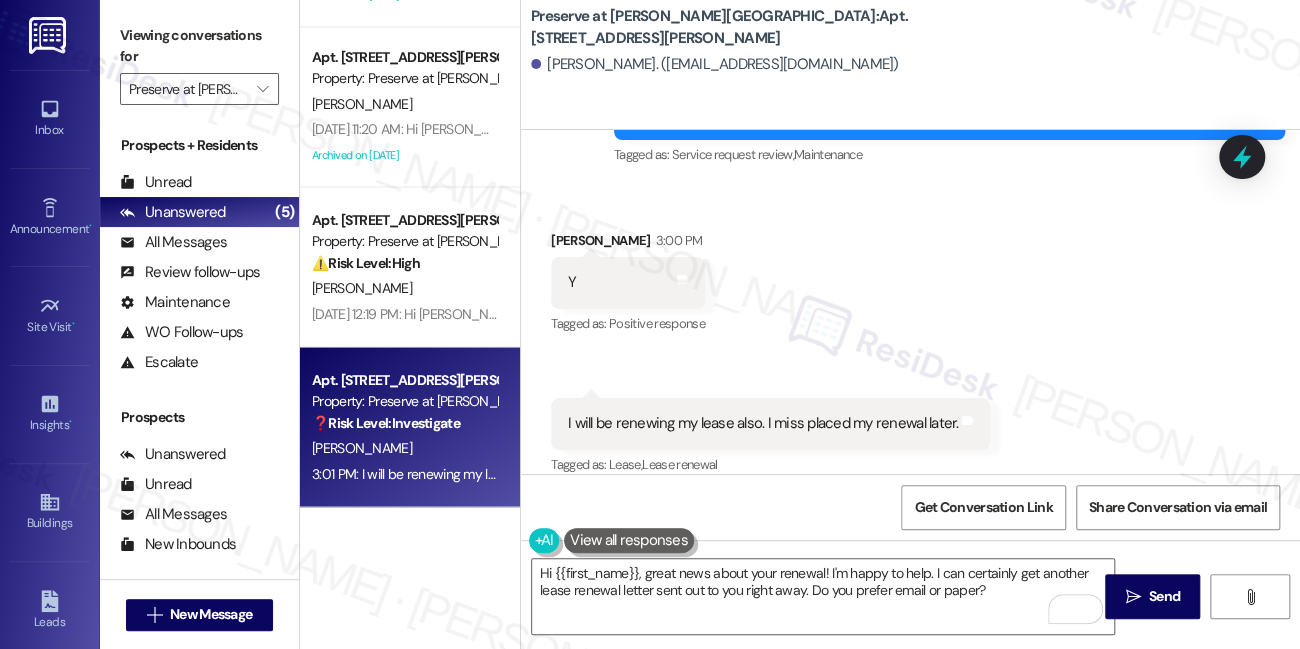 click on "Viewing conversations for" at bounding box center [199, 46] 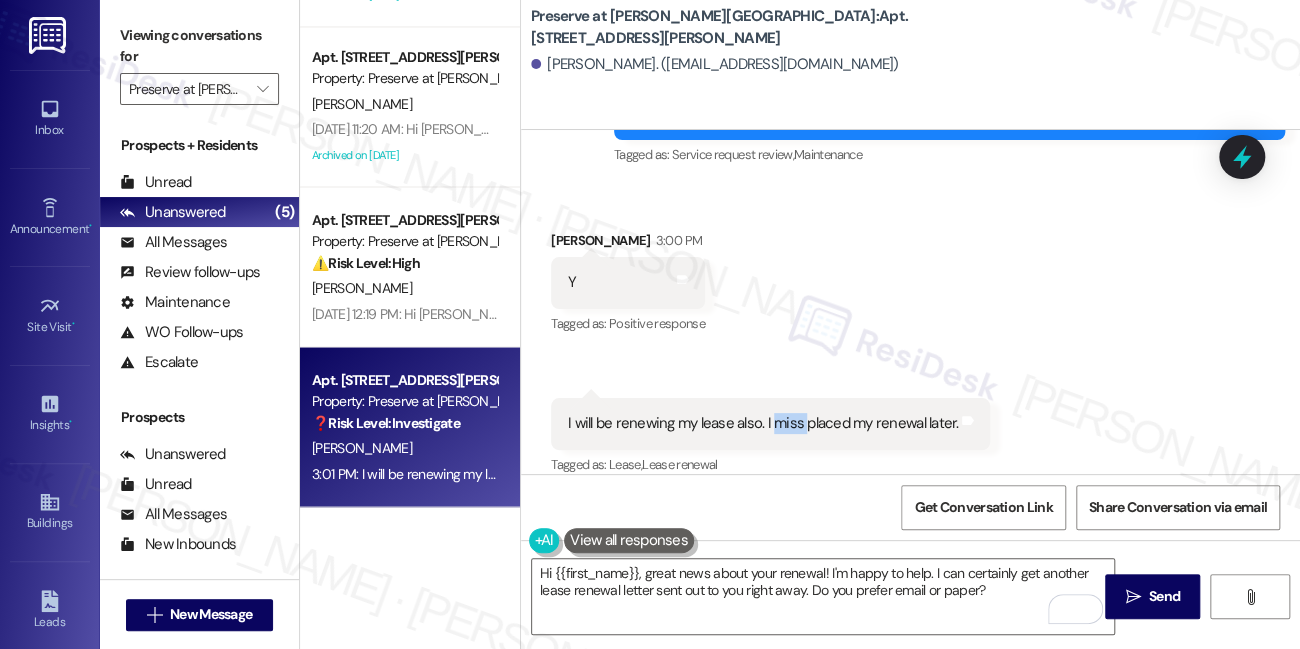 click on "I will be renewing my lease also. I miss placed my renewal later." at bounding box center (763, 423) 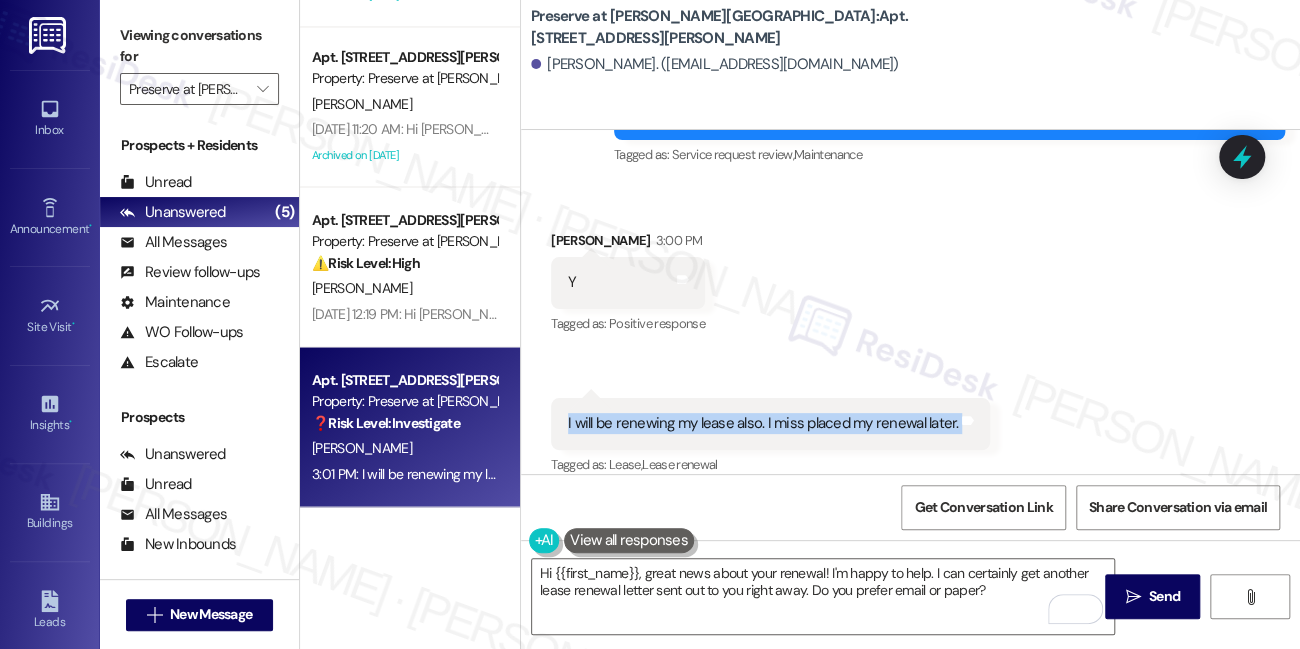 click on "I will be renewing my lease also. I miss placed my renewal later." at bounding box center [763, 423] 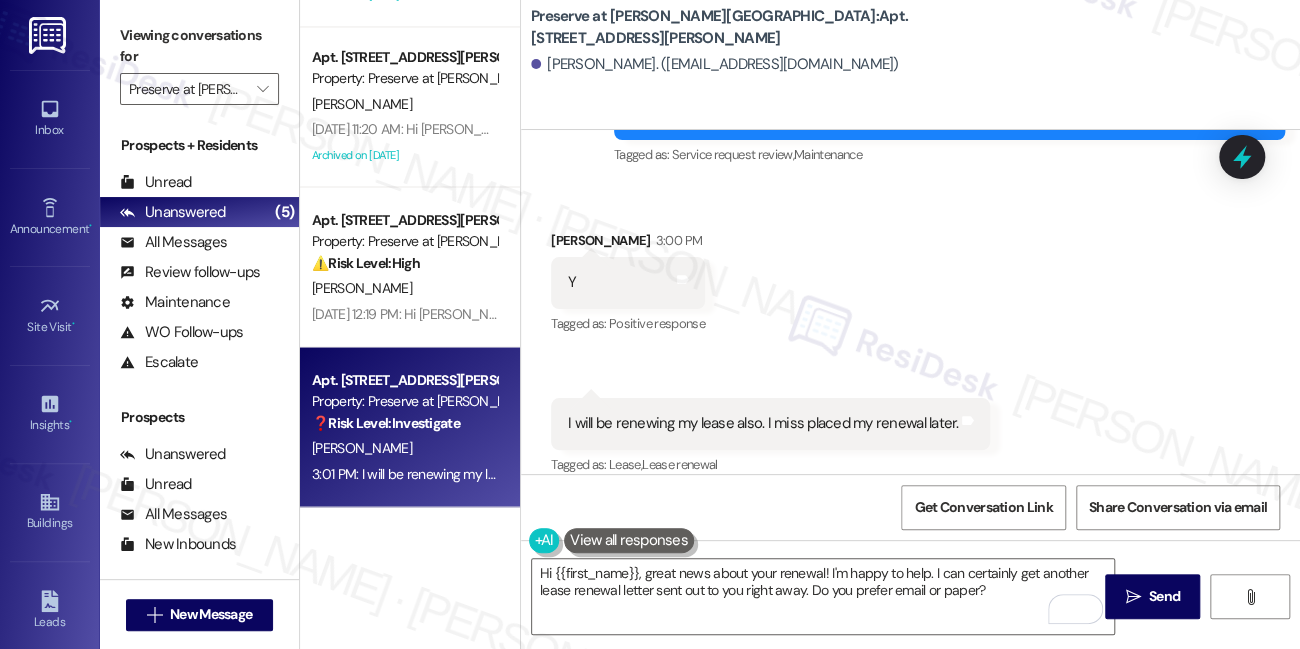 click on "Viewing conversations for" at bounding box center [199, 46] 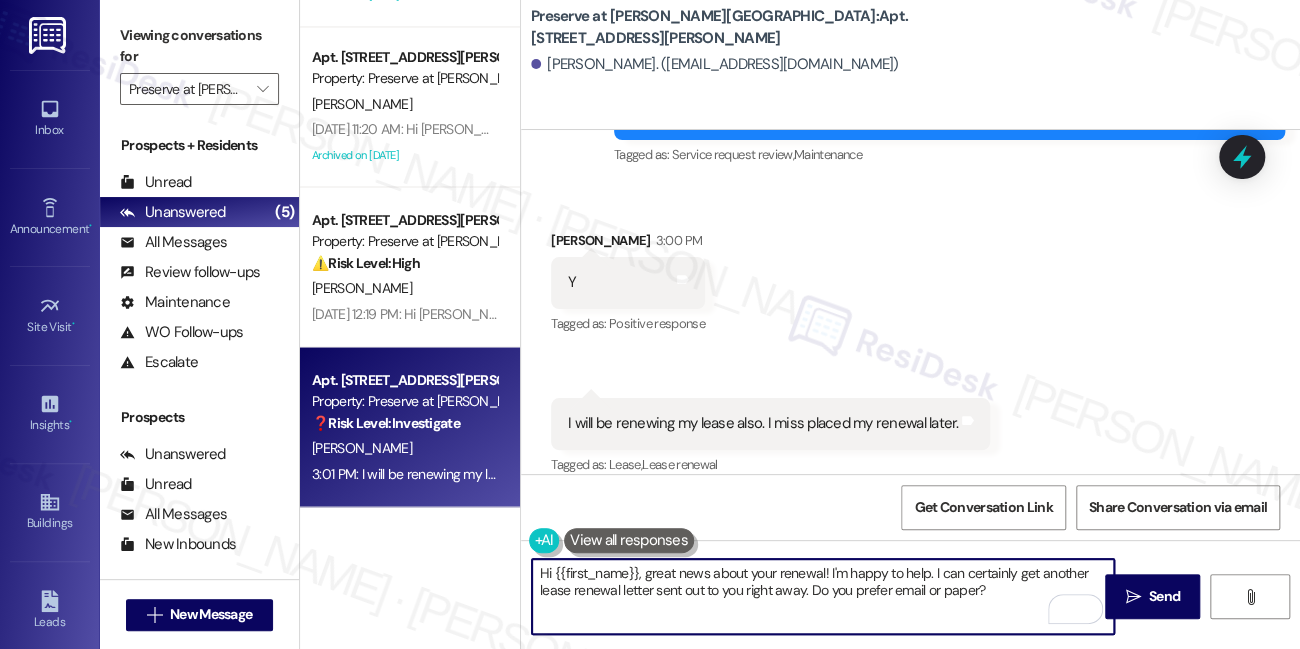 click on "Hi {{first_name}}, great news about your renewal! I'm happy to help. I can certainly get another lease renewal letter sent out to you right away. Do you prefer email or paper?" at bounding box center (823, 596) 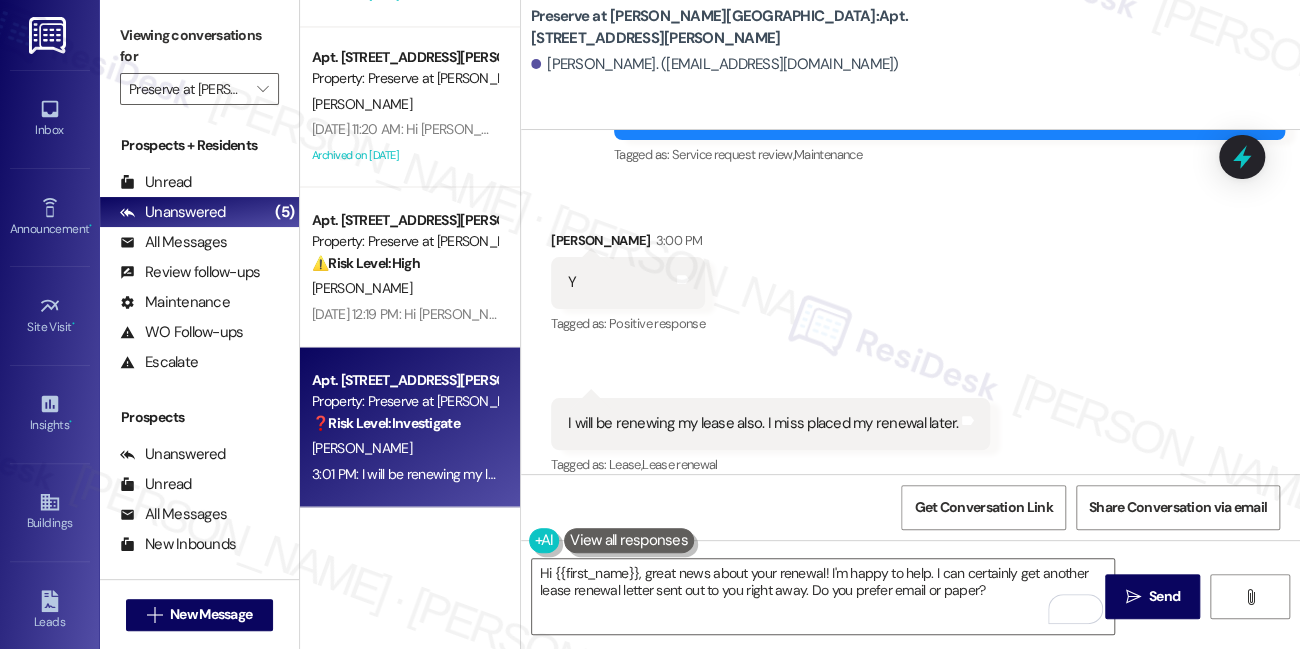 click on "I will be renewing my lease also. I miss placed my renewal later." at bounding box center (763, 423) 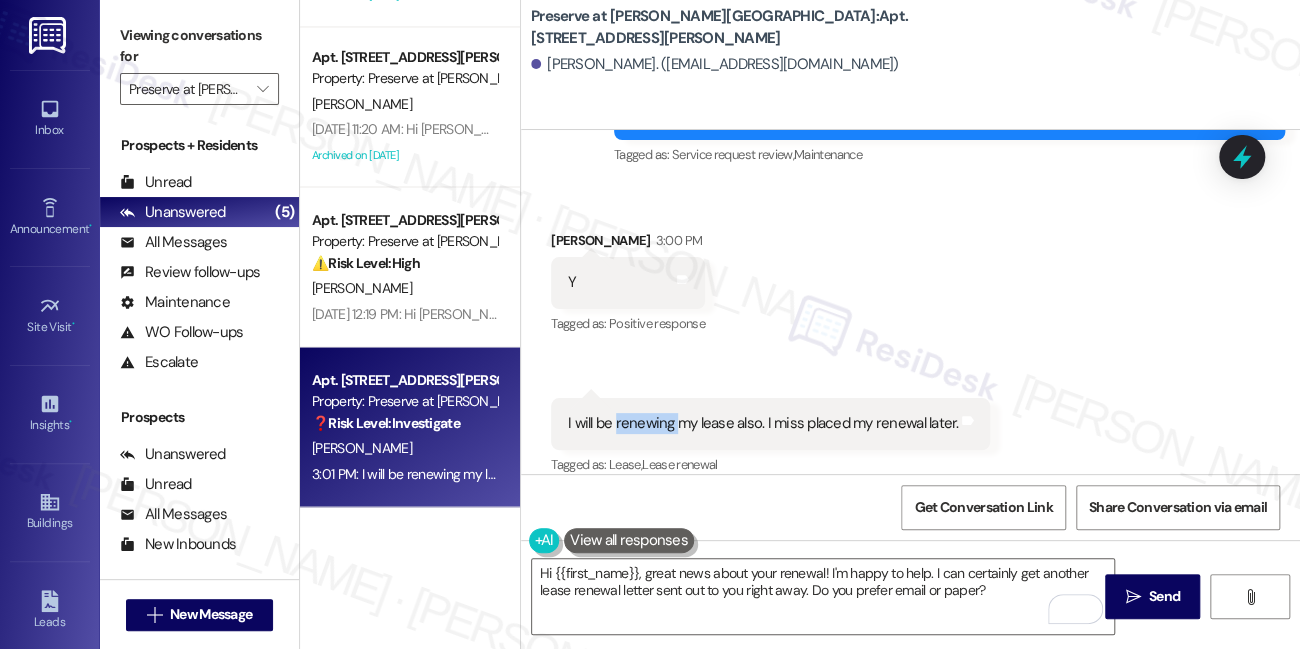 click on "I will be renewing my lease also. I miss placed my renewal later." at bounding box center (763, 423) 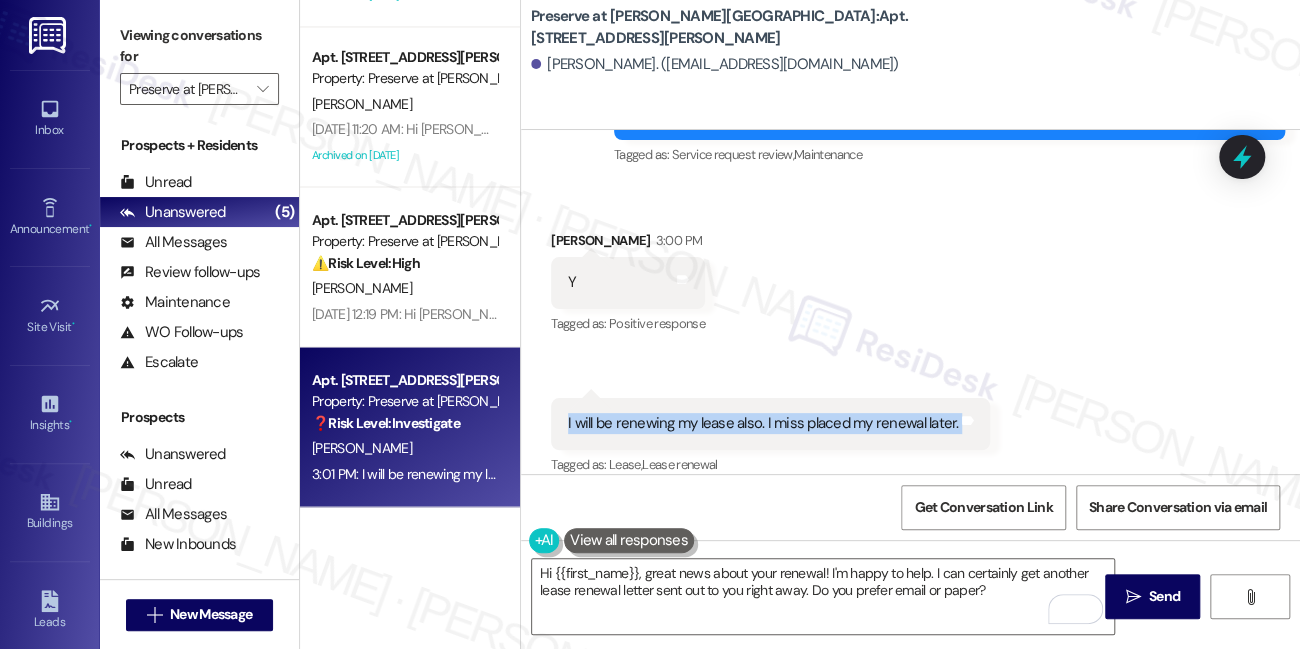 click on "I will be renewing my lease also. I miss placed my renewal later." at bounding box center (763, 423) 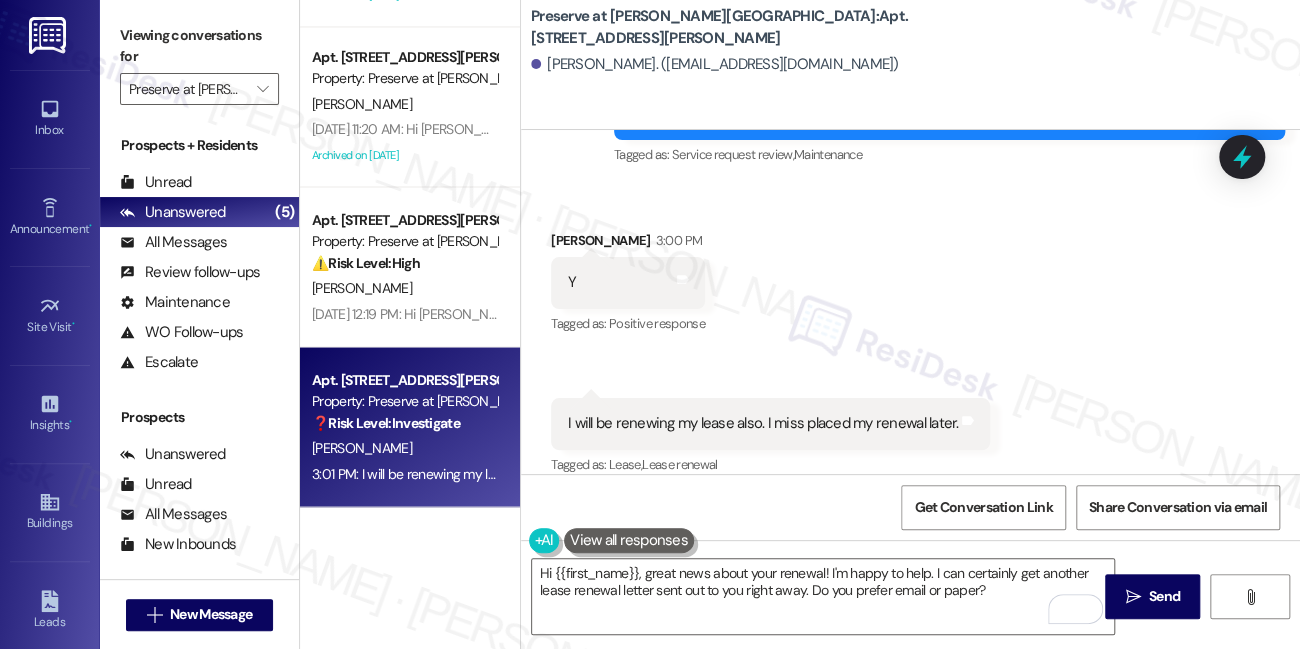 click on "Viewing conversations for" at bounding box center (199, 46) 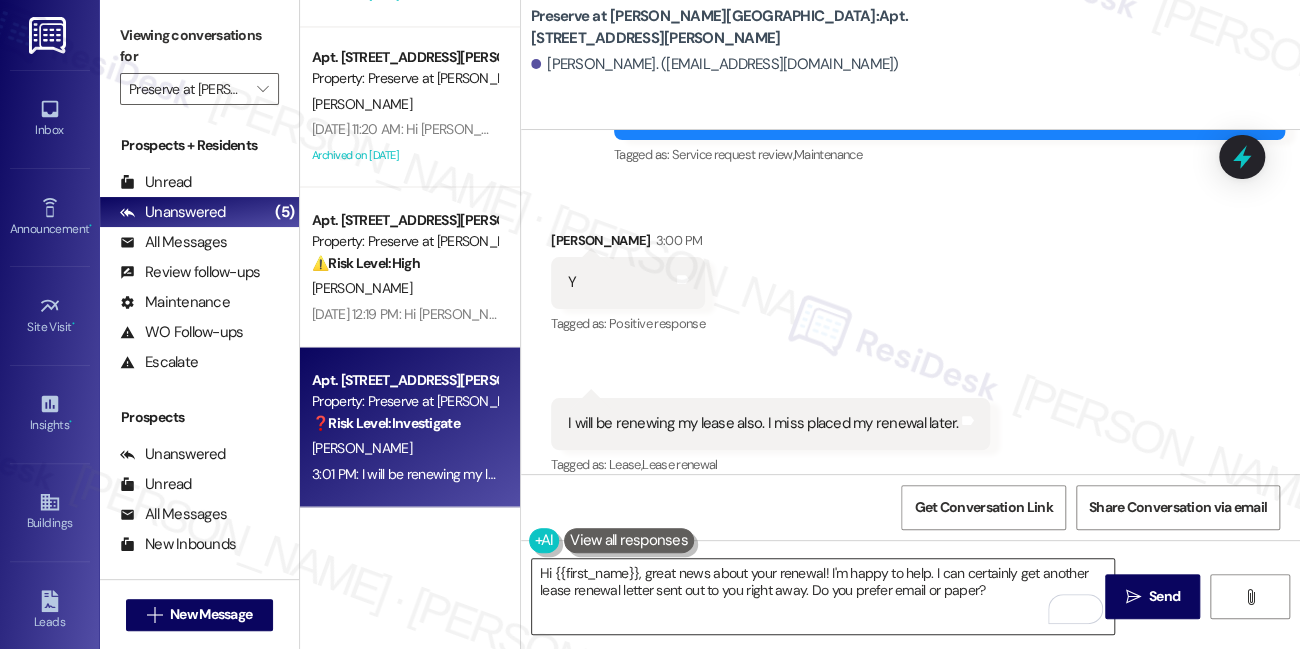 click on "Hi {{first_name}}, great news about your renewal! I'm happy to help. I can certainly get another lease renewal letter sent out to you right away. Do you prefer email or paper?" at bounding box center (823, 596) 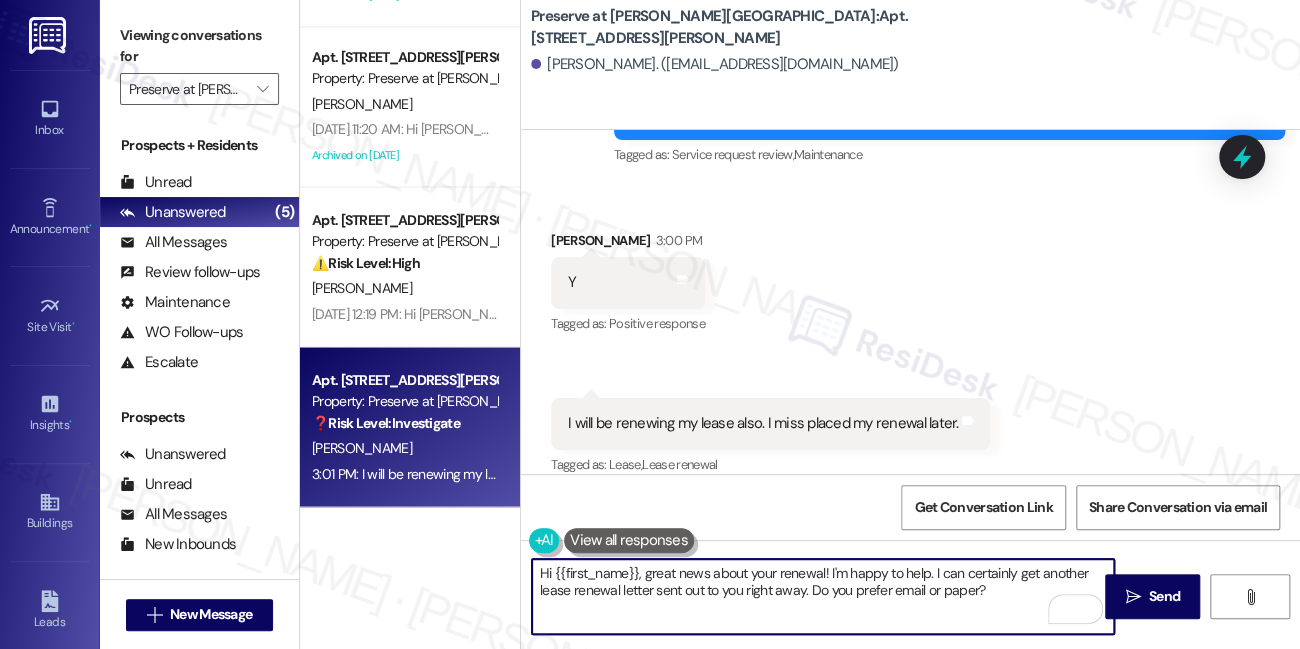 click on "Hi {{first_name}}, great news about your renewal! I'm happy to help. I can certainly get another lease renewal letter sent out to you right away. Do you prefer email or paper?" at bounding box center [823, 596] 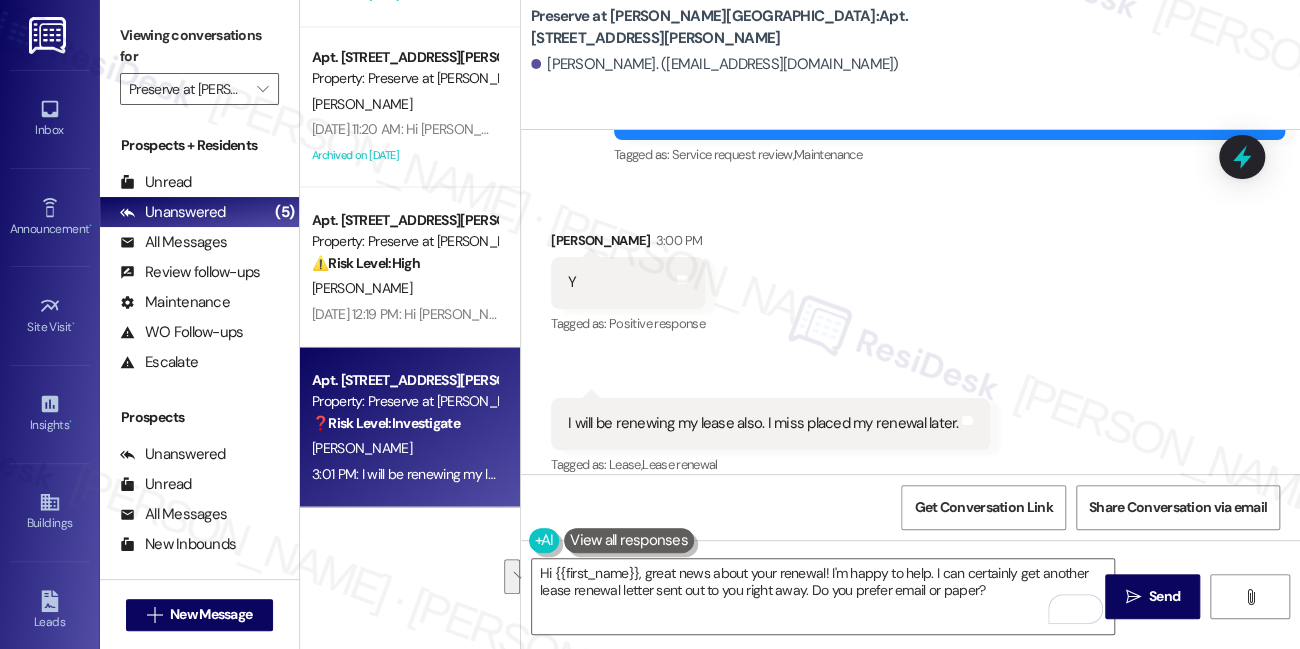 click on "Viewing conversations for" at bounding box center [199, 46] 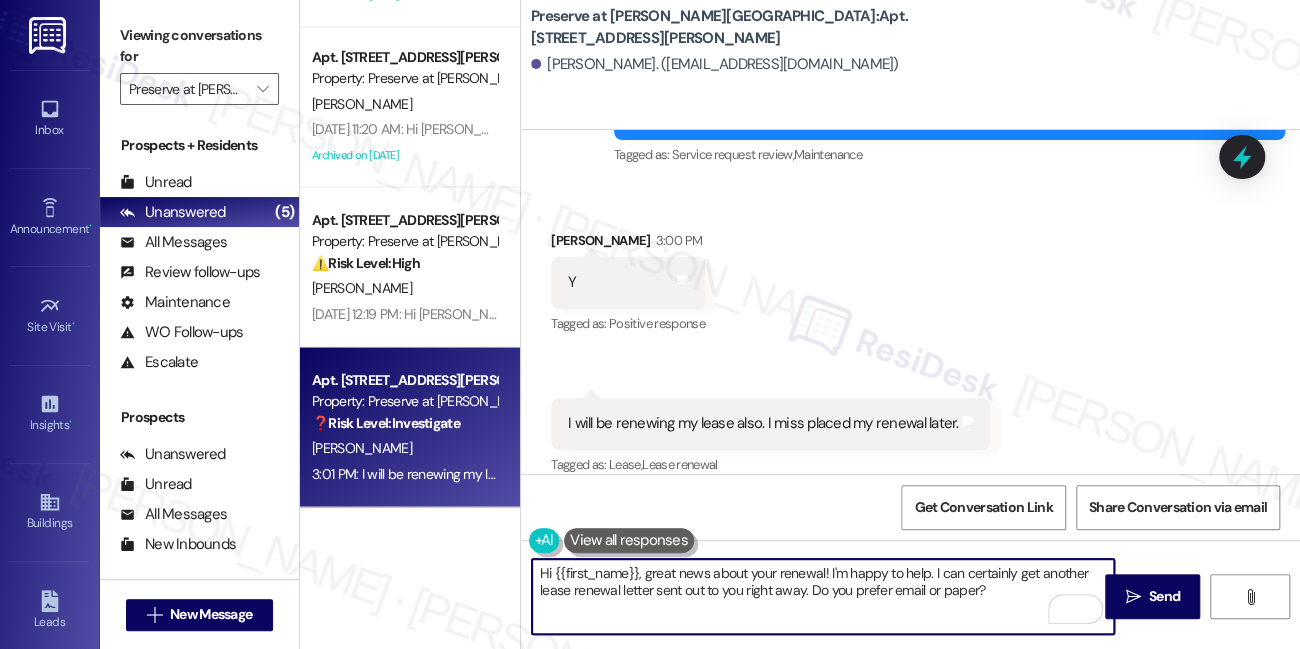 click on "Hi {{first_name}}, great news about your renewal! I'm happy to help. I can certainly get another lease renewal letter sent out to you right away. Do you prefer email or paper?" at bounding box center (823, 596) 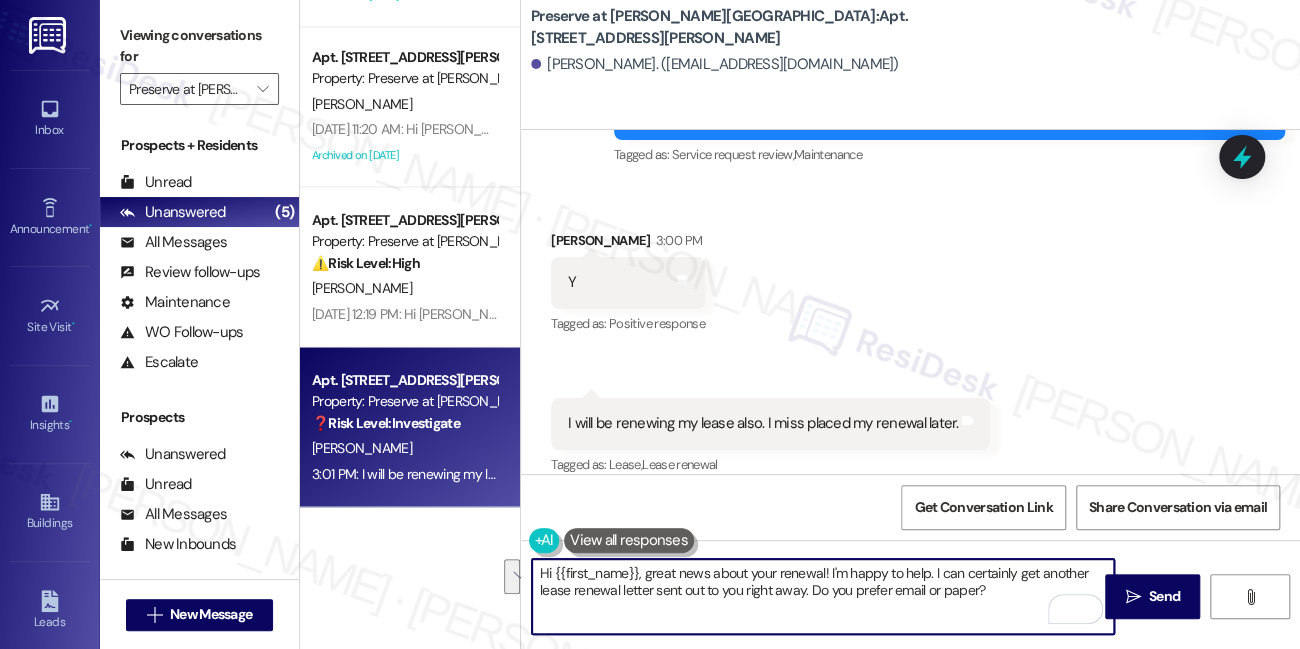 drag, startPoint x: 826, startPoint y: 569, endPoint x: 1002, endPoint y: 600, distance: 178.70926 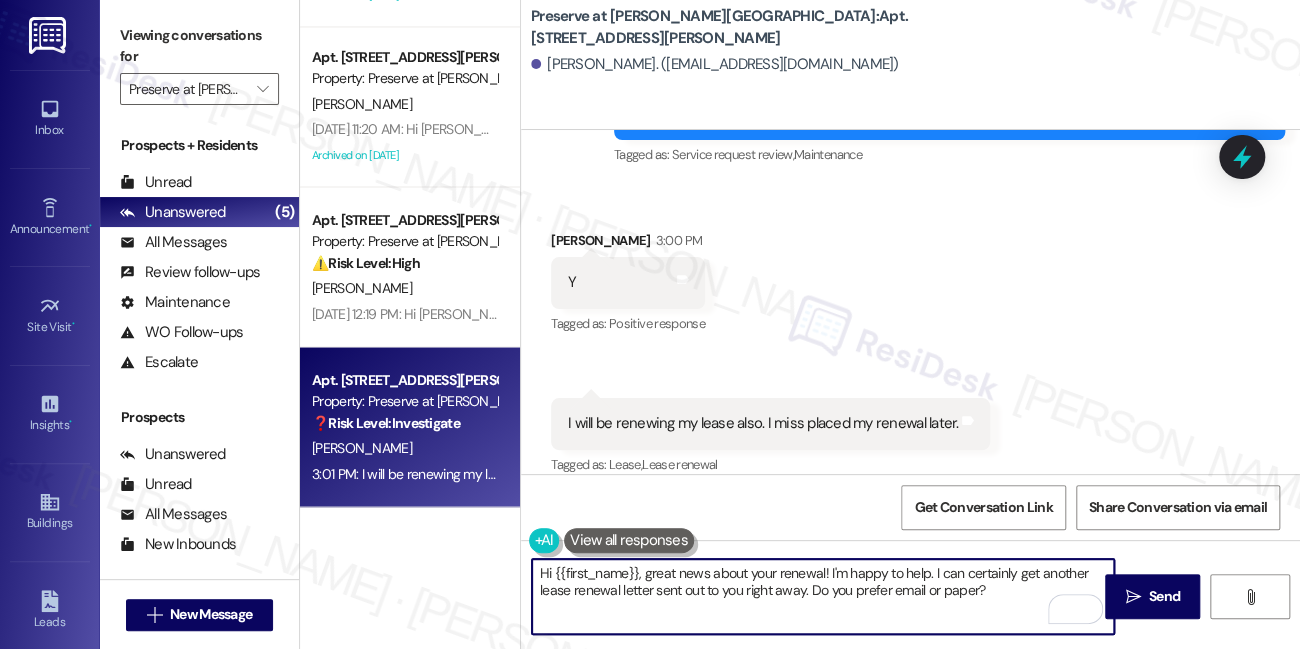 click on "Hi {{first_name}}, great news about your renewal! I'm happy to help. I can certainly get another lease renewal letter sent out to you right away. Do you prefer email or paper?" at bounding box center (823, 596) 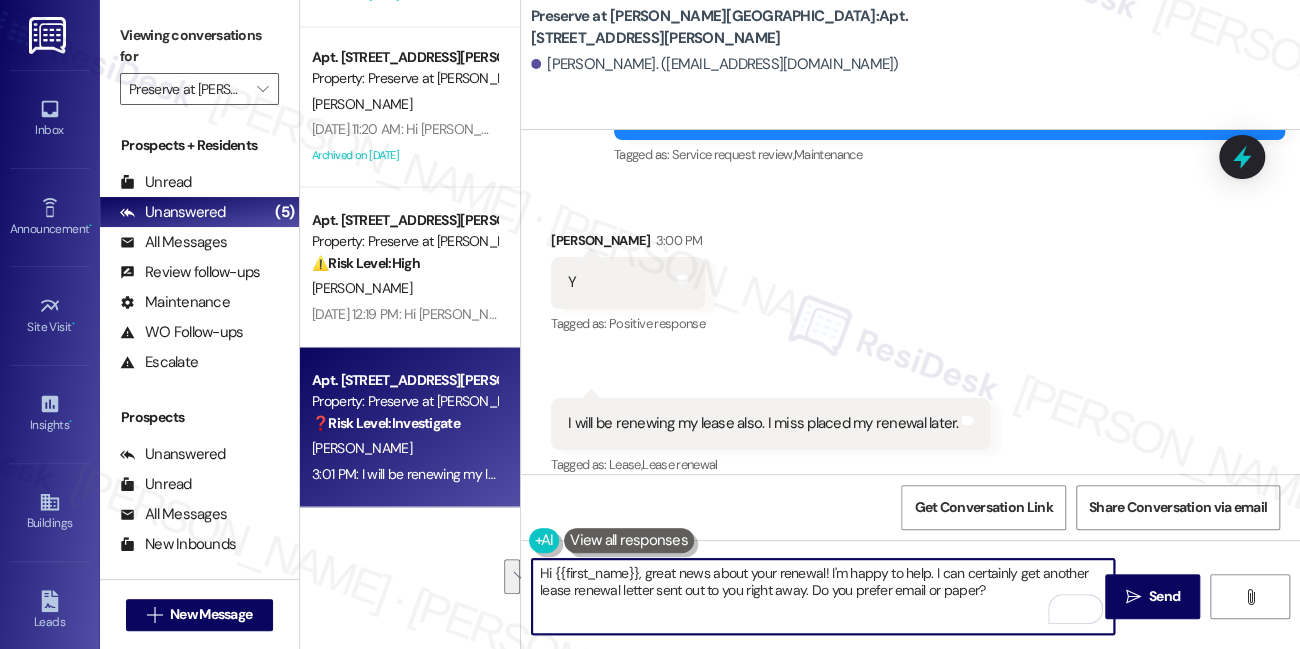 click on "Hi {{first_name}}, great news about your renewal! I'm happy to help. I can certainly get another lease renewal letter sent out to you right away. Do you prefer email or paper?" at bounding box center (823, 596) 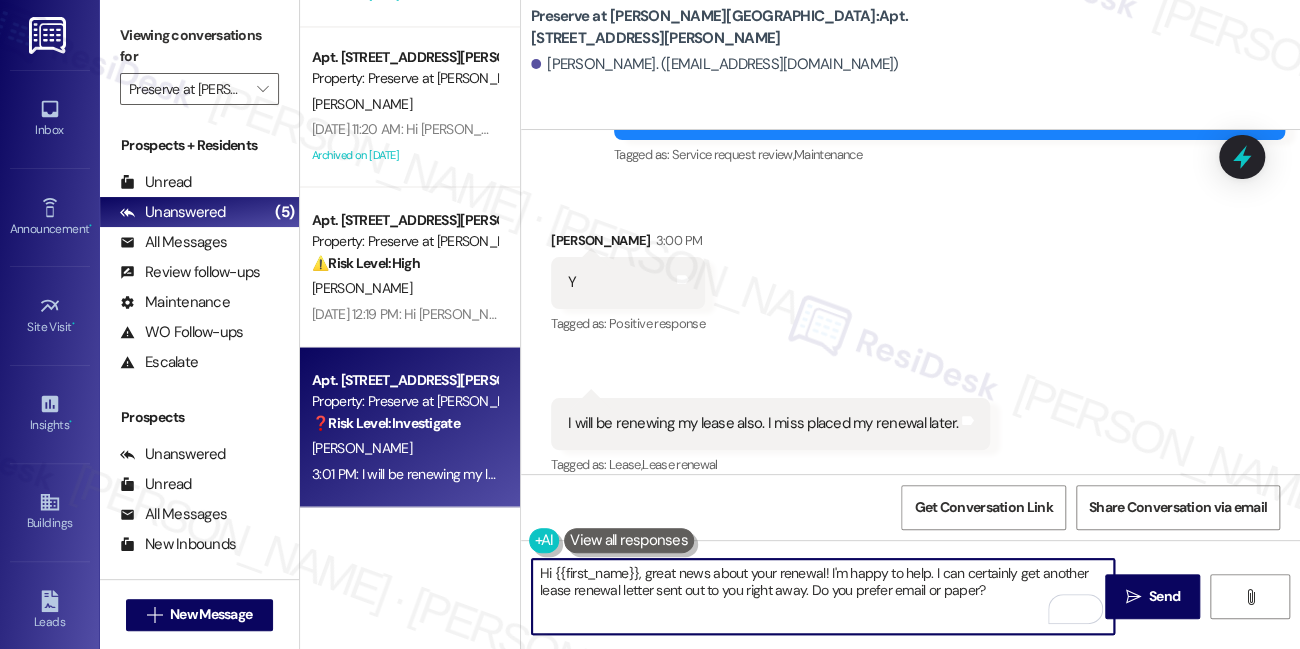 drag, startPoint x: 937, startPoint y: 571, endPoint x: 959, endPoint y: 571, distance: 22 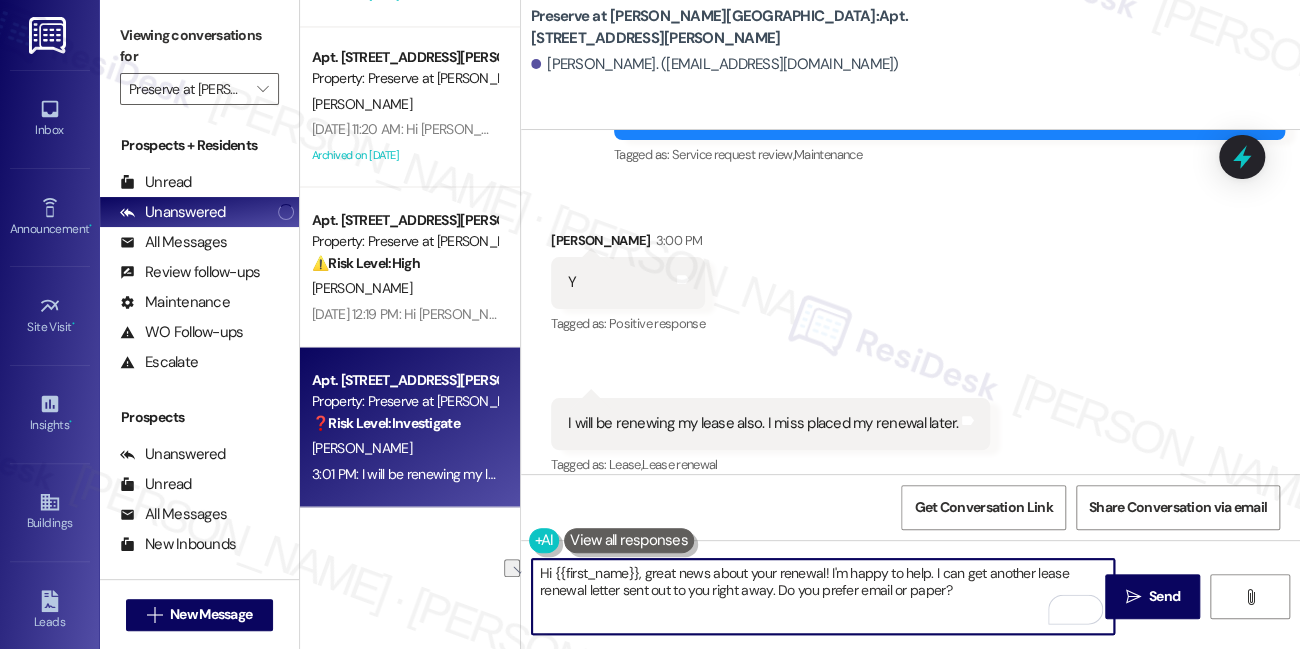 drag, startPoint x: 938, startPoint y: 573, endPoint x: 981, endPoint y: 575, distance: 43.046486 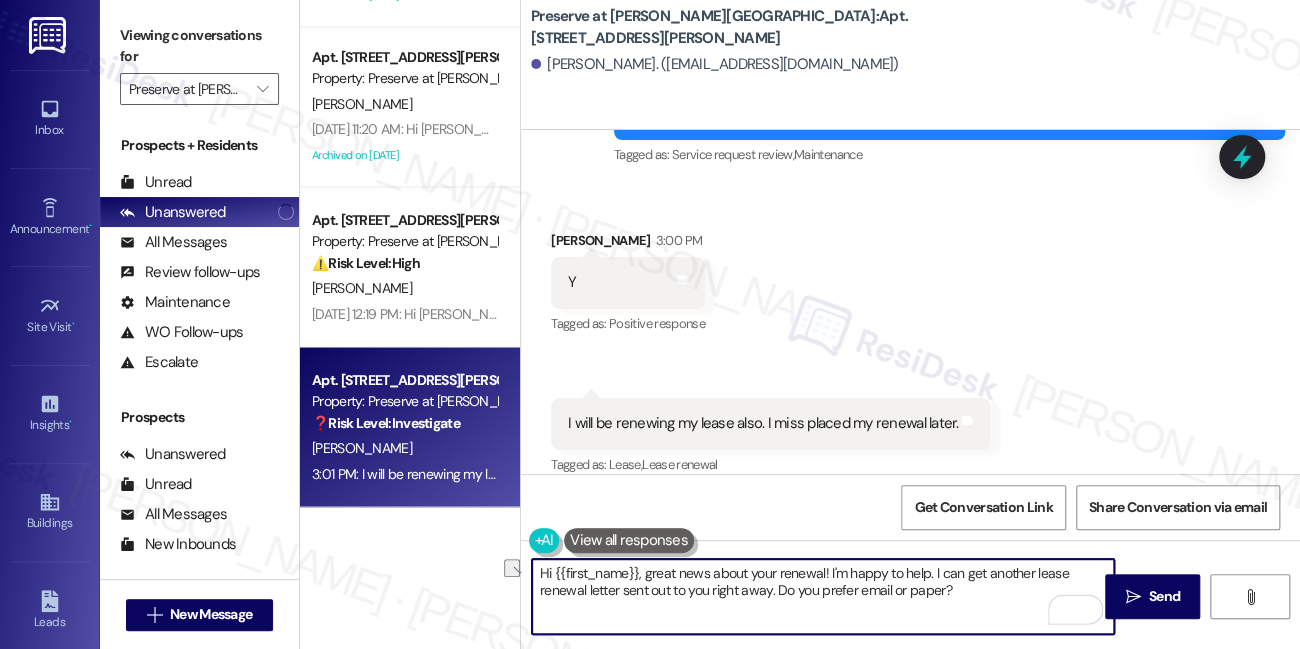 click on "Hi {{first_name}}, great news about your renewal! I'm happy to help. I can get another lease renewal letter sent out to you right away. Do you prefer email or paper?" at bounding box center [823, 596] 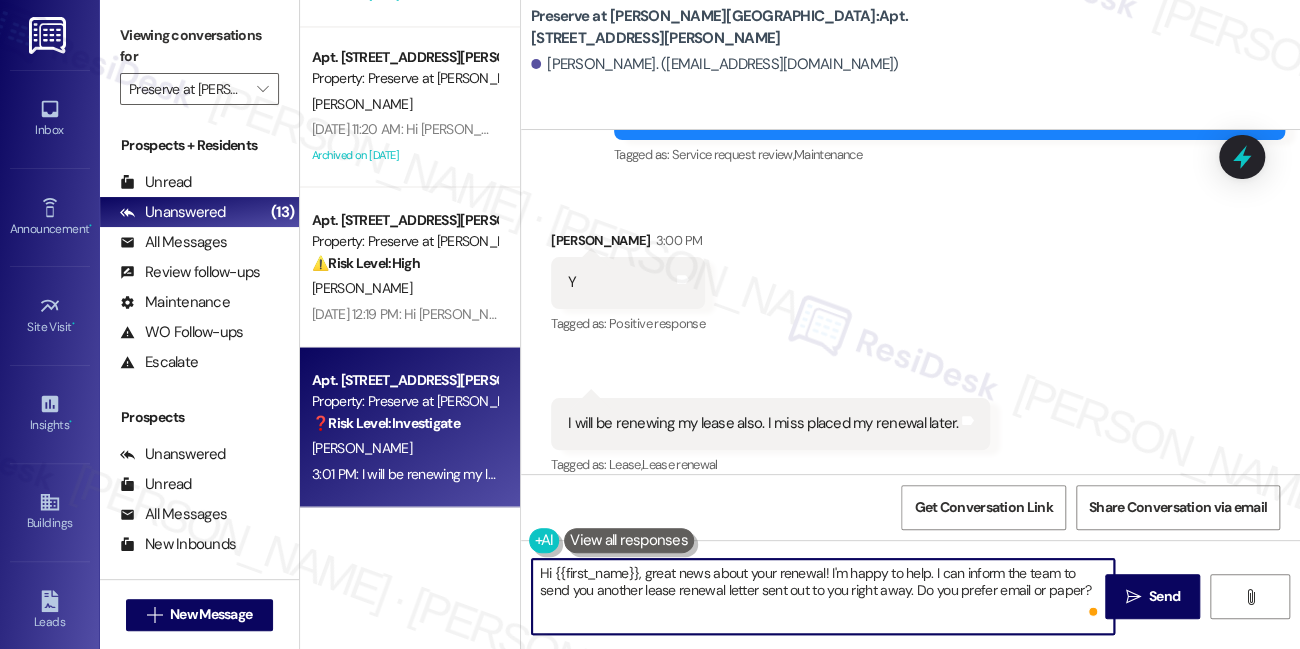 click on "Hi {{first_name}}, great news about your renewal! I'm happy to help. I can inform the team to send you another lease renewal letter sent out to you right away. Do you prefer email or paper?" at bounding box center [823, 596] 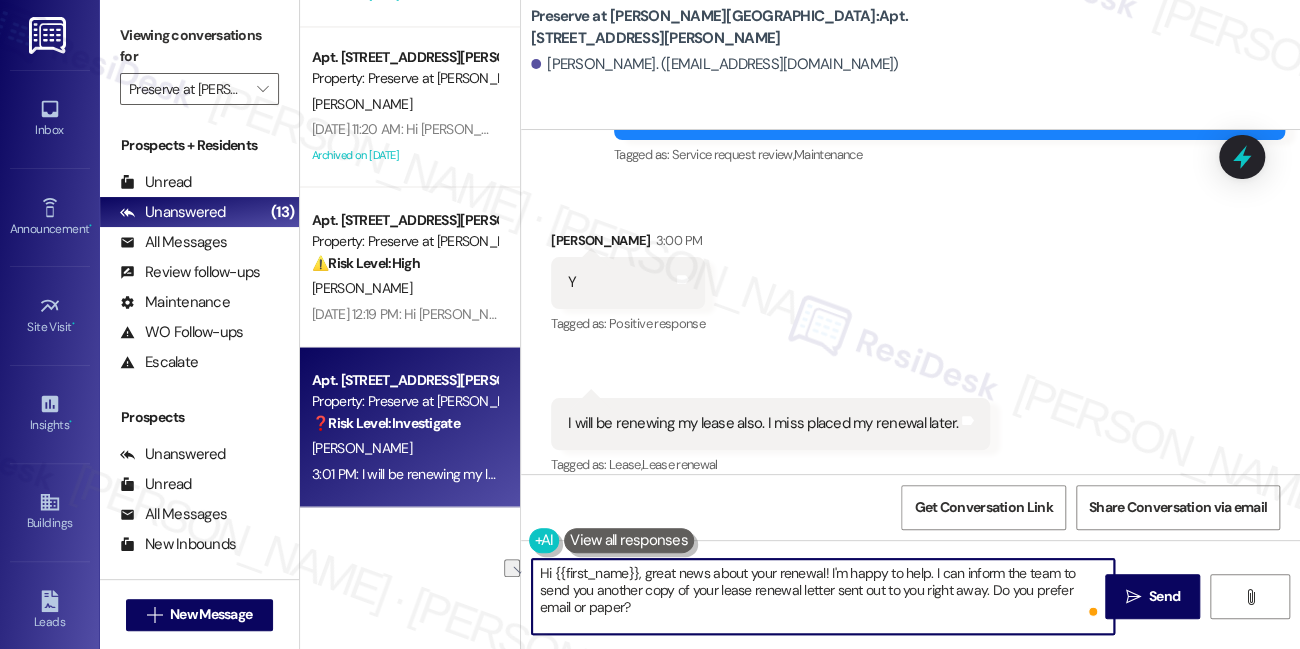 drag, startPoint x: 801, startPoint y: 590, endPoint x: 953, endPoint y: 585, distance: 152.08221 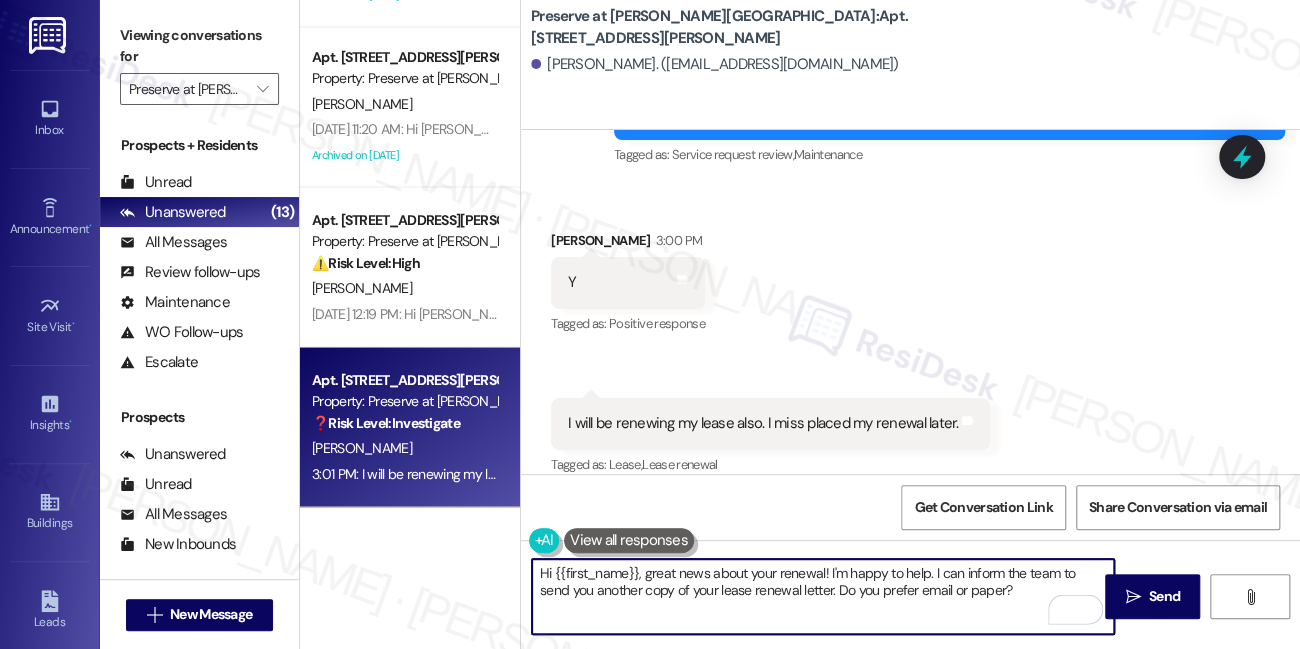 click on "Hi {{first_name}}, great news about your renewal! I'm happy to help. I can inform the team to send you another copy of your lease renewal letter. Do you prefer email or paper?" at bounding box center [823, 596] 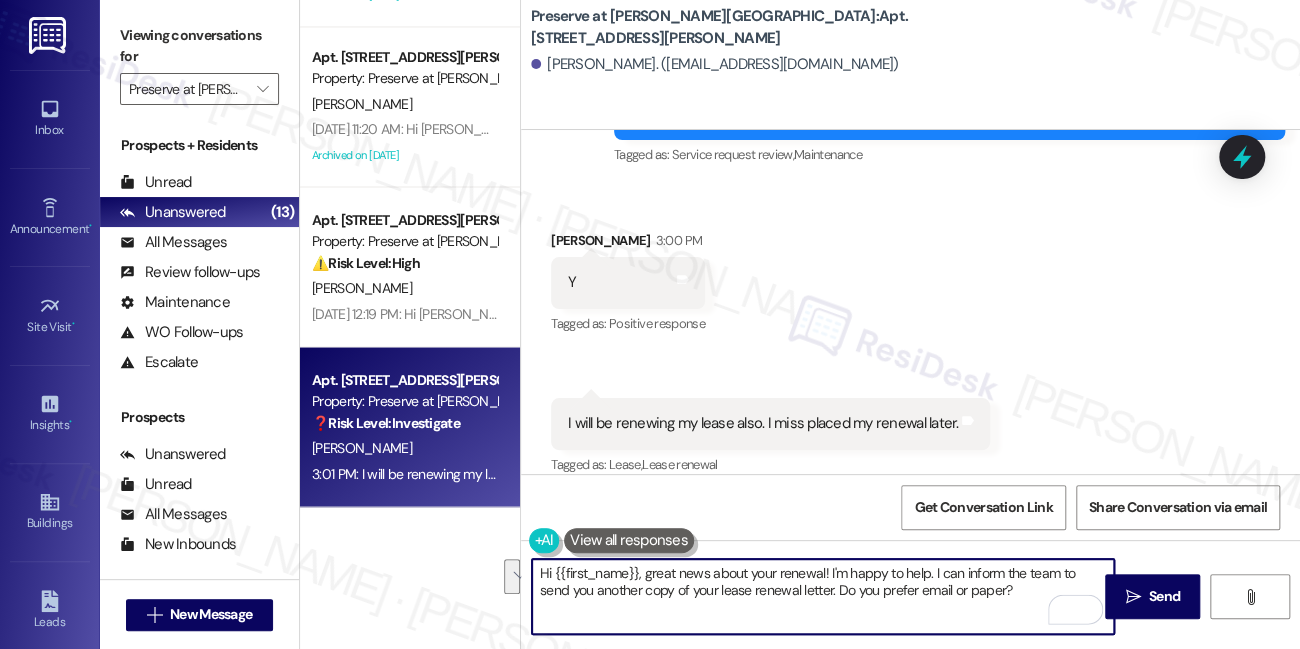 click on "Hi {{first_name}}, great news about your renewal! I'm happy to help. I can inform the team to send you another copy of your lease renewal letter. Do you prefer email or paper?" at bounding box center (823, 596) 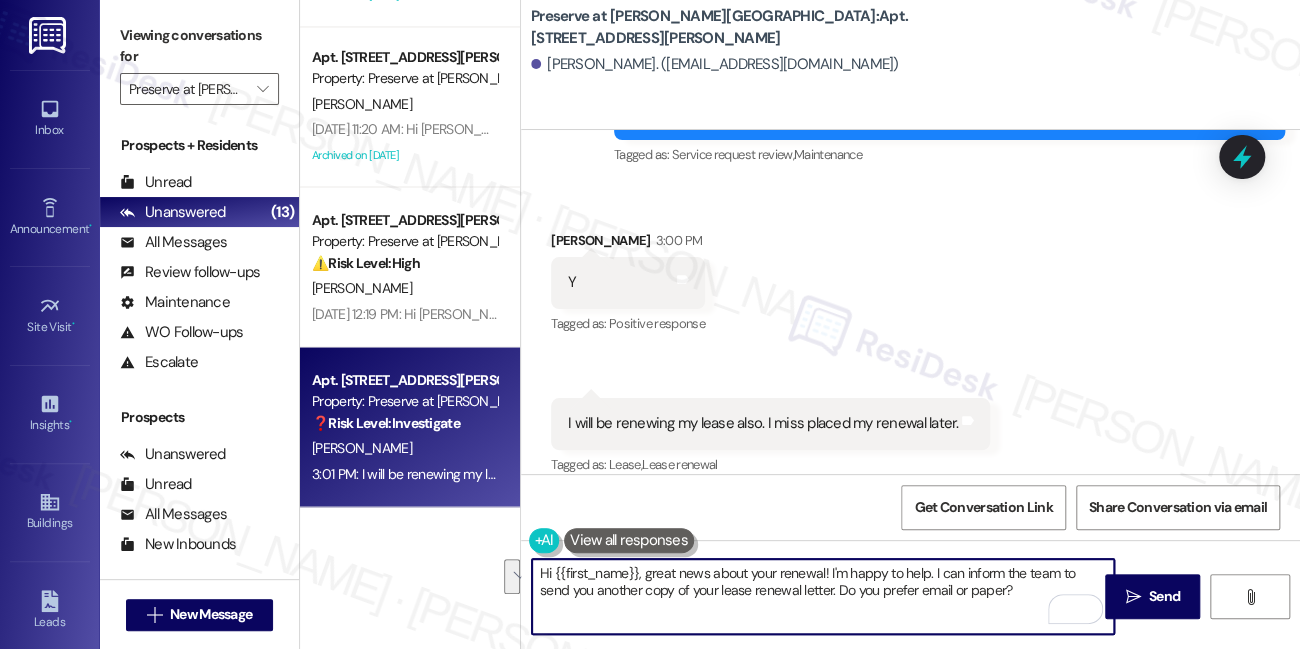 click on "Hi {{first_name}}, great news about your renewal! I'm happy to help. I can inform the team to send you another copy of your lease renewal letter. Do you prefer email or paper?" at bounding box center [823, 596] 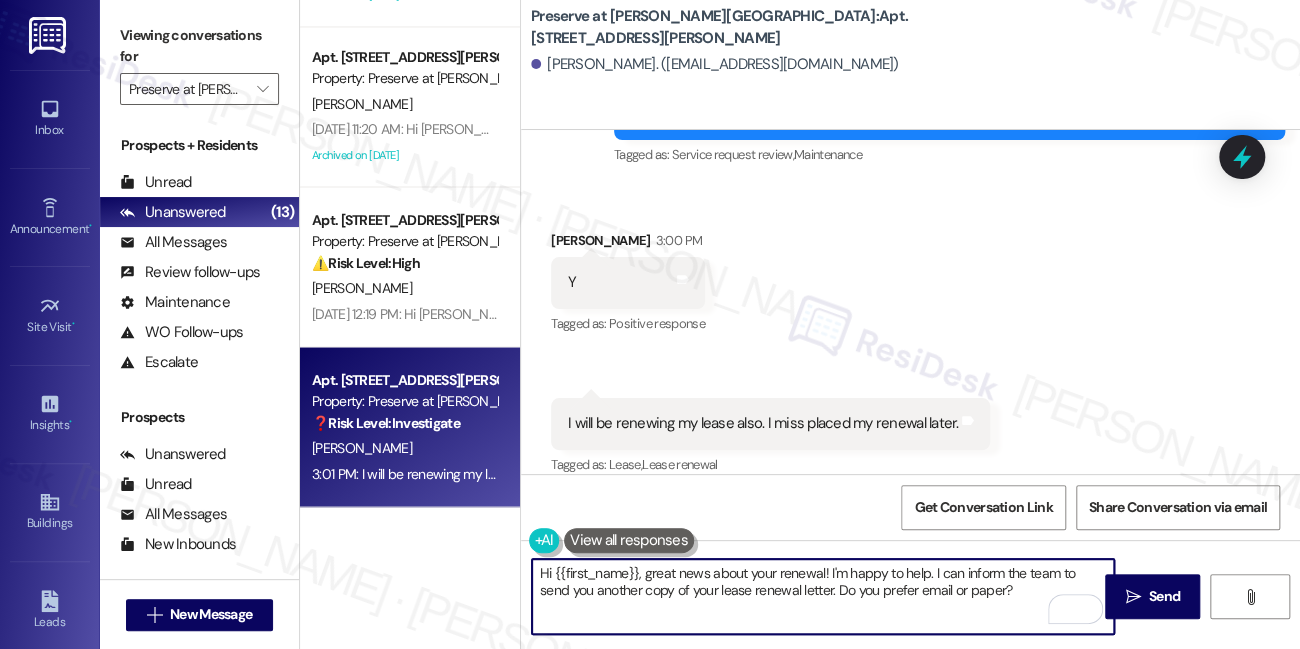 click on "Hi {{first_name}}, great news about your renewal! I'm happy to help. I can inform the team to send you another copy of your lease renewal letter. Do you prefer email or paper?" at bounding box center [823, 596] 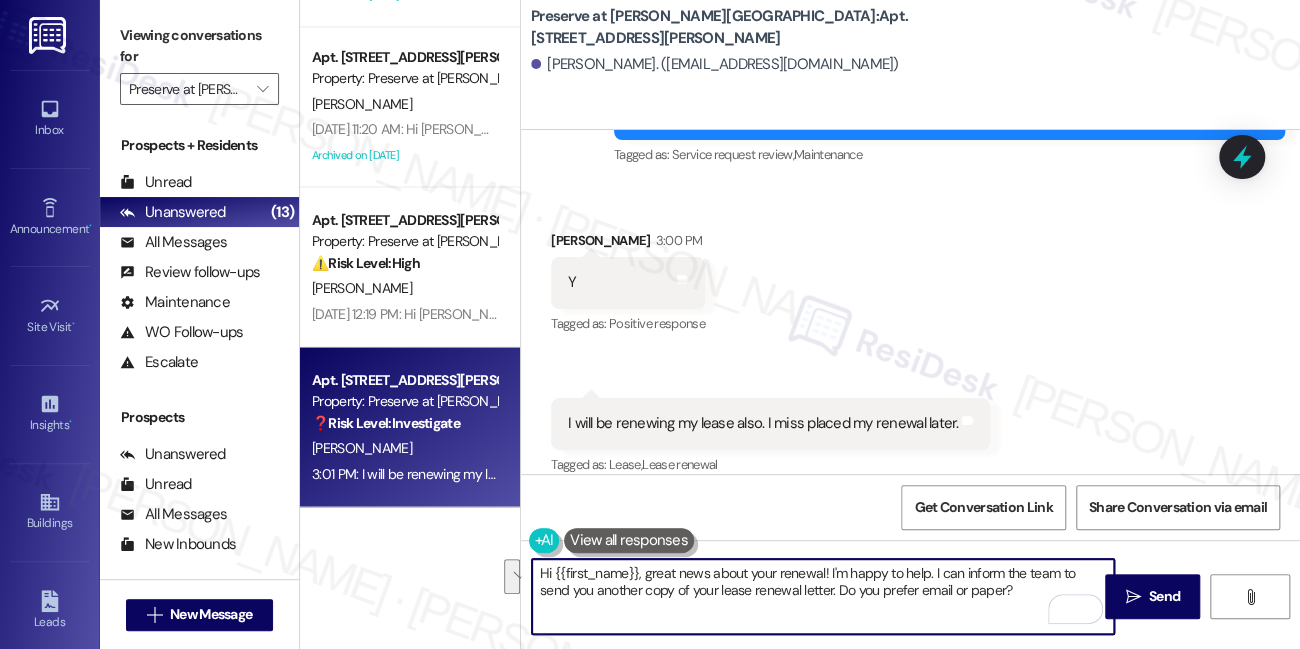 click on "Hi {{first_name}}, great news about your renewal! I'm happy to help. I can inform the team to send you another copy of your lease renewal letter. Do you prefer email or paper?" at bounding box center [823, 596] 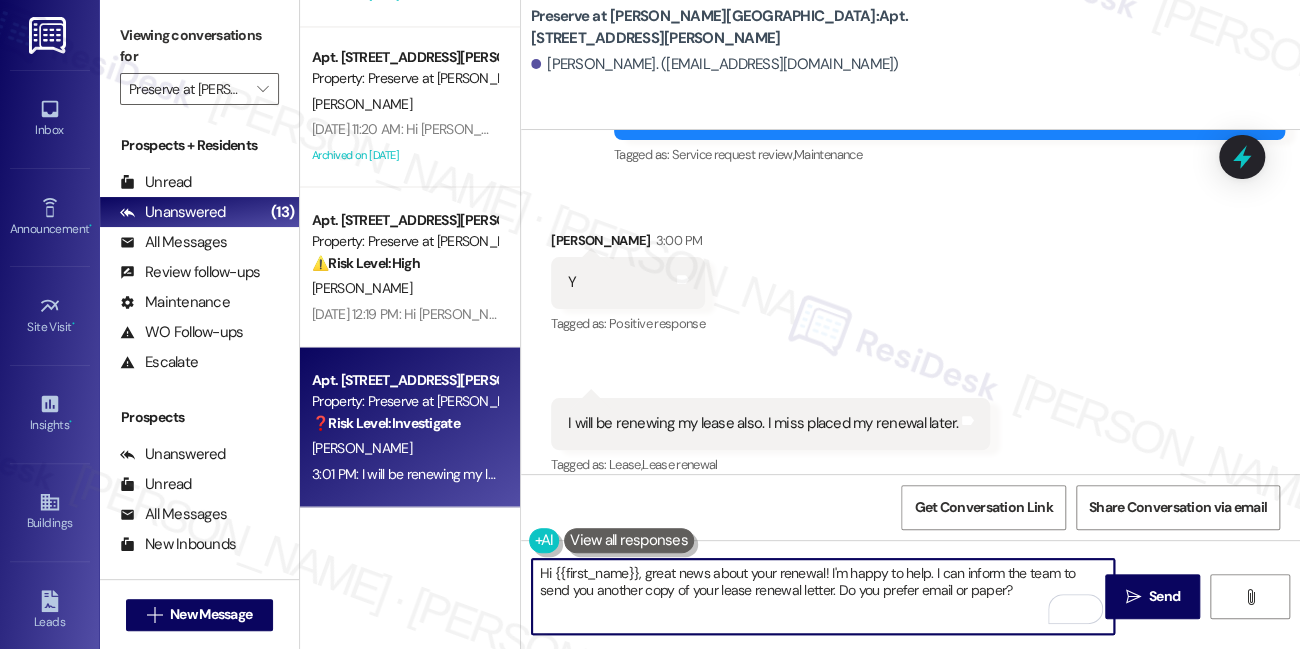 click on "Hi {{first_name}}, great news about your renewal! I'm happy to help. I can inform the team to send you another copy of your lease renewal letter. Do you prefer email or paper?" at bounding box center [823, 596] 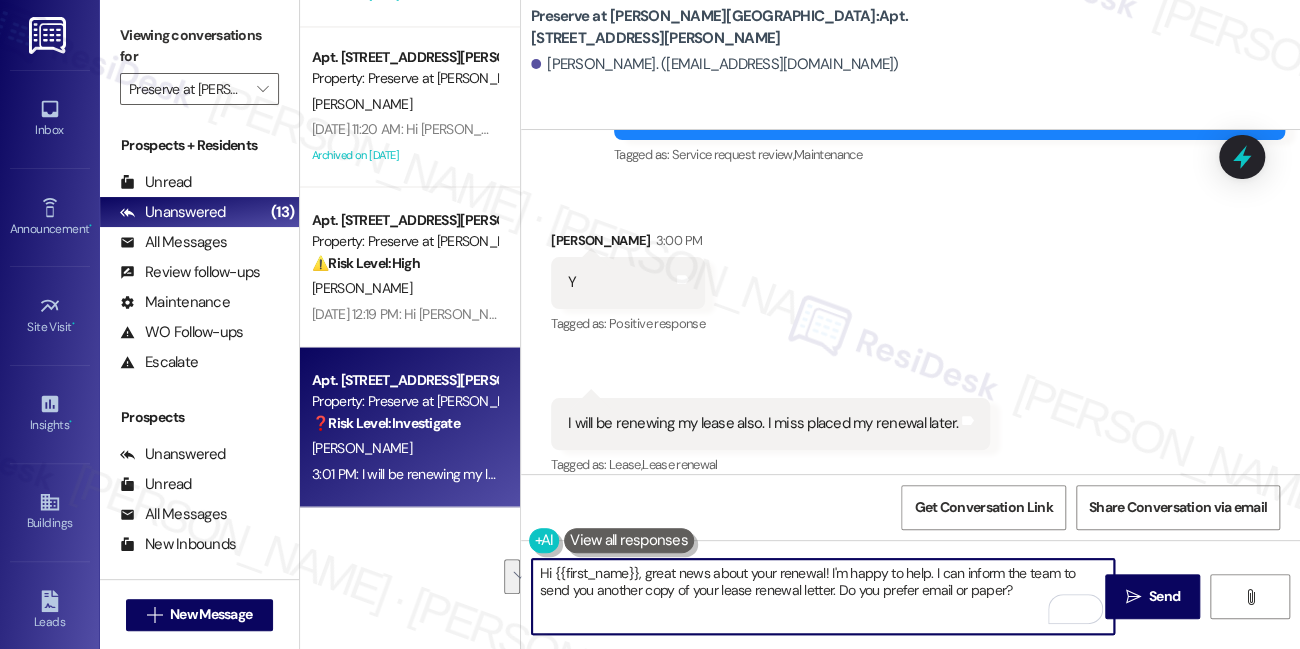 click on "Hi {{first_name}}, great news about your renewal! I'm happy to help. I can inform the team to send you another copy of your lease renewal letter. Do you prefer email or paper?" at bounding box center [823, 596] 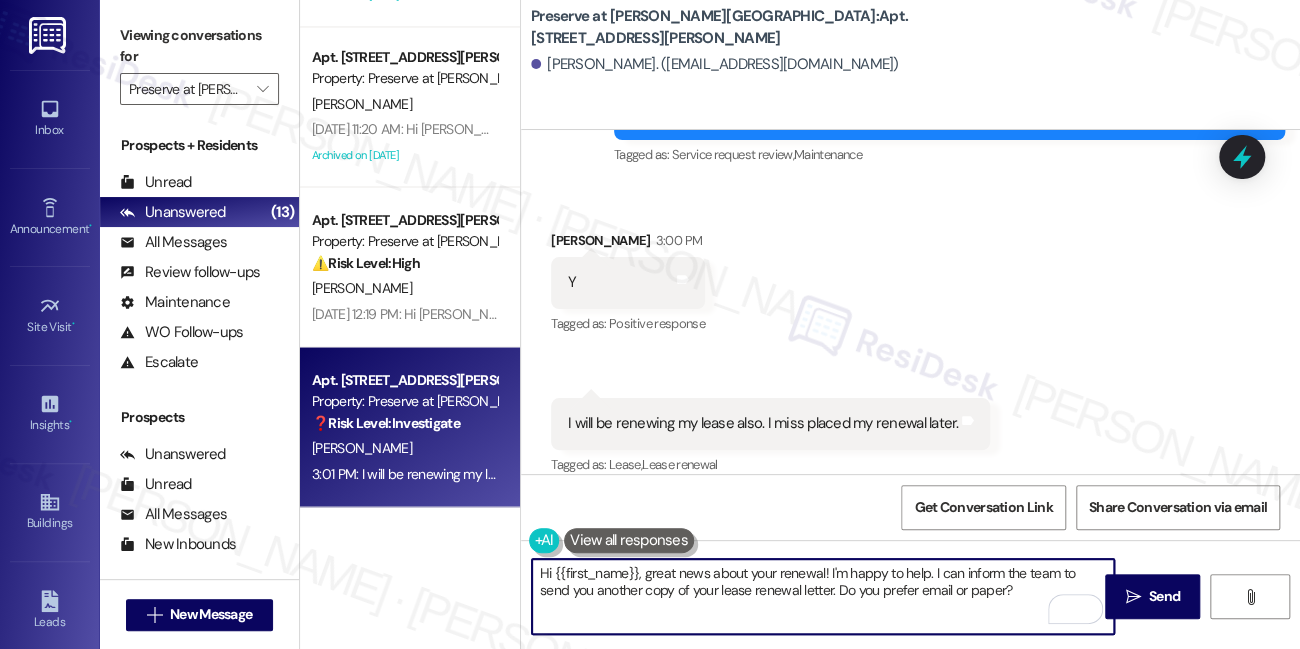 click on "Hi {{first_name}}, great news about your renewal! I'm happy to help. I can inform the team to send you another copy of your lease renewal letter. Do you prefer email or paper?" at bounding box center [823, 596] 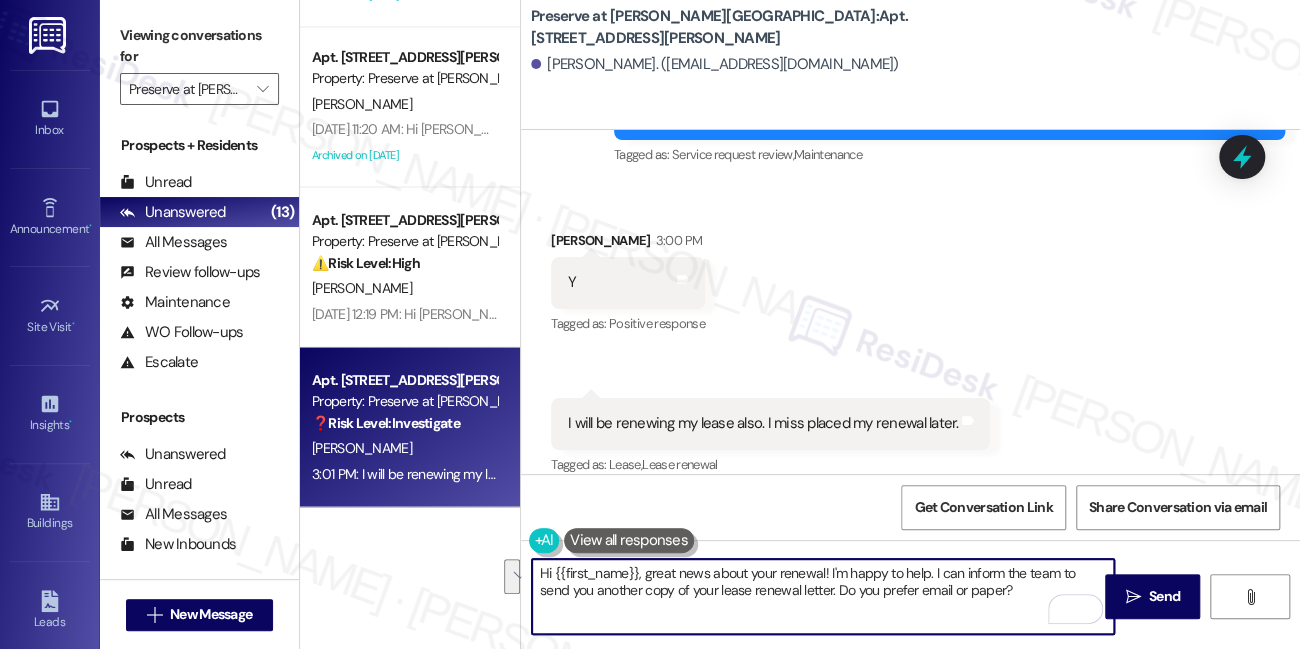 click on "Hi {{first_name}}, great news about your renewal! I'm happy to help. I can inform the team to send you another copy of your lease renewal letter. Do you prefer email or paper?" at bounding box center [823, 596] 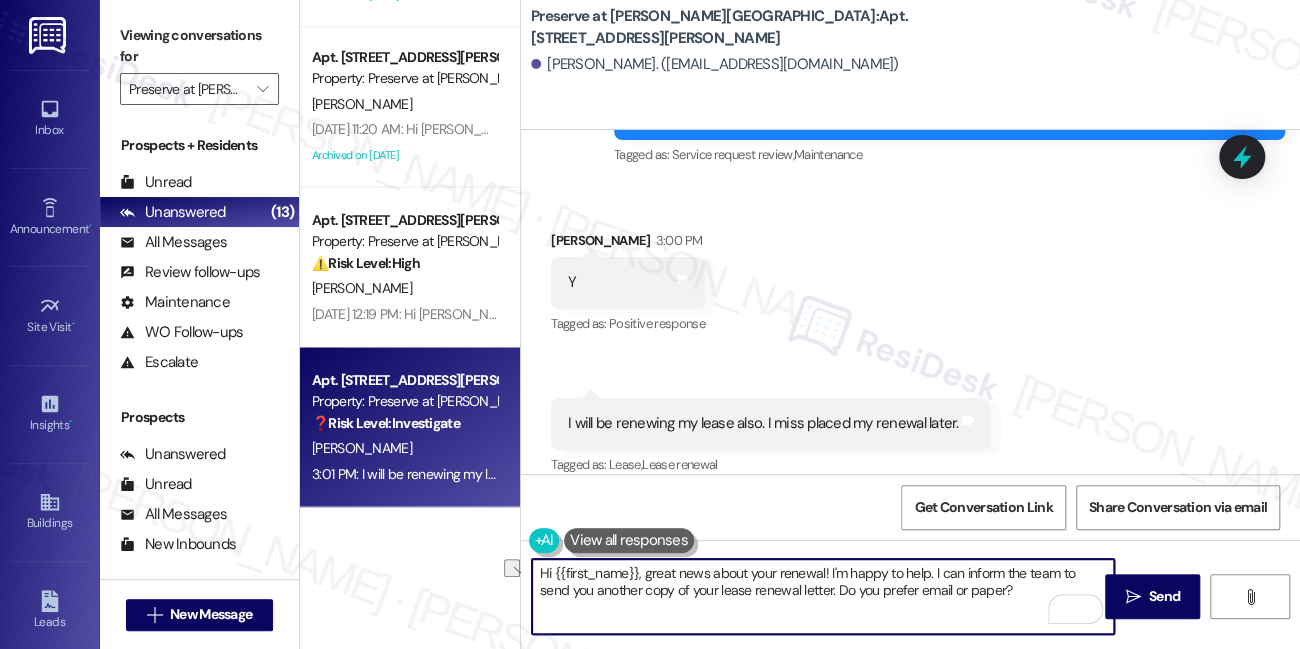 drag, startPoint x: 926, startPoint y: 572, endPoint x: 846, endPoint y: 569, distance: 80.05623 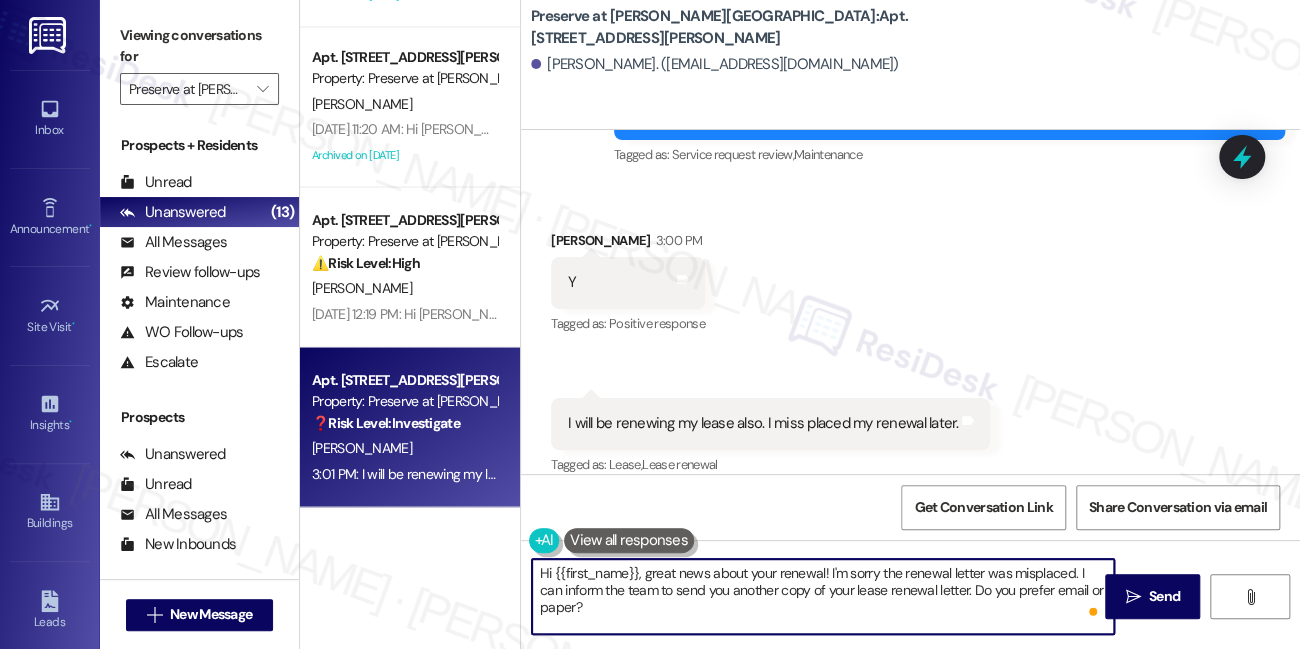 click on "Hi {{first_name}}, great news about your renewal! I'm sorry the renewal letter was misplaced. I can inform the team to send you another copy of your lease renewal letter. Do you prefer email or paper?" at bounding box center (823, 596) 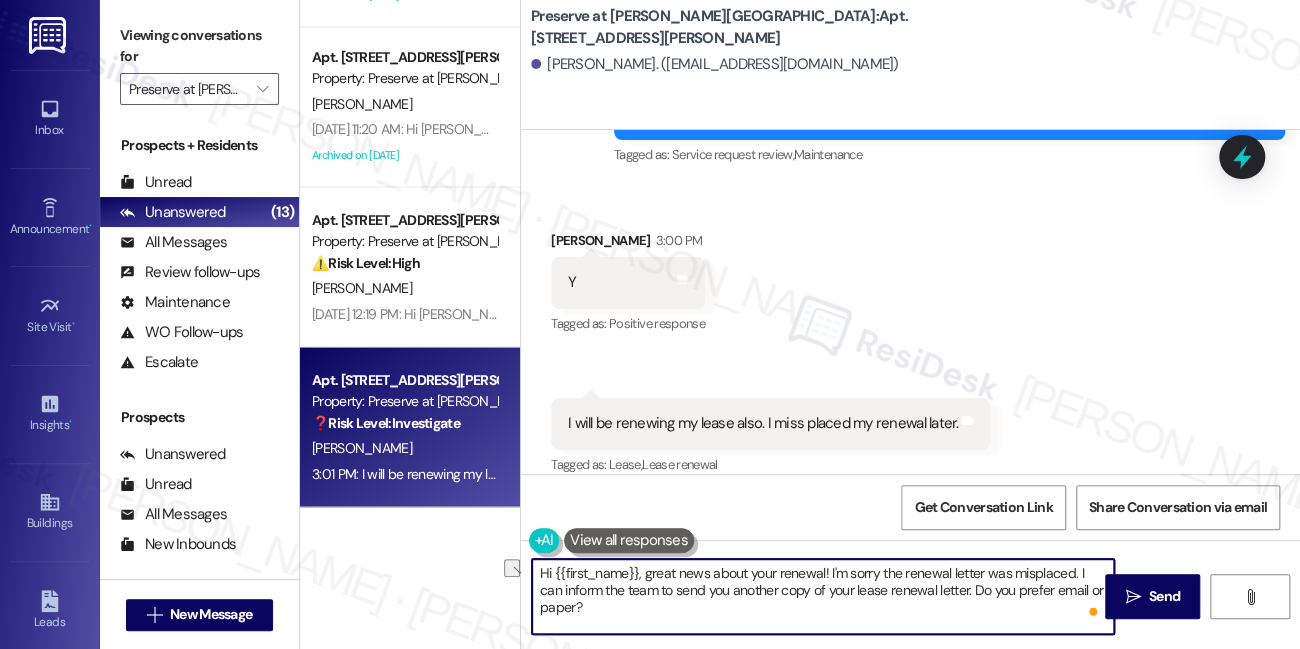 drag, startPoint x: 790, startPoint y: 590, endPoint x: 944, endPoint y: 584, distance: 154.11684 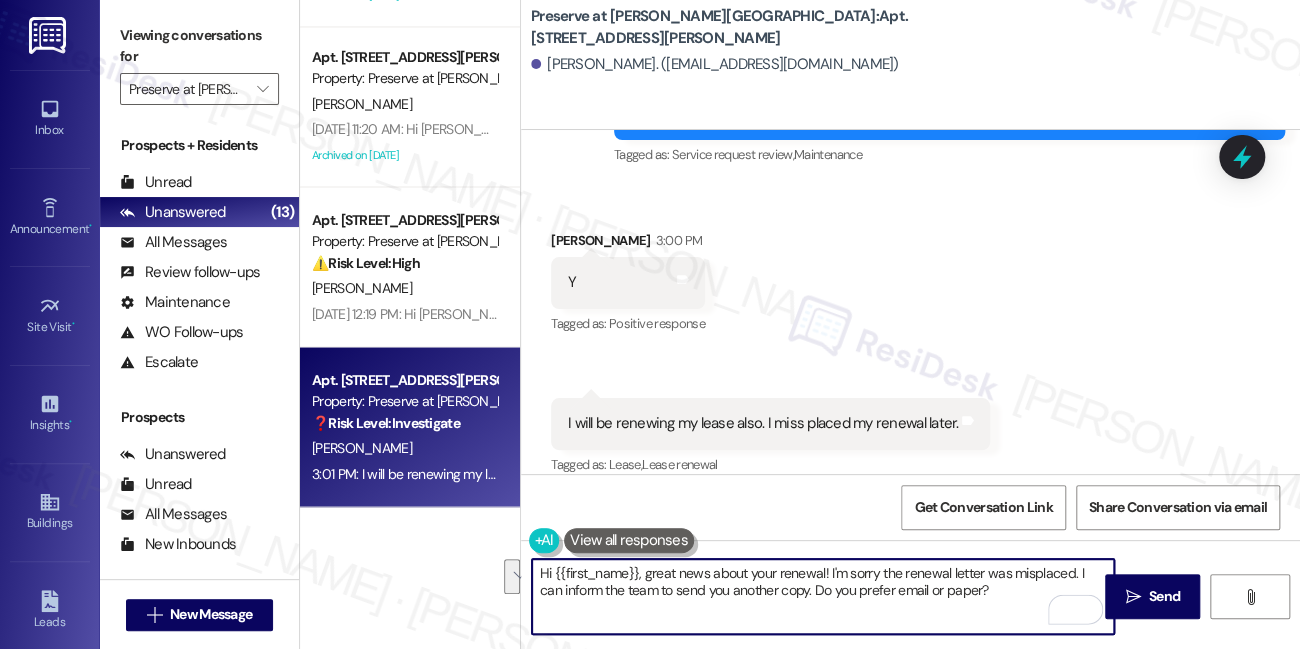 type on "Hi {{first_name}}, great news about your renewal! I'm sorry the renewal letter was misplaced. I can inform the team to send you another copy. Do you prefer email or paper?" 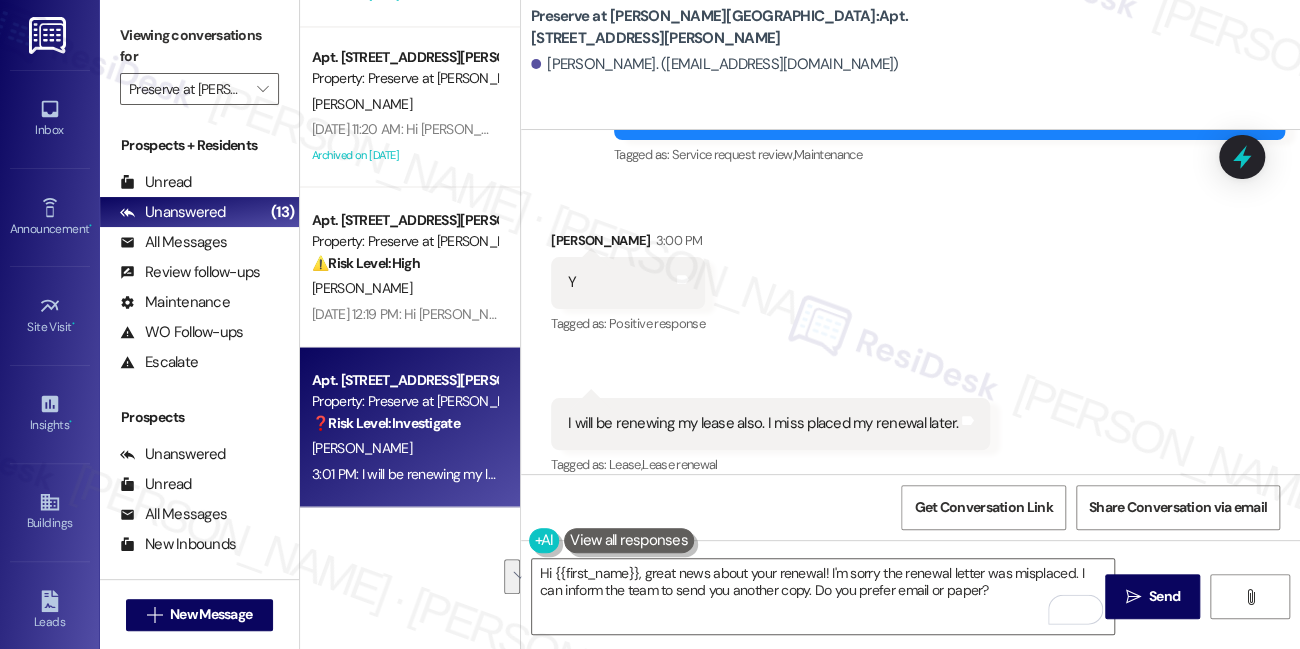 click on "Get Conversation Link Share Conversation via email" at bounding box center (910, 507) 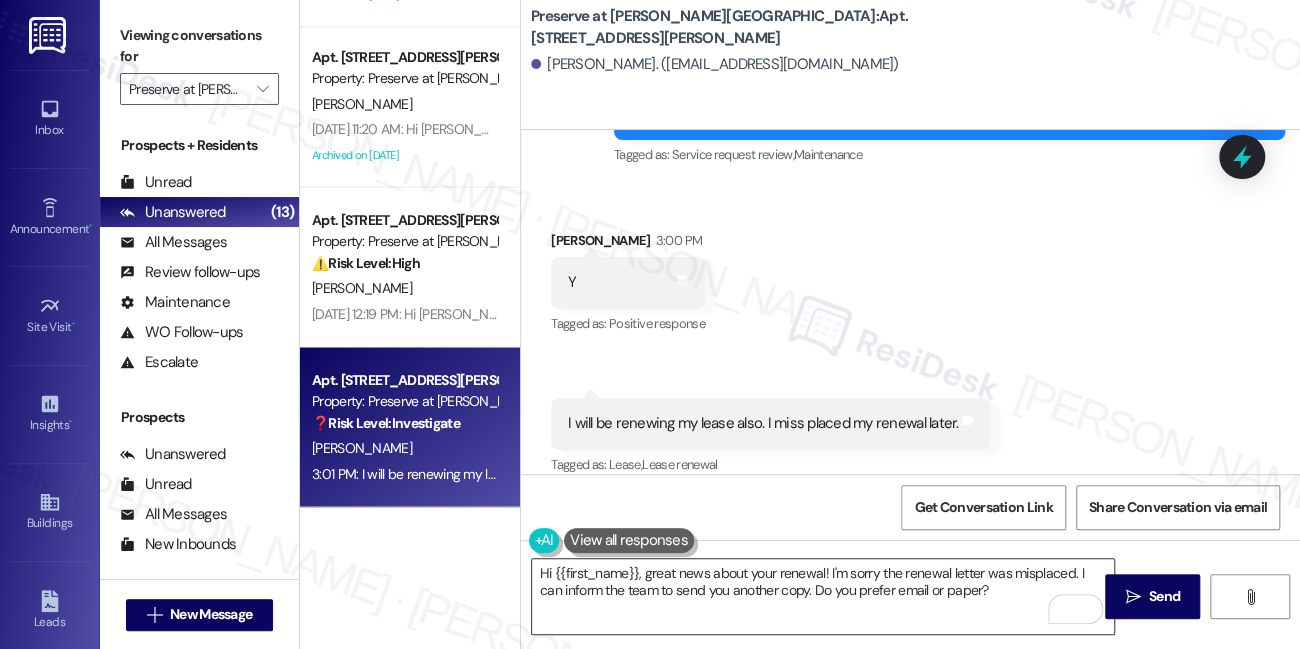 click on "Hi {{first_name}}, great news about your renewal! I'm sorry the renewal letter was misplaced. I can inform the team to send you another copy. Do you prefer email or paper?" at bounding box center [823, 596] 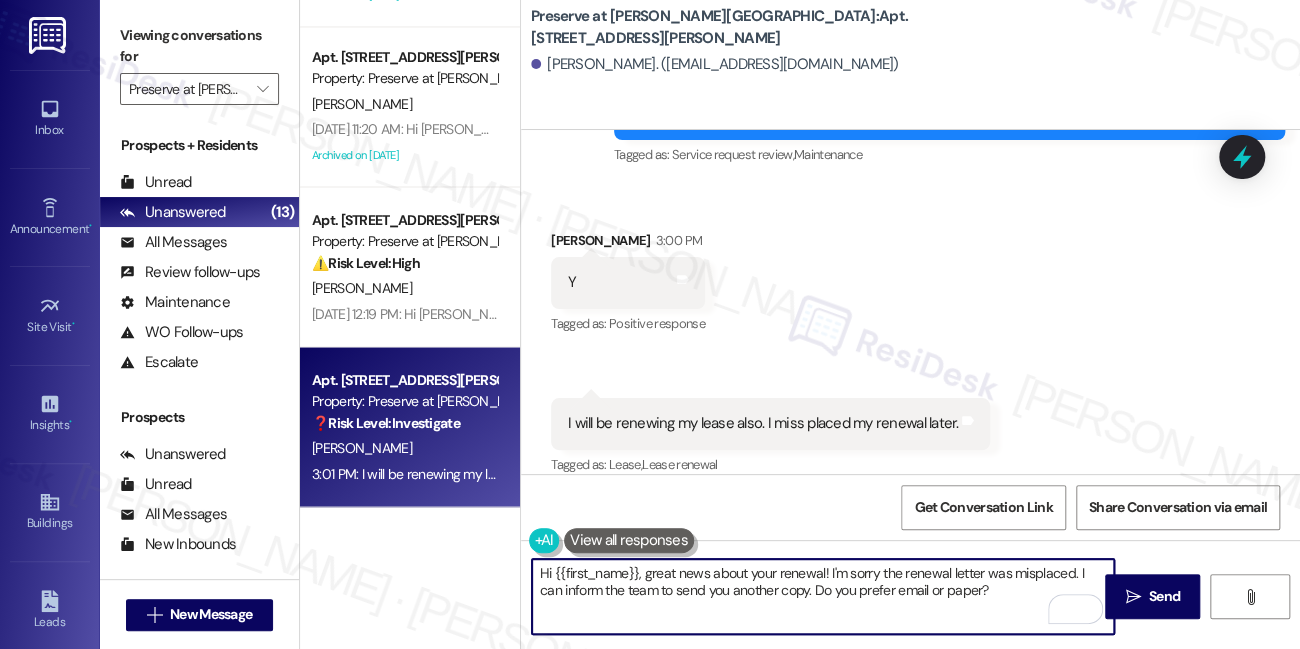 click on "Hi {{first_name}}, great news about your renewal! I'm sorry the renewal letter was misplaced. I can inform the team to send you another copy. Do you prefer email or paper?" at bounding box center [823, 596] 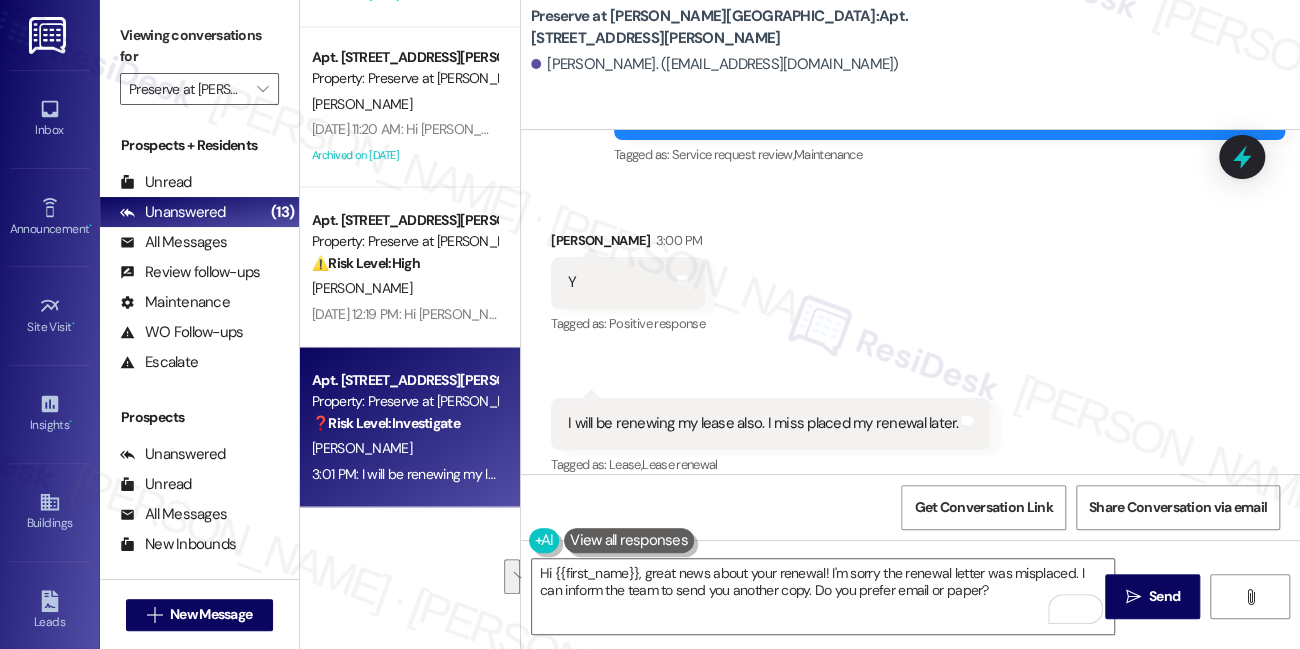click on "Get Conversation Link Share Conversation via email" at bounding box center (910, 507) 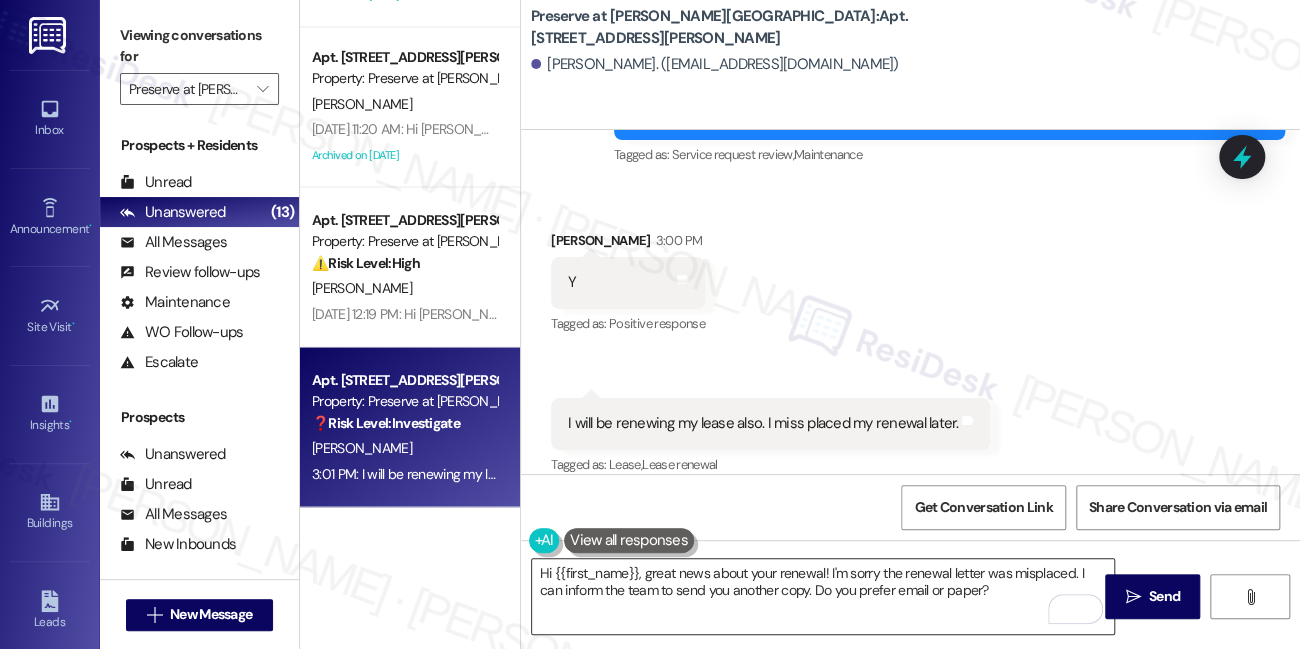 click on "Hi {{first_name}}, great news about your renewal! I'm sorry the renewal letter was misplaced. I can inform the team to send you another copy. Do you prefer email or paper?" at bounding box center [823, 596] 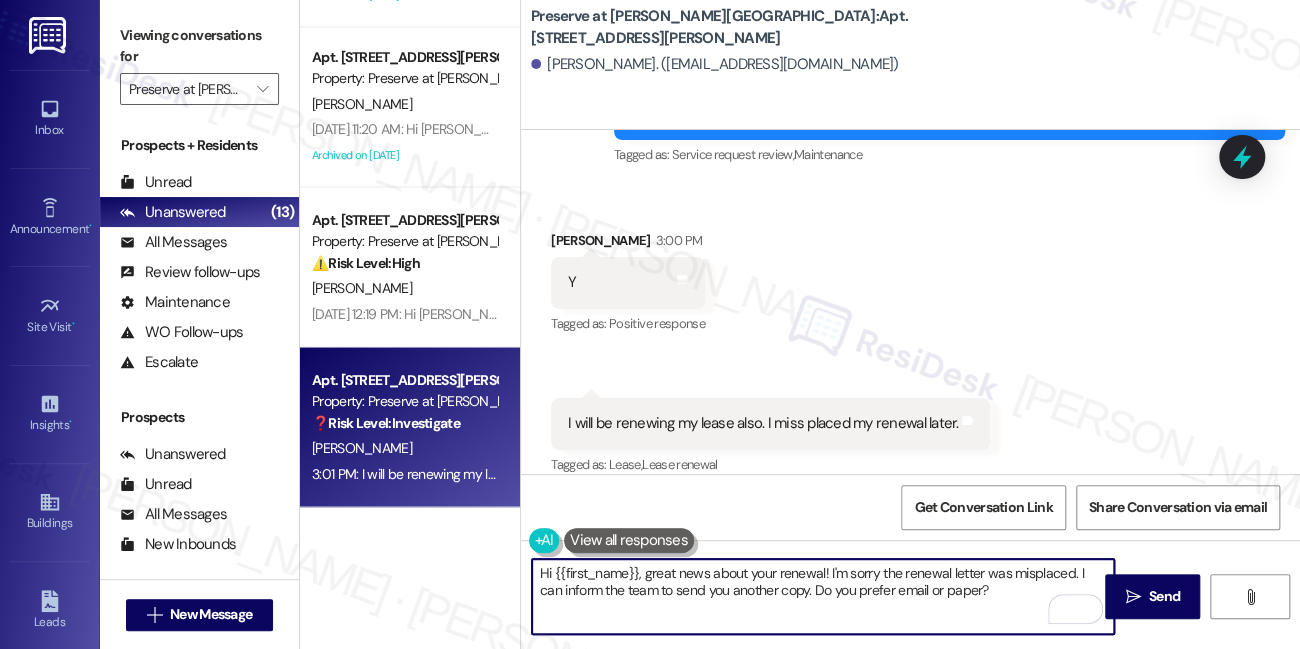 click on "Hi {{first_name}}, great news about your renewal! I'm sorry the renewal letter was misplaced. I can inform the team to send you another copy. Do you prefer email or paper?" at bounding box center (823, 596) 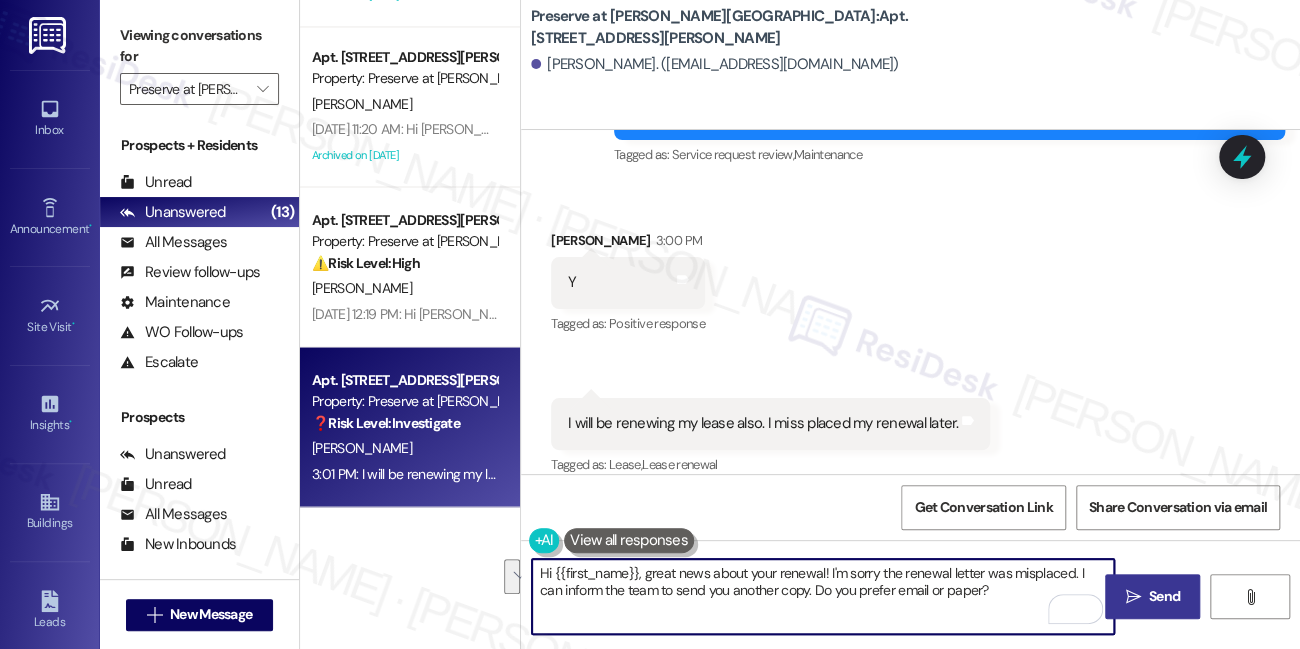 click on "Send" at bounding box center (1164, 596) 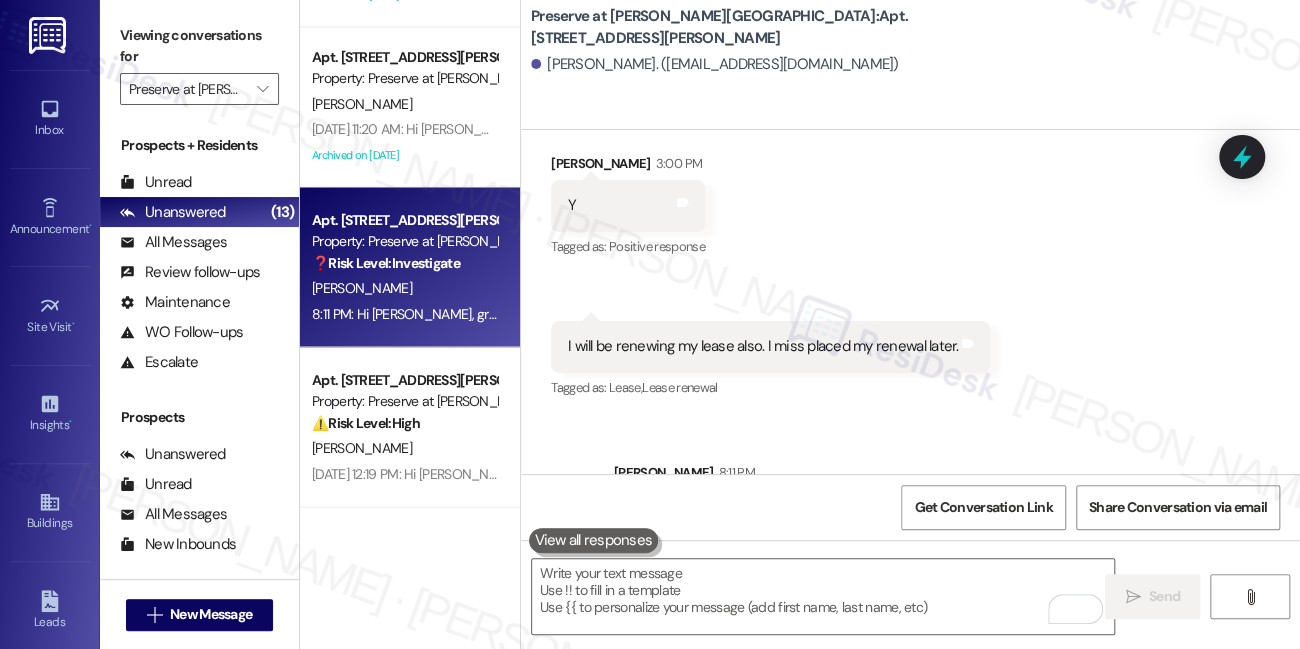 scroll, scrollTop: 5680, scrollLeft: 0, axis: vertical 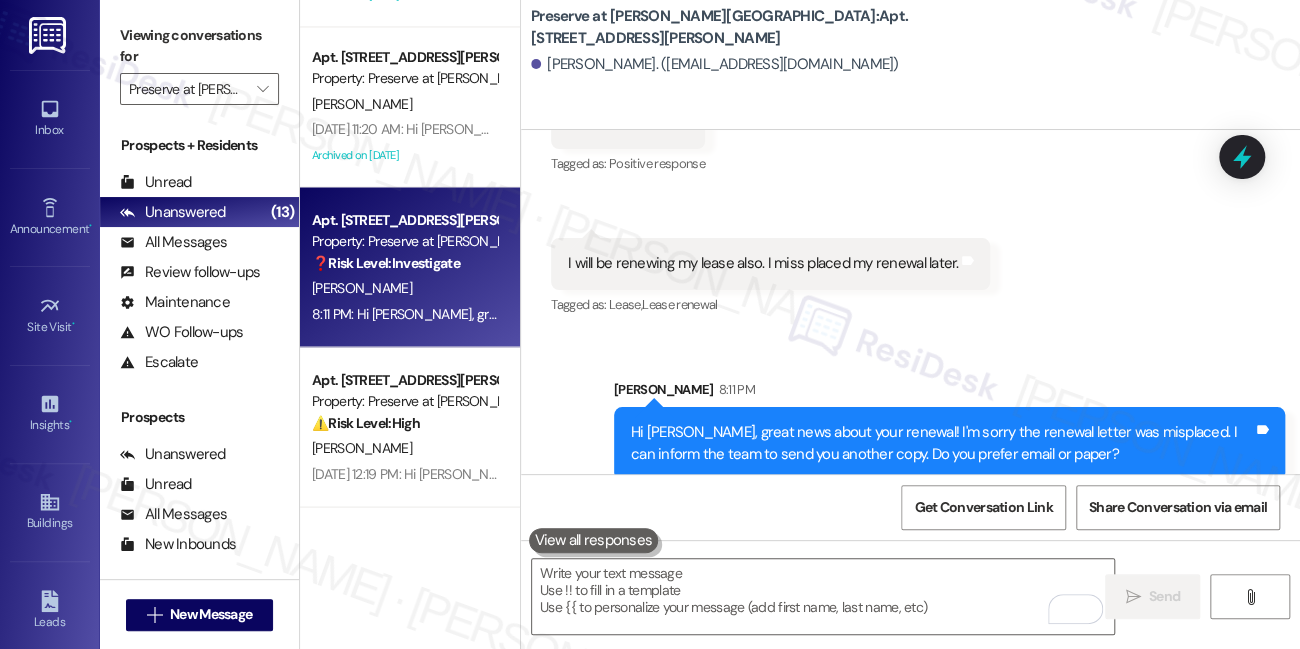 click on "Hi Rinda, great news about your renewal! I'm sorry the renewal letter was misplaced. I can inform the team to send you another copy. Do you prefer email or paper?" at bounding box center (942, 443) 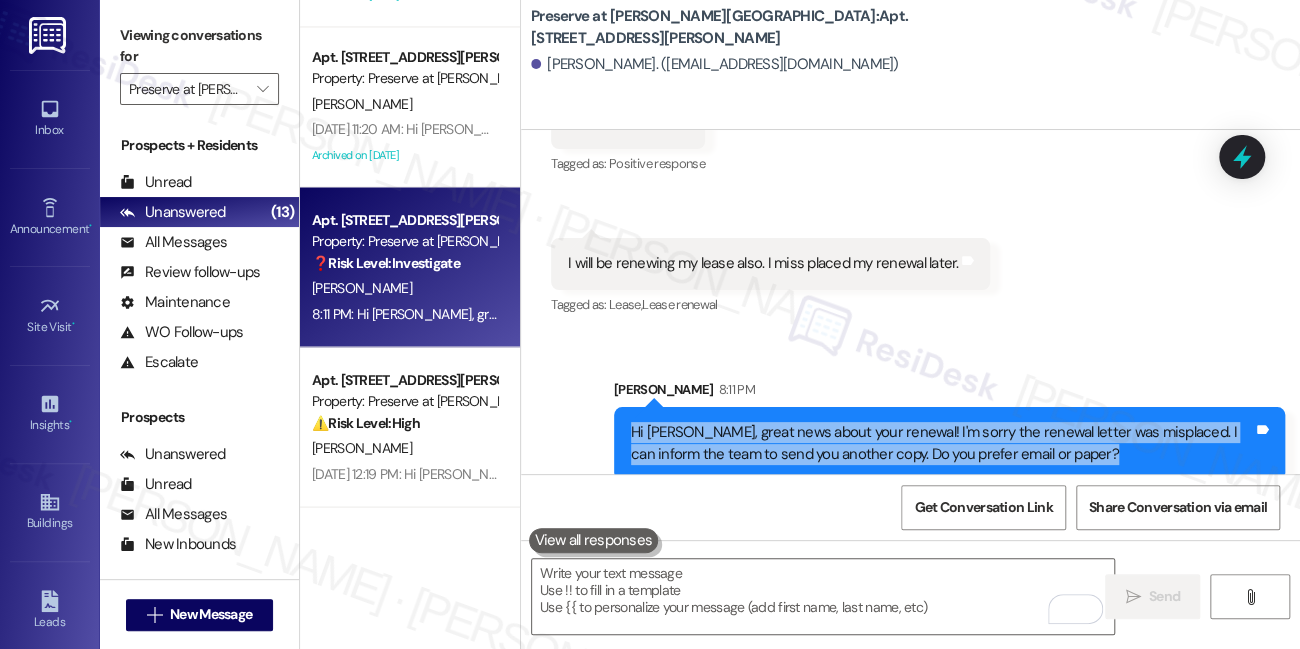 click on "Hi Rinda, great news about your renewal! I'm sorry the renewal letter was misplaced. I can inform the team to send you another copy. Do you prefer email or paper?" at bounding box center [942, 443] 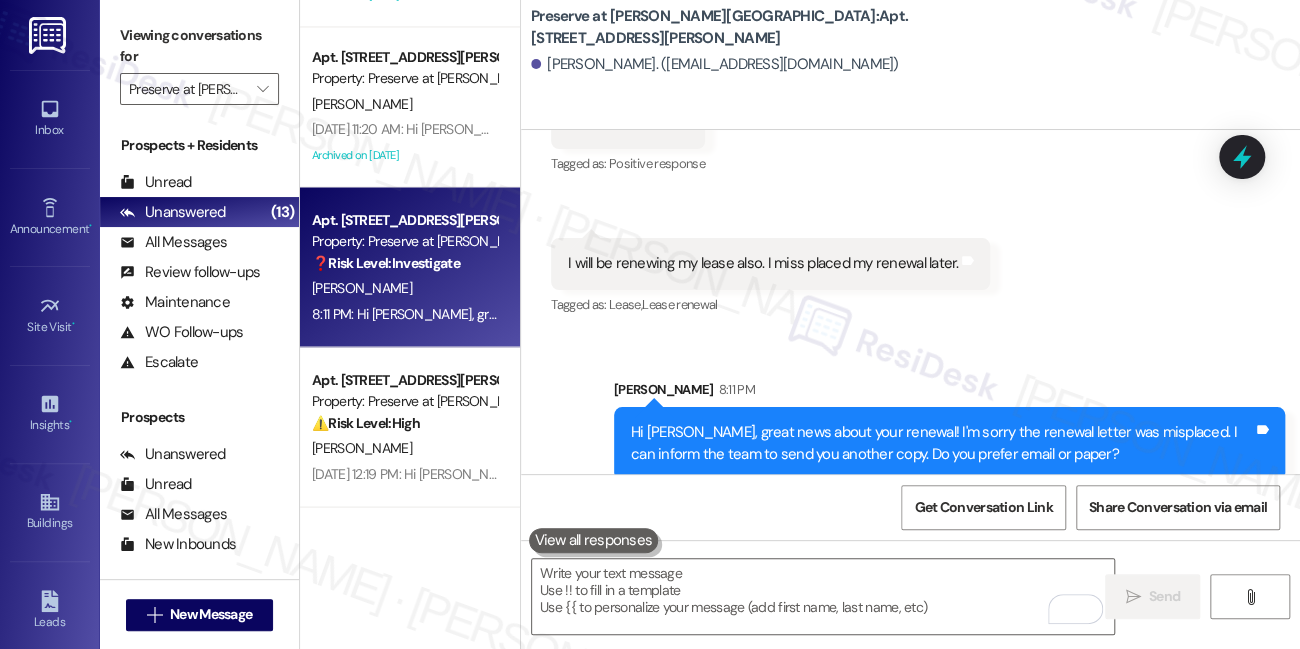 click on "Sent via SMS Sarah 8:11 PM Hi Rinda, great news about your renewal! I'm sorry the renewal letter was misplaced. I can inform the team to send you another copy. Do you prefer email or paper? Tags and notes" at bounding box center (949, 429) 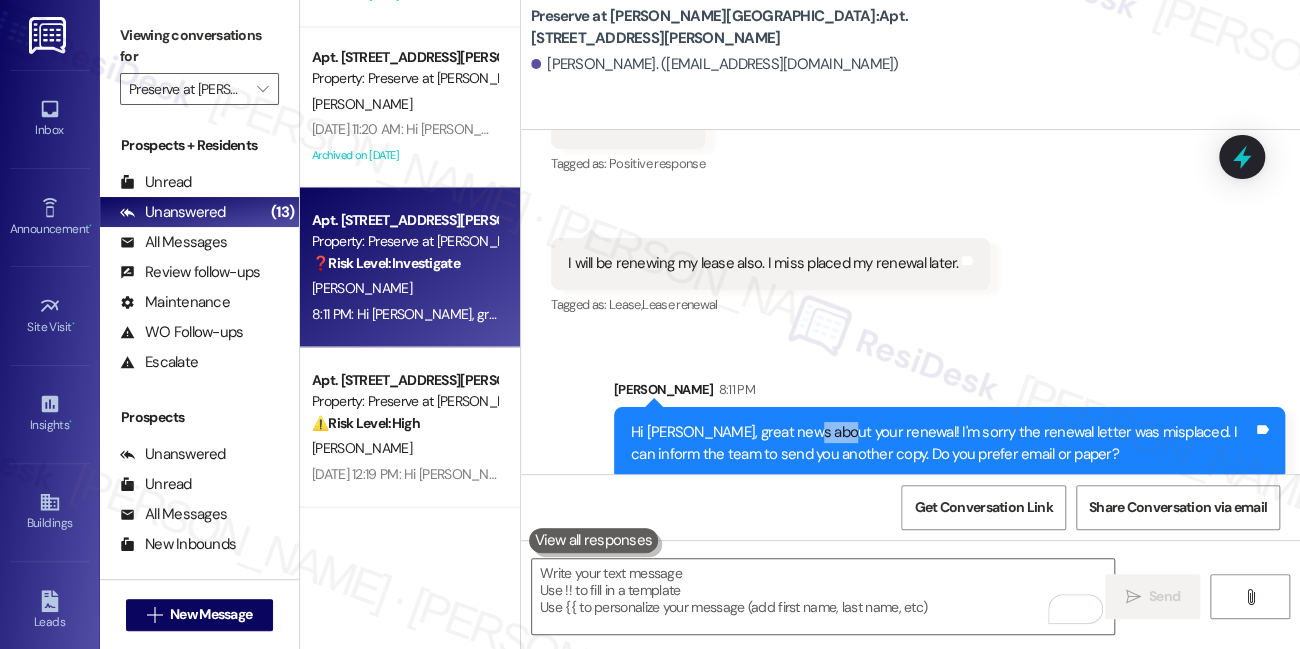 click on "Hi Rinda, great news about your renewal! I'm sorry the renewal letter was misplaced. I can inform the team to send you another copy. Do you prefer email or paper?" at bounding box center (942, 443) 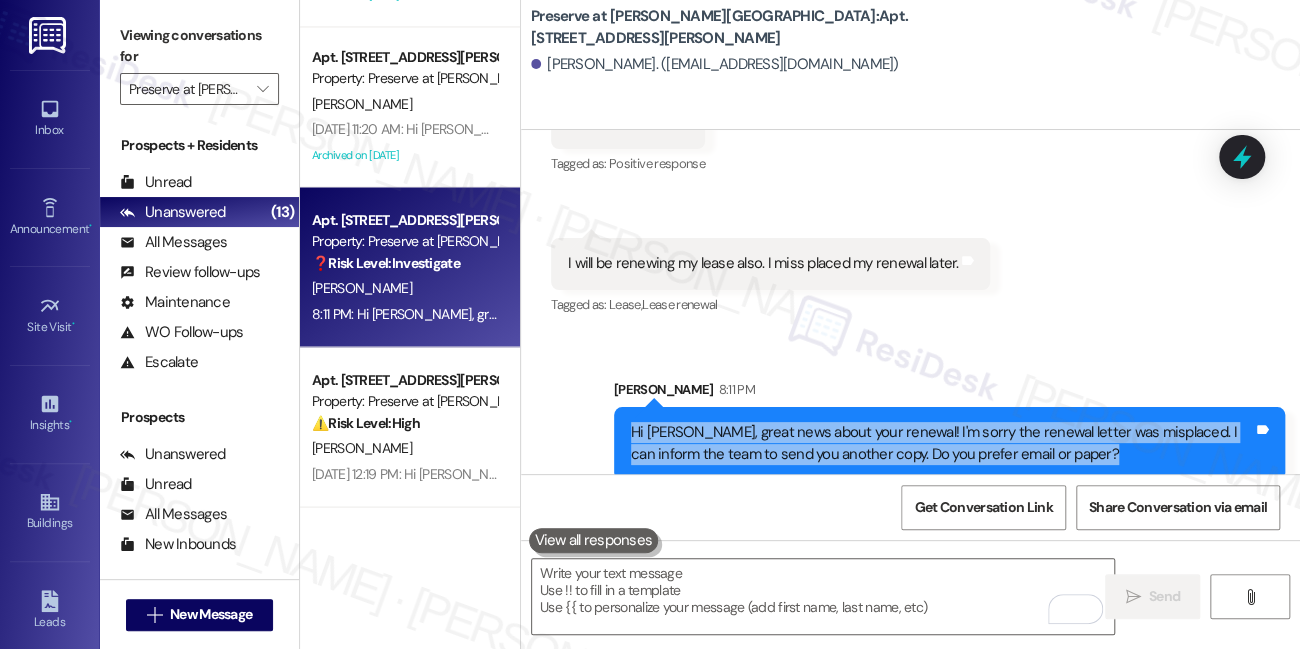 click on "Hi Rinda, great news about your renewal! I'm sorry the renewal letter was misplaced. I can inform the team to send you another copy. Do you prefer email or paper?" at bounding box center [942, 443] 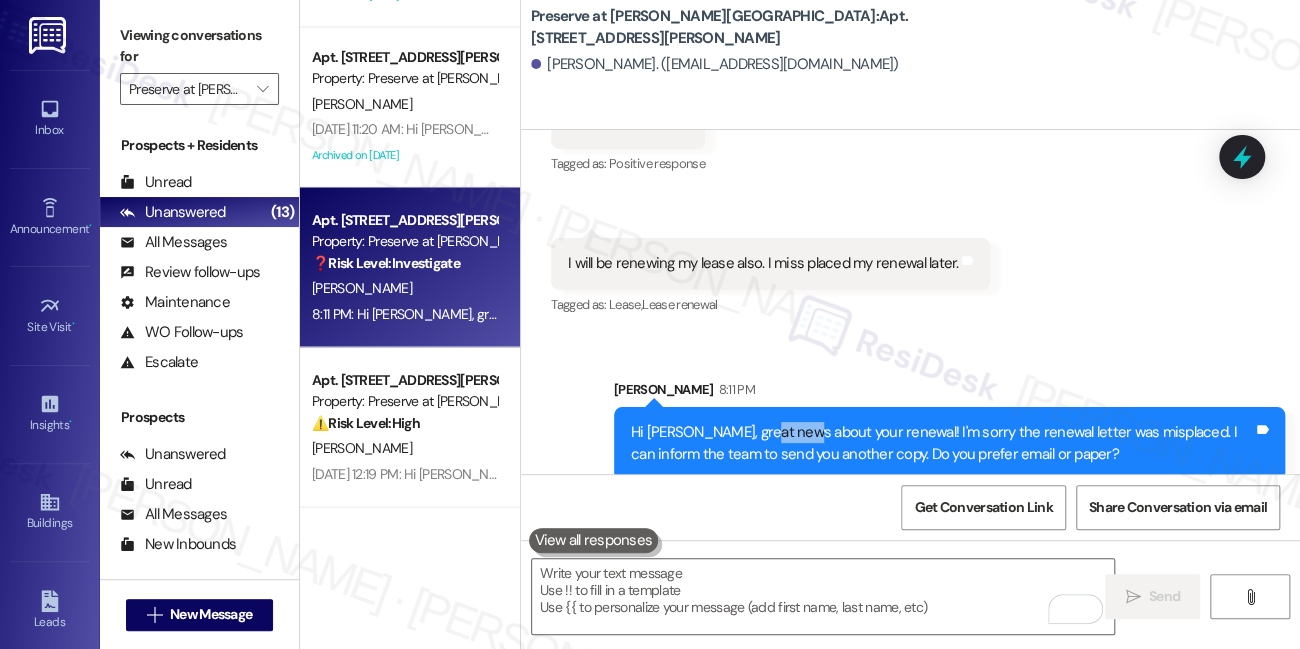 click on "Hi Rinda, great news about your renewal! I'm sorry the renewal letter was misplaced. I can inform the team to send you another copy. Do you prefer email or paper? Tags and notes" at bounding box center (949, 443) 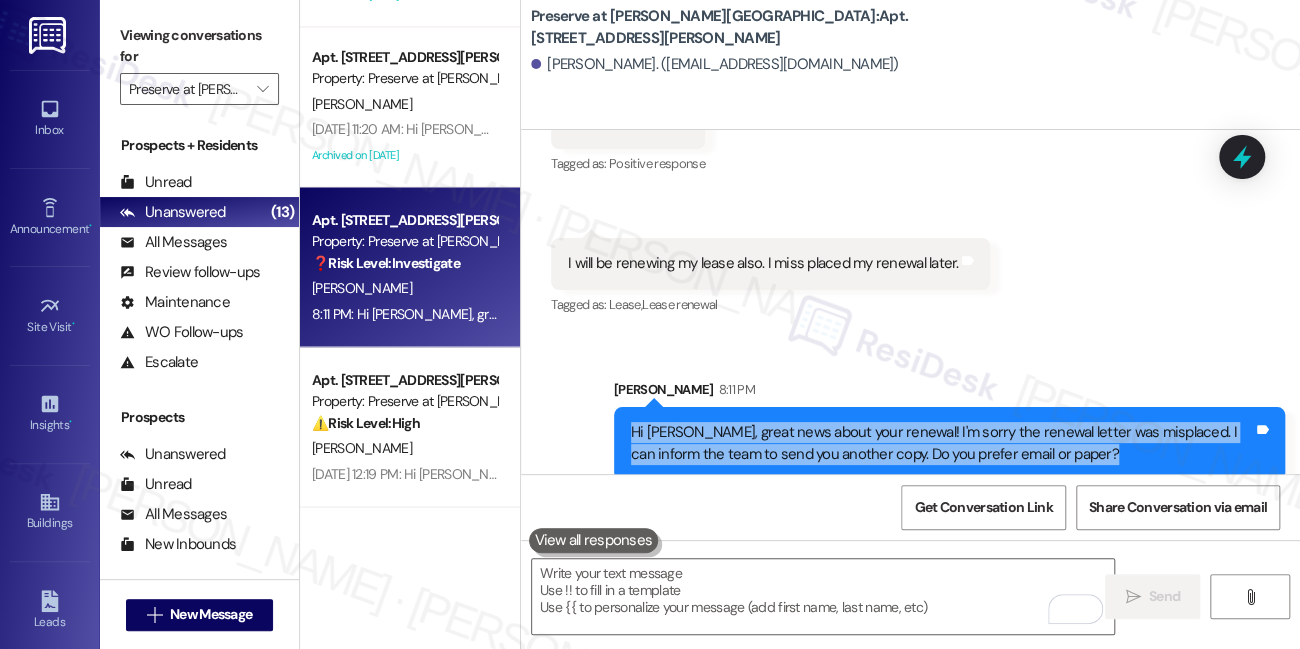 click on "Hi Rinda, great news about your renewal! I'm sorry the renewal letter was misplaced. I can inform the team to send you another copy. Do you prefer email or paper? Tags and notes" at bounding box center [949, 443] 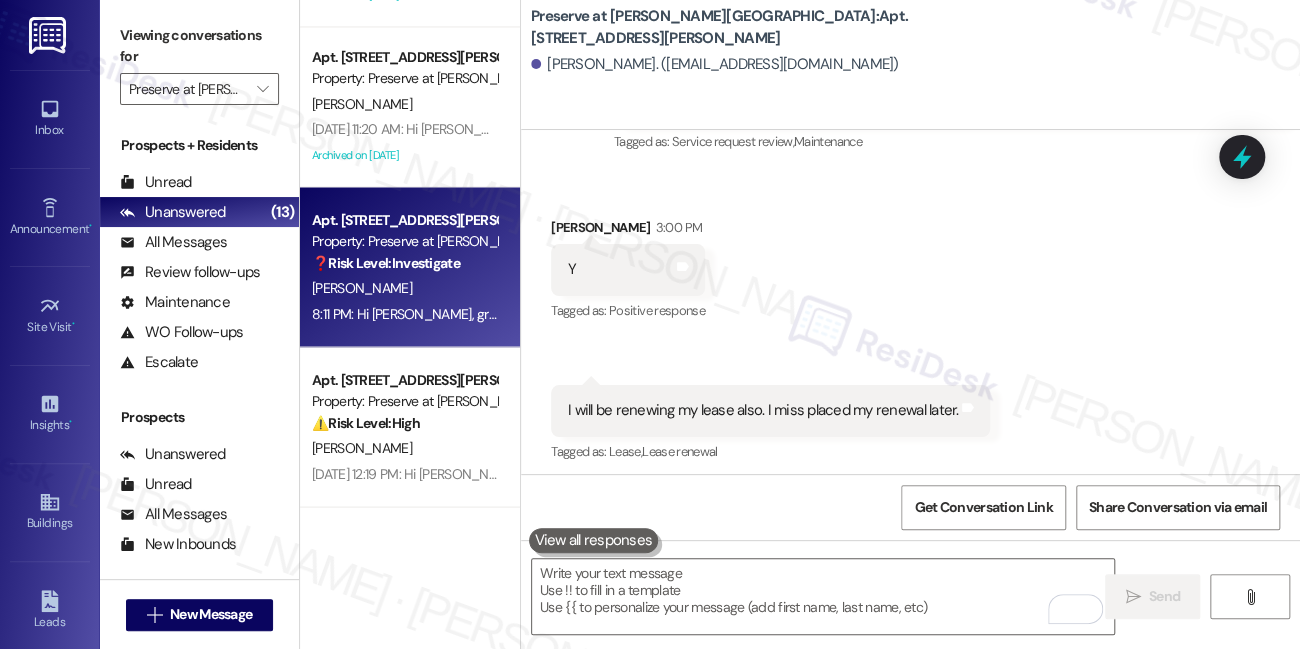 scroll, scrollTop: 5680, scrollLeft: 0, axis: vertical 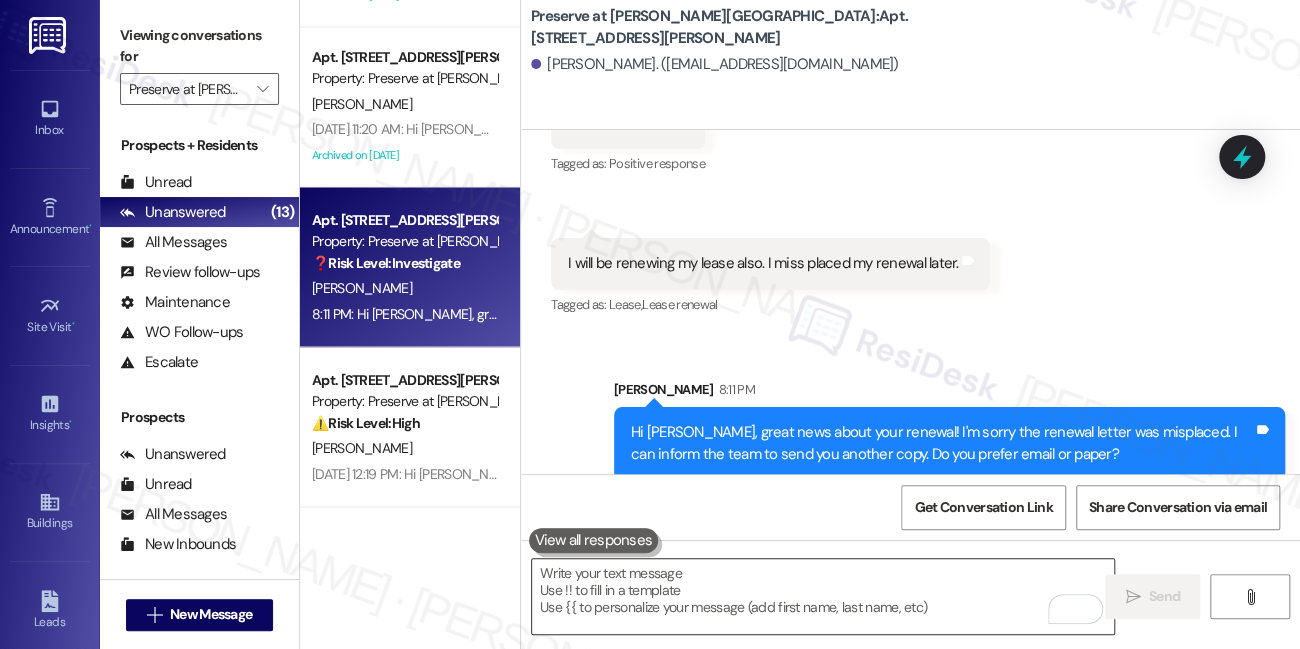 click at bounding box center [823, 596] 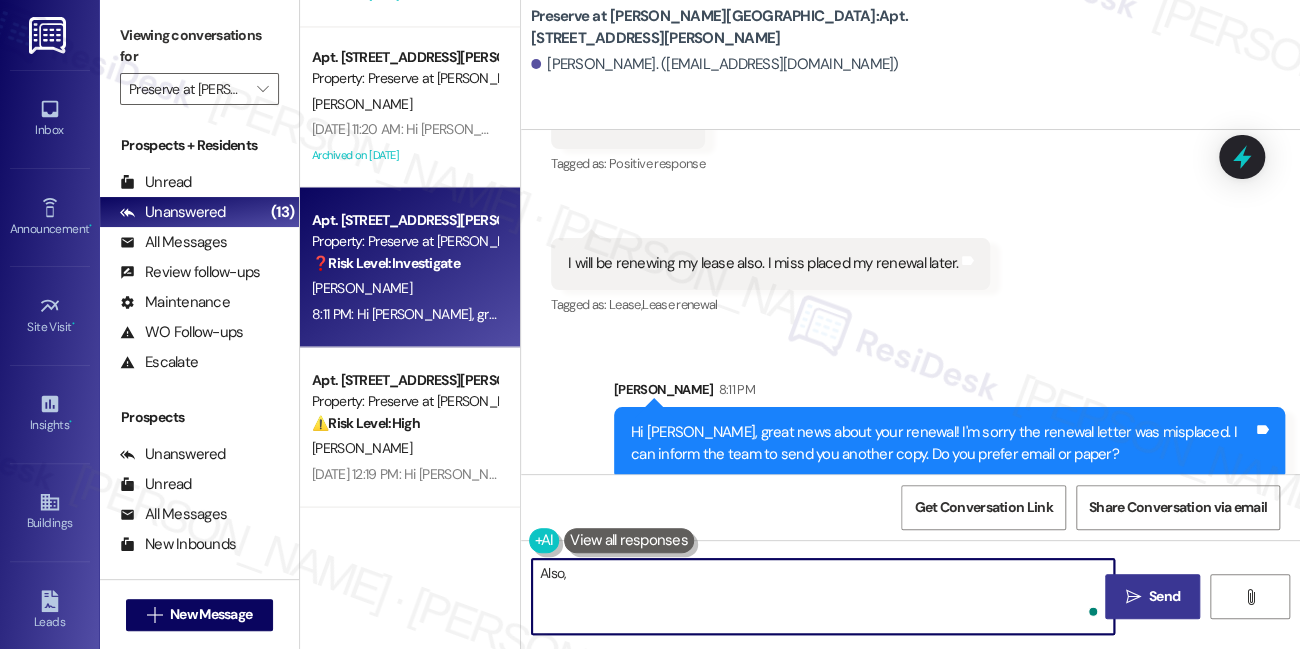 type on "Also," 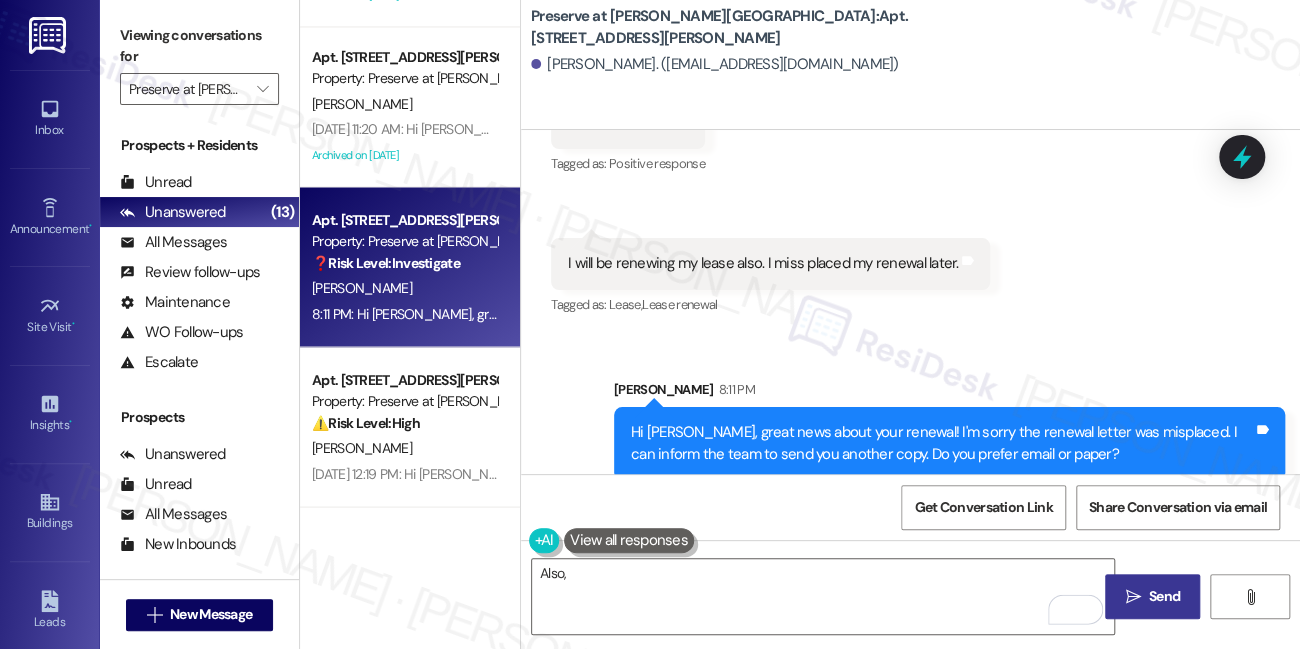 click on "Viewing conversations for" at bounding box center [199, 46] 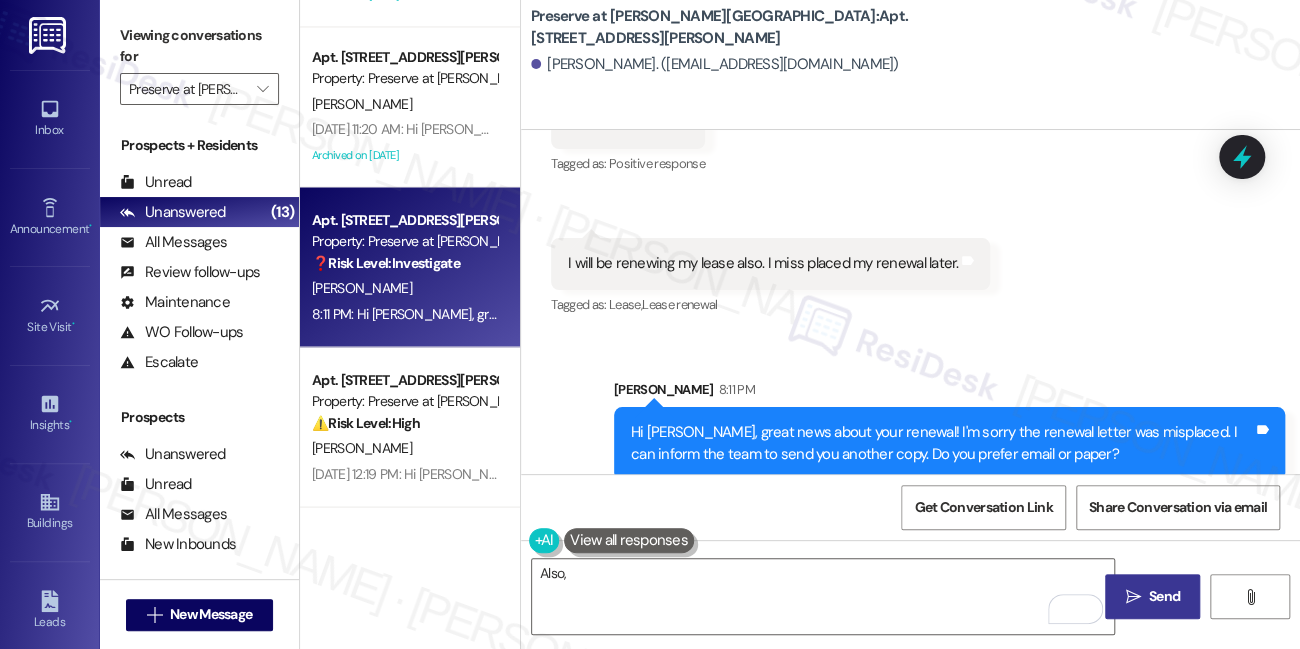 click on "Sent via SMS Sarah 8:11 PM Hi Rinda, great news about your renewal! I'm sorry the renewal letter was misplaced. I can inform the team to send you another copy. Do you prefer email or paper? Tags and notes" at bounding box center [910, 414] 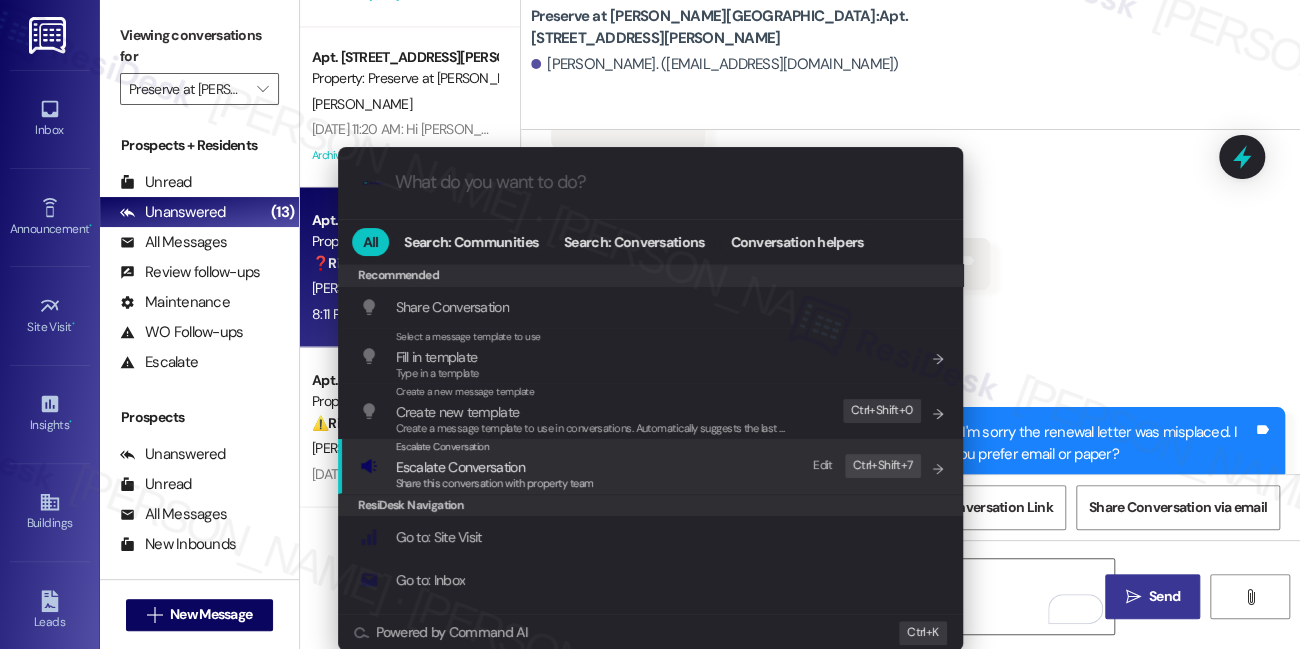 click on "Share this conversation with property team" at bounding box center (495, 483) 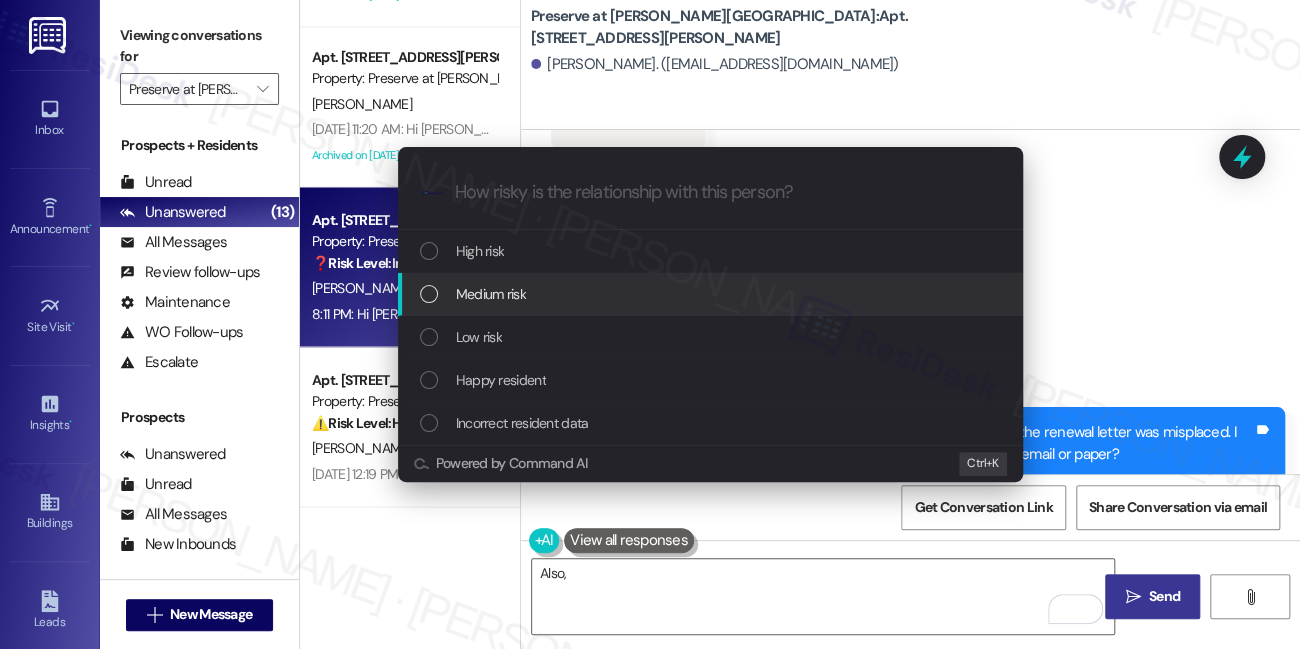 click on "Medium risk" at bounding box center (491, 294) 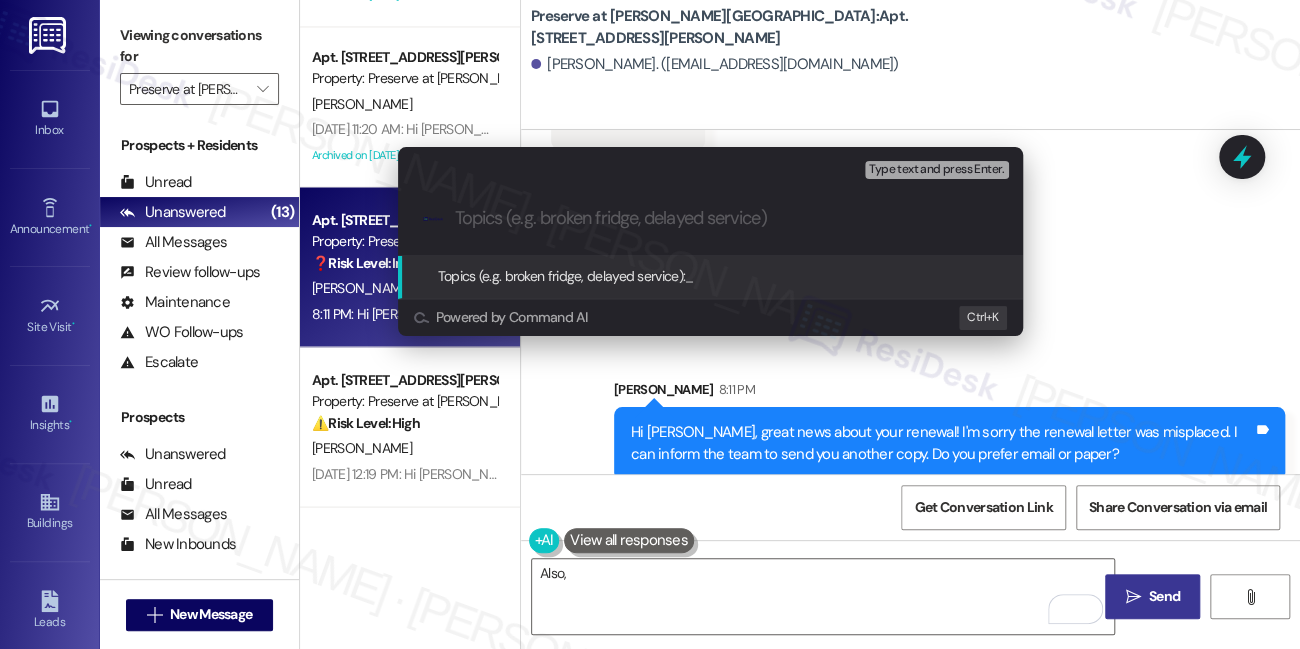 paste on "Lease Renewal & Request for New Copy of Renewal Letter" 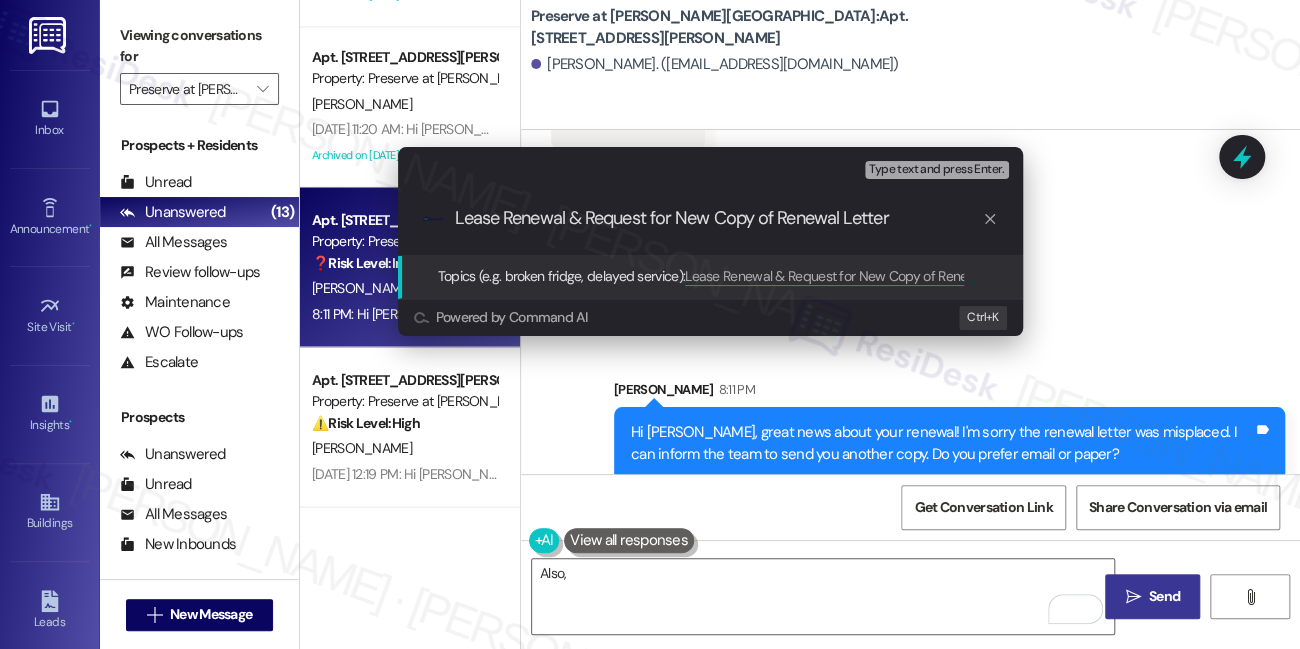 type 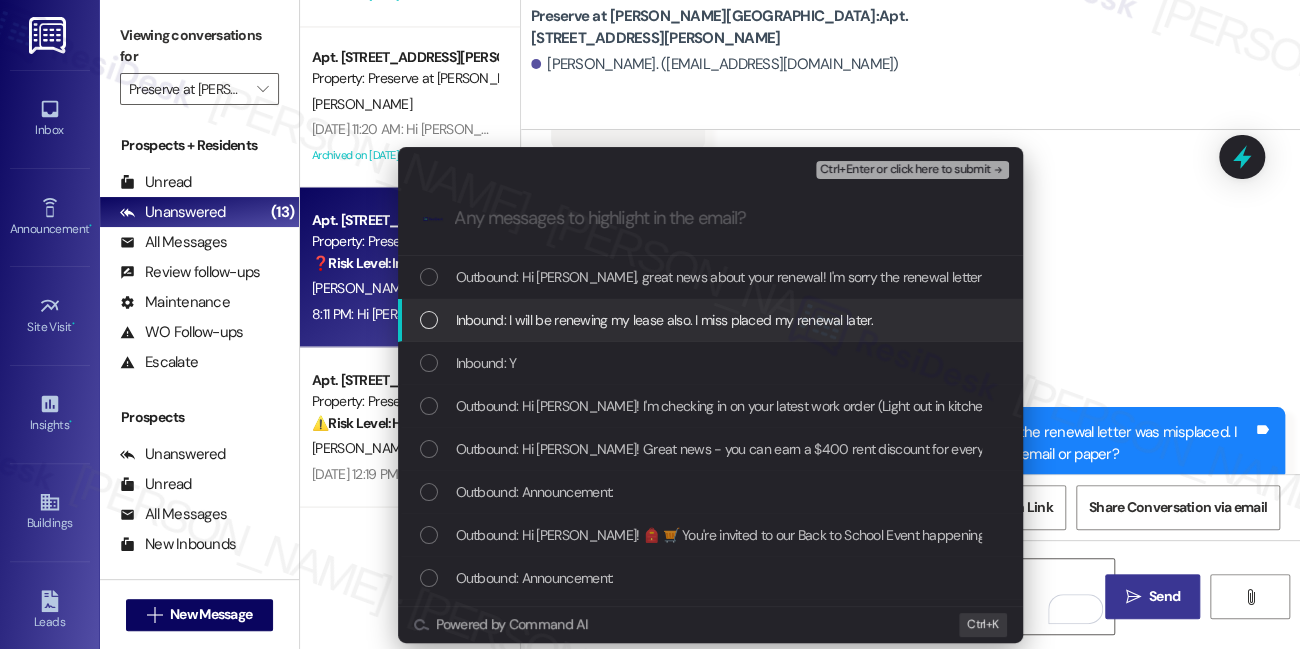click on "Inbound: I will be renewing my lease also. I miss placed my renewal later." at bounding box center (664, 320) 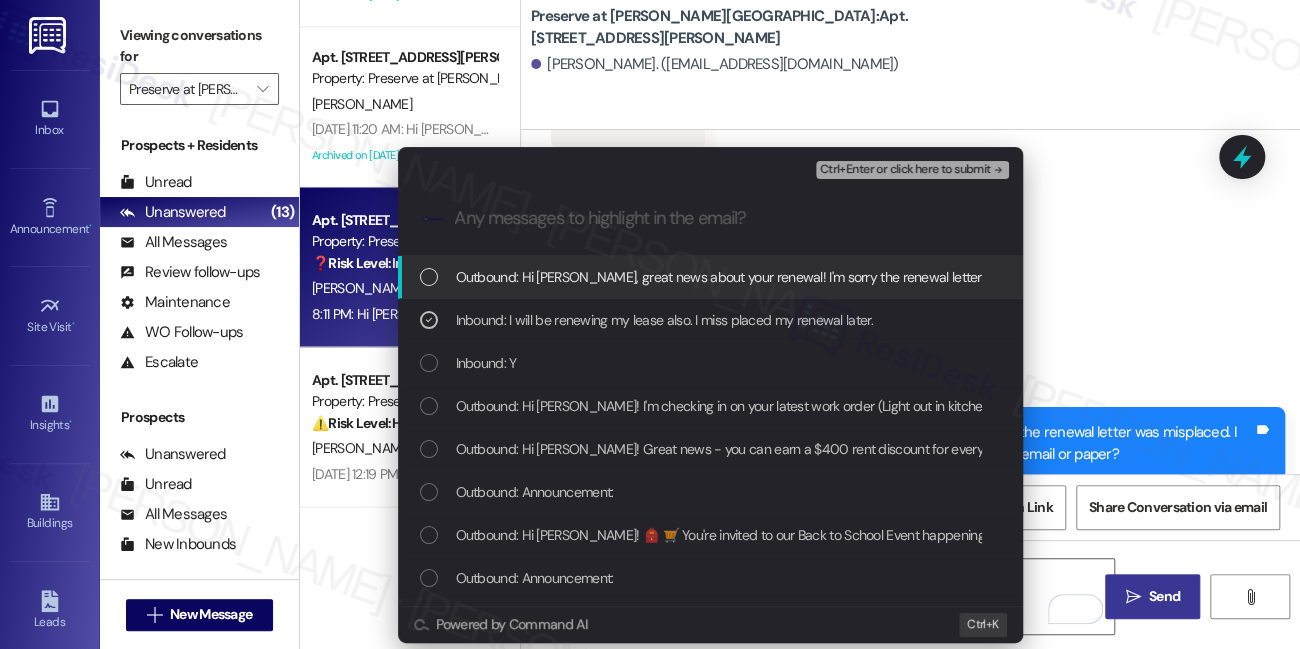 click on "Ctrl+Enter or click here to submit" at bounding box center [905, 170] 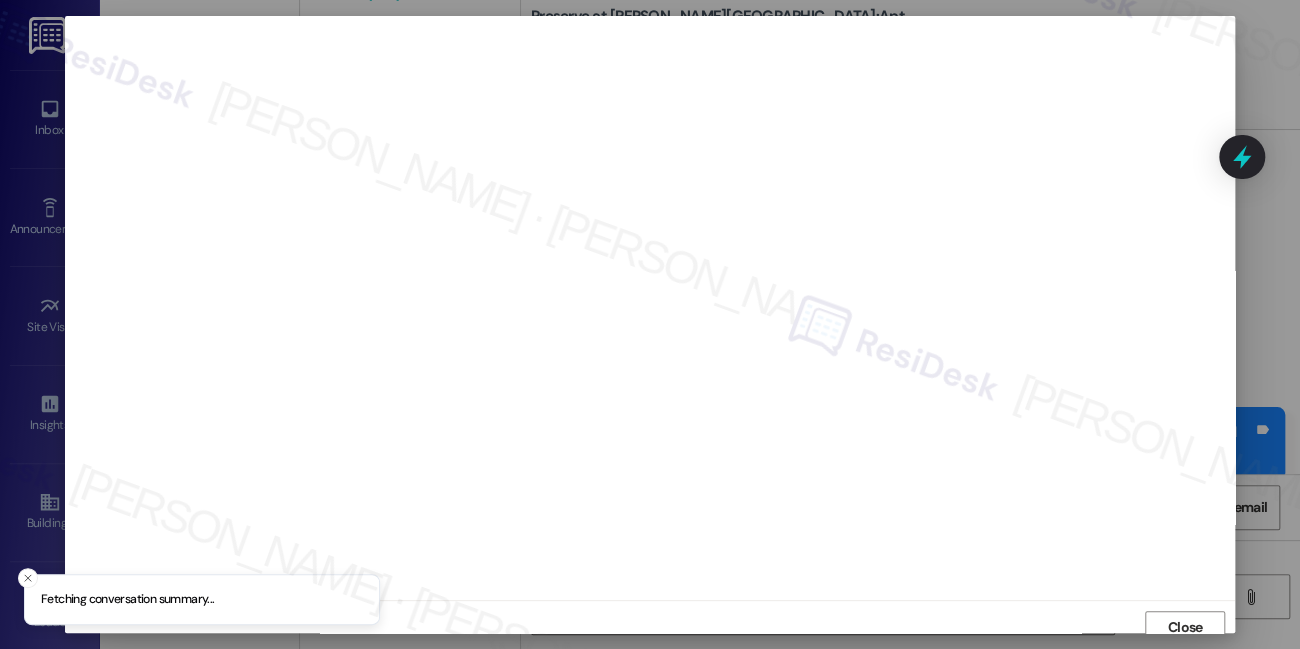 scroll, scrollTop: 10, scrollLeft: 0, axis: vertical 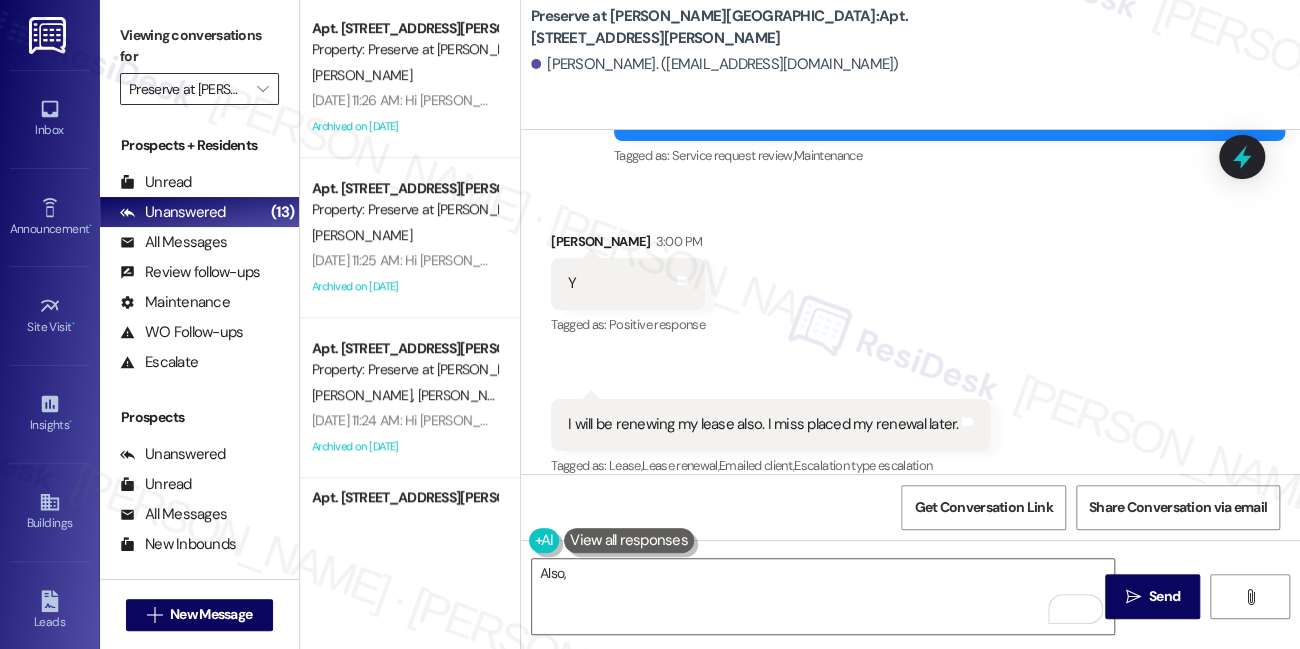 click on "Preserve at [PERSON_NAME][GEOGRAPHIC_DATA]" at bounding box center [188, 89] 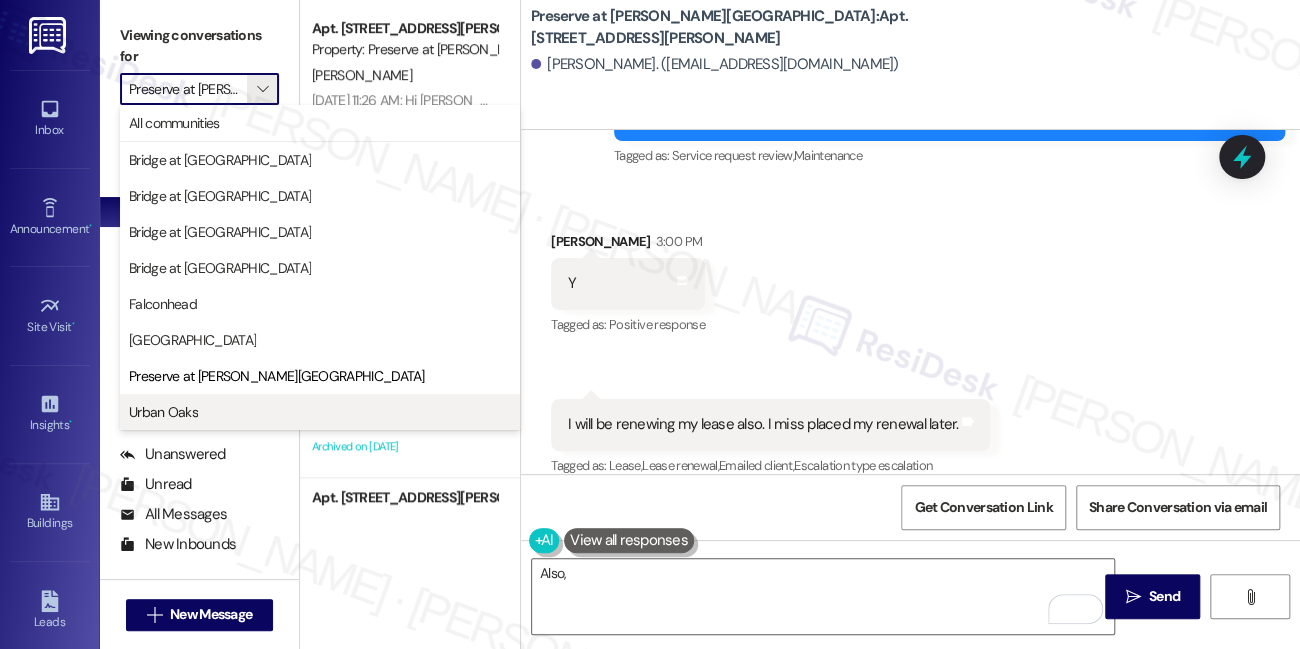 click on "Urban Oaks" at bounding box center (320, 412) 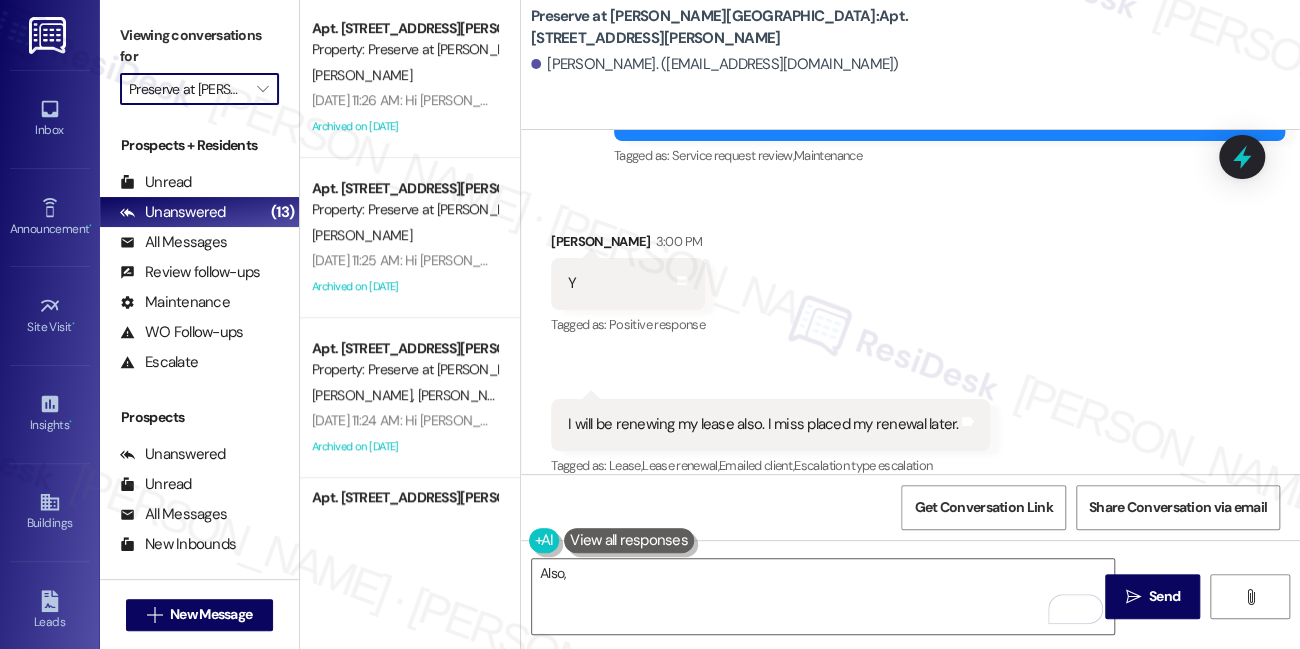 type on "Urban Oaks" 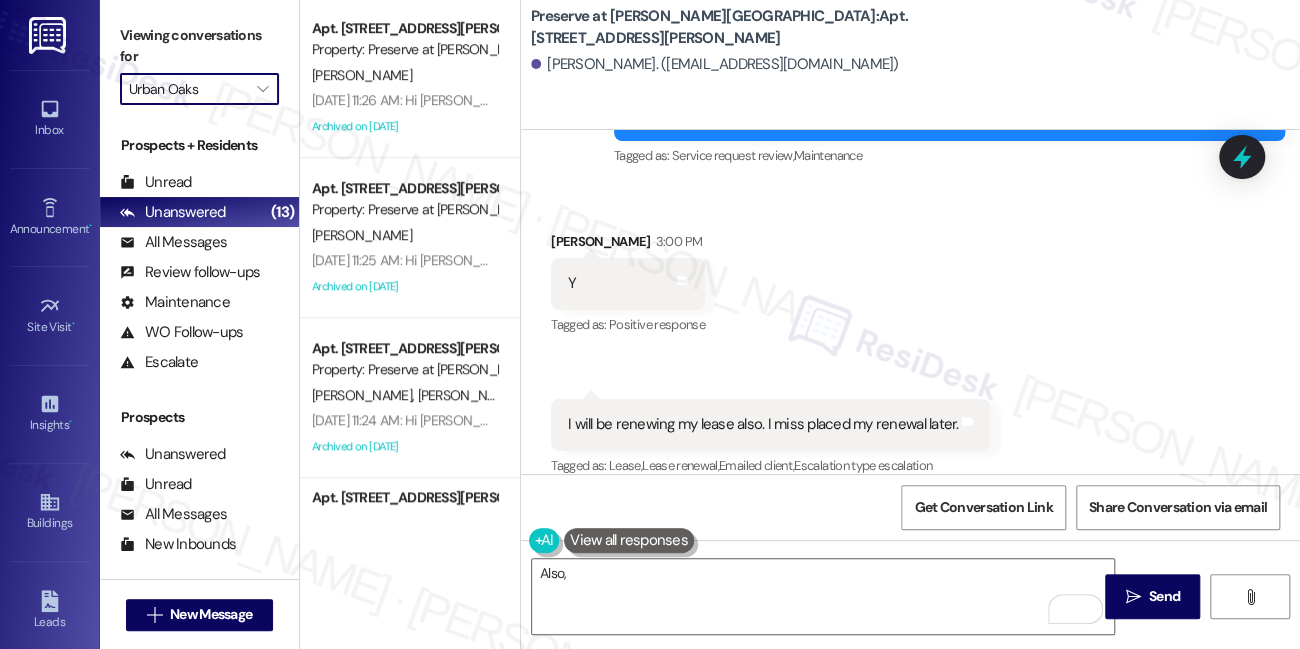 scroll, scrollTop: 0, scrollLeft: 0, axis: both 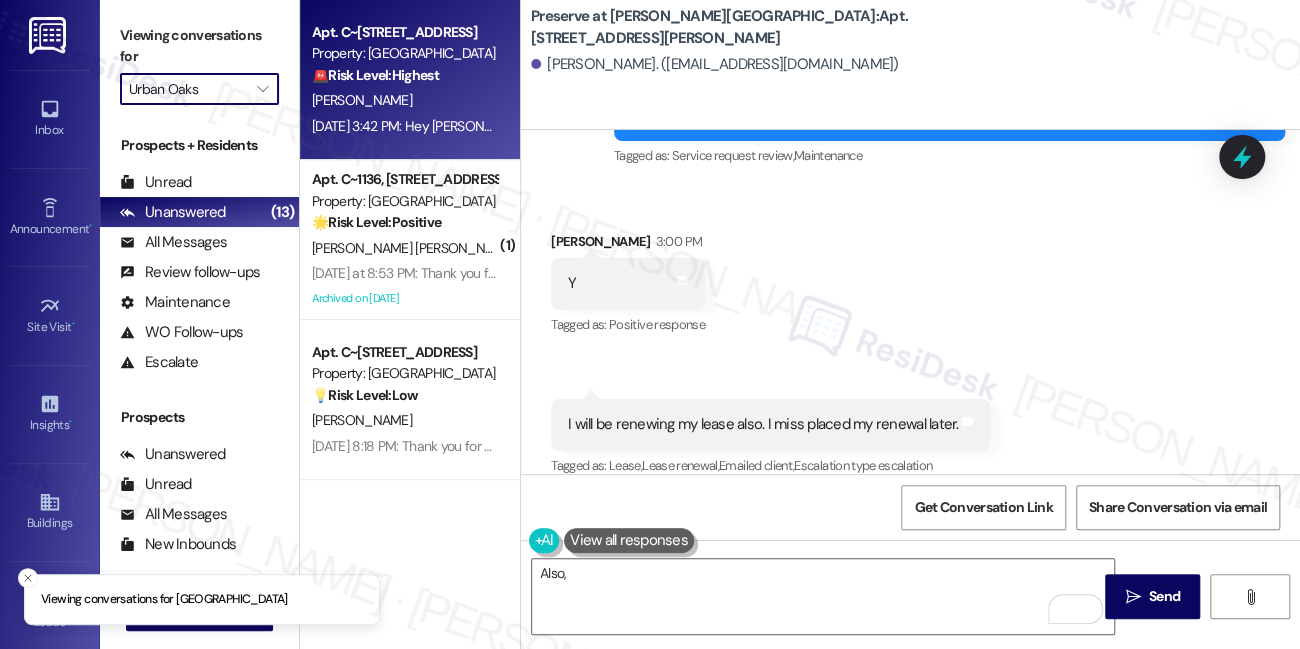 click on "Apt. C~1133, [STREET_ADDRESS] Property: Urban Oaks 🚨  Risk Level:  Highest The resident indicates the number belongs to a child and demands no further contact. This raises immediate legal and ethical concerns regarding potential TCPA violations and child safety. [PERSON_NAME] [DATE] 3:42 PM: Hey [PERSON_NAME] and [PERSON_NAME], we'd love to know more about your experience at [GEOGRAPHIC_DATA]. What's one aspect of living here that has exceeded your expectations? Your feedback will help us understand what we're doing well and what we can build upon! [DATE] 3:42 PM: Hey [PERSON_NAME] and [PERSON_NAME], we'd love to know more about your experience at [GEOGRAPHIC_DATA]. What's one aspect of living here that has exceeded your expectations? Your feedback will help us understand what we're doing well and what we can build upon!" at bounding box center (410, 80) 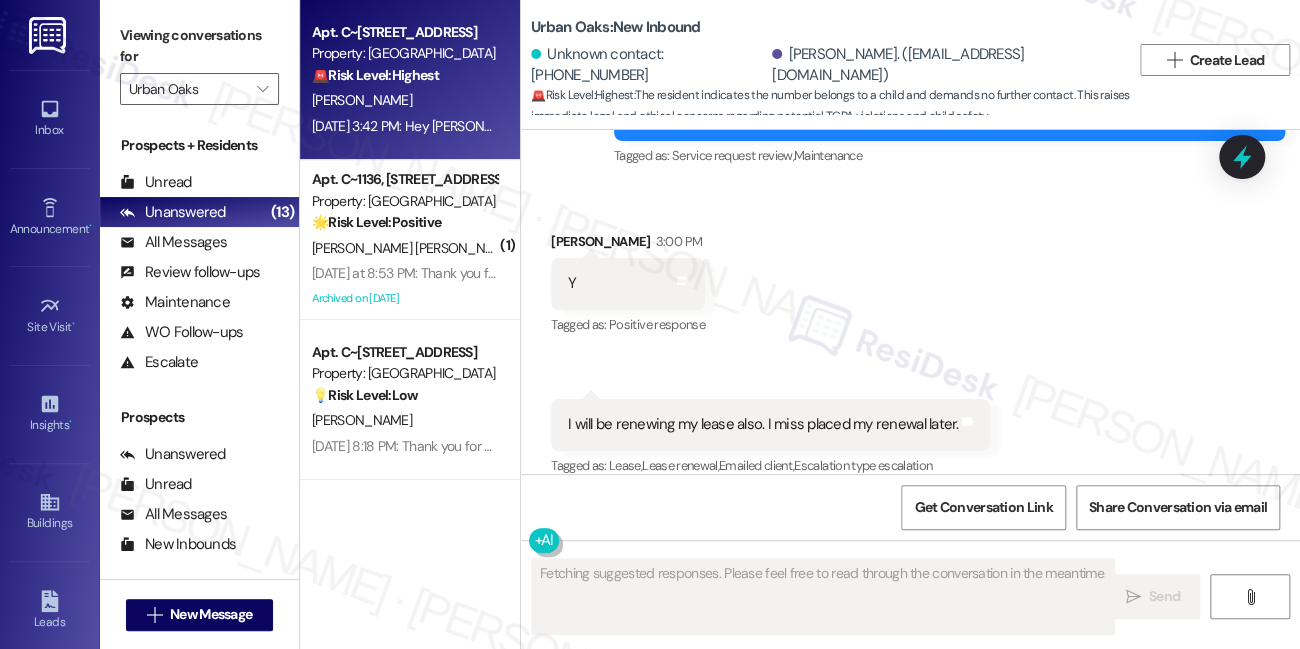 scroll, scrollTop: 1709, scrollLeft: 0, axis: vertical 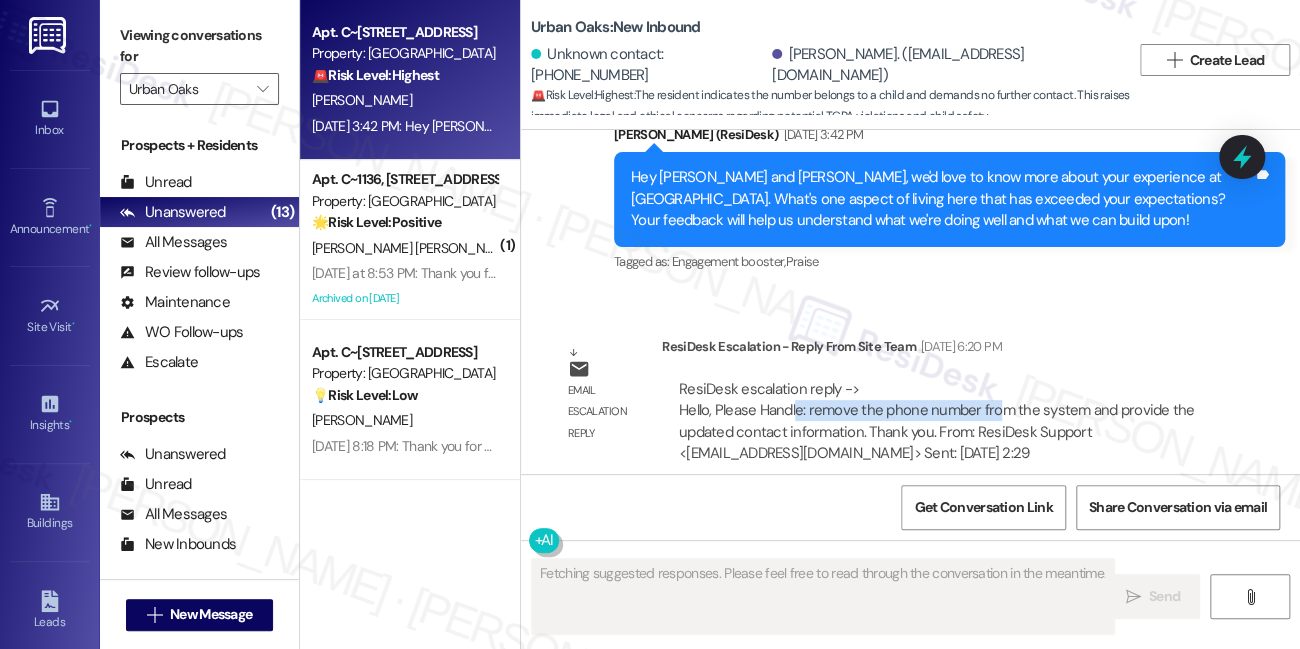 drag, startPoint x: 796, startPoint y: 382, endPoint x: 996, endPoint y: 379, distance: 200.02249 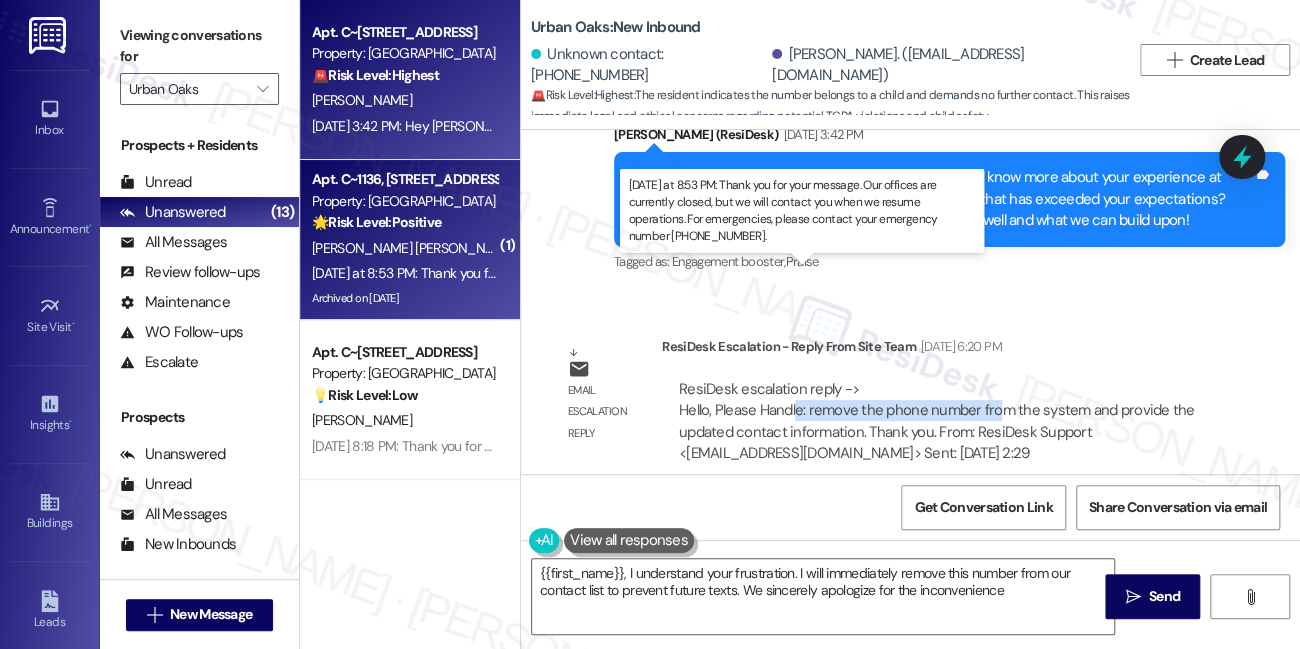 type on "{{first_name}}, I understand your frustration. I will immediately remove this number from our contact list to prevent future texts. We sincerely apologize for the inconvenience." 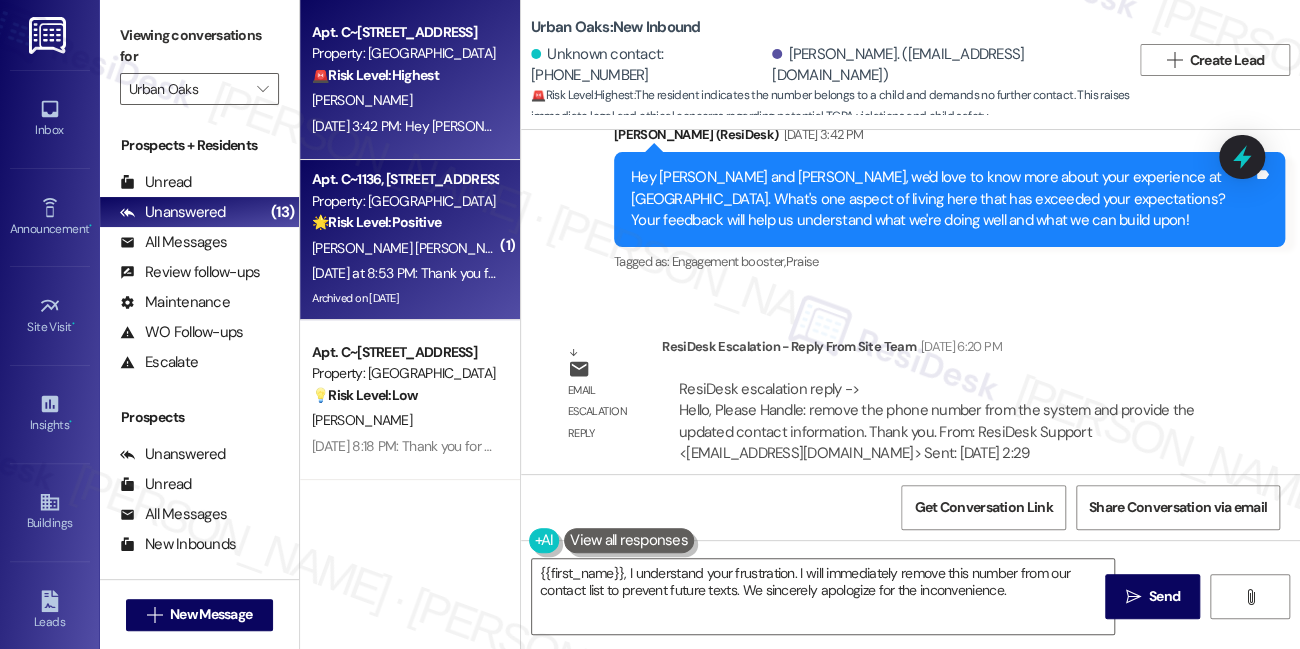 click on "[PERSON_NAME] [PERSON_NAME]" at bounding box center (622, 248) 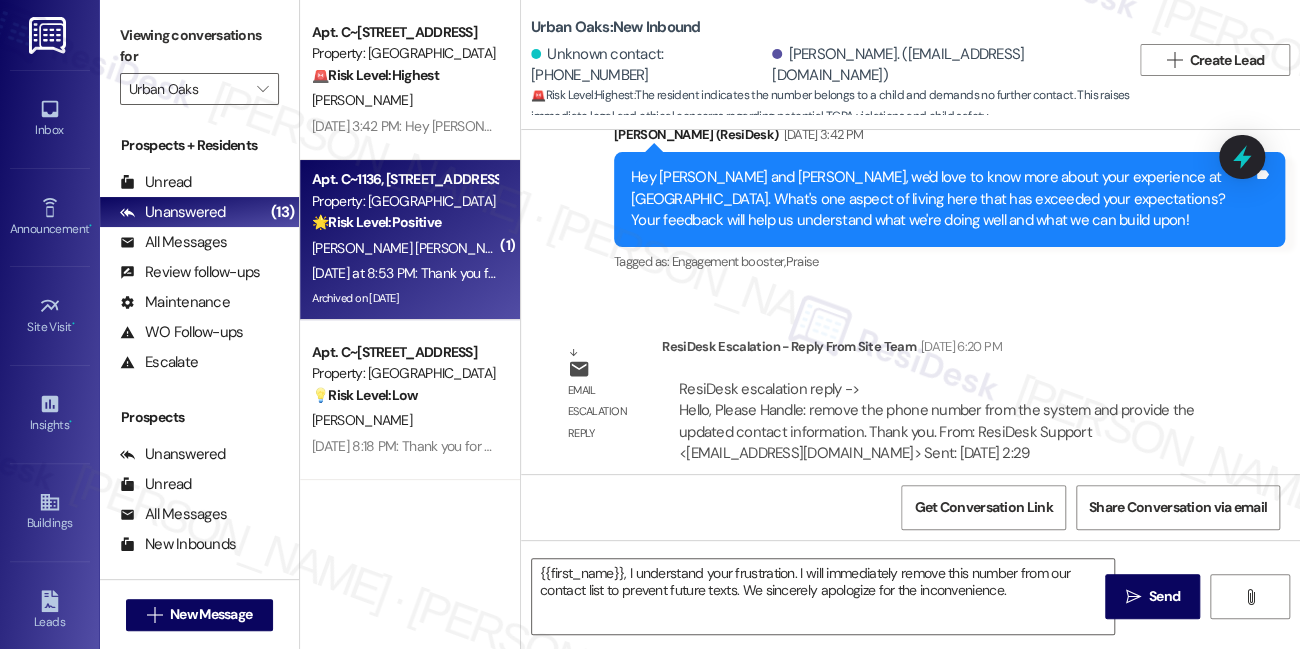 type on "Fetching suggested responses. Please feel free to read through the conversation in the meantime." 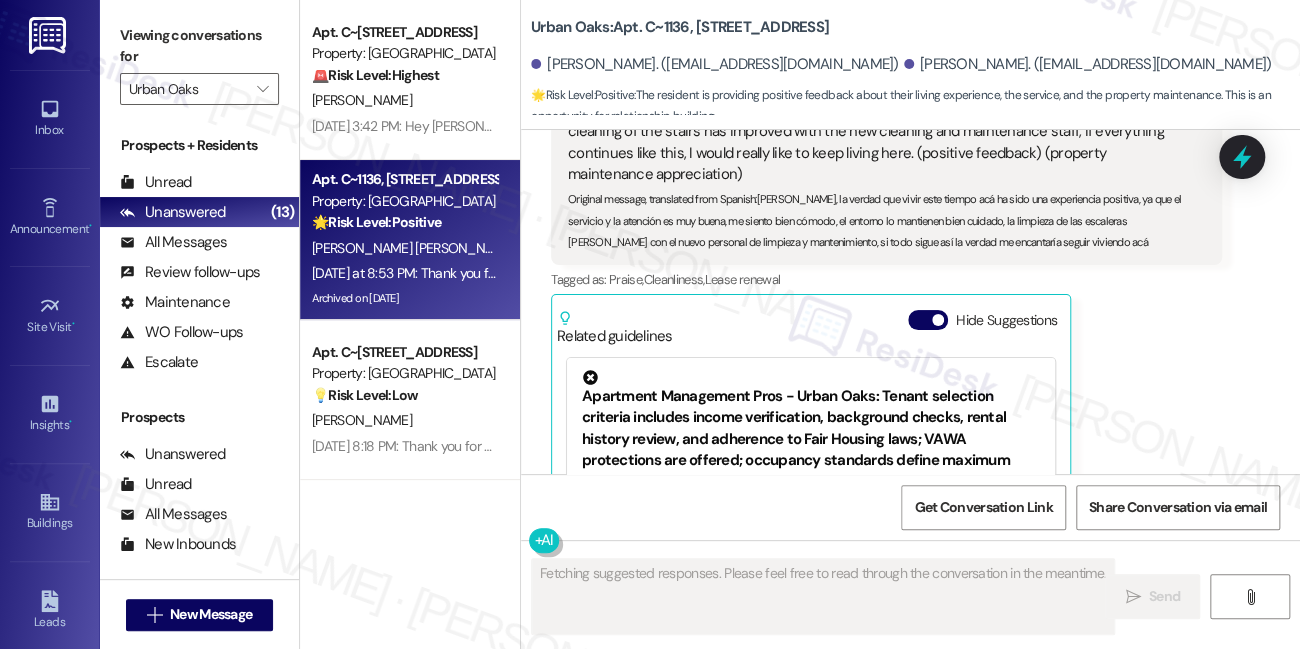 scroll, scrollTop: 3143, scrollLeft: 0, axis: vertical 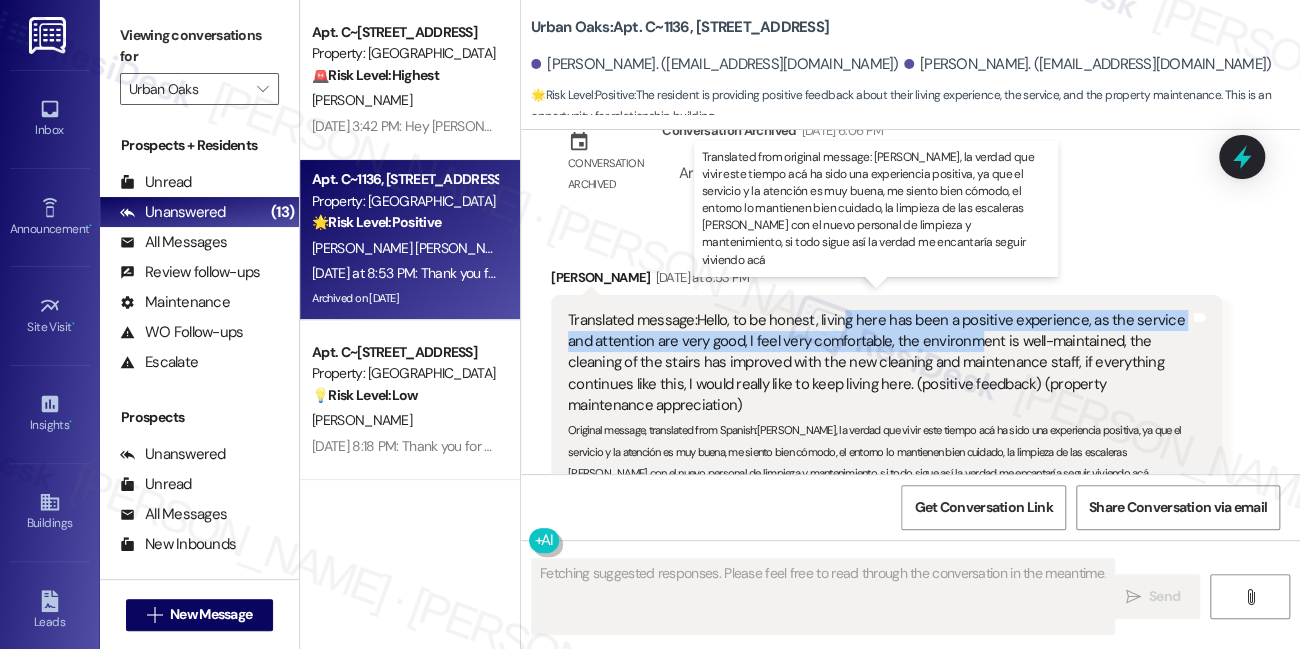 drag, startPoint x: 845, startPoint y: 291, endPoint x: 970, endPoint y: 315, distance: 127.28315 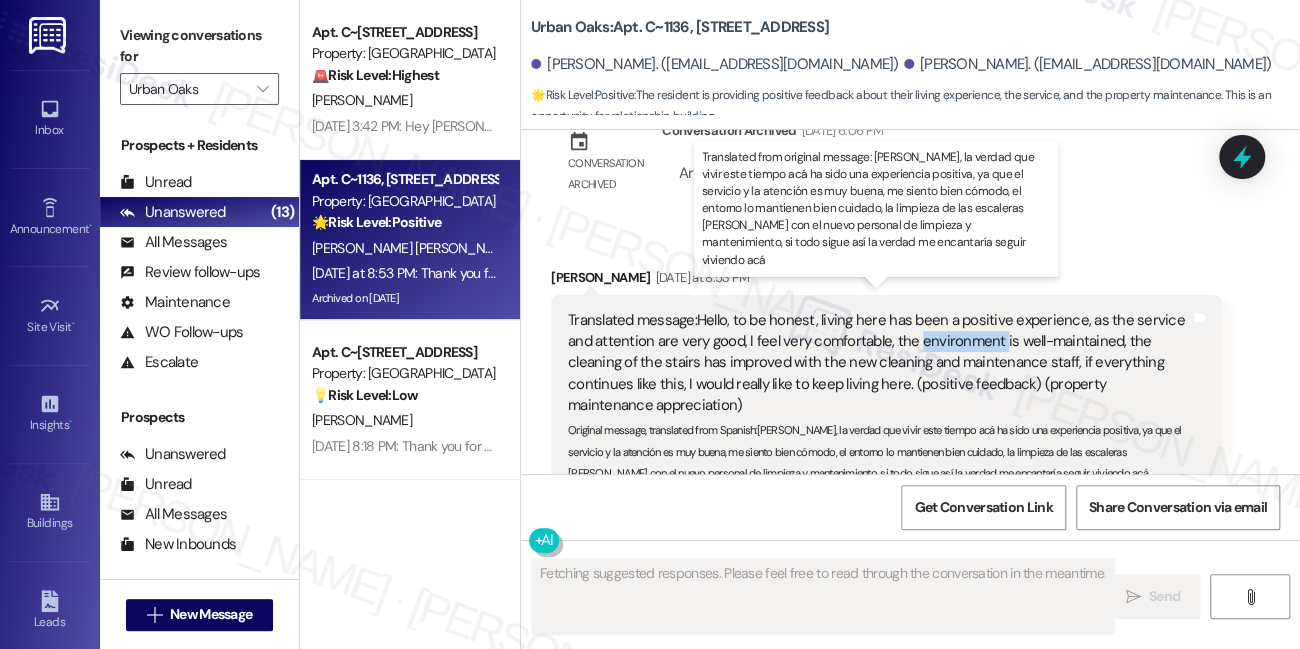 click on "Translated message:  Hello, to be honest, living here has been a positive experience, as the service and attention are very good, I feel very comfortable, the environment is well-maintained, the cleaning of the stairs has improved with the new cleaning and maintenance staff, if everything continues like this, I would really like to keep living here. (positive feedback) (property maintenance appreciation)" at bounding box center (879, 363) 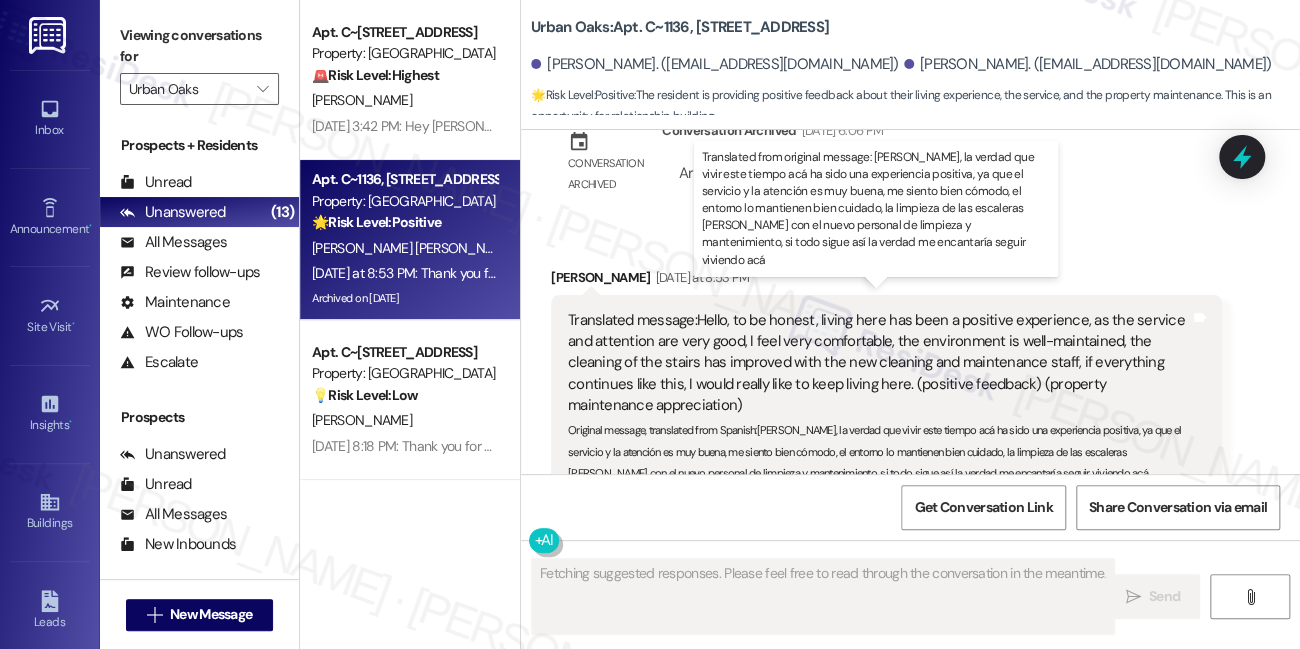 click on "Translated message:  Hello, to be honest, living here has been a positive experience, as the service and attention are very good, I feel very comfortable, the environment is well-maintained, the cleaning of the stairs has improved with the new cleaning and maintenance staff, if everything continues like this, I would really like to keep living here. (positive feedback) (property maintenance appreciation)" at bounding box center [879, 363] 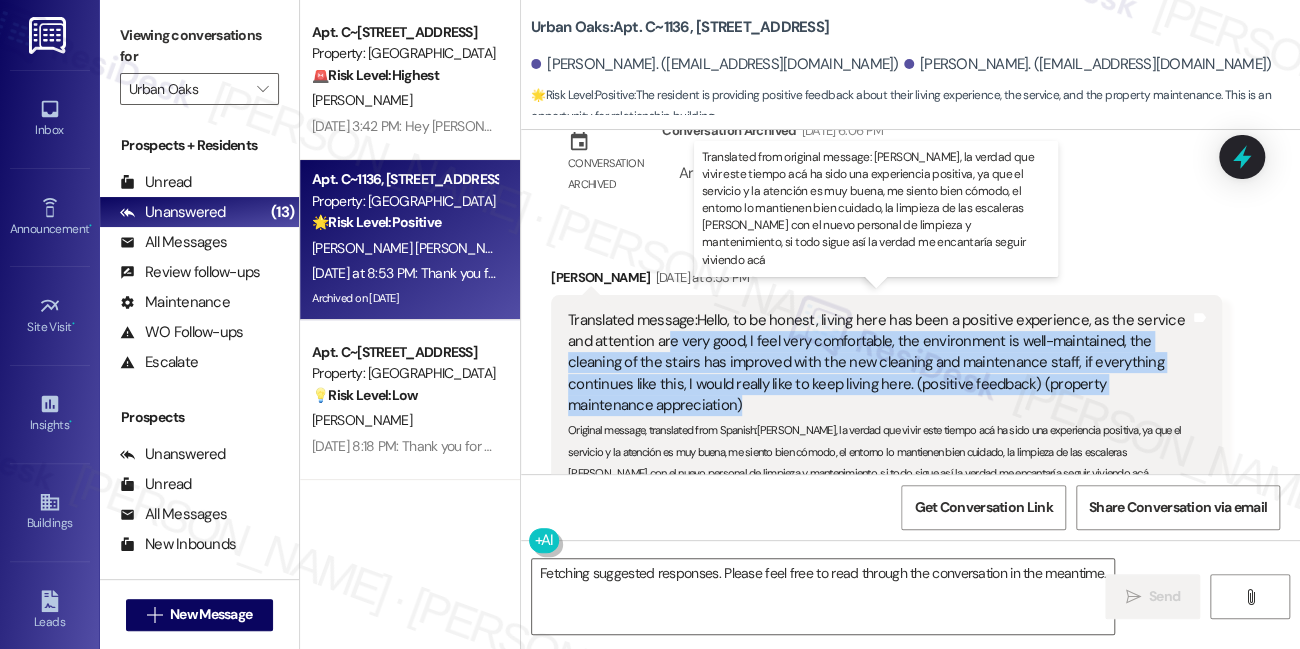 drag, startPoint x: 681, startPoint y: 377, endPoint x: 666, endPoint y: 314, distance: 64.7611 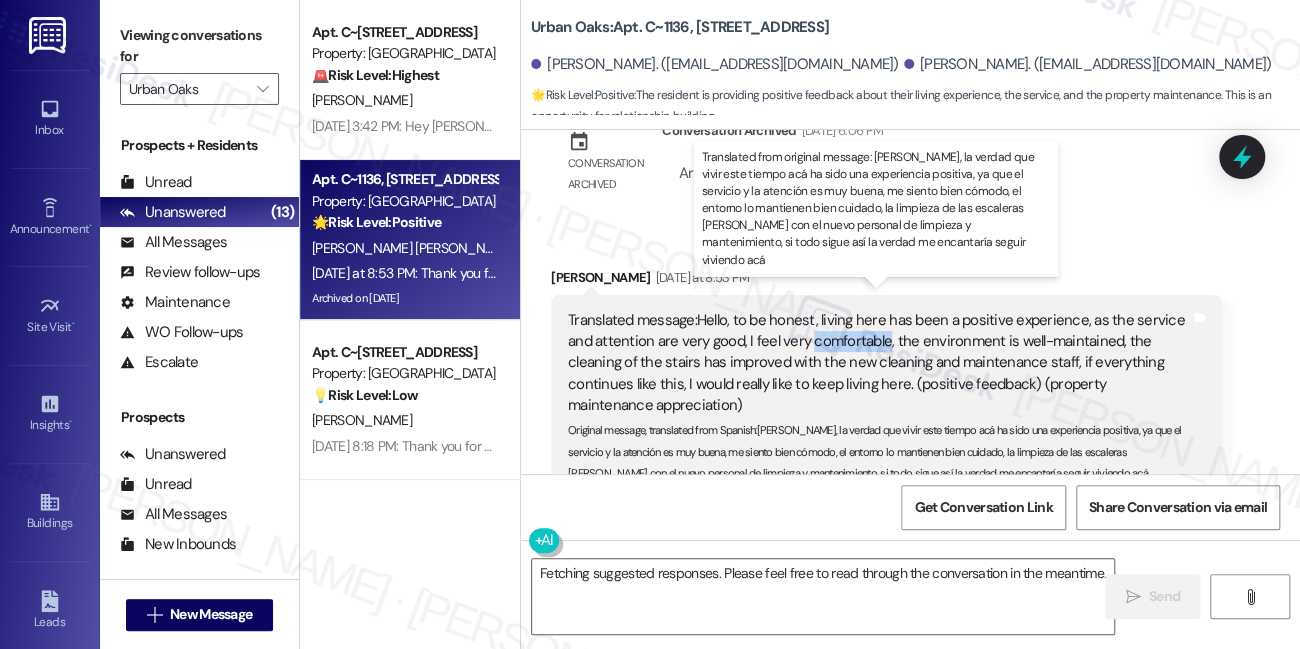 click on "Translated message:  Hello, to be honest, living here has been a positive experience, as the service and attention are very good, I feel very comfortable, the environment is well-maintained, the cleaning of the stairs has improved with the new cleaning and maintenance staff, if everything continues like this, I would really like to keep living here. (positive feedback) (property maintenance appreciation)" at bounding box center (879, 363) 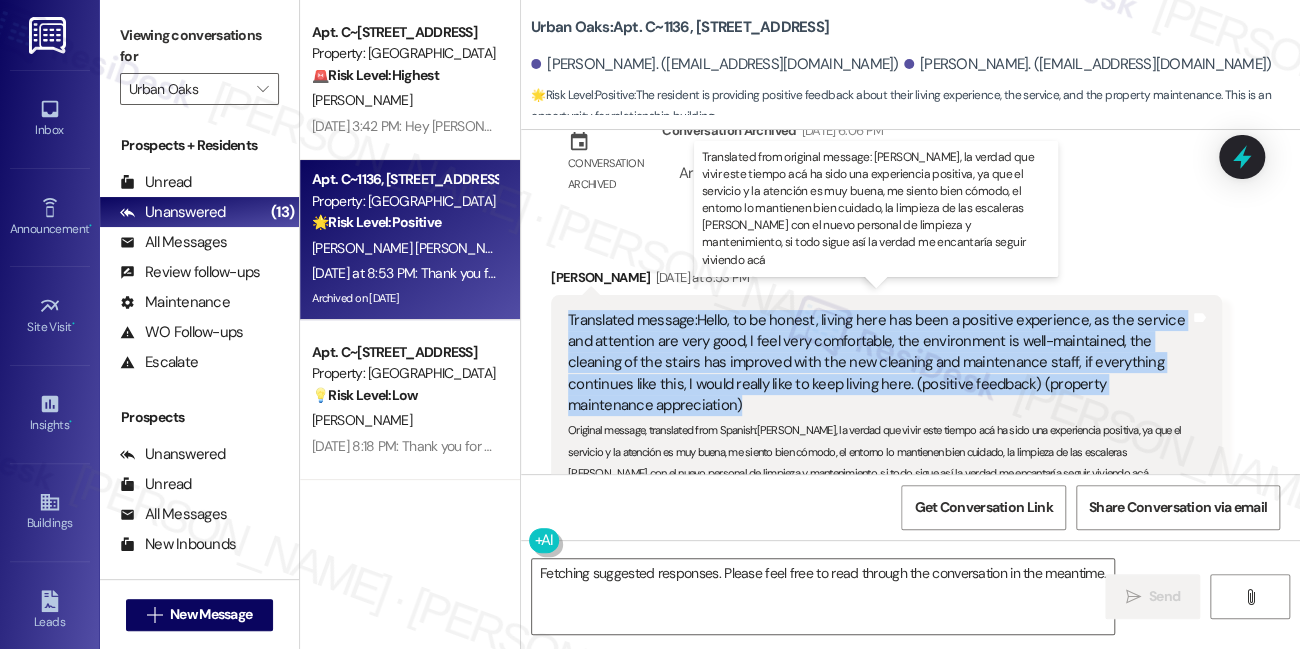click on "Translated message:  Hello, to be honest, living here has been a positive experience, as the service and attention are very good, I feel very comfortable, the environment is well-maintained, the cleaning of the stairs has improved with the new cleaning and maintenance staff, if everything continues like this, I would really like to keep living here. (positive feedback) (property maintenance appreciation)" at bounding box center [879, 363] 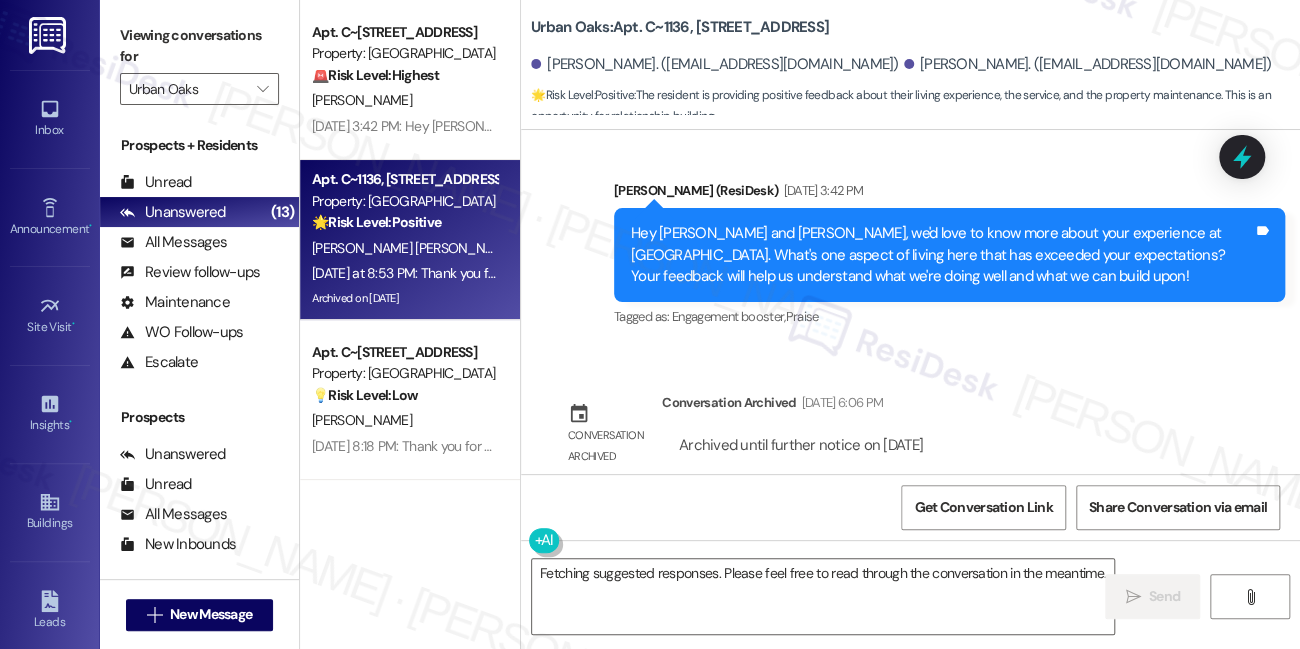 scroll, scrollTop: 2870, scrollLeft: 0, axis: vertical 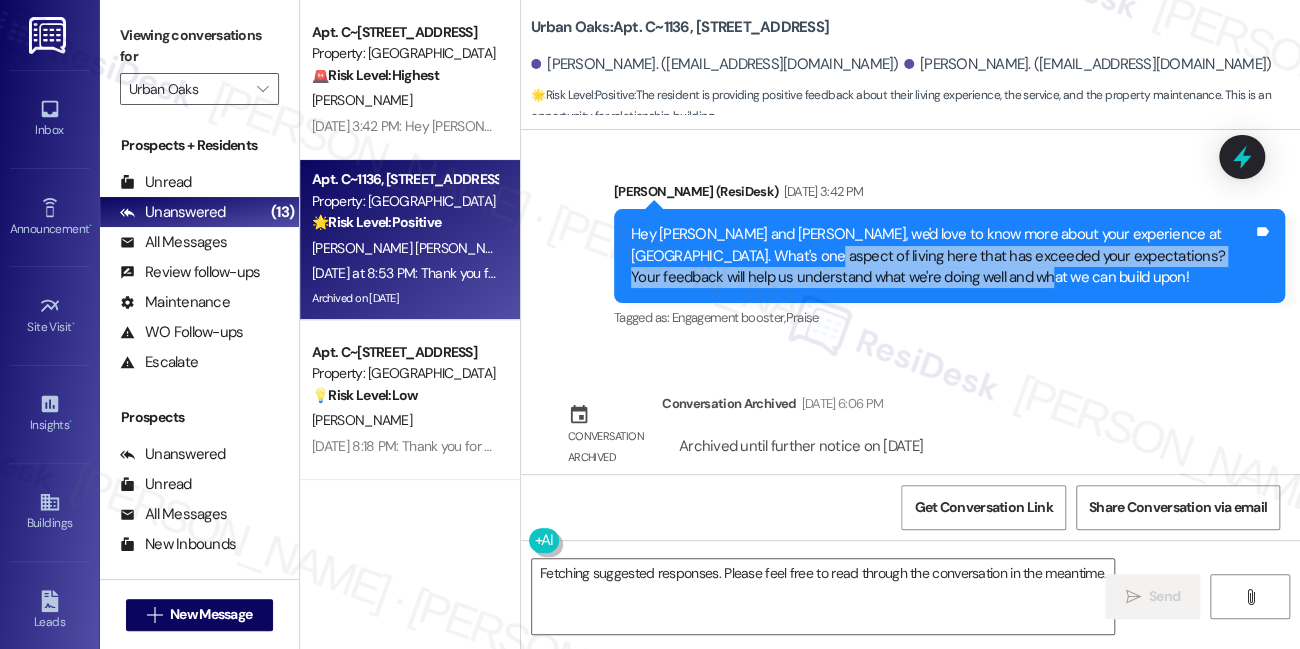 drag, startPoint x: 749, startPoint y: 244, endPoint x: 1085, endPoint y: 250, distance: 336.05356 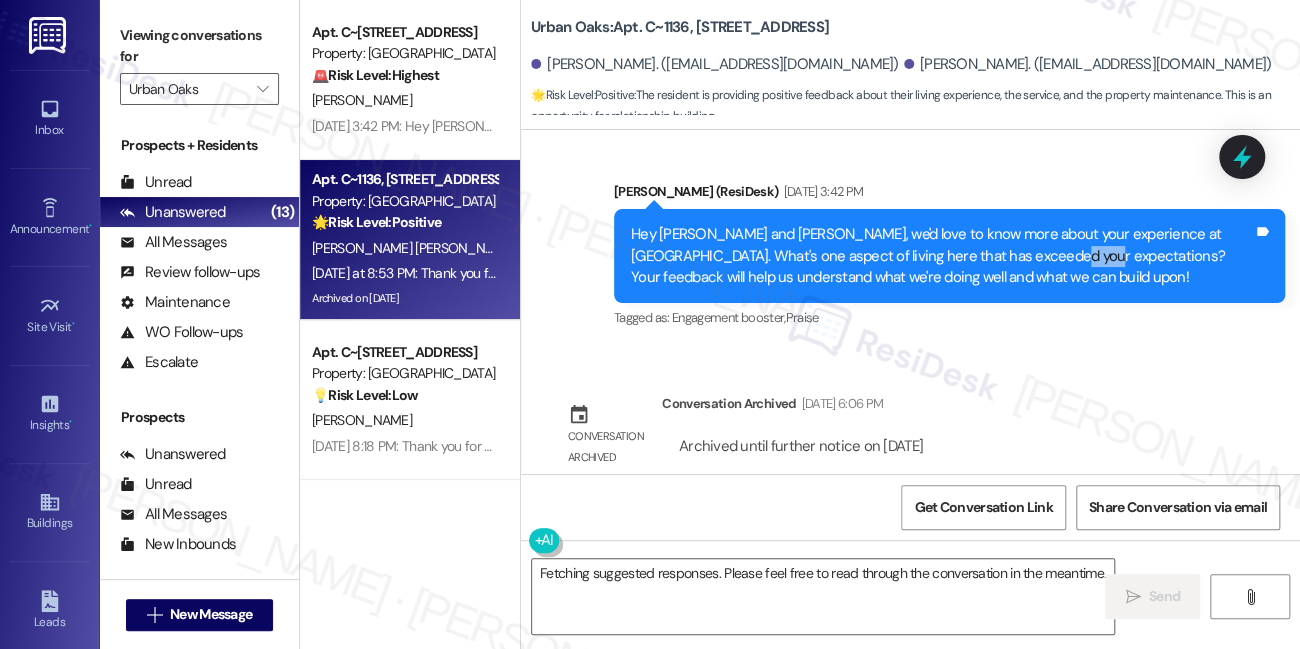 click on "Hey [PERSON_NAME] and [PERSON_NAME], we'd love to know more about your experience at [GEOGRAPHIC_DATA]. What's one aspect of living here that has exceeded your expectations? Your feedback will help us understand what we're doing well and what we can build upon!" at bounding box center [942, 256] 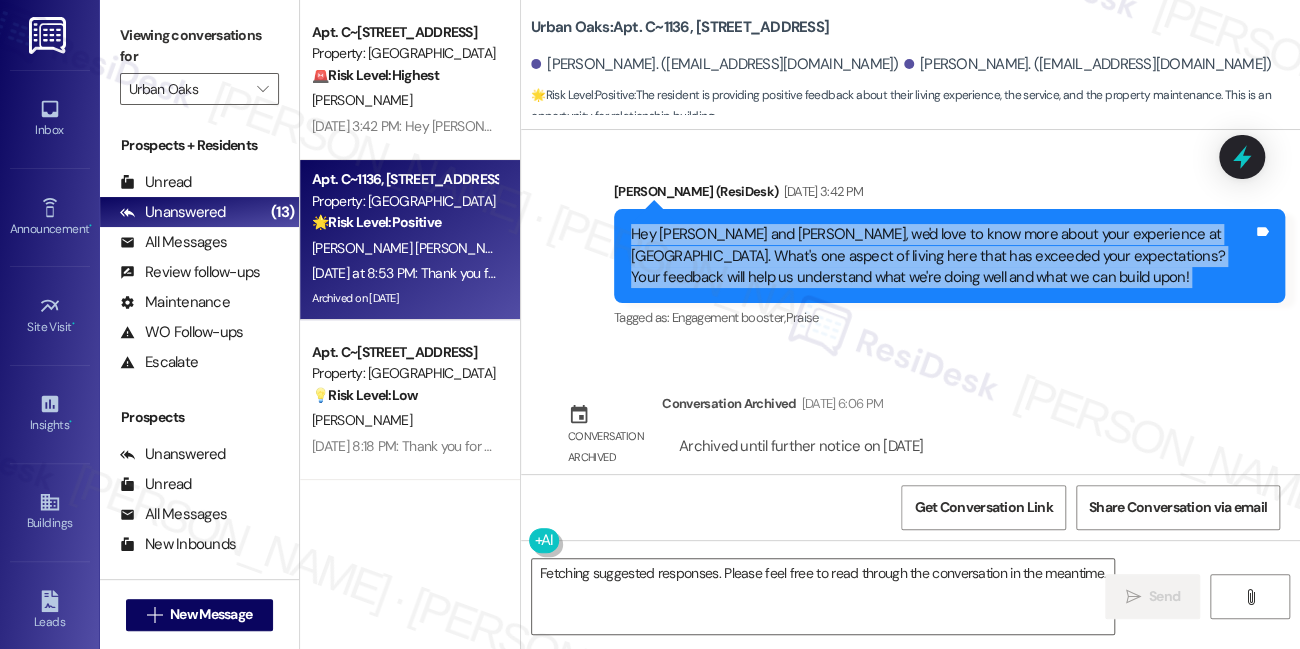 click on "Hey [PERSON_NAME] and [PERSON_NAME], we'd love to know more about your experience at [GEOGRAPHIC_DATA]. What's one aspect of living here that has exceeded your expectations? Your feedback will help us understand what we're doing well and what we can build upon!" at bounding box center [942, 256] 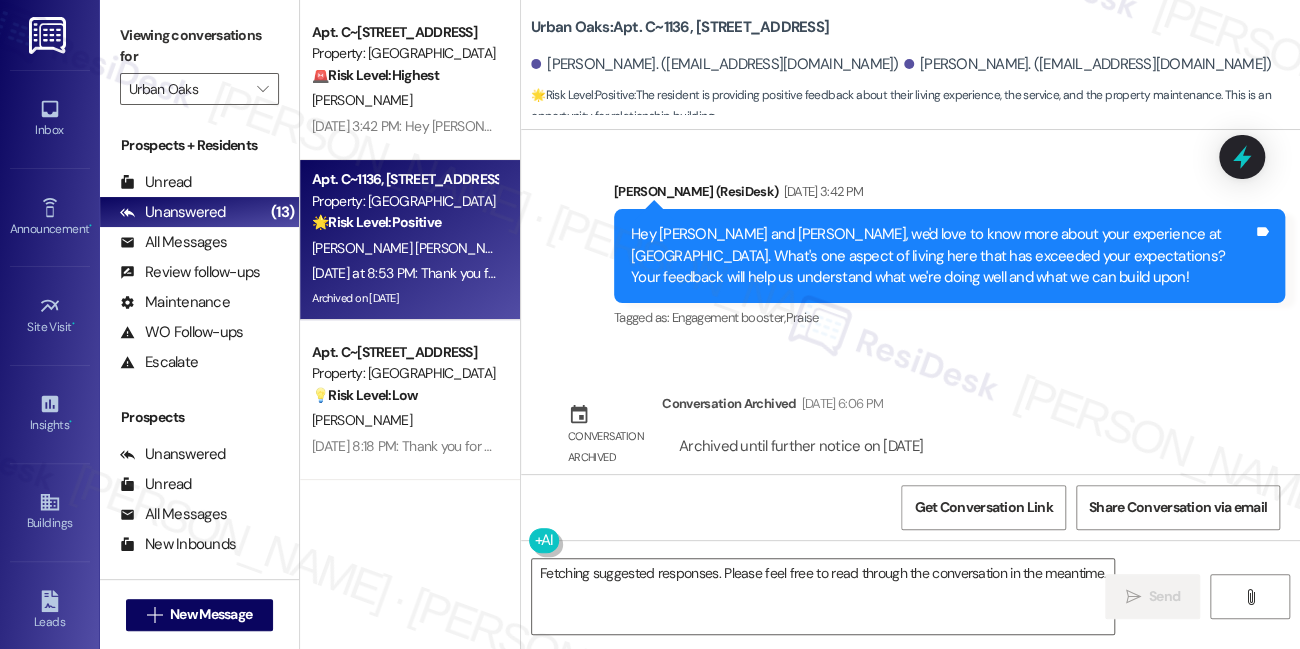 click on "Viewing conversations for" at bounding box center (199, 46) 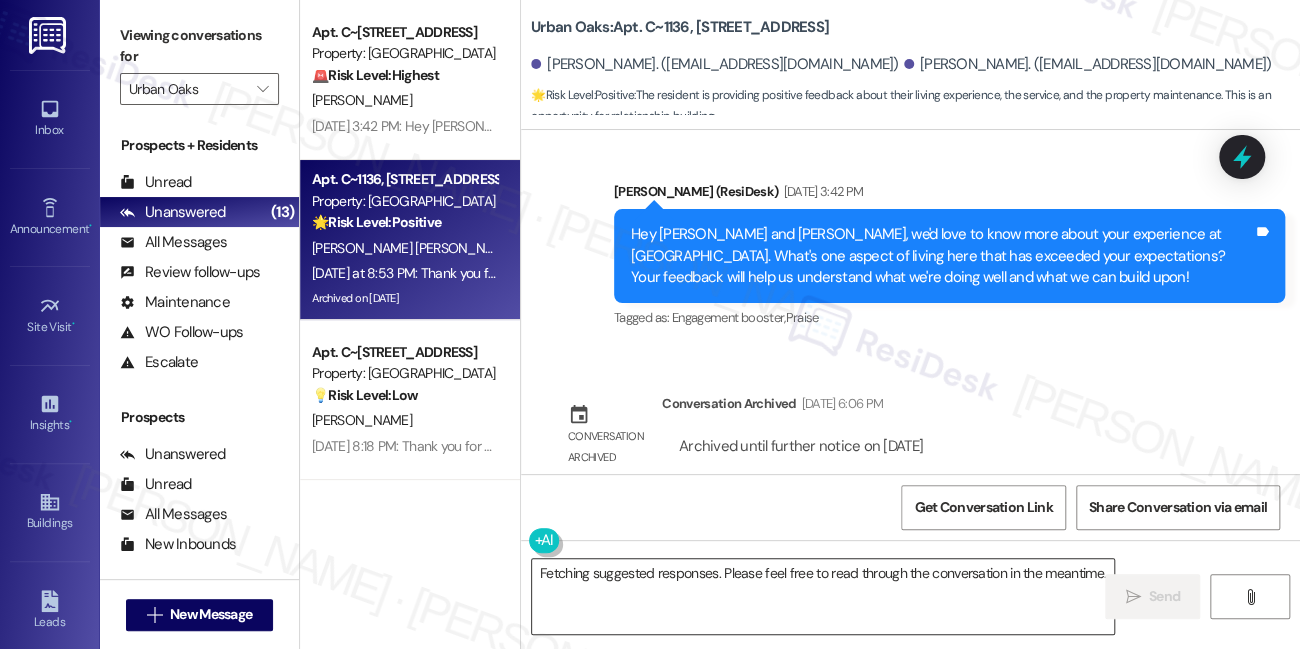 click on "Fetching suggested responses. Please feel free to read through the conversation in the meantime." at bounding box center (823, 596) 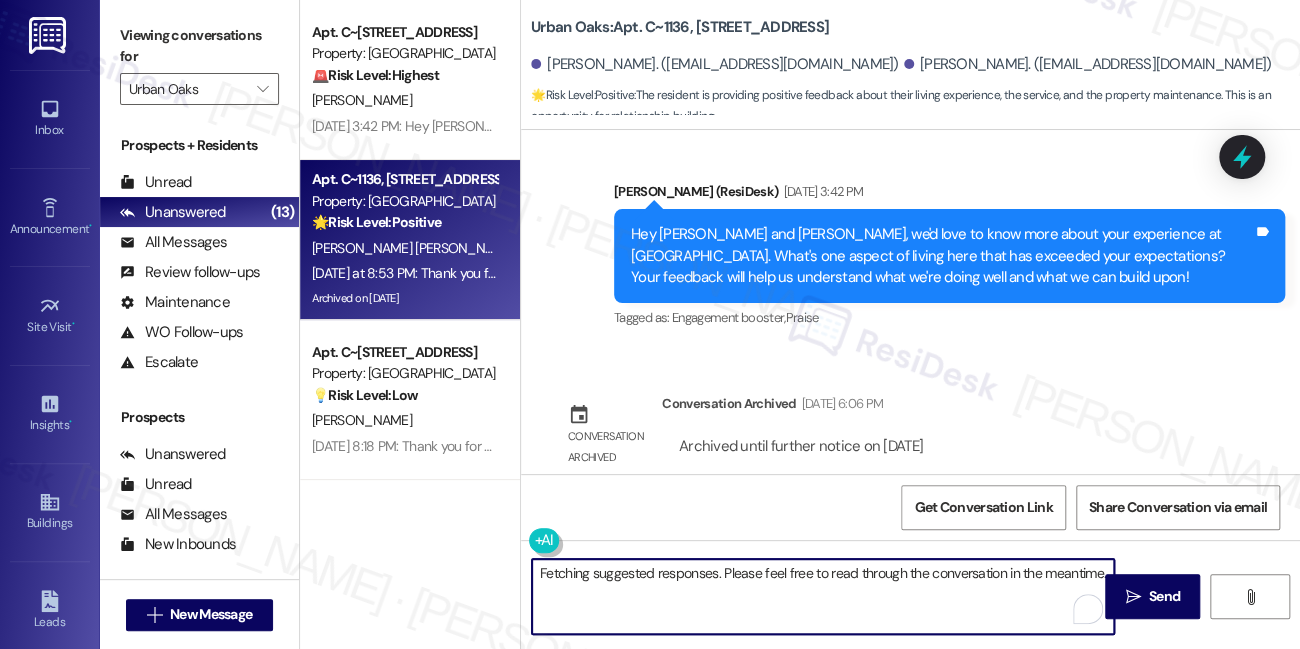 click on "Fetching suggested responses. Please feel free to read through the conversation in the meantime." at bounding box center (823, 596) 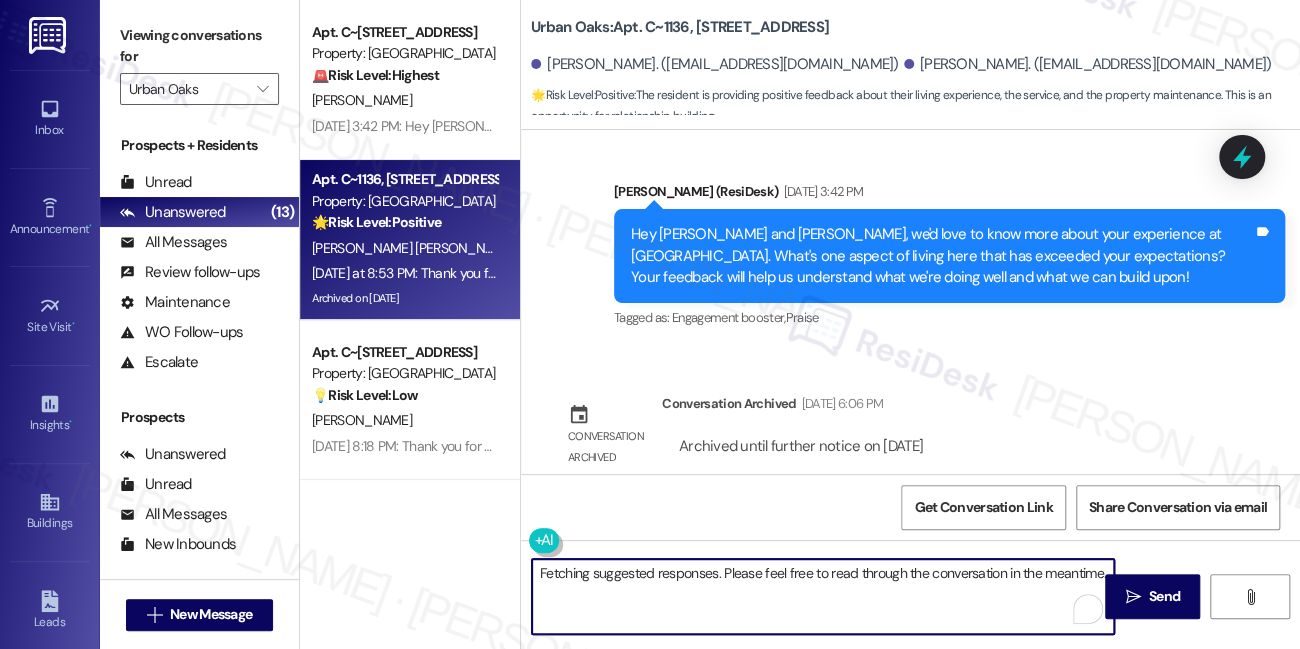 paste on "That’s awesome to hear, [PERSON_NAME]! Thank you! If you don’t mind, would you be willing to share your experience at {{property}} in a quick Google review? Here’s the link: {{google_review_link}}. No pressure, but it really means a lot to us! Feel free to let me know if you post it. I’d love to share it with the team! 😊" 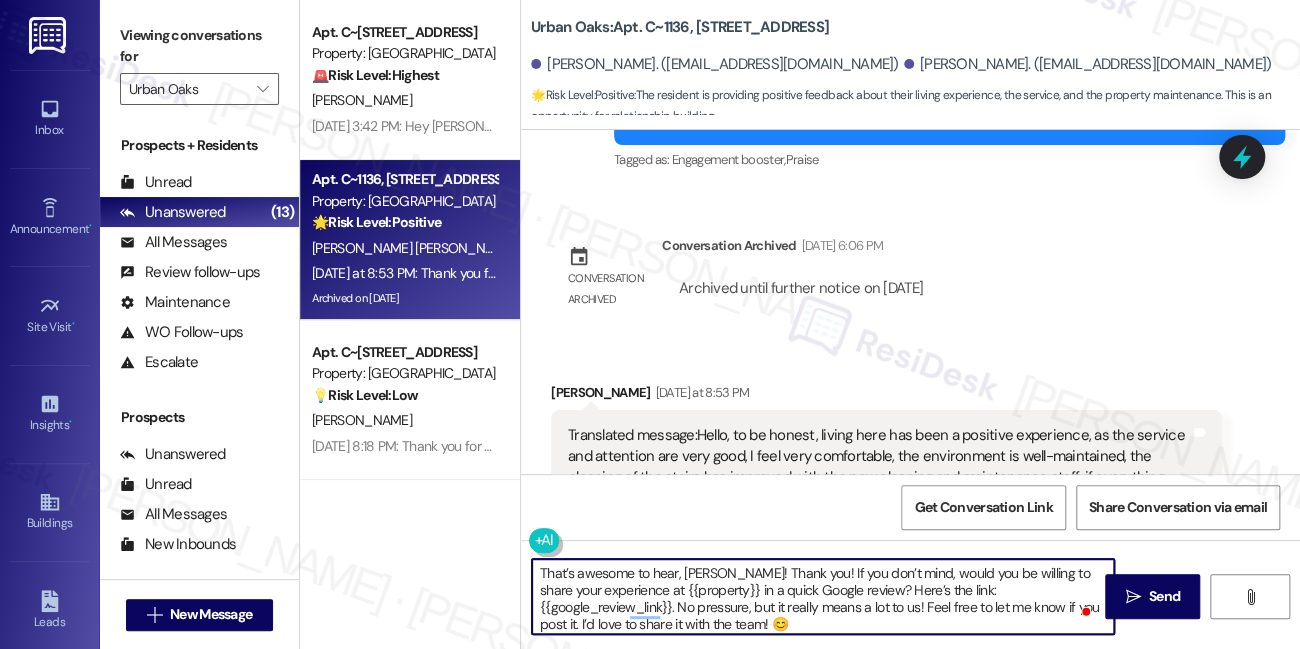 scroll, scrollTop: 3143, scrollLeft: 0, axis: vertical 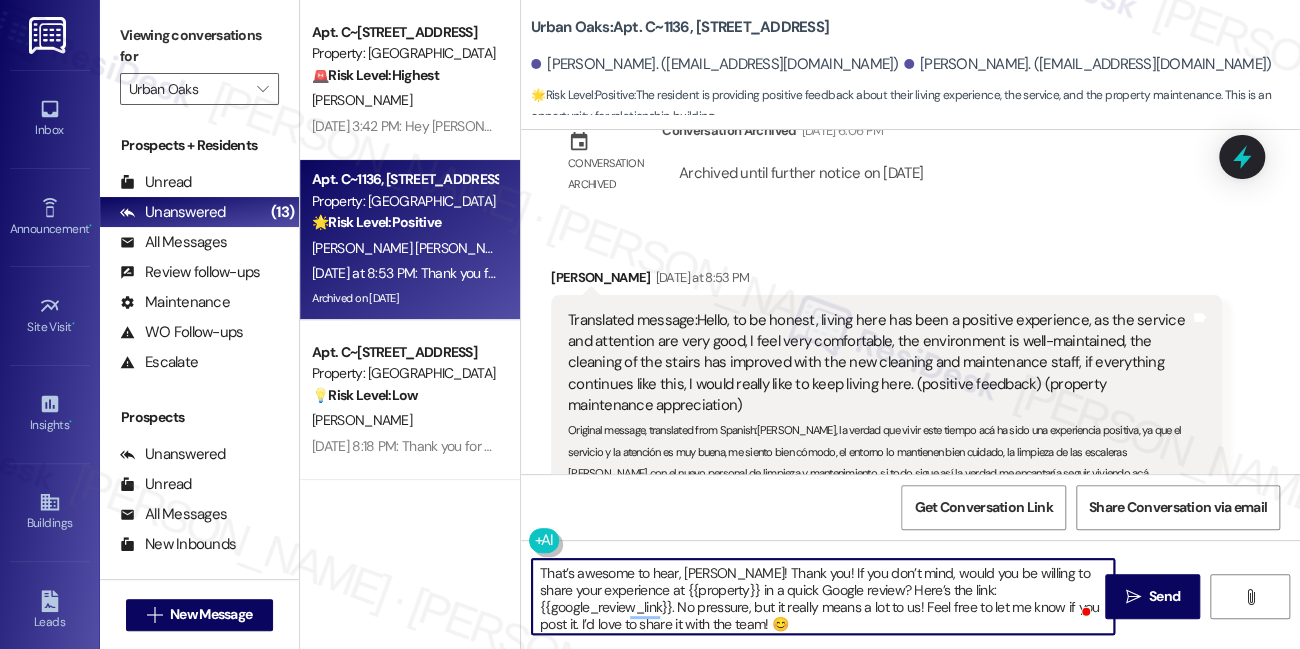 click on "[PERSON_NAME] [DATE] at 8:53 PM" at bounding box center (886, 281) 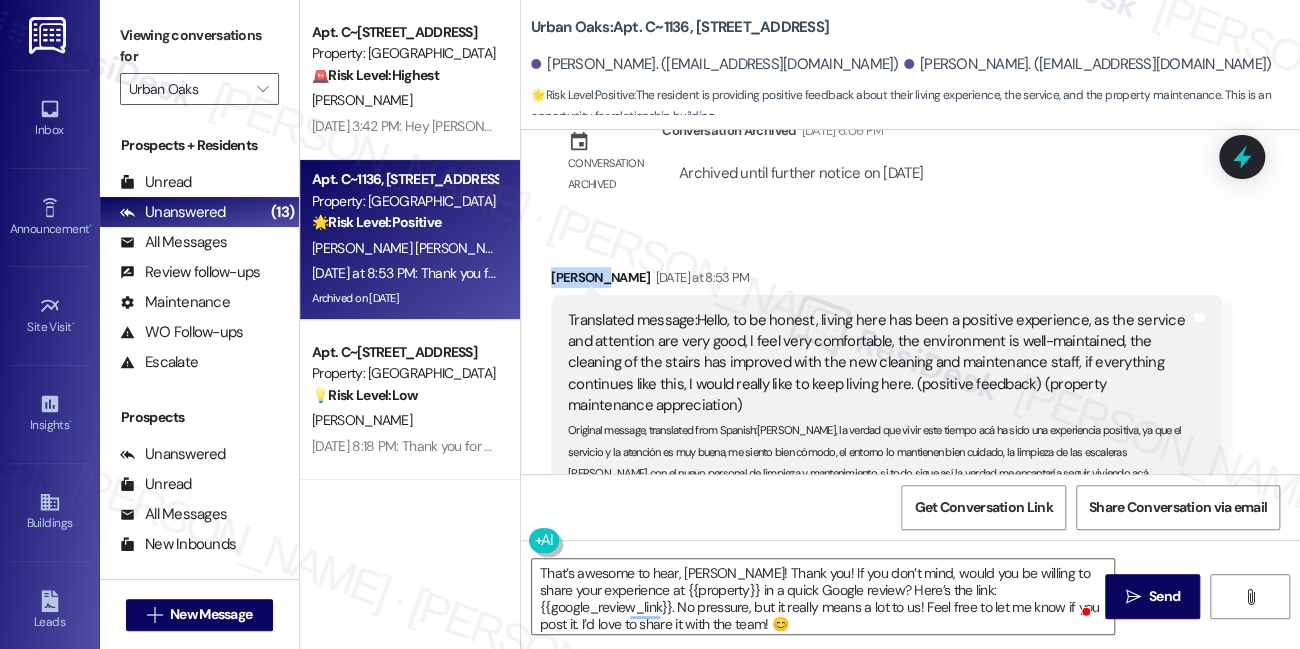 click on "[PERSON_NAME] [DATE] at 8:53 PM" at bounding box center (886, 281) 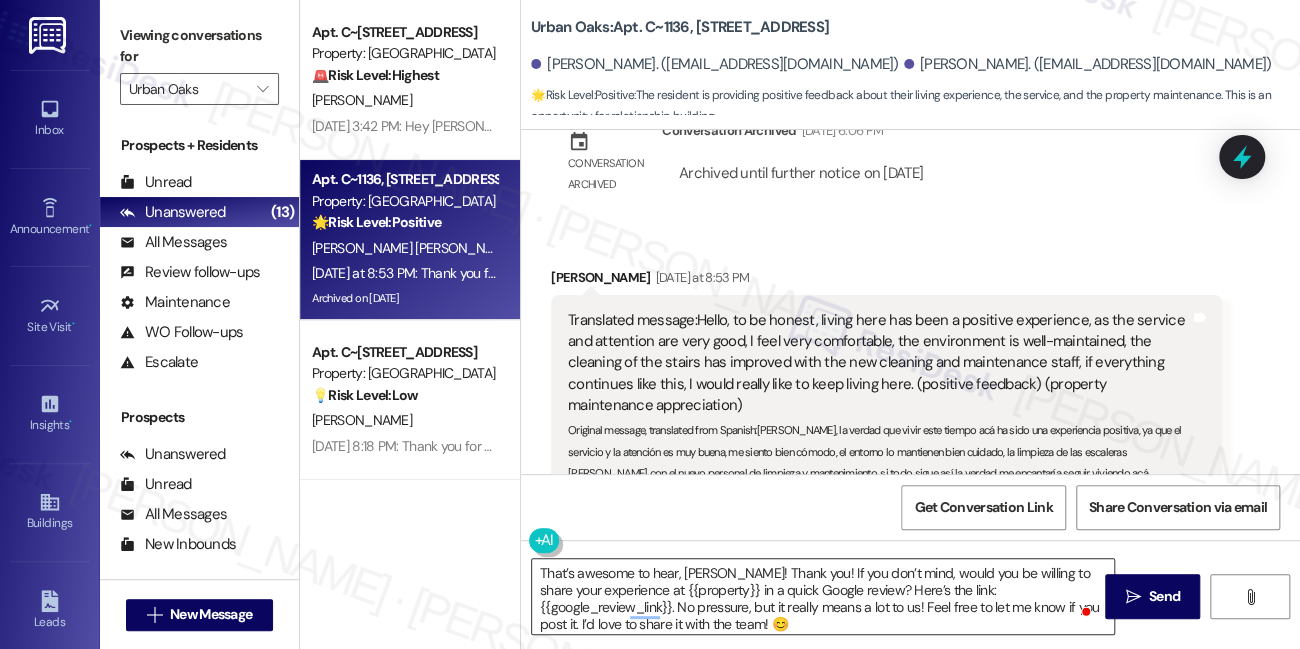 click on "That’s awesome to hear, [PERSON_NAME]! Thank you! If you don’t mind, would you be willing to share your experience at {{property}} in a quick Google review? Here’s the link: {{google_review_link}}. No pressure, but it really means a lot to us! Feel free to let me know if you post it. I’d love to share it with the team! 😊" at bounding box center [823, 596] 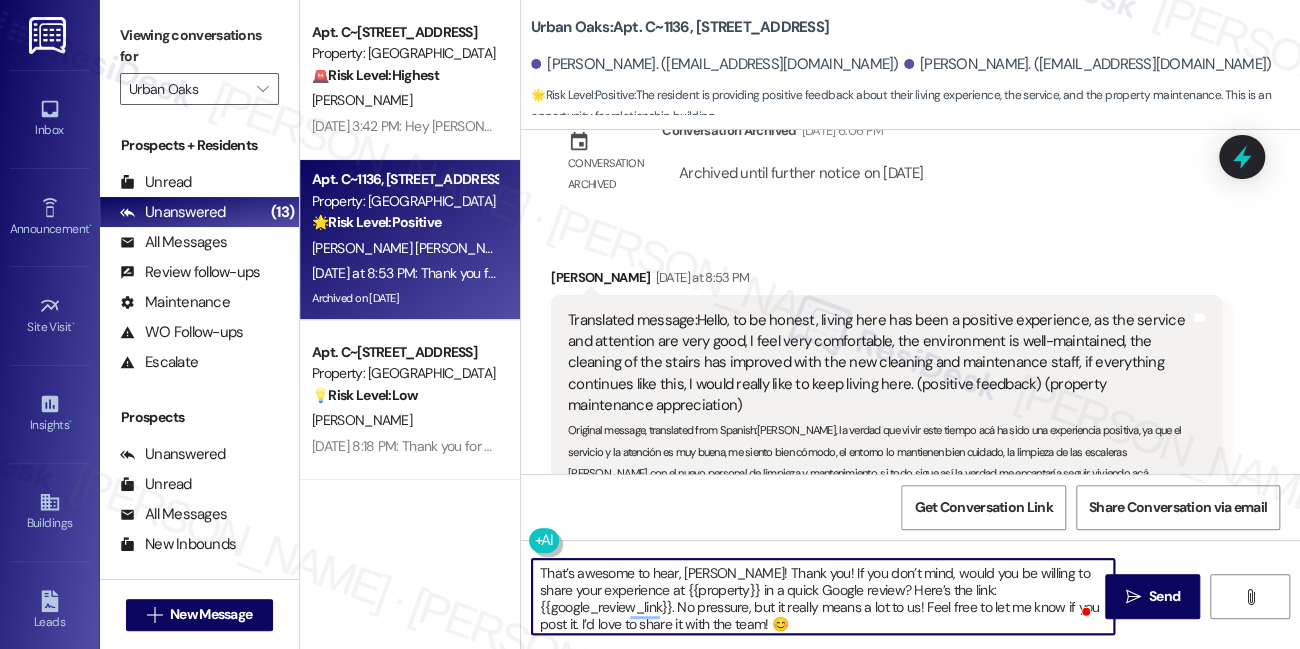 click on "That’s awesome to hear, [PERSON_NAME]! Thank you! If you don’t mind, would you be willing to share your experience at {{property}} in a quick Google review? Here’s the link: {{google_review_link}}. No pressure, but it really means a lot to us! Feel free to let me know if you post it. I’d love to share it with the team! 😊" at bounding box center (823, 596) 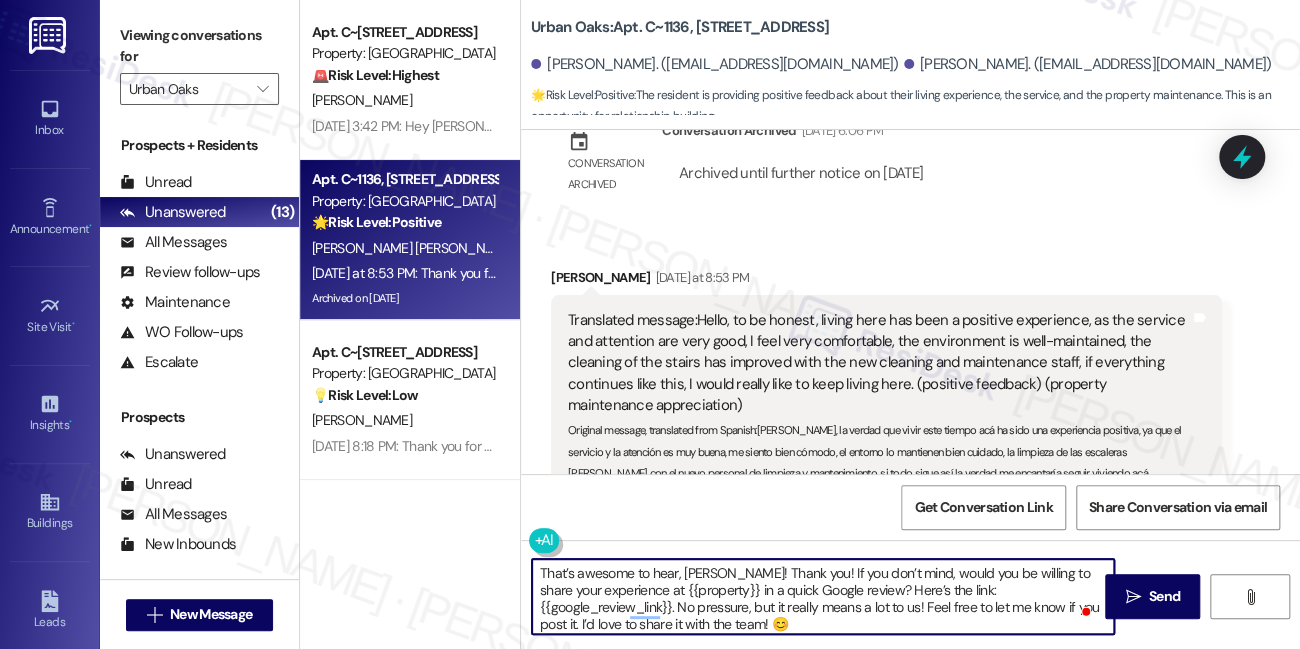 click on "That’s awesome to hear, [PERSON_NAME]! Thank you! If you don’t mind, would you be willing to share your experience at {{property}} in a quick Google review? Here’s the link: {{google_review_link}}. No pressure, but it really means a lot to us! Feel free to let me know if you post it. I’d love to share it with the team! 😊" at bounding box center [823, 596] 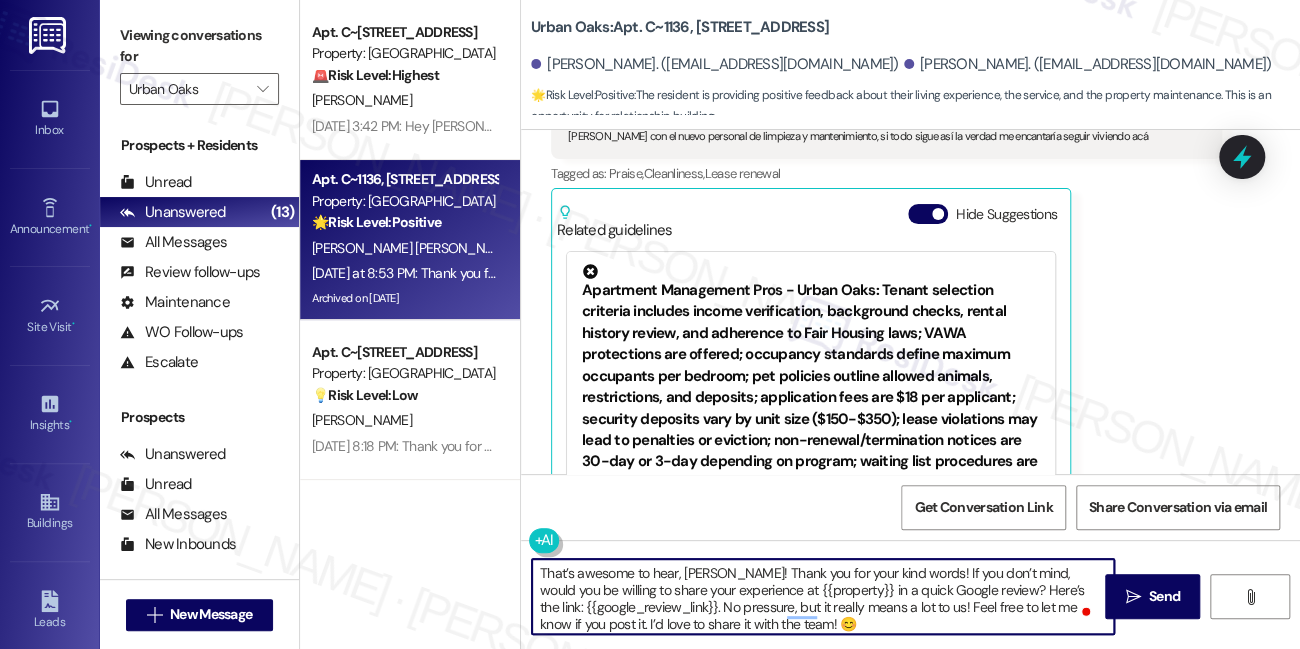 scroll, scrollTop: 3448, scrollLeft: 0, axis: vertical 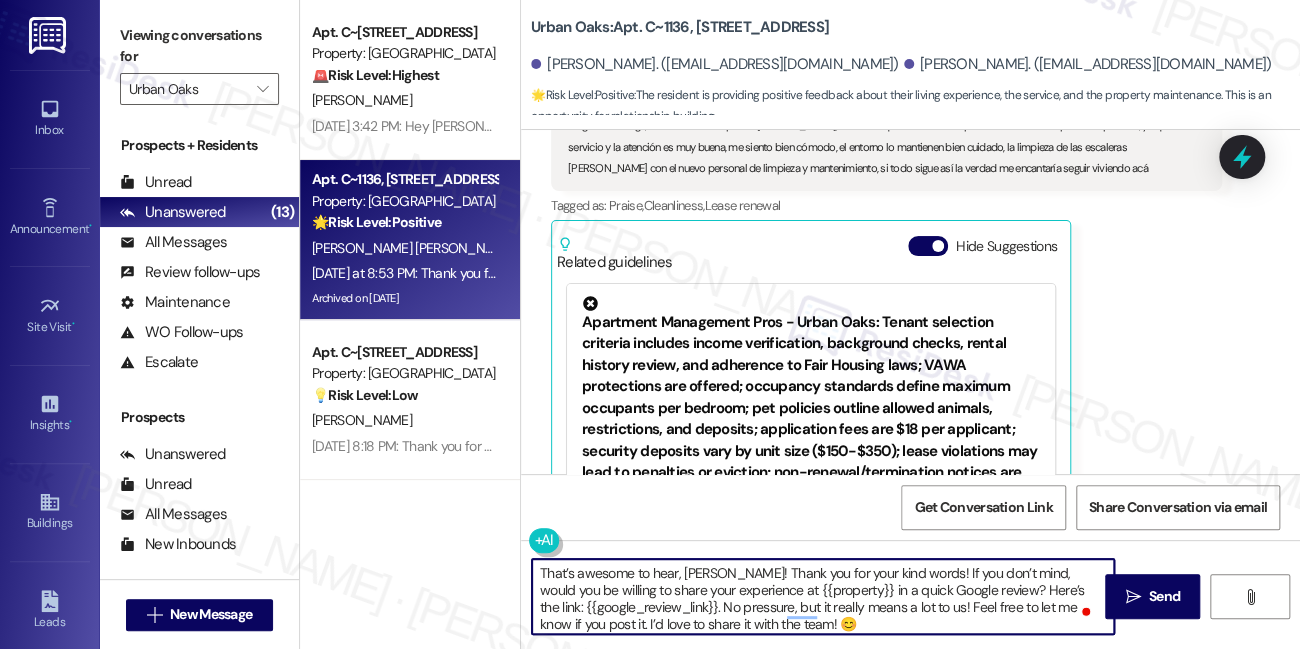 click on "That’s awesome to hear, [PERSON_NAME]! Thank you for your kind words! If you don’t mind, would you be willing to share your experience at {{property}} in a quick Google review? Here’s the link: {{google_review_link}}. No pressure, but it really means a lot to us! Feel free to let me know if you post it. I’d love to share it with the team! 😊" at bounding box center (823, 596) 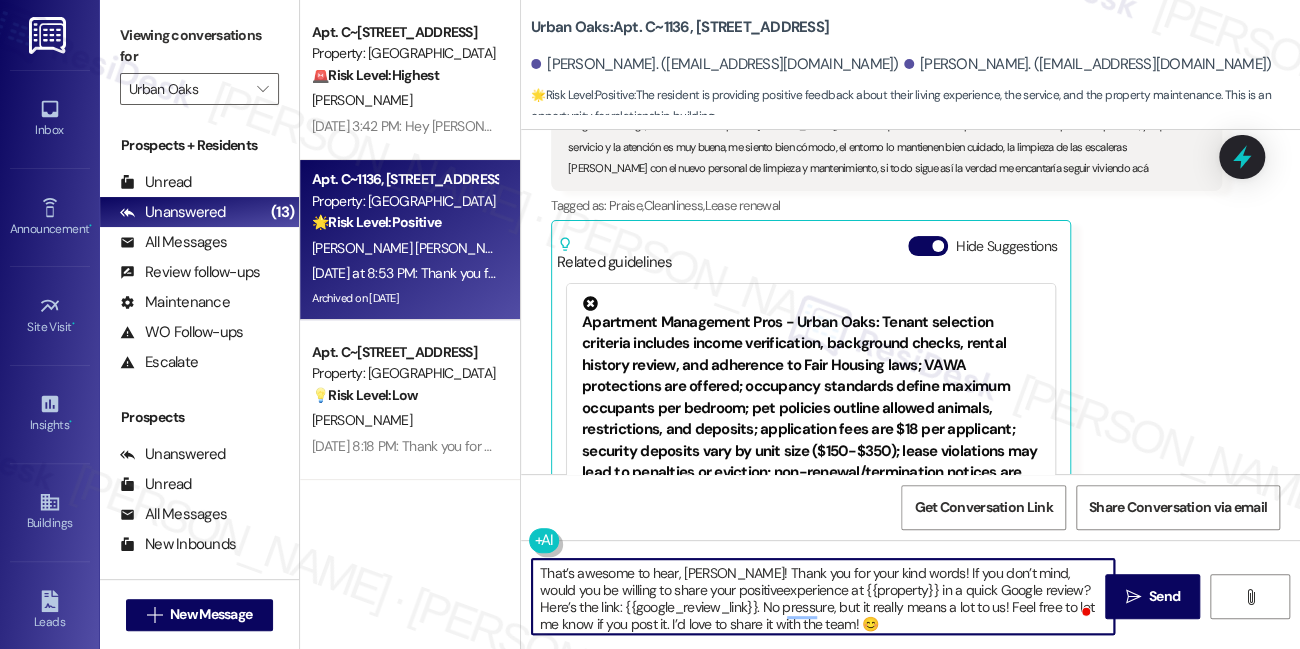 type on "That’s awesome to hear, [PERSON_NAME]! Thank you for your kind words! If you don’t mind, would you be willing to share your positive experience at {{property}} in a quick Google review? Here’s the link: {{google_review_link}}. No pressure, but it really means a lot to us! Feel free to let me know if you post it. I’d love to share it with the team! 😊" 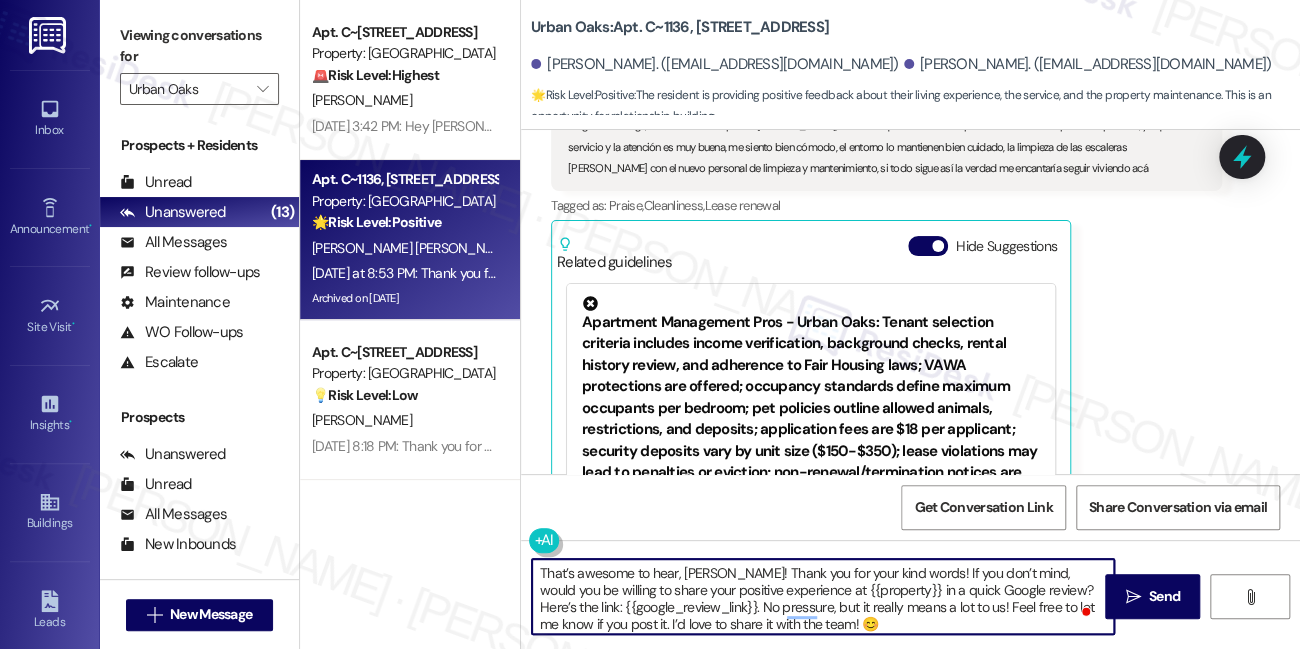 click on "That’s awesome to hear, [PERSON_NAME]! Thank you for your kind words! If you don’t mind, would you be willing to share your positive experience at {{property}} in a quick Google review? Here’s the link: {{google_review_link}}. No pressure, but it really means a lot to us! Feel free to let me know if you post it. I’d love to share it with the team! 😊" at bounding box center [823, 596] 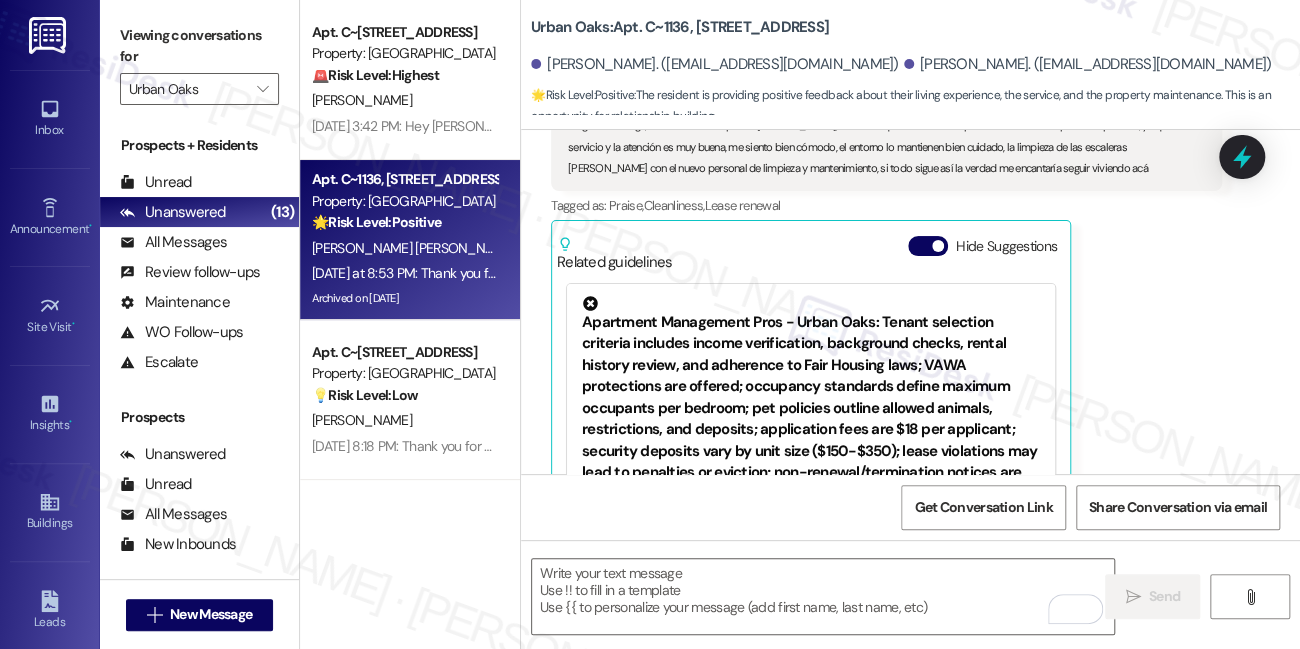 click on "Viewing conversations for" at bounding box center (199, 46) 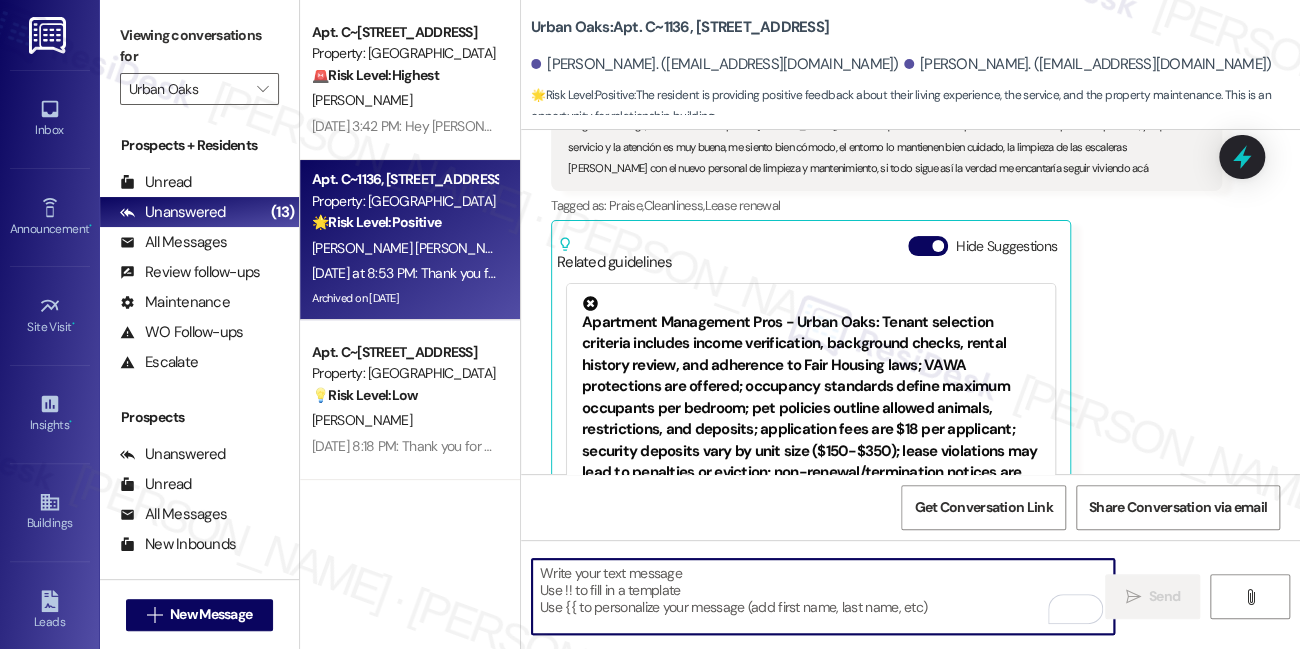 click at bounding box center (823, 596) 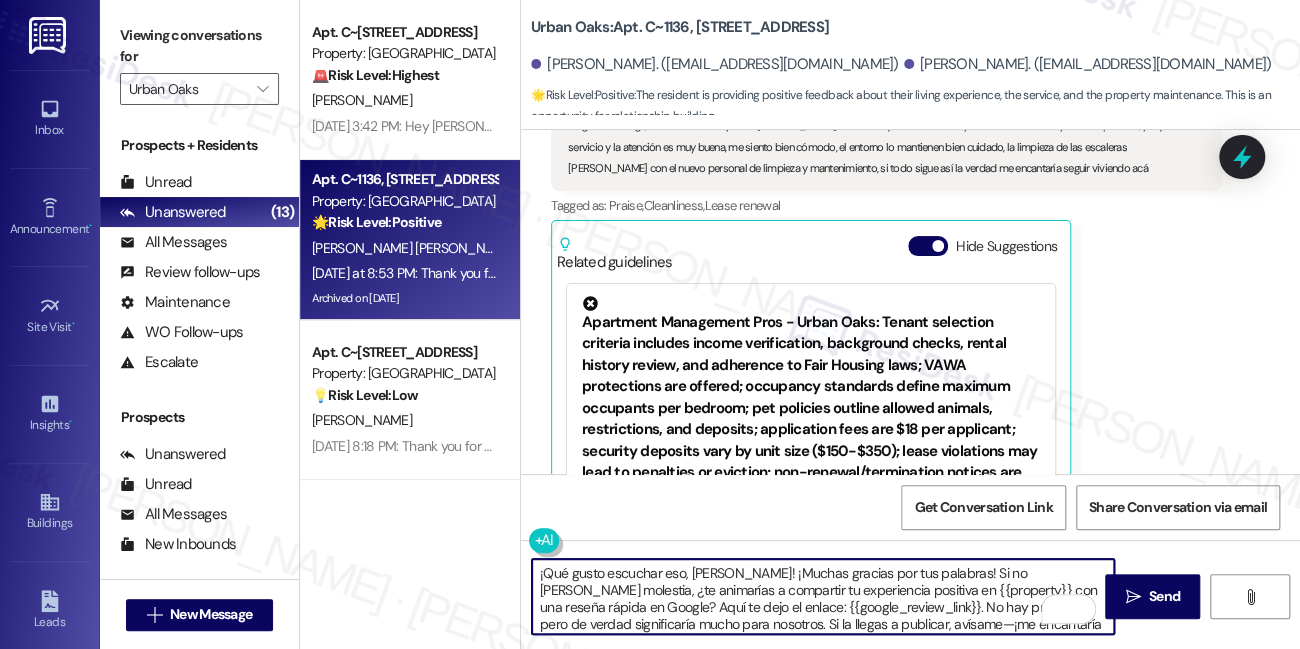 scroll, scrollTop: 16, scrollLeft: 0, axis: vertical 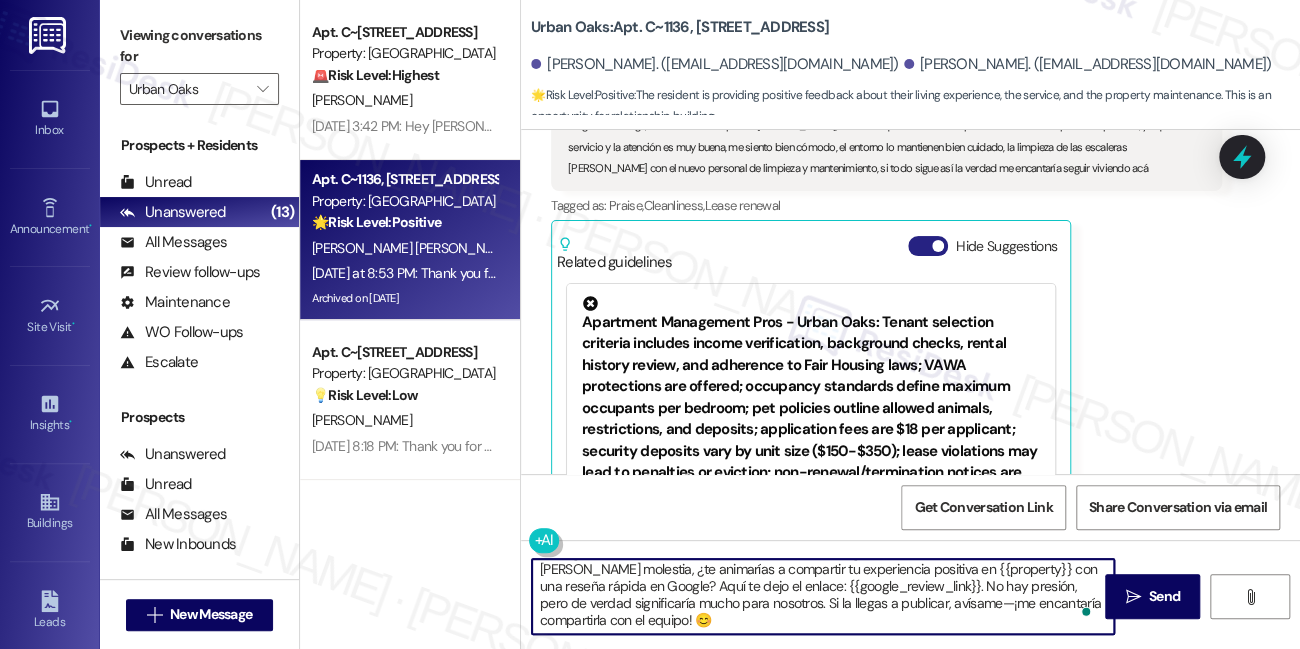 type on "¡Qué gusto escuchar eso, Honorio! ¡Muchas gracias por tus palabras! Si no es mucha molestia, ¿te animarías a compartir tu experiencia positiva en {{property}} con una reseña rápida en Google? Aquí te dejo el enlace: {{google_review_link}}. No hay presión, pero de verdad significaría mucho para nosotros. Si la llegas a publicar, avísame—¡me encantaría compartirla con el equipo! 😊" 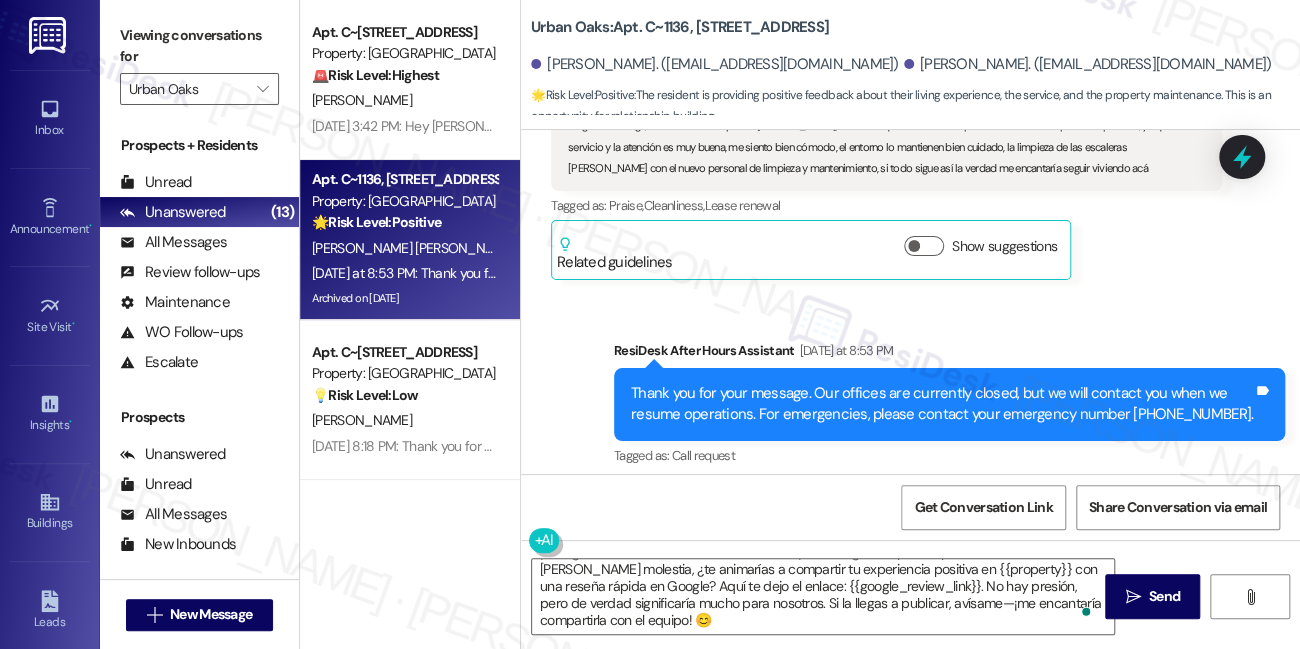 click on "Viewing conversations for" at bounding box center (199, 46) 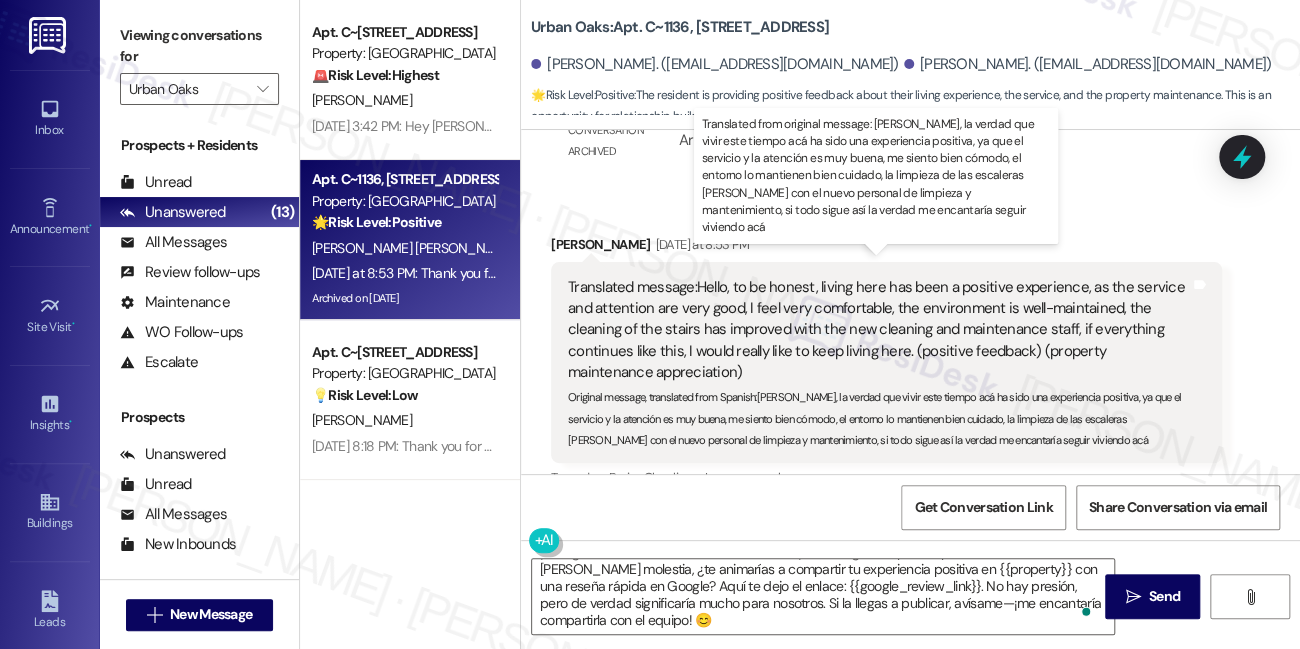 click on "Translated message:  Hello, to be honest, living here has been a positive experience, as the service and attention are very good, I feel very comfortable, the environment is well-maintained, the cleaning of the stairs has improved with the new cleaning and maintenance staff, if everything continues like this, I would really like to keep living here. (positive feedback) (property maintenance appreciation)" at bounding box center (879, 330) 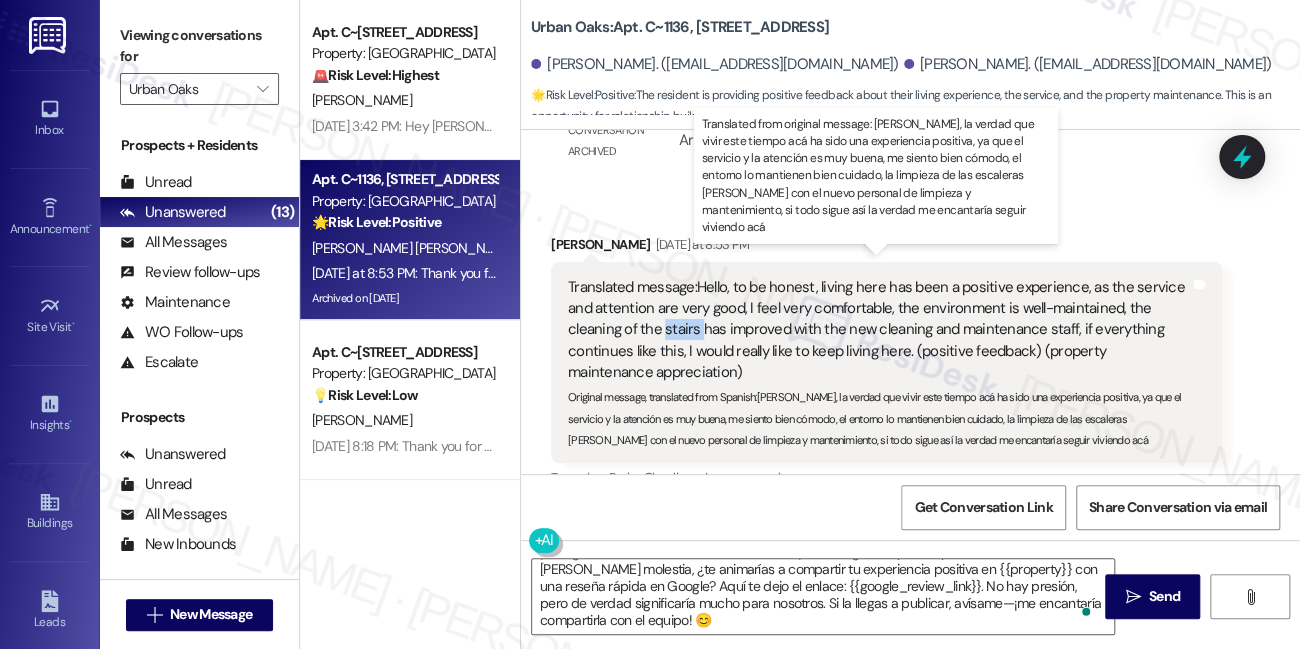 click on "Translated message:  Hello, to be honest, living here has been a positive experience, as the service and attention are very good, I feel very comfortable, the environment is well-maintained, the cleaning of the stairs has improved with the new cleaning and maintenance staff, if everything continues like this, I would really like to keep living here. (positive feedback) (property maintenance appreciation)" at bounding box center [879, 330] 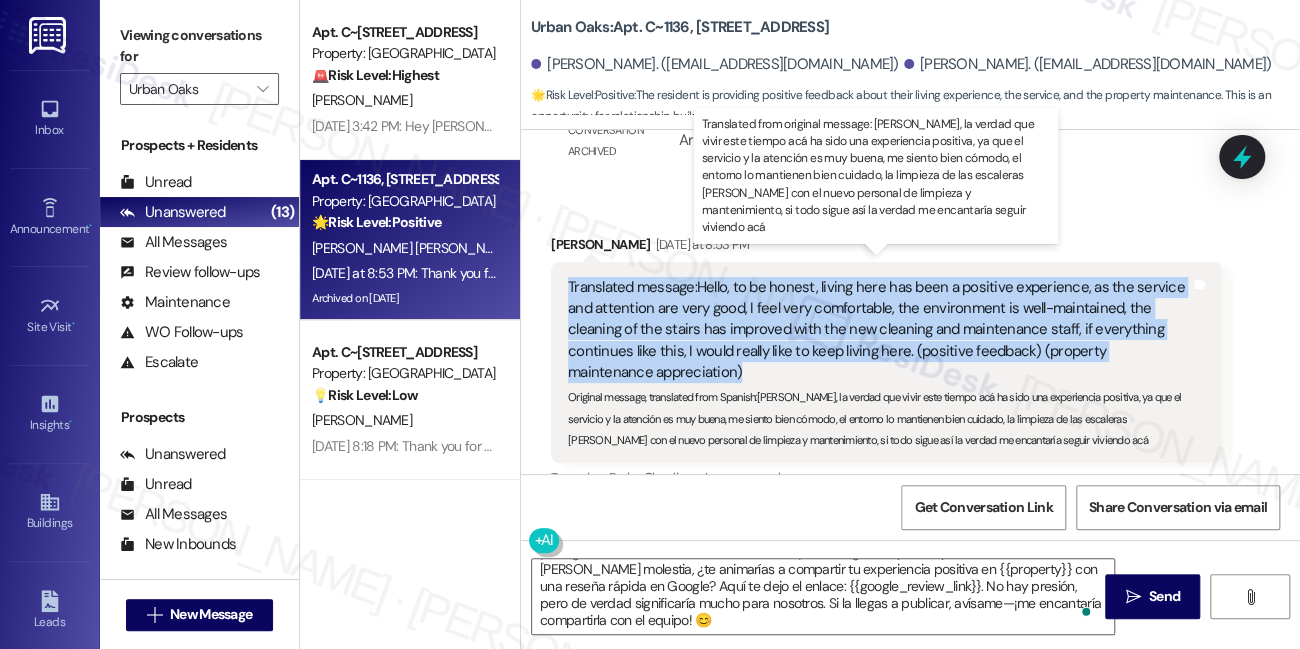 click on "Translated message:  Hello, to be honest, living here has been a positive experience, as the service and attention are very good, I feel very comfortable, the environment is well-maintained, the cleaning of the stairs has improved with the new cleaning and maintenance staff, if everything continues like this, I would really like to keep living here. (positive feedback) (property maintenance appreciation)" at bounding box center [879, 330] 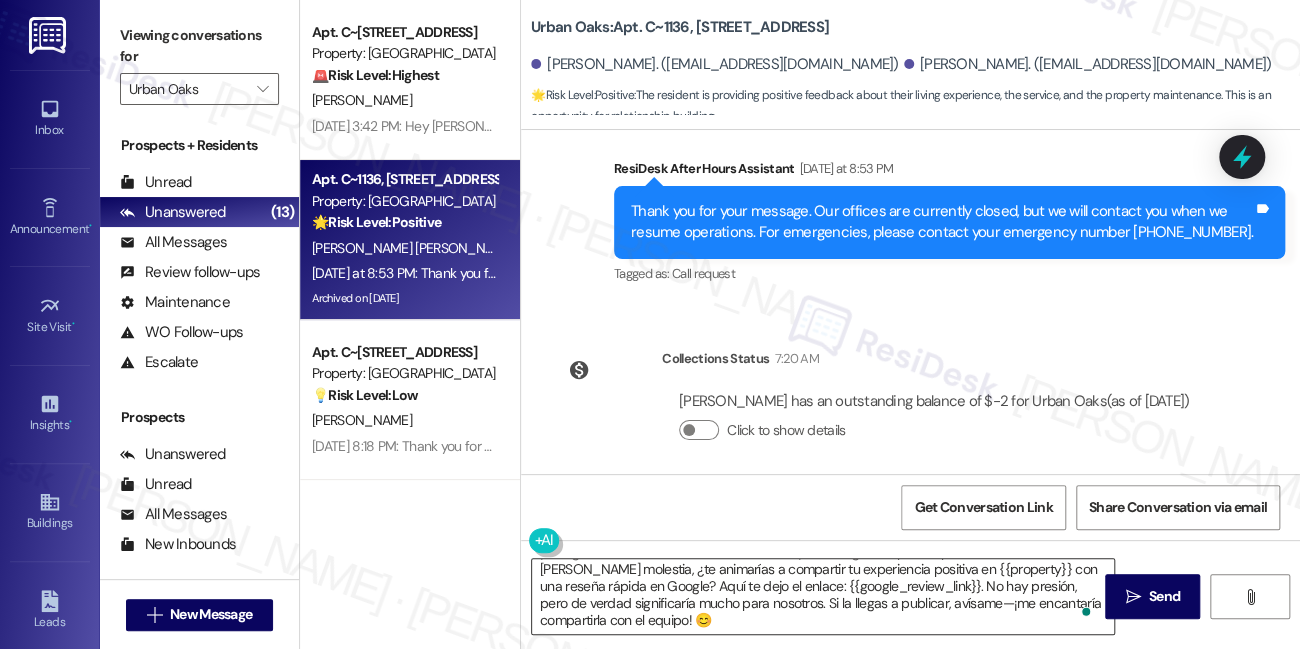 click on "¡Qué gusto escuchar eso, Honorio! ¡Muchas gracias por tus palabras! Si no es mucha molestia, ¿te animarías a compartir tu experiencia positiva en {{property}} con una reseña rápida en Google? Aquí te dejo el enlace: {{google_review_link}}. No hay presión, pero de verdad significaría mucho para nosotros. Si la llegas a publicar, avísame—¡me encantaría compartirla con el equipo! 😊" at bounding box center [823, 596] 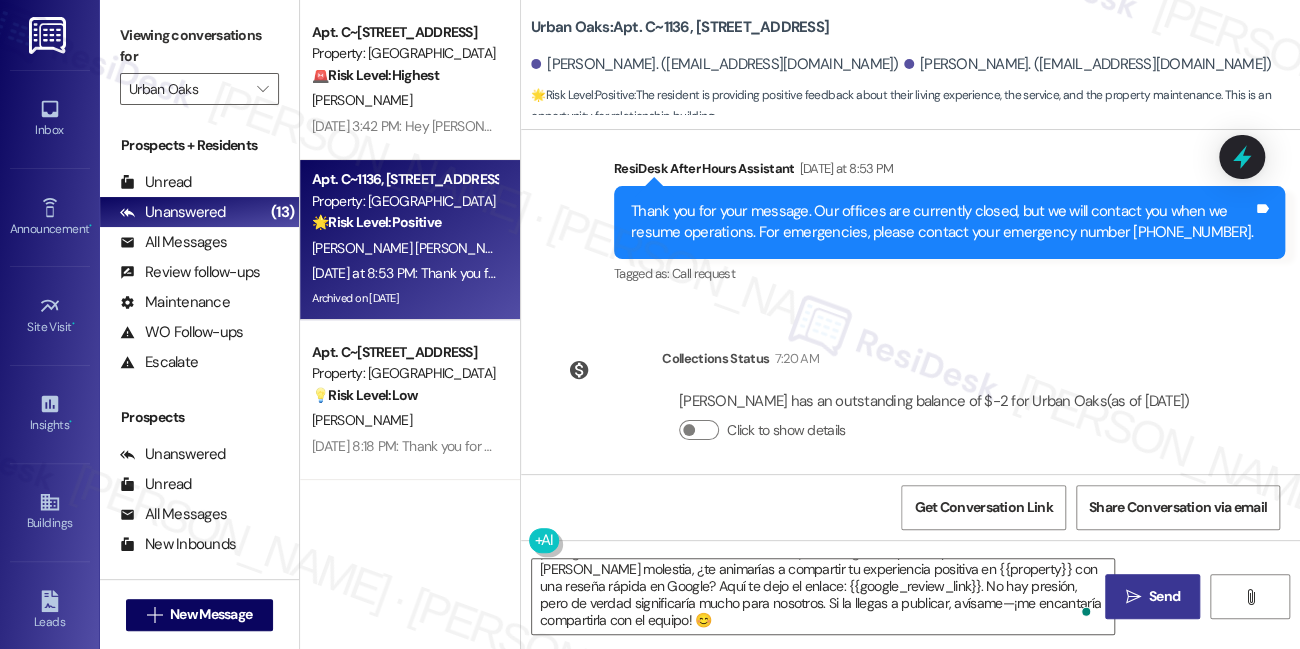 click on "Send" at bounding box center (1164, 596) 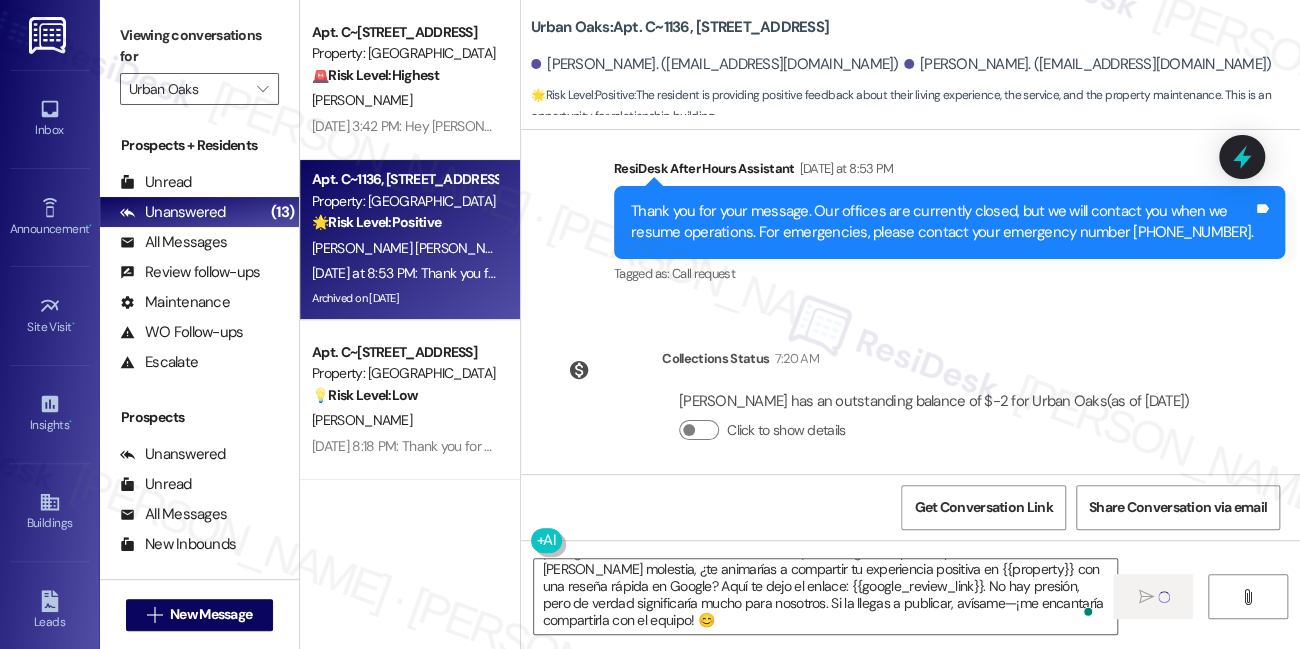 type 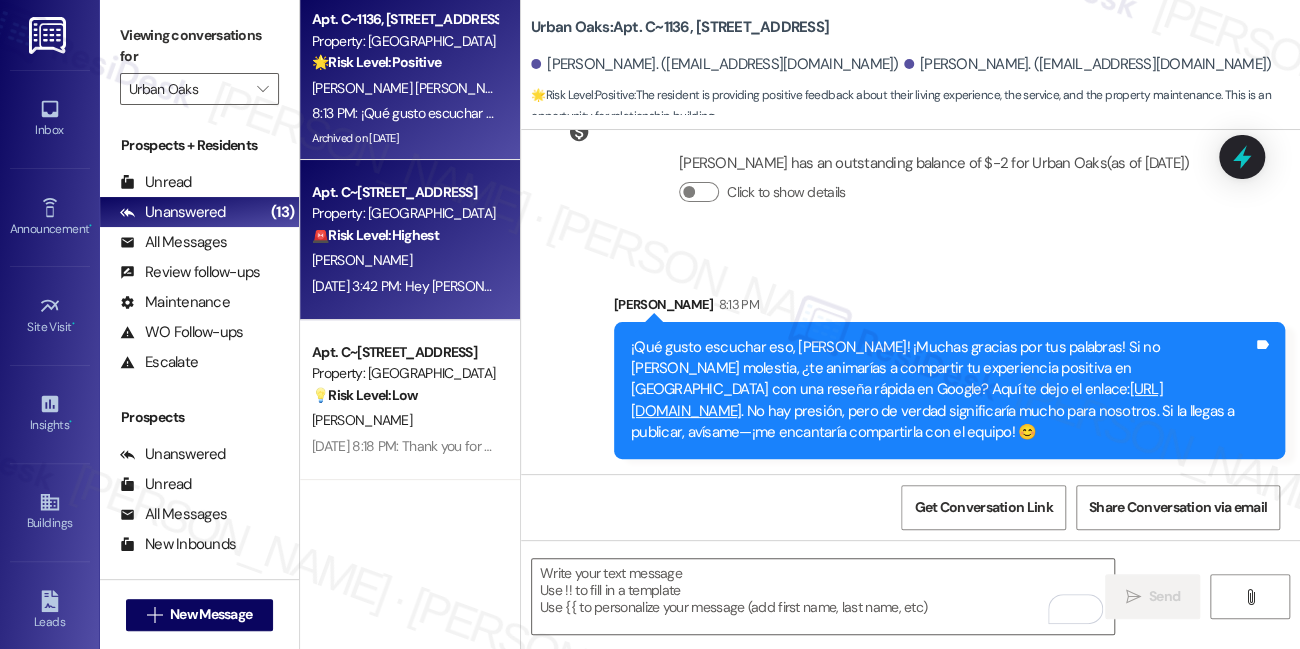 click on "🚨  Risk Level:  Highest" at bounding box center [375, 235] 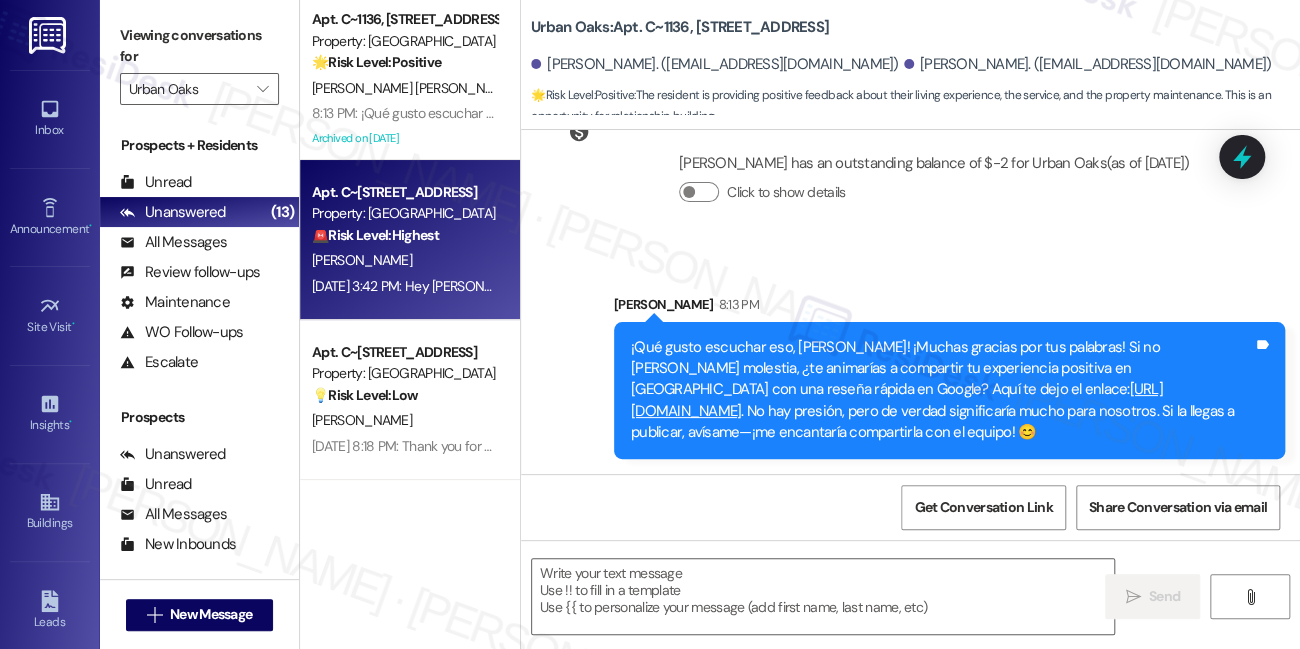 type on "Fetching suggested responses. Please feel free to read through the conversation in the meantime." 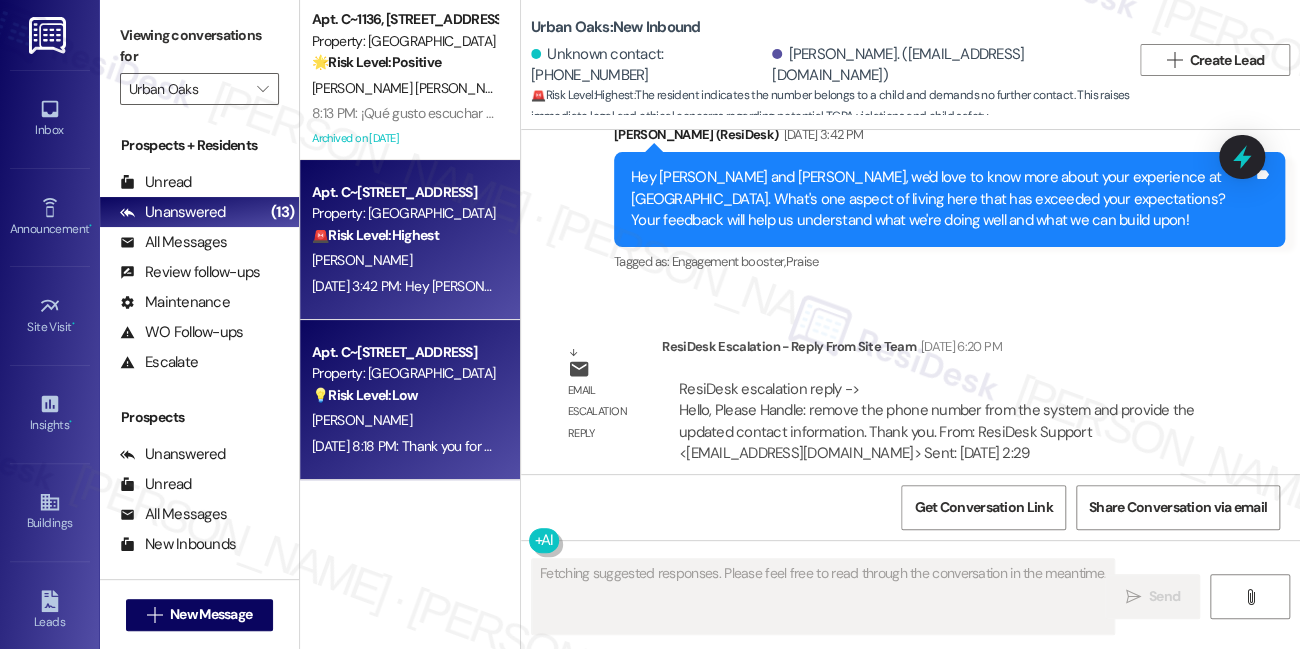 click on "[PERSON_NAME]" at bounding box center (404, 420) 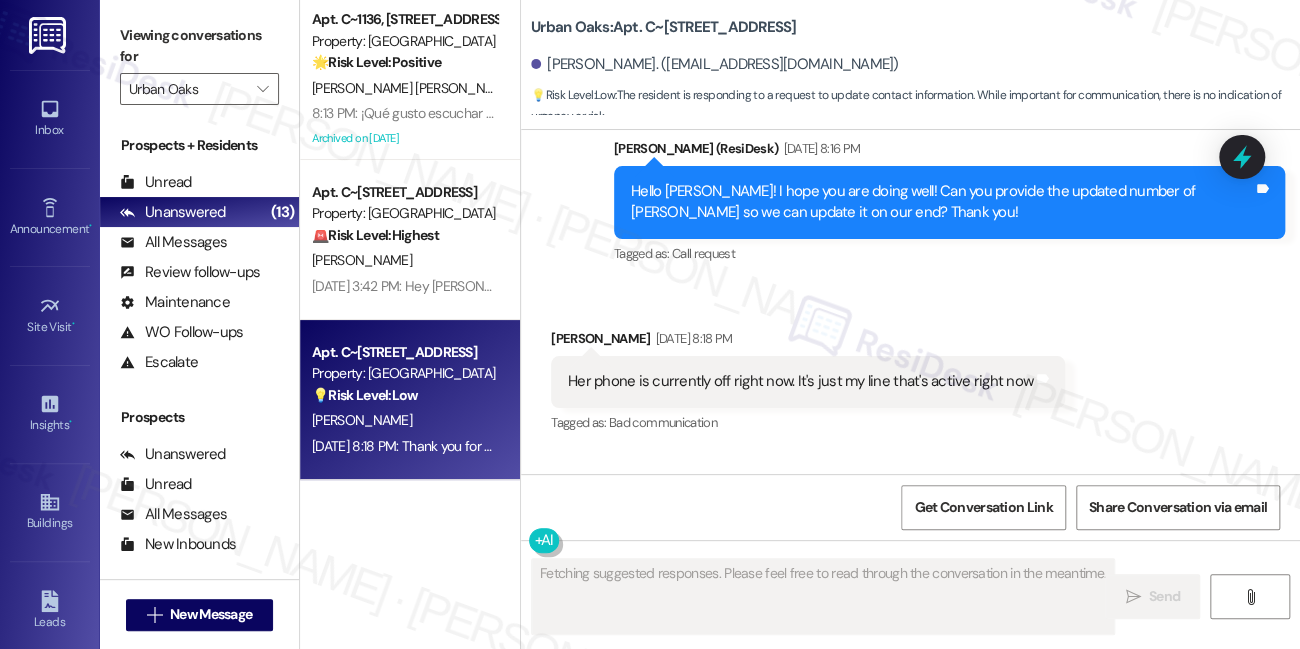 click on "Her phone is currently off right now. It's just my line that's active right now" at bounding box center [800, 381] 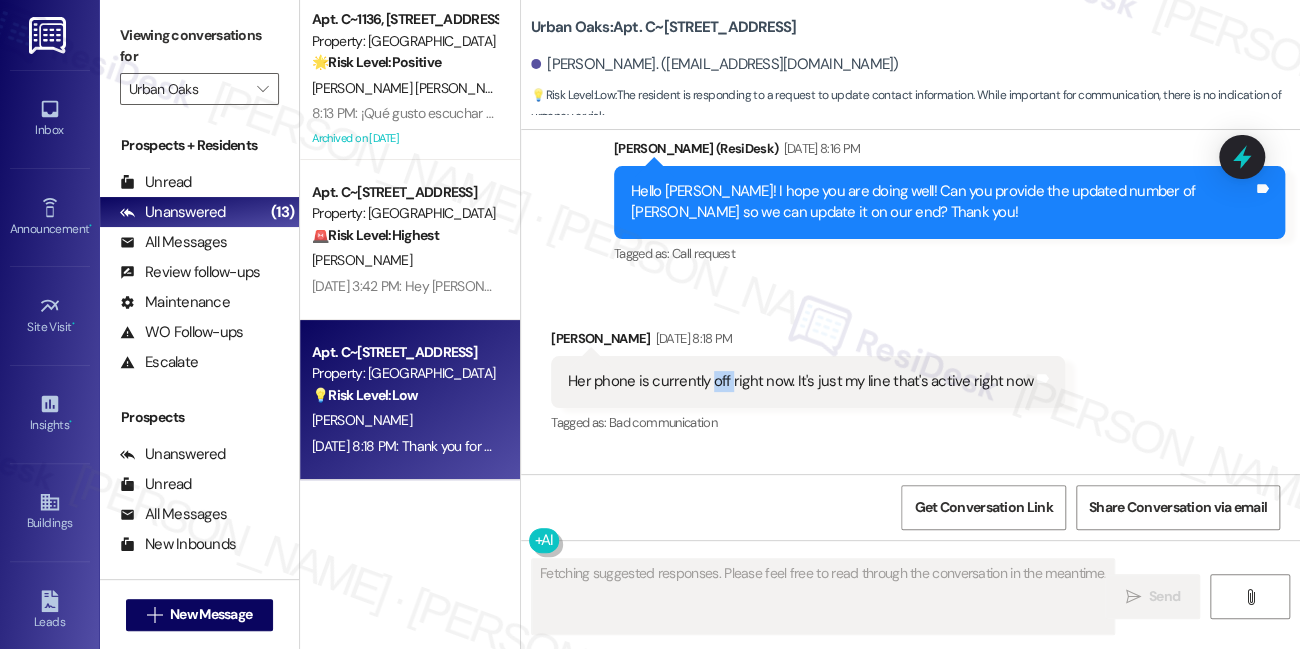 click on "Her phone is currently off right now. It's just my line that's active right now" at bounding box center (800, 381) 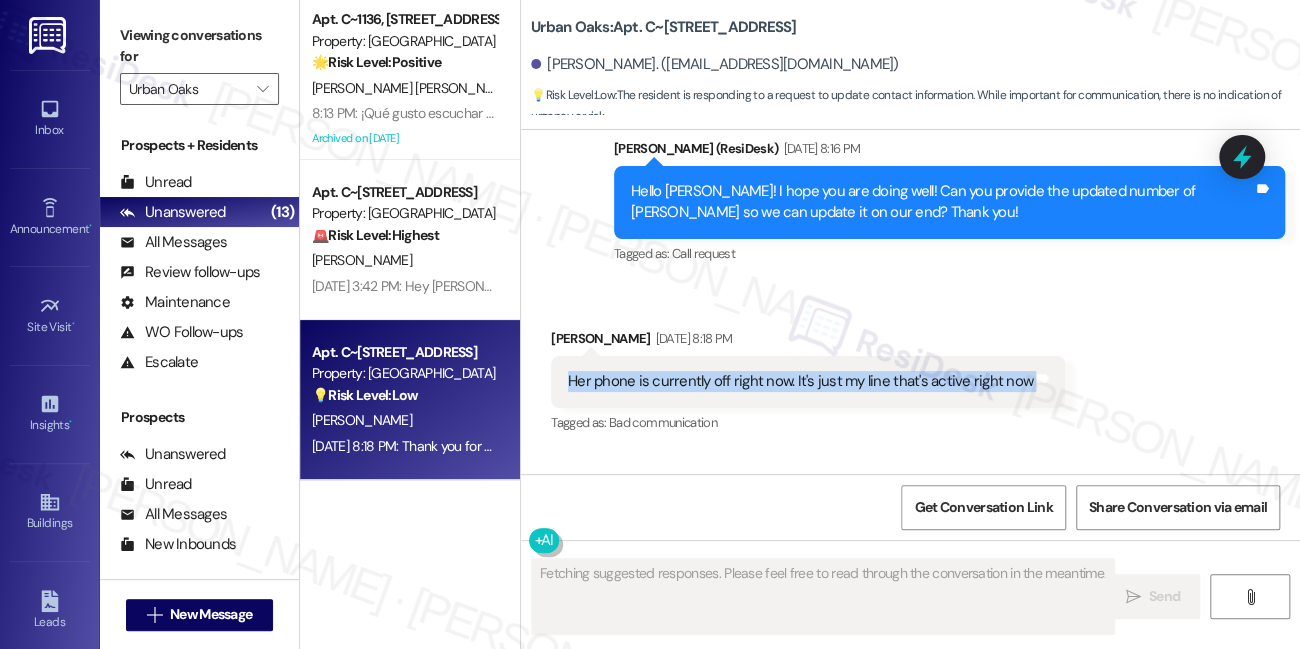click on "Her phone is currently off right now. It's just my line that's active right now" at bounding box center [800, 381] 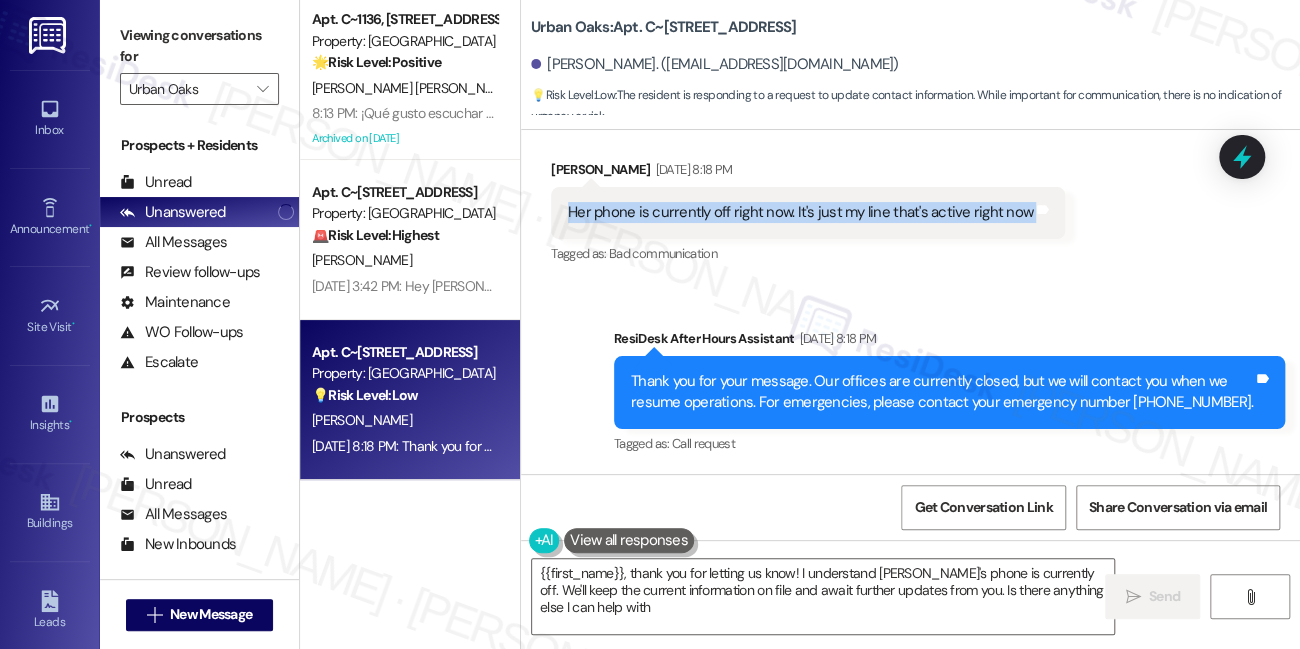 type on "{{first_name}}, thank you for letting us know! I understand Jessica's phone is currently off. We'll keep the current information on file and await further updates from you. Is there anything else I can help with?" 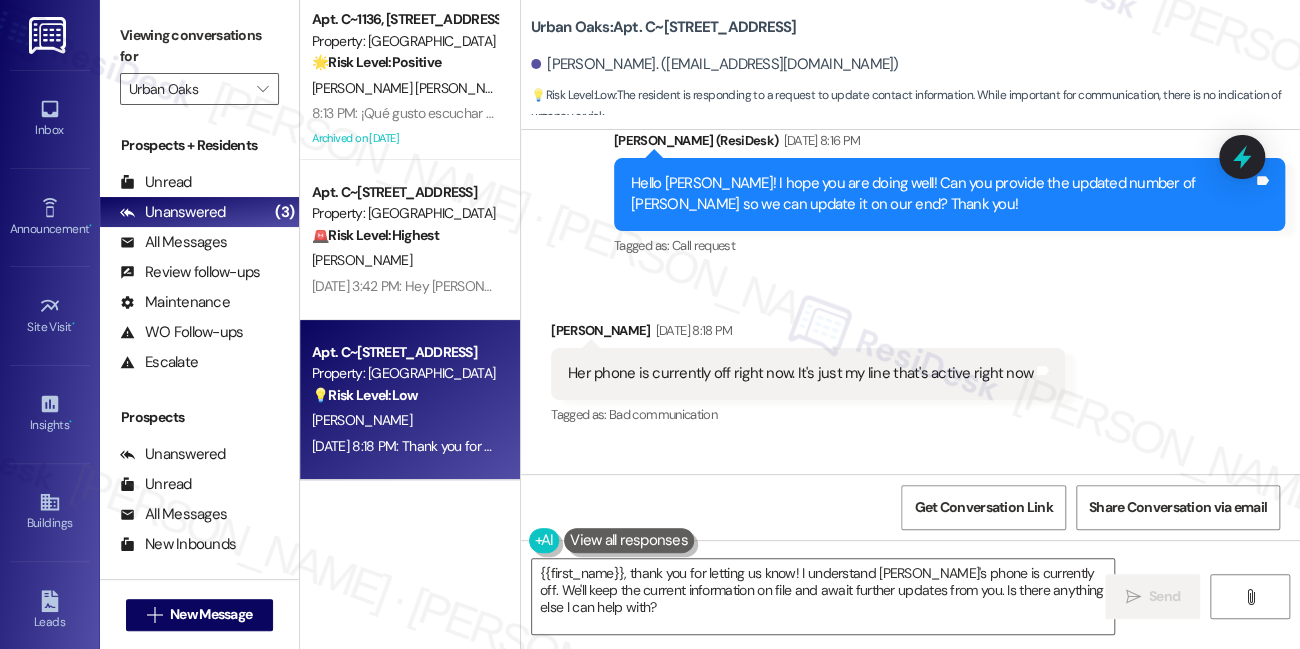 click on "Hello Michael! I hope you are doing well! Can you provide the updated number of Jessica so we can update it on our end? Thank you!" at bounding box center [942, 194] 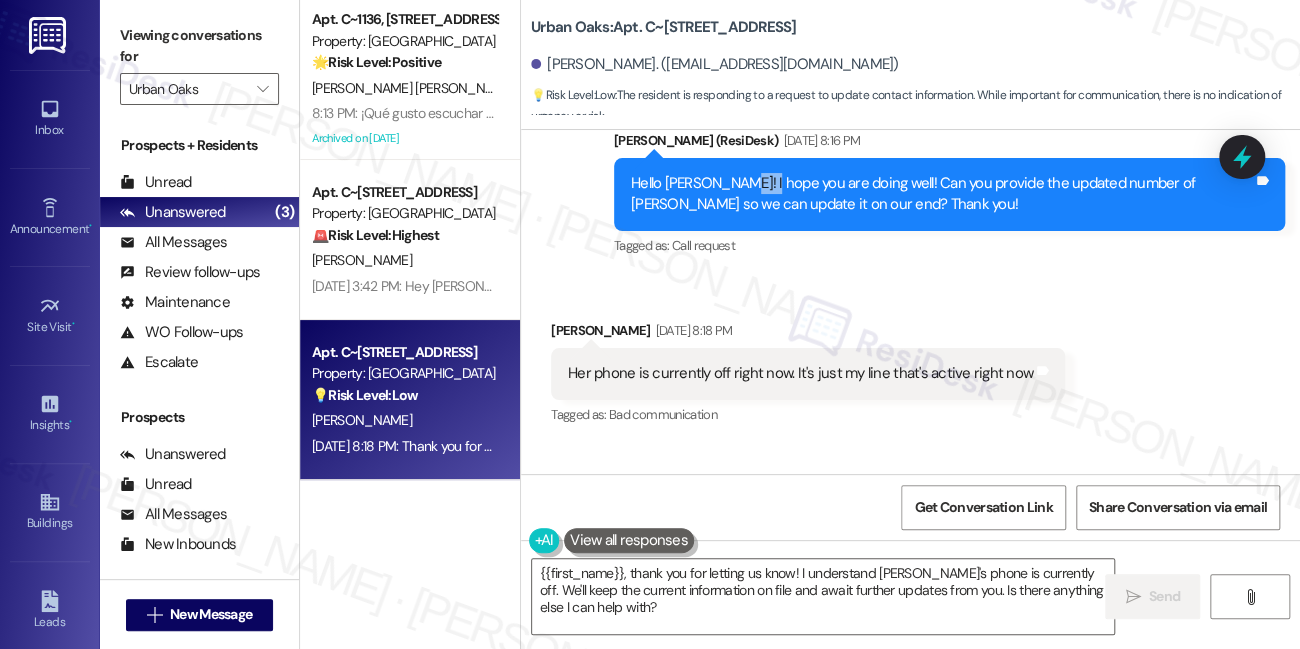 click on "Hello Michael! I hope you are doing well! Can you provide the updated number of Jessica so we can update it on our end? Thank you!" at bounding box center (942, 194) 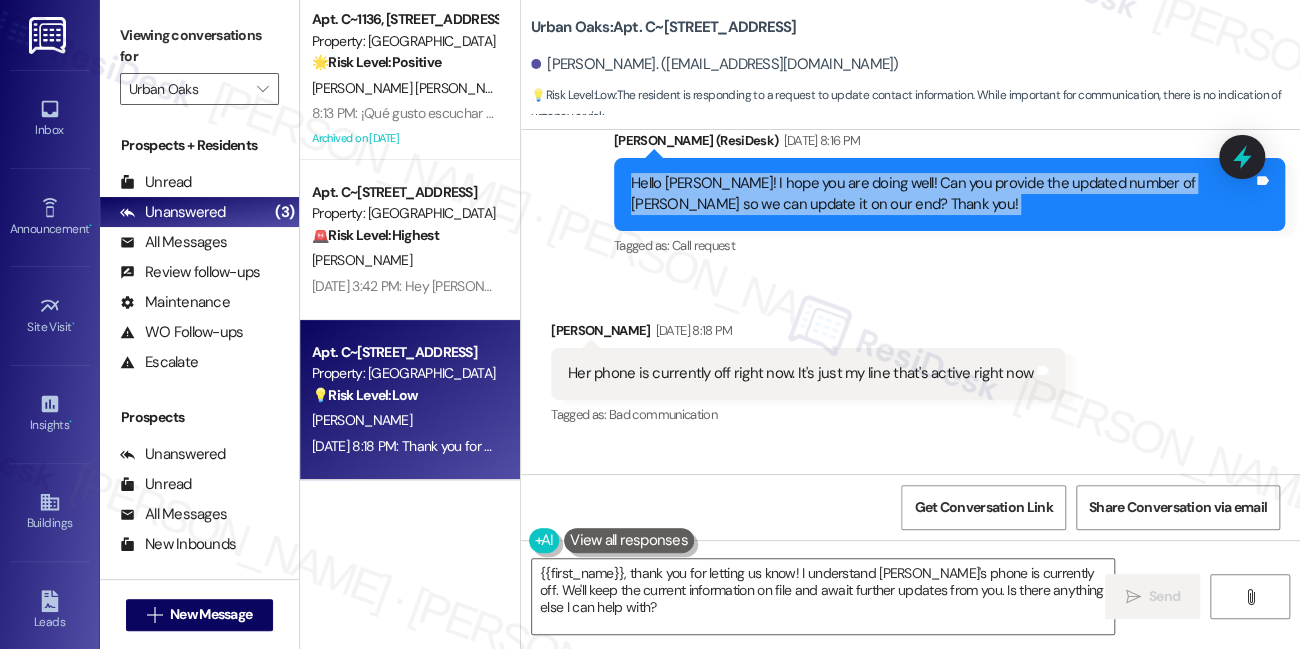 click on "Hello Michael! I hope you are doing well! Can you provide the updated number of Jessica so we can update it on our end? Thank you!" at bounding box center [942, 194] 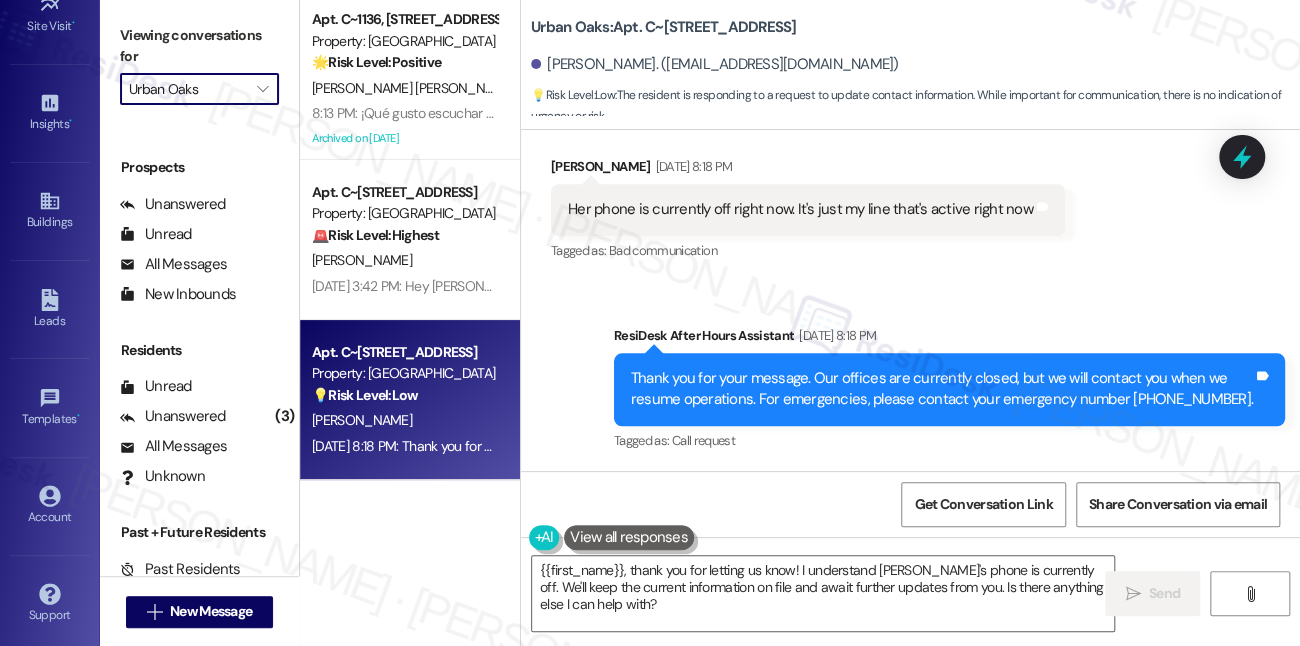 click on "Urban Oaks" at bounding box center (188, 89) 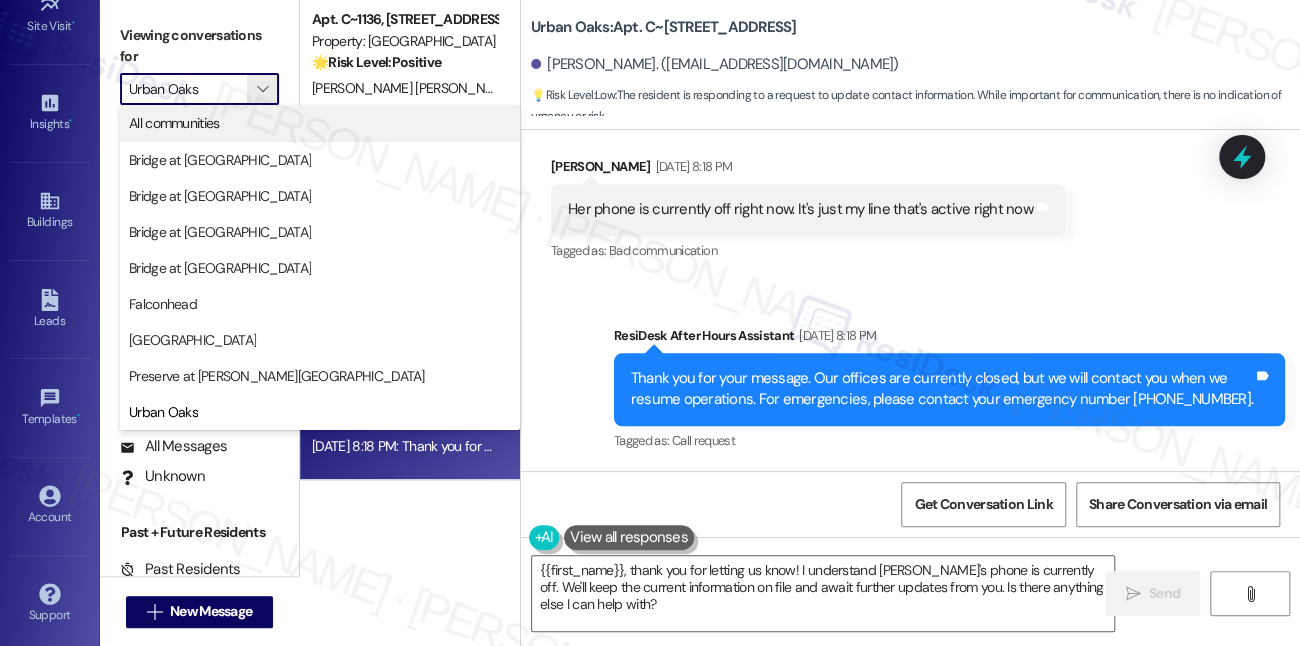 click on "All communities" at bounding box center (320, 123) 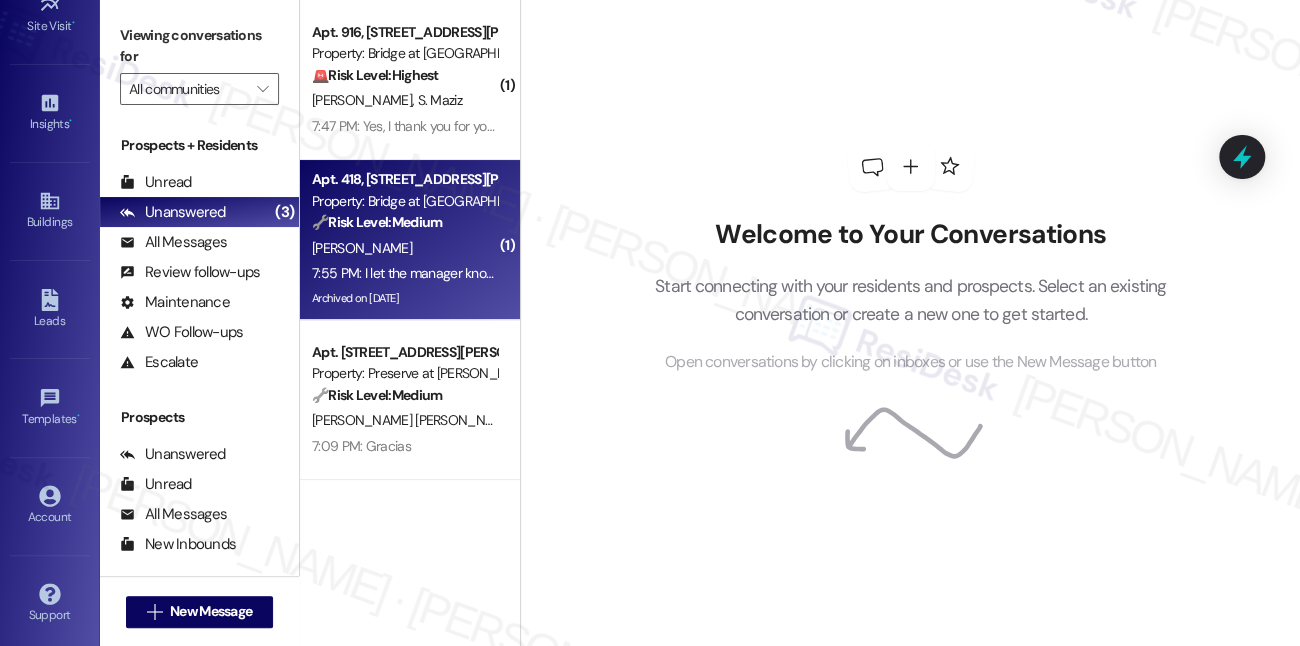 click on "C. Sarrette" at bounding box center (404, 248) 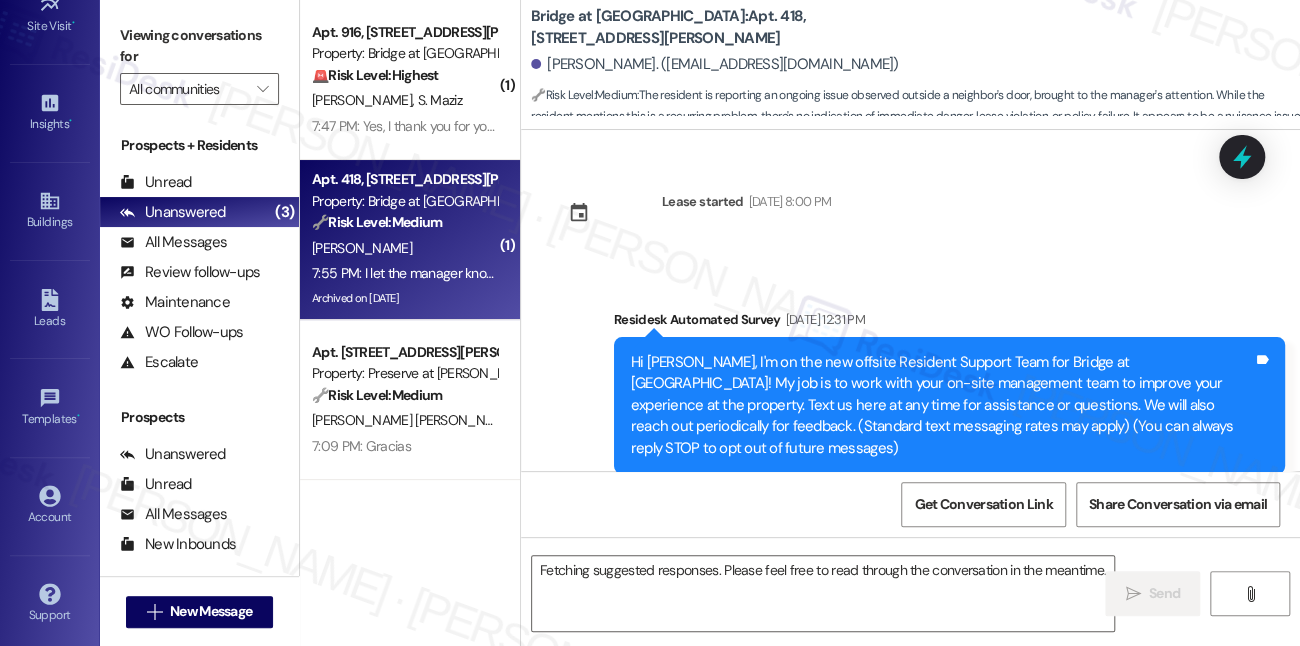 scroll, scrollTop: 8454, scrollLeft: 0, axis: vertical 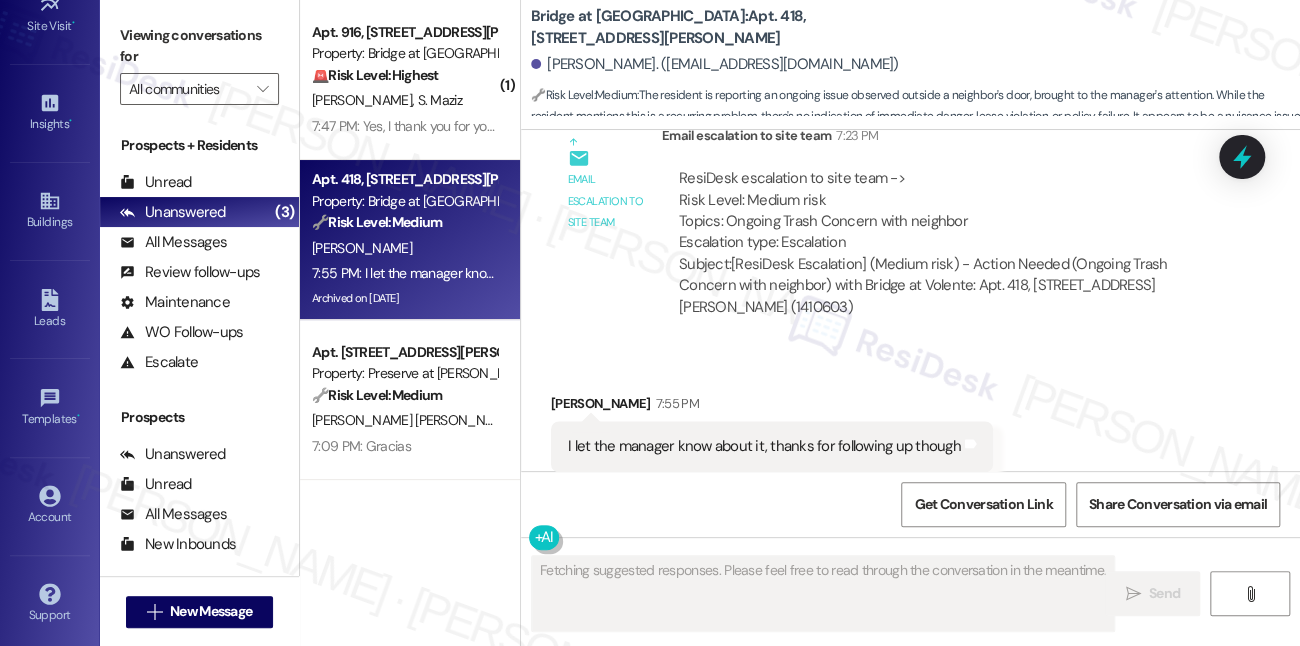 click on "I let the manager know about it, thanks for following up though" at bounding box center [764, 446] 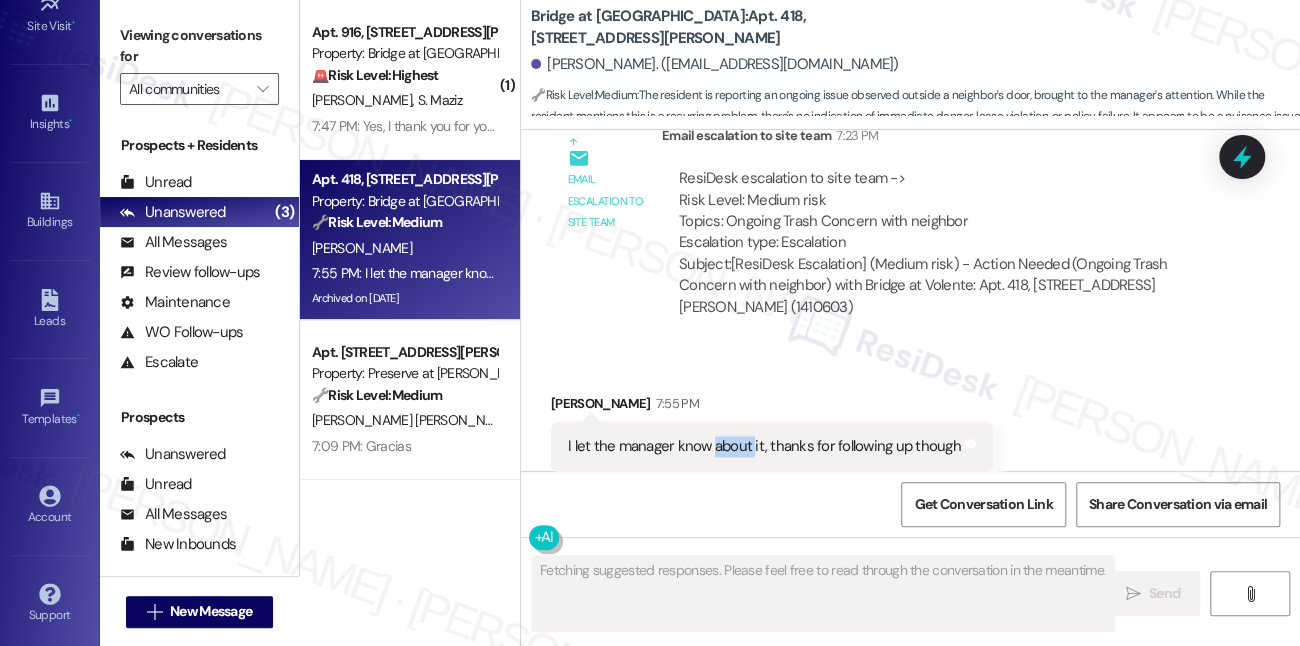 click on "I let the manager know about it, thanks for following up though" at bounding box center (764, 446) 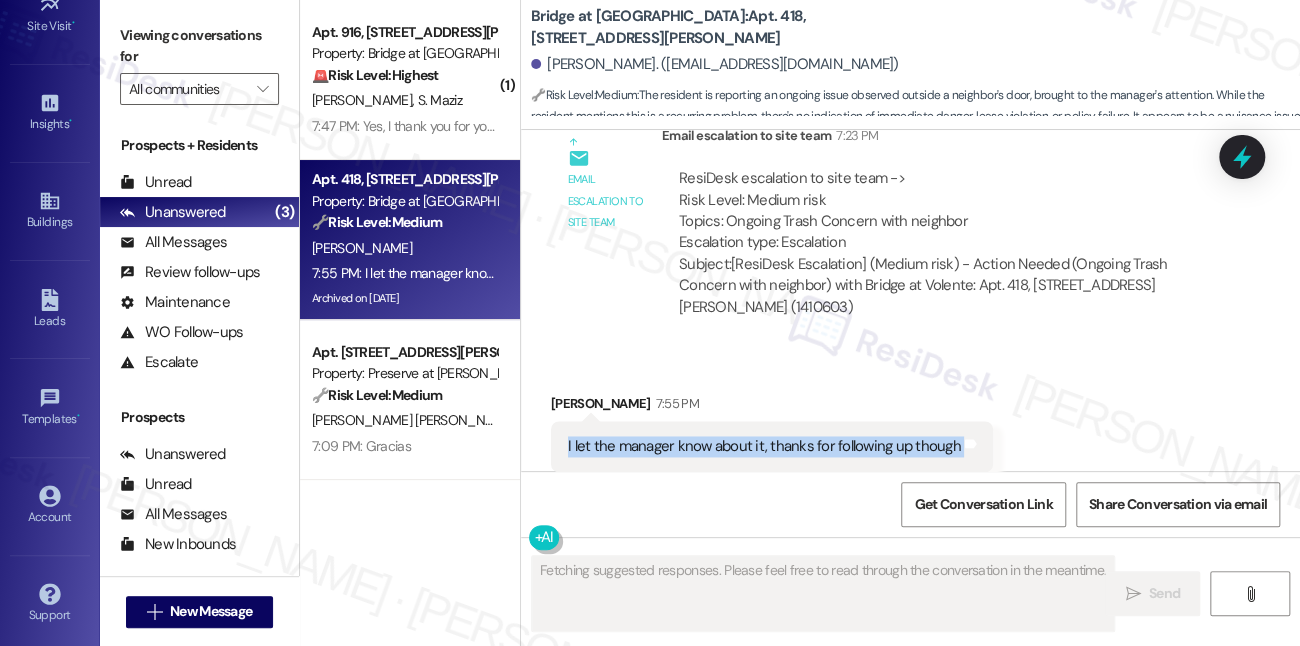click on "I let the manager know about it, thanks for following up though" at bounding box center (764, 446) 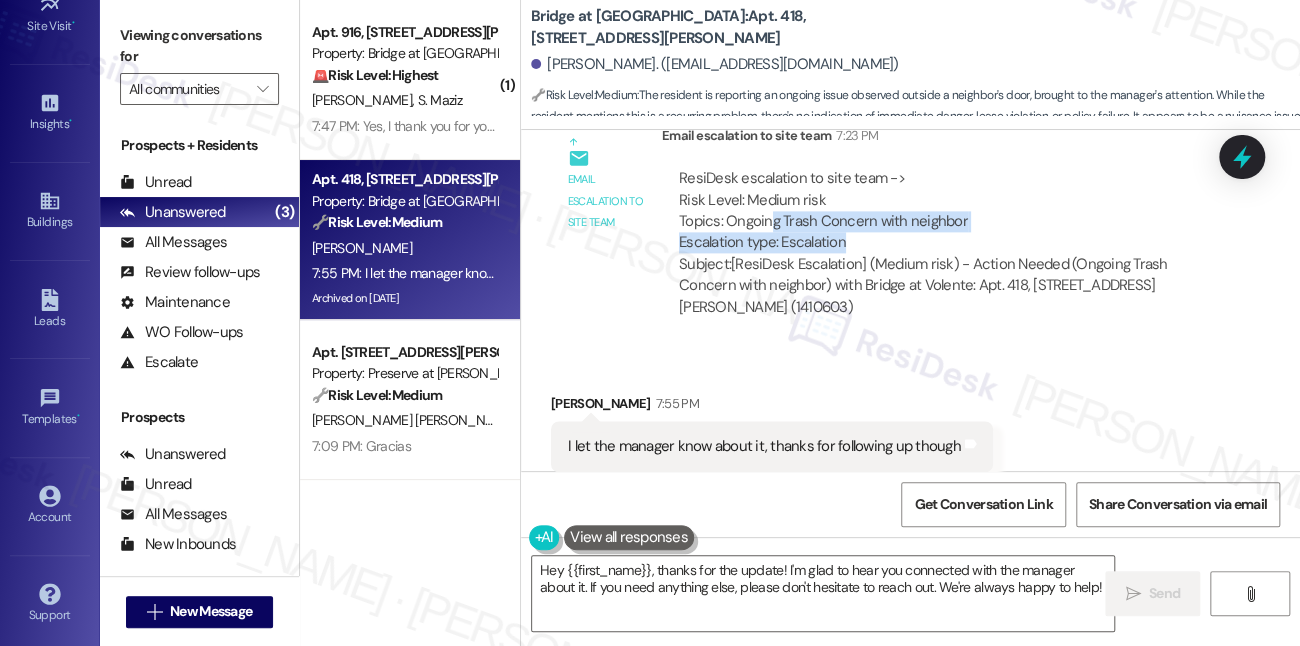 drag, startPoint x: 768, startPoint y: 179, endPoint x: 1073, endPoint y: 193, distance: 305.32114 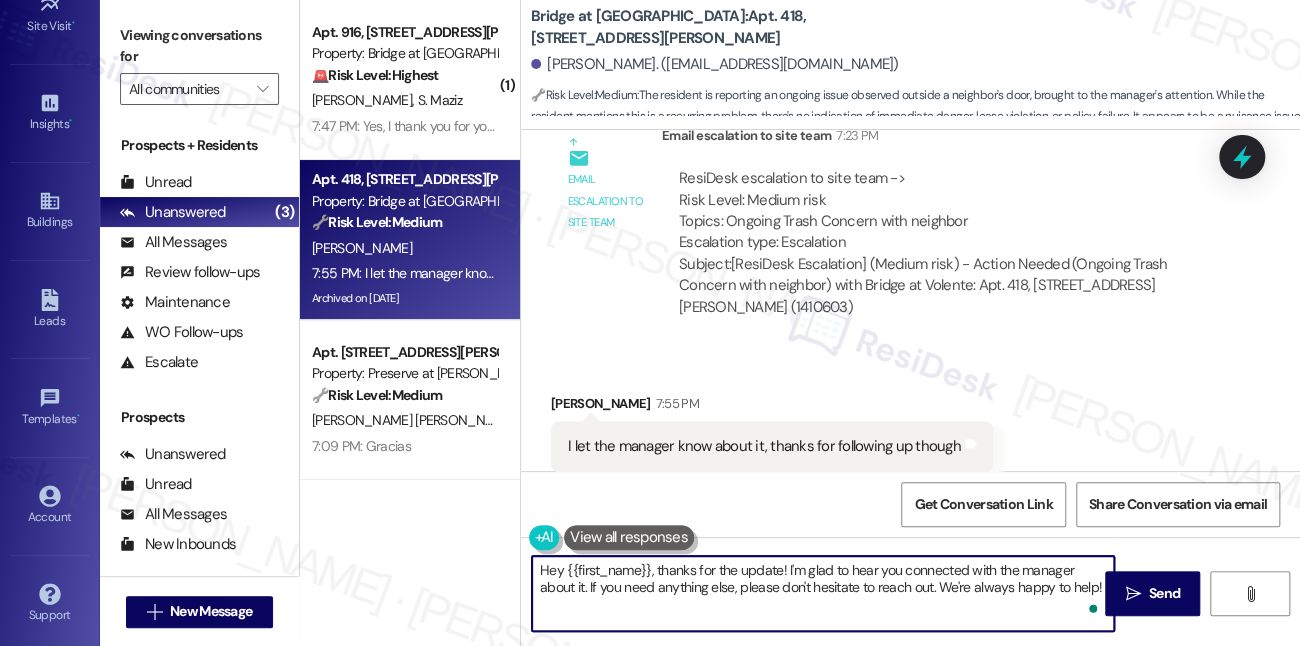 drag, startPoint x: 658, startPoint y: 569, endPoint x: 481, endPoint y: 552, distance: 177.81451 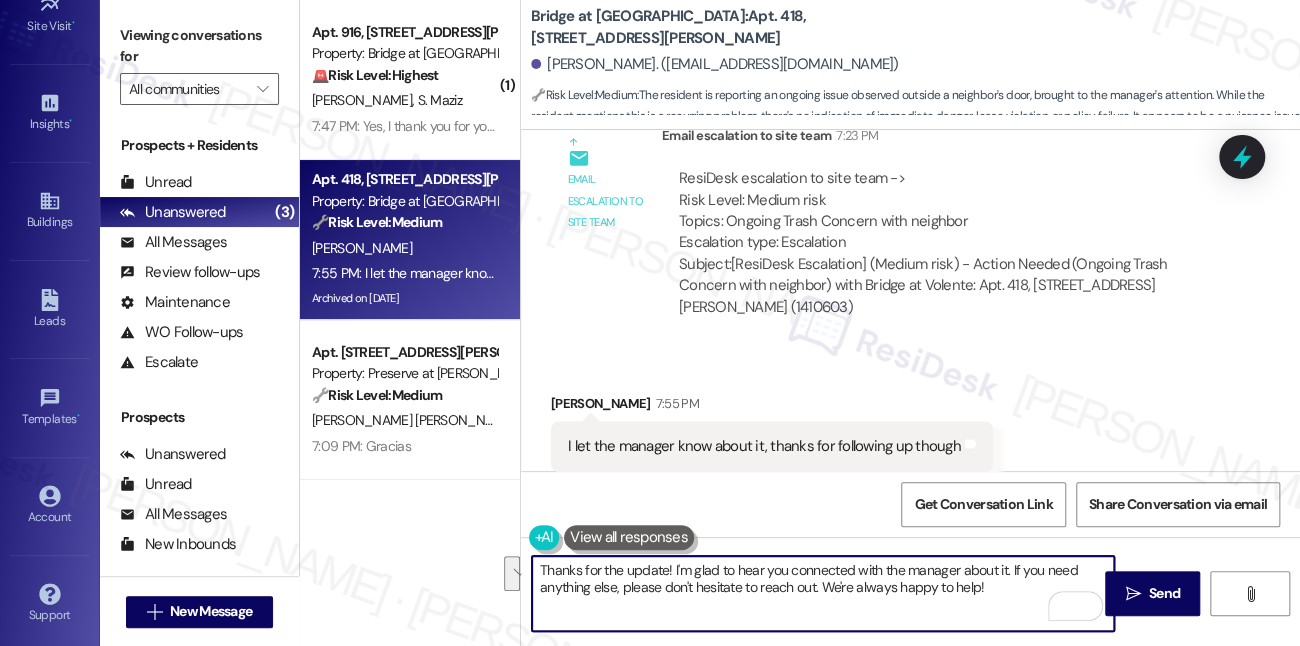 drag, startPoint x: 1009, startPoint y: 582, endPoint x: 690, endPoint y: 547, distance: 320.9143 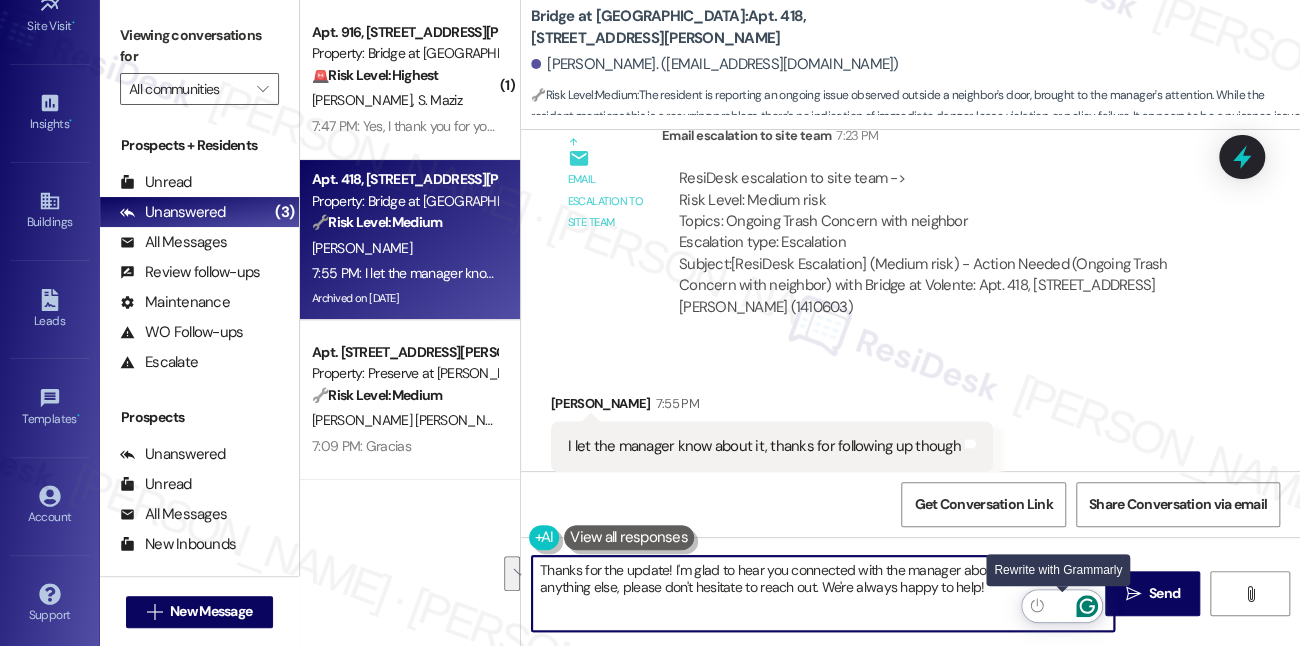 type on "Thanks for the update! I'm glad to hear you connected with the manager about it. If you need anything else, please don't hesitate to reach out. We're always happy to help!" 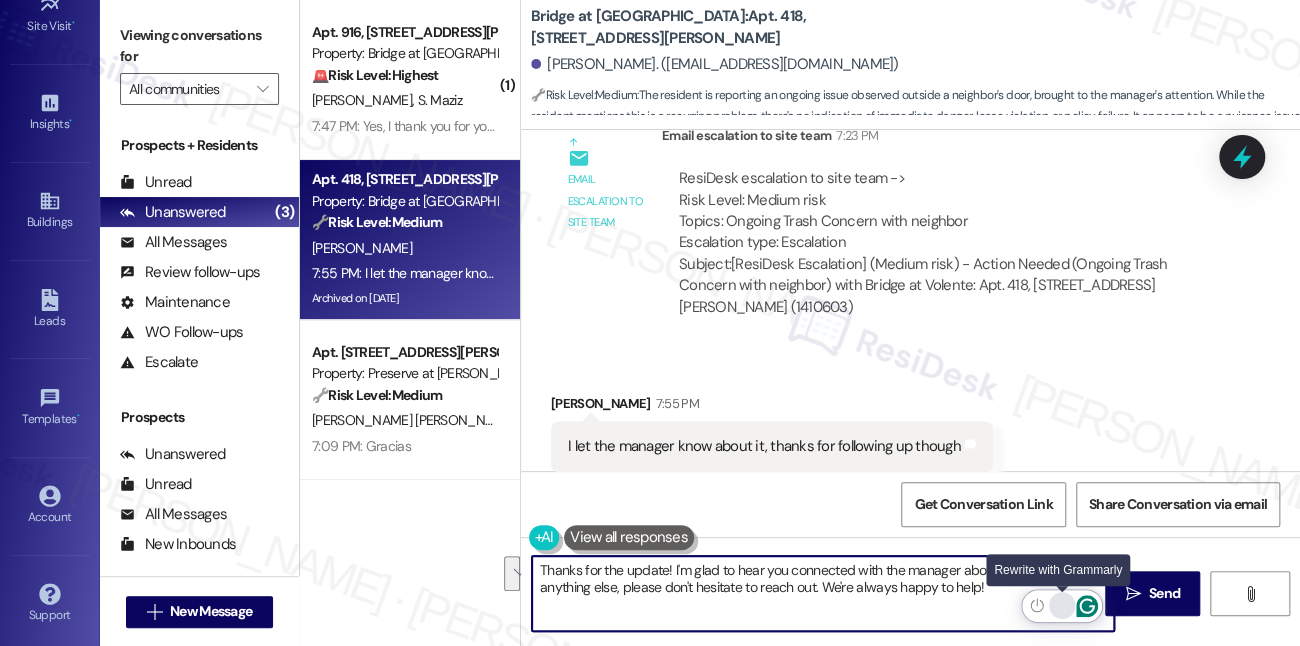 drag, startPoint x: 1074, startPoint y: 602, endPoint x: 1058, endPoint y: 606, distance: 16.492422 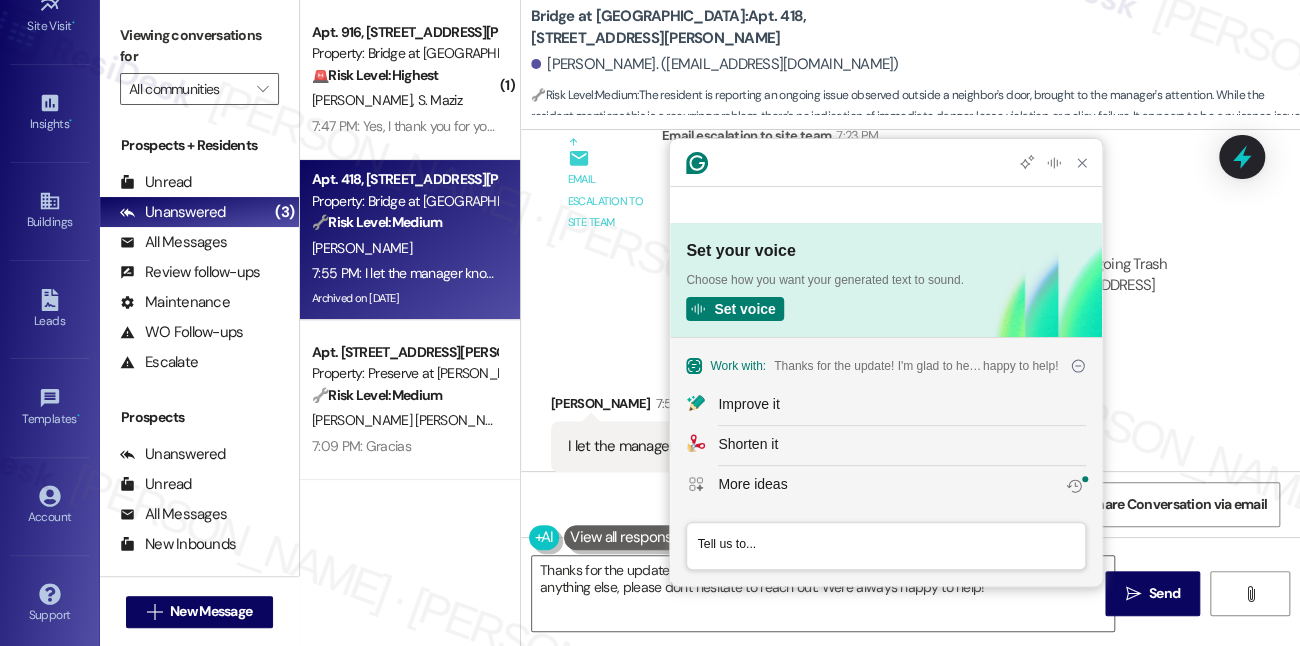 scroll, scrollTop: 0, scrollLeft: 0, axis: both 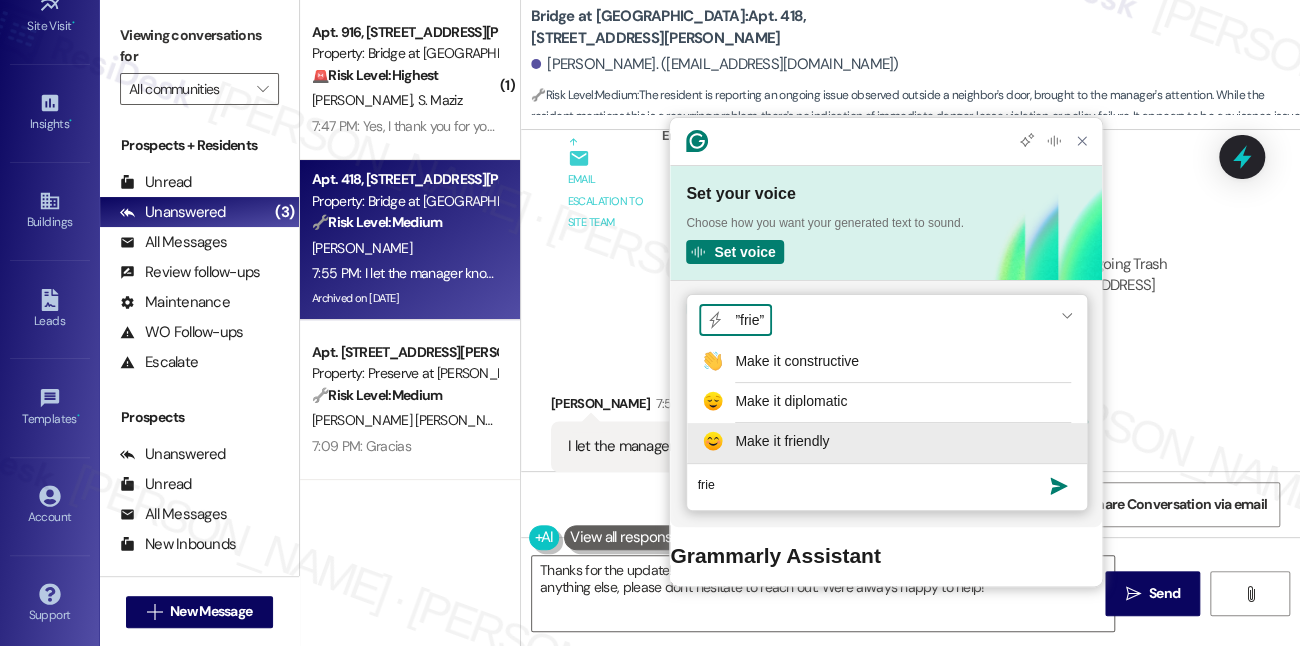 type on "frie" 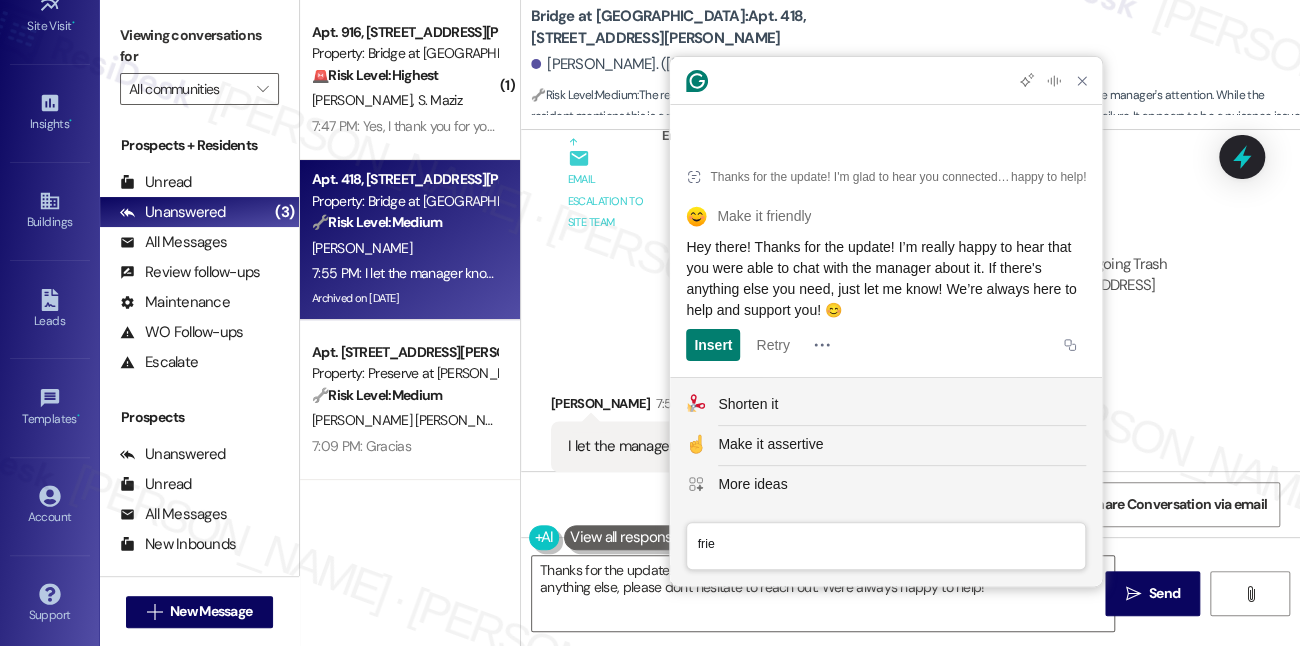 drag, startPoint x: 1004, startPoint y: 291, endPoint x: 762, endPoint y: 239, distance: 247.52374 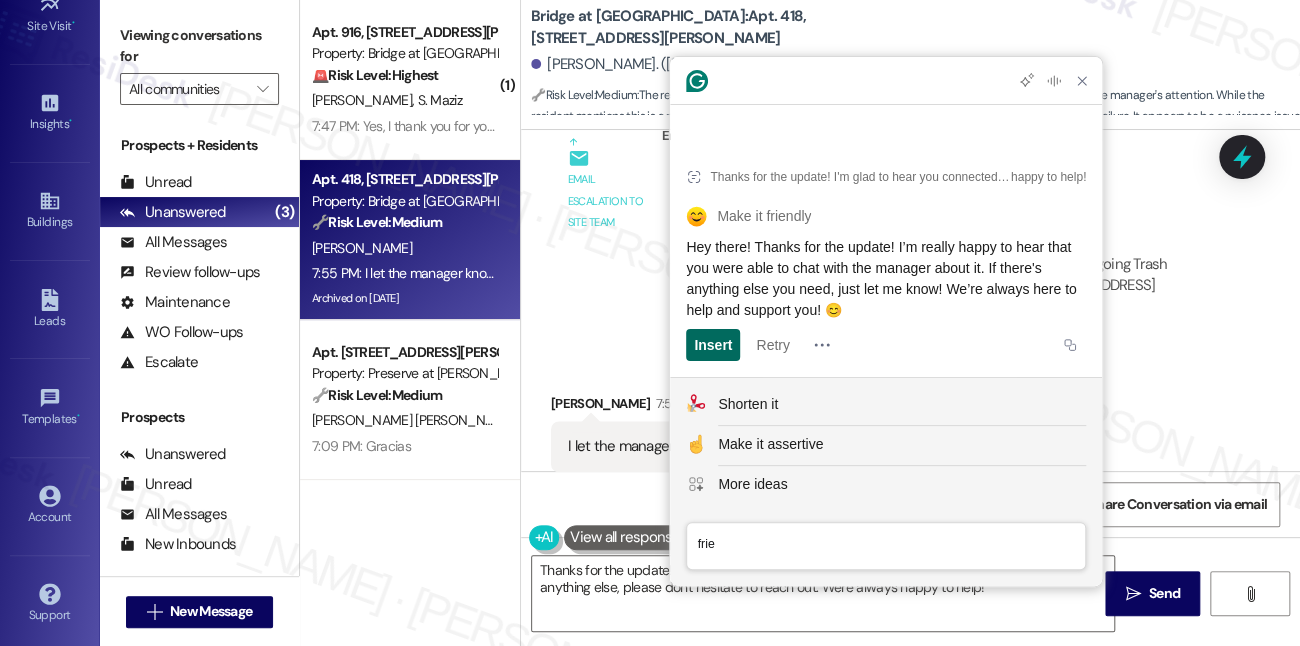 click on "Insert" 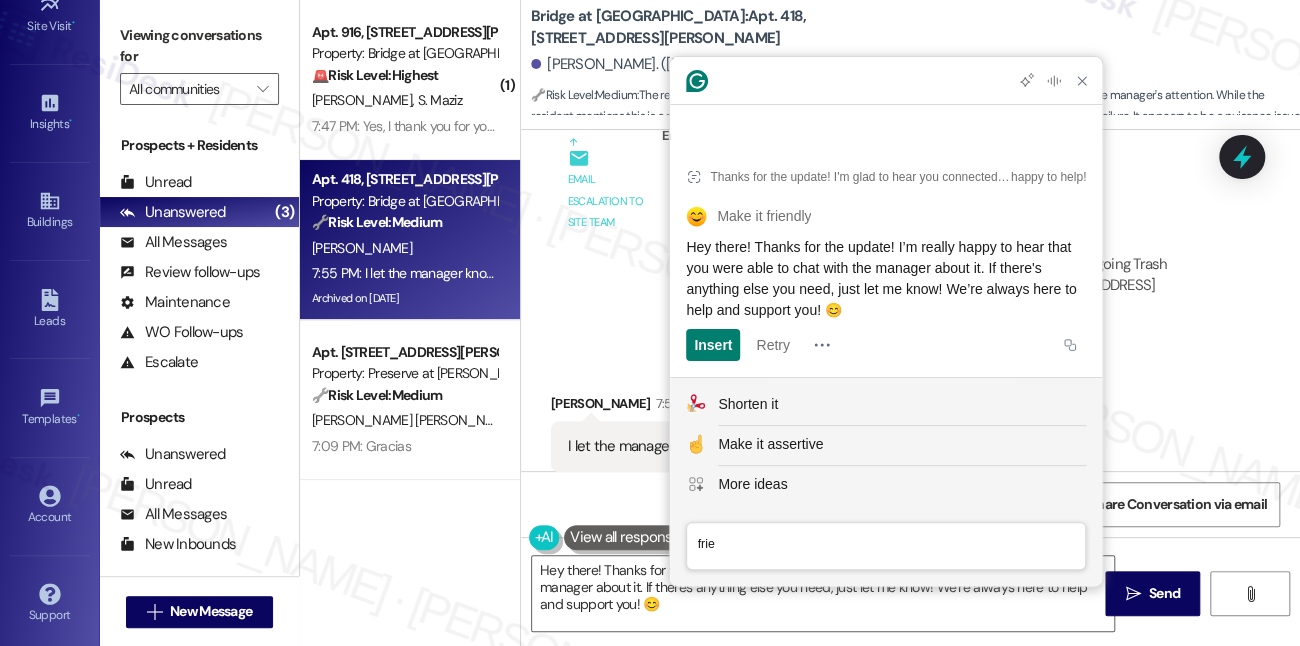 click on "Received via SMS Chris Sarrette 7:55 PM I let the manager know about it, thanks for following up though  Tags and notes Tagged as:   Praise Click to highlight conversations about Praise" at bounding box center [910, 432] 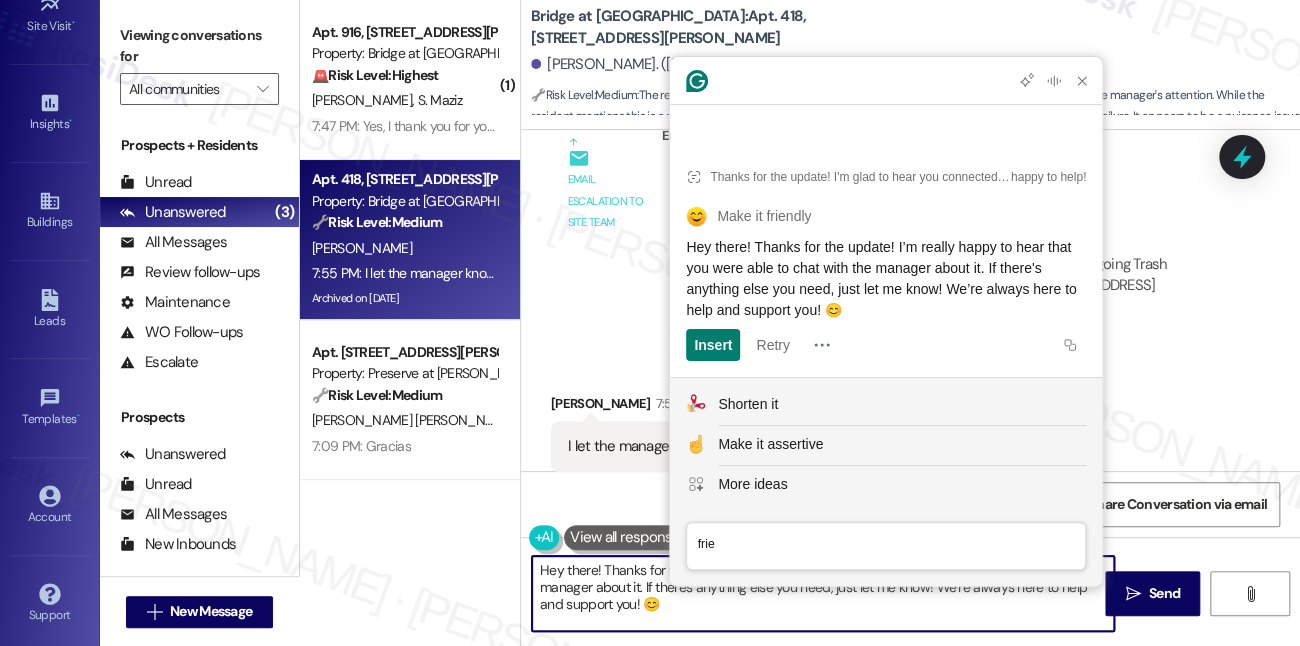 click on "Hey there! Thanks for the update! I’m really happy to hear that you were able to chat with the manager about it. If there's anything else you need, just let me know! We’re always here to help and support you! 😊" at bounding box center [823, 593] 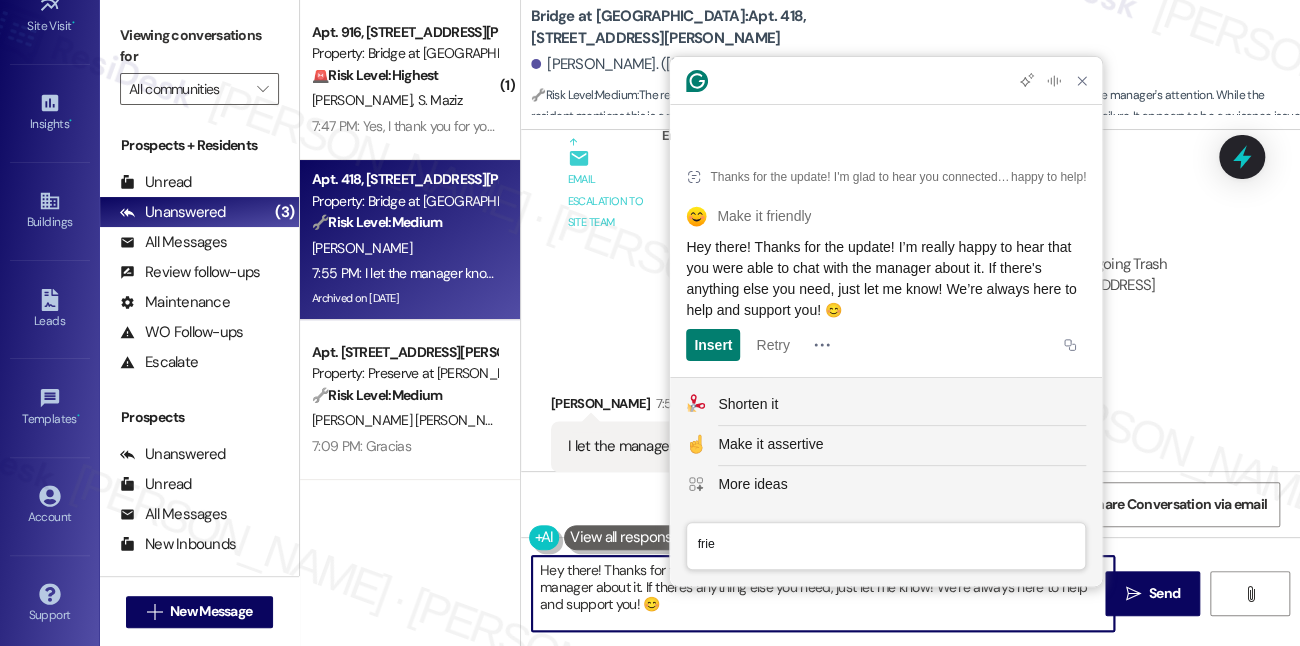 click on "Hey there! Thanks for the update! I’m really happy to hear that you were able to chat with the manager about it. If there's anything else you need, just let me know! We’re always here to help and support you! 😊" at bounding box center (823, 593) 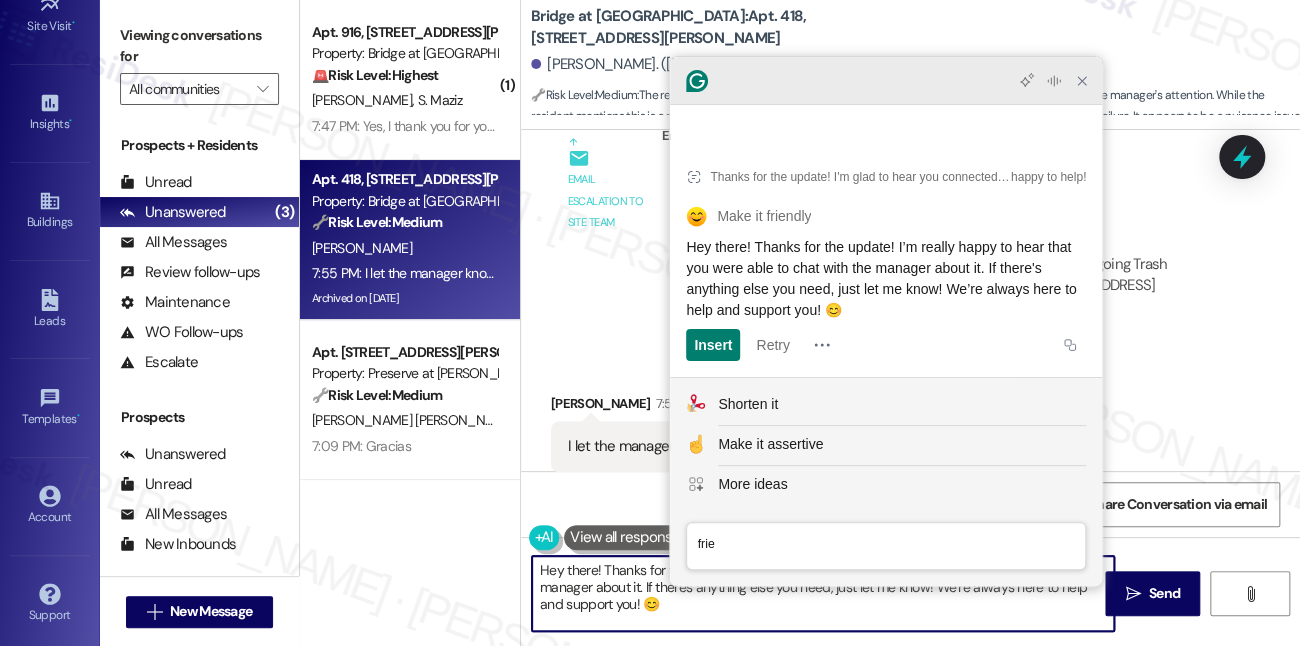 click 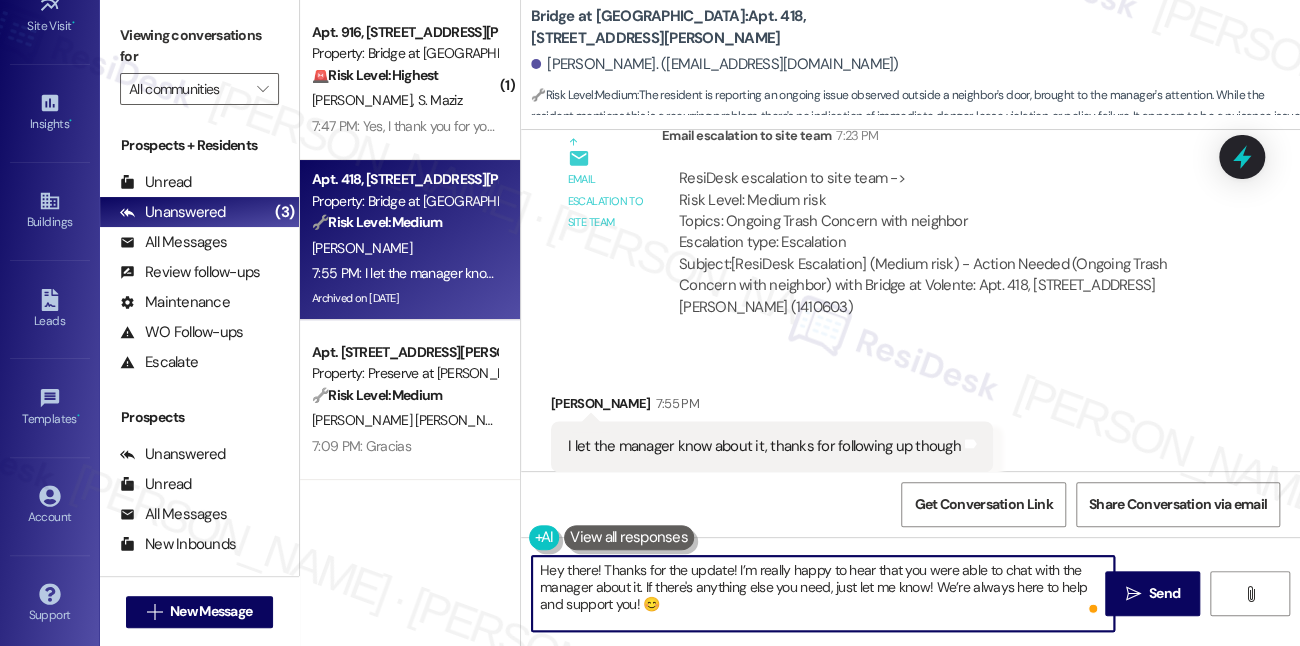 drag, startPoint x: 560, startPoint y: 569, endPoint x: 448, endPoint y: 566, distance: 112.04017 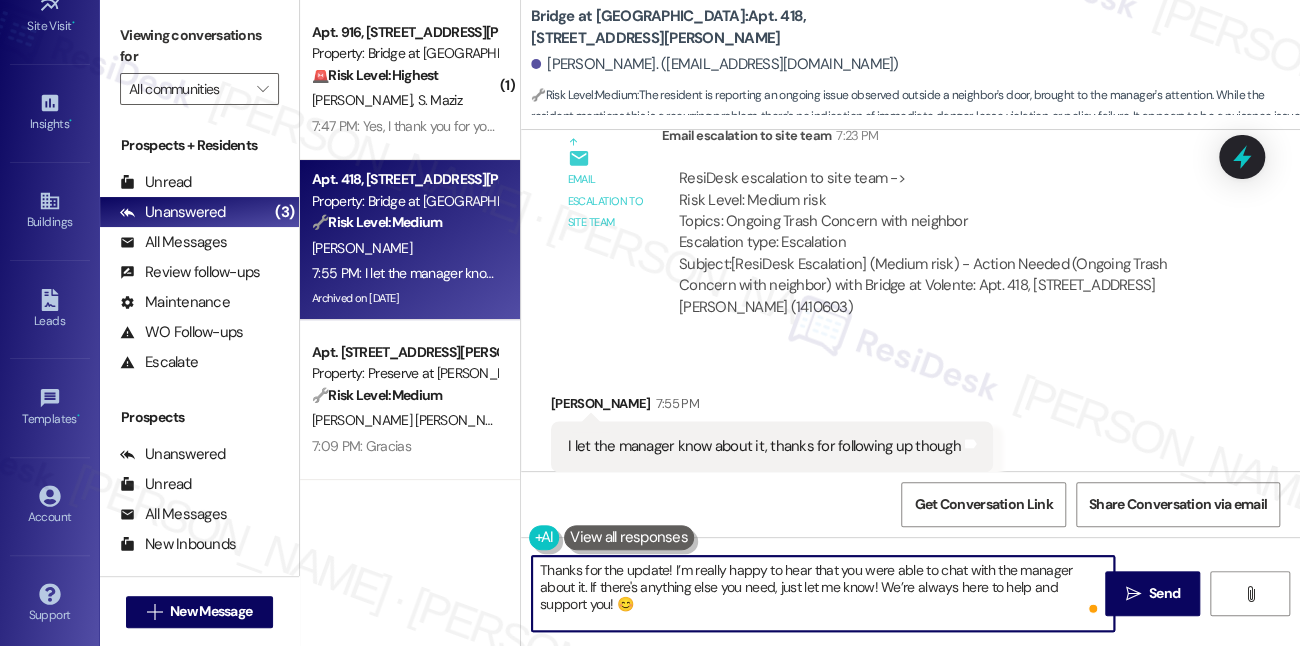 click on "Thanks for the update! I’m really happy to hear that you were able to chat with the manager about it. If there's anything else you need, just let me know! We’re always here to help and support you! 😊" at bounding box center [823, 593] 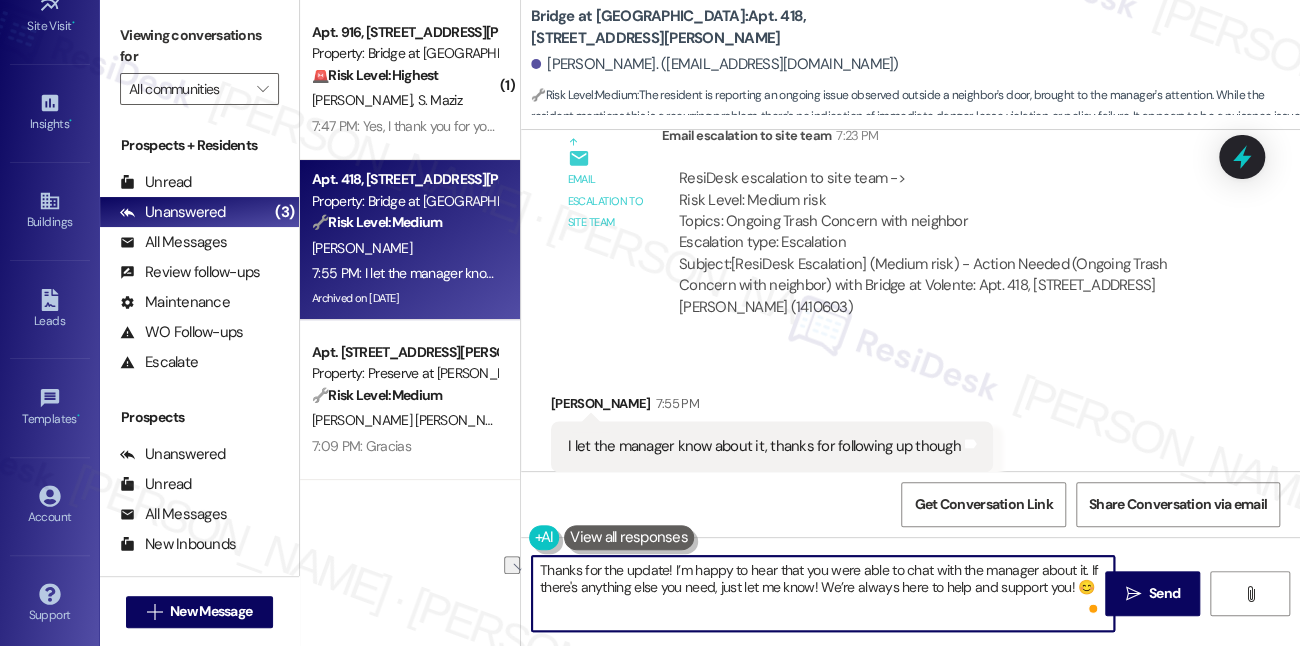 drag, startPoint x: 818, startPoint y: 587, endPoint x: 1085, endPoint y: 584, distance: 267.01685 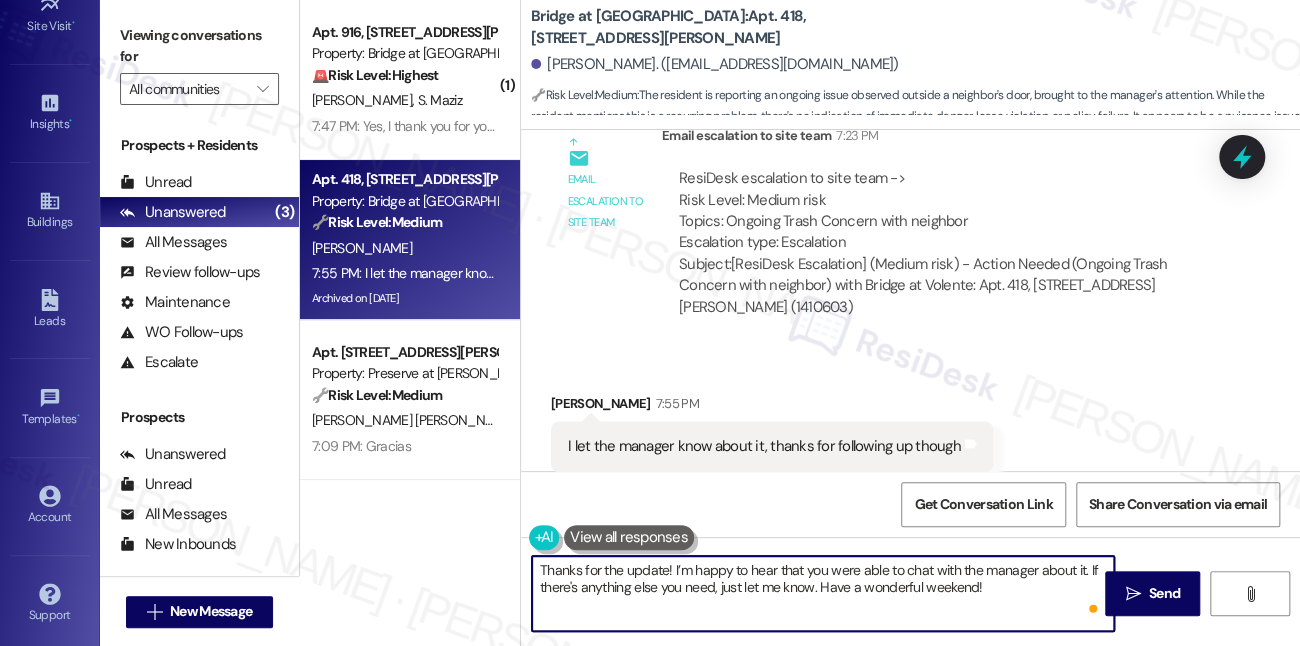 type on "Thanks for the update! I’m happy to hear that you were able to chat with the manager about it. If there's anything else you need, just let me know. Have a wonderful weekend!" 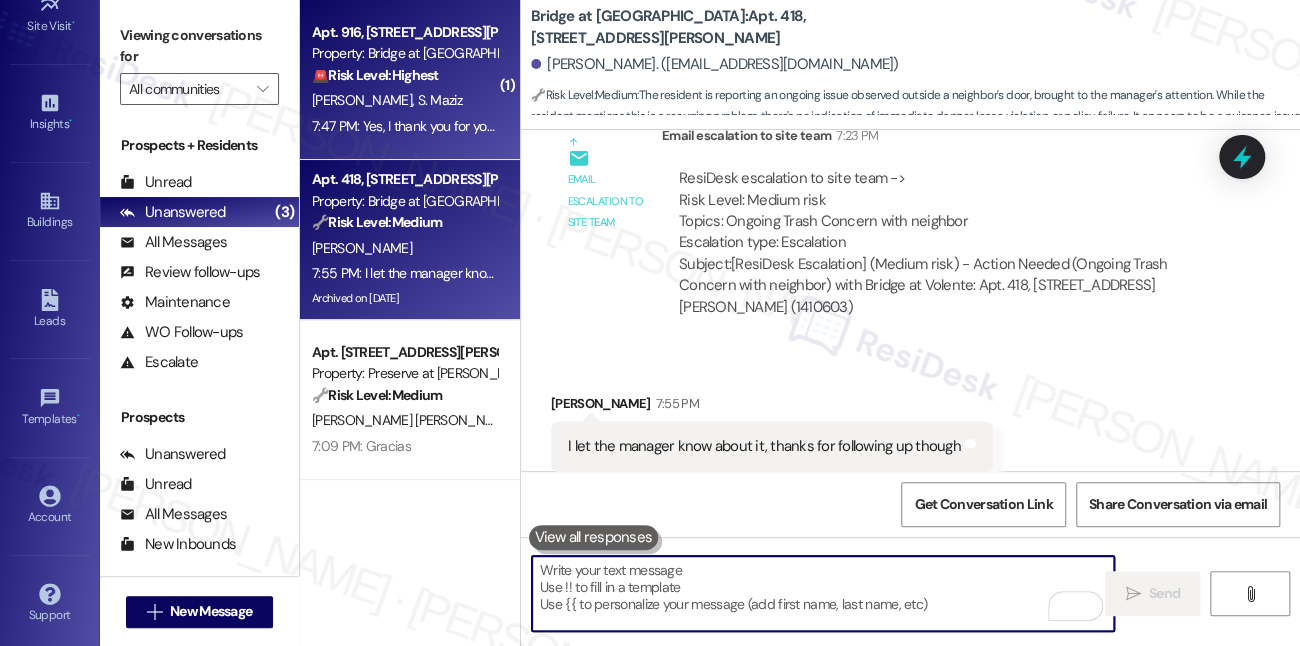 scroll, scrollTop: 8453, scrollLeft: 0, axis: vertical 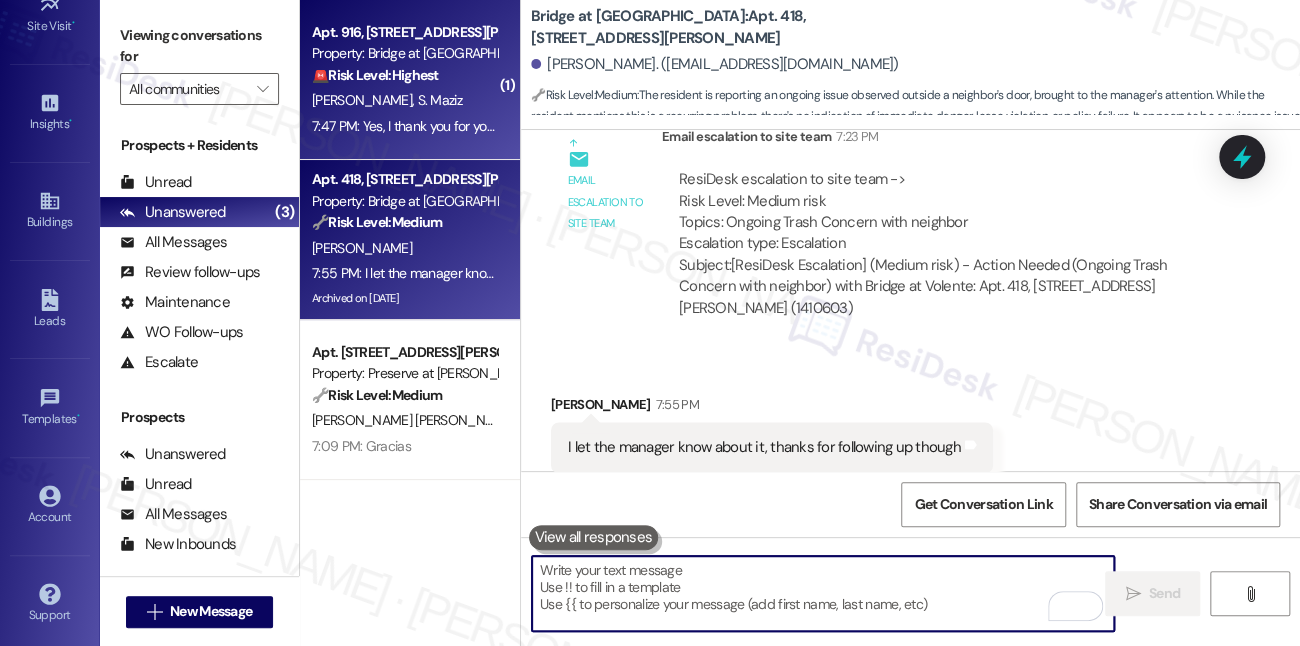 type 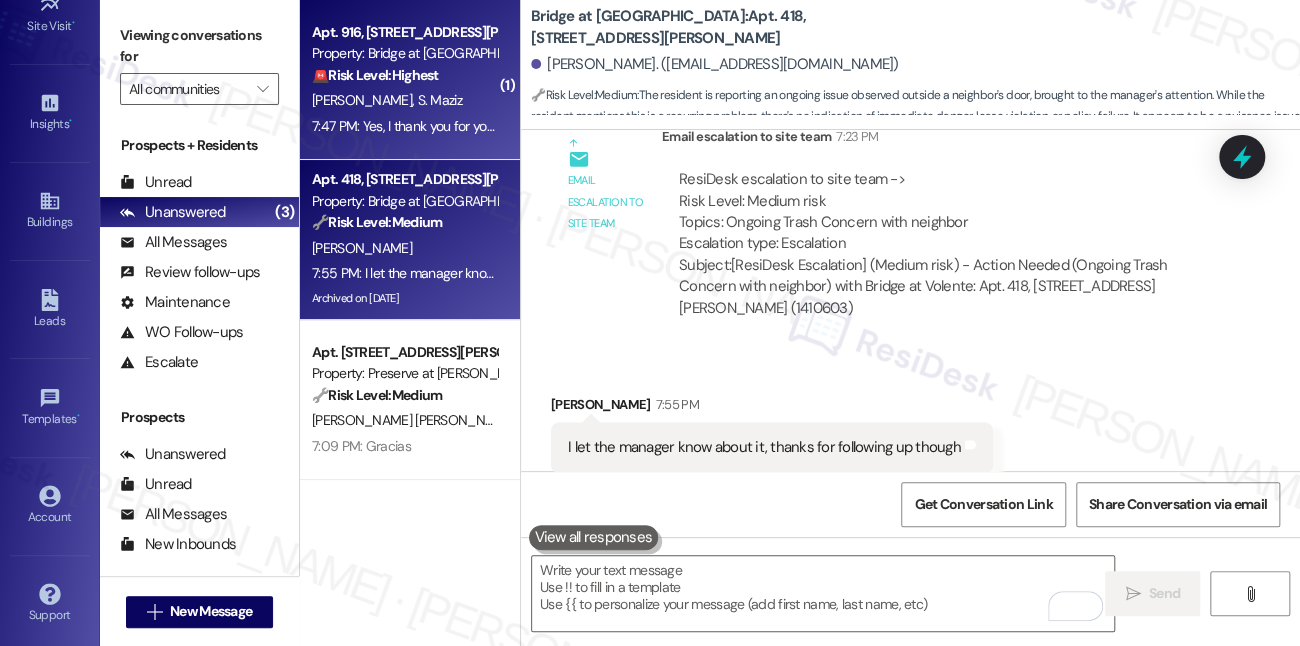 click on "H. Alloun S. Maziz" at bounding box center [404, 100] 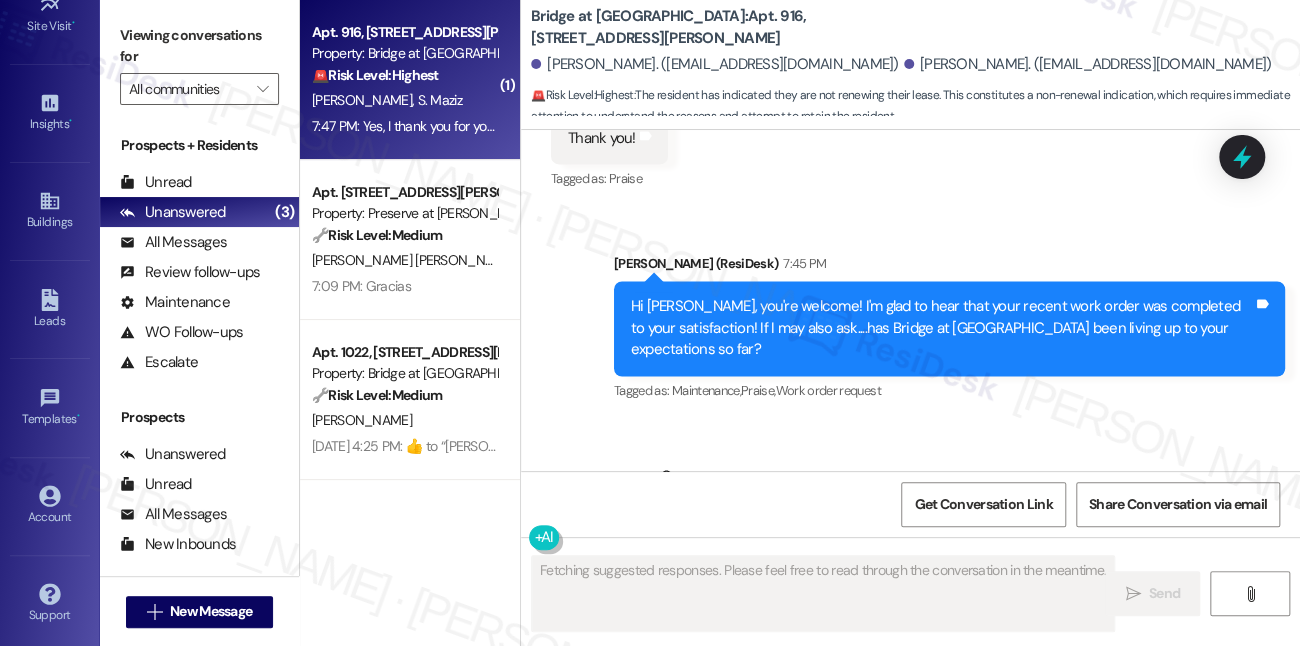 scroll, scrollTop: 1599, scrollLeft: 0, axis: vertical 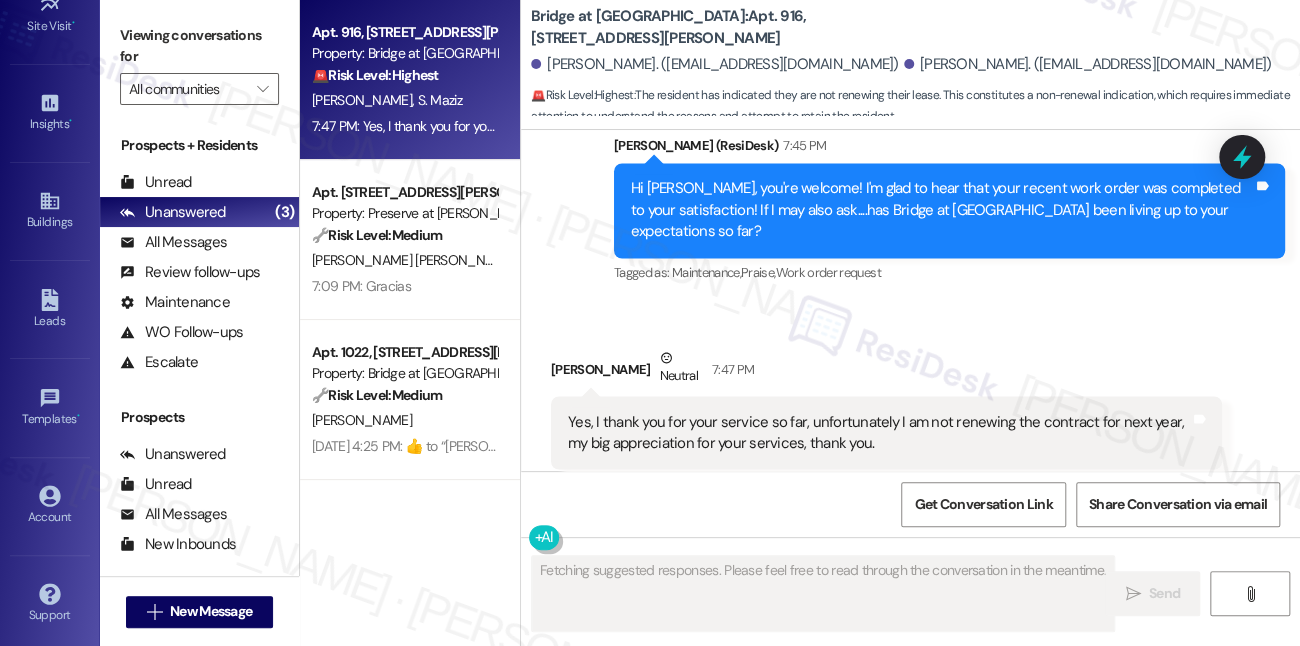 click on "Yes, I thank you for your service so far, unfortunately I am not renewing the contract for next year, my big appreciation for your services, thank you." at bounding box center [879, 432] 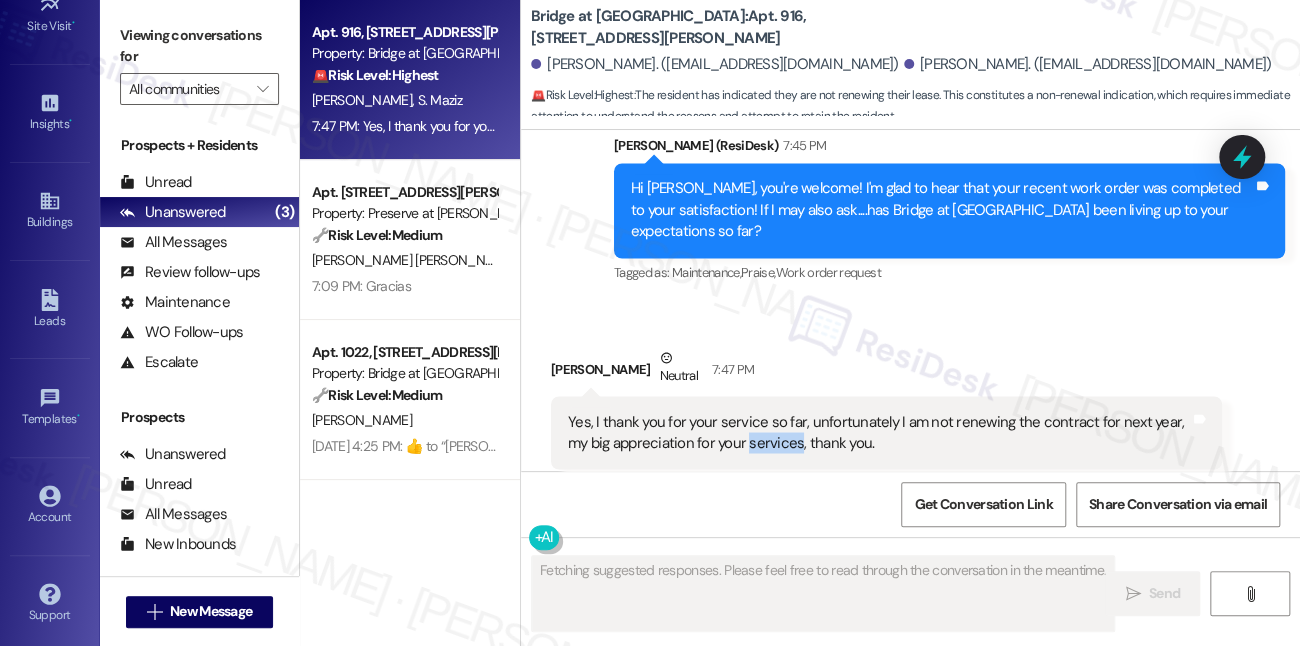 click on "Yes, I thank you for your service so far, unfortunately I am not renewing the contract for next year, my big appreciation for your services, thank you." at bounding box center [879, 432] 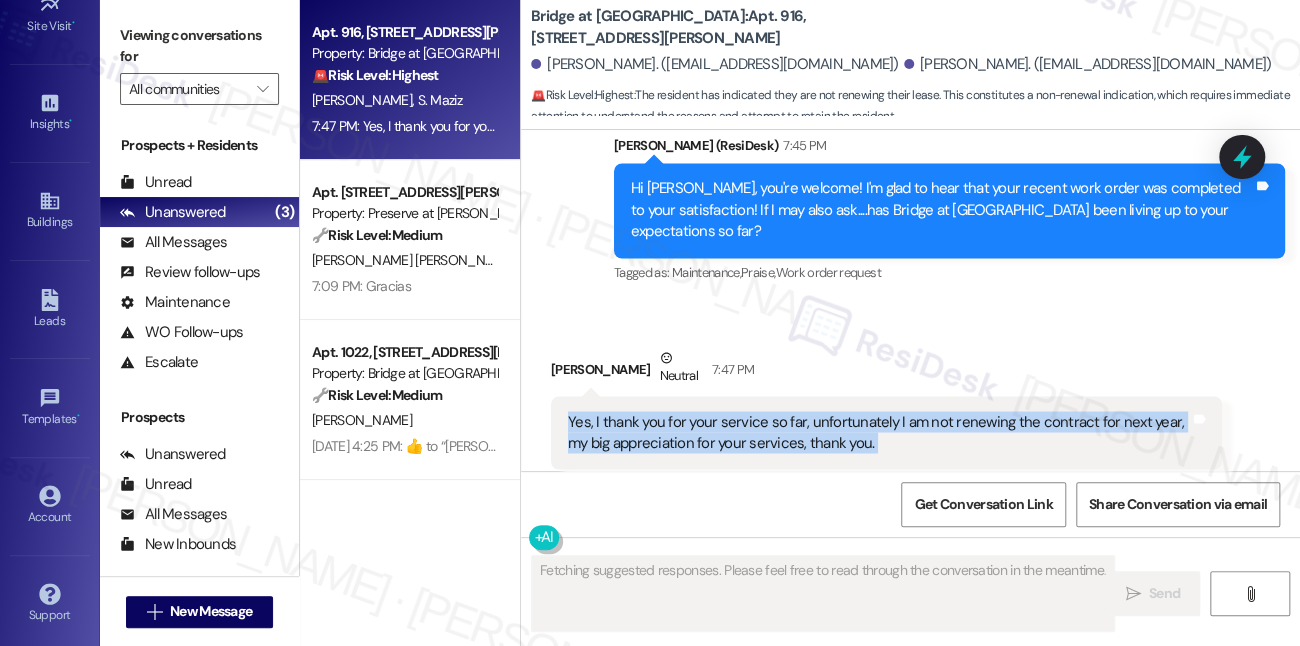 click on "Yes, I thank you for your service so far, unfortunately I am not renewing the contract for next year, my big appreciation for your services, thank you." at bounding box center [879, 432] 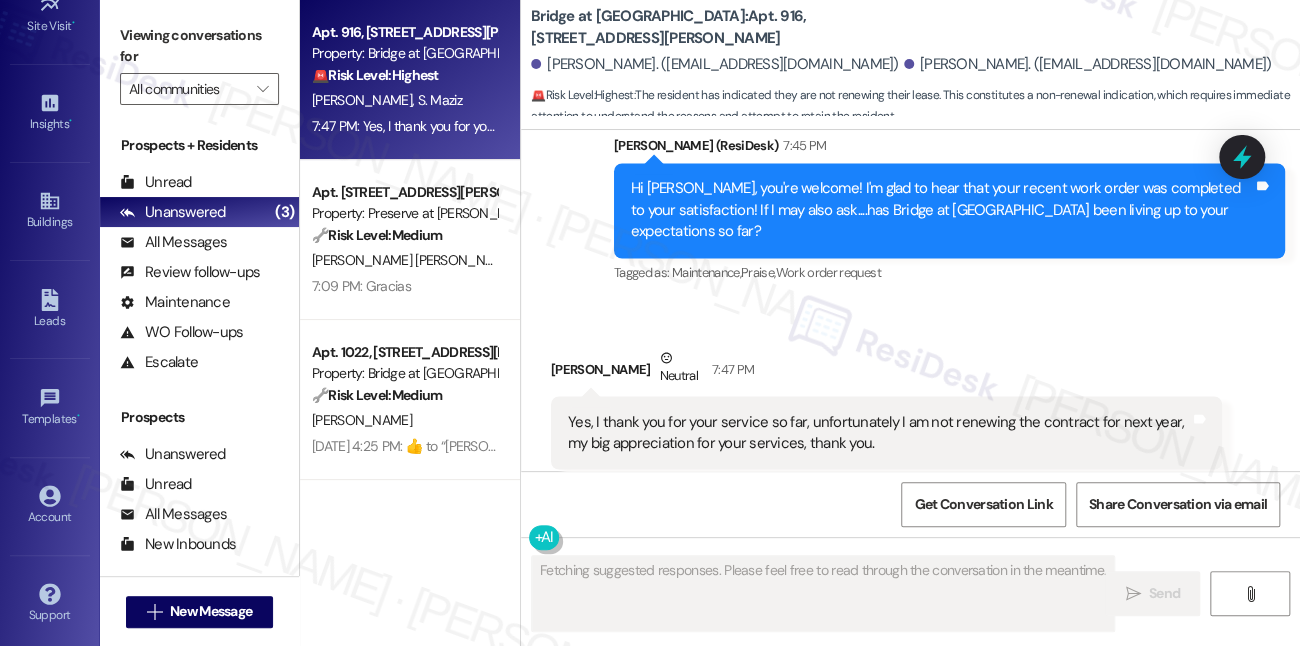 click on "Hanine Alloun   Neutral 7:47 PM" at bounding box center (886, 371) 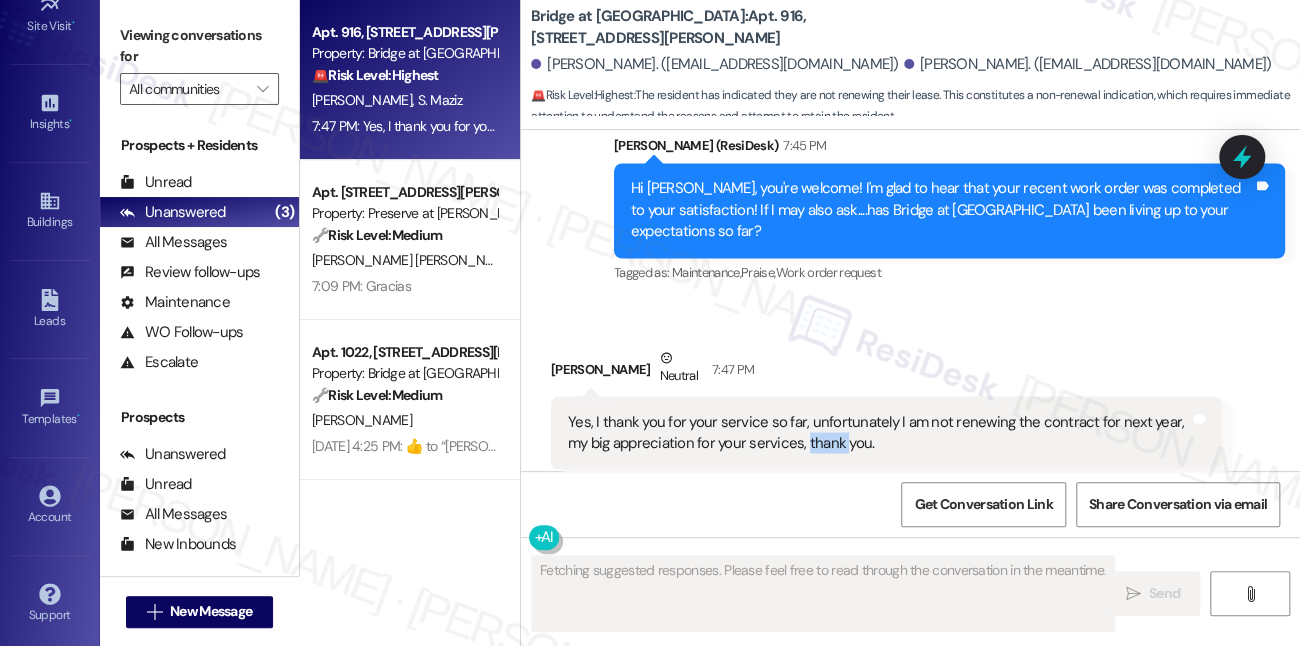 click on "Yes, I thank you for your service so far, unfortunately I am not renewing the contract for next year, my big appreciation for your services, thank you." at bounding box center (879, 432) 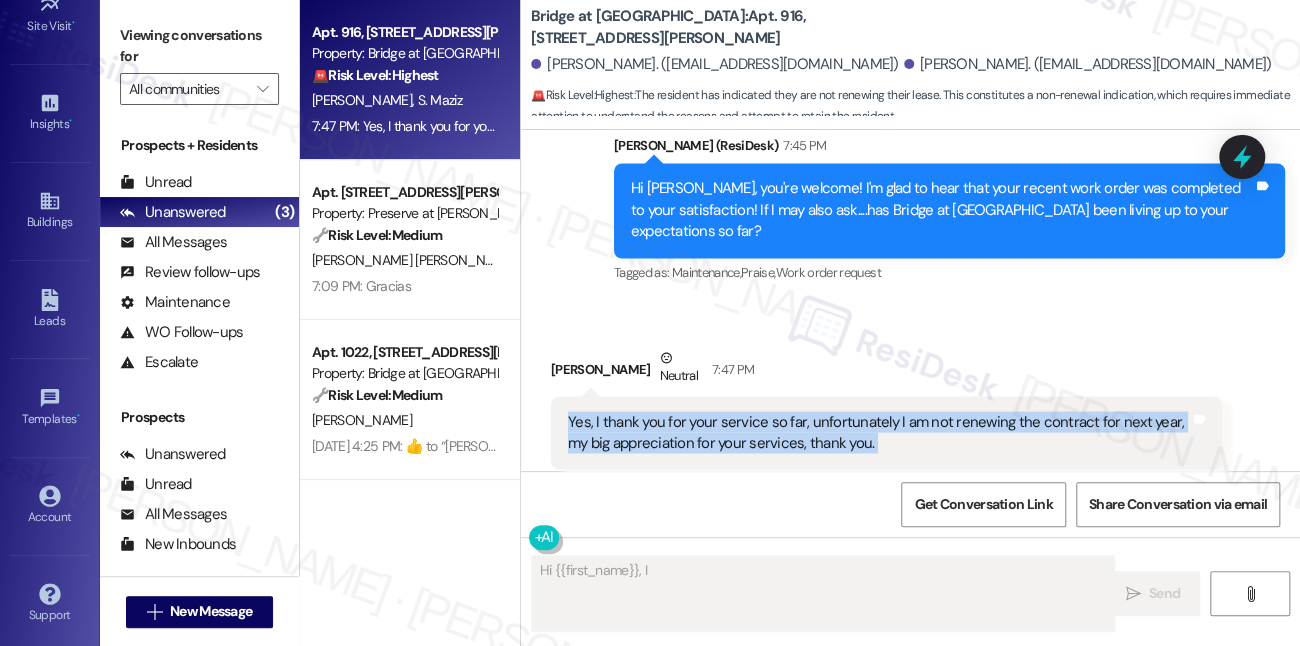 click on "Yes, I thank you for your service so far, unfortunately I am not renewing the contract for next year, my big appreciation for your services, thank you." at bounding box center [879, 432] 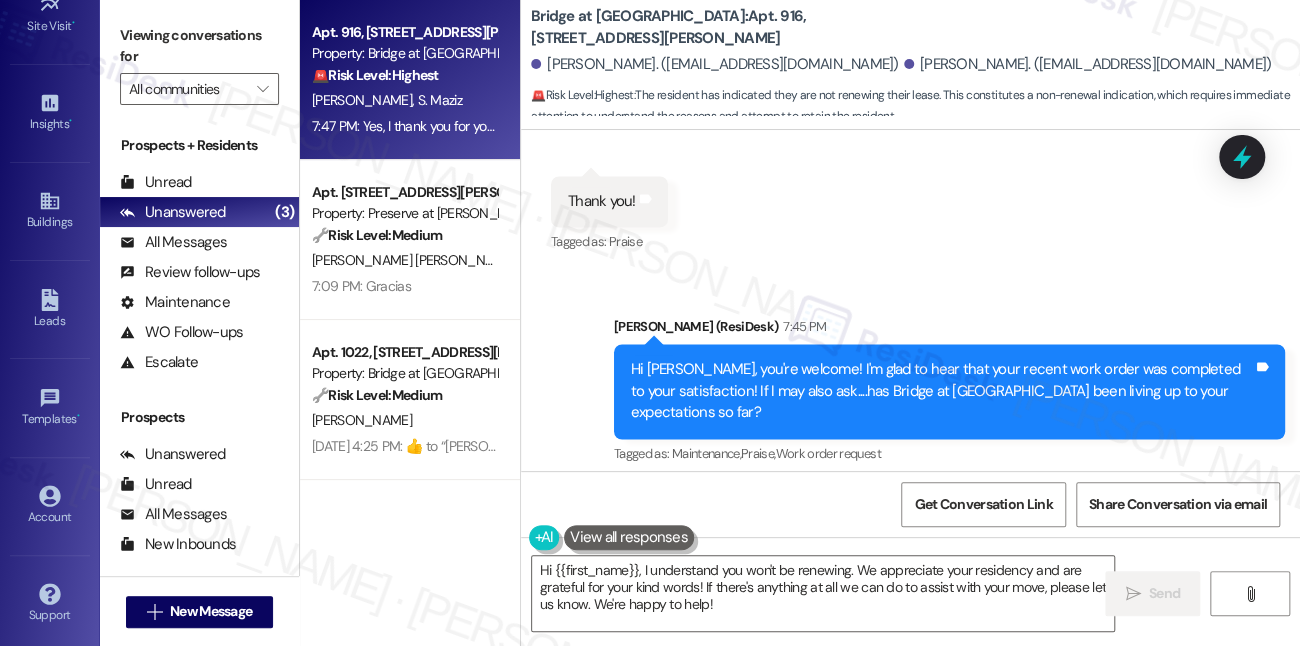 scroll, scrollTop: 1417, scrollLeft: 0, axis: vertical 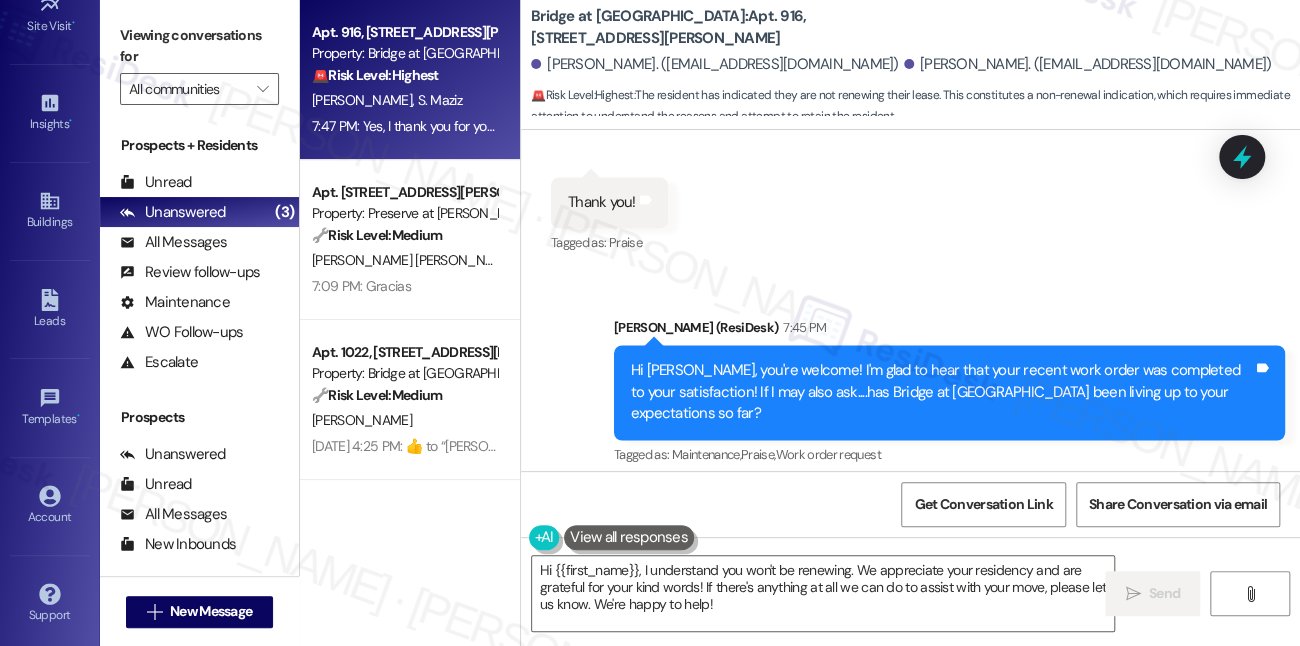 click on "Hi [PERSON_NAME], you're welcome! I'm glad to hear that your recent work order was completed to your satisfaction! If I may also ask....has Bridge at [GEOGRAPHIC_DATA] been living up to your expectations so far?" at bounding box center (942, 392) 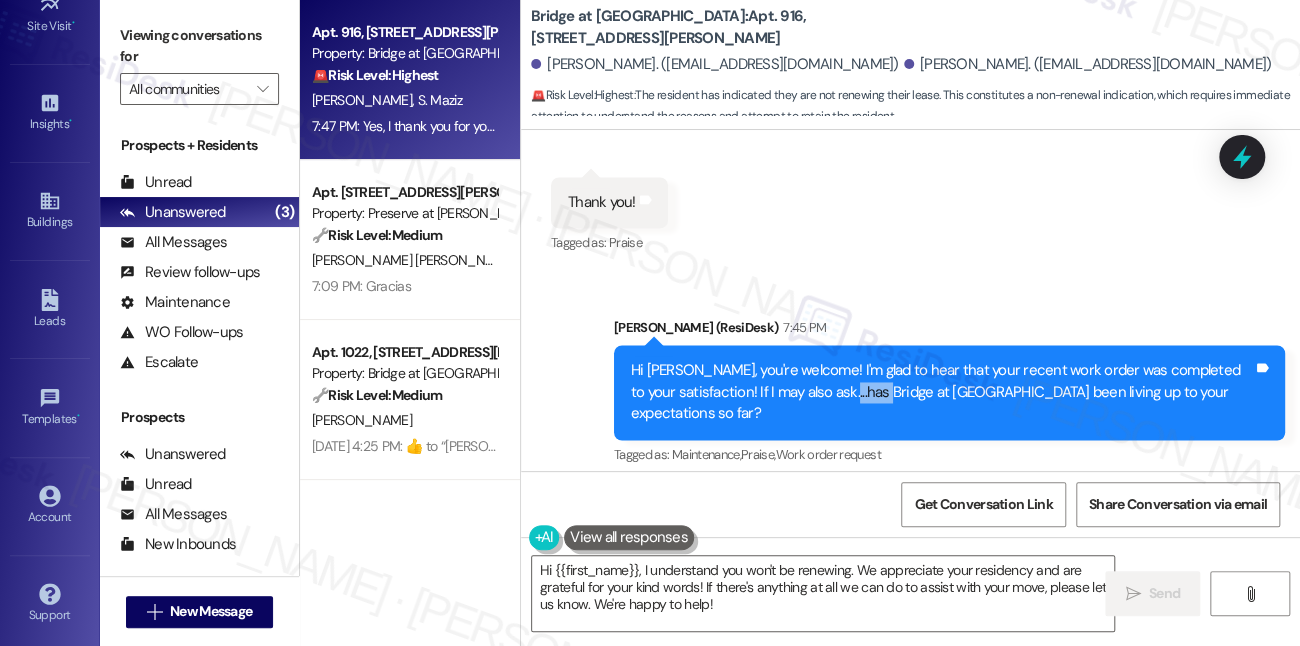 click on "Hi [PERSON_NAME], you're welcome! I'm glad to hear that your recent work order was completed to your satisfaction! If I may also ask....has Bridge at [GEOGRAPHIC_DATA] been living up to your expectations so far?" at bounding box center [942, 392] 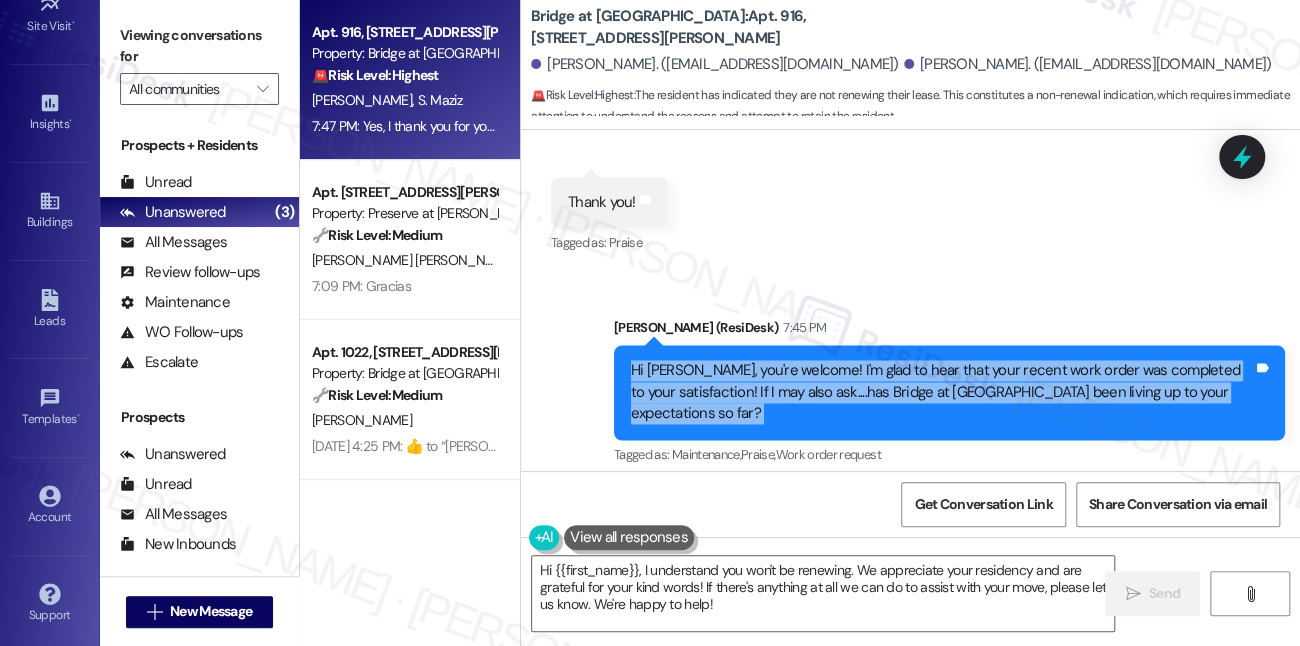 click on "Hi [PERSON_NAME], you're welcome! I'm glad to hear that your recent work order was completed to your satisfaction! If I may also ask....has Bridge at [GEOGRAPHIC_DATA] been living up to your expectations so far?" at bounding box center (942, 392) 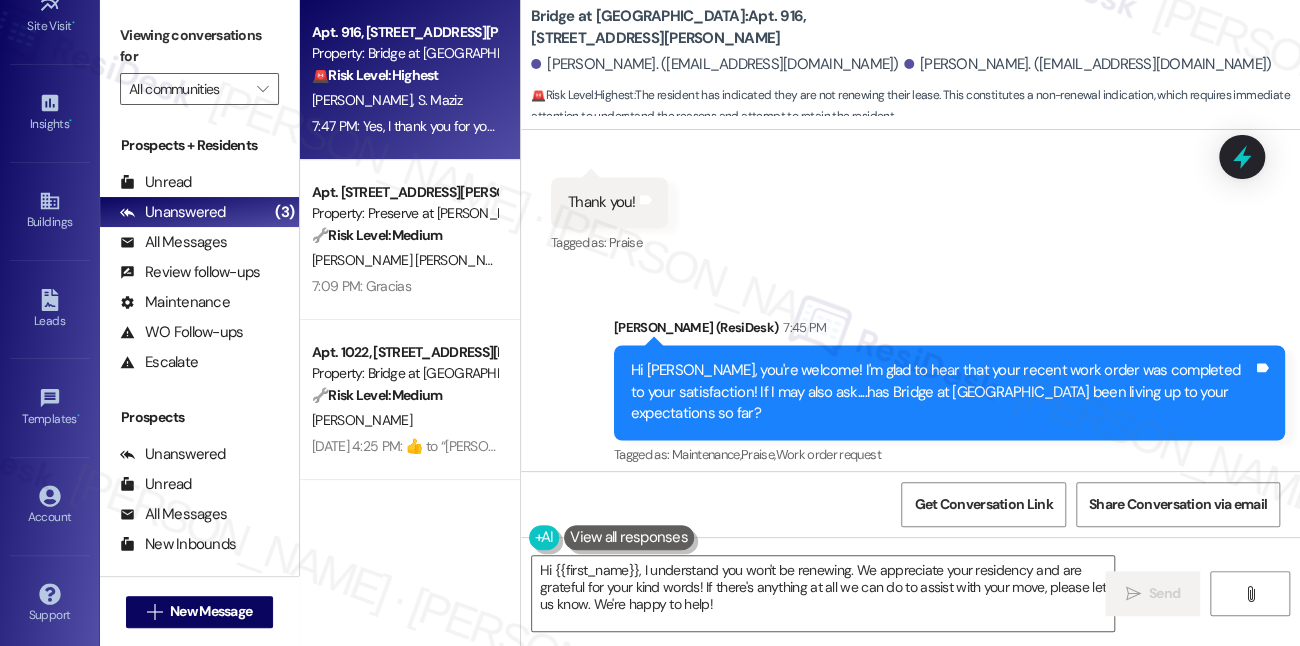 click on "Sent via SMS Sarah   (ResiDesk) 7:45 PM Hi Hanine, you're welcome! I'm glad to hear that your recent work order was completed to your satisfaction! If I may also ask....has Bridge at Volente been living up to your expectations so far? Tags and notes Tagged as:   Maintenance ,  Click to highlight conversations about Maintenance Praise ,  Click to highlight conversations about Praise Work order request Click to highlight conversations about Work order request" at bounding box center (949, 393) 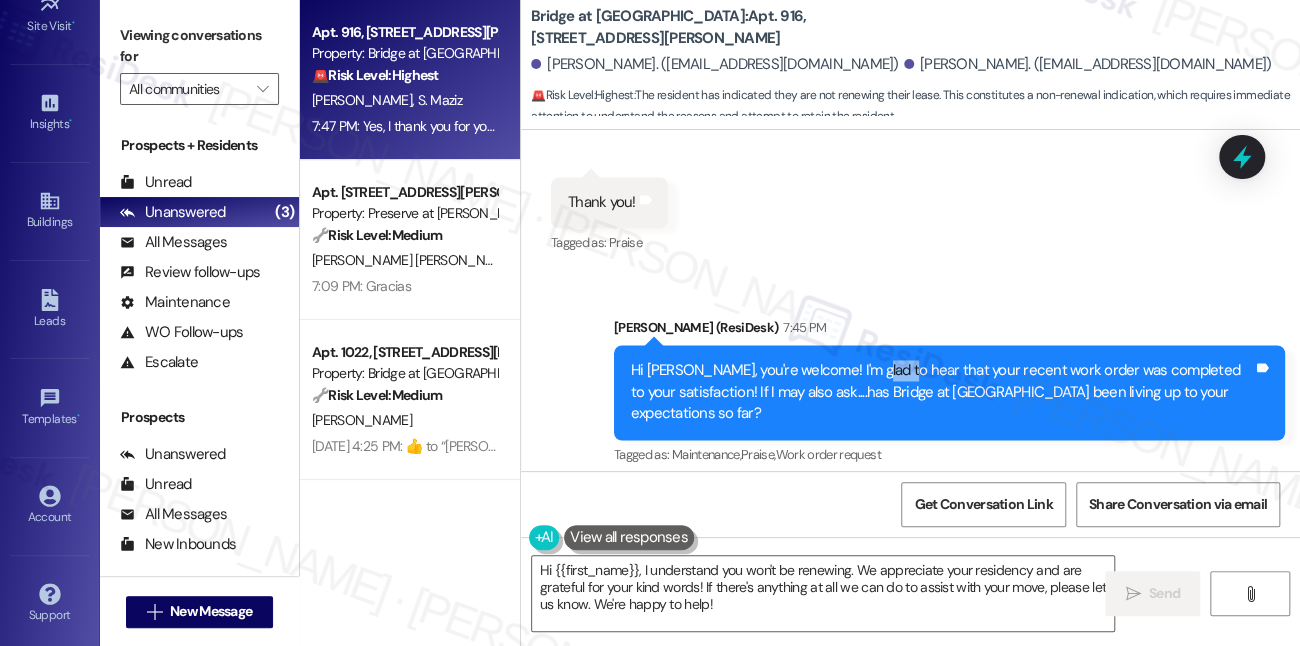 click on "Hi [PERSON_NAME], you're welcome! I'm glad to hear that your recent work order was completed to your satisfaction! If I may also ask....has Bridge at [GEOGRAPHIC_DATA] been living up to your expectations so far?" at bounding box center (942, 392) 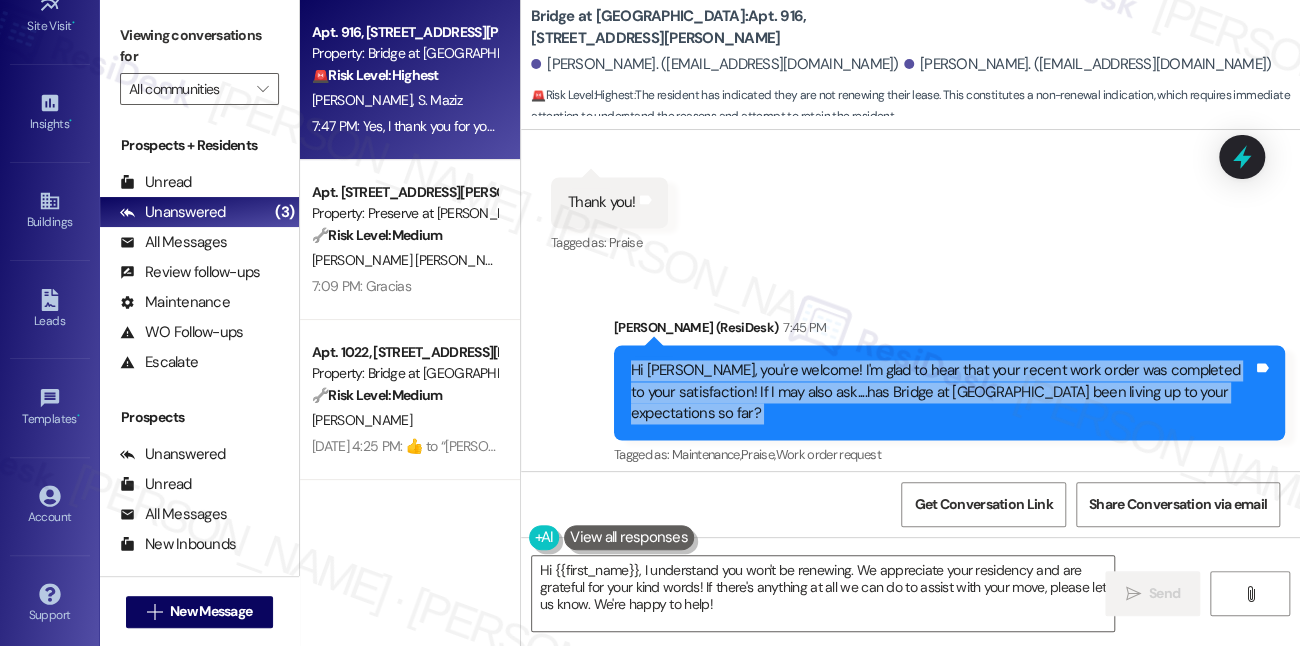 click on "Hi [PERSON_NAME], you're welcome! I'm glad to hear that your recent work order was completed to your satisfaction! If I may also ask....has Bridge at [GEOGRAPHIC_DATA] been living up to your expectations so far?" at bounding box center (942, 392) 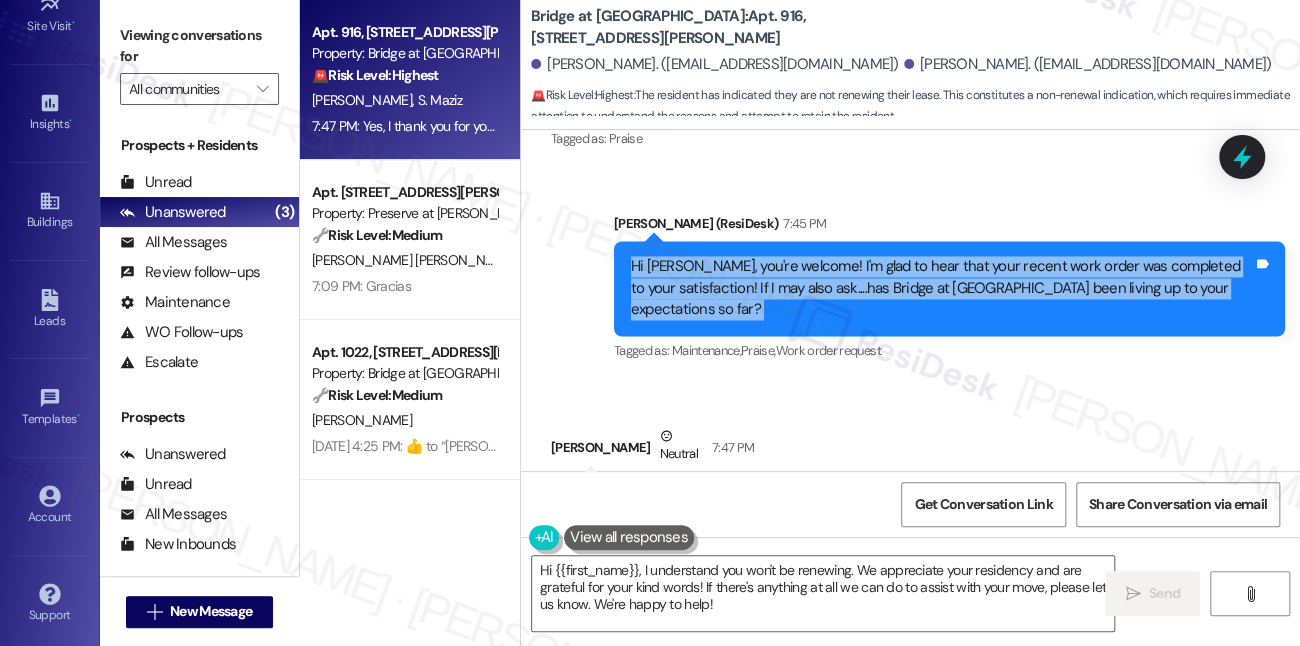scroll, scrollTop: 1600, scrollLeft: 0, axis: vertical 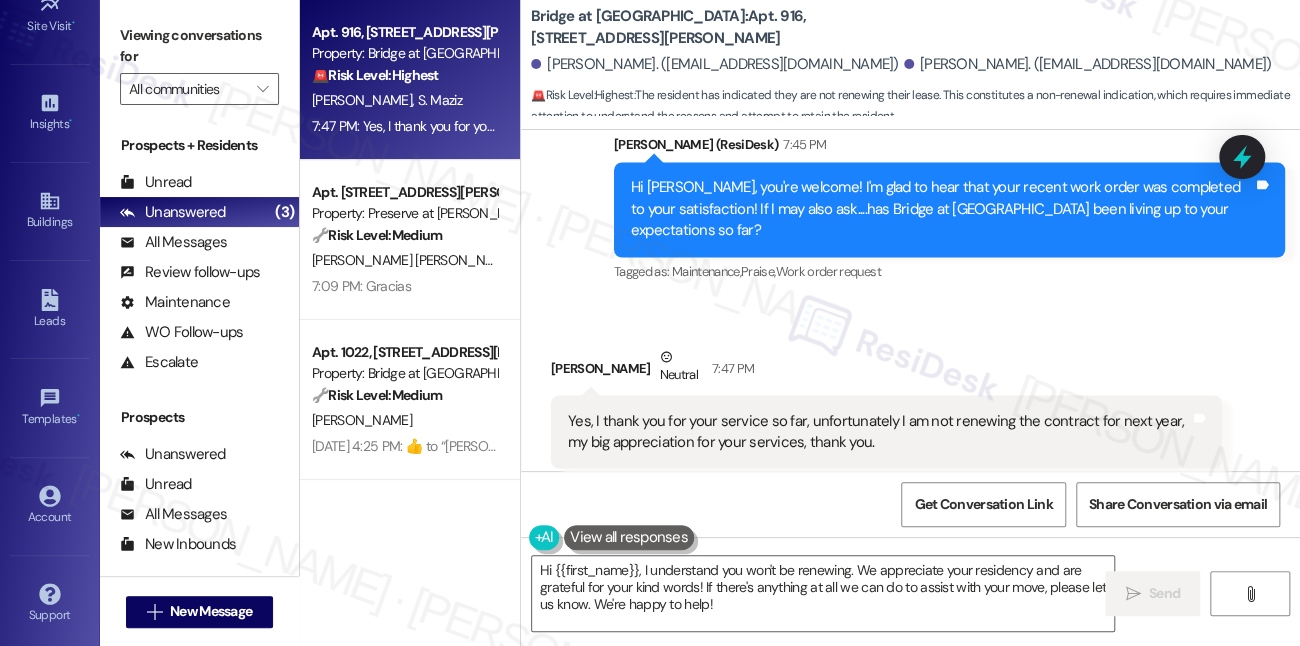 click on "Yes, I thank you for your service so far, unfortunately I am not renewing the contract for next year, my big appreciation for your services, thank you. Tags and notes" at bounding box center (886, 431) 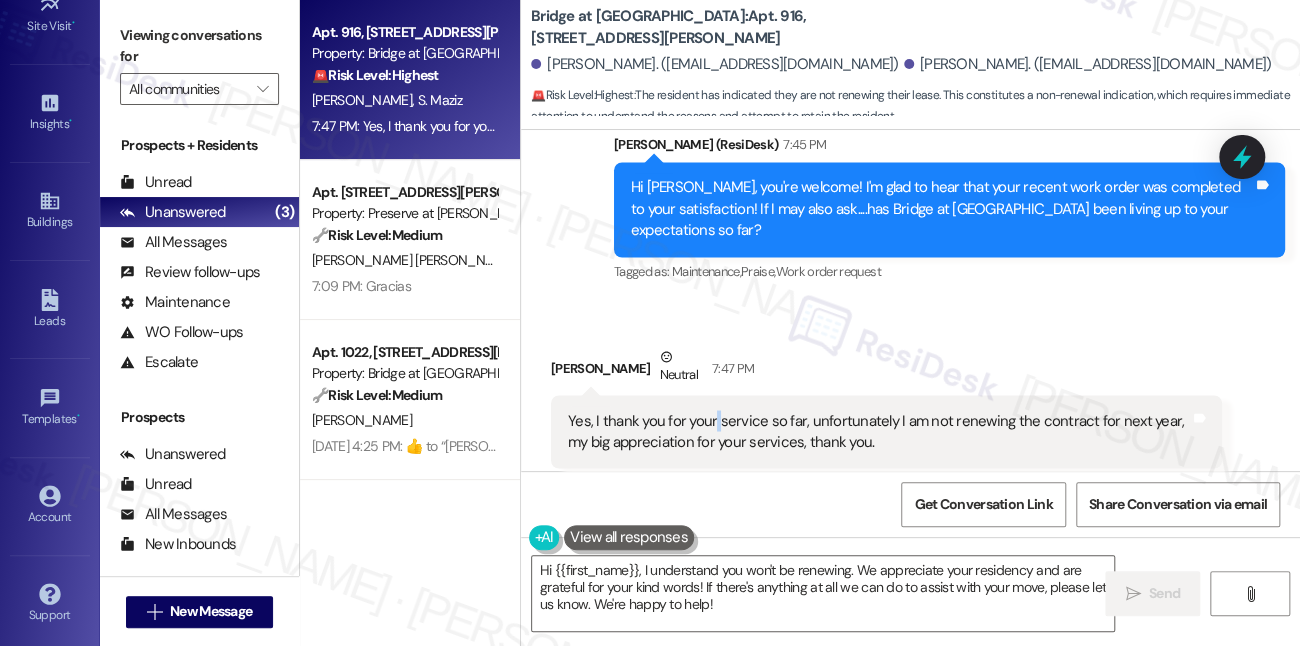 click on "Yes, I thank you for your service so far, unfortunately I am not renewing the contract for next year, my big appreciation for your services, thank you. Tags and notes" at bounding box center (886, 431) 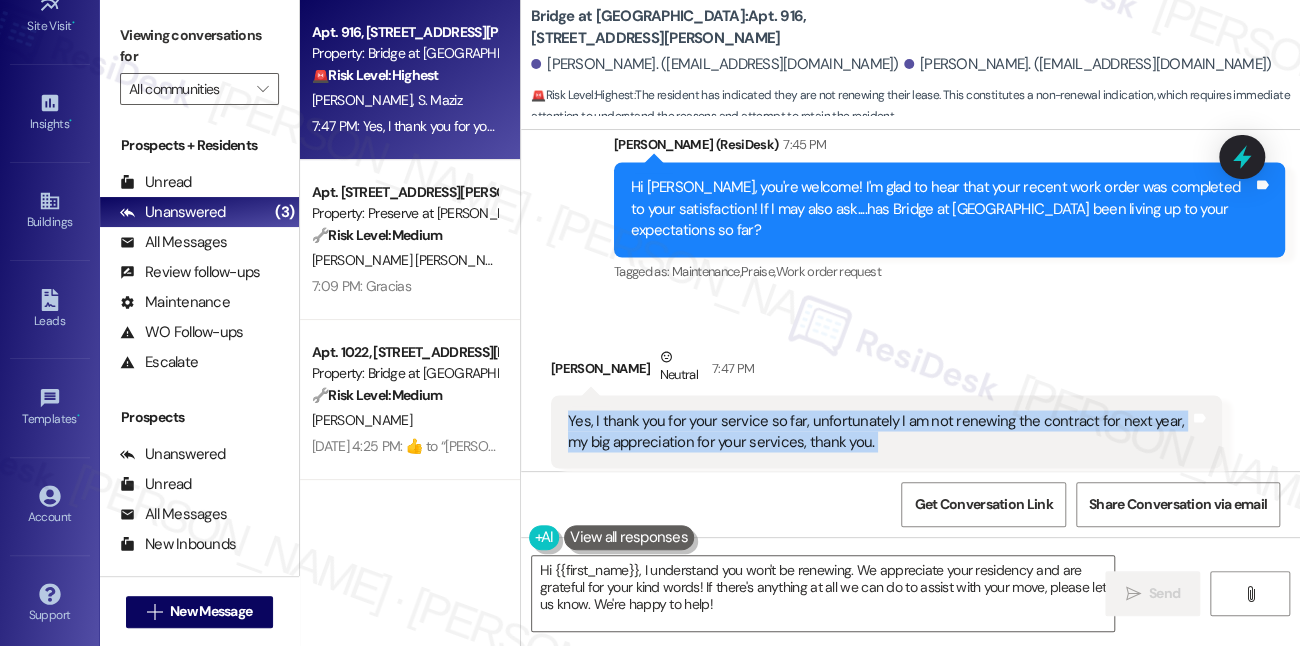 click on "Yes, I thank you for your service so far, unfortunately I am not renewing the contract for next year, my big appreciation for your services, thank you. Tags and notes" at bounding box center [886, 431] 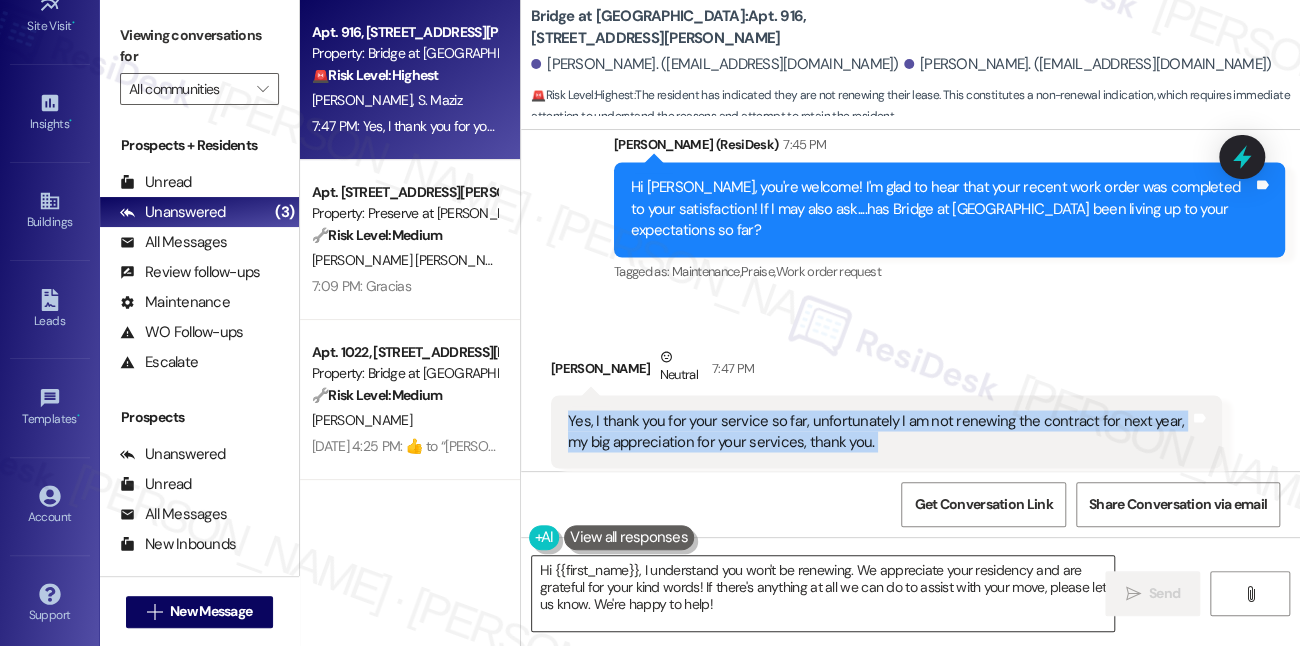 click on "Hi {{first_name}}, I understand you won't be renewing. We appreciate your residency and are grateful for your kind words! If there's anything at all we can do to assist with your move, please let us know. We're happy to help!" at bounding box center (823, 593) 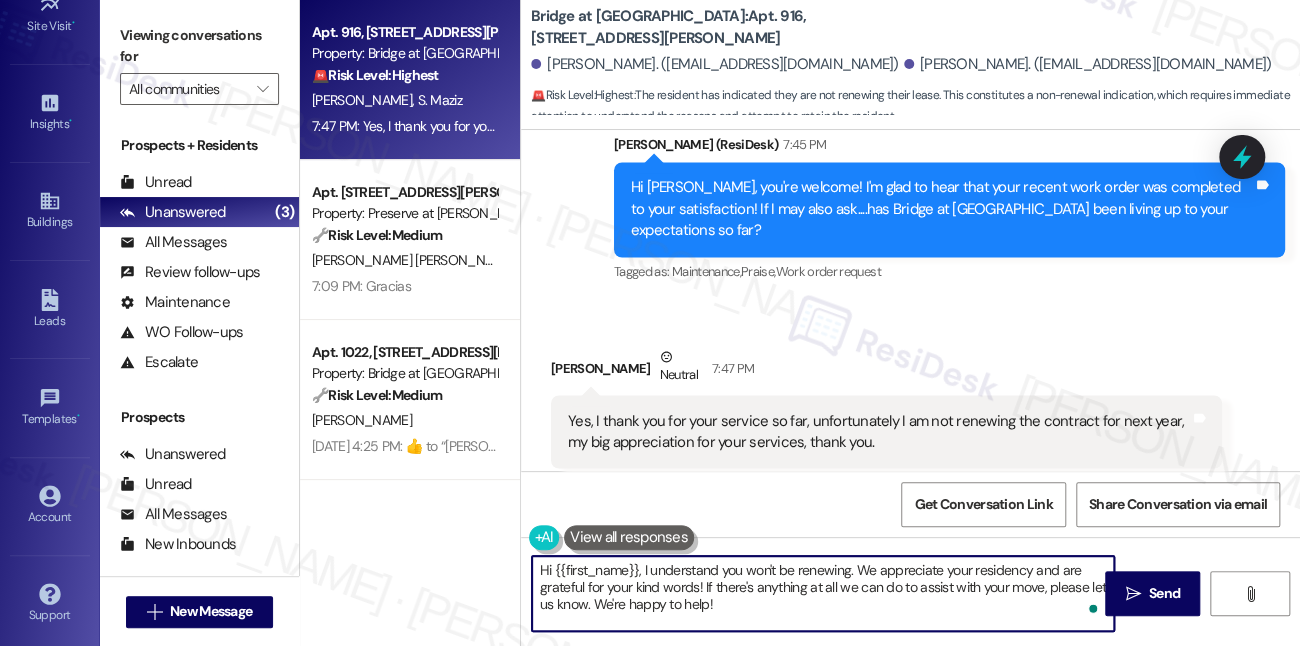 click on "Hi {{first_name}}, I understand you won't be renewing. We appreciate your residency and are grateful for your kind words! If there's anything at all we can do to assist with your move, please let us know. We're happy to help!" at bounding box center (823, 593) 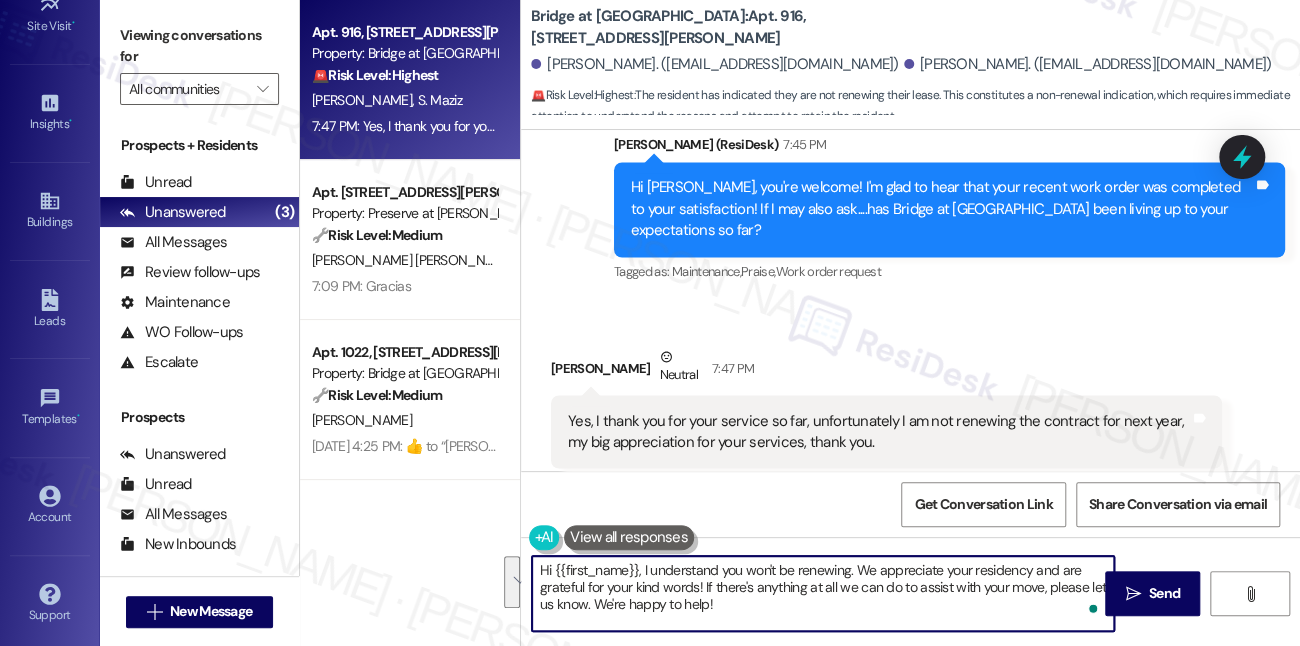 click on "Yes, I thank you for your service so far, unfortunately I am not renewing the contract for next year, my big appreciation for your services, thank you." at bounding box center (879, 431) 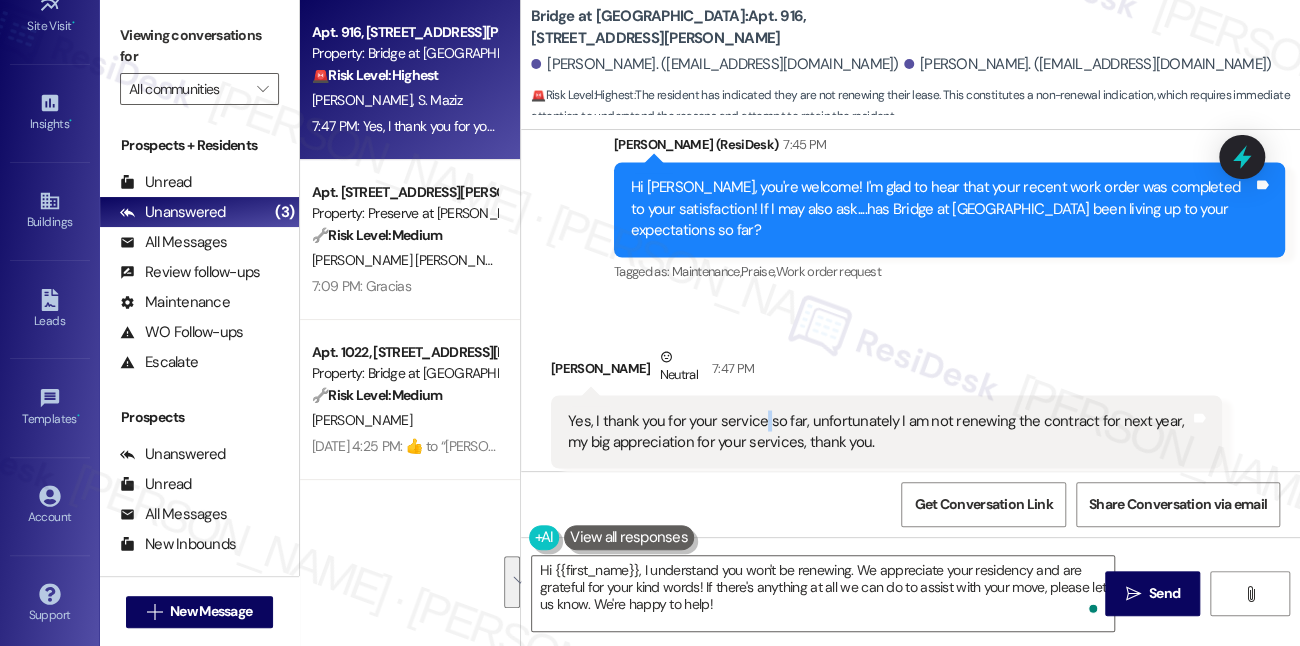 click on "Yes, I thank you for your service so far, unfortunately I am not renewing the contract for next year, my big appreciation for your services, thank you." at bounding box center [879, 431] 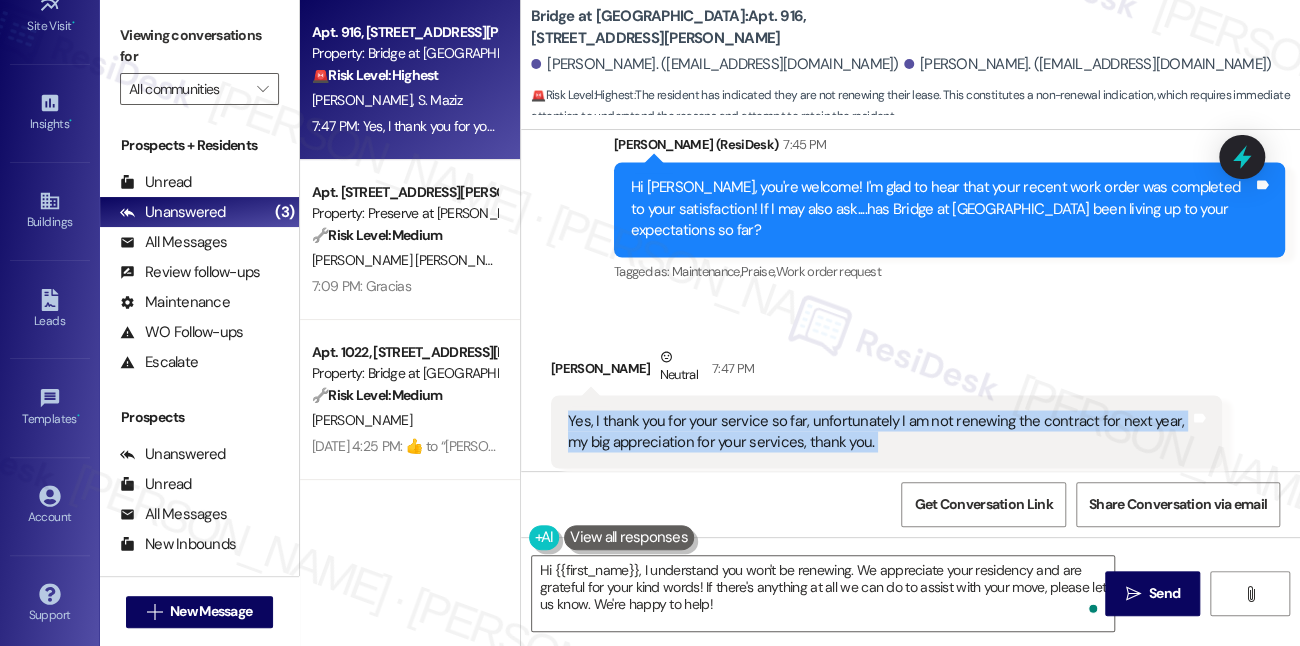 click on "Yes, I thank you for your service so far, unfortunately I am not renewing the contract for next year, my big appreciation for your services, thank you." at bounding box center [879, 431] 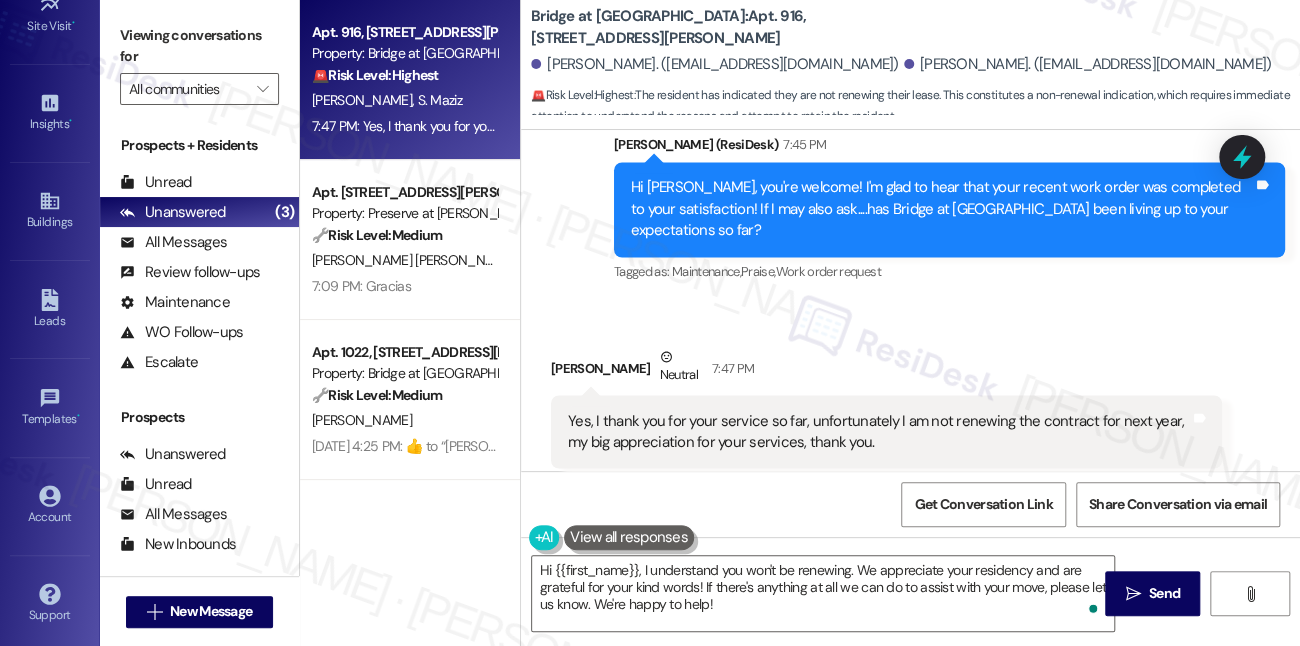 drag, startPoint x: 143, startPoint y: 33, endPoint x: 182, endPoint y: 4, distance: 48.60041 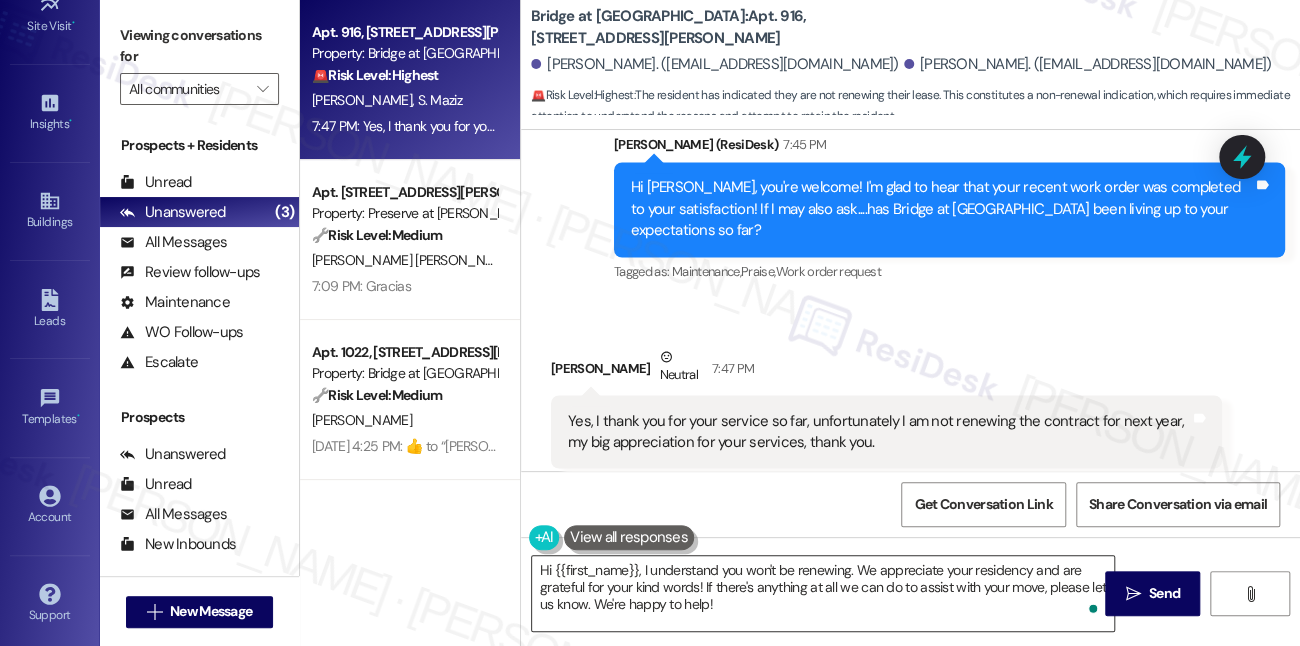 click on "Hi {{first_name}}, I understand you won't be renewing. We appreciate your residency and are grateful for your kind words! If there's anything at all we can do to assist with your move, please let us know. We're happy to help!" at bounding box center (823, 593) 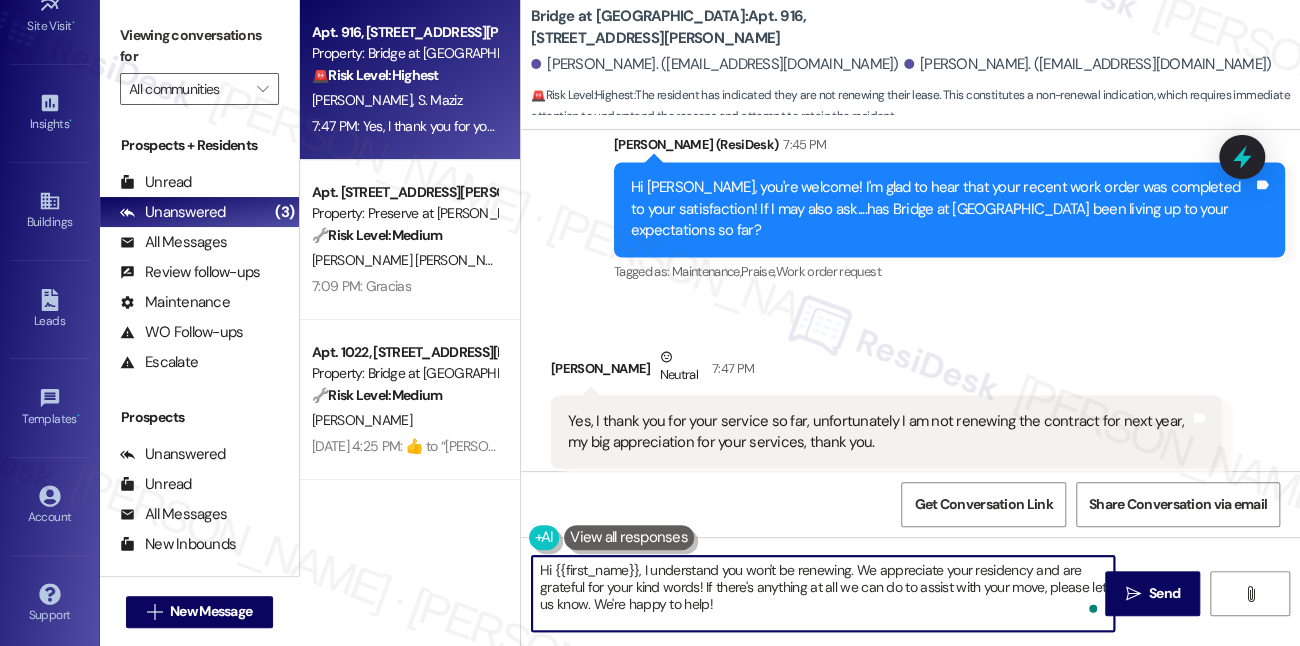click on "Hi {{first_name}}, I understand you won't be renewing. We appreciate your residency and are grateful for your kind words! If there's anything at all we can do to assist with your move, please let us know. We're happy to help!" at bounding box center (823, 593) 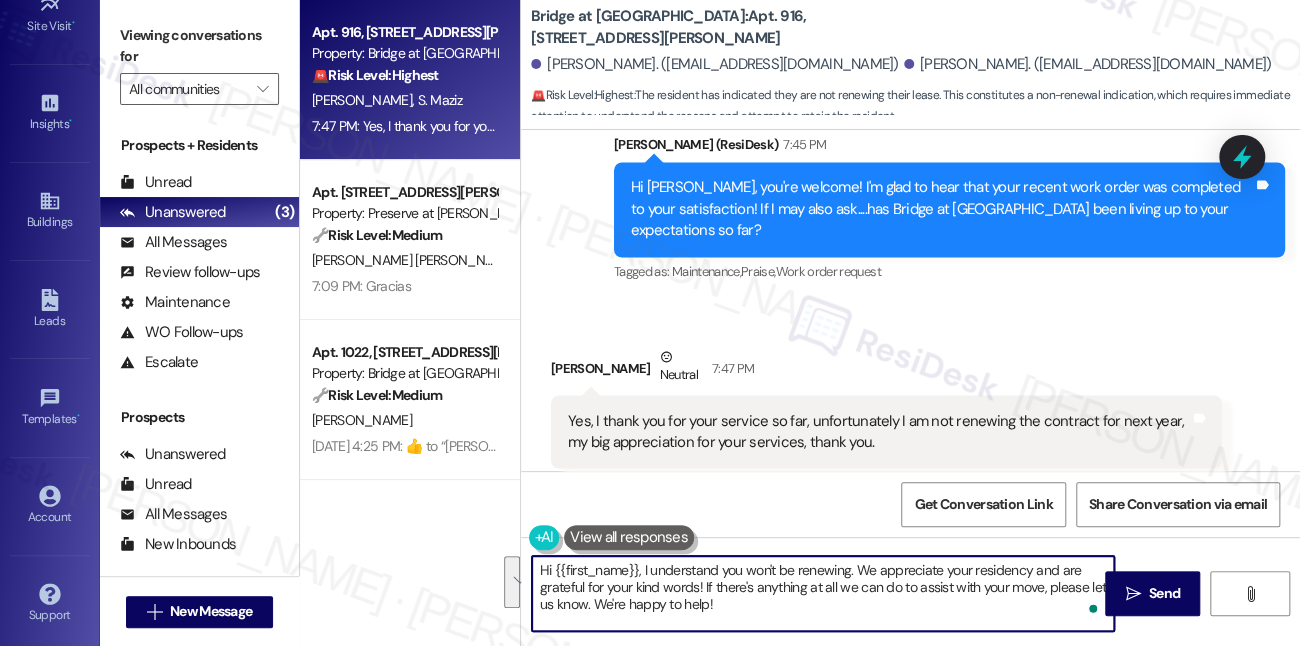 click on "Hi {{first_name}}, I understand you won't be renewing. We appreciate your residency and are grateful for your kind words! If there's anything at all we can do to assist with your move, please let us know. We're happy to help!" at bounding box center (823, 593) 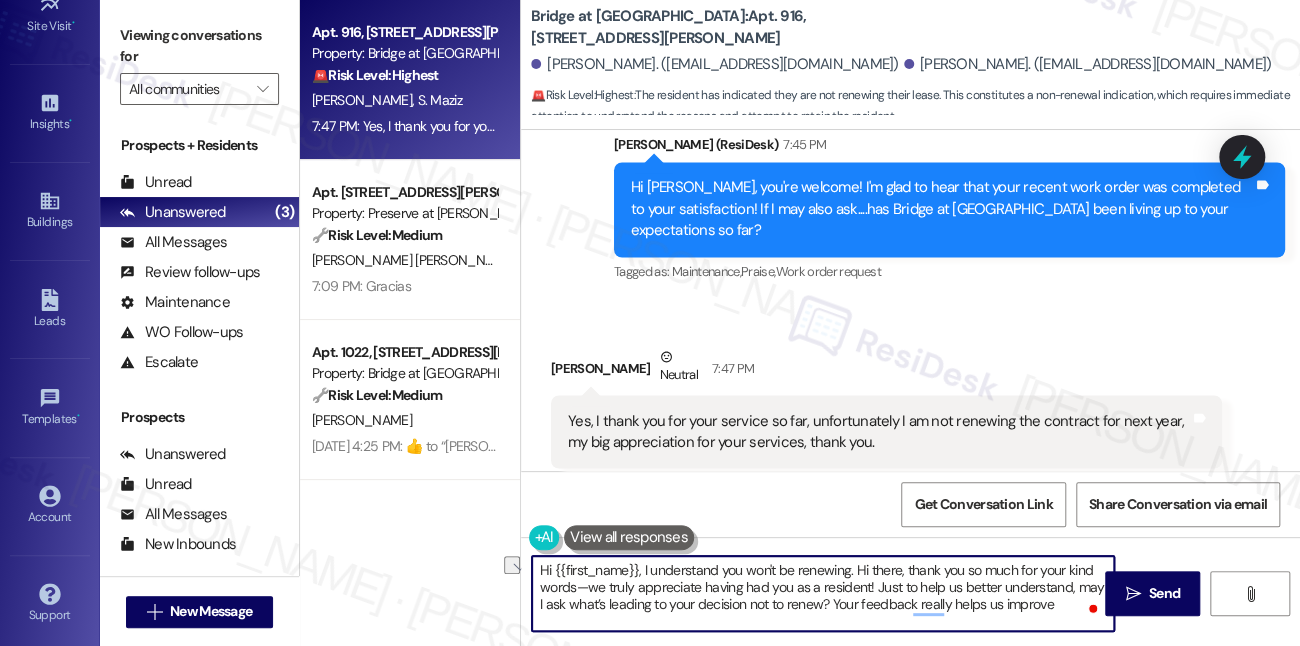 drag, startPoint x: 858, startPoint y: 566, endPoint x: 909, endPoint y: 568, distance: 51.0392 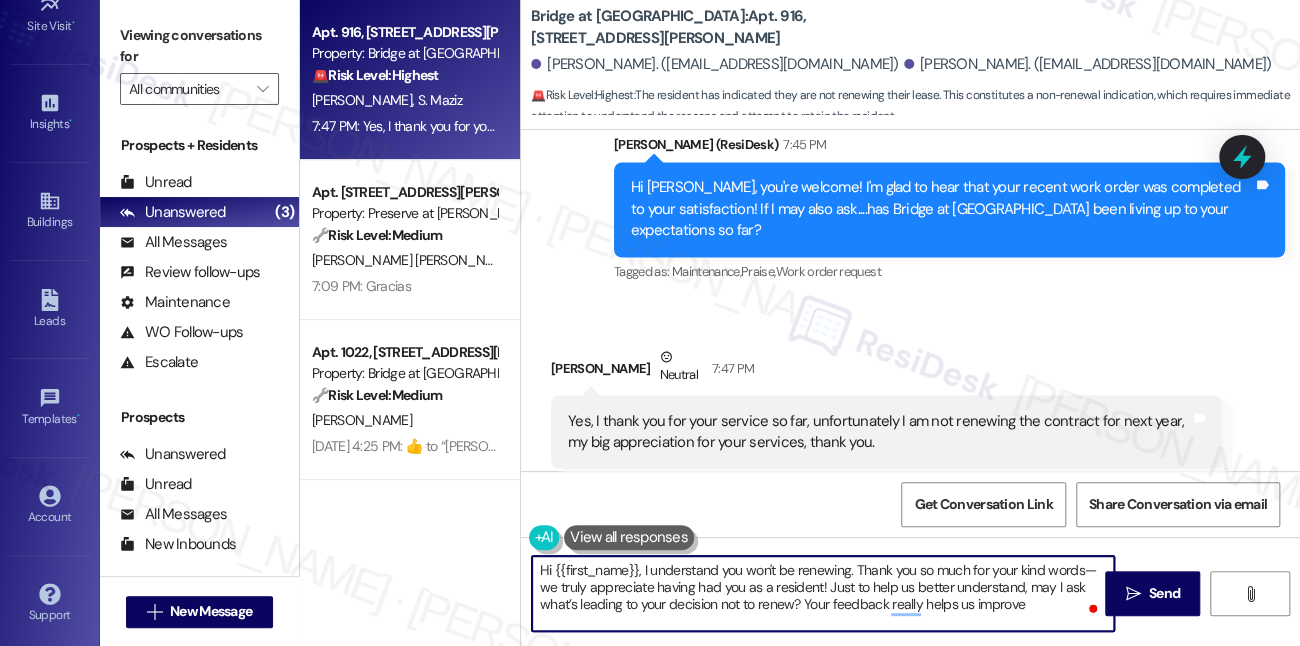 drag, startPoint x: 1095, startPoint y: 566, endPoint x: 1083, endPoint y: 568, distance: 12.165525 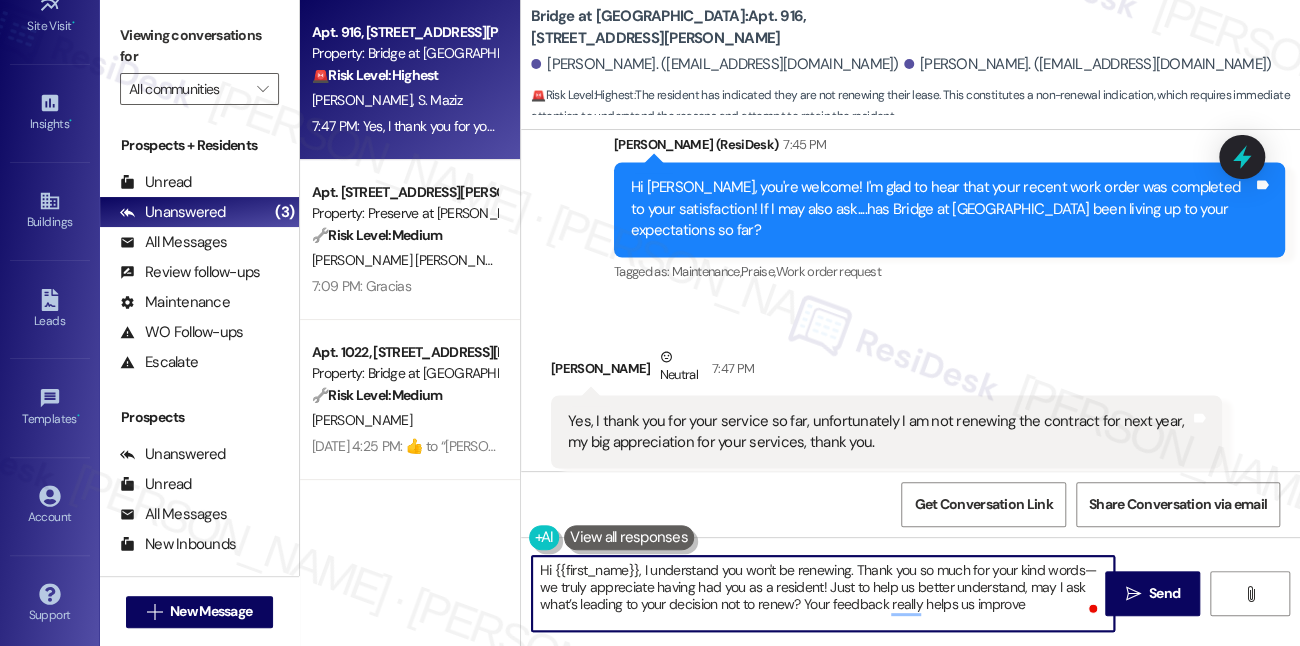 click on "Hi {{first_name}}, I understand you won't be renewing. Thank you so much for your kind words—we truly appreciate having had you as a resident! Just to help us better understand, may I ask what’s leading to your decision not to renew? Your feedback really helps us improve" at bounding box center [823, 593] 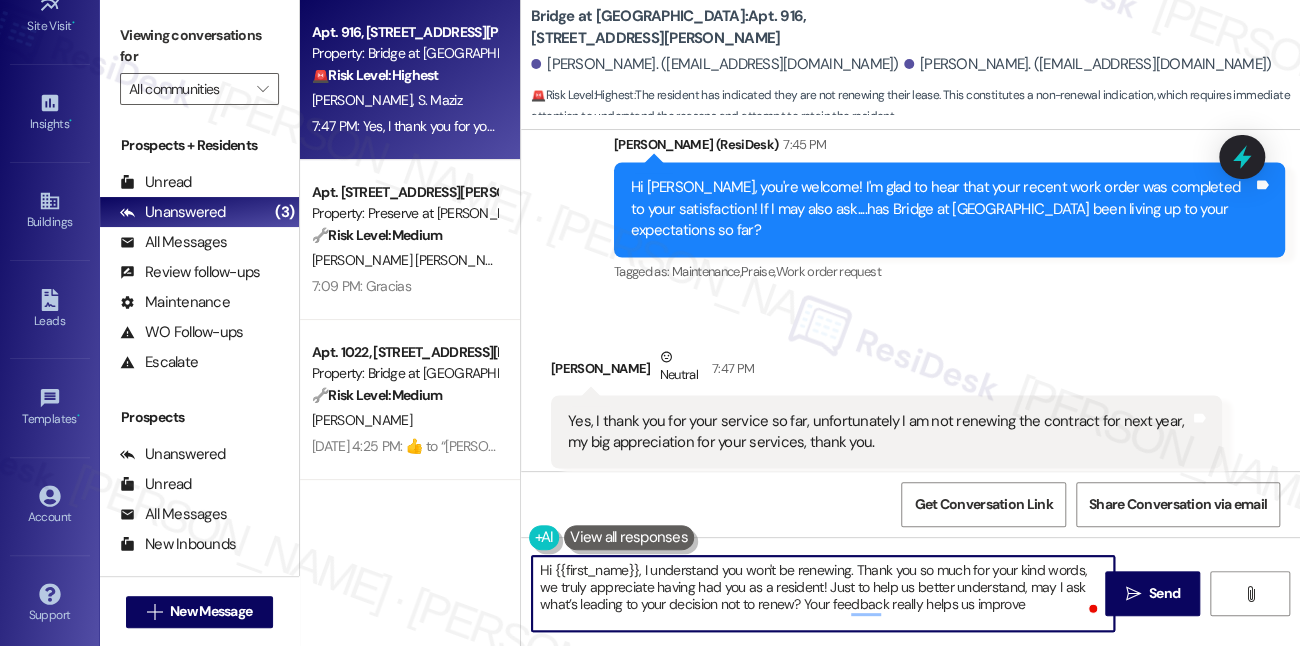 click on "Hi {{first_name}}, I understand you won't be renewing. Thank you so much for your kind words, we truly appreciate having had you as a resident! Just to help us better understand, may I ask what’s leading to your decision not to renew? Your feedback really helps us improve" at bounding box center (823, 593) 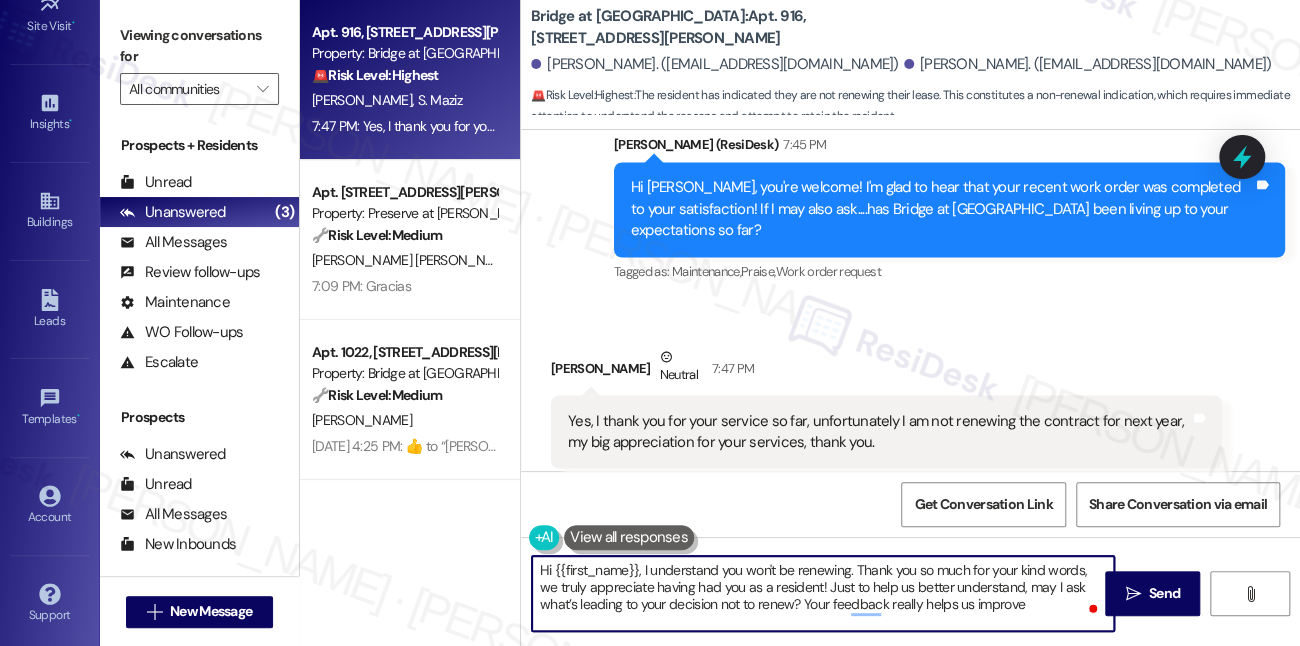 click on "Hi {{first_name}}, I understand you won't be renewing. Thank you so much for your kind words, we truly appreciate having had you as a resident! Just to help us better understand, may I ask what’s leading to your decision not to renew? Your feedback really helps us improve" at bounding box center [823, 593] 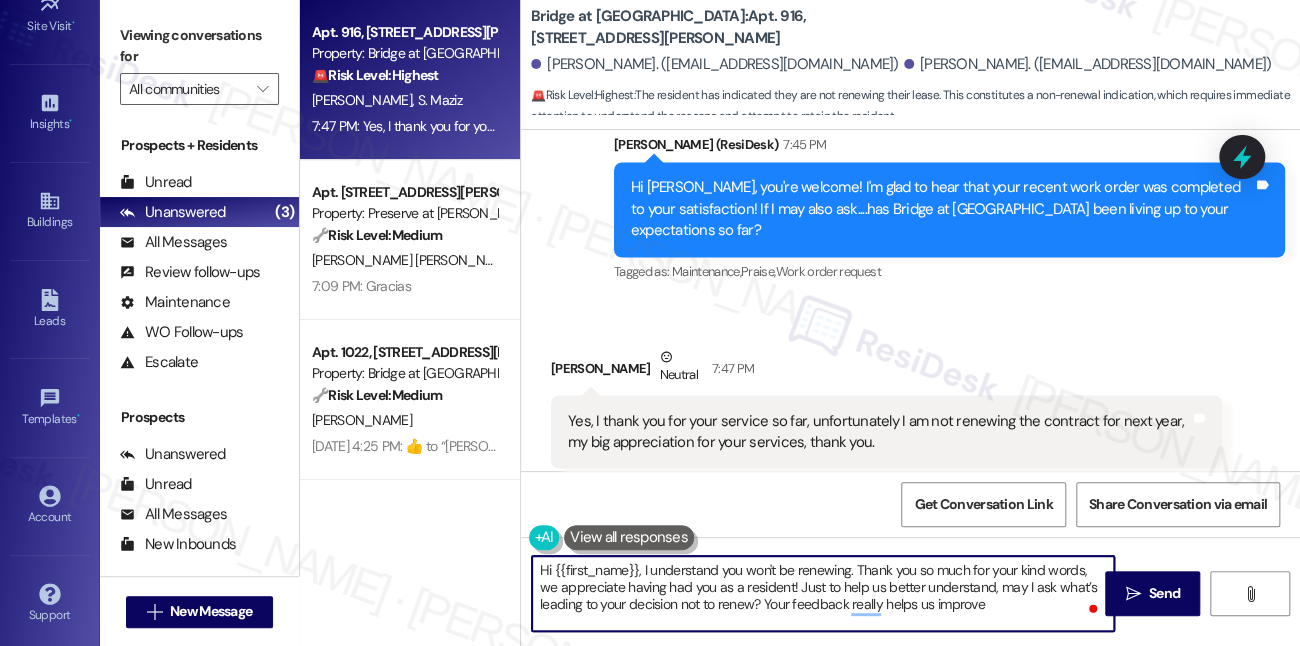 click on "Hi {{first_name}}, I understand you won't be renewing. Thank you so much for your kind words, we appreciate having had you as a resident! Just to help us better understand, may I ask what’s leading to your decision not to renew? Your feedback really helps us improve" at bounding box center (823, 593) 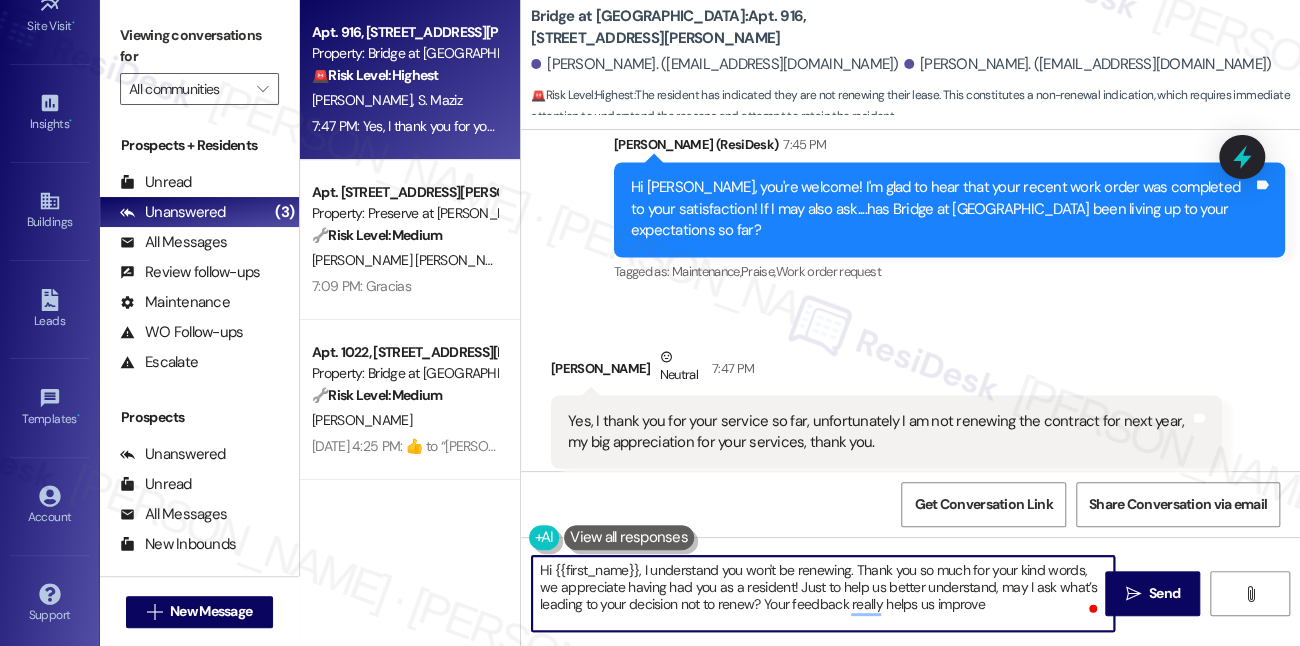 click on "Hi {{first_name}}, I understand you won't be renewing. Thank you so much for your kind words, we appreciate having had you as a resident! Just to help us better understand, may I ask what’s leading to your decision not to renew? Your feedback really helps us improve" at bounding box center [823, 593] 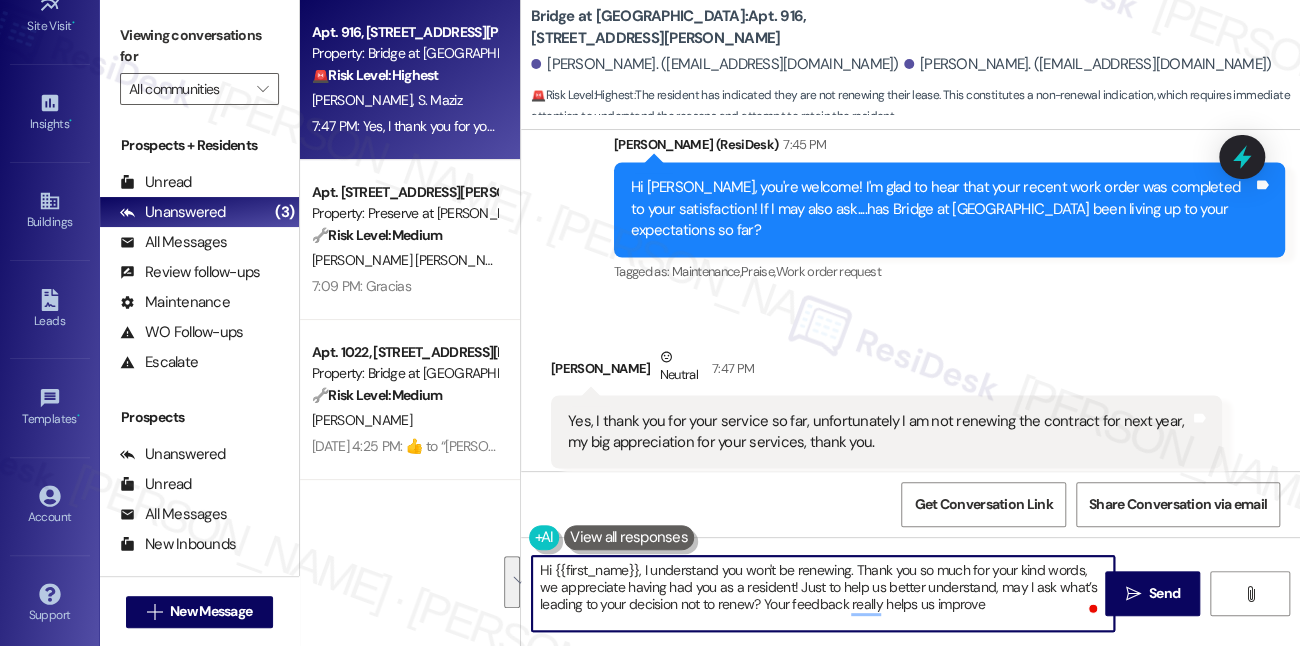 click on "Hi {{first_name}}, I understand you won't be renewing. Thank you so much for your kind words, we appreciate having had you as a resident! Just to help us better understand, may I ask what’s leading to your decision not to renew? Your feedback really helps us improve" at bounding box center (823, 593) 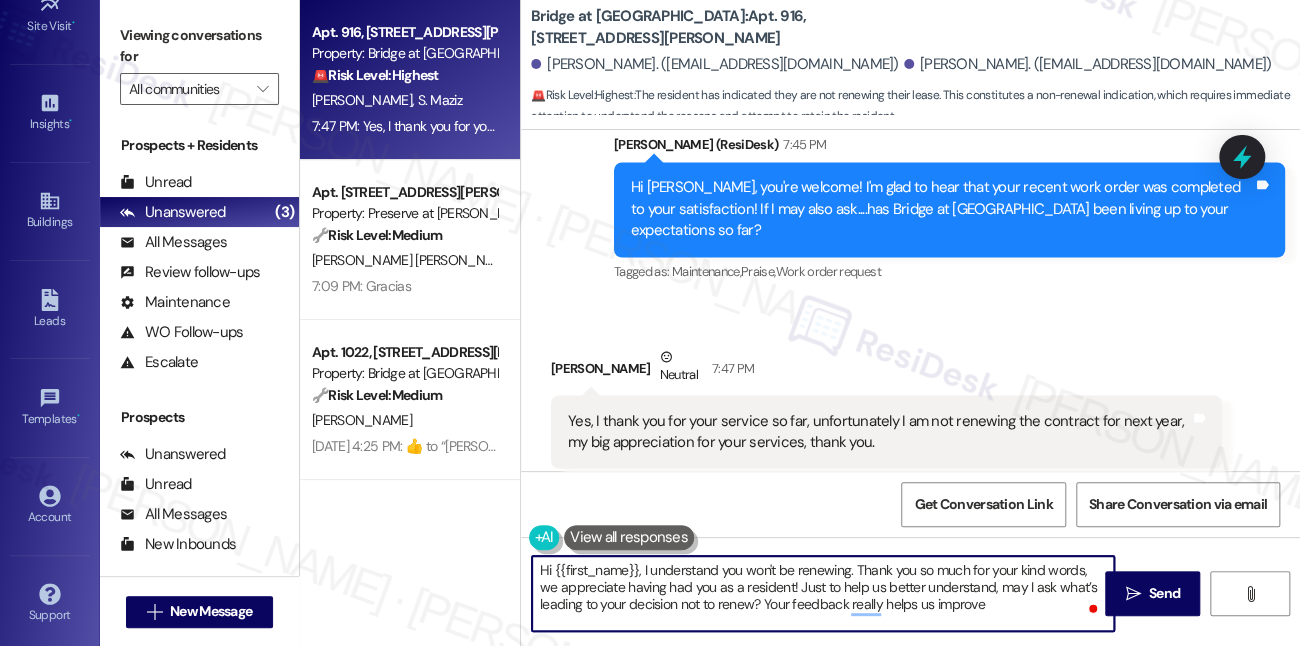 click on "Hi {{first_name}}, I understand you won't be renewing. Thank you so much for your kind words, we appreciate having had you as a resident! Just to help us better understand, may I ask what’s leading to your decision not to renew? Your feedback really helps us improve" at bounding box center (823, 593) 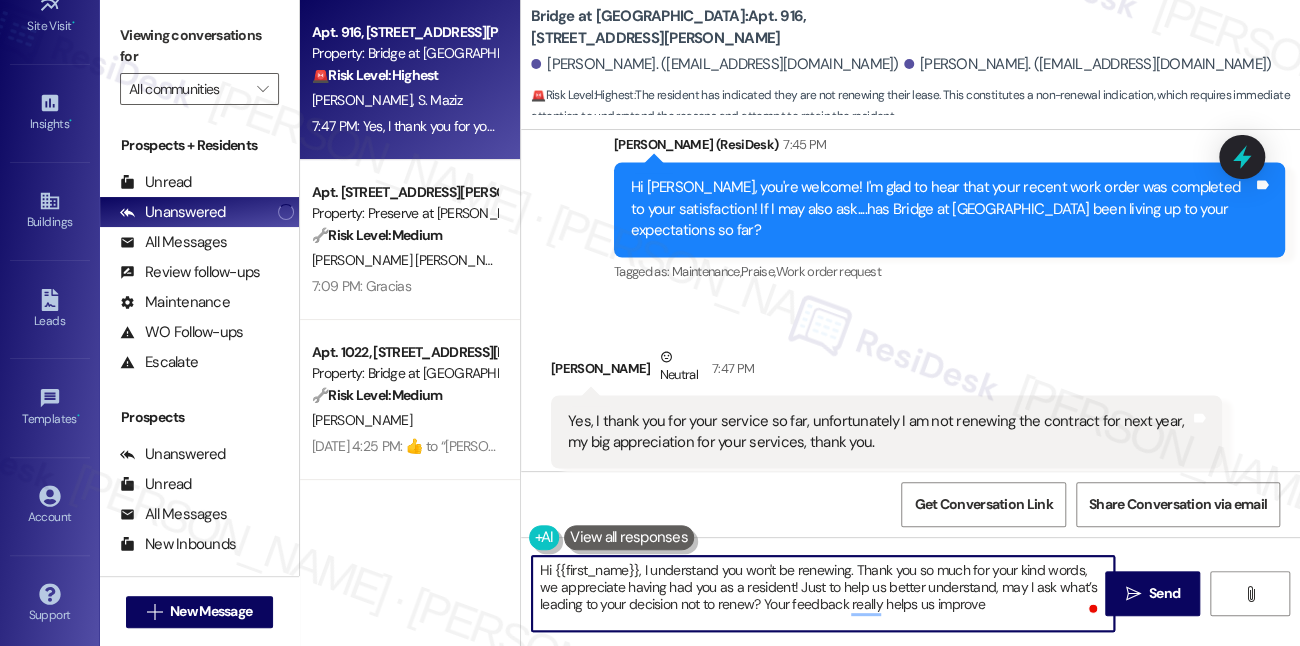 click on "Hi {{first_name}}, I understand you won't be renewing. Thank you so much for your kind words, we appreciate having had you as a resident! Just to help us better understand, may I ask what’s leading to your decision not to renew? Your feedback really helps us improve" at bounding box center [823, 593] 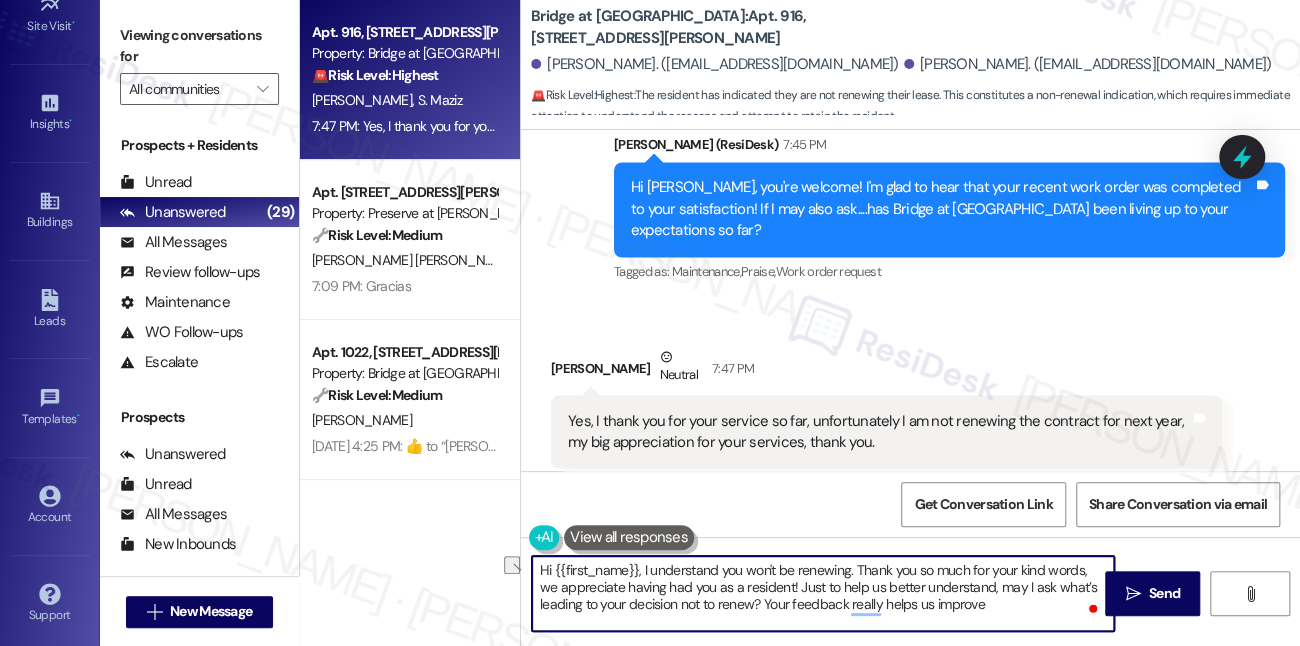 drag, startPoint x: 778, startPoint y: 587, endPoint x: 965, endPoint y: 591, distance: 187.04277 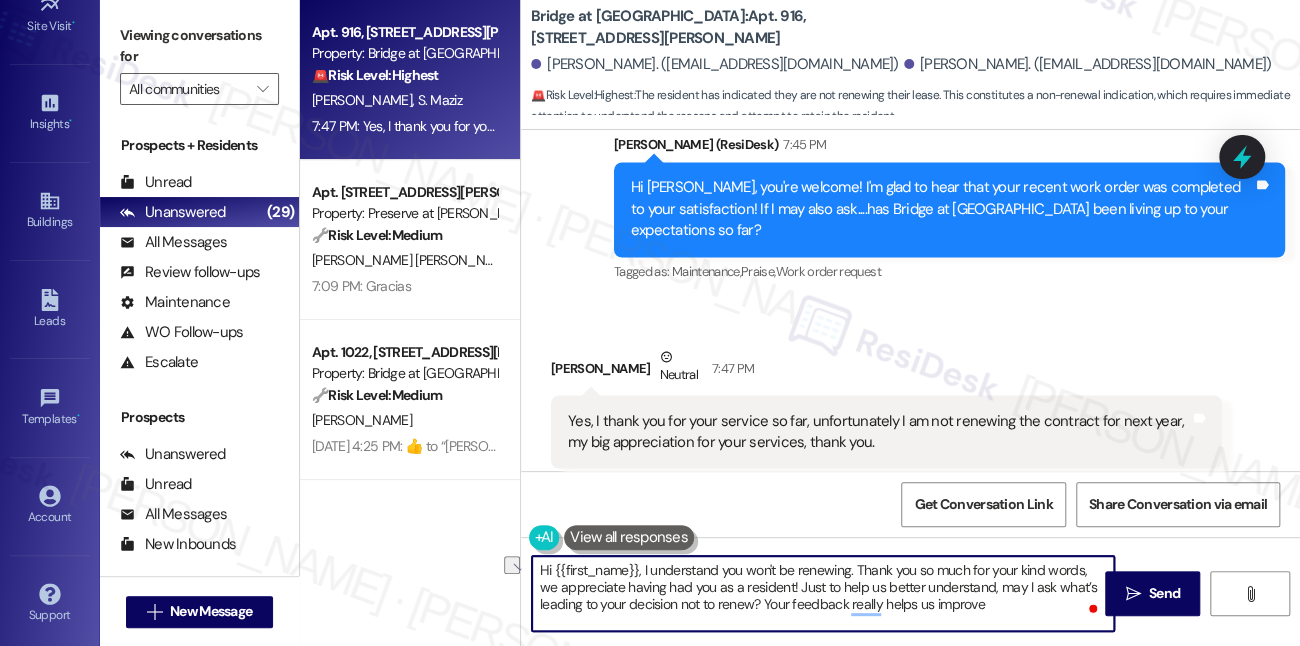 click on "Hi {{first_name}}, I understand you won't be renewing. Thank you so much for your kind words, we appreciate having had you as a resident! Just to help us better understand, may I ask what’s leading to your decision not to renew? Your feedback really helps us improve" at bounding box center (823, 593) 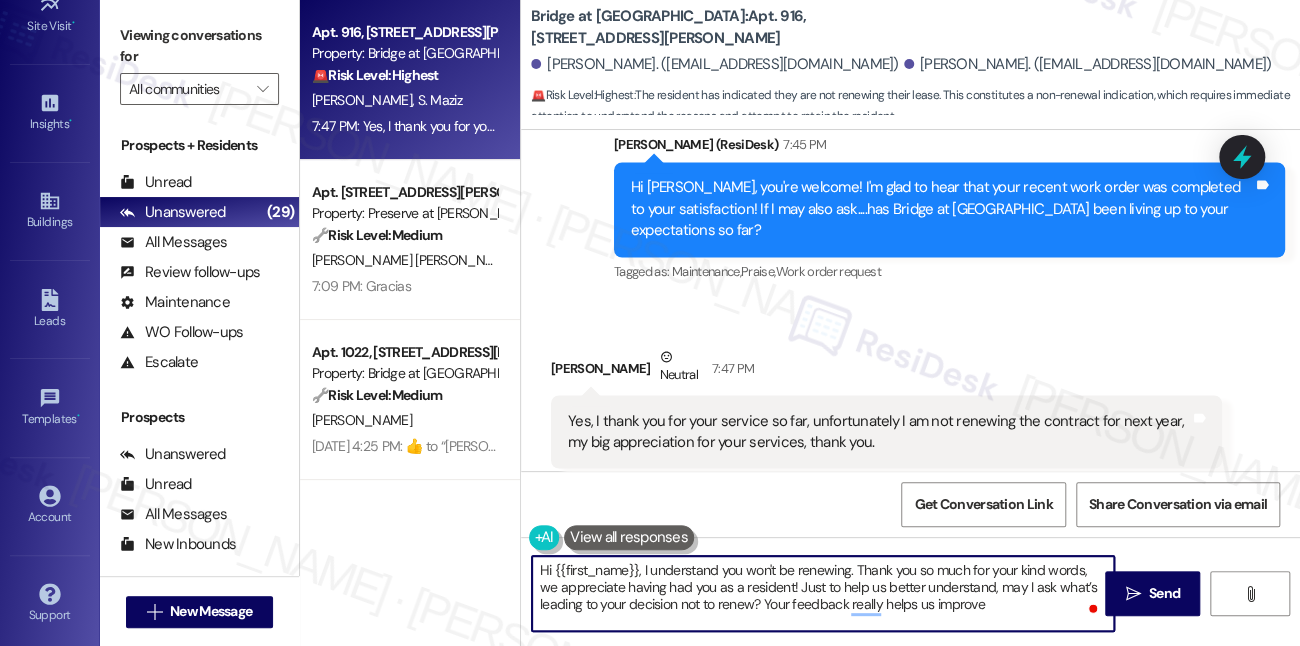 click on "Hi {{first_name}}, I understand you won't be renewing. Thank you so much for your kind words, we appreciate having had you as a resident! Just to help us better understand, may I ask what’s leading to your decision not to renew? Your feedback really helps us improve" at bounding box center (823, 593) 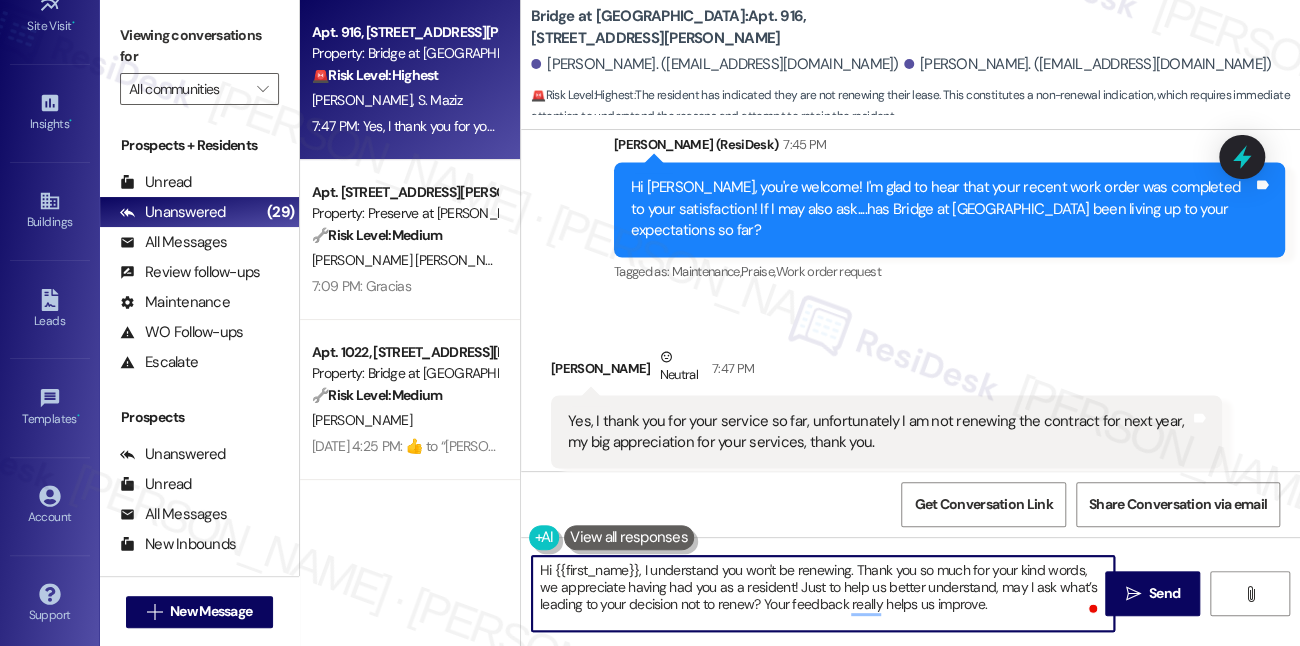 click on "Hi {{first_name}}, I understand you won't be renewing. Thank you so much for your kind words, we appreciate having had you as a resident! Just to help us better understand, may I ask what’s leading to your decision not to renew? Your feedback really helps us improve." at bounding box center [823, 593] 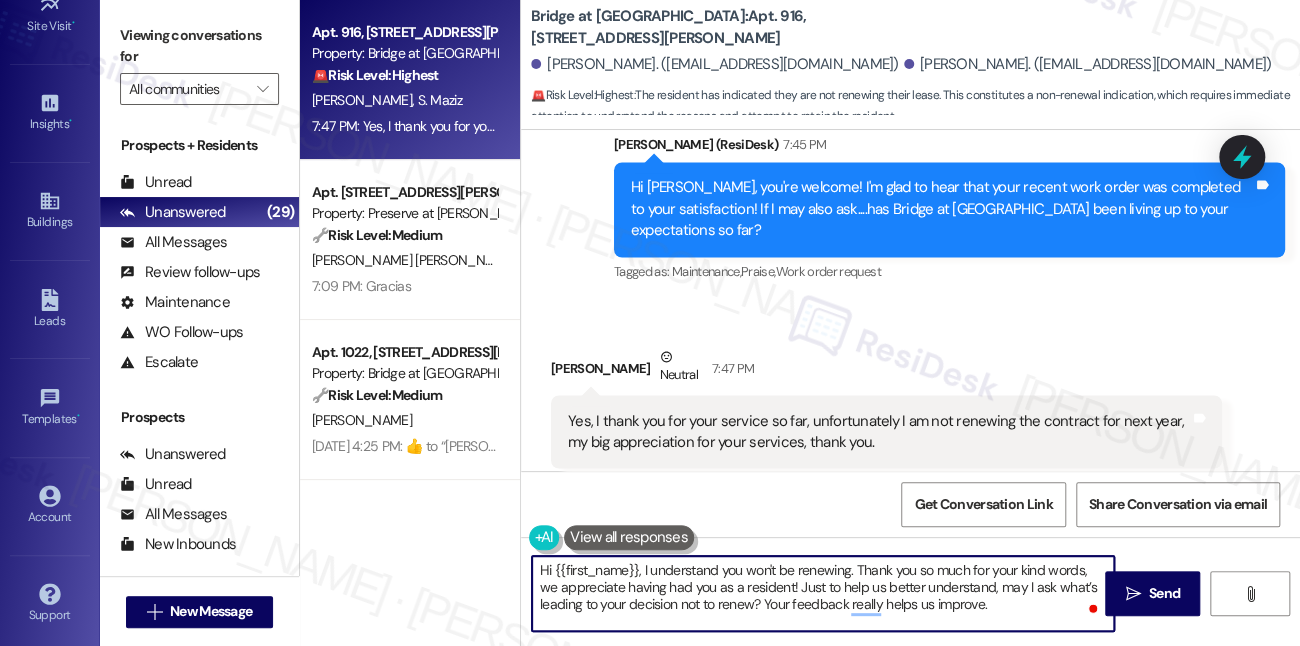 click on "Hi {{first_name}}, I understand you won't be renewing. Thank you so much for your kind words, we appreciate having had you as a resident! Just to help us better understand, may I ask what’s leading to your decision not to renew? Your feedback really helps us improve." at bounding box center [823, 593] 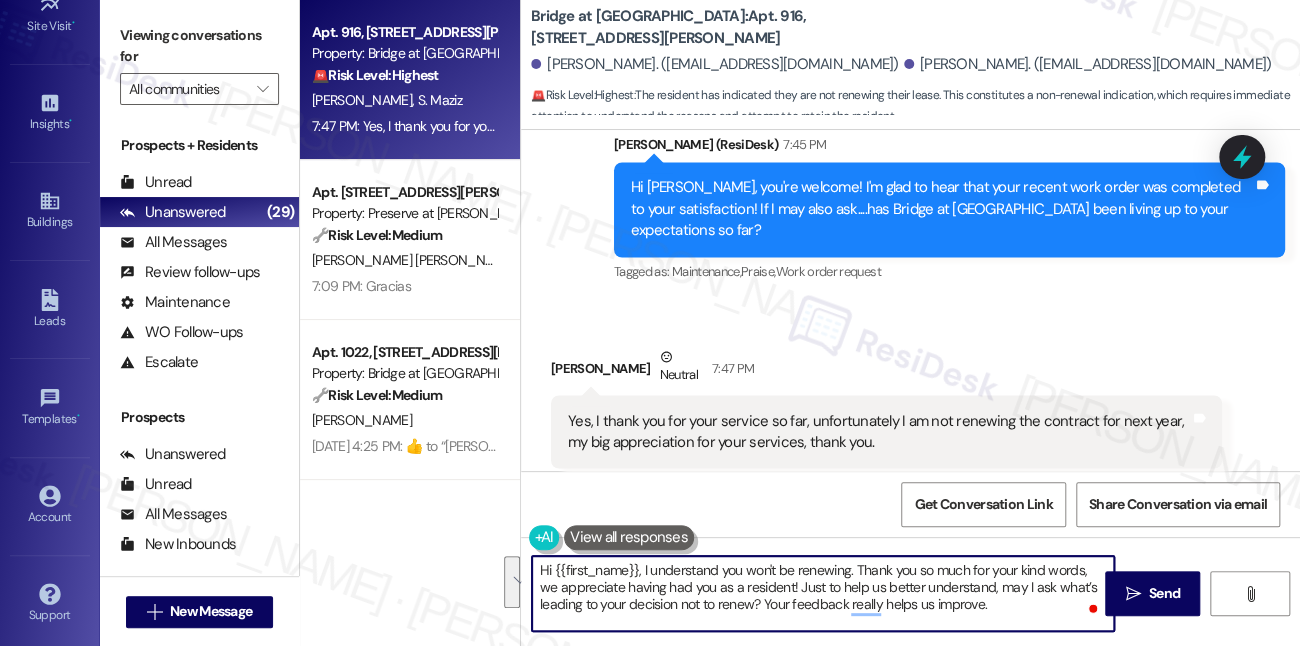 click on "Hi {{first_name}}, I understand you won't be renewing. Thank you so much for your kind words, we appreciate having had you as a resident! Just to help us better understand, may I ask what’s leading to your decision not to renew? Your feedback really helps us improve." at bounding box center (823, 593) 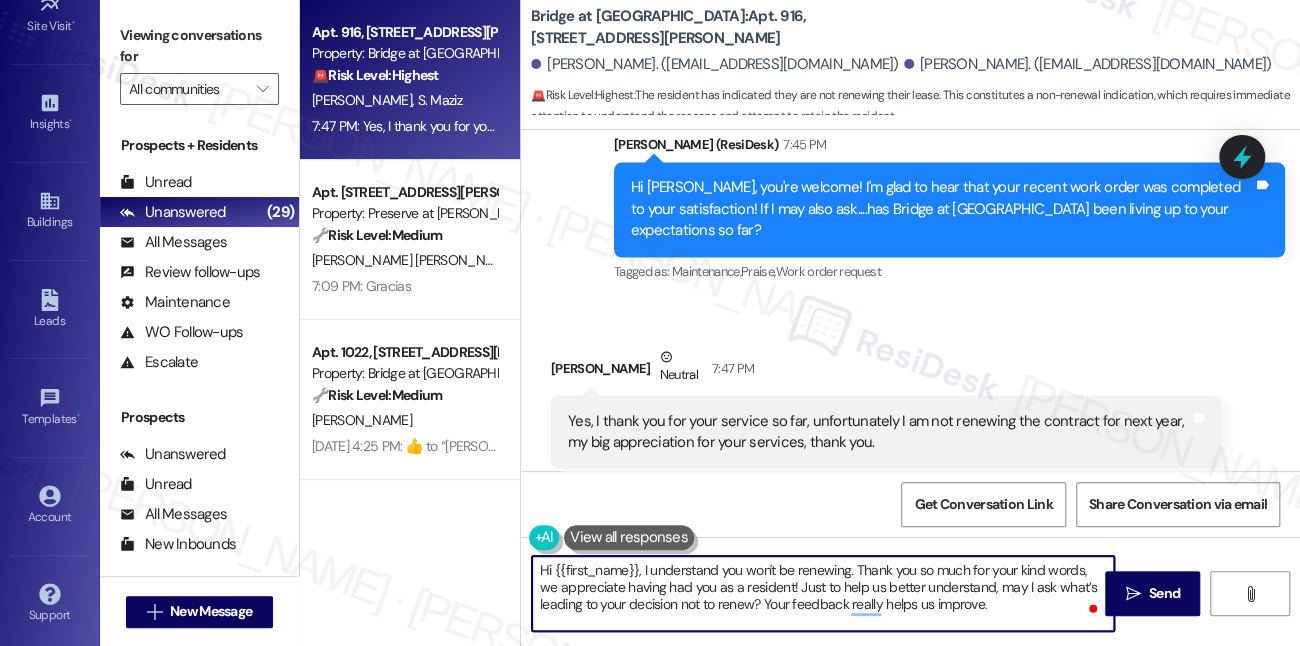 click on "Hi {{first_name}}, I understand you won't be renewing. Thank you so much for your kind words, we appreciate having had you as a resident! Just to help us better understand, may I ask what’s leading to your decision not to renew? Your feedback really helps us improve." at bounding box center [823, 593] 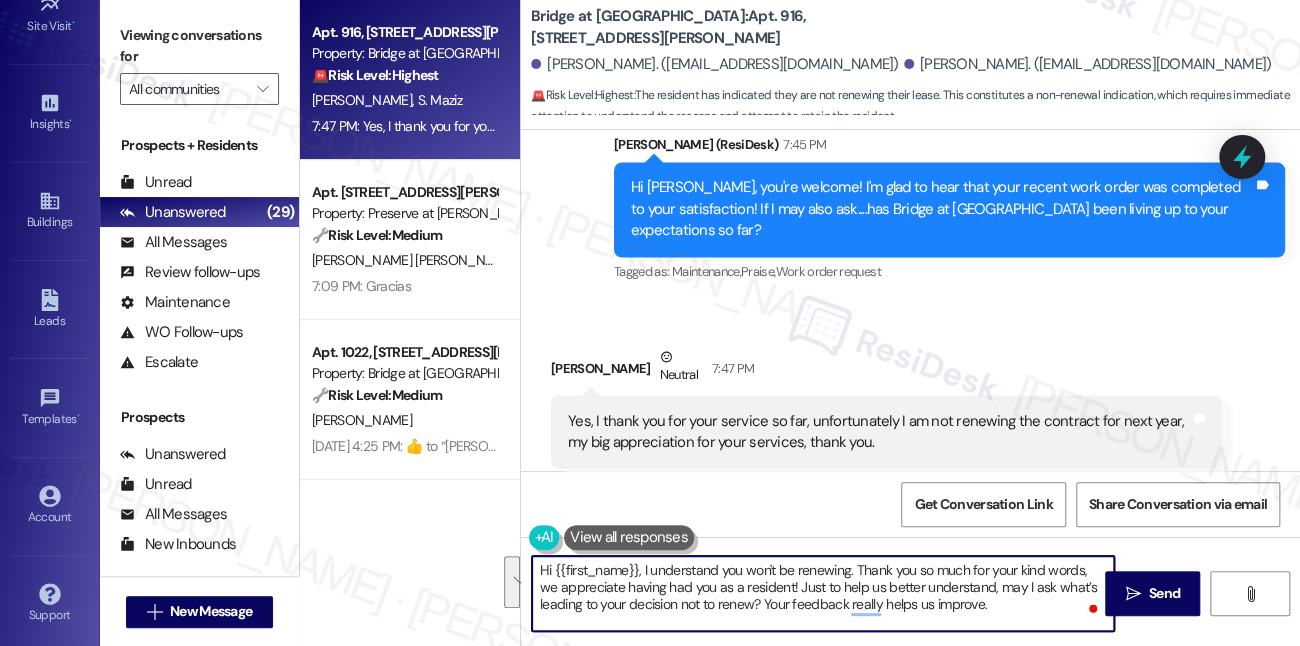 click on "Hi {{first_name}}, I understand you won't be renewing. Thank you so much for your kind words, we appreciate having had you as a resident! Just to help us better understand, may I ask what’s leading to your decision not to renew? Your feedback really helps us improve." at bounding box center [823, 593] 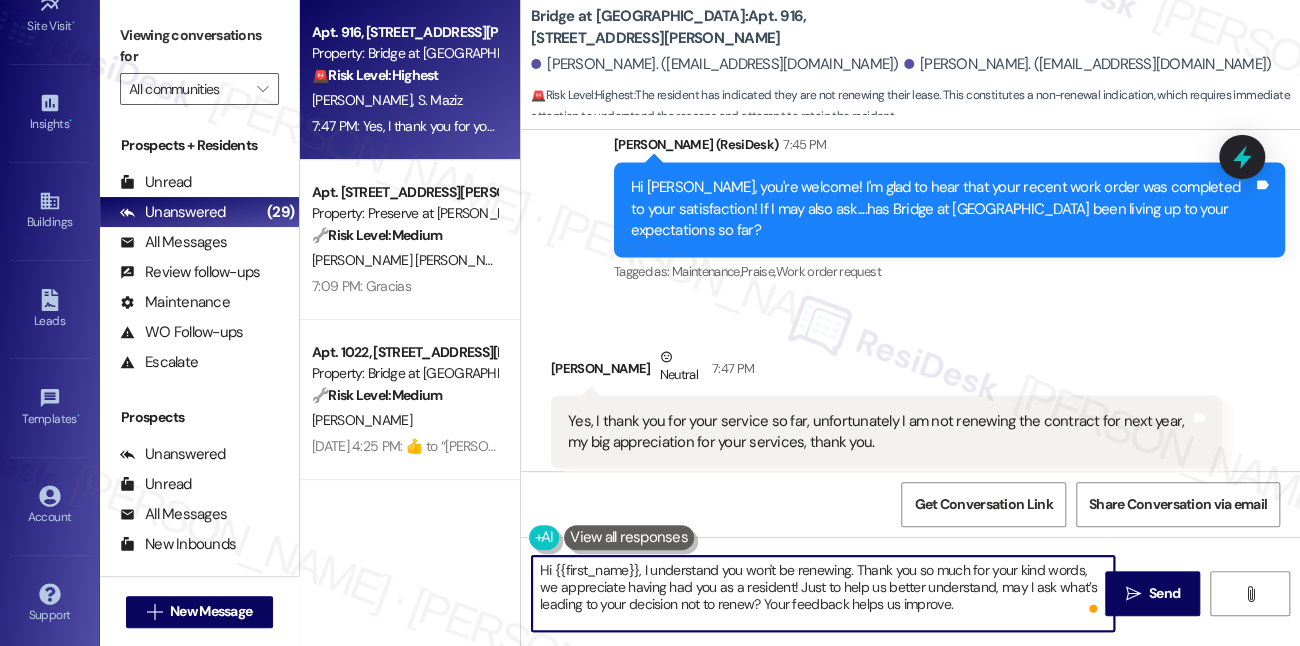 click on "Hi {{first_name}}, I understand you won't be renewing. Thank you so much for your kind words, we appreciate having had you as a resident! Just to help us better understand, may I ask what’s leading to your decision not to renew? Your feedback helps us improve." at bounding box center [823, 593] 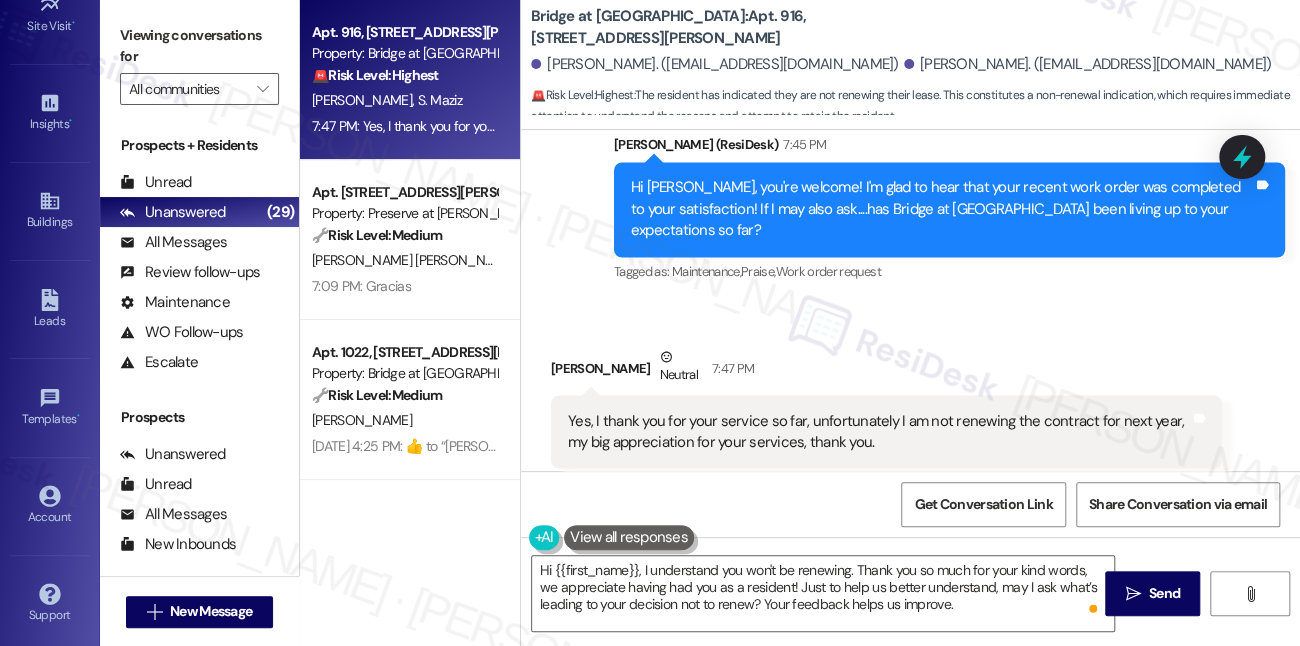 click on "Viewing conversations for" at bounding box center [199, 46] 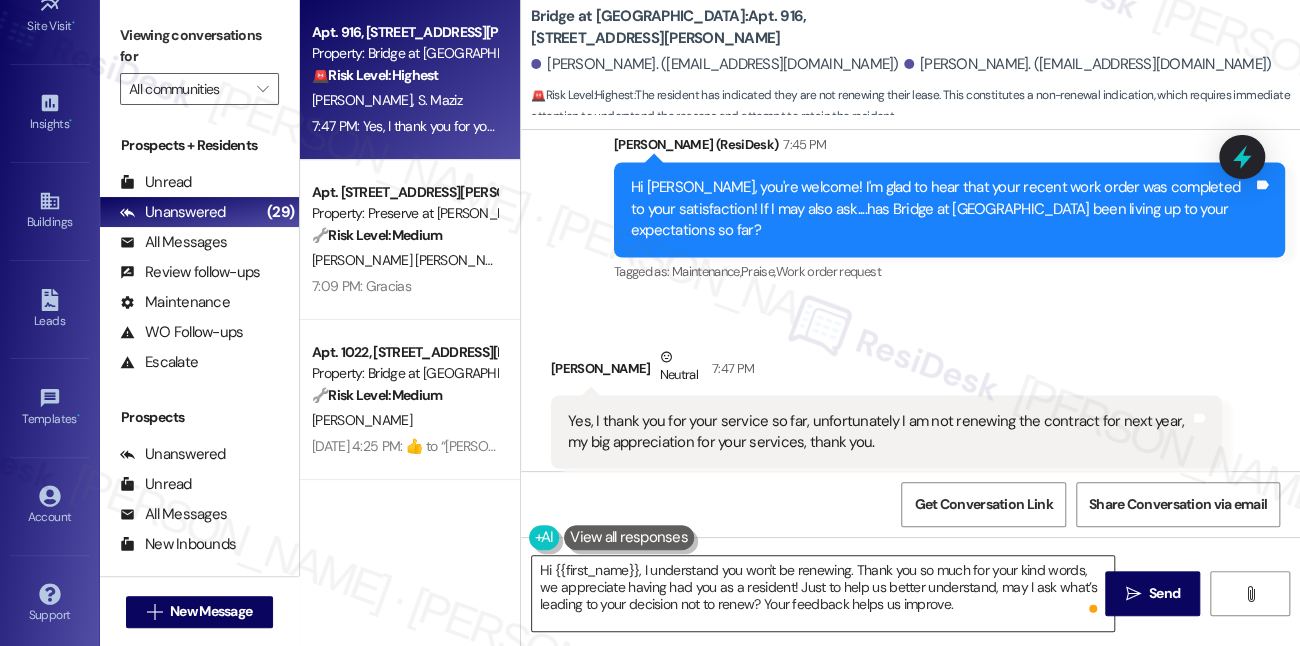 click on "Hi {{first_name}}, I understand you won't be renewing. Thank you so much for your kind words, we appreciate having had you as a resident! Just to help us better understand, may I ask what’s leading to your decision not to renew? Your feedback helps us improve." at bounding box center (823, 593) 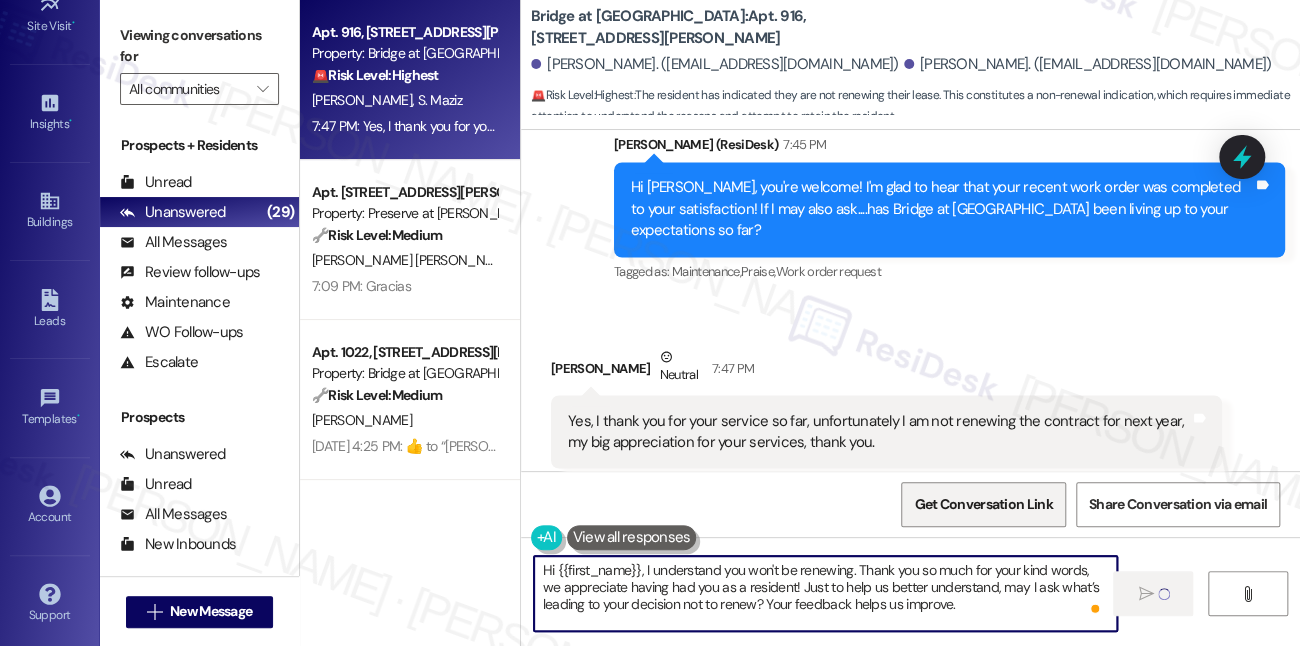 type 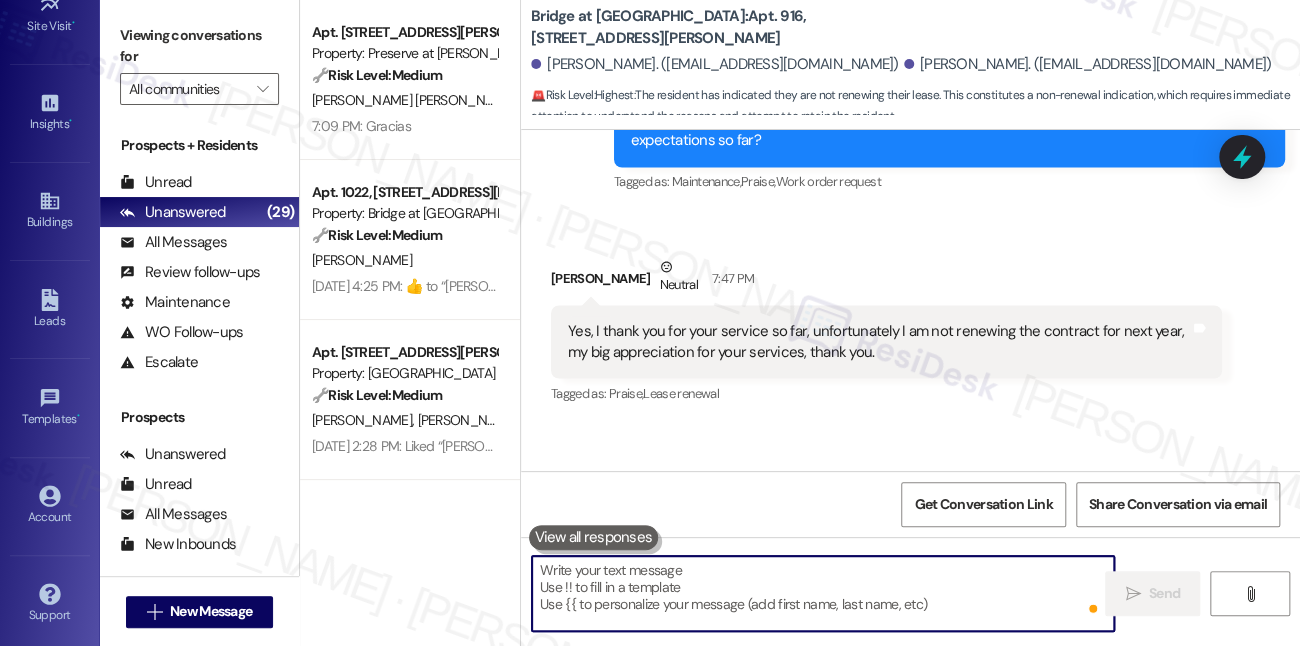 scroll, scrollTop: 1781, scrollLeft: 0, axis: vertical 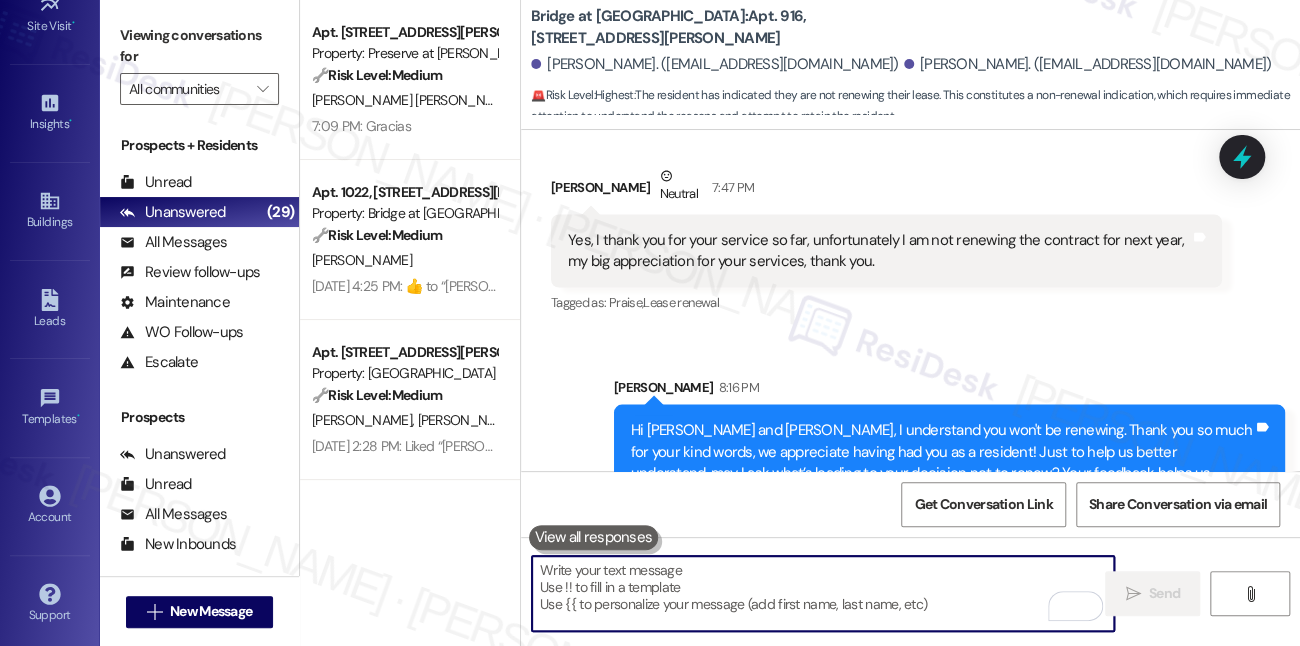 click on "Hi [PERSON_NAME] and [PERSON_NAME], I understand you won't be renewing. Thank you so much for your kind words, we appreciate having had you as a resident! Just to help us better understand, may I ask what’s leading to your decision not to renew? Your feedback helps us improve." at bounding box center (942, 462) 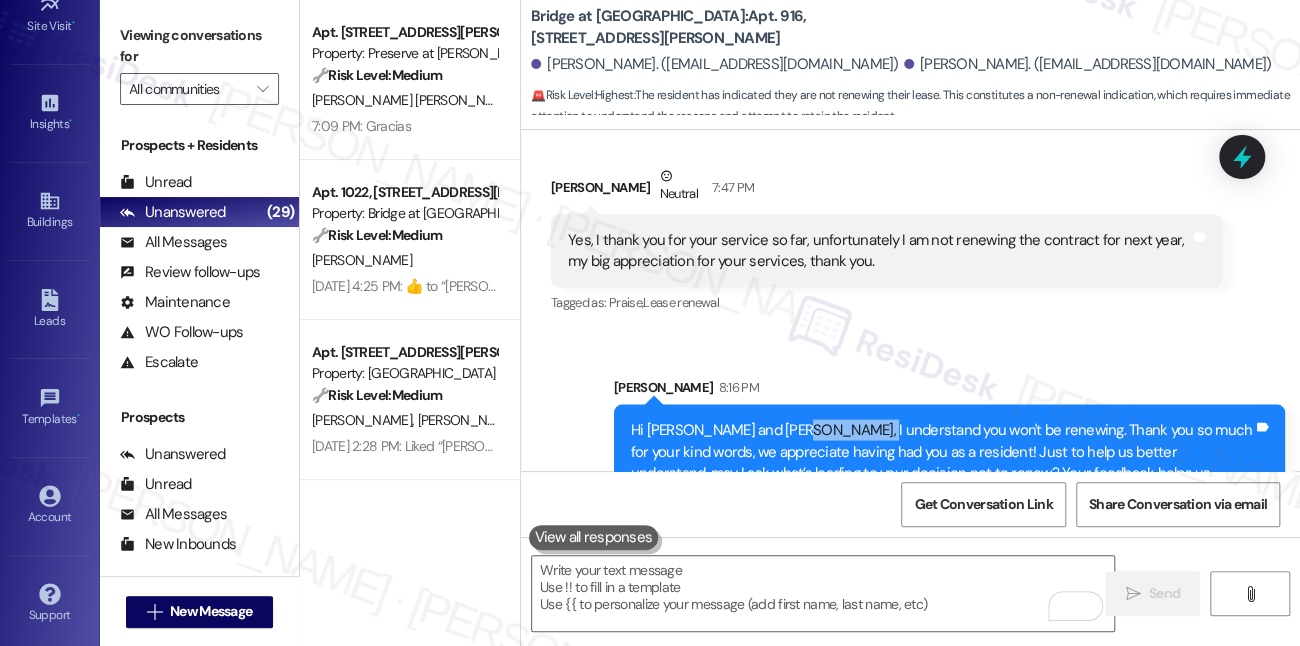 click on "Hi [PERSON_NAME] and [PERSON_NAME], I understand you won't be renewing. Thank you so much for your kind words, we appreciate having had you as a resident! Just to help us better understand, may I ask what’s leading to your decision not to renew? Your feedback helps us improve." at bounding box center (942, 462) 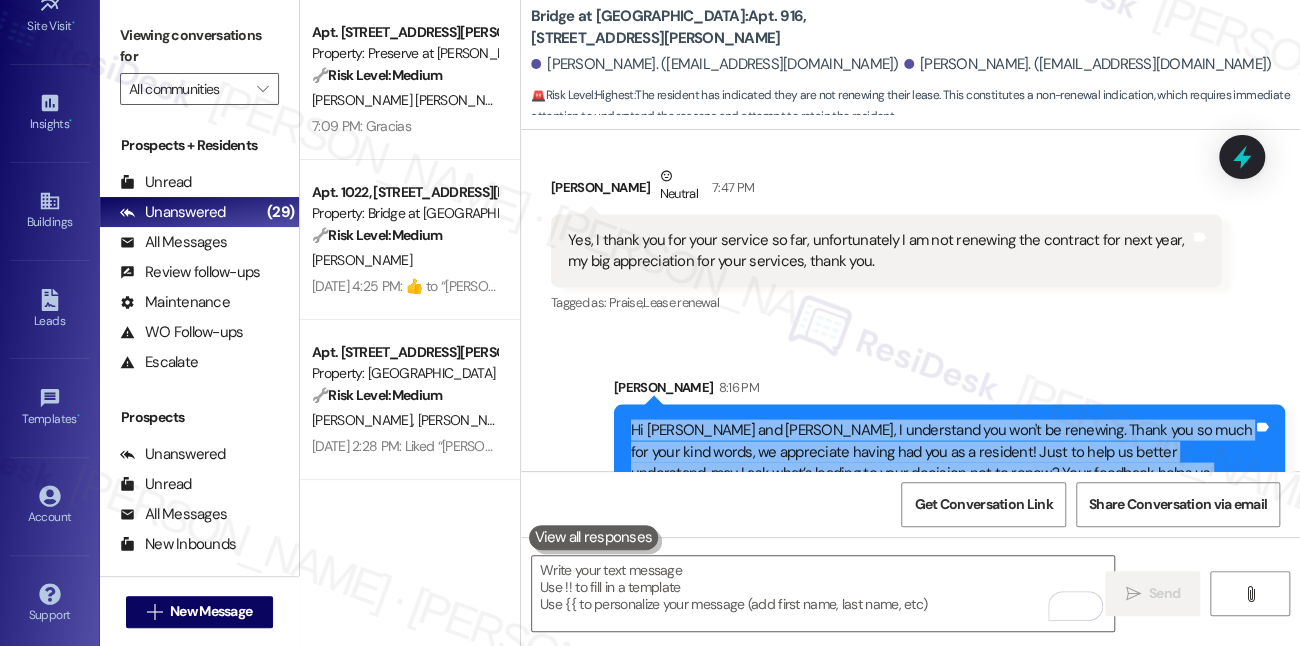 click on "Hi [PERSON_NAME] and [PERSON_NAME], I understand you won't be renewing. Thank you so much for your kind words, we appreciate having had you as a resident! Just to help us better understand, may I ask what’s leading to your decision not to renew? Your feedback helps us improve." at bounding box center (942, 462) 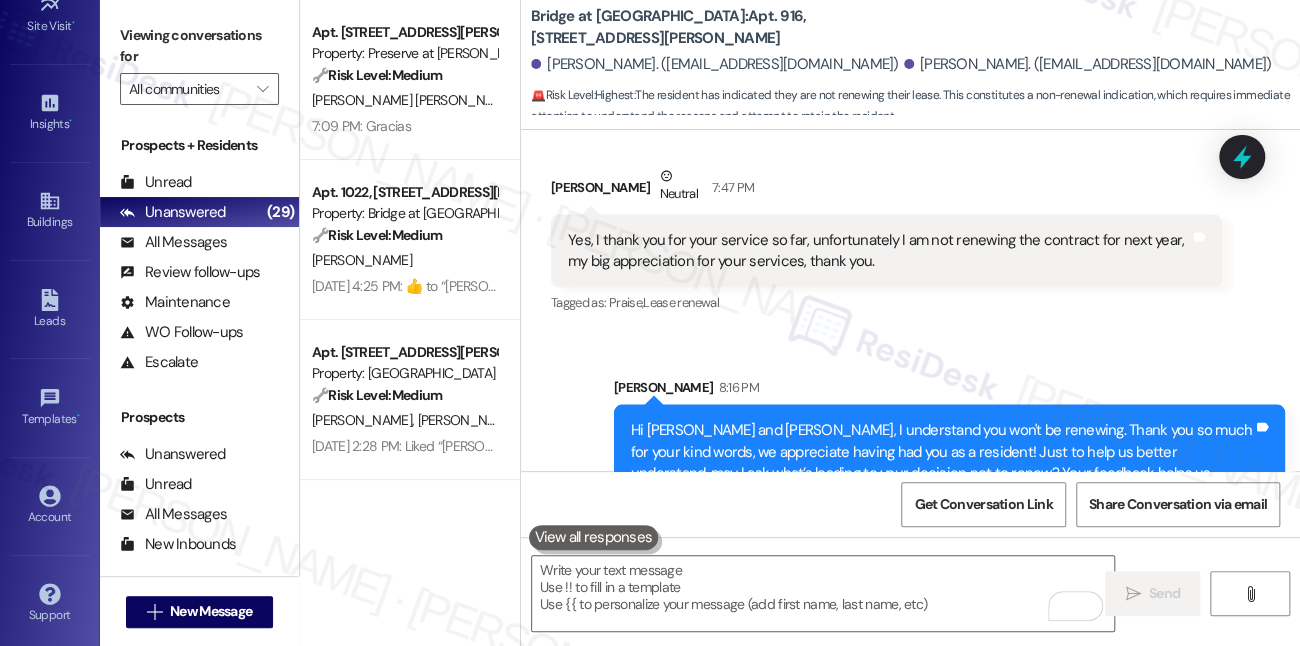 click on "Sent via SMS Sarah 8:16 PM Hi Slimane and Hanine, I understand you won't be renewing. Thank you so much for your kind words, we appreciate having had you as a resident! Just to help us better understand, may I ask what’s leading to your decision not to renew? Your feedback helps us improve. Tags and notes" at bounding box center [949, 448] 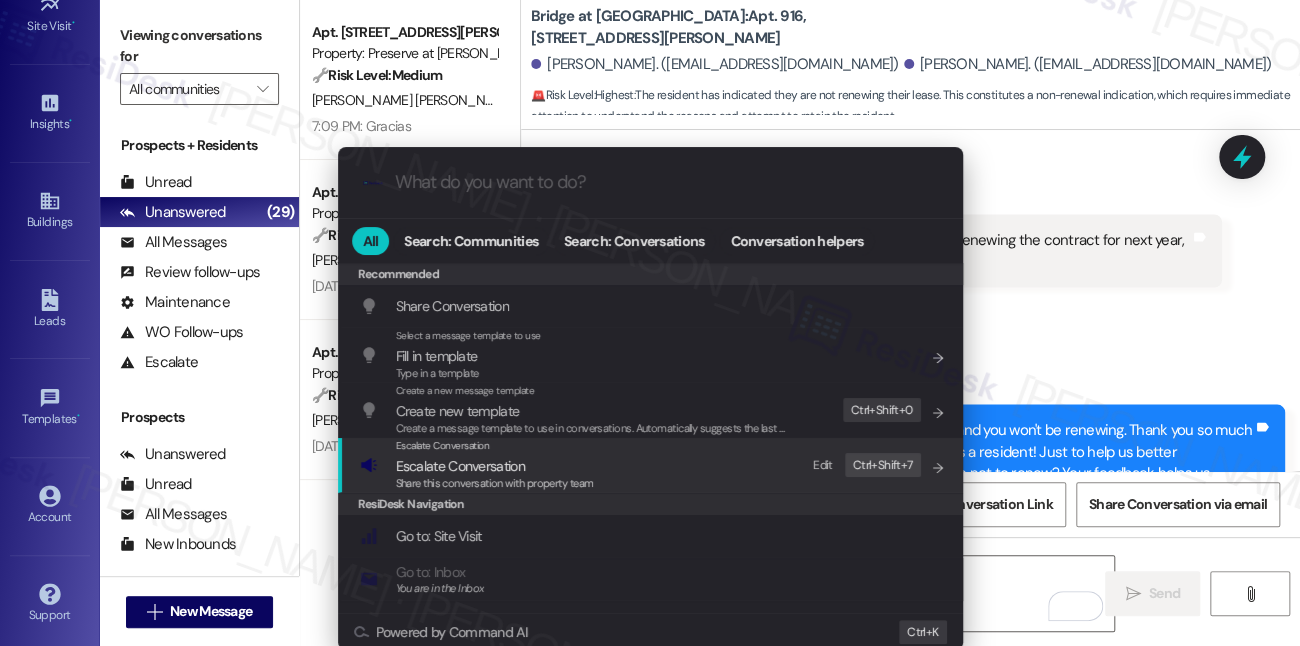 click on "Escalate Conversation" at bounding box center [495, 466] 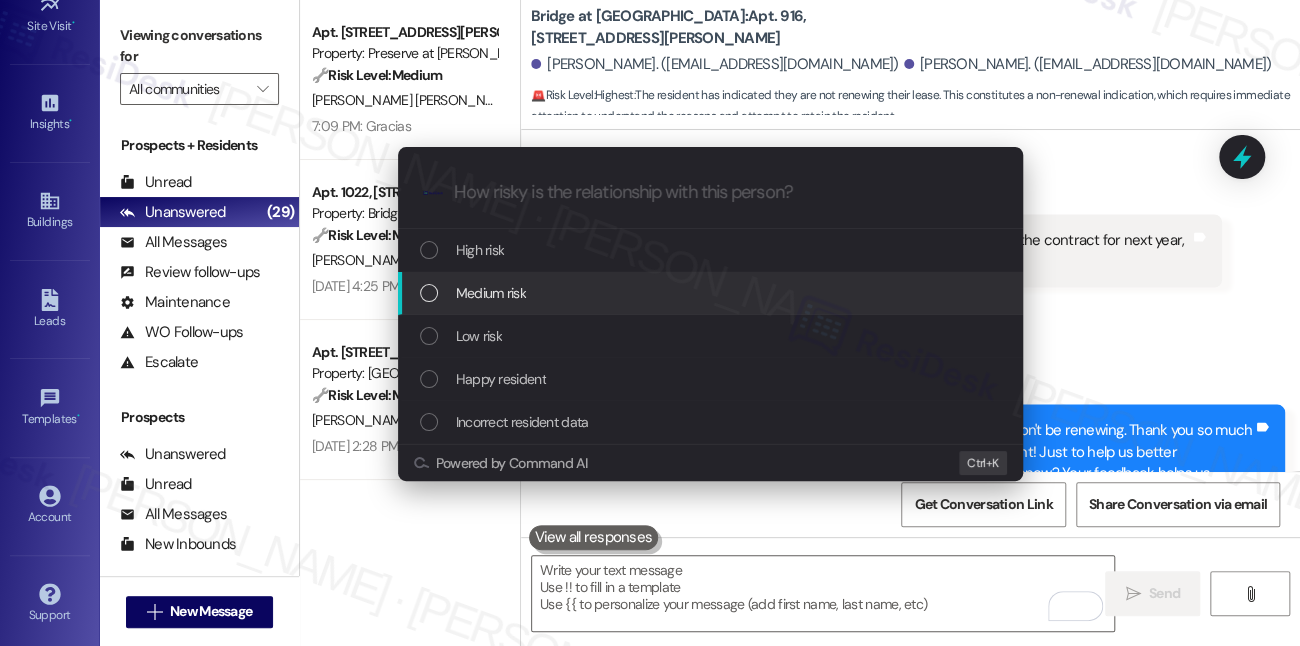 click on "Medium risk" at bounding box center [712, 293] 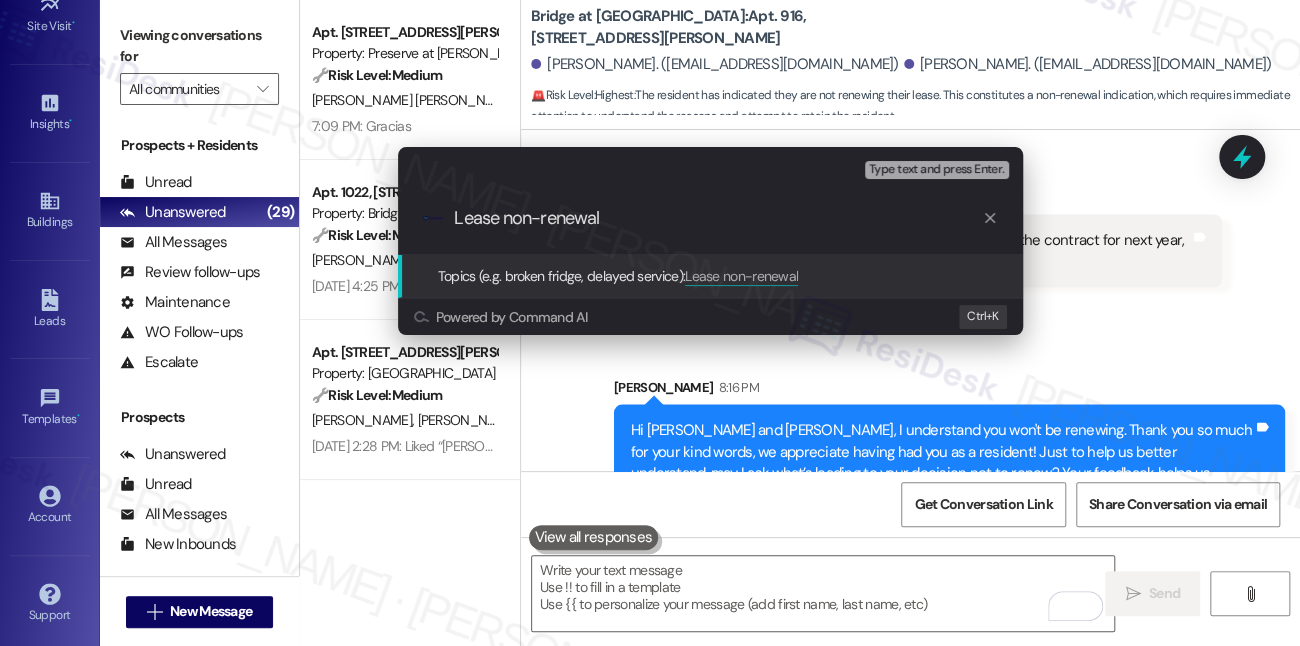 click on "Escalate Conversation Medium risk Topics (e.g. broken fridge, delayed service) Any messages to highlight in the email? Type text and press Enter. .cls-1{fill:#0a055f;}.cls-2{fill:#0cc4c4;} resideskLogoBlueOrange Lease non-renewal Topics (e.g. broken fridge, delayed service):  Lease non-renewal Powered by Command AI Ctrl+ K" at bounding box center (650, 323) 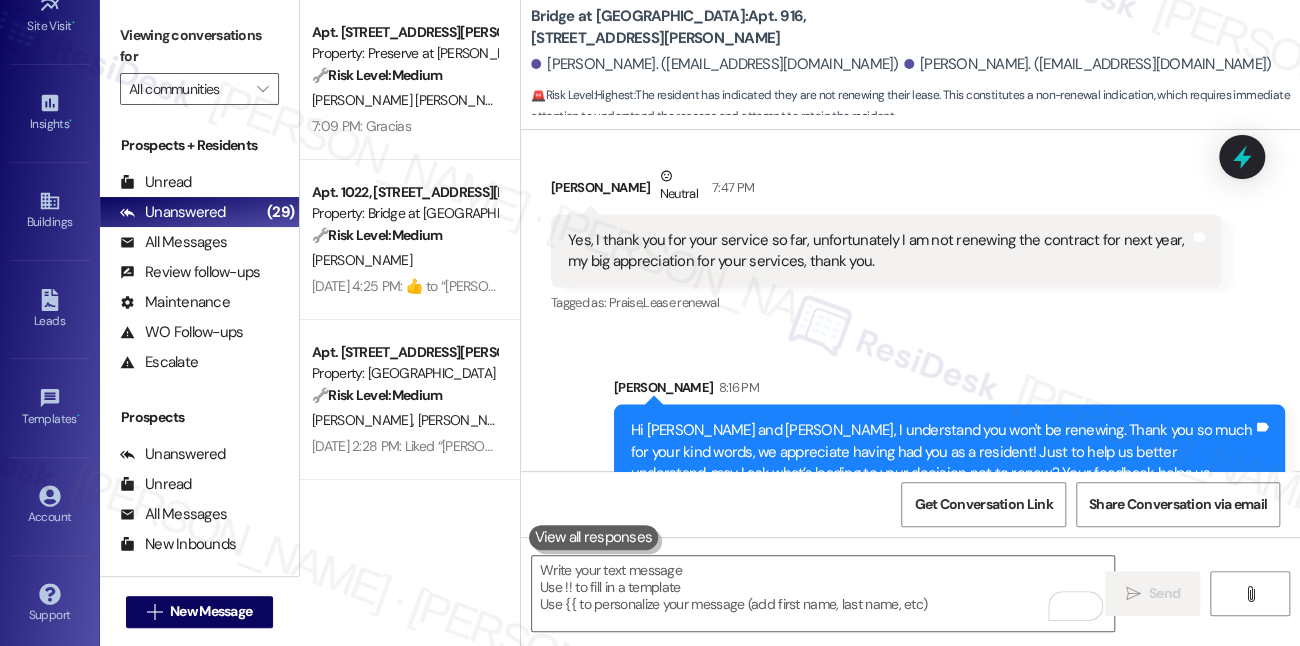 click on "Hi [PERSON_NAME] and [PERSON_NAME], I understand you won't be renewing. Thank you so much for your kind words, we appreciate having had you as a resident! Just to help us better understand, may I ask what’s leading to your decision not to renew? Your feedback helps us improve." at bounding box center [942, 462] 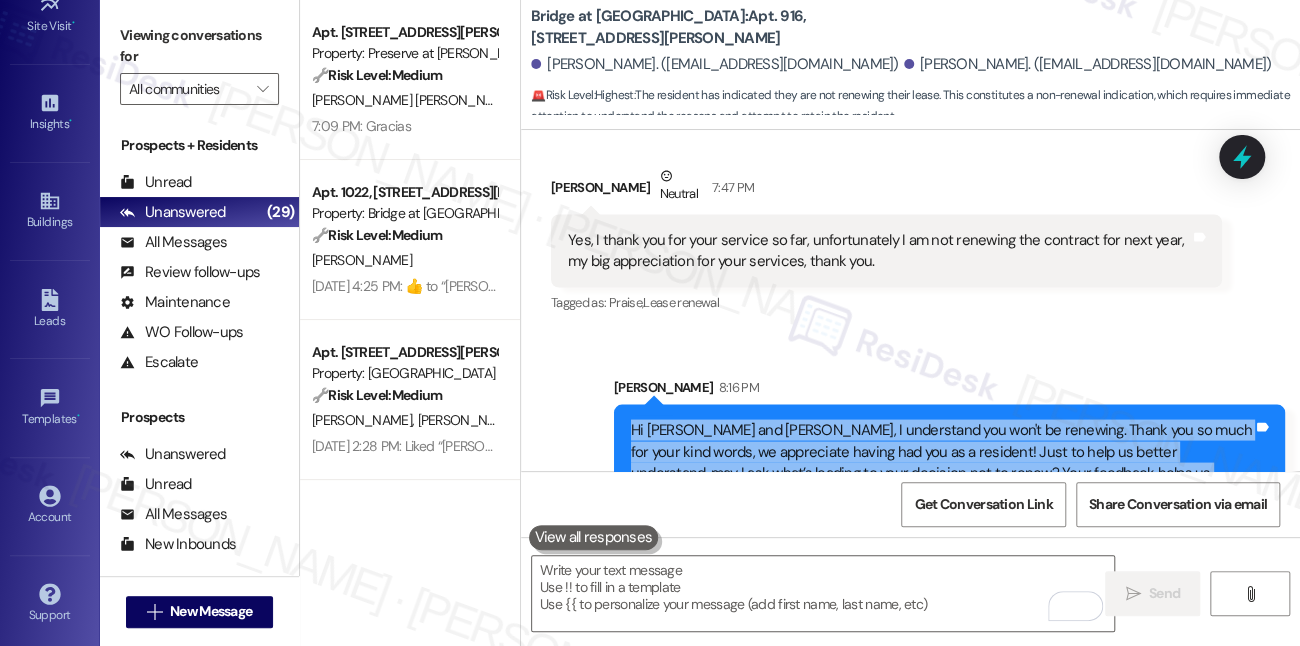 click on "Hi [PERSON_NAME] and [PERSON_NAME], I understand you won't be renewing. Thank you so much for your kind words, we appreciate having had you as a resident! Just to help us better understand, may I ask what’s leading to your decision not to renew? Your feedback helps us improve." at bounding box center (942, 462) 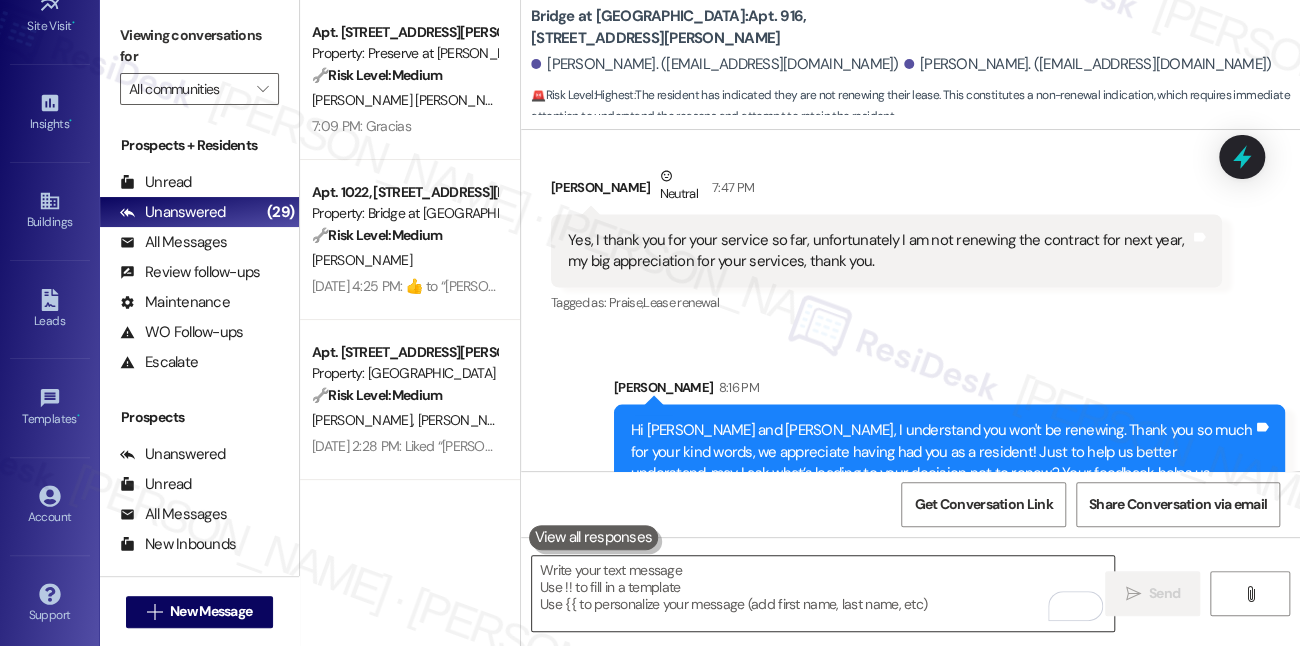 click at bounding box center [823, 593] 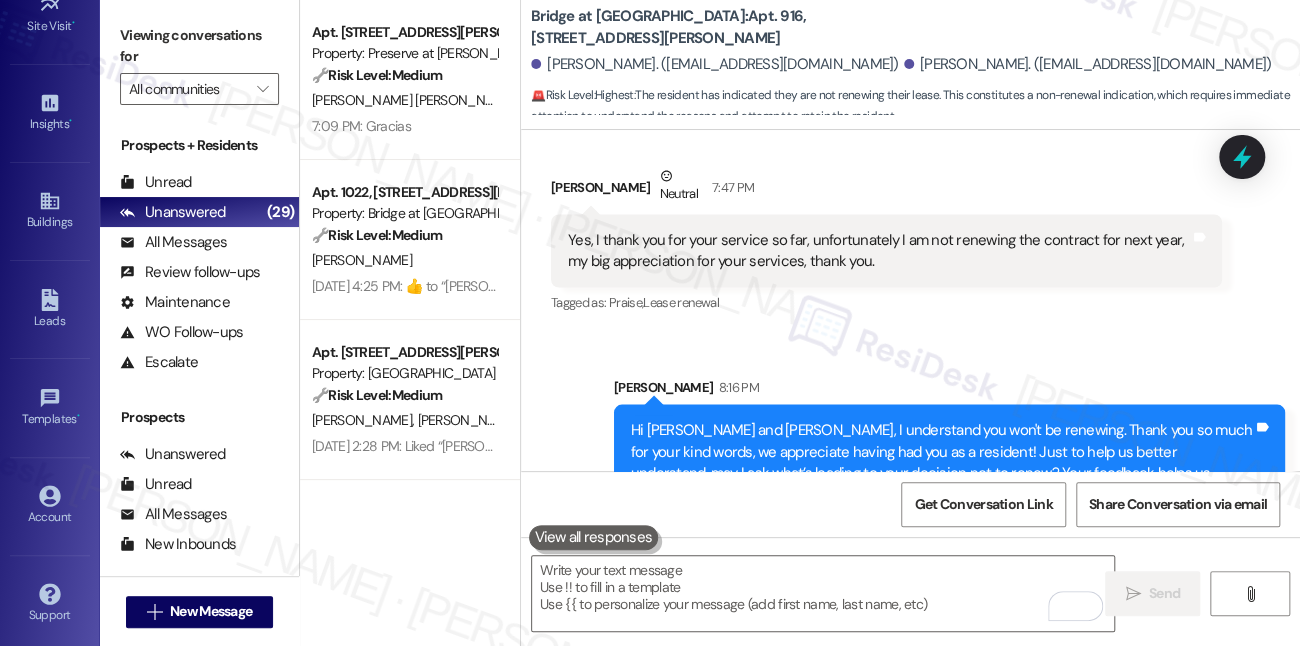 click on "Sarah 8:16 PM" at bounding box center (949, 390) 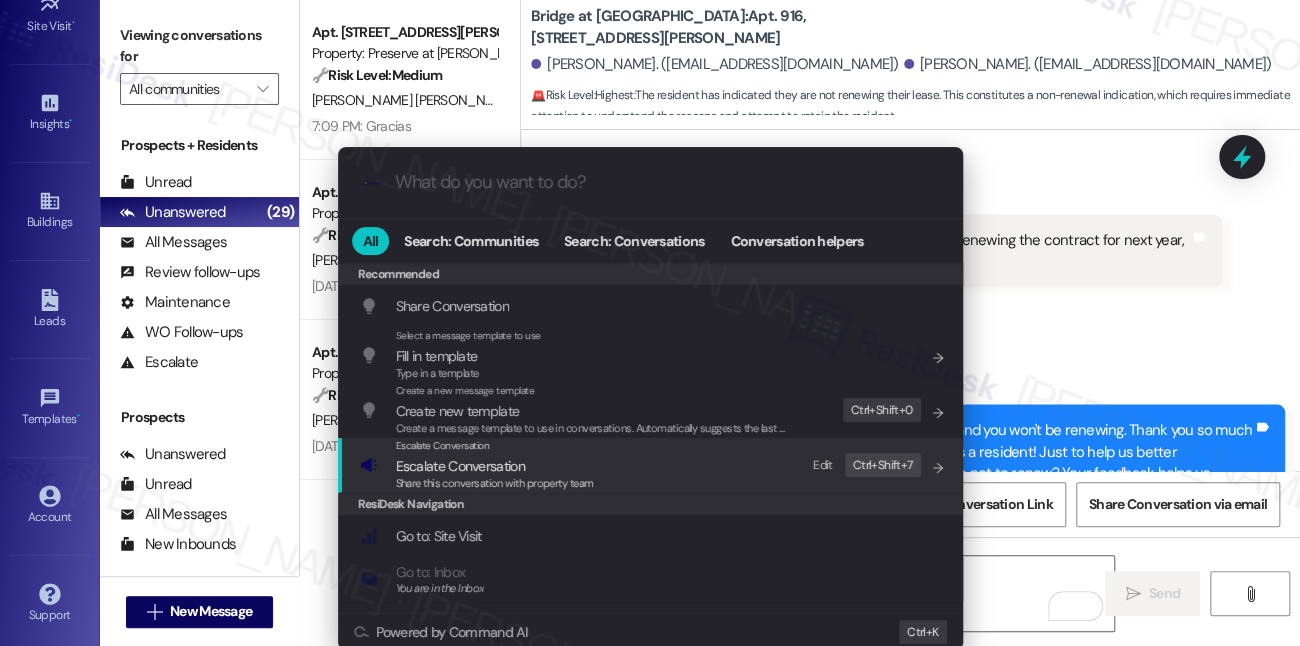 click on "Escalate Conversation Escalate Conversation Share this conversation with property team Edit Ctrl+ Shift+ 7" at bounding box center (652, 465) 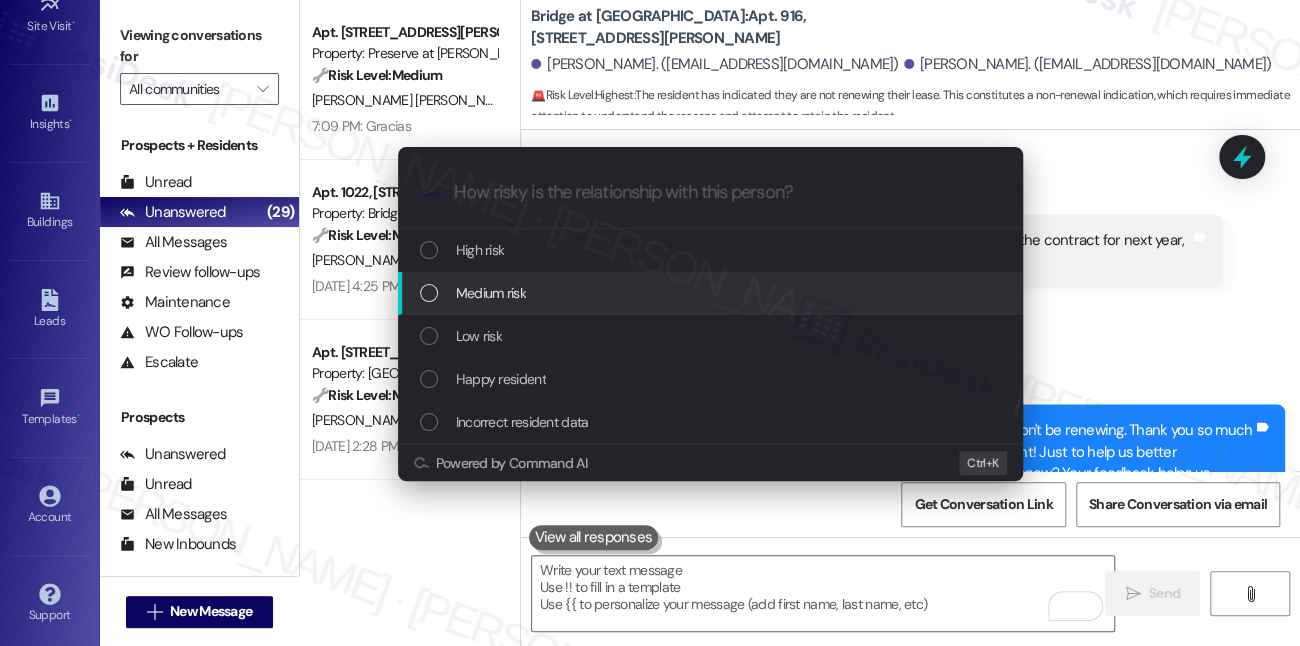 click on "Medium risk" at bounding box center [491, 293] 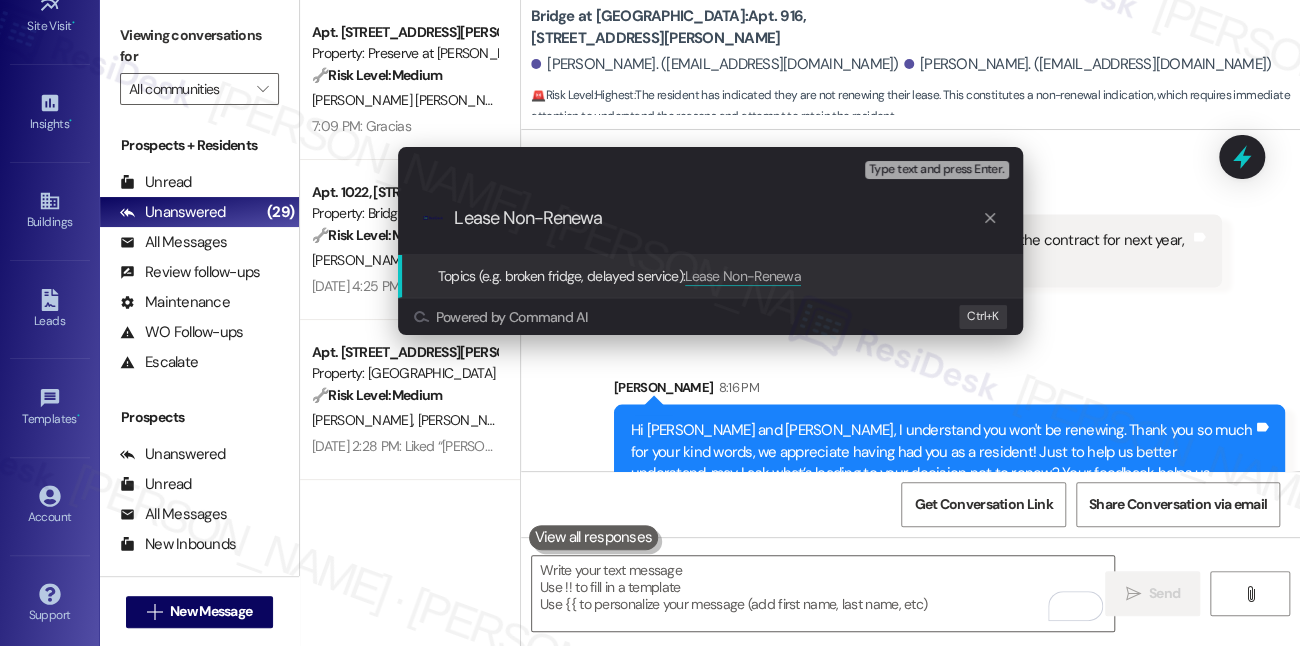 type on "Lease Non-Renewal" 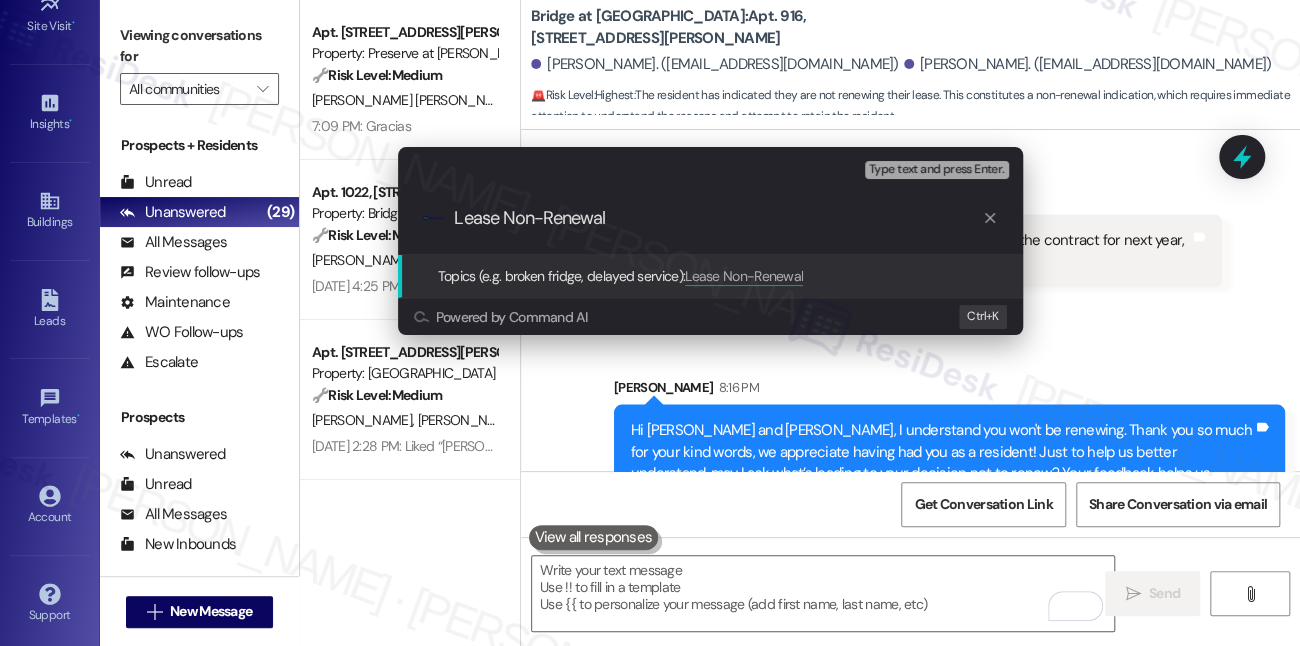 type 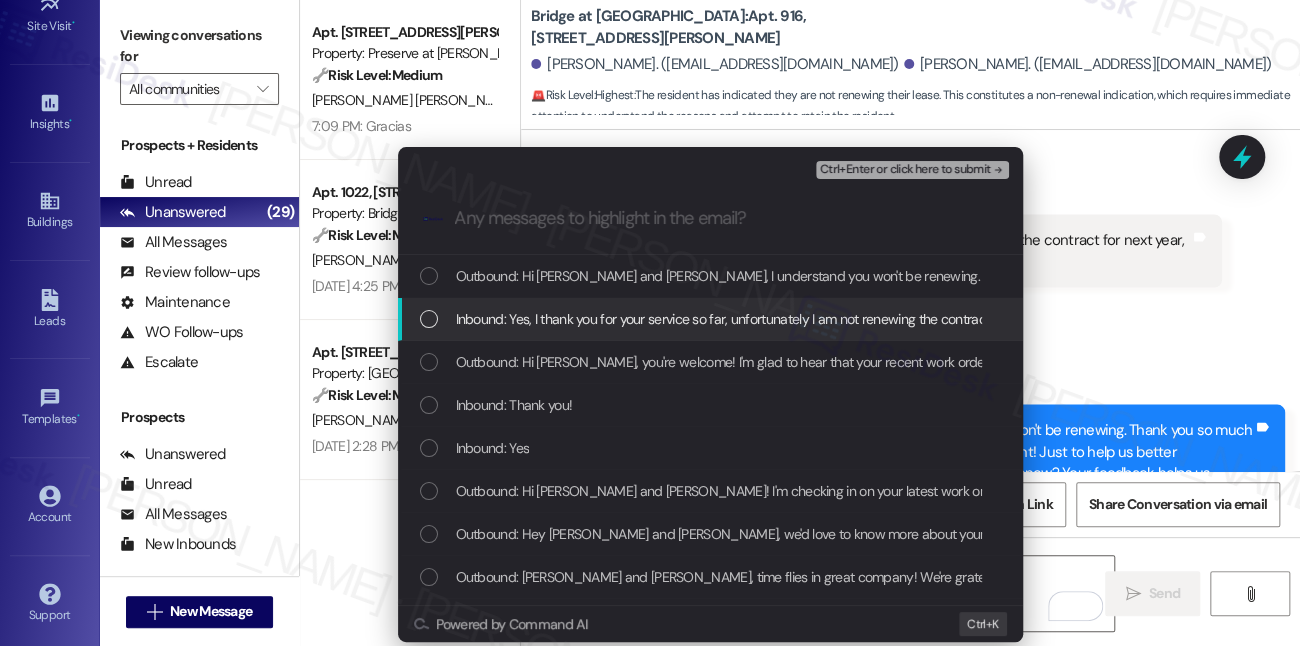 click on "Inbound: Yes, I thank you for your service so far, unfortunately I am not renewing the contract for next year, my big appreciation for your services, thank you." at bounding box center (904, 319) 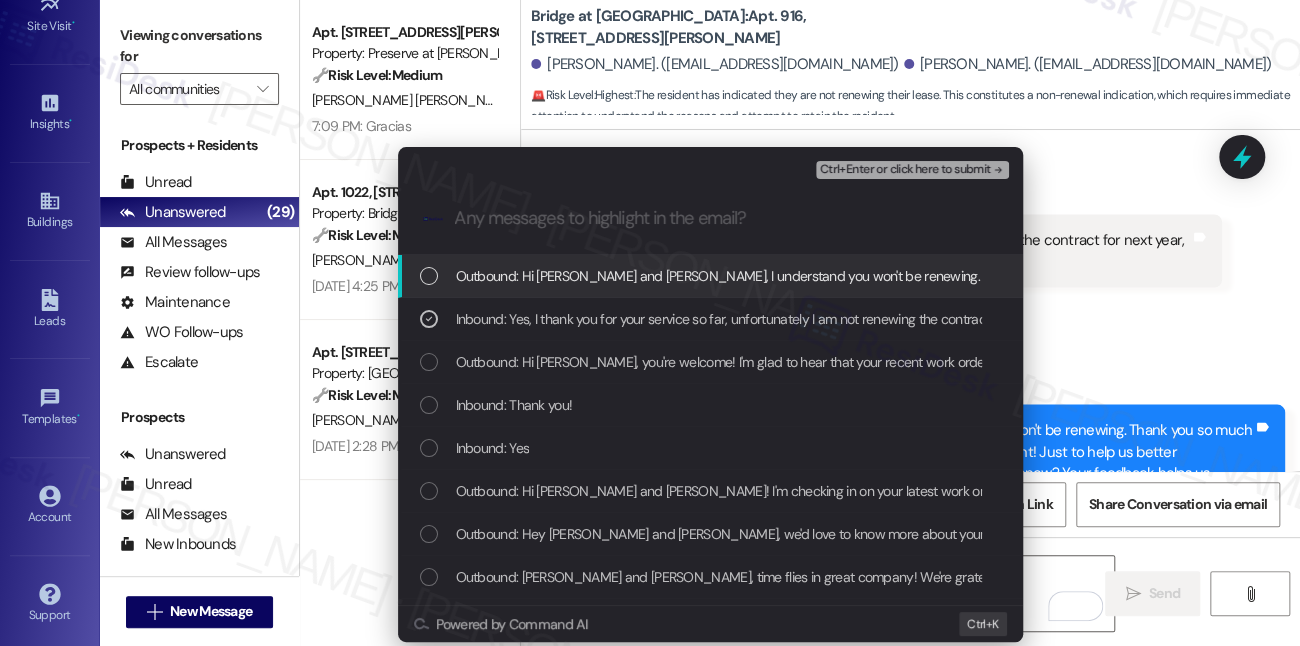 click on "Ctrl+Enter or click here to submit" at bounding box center (905, 170) 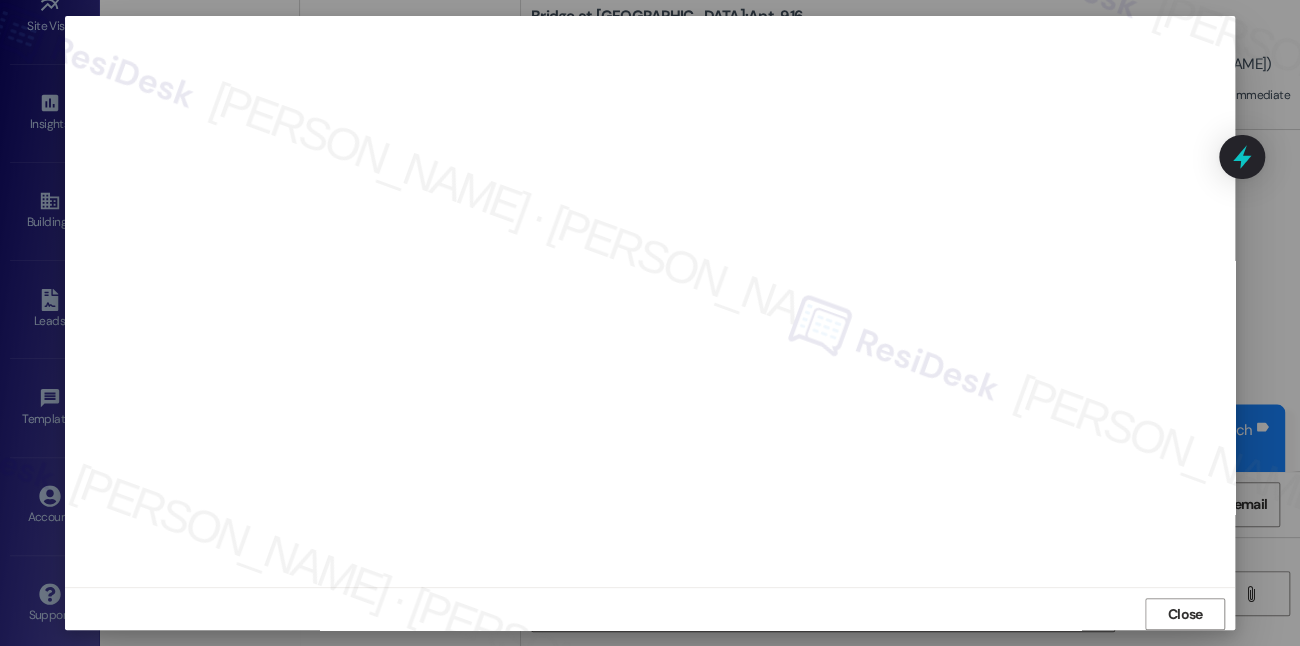 scroll, scrollTop: 0, scrollLeft: 0, axis: both 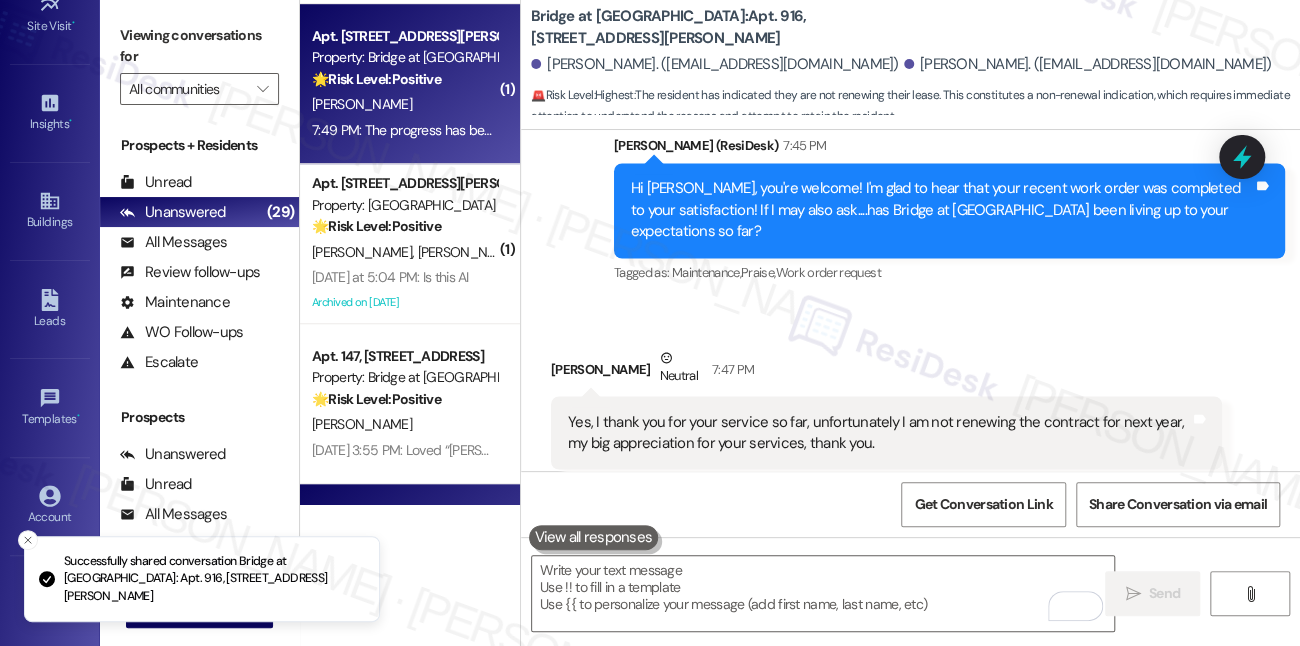 click on "[PERSON_NAME]" at bounding box center (404, 104) 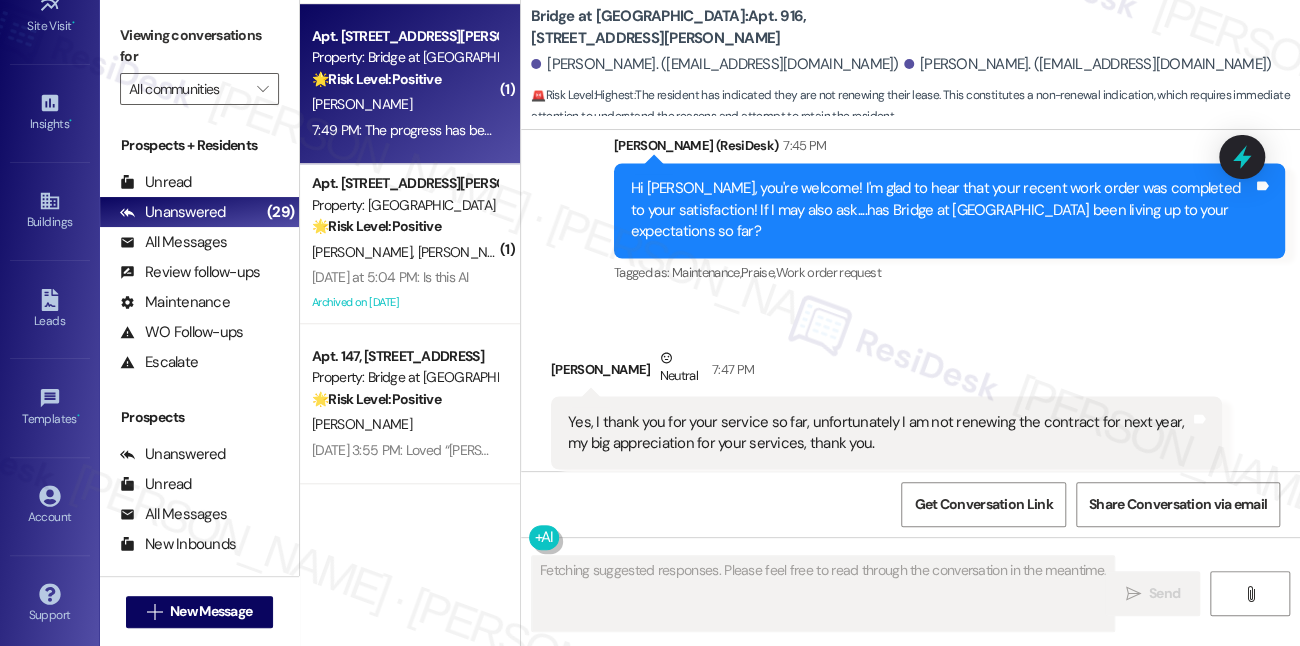 scroll, scrollTop: 978, scrollLeft: 0, axis: vertical 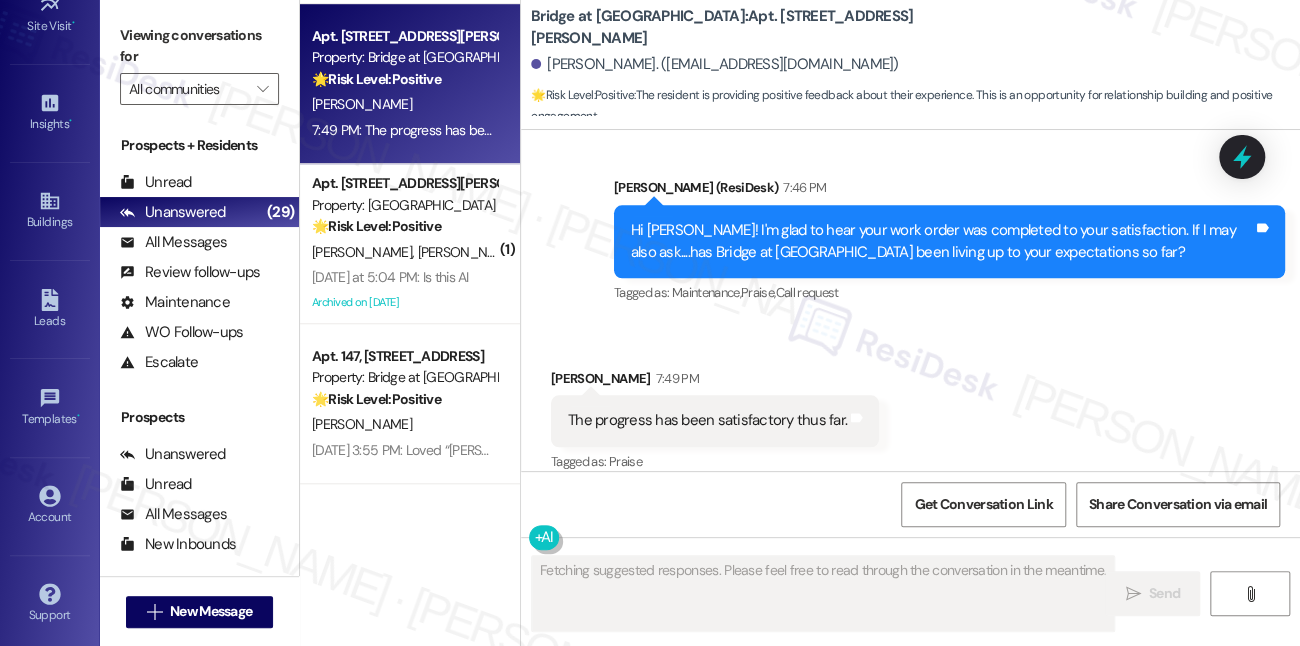 click on "The progress has been satisfactory thus far." at bounding box center (707, 420) 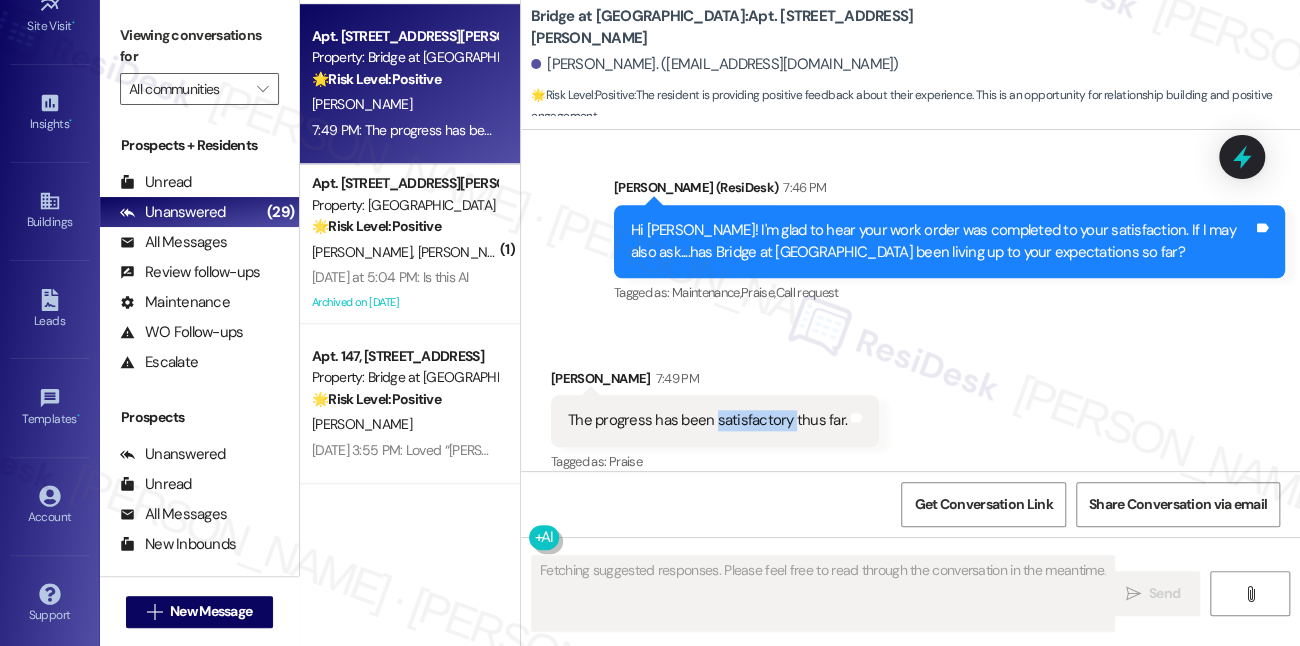 click on "The progress has been satisfactory thus far." at bounding box center (707, 420) 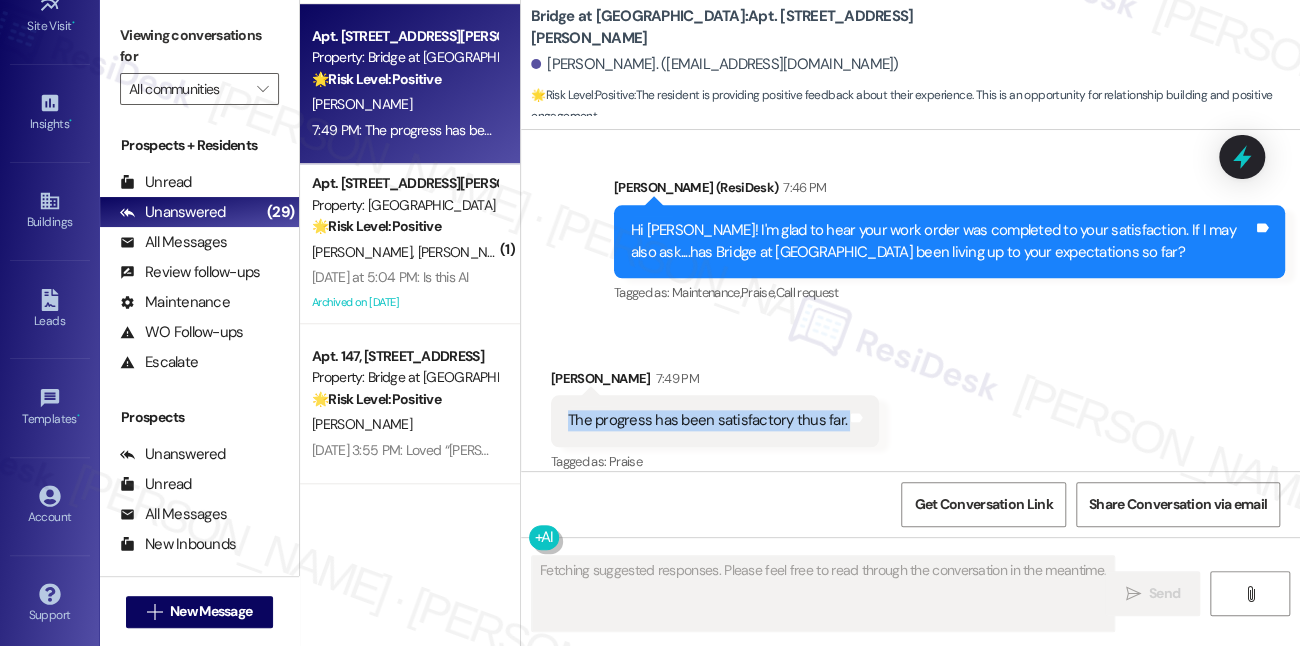 click on "The progress has been satisfactory thus far." at bounding box center (707, 420) 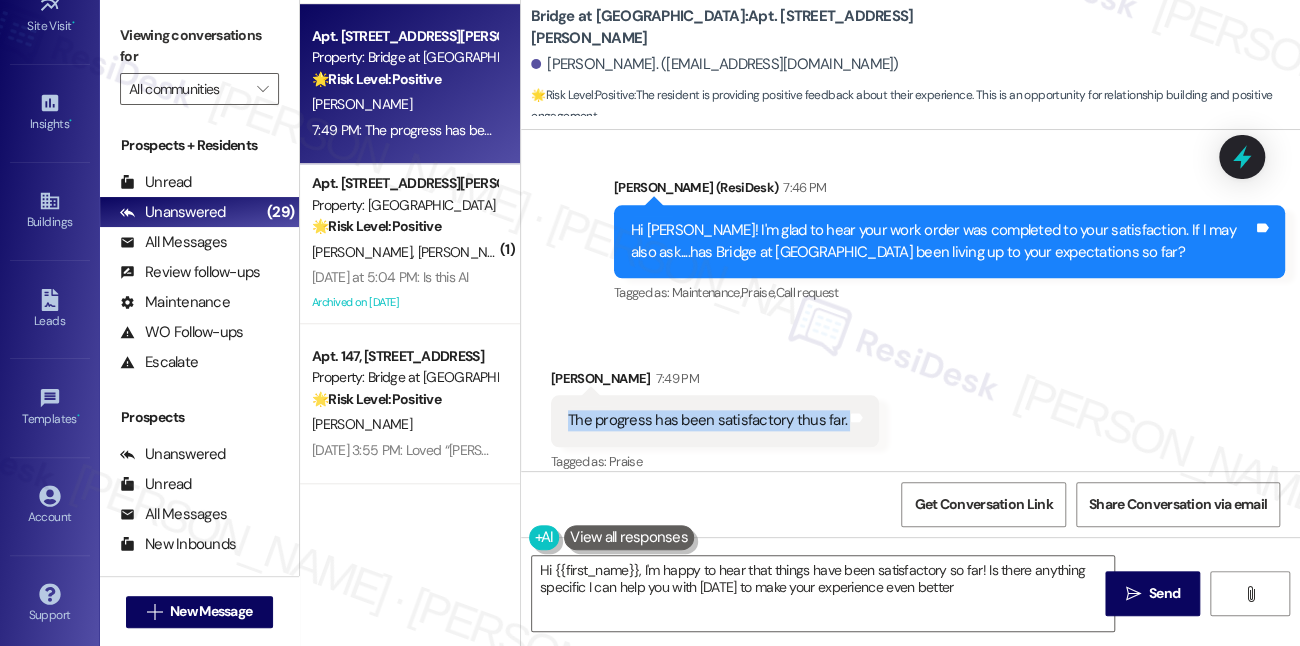 type on "Hi {{first_name}}, I'm happy to hear that things have been satisfactory so far! Is there anything specific I can help you with [DATE] to make your experience even better?" 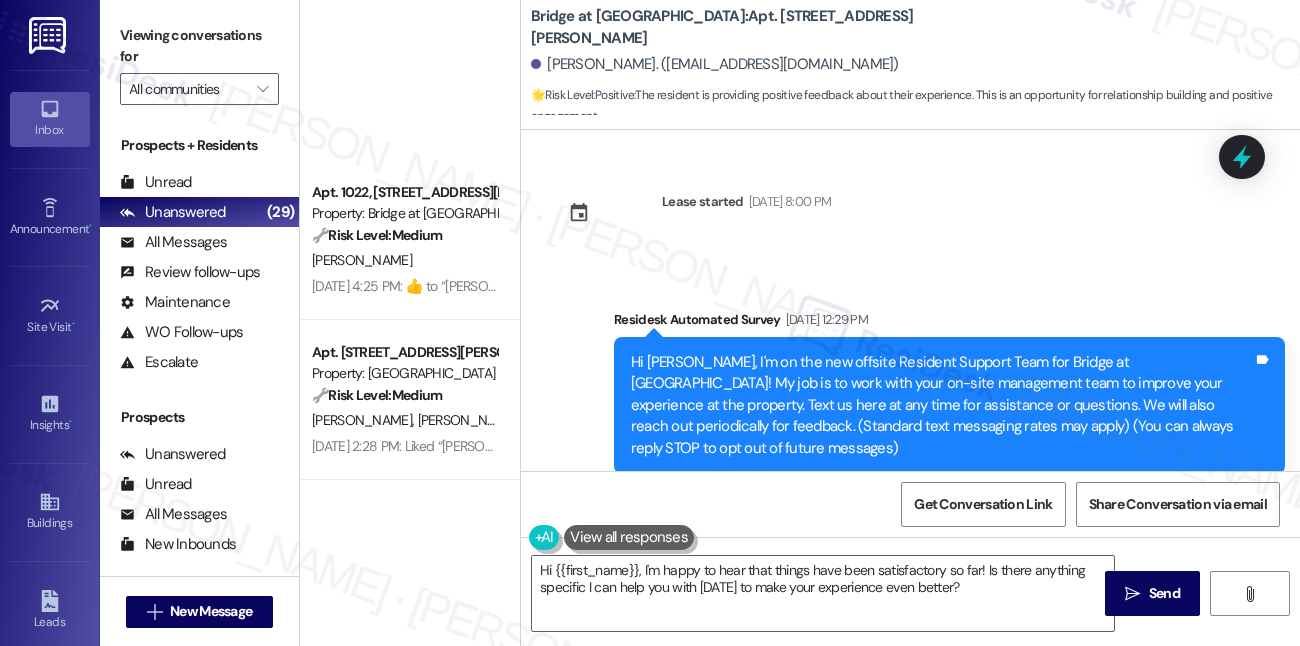 scroll, scrollTop: 0, scrollLeft: 0, axis: both 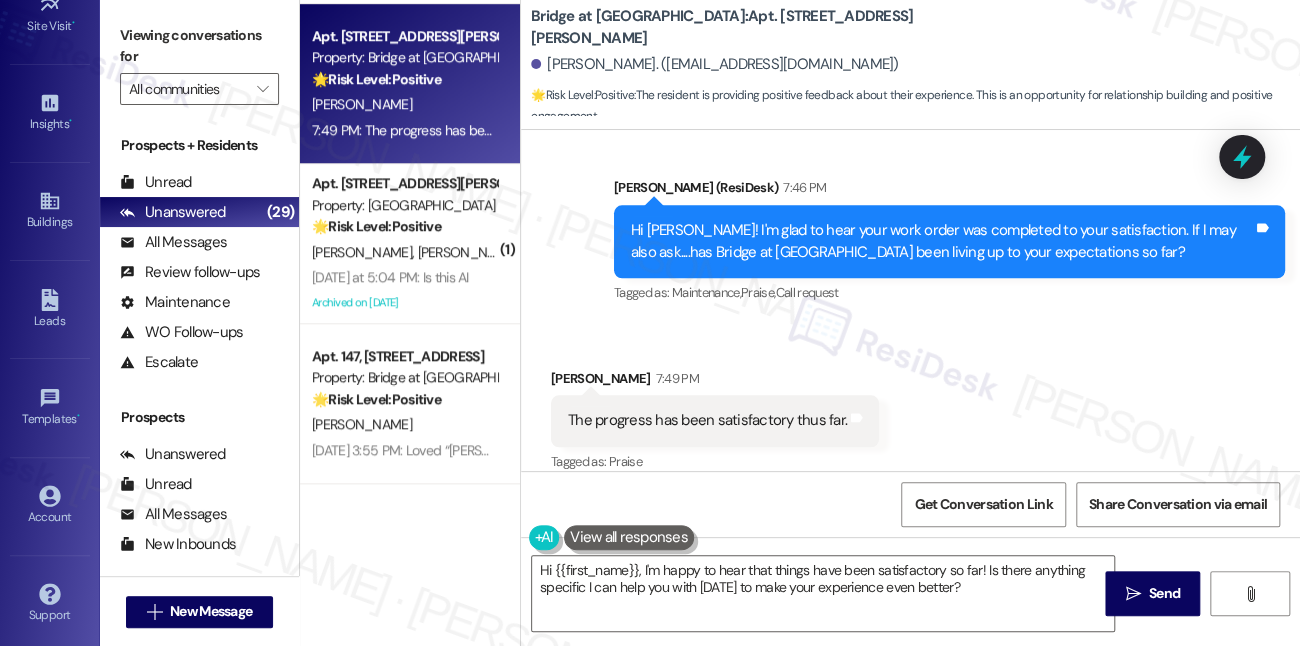 click on "Viewing conversations for All communities " at bounding box center (199, 62) 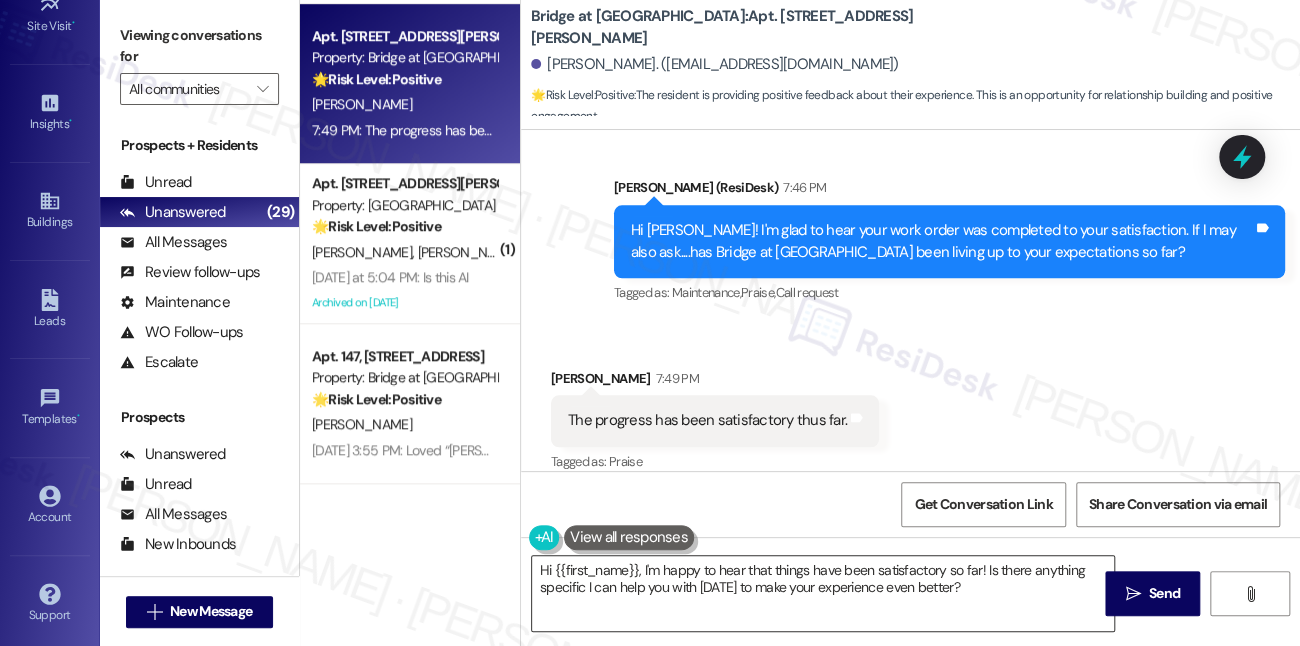 click on "Hi {{first_name}}, I'm happy to hear that things have been satisfactory so far! Is there anything specific I can help you with [DATE] to make your experience even better?" at bounding box center [823, 593] 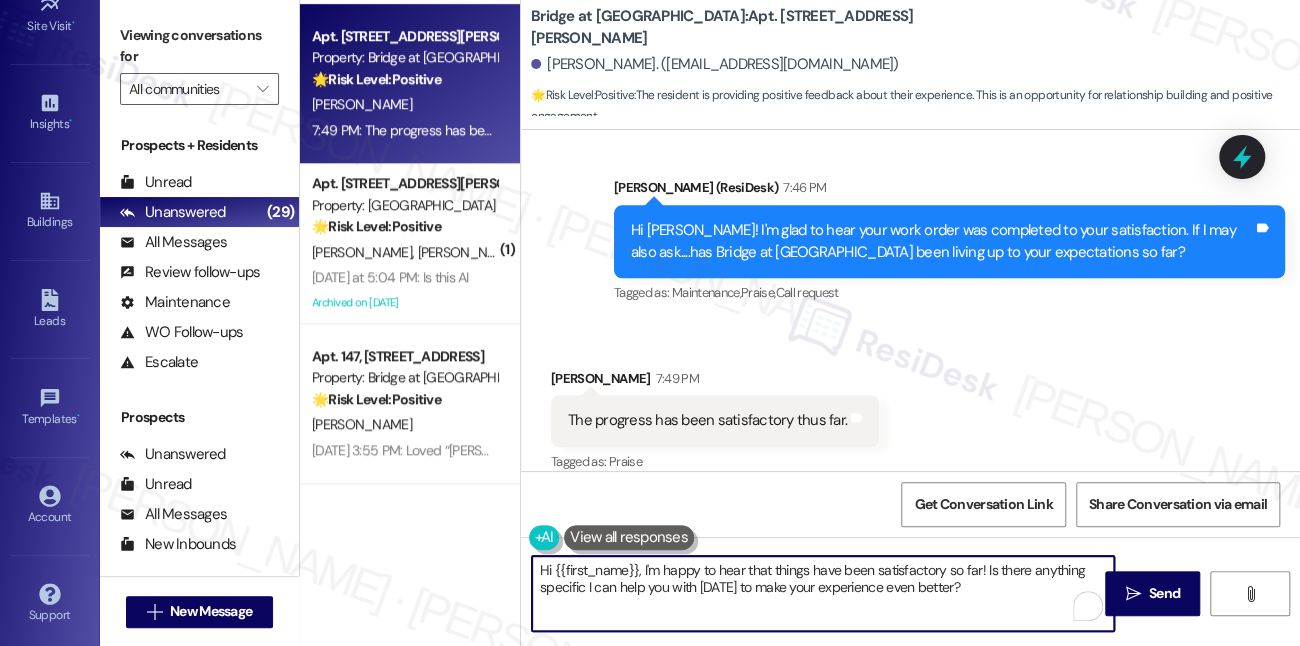 click on "Hi {{first_name}}, I'm happy to hear that things have been satisfactory so far! Is there anything specific I can help you with [DATE] to make your experience even better?" at bounding box center (823, 593) 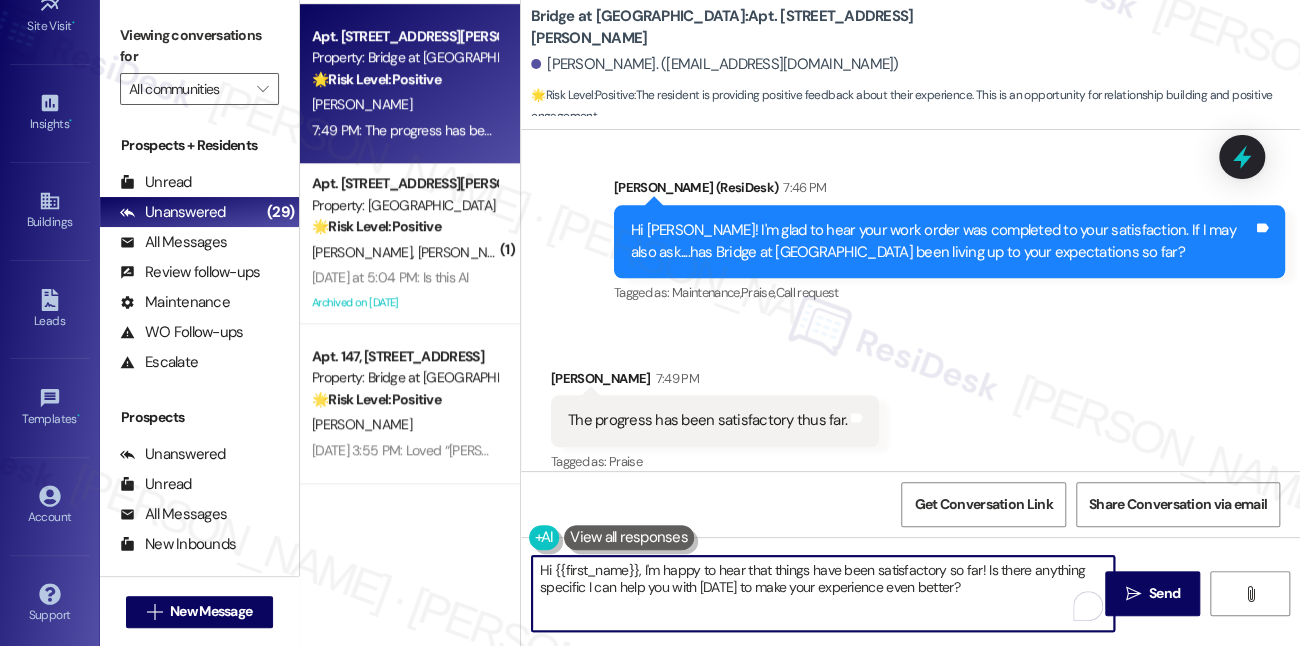 click on "Hi {{first_name}}, I'm happy to hear that things have been satisfactory so far! Is there anything specific I can help you with [DATE] to make your experience even better?" at bounding box center [823, 593] 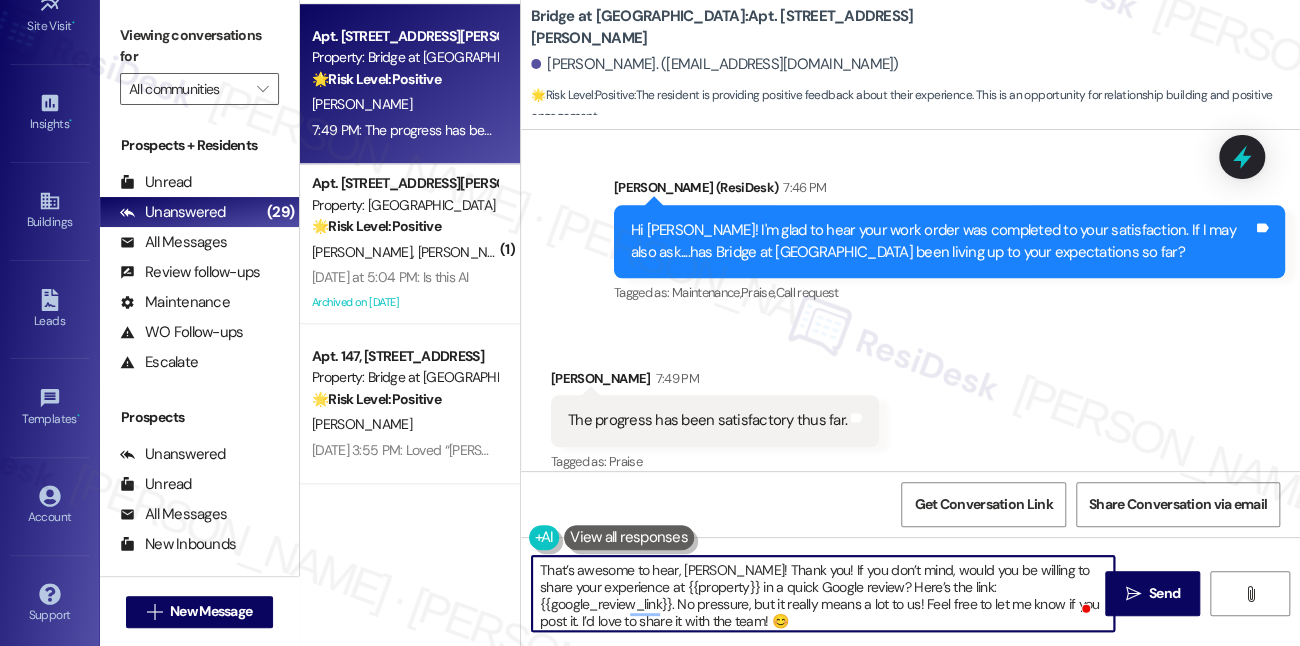 click on "[PERSON_NAME] 7:49 PM" at bounding box center (715, 382) 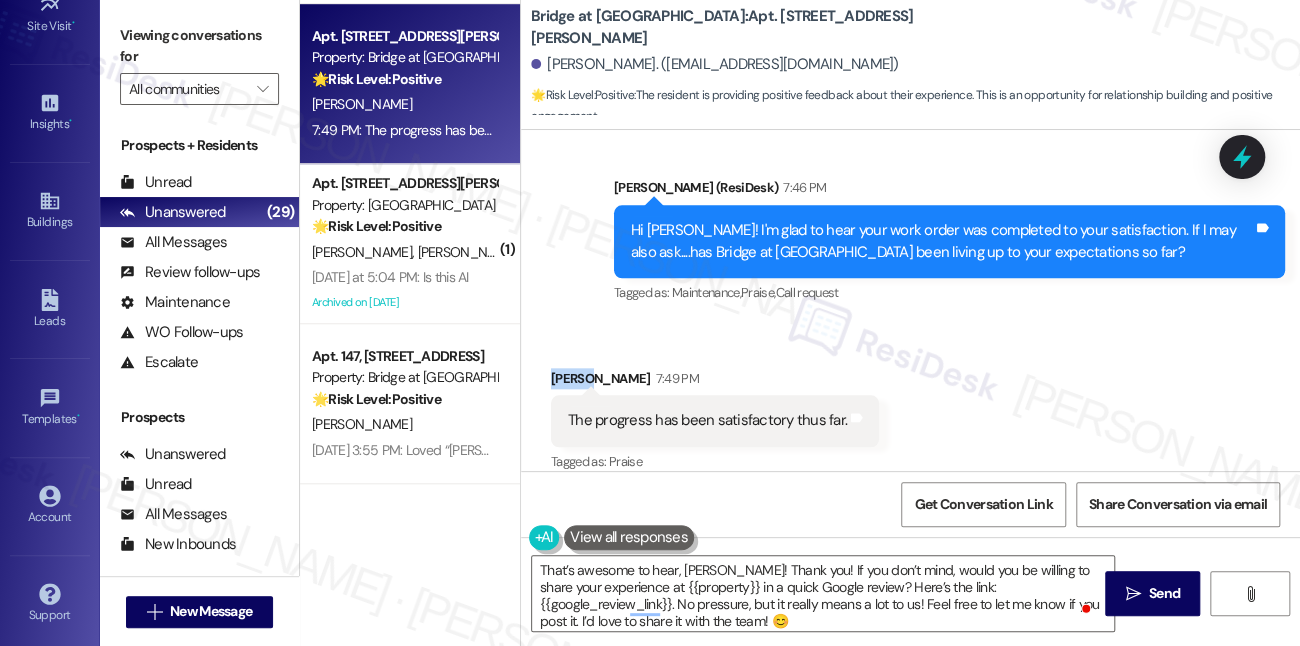 click on "[PERSON_NAME] 7:49 PM" at bounding box center [715, 382] 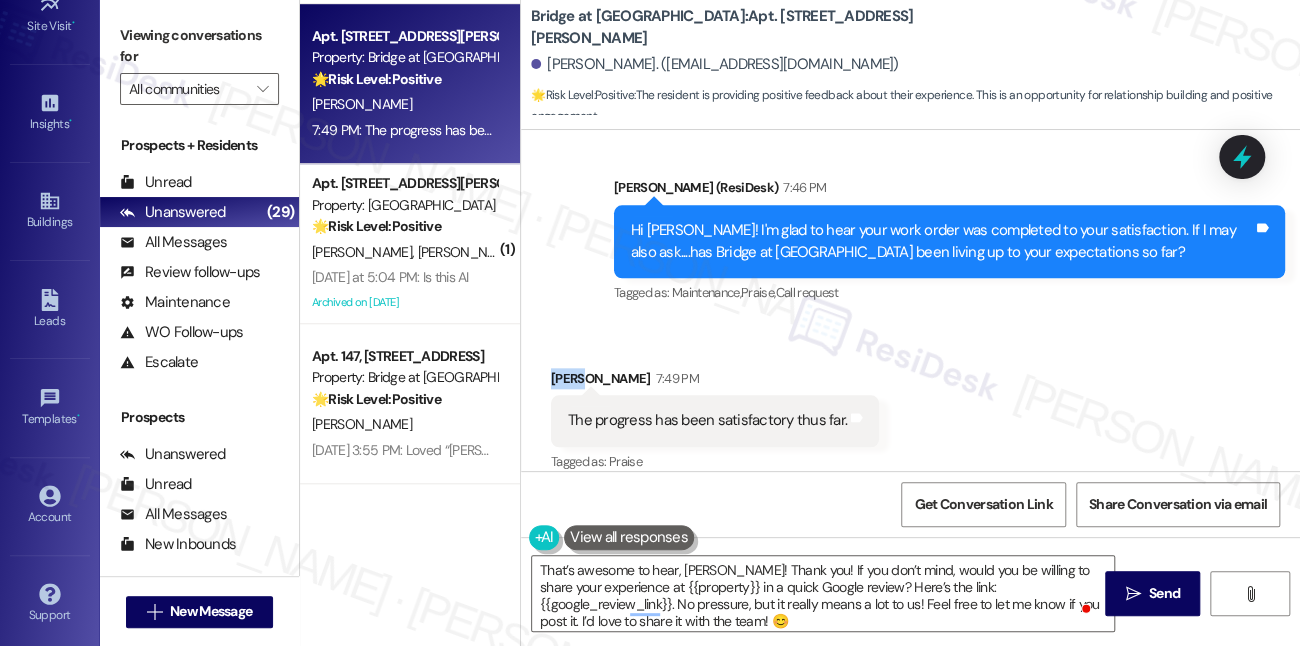 copy on "[PERSON_NAME]" 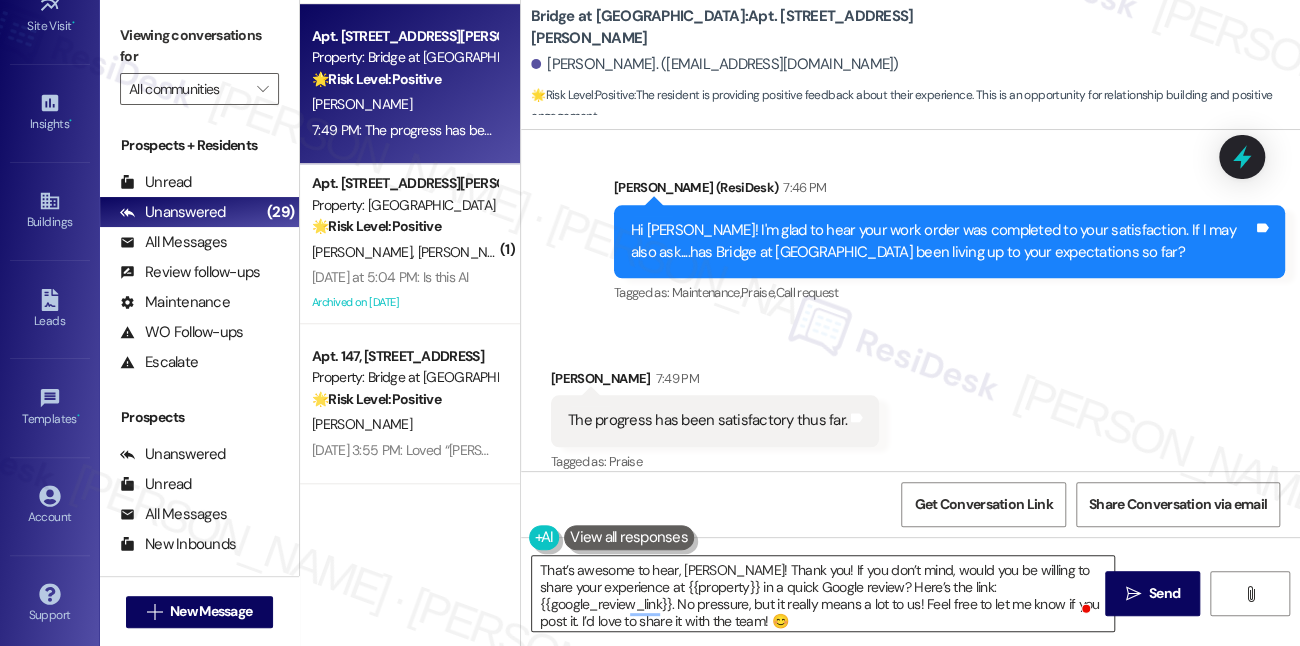 click on "That’s awesome to hear, [PERSON_NAME]! Thank you! If you don’t mind, would you be willing to share your experience at {{property}} in a quick Google review? Here’s the link: {{google_review_link}}. No pressure, but it really means a lot to us! Feel free to let me know if you post it. I’d love to share it with the team! 😊" at bounding box center [823, 593] 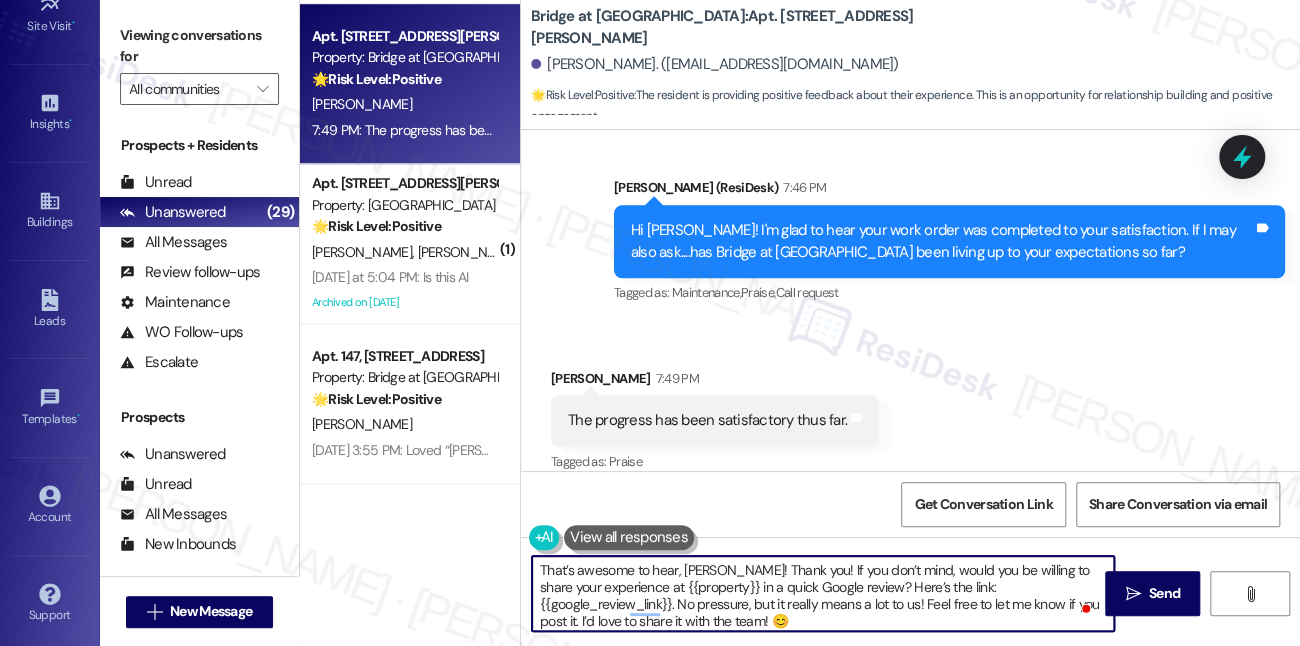 click on "That’s awesome to hear, [PERSON_NAME]! Thank you! If you don’t mind, would you be willing to share your experience at {{property}} in a quick Google review? Here’s the link: {{google_review_link}}. No pressure, but it really means a lot to us! Feel free to let me know if you post it. I’d love to share it with the team! 😊" at bounding box center [823, 593] 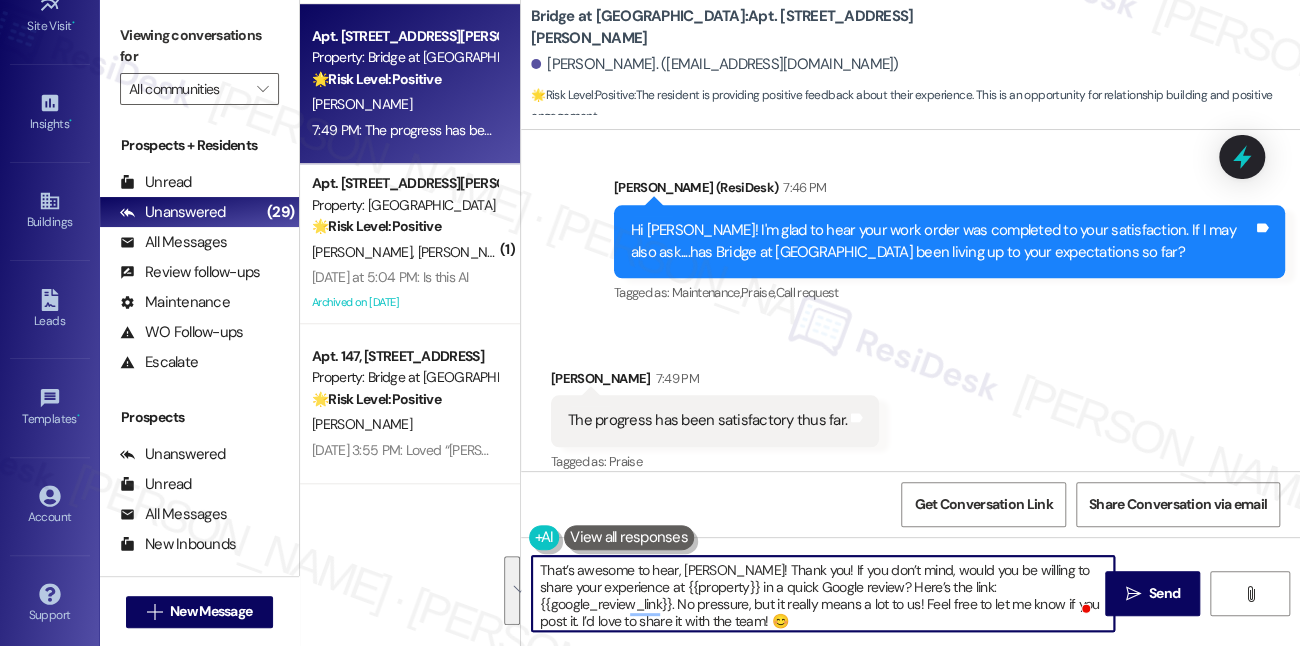 click on "That’s awesome to hear, [PERSON_NAME]! Thank you! If you don’t mind, would you be willing to share your experience at {{property}} in a quick Google review? Here’s the link: {{google_review_link}}. No pressure, but it really means a lot to us! Feel free to let me know if you post it. I’d love to share it with the team! 😊" at bounding box center [823, 593] 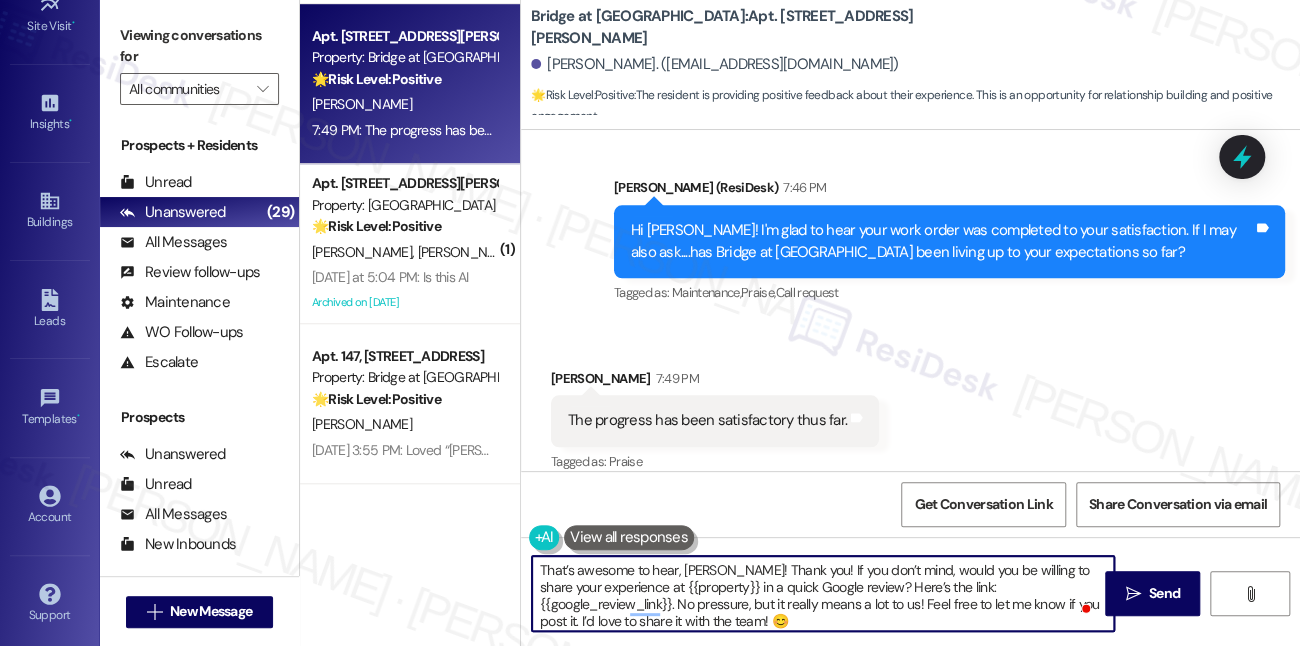 click on "That’s awesome to hear, [PERSON_NAME]! Thank you! If you don’t mind, would you be willing to share your experience at {{property}} in a quick Google review? Here’s the link: {{google_review_link}}. No pressure, but it really means a lot to us! Feel free to let me know if you post it. I’d love to share it with the team! 😊" at bounding box center (823, 593) 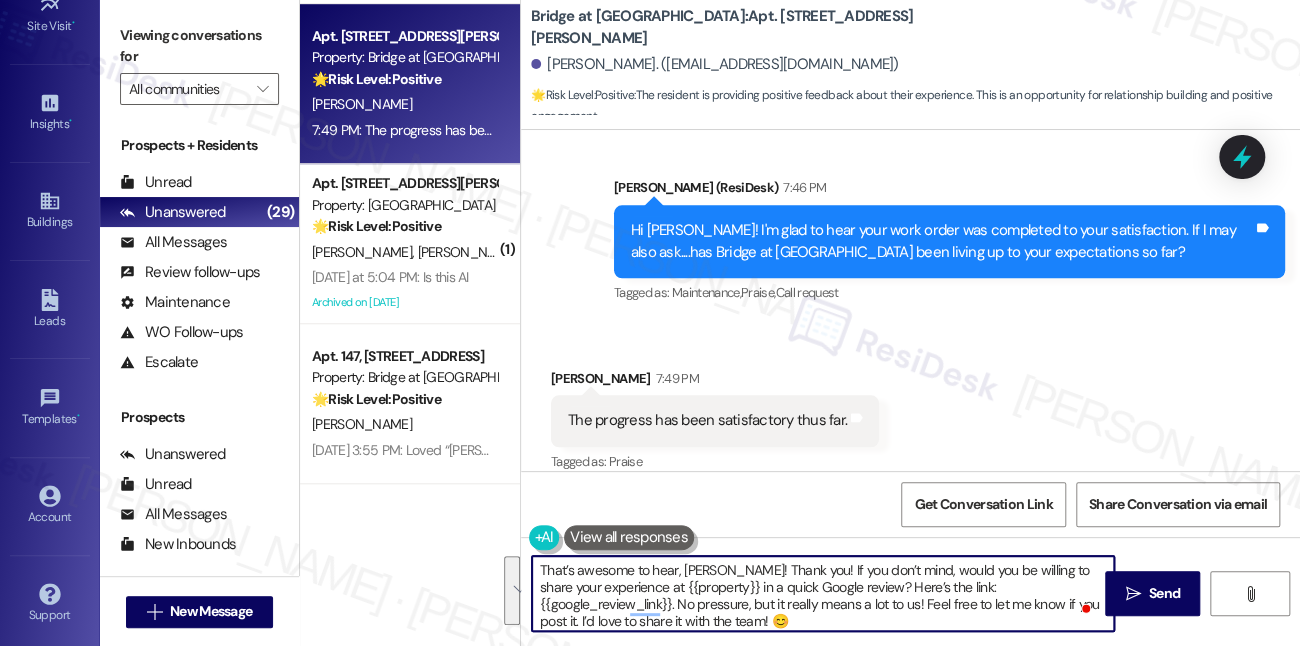 click on "That’s awesome to hear, [PERSON_NAME]! Thank you! If you don’t mind, would you be willing to share your experience at {{property}} in a quick Google review? Here’s the link: {{google_review_link}}. No pressure, but it really means a lot to us! Feel free to let me know if you post it. I’d love to share it with the team! 😊" at bounding box center [823, 593] 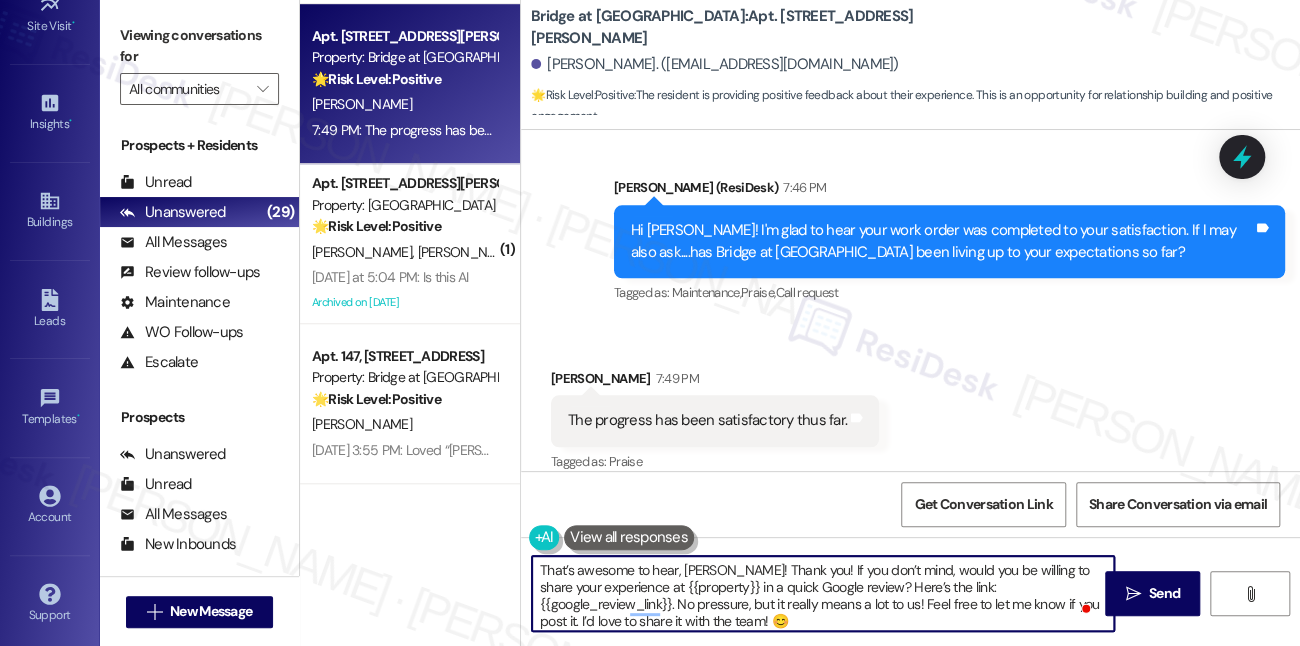 click on "That’s awesome to hear, [PERSON_NAME]! Thank you! If you don’t mind, would you be willing to share your experience at {{property}} in a quick Google review? Here’s the link: {{google_review_link}}. No pressure, but it really means a lot to us! Feel free to let me know if you post it. I’d love to share it with the team! 😊" at bounding box center (823, 593) 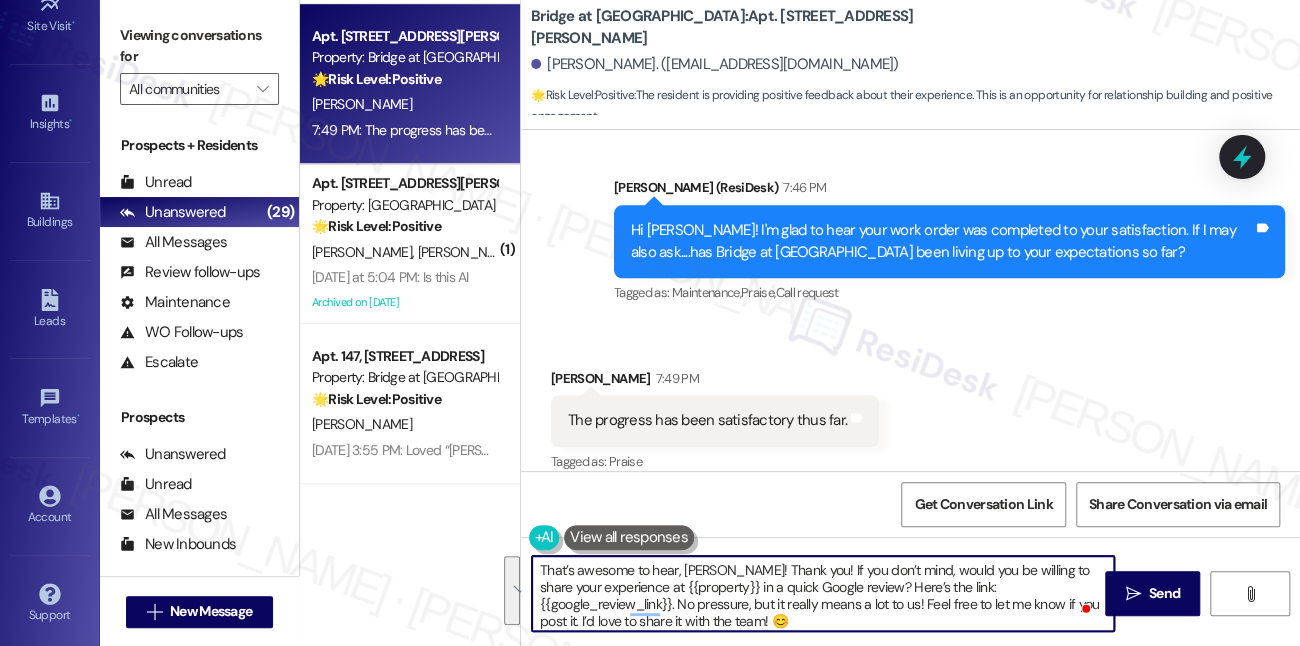 click on "That’s awesome to hear, [PERSON_NAME]! Thank you! If you don’t mind, would you be willing to share your experience at {{property}} in a quick Google review? Here’s the link: {{google_review_link}}. No pressure, but it really means a lot to us! Feel free to let me know if you post it. I’d love to share it with the team! 😊" at bounding box center (823, 593) 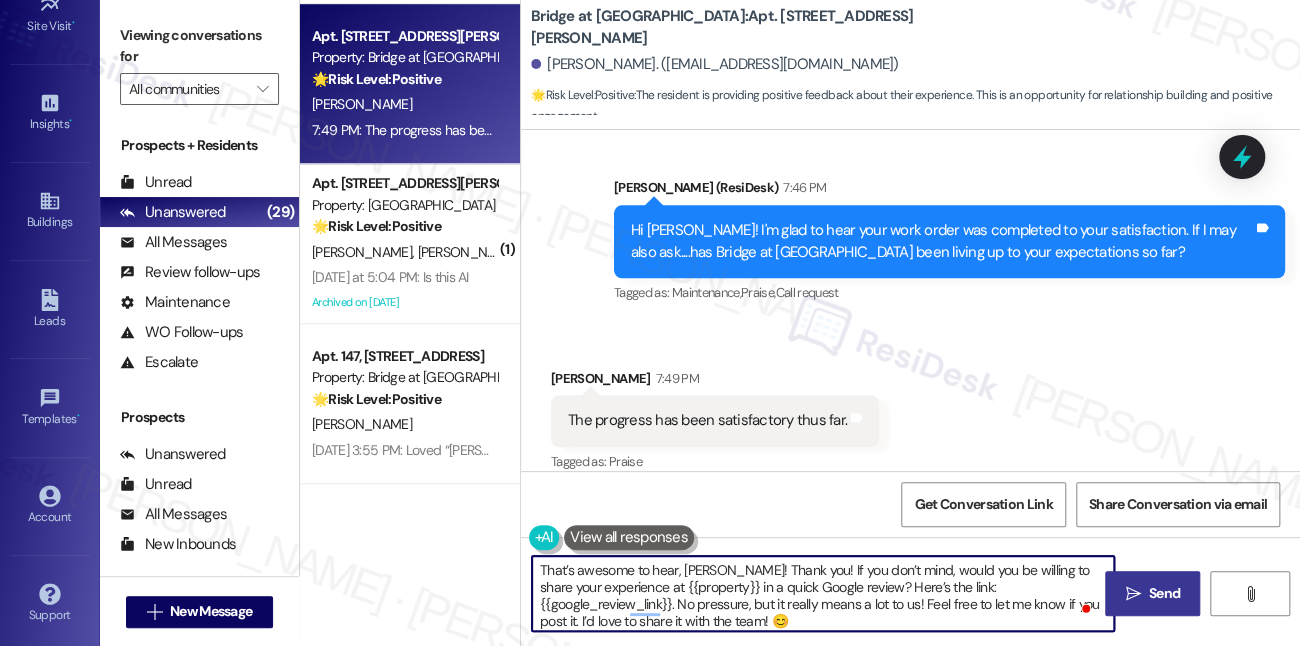type on "That’s awesome to hear, [PERSON_NAME]! Thank you! If you don’t mind, would you be willing to share your experience at {{property}} in a quick Google review? Here’s the link: {{google_review_link}}. No pressure, but it really means a lot to us! Feel free to let me know if you post it. I’d love to share it with the team! 😊" 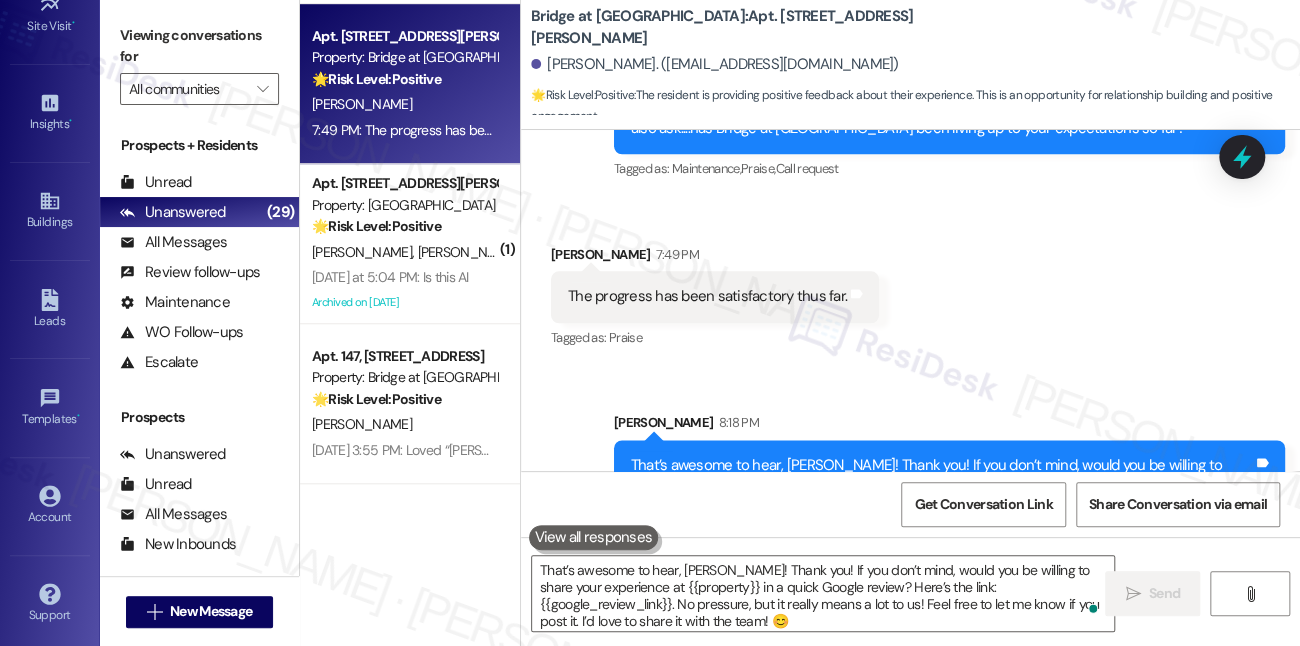 scroll, scrollTop: 1181, scrollLeft: 0, axis: vertical 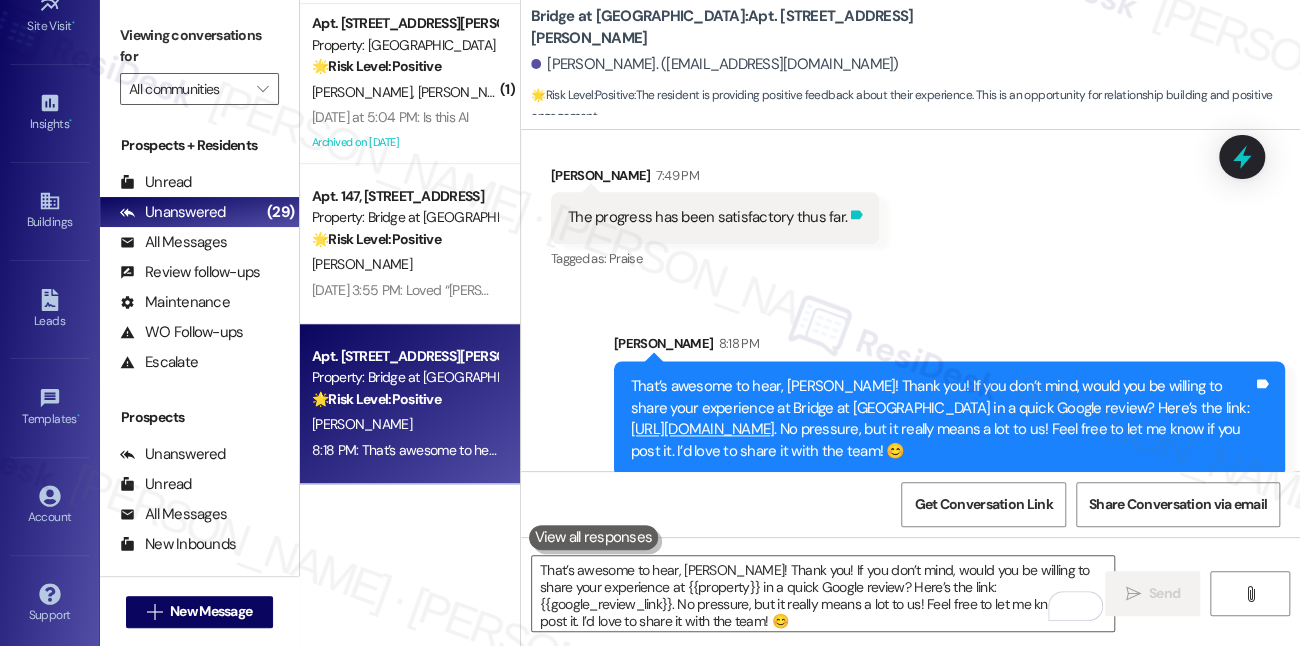 click 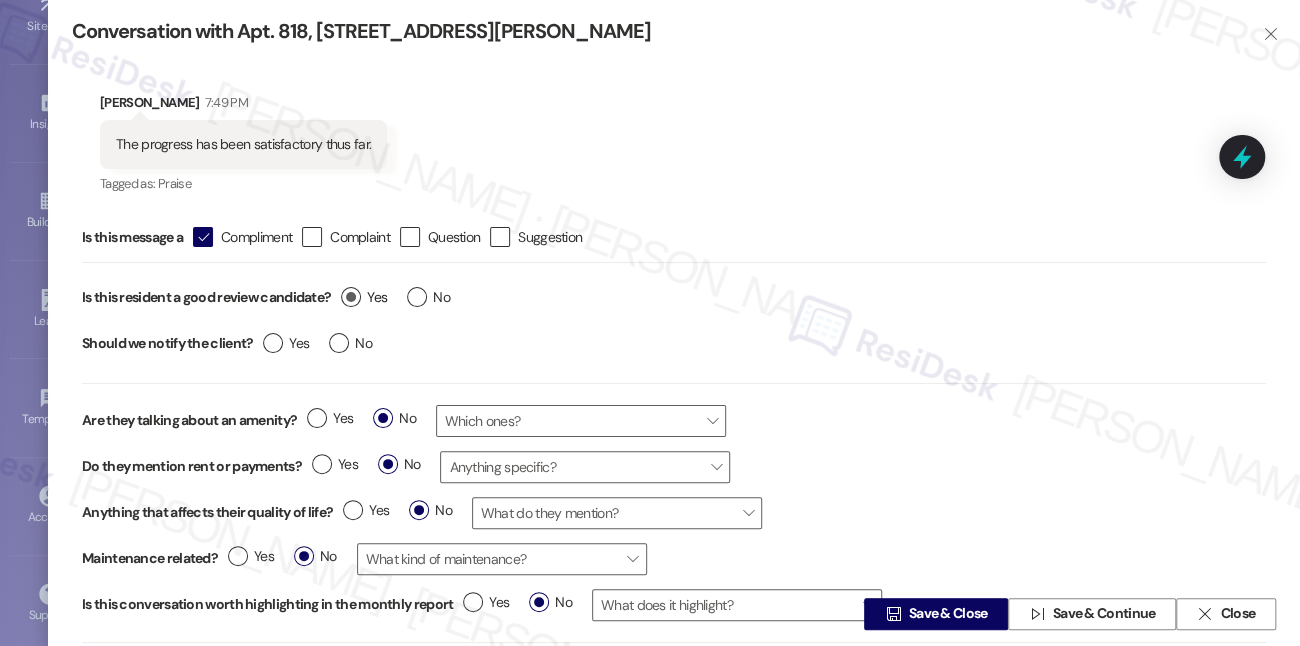click on "Yes" at bounding box center [364, 297] 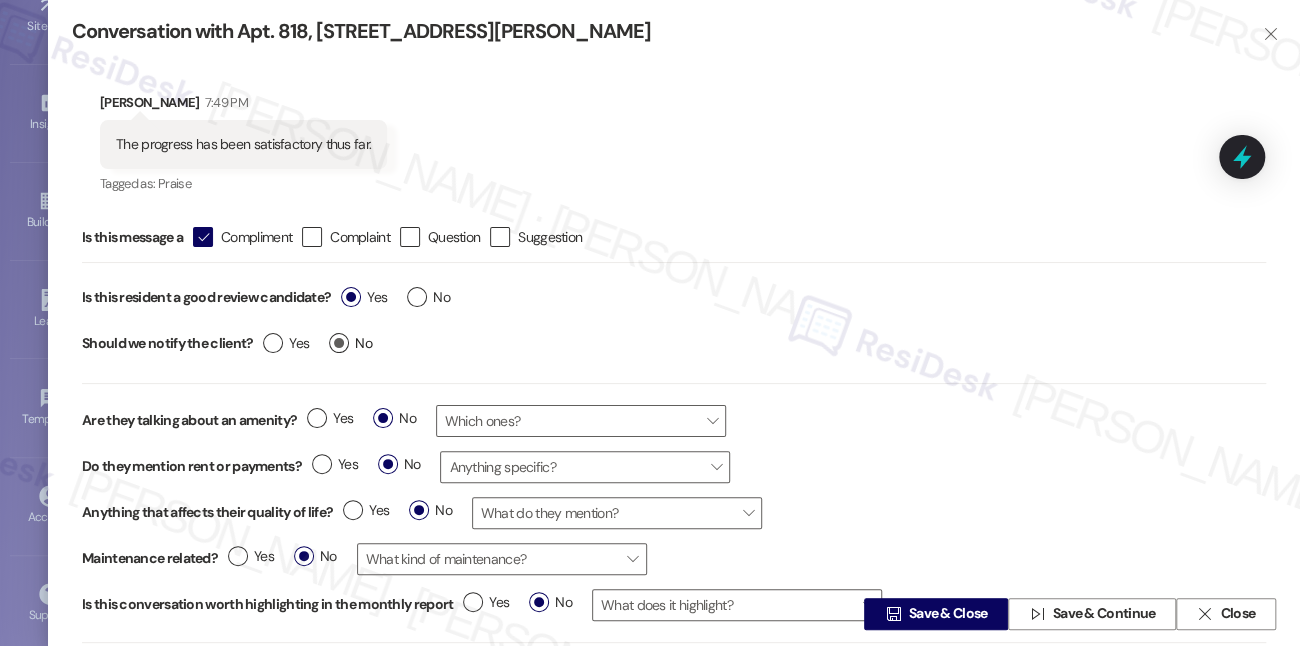 click on "No" at bounding box center (350, 343) 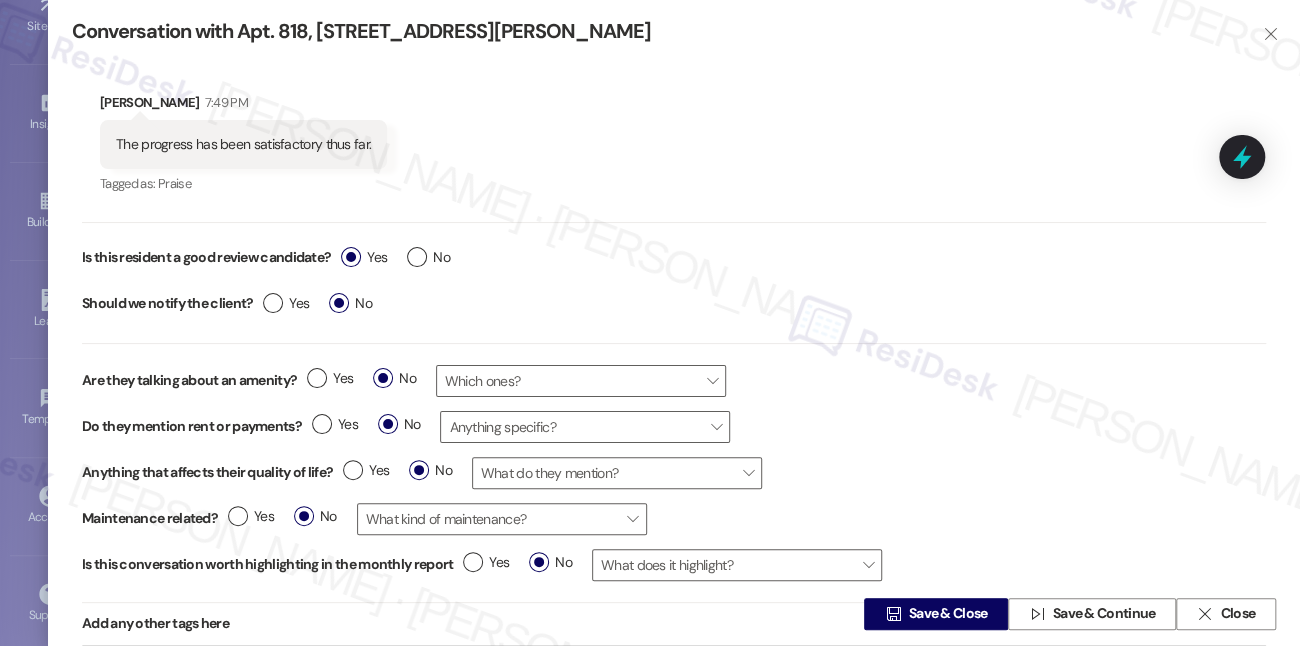 scroll, scrollTop: 63, scrollLeft: 0, axis: vertical 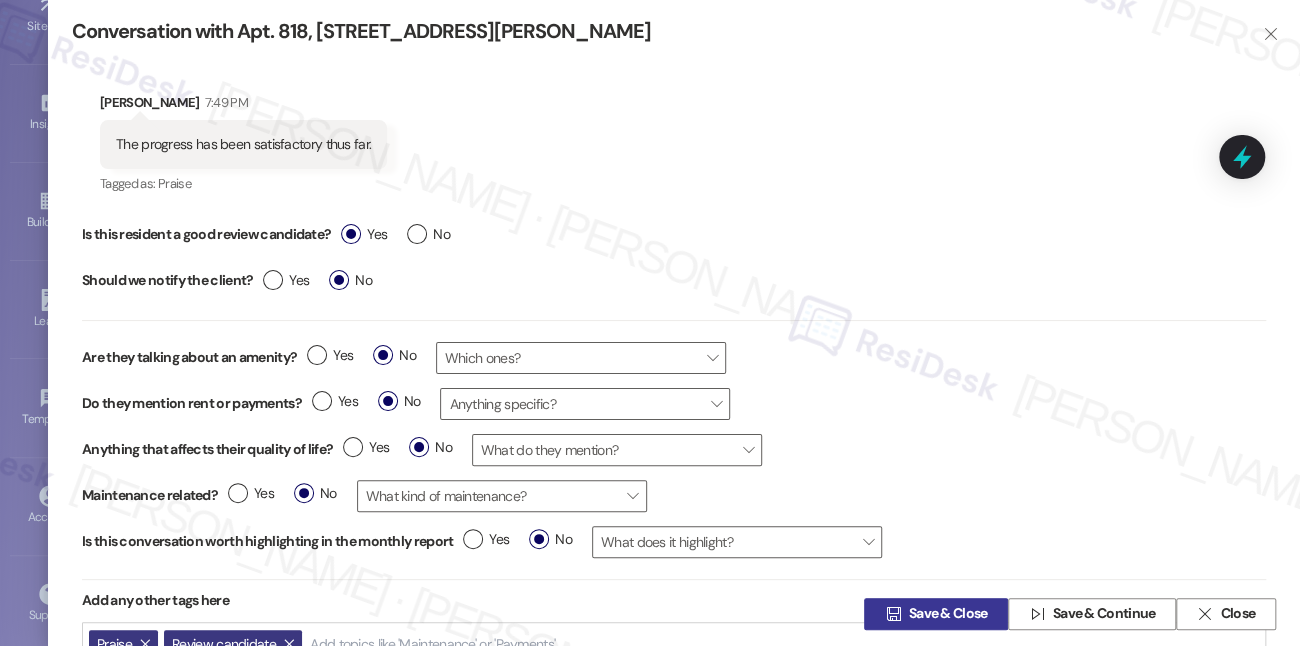 click on "Save & Close" at bounding box center [948, 614] 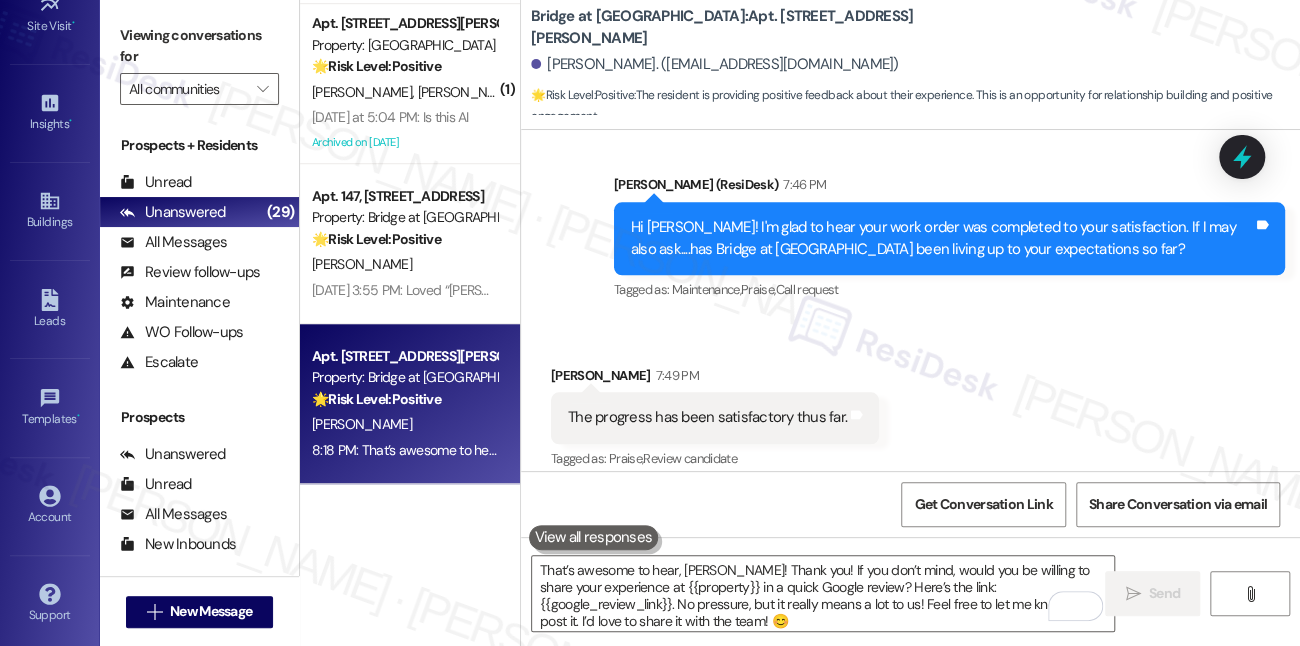 scroll, scrollTop: 977, scrollLeft: 0, axis: vertical 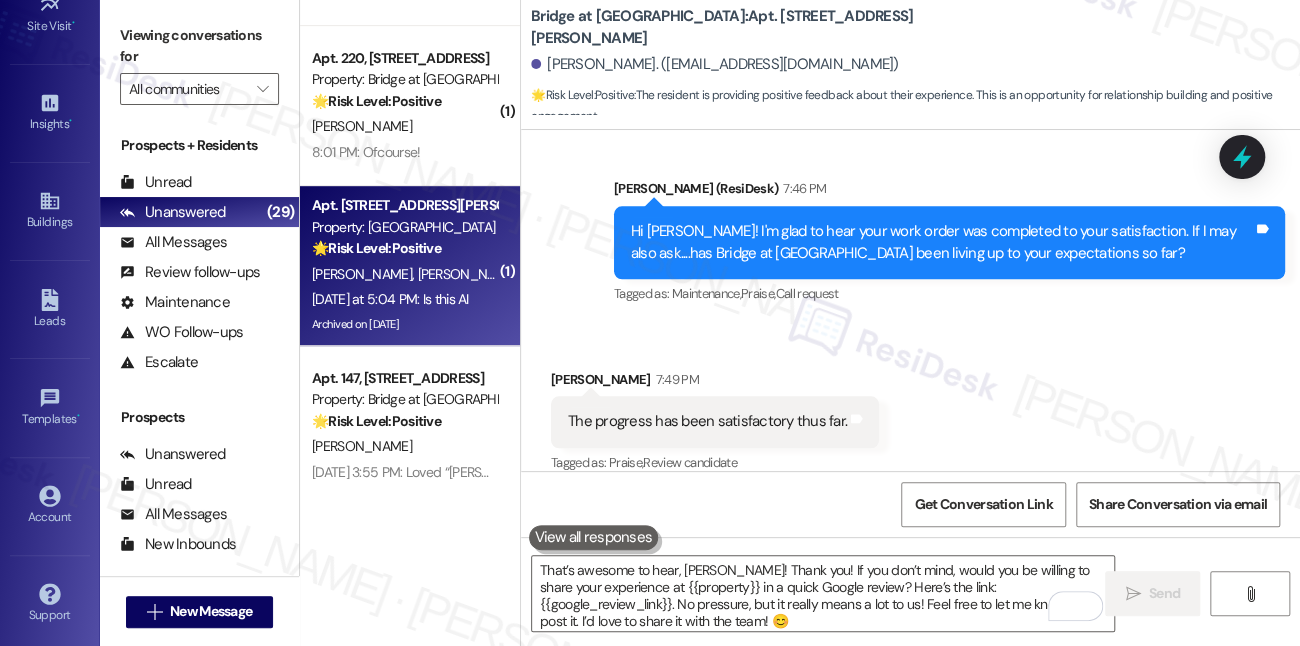 click on "Property: [GEOGRAPHIC_DATA]" at bounding box center [404, 227] 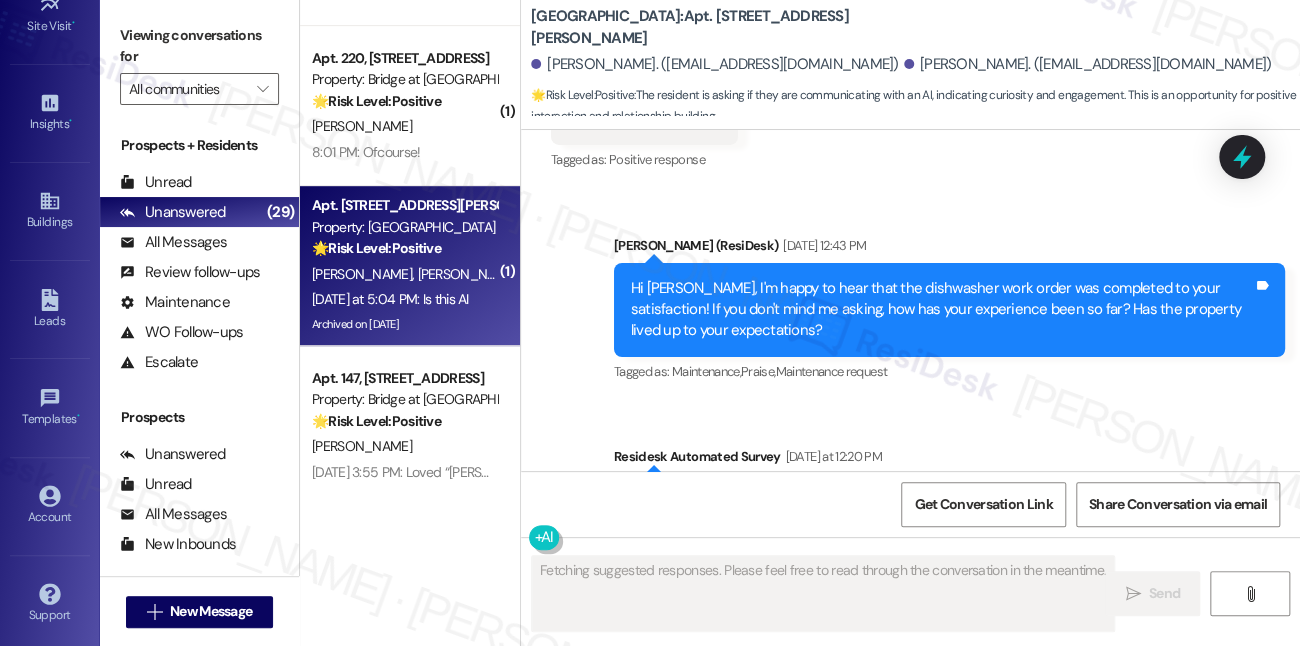scroll, scrollTop: 3977, scrollLeft: 0, axis: vertical 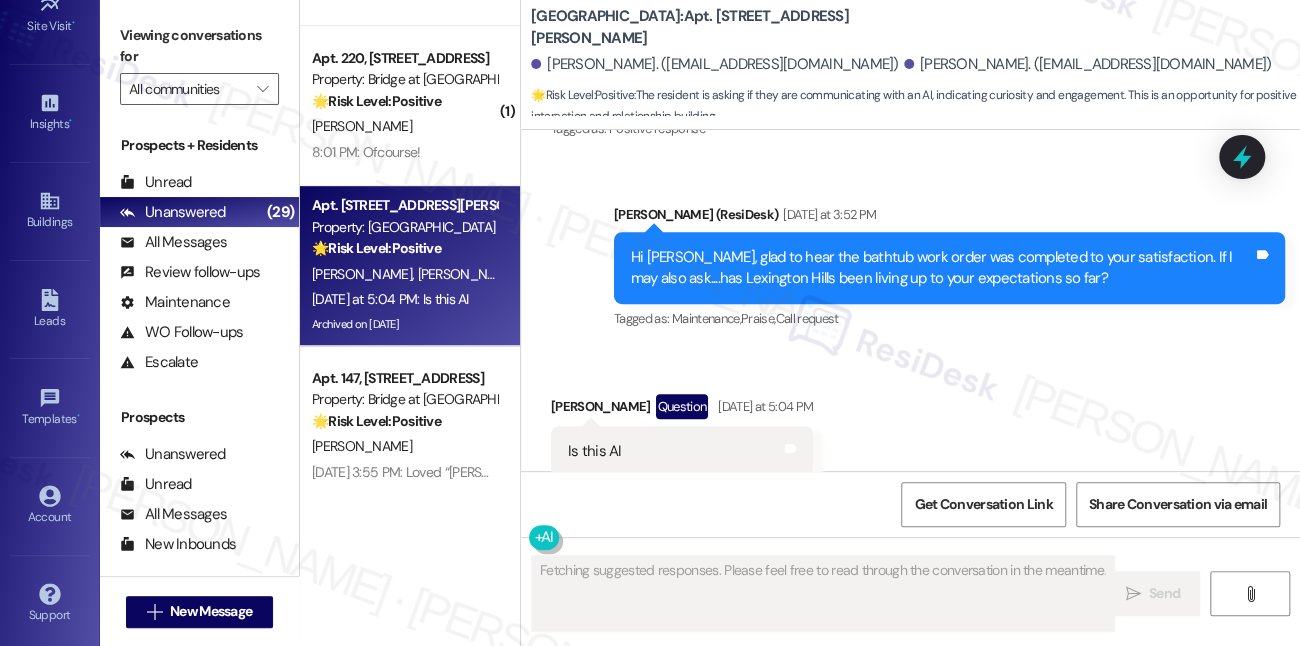 click on "Hi [PERSON_NAME], glad to hear the bathtub work order was completed to your satisfaction. If I may also ask....has Lexington Hills been living up to your expectations so far?" at bounding box center [942, 268] 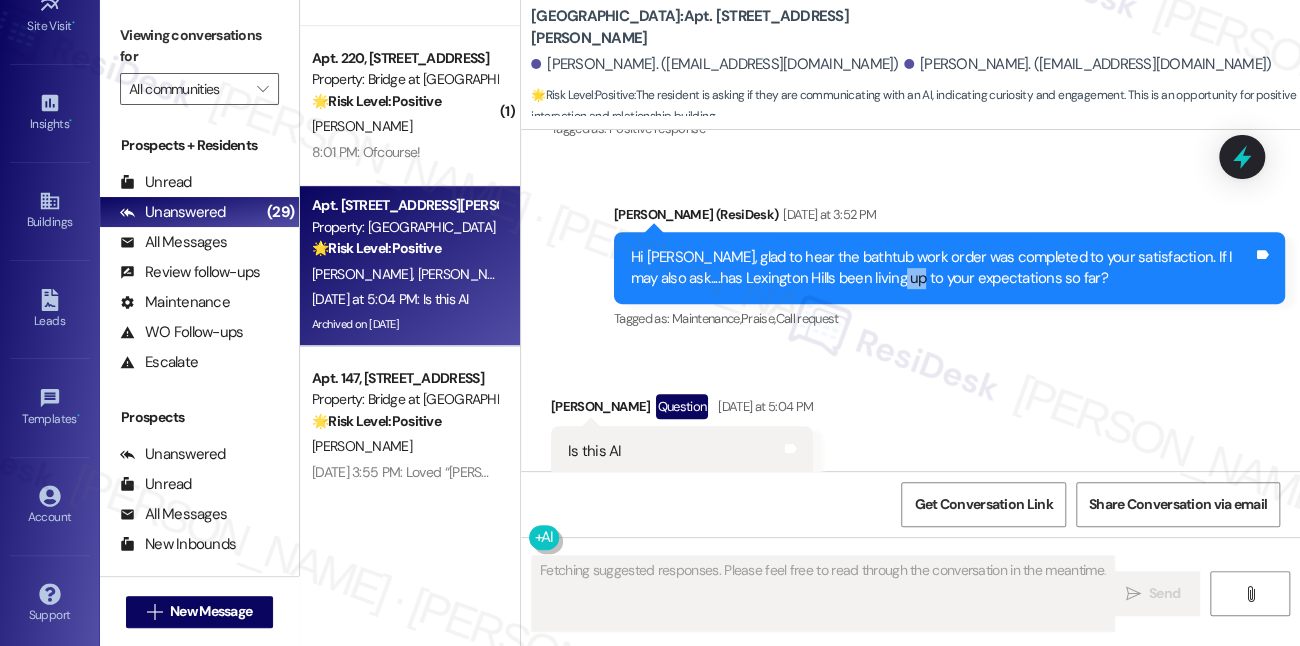 click on "Hi [PERSON_NAME], glad to hear the bathtub work order was completed to your satisfaction. If I may also ask....has Lexington Hills been living up to your expectations so far?" at bounding box center (942, 268) 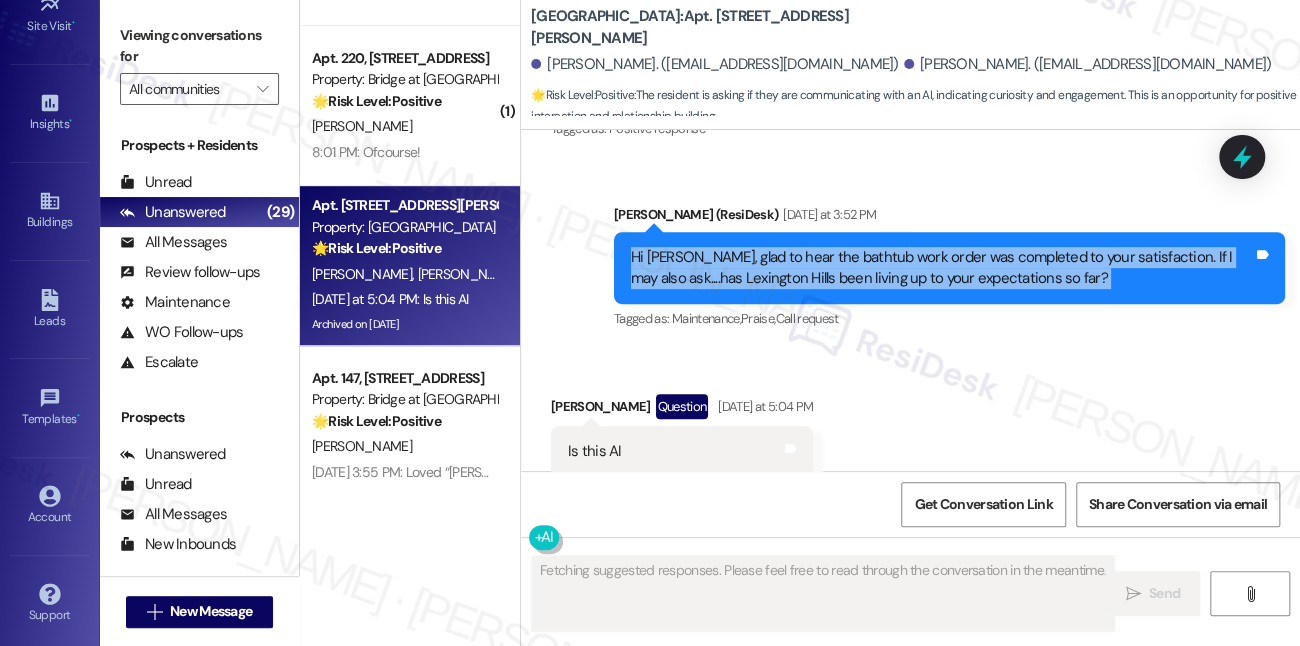 click on "Hi [PERSON_NAME], glad to hear the bathtub work order was completed to your satisfaction. If I may also ask....has Lexington Hills been living up to your expectations so far?" at bounding box center [942, 268] 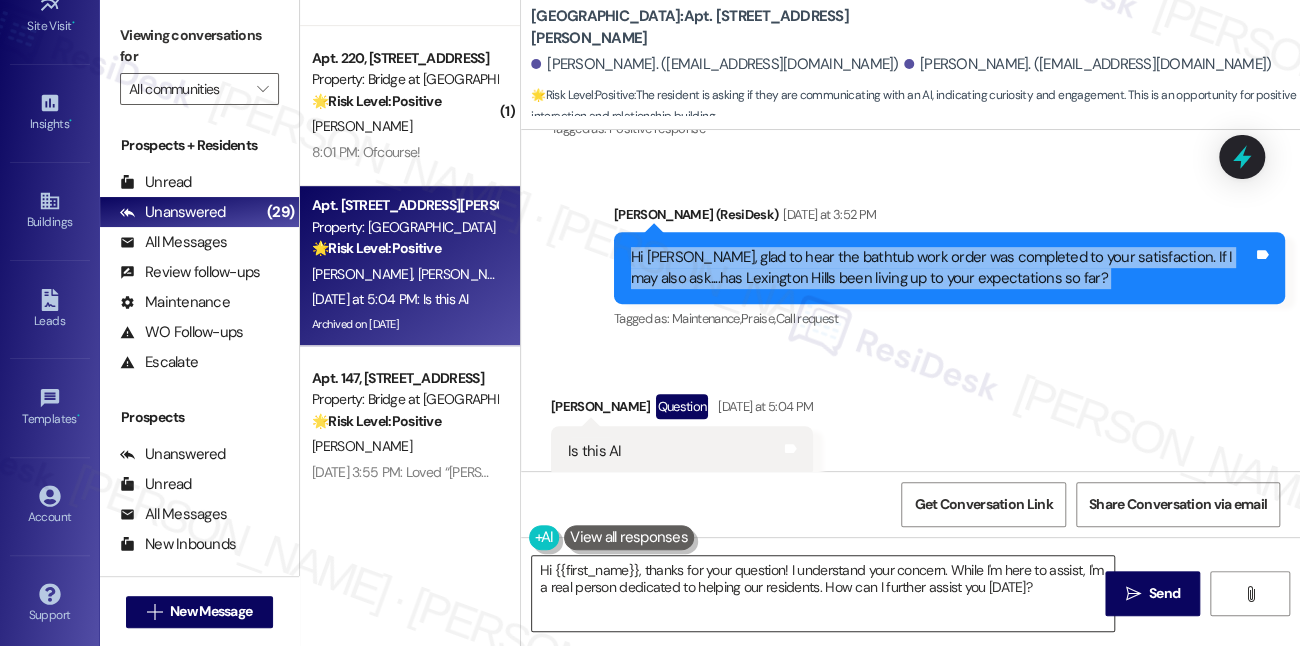 click on "Hi {{first_name}}, thanks for your question! I understand your concern. While I'm here to assist, I'm a real person dedicated to helping our residents. How can I further" at bounding box center (823, 593) 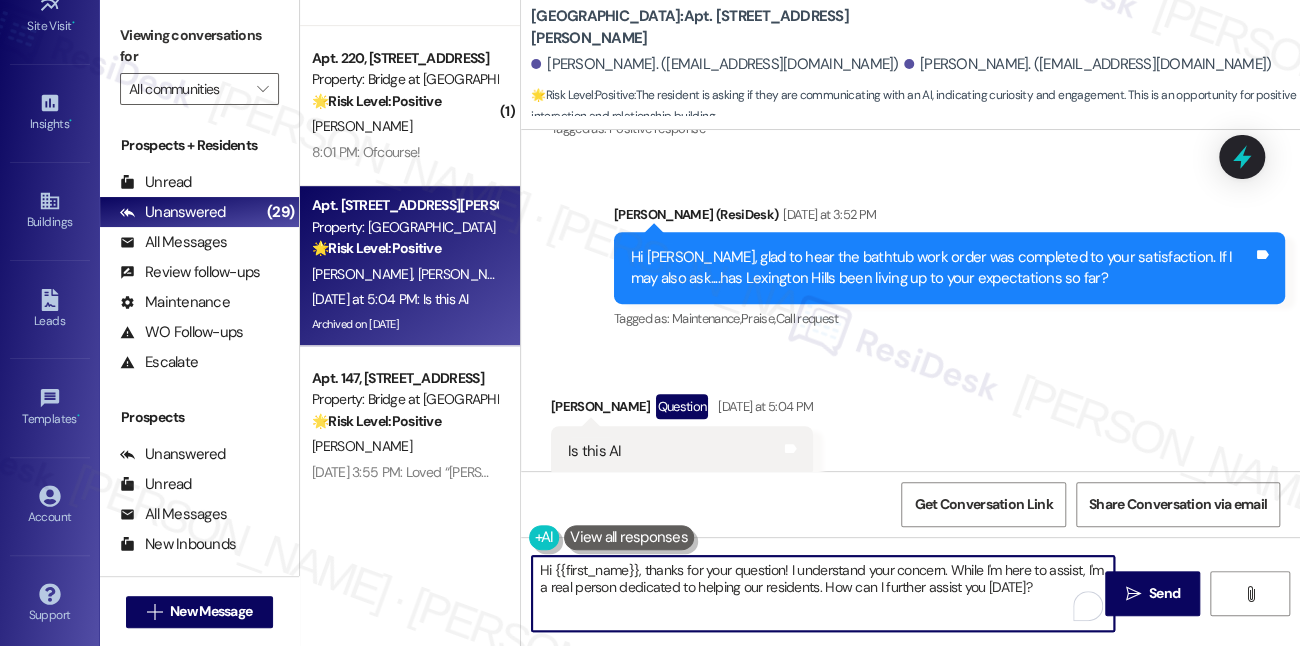 click on "Hi {{first_name}}, thanks for your question! I understand your concern. While I'm here to assist, I'm a real person dedicated to helping our residents. How can I further assist you [DATE]?" at bounding box center (823, 593) 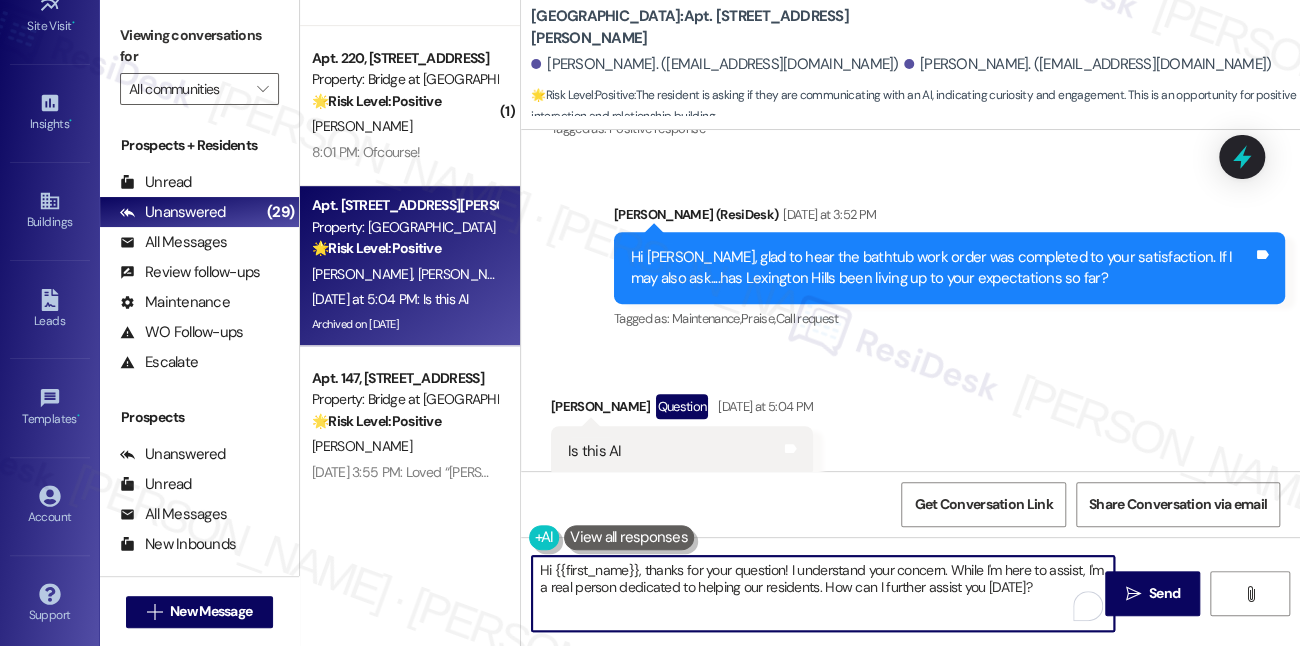 click on "Hi {{first_name}}, thanks for your question! I understand your concern. While I'm here to assist, I'm a real person dedicated to helping our residents. How can I further assist you [DATE]?" at bounding box center (823, 593) 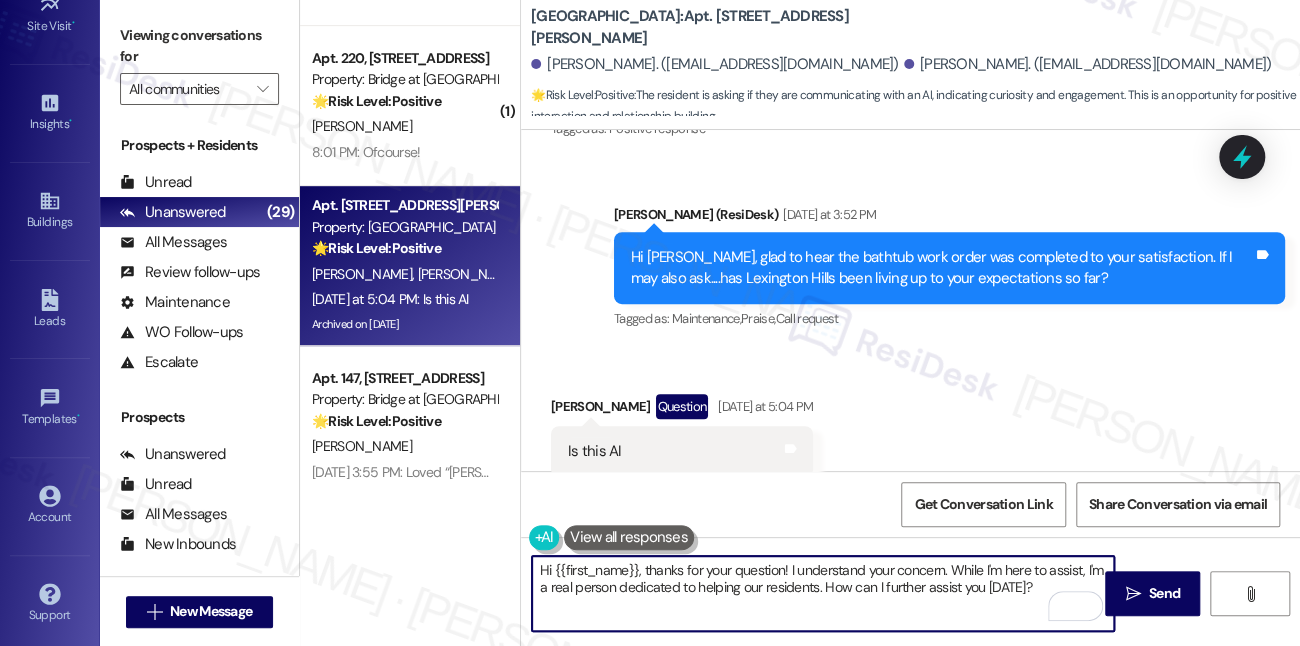 click on "Hi {{first_name}}, thanks for your question! I understand your concern. While I'm here to assist, I'm a real person dedicated to helping our residents. How can I further assist you [DATE]?" at bounding box center [823, 593] 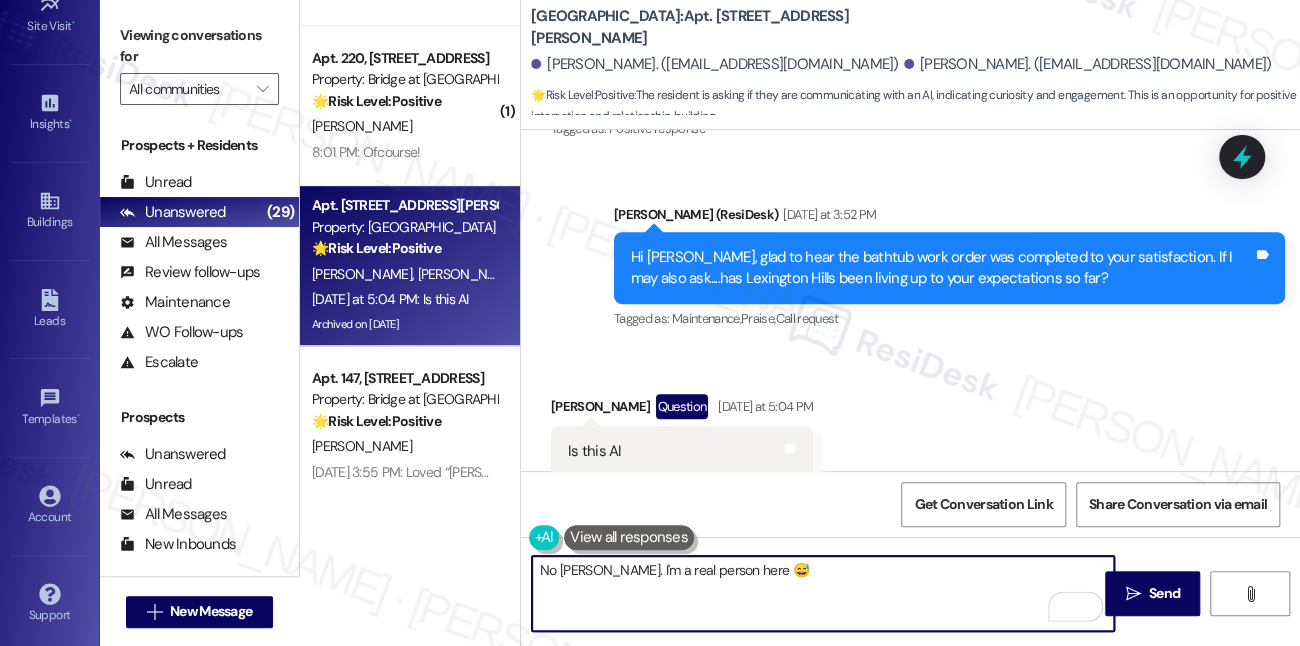 click on "No [PERSON_NAME]. I'm a real person here 😅" at bounding box center [823, 593] 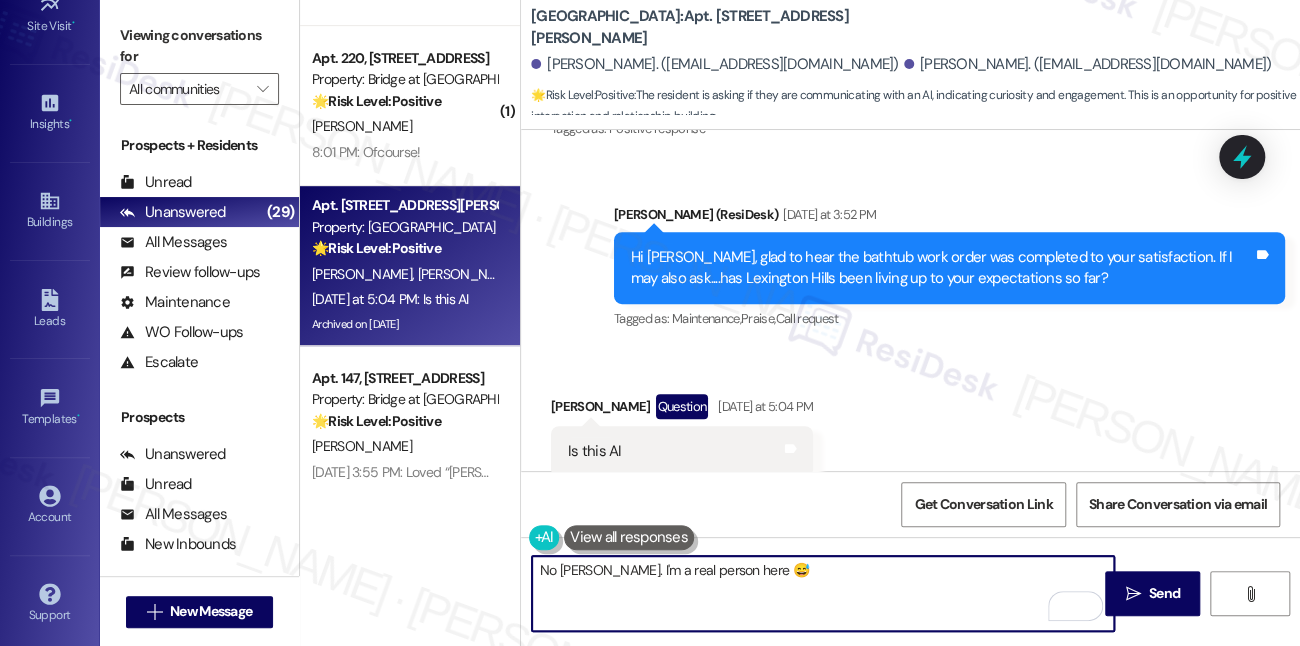 click on "No [PERSON_NAME]. I'm a real person here 😅" at bounding box center (823, 593) 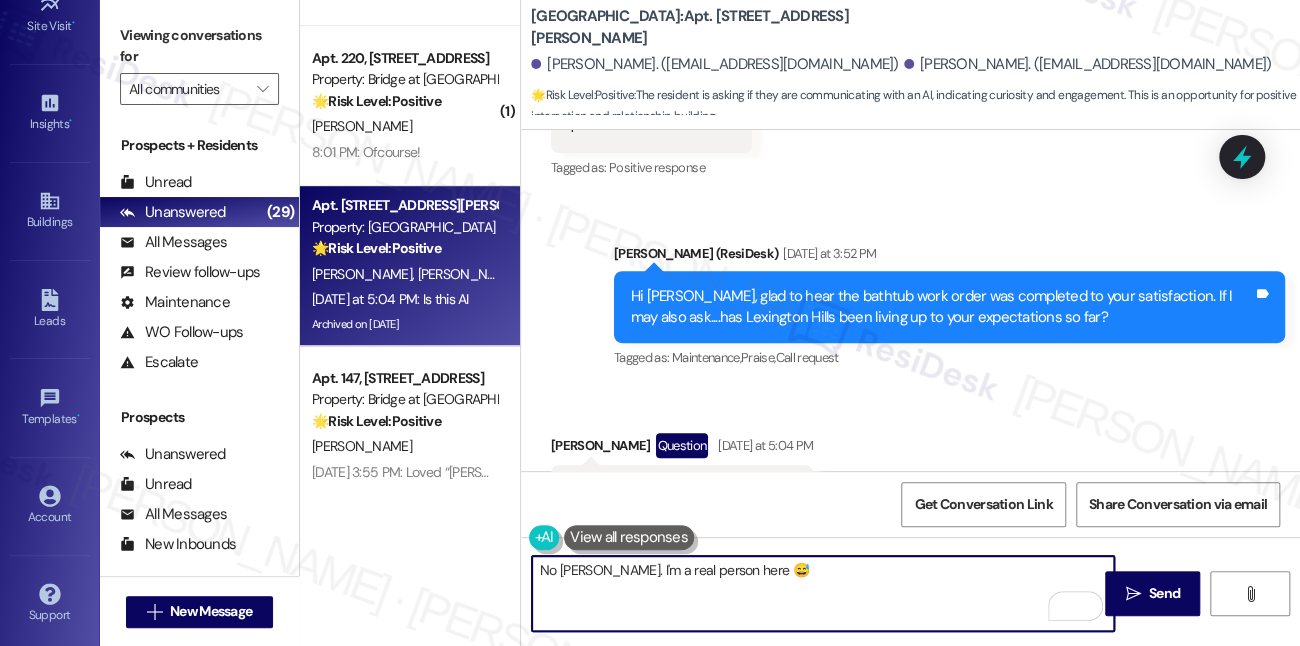scroll, scrollTop: 3977, scrollLeft: 0, axis: vertical 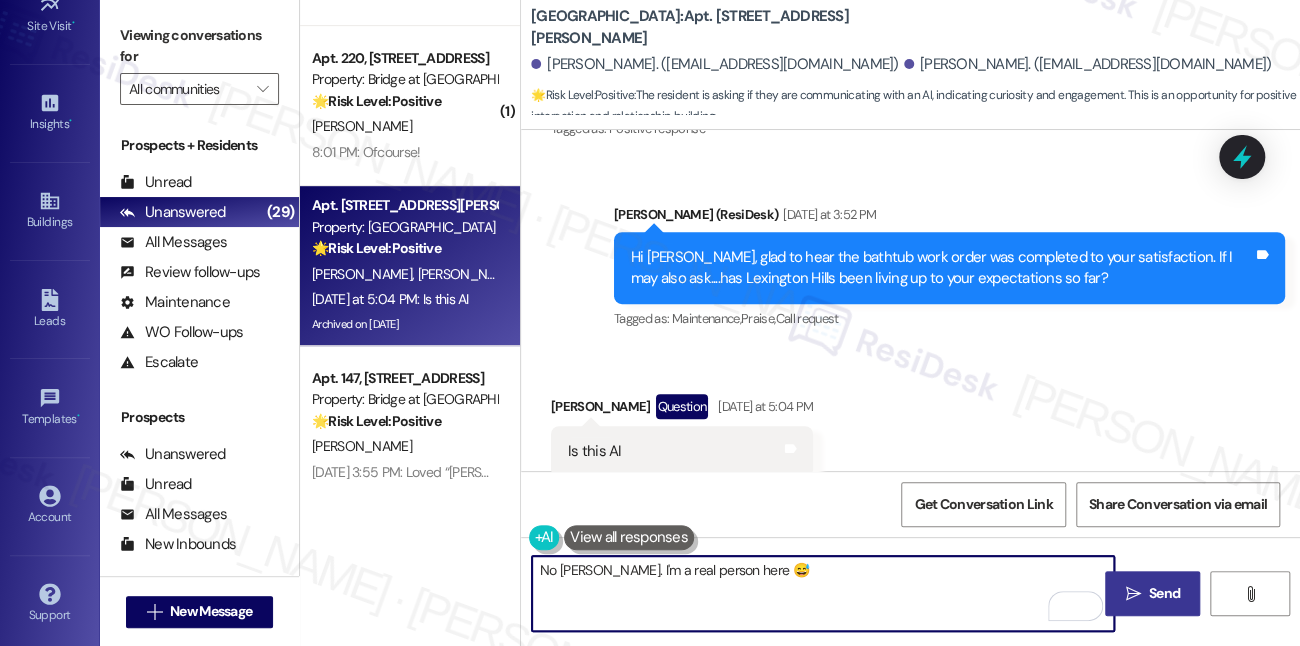 type on "No [PERSON_NAME]. I'm a real person here 😅" 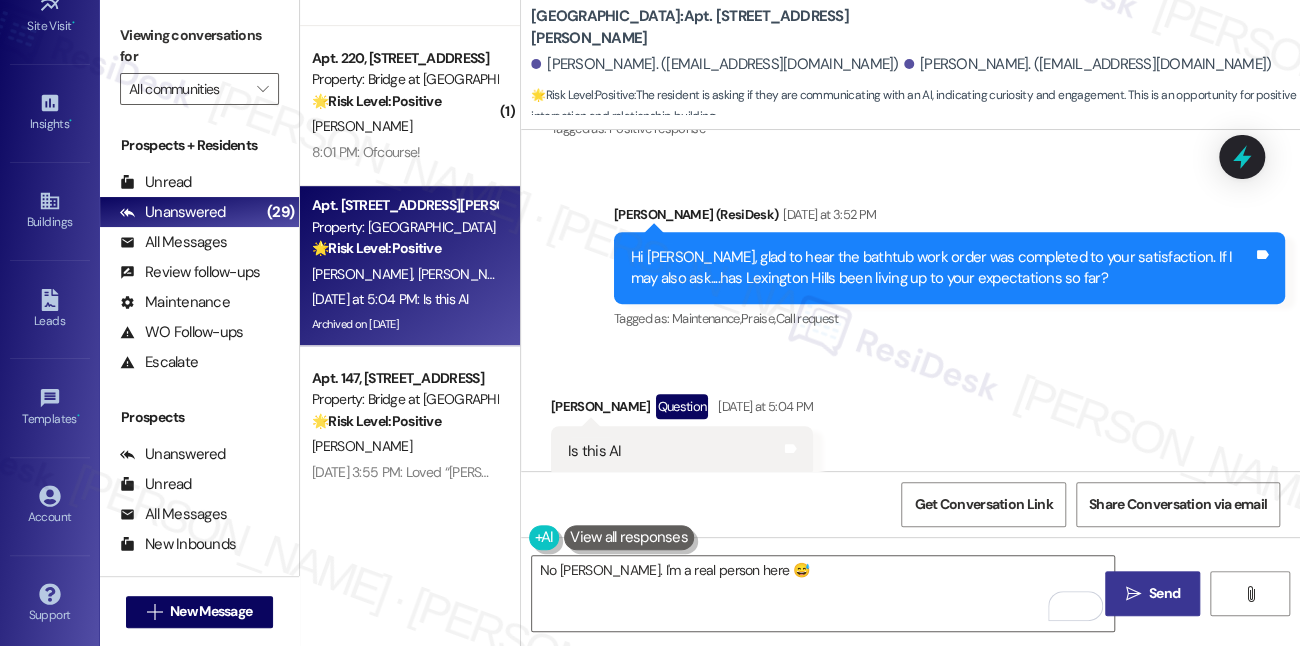click on " Send" at bounding box center [1152, 593] 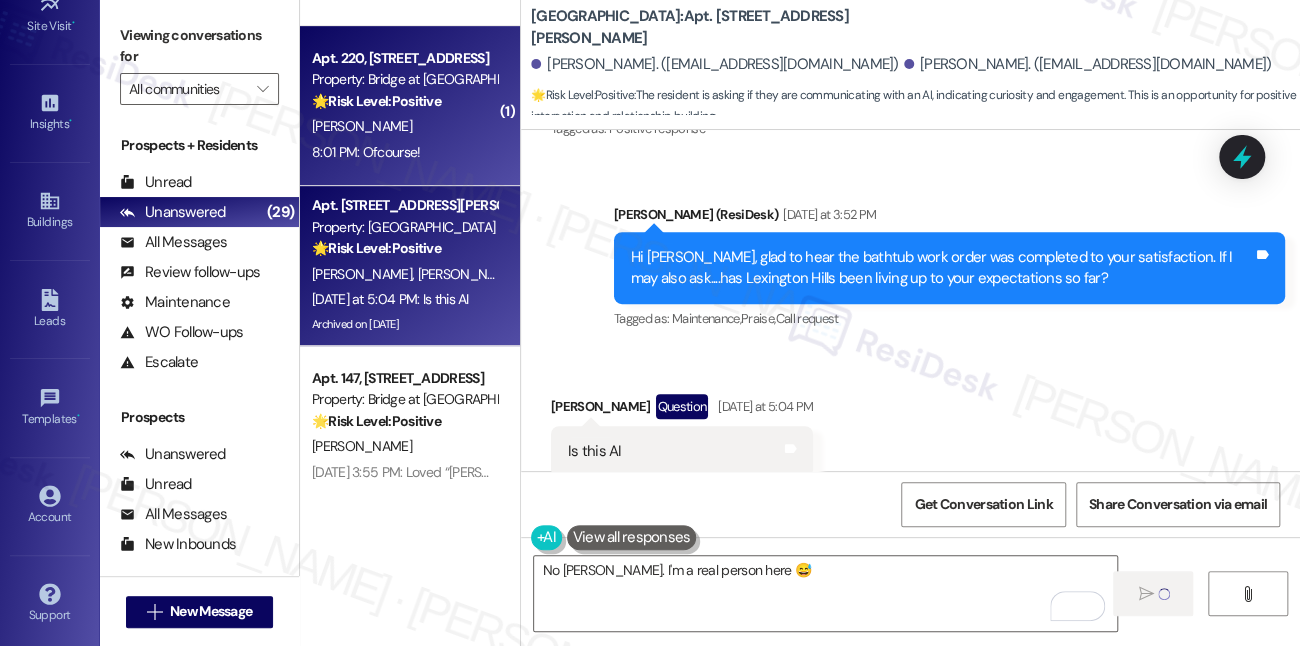 click on "8:01 PM: Ofcourse!  8:01 PM: Ofcourse!" at bounding box center (404, 152) 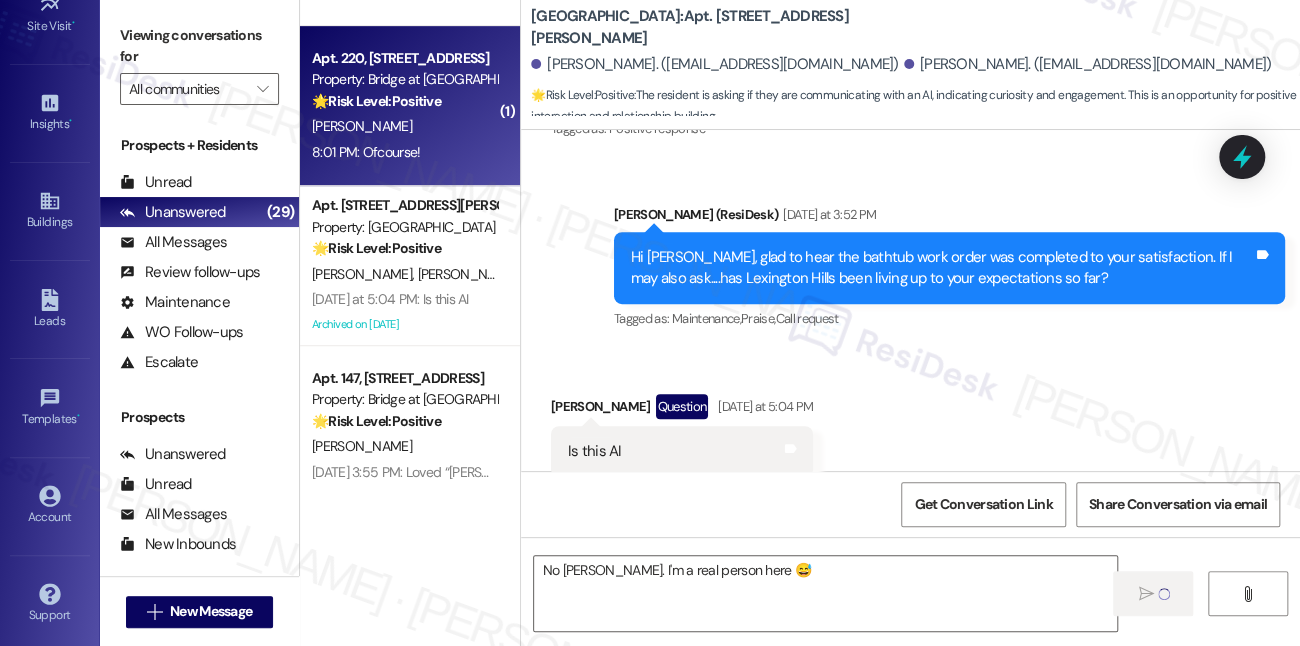 type on "Fetching suggested responses. Please feel free to read through the conversation in the meantime." 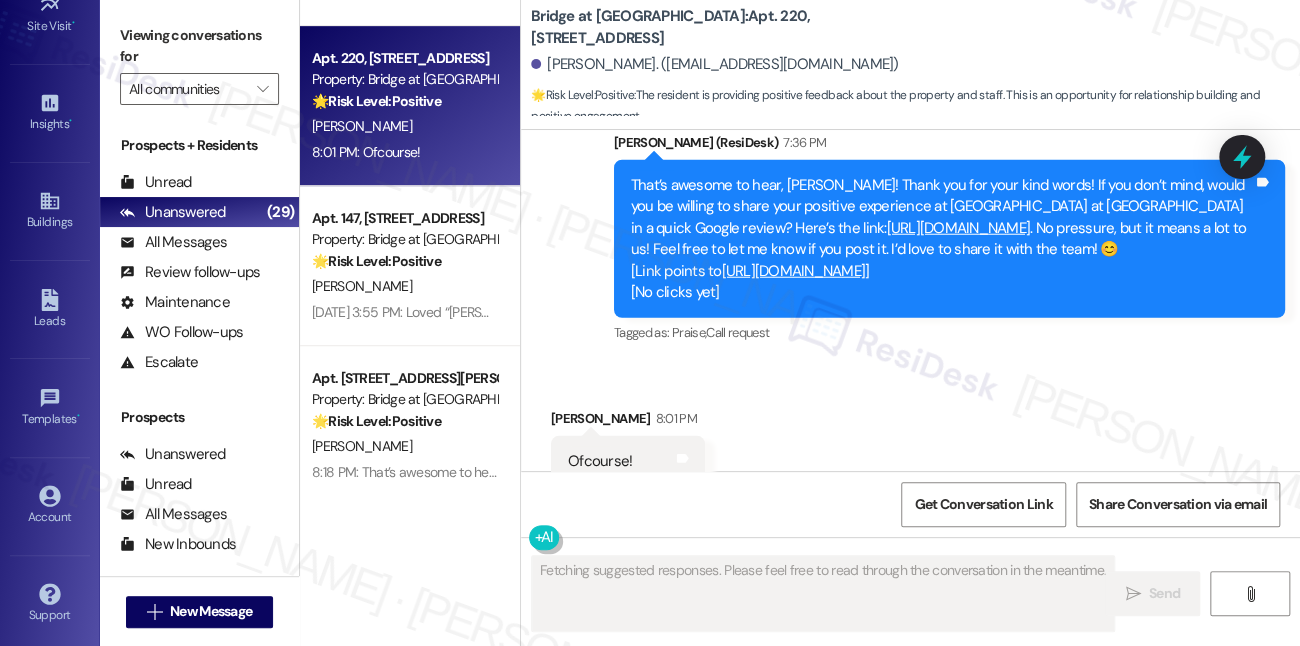 scroll, scrollTop: 2533, scrollLeft: 0, axis: vertical 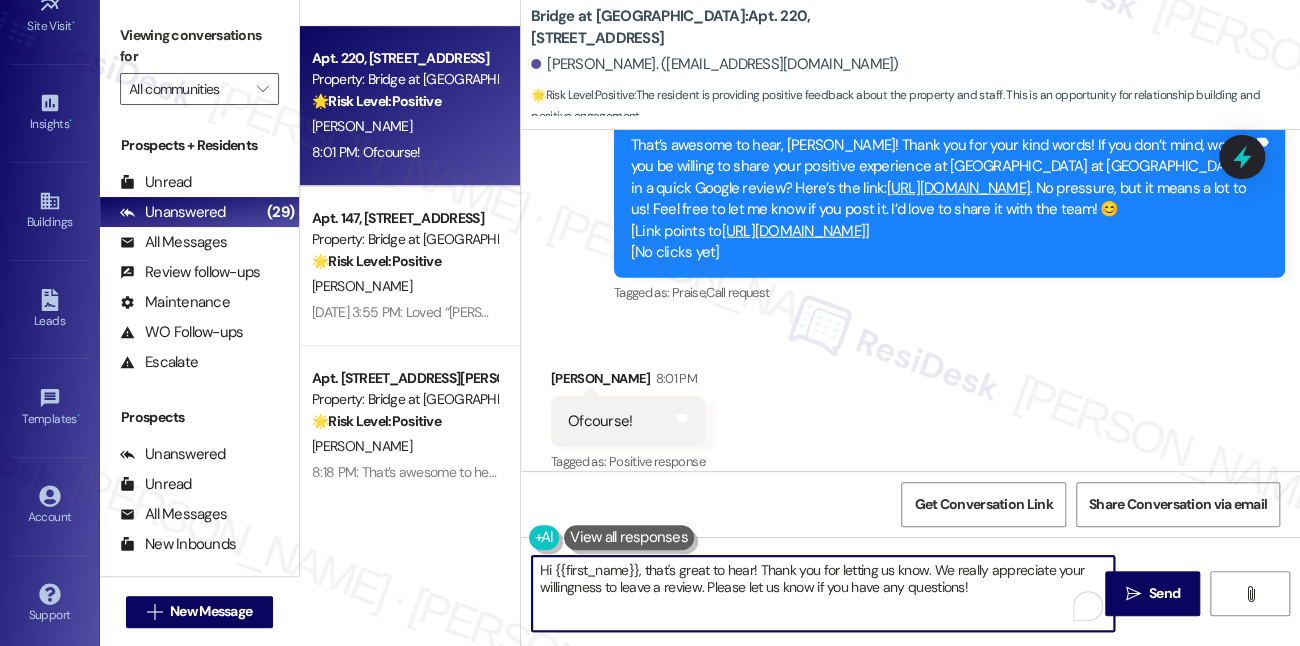 drag, startPoint x: 762, startPoint y: 569, endPoint x: 496, endPoint y: 542, distance: 267.3668 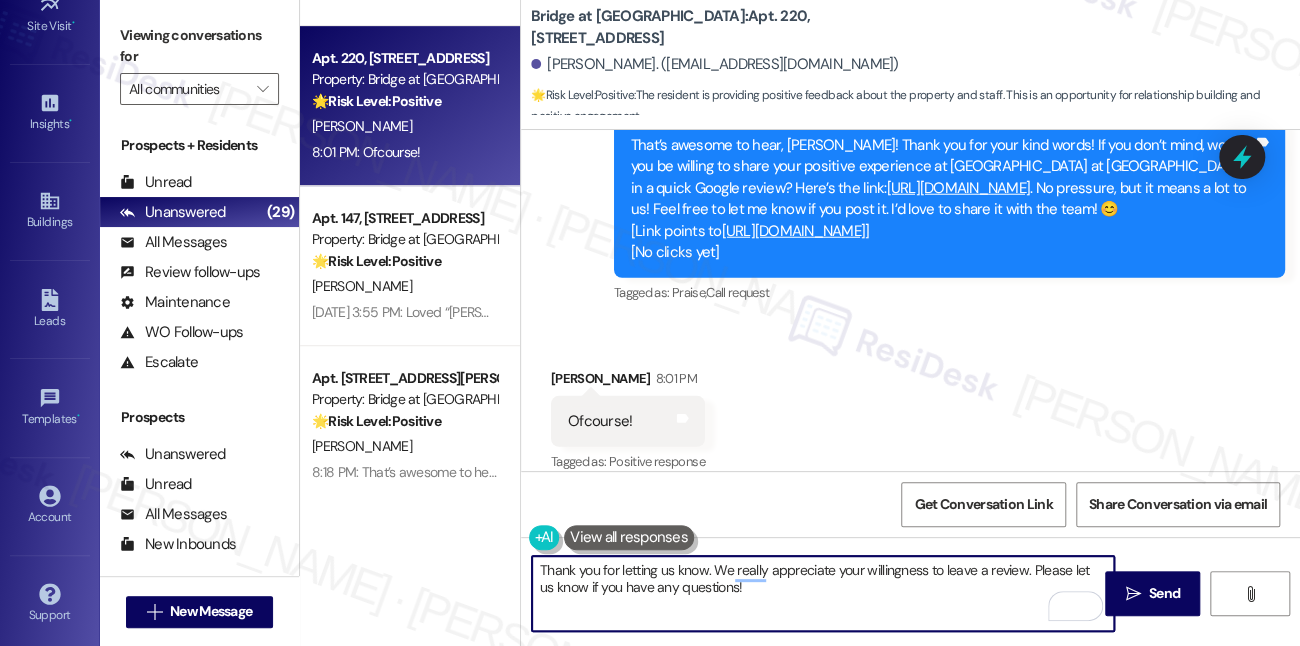 click on "[PERSON_NAME] 8:01 PM" at bounding box center [628, 382] 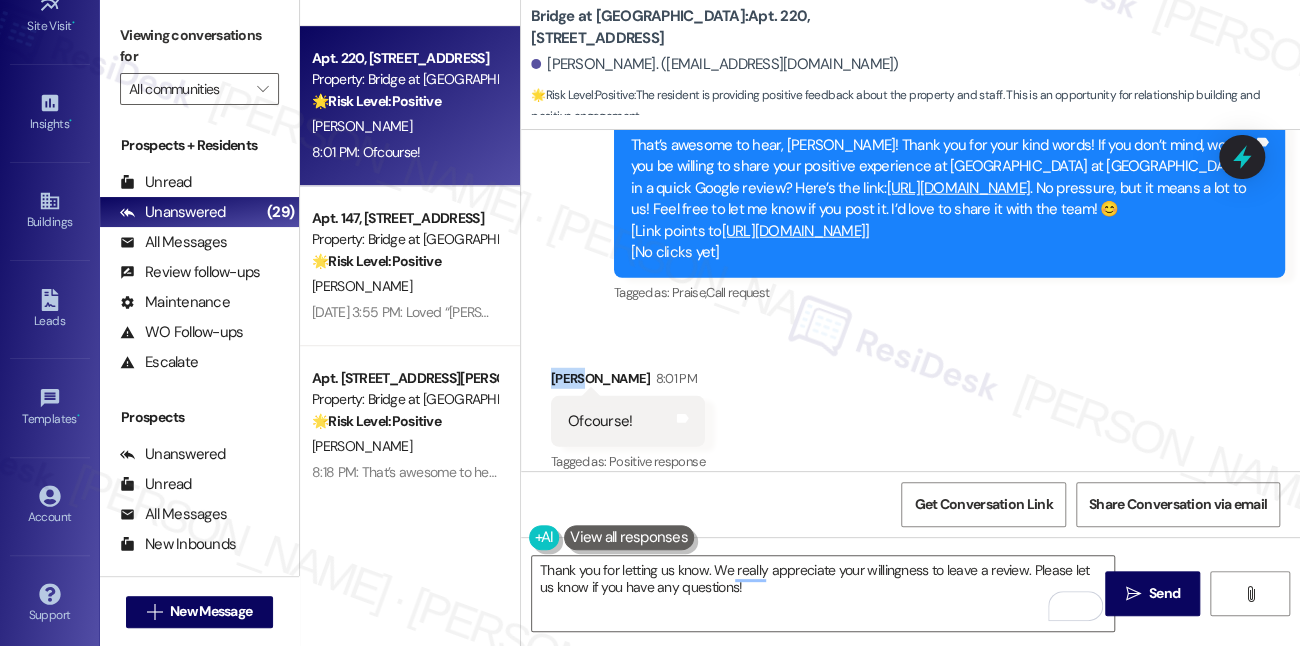 click on "[PERSON_NAME] 8:01 PM" at bounding box center [628, 382] 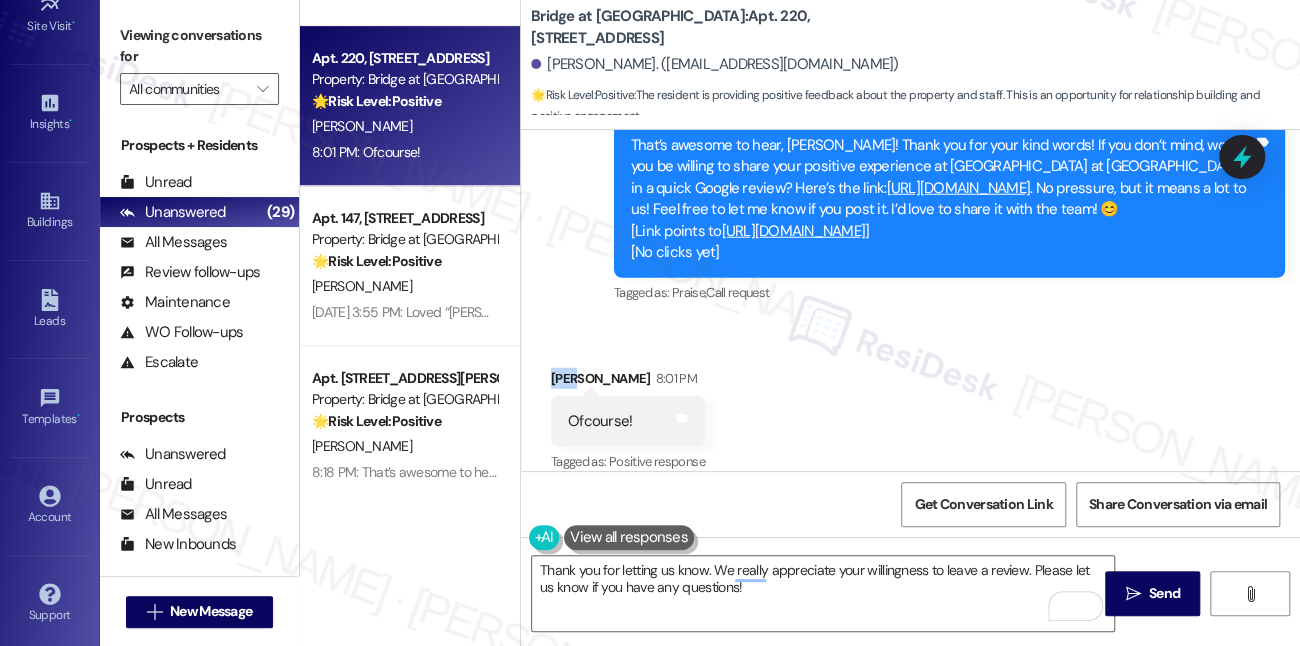 copy on "[PERSON_NAME]" 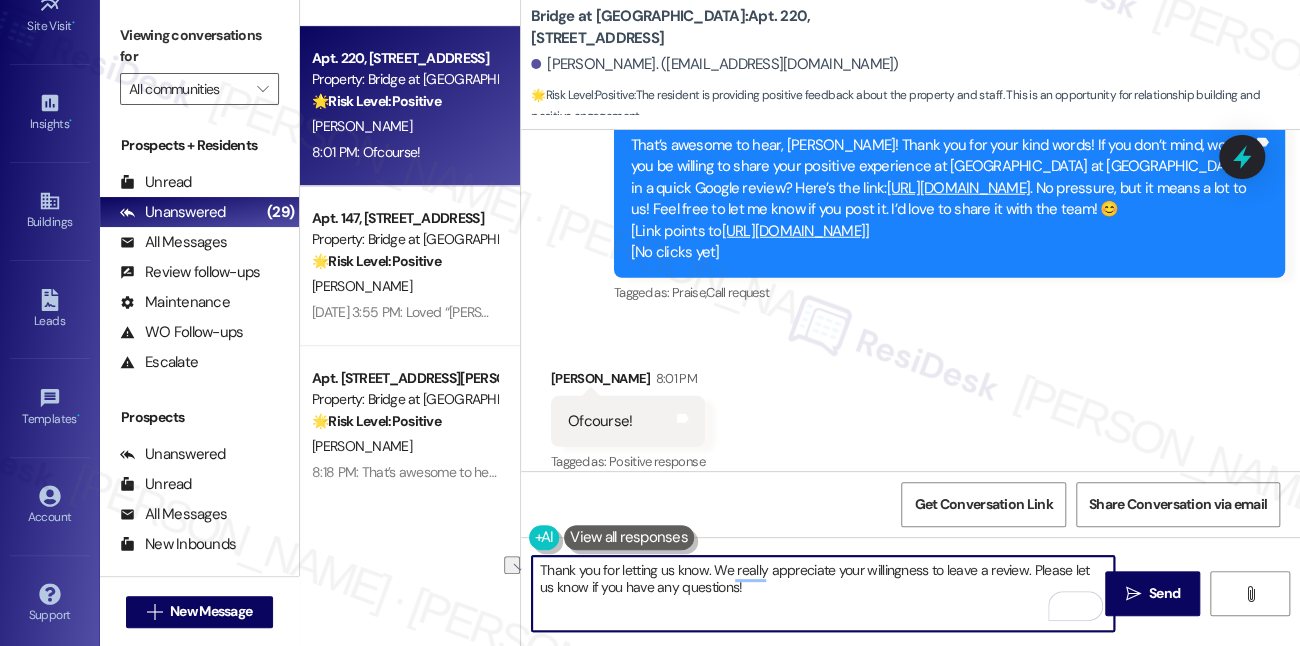 drag, startPoint x: 602, startPoint y: 568, endPoint x: 710, endPoint y: 563, distance: 108.11568 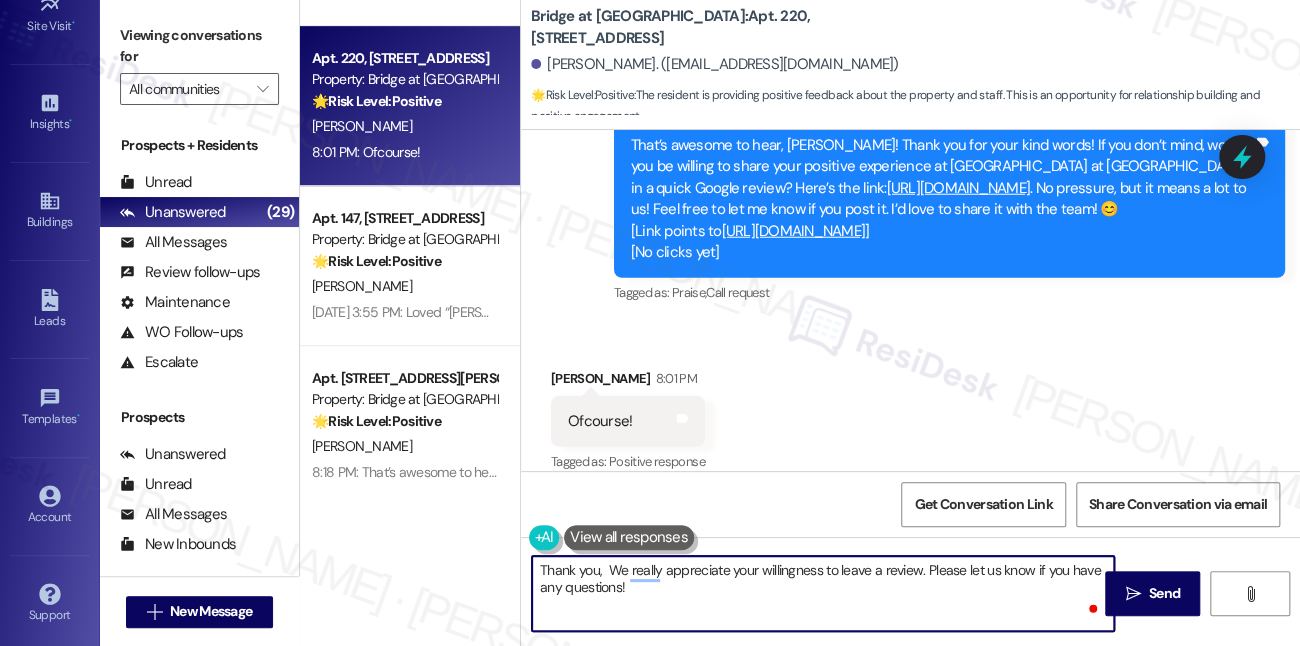 paste on "[PERSON_NAME]" 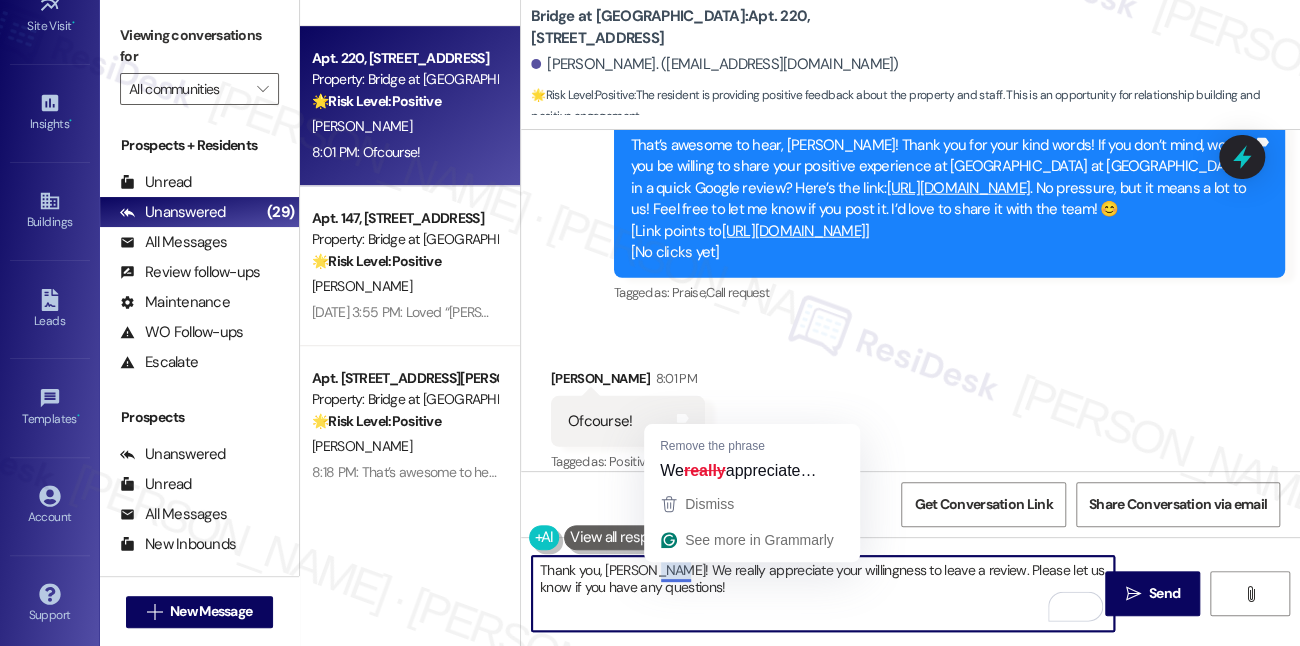 click on "Thank you, [PERSON_NAME]! We really appreciate your willingness to leave a review. Please let us know if you have any questions!" at bounding box center (823, 593) 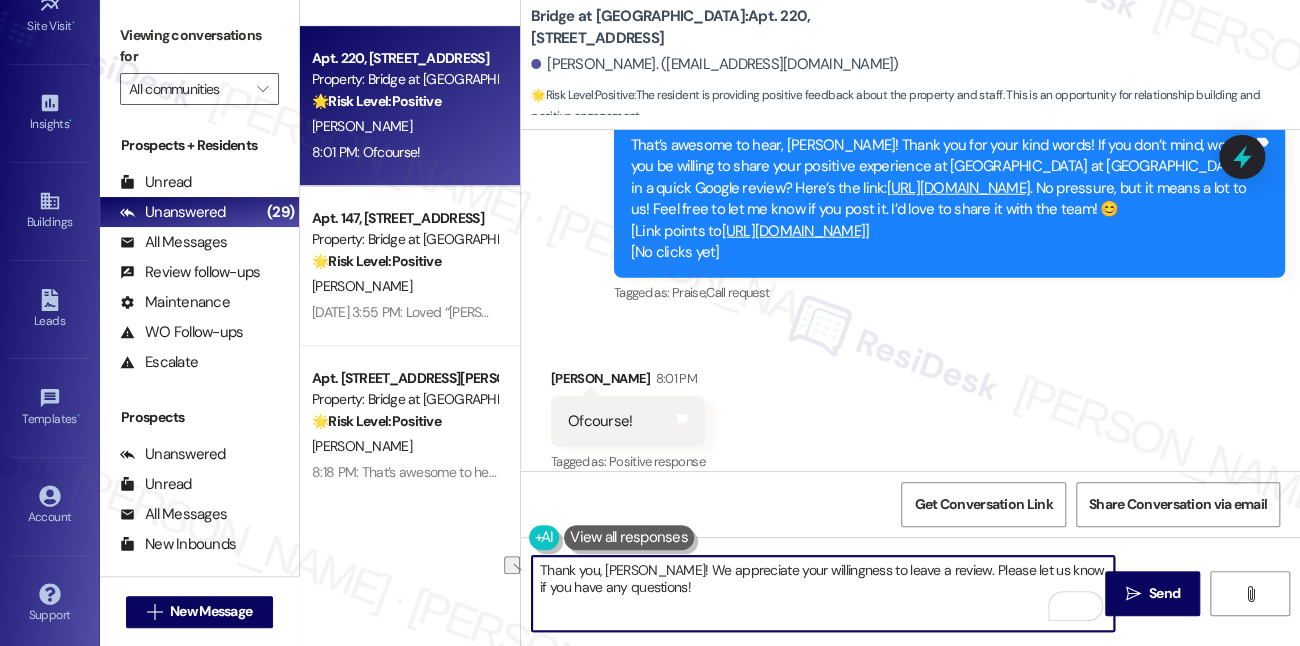 drag, startPoint x: 727, startPoint y: 571, endPoint x: 915, endPoint y: 570, distance: 188.00266 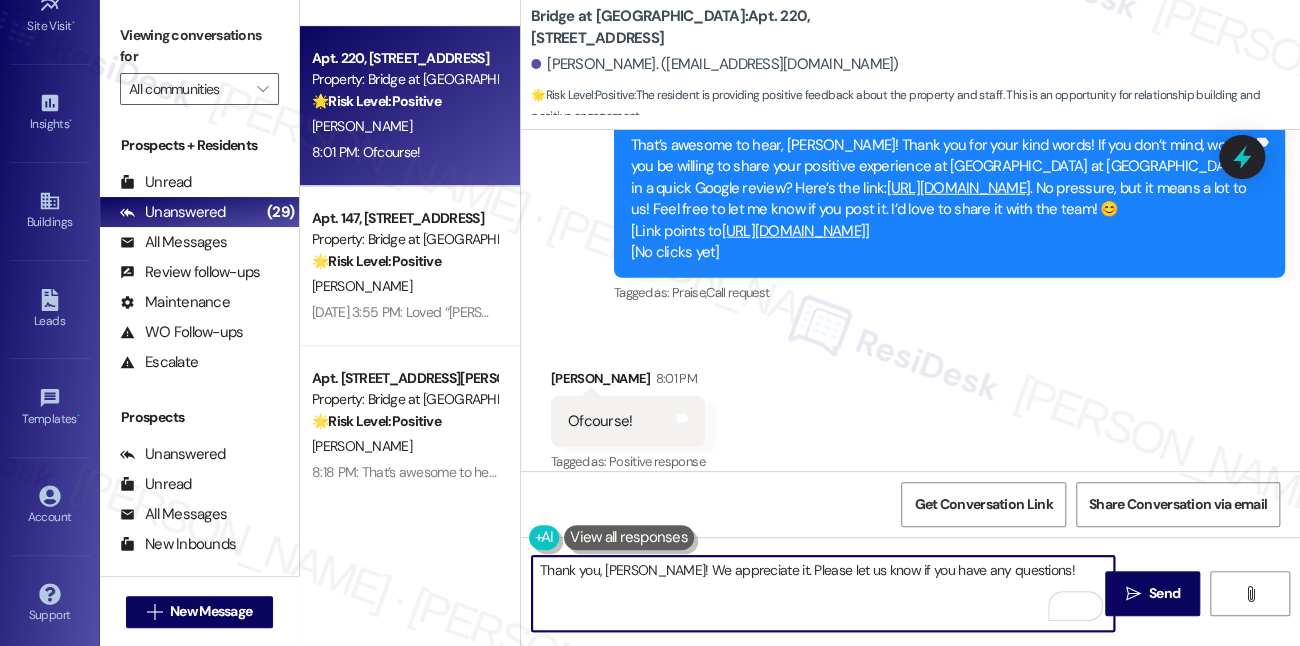 drag, startPoint x: 1005, startPoint y: 572, endPoint x: 939, endPoint y: 569, distance: 66.068146 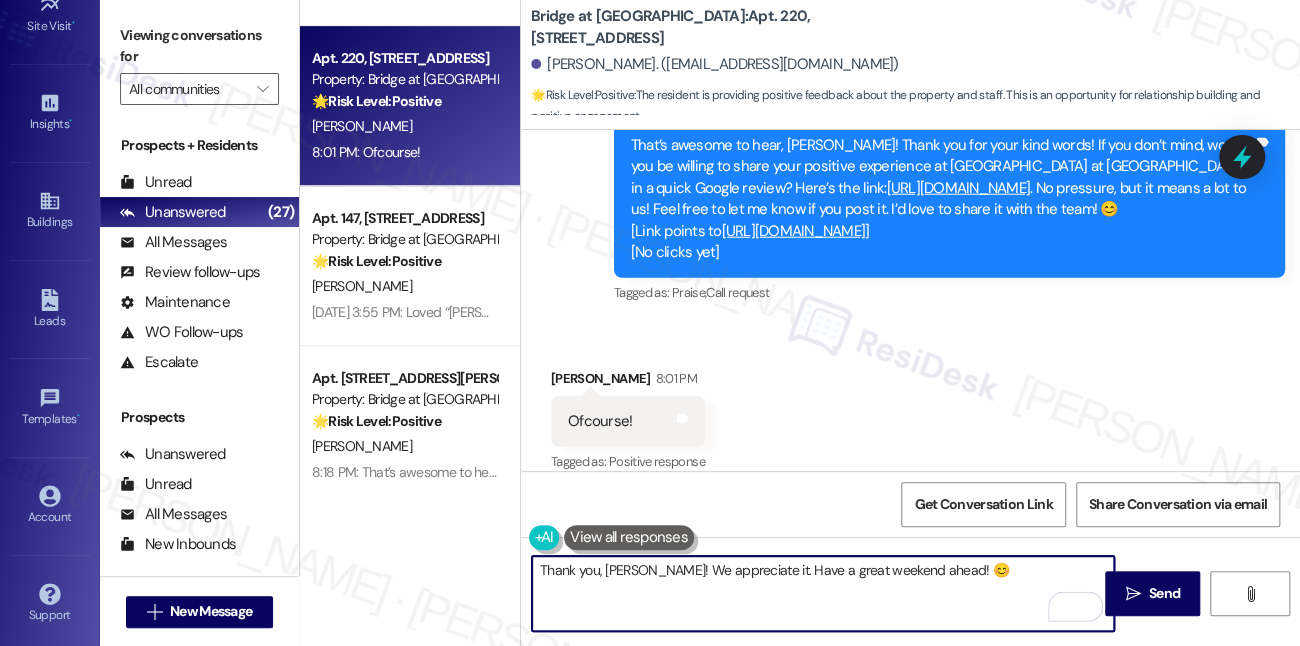 click on "Thank you, [PERSON_NAME]! We appreciate it. Have a great weekend ahead! 😊" at bounding box center (823, 593) 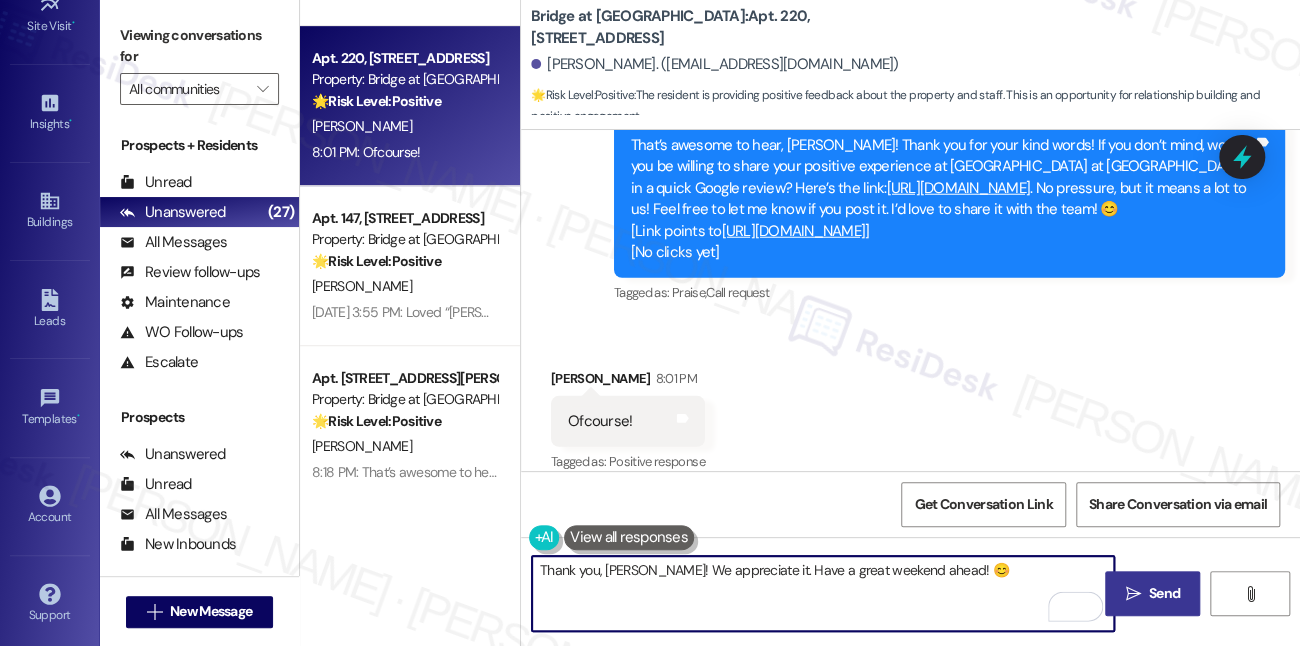 type on "Thank you, [PERSON_NAME]! We appreciate it. Have a great weekend ahead! 😊" 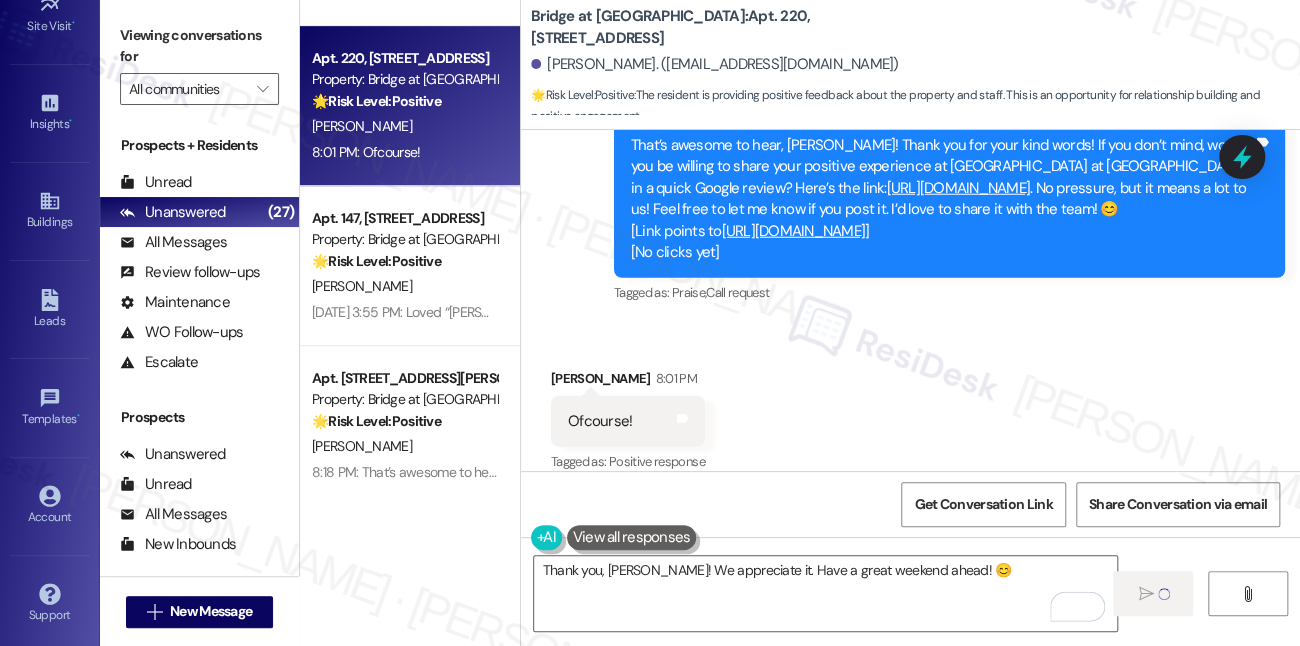 type 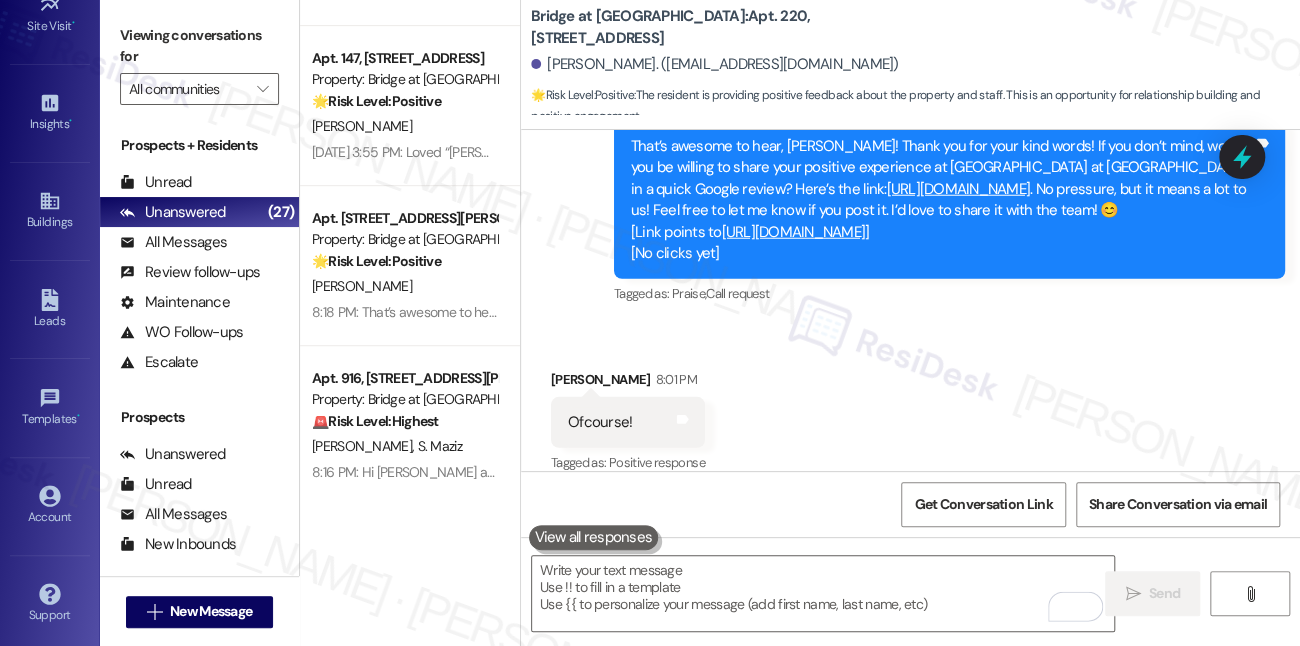 scroll, scrollTop: 2672, scrollLeft: 0, axis: vertical 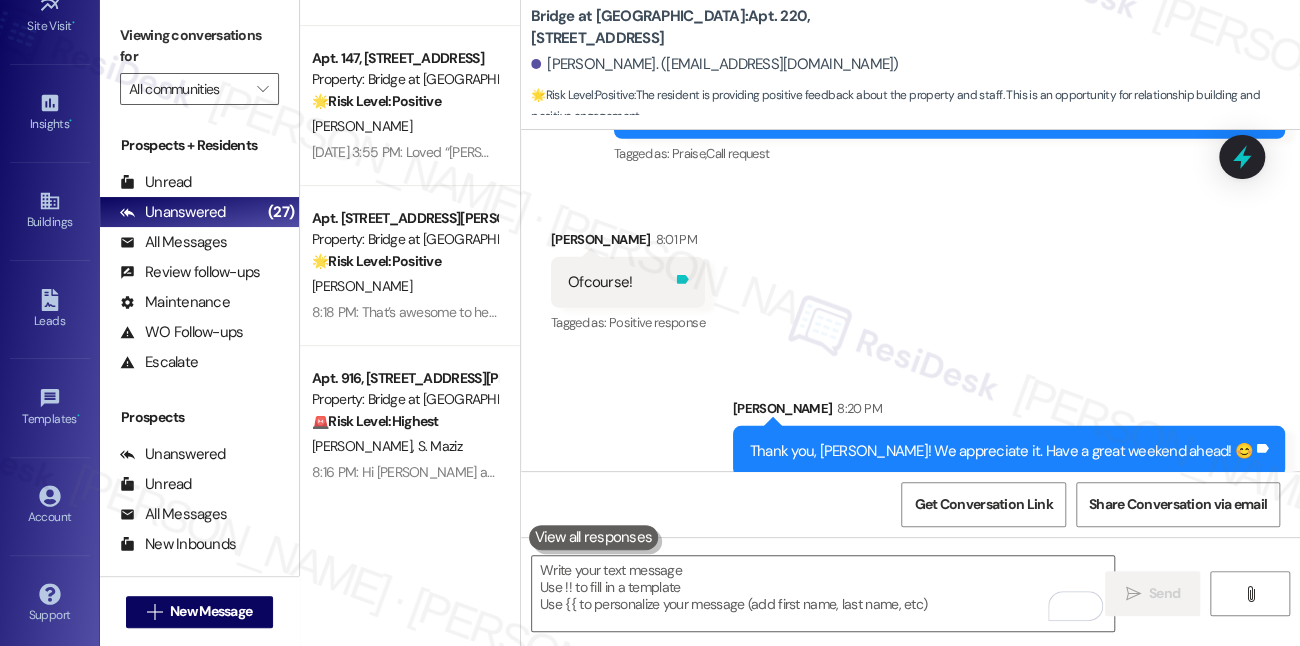 click 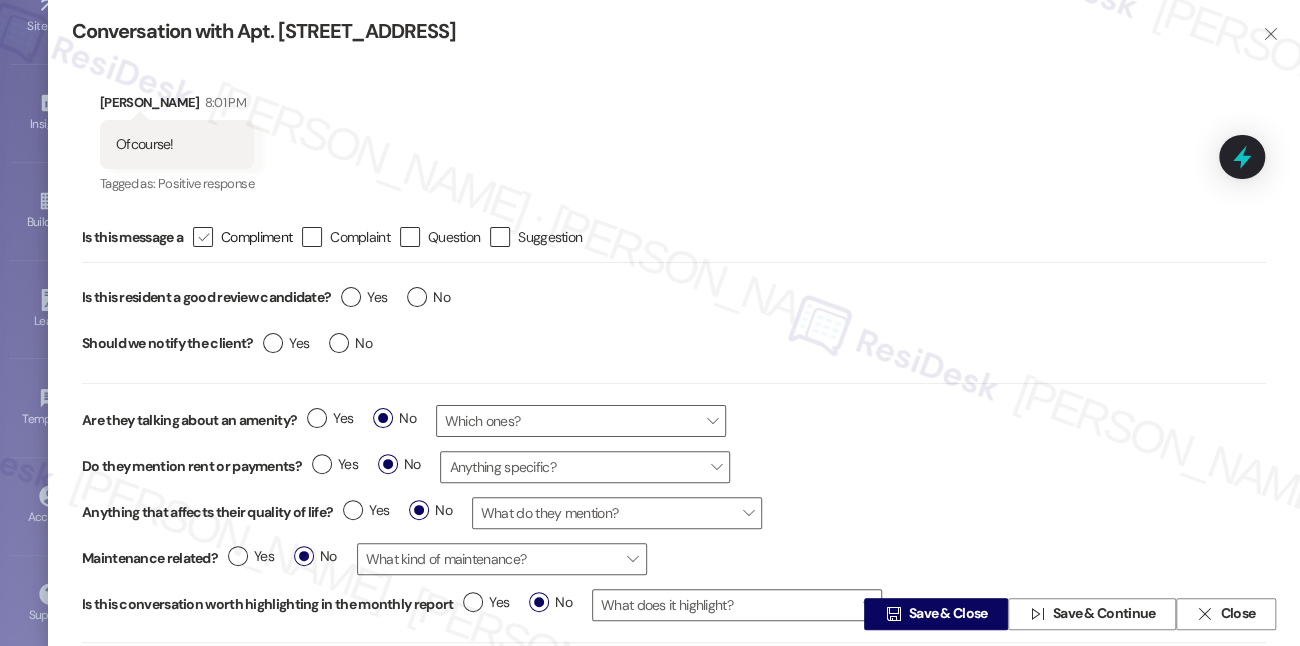 click on " Compliment" at bounding box center (242, 237) 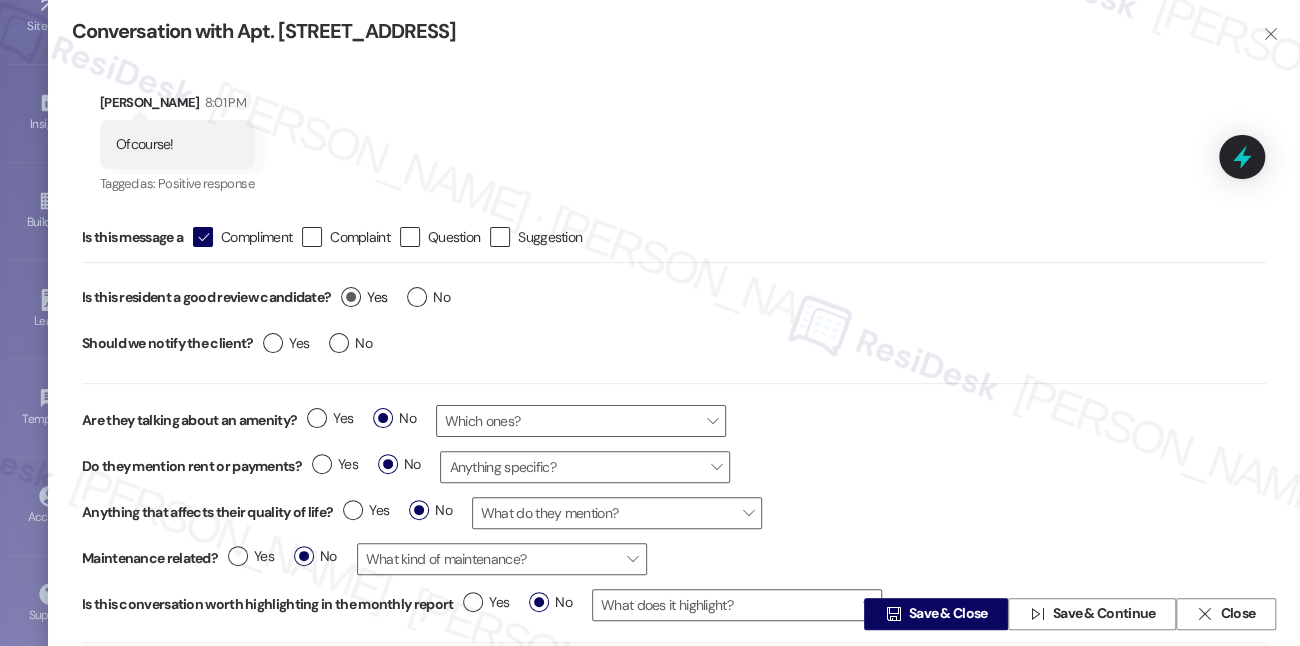 click on "Yes" at bounding box center (364, 297) 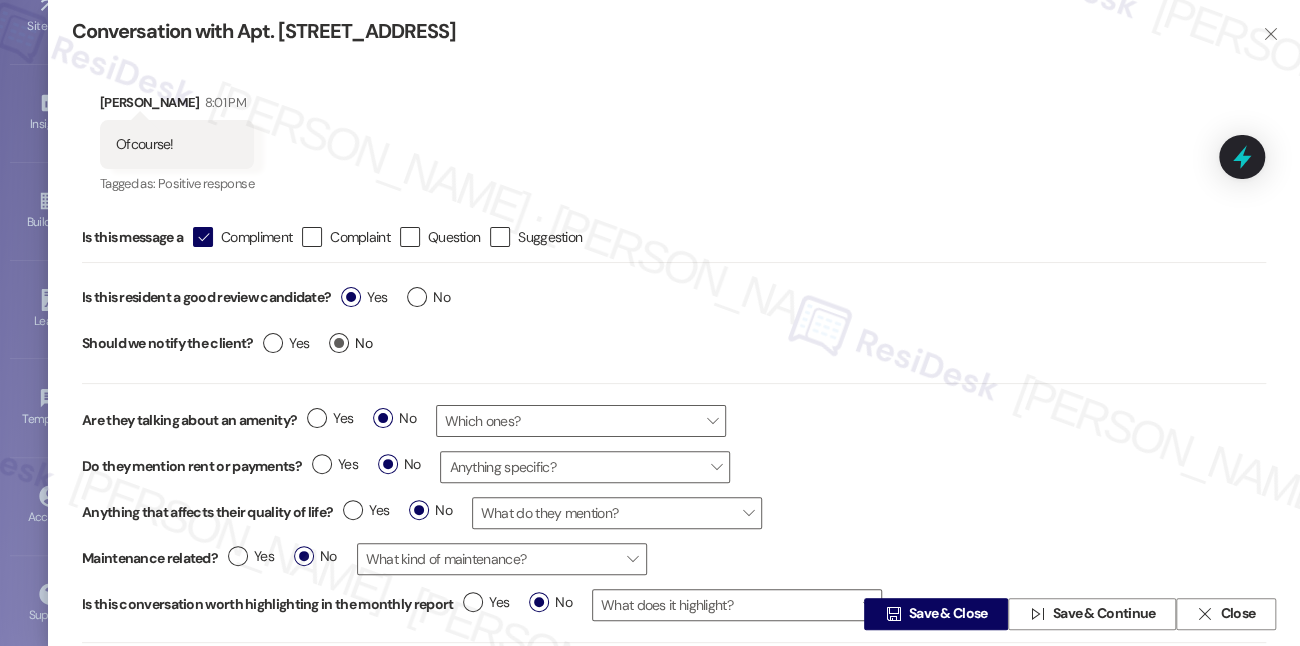 click on "No" at bounding box center (350, 343) 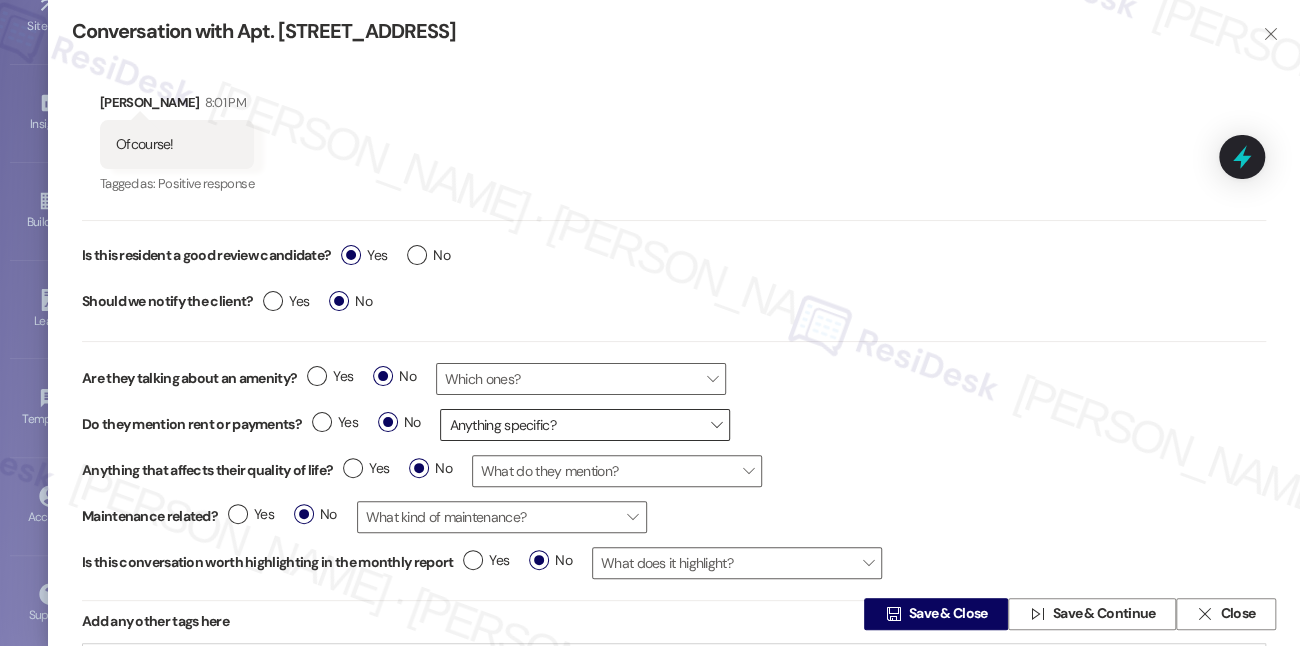 scroll, scrollTop: 63, scrollLeft: 0, axis: vertical 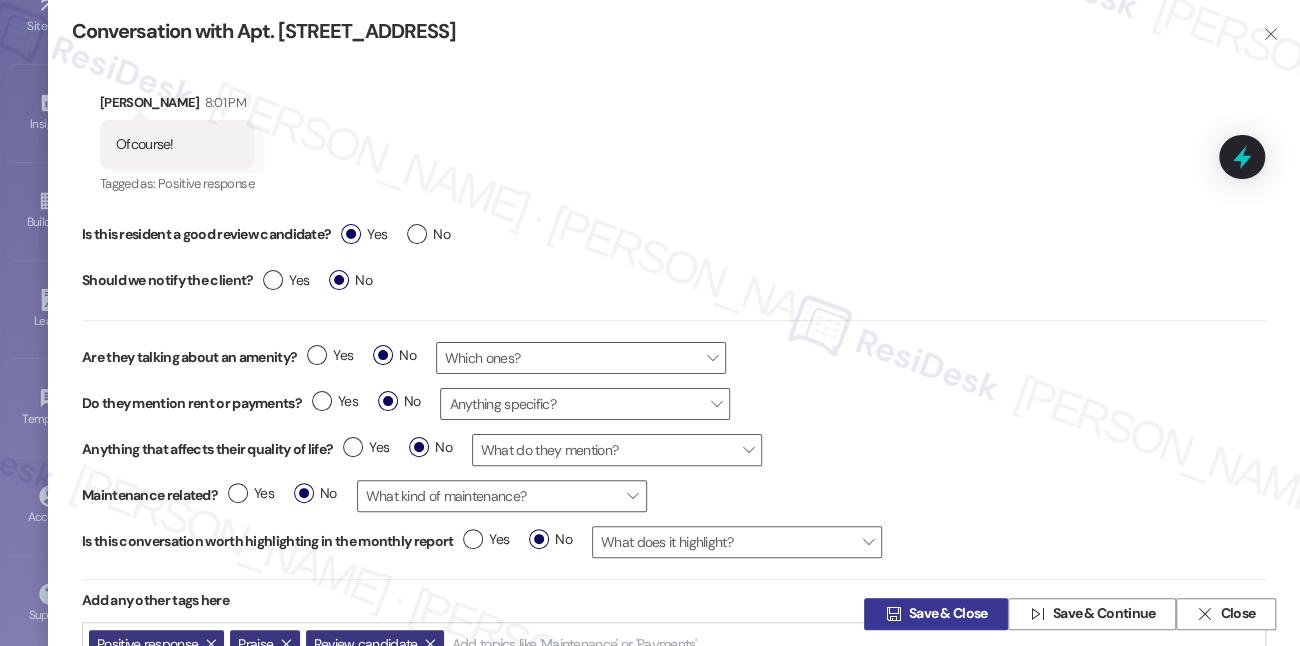 click on "Save & Close" at bounding box center (948, 614) 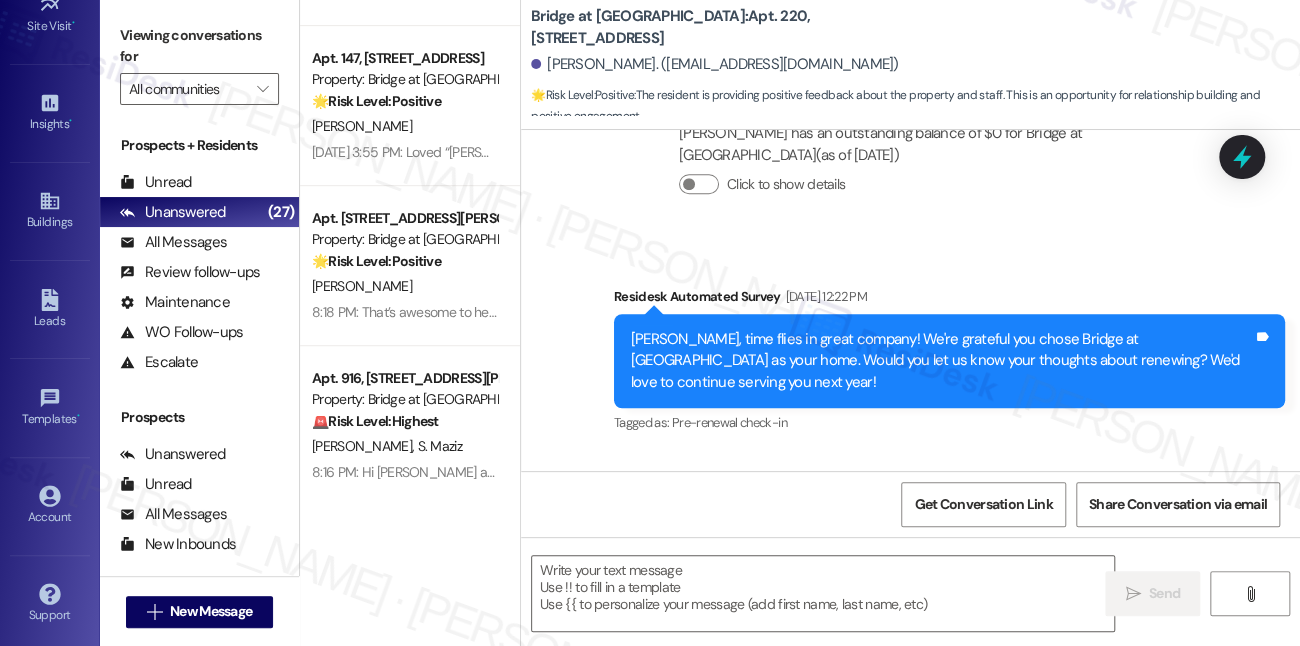 type on "Fetching suggested responses. Please feel free to read through the conversation in the meantime." 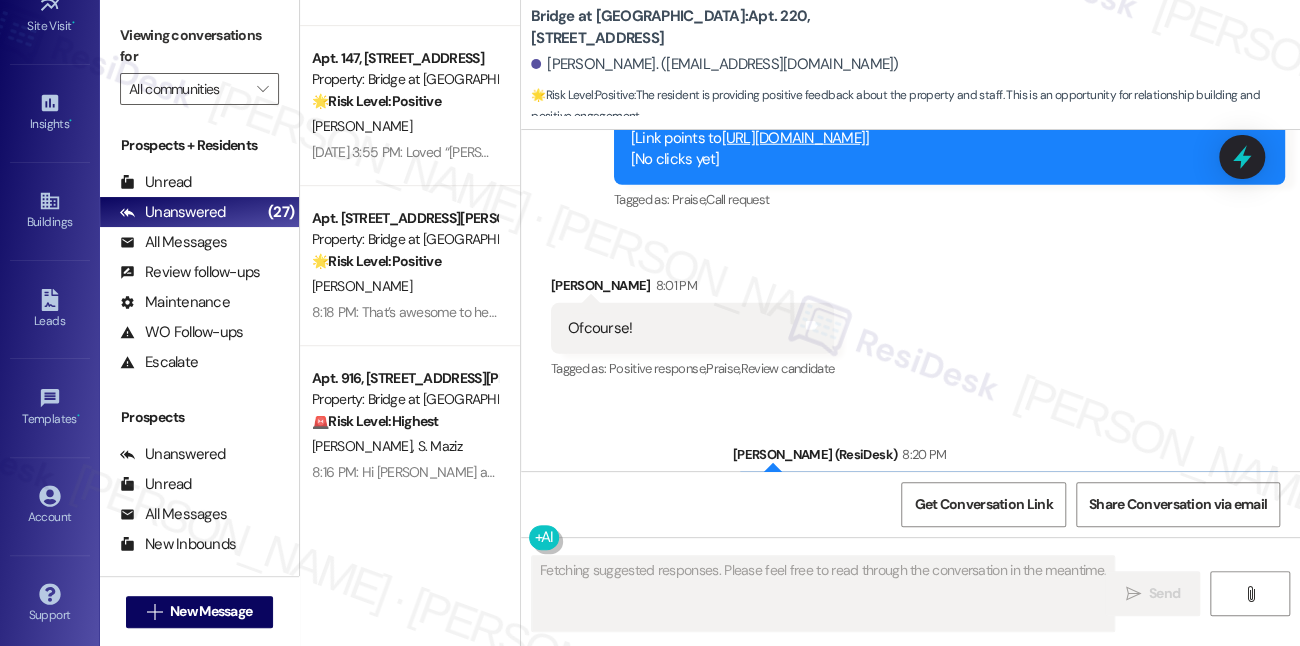 scroll, scrollTop: 2701, scrollLeft: 0, axis: vertical 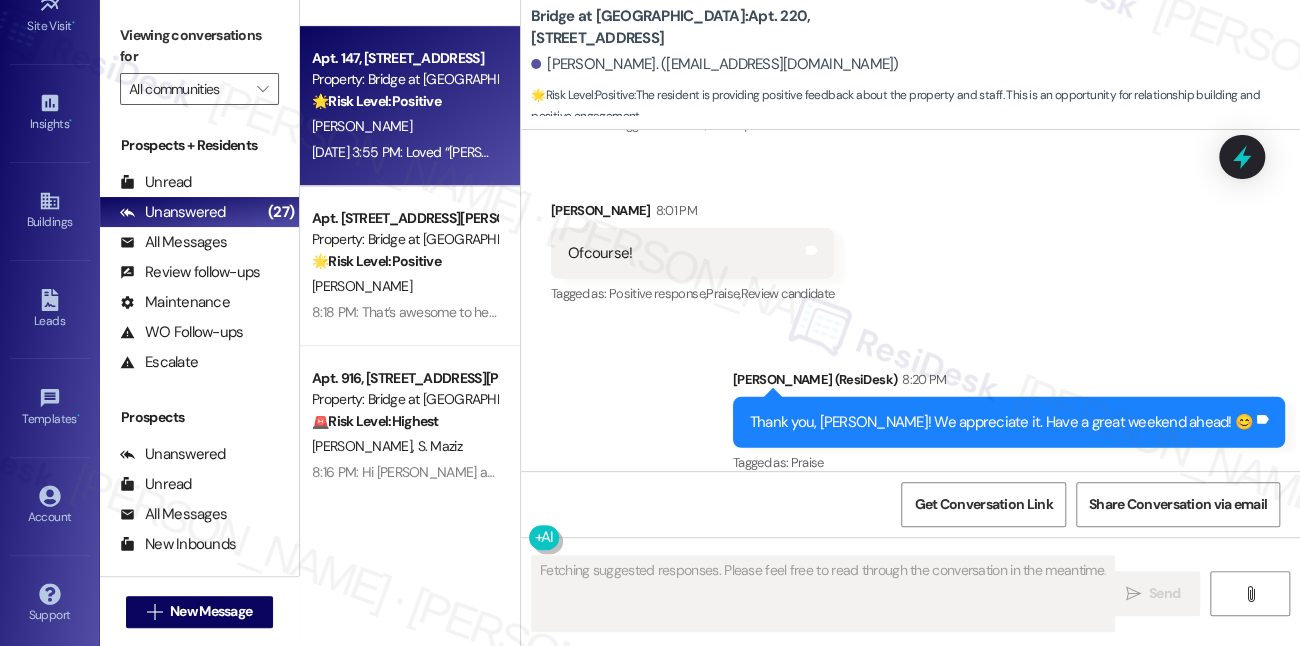 click on "[DATE] 3:55 PM: Loved “[PERSON_NAME] (Bridge at [GEOGRAPHIC_DATA]): Hi [PERSON_NAME], thank you so much for your positive feedback! I'm so glad to hear you're having a good experience with our staff and maintenance. I'll be sure to pass along your concerns about the laundry room and parking. Your input is valuable to us as we work to improve our community.” [DATE] 3:55 PM: Loved “[PERSON_NAME] (Bridge at [GEOGRAPHIC_DATA]): Hi [PERSON_NAME], thank you so much for your positive feedback! I'm so glad to hear you're having a good experience with our staff and maintenance. I'll be sure to pass along your concerns about the laundry room and parking. Your input is valuable to us as we work to improve our community.”" at bounding box center (404, 152) 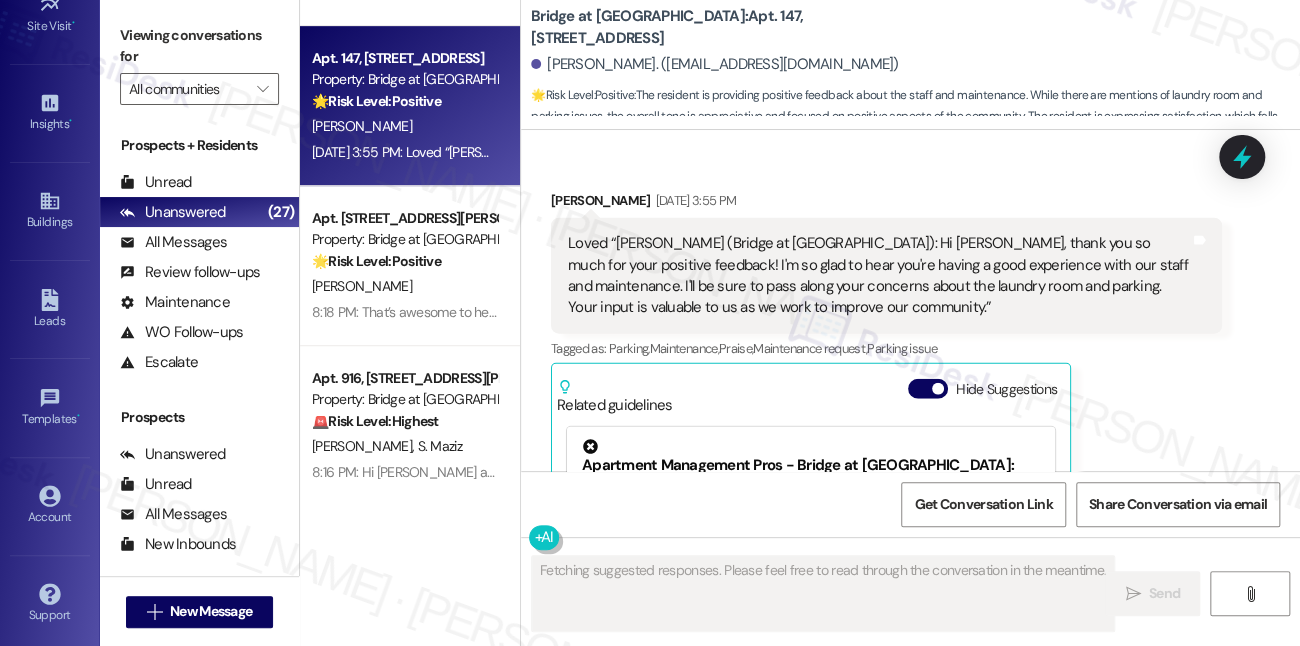 scroll, scrollTop: 2192, scrollLeft: 0, axis: vertical 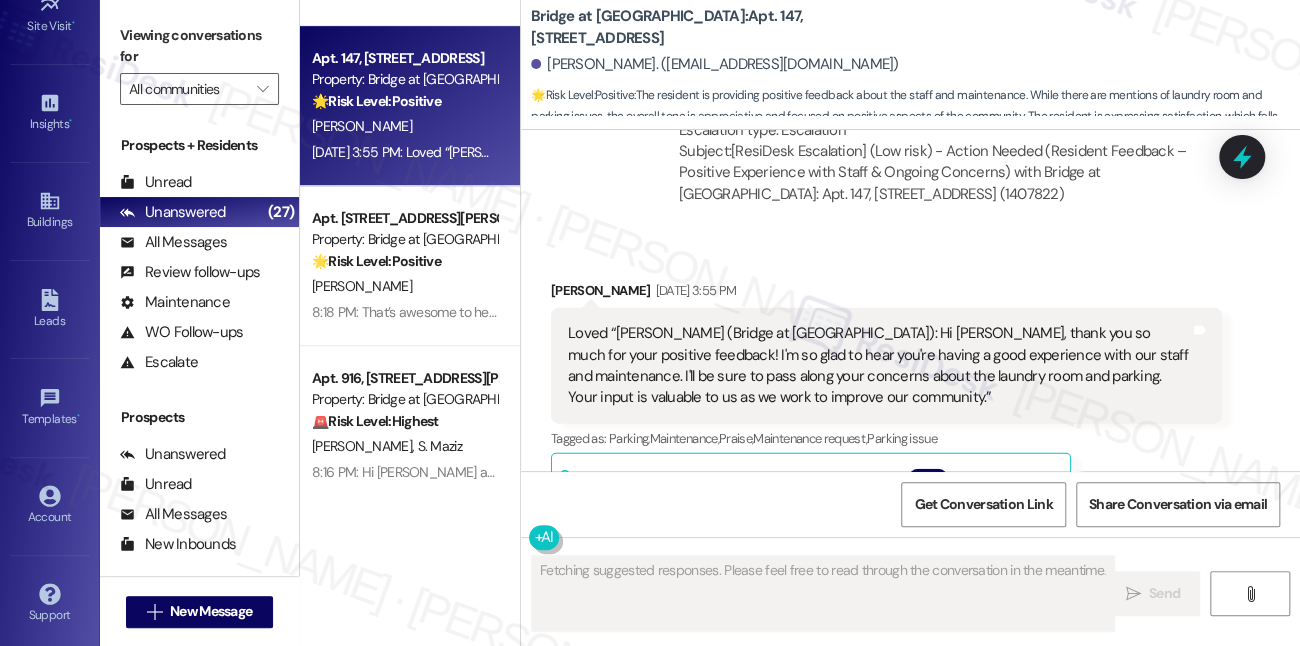 click on "Loved “[PERSON_NAME] (Bridge at [GEOGRAPHIC_DATA]): Hi [PERSON_NAME], thank you so much for your positive feedback! I'm so glad to hear you're having a good experience with our staff and maintenance. I'll be sure to pass along your concerns about the laundry room and parking. Your input is valuable to us as we work to improve our community.”" at bounding box center [879, 366] 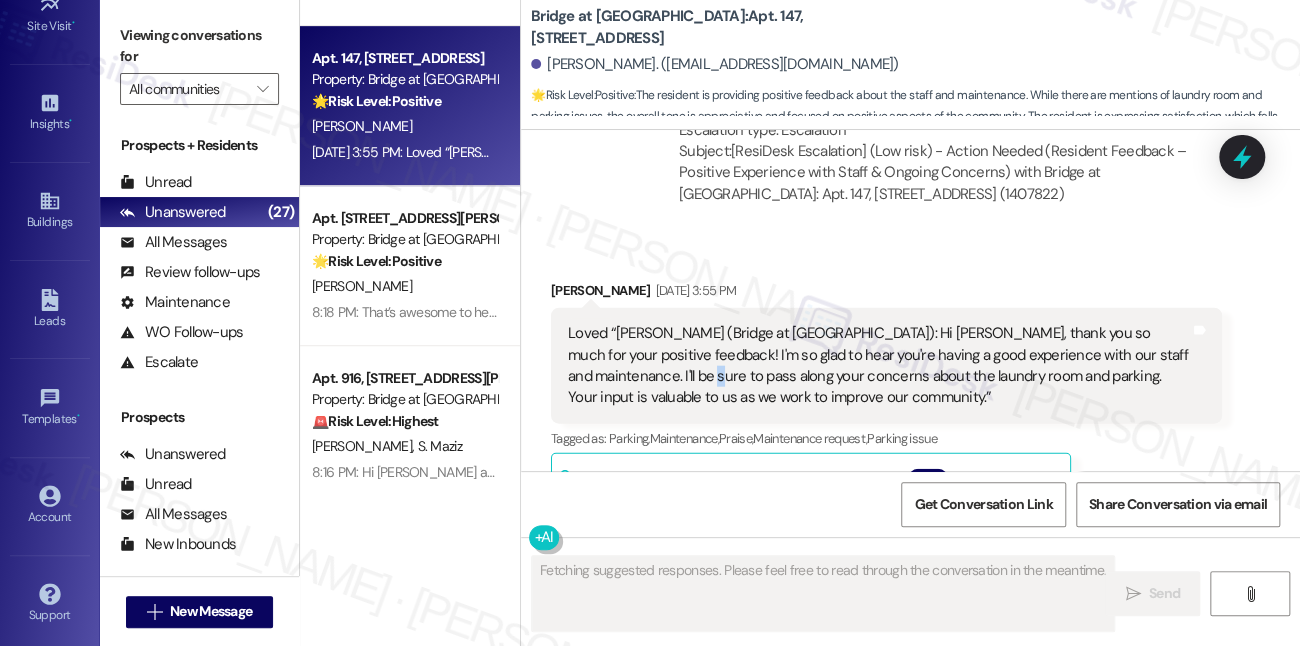 click on "Loved “[PERSON_NAME] (Bridge at [GEOGRAPHIC_DATA]): Hi [PERSON_NAME], thank you so much for your positive feedback! I'm so glad to hear you're having a good experience with our staff and maintenance. I'll be sure to pass along your concerns about the laundry room and parking. Your input is valuable to us as we work to improve our community.”" at bounding box center [879, 366] 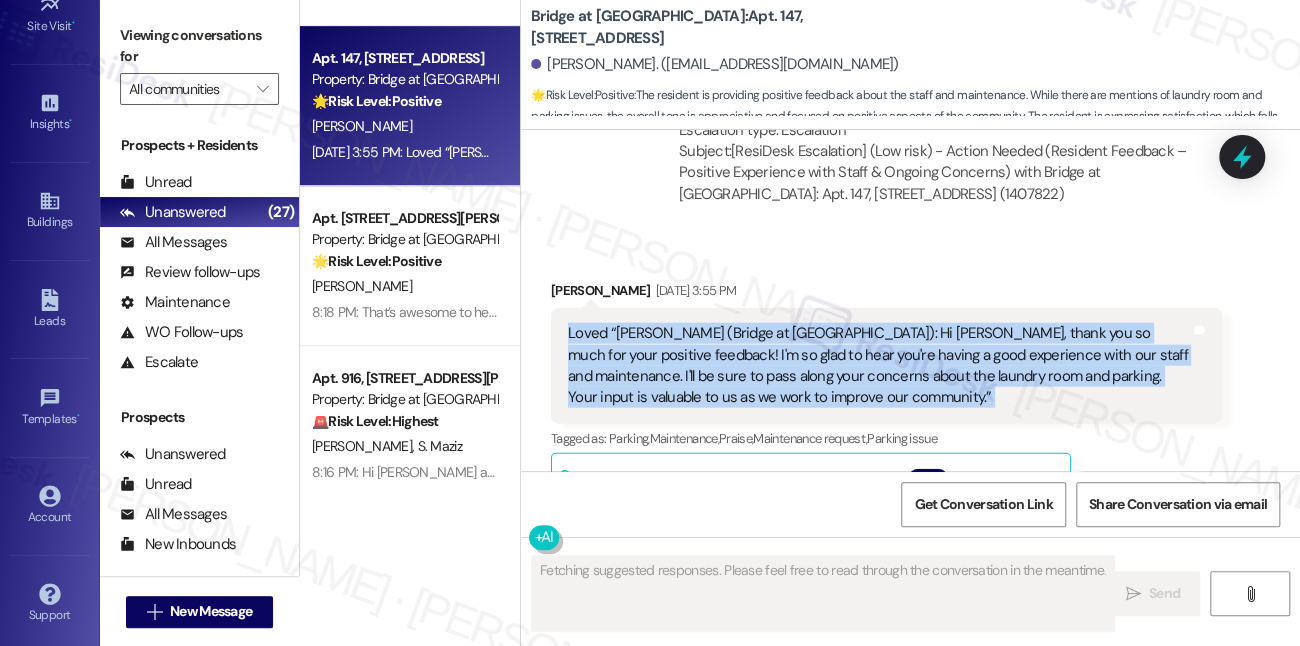 click on "Loved “[PERSON_NAME] (Bridge at [GEOGRAPHIC_DATA]): Hi [PERSON_NAME], thank you so much for your positive feedback! I'm so glad to hear you're having a good experience with our staff and maintenance. I'll be sure to pass along your concerns about the laundry room and parking. Your input is valuable to us as we work to improve our community.”" at bounding box center [879, 366] 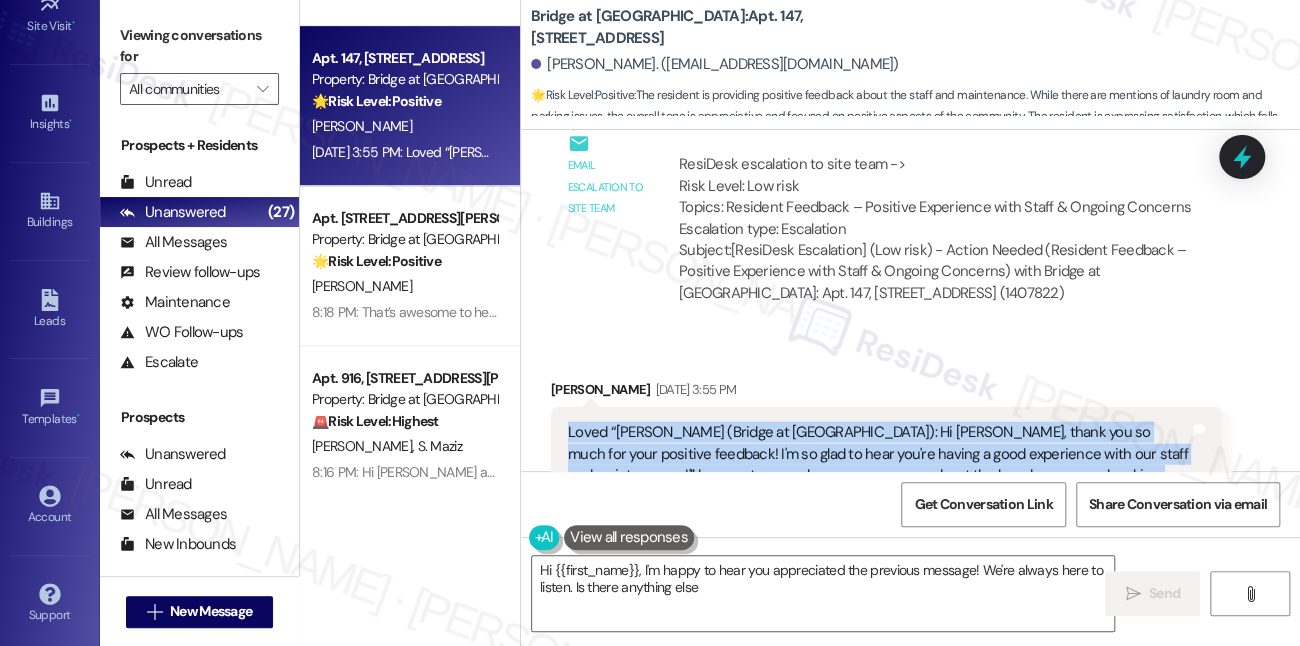 scroll, scrollTop: 2010, scrollLeft: 0, axis: vertical 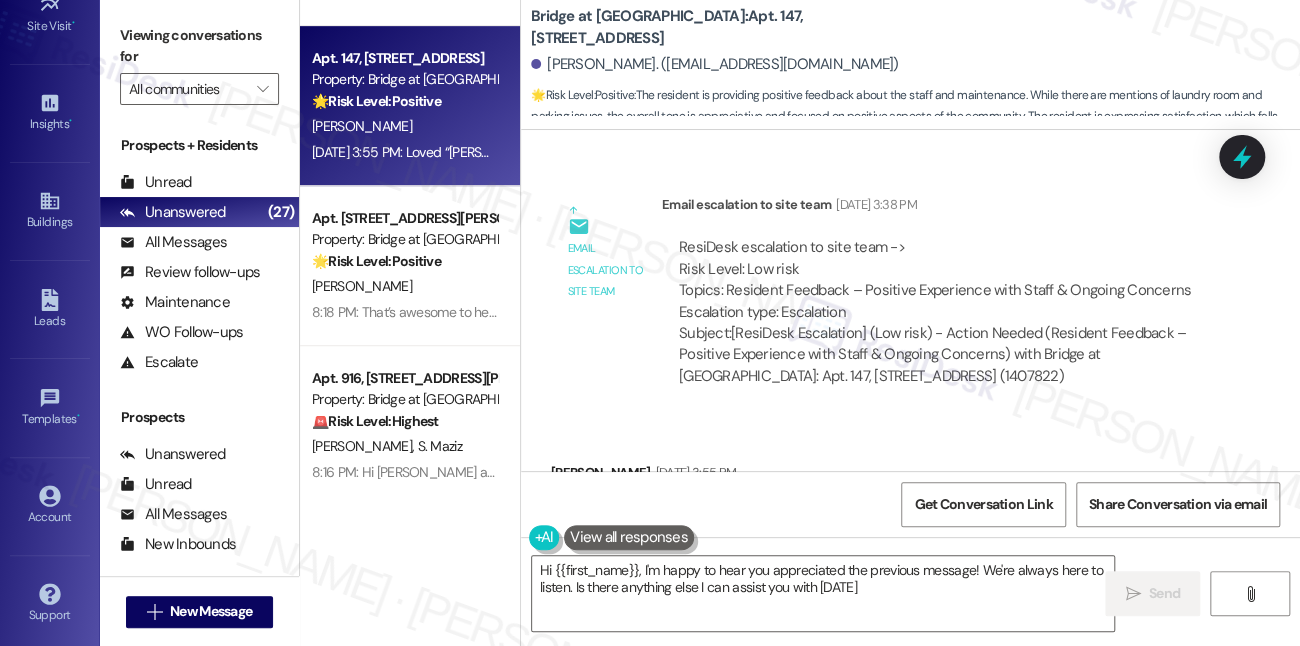 type on "Hi {{first_name}}, I'm happy to hear you appreciated the previous message! We're always here to listen. Is there anything else I can assist you with [DATE]?" 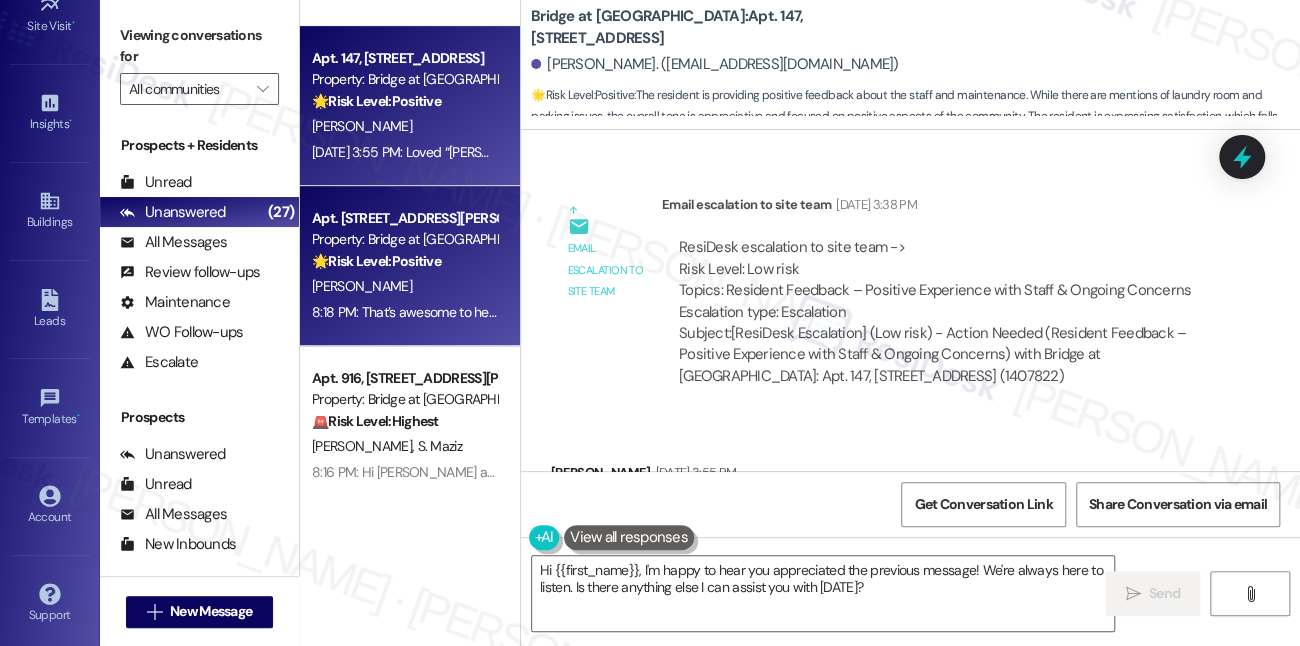 click on "Property: Bridge at [GEOGRAPHIC_DATA]" at bounding box center (404, 239) 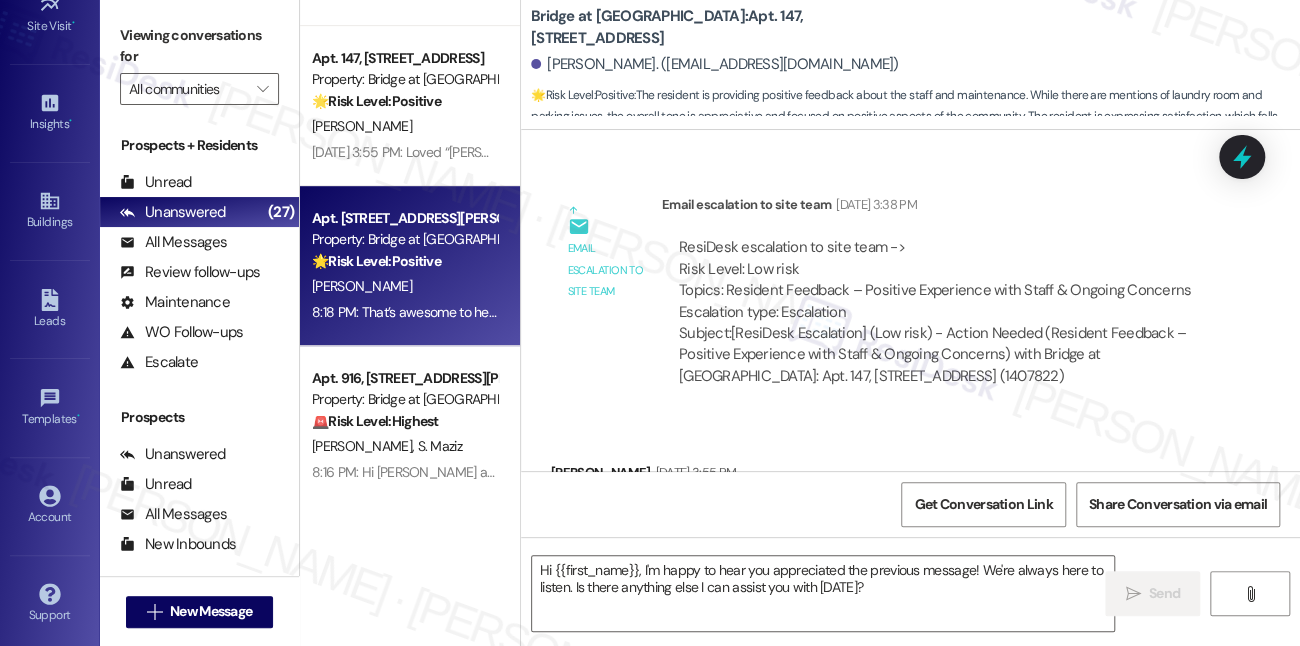 type on "Fetching suggested responses. Please feel free to read through the conversation in the meantime." 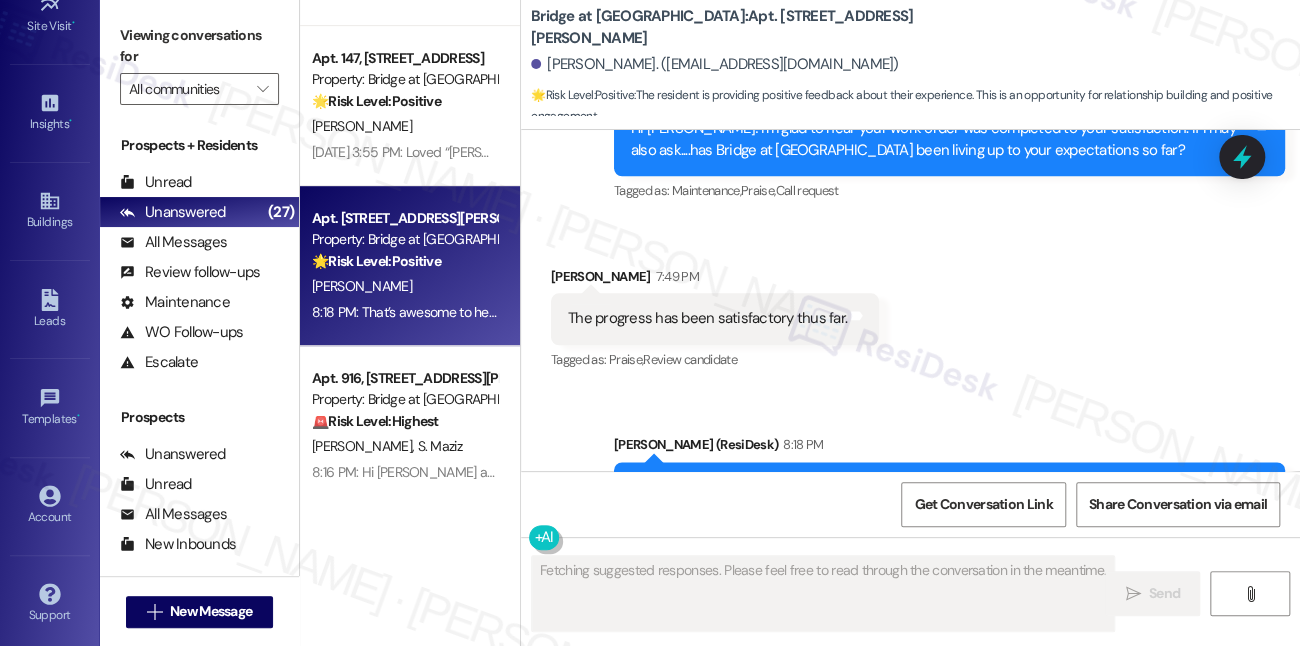 scroll, scrollTop: 979, scrollLeft: 0, axis: vertical 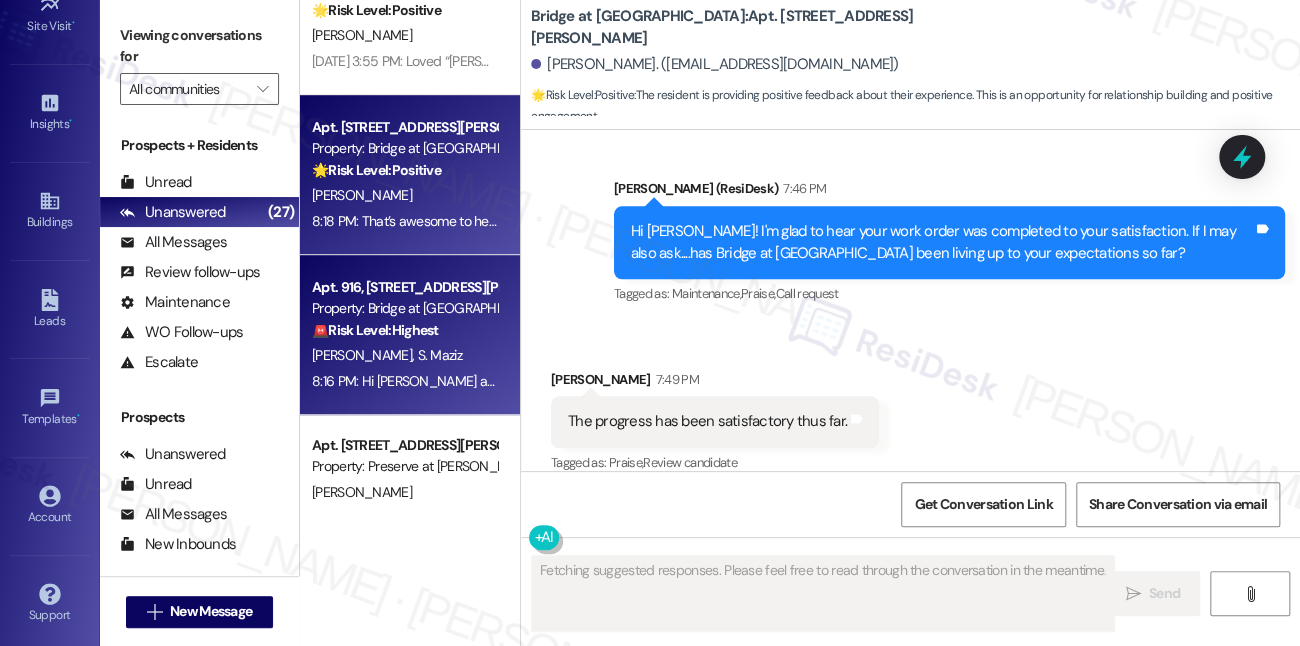 click on "🚨  Risk Level:  Highest" at bounding box center [375, 330] 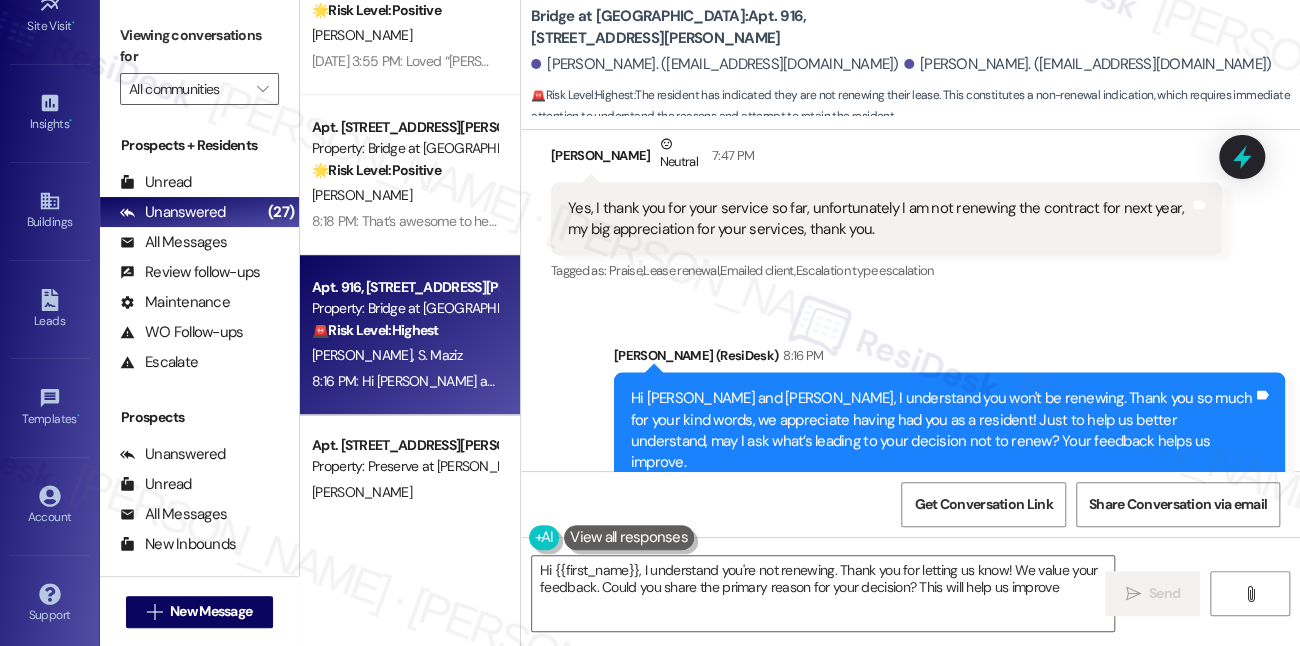 scroll, scrollTop: 1785, scrollLeft: 0, axis: vertical 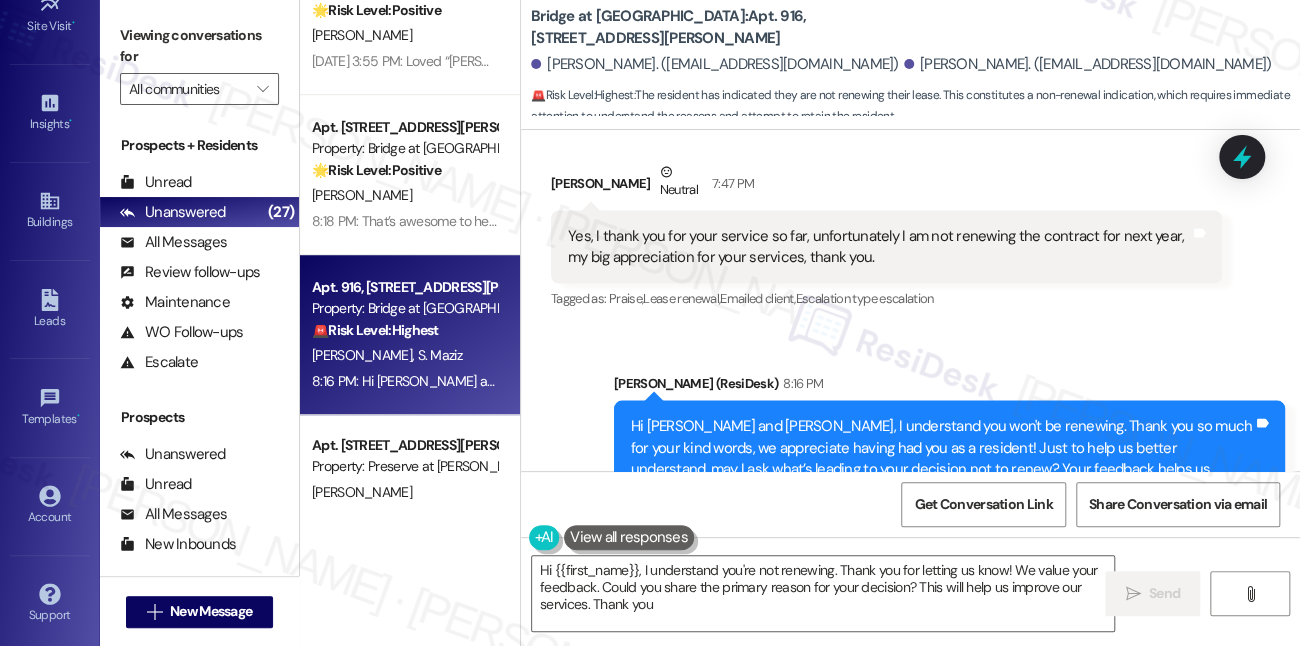 type on "Hi {{first_name}}, I understand you're not renewing. Thank you for letting us know! We value your feedback. Could you share the primary reason for your decision? This will help us improve our services. Thank you!" 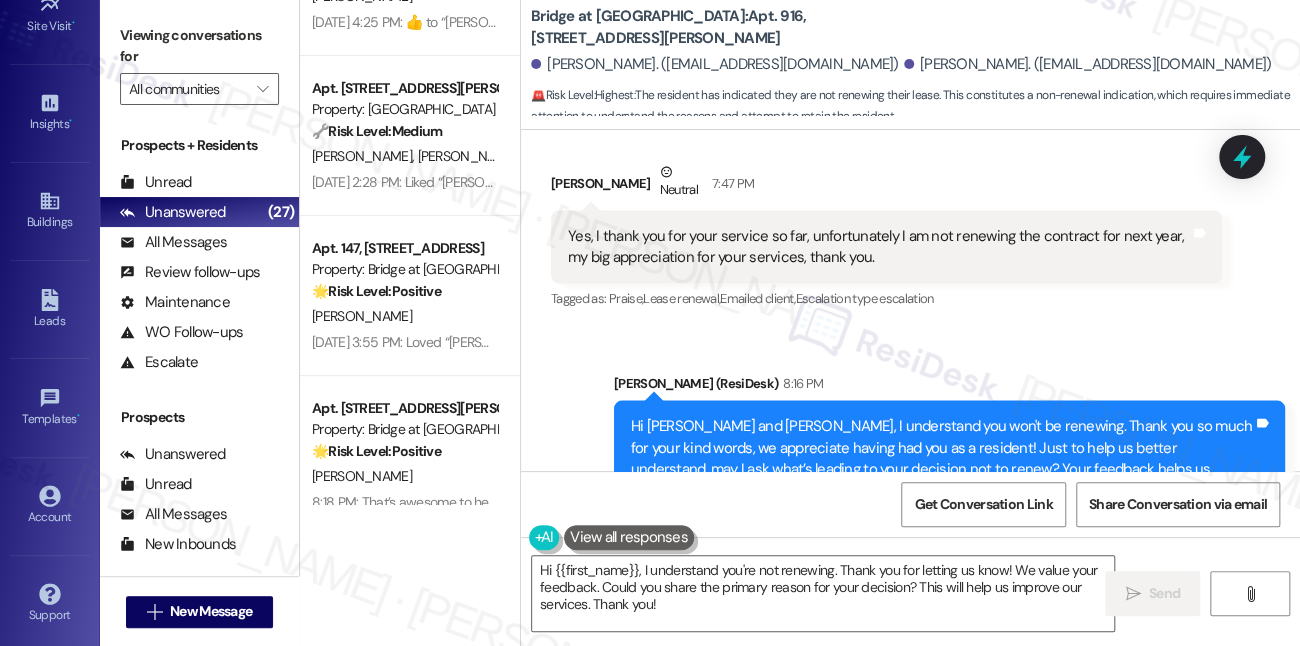 scroll, scrollTop: 0, scrollLeft: 0, axis: both 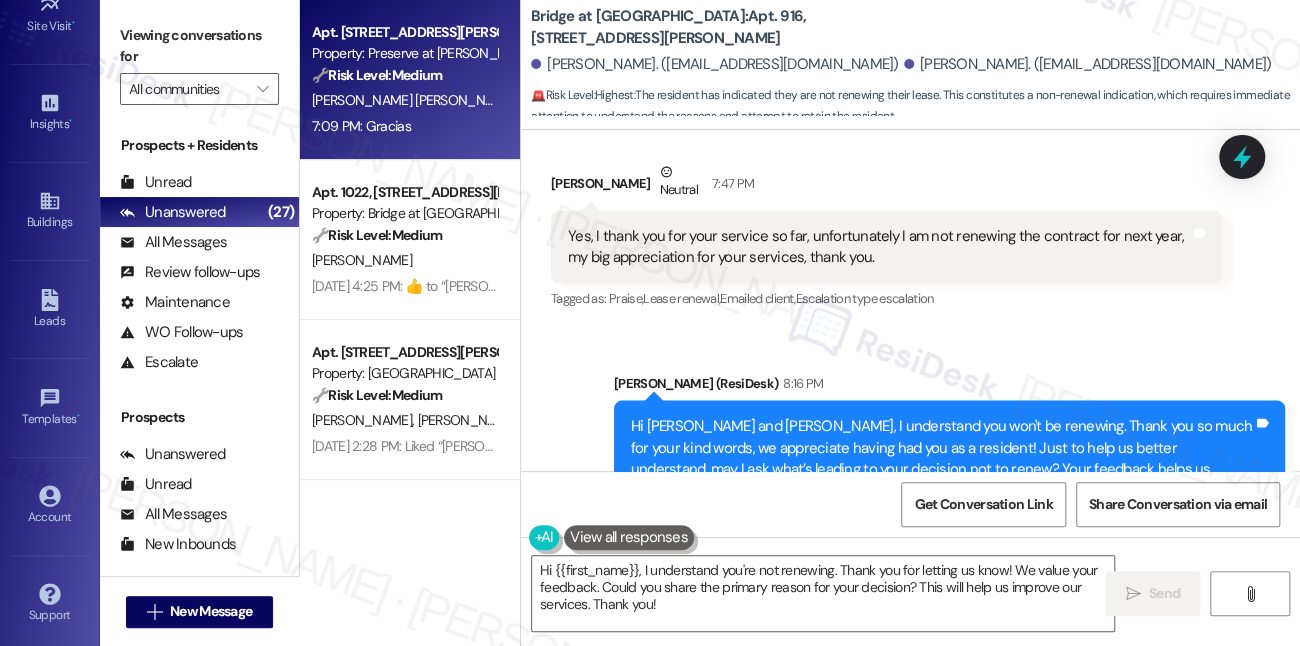 click on "Apt. [STREET_ADDRESS][PERSON_NAME] Property: Preserve at [PERSON_NAME] Branch 🔧  Risk Level:  Medium The resident is requesting assistance with renewing their apartment insurance. While important, this is not an emergency or high-liability issue. The agent has acknowledged the request and is following up with the site team. This falls under non-urgent maintenance/administrative tasks. [PERSON_NAME] [PERSON_NAME] A. [PERSON_NAME] 7:09 PM: Gracias  7:09 PM: Gracias" at bounding box center [410, 80] 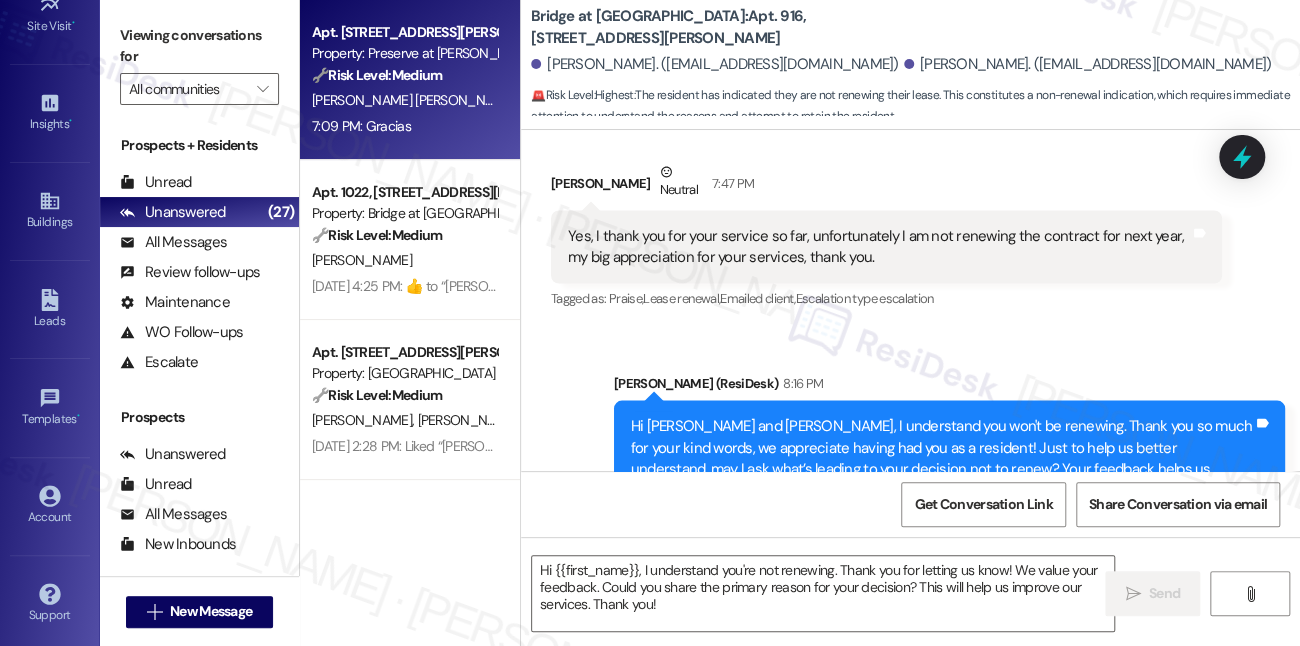 type on "Fetching suggested responses. Please feel free to read through the conversation in the meantime." 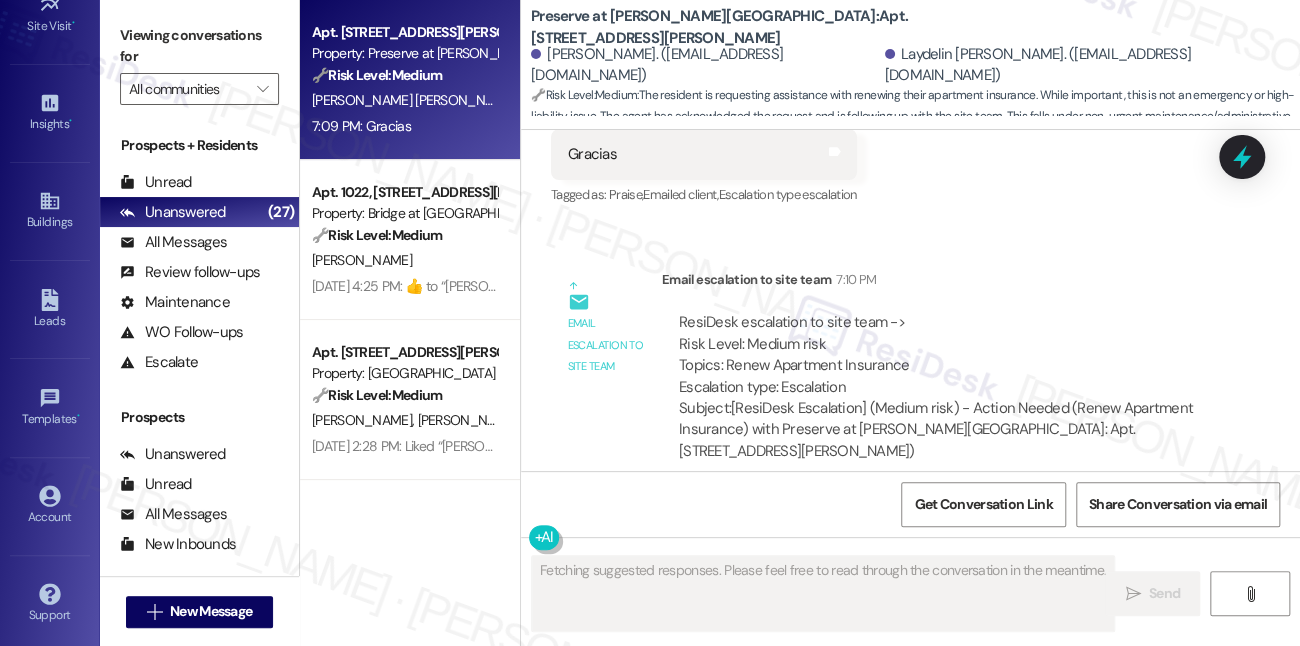 scroll, scrollTop: 7112, scrollLeft: 0, axis: vertical 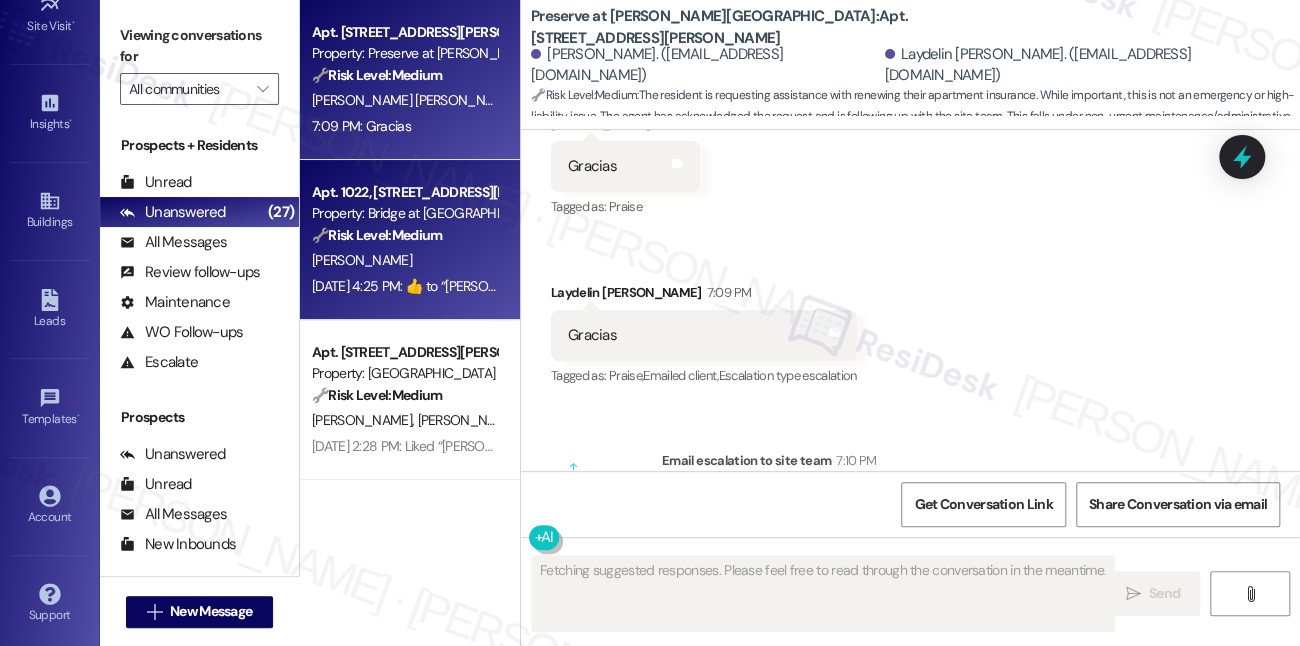 click on "[PERSON_NAME]" at bounding box center [404, 260] 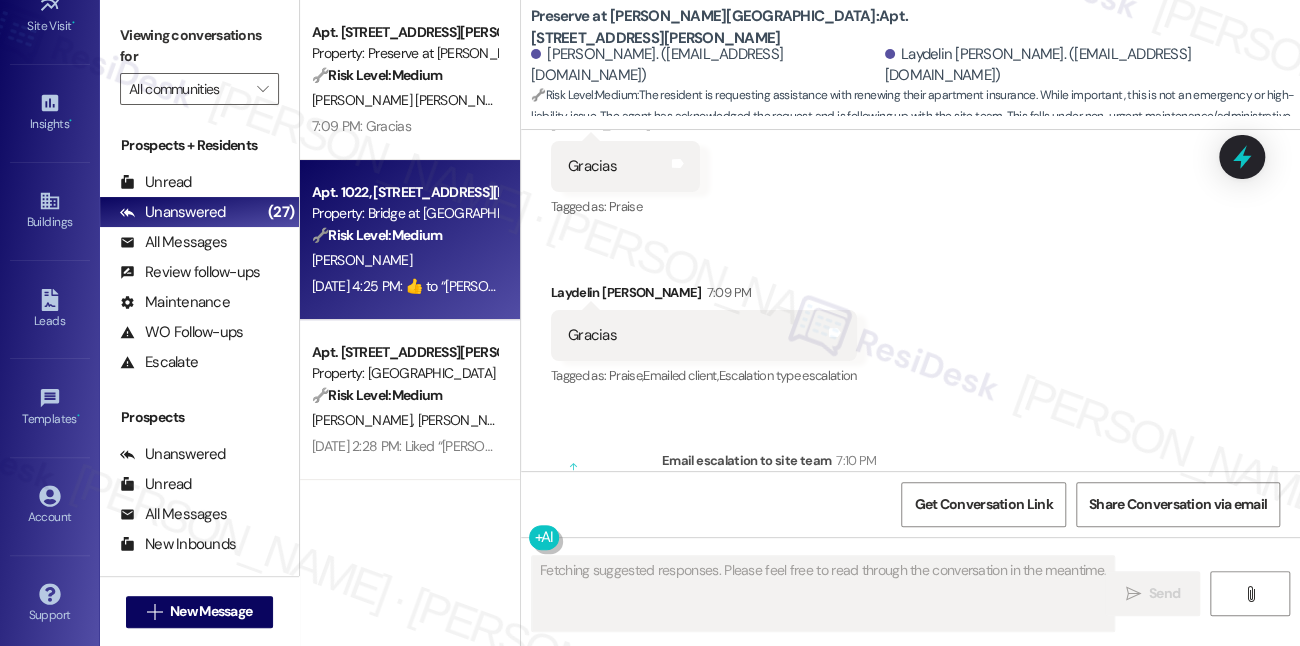 scroll, scrollTop: 2991, scrollLeft: 0, axis: vertical 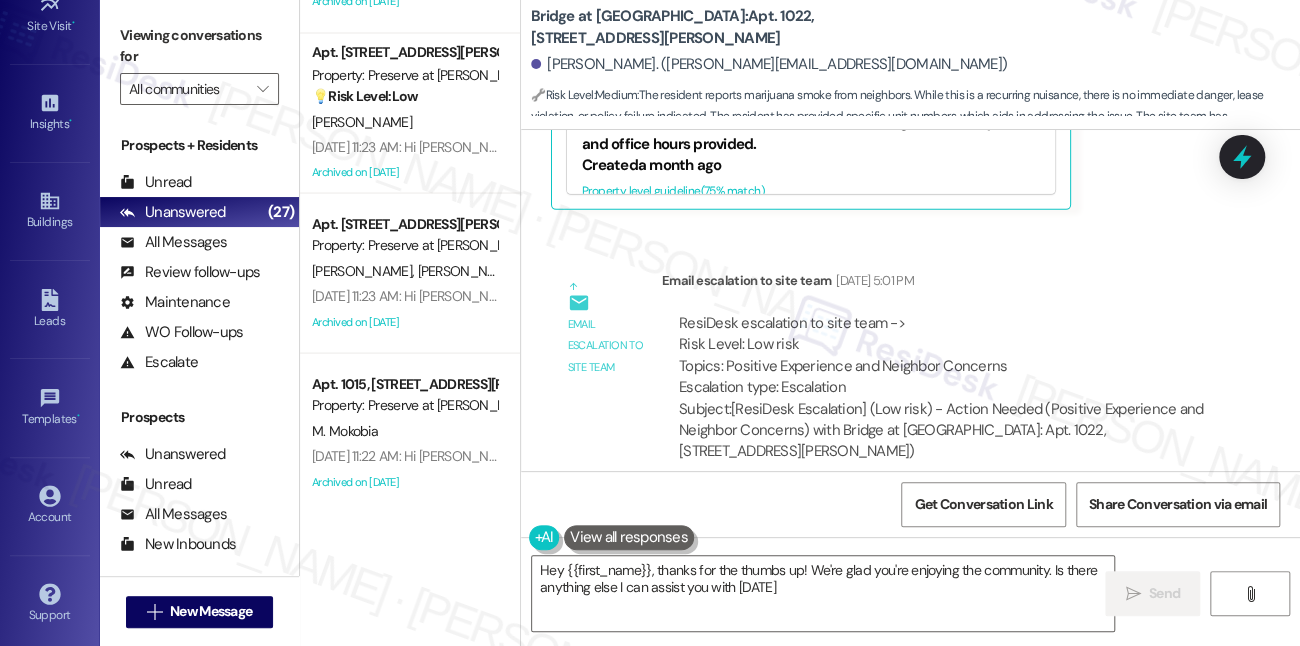 type on "Hey {{first_name}}, thanks for the thumbs up! We're glad you're enjoying the community. Is there anything else I can assist you with [DATE]?" 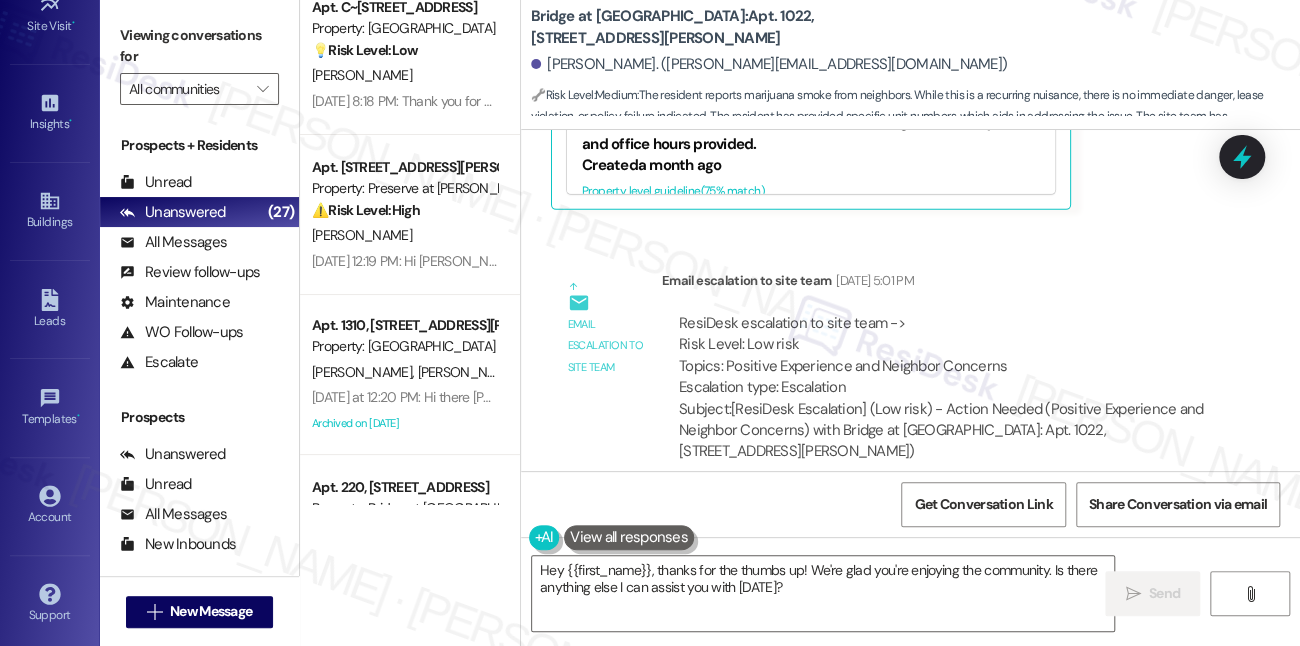 scroll, scrollTop: 3181, scrollLeft: 0, axis: vertical 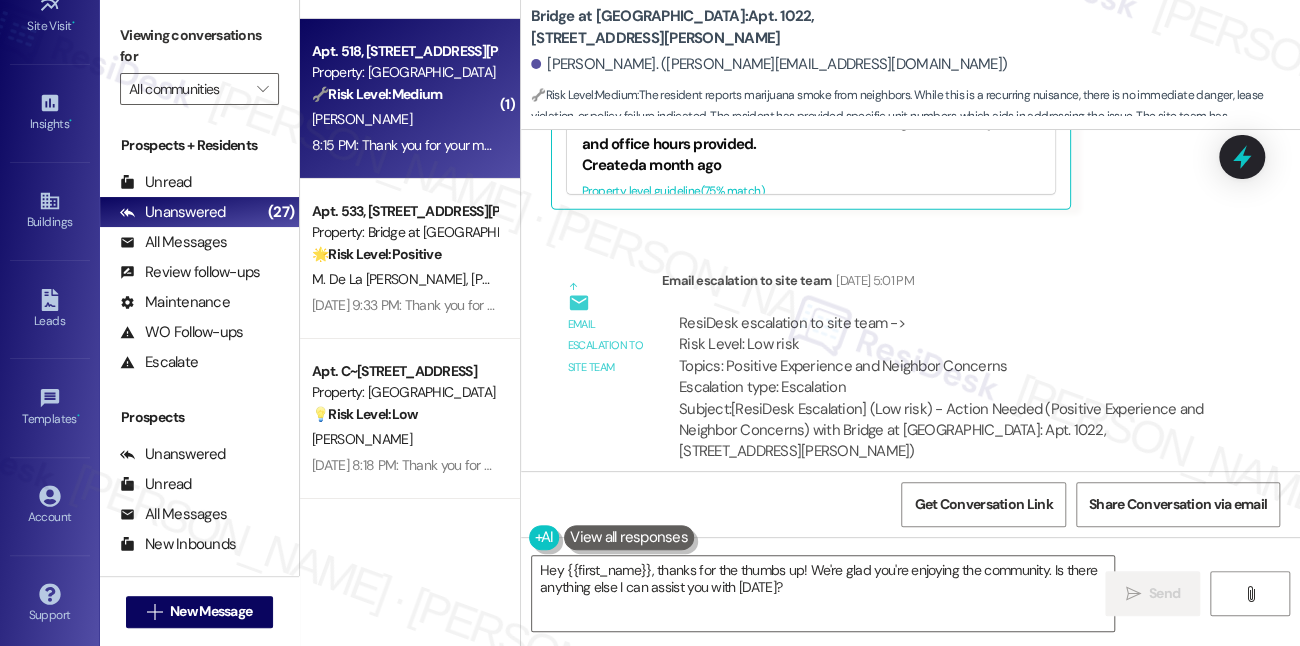 click on "8:15 PM: Thank you for your message. Our offices are currently closed, but we will contact you when we resume operations. For emergencies, please contact your emergency number [PHONE_NUMBER]. 8:15 PM: Thank you for your message. Our offices are currently closed, but we will contact you when we resume operations. For emergencies, please contact your emergency number [PHONE_NUMBER]." at bounding box center (896, 145) 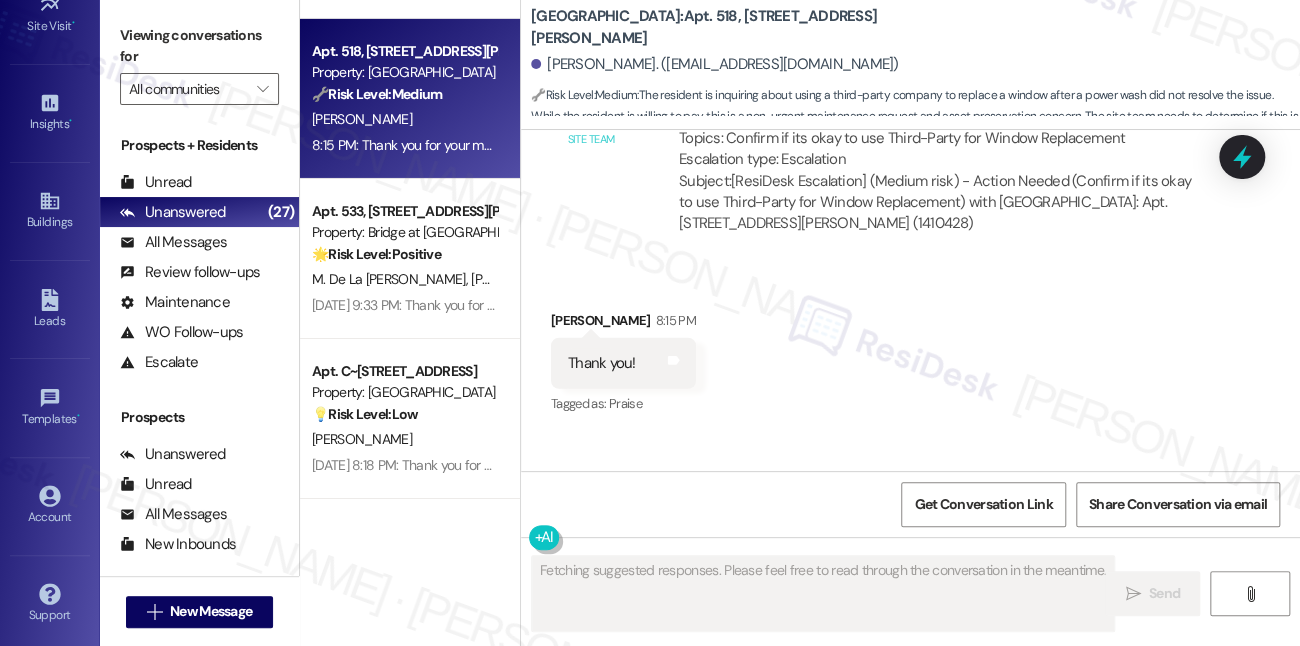 scroll, scrollTop: 5927, scrollLeft: 0, axis: vertical 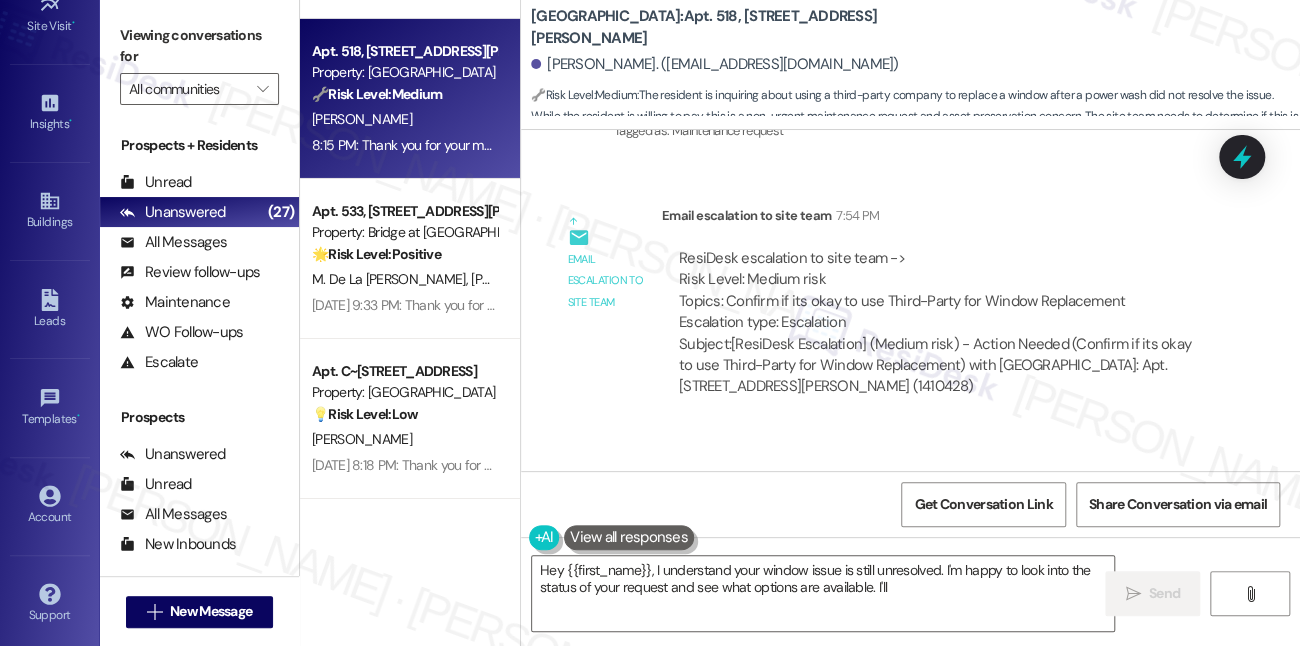 click on "ResiDesk escalation to site team ->
Risk Level: Medium risk
Topics: Confirm if its okay to use Third-Party for Window Replacement
Escalation type: Escalation" at bounding box center [942, 291] 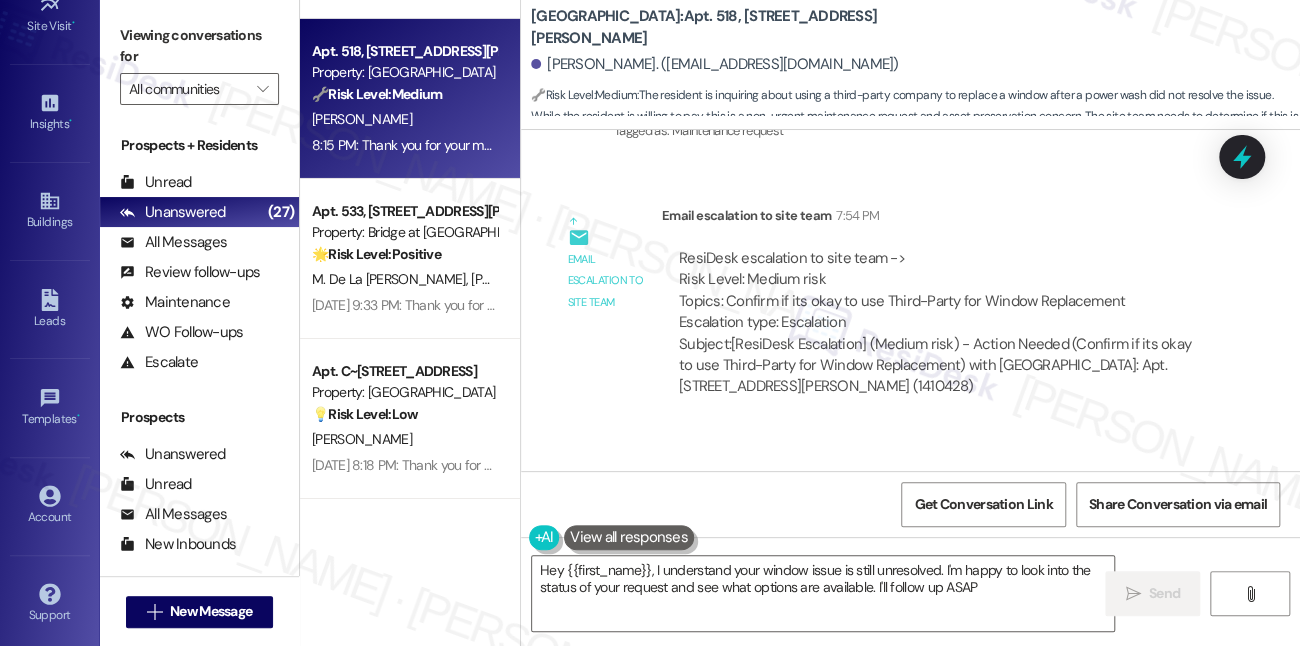 type on "Hey {{first_name}}, I understand your window issue is still unresolved. I'm happy to look into the status of your request and see what options are available. I'll follow up ASAP!" 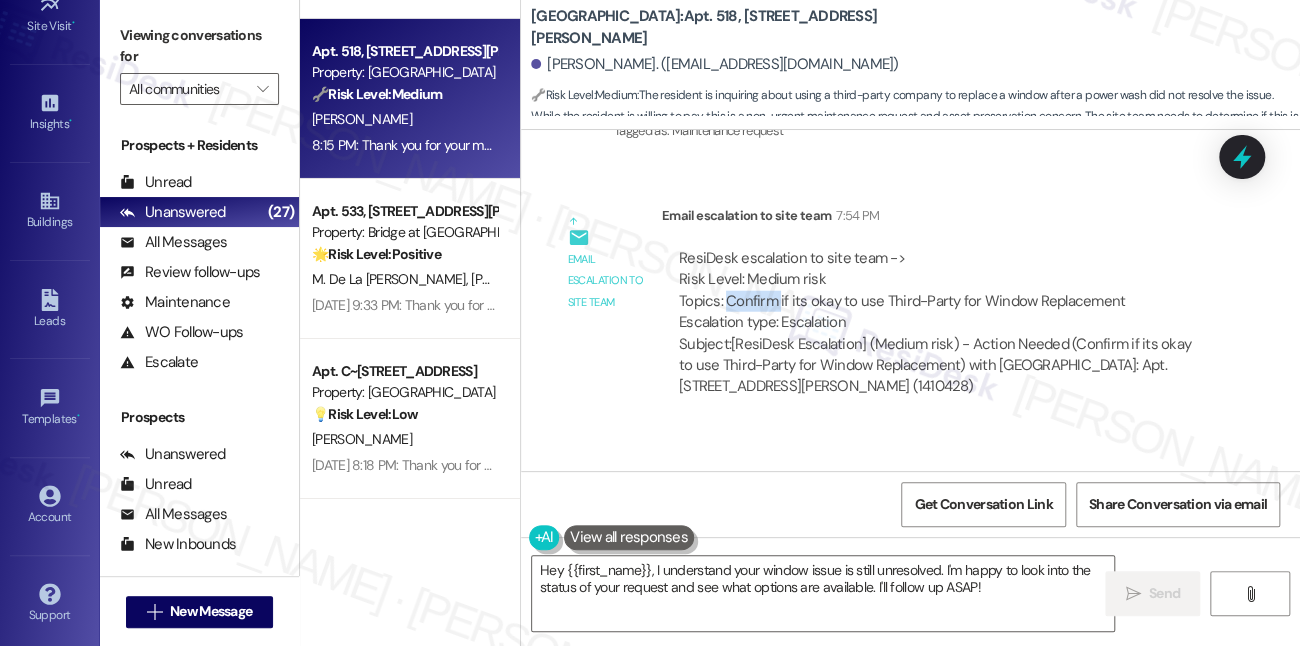 click on "ResiDesk escalation to site team ->
Risk Level: Medium risk
Topics: Confirm if its okay to use Third-Party for Window Replacement
Escalation type: Escalation" at bounding box center (942, 291) 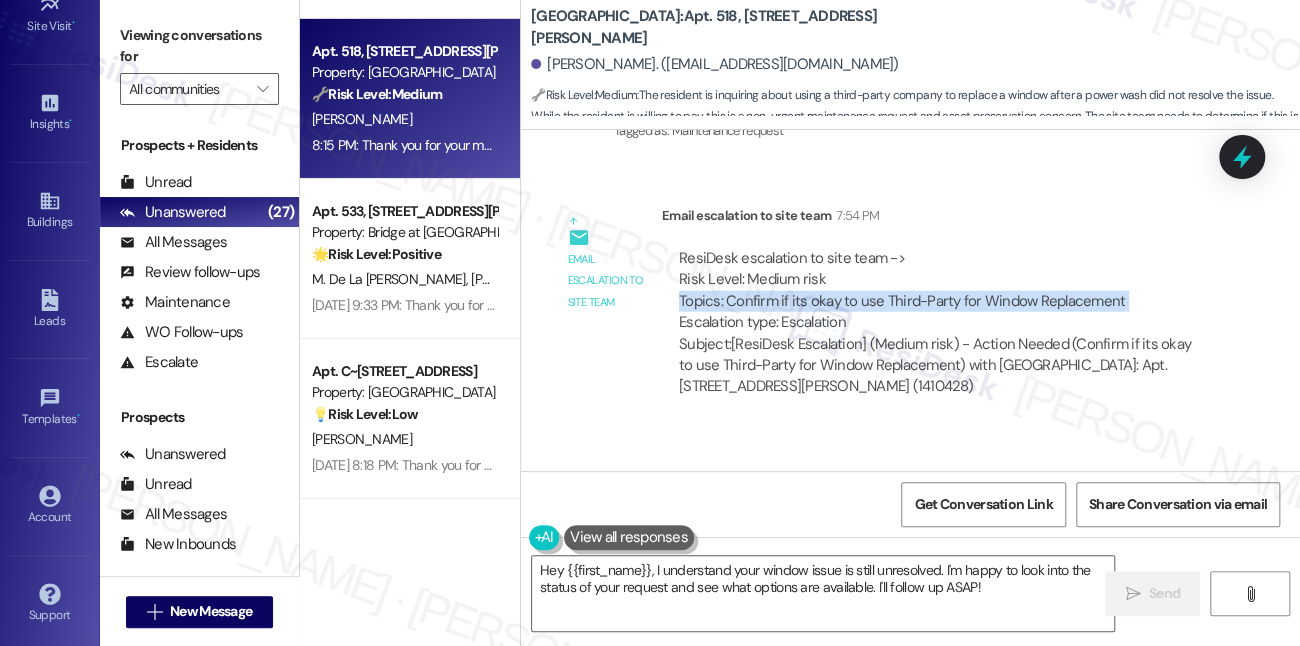 click on "ResiDesk escalation to site team ->
Risk Level: Medium risk
Topics: Confirm if its okay to use Third-Party for Window Replacement
Escalation type: Escalation" at bounding box center (942, 291) 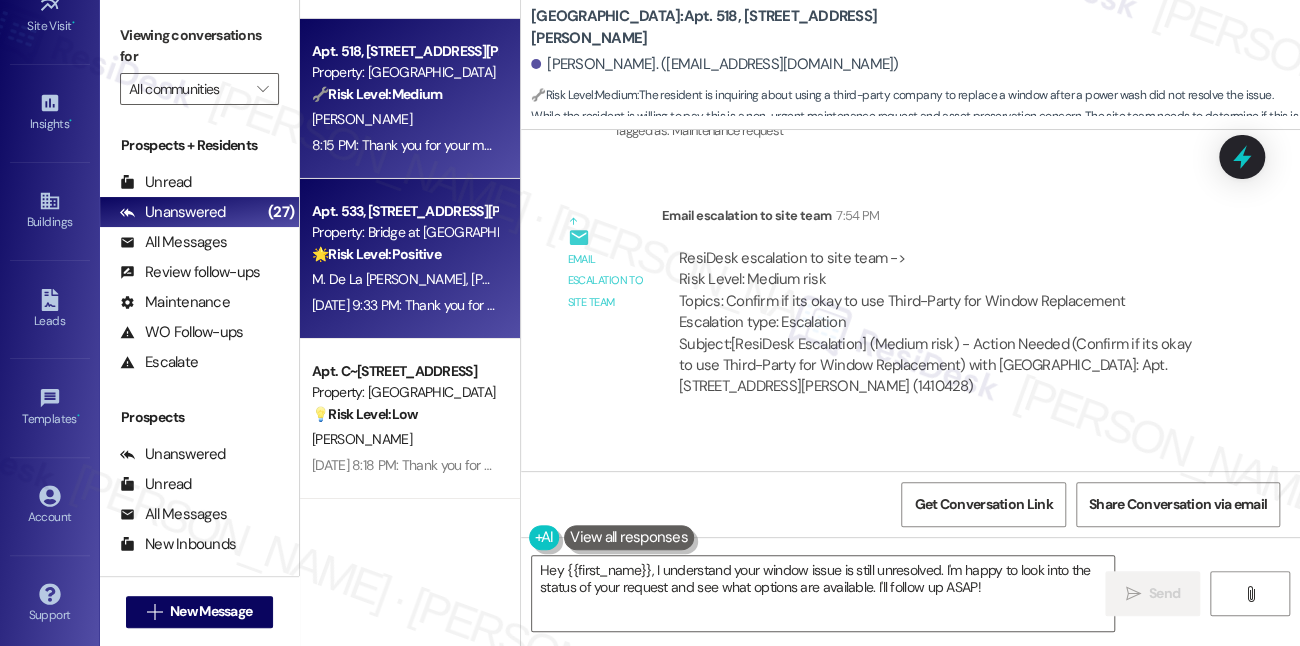 click on "Apt. 533, [STREET_ADDRESS][PERSON_NAME] Property: Bridge at Volente 🌟  Risk Level:  Positive The resident is expressing positive sentiment and appreciation for the community's peaceful environment. The subsequent mention of pet waste is acknowledged and addressed, but the overall tone remains positive, indicating a Tier 5 engagement." at bounding box center [404, 233] 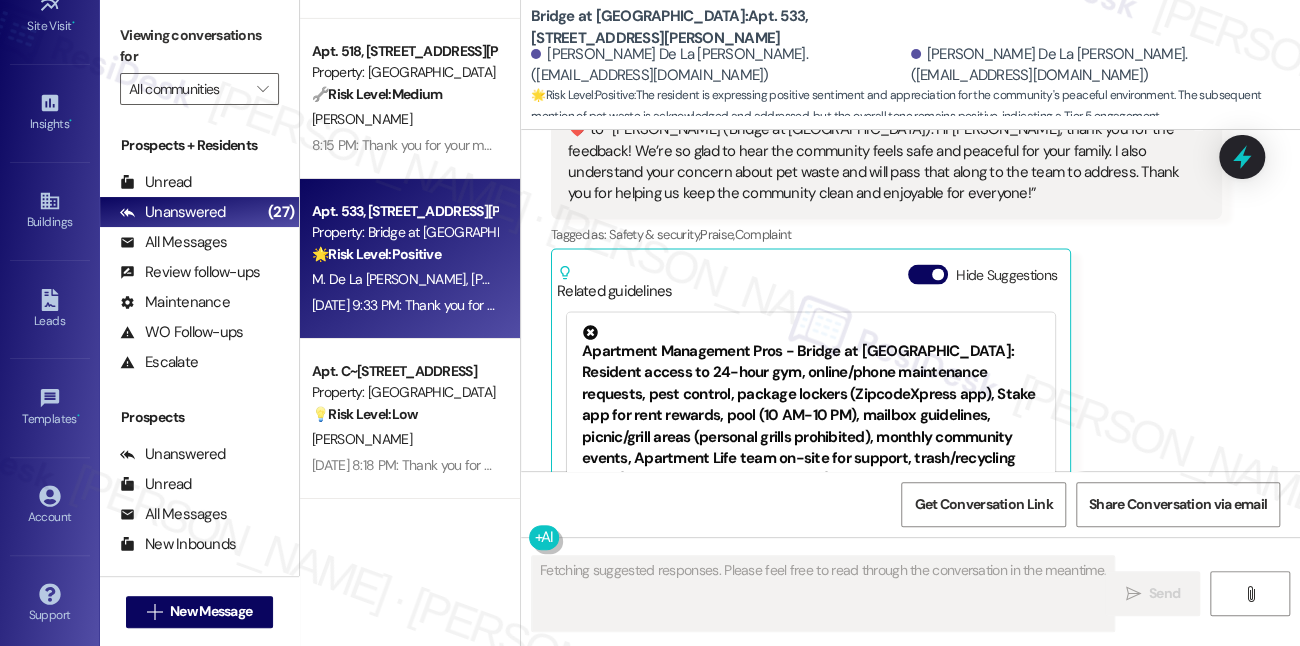 scroll, scrollTop: 1720, scrollLeft: 0, axis: vertical 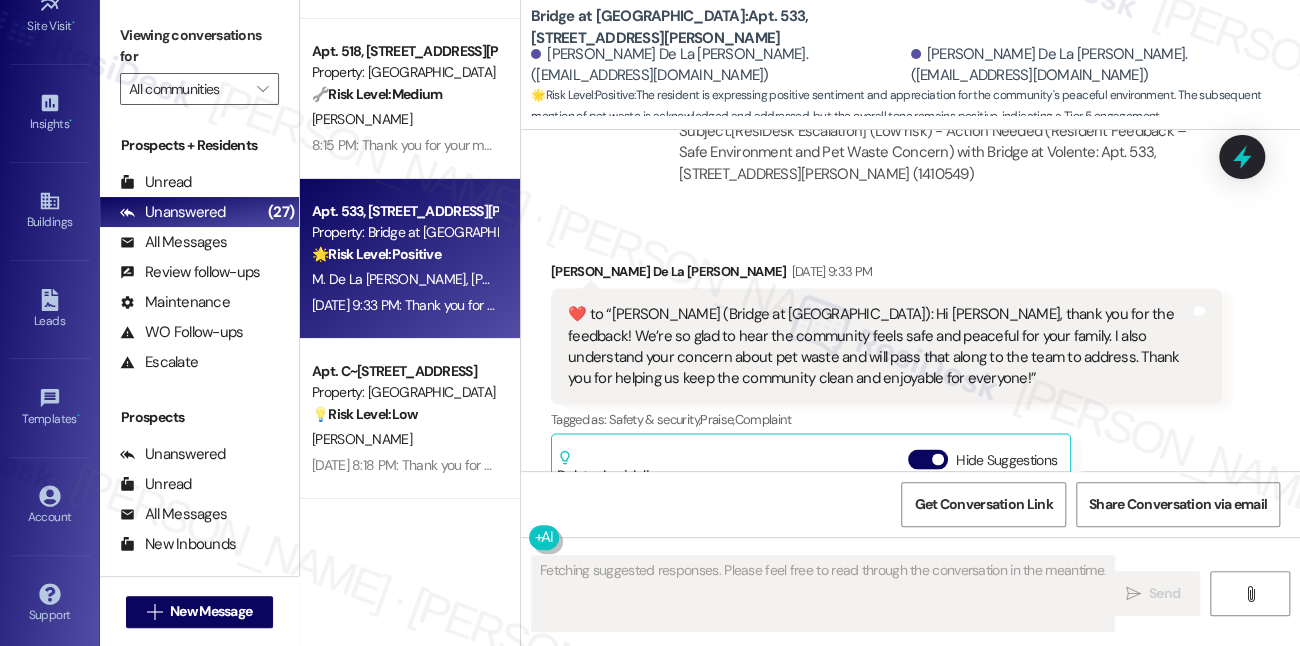 click on "​❤️​ to “ [PERSON_NAME] (Bridge at [GEOGRAPHIC_DATA]): Hi [PERSON_NAME], thank you for the feedback! We’re so glad to hear the community feels safe and peaceful for your family. I also understand your concern about pet waste and will pass that along to the team to address. Thank you for helping us keep the community clean and enjoyable for everyone! ”" at bounding box center (879, 346) 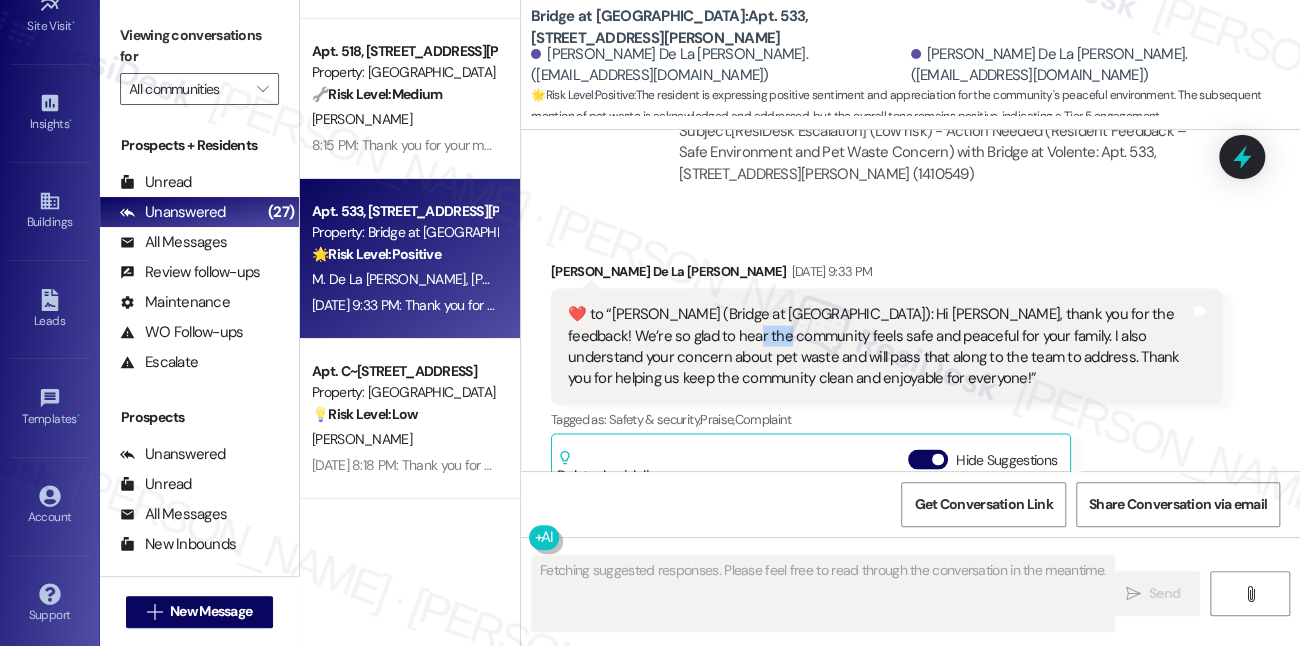 click on "​❤️​ to “ [PERSON_NAME] (Bridge at [GEOGRAPHIC_DATA]): Hi [PERSON_NAME], thank you for the feedback! We’re so glad to hear the community feels safe and peaceful for your family. I also understand your concern about pet waste and will pass that along to the team to address. Thank you for helping us keep the community clean and enjoyable for everyone! ”" at bounding box center [879, 346] 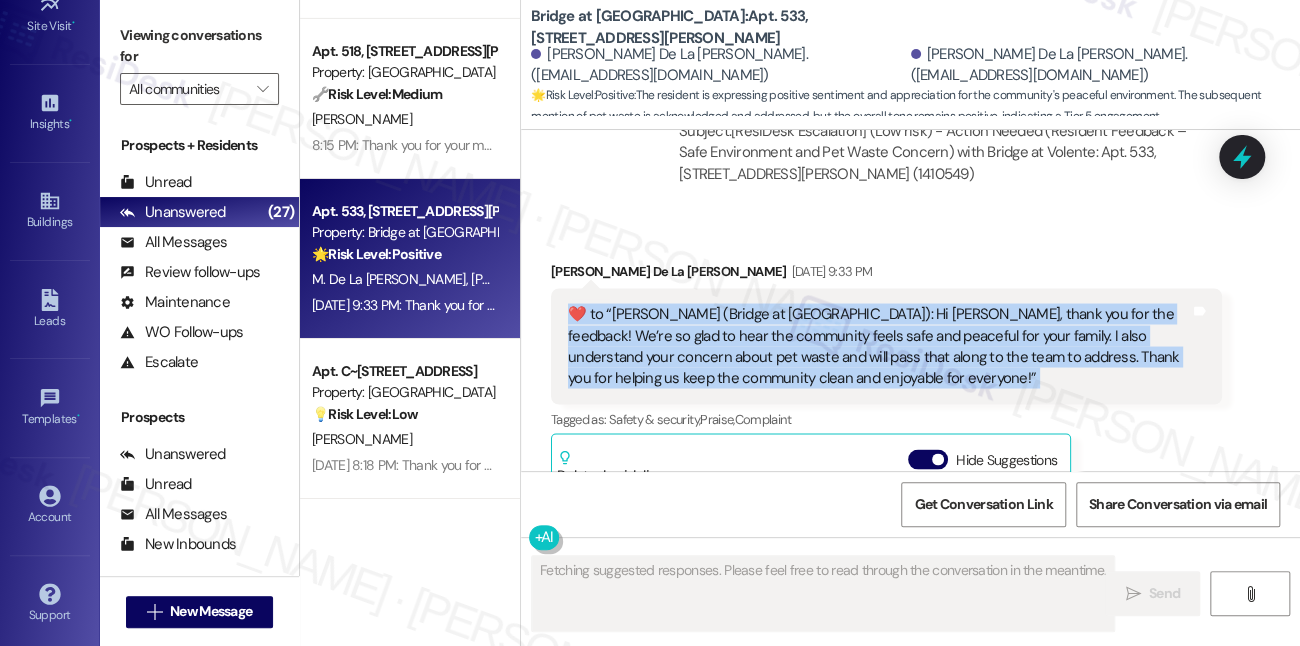 click on "​❤️​ to “ [PERSON_NAME] (Bridge at [GEOGRAPHIC_DATA]): Hi [PERSON_NAME], thank you for the feedback! We’re so glad to hear the community feels safe and peaceful for your family. I also understand your concern about pet waste and will pass that along to the team to address. Thank you for helping us keep the community clean and enjoyable for everyone! ”" at bounding box center [879, 346] 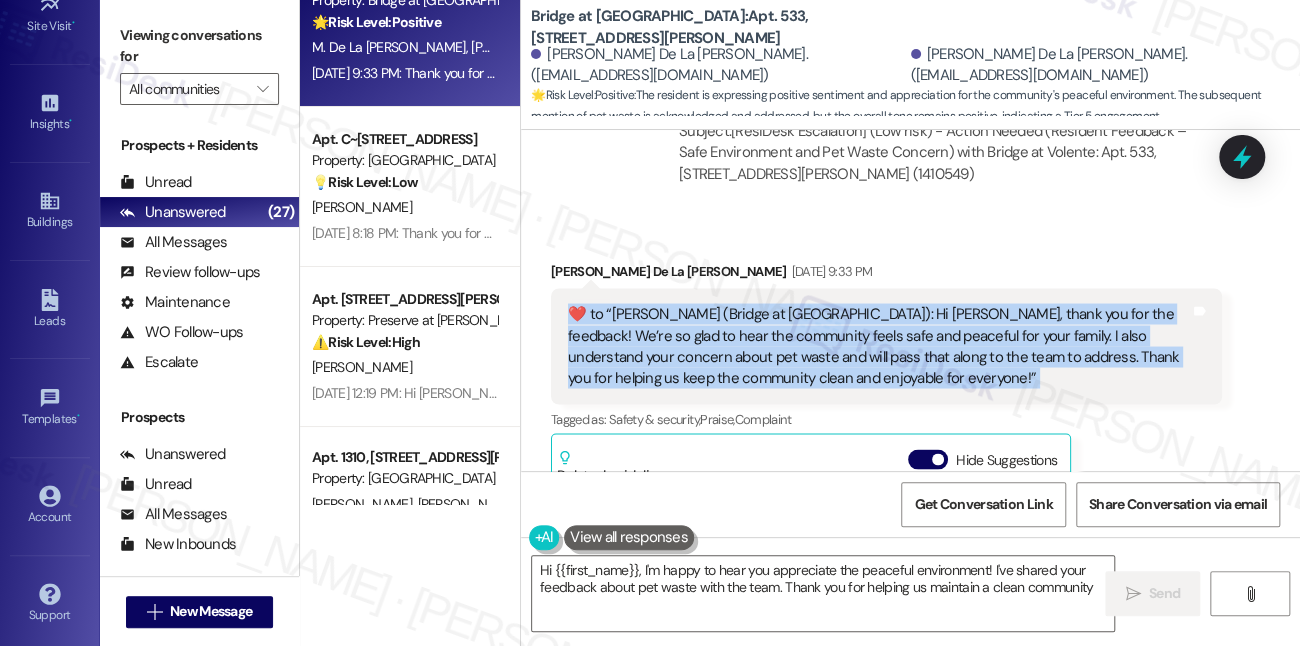 type on "Hi {{first_name}}, I'm happy to hear you appreciate the peaceful environment! I've shared your feedback about pet waste with the team. Thank you for helping us maintain a clean community!" 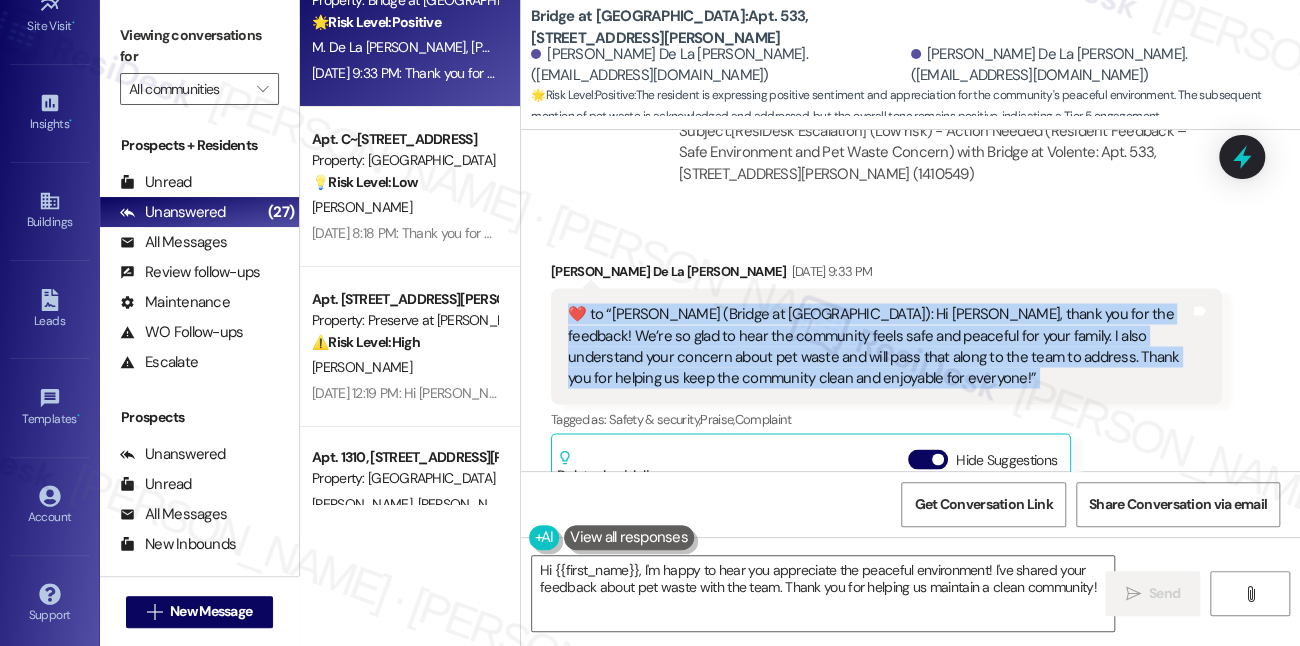 scroll, scrollTop: 3545, scrollLeft: 0, axis: vertical 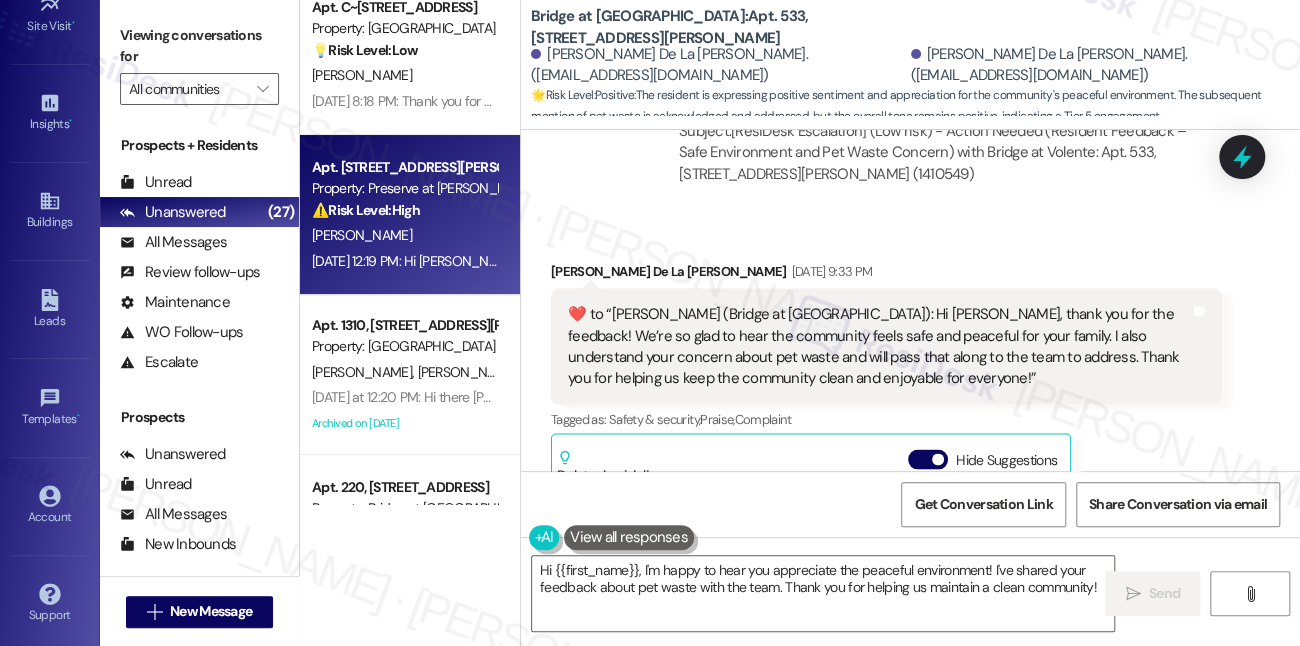 click on "[DATE] 12:19 PM: Hi [PERSON_NAME]! I'm checking in on your latest work order (Pest Control Roaches, ID: 18798ed5-bda3-45f1-8850-5e96775308c5). Was everything completed to your satisfaction? You can answer with a quick (Y/N) [DATE] 12:19 PM: Hi [PERSON_NAME]! I'm checking in on your latest work order (Pest Control Roaches, ID: 18798ed5-bda3-45f1-8850-5e96775308c5). Was everything completed to your satisfaction? You can answer with a quick (Y/N)" at bounding box center [404, 261] 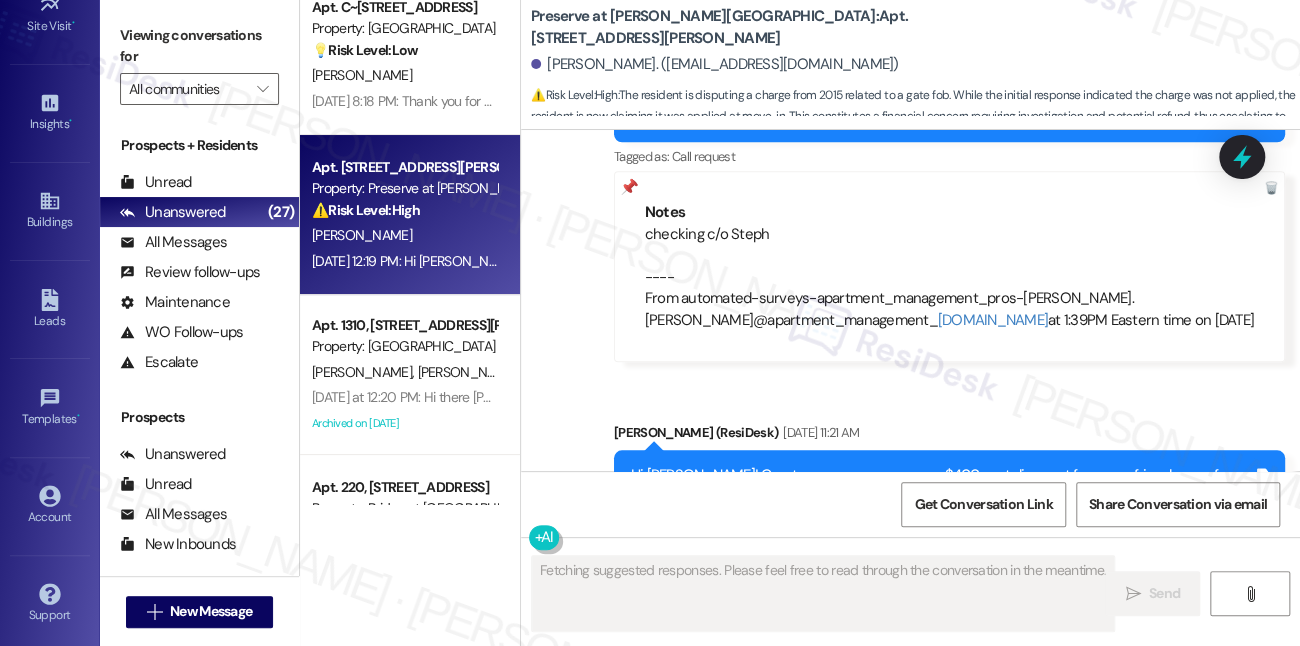 scroll, scrollTop: 22021, scrollLeft: 0, axis: vertical 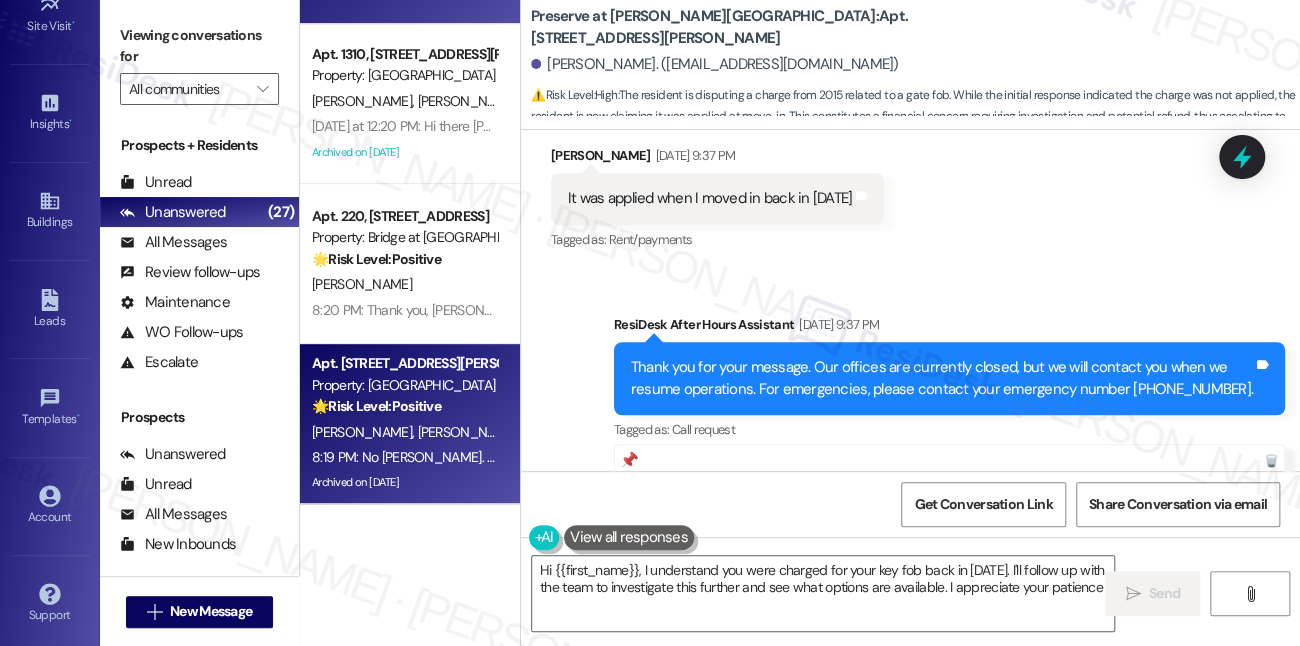 type on "Hi {{first_name}}, I understand you were charged for your key fob back in [DATE]. I'll follow up with the team to investigate this further and see what options are available. I appreciate your patience!" 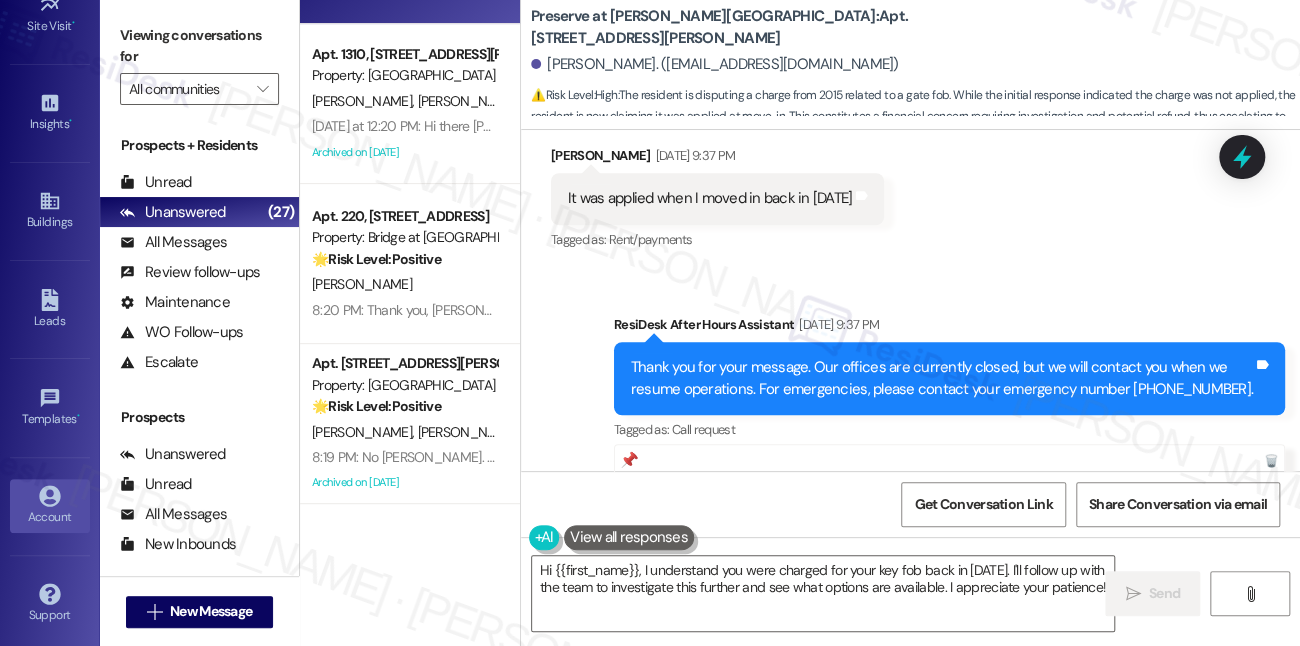 click on "Account" at bounding box center [50, 506] 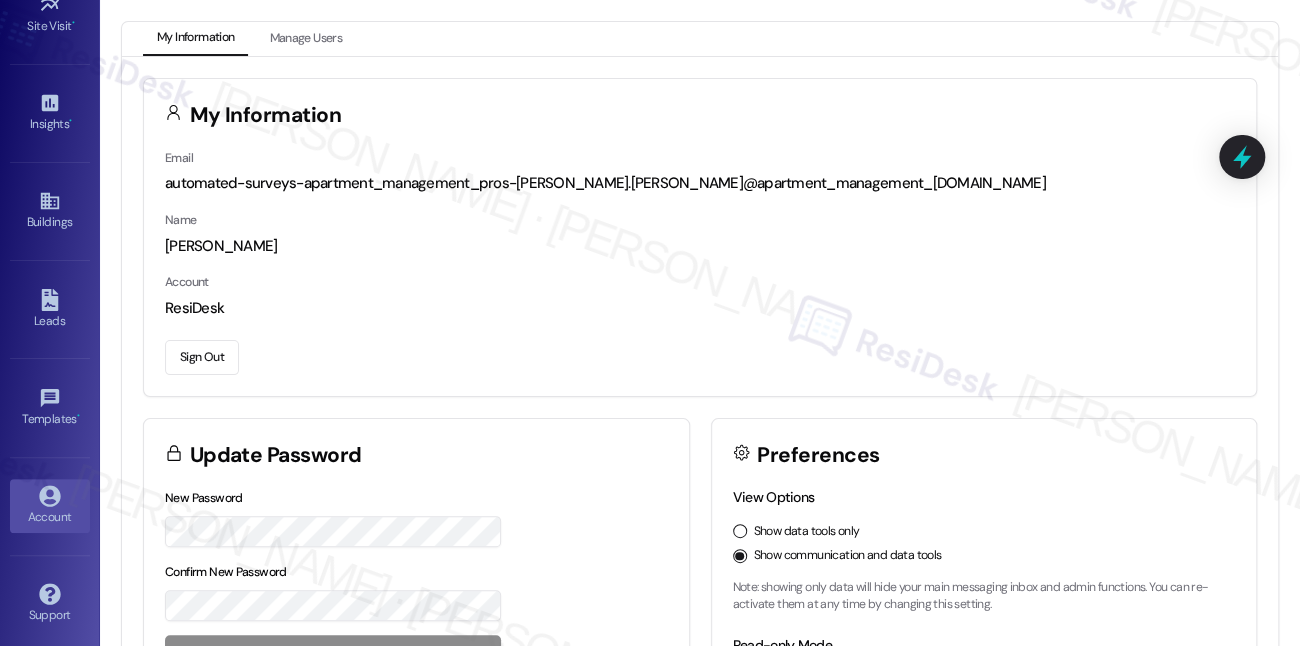drag, startPoint x: 210, startPoint y: 345, endPoint x: 208, endPoint y: 355, distance: 10.198039 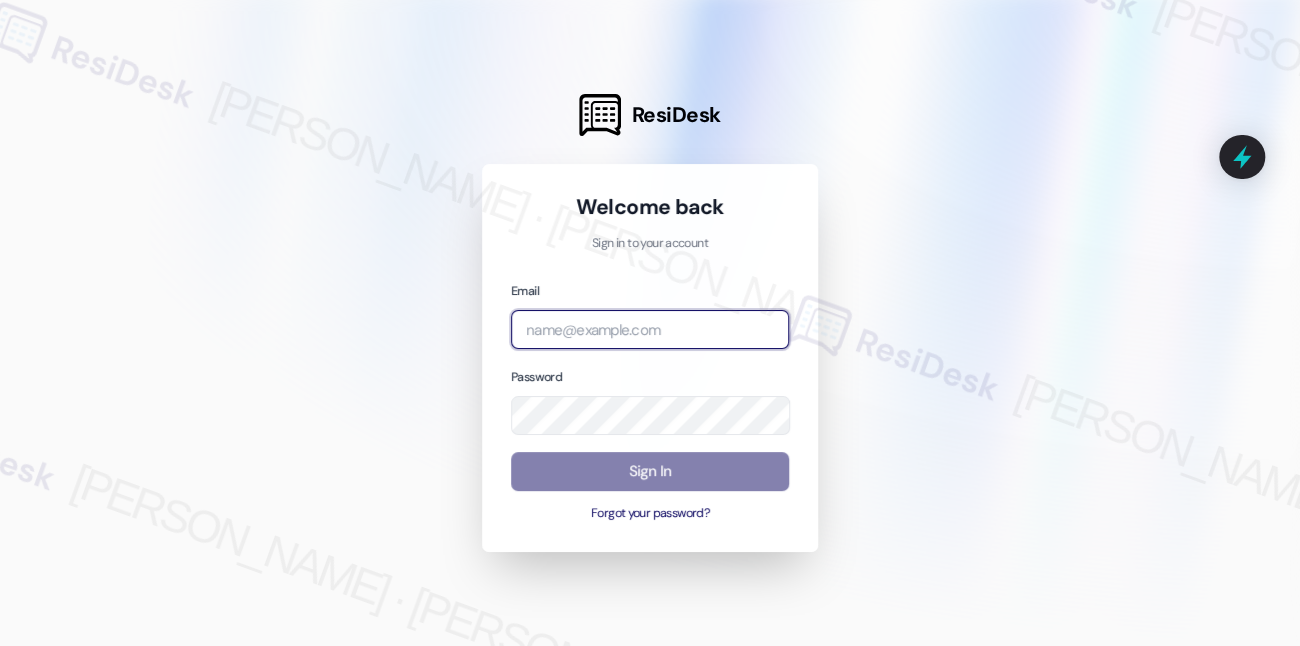 click at bounding box center [650, 329] 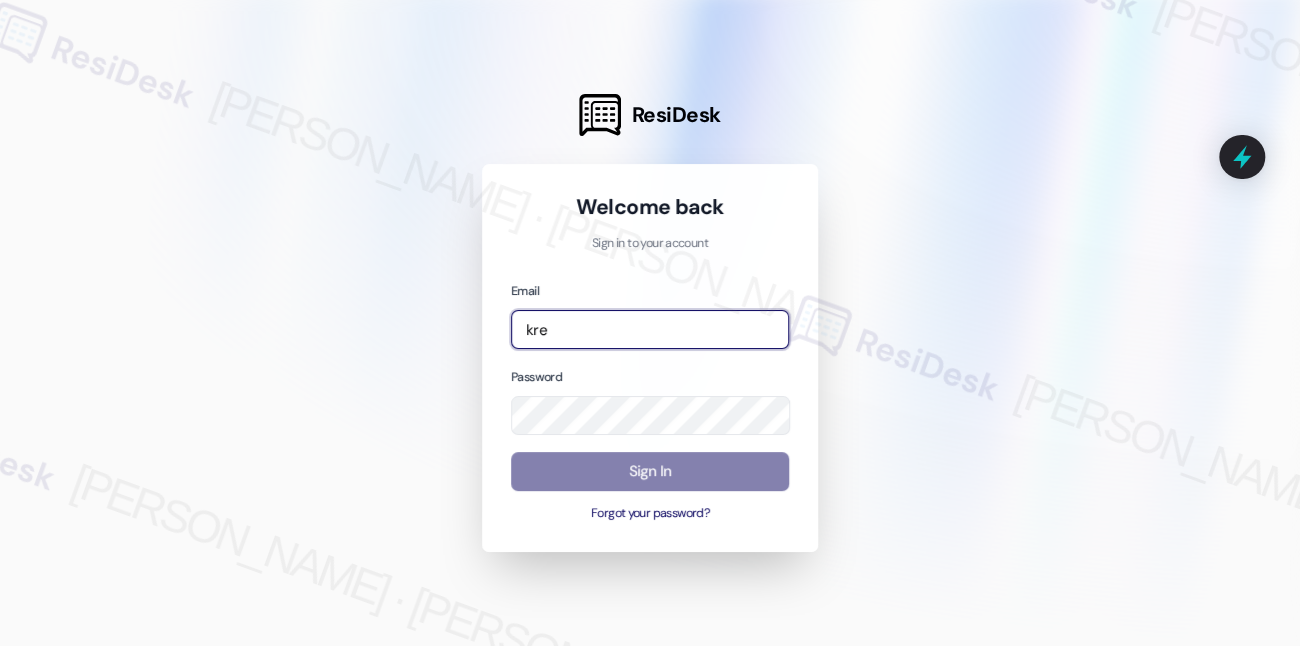 type on "[EMAIL_ADDRESS][PERSON_NAME][PERSON_NAME][DOMAIN_NAME]" 